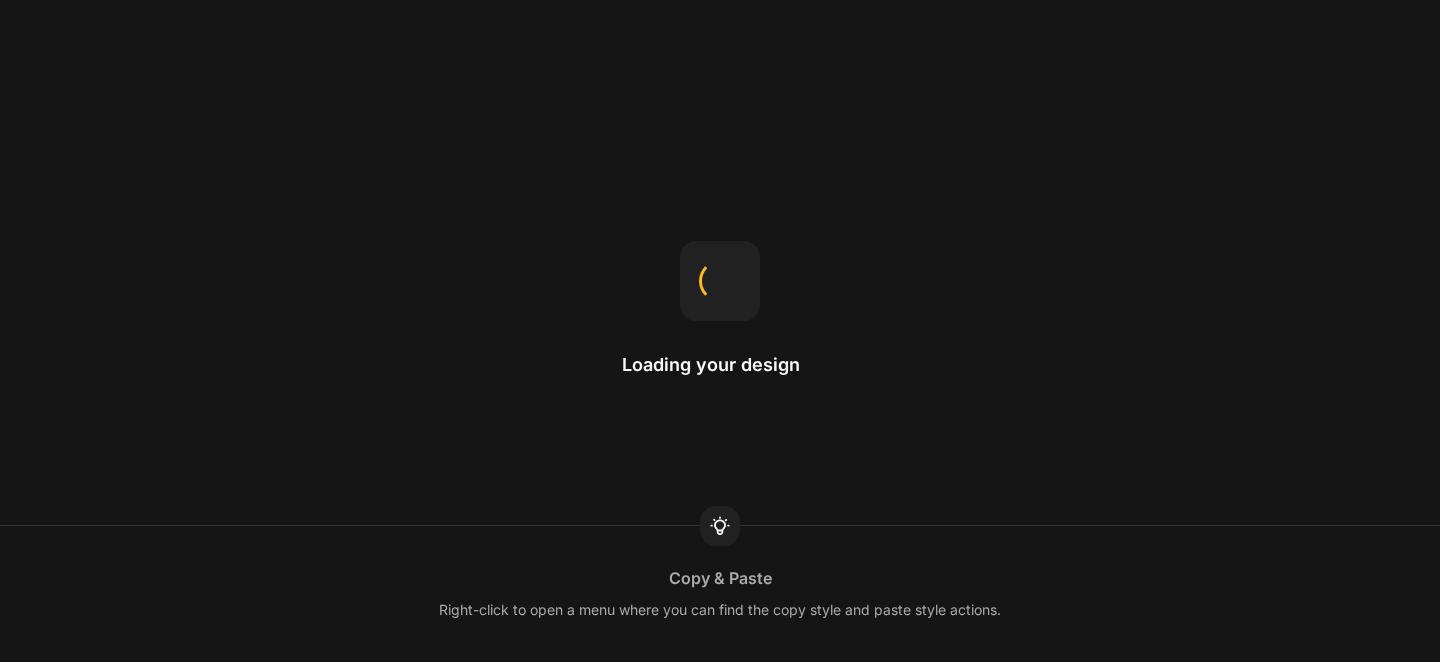 scroll, scrollTop: 0, scrollLeft: 0, axis: both 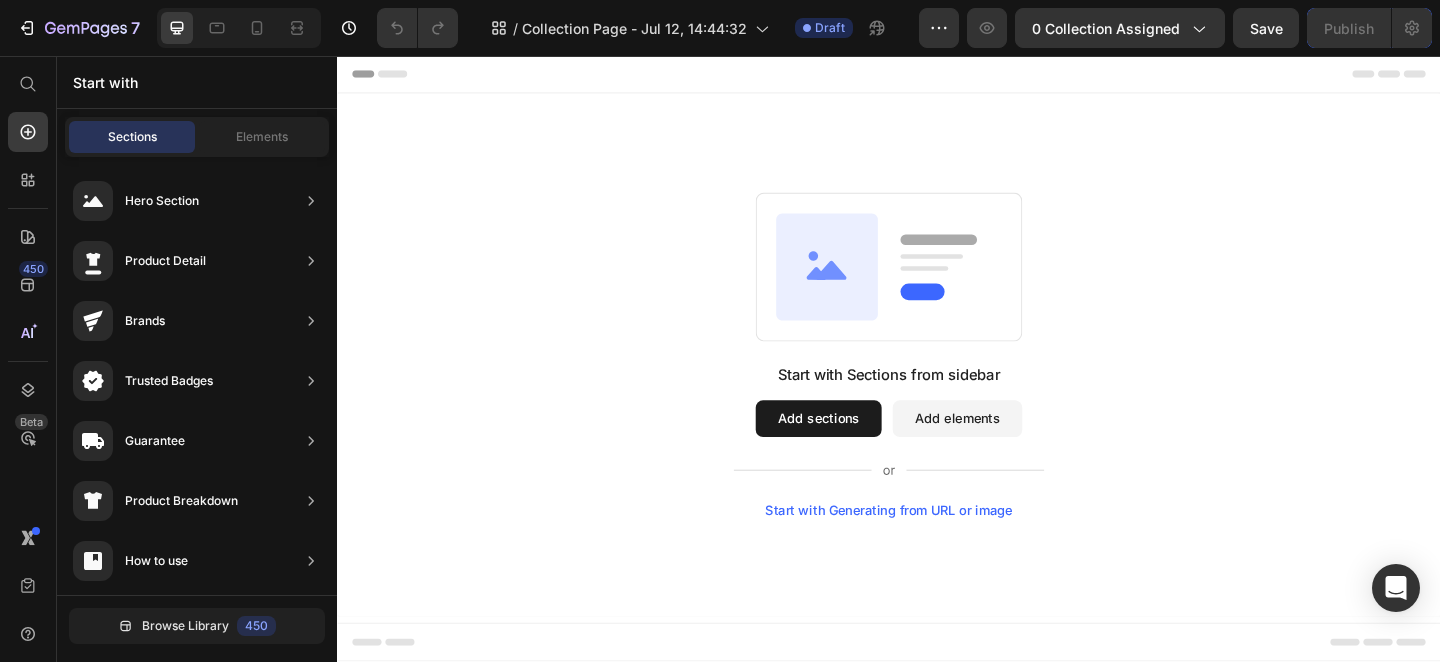 click on "Add sections" at bounding box center [860, 451] 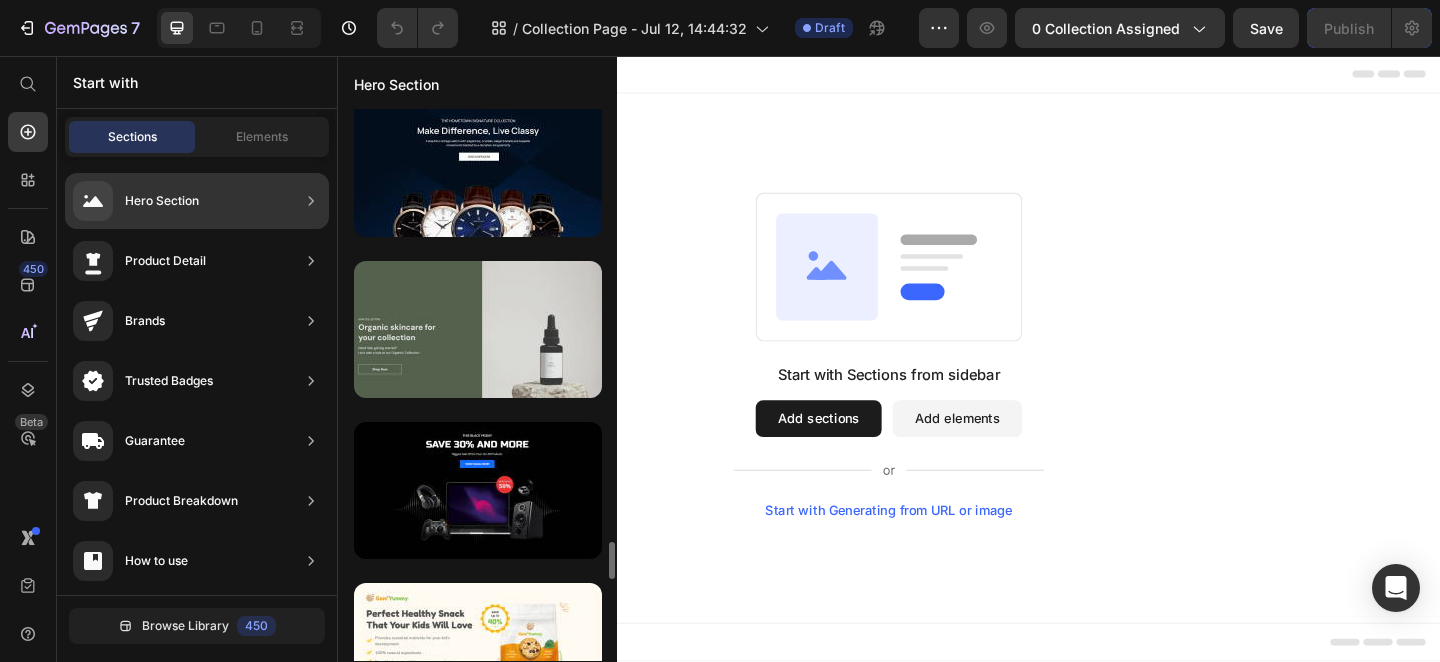 scroll, scrollTop: 6596, scrollLeft: 0, axis: vertical 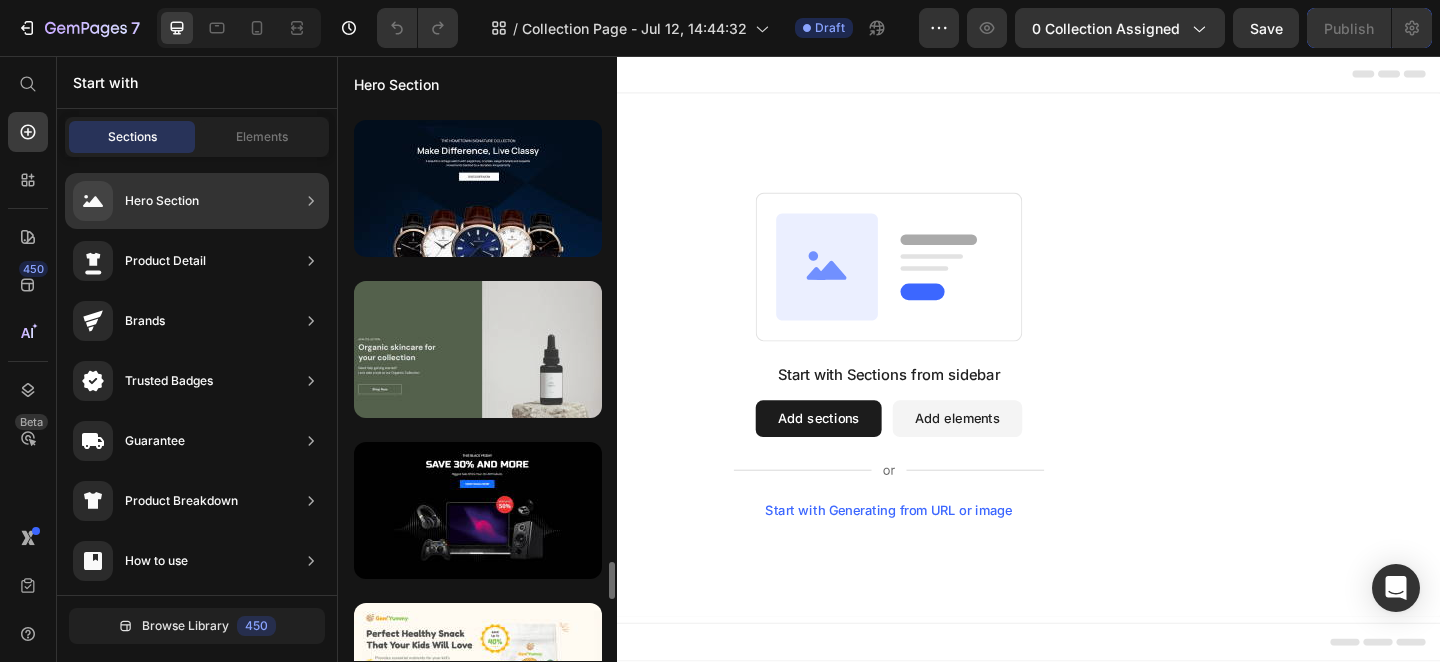 click at bounding box center [478, 349] 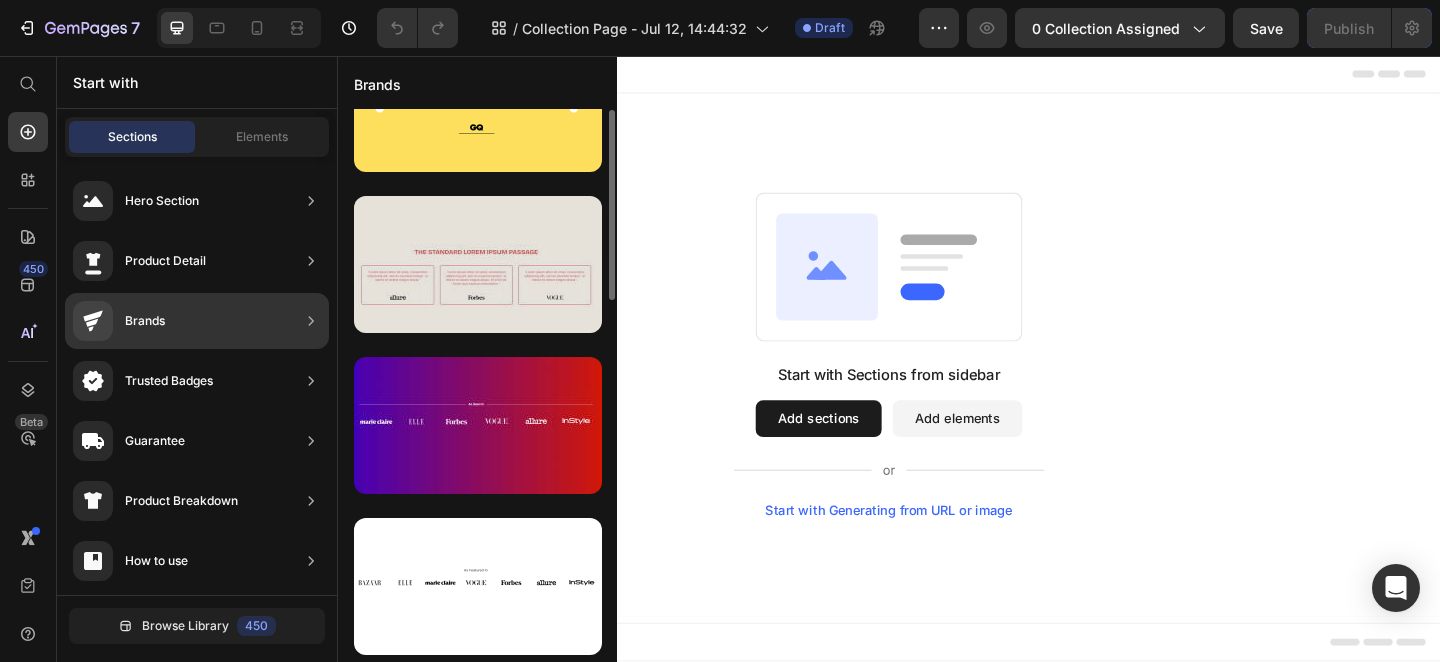scroll, scrollTop: 0, scrollLeft: 0, axis: both 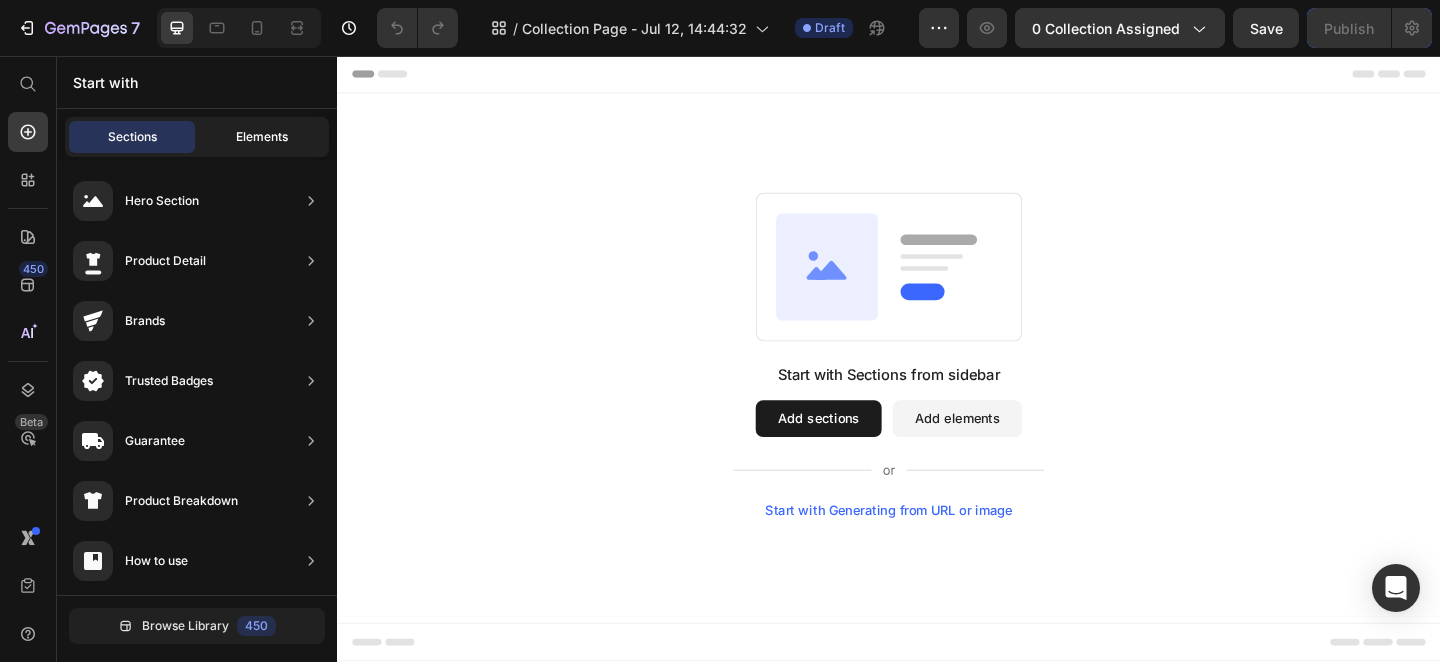 click on "Elements" 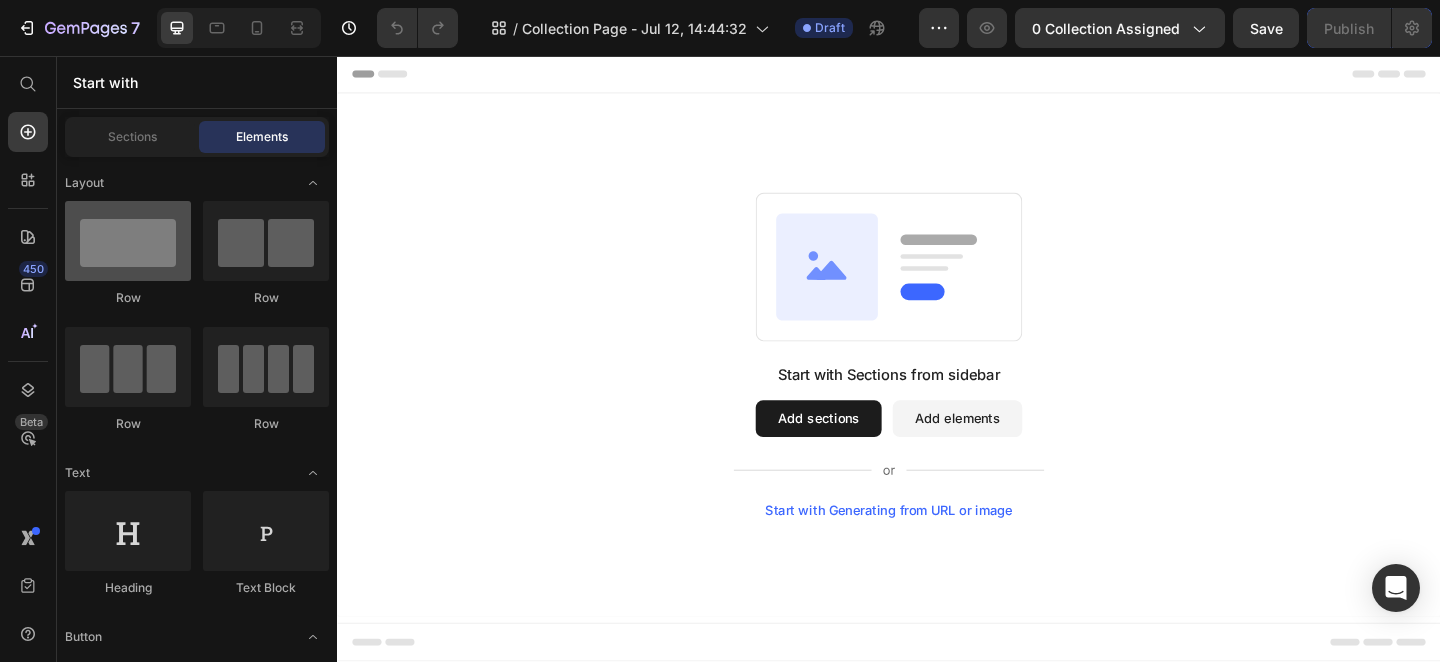 click at bounding box center (128, 241) 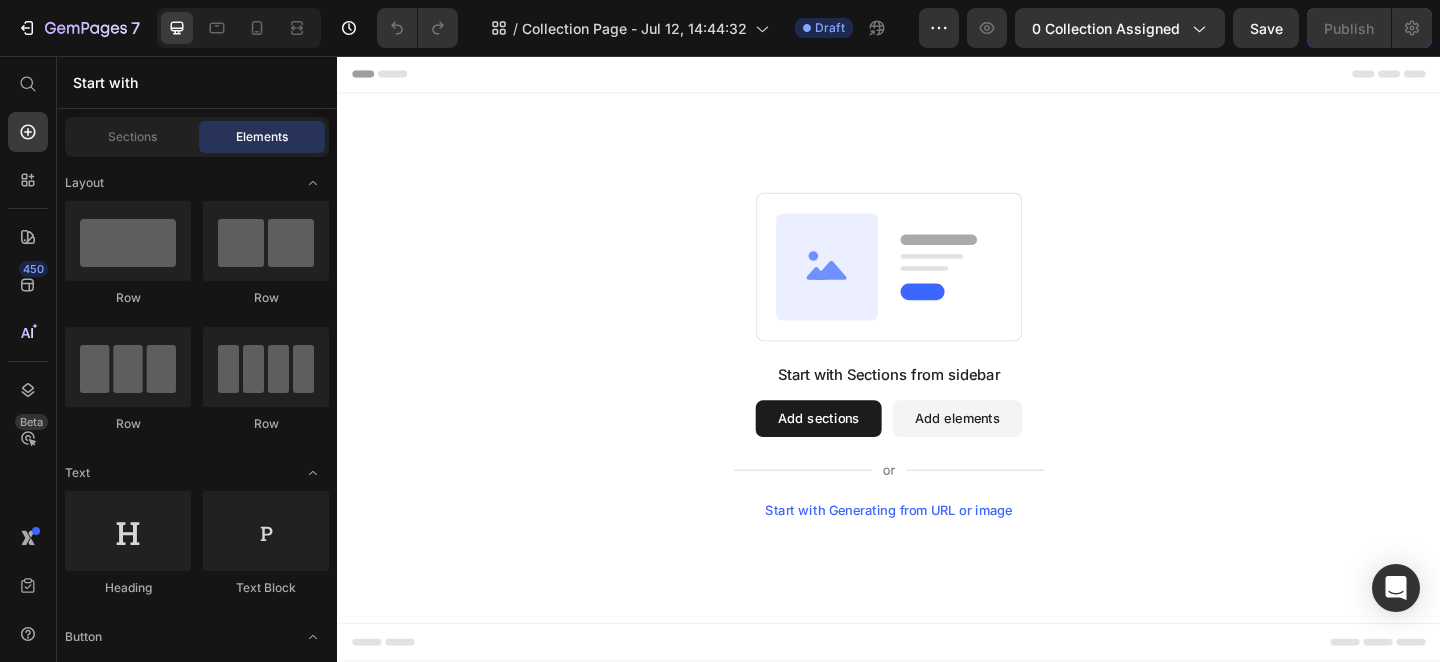 click on "Add sections" at bounding box center (860, 451) 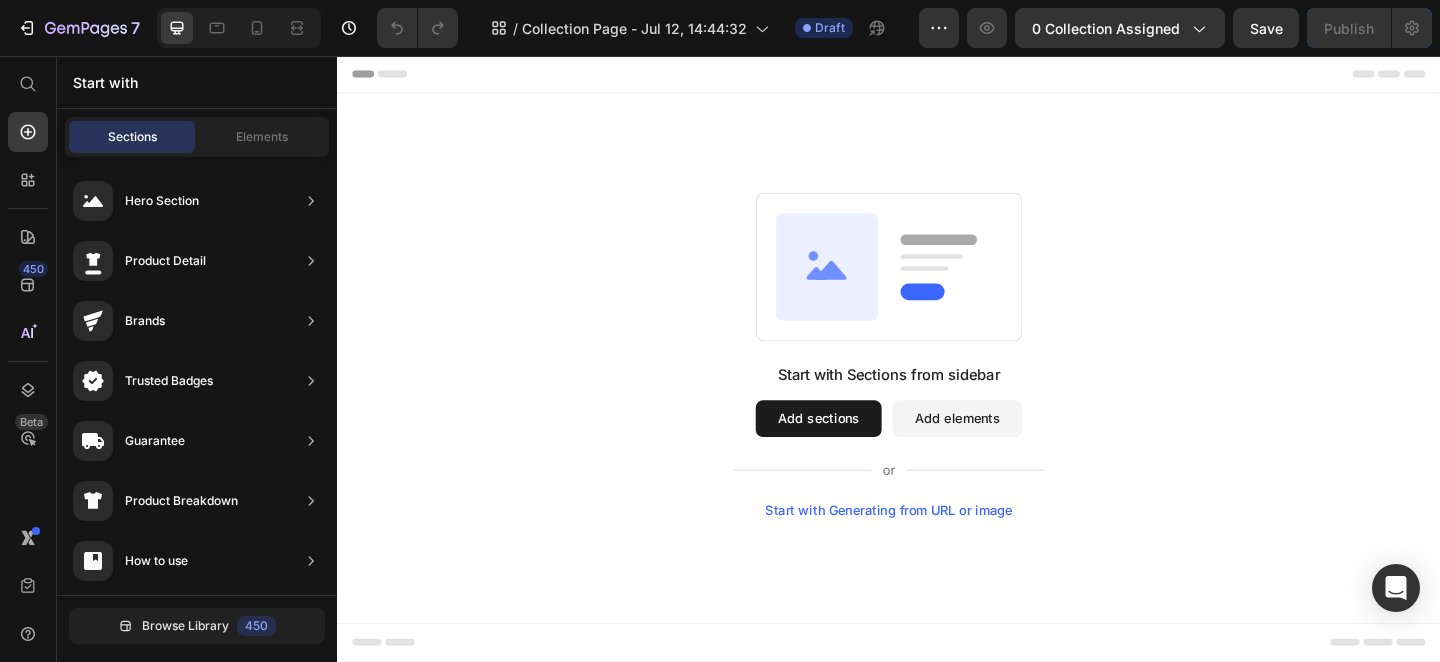 click on "Add elements" at bounding box center (1011, 451) 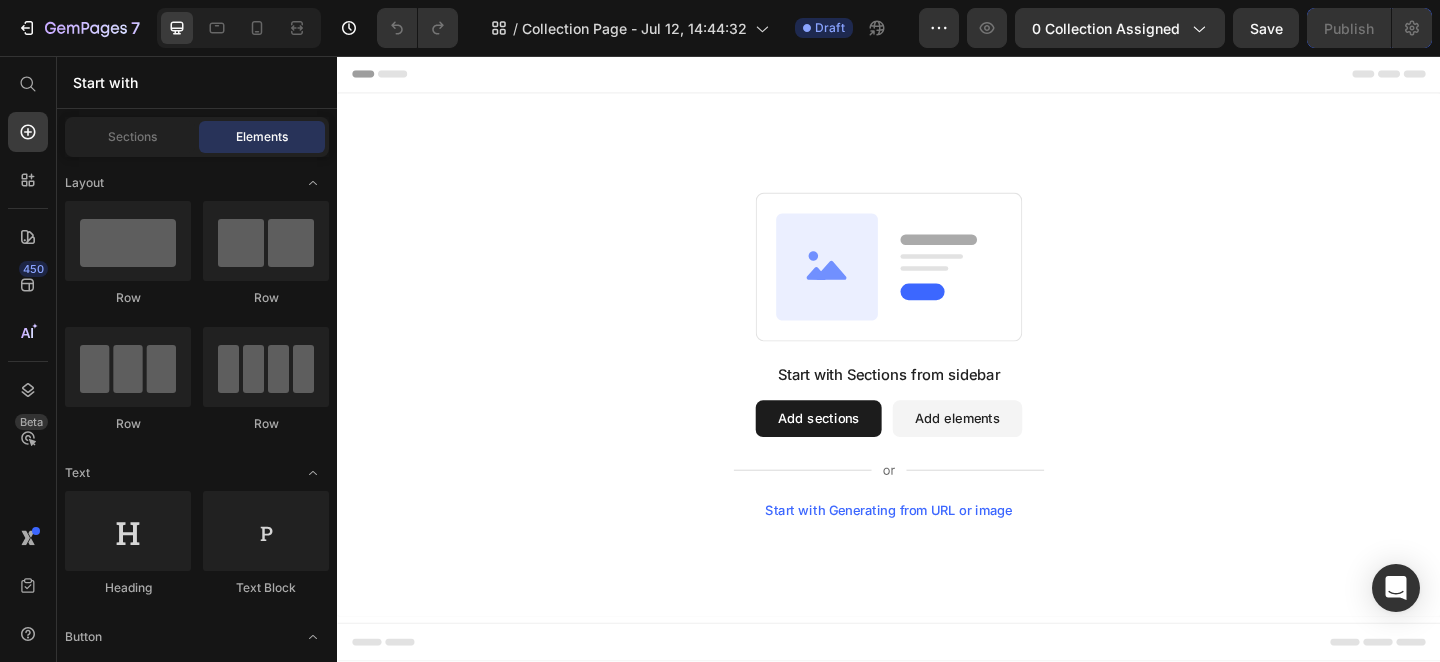 click on "Add sections" at bounding box center (860, 451) 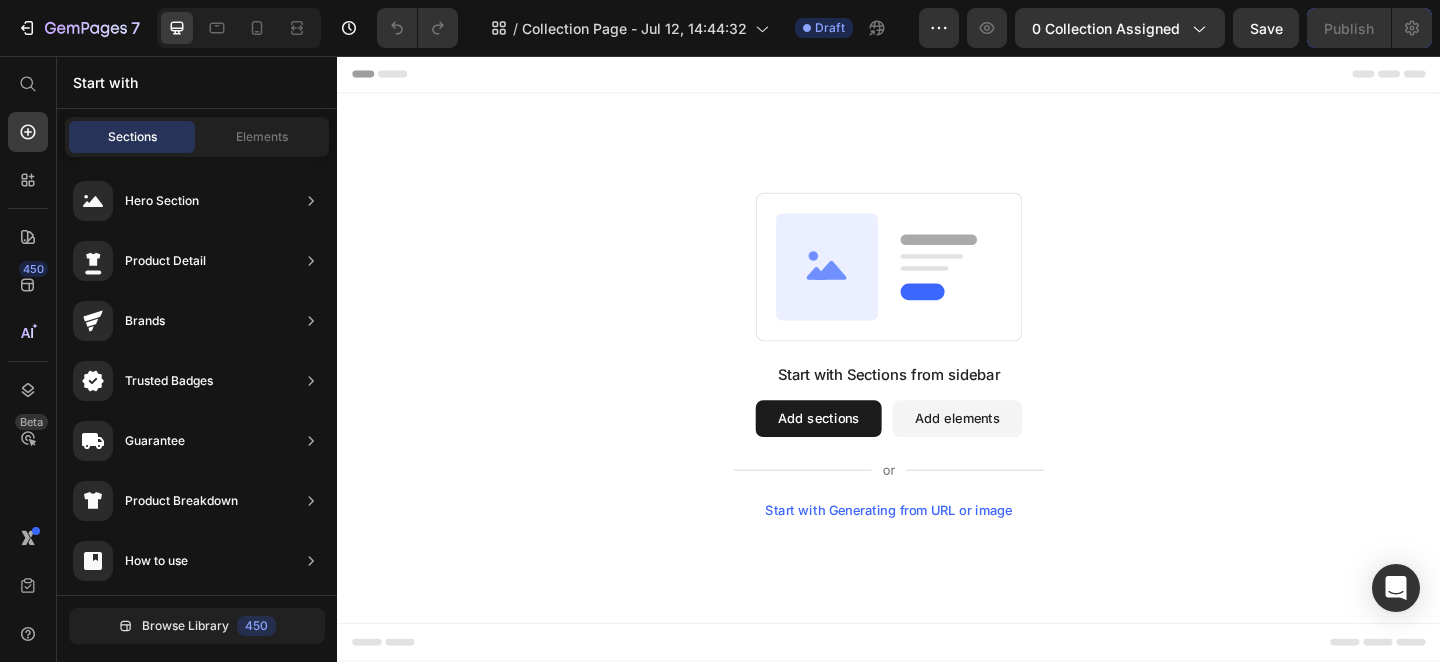 click on "Start with Generating from URL or image" at bounding box center (937, 551) 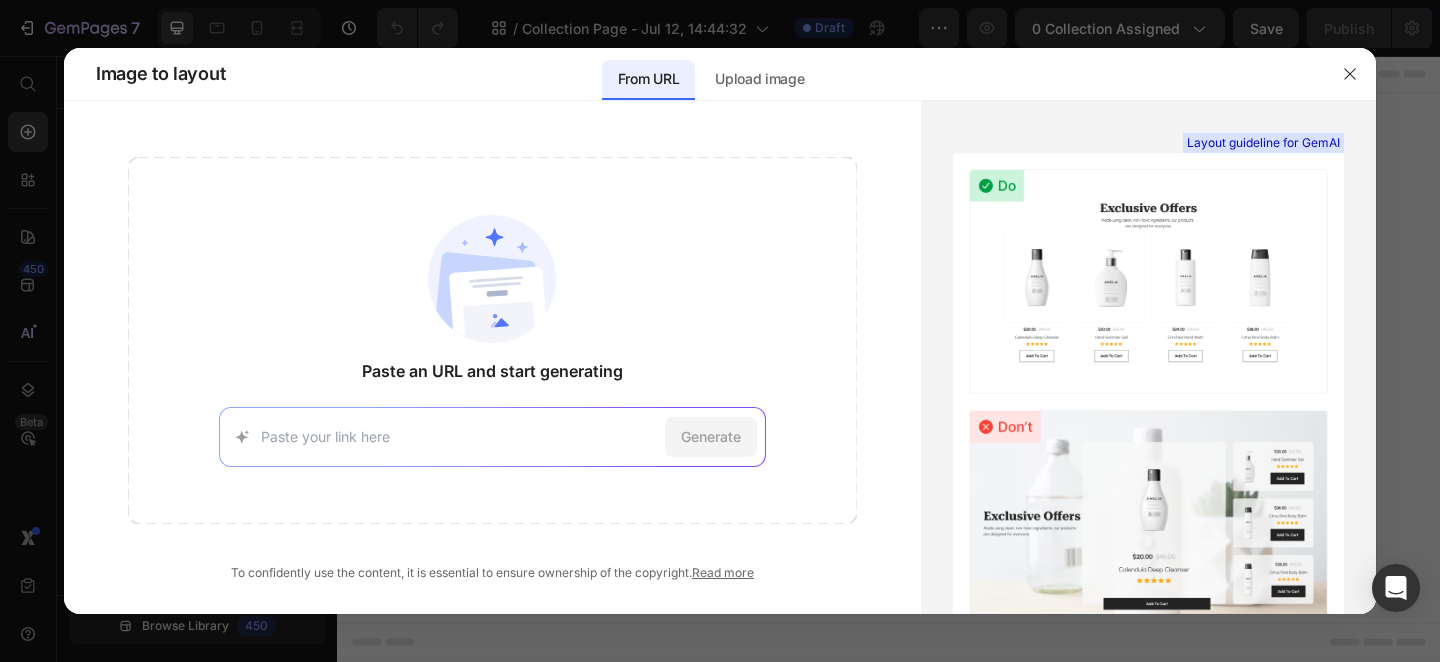 click at bounding box center [459, 436] 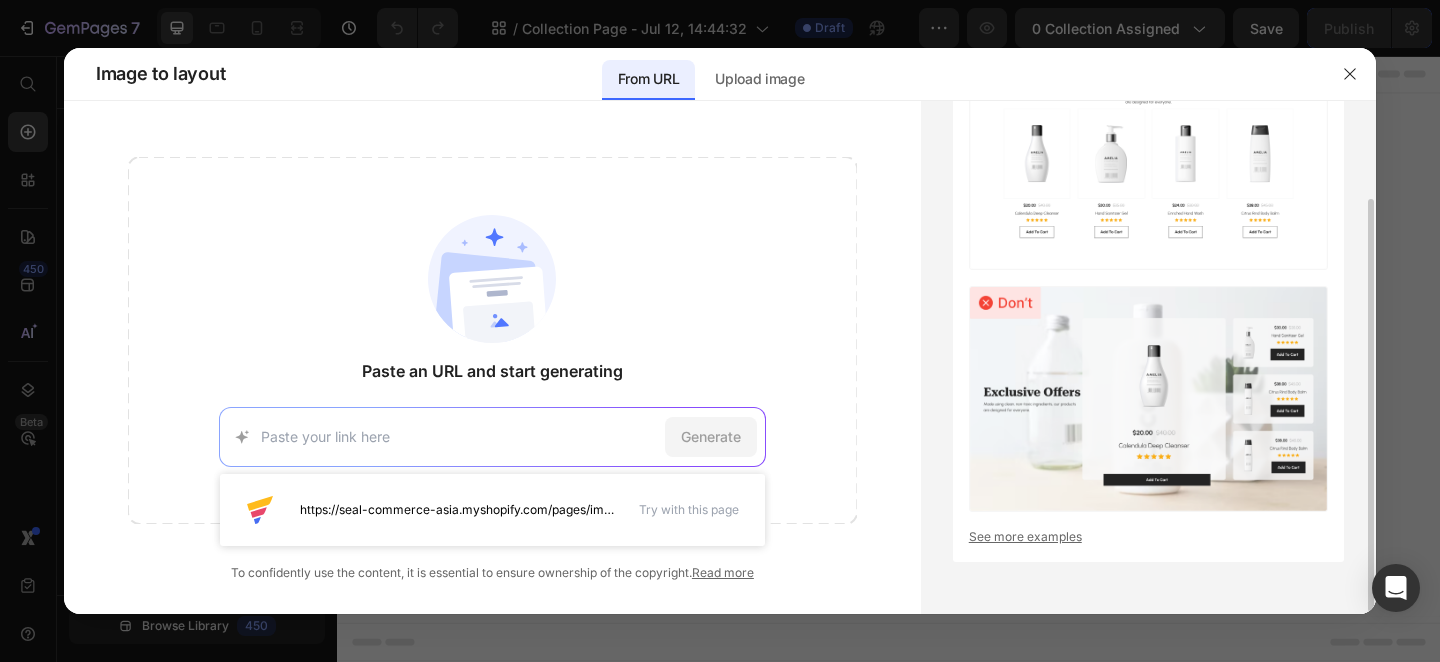 scroll, scrollTop: 0, scrollLeft: 0, axis: both 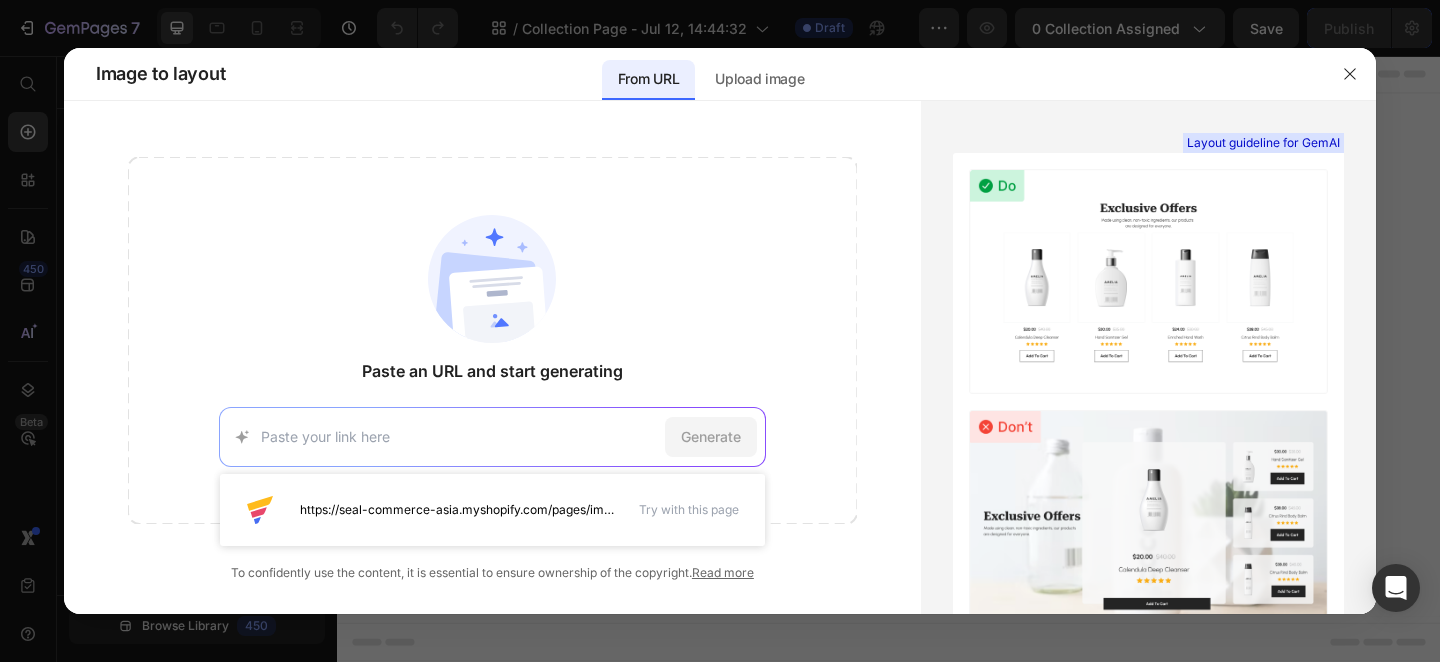 click at bounding box center (459, 436) 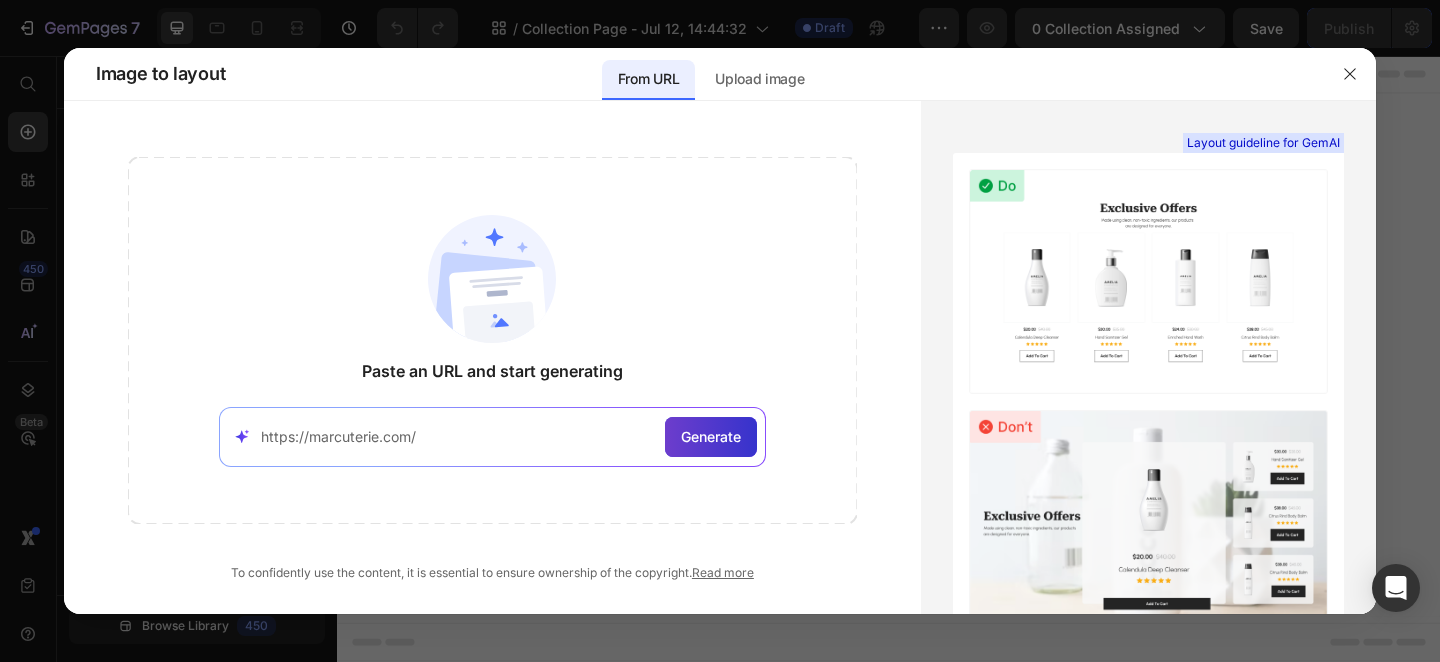 type on "https://marcuterie.com/" 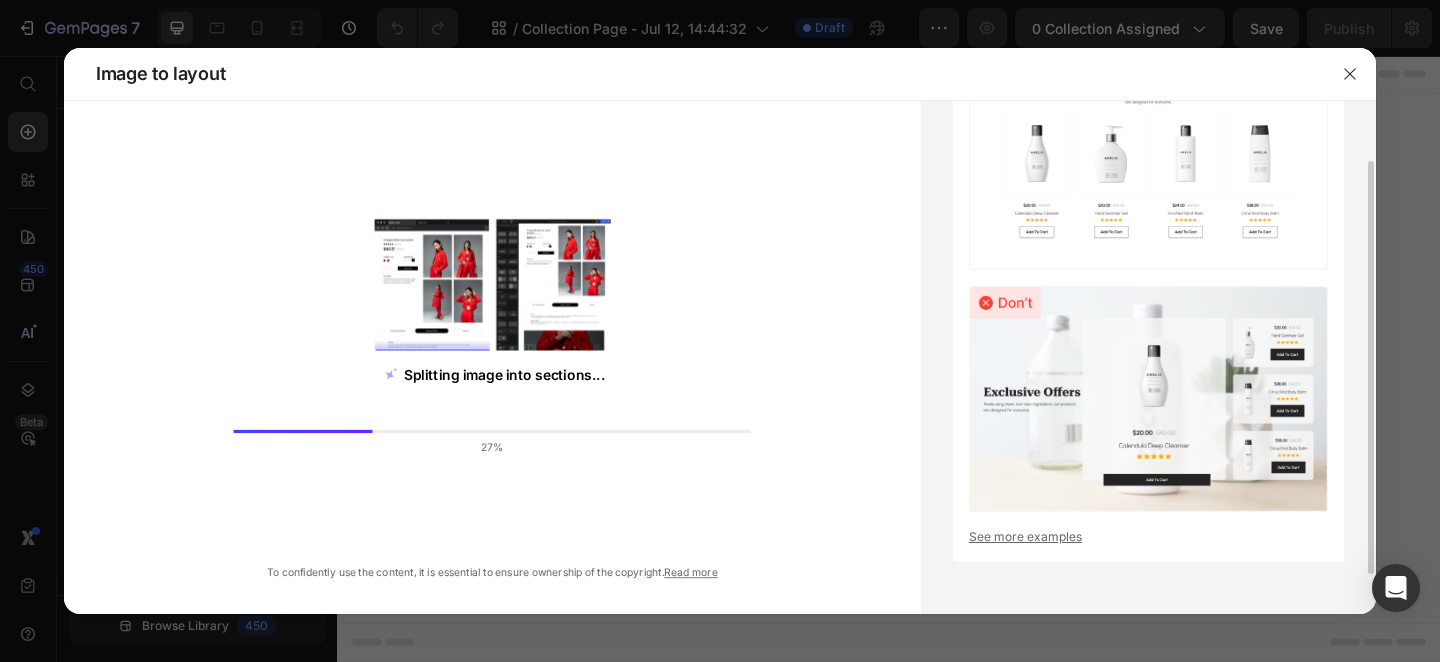 scroll, scrollTop: 0, scrollLeft: 0, axis: both 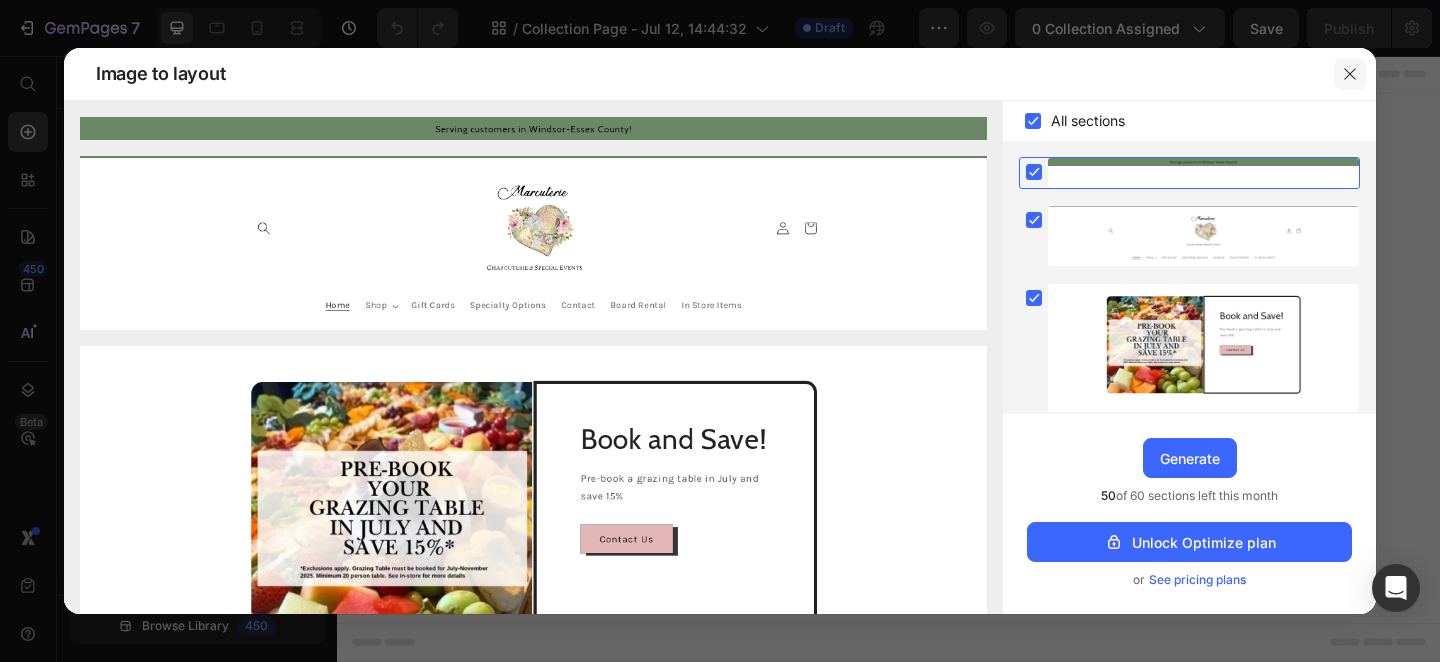 click at bounding box center (1350, 74) 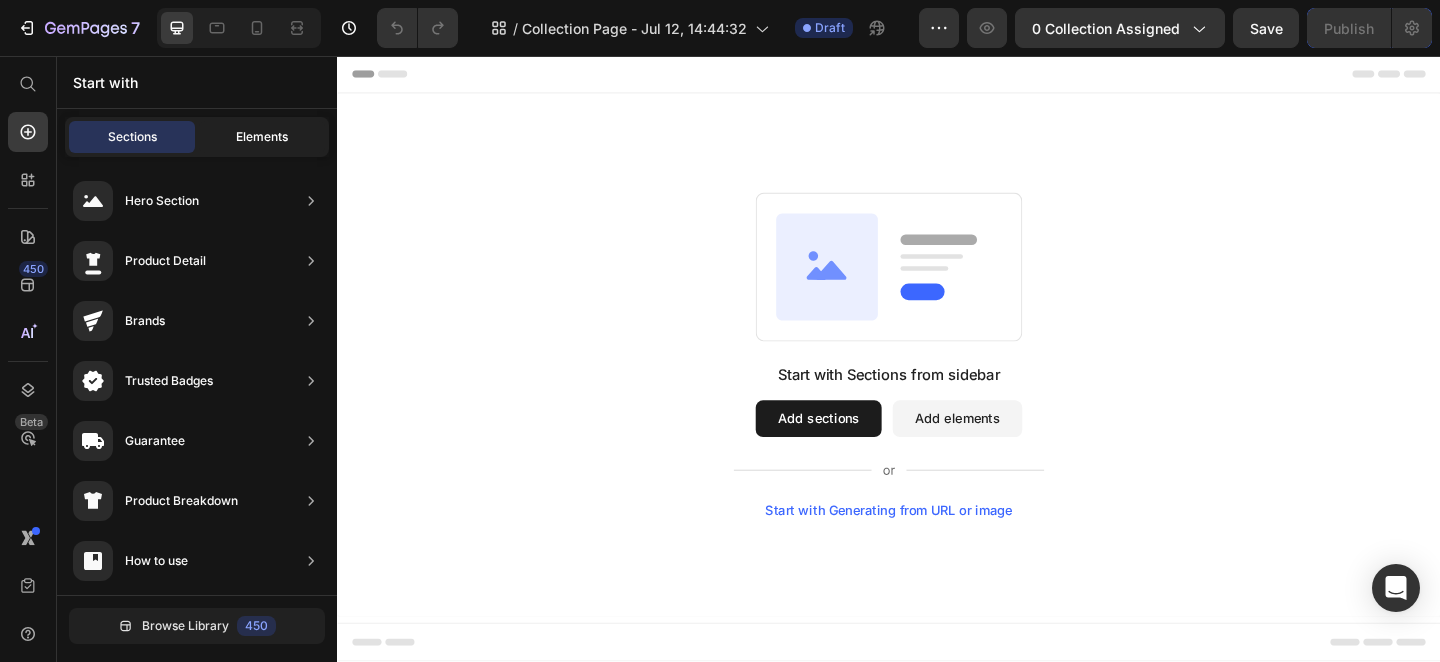 click on "Elements" 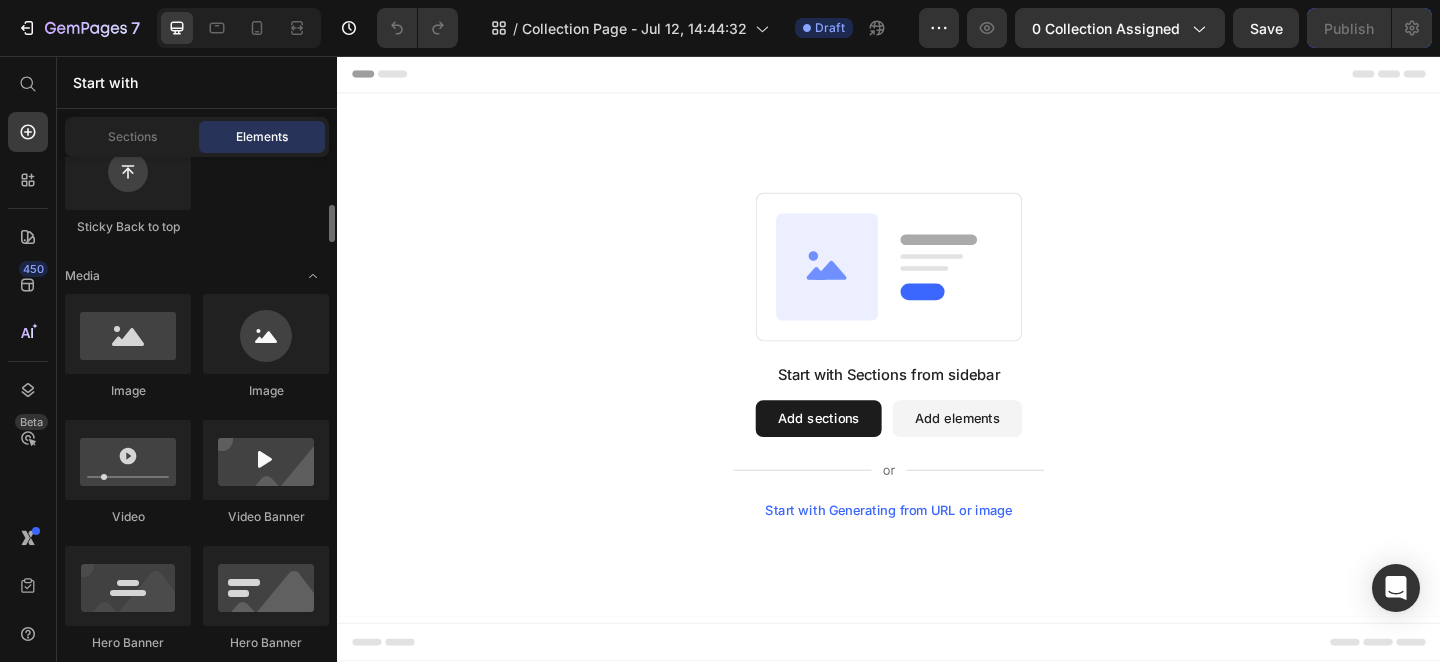 scroll, scrollTop: 650, scrollLeft: 0, axis: vertical 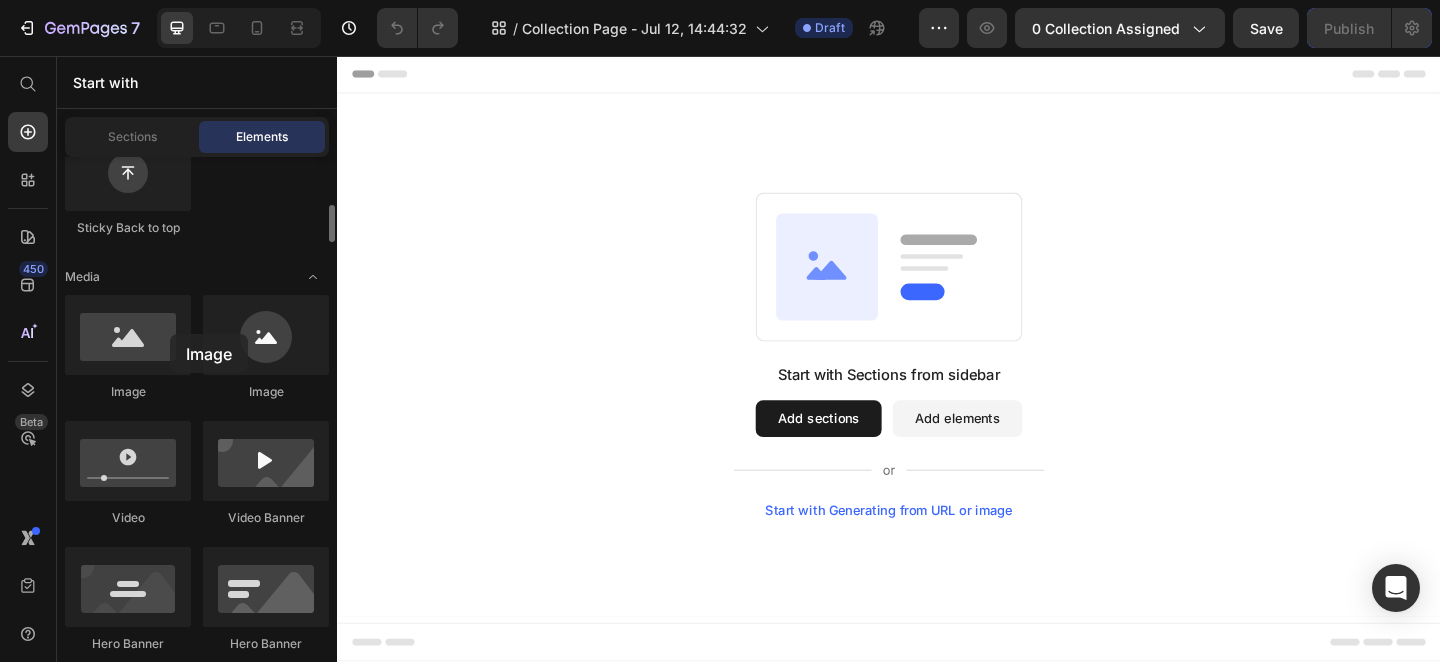 click at bounding box center (128, 335) 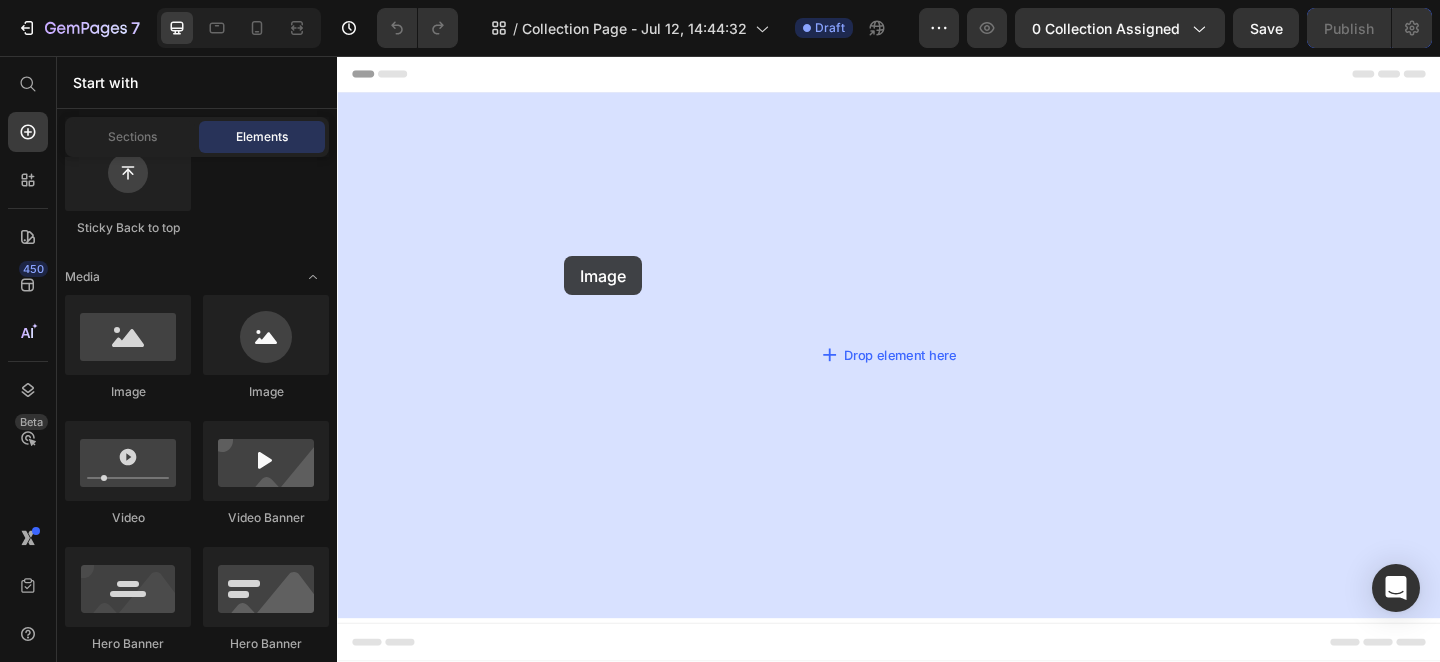 drag, startPoint x: 487, startPoint y: 395, endPoint x: 591, endPoint y: 271, distance: 161.83943 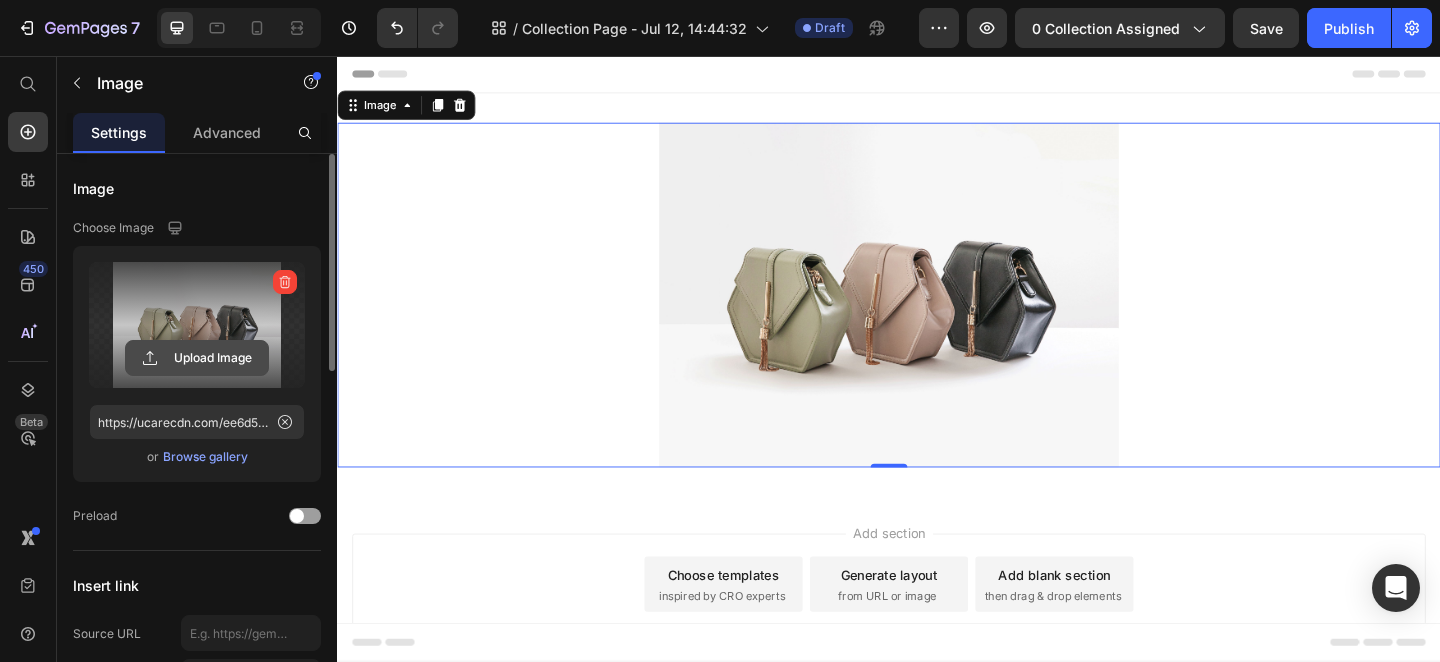 click 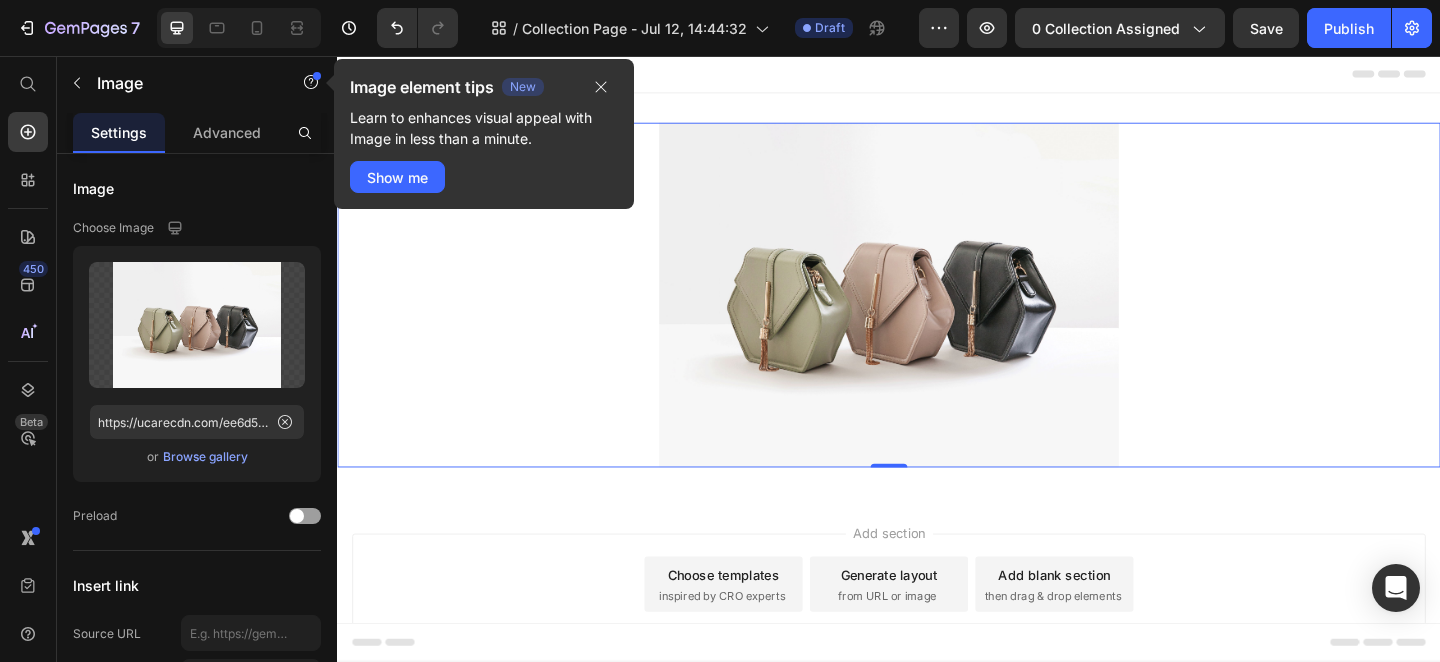 click at bounding box center (937, 316) 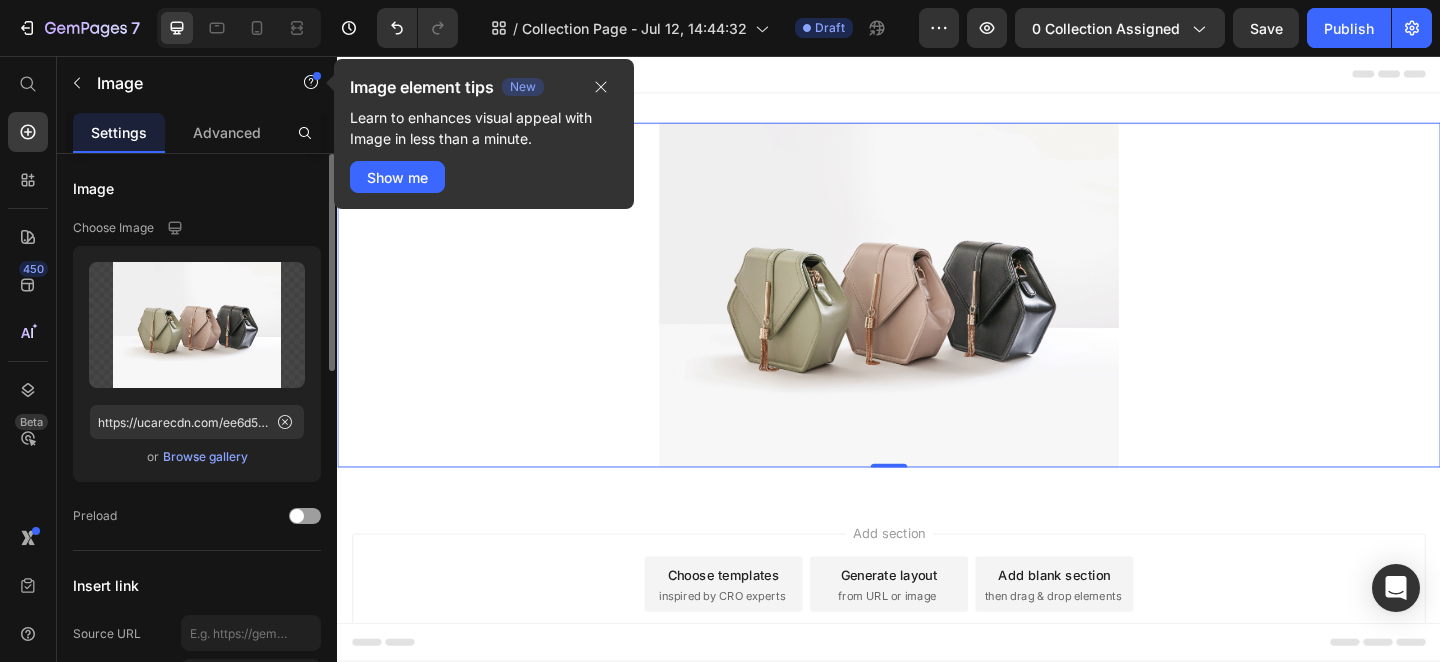click on "Browse gallery" at bounding box center [205, 457] 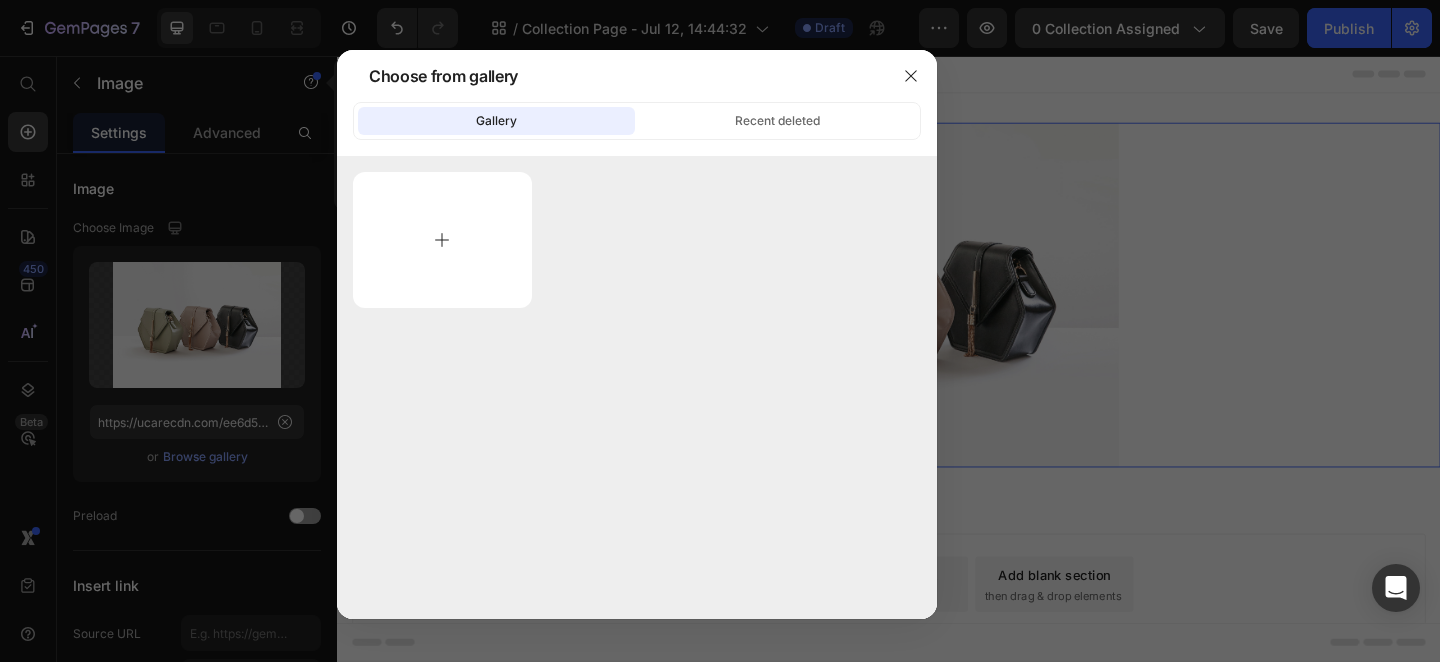 click at bounding box center [442, 240] 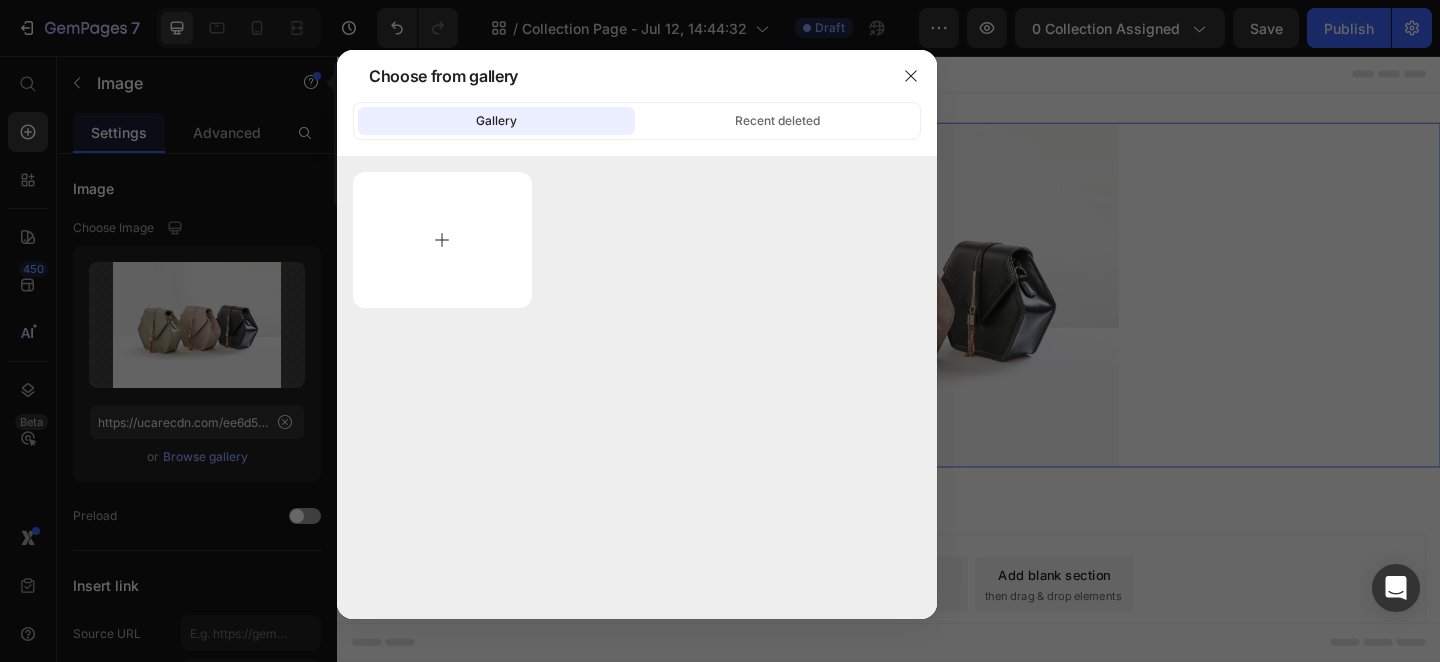 type on "C:\fakepath\Untitled design (5).jpg" 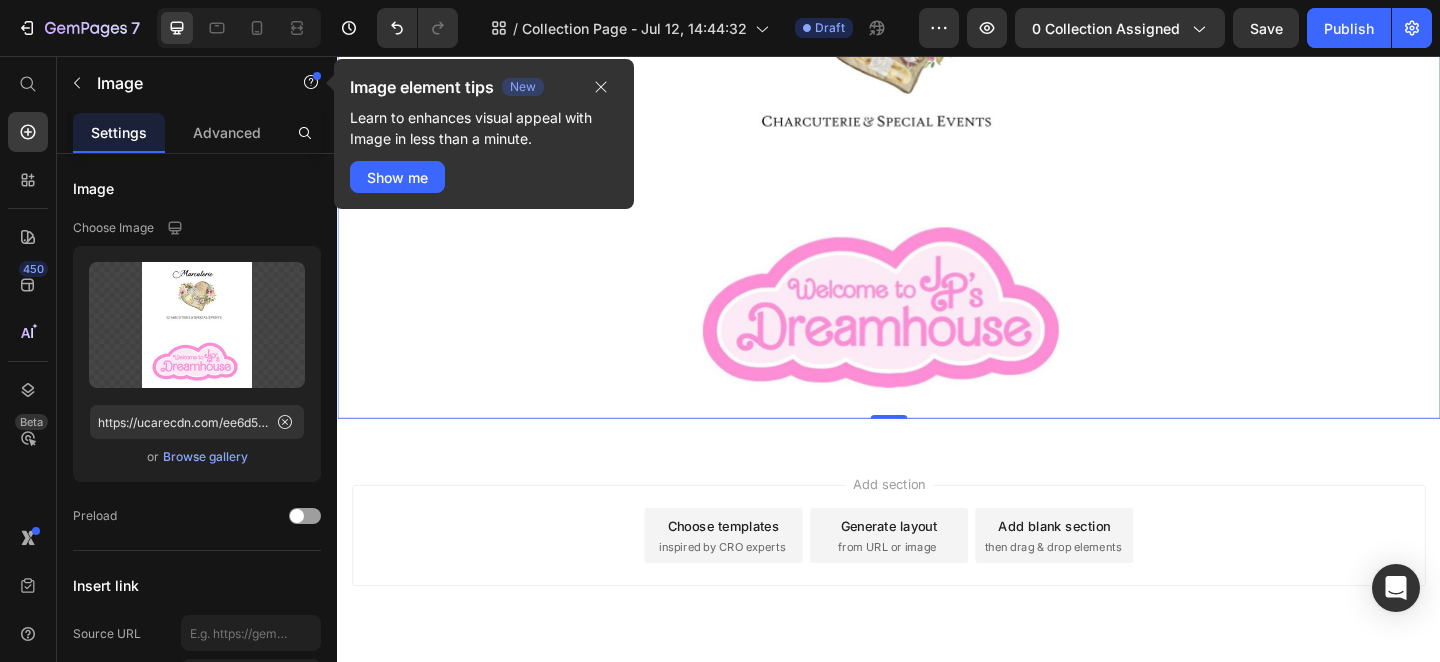 scroll, scrollTop: 310, scrollLeft: 0, axis: vertical 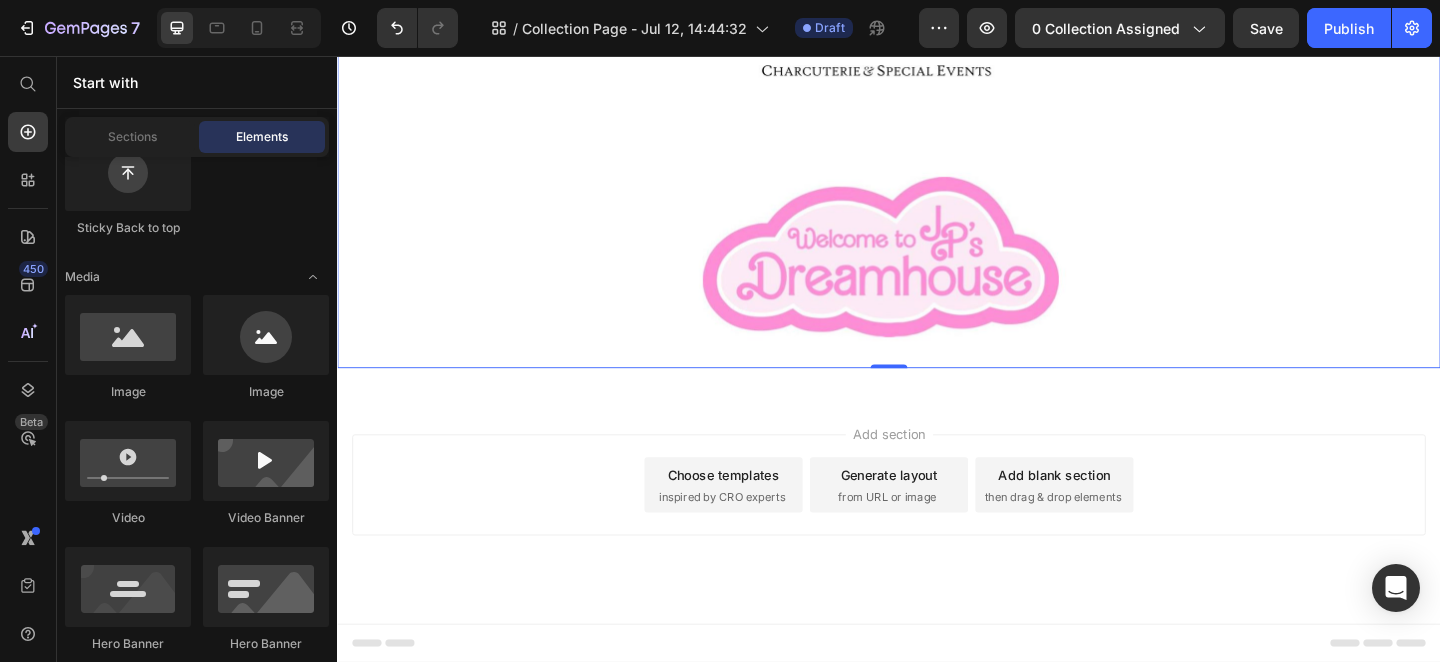 click on "Add section Choose templates inspired by CRO experts Generate layout from URL or image Add blank section then drag & drop elements" at bounding box center (937, 523) 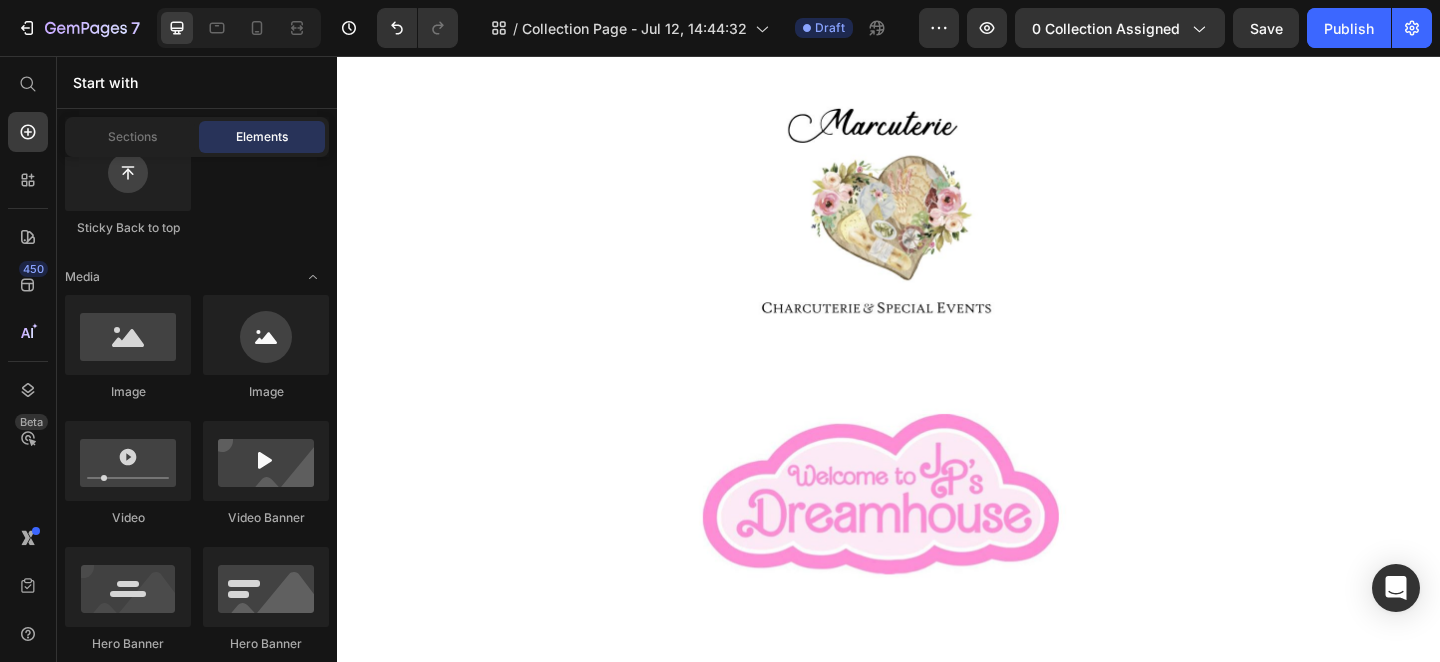 scroll, scrollTop: 0, scrollLeft: 0, axis: both 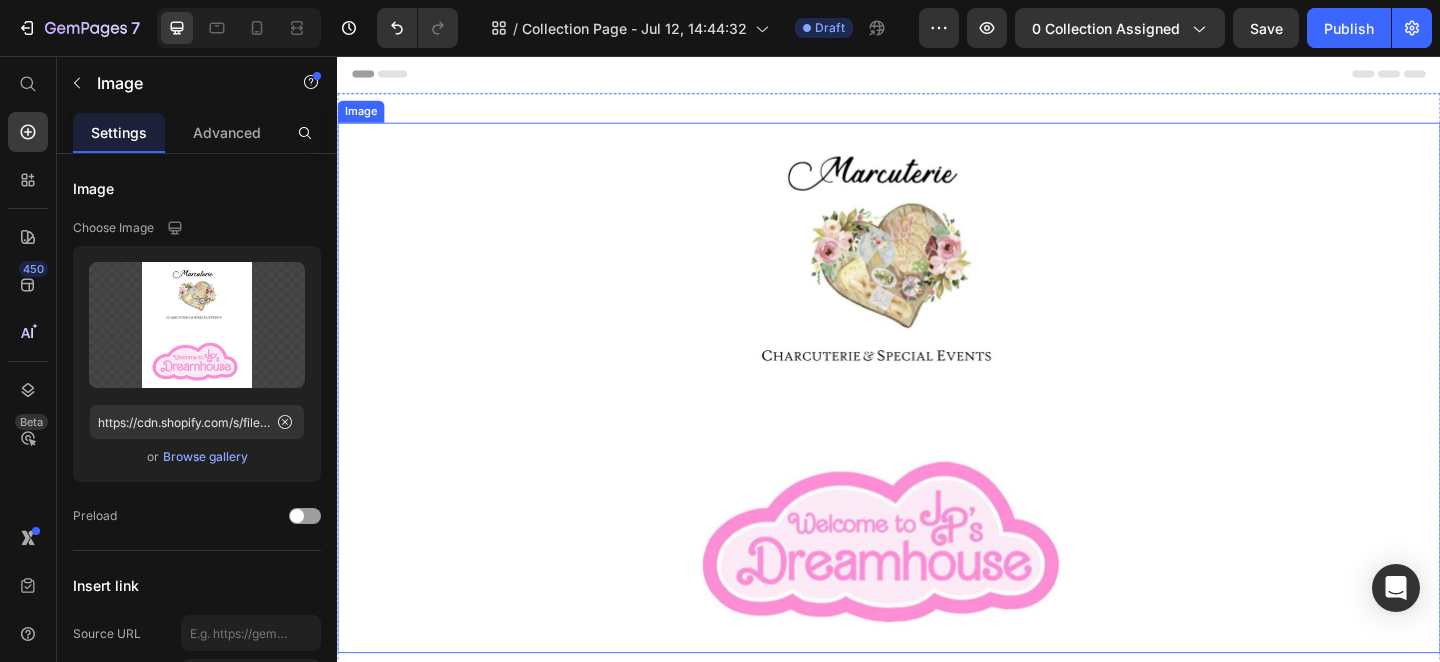 click at bounding box center (937, 417) 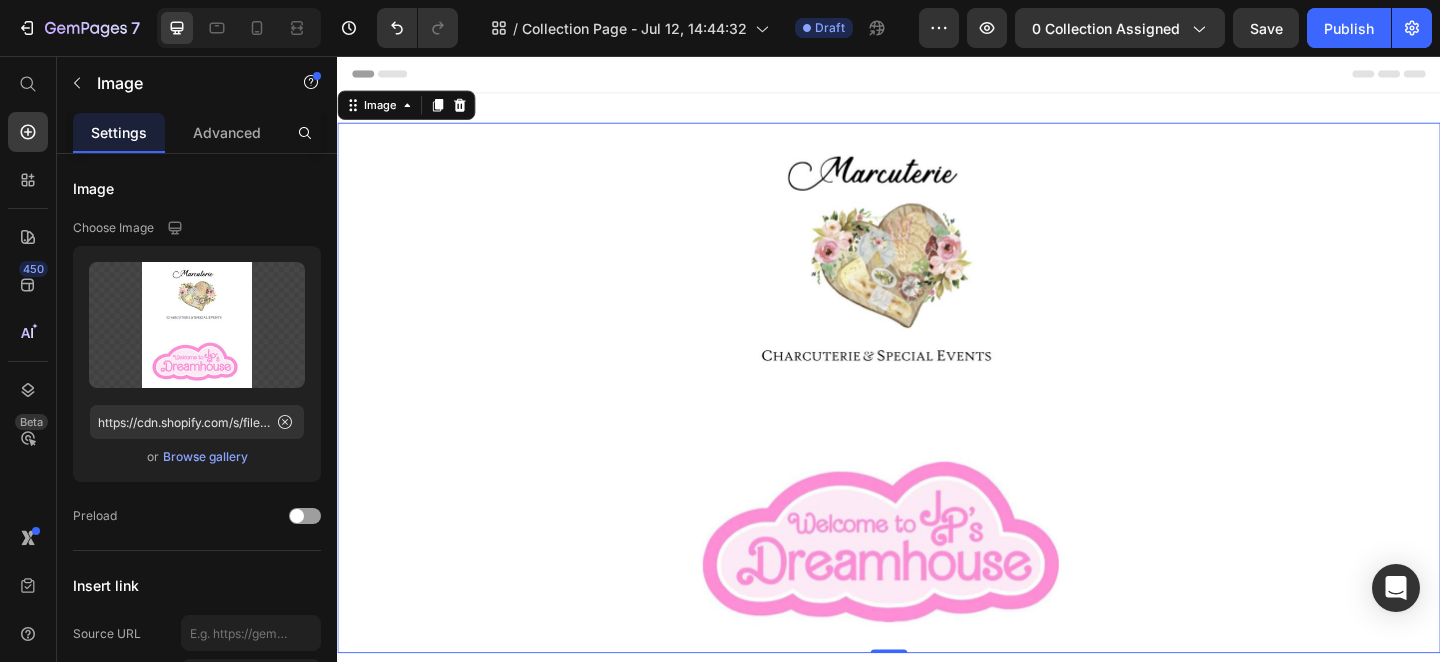 click at bounding box center (937, 417) 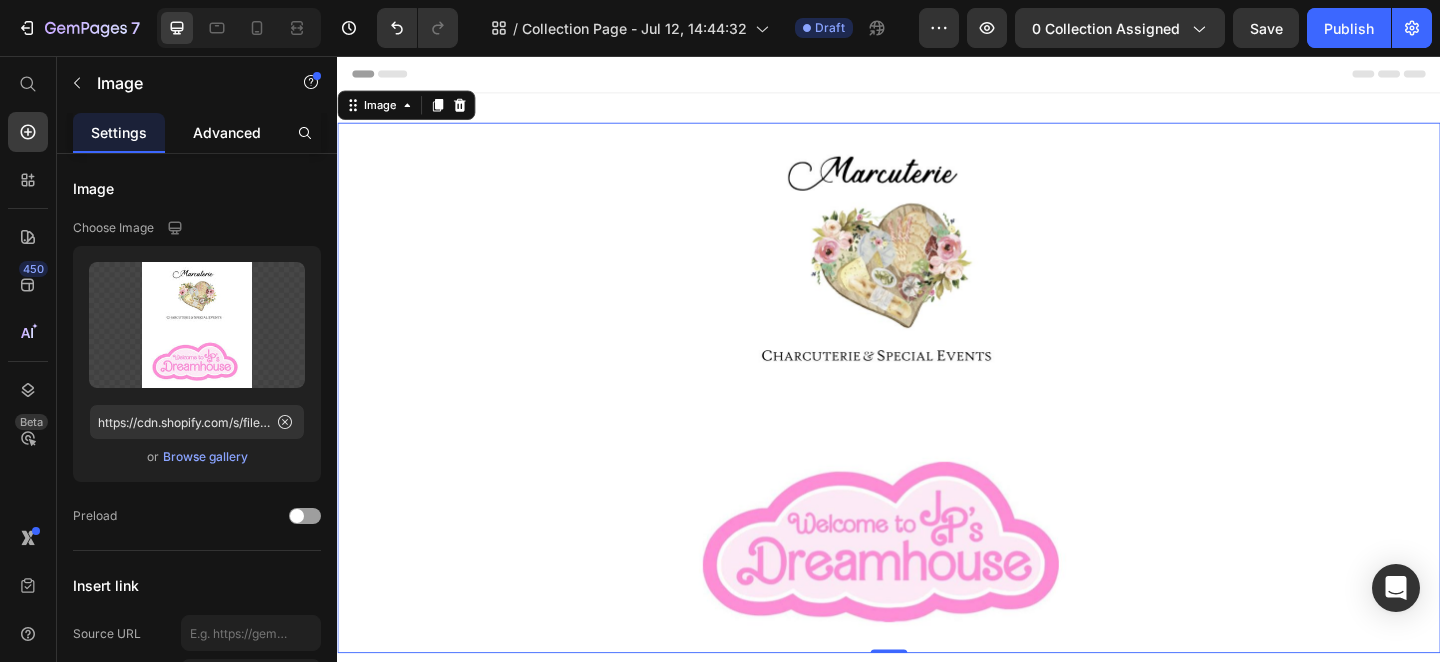 click on "Advanced" at bounding box center (227, 132) 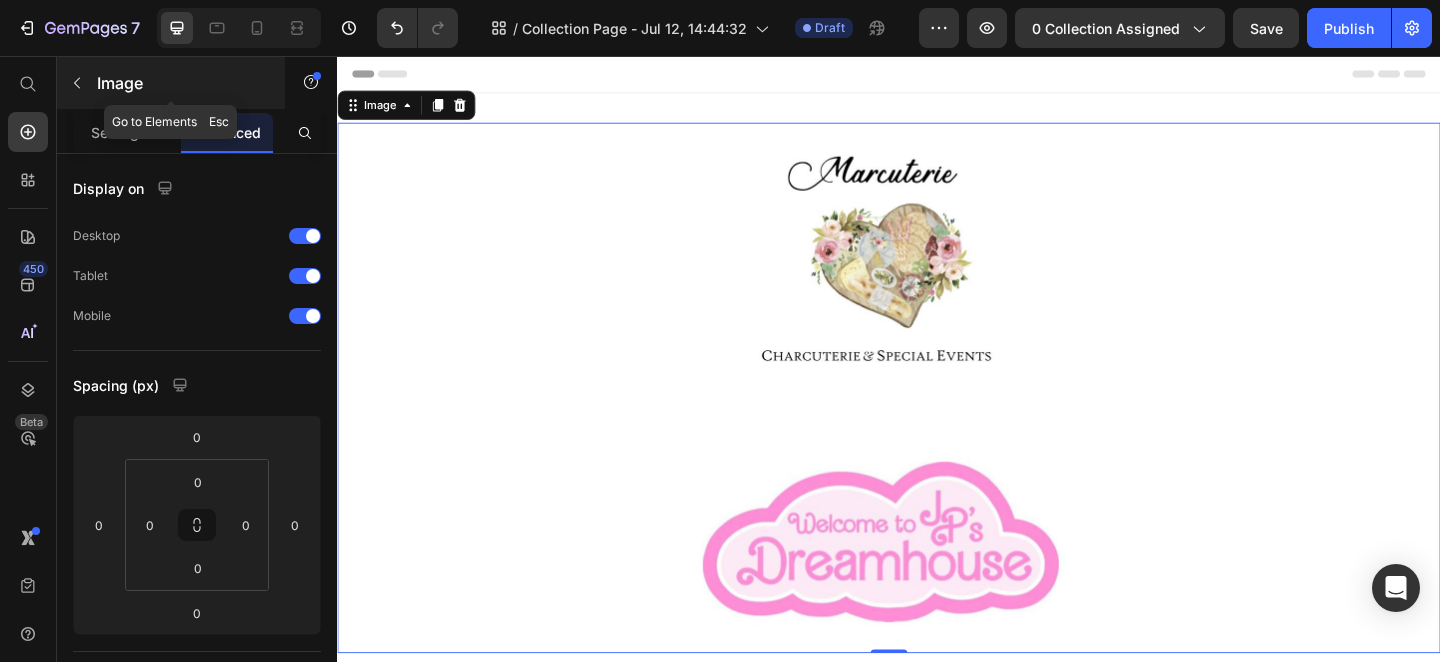 click at bounding box center [77, 83] 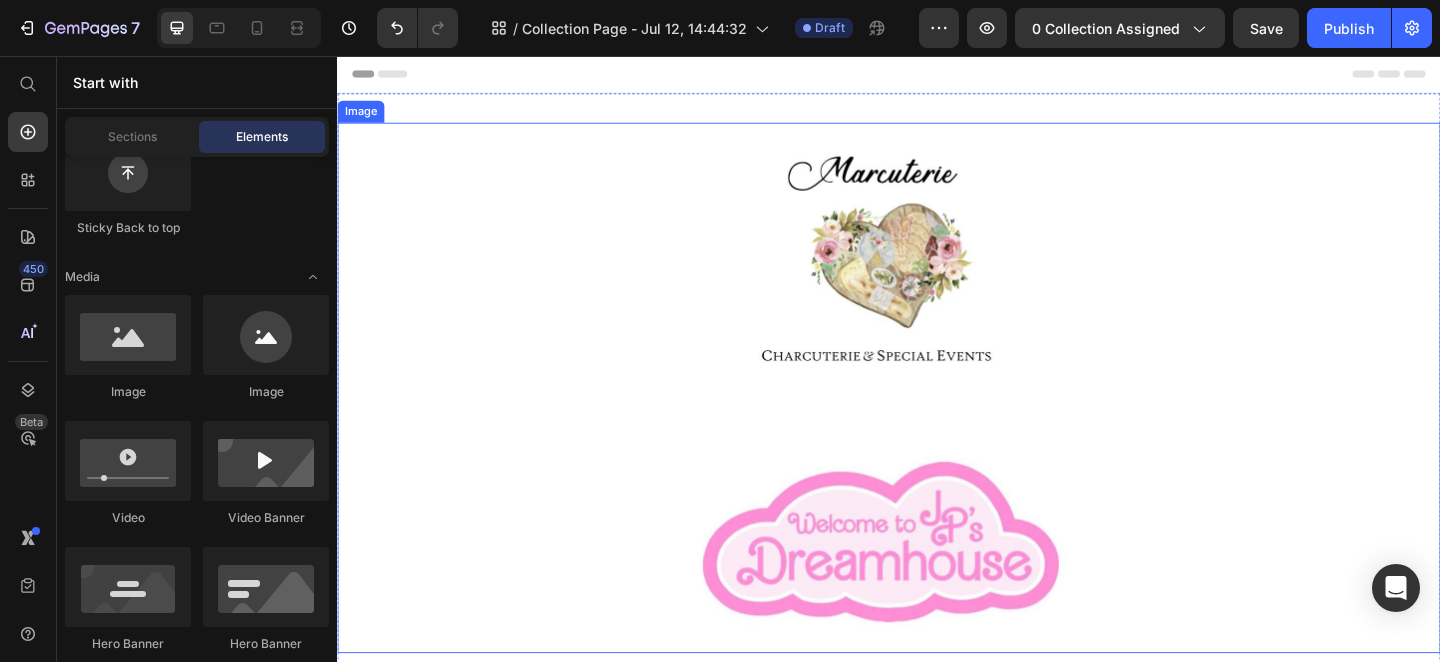 click at bounding box center (937, 417) 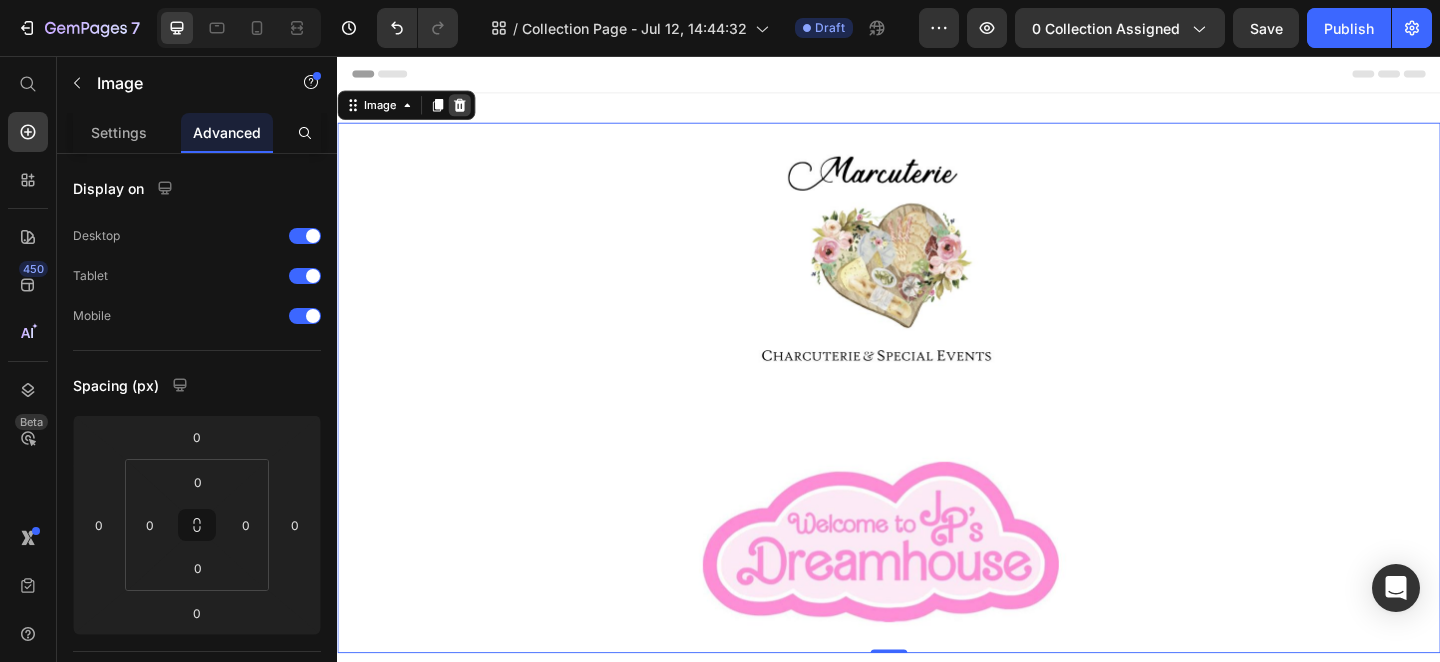 click 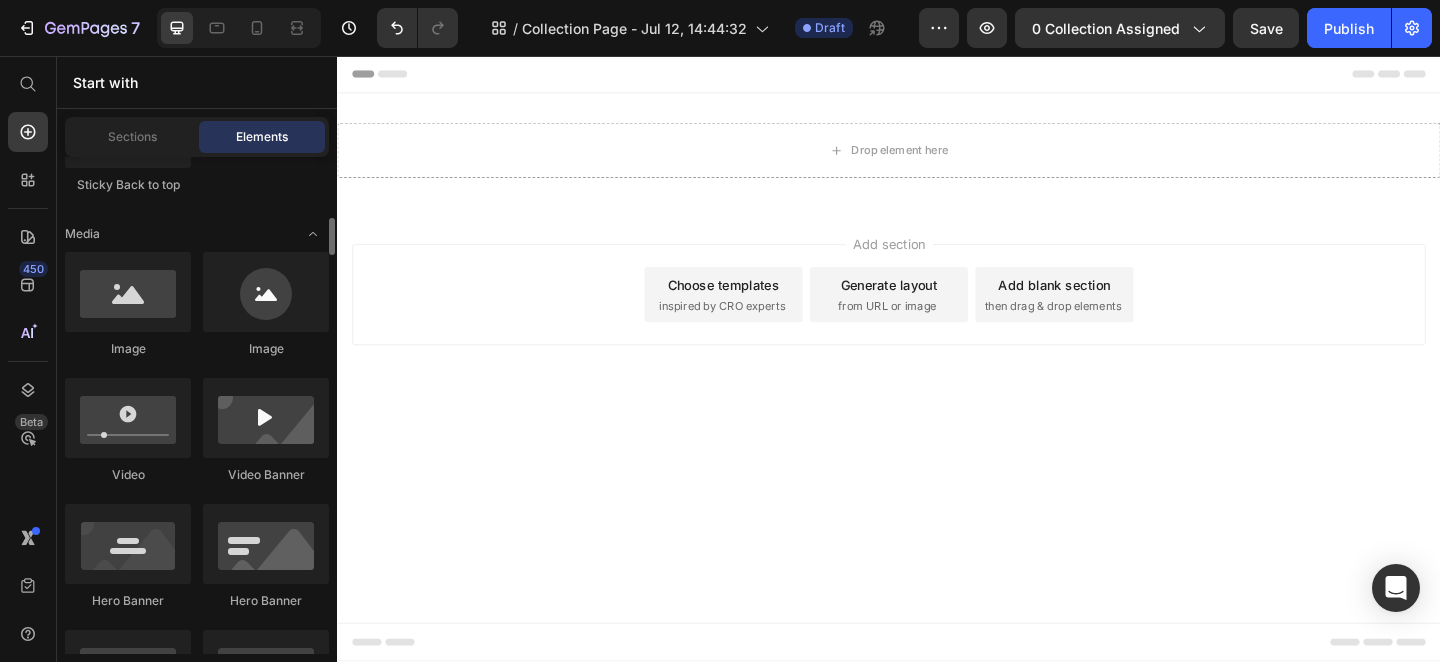 scroll, scrollTop: 704, scrollLeft: 0, axis: vertical 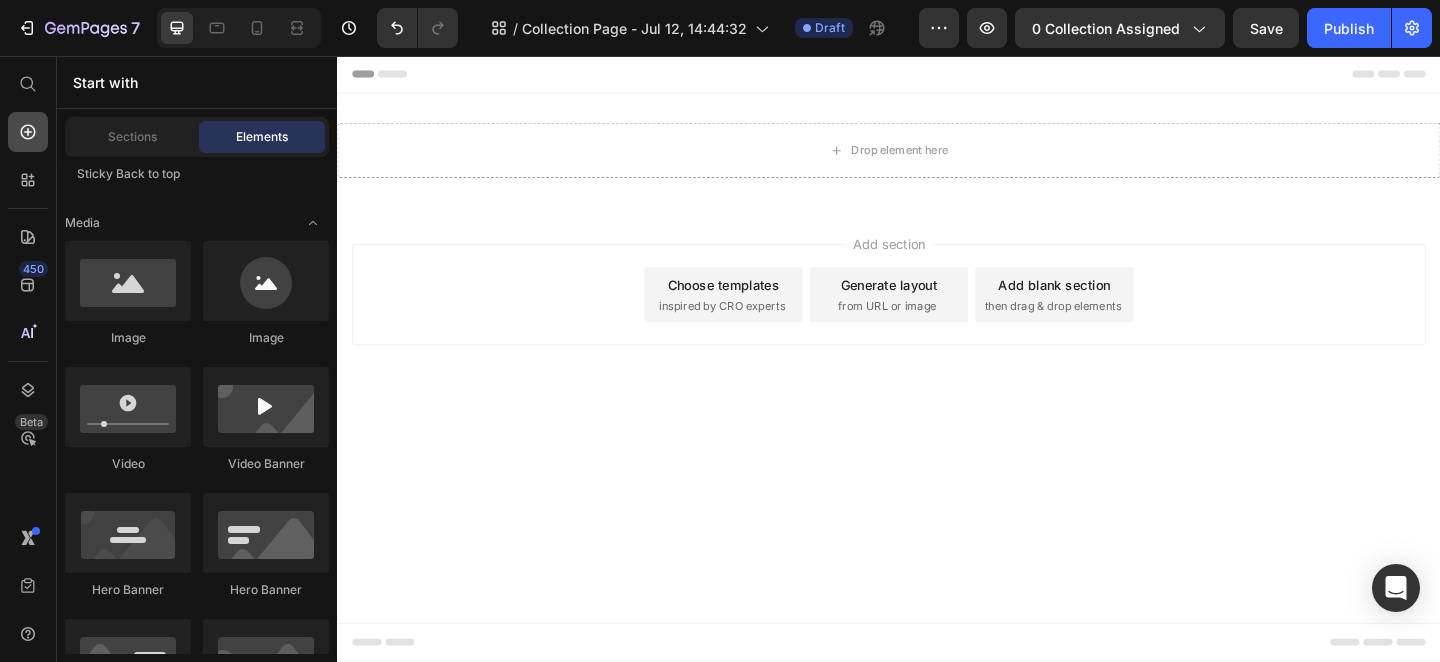 click 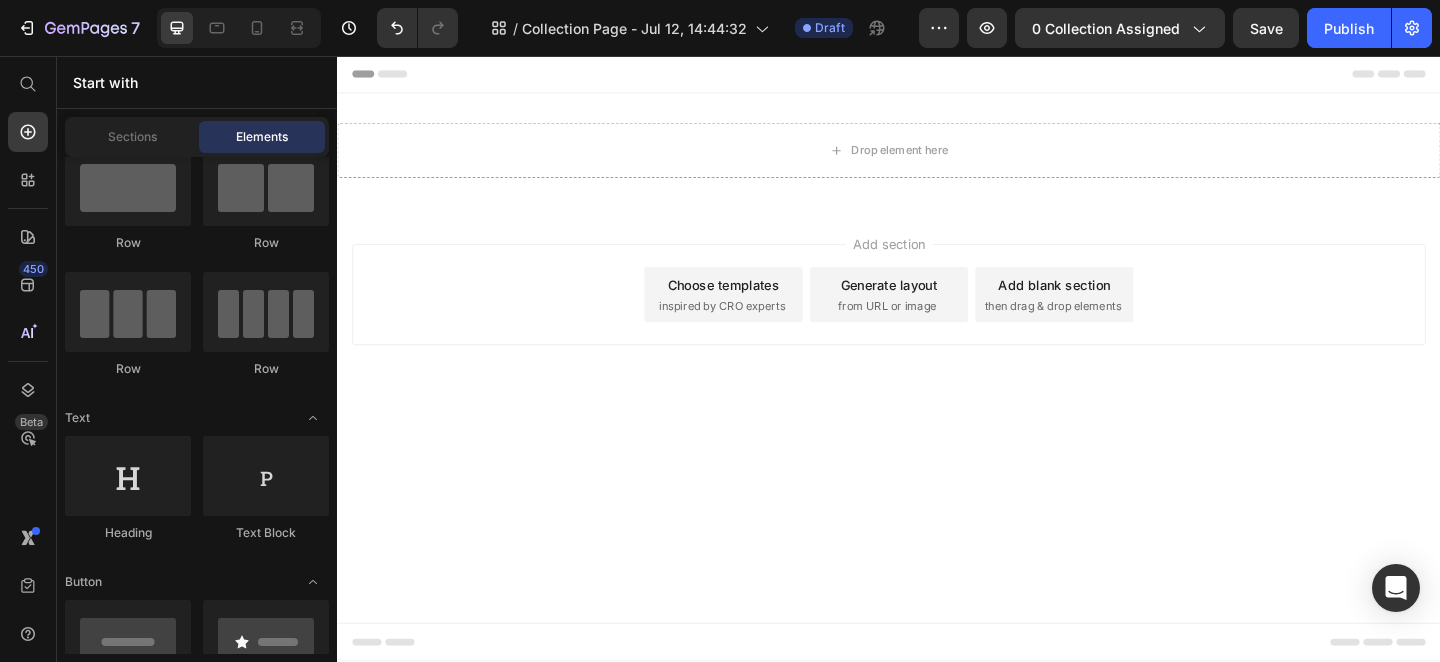 scroll, scrollTop: 0, scrollLeft: 0, axis: both 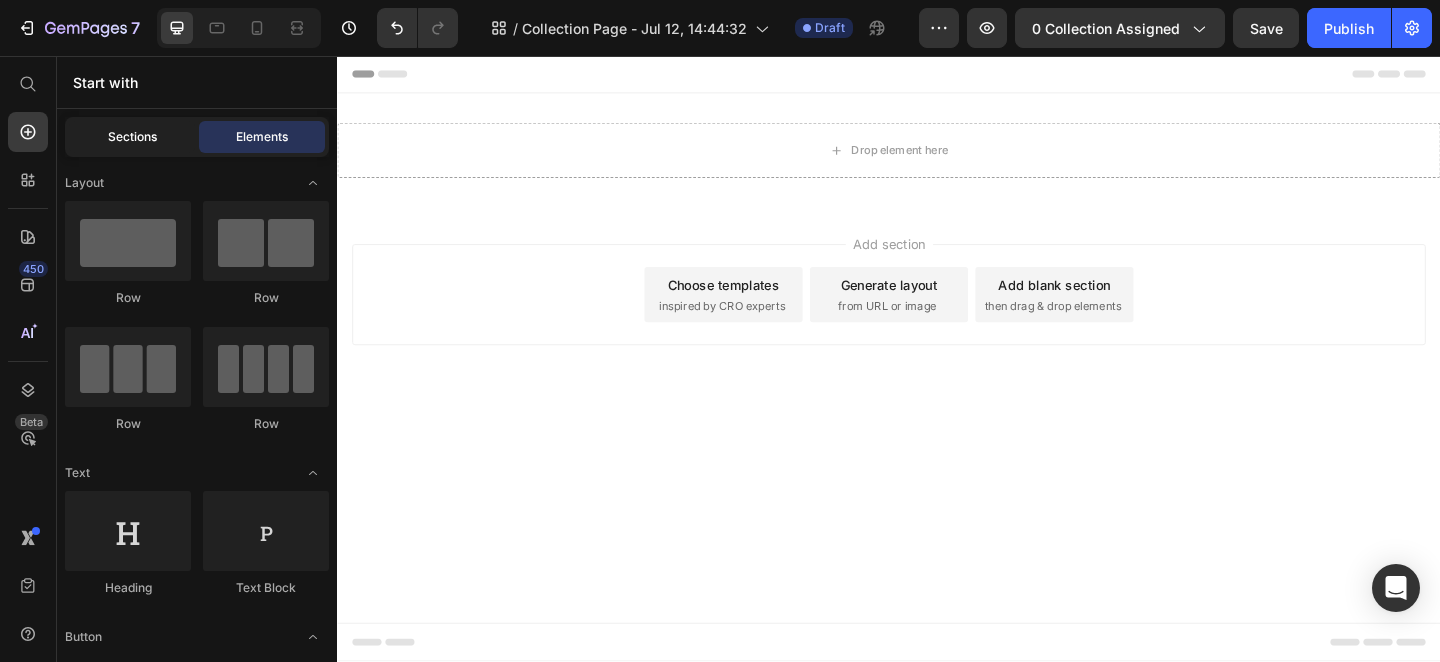 click on "Sections" 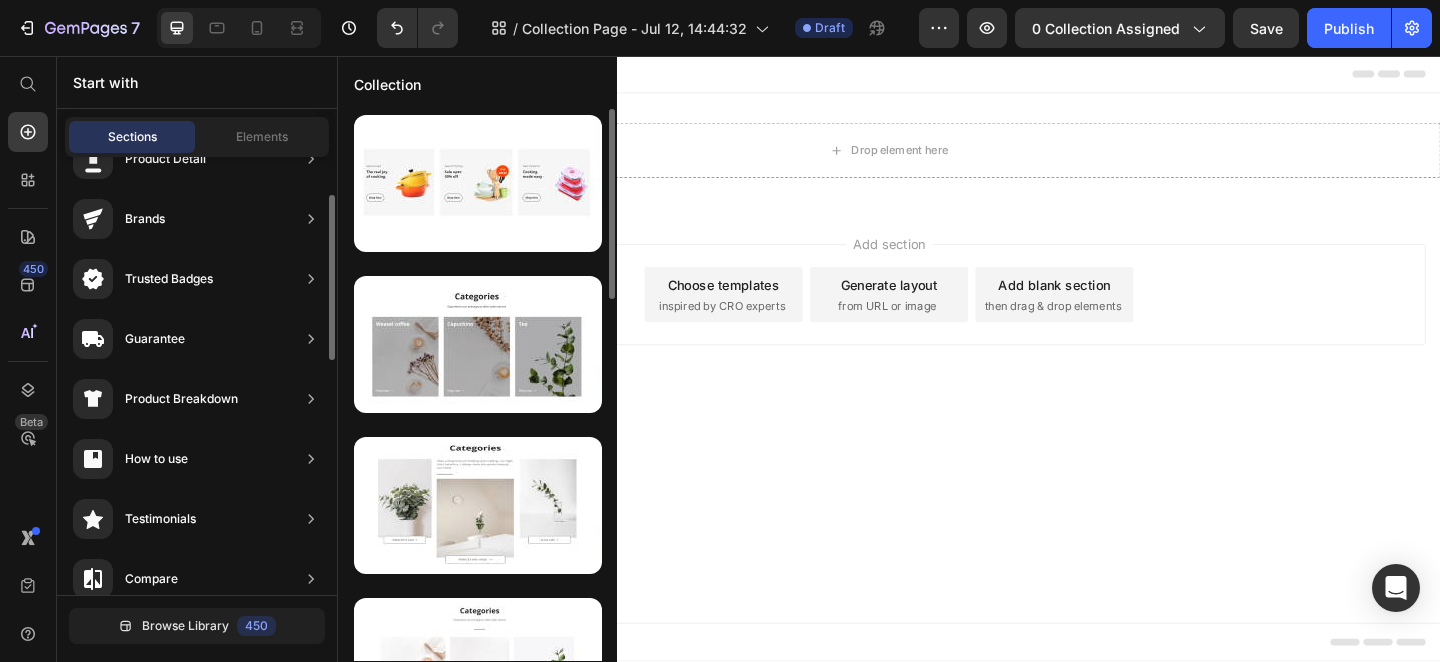 scroll, scrollTop: 0, scrollLeft: 0, axis: both 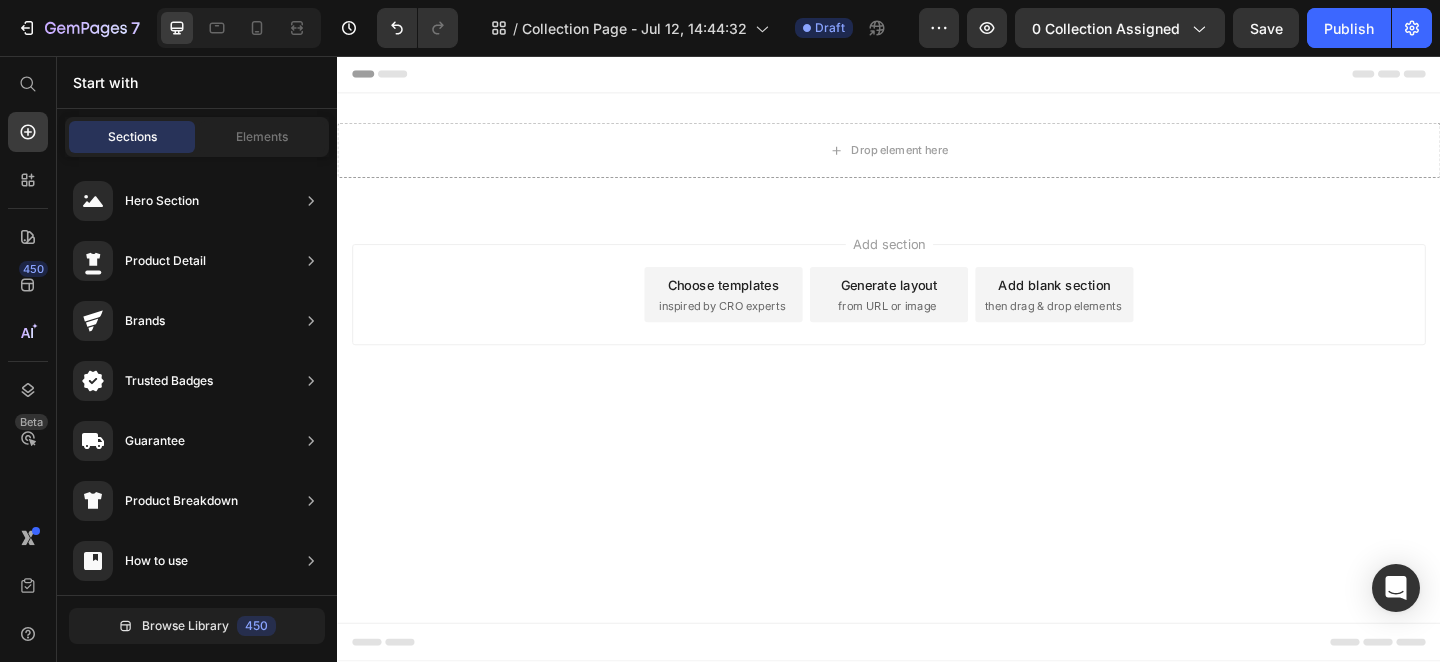 click on "Choose templates inspired by CRO experts" at bounding box center (757, 316) 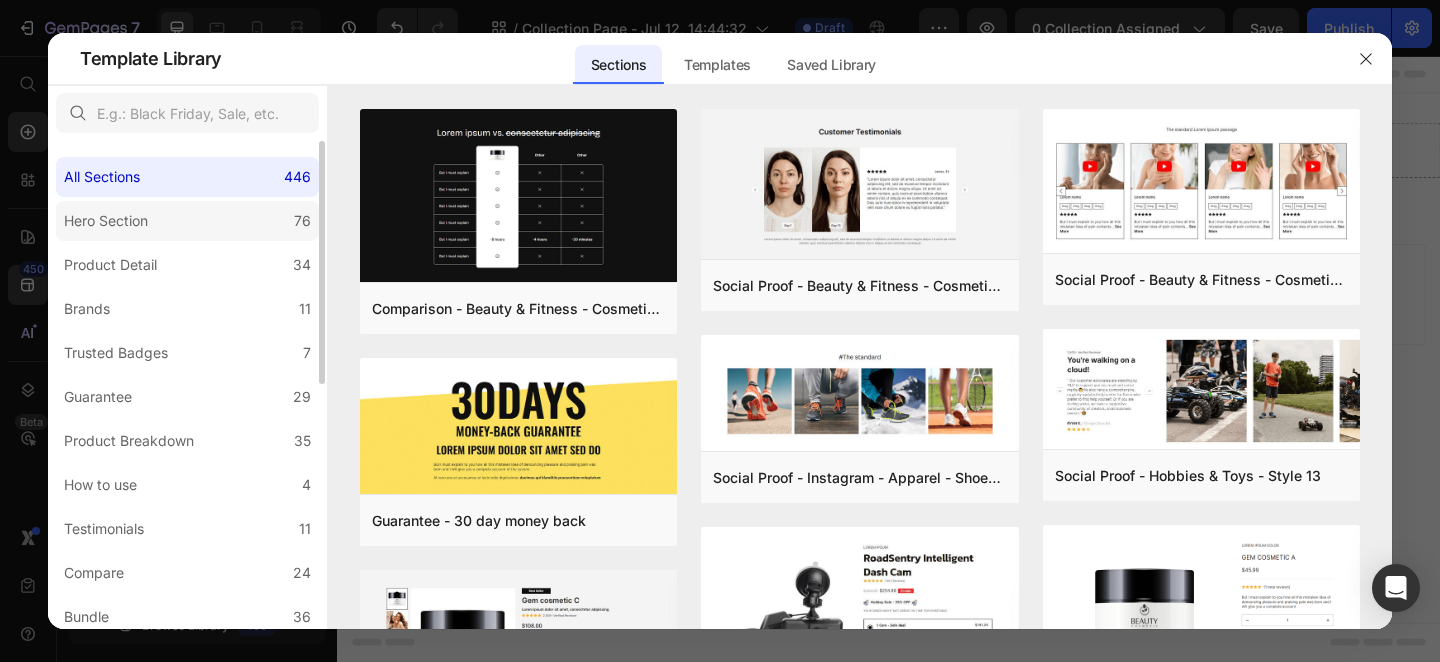 click on "Hero Section 76" 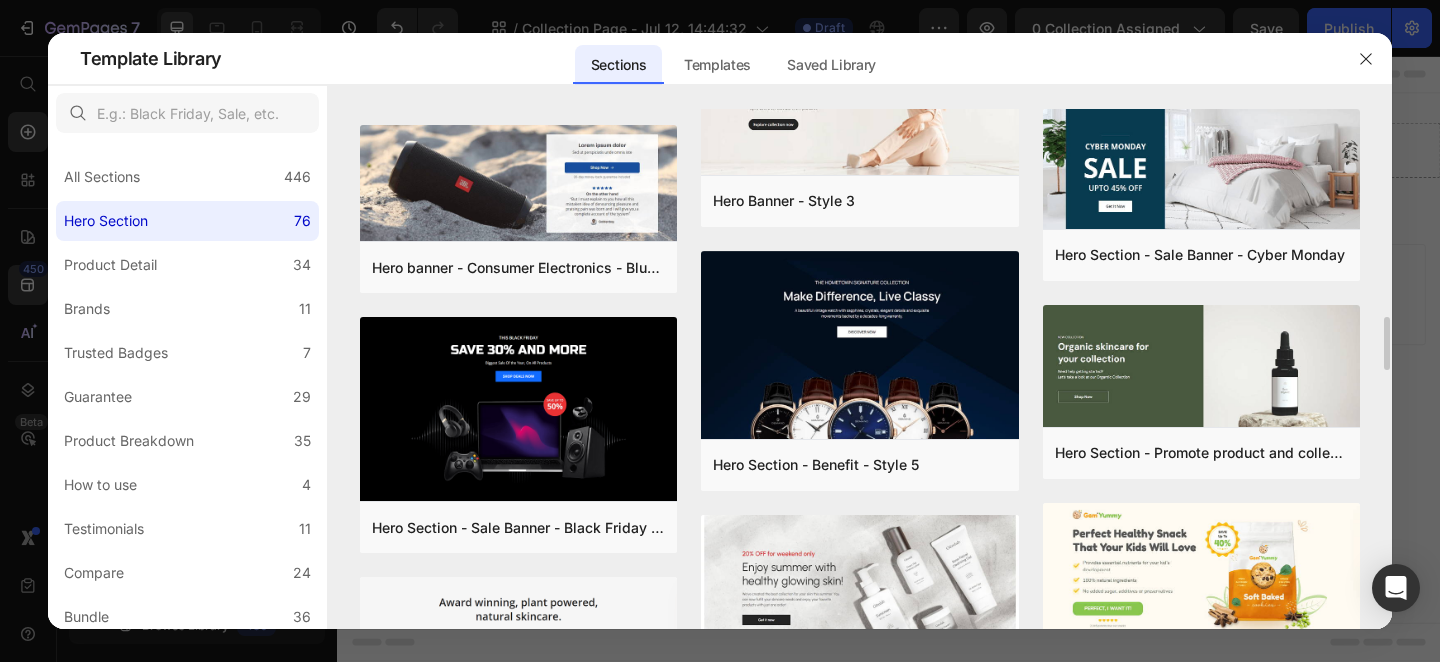 scroll, scrollTop: 2646, scrollLeft: 0, axis: vertical 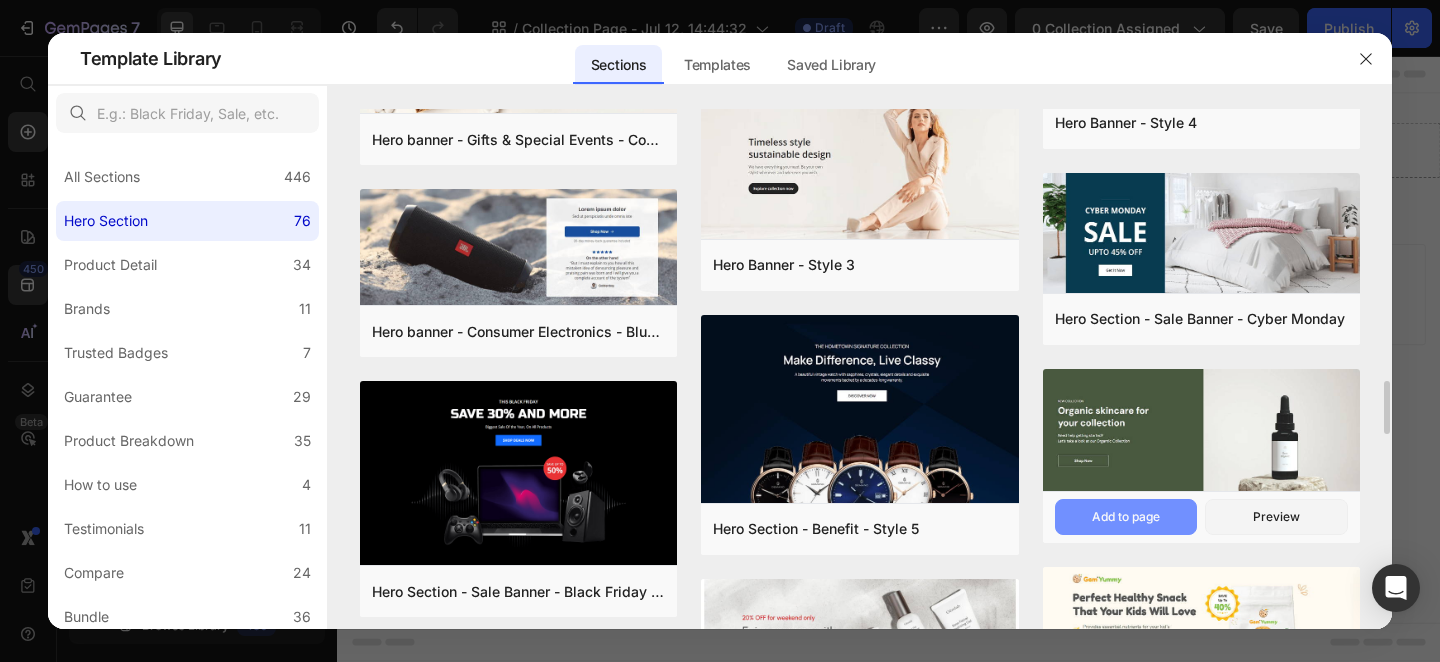 click on "Add to page" at bounding box center (1126, 517) 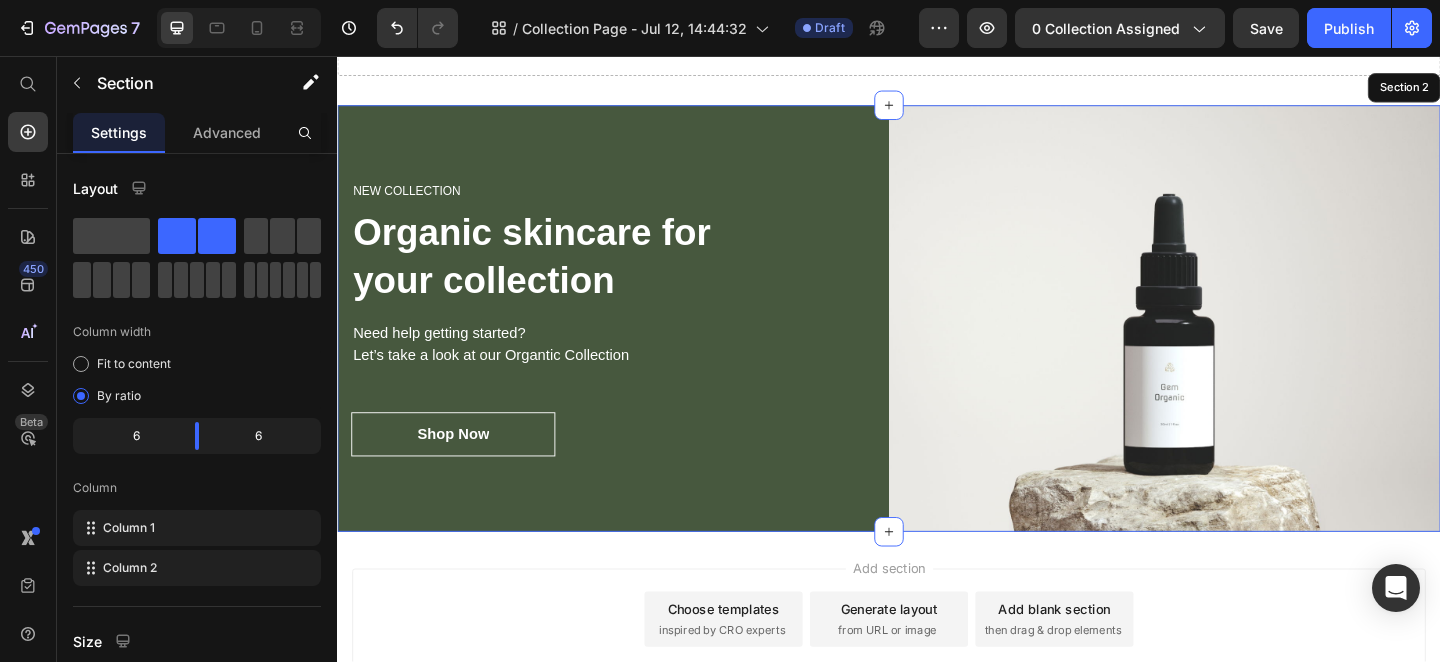 scroll, scrollTop: 165, scrollLeft: 0, axis: vertical 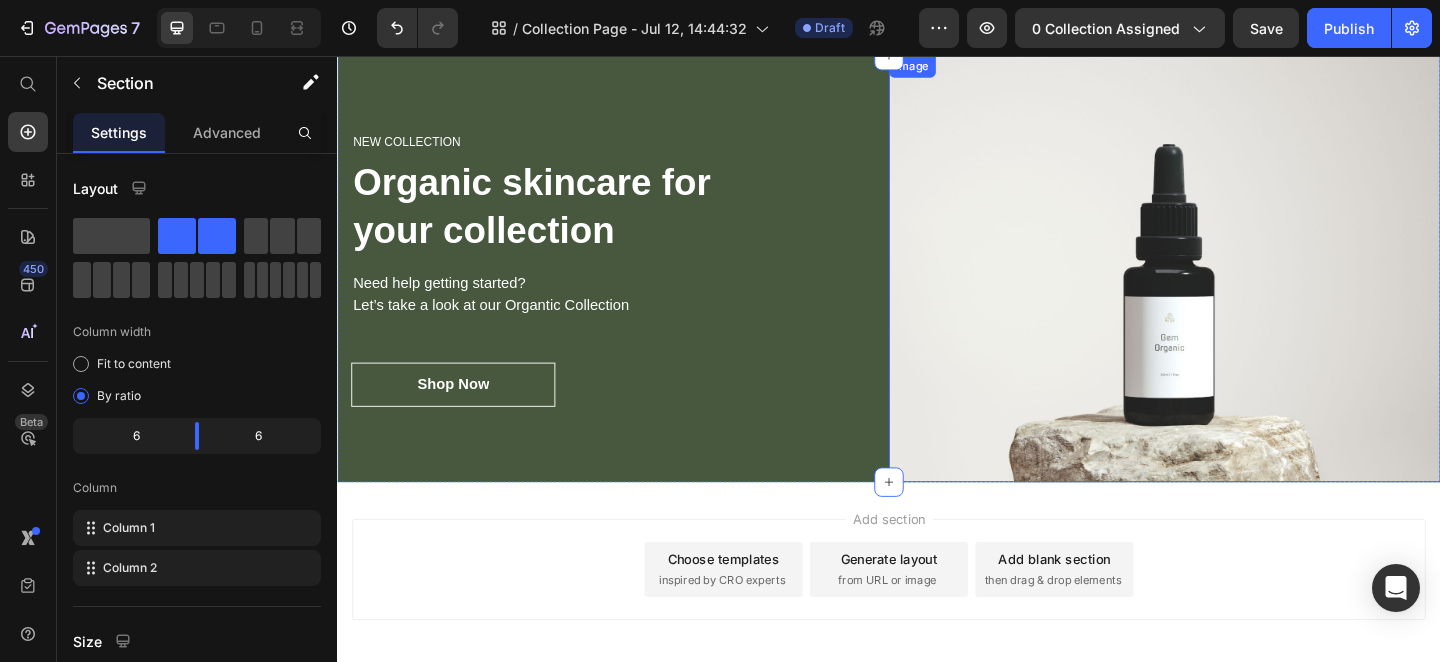 click at bounding box center [1237, 288] 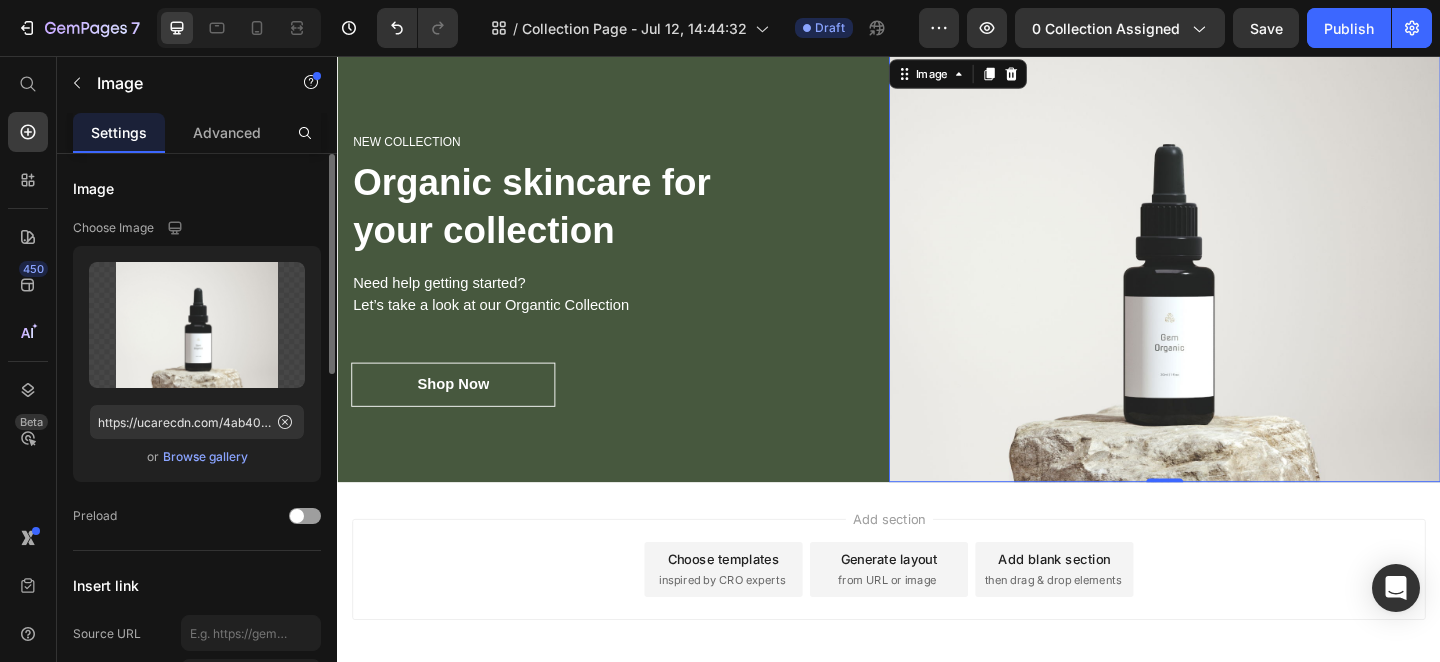 click on "Browse gallery" at bounding box center (205, 457) 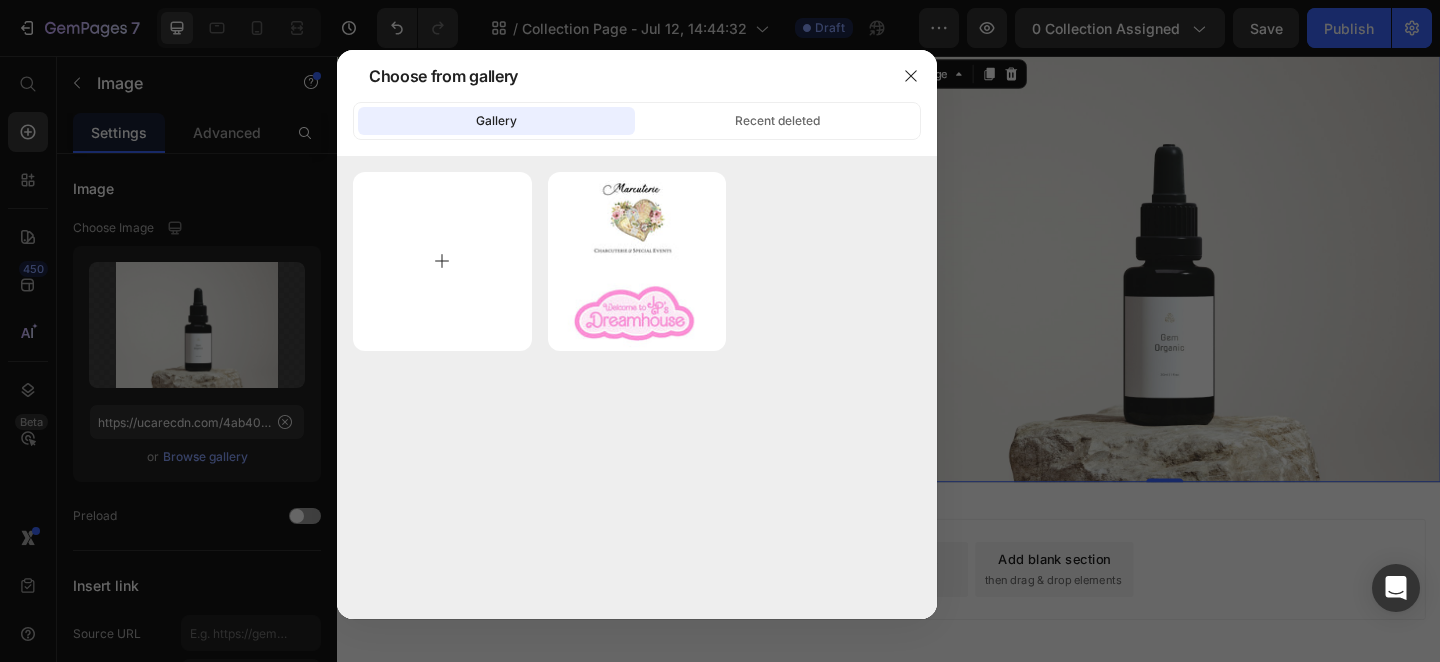 click at bounding box center (442, 261) 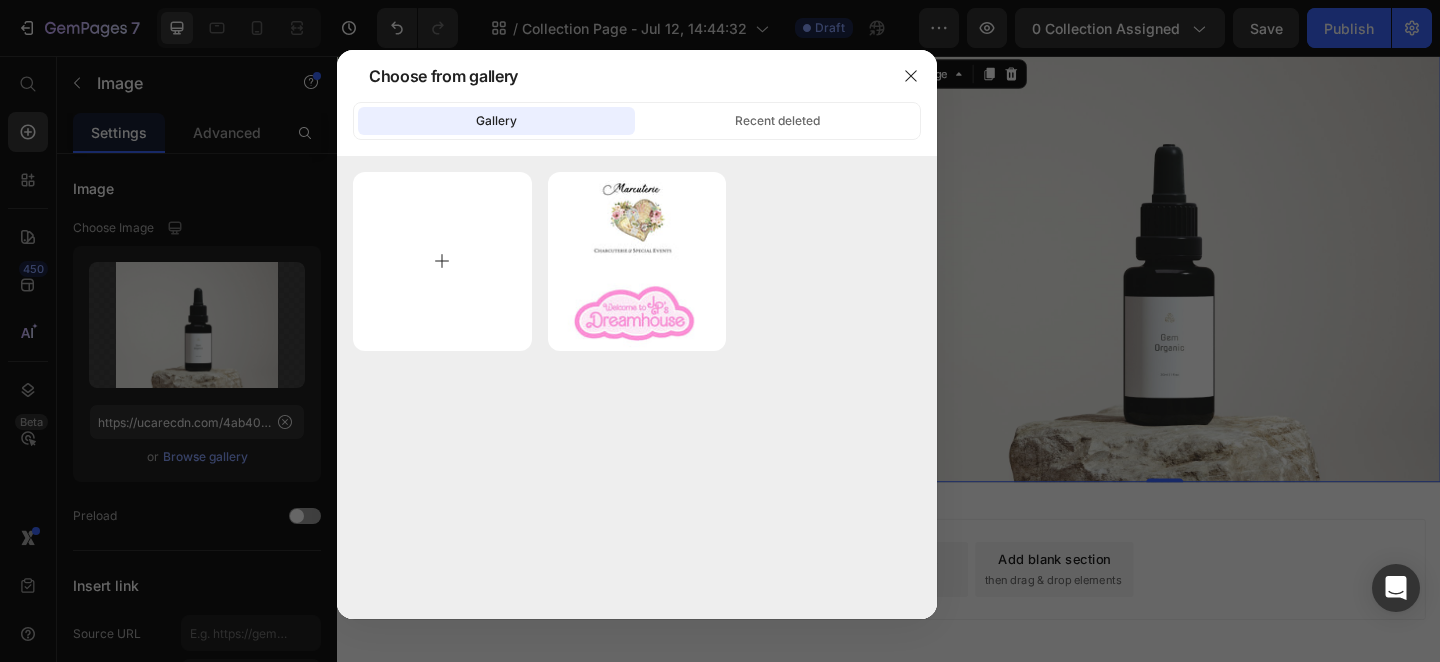 type on "C:\fakepath\Screenshot 2025-07-09 at 5.55.18 PM.png" 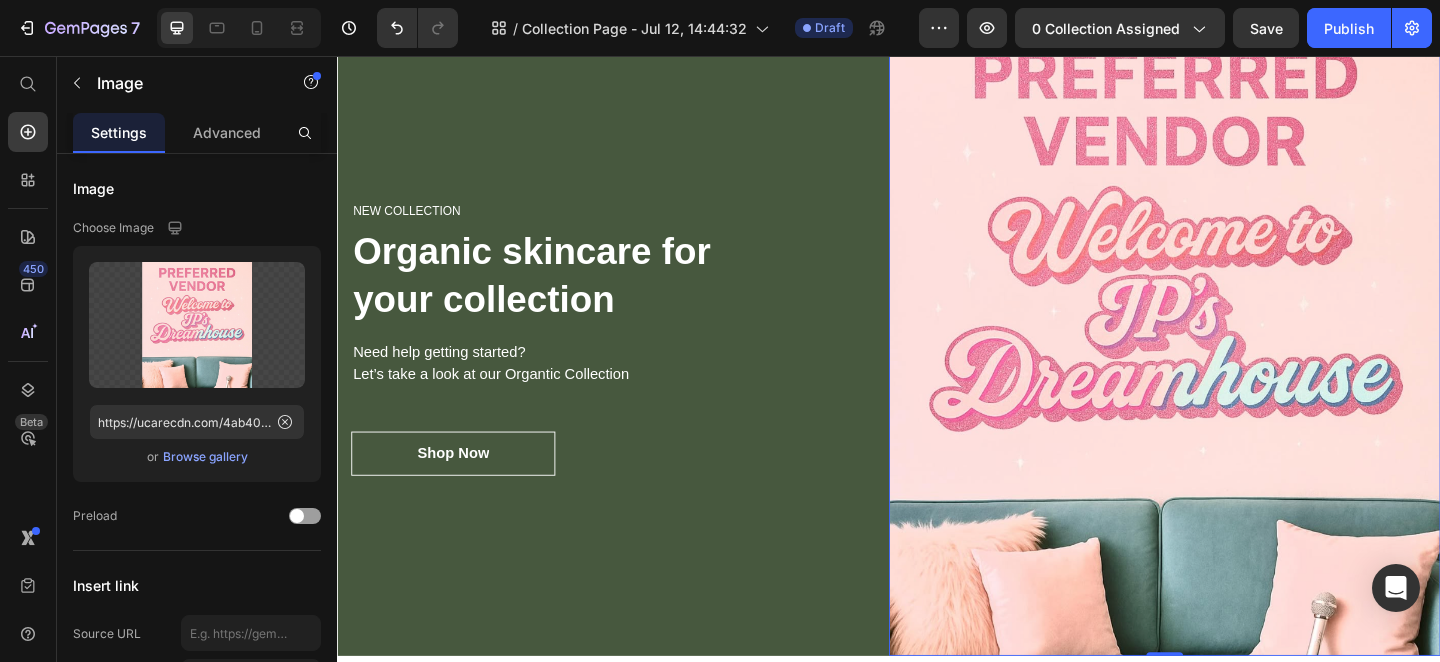 scroll, scrollTop: 96, scrollLeft: 0, axis: vertical 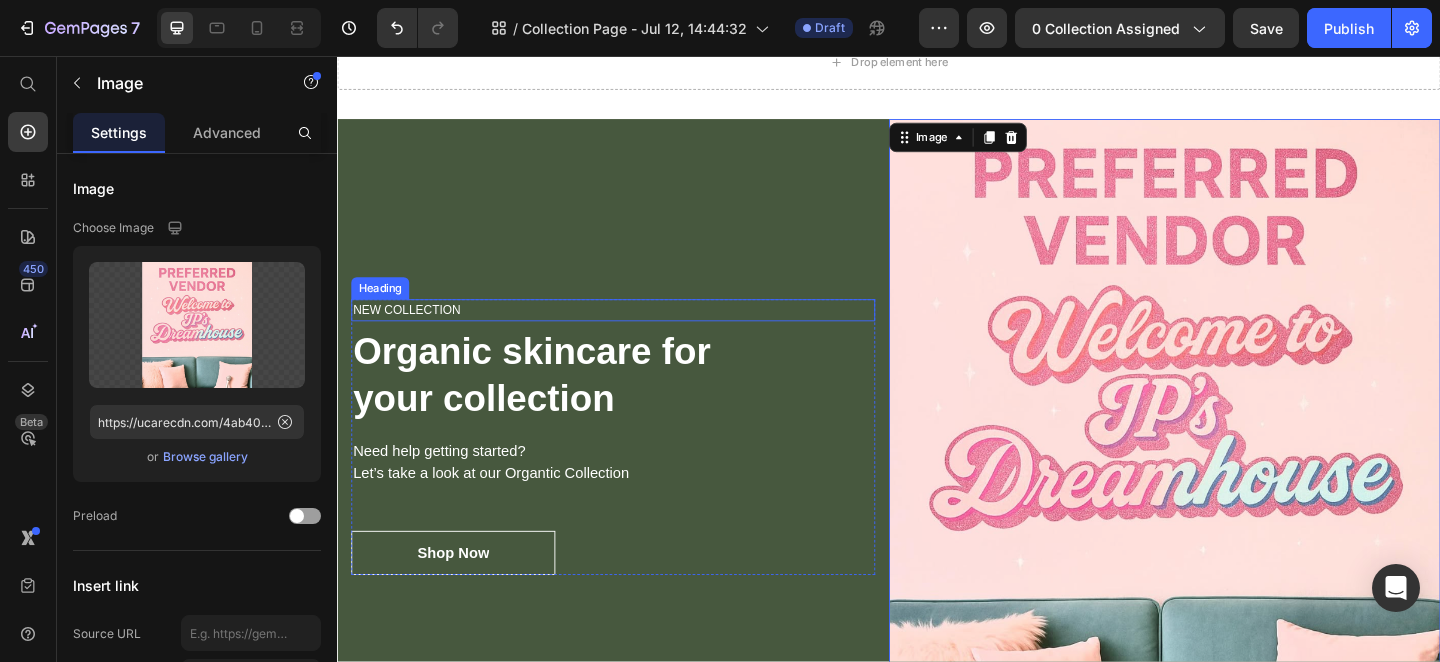 click on "NEW COLLECTION  Heading Organic skincare for  your collection Heading Need help getting started?  Let’s take a look at our Organtic Collection  Text block Shop Now Button Row" at bounding box center (637, 471) 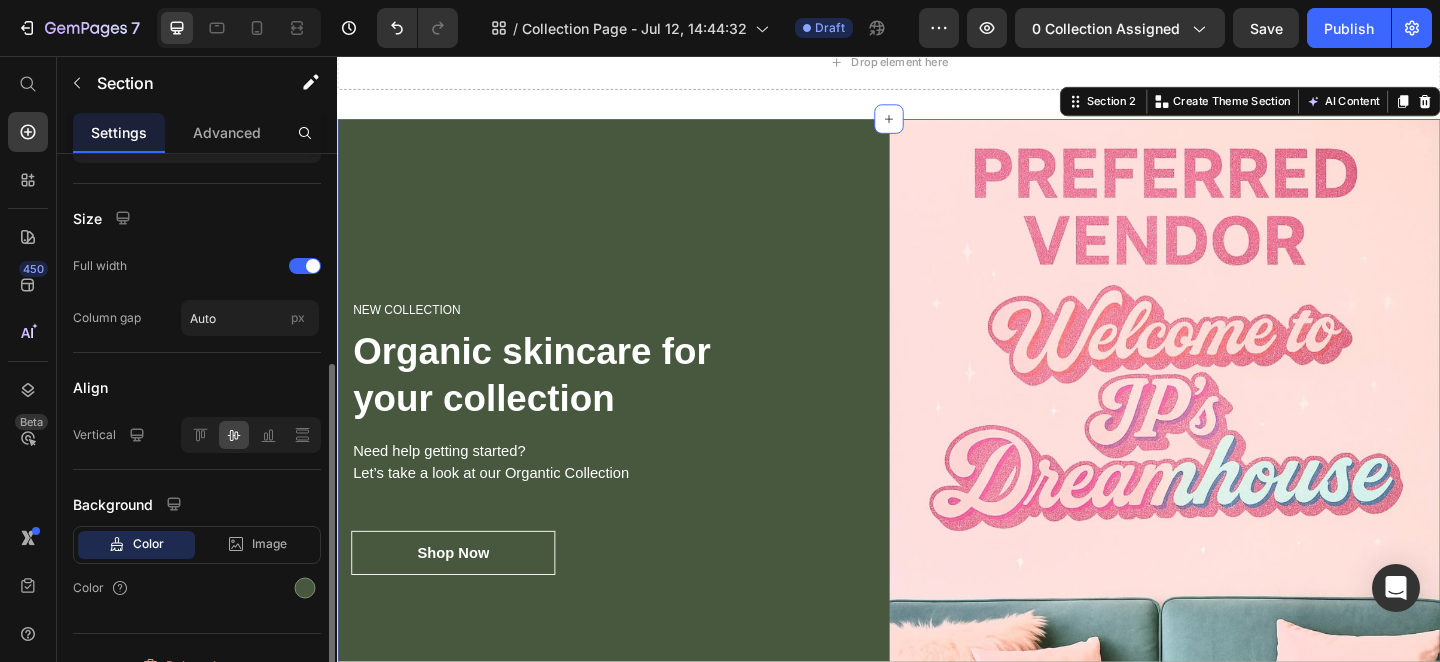 scroll, scrollTop: 452, scrollLeft: 0, axis: vertical 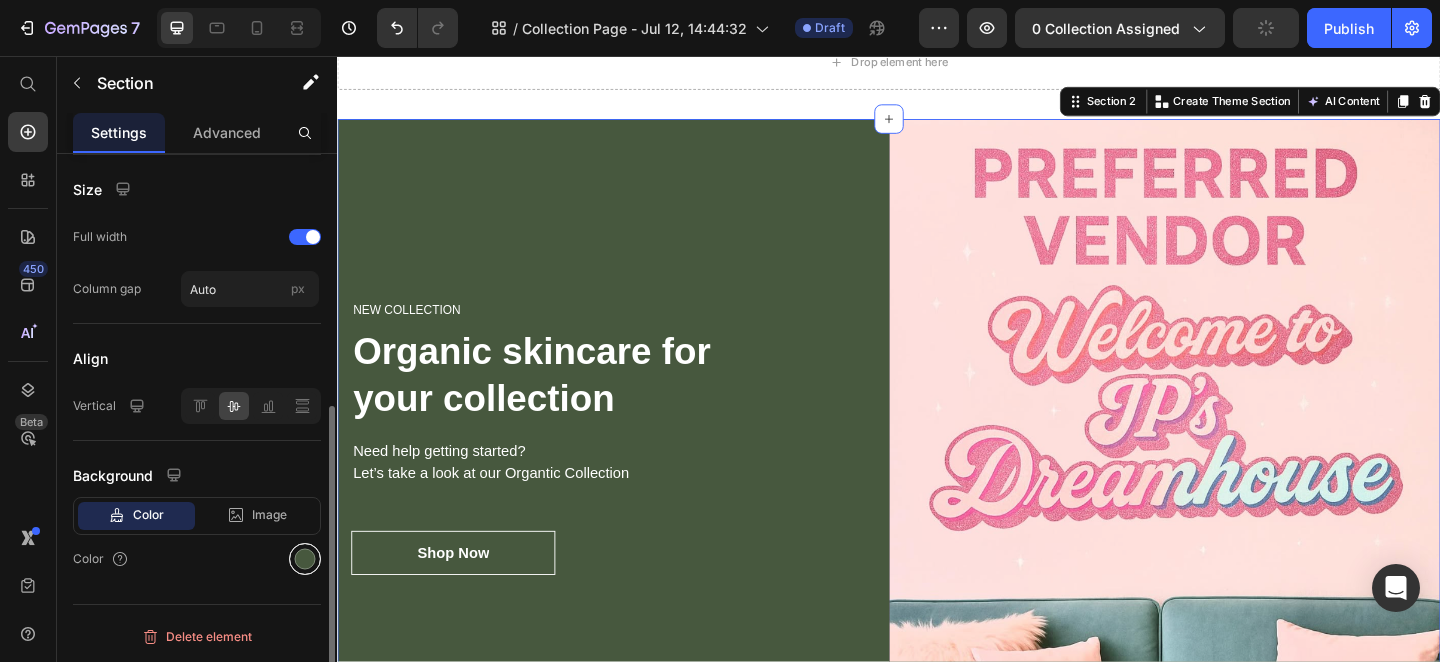 click at bounding box center (305, 559) 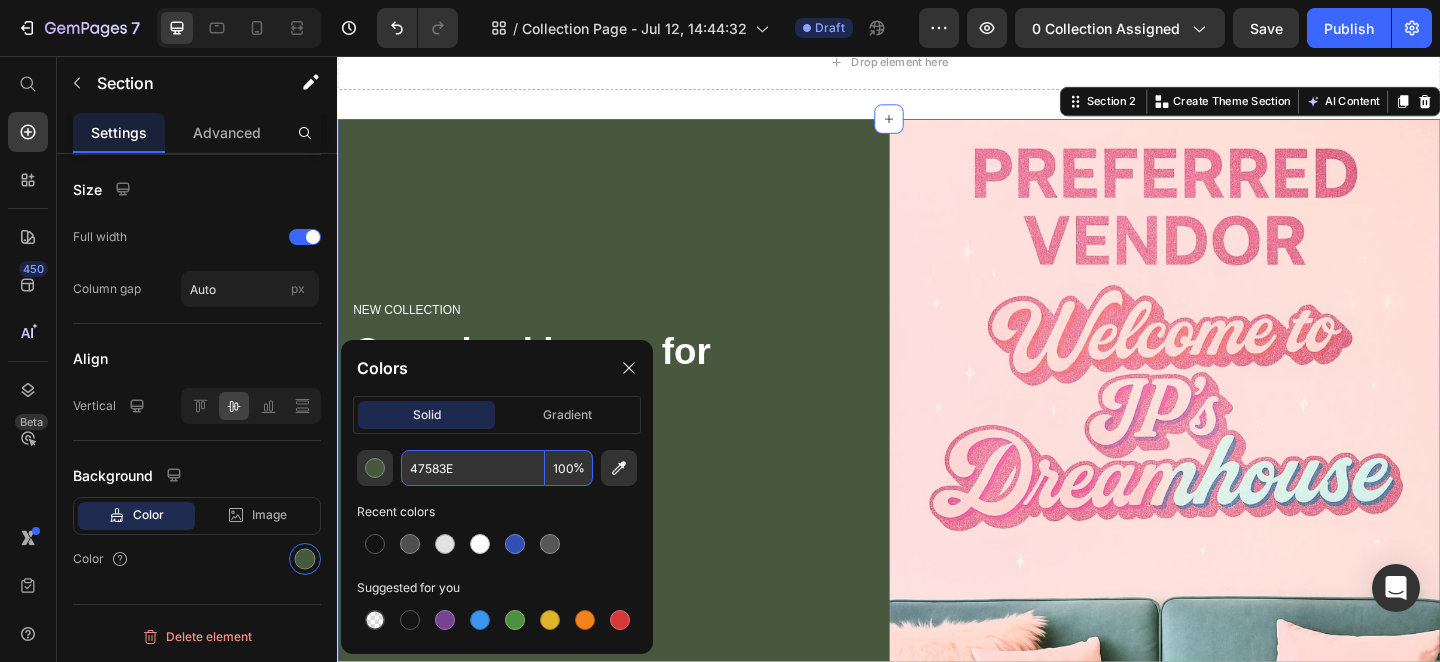 click on "47583E" at bounding box center [473, 468] 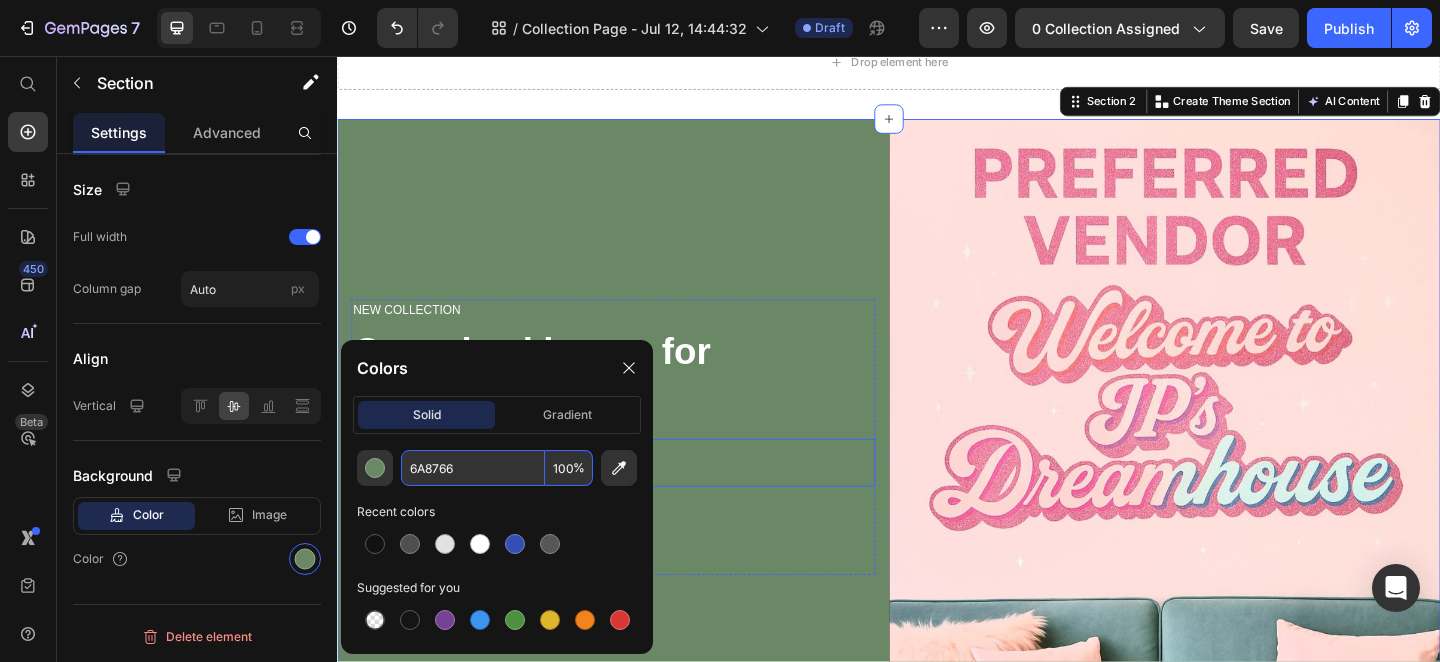 click on "Need help getting started?  Let’s take a look at our Organtic Collection" at bounding box center (637, 499) 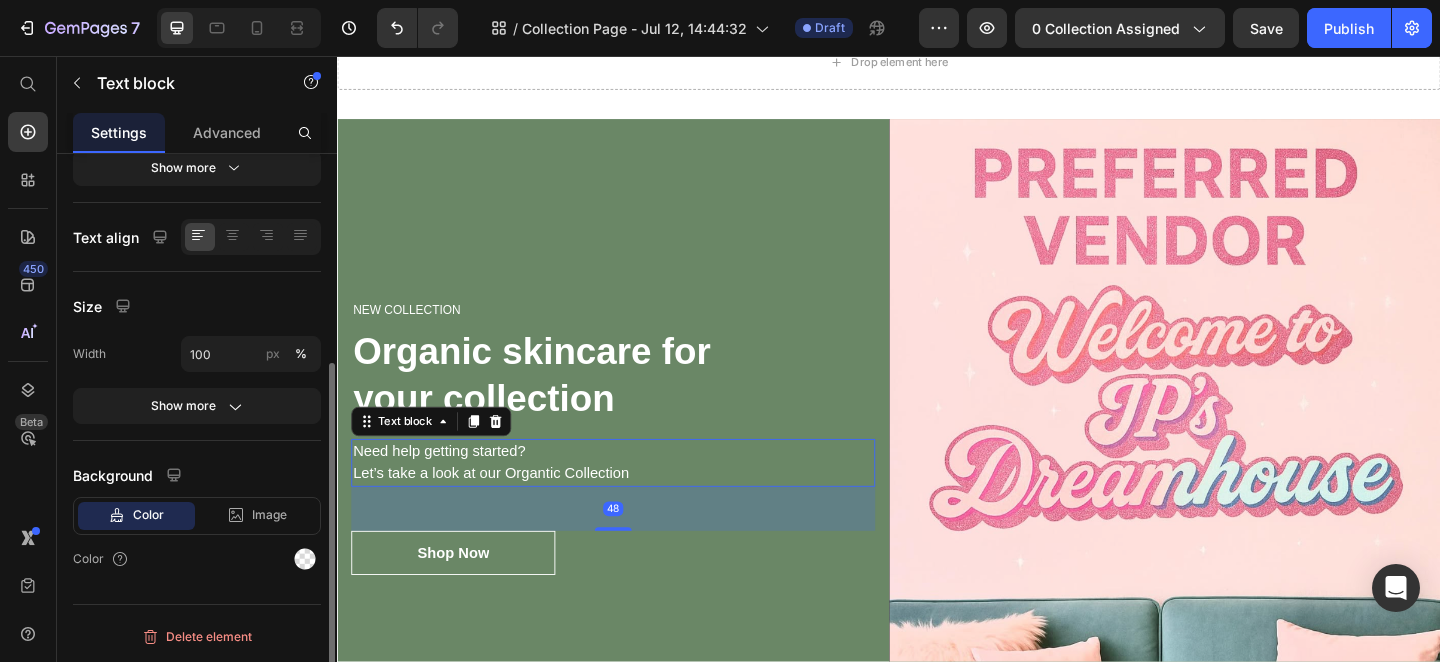 scroll, scrollTop: 0, scrollLeft: 0, axis: both 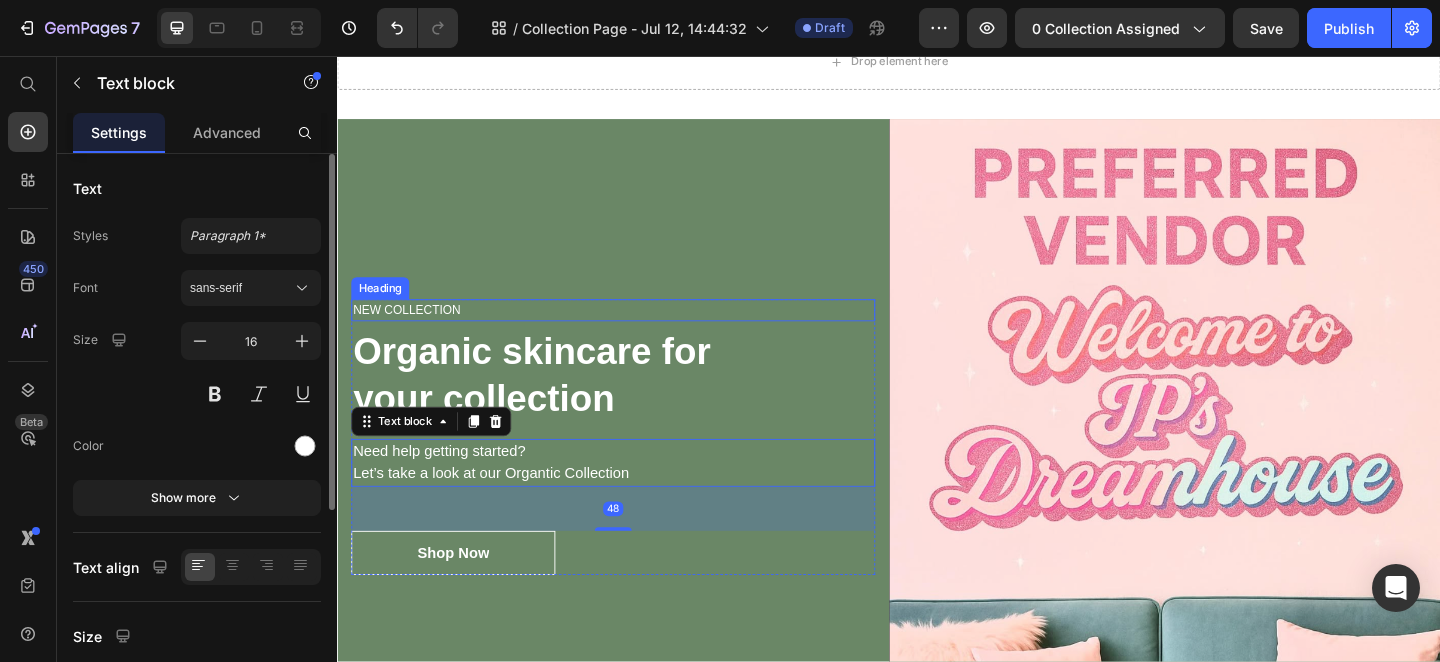 click on "NEW COLLECTION" at bounding box center [637, 333] 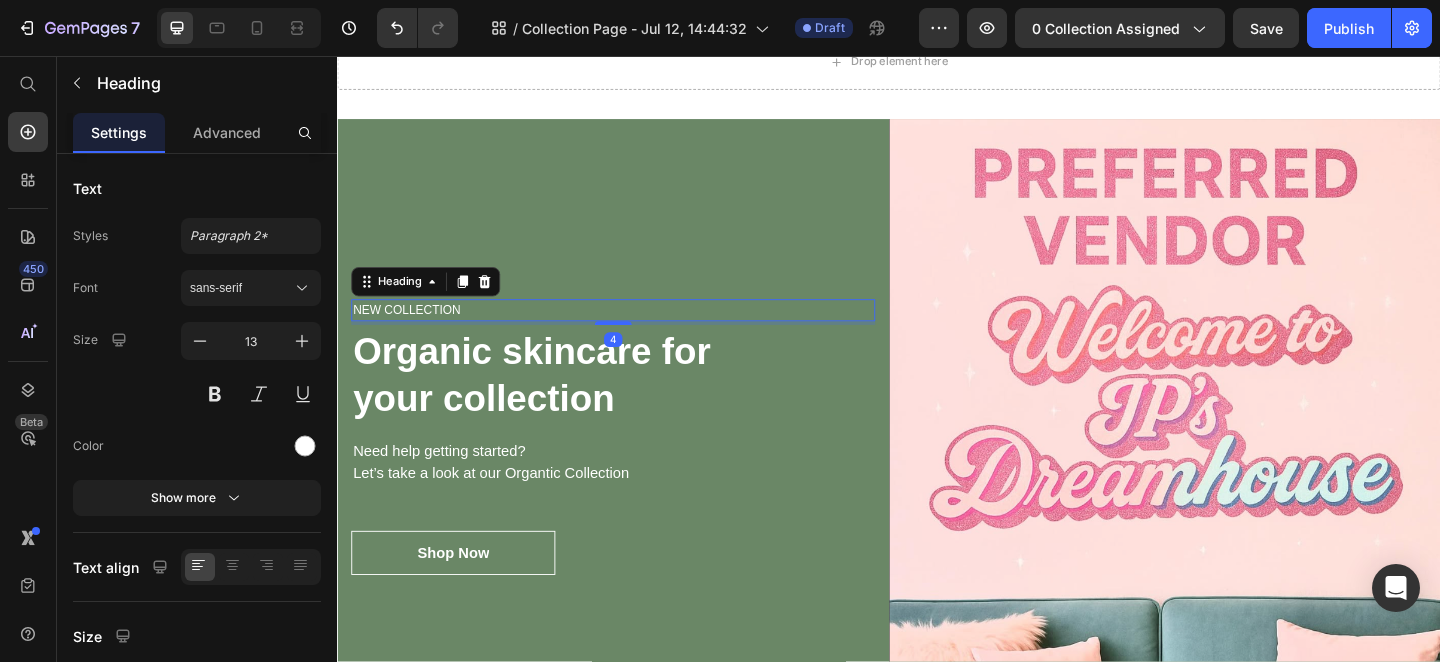 click on "NEW COLLECTION" at bounding box center (637, 333) 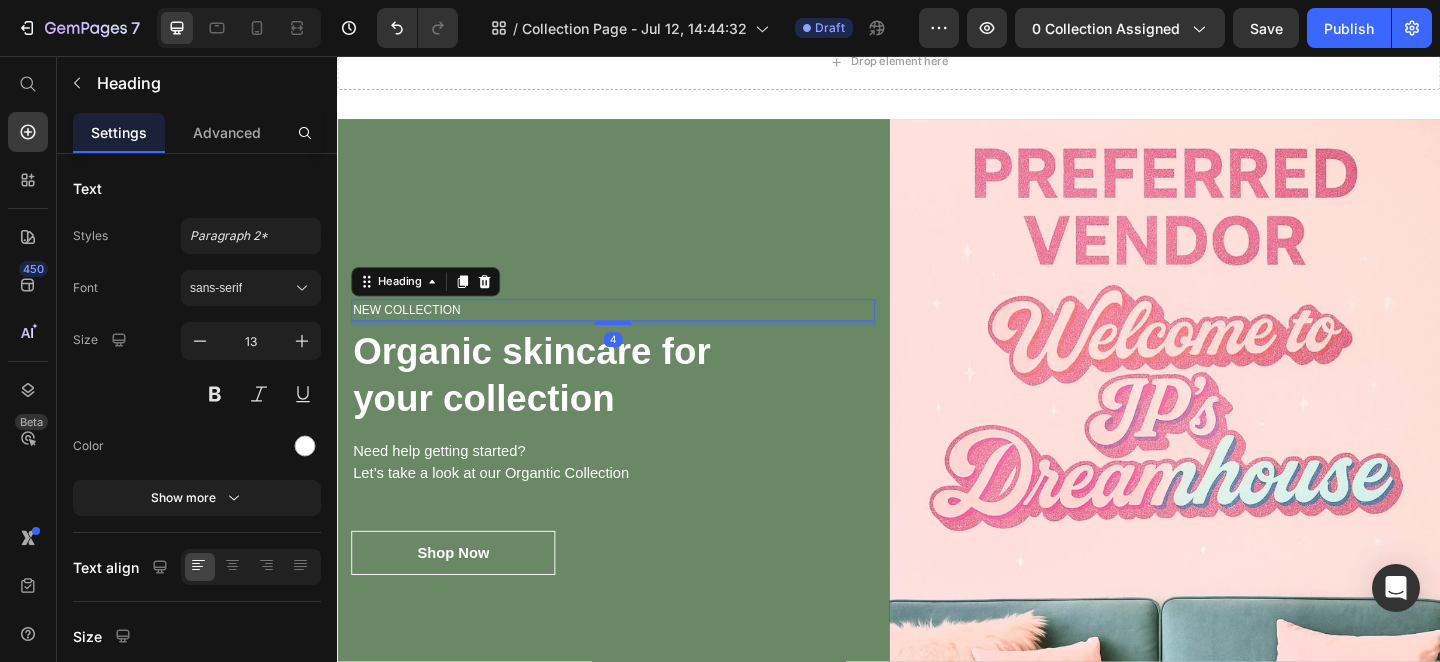 click on "NEW COLLECTION" at bounding box center [637, 333] 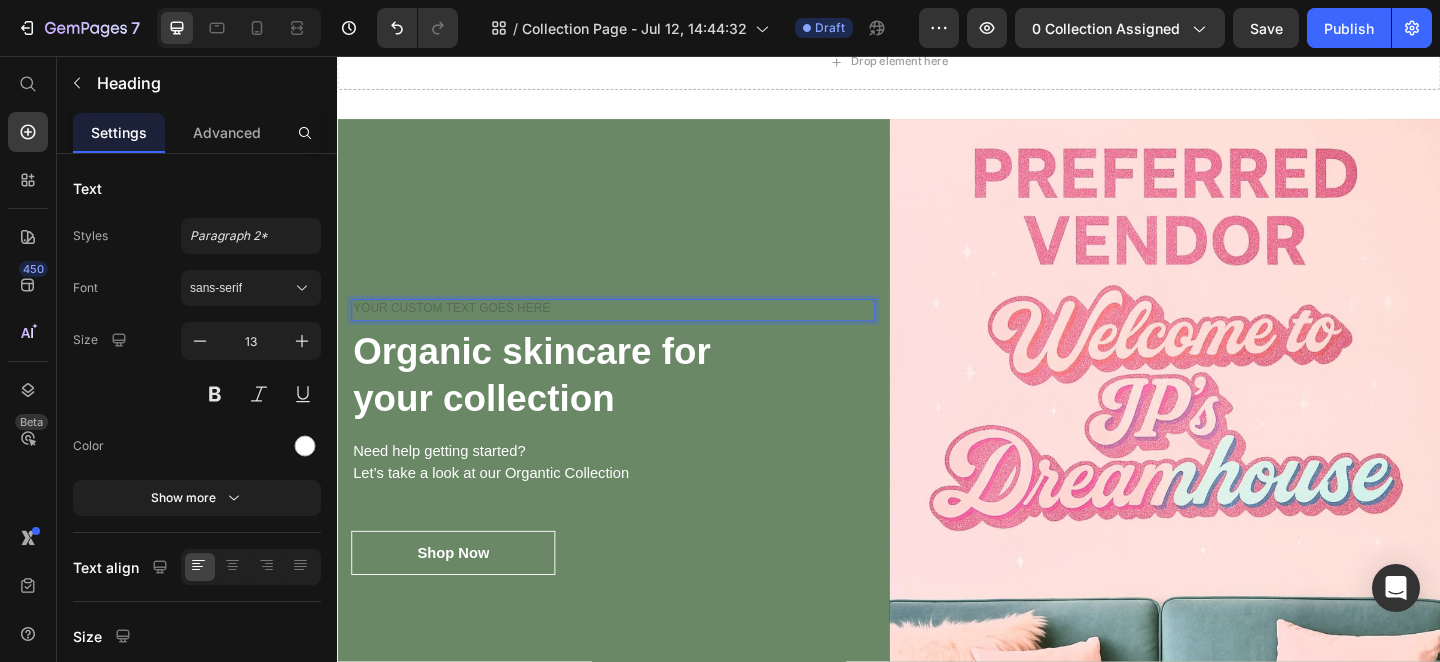 scroll, scrollTop: 86, scrollLeft: 0, axis: vertical 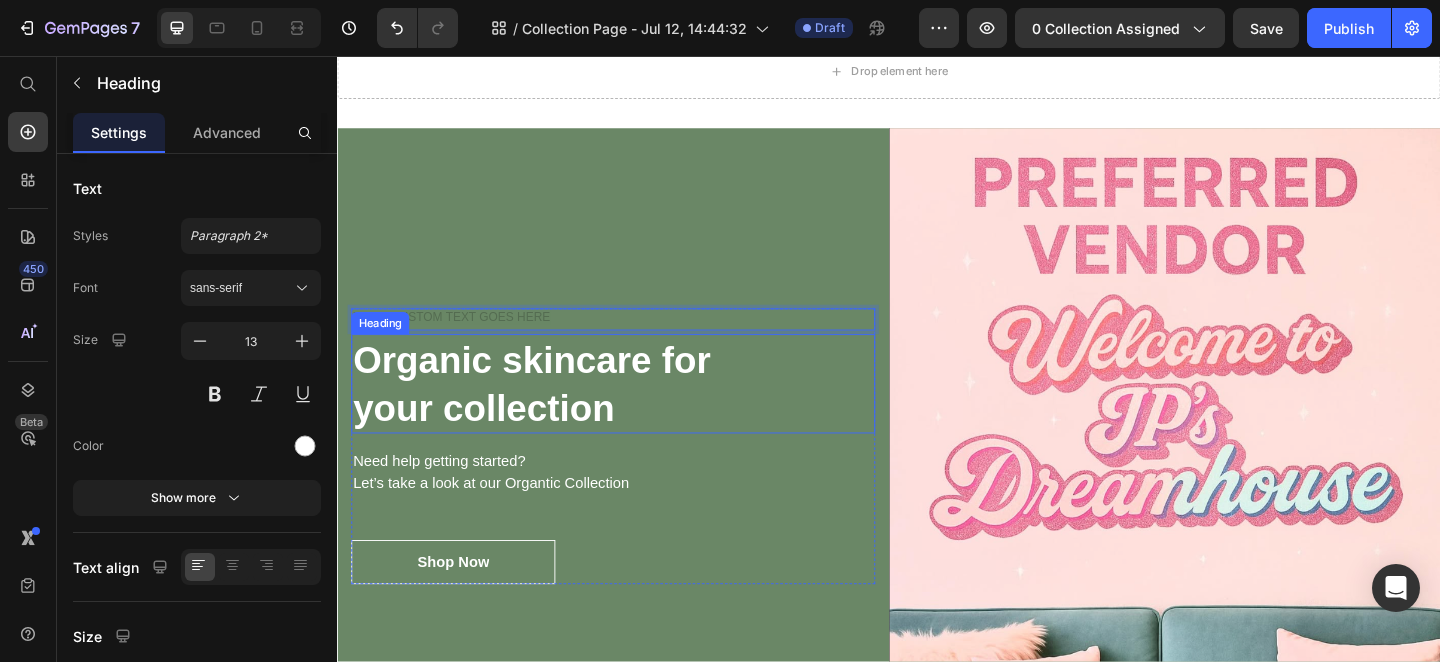 click on "Organic skincare for  your collection" at bounding box center [637, 413] 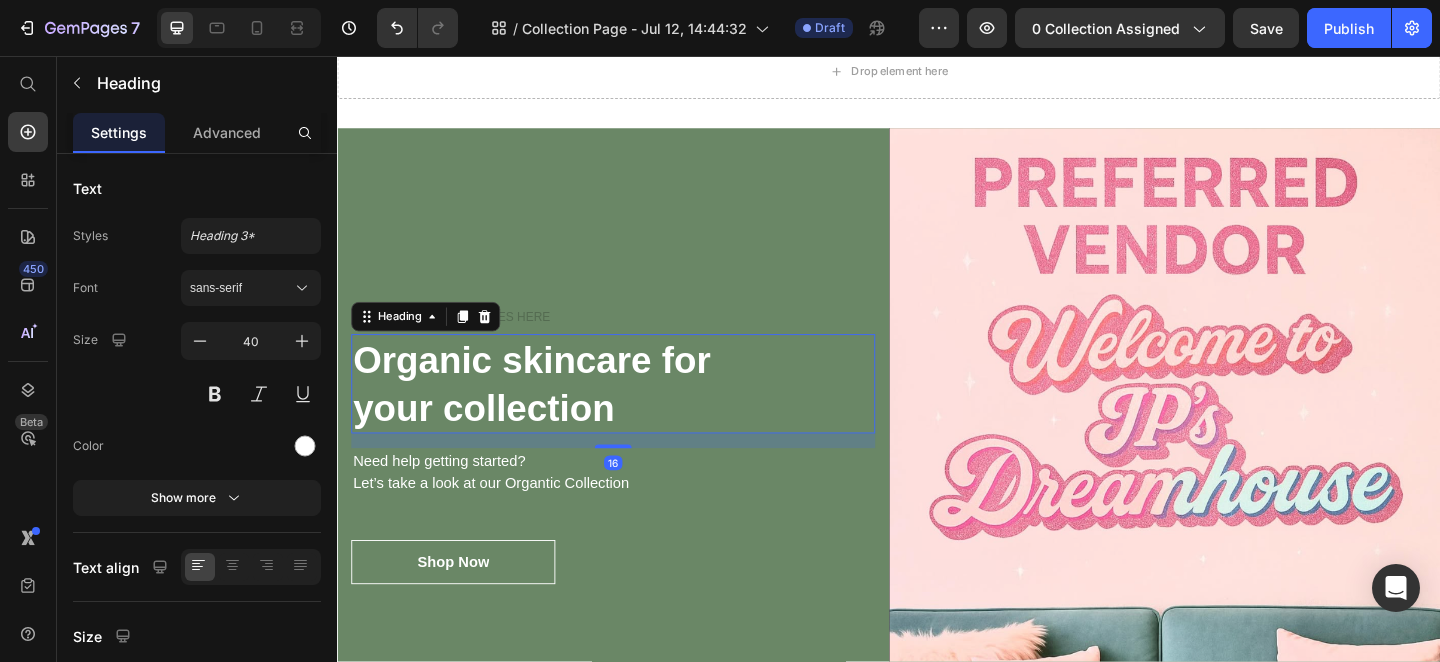 click on "Organic skincare for  your collection" at bounding box center [637, 413] 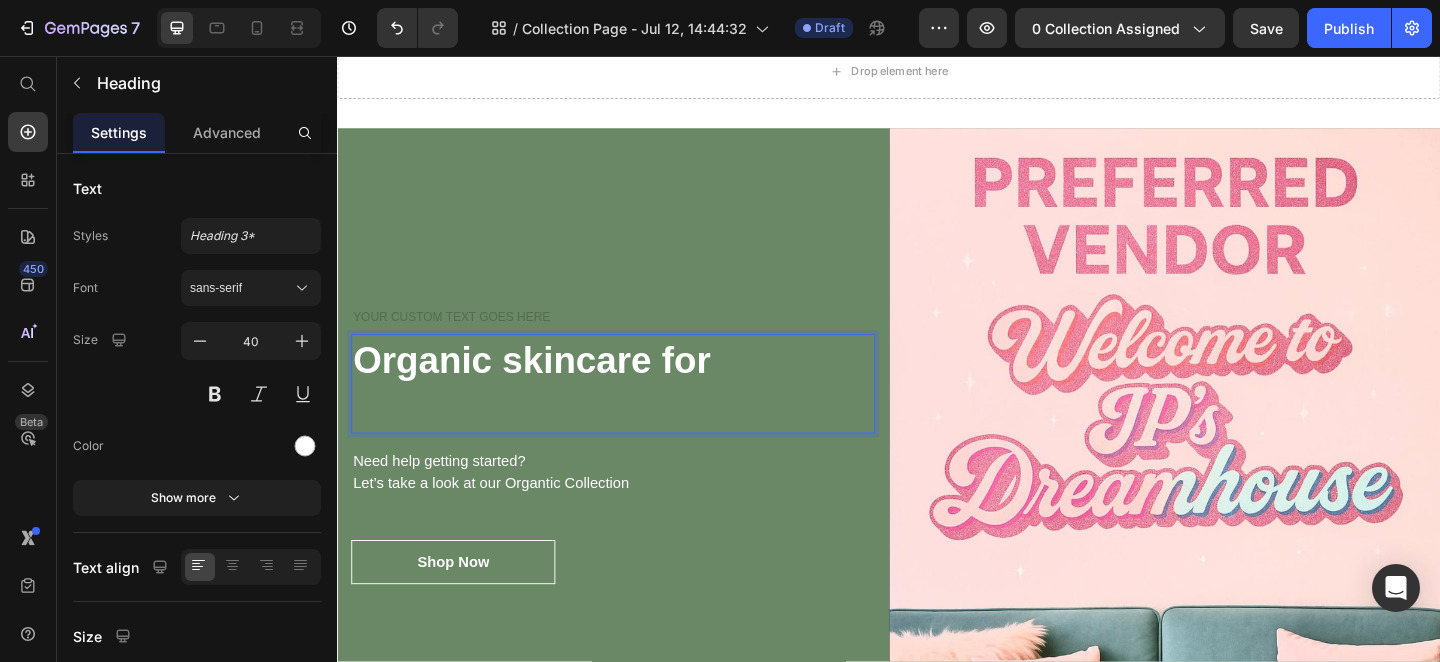 click on "Organic skincare for" at bounding box center (637, 413) 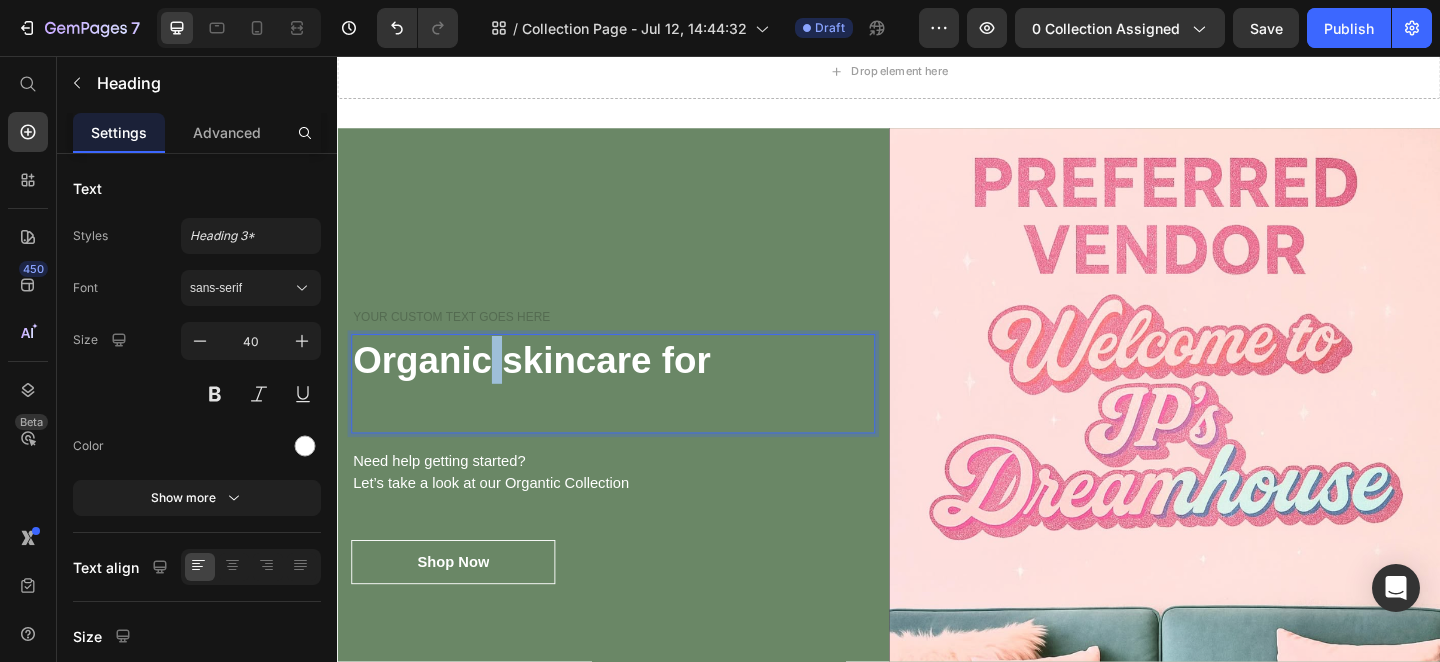 click on "Organic skincare for" at bounding box center [637, 413] 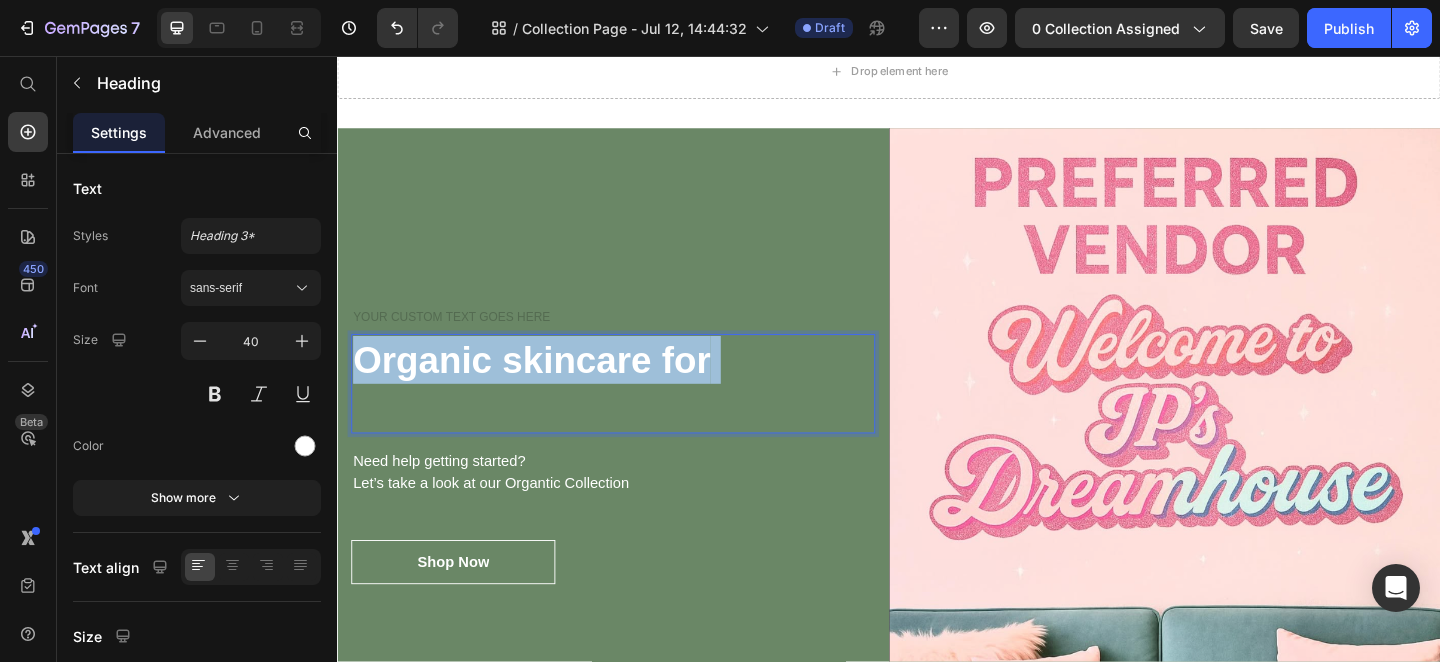 click on "Organic skincare for" at bounding box center (637, 413) 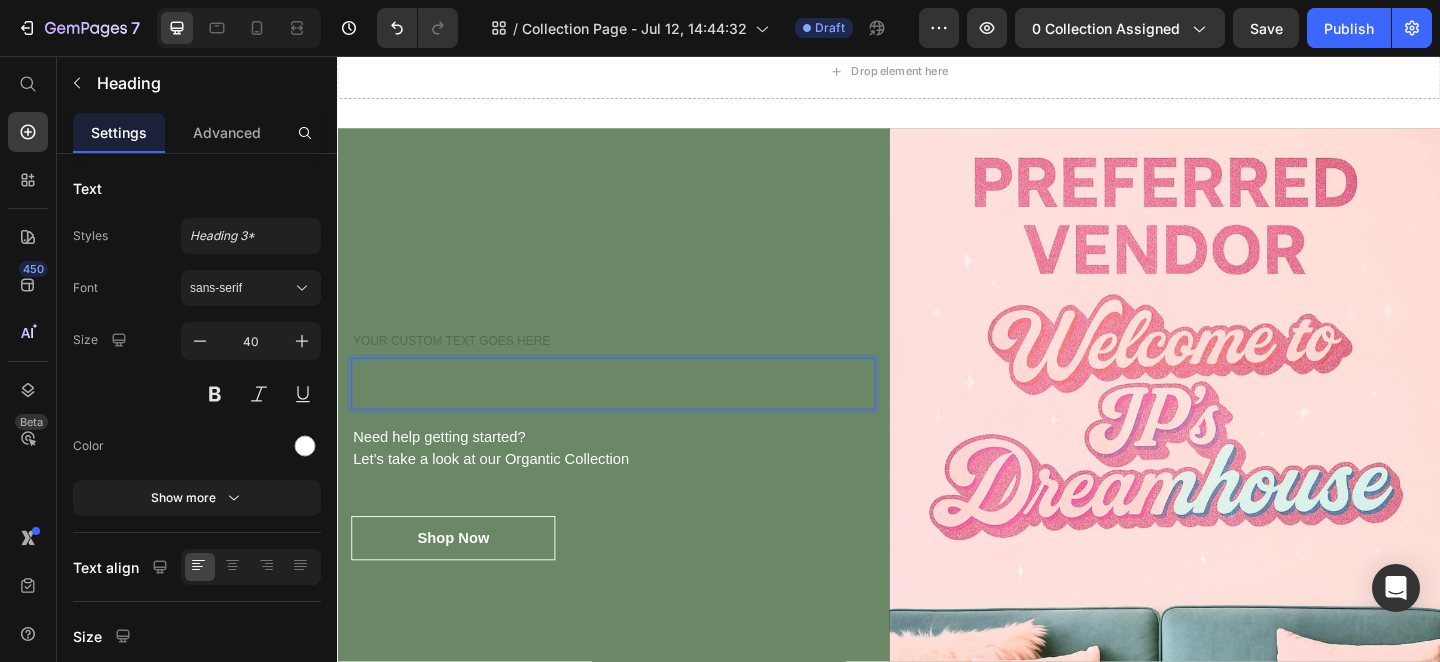 scroll, scrollTop: 60, scrollLeft: 0, axis: vertical 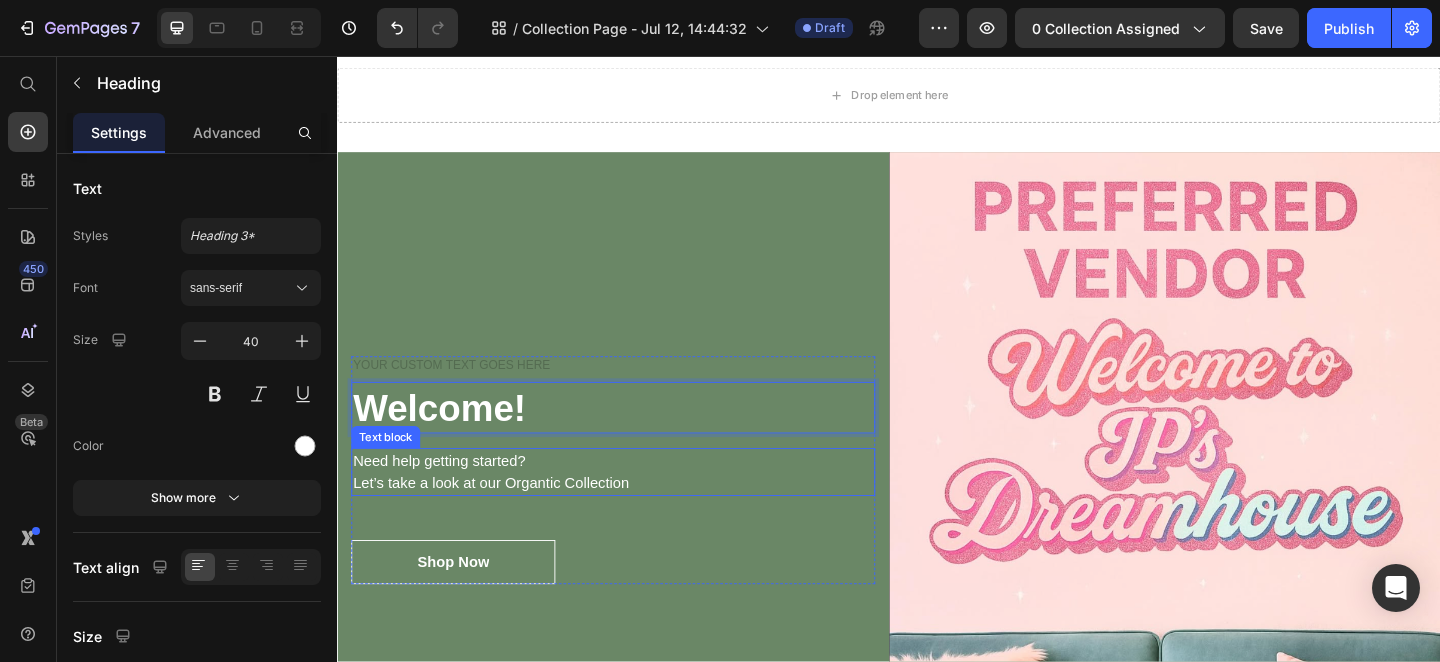 click on "Need help getting started?  Let’s take a look at our Organtic Collection" at bounding box center [637, 509] 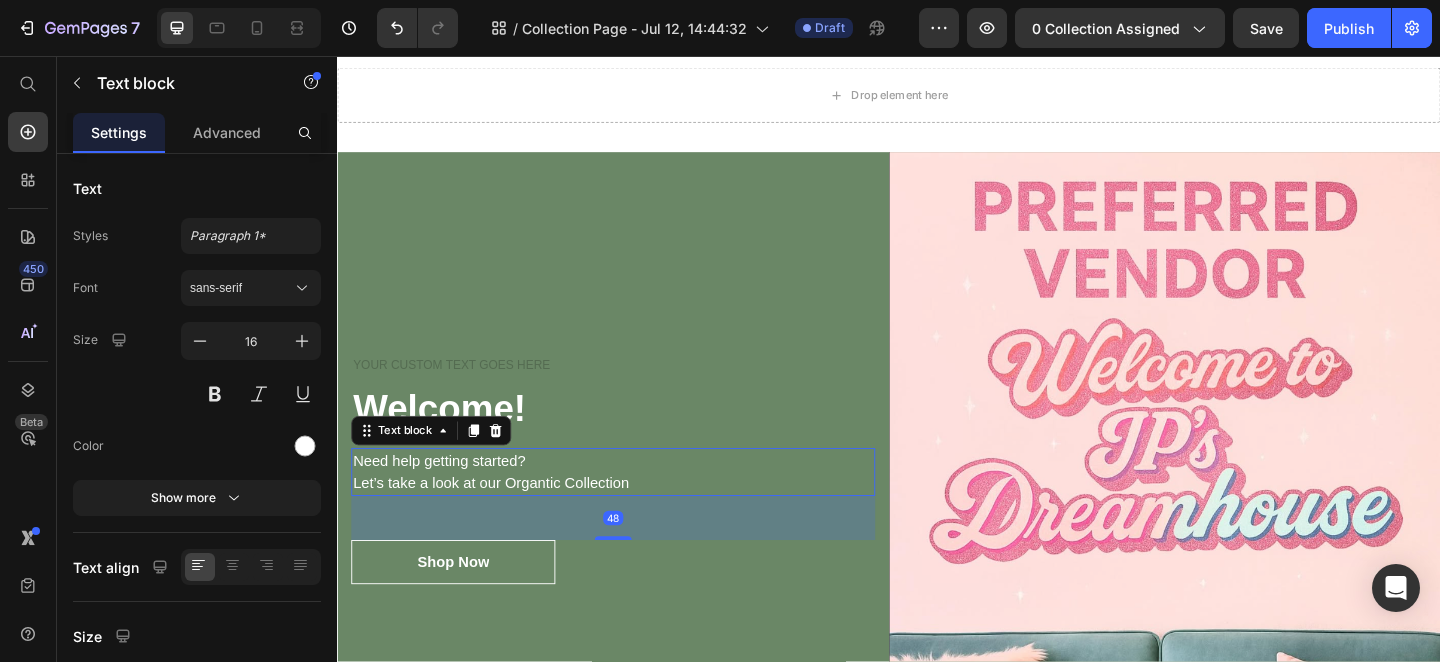 click on "Need help getting started?  Let’s take a look at our Organtic Collection" at bounding box center (637, 509) 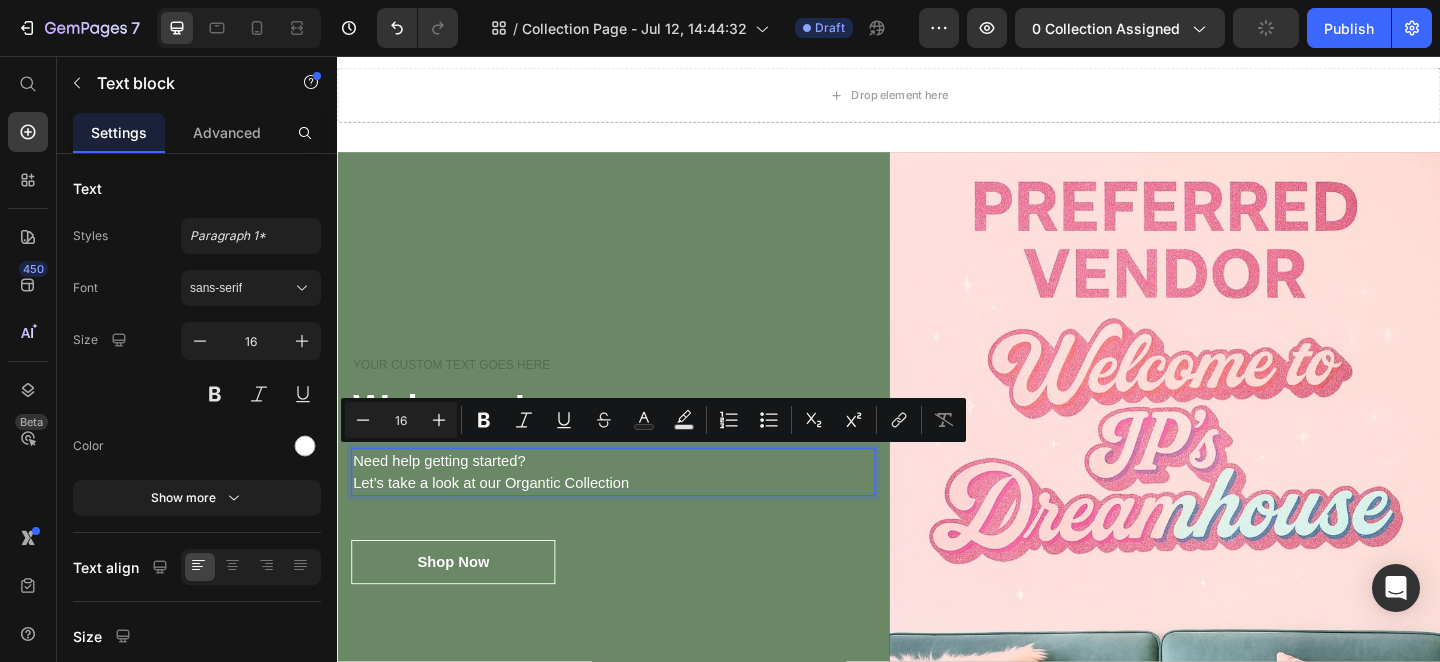 click on "Need help getting started?  Let’s take a look at our Organtic Collection" at bounding box center [637, 509] 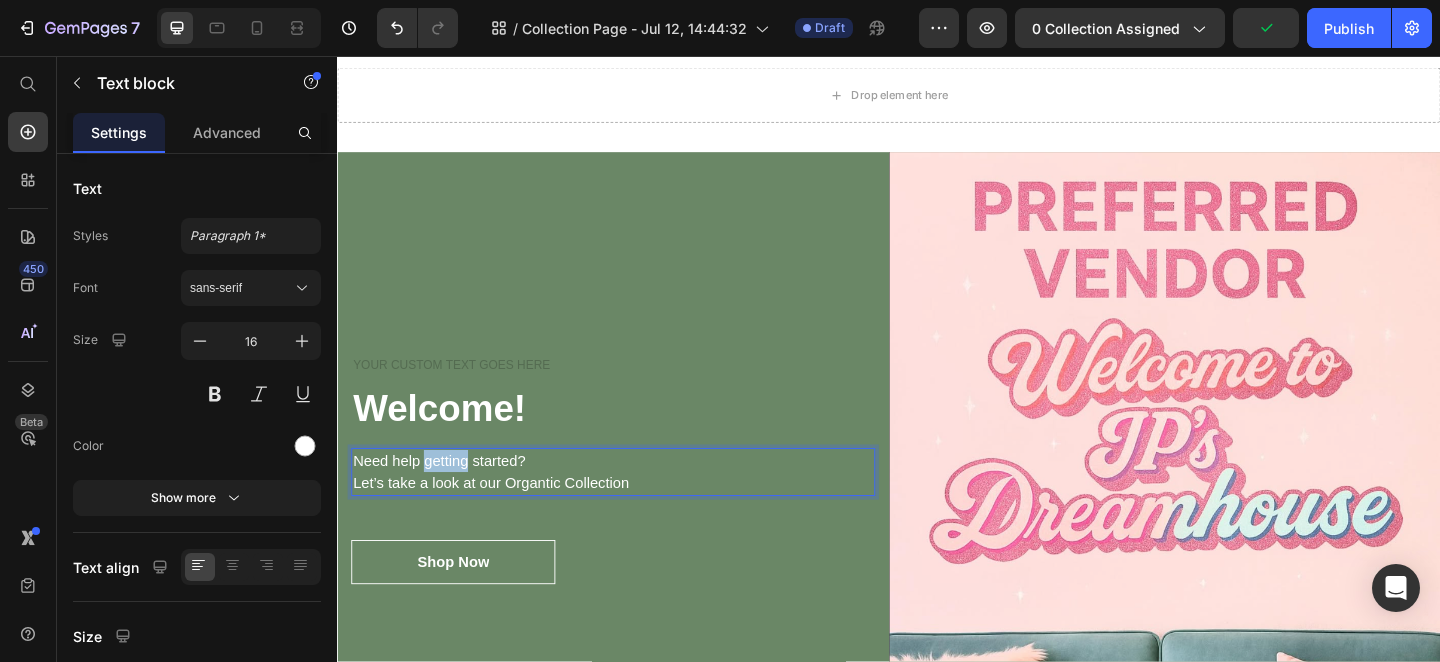 click on "Need help getting started?  Let’s take a look at our Organtic Collection" at bounding box center (637, 509) 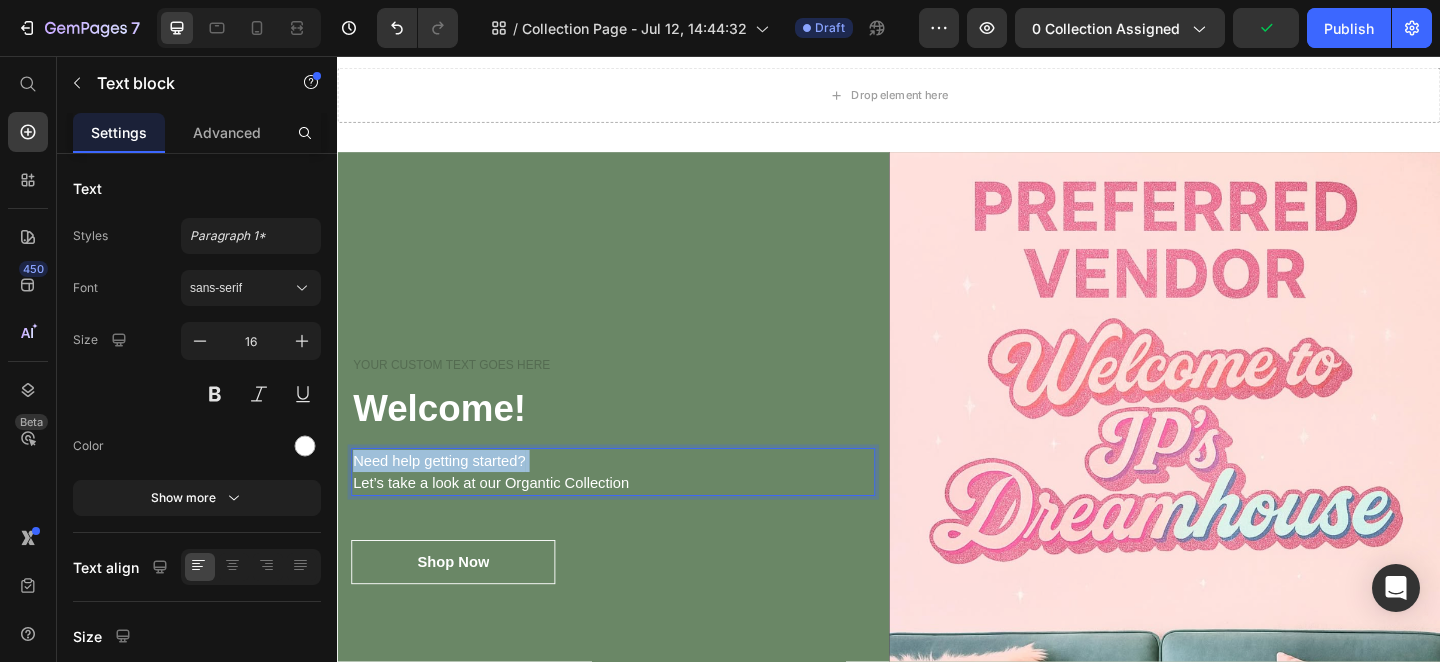click on "Need help getting started?  Let’s take a look at our Organtic Collection" at bounding box center (637, 509) 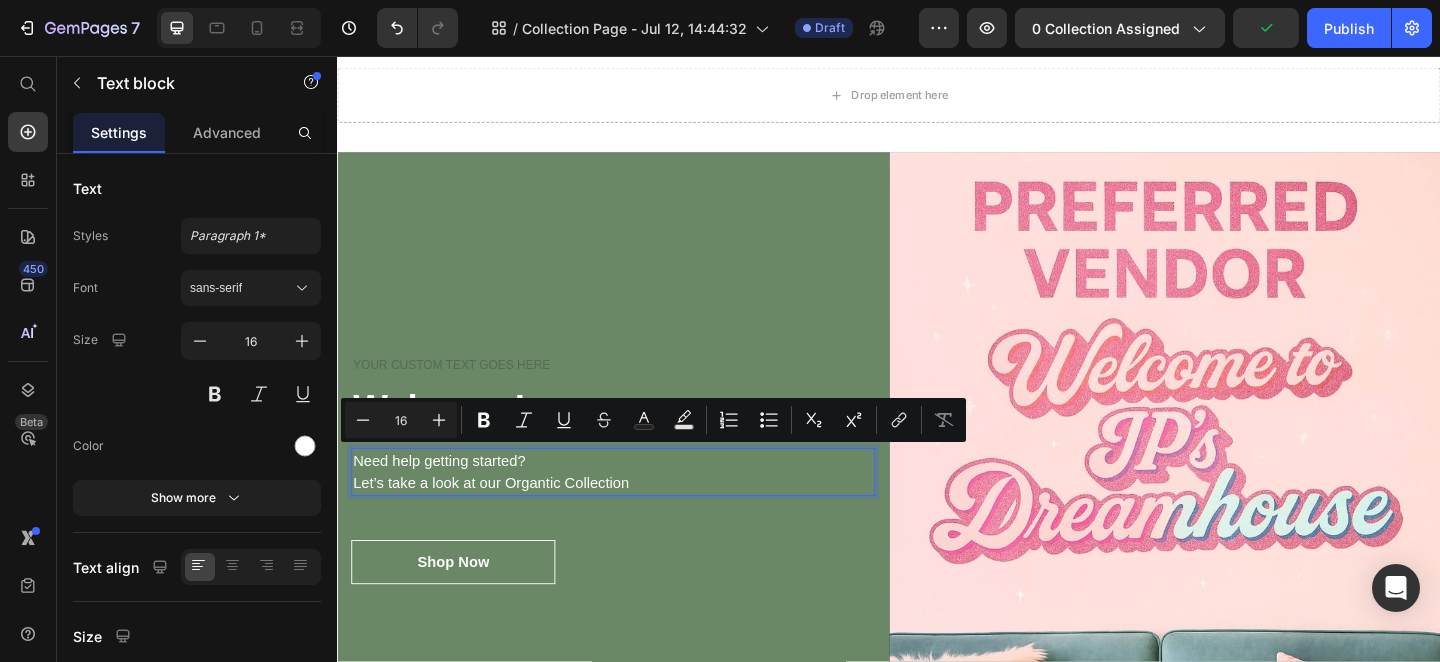 click on "Need help getting started?  Let’s take a look at our Organtic Collection" at bounding box center [637, 509] 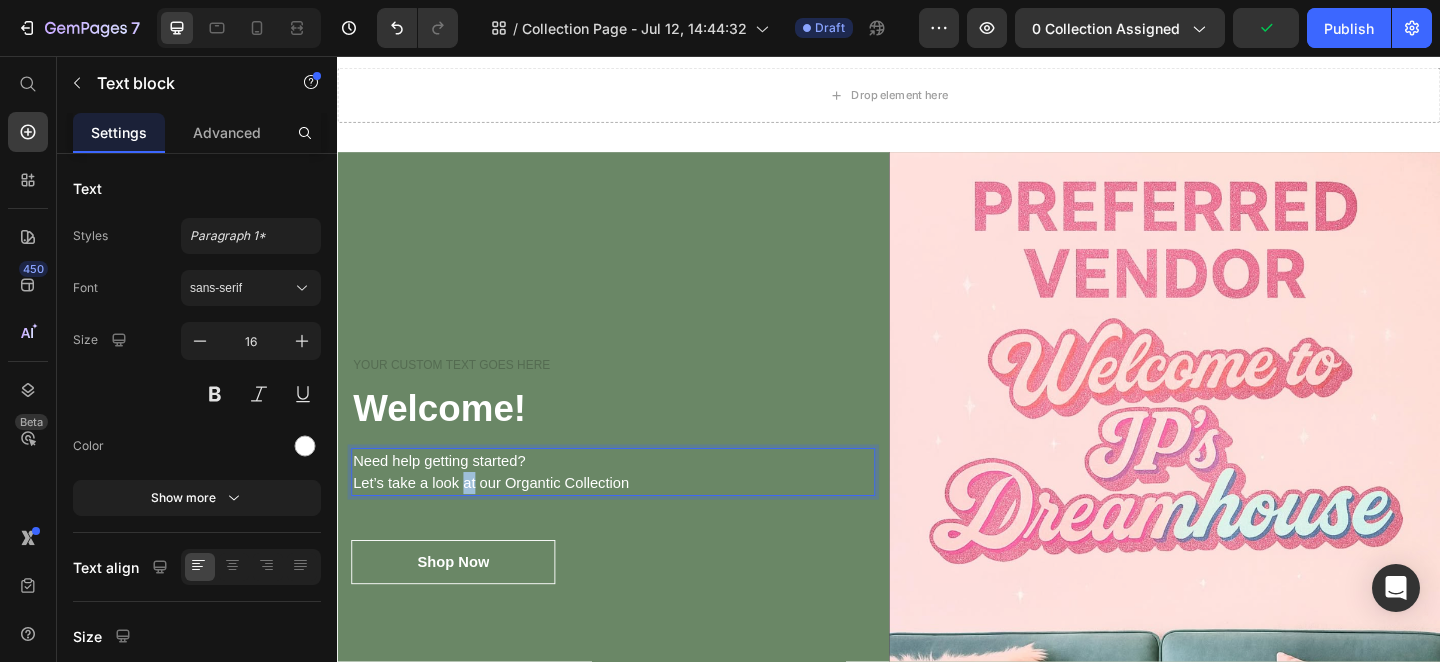 click on "Need help getting started?  Let’s take a look at our Organtic Collection" at bounding box center (637, 509) 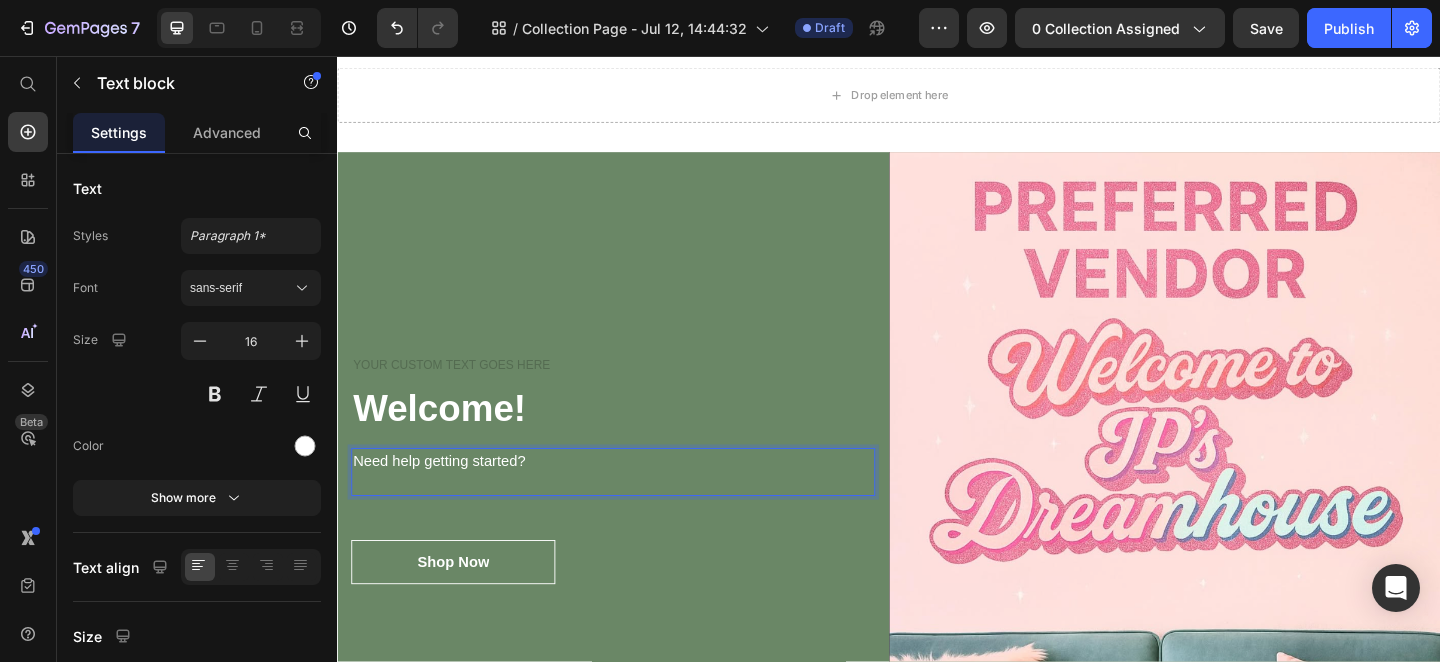 click on "Need help getting started?" at bounding box center [637, 509] 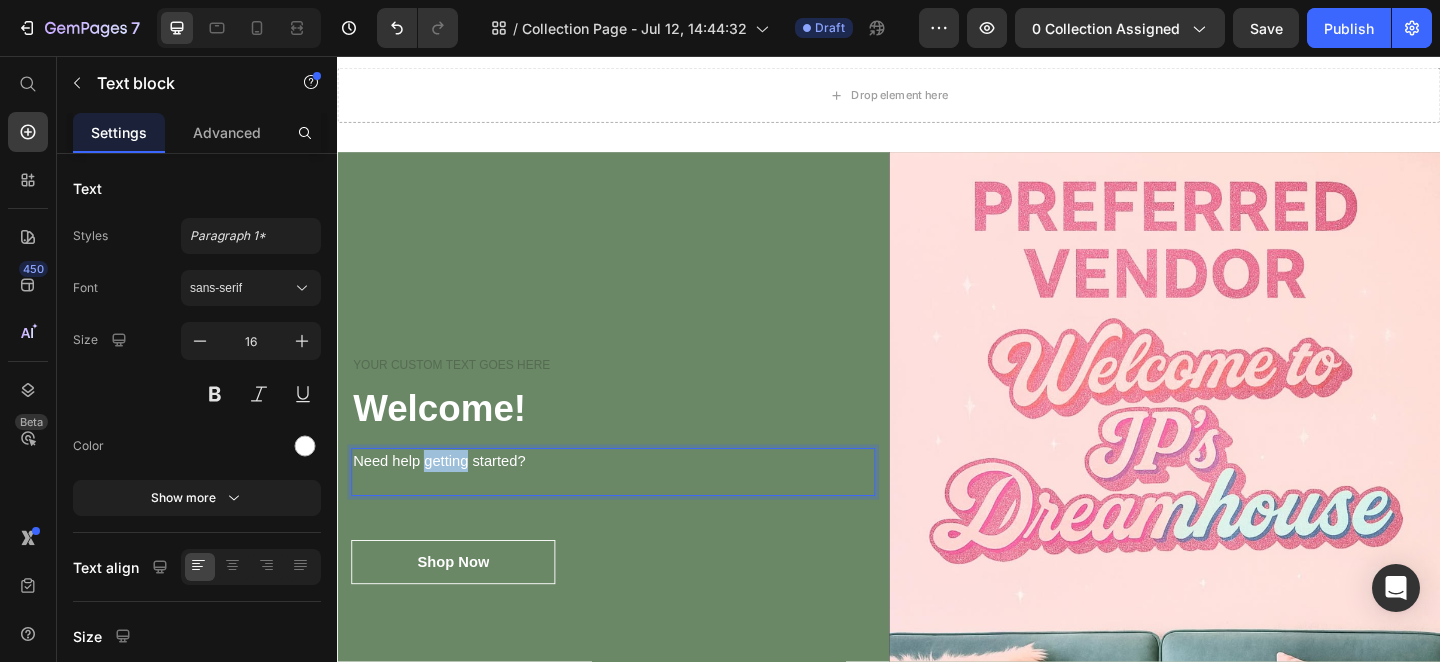 click on "Need help getting started?" at bounding box center [637, 509] 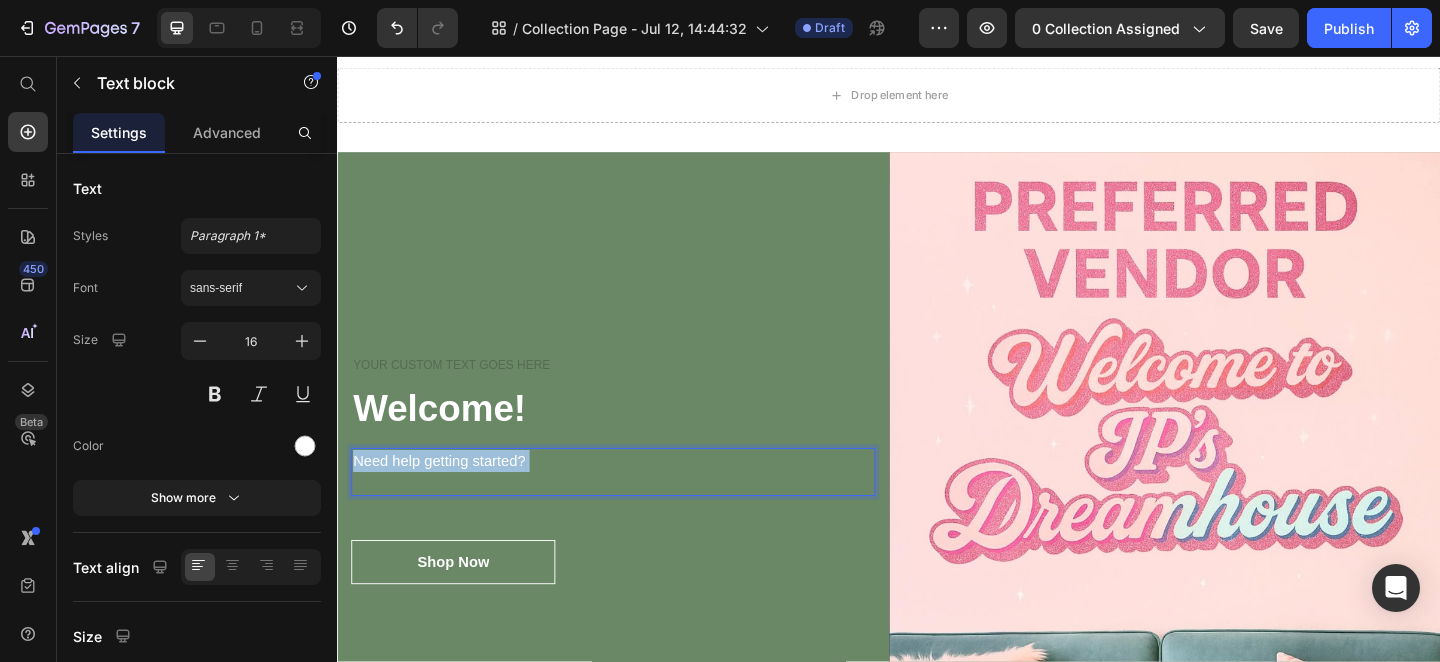 click on "Need help getting started?" at bounding box center [637, 509] 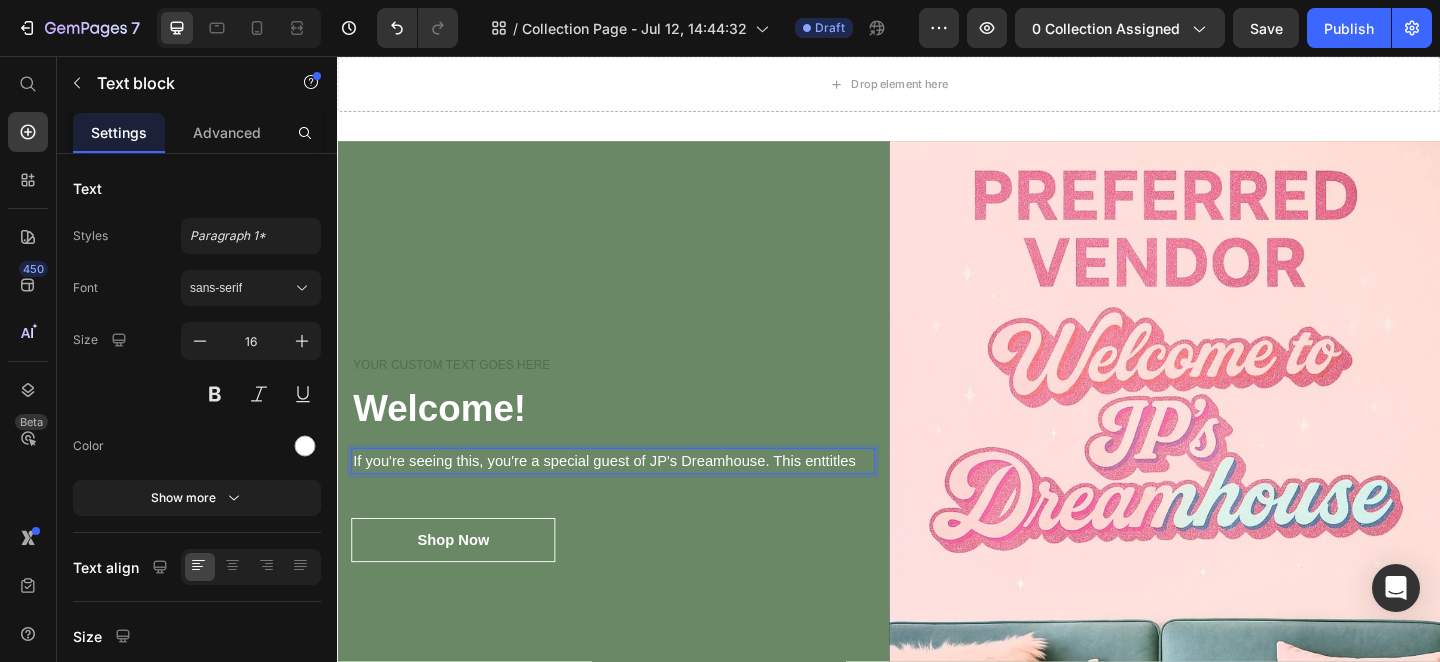 scroll, scrollTop: 60, scrollLeft: 0, axis: vertical 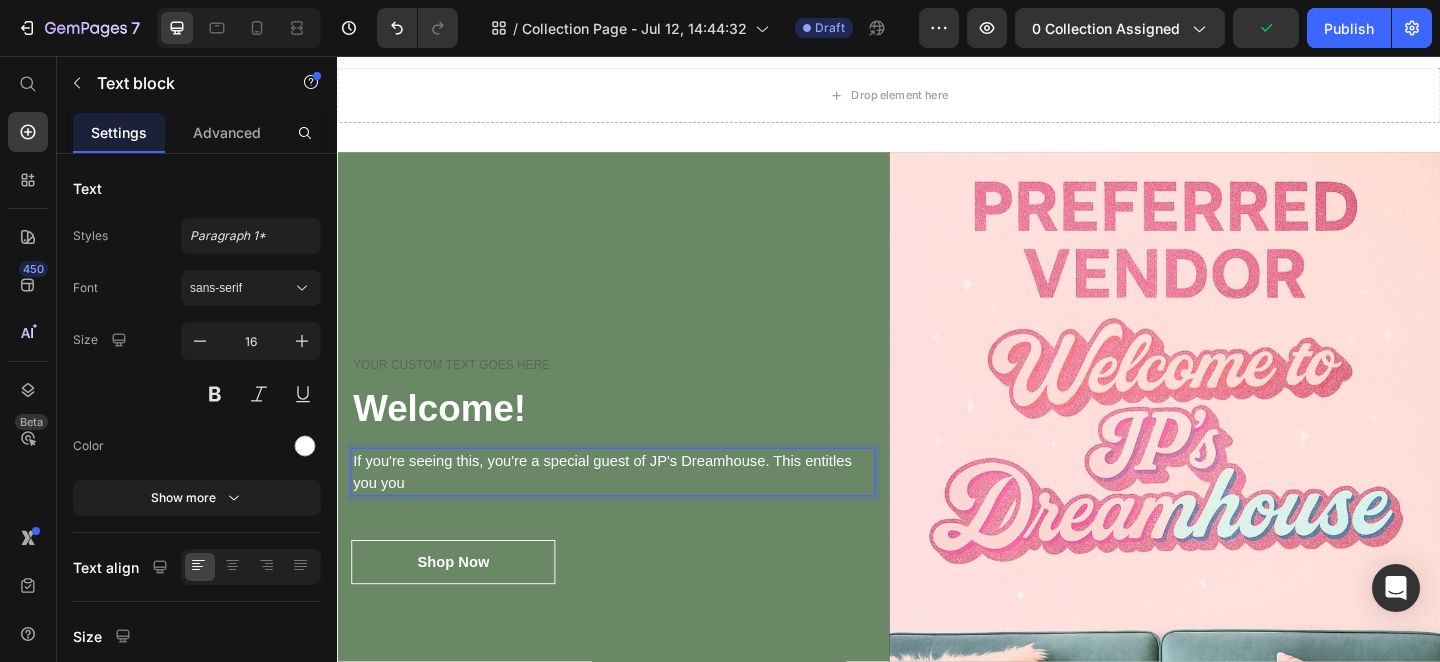 click on "If you're seeing this, you're a special guest of JP's Dreamhouse. This entitles you you" at bounding box center [637, 509] 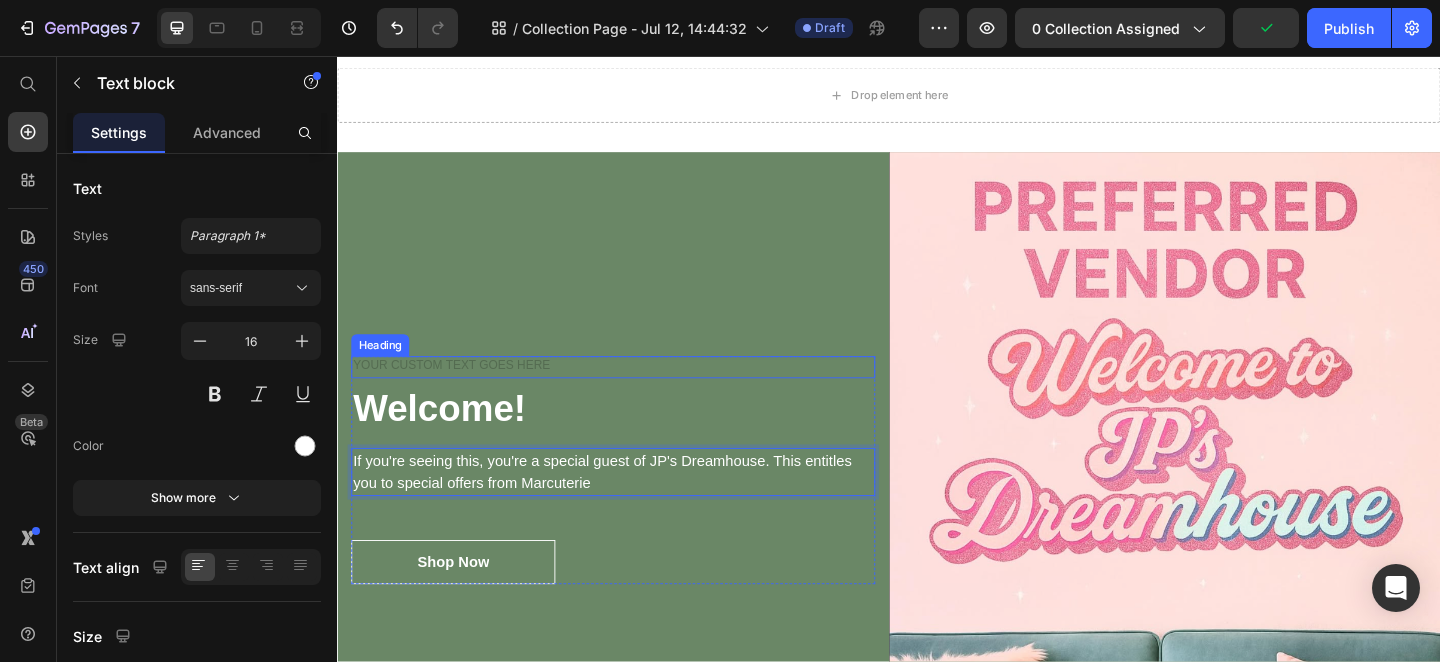 click at bounding box center (637, 395) 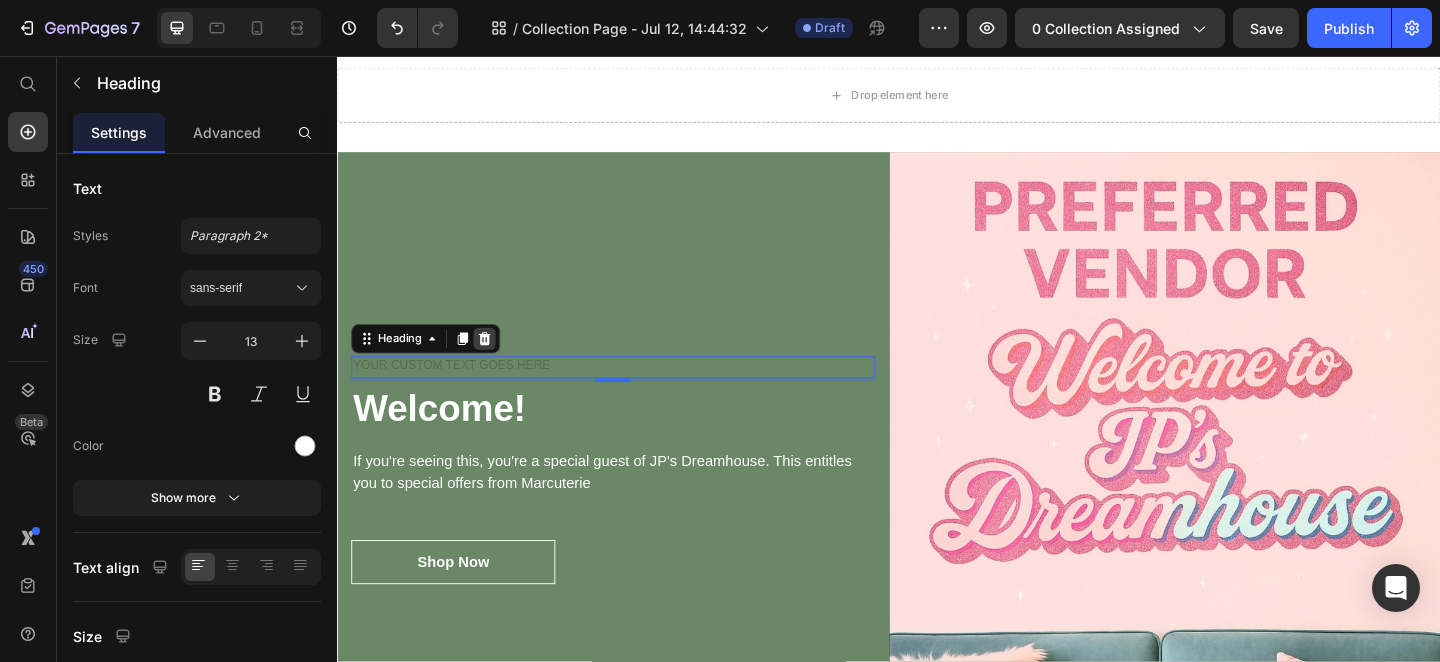 click 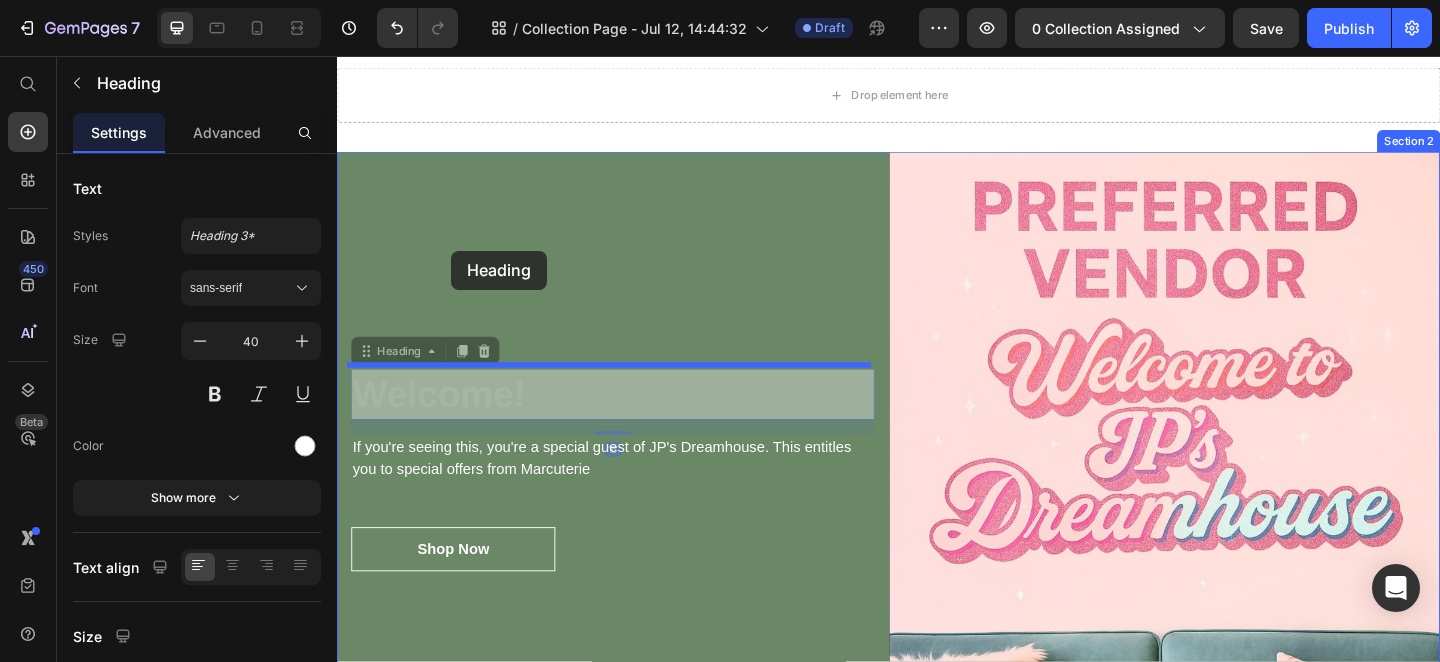 drag, startPoint x: 464, startPoint y: 437, endPoint x: 461, endPoint y: 268, distance: 169.02663 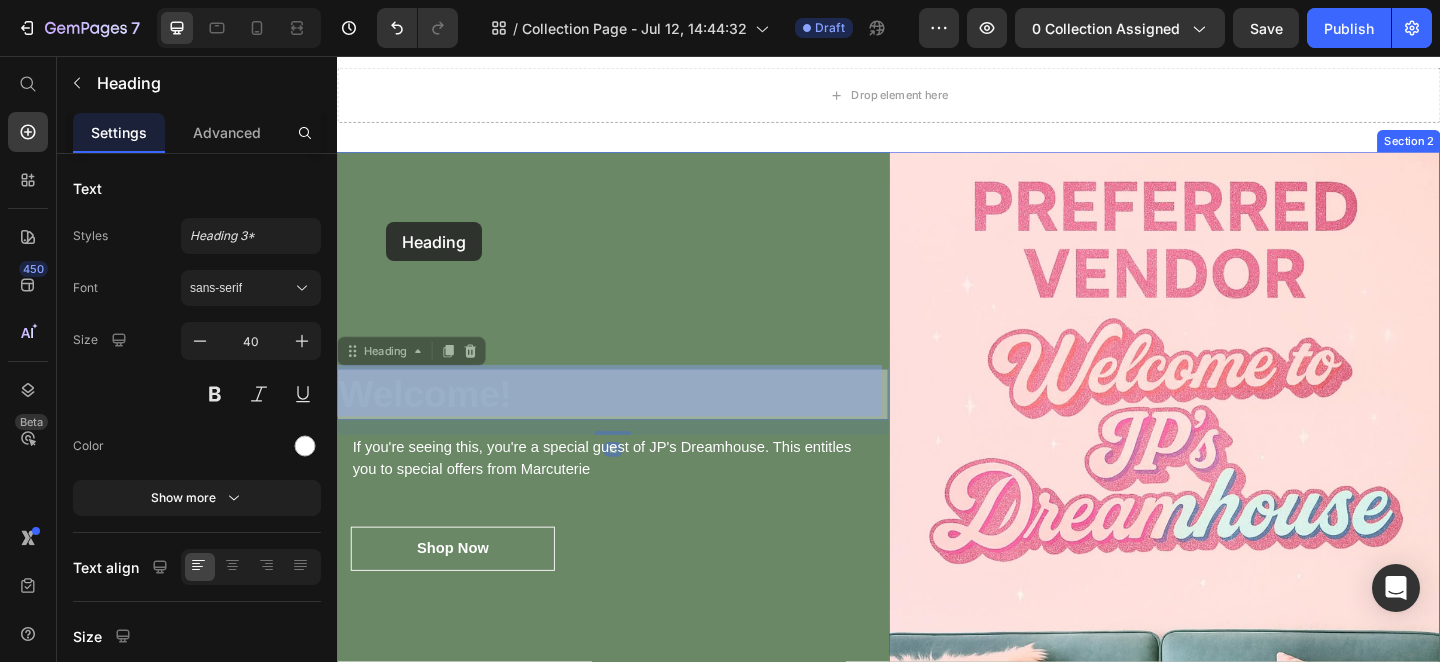 drag, startPoint x: 350, startPoint y: 381, endPoint x: 386, endPoint y: 238, distance: 147.46185 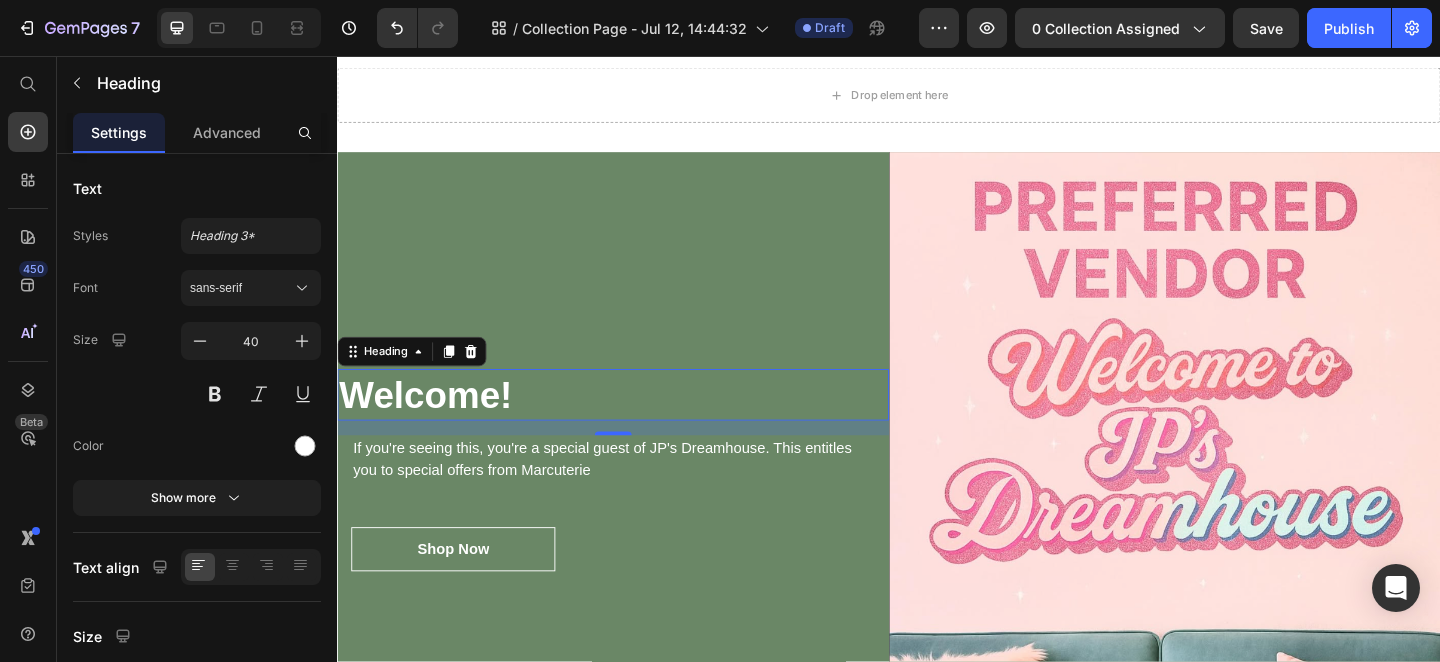 click on "Heading" at bounding box center (418, 378) 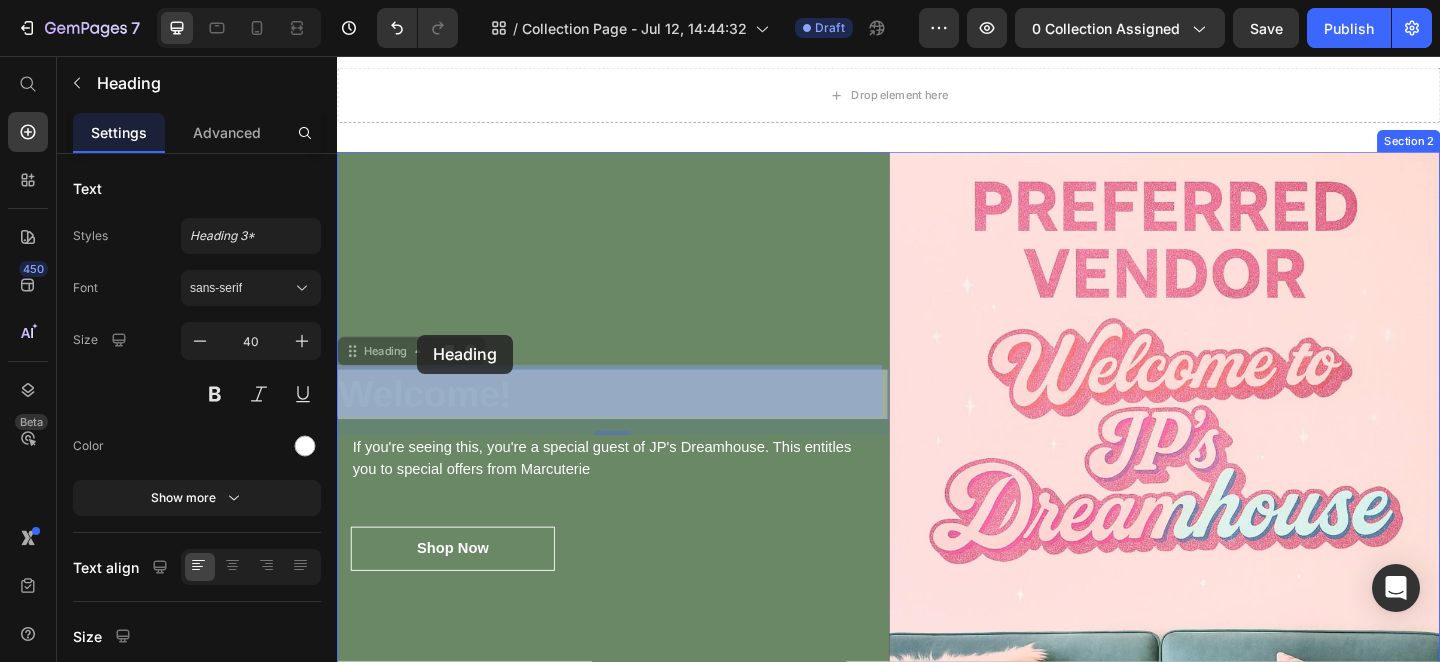 drag, startPoint x: 351, startPoint y: 377, endPoint x: 418, endPoint y: 323, distance: 86.05231 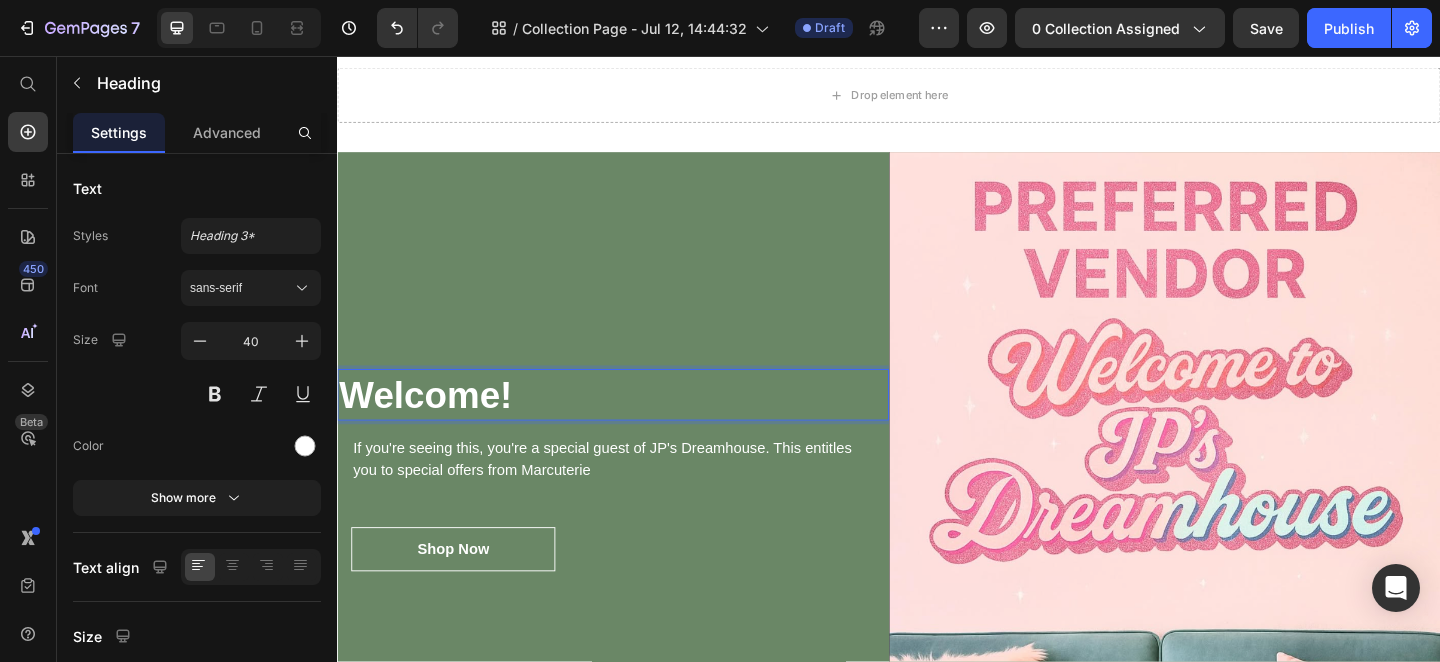 click on "Welcome!" at bounding box center (637, 425) 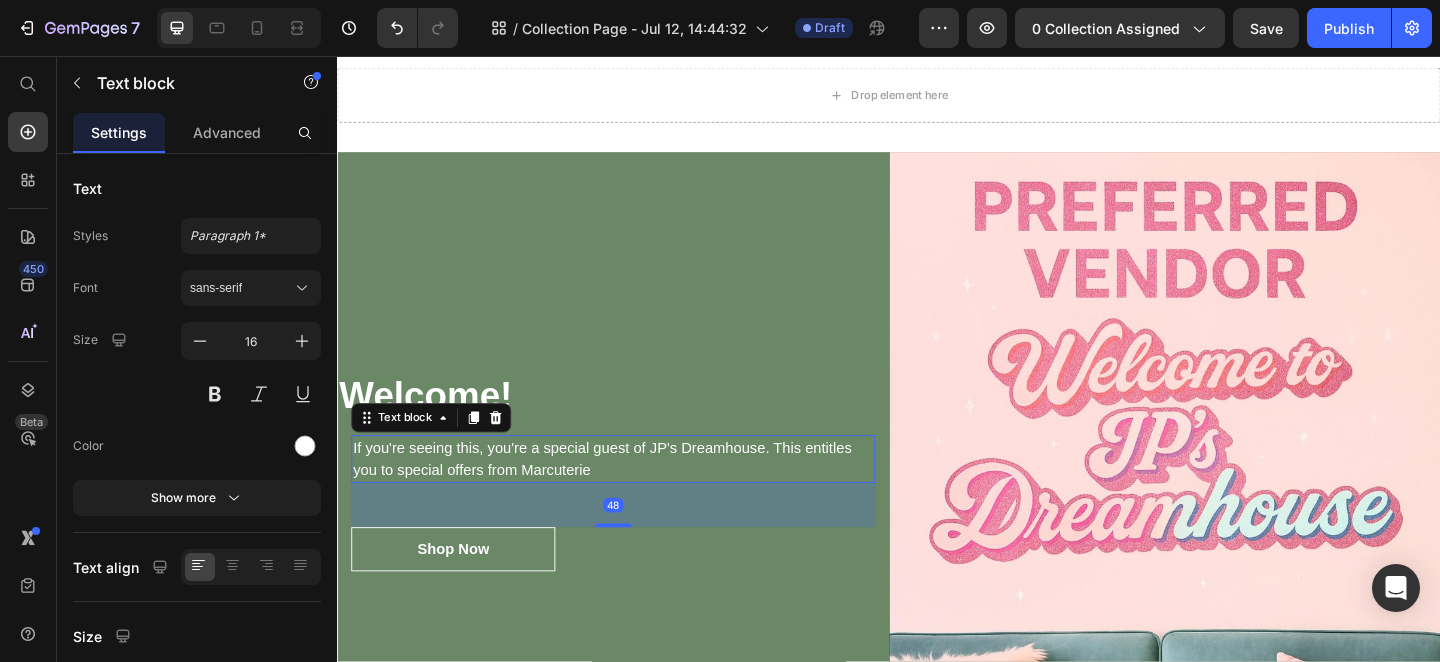 click on "If you're seeing this, you're a special guest of JP's Dreamhouse. This entitles you to special offers from Marcuterie" at bounding box center [637, 495] 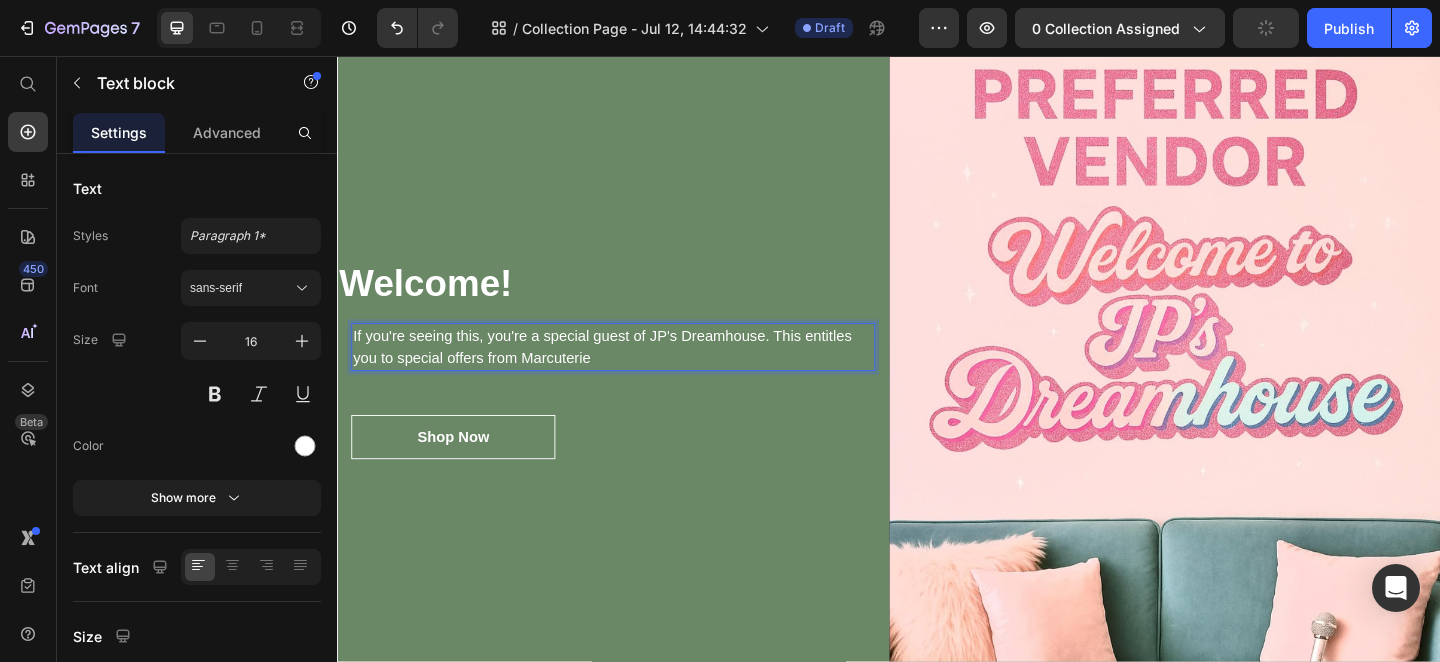 scroll, scrollTop: 176, scrollLeft: 0, axis: vertical 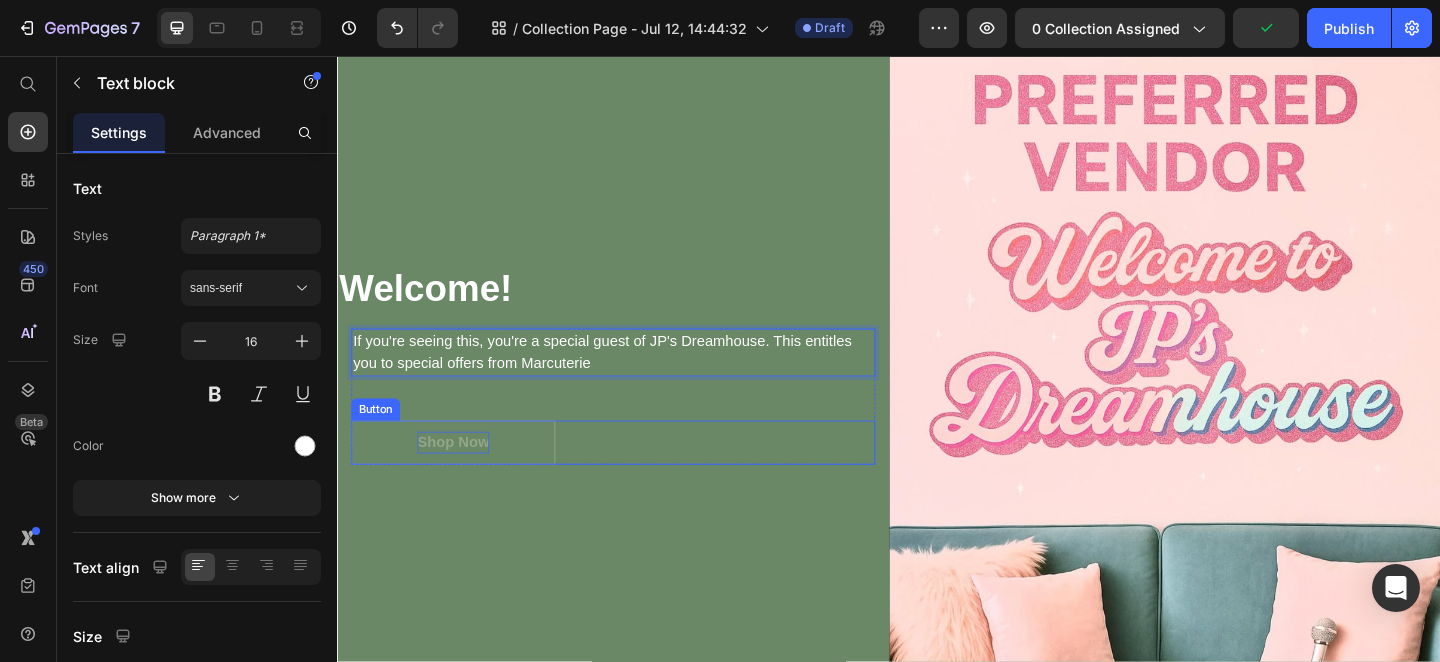 click on "Shop Now" at bounding box center (463, 477) 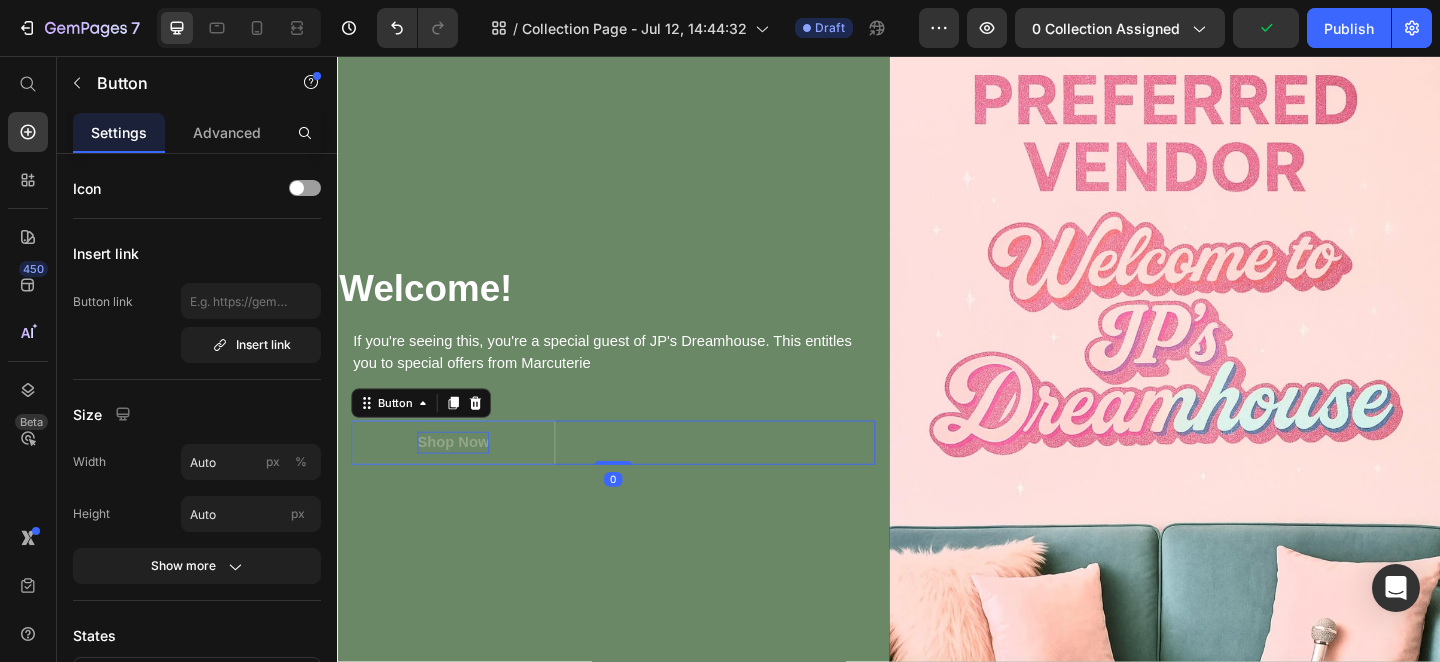 type 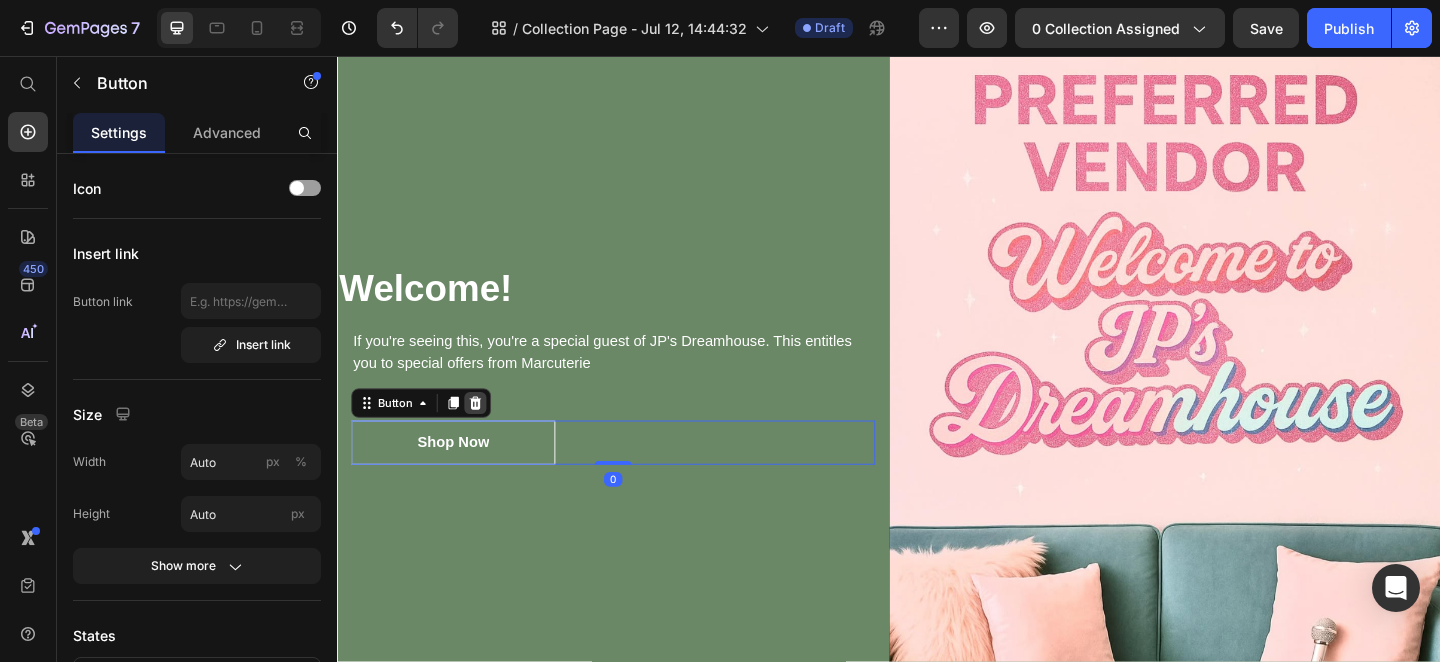 click 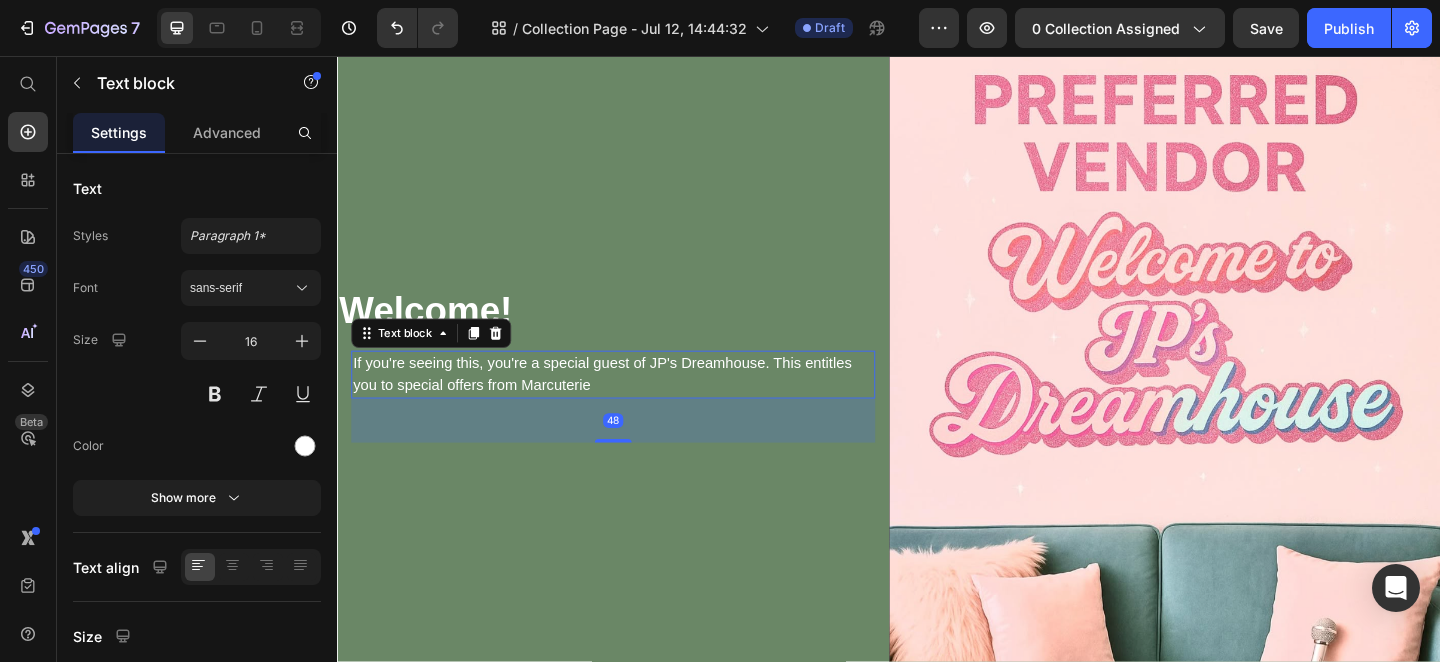 click on "If you're seeing this, you're a special guest of JP's Dreamhouse. This entitles you to special offers from Marcuterie" at bounding box center (637, 403) 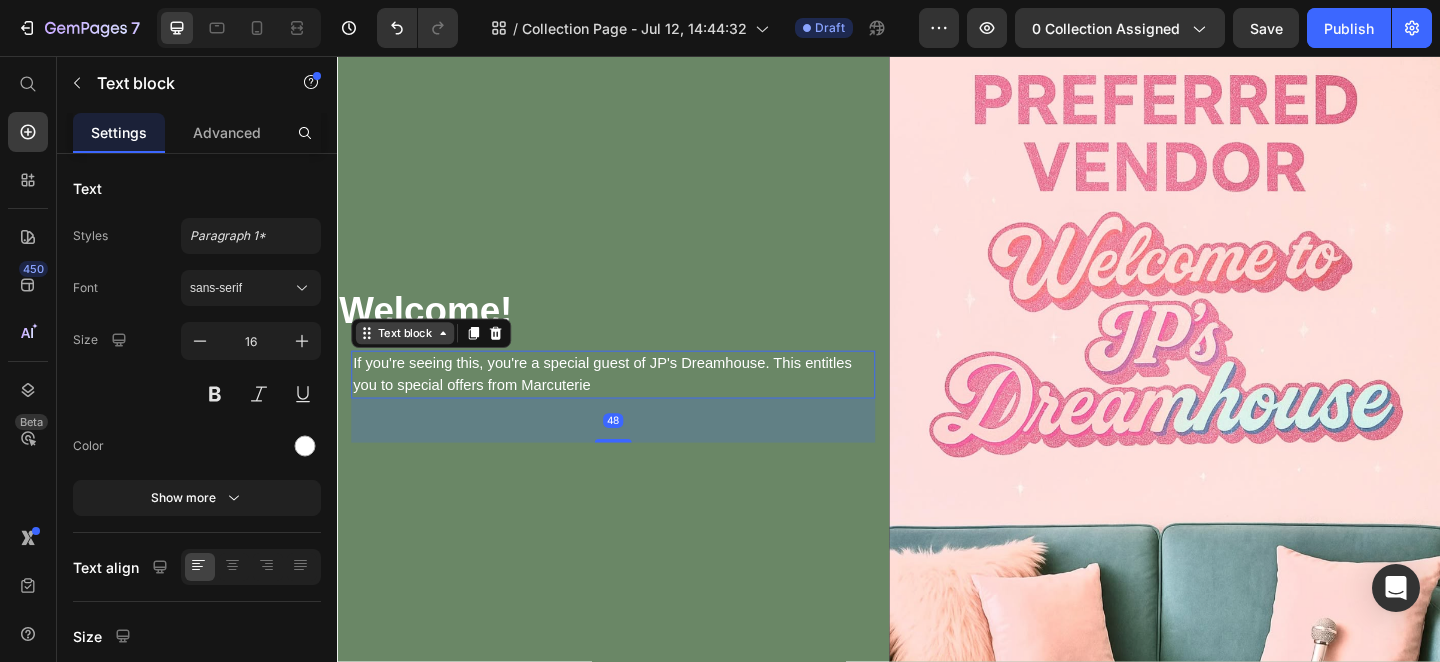 click 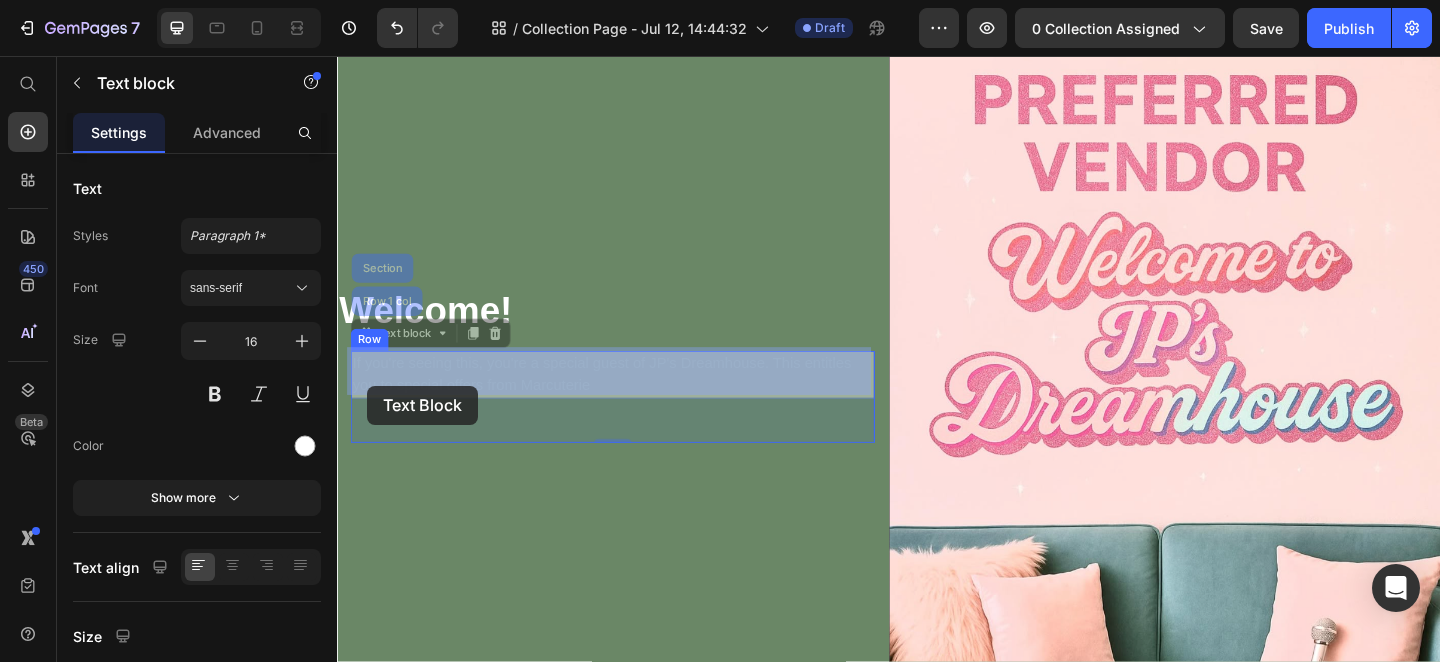 drag, startPoint x: 364, startPoint y: 355, endPoint x: 369, endPoint y: 414, distance: 59.211487 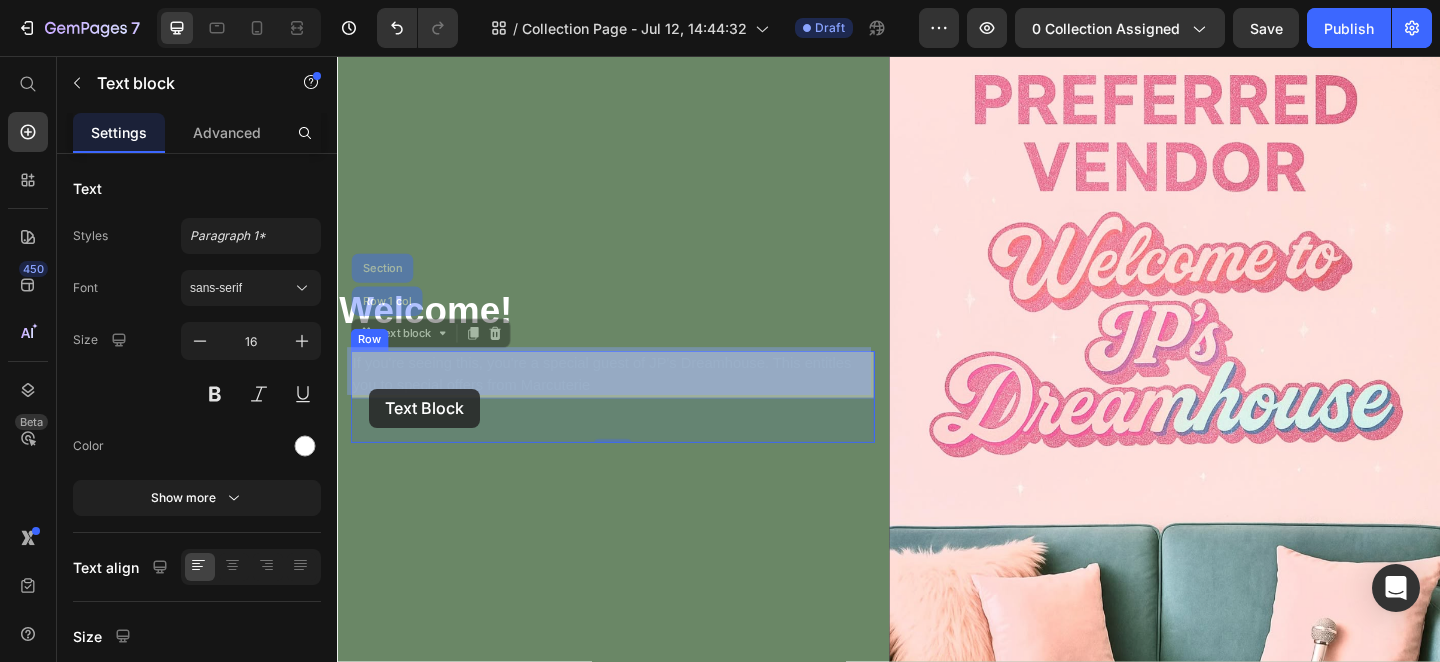 drag, startPoint x: 366, startPoint y: 352, endPoint x: 372, endPoint y: 418, distance: 66.27216 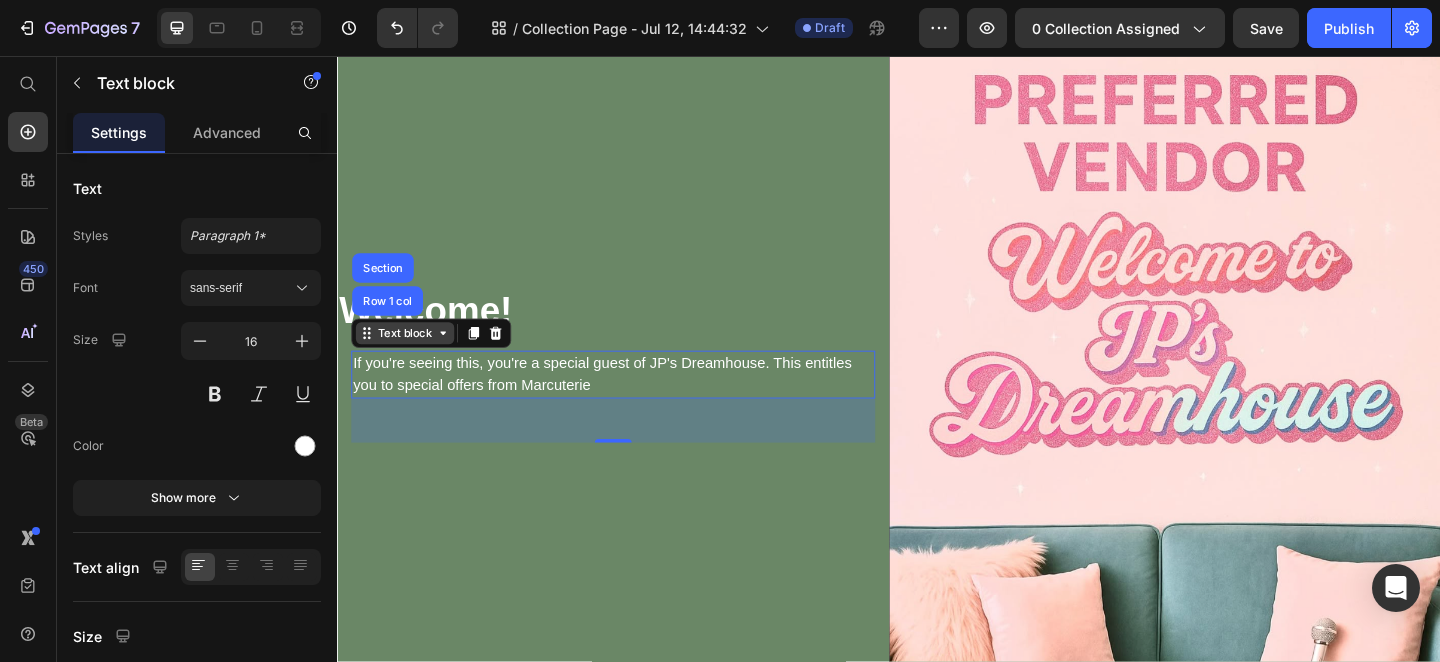 click on "Text block" at bounding box center [410, 358] 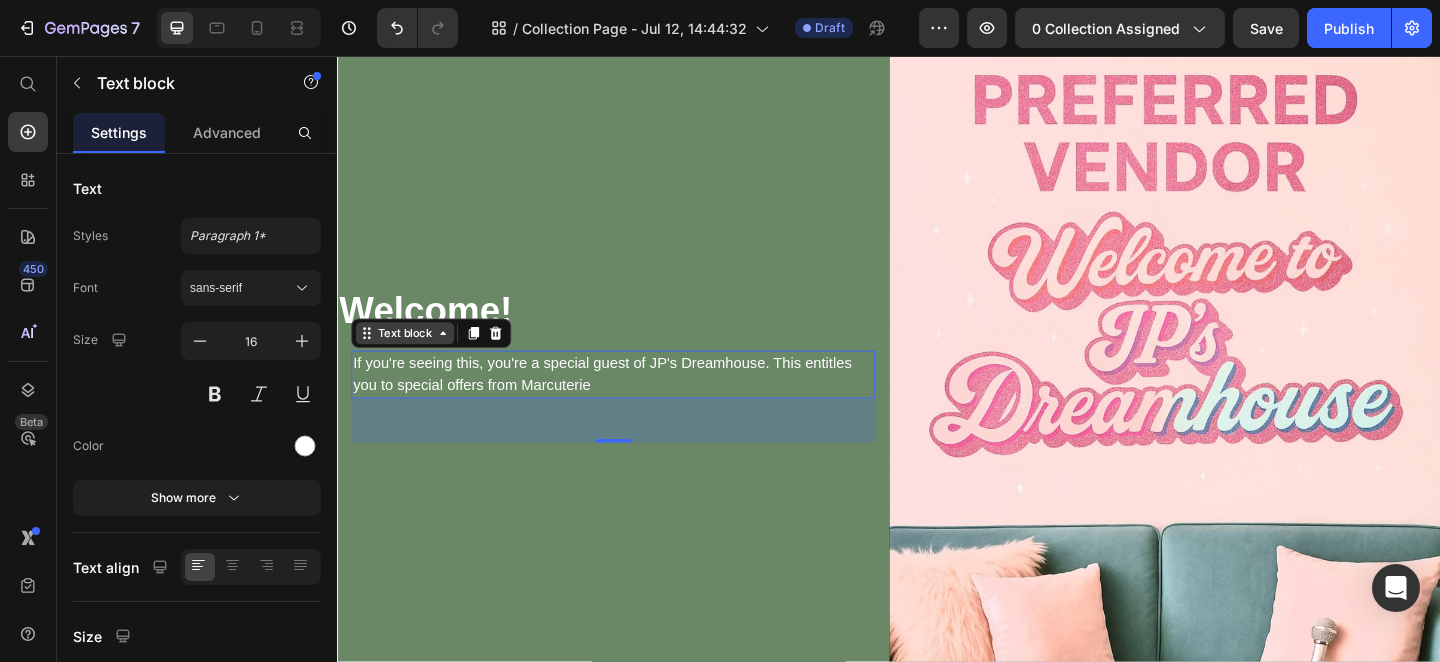 click on "Text block" at bounding box center [410, 358] 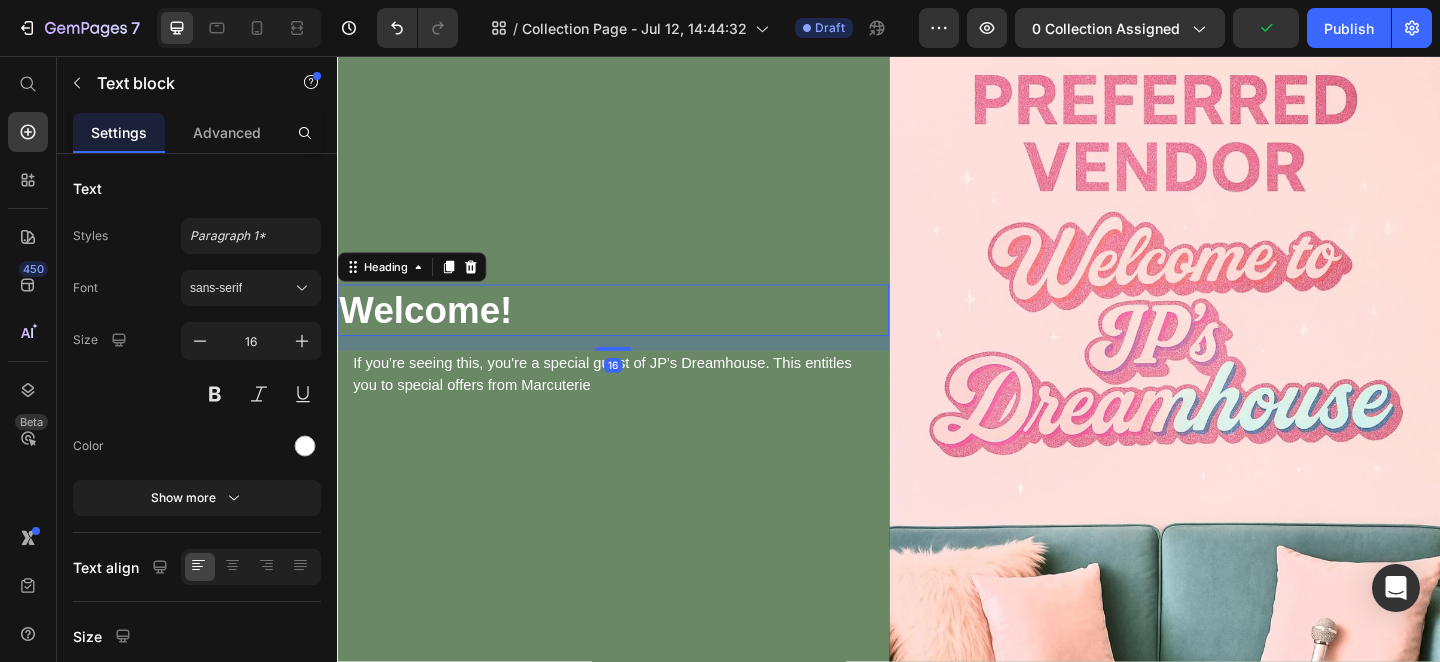 click on "Welcome!" at bounding box center [637, 333] 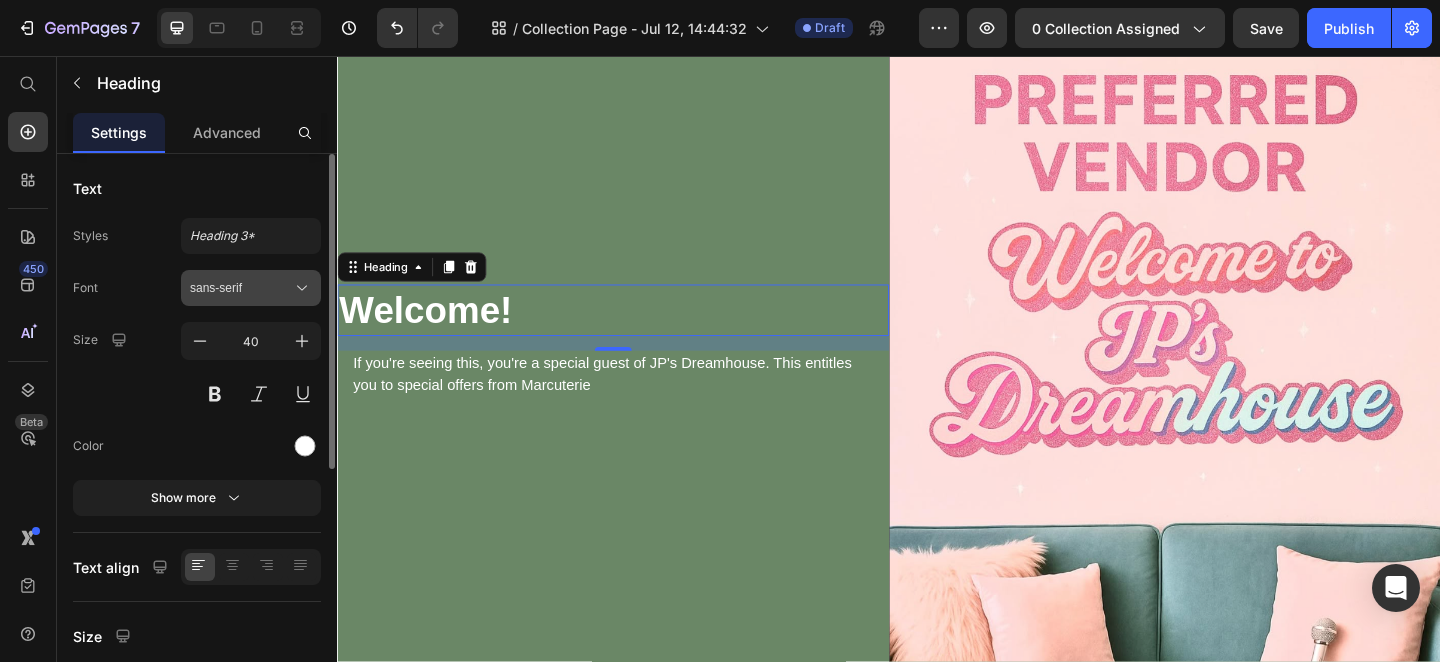 click on "sans-serif" at bounding box center [241, 288] 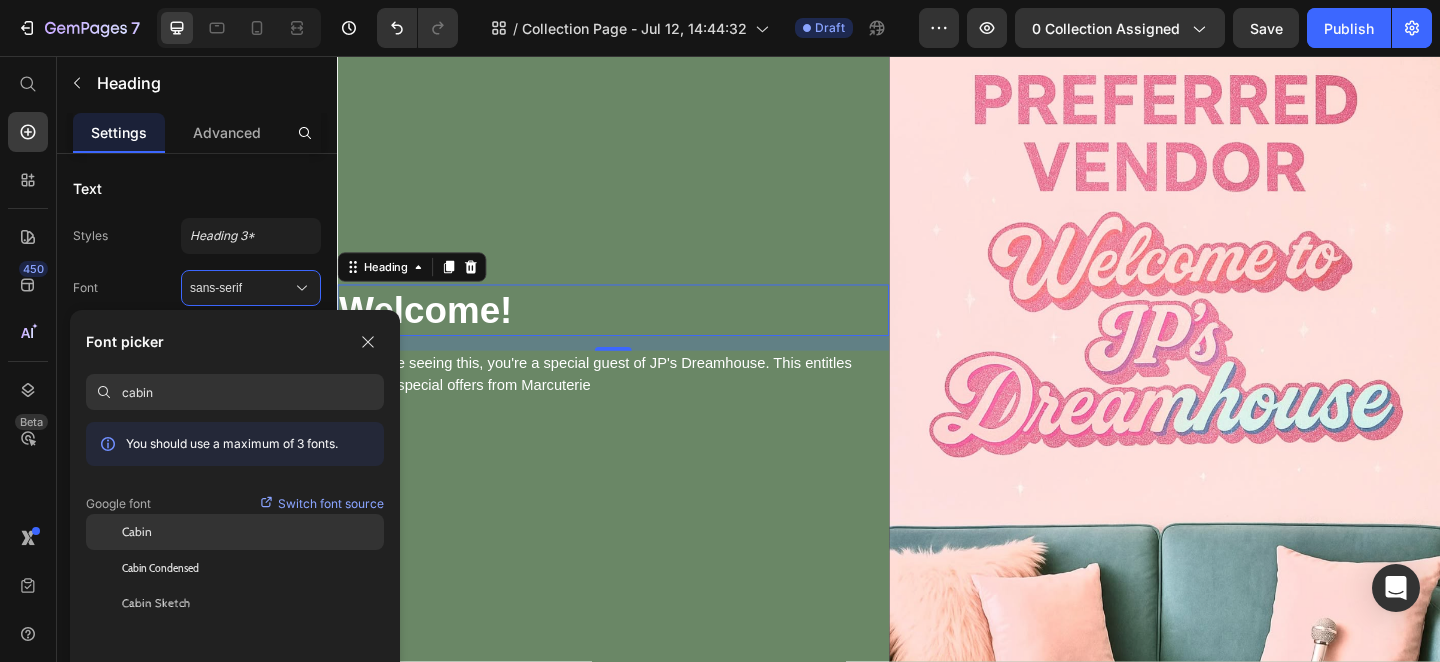 type on "cabin" 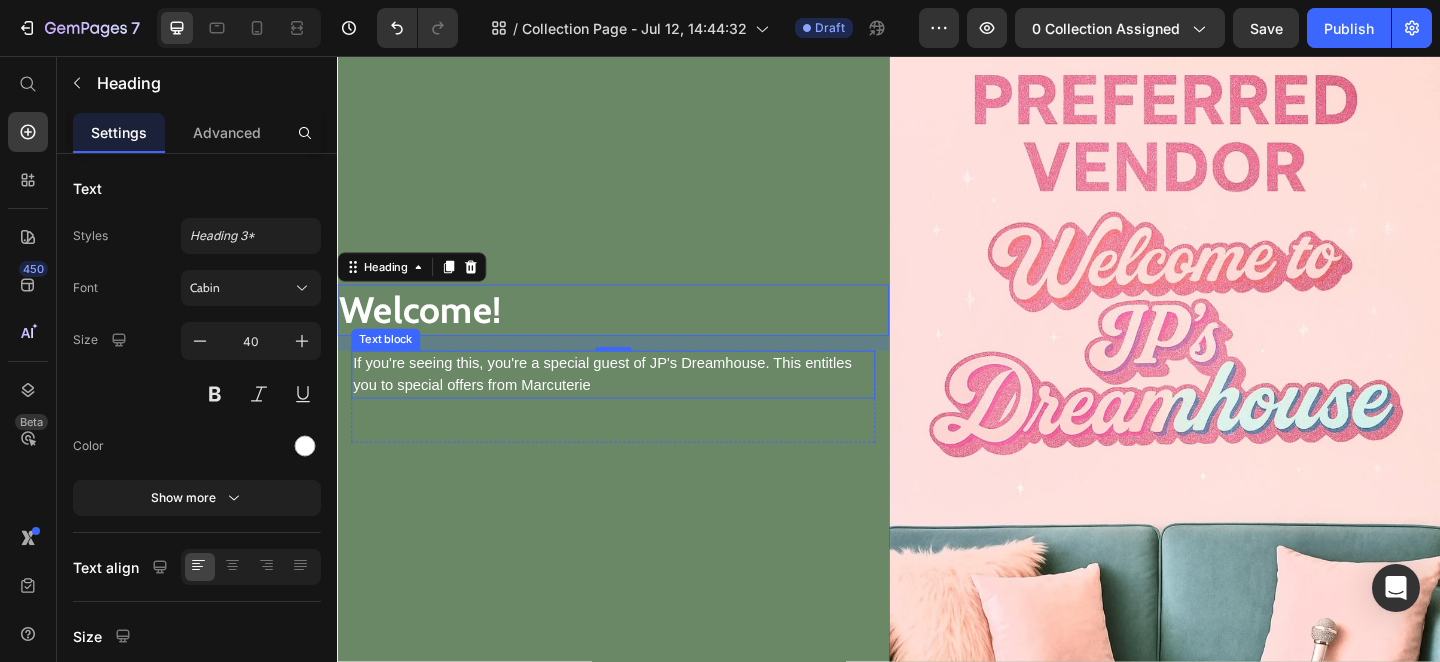 click on "If you're seeing this, you're a special guest of JP's Dreamhouse. This entitles you to special offers from Marcuterie" at bounding box center (637, 403) 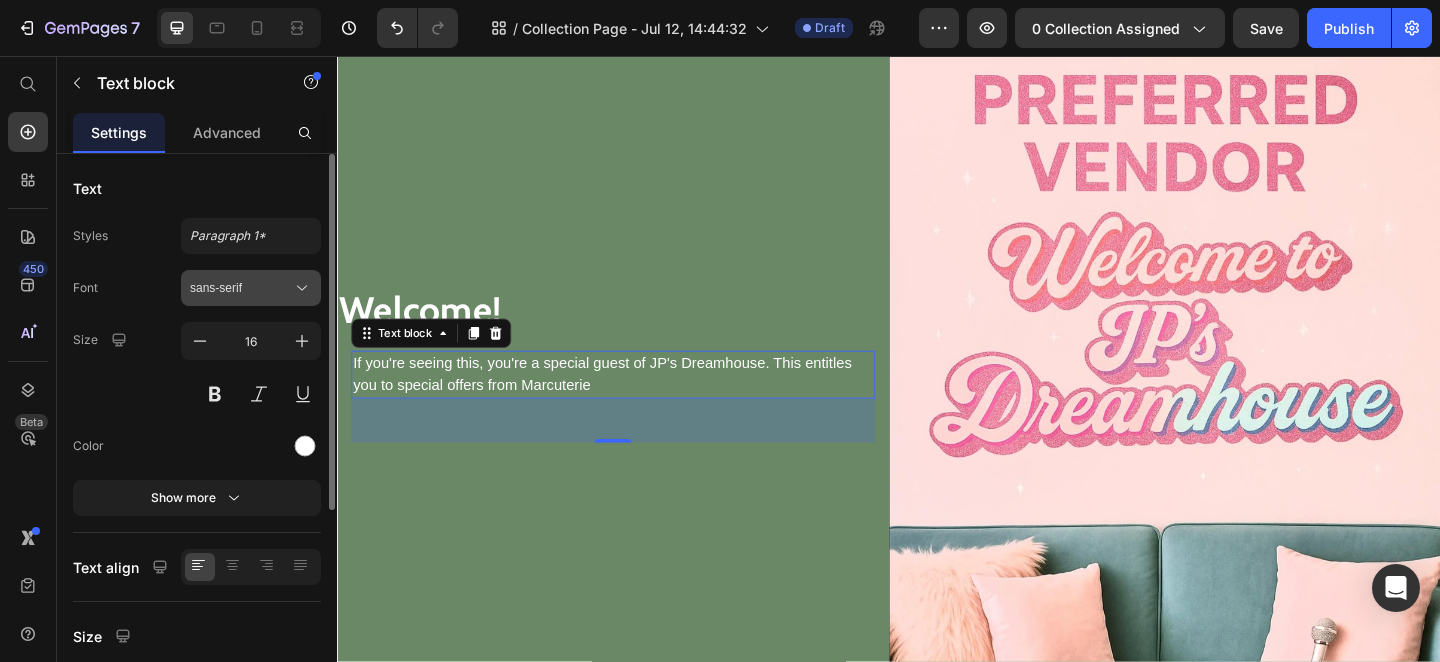 click on "sans-serif" at bounding box center (241, 288) 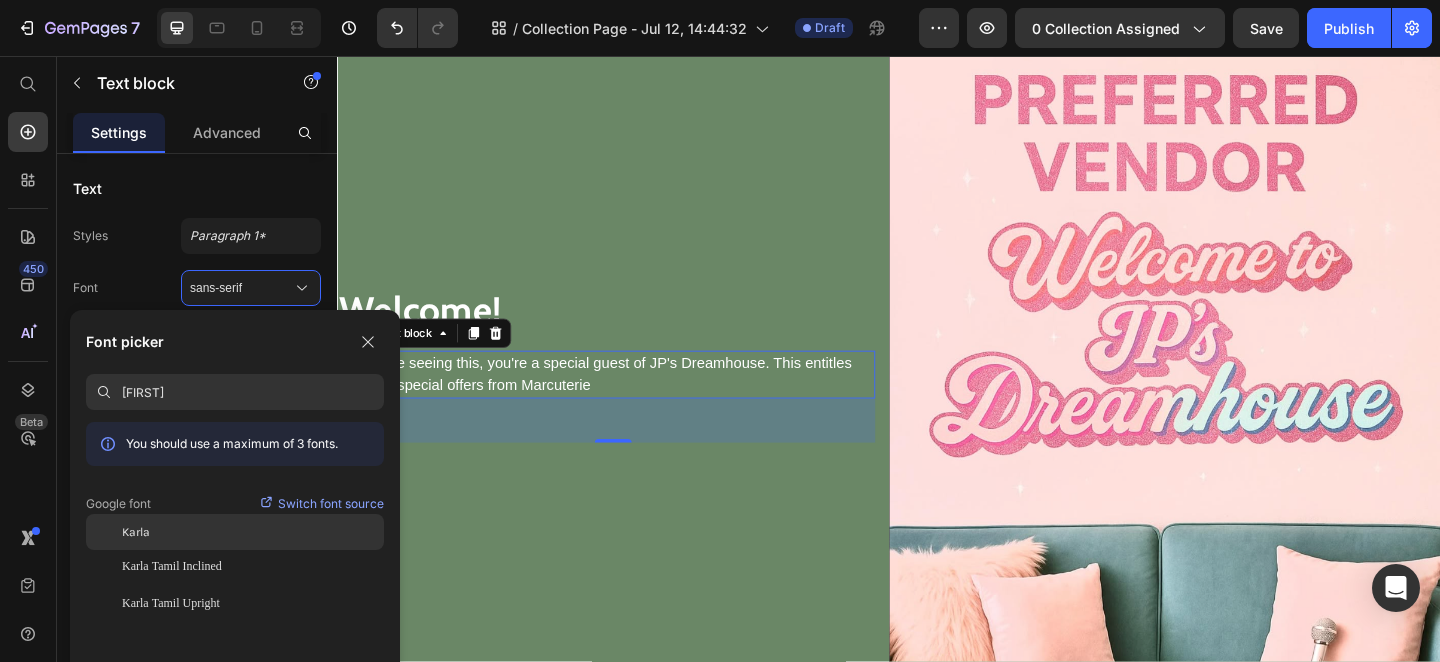 type on "karla" 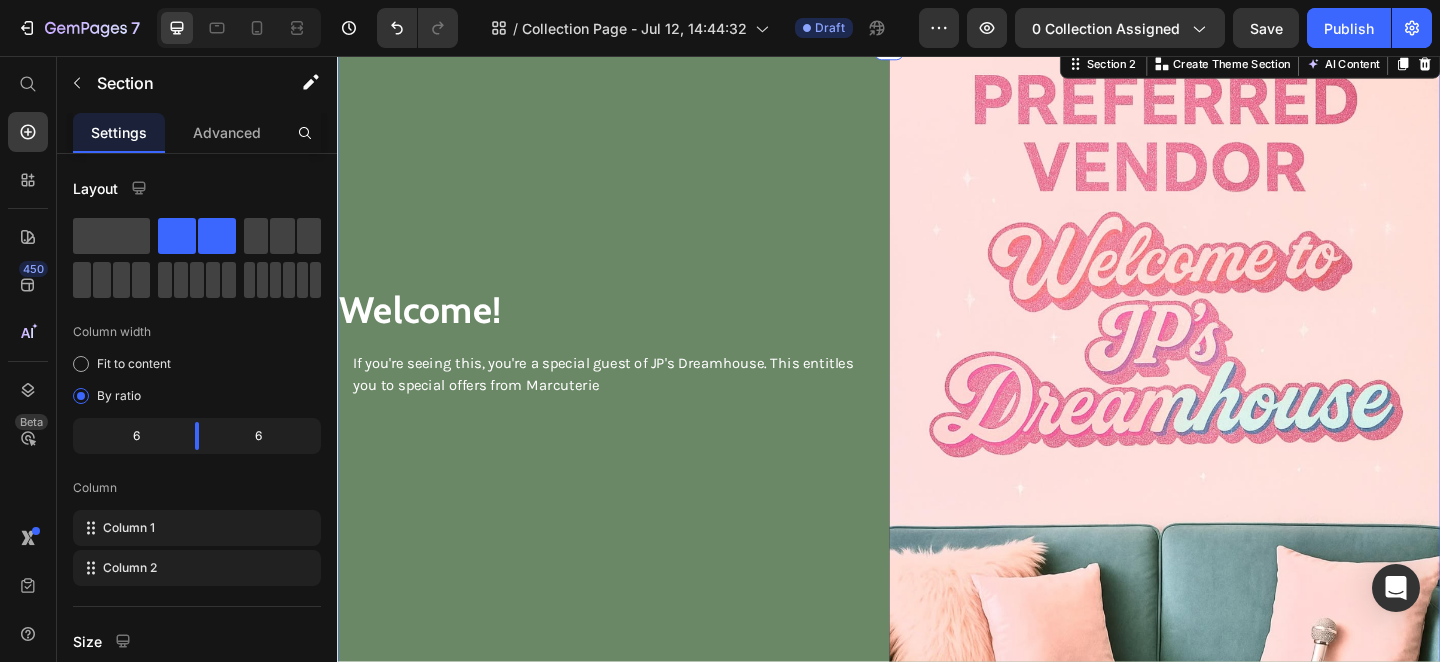 click on "Welcome!  Heading If you're seeing this, you're a special guest of JP's Dreamhouse. This entitles you to special offers from Marcuterie Text block Row" at bounding box center [637, 391] 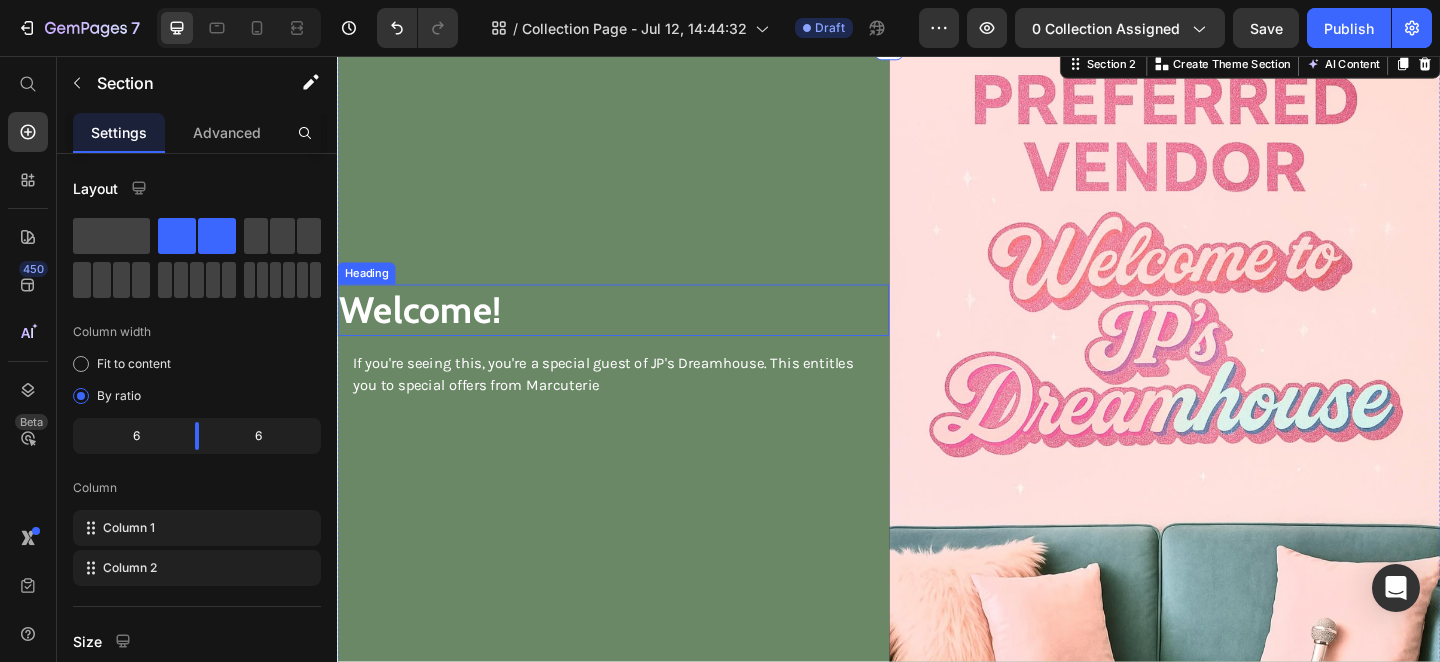 click on "Welcome!" at bounding box center (637, 333) 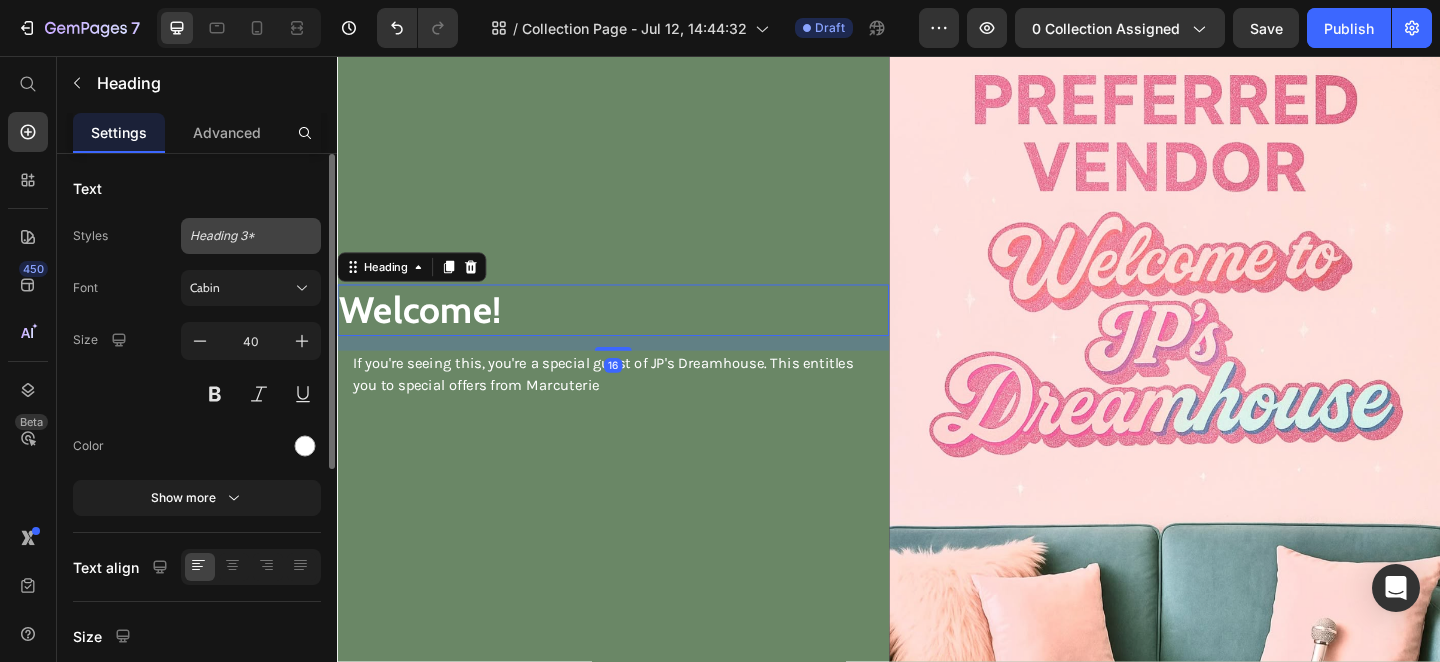 click on "Heading 3*" at bounding box center (239, 236) 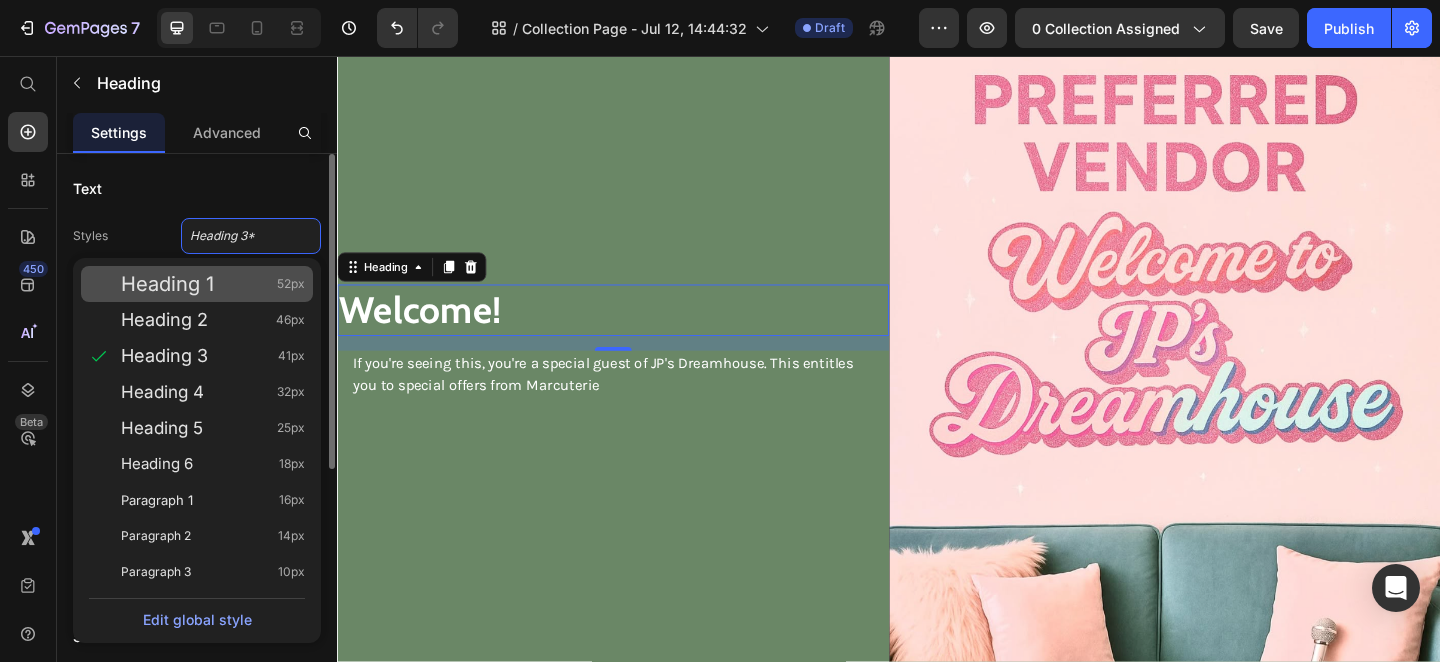 click on "Heading 1 52px" at bounding box center (213, 284) 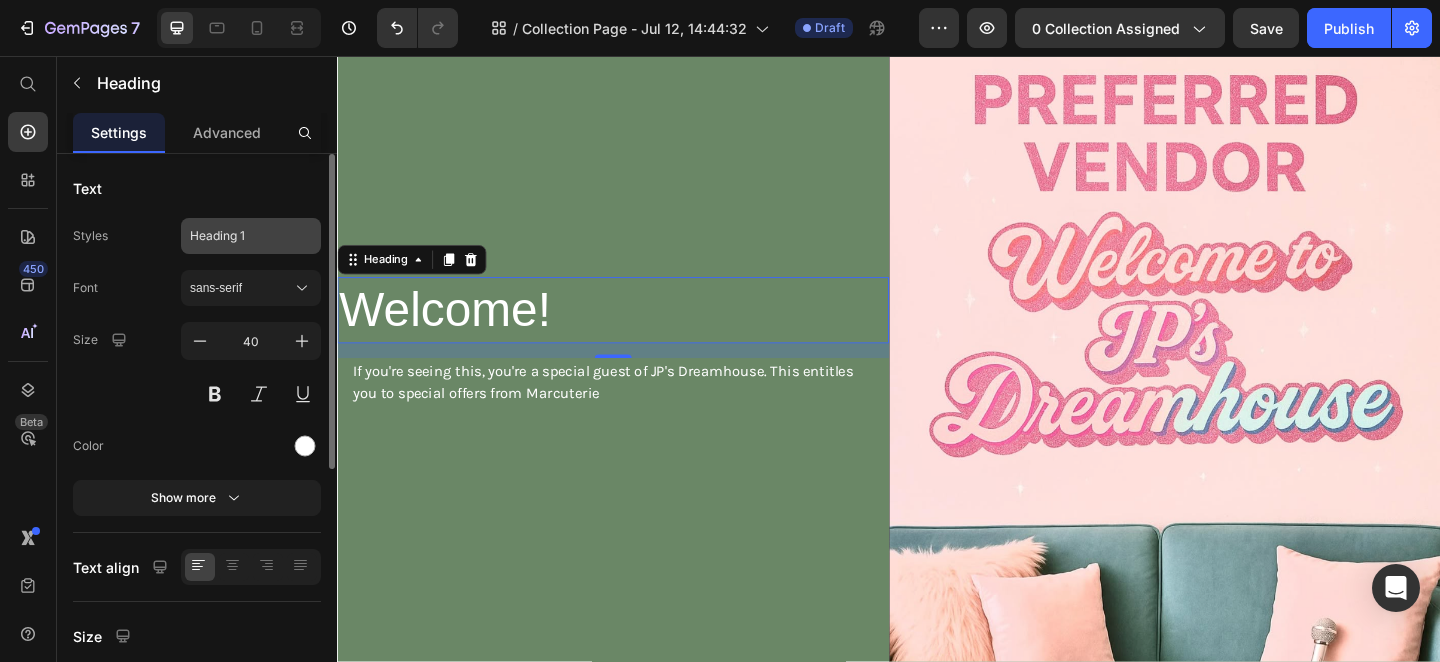 click on "Heading 1" at bounding box center (239, 236) 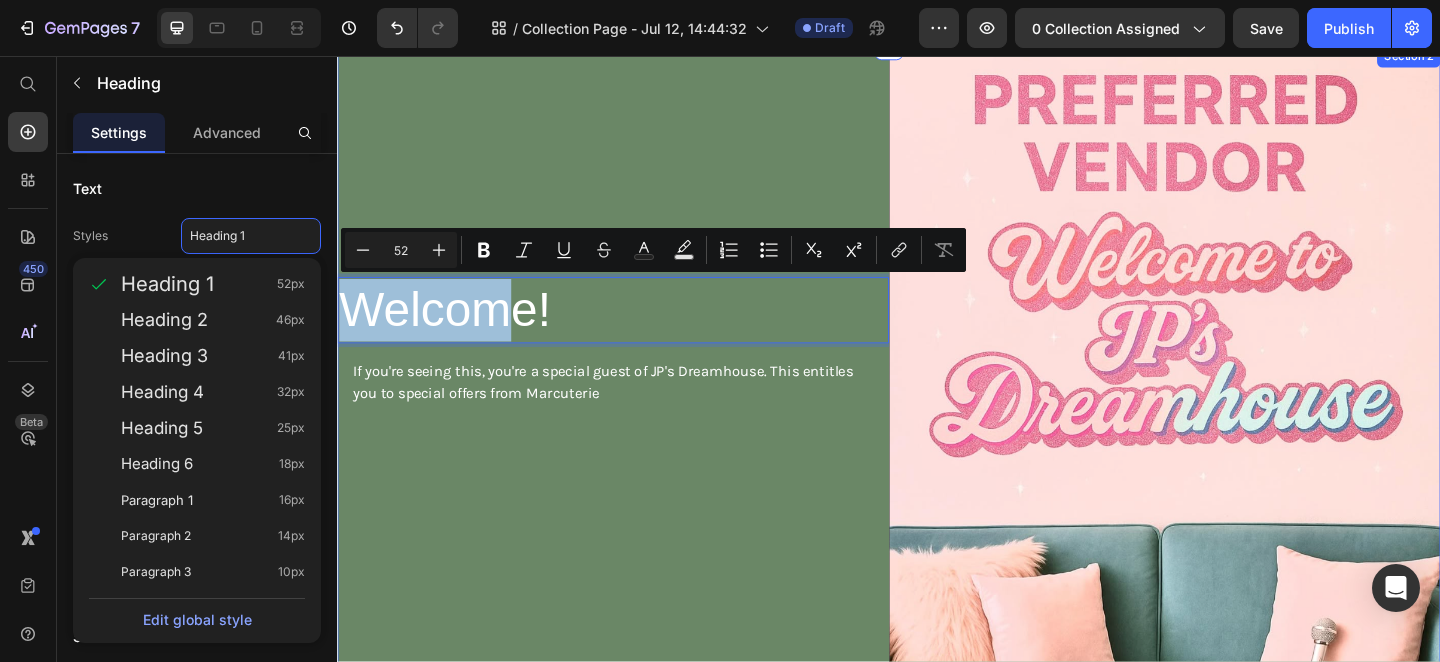 drag, startPoint x: 513, startPoint y: 327, endPoint x: 524, endPoint y: 218, distance: 109.55364 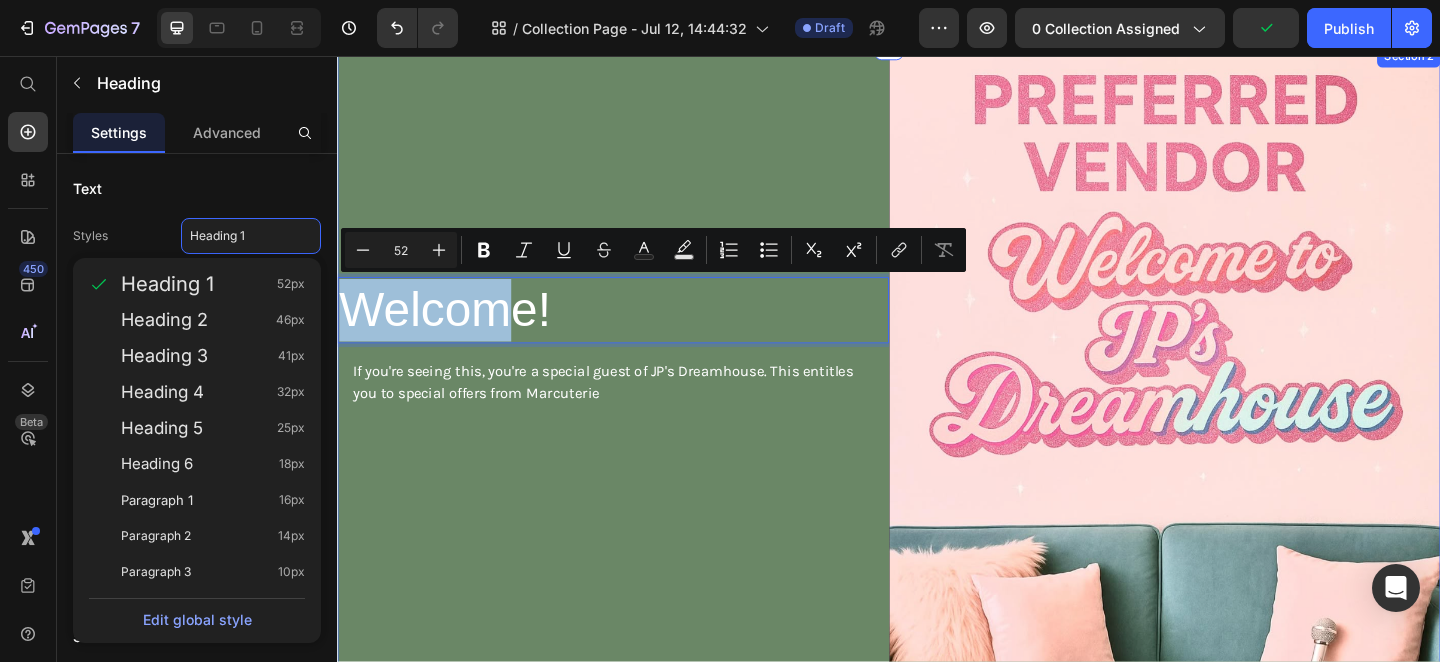 click on "Welcome!  Heading   16 If you're seeing this, you're a special guest of JP's Dreamhouse. This entitles you to special offers from Marcuterie Text block Row" at bounding box center [637, 391] 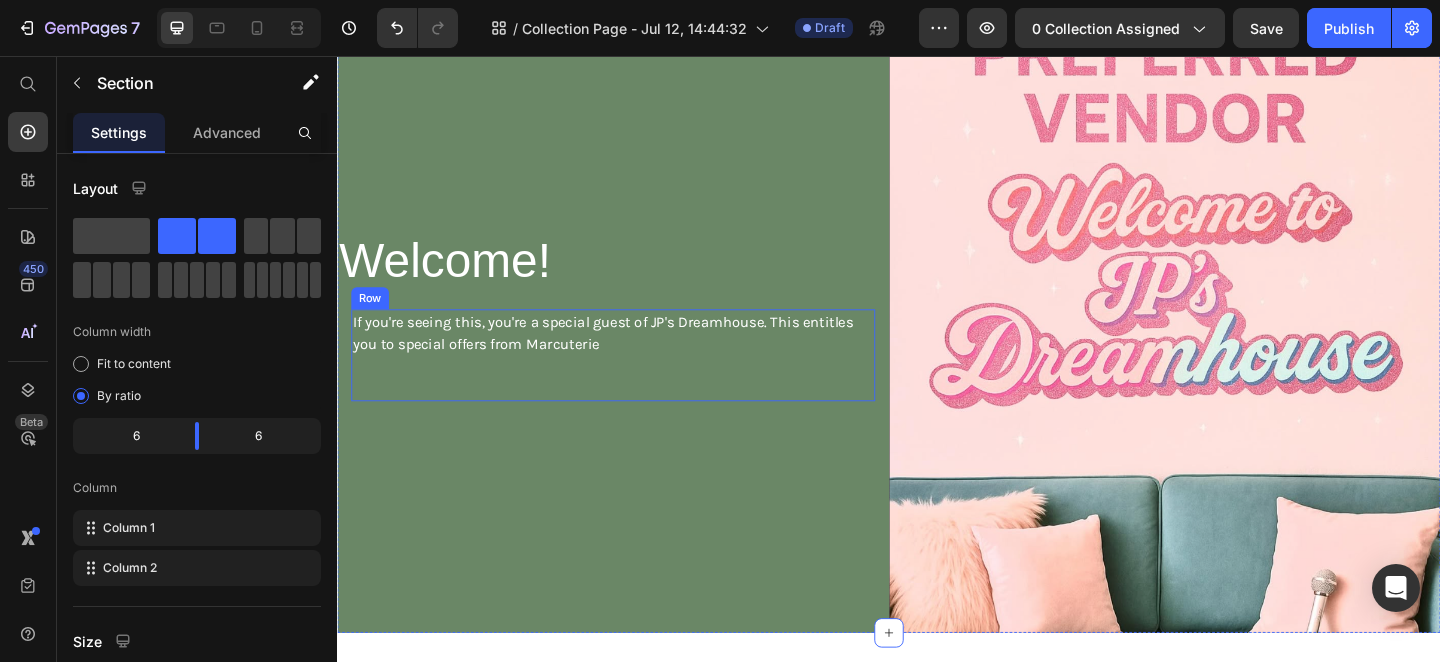 scroll, scrollTop: 211, scrollLeft: 0, axis: vertical 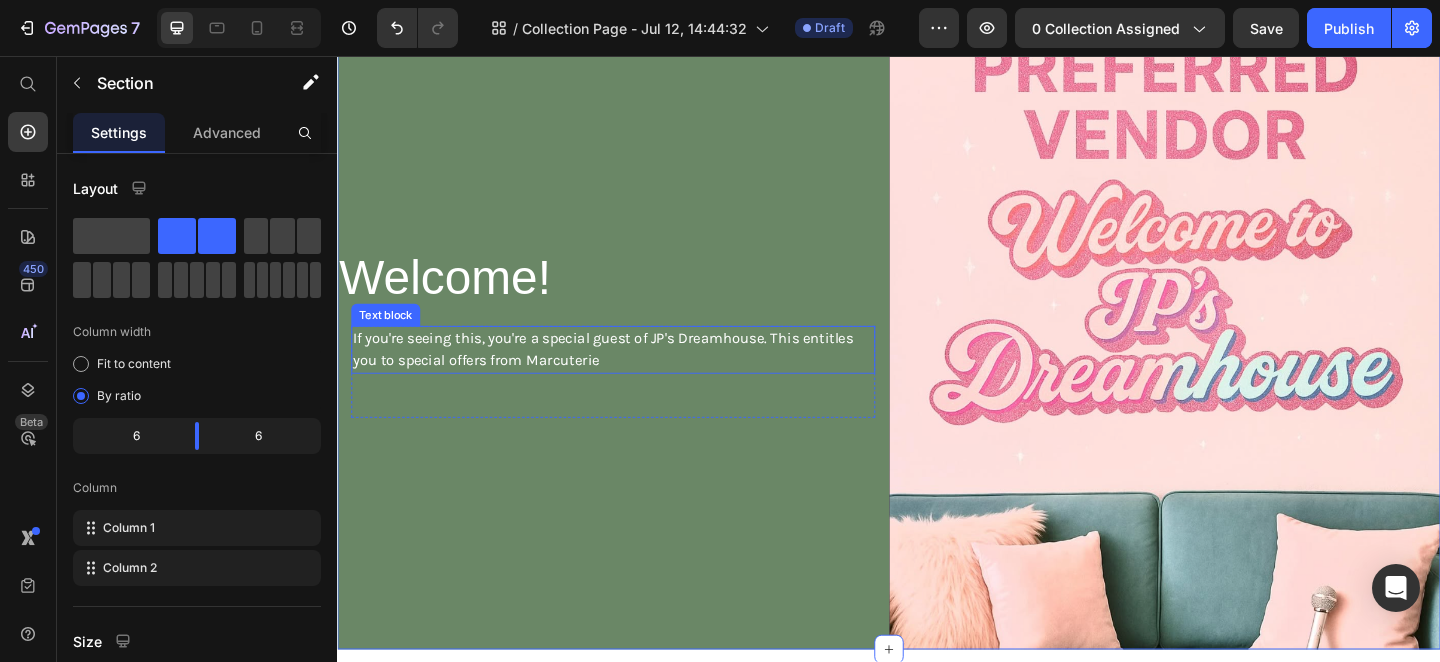 click on "If you're seeing this, you're a special guest of JP's Dreamhouse. This entitles you to special offers from Marcuterie" at bounding box center [637, 376] 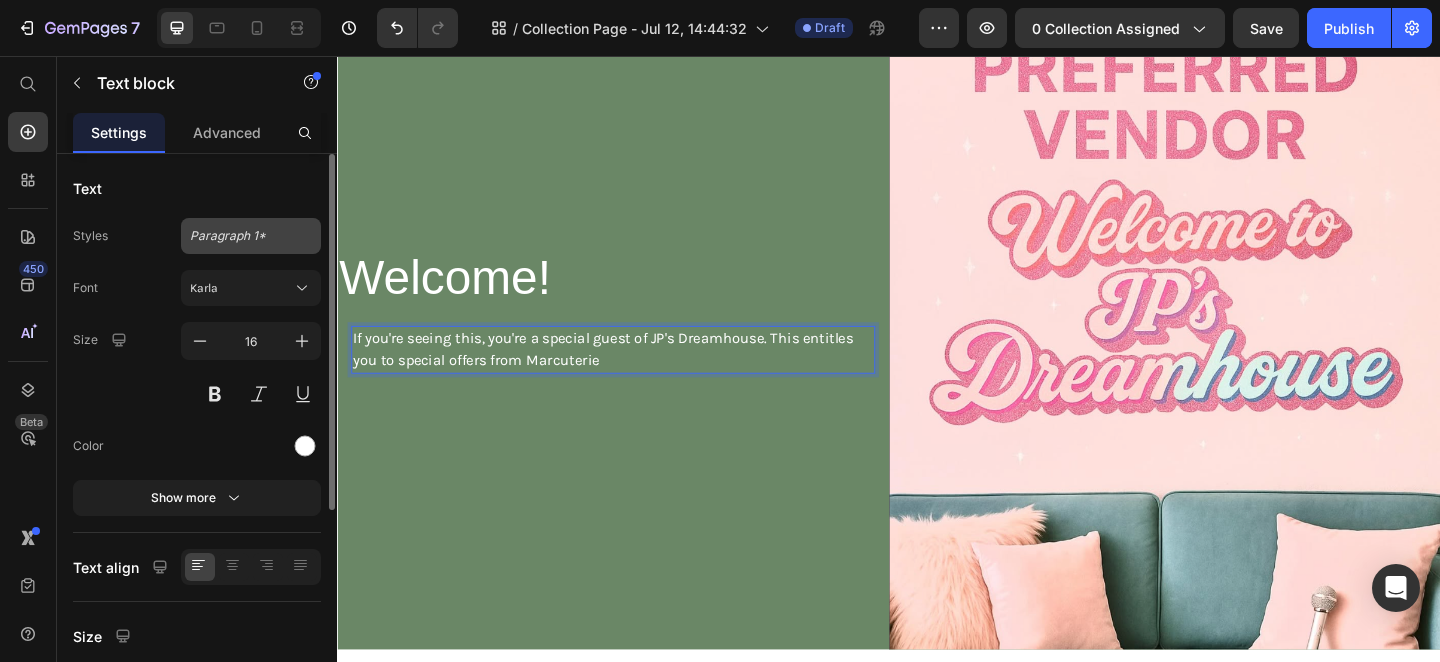click on "Paragraph 1*" 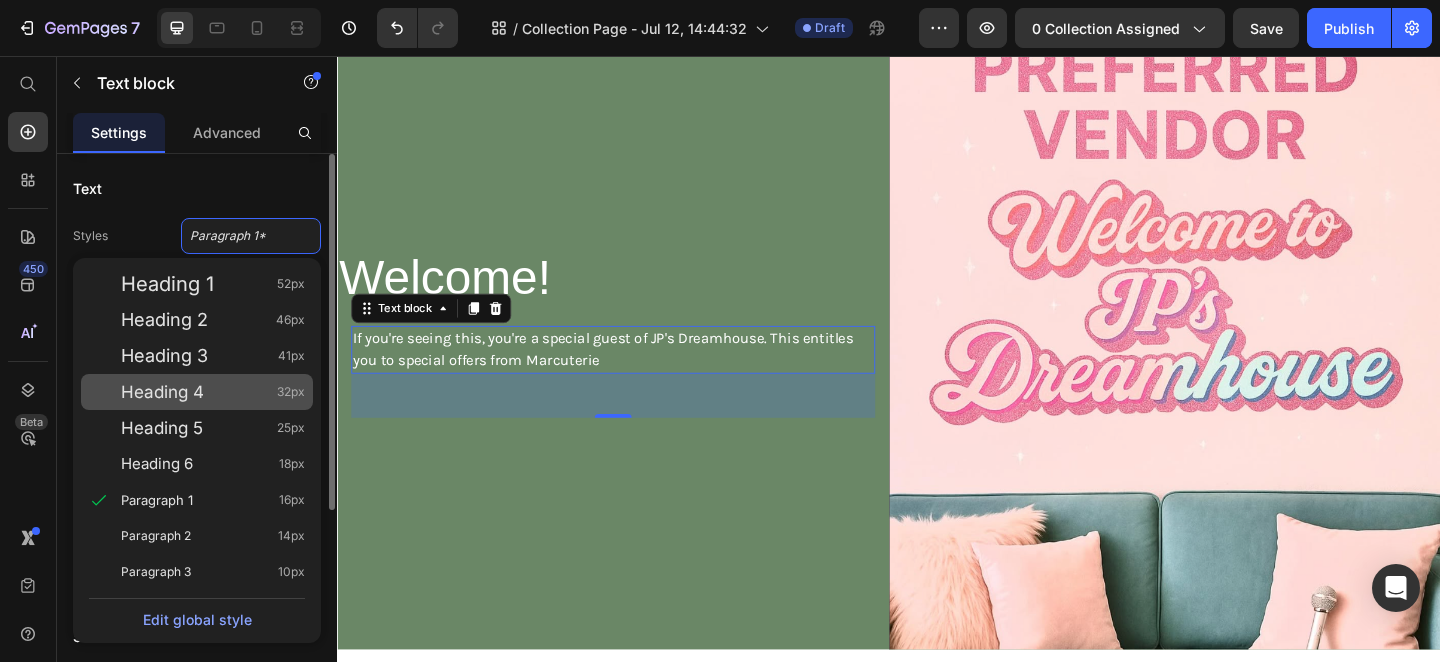 click on "Heading 4 32px" at bounding box center [213, 392] 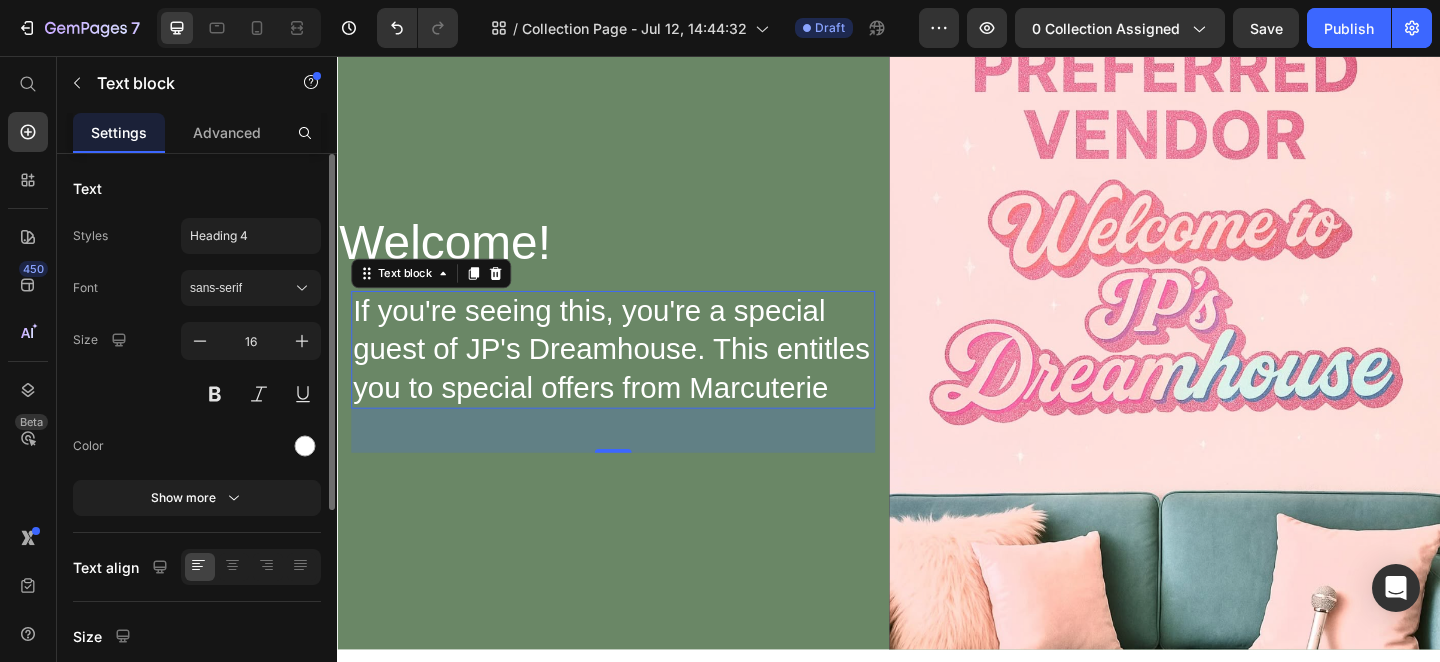 scroll, scrollTop: 172, scrollLeft: 0, axis: vertical 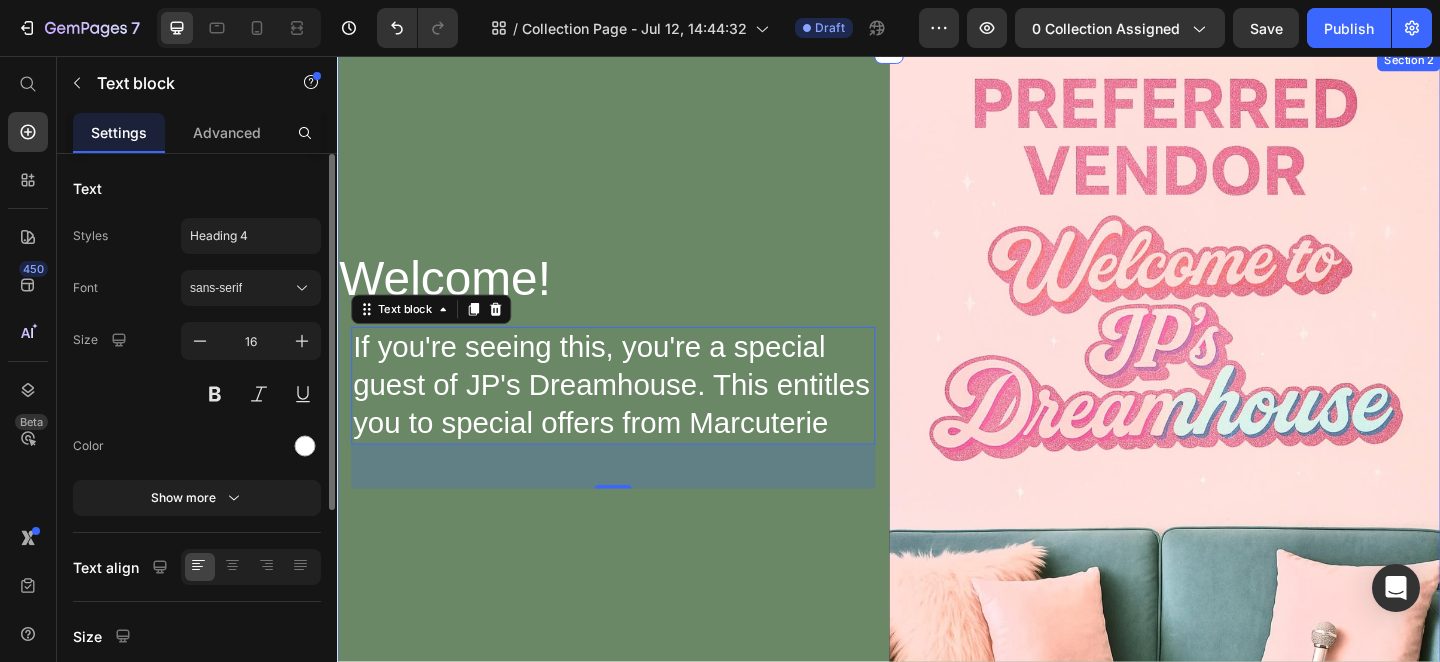 click on "Welcome!  Heading If you're seeing this, you're a special guest of JP's Dreamhouse. This entitles you to special offers from Marcuterie Text block   48 Row" at bounding box center (637, 395) 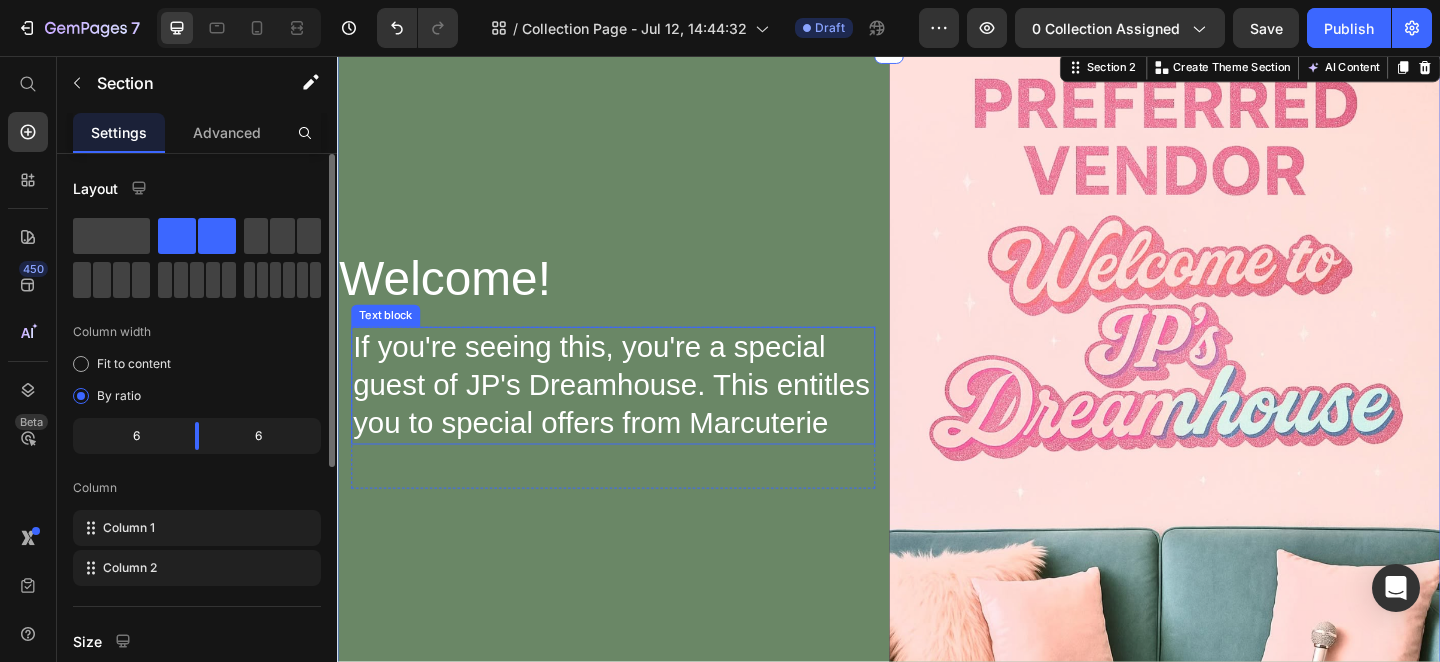 click on "If you're seeing this, you're a special guest of JP's Dreamhouse. This entitles you to special offers from Marcuterie" at bounding box center (637, 415) 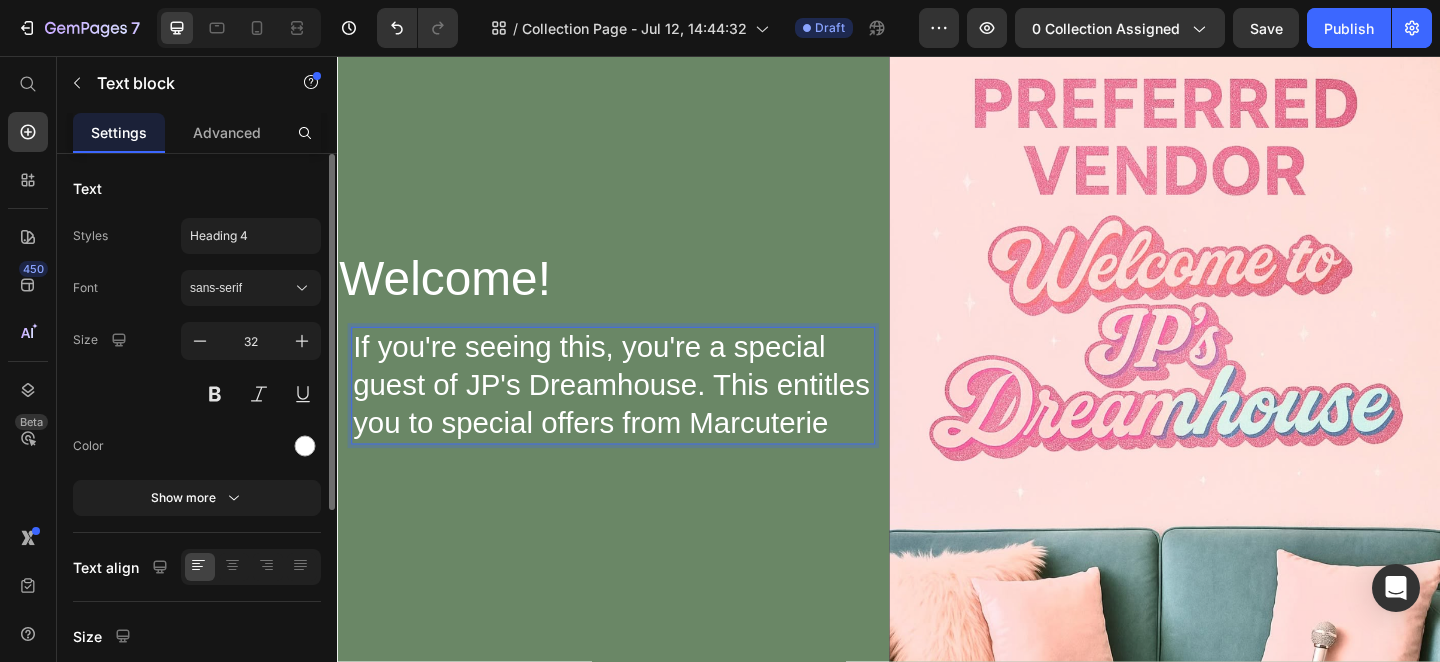 click on "If you're seeing this, you're a special guest of JP's Dreamhouse. This entitles you to special offers from Marcuterie" at bounding box center (637, 415) 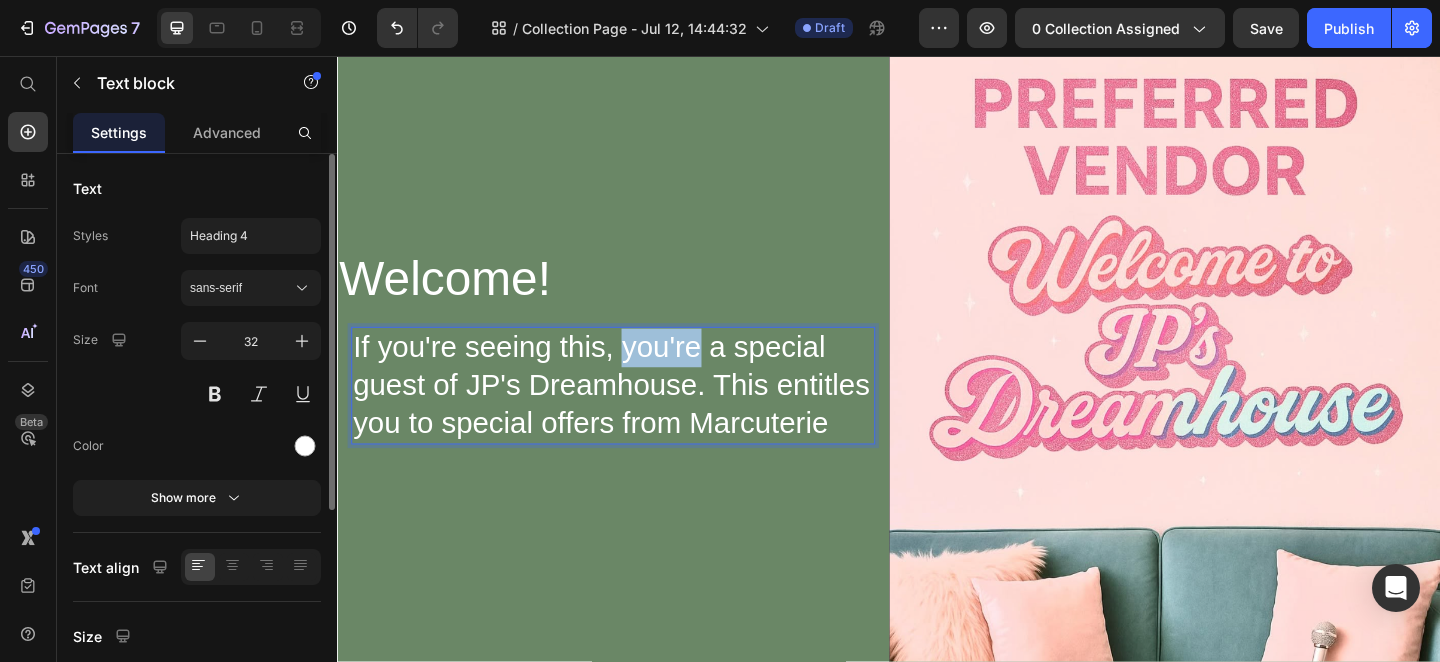 click on "If you're seeing this, you're a special guest of JP's Dreamhouse. This entitles you to special offers from Marcuterie" at bounding box center (637, 415) 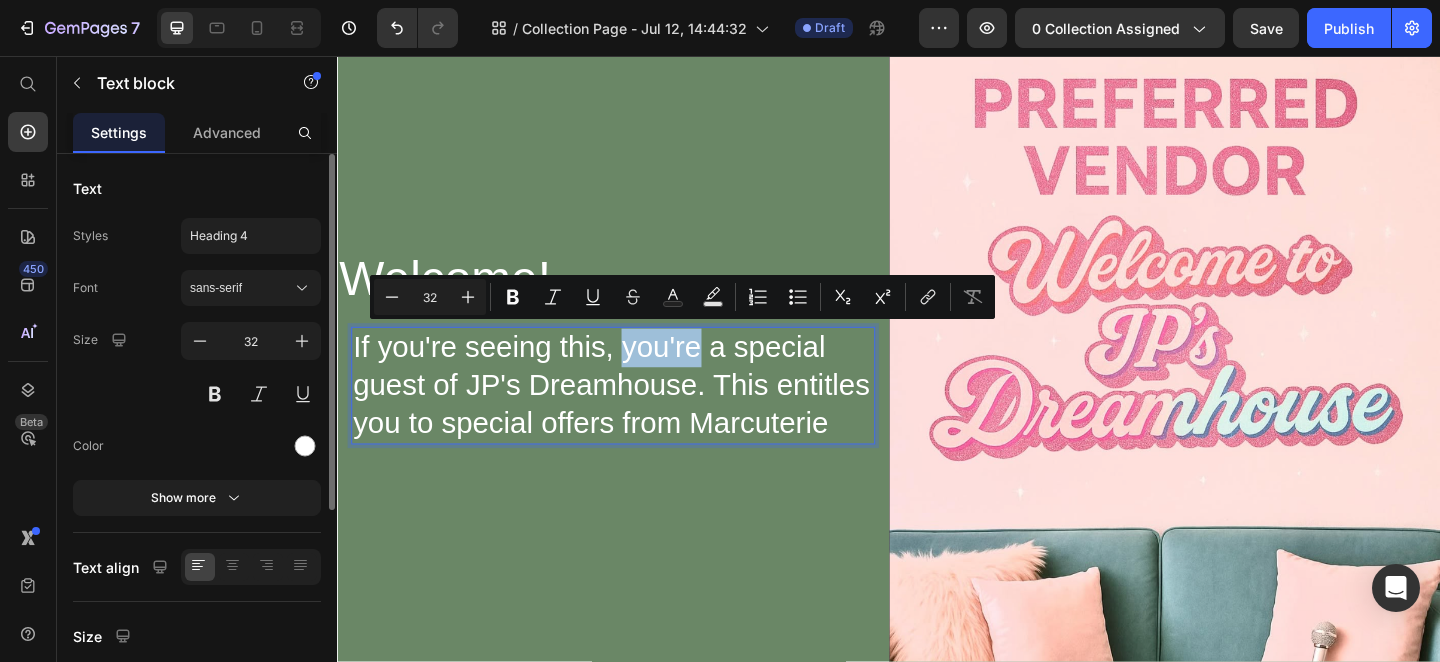 click on "If you're seeing this, you're a special guest of JP's Dreamhouse. This entitles you to special offers from Marcuterie" at bounding box center [637, 415] 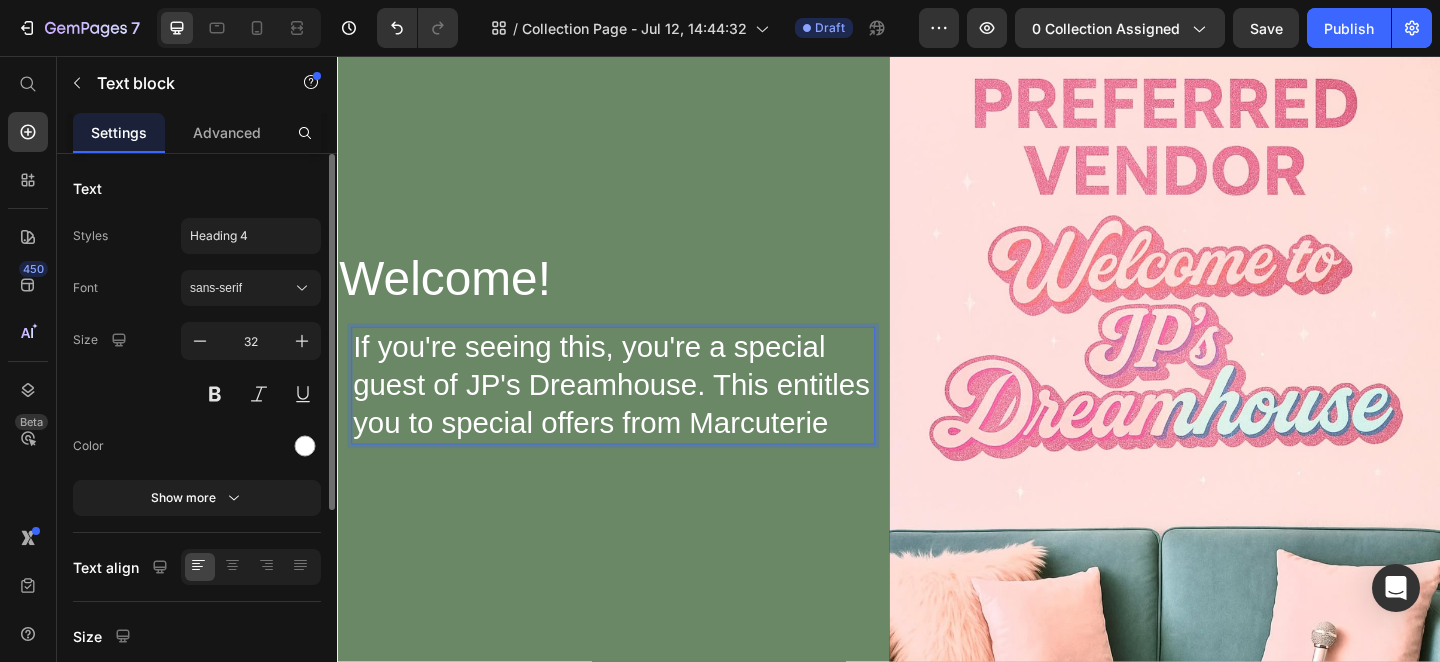click on "If you're seeing this, you're a special guest of JP's Dreamhouse. This entitles you to special offers from Marcuterie" at bounding box center [637, 415] 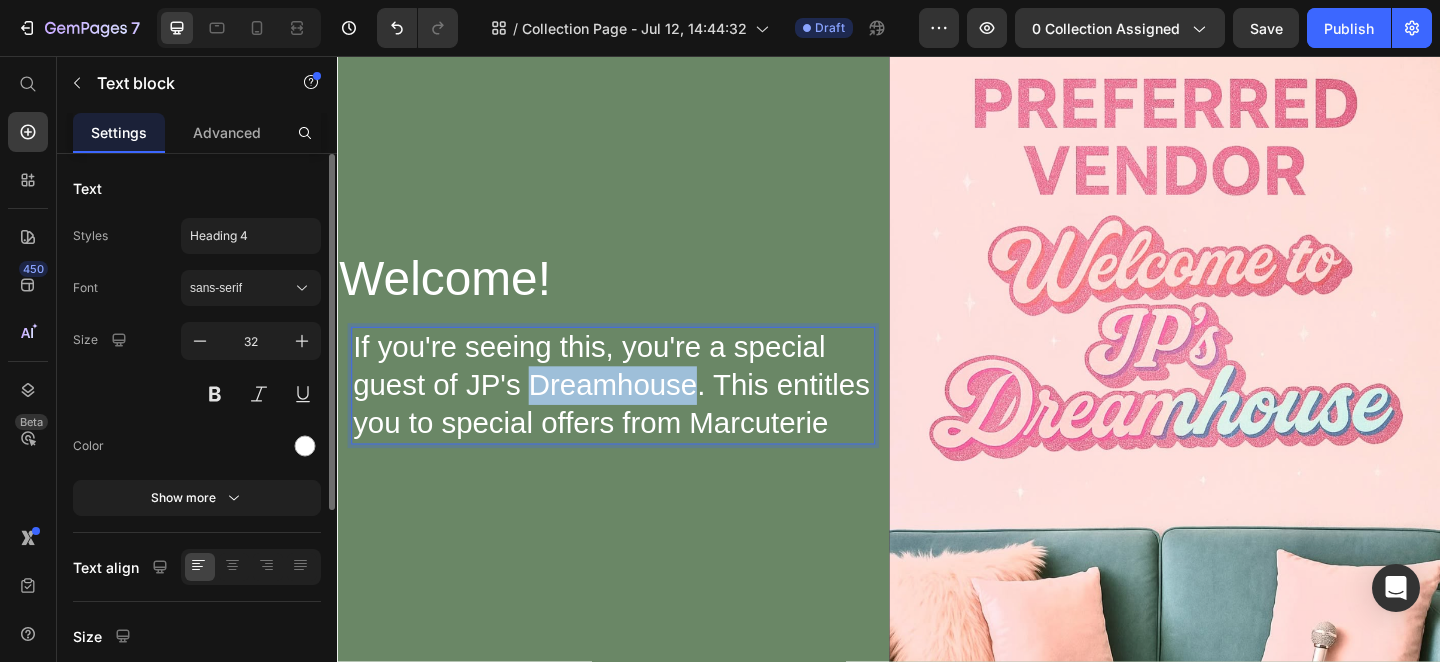 click on "If you're seeing this, you're a special guest of JP's Dreamhouse. This entitles you to special offers from Marcuterie" at bounding box center (637, 415) 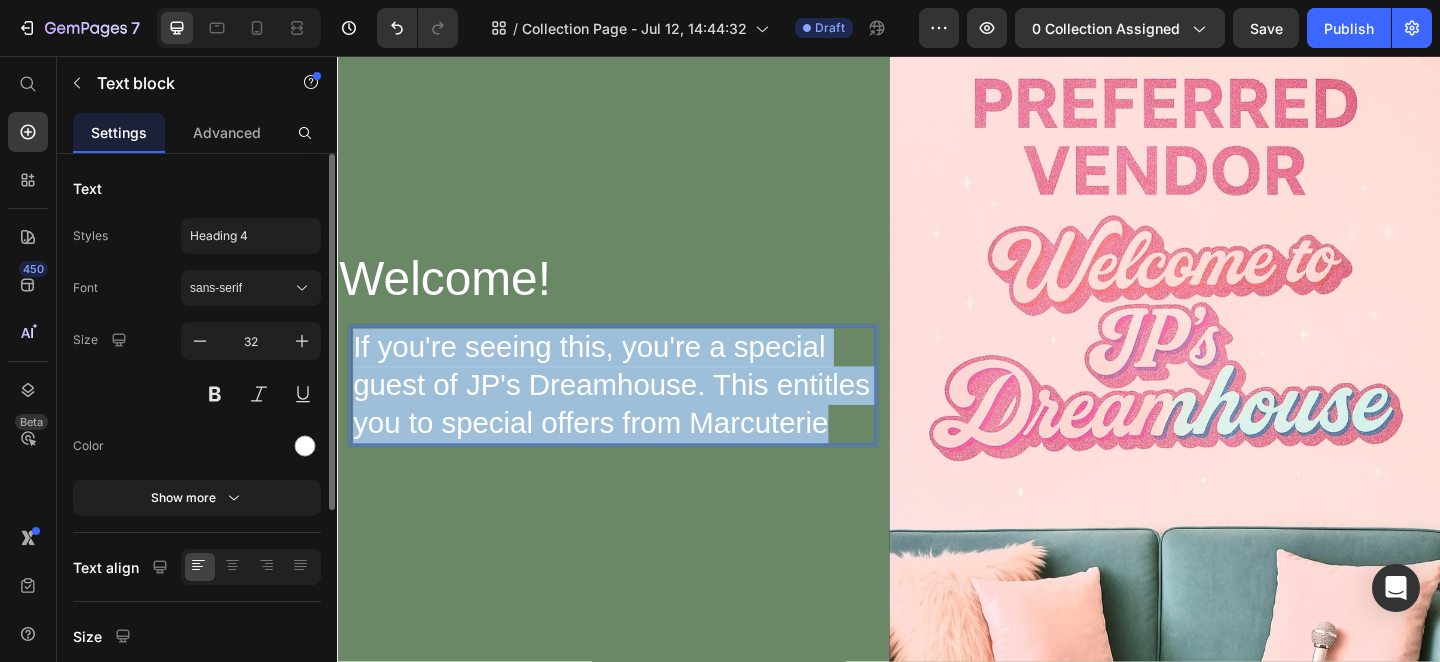 click on "If you're seeing this, you're a special guest of JP's Dreamhouse. This entitles you to special offers from Marcuterie" at bounding box center (637, 415) 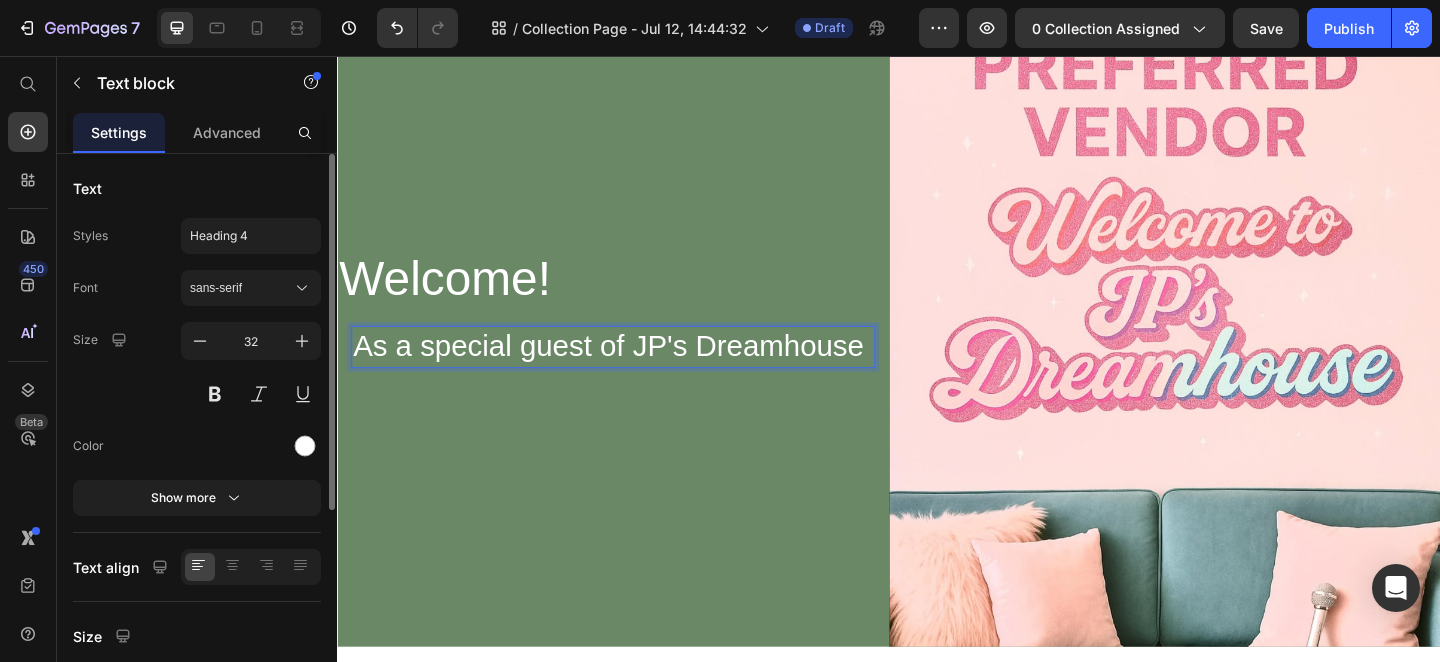scroll, scrollTop: 193, scrollLeft: 0, axis: vertical 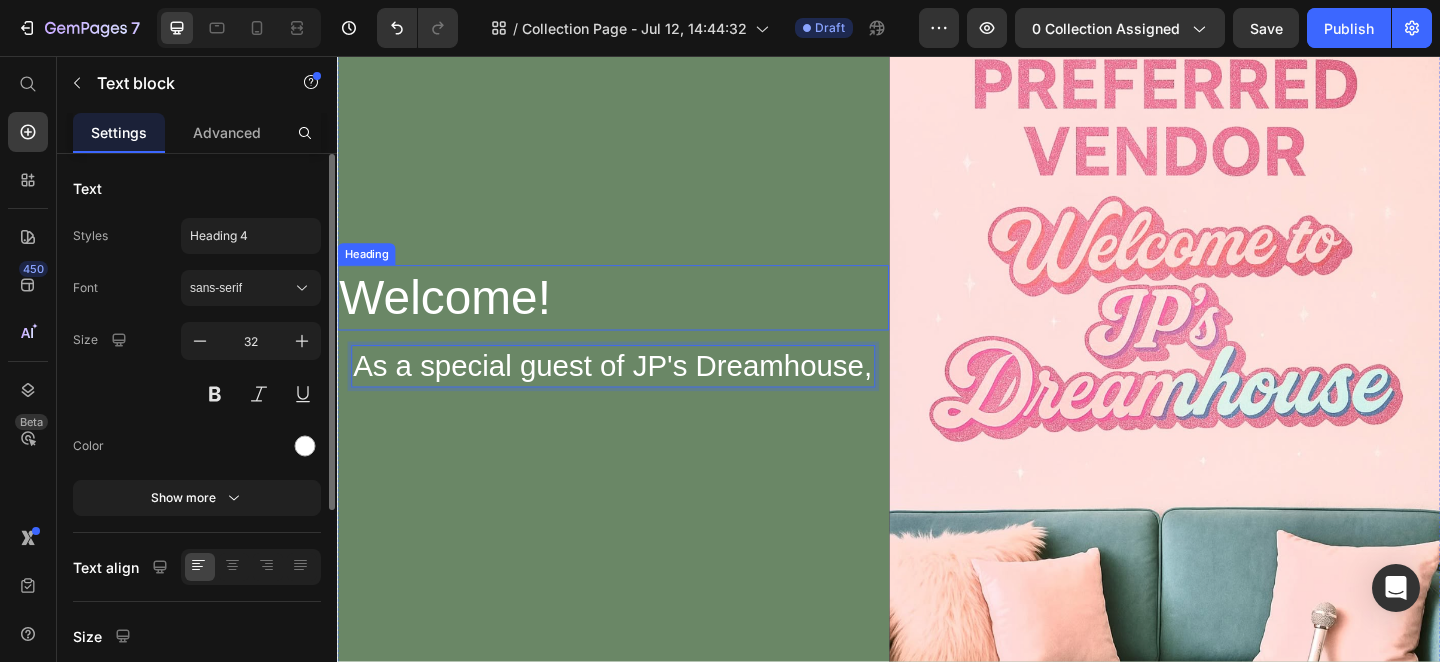 click on "Welcome!" at bounding box center (637, 320) 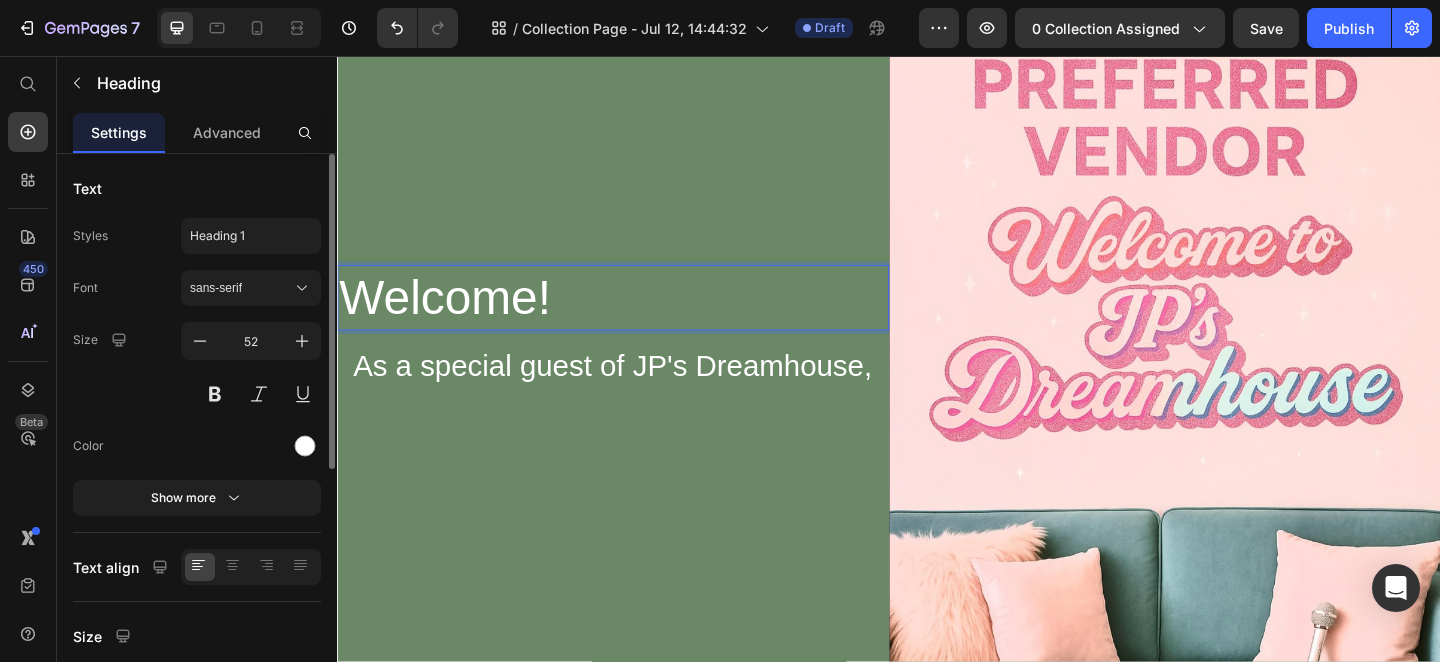 click on "Welcome!" at bounding box center (637, 320) 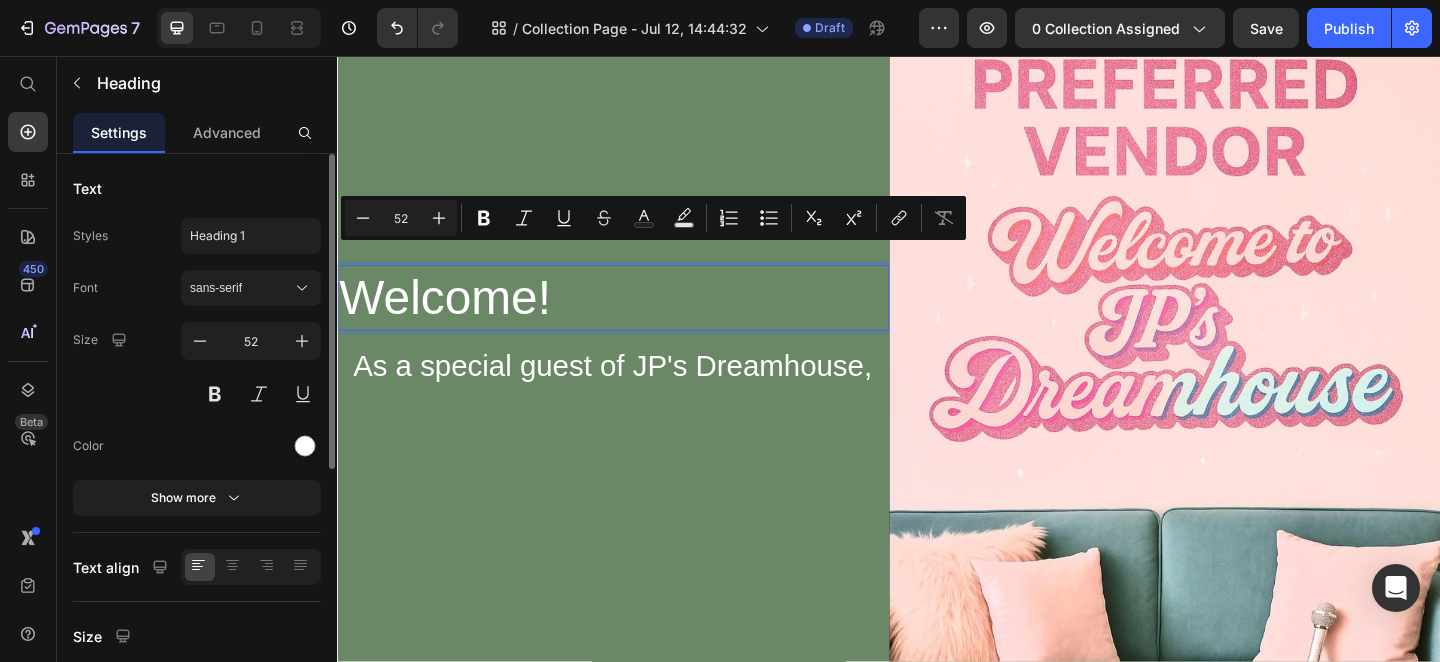 scroll, scrollTop: 159, scrollLeft: 0, axis: vertical 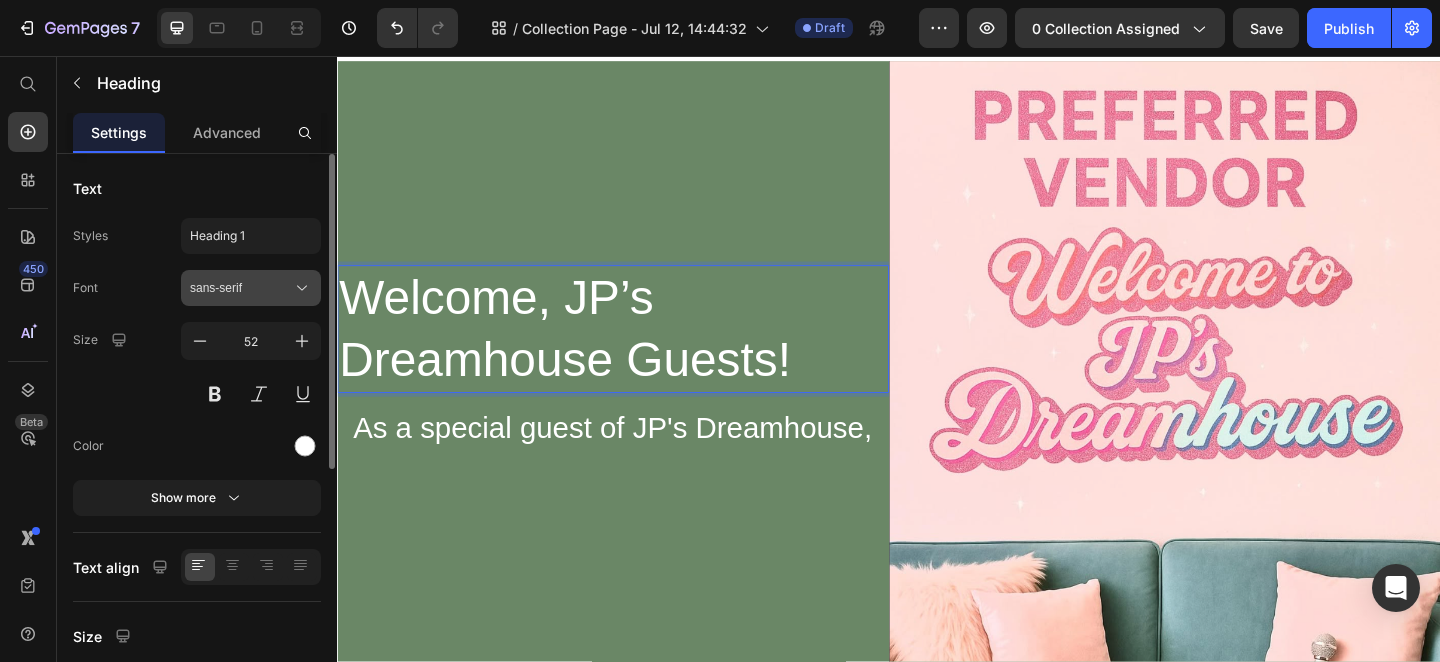 click on "sans-serif" at bounding box center [241, 288] 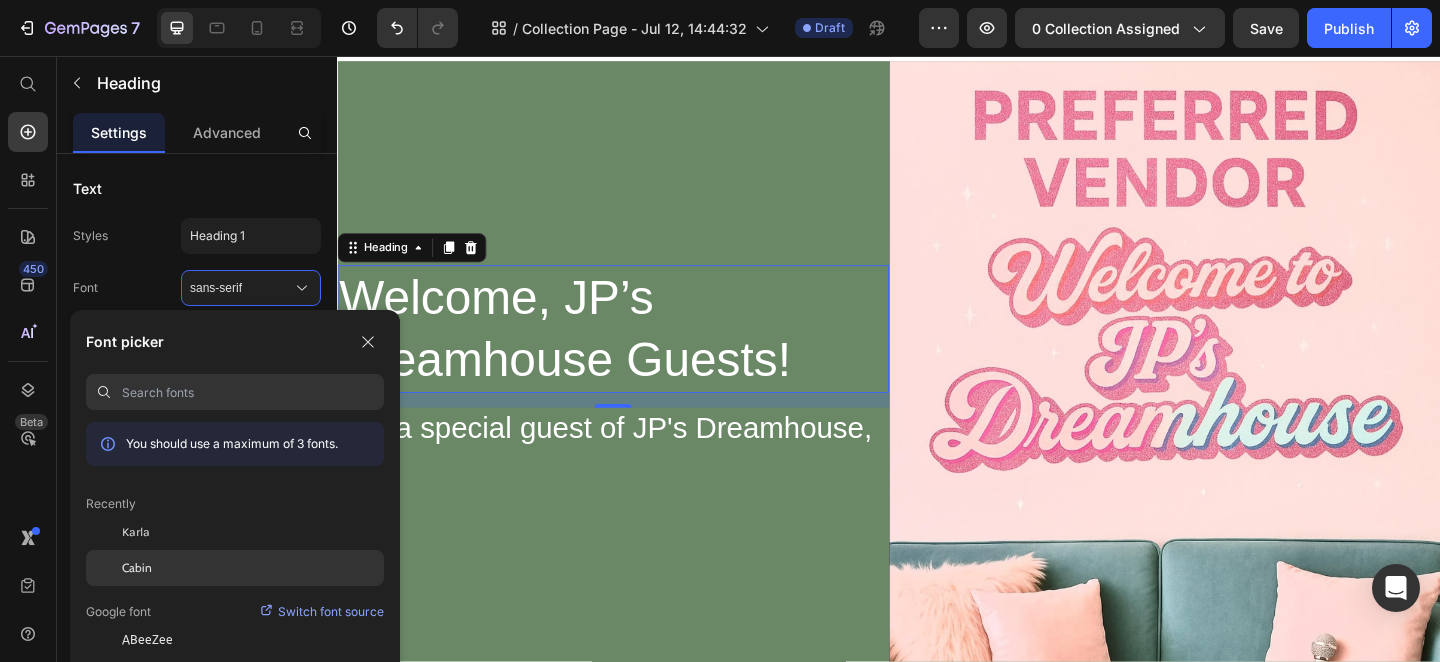 click on "Cabin" 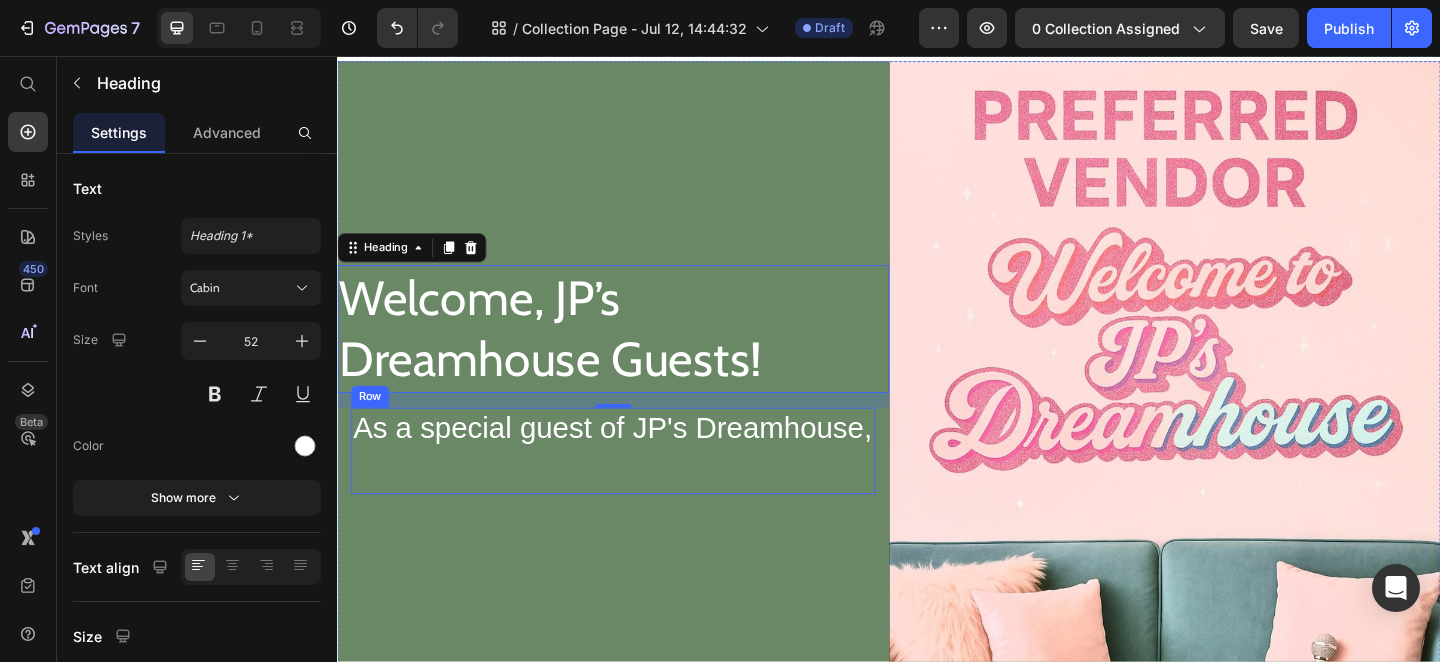 click on "As a special guest of JP's Dreamhouse," at bounding box center [637, 462] 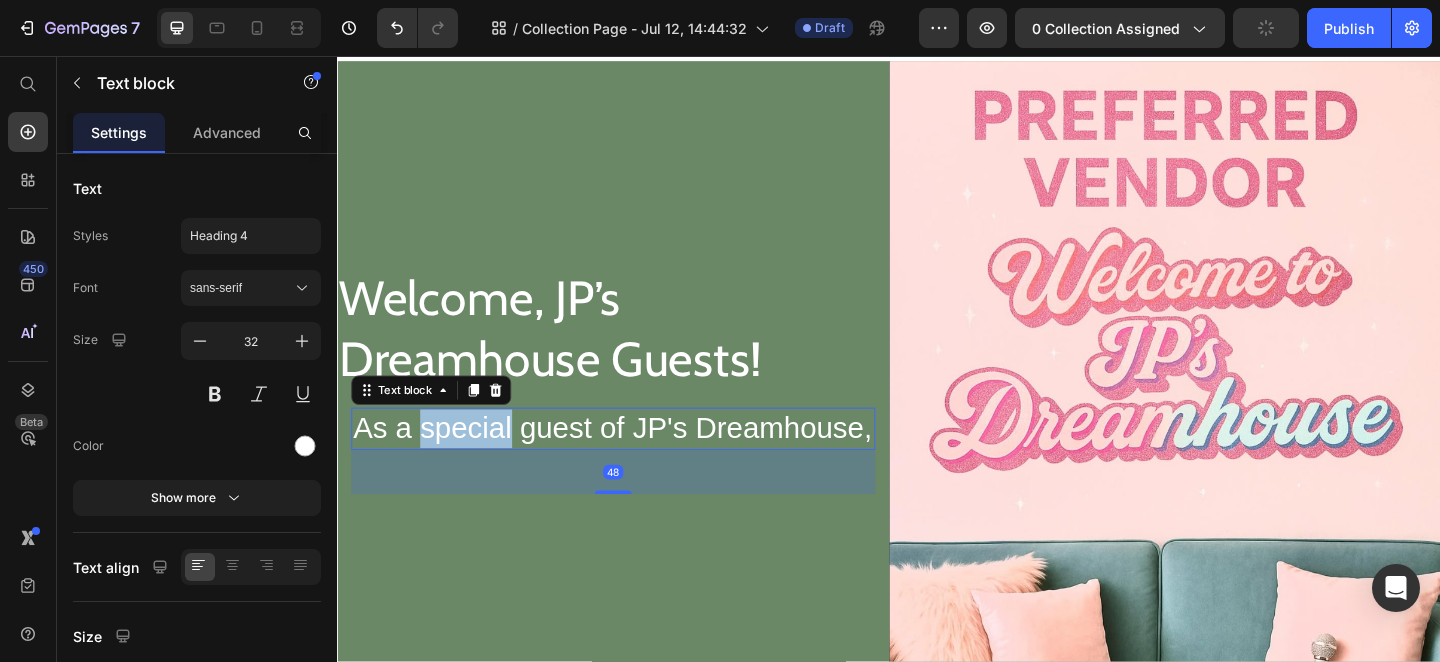 click on "As a special guest of JP's Dreamhouse," at bounding box center [637, 462] 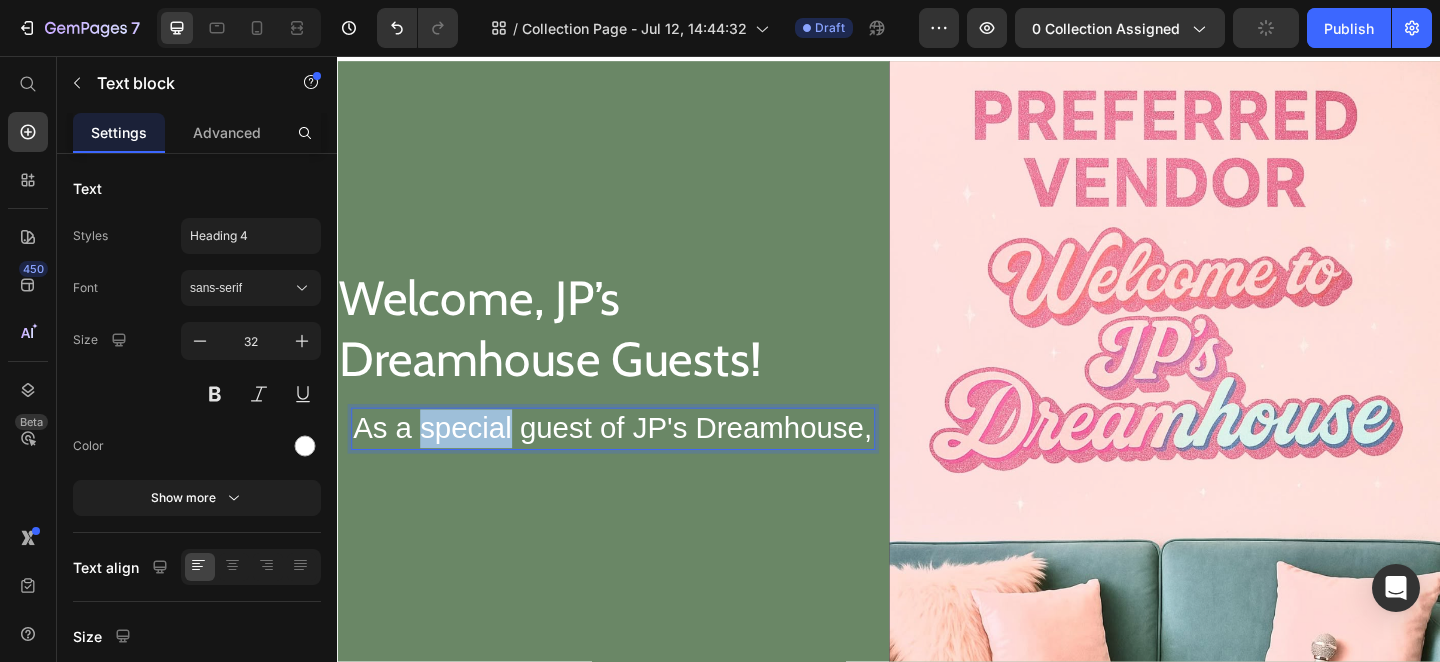 click on "As a special guest of JP's Dreamhouse," at bounding box center (637, 462) 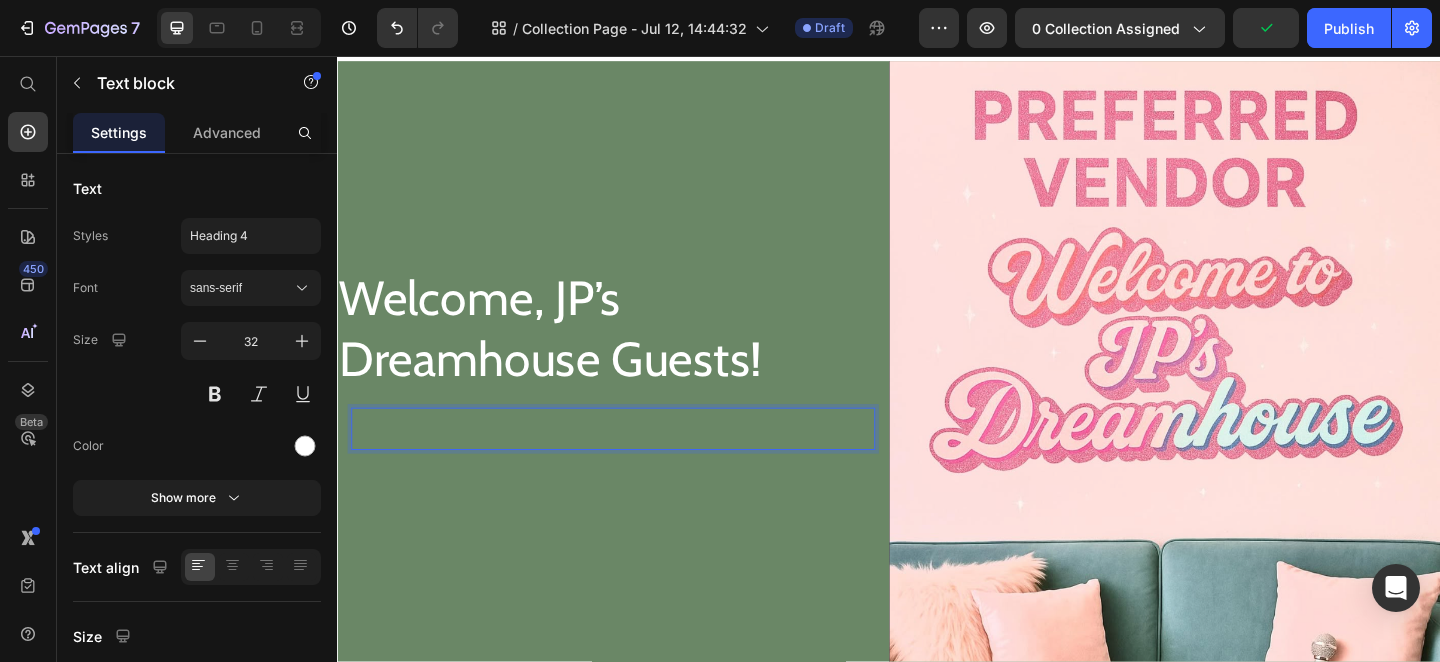 scroll, scrollTop: 158, scrollLeft: 0, axis: vertical 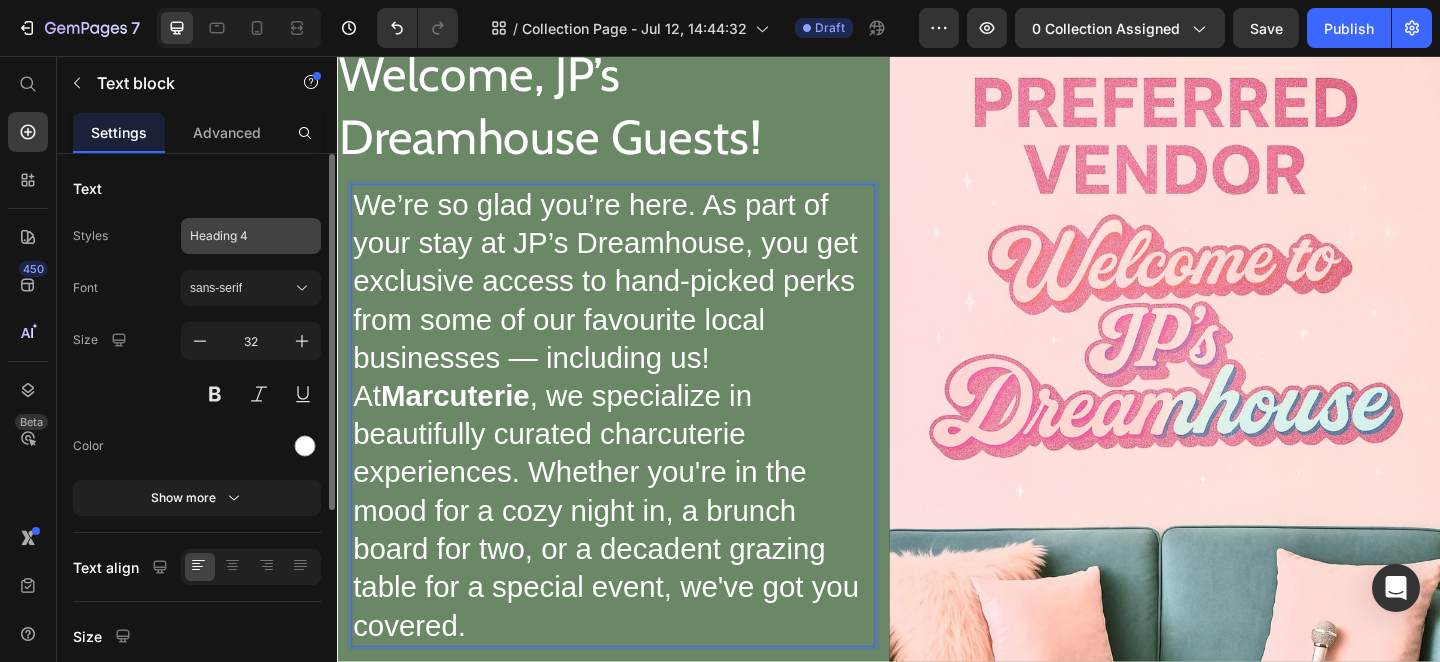 click on "Heading 4" 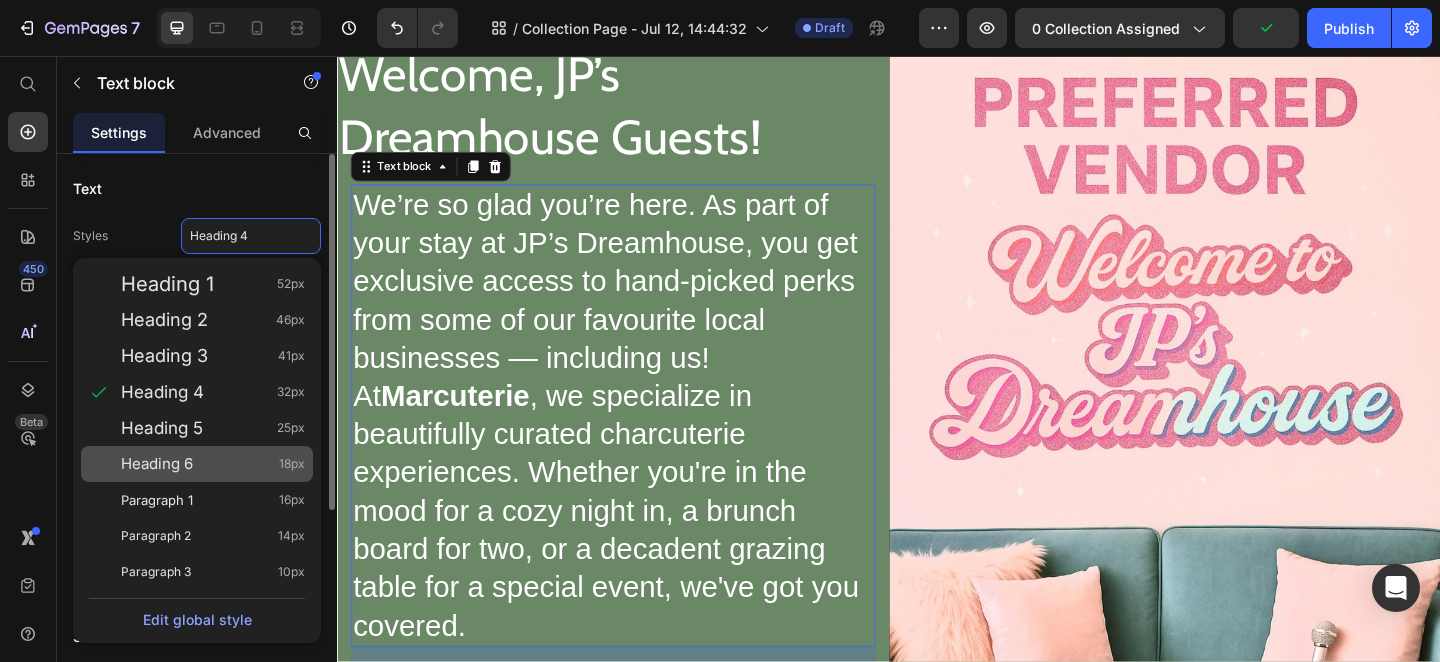 click on "Heading 6 18px" at bounding box center [213, 464] 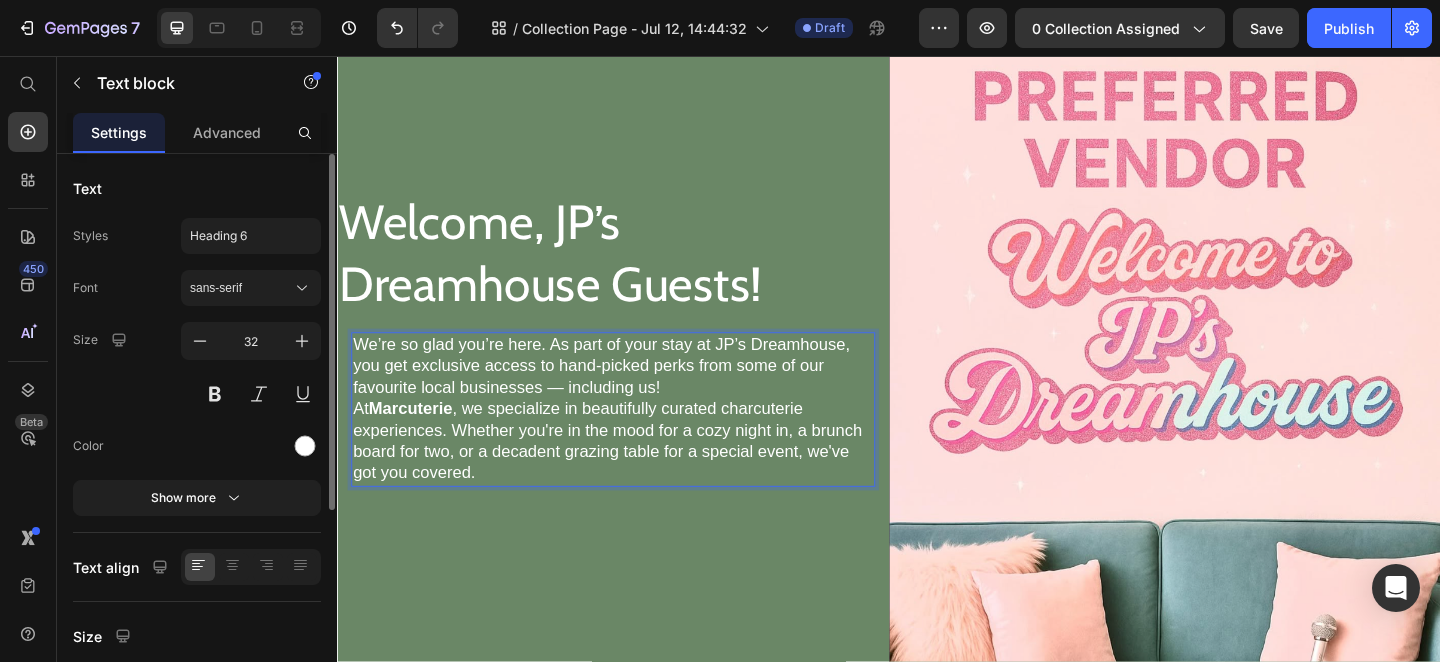 click on "We’re so glad you’re here. As part of your stay at JP’s Dreamhouse, you get exclusive access to hand-picked perks from some of our favourite local businesses — including us!" at bounding box center (637, 394) 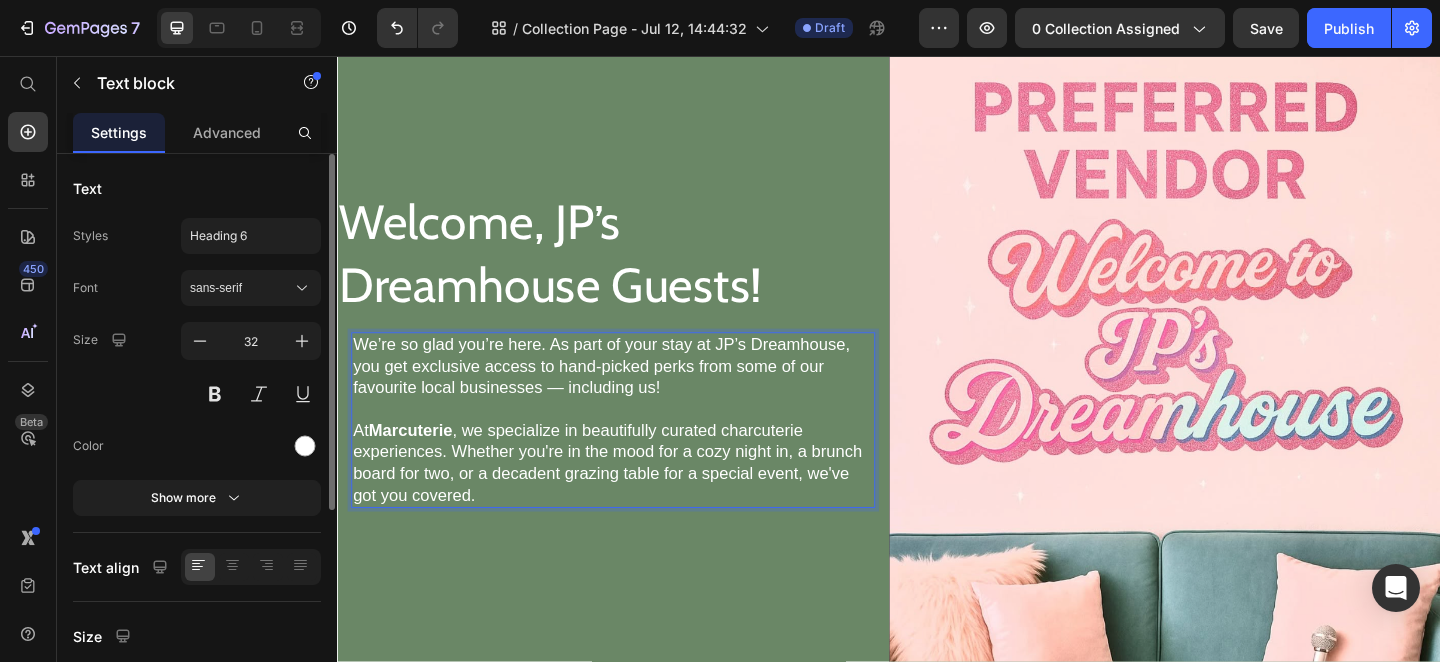 click on "We’re so glad you’re here. As part of your stay at JP’s Dreamhouse, you get exclusive access to hand-picked perks from some of our favourite local businesses — including us!" at bounding box center (637, 406) 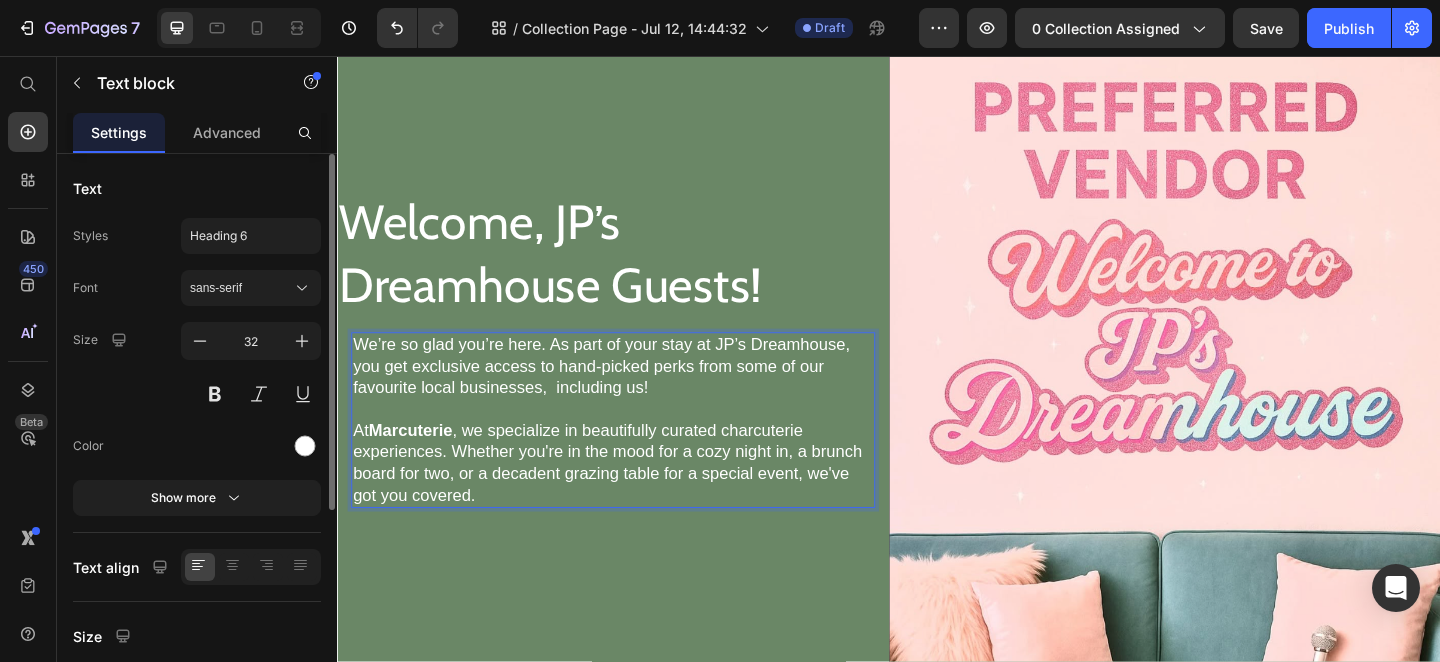 click on "At  Marcuterie , we specialize in beautifully curated charcuterie experiences. Whether you're in the mood for a cozy night in, a brunch board for two, or a decadent grazing table for a special event, we've got you covered." at bounding box center (637, 500) 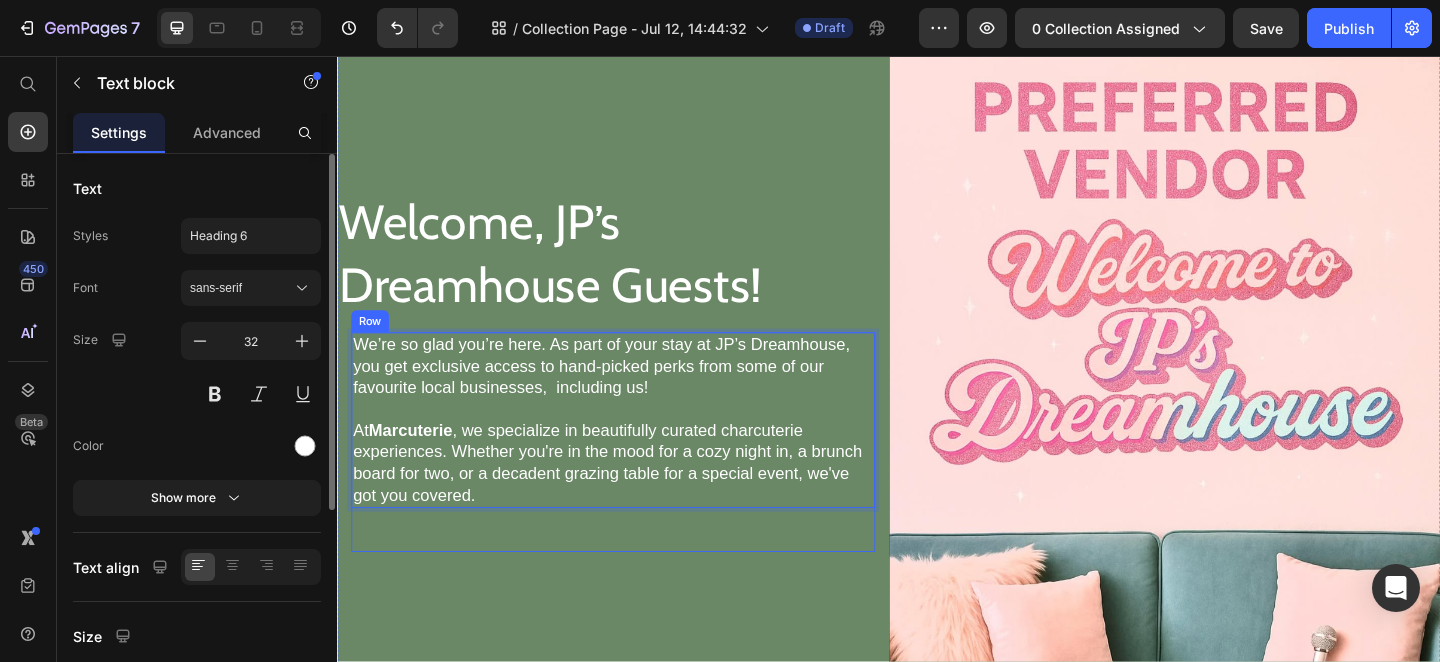 click on "We’re so glad you’re here. As part of your stay at JP’s Dreamhouse, you get exclusive access to hand-picked perks from some of our favourite local businesses,  including us! At  Marcuterie , we specialize in beautifully curated charcuterie experiences. Whether you're in the mood for a cozy night in, a brunch board for two, or a decadent grazing table for a special event, we've got you covered. Text block   48" at bounding box center [637, 476] 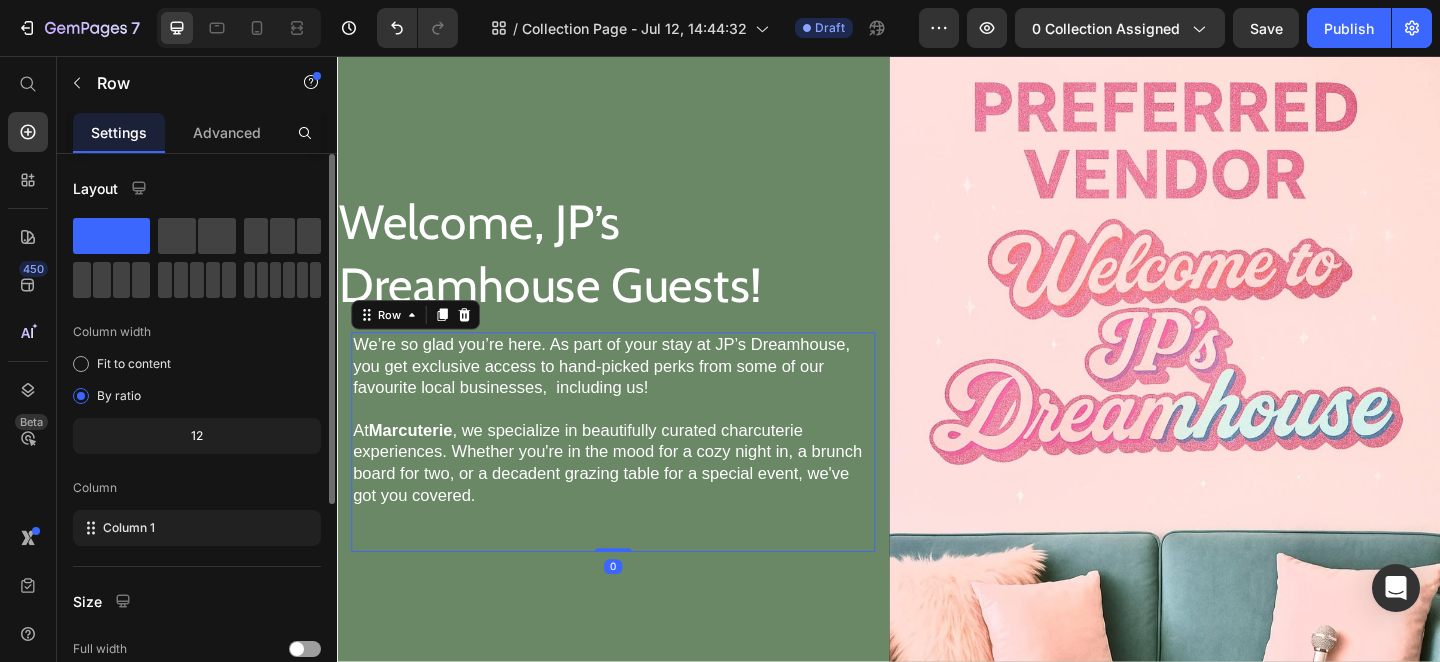 click on "At  Marcuterie , we specialize in beautifully curated charcuterie experiences. Whether you're in the mood for a cozy night in, a brunch board for two, or a decadent grazing table for a special event, we've got you covered." at bounding box center (637, 500) 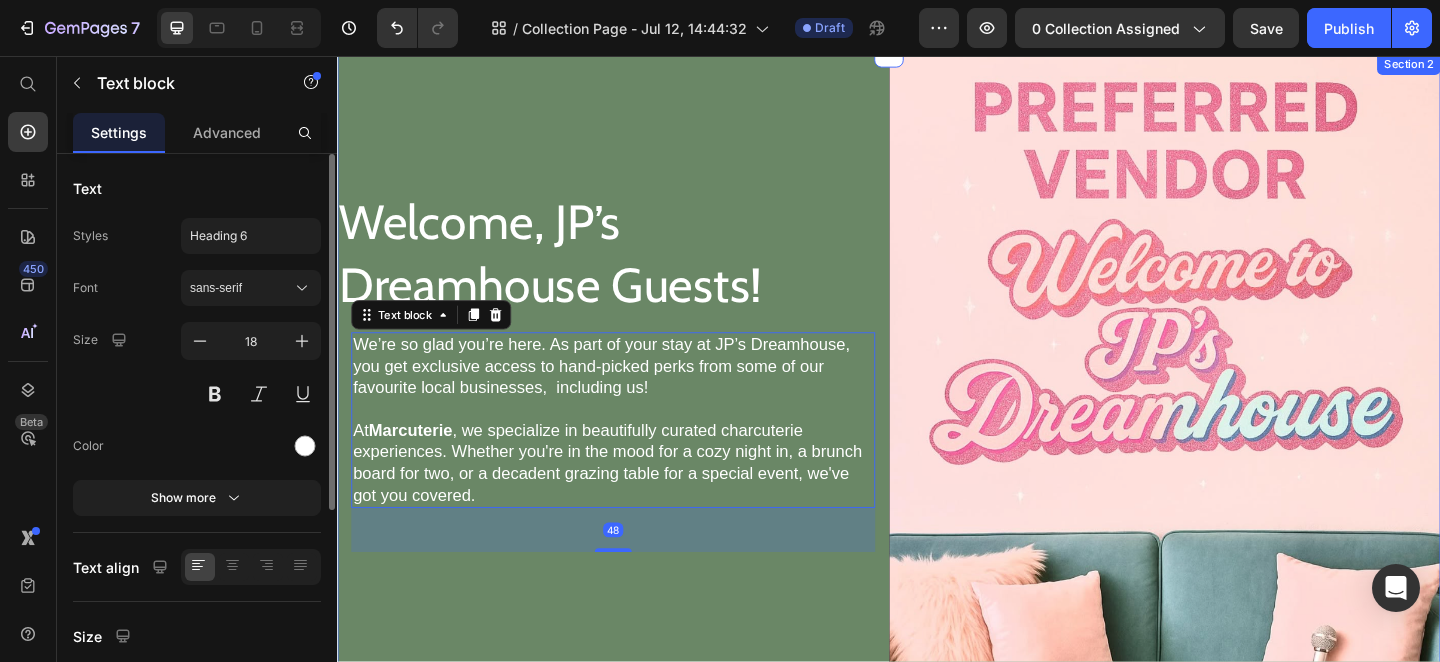 click on "Welcome, JP’s Dreamhouse Guests! Heading We’re so glad you’re here. As part of your stay at JP’s Dreamhouse, you get exclusive access to hand-picked perks from some of our favourite local businesses,  including us! At  Marcuterie , we specialize in beautifully curated charcuterie experiences. Whether you're in the mood for a cozy night in, a brunch board for two, or a decadent grazing table for a special event, we've got you covered. Text block   48 Row" at bounding box center (637, 399) 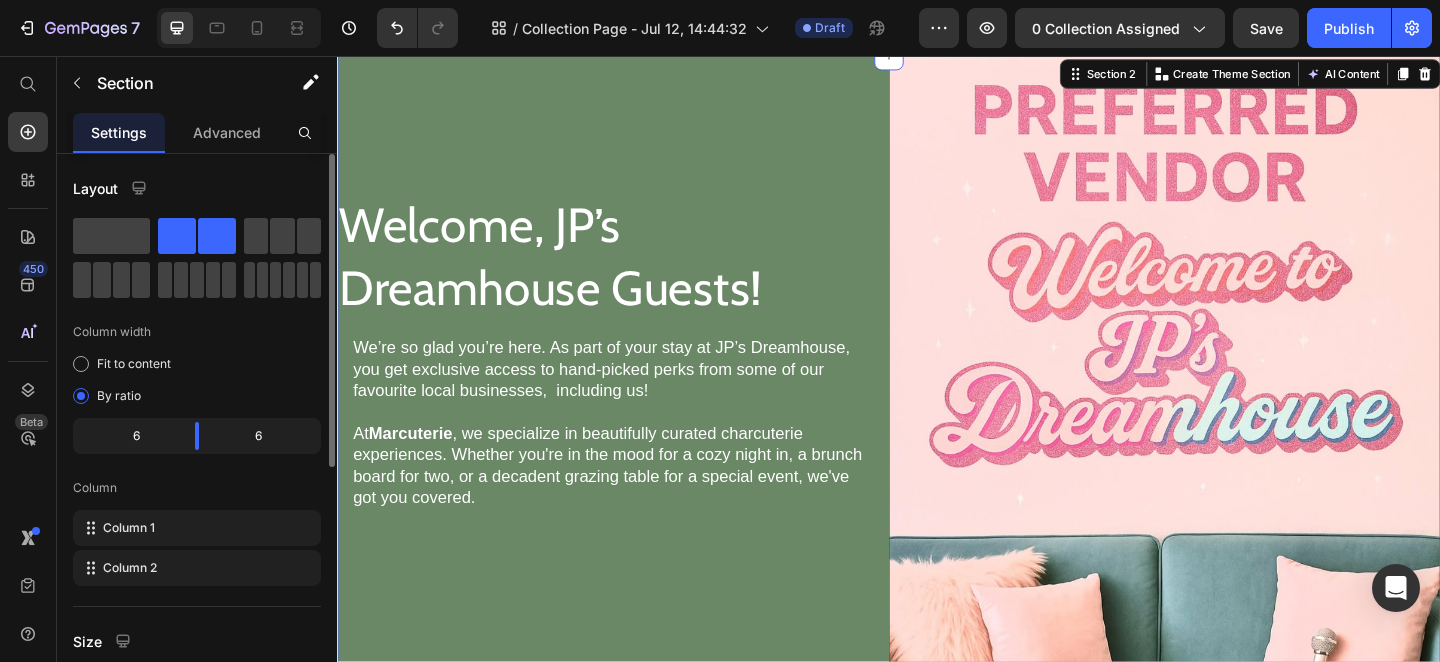 scroll, scrollTop: 126, scrollLeft: 0, axis: vertical 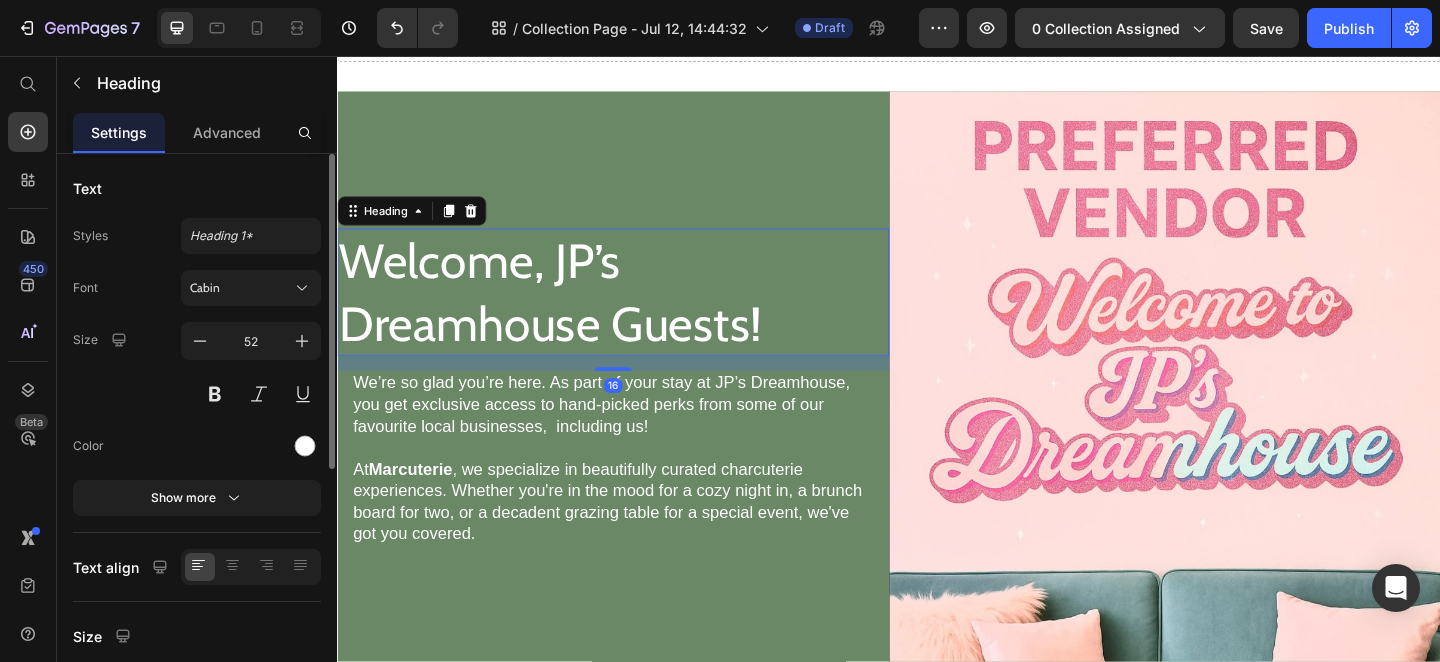 click on "Welcome, JP’s Dreamhouse Guests!" at bounding box center (637, 313) 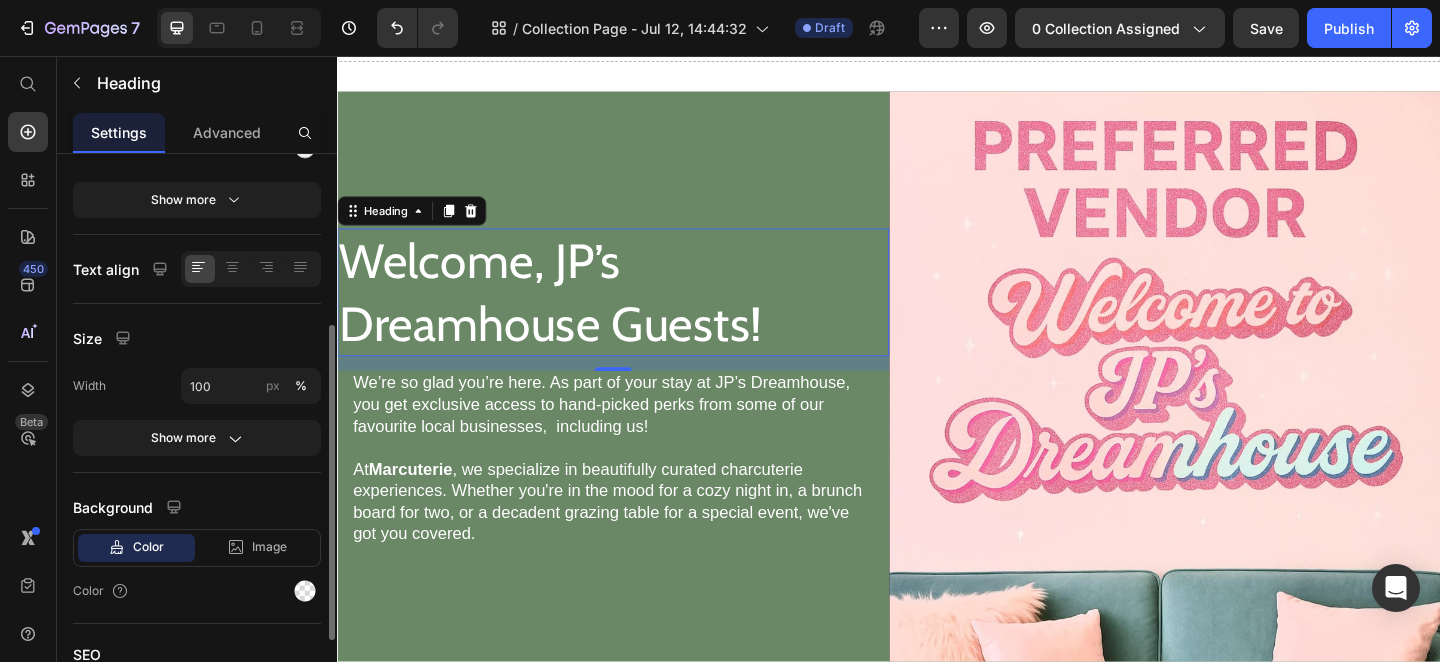 scroll, scrollTop: 301, scrollLeft: 0, axis: vertical 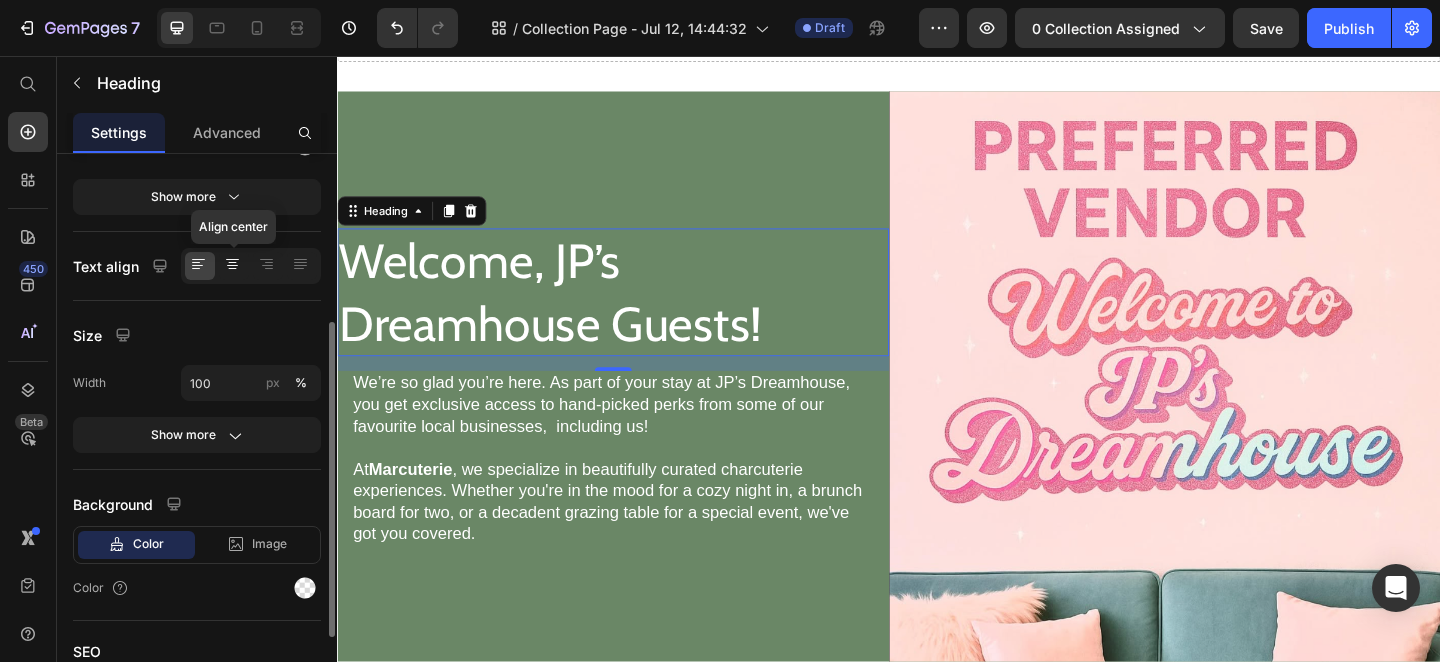 click 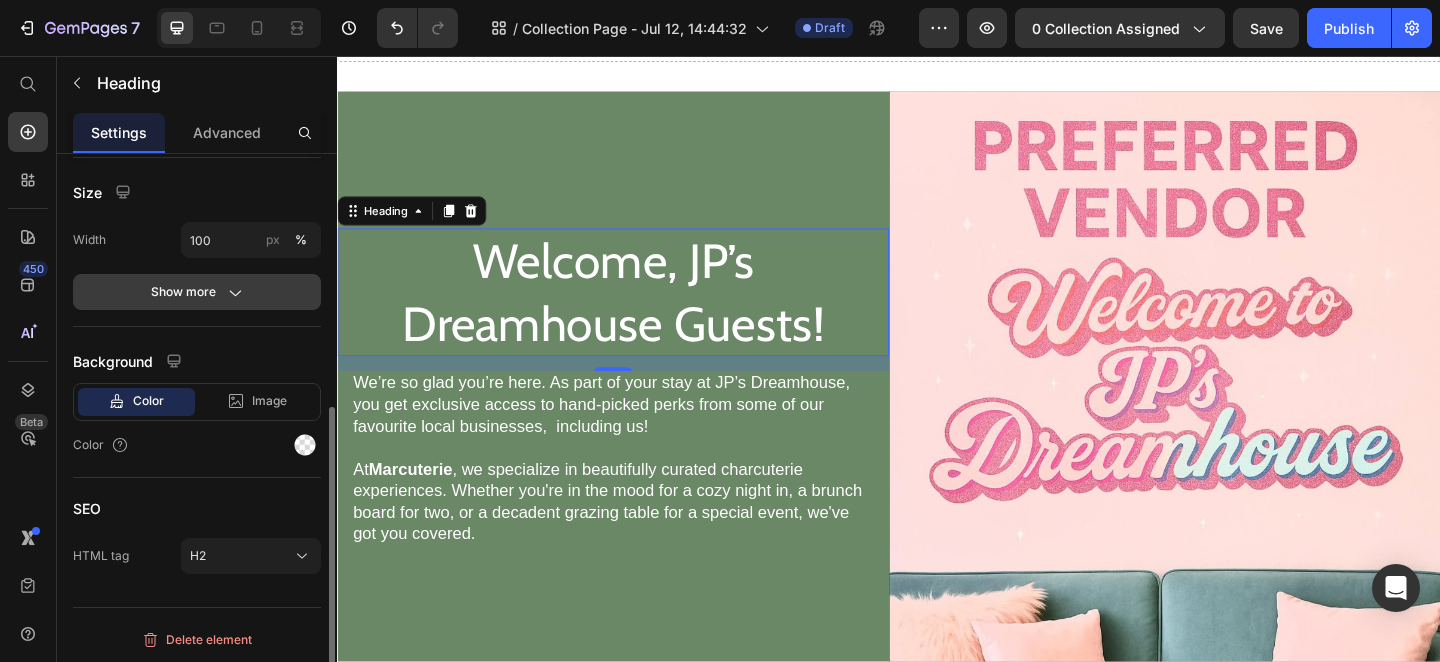 scroll, scrollTop: 447, scrollLeft: 0, axis: vertical 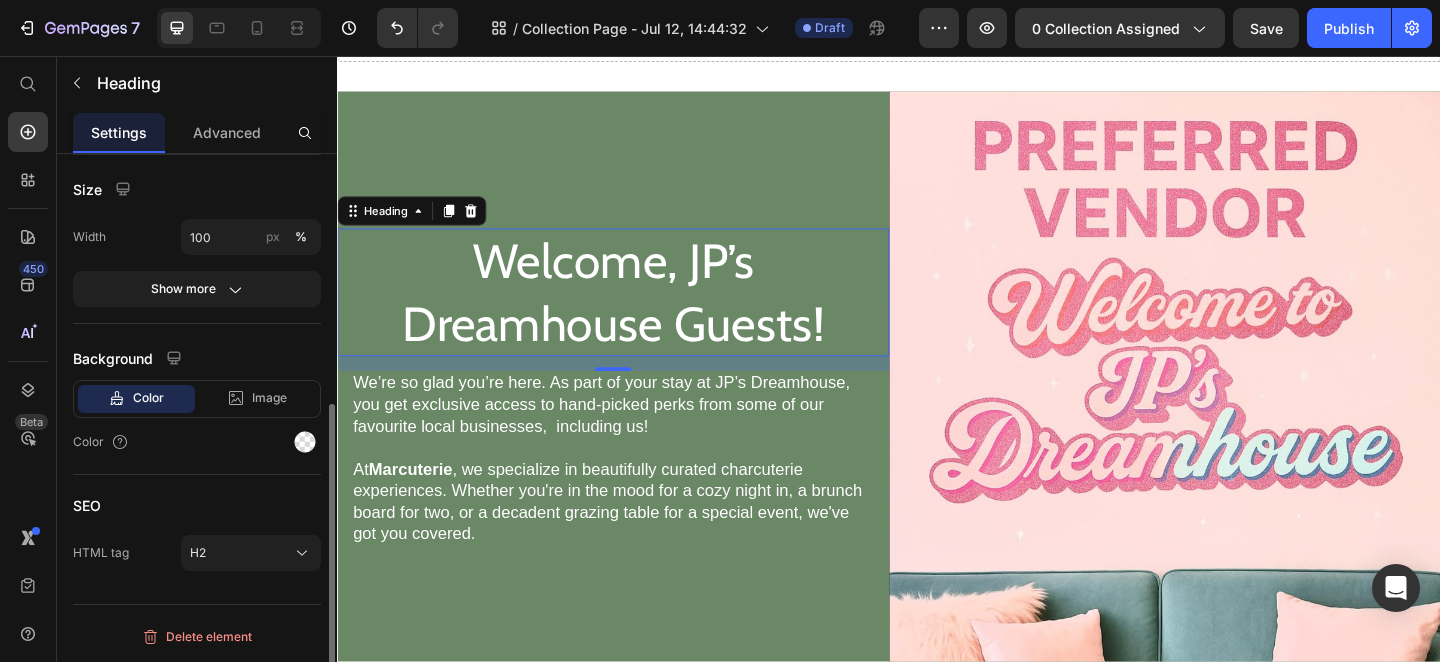 click on "Color" at bounding box center [148, 398] 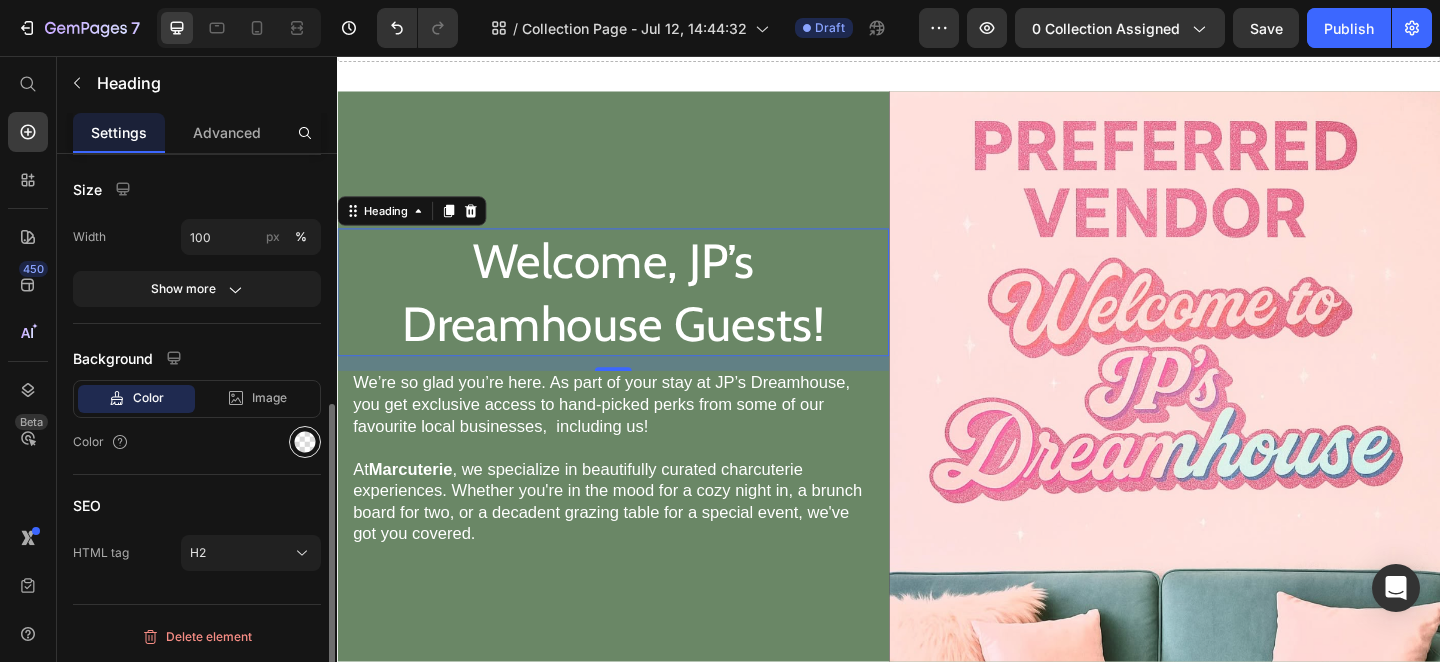 click at bounding box center [305, 442] 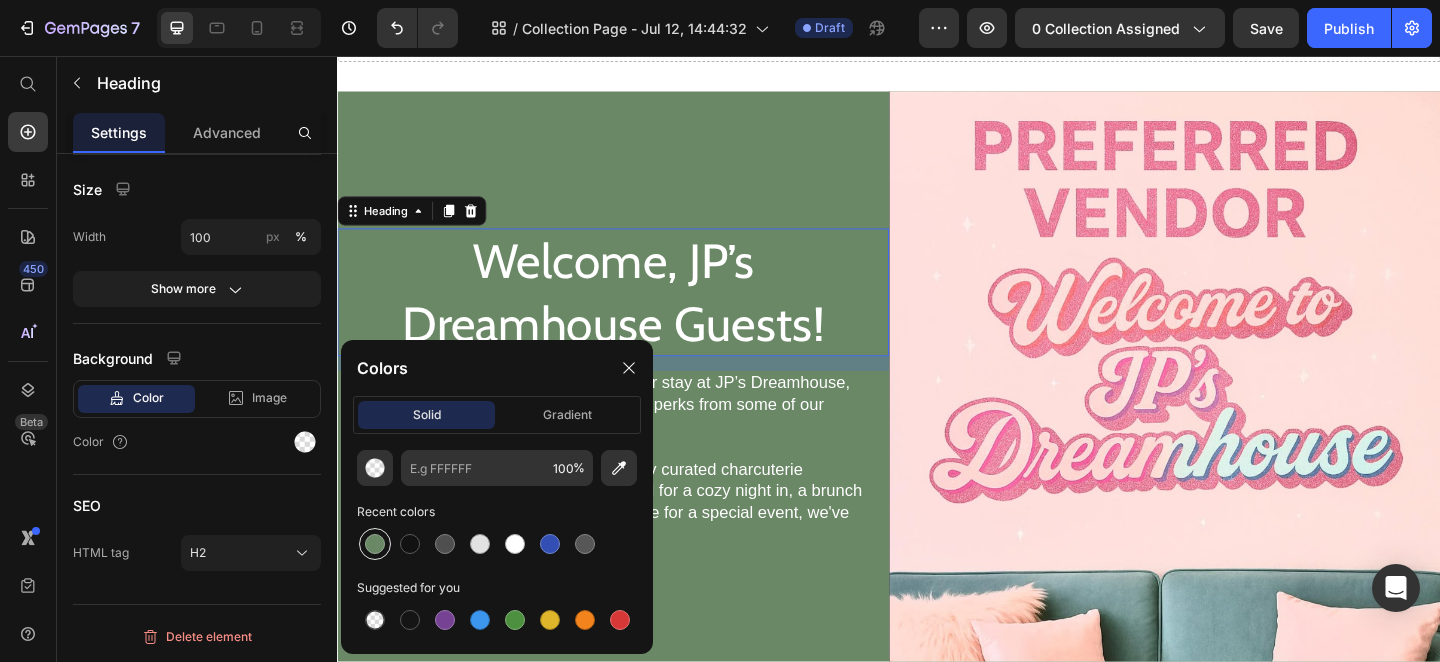click at bounding box center (375, 544) 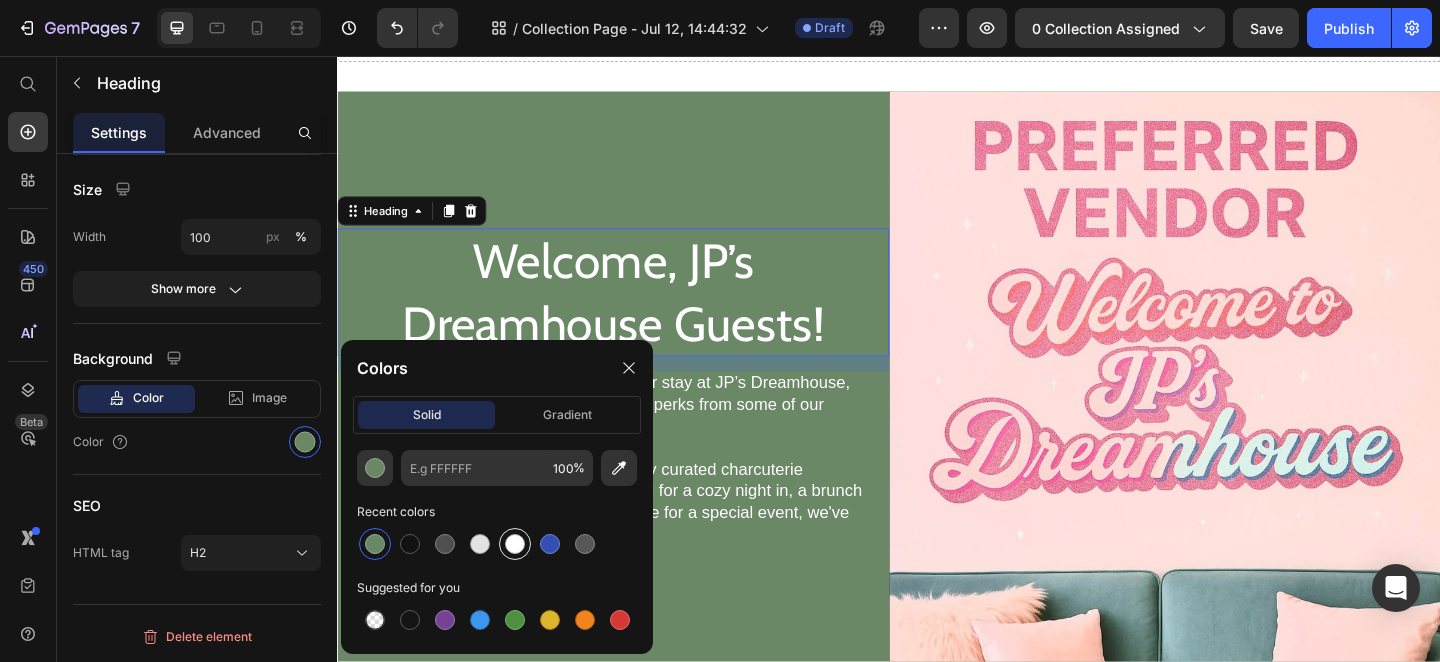click at bounding box center [515, 544] 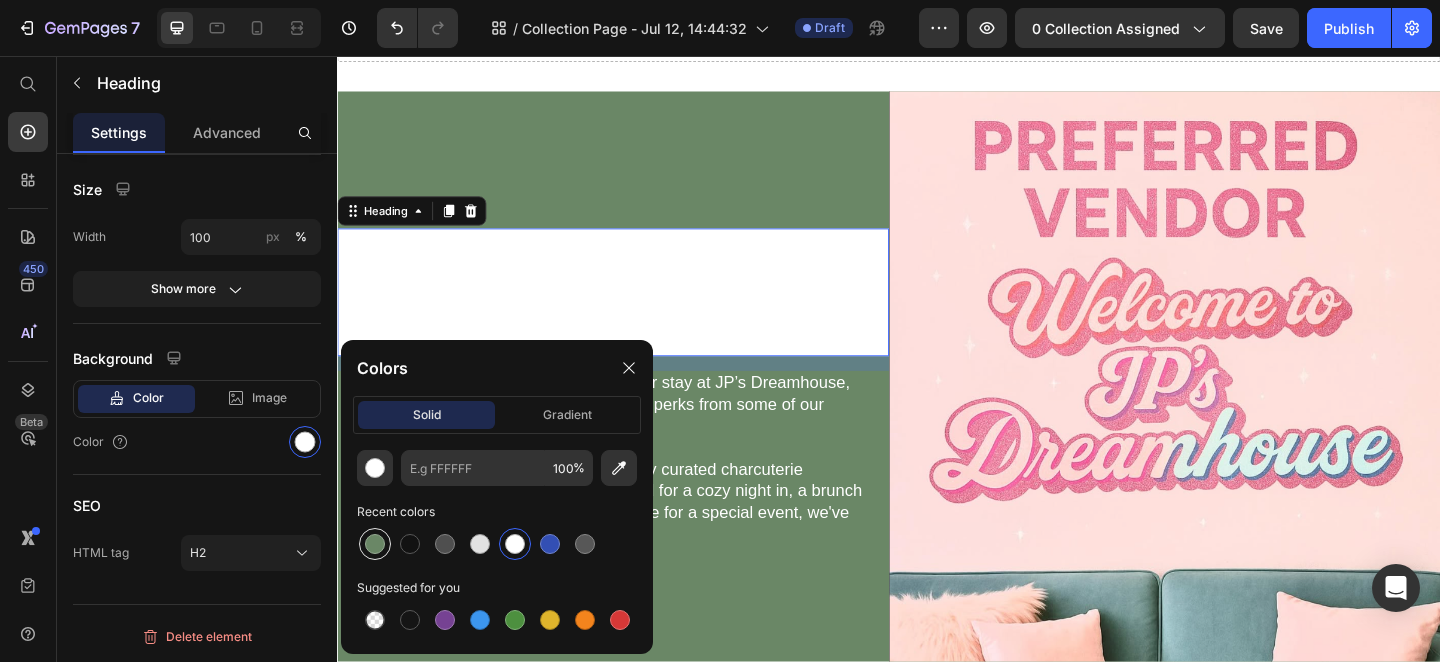 click at bounding box center (375, 544) 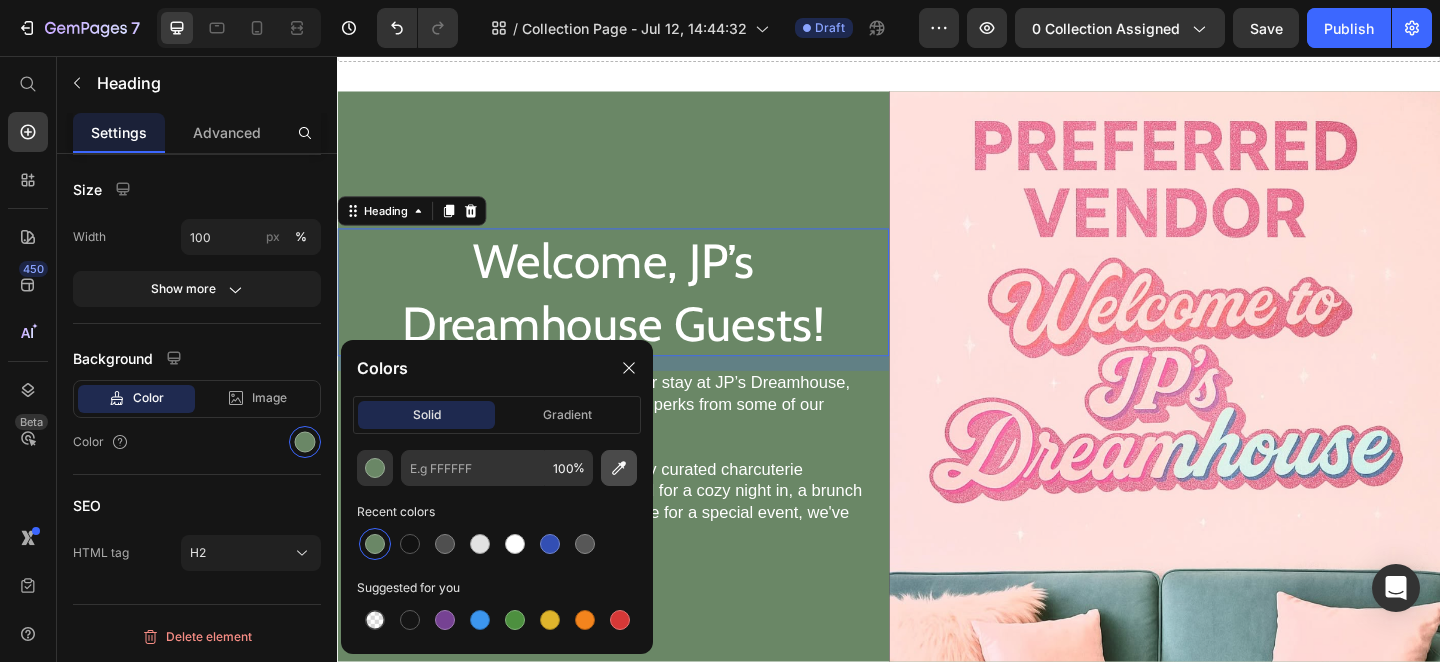 click 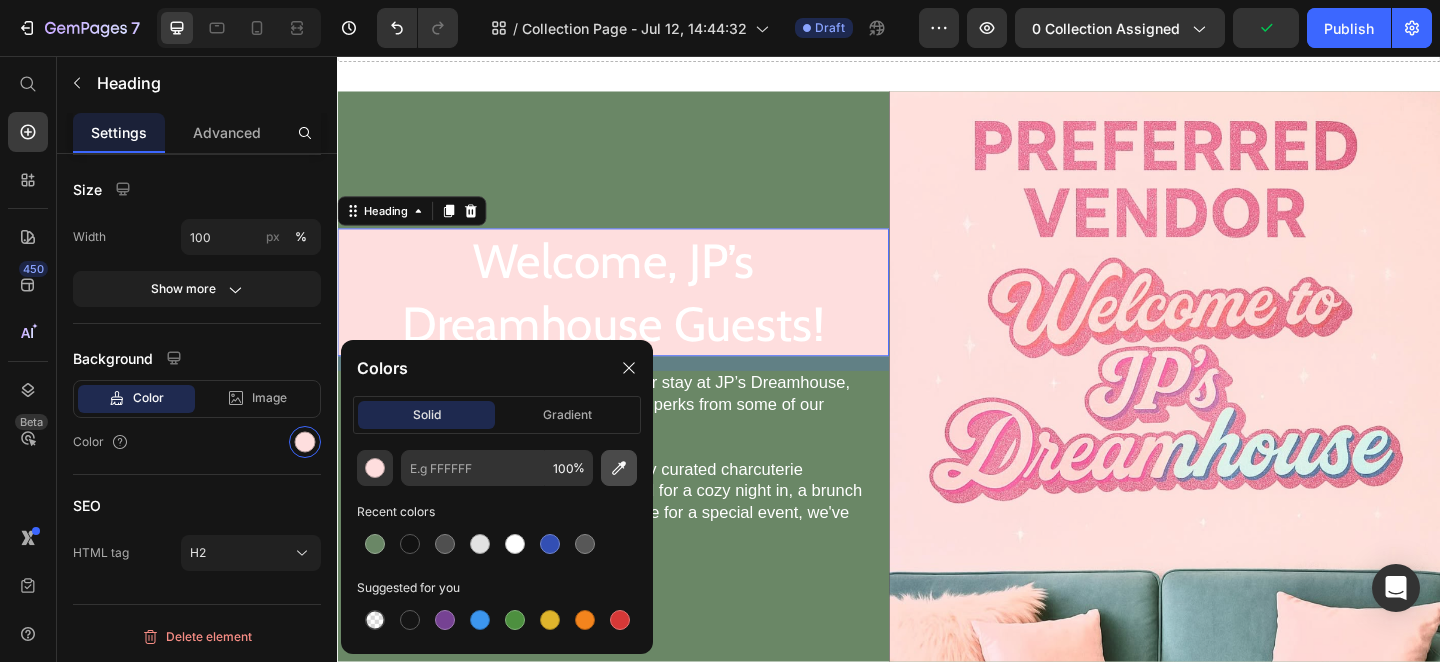 click 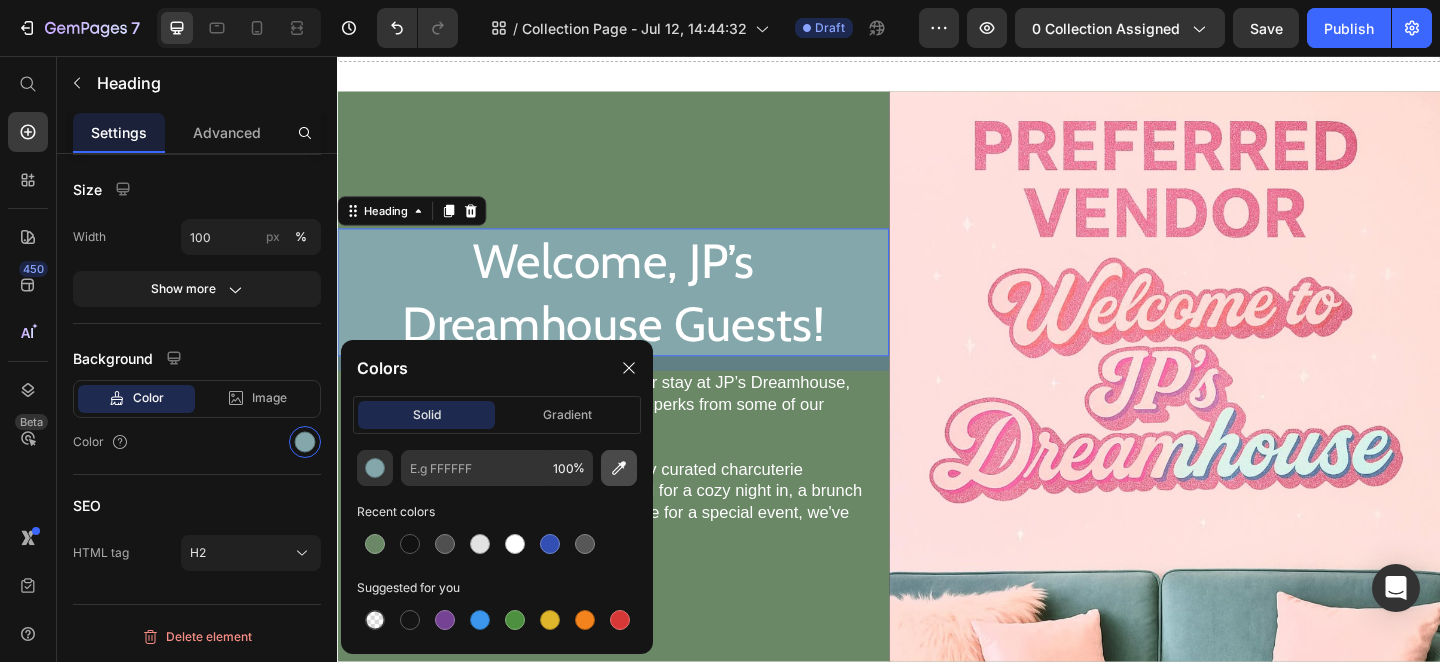 click at bounding box center (619, 468) 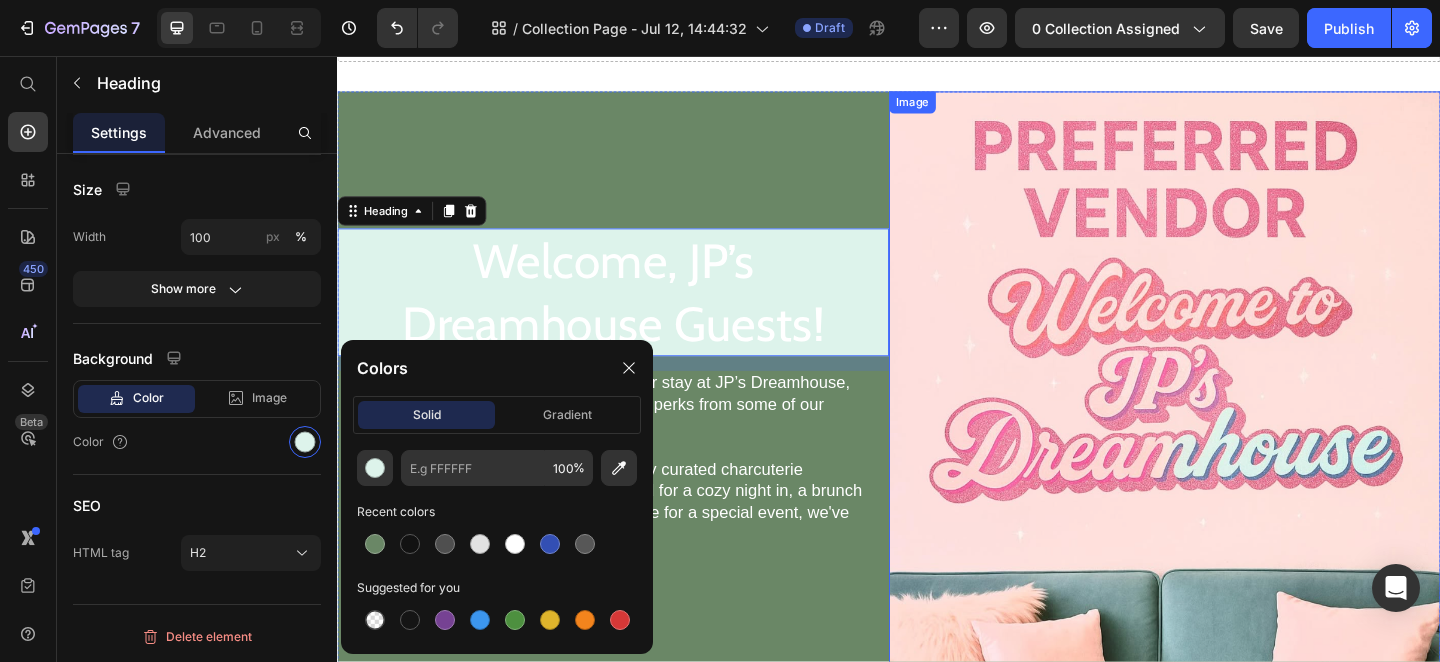 click at bounding box center [1237, 441] 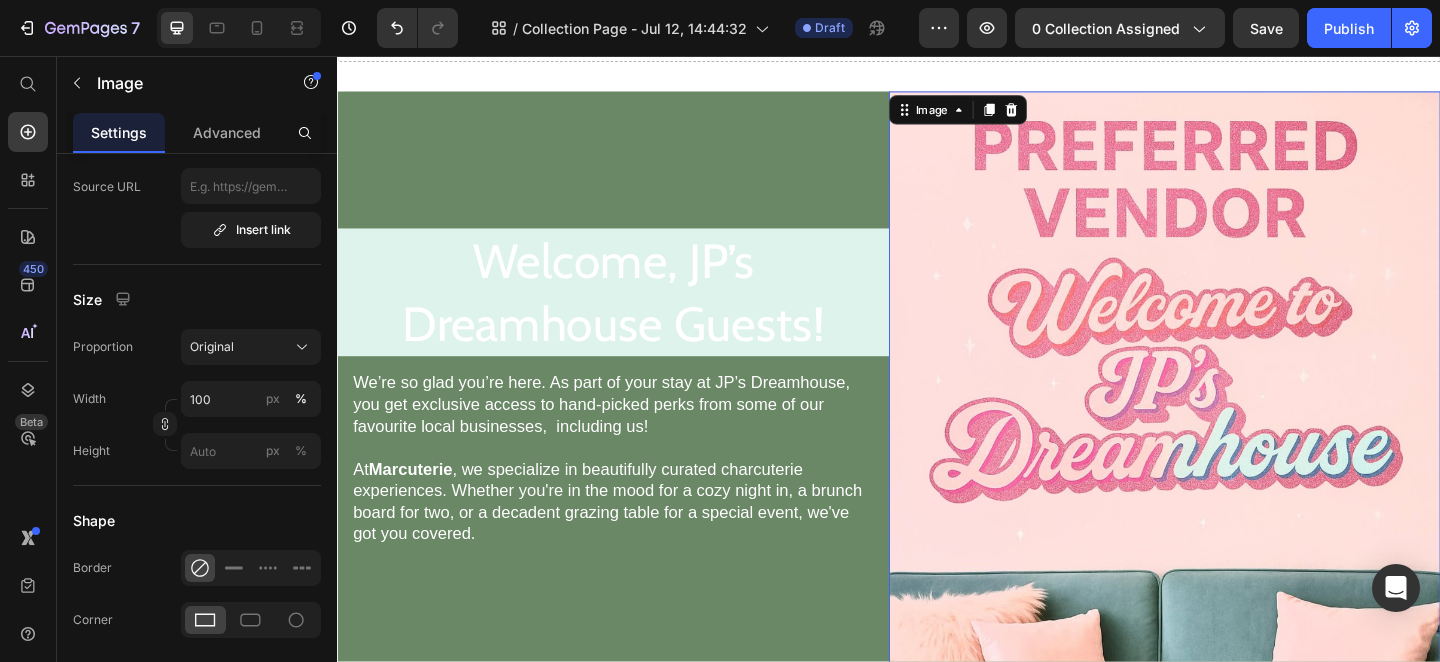 scroll, scrollTop: 0, scrollLeft: 0, axis: both 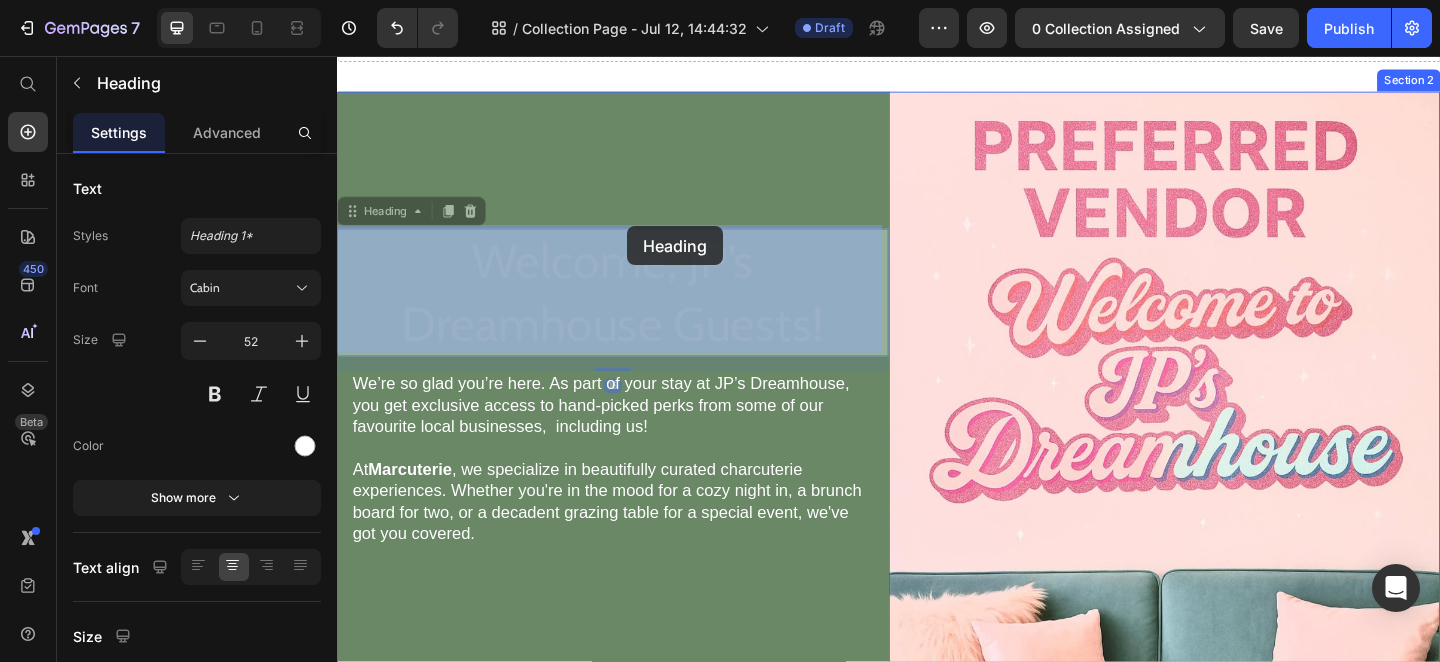 drag, startPoint x: 656, startPoint y: 353, endPoint x: 648, endPoint y: 227, distance: 126.253716 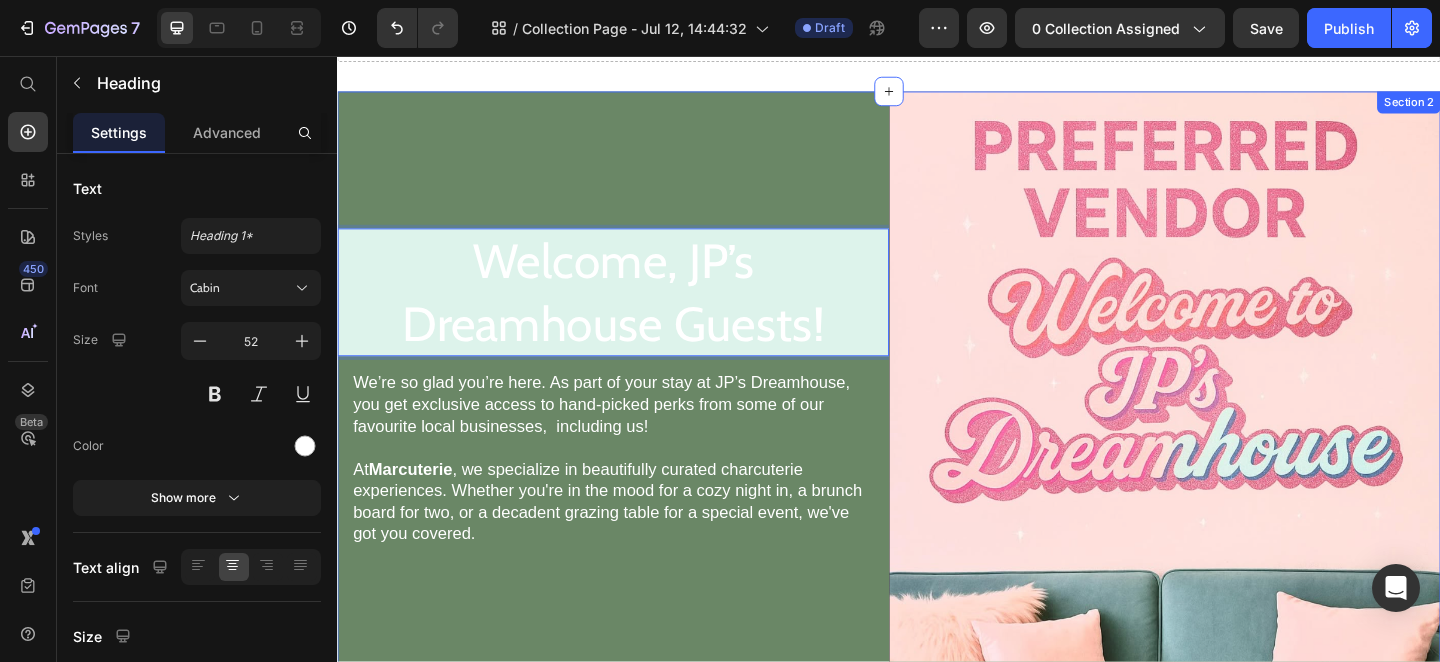 click on "Welcome, JP’s Dreamhouse Guests! Heading   16 We’re so glad you’re here. As part of your stay at JP’s Dreamhouse, you get exclusive access to hand-picked perks from some of our favourite local businesses,  including us! At  Marcuterie , we specialize in beautifully curated charcuterie experiences. Whether you're in the mood for a cozy night in, a brunch board for two, or a decadent grazing table for a special event, we've got you covered. Text block Row" at bounding box center (637, 441) 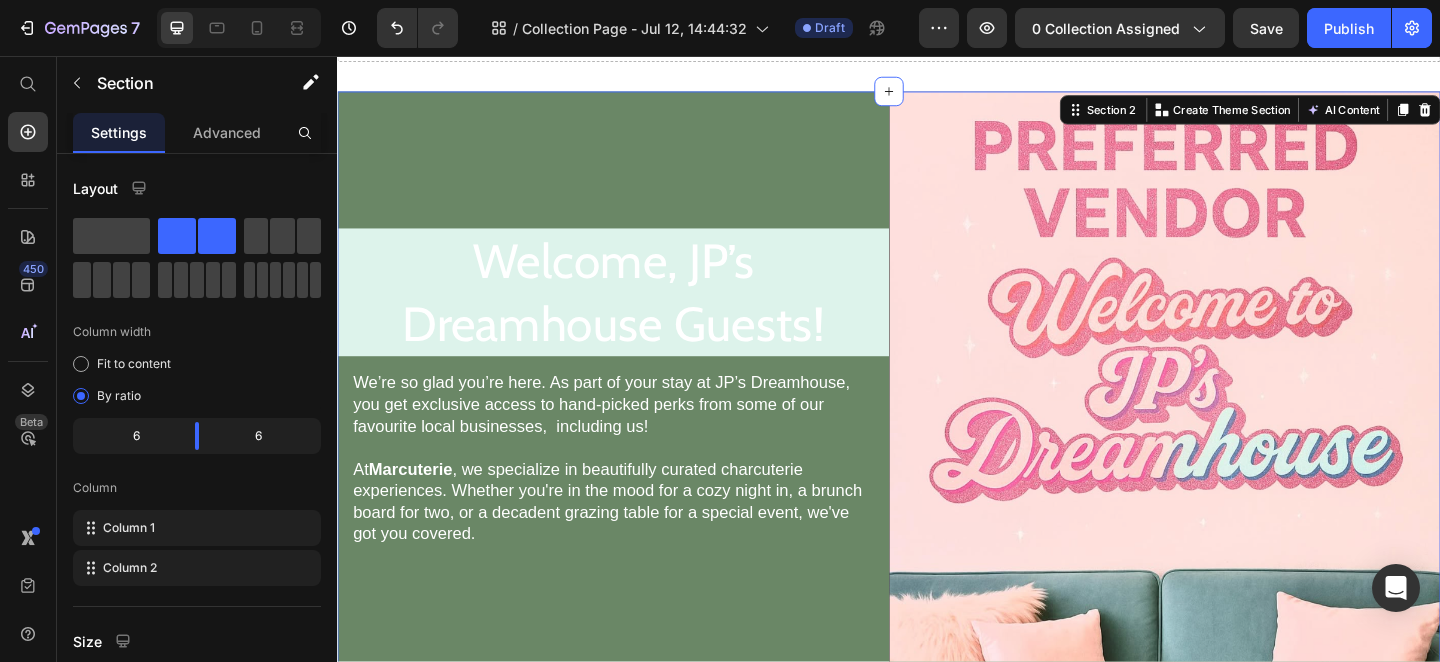 click on "Welcome, JP’s Dreamhouse Guests! Heading We’re so glad you’re here. As part of your stay at JP’s Dreamhouse, you get exclusive access to hand-picked perks from some of our favourite local businesses,  including us! At  Marcuterie , we specialize in beautifully curated charcuterie experiences. Whether you're in the mood for a cozy night in, a brunch board for two, or a decadent grazing table for a special event, we've got you covered. Text block Row" at bounding box center [637, 441] 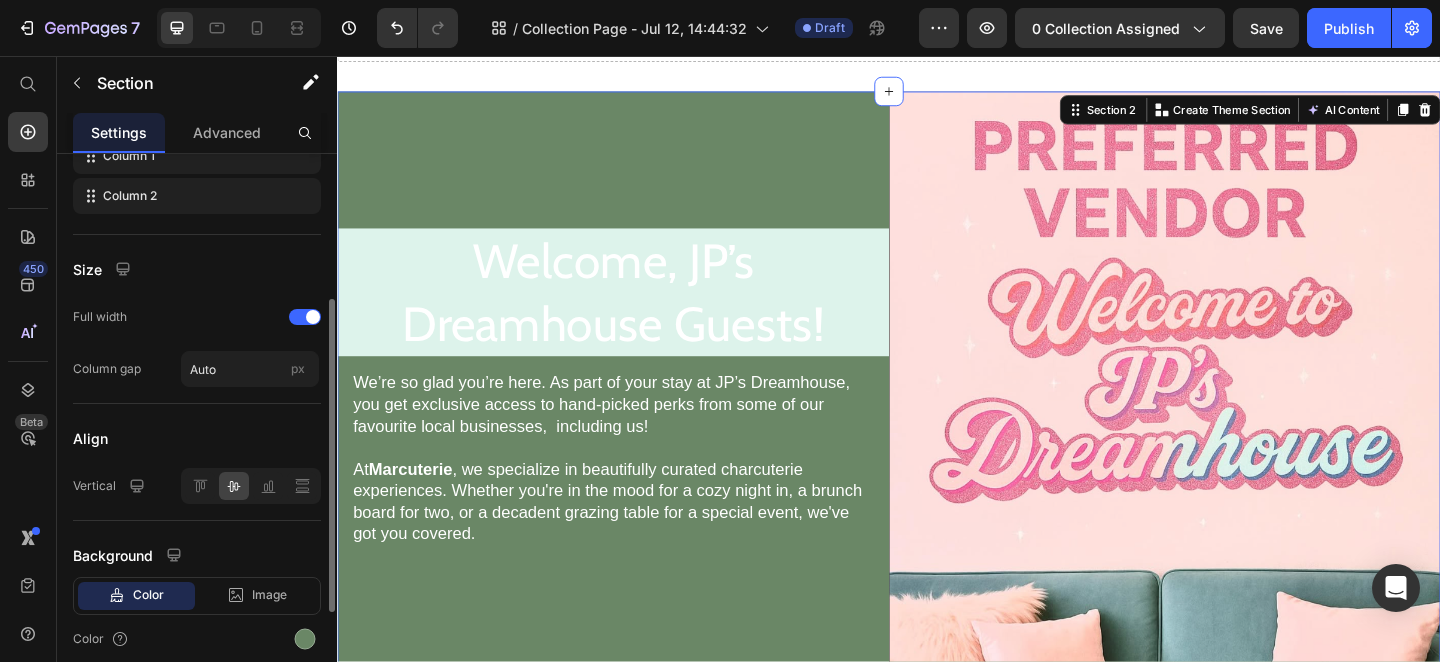 scroll, scrollTop: 452, scrollLeft: 0, axis: vertical 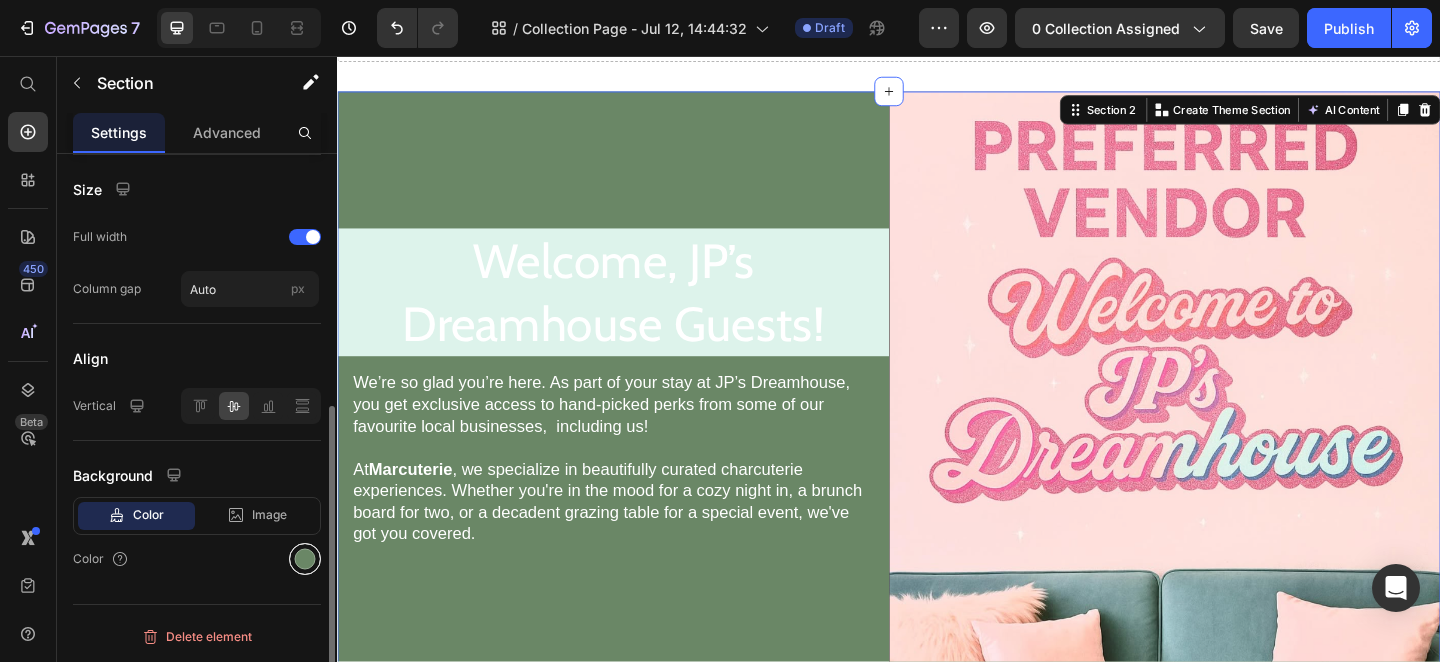 click at bounding box center (305, 559) 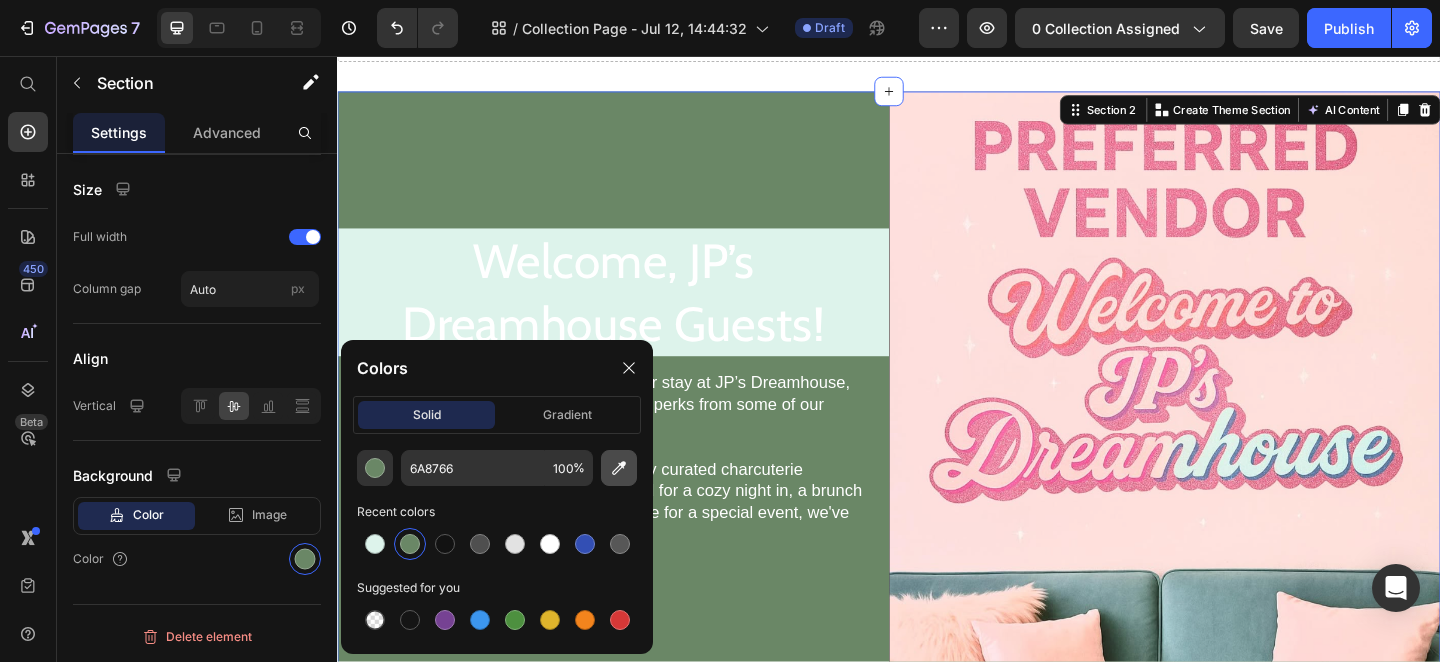 click at bounding box center [619, 468] 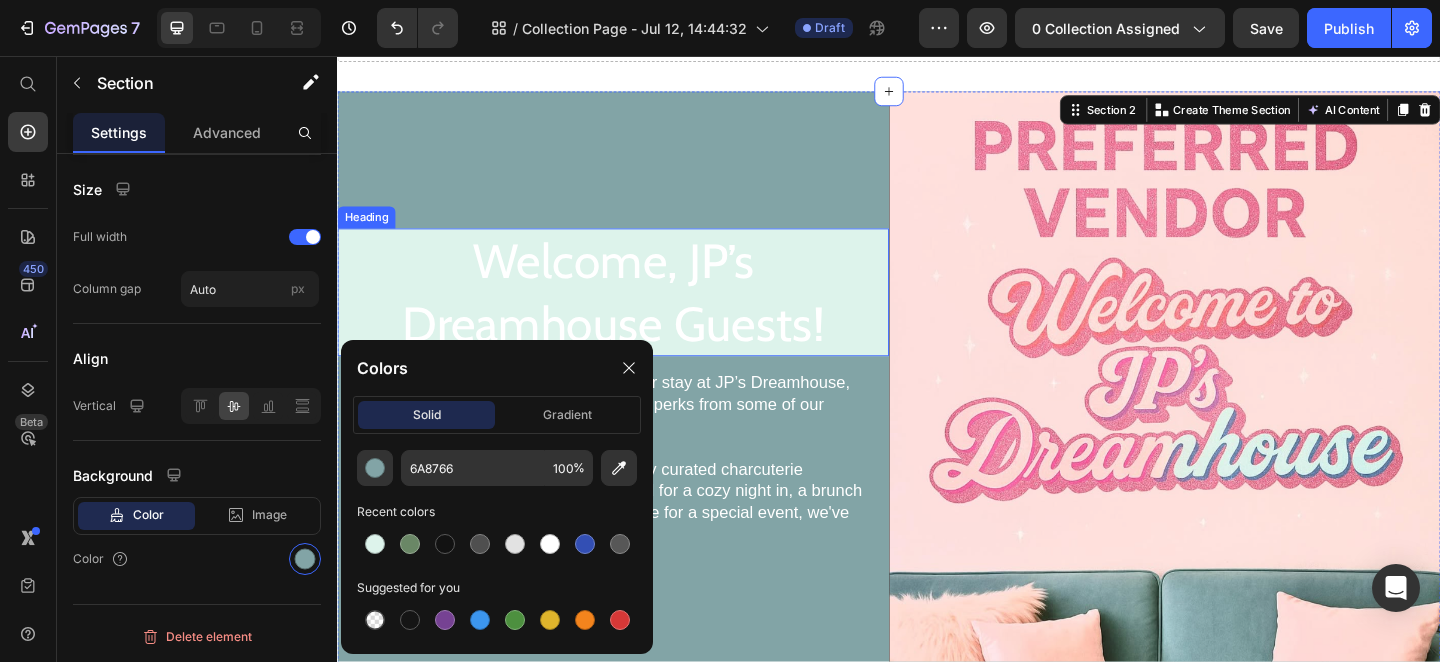 click on "Welcome, JP’s Dreamhouse Guests!" at bounding box center (637, 313) 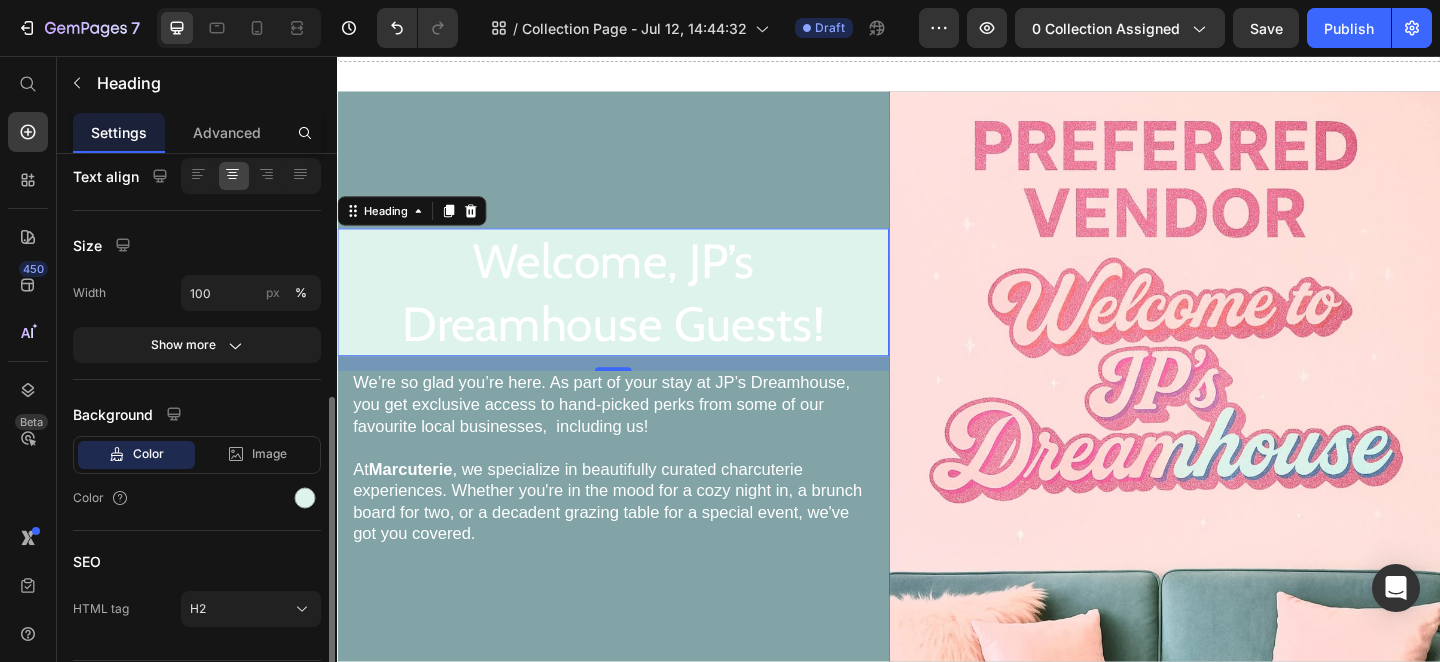 scroll, scrollTop: 447, scrollLeft: 0, axis: vertical 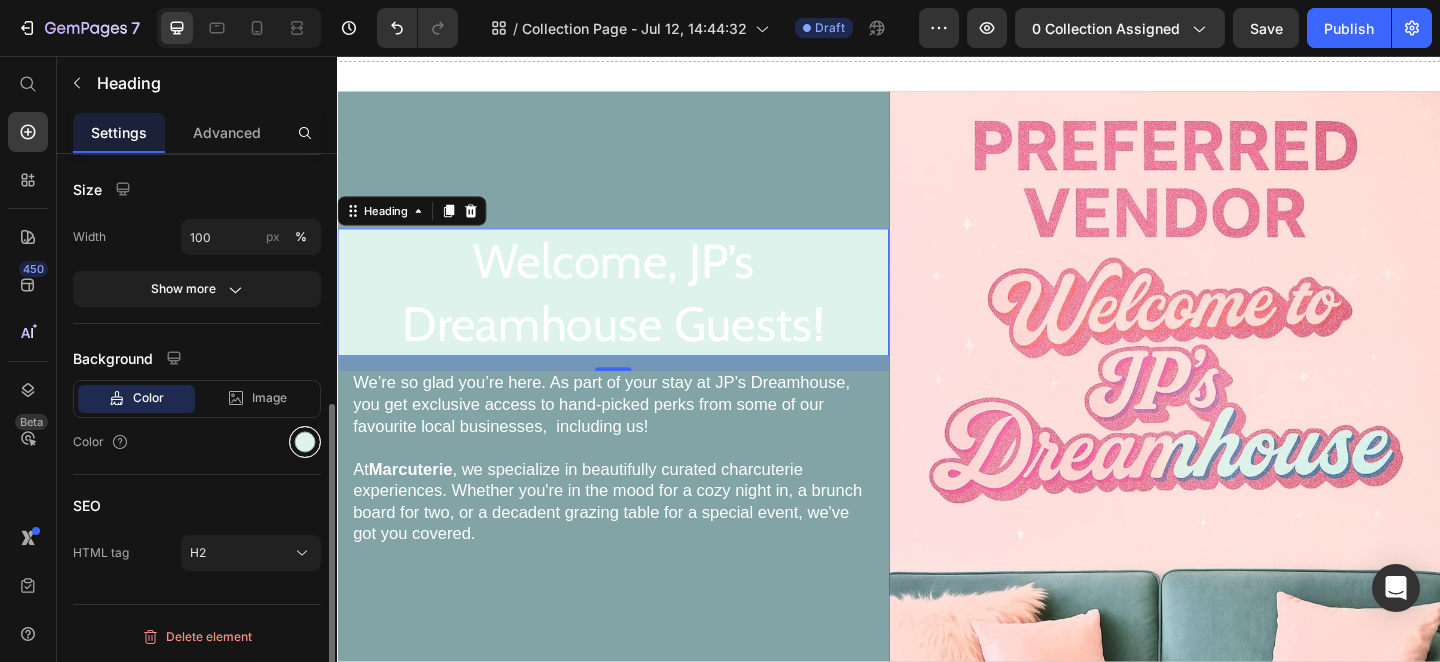 click at bounding box center (305, 442) 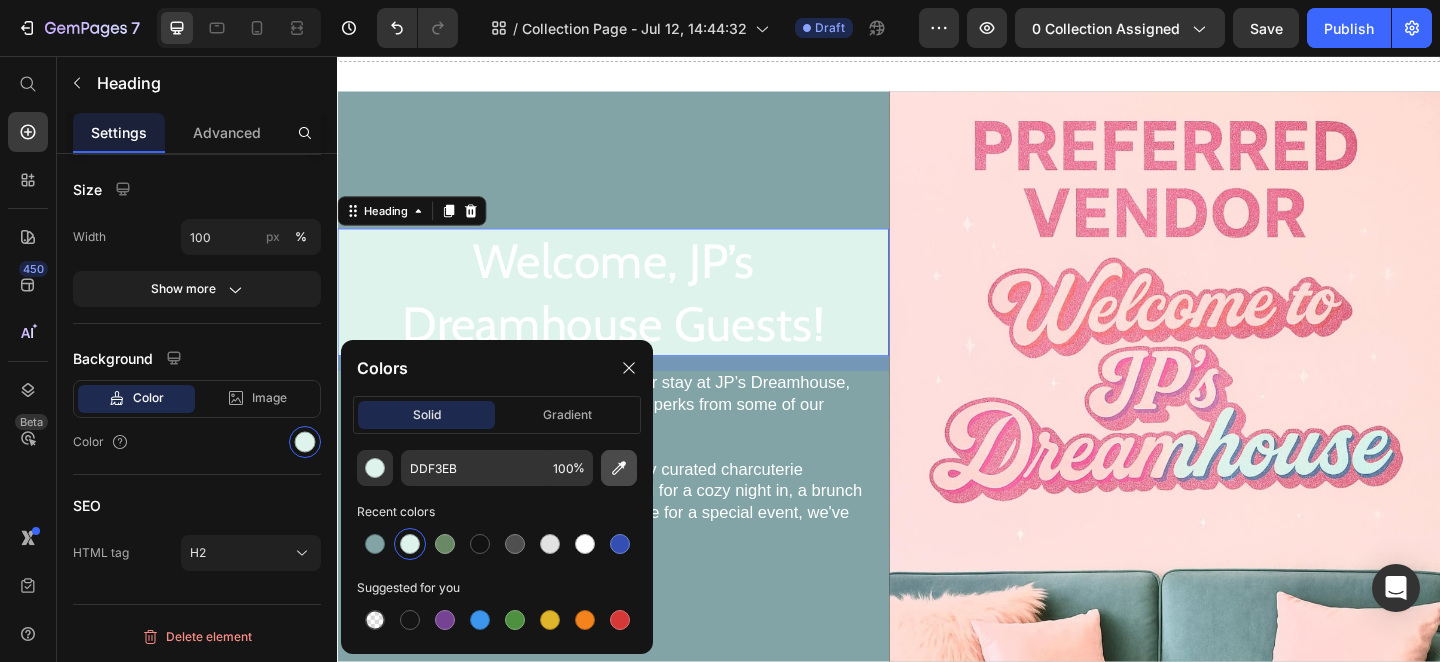 click 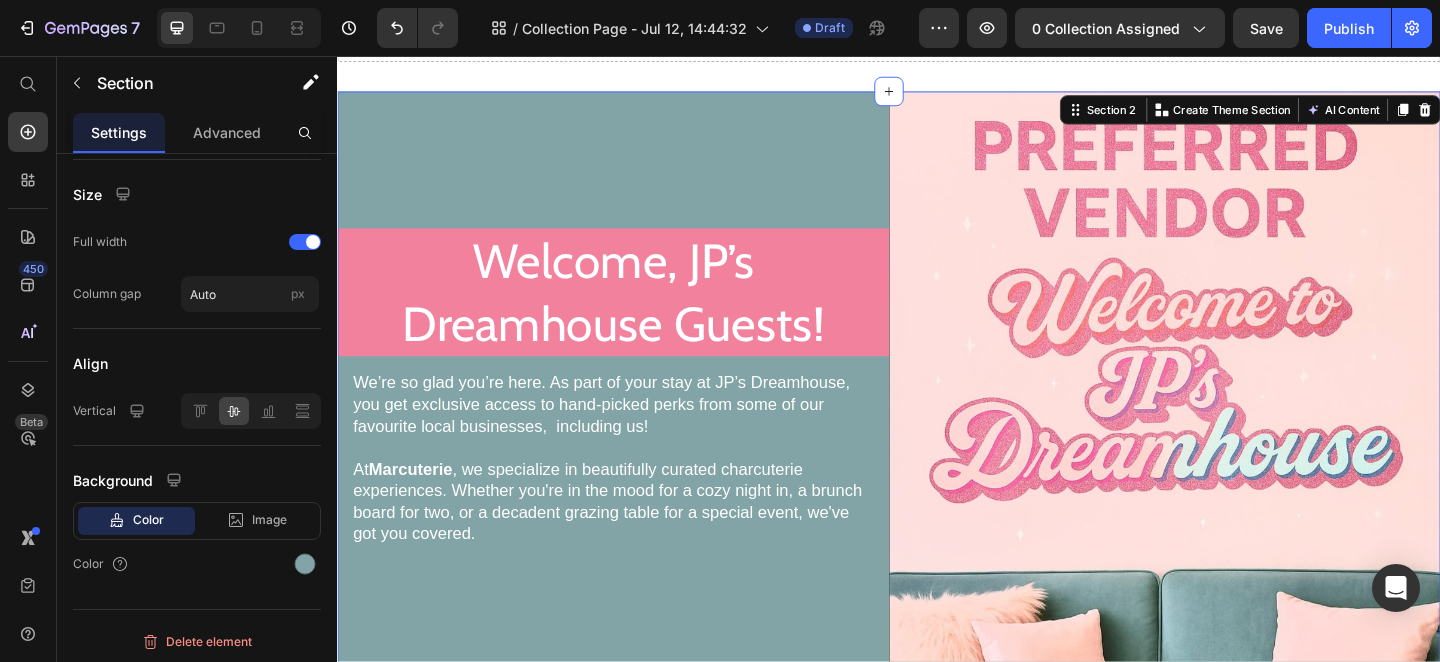 click on "Welcome, JP’s Dreamhouse Guests! Heading We’re so glad you’re here. As part of your stay at JP’s Dreamhouse, you get exclusive access to hand-picked perks from some of our favourite local businesses,  including us! At  Marcuterie , we specialize in beautifully curated charcuterie experiences. Whether you're in the mood for a cozy night in, a brunch board for two, or a decadent grazing table for a special event, we've got you covered. Text block Row" at bounding box center (637, 441) 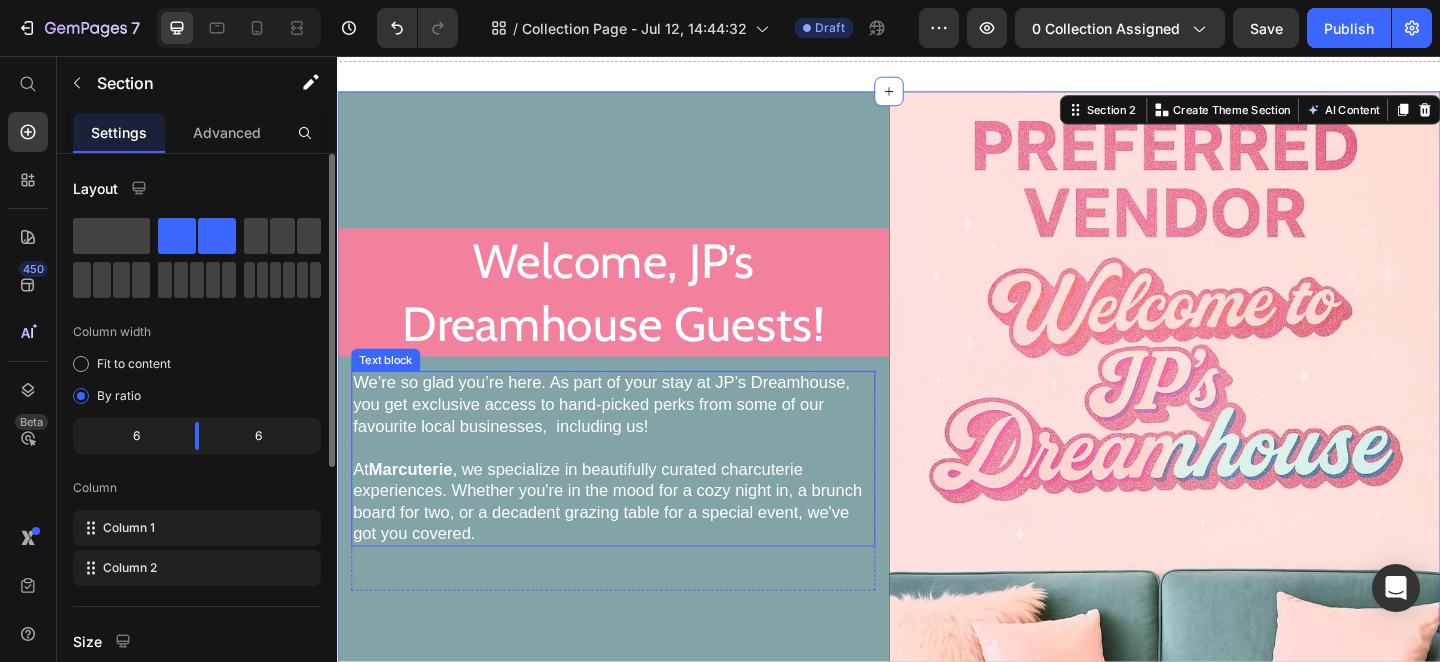 click on "At  Marcuterie , we specialize in beautifully curated charcuterie experiences. Whether you're in the mood for a cozy night in, a brunch board for two, or a decadent grazing table for a special event, we've got you covered." at bounding box center [637, 542] 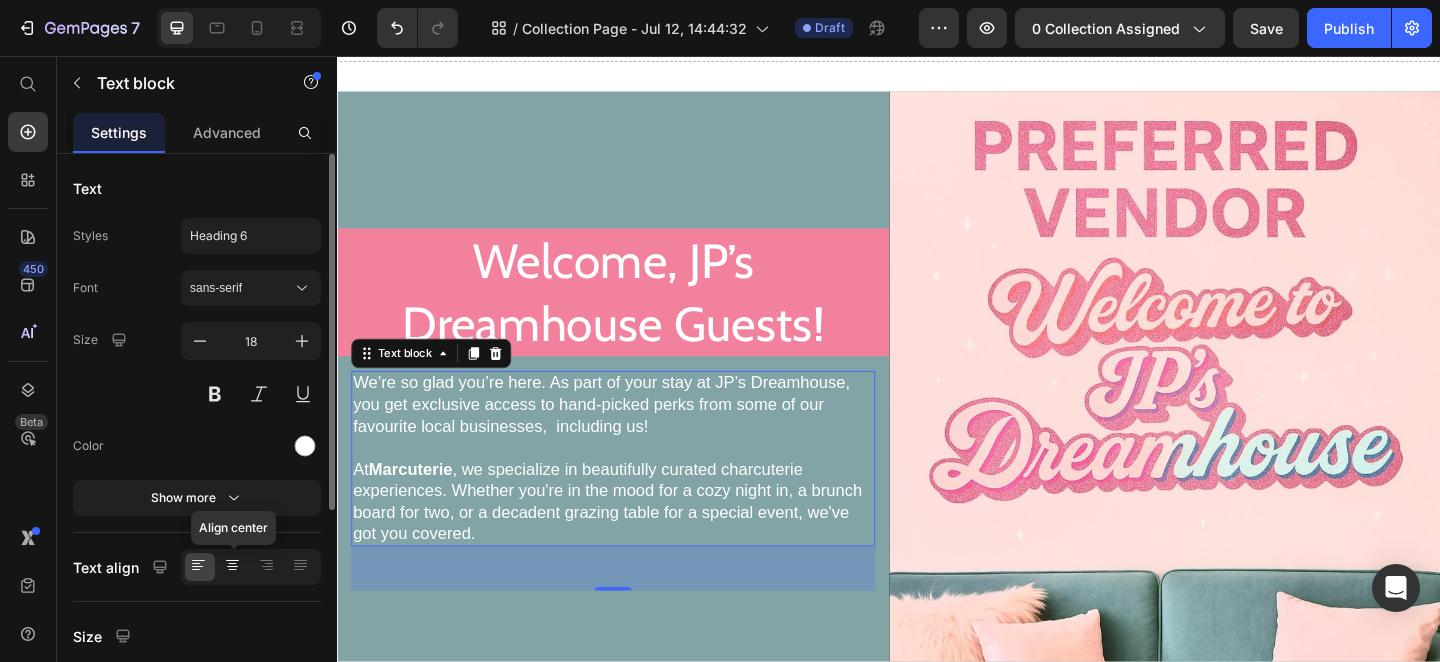 click 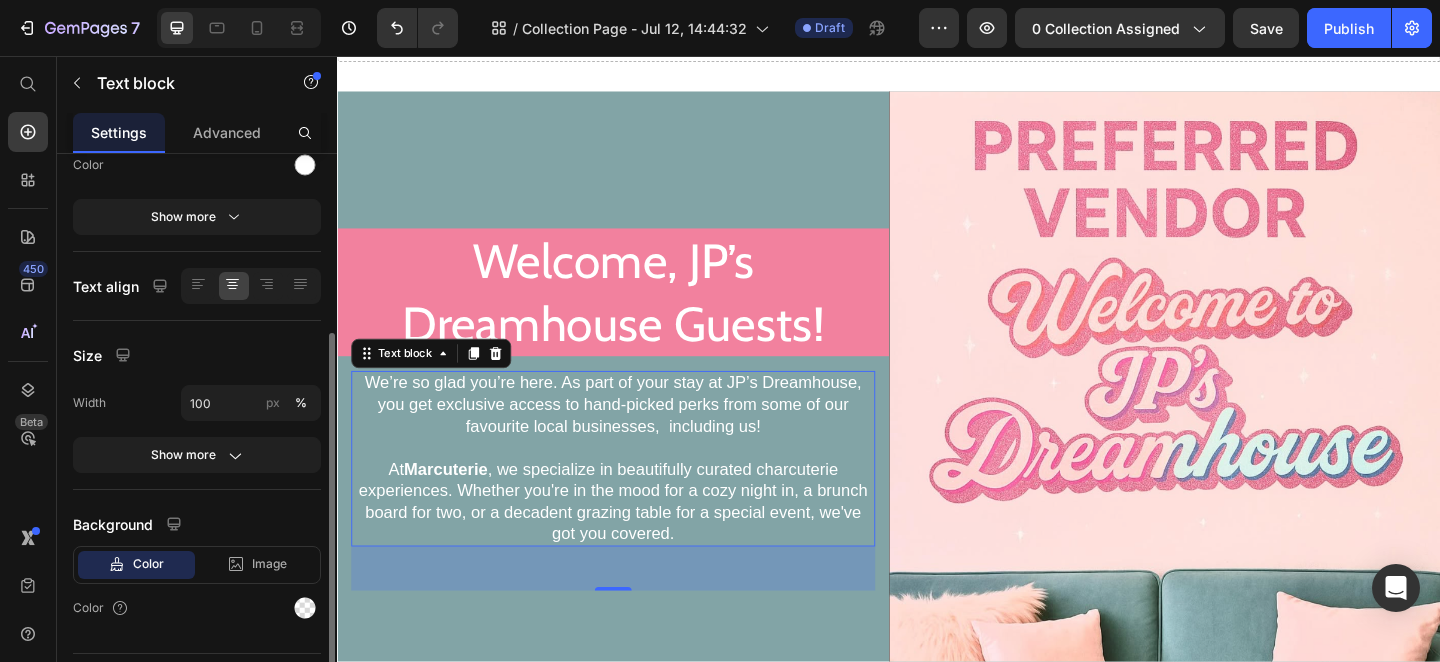 scroll, scrollTop: 330, scrollLeft: 0, axis: vertical 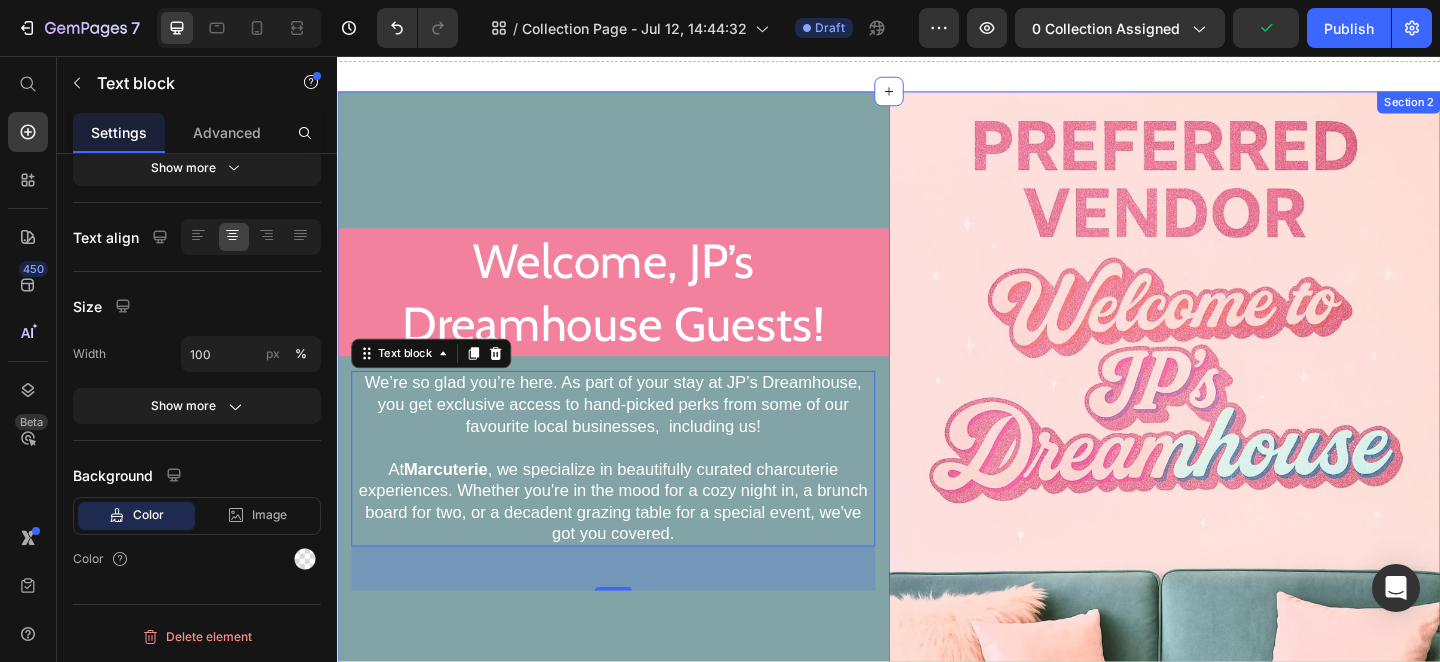 click on "Welcome, JP’s Dreamhouse Guests! Heading We’re so glad you’re here. As part of your stay at JP’s Dreamhouse, you get exclusive access to hand-picked perks from some of our favourite local businesses,  including us! At  Marcuterie , we specialize in beautifully curated charcuterie experiences. Whether you're in the mood for a cozy night in, a brunch board for two, or a decadent grazing table for a special event, we've got you covered. Text block   48 Row" at bounding box center [637, 441] 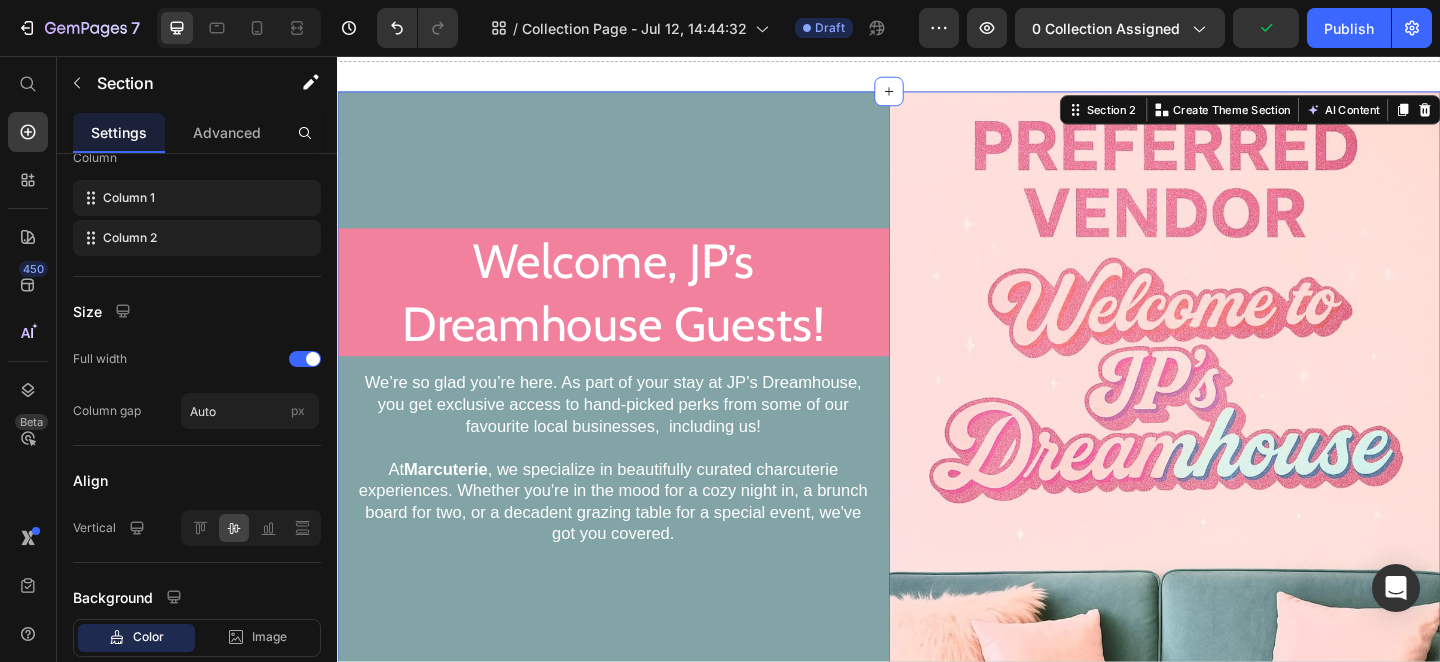 scroll, scrollTop: 0, scrollLeft: 0, axis: both 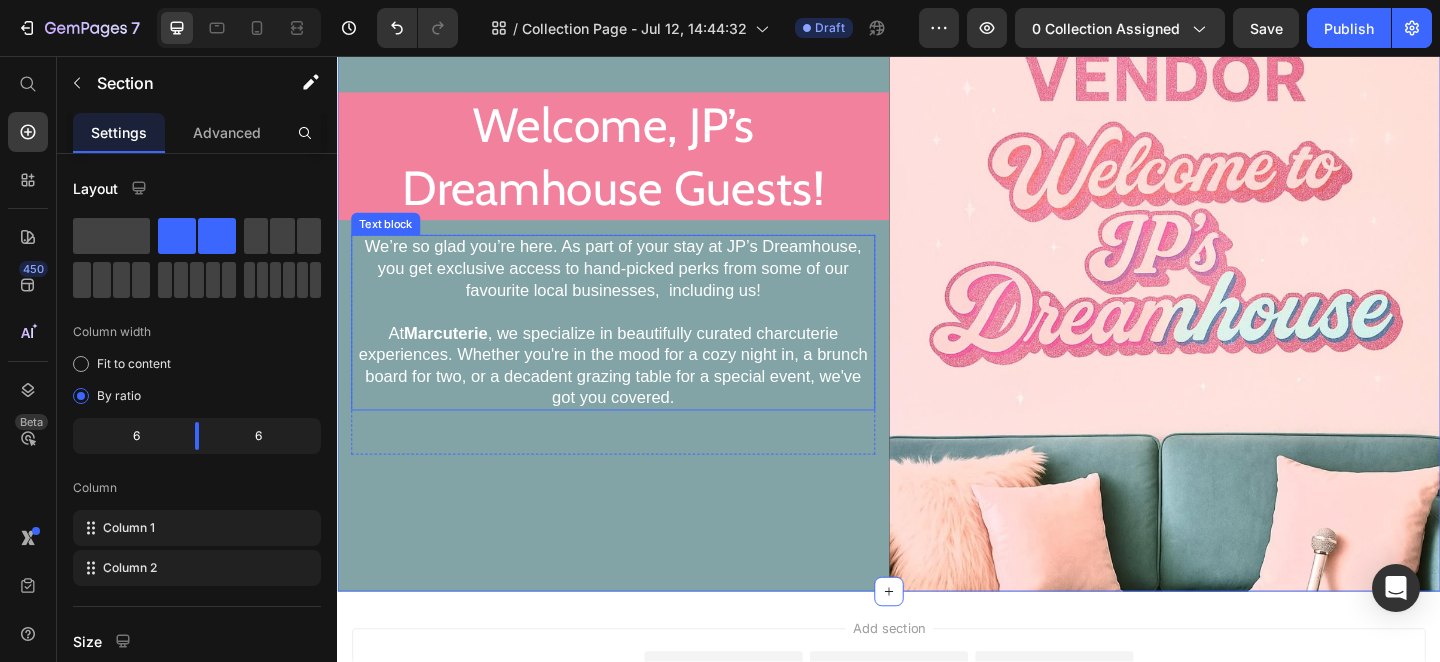 click on "At  Marcuterie , we specialize in beautifully curated charcuterie experiences. Whether you're in the mood for a cozy night in, a brunch board for two, or a decadent grazing table for a special event, we've got you covered." at bounding box center [637, 394] 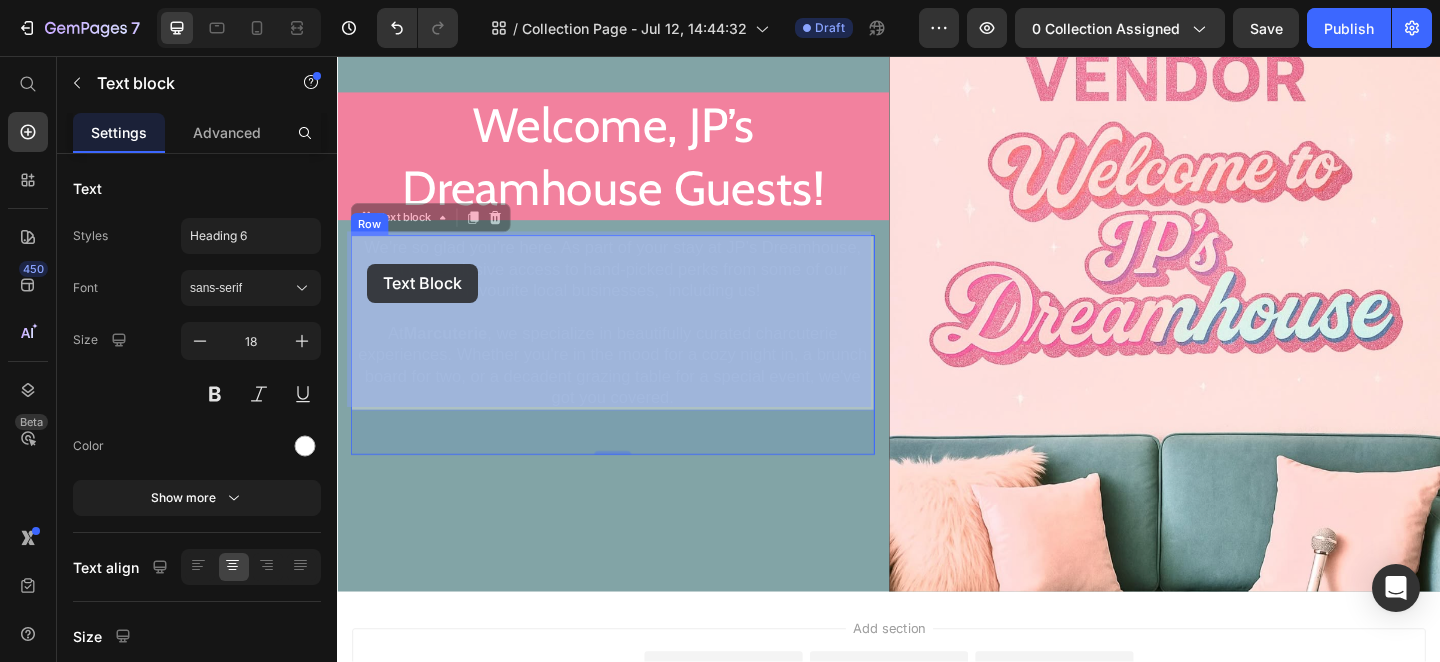 drag, startPoint x: 371, startPoint y: 232, endPoint x: 370, endPoint y: 282, distance: 50.01 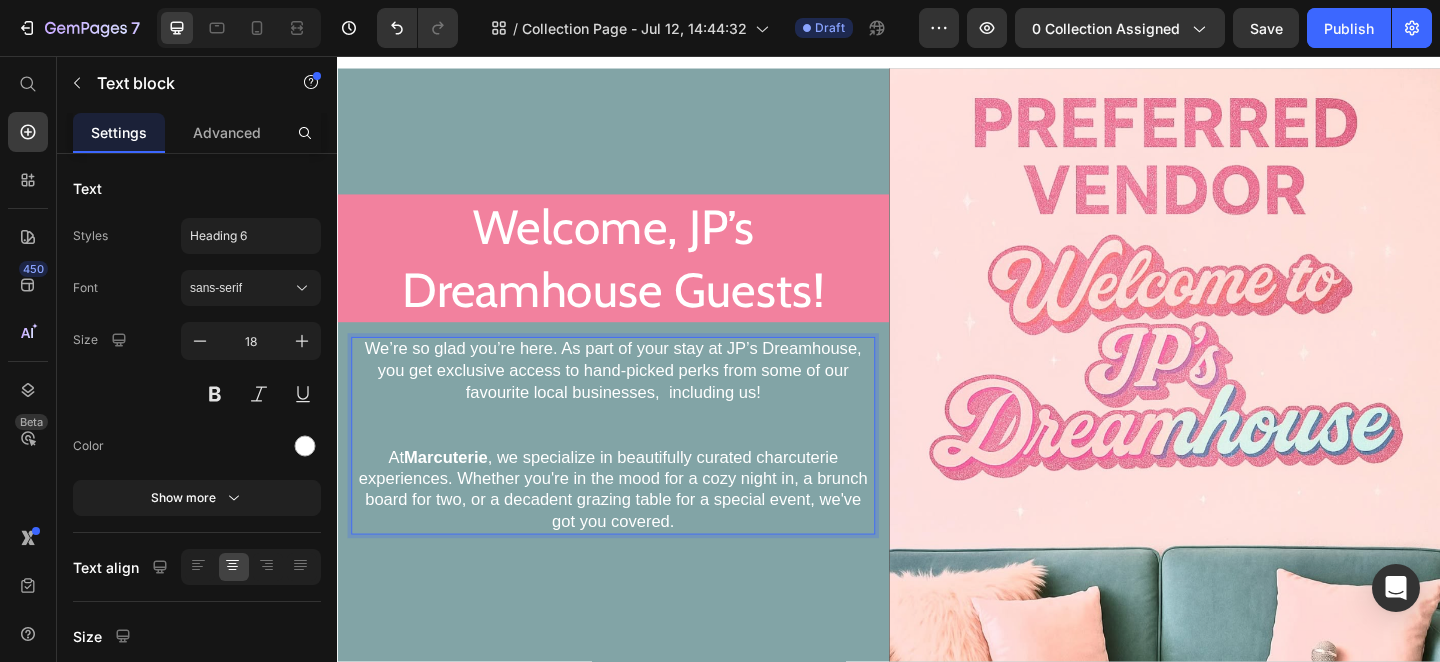 scroll, scrollTop: 0, scrollLeft: 0, axis: both 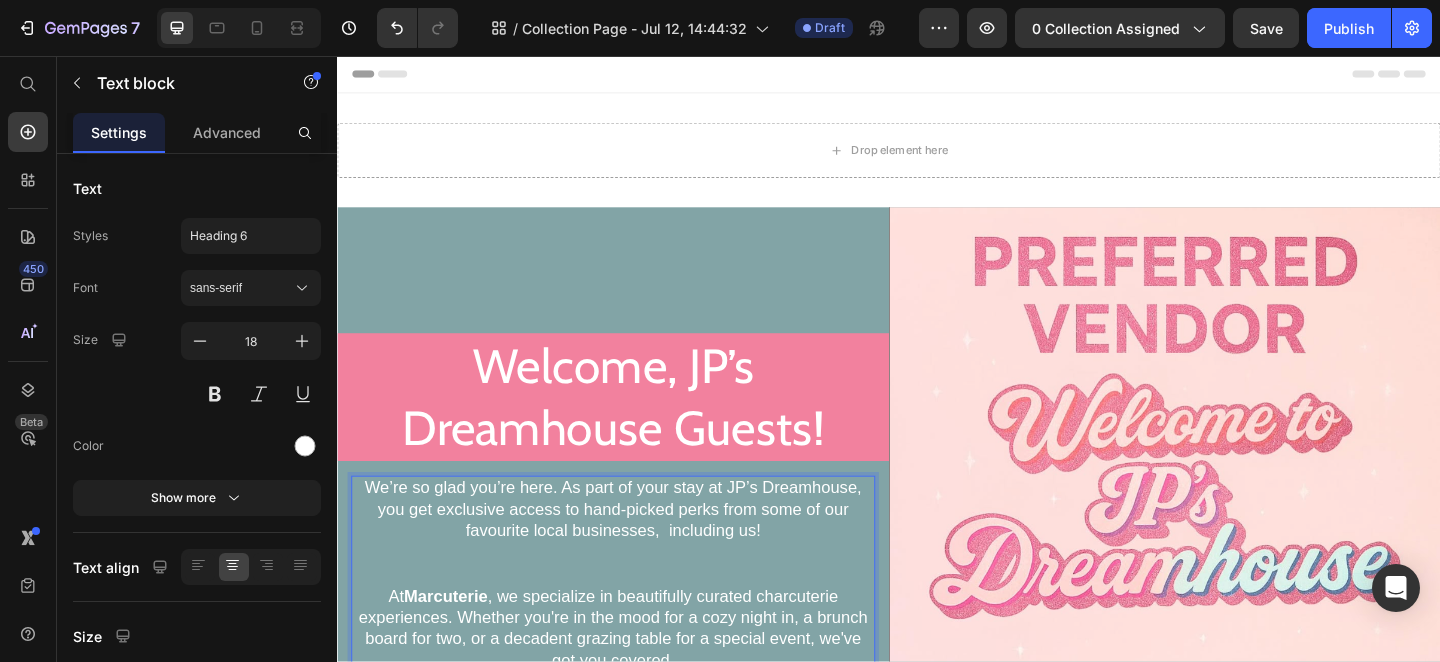 click on "Welcome, JP’s Dreamhouse Guests!" at bounding box center [637, 427] 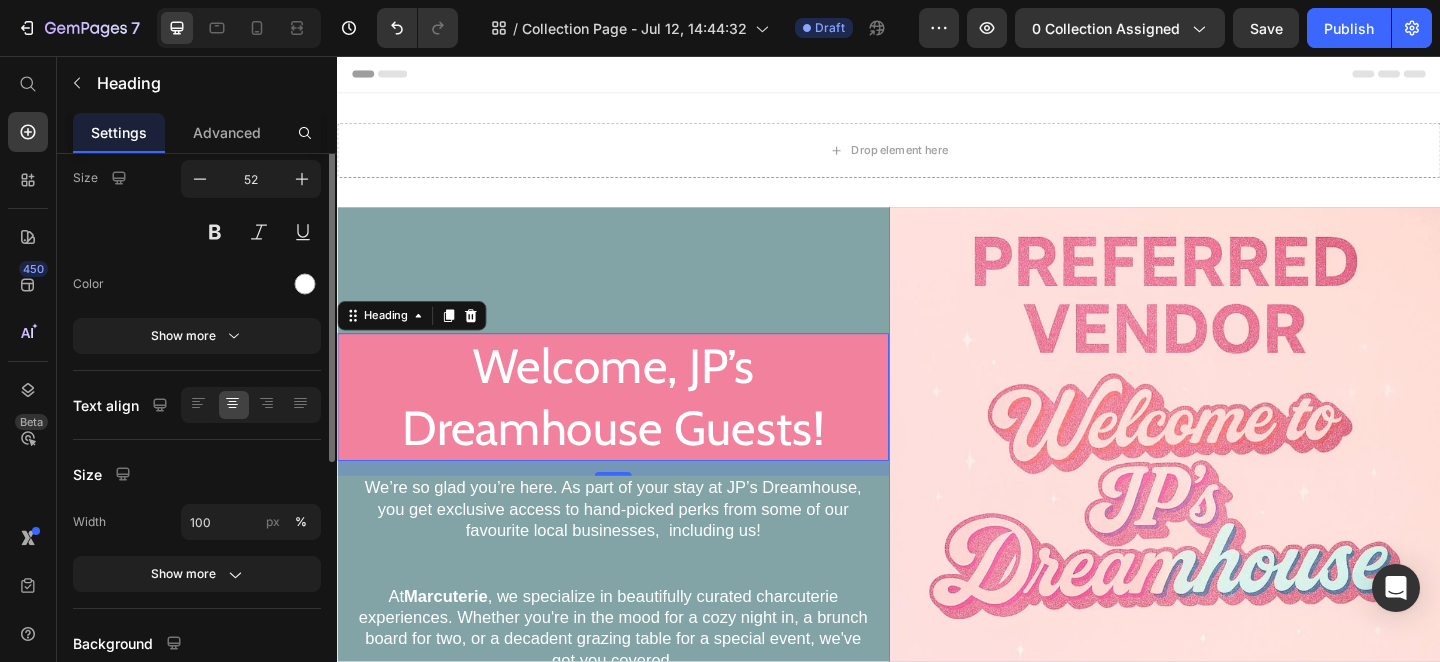 scroll, scrollTop: 0, scrollLeft: 0, axis: both 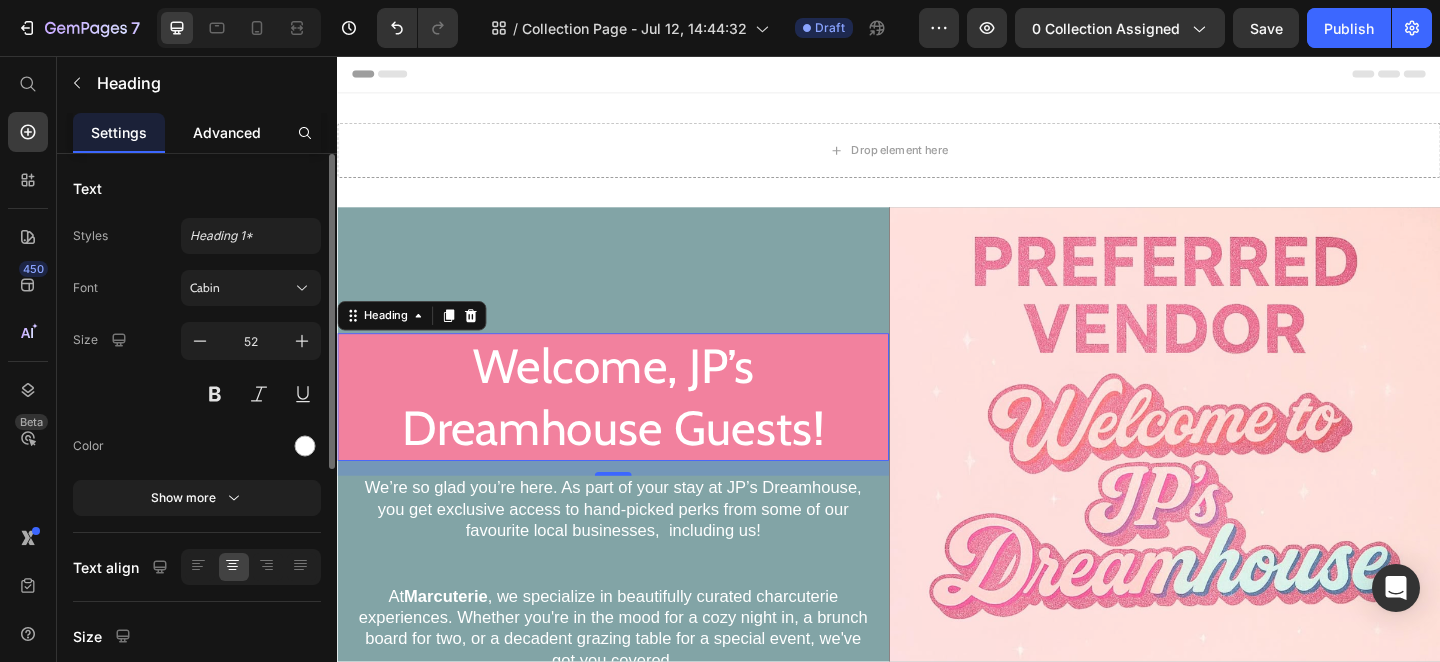 click on "Advanced" 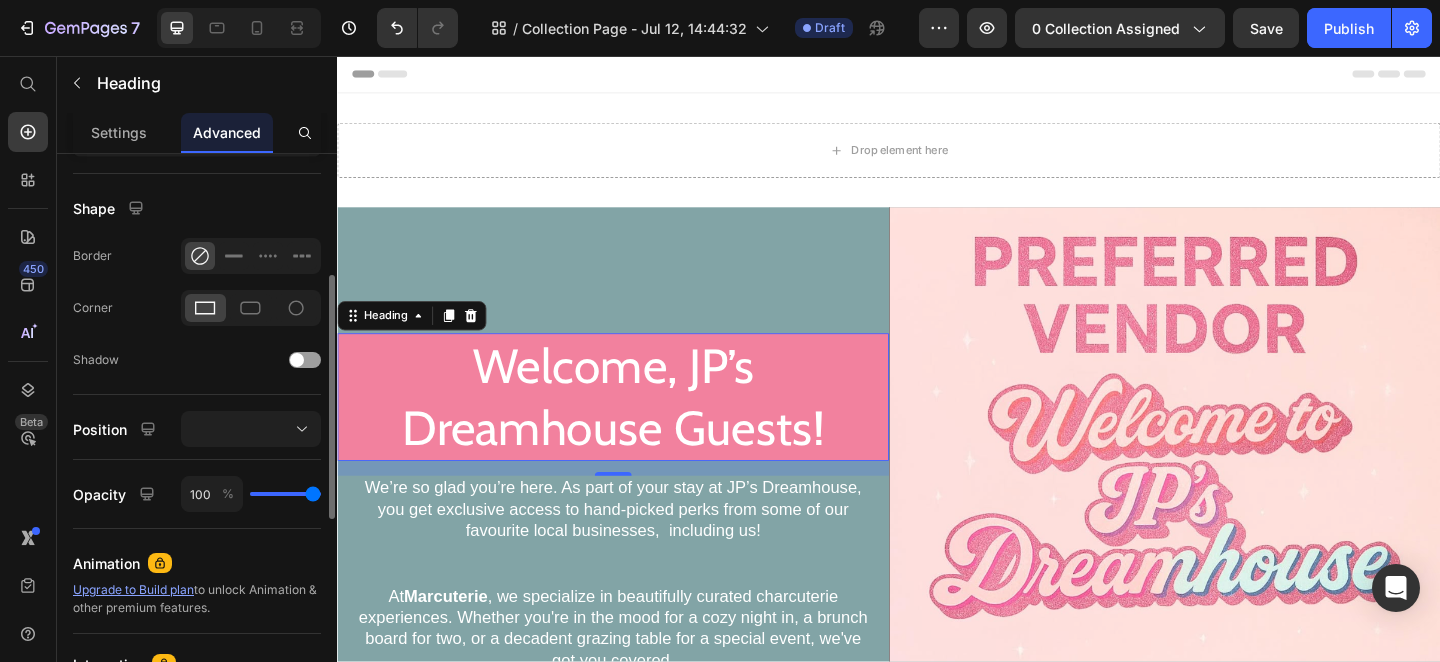 scroll, scrollTop: 387, scrollLeft: 0, axis: vertical 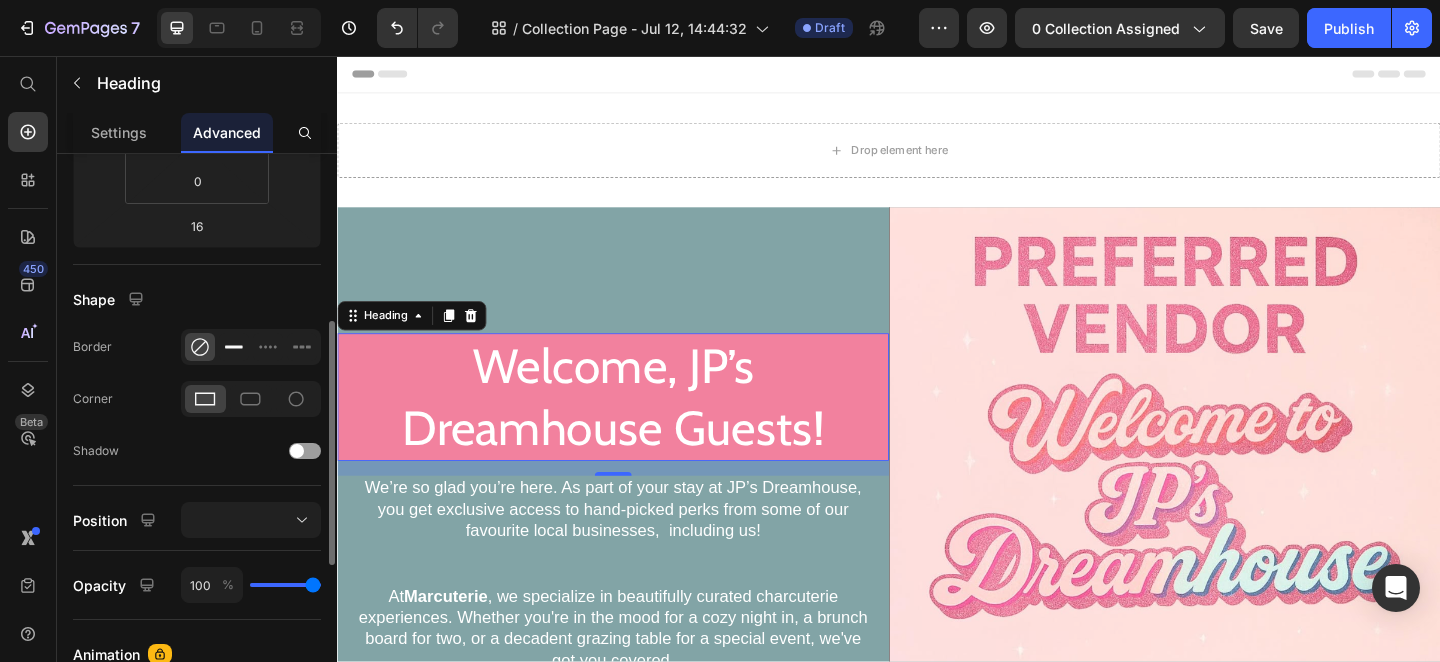 click 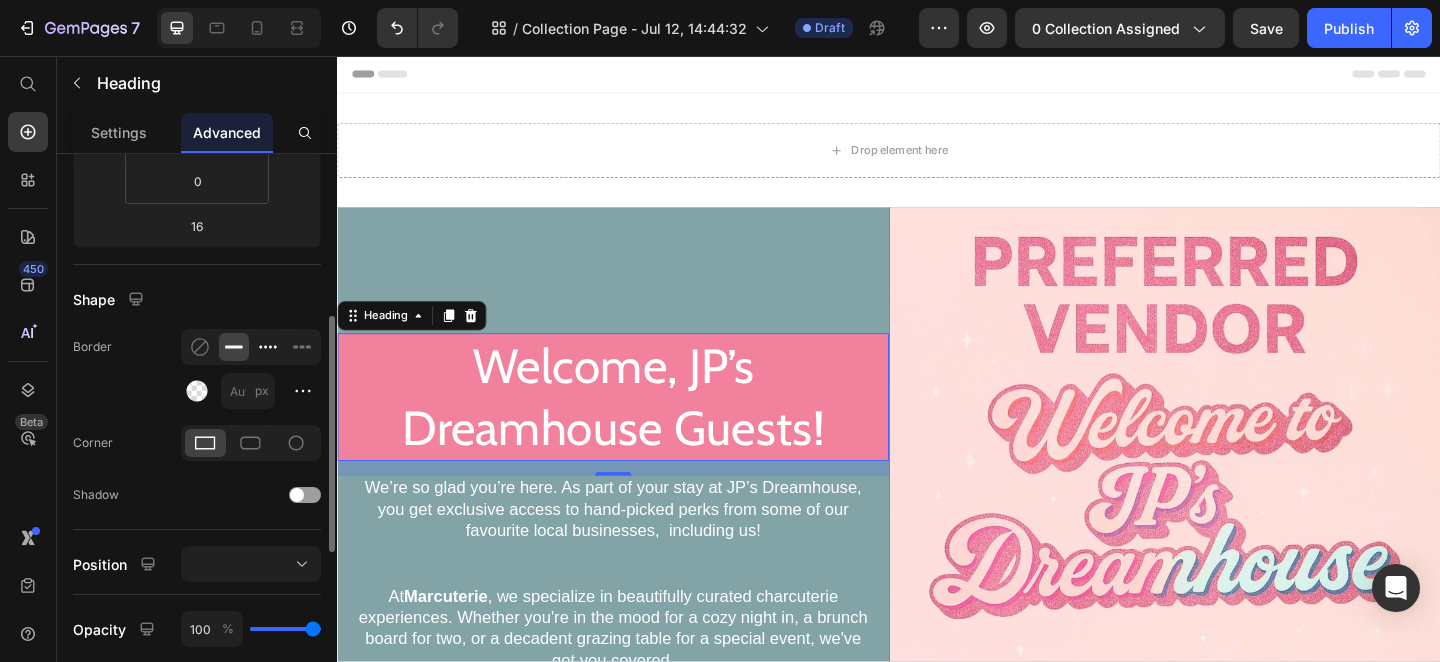 click 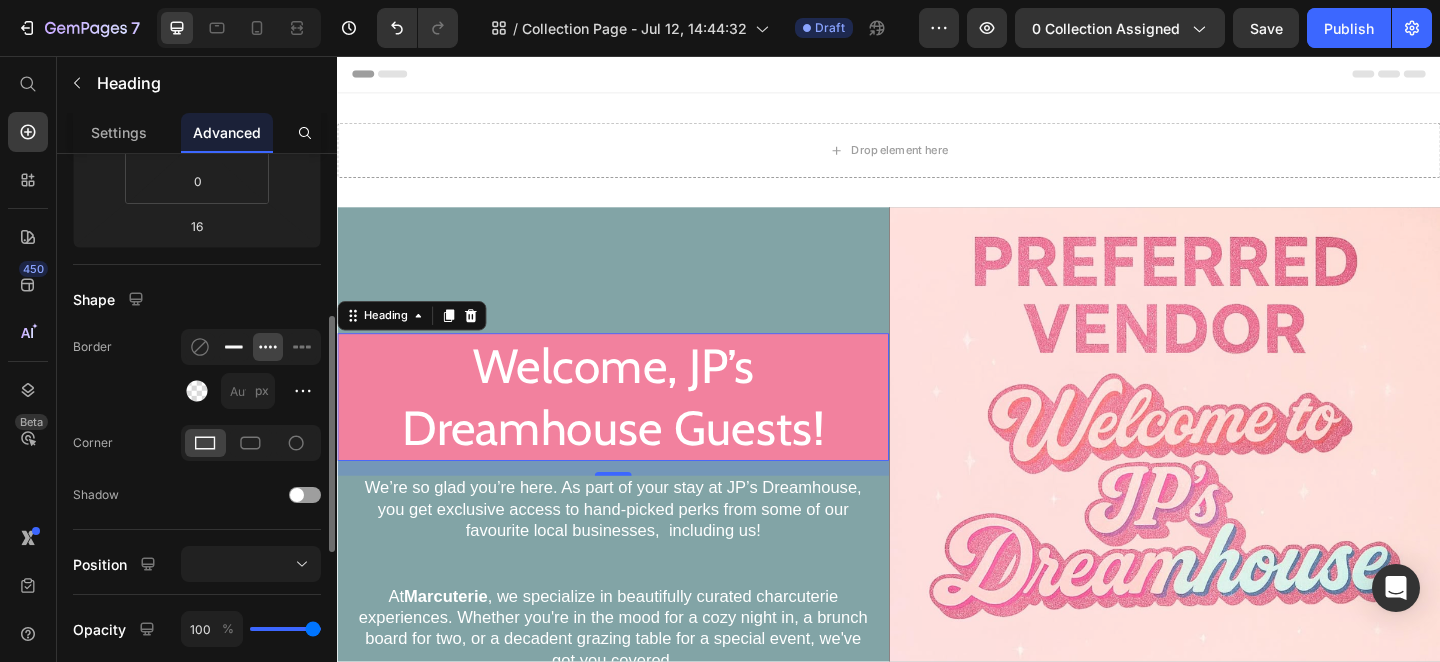 click 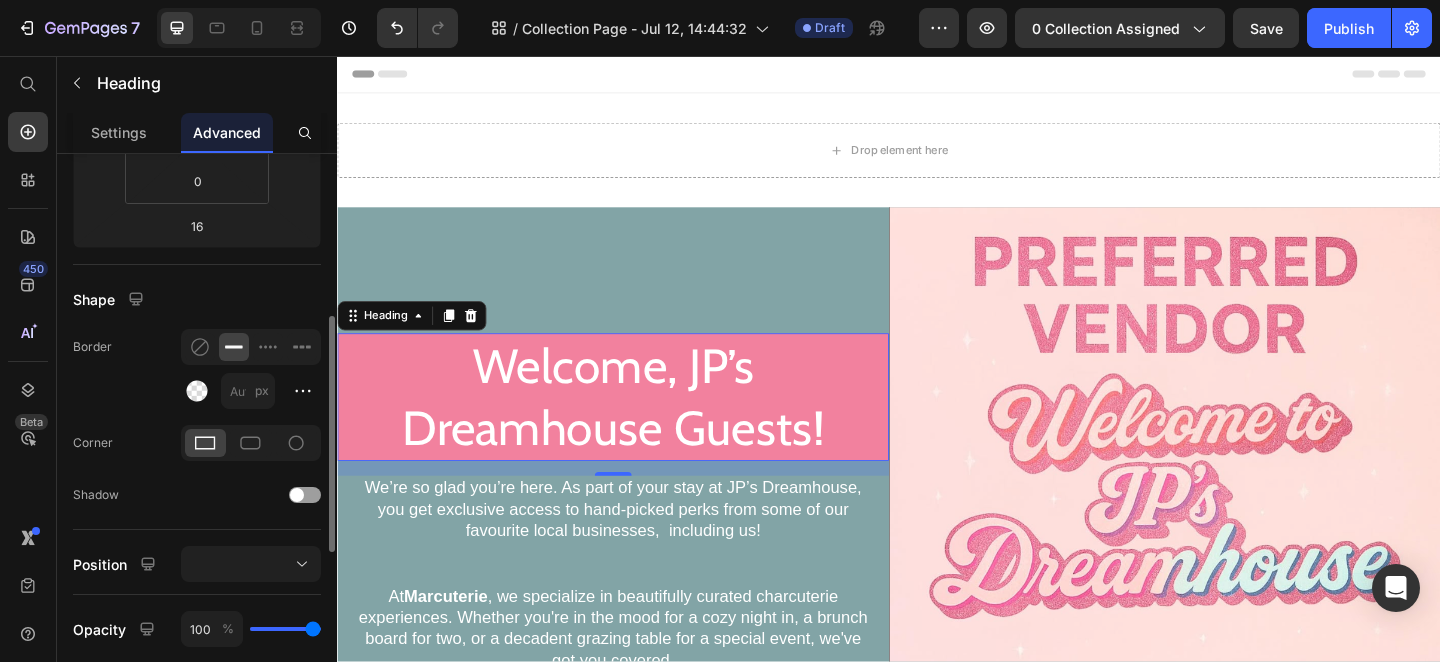 click at bounding box center (197, 391) 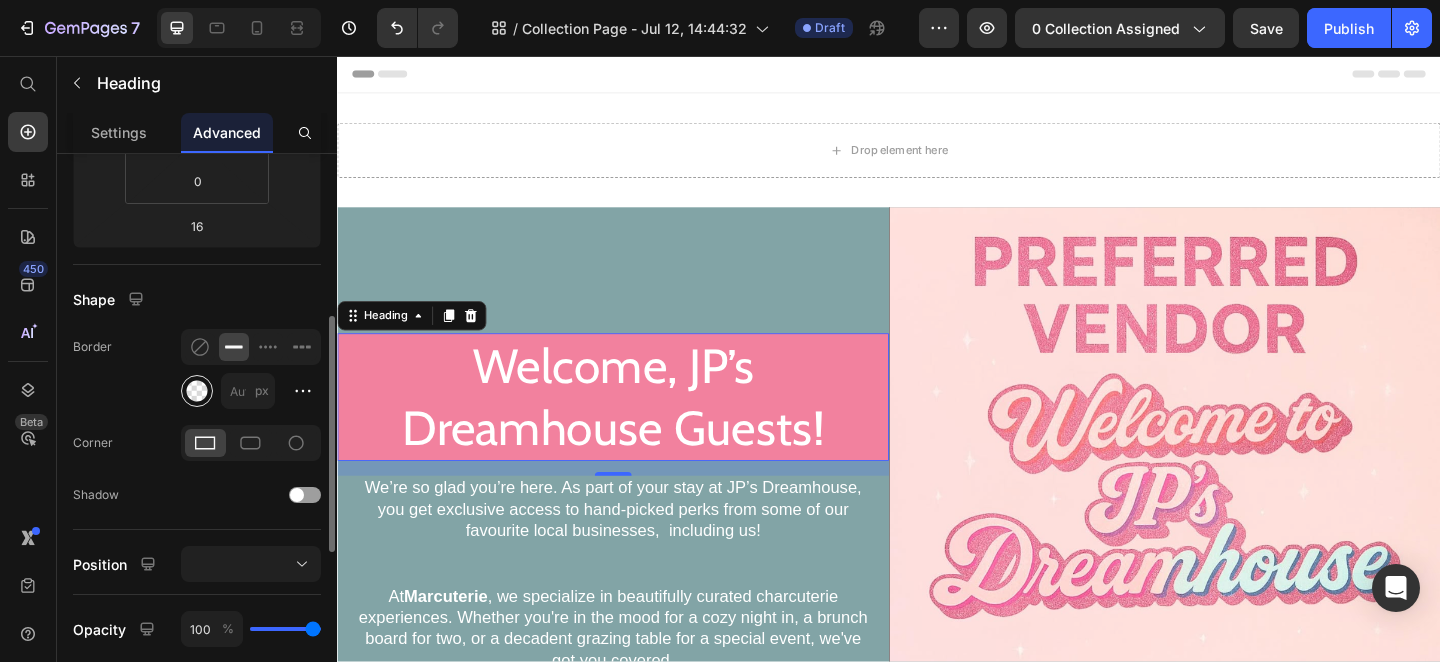 click at bounding box center (197, 391) 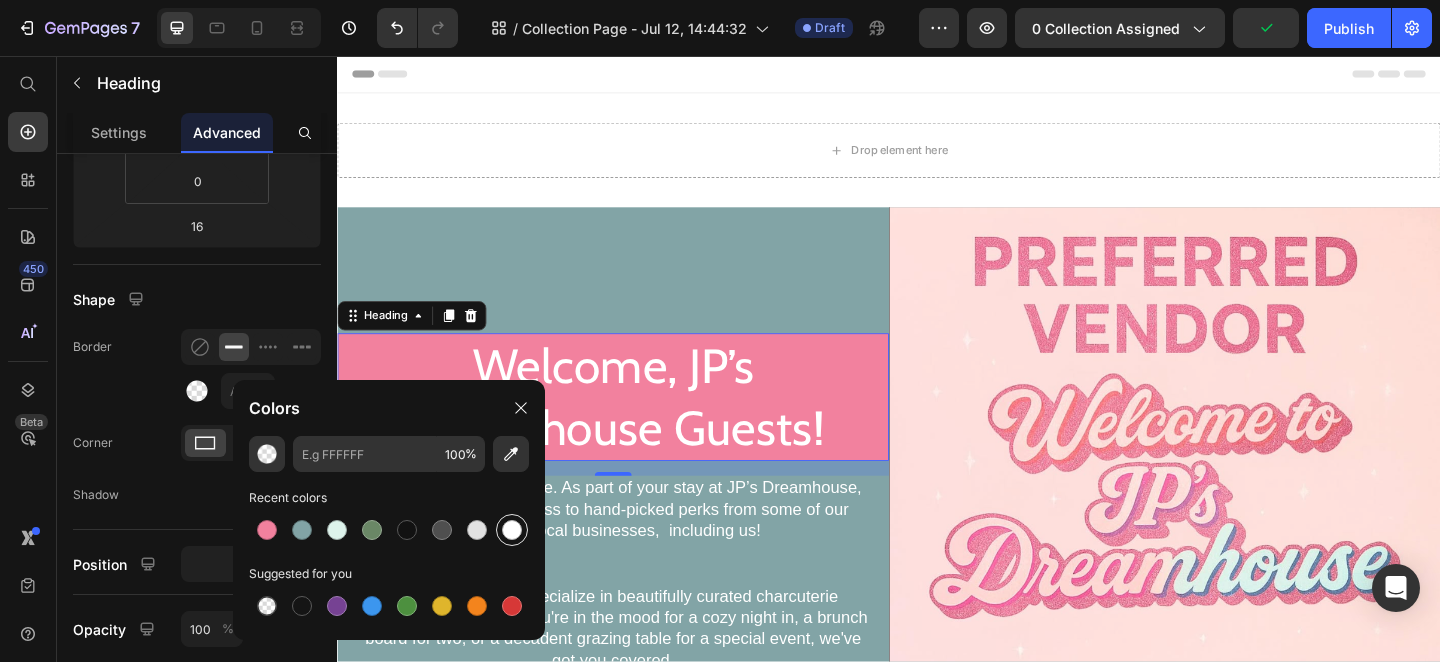 click at bounding box center [512, 530] 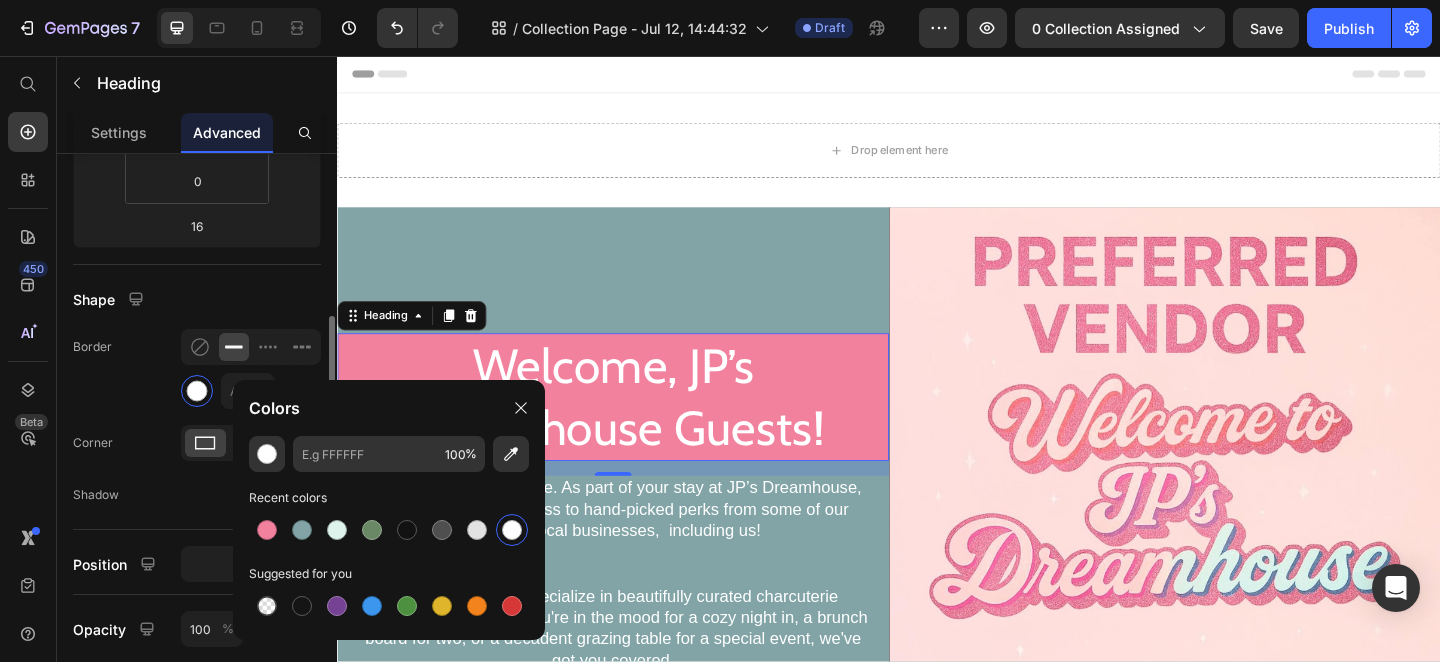 click 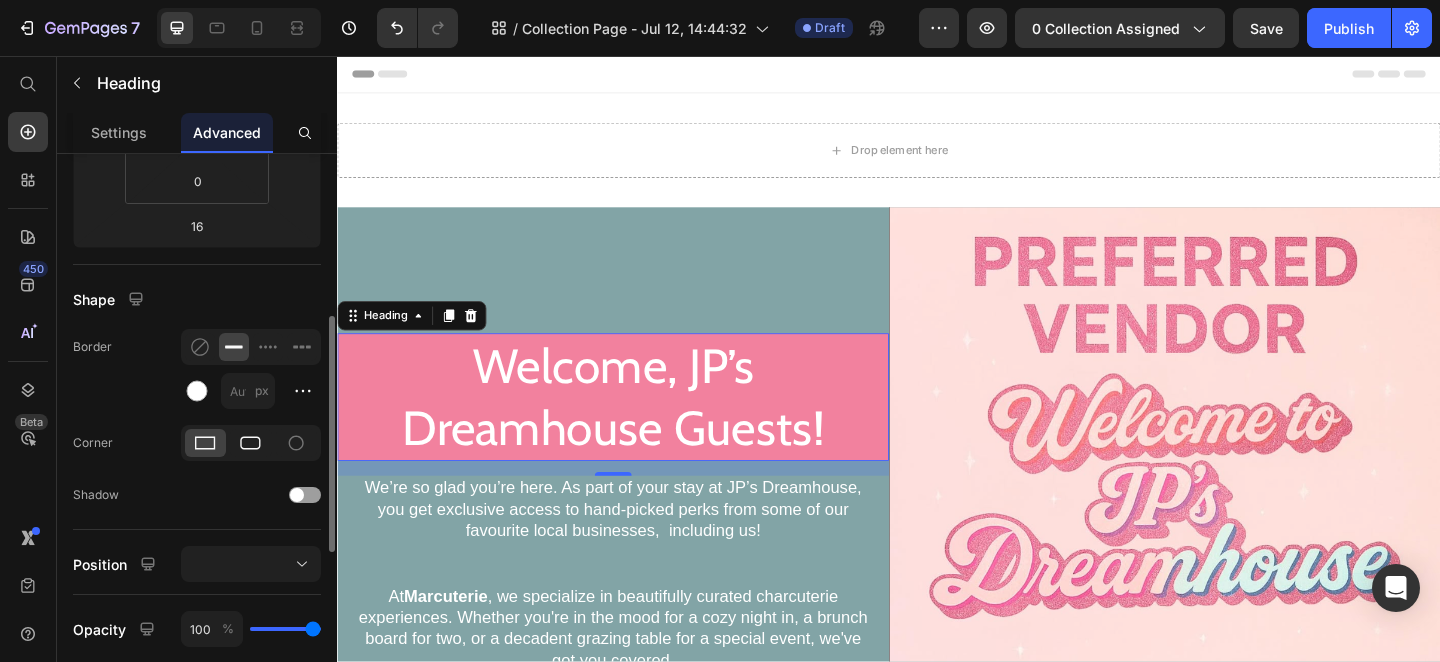 click 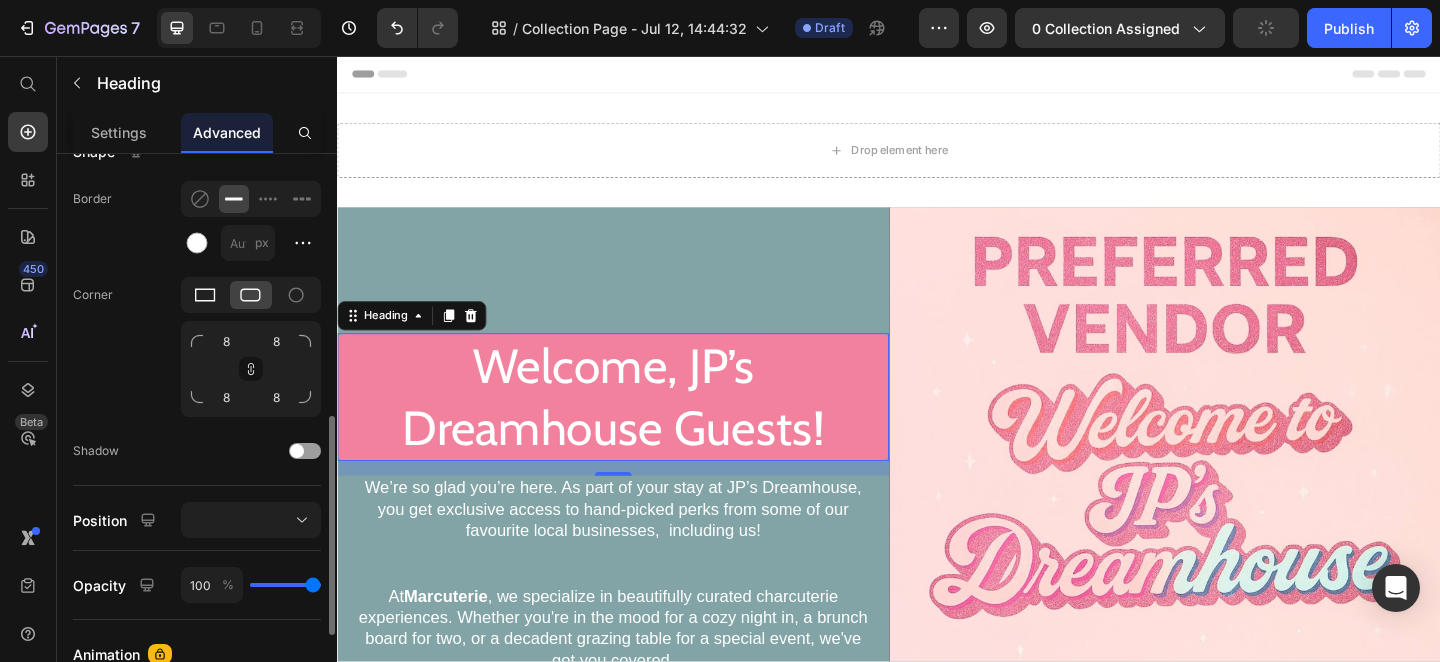scroll, scrollTop: 315, scrollLeft: 0, axis: vertical 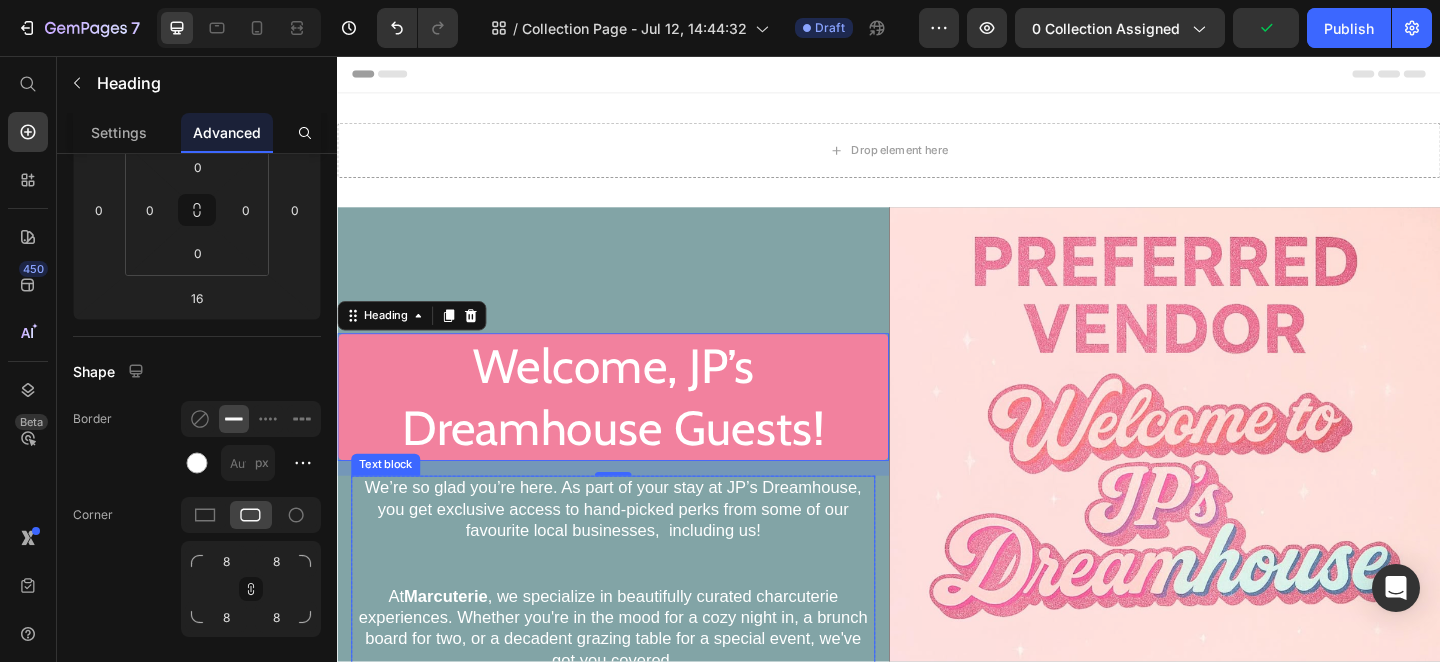 click on "We’re so glad you’re here. As part of your stay at JP’s Dreamhouse, you get exclusive access to hand-picked perks from some of our favourite local businesses,  including us!" at bounding box center [637, 573] 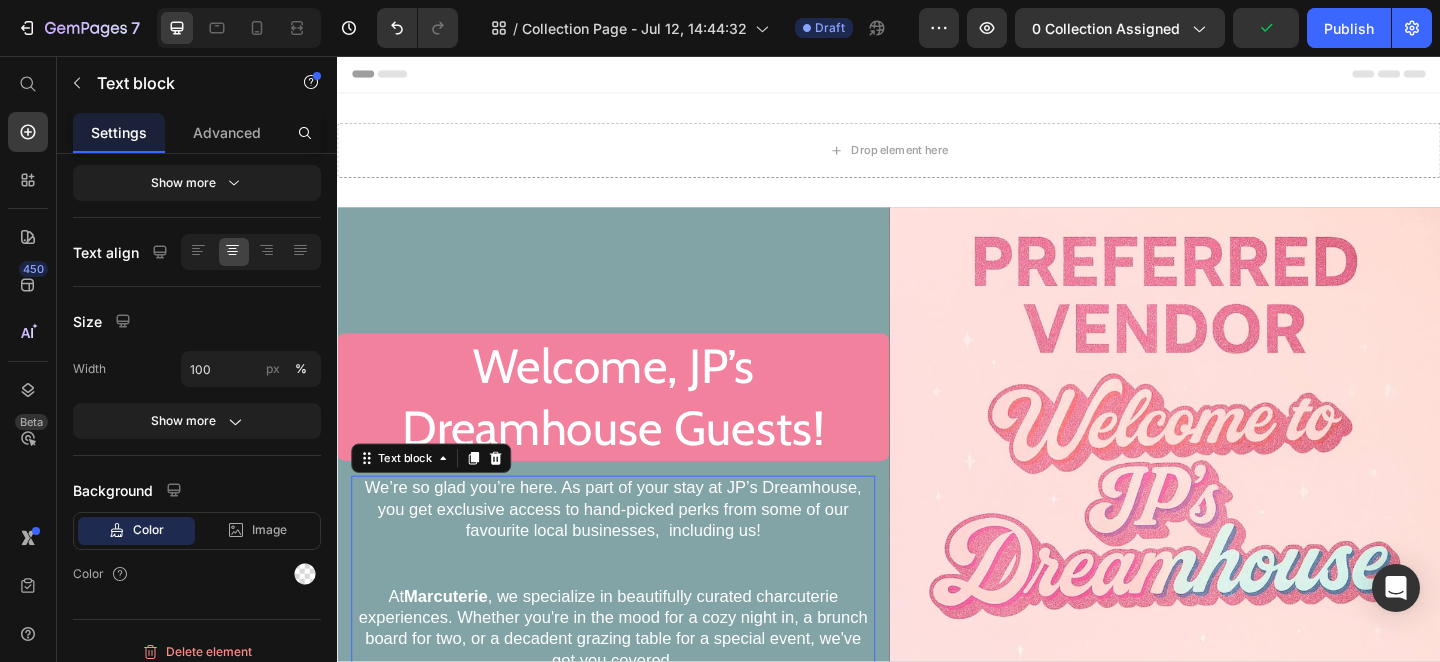 scroll, scrollTop: 0, scrollLeft: 0, axis: both 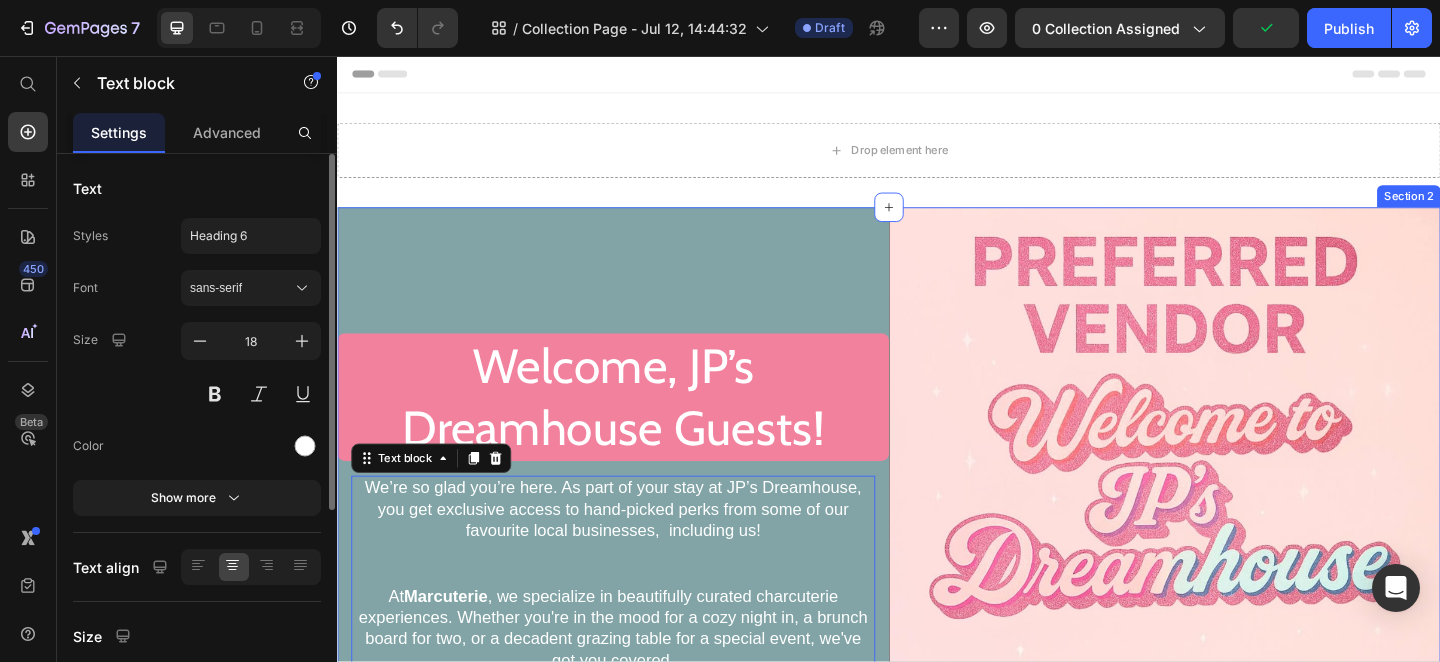 click on "Welcome, JP’s Dreamhouse Guests! Heading We’re so glad you’re here. As part of your stay at JP’s Dreamhouse, you get exclusive access to hand-picked perks from some of our favourite local businesses,  including us! At  Marcuterie , we specialize in beautifully curated charcuterie experiences. Whether you're in the mood for a cozy night in, a brunch board for two, or a decadent grazing table for a special event, we've got you covered. Text block   48 Row" at bounding box center [637, 567] 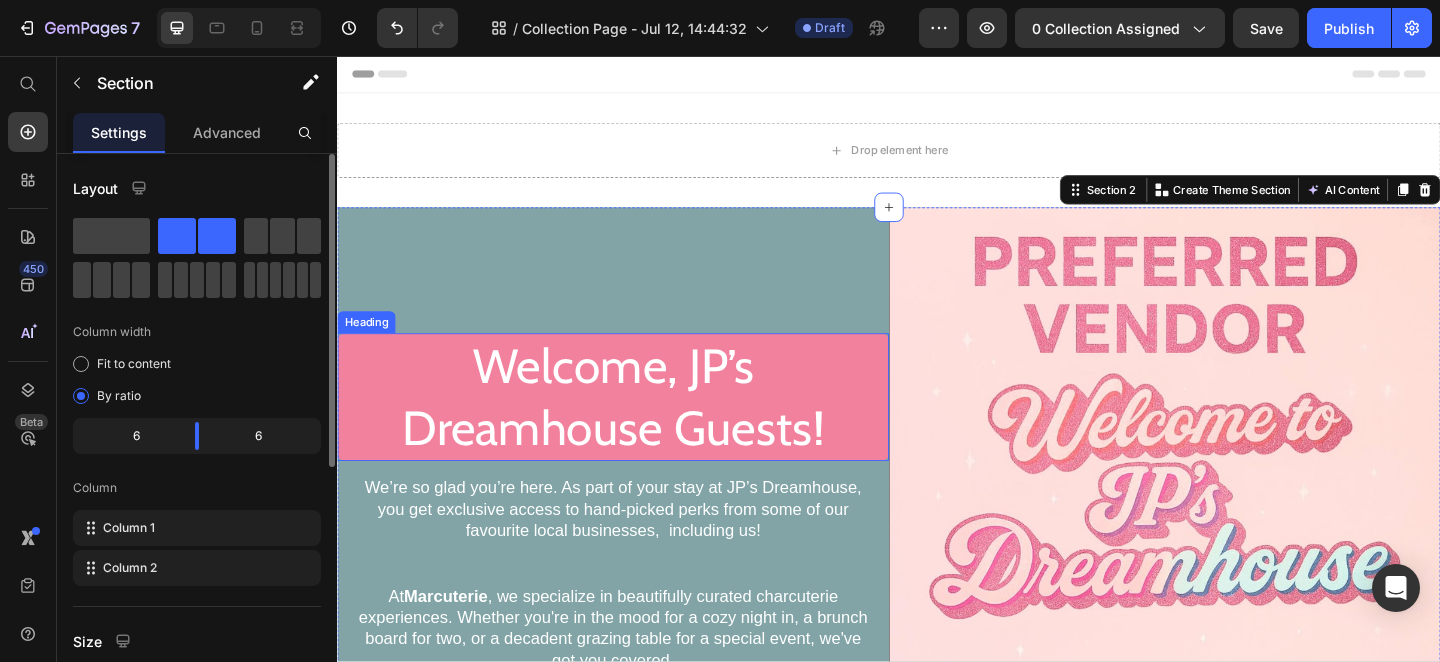 click on "Welcome, JP’s Dreamhouse Guests!" at bounding box center (637, 427) 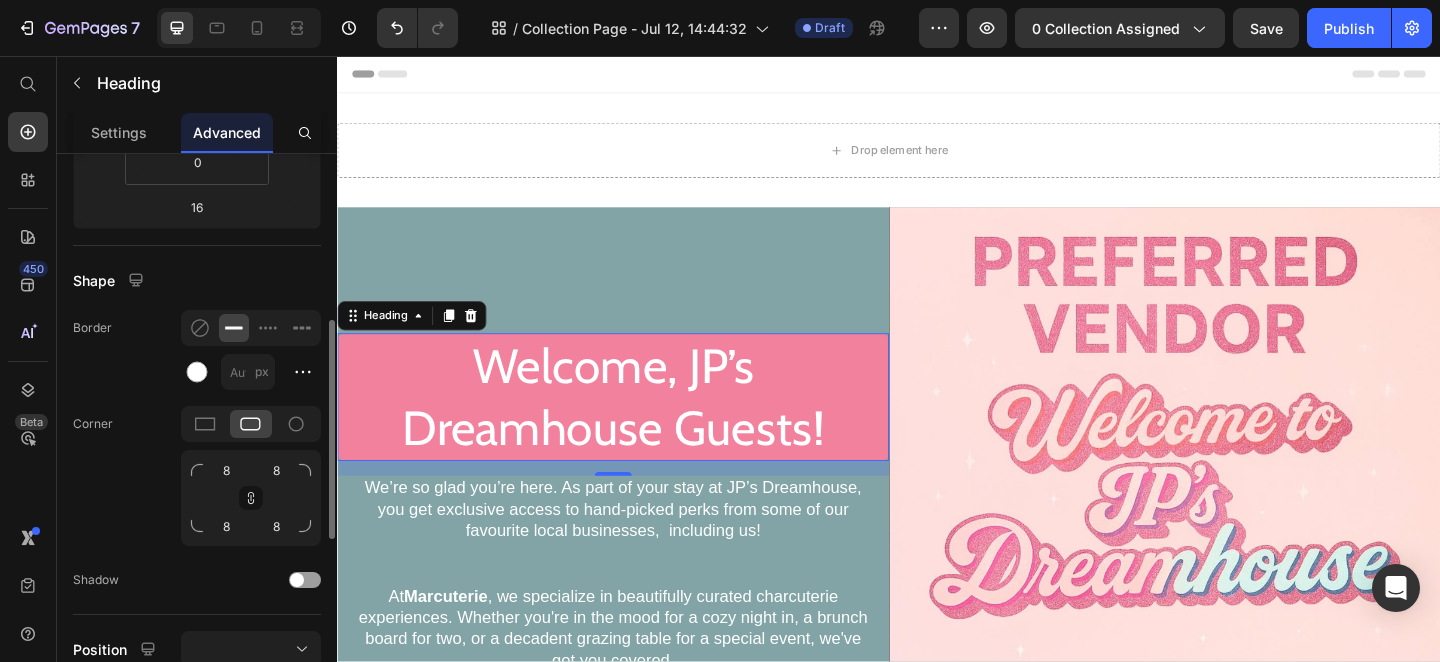 scroll, scrollTop: 432, scrollLeft: 0, axis: vertical 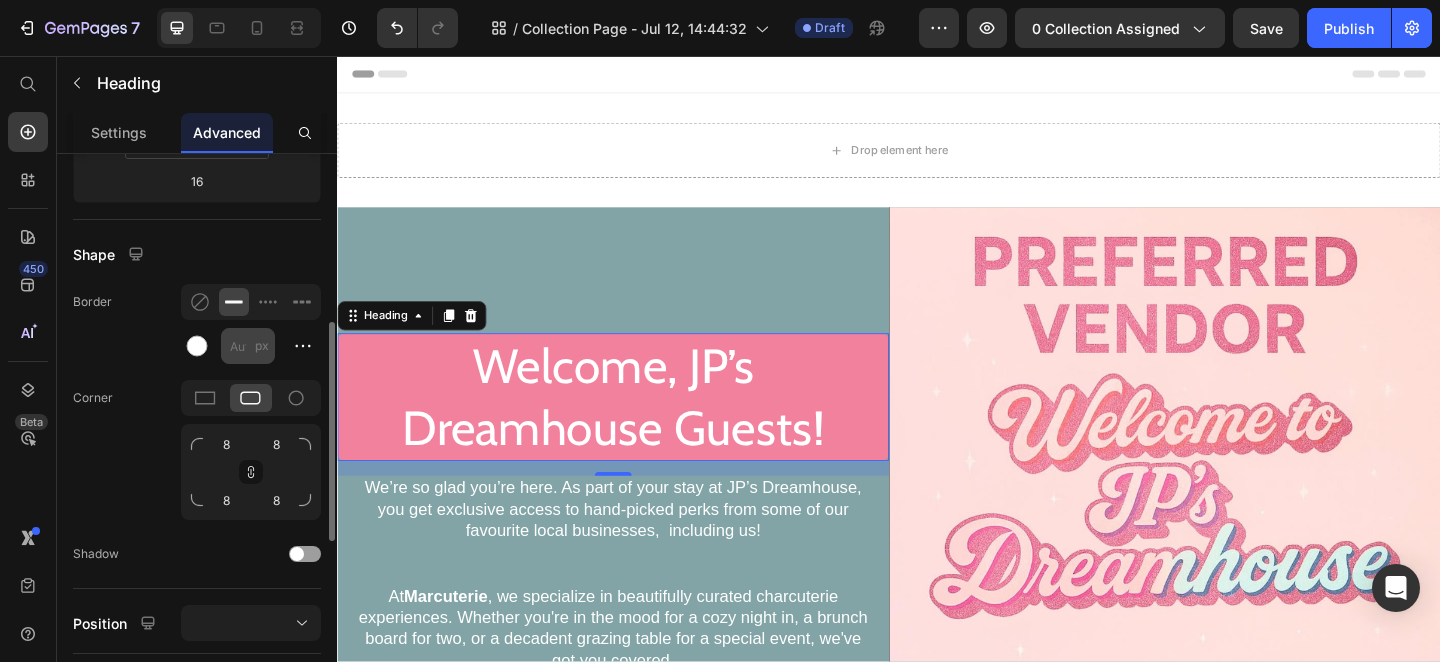 click on "px" at bounding box center [262, 345] 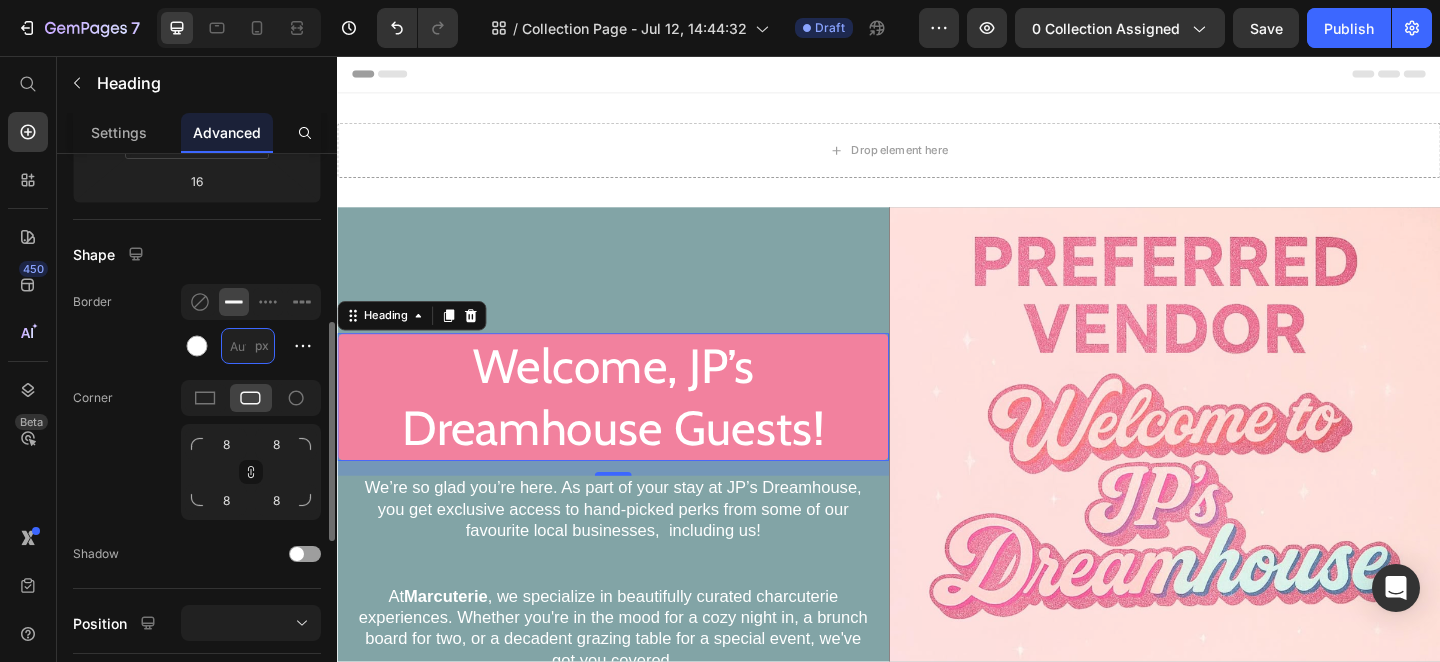 click on "px" at bounding box center [248, 346] 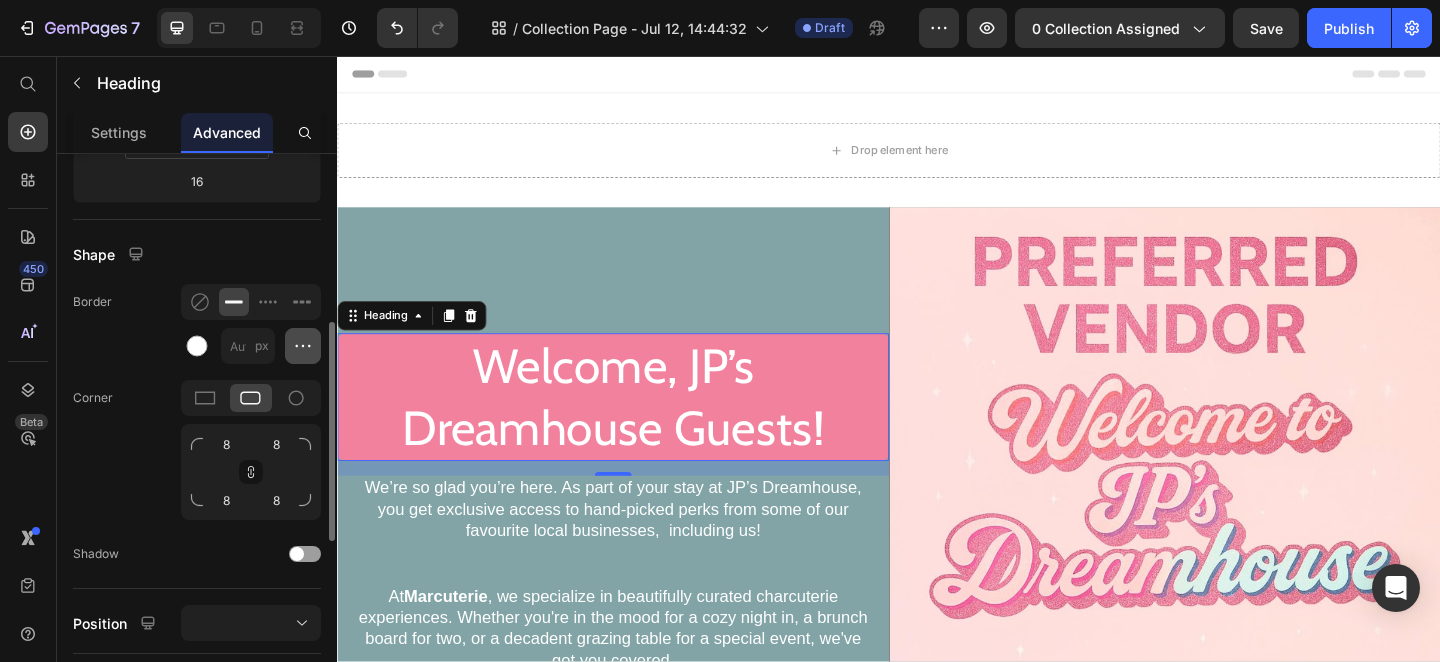 click 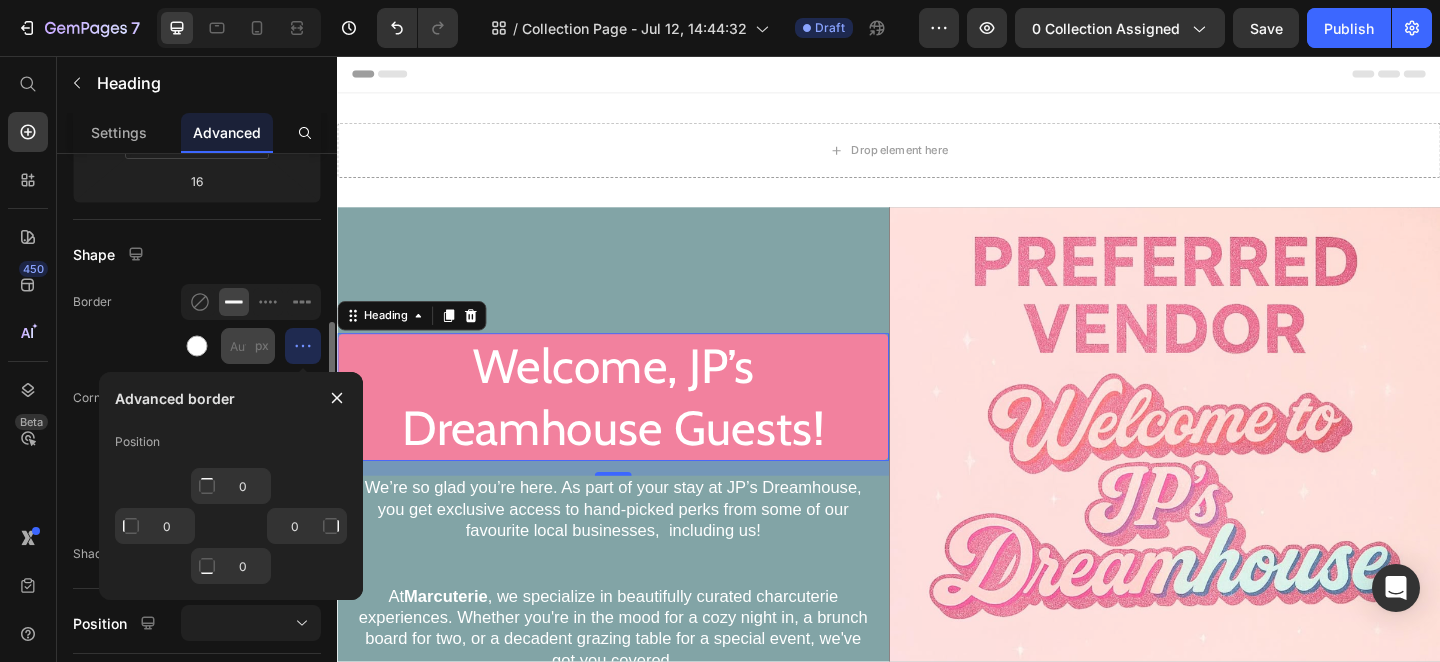 click on "px" at bounding box center (262, 345) 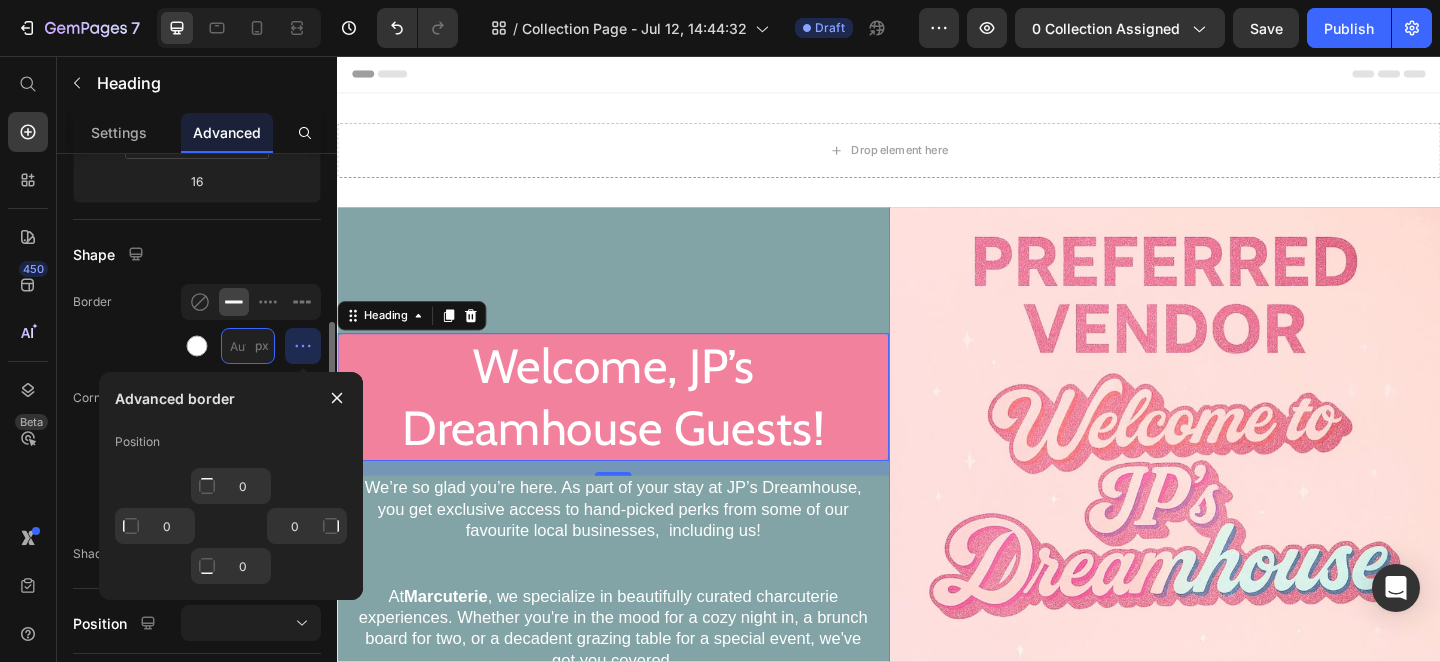click on "px" at bounding box center (248, 346) 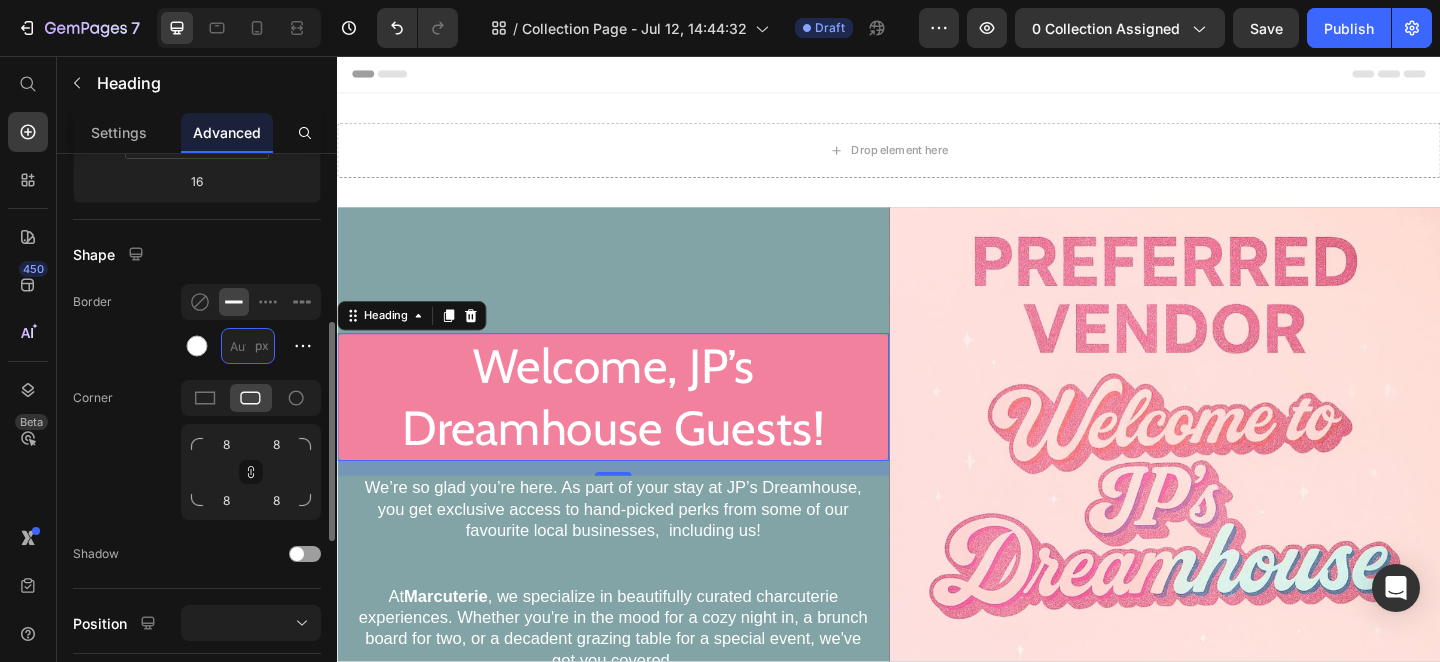 click on "px" at bounding box center (248, 346) 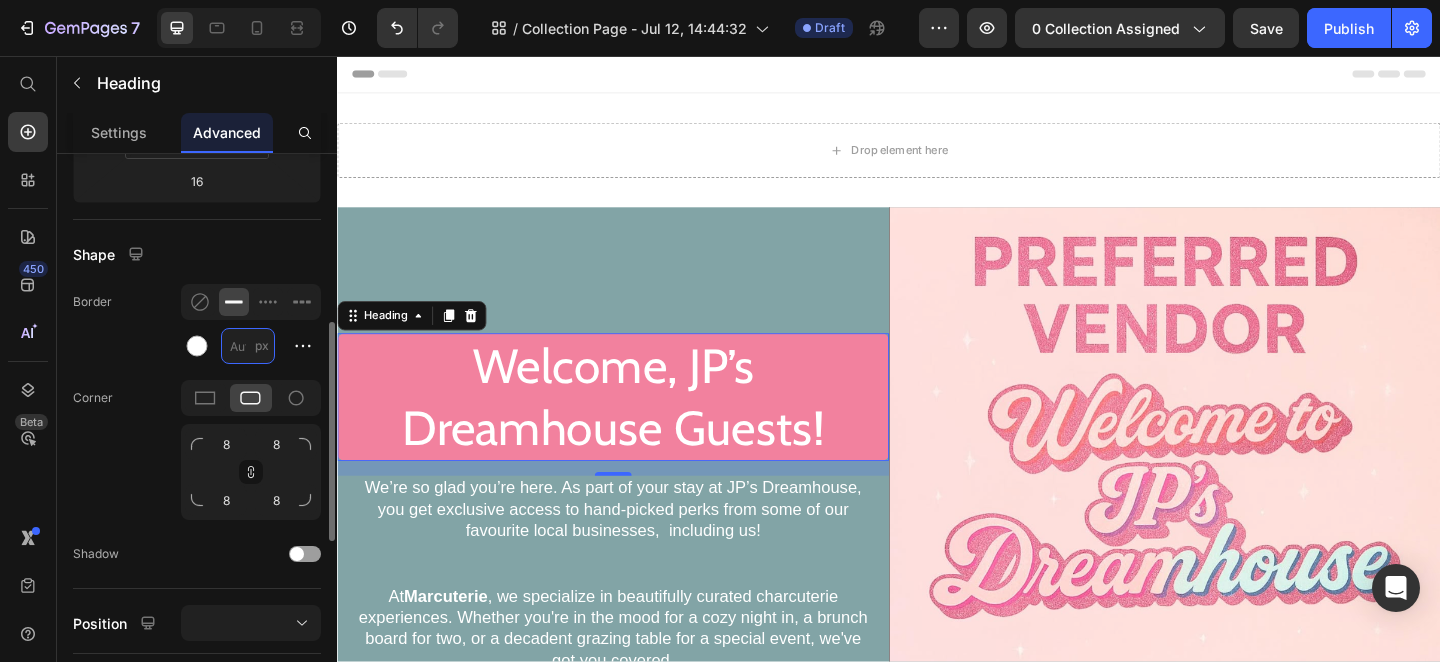 click on "px" at bounding box center [248, 346] 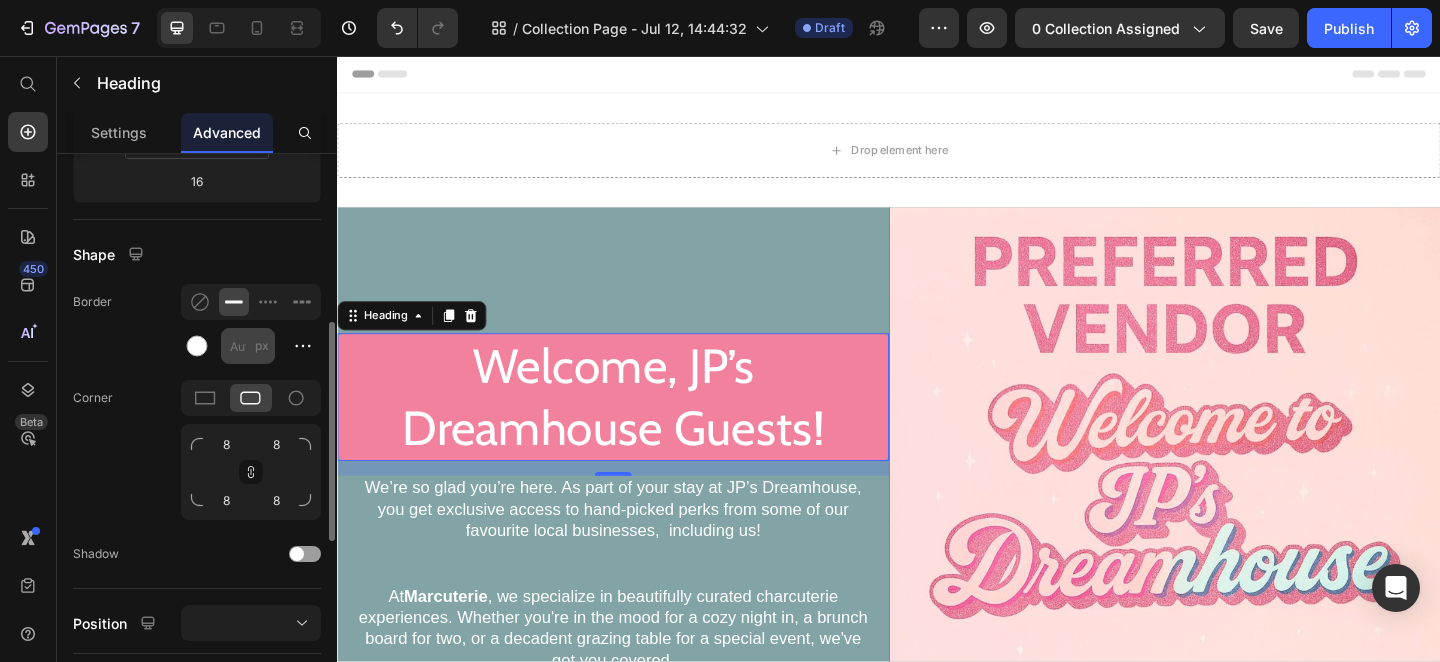 click on "px" at bounding box center [262, 345] 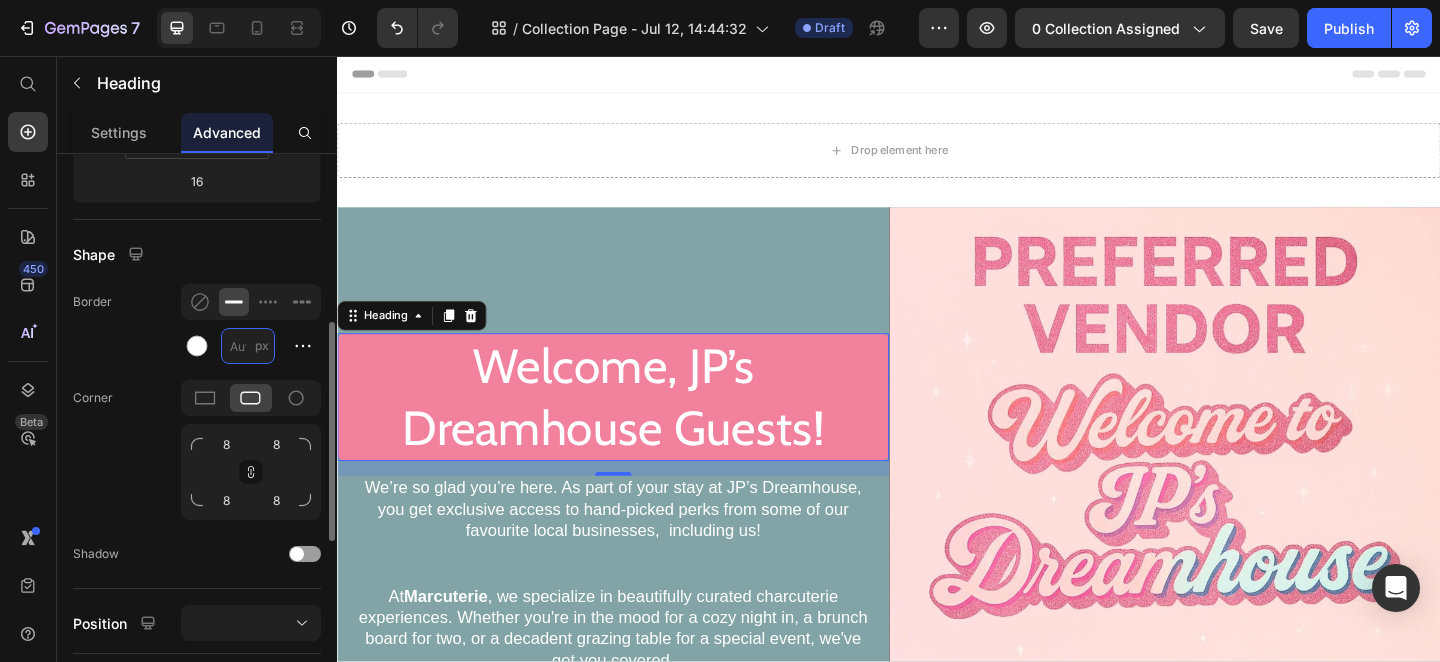 click on "px" at bounding box center [248, 346] 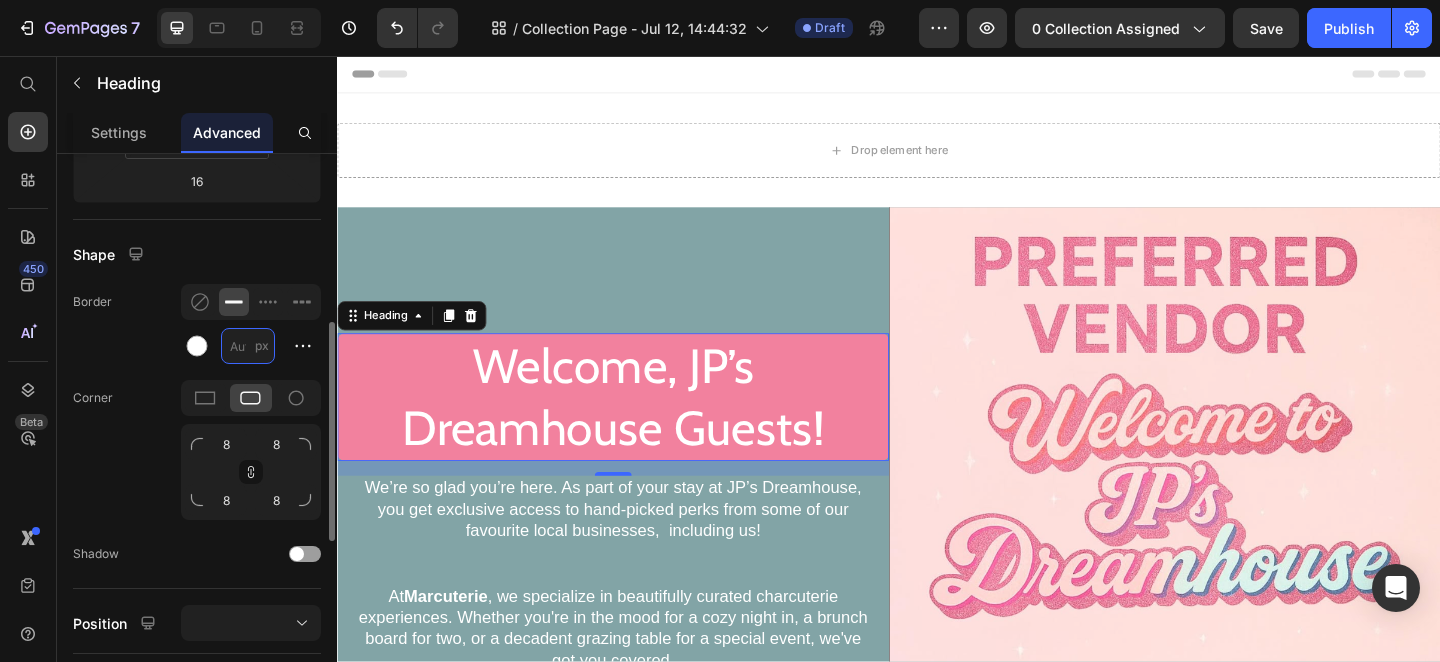 scroll, scrollTop: 0, scrollLeft: 0, axis: both 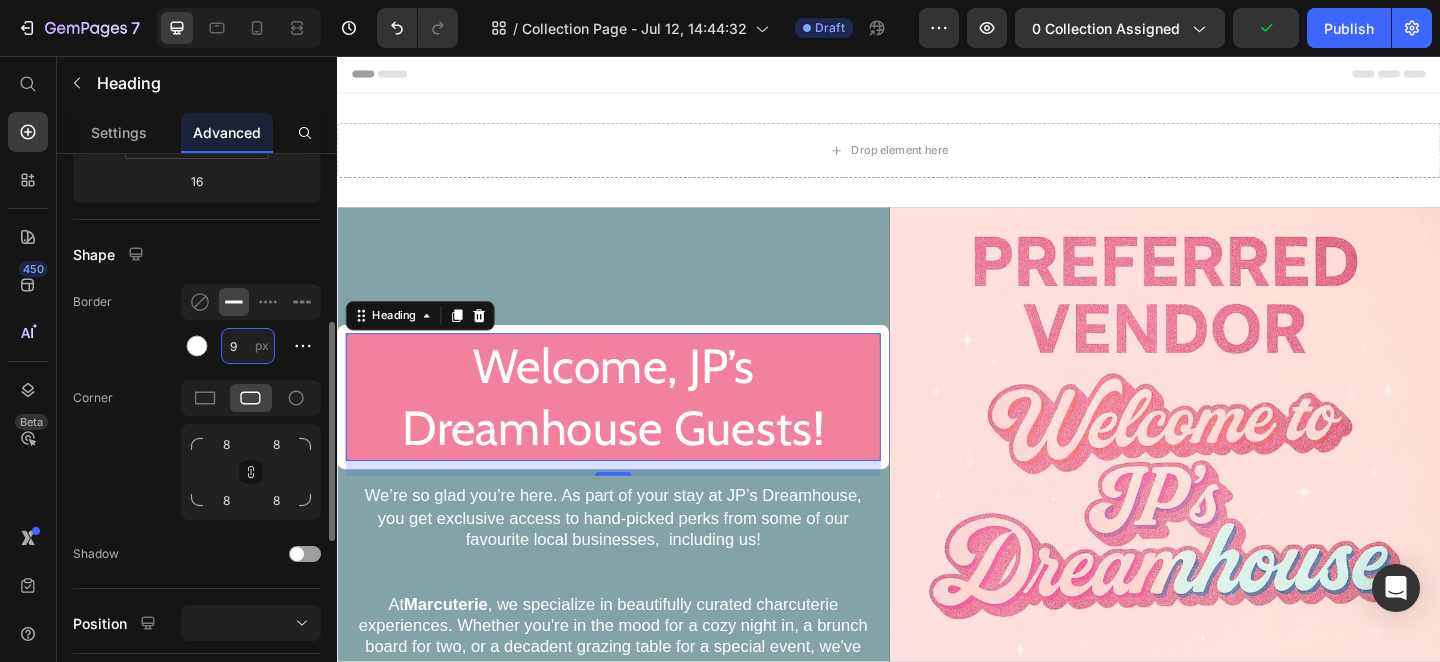 type on "9" 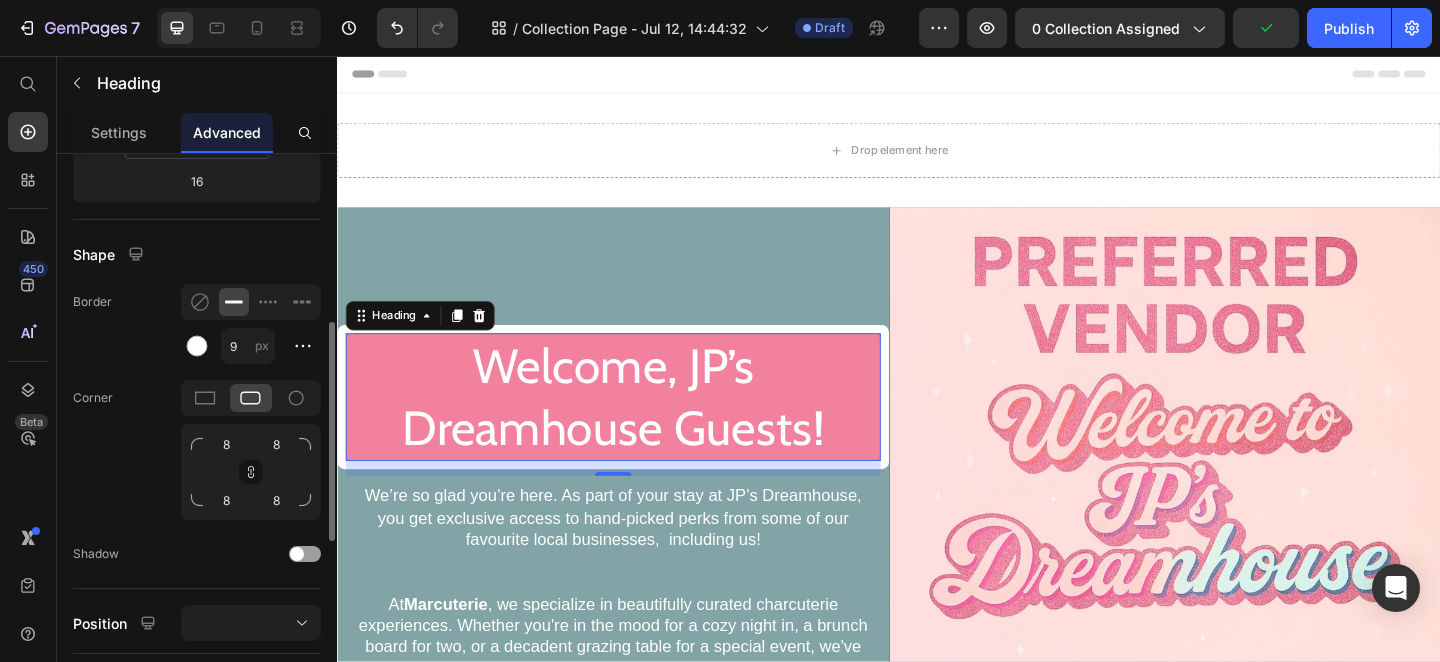 click on "Shape Border 9 px Corner 8 8 8 8 Shadow" 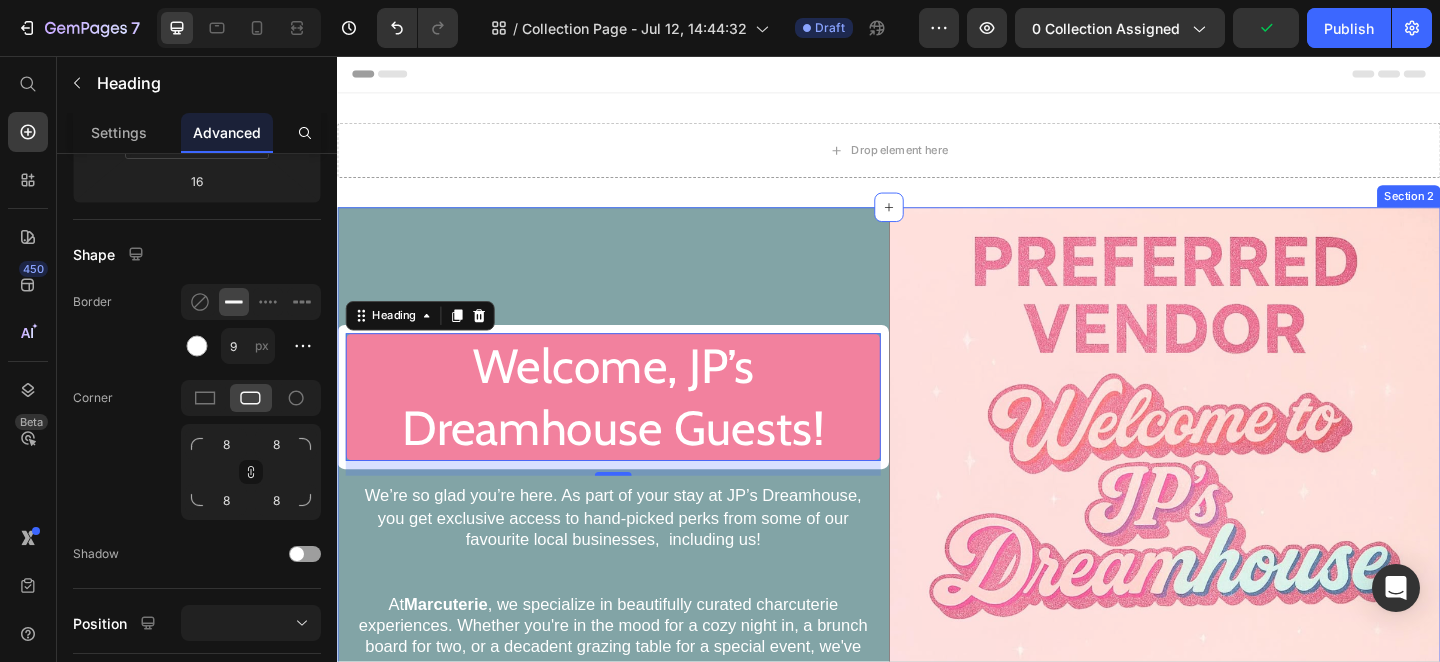 click on "Welcome, JP’s Dreamhouse Guests! Heading   16 We’re so glad you’re here. As part of your stay at JP’s Dreamhouse, you get exclusive access to hand-picked perks from some of our favourite local businesses,  including us! At  Marcuterie , we specialize in beautifully curated charcuterie experiences. Whether you're in the mood for a cozy night in, a brunch board for two, or a decadent grazing table for a special event, we've got you covered. Text block Row" at bounding box center [637, 567] 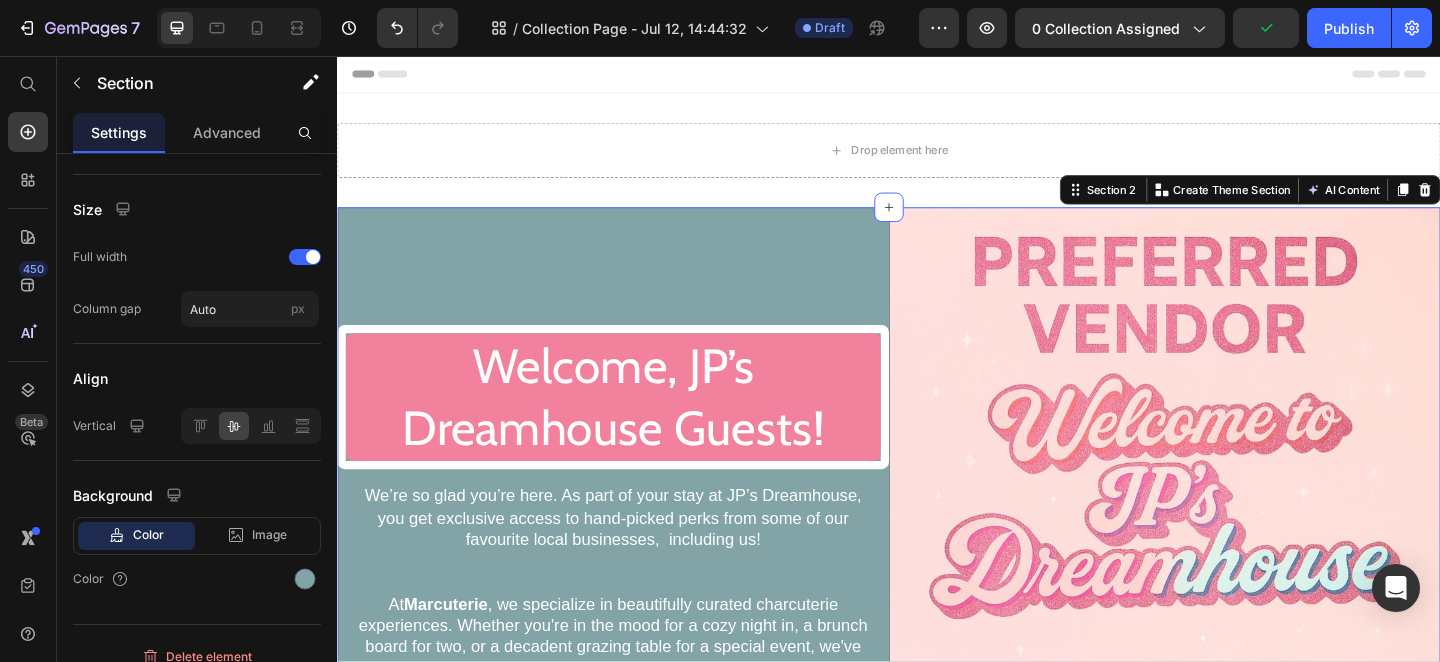 scroll, scrollTop: 0, scrollLeft: 0, axis: both 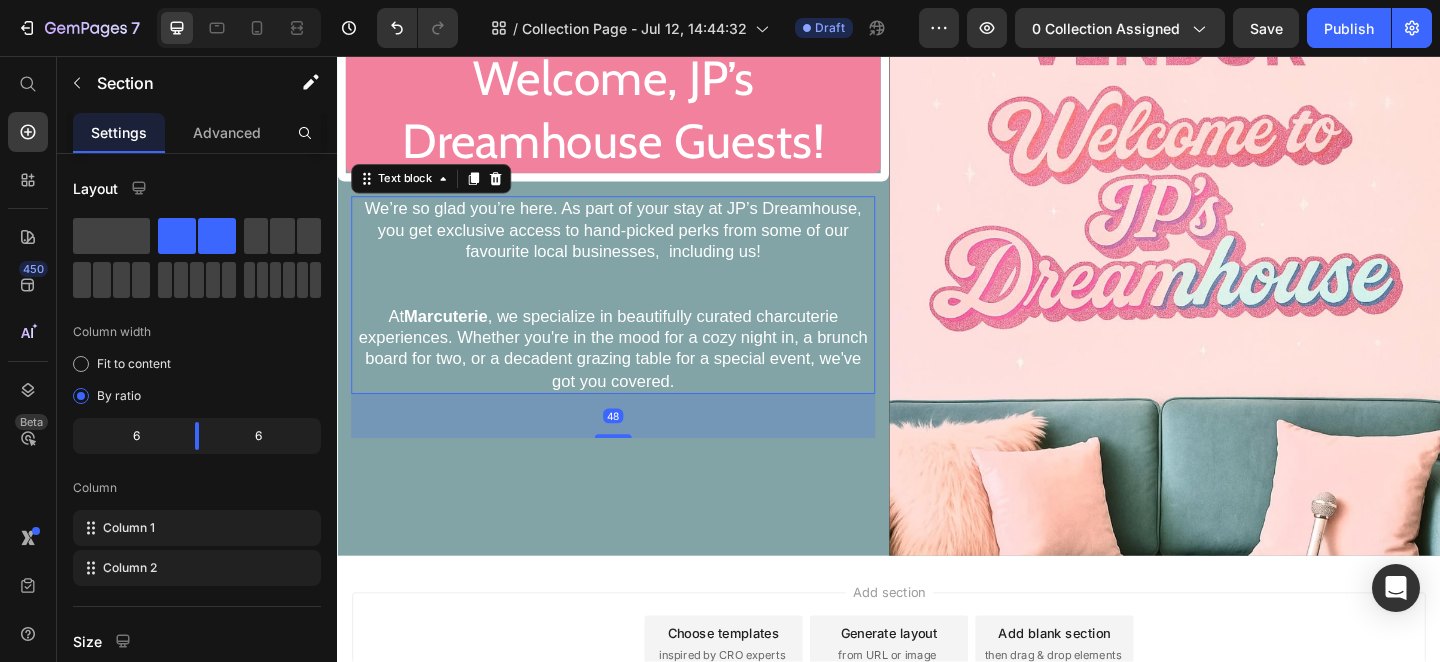 click on "At  Marcuterie , we specialize in beautifully curated charcuterie experiences. Whether you're in the mood for a cozy night in, a brunch board for two, or a decadent grazing table for a special event, we've got you covered." at bounding box center [637, 376] 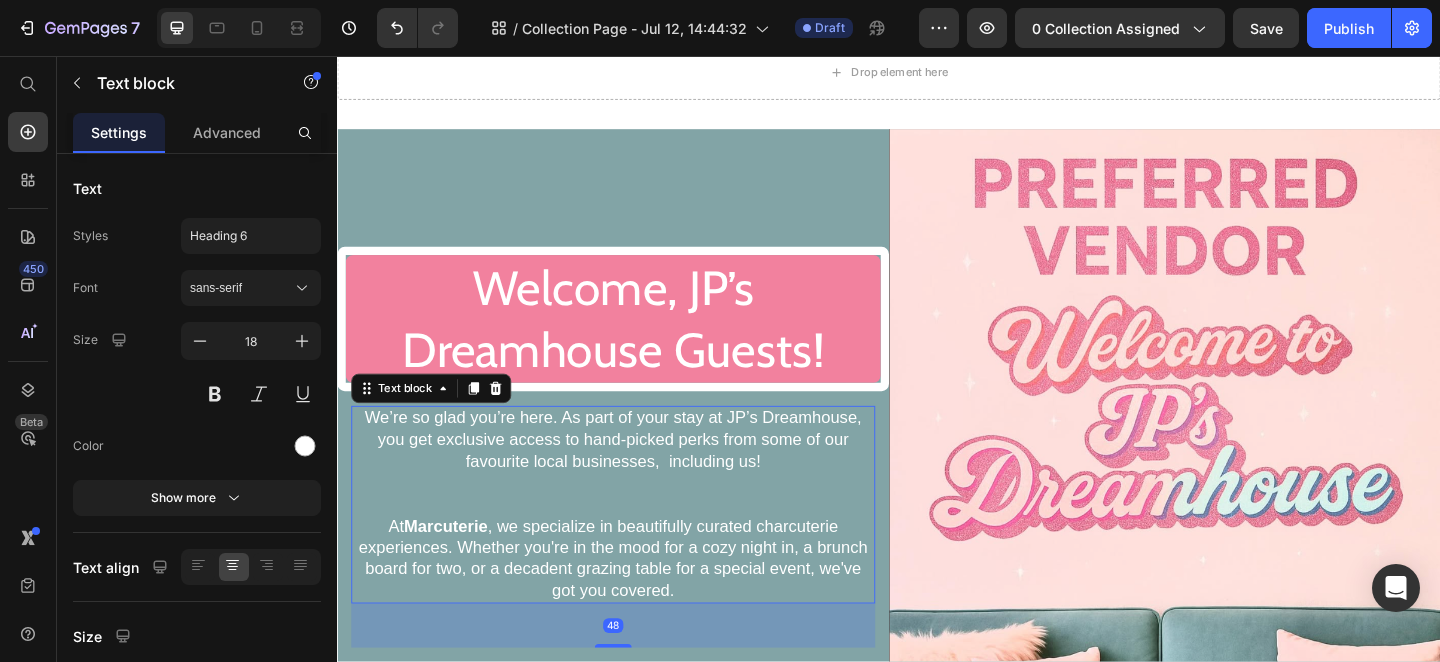 scroll, scrollTop: 63, scrollLeft: 0, axis: vertical 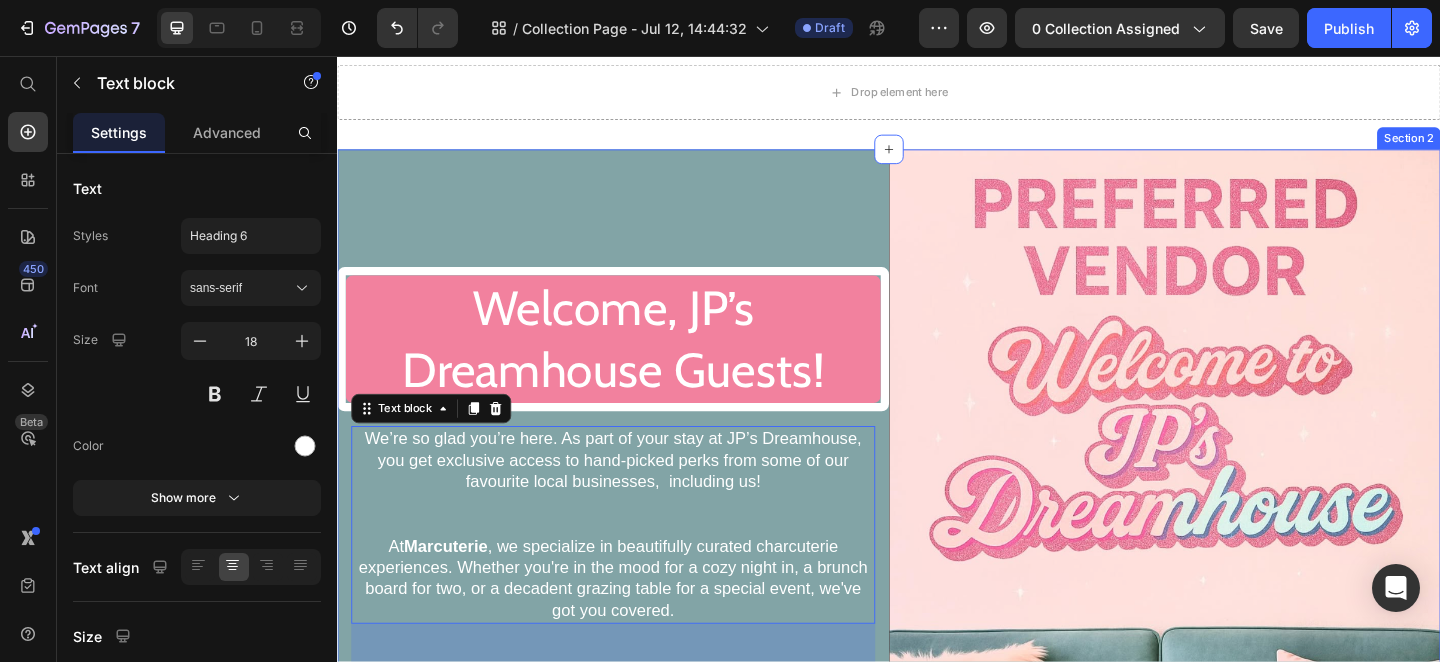 click on "Welcome, JP’s Dreamhouse Guests! Heading We’re so glad you’re here. As part of your stay at JP’s Dreamhouse, you get exclusive access to hand-picked perks from some of our favourite local businesses,  including us! At  Marcuterie , we specialize in beautifully curated charcuterie experiences. Whether you're in the mood for a cozy night in, a brunch board for two, or a decadent grazing table for a special event, we've got you covered. Text block   48 Row" at bounding box center (637, 504) 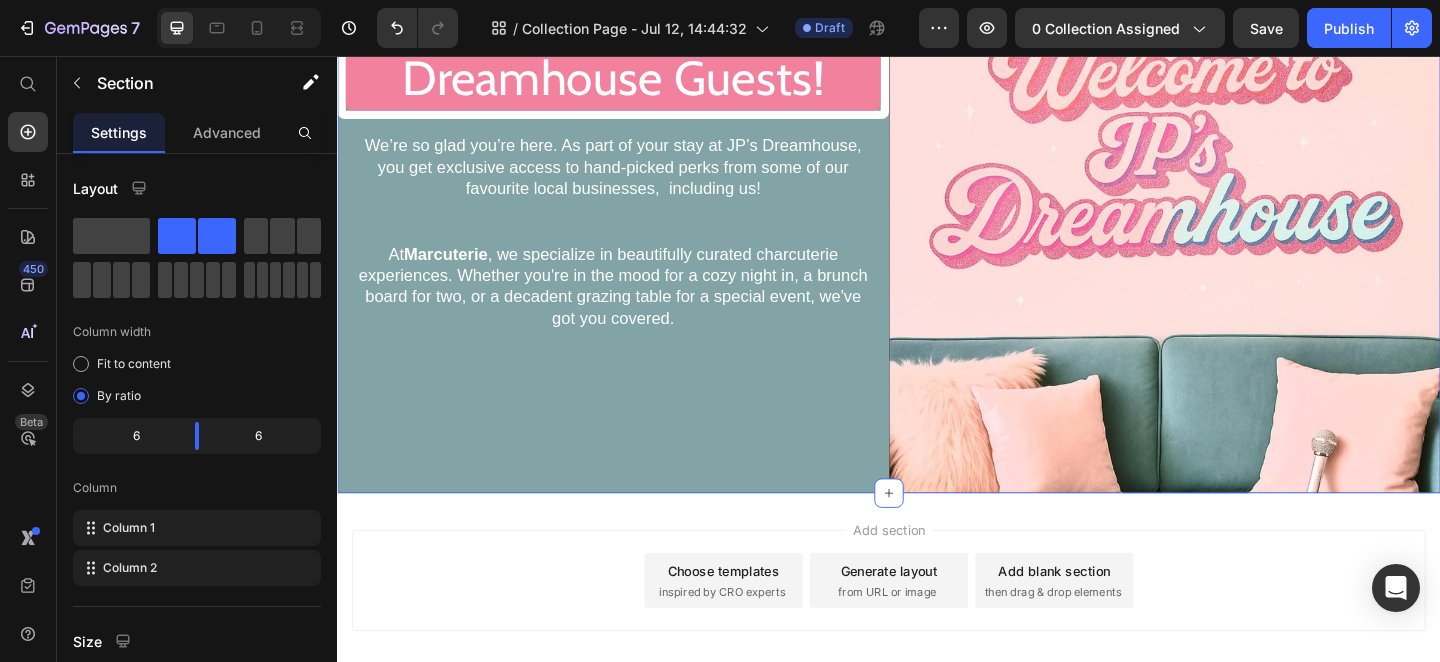 scroll, scrollTop: 383, scrollLeft: 0, axis: vertical 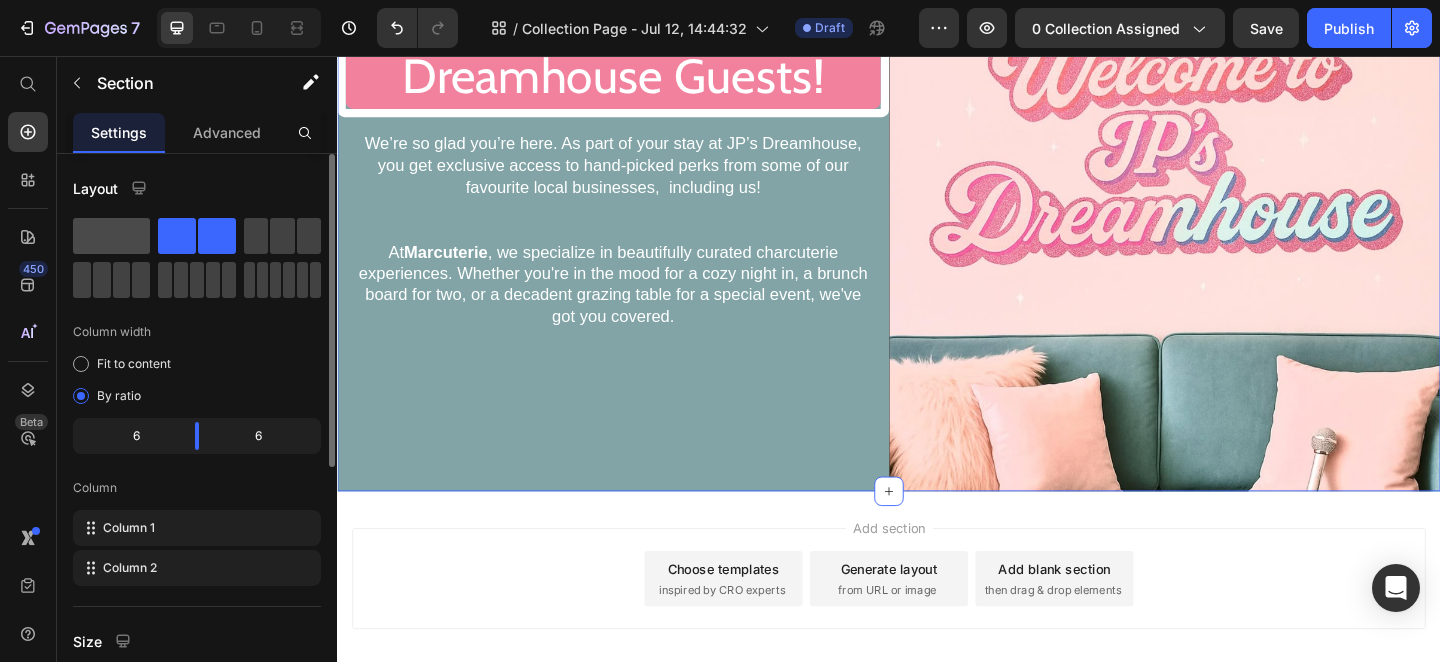 click 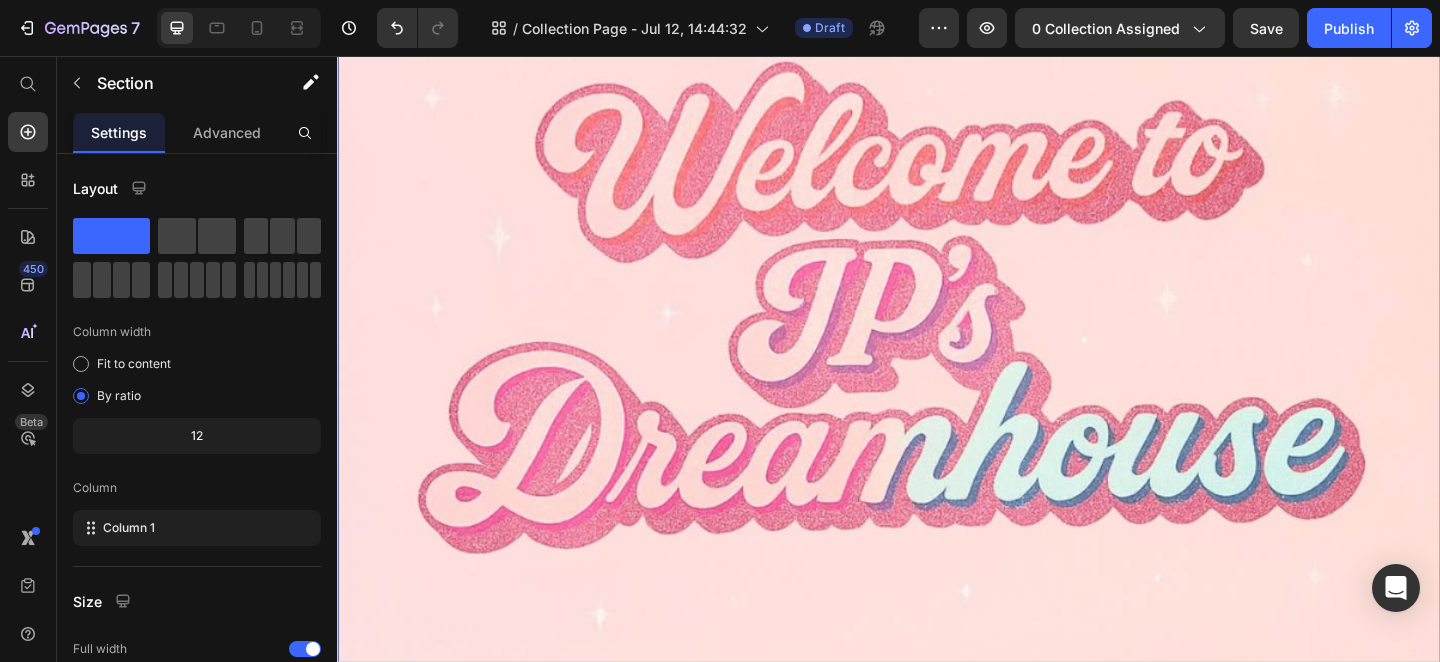 scroll, scrollTop: 954, scrollLeft: 0, axis: vertical 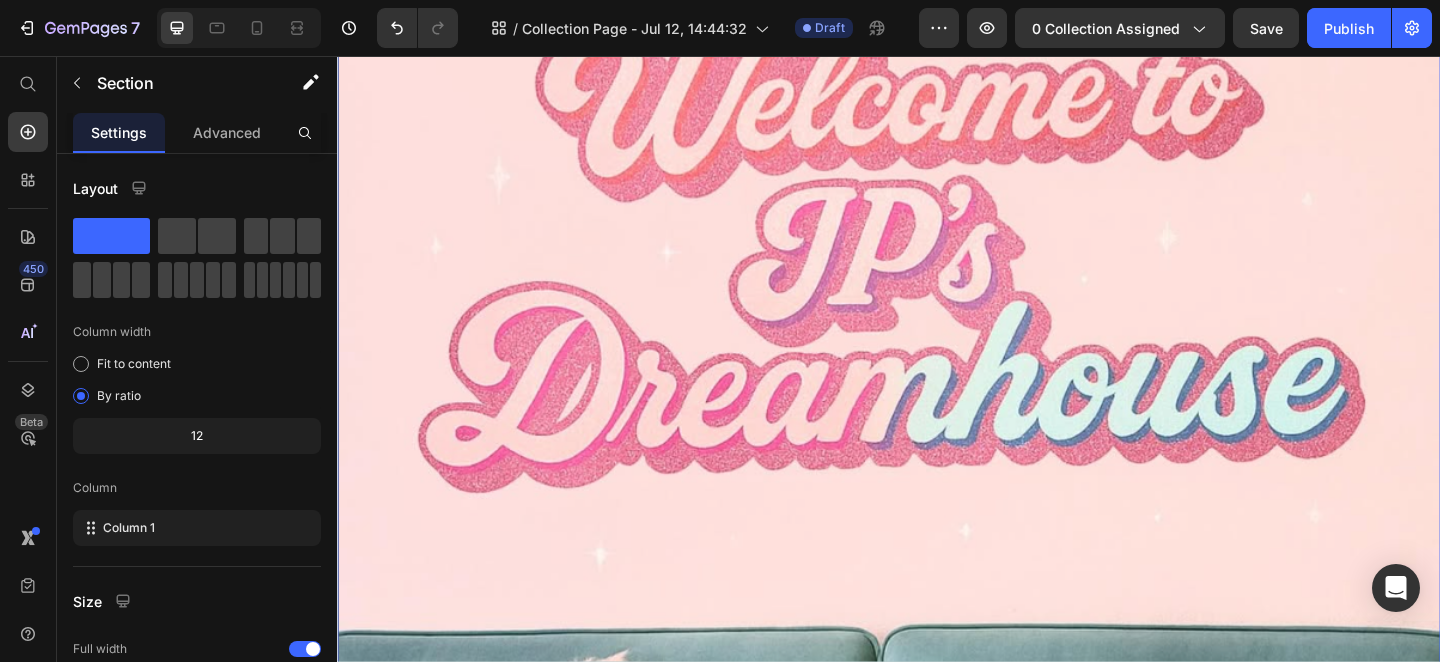 click at bounding box center [937, 327] 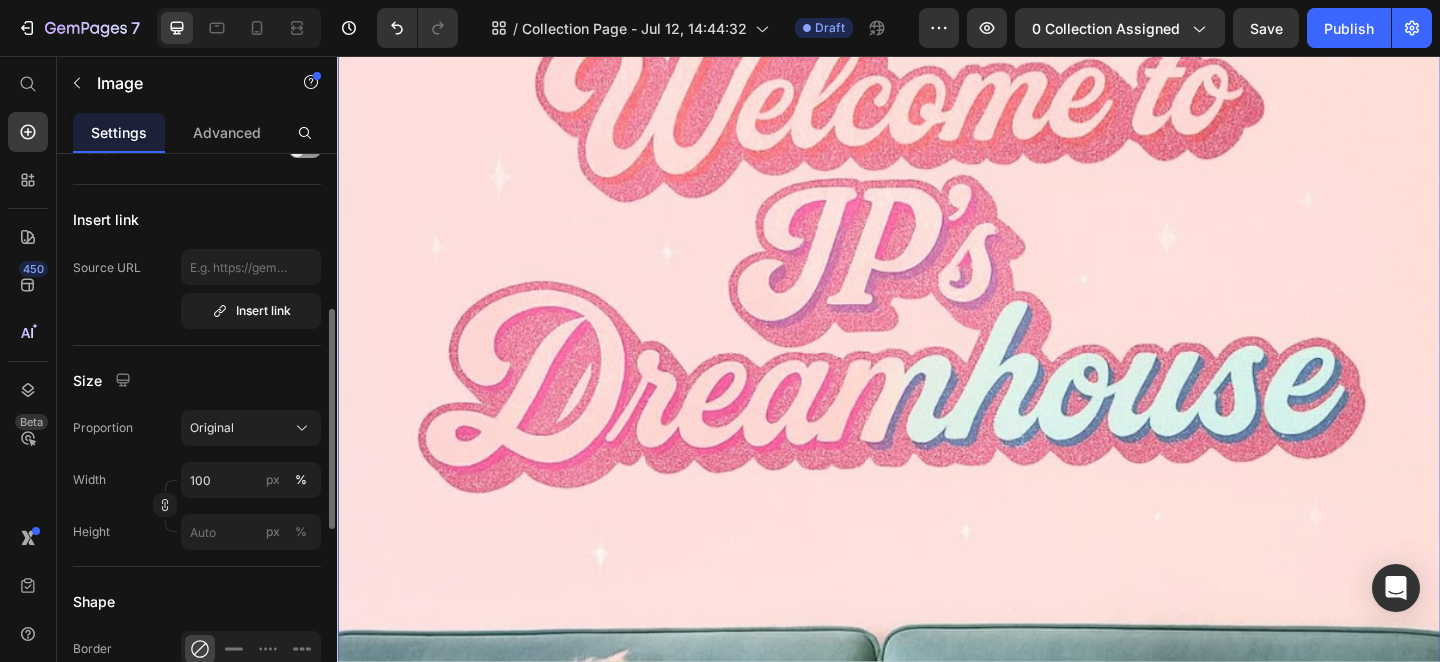scroll, scrollTop: 375, scrollLeft: 0, axis: vertical 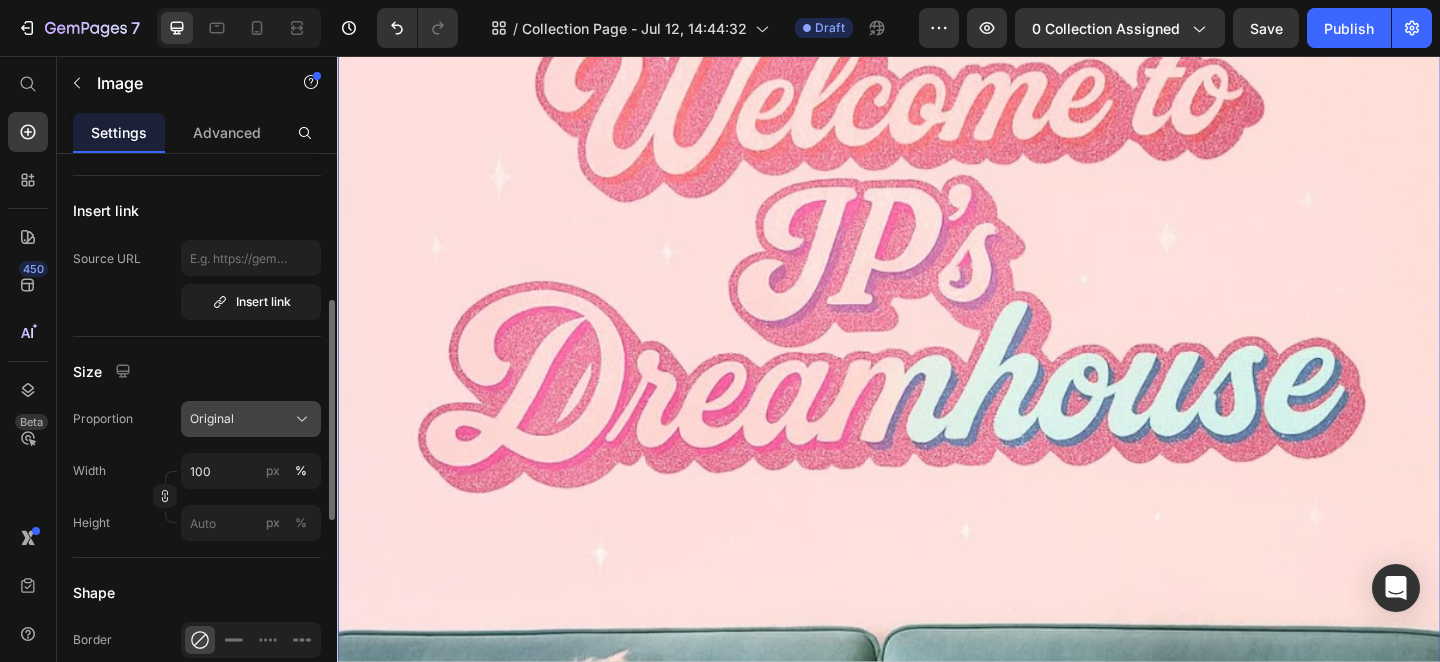 click on "Original" 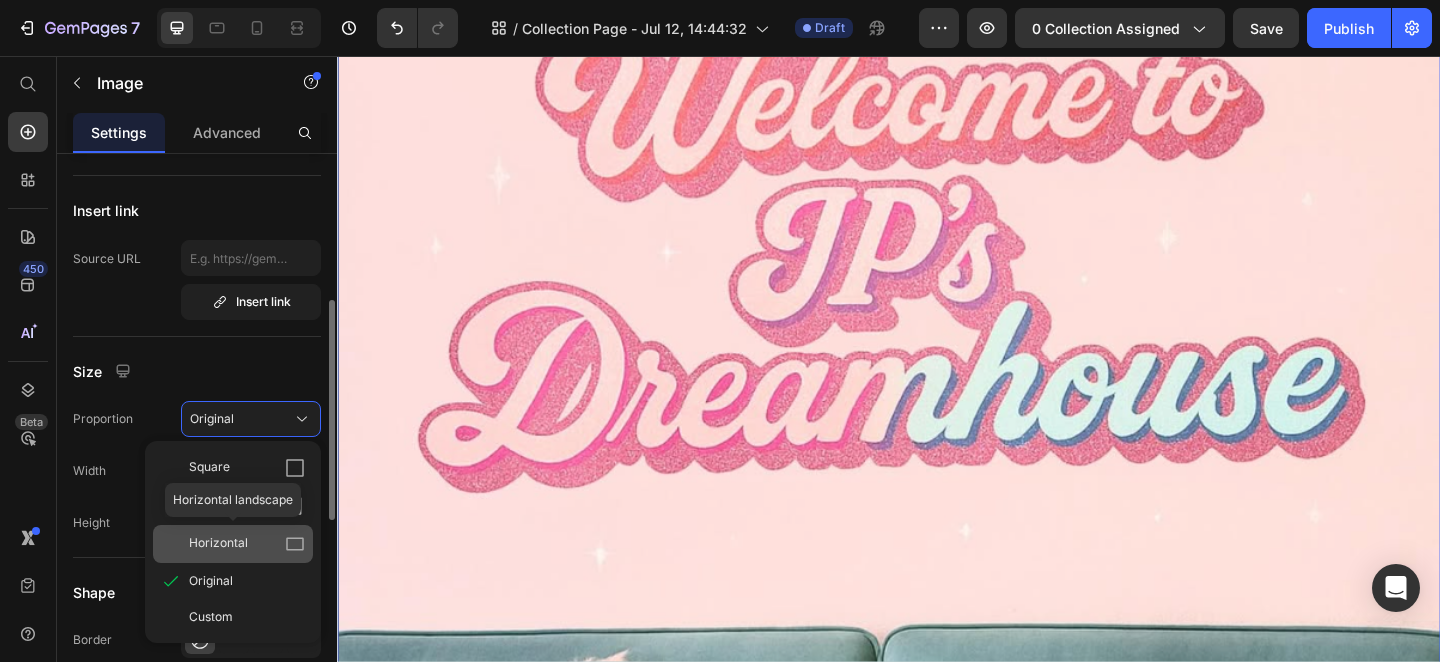 click on "Horizontal" at bounding box center [218, 544] 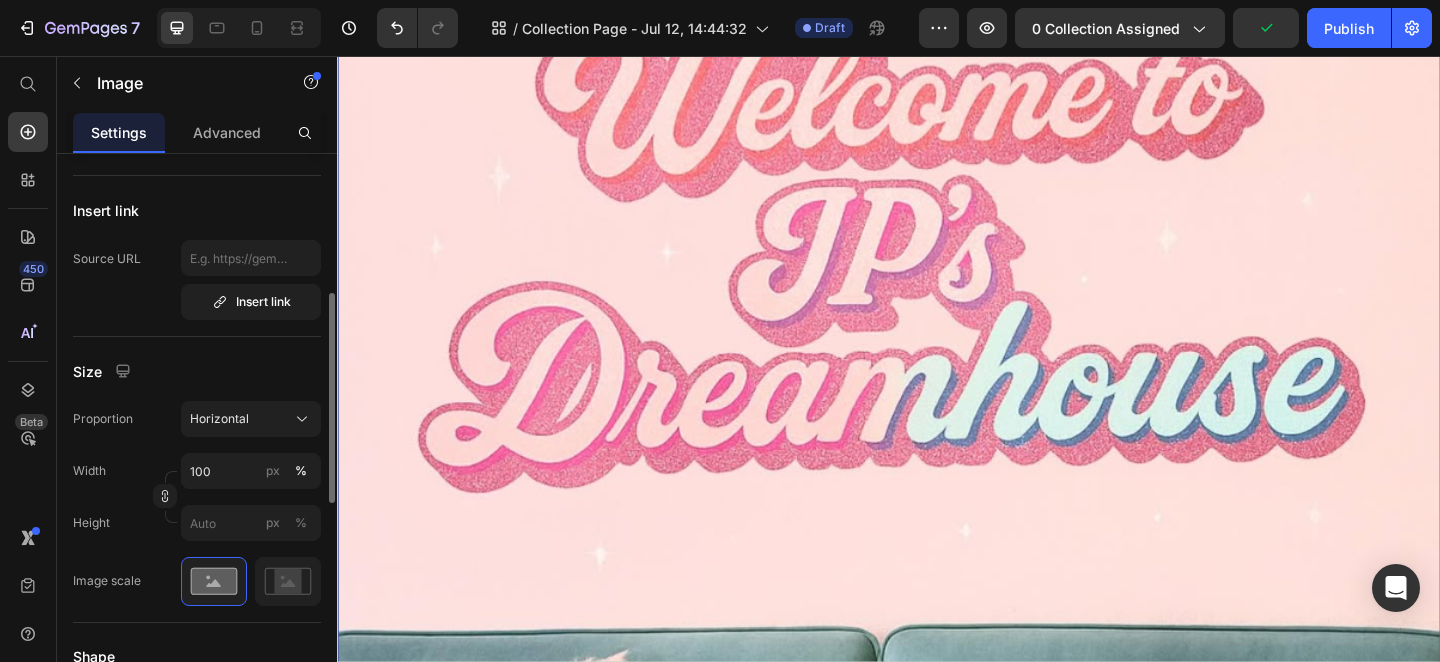 scroll, scrollTop: 924, scrollLeft: 0, axis: vertical 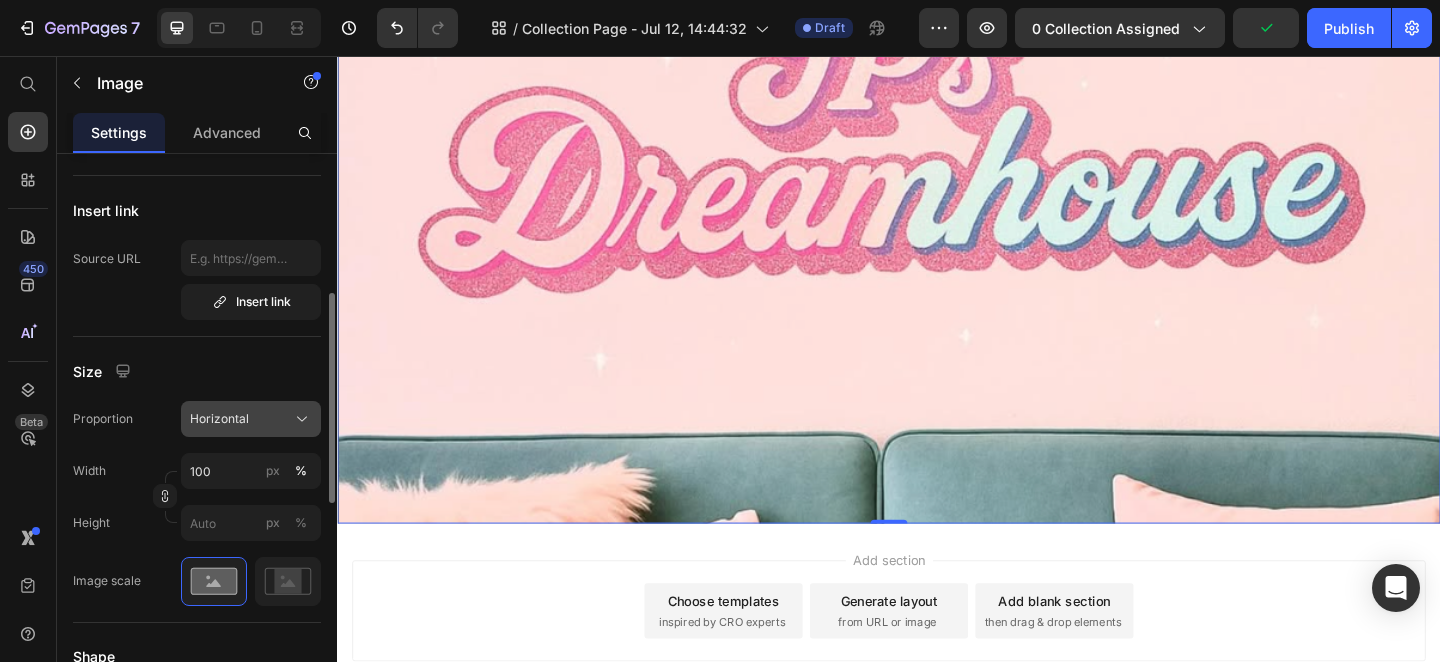 click on "Horizontal" at bounding box center (219, 419) 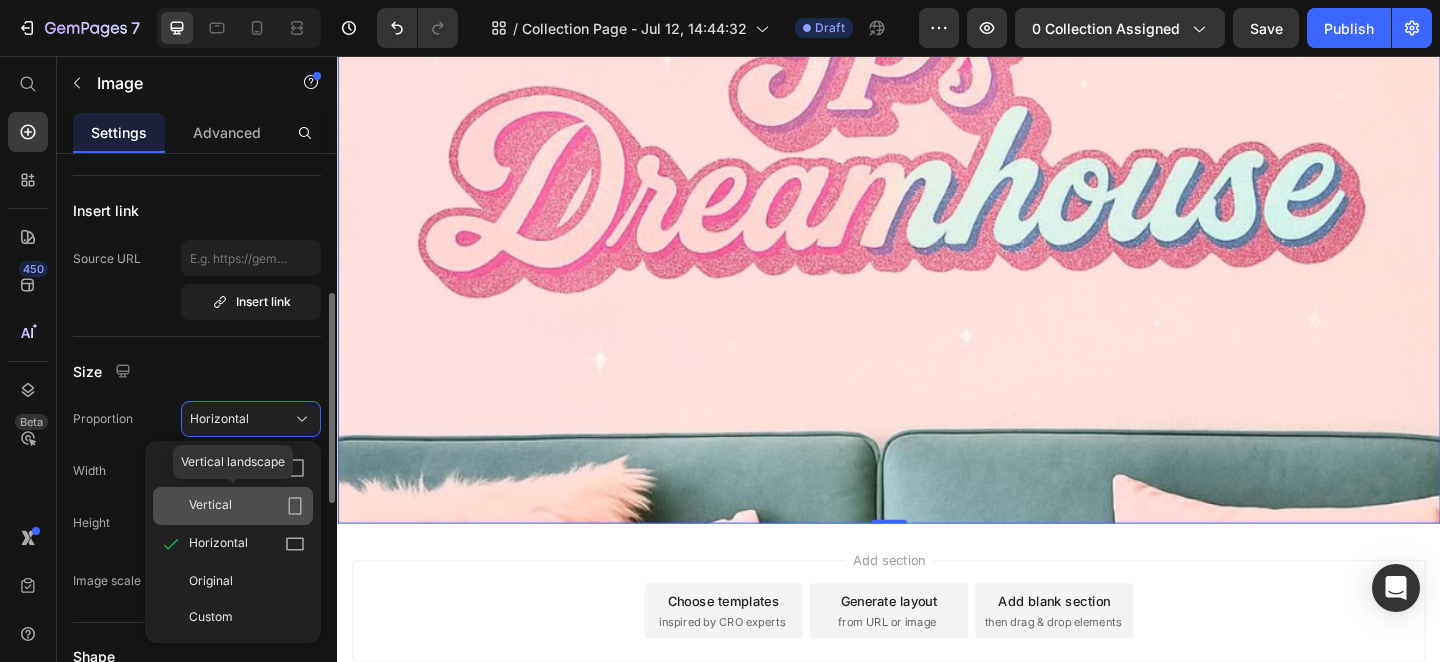 click 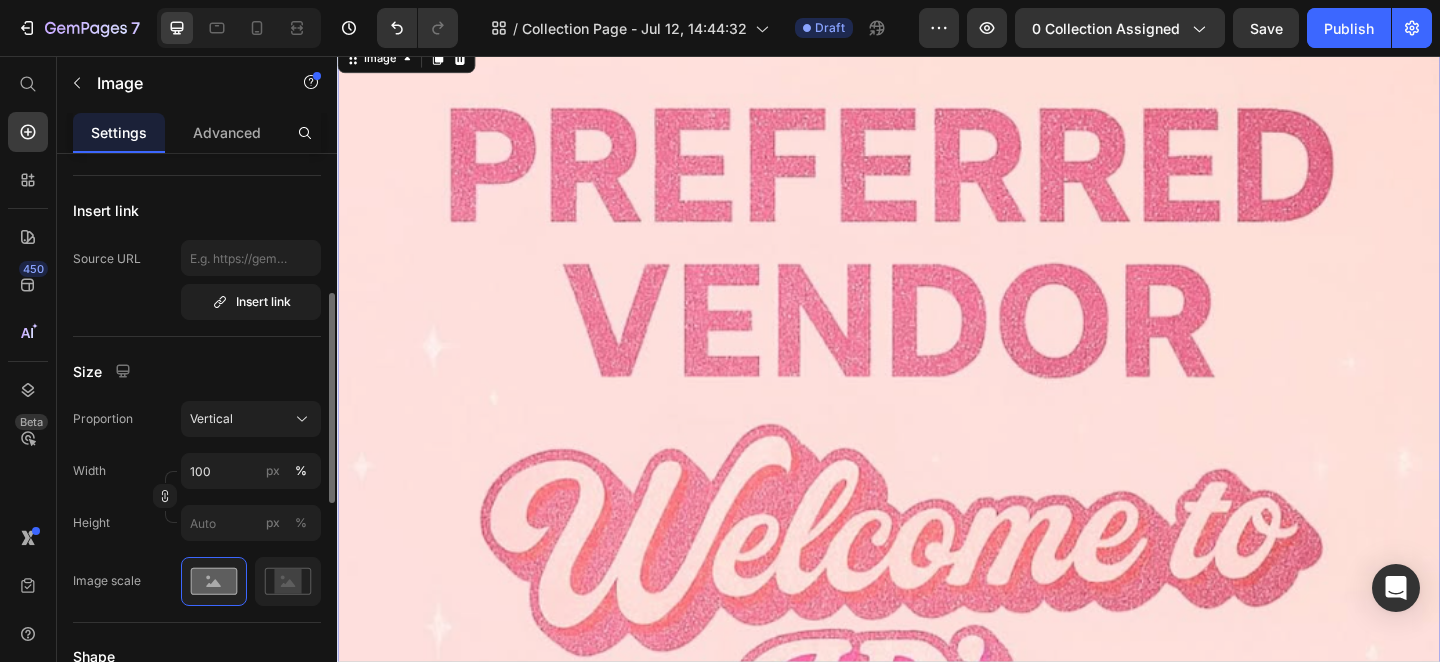 scroll, scrollTop: 552, scrollLeft: 0, axis: vertical 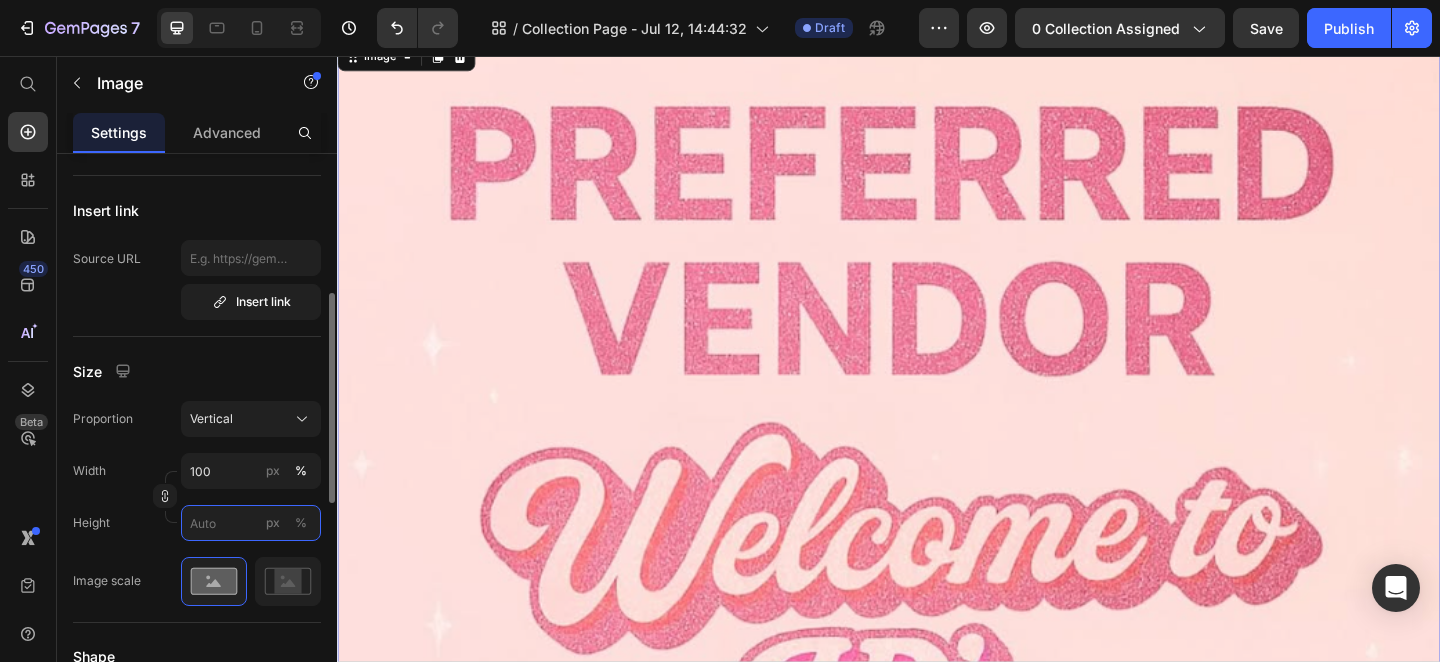click on "px %" at bounding box center (251, 523) 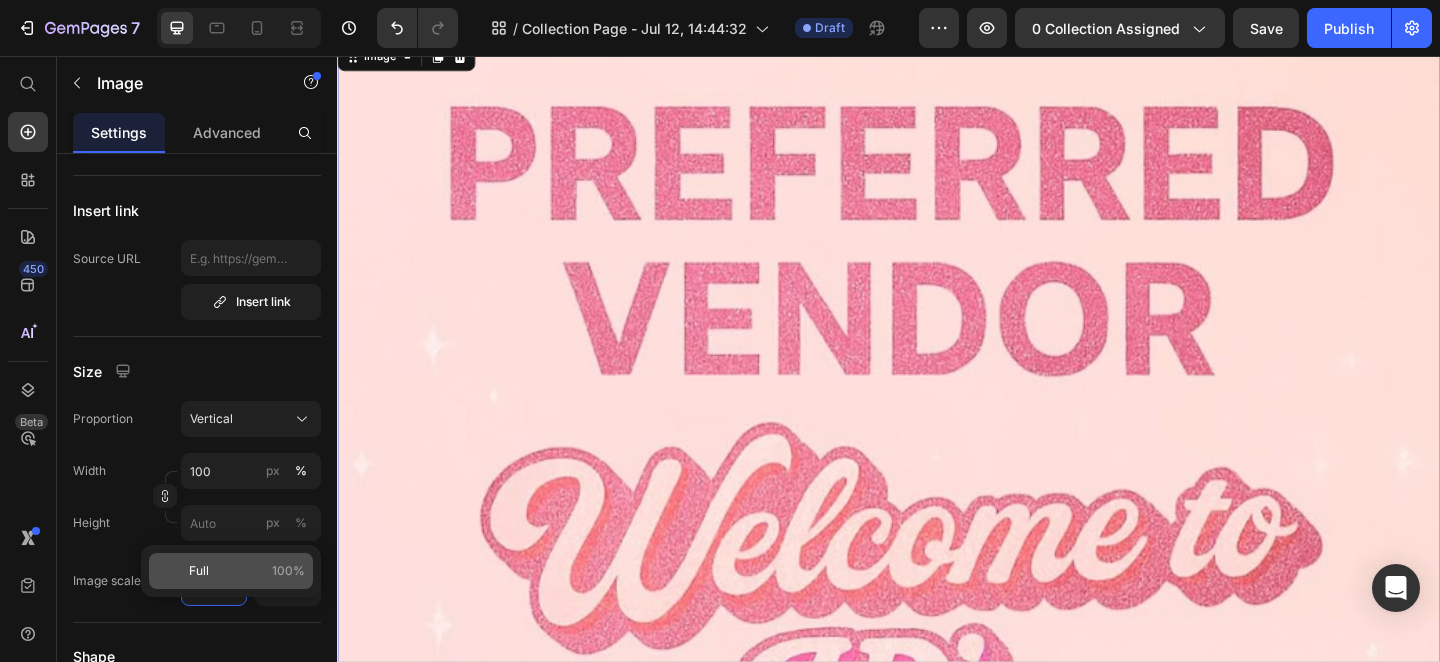 click on "Full 100%" 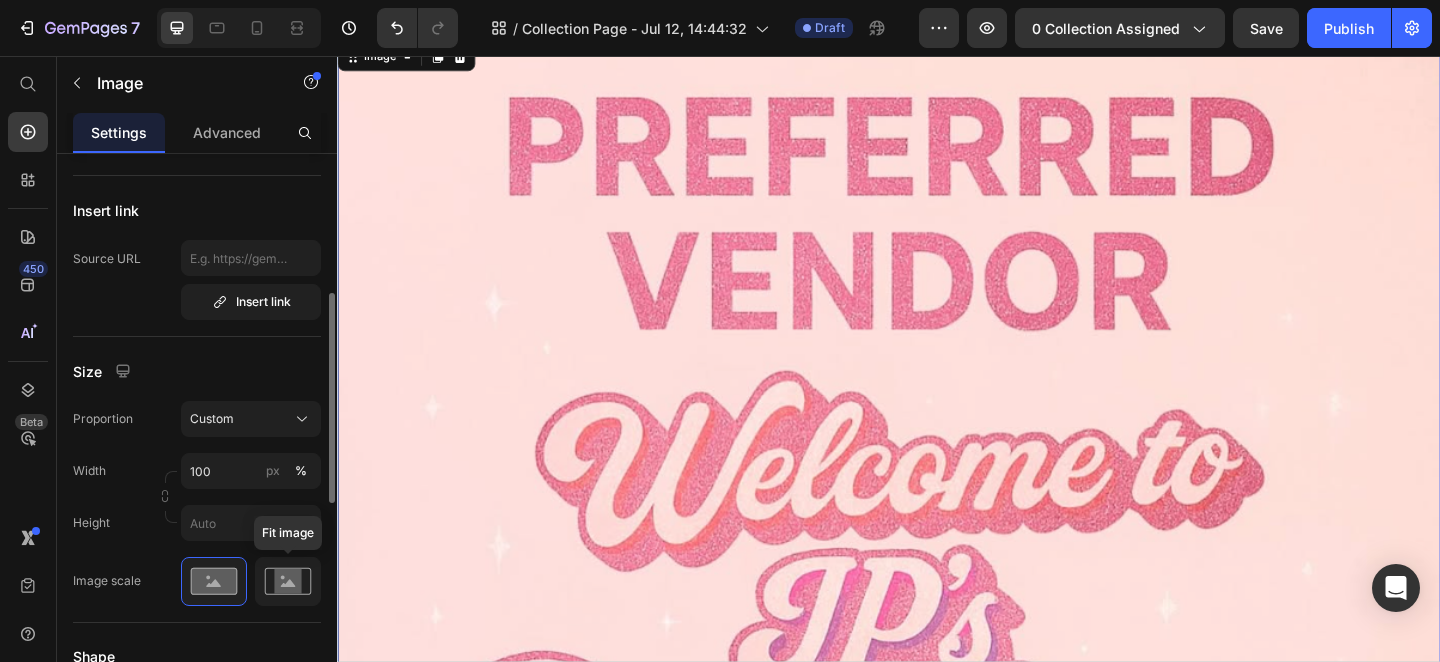 click 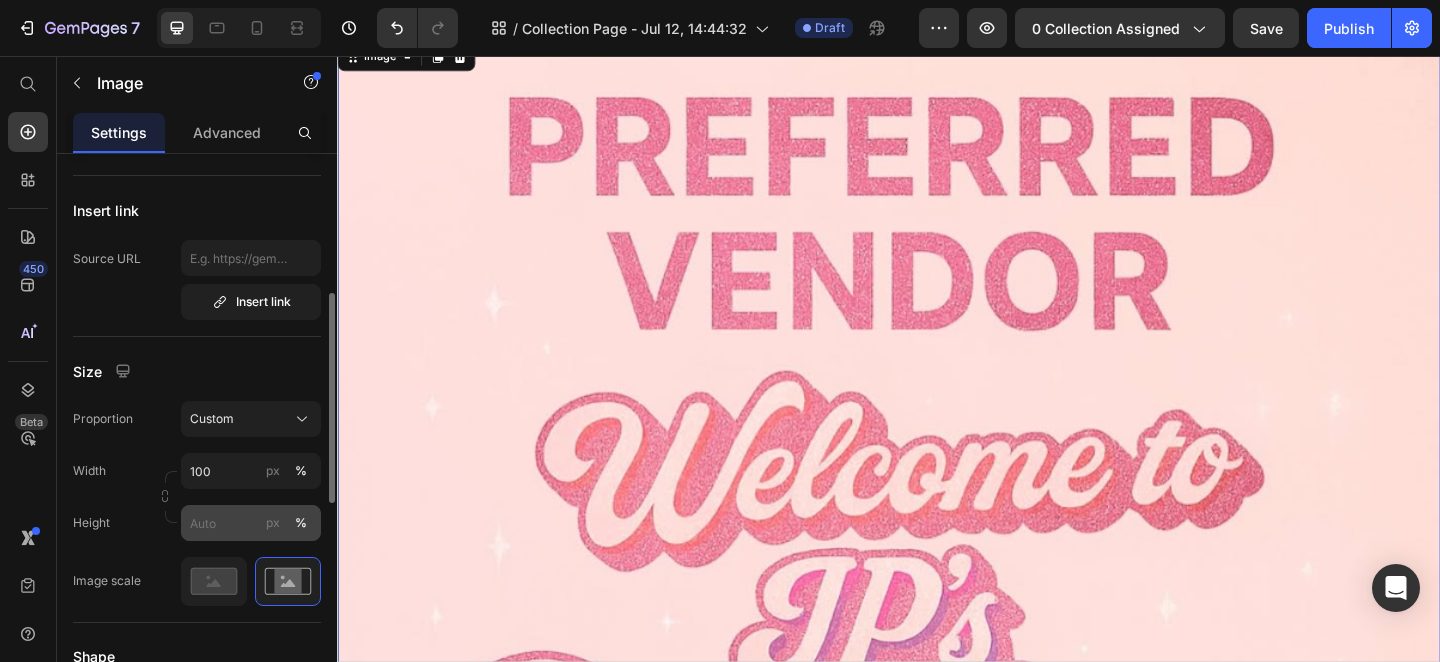 click on "px" 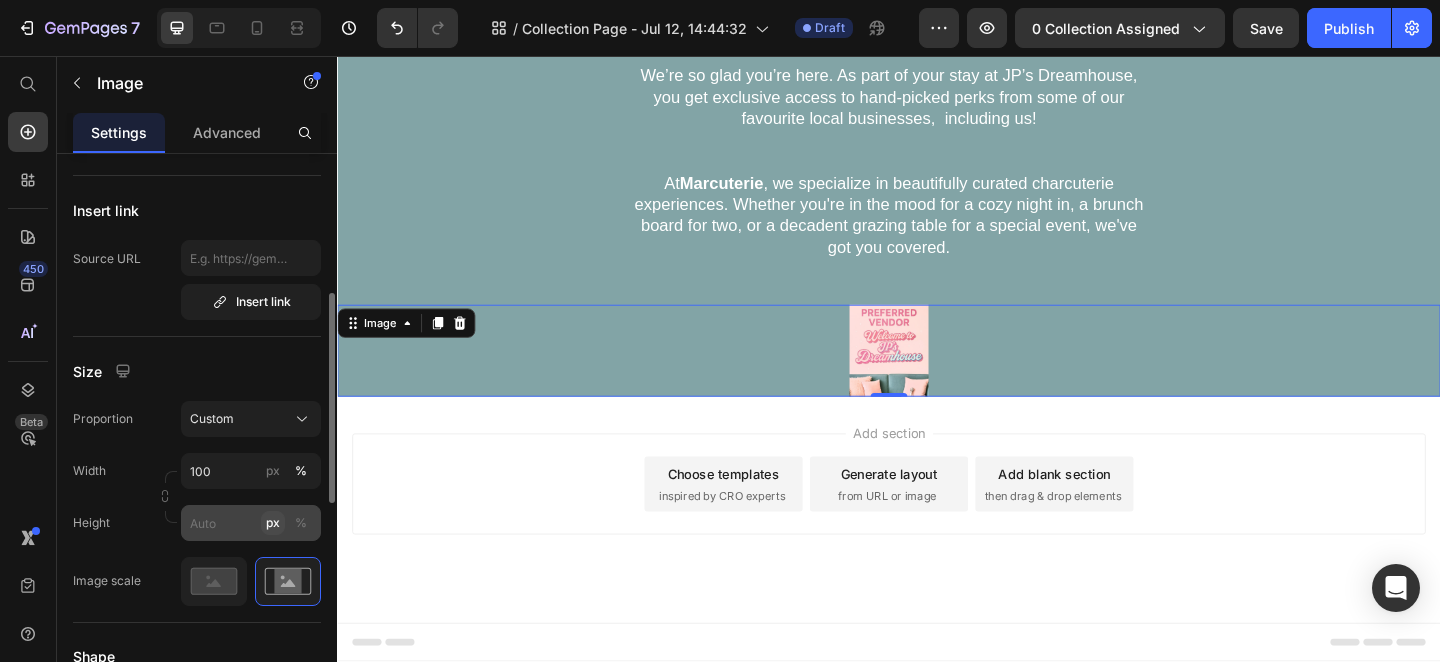 scroll, scrollTop: 261, scrollLeft: 0, axis: vertical 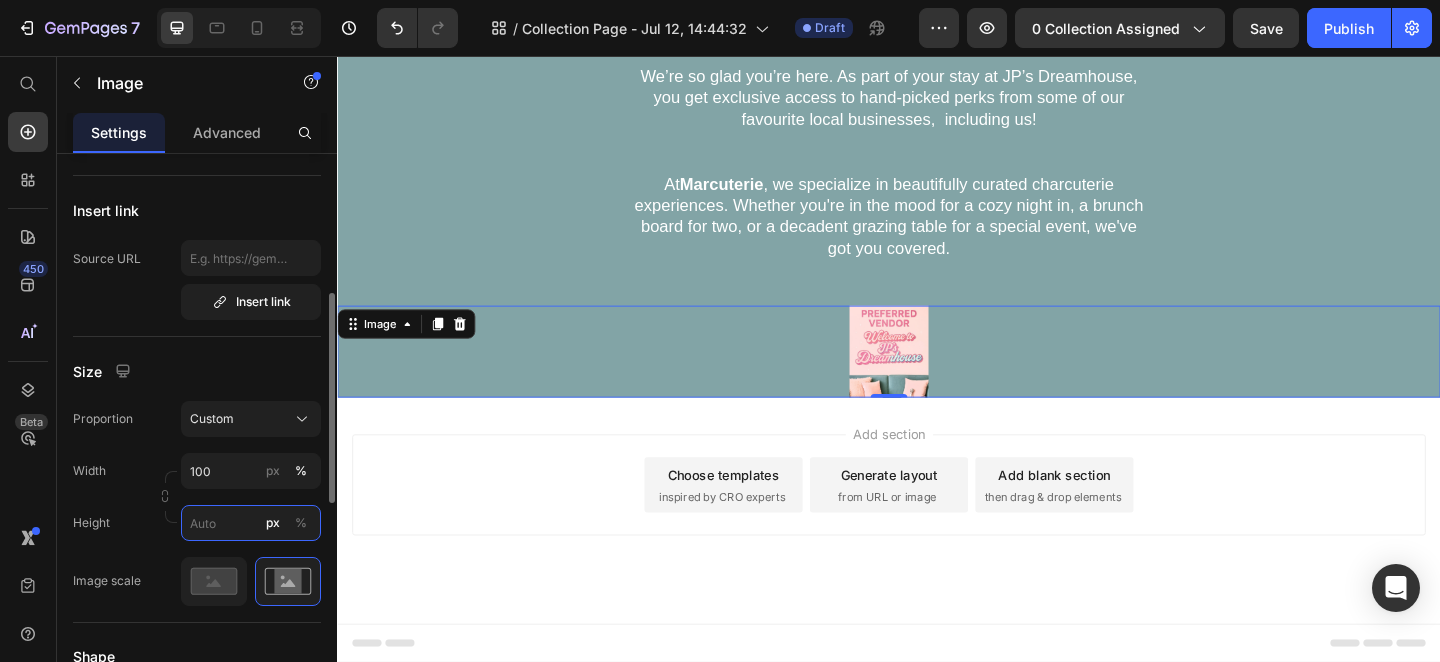 click on "px %" at bounding box center [251, 523] 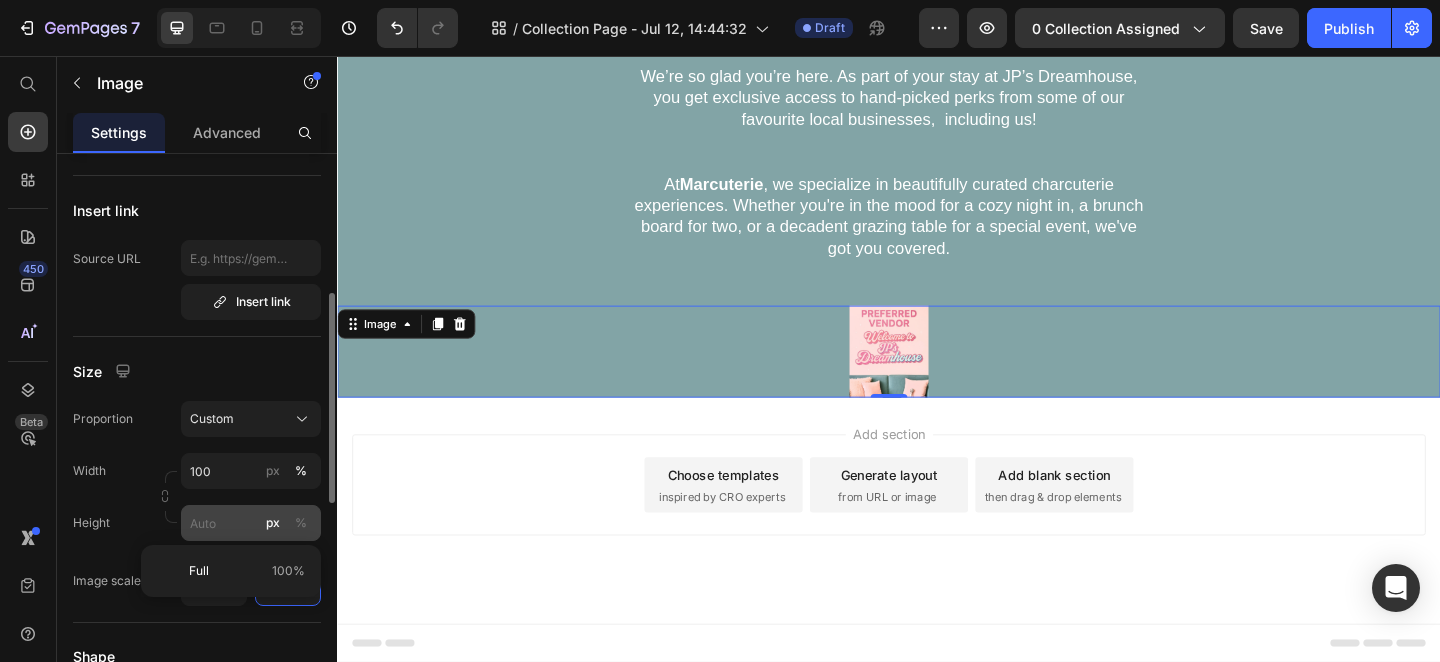 click on "%" 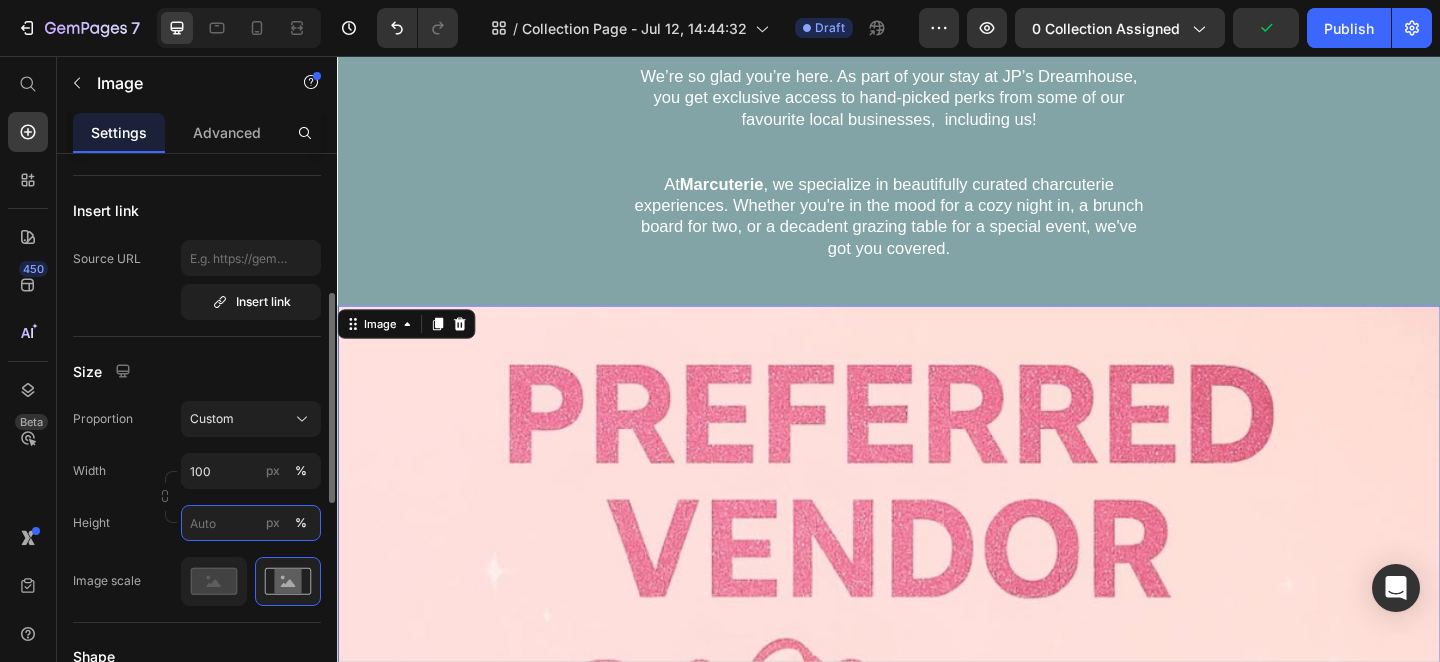 click on "px %" at bounding box center [251, 523] 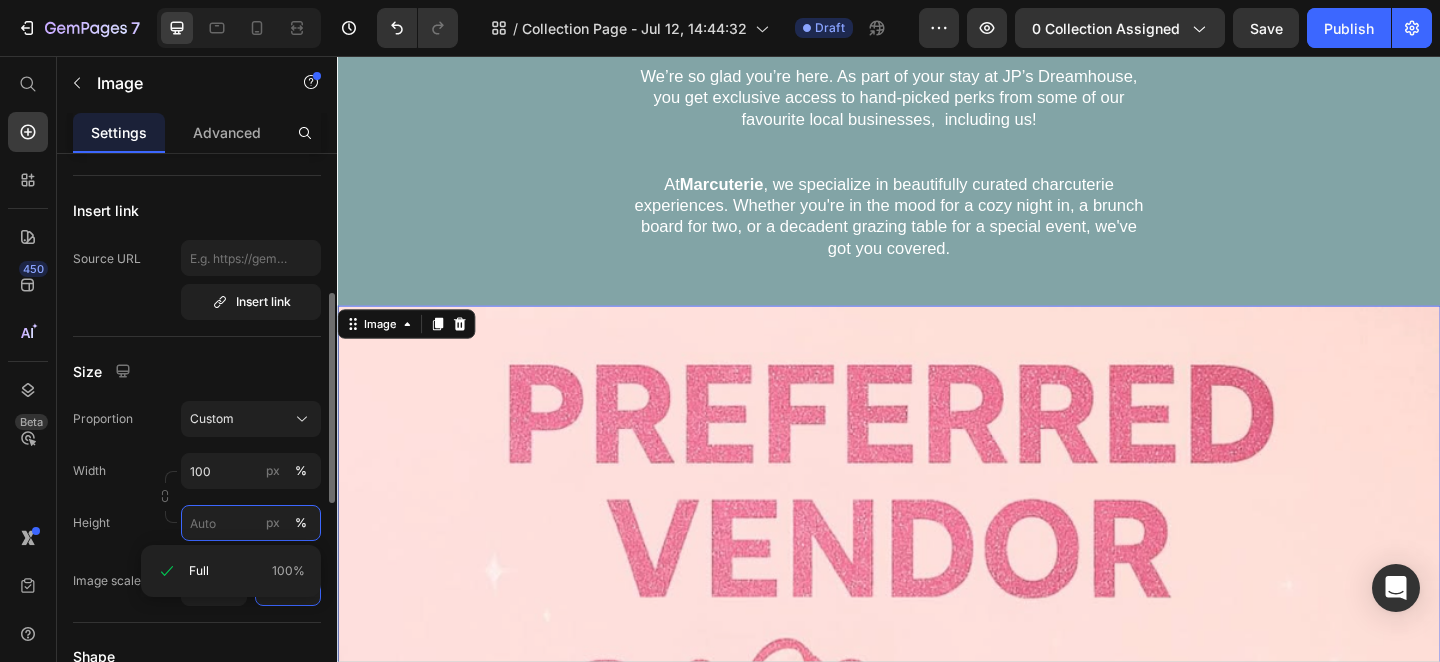 click on "px %" at bounding box center (251, 523) 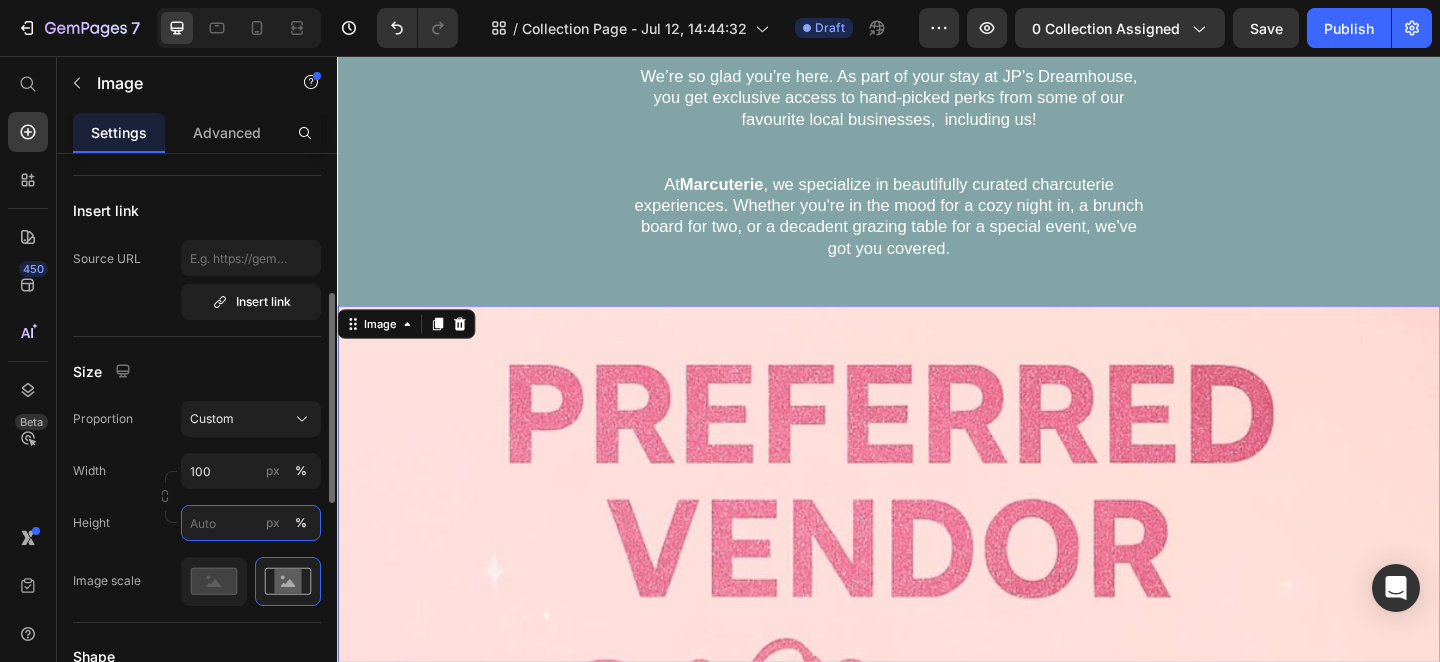 click on "px %" at bounding box center [251, 523] 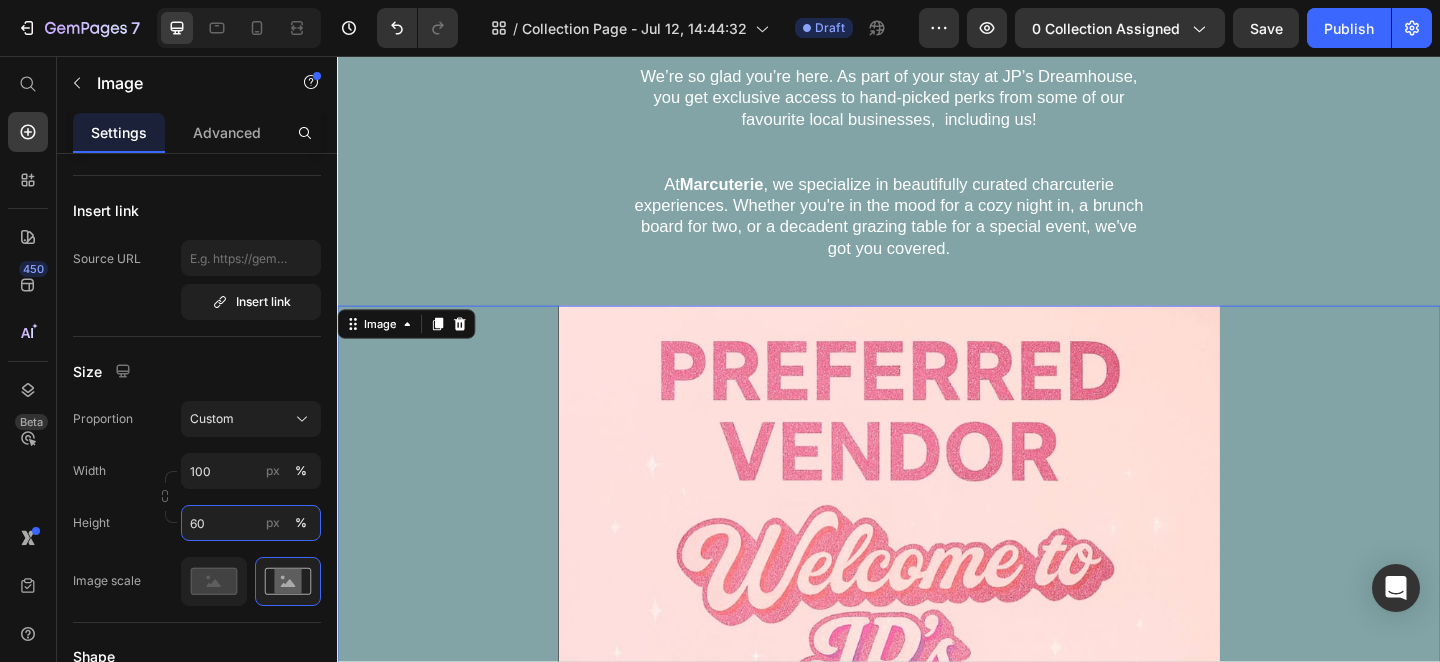 type on "60" 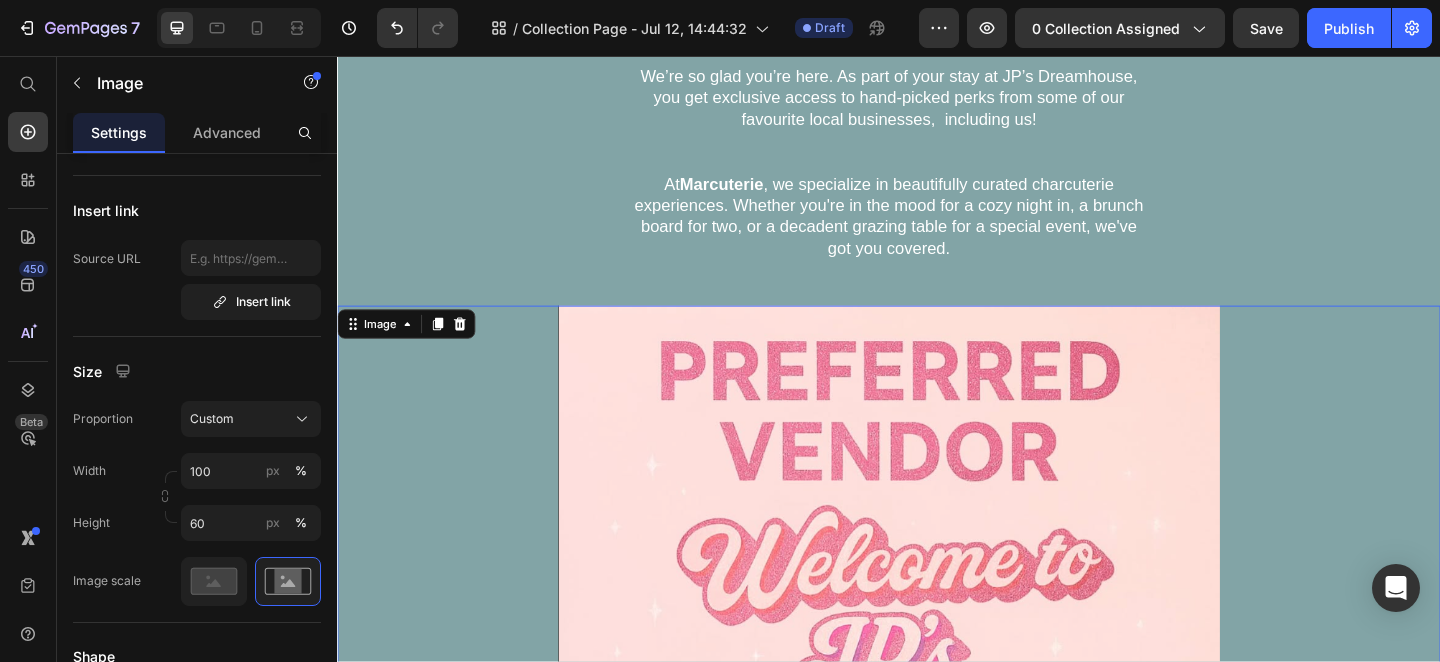 click at bounding box center [937, 1020] 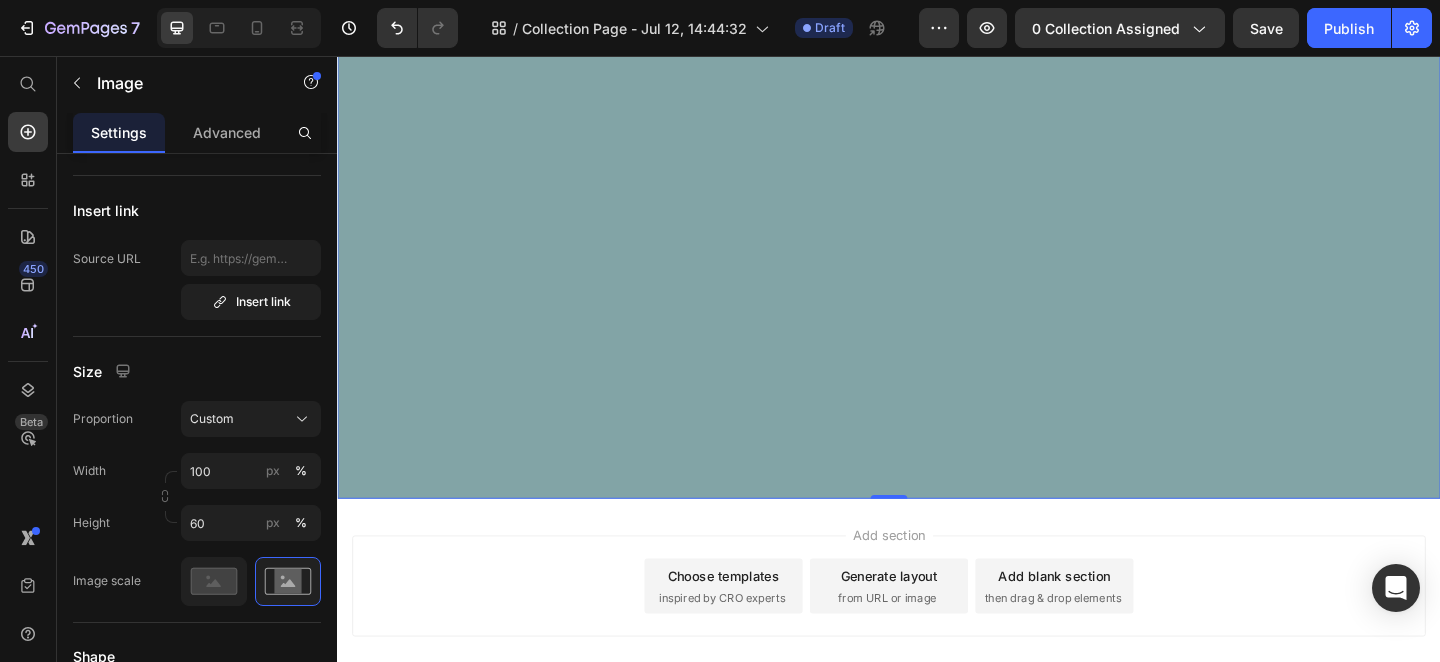 scroll, scrollTop: 1529, scrollLeft: 0, axis: vertical 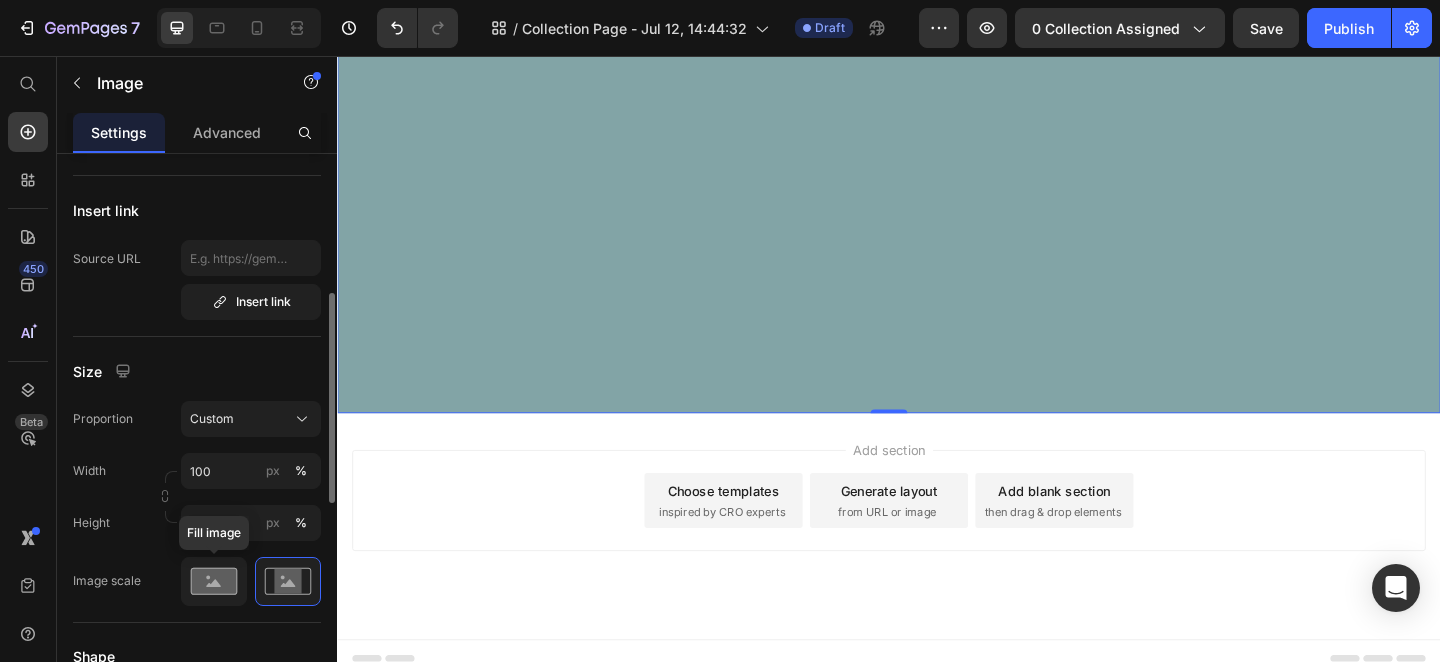 click 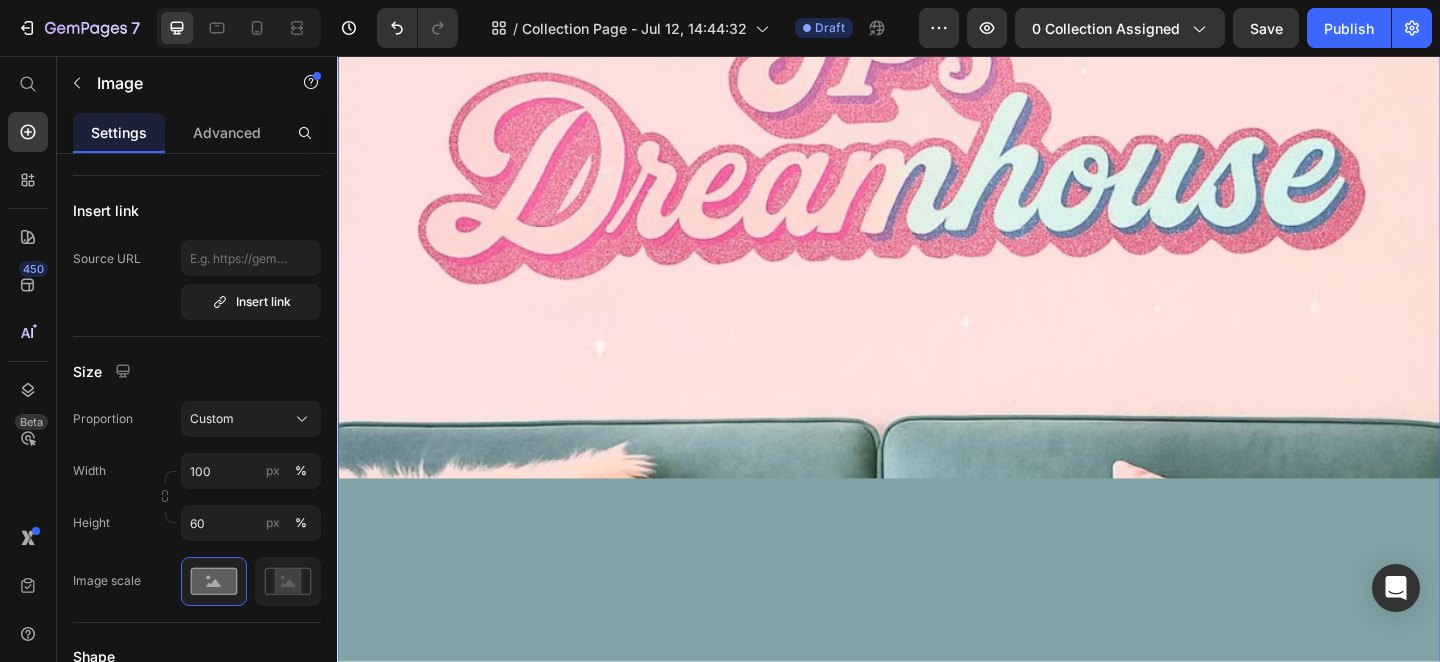 scroll, scrollTop: 898, scrollLeft: 0, axis: vertical 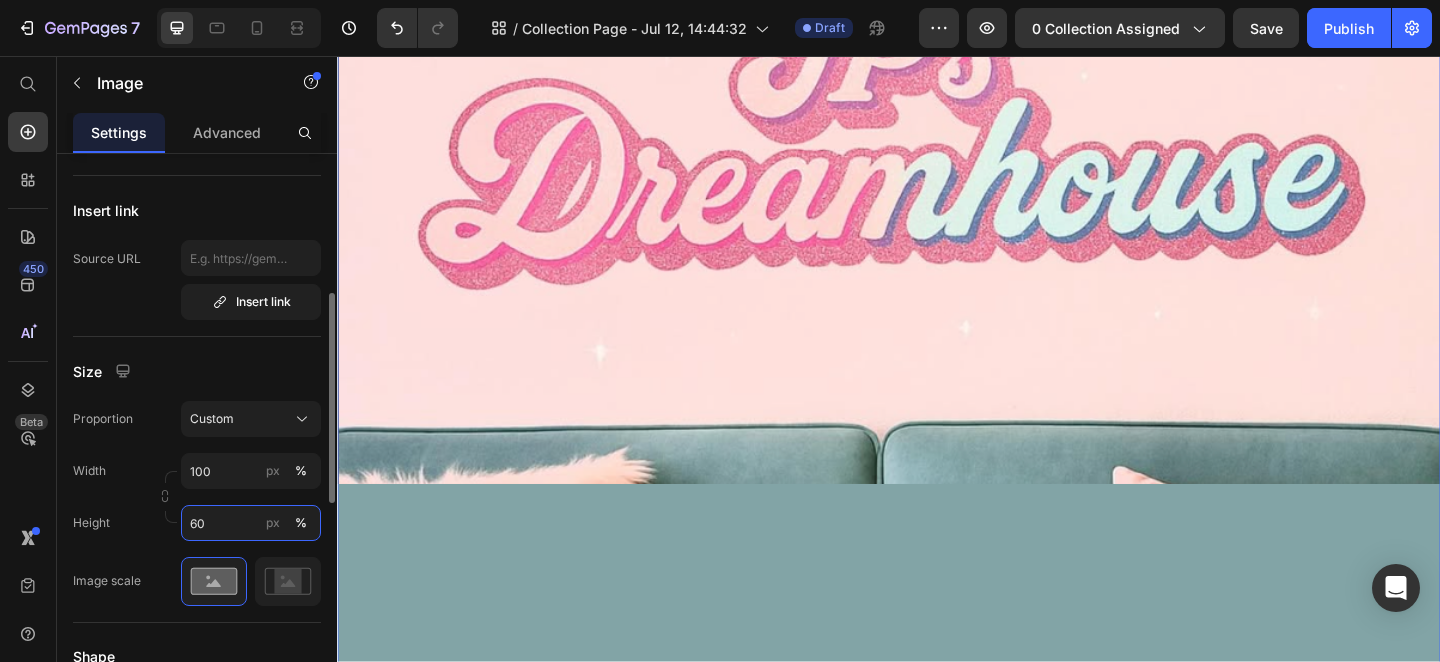 click on "60" at bounding box center [251, 523] 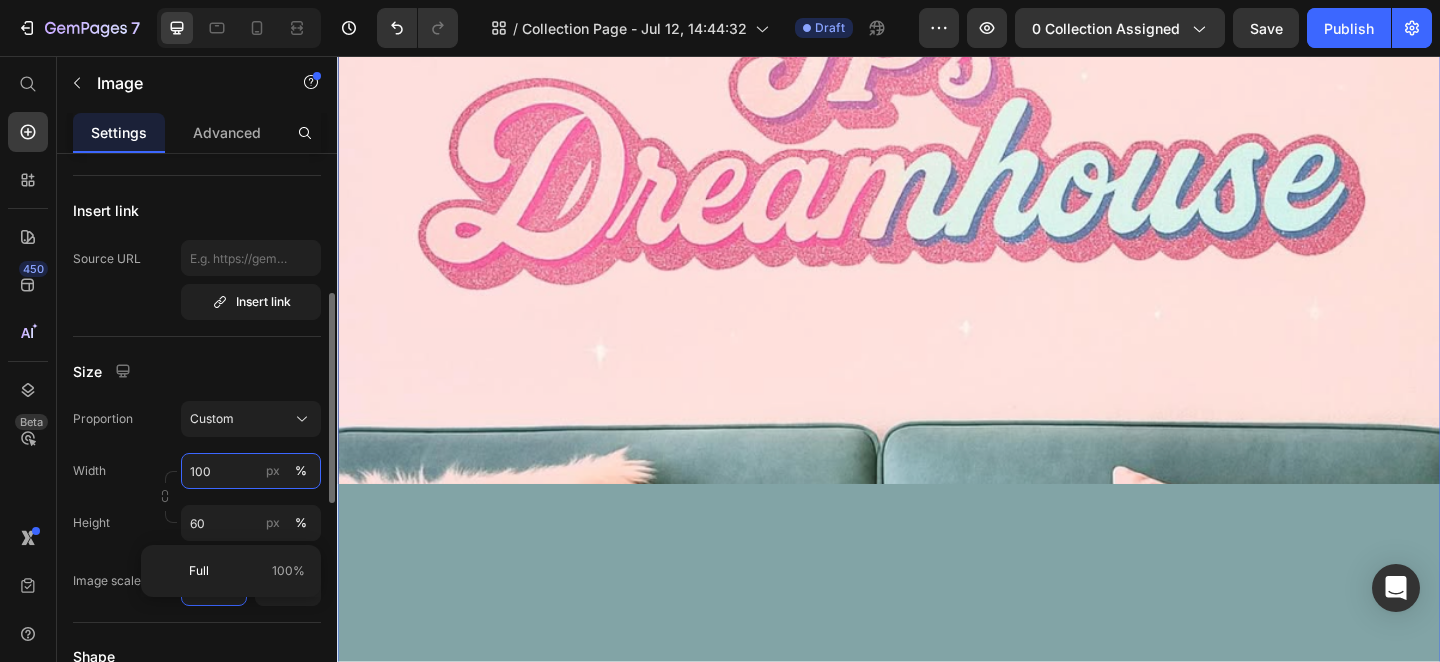 click on "100" at bounding box center (251, 471) 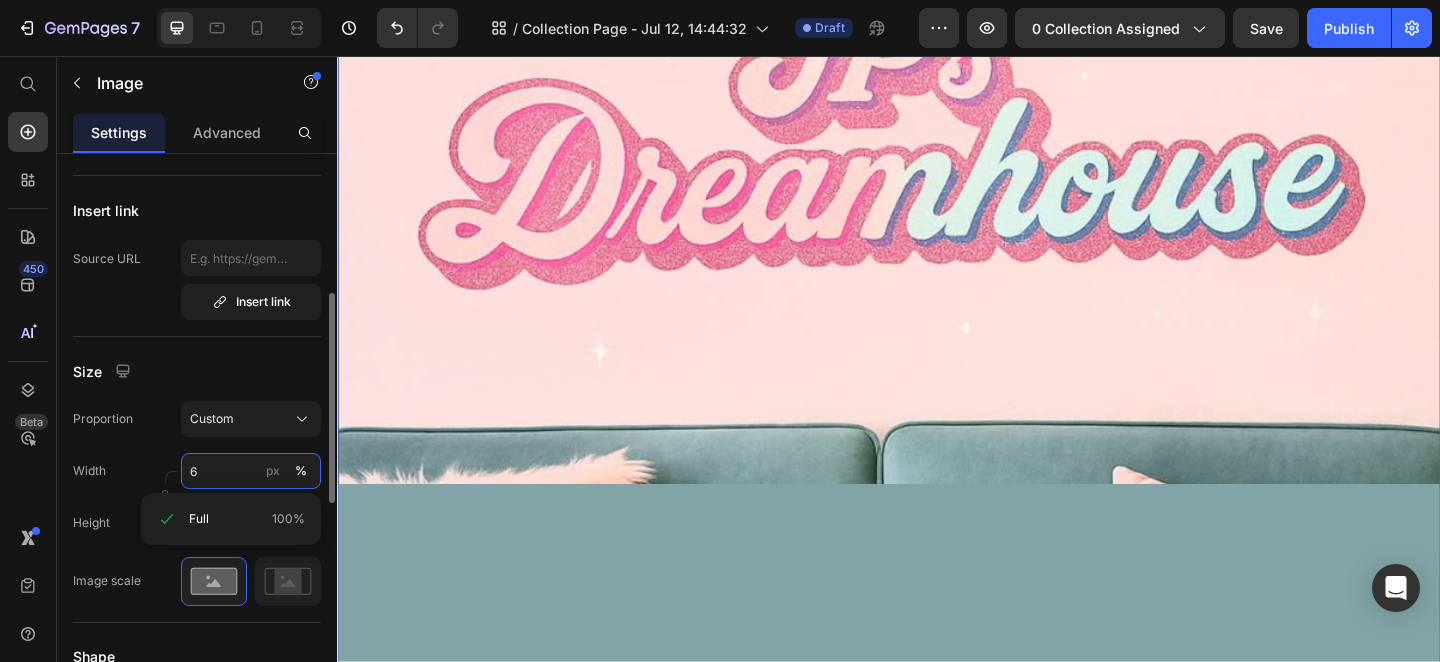 scroll, scrollTop: 243, scrollLeft: 0, axis: vertical 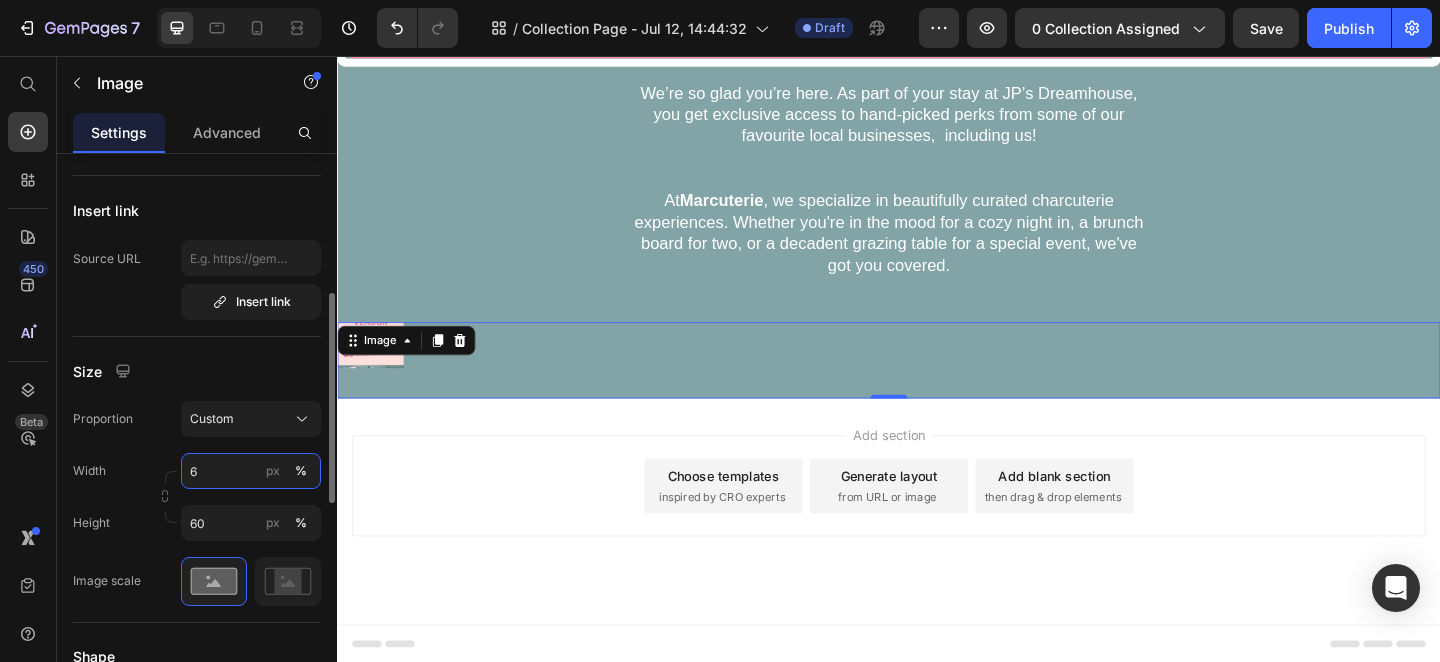 type on "60" 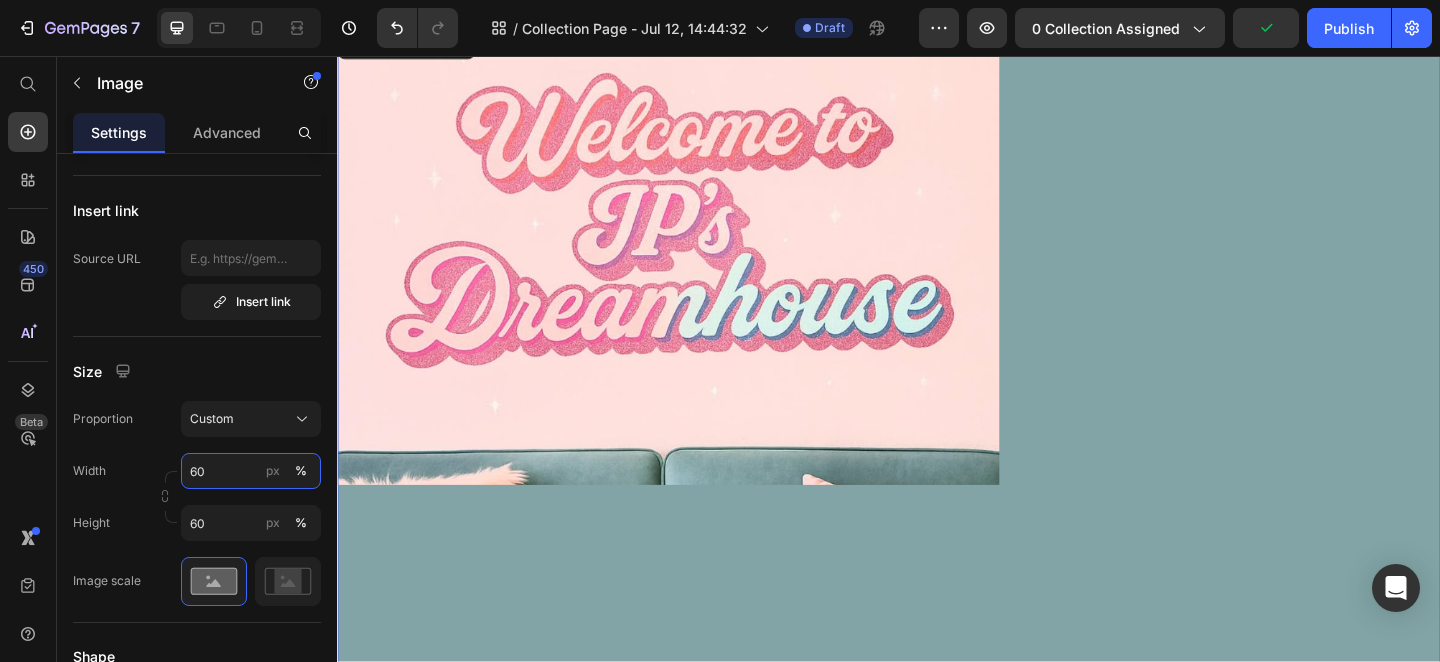 scroll, scrollTop: 432, scrollLeft: 0, axis: vertical 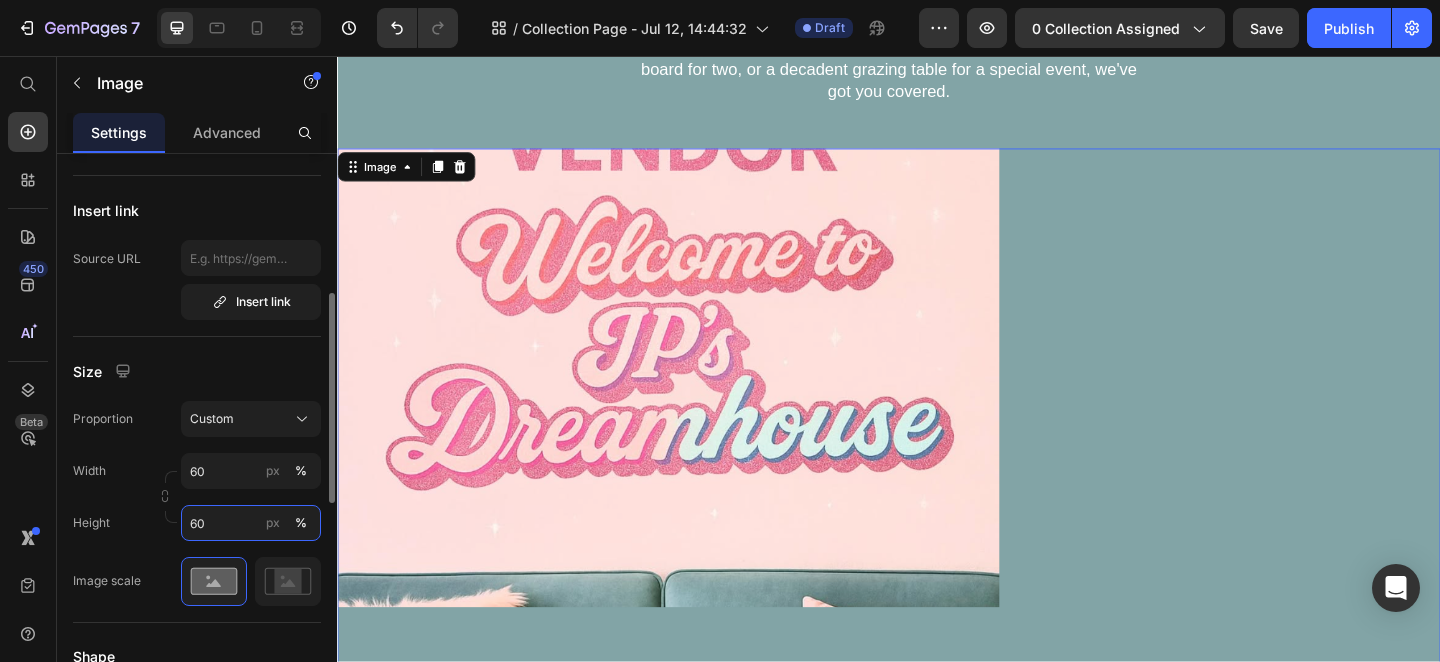 click on "60" at bounding box center (251, 523) 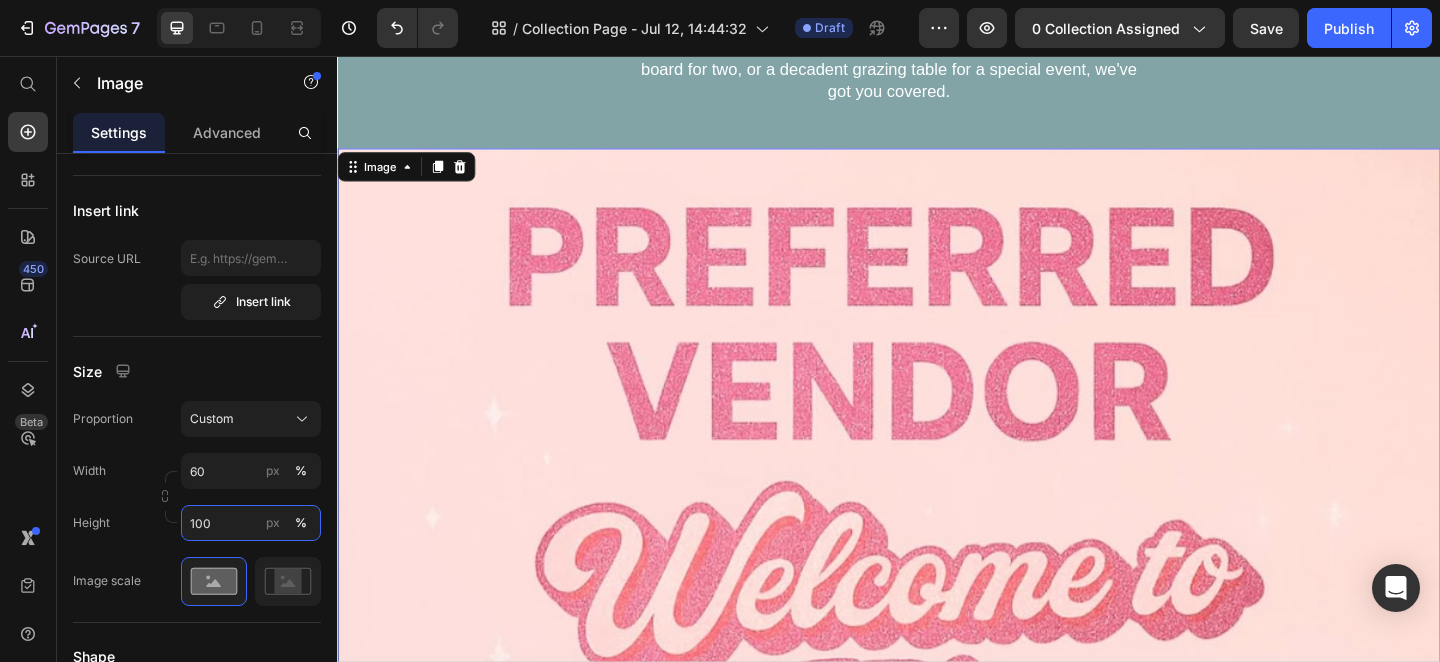 type on "100" 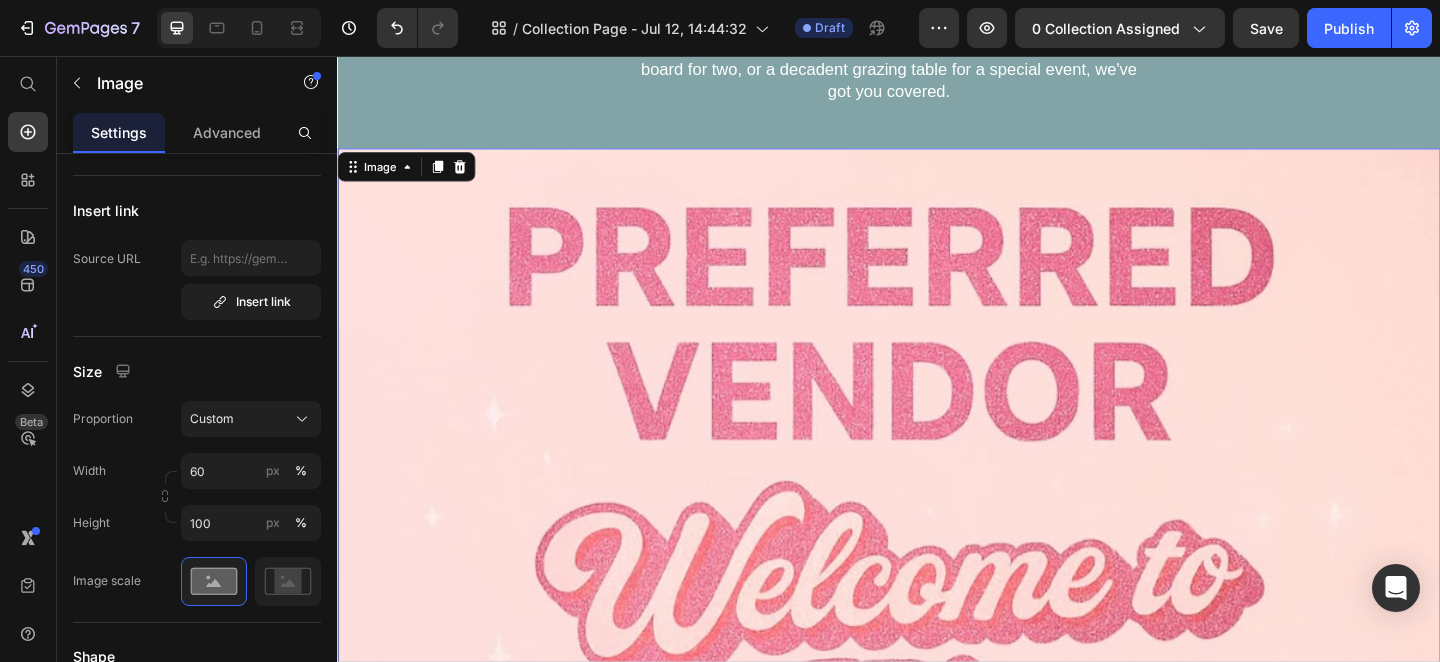 click at bounding box center [937, 849] 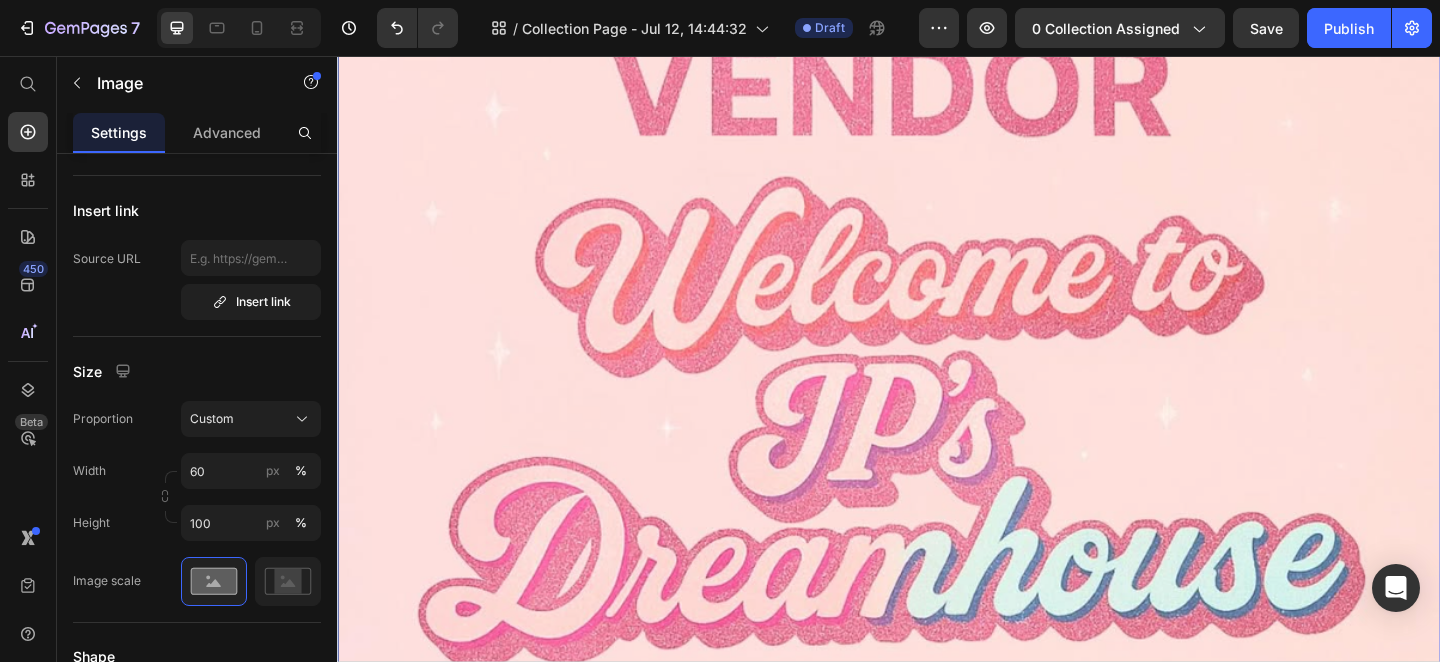scroll, scrollTop: 749, scrollLeft: 0, axis: vertical 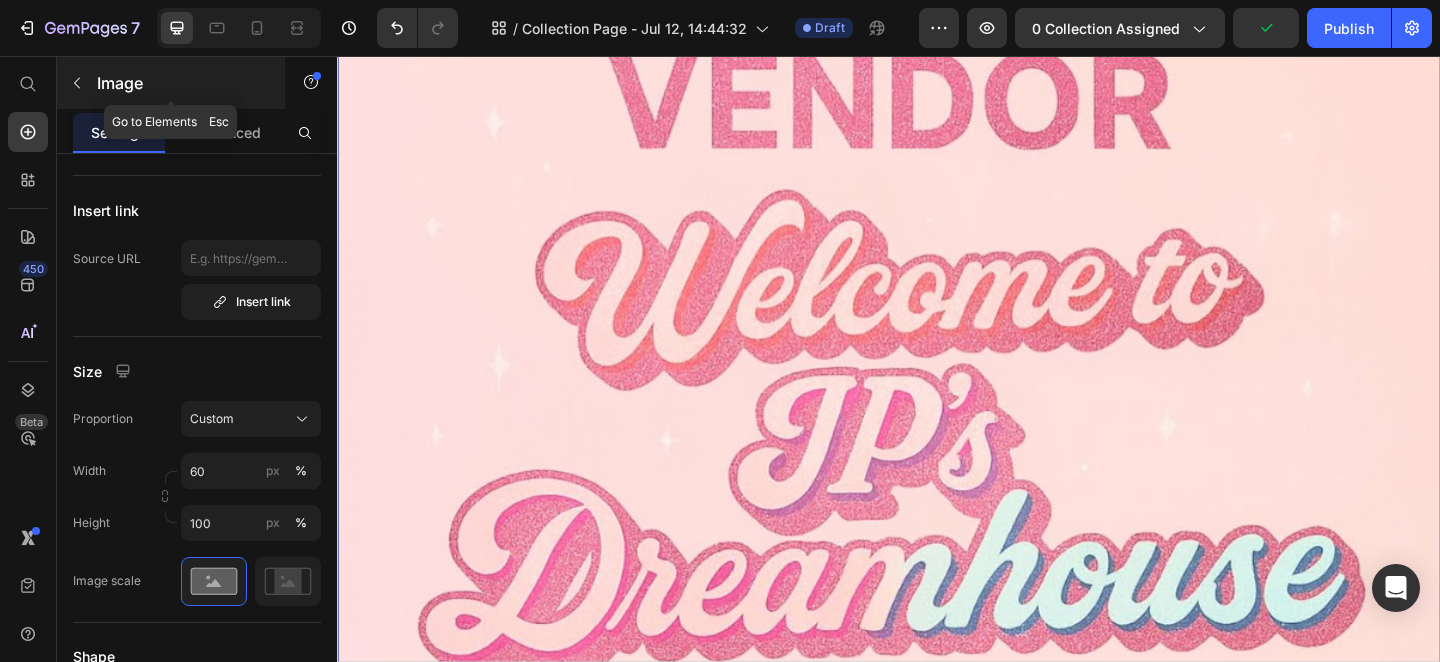 click 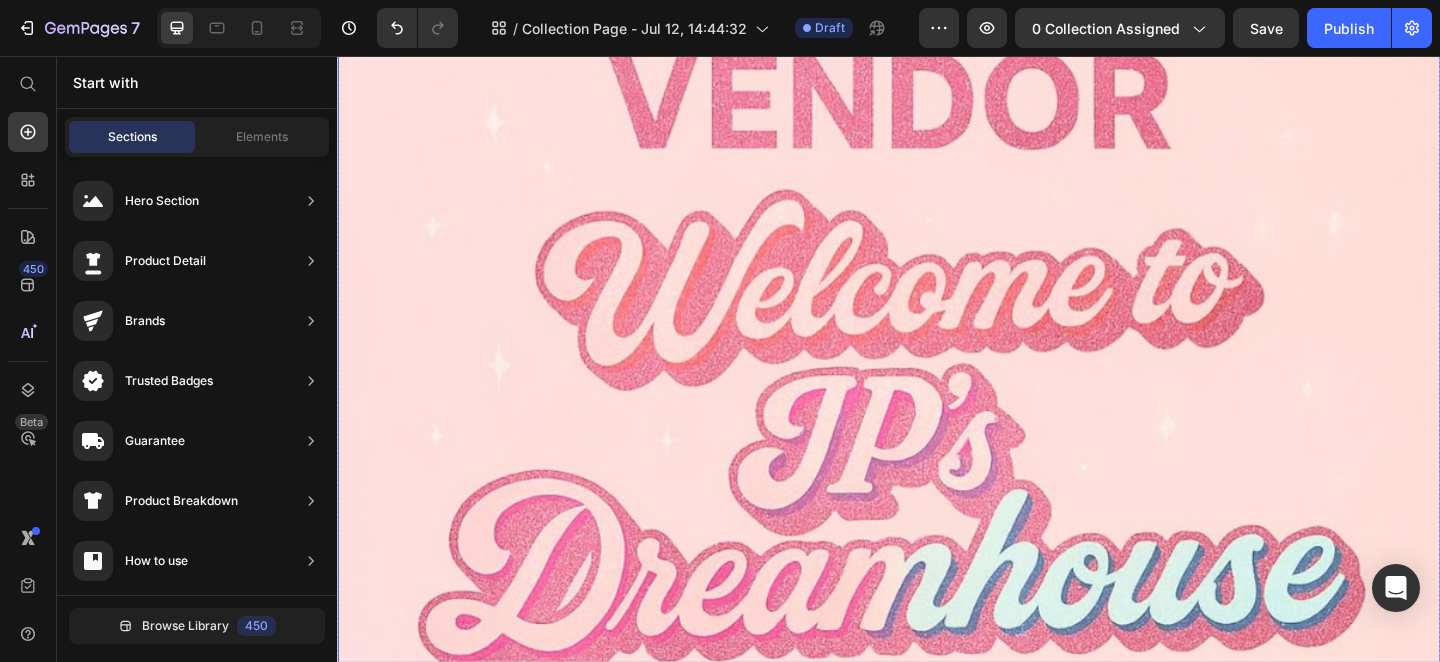 click at bounding box center [937, 532] 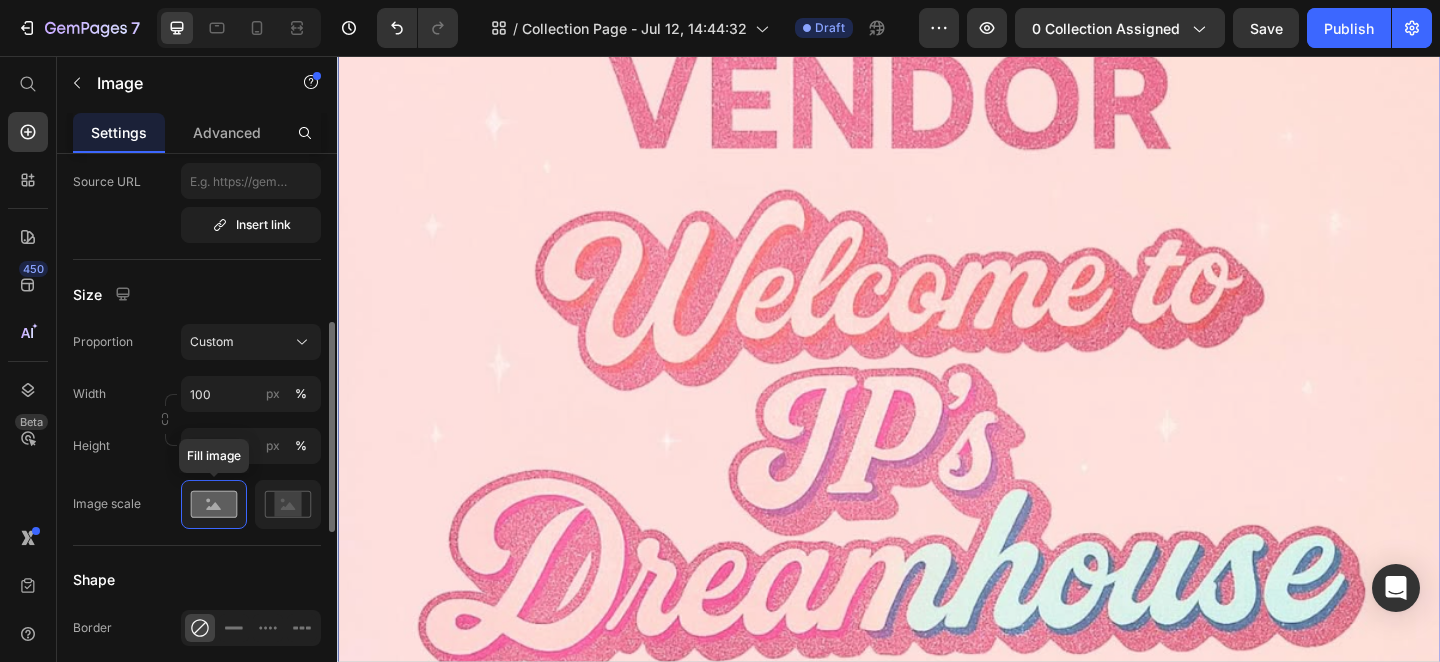 scroll, scrollTop: 487, scrollLeft: 0, axis: vertical 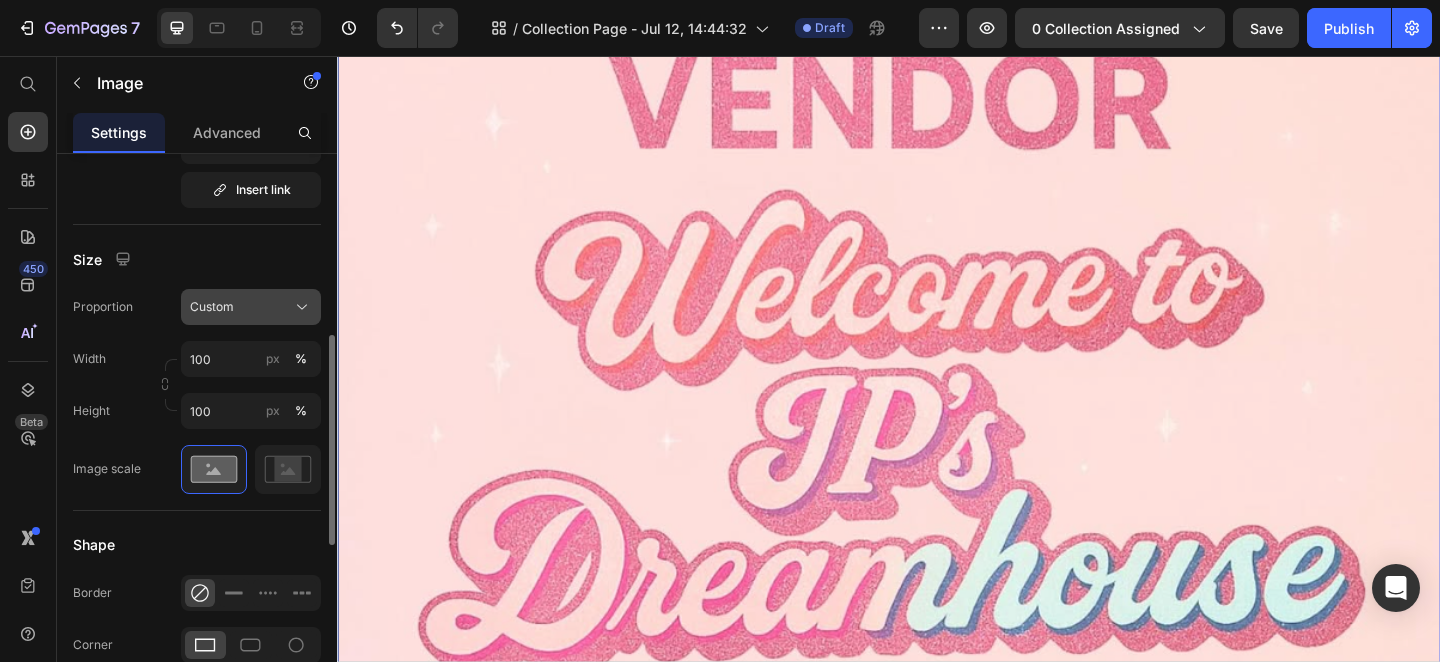 click on "Custom" 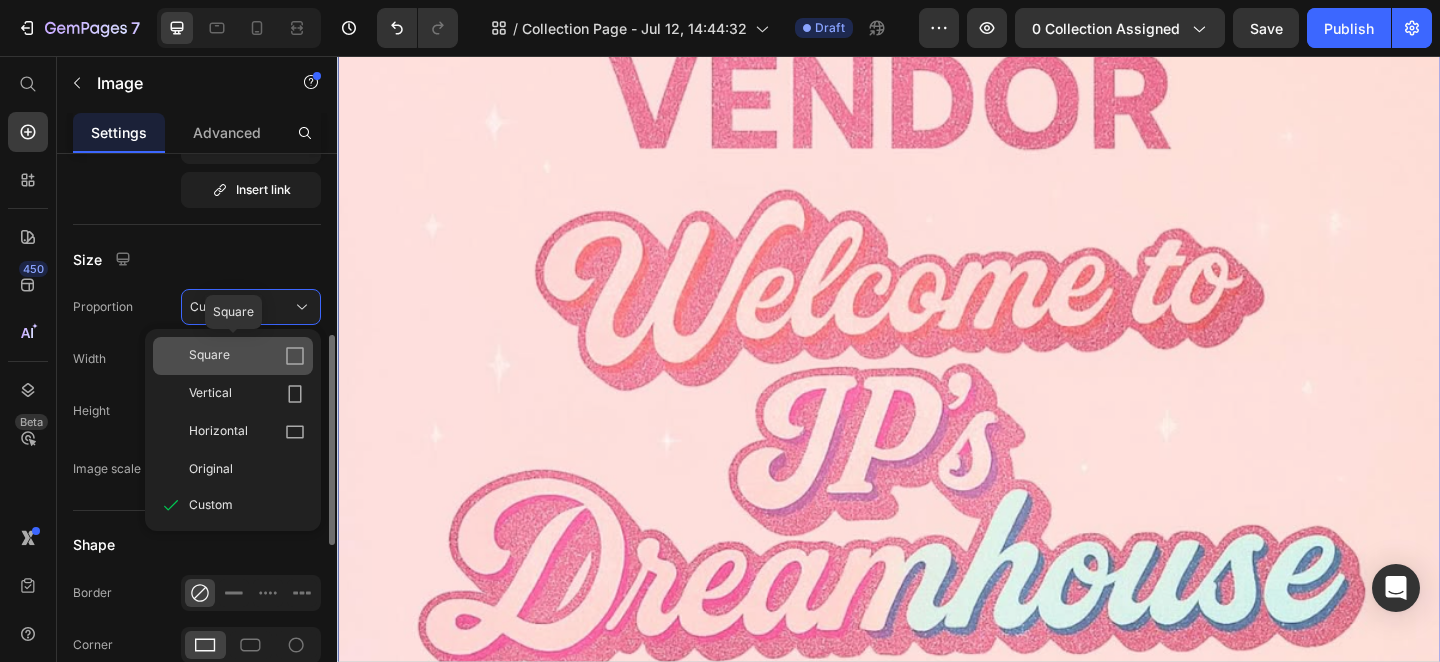click on "Square" at bounding box center (247, 356) 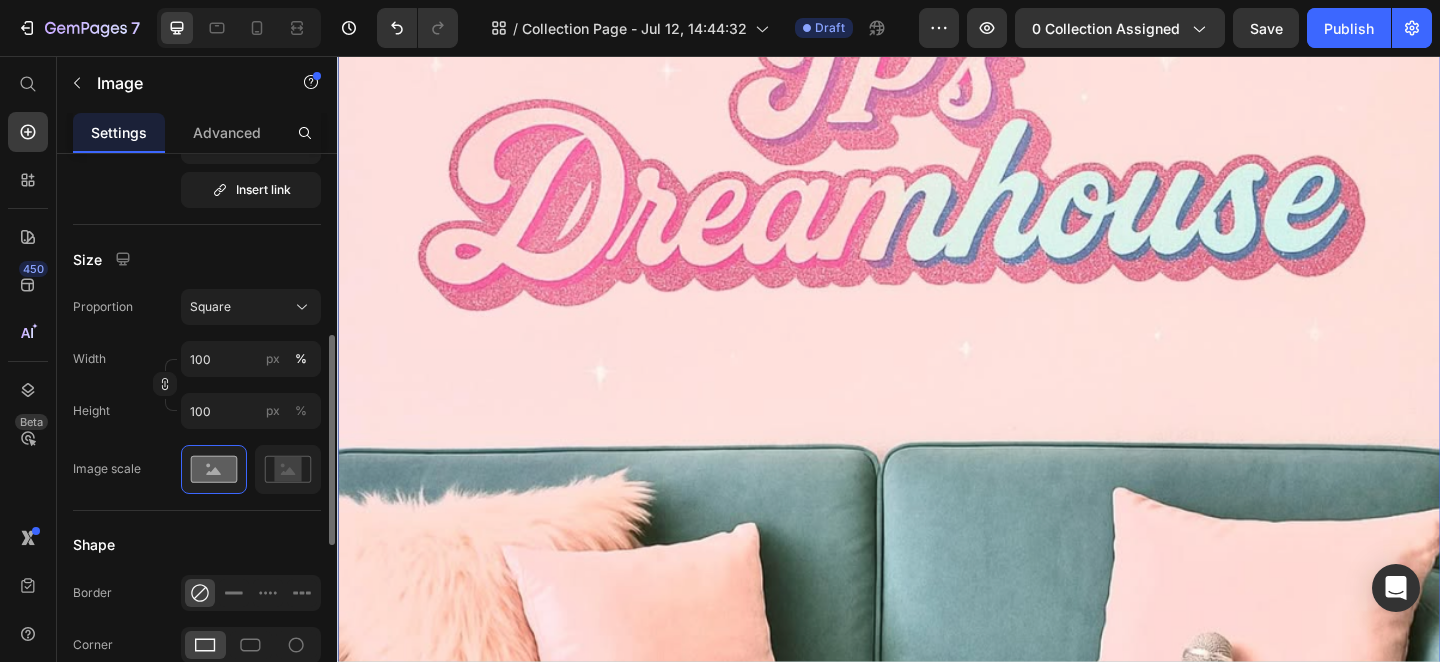scroll, scrollTop: 1187, scrollLeft: 0, axis: vertical 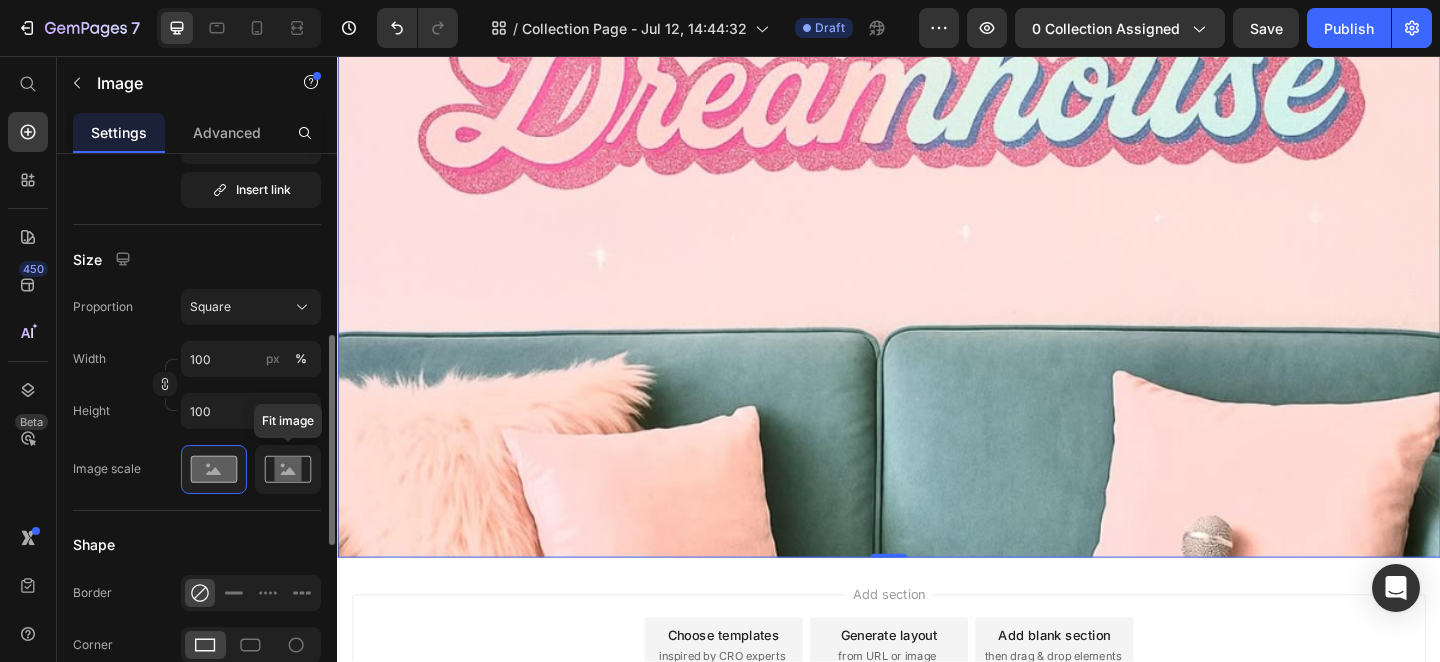 click 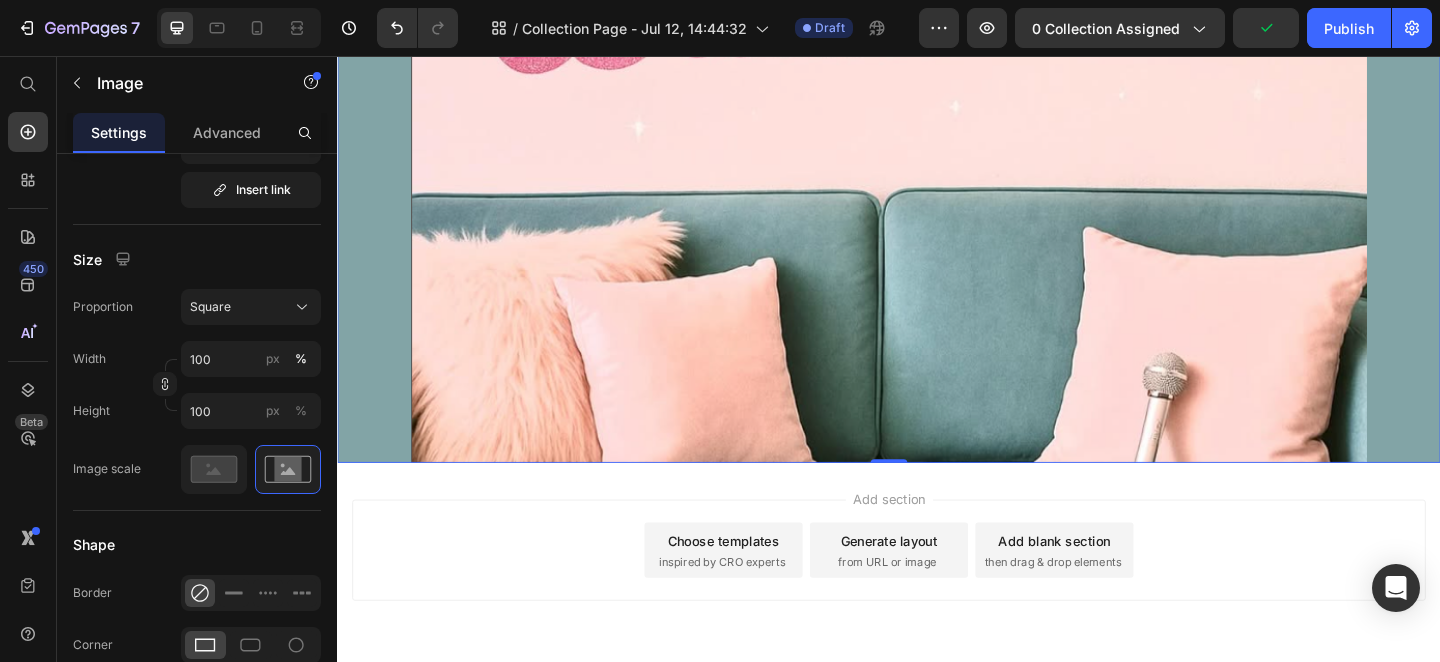 scroll, scrollTop: 1346, scrollLeft: 0, axis: vertical 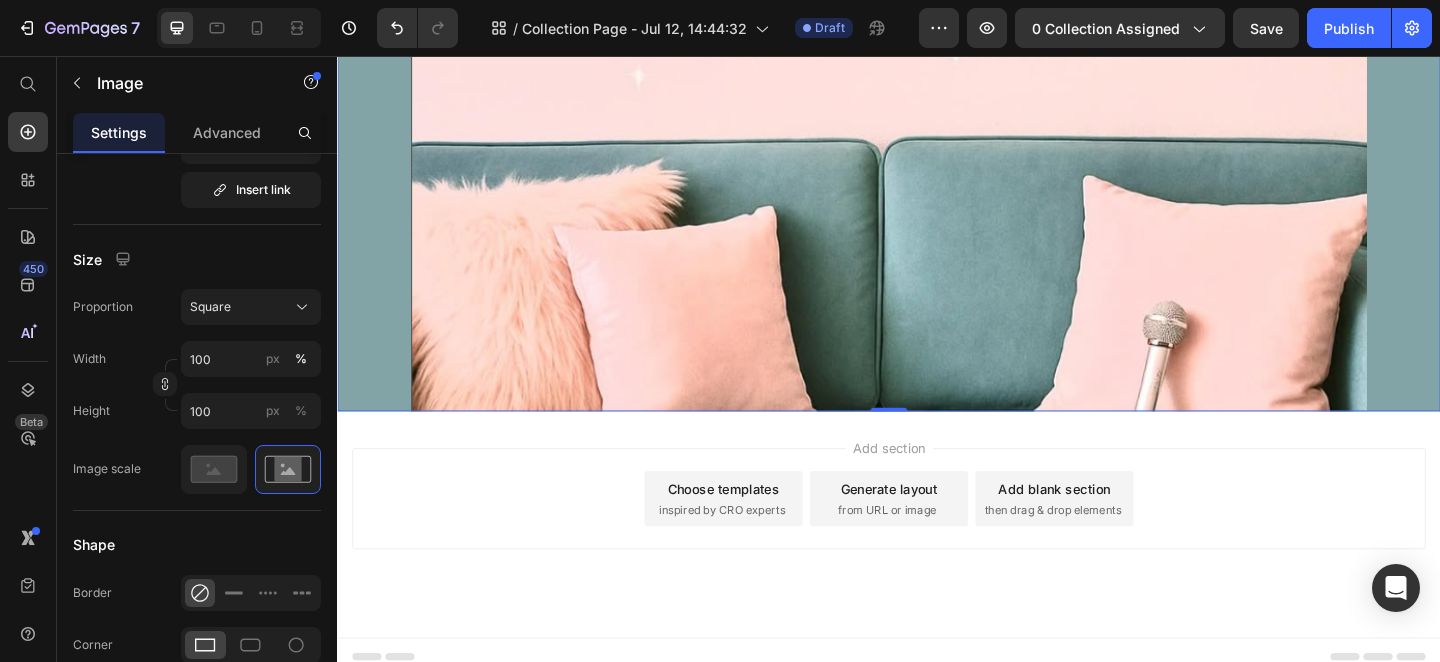 click on "Add section Choose templates inspired by CRO experts Generate layout from URL or image Add blank section then drag & drop elements" at bounding box center [937, 538] 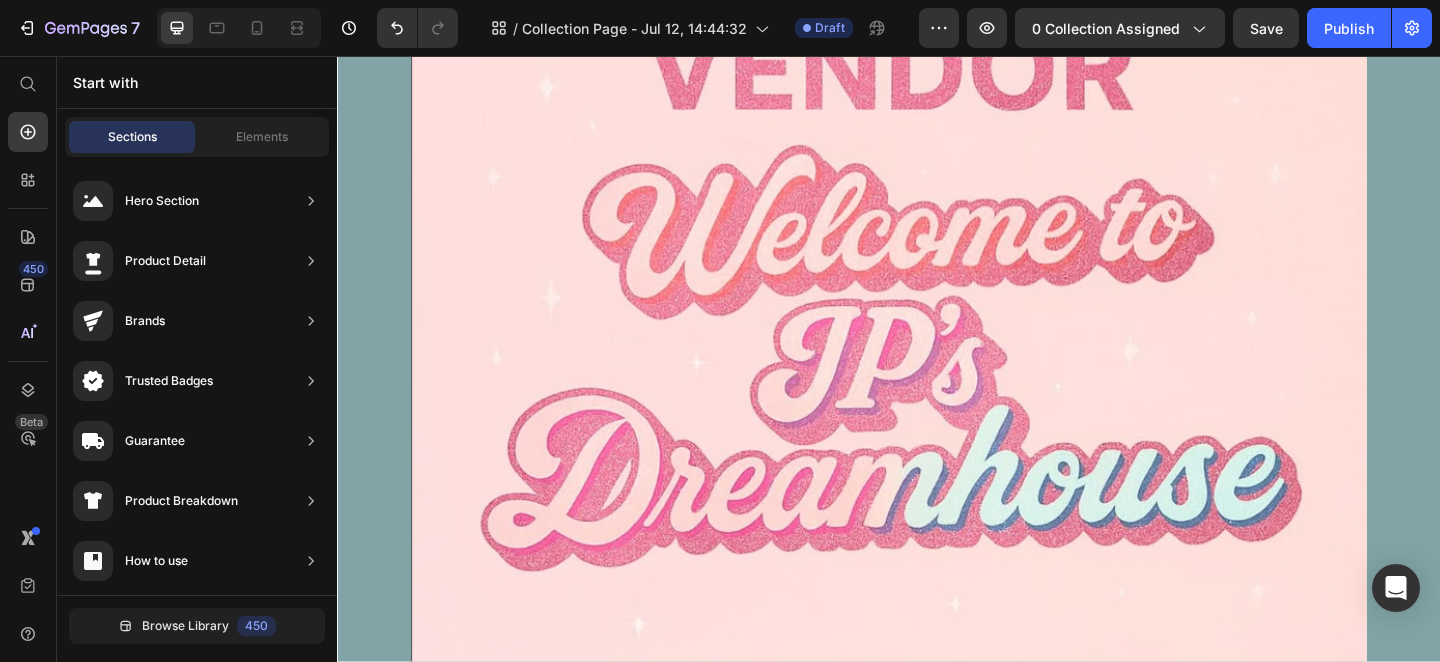 scroll, scrollTop: 803, scrollLeft: 0, axis: vertical 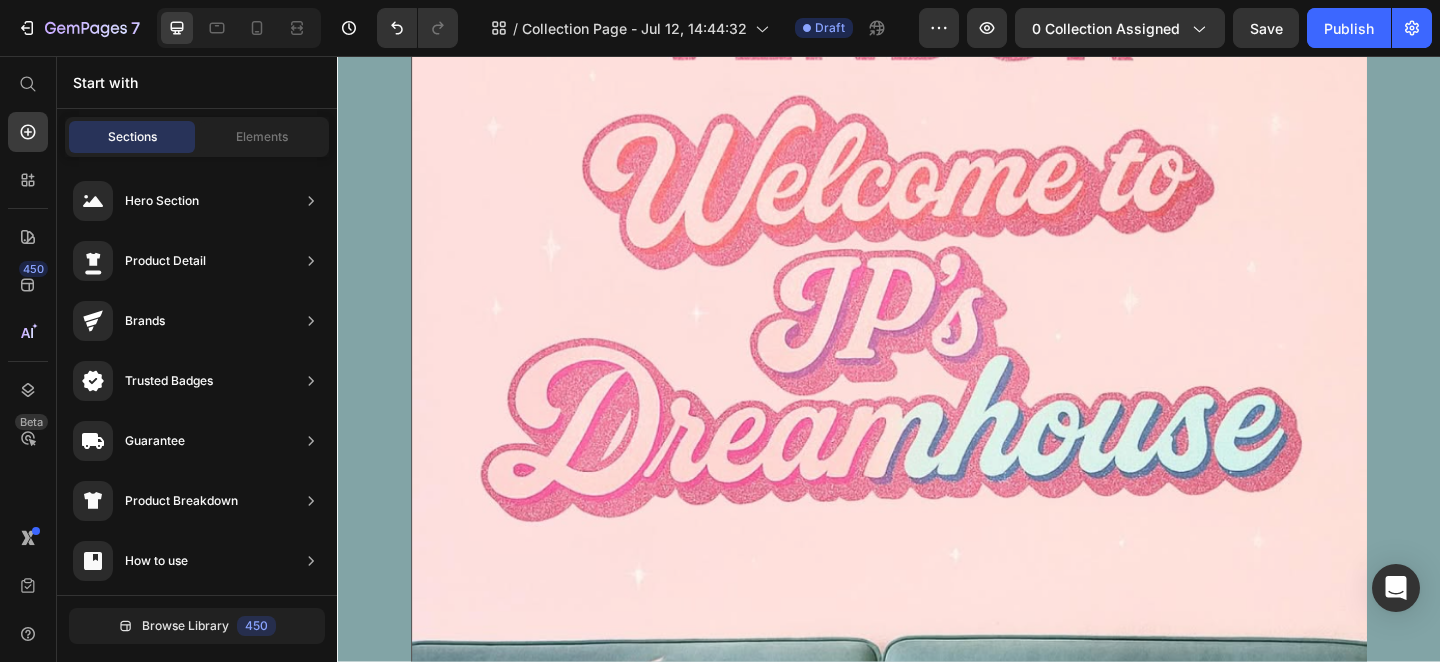 click at bounding box center [937, 386] 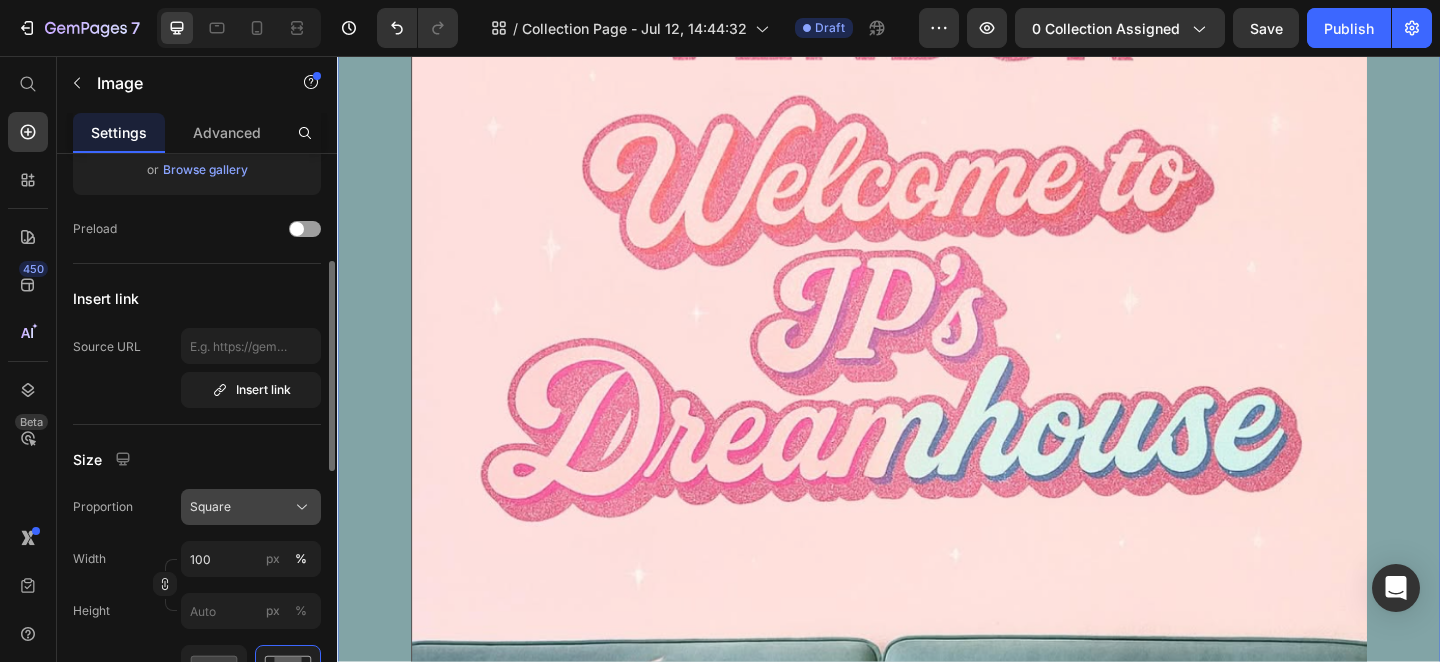 scroll, scrollTop: 0, scrollLeft: 0, axis: both 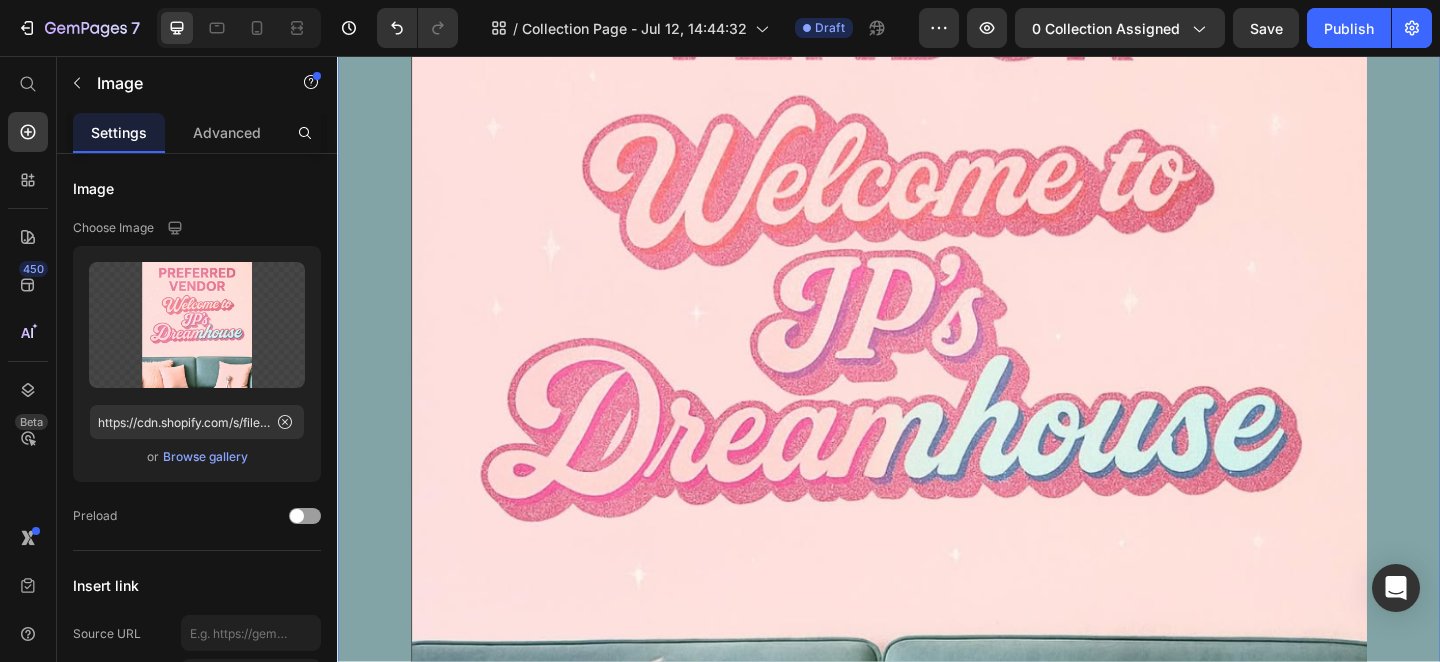 click at bounding box center (937, 386) 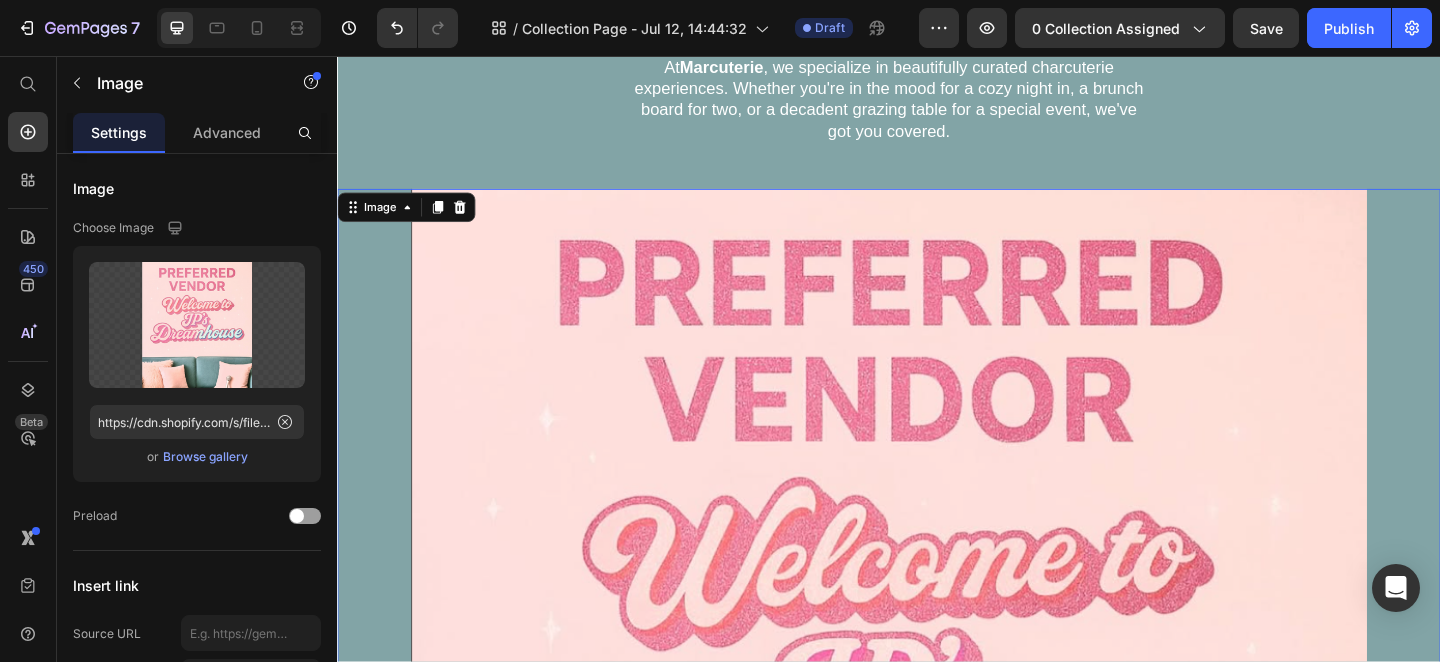 scroll, scrollTop: 386, scrollLeft: 0, axis: vertical 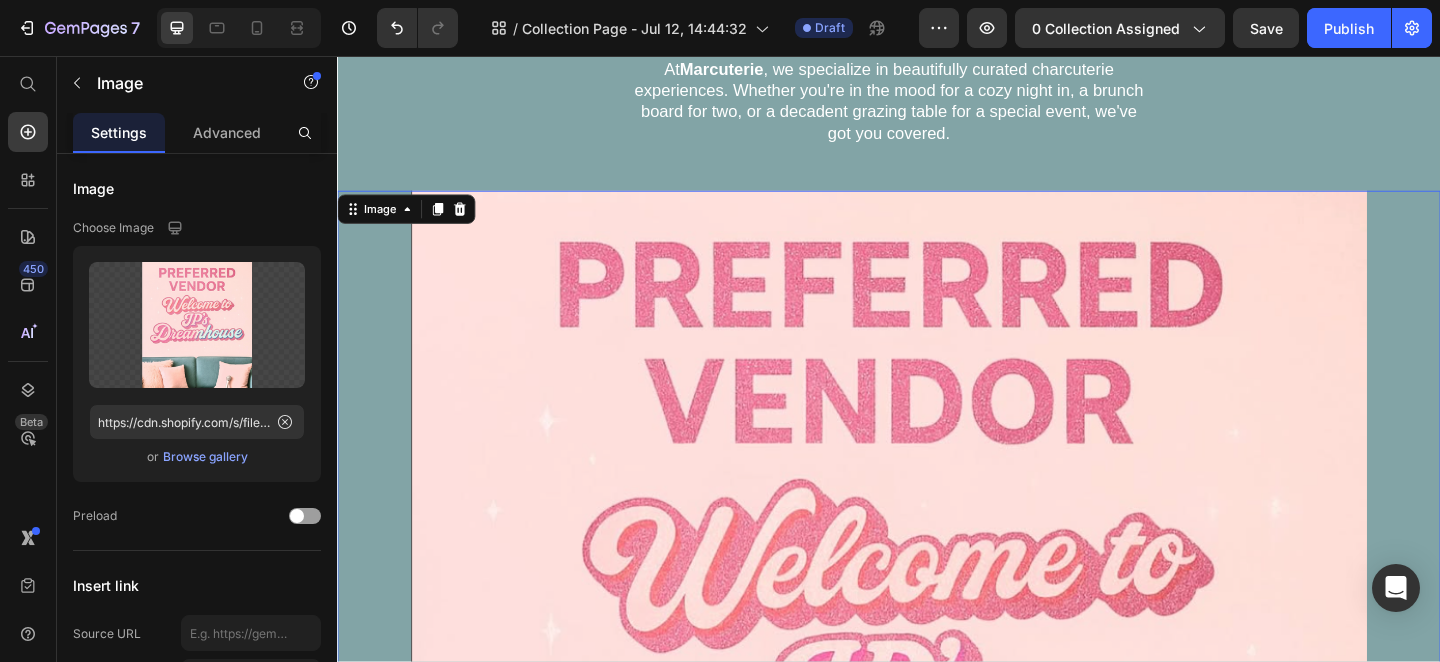 click at bounding box center [937, 803] 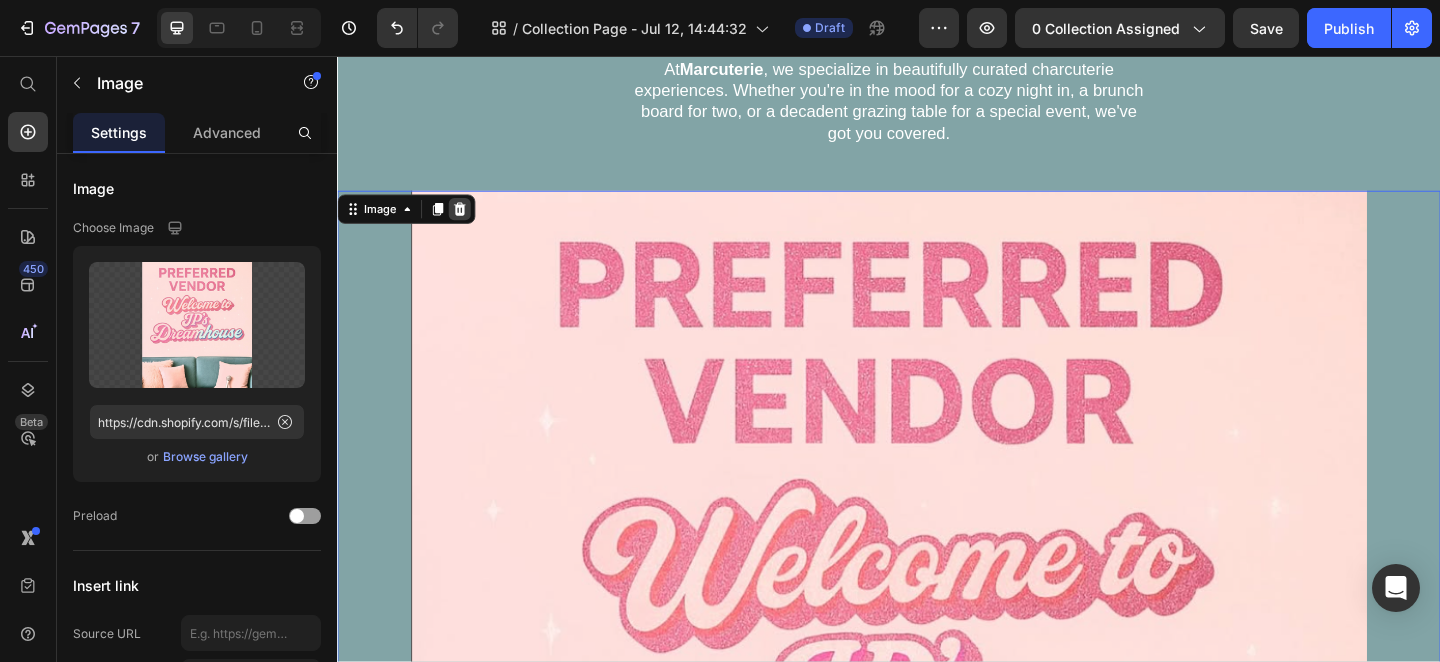 click 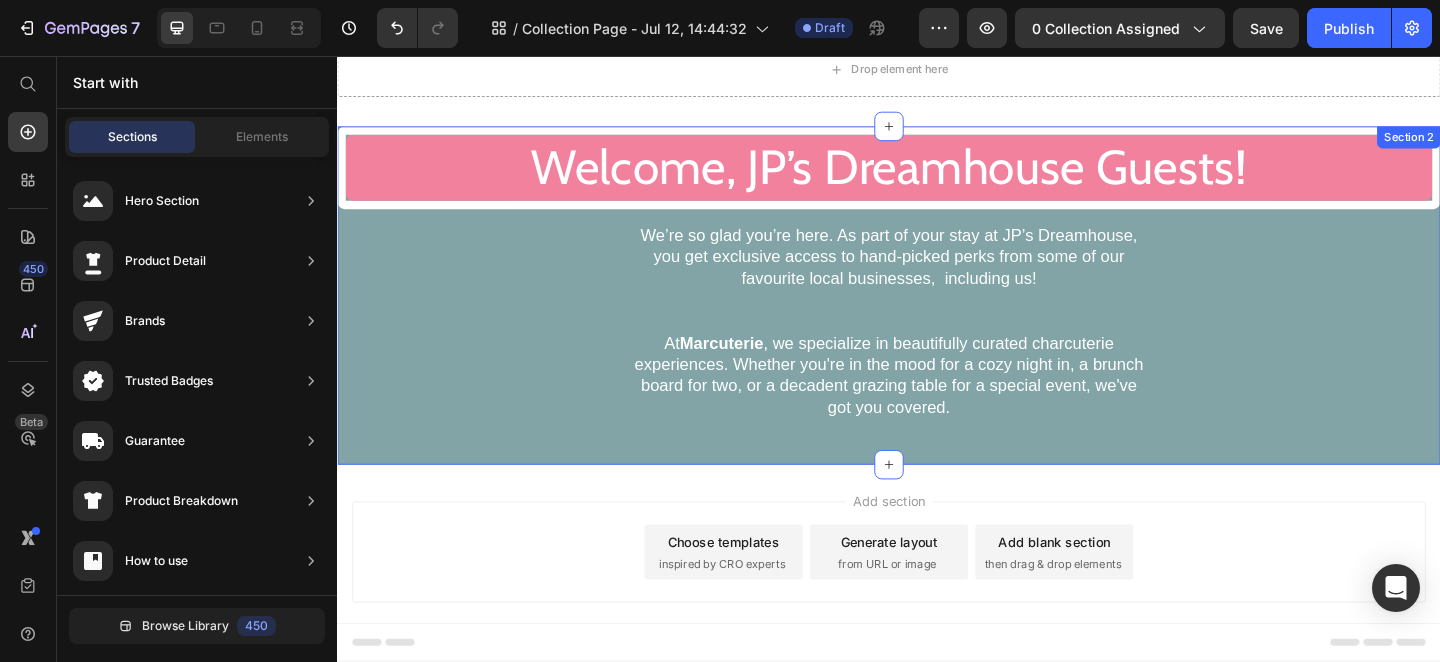 scroll, scrollTop: 119, scrollLeft: 0, axis: vertical 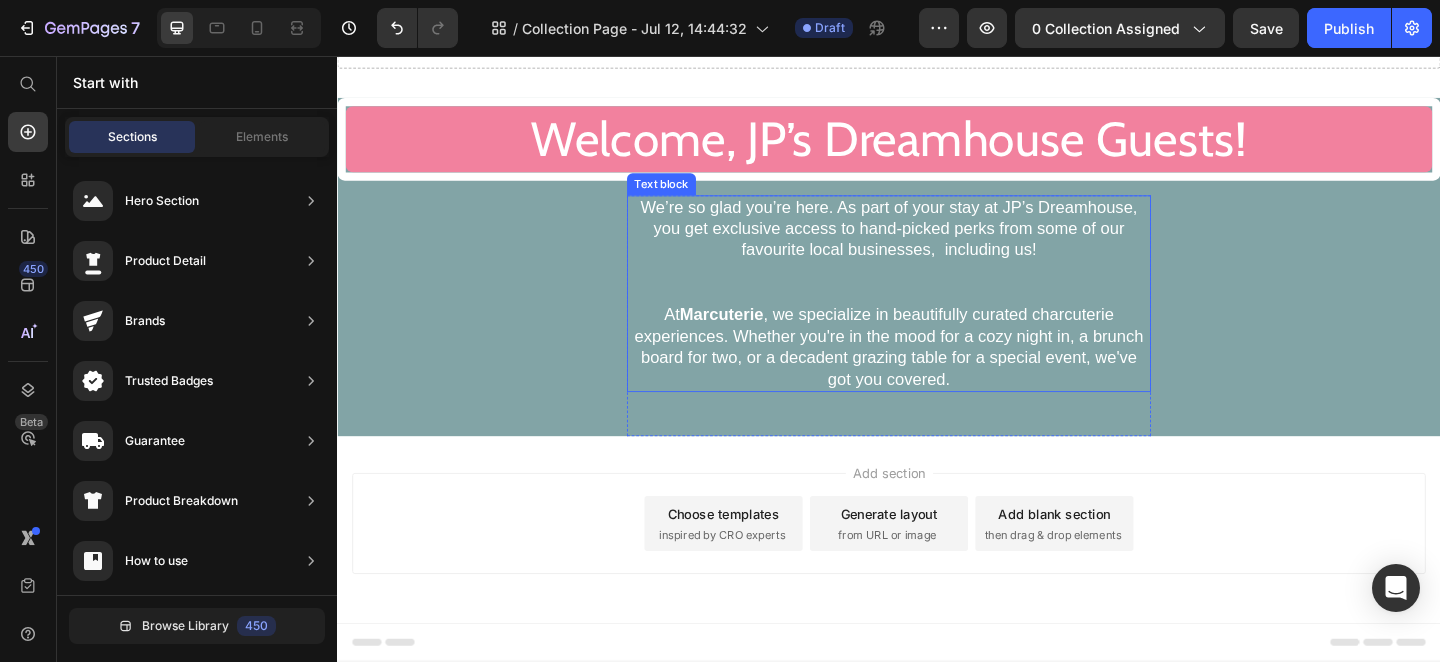 click on "We’re so glad you’re here. As part of your stay at JP’s Dreamhouse, you get exclusive access to hand-picked perks from some of our favourite local businesses,  including us!" at bounding box center [937, 268] 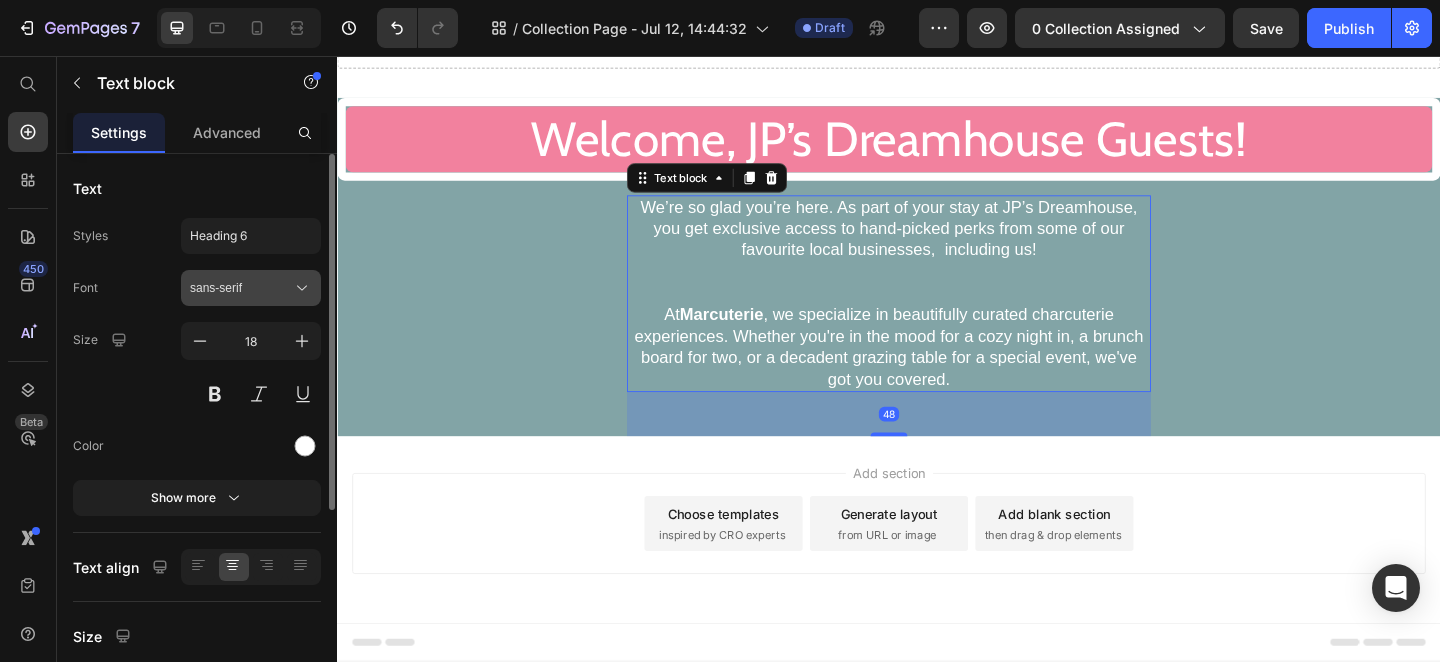 click on "sans-serif" at bounding box center [241, 288] 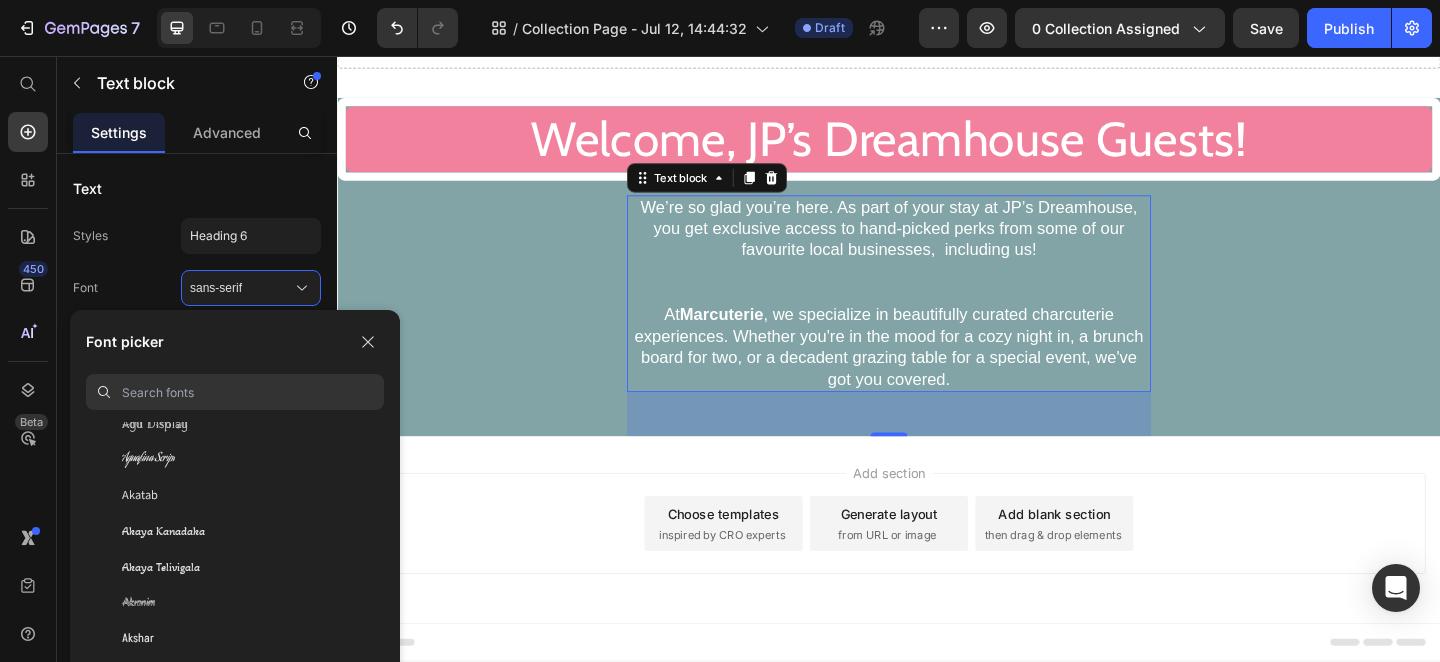 scroll, scrollTop: 841, scrollLeft: 0, axis: vertical 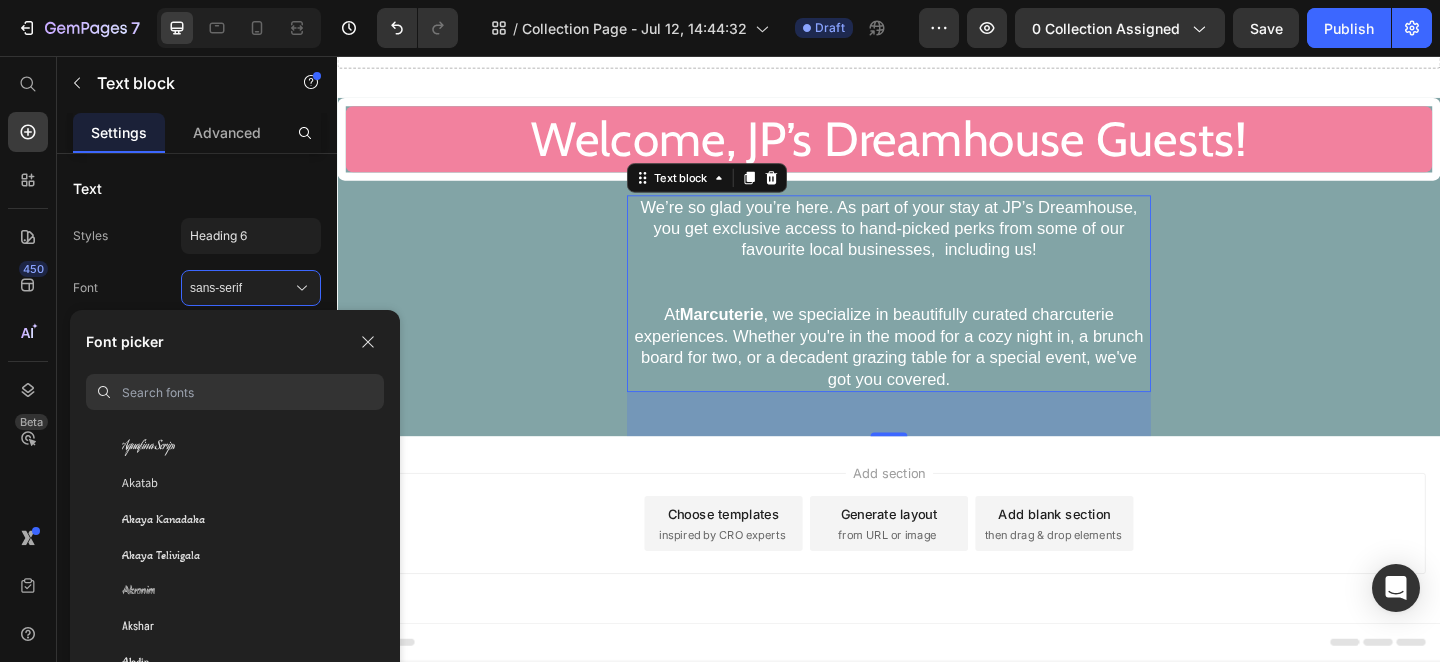 click on "Akaya Telivigala" 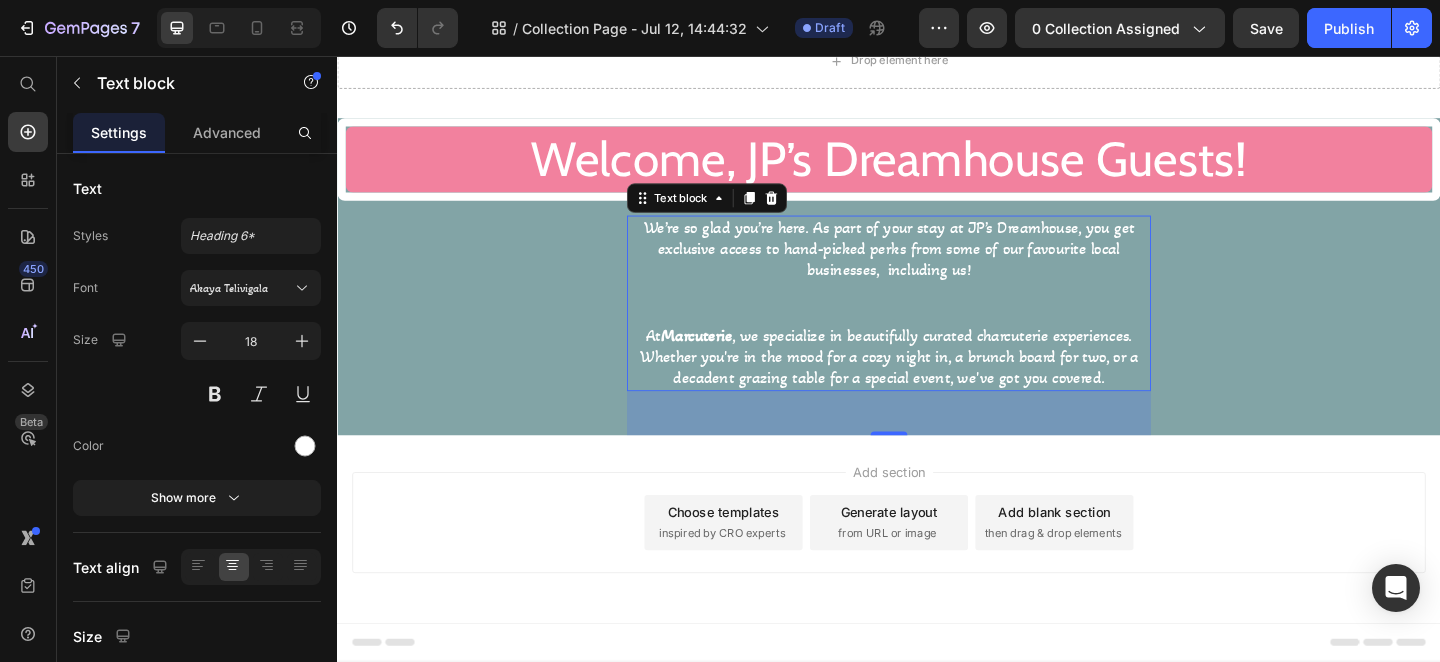 scroll, scrollTop: 96, scrollLeft: 0, axis: vertical 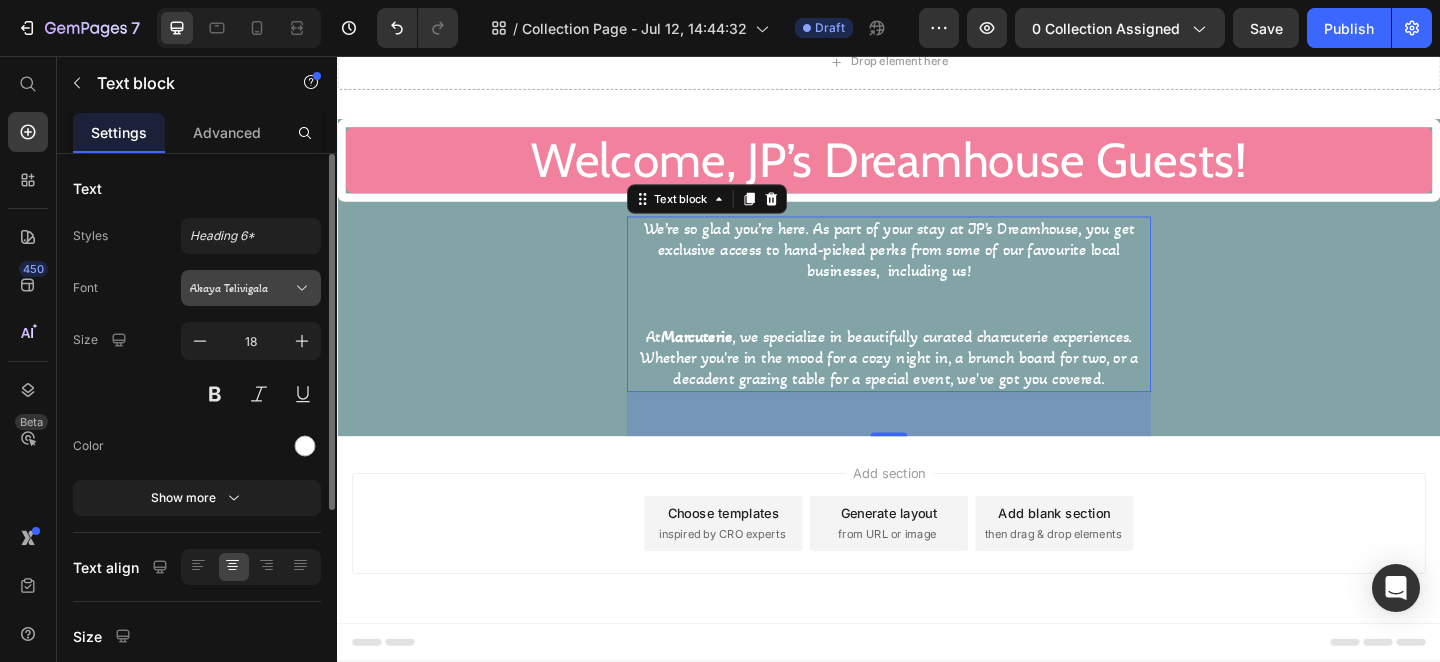 click on "Akaya Telivigala" at bounding box center (241, 288) 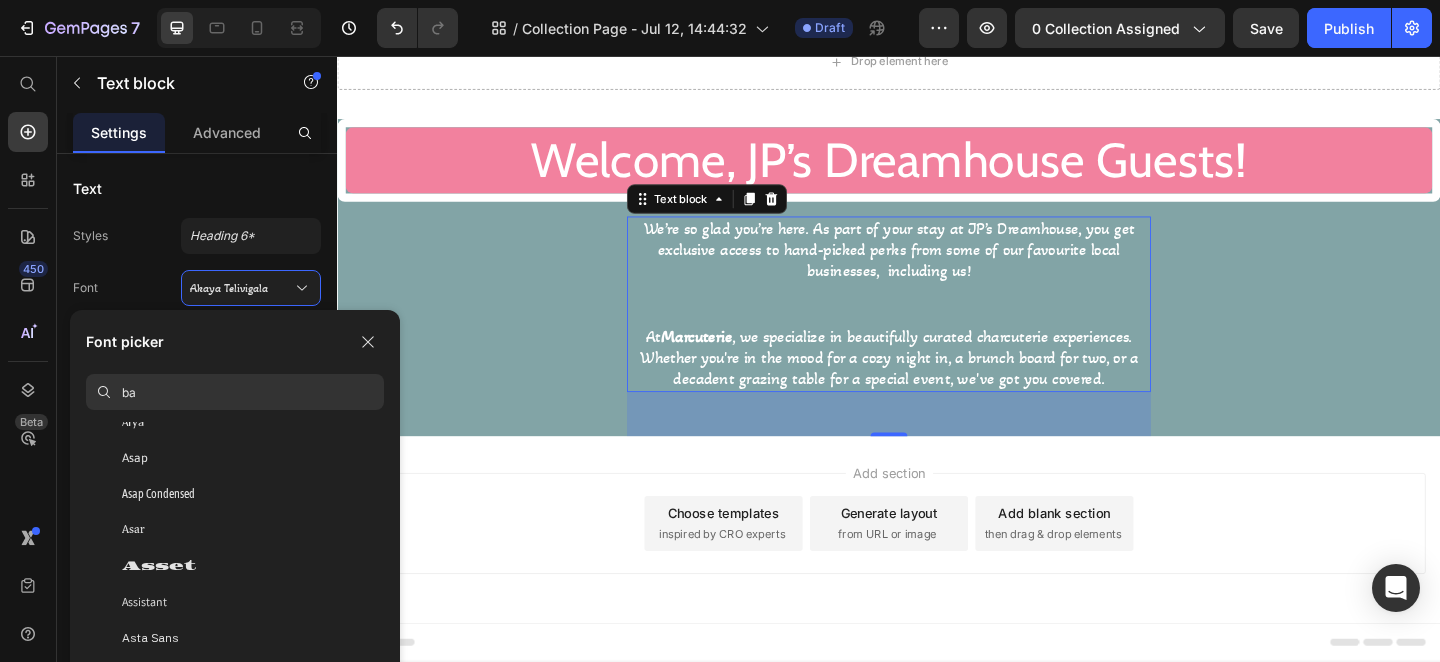 scroll, scrollTop: 0, scrollLeft: 0, axis: both 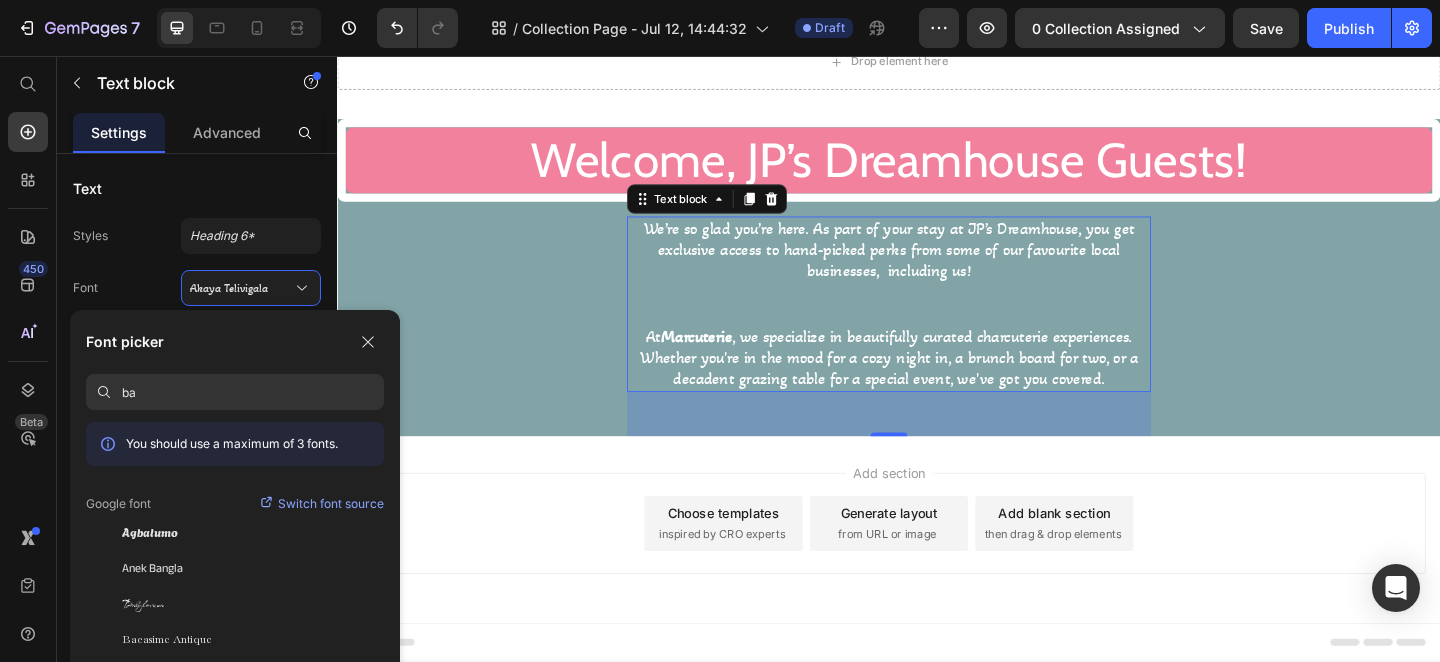 type on "b" 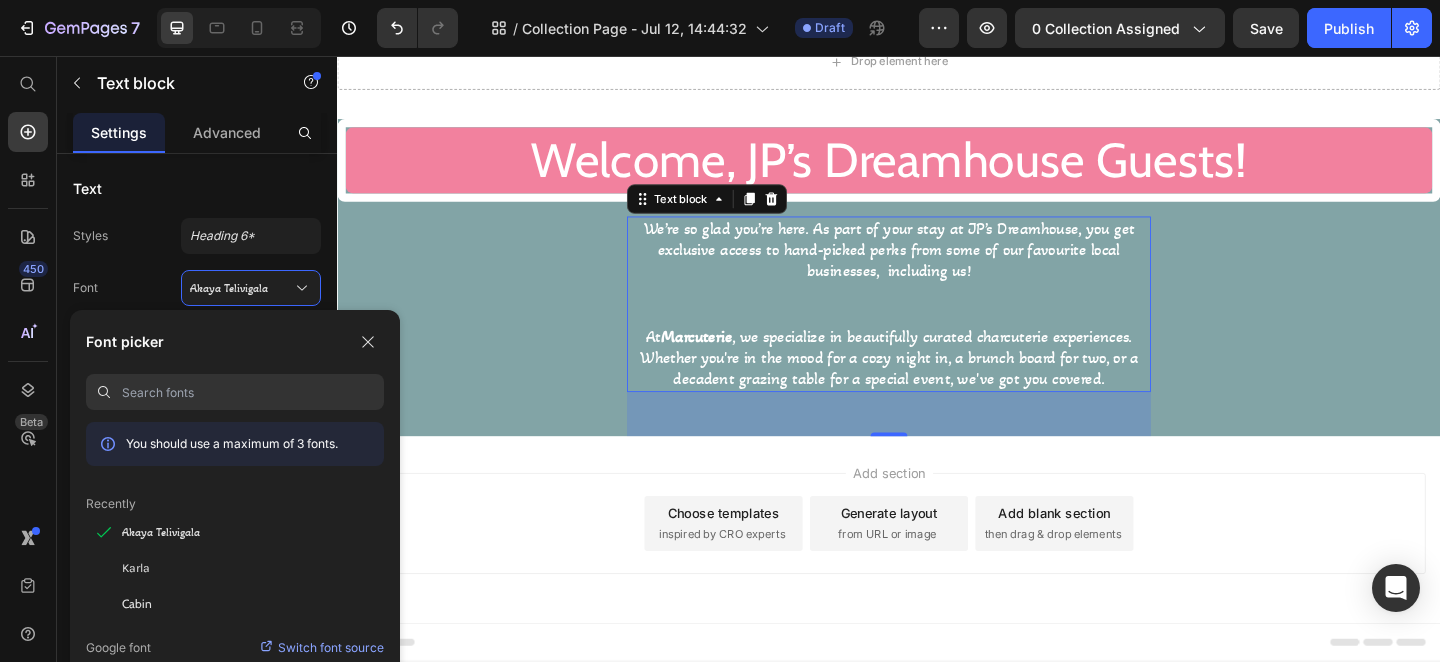 type on "c" 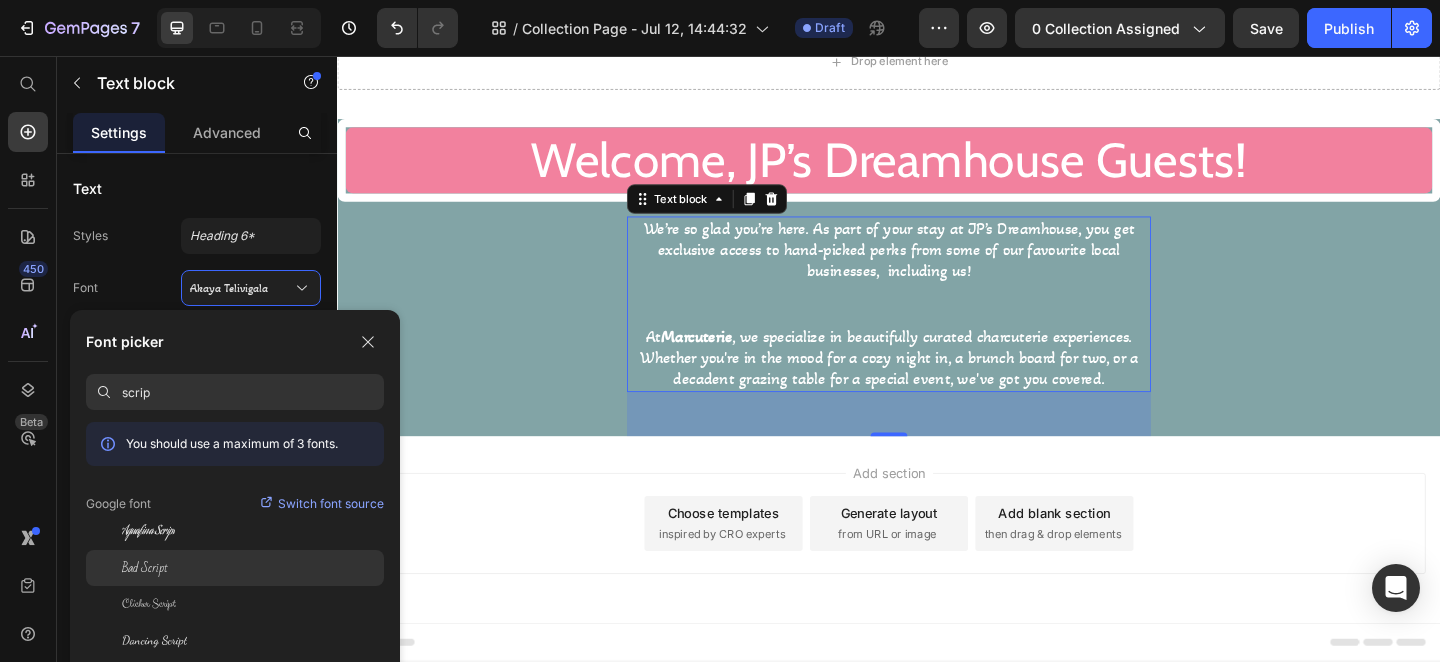 click on "Bad Script" 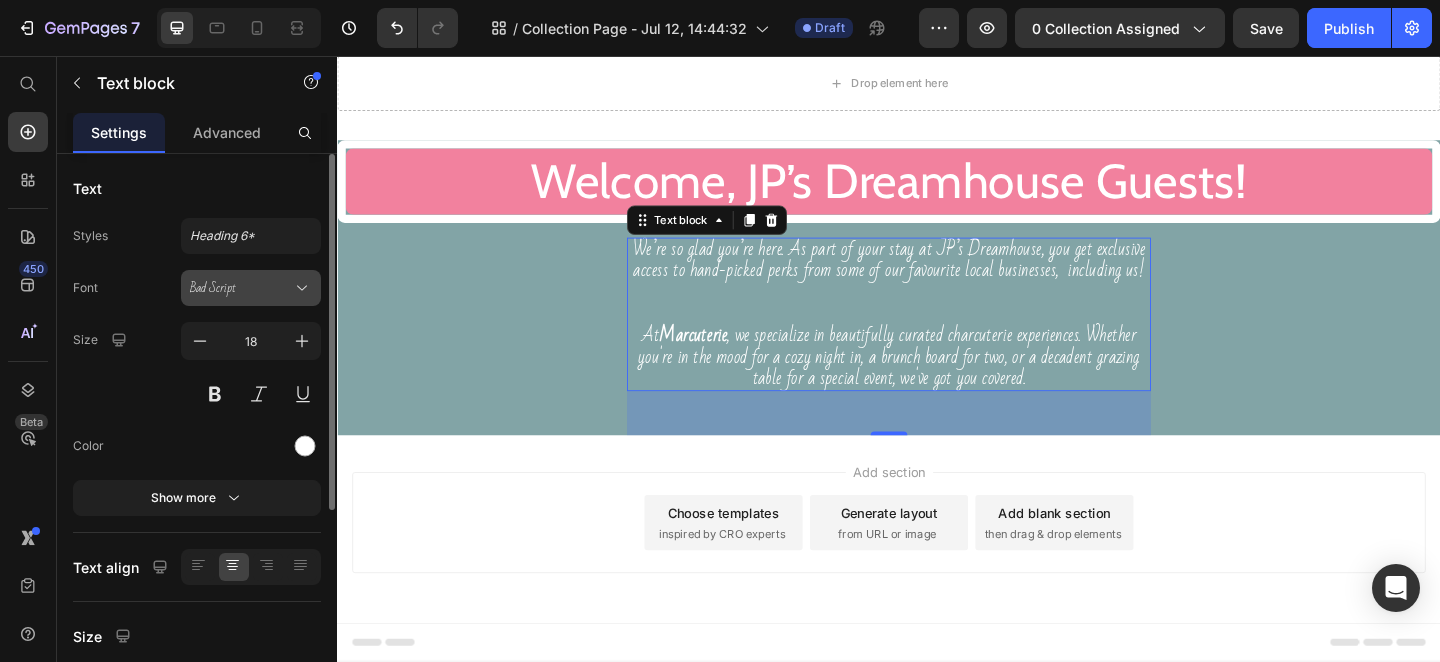 click on "Bad Script" at bounding box center (241, 288) 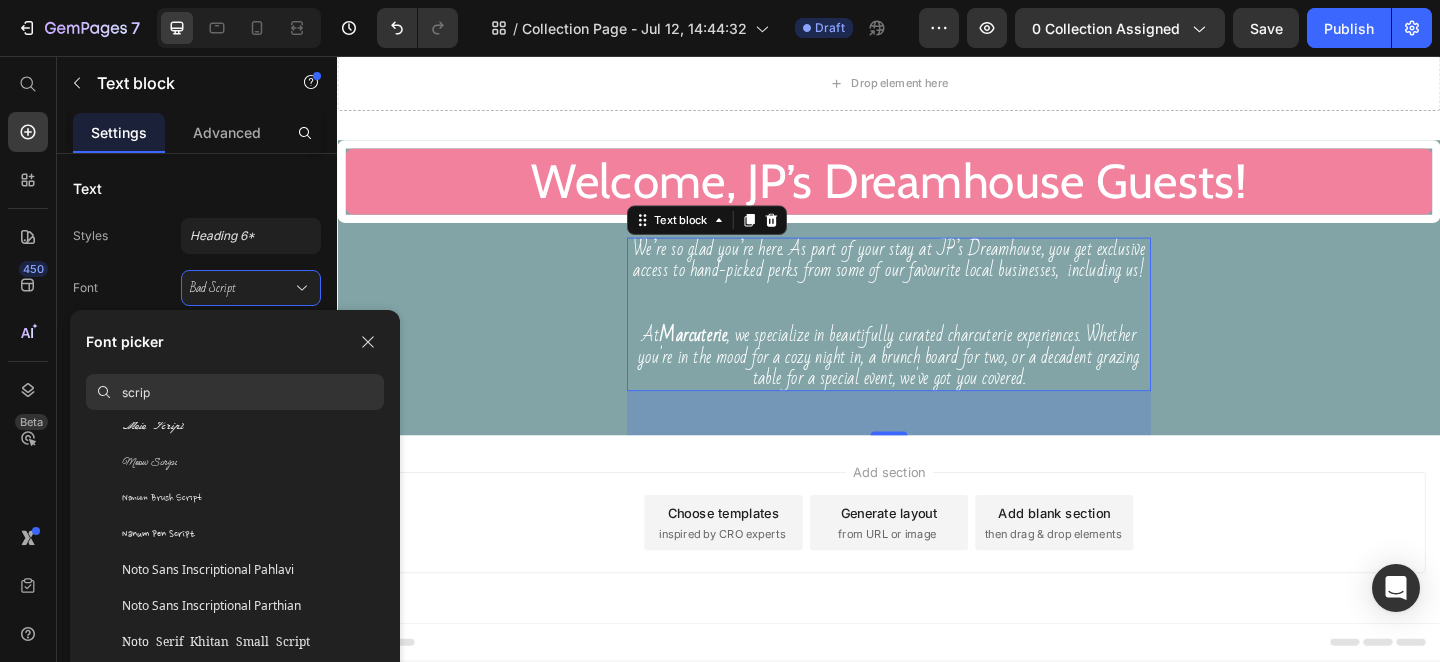 scroll, scrollTop: 805, scrollLeft: 0, axis: vertical 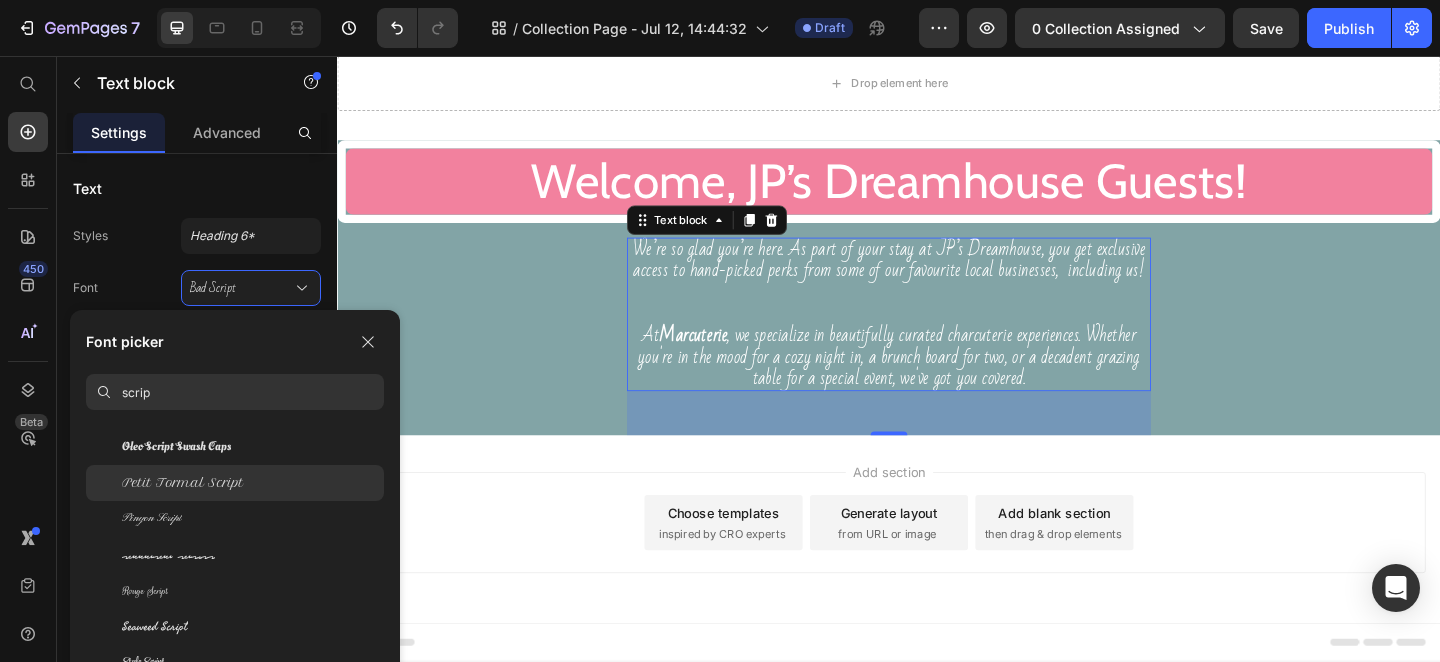 click on "Petit Formal Script" 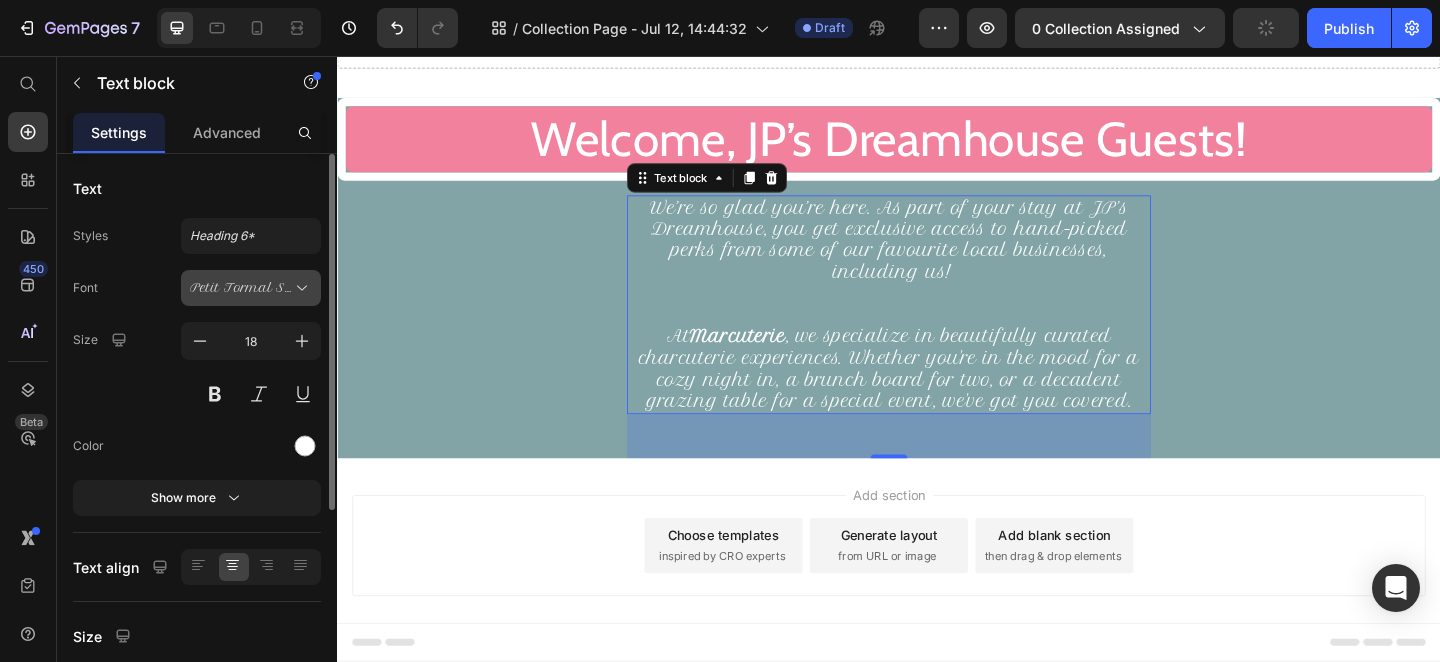 click on "Petit Formal Script" at bounding box center (241, 288) 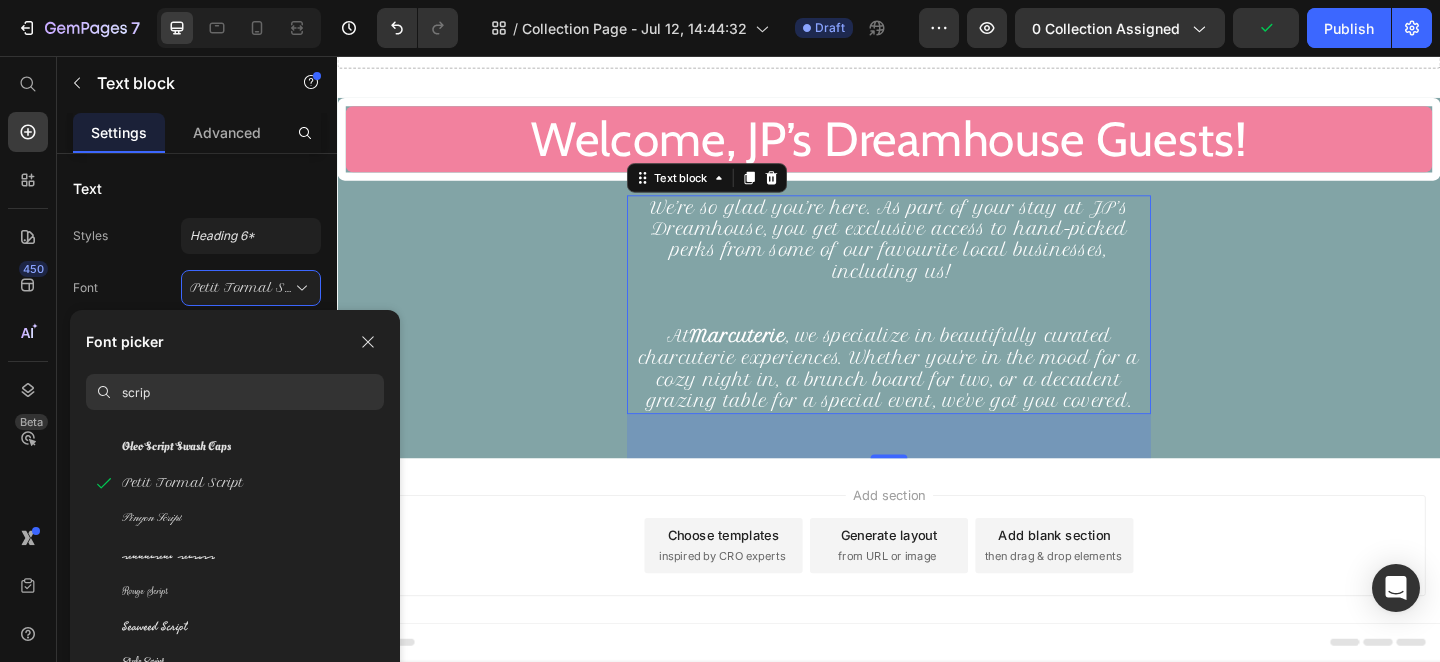 click on "scrip" at bounding box center (253, 392) 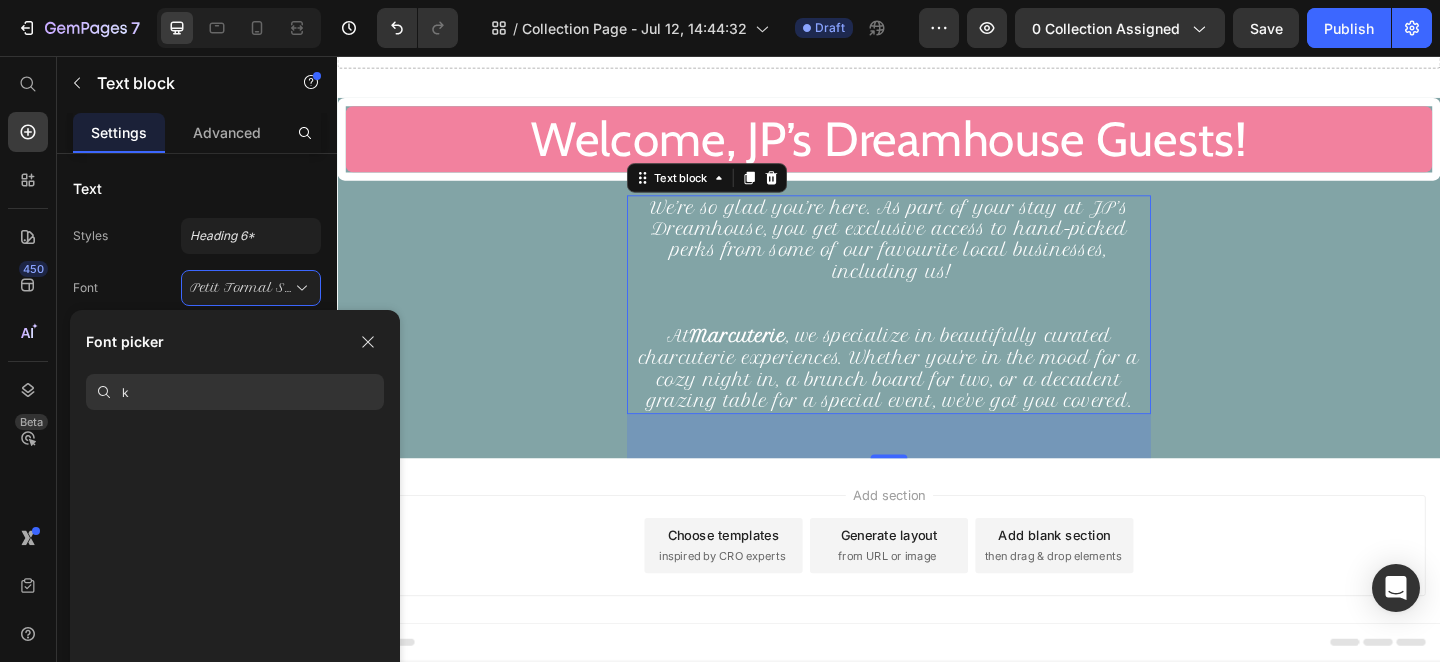 scroll, scrollTop: 0, scrollLeft: 0, axis: both 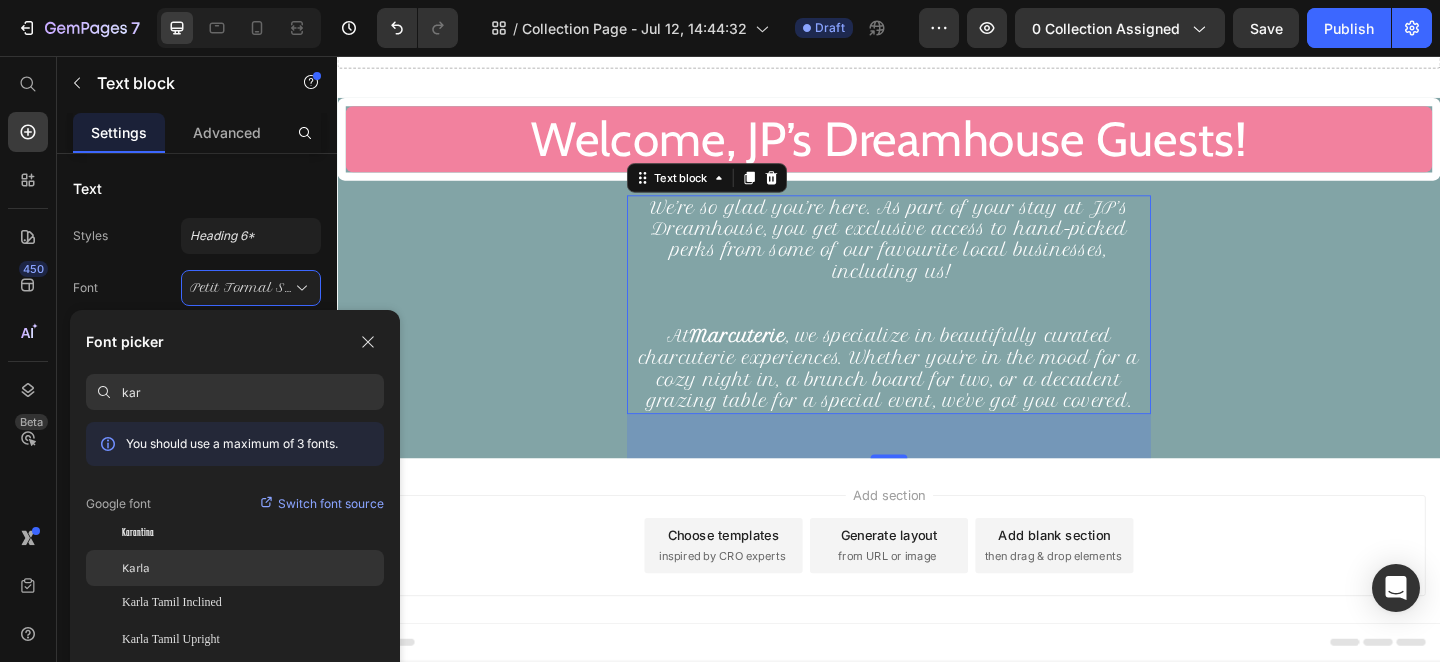 type on "kar" 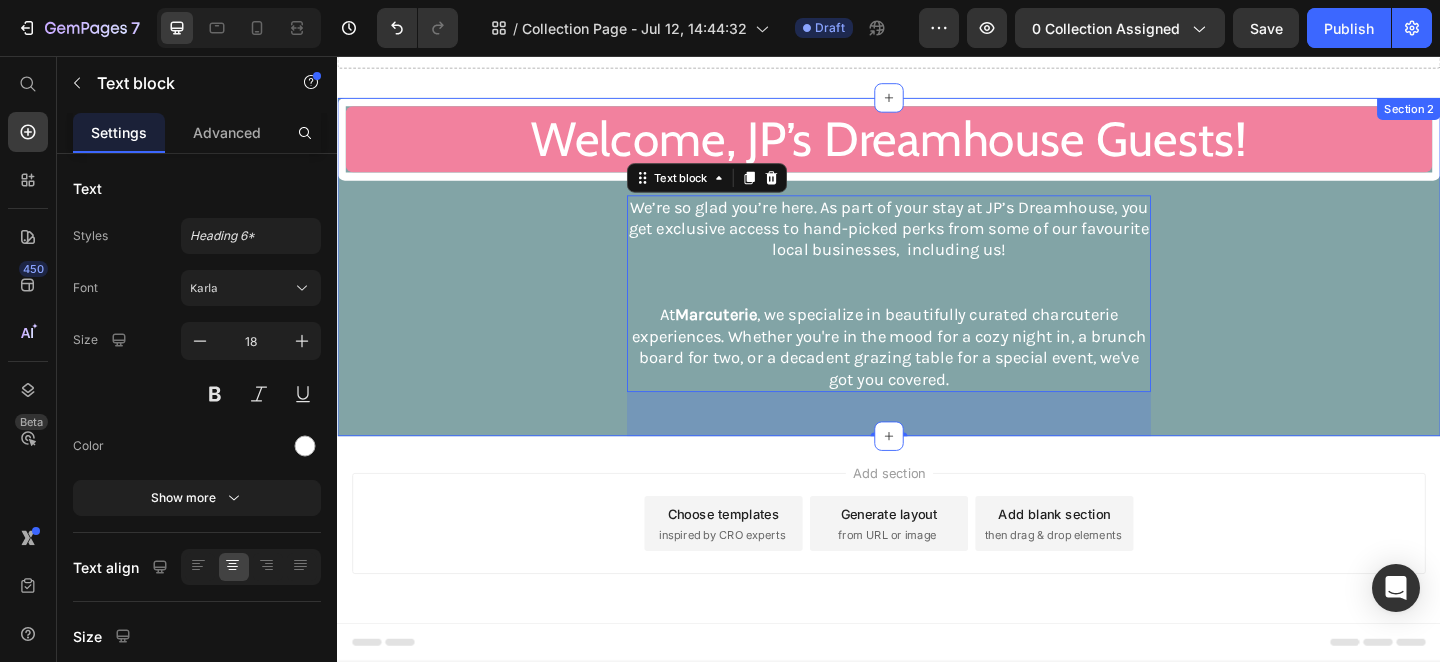 click on "Welcome, JP’s Dreamhouse Guests! Heading We’re so glad you’re here. As part of your stay at JP’s Dreamhouse, you get exclusive access to hand-picked perks from some of our favourite local businesses,  including us! At  Marcuterie , we specialize in beautifully curated charcuterie experiences. Whether you're in the mood for a cozy night in, a brunch board for two, or a decadent grazing table for a special event, we've got you covered. Text block   48 Row" at bounding box center (937, 286) 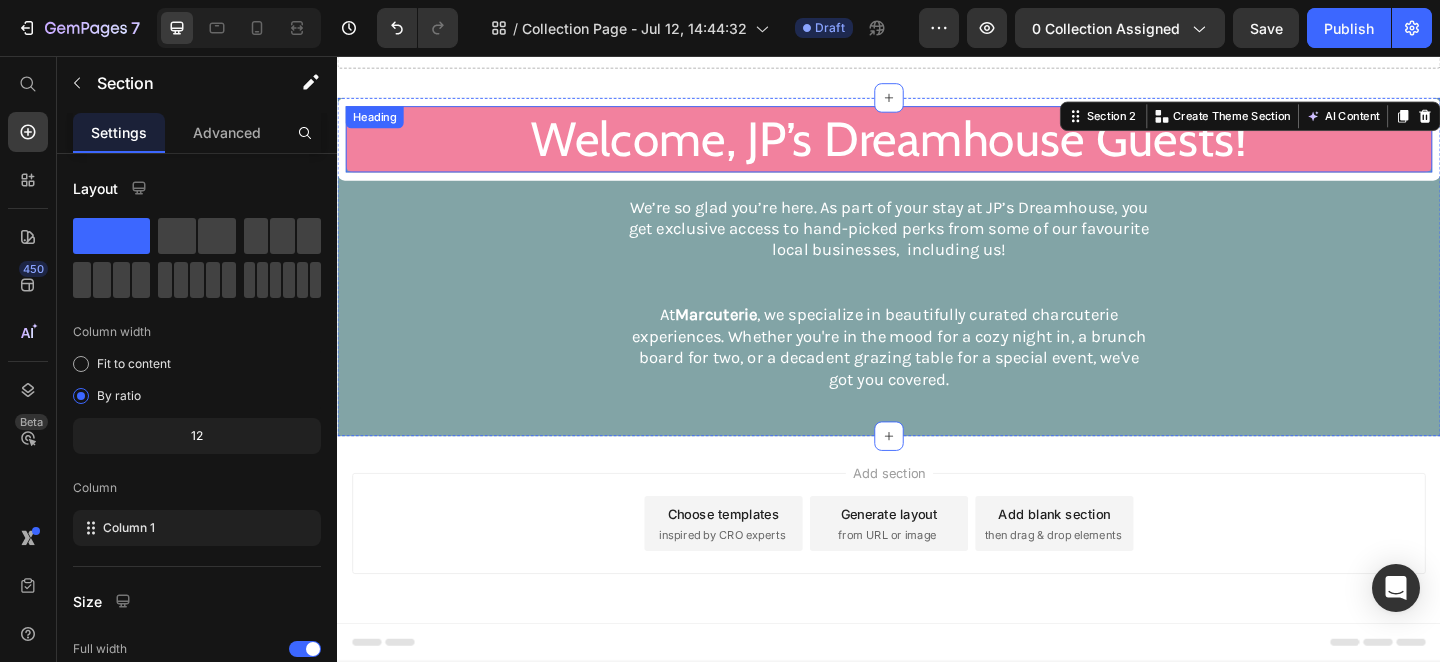 click on "Welcome, JP’s Dreamhouse Guests!" at bounding box center [937, 147] 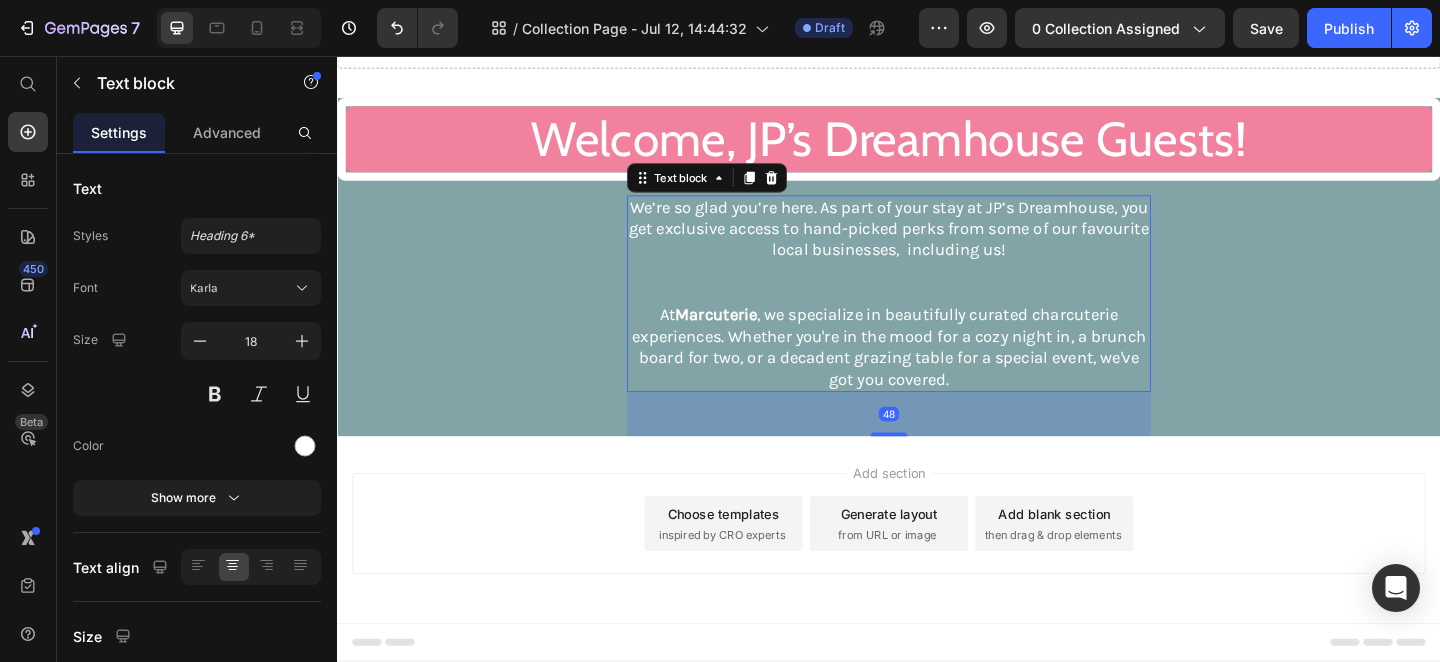 click on "At  Marcuterie , we specialize in beautifully curated charcuterie experiences. Whether you're in the mood for a cozy night in, a brunch board for two, or a decadent grazing table for a special event, we've got you covered." at bounding box center [937, 374] 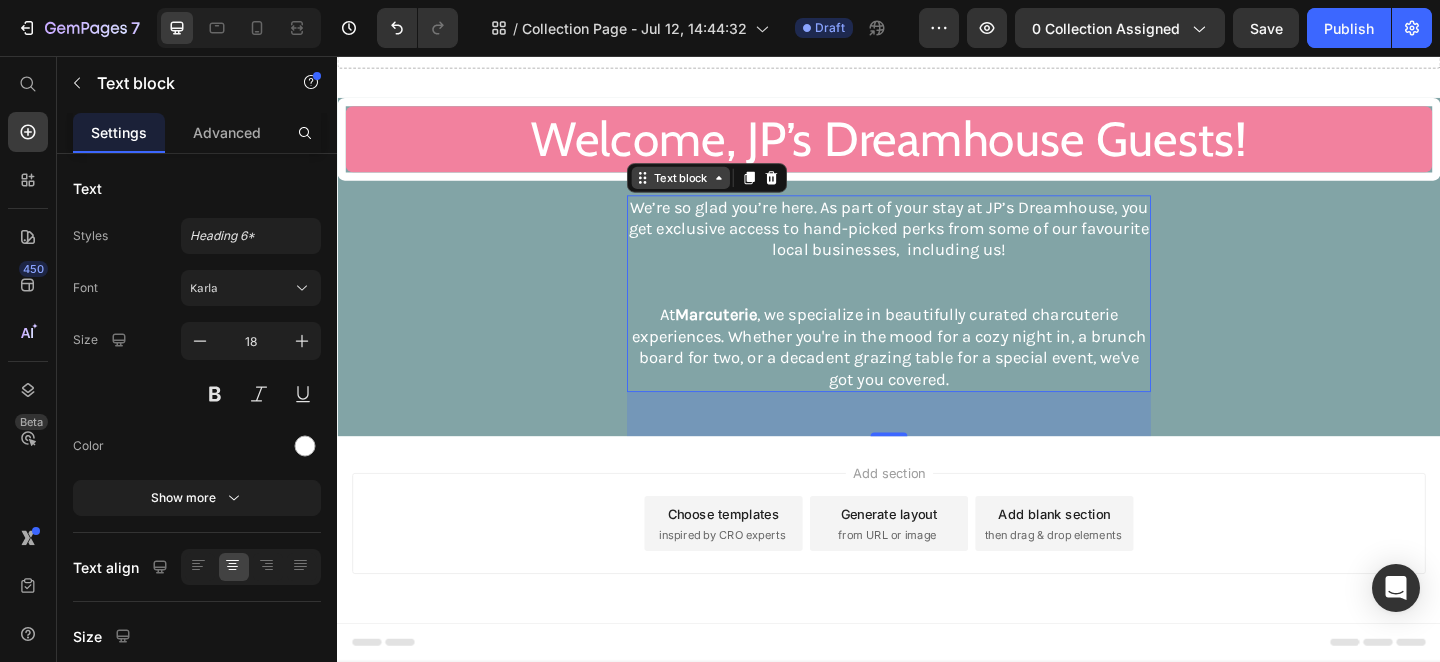 click on "Text block" at bounding box center (710, 189) 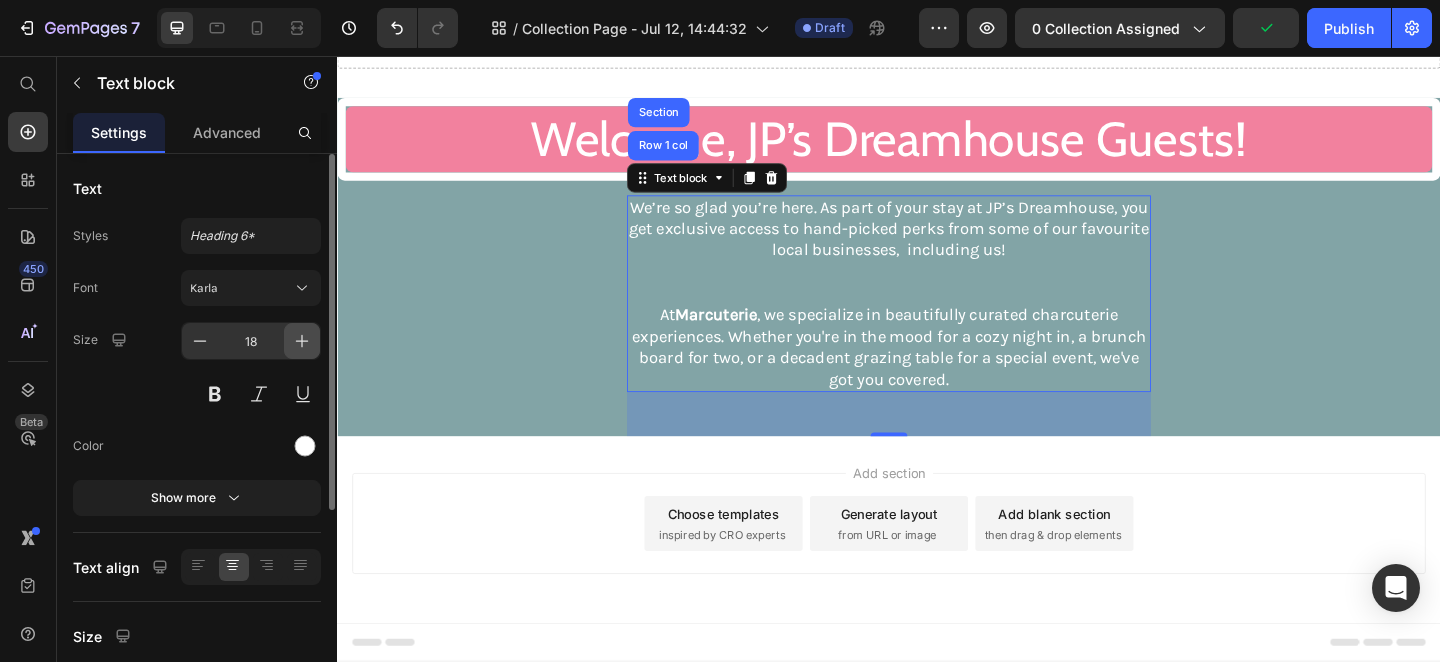 click 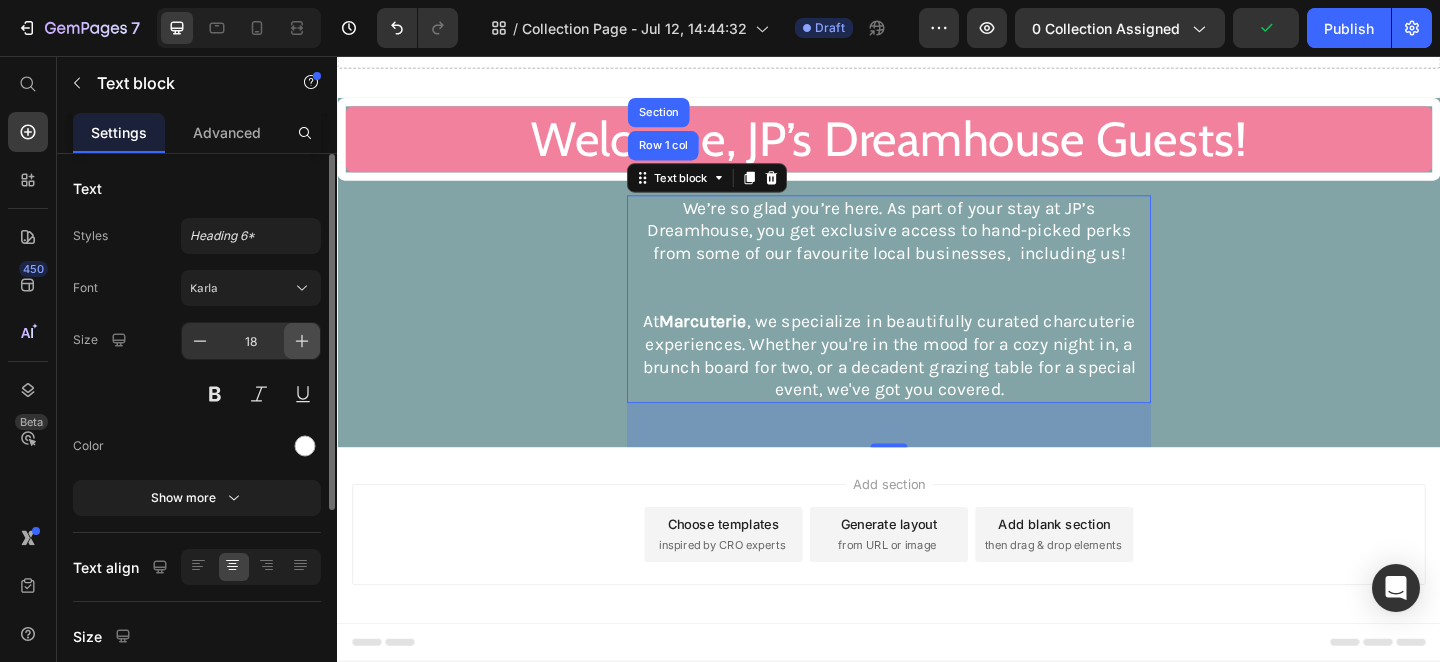 click 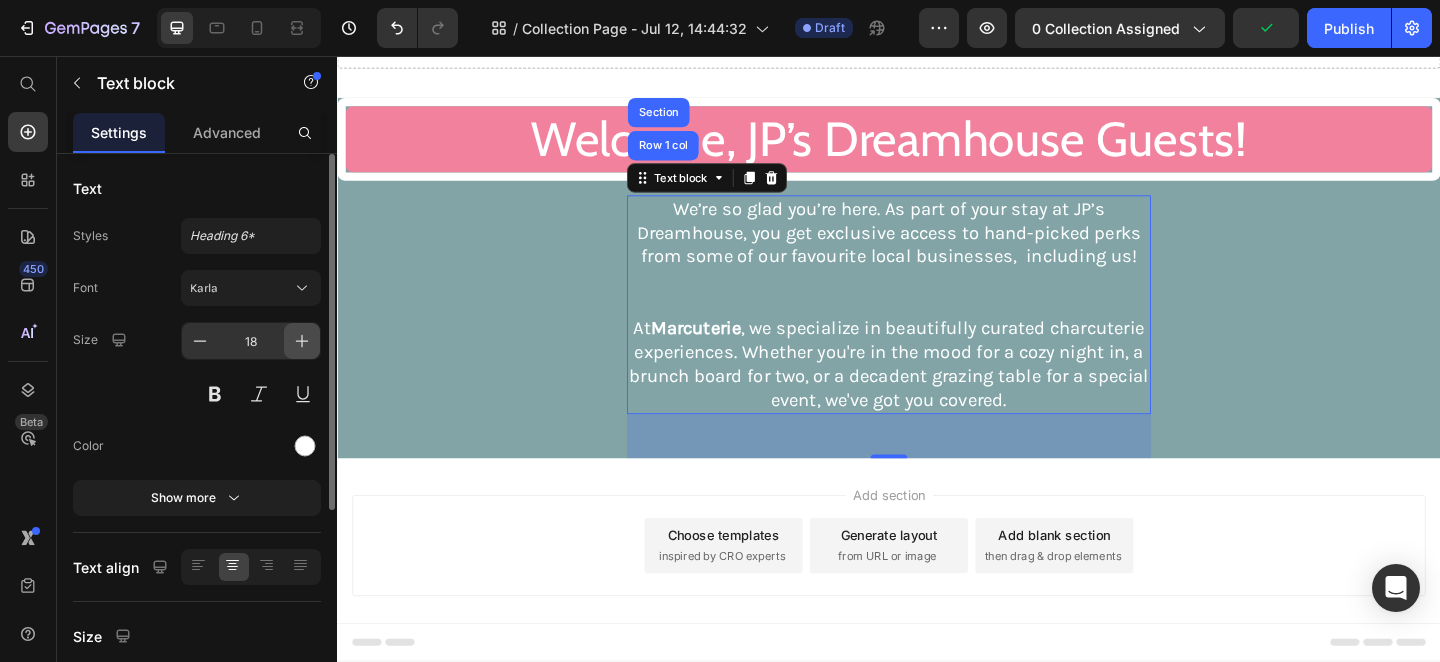 click 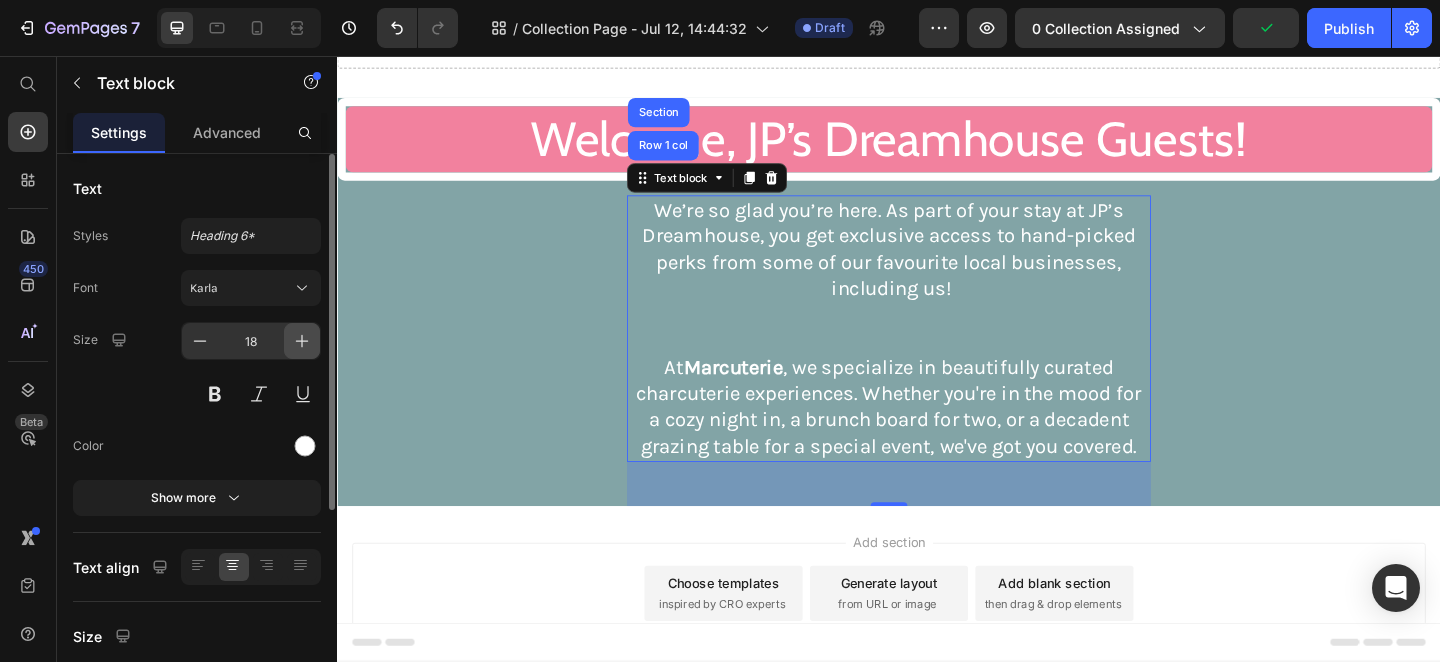 click 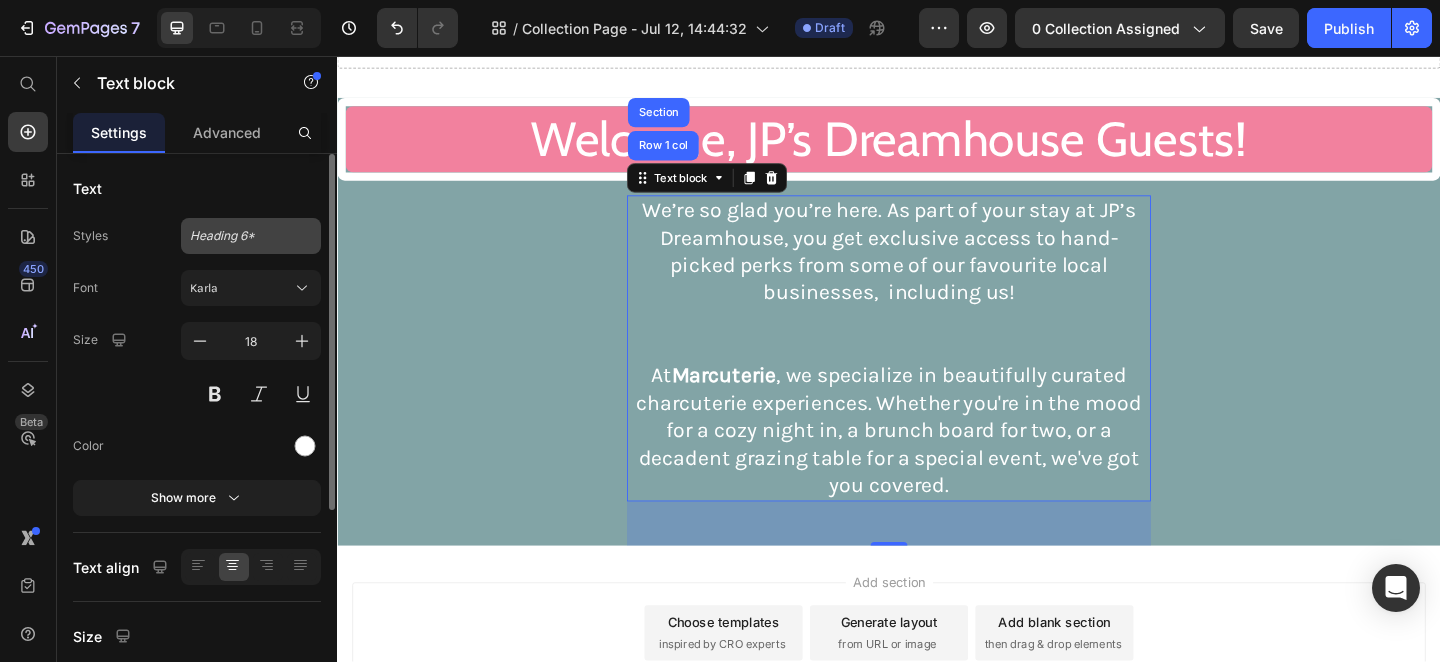 click on "Heading 6*" 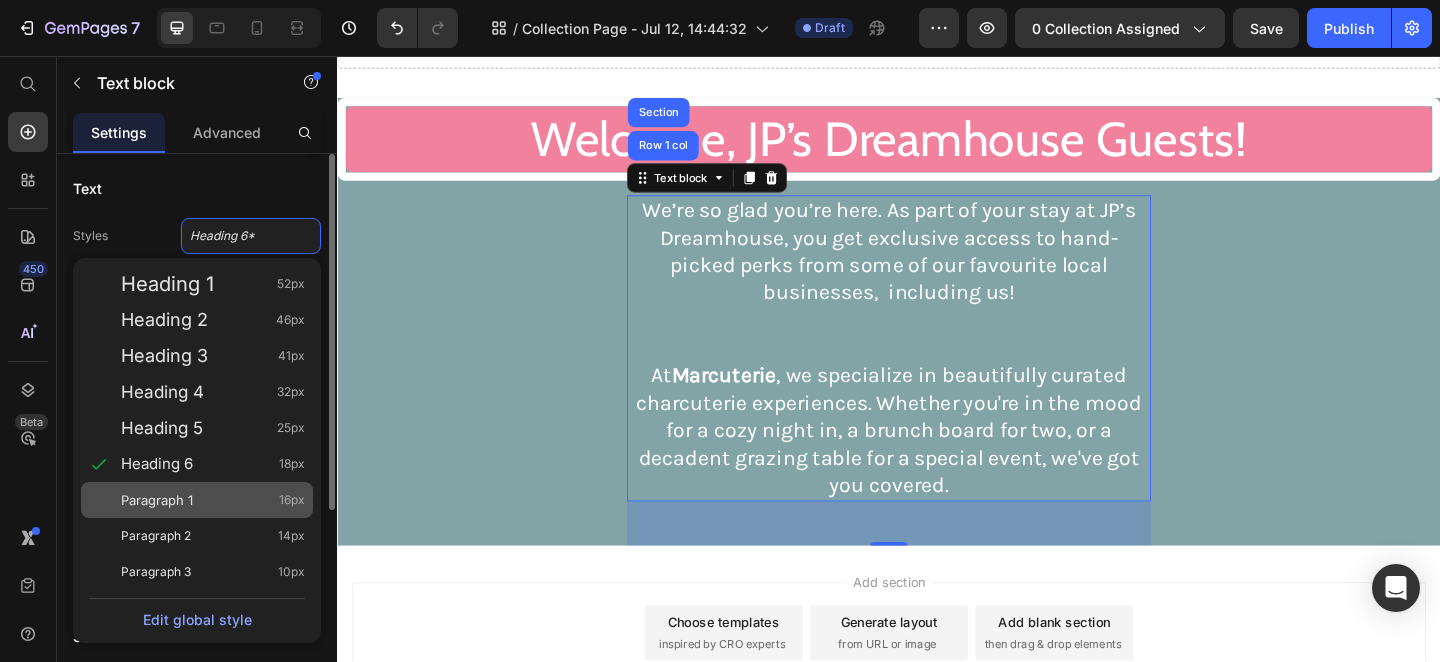 click on "Paragraph 1 16px" at bounding box center (213, 500) 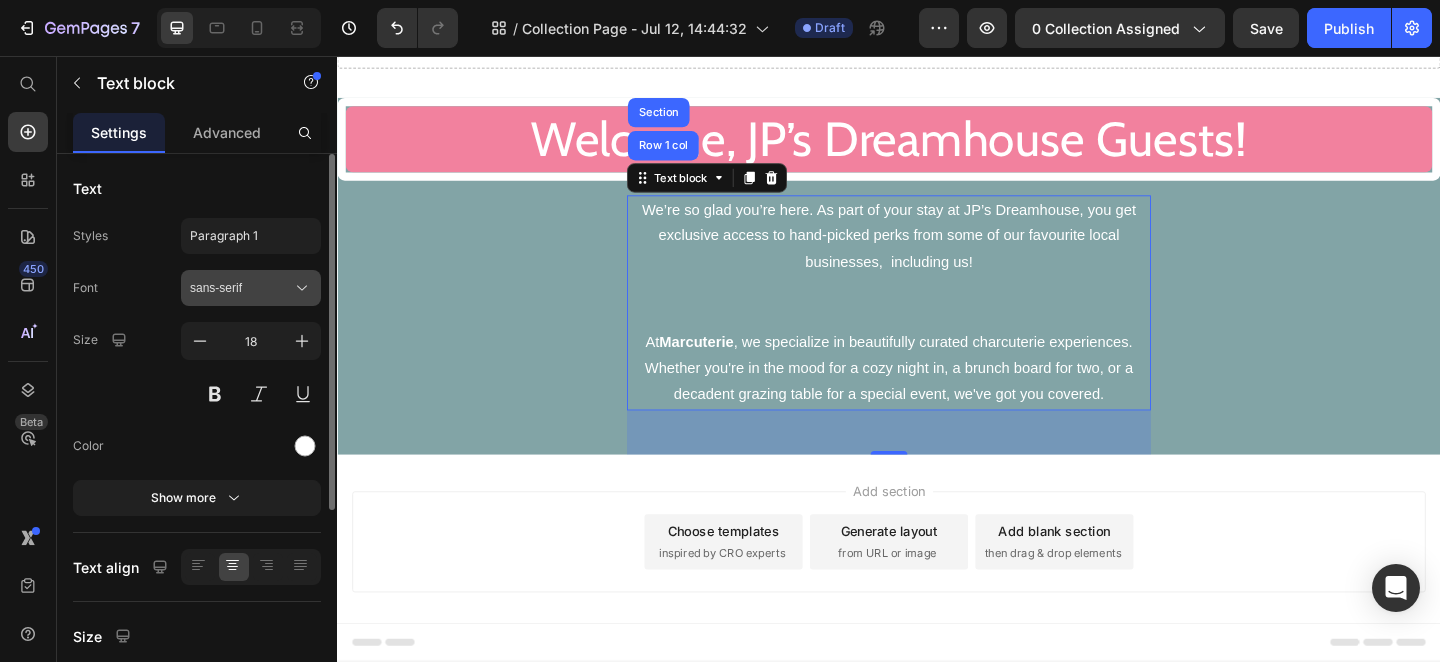 click on "sans-serif" at bounding box center [241, 288] 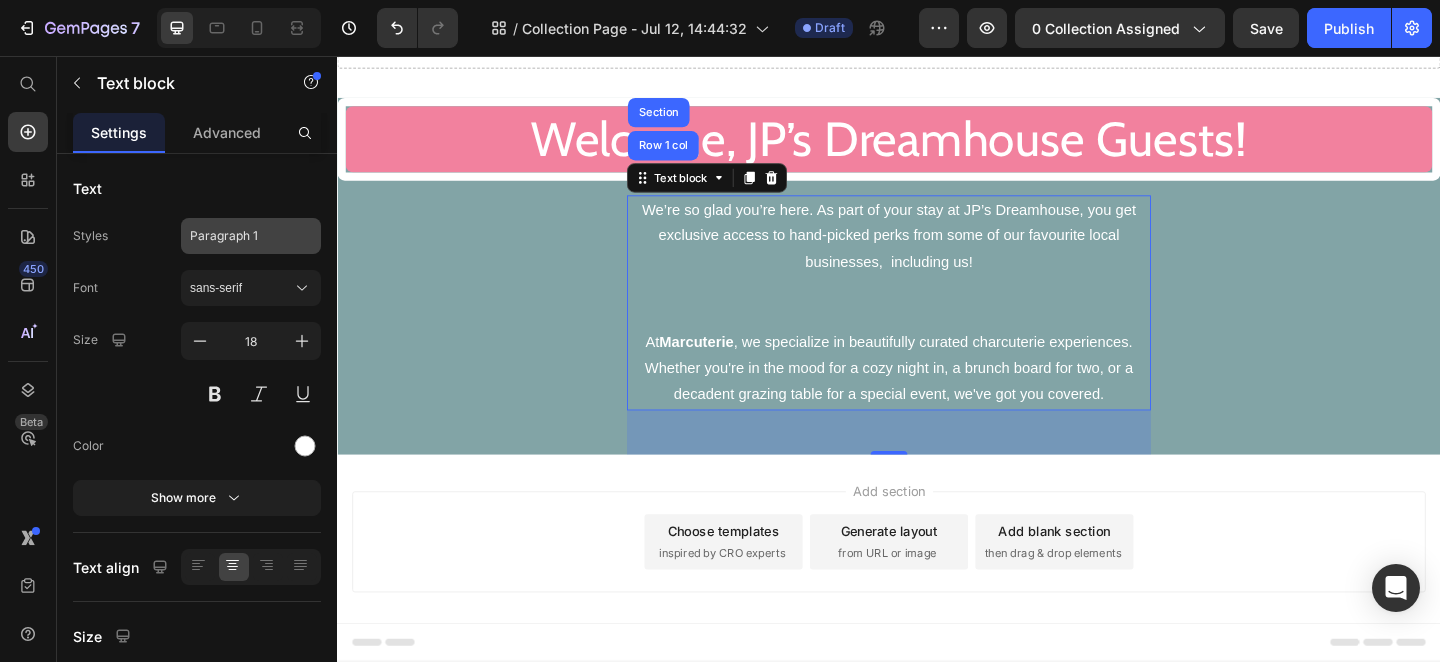 click on "Paragraph 1" at bounding box center [239, 236] 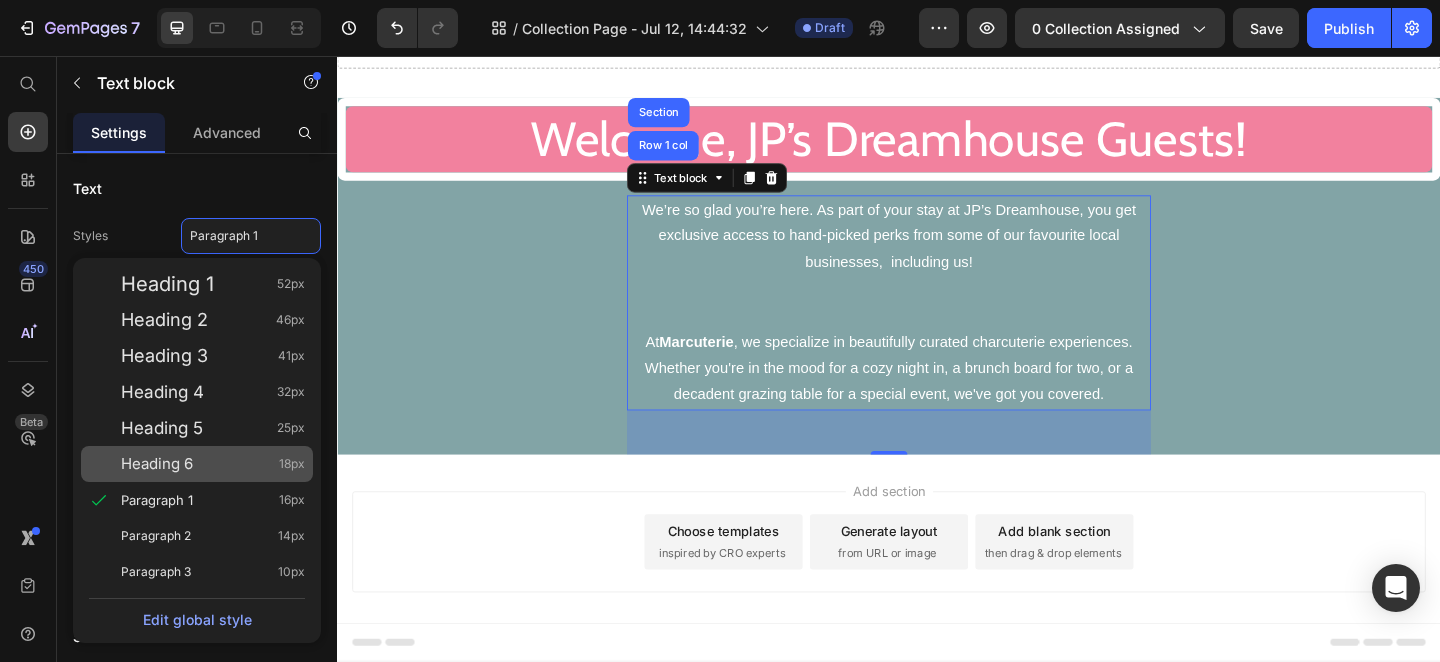 click on "Heading 6 18px" at bounding box center (213, 464) 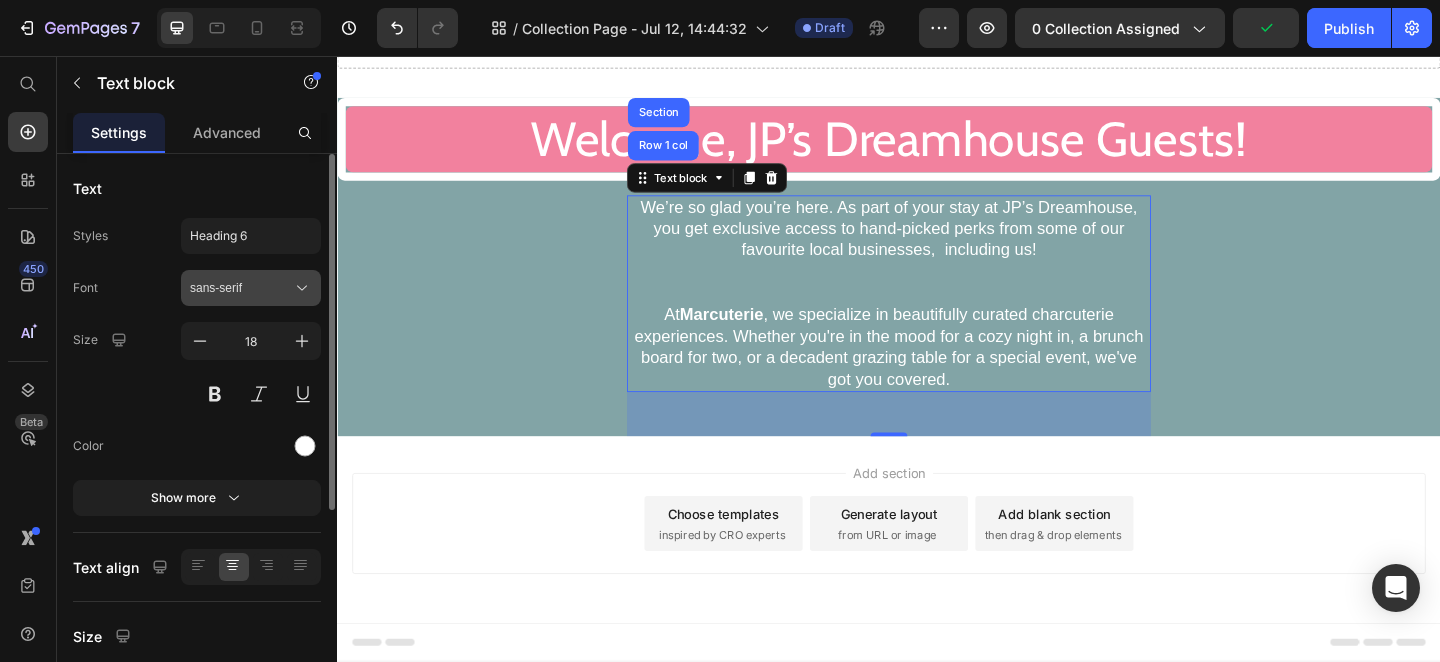 click on "sans-serif" at bounding box center [251, 288] 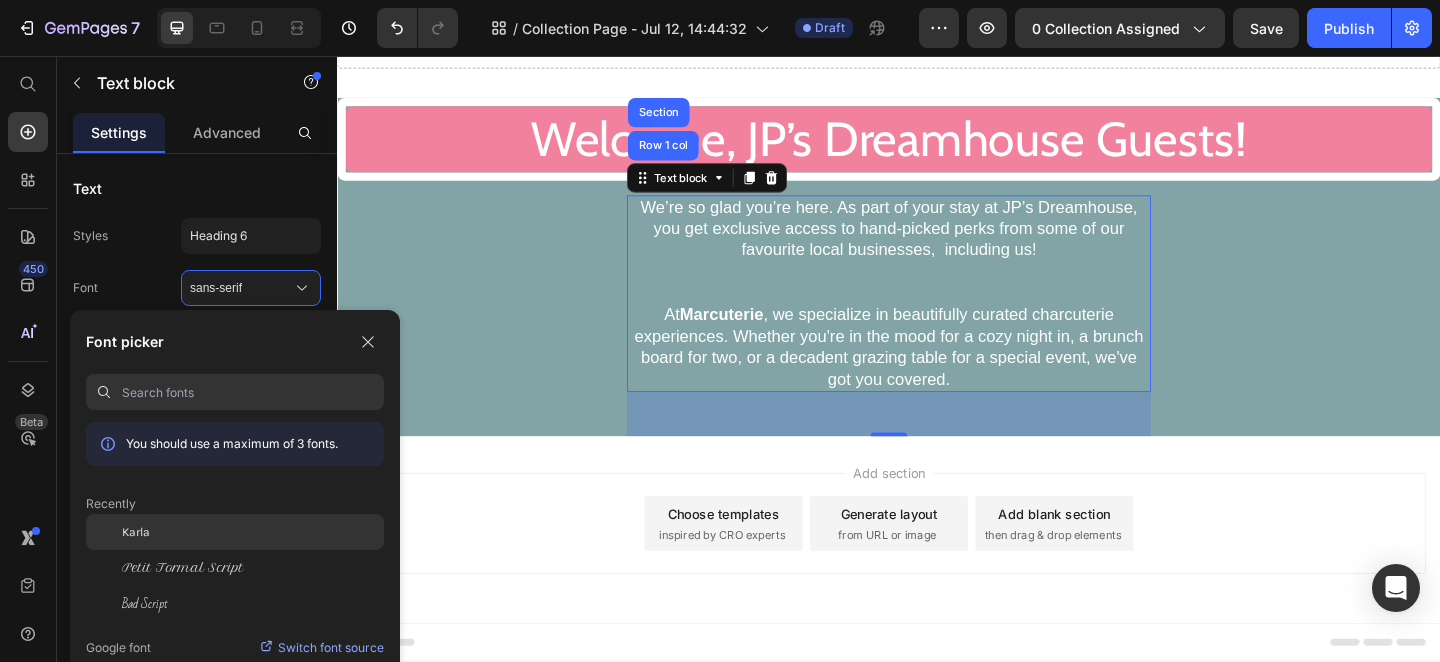 click on "Karla" 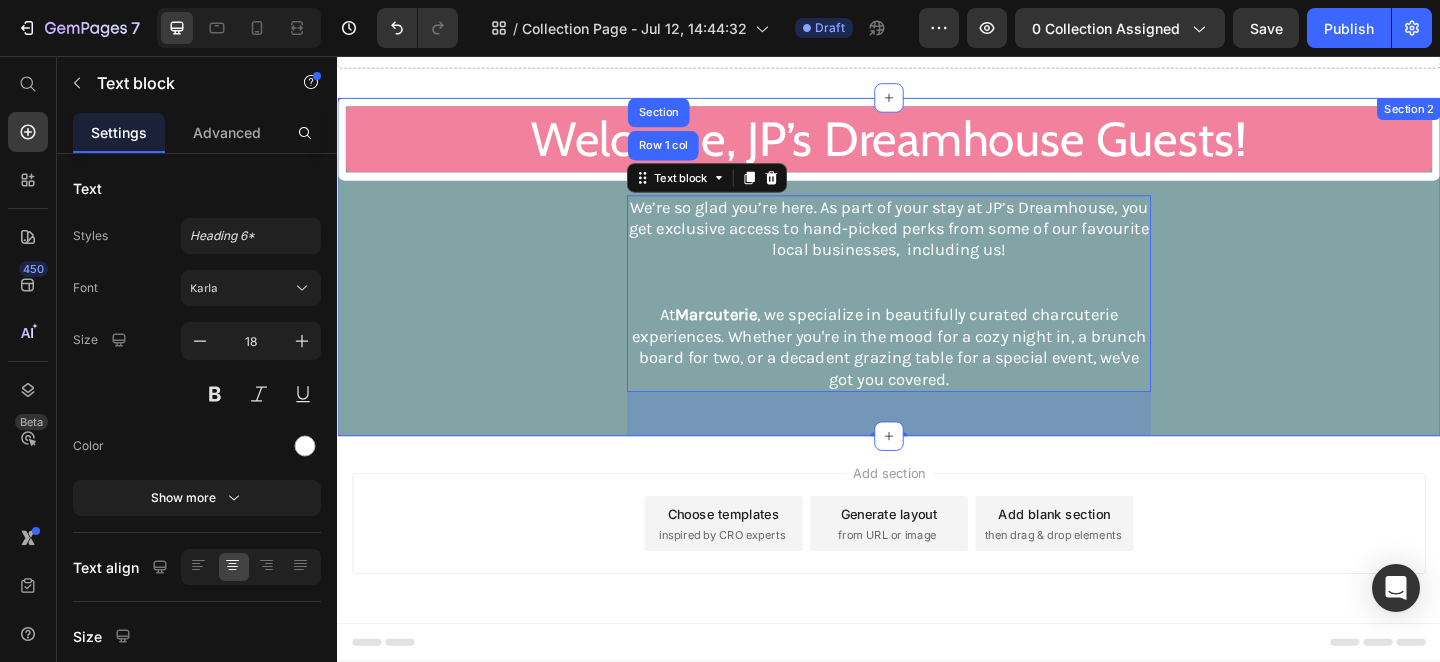 click on "Welcome, JP’s Dreamhouse Guests! Heading We’re so glad you’re here. As part of your stay at JP’s Dreamhouse, you get exclusive access to hand-picked perks from some of our favourite local businesses,  including us! At  Marcuterie , we specialize in beautifully curated charcuterie experiences. Whether you're in the mood for a cozy night in, a brunch board for two, or a decadent grazing table for a special event, we've got you covered. Text block Row 1 col Section   48 Row" at bounding box center [937, 286] 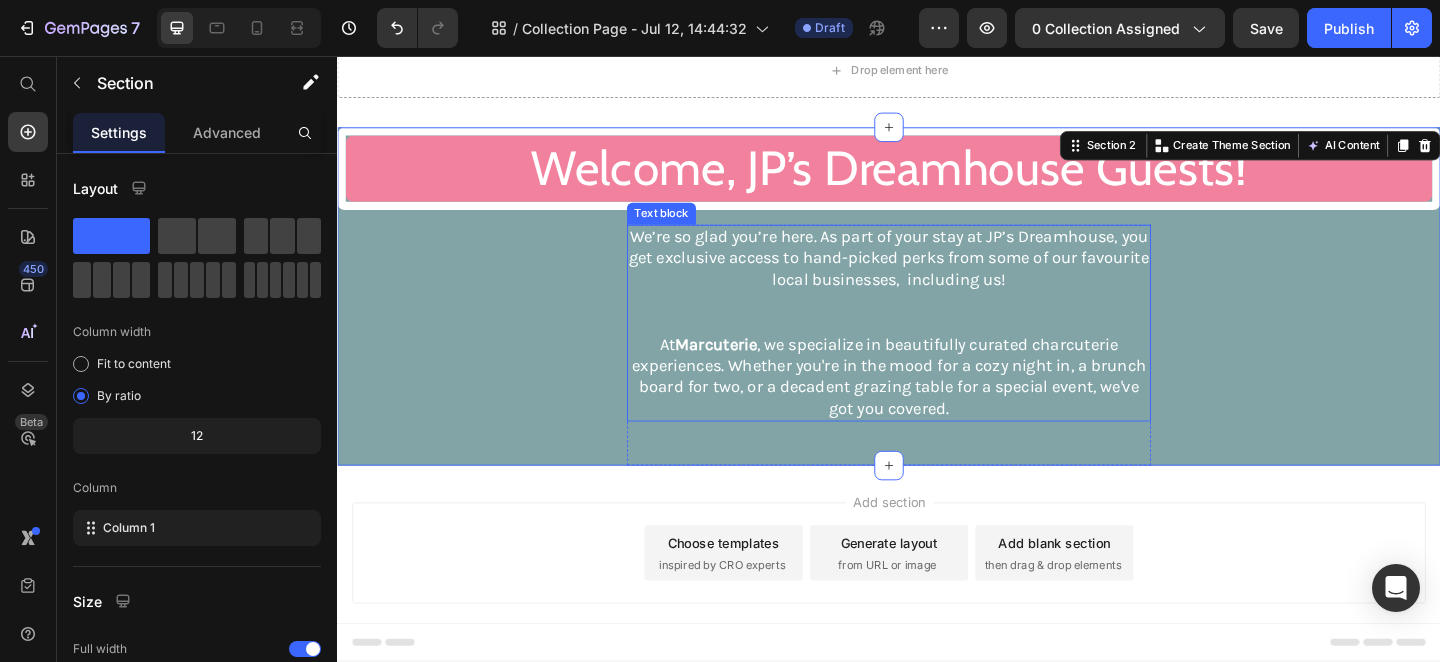 scroll, scrollTop: 119, scrollLeft: 0, axis: vertical 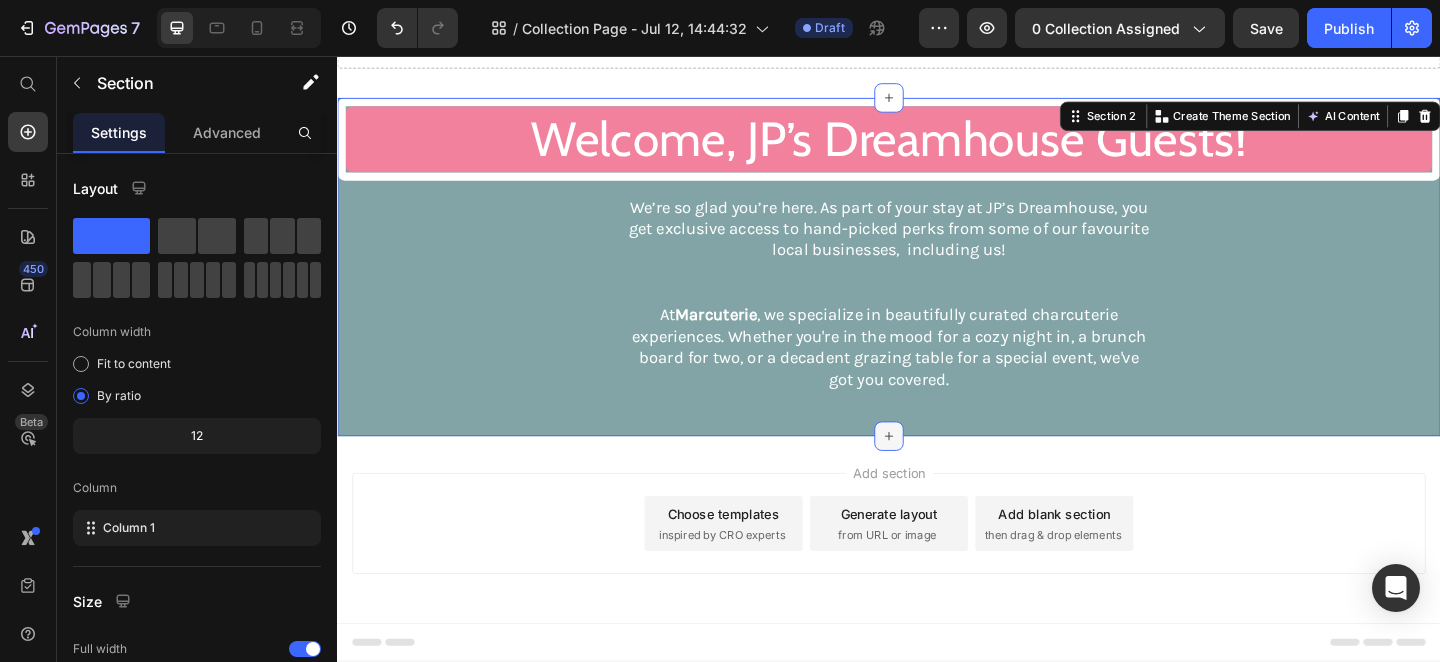 click 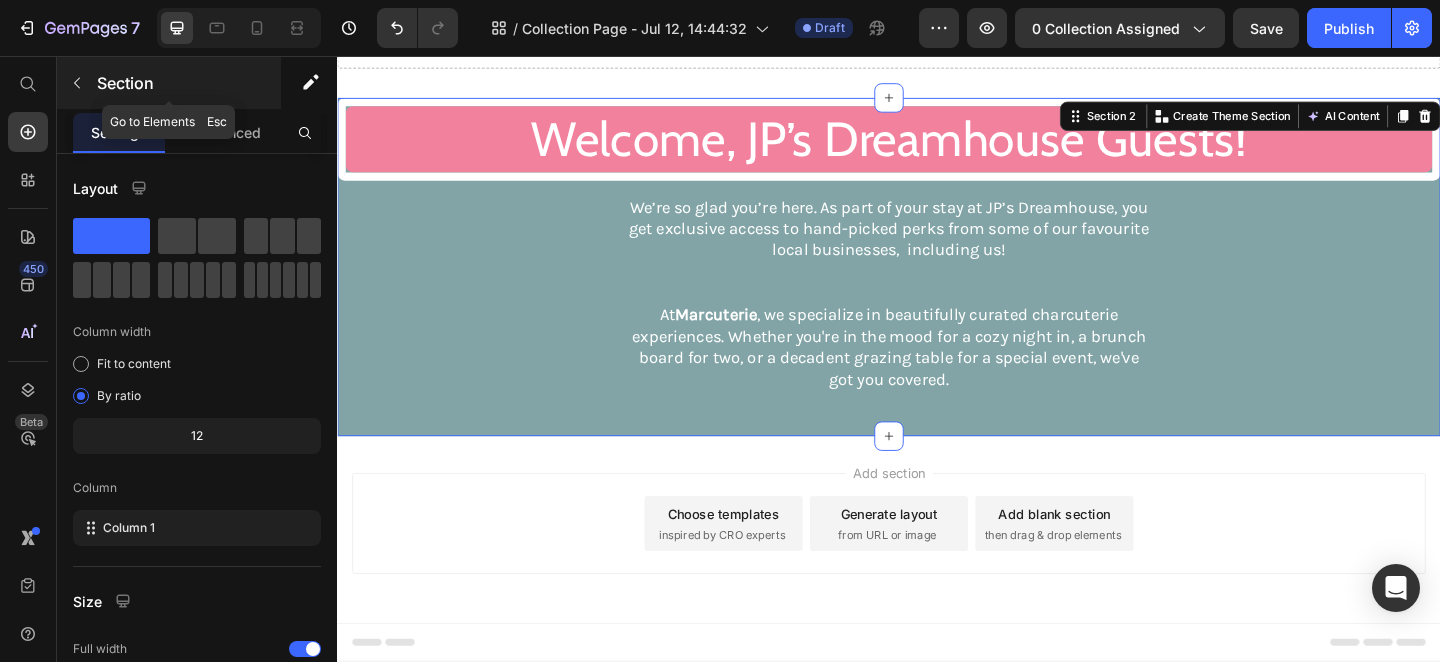 click at bounding box center [77, 83] 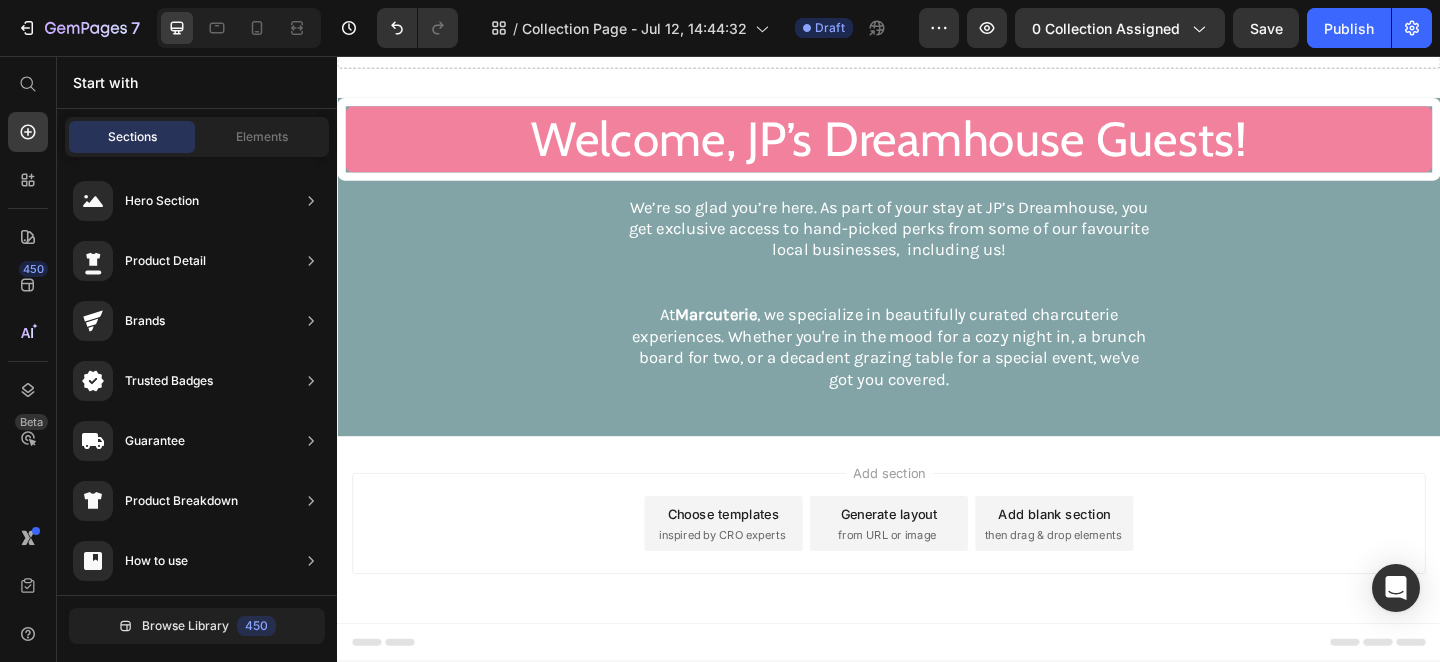 click on "Add section Choose templates inspired by CRO experts Generate layout from URL or image Add blank section then drag & drop elements" at bounding box center (937, 593) 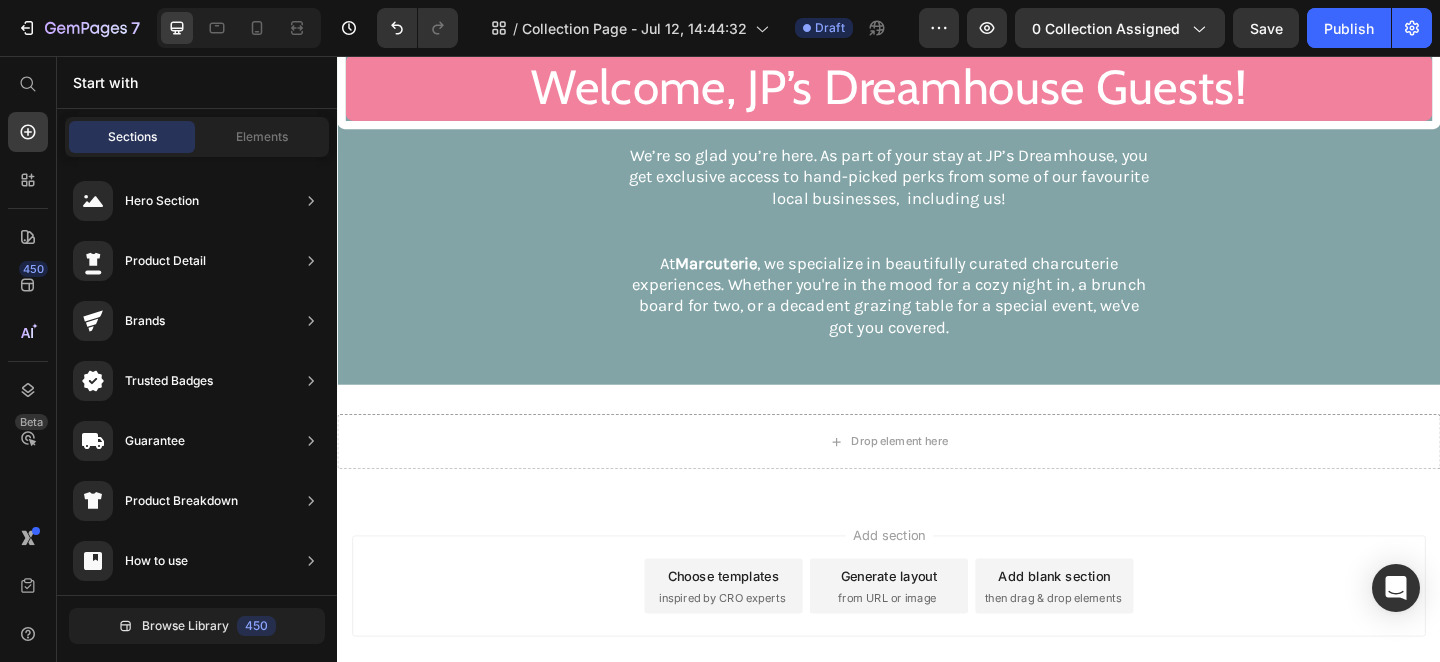 scroll, scrollTop: 265, scrollLeft: 0, axis: vertical 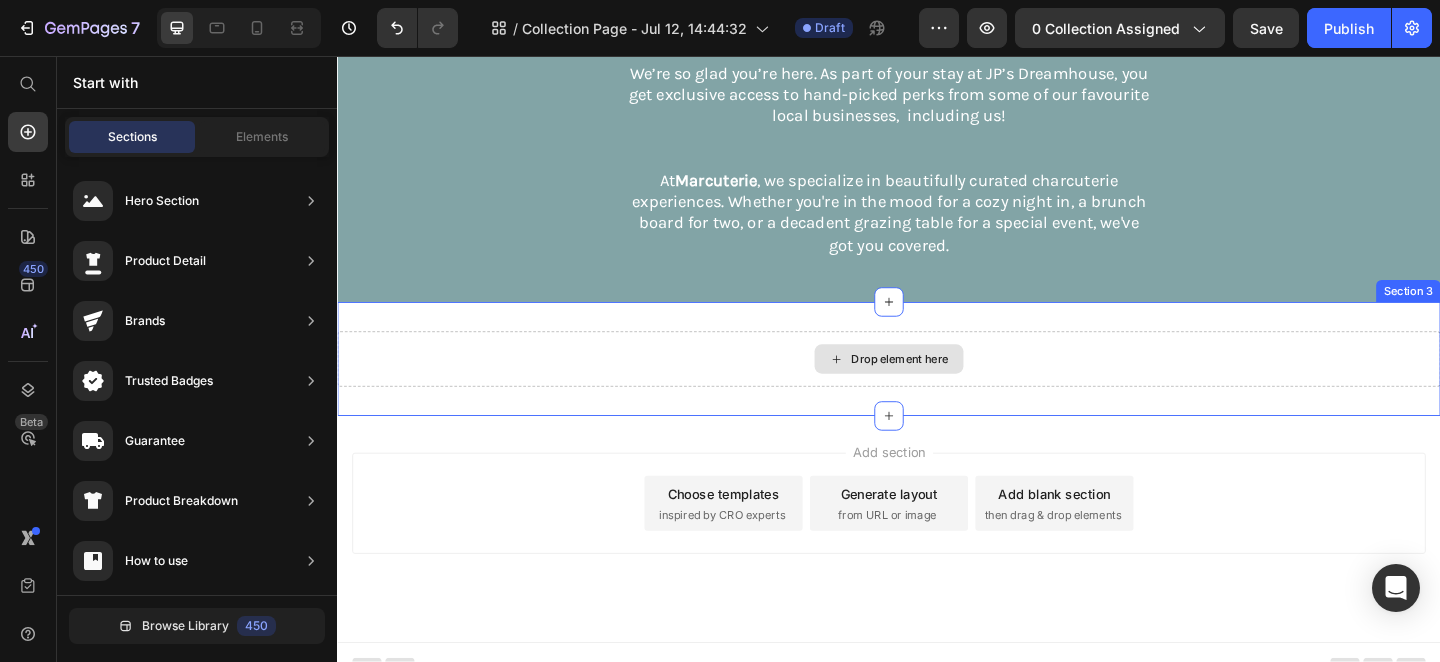 click on "Drop element here" at bounding box center [937, 386] 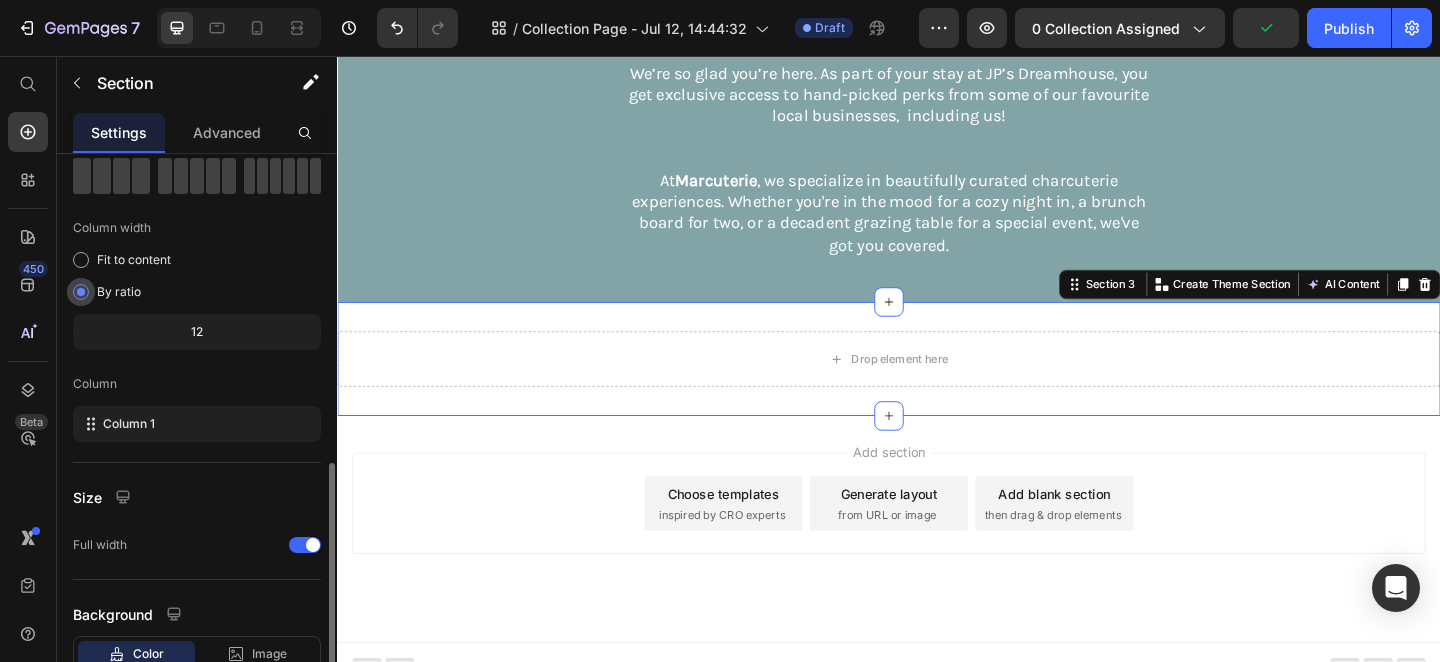scroll, scrollTop: 243, scrollLeft: 0, axis: vertical 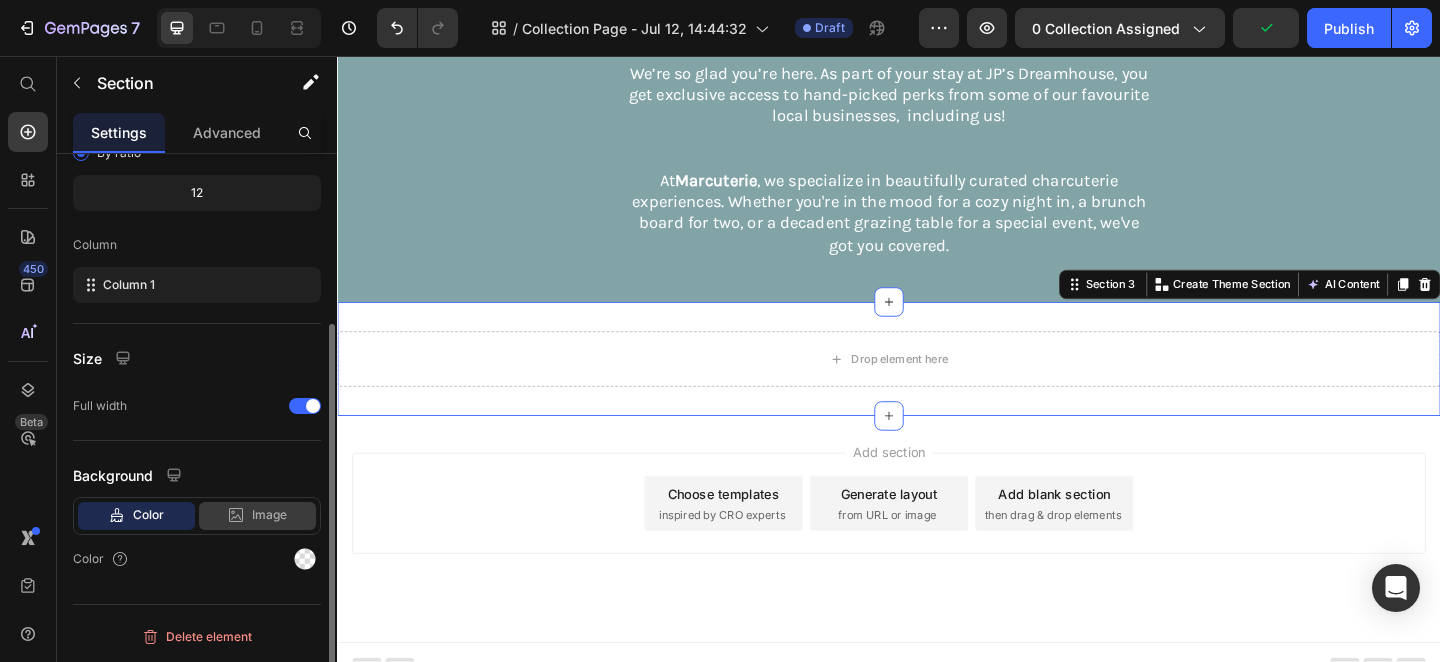 click on "Image" at bounding box center [269, 515] 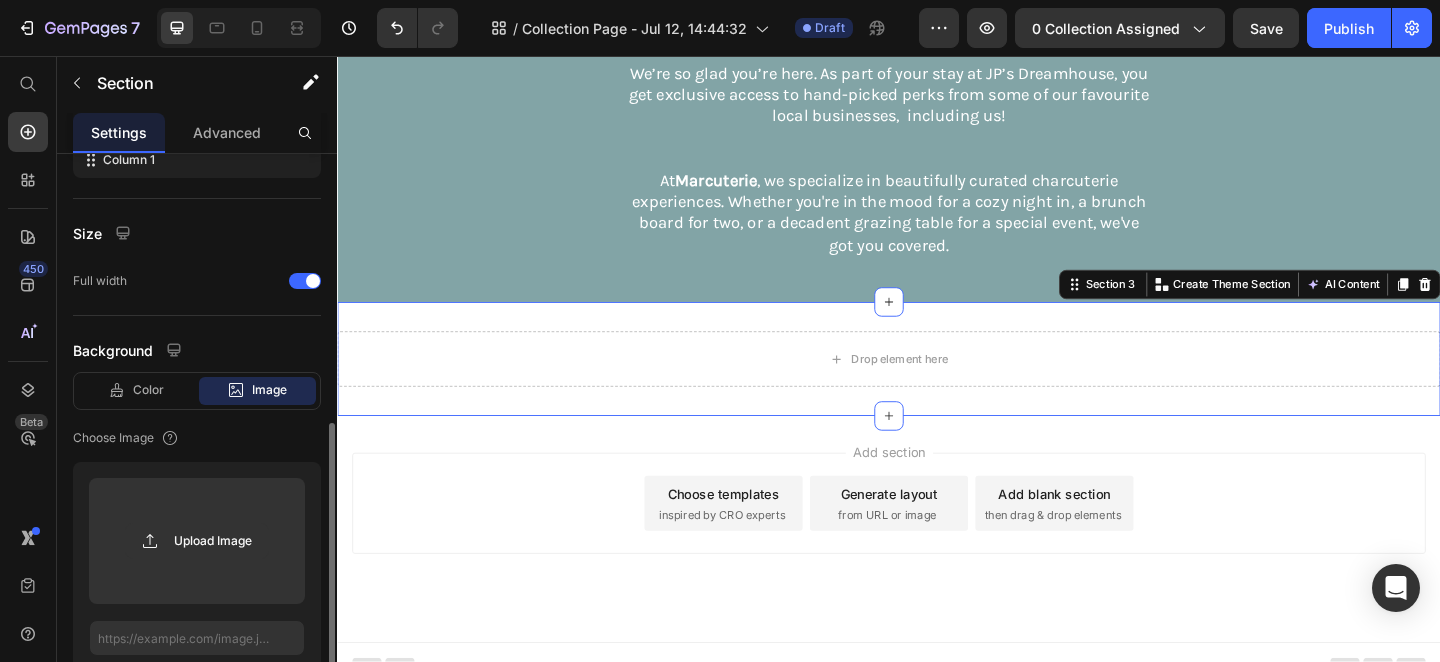 scroll, scrollTop: 429, scrollLeft: 0, axis: vertical 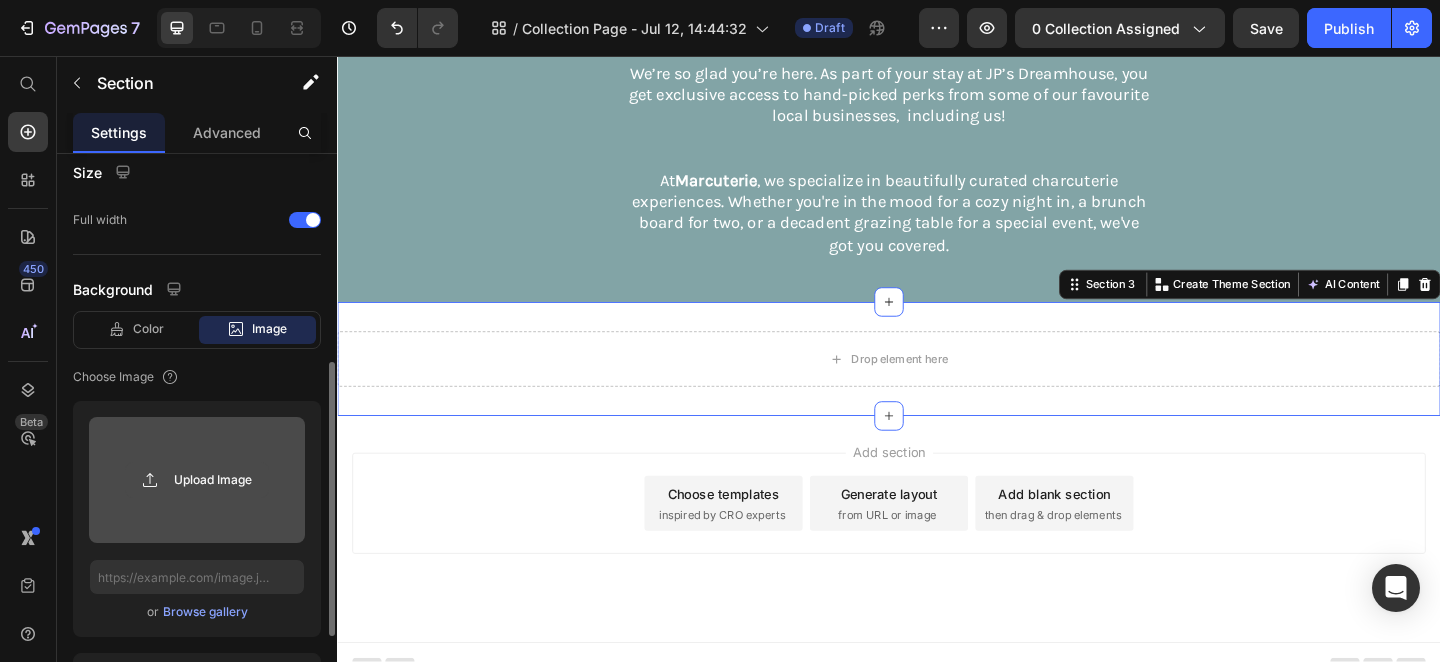 click 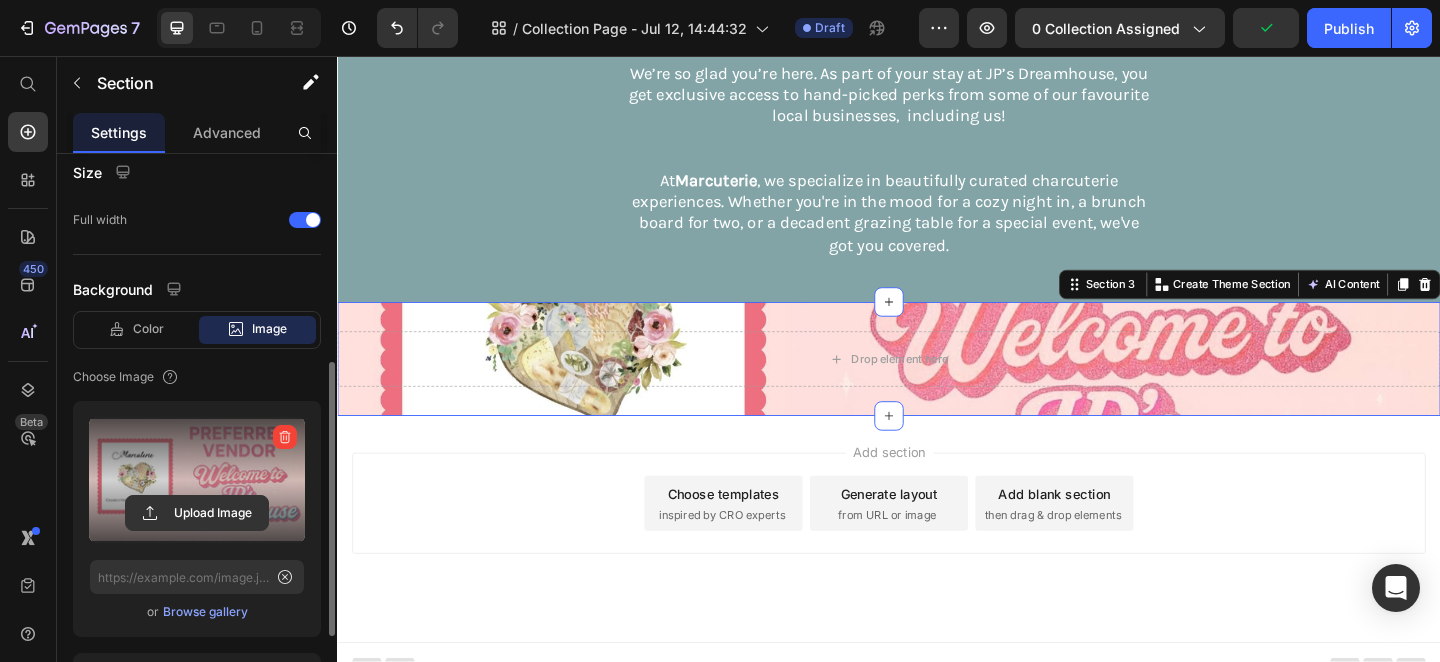 click on "Drop element here Section 3   You can create reusable sections Create Theme Section AI Content Write with GemAI What would you like to describe here? Tone and Voice Persuasive Product Classic Box Show more Generate" at bounding box center [937, 386] 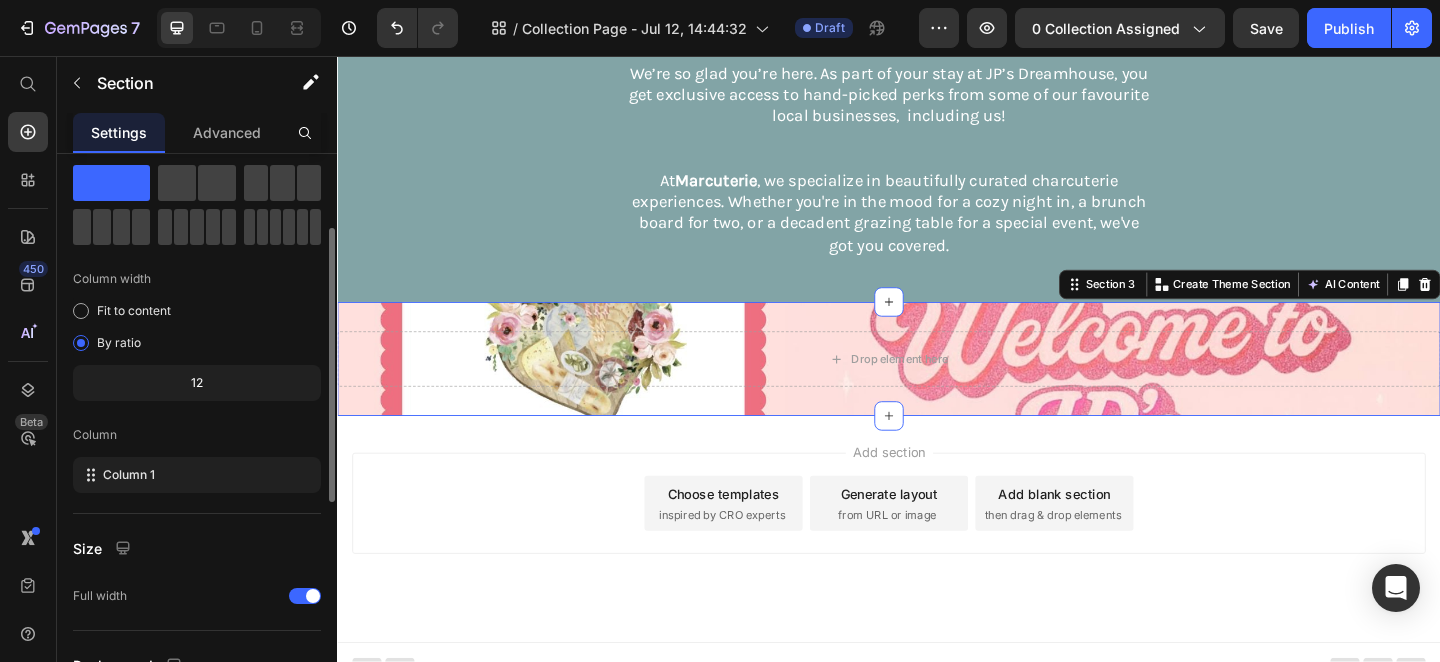 scroll, scrollTop: 87, scrollLeft: 0, axis: vertical 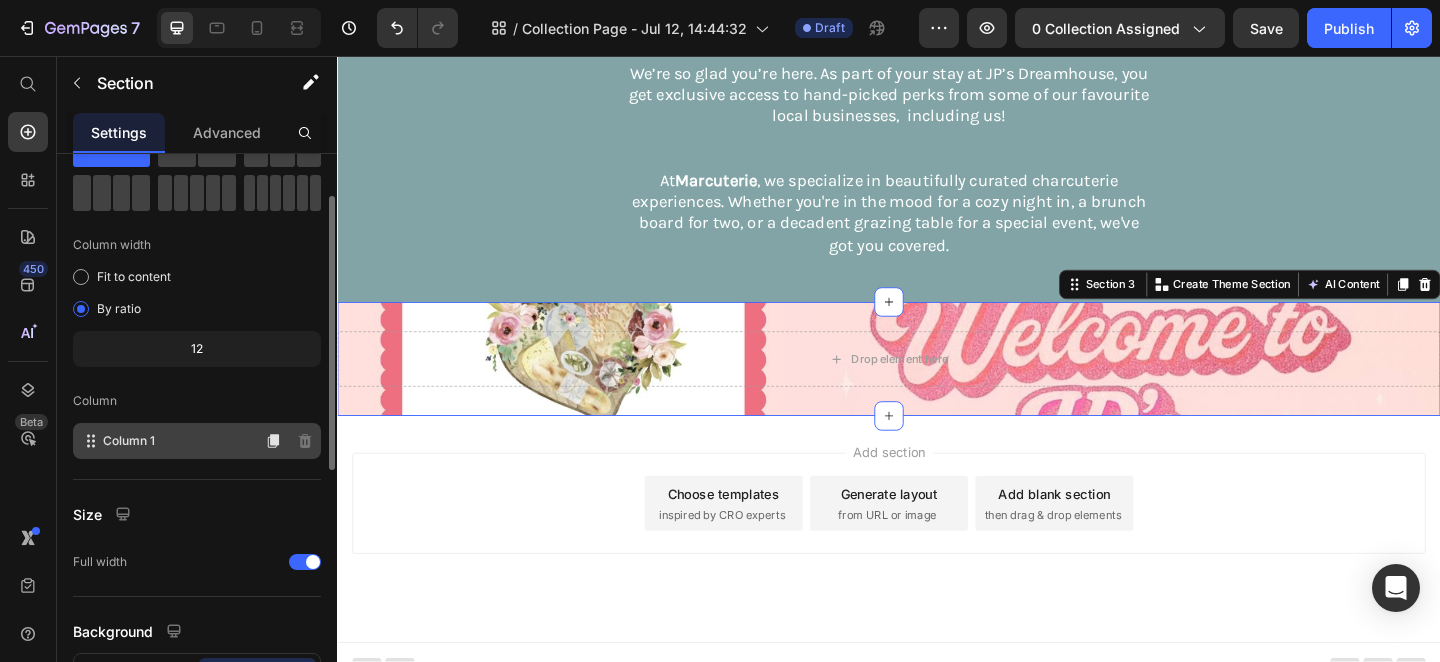 click on "Column 1" 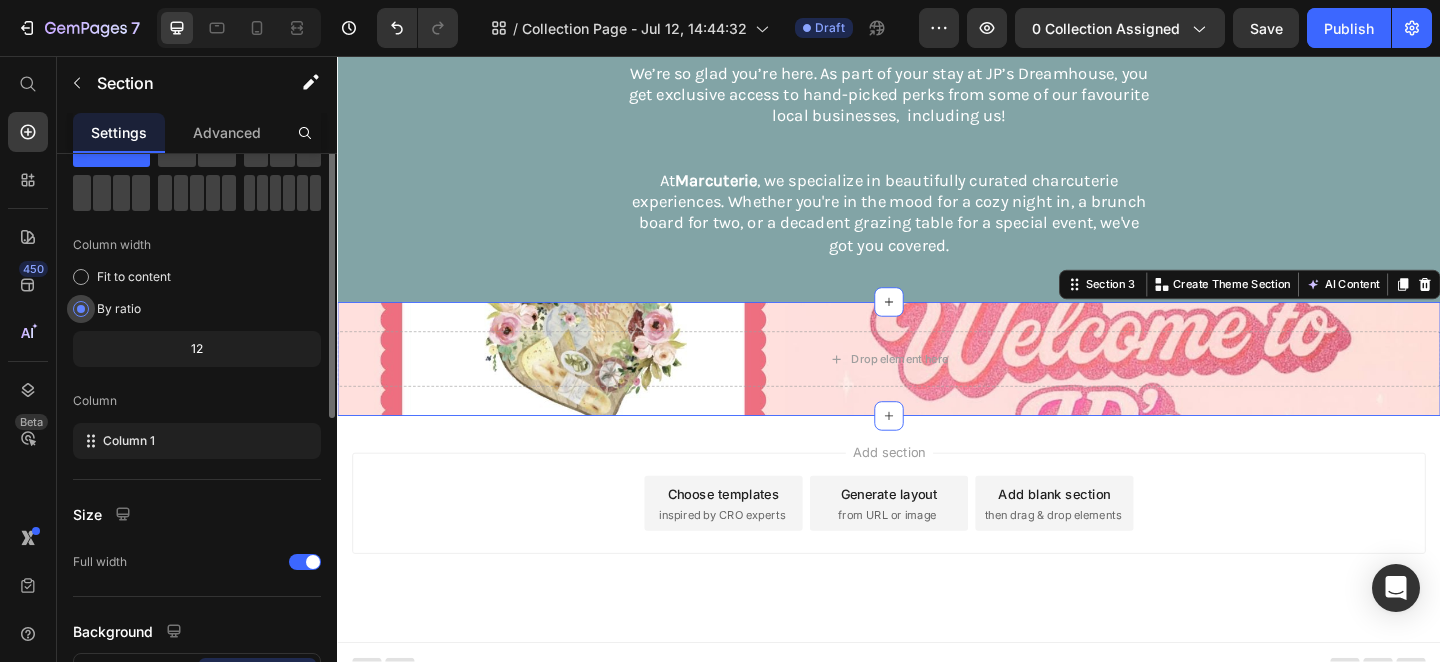 scroll, scrollTop: 0, scrollLeft: 0, axis: both 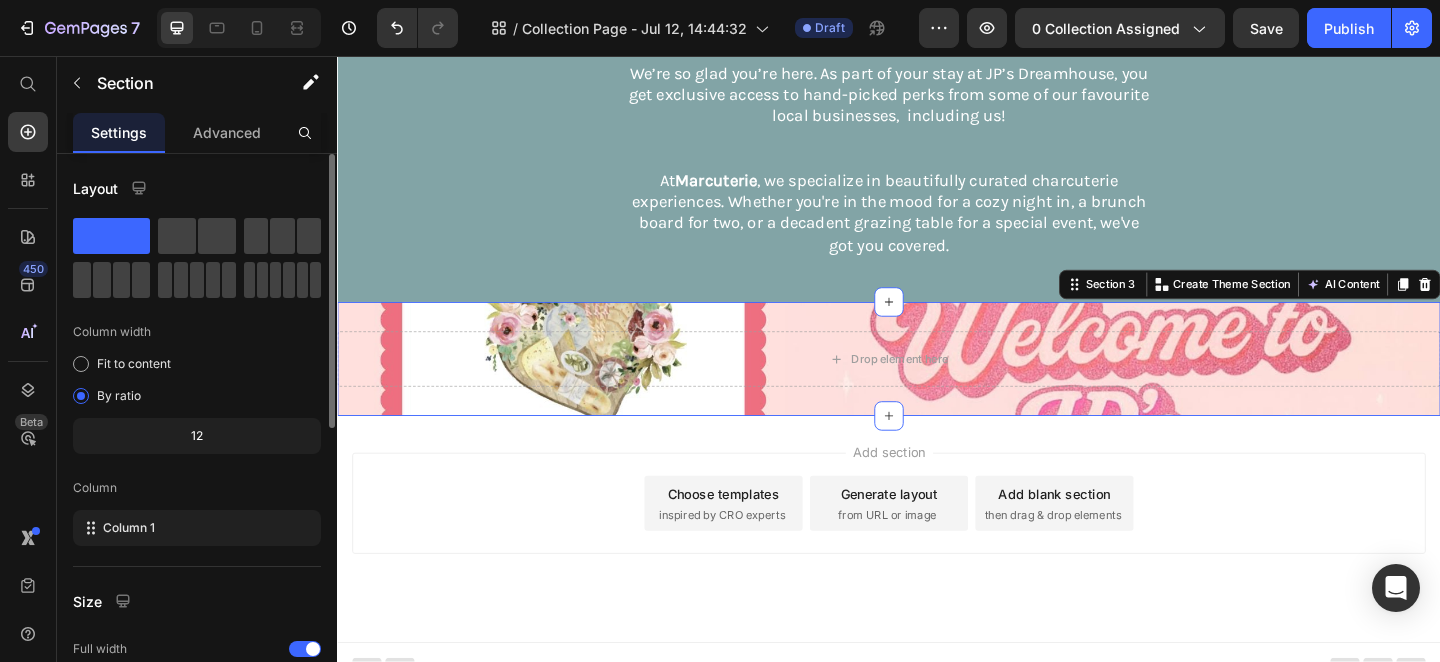 click 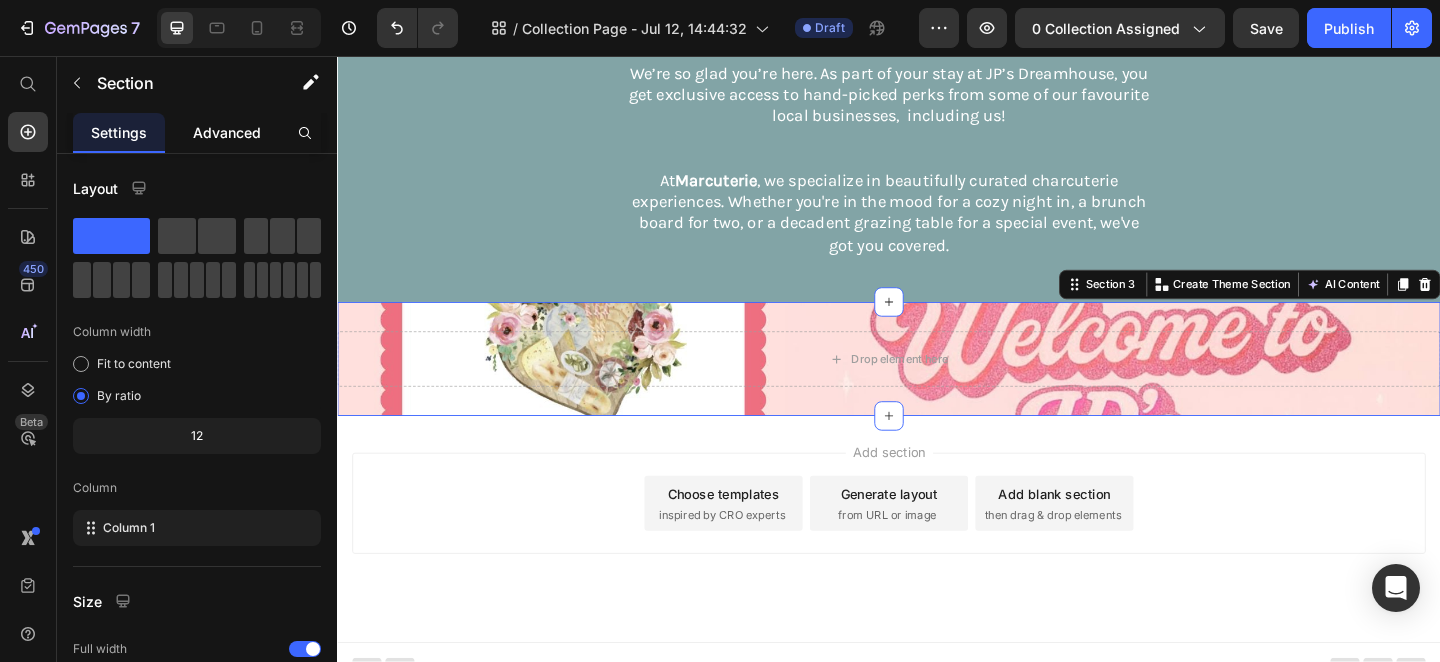 click on "Advanced" at bounding box center (227, 132) 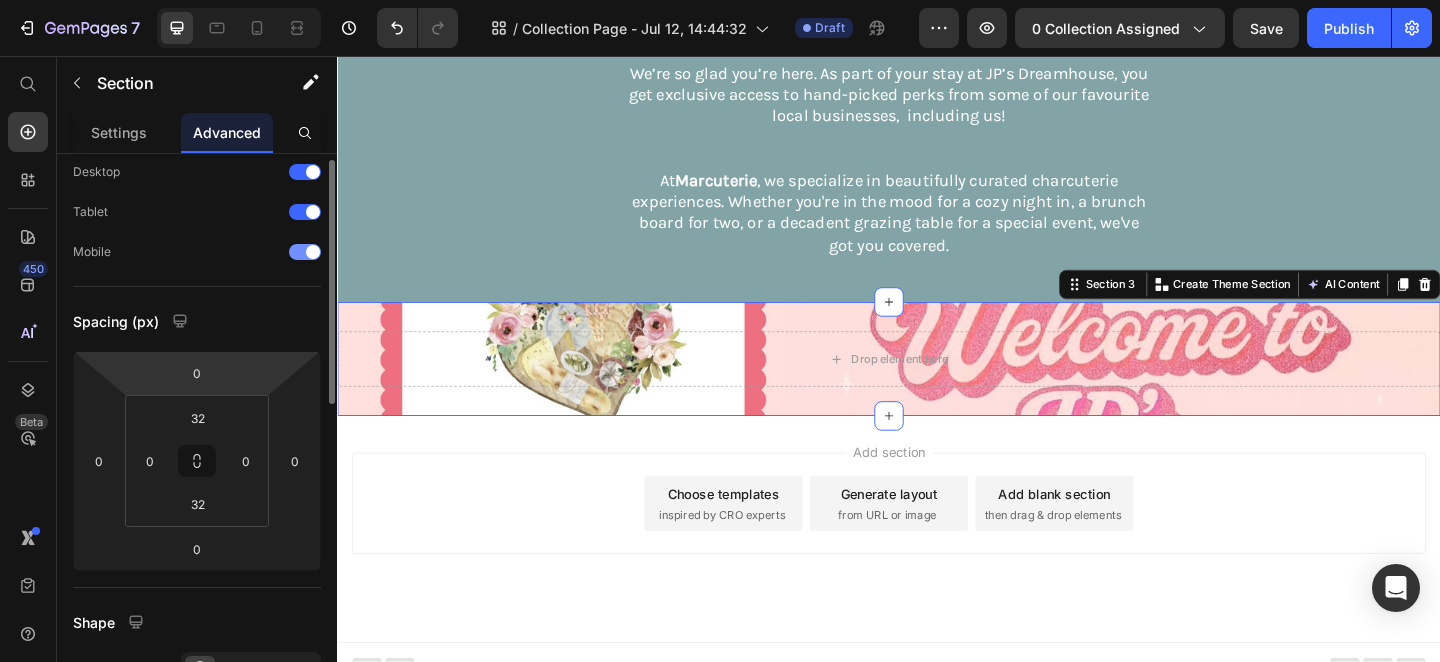 scroll, scrollTop: 0, scrollLeft: 0, axis: both 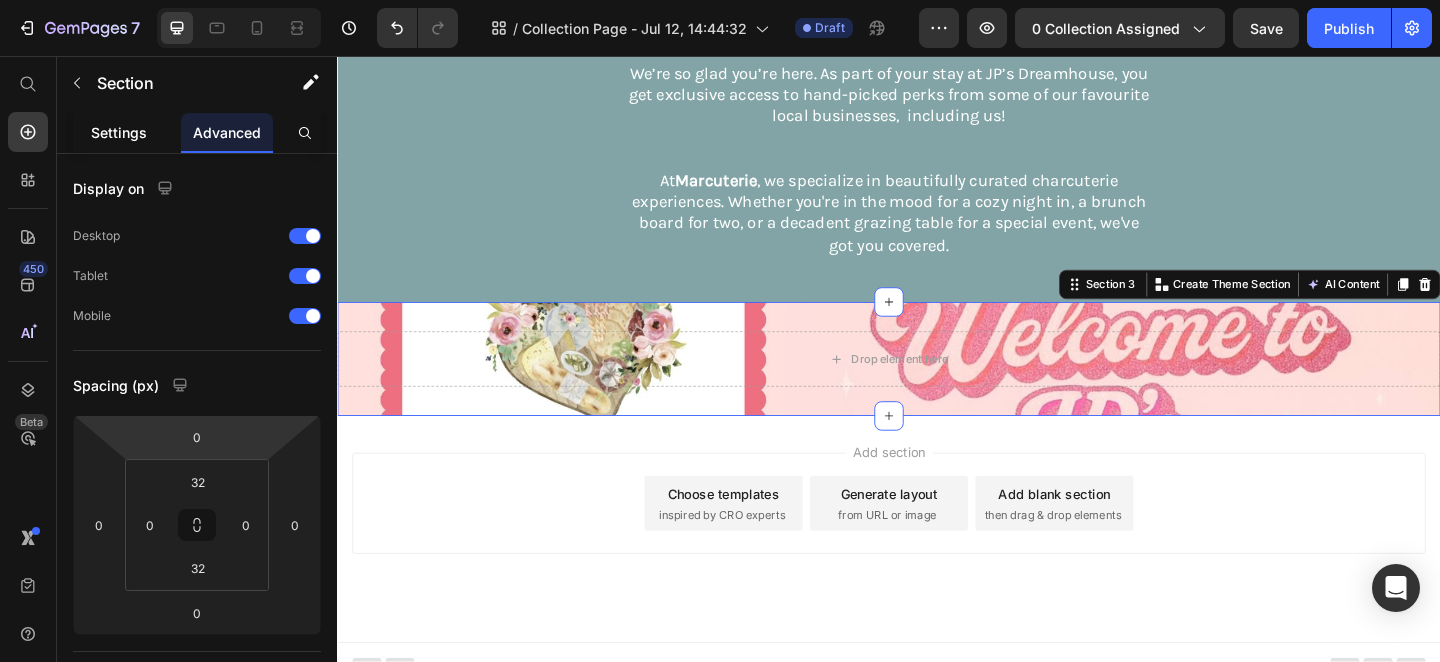 click on "Settings" 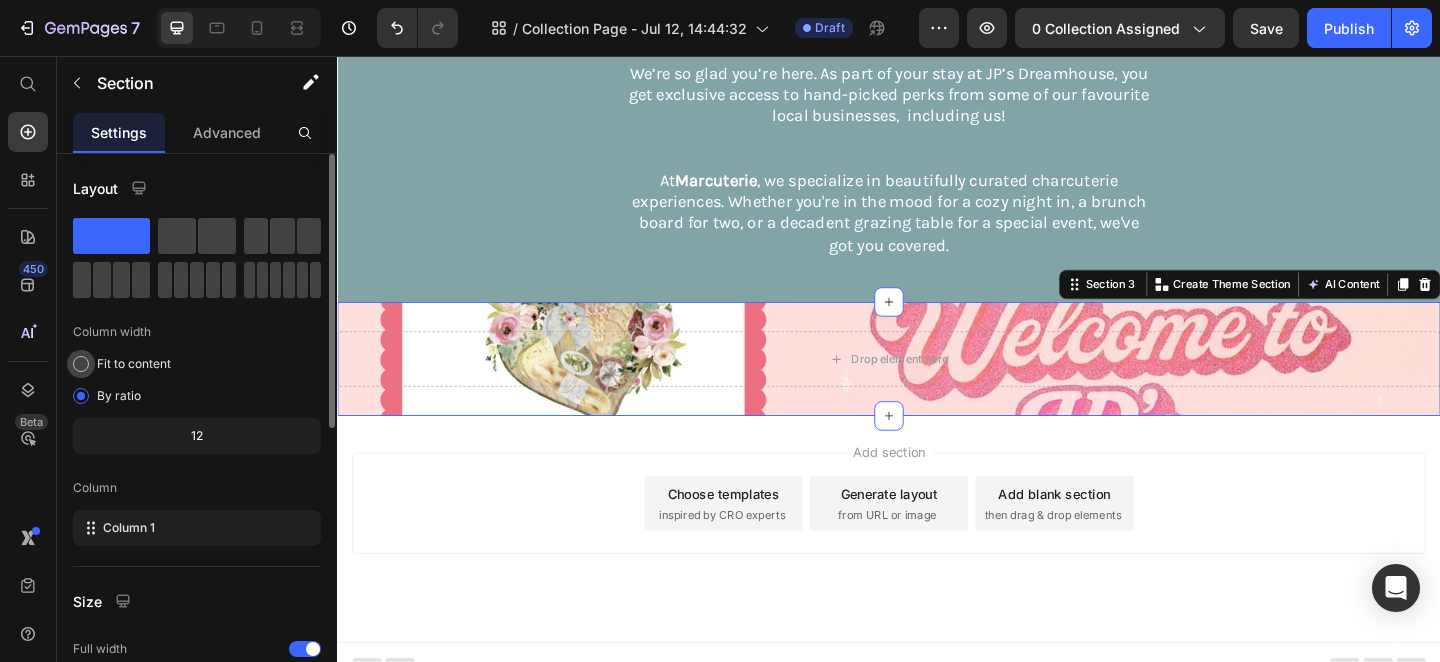 click on "Fit to content" at bounding box center (134, 364) 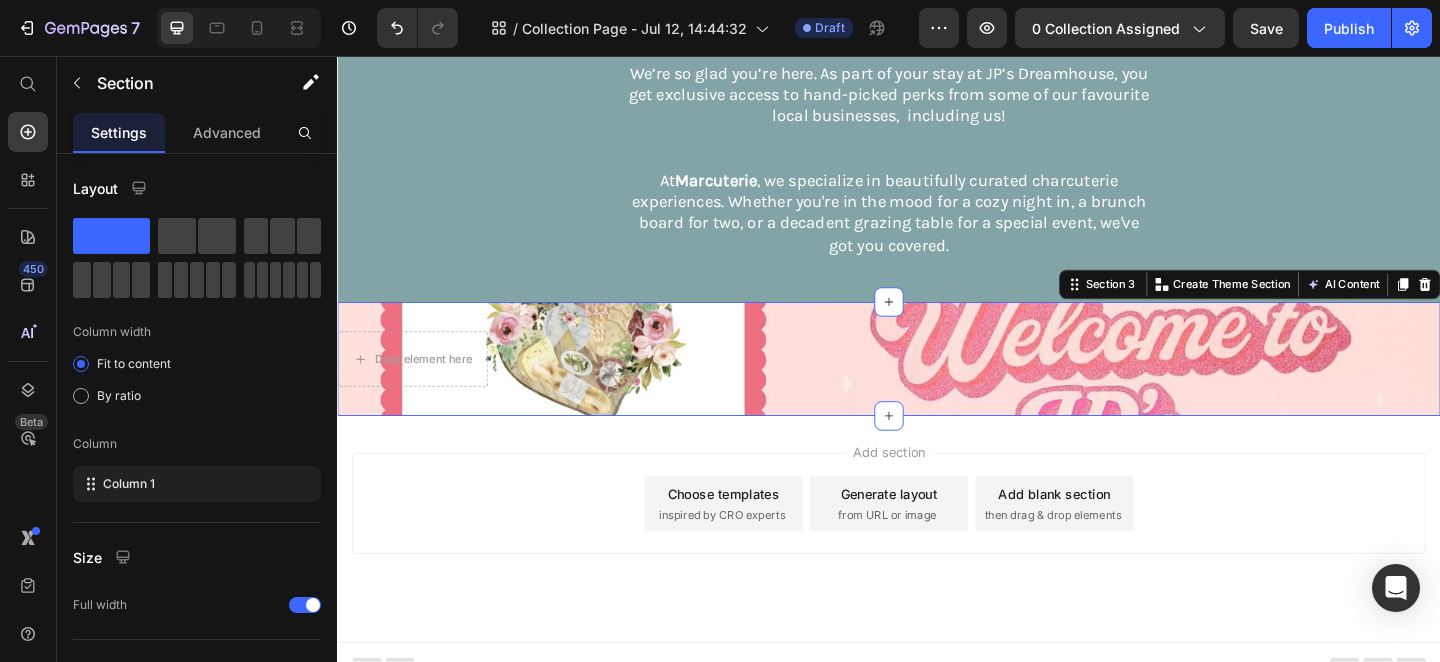 click on "Drop element here Section 3   You can create reusable sections Create Theme Section AI Content Write with GemAI What would you like to describe here? Tone and Voice Persuasive Product Classic Box Show more Generate" at bounding box center [937, 386] 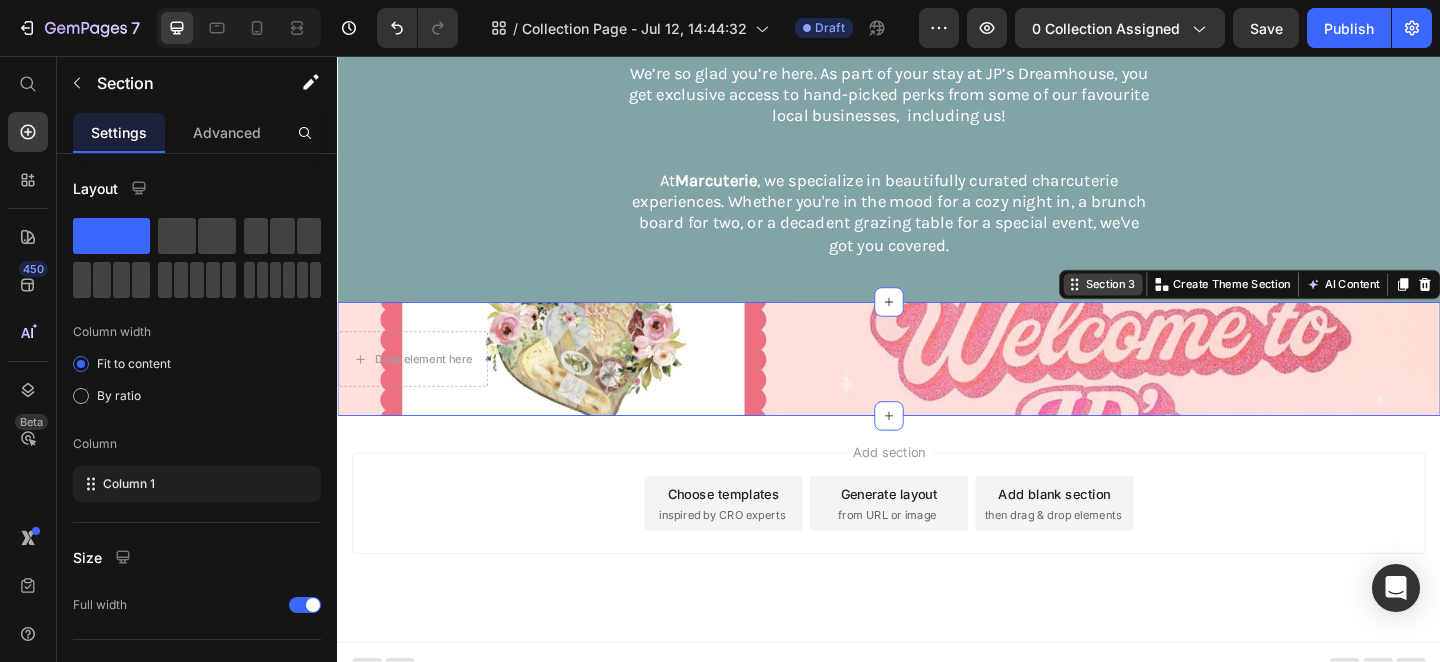 click on "Section 3" at bounding box center (1178, 305) 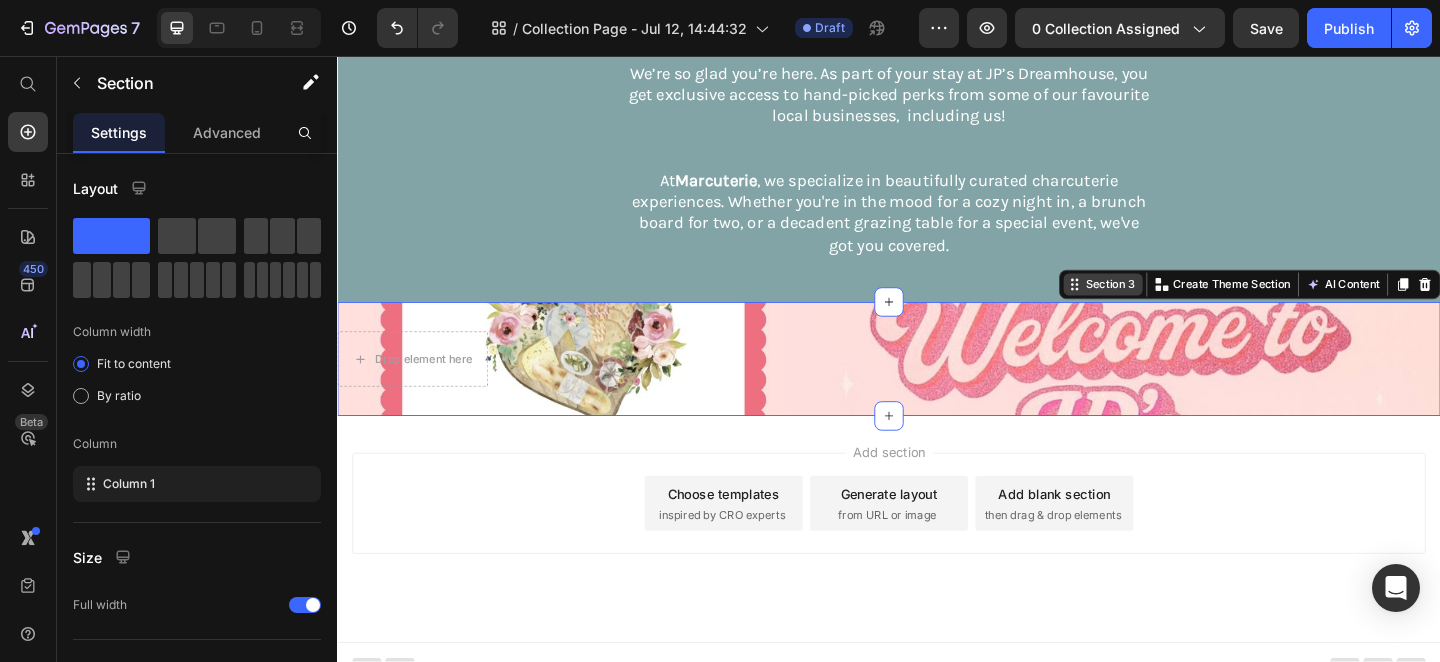 click on "Section 3" at bounding box center (1178, 305) 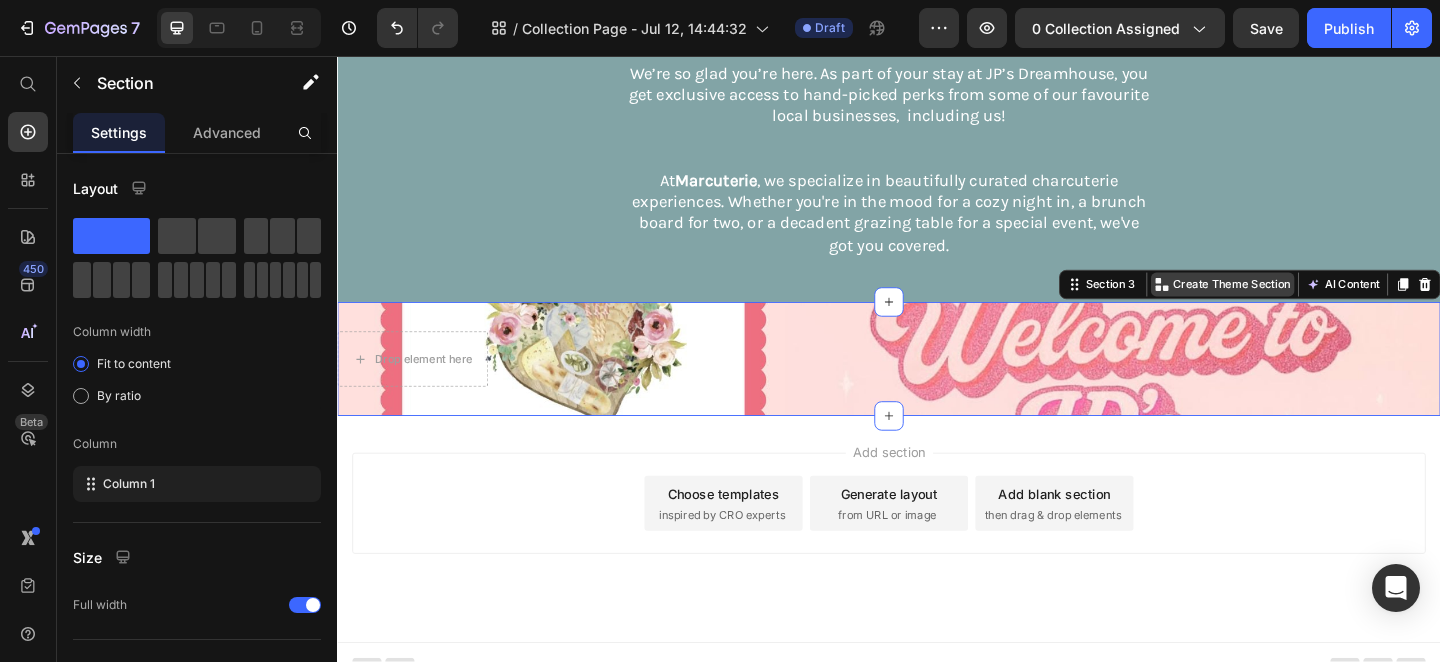 click on "Create Theme Section" at bounding box center [1310, 305] 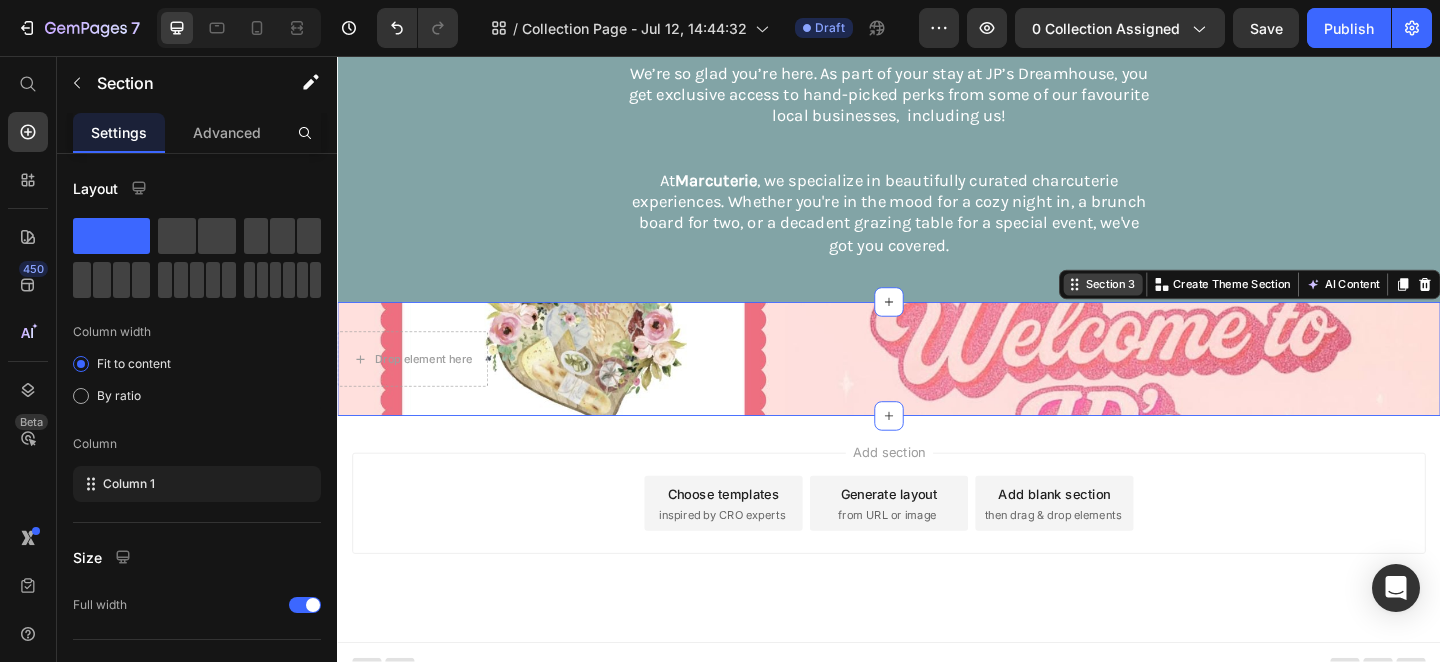 click on "Section 3" at bounding box center (1178, 305) 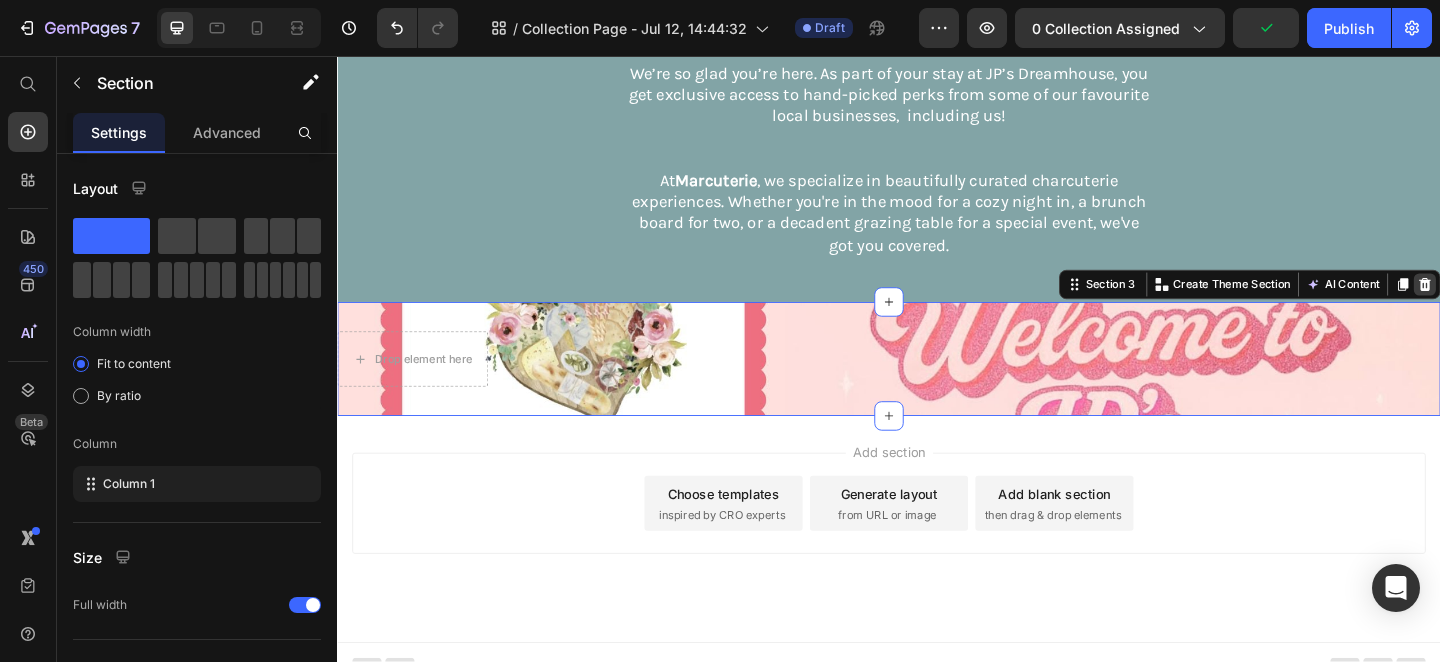 click 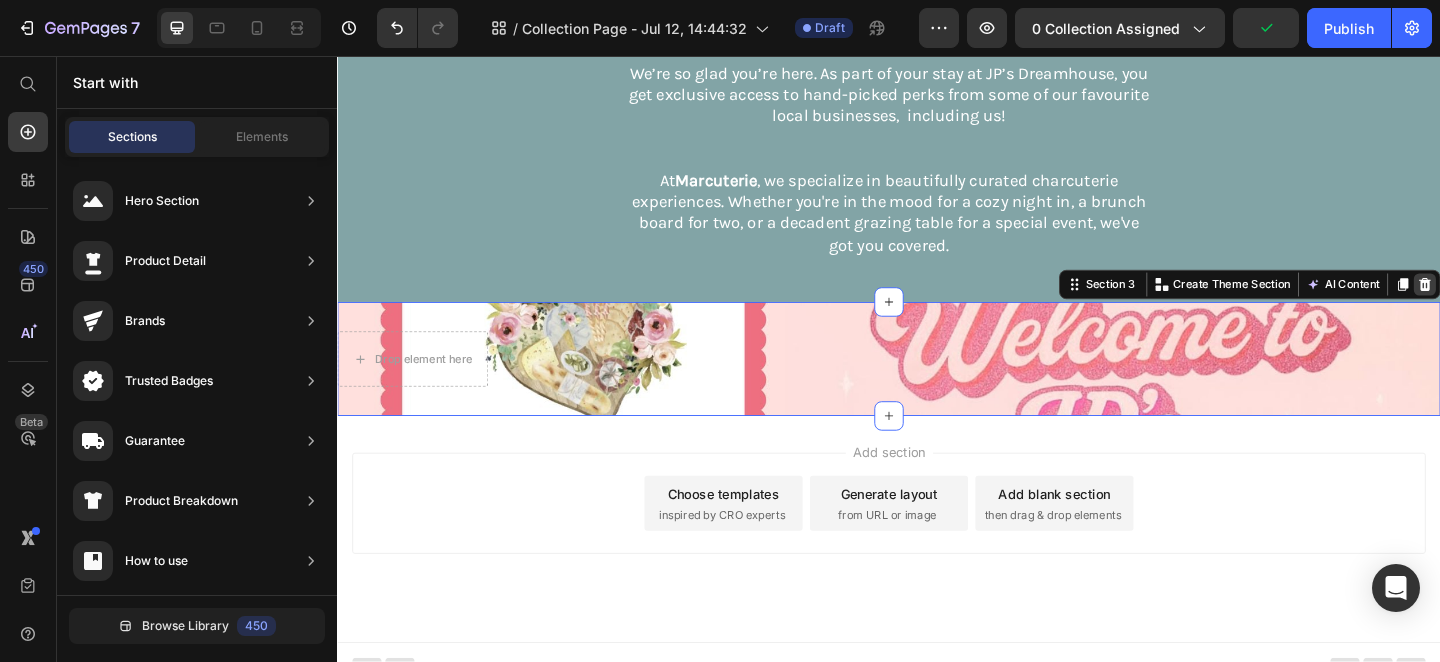 scroll, scrollTop: 119, scrollLeft: 0, axis: vertical 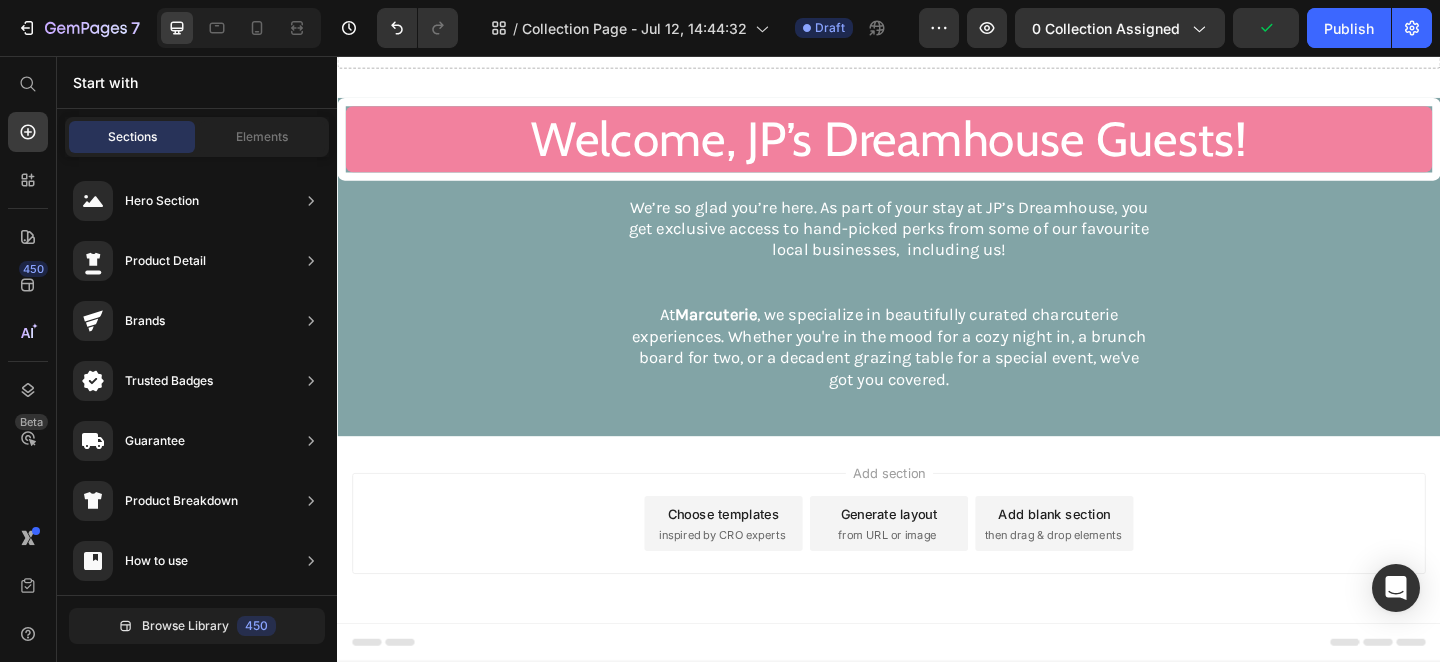 click on "Add section Choose templates inspired by CRO experts Generate layout from URL or image Add blank section then drag & drop elements" at bounding box center (937, 565) 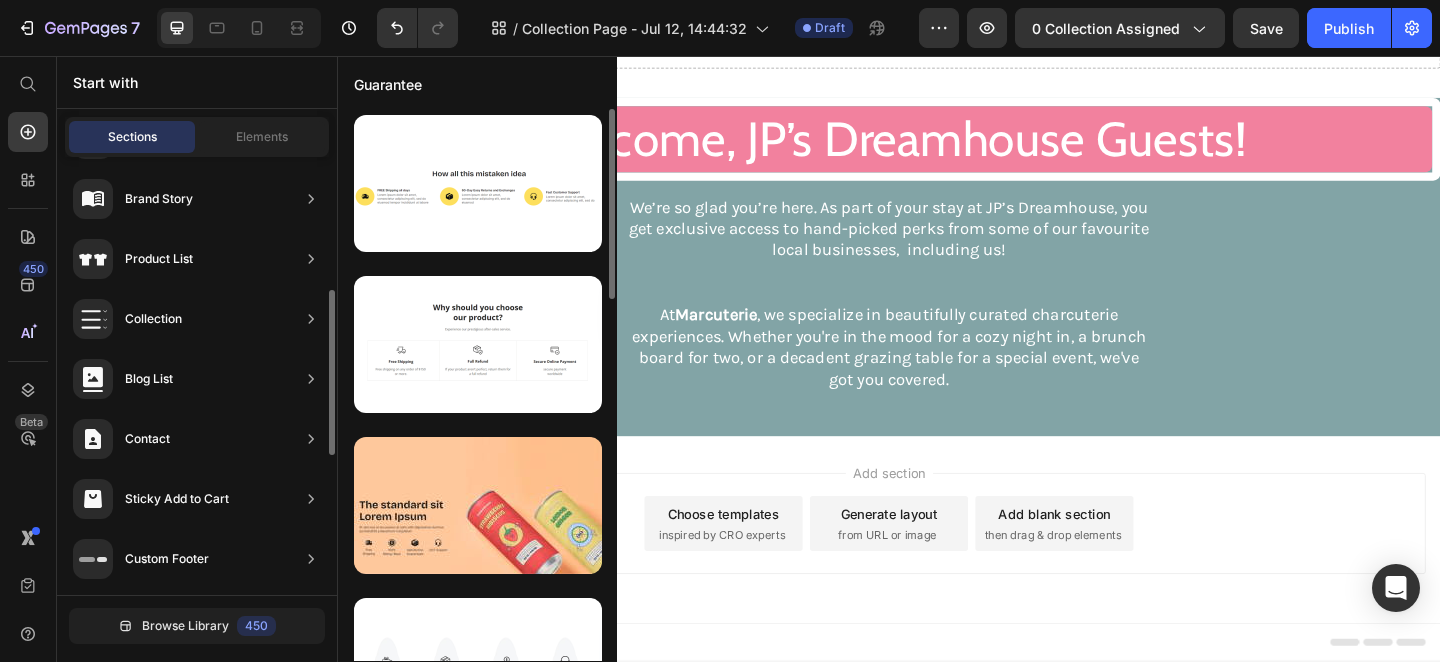 scroll, scrollTop: 0, scrollLeft: 0, axis: both 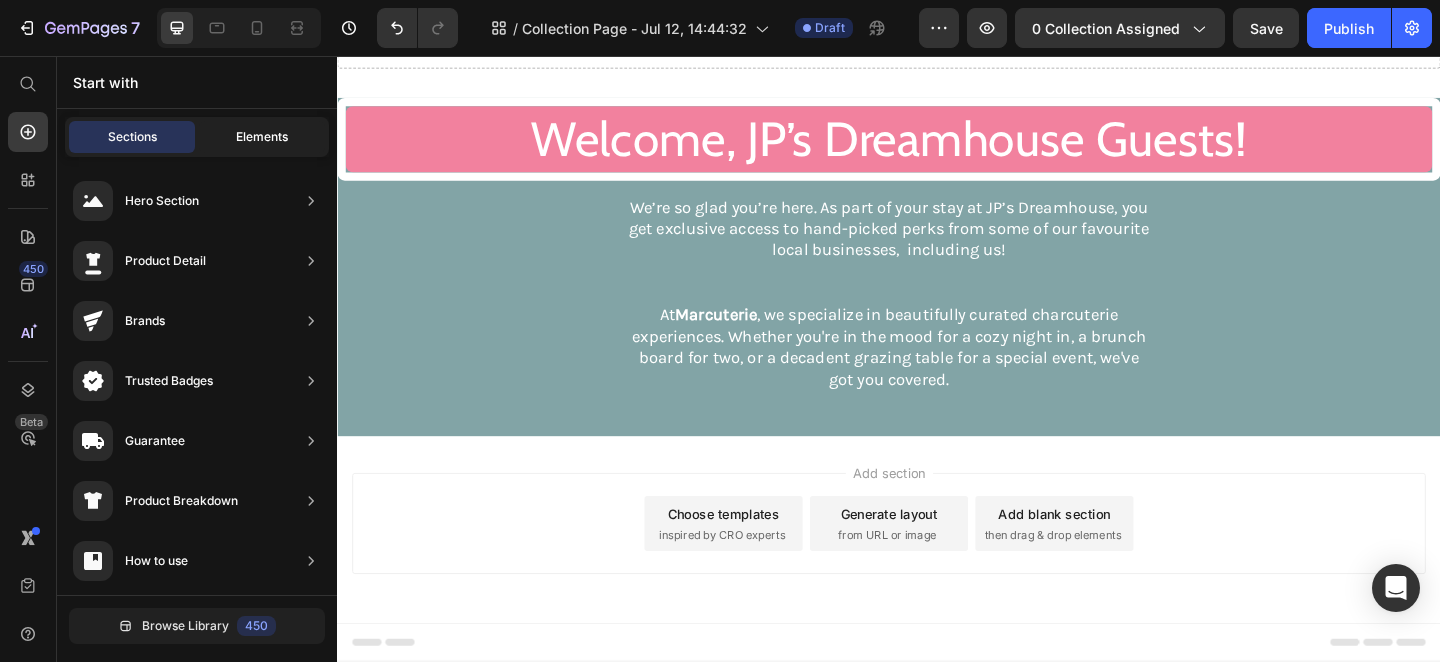 click on "Elements" at bounding box center (262, 137) 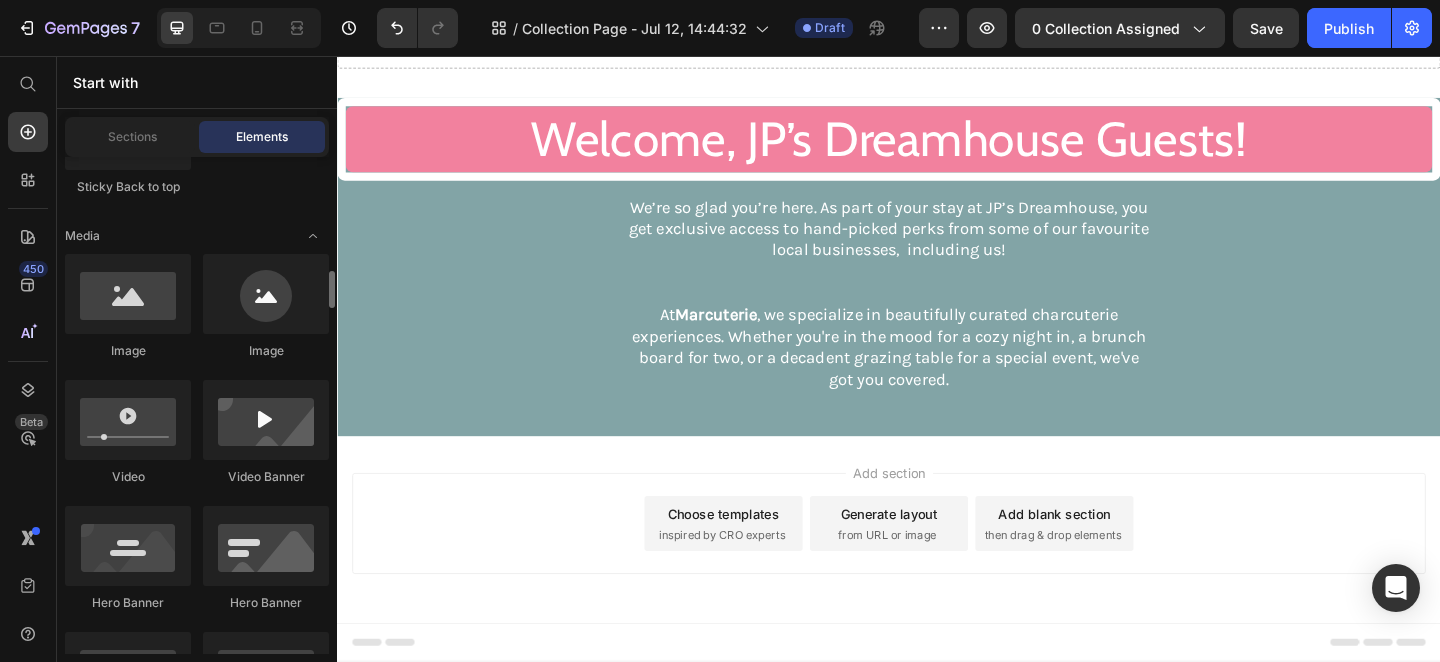 scroll, scrollTop: 749, scrollLeft: 0, axis: vertical 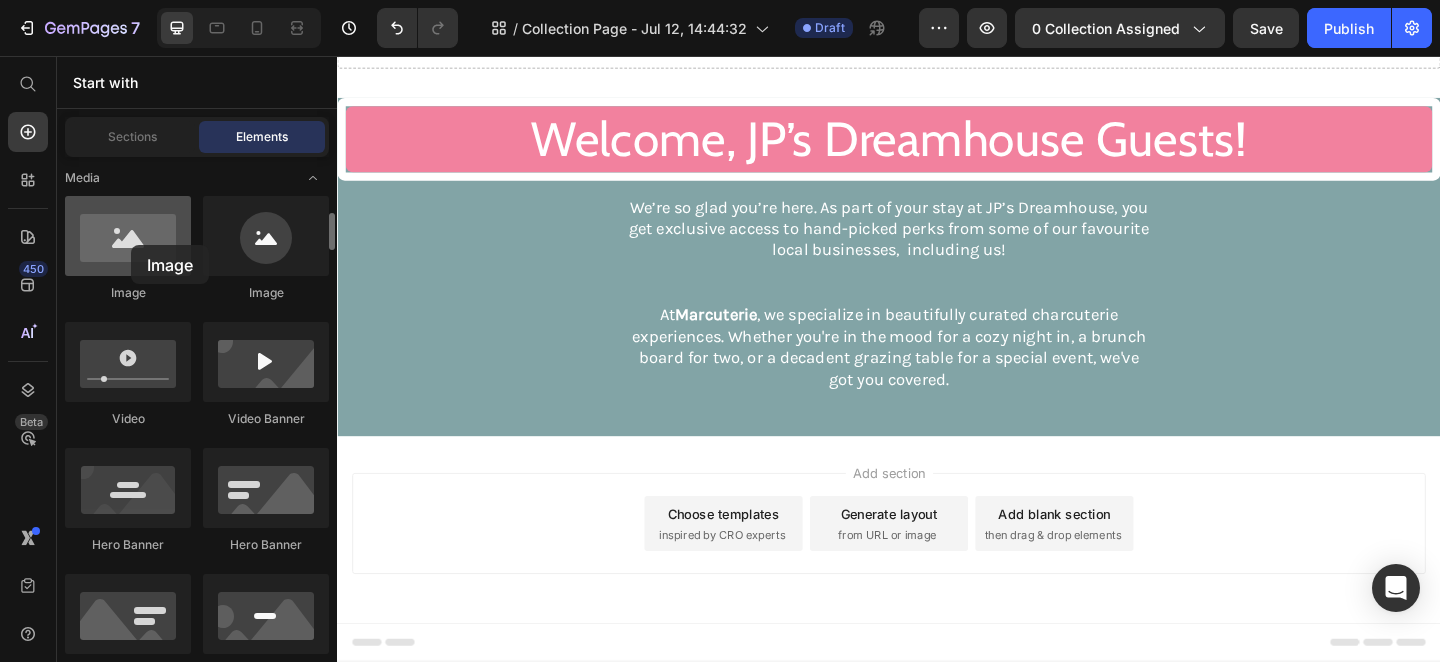click at bounding box center (128, 236) 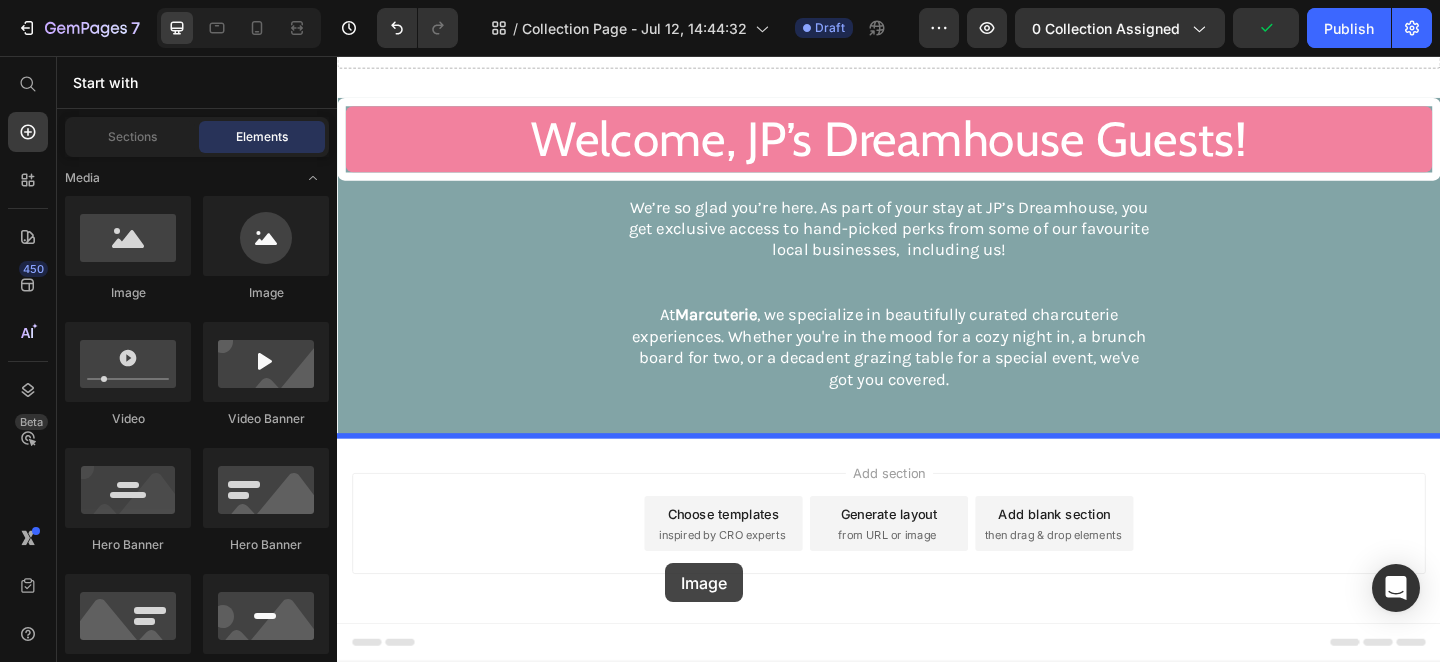 drag, startPoint x: 468, startPoint y: 301, endPoint x: 687, endPoint y: 590, distance: 362.60446 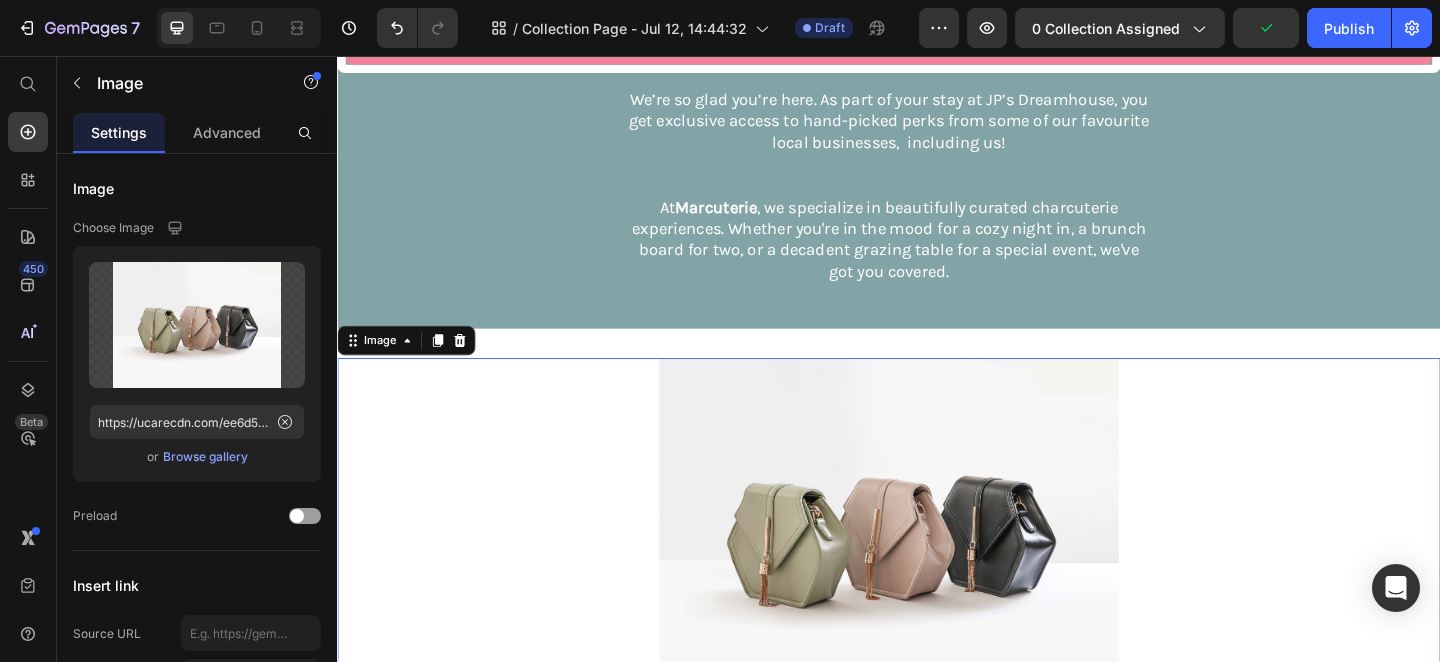 scroll, scrollTop: 450, scrollLeft: 0, axis: vertical 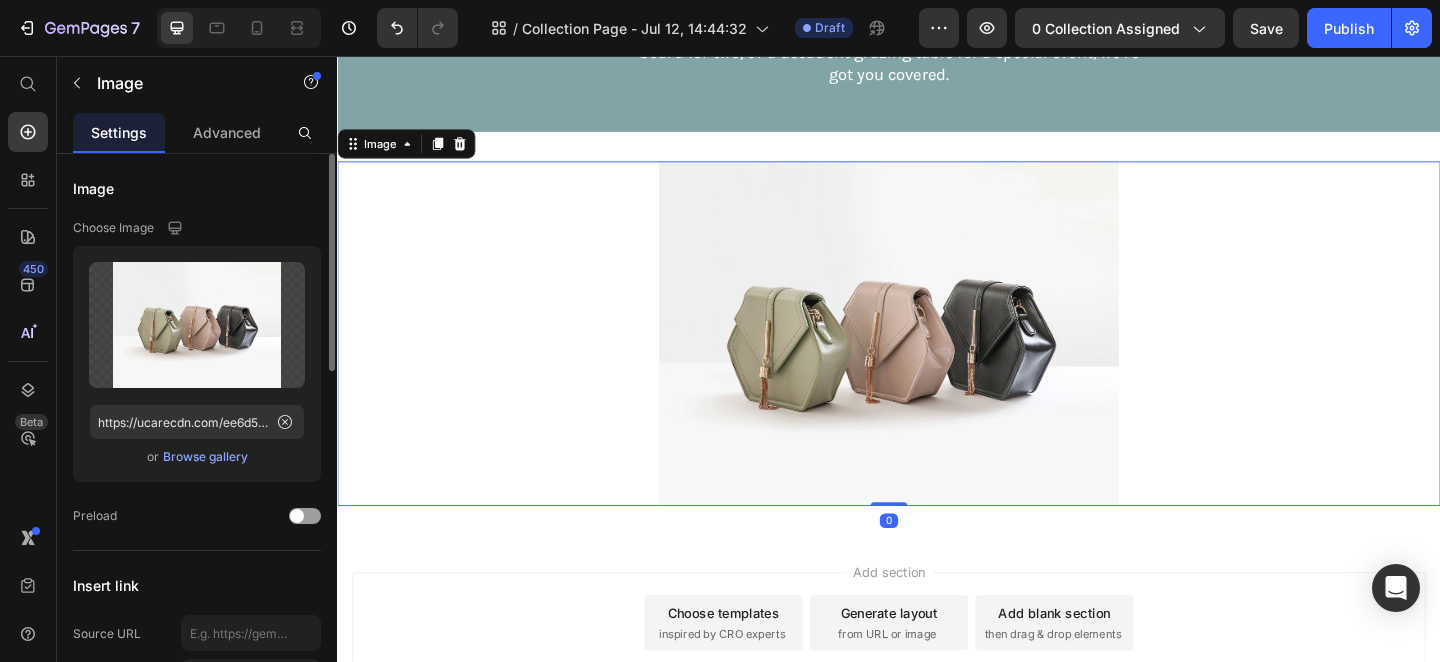 click on "Browse gallery" at bounding box center [205, 457] 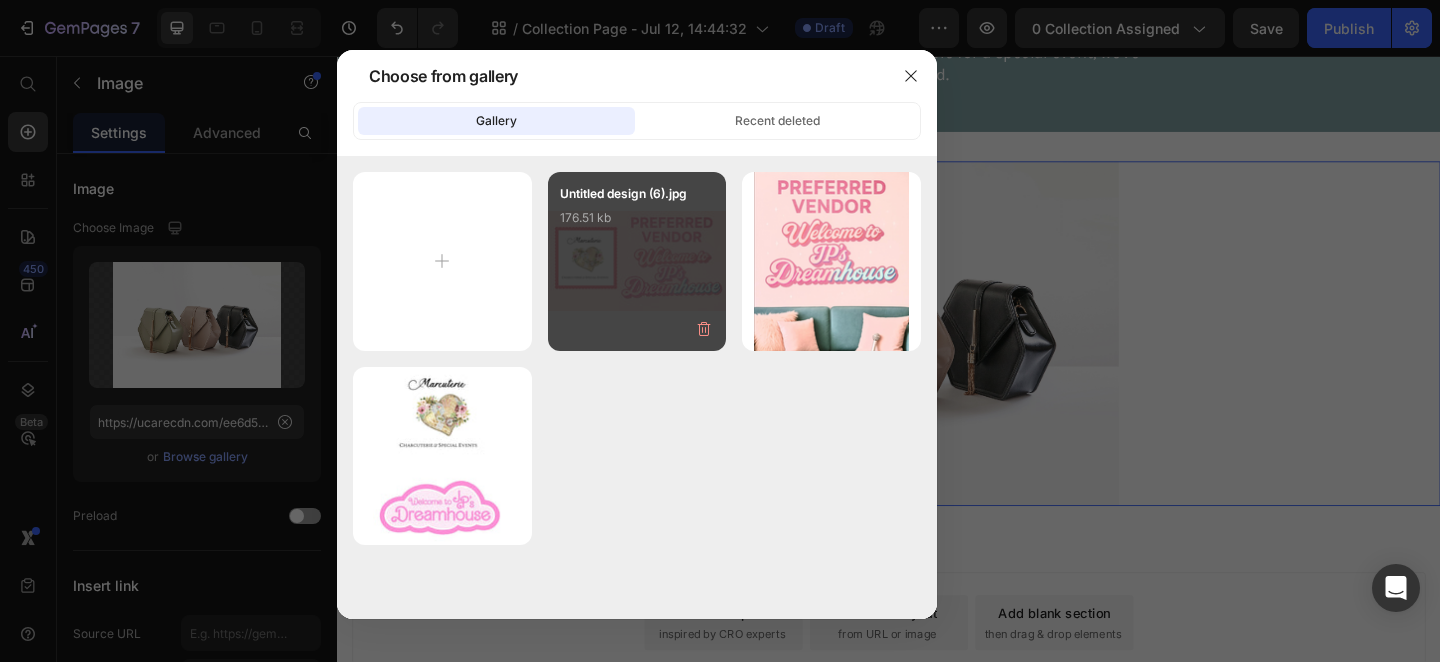 click on "Untitled design (6).jpg 176.51 kb" at bounding box center [637, 224] 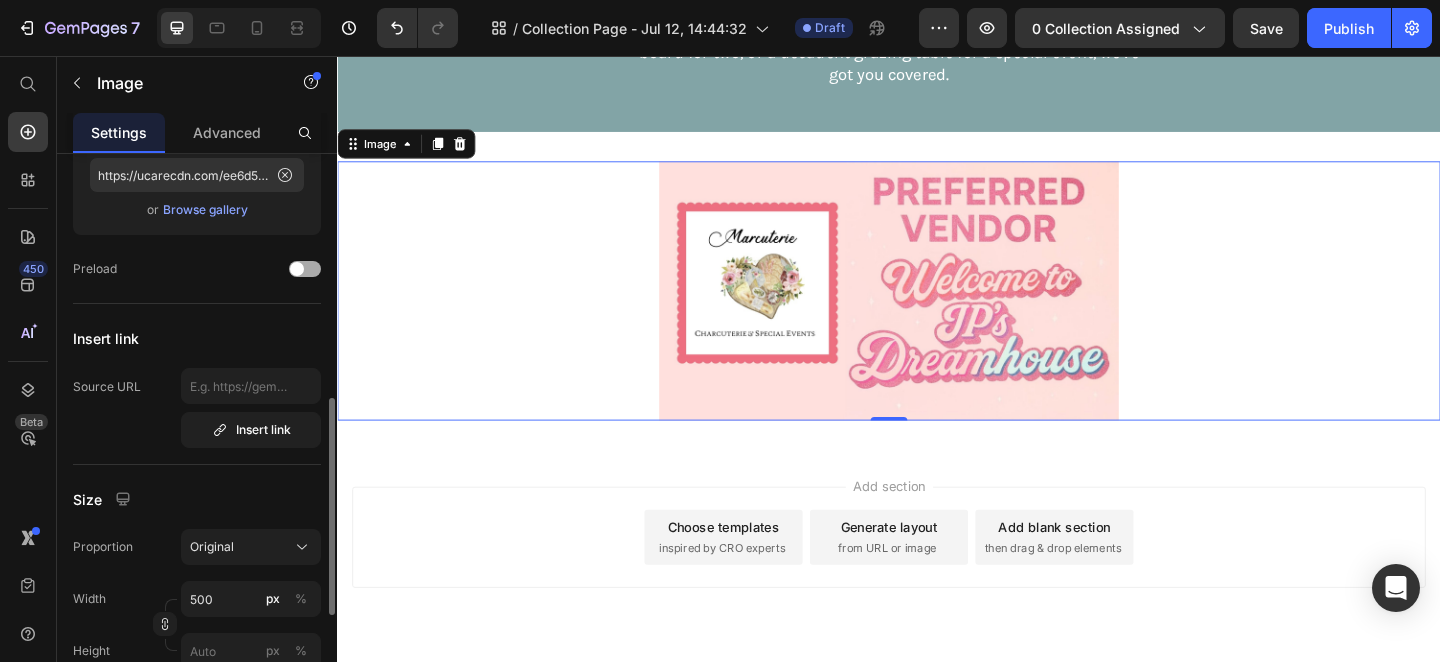 scroll, scrollTop: 355, scrollLeft: 0, axis: vertical 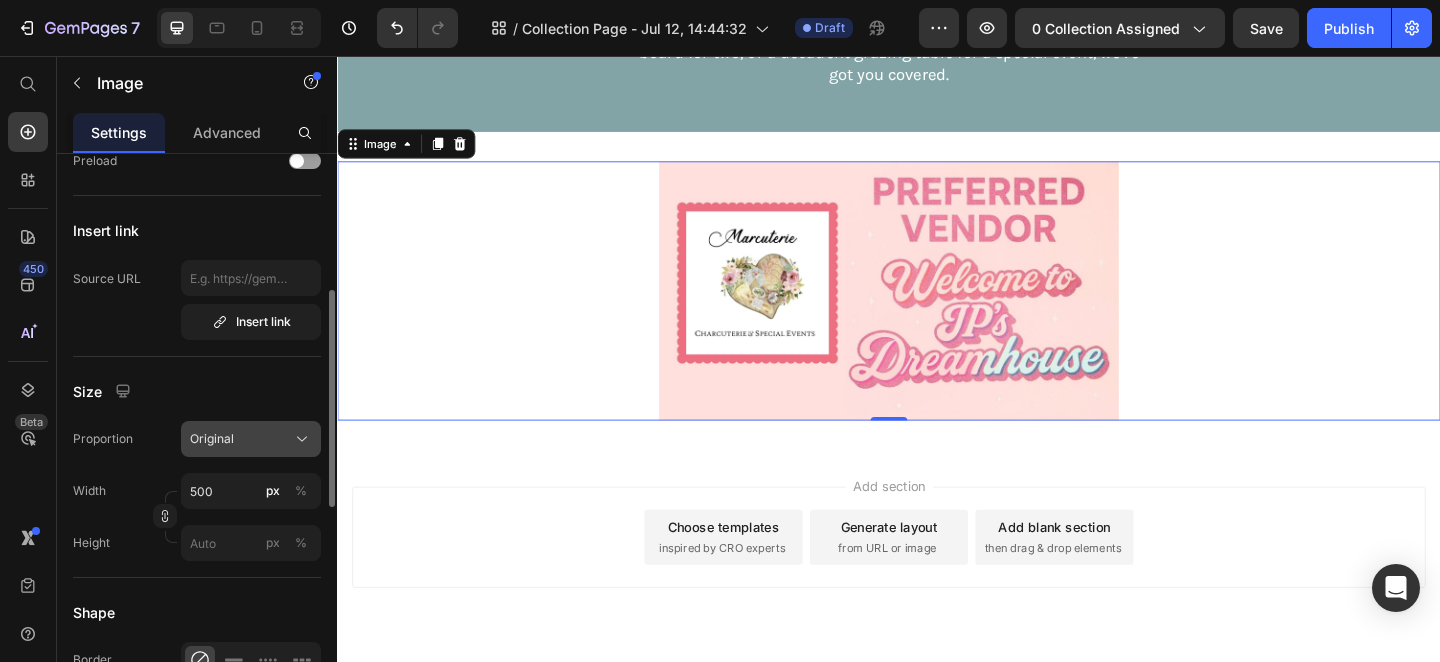 click on "Original" 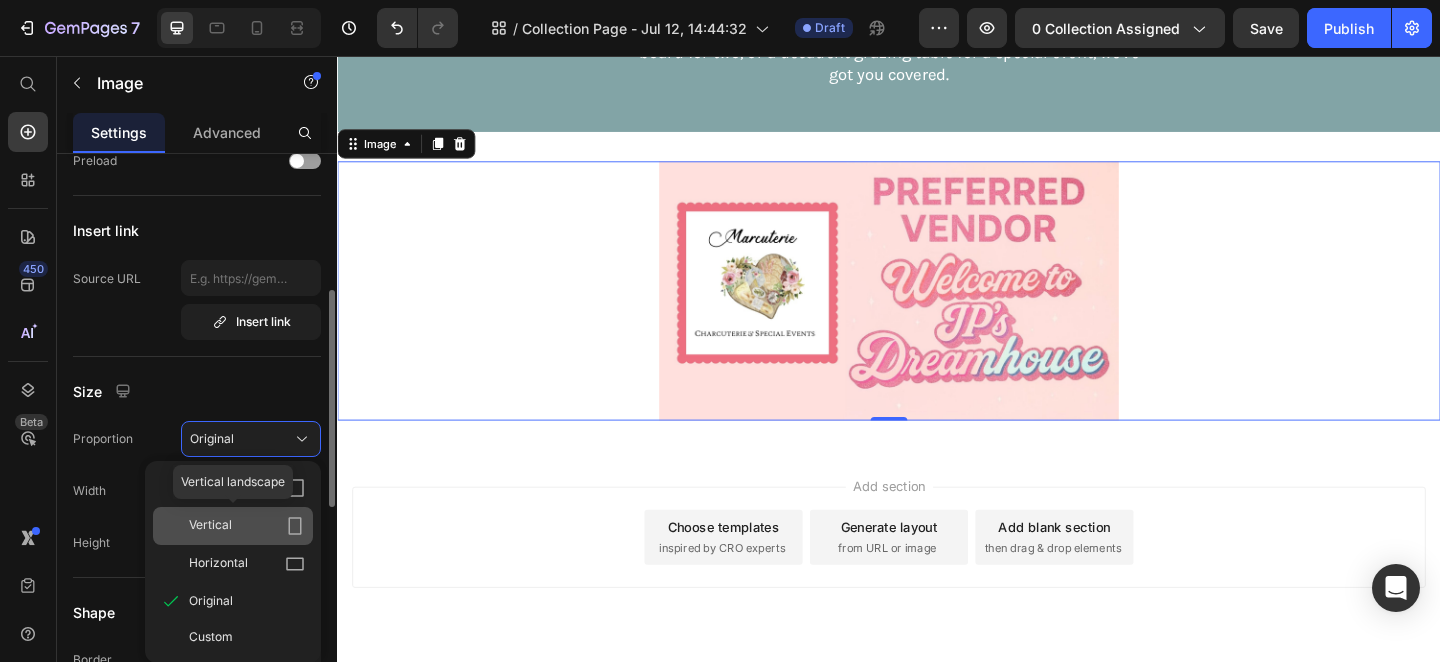 click on "Vertical" at bounding box center (247, 526) 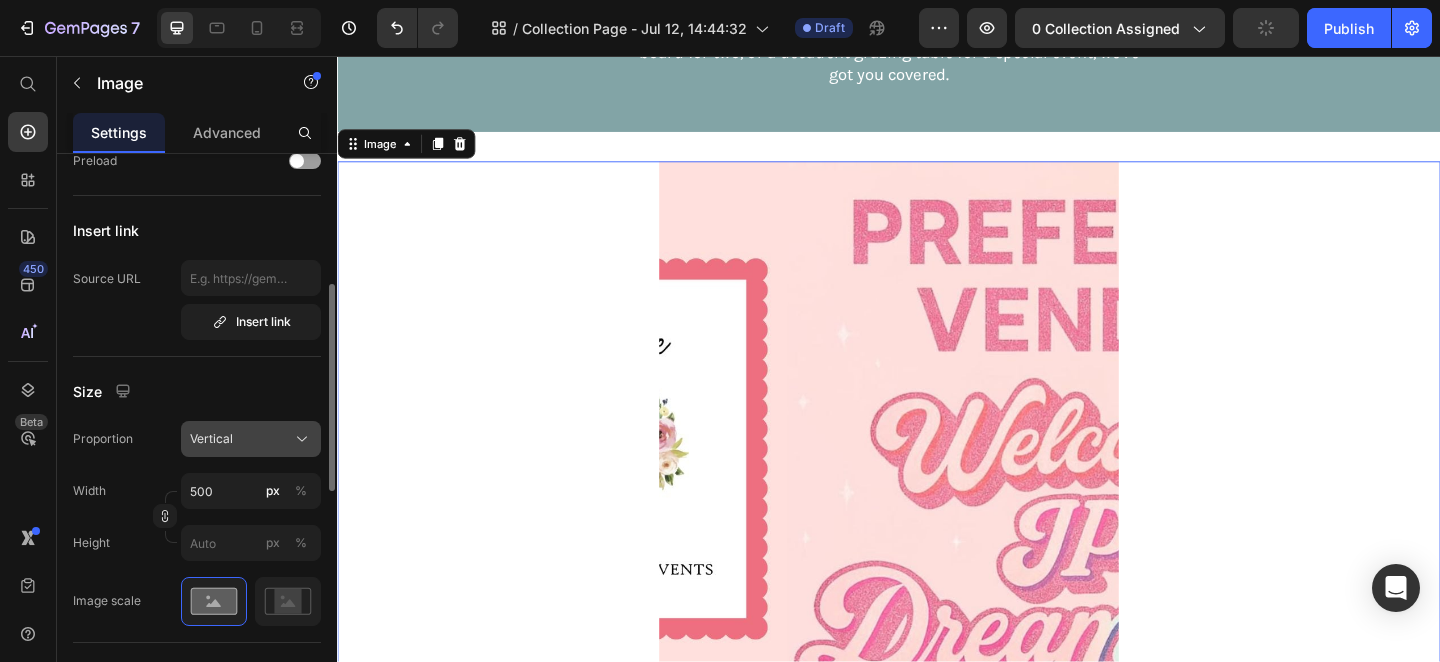 click on "Vertical" at bounding box center [251, 439] 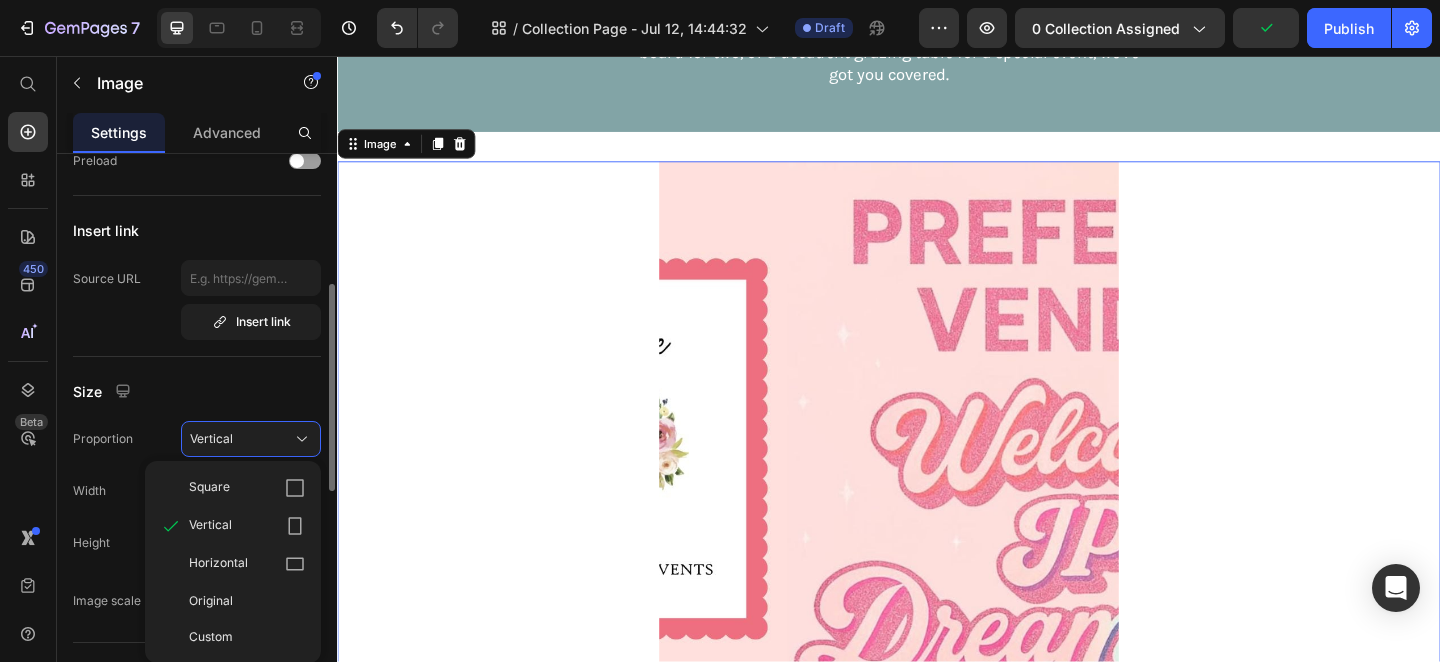 click on "Size" at bounding box center [197, 391] 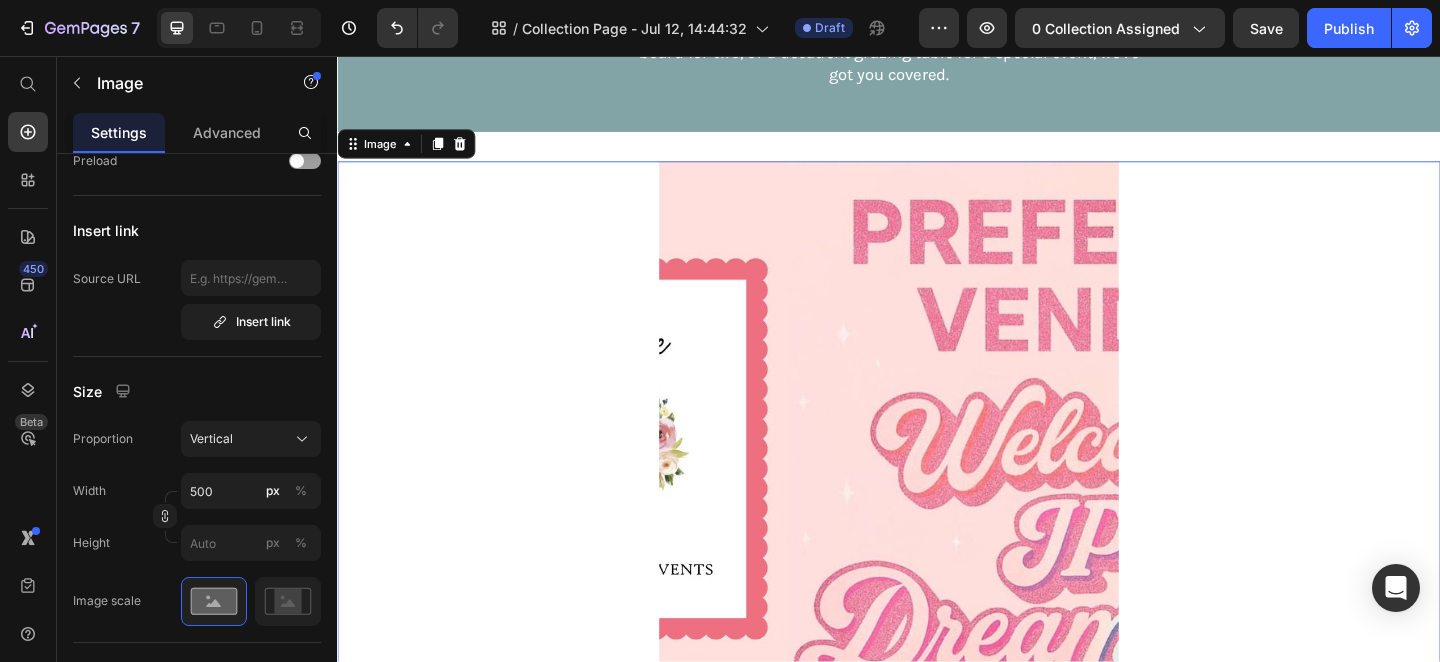 click at bounding box center [937, 504] 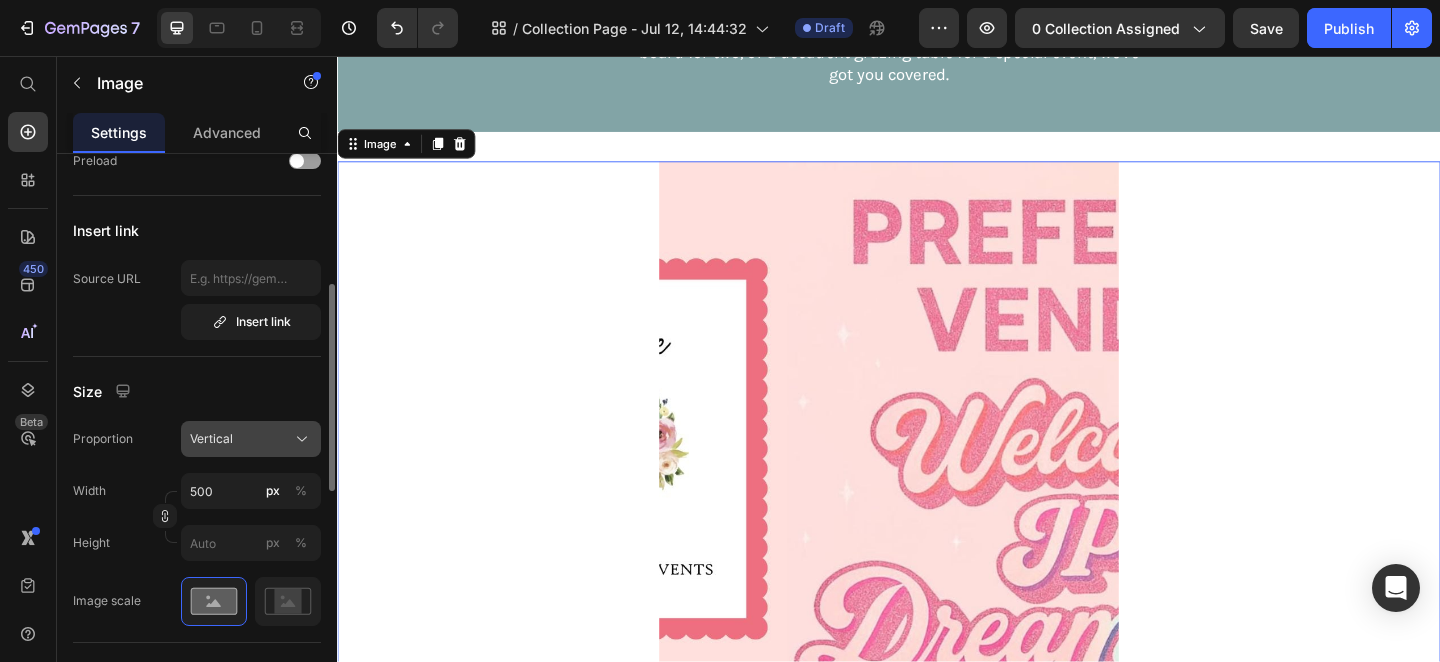 click on "Vertical" 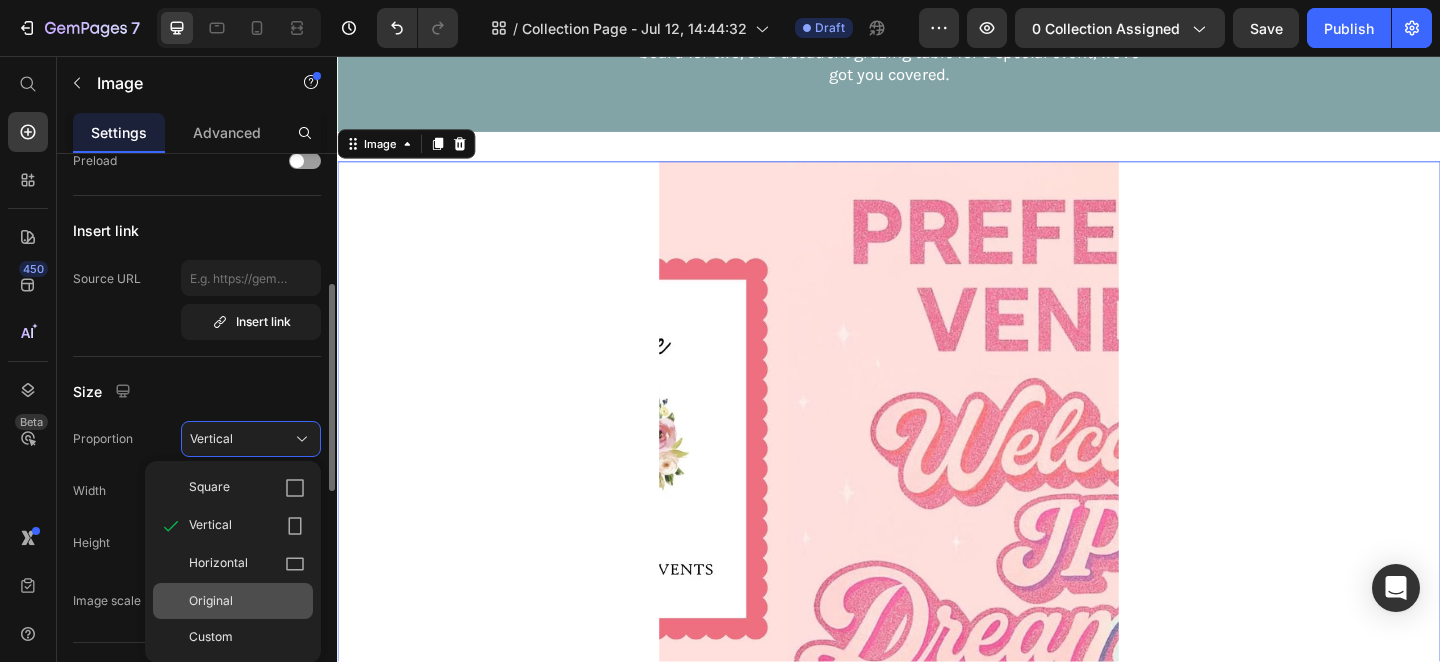 click on "Original" at bounding box center (247, 601) 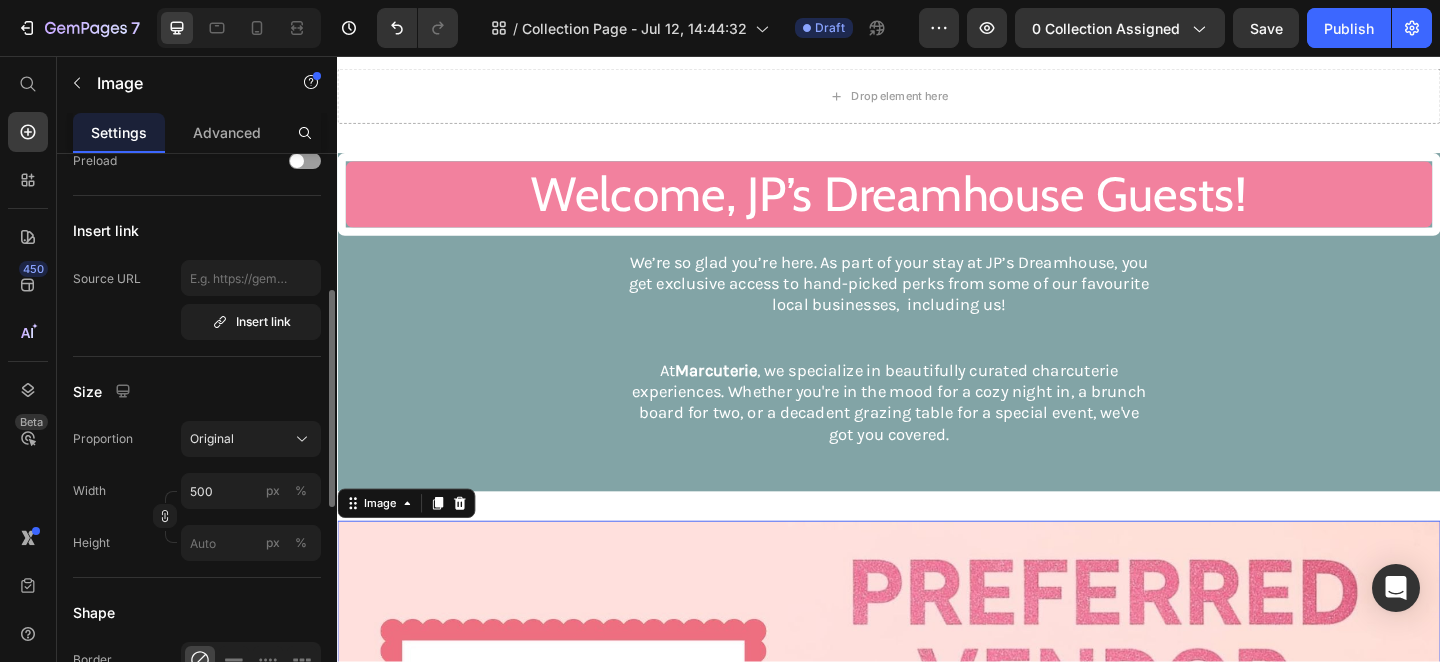 scroll, scrollTop: 0, scrollLeft: 0, axis: both 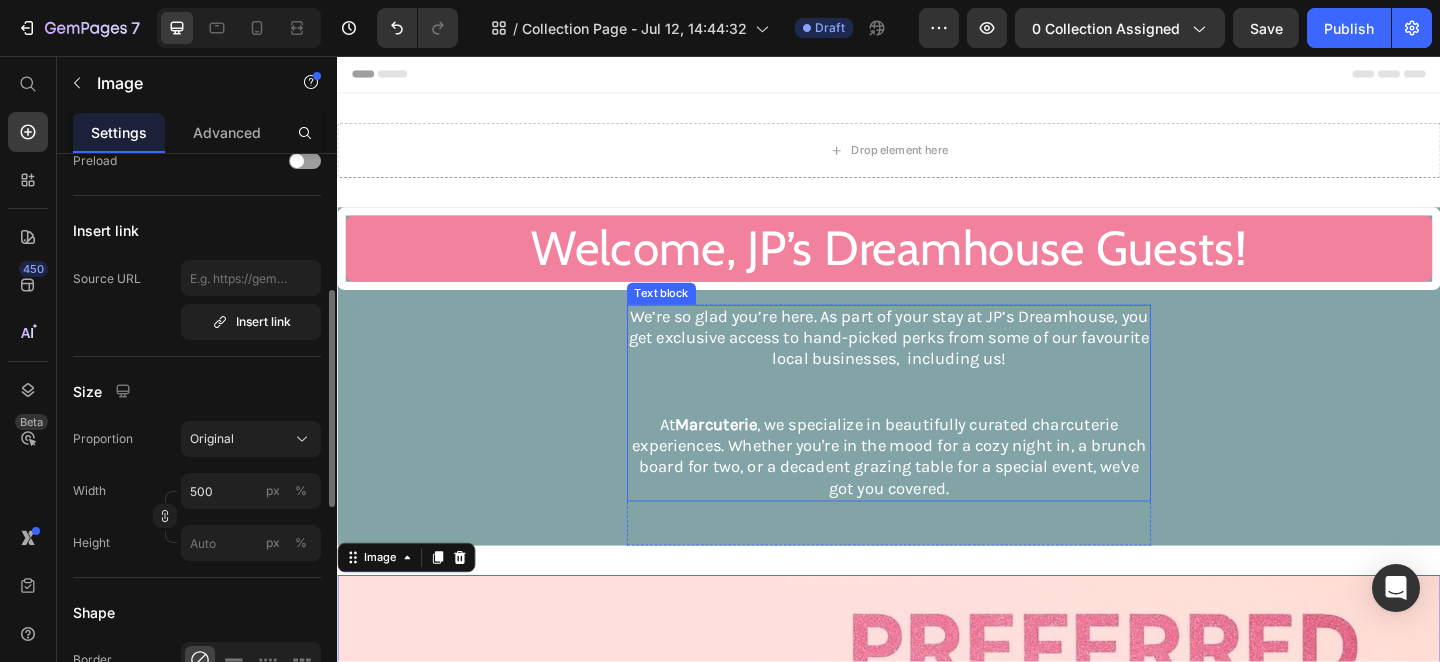 click on "At  Marcuterie , we specialize in beautifully curated charcuterie experiences. Whether you're in the mood for a cozy night in, a brunch board for two, or a decadent grazing table for a special event, we've got you covered." at bounding box center (937, 493) 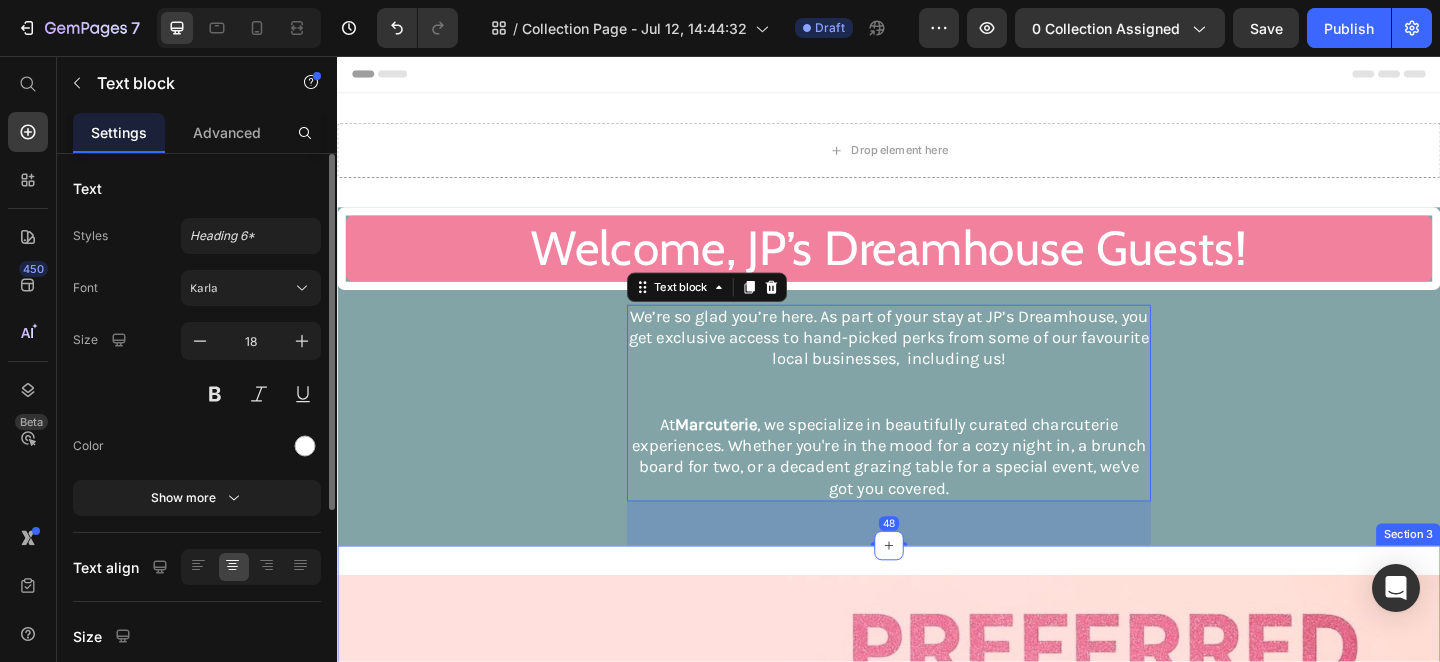 click on "Image Section 3" at bounding box center (937, 958) 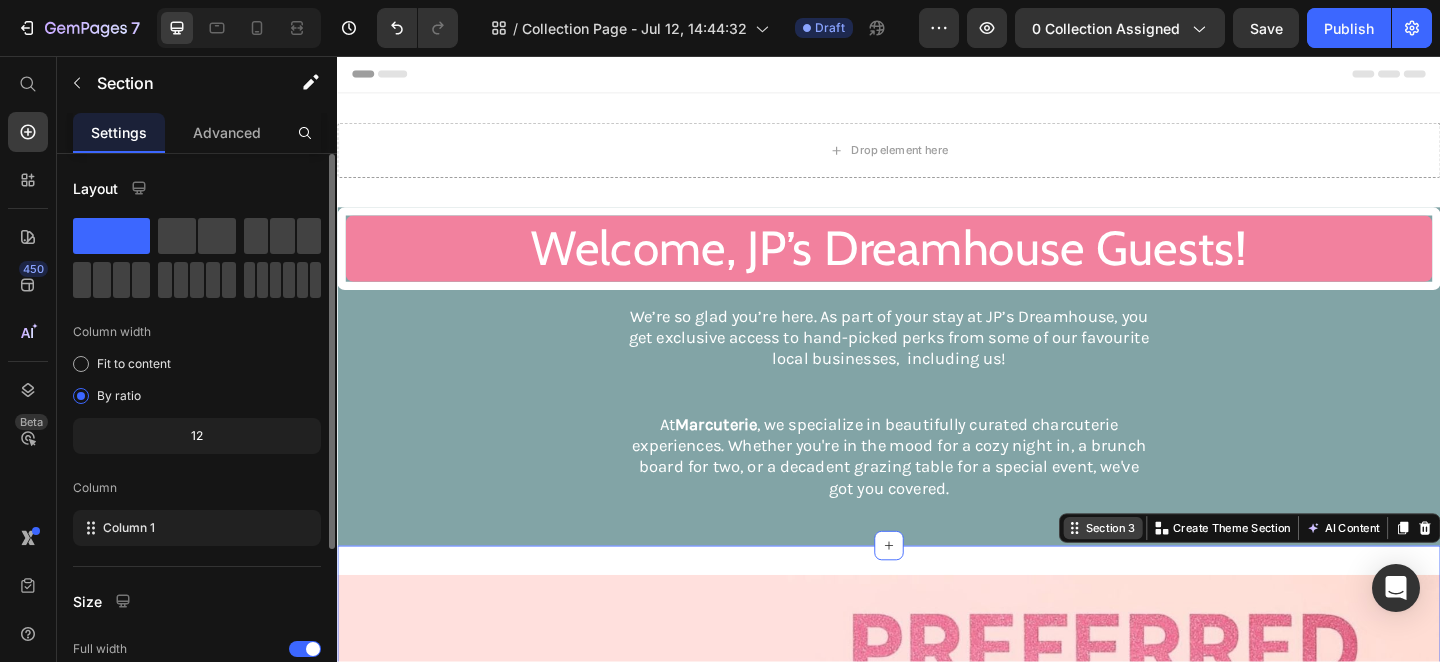 click on "Section 3" at bounding box center (1178, 570) 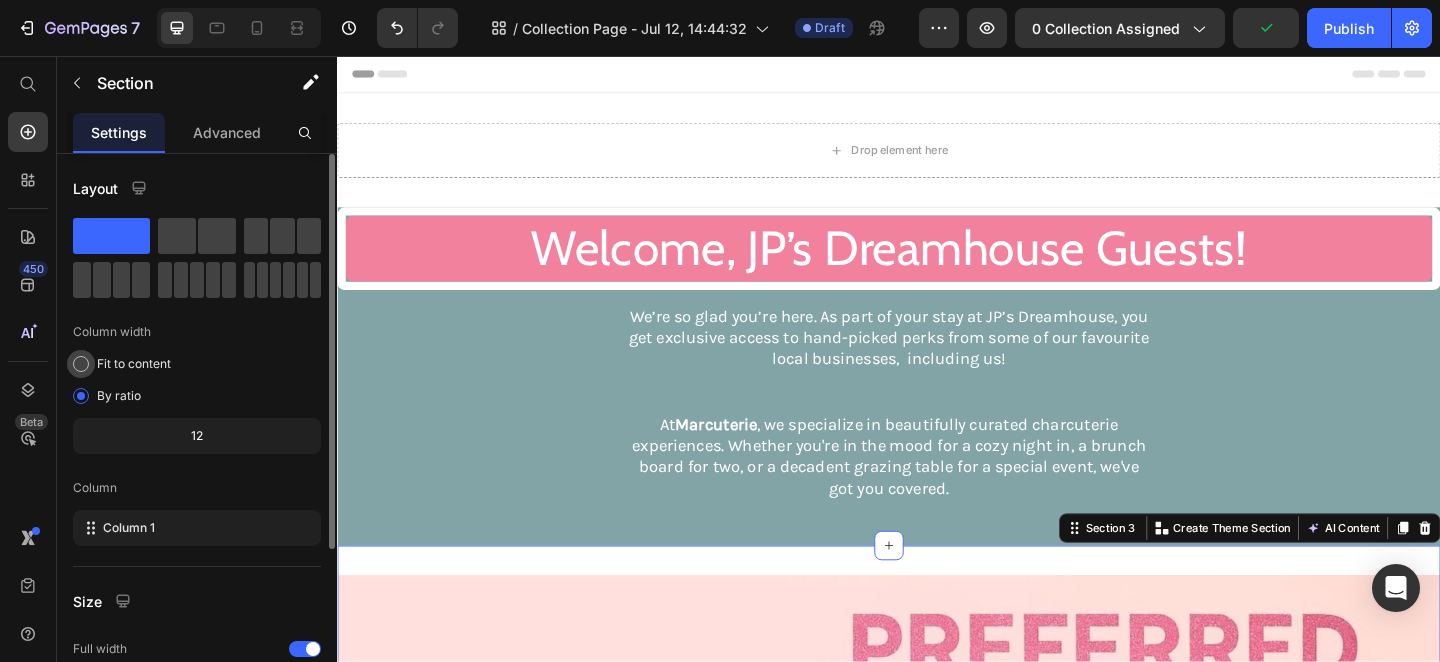 click on "Fit to content" at bounding box center (134, 364) 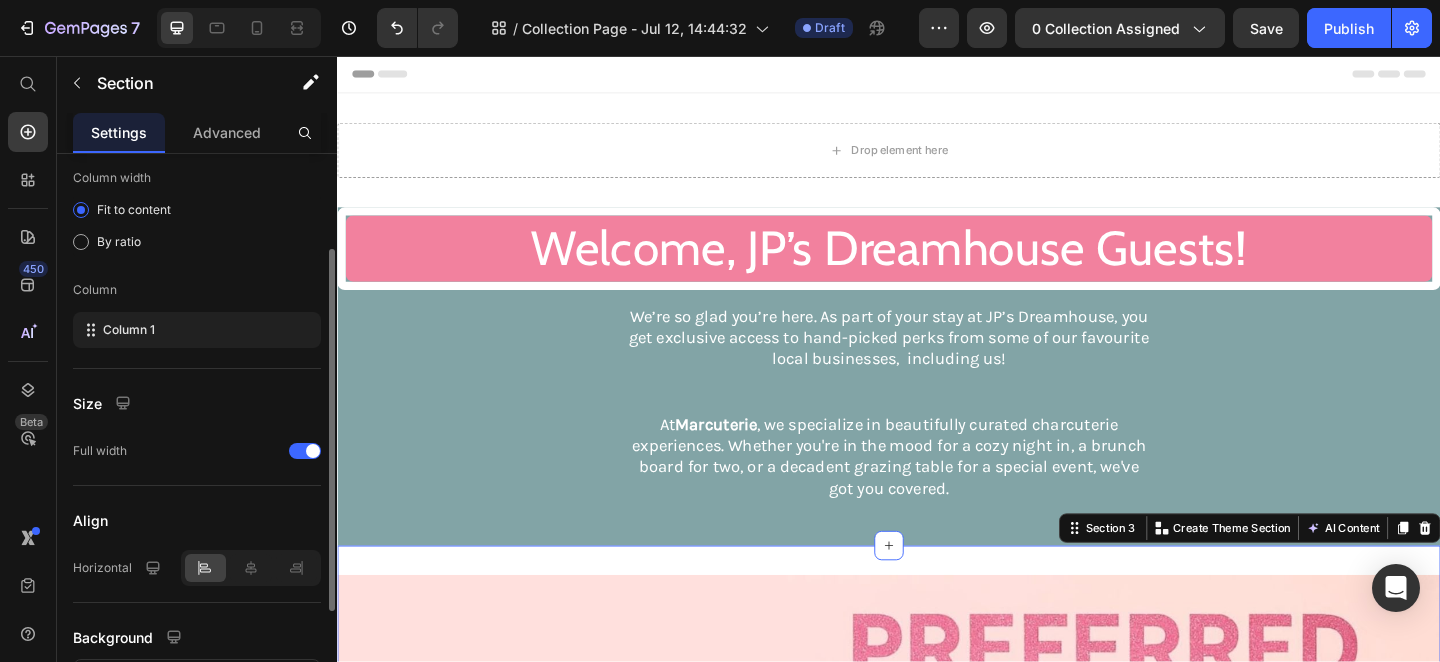 scroll, scrollTop: 0, scrollLeft: 0, axis: both 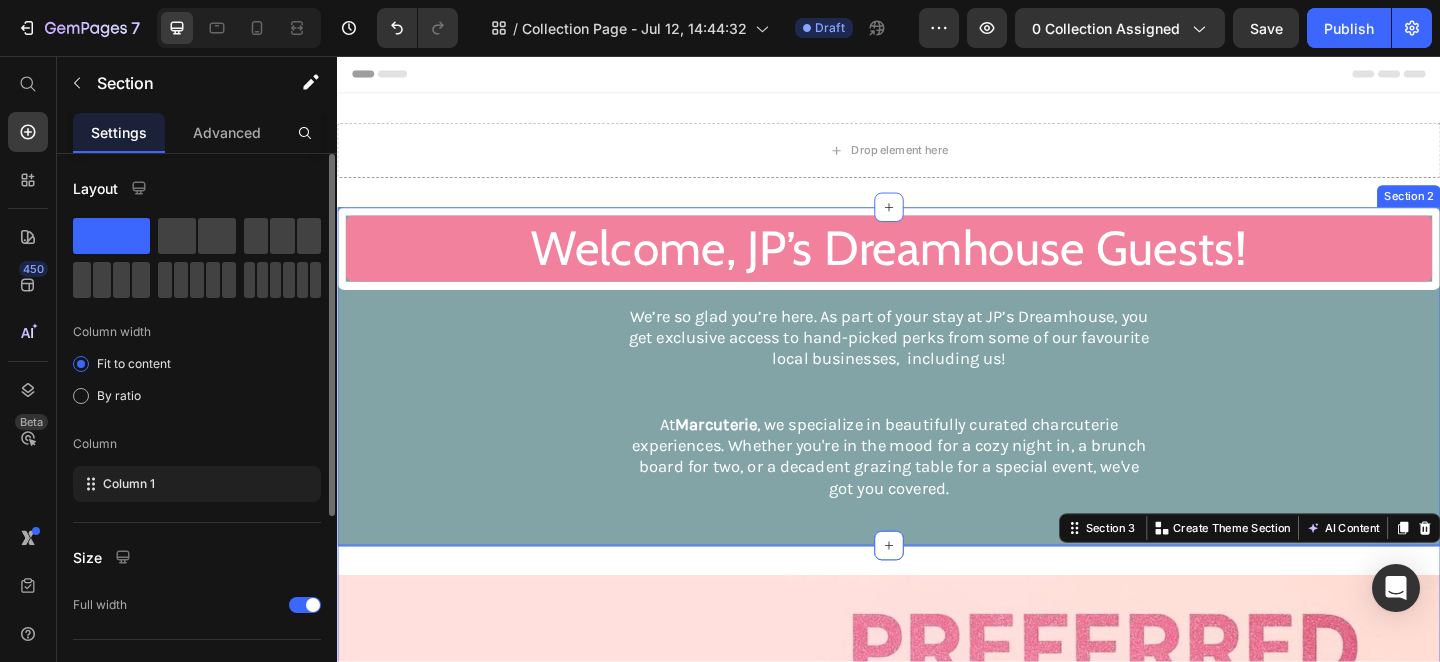 click on "Welcome, JP’s Dreamhouse Guests! Heading We’re so glad you’re here. As part of your stay at JP’s Dreamhouse, you get exclusive access to hand-picked perks from some of our favourite local businesses,  including us! At  Marcuterie , we specialize in beautifully curated charcuterie experiences. Whether you're in the mood for a cozy night in, a brunch board for two, or a decadent grazing table for a special event, we've got you covered. Text block Row" at bounding box center (937, 405) 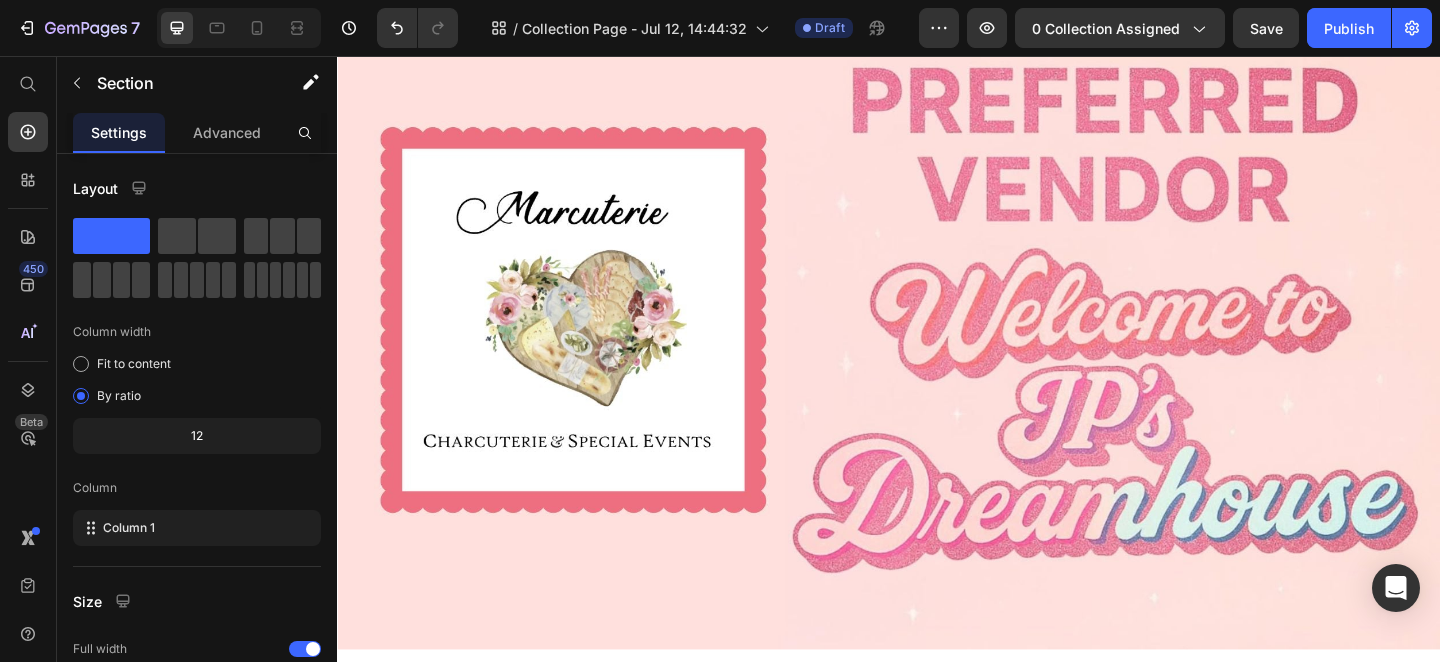 scroll, scrollTop: 350, scrollLeft: 0, axis: vertical 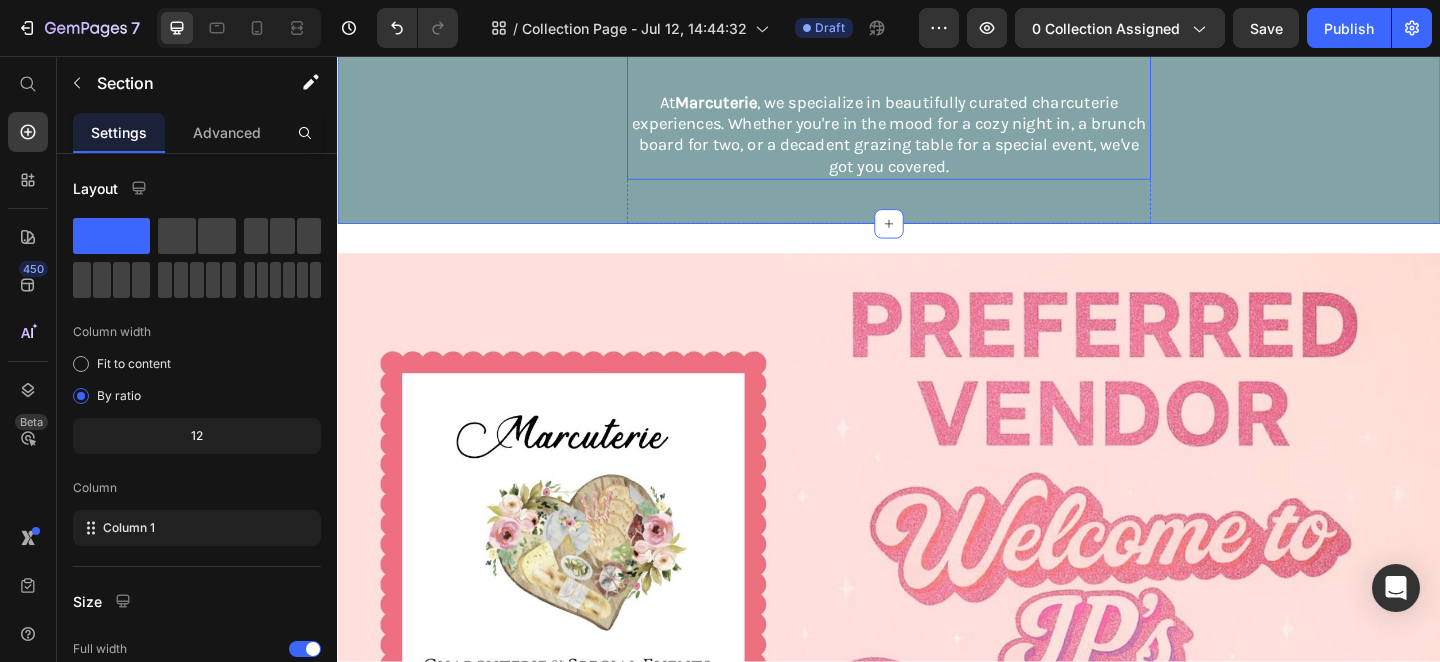 click at bounding box center [937, 608] 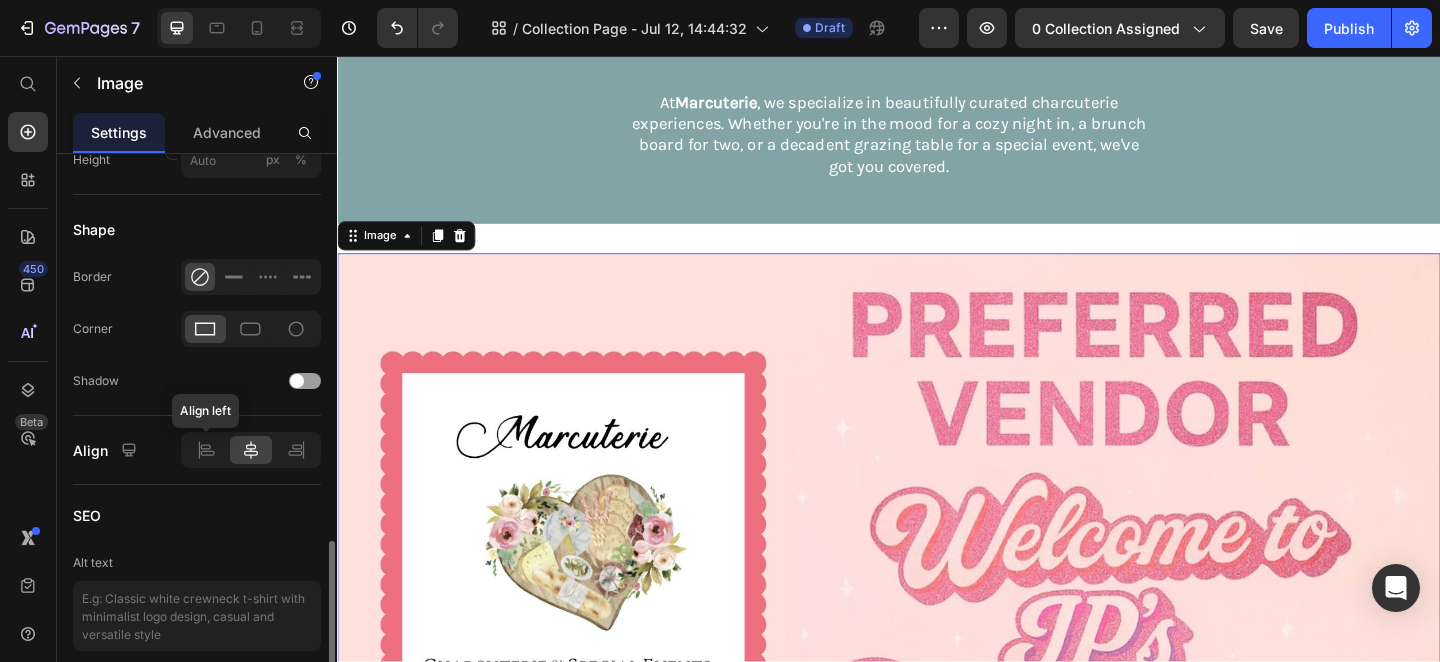 scroll, scrollTop: 859, scrollLeft: 0, axis: vertical 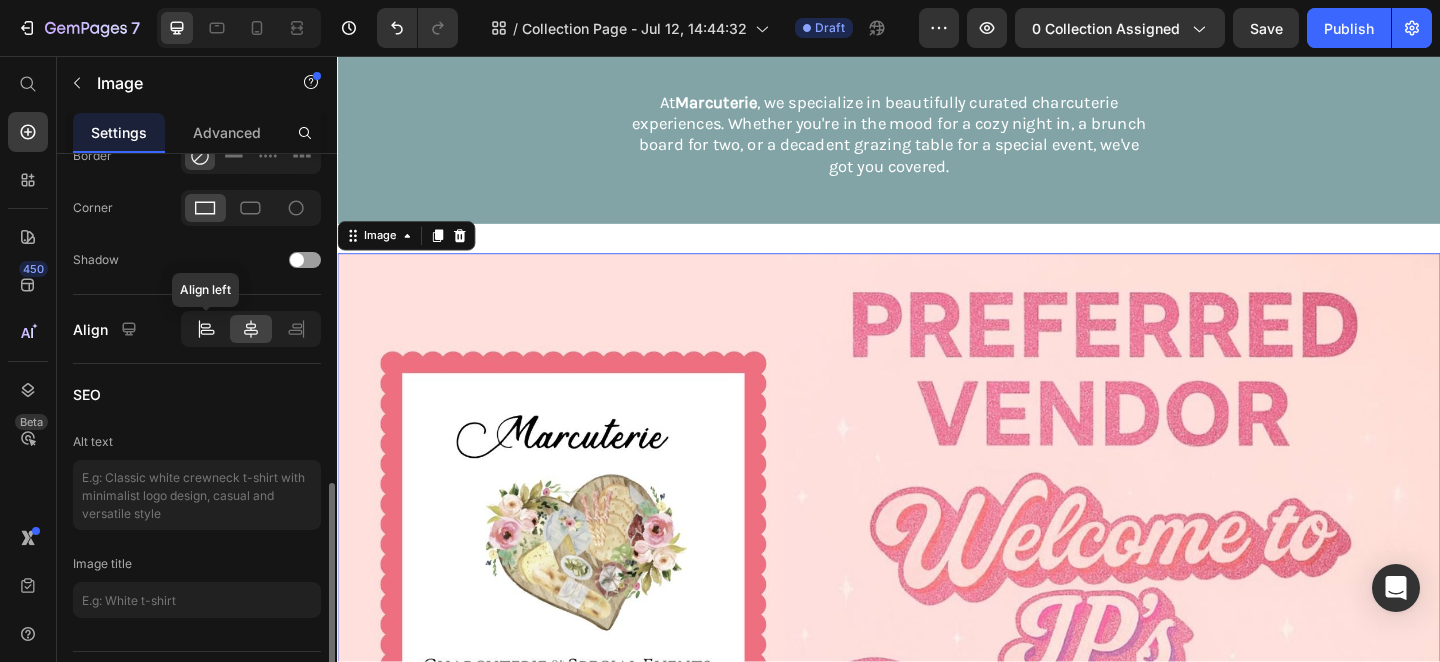 click 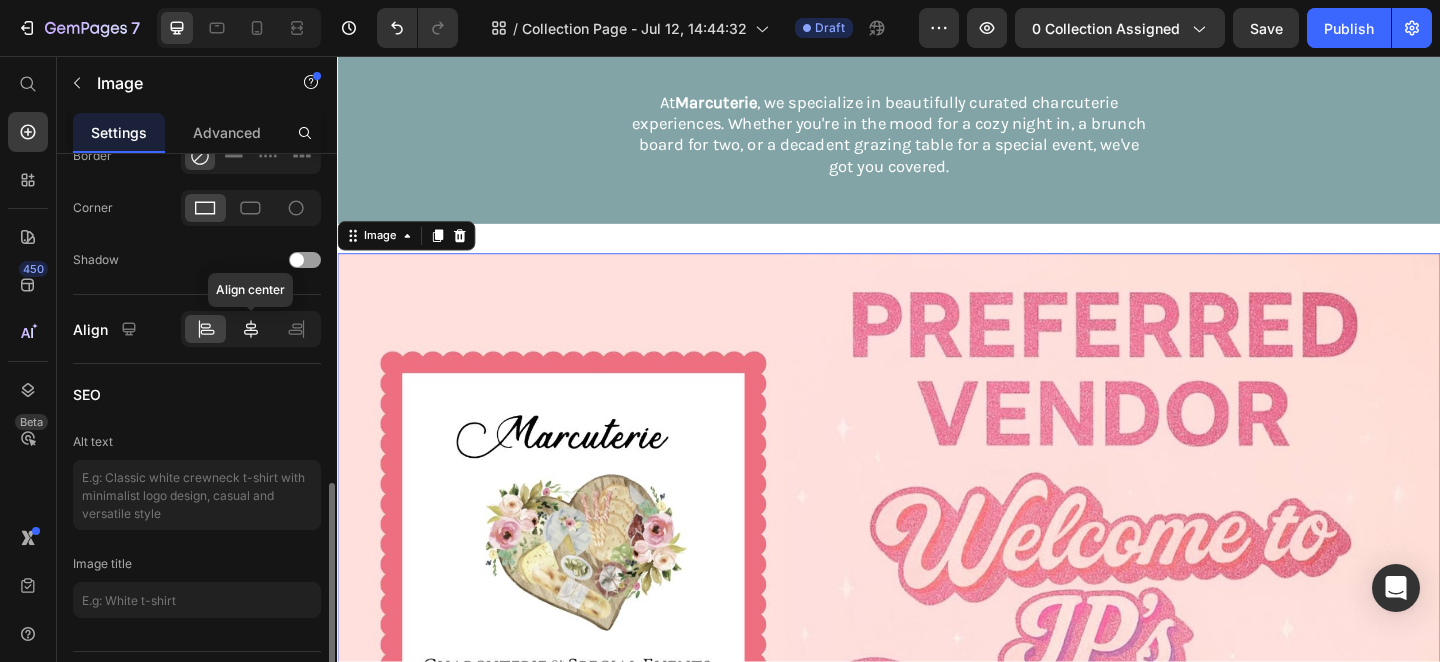 click 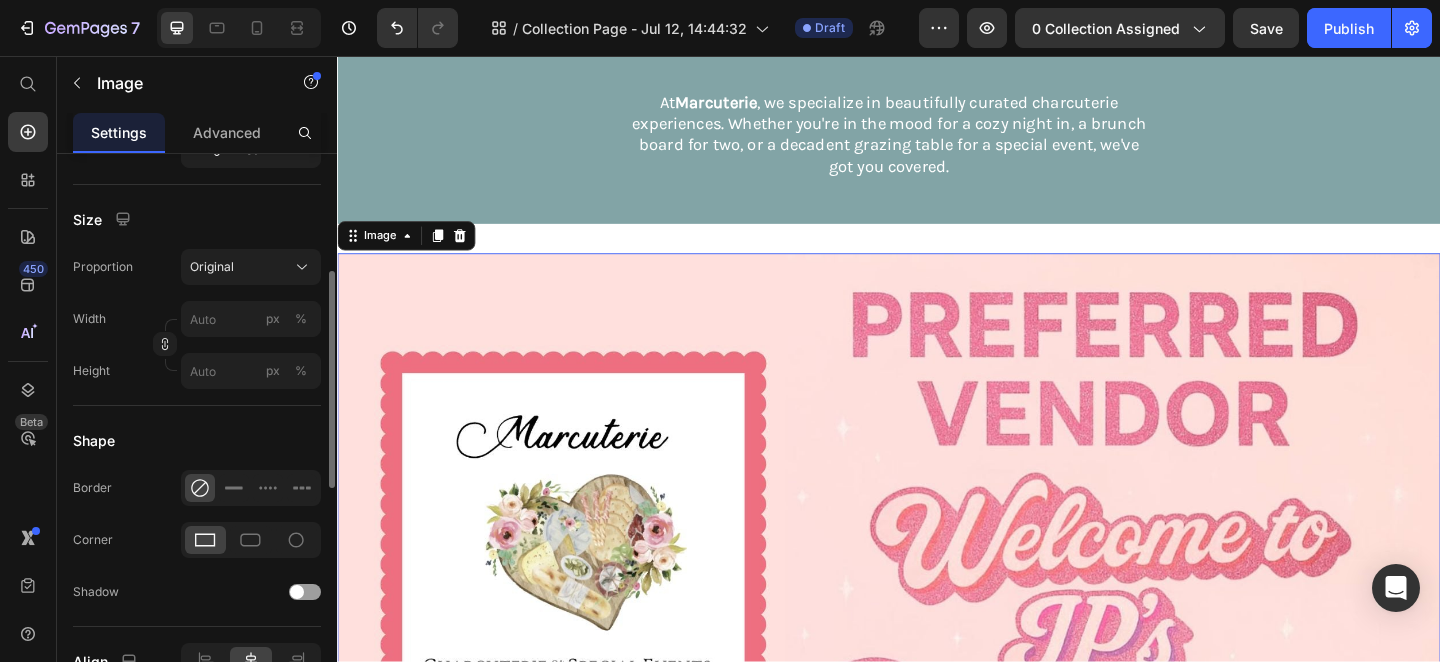 scroll, scrollTop: 448, scrollLeft: 0, axis: vertical 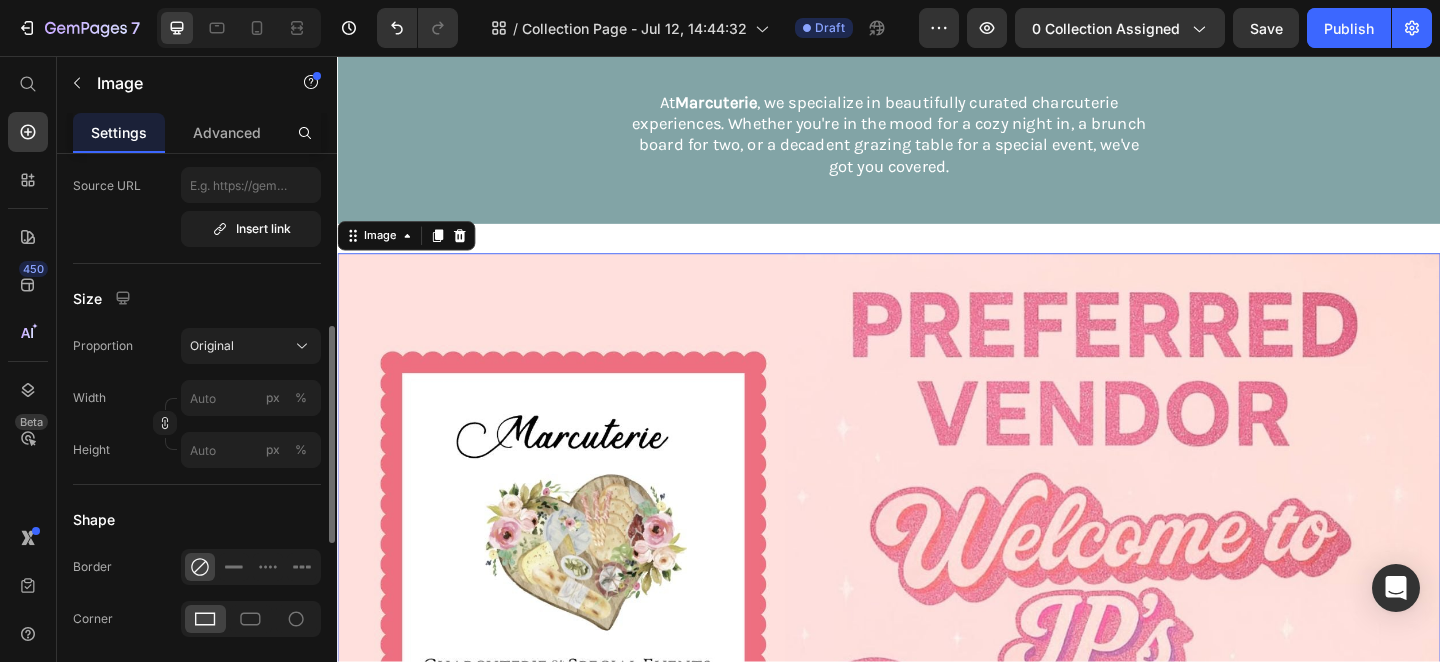 click on "Original" at bounding box center (251, 346) 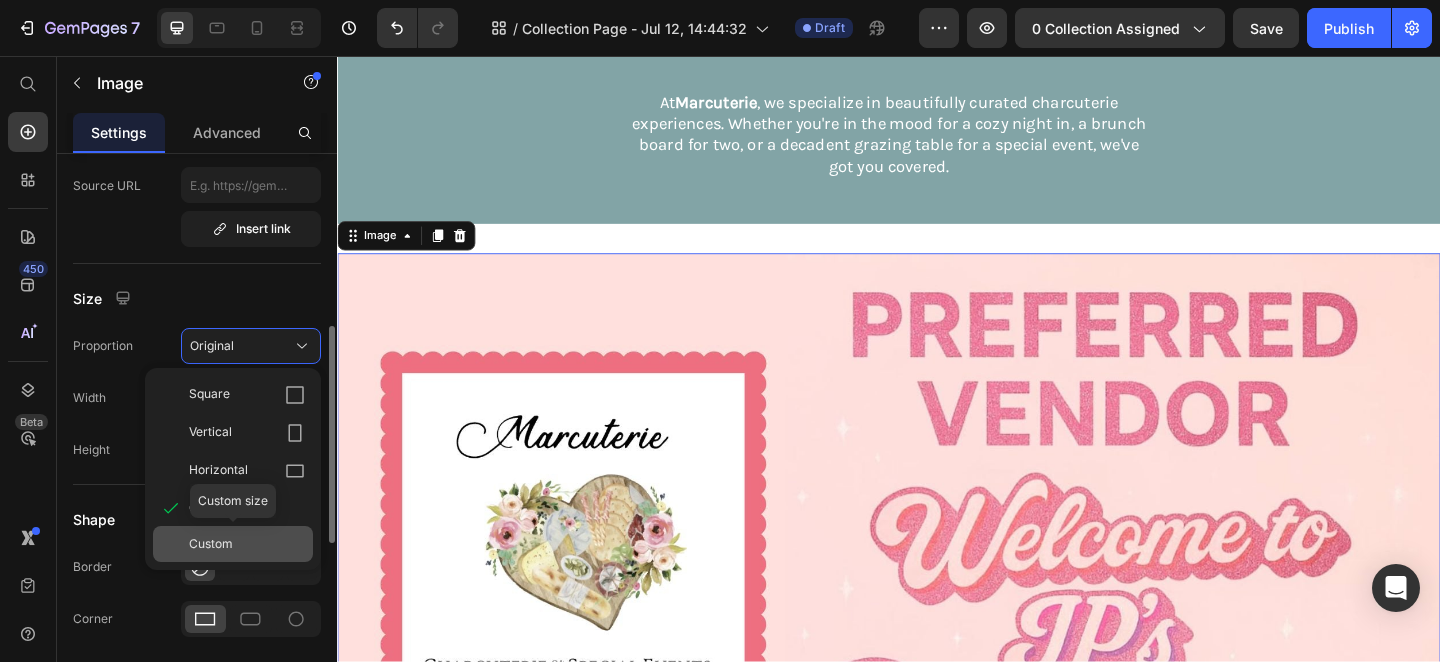 click on "Custom" at bounding box center [211, 544] 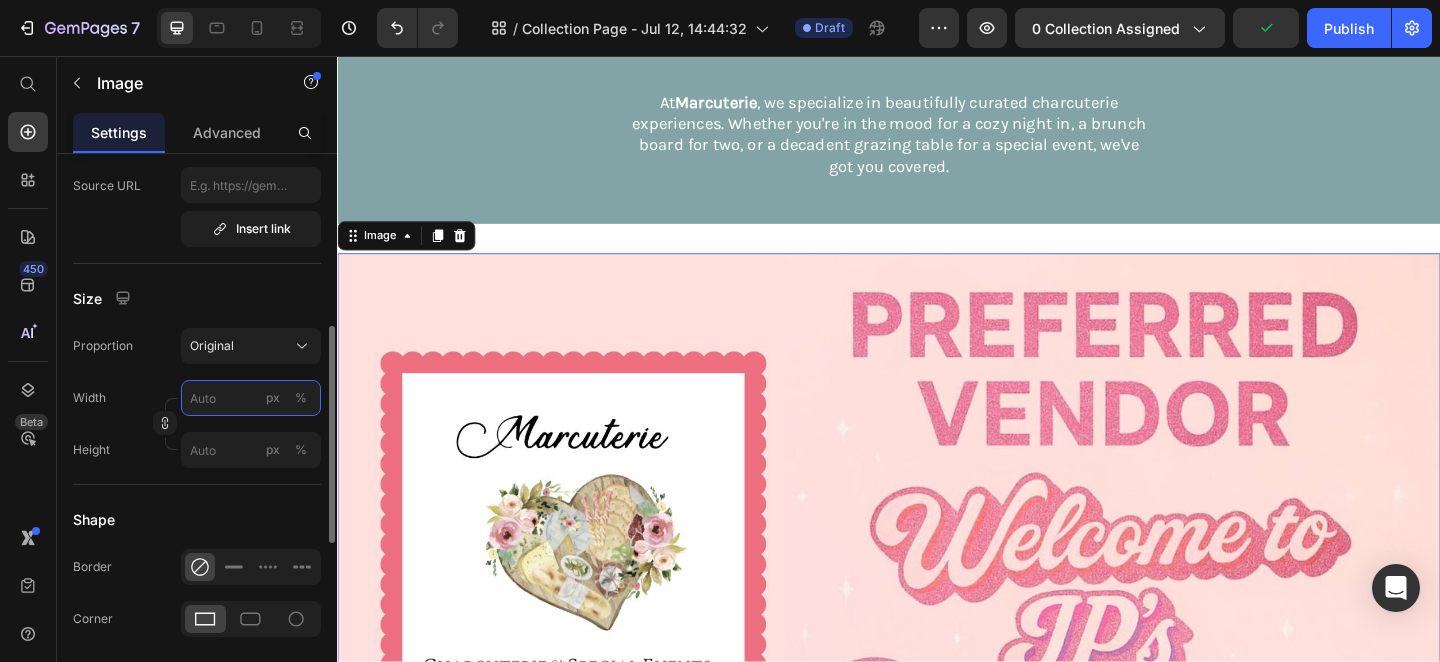 click on "px %" at bounding box center (251, 398) 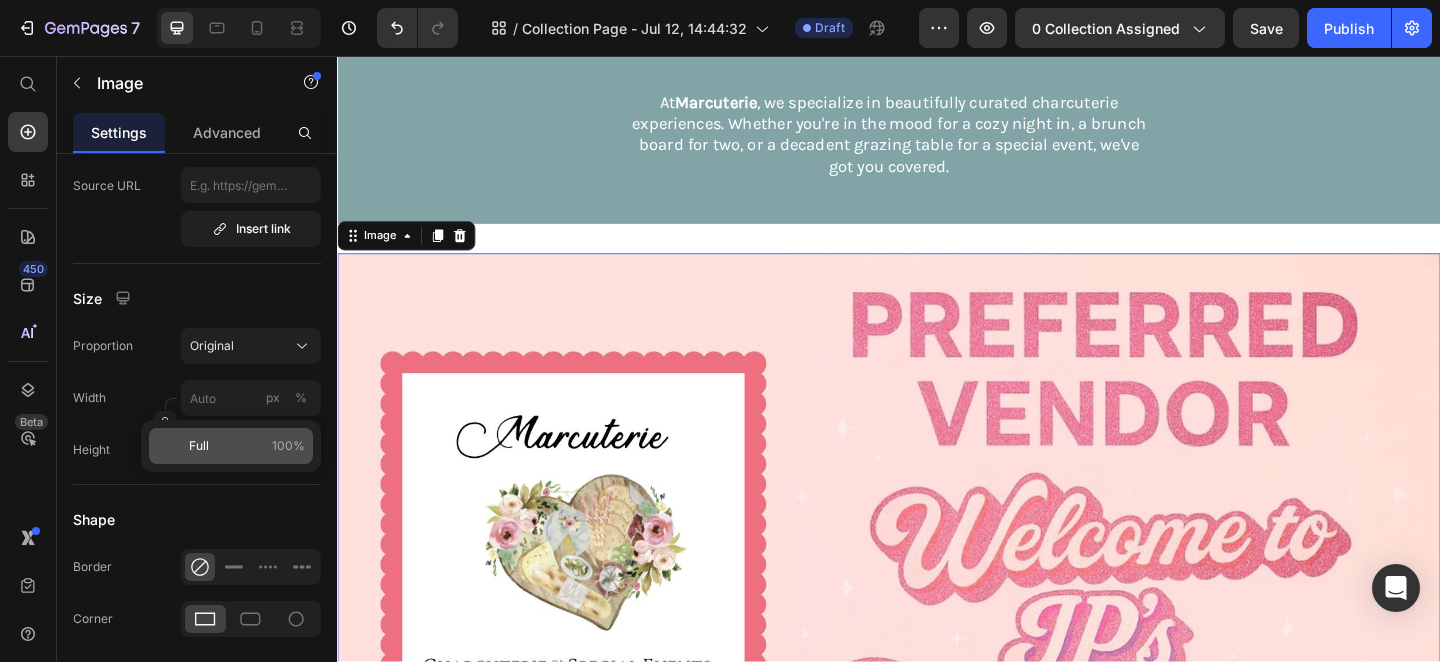 click on "Full 100%" at bounding box center (247, 446) 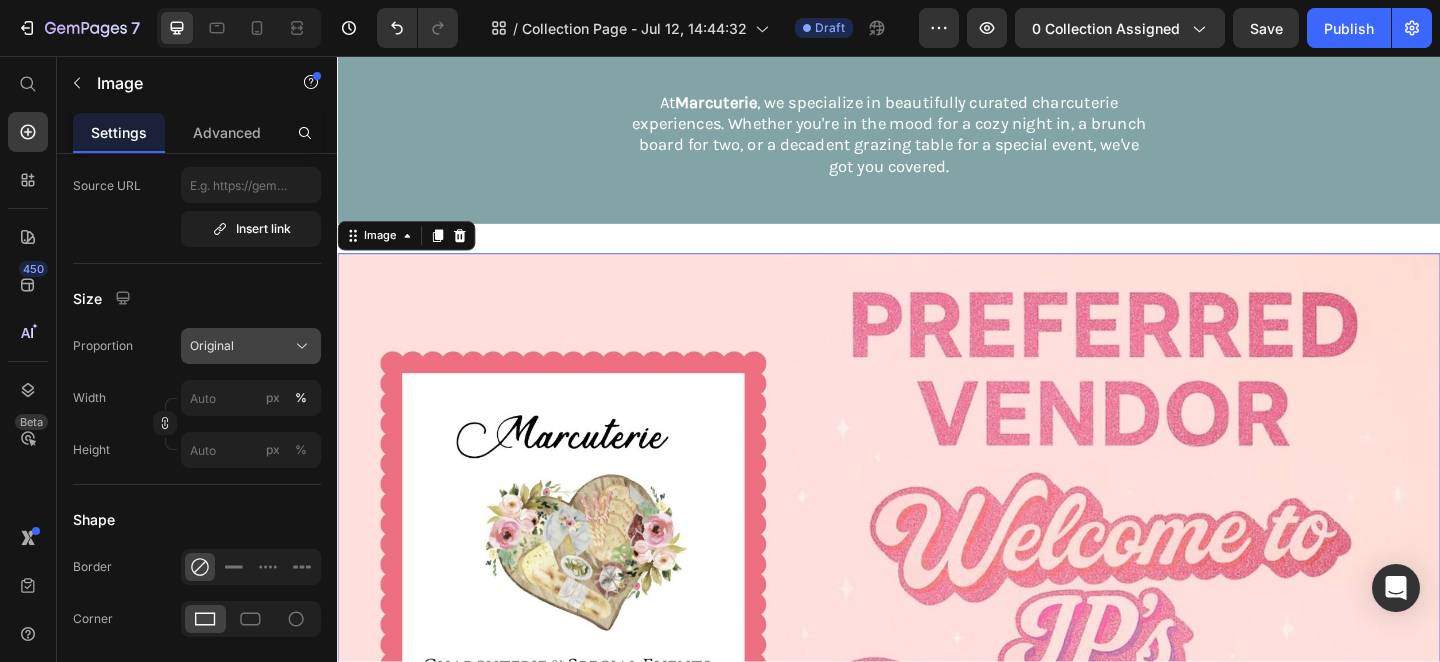 click on "Original" 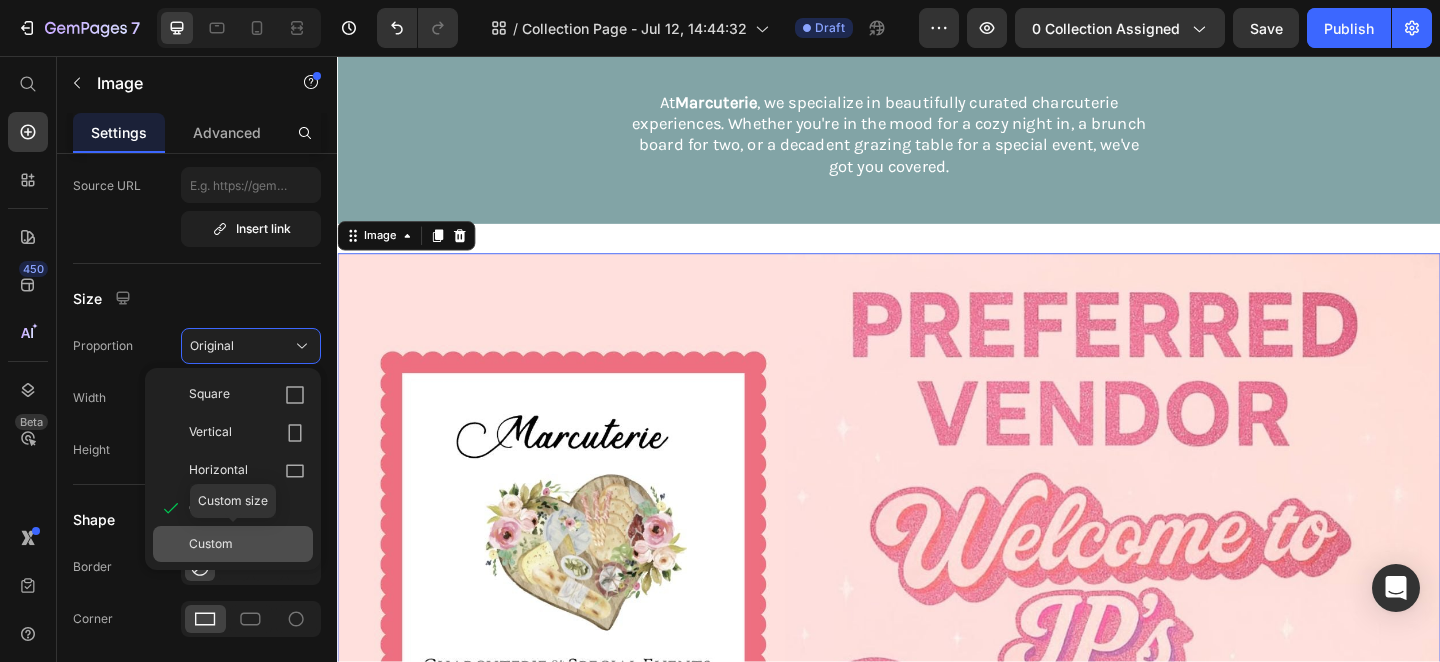 click on "Custom" at bounding box center [211, 544] 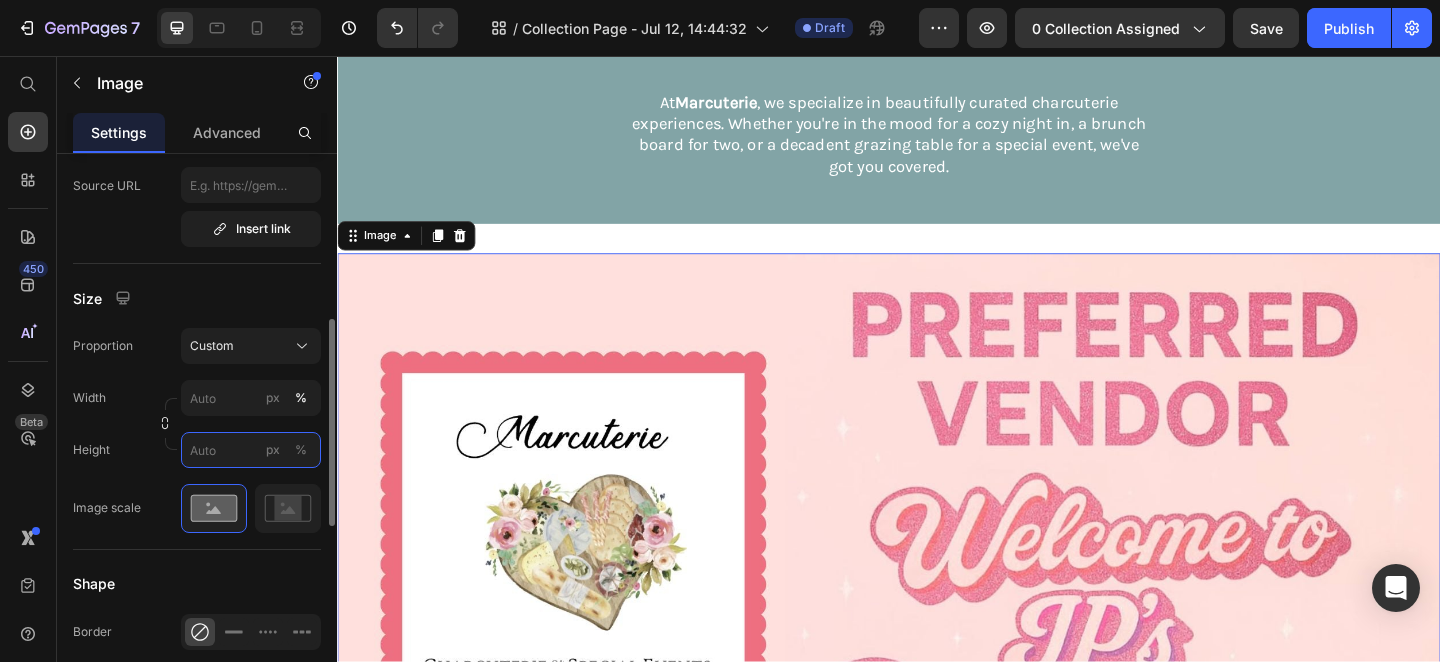 click on "px %" at bounding box center (251, 450) 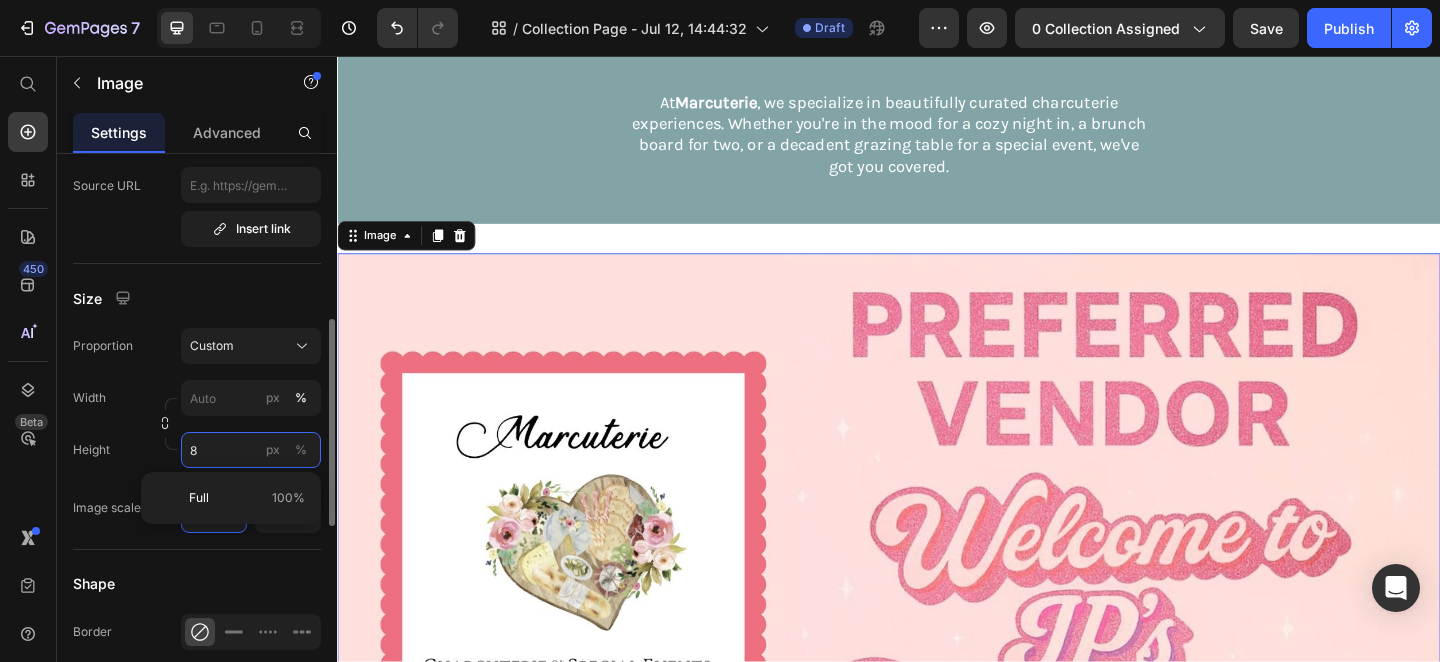 scroll, scrollTop: 191, scrollLeft: 0, axis: vertical 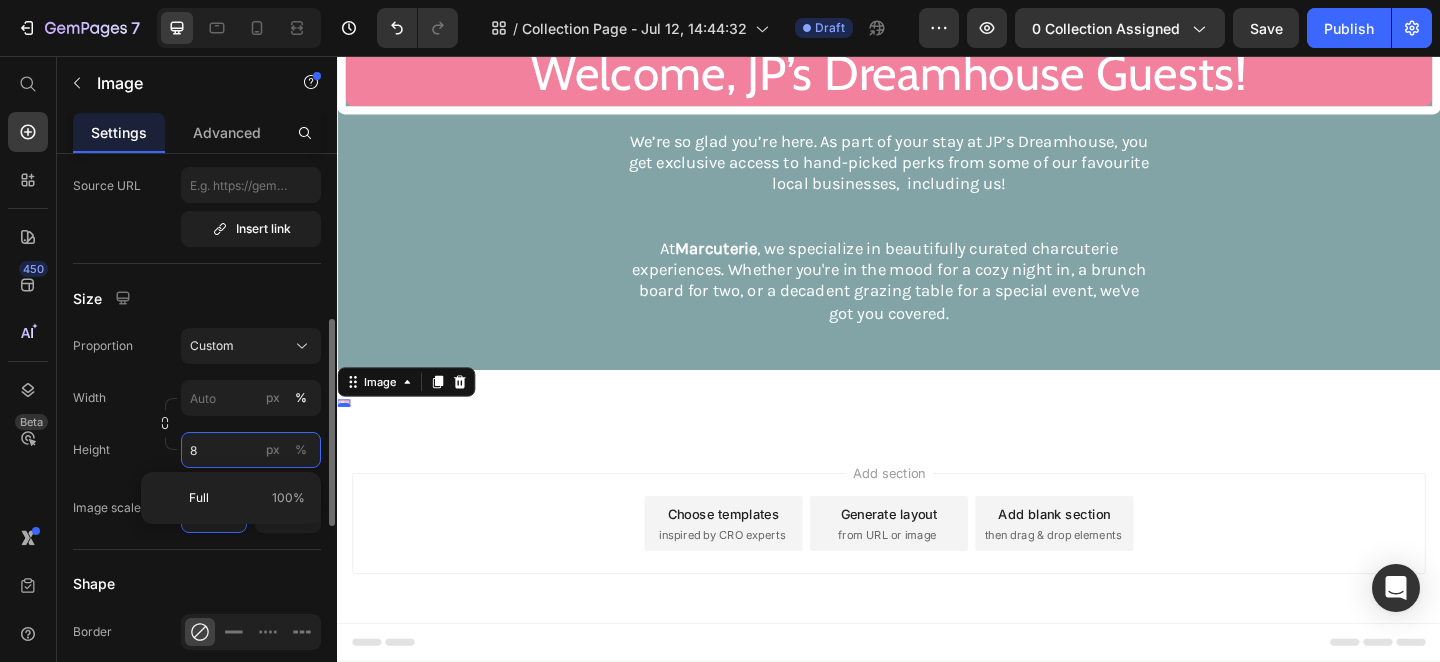 type on "80" 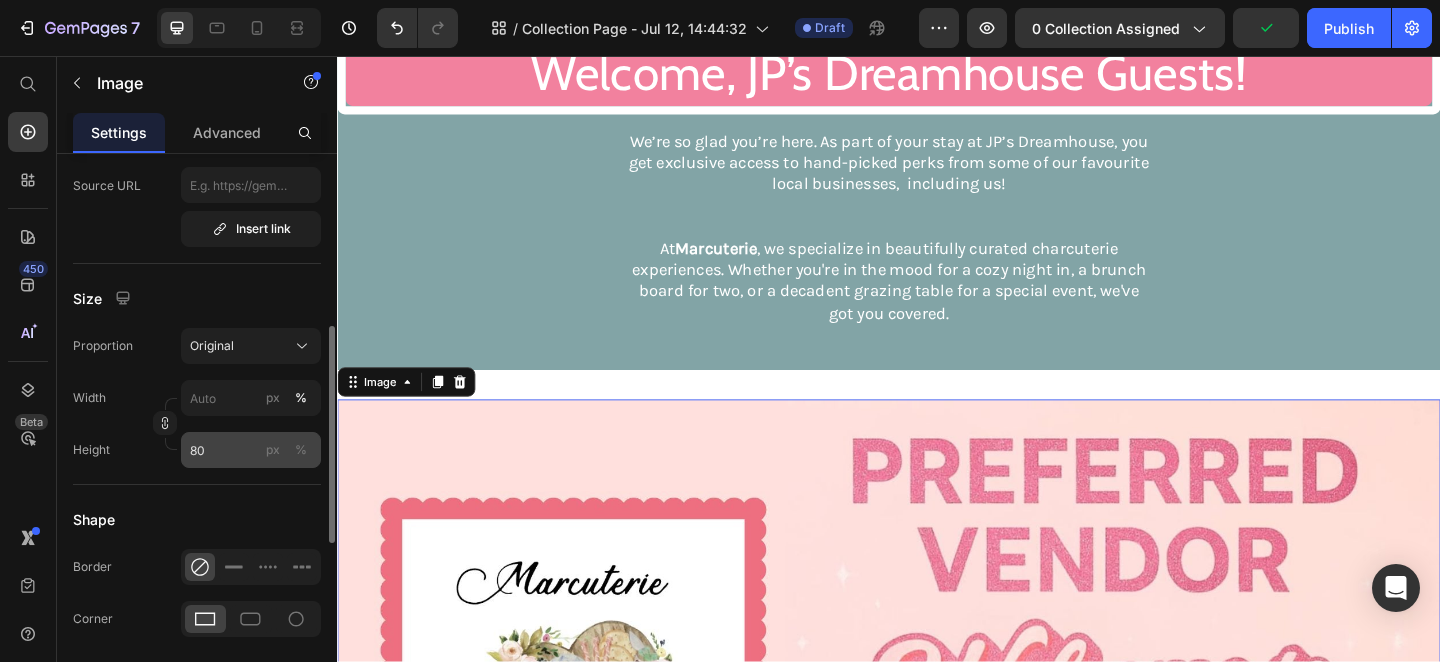 click on "%" 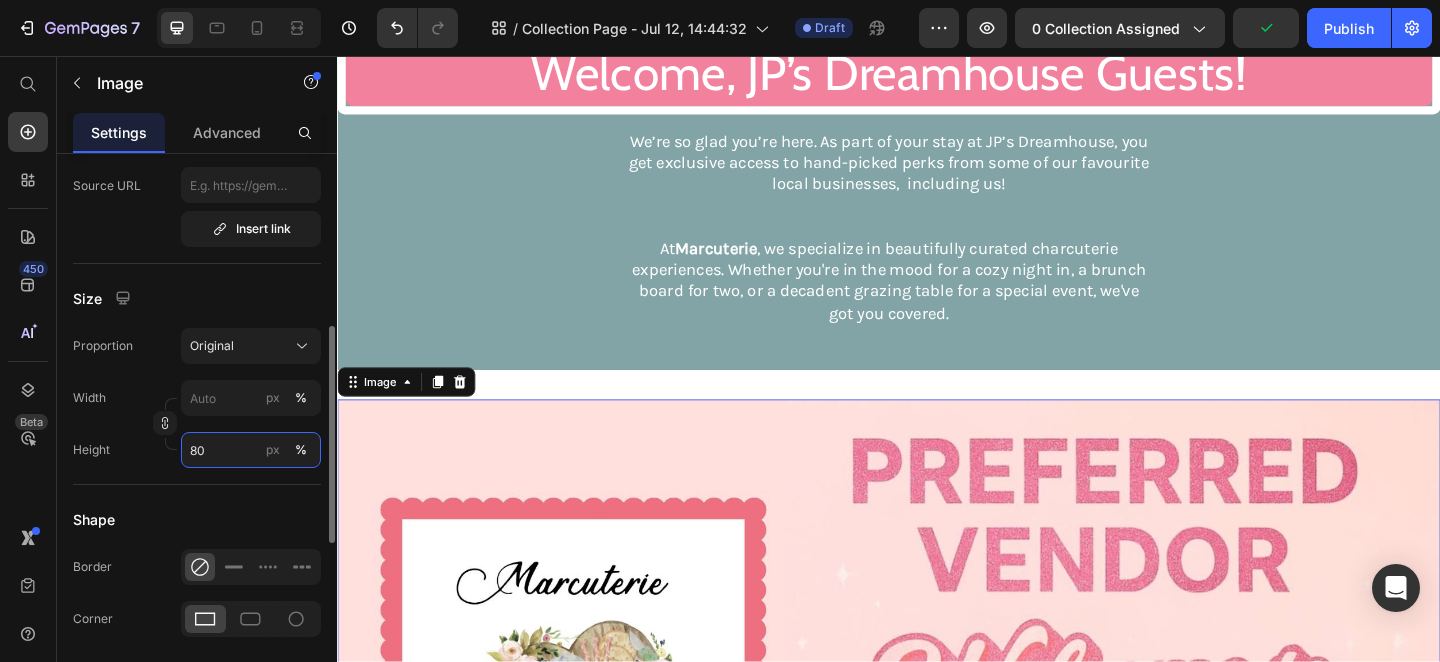 click on "80" at bounding box center [251, 450] 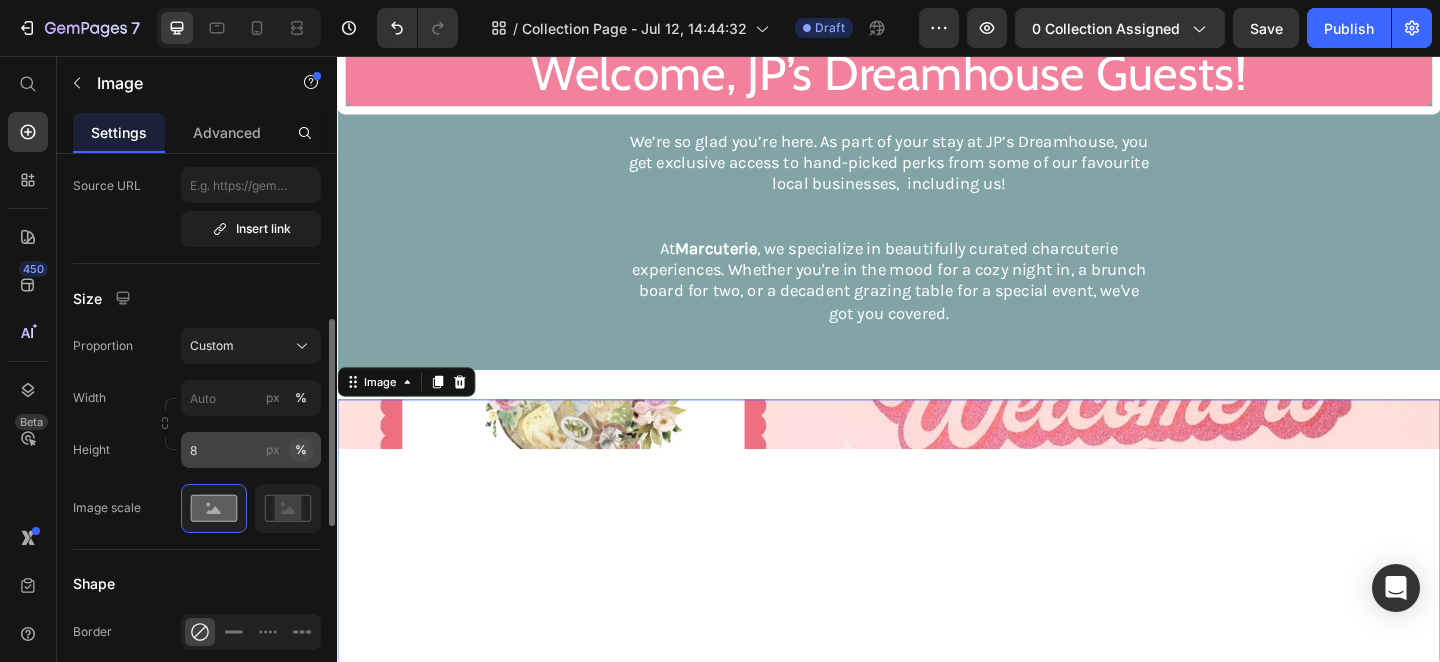 click on "%" at bounding box center (301, 450) 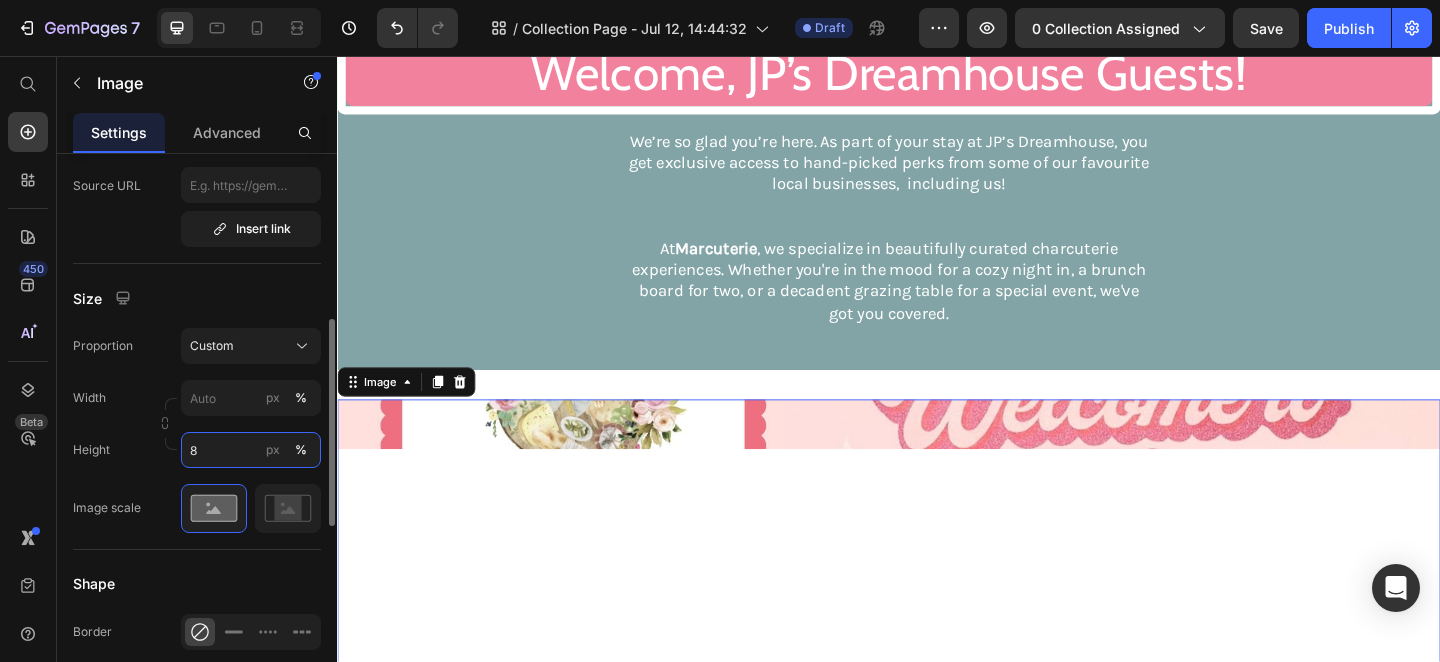 click on "8" at bounding box center [251, 450] 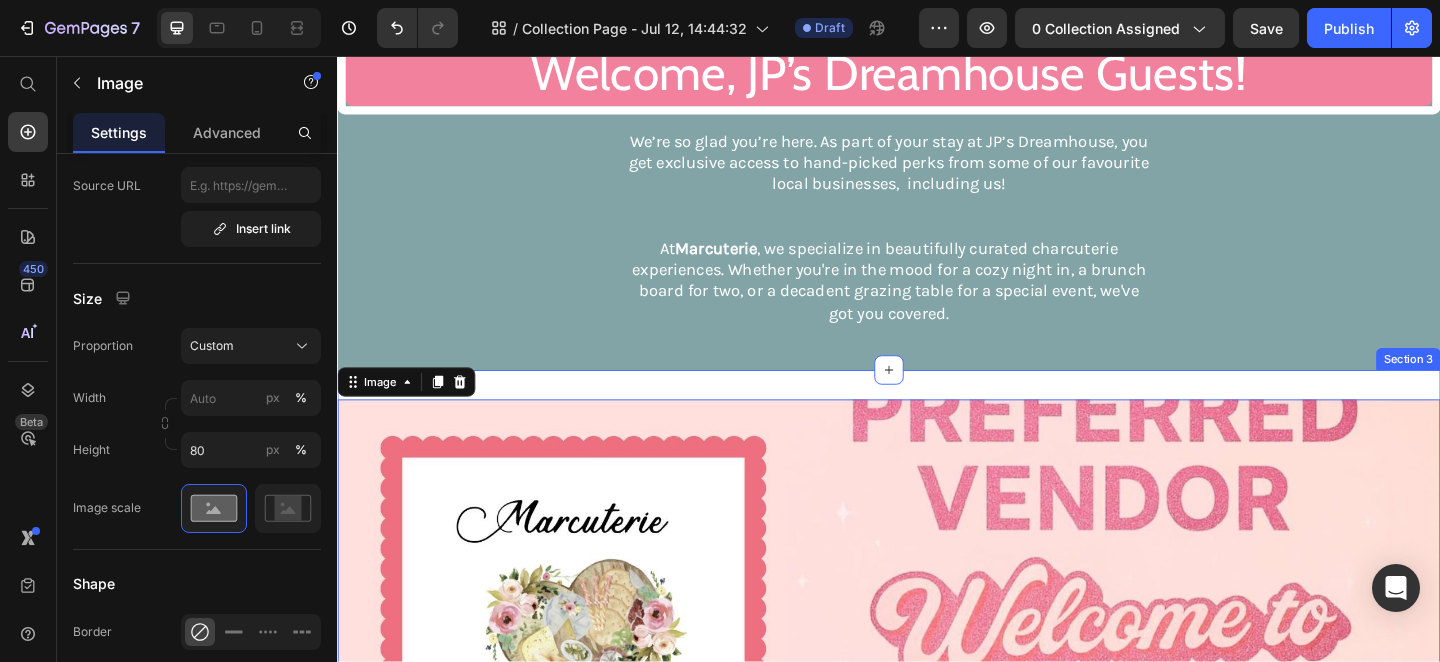 click on "Image   0 Section 3" at bounding box center (937, 767) 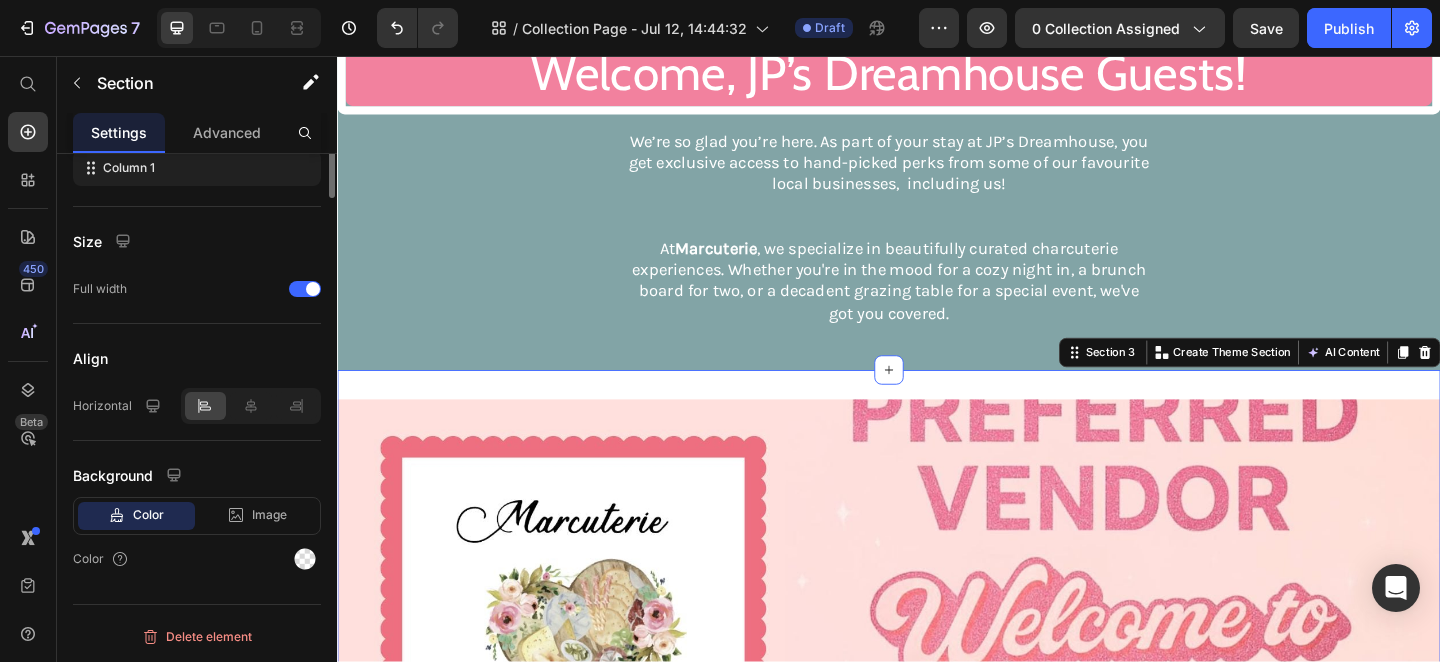 scroll, scrollTop: 0, scrollLeft: 0, axis: both 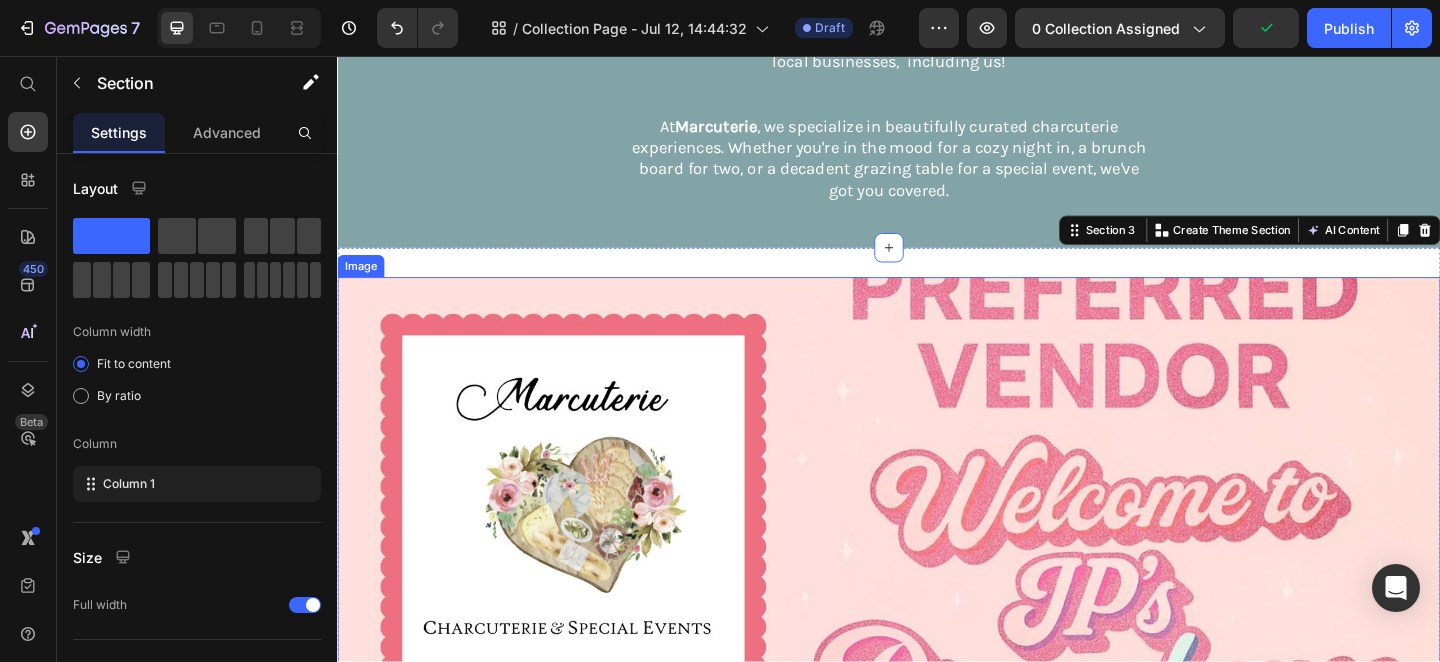 click at bounding box center [937, 634] 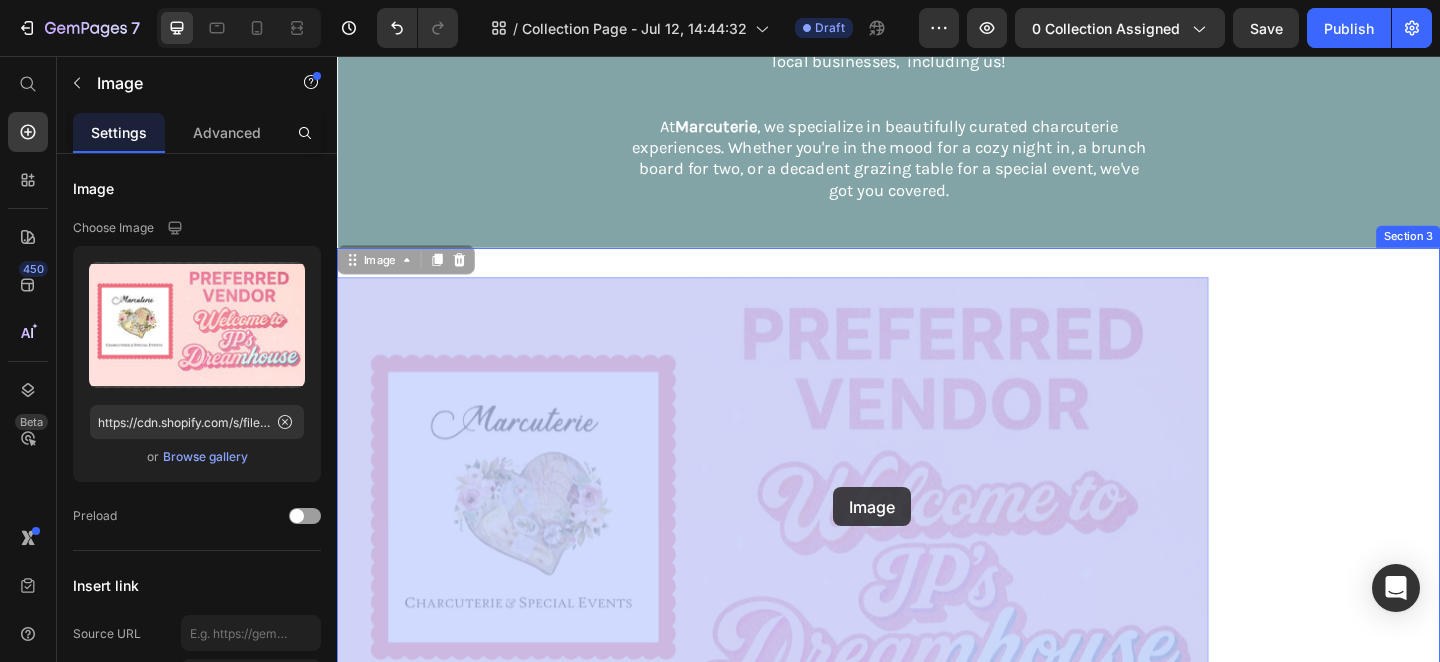 drag, startPoint x: 880, startPoint y: 477, endPoint x: 877, endPoint y: 521, distance: 44.102154 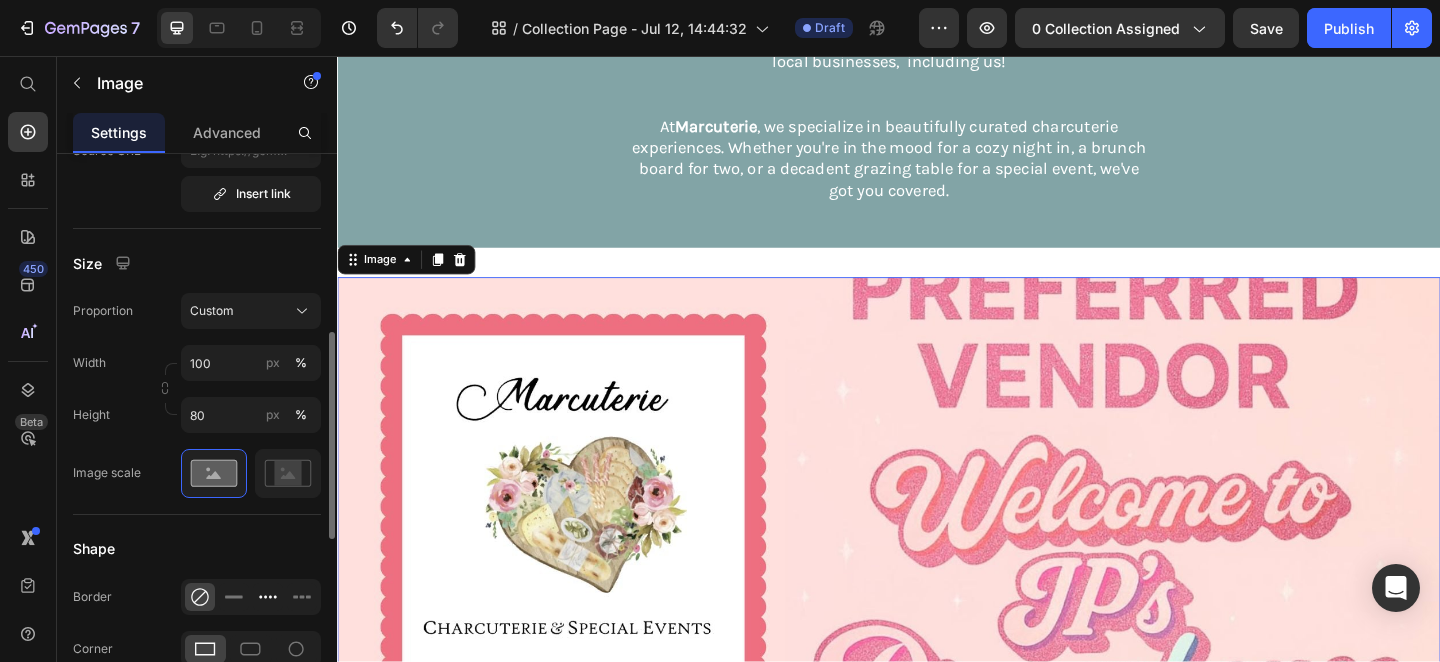 scroll, scrollTop: 348, scrollLeft: 0, axis: vertical 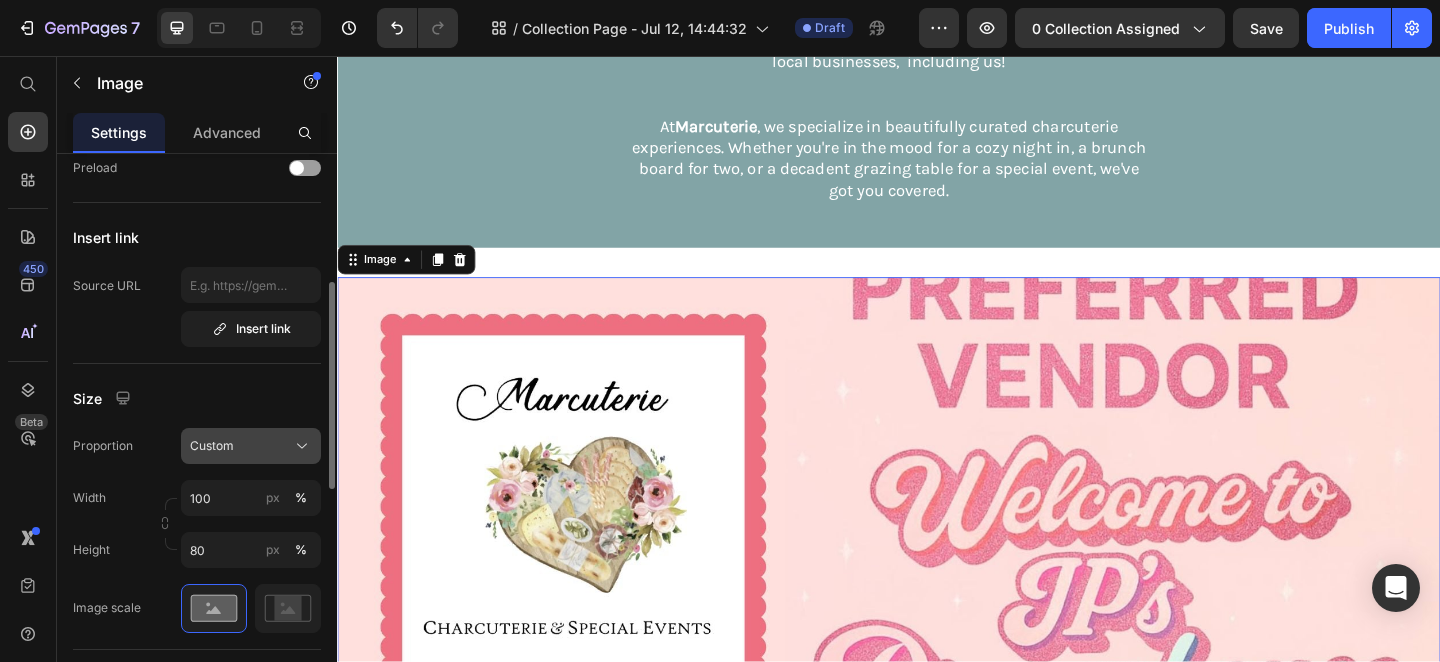 click on "Custom" 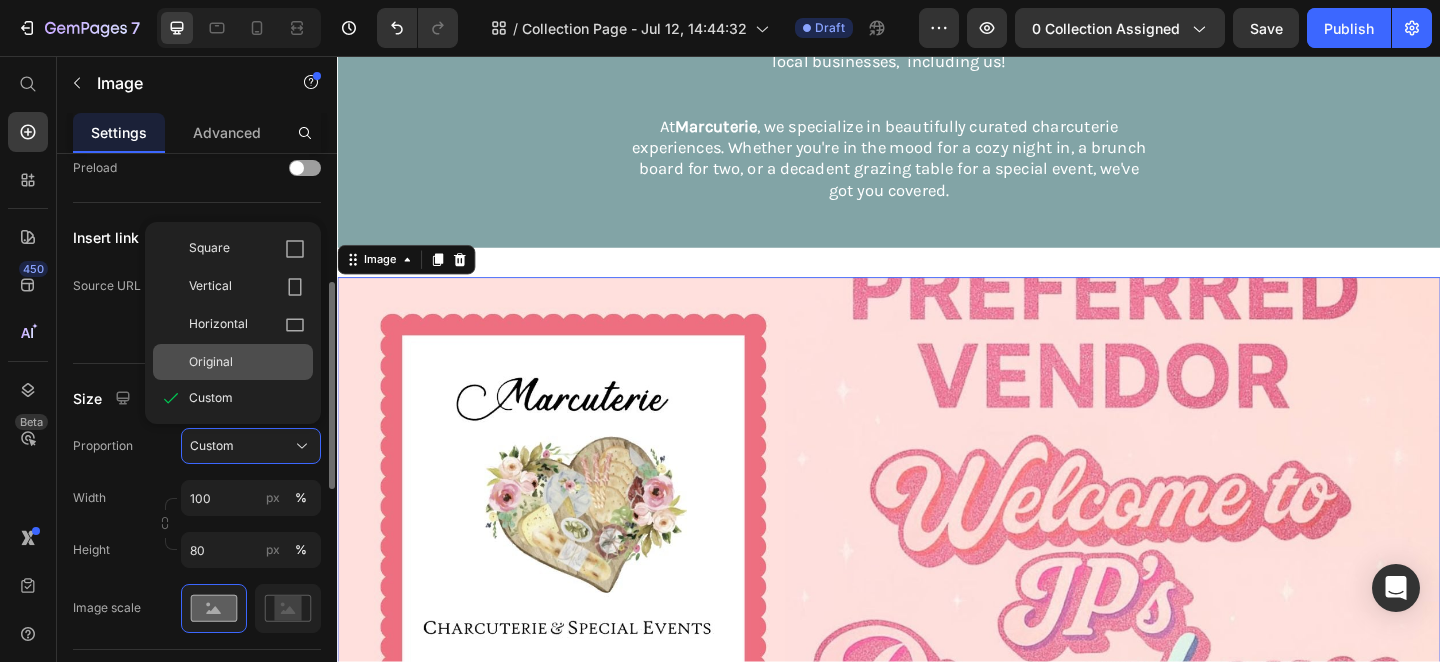 click on "Original" 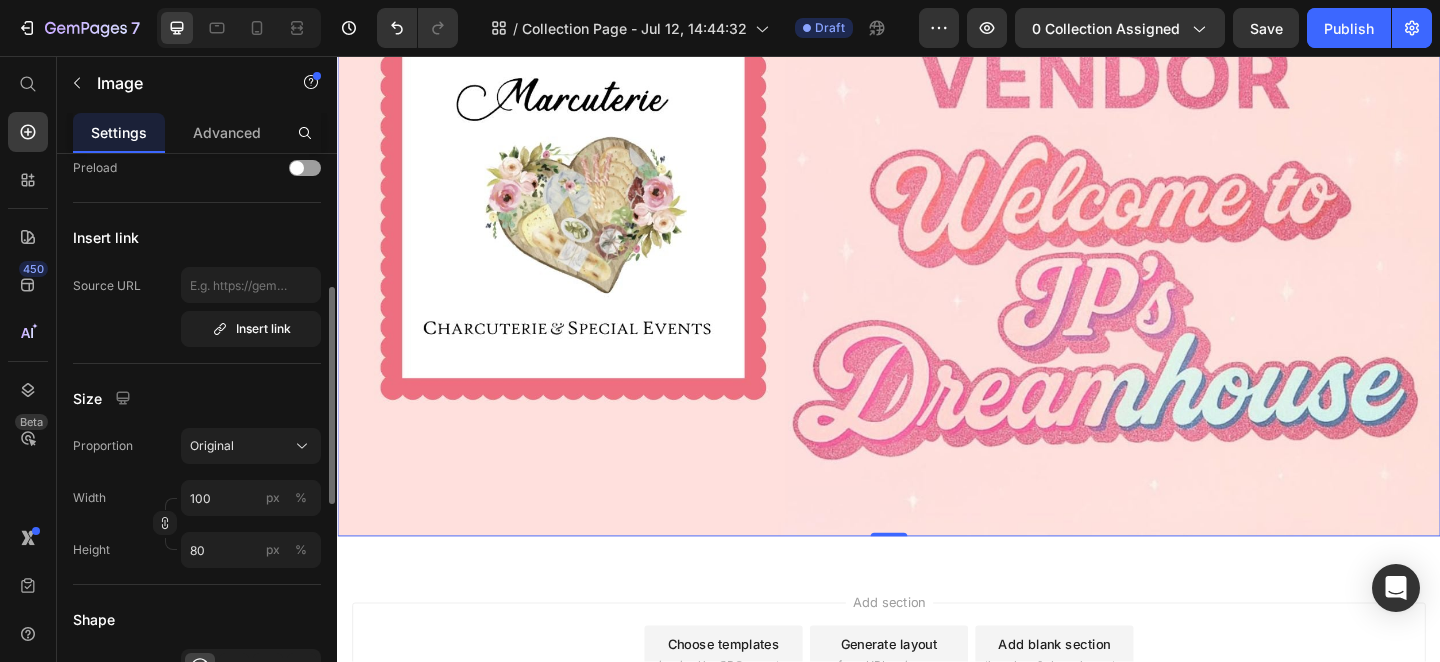 scroll, scrollTop: 766, scrollLeft: 0, axis: vertical 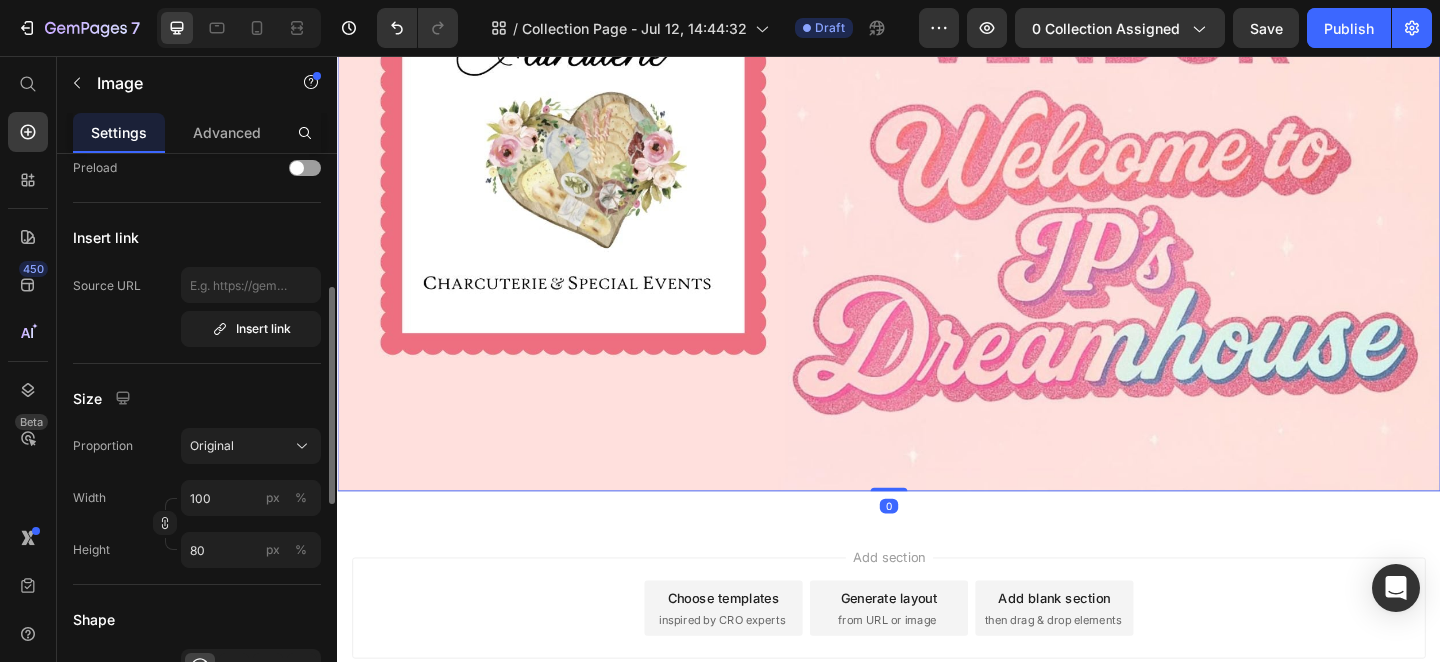 drag, startPoint x: 925, startPoint y: 518, endPoint x: 924, endPoint y: 496, distance: 22.022715 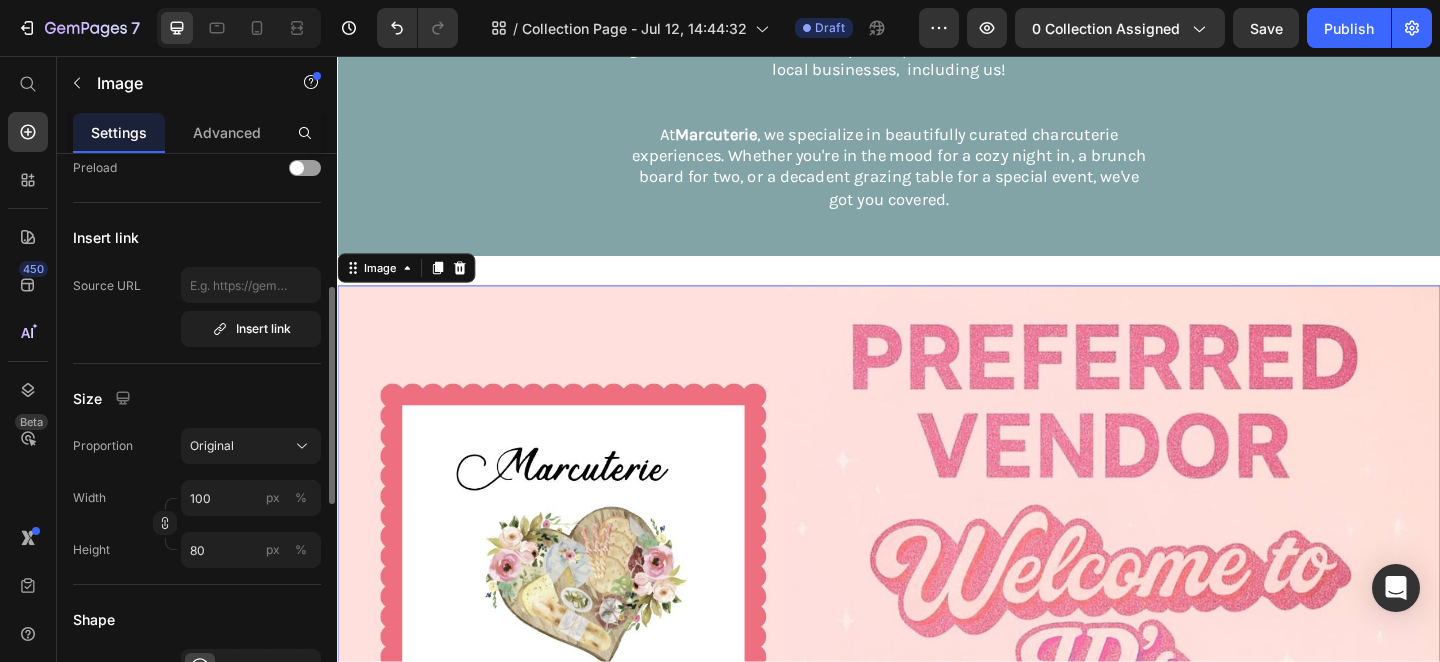 scroll, scrollTop: 232, scrollLeft: 0, axis: vertical 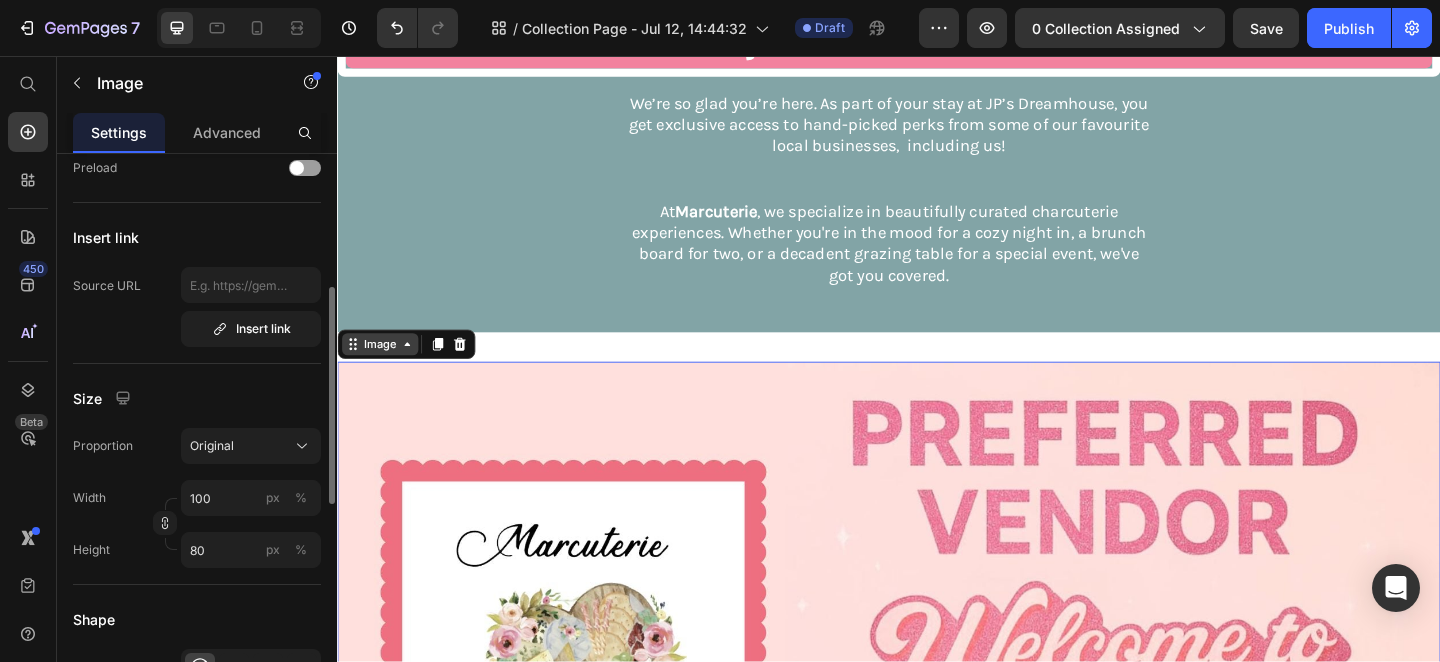 click 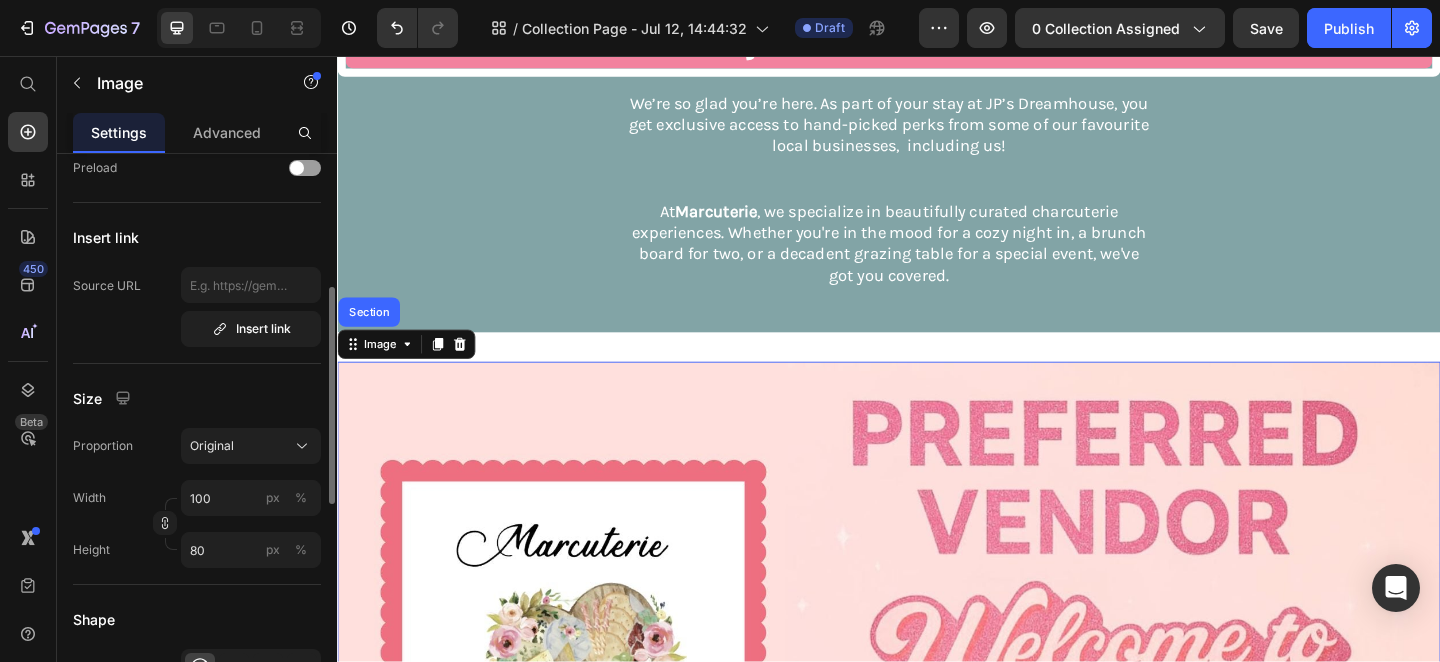 click on "Size" at bounding box center (197, 398) 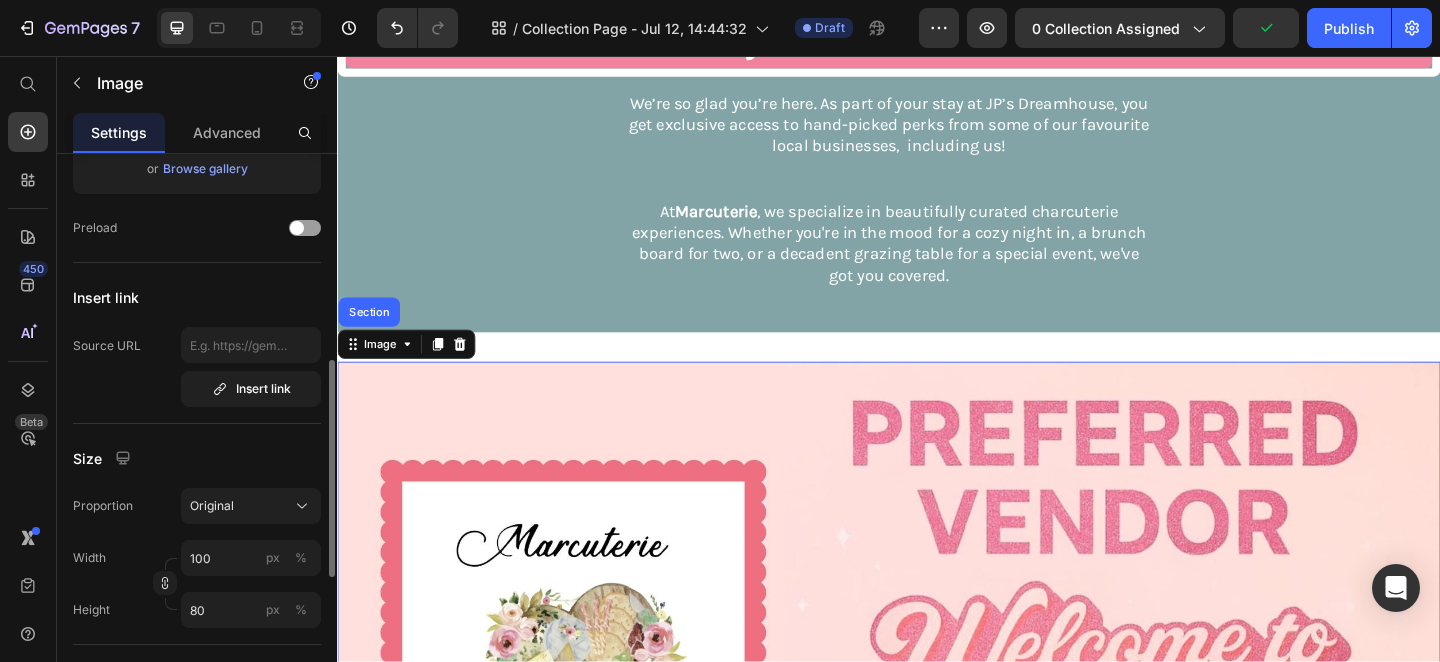 scroll, scrollTop: 265, scrollLeft: 0, axis: vertical 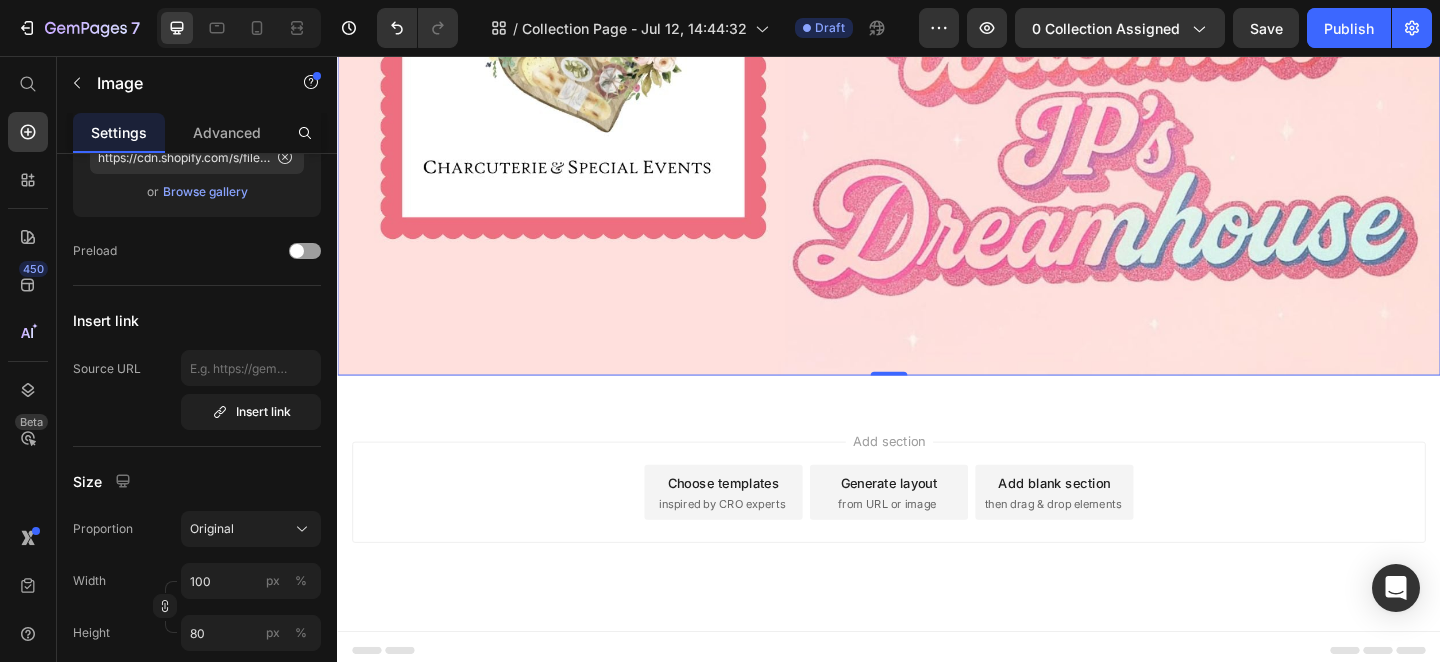 click on "Add section Choose templates inspired by CRO experts Generate layout from URL or image Add blank section then drag & drop elements" at bounding box center (937, 559) 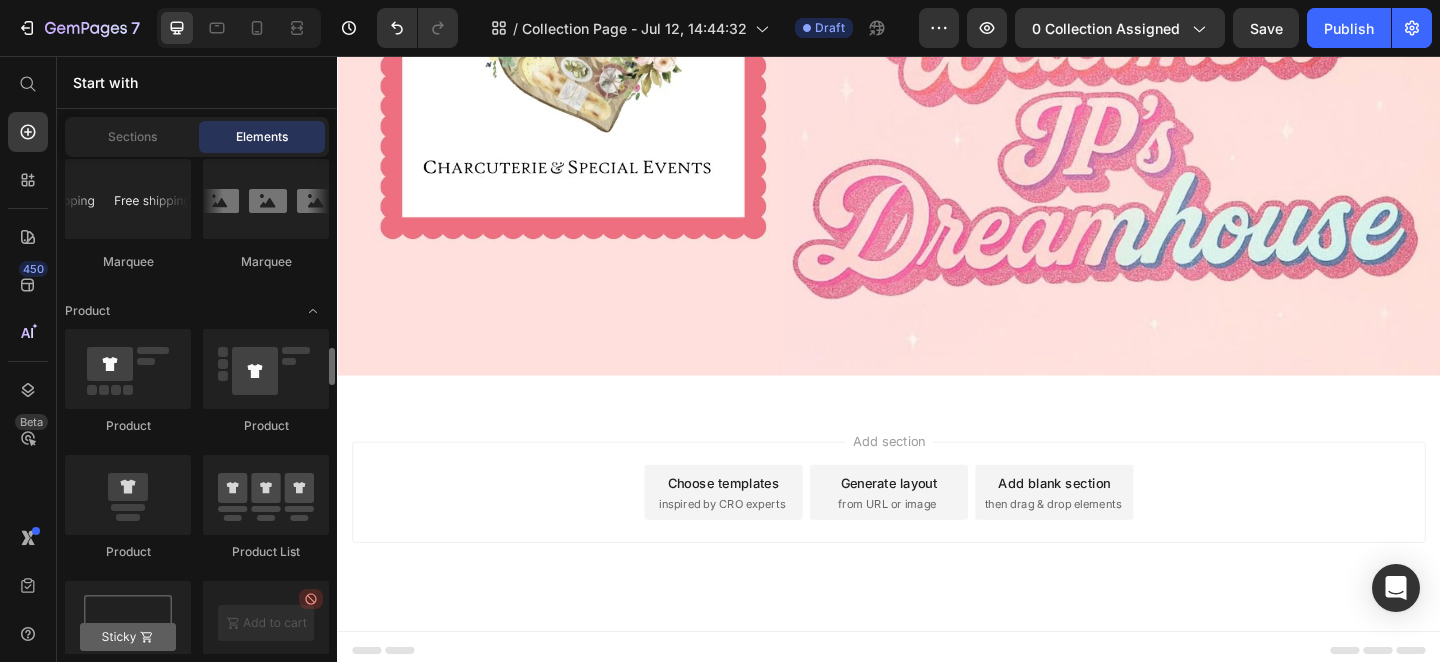 scroll, scrollTop: 2607, scrollLeft: 0, axis: vertical 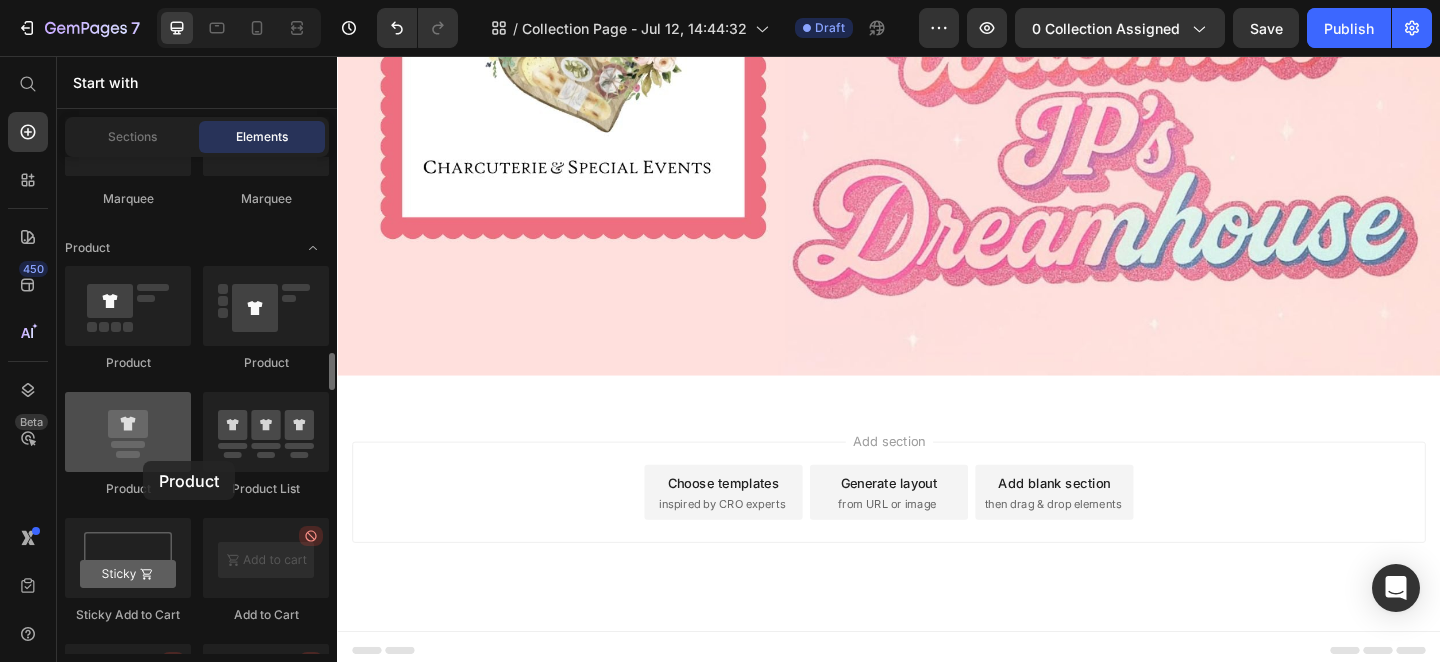 click at bounding box center [128, 432] 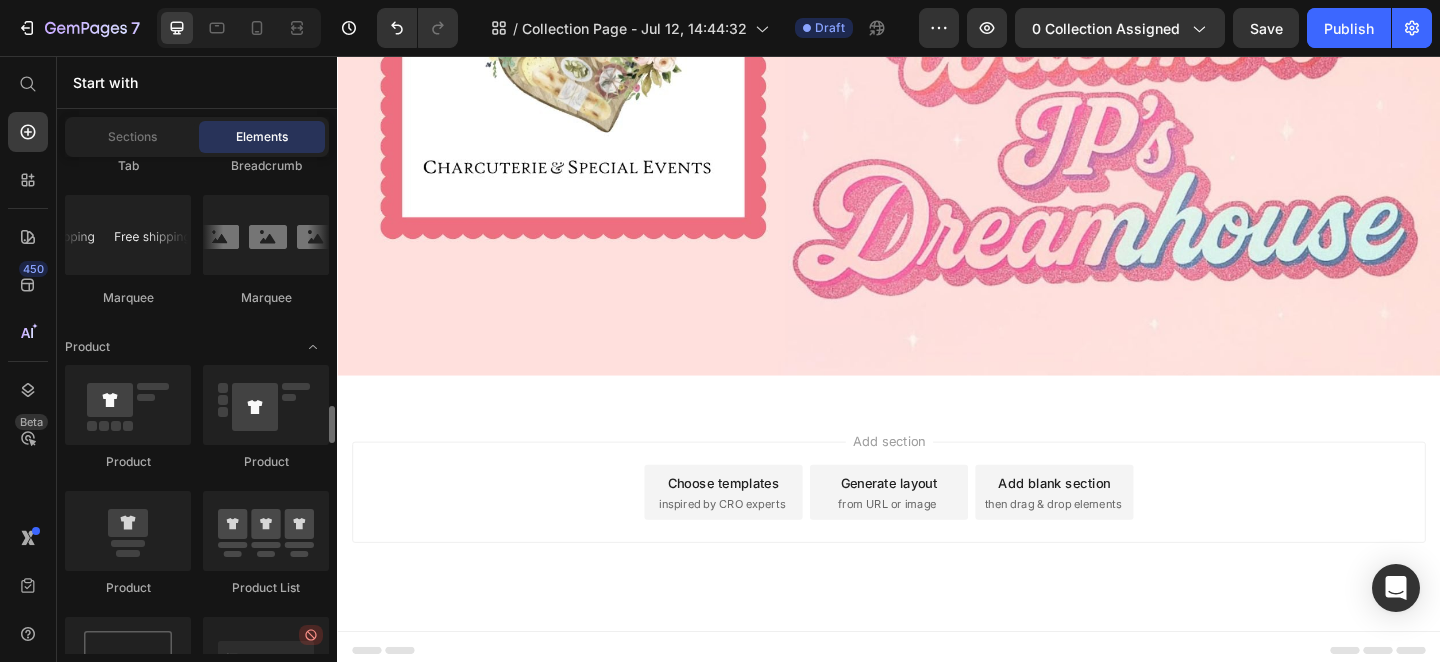 scroll, scrollTop: 2565, scrollLeft: 0, axis: vertical 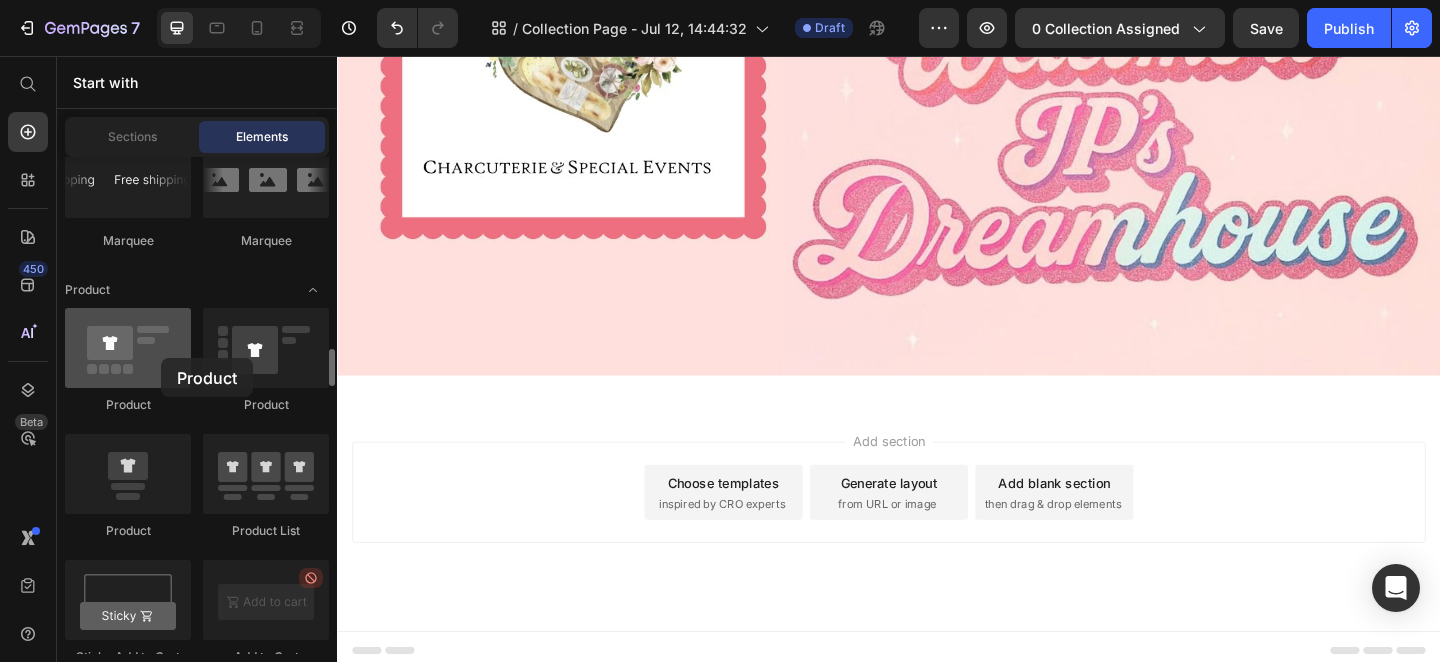 click at bounding box center [128, 348] 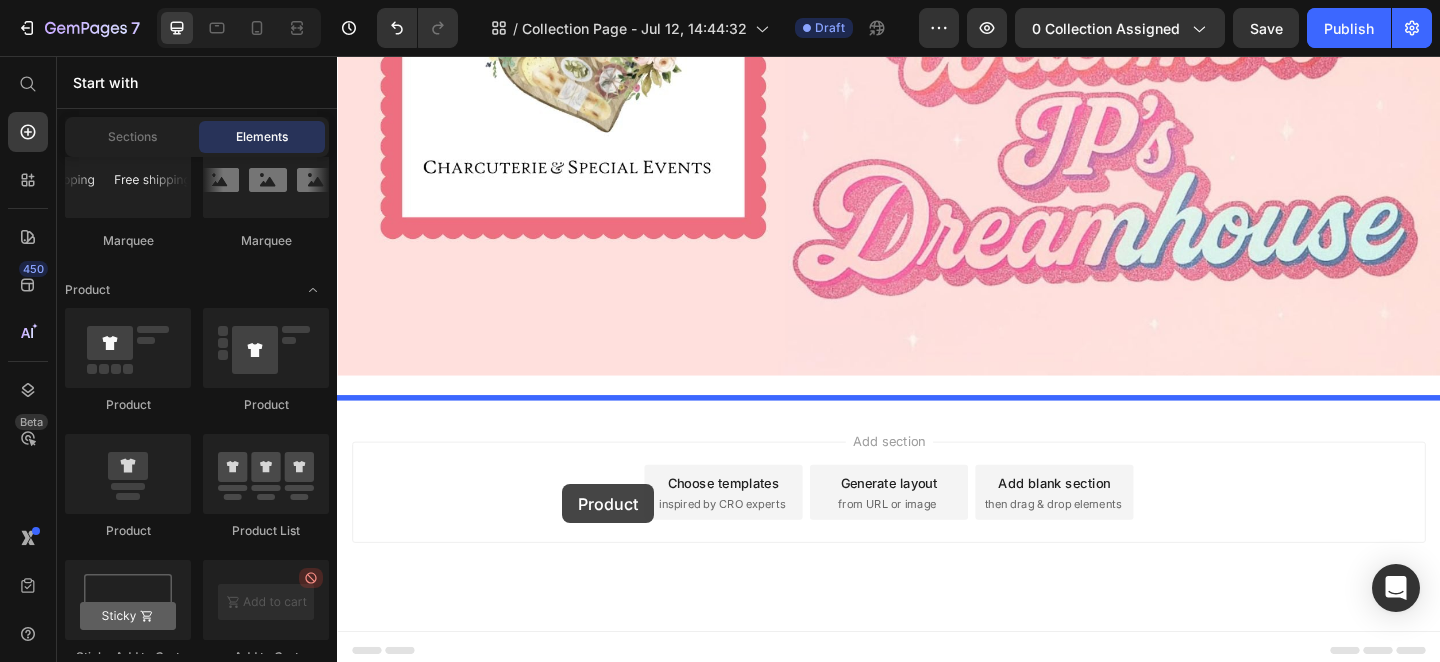 drag, startPoint x: 476, startPoint y: 418, endPoint x: 600, endPoint y: 534, distance: 169.79988 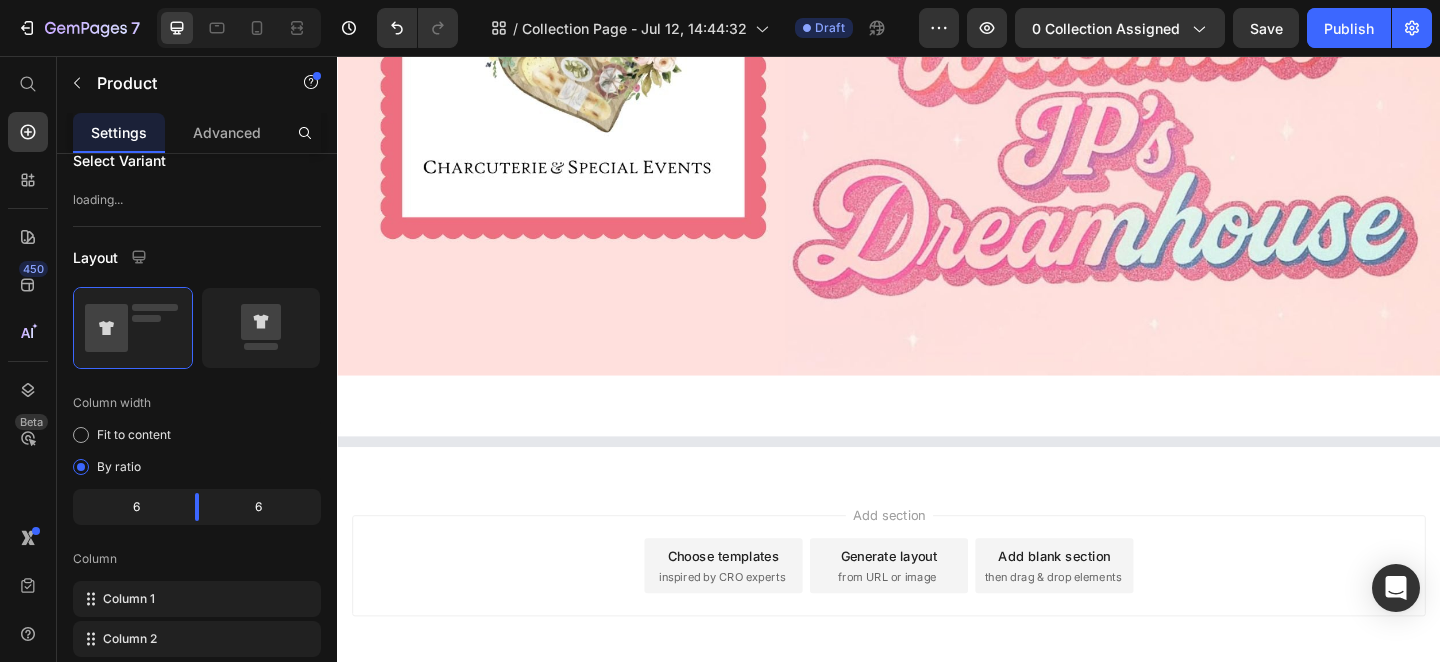 scroll, scrollTop: 0, scrollLeft: 0, axis: both 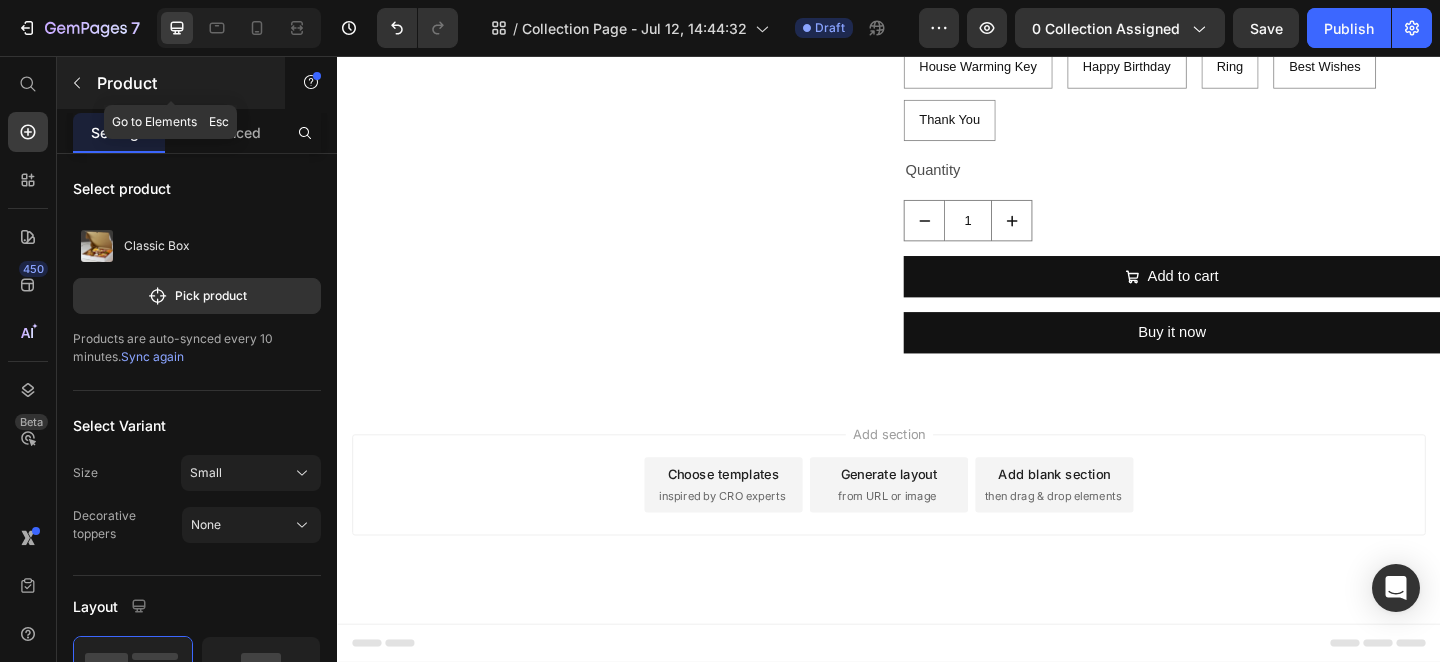 click 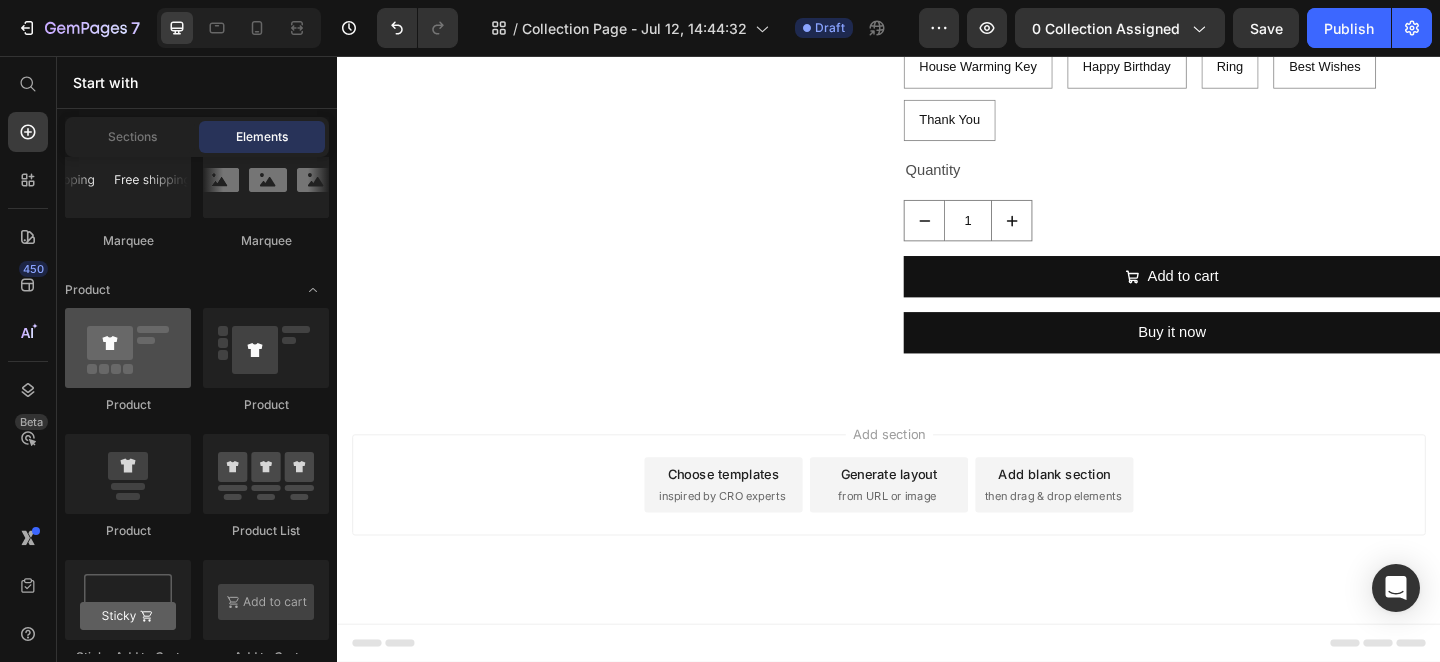 click at bounding box center (128, 348) 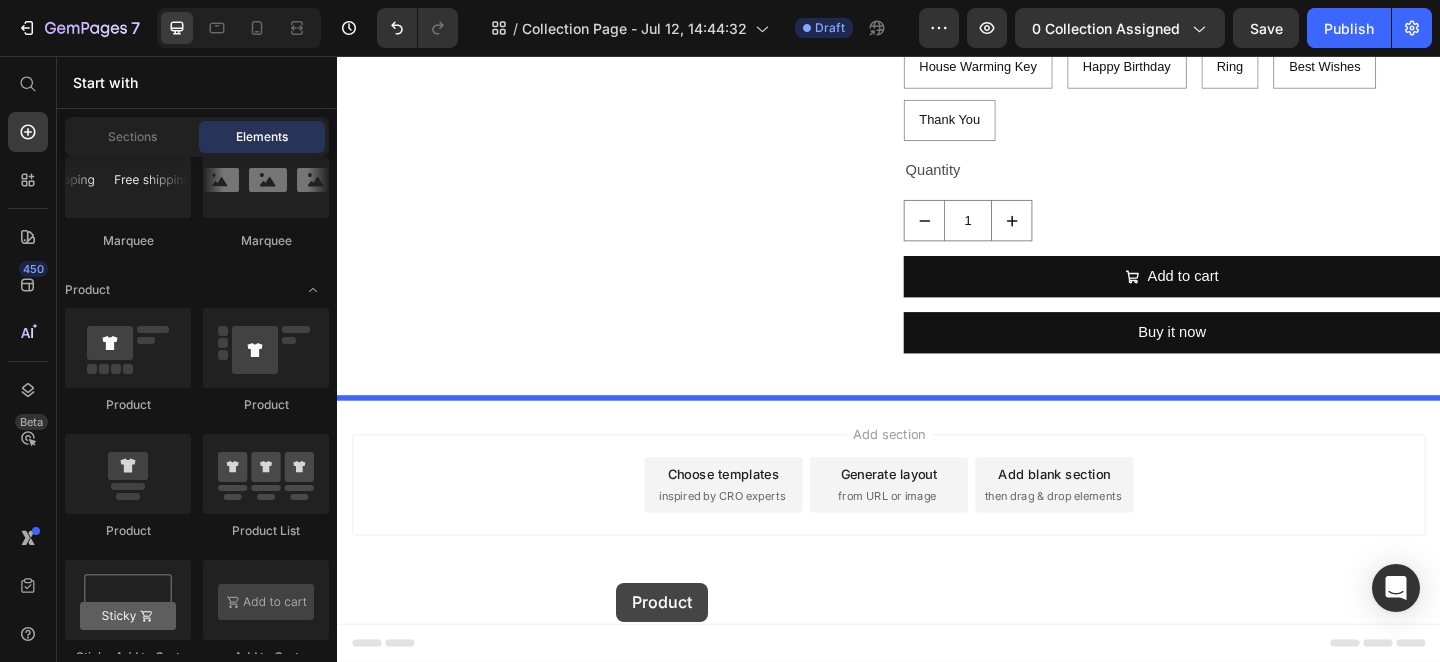 drag, startPoint x: 502, startPoint y: 418, endPoint x: 606, endPoint y: 582, distance: 194.19577 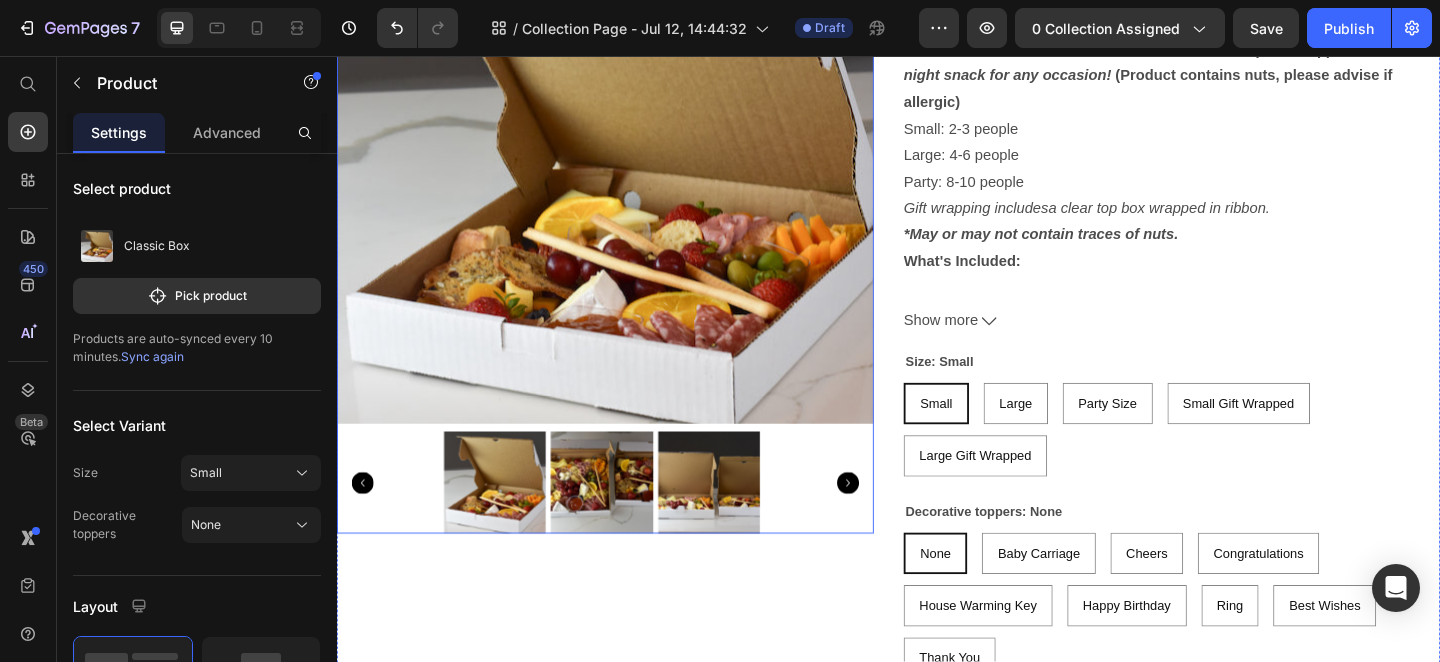 scroll, scrollTop: 2642, scrollLeft: 0, axis: vertical 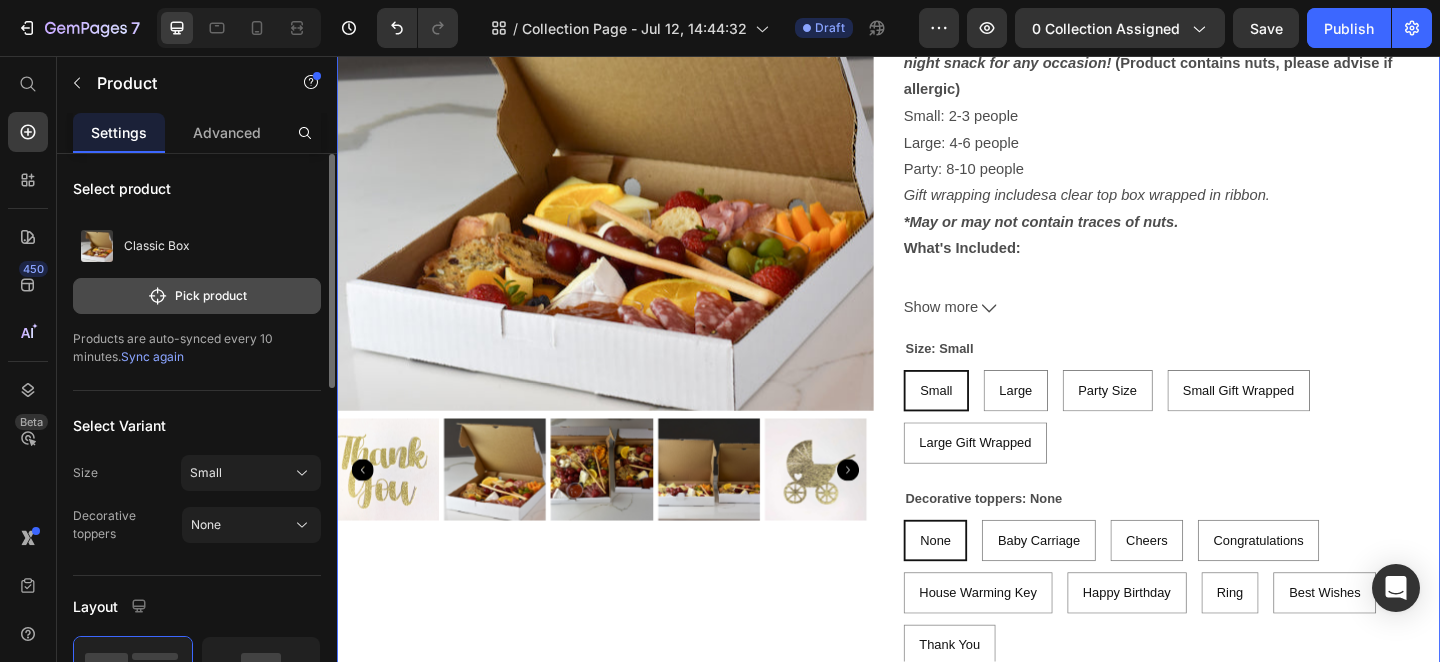 click 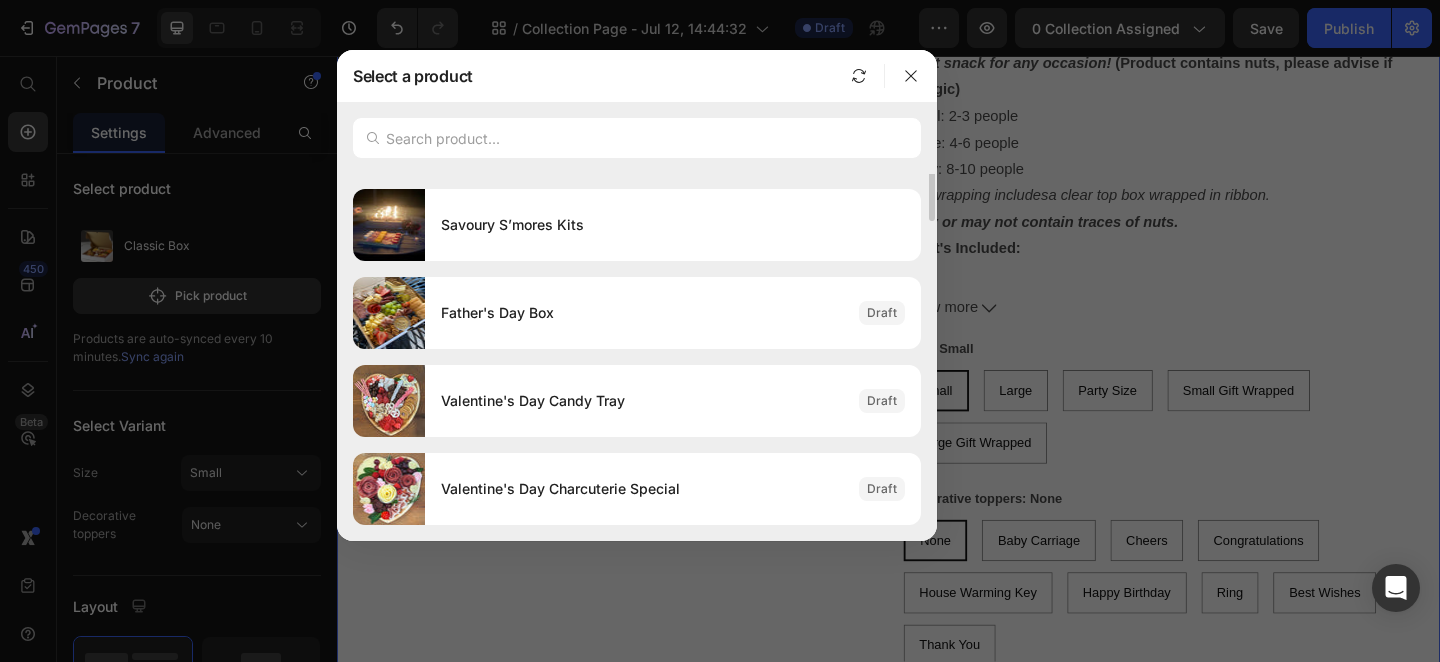 scroll, scrollTop: 591, scrollLeft: 0, axis: vertical 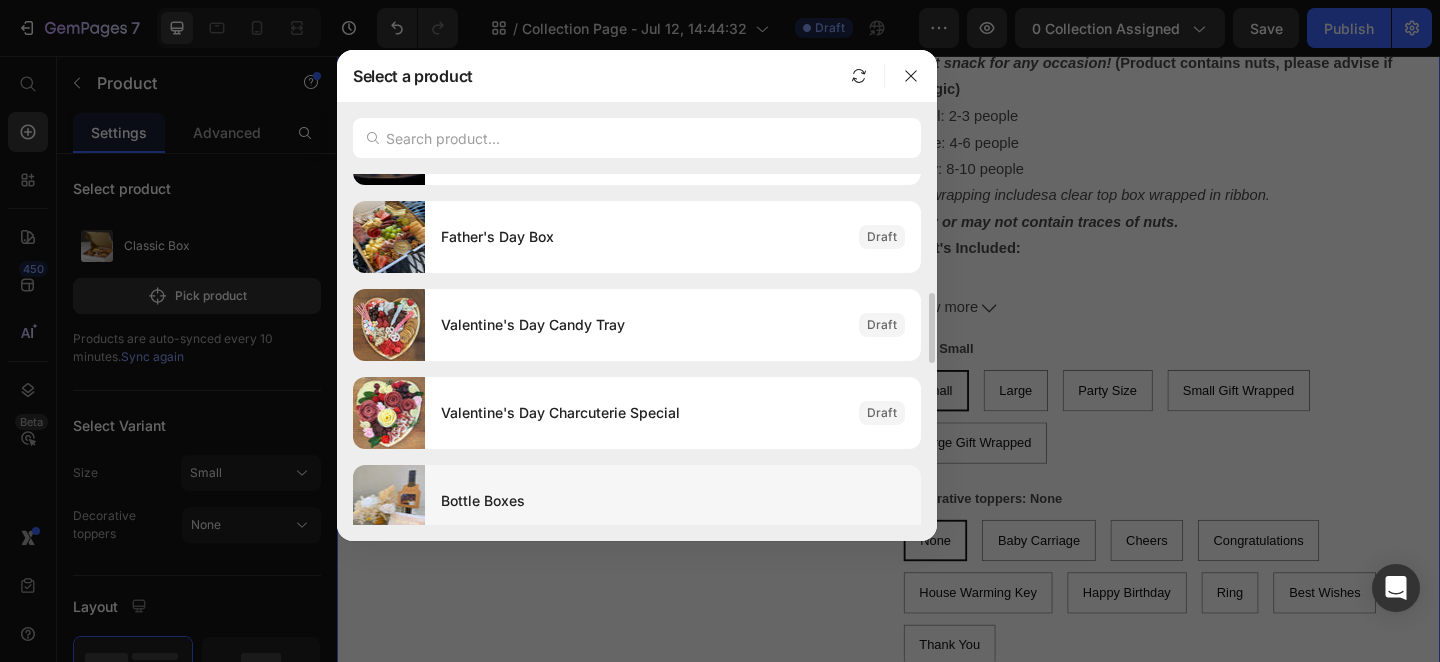 click on "Bottle Boxes" at bounding box center (673, 501) 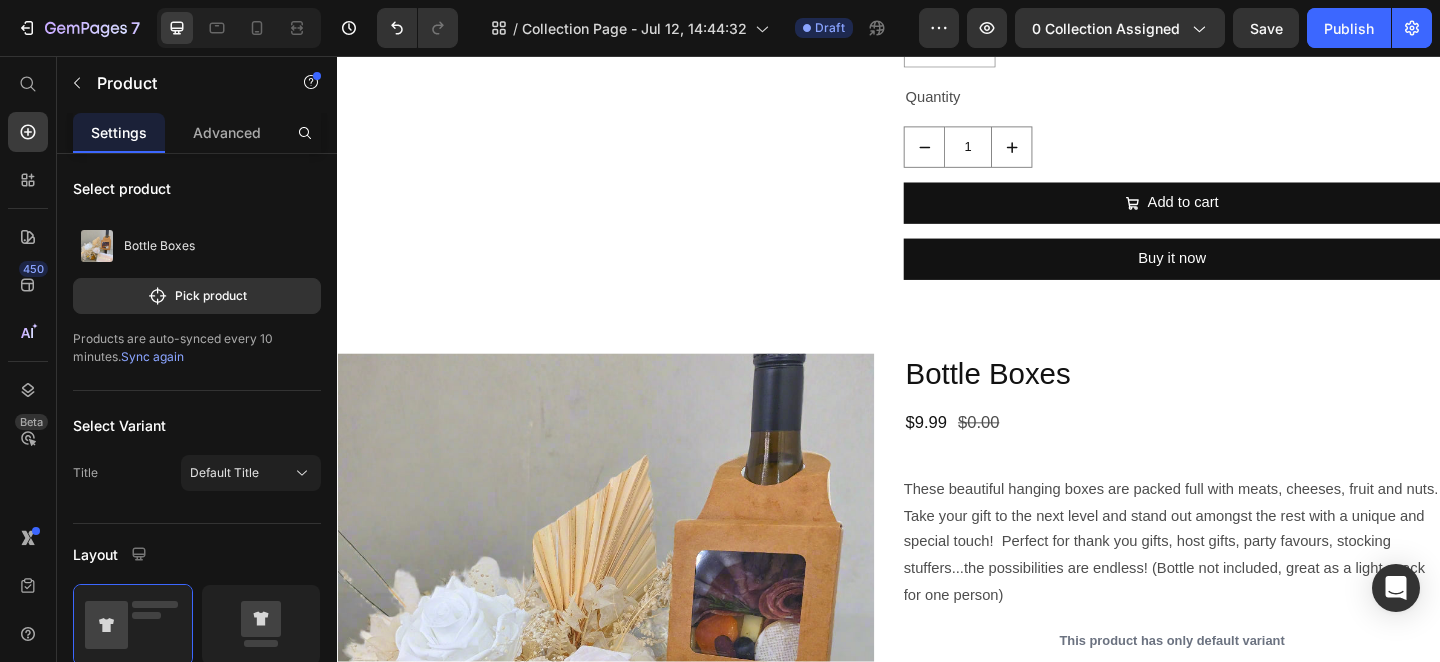 scroll, scrollTop: 2642, scrollLeft: 0, axis: vertical 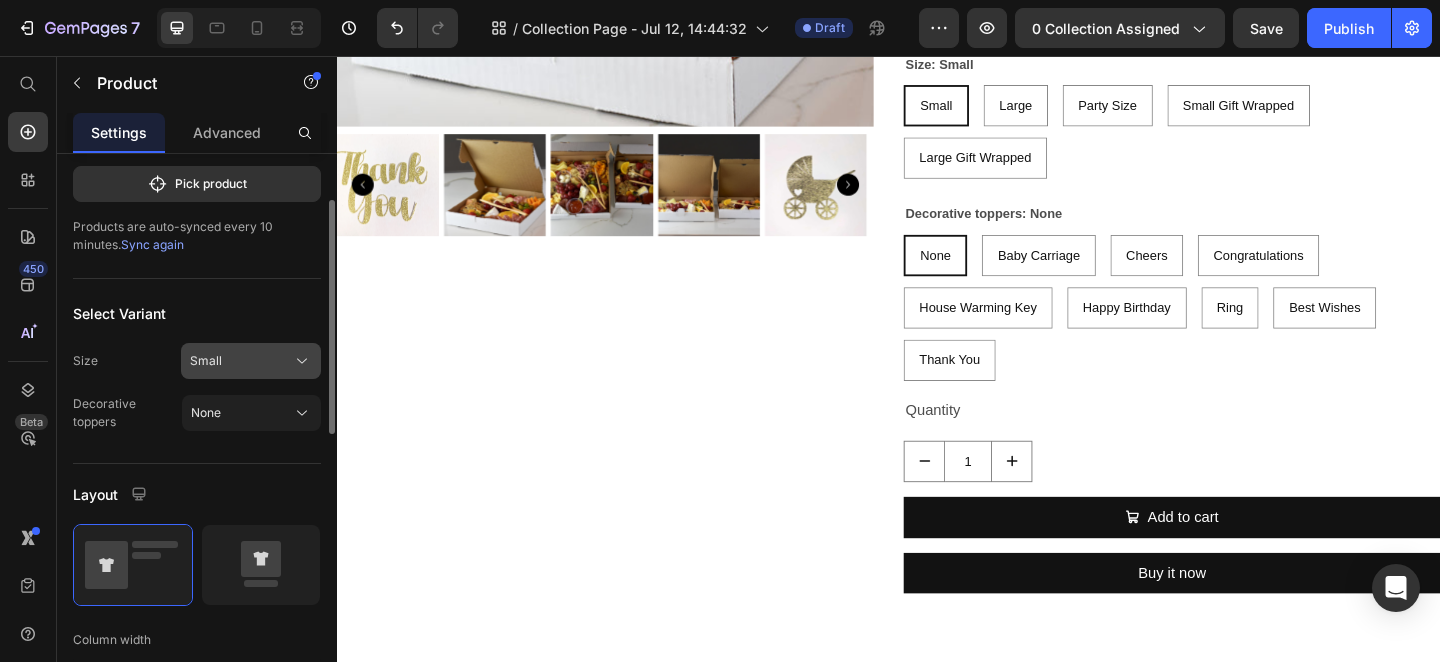 click on "Small" 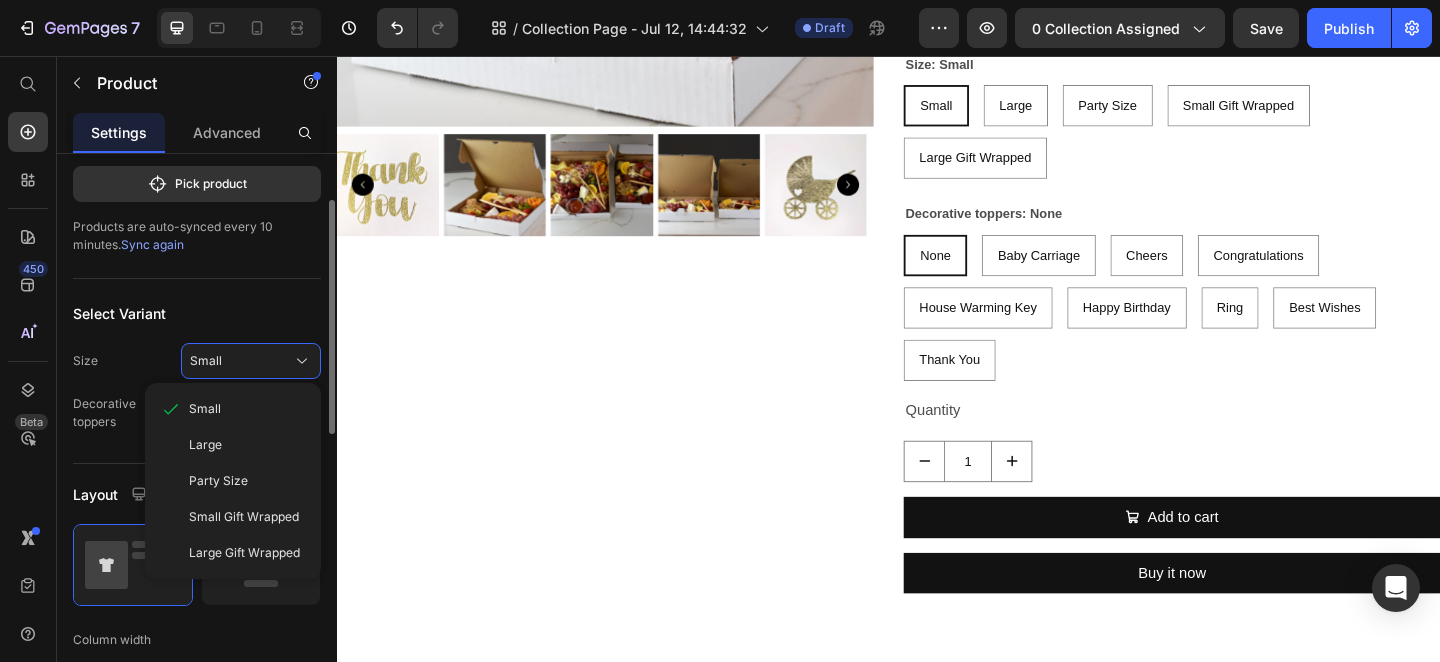 click on "Select Variant" at bounding box center (197, 313) 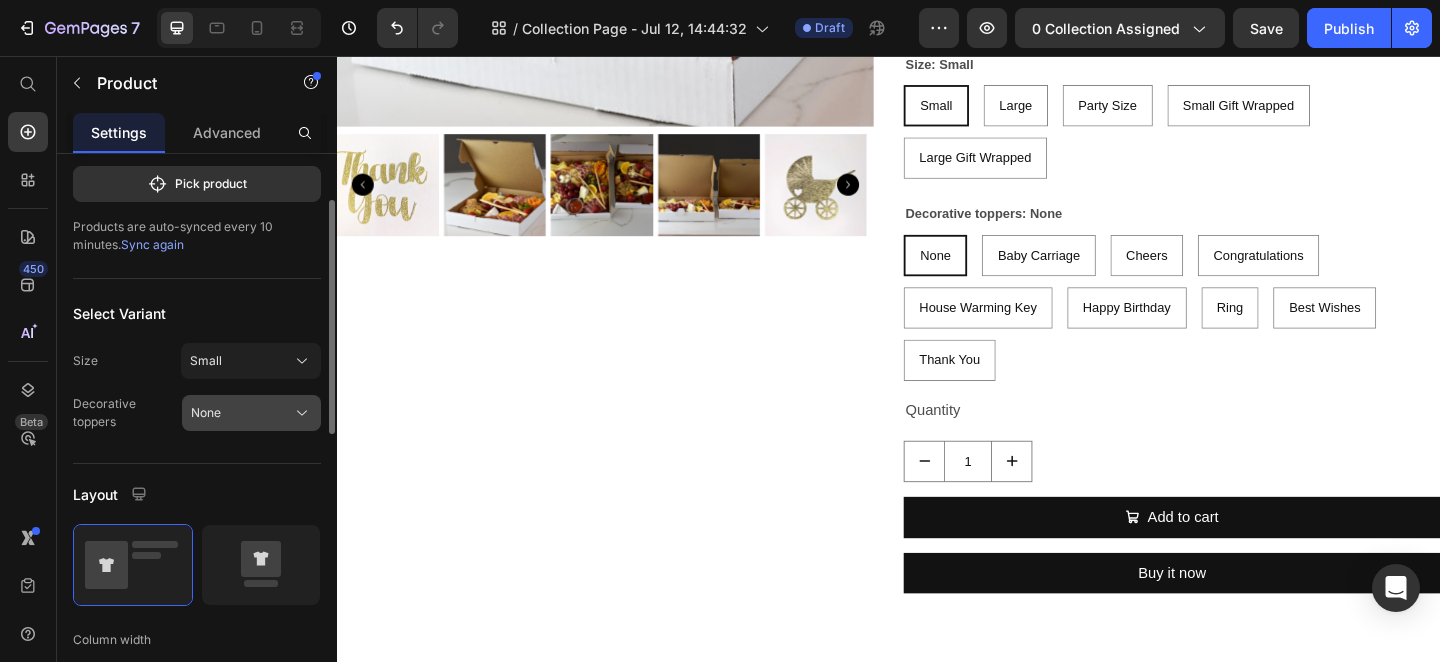 click on "None" 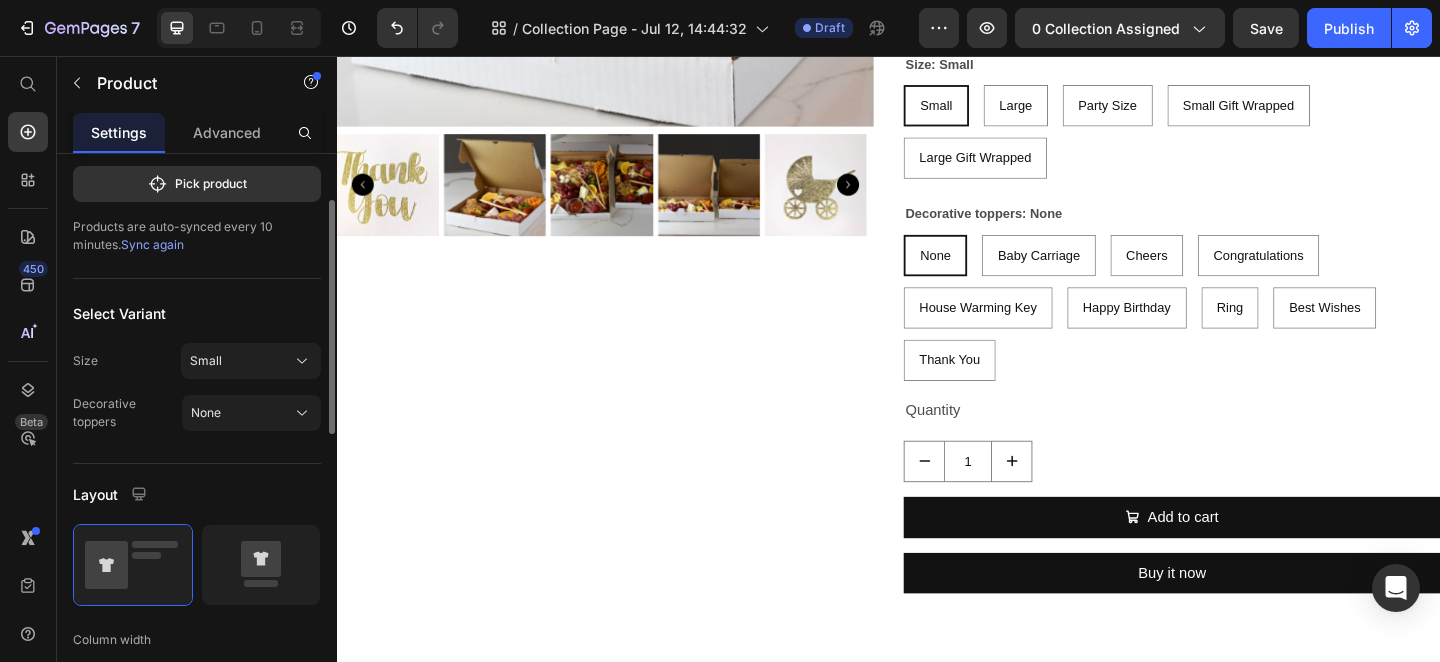 click on "Decorative toppers None" 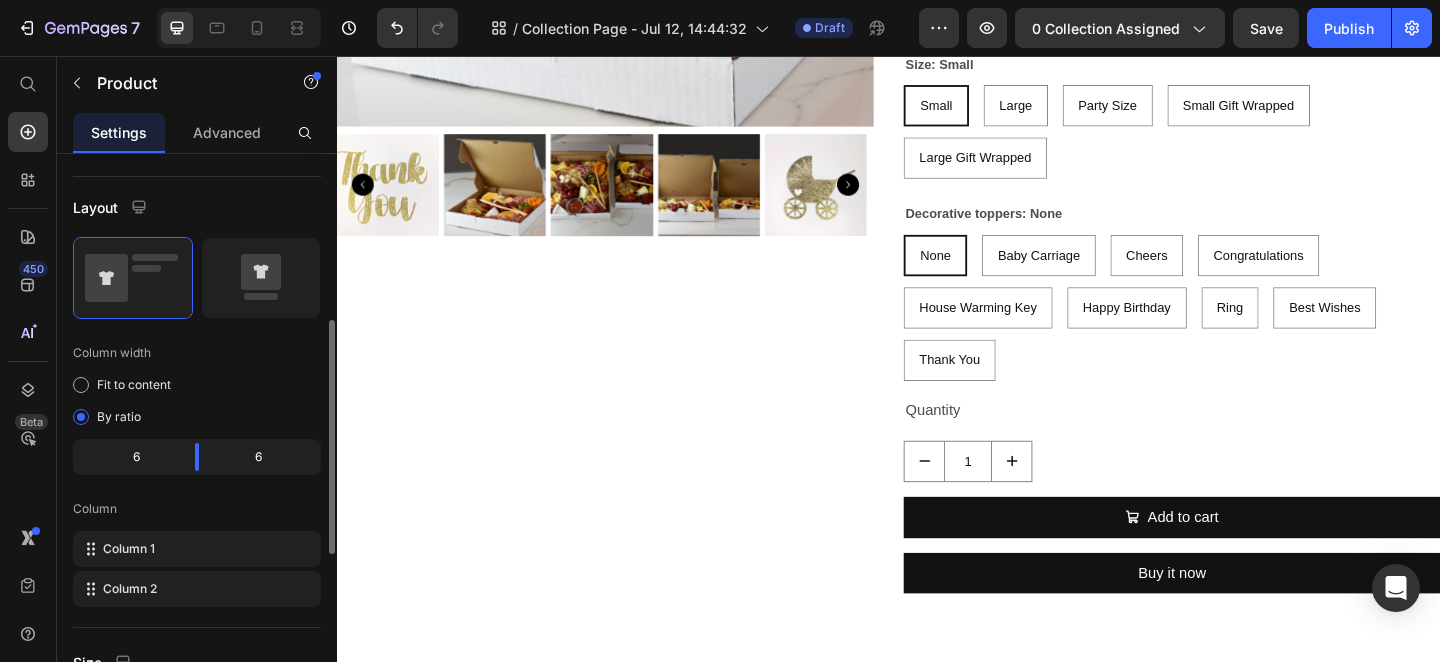 scroll, scrollTop: 412, scrollLeft: 0, axis: vertical 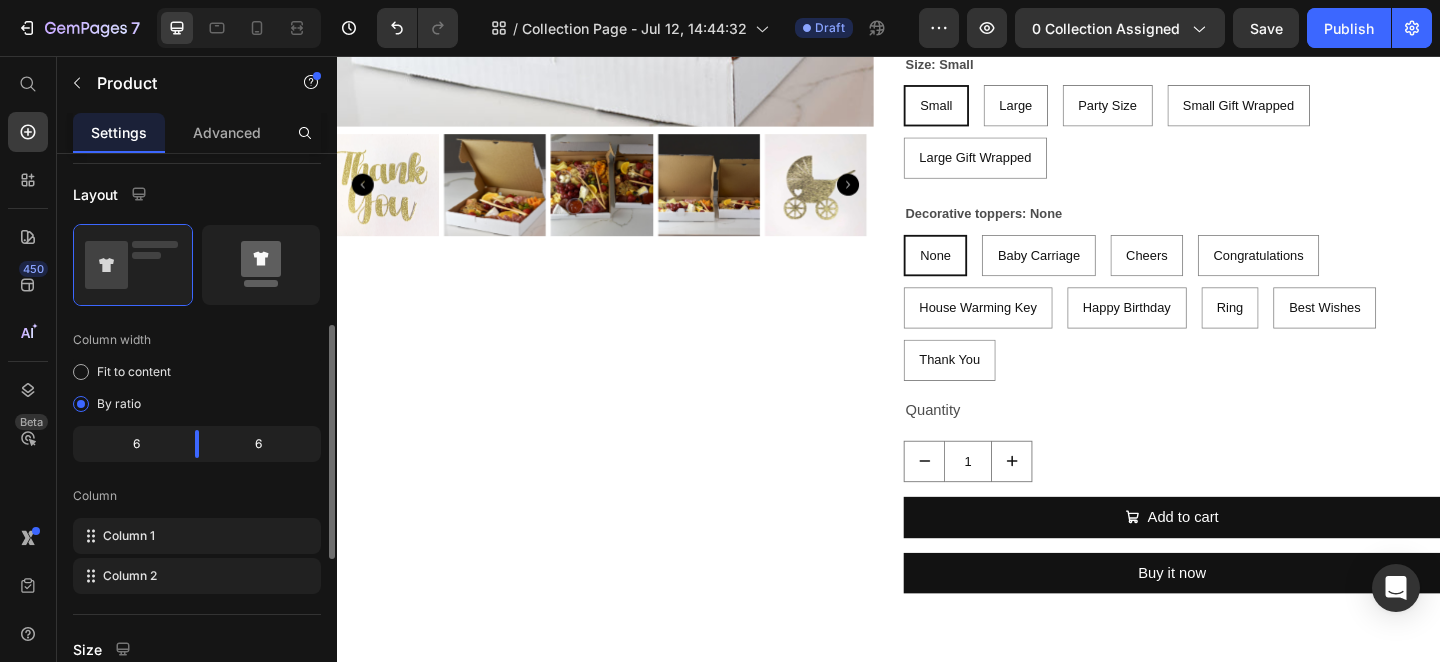 click 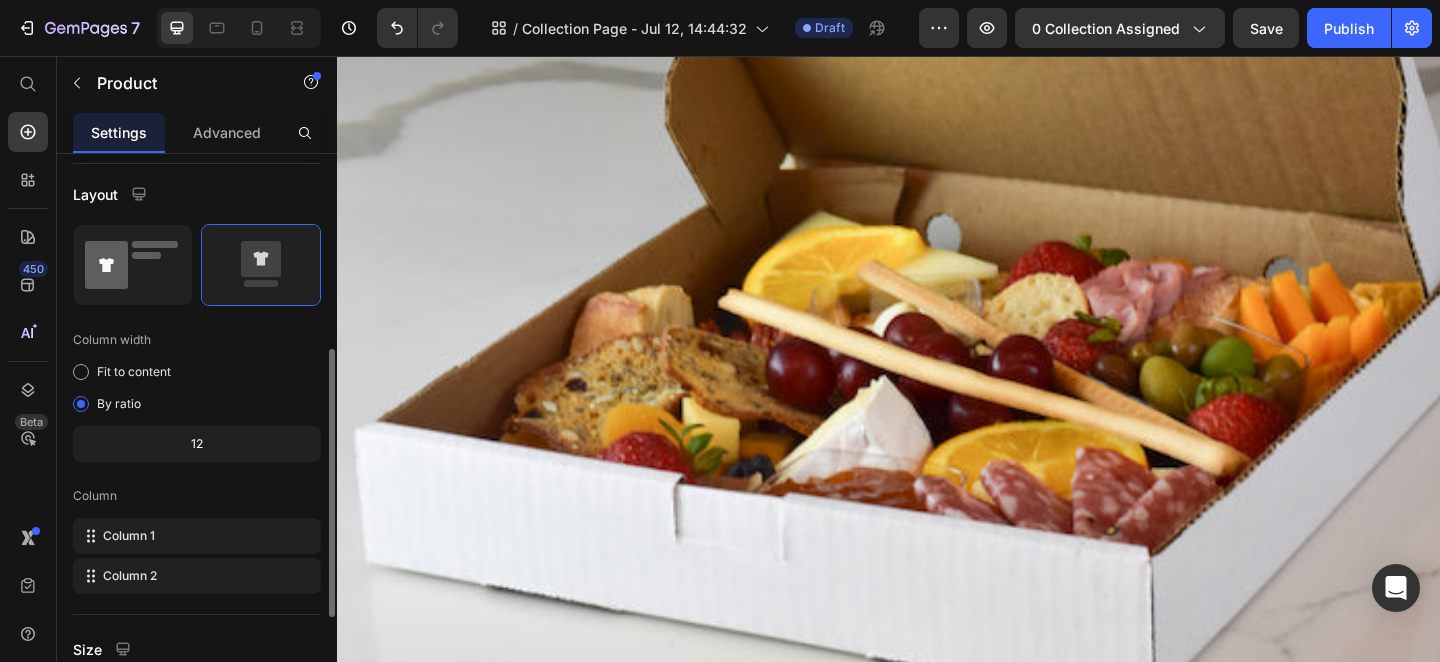 click 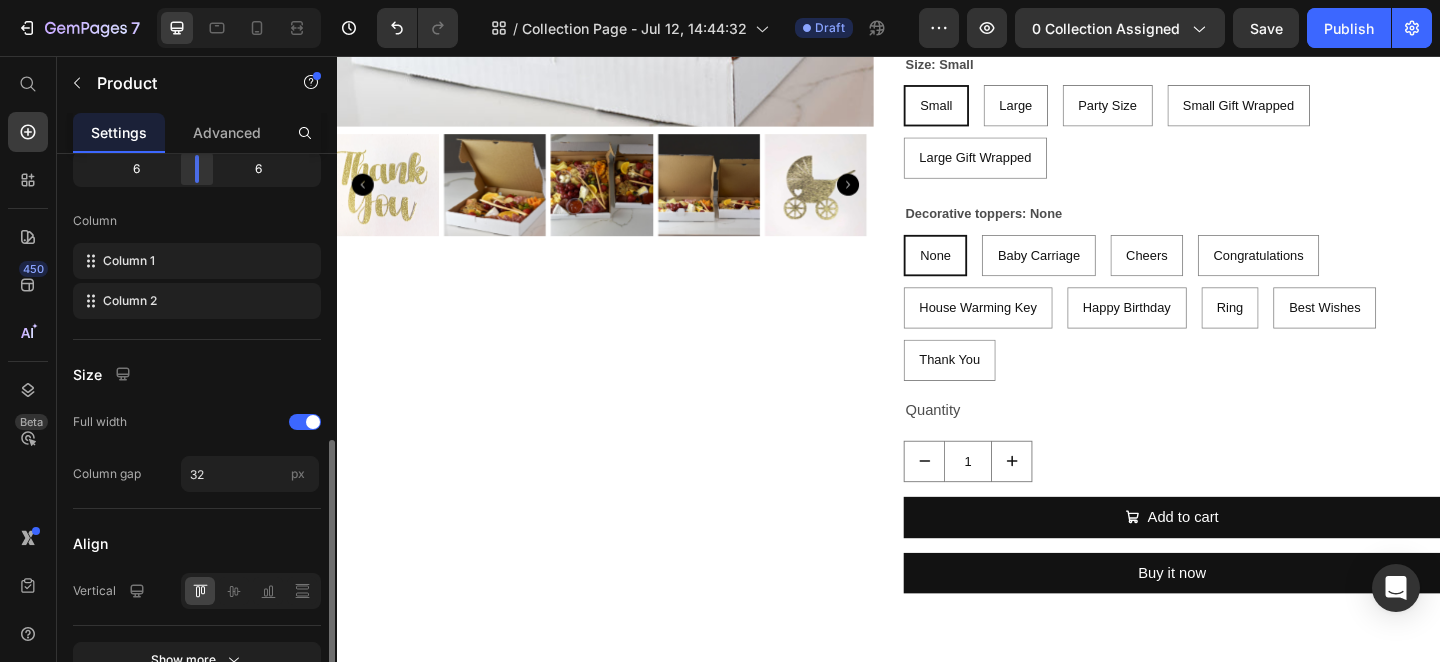 scroll, scrollTop: 704, scrollLeft: 0, axis: vertical 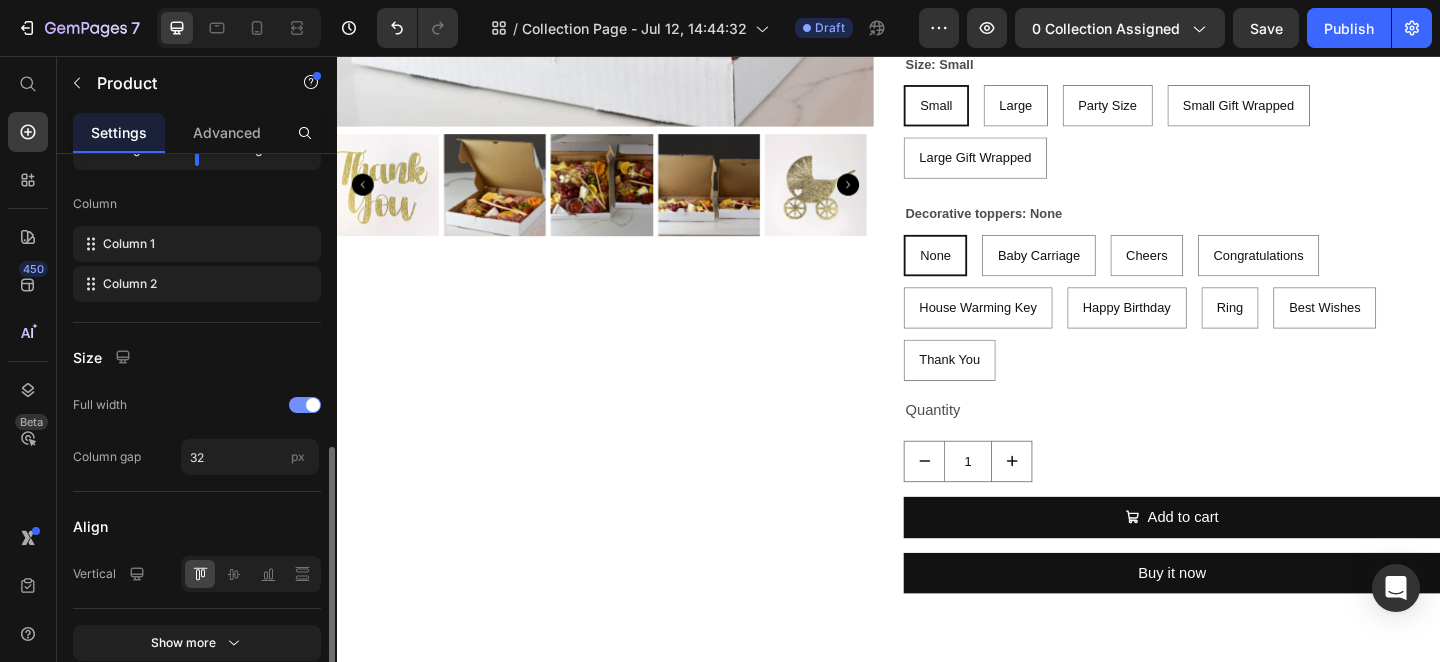 click at bounding box center (305, 405) 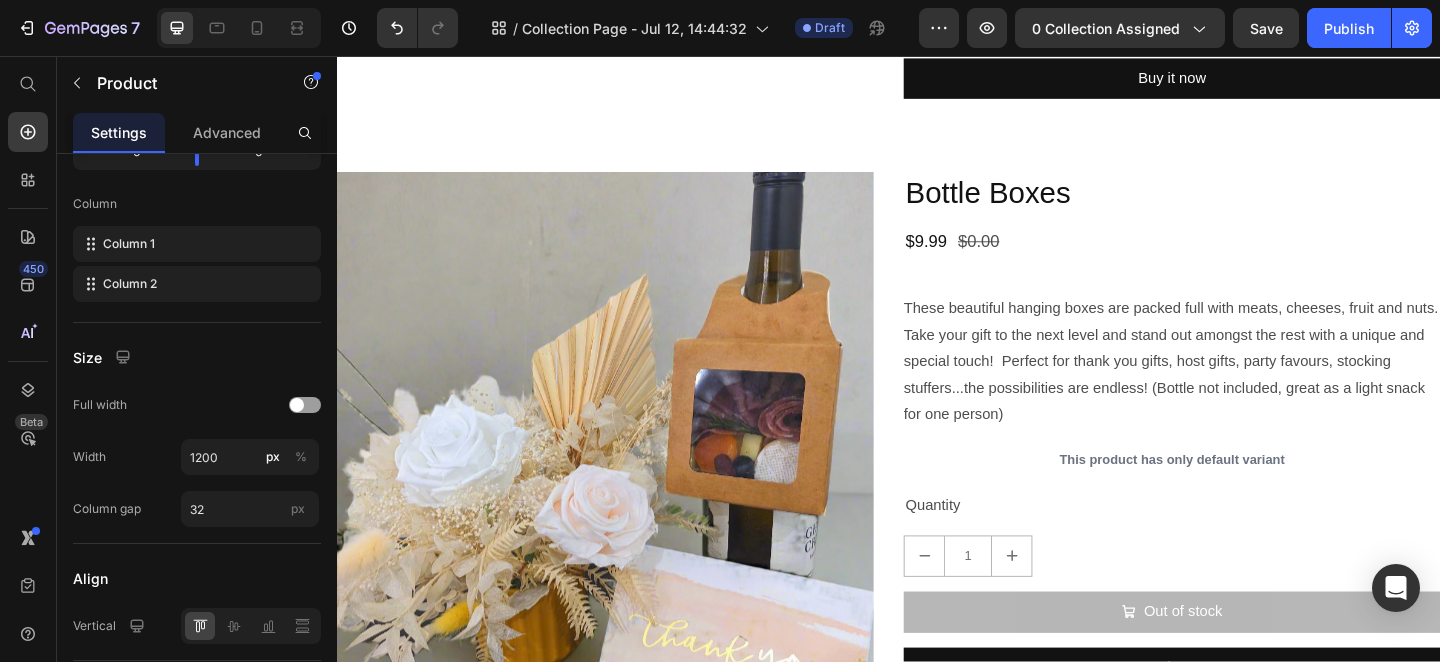 scroll, scrollTop: 1772, scrollLeft: 0, axis: vertical 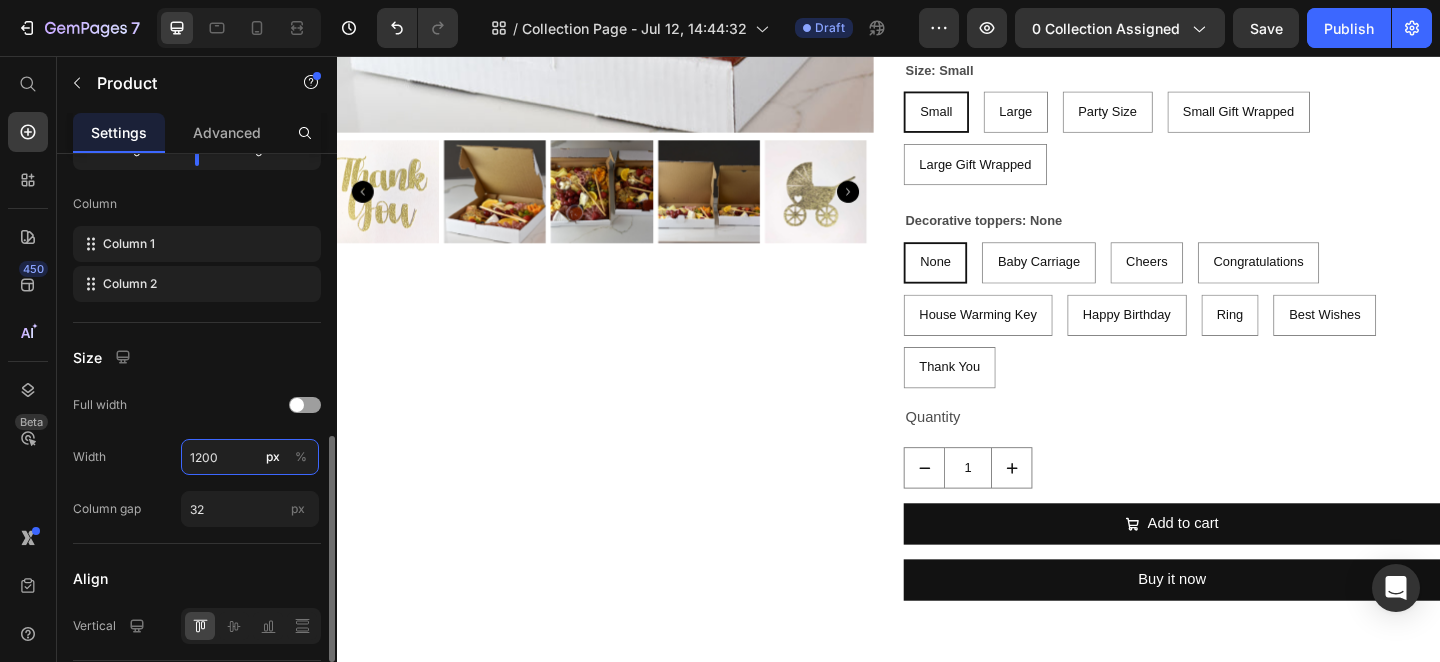 click on "1200" at bounding box center [250, 457] 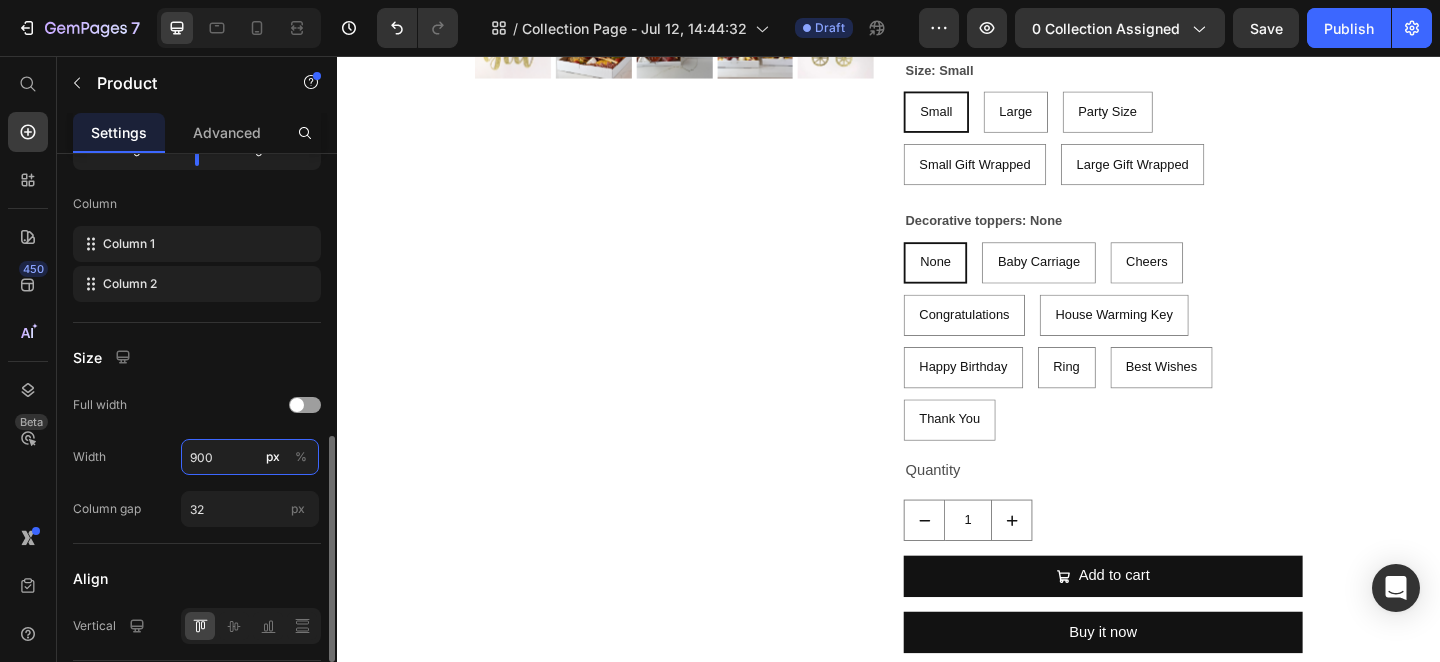 type on "900" 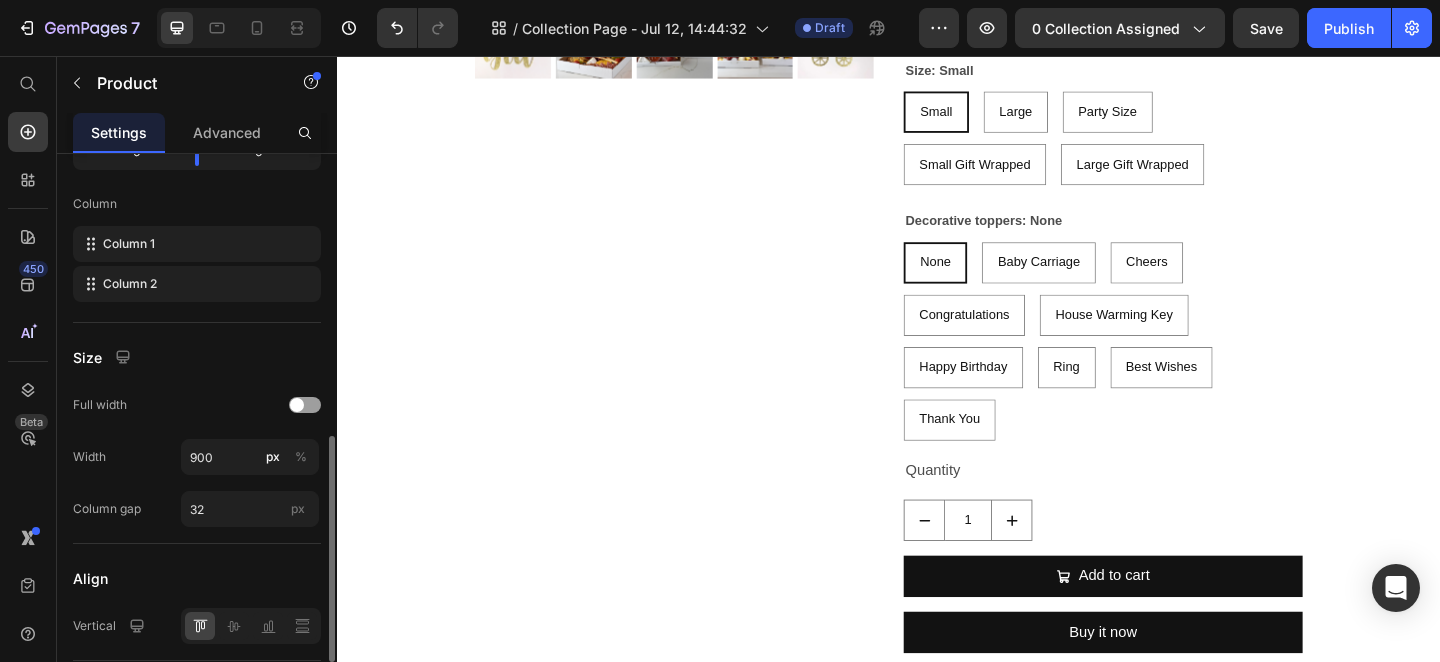 click on "Align" at bounding box center [197, 578] 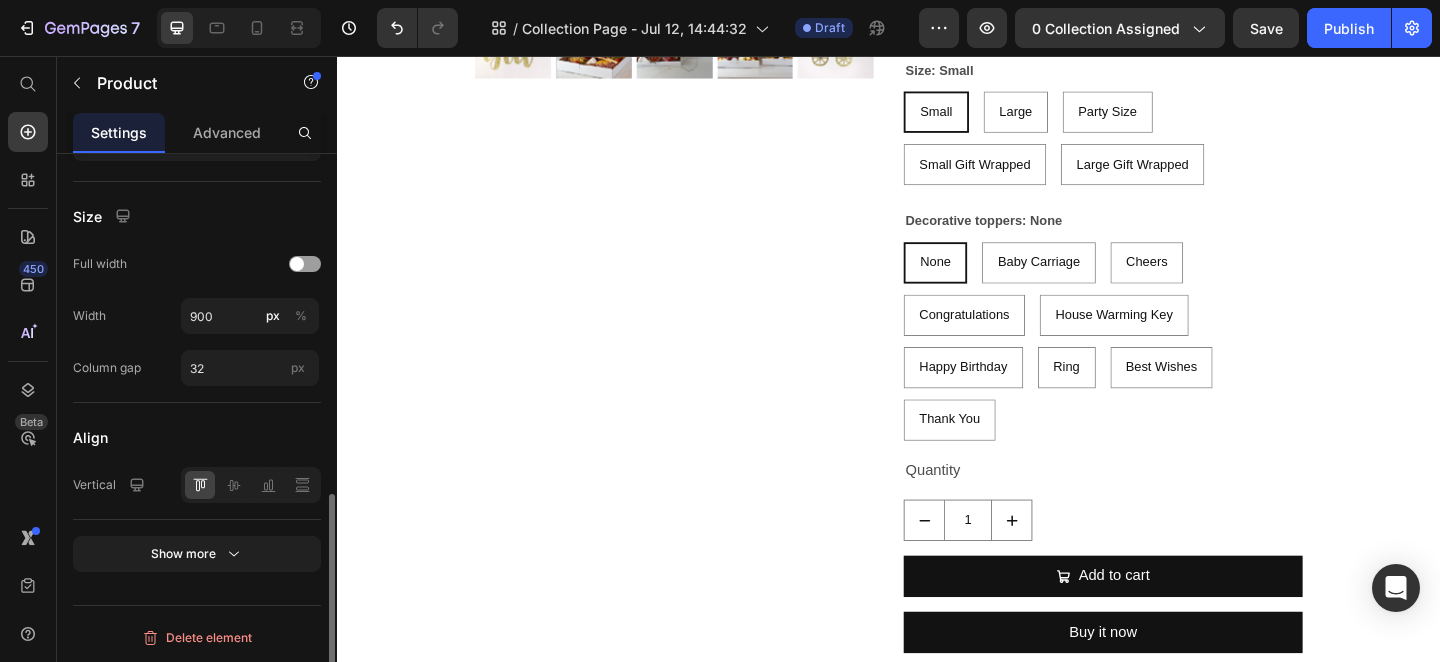 scroll, scrollTop: 846, scrollLeft: 0, axis: vertical 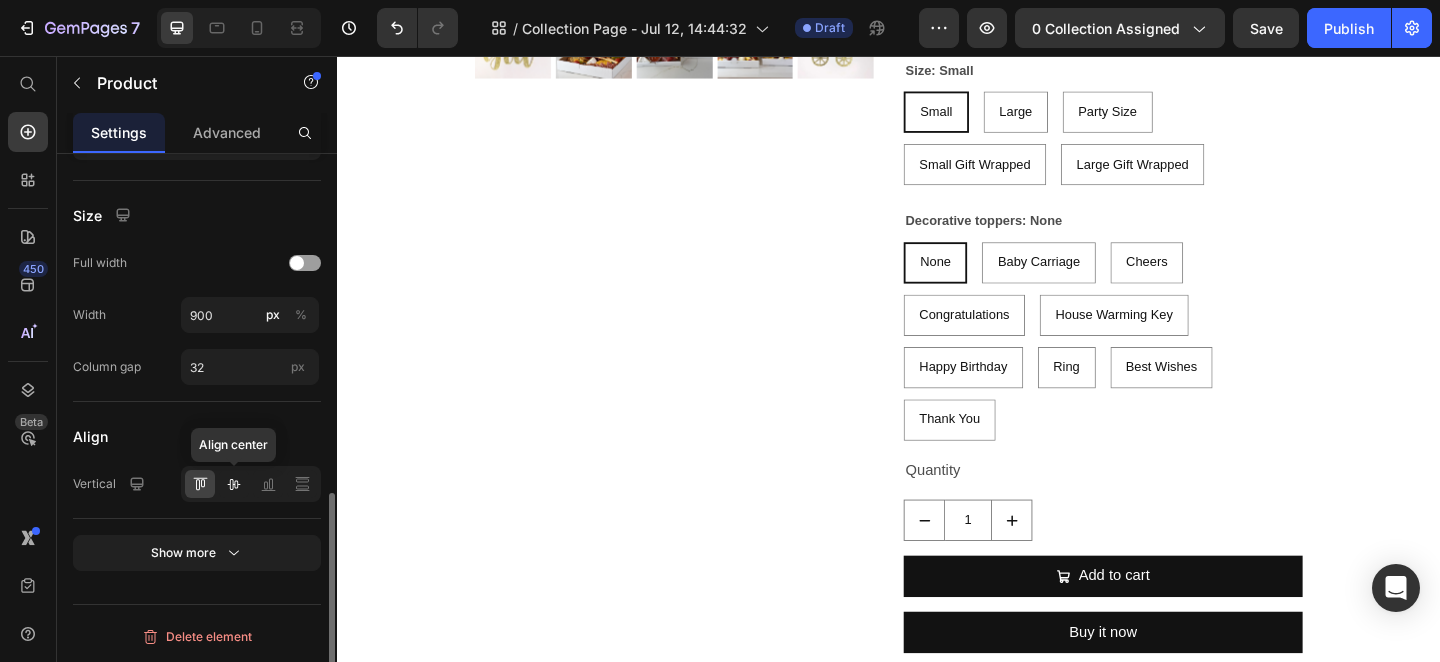 click 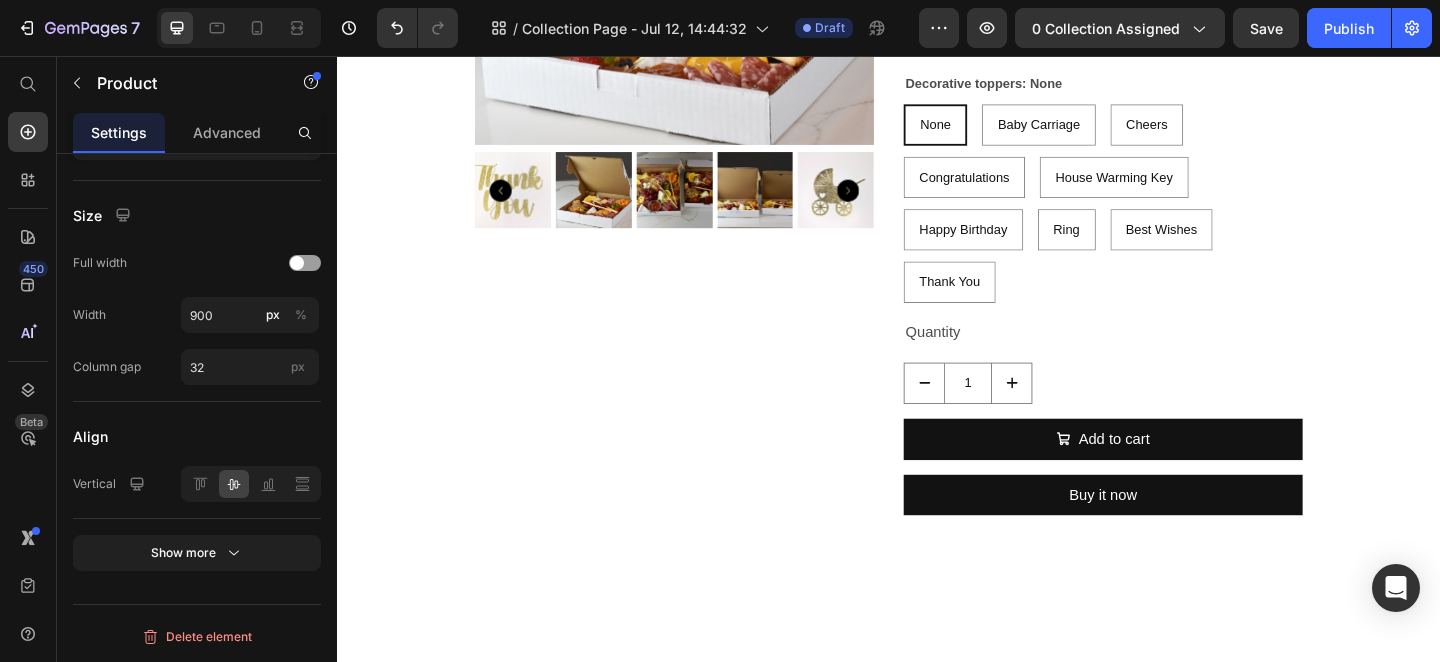scroll, scrollTop: 1618, scrollLeft: 0, axis: vertical 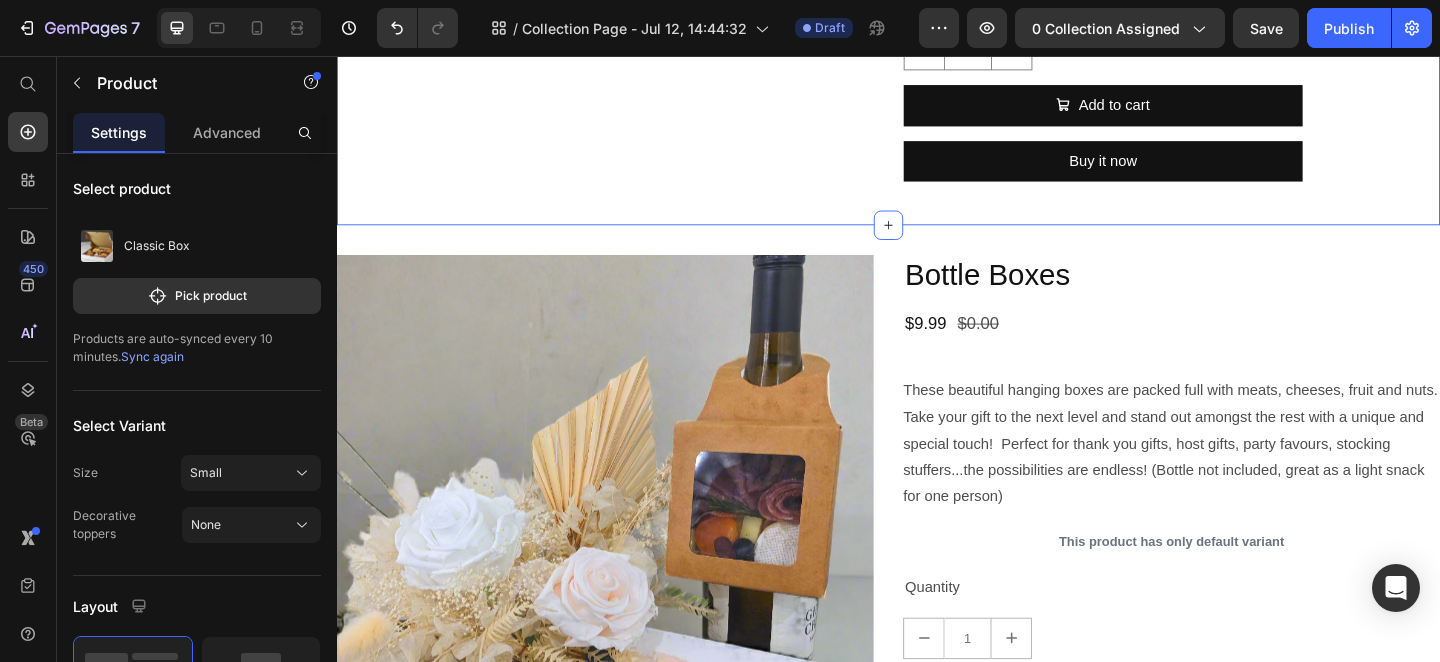 click on "Product Images Classic Box Product Title $50.00 Product Price $0.00 Product Price Row
A balanced blend of textures, flavours and colours using a variety of delicious cured meats, fine cheeses and seasonal fruit accompanied by fresh bread and delectable crackers make this the perfect appetizer or late night snack for any occasion!   (Product contains nuts, please advise if allergic)
Small: 2-3 people
Large: 4-6 people
Party: 8-10 people
Gift wrapping includes  a clear top box wrapped in ribbon.
*May or may not contain traces of nuts.
What's Included:
Genoa Venetian Salami
Soppressata
Cappocollo
Prosciutto
Cacciatore Sausage
Aged Cheddar
Smoked Gouda
Manchego
Double Cream Brie
Boccocini
Parmigiano Reggiano
Asiago
Fresh Bread and Assorted Crackers
Olives
Jam/Spread
Fresh and Dried Fruits
Show more Product Description Size: Small Small Small Small Large Large Large Party Size Party Size Party Size Small Gift Wrapped None None 1" at bounding box center (937, -373) 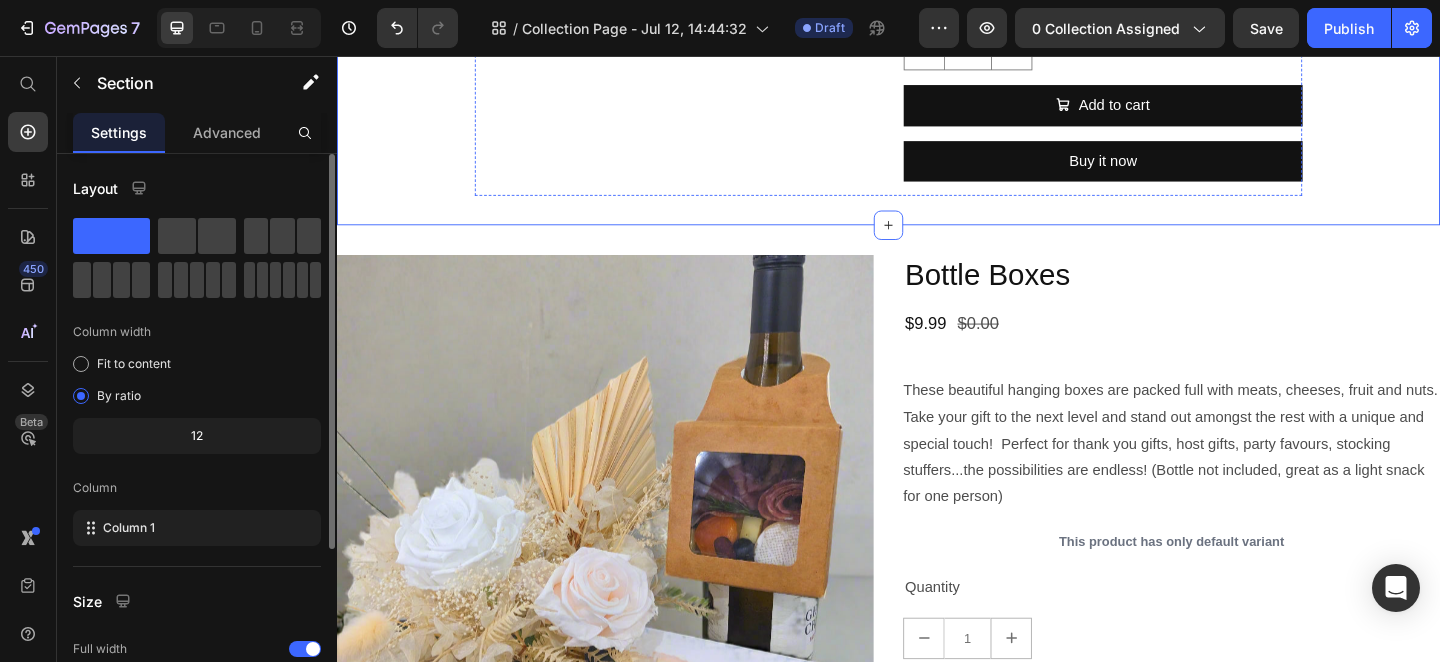 click on "None None None Baby Carriage Baby Carriage Baby Carriage Cheers Cheers Cheers Congratulations Congratulations Congratulations House Warming Key House Warming Key House Warming Key Happy Birthday Happy Birthday Happy Birthday Ring Ring Ring Best Wishes Best Wishes Best Wishes Thank You Thank You Thank You" at bounding box center [1170, -146] 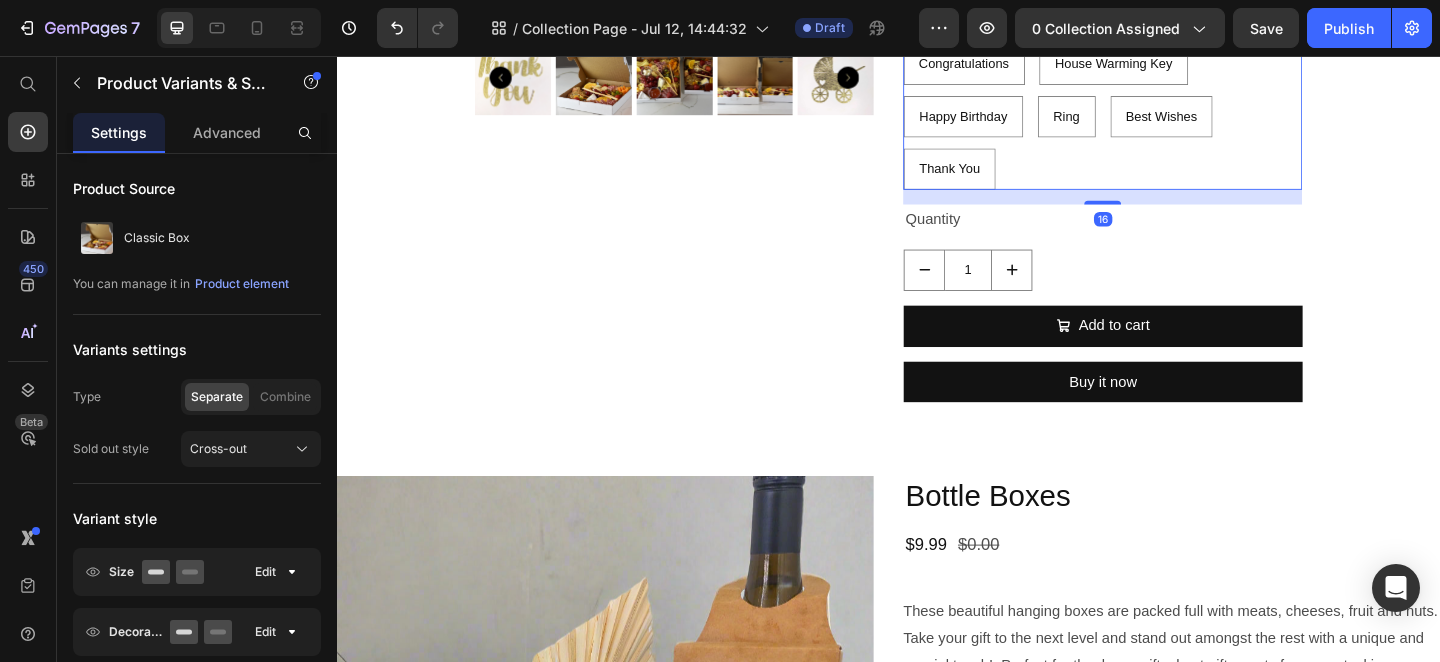 scroll, scrollTop: 1363, scrollLeft: 0, axis: vertical 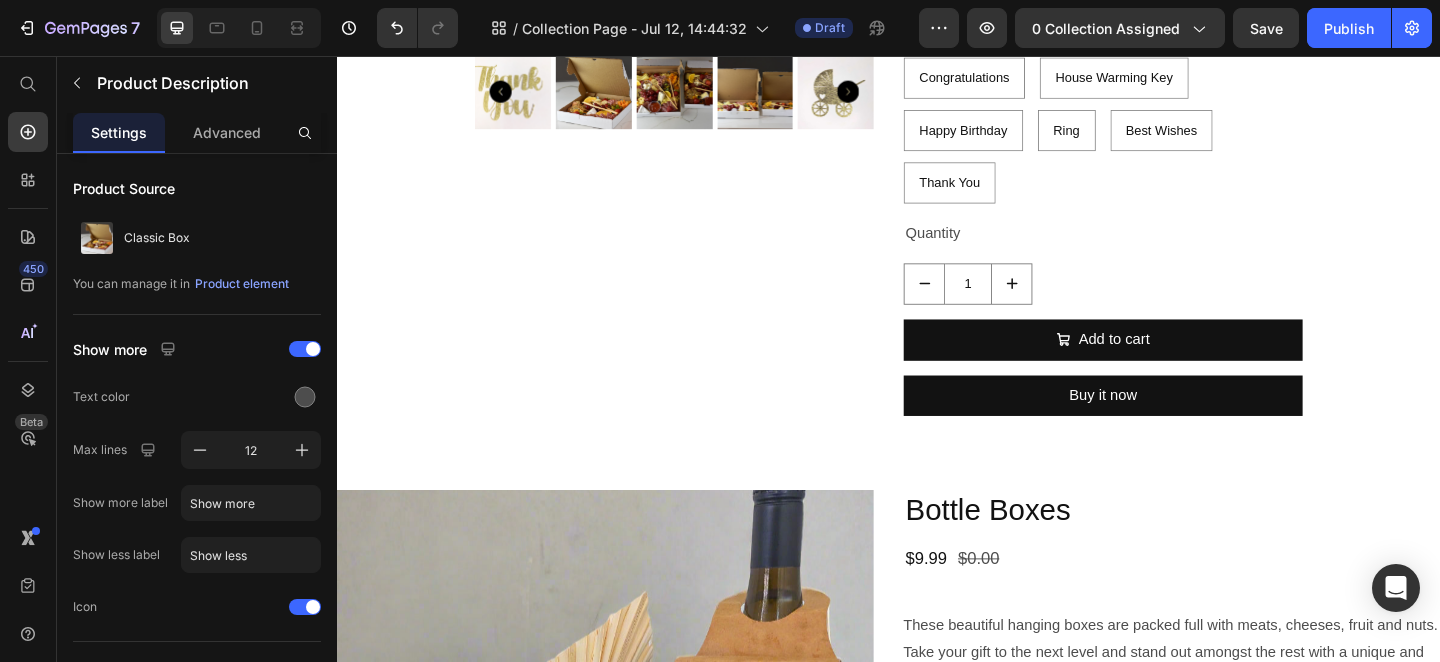 click on "A balanced blend of textures, flavours and colours using a variety of delicious cured meats, fine cheeses and seasonal fruit accompanied by fresh bread and delectable crackers make this the perfect appetizer or late night snack for any occasion!   (Product contains nuts, please advise if allergic)
Small: 2-3 people
Large: 4-6 people
Party: 8-10 people
Gift wrapping includes  a clear top box wrapped in ribbon.
*May or may not contain traces of nuts.
What's Included:
Genoa Venetian Salami
Soppressata
Cappocollo
Prosciutto
Cacciatore Sausage
Aged Cheddar
Smoked Gouda
Manchego
Double Cream Brie
Boccocini
Parmigiano Reggiano
Asiago
Fresh Bread and Assorted Crackers
Olives
Jam/Spread
Fresh and Dried Fruits" at bounding box center (1170, -428) 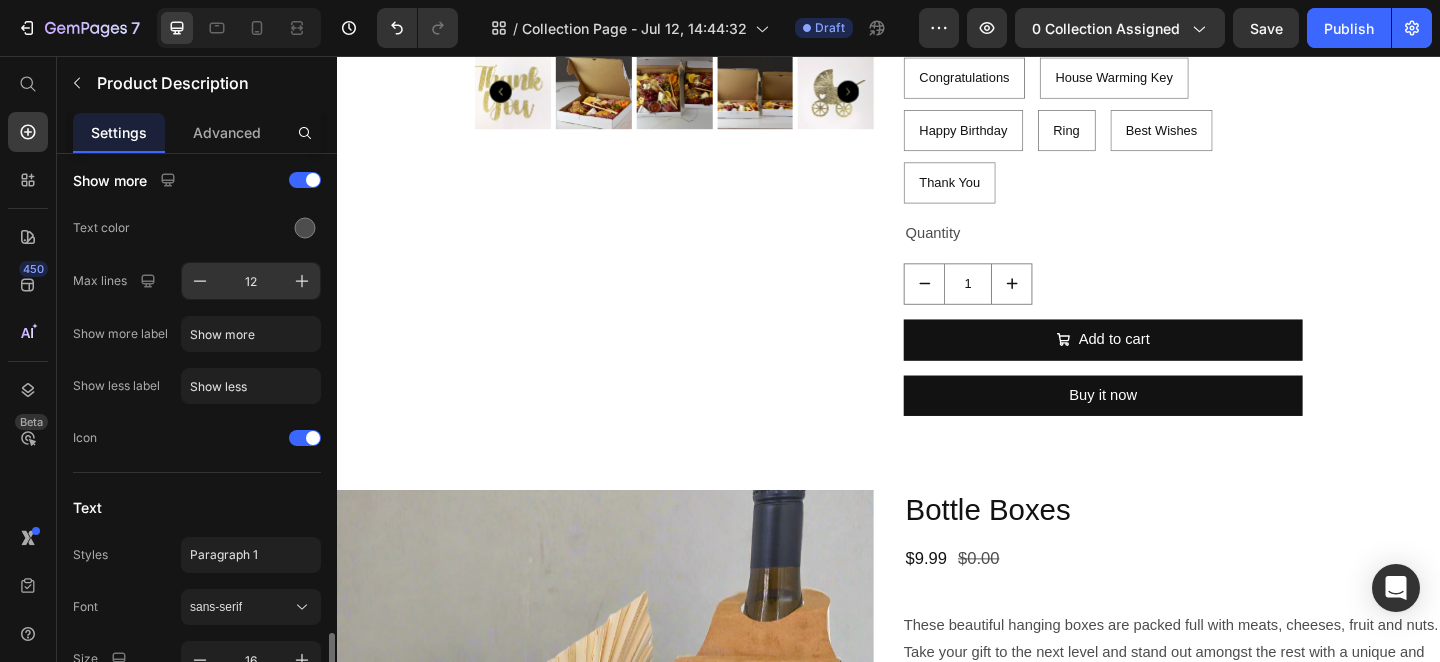 scroll, scrollTop: 0, scrollLeft: 0, axis: both 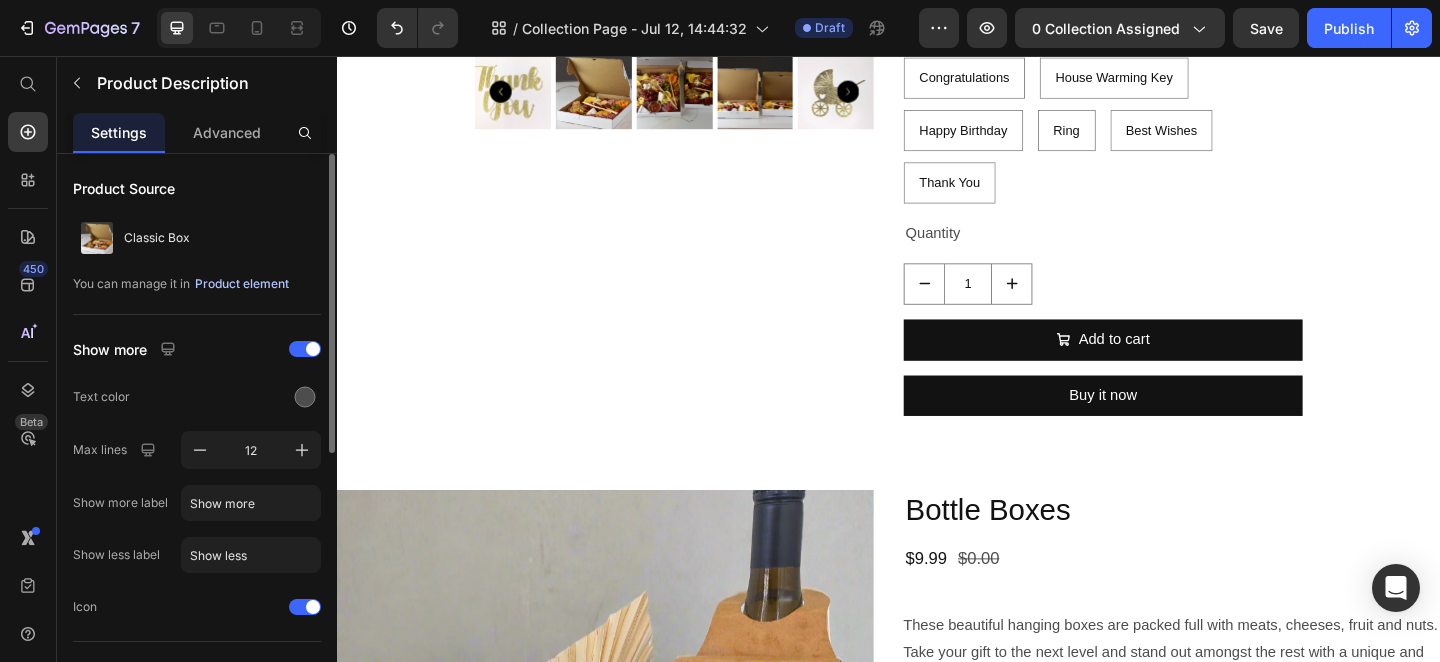 click on "Product element" at bounding box center (242, 284) 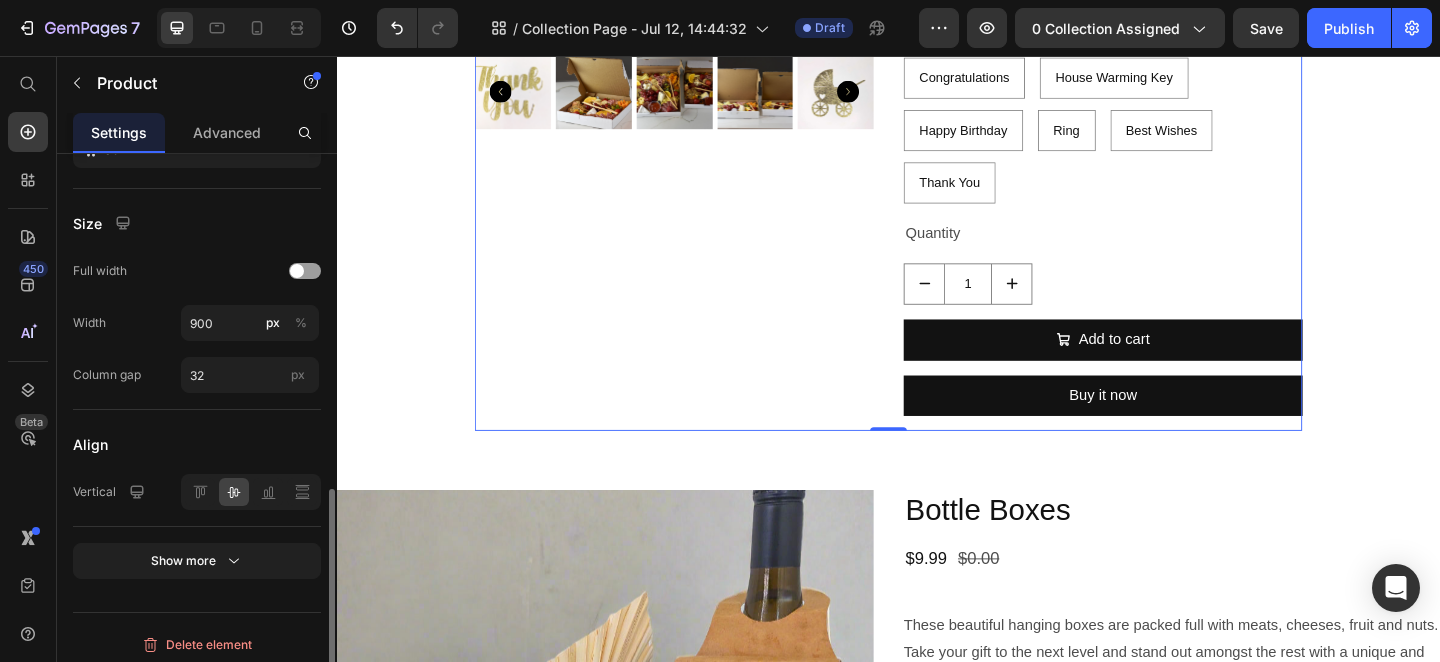 scroll, scrollTop: 846, scrollLeft: 0, axis: vertical 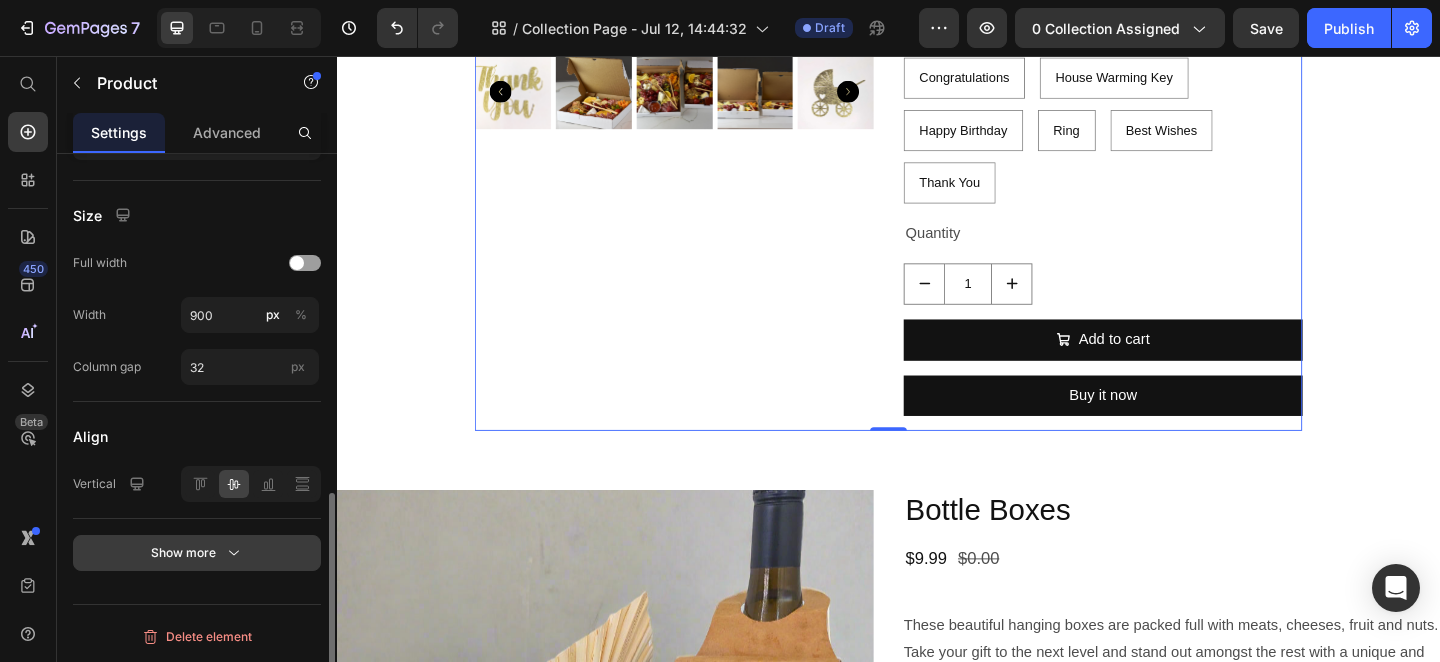 click on "Show more" at bounding box center [197, 553] 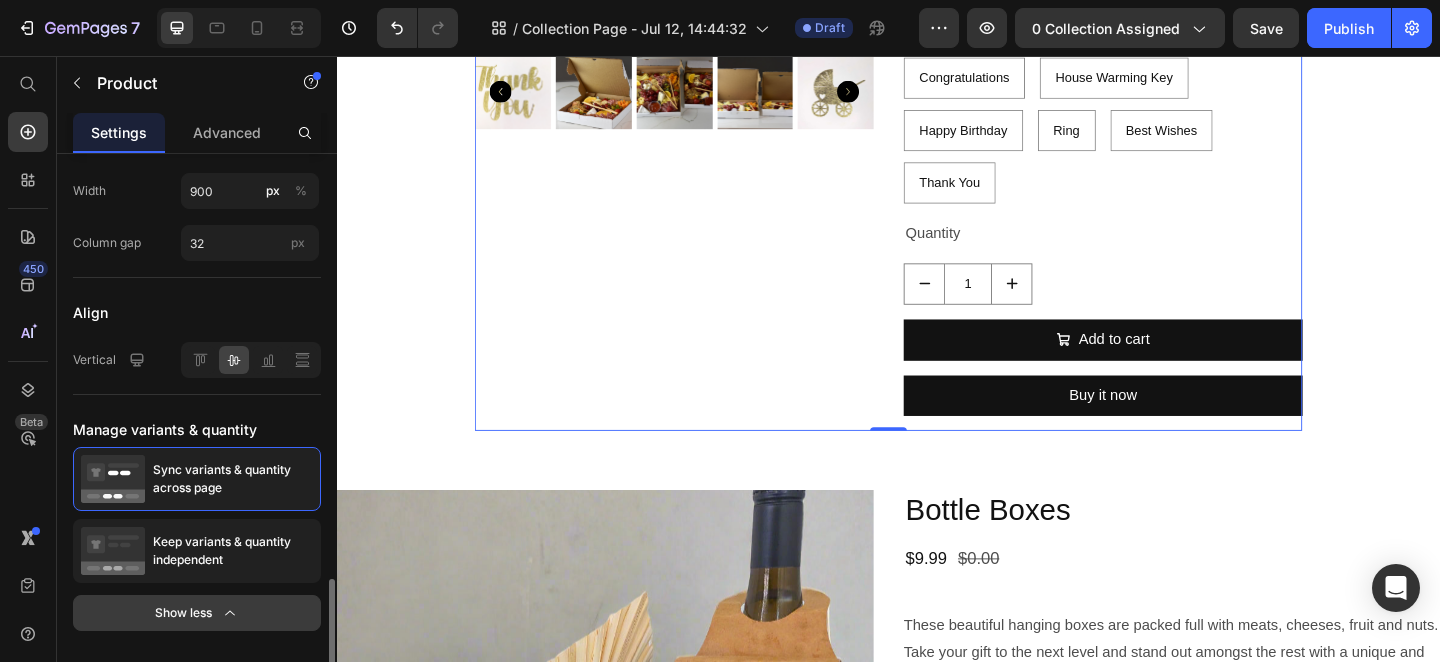 scroll, scrollTop: 1030, scrollLeft: 0, axis: vertical 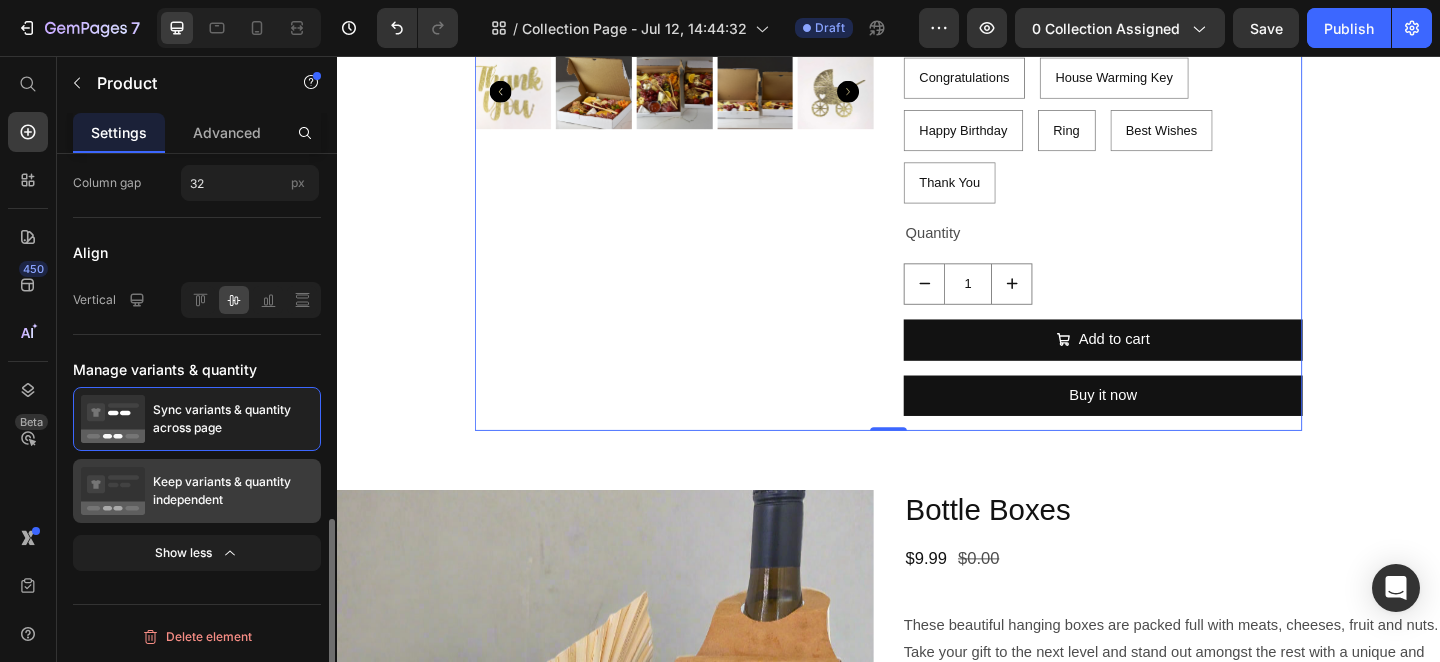 click on "Keep variants & quantity independent" at bounding box center [233, 491] 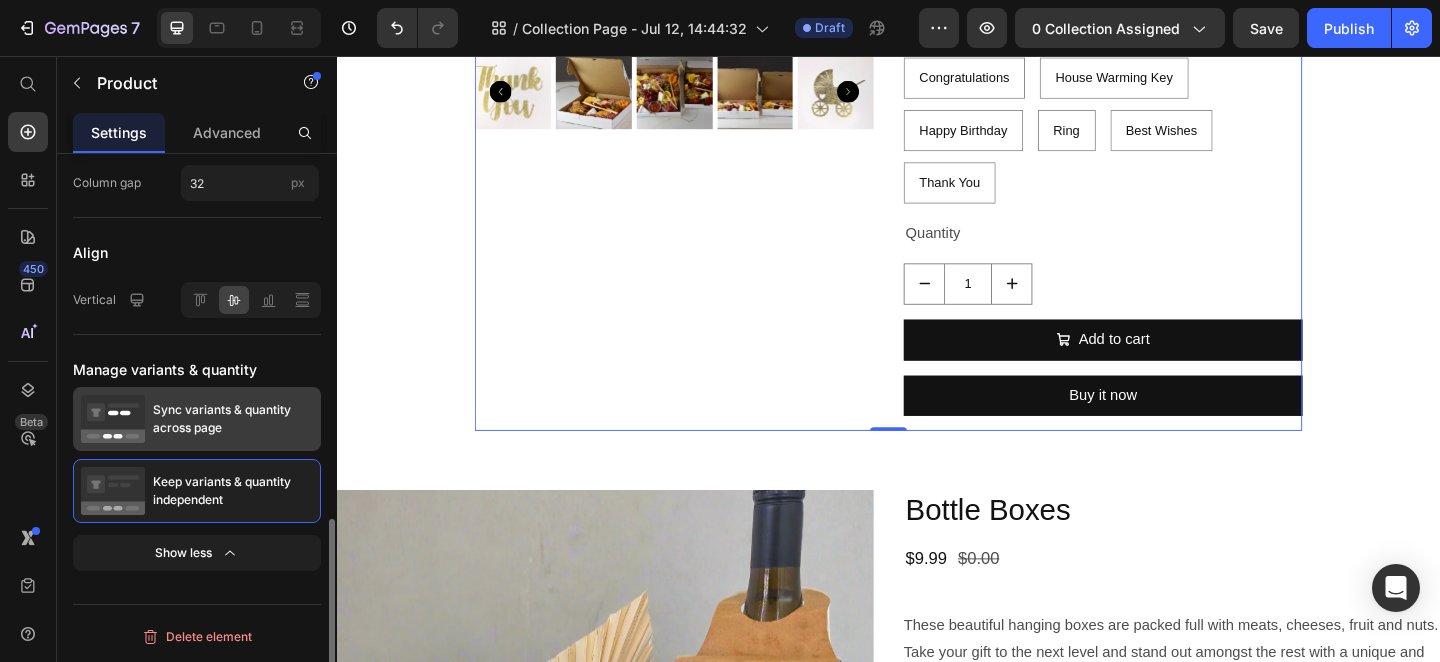 click on "Sync variants & quantity across page" at bounding box center [233, 419] 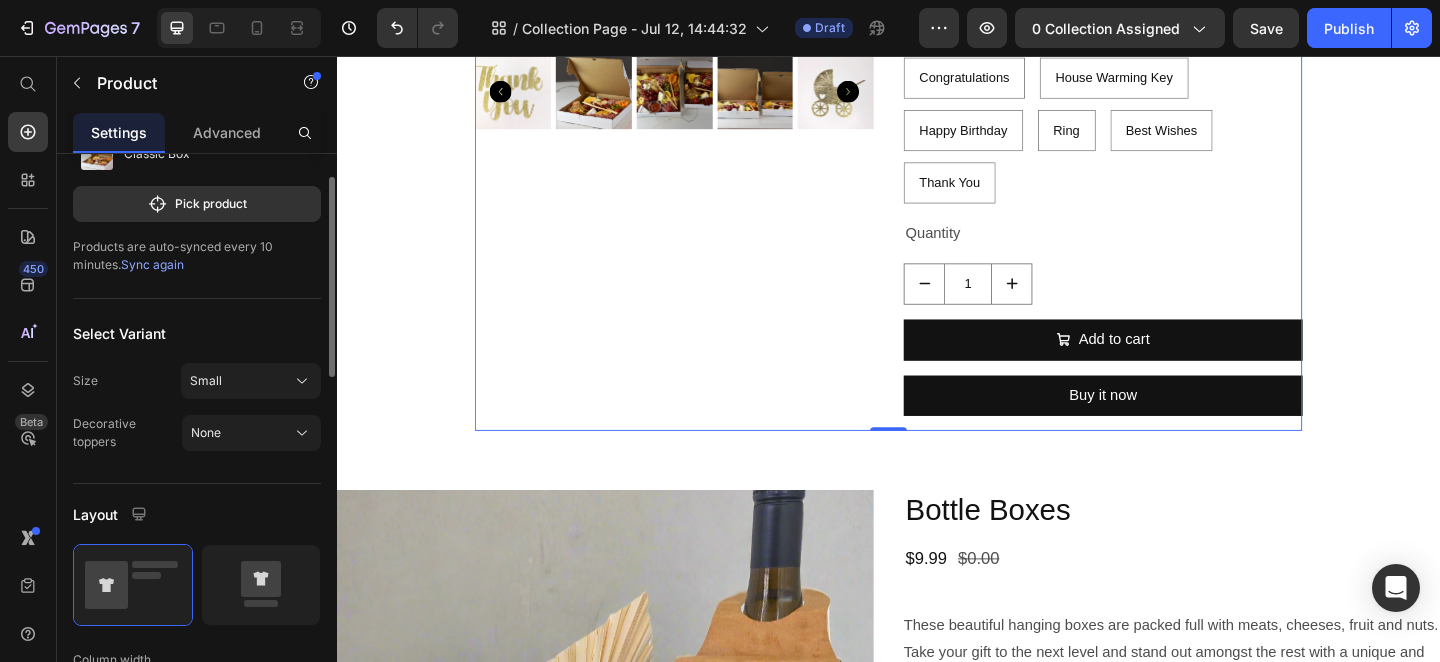 scroll, scrollTop: 0, scrollLeft: 0, axis: both 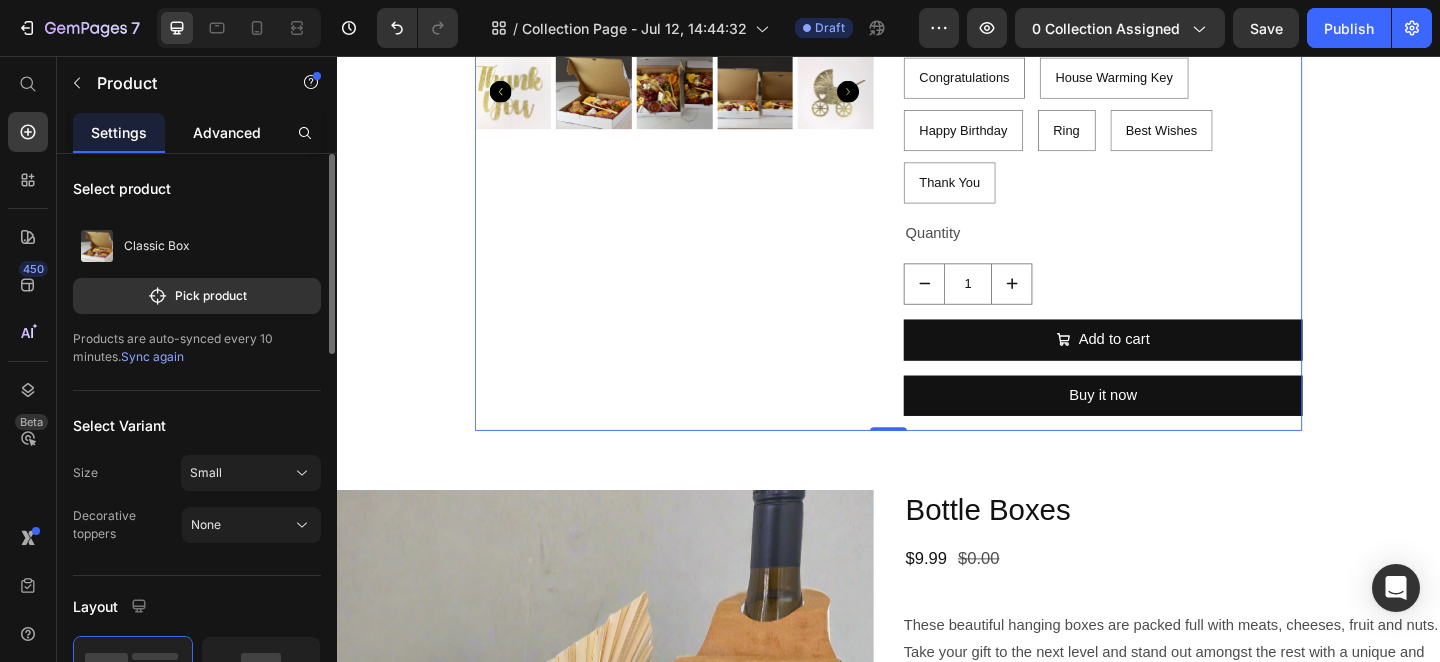click on "Advanced" at bounding box center (227, 132) 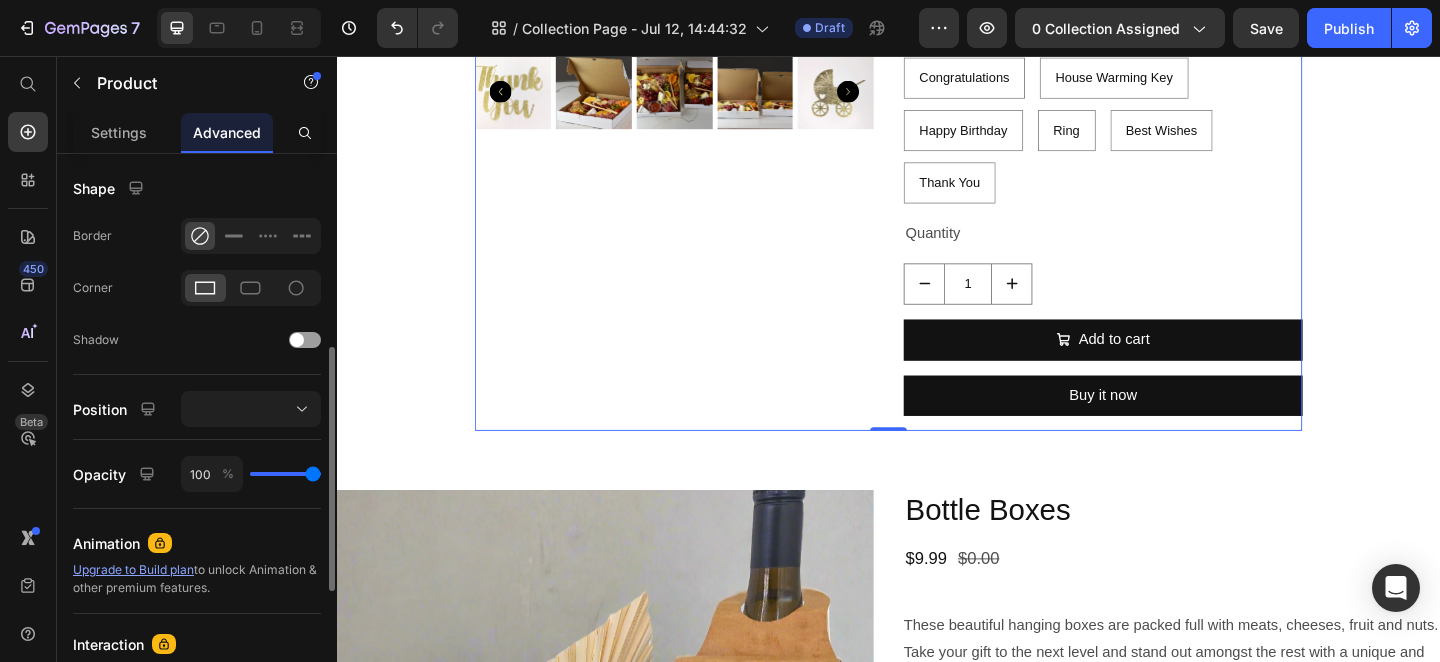 scroll, scrollTop: 458, scrollLeft: 0, axis: vertical 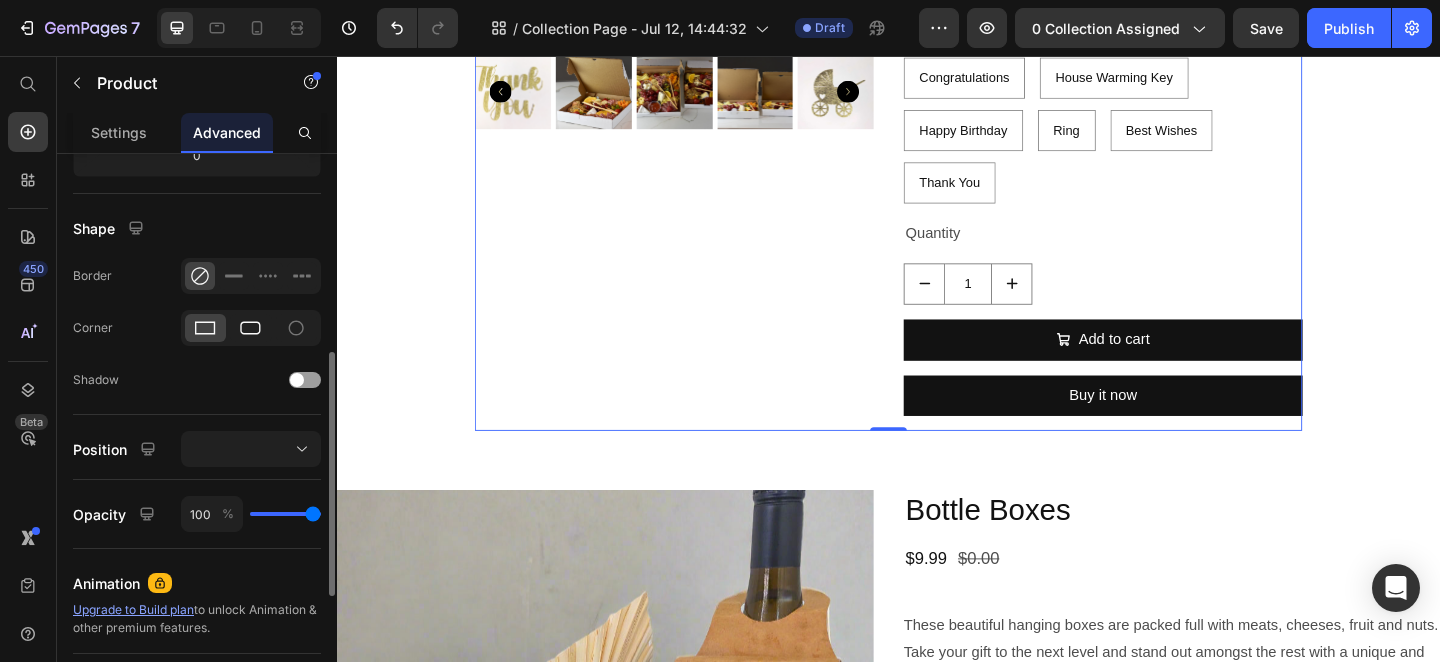 click 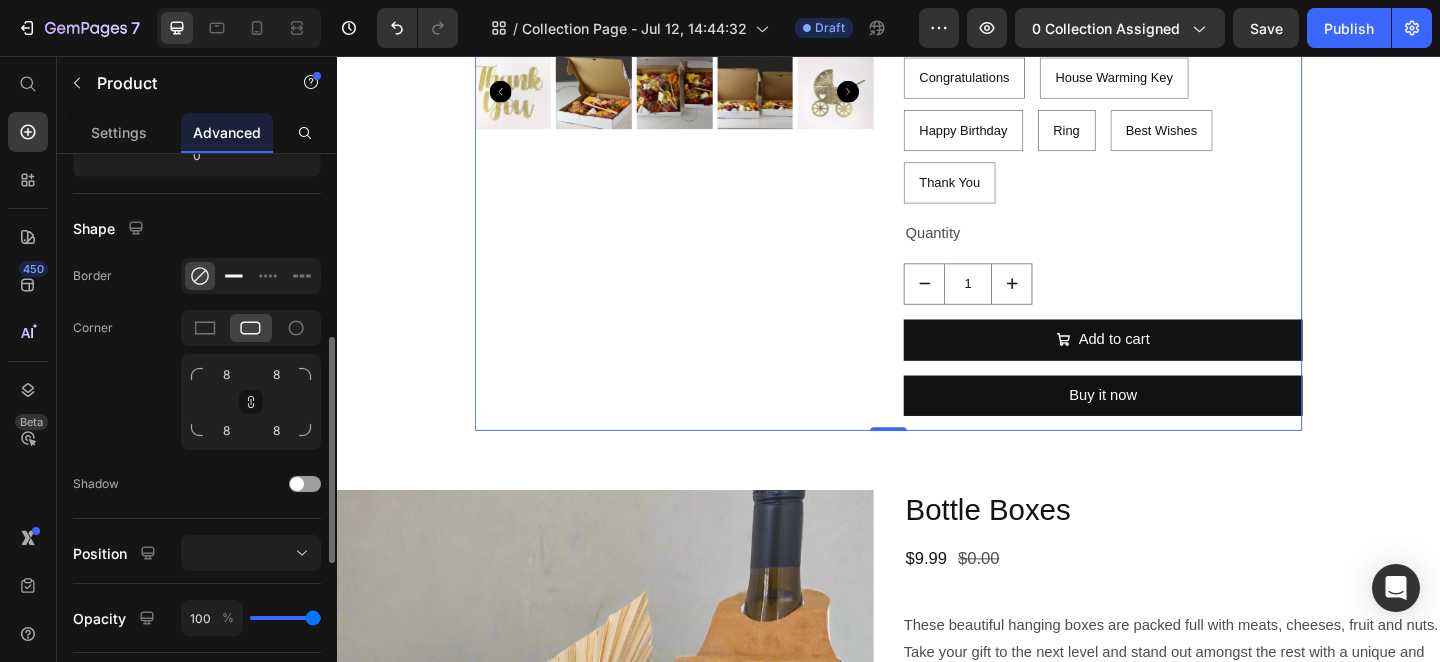 click 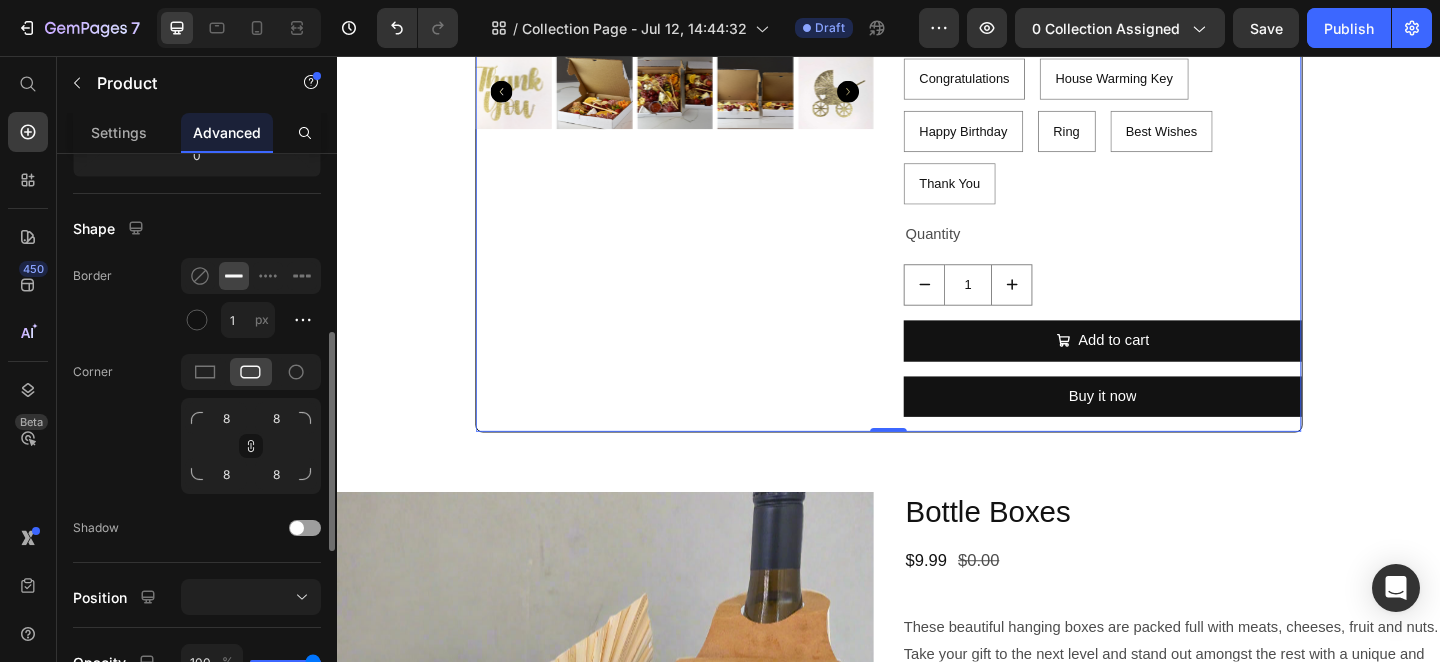scroll, scrollTop: 1365, scrollLeft: 0, axis: vertical 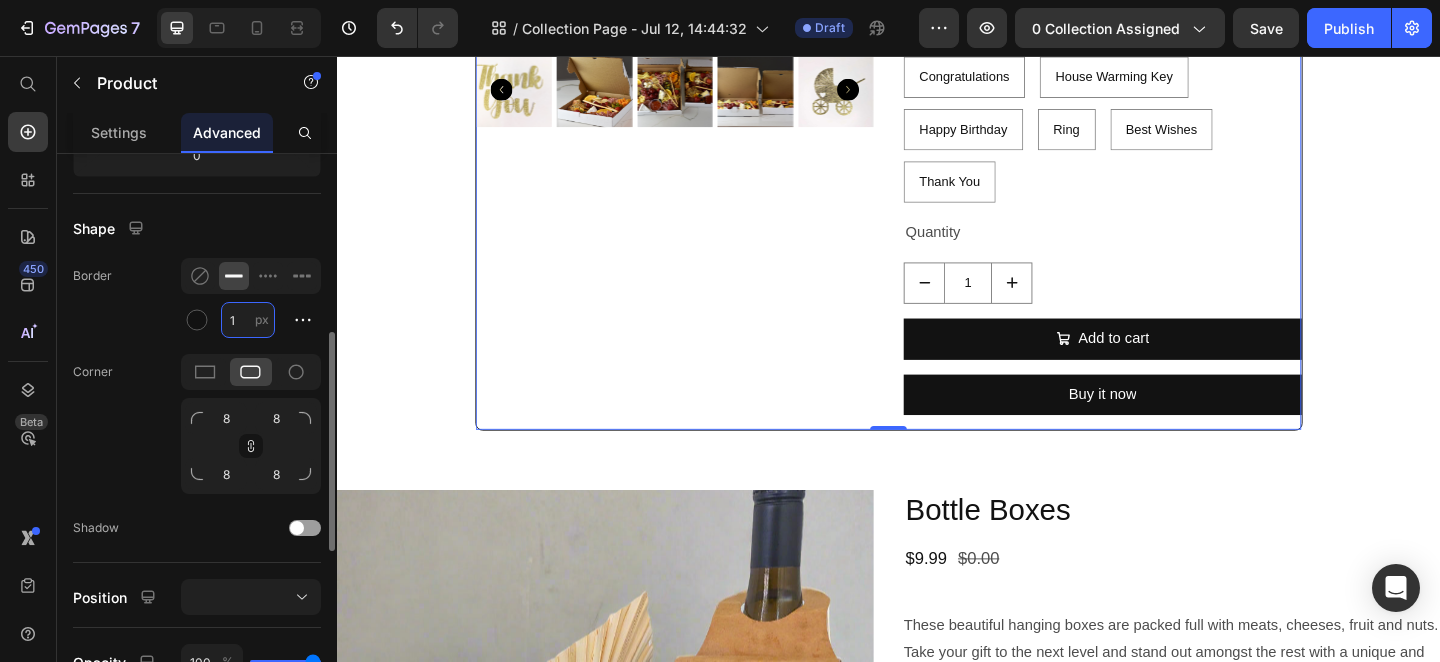 click on "1" at bounding box center (248, 320) 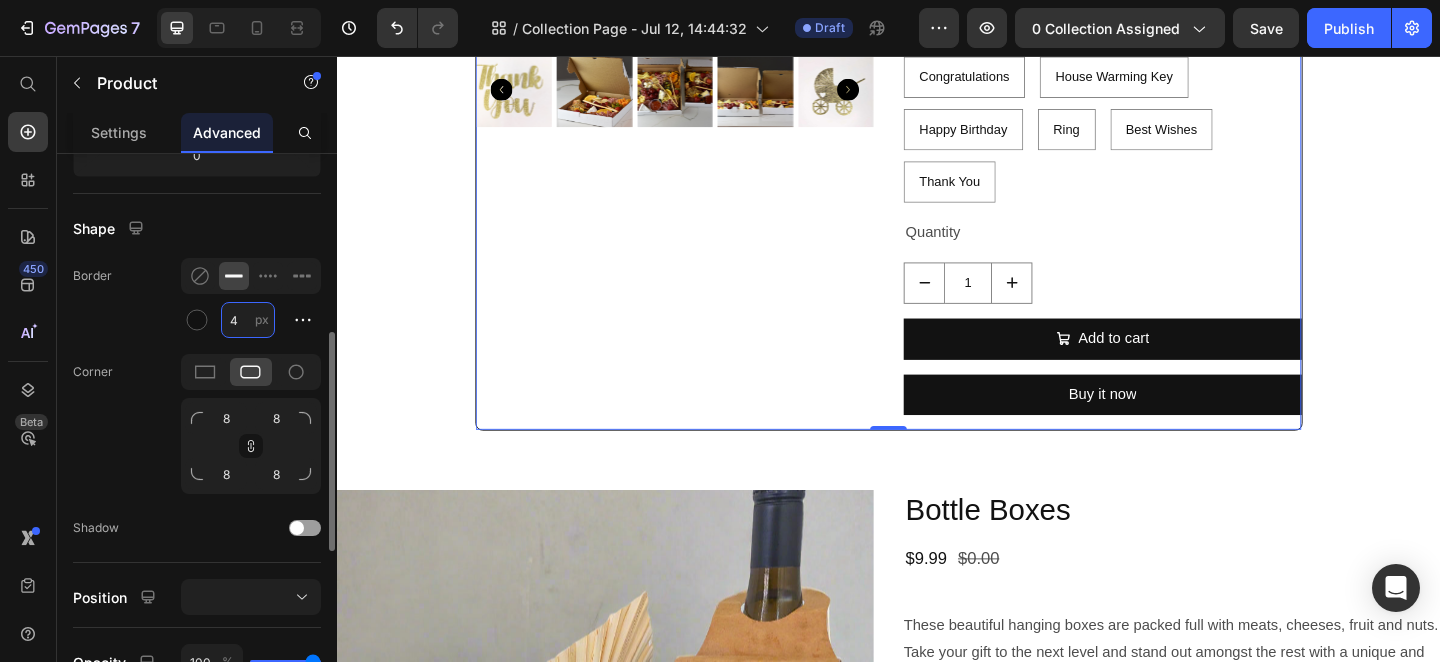 scroll, scrollTop: 1369, scrollLeft: 0, axis: vertical 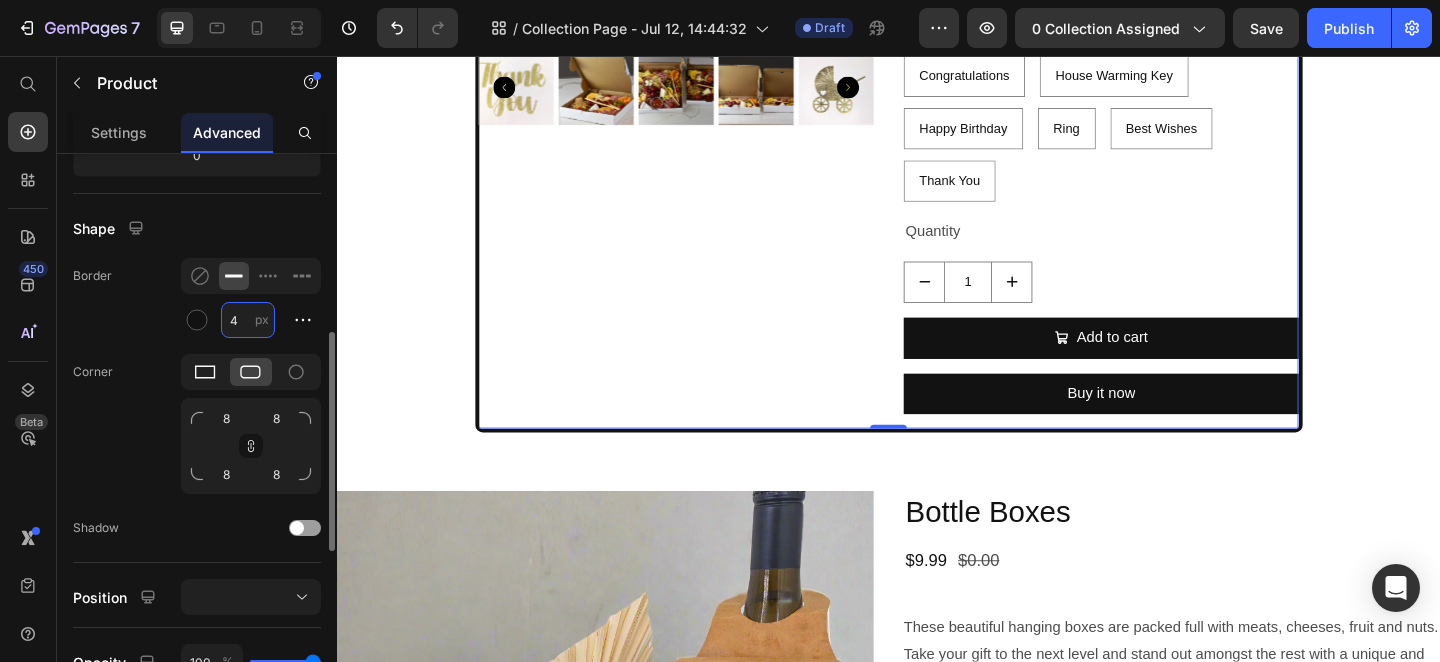 type on "4" 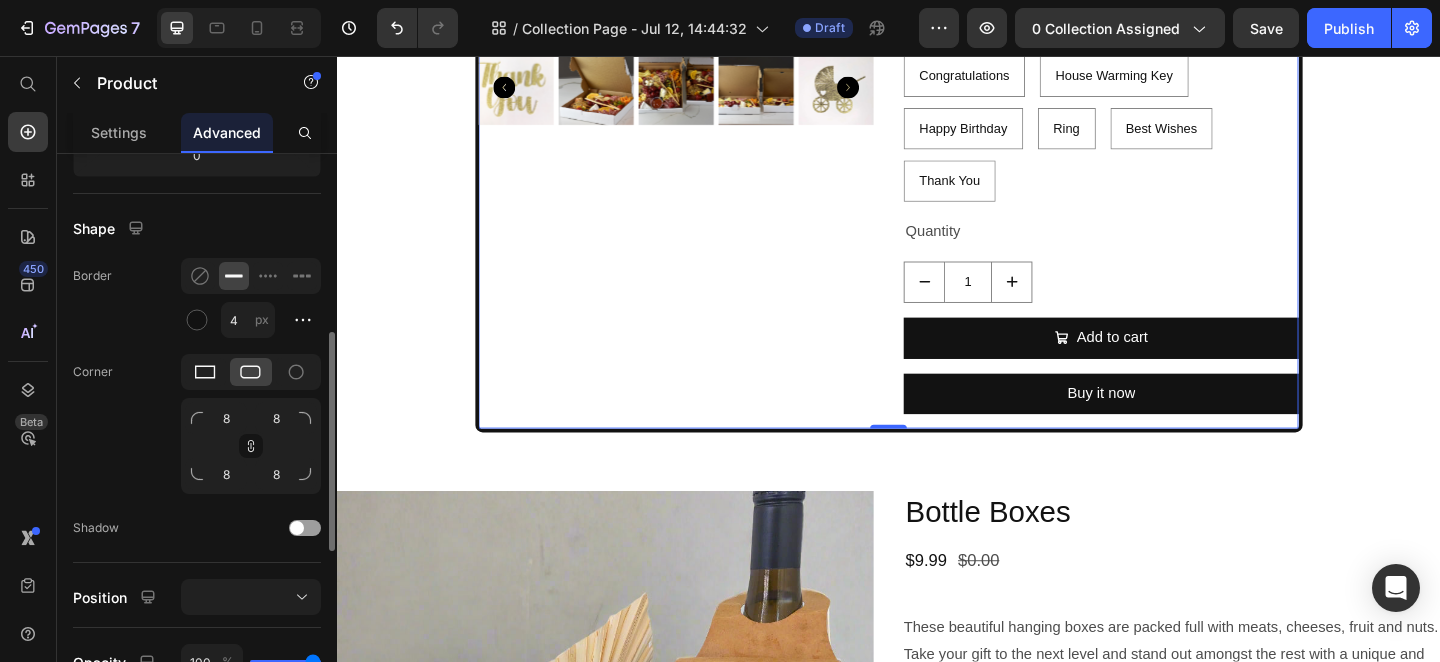 click 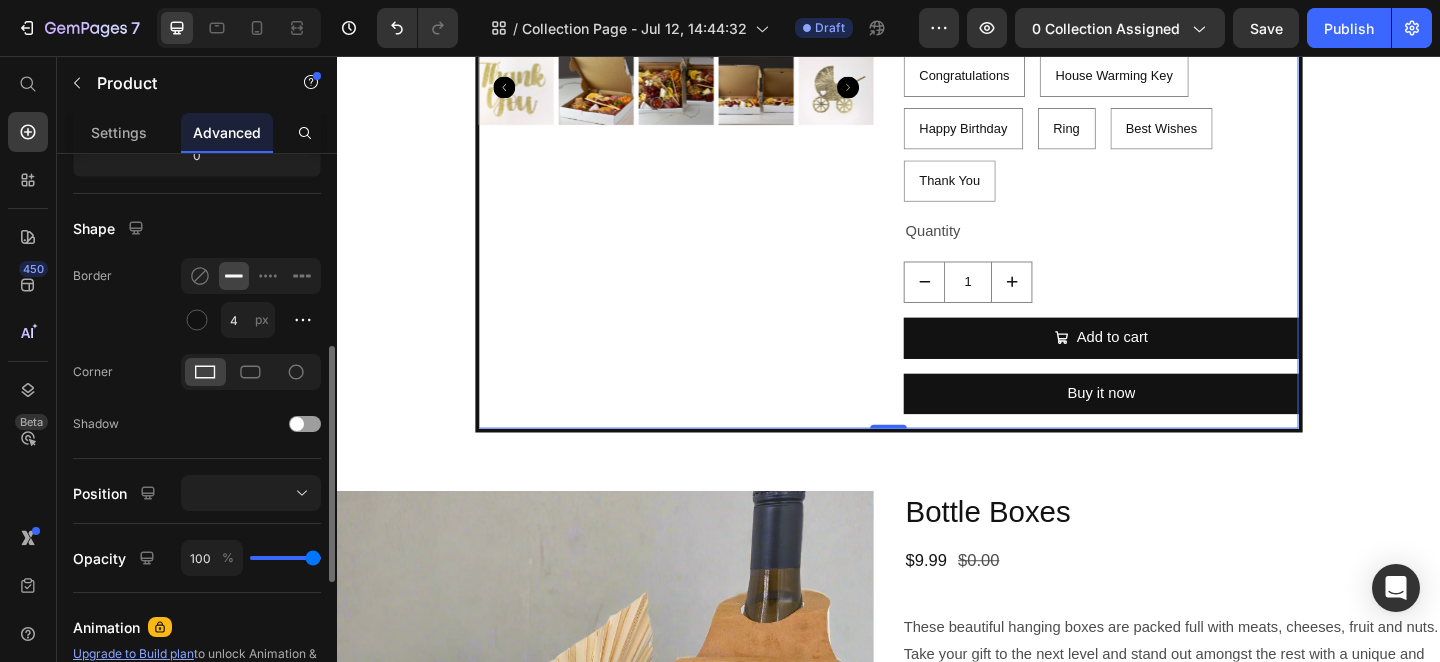 click on "Border 4 px" 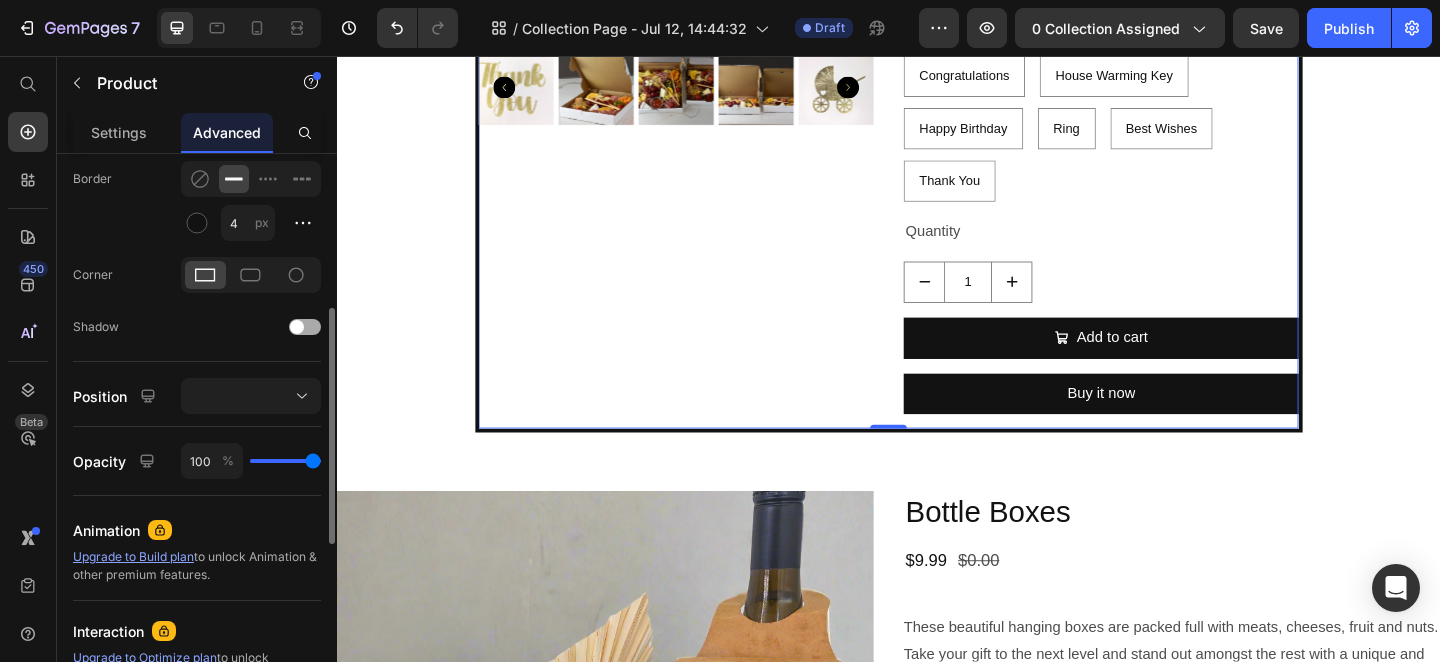 scroll, scrollTop: 593, scrollLeft: 0, axis: vertical 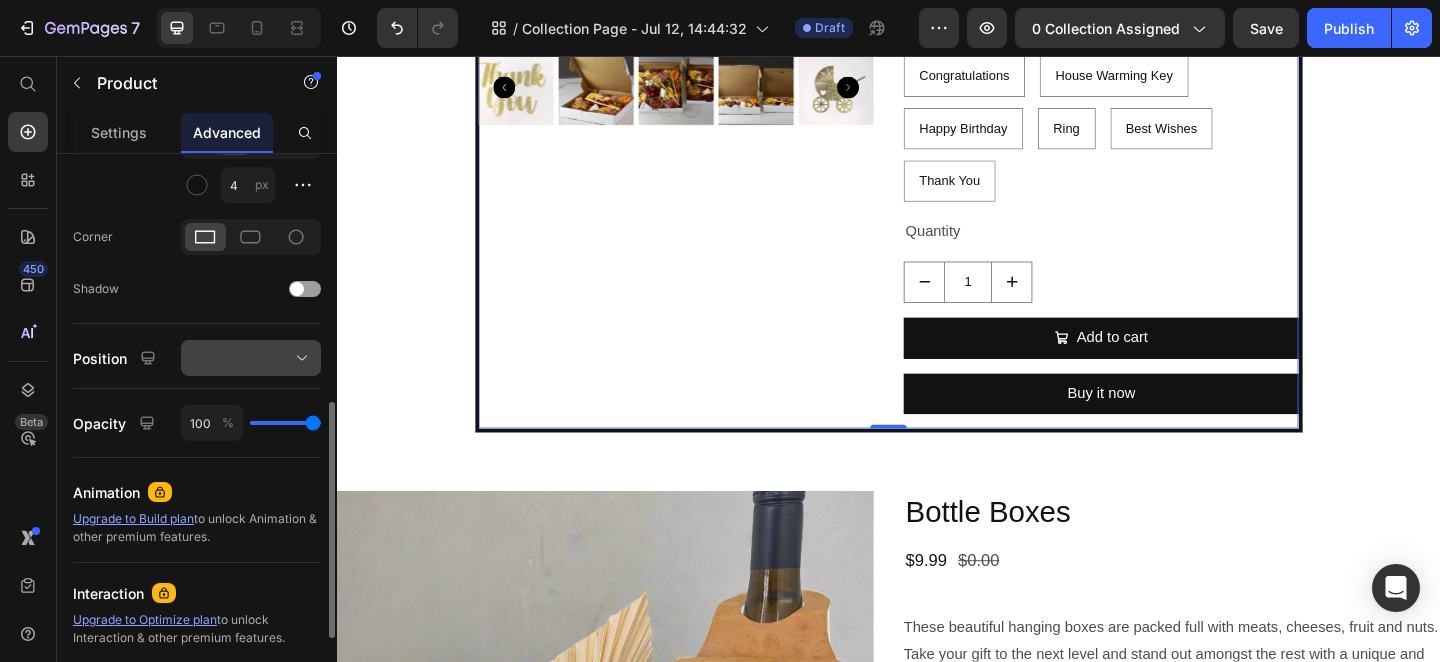 click at bounding box center [251, 358] 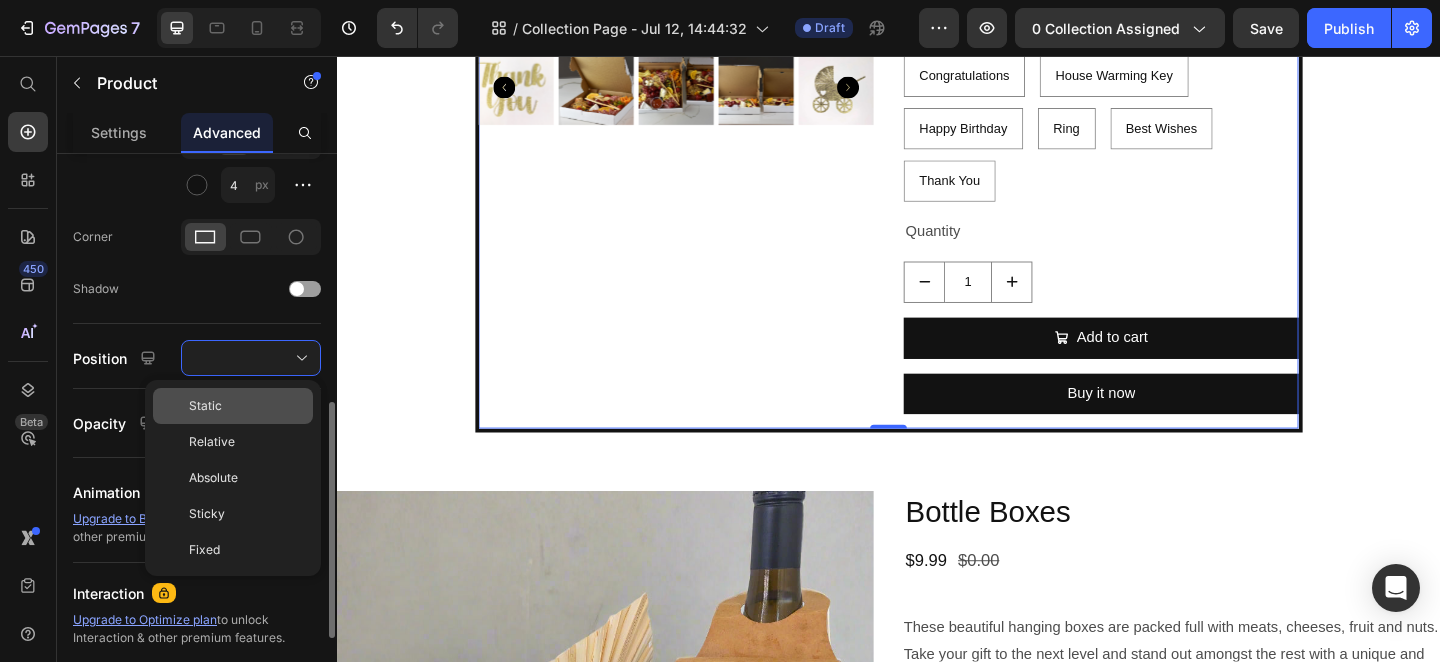 click on "Static" at bounding box center (205, 406) 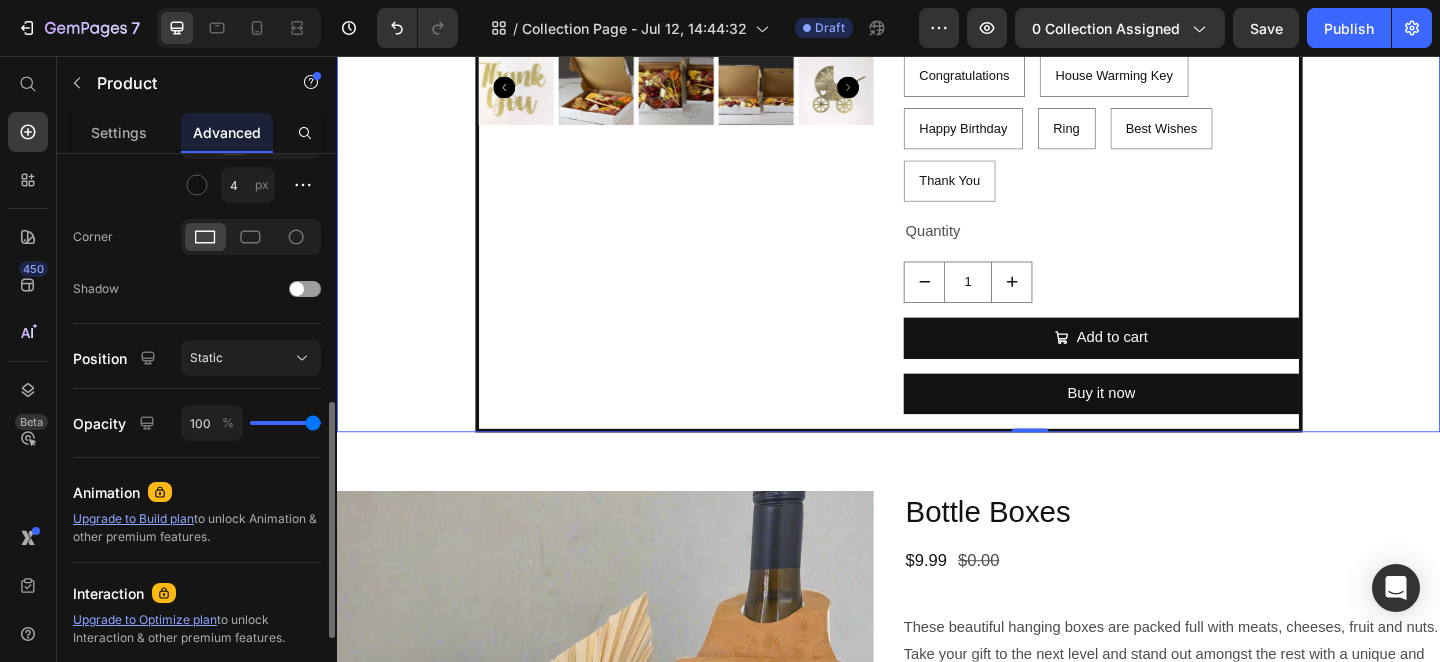 click on "Display on Desktop Tablet Mobile Spacing (px) 0 0 0 0 0 0 0 0 Shape Border 4 px Corner Shadow Position Static Opacity 100 % Animation Upgrade to Build plan  to unlock Animation & other premium features. Interaction Upgrade to Optimize plan  to unlock Interaction & other premium features. CSS class" at bounding box center (197, 186) 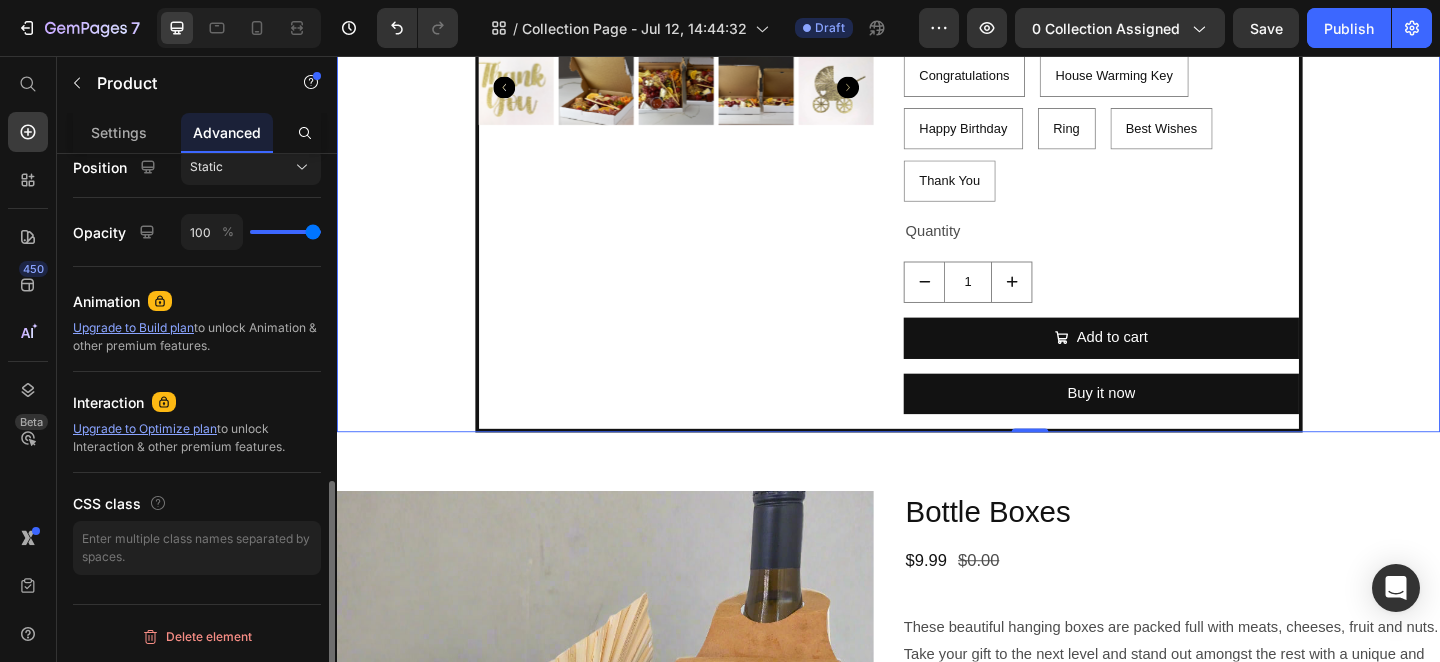 scroll, scrollTop: 490, scrollLeft: 0, axis: vertical 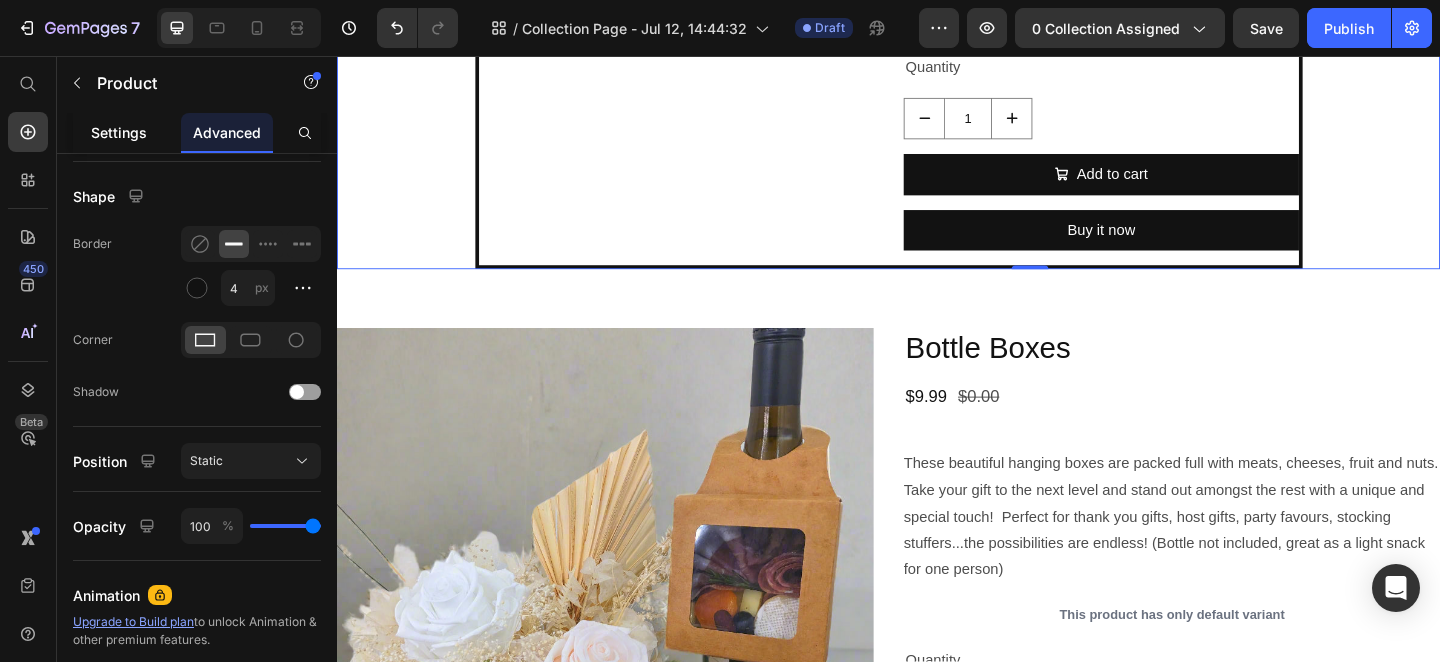 click on "Settings" at bounding box center [119, 132] 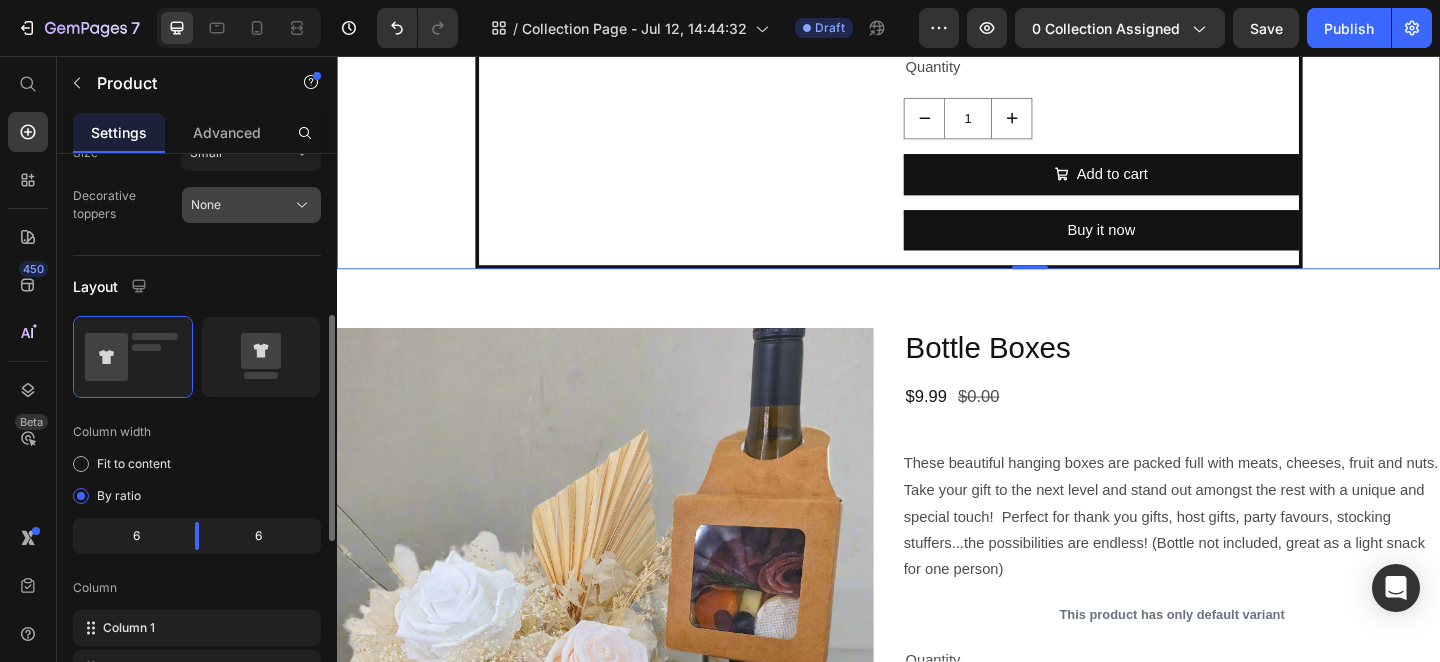 scroll, scrollTop: 488, scrollLeft: 0, axis: vertical 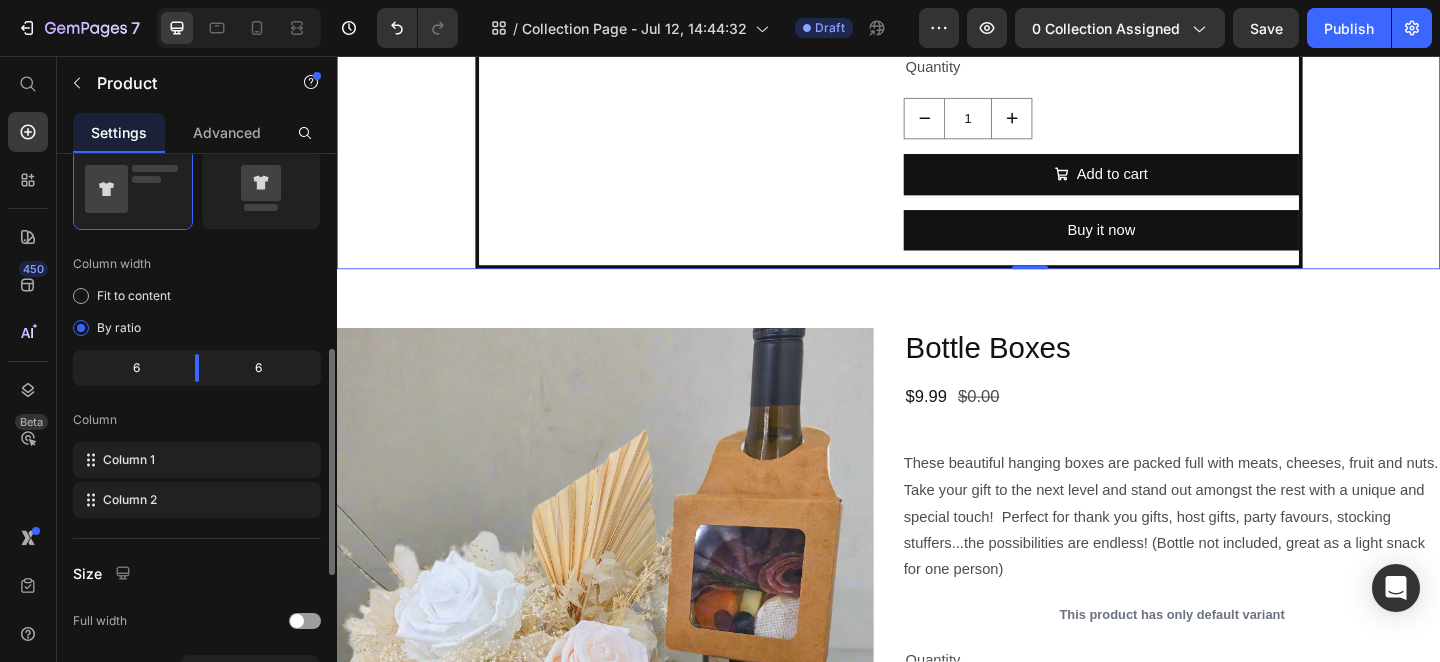 click on "6" 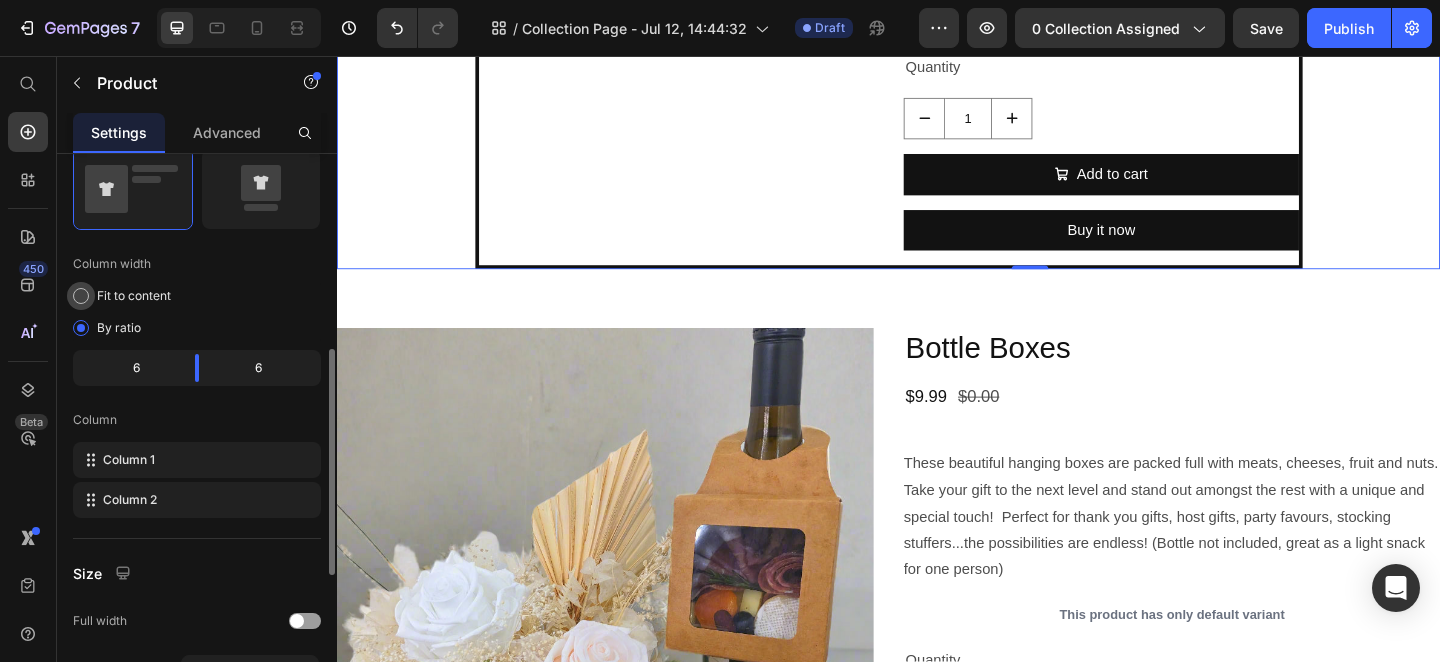 click on "Fit to content" at bounding box center (134, 296) 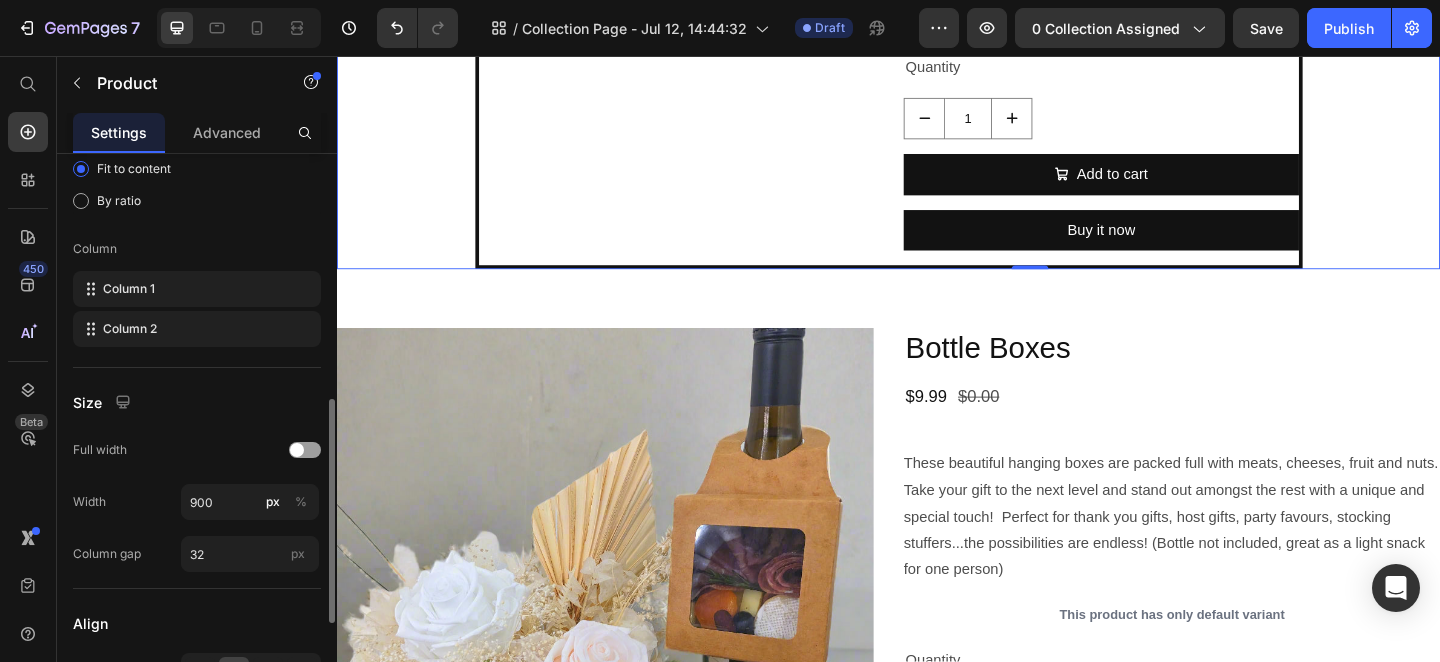 scroll, scrollTop: 563, scrollLeft: 0, axis: vertical 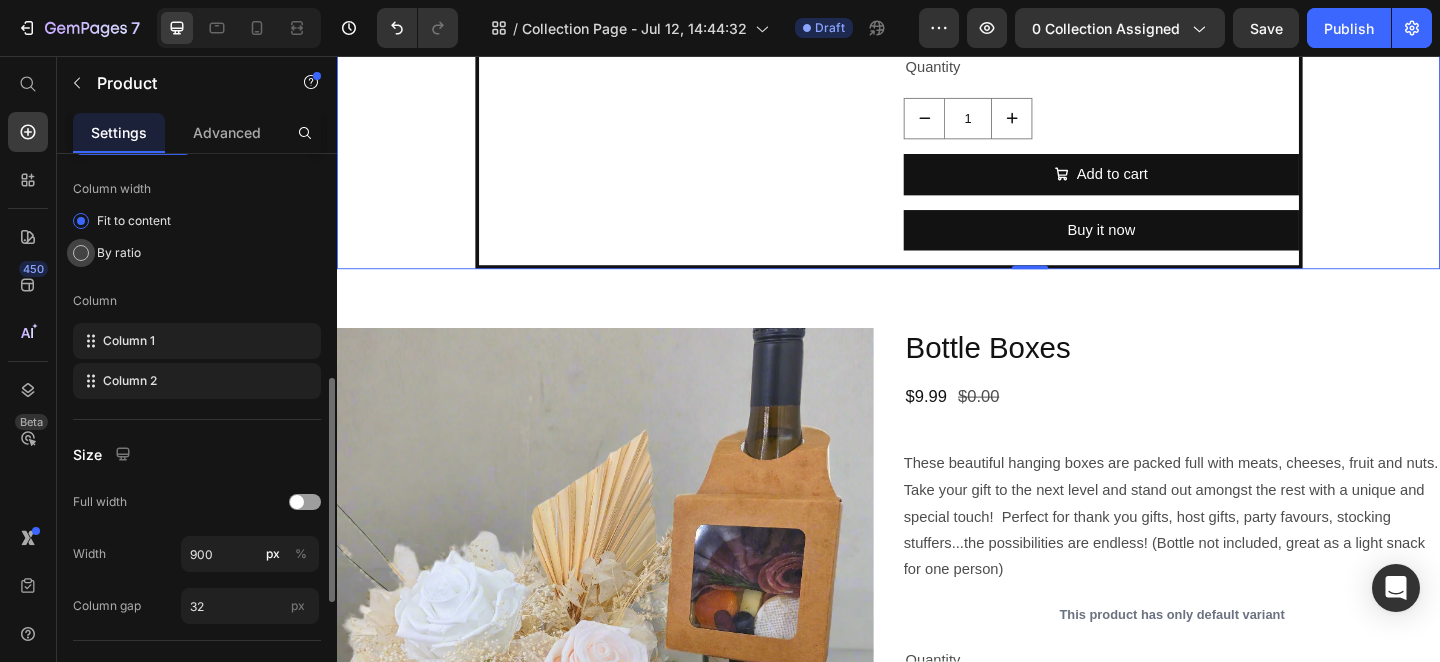 click on "By ratio" 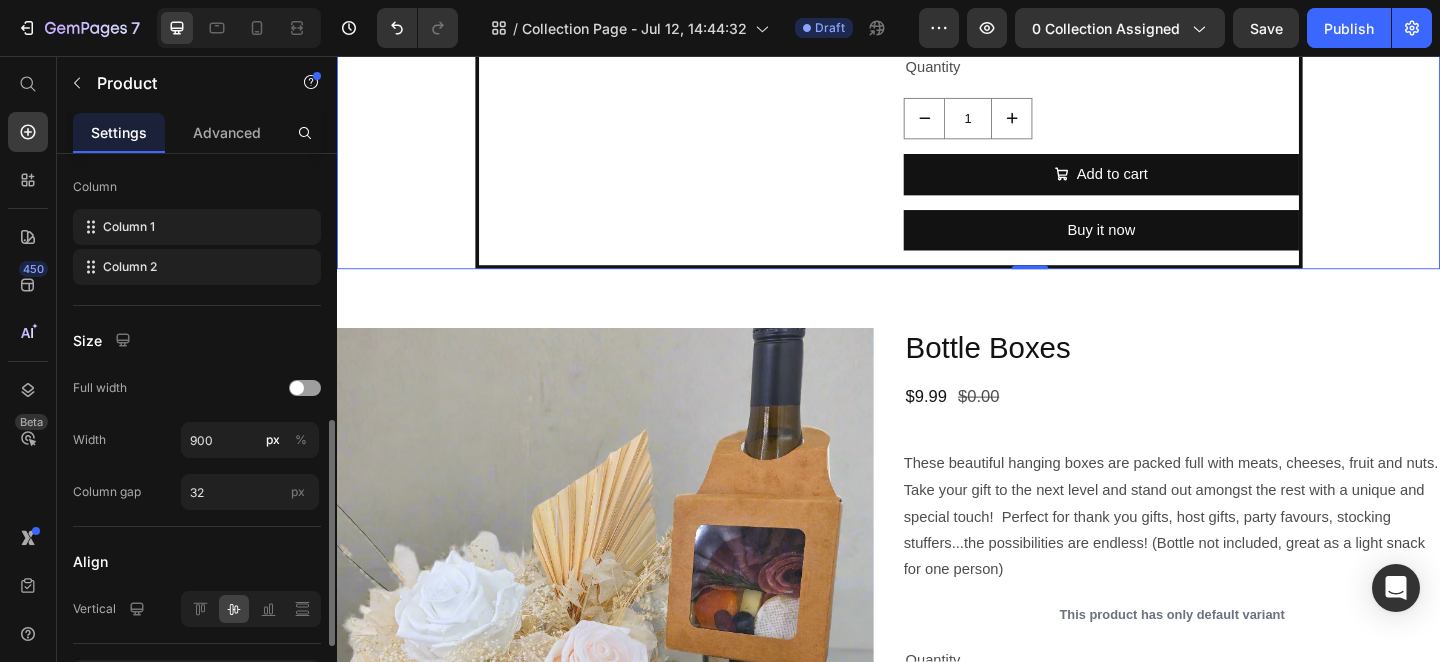 scroll, scrollTop: 822, scrollLeft: 0, axis: vertical 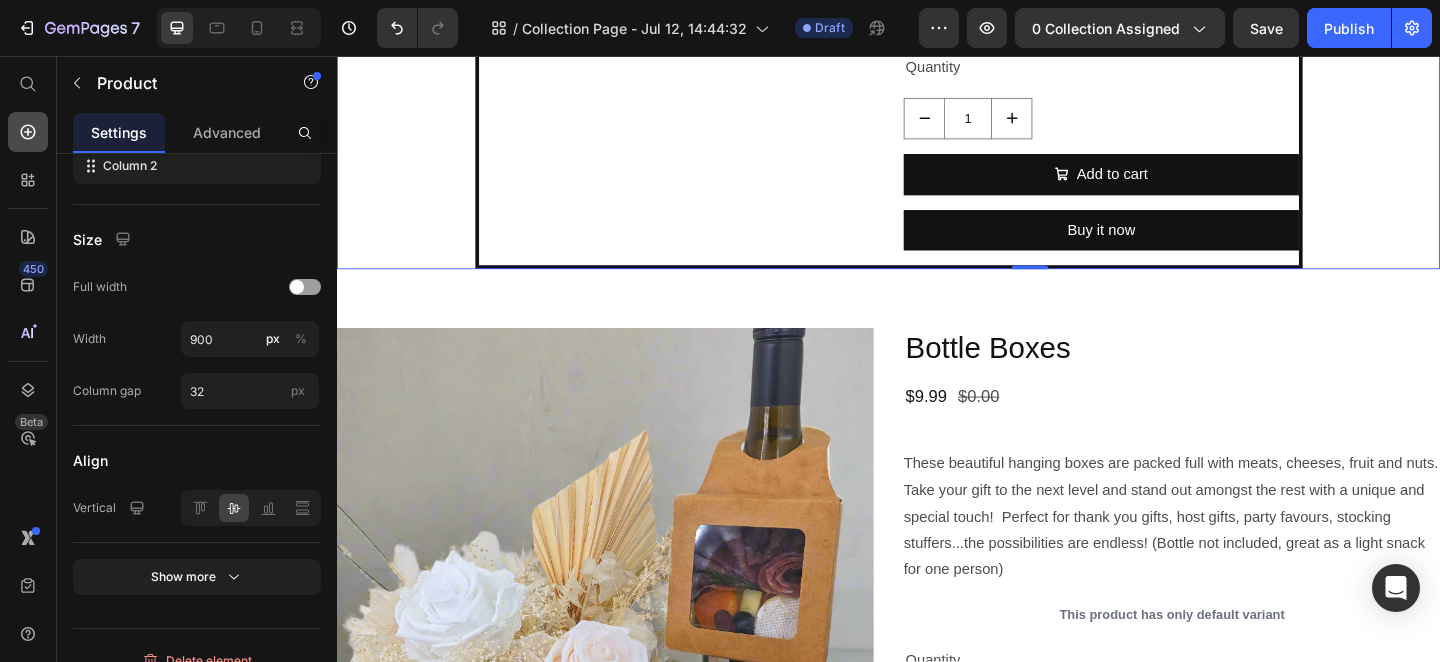 click 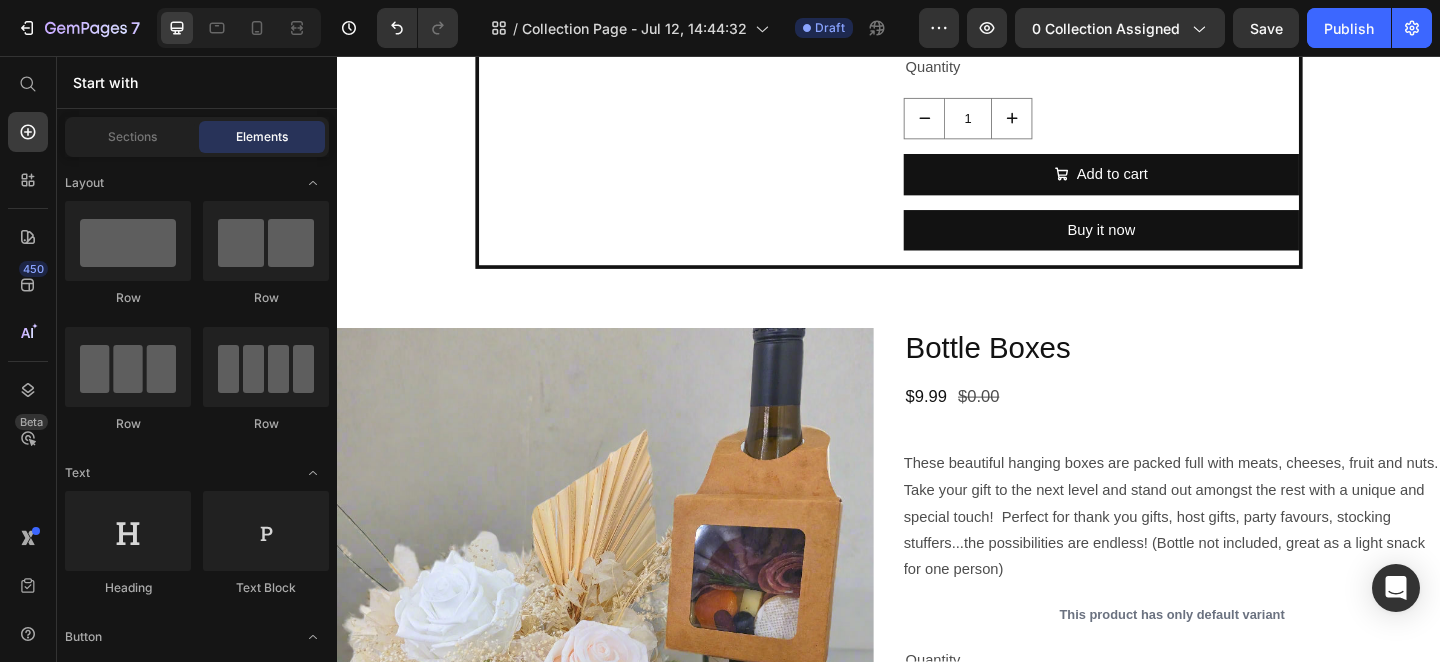 click on "Start with" at bounding box center [197, 82] 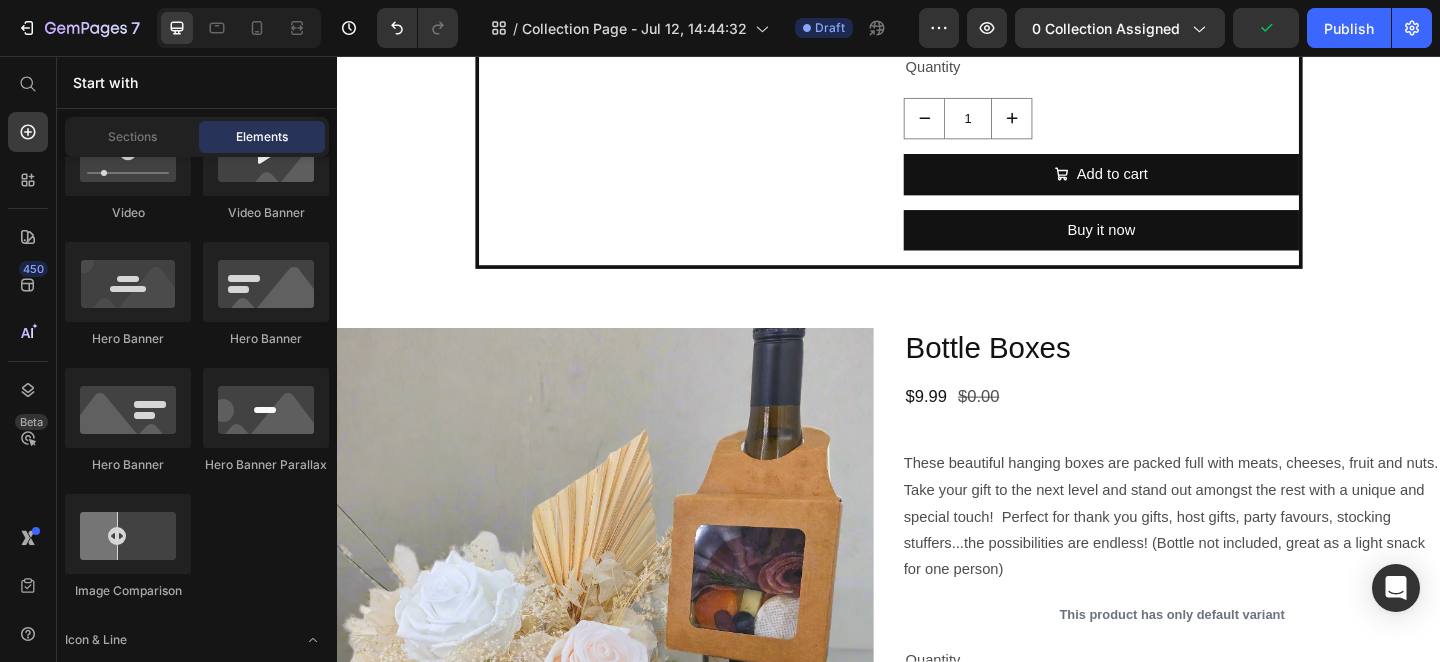 scroll, scrollTop: 0, scrollLeft: 0, axis: both 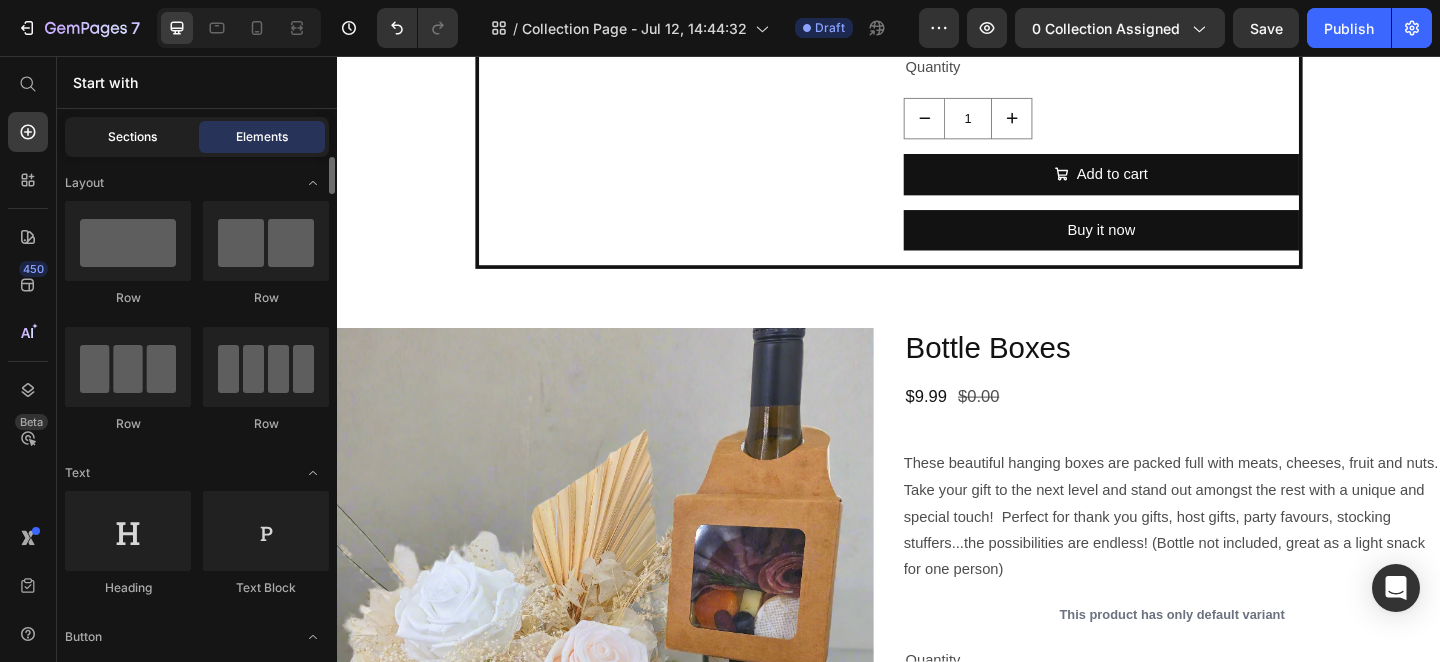 click on "Sections" at bounding box center [132, 137] 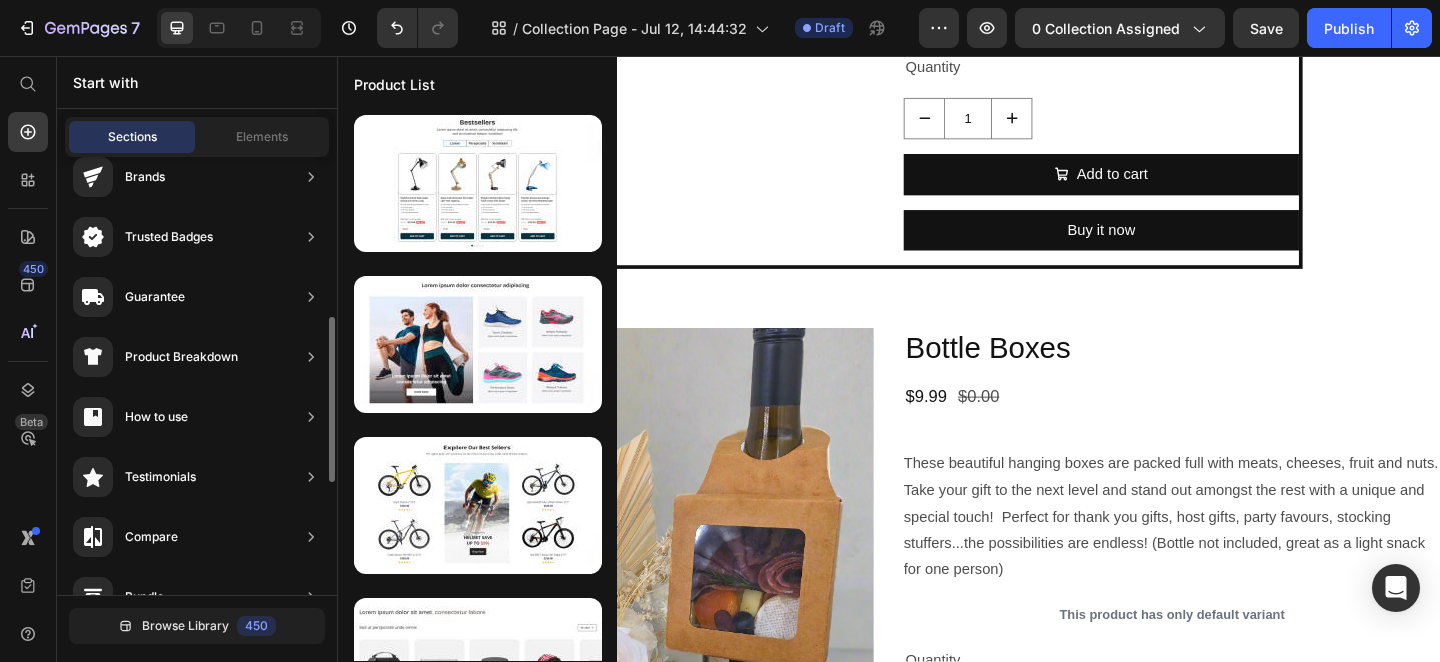 scroll, scrollTop: 0, scrollLeft: 0, axis: both 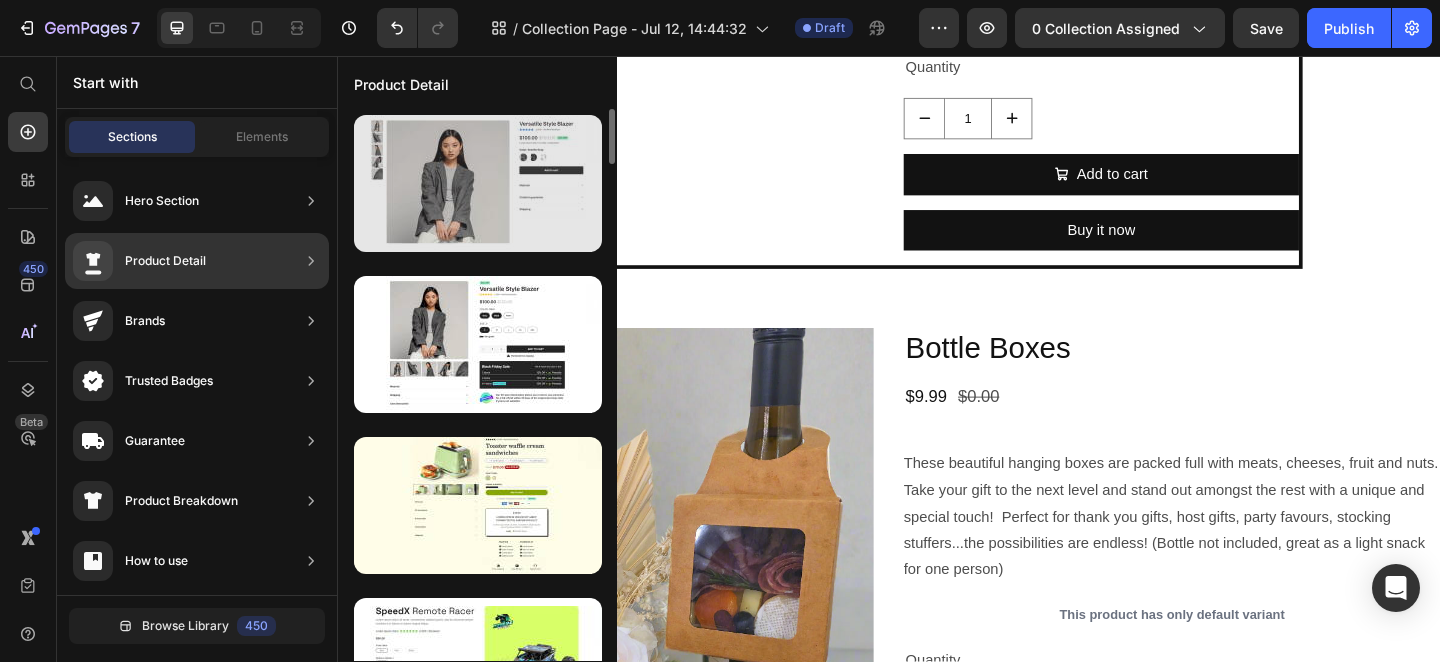 click at bounding box center [478, 183] 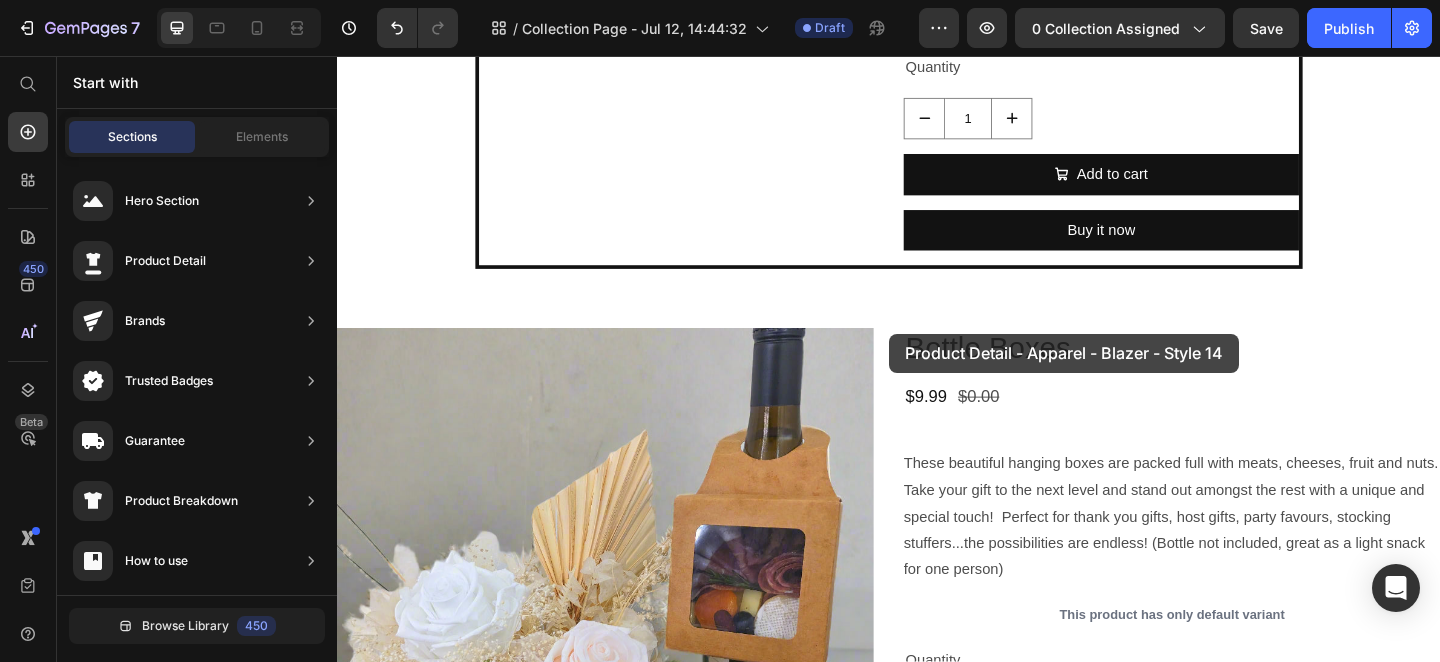 drag, startPoint x: 887, startPoint y: 275, endPoint x: 951, endPoint y: 363, distance: 108.81177 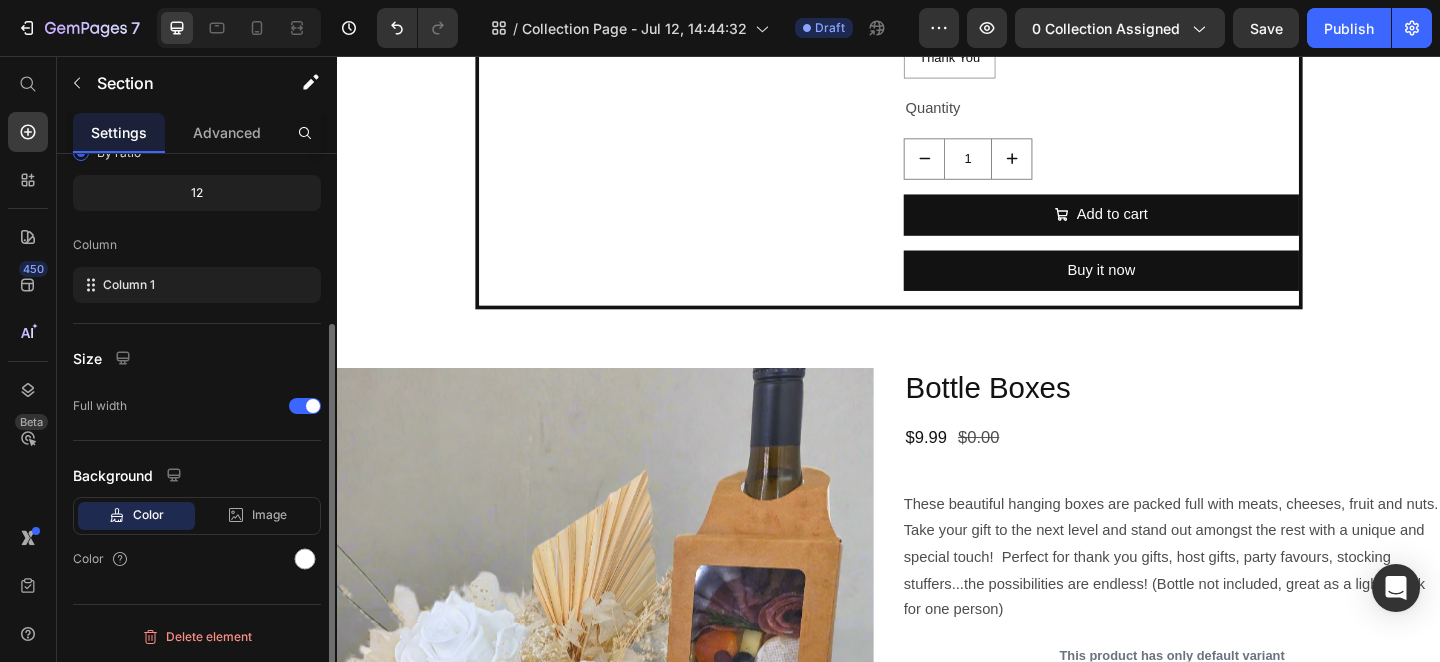 scroll, scrollTop: 0, scrollLeft: 0, axis: both 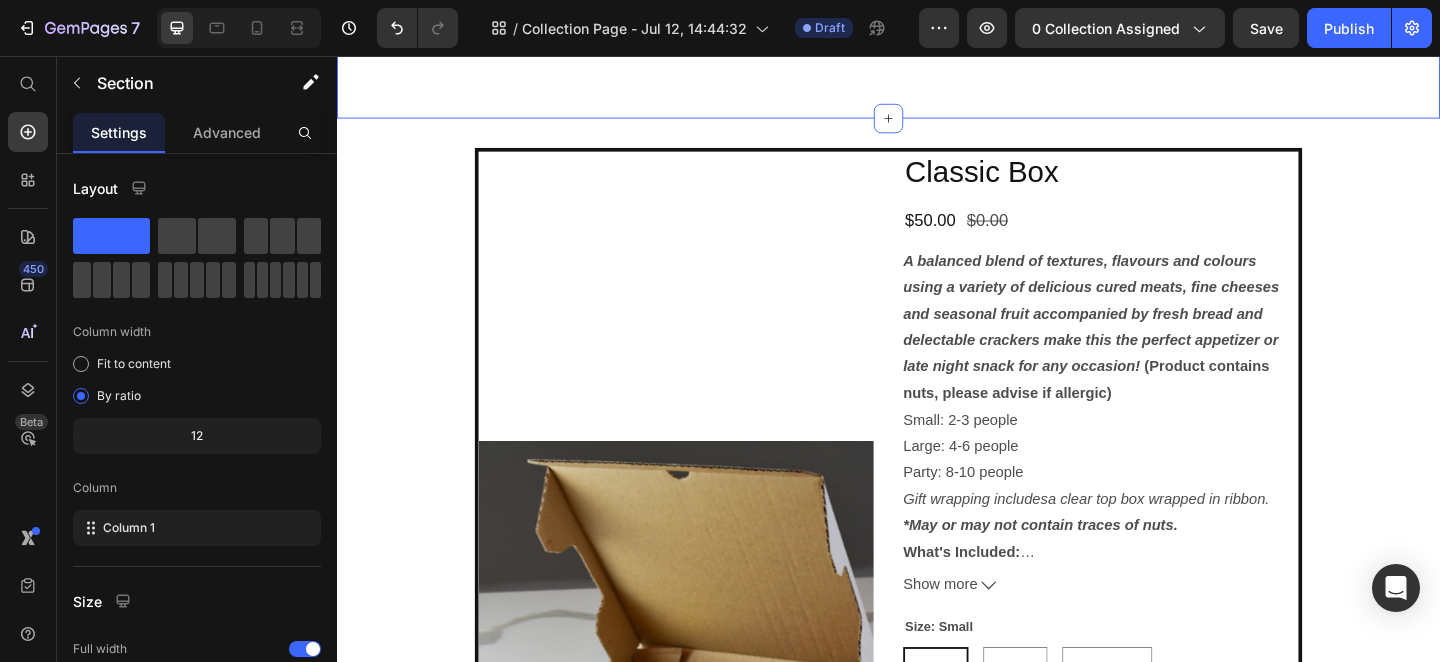 click on "Product Images" at bounding box center [706, 743] 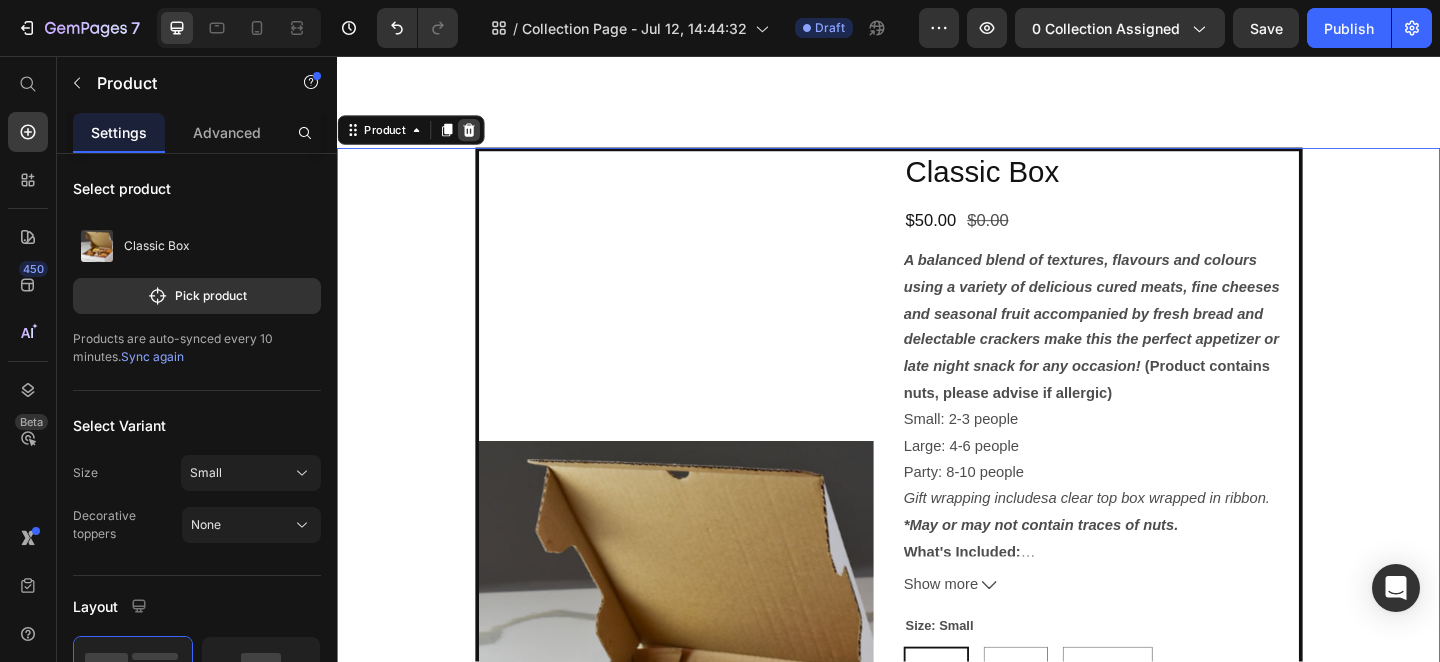 click 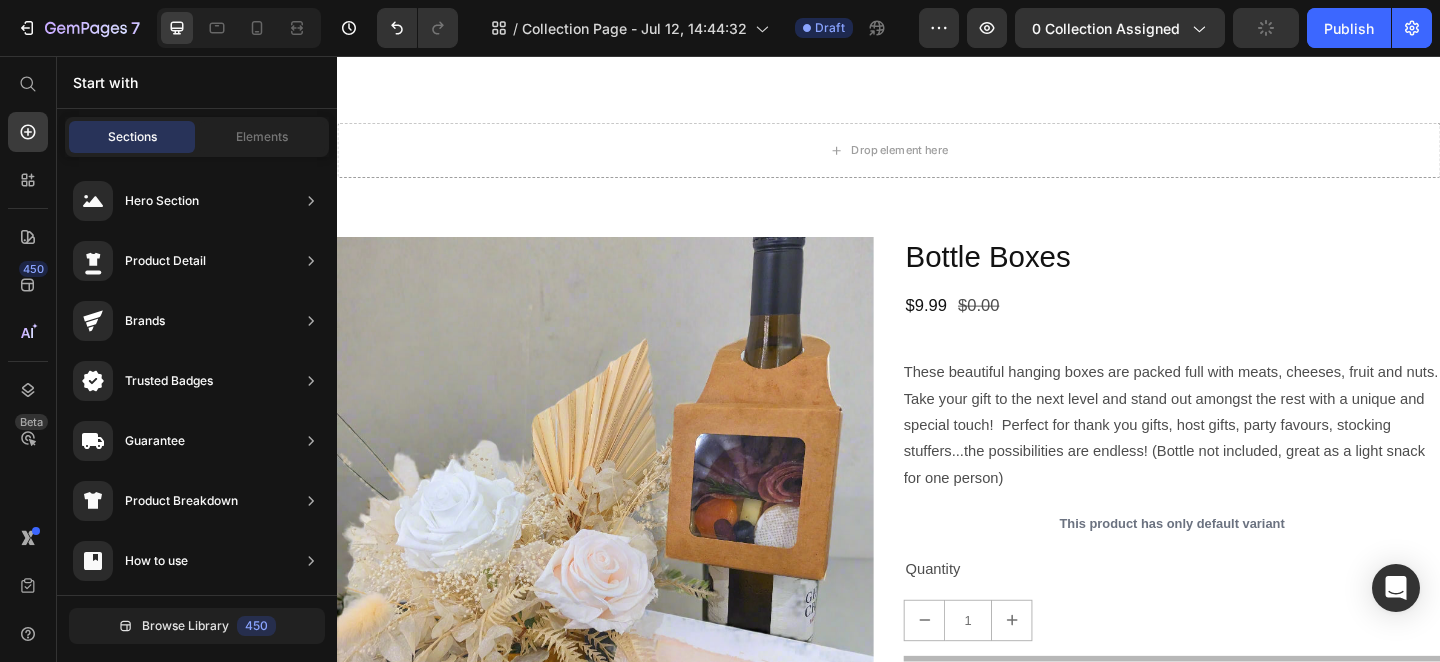 scroll, scrollTop: 2149, scrollLeft: 0, axis: vertical 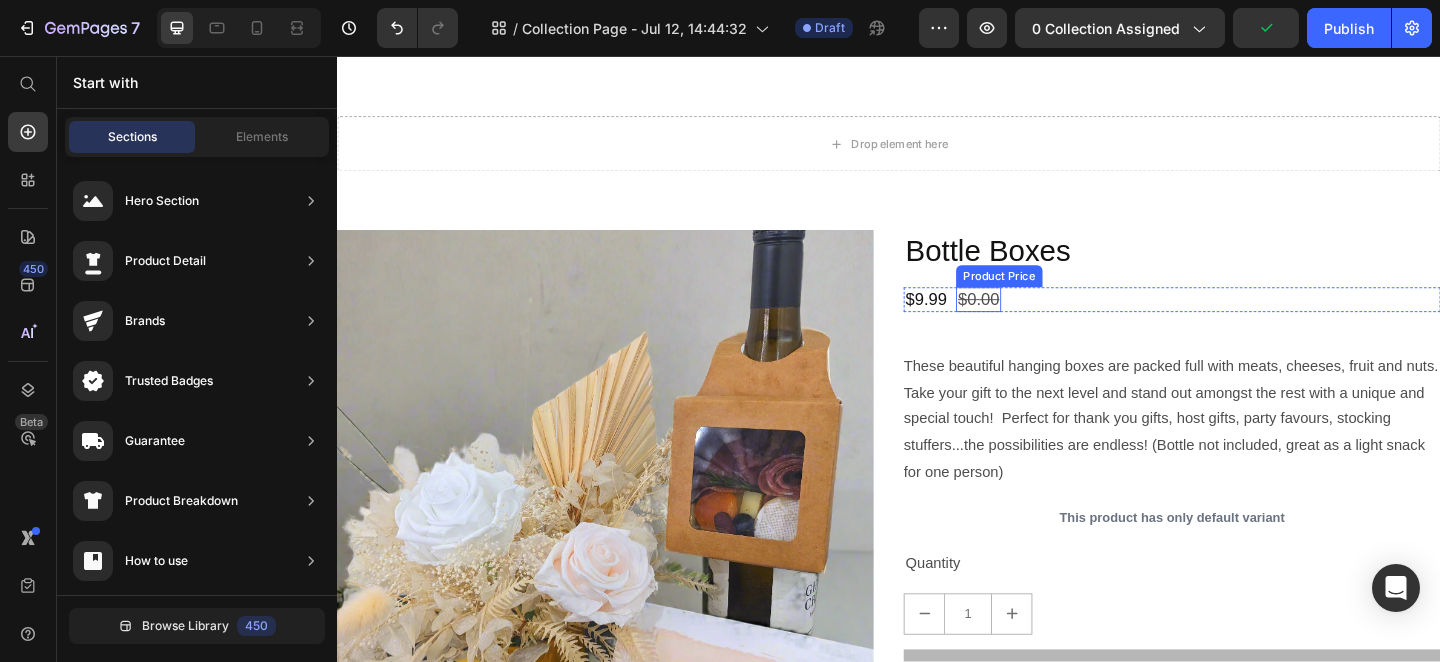 click on "$0.00 Product Price" at bounding box center (1034, 321) 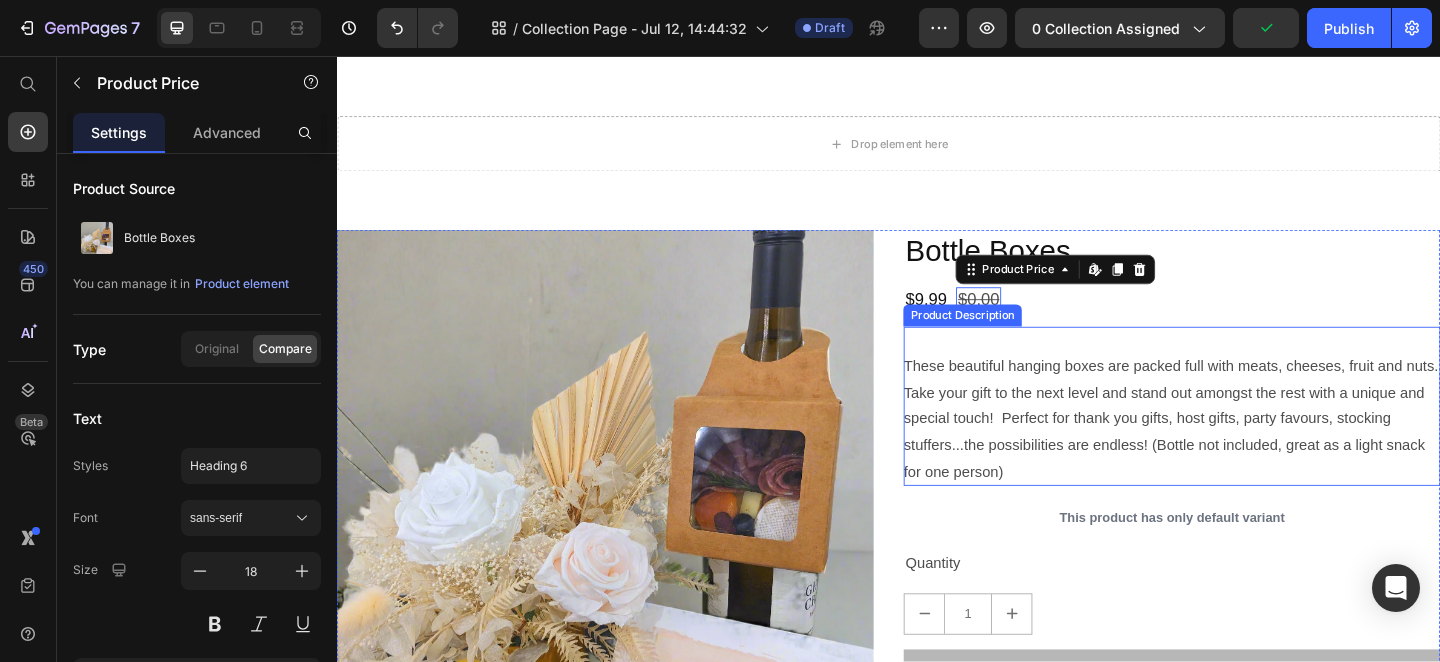click on "These beautiful hanging boxes are packed full with meats, cheeses, fruit and nuts.
Take your gift to the next level and stand out amongst the rest with a unique and special touch!  Perfect for thank you gifts, host gifts, party favours, stocking stuffers...the possibilities are endless! (Bottle not included, great as a light snack for one person)" at bounding box center (1245, 437) 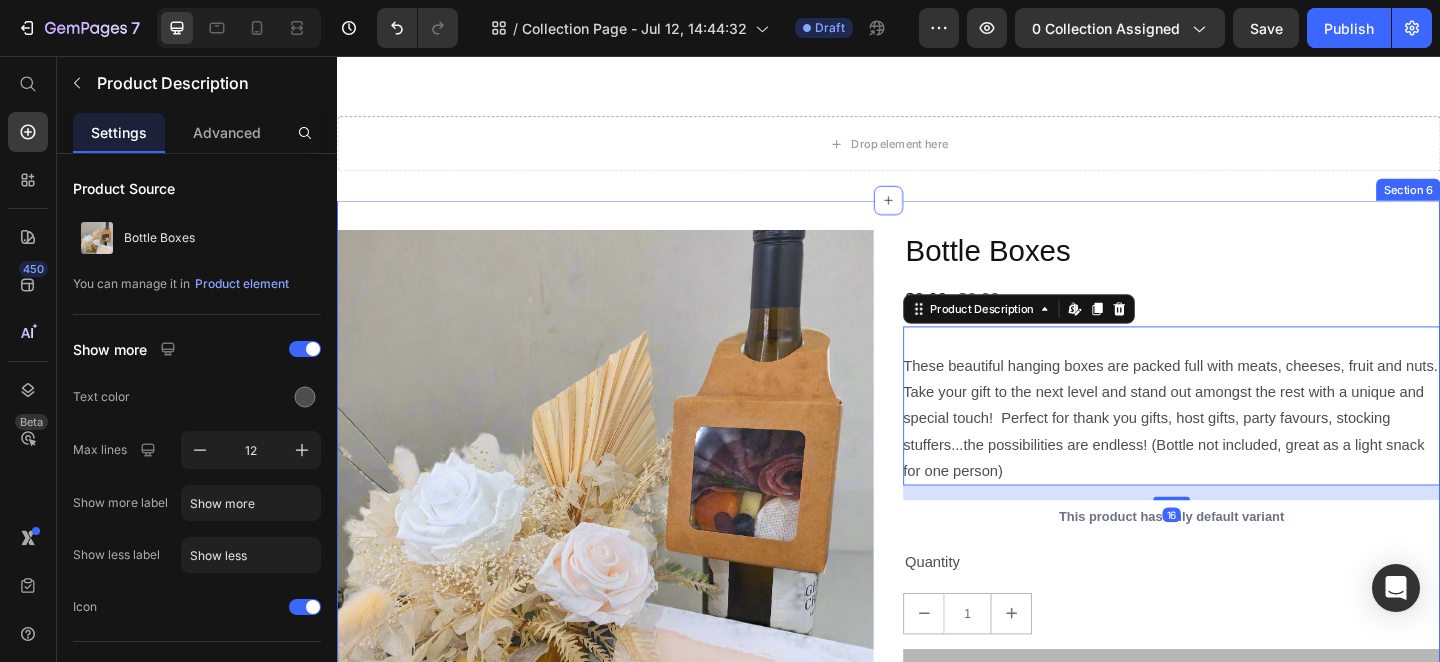click on "Product Images Bottle Boxes Product Title $9.99 Product Price $0.00 Product Price Row
These beautiful hanging boxes are packed full with meats, cheeses, fruit and nuts.
Take your gift to the next level and stand out amongst the rest with a unique and special touch!  Perfect for thank you gifts, host gifts, party favours, stocking stuffers...the possibilities are endless! (Bottle not included, great as a light snack for one person)  Product Description   Edit content in Shopify 16 This product has only default variant Product Variants & Swatches Quantity Text Block 1 Product Quantity
Out of stock Add to Cart Buy it now Dynamic Checkout Product Section 6" at bounding box center [937, 605] 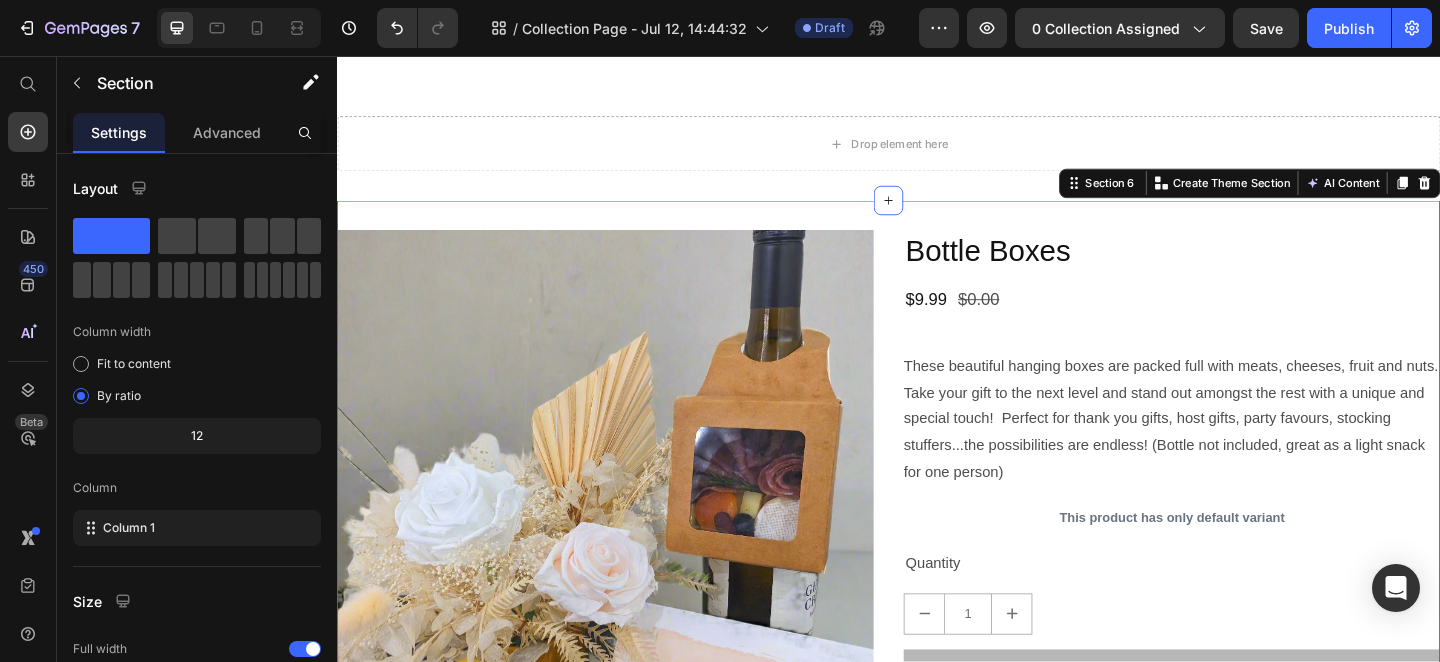 click on "Product Images Bottle Boxes Product Title $9.99 Product Price $0.00 Product Price Row
These beautiful hanging boxes are packed full with meats, cheeses, fruit and nuts.
Take your gift to the next level and stand out amongst the rest with a unique and special touch!  Perfect for thank you gifts, host gifts, party favours, stocking stuffers...the possibilities are endless! (Bottle not included, great as a light snack for one person)  Product Description This product has only default variant Product Variants & Swatches Quantity Text Block 1 Product Quantity
Out of stock Add to Cart Buy it now Dynamic Checkout Product Section 6   You can create reusable sections Create Theme Section AI Content Write with GemAI What would you like to describe here? Tone and Voice Persuasive Product Classic Box Show more Generate" at bounding box center [937, 605] 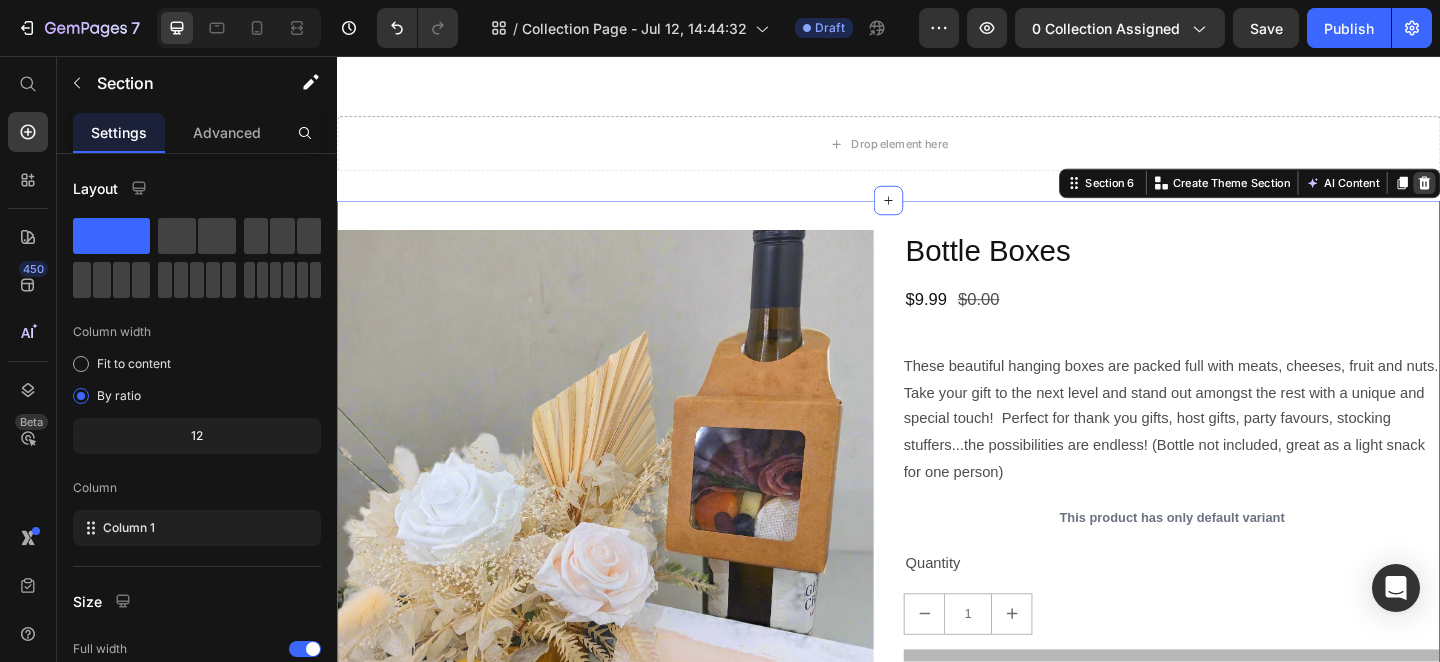 click at bounding box center [1520, 195] 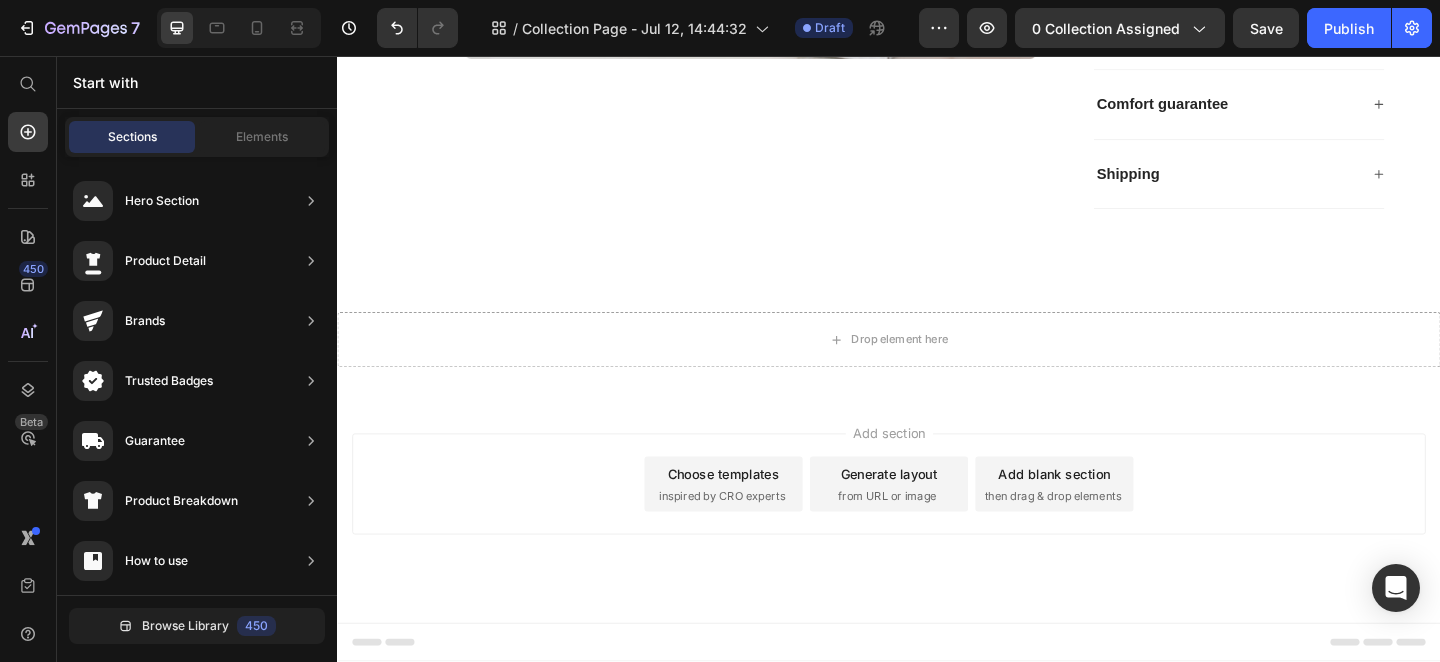 scroll, scrollTop: 1562, scrollLeft: 0, axis: vertical 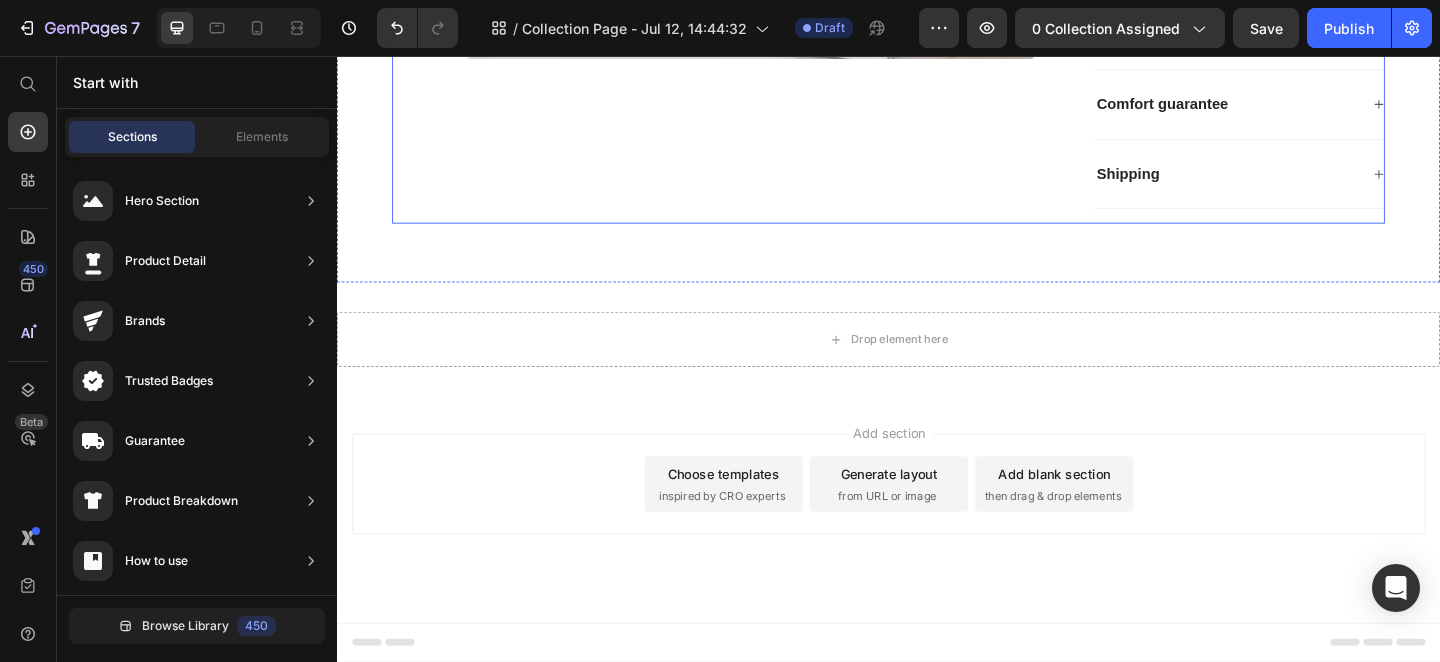 click on "Product Images" at bounding box center [747, -160] 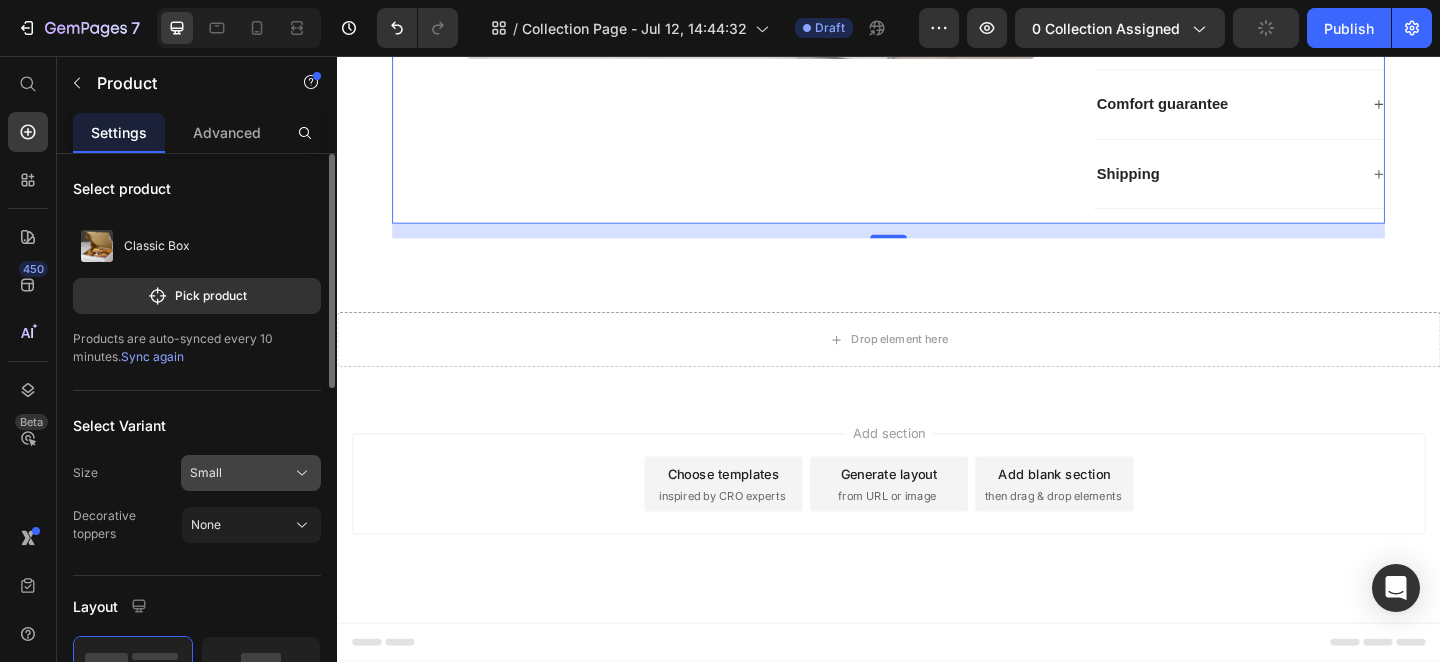 click on "Small" at bounding box center [206, 473] 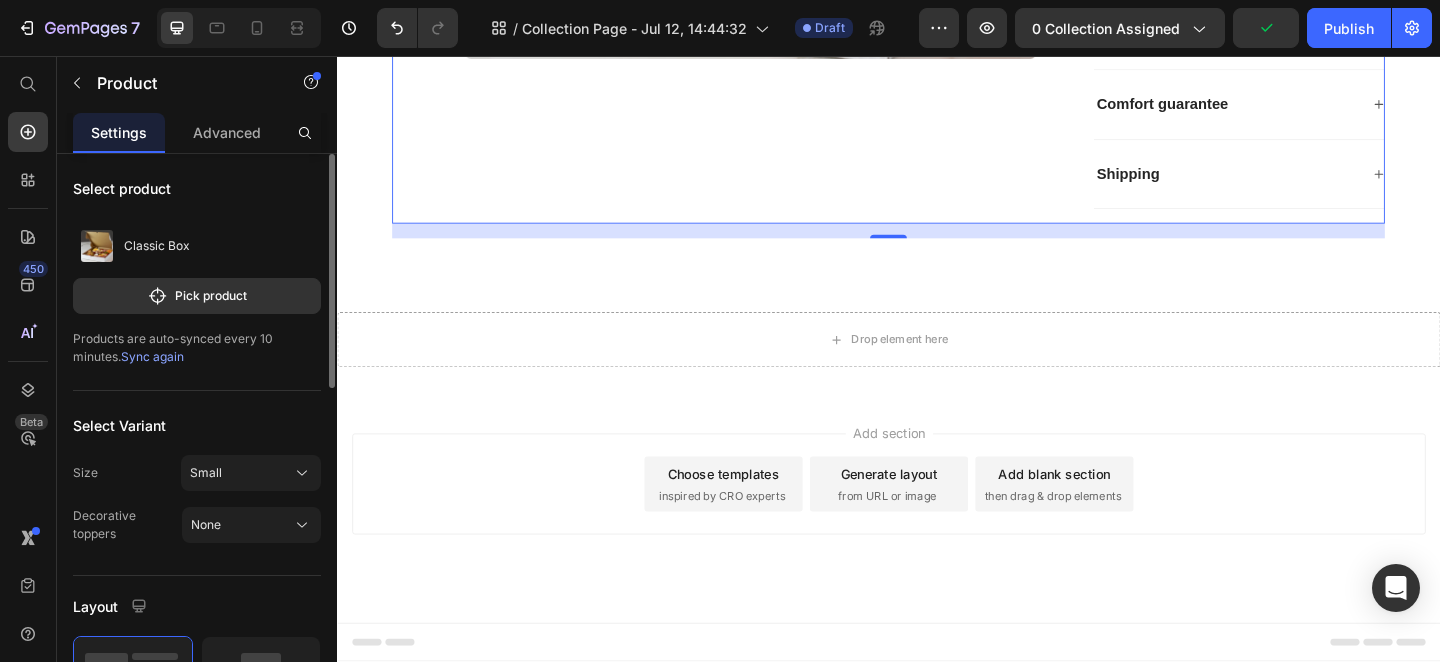 click on "Size Small" 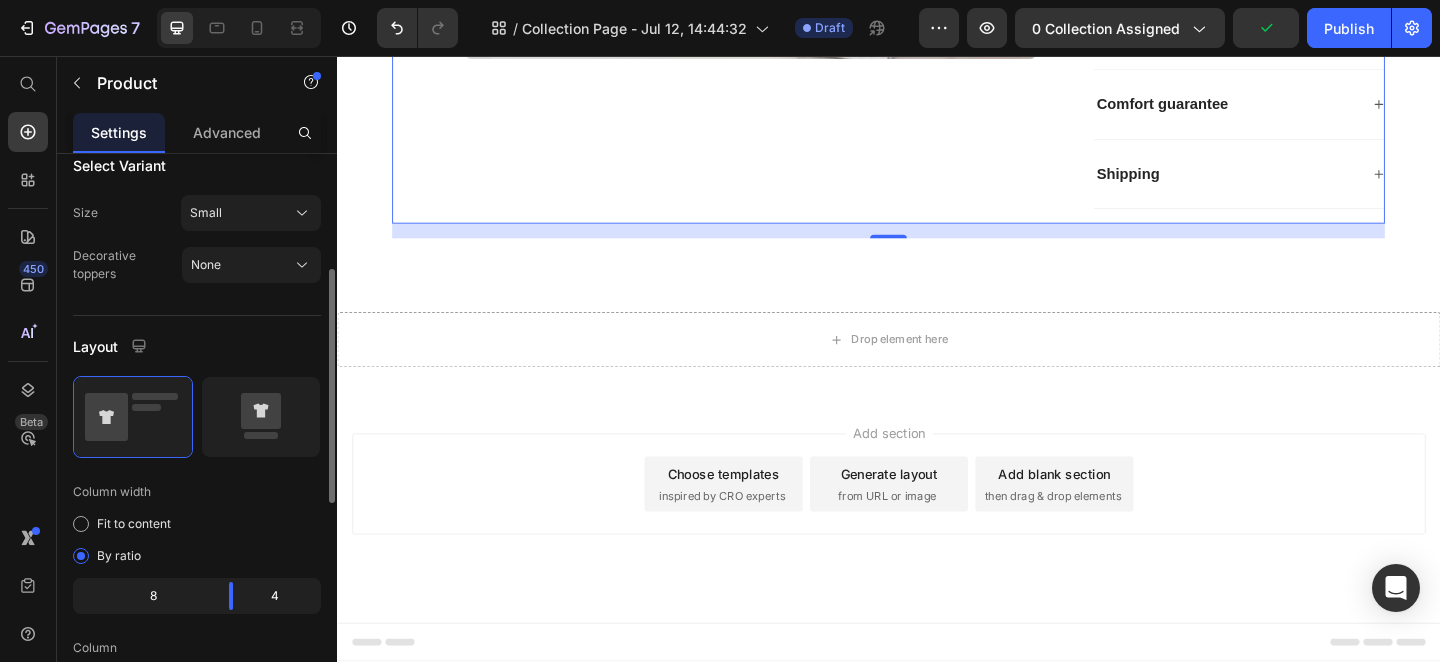 scroll, scrollTop: 274, scrollLeft: 0, axis: vertical 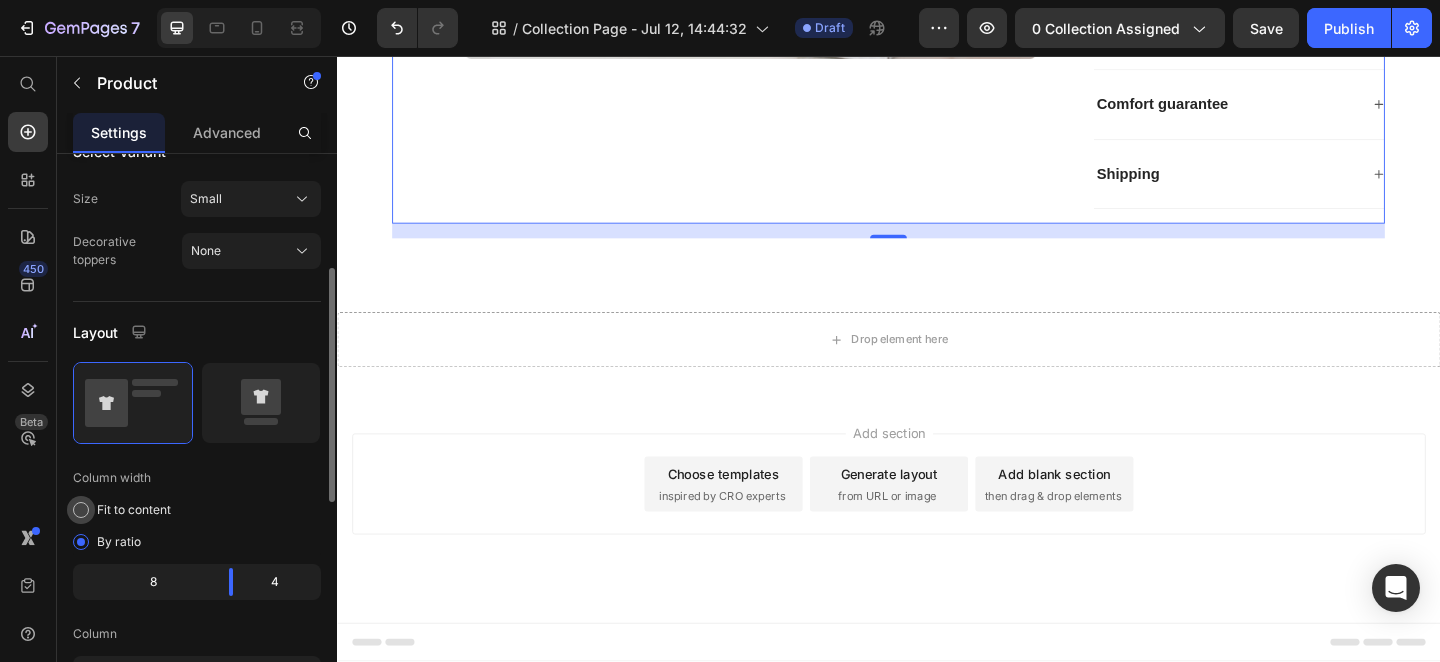click at bounding box center [81, 510] 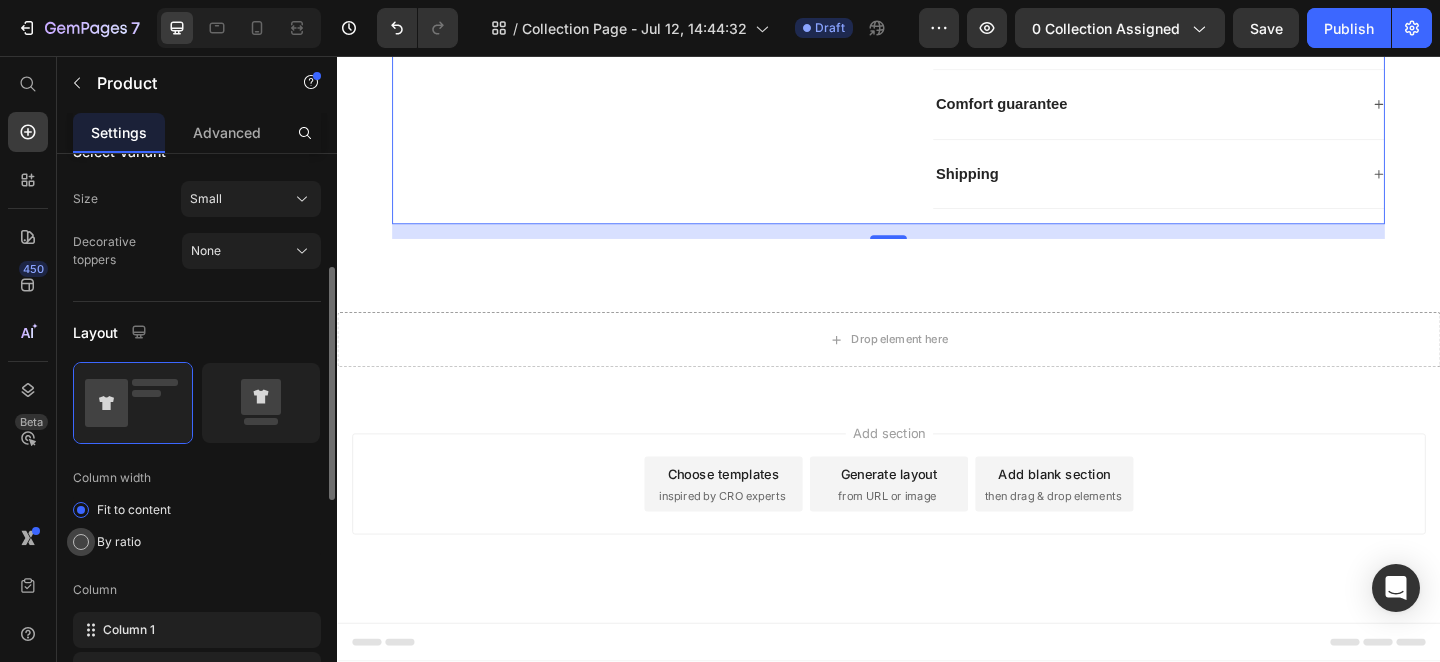 click at bounding box center [81, 542] 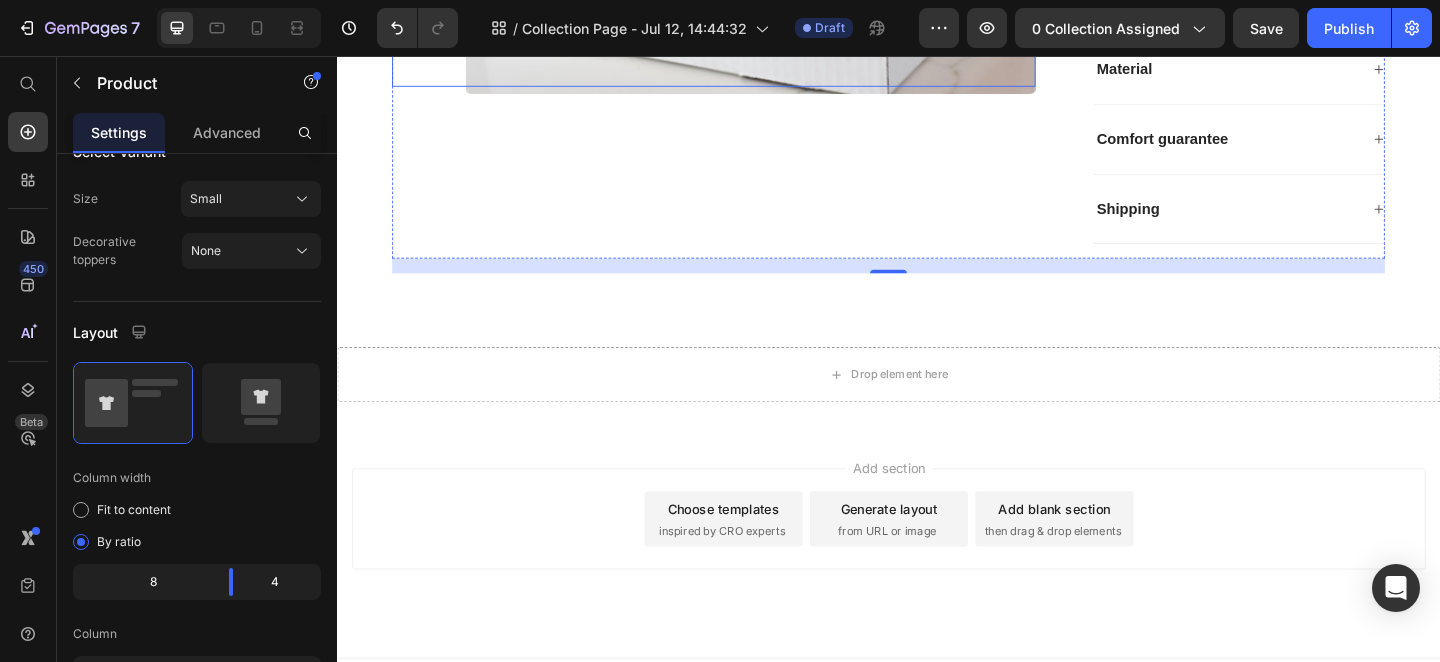 scroll, scrollTop: 1321, scrollLeft: 0, axis: vertical 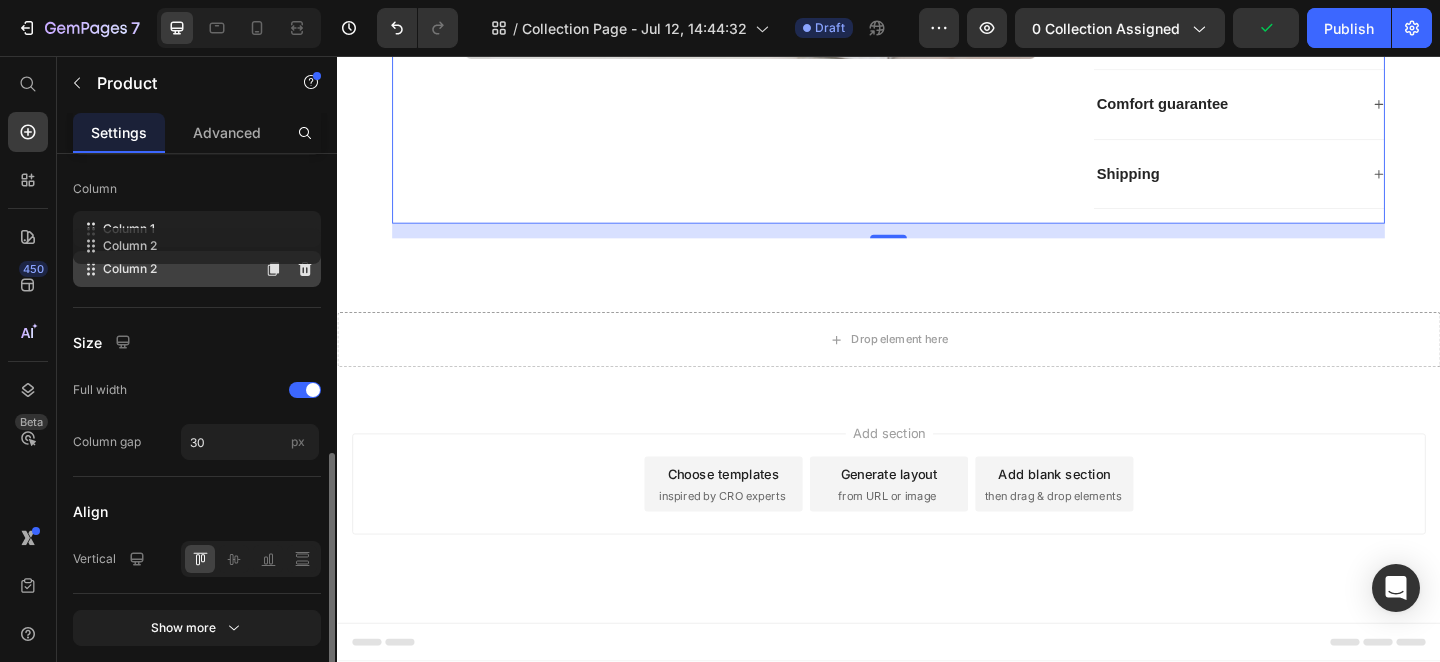 type 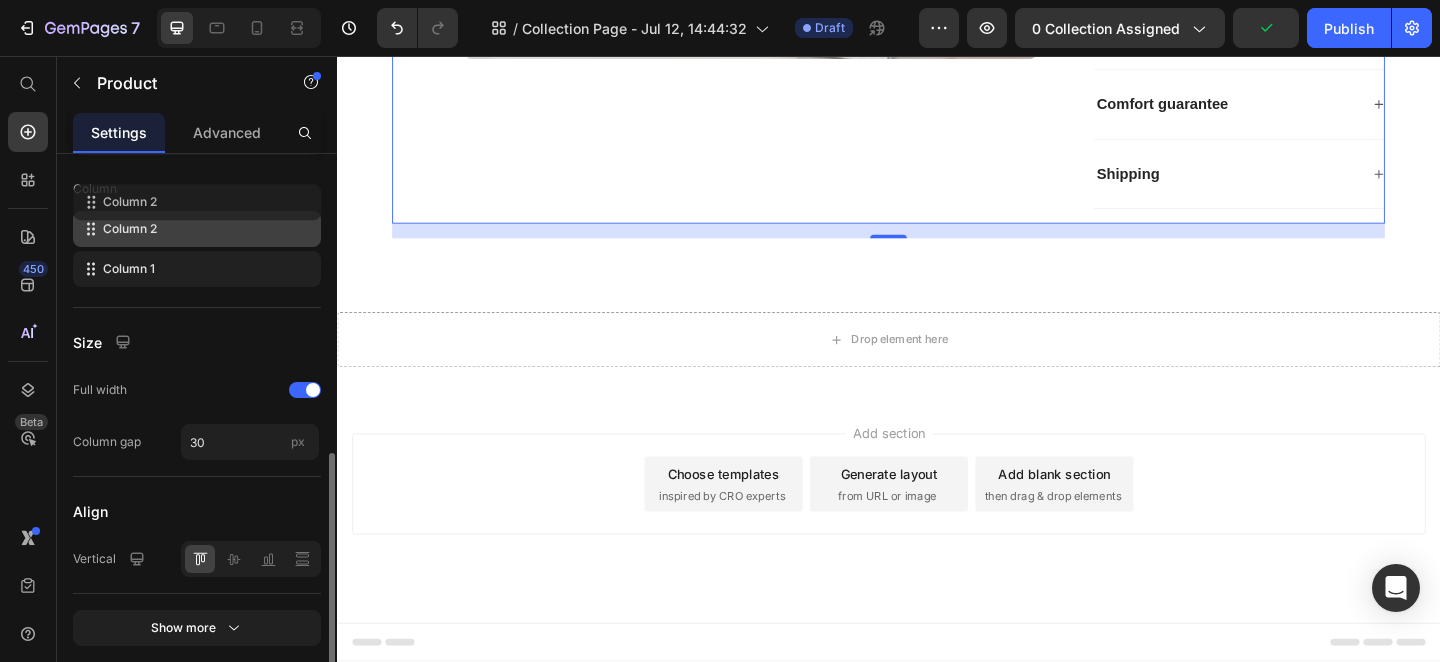 drag, startPoint x: 90, startPoint y: 276, endPoint x: 90, endPoint y: 205, distance: 71 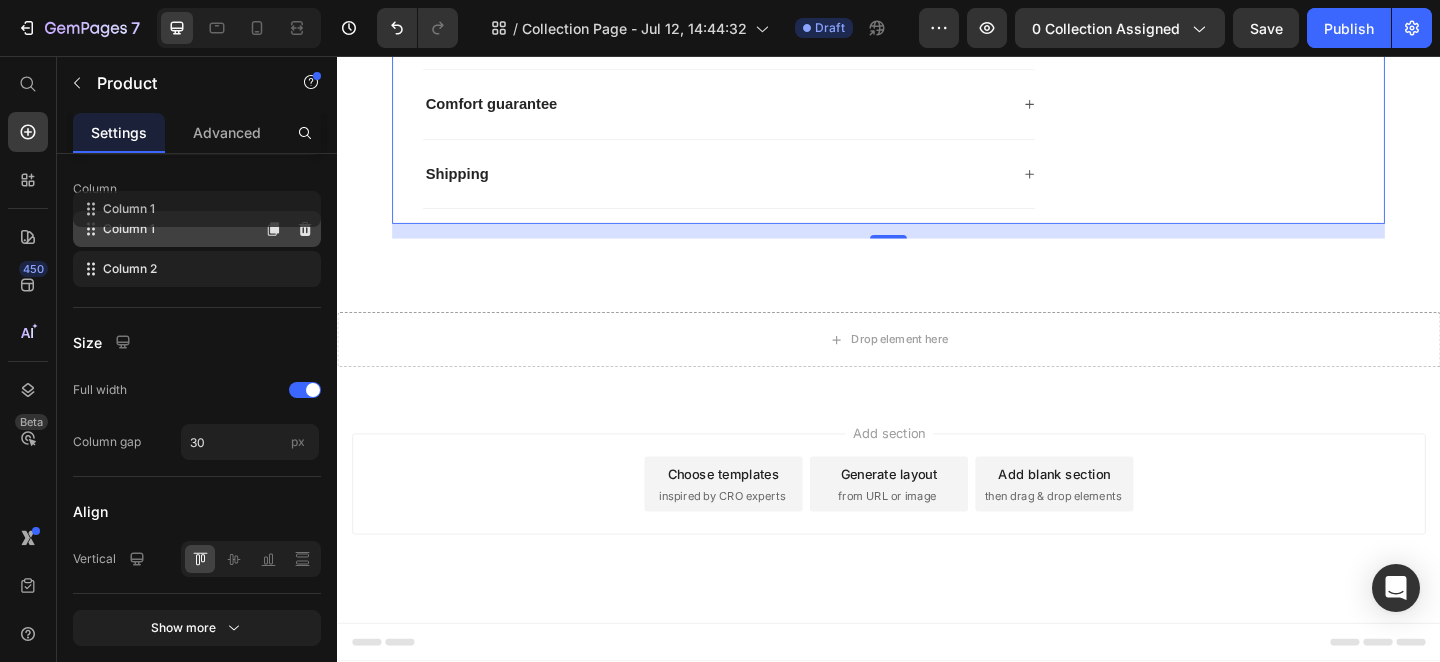 drag, startPoint x: 92, startPoint y: 282, endPoint x: 92, endPoint y: 218, distance: 64 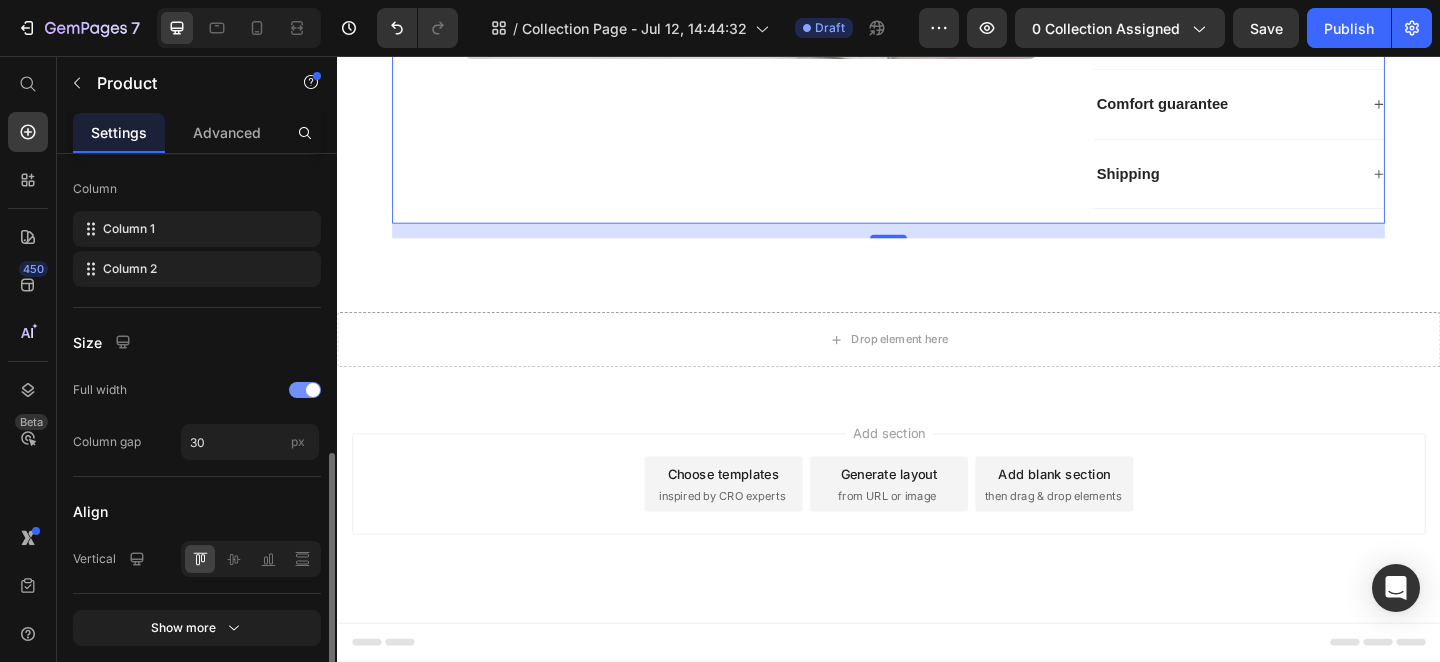 click at bounding box center (313, 390) 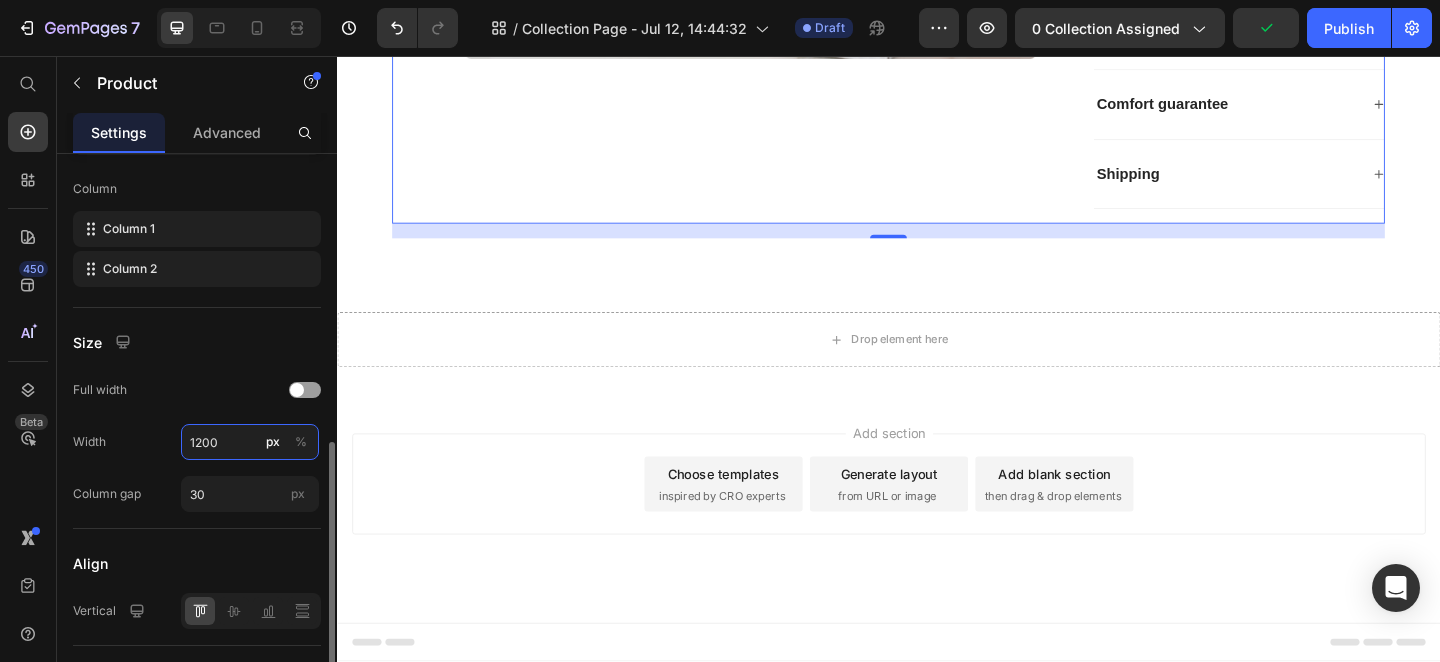 click on "1200" at bounding box center (250, 442) 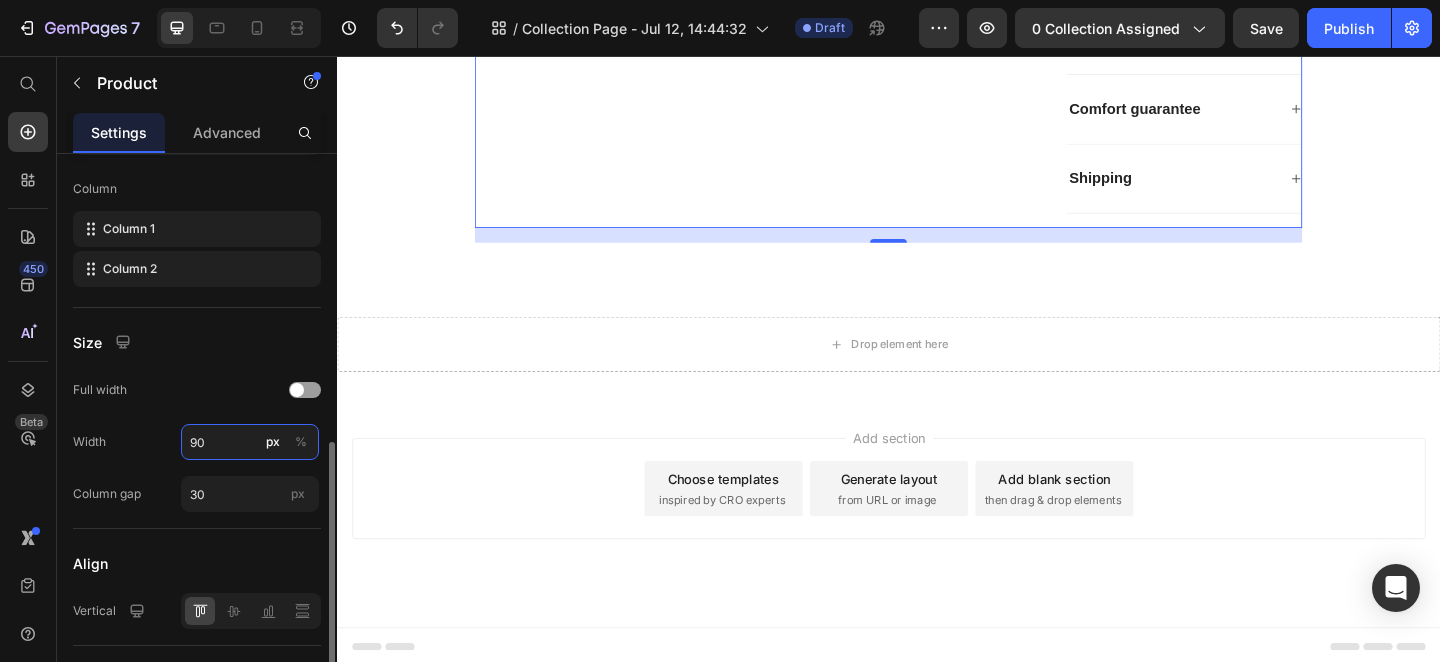 type on "9" 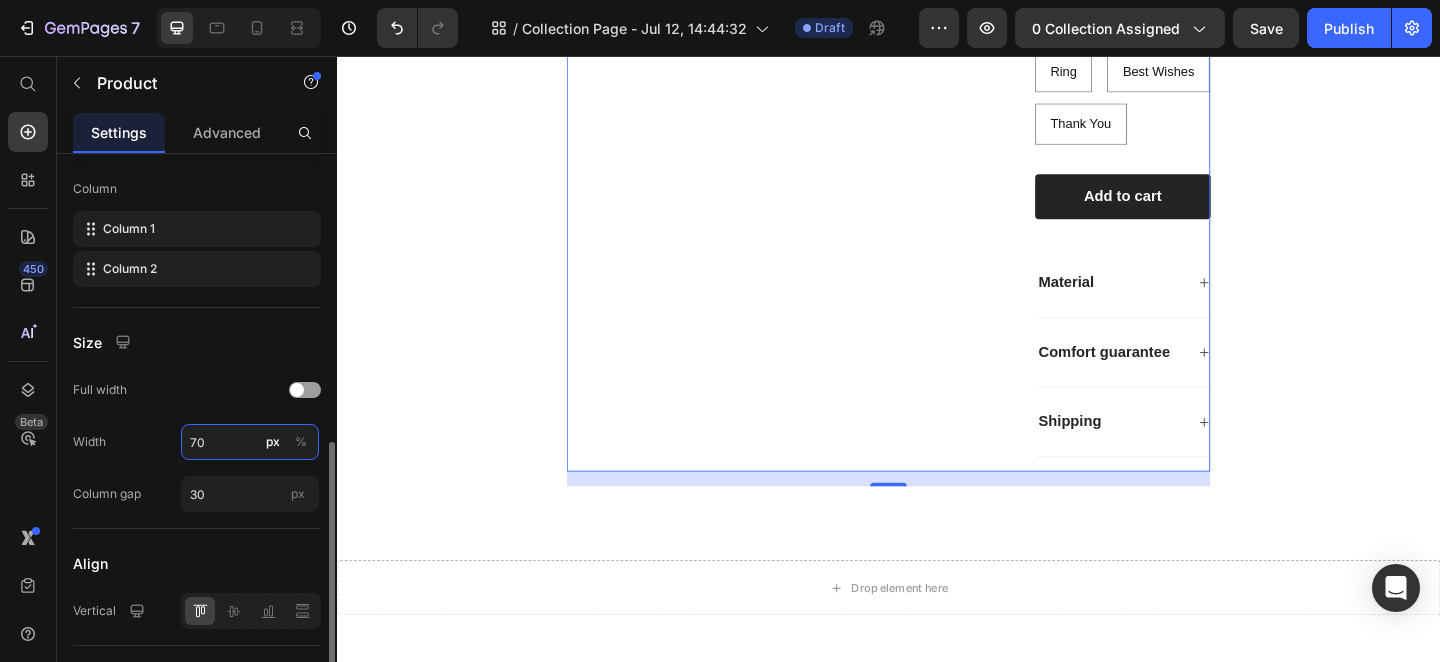 type on "7" 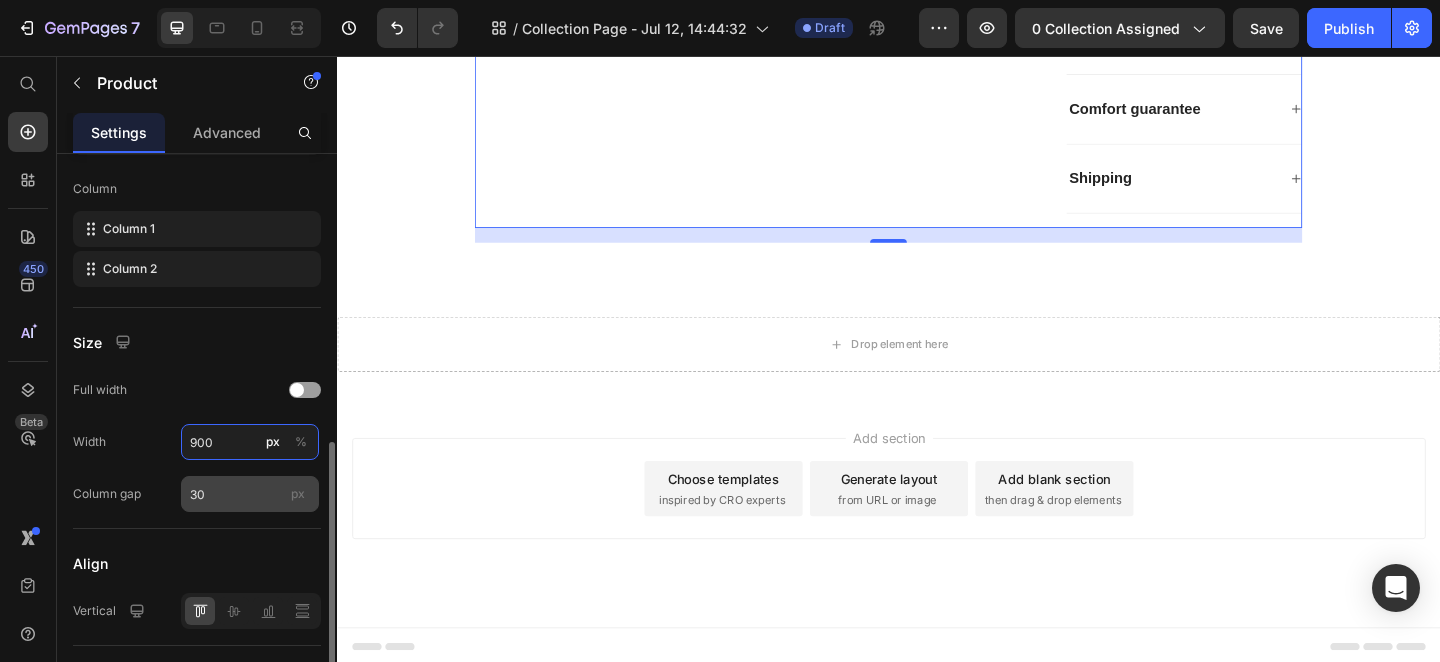 type on "900" 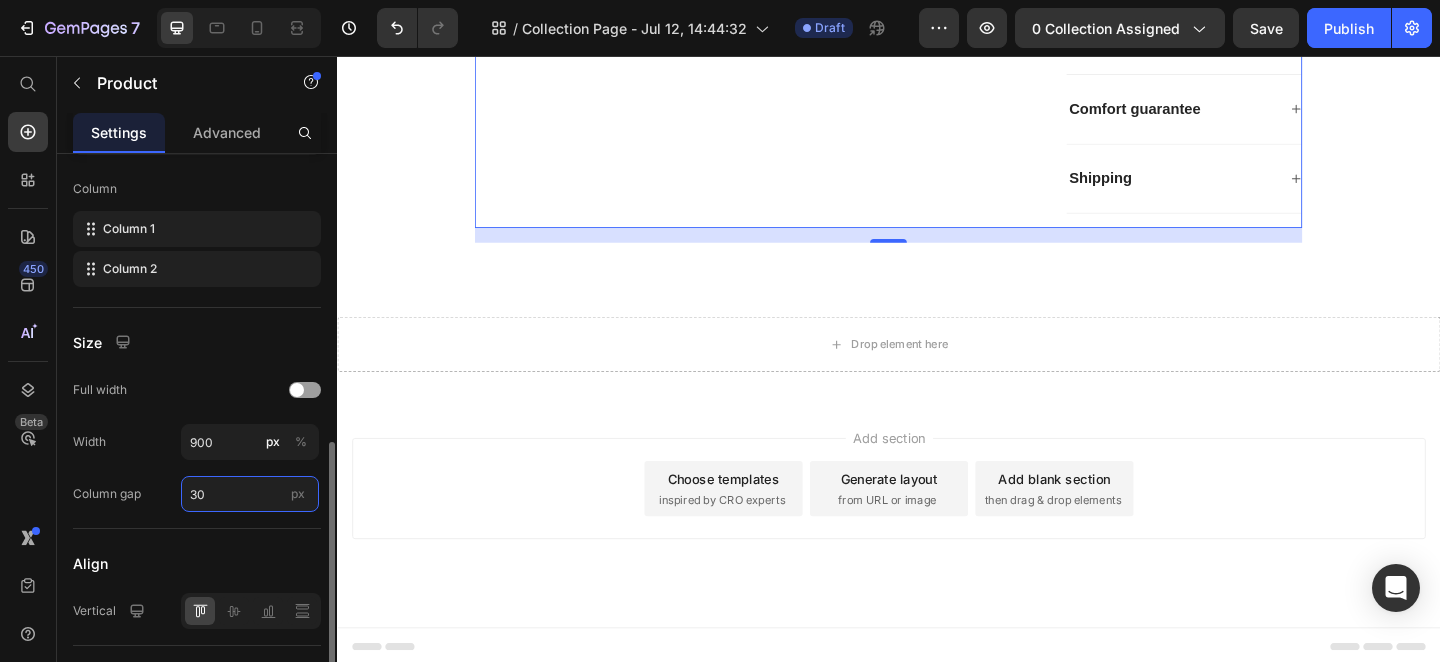 click on "30" at bounding box center [250, 494] 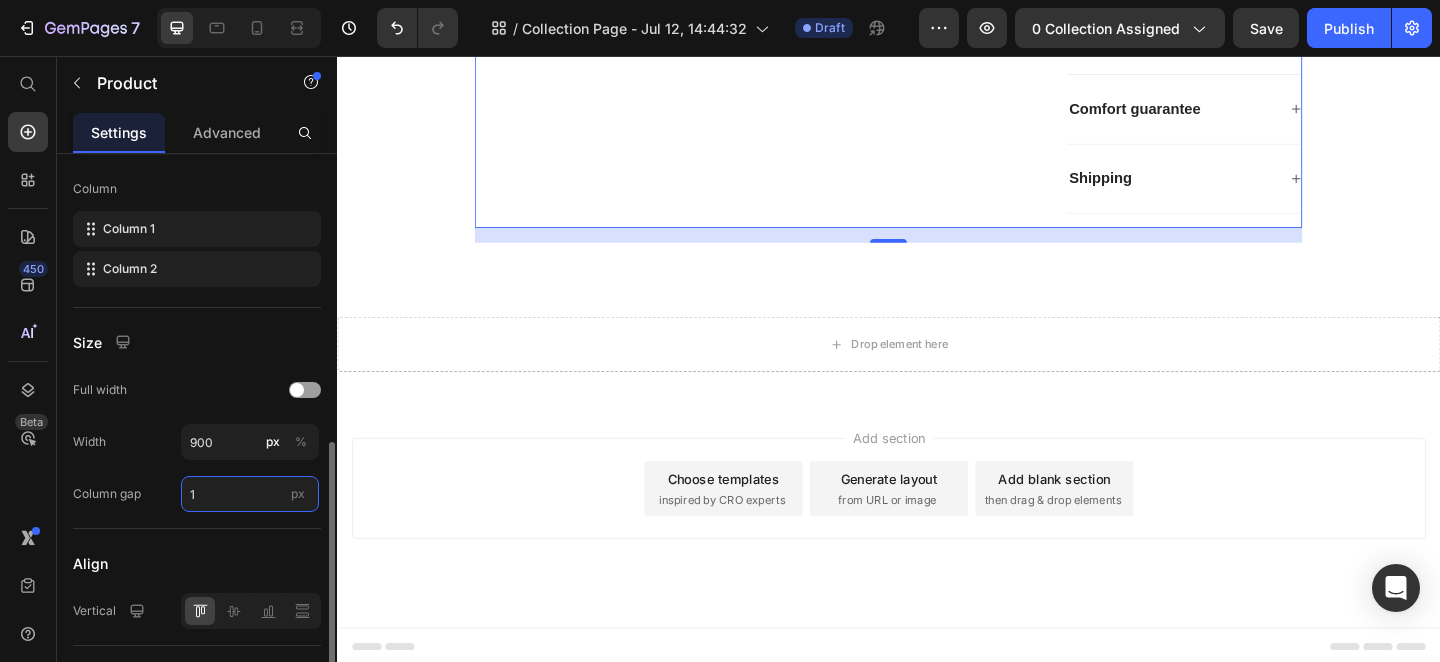 type on "10" 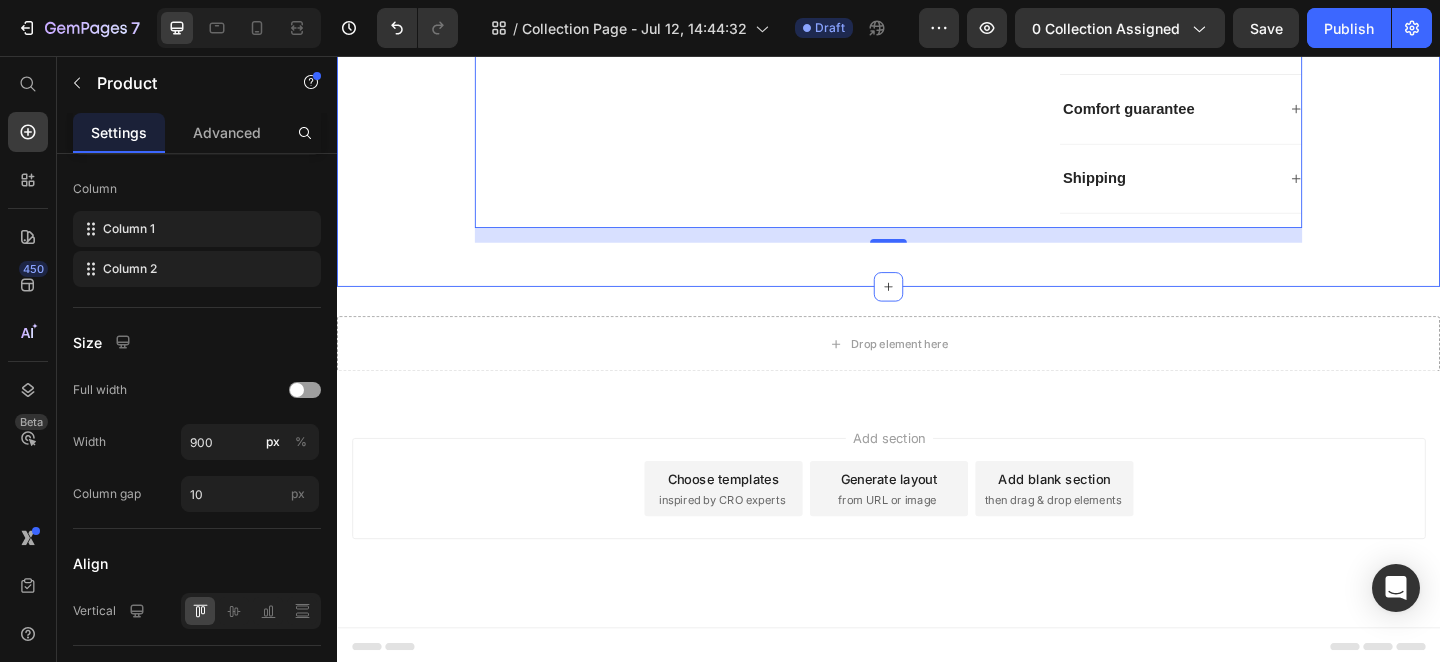 click on "Product Images Classic Box Product Title Icon Icon Icon Icon Icon Icon List 2,500+ Verified Reviews! Text Block Row $50.00 Product Price $0.00 Product Price 0% off Product Badge Row Lorem ipsum dolor sit amet, consectetur  Text Block Decorative toppers: None None None None Baby Carriage Baby Carriage Baby Carriage Cheers Cheers Cheers Congratulations Congratulations Congratulations House Warming Key House Warming Key House Warming Key Happy Birthday Happy Birthday Happy Birthday Ring Ring Ring Best Wishes Best Wishes Best Wishes Thank You Thank You Thank You Product Variants & Swatches 1 Product Quantity Row Add to cart Add to Cart Row
Material
Comfort guarantee
Shipping Accordion Row Product   16 Section 4" at bounding box center [937, -191] 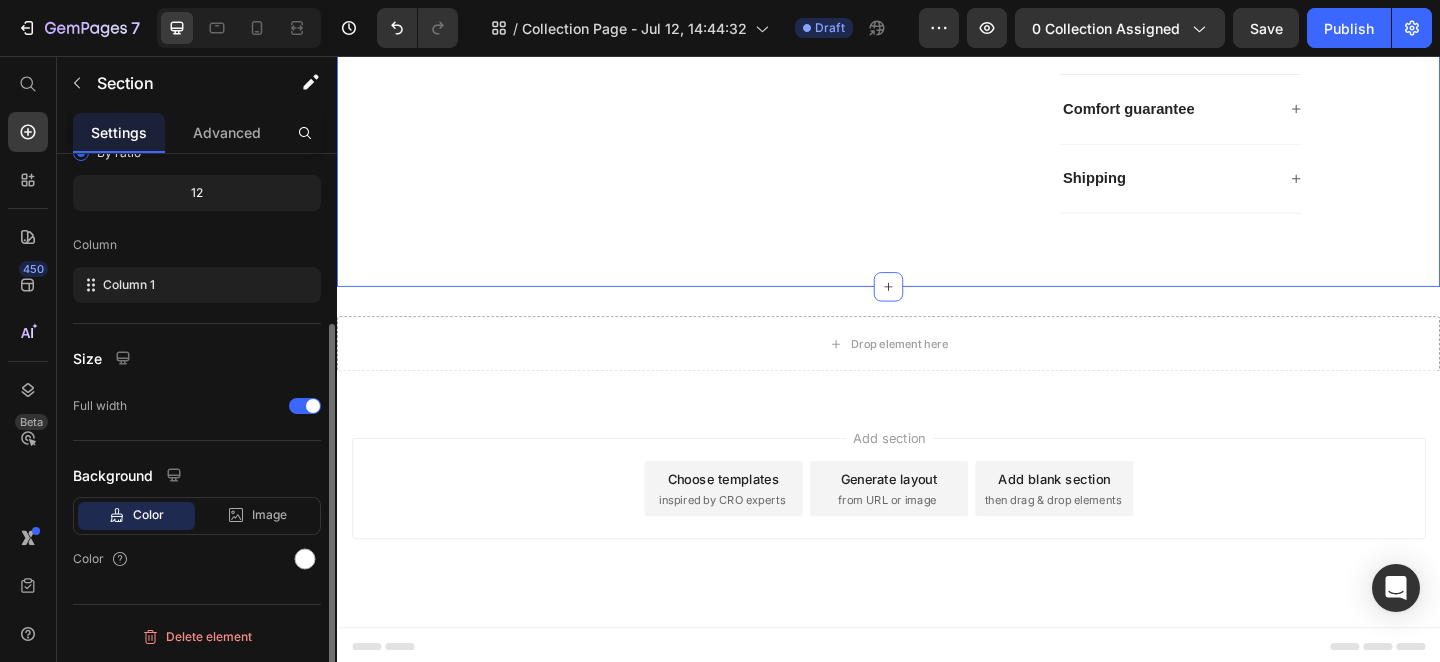 scroll, scrollTop: 0, scrollLeft: 0, axis: both 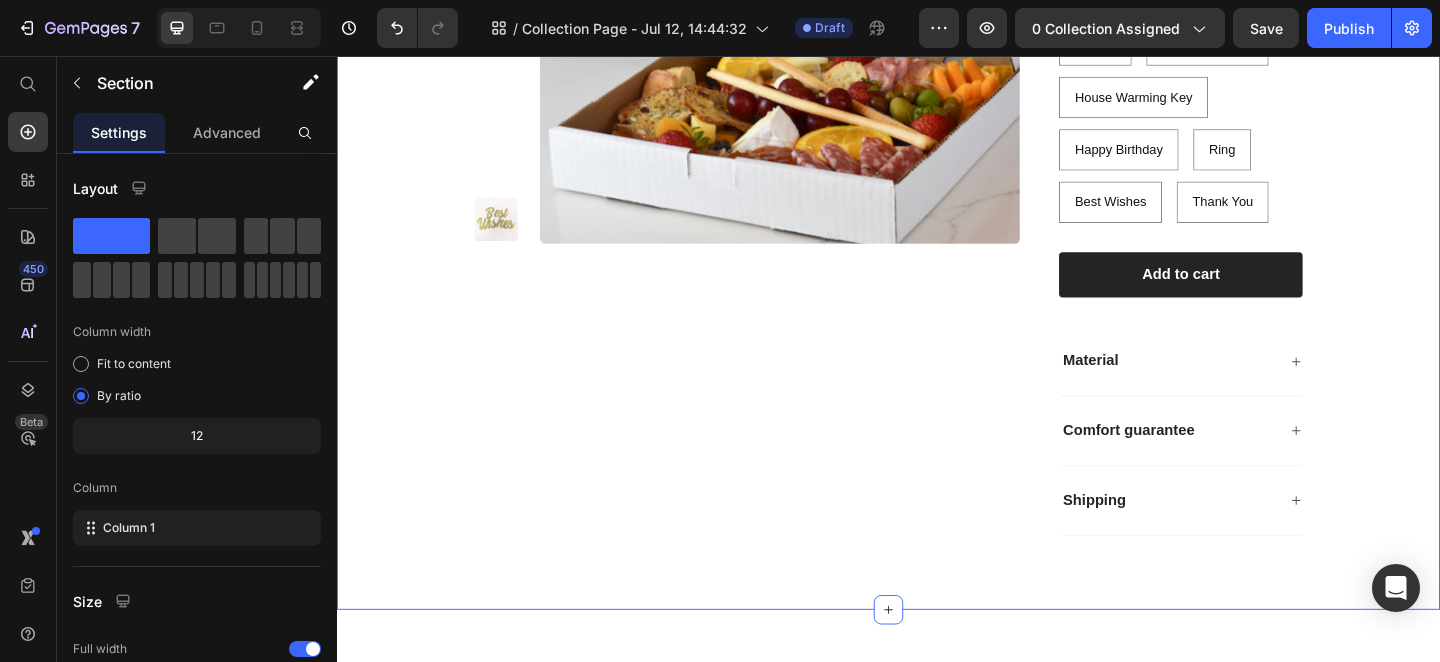 click on "Create Theme Section" at bounding box center [1310, -321] 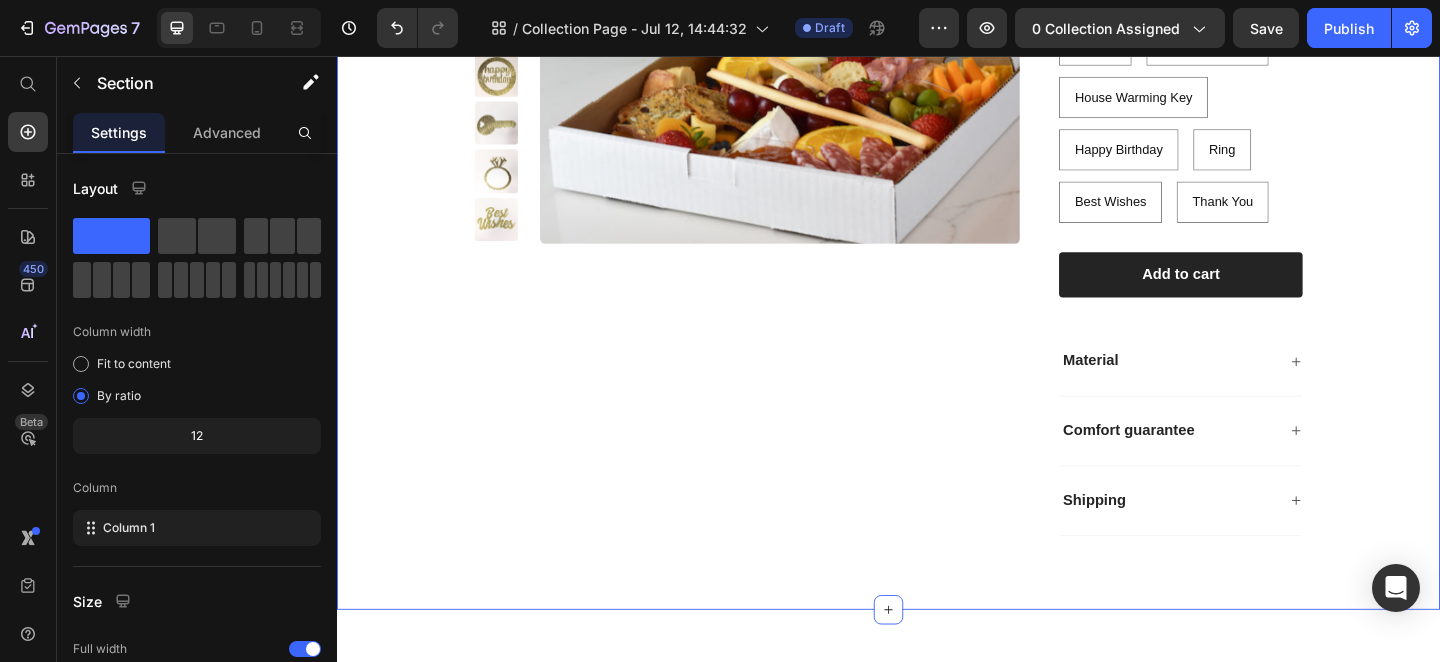 click on "Section 4" at bounding box center [1178, -321] 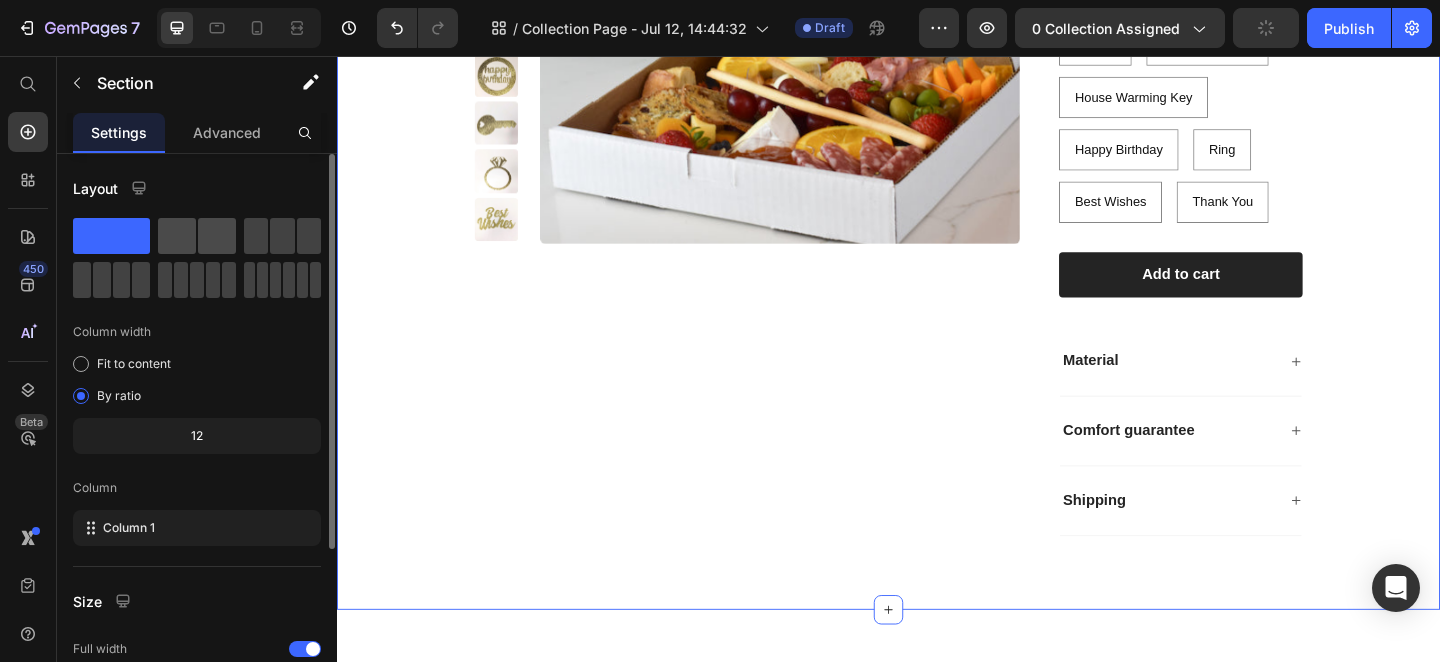 click 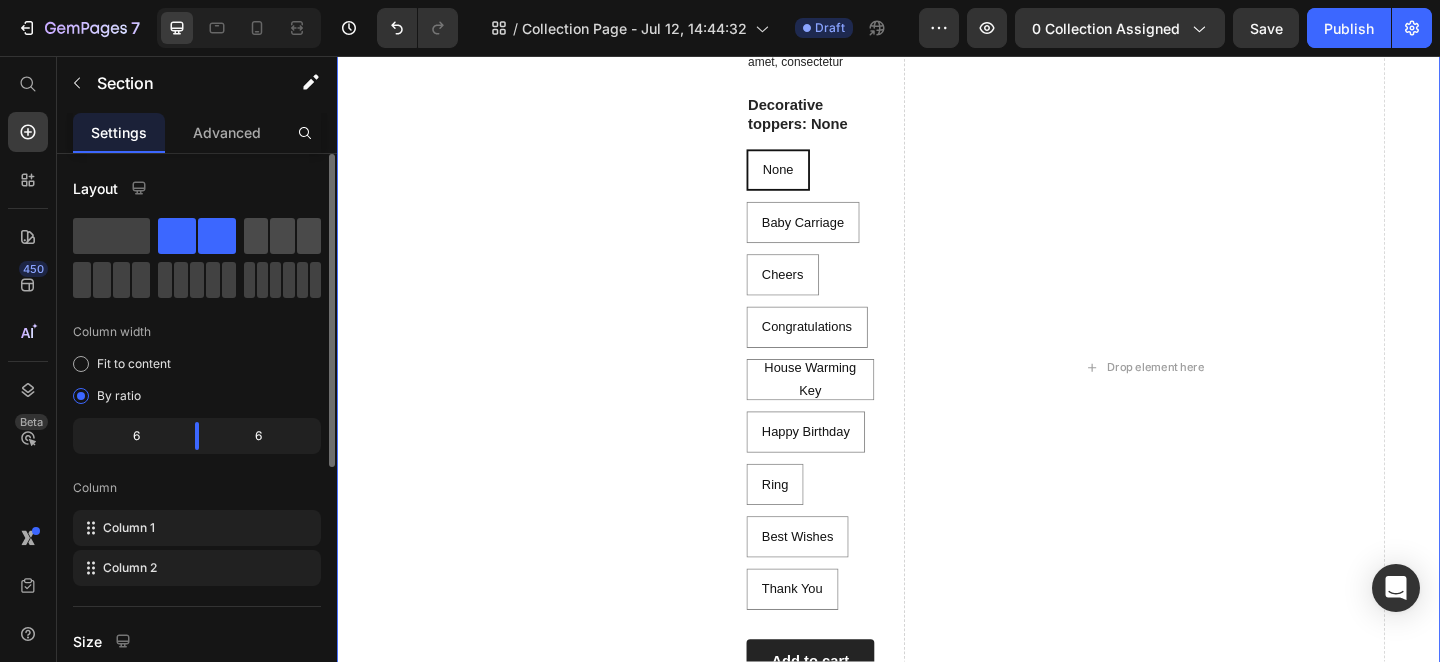 click 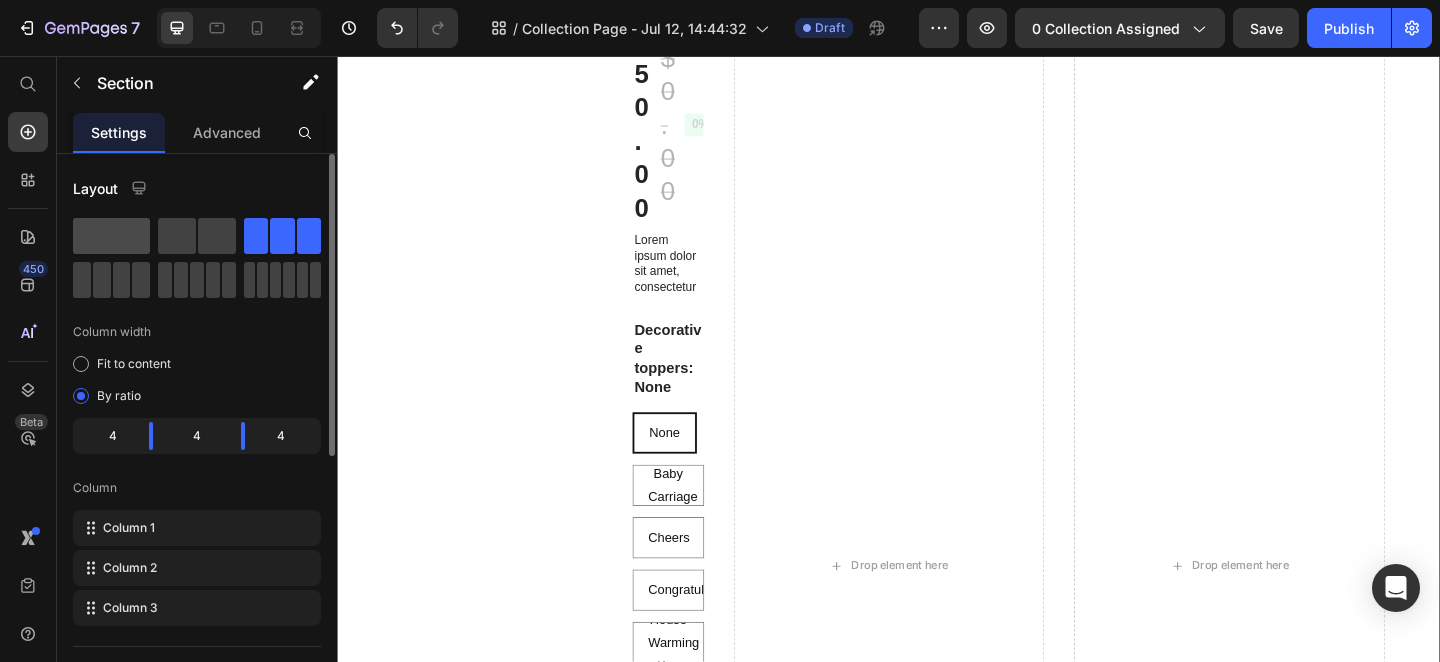 click 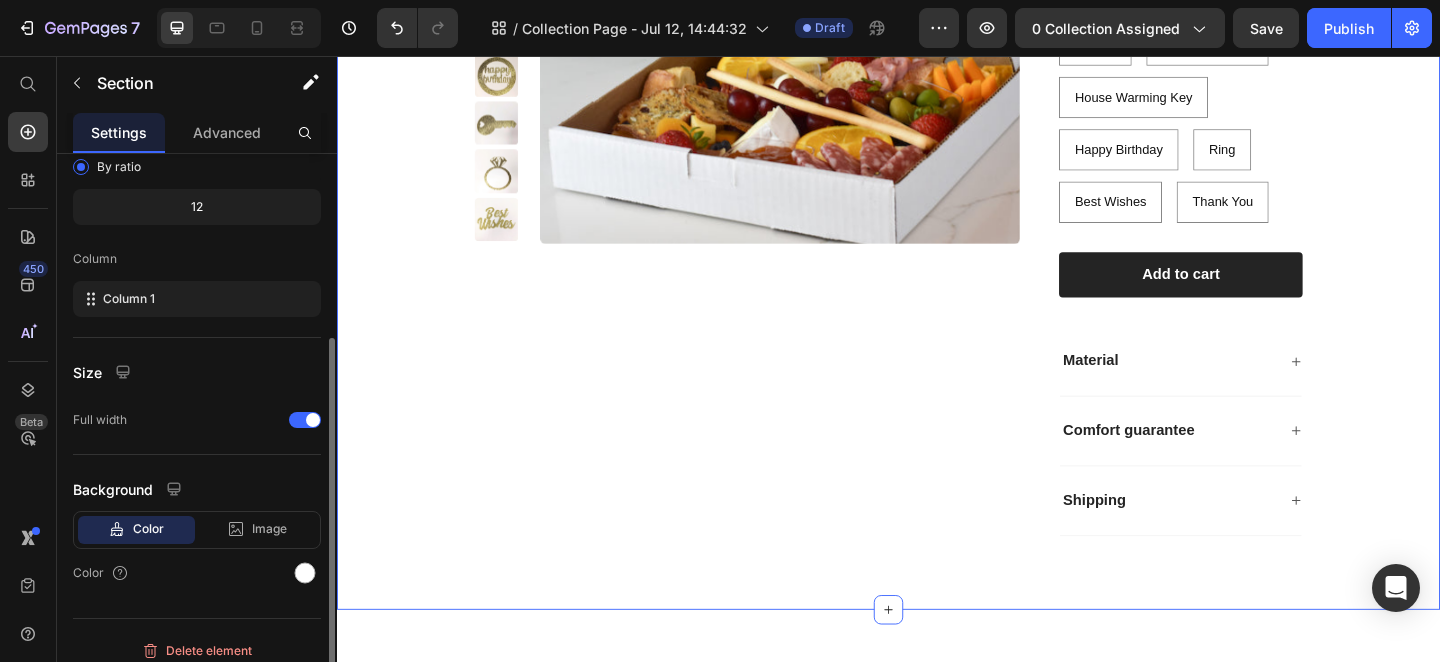 scroll, scrollTop: 243, scrollLeft: 0, axis: vertical 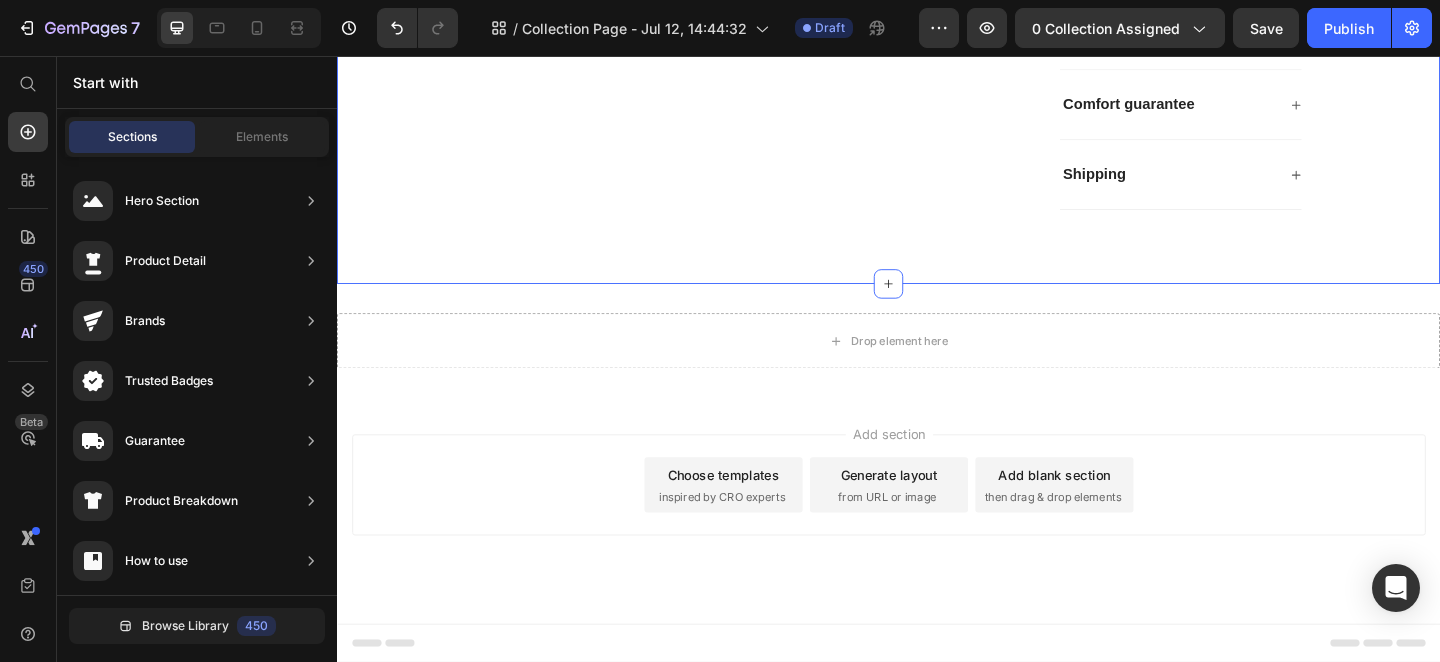 click on "Add section Choose templates inspired by CRO experts Generate layout from URL or image Add blank section then drag & drop elements" at bounding box center [937, 523] 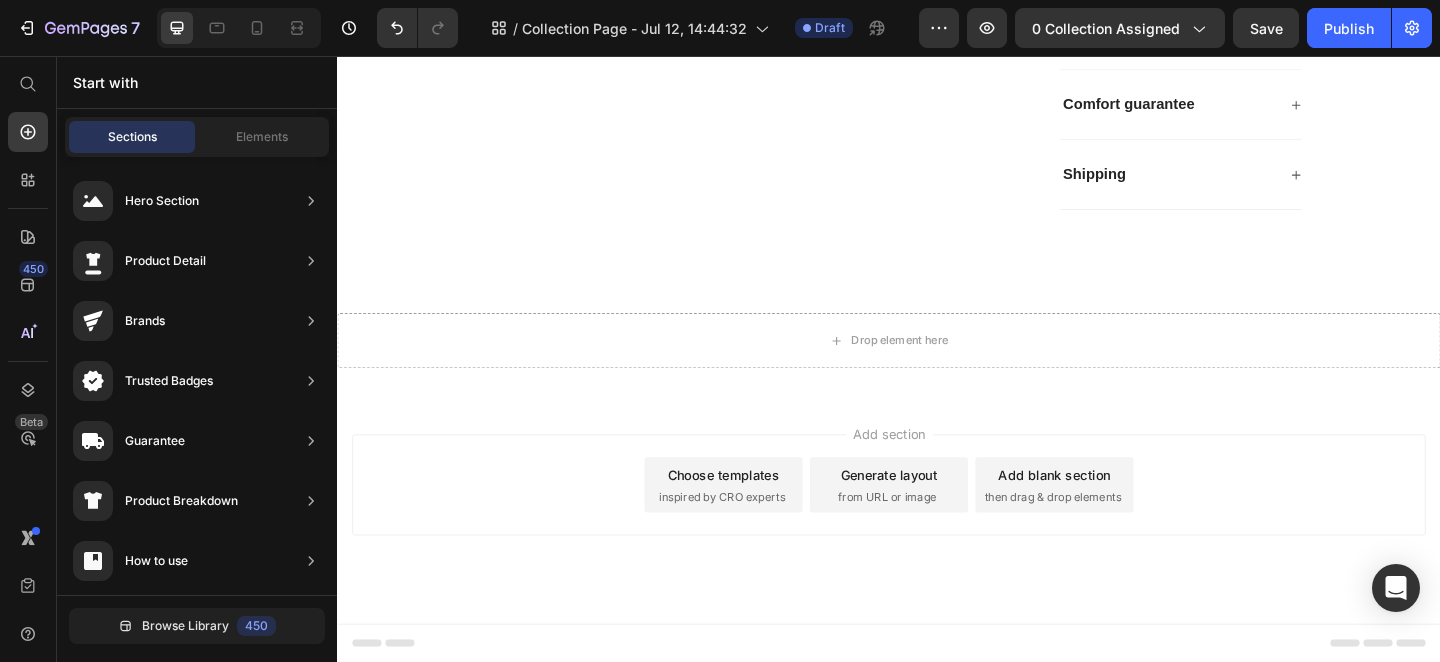 click on "Add section Choose templates inspired by CRO experts Generate layout from URL or image Add blank section then drag & drop elements" at bounding box center [937, 523] 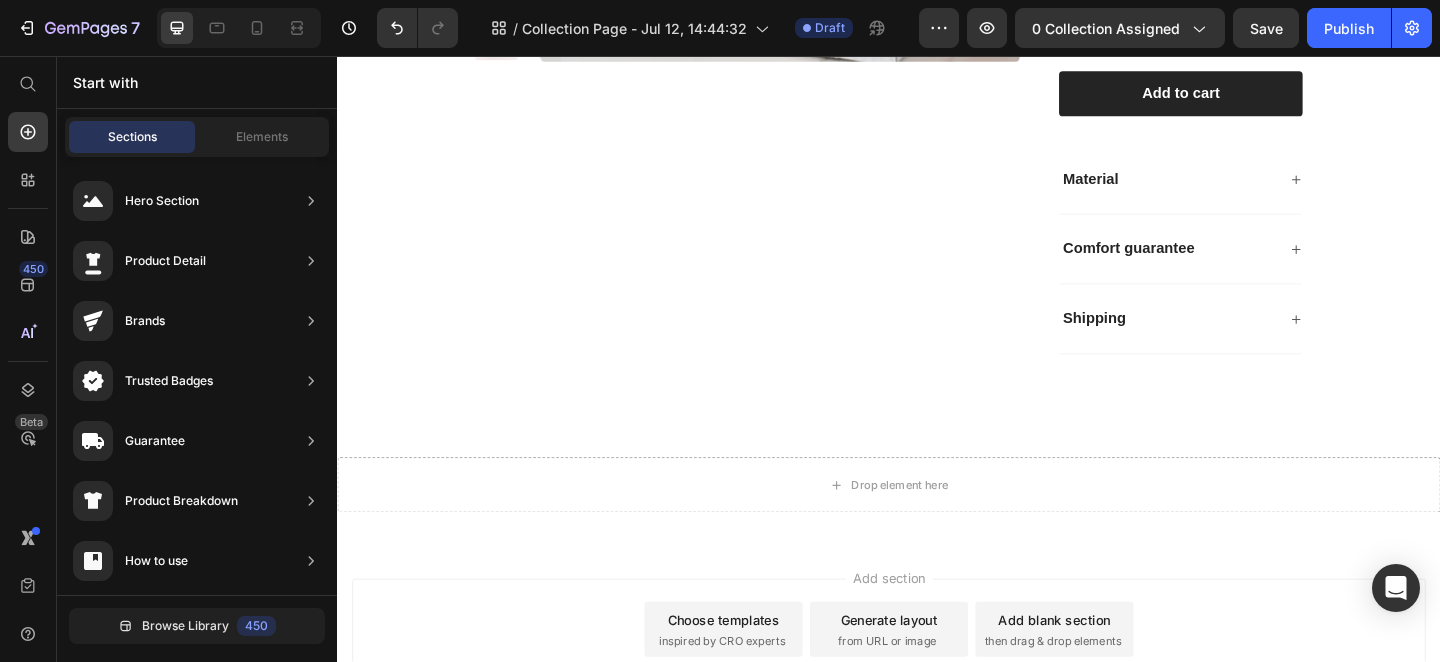 scroll, scrollTop: 1806, scrollLeft: 0, axis: vertical 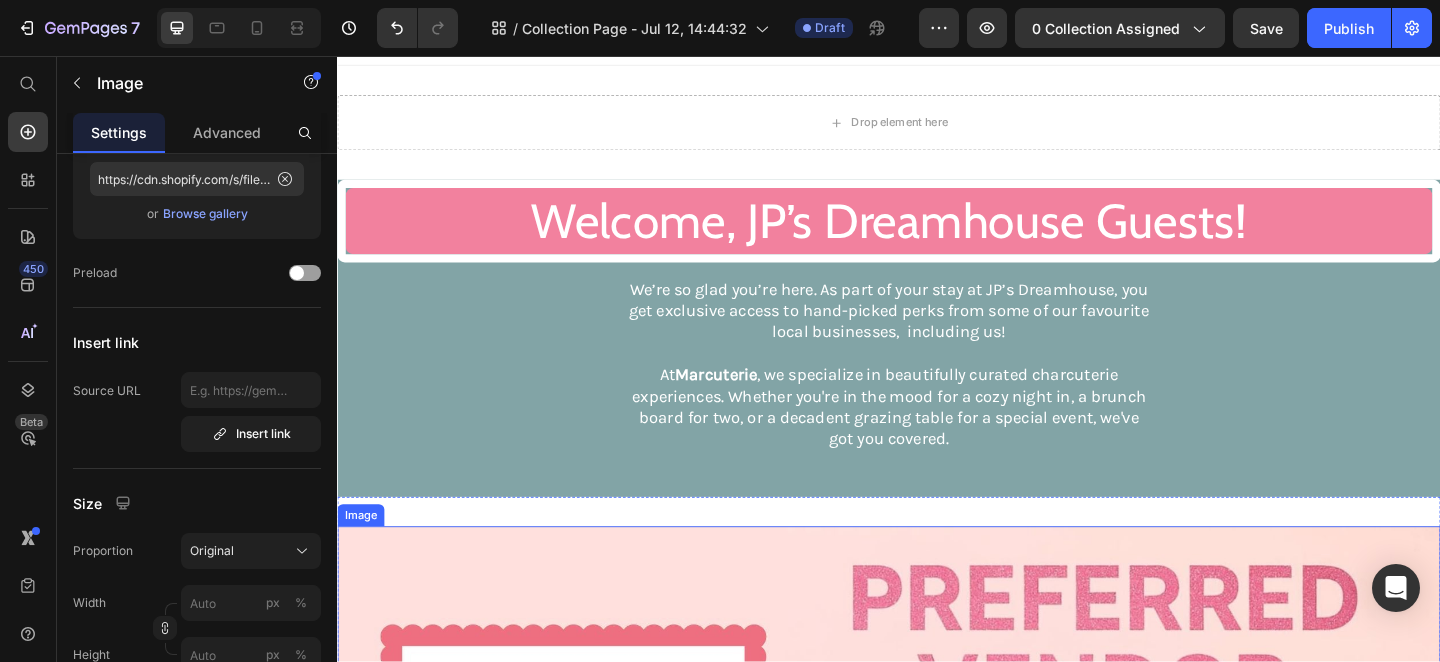 click at bounding box center [937, 905] 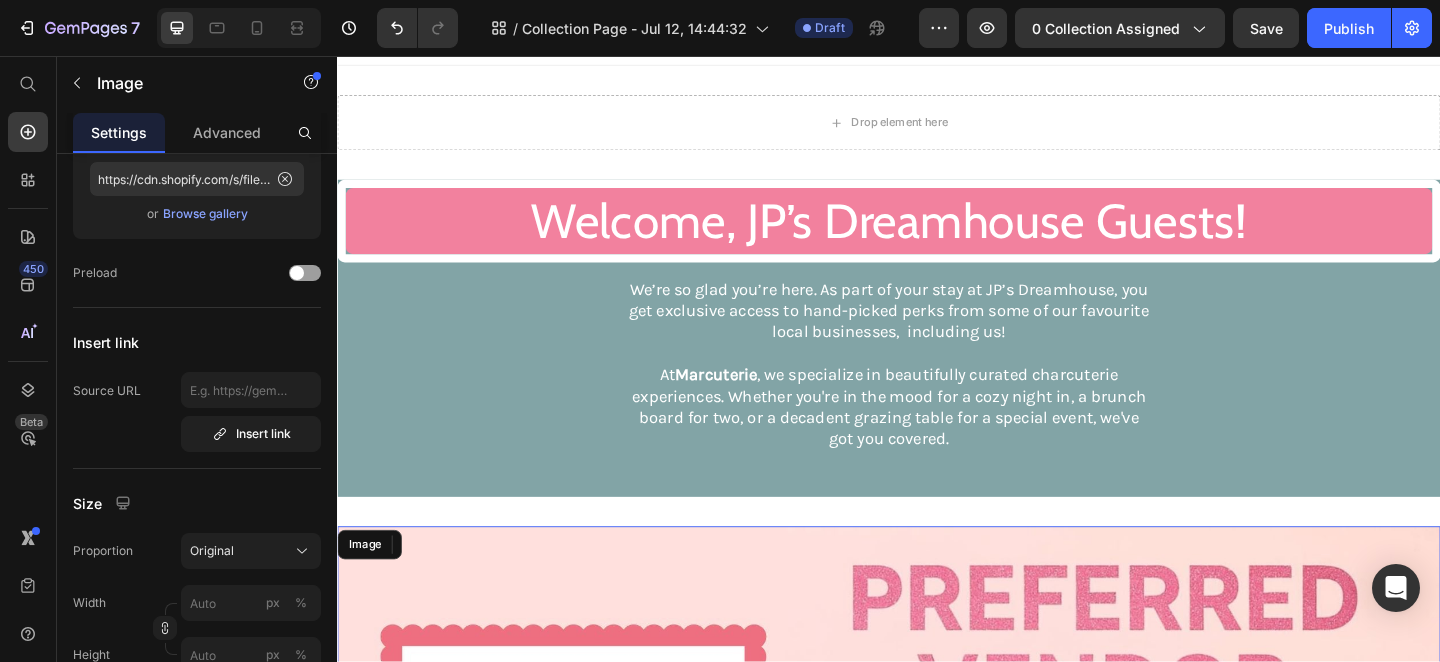 scroll, scrollTop: 556, scrollLeft: 0, axis: vertical 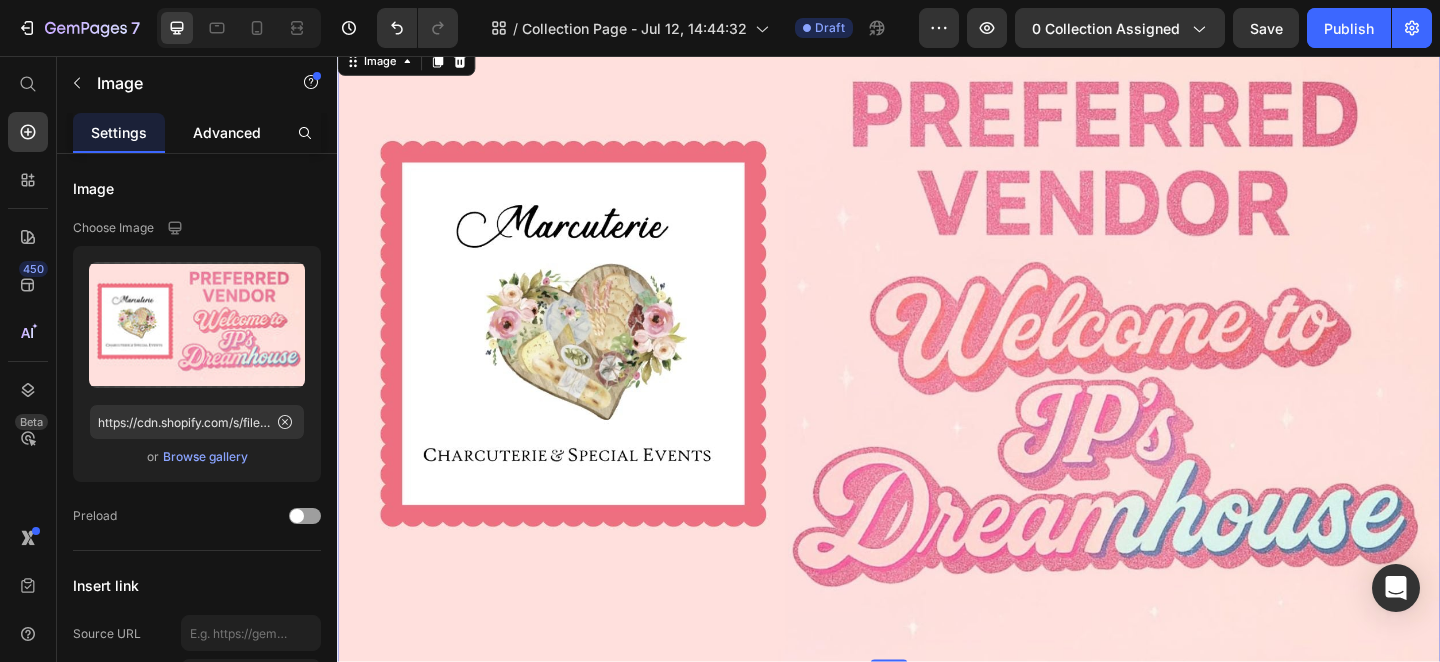 click on "Advanced" at bounding box center [227, 132] 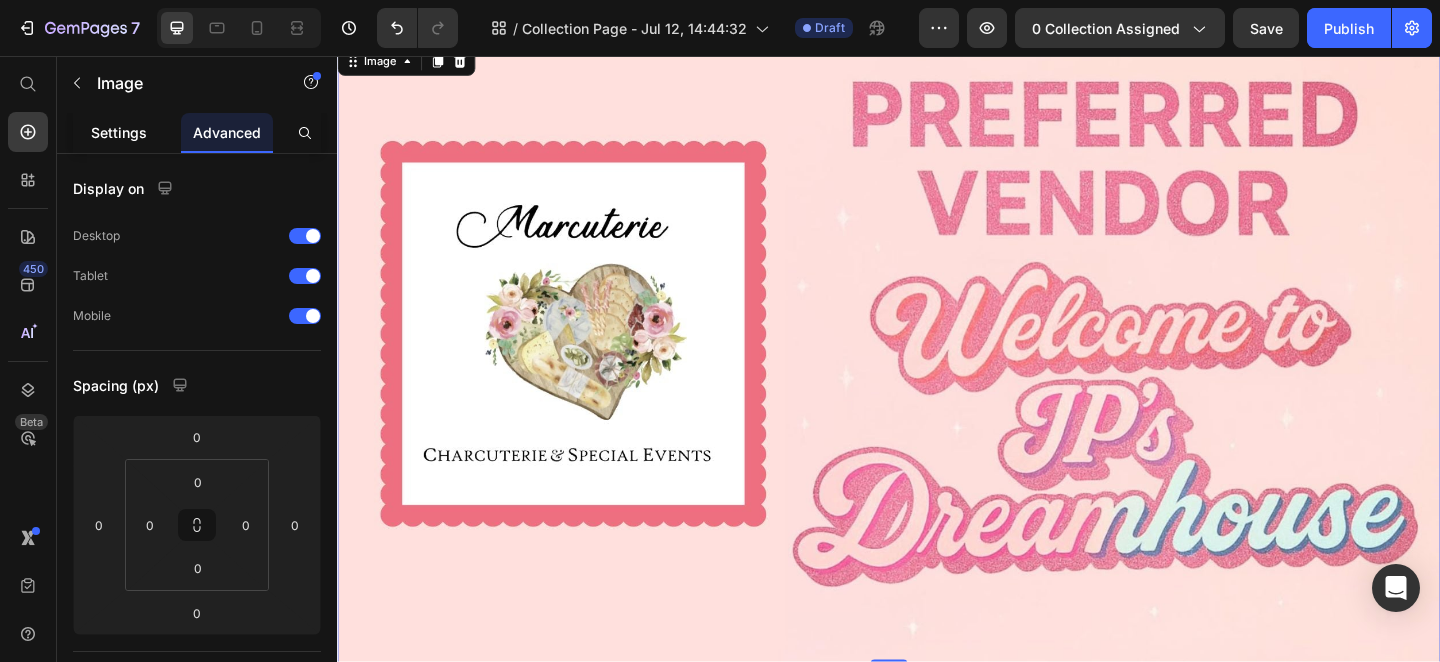 click on "Settings" at bounding box center [119, 132] 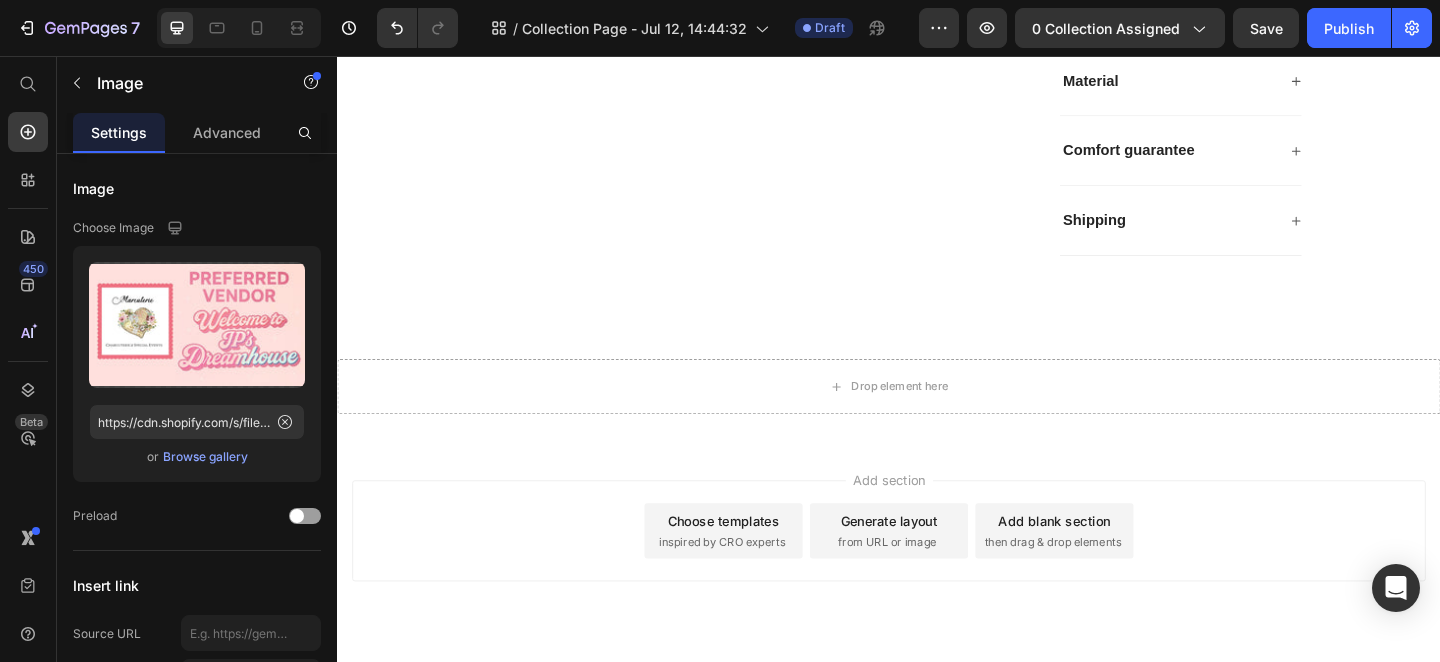 scroll, scrollTop: 1992, scrollLeft: 0, axis: vertical 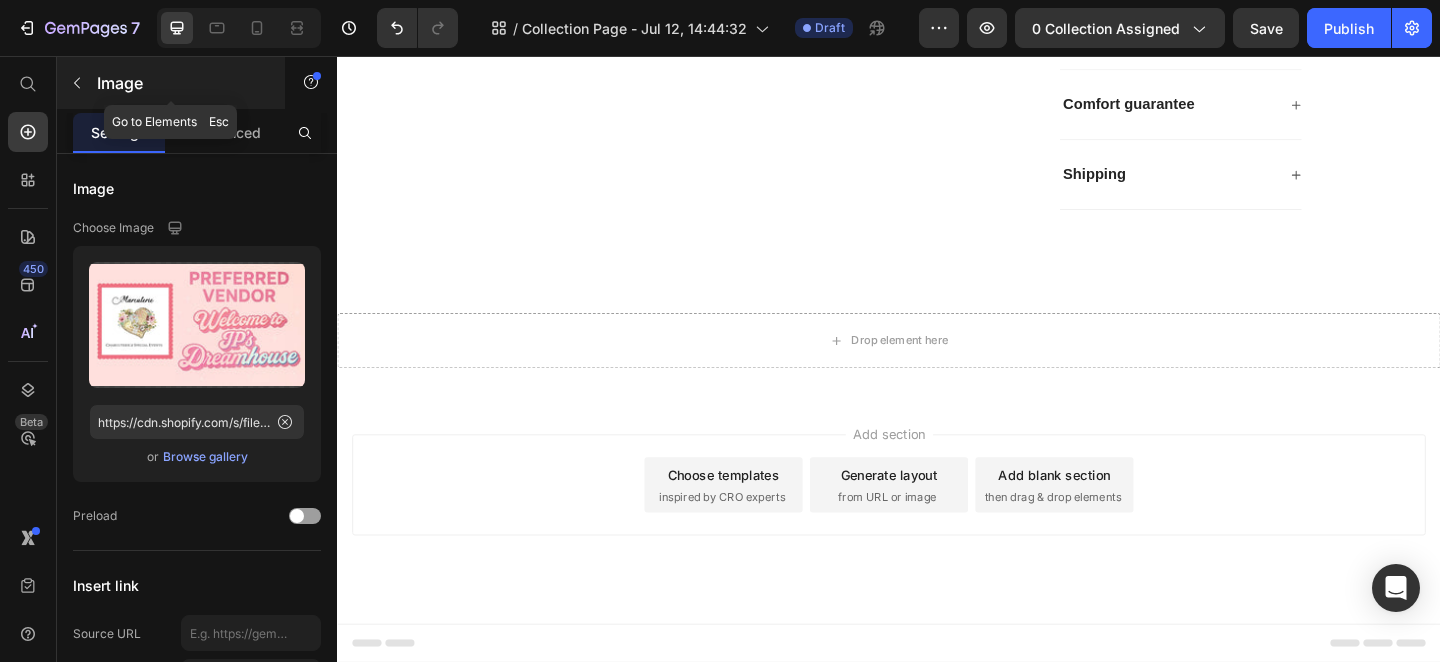 click 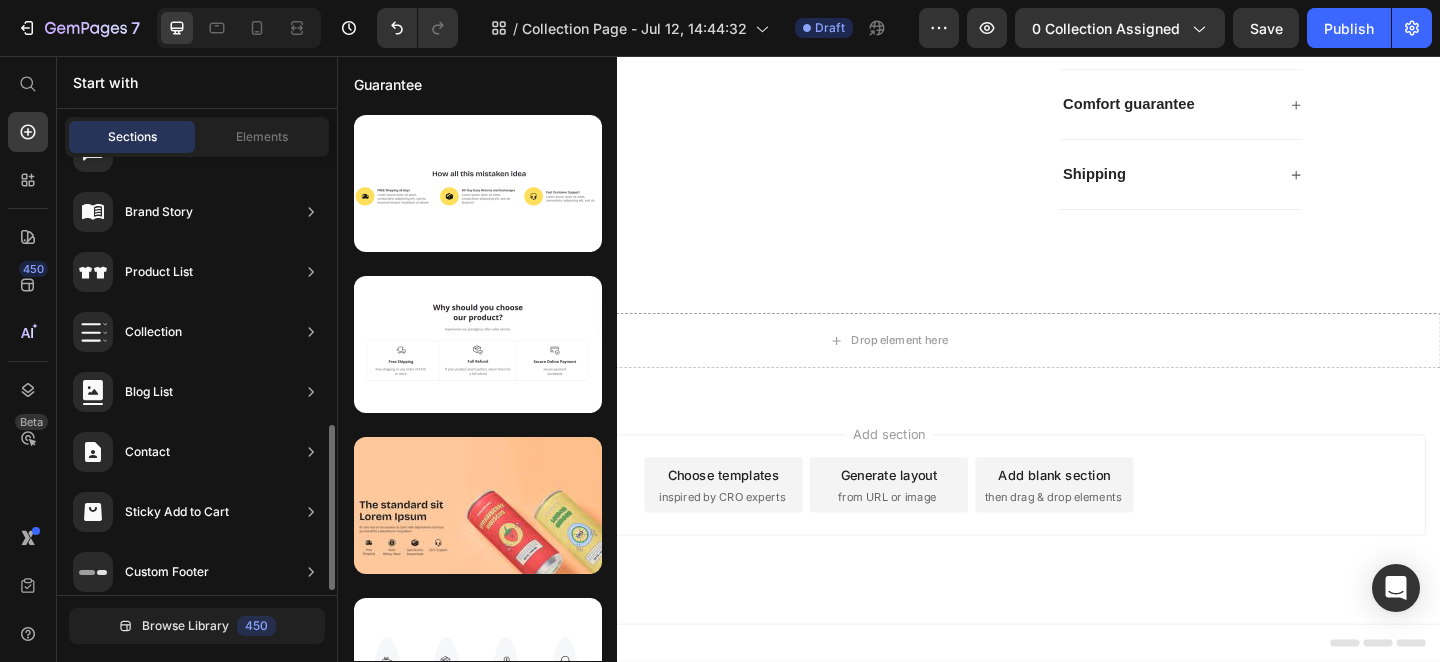 scroll, scrollTop: 722, scrollLeft: 0, axis: vertical 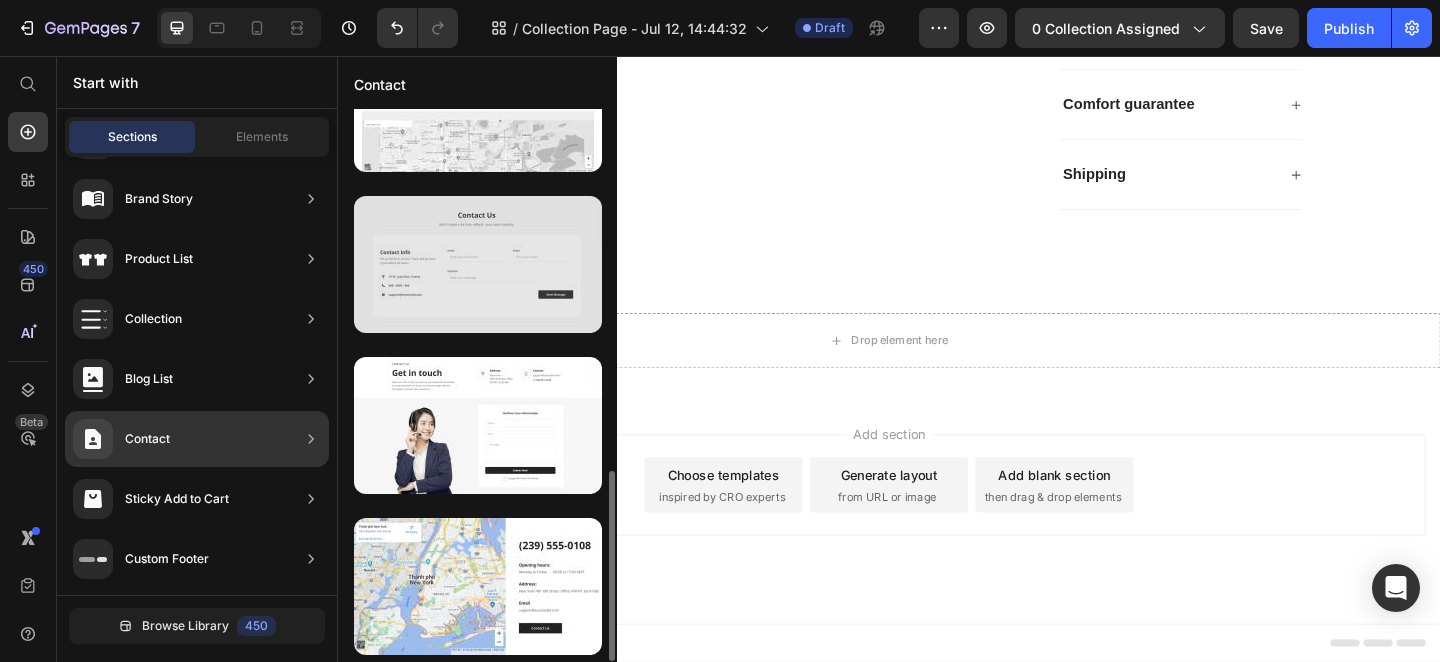 click at bounding box center [478, 264] 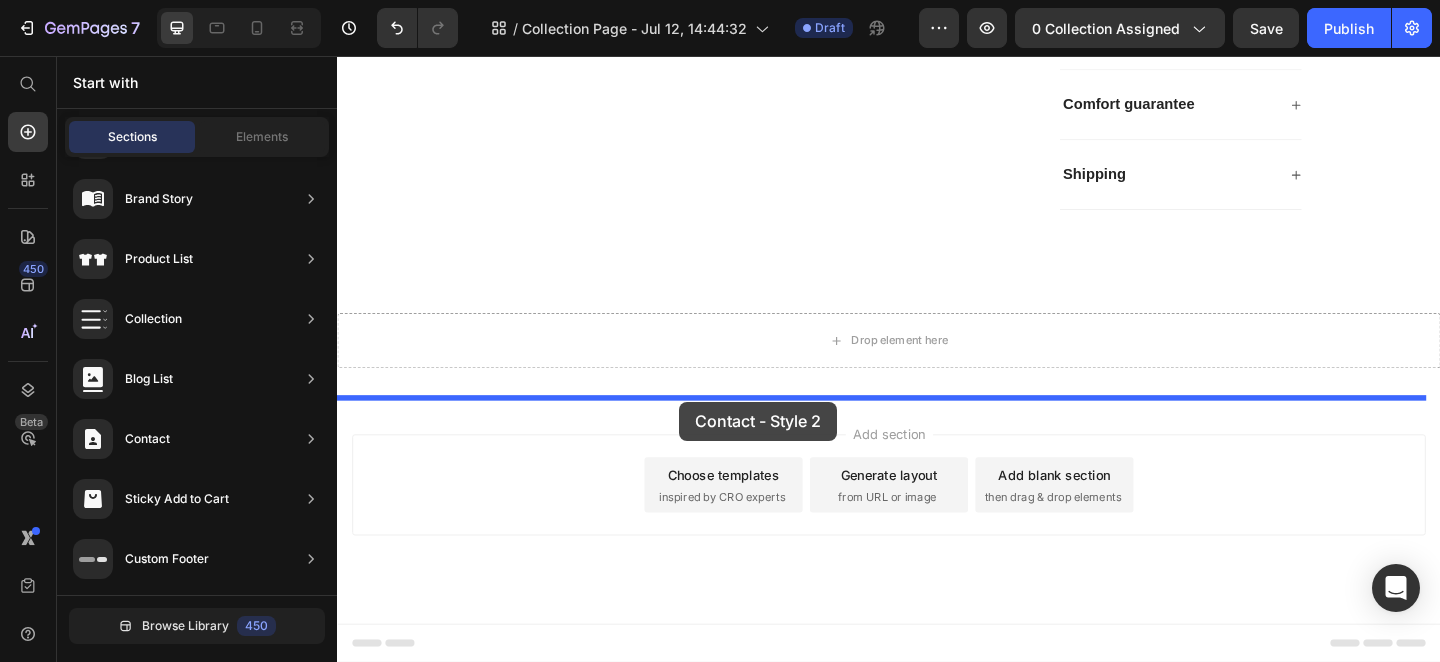 drag, startPoint x: 847, startPoint y: 314, endPoint x: 766, endPoint y: 447, distance: 155.72412 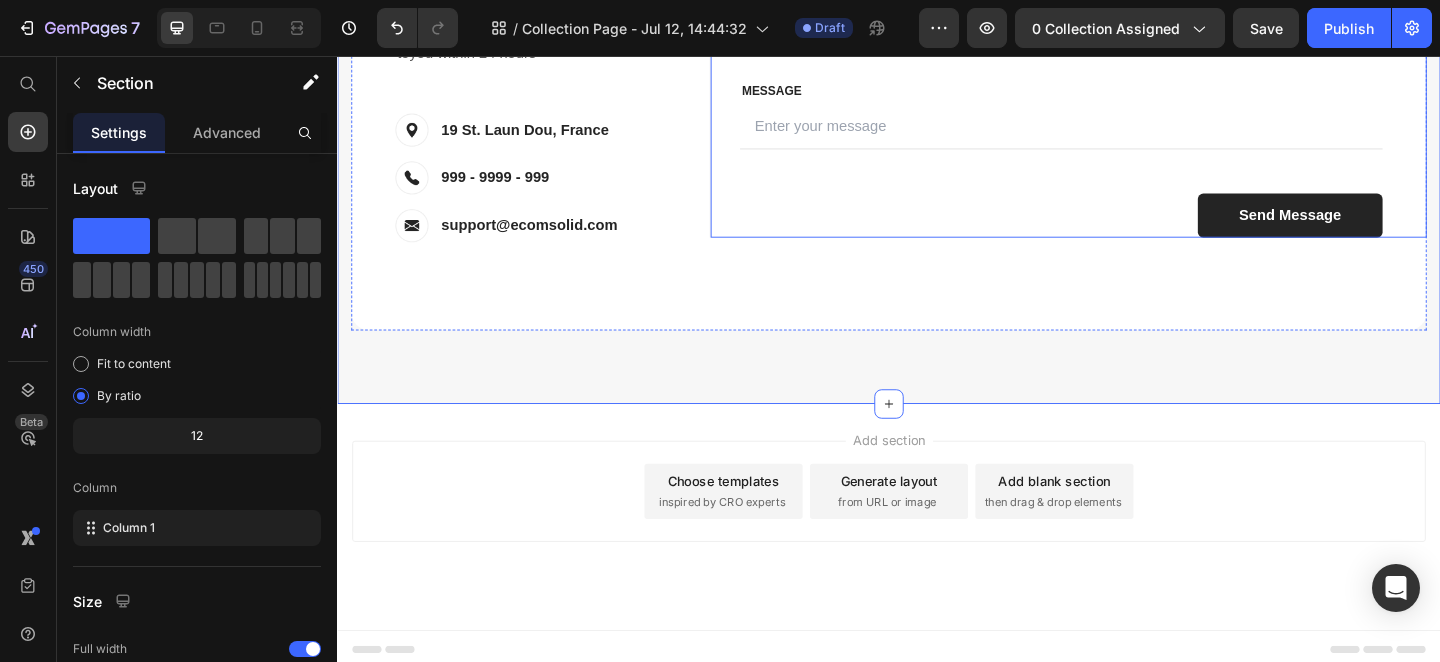scroll, scrollTop: 2292, scrollLeft: 0, axis: vertical 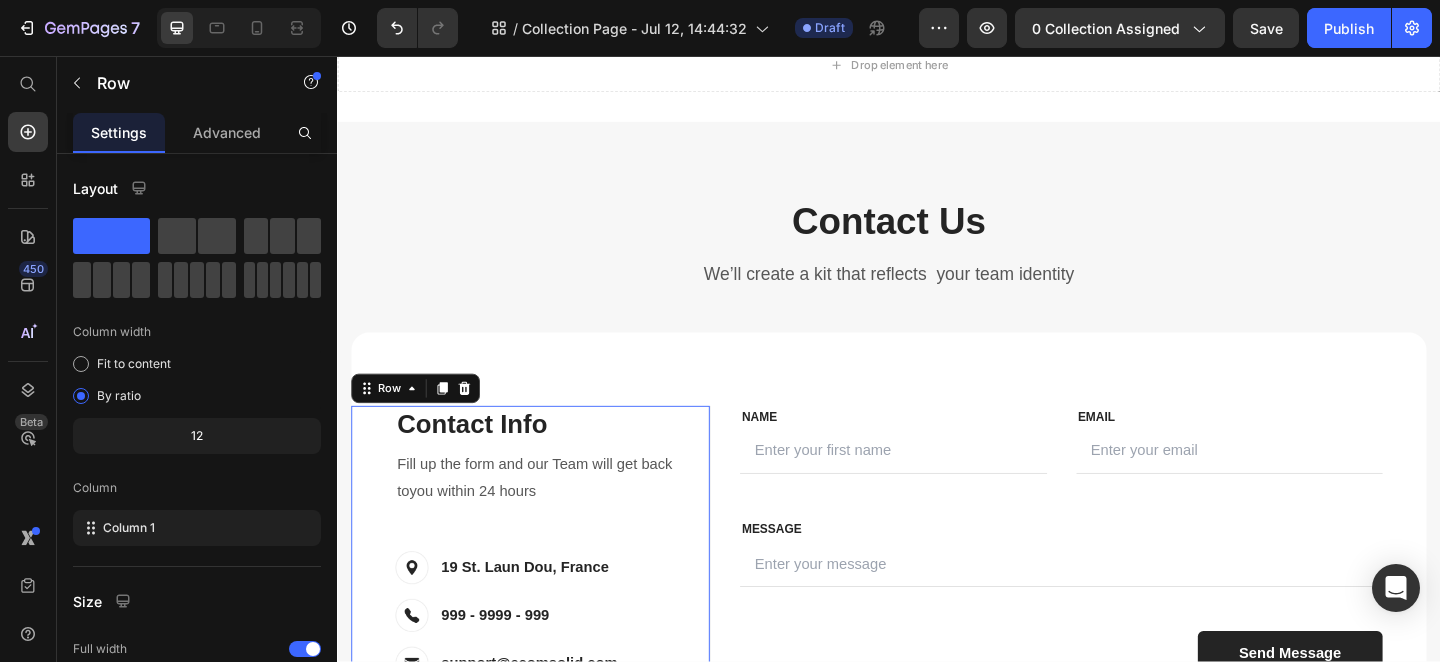 click on "Contact Info Heading Contact Information Heading Fill up the form and our Team will get back toyou within 24 hours Text block Image 19 St. Laun Dou, France Text block Row Image 999 - 9999 - 999 Text block Row Image support@ecomsolid.com Text block Row" at bounding box center [555, 594] 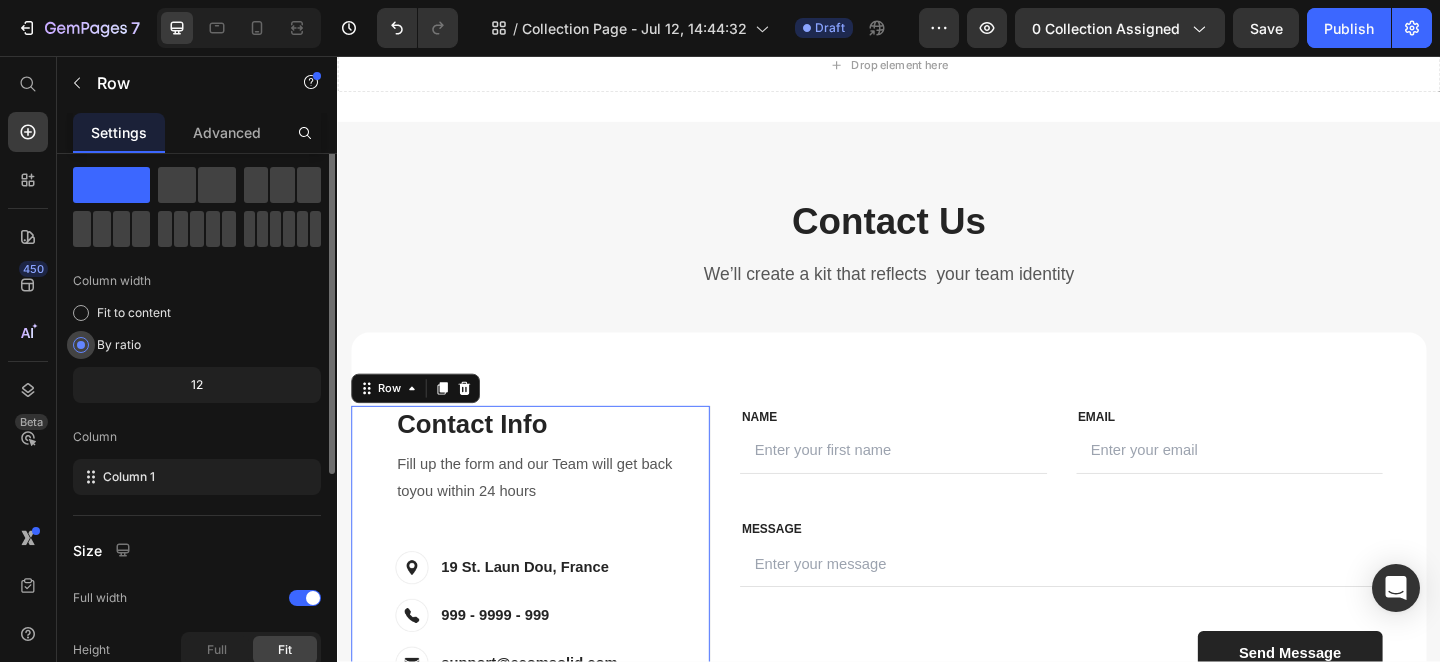 scroll, scrollTop: 0, scrollLeft: 0, axis: both 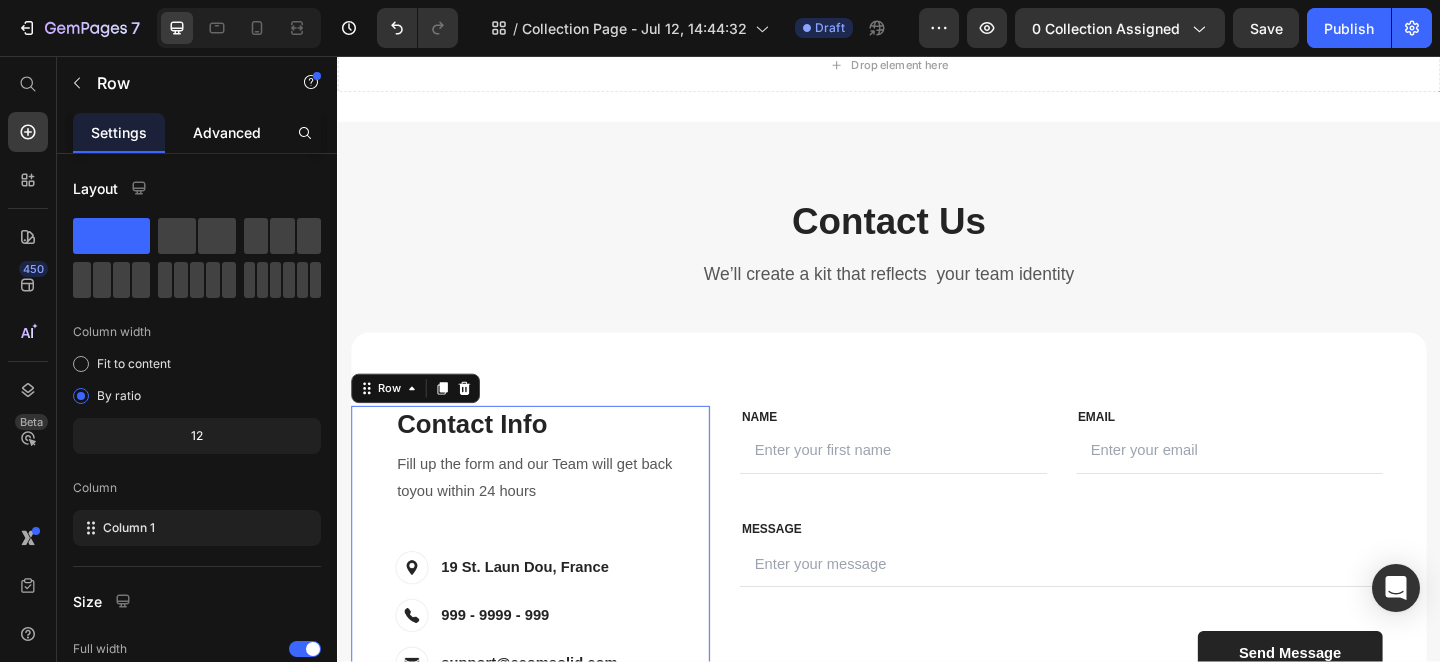 click on "Advanced" 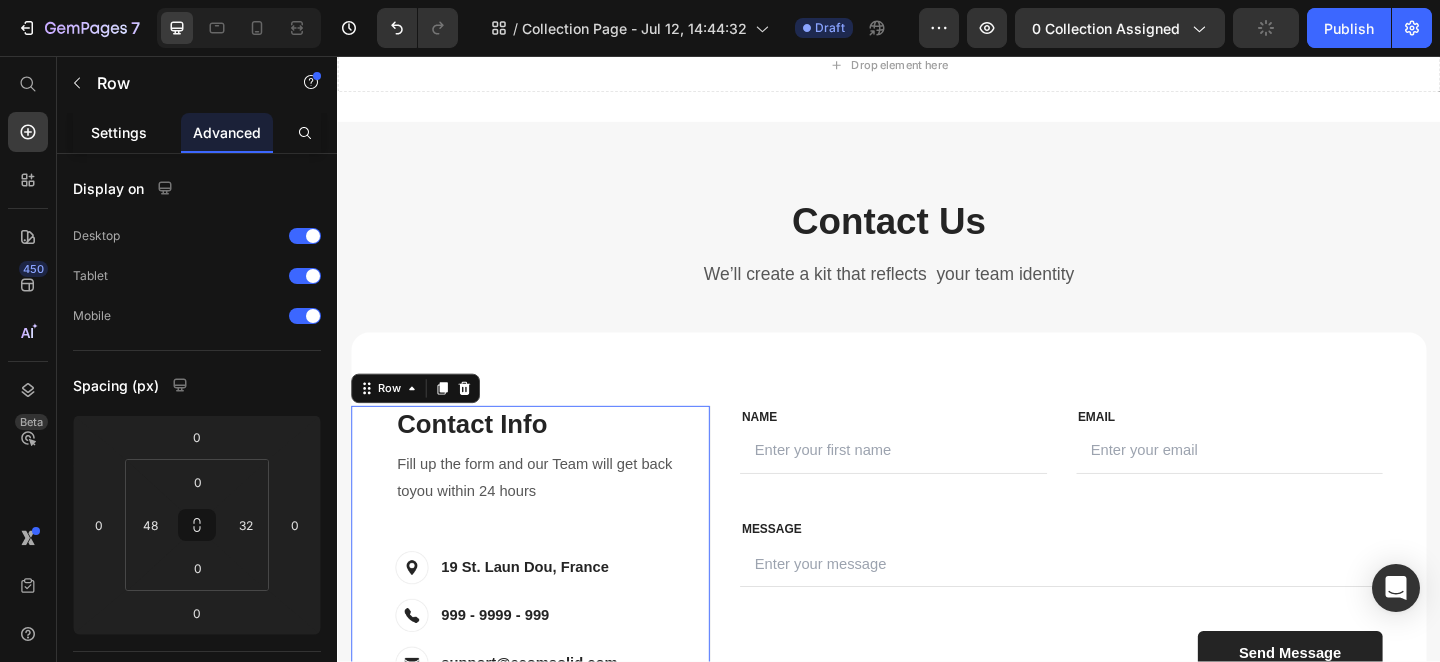 click on "Settings" at bounding box center [119, 132] 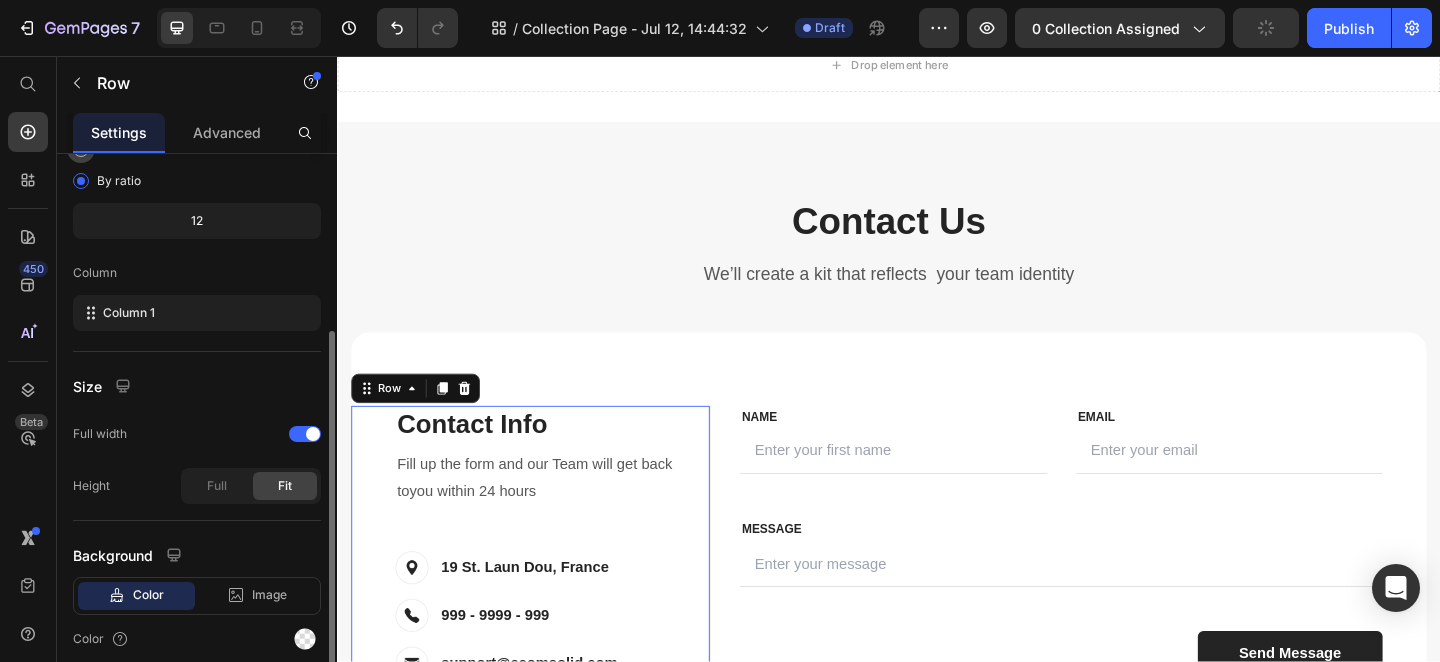 scroll, scrollTop: 295, scrollLeft: 0, axis: vertical 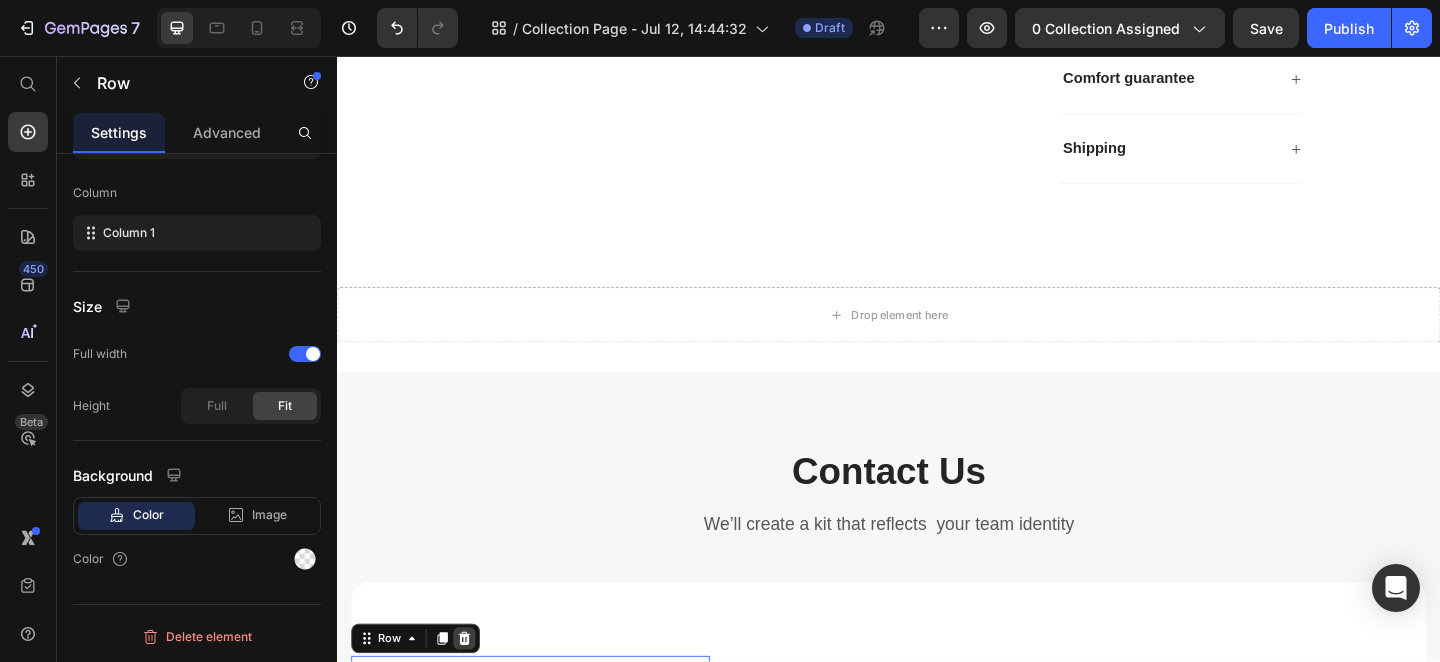 click at bounding box center (475, 690) 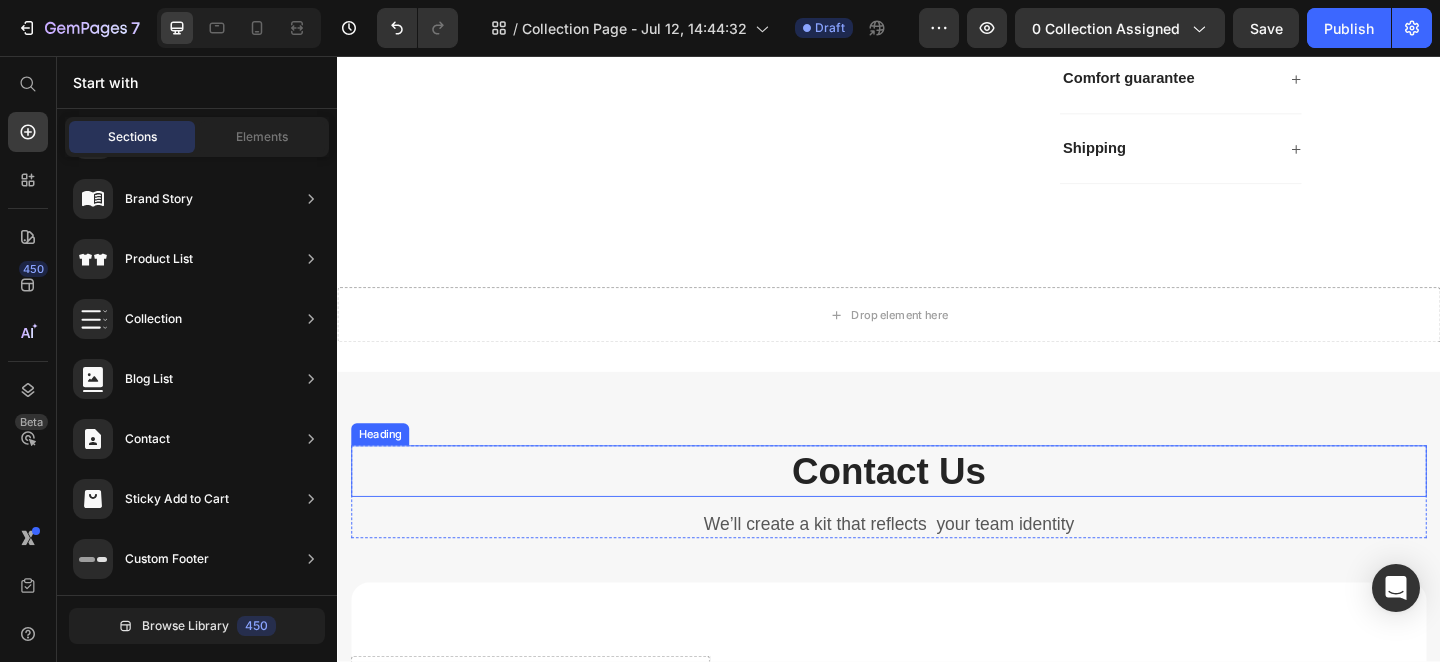click on "Contact Us" at bounding box center (937, 508) 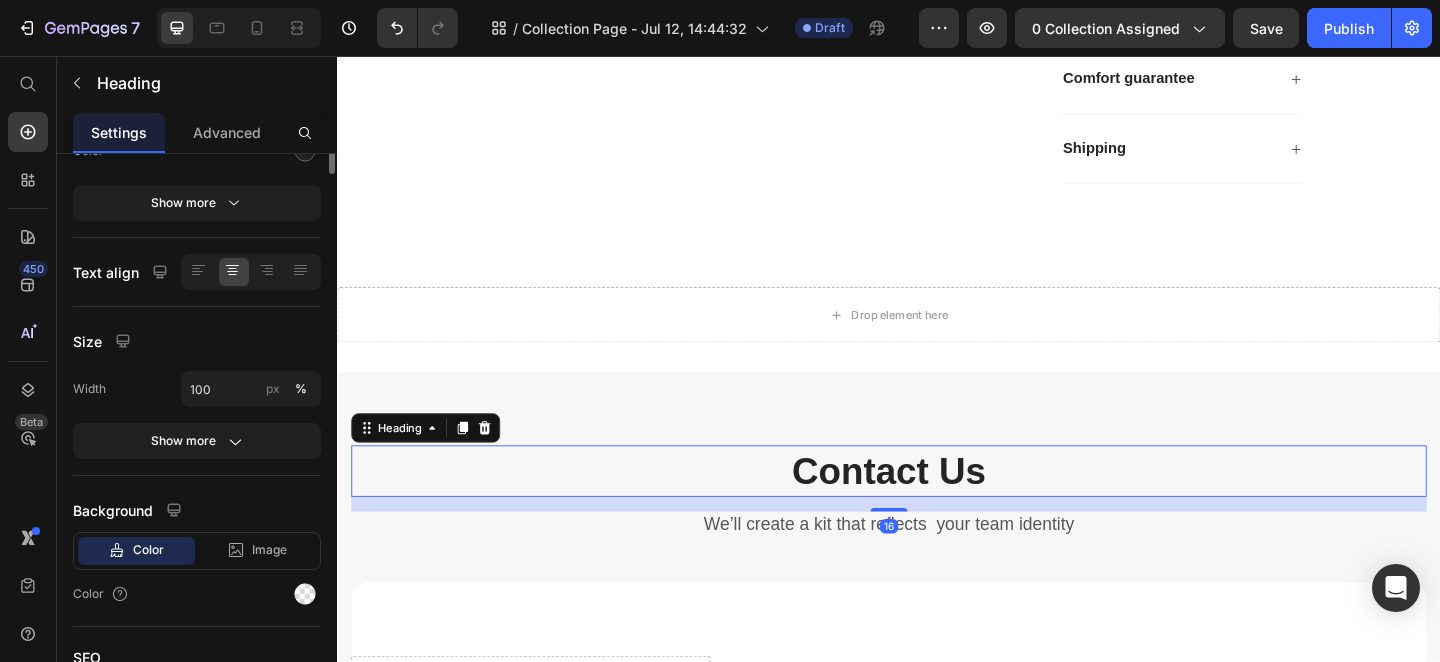 scroll, scrollTop: 0, scrollLeft: 0, axis: both 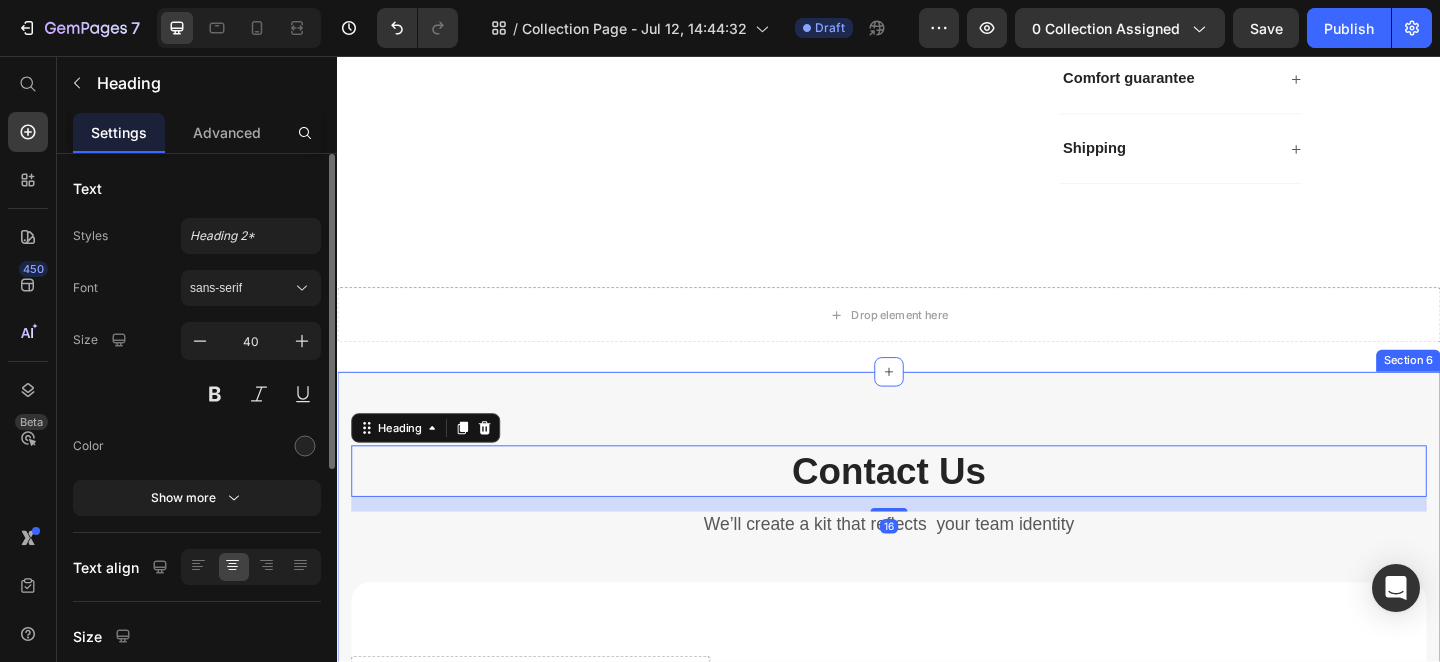 click on "Heading" at bounding box center [433, 461] 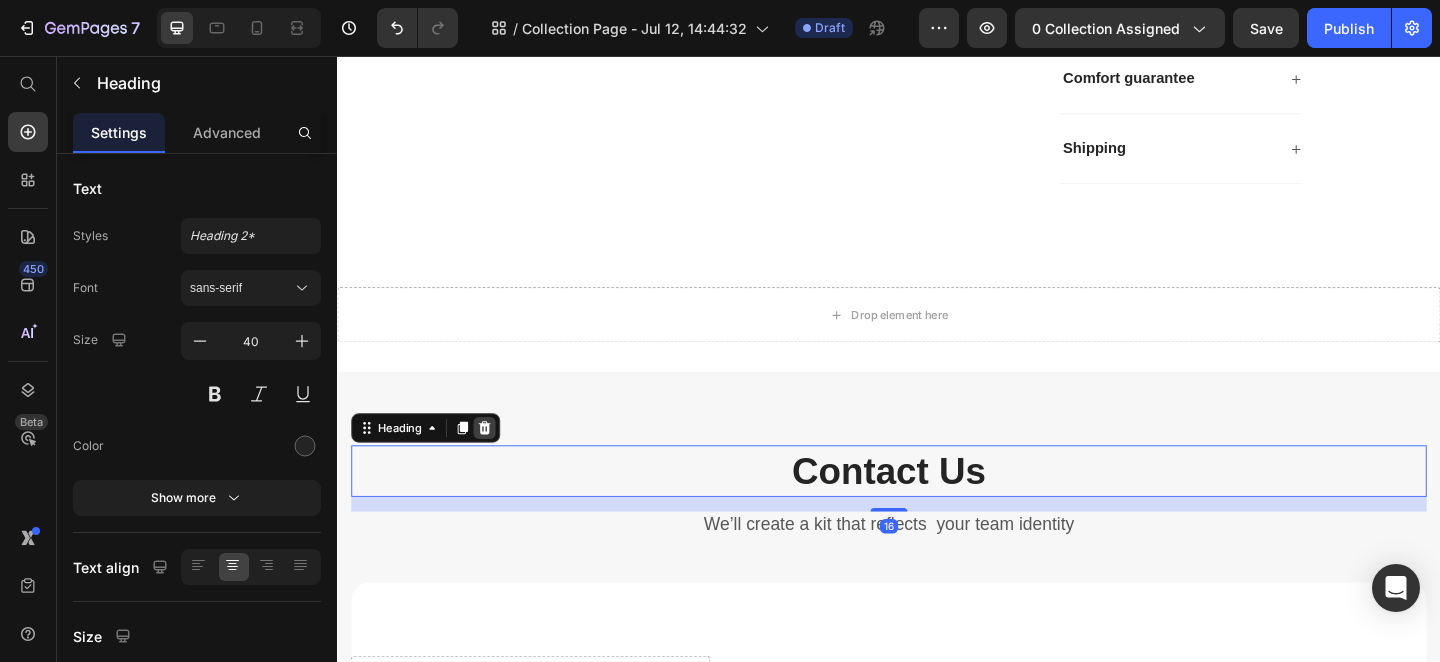 click 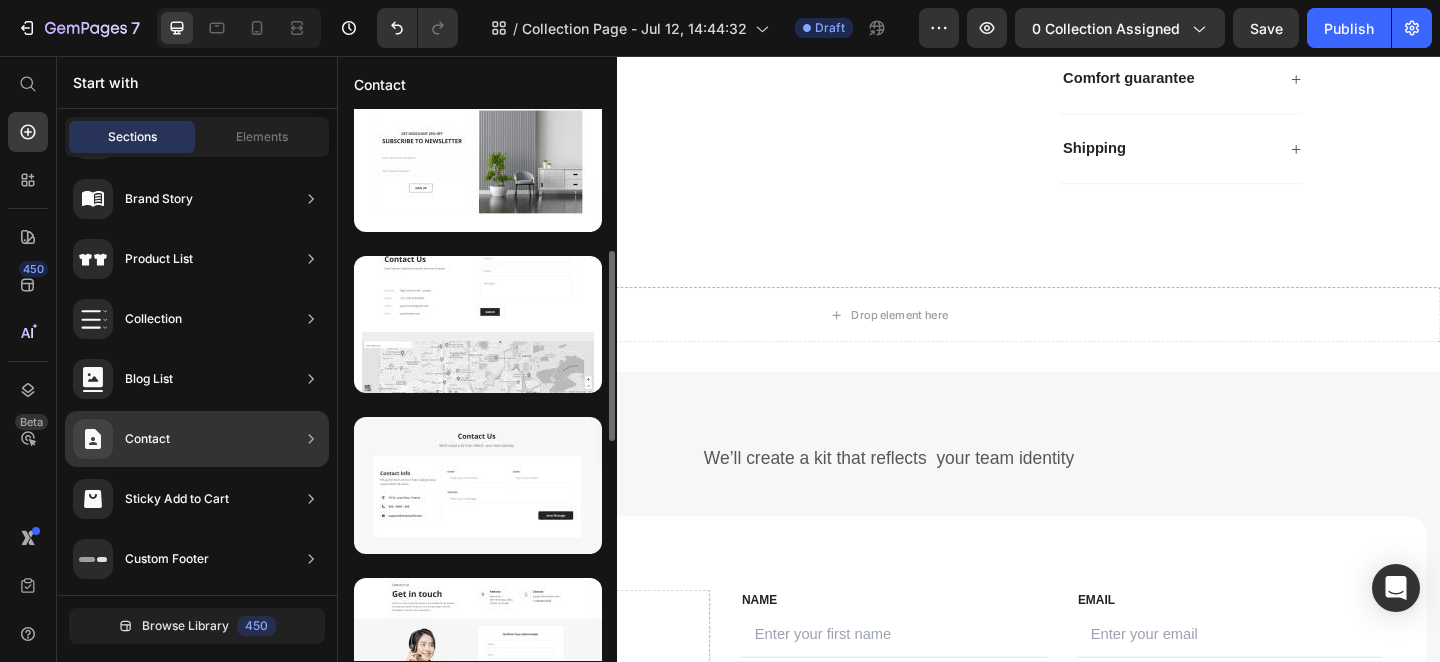 scroll, scrollTop: 1046, scrollLeft: 0, axis: vertical 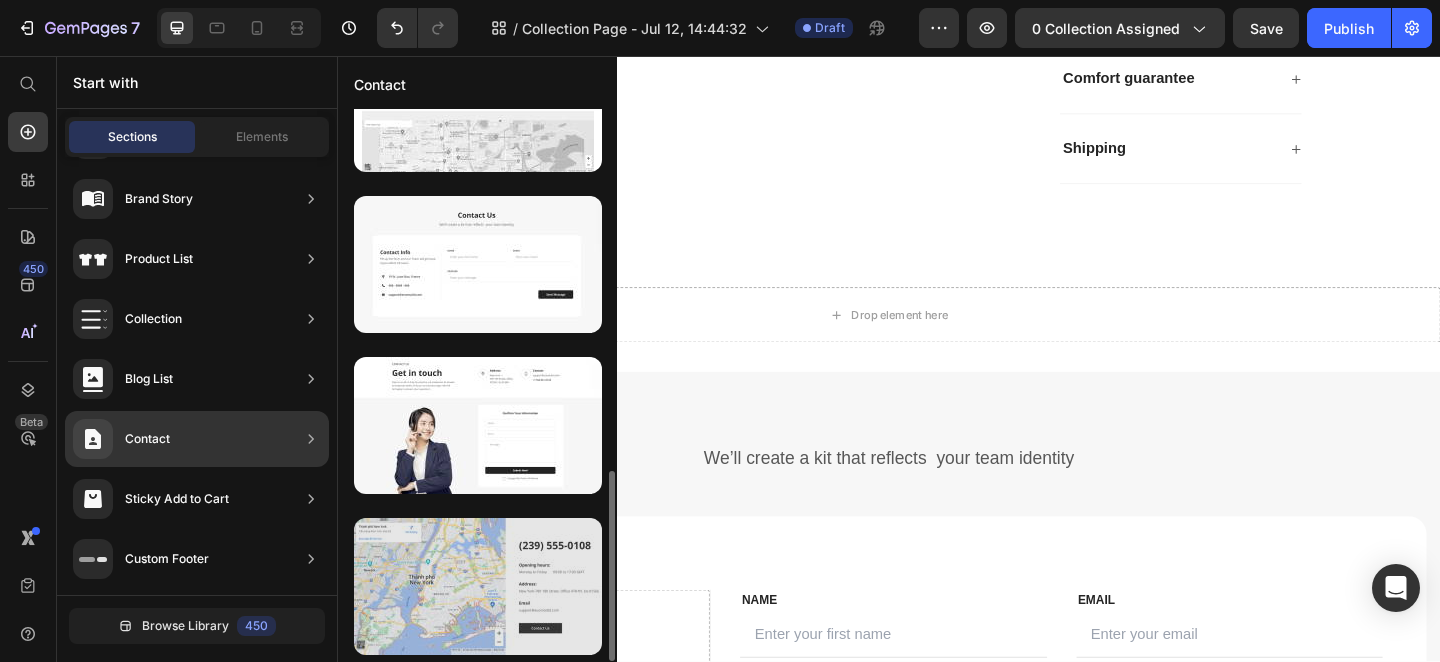 click at bounding box center [478, 586] 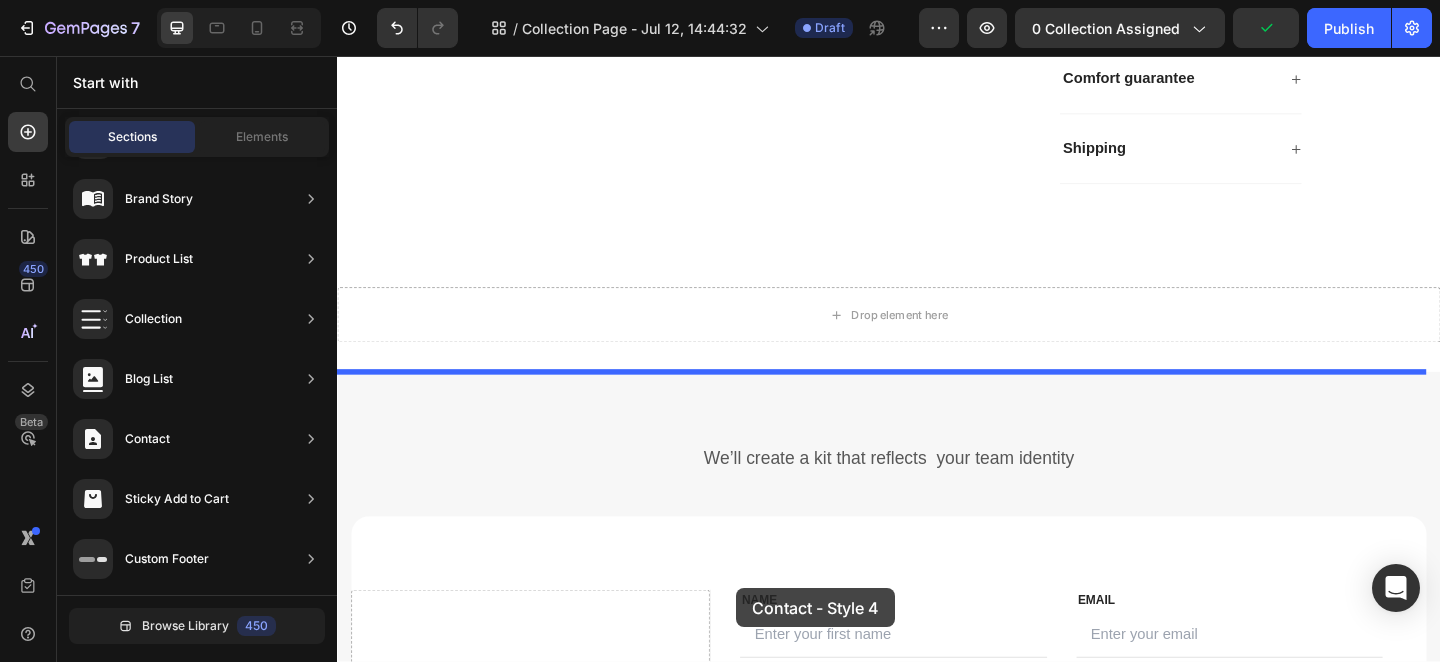 drag, startPoint x: 831, startPoint y: 657, endPoint x: 773, endPoint y: 635, distance: 62.03225 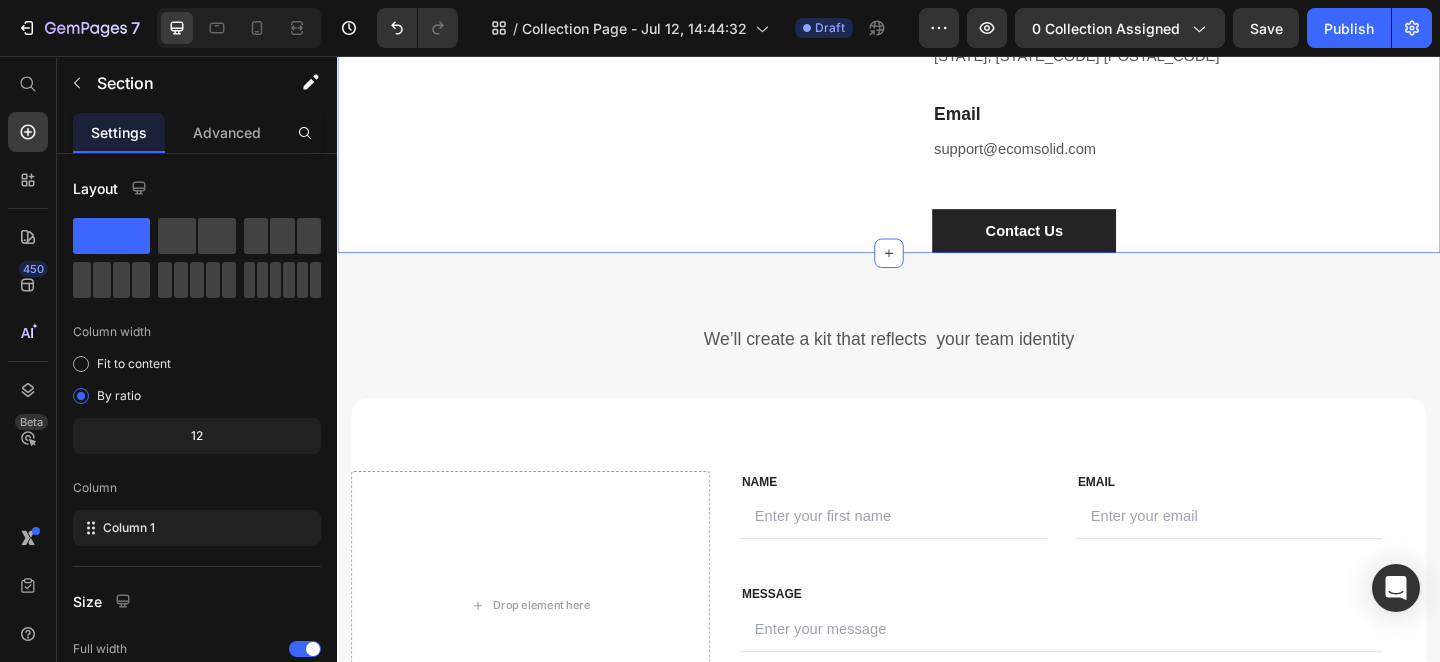 scroll, scrollTop: 2931, scrollLeft: 0, axis: vertical 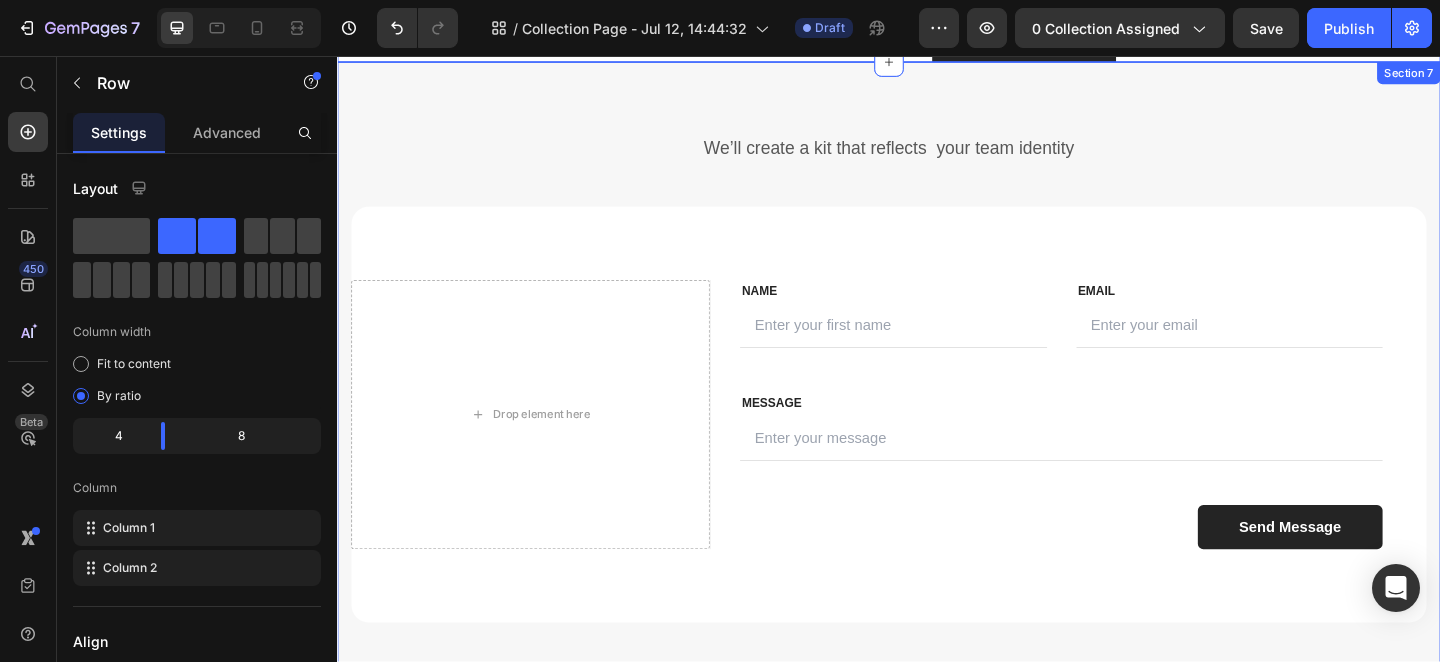 click on "Drop element here FIRST NAME Text block NAME Text block Text Field LAST NAME Text block Email Text block Email Field Row MESSAGE Text block MESSAGE Text block Text Field Send Message Submit Button Contact Form Row FIRST NAME Text block NAME Text block Text Field LAST NAME Text block Email Text block Email Field Row MESSAGE Text block MESSAGE Text block Text Field Send Message Submit Button Contact Form Row Row" at bounding box center [937, 446] 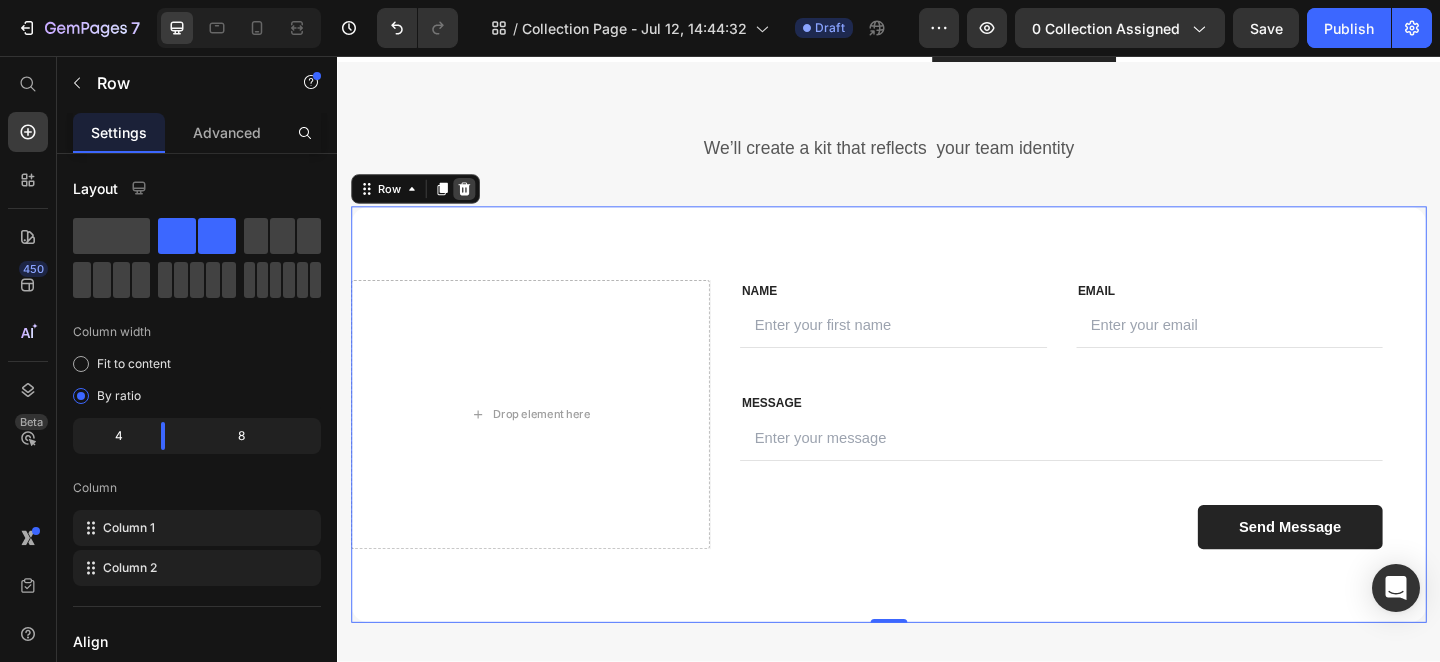 click 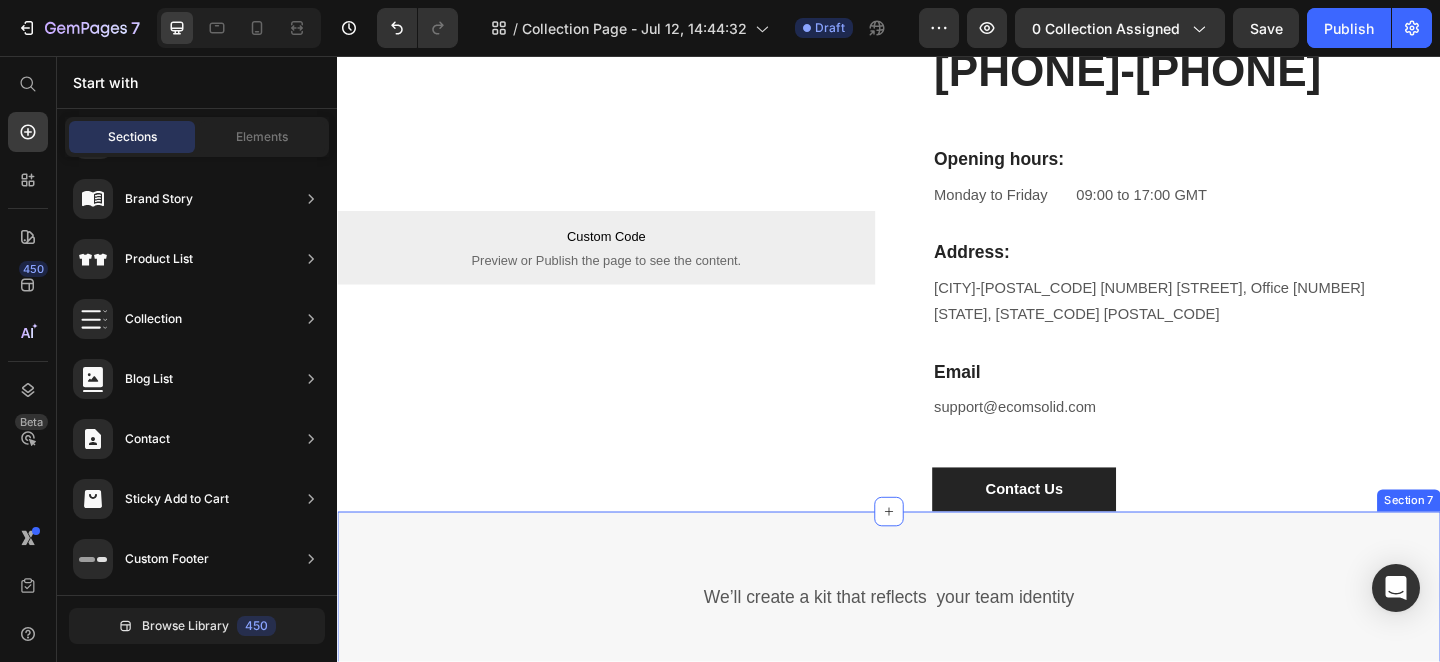 scroll, scrollTop: 2515, scrollLeft: 0, axis: vertical 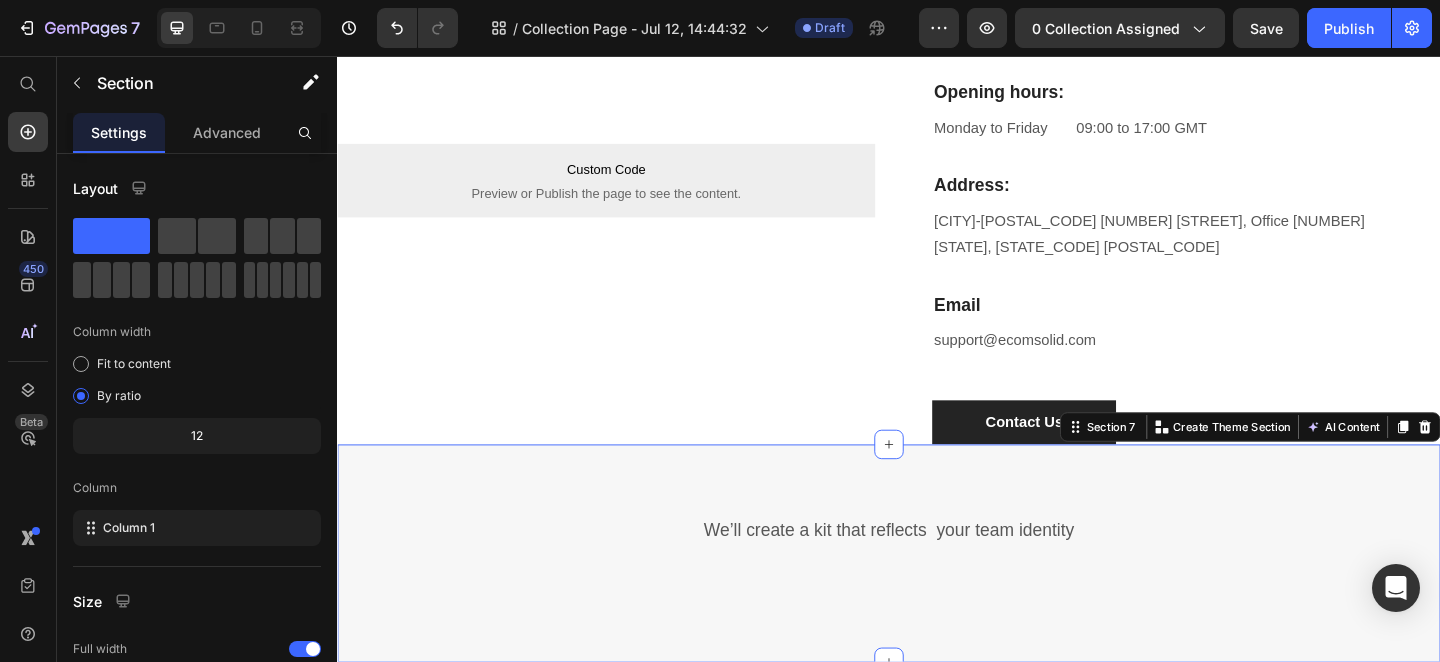 click on "We’ll create a kit that reflects  your team identity Text block Row" at bounding box center [937, 597] 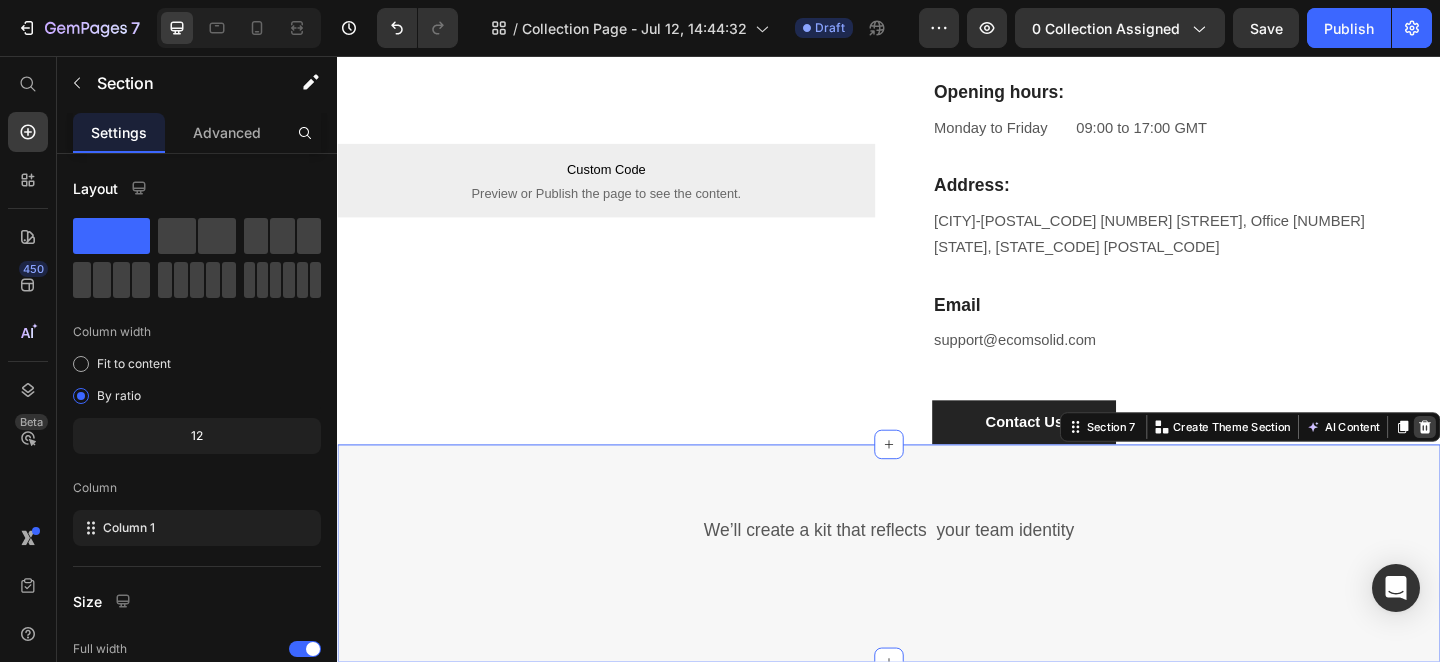 click 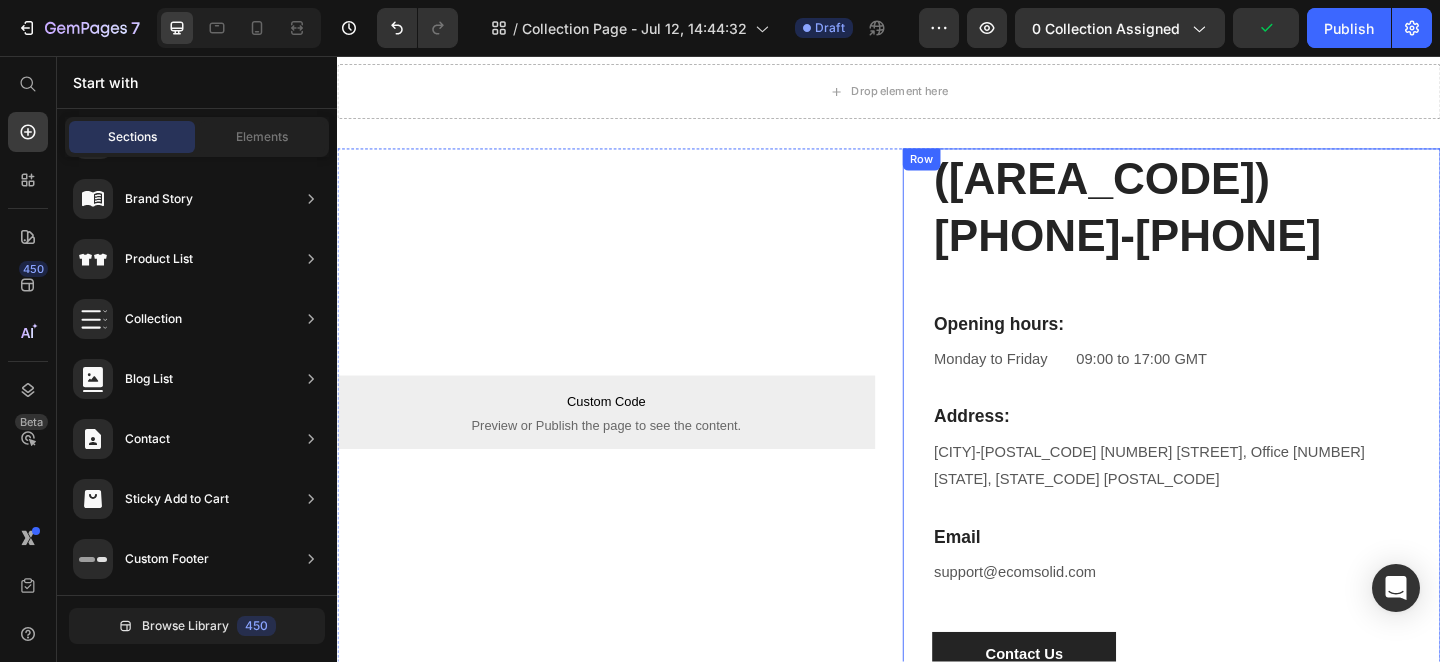 scroll, scrollTop: 2235, scrollLeft: 0, axis: vertical 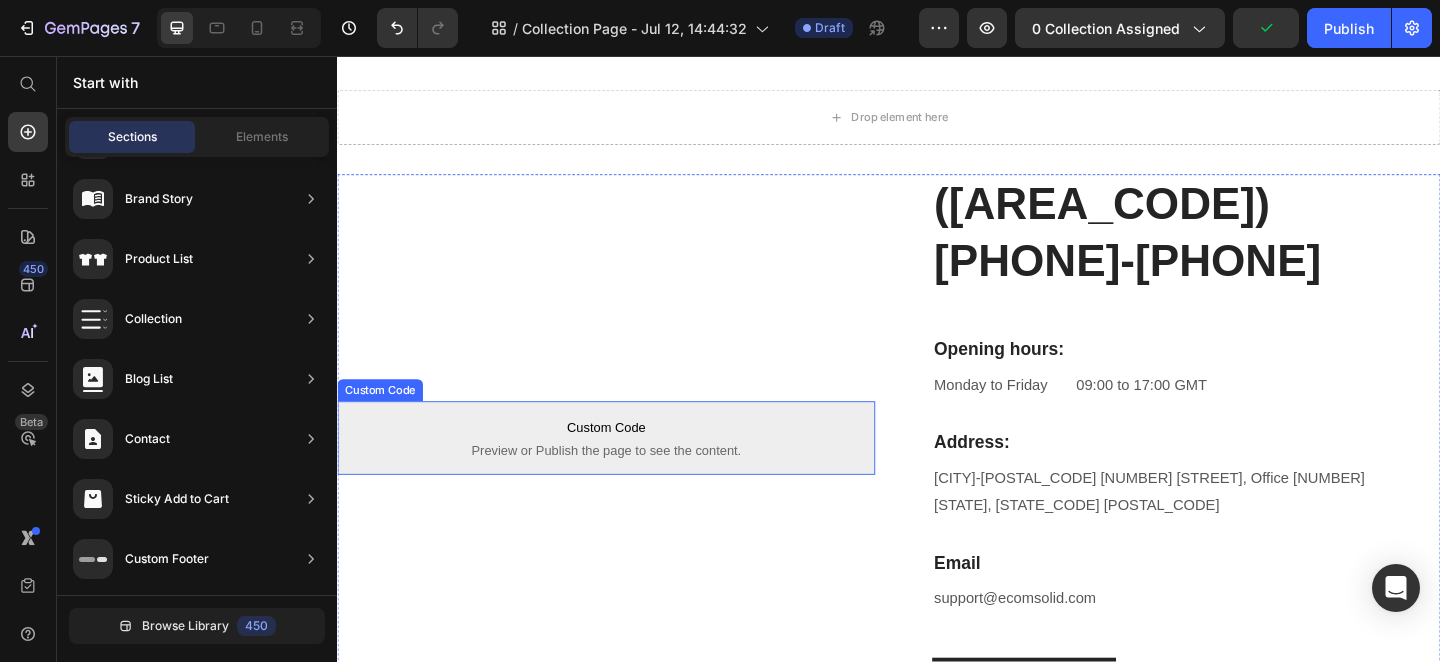 click on "Custom Code" at bounding box center (629, 460) 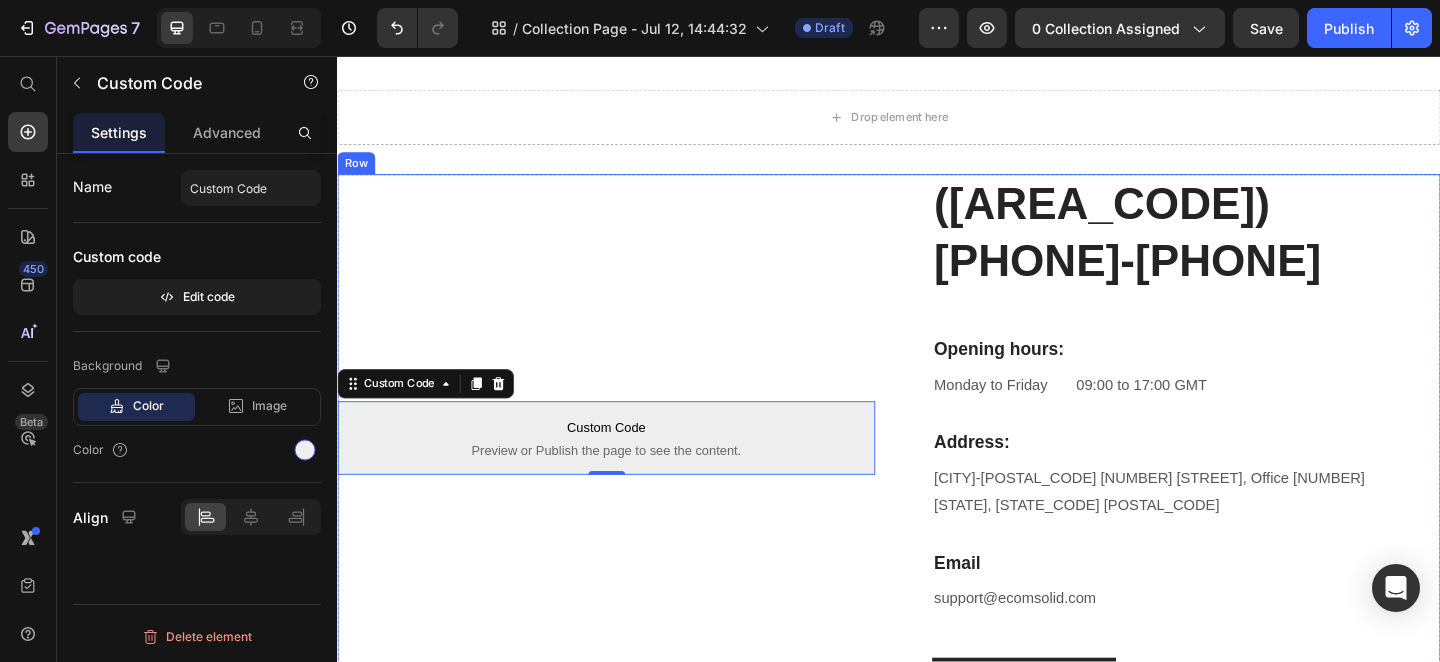 click on "Custom Code
Custom Code
Custom Code
Preview or Publish the page to see the content. Custom Code   0" at bounding box center [629, 472] 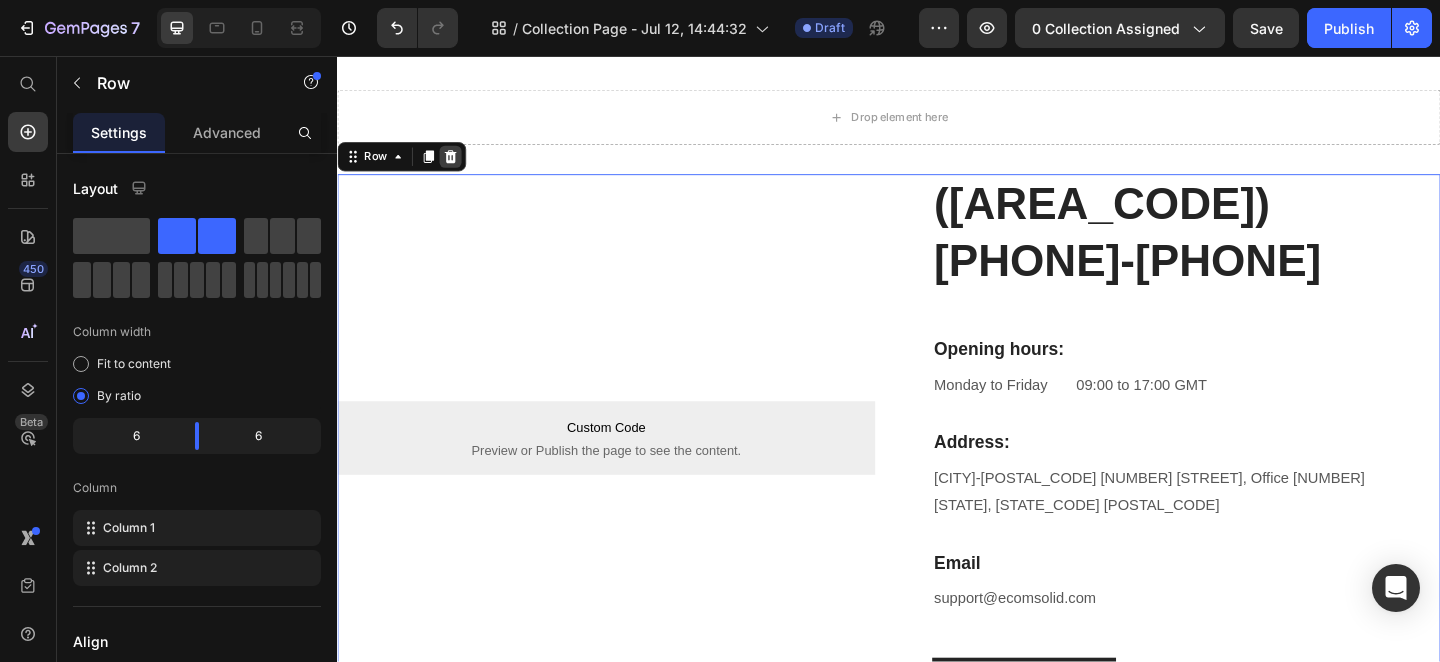 click 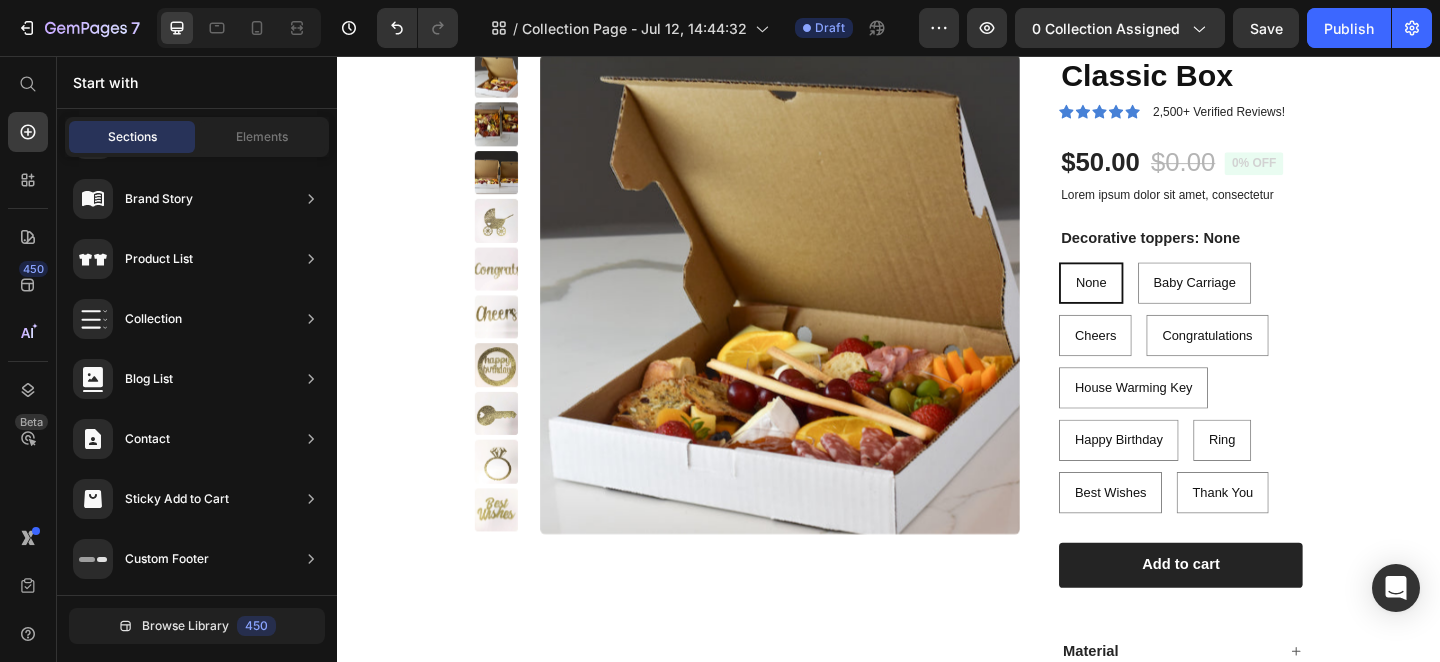 scroll, scrollTop: 1334, scrollLeft: 0, axis: vertical 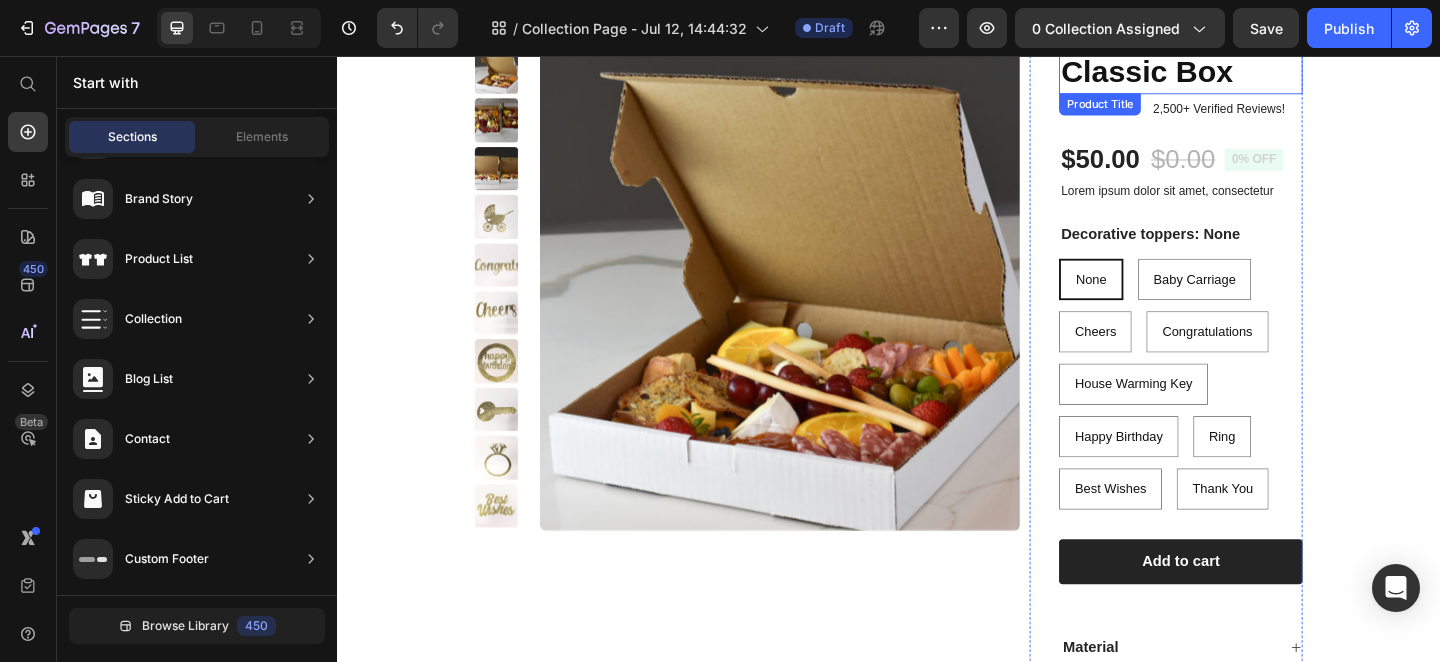 click on "Classic Box" at bounding box center [1254, 74] 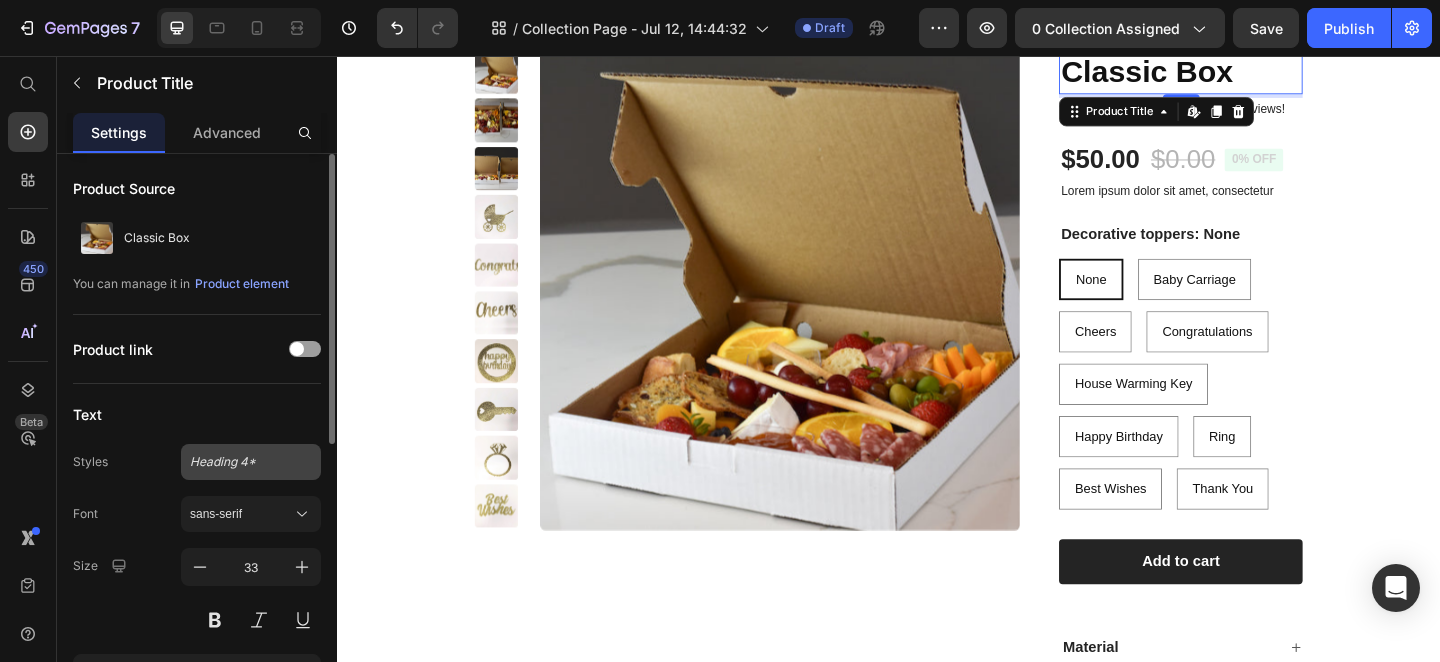 click on "Heading 4*" 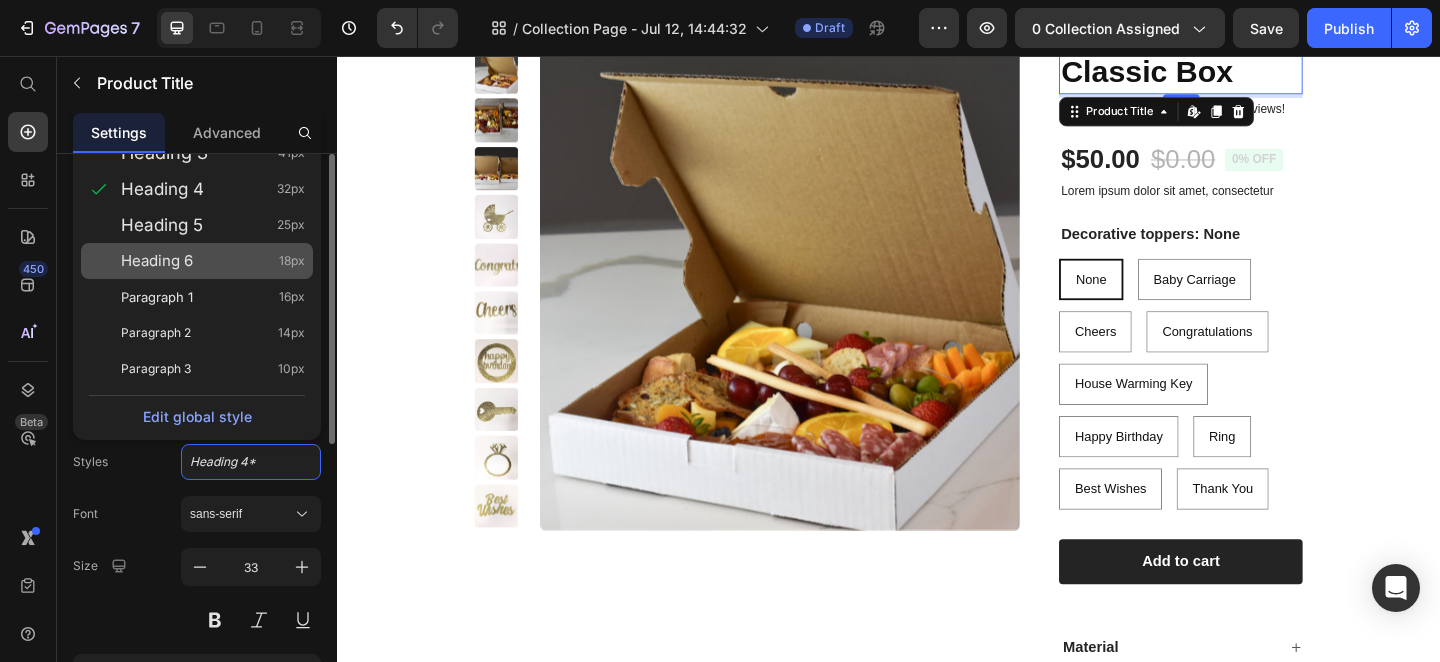 click on "Heading 6 18px" 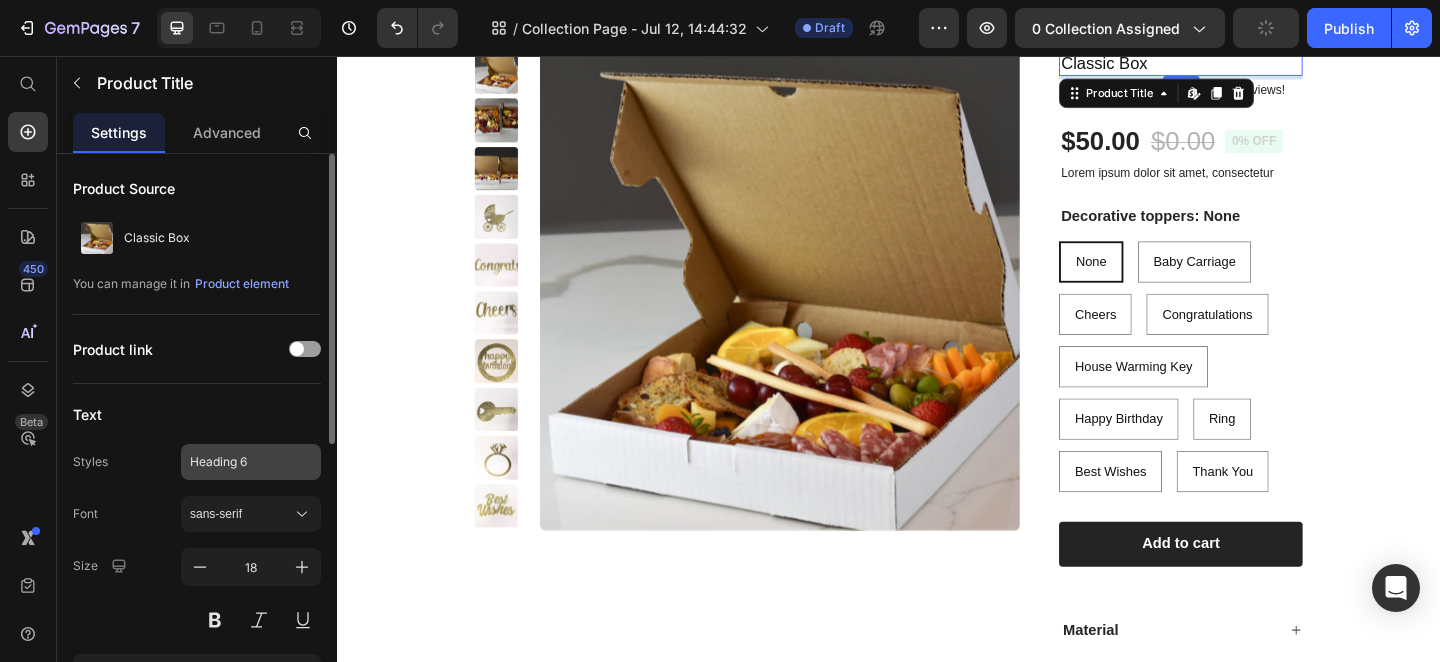 click on "Heading 6" 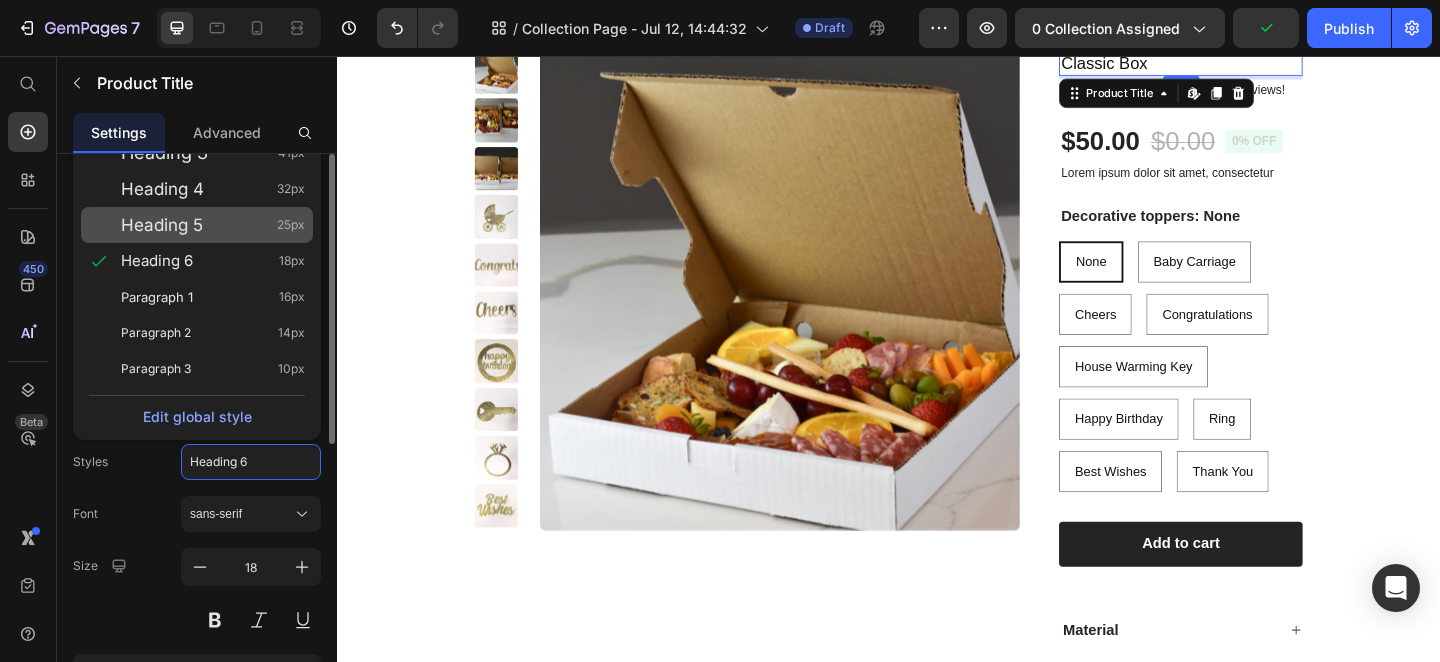 click on "Heading 5 25px" at bounding box center [213, 225] 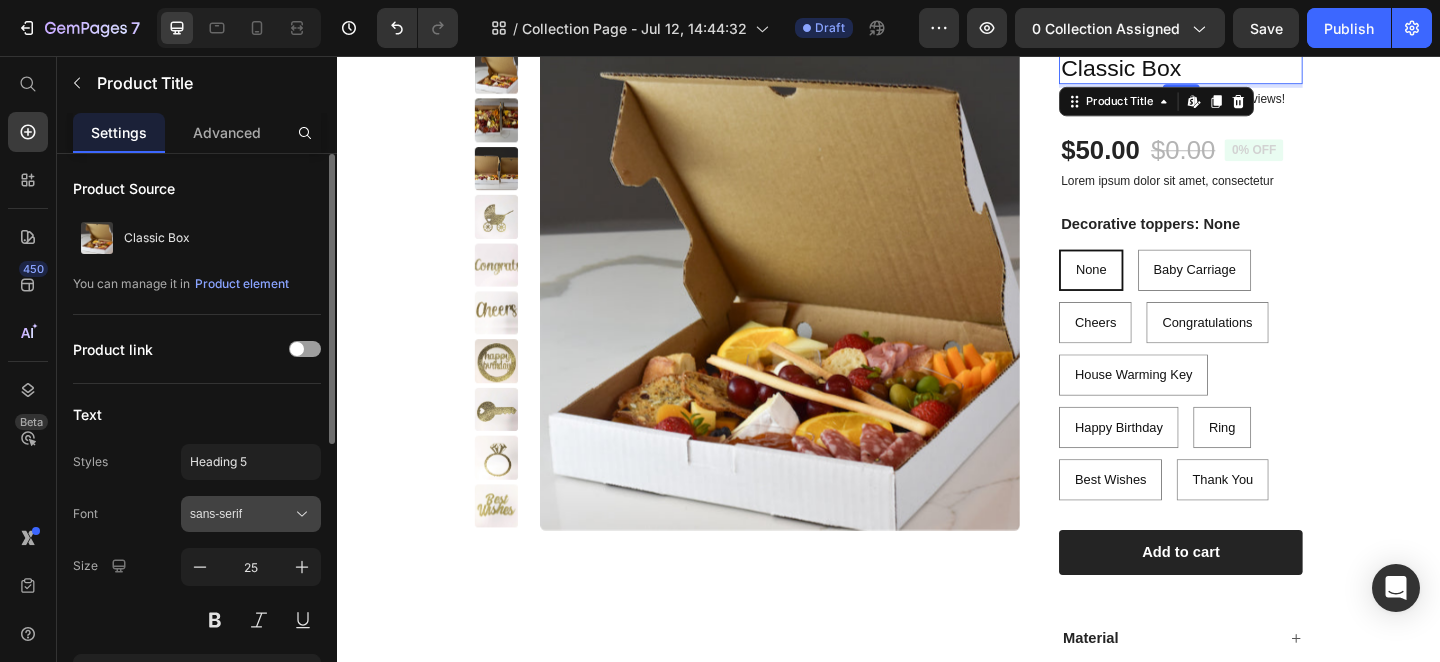 click on "sans-serif" at bounding box center (241, 514) 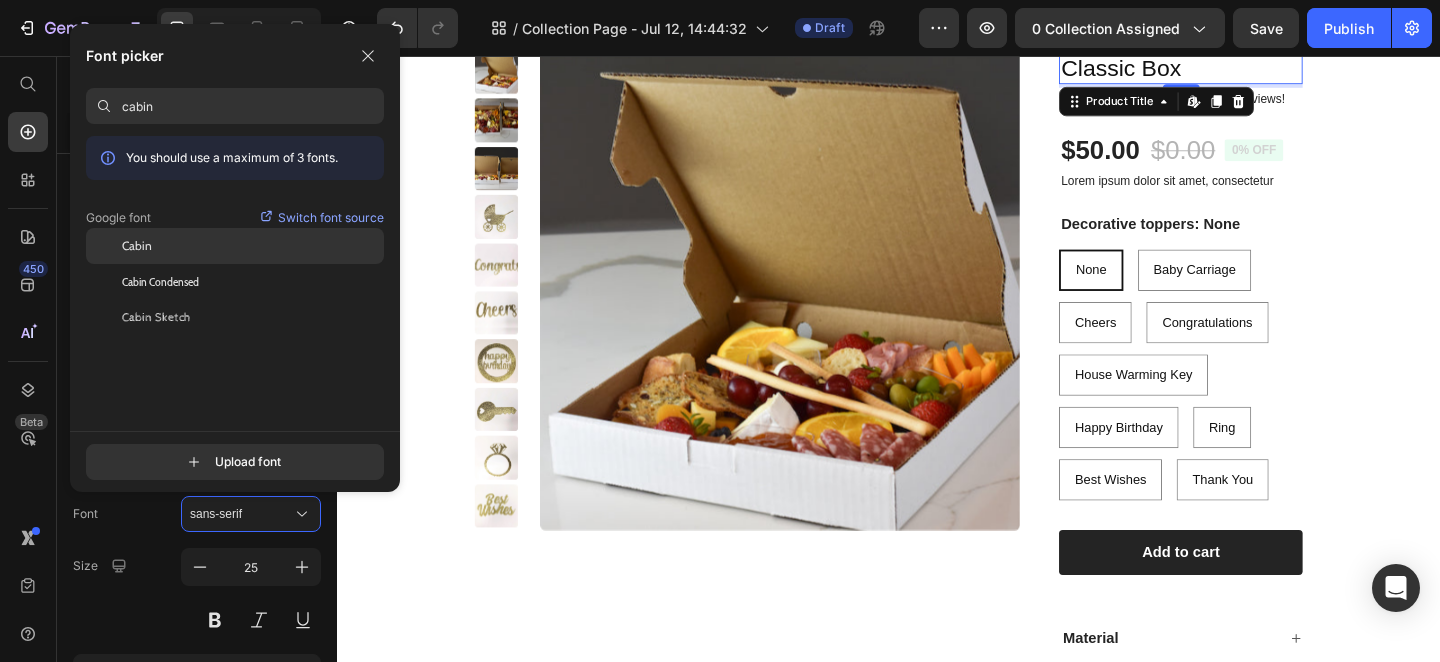 type on "cabin" 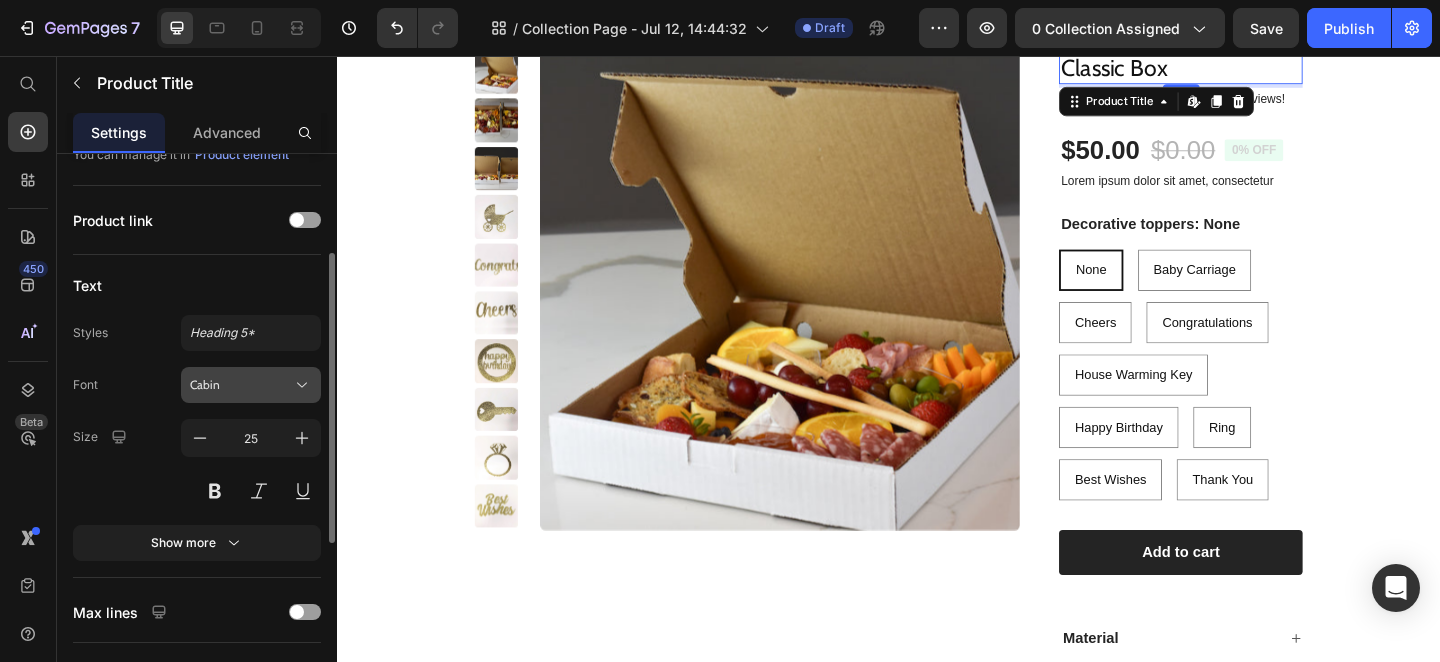 scroll, scrollTop: 187, scrollLeft: 0, axis: vertical 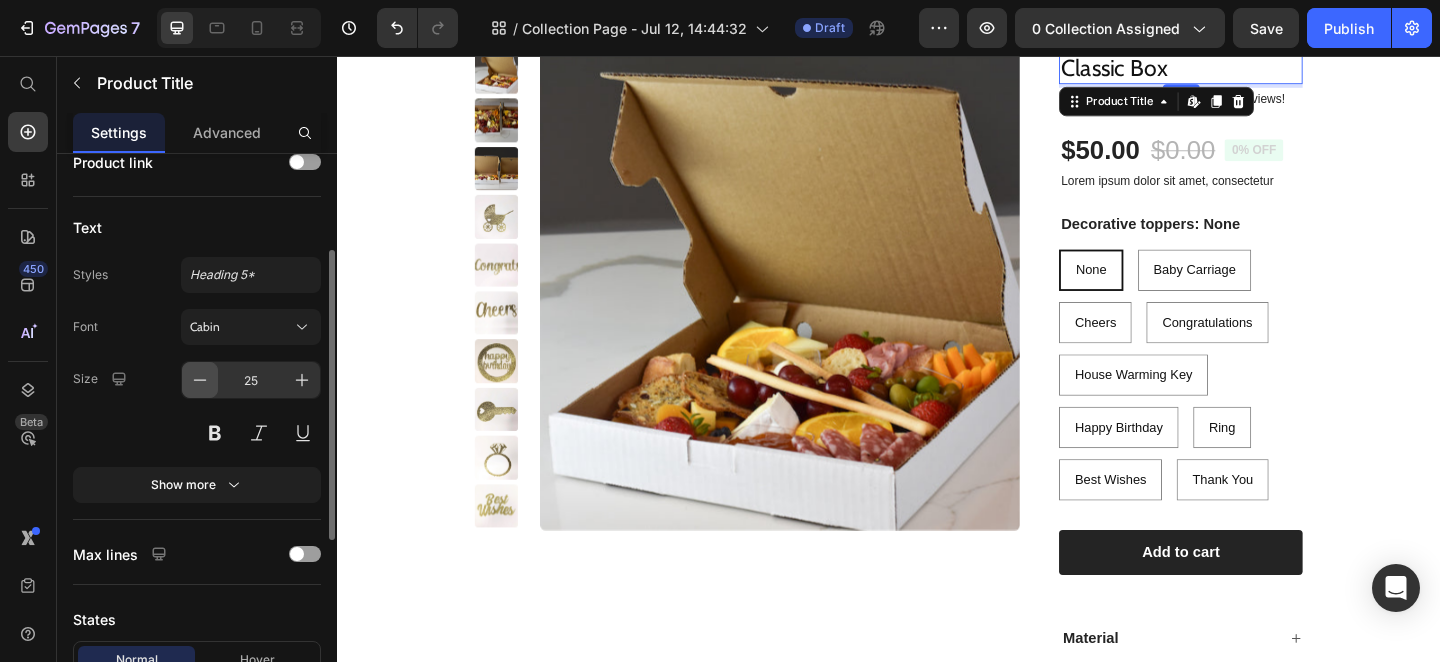 click 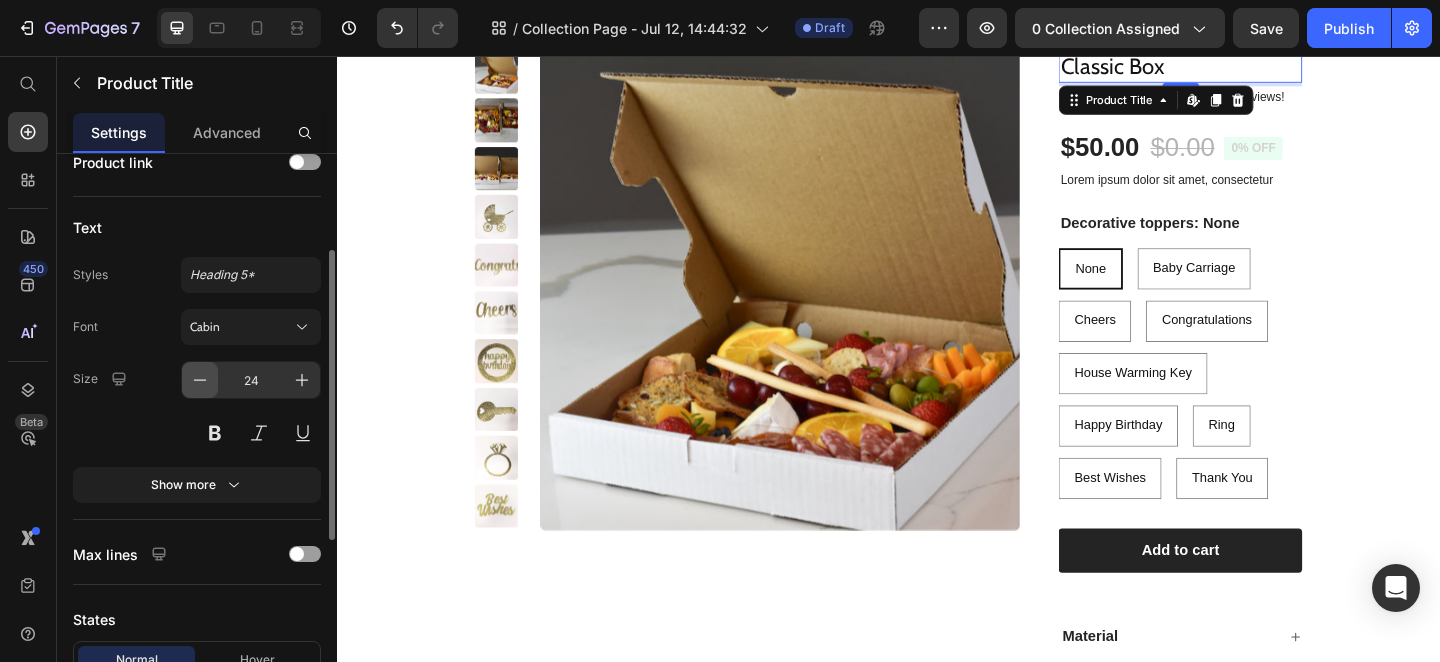 click 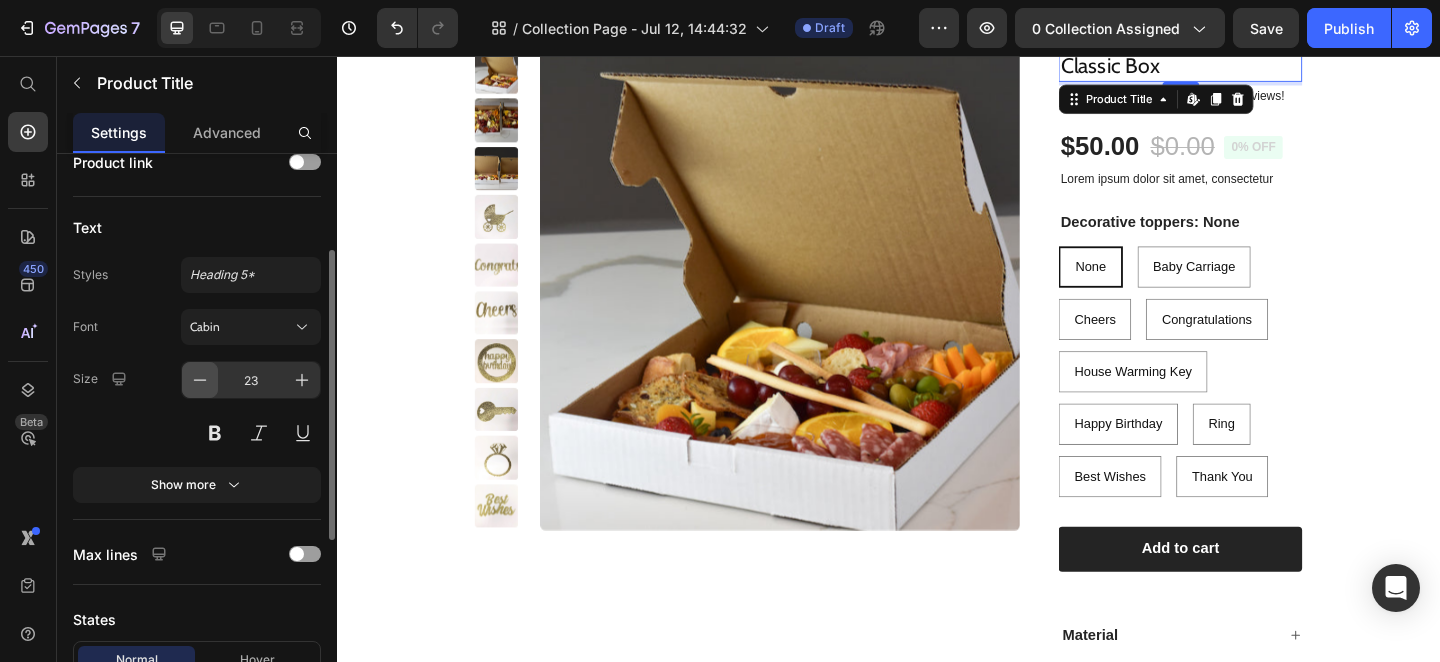 click 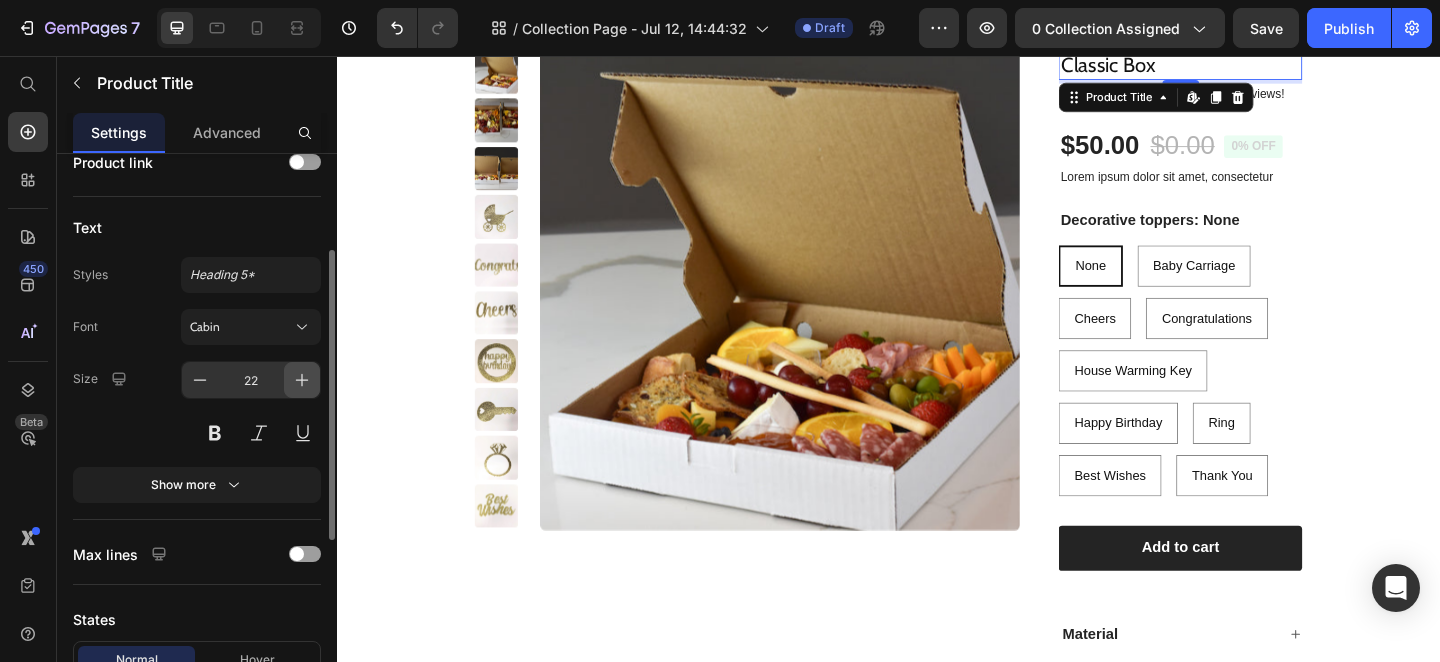 click at bounding box center [302, 380] 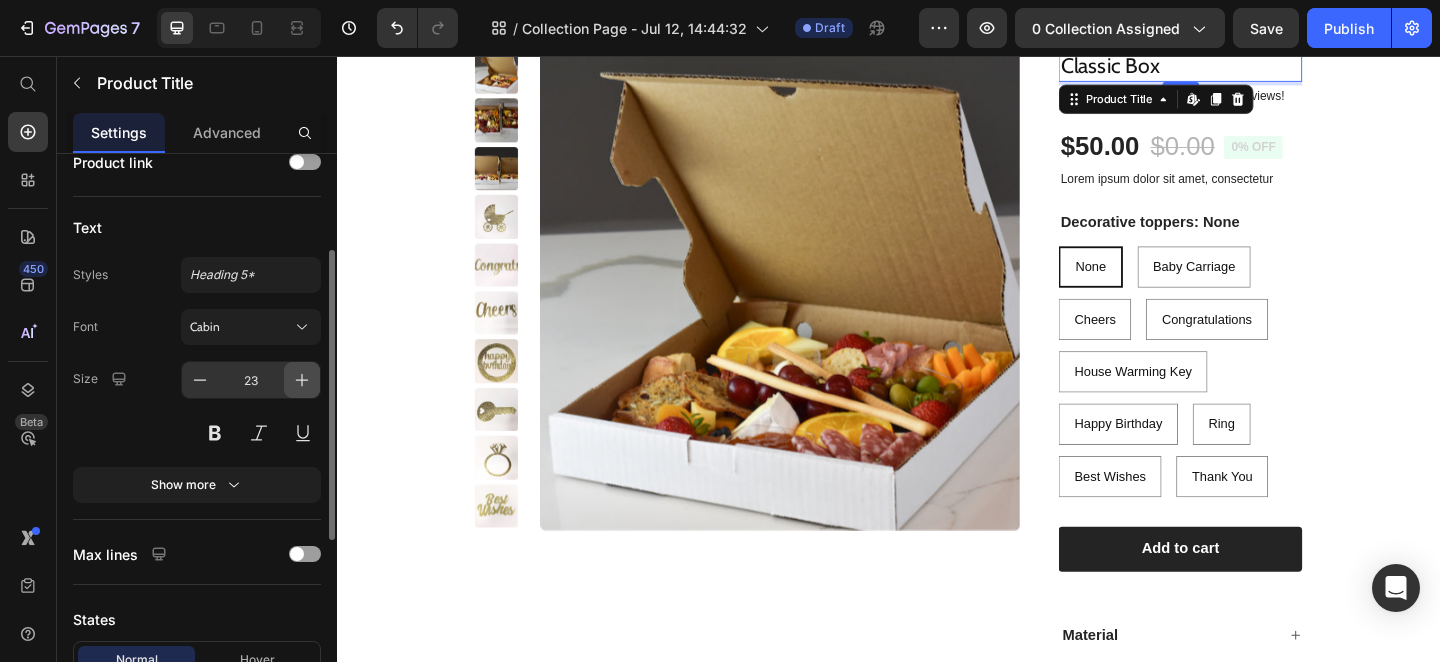 click at bounding box center [302, 380] 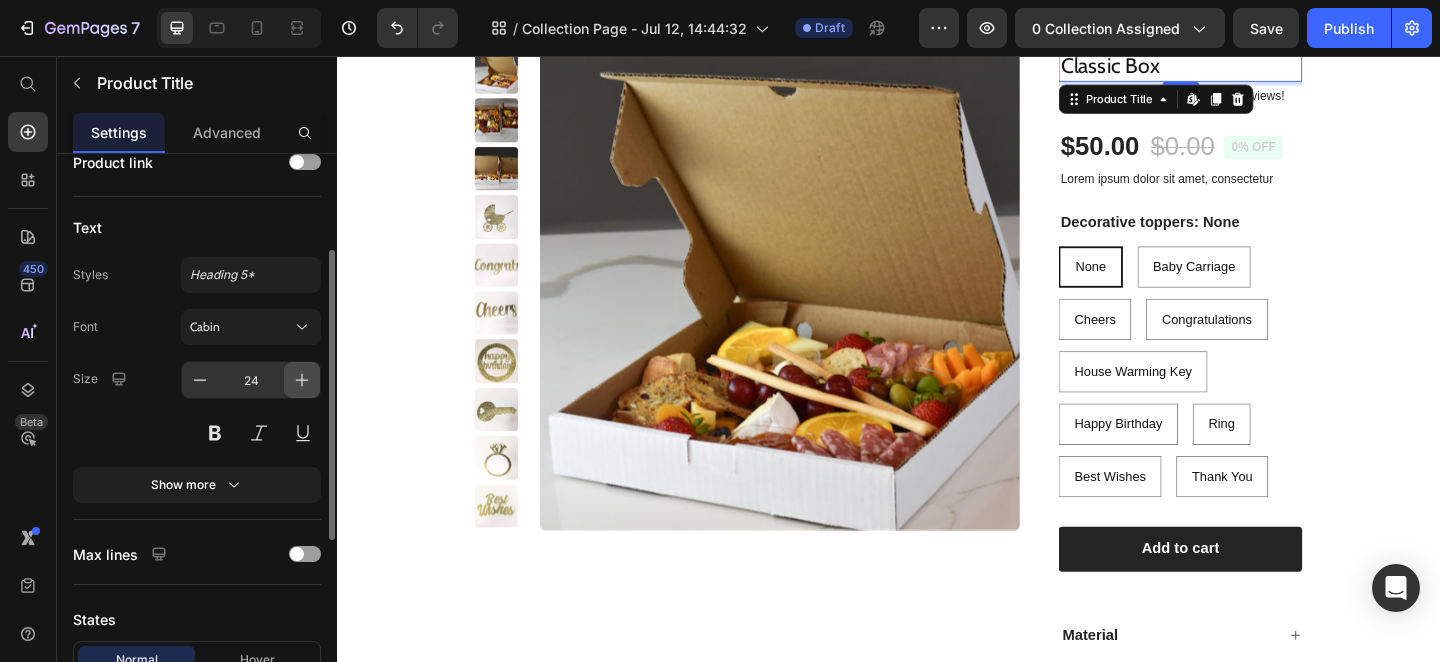 click at bounding box center [302, 380] 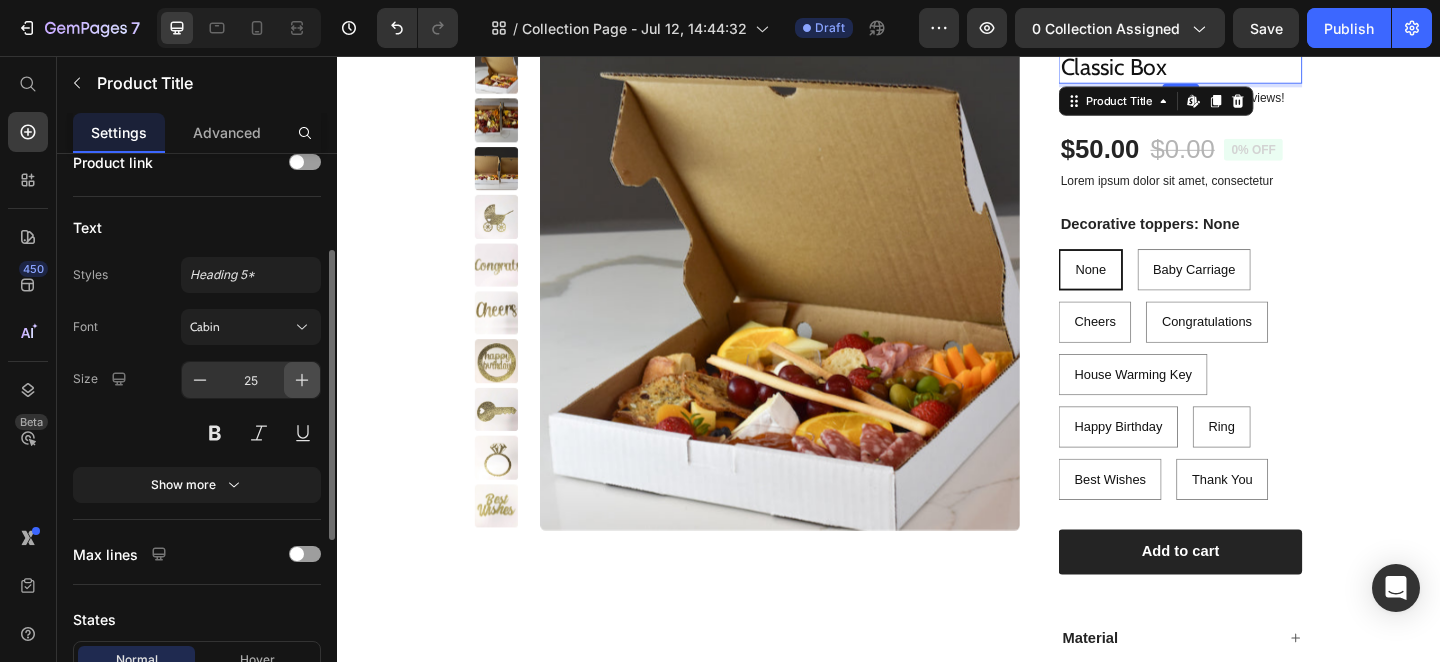 click at bounding box center (302, 380) 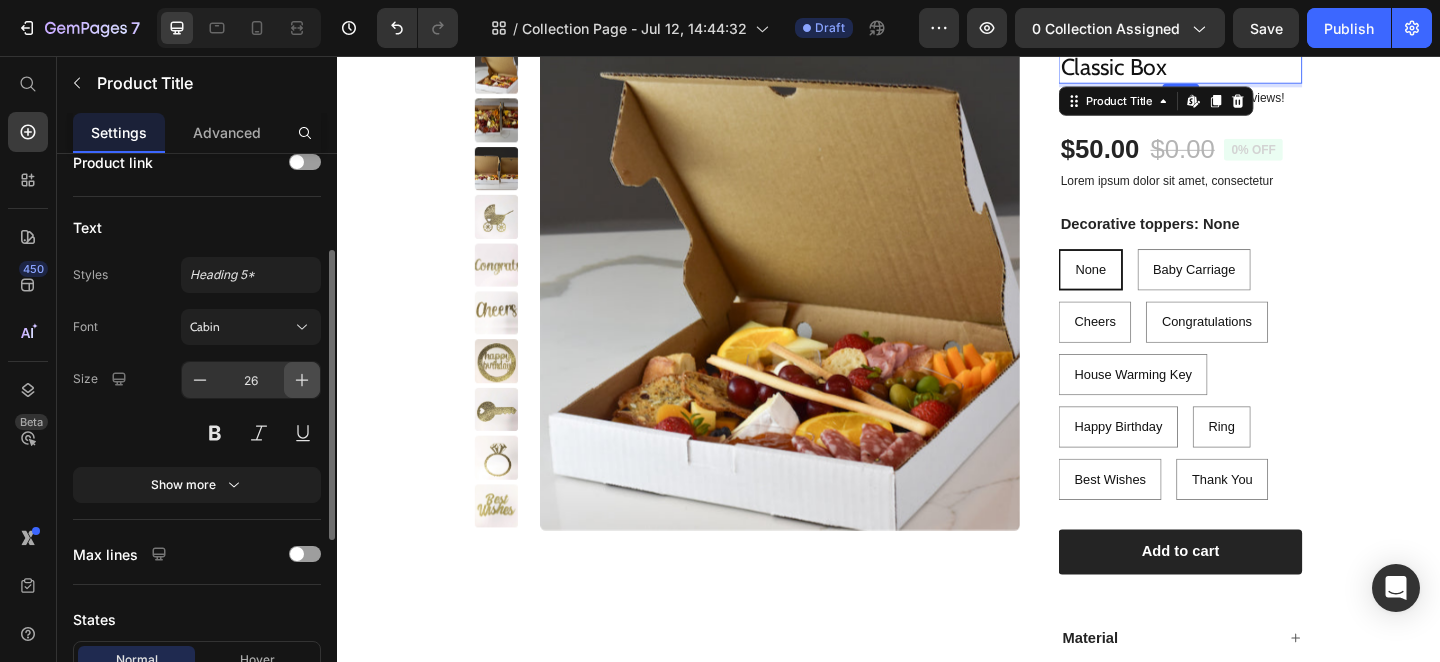 click at bounding box center [302, 380] 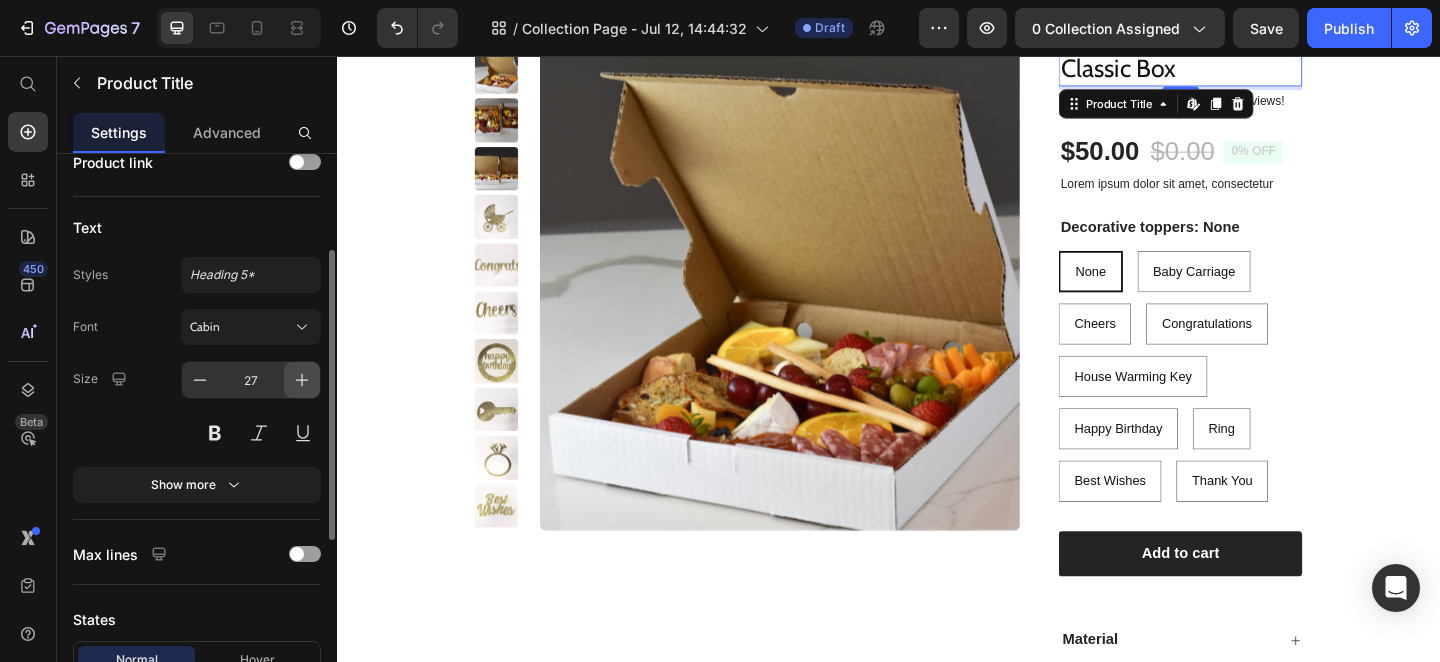 click at bounding box center [302, 380] 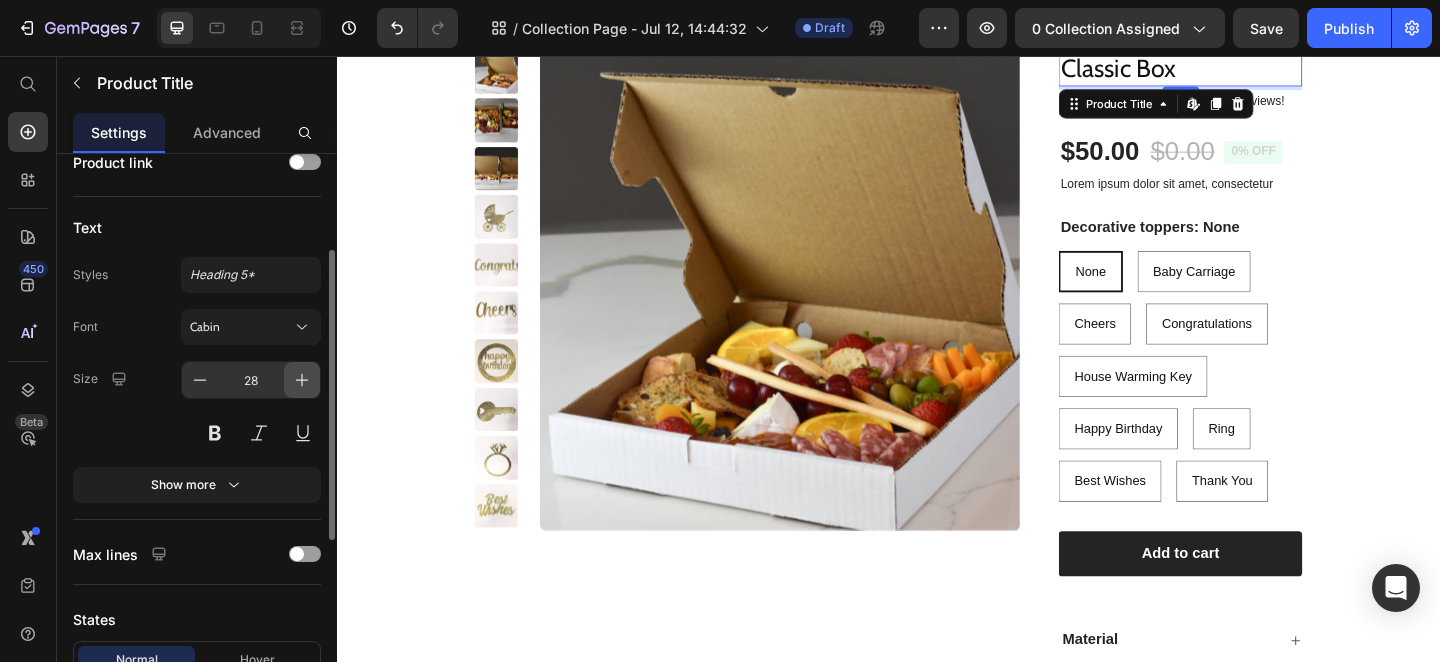 click at bounding box center [302, 380] 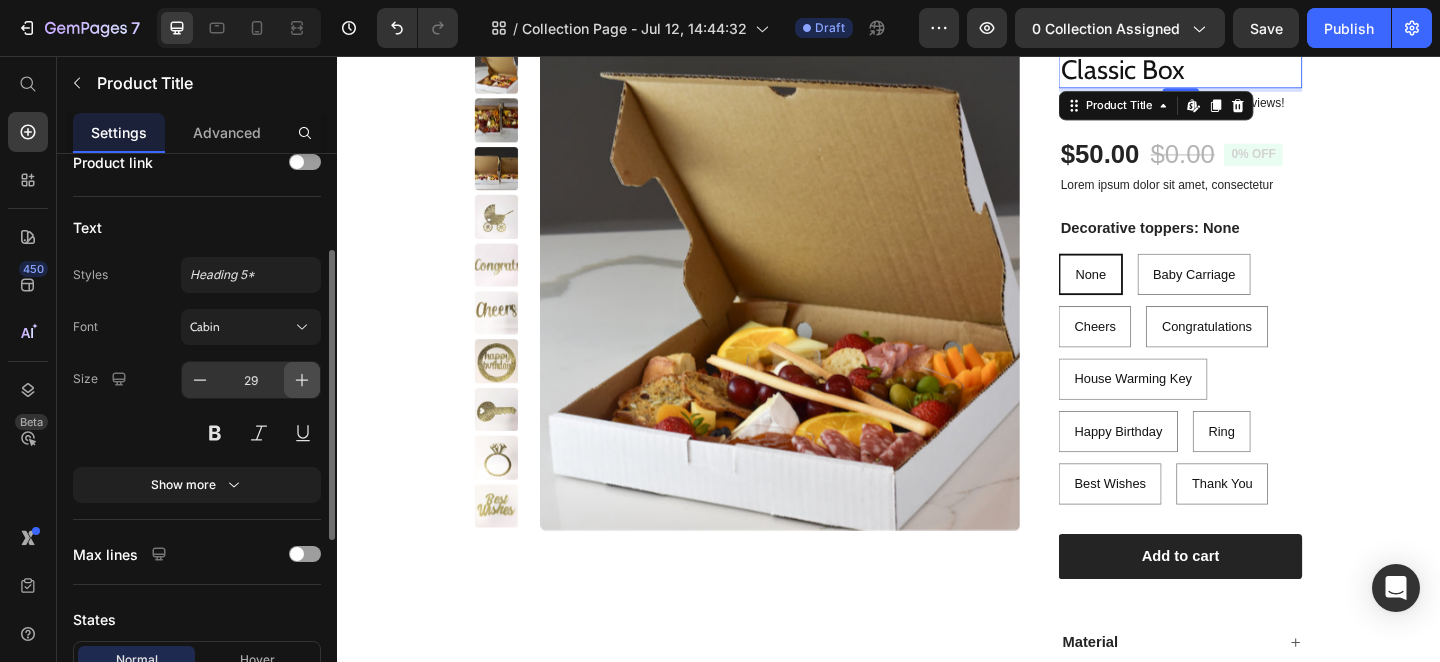 click at bounding box center [302, 380] 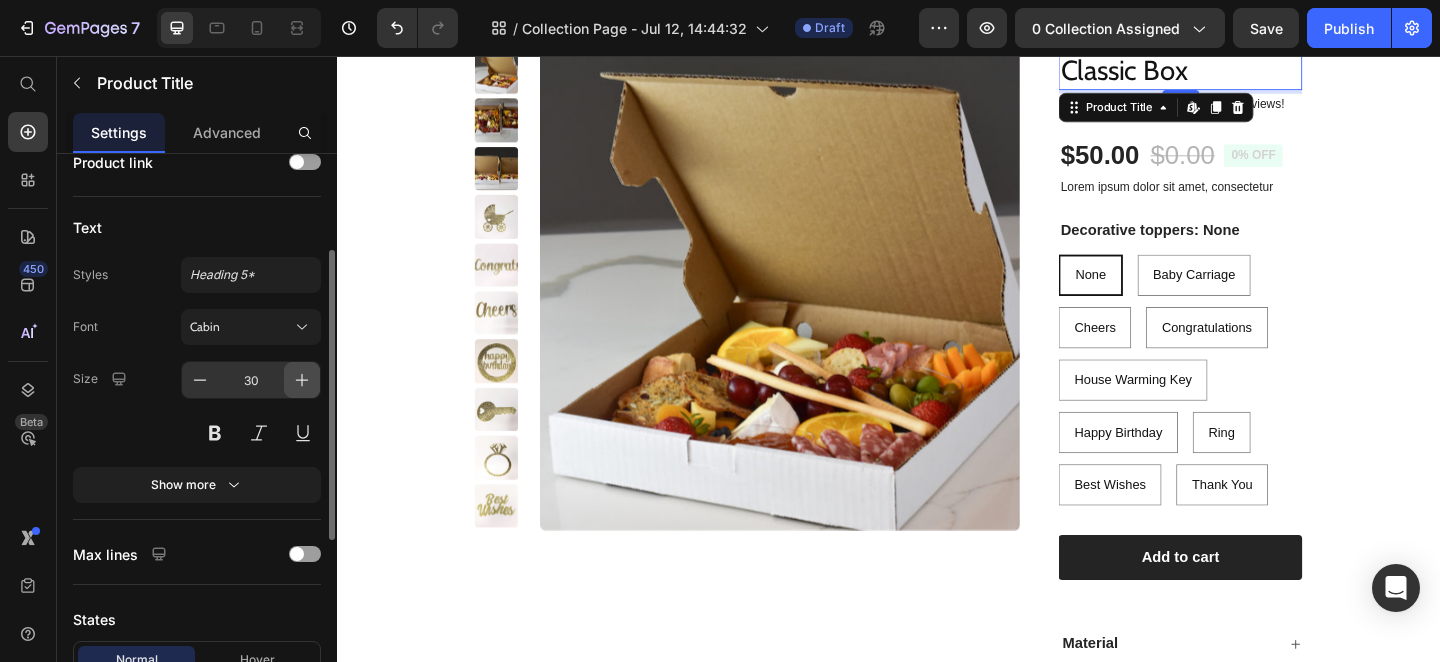 click at bounding box center [302, 380] 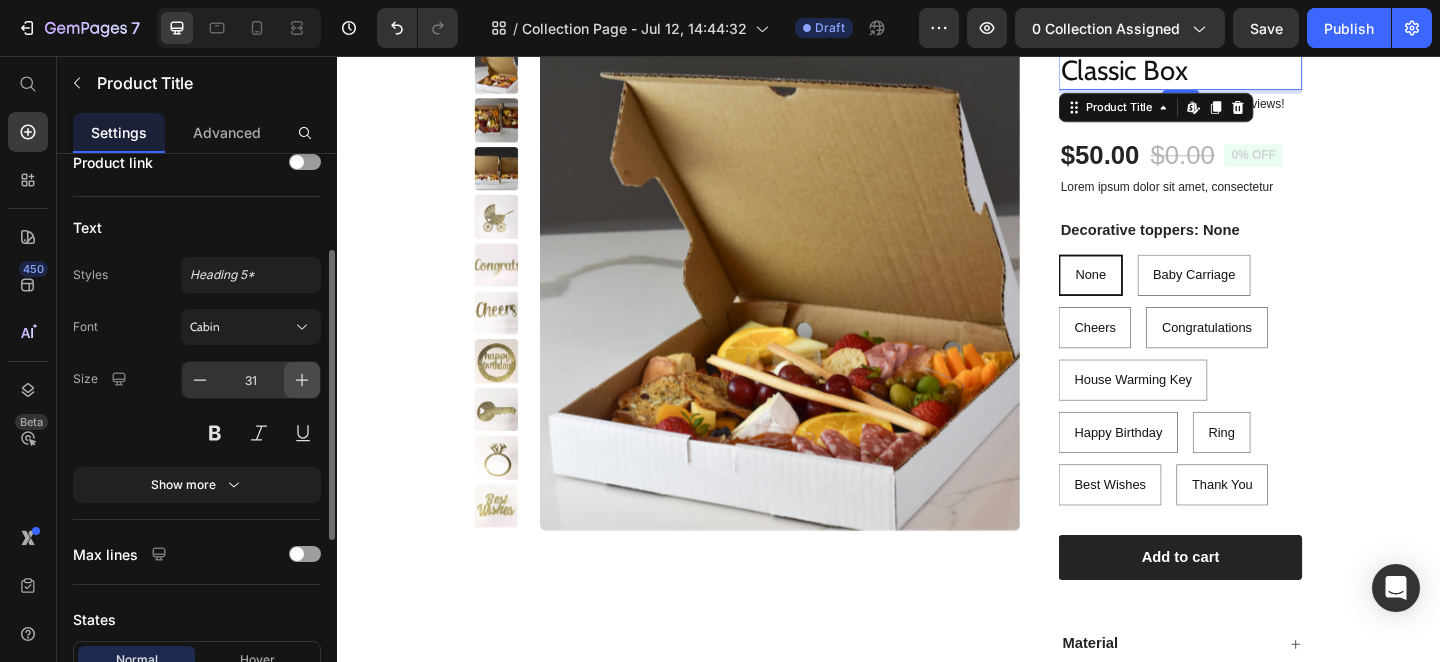 click at bounding box center [302, 380] 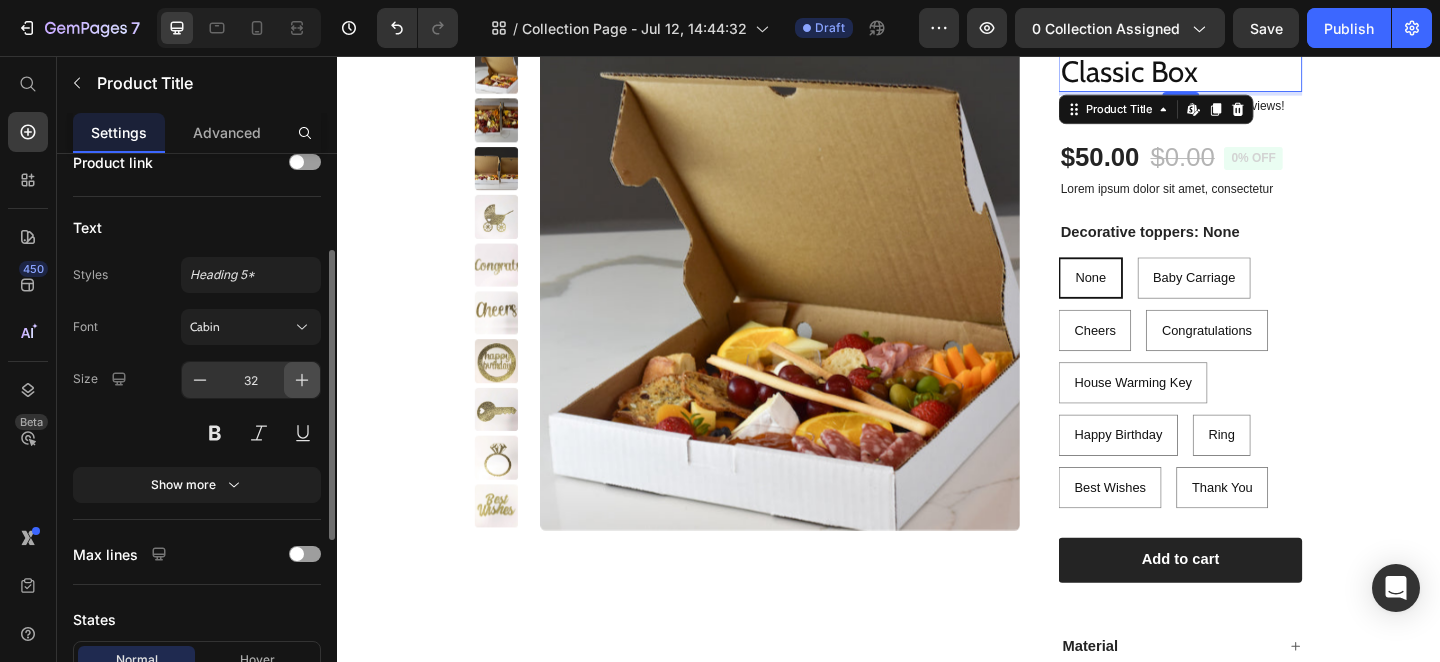 click at bounding box center (302, 380) 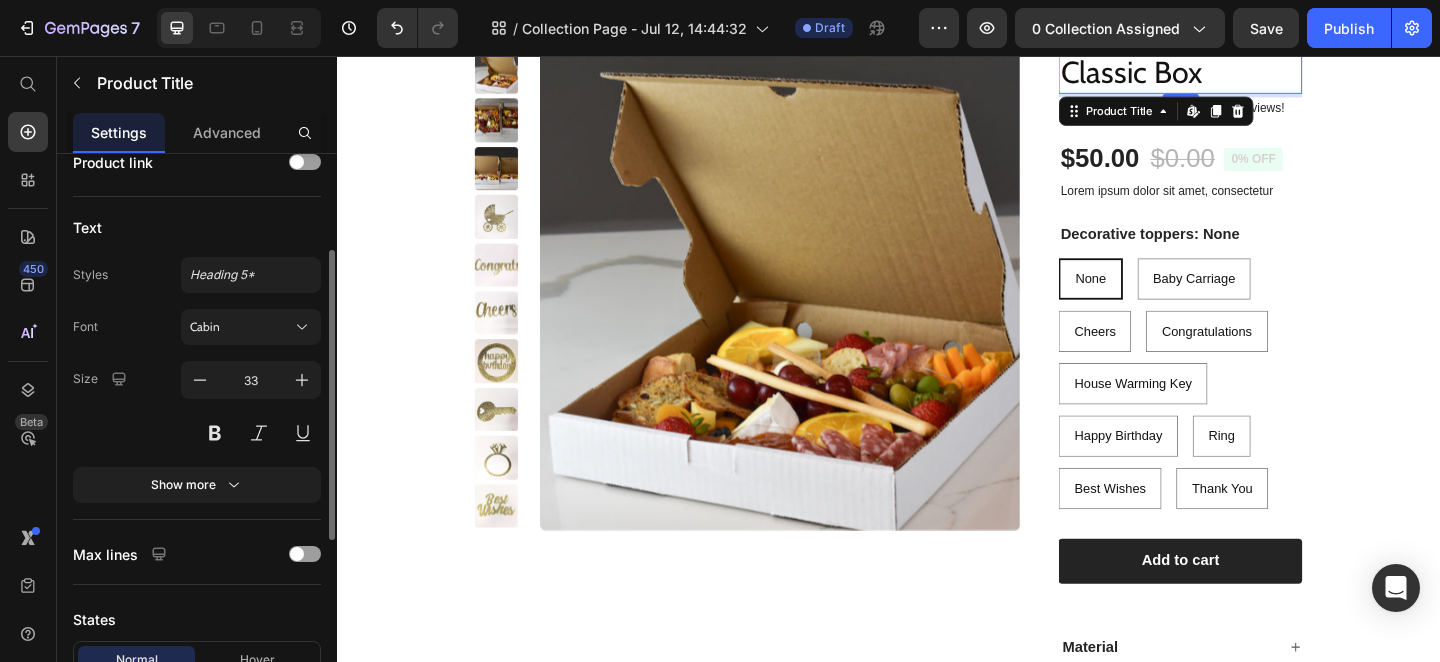 click on "Text Styles Heading 5* Font Cabin Size 33 Show more" 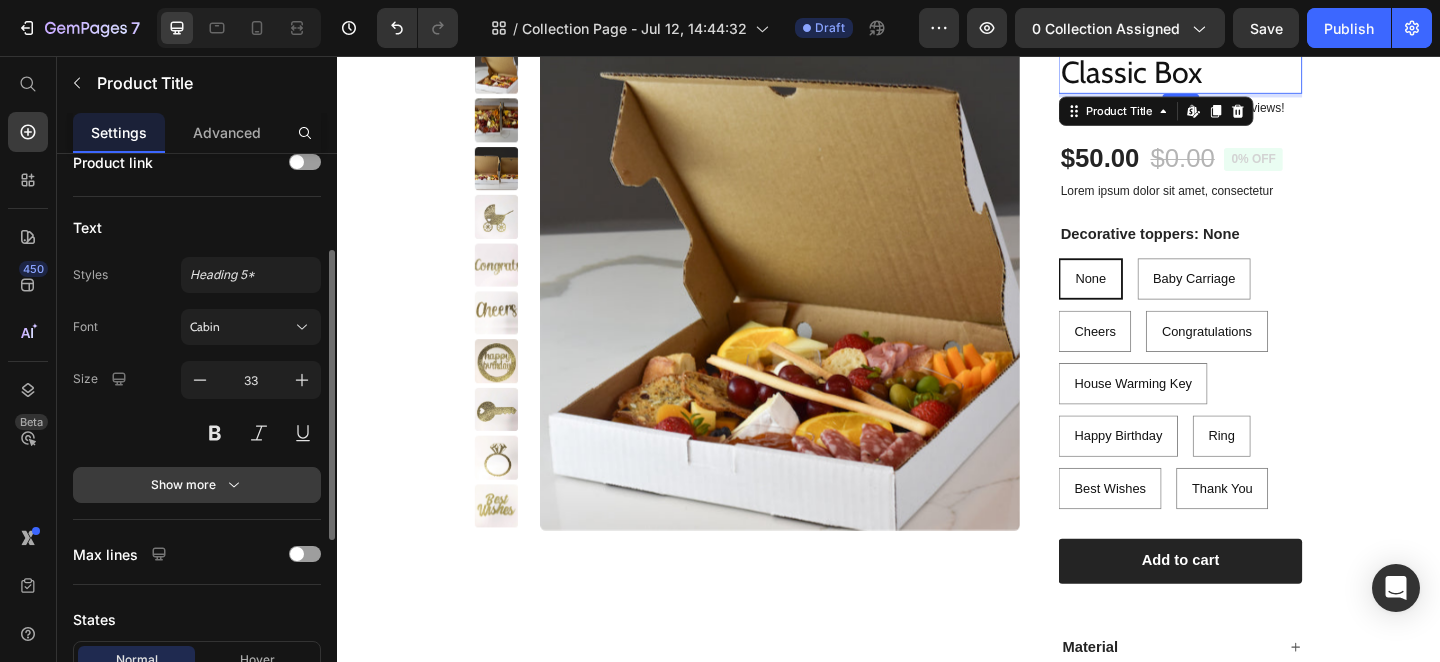 click on "Show more" at bounding box center (197, 485) 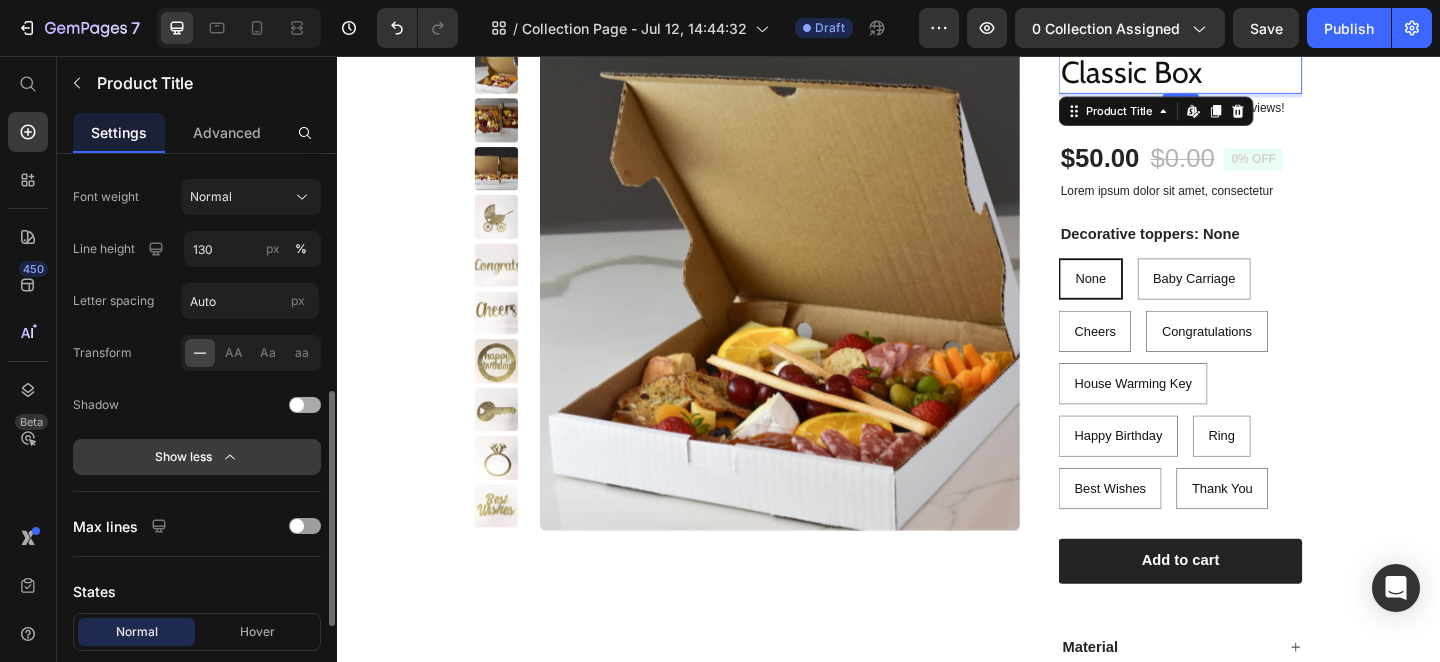 scroll, scrollTop: 503, scrollLeft: 0, axis: vertical 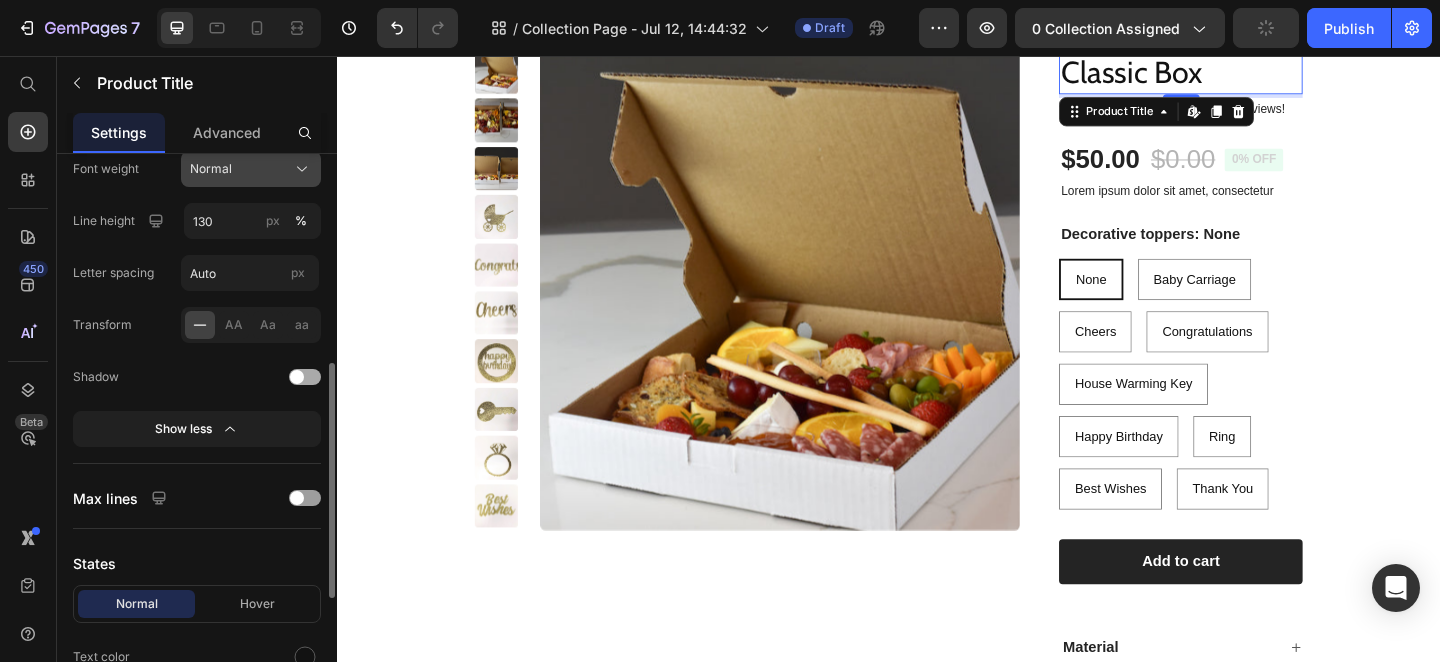 click on "Normal" 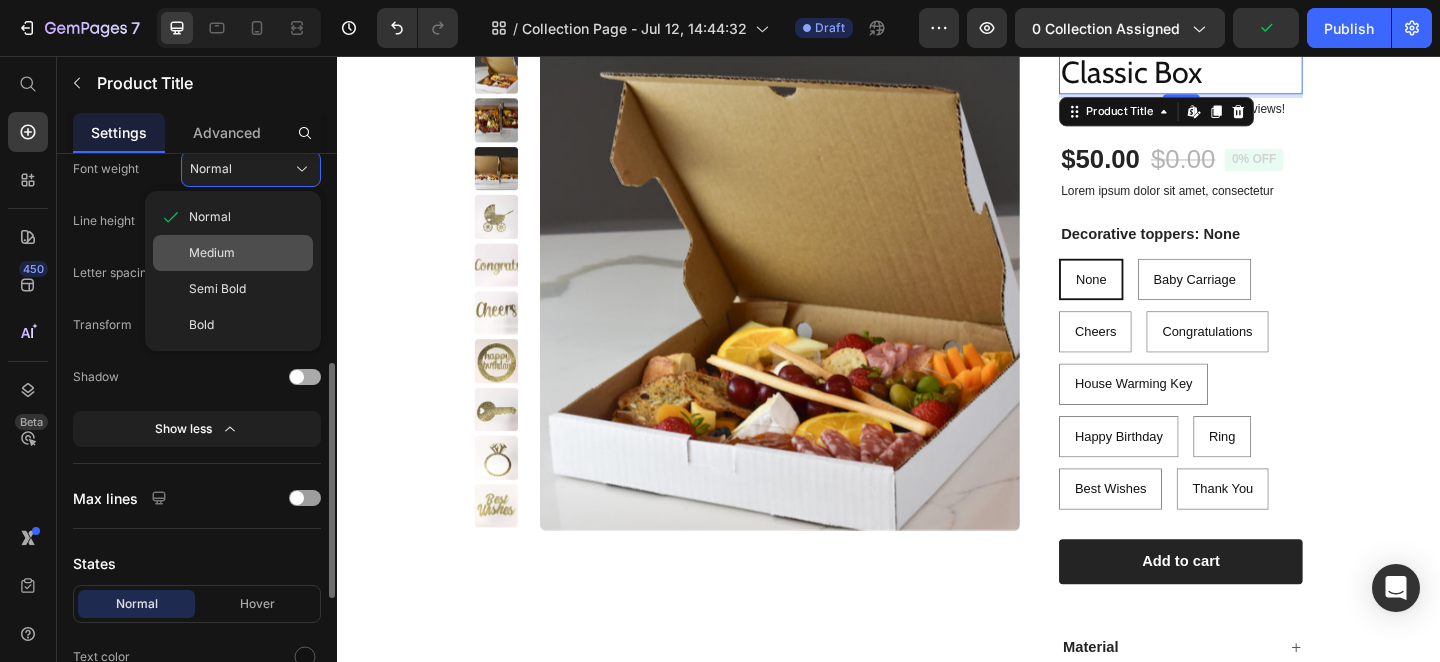 click on "Medium" 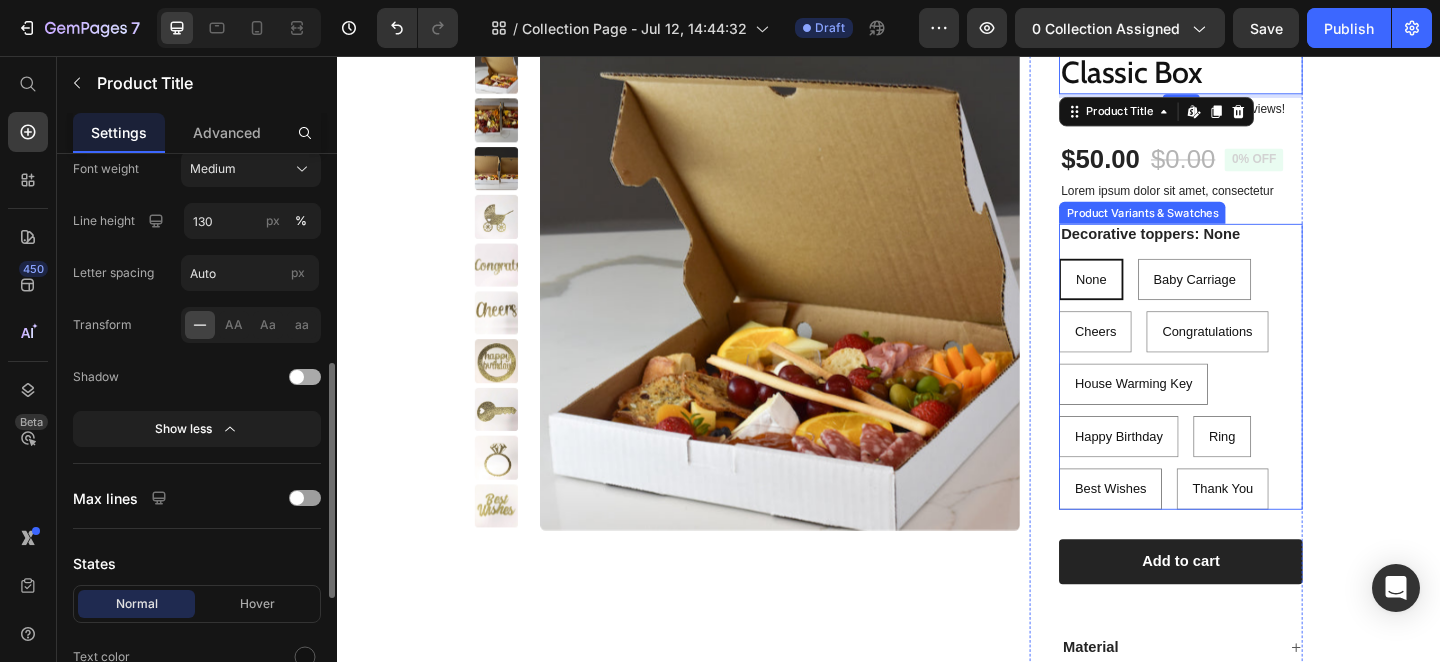click on "Decorative toppers: None" at bounding box center (1221, 251) 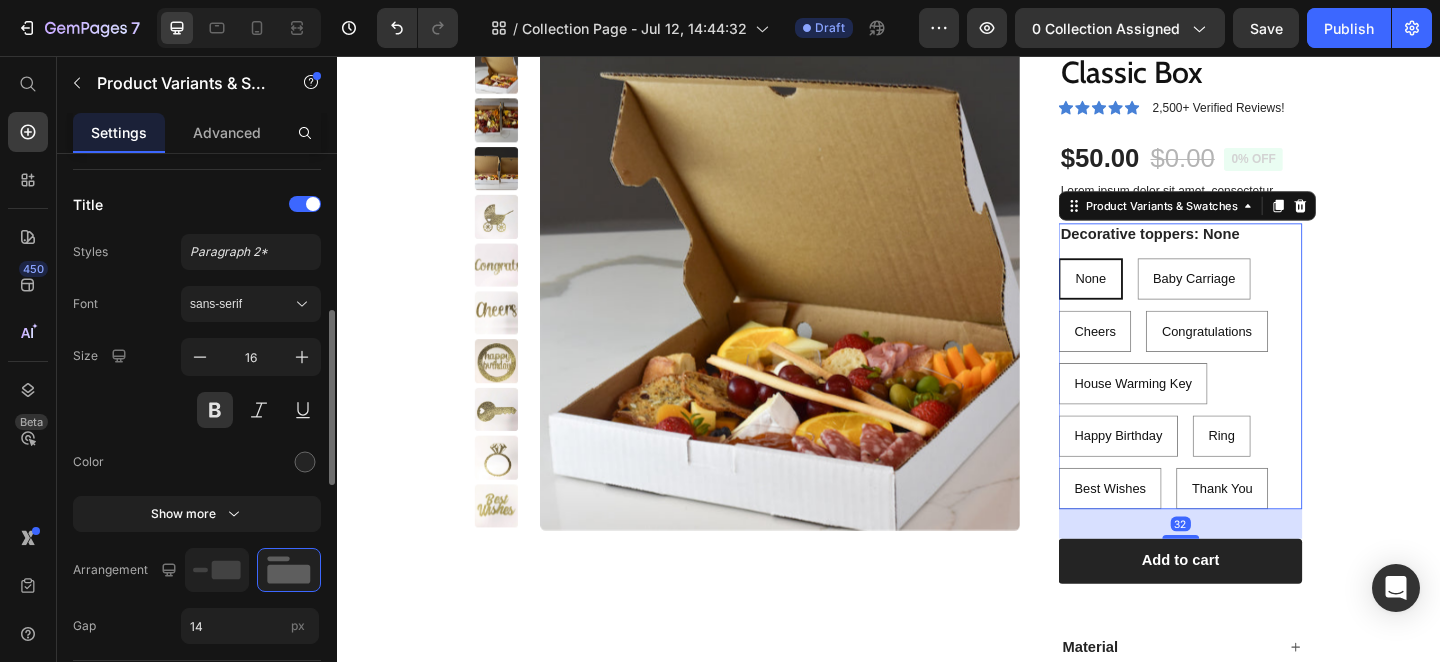 scroll, scrollTop: 0, scrollLeft: 0, axis: both 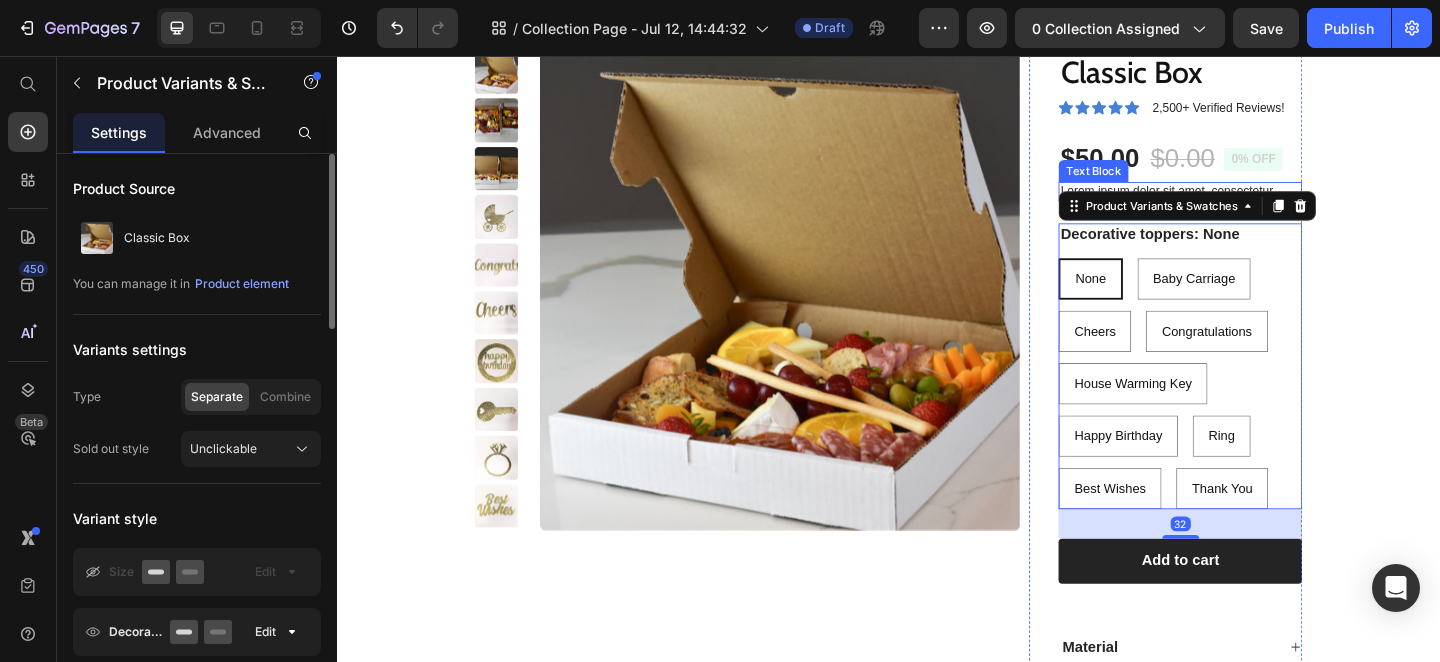 click on "Text Block" at bounding box center (1160, 182) 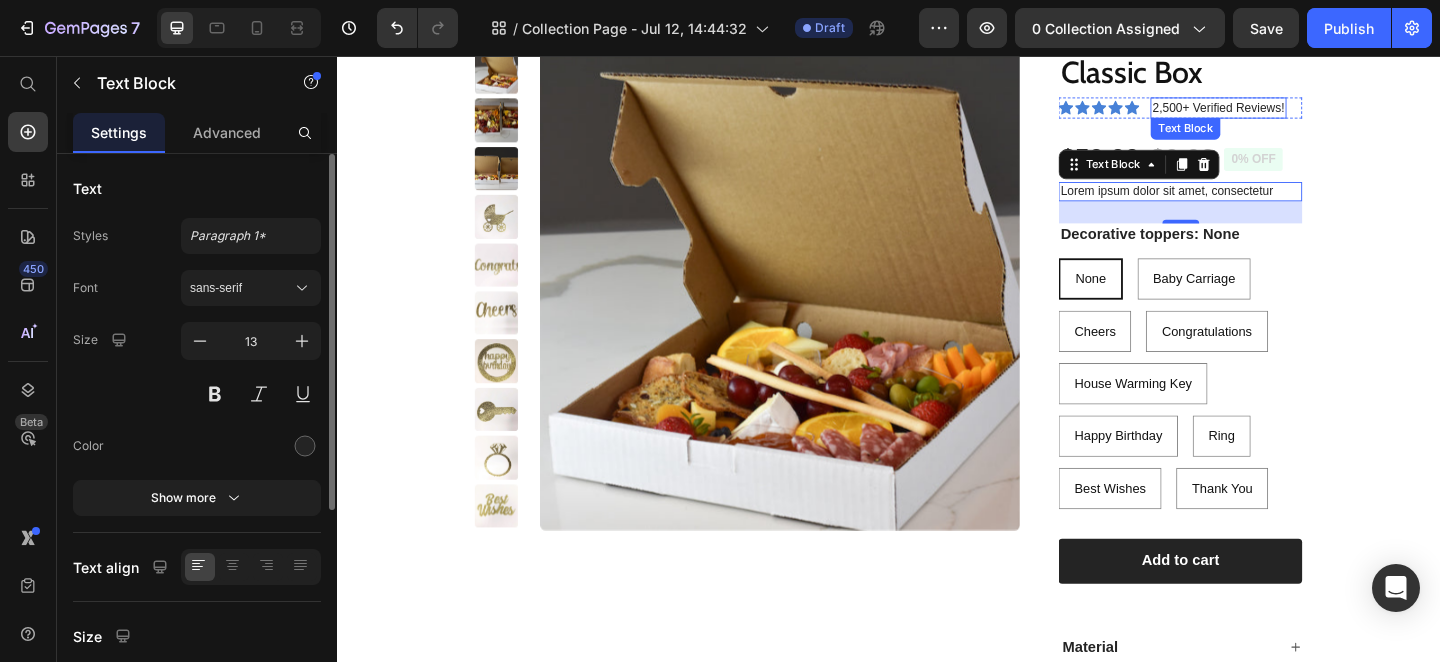 click on "2,500+ Verified Reviews!" at bounding box center [1295, 114] 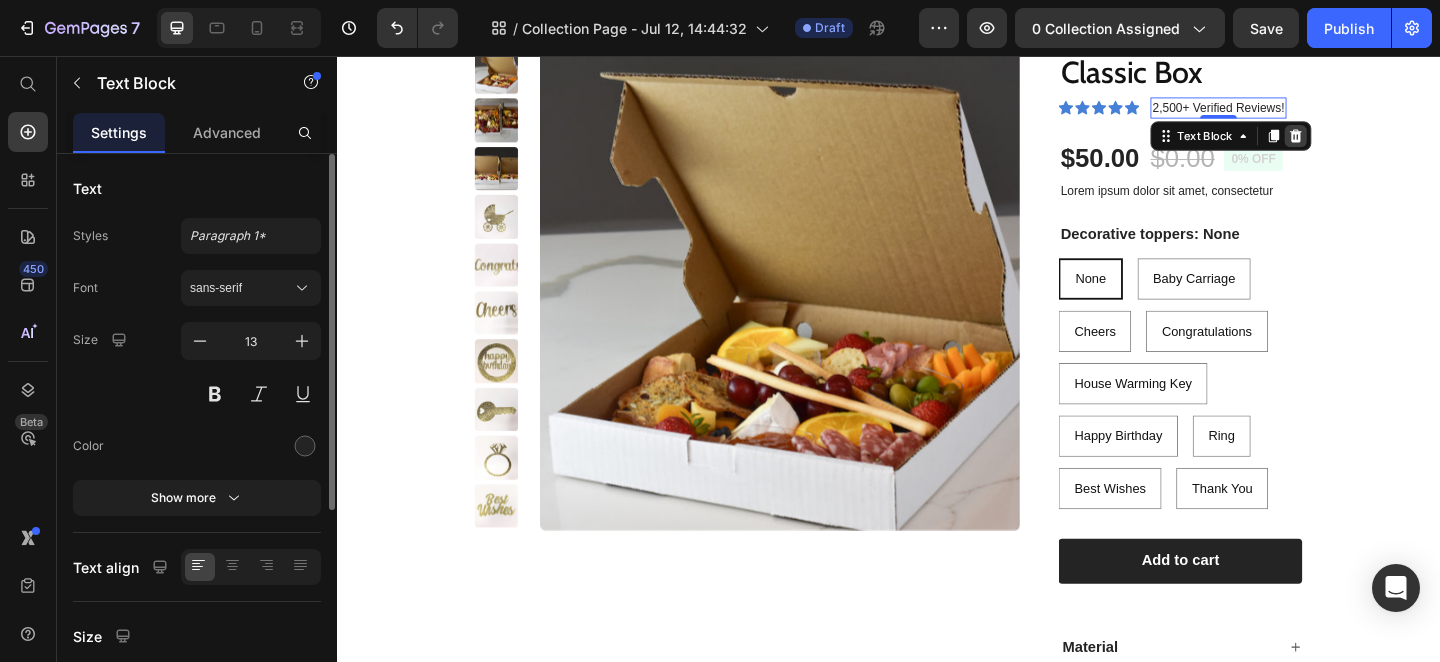 click 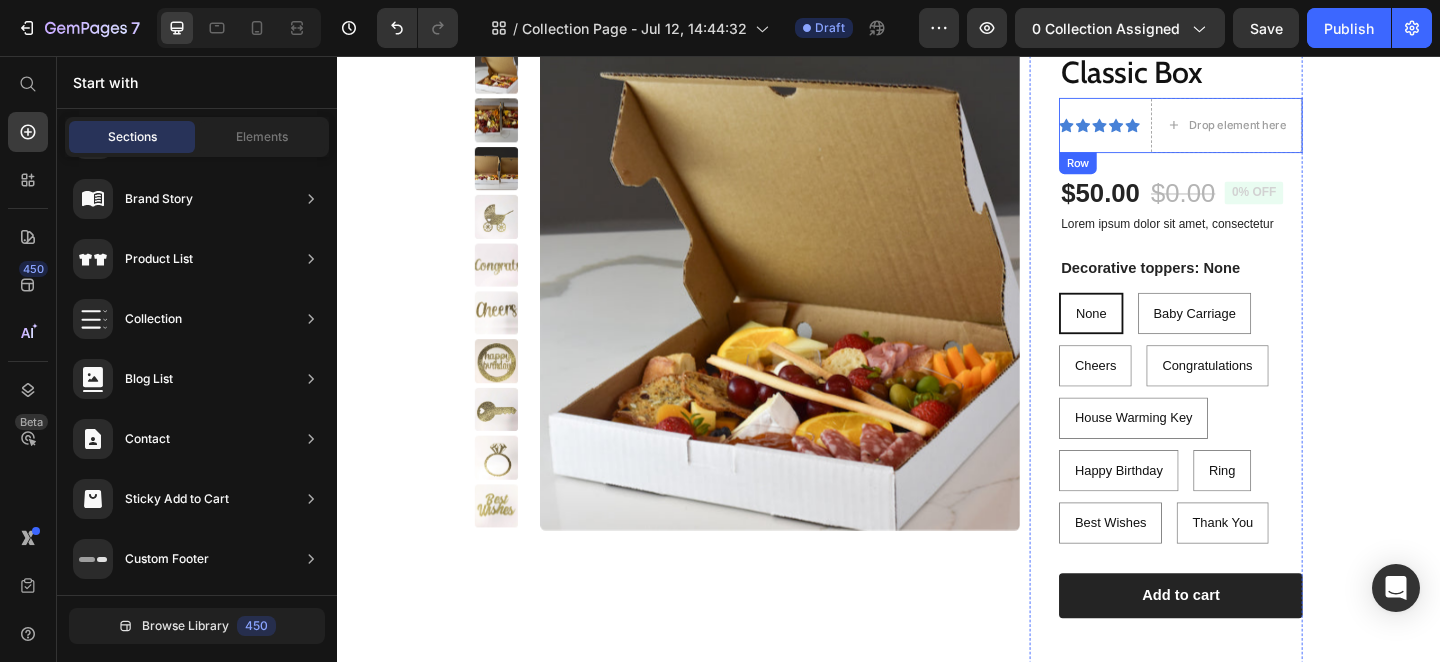 click 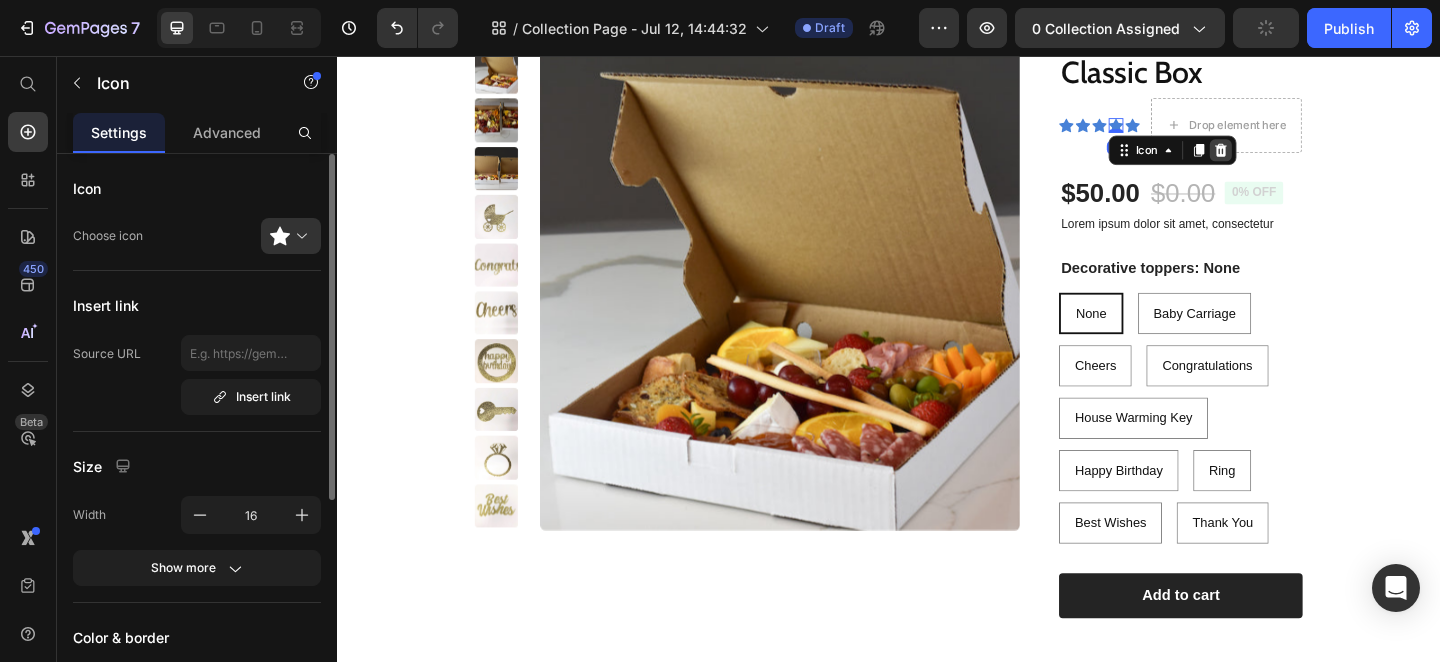 click at bounding box center (1298, 159) 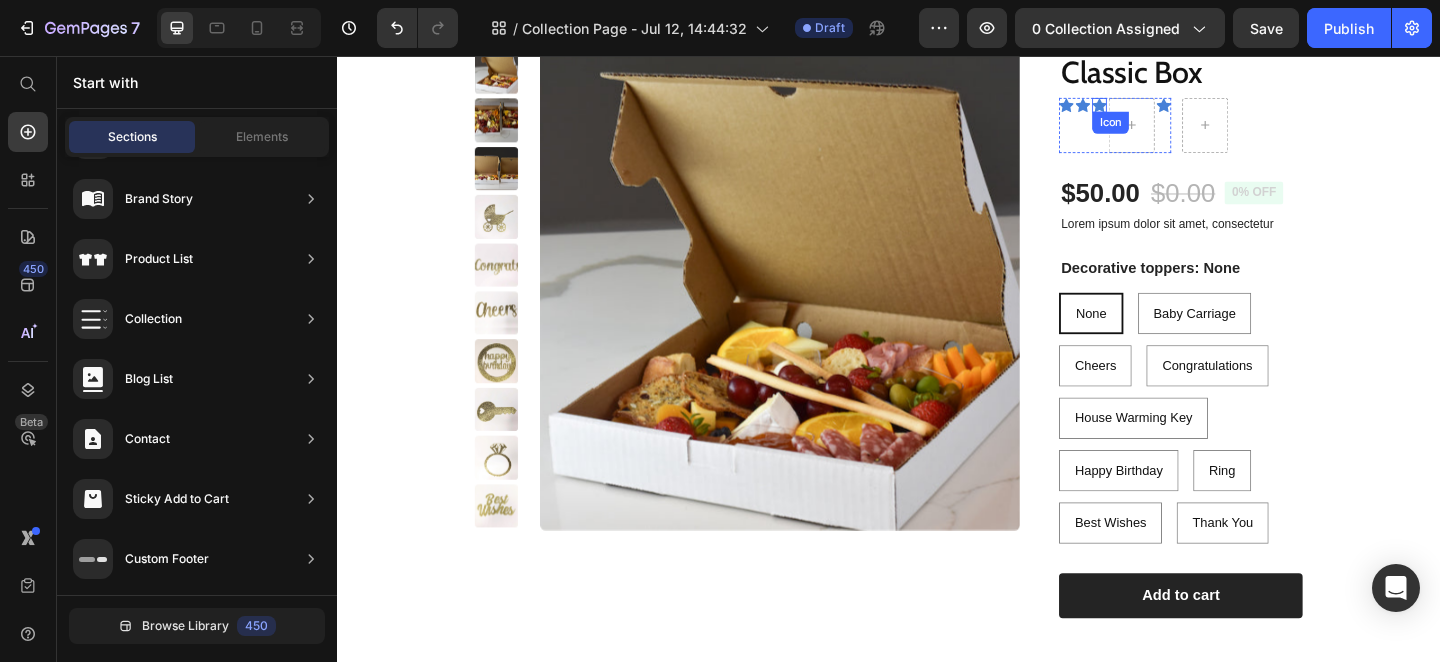 click on "Icon Icon Icon
Icon" at bounding box center [1183, 132] 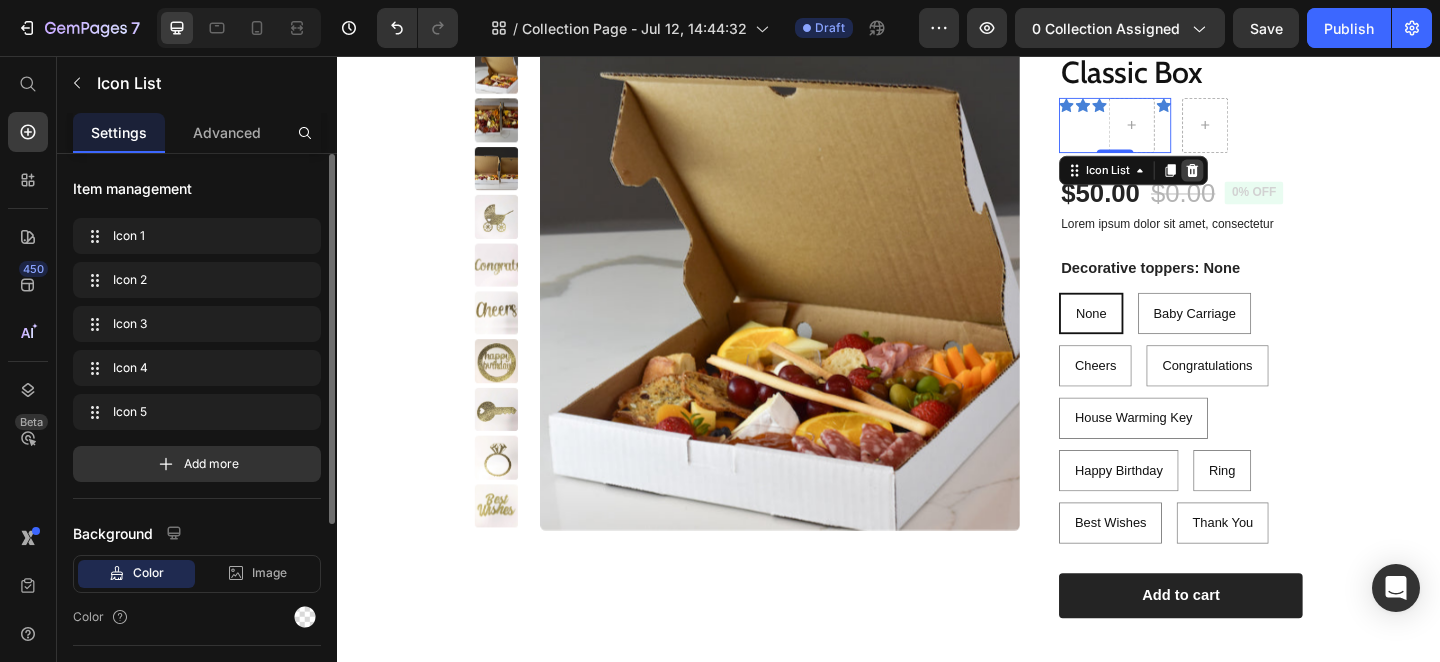 click 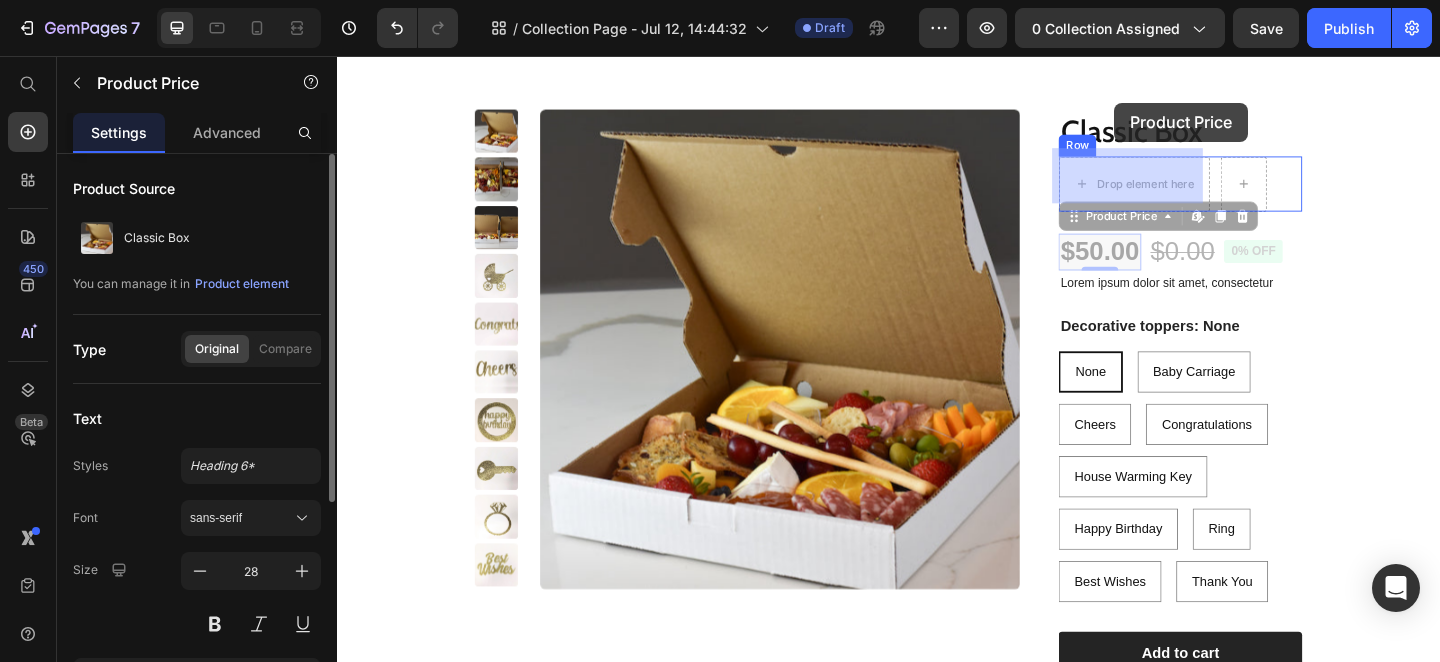 drag, startPoint x: 1183, startPoint y: 202, endPoint x: 1182, endPoint y: 107, distance: 95.005264 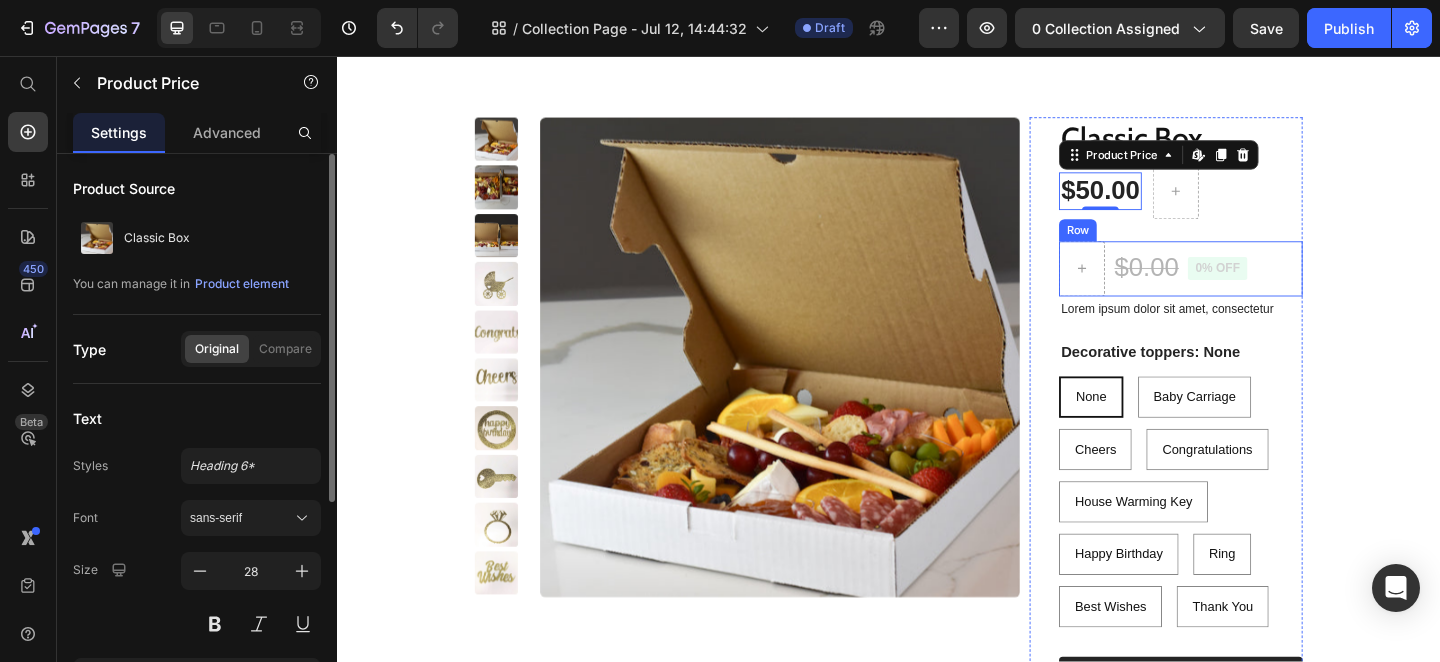 click on "$0.00 Product Price 0% off Product Badge Row" at bounding box center (1254, 288) 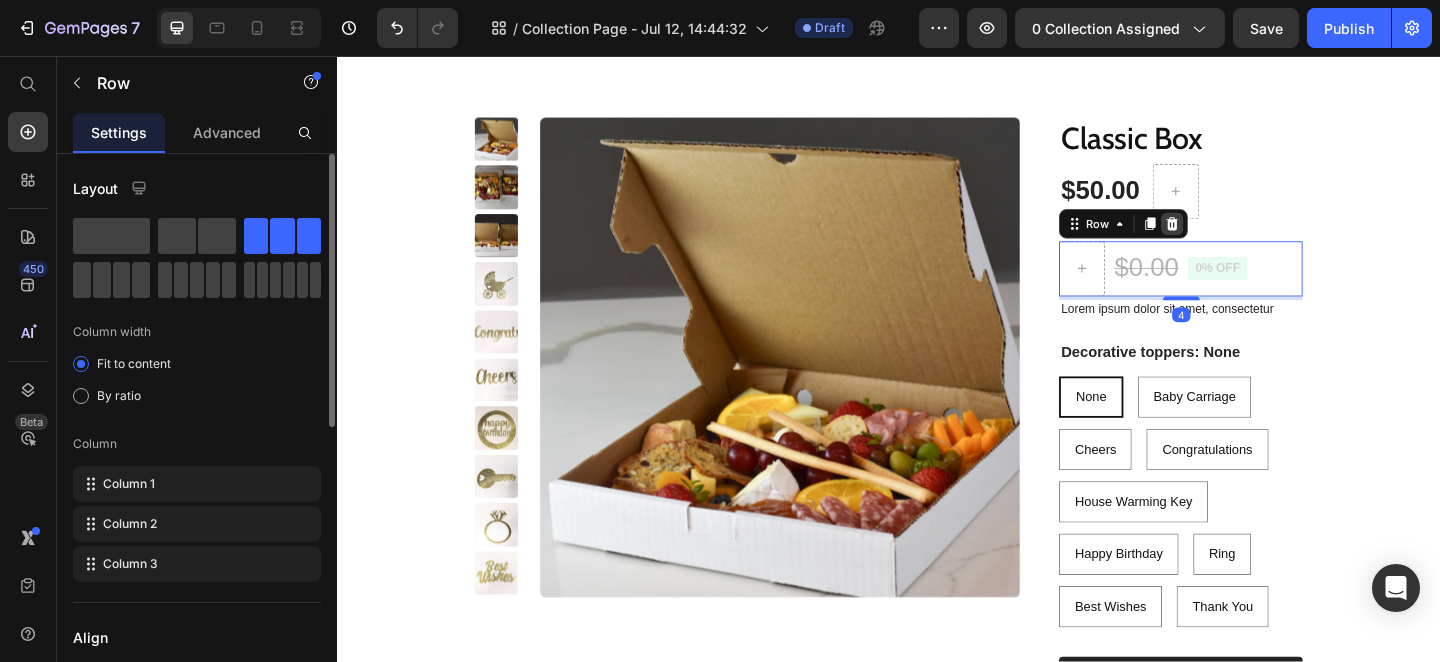 click 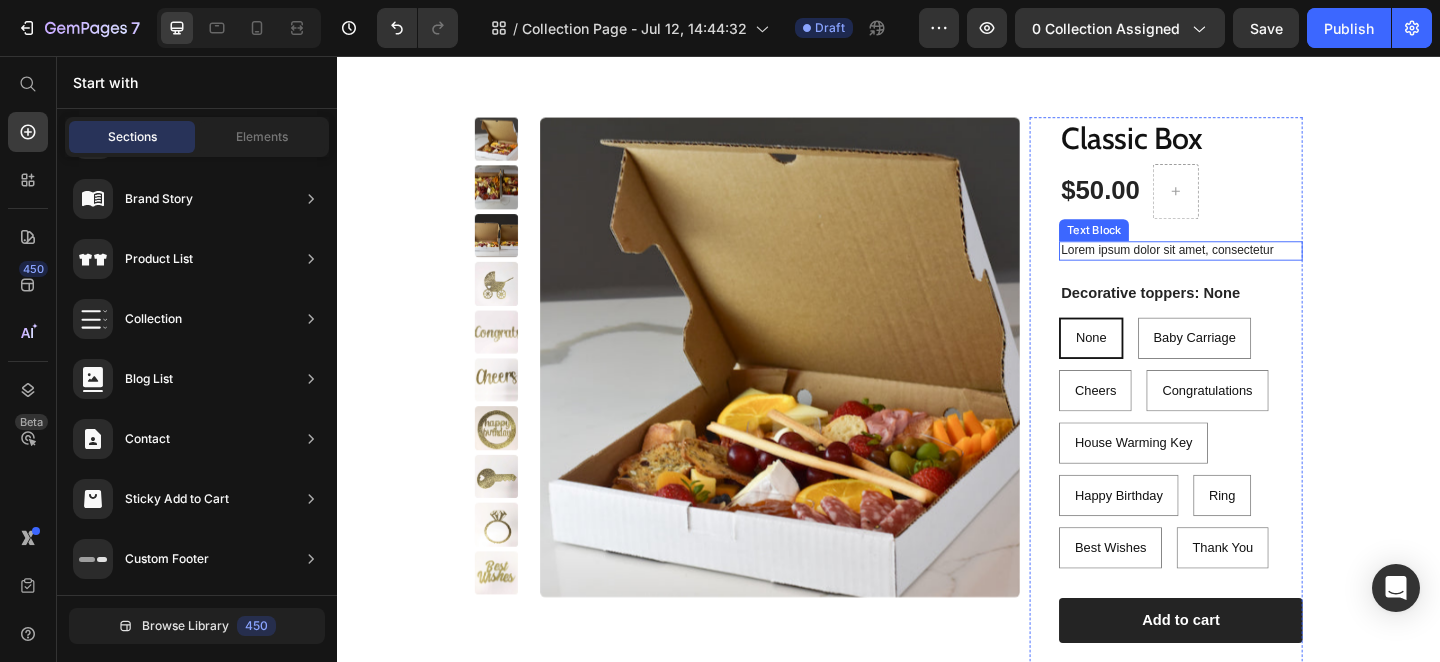 click on "Lorem ipsum dolor sit amet, consectetur" at bounding box center [1254, 268] 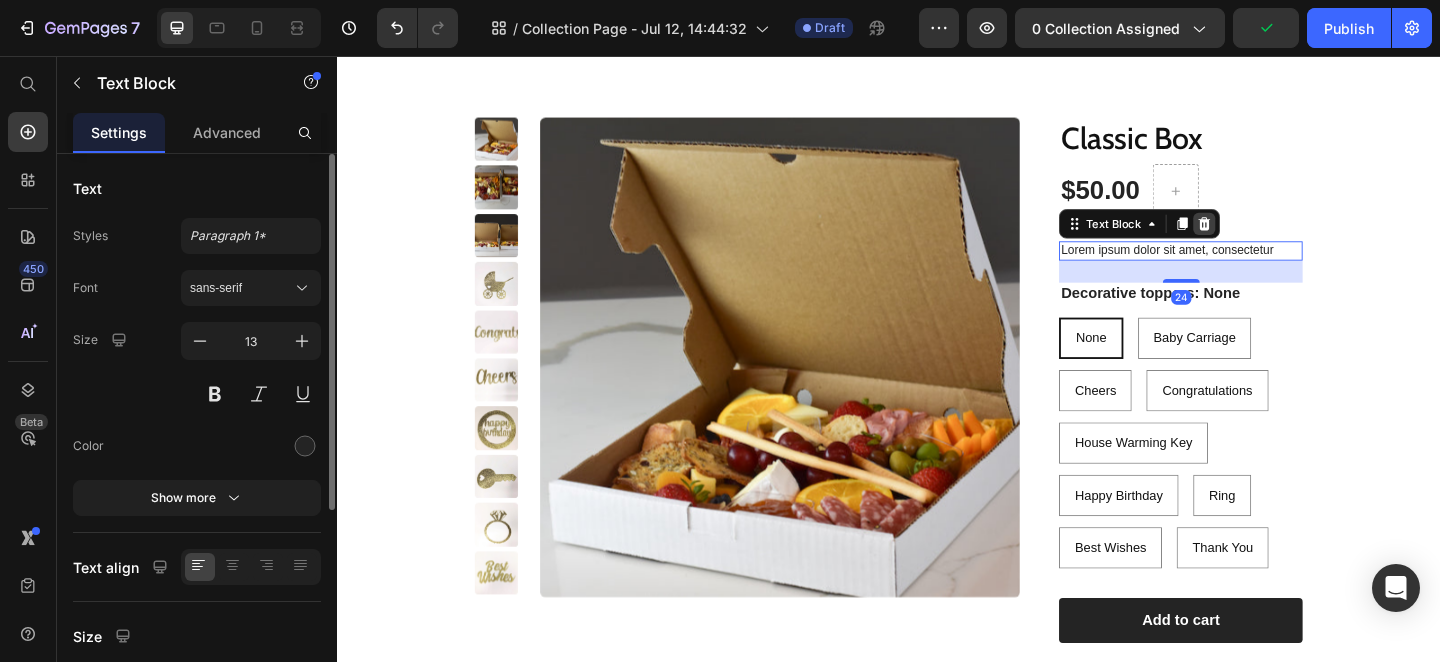 click 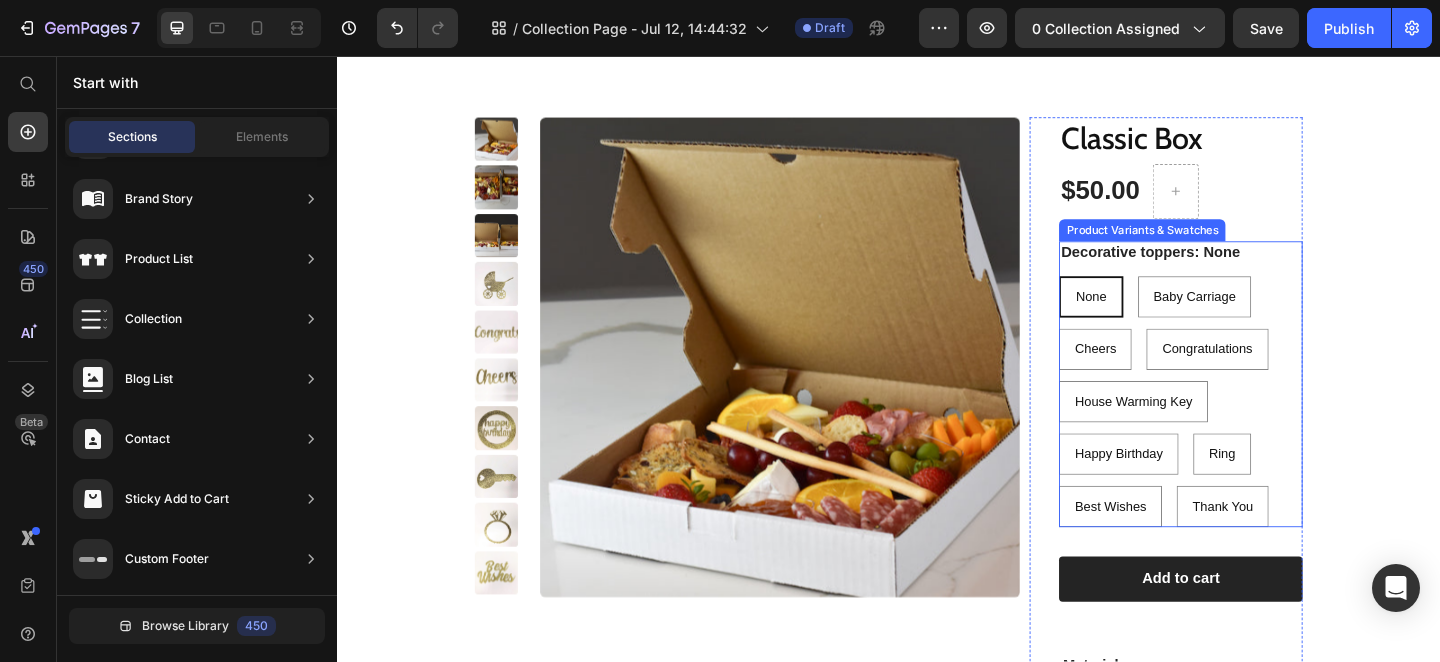 click on "Decorative toppers: None" at bounding box center (1221, 270) 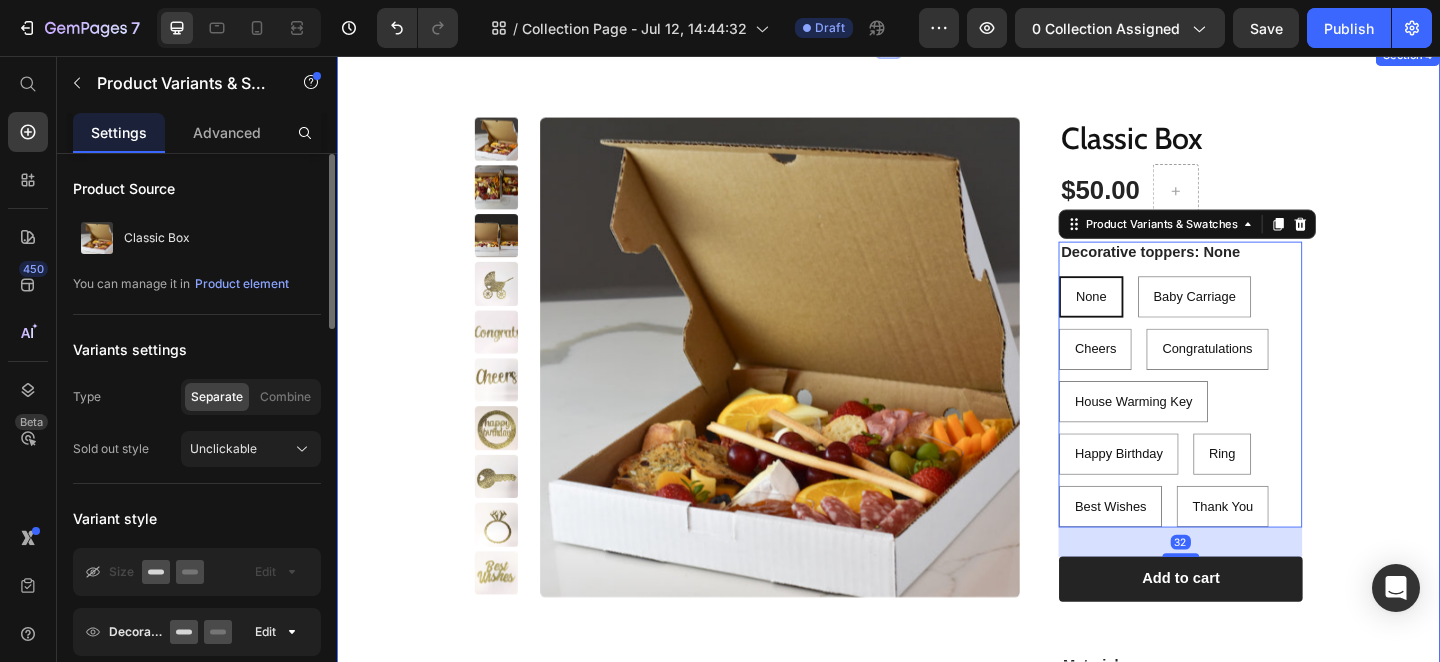 click on "Product Images Classic Box Product Title $50.00 Product Price
Row Decorative toppers: None None None None Baby Carriage Baby Carriage Baby Carriage Cheers Cheers Cheers Congratulations Congratulations Congratulations House Warming Key House Warming Key House Warming Key Happy Birthday Happy Birthday Happy Birthday Ring Ring Ring Best Wishes Best Wishes Best Wishes Thank You Thank You Thank You Product Variants & Swatches   32 1 Product Quantity Row Add to cart Add to Cart Row
Material
Comfort guarantee
Shipping Accordion Row Product" at bounding box center (937, 532) 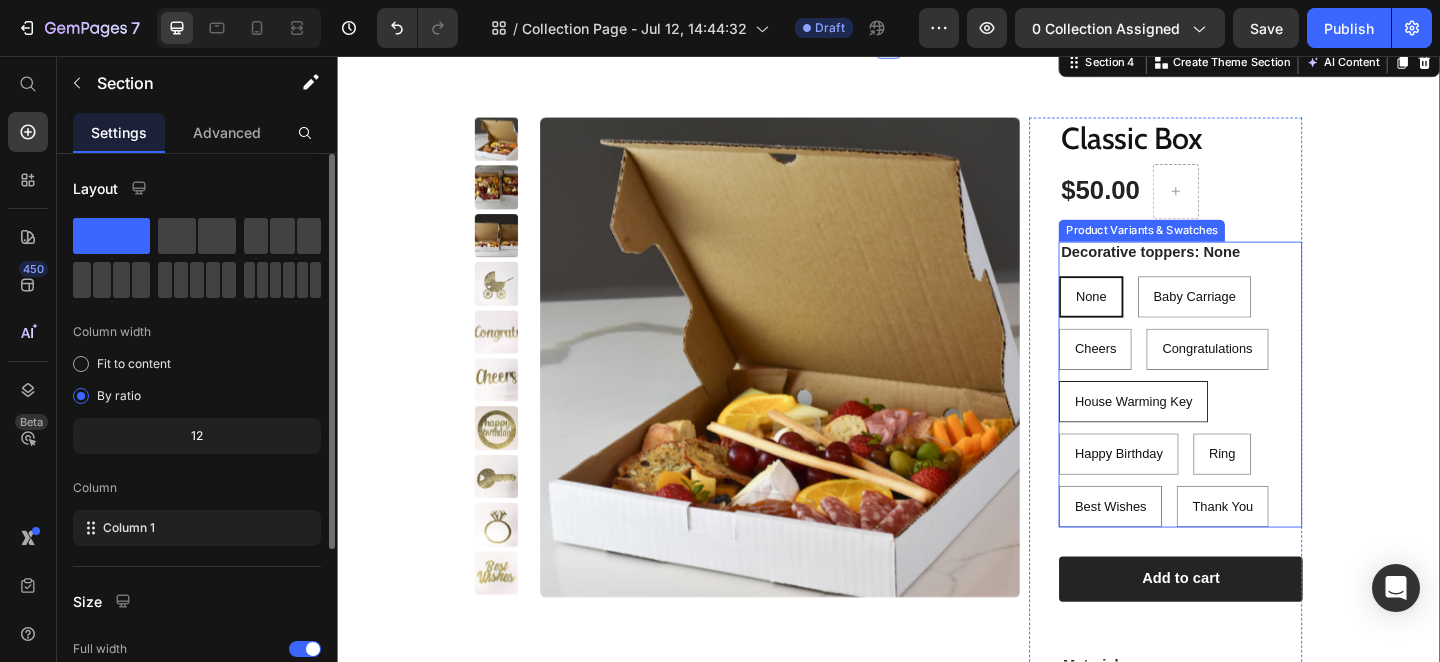 click on "House Warming Key" at bounding box center (1203, 432) 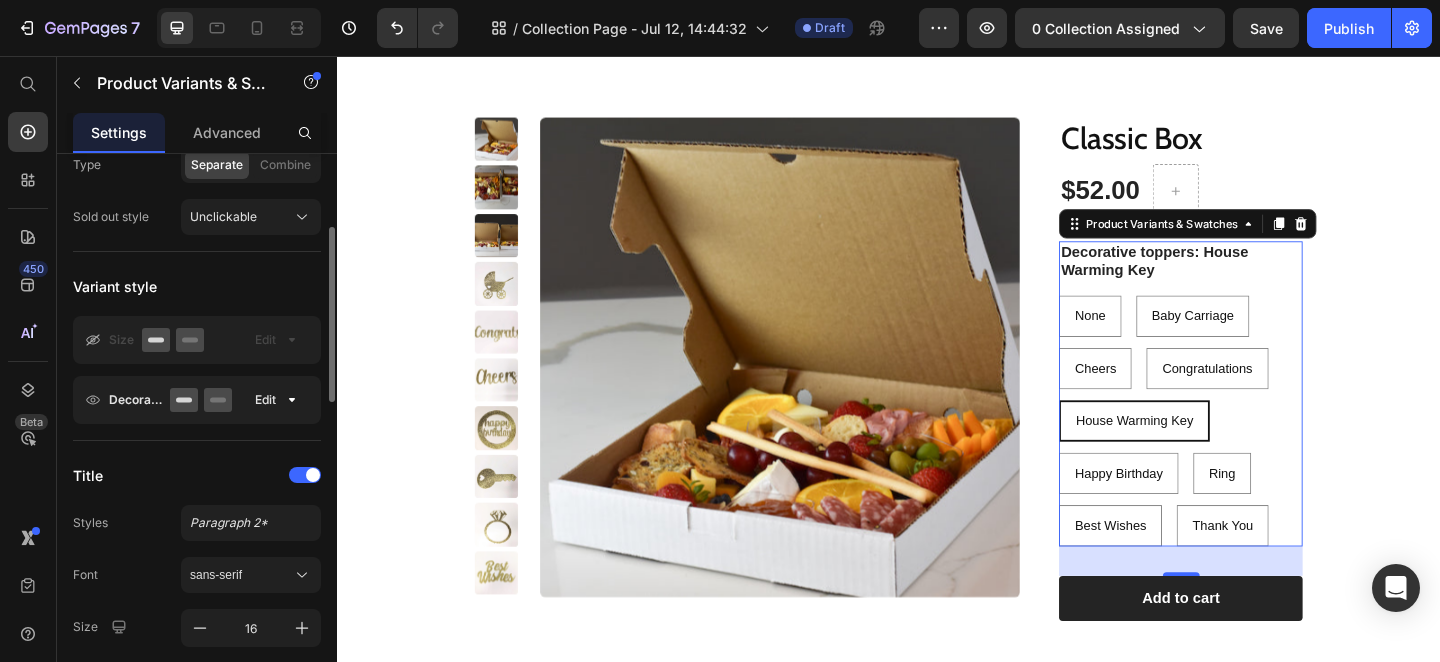 scroll, scrollTop: 416, scrollLeft: 0, axis: vertical 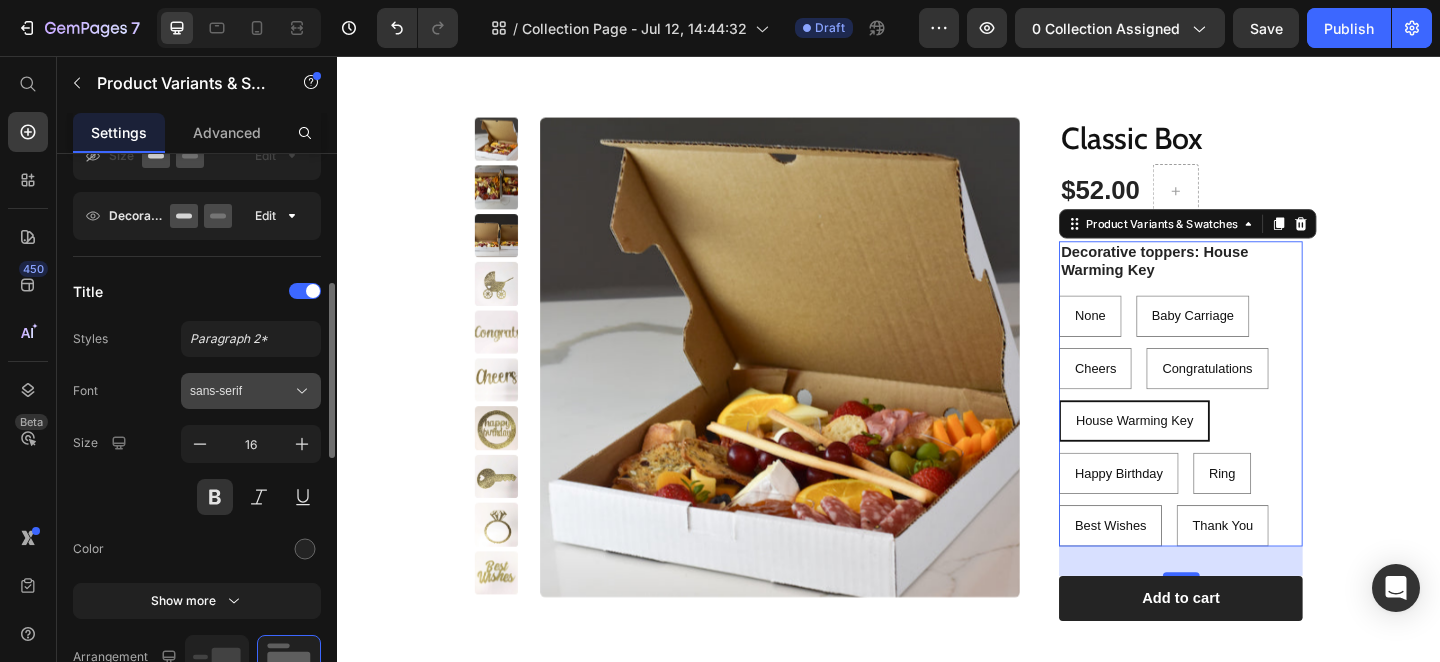 click on "sans-serif" at bounding box center [241, 391] 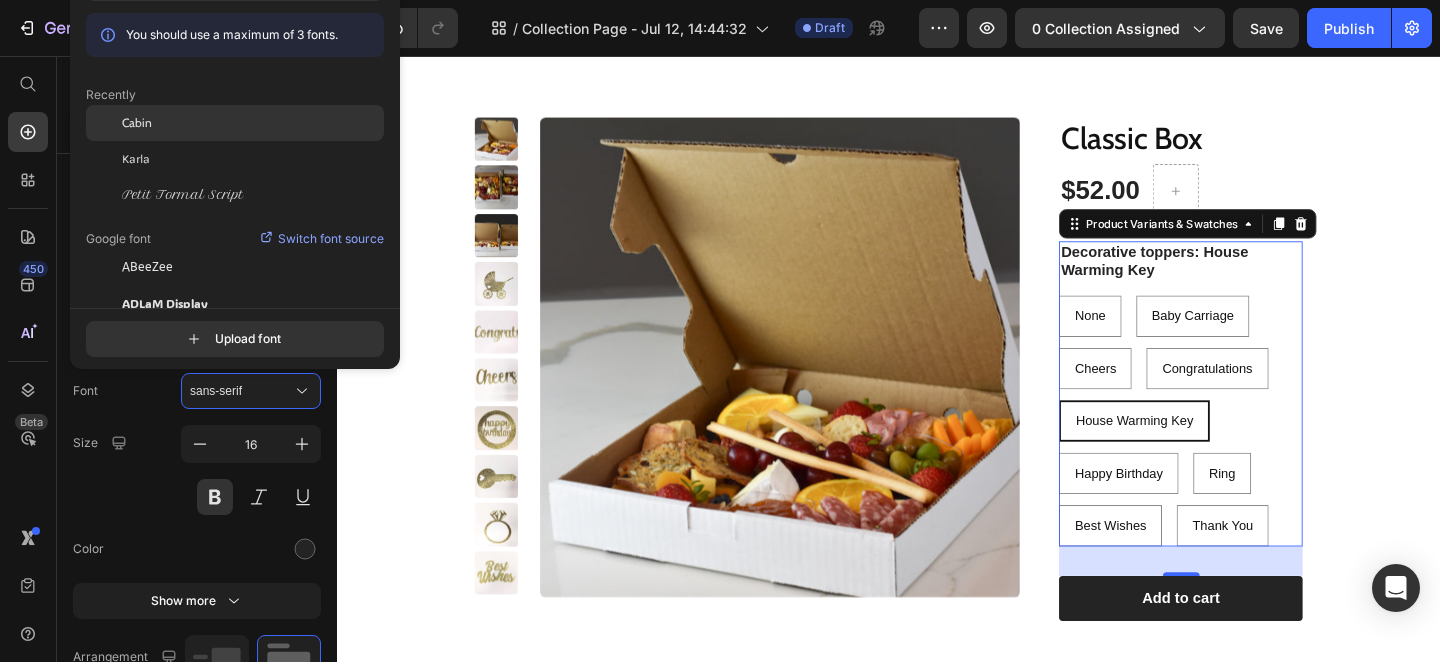 click on "Cabin" 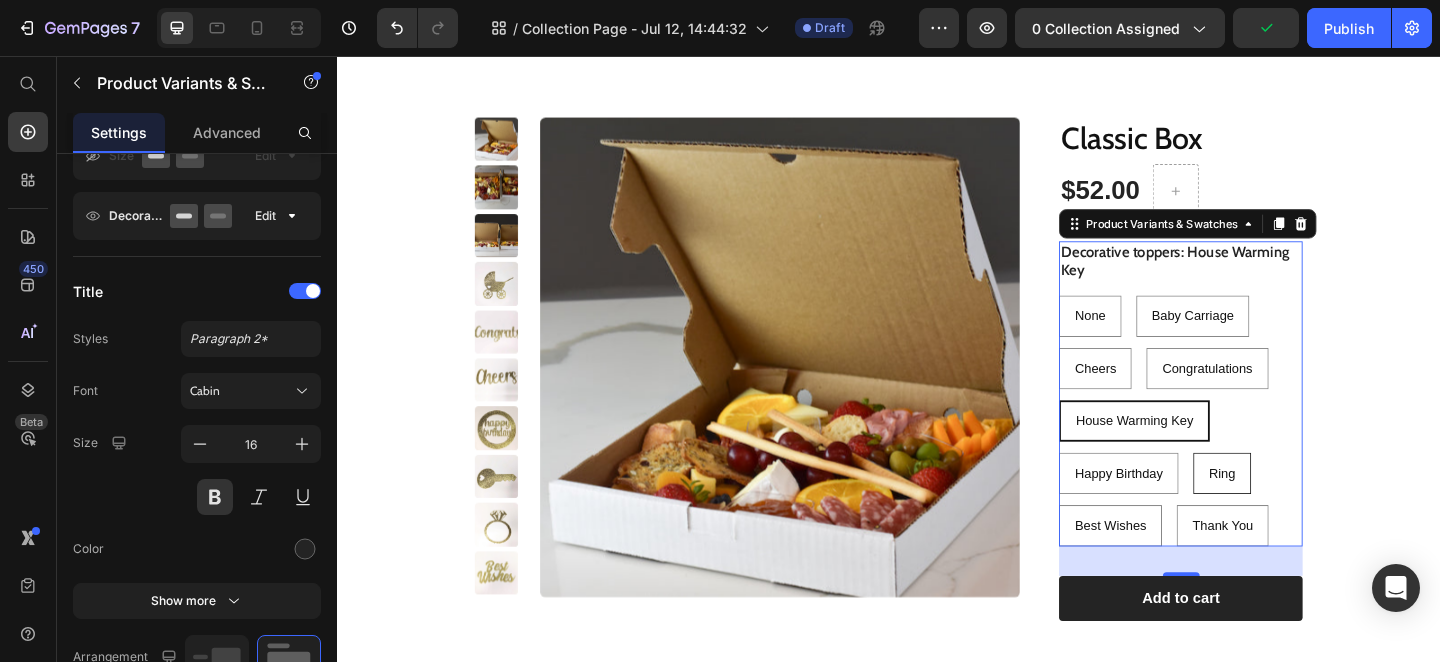 click on "Ring" at bounding box center [1299, 510] 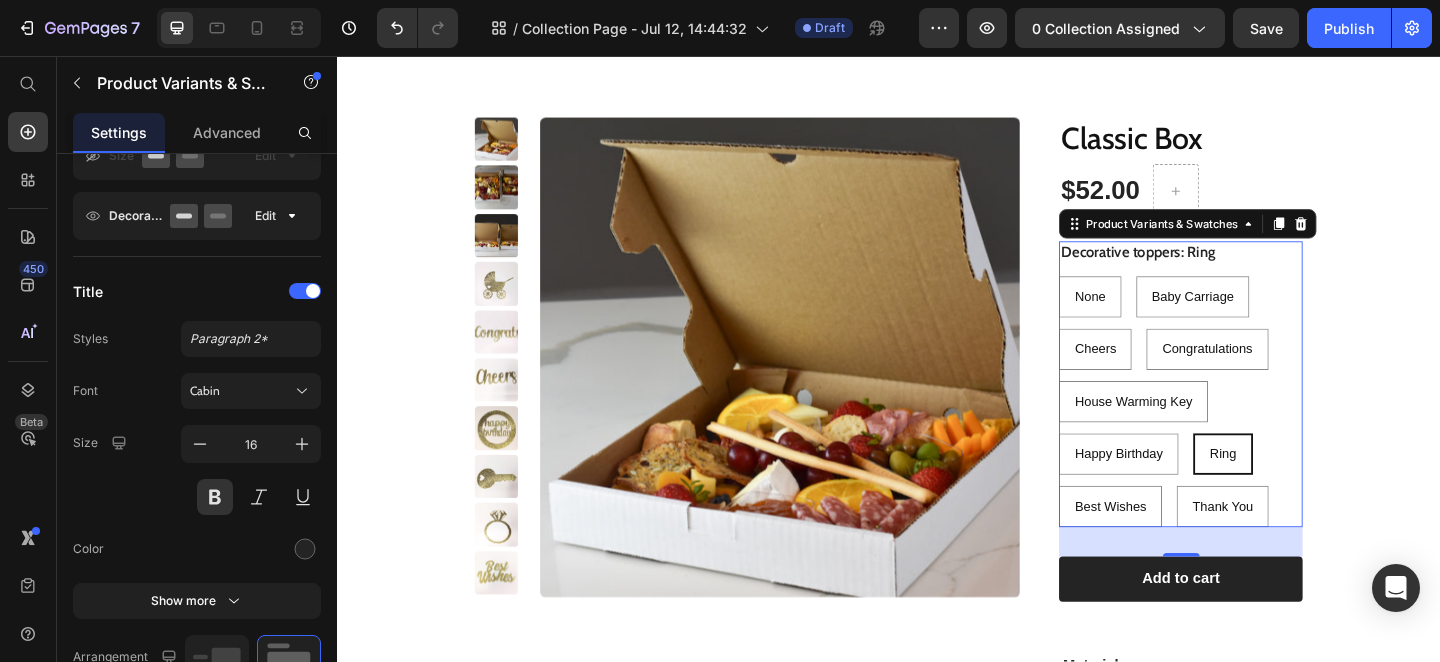 click on "None None None Baby Carriage Baby Carriage Baby Carriage Cheers Cheers Cheers Congratulations Congratulations Congratulations House Warming Key House Warming Key House Warming Key Happy Birthday Happy Birthday Happy Birthday Ring Ring Ring Best Wishes Best Wishes Best Wishes Thank You Thank You Thank You" at bounding box center [1254, 432] 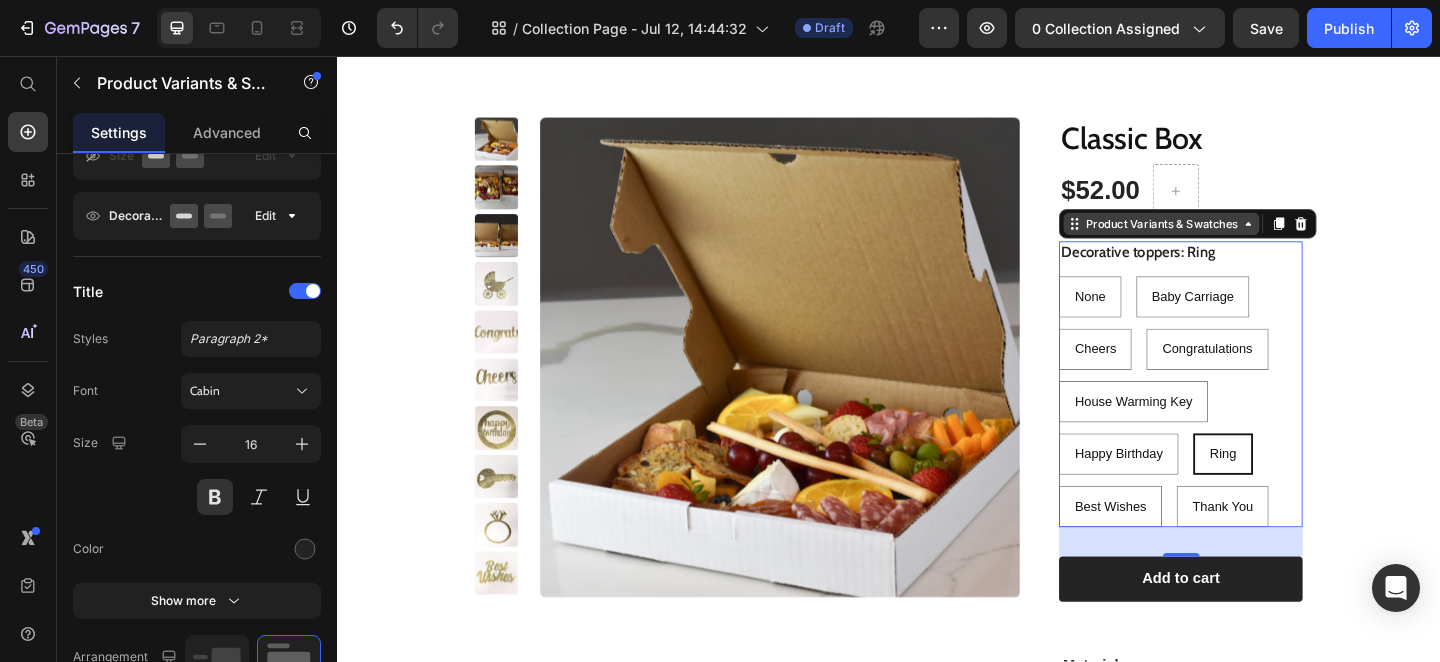 click on "Product Variants & Swatches" at bounding box center [1233, 239] 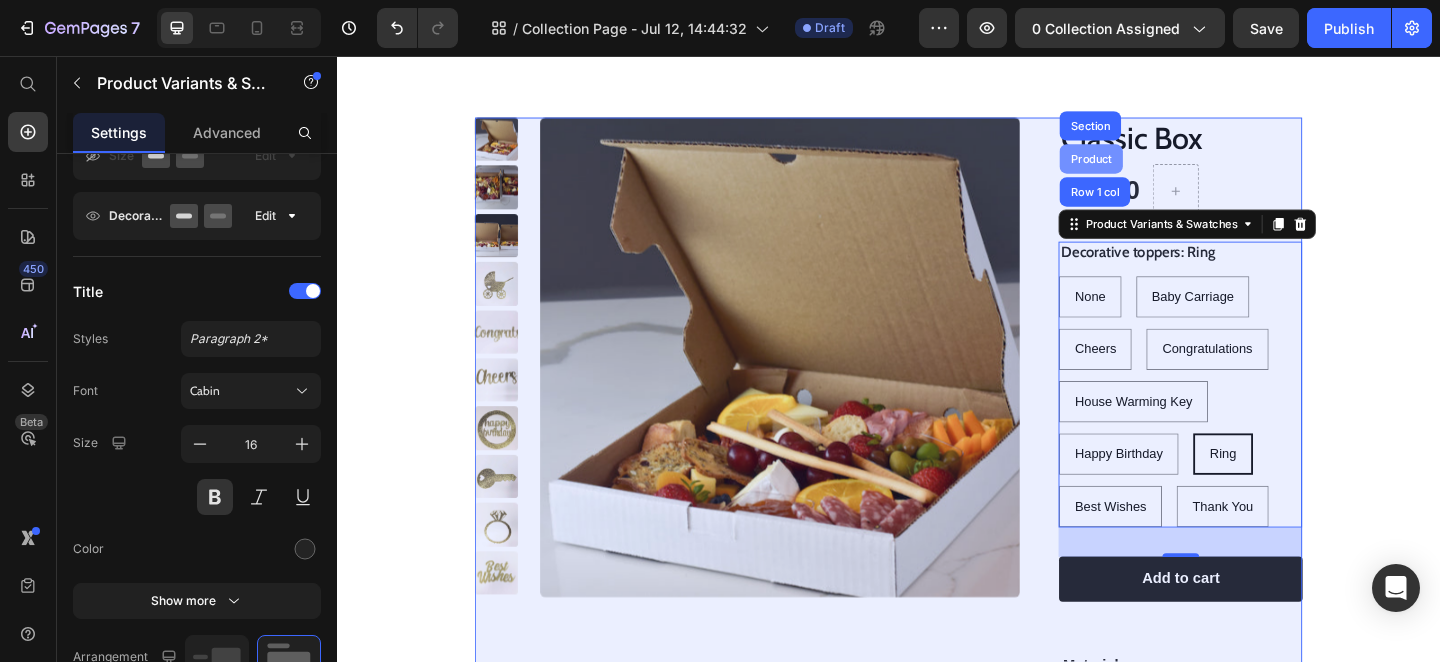click on "Product" at bounding box center (1157, 168) 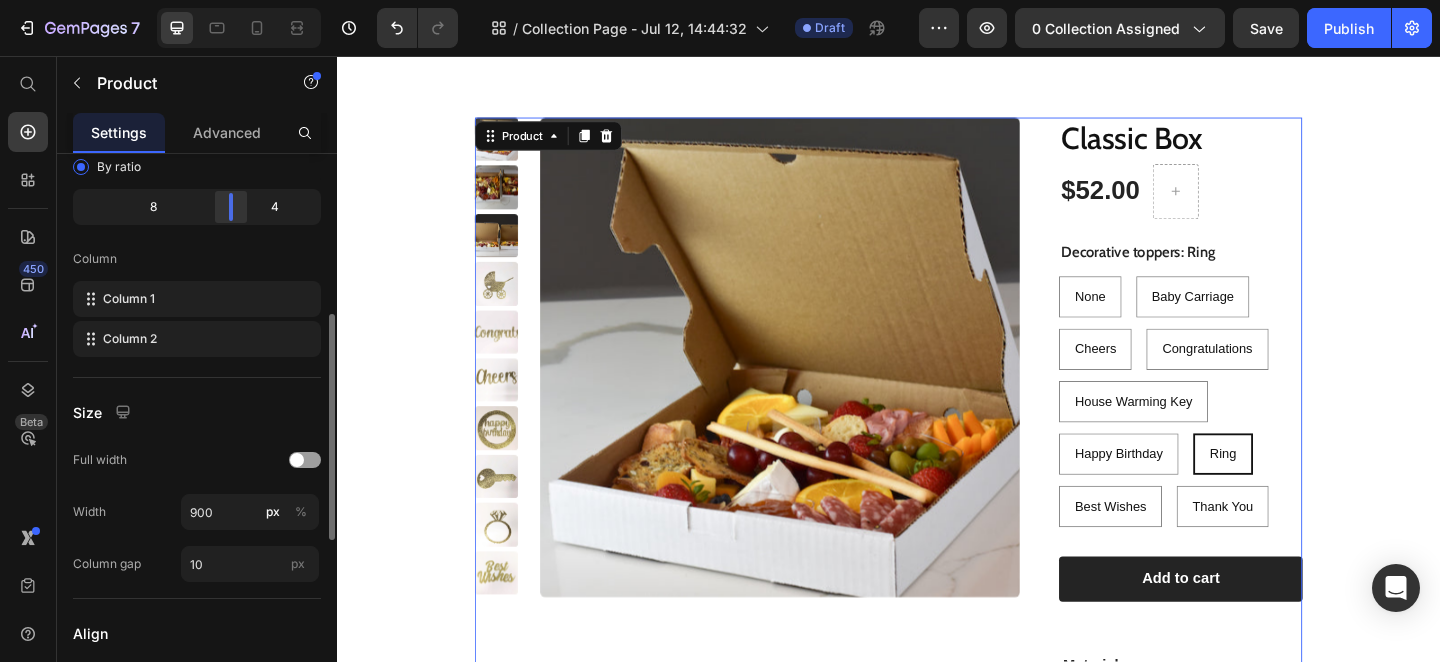 scroll, scrollTop: 578, scrollLeft: 0, axis: vertical 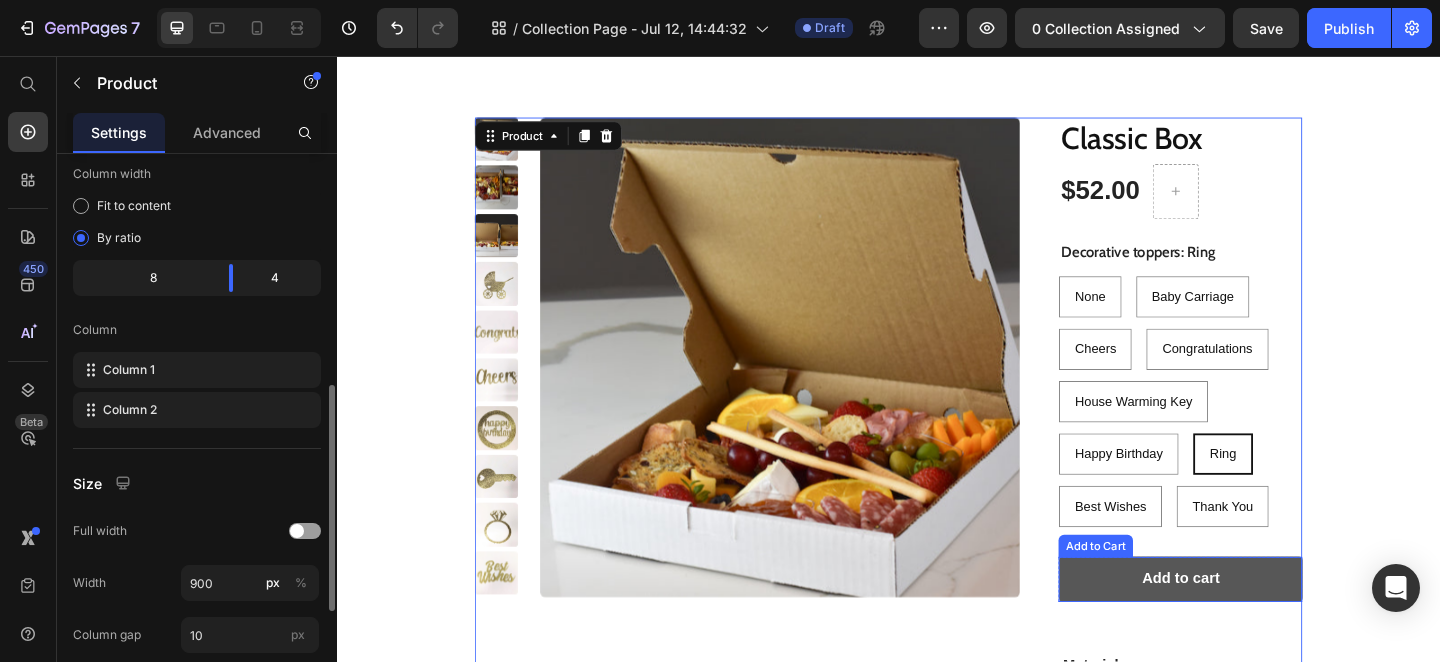 click on "Add to cart" at bounding box center (1254, 625) 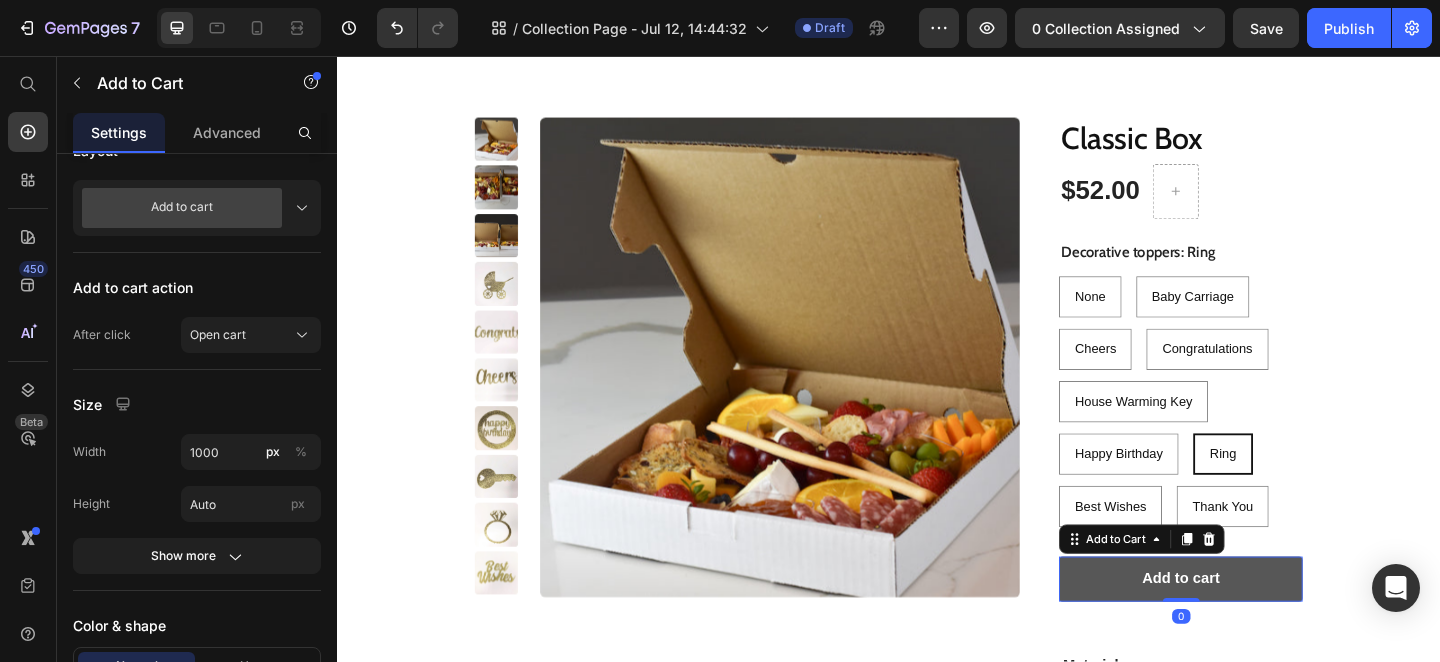 scroll, scrollTop: 0, scrollLeft: 0, axis: both 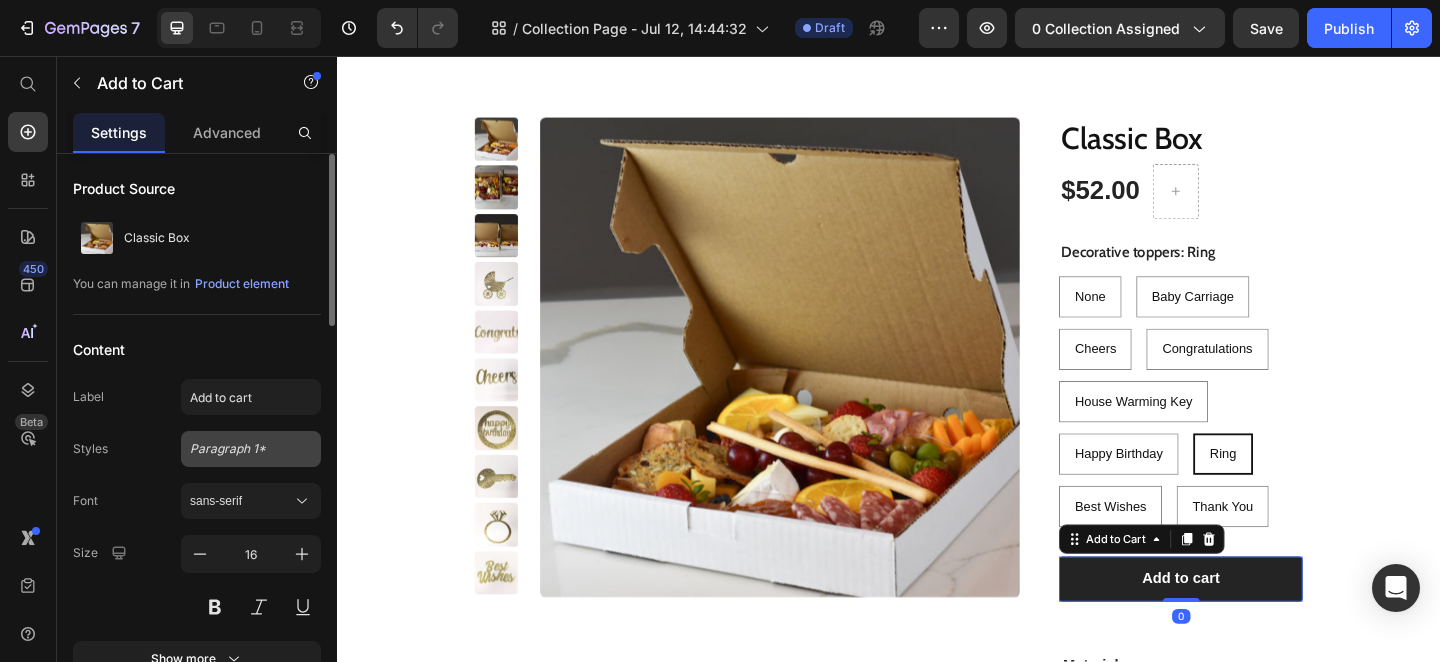 click on "Paragraph 1*" 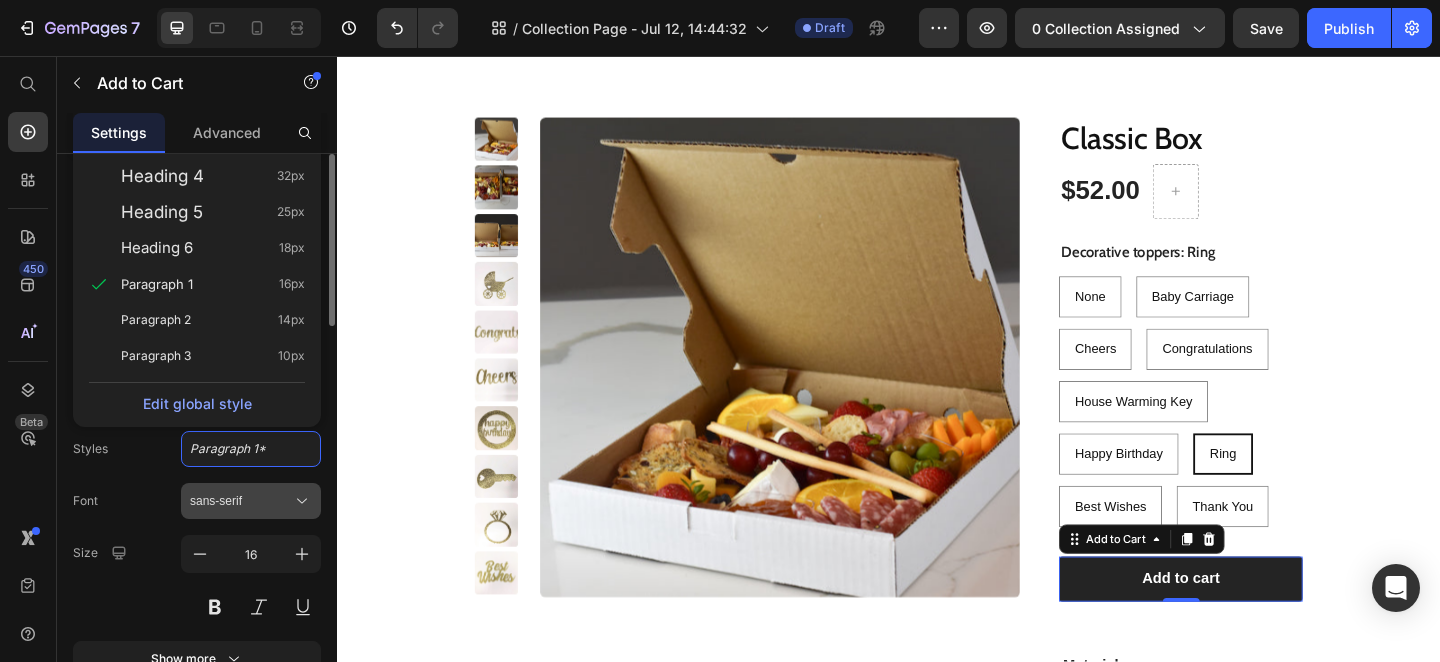 click on "sans-serif" at bounding box center [251, 501] 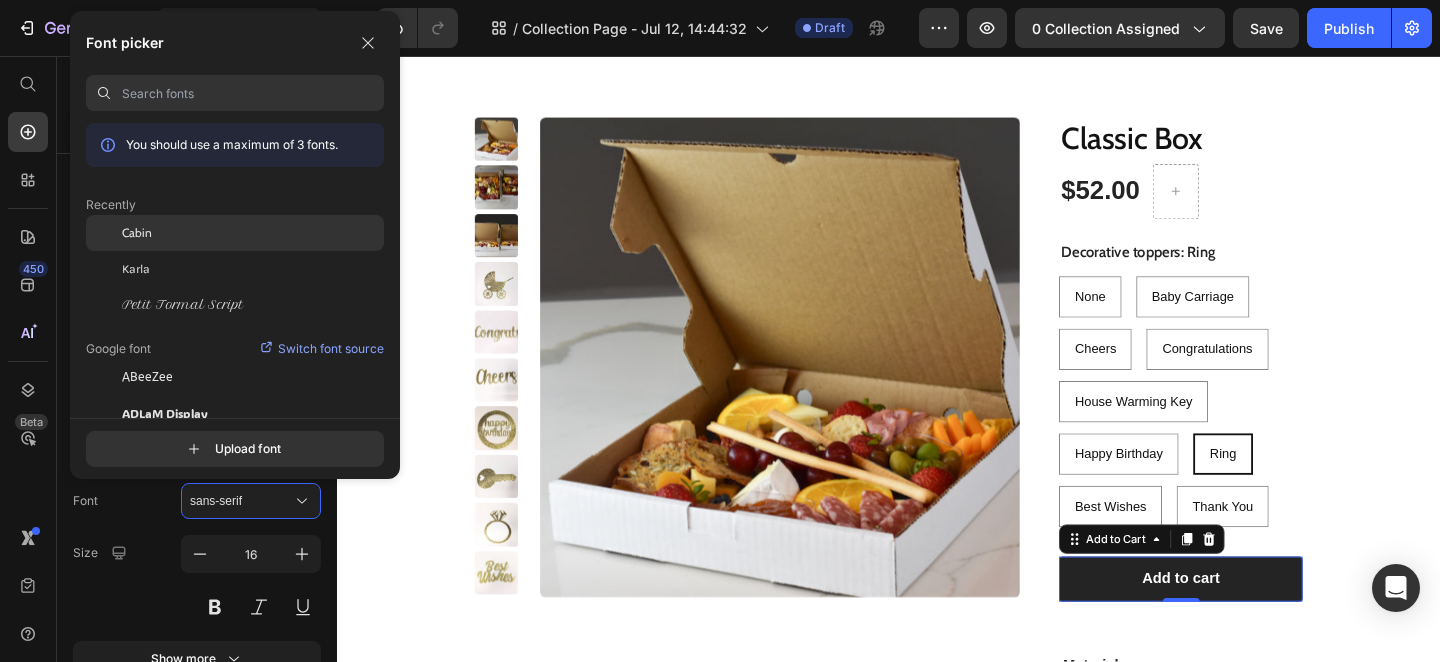 click on "Cabin" 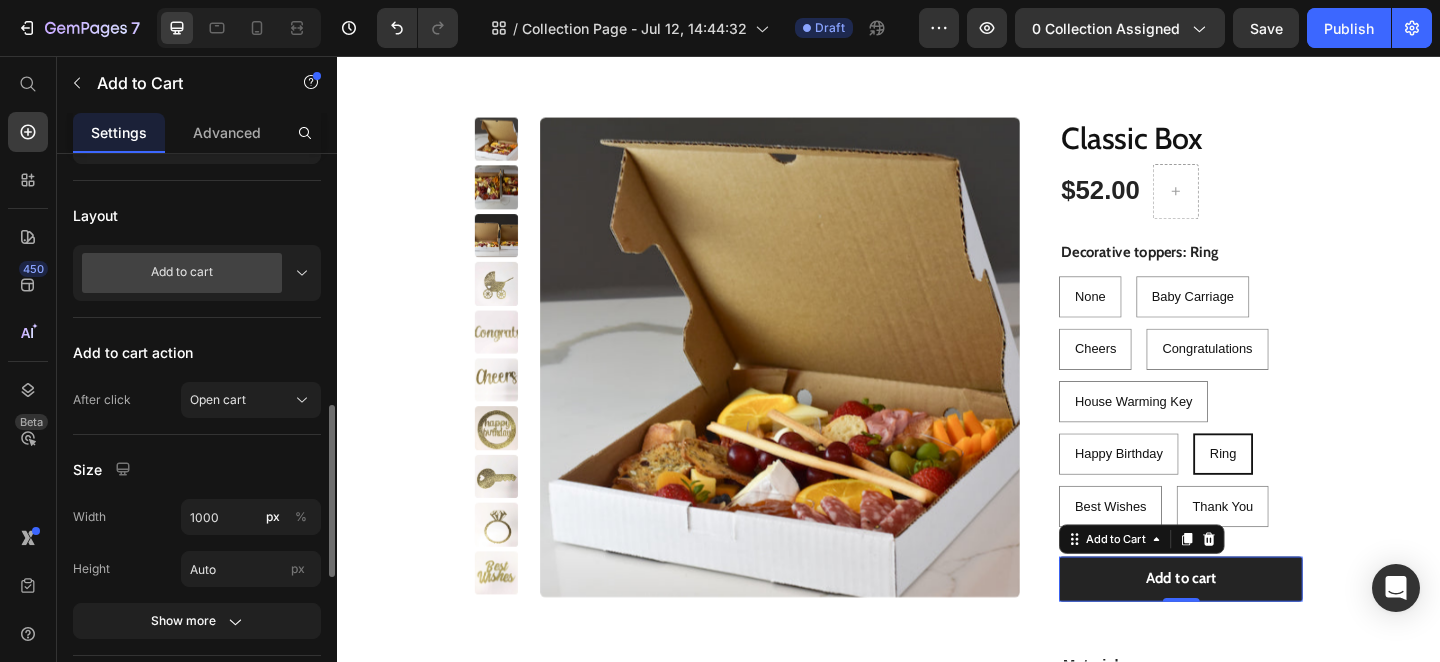 scroll, scrollTop: 586, scrollLeft: 0, axis: vertical 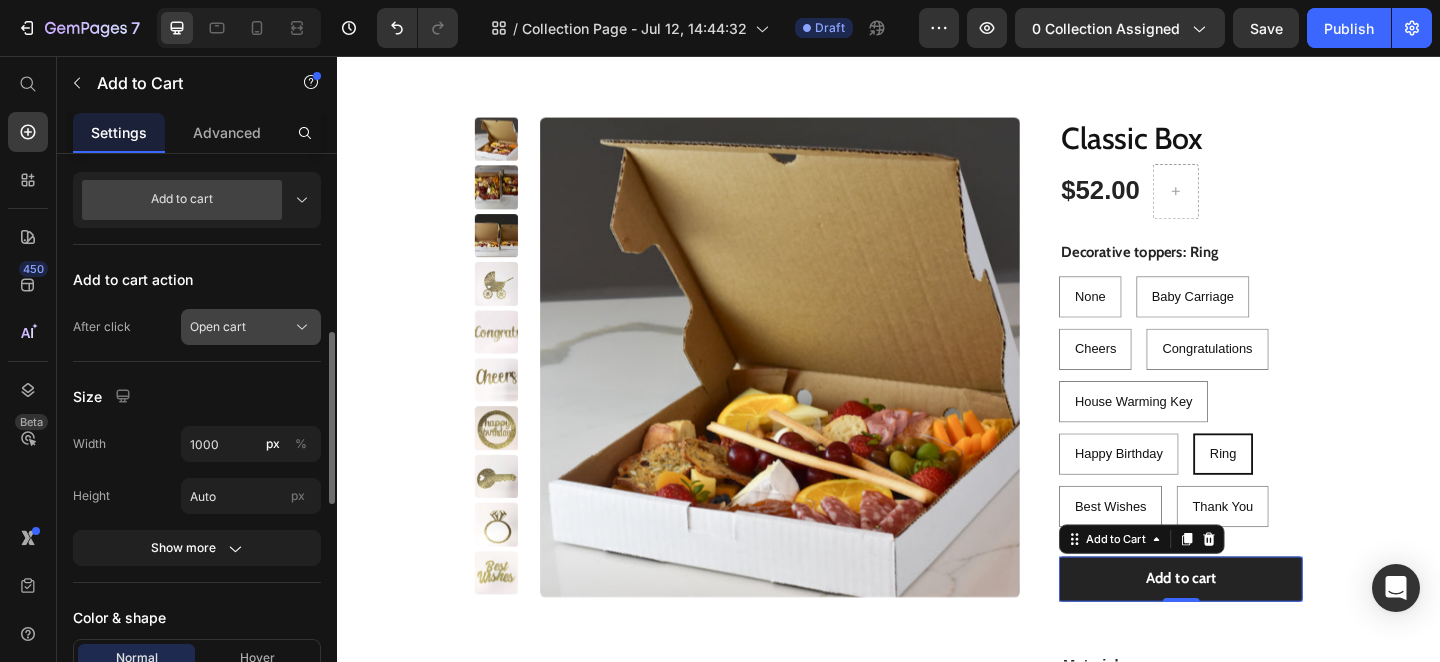 click on "Open cart" at bounding box center [251, 327] 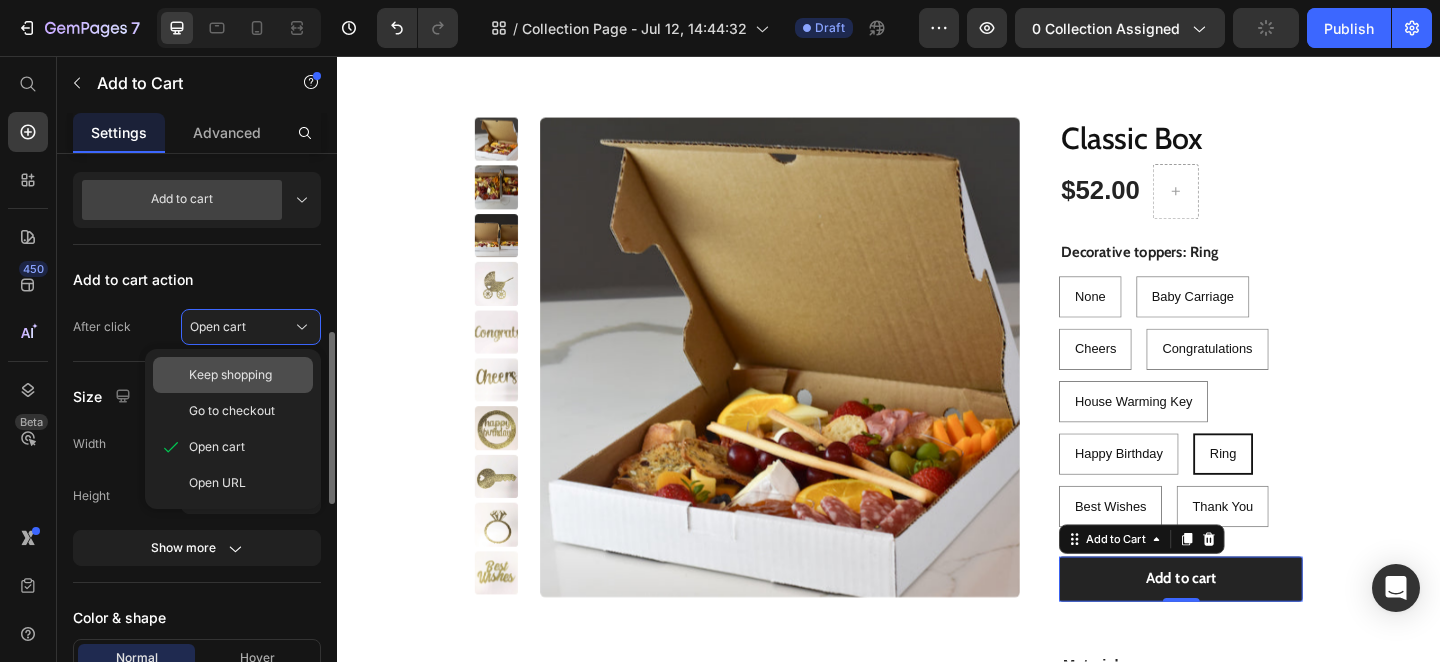 click on "Keep shopping" at bounding box center [230, 375] 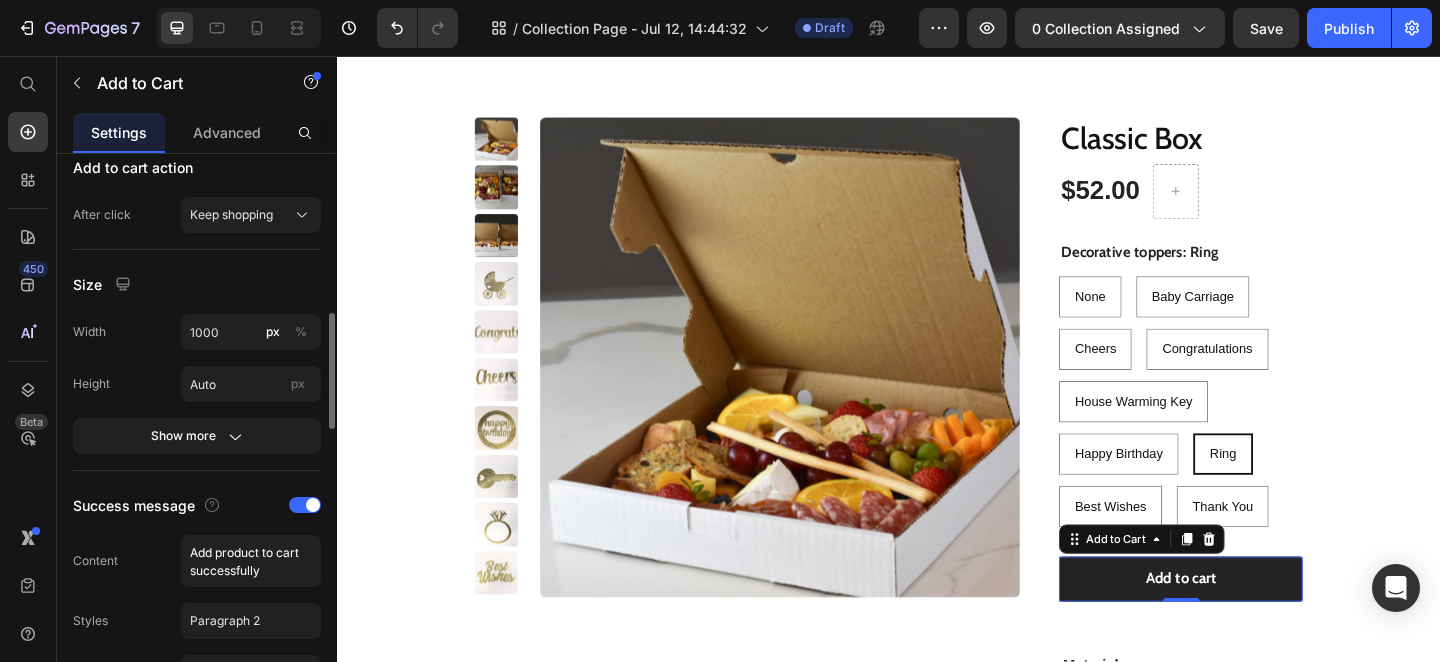 scroll, scrollTop: 757, scrollLeft: 0, axis: vertical 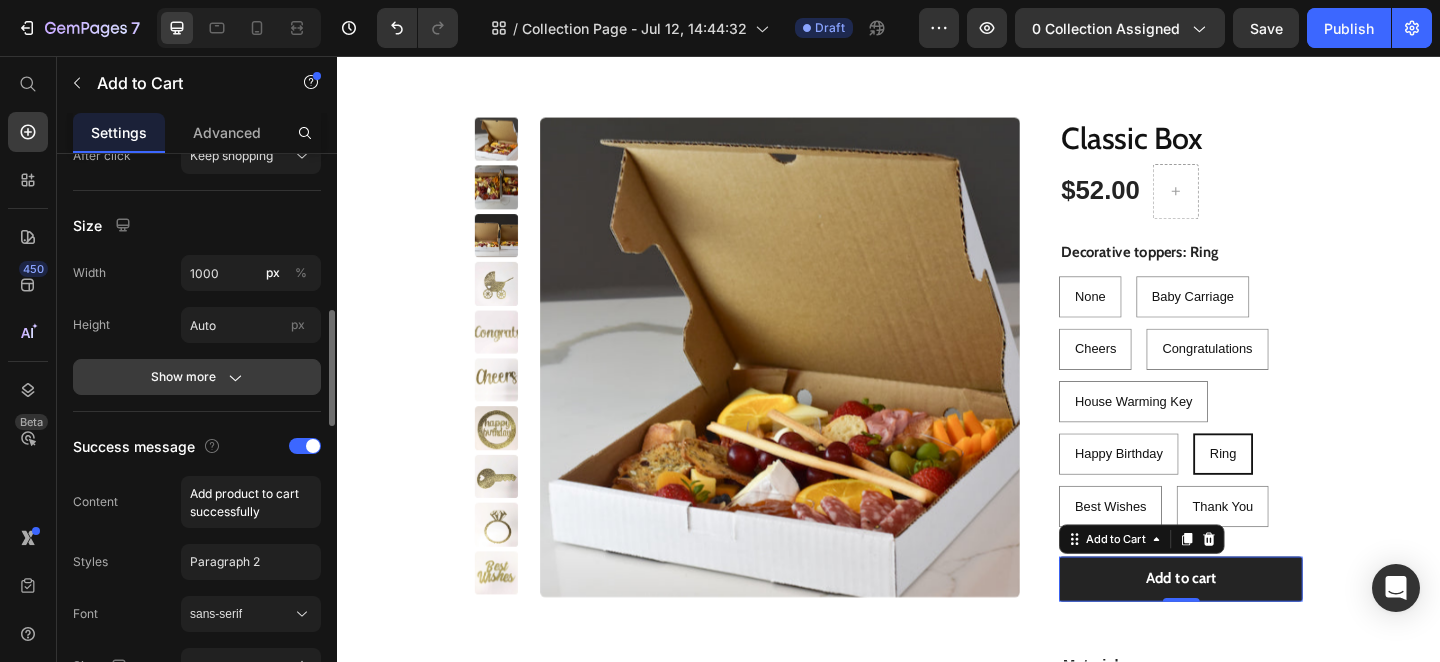 click on "Show more" at bounding box center [197, 377] 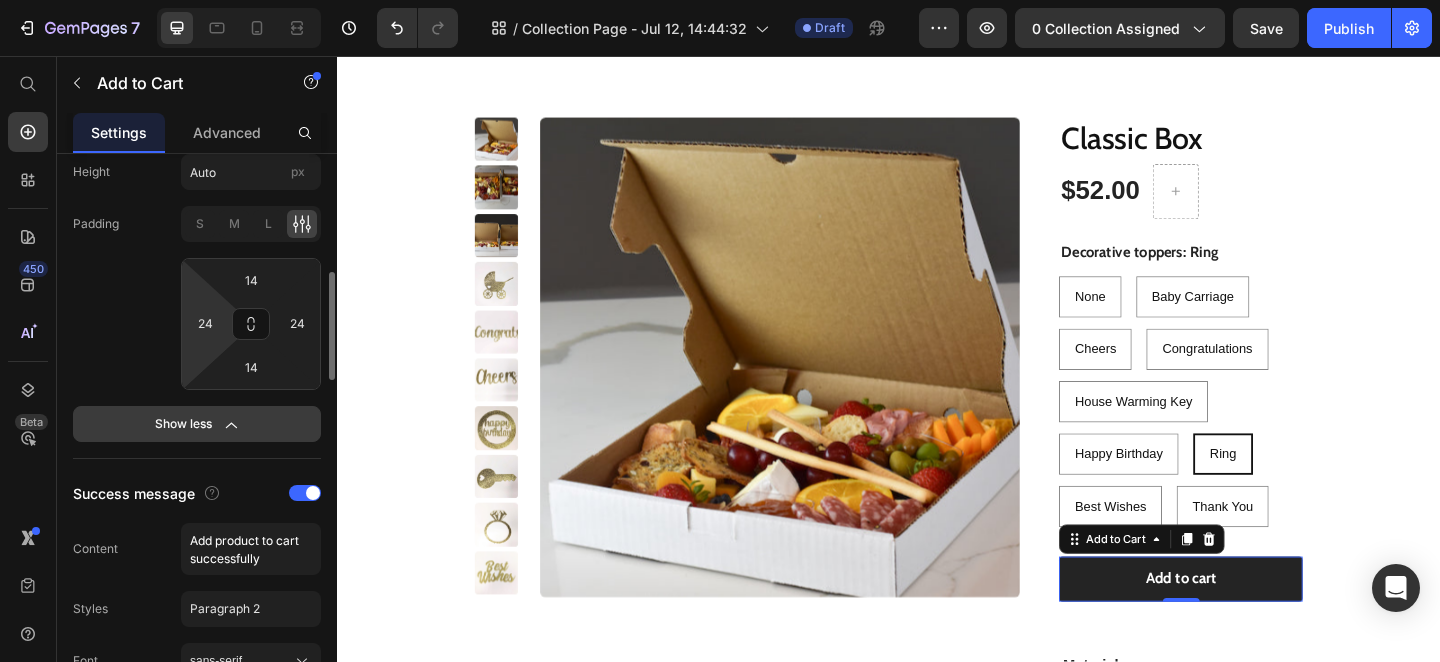 scroll, scrollTop: 827, scrollLeft: 0, axis: vertical 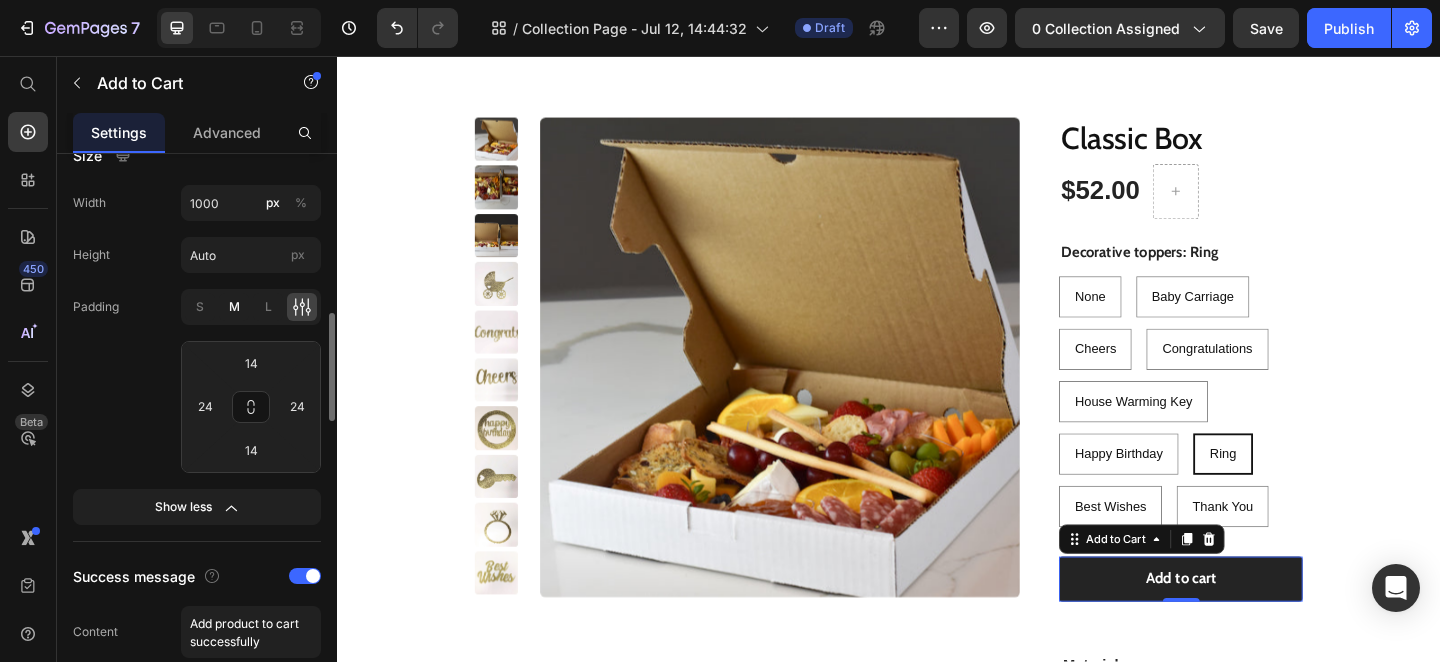 click on "M" 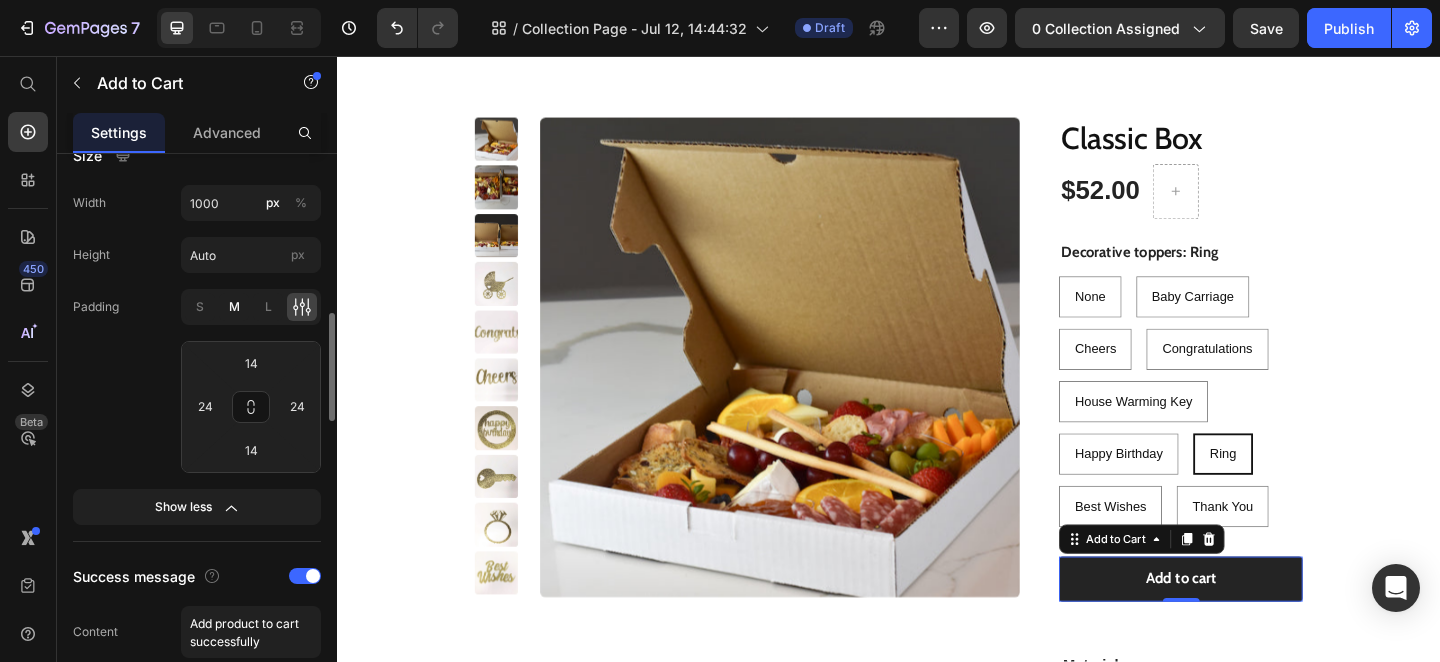 type on "8" 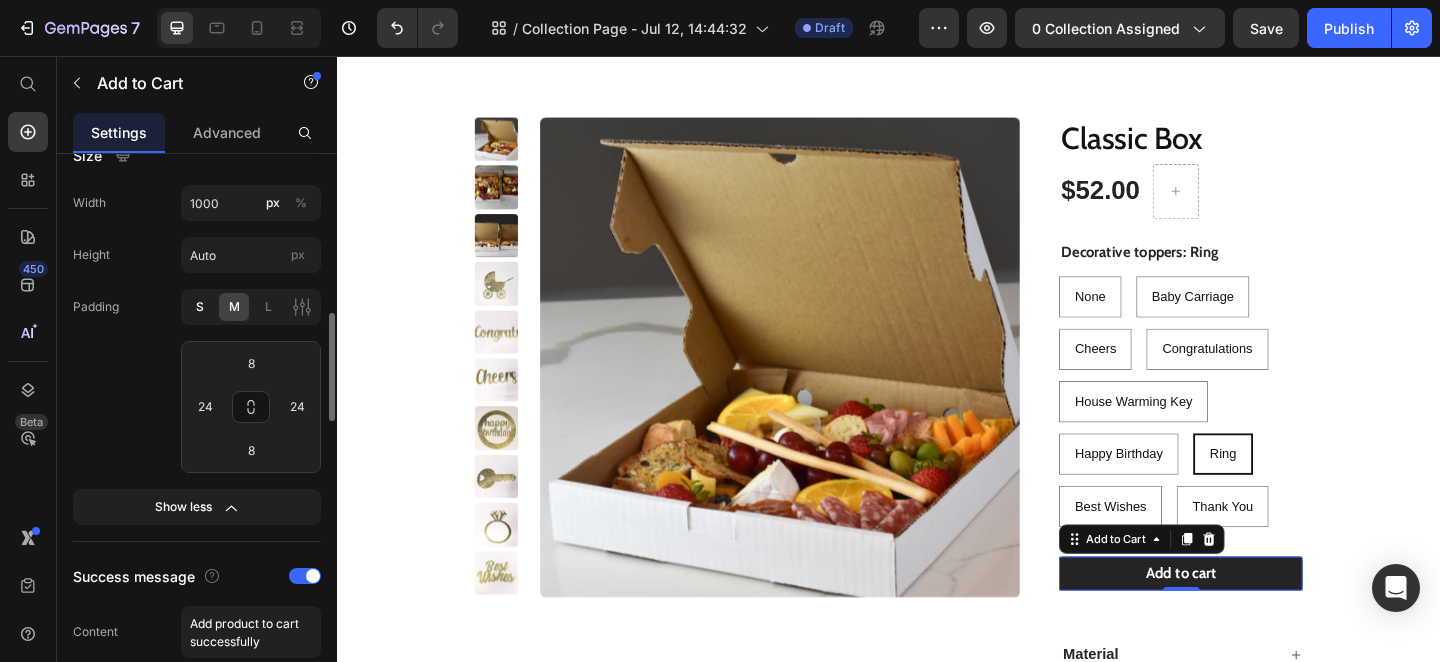 click on "S" 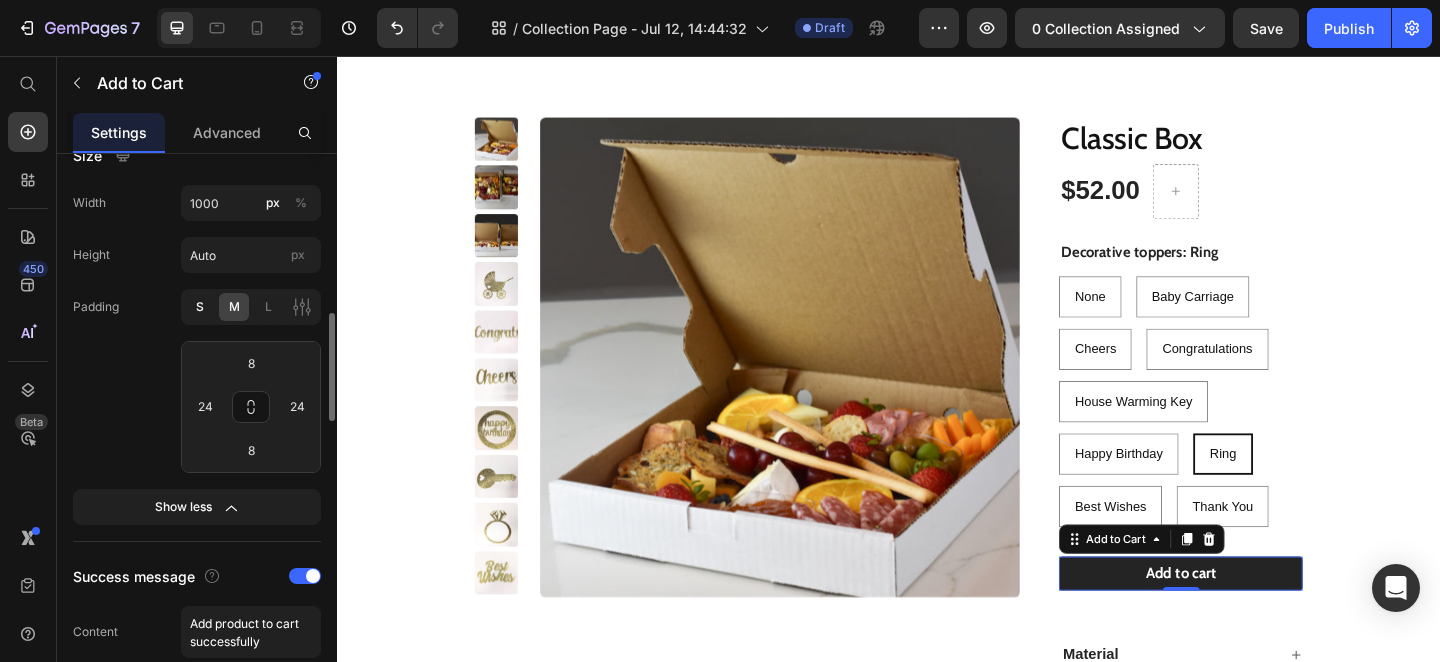 type on "4" 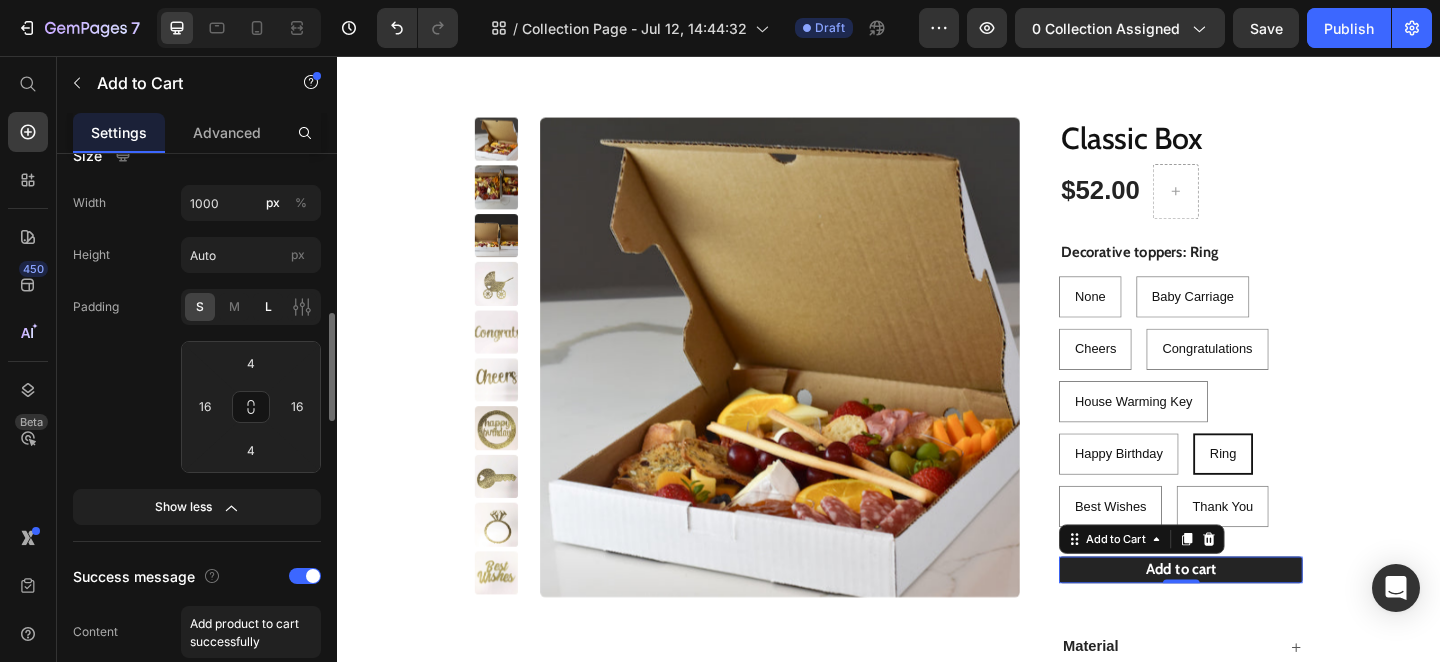 click on "L" 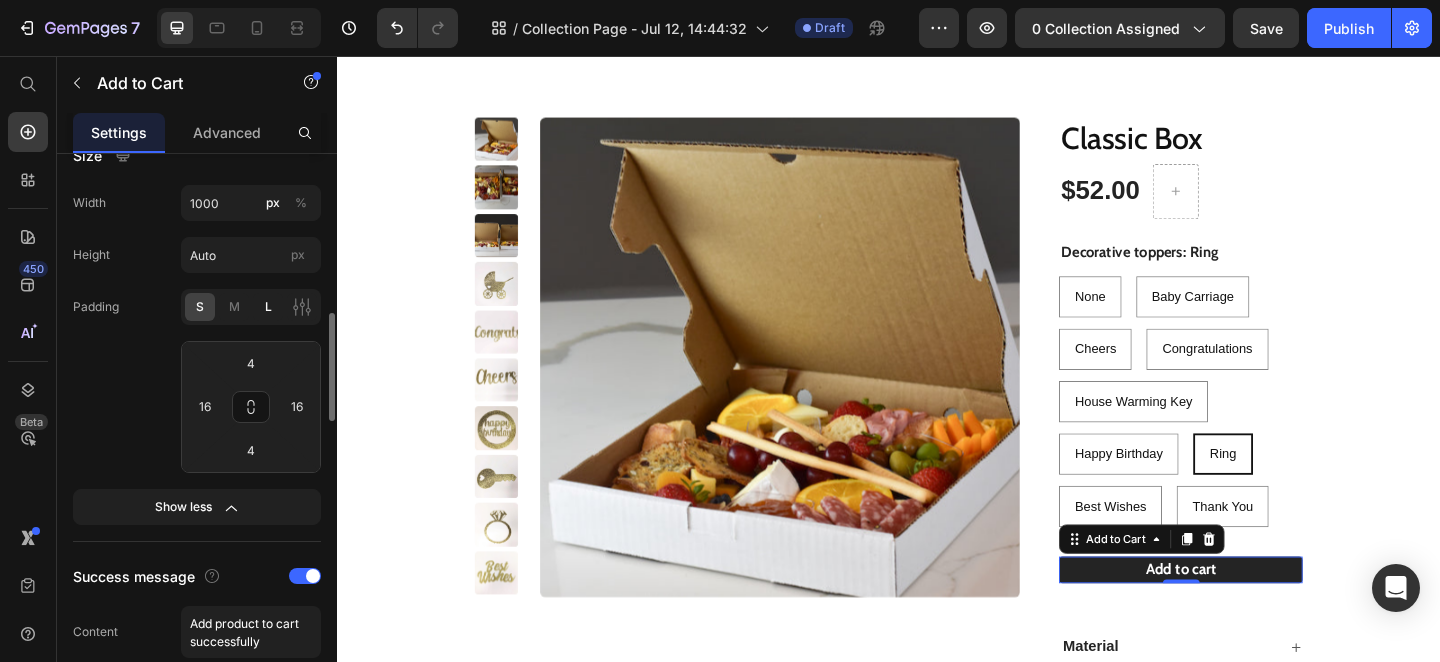 type on "12" 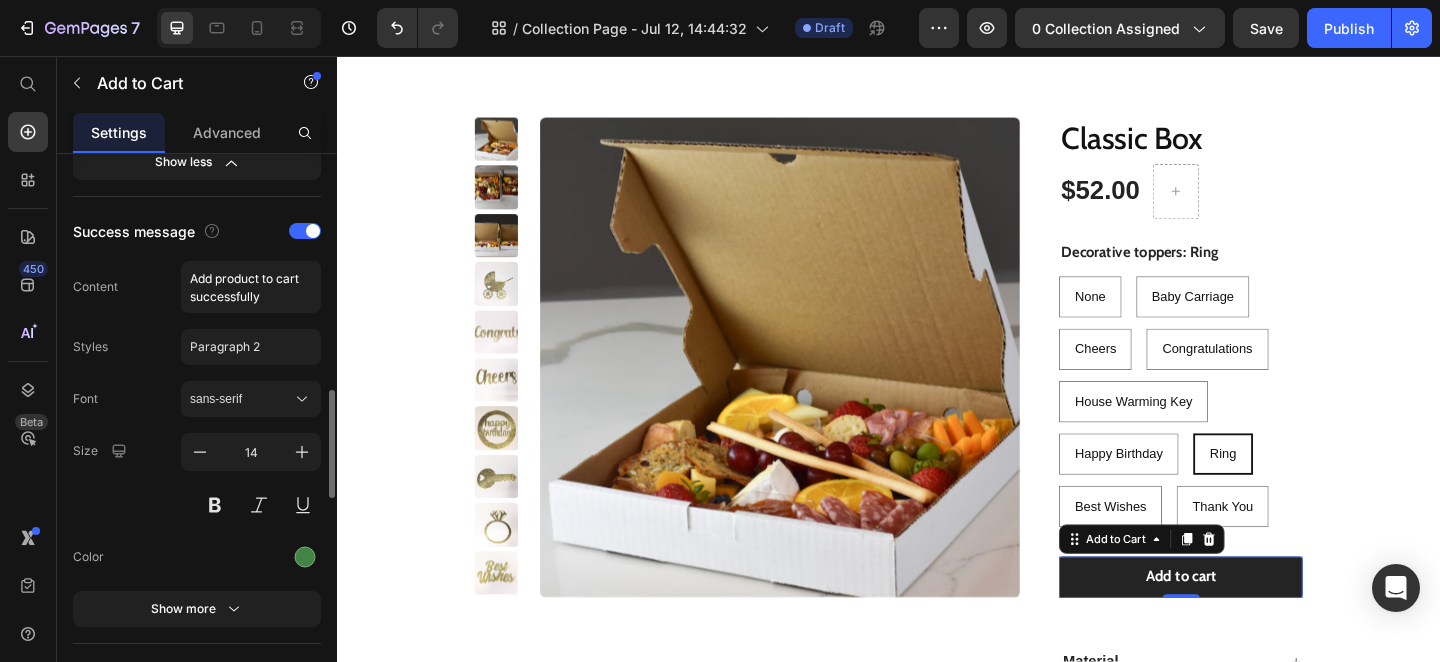 scroll, scrollTop: 1181, scrollLeft: 0, axis: vertical 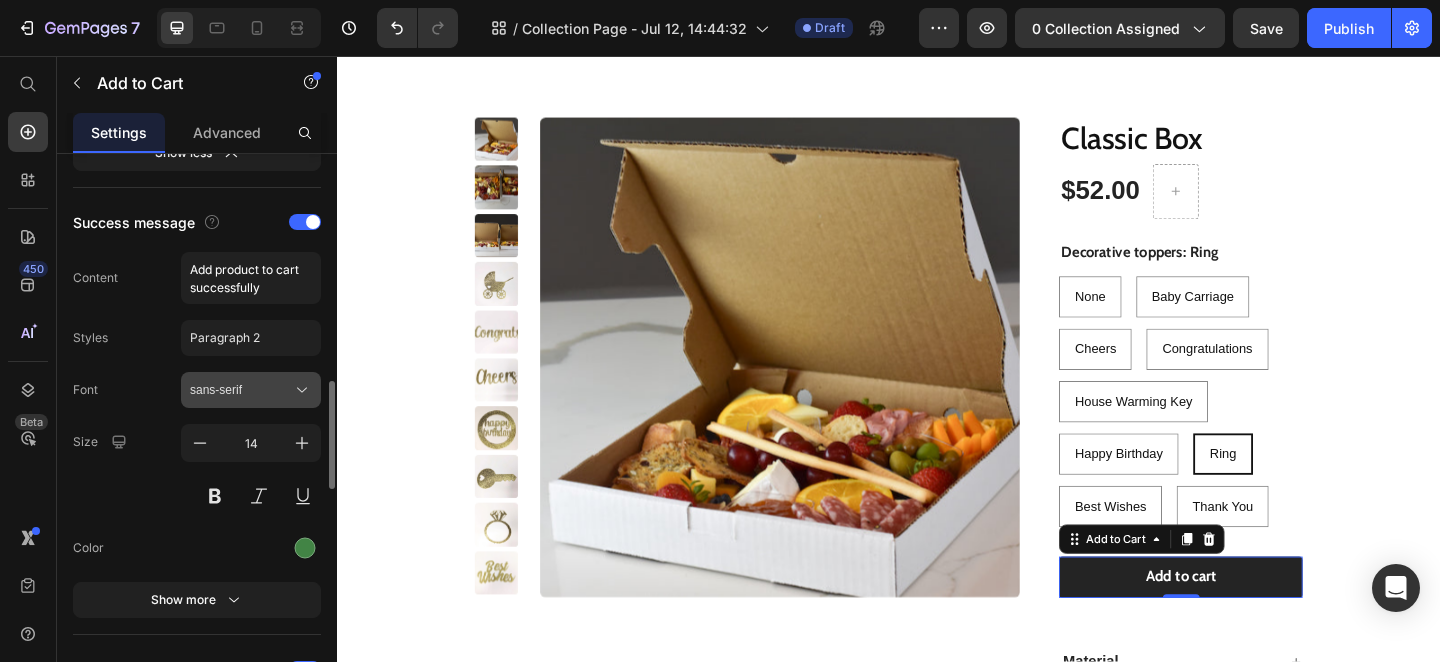 click on "sans-serif" at bounding box center (251, 390) 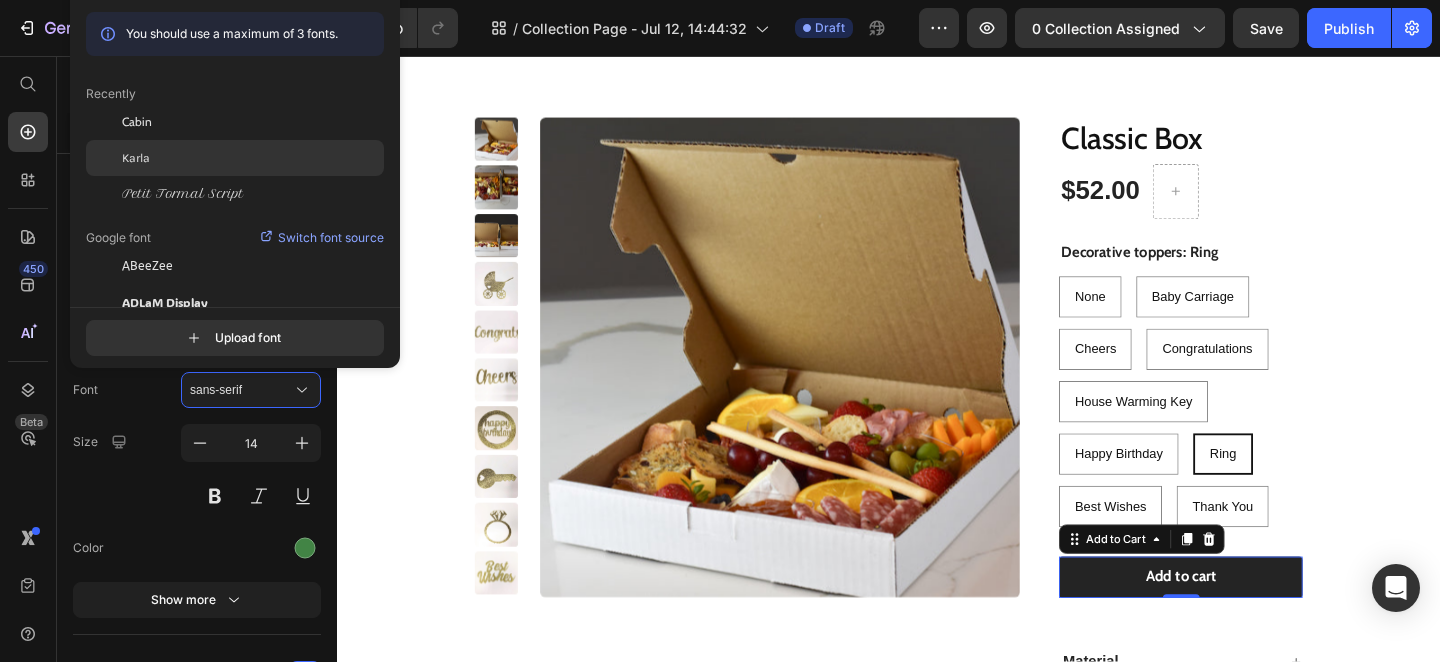 click on "Karla" 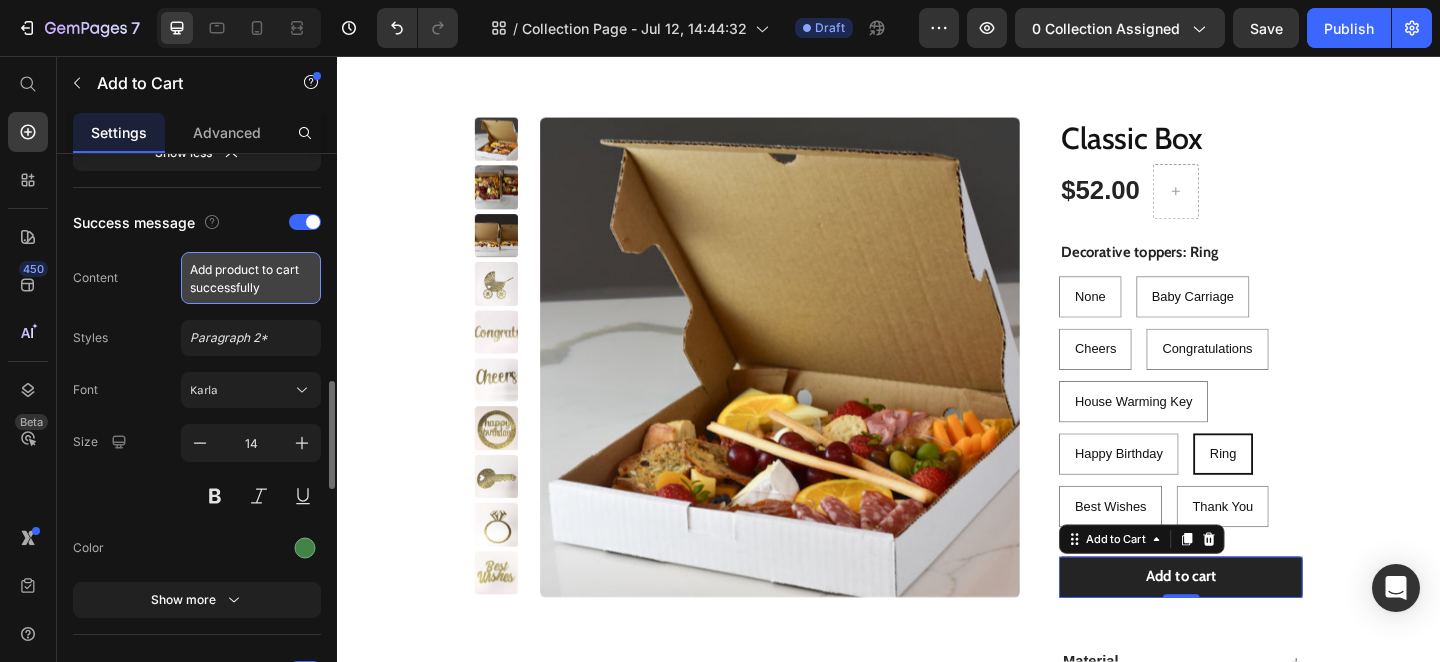 click on "Add product to cart successfully" at bounding box center [251, 278] 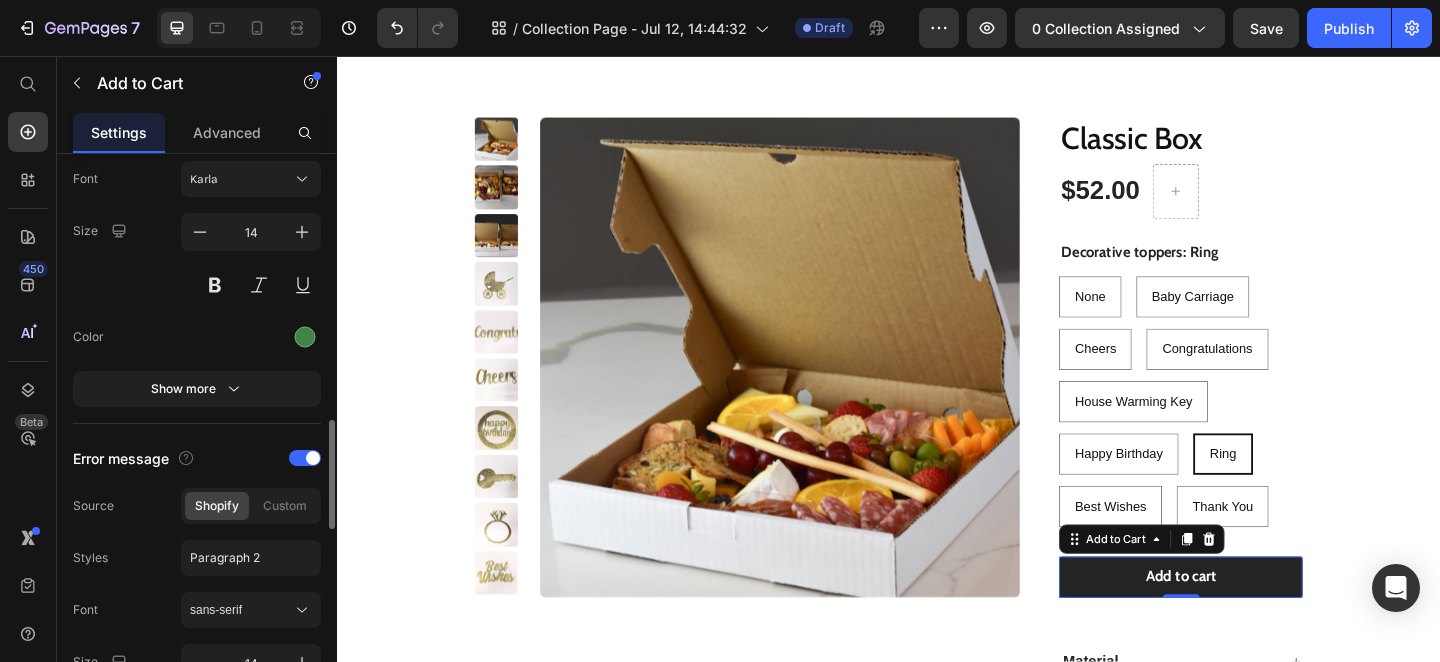 scroll, scrollTop: 1453, scrollLeft: 0, axis: vertical 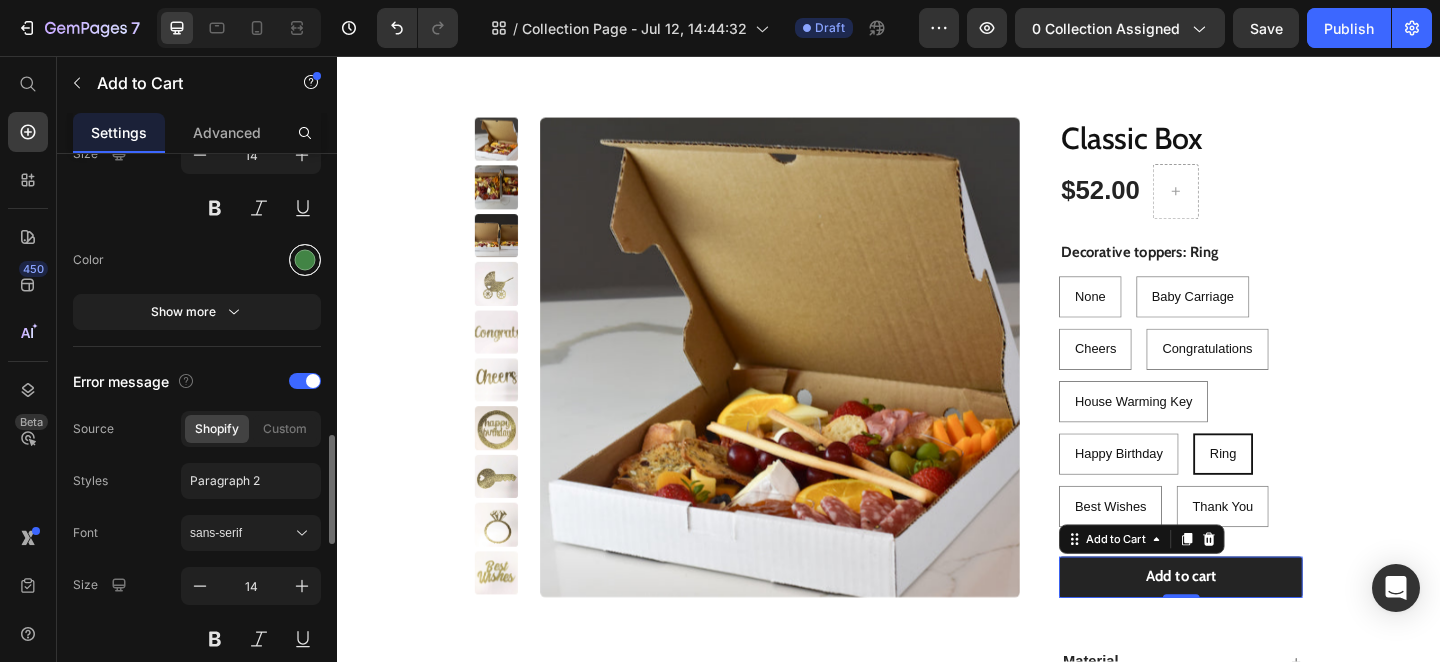 type on "Added to cart!" 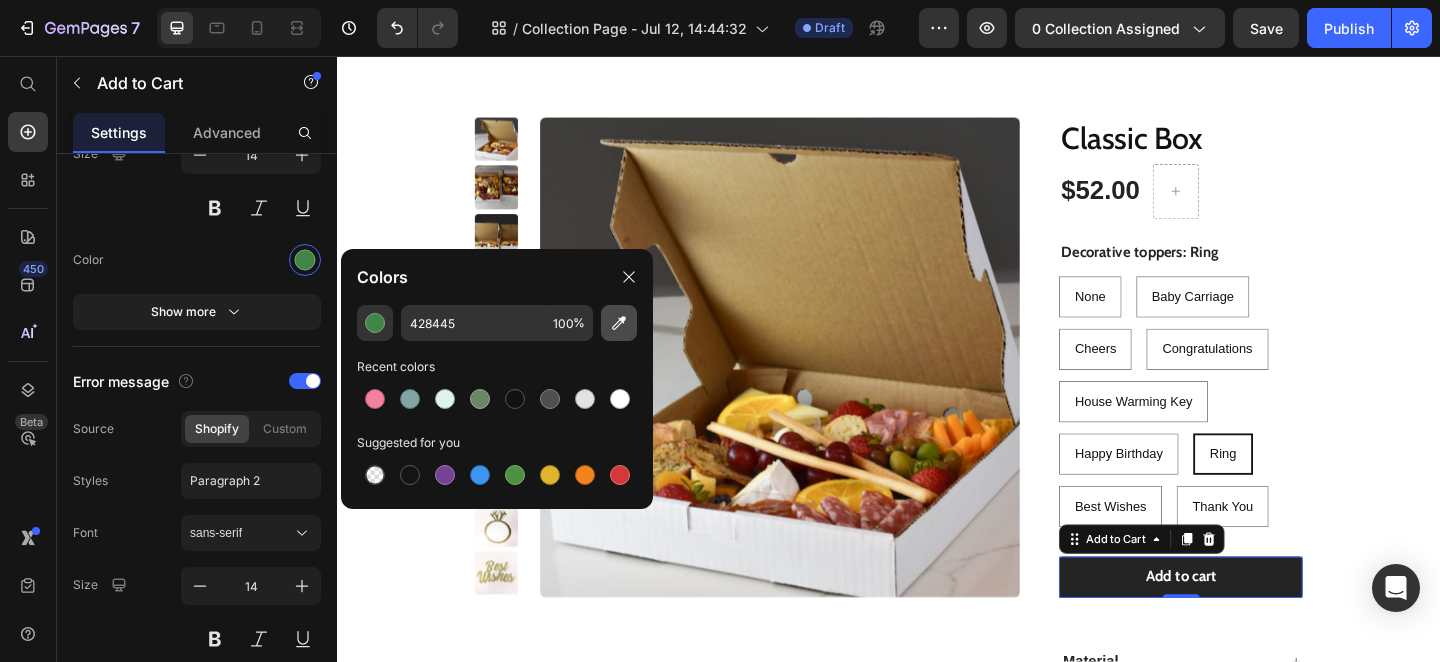 click at bounding box center [619, 323] 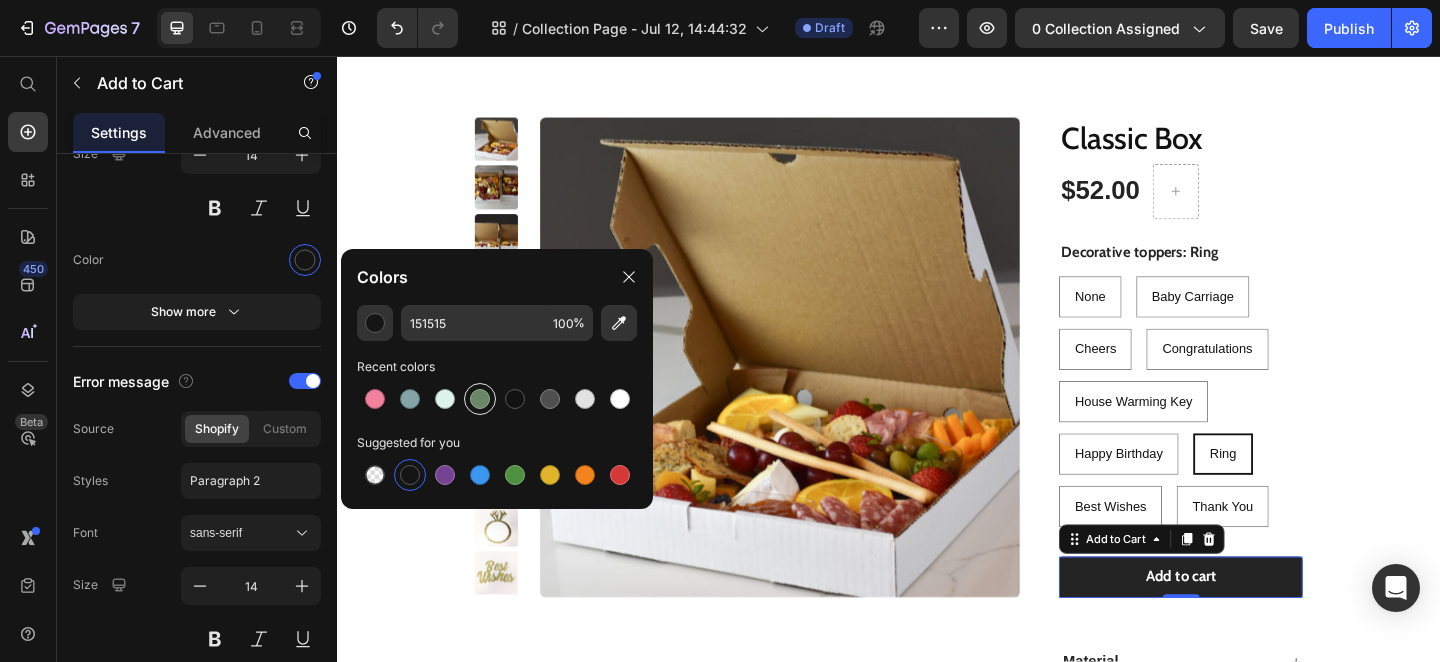click at bounding box center (480, 399) 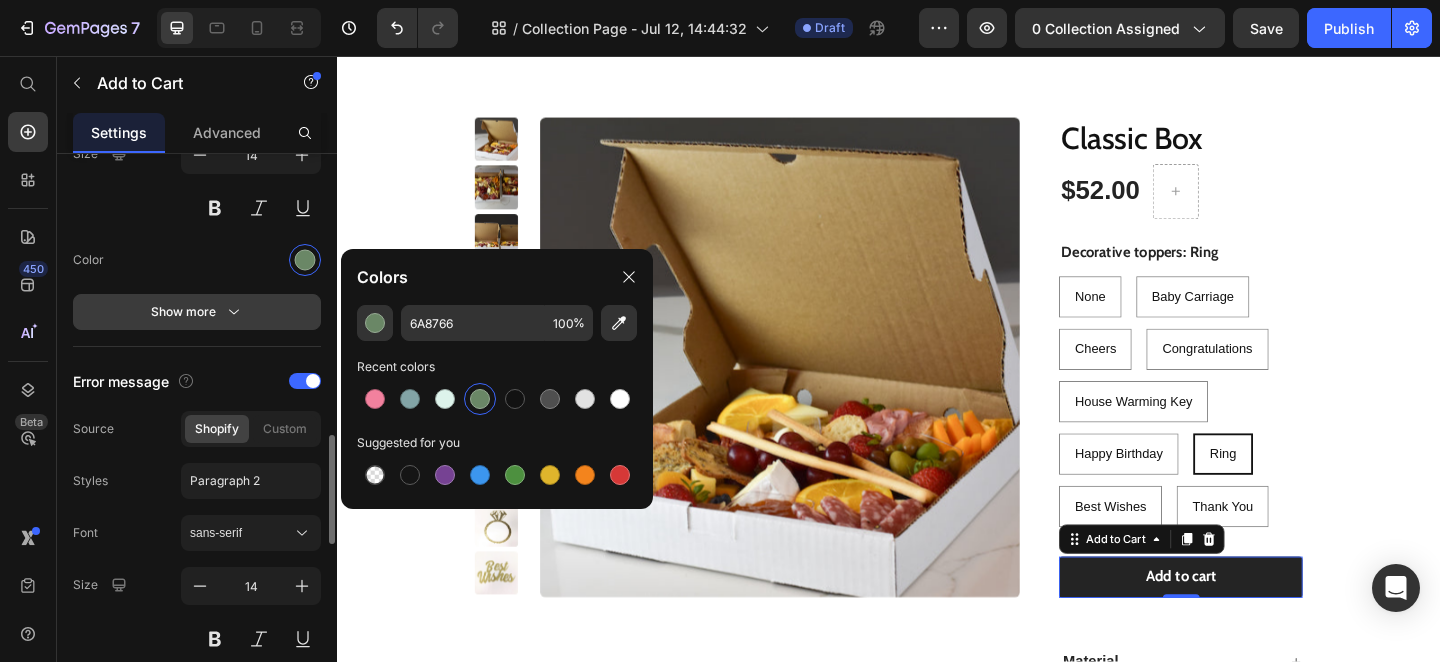 click 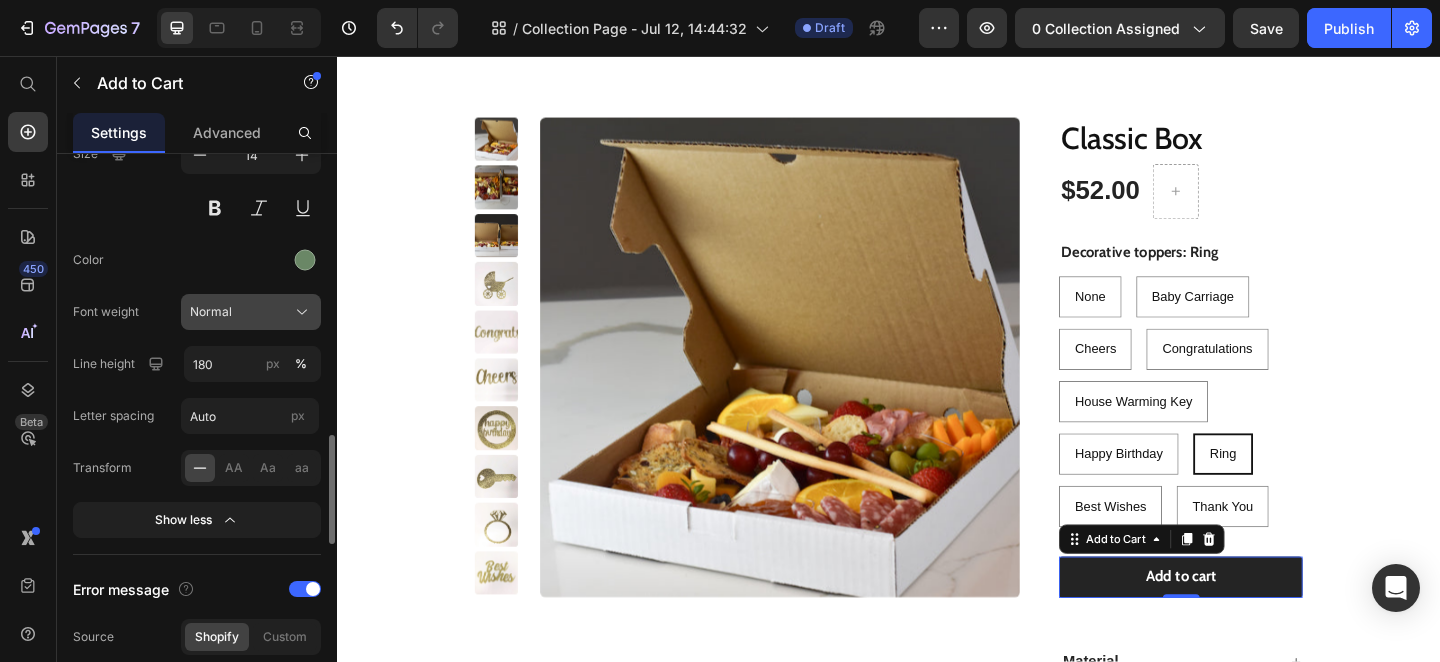 click on "Normal" 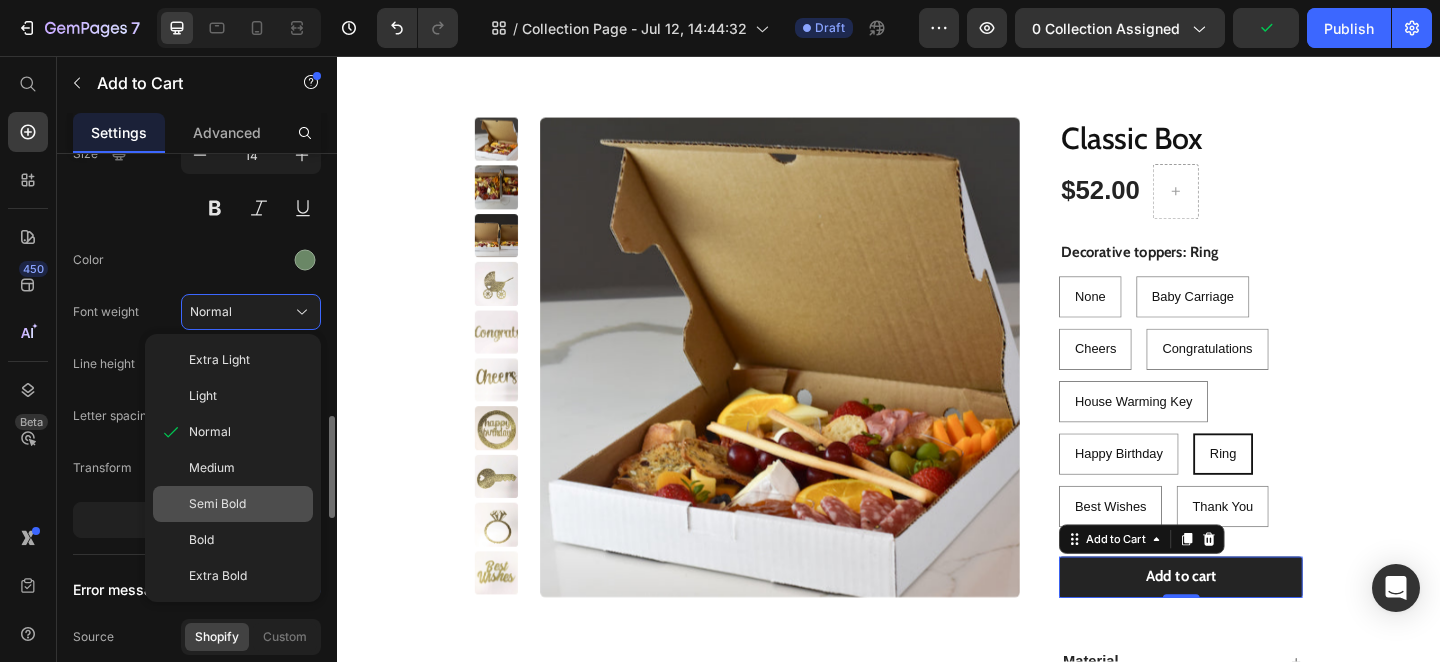 click on "Semi Bold" at bounding box center (217, 504) 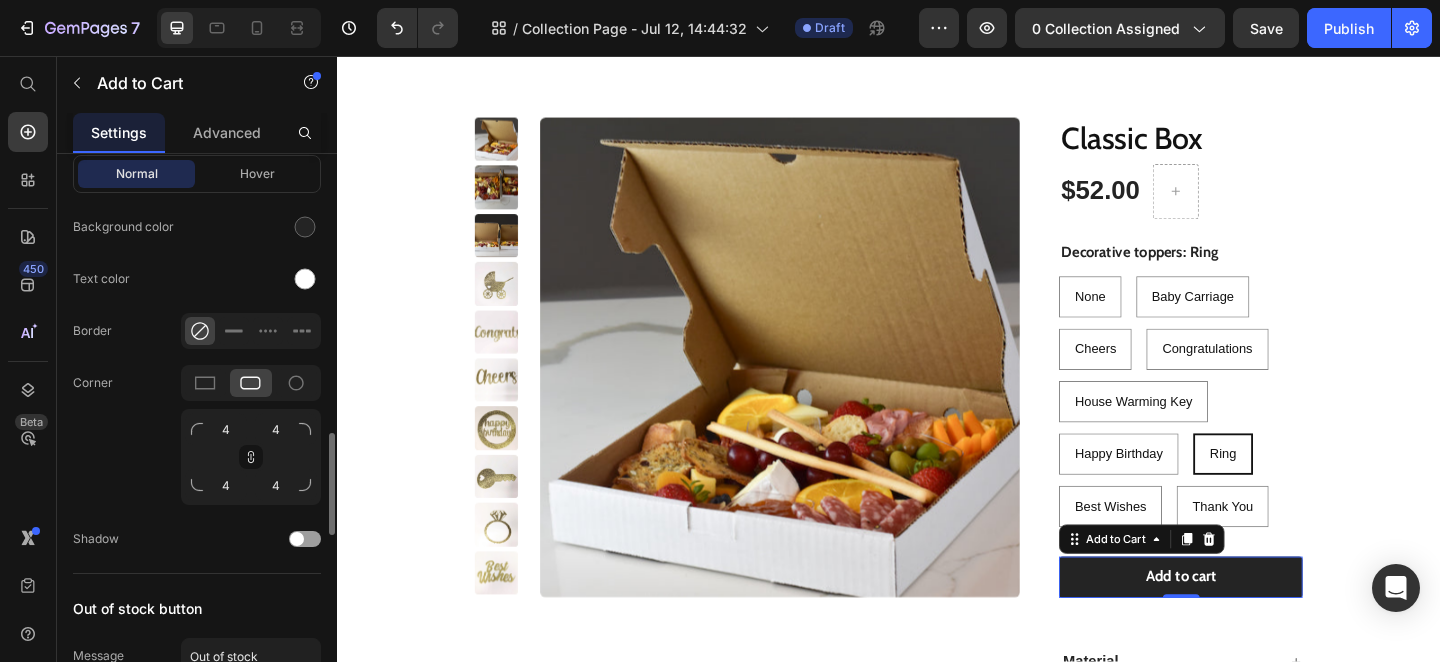 scroll, scrollTop: 2358, scrollLeft: 0, axis: vertical 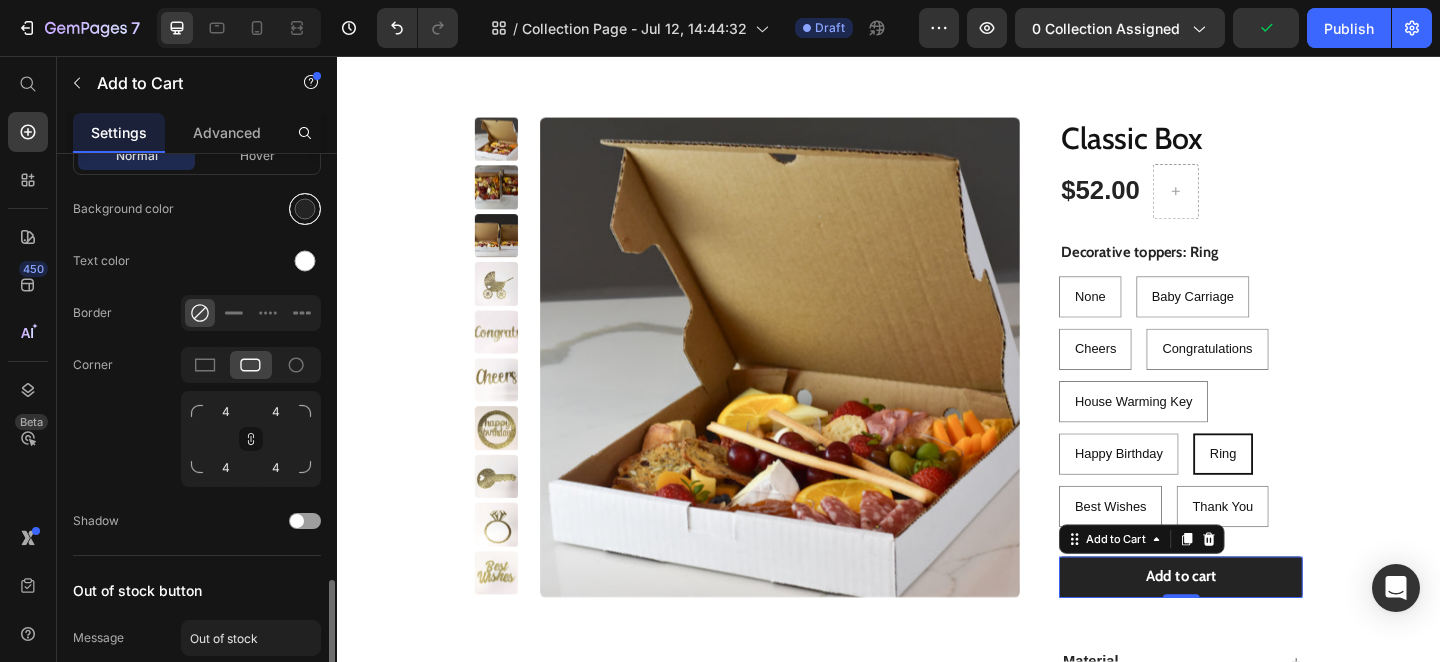 click at bounding box center [305, 209] 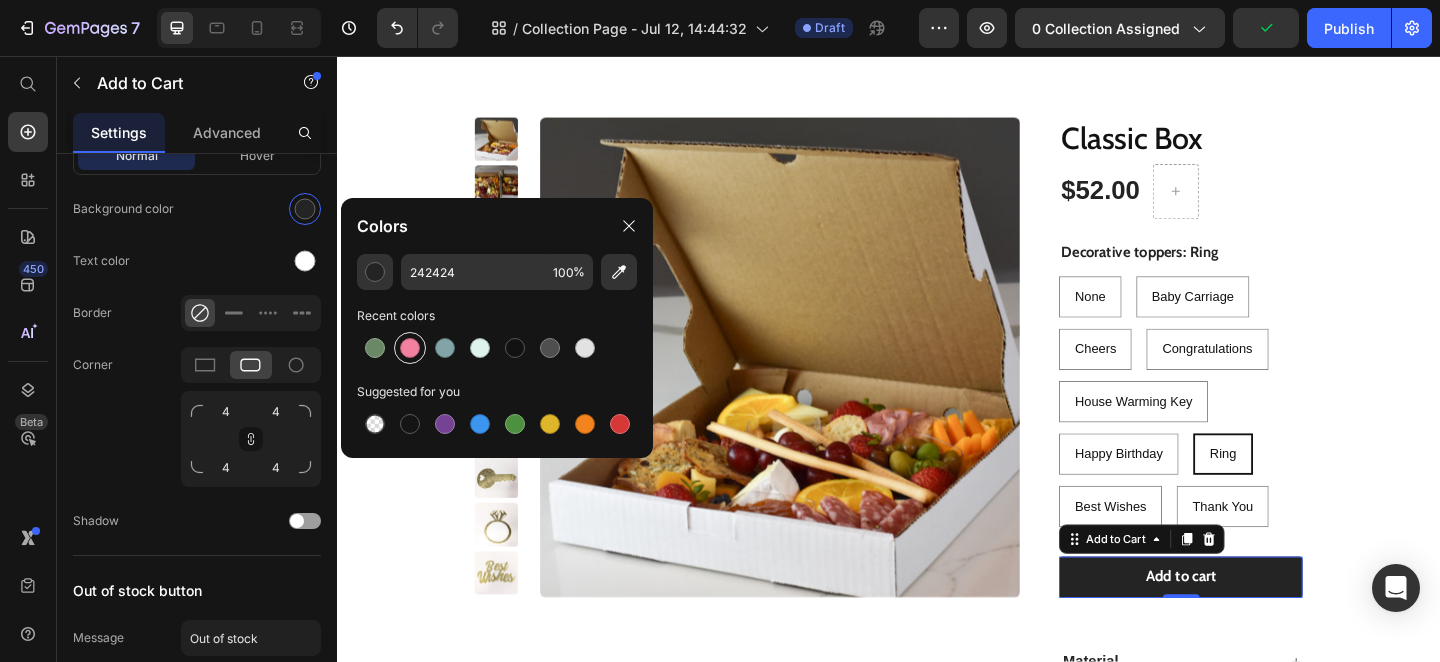 click at bounding box center (410, 348) 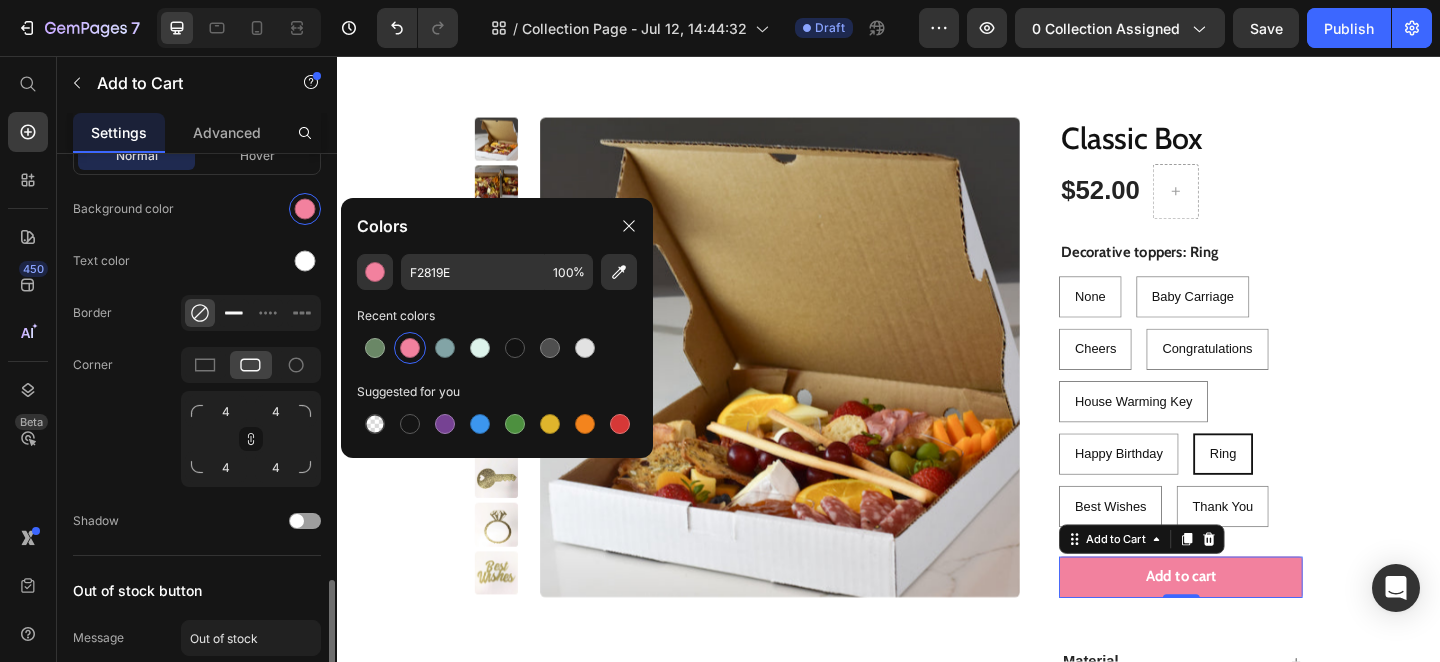 click 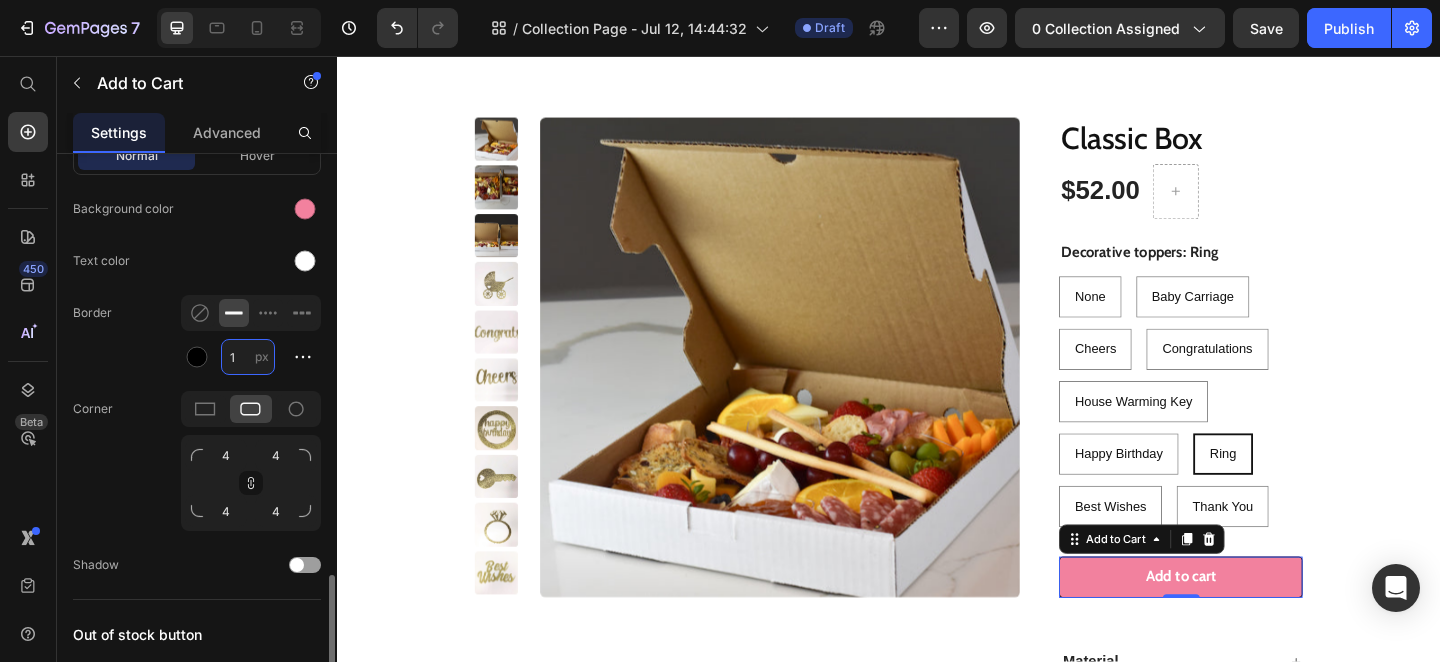 click on "1" at bounding box center [248, 357] 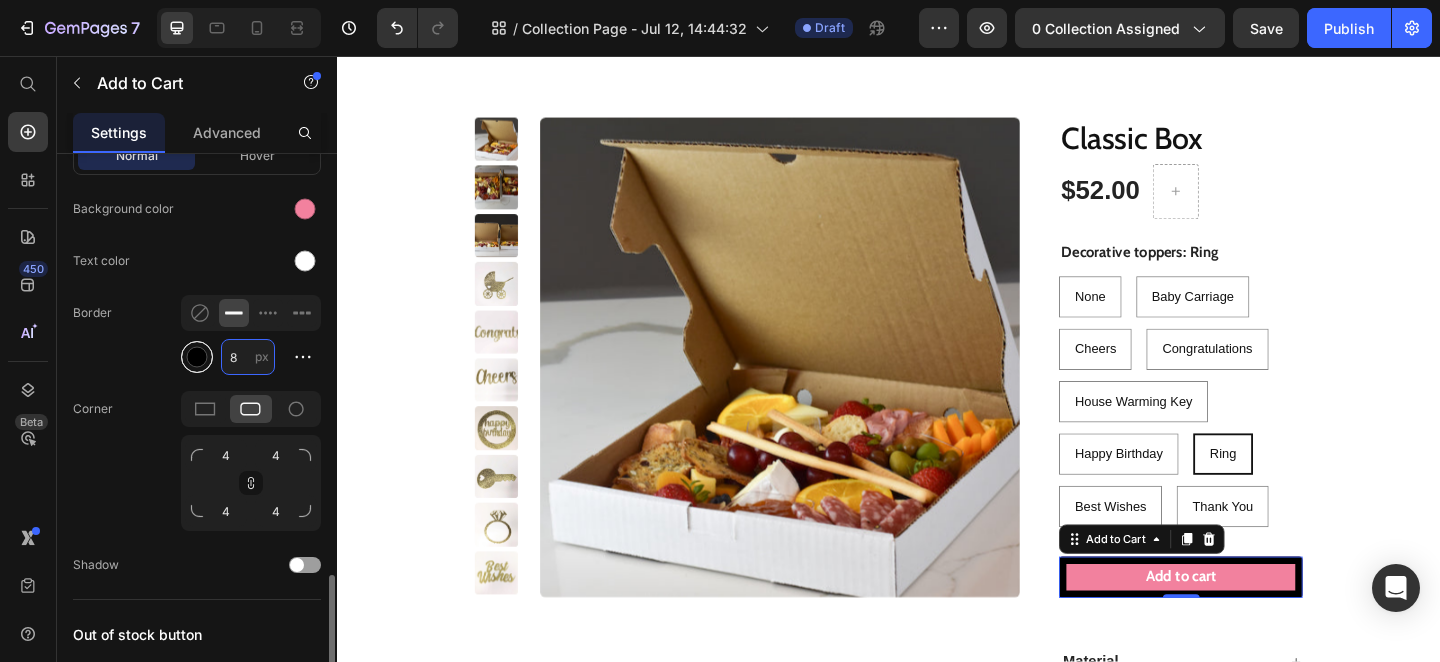 type on "8" 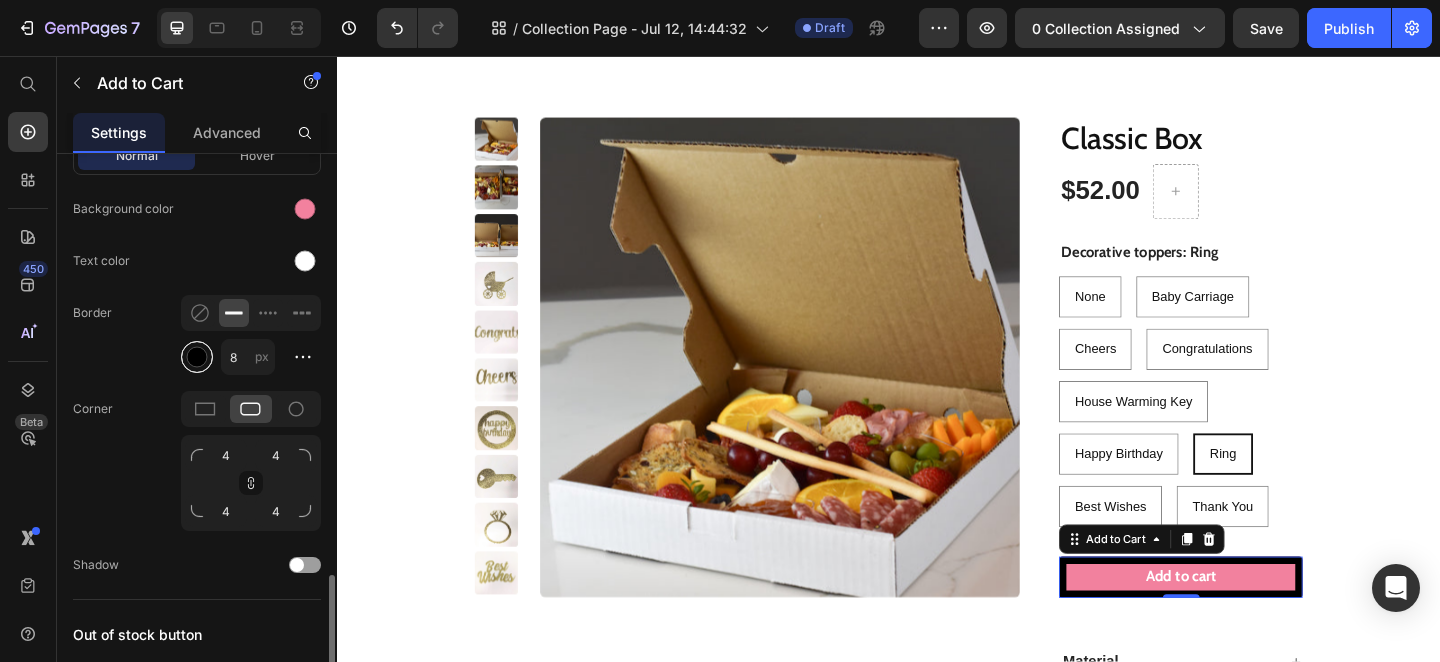 click at bounding box center (197, 357) 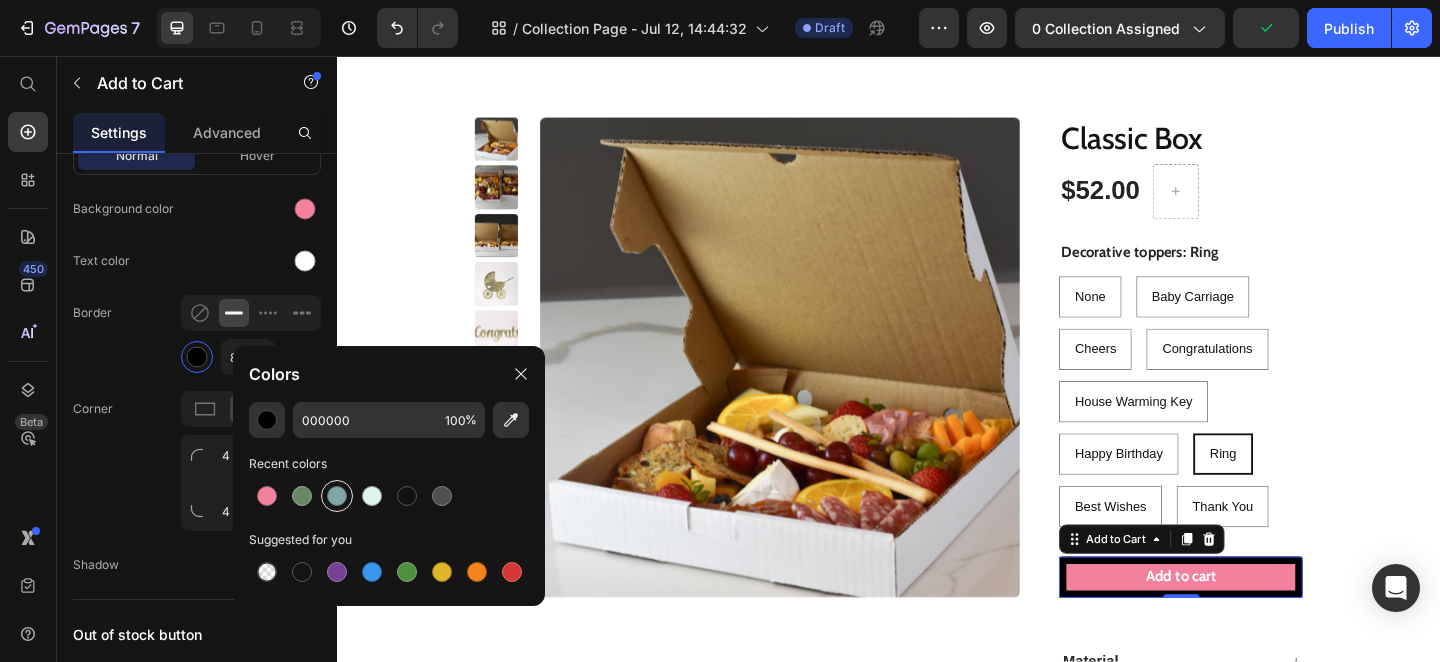 click at bounding box center [337, 496] 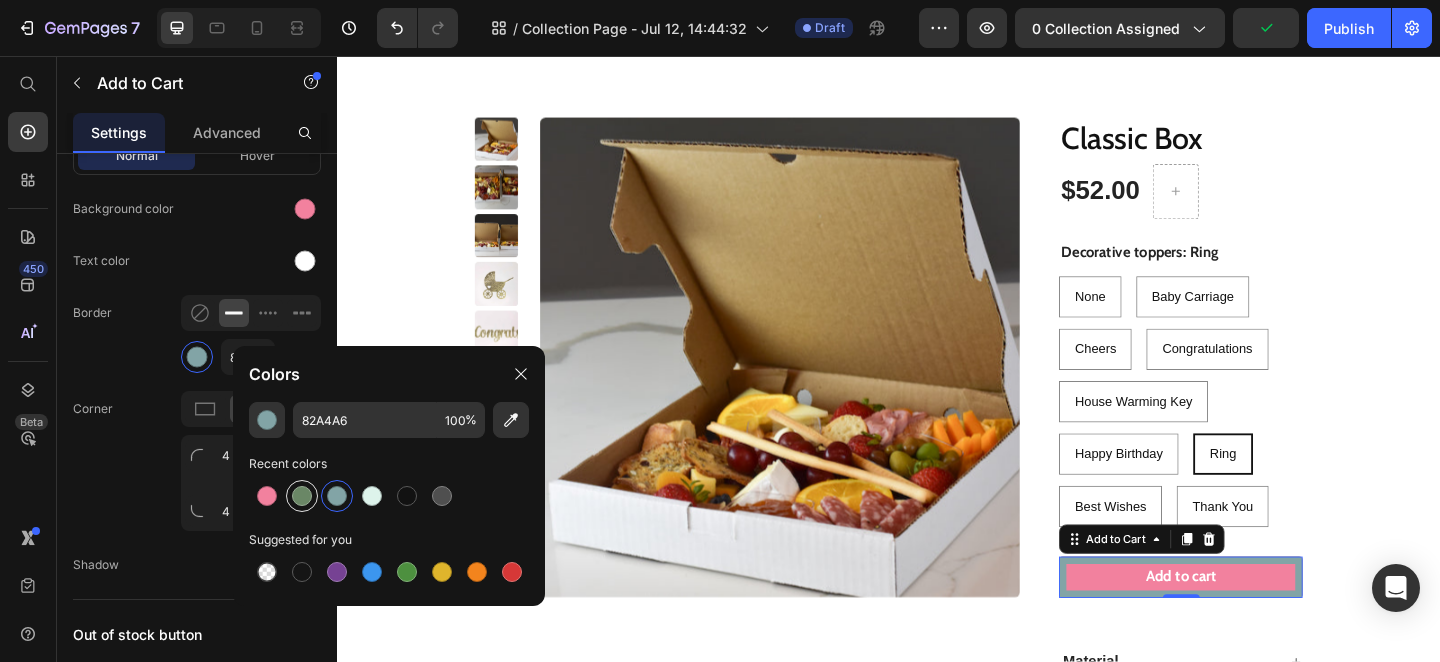 click at bounding box center [302, 496] 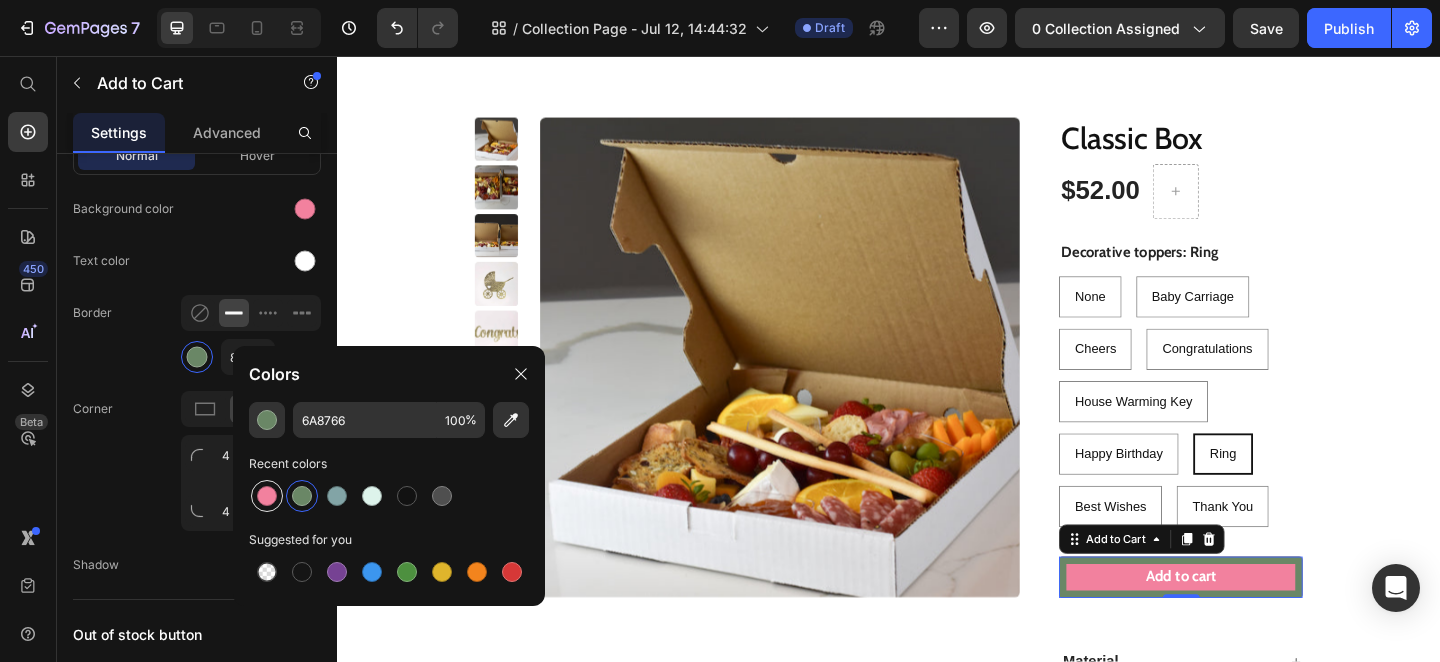 click at bounding box center (267, 496) 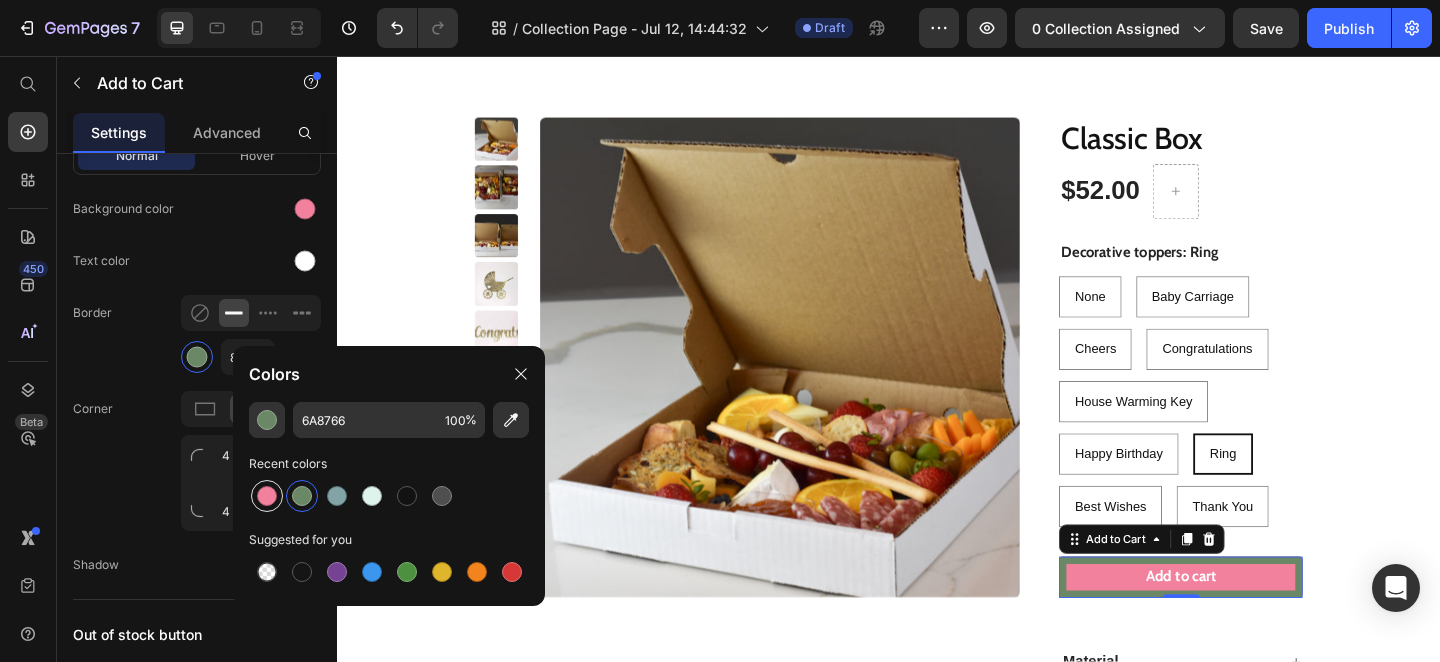 type on "F2819E" 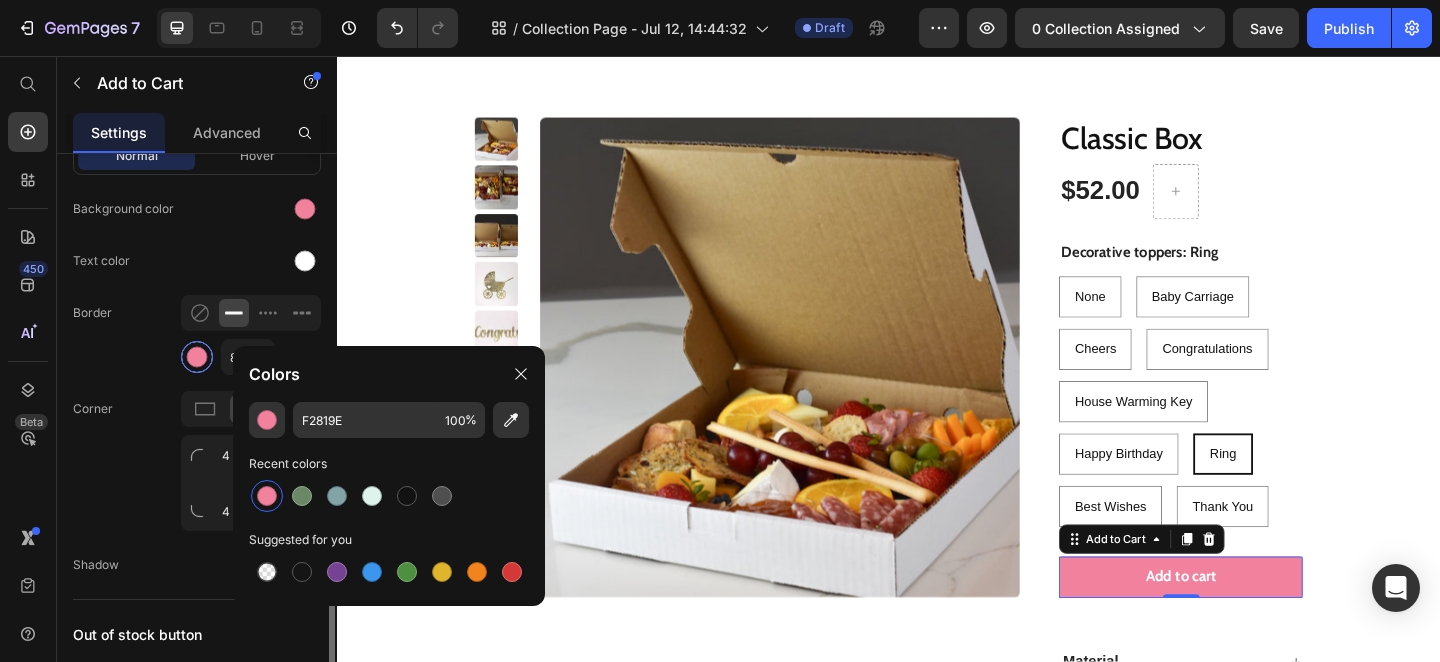 click at bounding box center [197, 357] 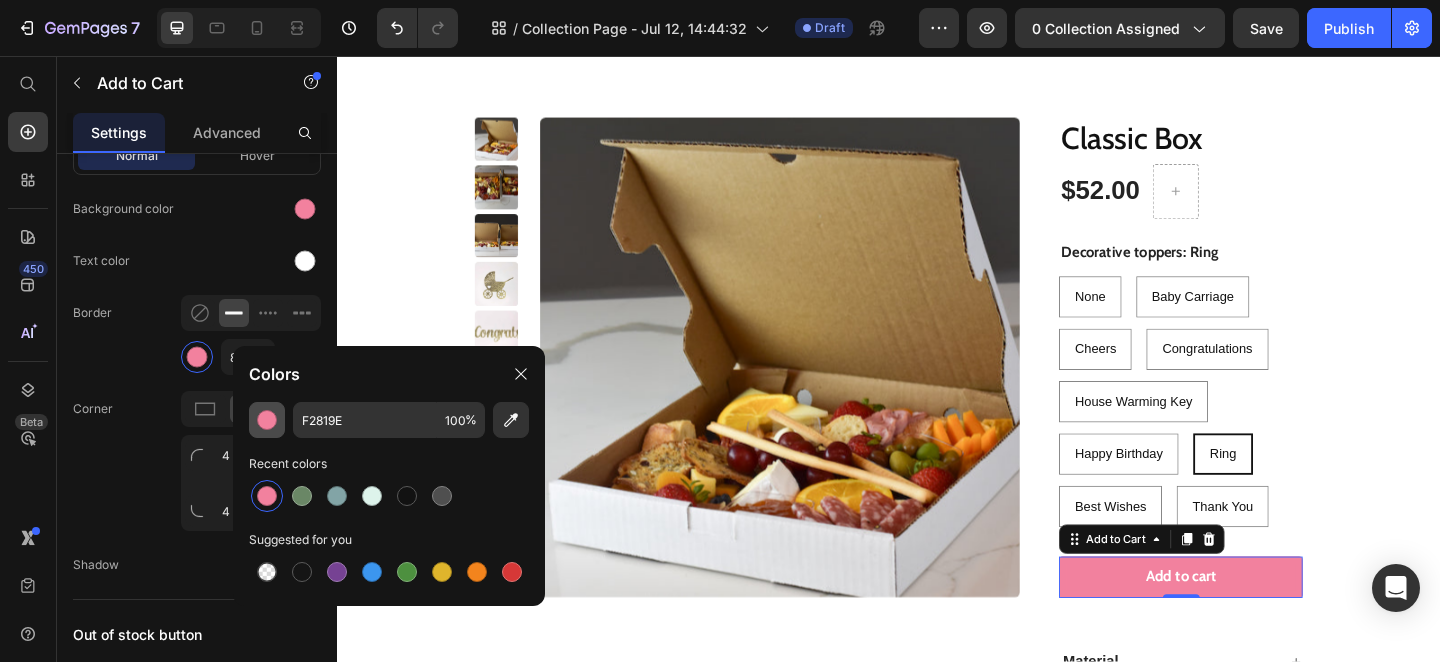 click at bounding box center (267, 420) 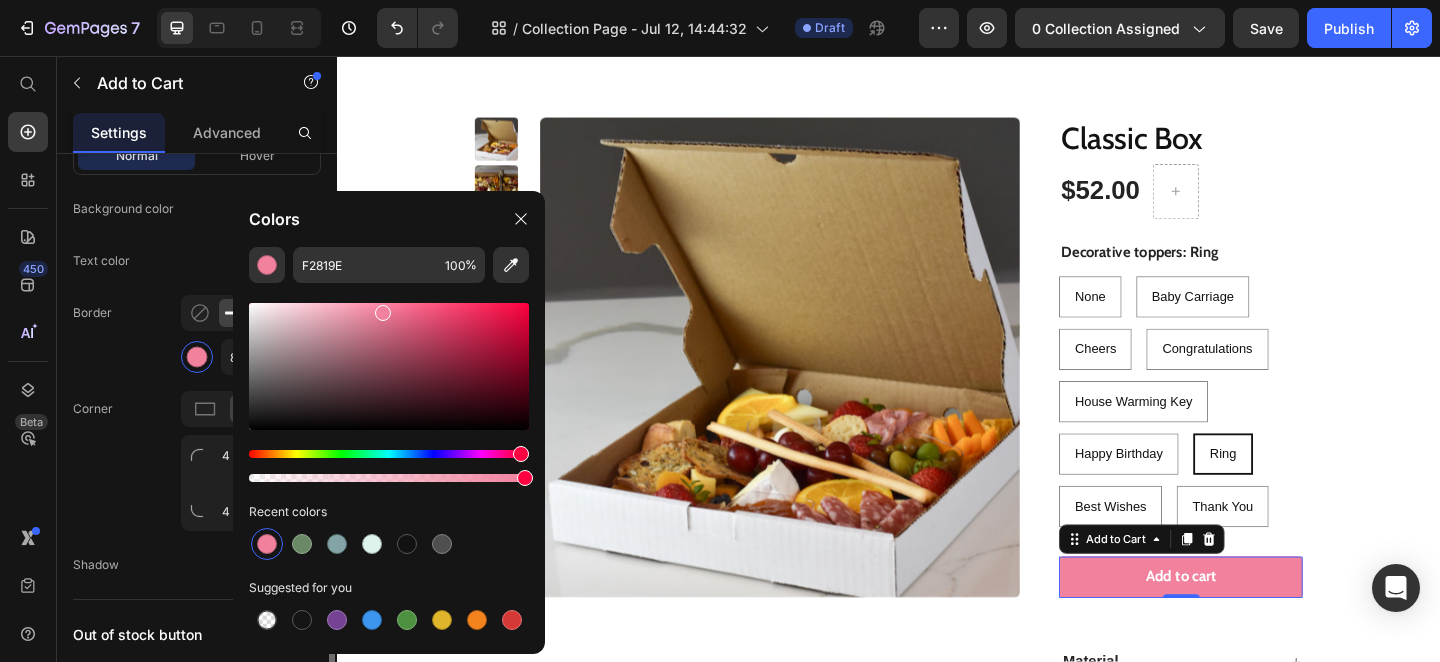click on "Border 8 px" 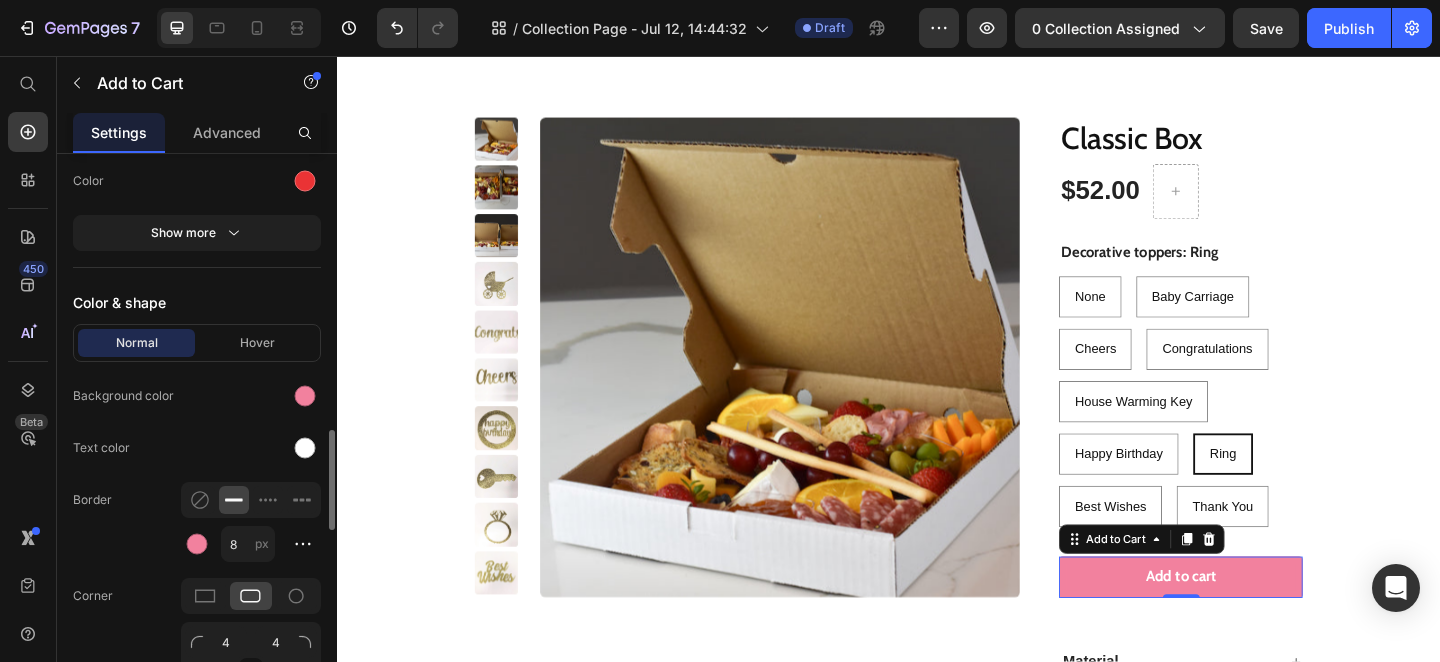 scroll, scrollTop: 2077, scrollLeft: 0, axis: vertical 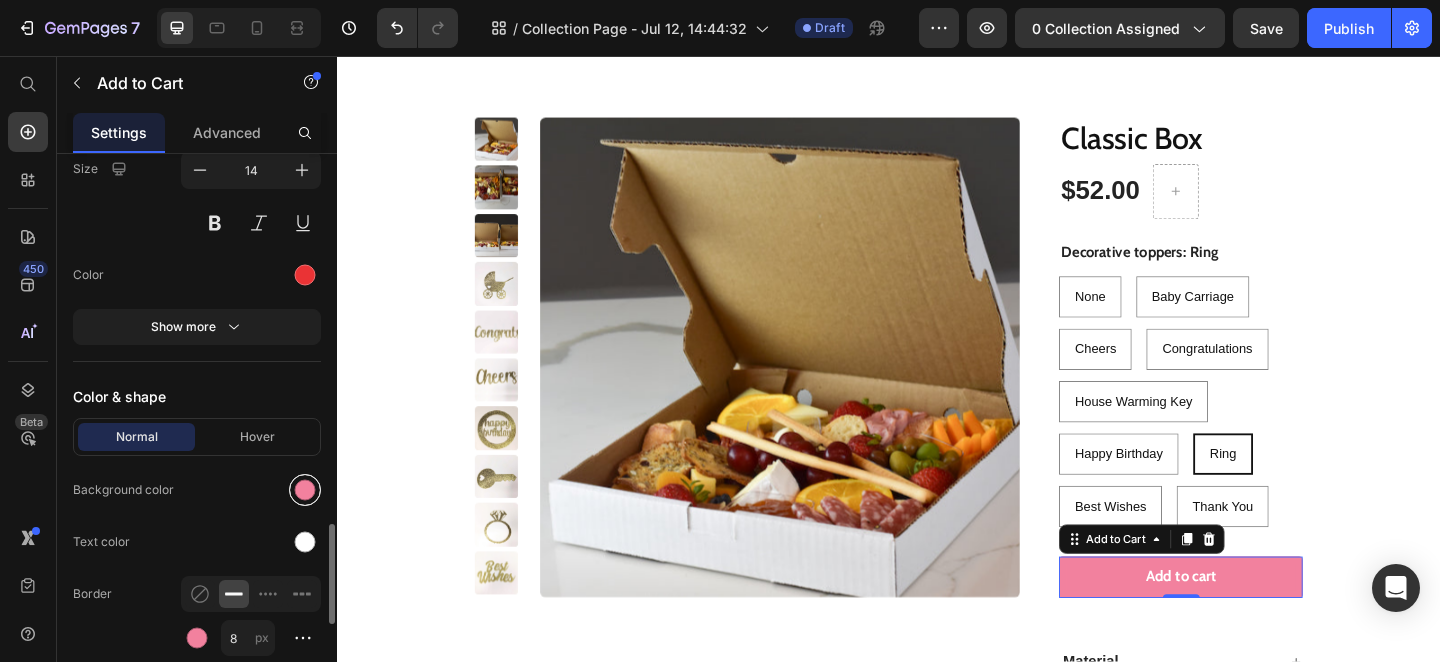 click at bounding box center [305, 490] 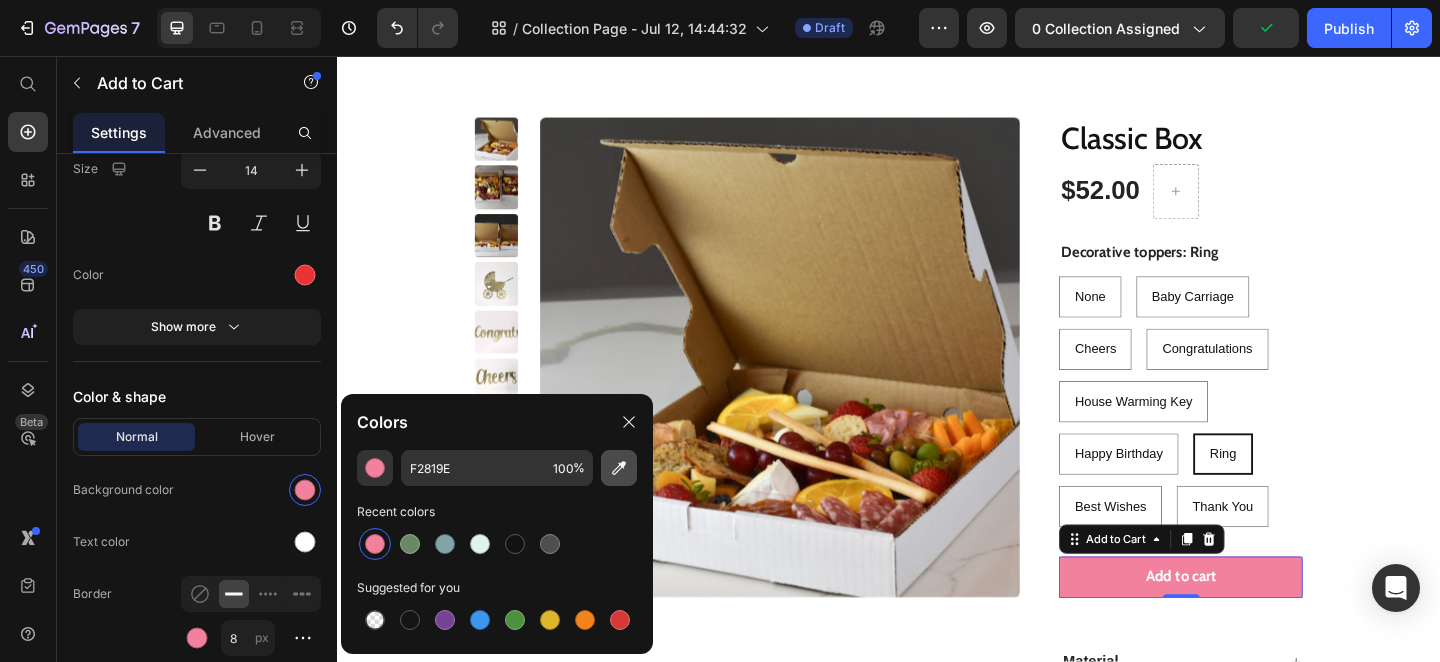click 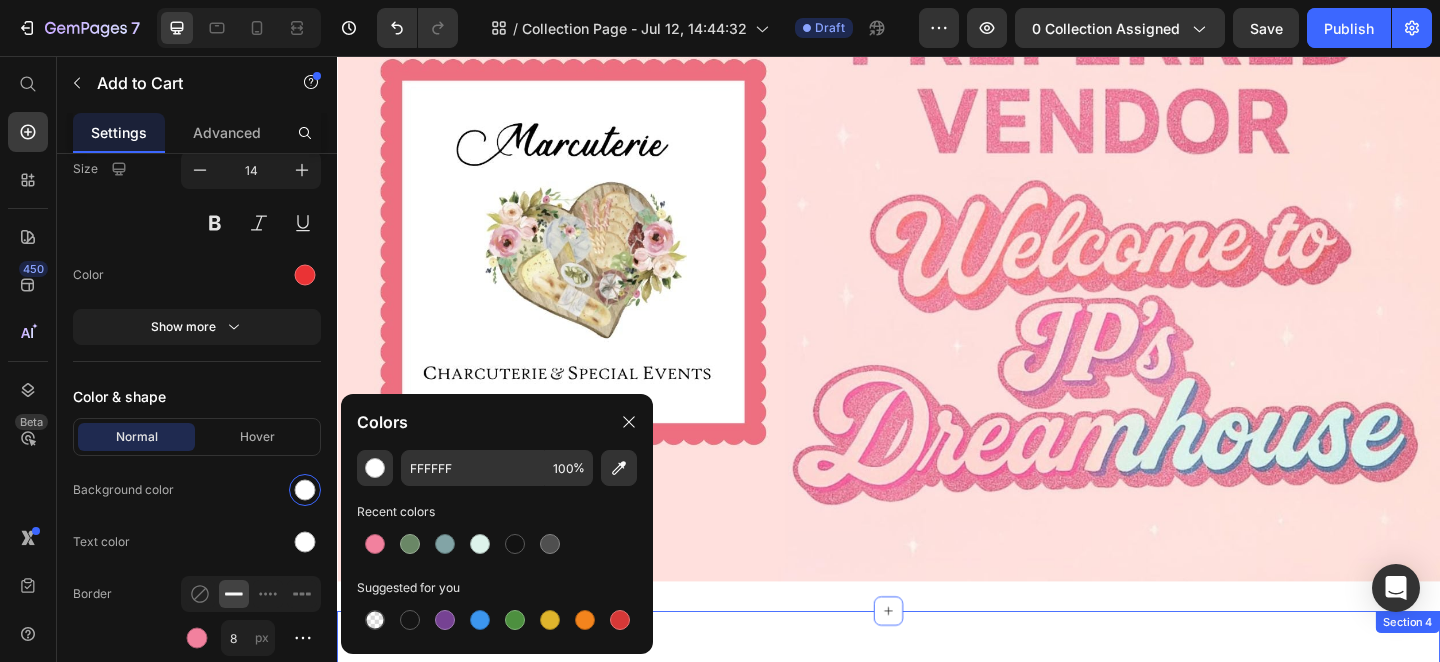 scroll, scrollTop: 551, scrollLeft: 0, axis: vertical 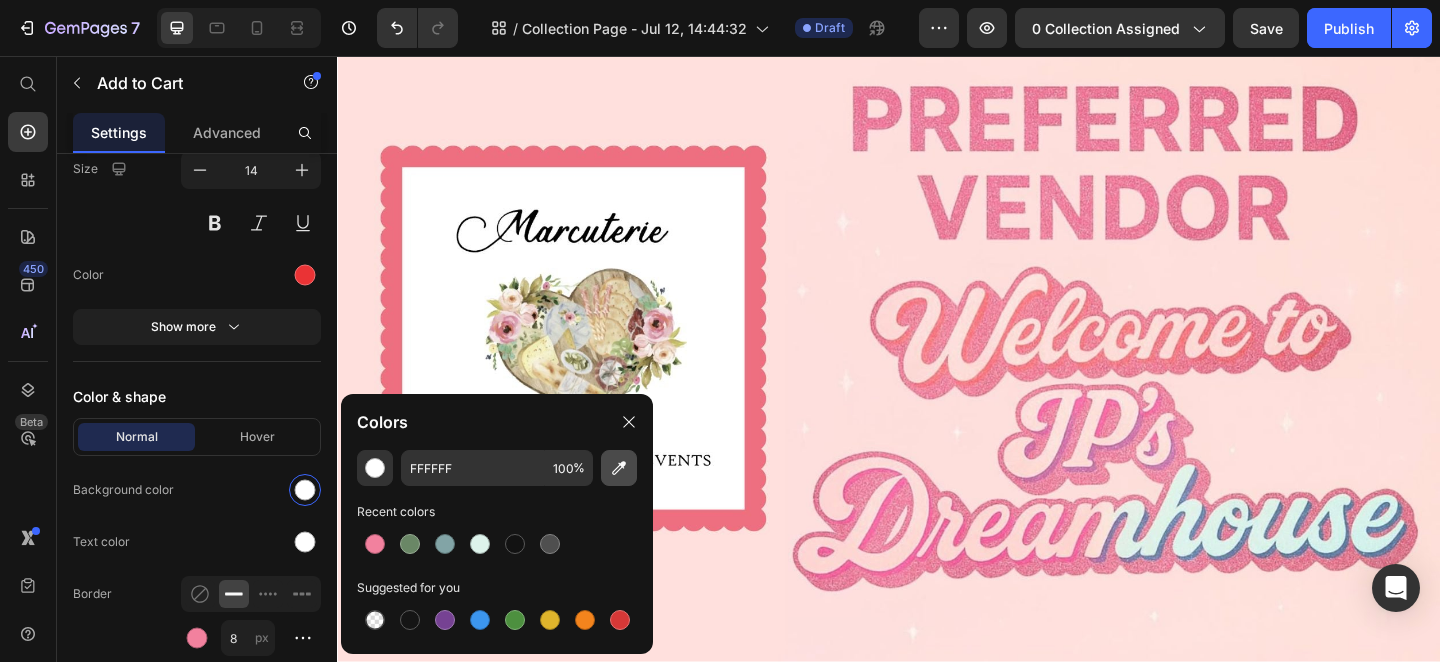 click 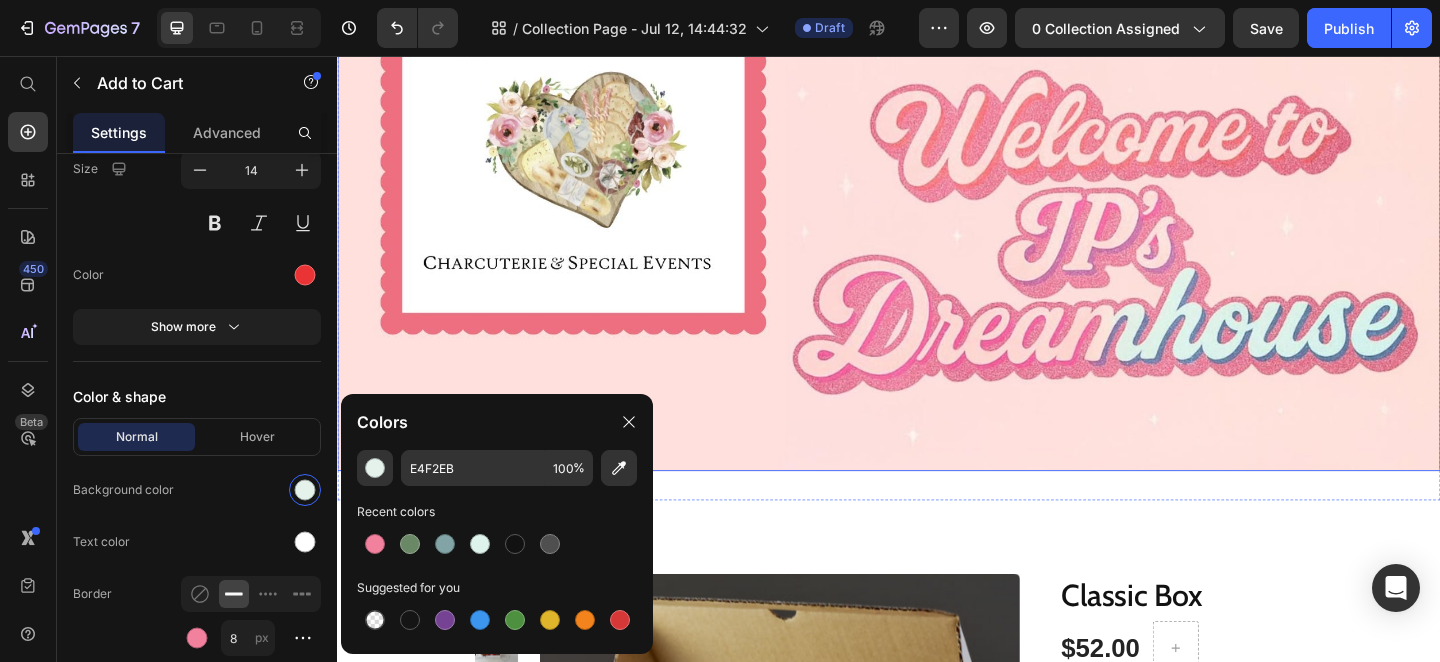 scroll, scrollTop: 651, scrollLeft: 0, axis: vertical 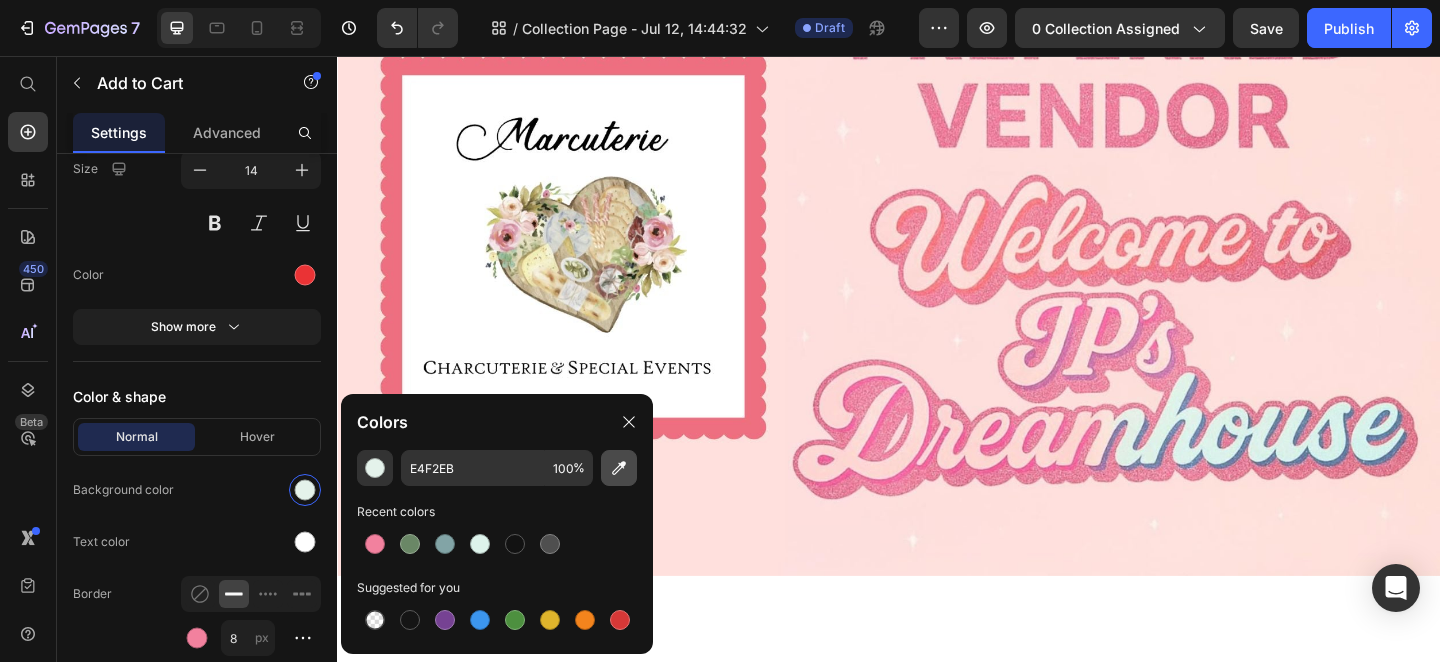 click 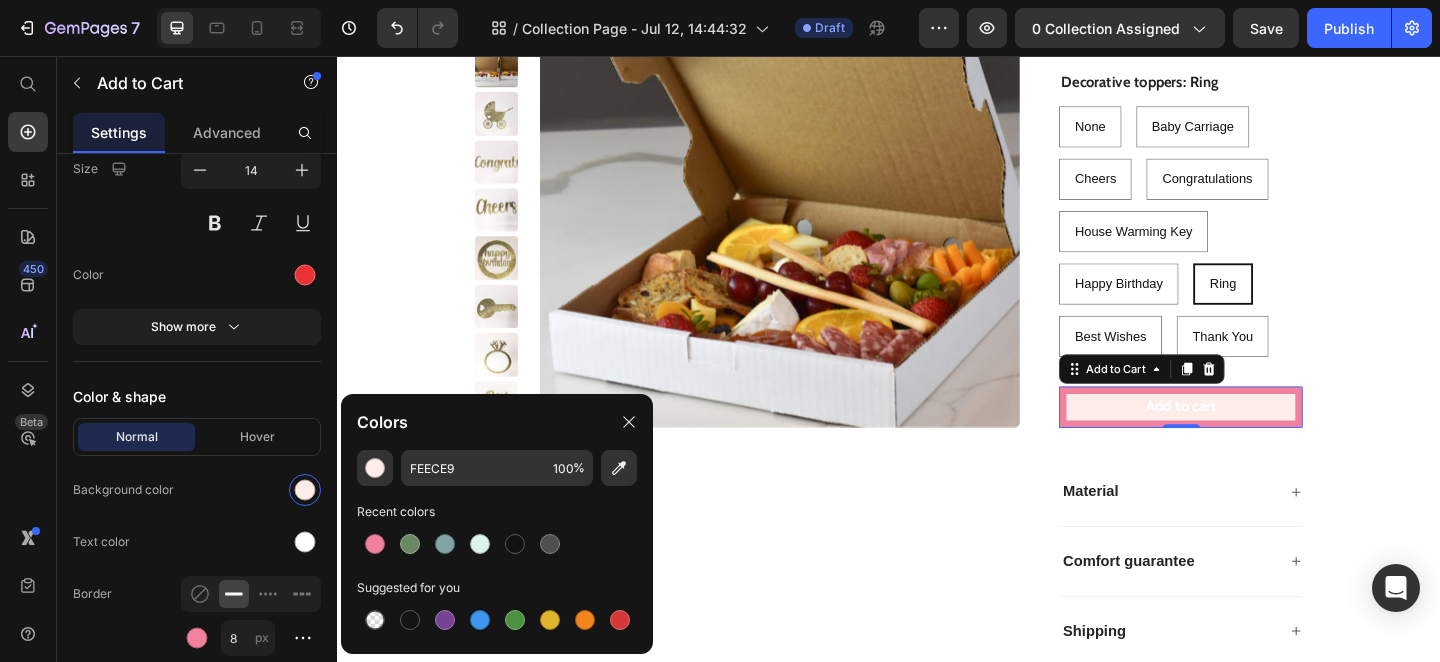 scroll, scrollTop: 1680, scrollLeft: 0, axis: vertical 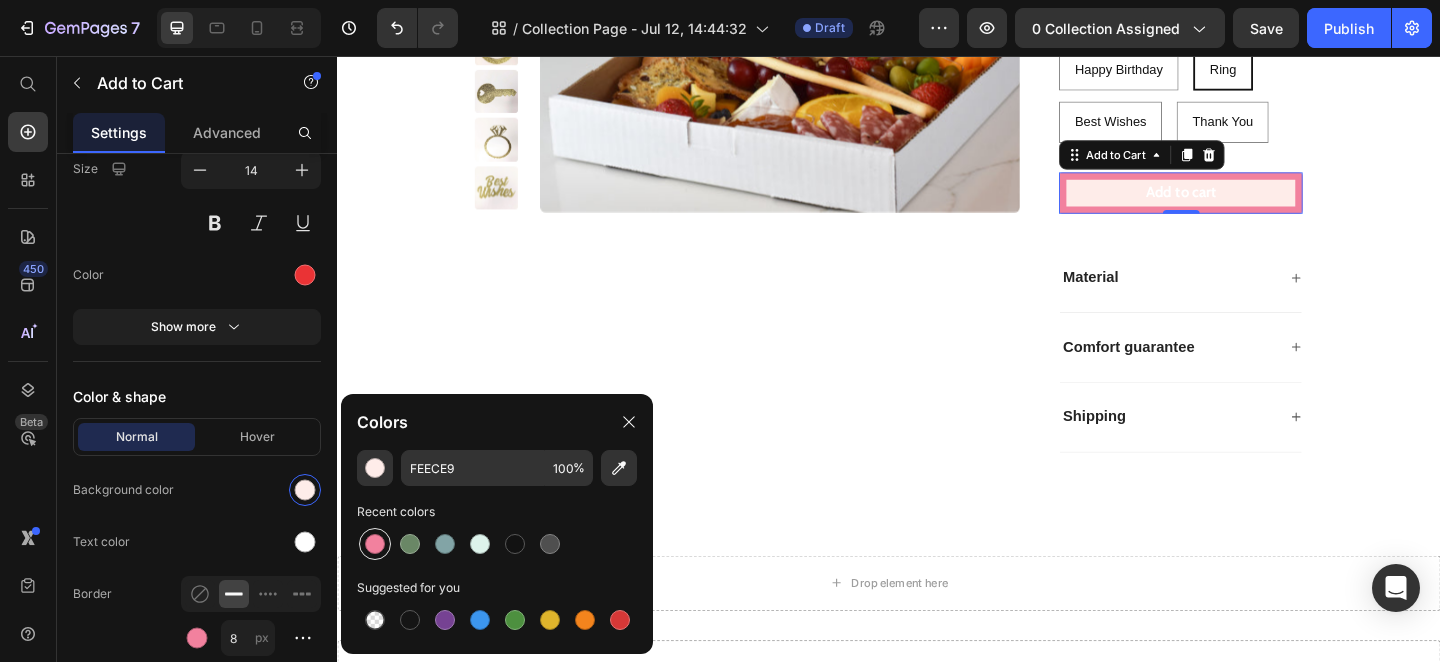click at bounding box center (375, 544) 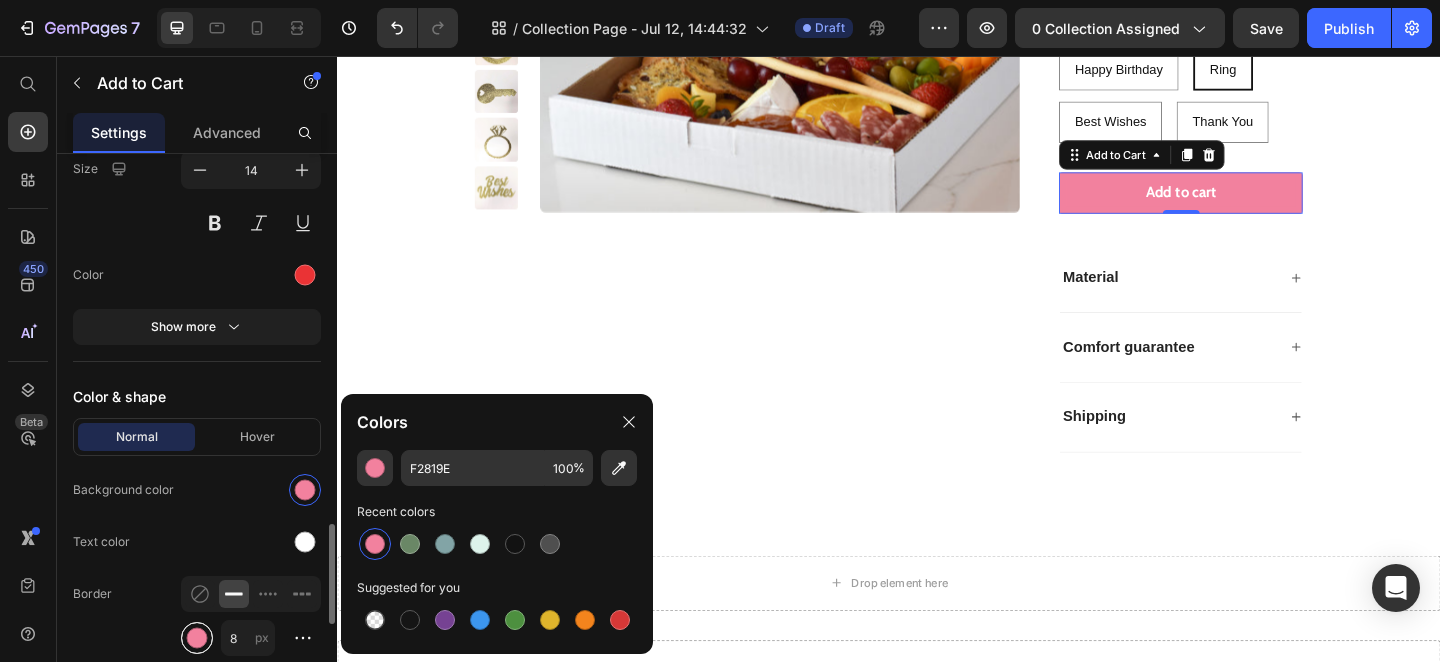 click at bounding box center (197, 638) 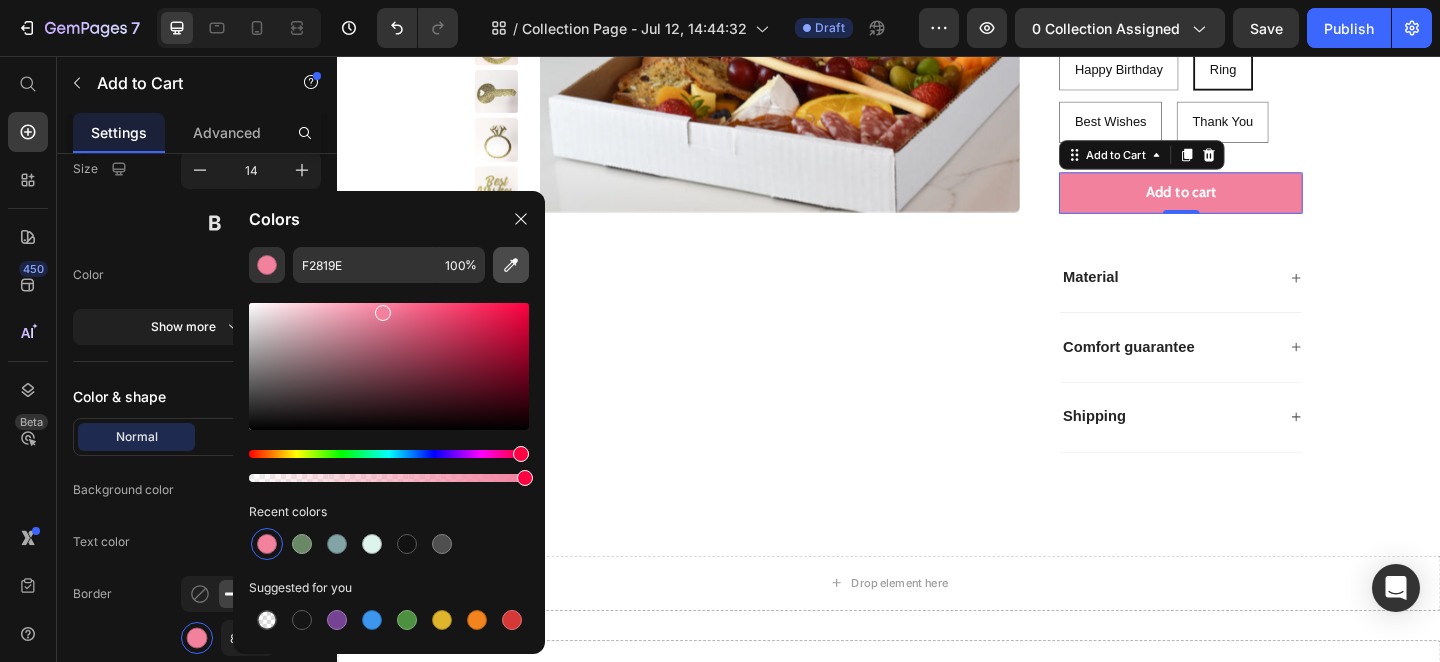 click 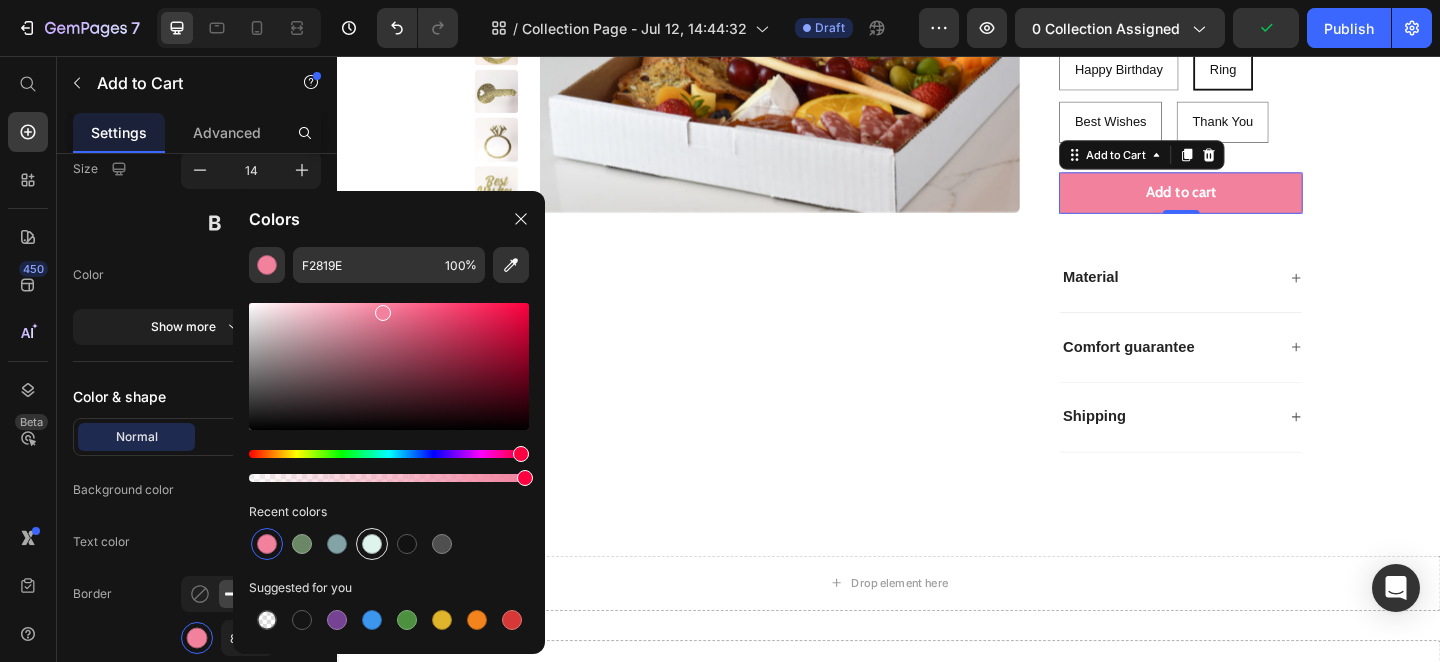 type on "DDF3EB" 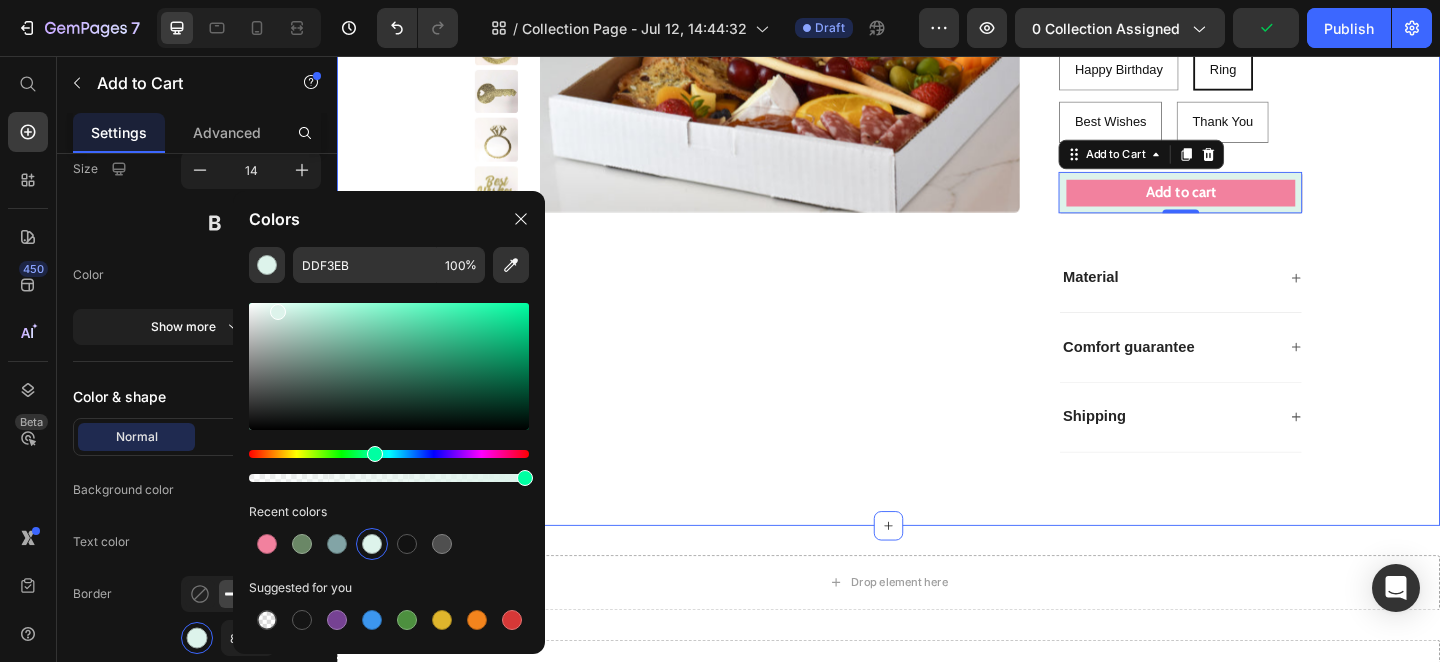 click on "Product Images Classic Box Product Title $52.00 Product Price
Row Decorative toppers: Ring None None None Baby Carriage Baby Carriage Baby Carriage Cheers Cheers Cheers Congratulations Congratulations Congratulations House Warming Key House Warming Key House Warming Key Happy Birthday Happy Birthday Happy Birthday Ring Ring Ring Best Wishes Best Wishes Best Wishes Thank You Thank You Thank You Product Variants & Swatches 1 Product Quantity Row Add to cart Add to Cart   0 Row
Material
Comfort guarantee
Shipping Accordion Row Product Section 4" at bounding box center [937, 96] 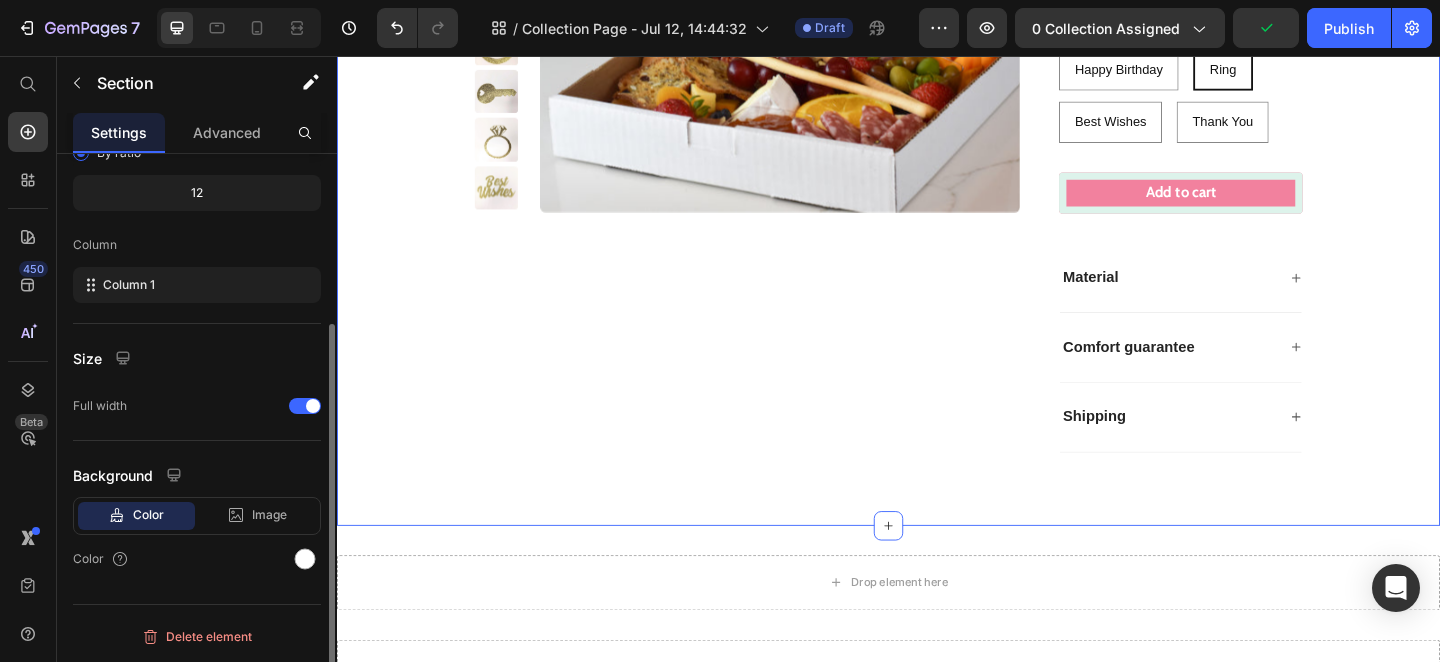 scroll, scrollTop: 0, scrollLeft: 0, axis: both 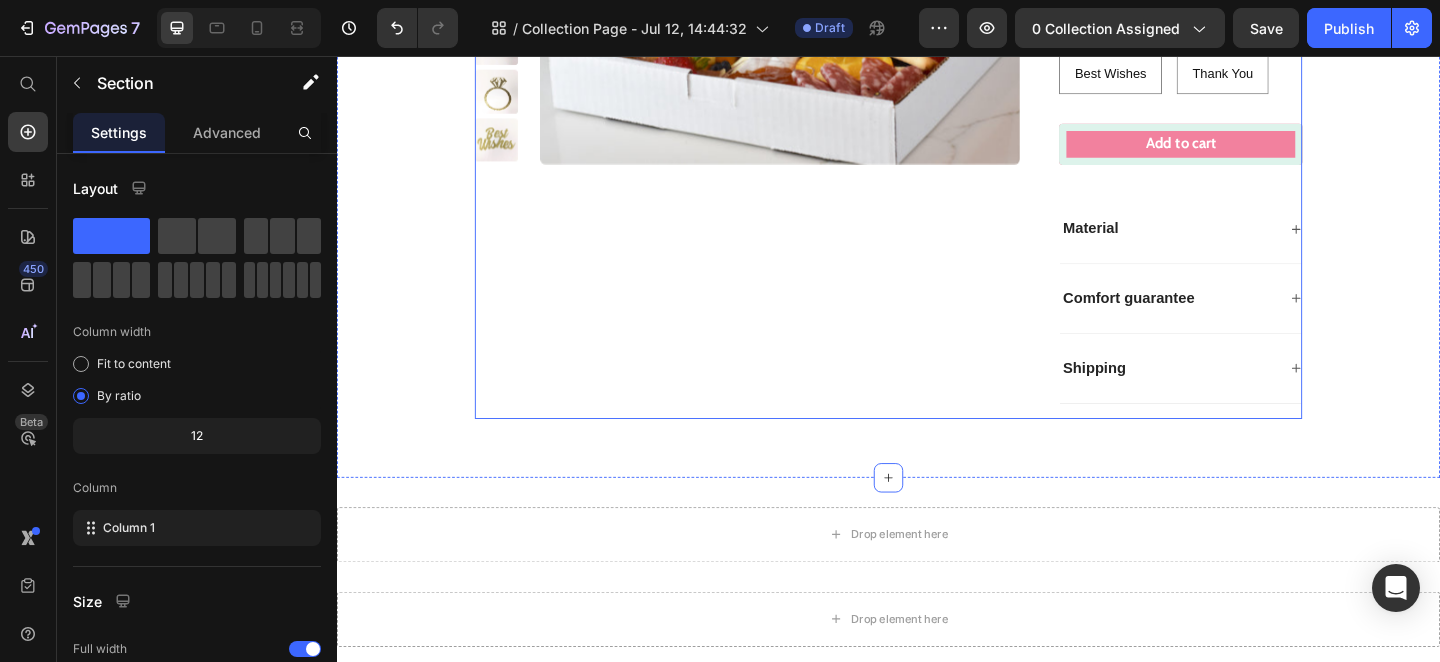 click on "Product Images" at bounding box center [783, 51] 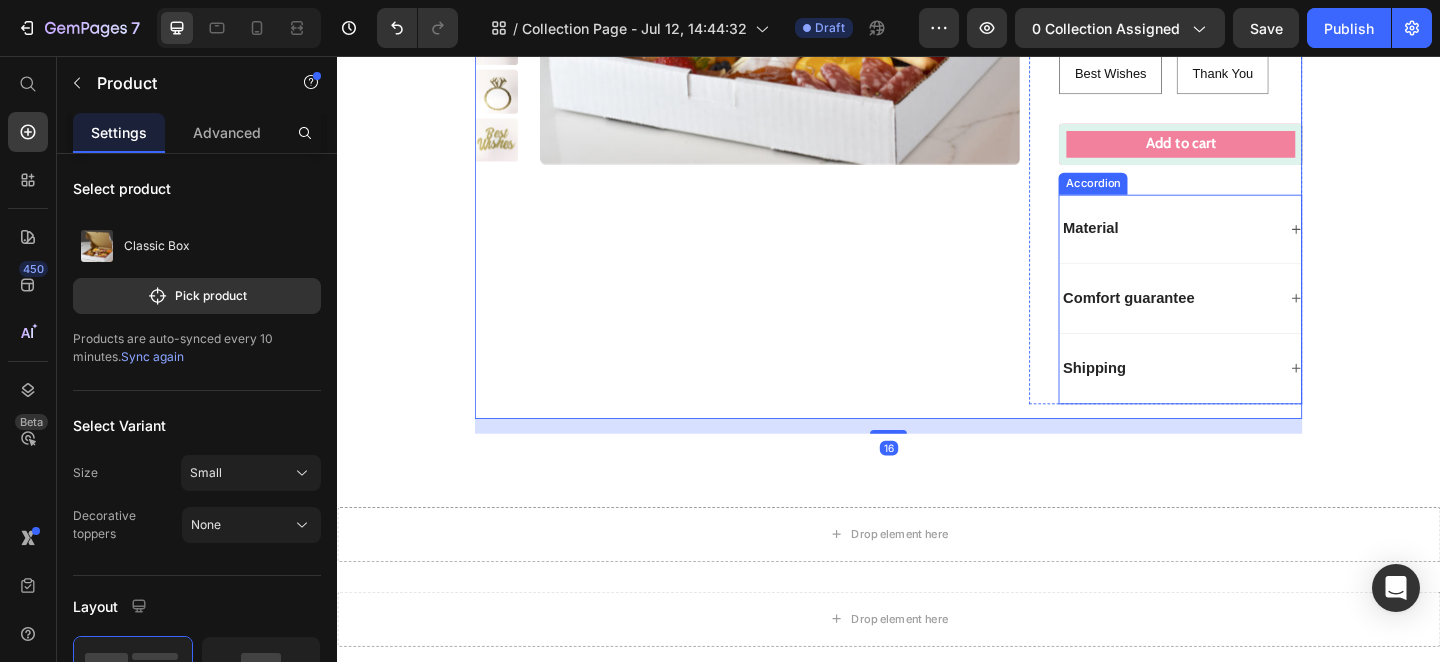 click on "Material" at bounding box center [1254, 245] 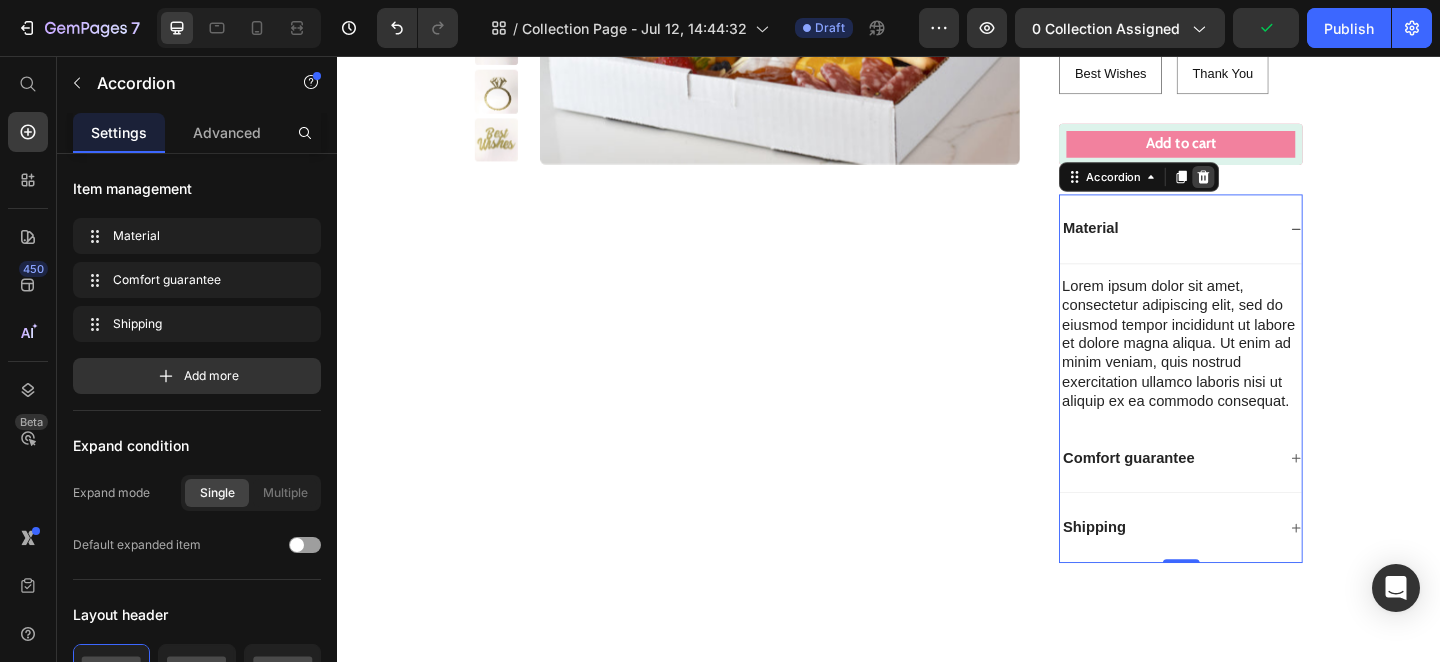 click 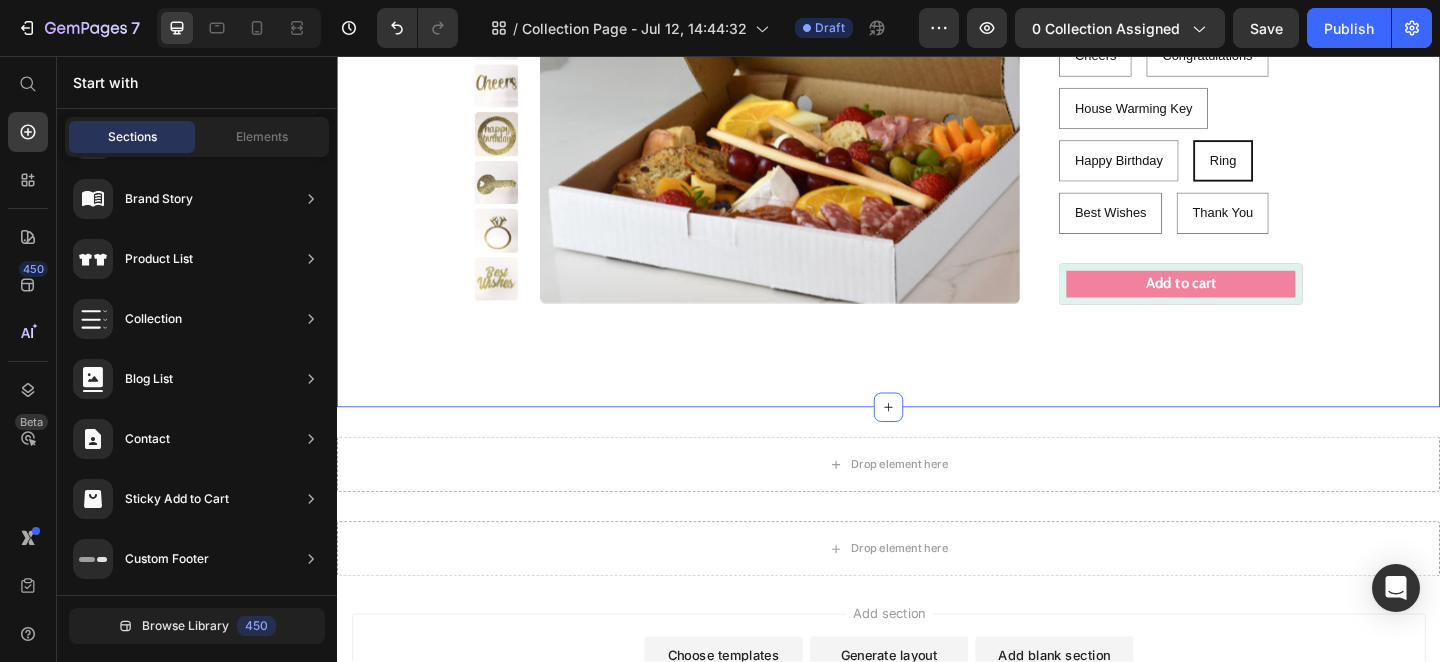 scroll, scrollTop: 1605, scrollLeft: 0, axis: vertical 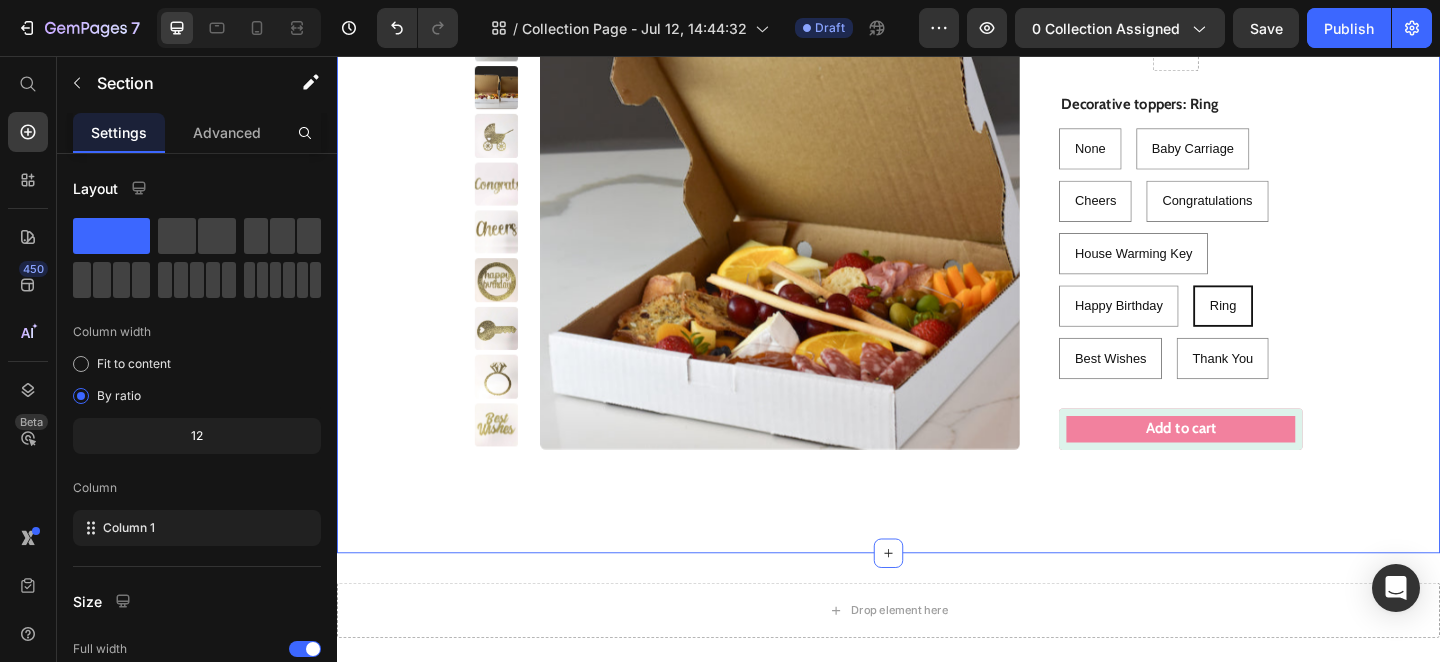 click on "Product Images Classic Box Product Title $52.00 Product Price
Row Decorative toppers: Ring None None None Baby Carriage Baby Carriage Baby Carriage Cheers Cheers Cheers Congratulations Congratulations Congratulations House Warming Key House Warming Key House Warming Key Happy Birthday Happy Birthday Happy Birthday Ring Ring Ring Best Wishes Best Wishes Best Wishes Thank You Thank You Thank You Product Variants & Swatches 1 Product Quantity Row Add to cart Add to Cart Row Row Product Section 4   You can create reusable sections Create Theme Section AI Content Write with GemAI What would you like to describe here? Tone and Voice Persuasive Product Classic Box Show more Generate" at bounding box center [937, 240] 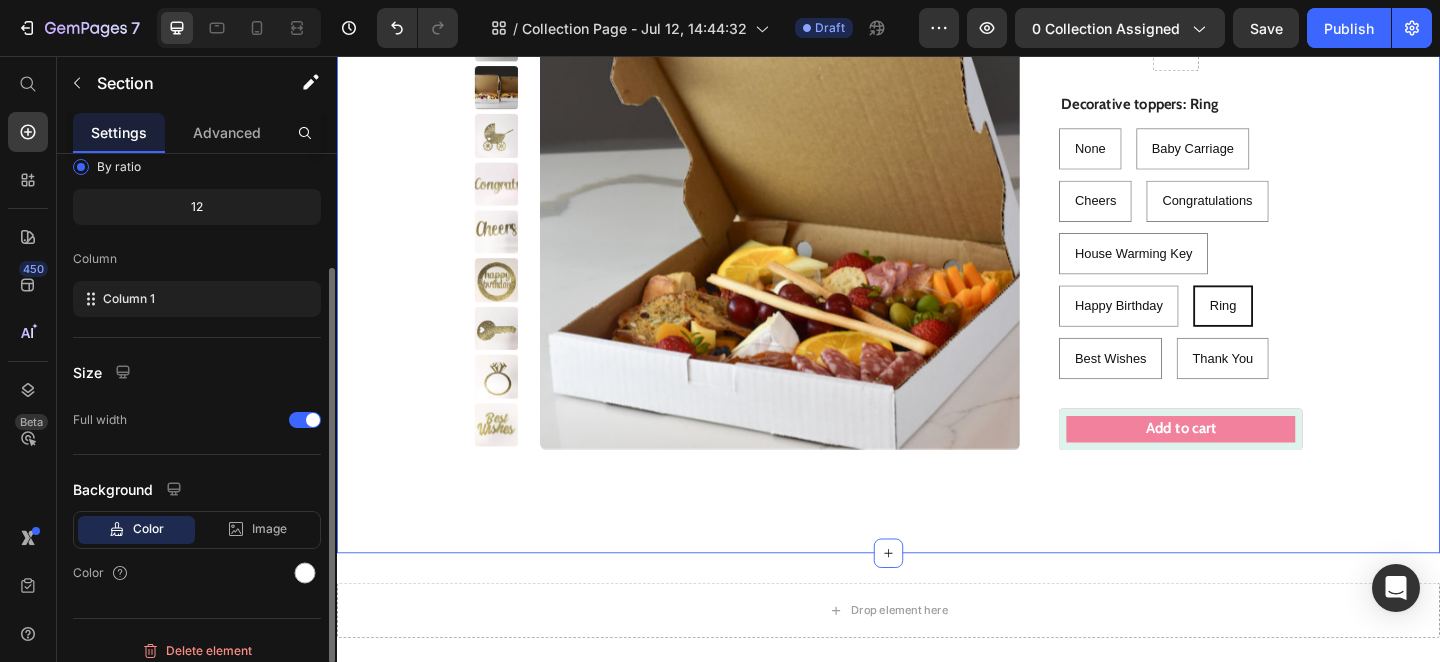 scroll, scrollTop: 243, scrollLeft: 0, axis: vertical 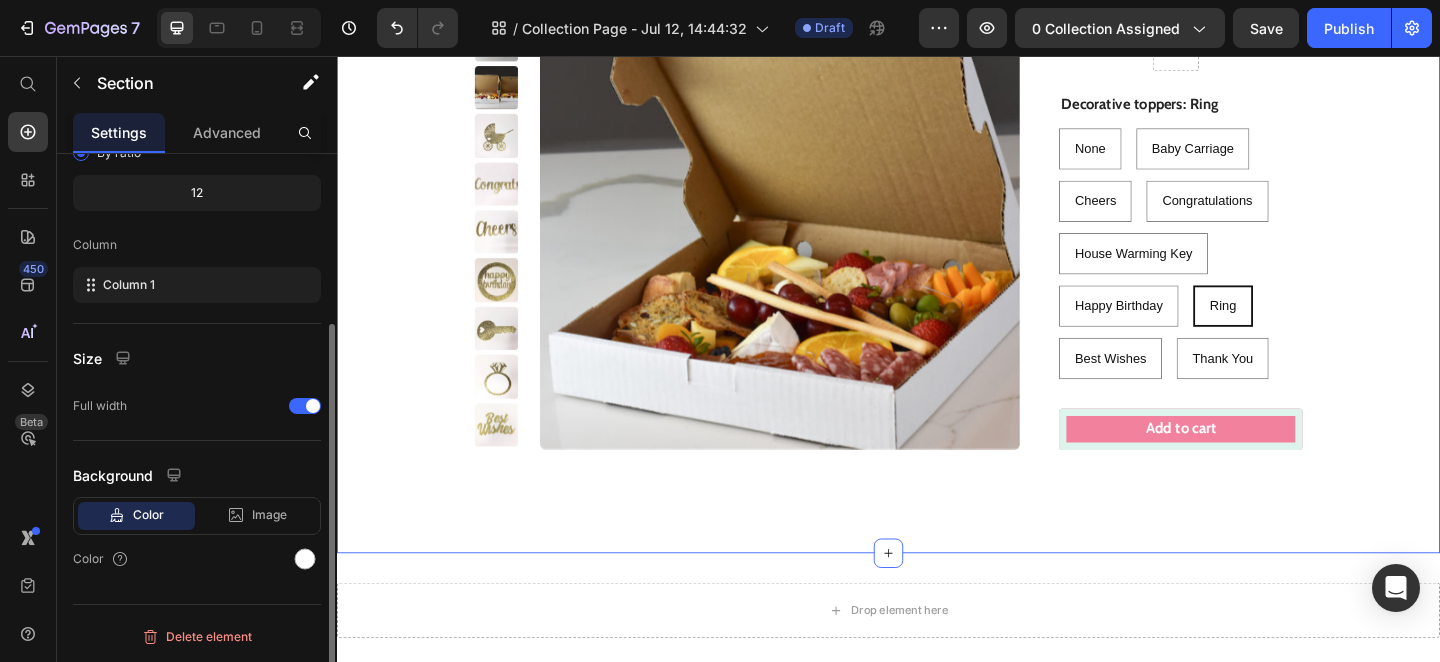 click on "Color" 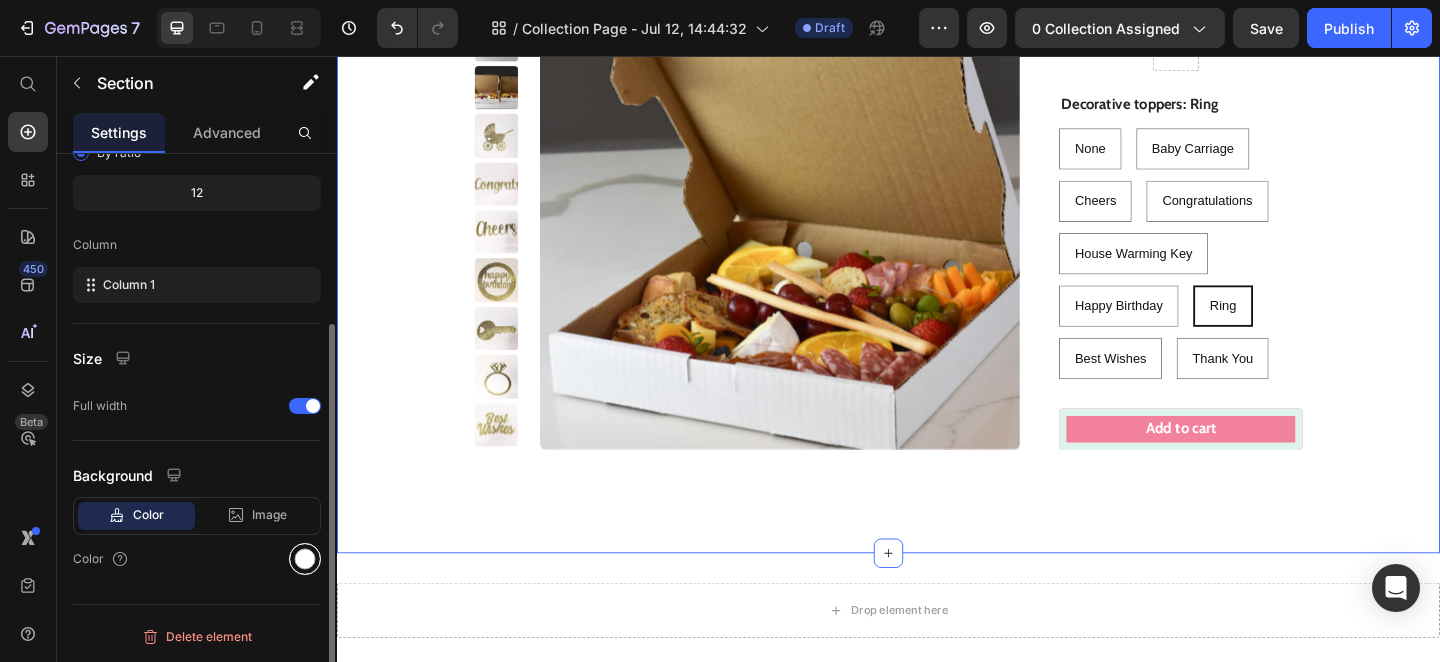click at bounding box center (305, 559) 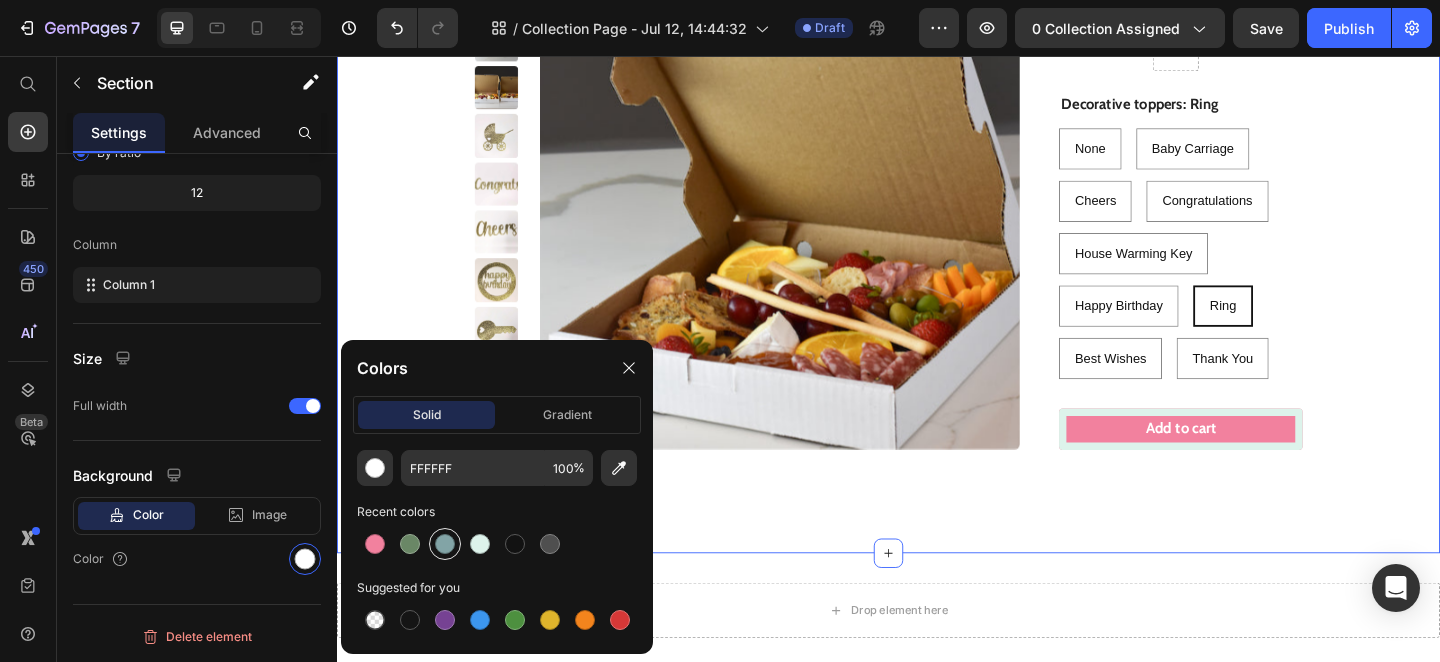 click at bounding box center (445, 544) 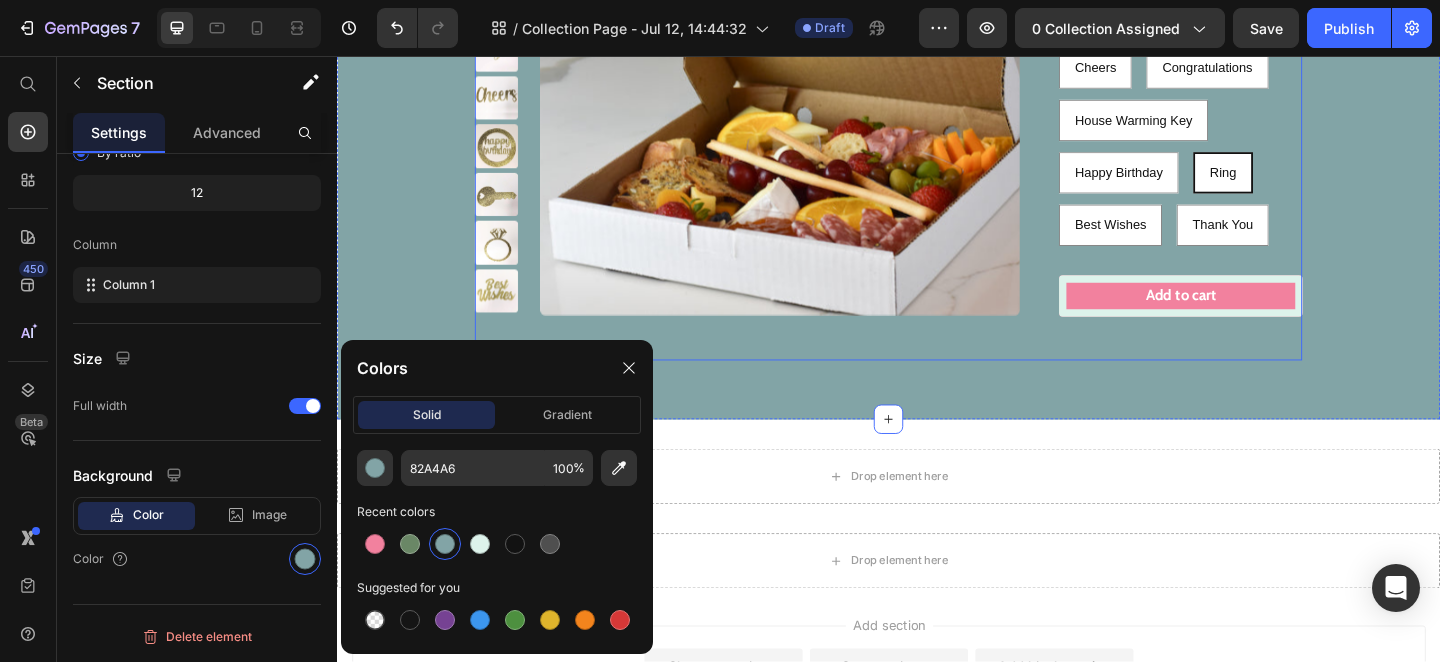 scroll, scrollTop: 1598, scrollLeft: 0, axis: vertical 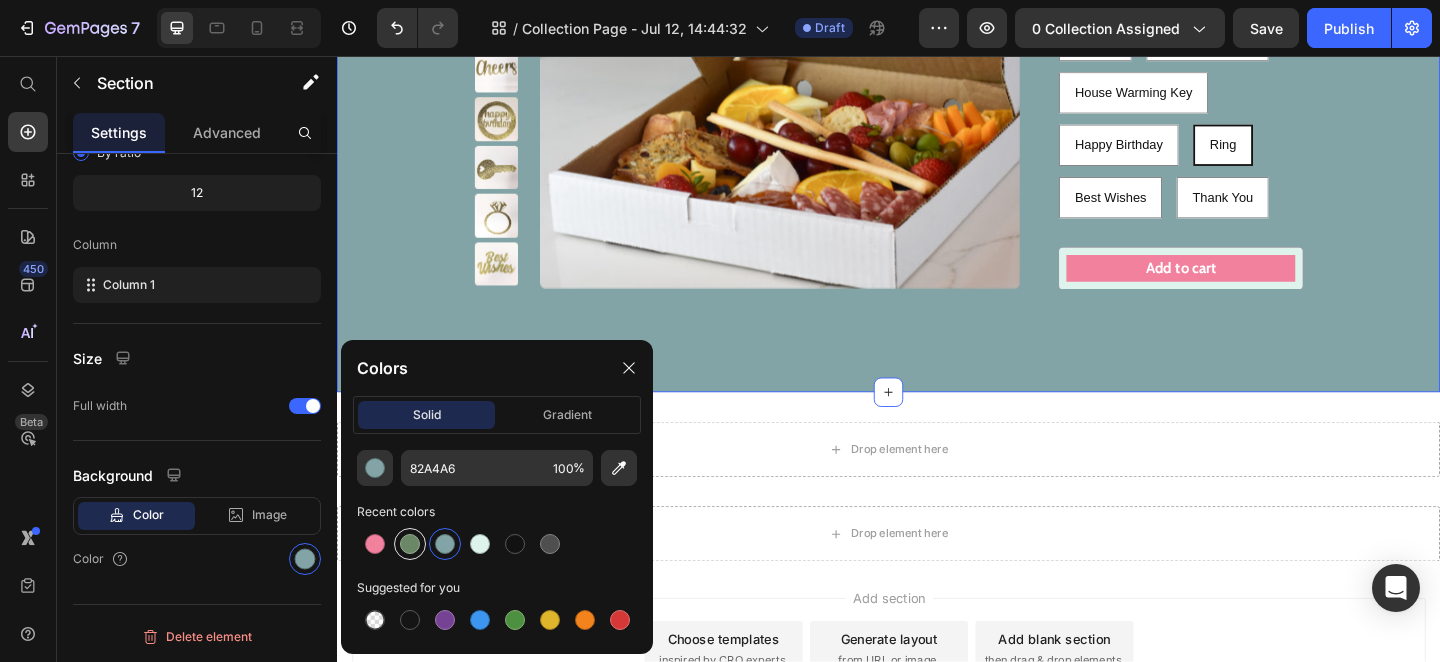 click at bounding box center (410, 544) 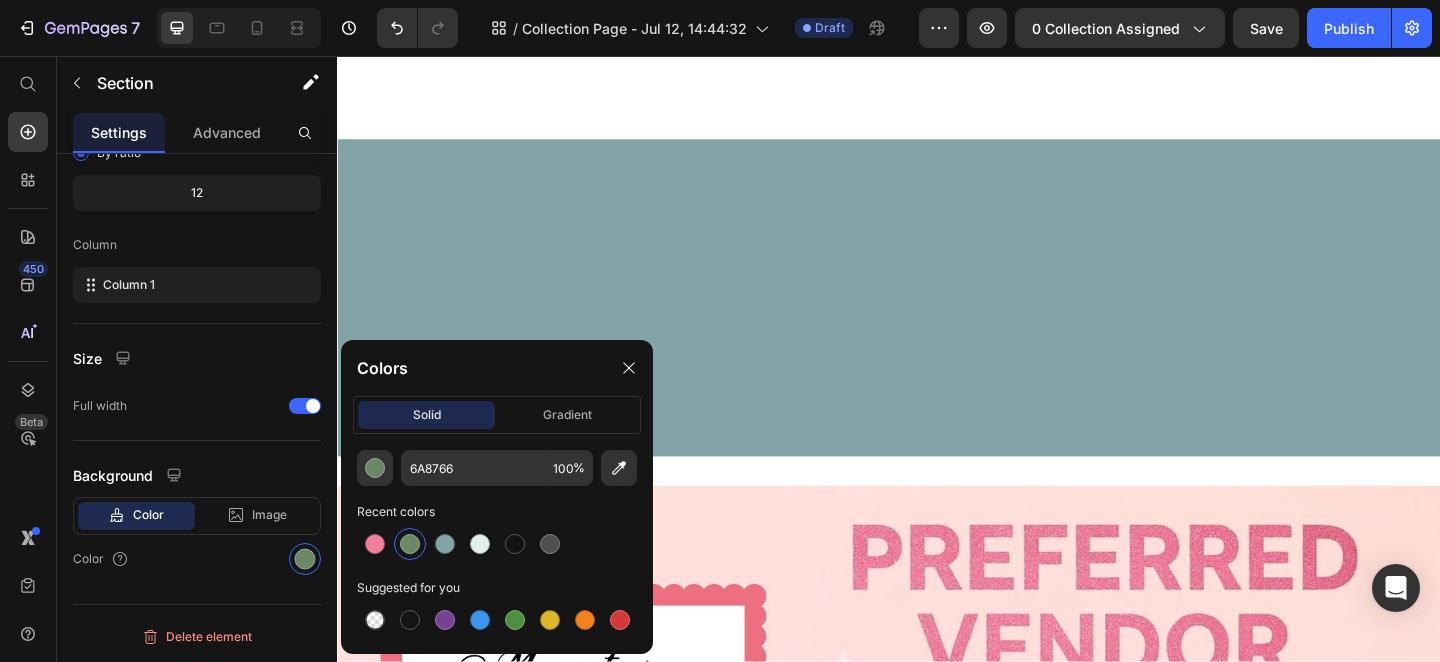 scroll, scrollTop: 1308, scrollLeft: 0, axis: vertical 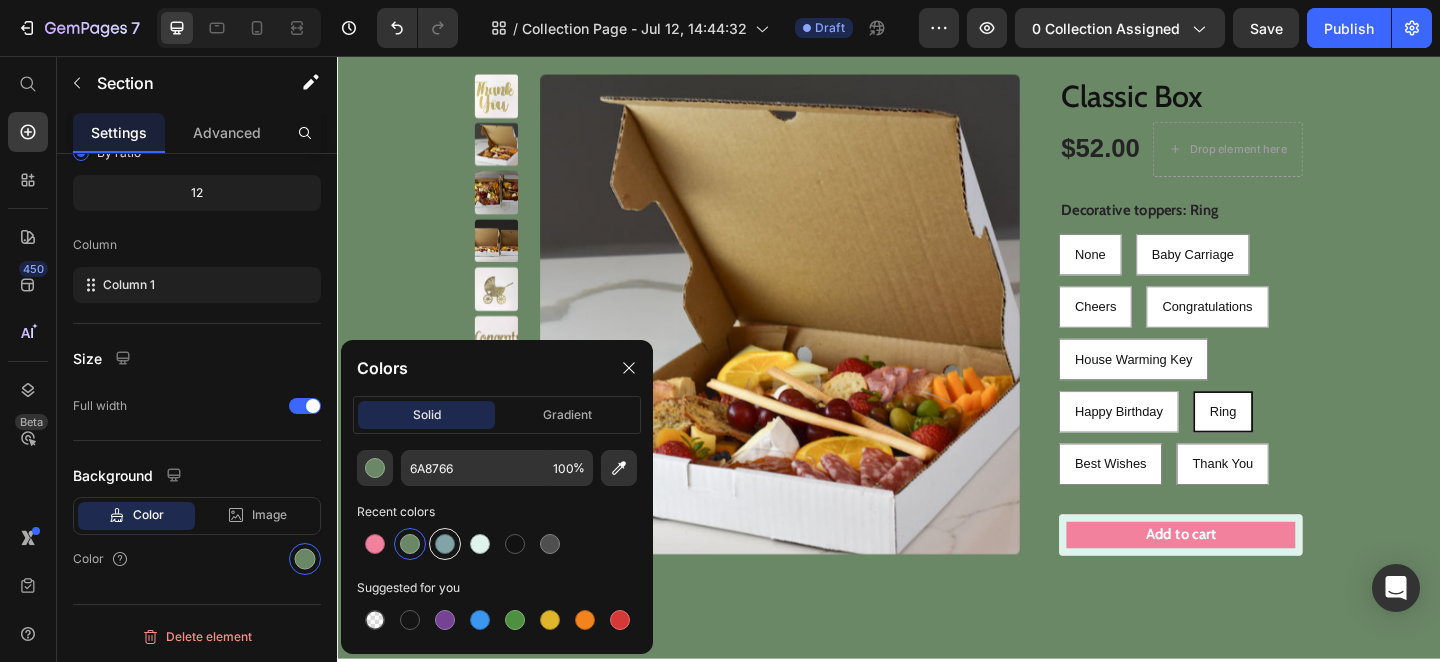 click at bounding box center (445, 544) 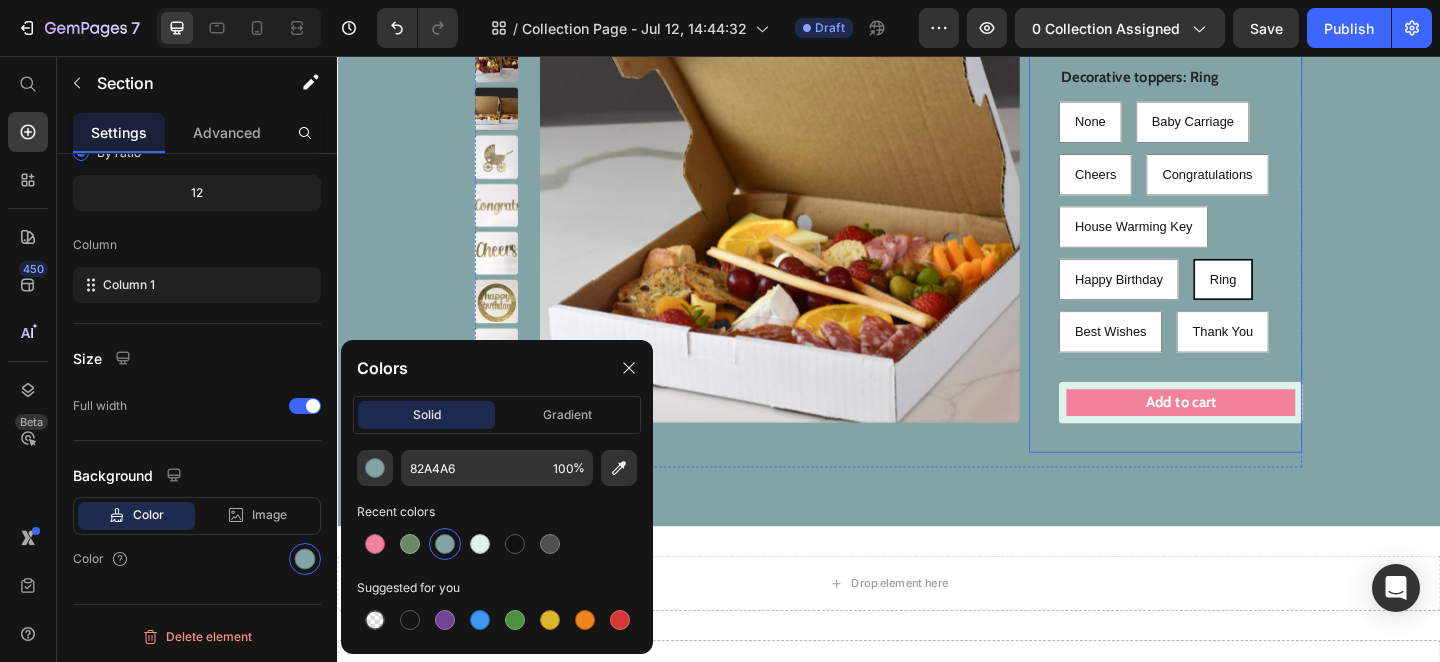 scroll, scrollTop: 1488, scrollLeft: 0, axis: vertical 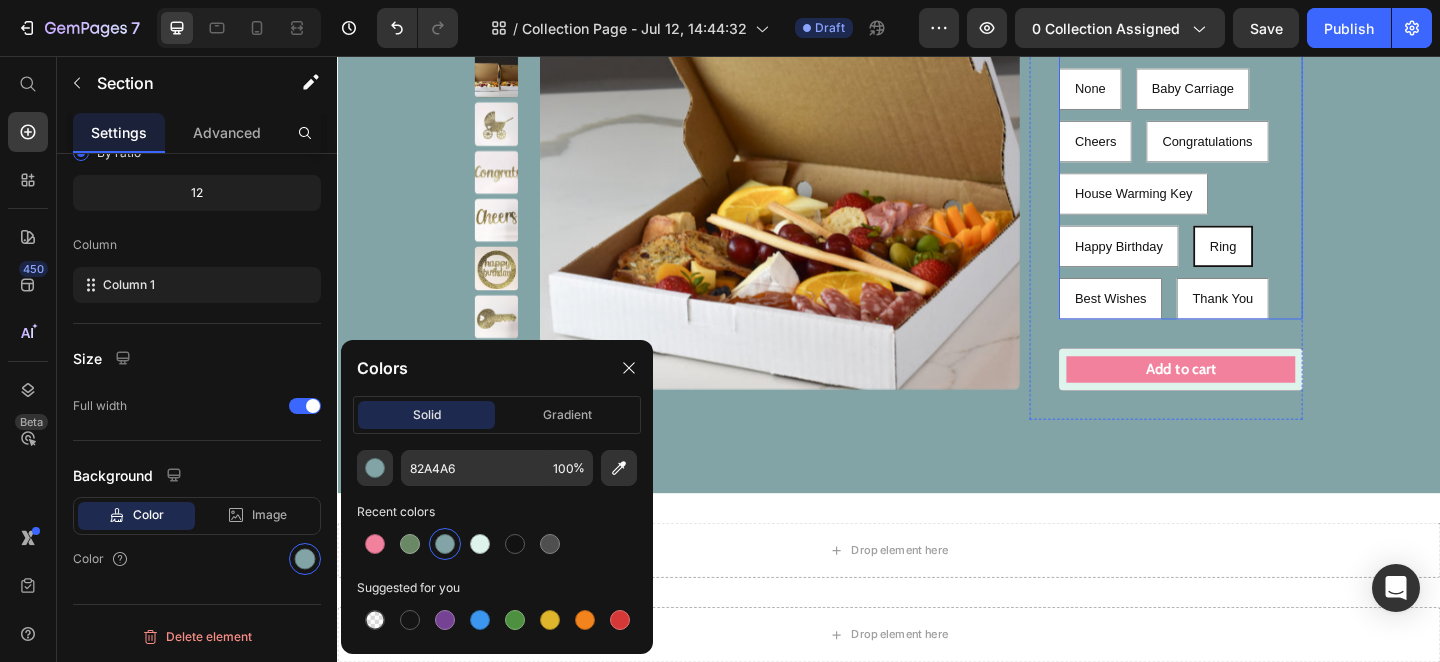 click on "None None None Baby Carriage Baby Carriage Baby Carriage Cheers Cheers Cheers Congratulations Congratulations Congratulations House Warming Key House Warming Key House Warming Key Happy Birthday Happy Birthday Happy Birthday Ring Ring Ring Best Wishes Best Wishes Best Wishes Thank You Thank You Thank You" at bounding box center (1254, 206) 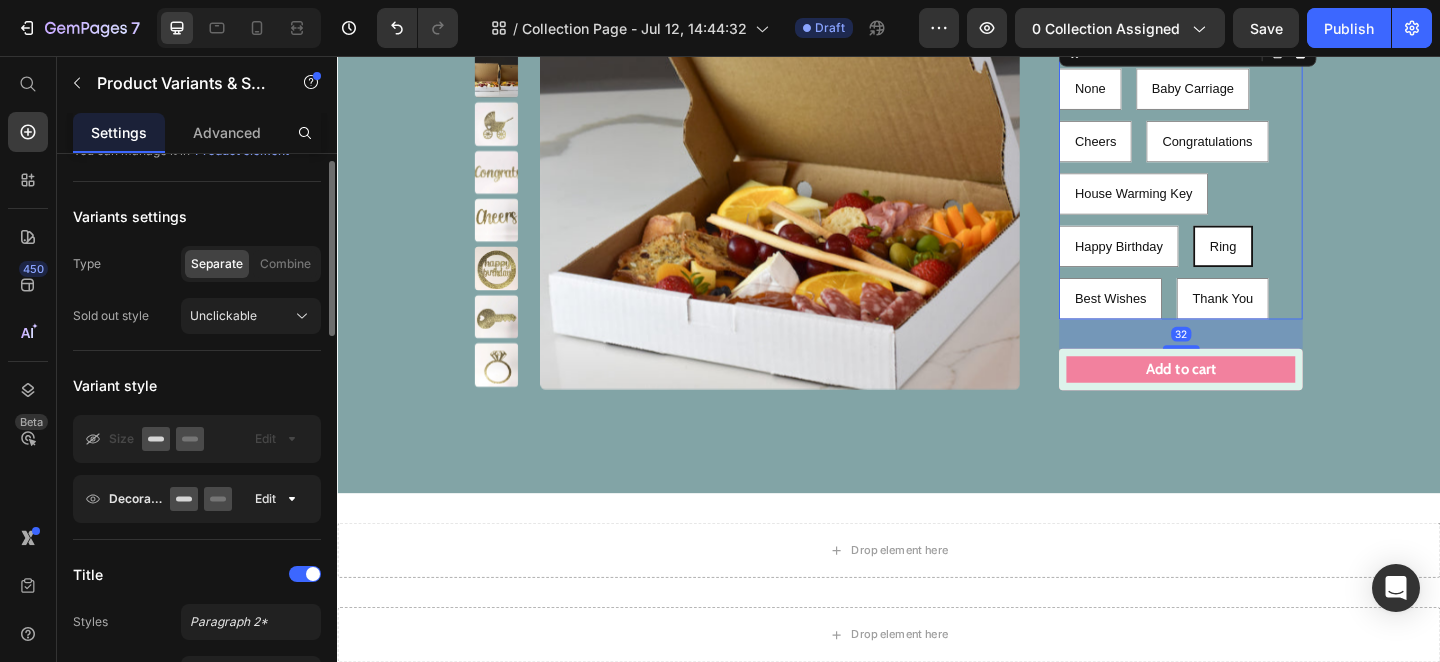 scroll, scrollTop: 206, scrollLeft: 0, axis: vertical 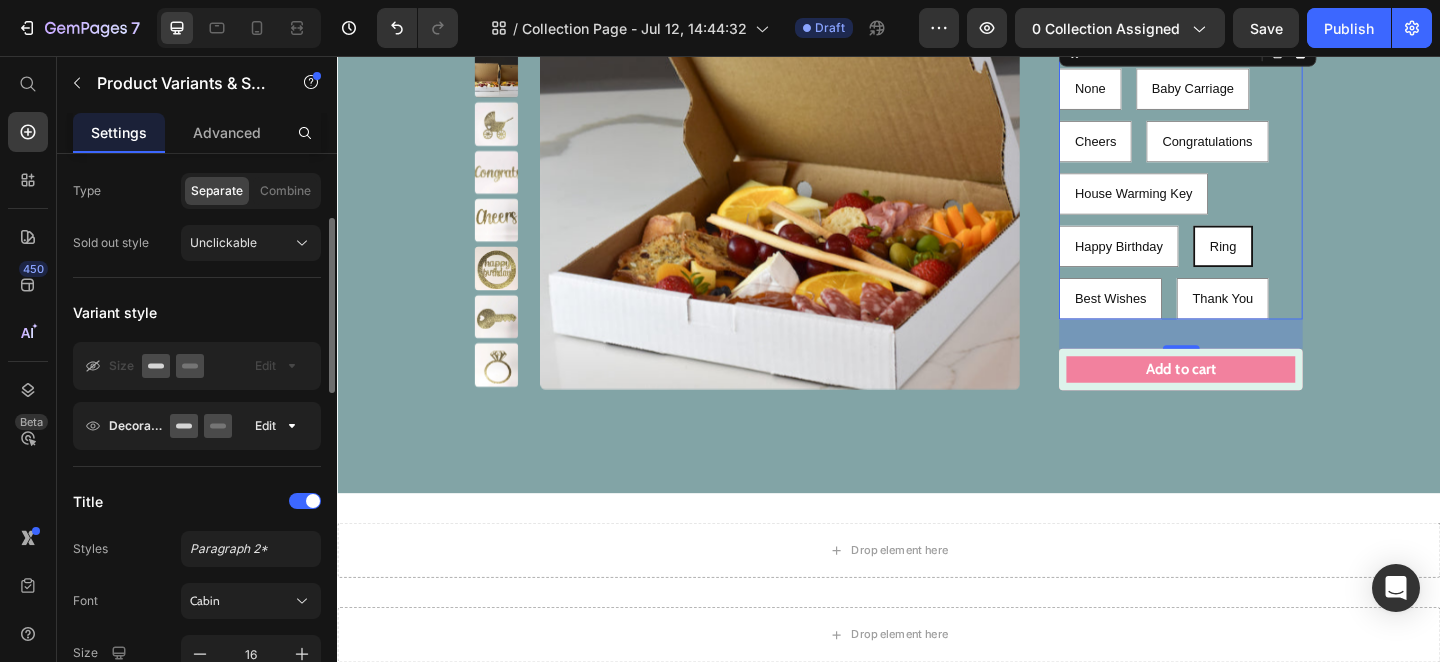 click 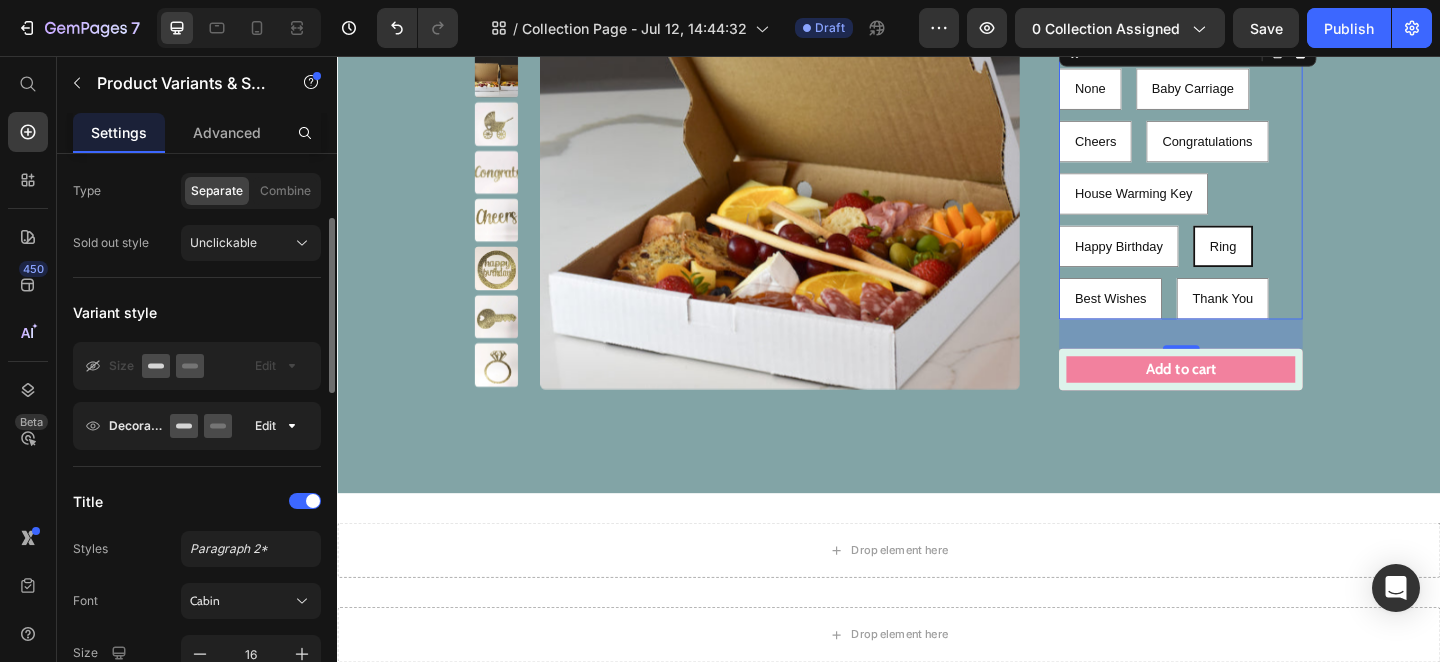 click 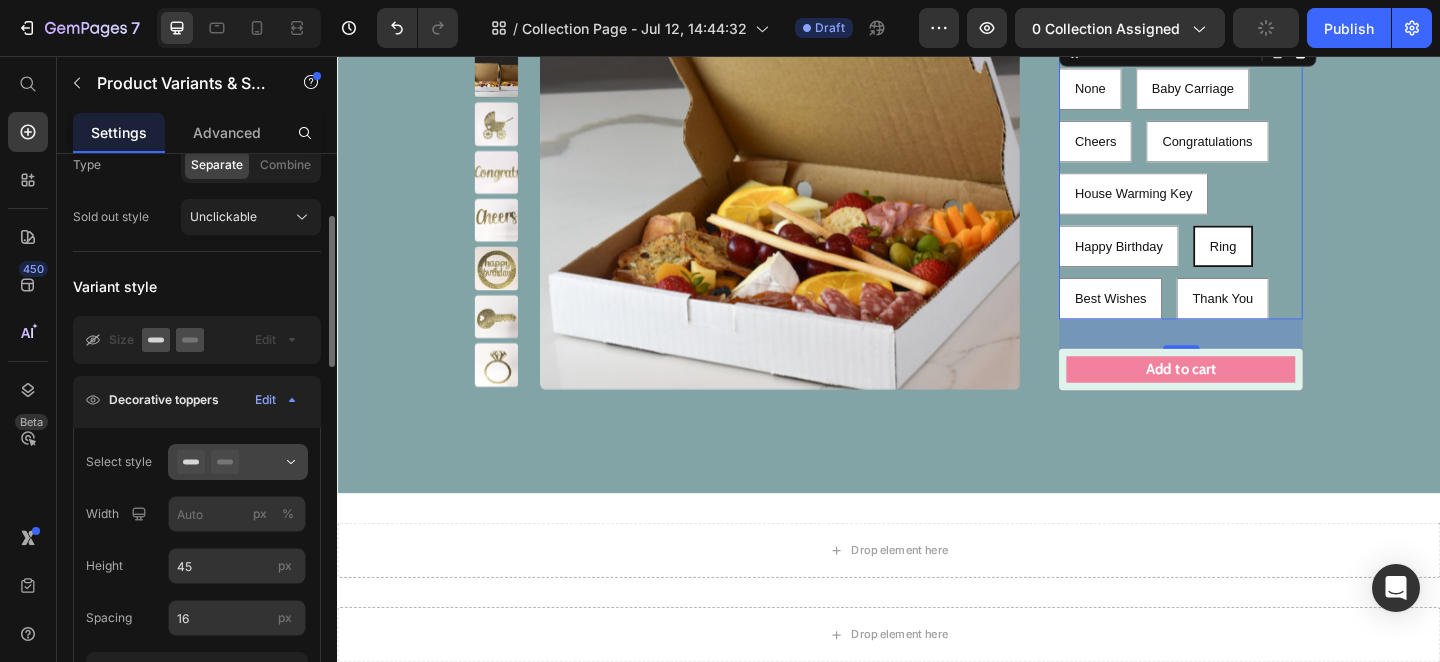 scroll, scrollTop: 0, scrollLeft: 0, axis: both 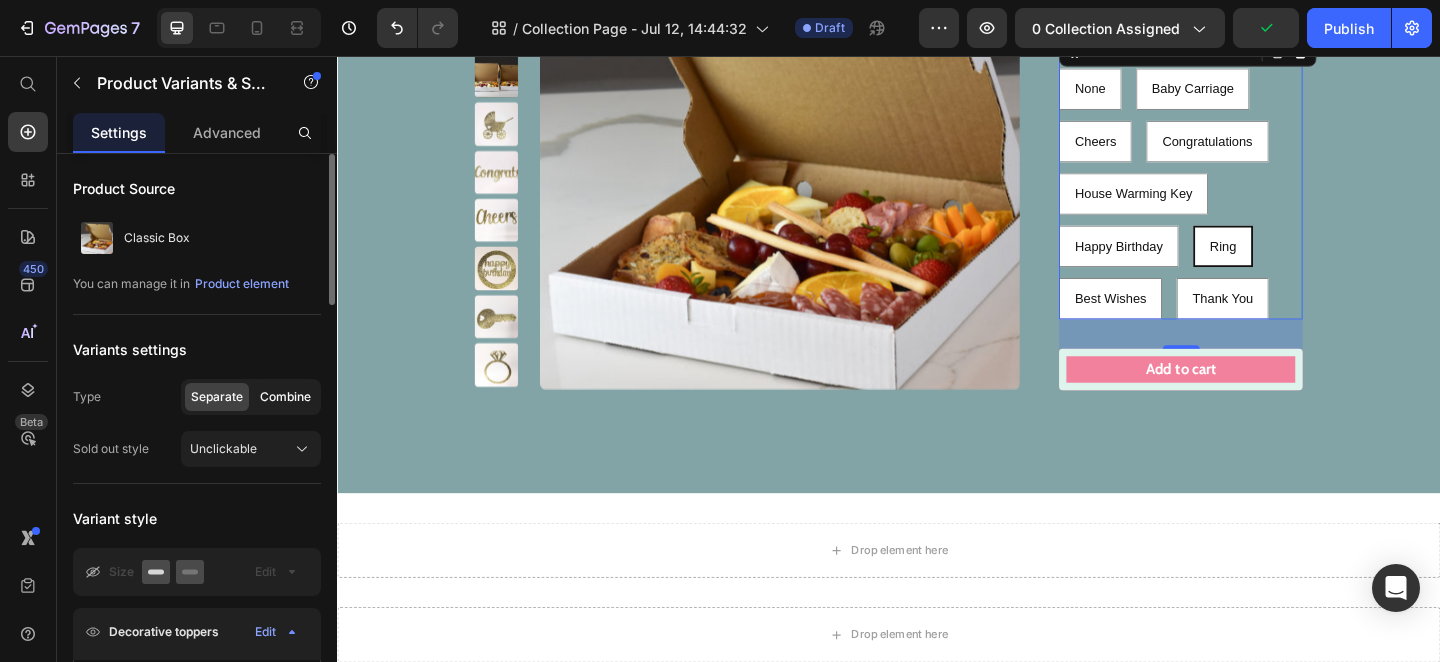 click on "Combine" 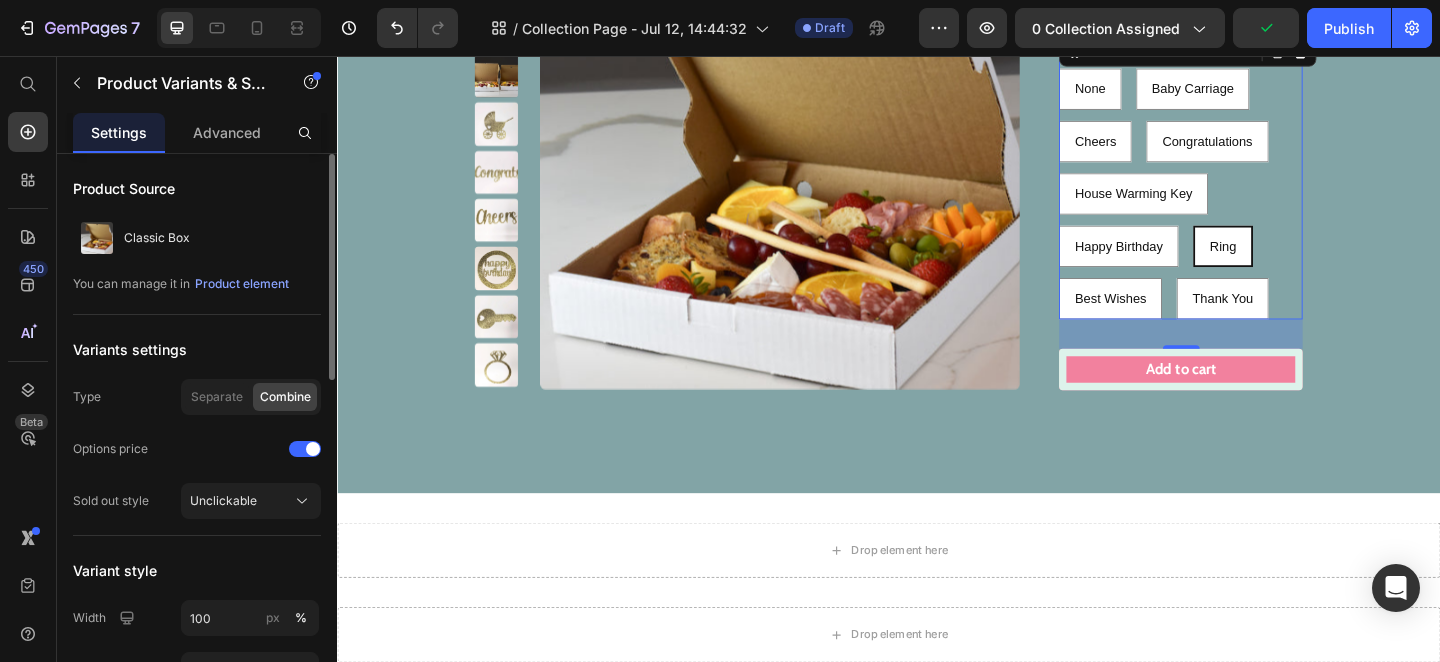 select on "575150245582930823" 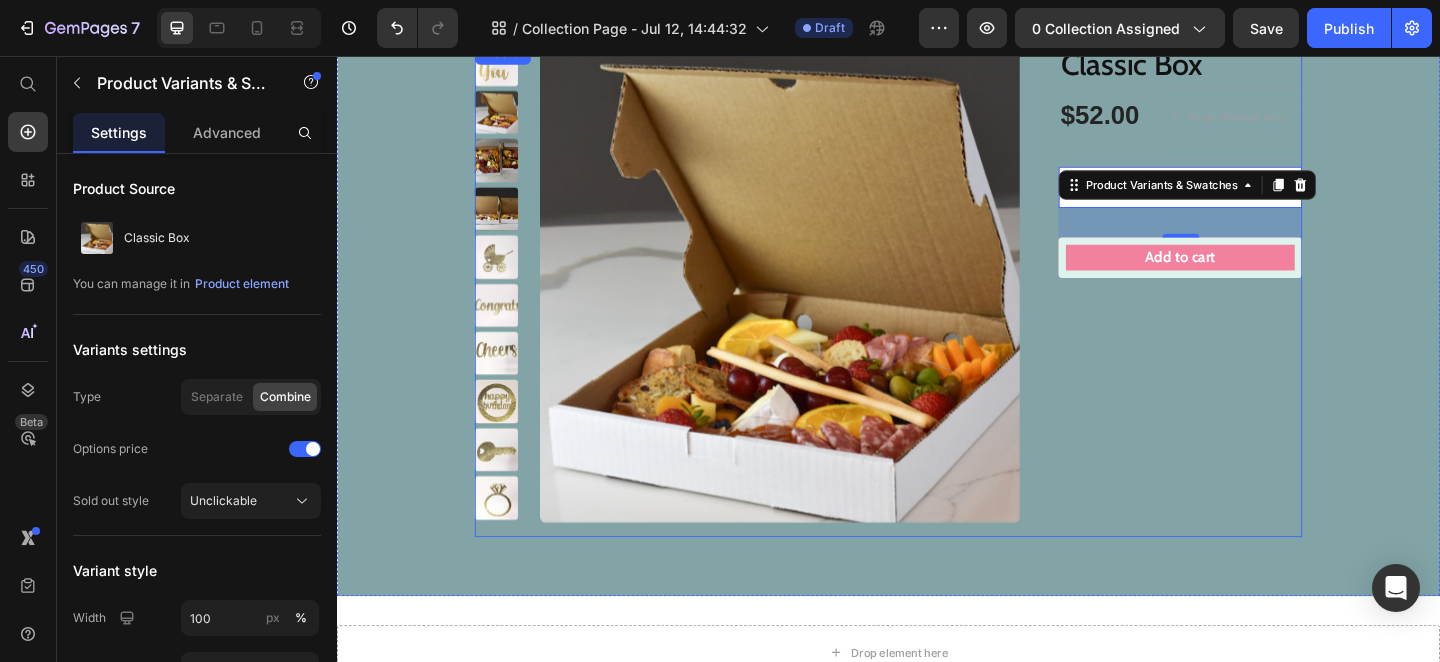 scroll, scrollTop: 1247, scrollLeft: 0, axis: vertical 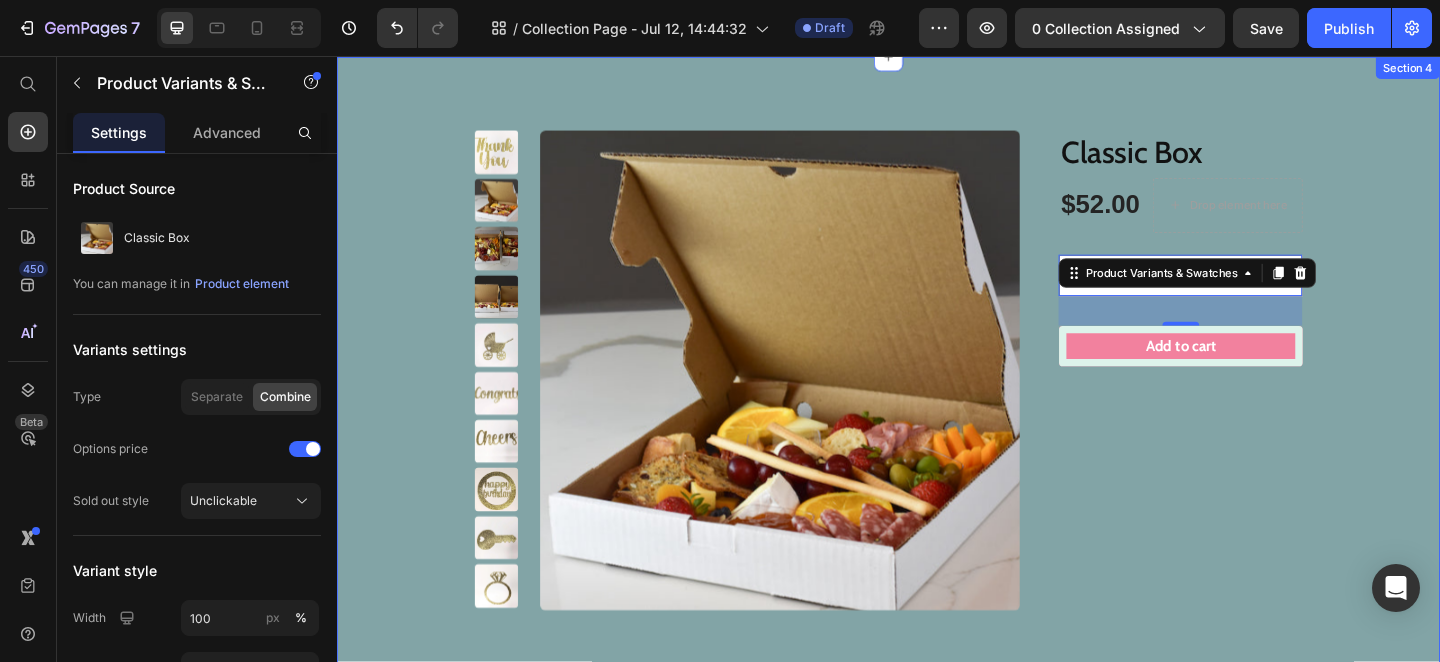 click on "Product Images Classic Box Product Title $52.00 Product Price
Drop element here Row Small / None - $50.00  Small / Baby Carriage - $52.00  Small / Cheers - $52.00  Small / Congratulations - $52.00  Small / House Warming Key - $52.00  Small / Happy Birthday - $52.00  Small / Ring - $52.00  Small / Best Wishes - $50.00  Small / Thank You - $50.00  Large / None - $75.00  Large / Baby Carriage - $77.00  Large / Cheers - $77.00  Large / Congratulations - $77.00  Large / House Warming Key - $77.00  Large / Happy Birthday - $77.00  Large / Ring - $77.00  Large / Best Wishes - $77.00  Large / Thank You - $77.00  Party Size / None - $140.00  Party Size / Baby Carriage - $142.00  Party Size / Cheers - $142.00  Party Size / Congratulations - $142.00  Party Size / House Warming Key - $142.00  Party Size / Happy Birthday - $142.00  Party Size / Ring - $142.00  Party Size / Best Wishes - $142.00  Party Size / Thank You - $142.00  Small Gift Wrapped / None - $55.00  Small Gift Wrapped / Cheers - $57.00" at bounding box center (937, 399) 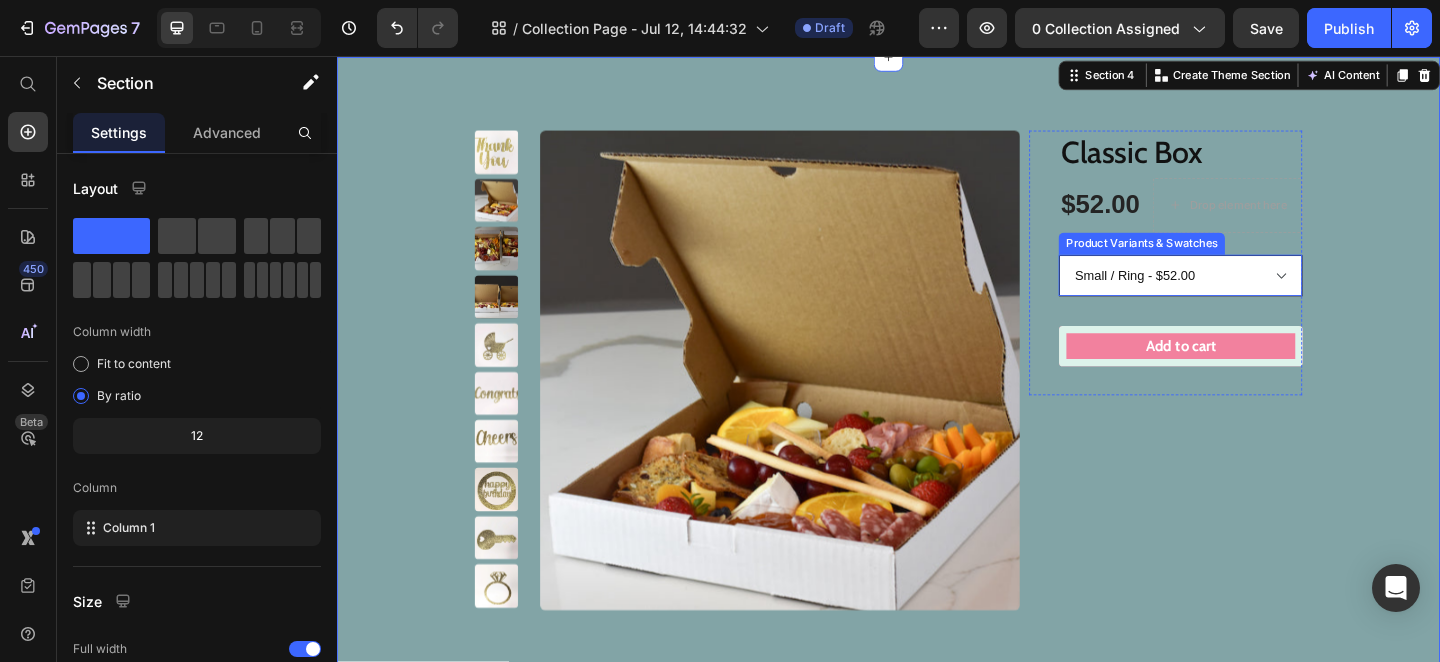 click on "Small / None - $50.00  Small / Baby Carriage - $52.00  Small / Cheers - $52.00  Small / Congratulations - $52.00  Small / House Warming Key - $52.00  Small / Happy Birthday - $52.00  Small / Ring - $52.00  Small / Best Wishes - $50.00  Small / Thank You - $50.00  Large / None - $75.00  Large / Baby Carriage - $77.00  Large / Cheers - $77.00  Large / Congratulations - $77.00  Large / House Warming Key - $77.00  Large / Happy Birthday - $77.00  Large / Ring - $77.00  Large / Best Wishes - $77.00  Large / Thank You - $77.00  Party Size / None - $140.00  Party Size / Baby Carriage - $142.00  Party Size / Cheers - $142.00  Party Size / Congratulations - $142.00  Party Size / House Warming Key - $142.00  Party Size / Happy Birthday - $142.00  Party Size / Ring - $142.00  Party Size / Best Wishes - $142.00  Party Size / Thank You - $142.00  Small Gift Wrapped / None - $55.00  Small Gift Wrapped / Baby Carriage - $57.00  Small Gift Wrapped / Cheers - $57.00  Small Gift Wrapped / Congratulations - $57.00" at bounding box center [1254, 295] 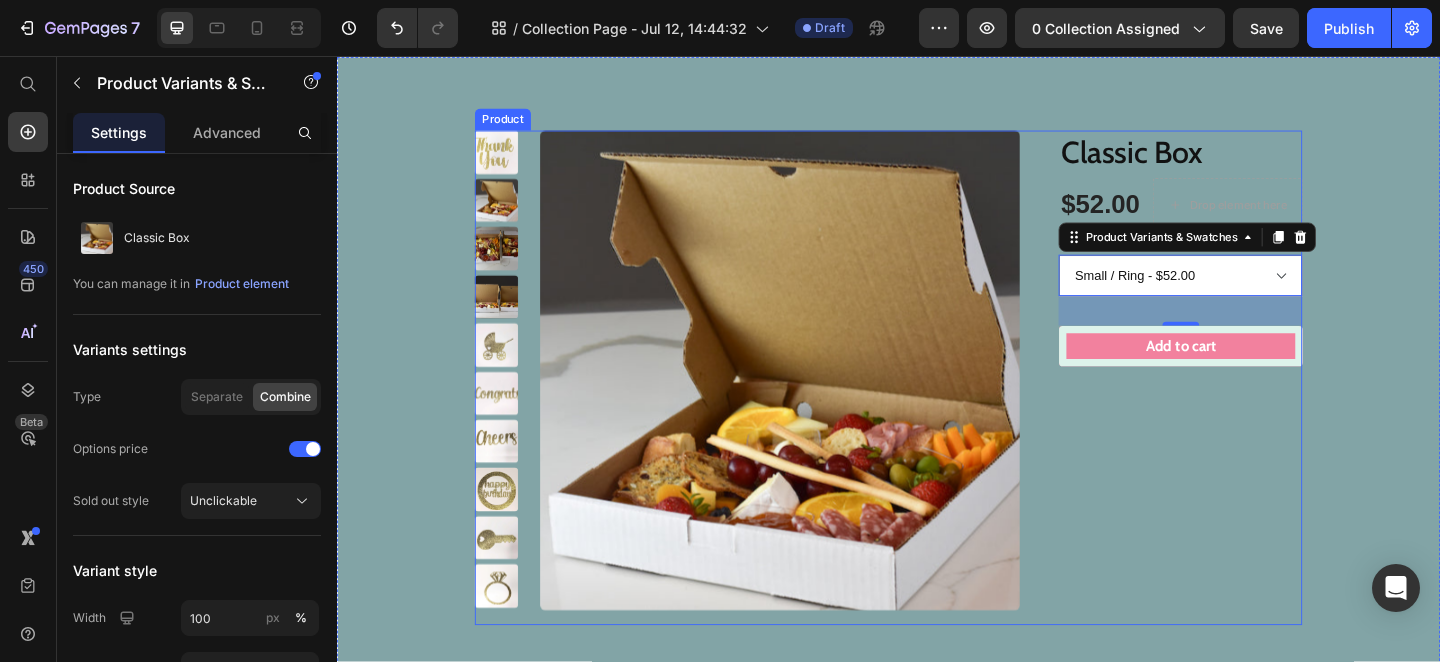 click on "Classic Box Product Title $52.00 Product Price
Drop element here Row Small / None - $50.00  Small / Baby Carriage - $52.00  Small / Cheers - $52.00  Small / Congratulations - $52.00  Small / House Warming Key - $52.00  Small / Happy Birthday - $52.00  Small / Ring - $52.00  Small / Best Wishes - $50.00  Small / Thank You - $50.00  Large / None - $75.00  Large / Baby Carriage - $77.00  Large / Cheers - $77.00  Large / Congratulations - $77.00  Large / House Warming Key - $77.00  Large / Happy Birthday - $77.00  Large / Ring - $77.00  Large / Best Wishes - $77.00  Large / Thank You - $77.00  Party Size / None - $140.00  Party Size / Baby Carriage - $142.00  Party Size / Cheers - $142.00  Party Size / Congratulations - $142.00  Party Size / House Warming Key - $142.00  Party Size / Happy Birthday - $142.00  Party Size / Ring - $142.00  Party Size / Best Wishes - $142.00  Party Size / Thank You - $142.00  Small Gift Wrapped / None - $55.00  Small Gift Wrapped / Baby Carriage - $57.00    32 1 Row" at bounding box center (1238, 407) 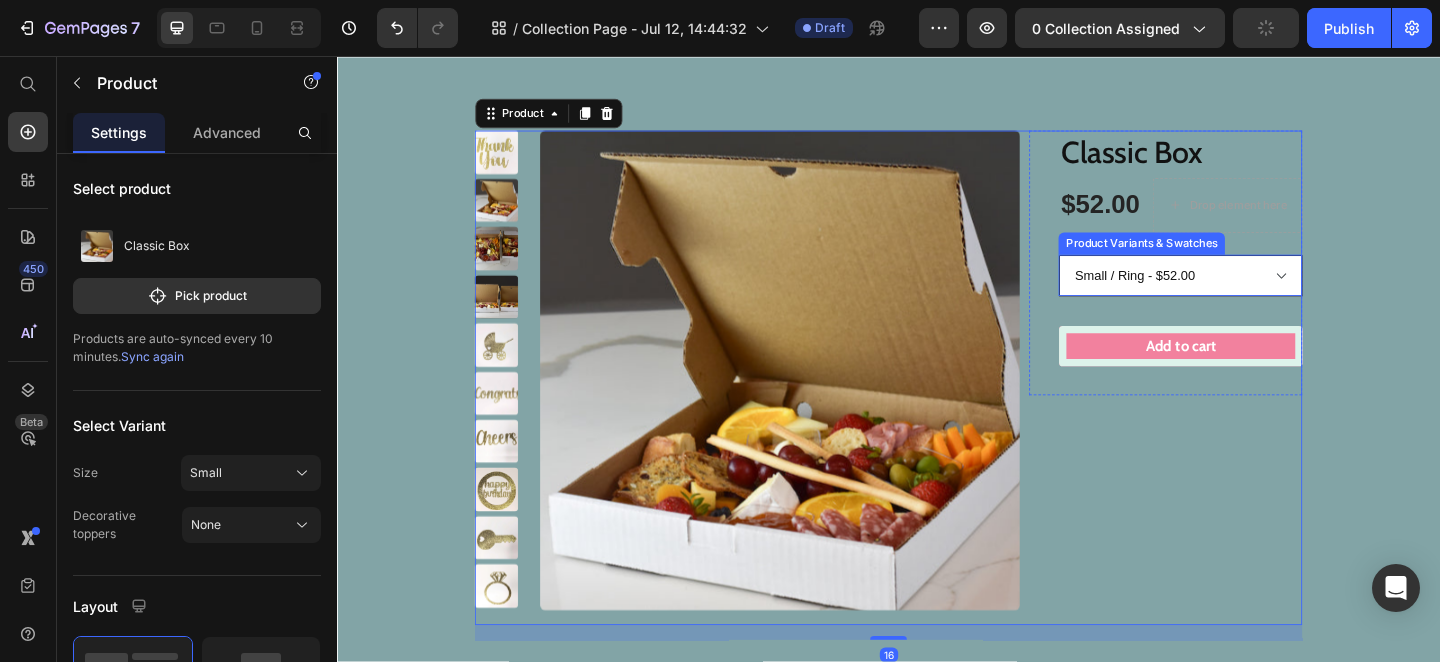 click on "Small / None - $50.00  Small / Baby Carriage - $52.00  Small / Cheers - $52.00  Small / Congratulations - $52.00  Small / House Warming Key - $52.00  Small / Happy Birthday - $52.00  Small / Ring - $52.00  Small / Best Wishes - $50.00  Small / Thank You - $50.00  Large / None - $75.00  Large / Baby Carriage - $77.00  Large / Cheers - $77.00  Large / Congratulations - $77.00  Large / House Warming Key - $77.00  Large / Happy Birthday - $77.00  Large / Ring - $77.00  Large / Best Wishes - $77.00  Large / Thank You - $77.00  Party Size / None - $140.00  Party Size / Baby Carriage - $142.00  Party Size / Cheers - $142.00  Party Size / Congratulations - $142.00  Party Size / House Warming Key - $142.00  Party Size / Happy Birthday - $142.00  Party Size / Ring - $142.00  Party Size / Best Wishes - $142.00  Party Size / Thank You - $142.00  Small Gift Wrapped / None - $55.00  Small Gift Wrapped / Baby Carriage - $57.00  Small Gift Wrapped / Cheers - $57.00  Small Gift Wrapped / Congratulations - $57.00" at bounding box center (1254, 295) 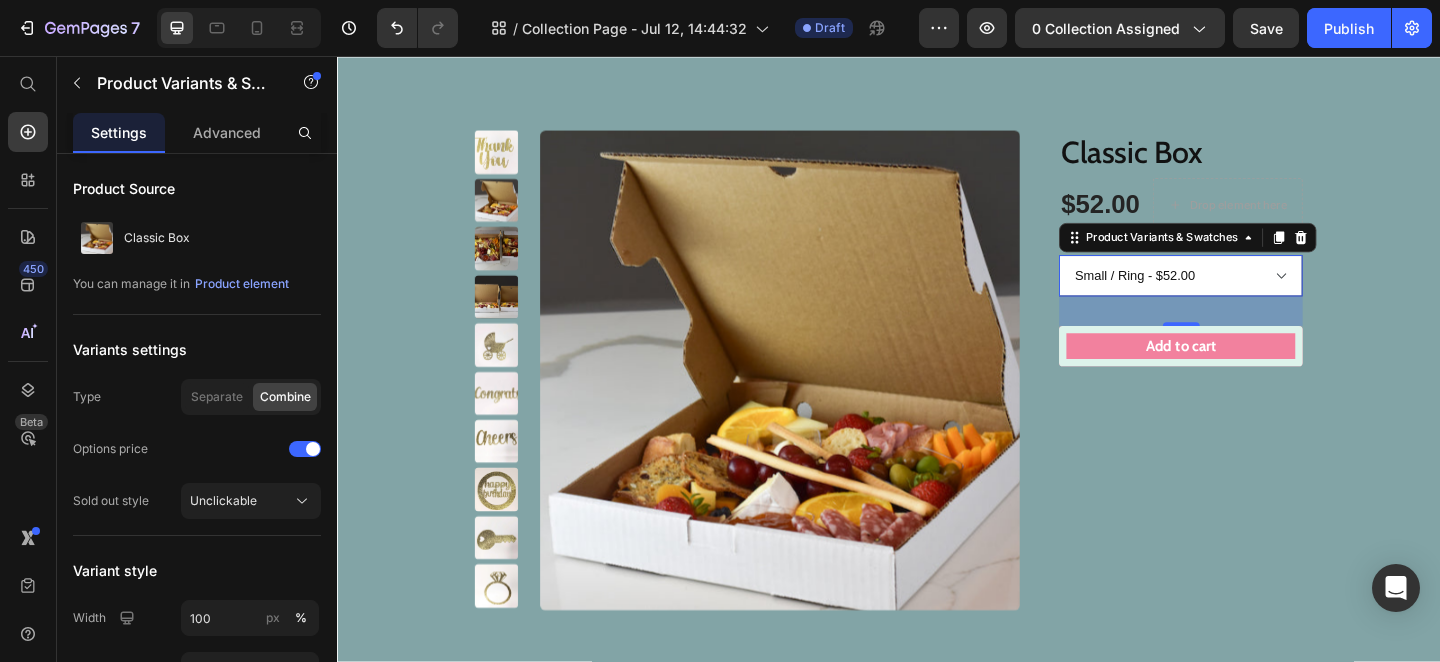click on "Small / None - $50.00  Small / Baby Carriage - $52.00  Small / Cheers - $52.00  Small / Congratulations - $52.00  Small / House Warming Key - $52.00  Small / Happy Birthday - $52.00  Small / Ring - $52.00  Small / Best Wishes - $50.00  Small / Thank You - $50.00  Large / None - $75.00  Large / Baby Carriage - $77.00  Large / Cheers - $77.00  Large / Congratulations - $77.00  Large / House Warming Key - $77.00  Large / Happy Birthday - $77.00  Large / Ring - $77.00  Large / Best Wishes - $77.00  Large / Thank You - $77.00  Party Size / None - $140.00  Party Size / Baby Carriage - $142.00  Party Size / Cheers - $142.00  Party Size / Congratulations - $142.00  Party Size / House Warming Key - $142.00  Party Size / Happy Birthday - $142.00  Party Size / Ring - $142.00  Party Size / Best Wishes - $142.00  Party Size / Thank You - $142.00  Small Gift Wrapped / None - $55.00  Small Gift Wrapped / Baby Carriage - $57.00  Small Gift Wrapped / Cheers - $57.00  Small Gift Wrapped / Congratulations - $57.00" at bounding box center (1254, 295) 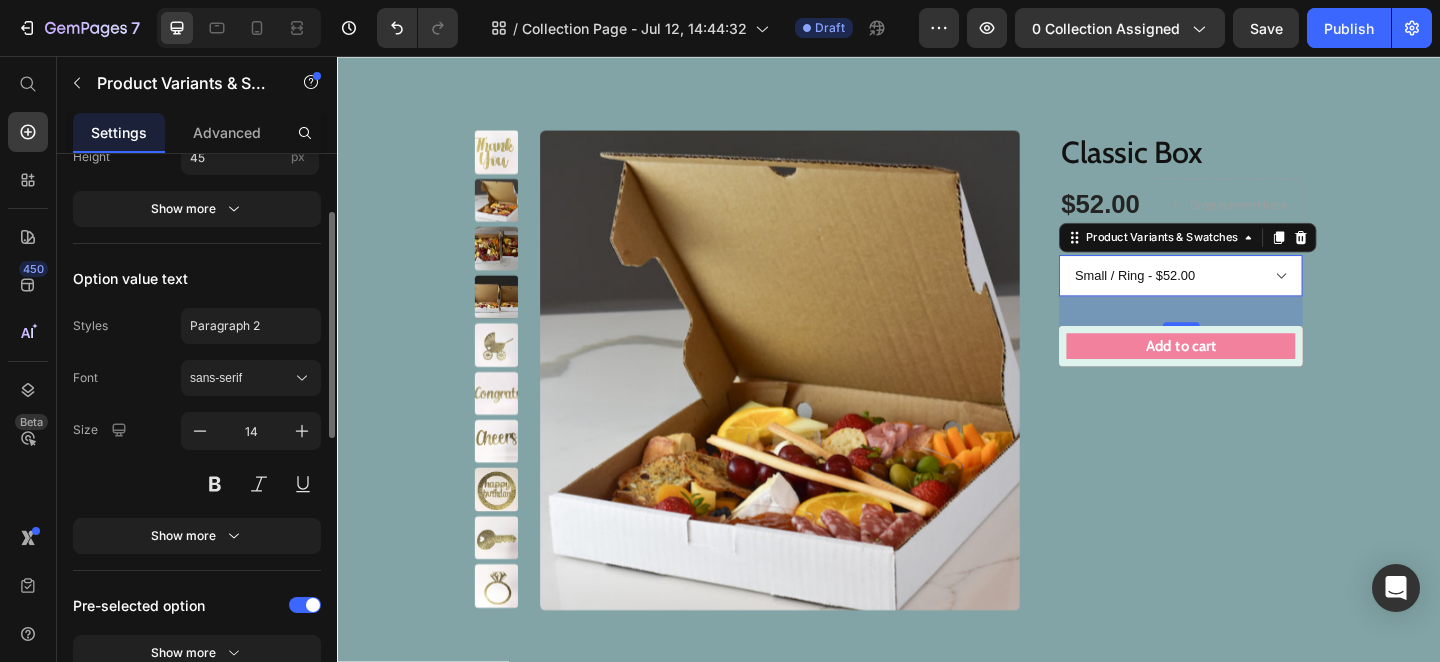 scroll, scrollTop: 587, scrollLeft: 0, axis: vertical 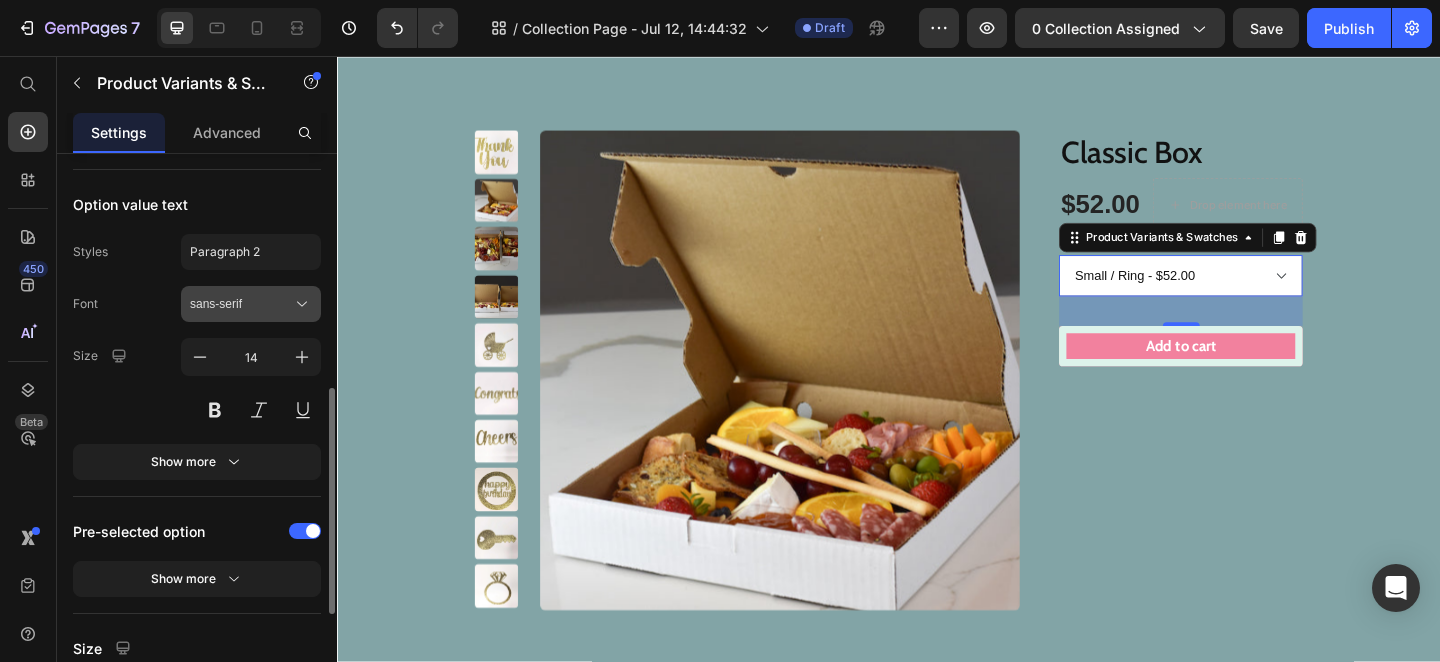 click on "sans-serif" at bounding box center [251, 304] 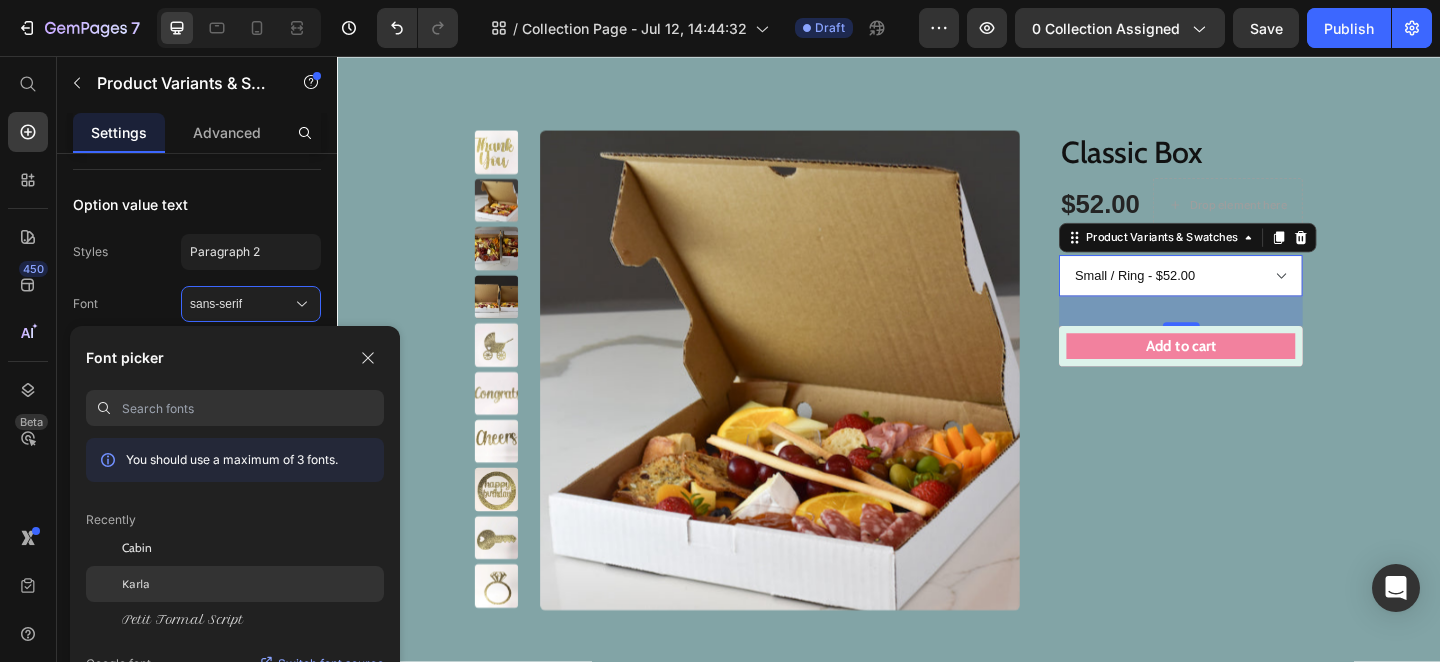 click on "Karla" 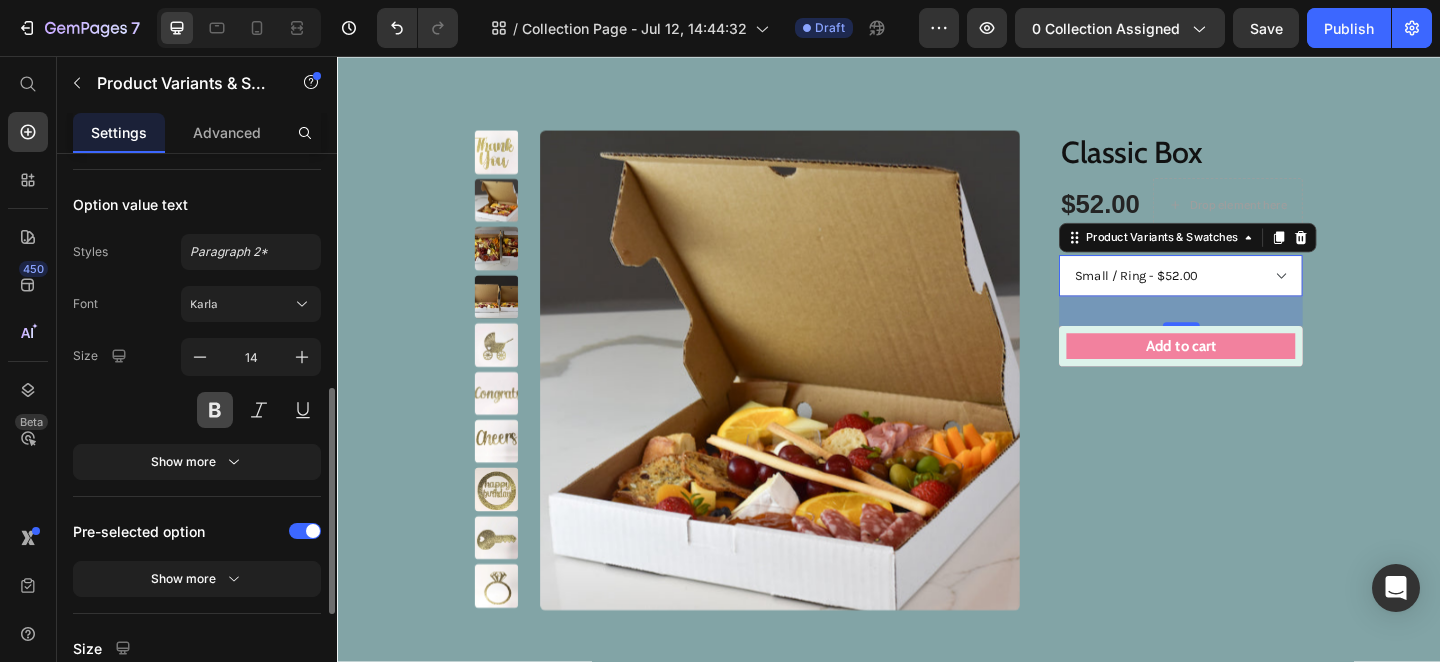 click at bounding box center (215, 410) 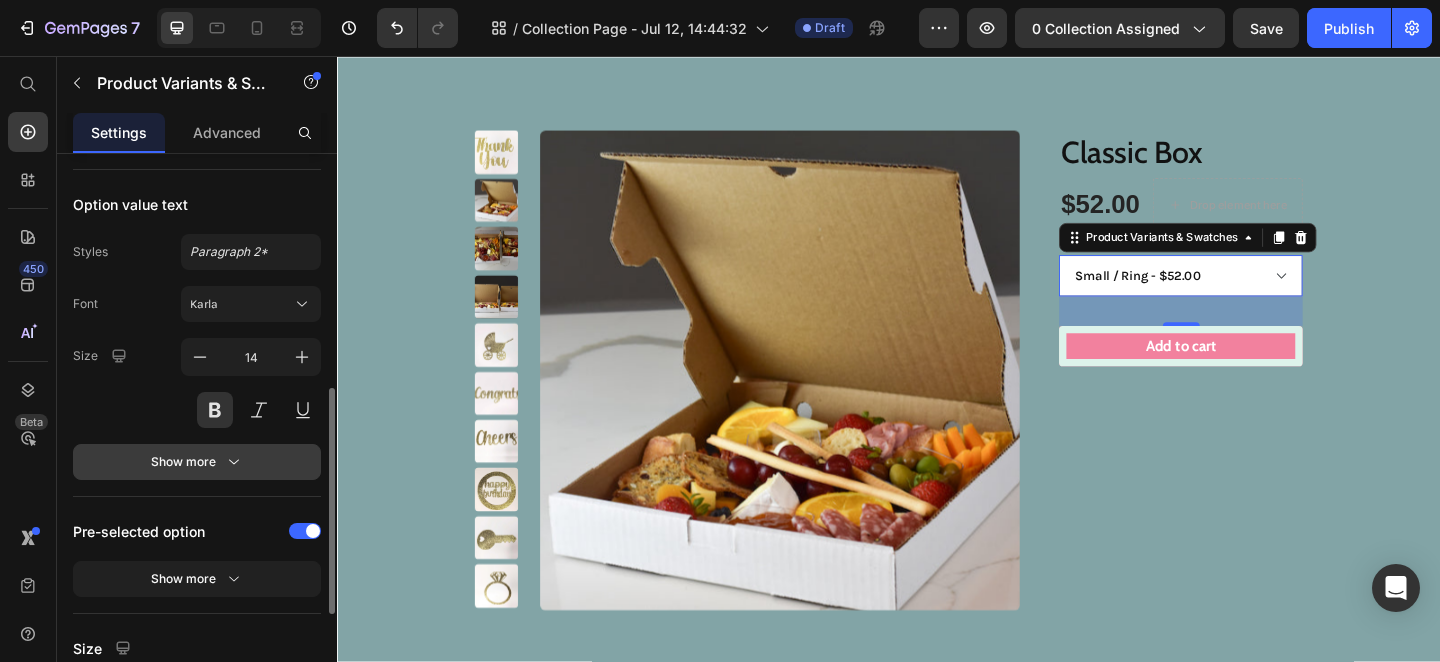 click on "Show more" at bounding box center (197, 462) 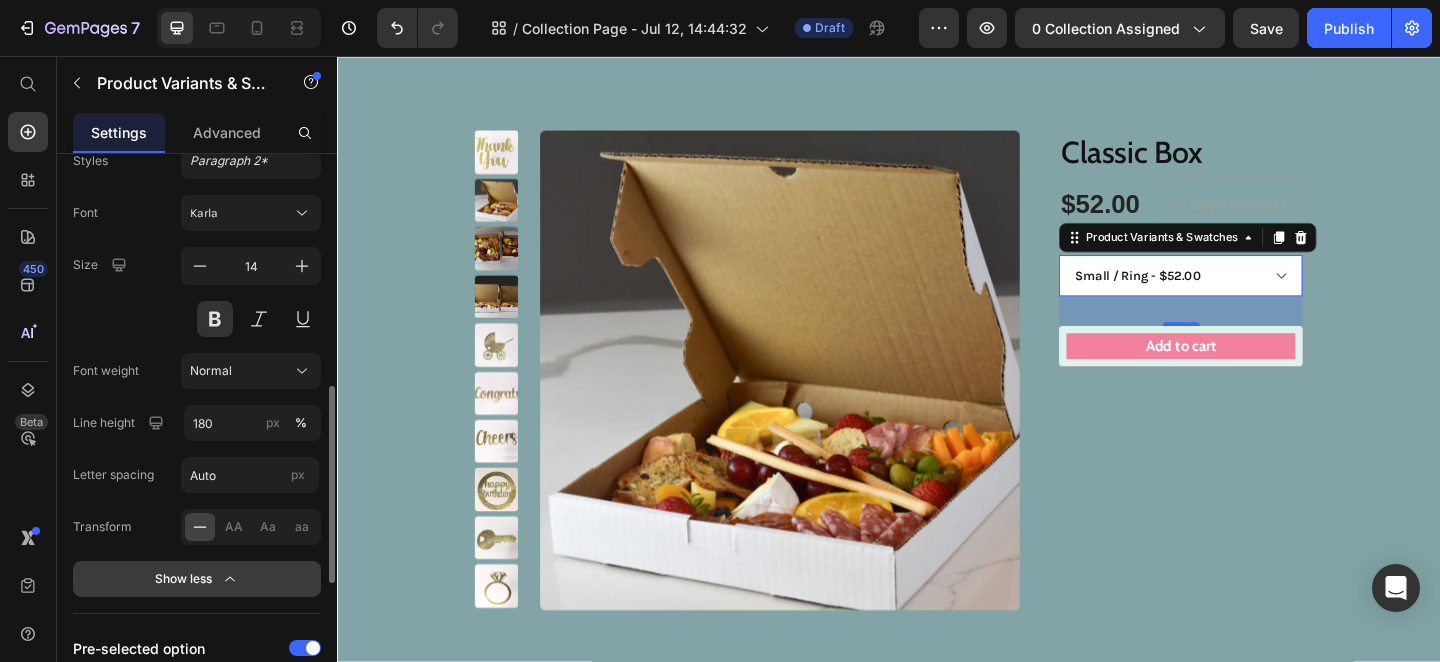 scroll, scrollTop: 681, scrollLeft: 0, axis: vertical 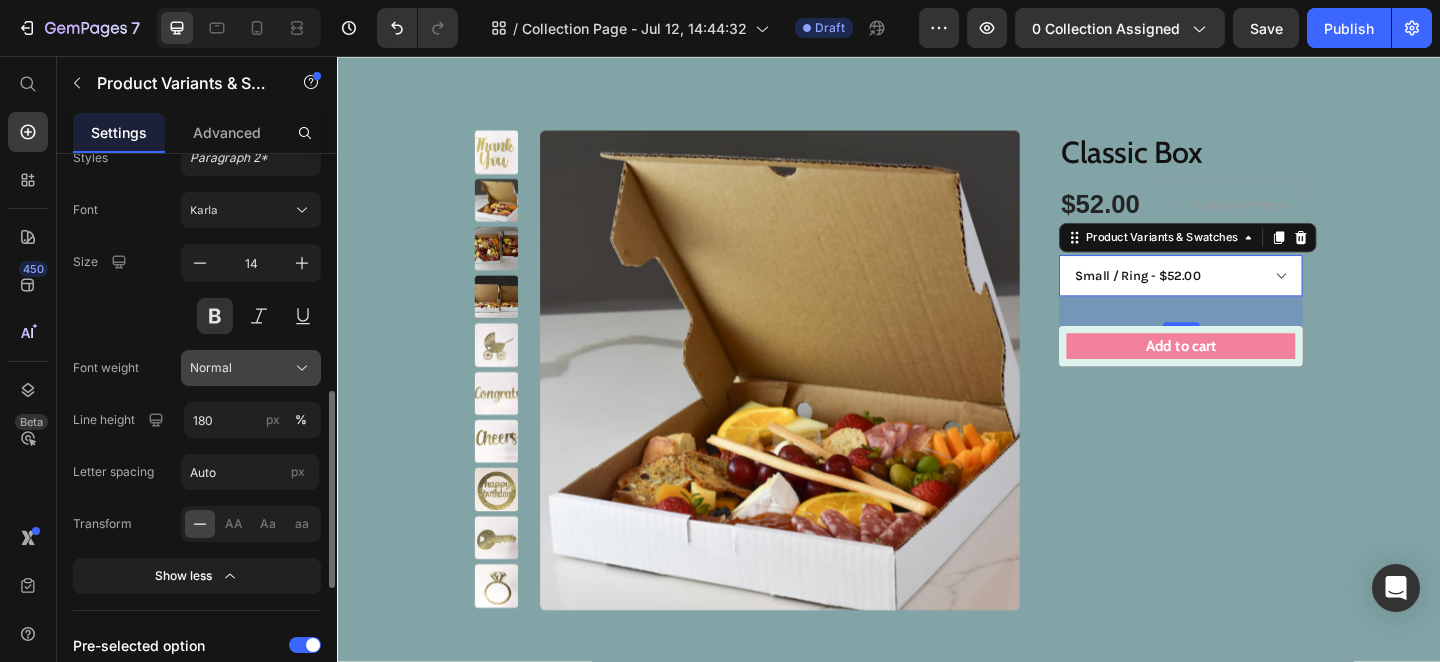 click on "Normal" at bounding box center [251, 368] 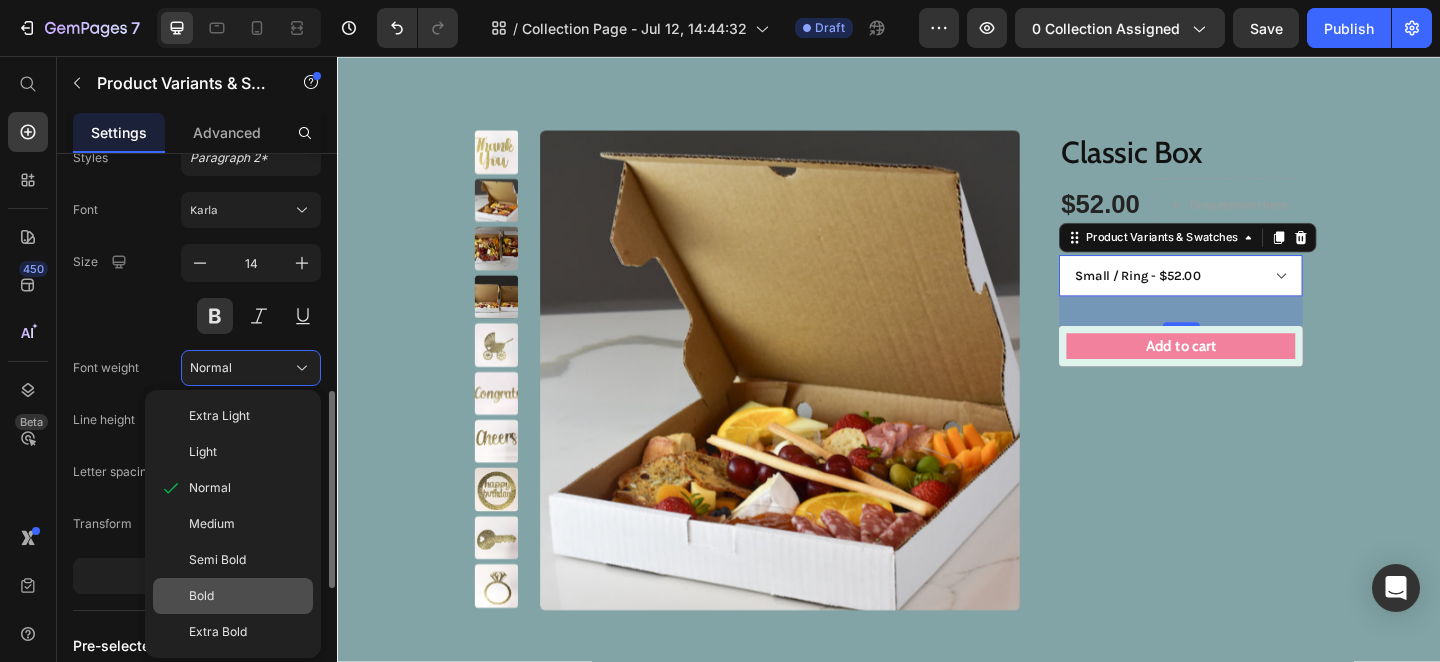 click on "Bold" 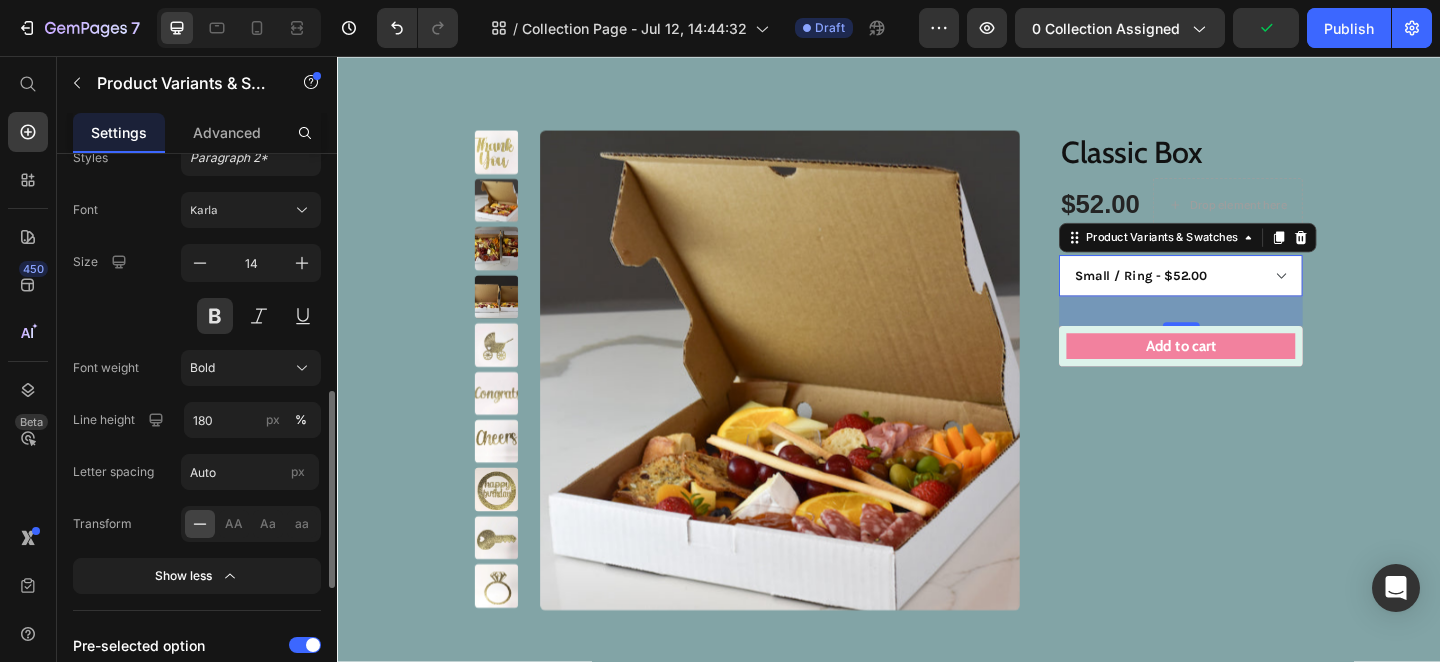 click on "Transform
AA Aa aa" 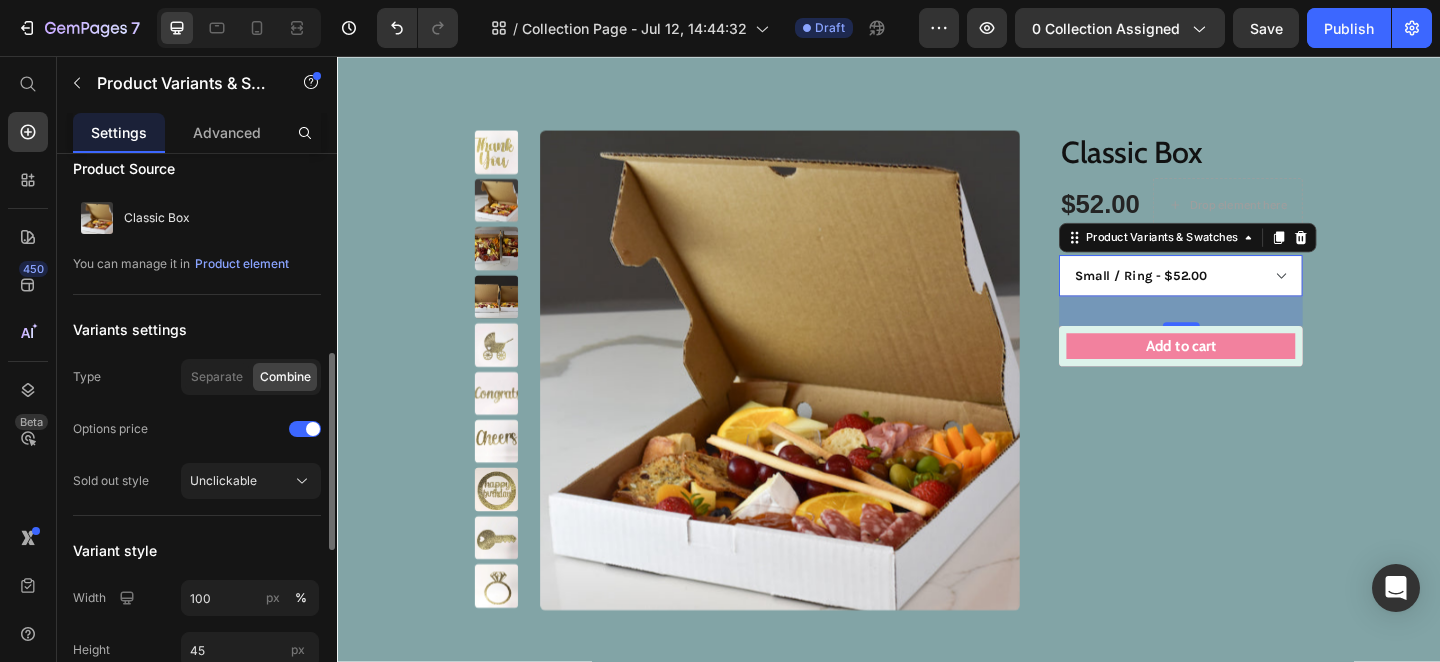 scroll, scrollTop: 0, scrollLeft: 0, axis: both 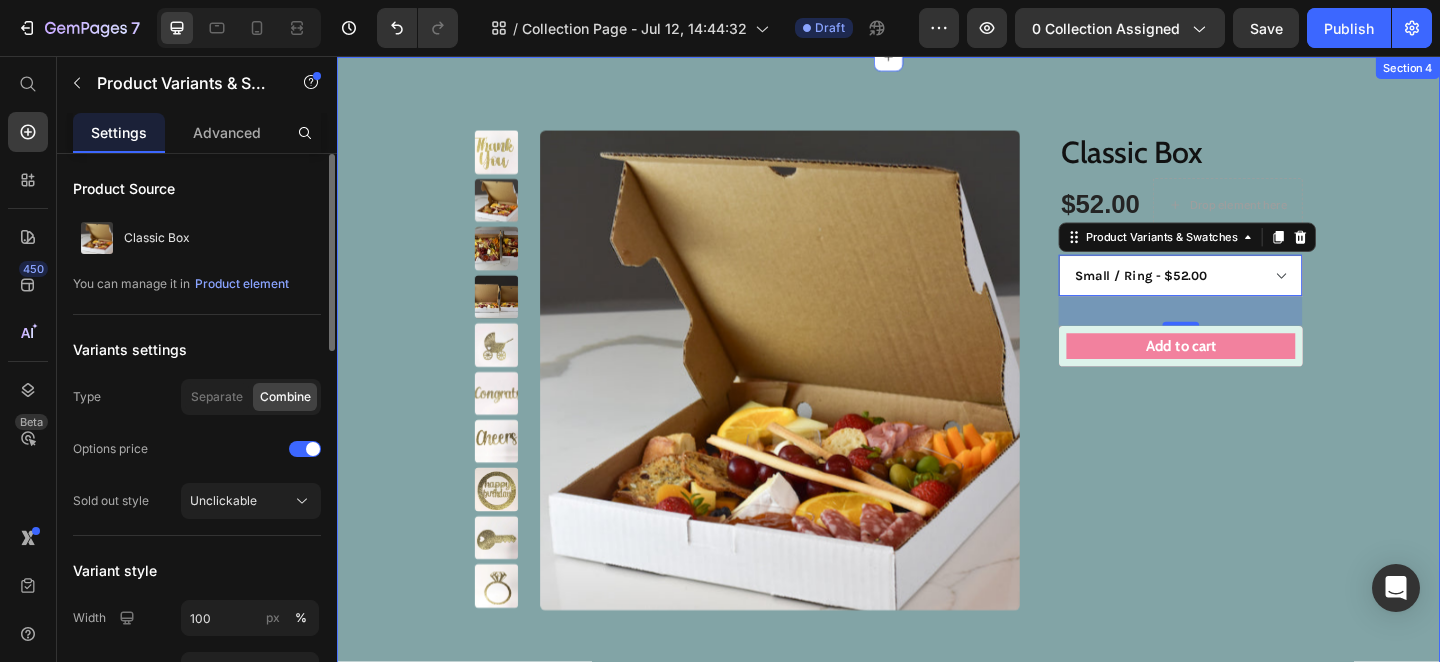 click on "Product Images Classic Box Product Title $52.00 Product Price
Drop element here Row Small / None - $50.00  Small / Baby Carriage - $52.00  Small / Cheers - $52.00  Small / Congratulations - $52.00  Small / House Warming Key - $52.00  Small / Happy Birthday - $52.00  Small / Ring - $52.00  Small / Best Wishes - $50.00  Small / Thank You - $50.00  Large / None - $75.00  Large / Baby Carriage - $77.00  Large / Cheers - $77.00  Large / Congratulations - $77.00  Large / House Warming Key - $77.00  Large / Happy Birthday - $77.00  Large / Ring - $77.00  Large / Best Wishes - $77.00  Large / Thank You - $77.00  Party Size / None - $140.00  Party Size / Baby Carriage - $142.00  Party Size / Cheers - $142.00  Party Size / Congratulations - $142.00  Party Size / House Warming Key - $142.00  Party Size / Happy Birthday - $142.00  Party Size / Ring - $142.00  Party Size / Best Wishes - $142.00  Party Size / Thank You - $142.00  Small Gift Wrapped / None - $55.00  Small Gift Wrapped / Cheers - $57.00" at bounding box center [937, 415] 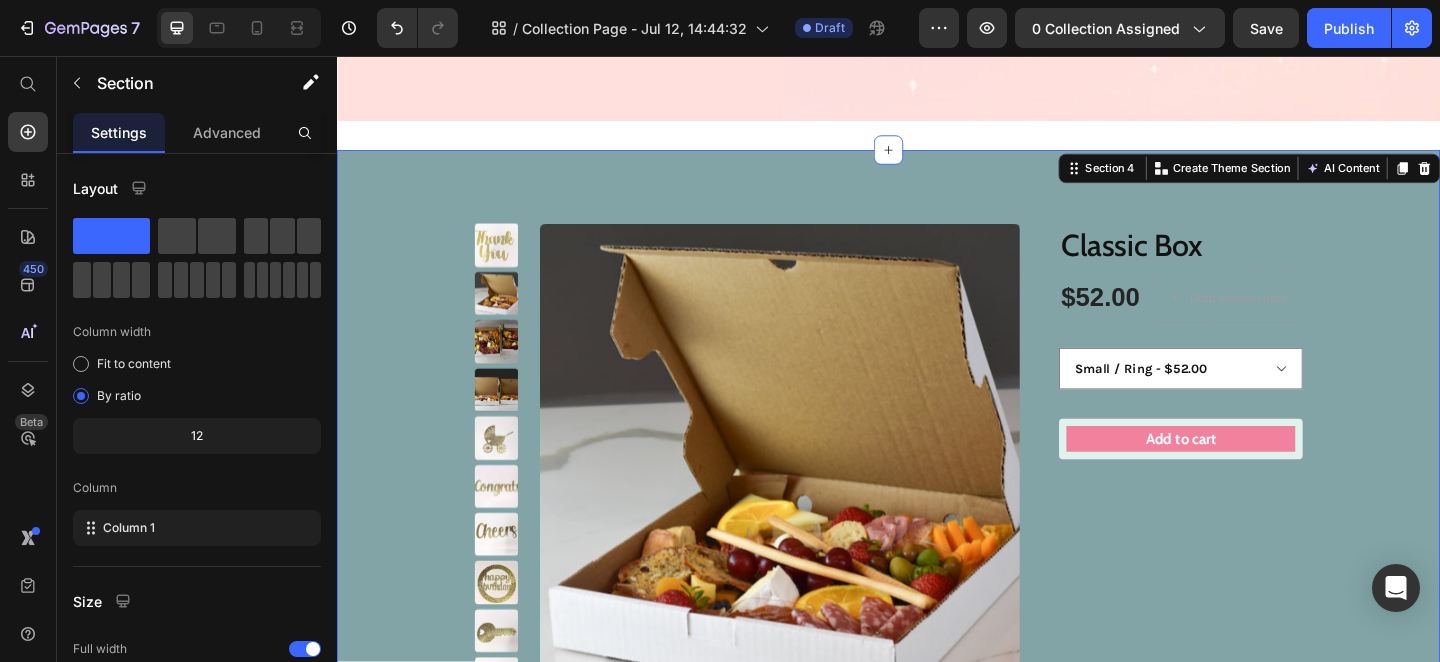scroll, scrollTop: 1185, scrollLeft: 0, axis: vertical 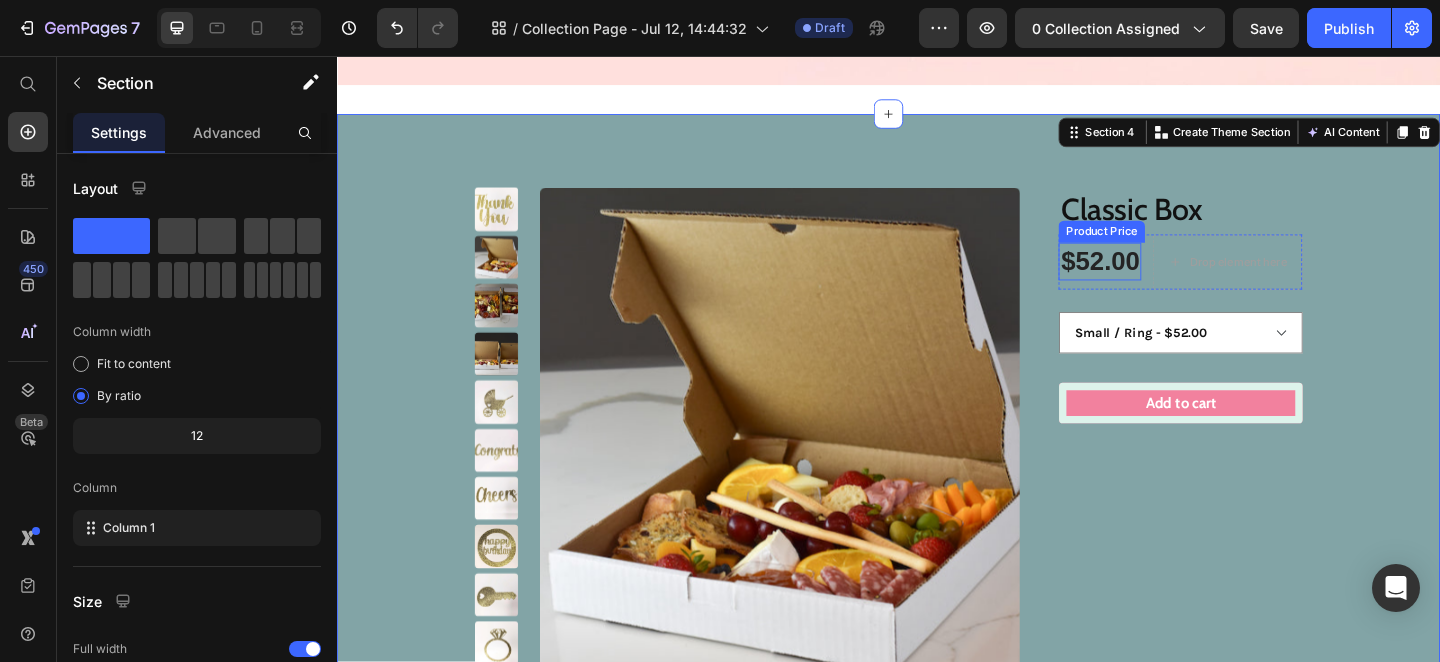 click on "$52.00 Product Price" at bounding box center (1167, 280) 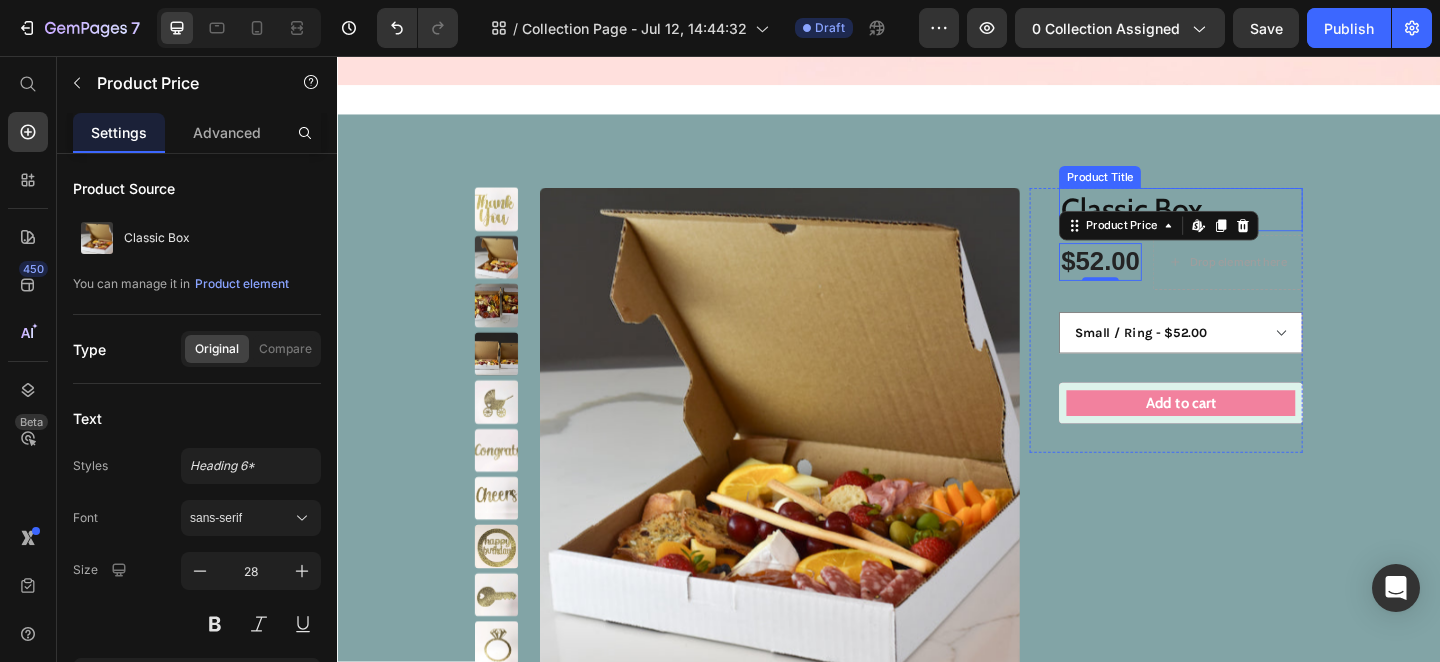 click on "Classic Box" at bounding box center (1254, 223) 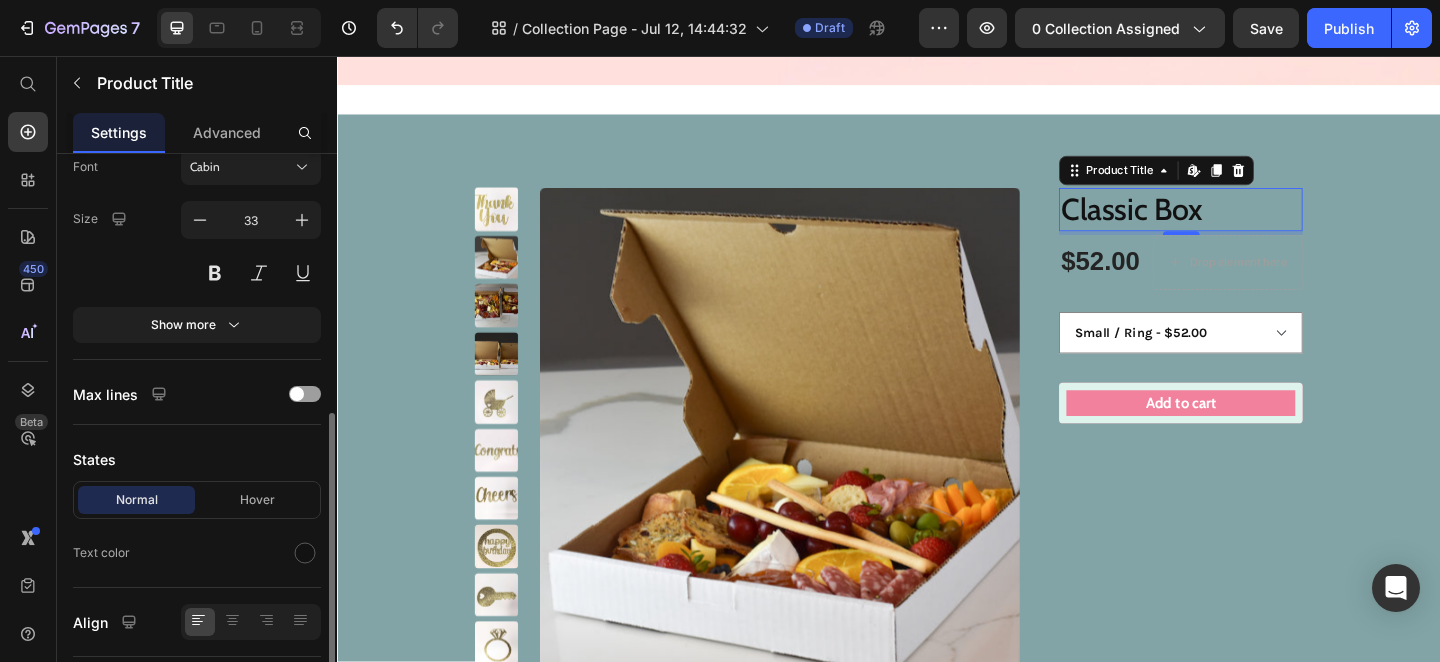 scroll, scrollTop: 400, scrollLeft: 0, axis: vertical 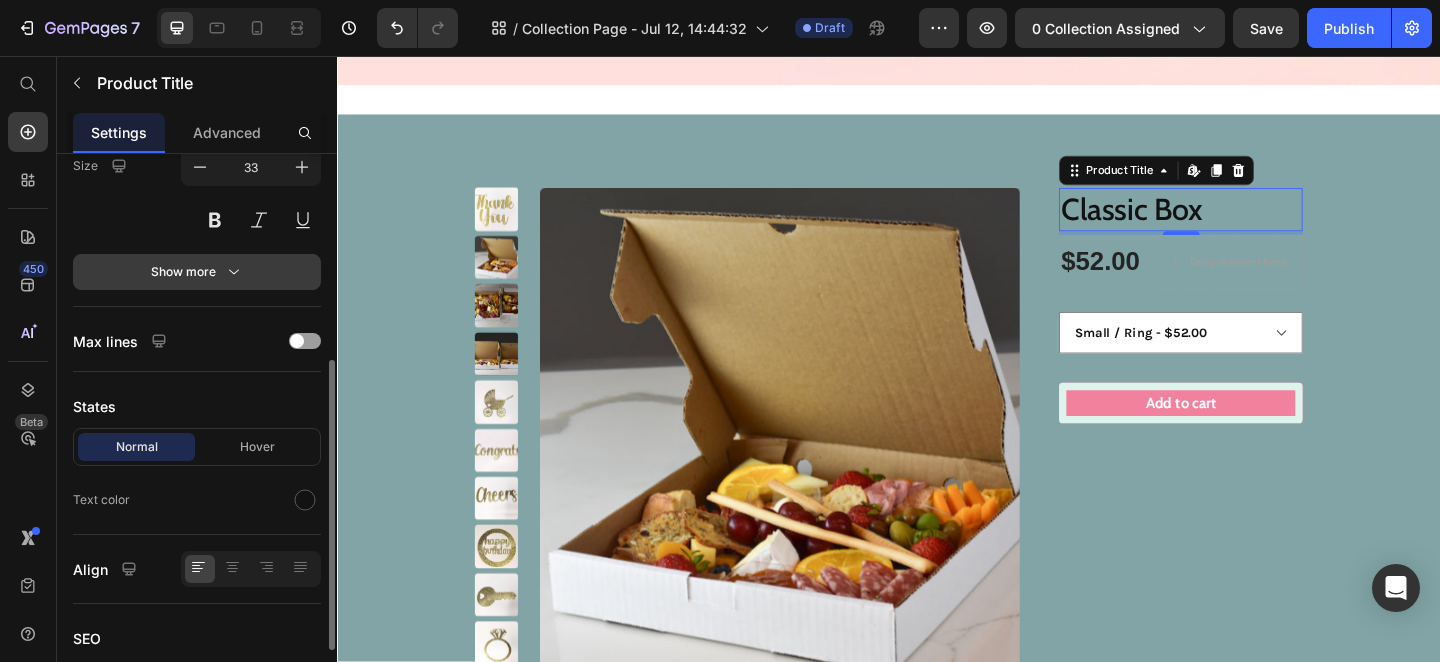 click on "Show more" at bounding box center [197, 272] 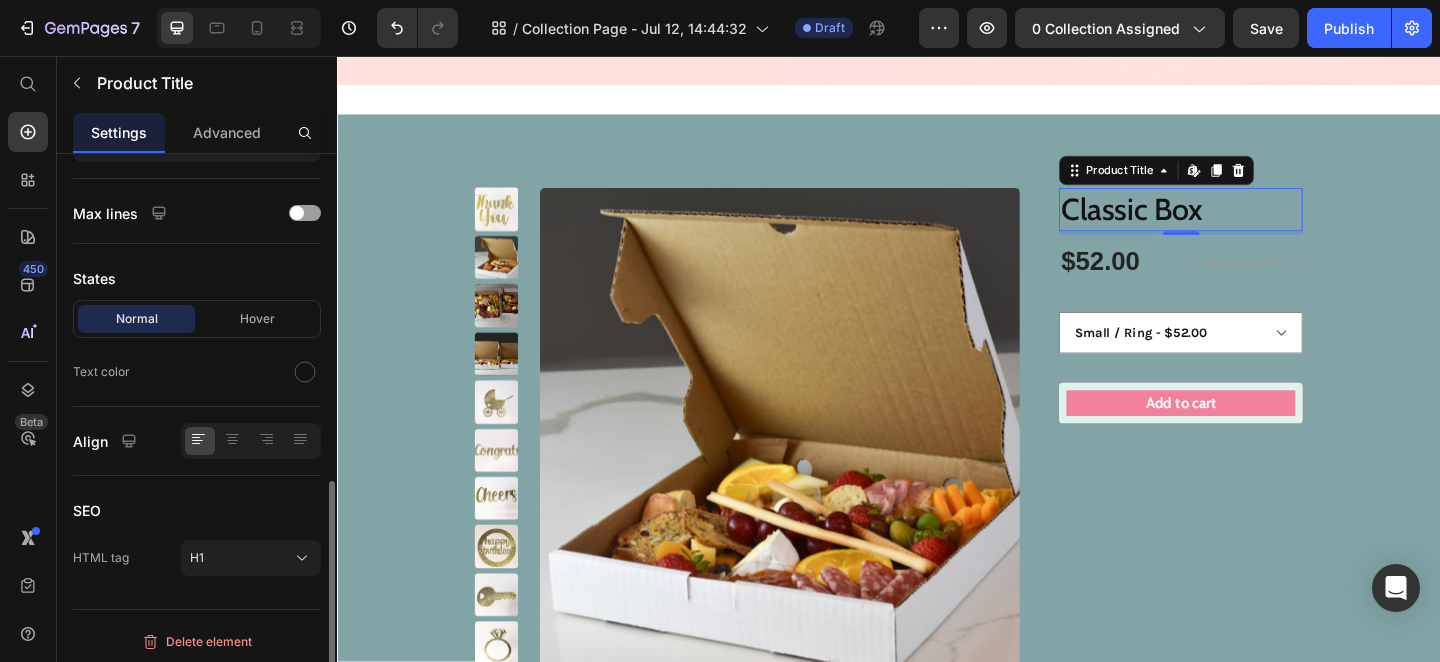 scroll, scrollTop: 791, scrollLeft: 0, axis: vertical 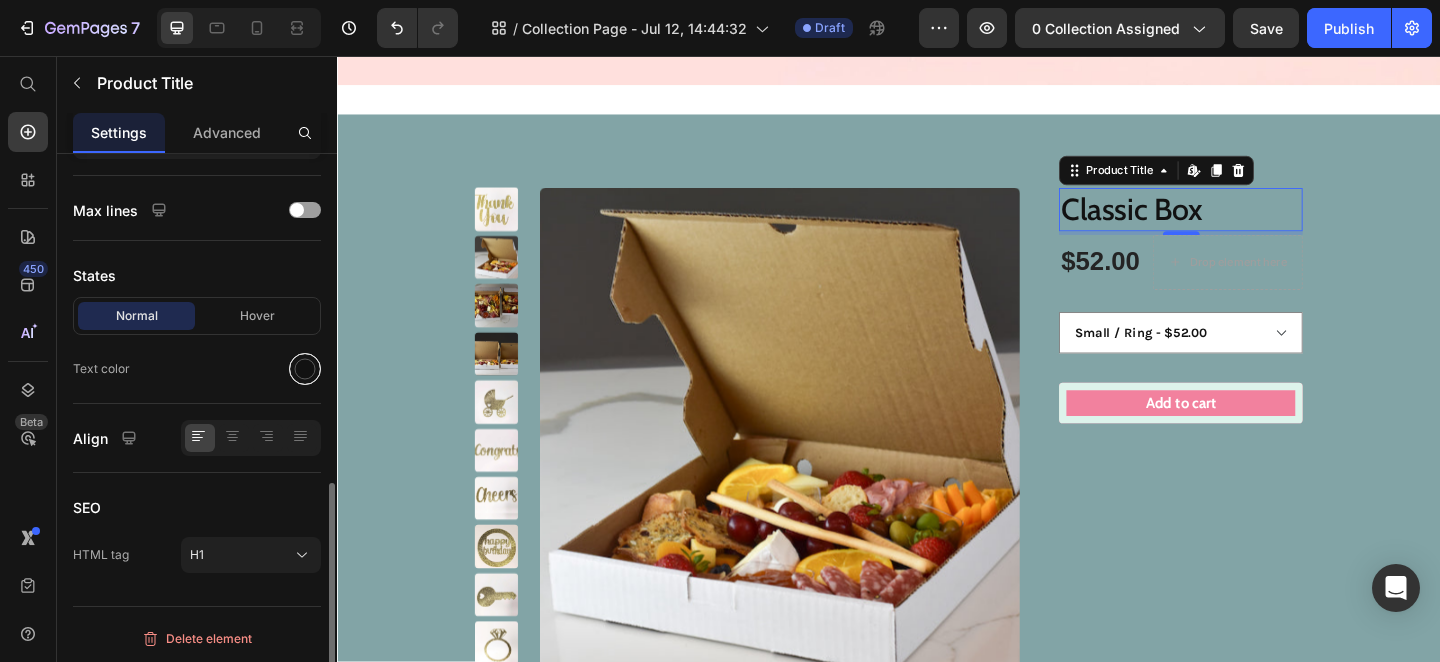click at bounding box center [305, 369] 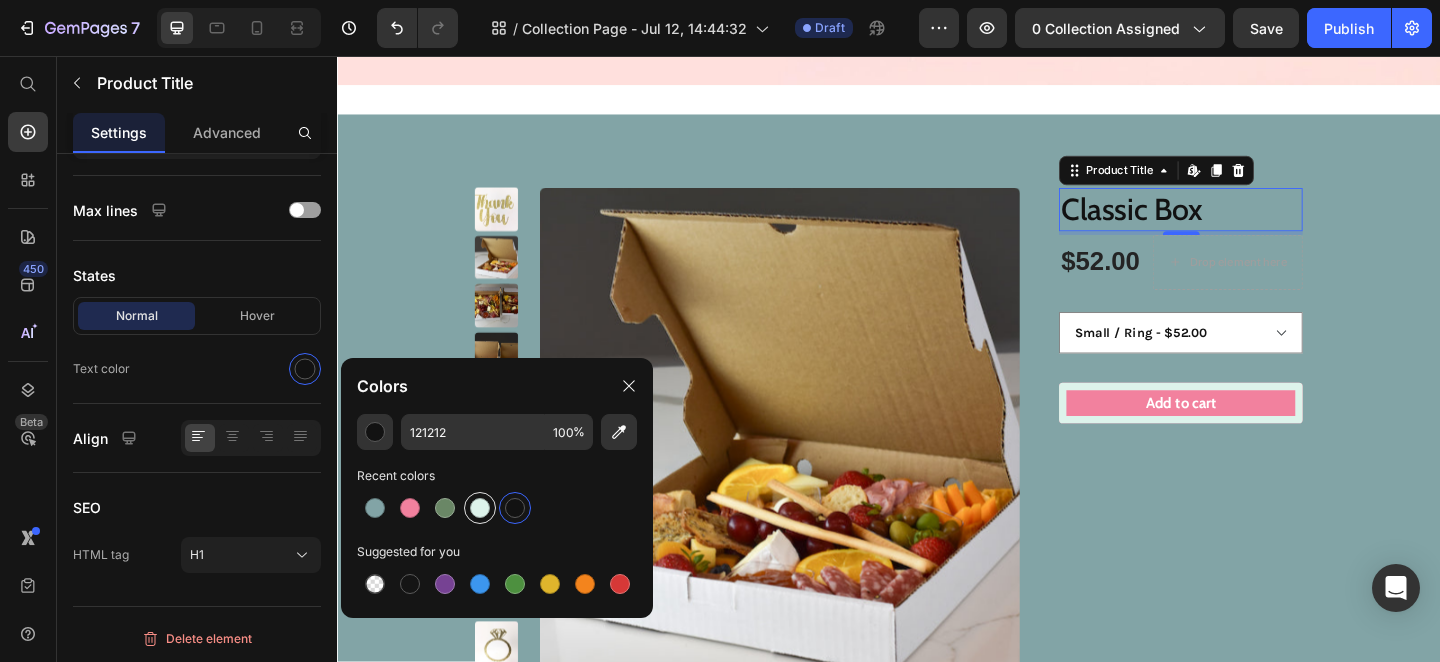 click at bounding box center [480, 508] 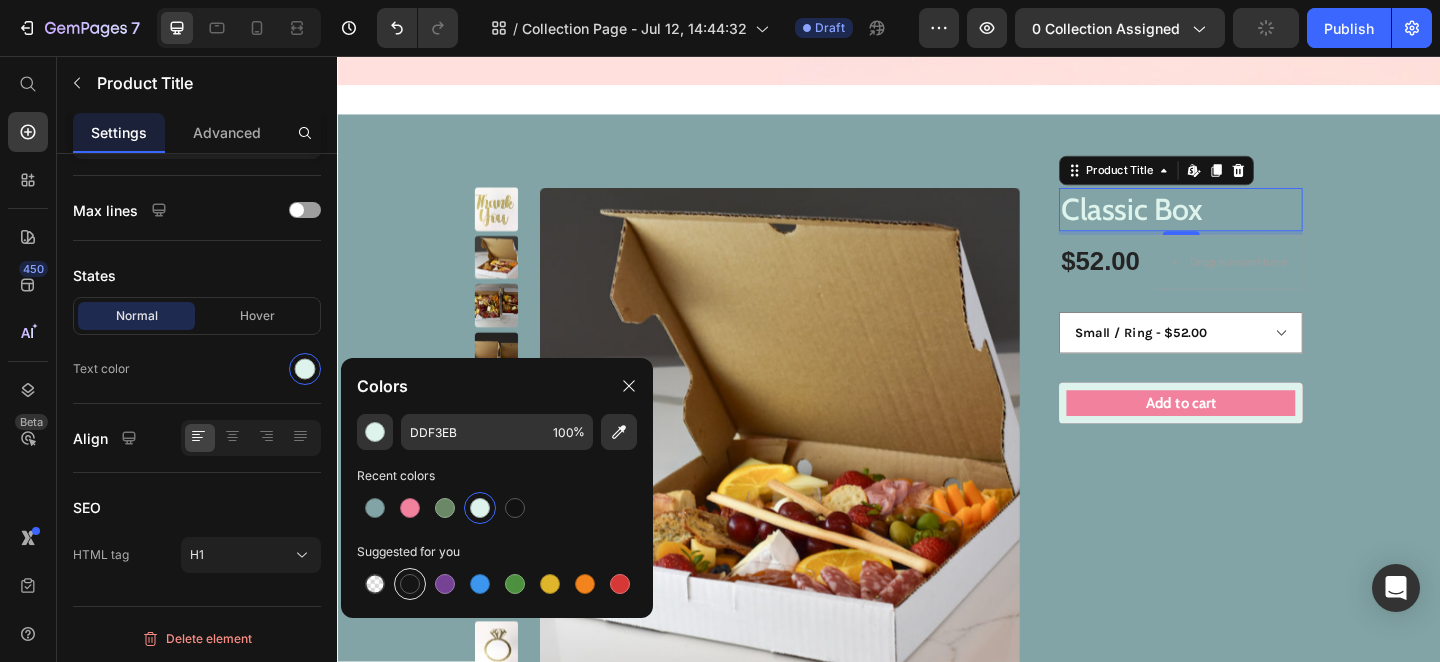 click at bounding box center (410, 584) 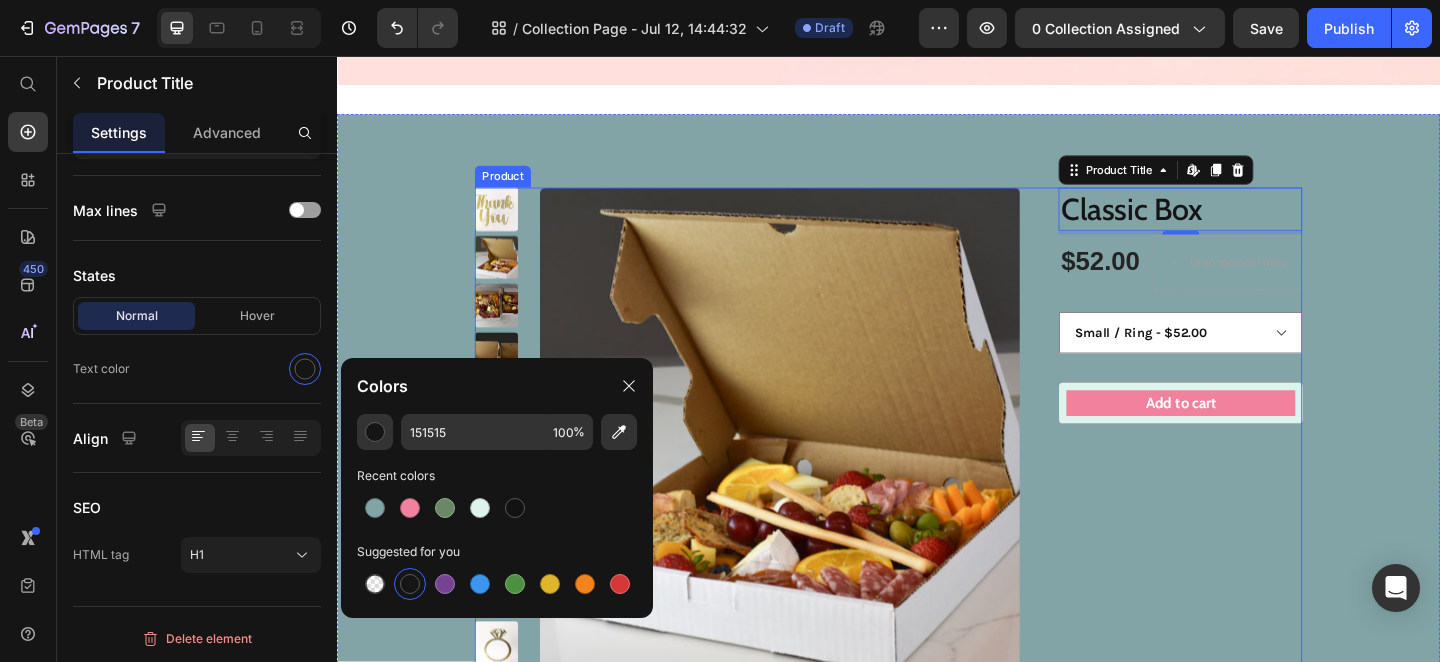 click on "Classic Box Product Title   Edit content in Shopify 4 $52.00 Product Price
Drop element here Row Small / None - $50.00  Small / Baby Carriage - $52.00  Small / Cheers - $52.00  Small / Congratulations - $52.00  Small / House Warming Key - $52.00  Small / Happy Birthday - $52.00  Small / Ring - $52.00  Small / Best Wishes - $50.00  Small / Thank You - $50.00  Large / None - $75.00  Large / Baby Carriage - $77.00  Large / Cheers - $77.00  Large / Congratulations - $77.00  Large / House Warming Key - $77.00  Large / Happy Birthday - $77.00  Large / Ring - $77.00  Large / Best Wishes - $77.00  Large / Thank You - $77.00  Party Size / None - $140.00  Party Size / Baby Carriage - $142.00  Party Size / Cheers - $142.00  Party Size / Congratulations - $142.00  Party Size / House Warming Key - $142.00  Party Size / Happy Birthday - $142.00  Party Size / Ring - $142.00  Party Size / Best Wishes - $142.00  Party Size / Thank You - $142.00  Small Gift Wrapped / None - $55.00  Product Variants & Swatches" at bounding box center [1238, 469] 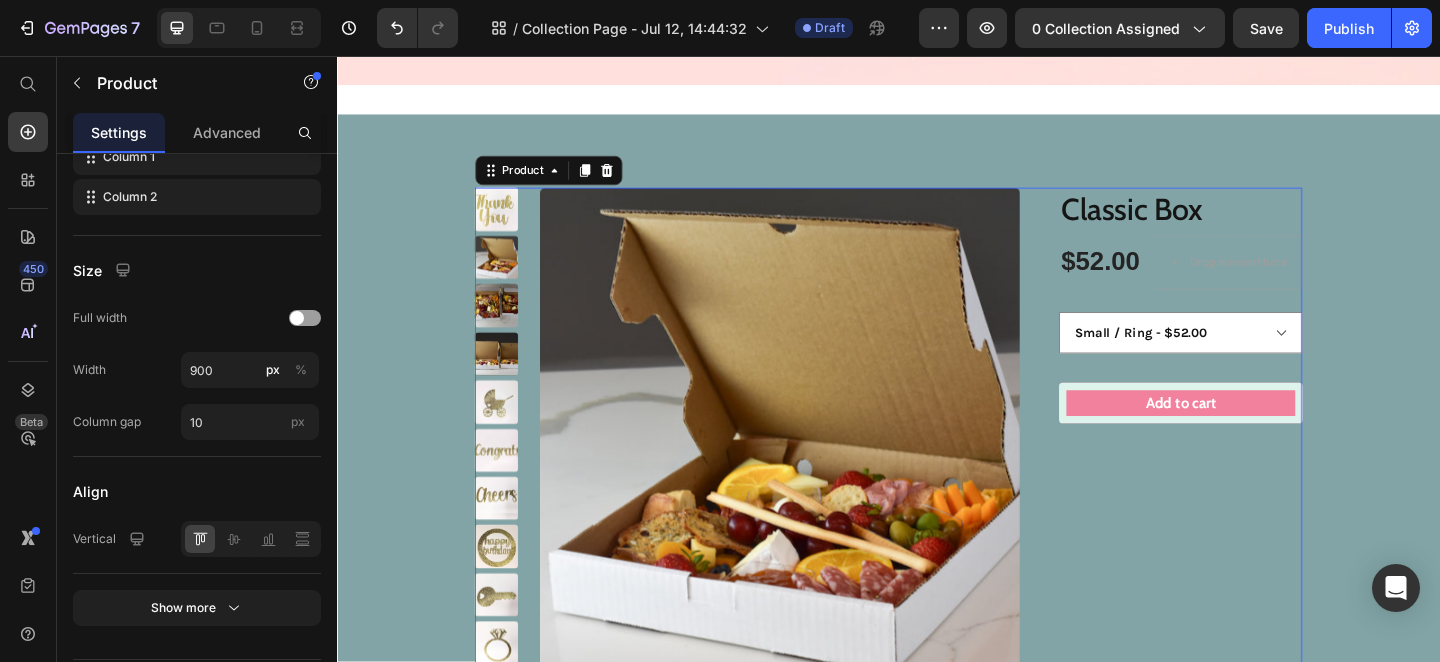 scroll, scrollTop: 0, scrollLeft: 0, axis: both 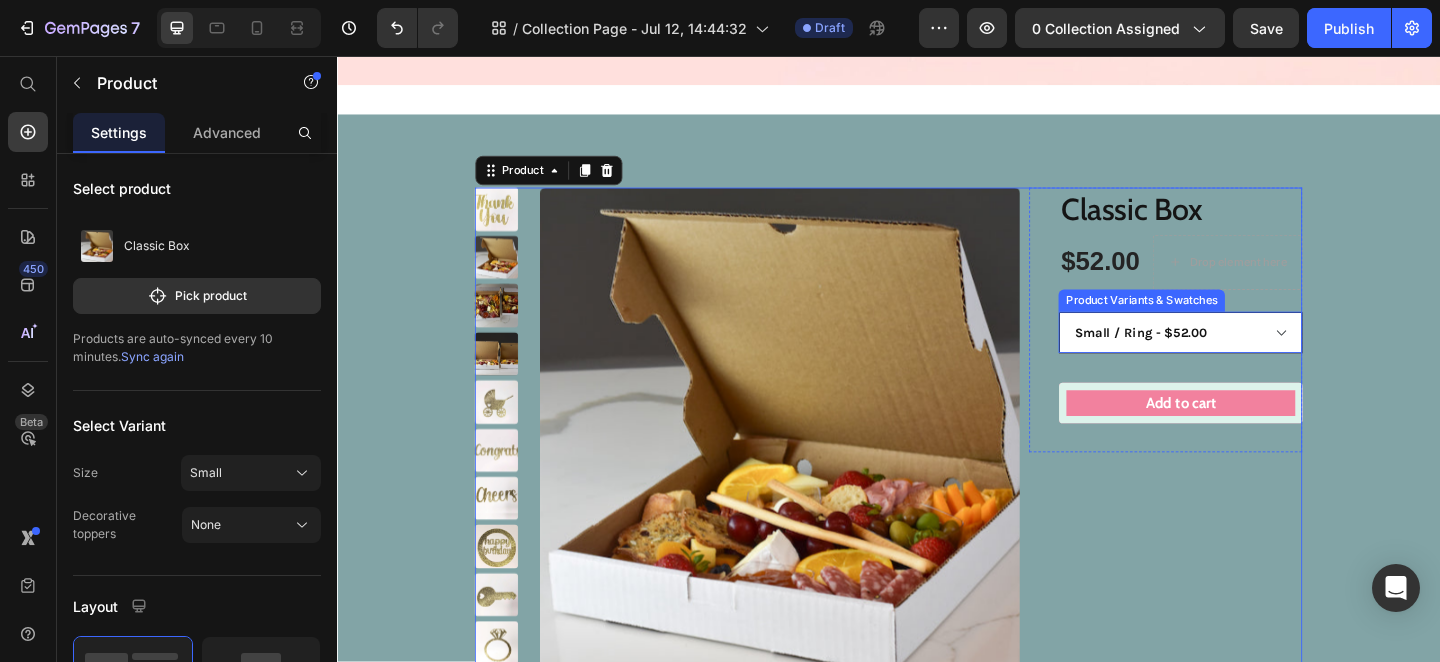 click on "Small / None - $50.00  Small / Baby Carriage - $52.00  Small / Cheers - $52.00  Small / Congratulations - $52.00  Small / House Warming Key - $52.00  Small / Happy Birthday - $52.00  Small / Ring - $52.00  Small / Best Wishes - $50.00  Small / Thank You - $50.00  Large / None - $75.00  Large / Baby Carriage - $77.00  Large / Cheers - $77.00  Large / Congratulations - $77.00  Large / House Warming Key - $77.00  Large / Happy Birthday - $77.00  Large / Ring - $77.00  Large / Best Wishes - $77.00  Large / Thank You - $77.00  Party Size / None - $140.00  Party Size / Baby Carriage - $142.00  Party Size / Cheers - $142.00  Party Size / Congratulations - $142.00  Party Size / House Warming Key - $142.00  Party Size / Happy Birthday - $142.00  Party Size / Ring - $142.00  Party Size / Best Wishes - $142.00  Party Size / Thank You - $142.00  Small Gift Wrapped / None - $55.00  Small Gift Wrapped / Baby Carriage - $57.00  Small Gift Wrapped / Cheers - $57.00  Small Gift Wrapped / Congratulations - $57.00" at bounding box center [1254, 357] 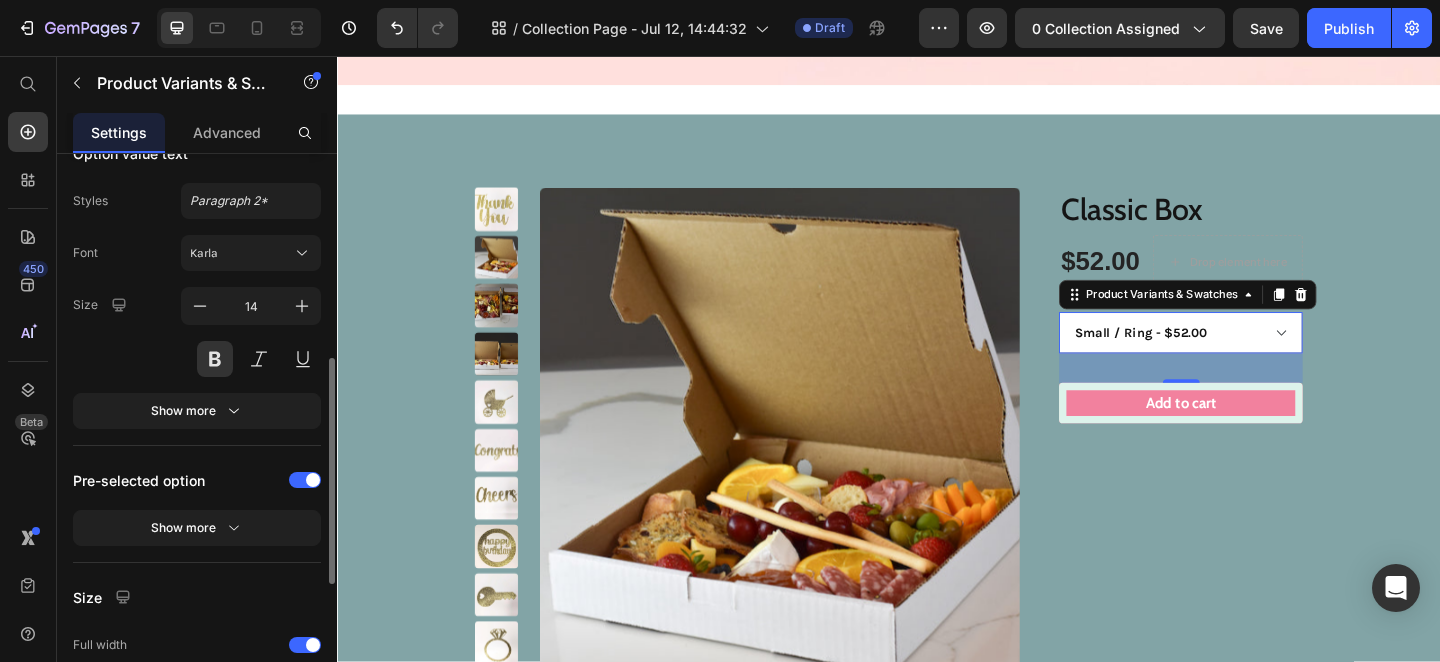 scroll, scrollTop: 692, scrollLeft: 0, axis: vertical 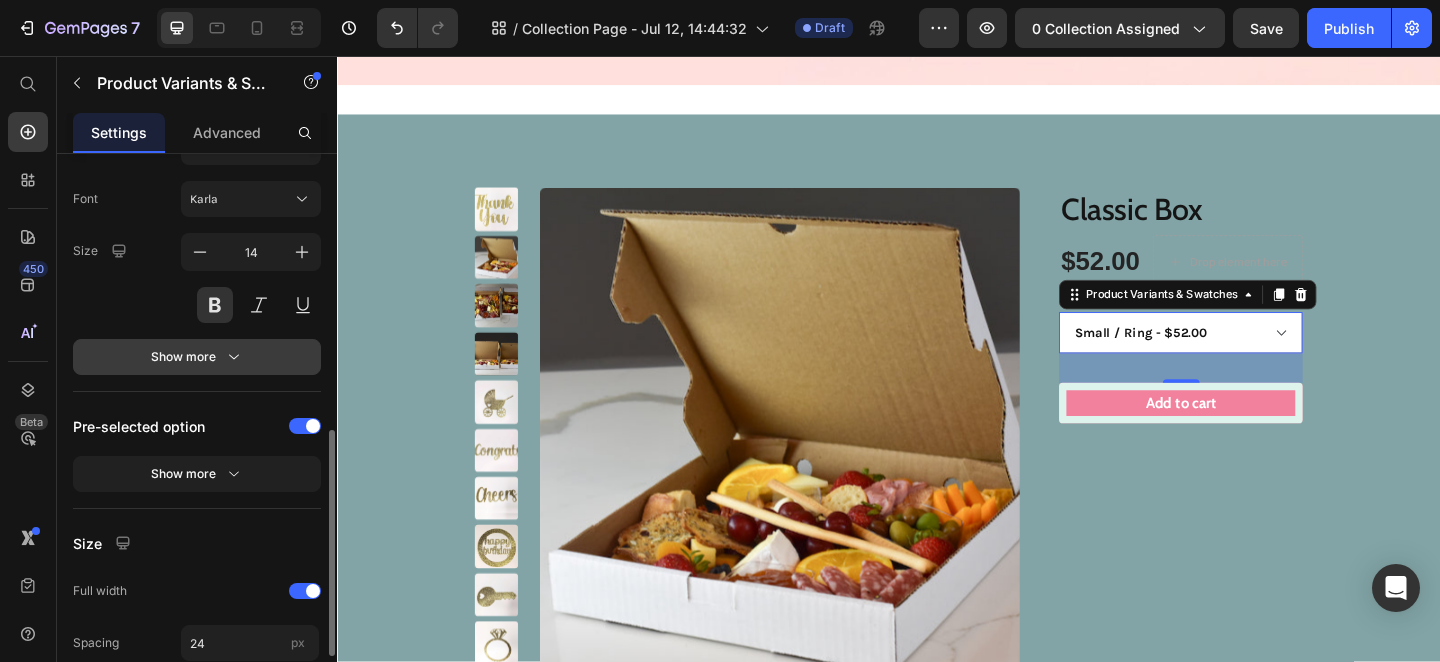 click 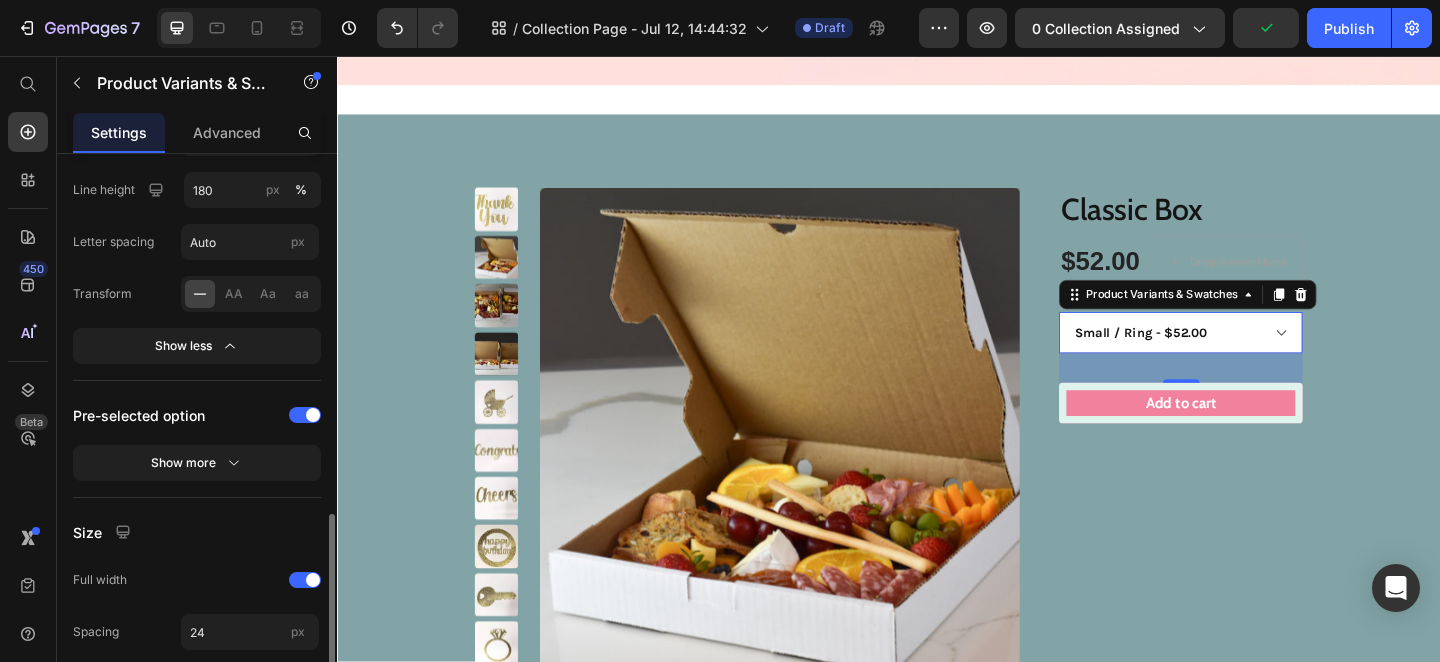 scroll, scrollTop: 891, scrollLeft: 0, axis: vertical 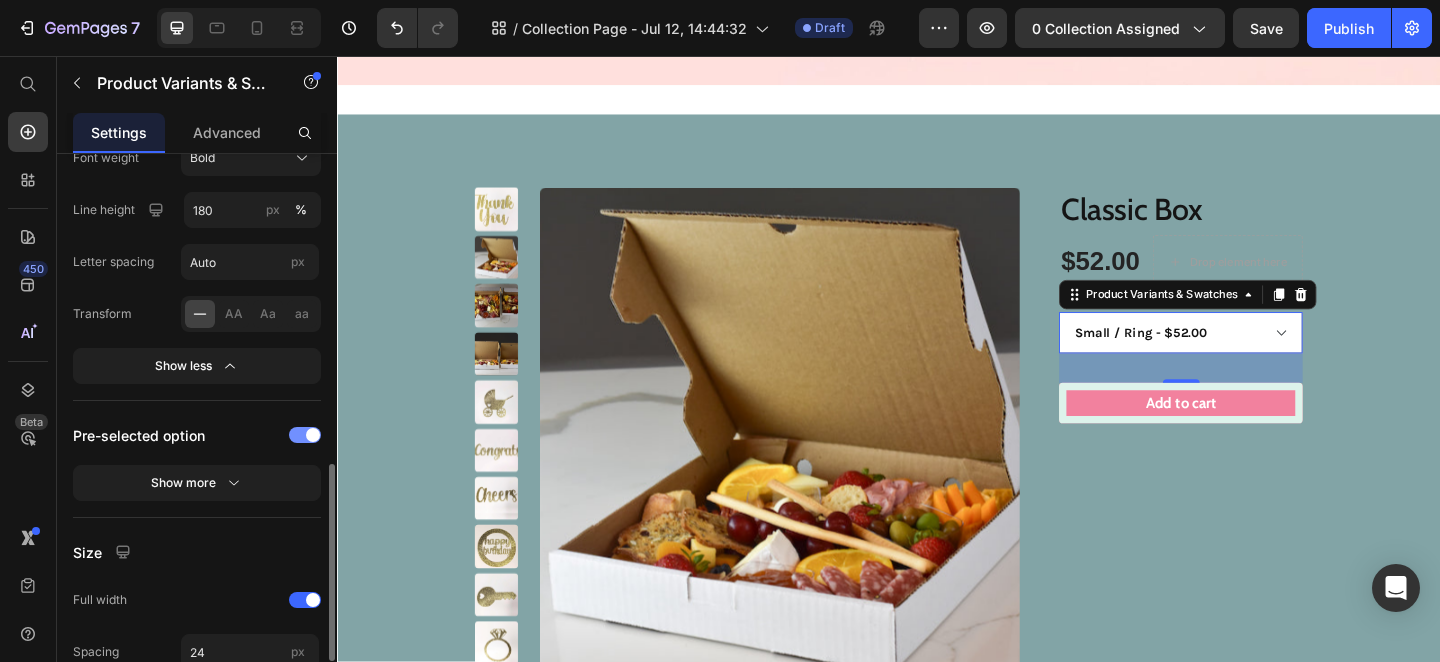 click at bounding box center [313, 435] 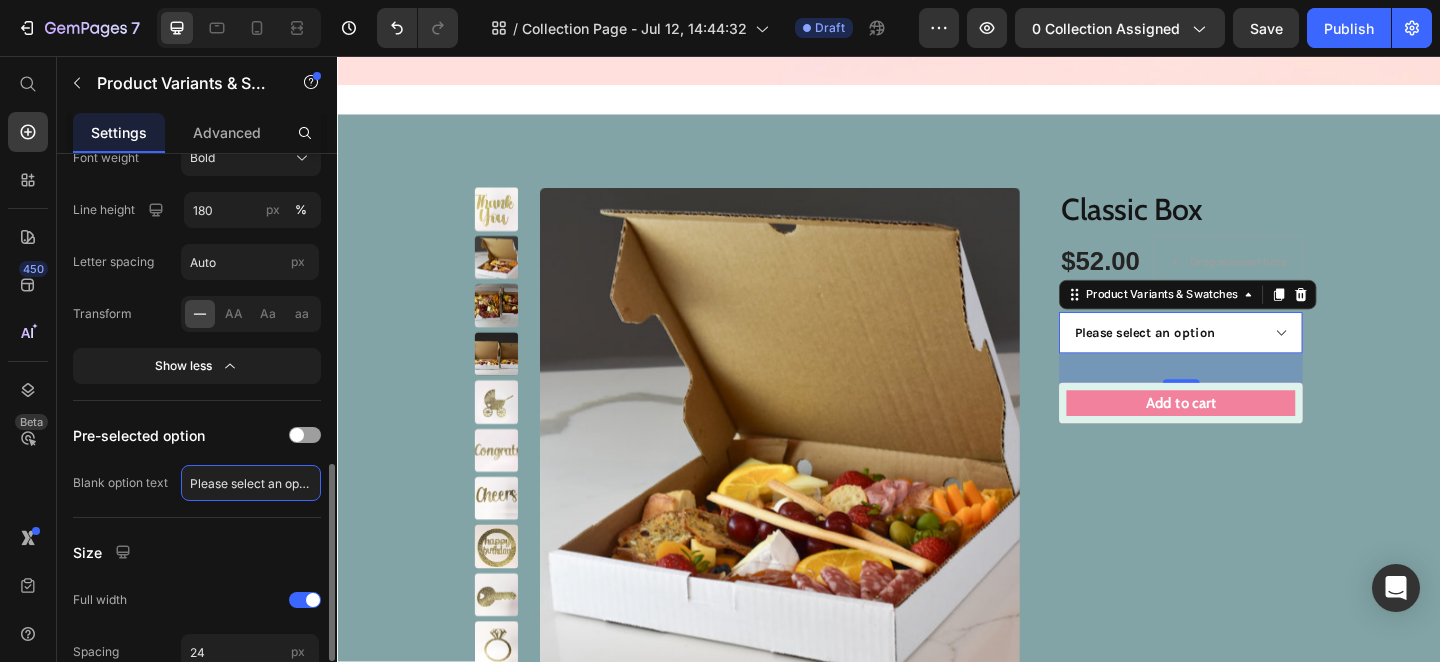 click on "Please select an option" 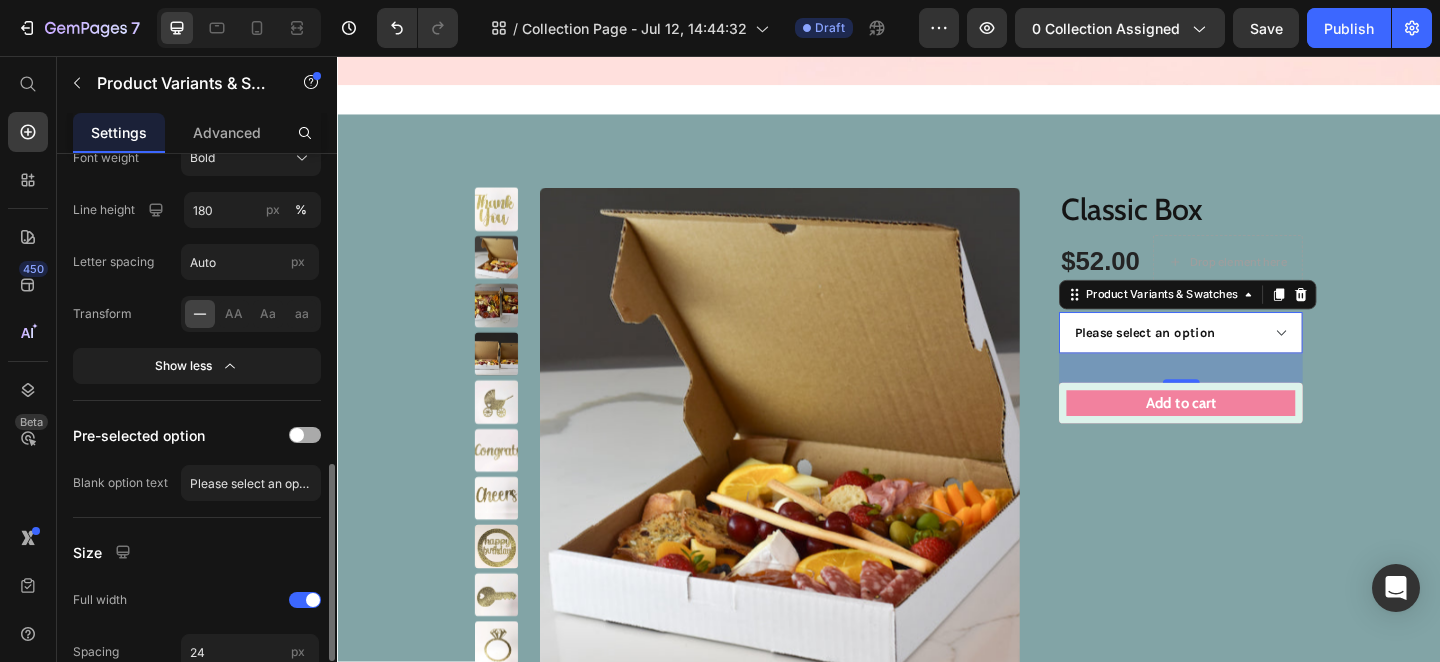 click at bounding box center [305, 435] 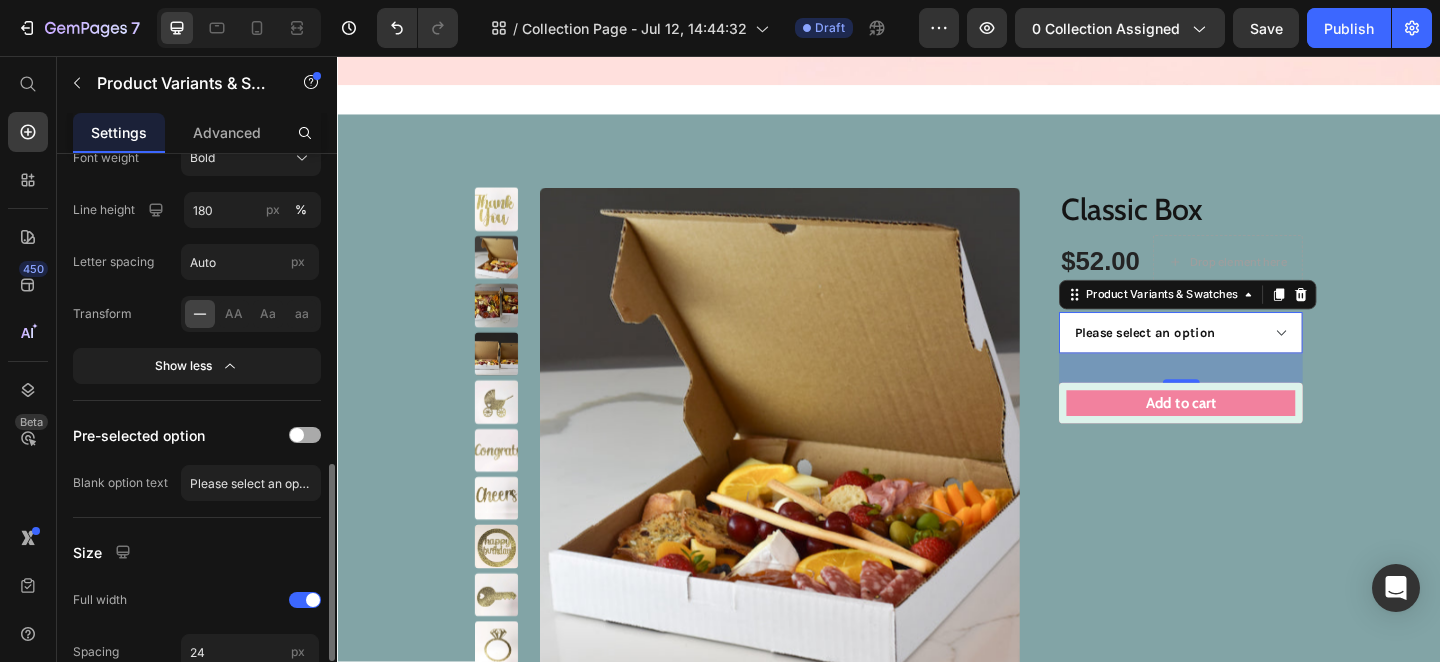select on "575150245580243847" 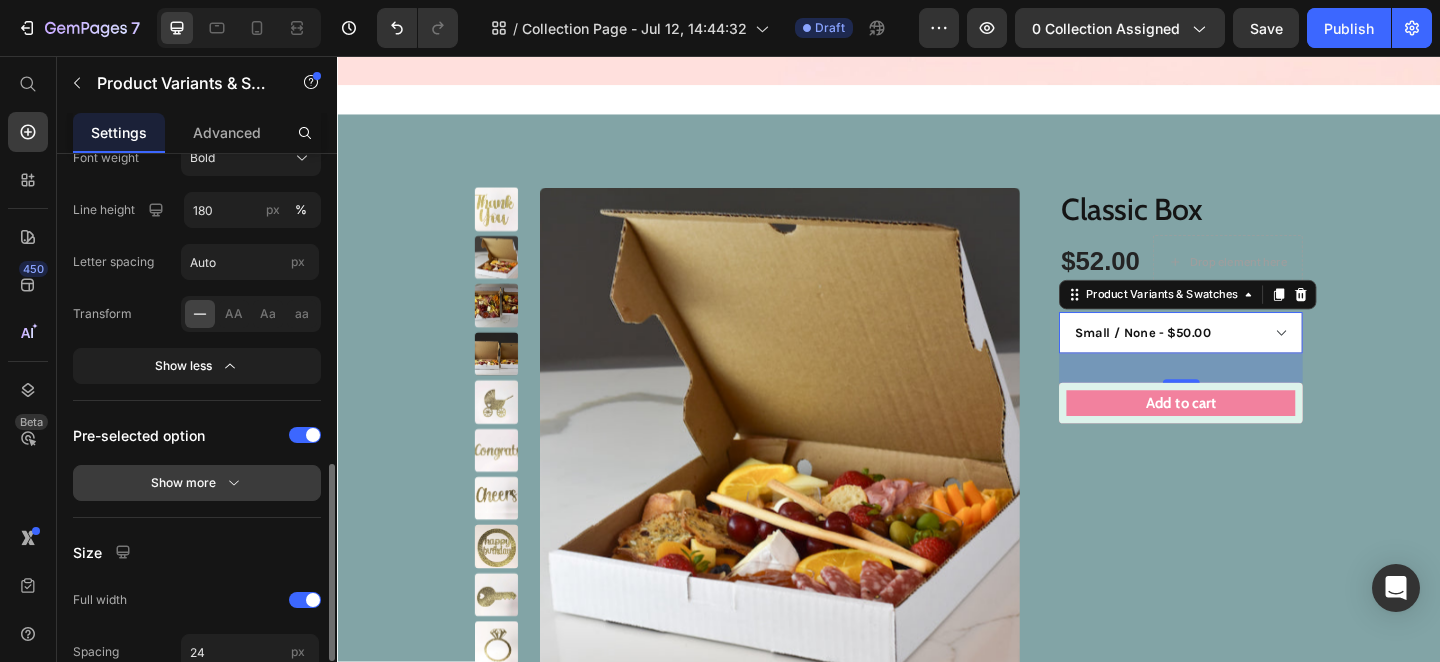 click 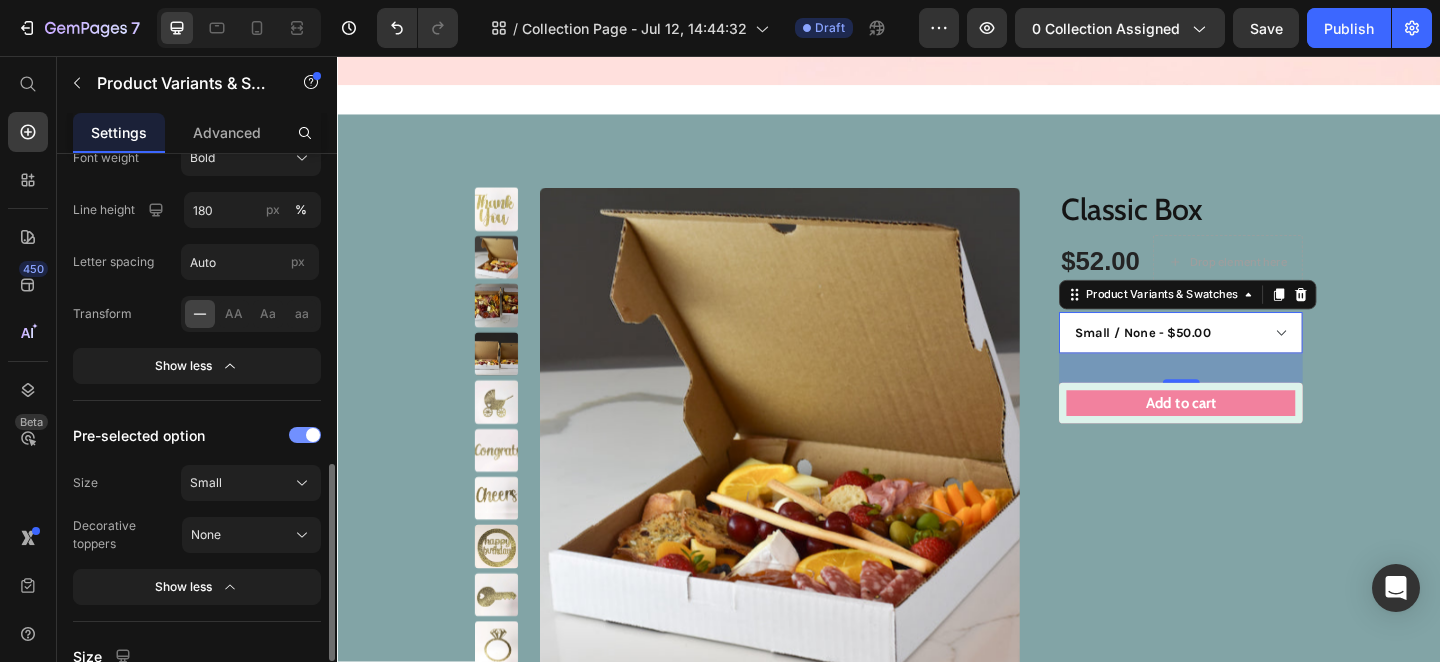click on "Pre-selected option" 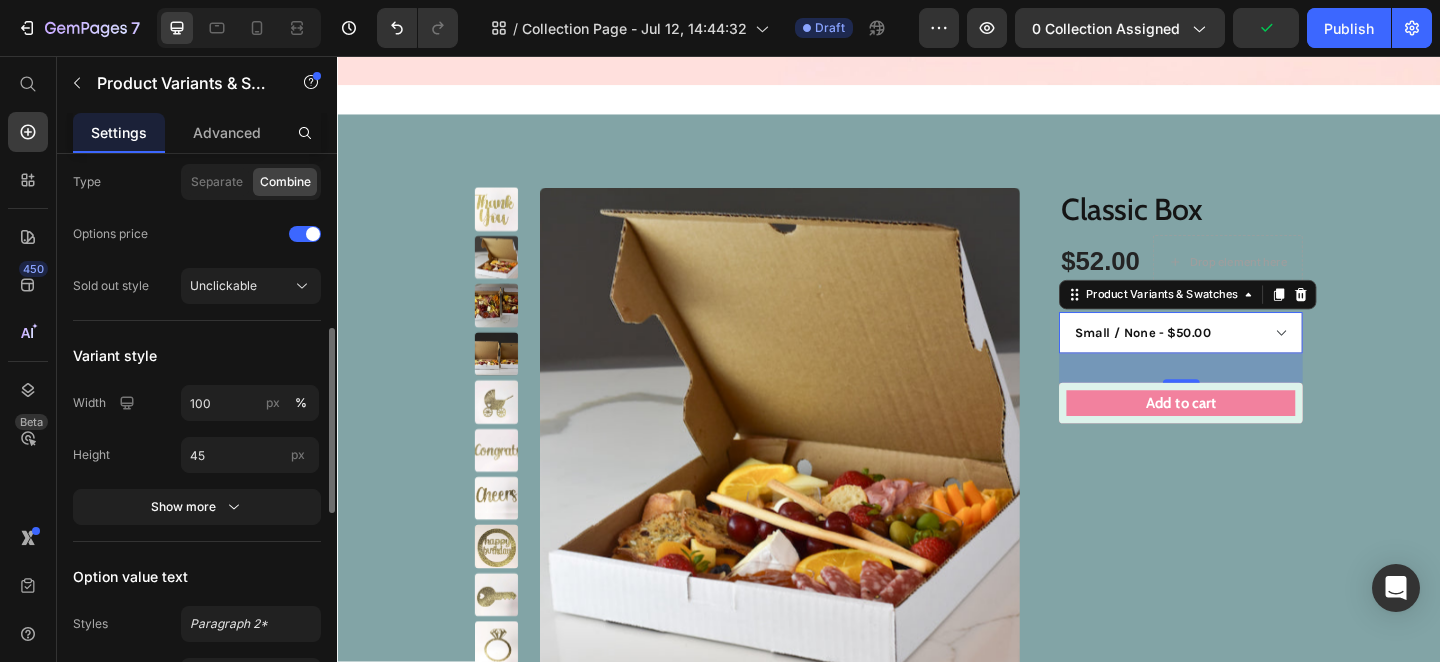 scroll, scrollTop: 293, scrollLeft: 0, axis: vertical 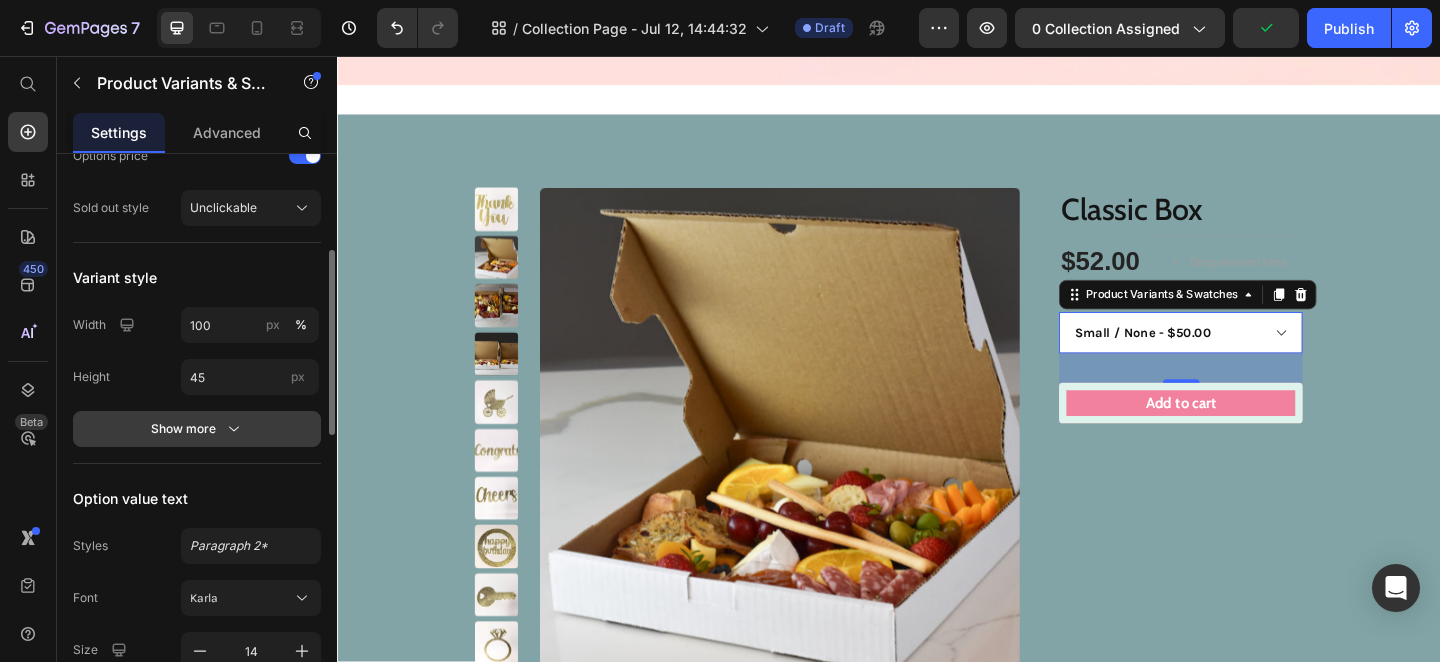 click on "Show more" at bounding box center (197, 429) 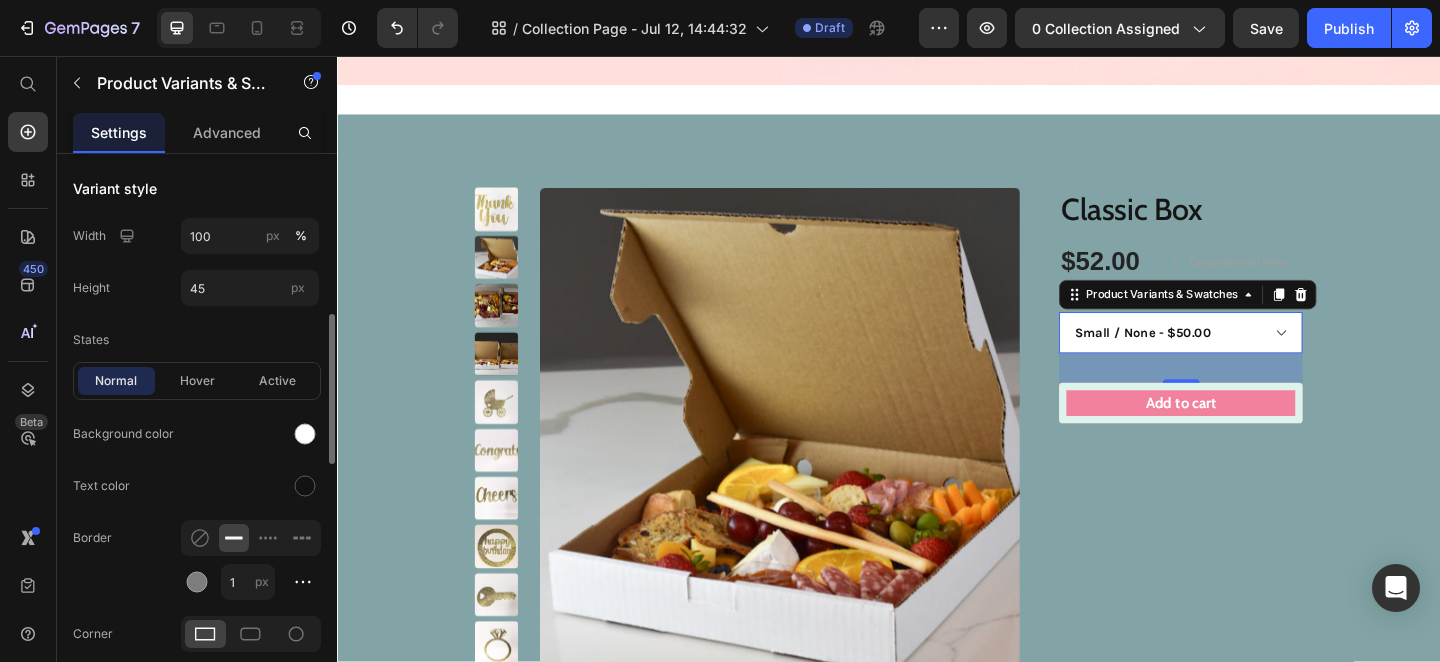 scroll, scrollTop: 455, scrollLeft: 0, axis: vertical 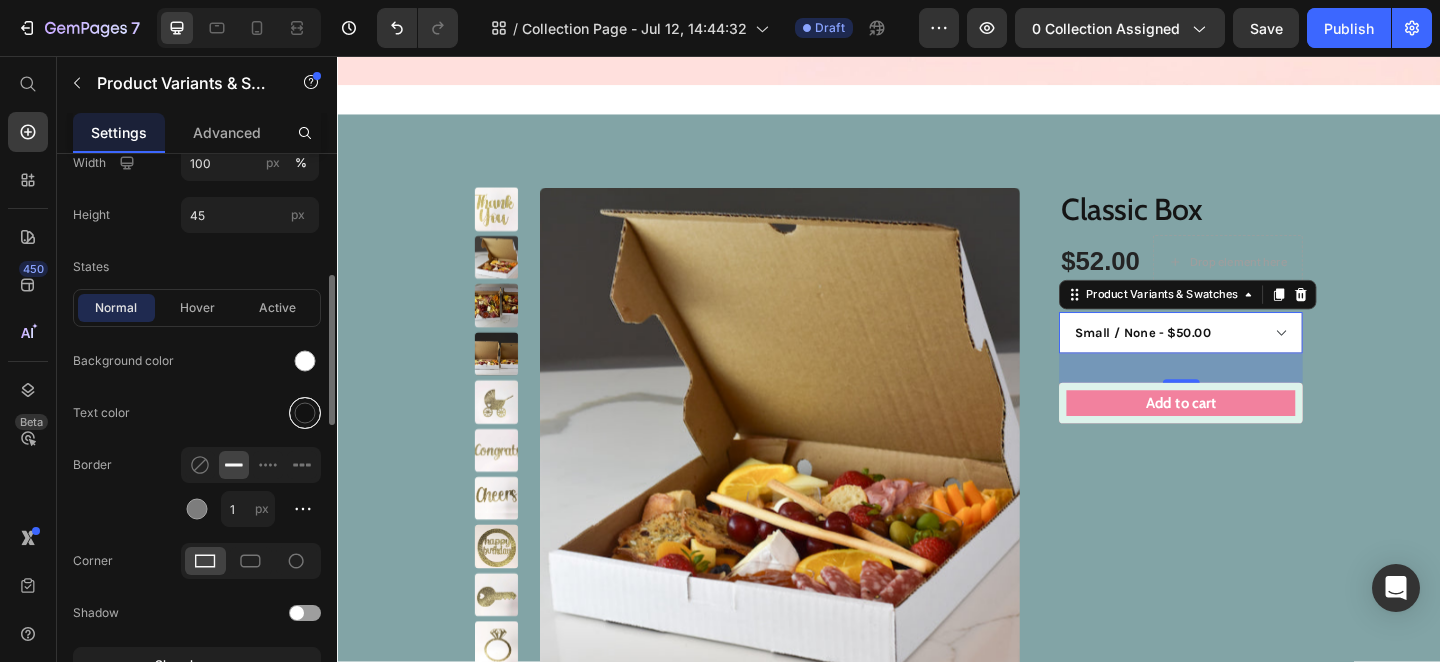 click at bounding box center [305, 413] 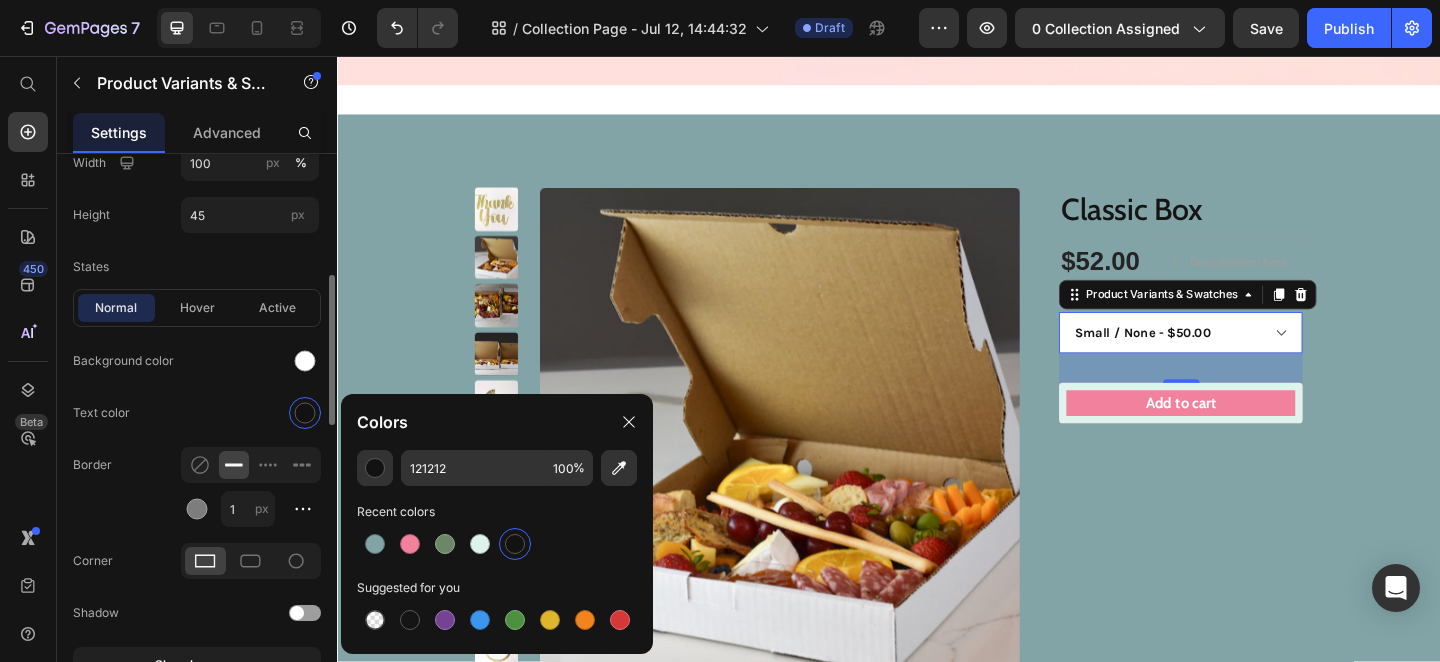 click on "Normal Hover Active Background color Text color Border 1 px Corner Shadow" 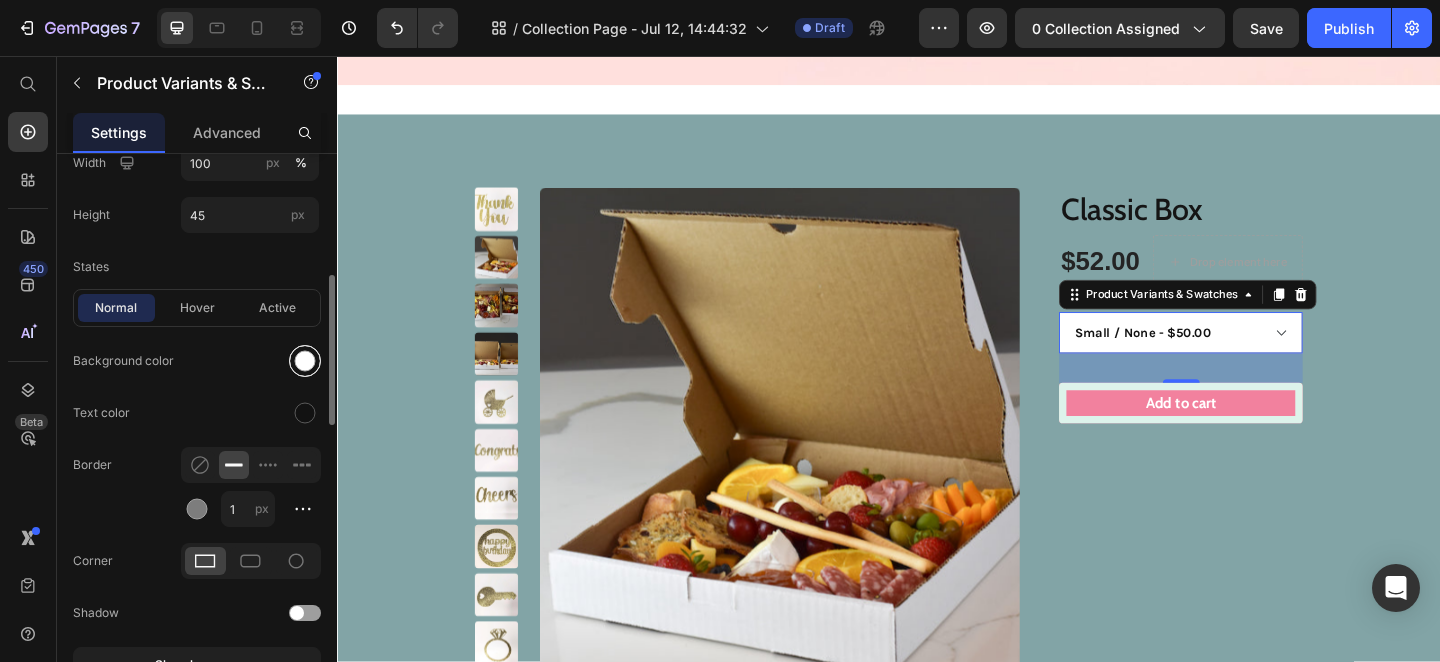 click at bounding box center [305, 361] 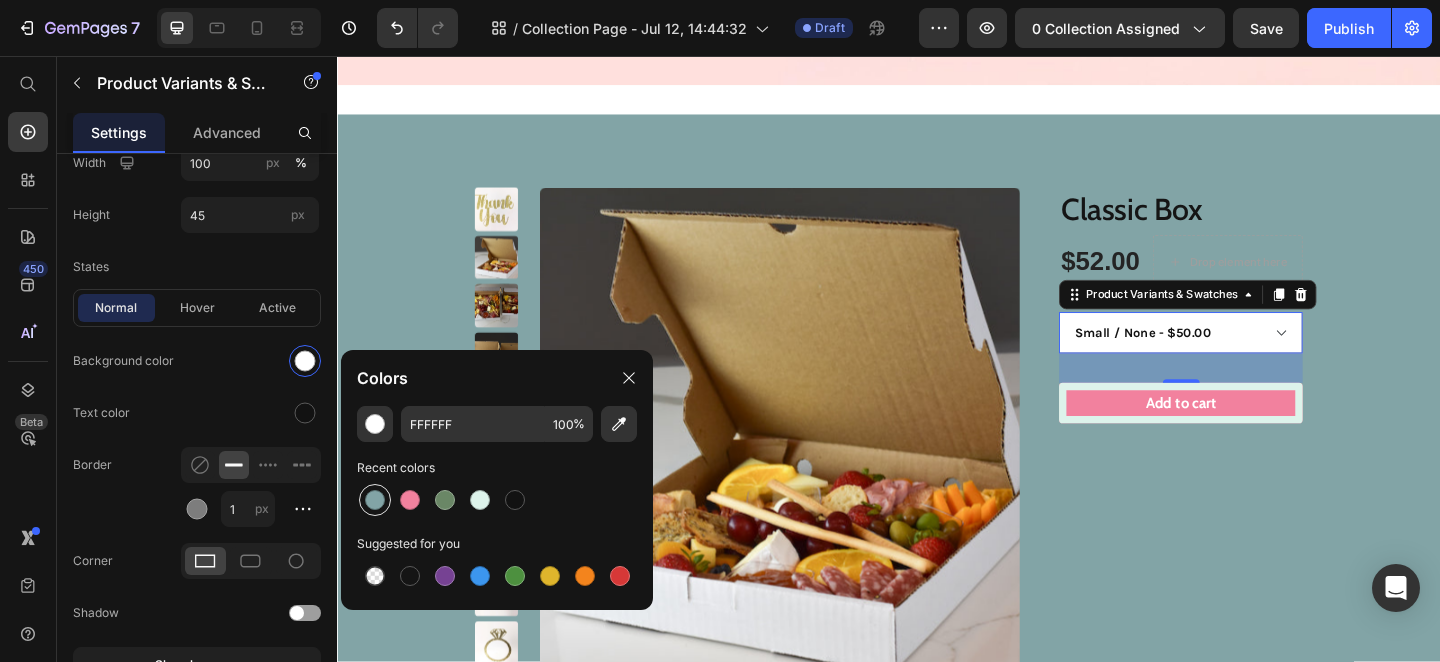 click at bounding box center [375, 500] 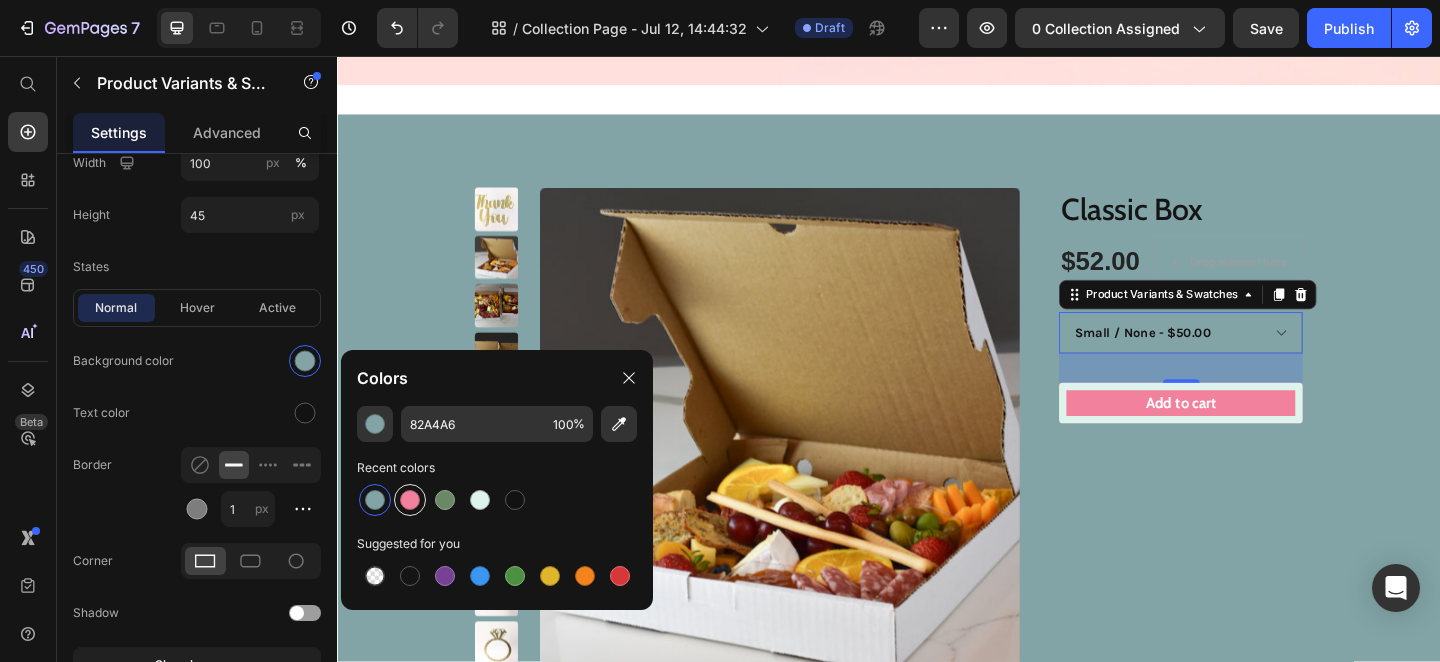 click at bounding box center [410, 500] 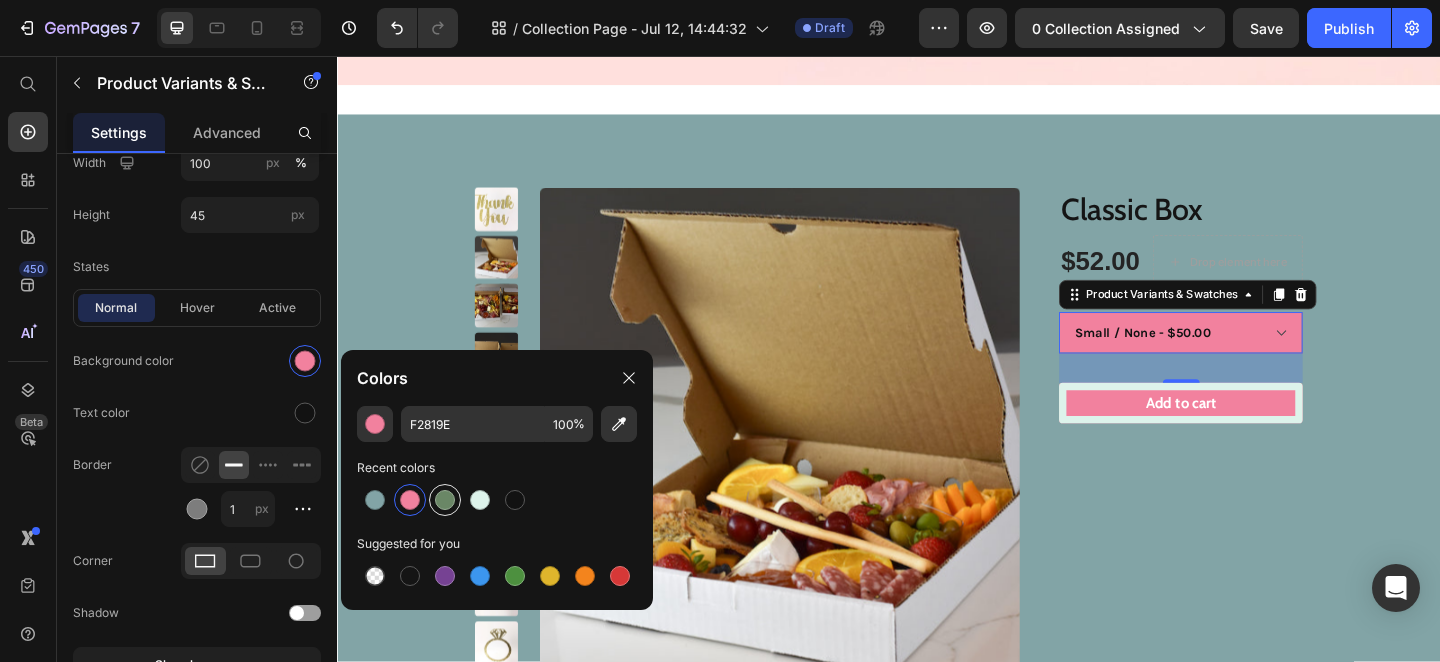 click at bounding box center (445, 500) 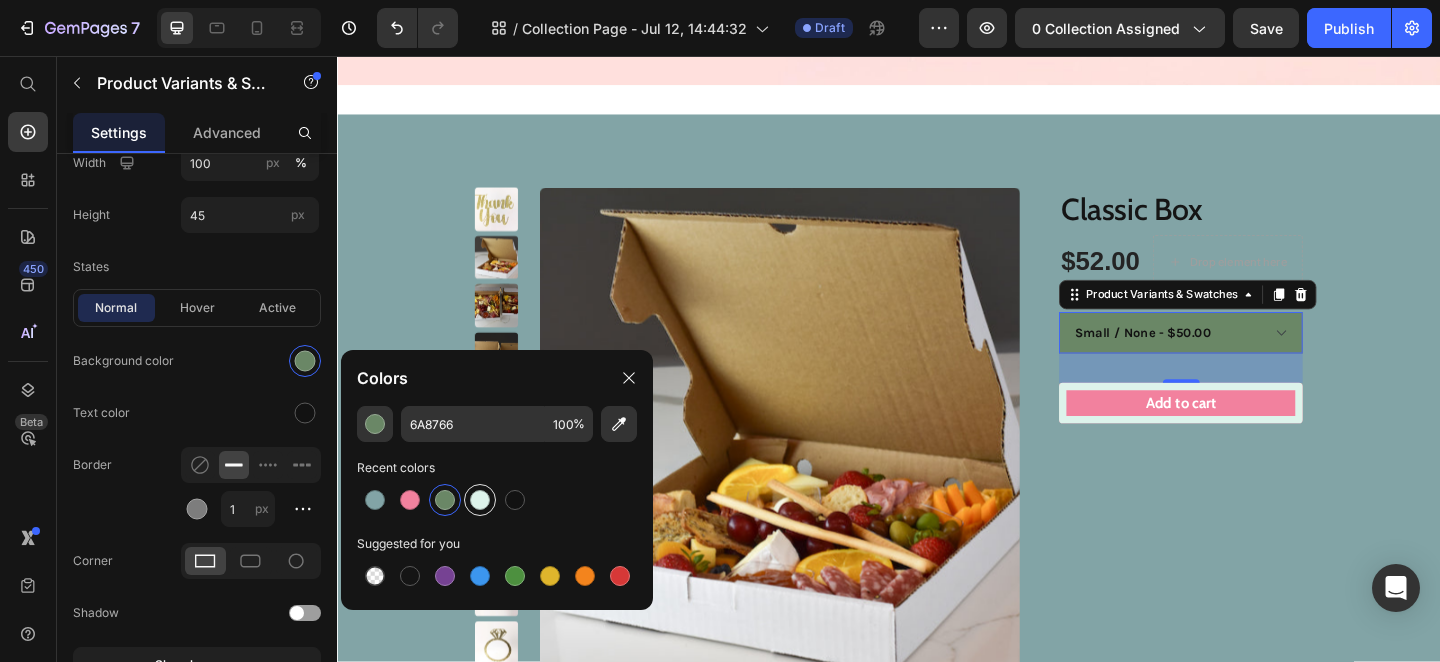 click at bounding box center [480, 500] 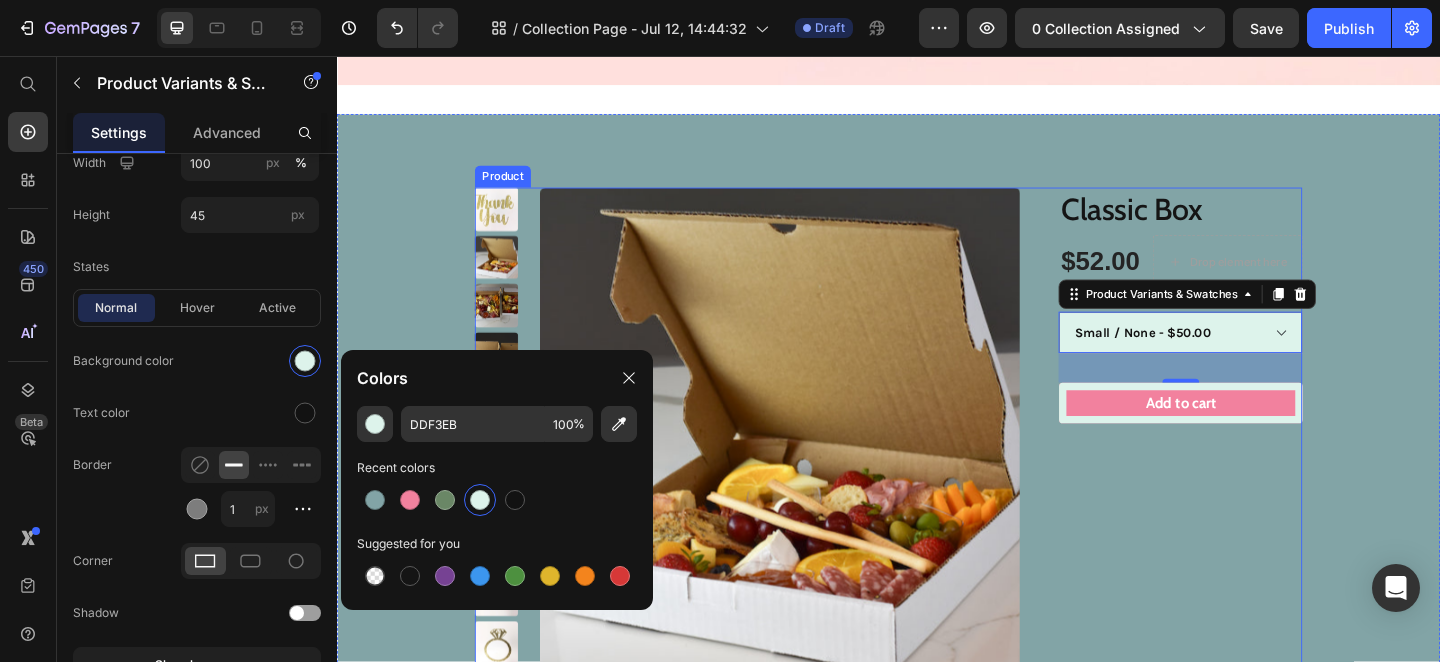 click on "Classic Box Product Title $52.00 Product Price
Drop element here Row Small / None - $50.00  Small / Baby Carriage - $52.00  Small / Cheers - $52.00  Small / Congratulations - $52.00  Small / House Warming Key - $52.00  Small / Happy Birthday - $52.00  Small / Ring - $52.00  Small / Best Wishes - $50.00  Small / Thank You - $50.00  Large / None - $75.00  Large / Baby Carriage - $77.00  Large / Cheers - $77.00  Large / Congratulations - $77.00  Large / House Warming Key - $77.00  Large / Happy Birthday - $77.00  Large / Ring - $77.00  Large / Best Wishes - $77.00  Large / Thank You - $77.00  Party Size / None - $140.00  Party Size / Baby Carriage - $142.00  Party Size / Cheers - $142.00  Party Size / Congratulations - $142.00  Party Size / House Warming Key - $142.00  Party Size / Happy Birthday - $142.00  Party Size / Ring - $142.00  Party Size / Best Wishes - $142.00  Party Size / Thank You - $142.00  Small Gift Wrapped / None - $55.00  Small Gift Wrapped / Baby Carriage - $57.00    32 1 Row" at bounding box center (1238, 469) 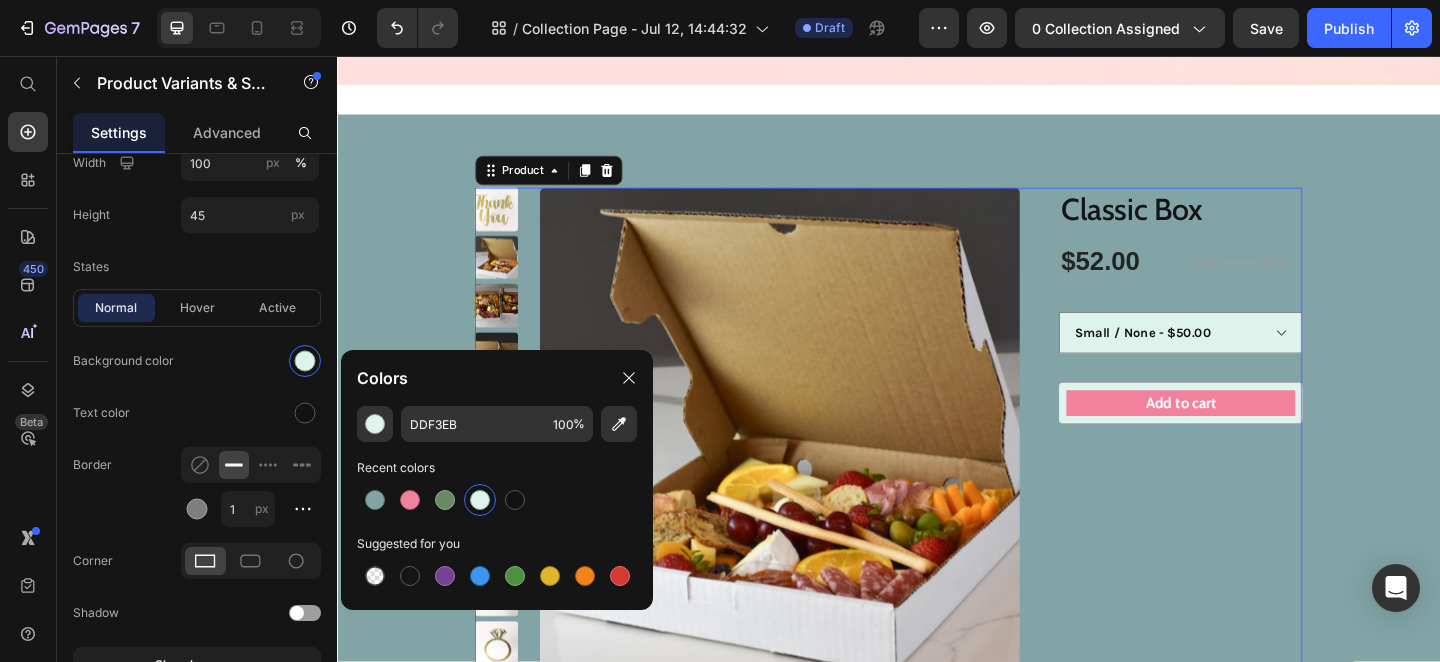 scroll, scrollTop: 0, scrollLeft: 0, axis: both 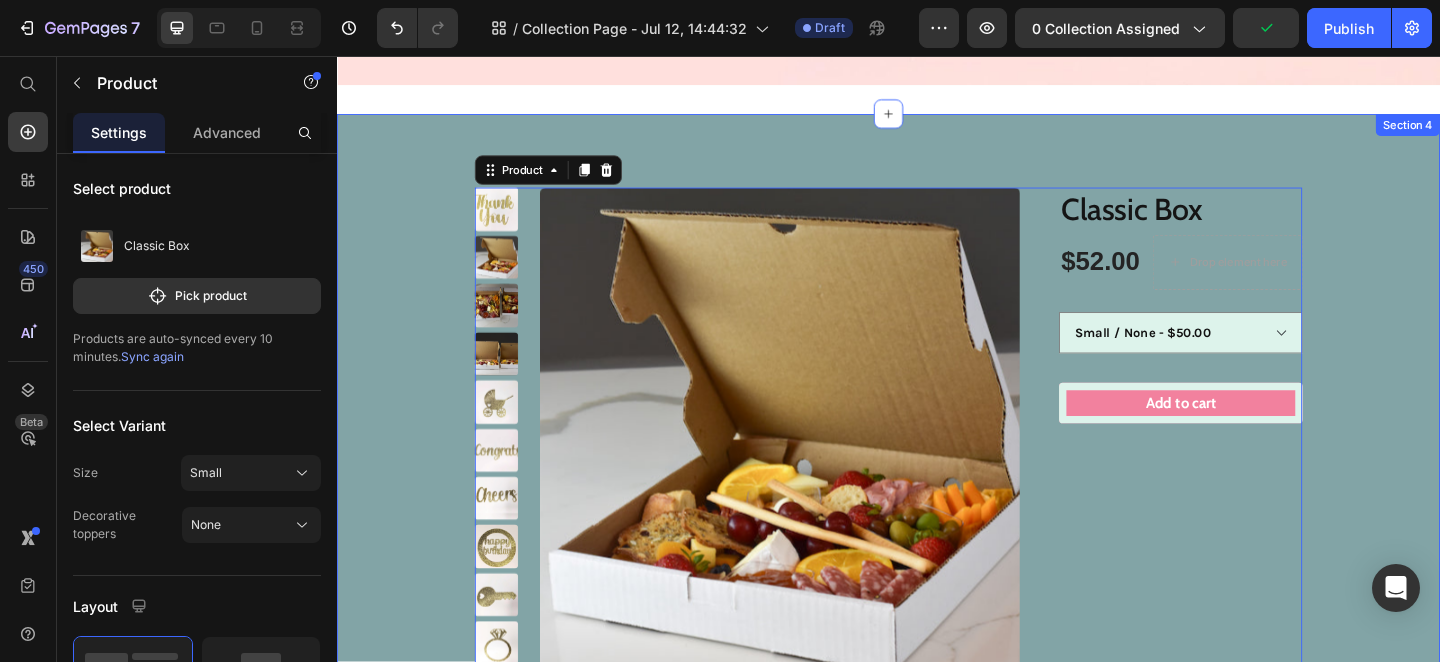 click on "Product Images Classic Box Product Title $52.00 Product Price
Drop element here Row Small / None - $50.00  Small / Baby Carriage - $52.00  Small / Cheers - $52.00  Small / Congratulations - $52.00  Small / House Warming Key - $52.00  Small / Happy Birthday - $52.00  Small / Ring - $52.00  Small / Best Wishes - $50.00  Small / Thank You - $50.00  Large / None - $75.00  Large / Baby Carriage - $77.00  Large / Cheers - $77.00  Large / Congratulations - $77.00  Large / House Warming Key - $77.00  Large / Happy Birthday - $77.00  Large / Ring - $77.00  Large / Best Wishes - $77.00  Large / Thank You - $77.00  Party Size / None - $140.00  Party Size / Baby Carriage - $142.00  Party Size / Cheers - $142.00  Party Size / Congratulations - $142.00  Party Size / House Warming Key - $142.00  Party Size / Happy Birthday - $142.00  Party Size / Ring - $142.00  Party Size / Best Wishes - $142.00  Party Size / Thank You - $142.00  Small Gift Wrapped / None - $55.00  Small Gift Wrapped / Cheers - $57.00  1" at bounding box center [937, 477] 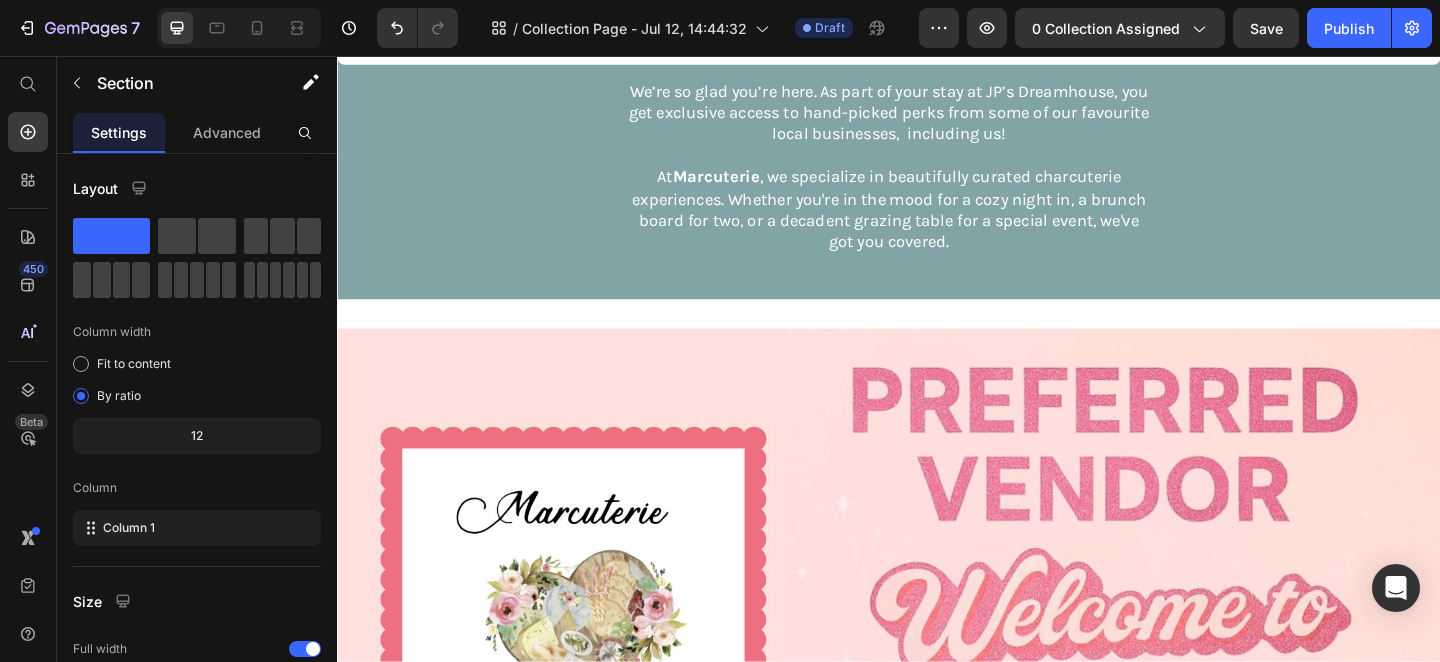 scroll, scrollTop: 0, scrollLeft: 0, axis: both 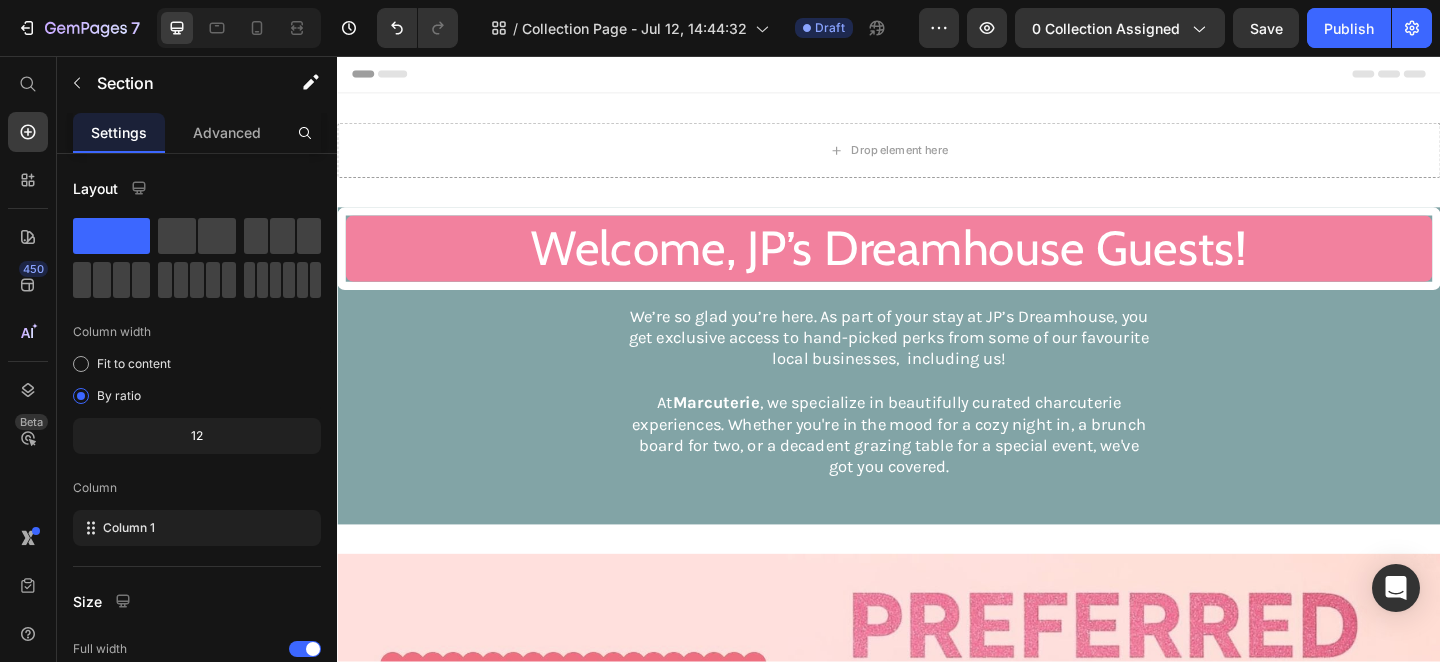 select on "575150245582930823" 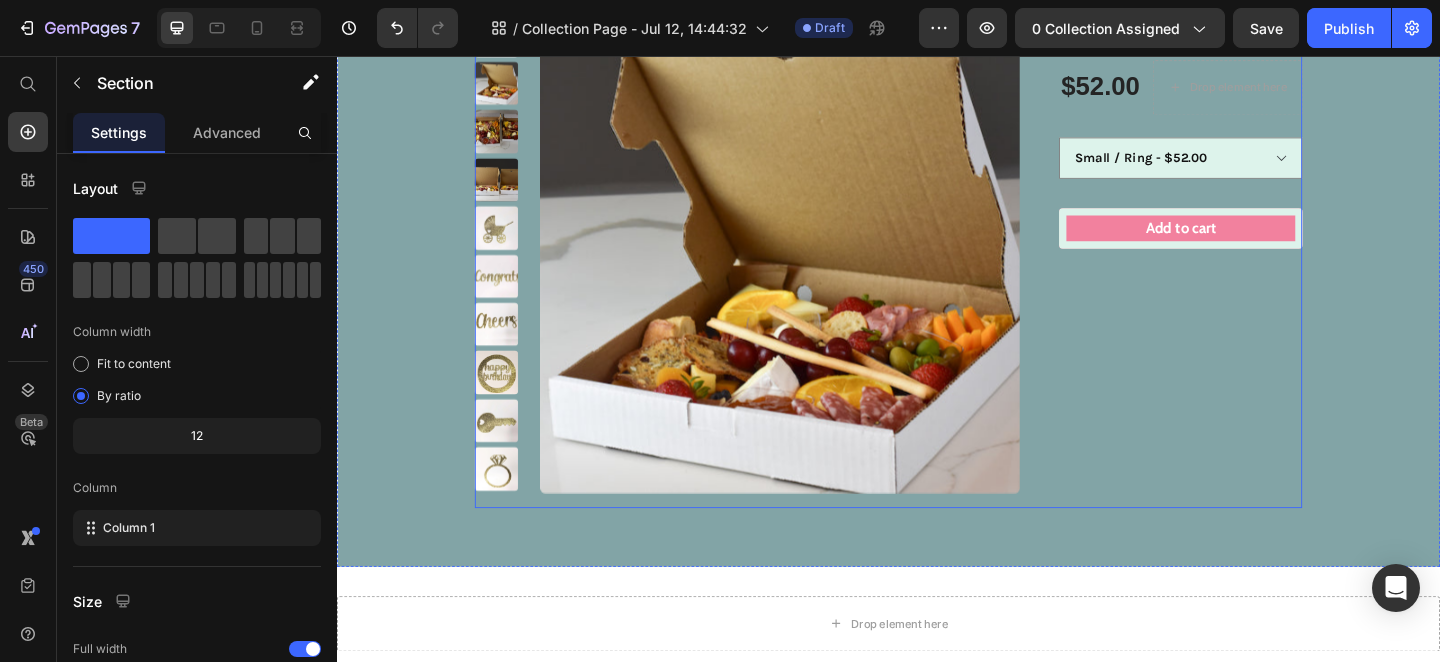 scroll, scrollTop: 1213, scrollLeft: 0, axis: vertical 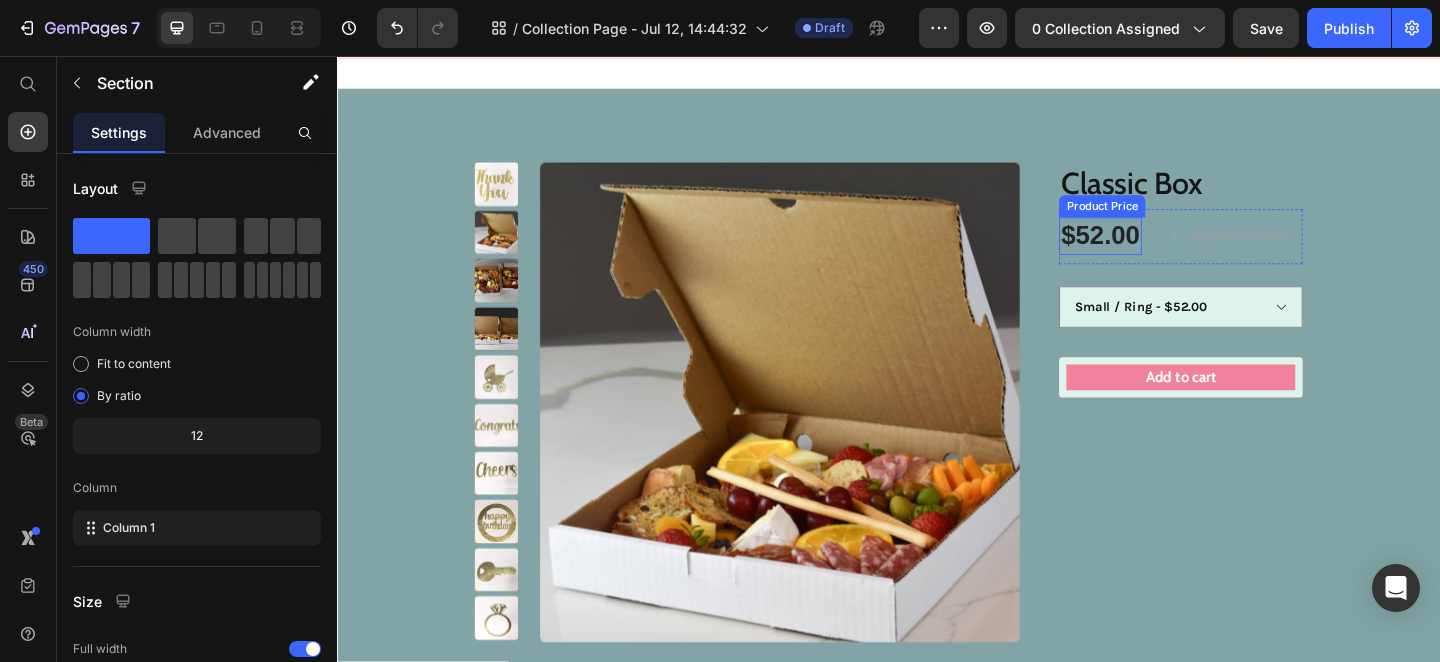 click on "$52.00" at bounding box center [1167, 252] 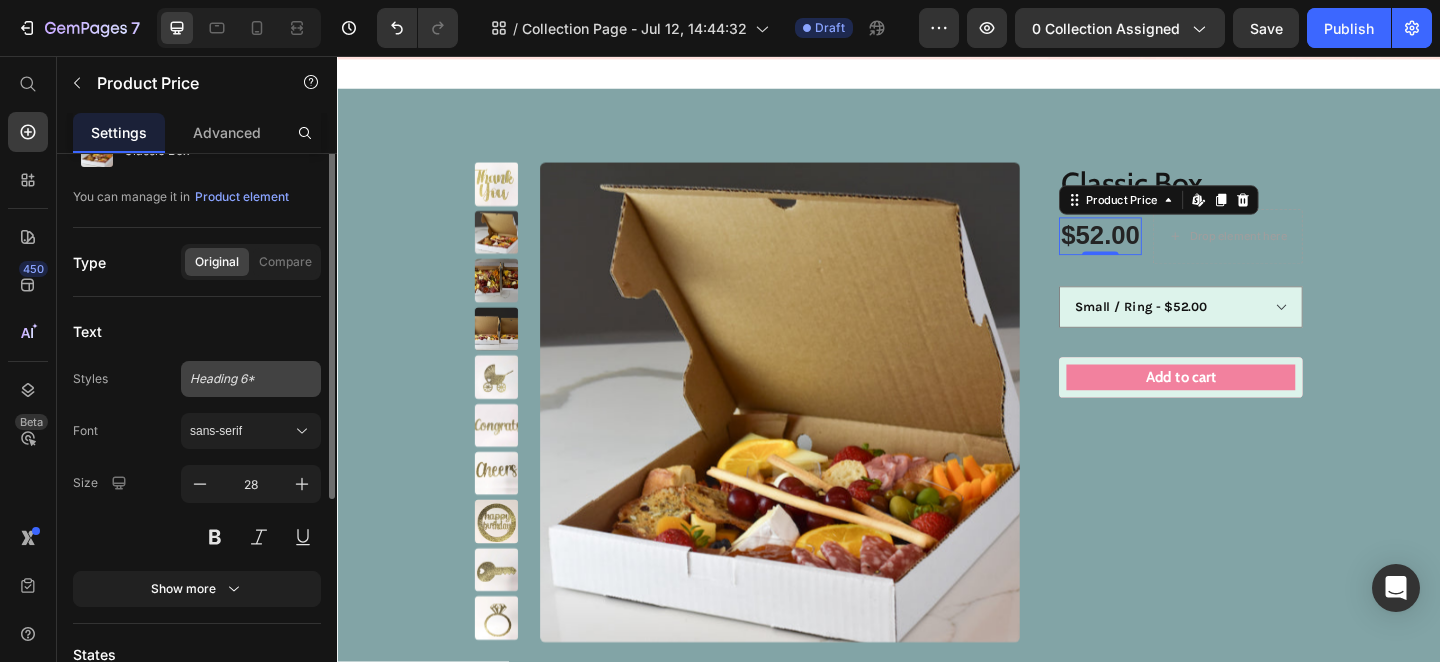 scroll, scrollTop: 146, scrollLeft: 0, axis: vertical 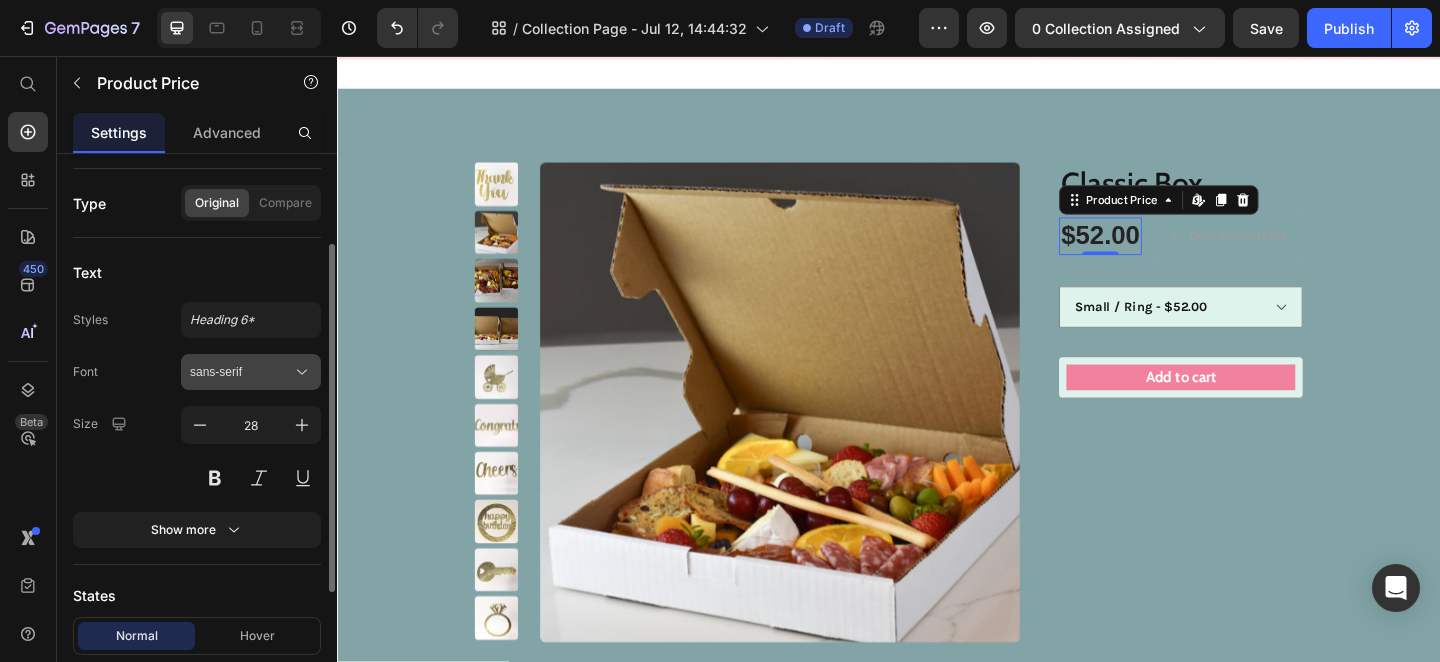 click on "sans-serif" at bounding box center (241, 372) 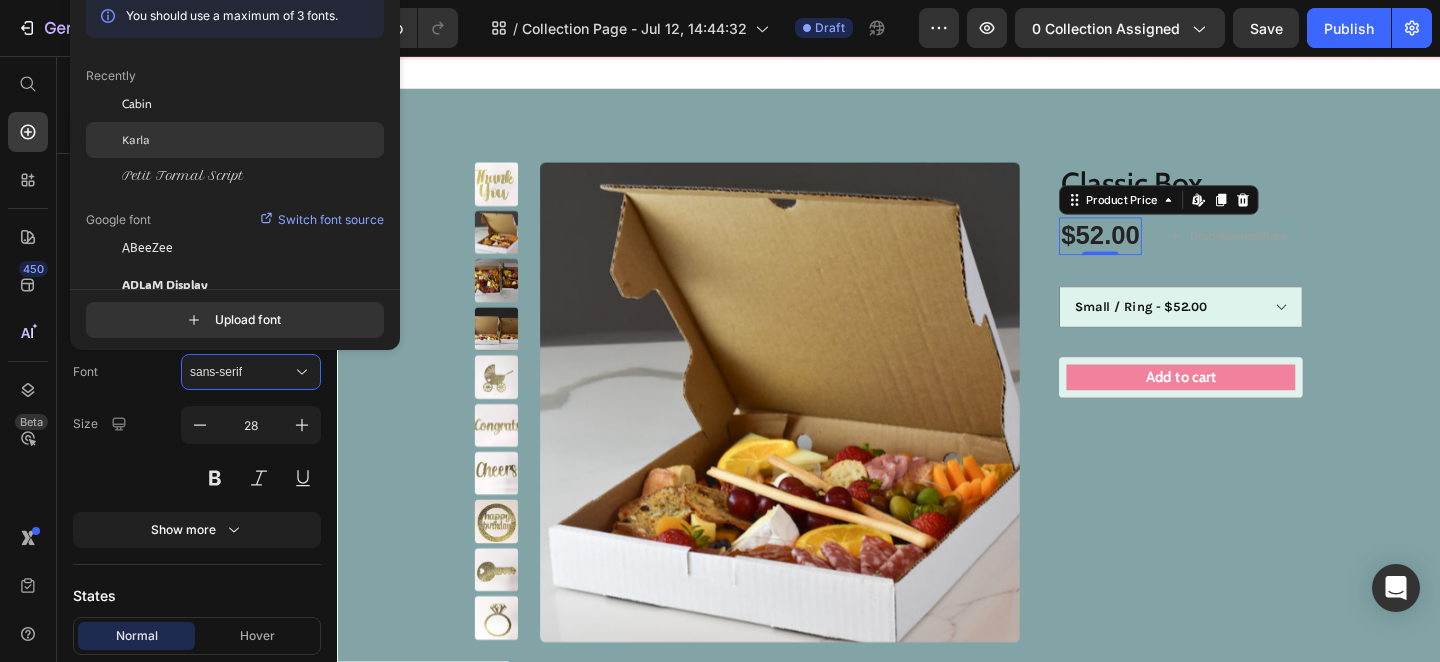 click on "Karla" 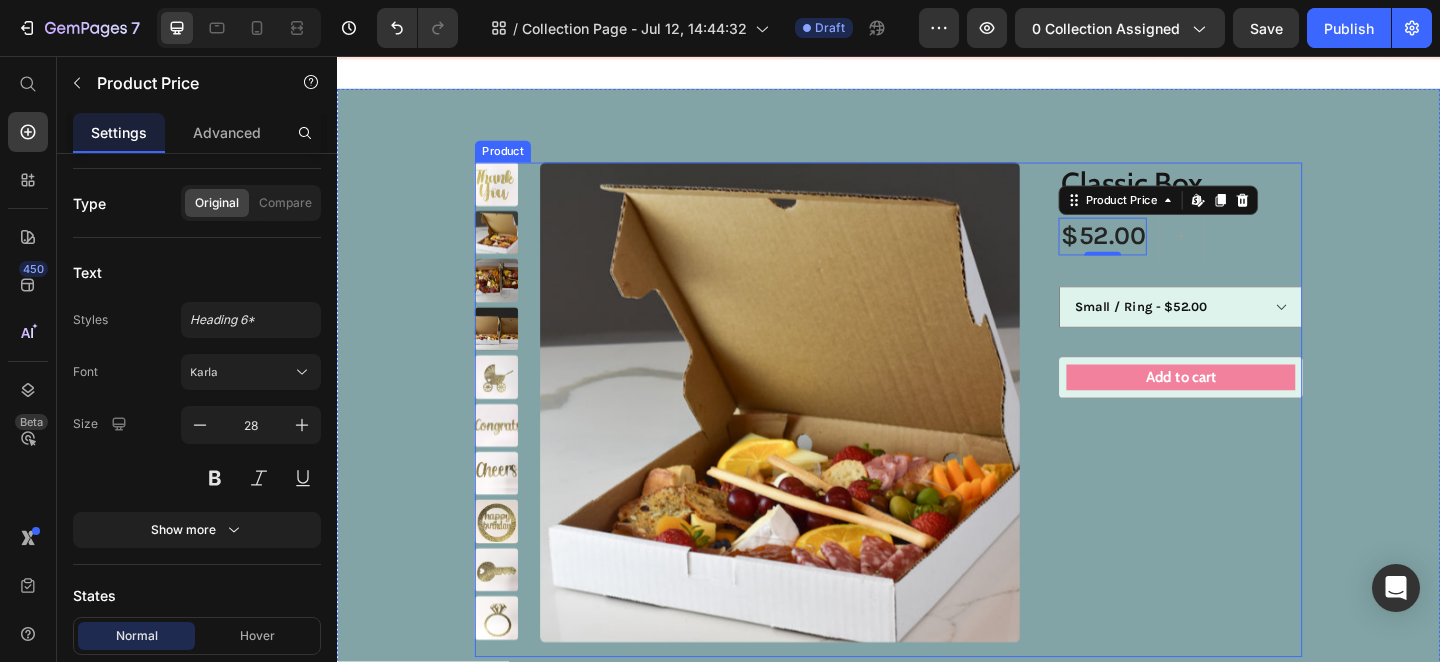 click on "Classic Box Product Title $52.00 Product Price   Edit content in Shopify 0
Row Small / None - $50.00  Small / Baby Carriage - $52.00  Small / Cheers - $52.00  Small / Congratulations - $52.00  Small / House Warming Key - $52.00  Small / Happy Birthday - $52.00  Small / Ring - $52.00  Small / Best Wishes - $50.00  Small / Thank You - $50.00  Large / None - $75.00  Large / Baby Carriage - $77.00  Large / Cheers - $77.00  Large / Congratulations - $77.00  Large / House Warming Key - $77.00  Large / Happy Birthday - $77.00  Large / Ring - $77.00  Large / Best Wishes - $77.00  Large / Thank You - $77.00  Party Size / None - $140.00  Party Size / Baby Carriage - $142.00  Party Size / Cheers - $142.00  Party Size / Congratulations - $142.00  Party Size / House Warming Key - $142.00  Party Size / Happy Birthday - $142.00  Party Size / Ring - $142.00  Party Size / Best Wishes - $142.00  Party Size / Thank You - $142.00  Small Gift Wrapped / None - $55.00  Small Gift Wrapped / Baby Carriage - $57.00" at bounding box center (1238, 441) 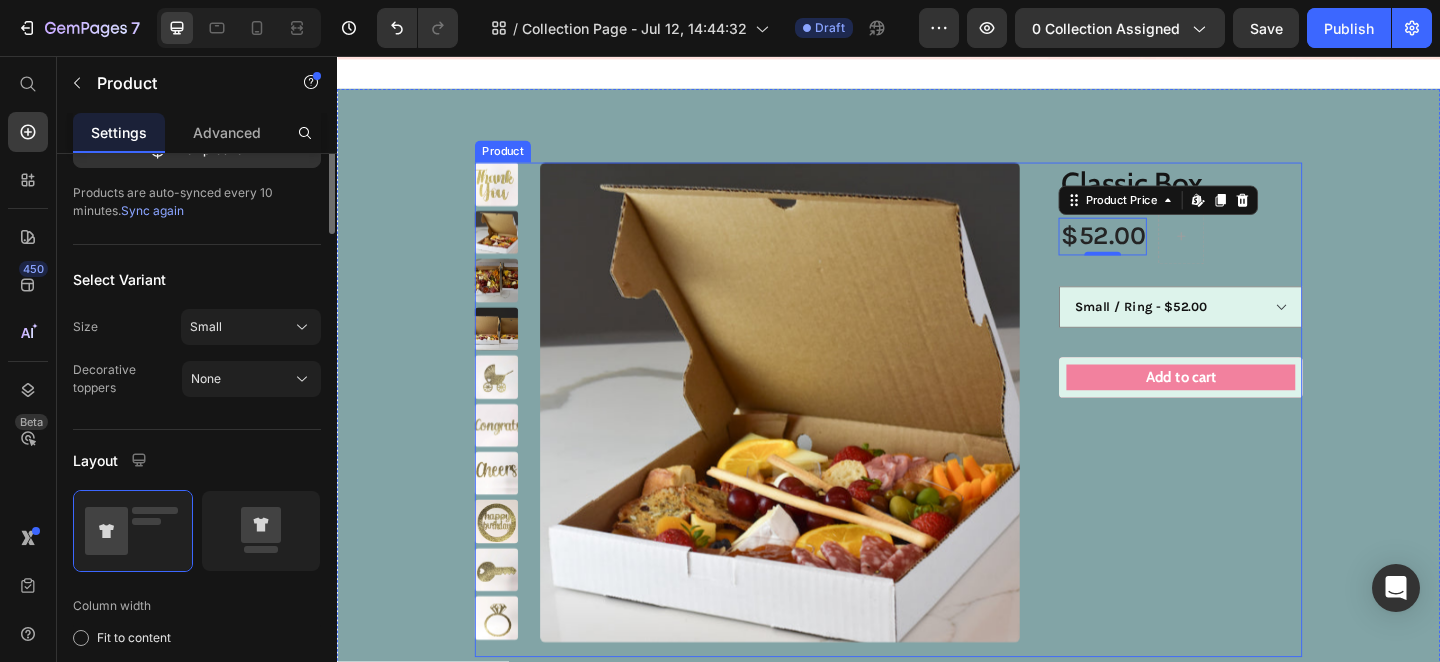 scroll, scrollTop: 0, scrollLeft: 0, axis: both 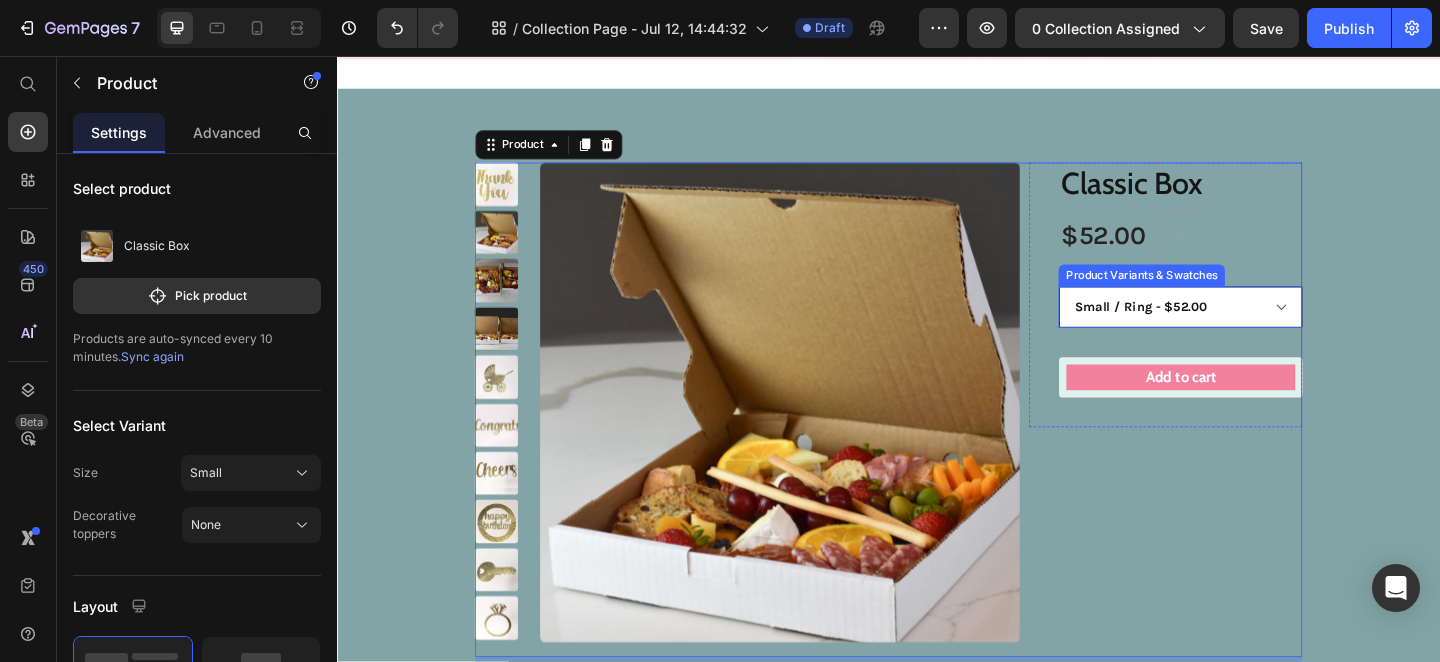 click on "Small / None - $50.00  Small / Baby Carriage - $52.00  Small / Cheers - $52.00  Small / Congratulations - $52.00  Small / House Warming Key - $52.00  Small / Happy Birthday - $52.00  Small / Ring - $52.00  Small / Best Wishes - $50.00  Small / Thank You - $50.00  Large / None - $75.00  Large / Baby Carriage - $77.00  Large / Cheers - $77.00  Large / Congratulations - $77.00  Large / House Warming Key - $77.00  Large / Happy Birthday - $77.00  Large / Ring - $77.00  Large / Best Wishes - $77.00  Large / Thank You - $77.00  Party Size / None - $140.00  Party Size / Baby Carriage - $142.00  Party Size / Cheers - $142.00  Party Size / Congratulations - $142.00  Party Size / House Warming Key - $142.00  Party Size / Happy Birthday - $142.00  Party Size / Ring - $142.00  Party Size / Best Wishes - $142.00  Party Size / Thank You - $142.00  Small Gift Wrapped / None - $55.00  Small Gift Wrapped / Baby Carriage - $57.00  Small Gift Wrapped / Cheers - $57.00  Small Gift Wrapped / Congratulations - $57.00" at bounding box center [1254, 329] 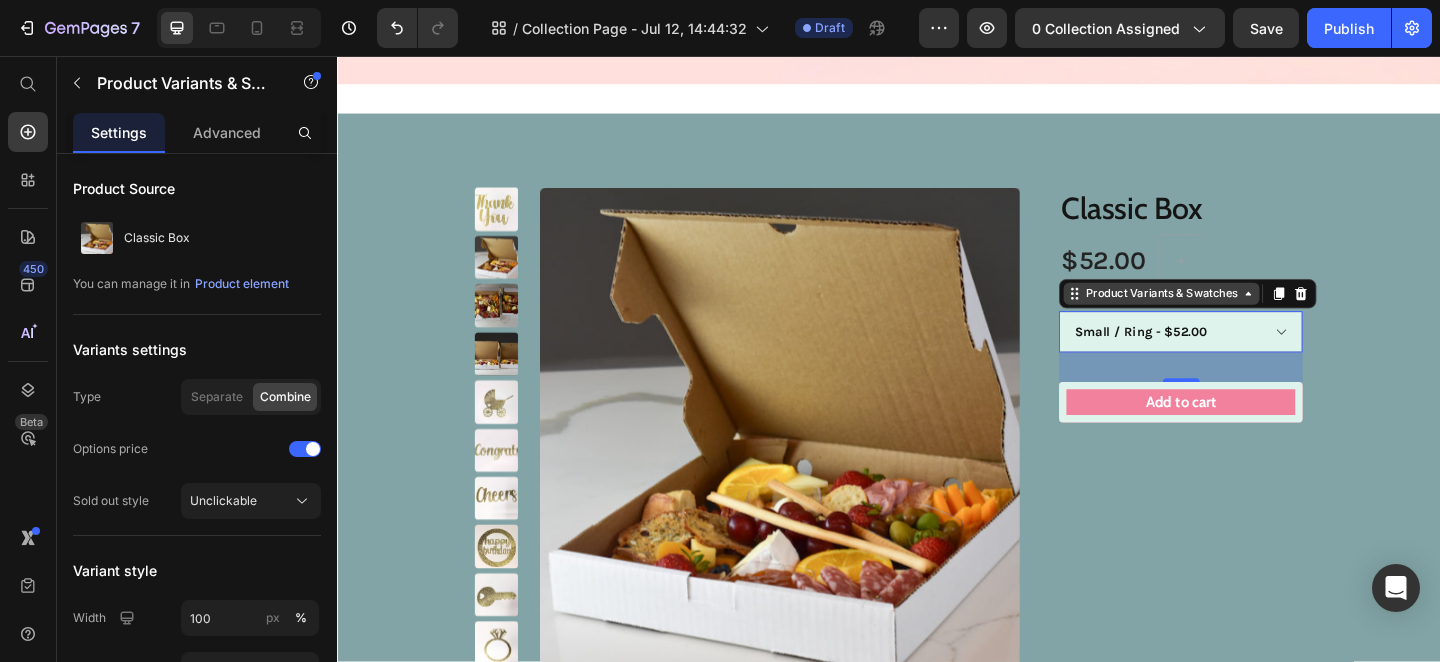 scroll, scrollTop: 1181, scrollLeft: 0, axis: vertical 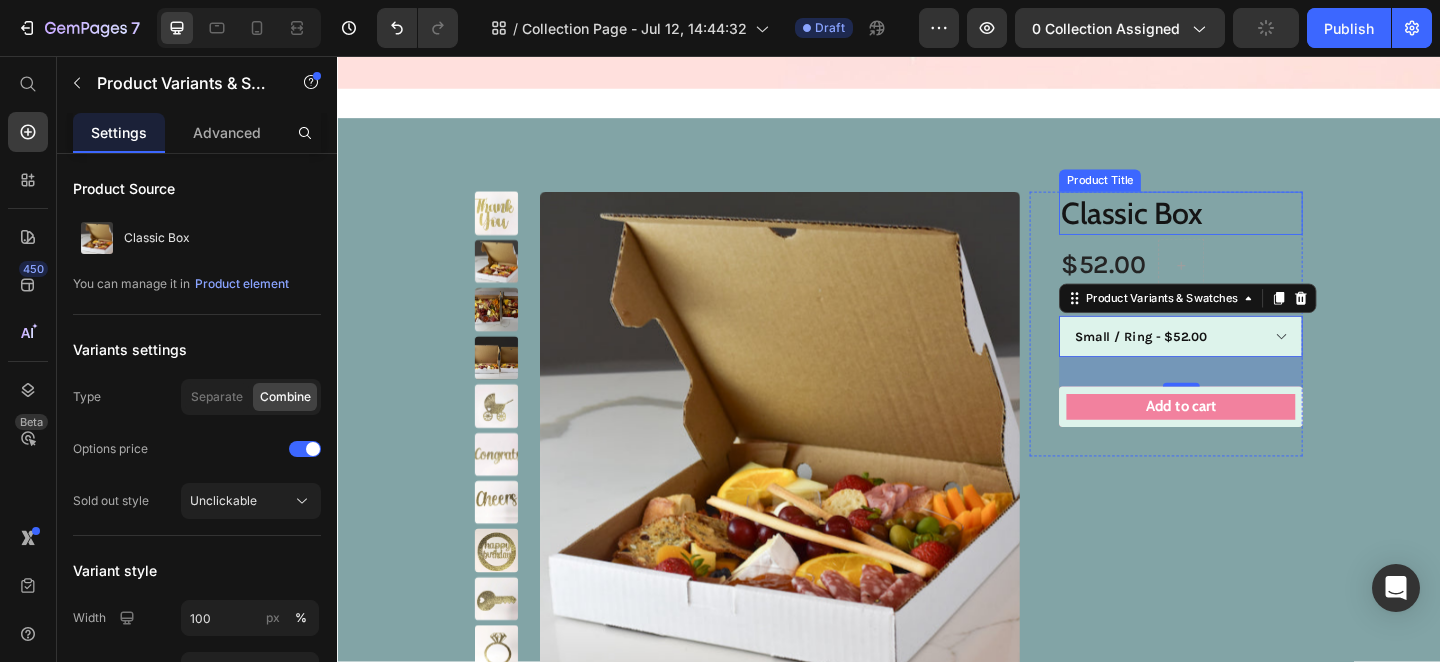 click on "Classic Box" at bounding box center [1254, 227] 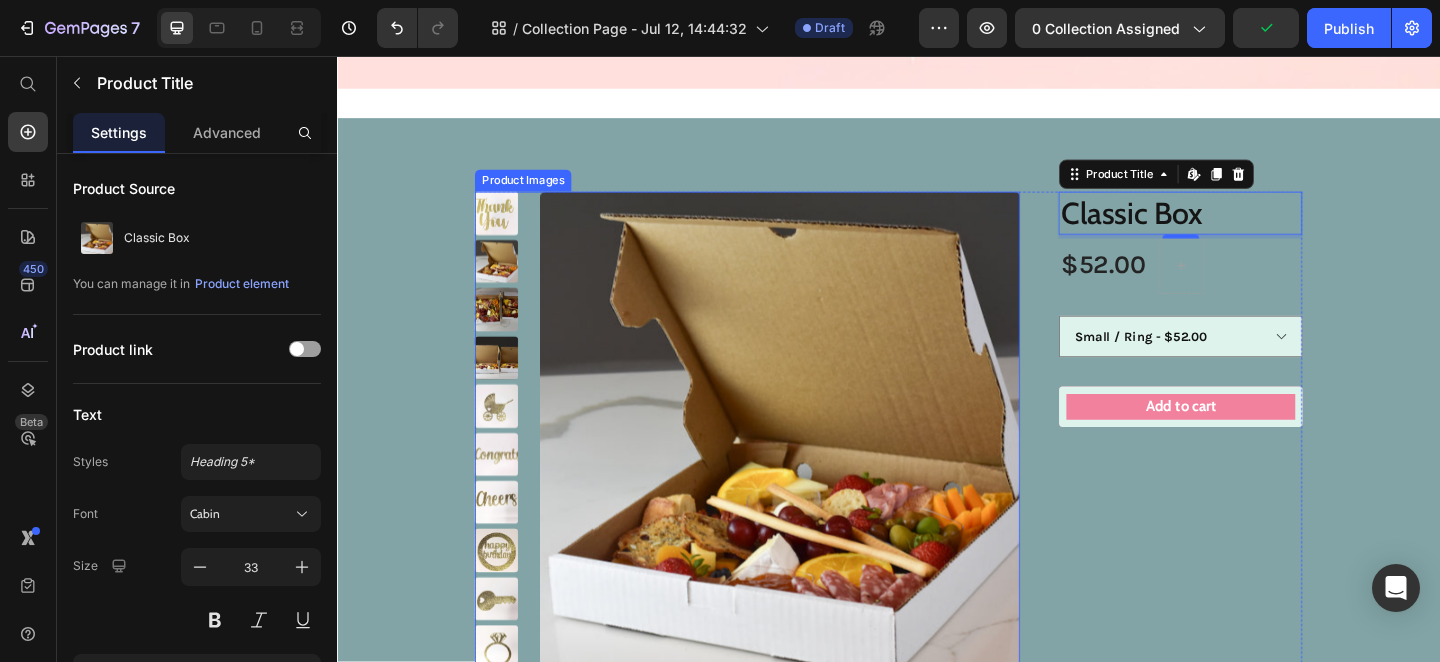 click on "Product Images Classic Box Product Title   Edit content in Shopify 4 $52.00 Product Price
Row Small / None - $50.00  Small / Baby Carriage - $52.00  Small / Cheers - $52.00  Small / Congratulations - $52.00  Small / House Warming Key - $52.00  Small / Happy Birthday - $52.00  Small / Ring - $52.00  Small / Best Wishes - $50.00  Small / Thank You - $50.00  Large / None - $75.00  Large / Baby Carriage - $77.00  Large / Cheers - $77.00  Large / Congratulations - $77.00  Large / House Warming Key - $77.00  Large / Happy Birthday - $77.00  Large / Ring - $77.00  Large / Best Wishes - $77.00  Large / Thank You - $77.00  Party Size / None - $140.00  Party Size / Baby Carriage - $142.00  Party Size / Cheers - $142.00  Party Size / Congratulations - $142.00  Party Size / House Warming Key - $142.00  Party Size / Happy Birthday - $142.00  Party Size / Ring - $142.00  Party Size / Best Wishes - $142.00  Party Size / Thank You - $142.00  Small Gift Wrapped / None - $55.00  Product Variants & Swatches 1" at bounding box center (937, 465) 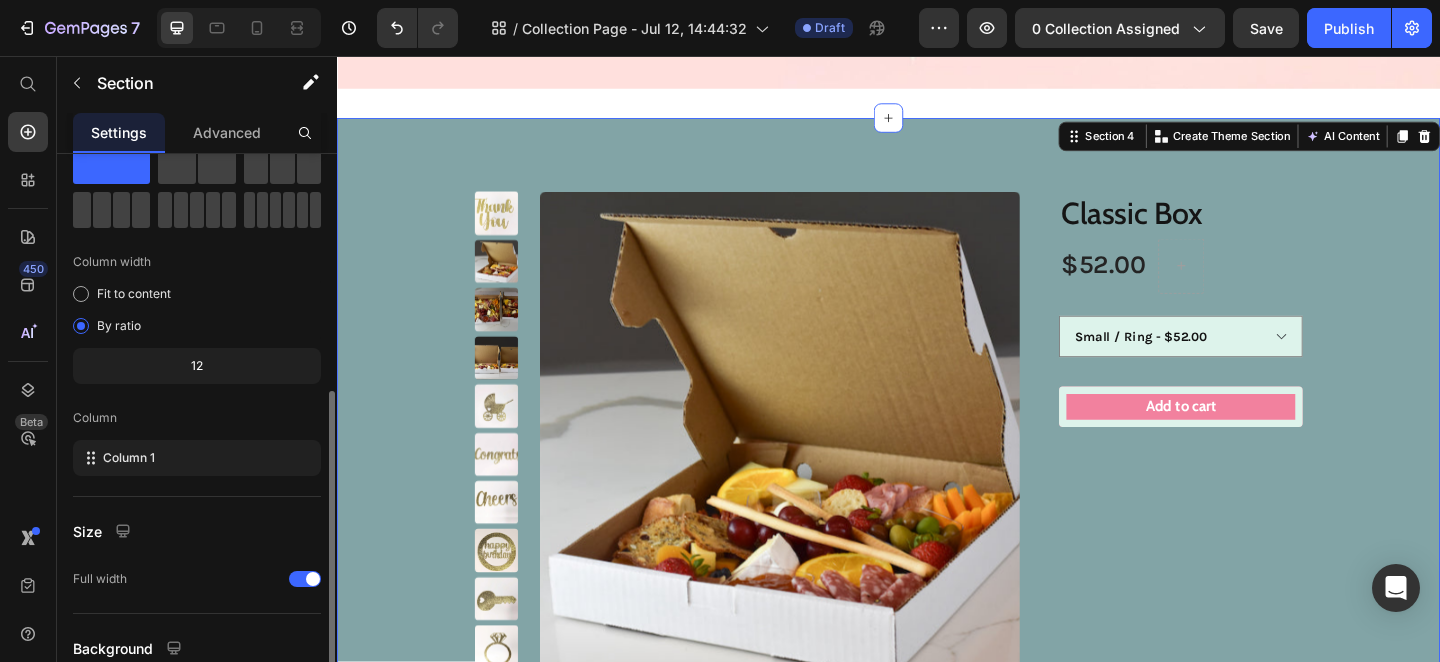 scroll, scrollTop: 243, scrollLeft: 0, axis: vertical 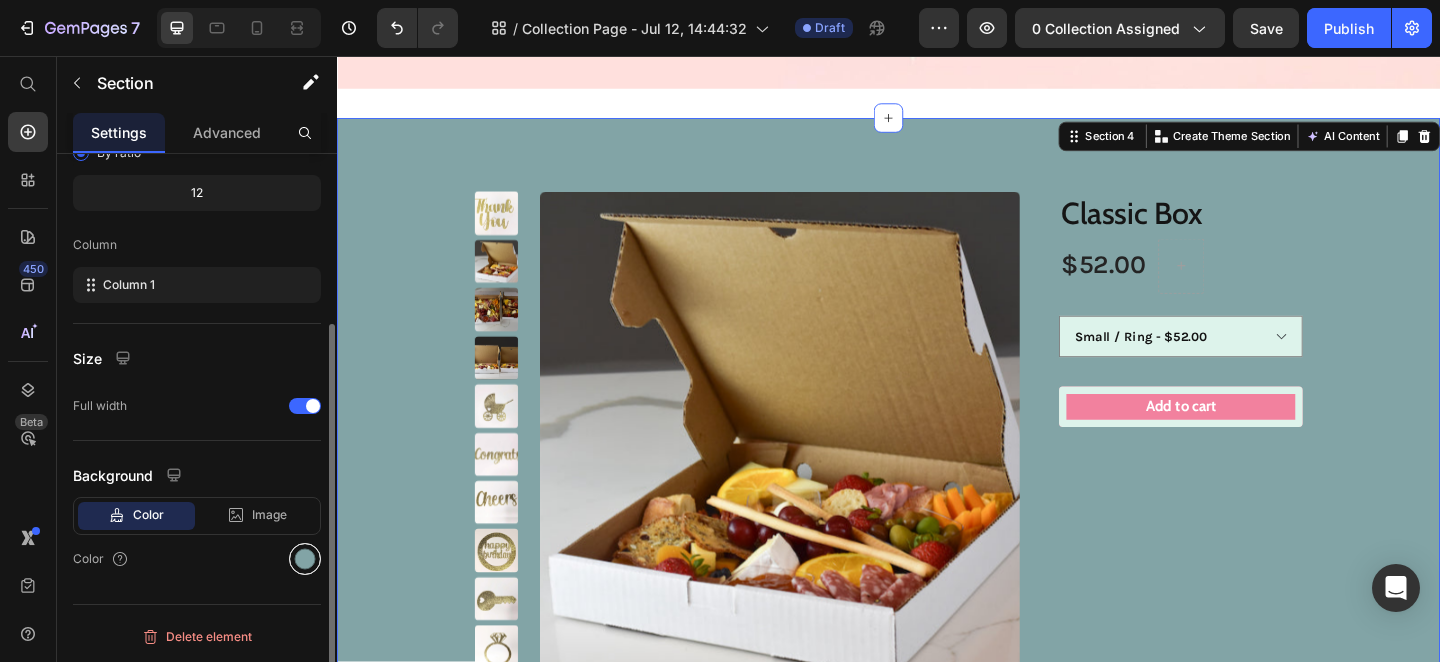 click at bounding box center (305, 559) 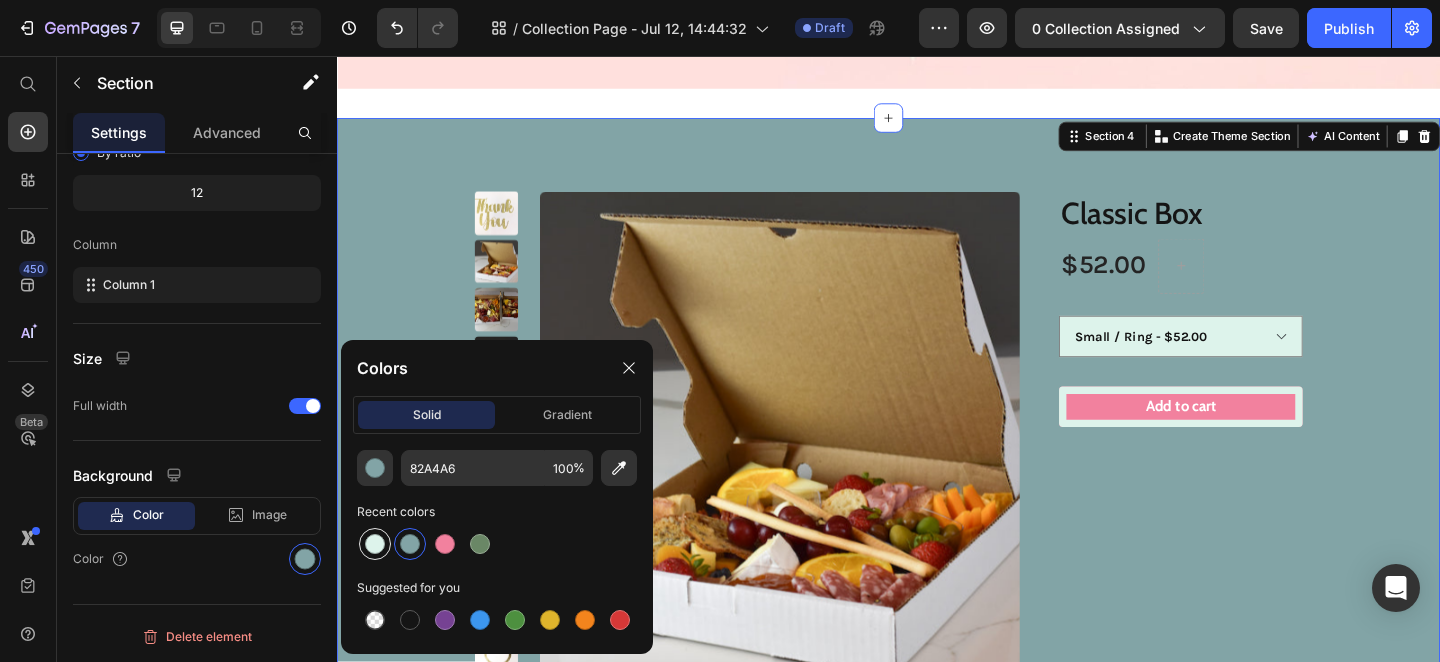 click at bounding box center [375, 544] 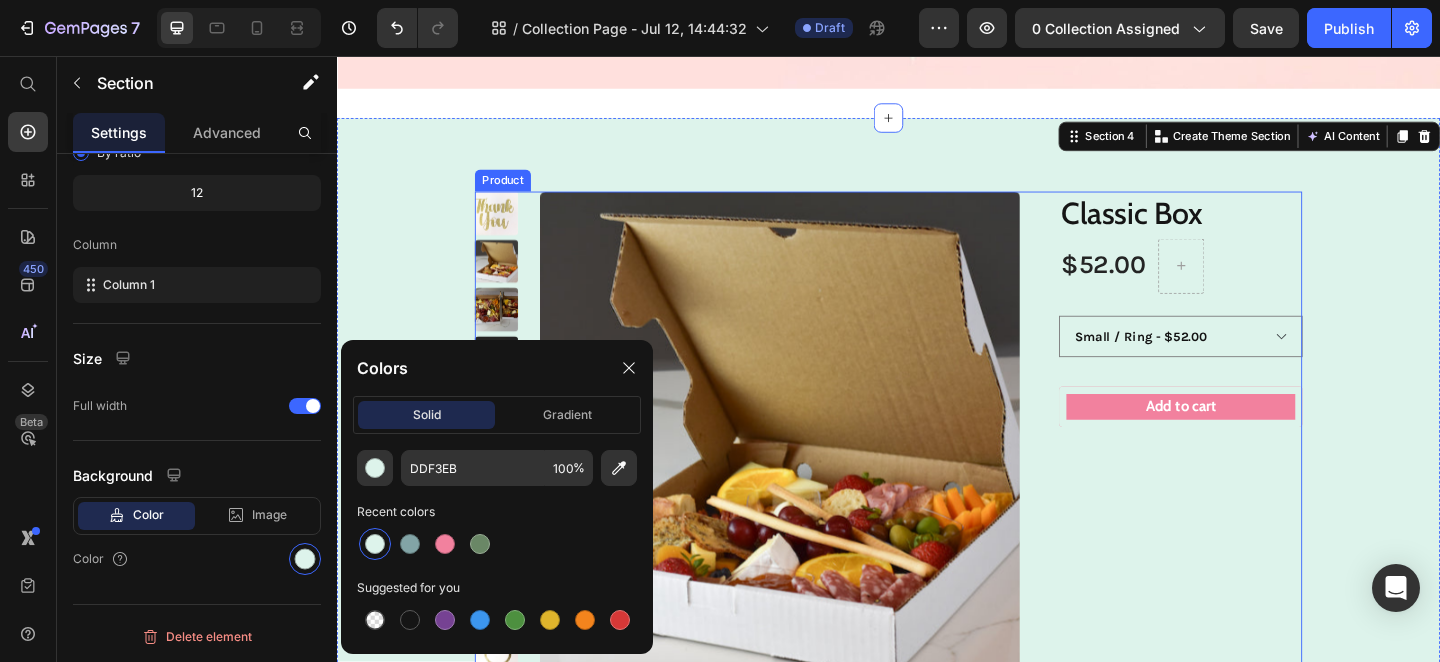 click on "Classic Box Product Title $52.00 Product Price
Row Small / None - $50.00  Small / Baby Carriage - $52.00  Small / Cheers - $52.00  Small / Congratulations - $52.00  Small / House Warming Key - $52.00  Small / Happy Birthday - $52.00  Small / Ring - $52.00  Small / Best Wishes - $50.00  Small / Thank You - $50.00  Large / None - $75.00  Large / Baby Carriage - $77.00  Large / Cheers - $77.00  Large / Congratulations - $77.00  Large / House Warming Key - $77.00  Large / Happy Birthday - $77.00  Large / Ring - $77.00  Large / Best Wishes - $77.00  Large / Thank You - $77.00  Party Size / None - $140.00  Party Size / Baby Carriage - $142.00  Party Size / Cheers - $142.00  Party Size / Congratulations - $142.00  Party Size / House Warming Key - $142.00  Party Size / Happy Birthday - $142.00  Party Size / Ring - $142.00  Party Size / Best Wishes - $142.00  Party Size / Thank You - $142.00  Small Gift Wrapped / None - $55.00  Small Gift Wrapped / Baby Carriage - $57.00  Product Variants & Swatches" at bounding box center (1238, 473) 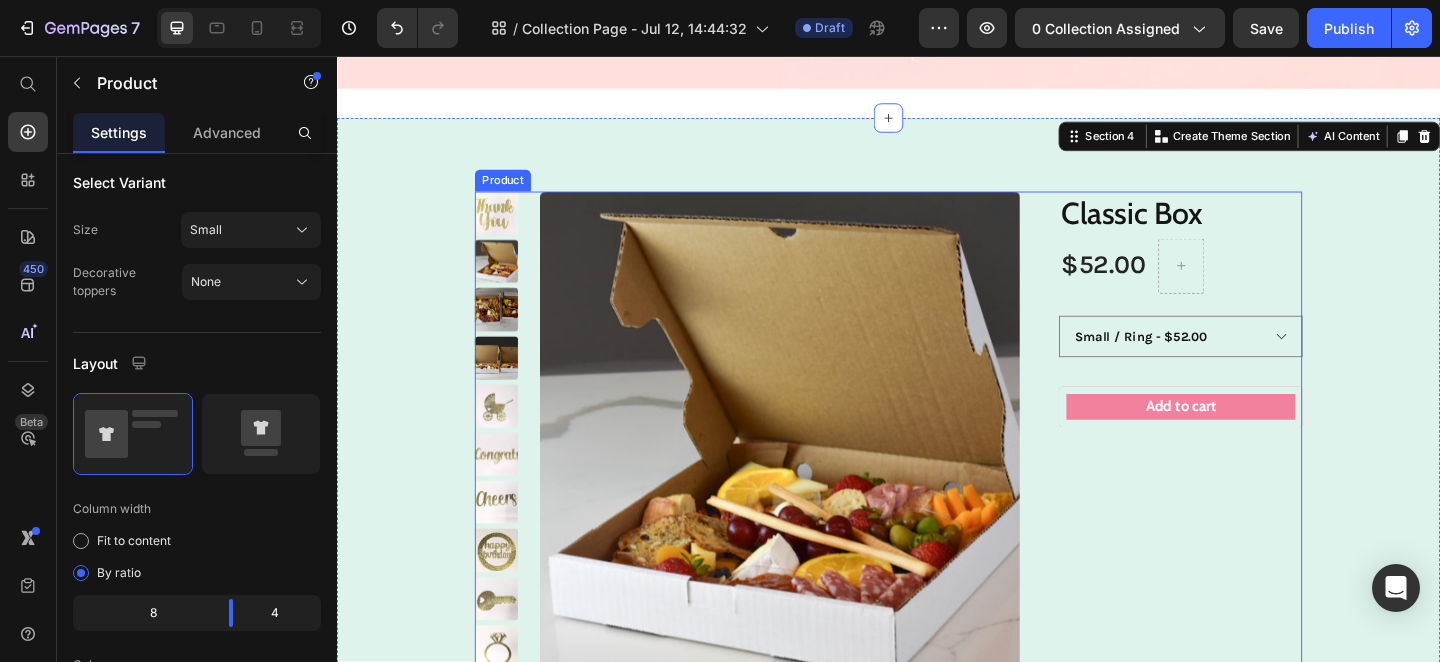 scroll, scrollTop: 0, scrollLeft: 0, axis: both 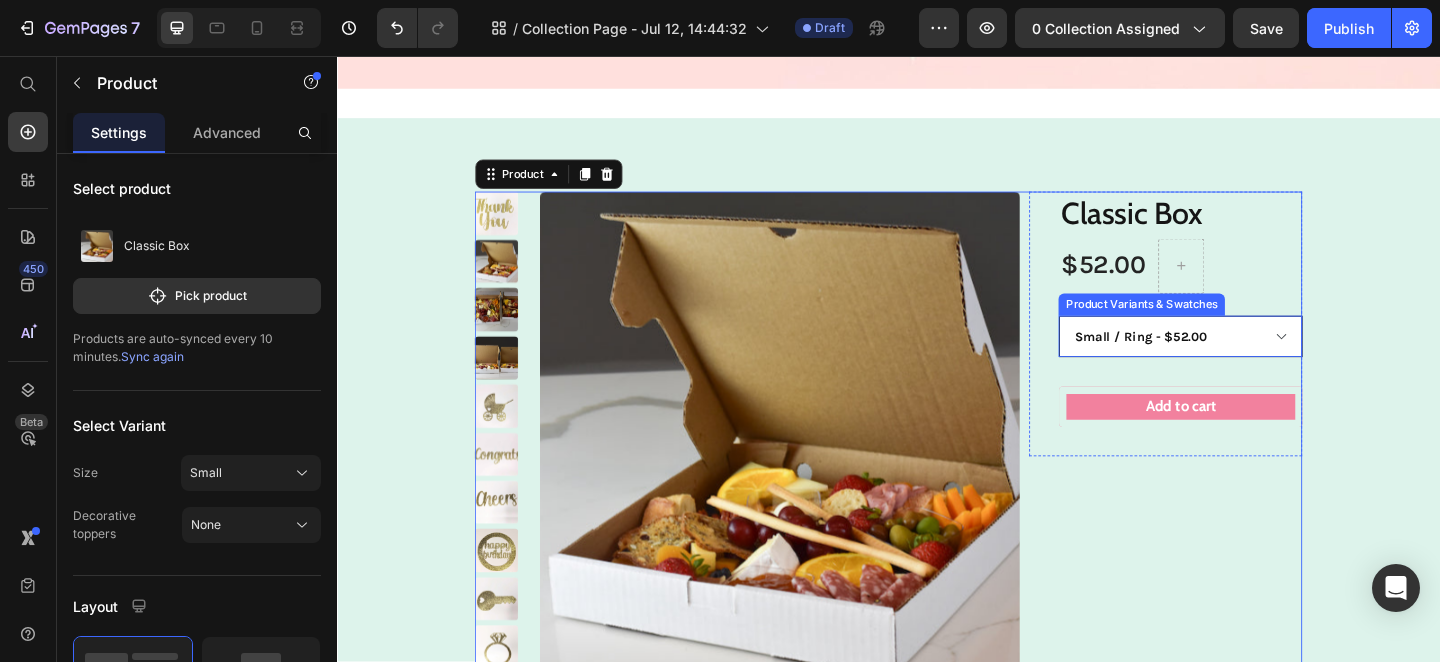 click on "Small / None - $50.00  Small / Baby Carriage - $52.00  Small / Cheers - $52.00  Small / Congratulations - $52.00  Small / House Warming Key - $52.00  Small / Happy Birthday - $52.00  Small / Ring - $52.00  Small / Best Wishes - $50.00  Small / Thank You - $50.00  Large / None - $75.00  Large / Baby Carriage - $77.00  Large / Cheers - $77.00  Large / Congratulations - $77.00  Large / House Warming Key - $77.00  Large / Happy Birthday - $77.00  Large / Ring - $77.00  Large / Best Wishes - $77.00  Large / Thank You - $77.00  Party Size / None - $140.00  Party Size / Baby Carriage - $142.00  Party Size / Cheers - $142.00  Party Size / Congratulations - $142.00  Party Size / House Warming Key - $142.00  Party Size / Happy Birthday - $142.00  Party Size / Ring - $142.00  Party Size / Best Wishes - $142.00  Party Size / Thank You - $142.00  Small Gift Wrapped / None - $55.00  Small Gift Wrapped / Baby Carriage - $57.00  Small Gift Wrapped / Cheers - $57.00  Small Gift Wrapped / Congratulations - $57.00" at bounding box center [1254, 361] 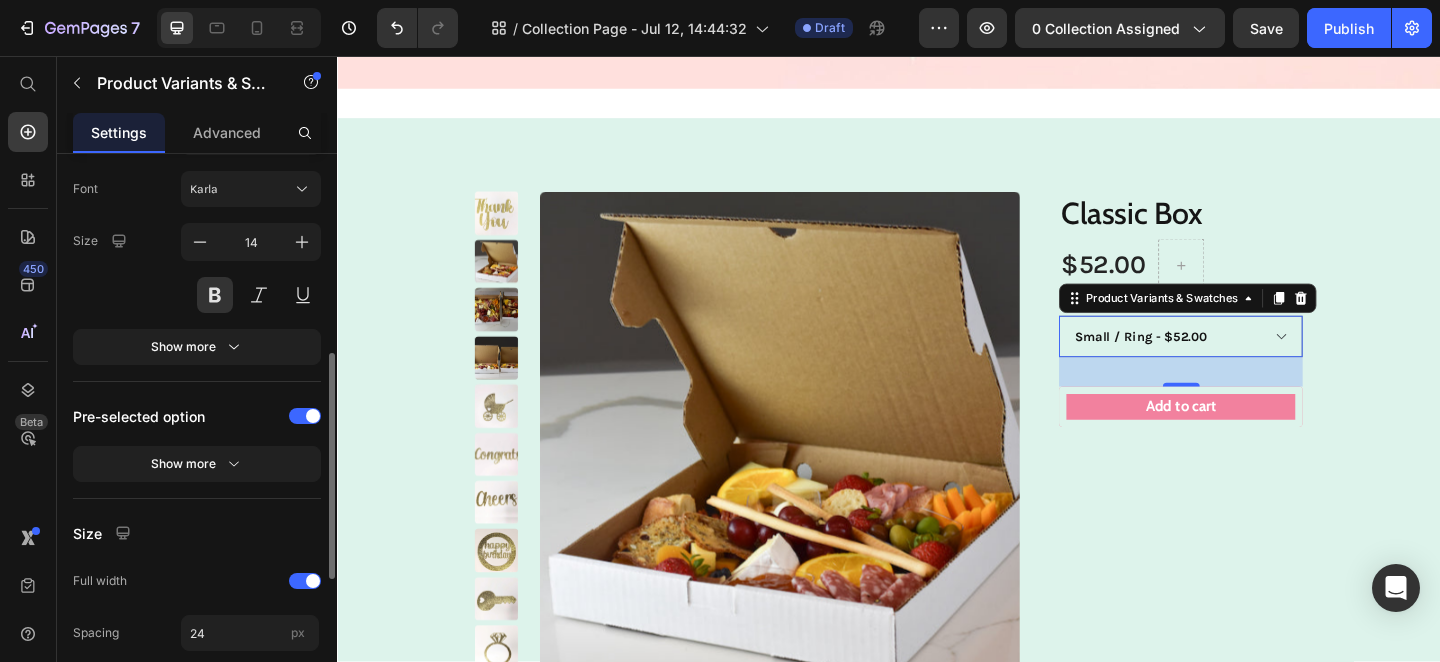 scroll, scrollTop: 755, scrollLeft: 0, axis: vertical 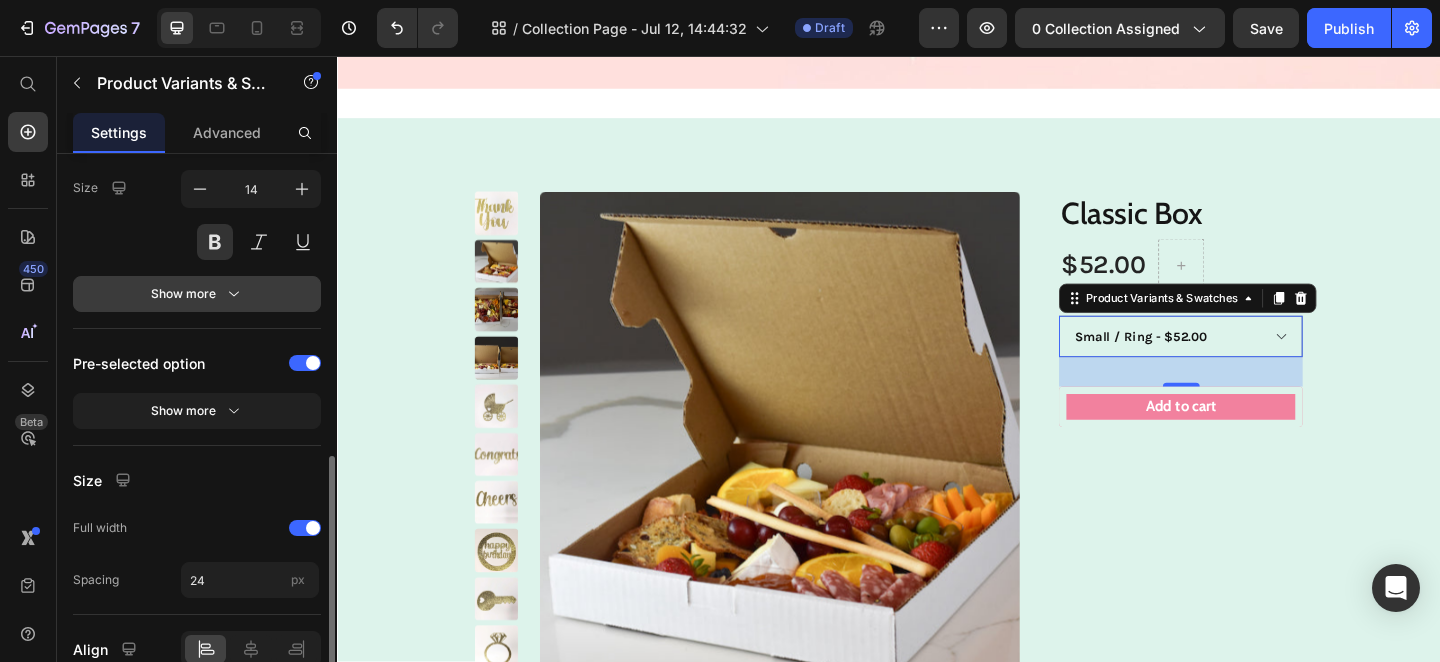 click 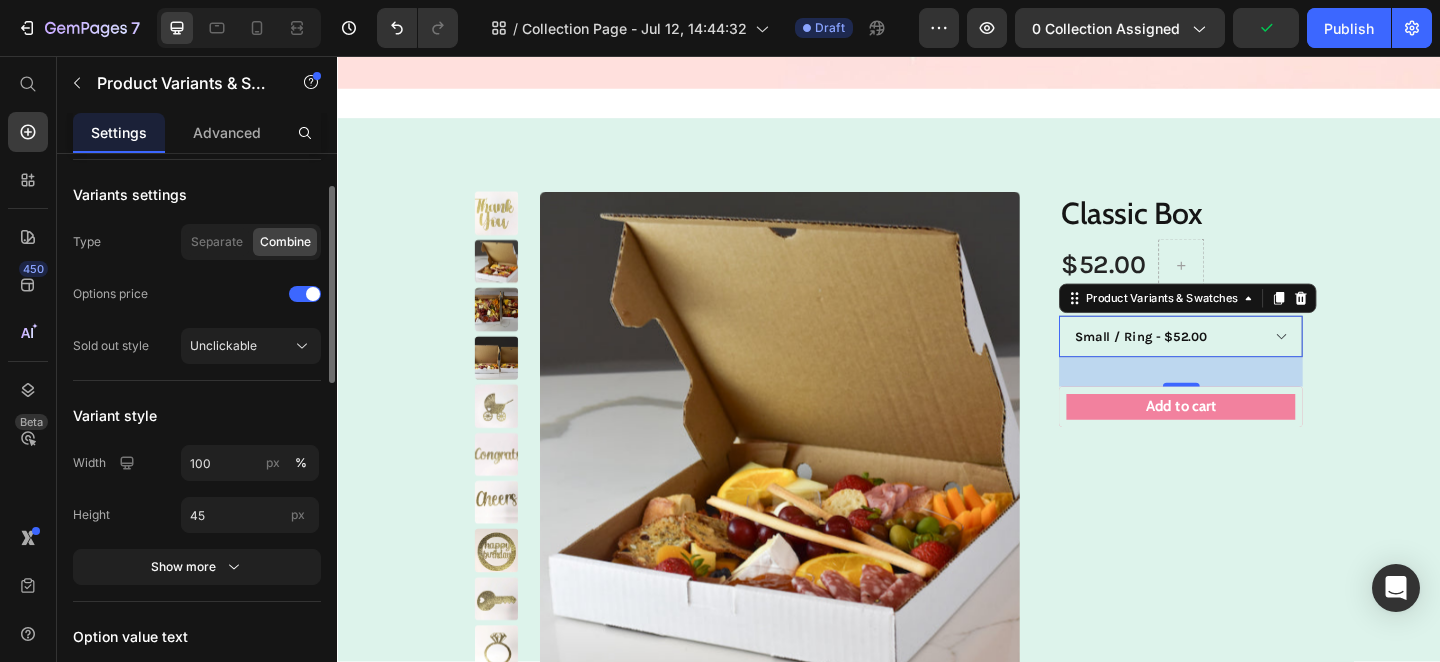scroll, scrollTop: 139, scrollLeft: 0, axis: vertical 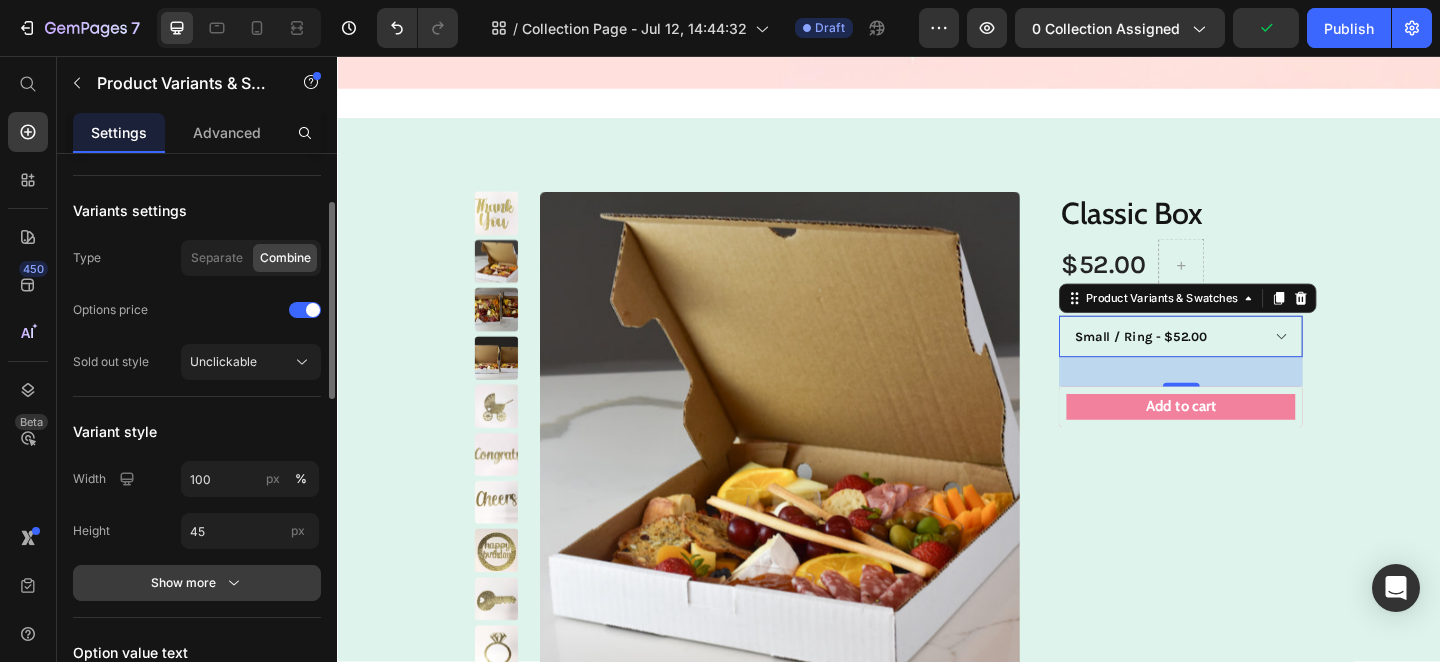 click on "Show more" at bounding box center (197, 583) 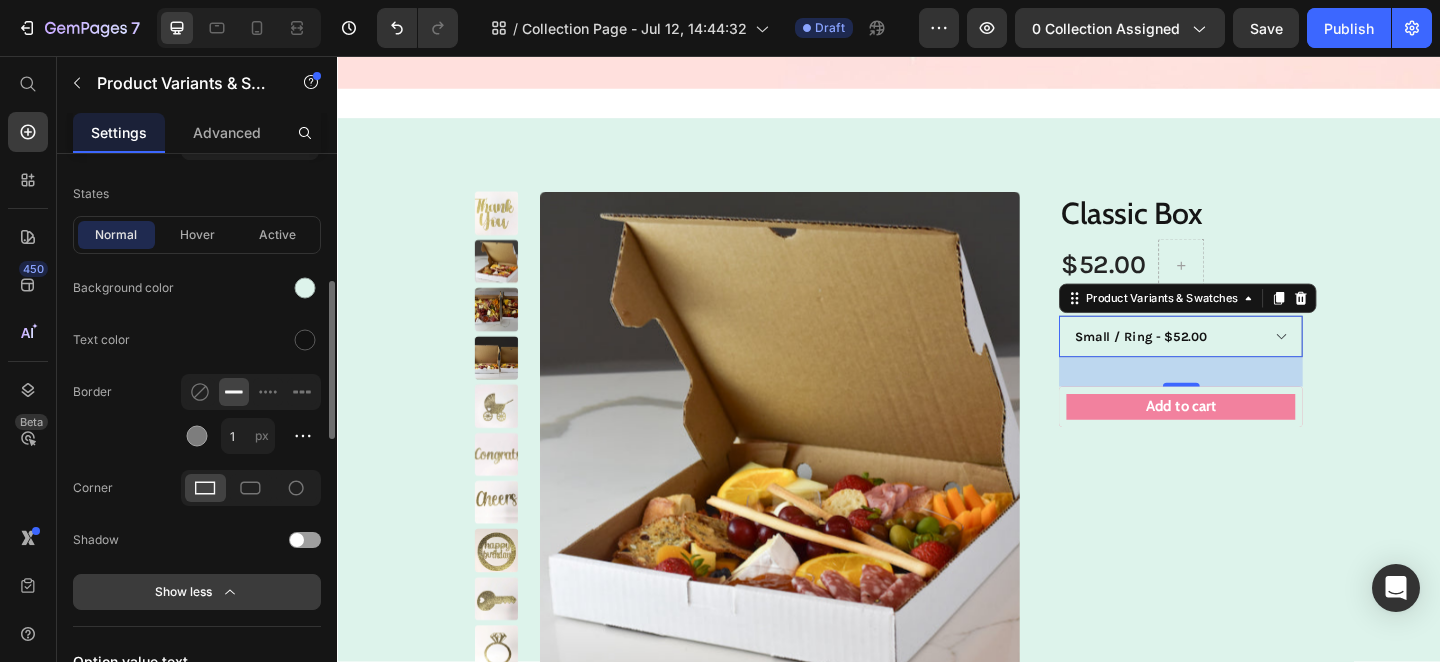 scroll, scrollTop: 562, scrollLeft: 0, axis: vertical 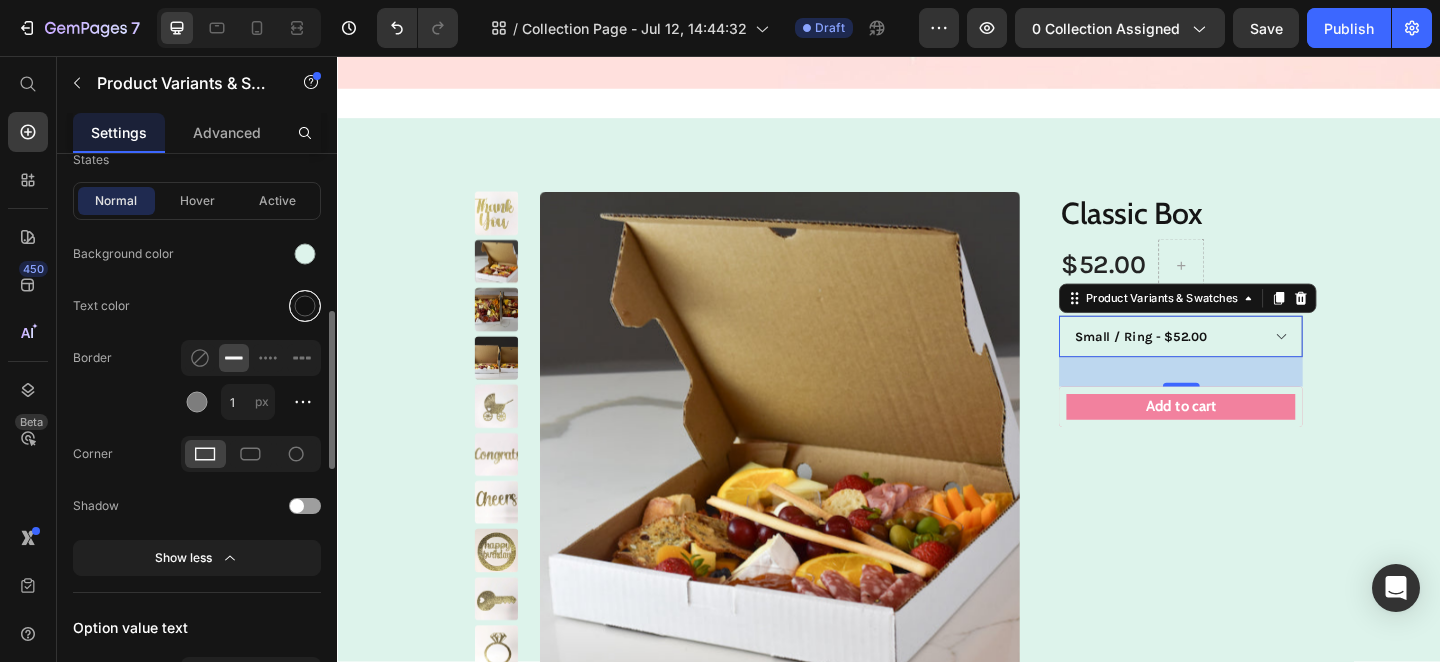 click at bounding box center (305, 306) 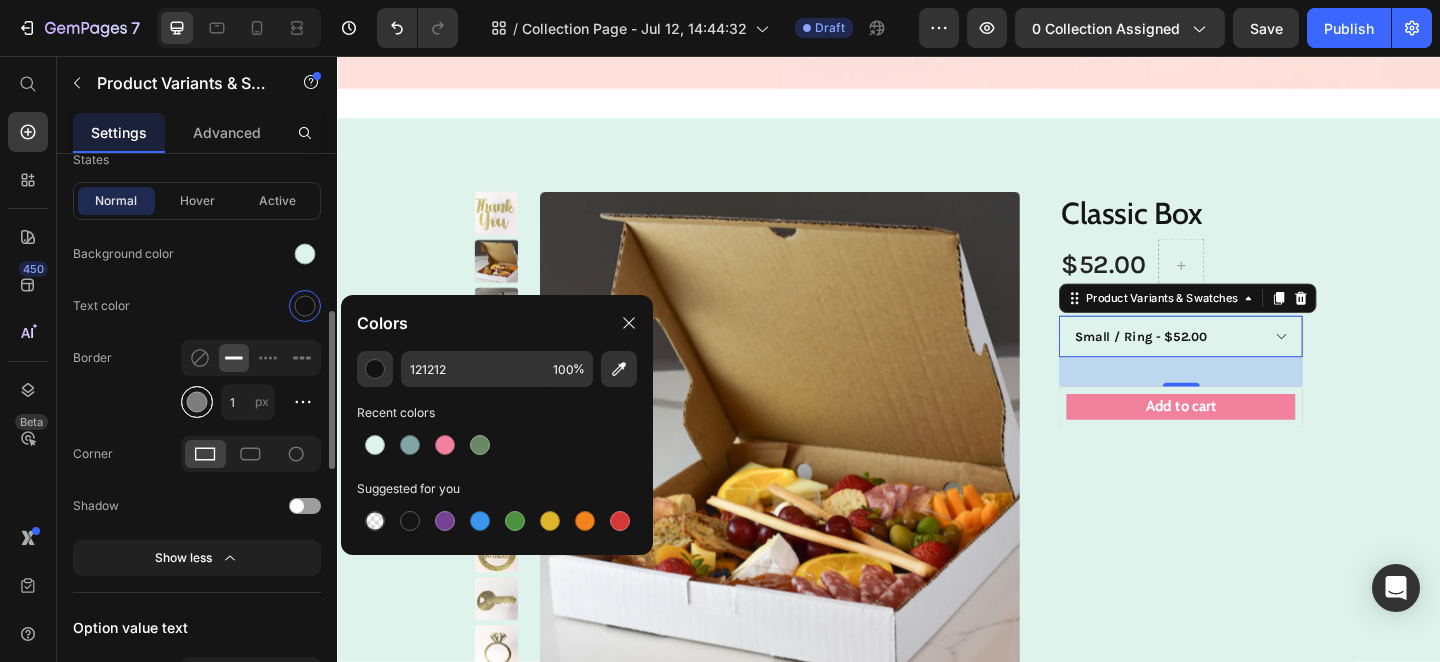 click at bounding box center [197, 402] 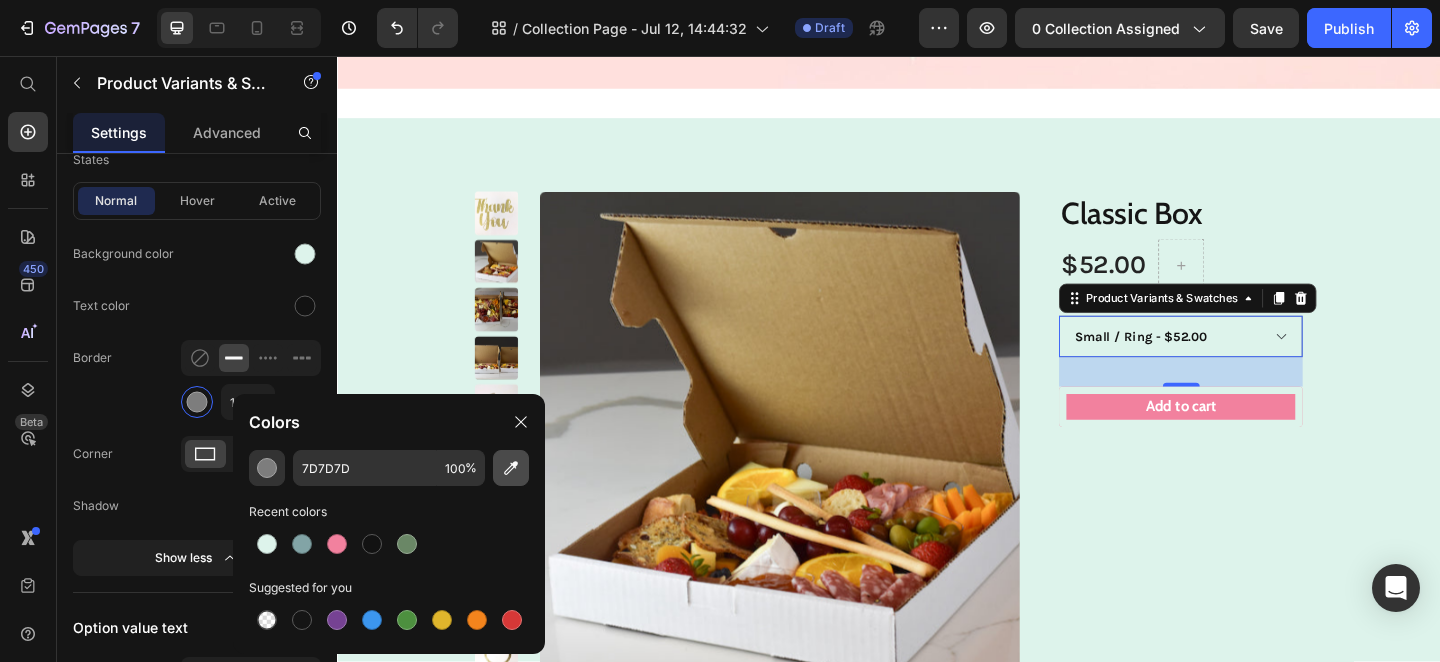 click 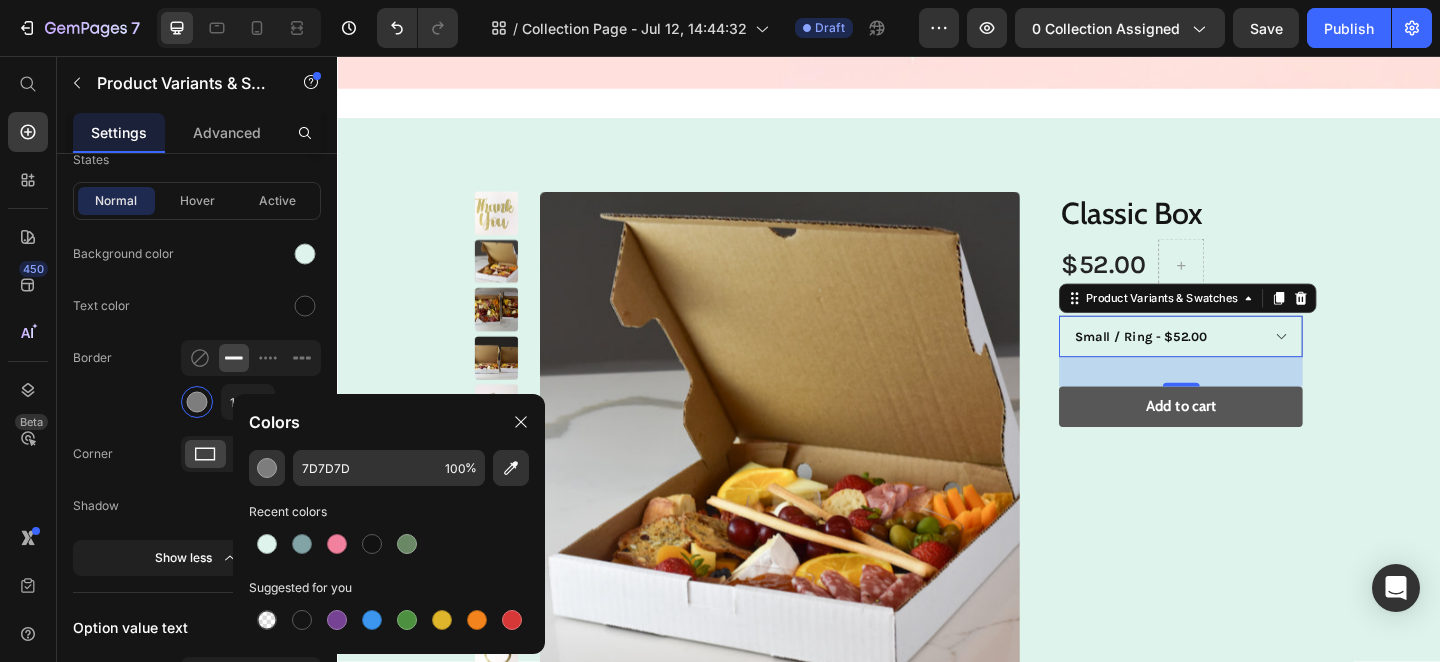 type on "F2819E" 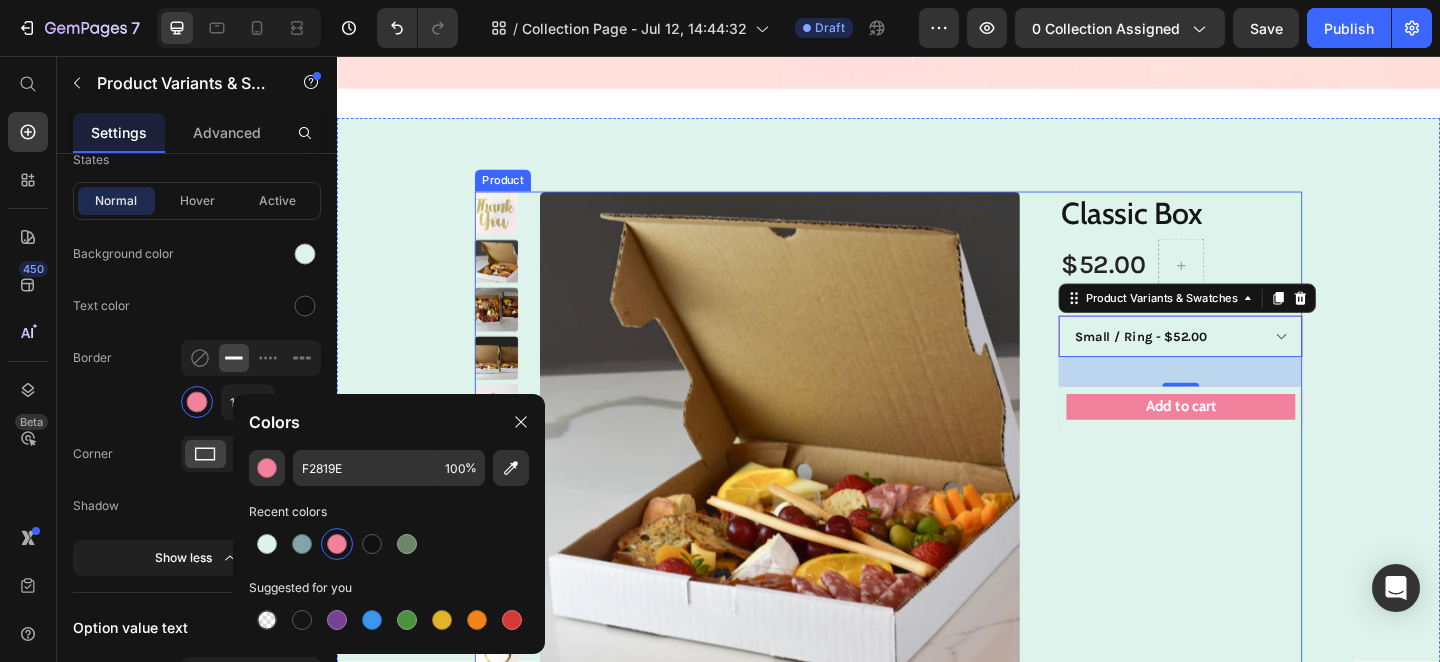 click on "Classic Box Product Title $52.00 Product Price
Row Small / None - $50.00  Small / Baby Carriage - $52.00  Small / Cheers - $52.00  Small / Congratulations - $52.00  Small / House Warming Key - $52.00  Small / Happy Birthday - $52.00  Small / Ring - $52.00  Small / Best Wishes - $50.00  Small / Thank You - $50.00  Large / None - $75.00  Large / Baby Carriage - $77.00  Large / Cheers - $77.00  Large / Congratulations - $77.00  Large / House Warming Key - $77.00  Large / Happy Birthday - $77.00  Large / Ring - $77.00  Large / Best Wishes - $77.00  Large / Thank You - $77.00  Party Size / None - $140.00  Party Size / Baby Carriage - $142.00  Party Size / Cheers - $142.00  Party Size / Congratulations - $142.00  Party Size / House Warming Key - $142.00  Party Size / Happy Birthday - $142.00  Party Size / Ring - $142.00  Party Size / Best Wishes - $142.00  Party Size / Thank You - $142.00  Small Gift Wrapped / None - $55.00  Small Gift Wrapped / Baby Carriage - $57.00  Product Variants & Swatches" at bounding box center [1238, 473] 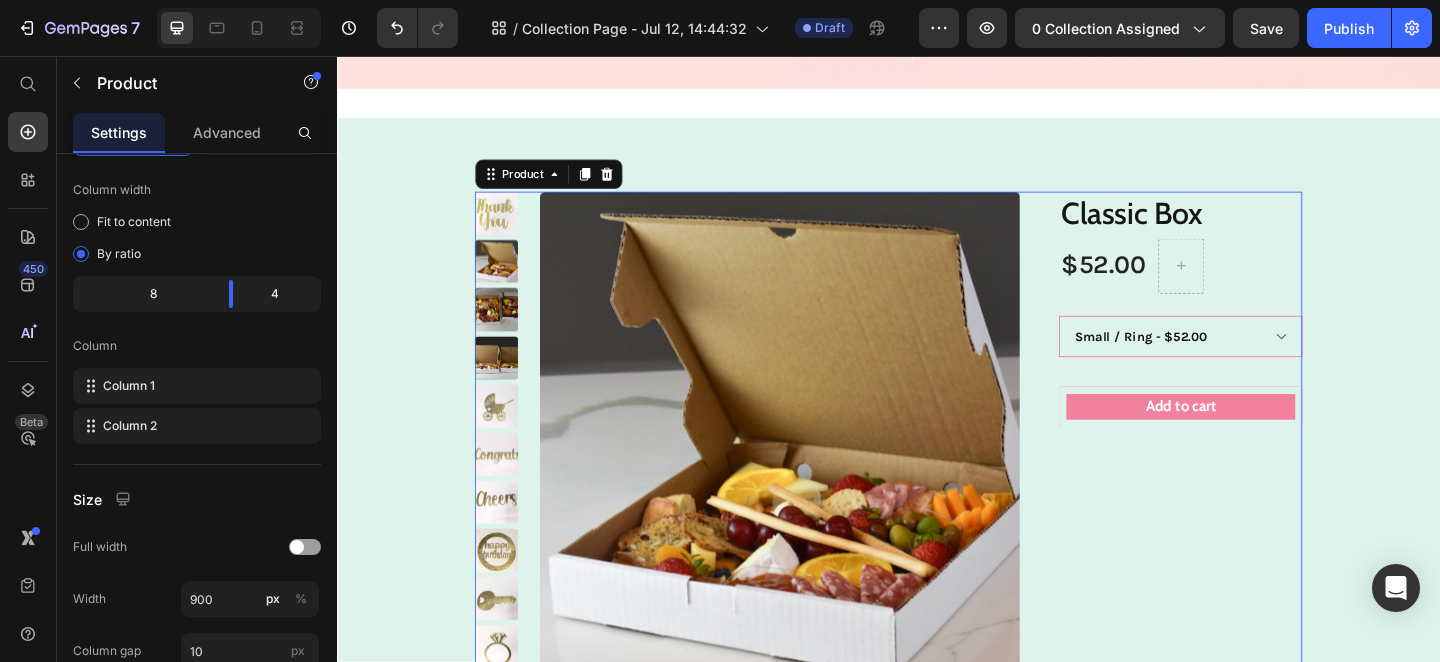 scroll, scrollTop: 0, scrollLeft: 0, axis: both 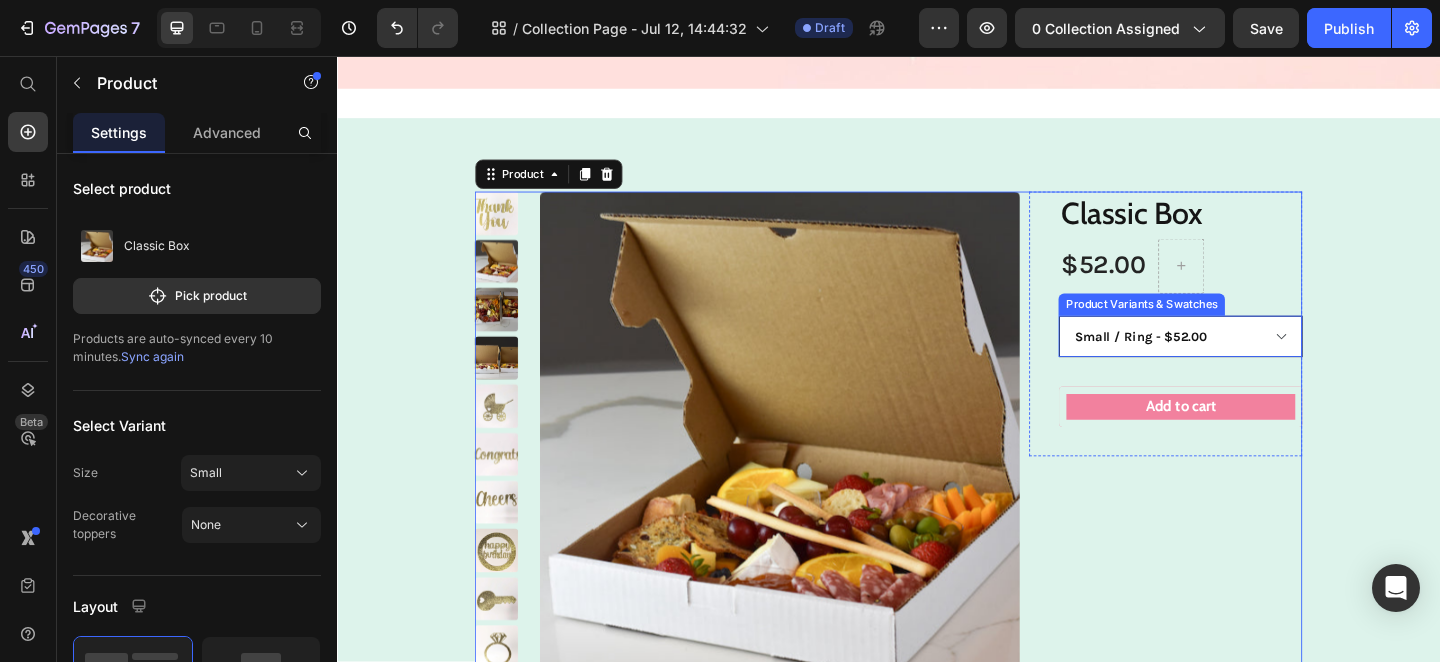 click on "Small / None - $50.00  Small / Baby Carriage - $52.00  Small / Cheers - $52.00  Small / Congratulations - $52.00  Small / House Warming Key - $52.00  Small / Happy Birthday - $52.00  Small / Ring - $52.00  Small / Best Wishes - $50.00  Small / Thank You - $50.00  Large / None - $75.00  Large / Baby Carriage - $77.00  Large / Cheers - $77.00  Large / Congratulations - $77.00  Large / House Warming Key - $77.00  Large / Happy Birthday - $77.00  Large / Ring - $77.00  Large / Best Wishes - $77.00  Large / Thank You - $77.00  Party Size / None - $140.00  Party Size / Baby Carriage - $142.00  Party Size / Cheers - $142.00  Party Size / Congratulations - $142.00  Party Size / House Warming Key - $142.00  Party Size / Happy Birthday - $142.00  Party Size / Ring - $142.00  Party Size / Best Wishes - $142.00  Party Size / Thank You - $142.00  Small Gift Wrapped / None - $55.00  Small Gift Wrapped / Baby Carriage - $57.00  Small Gift Wrapped / Cheers - $57.00  Small Gift Wrapped / Congratulations - $57.00" at bounding box center (1254, 361) 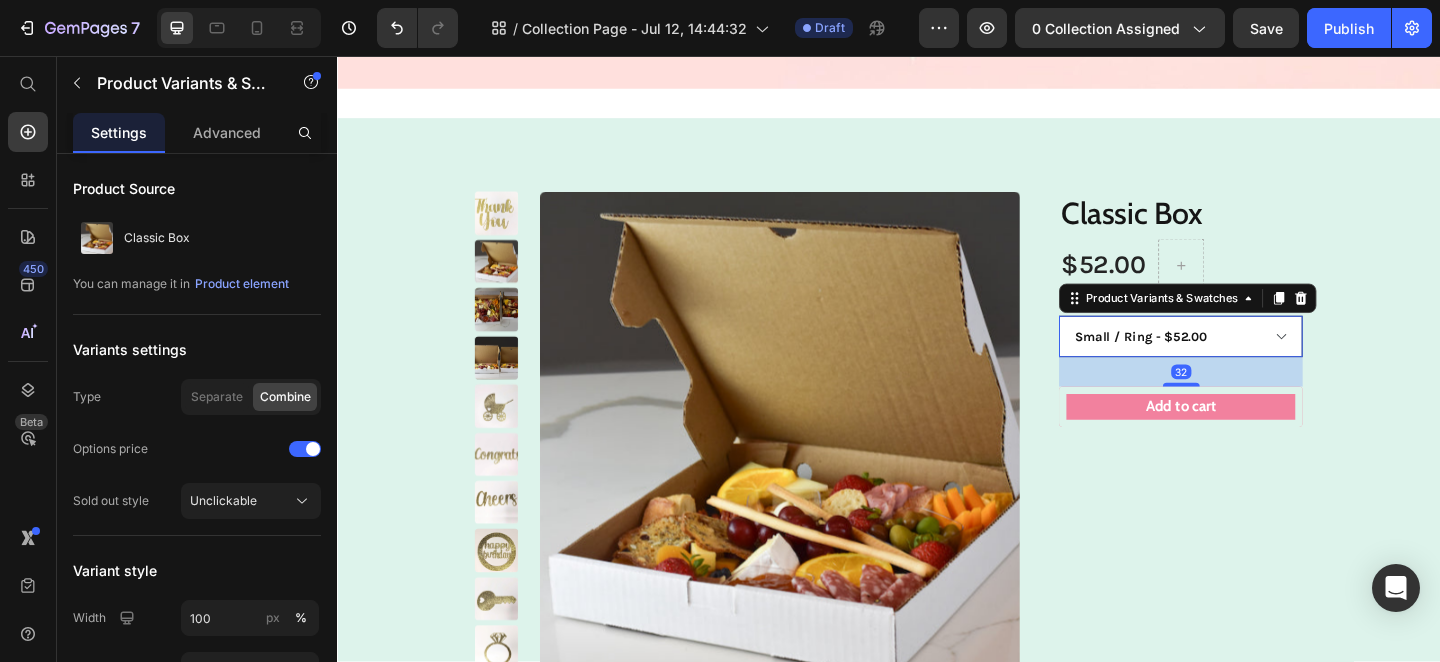 select on "575150245566677895" 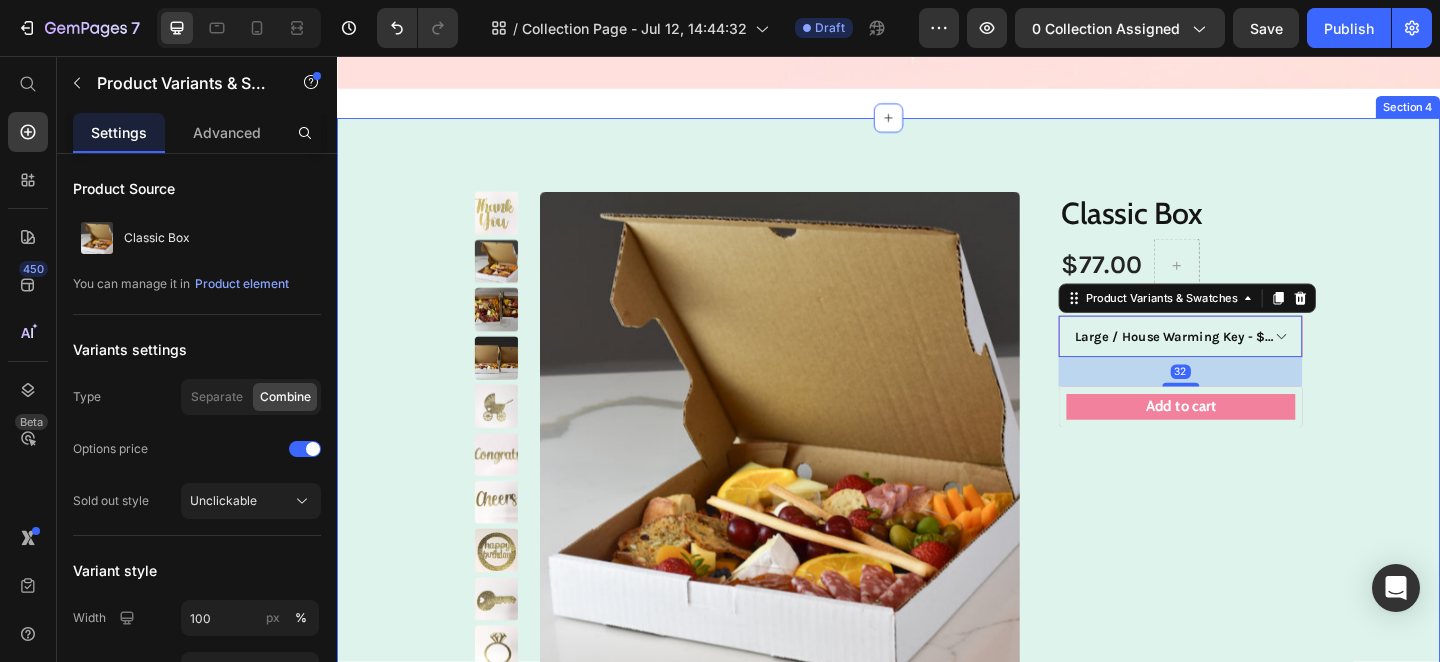 click on "Product Images Classic Box Product Title $77.00 Product Price
Row Small / None - $50.00  Small / Baby Carriage - $52.00  Small / Cheers - $52.00  Small / Congratulations - $52.00  Small / House Warming Key - $52.00  Small / Happy Birthday - $52.00  Small / Ring - $52.00  Small / Best Wishes - $50.00  Small / Thank You - $50.00  Large / None - $75.00  Large / Baby Carriage - $77.00  Large / Cheers - $77.00  Large / Congratulations - $77.00  Large / House Warming Key - $77.00  Large / Happy Birthday - $77.00  Large / Ring - $77.00  Large / Best Wishes - $77.00  Large / Thank You - $77.00  Party Size / None - $140.00  Party Size / Baby Carriage - $142.00  Party Size / Cheers - $142.00  Party Size / Congratulations - $142.00  Party Size / House Warming Key - $142.00  Party Size / Happy Birthday - $142.00  Party Size / Ring - $142.00  Party Size / Best Wishes - $142.00  Party Size / Thank You - $142.00  Small Gift Wrapped / None - $55.00  Small Gift Wrapped / Baby Carriage - $57.00    32 1 Row" at bounding box center (937, 465) 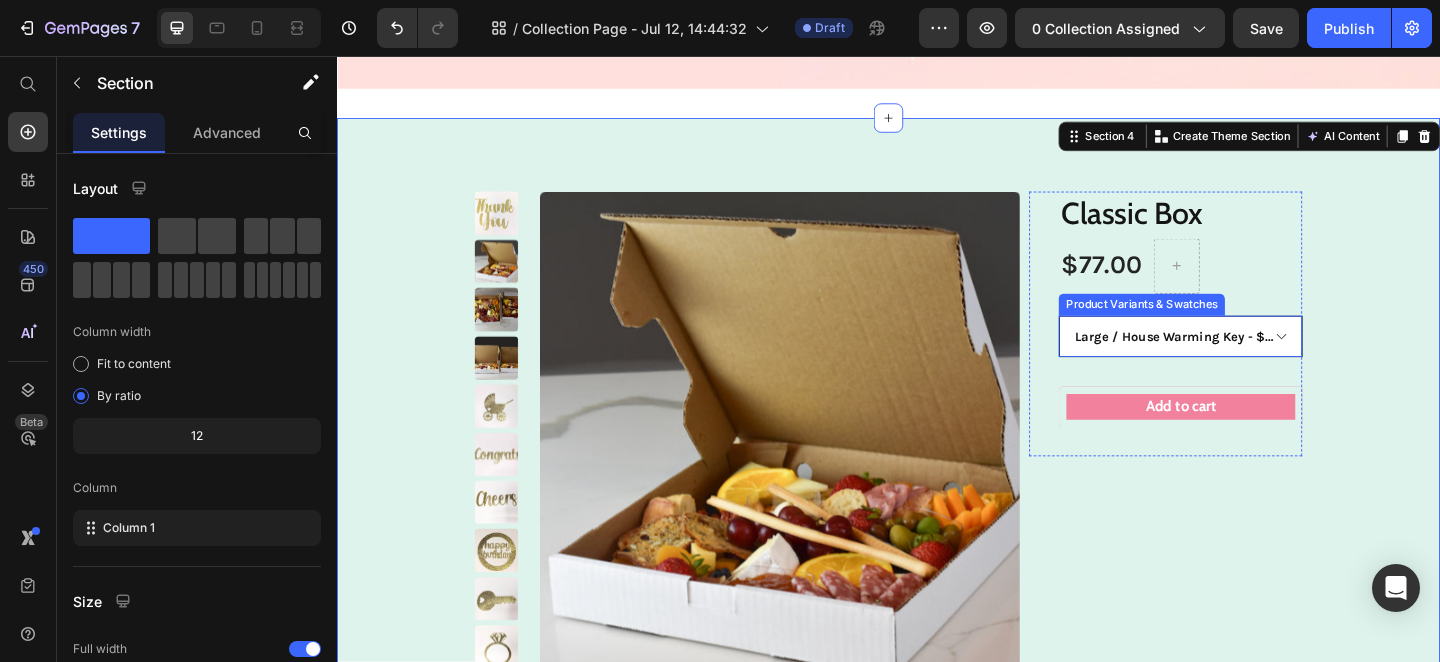 click on "Small / None - $50.00  Small / Baby Carriage - $52.00  Small / Cheers - $52.00  Small / Congratulations - $52.00  Small / House Warming Key - $52.00  Small / Happy Birthday - $52.00  Small / Ring - $52.00  Small / Best Wishes - $50.00  Small / Thank You - $50.00  Large / None - $75.00  Large / Baby Carriage - $77.00  Large / Cheers - $77.00  Large / Congratulations - $77.00  Large / House Warming Key - $77.00  Large / Happy Birthday - $77.00  Large / Ring - $77.00  Large / Best Wishes - $77.00  Large / Thank You - $77.00  Party Size / None - $140.00  Party Size / Baby Carriage - $142.00  Party Size / Cheers - $142.00  Party Size / Congratulations - $142.00  Party Size / House Warming Key - $142.00  Party Size / Happy Birthday - $142.00  Party Size / Ring - $142.00  Party Size / Best Wishes - $142.00  Party Size / Thank You - $142.00  Small Gift Wrapped / None - $55.00  Small Gift Wrapped / Baby Carriage - $57.00  Small Gift Wrapped / Cheers - $57.00  Small Gift Wrapped / Congratulations - $57.00" at bounding box center [1254, 361] 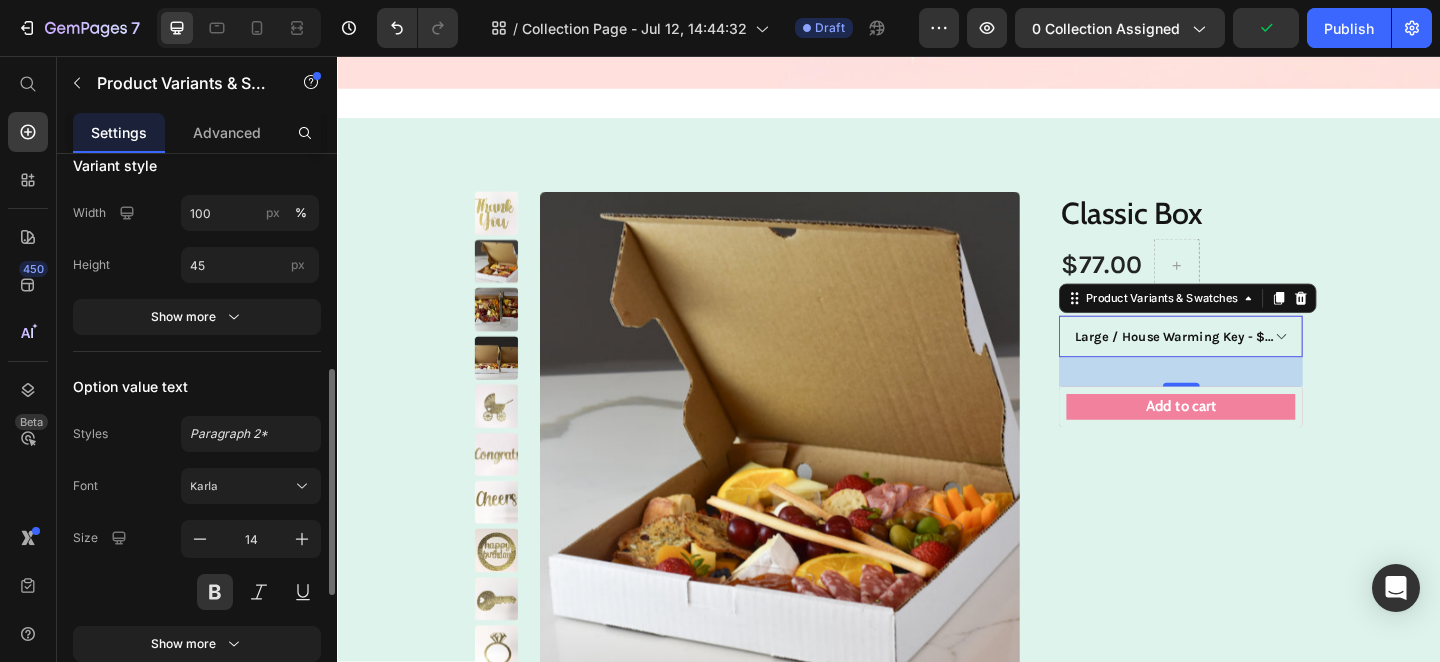scroll, scrollTop: 483, scrollLeft: 0, axis: vertical 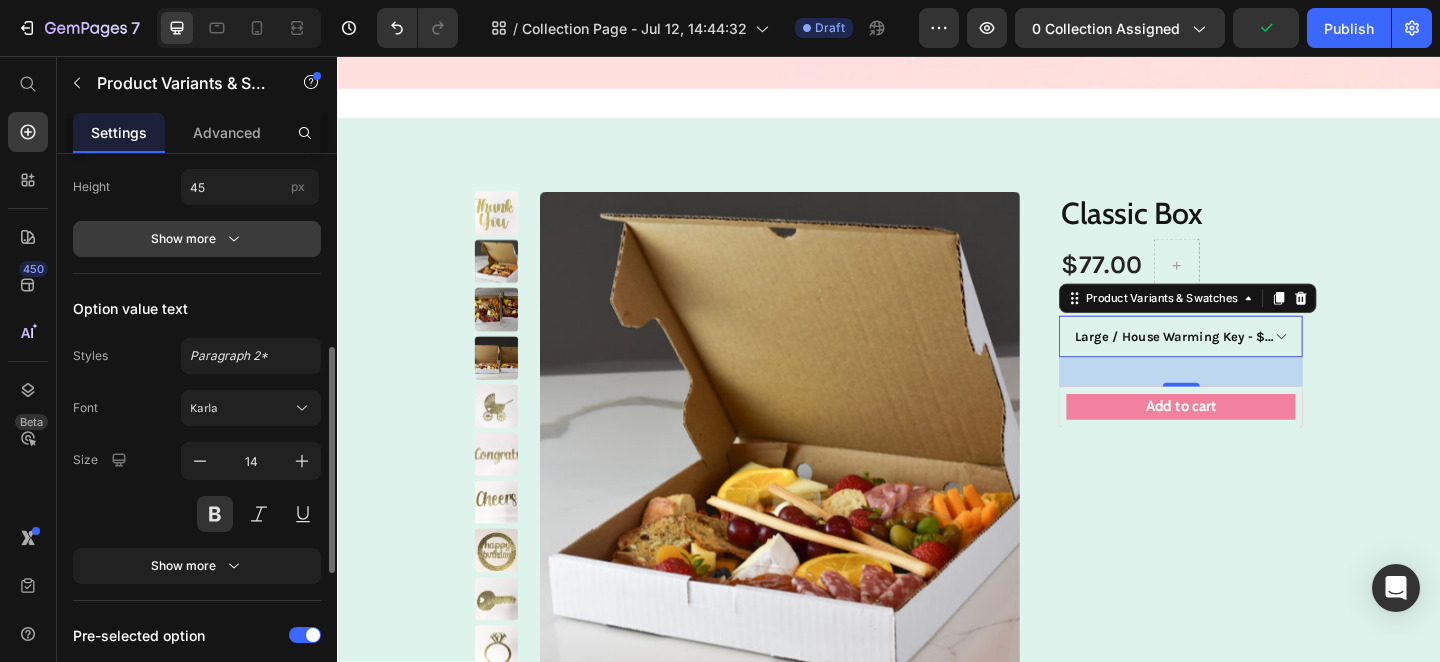 click on "Show more" at bounding box center [197, 239] 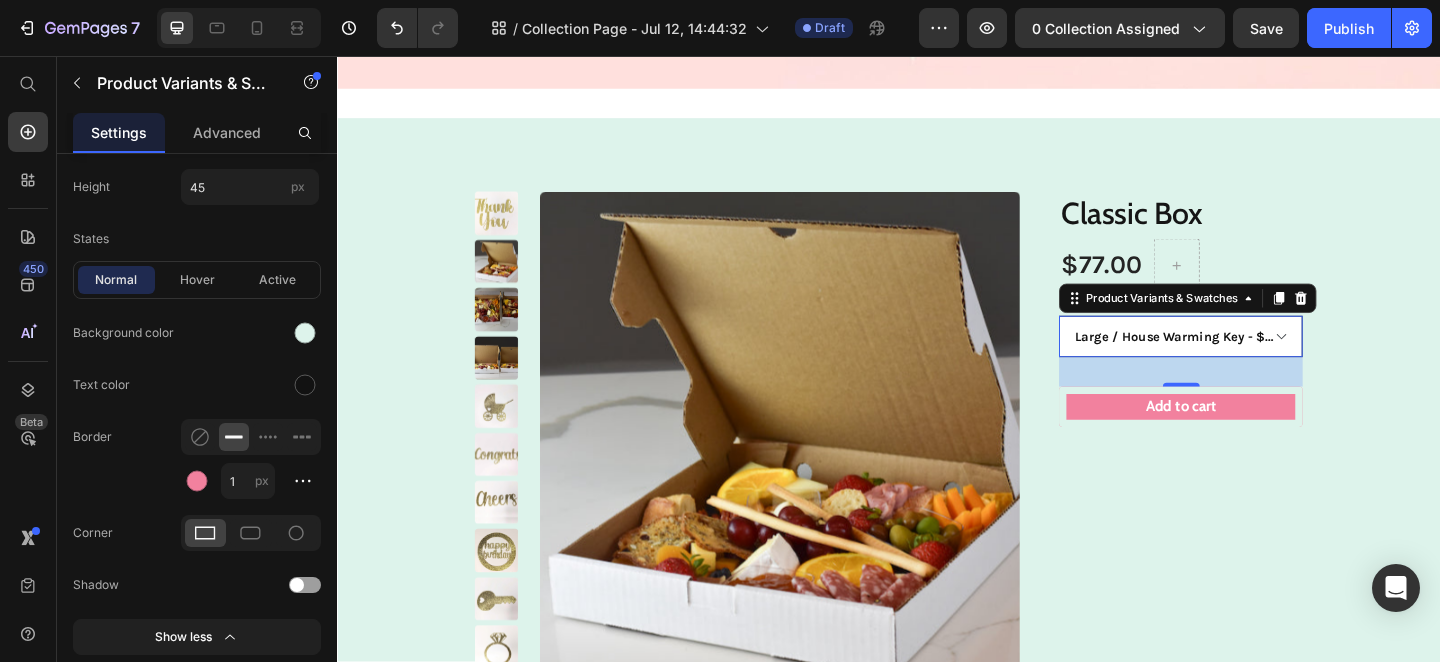 click on "Small / None - $50.00  Small / Baby Carriage - $52.00  Small / Cheers - $52.00  Small / Congratulations - $52.00  Small / House Warming Key - $52.00  Small / Happy Birthday - $52.00  Small / Ring - $52.00  Small / Best Wishes - $50.00  Small / Thank You - $50.00  Large / None - $75.00  Large / Baby Carriage - $77.00  Large / Cheers - $77.00  Large / Congratulations - $77.00  Large / House Warming Key - $77.00  Large / Happy Birthday - $77.00  Large / Ring - $77.00  Large / Best Wishes - $77.00  Large / Thank You - $77.00  Party Size / None - $140.00  Party Size / Baby Carriage - $142.00  Party Size / Cheers - $142.00  Party Size / Congratulations - $142.00  Party Size / House Warming Key - $142.00  Party Size / Happy Birthday - $142.00  Party Size / Ring - $142.00  Party Size / Best Wishes - $142.00  Party Size / Thank You - $142.00  Small Gift Wrapped / None - $55.00  Small Gift Wrapped / Baby Carriage - $57.00  Small Gift Wrapped / Cheers - $57.00  Small Gift Wrapped / Congratulations - $57.00" at bounding box center (1254, 361) 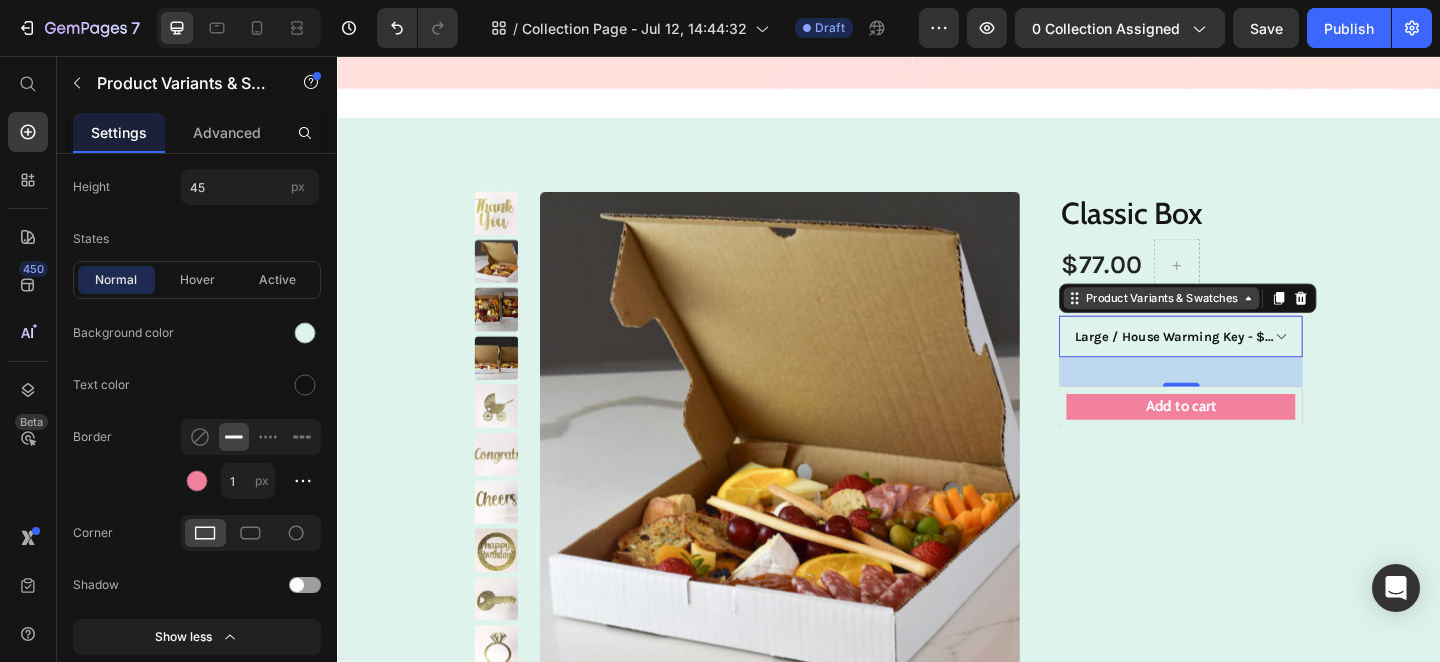 click on "Product Variants & Swatches" at bounding box center (1233, 320) 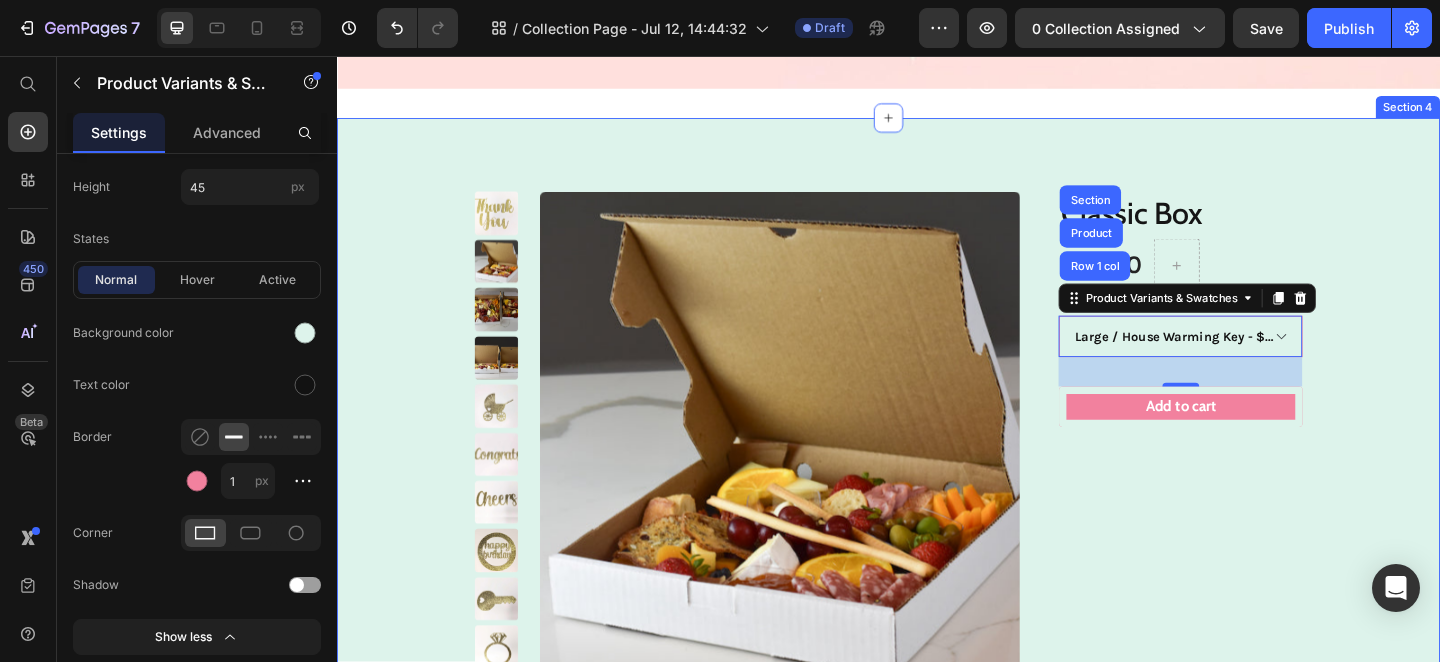 click on "Product Images Classic Box Product Title $77.00 Product Price
Row Small / None - $50.00  Small / Baby Carriage - $52.00  Small / Cheers - $52.00  Small / Congratulations - $52.00  Small / House Warming Key - $52.00  Small / Happy Birthday - $52.00  Small / Ring - $52.00  Small / Best Wishes - $50.00  Small / Thank You - $50.00  Large / None - $75.00  Large / Baby Carriage - $77.00  Large / Cheers - $77.00  Large / Congratulations - $77.00  Large / House Warming Key - $77.00  Large / Happy Birthday - $77.00  Large / Ring - $77.00  Large / Best Wishes - $77.00  Large / Thank You - $77.00  Party Size / None - $140.00  Party Size / Baby Carriage - $142.00  Party Size / Cheers - $142.00  Party Size / Congratulations - $142.00  Party Size / House Warming Key - $142.00  Party Size / Happy Birthday - $142.00  Party Size / Ring - $142.00  Party Size / Best Wishes - $142.00  Party Size / Thank You - $142.00  Small Gift Wrapped / None - $55.00  Small Gift Wrapped / Baby Carriage - $57.00  Row 1 col   1" at bounding box center [937, 481] 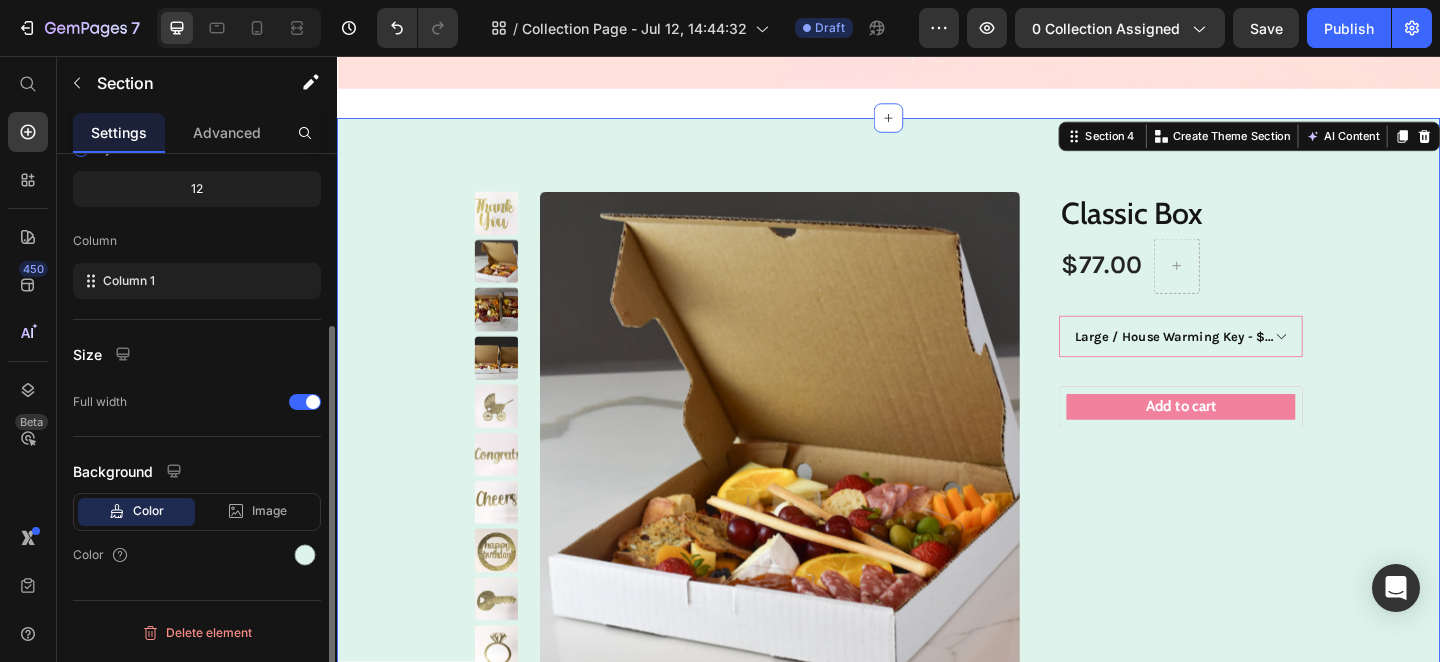scroll, scrollTop: 0, scrollLeft: 0, axis: both 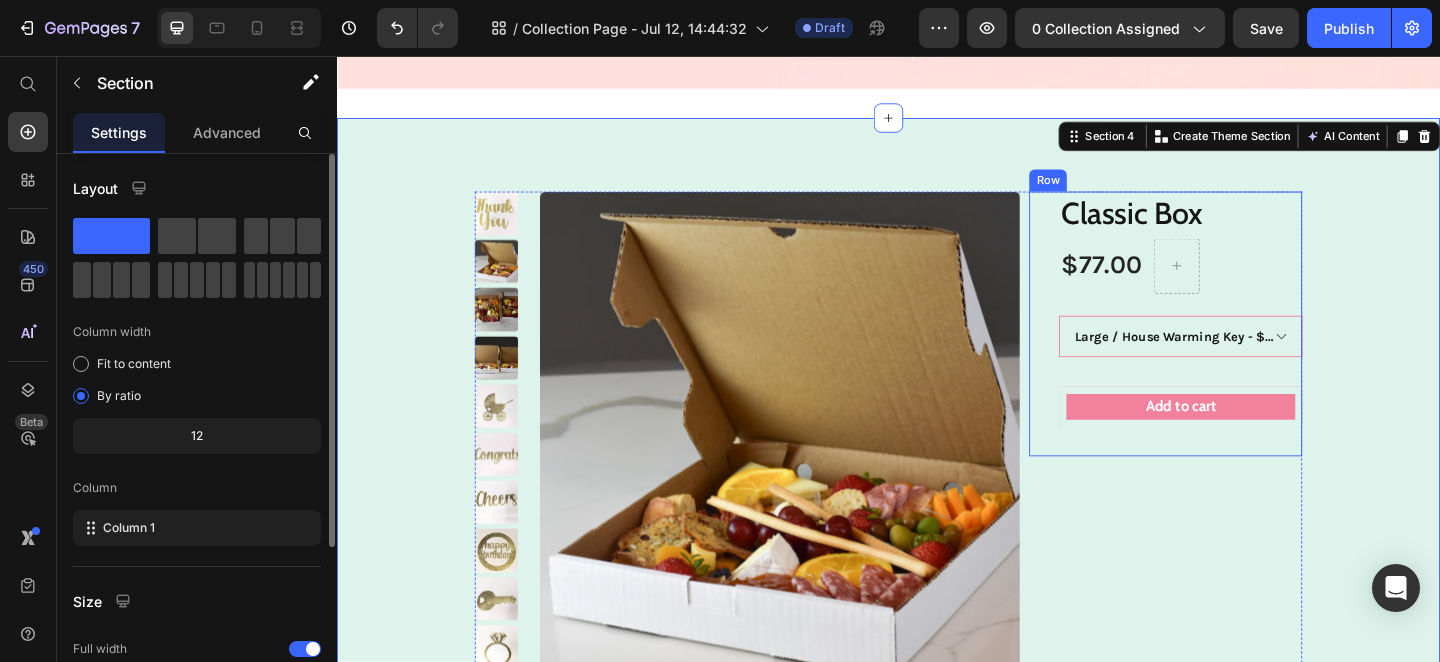 click on "Classic Box Product Title $77.00 Product Price
Row Small / None - $50.00  Small / Baby Carriage - $52.00  Small / Cheers - $52.00  Small / Congratulations - $52.00  Small / House Warming Key - $52.00  Small / Happy Birthday - $52.00  Small / Ring - $52.00  Small / Best Wishes - $50.00  Small / Thank You - $50.00  Large / None - $75.00  Large / Baby Carriage - $77.00  Large / Cheers - $77.00  Large / Congratulations - $77.00  Large / House Warming Key - $77.00  Large / Happy Birthday - $77.00  Large / Ring - $77.00  Large / Best Wishes - $77.00  Large / Thank You - $77.00  Party Size / None - $140.00  Party Size / Baby Carriage - $142.00  Party Size / Cheers - $142.00  Party Size / Congratulations - $142.00  Party Size / House Warming Key - $142.00  Party Size / Happy Birthday - $142.00  Party Size / Ring - $142.00  Party Size / Best Wishes - $142.00  Party Size / Thank You - $142.00  Small Gift Wrapped / None - $55.00  Small Gift Wrapped / Baby Carriage - $57.00  Product Variants & Swatches" at bounding box center (1254, 348) 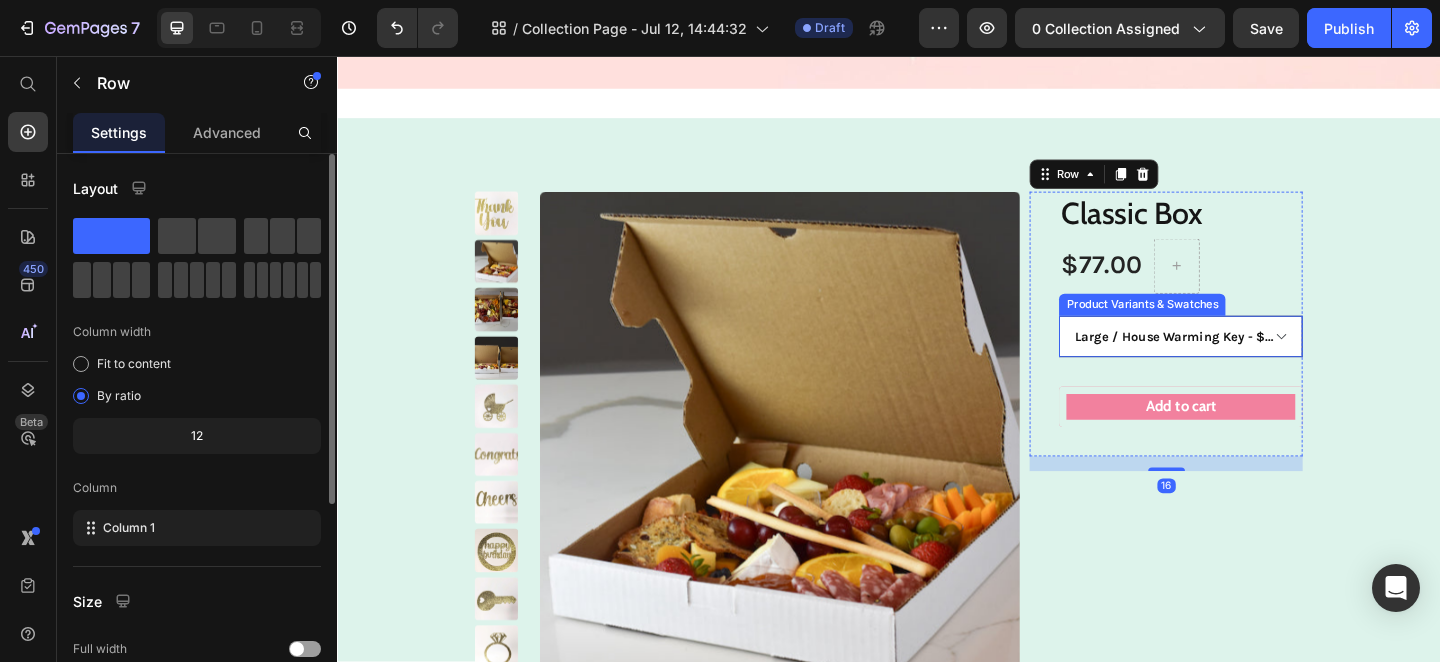 click on "Small / None - $50.00  Small / Baby Carriage - $52.00  Small / Cheers - $52.00  Small / Congratulations - $52.00  Small / House Warming Key - $52.00  Small / Happy Birthday - $52.00  Small / Ring - $52.00  Small / Best Wishes - $50.00  Small / Thank You - $50.00  Large / None - $75.00  Large / Baby Carriage - $77.00  Large / Cheers - $77.00  Large / Congratulations - $77.00  Large / House Warming Key - $77.00  Large / Happy Birthday - $77.00  Large / Ring - $77.00  Large / Best Wishes - $77.00  Large / Thank You - $77.00  Party Size / None - $140.00  Party Size / Baby Carriage - $142.00  Party Size / Cheers - $142.00  Party Size / Congratulations - $142.00  Party Size / House Warming Key - $142.00  Party Size / Happy Birthday - $142.00  Party Size / Ring - $142.00  Party Size / Best Wishes - $142.00  Party Size / Thank You - $142.00  Small Gift Wrapped / None - $55.00  Small Gift Wrapped / Baby Carriage - $57.00  Small Gift Wrapped / Cheers - $57.00  Small Gift Wrapped / Congratulations - $57.00" at bounding box center (1254, 361) 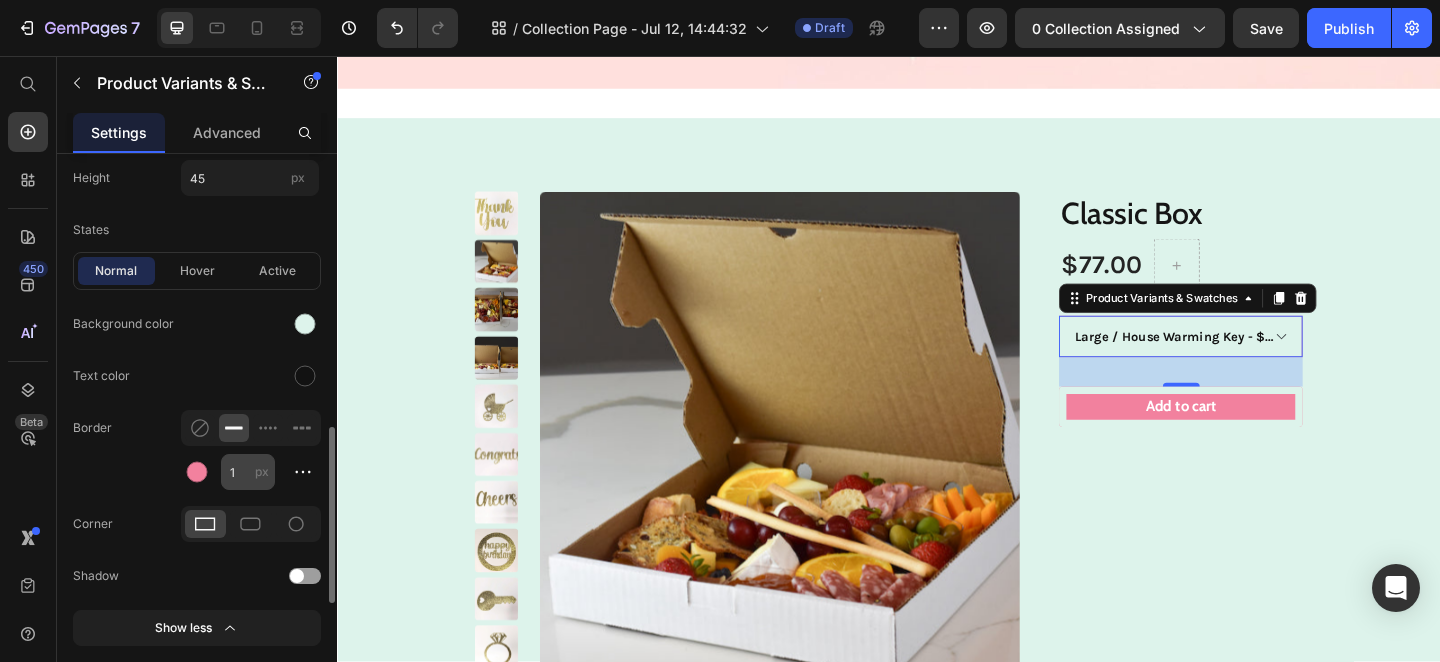 scroll, scrollTop: 465, scrollLeft: 0, axis: vertical 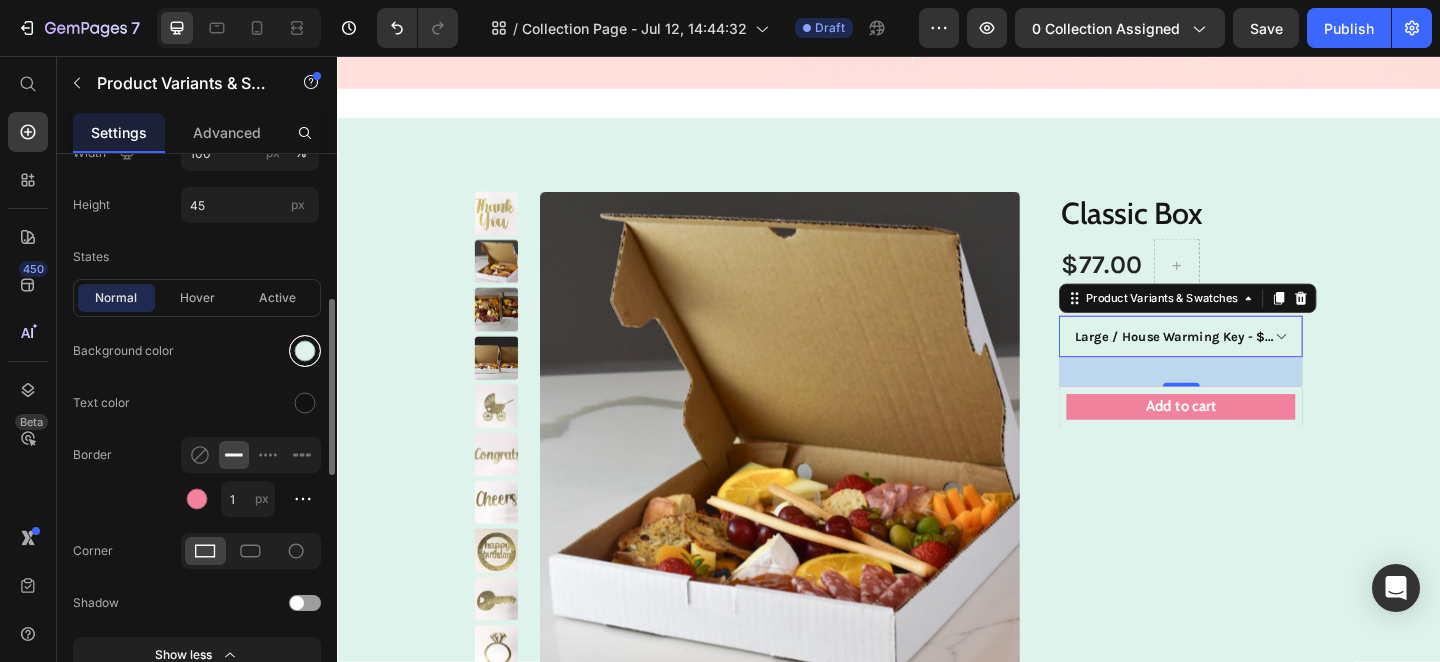 click at bounding box center [305, 351] 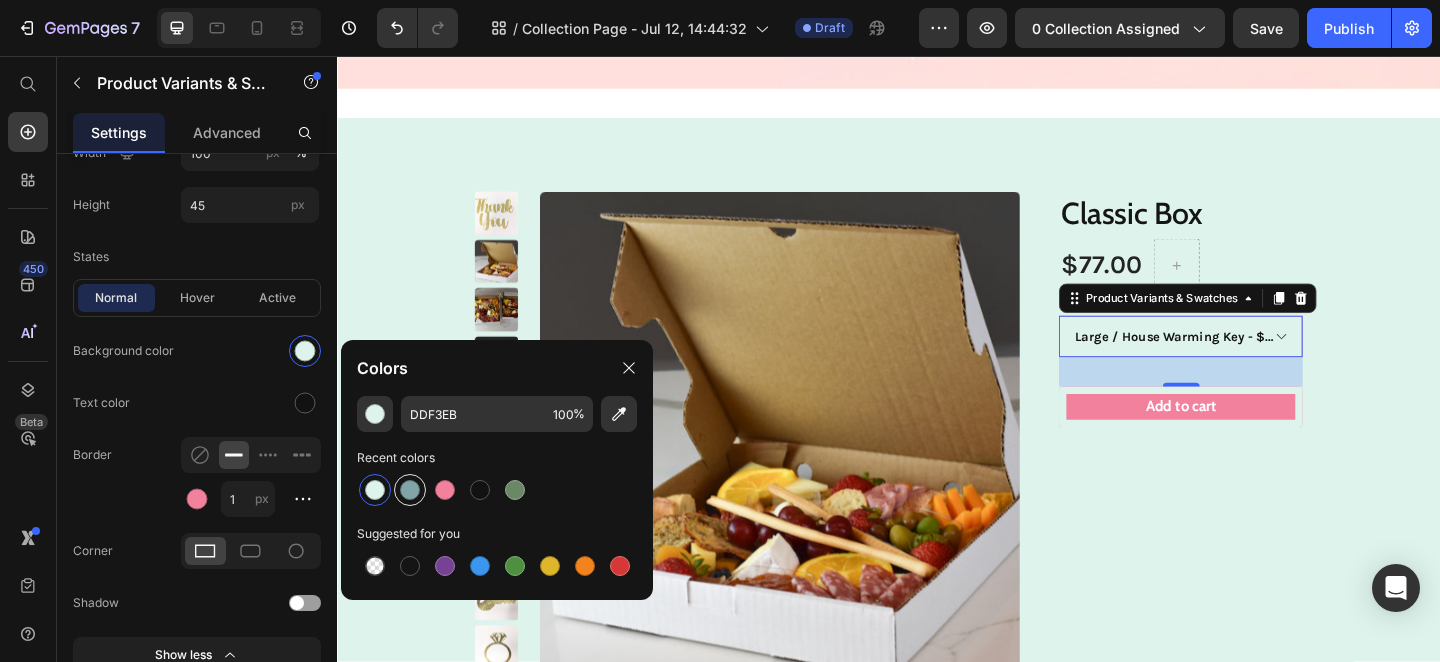 click at bounding box center (410, 490) 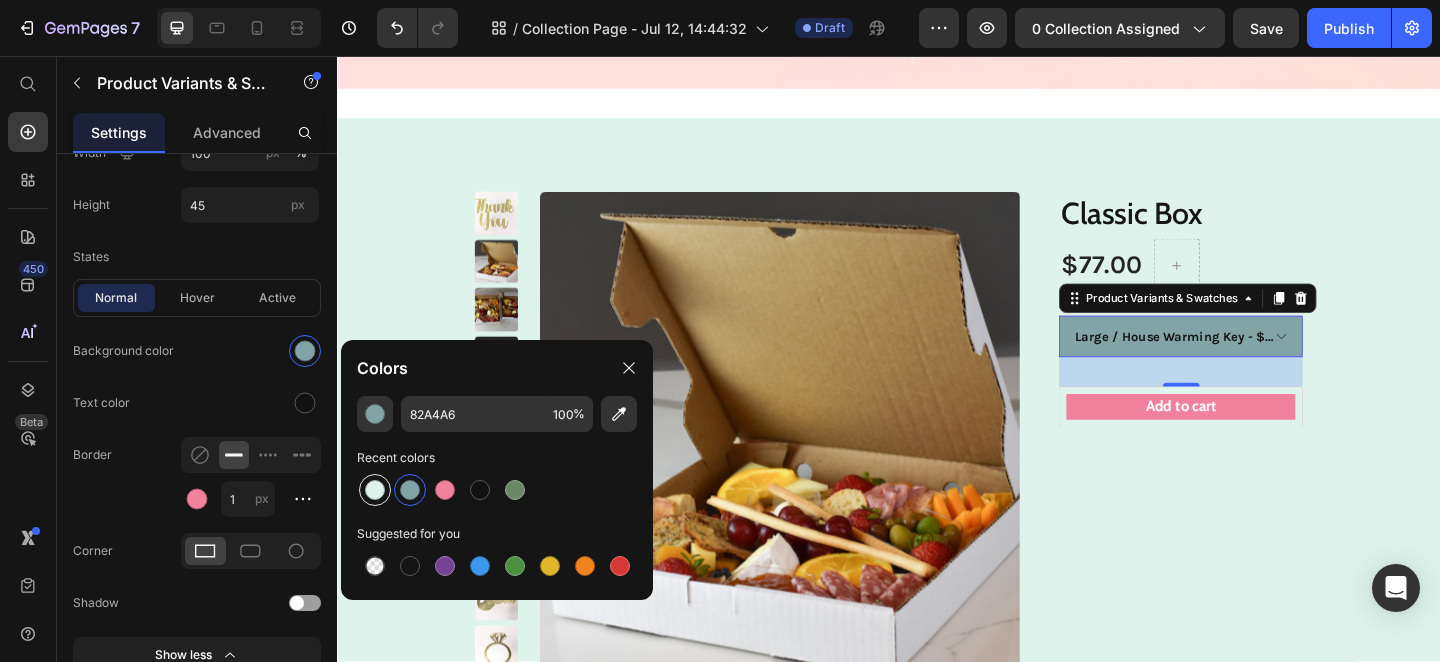 click at bounding box center (375, 490) 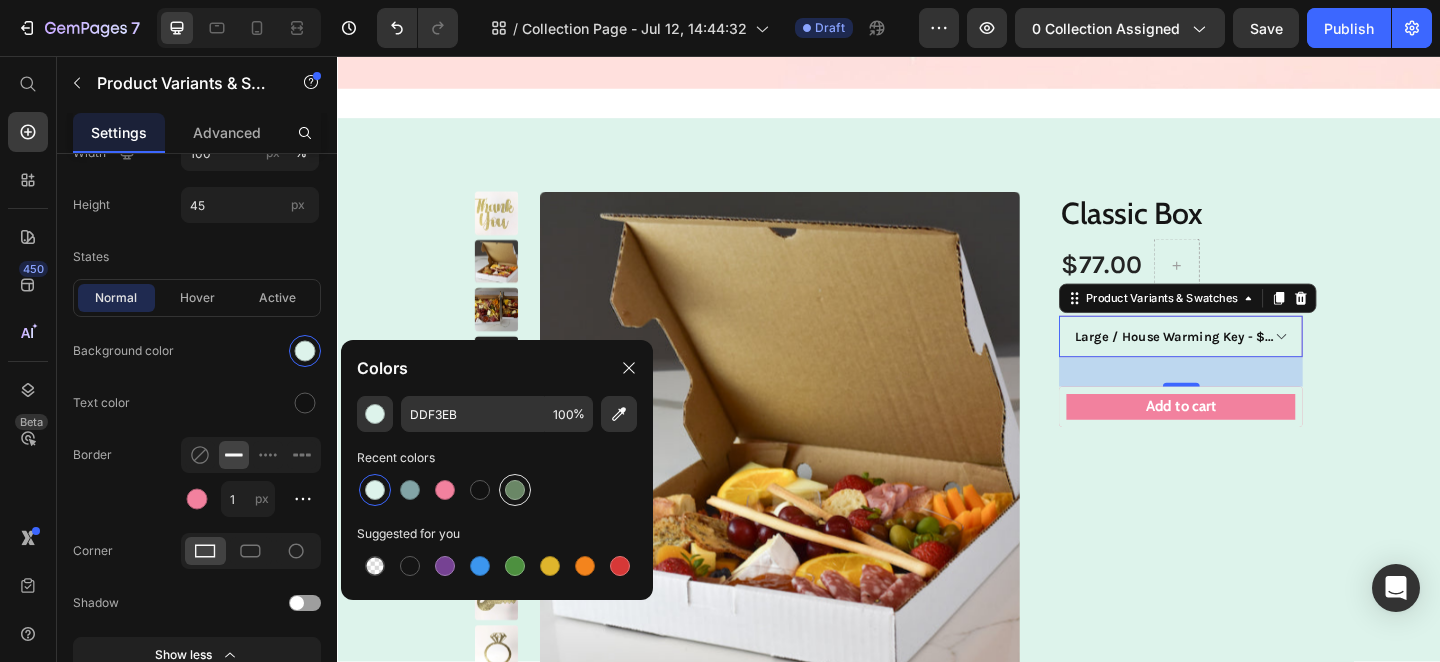 click at bounding box center (515, 490) 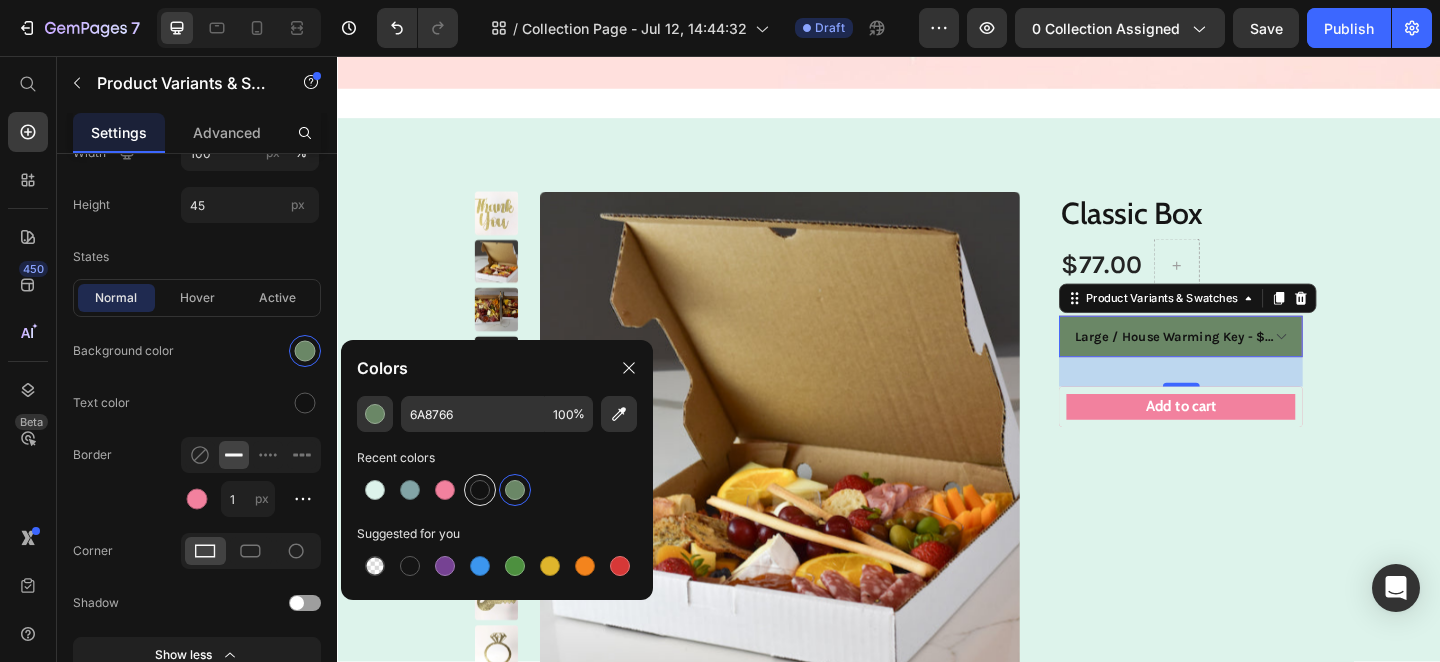 click at bounding box center (480, 490) 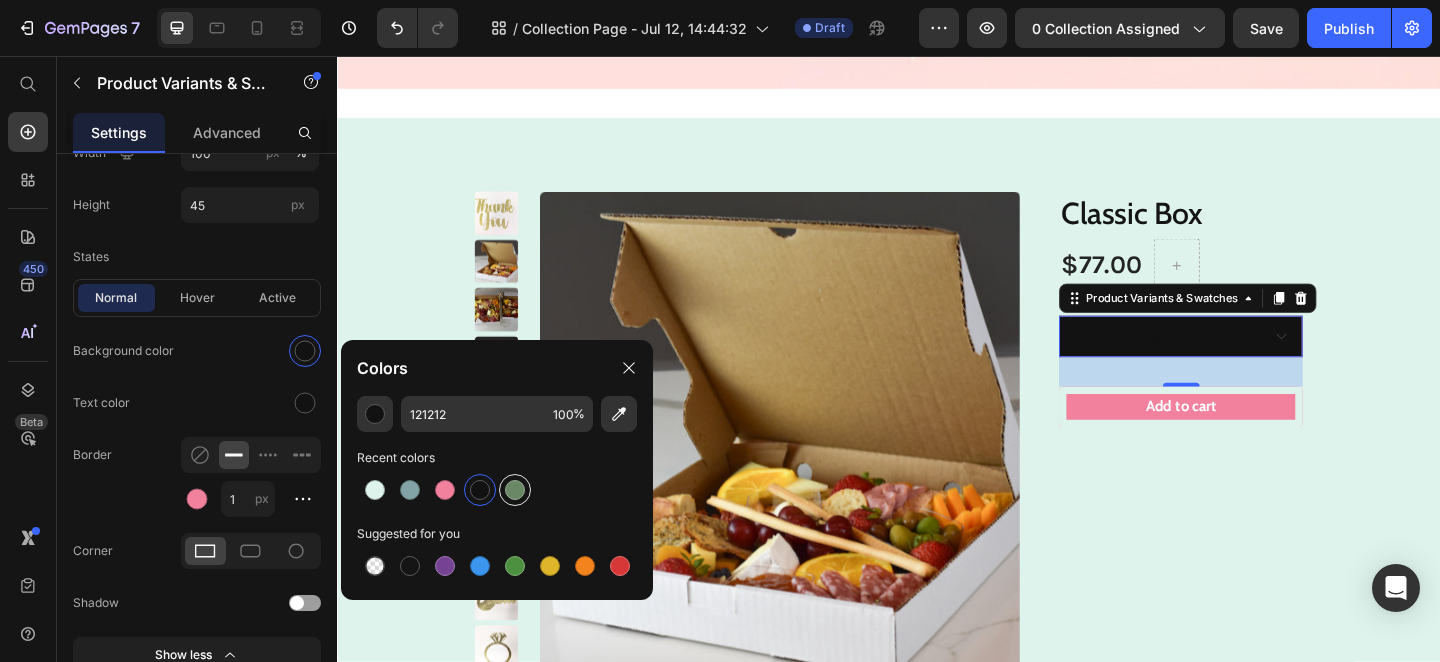 click at bounding box center (515, 490) 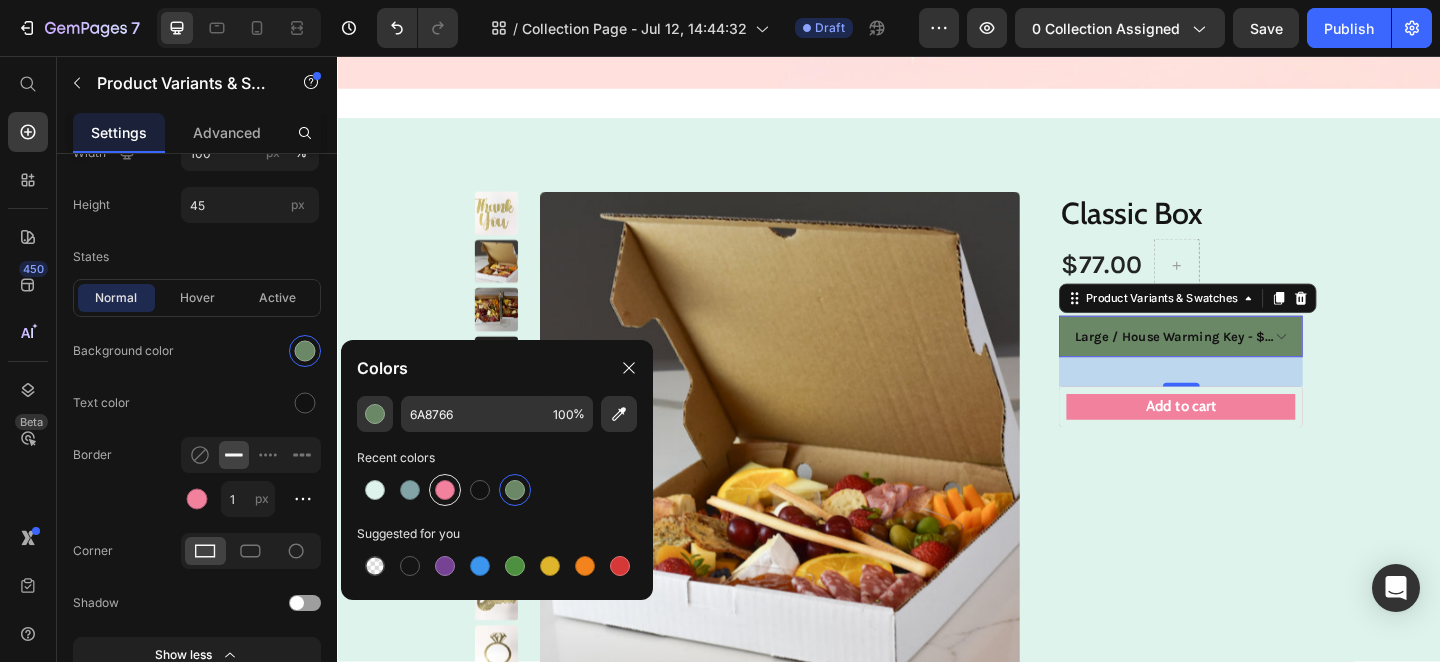 click at bounding box center [445, 490] 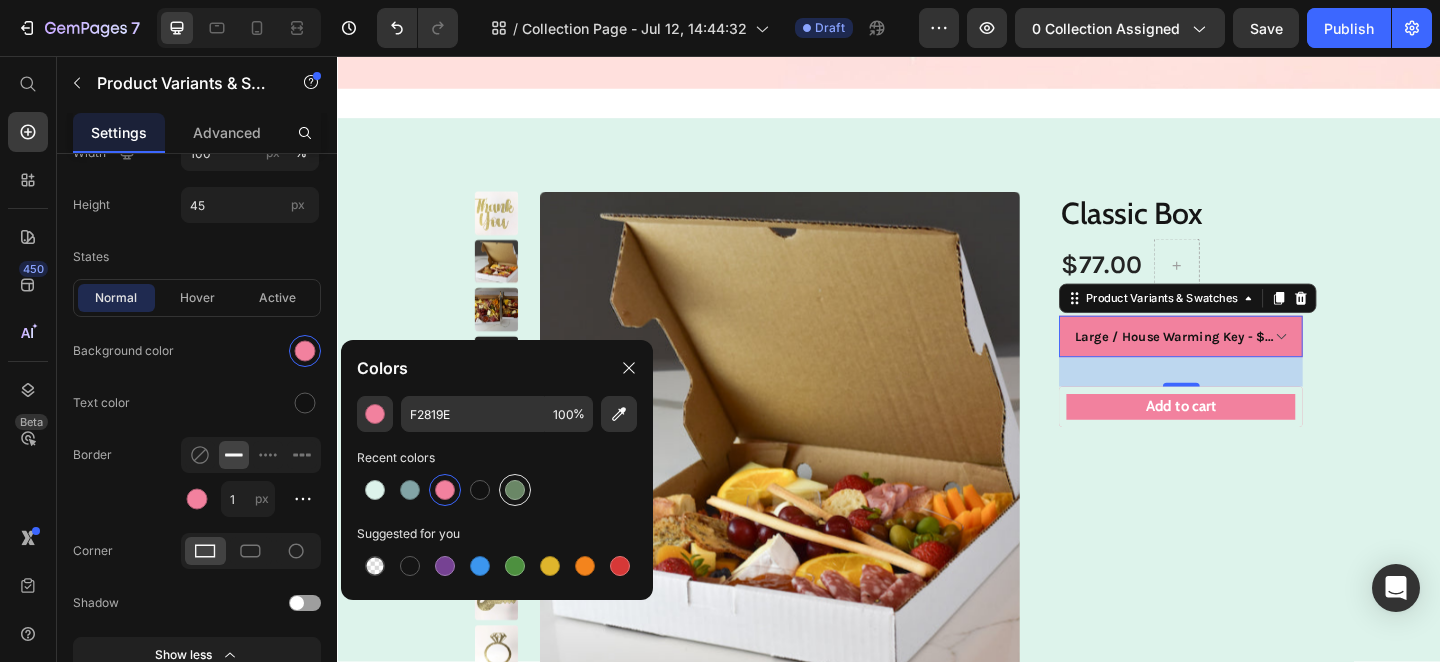 click at bounding box center [515, 490] 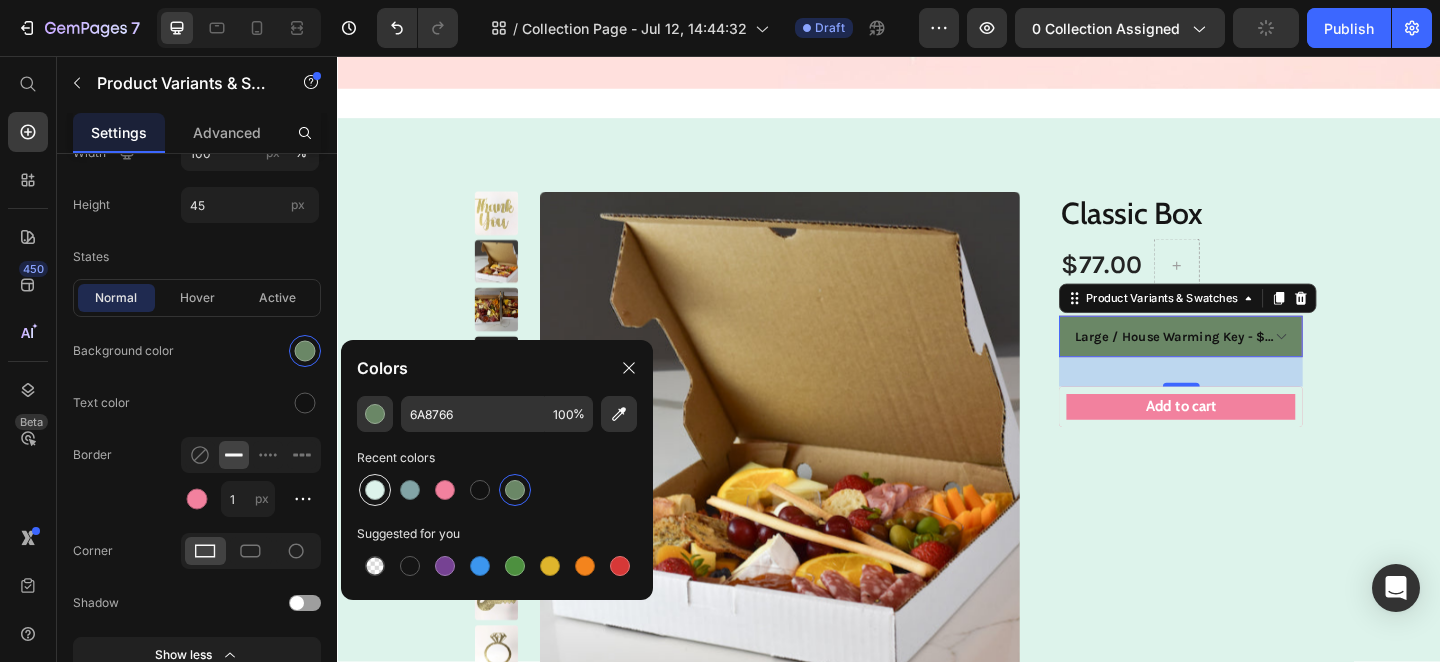 click at bounding box center [375, 490] 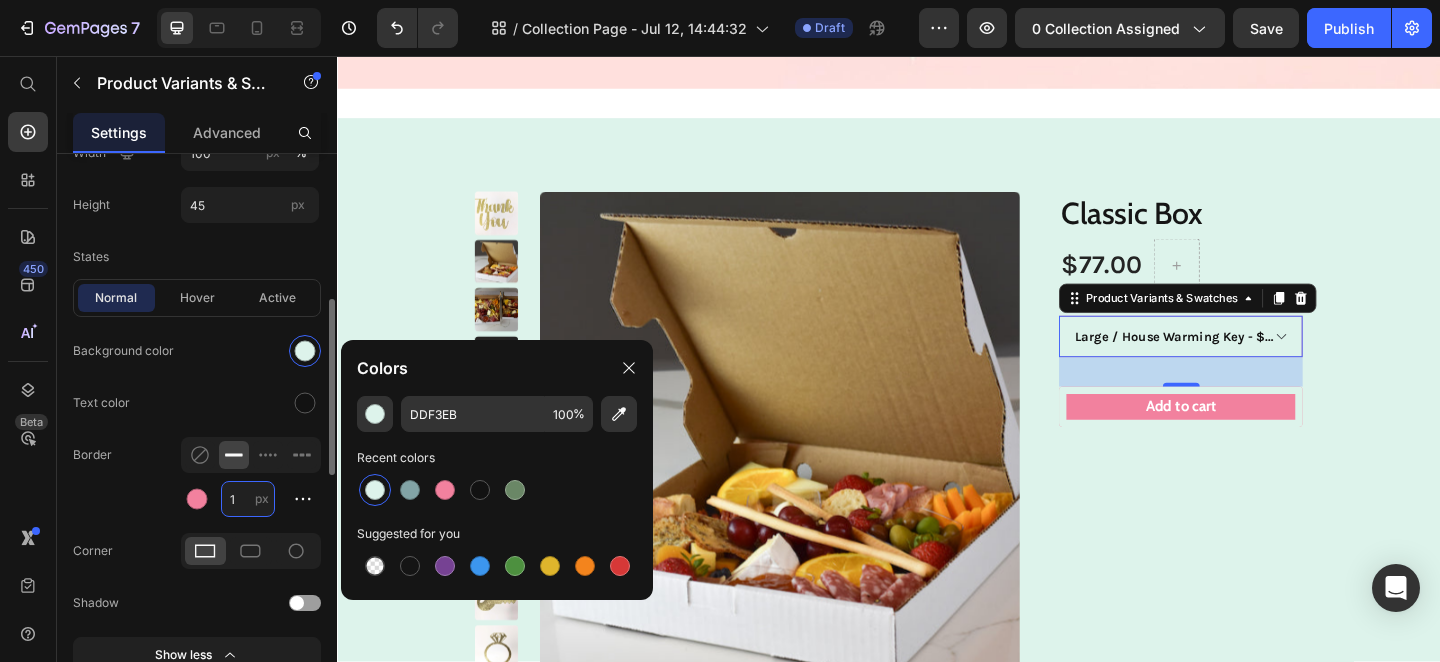 click on "1" at bounding box center (248, 499) 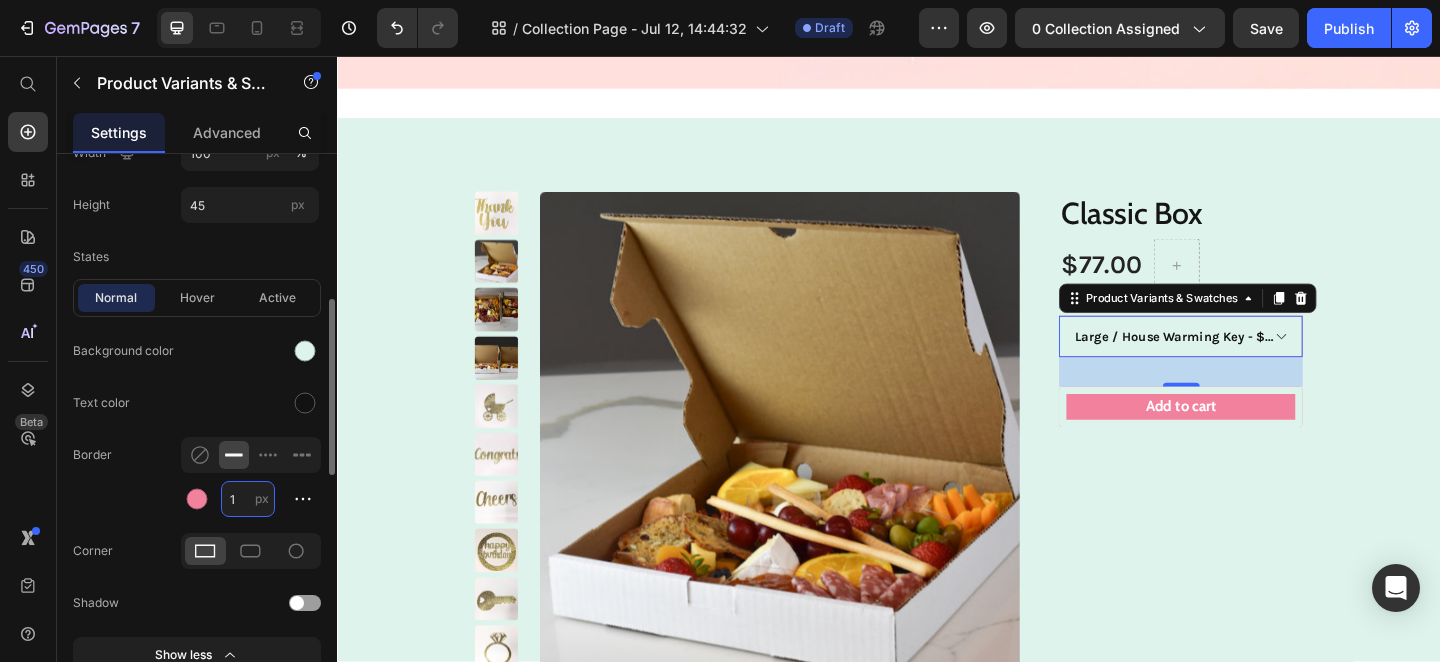 type on "9" 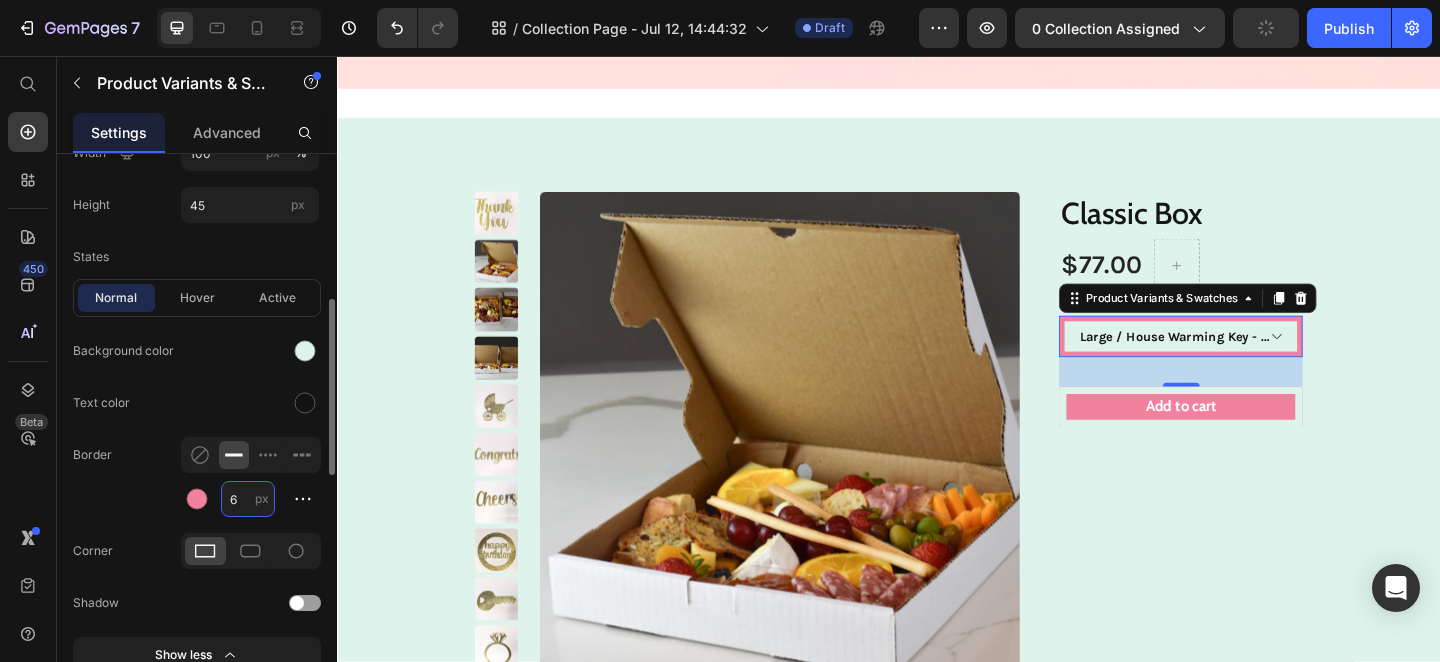 type on "1" 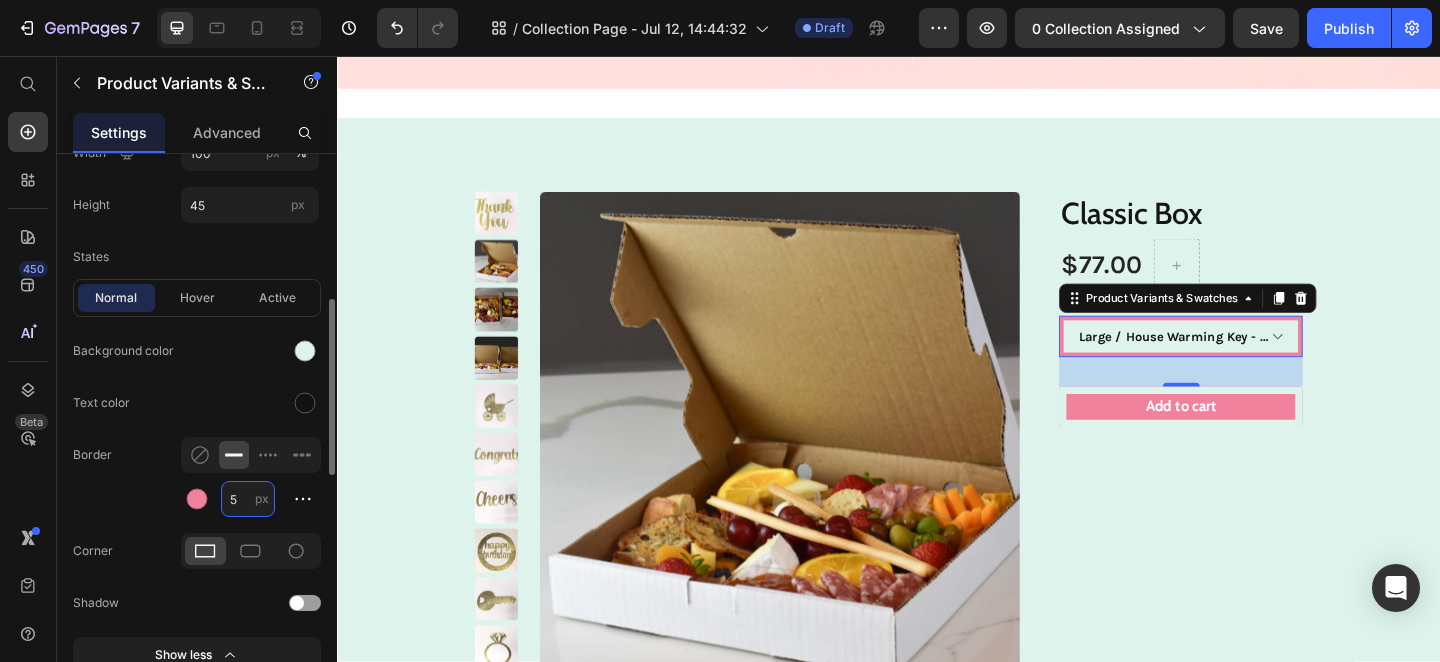 type on "5" 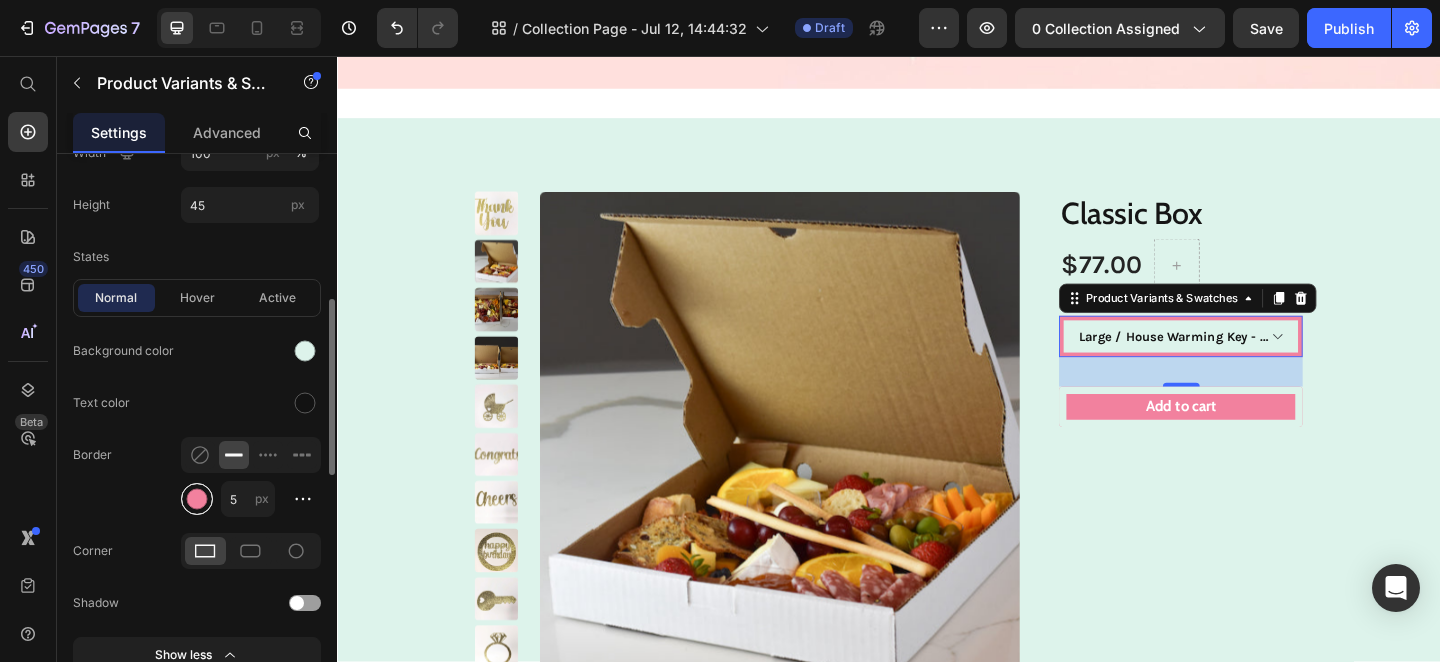 click at bounding box center (197, 499) 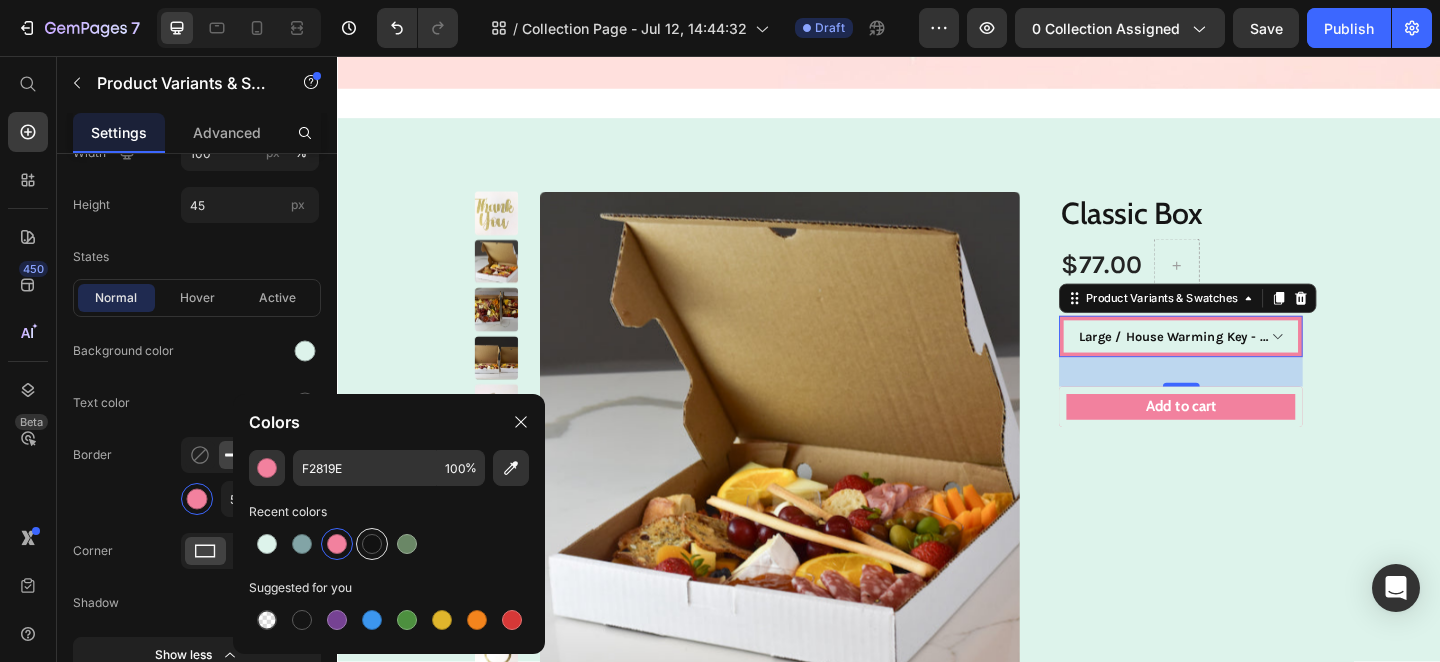 click at bounding box center [372, 544] 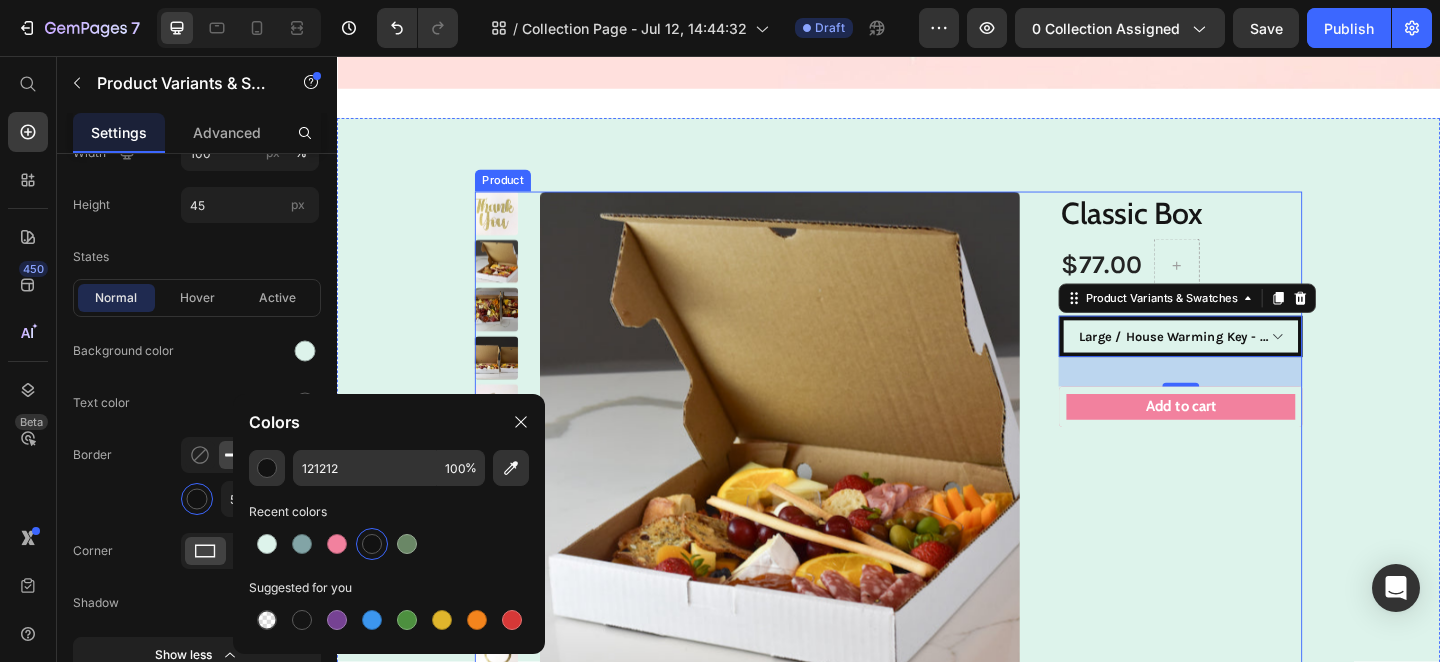 click on "Classic Box Product Title $77.00 Product Price
Row Small / None - $50.00  Small / Baby Carriage - $52.00  Small / Cheers - $52.00  Small / Congratulations - $52.00  Small / House Warming Key - $52.00  Small / Happy Birthday - $52.00  Small / Ring - $52.00  Small / Best Wishes - $50.00  Small / Thank You - $50.00  Large / None - $75.00  Large / Baby Carriage - $77.00  Large / Cheers - $77.00  Large / Congratulations - $77.00  Large / House Warming Key - $77.00  Large / Happy Birthday - $77.00  Large / Ring - $77.00  Large / Best Wishes - $77.00  Large / Thank You - $77.00  Party Size / None - $140.00  Party Size / Baby Carriage - $142.00  Party Size / Cheers - $142.00  Party Size / Congratulations - $142.00  Party Size / House Warming Key - $142.00  Party Size / Happy Birthday - $142.00  Party Size / Ring - $142.00  Party Size / Best Wishes - $142.00  Party Size / Thank You - $142.00  Small Gift Wrapped / None - $55.00  Small Gift Wrapped / Baby Carriage - $57.00  Product Variants & Swatches" at bounding box center (1238, 473) 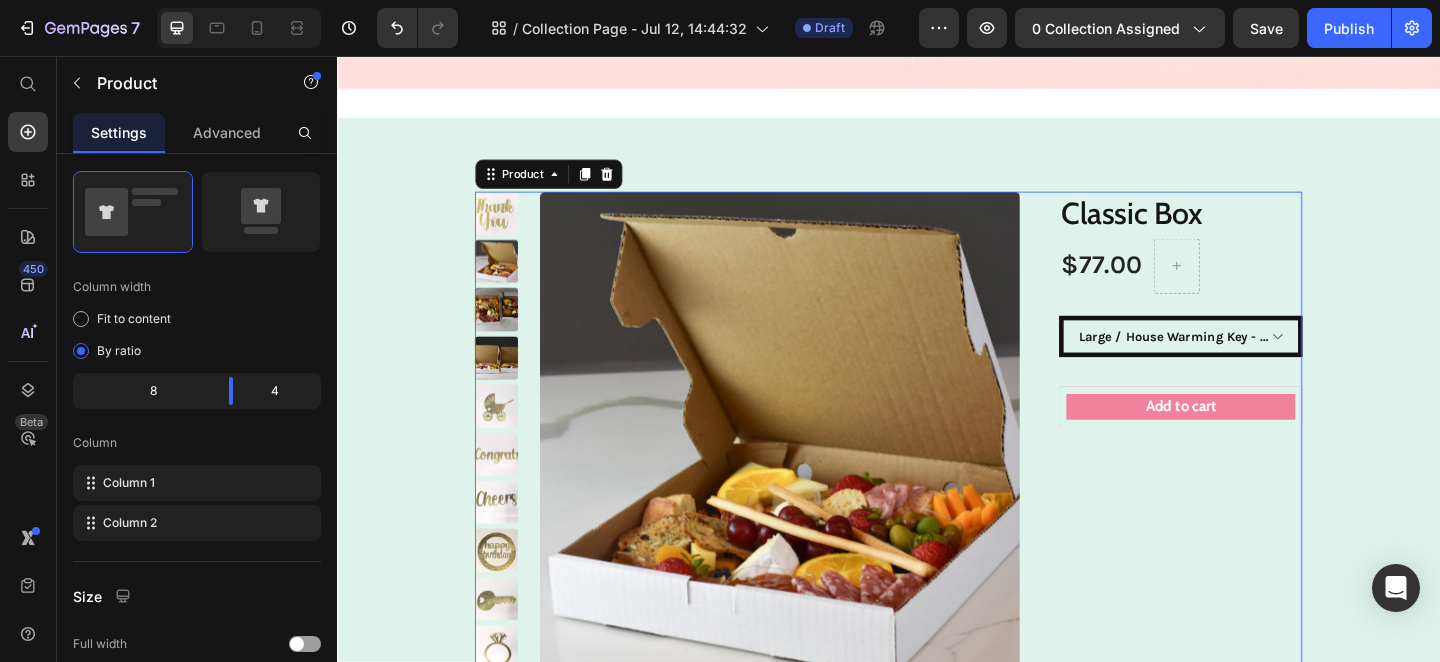 scroll, scrollTop: 0, scrollLeft: 0, axis: both 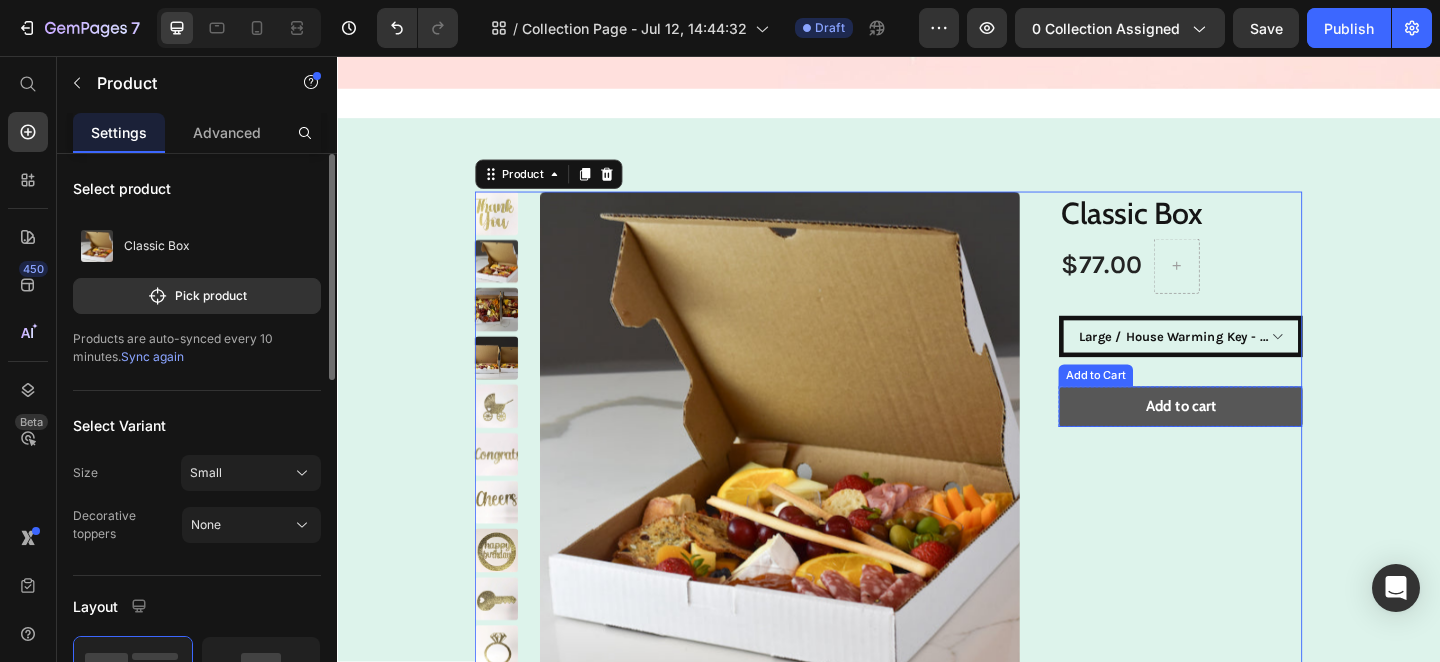 click on "Add to cart" at bounding box center (1254, 438) 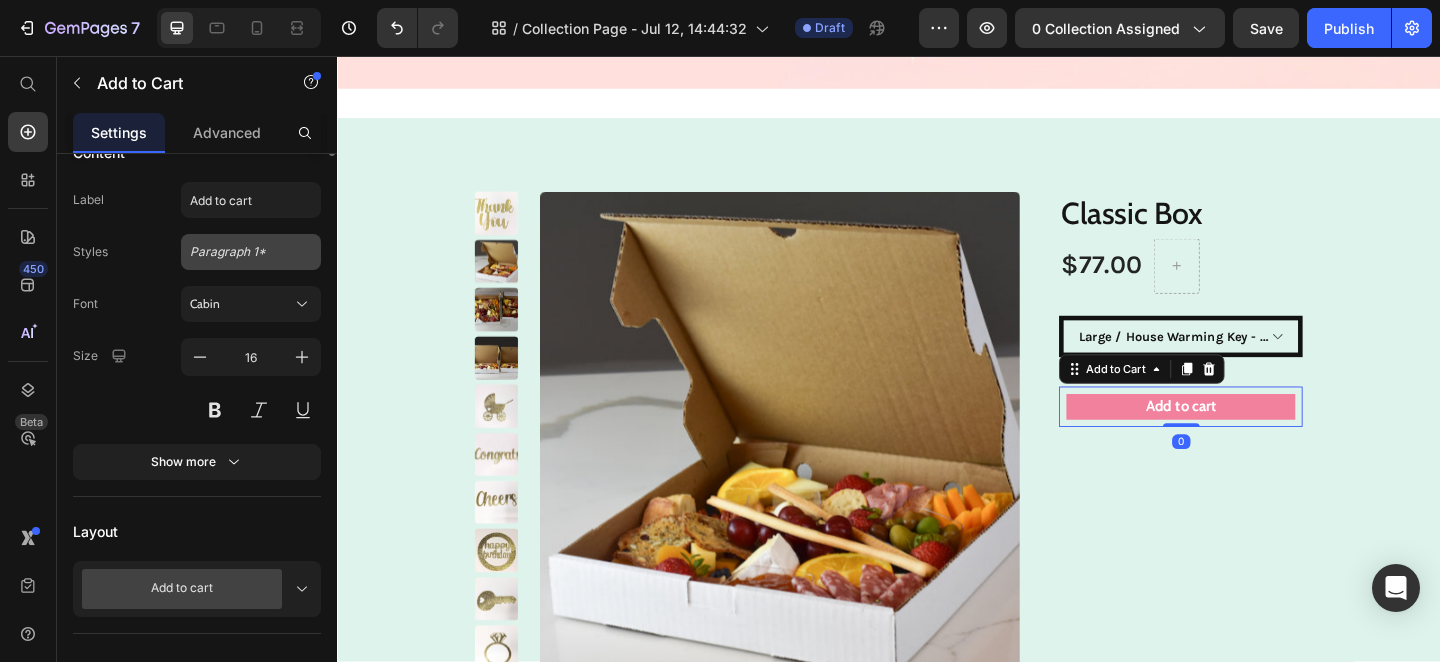 scroll, scrollTop: 258, scrollLeft: 0, axis: vertical 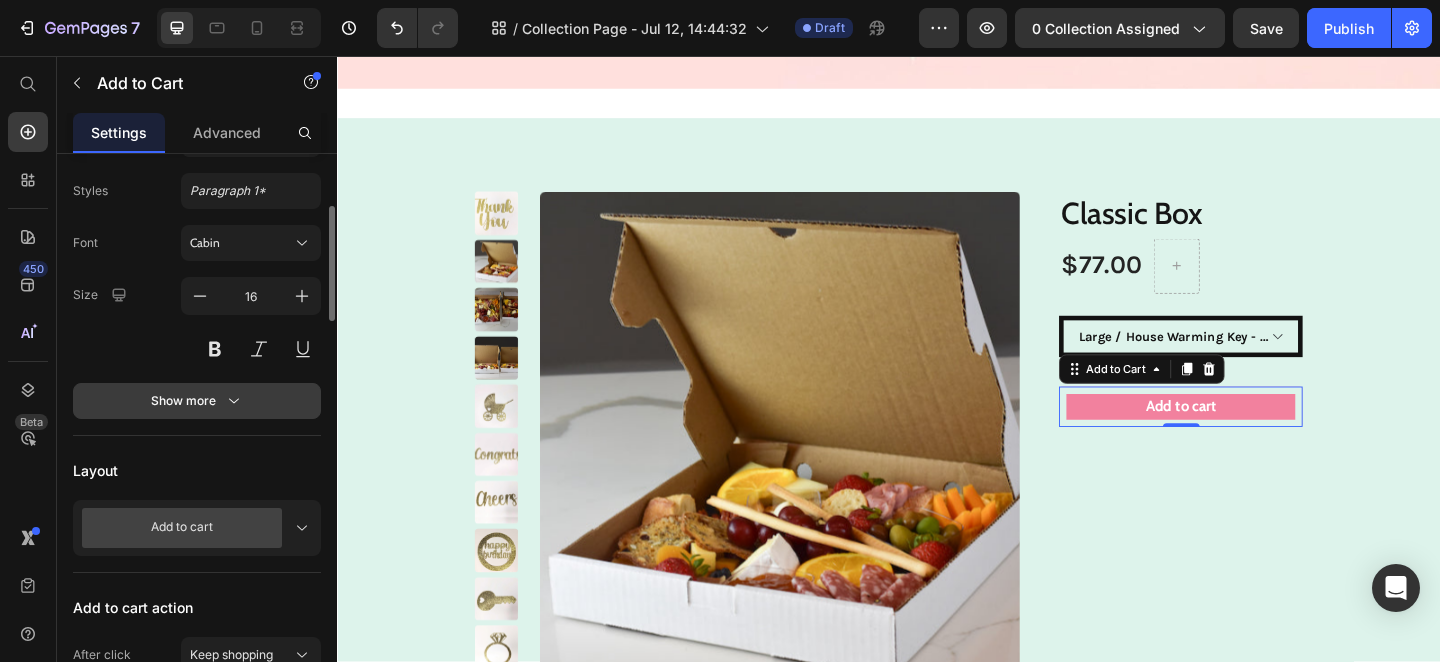click on "Show more" at bounding box center [197, 401] 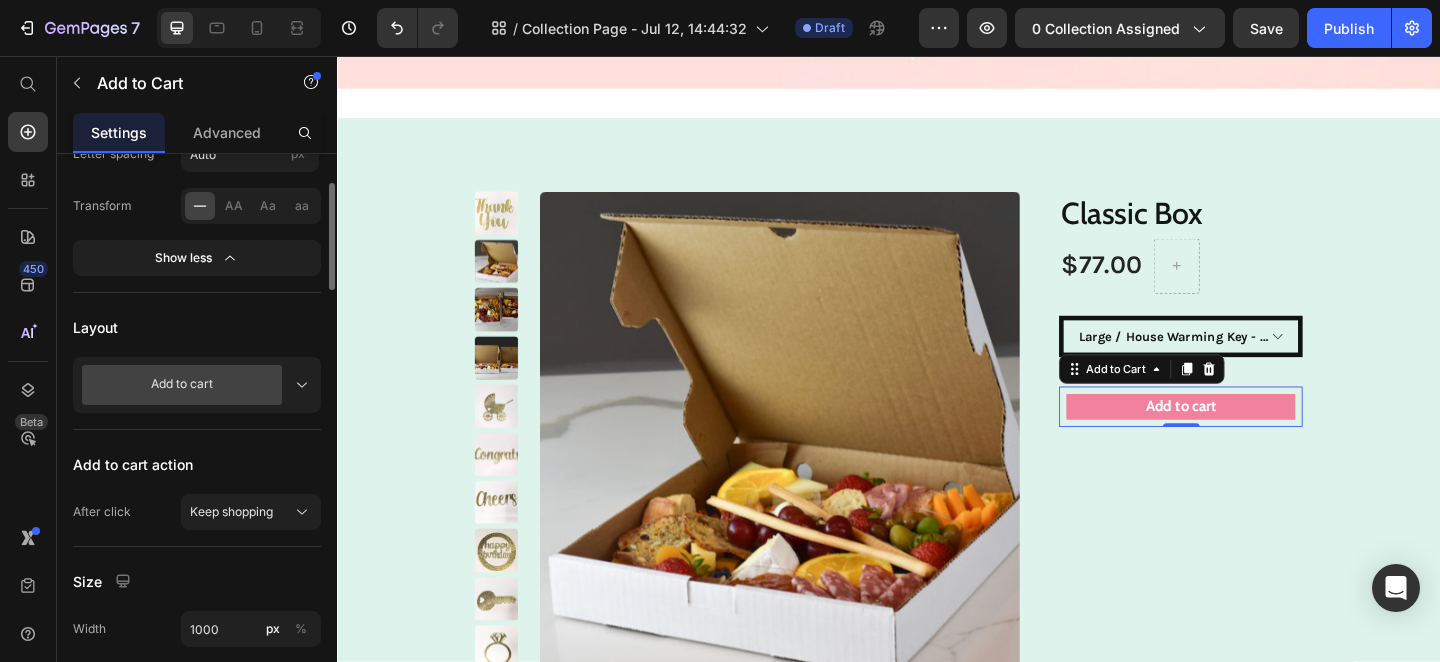 scroll, scrollTop: 703, scrollLeft: 0, axis: vertical 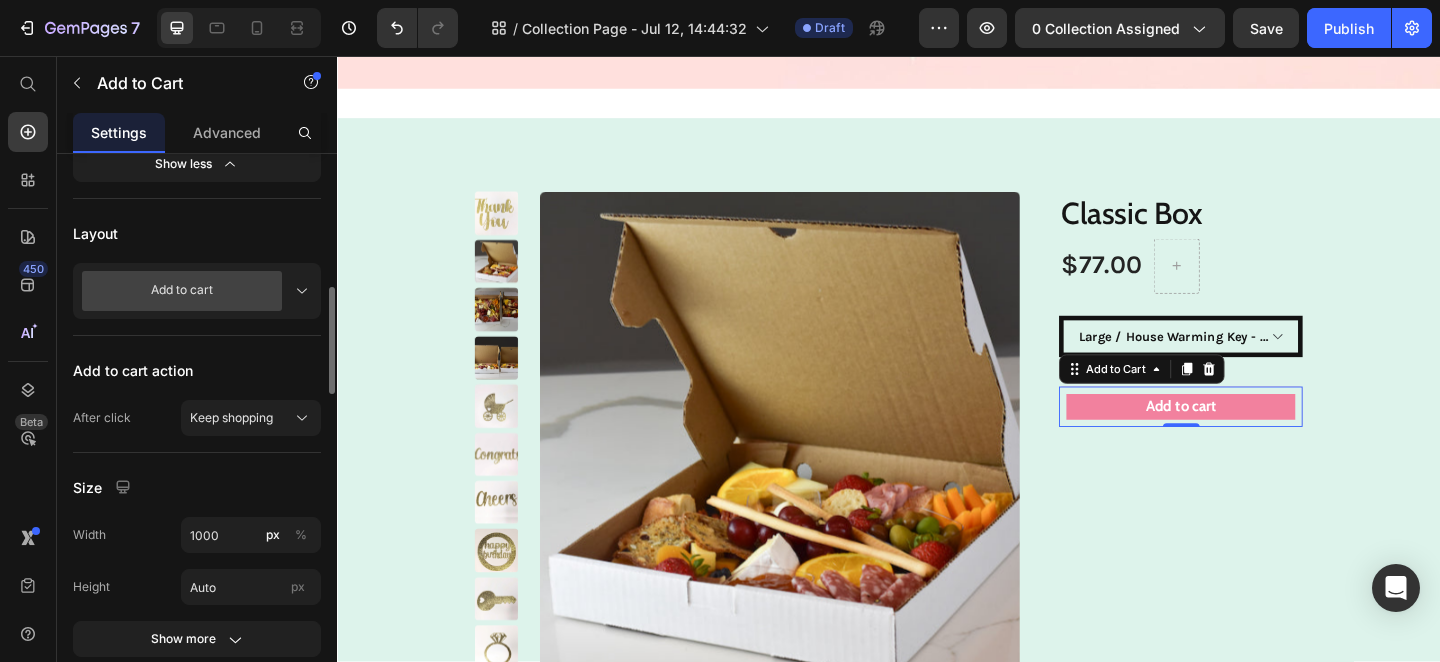 click 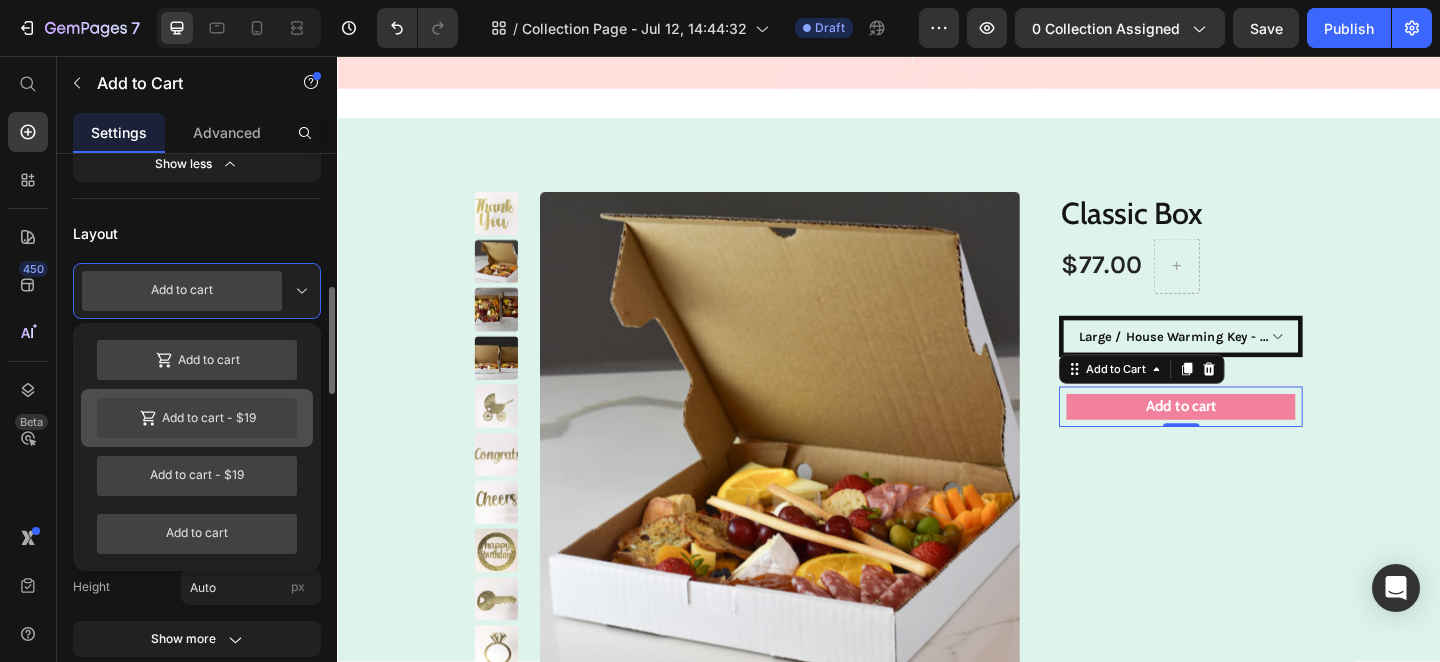 click on "Add to cart  -  $19" at bounding box center (197, 418) 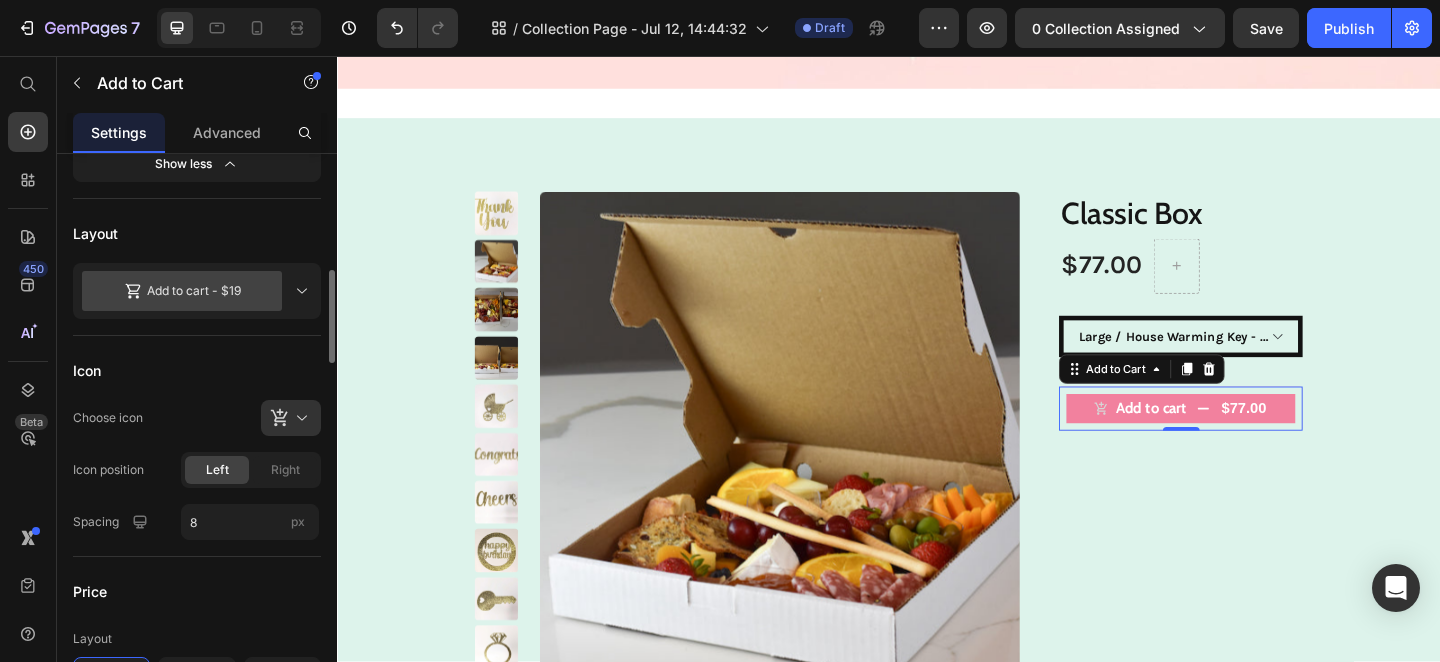 click on "Add to cart  -  $19" at bounding box center [197, 291] 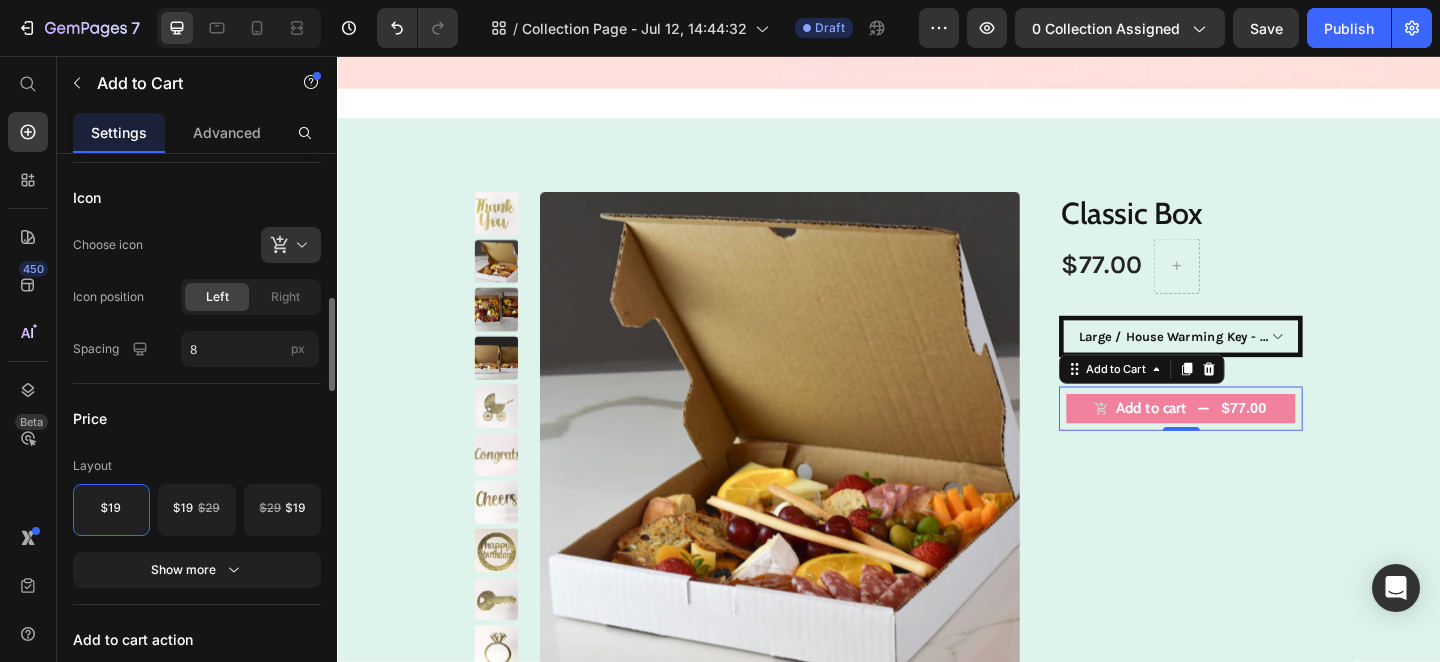 scroll, scrollTop: 922, scrollLeft: 0, axis: vertical 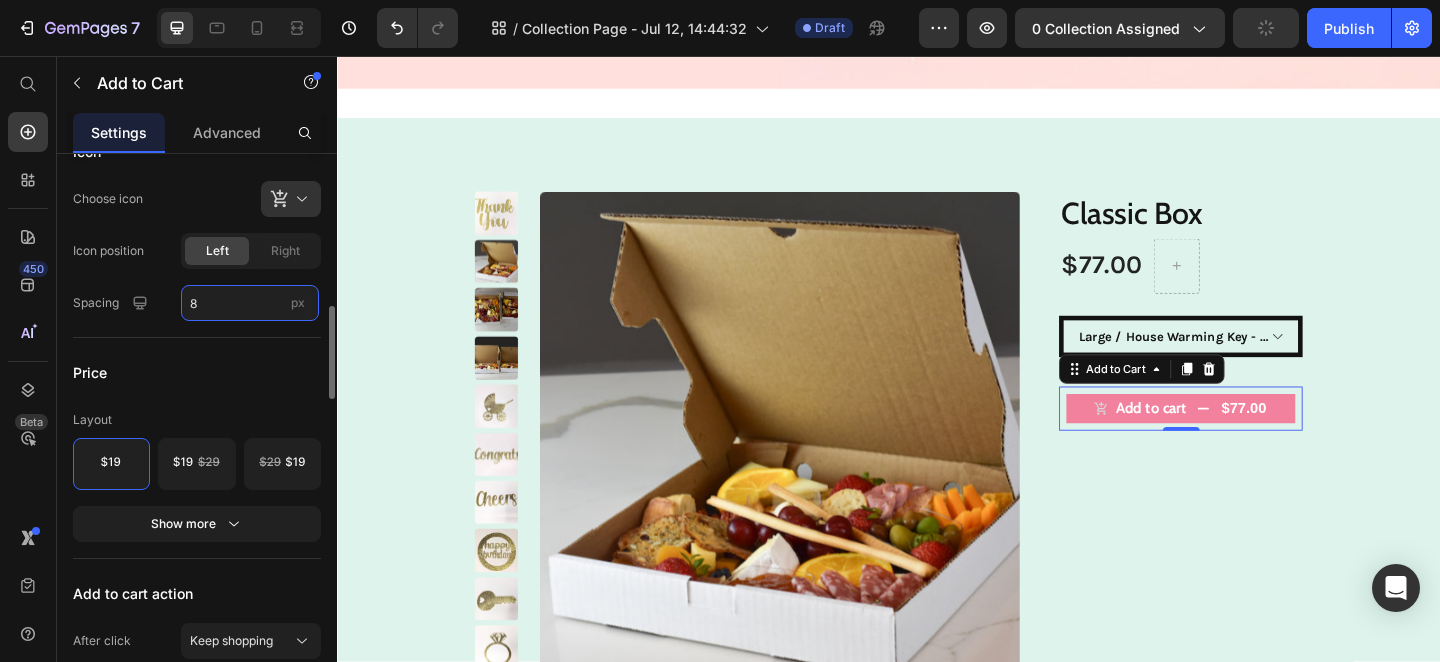 click on "8" at bounding box center (250, 303) 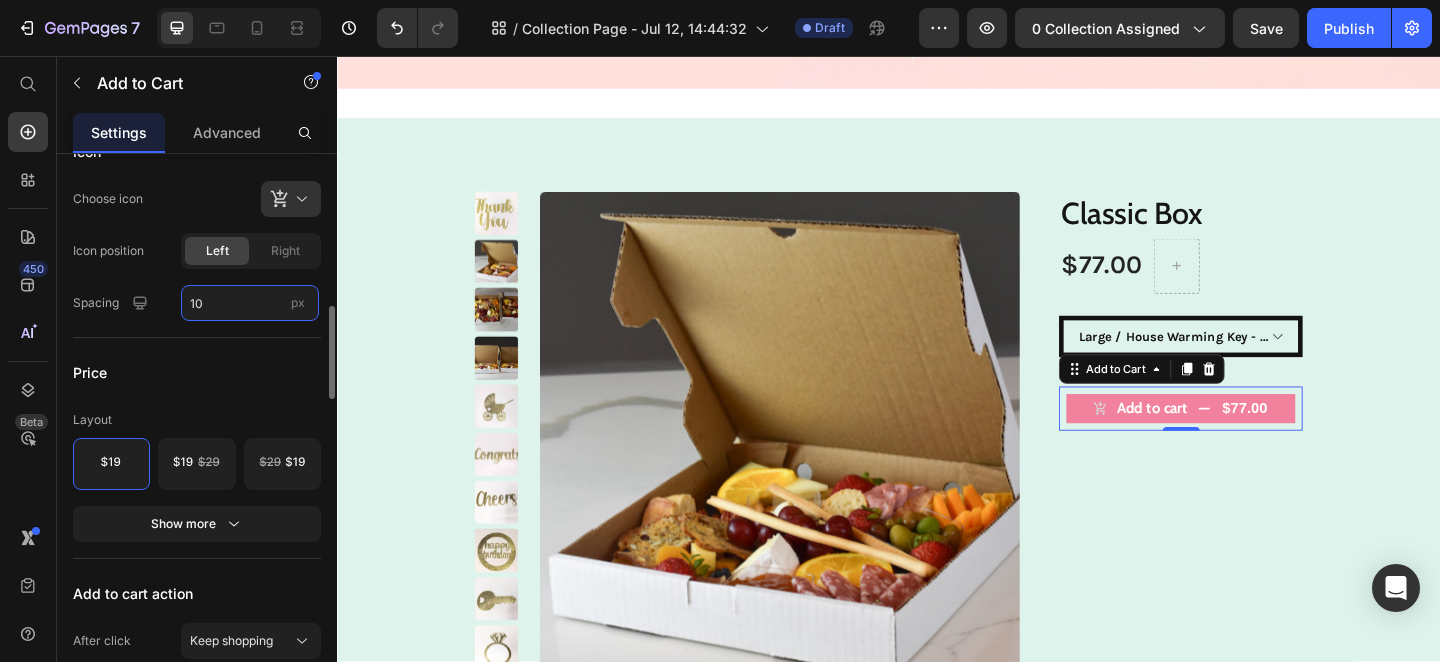 type on "10" 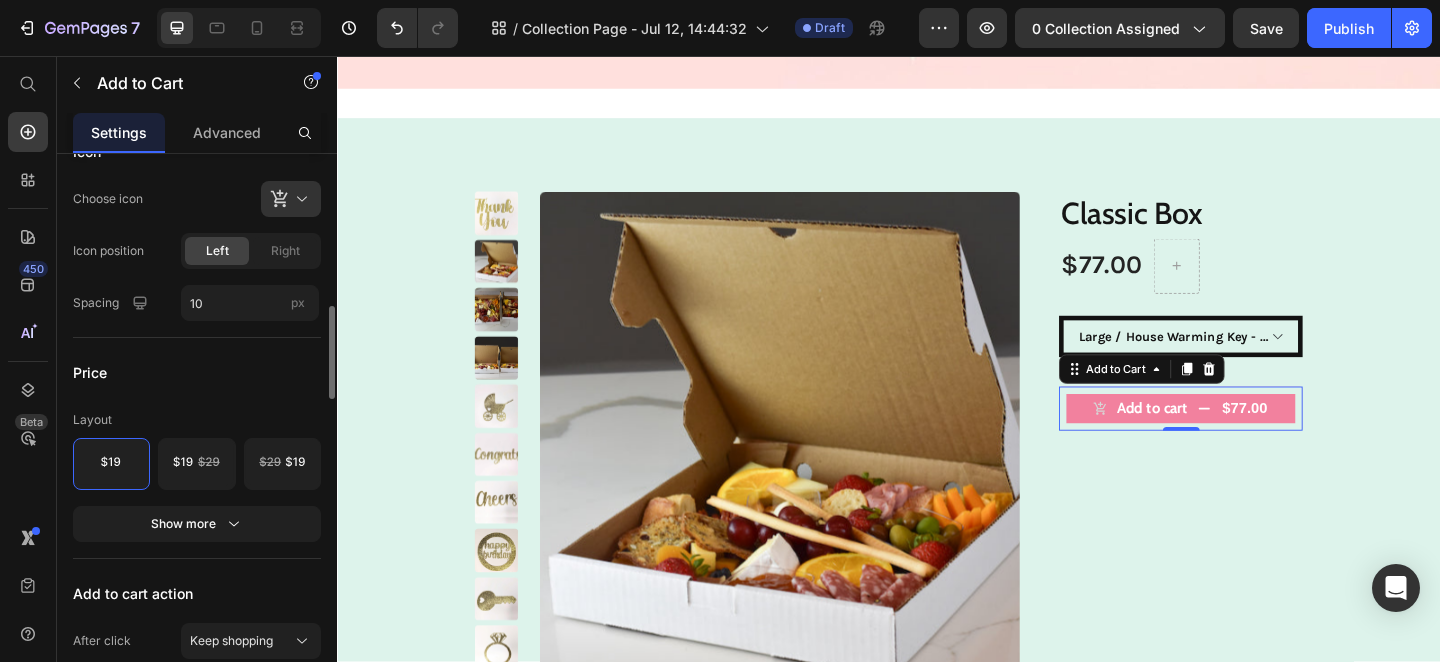 click on "Price" at bounding box center (197, 372) 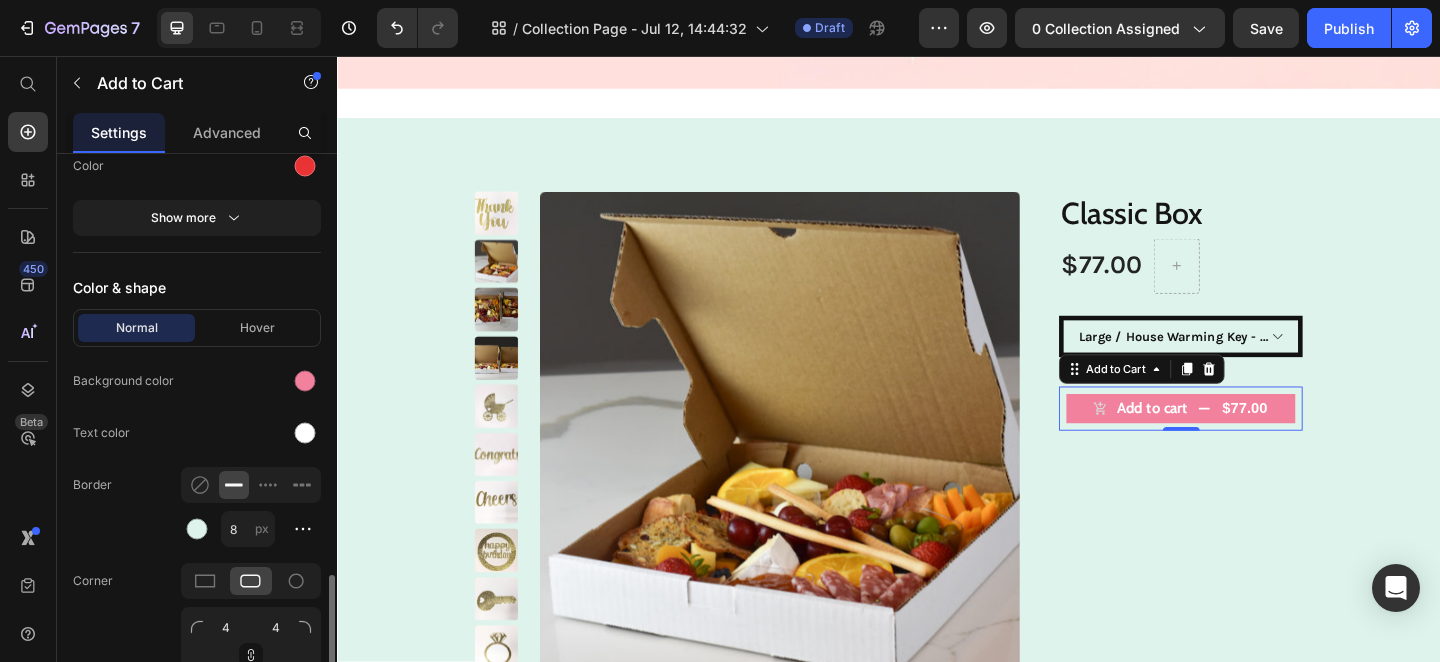 scroll, scrollTop: 2496, scrollLeft: 0, axis: vertical 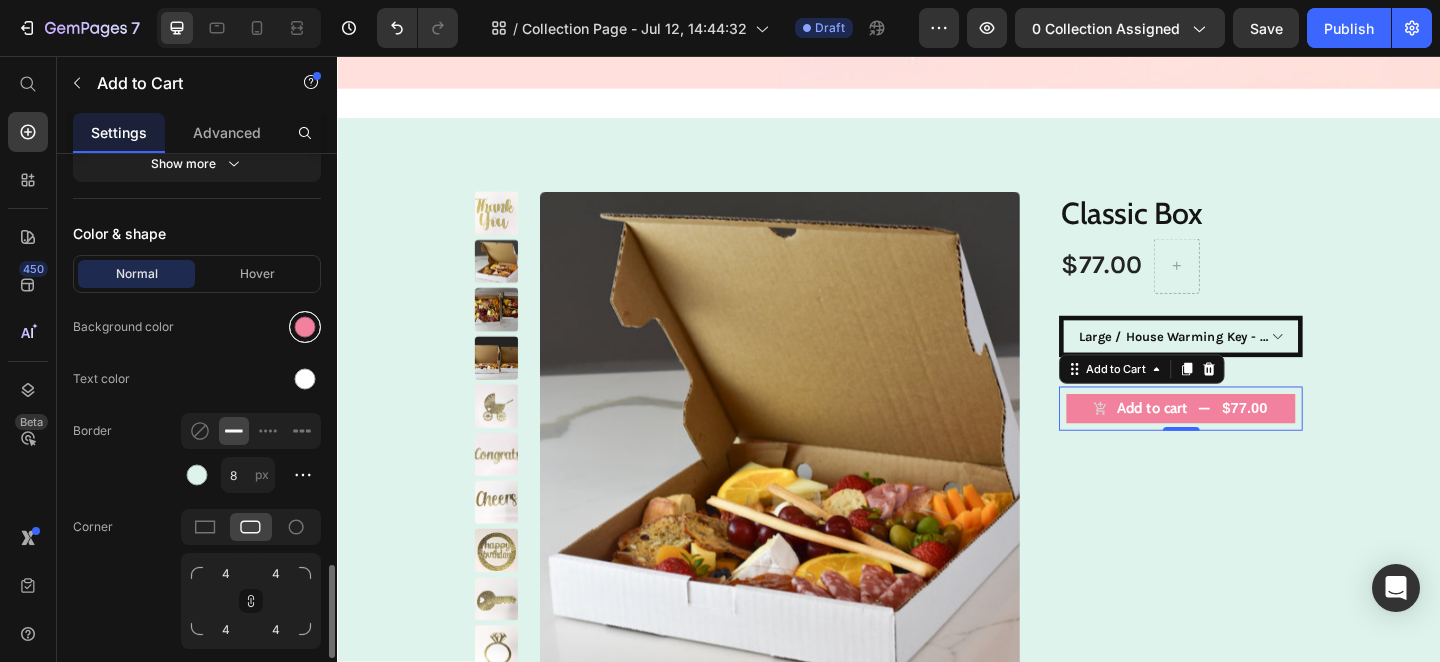 click at bounding box center (305, 327) 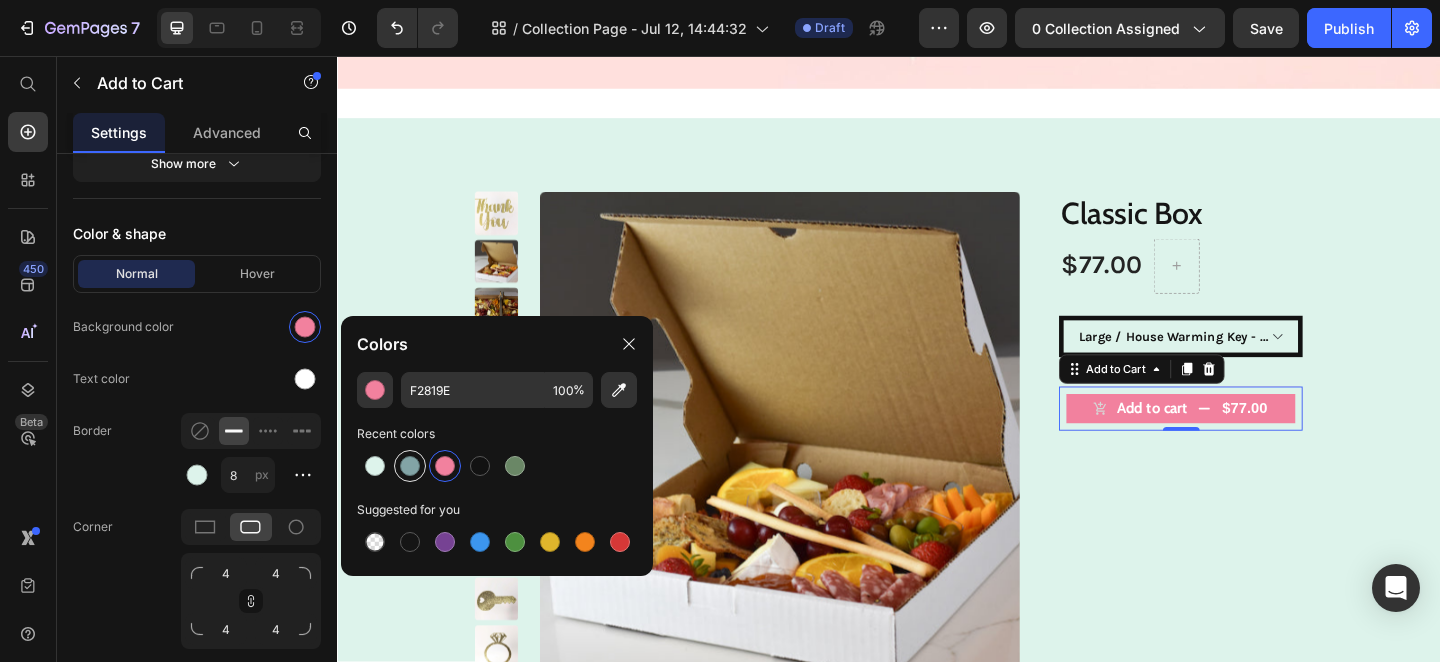 click at bounding box center (410, 466) 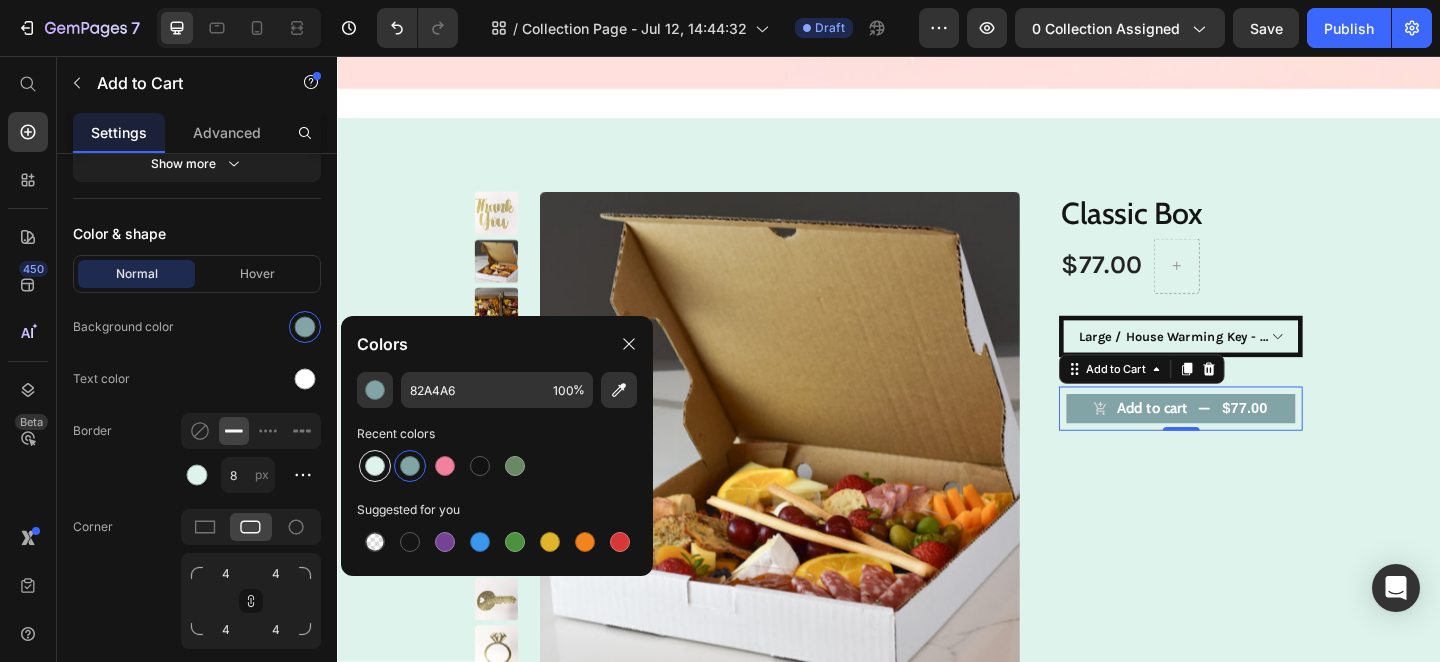 click at bounding box center [375, 466] 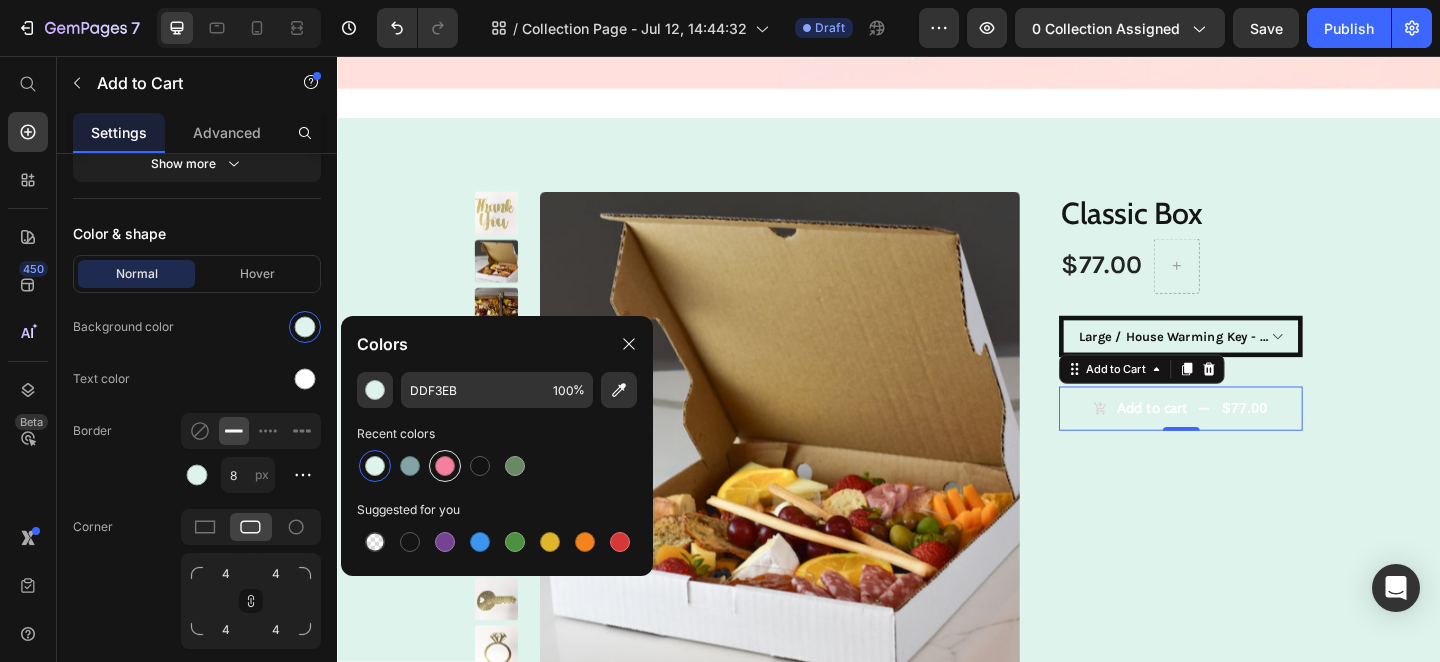 click at bounding box center [445, 466] 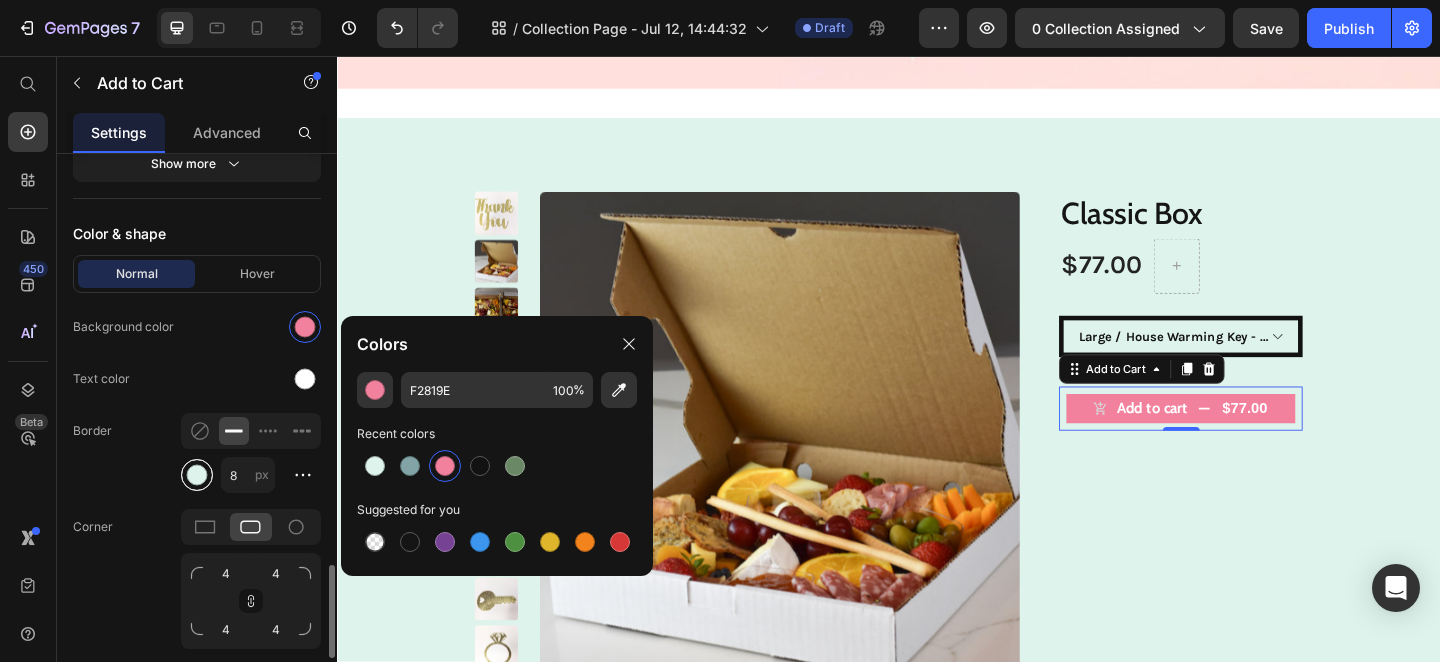 click at bounding box center (197, 475) 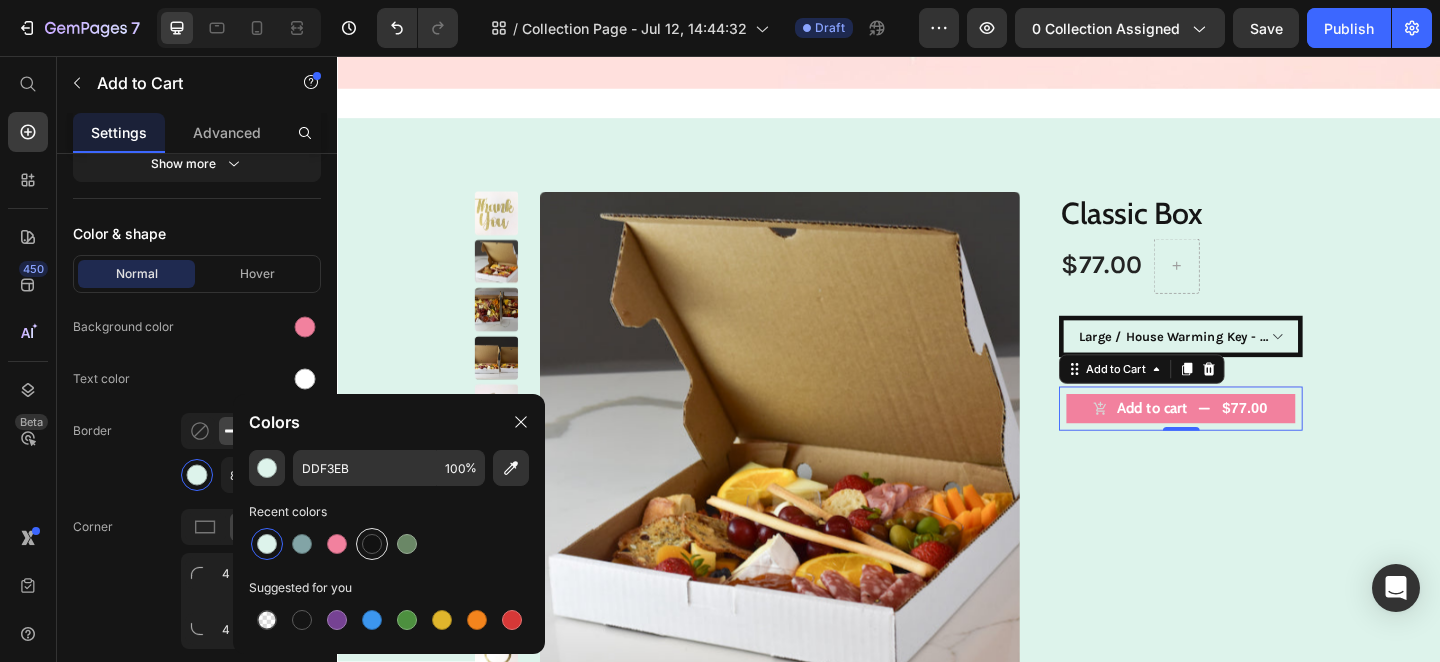click at bounding box center [372, 544] 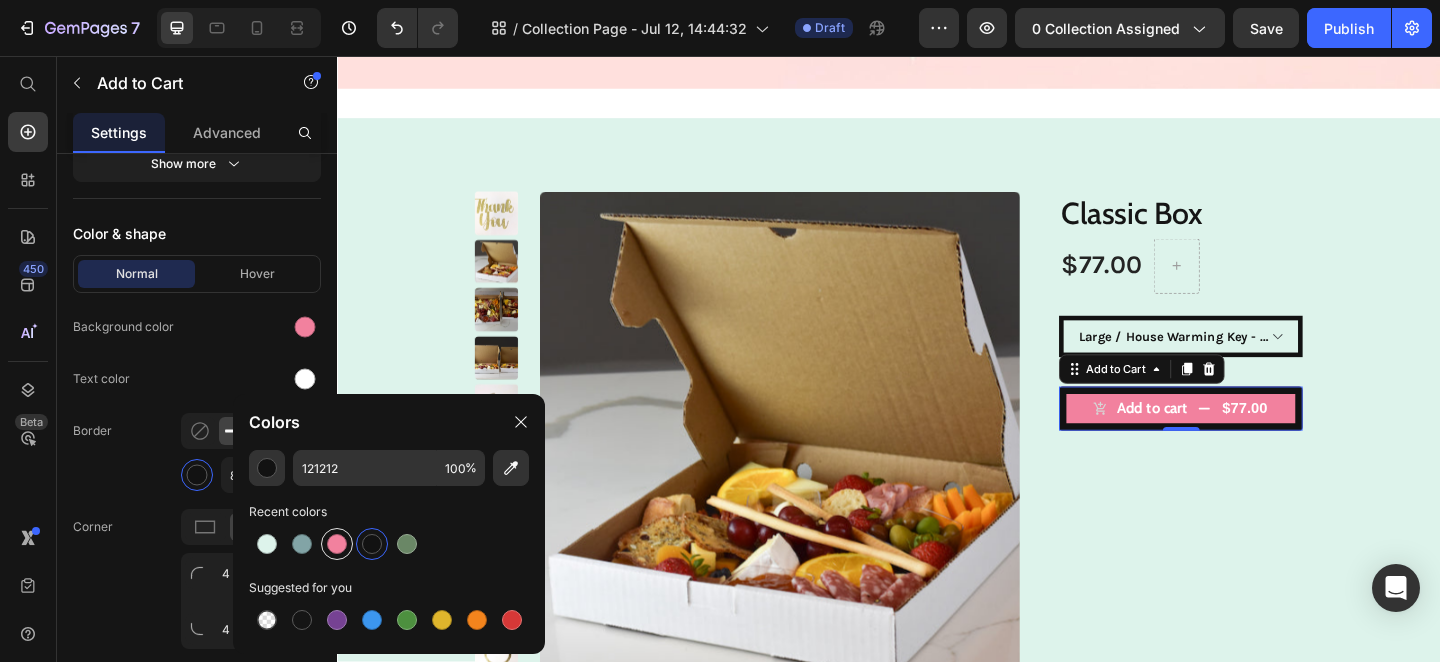 click at bounding box center [337, 544] 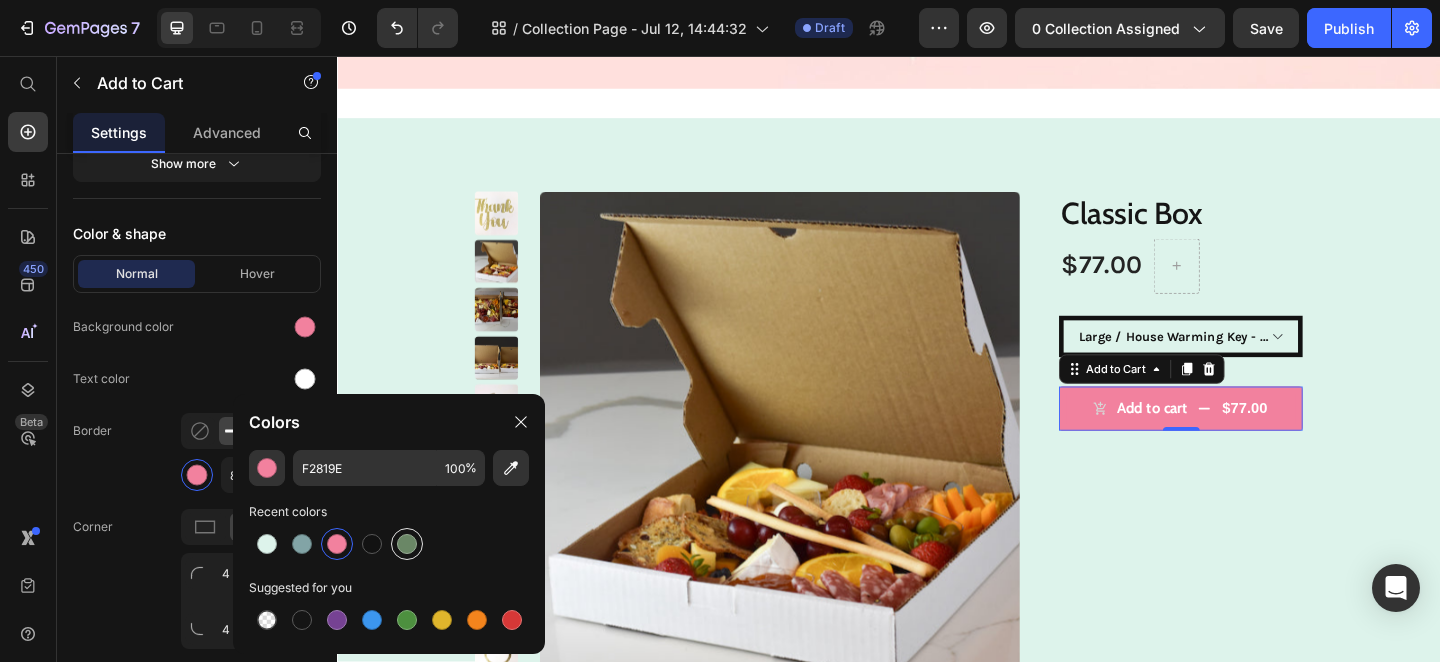 click at bounding box center (407, 544) 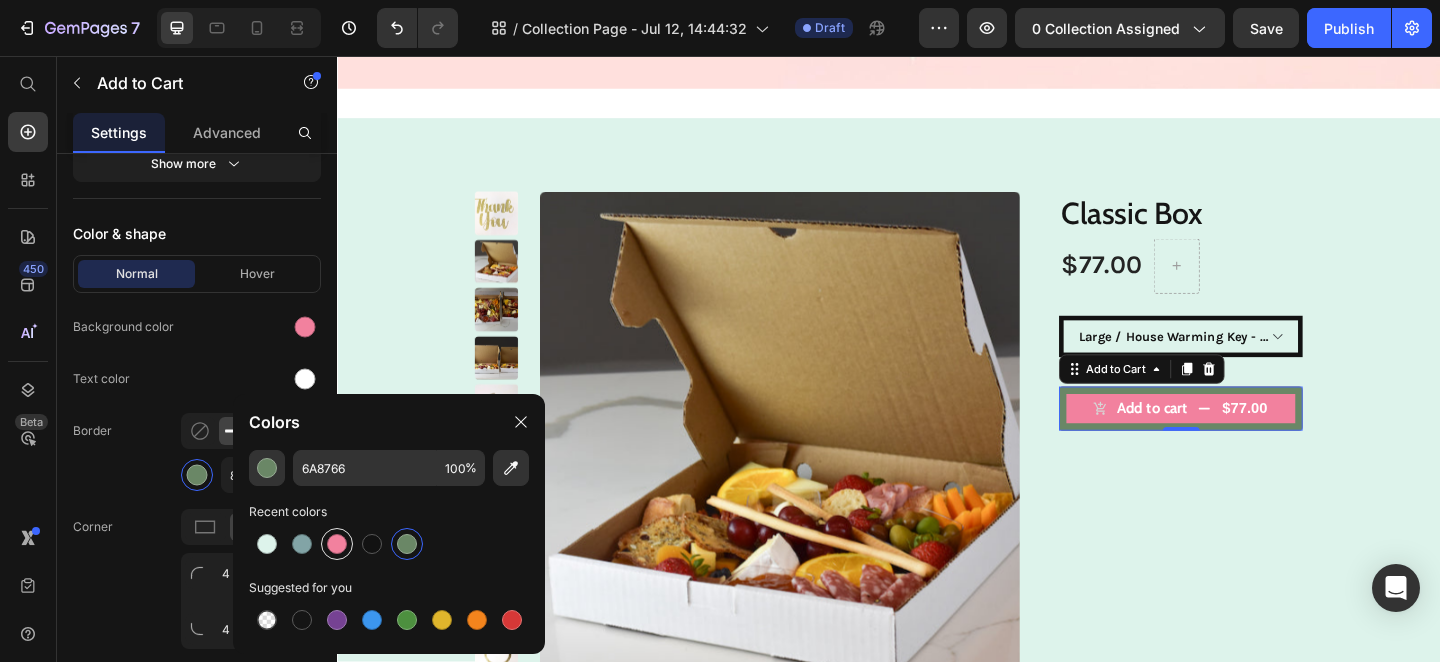 click at bounding box center (337, 544) 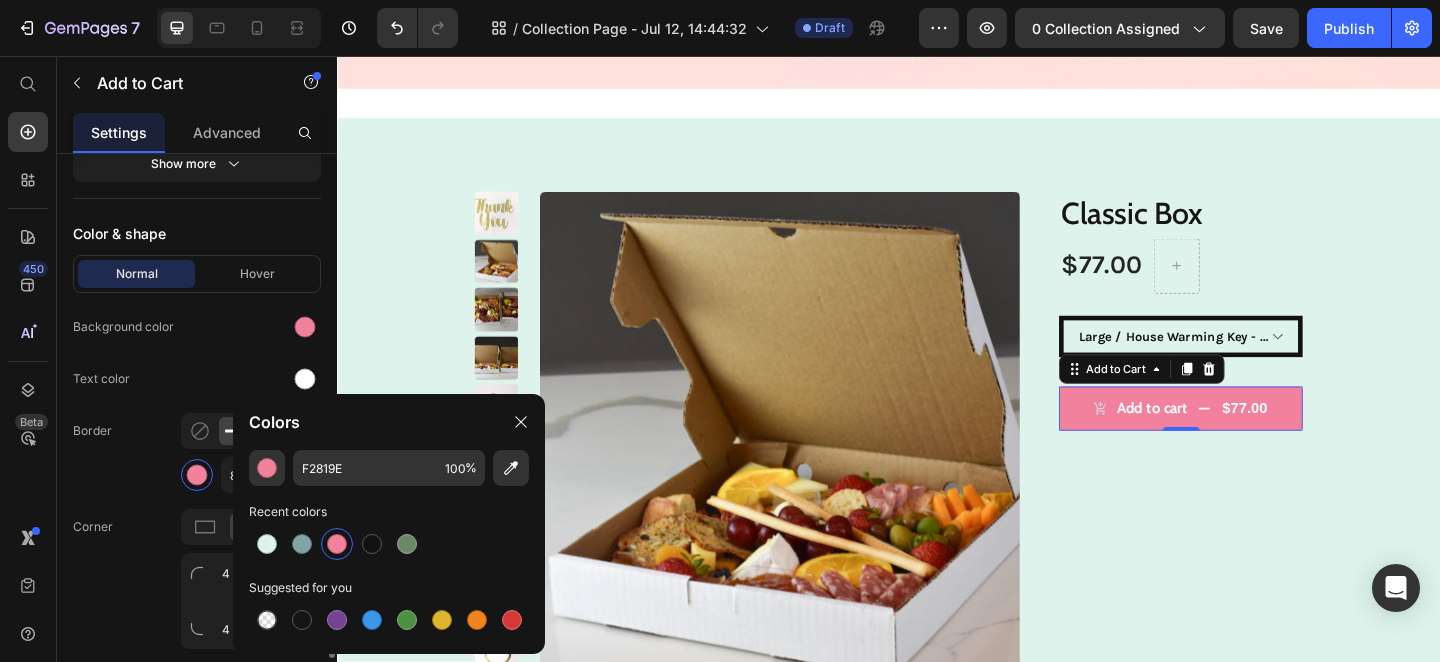 click on "Border 8 px" 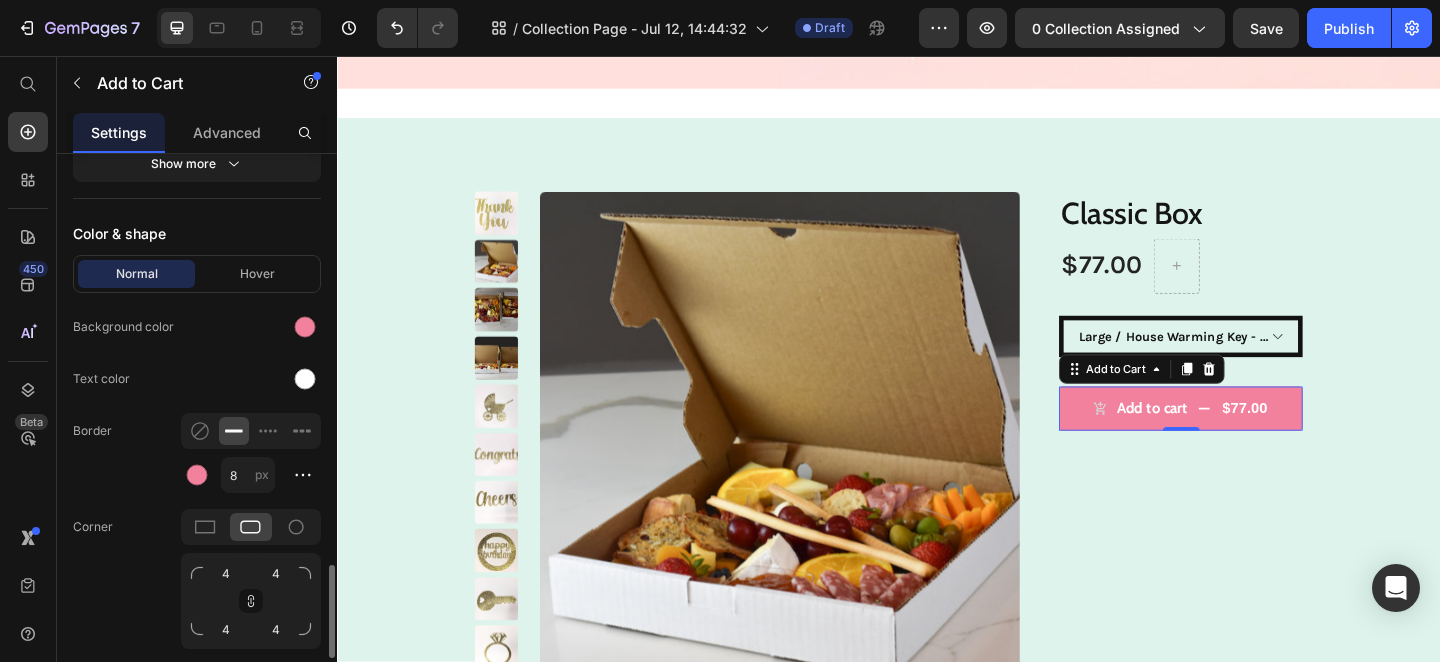click 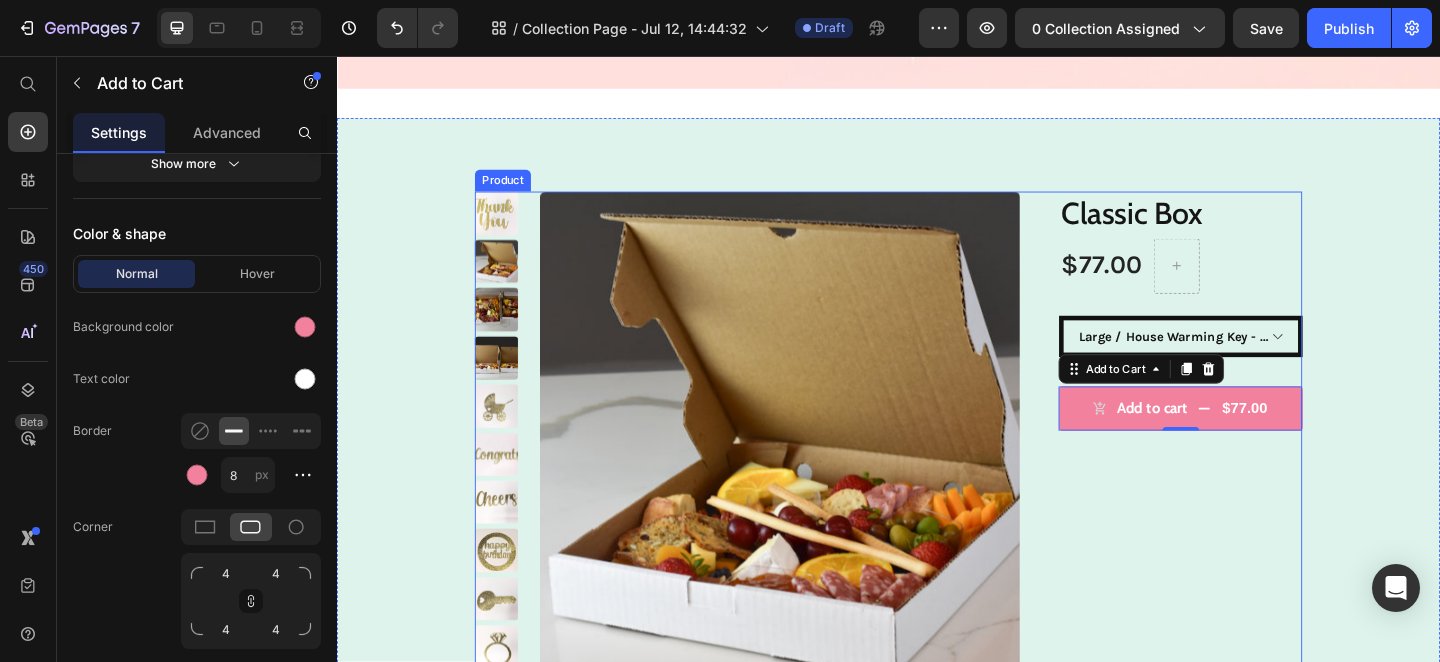 click on "Classic Box Product Title $77.00 Product Price
Row Small / None - $50.00  Small / Baby Carriage - $52.00  Small / Cheers - $52.00  Small / Congratulations - $52.00  Small / House Warming Key - $52.00  Small / Happy Birthday - $52.00  Small / Ring - $52.00  Small / Best Wishes - $50.00  Small / Thank You - $50.00  Large / None - $75.00  Large / Baby Carriage - $77.00  Large / Cheers - $77.00  Large / Congratulations - $77.00  Large / House Warming Key - $77.00  Large / Happy Birthday - $77.00  Large / Ring - $77.00  Large / Best Wishes - $77.00  Large / Thank You - $77.00  Party Size / None - $140.00  Party Size / Baby Carriage - $142.00  Party Size / Cheers - $142.00  Party Size / Congratulations - $142.00  Party Size / House Warming Key - $142.00  Party Size / Happy Birthday - $142.00  Party Size / Ring - $142.00  Party Size / Best Wishes - $142.00  Party Size / Thank You - $142.00  Small Gift Wrapped / None - $55.00  Small Gift Wrapped / Baby Carriage - $57.00  Product Variants & Swatches" at bounding box center (1238, 473) 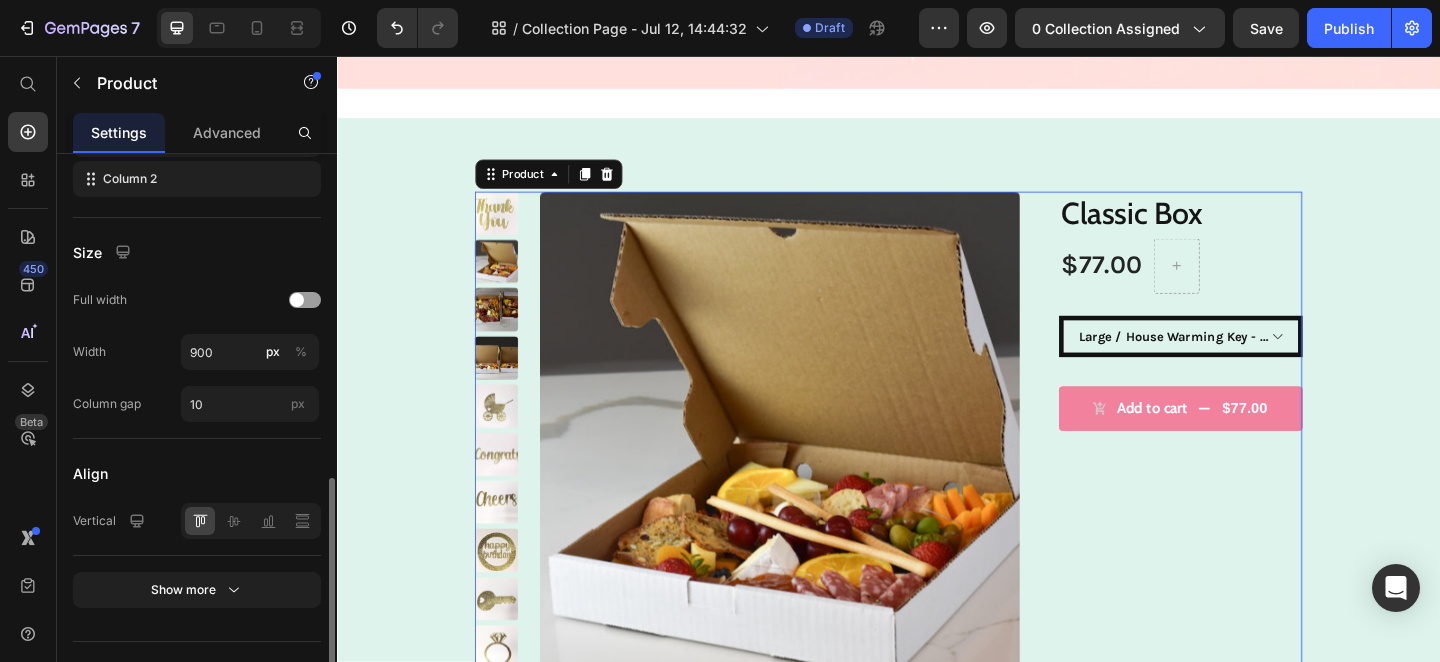 scroll, scrollTop: 846, scrollLeft: 0, axis: vertical 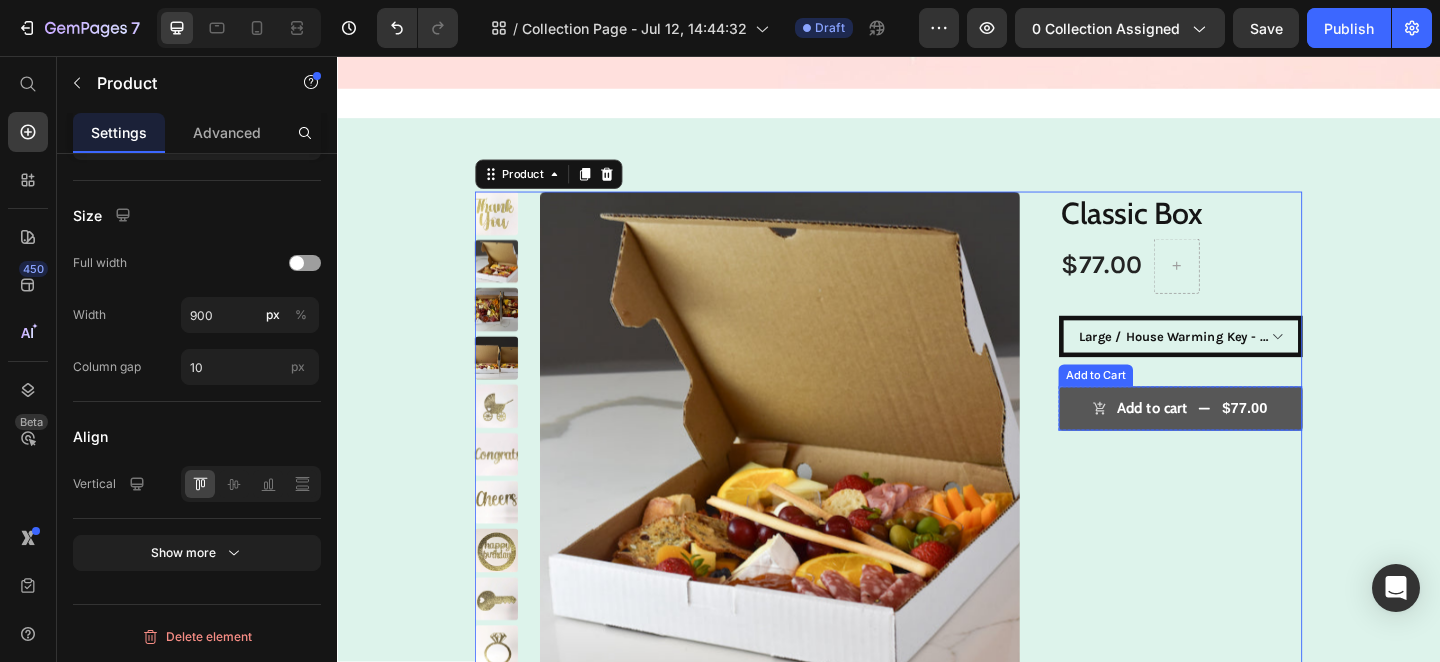click on "Add to cart" at bounding box center [1210, 440] 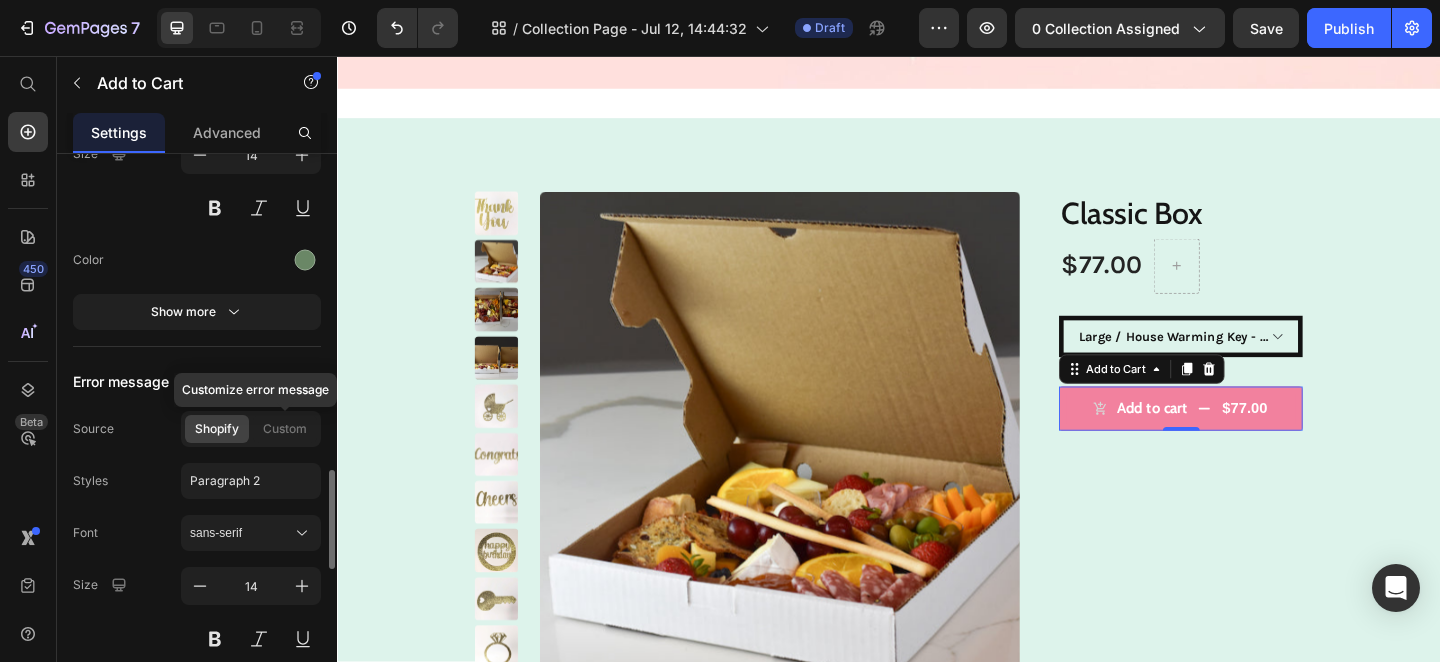 scroll, scrollTop: 1749, scrollLeft: 0, axis: vertical 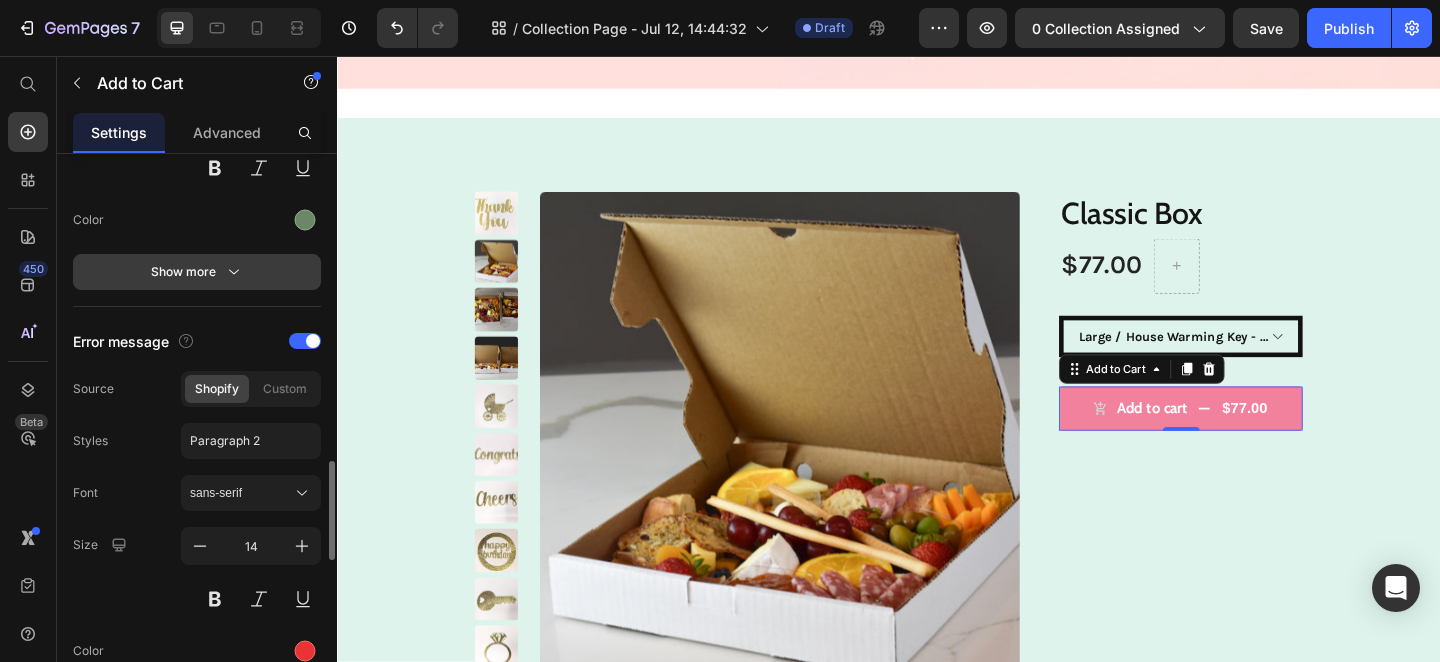 click 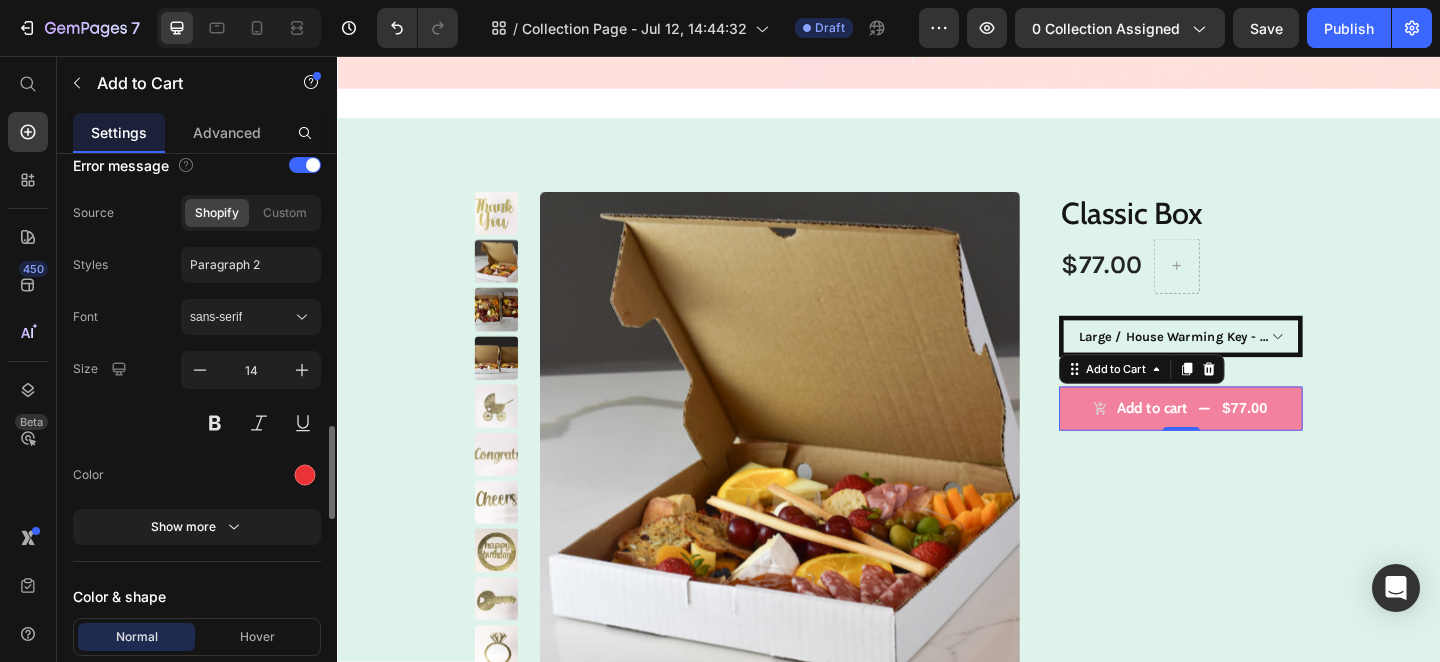 scroll, scrollTop: 2051, scrollLeft: 0, axis: vertical 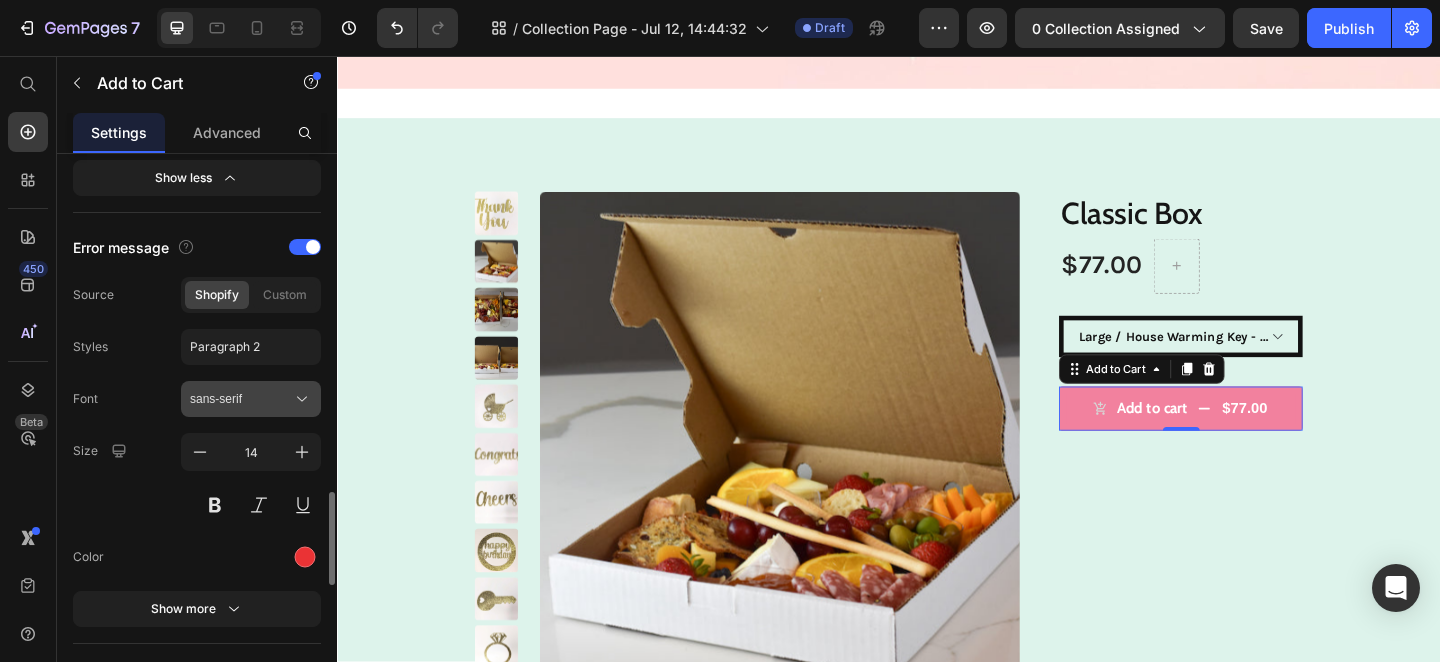 click on "sans-serif" at bounding box center (251, 399) 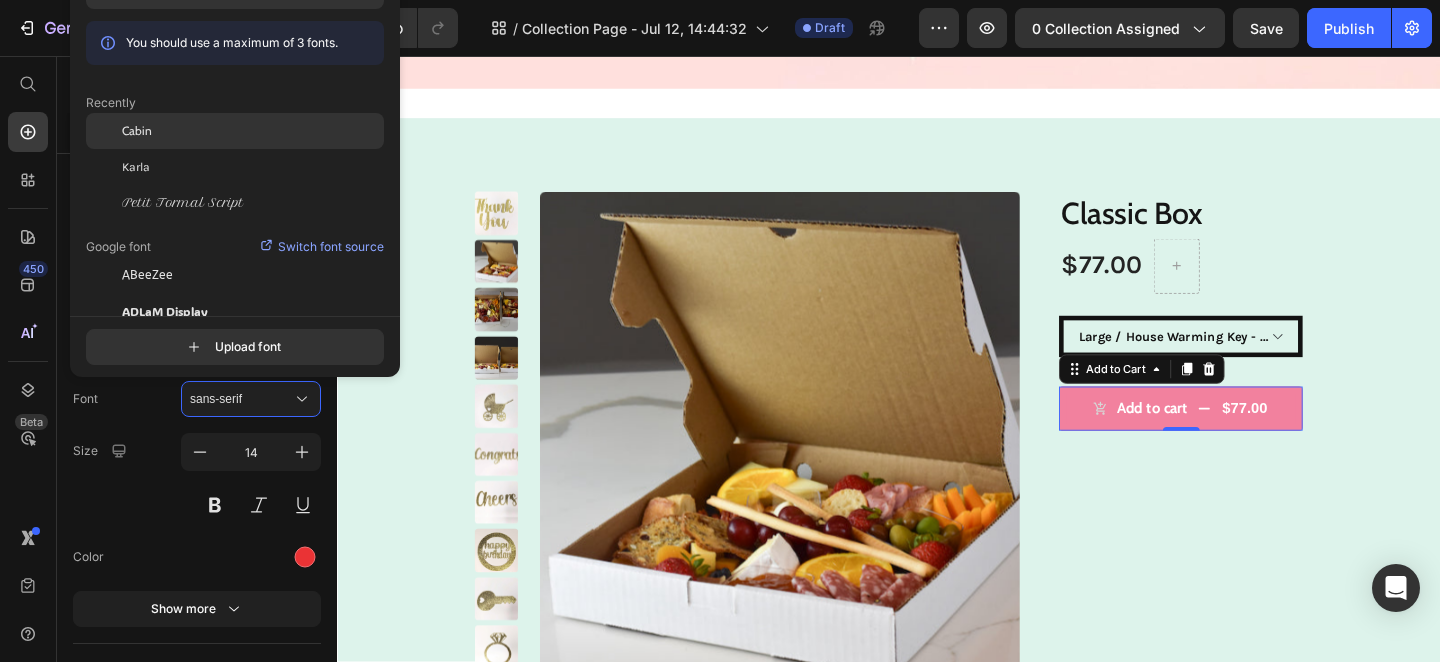 click on "Cabin" 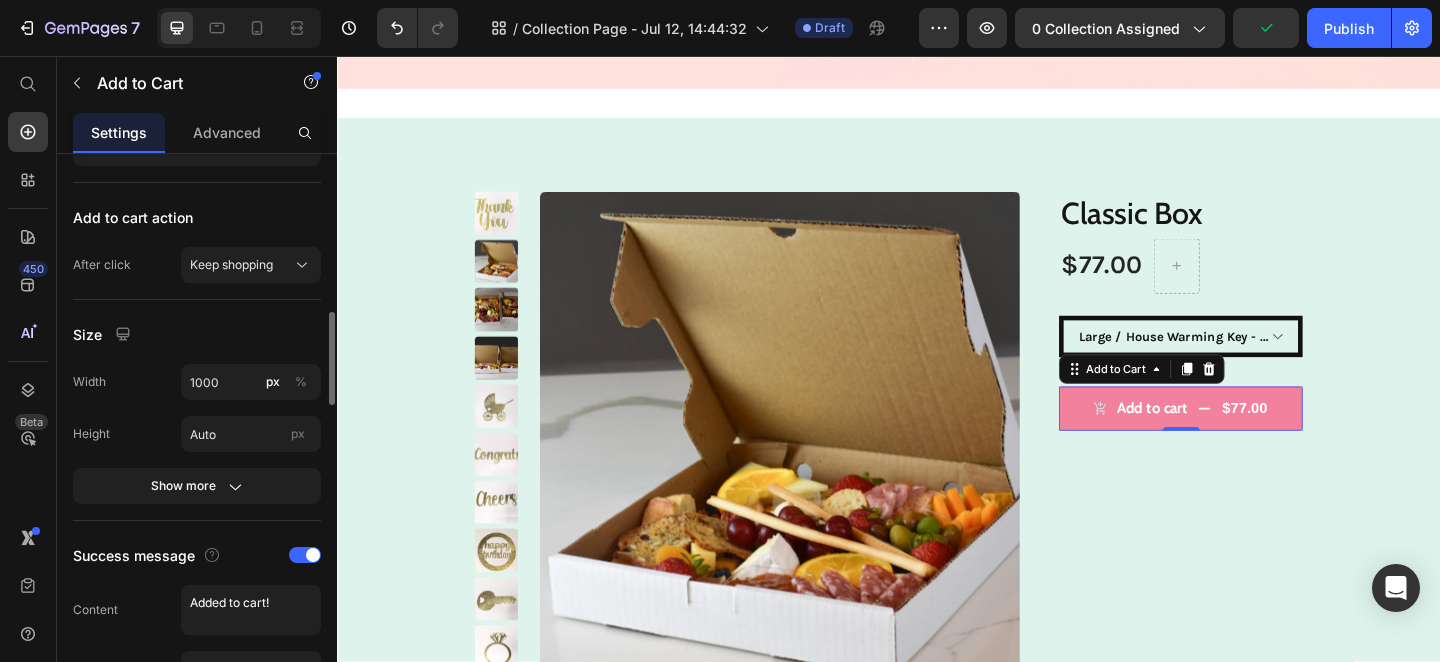 scroll, scrollTop: 1071, scrollLeft: 0, axis: vertical 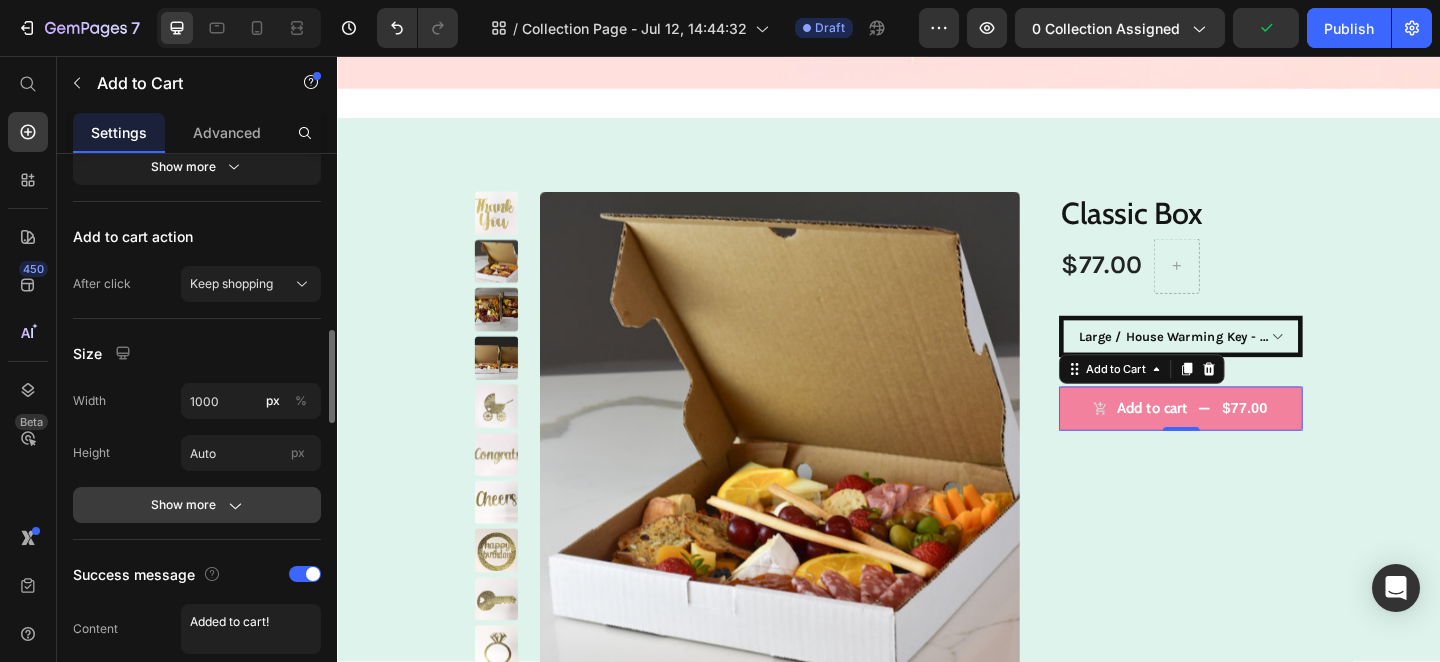 click on "Show more" at bounding box center (197, 505) 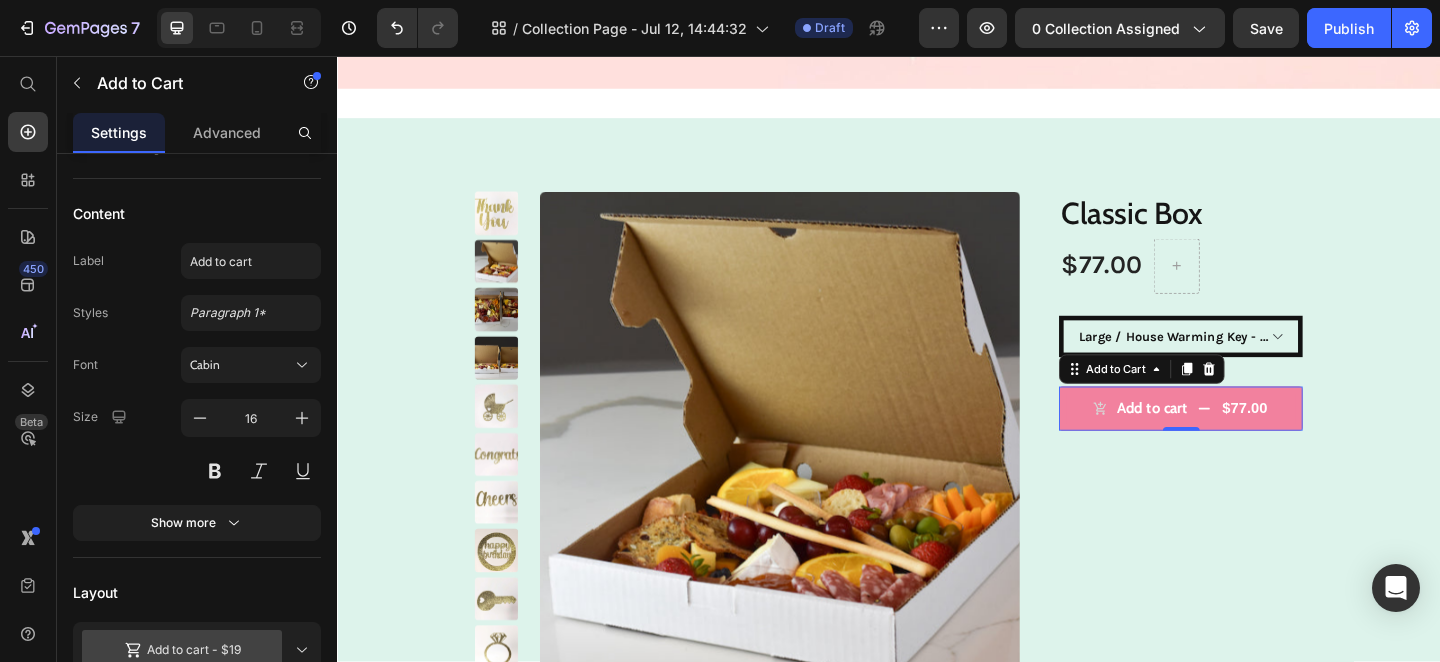 scroll, scrollTop: 197, scrollLeft: 0, axis: vertical 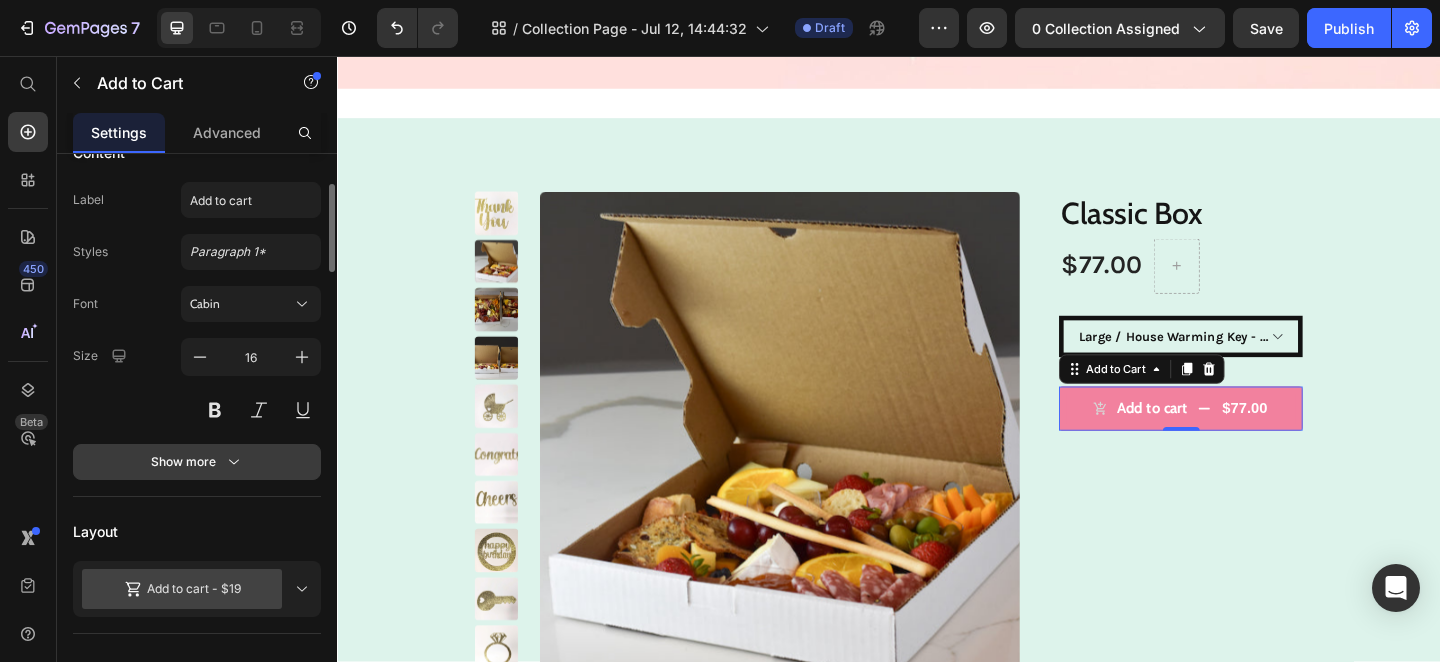 click on "Show more" at bounding box center (197, 462) 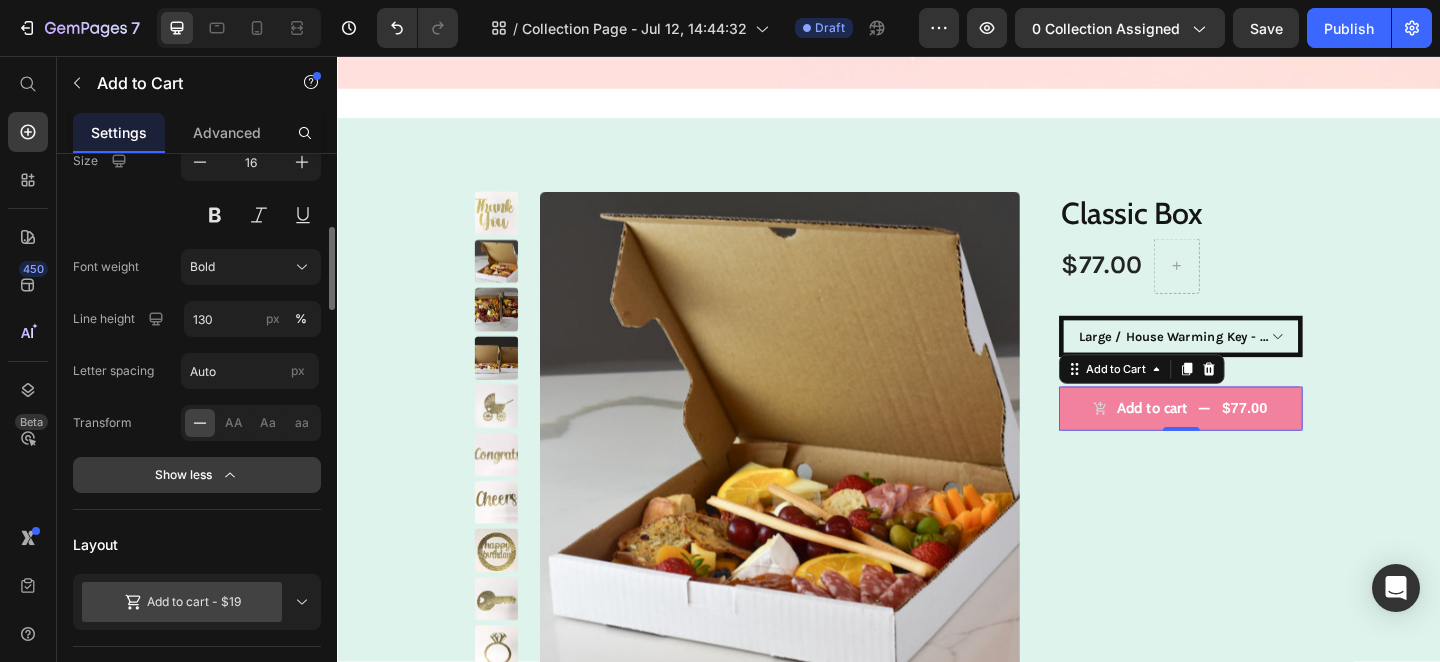 scroll, scrollTop: 406, scrollLeft: 0, axis: vertical 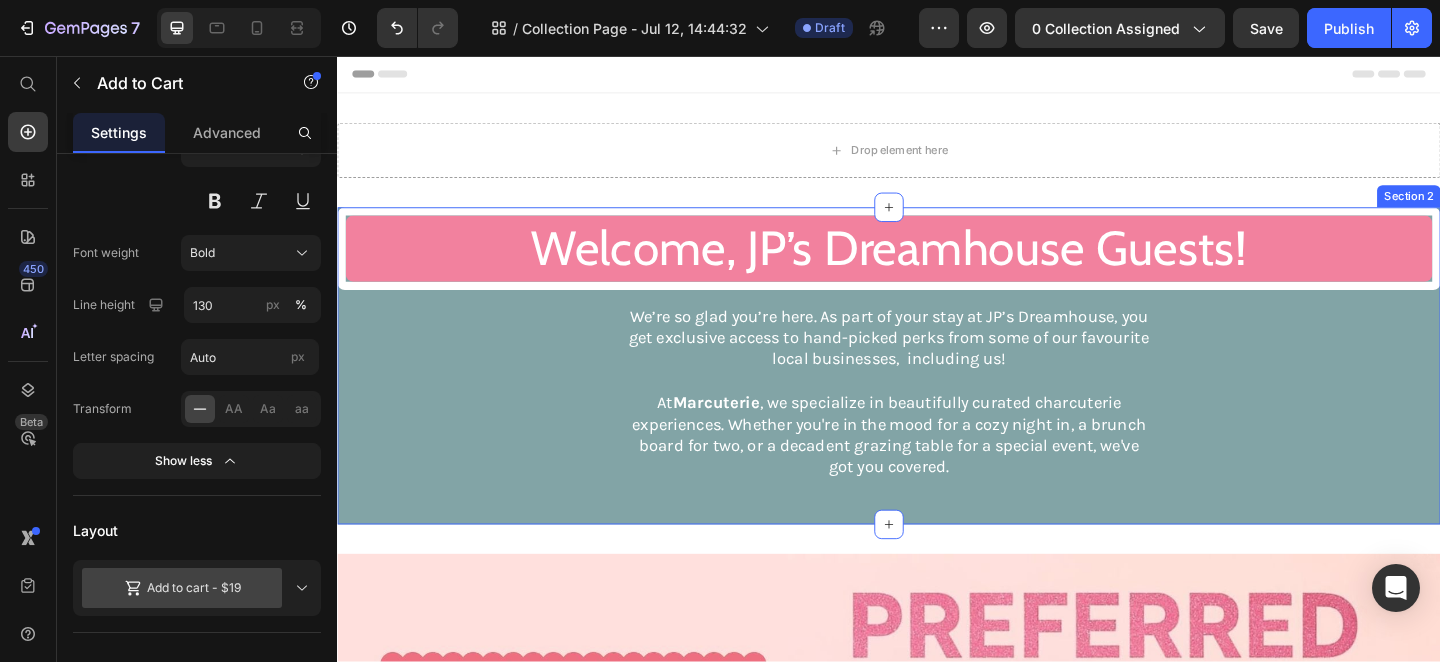 select on "575150245566677895" 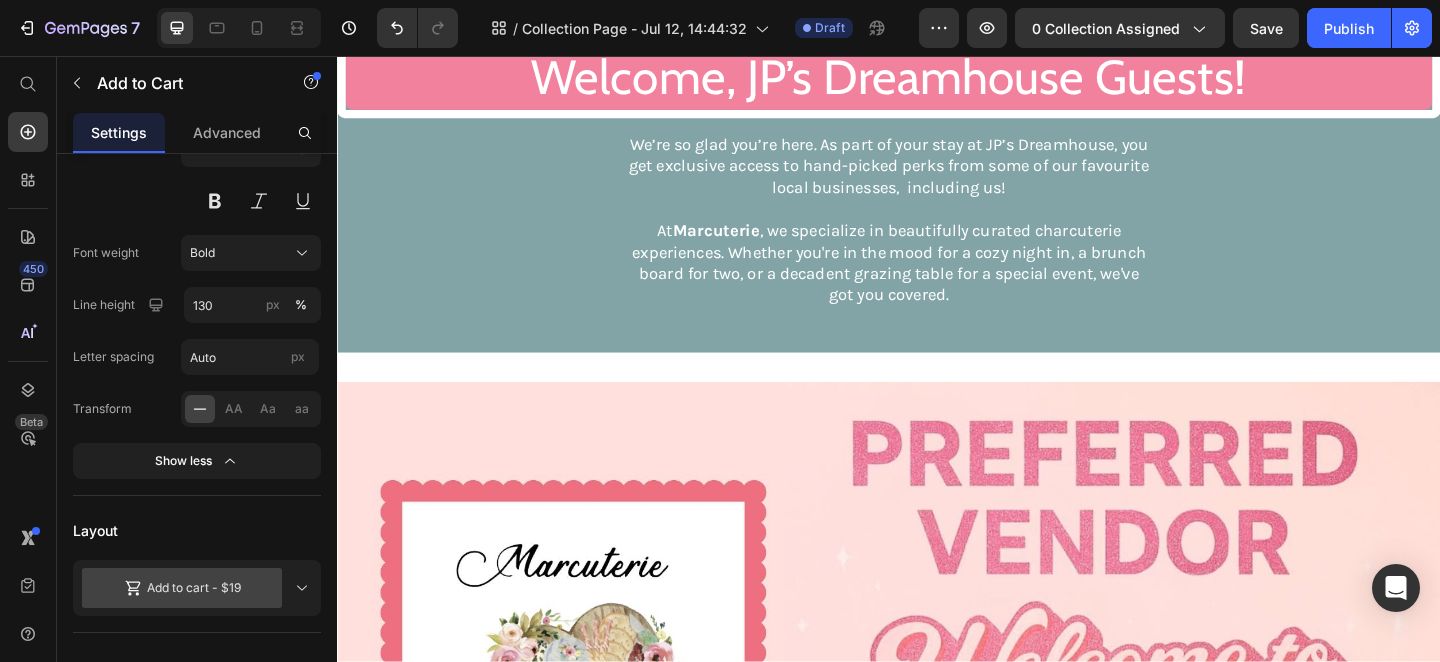 scroll, scrollTop: 0, scrollLeft: 0, axis: both 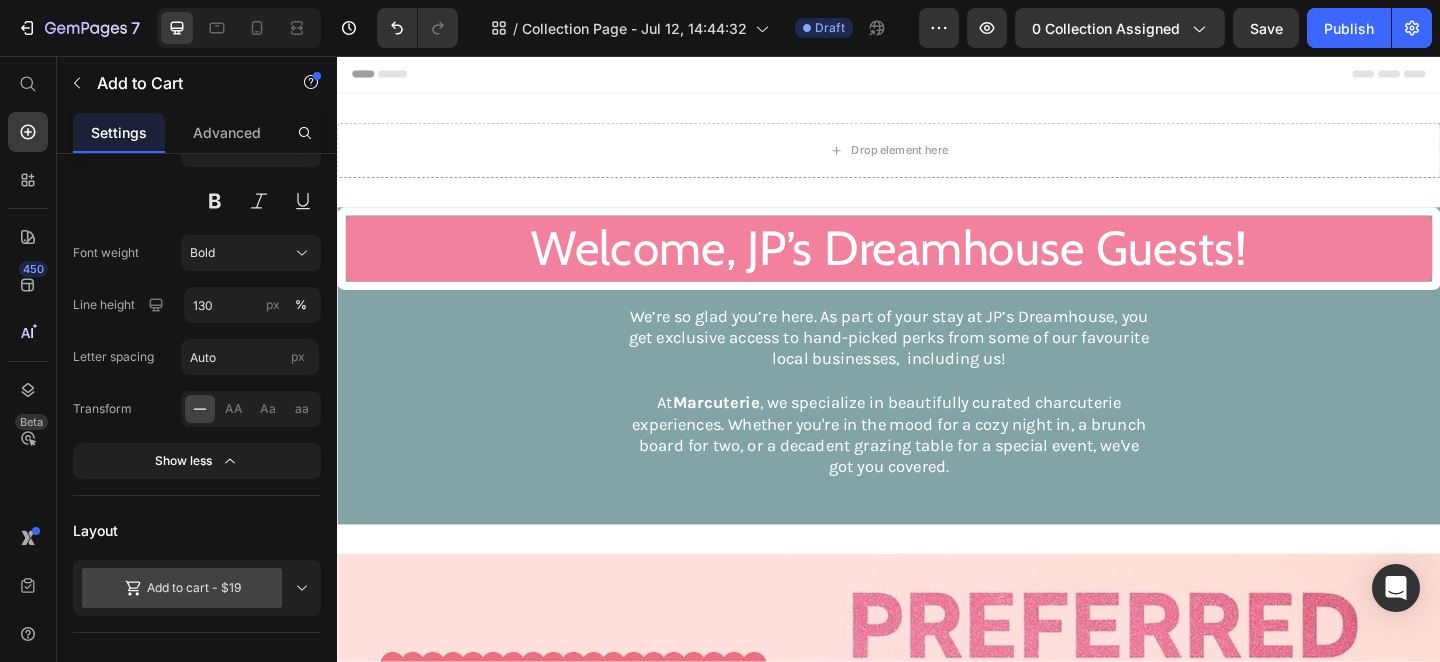 select on "575150245566677895" 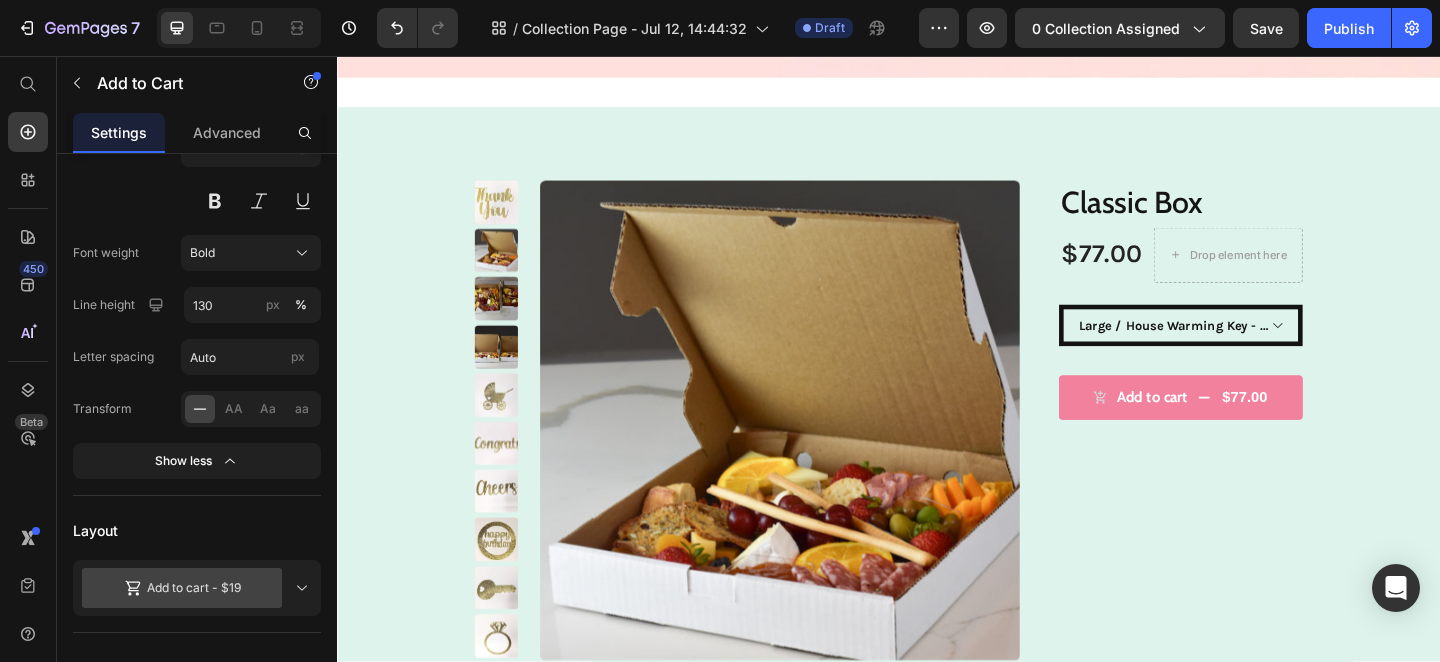 scroll, scrollTop: 1199, scrollLeft: 0, axis: vertical 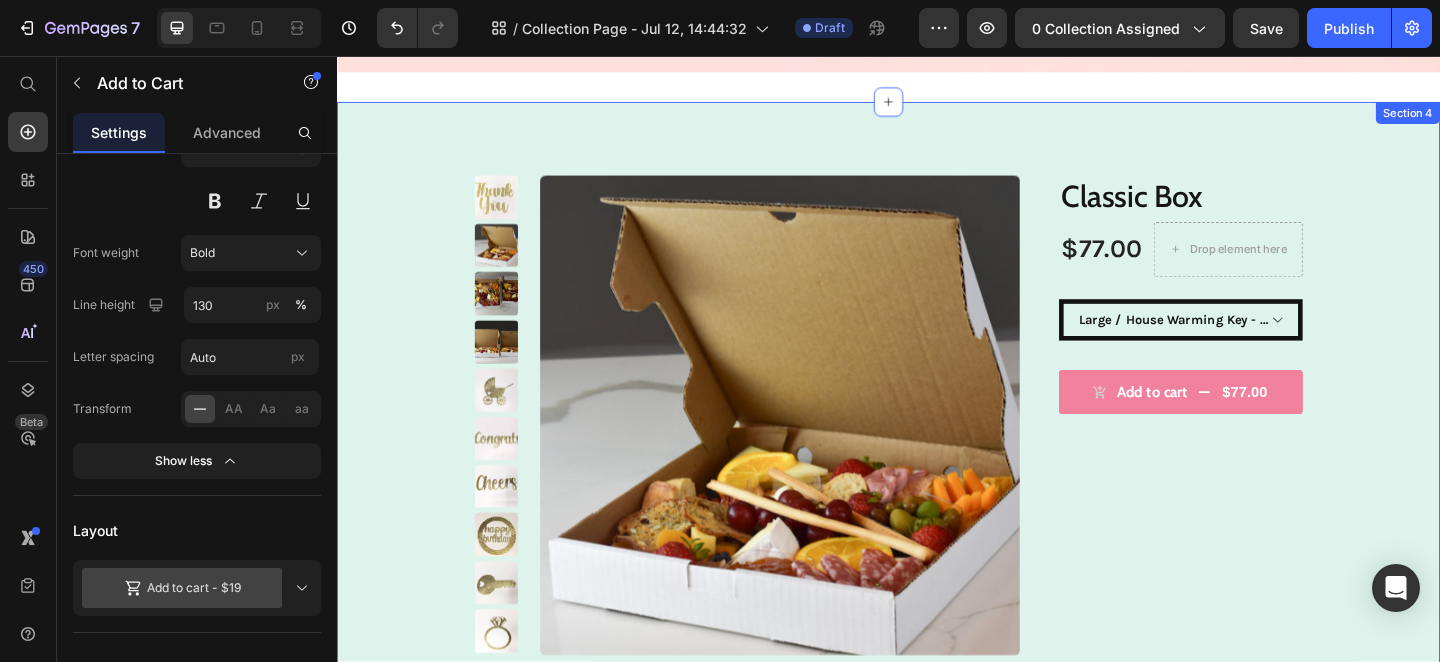 click on "Product Images Classic Box Product Title $77.00 Product Price
Drop element here Row Small / None - $50.00  Small / Baby Carriage - $52.00  Small / Cheers - $52.00  Small / Congratulations - $52.00  Small / House Warming Key - $52.00  Small / Happy Birthday - $52.00  Small / Ring - $52.00  Small / Best Wishes - $50.00  Small / Thank You - $50.00  Large / None - $75.00  Large / Baby Carriage - $77.00  Large / Cheers - $77.00  Large / Congratulations - $77.00  Large / House Warming Key - $77.00  Large / Happy Birthday - $77.00  Large / Ring - $77.00  Large / Best Wishes - $77.00  Large / Thank You - $77.00  Party Size / None - $140.00  Party Size / Baby Carriage - $142.00  Party Size / Cheers - $142.00  Party Size / Congratulations - $142.00  Party Size / House Warming Key - $142.00  Party Size / Happy Birthday - $142.00  Party Size / Ring - $142.00  Party Size / Best Wishes - $142.00  Party Size / Thank You - $142.00  Small Gift Wrapped / None - $55.00  Small Gift Wrapped / Cheers - $57.00  1" at bounding box center [937, 447] 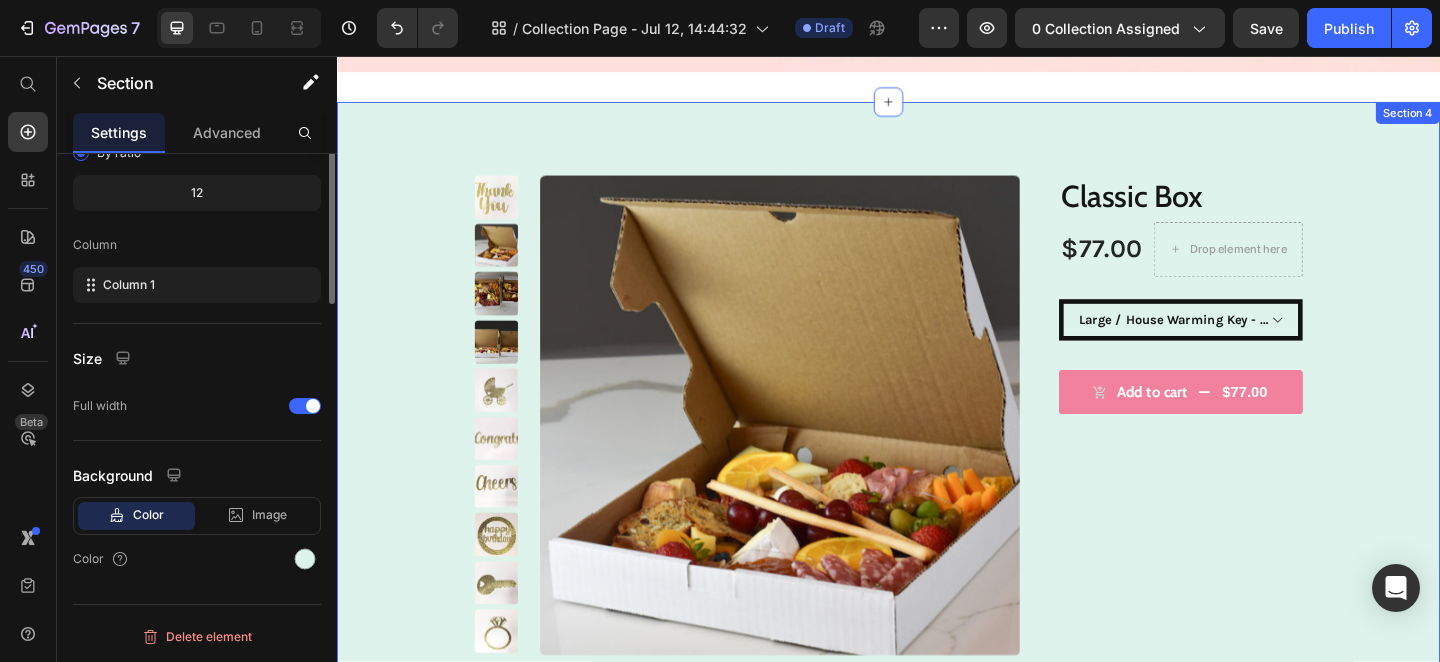 scroll, scrollTop: 0, scrollLeft: 0, axis: both 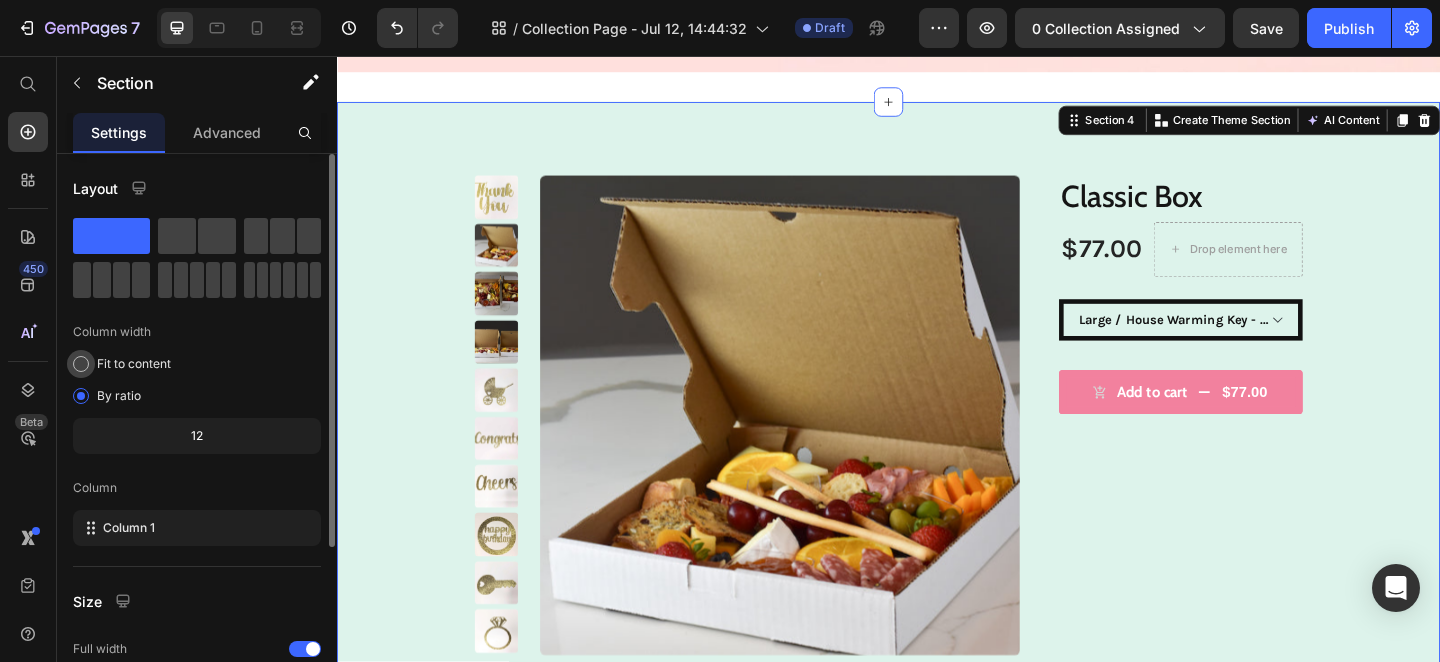 click on "Fit to content" at bounding box center [134, 364] 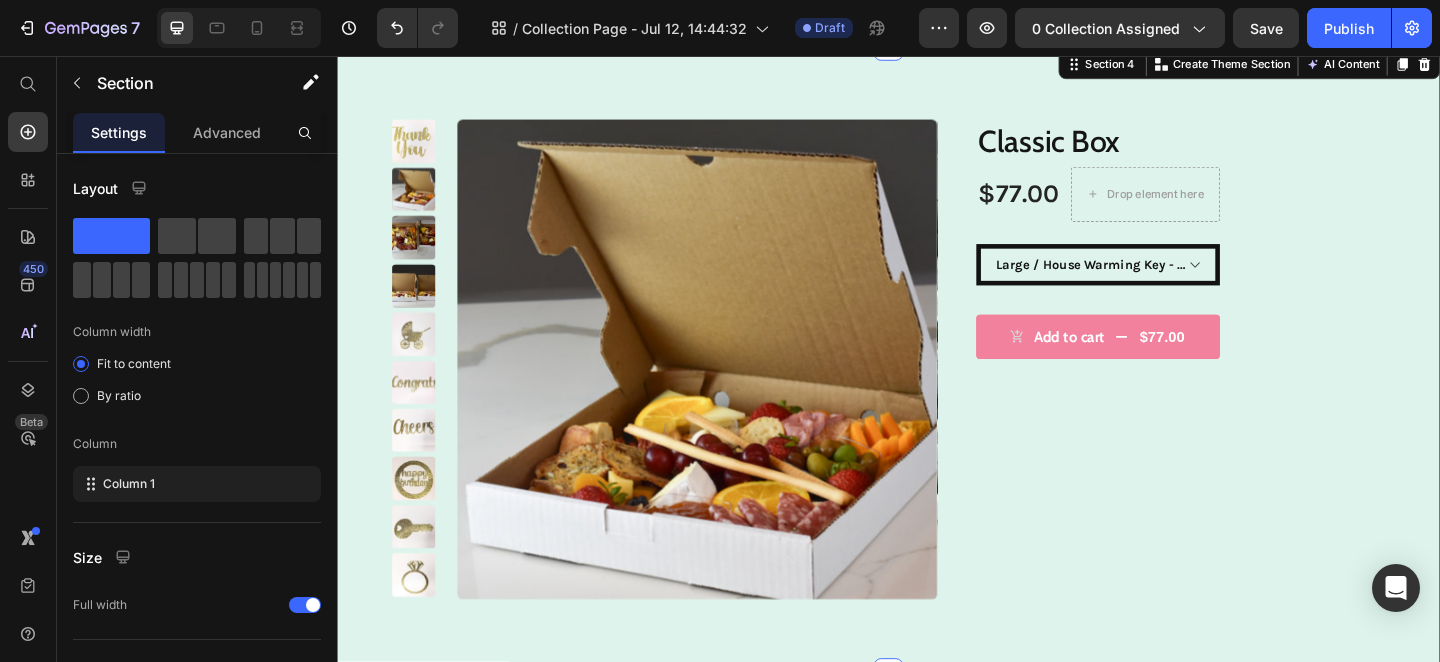 scroll, scrollTop: 1166, scrollLeft: 0, axis: vertical 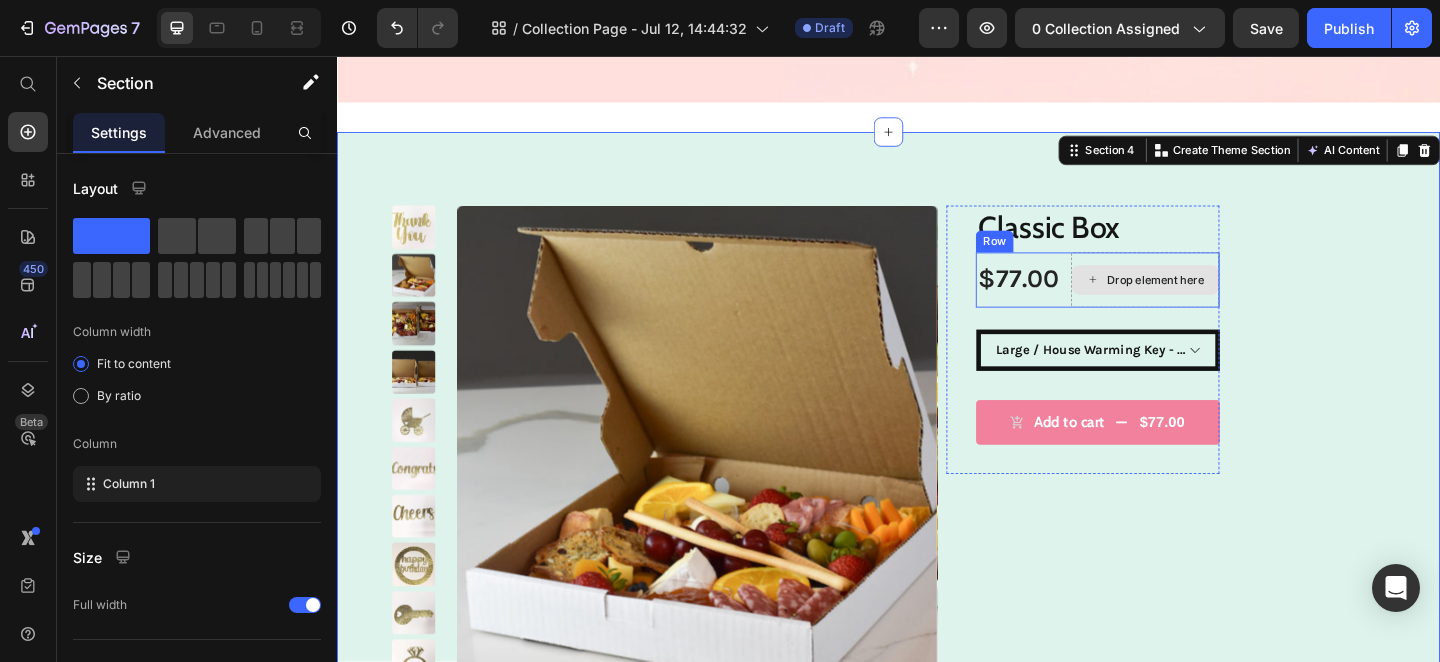 click on "Drop element here" at bounding box center (1216, 300) 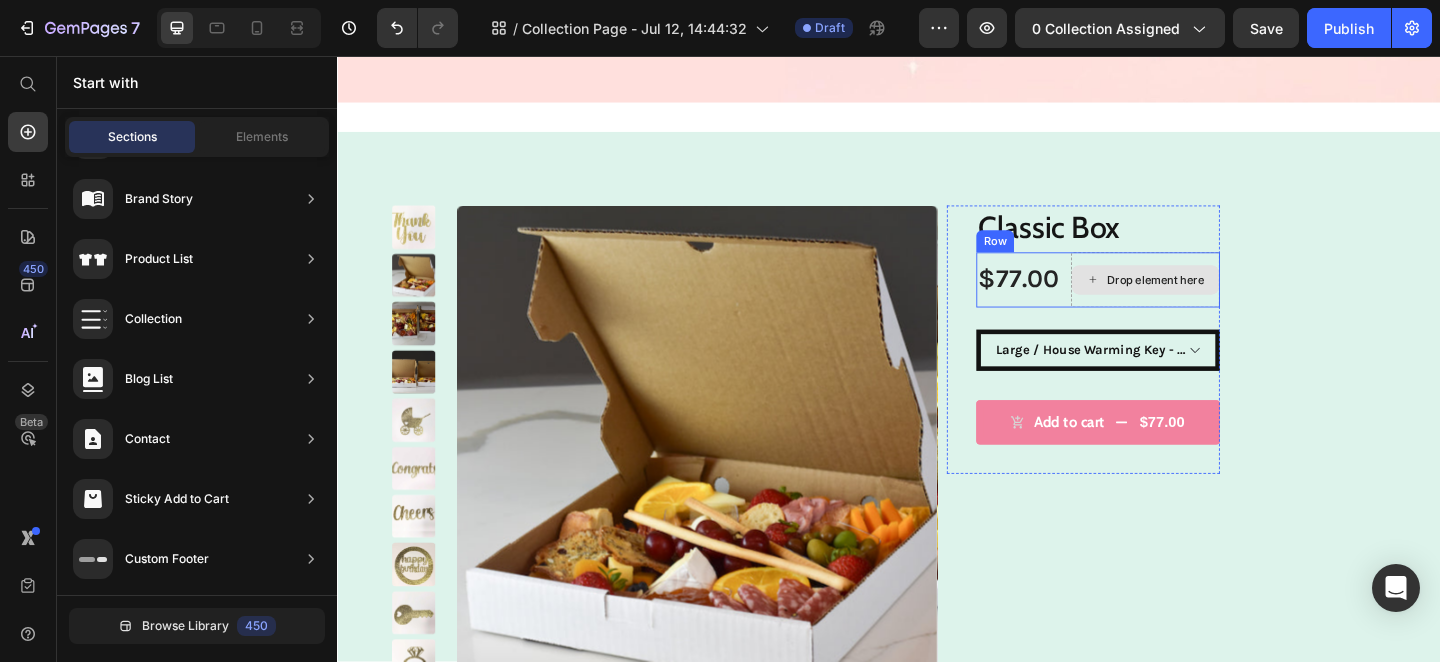 drag, startPoint x: 1150, startPoint y: 289, endPoint x: 1163, endPoint y: 293, distance: 13.601471 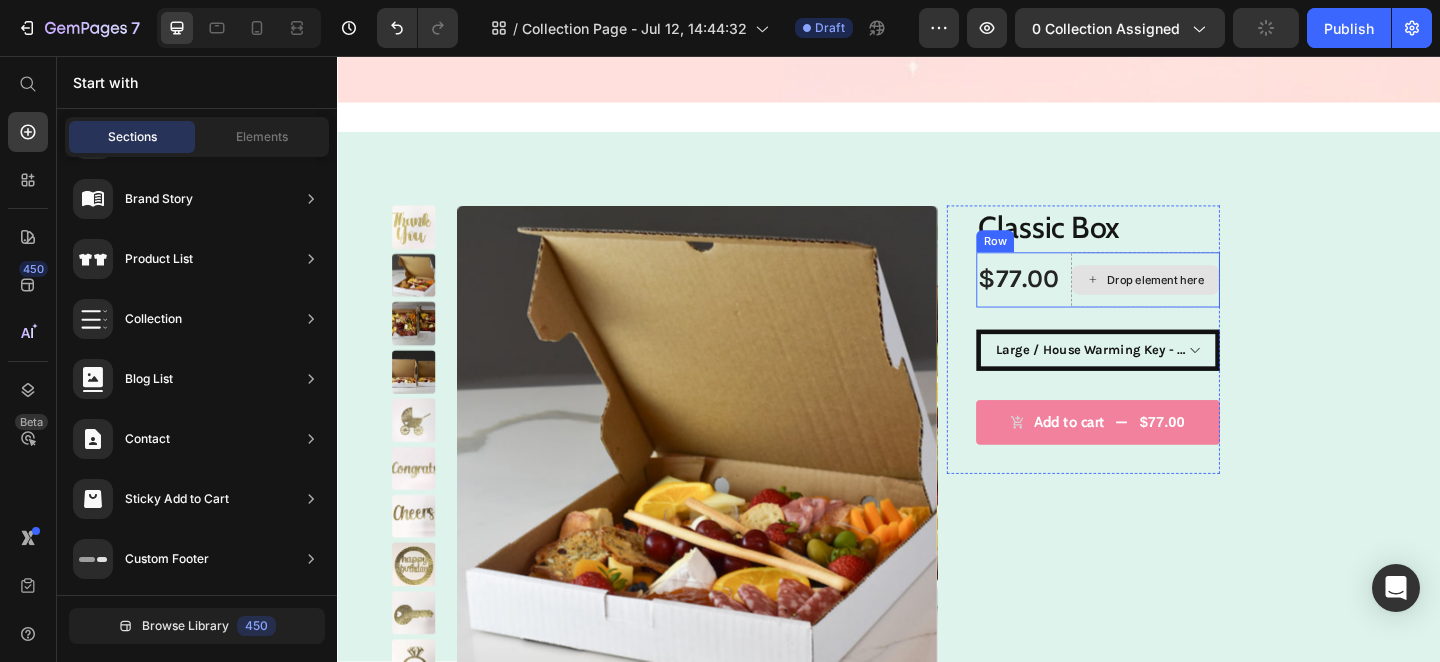 click on "Drop element here" at bounding box center (1227, 300) 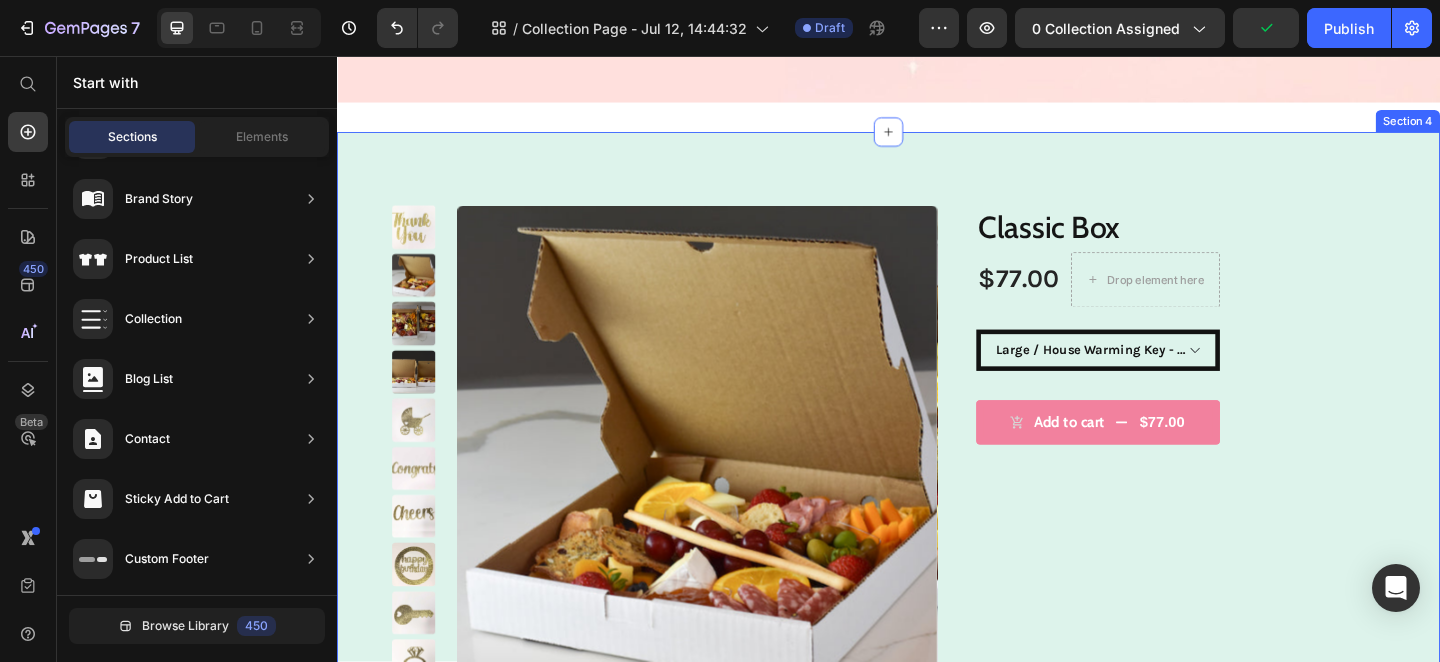 click on "Product Images Classic Box Product Title $77.00 Product Price
Drop element here Row Small / None - $50.00  Small / Baby Carriage - $52.00  Small / Cheers - $52.00  Small / Congratulations - $52.00  Small / House Warming Key - $52.00  Small / Happy Birthday - $52.00  Small / Ring - $52.00  Small / Best Wishes - $50.00  Small / Thank You - $50.00  Large / None - $75.00  Large / Baby Carriage - $77.00  Large / Cheers - $77.00  Large / Congratulations - $77.00  Large / House Warming Key - $77.00  Large / Happy Birthday - $77.00  Large / Ring - $77.00  Large / Best Wishes - $77.00  Large / Thank You - $77.00  Party Size / None - $140.00  Party Size / Baby Carriage - $142.00  Party Size / Cheers - $142.00  Party Size / Congratulations - $142.00  Party Size / House Warming Key - $142.00  Party Size / Happy Birthday - $142.00  Party Size / Ring - $142.00  Party Size / Best Wishes - $142.00  Party Size / Thank You - $142.00  Small Gift Wrapped / None - $55.00  Small Gift Wrapped / Cheers - $57.00  1" at bounding box center (937, 480) 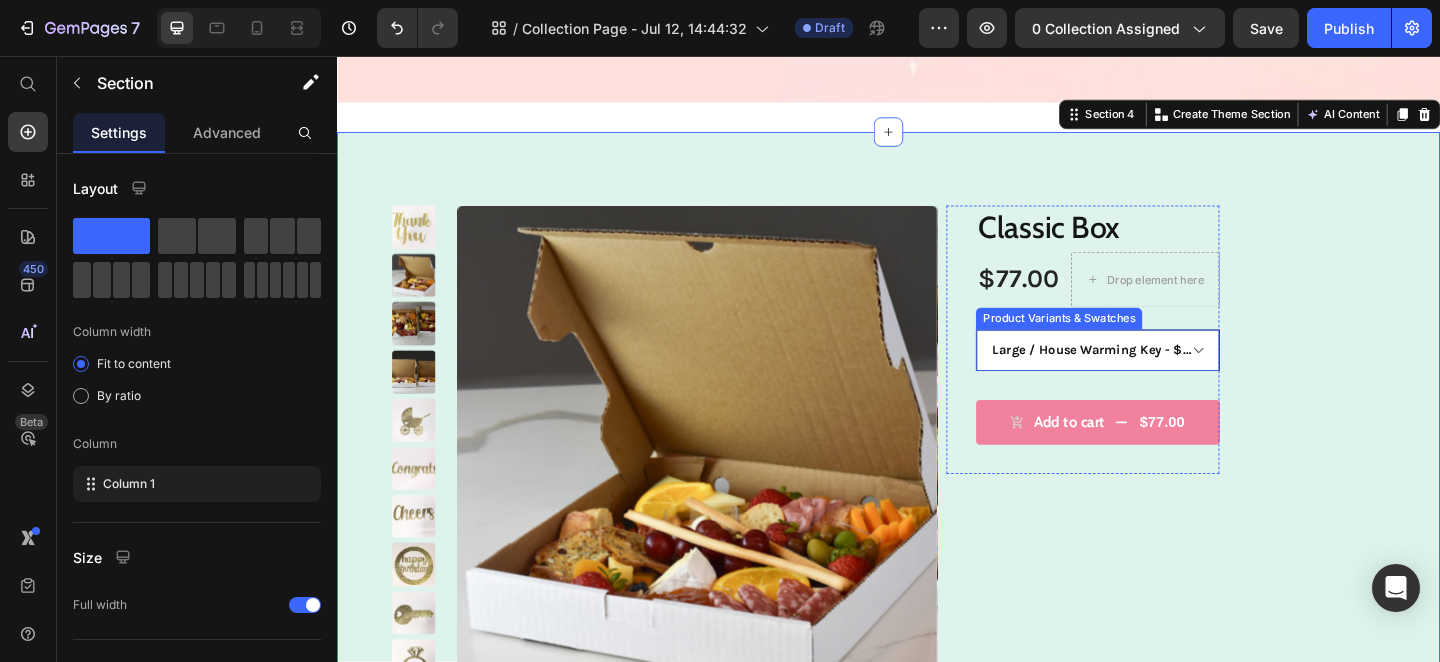 click on "Small / None - $50.00  Small / Baby Carriage - $52.00  Small / Cheers - $52.00  Small / Congratulations - $52.00  Small / House Warming Key - $52.00  Small / Happy Birthday - $52.00  Small / Ring - $52.00  Small / Best Wishes - $50.00  Small / Thank You - $50.00  Large / None - $75.00  Large / Baby Carriage - $77.00  Large / Cheers - $77.00  Large / Congratulations - $77.00  Large / House Warming Key - $77.00  Large / Happy Birthday - $77.00  Large / Ring - $77.00  Large / Best Wishes - $77.00  Large / Thank You - $77.00  Party Size / None - $140.00  Party Size / Baby Carriage - $142.00  Party Size / Cheers - $142.00  Party Size / Congratulations - $142.00  Party Size / House Warming Key - $142.00  Party Size / Happy Birthday - $142.00  Party Size / Ring - $142.00  Party Size / Best Wishes - $142.00  Party Size / Thank You - $142.00  Small Gift Wrapped / None - $55.00  Small Gift Wrapped / Baby Carriage - $57.00  Small Gift Wrapped / Cheers - $57.00  Small Gift Wrapped / Congratulations - $57.00" at bounding box center [1164, 376] 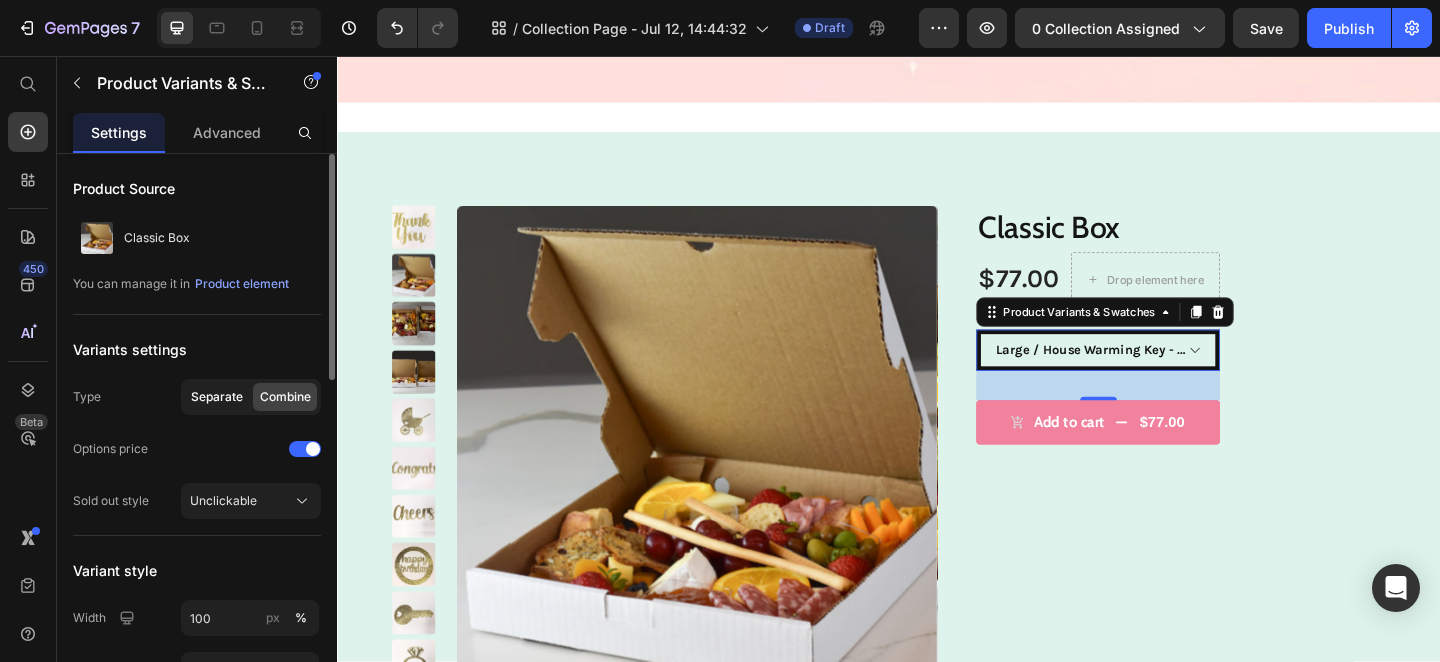 click on "Separate" 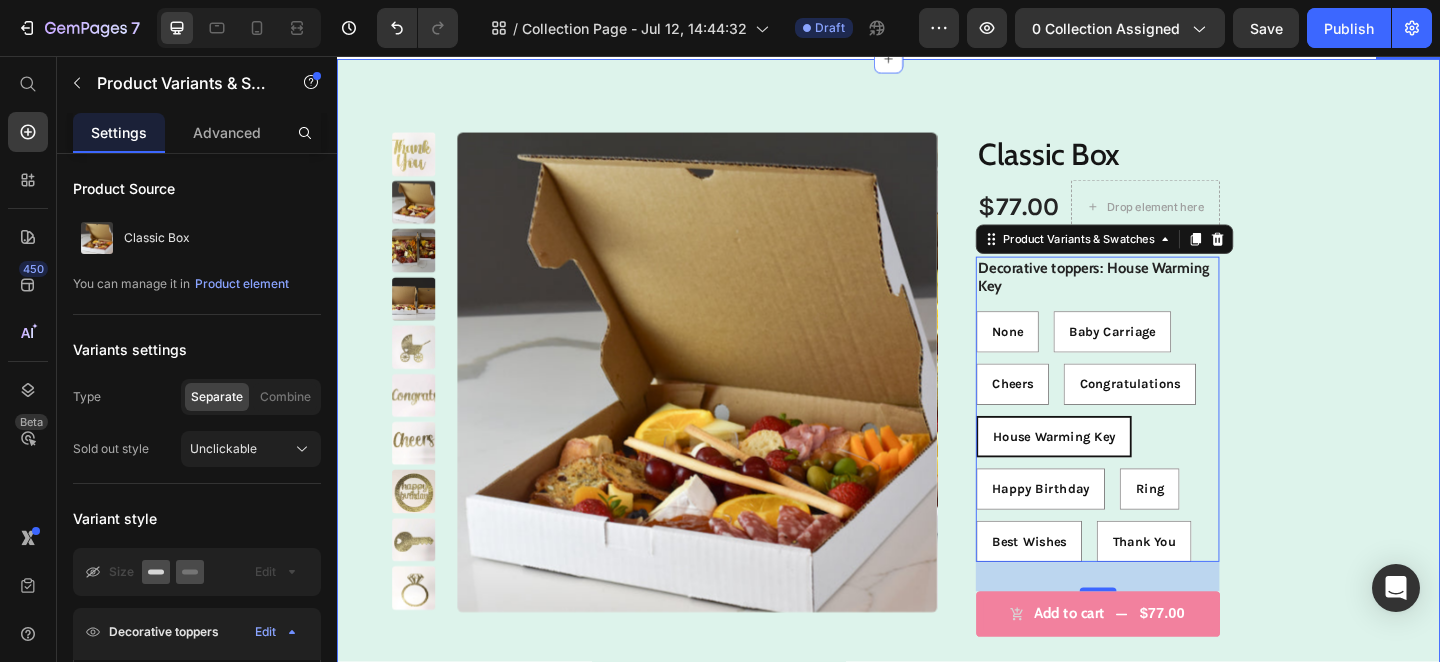 scroll, scrollTop: 1143, scrollLeft: 0, axis: vertical 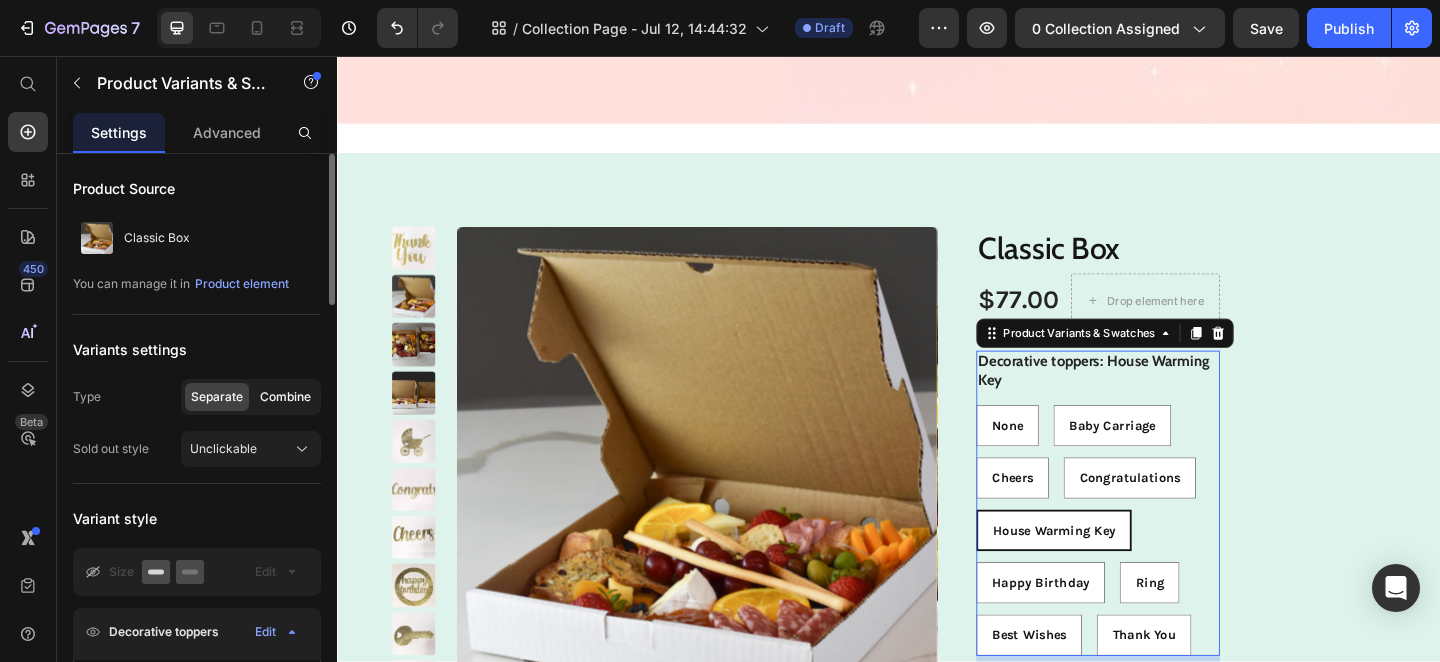 click on "Combine" 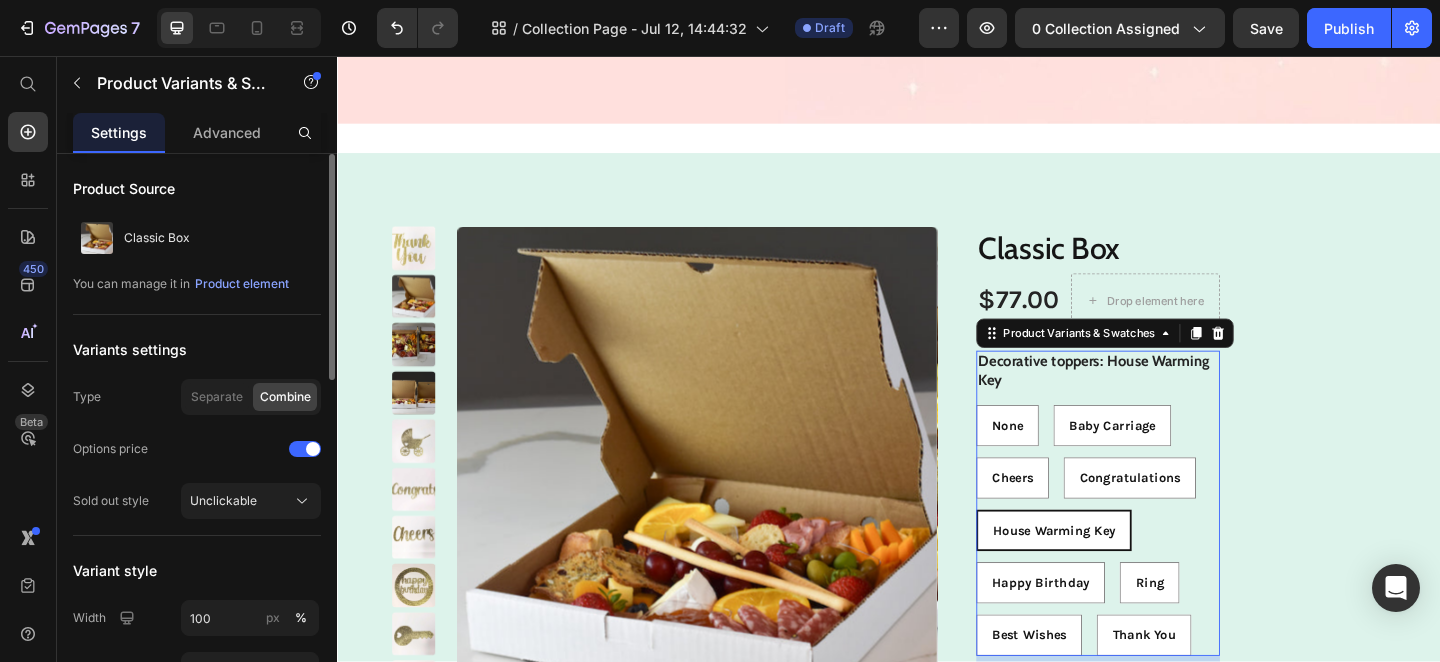 select on "575150245566677895" 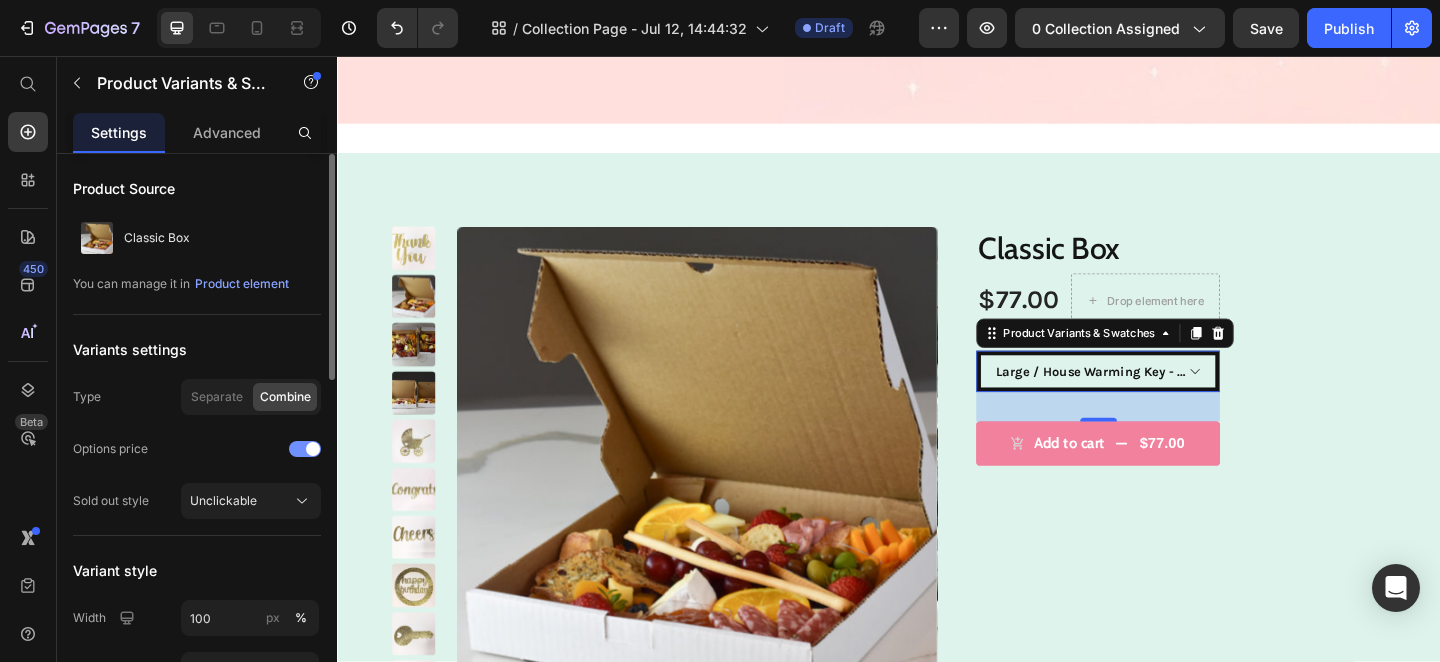 click at bounding box center (305, 449) 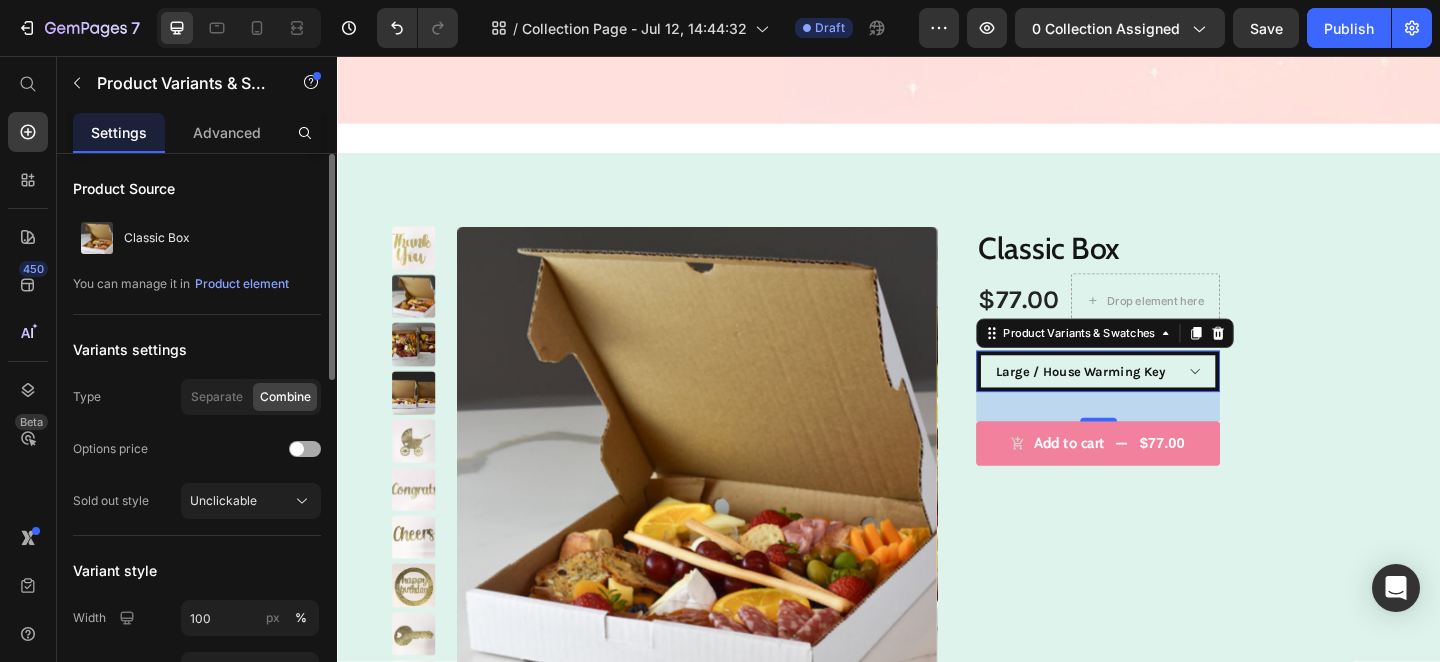 click at bounding box center [305, 449] 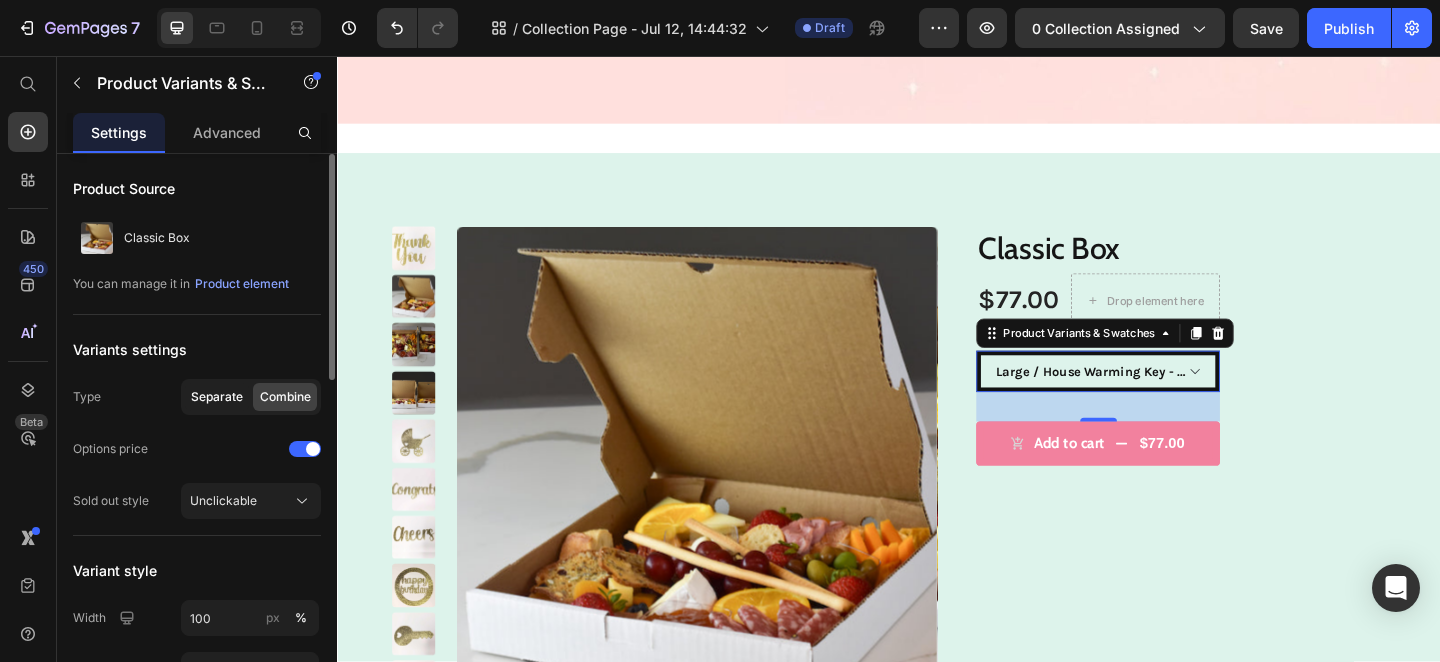 click on "Separate" 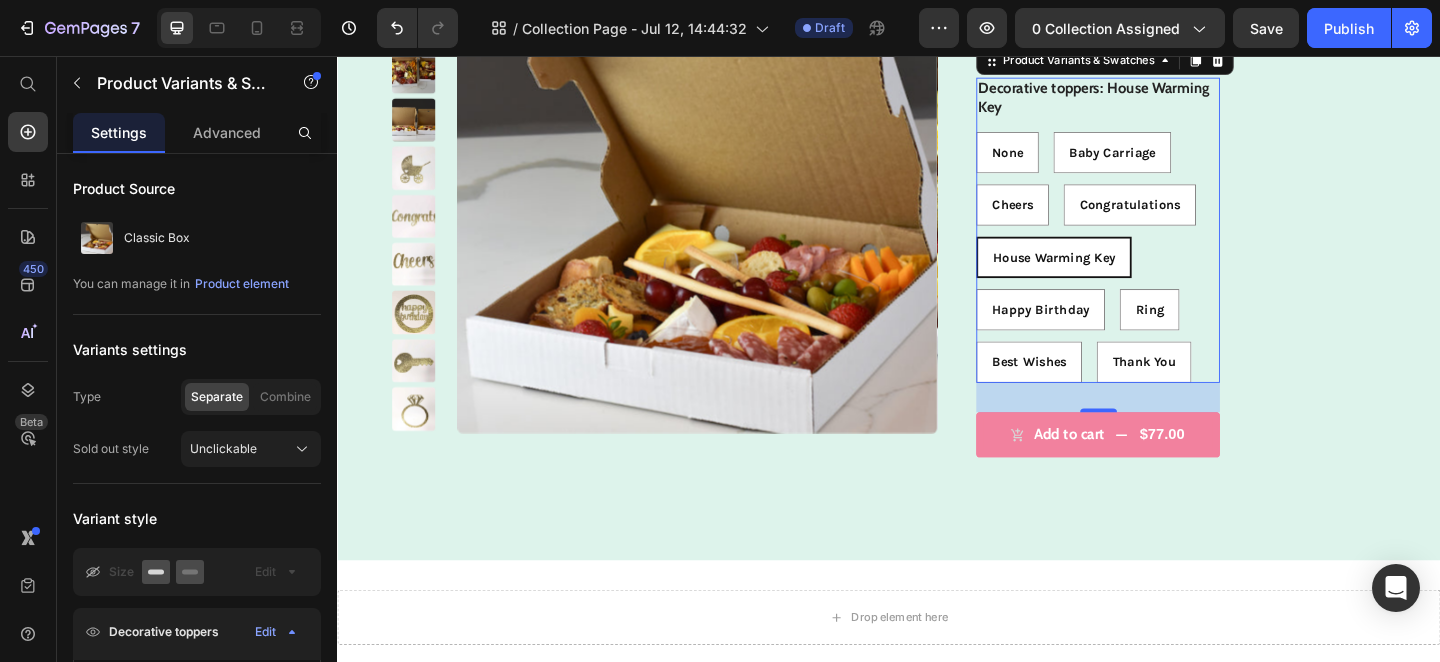 scroll, scrollTop: 1442, scrollLeft: 0, axis: vertical 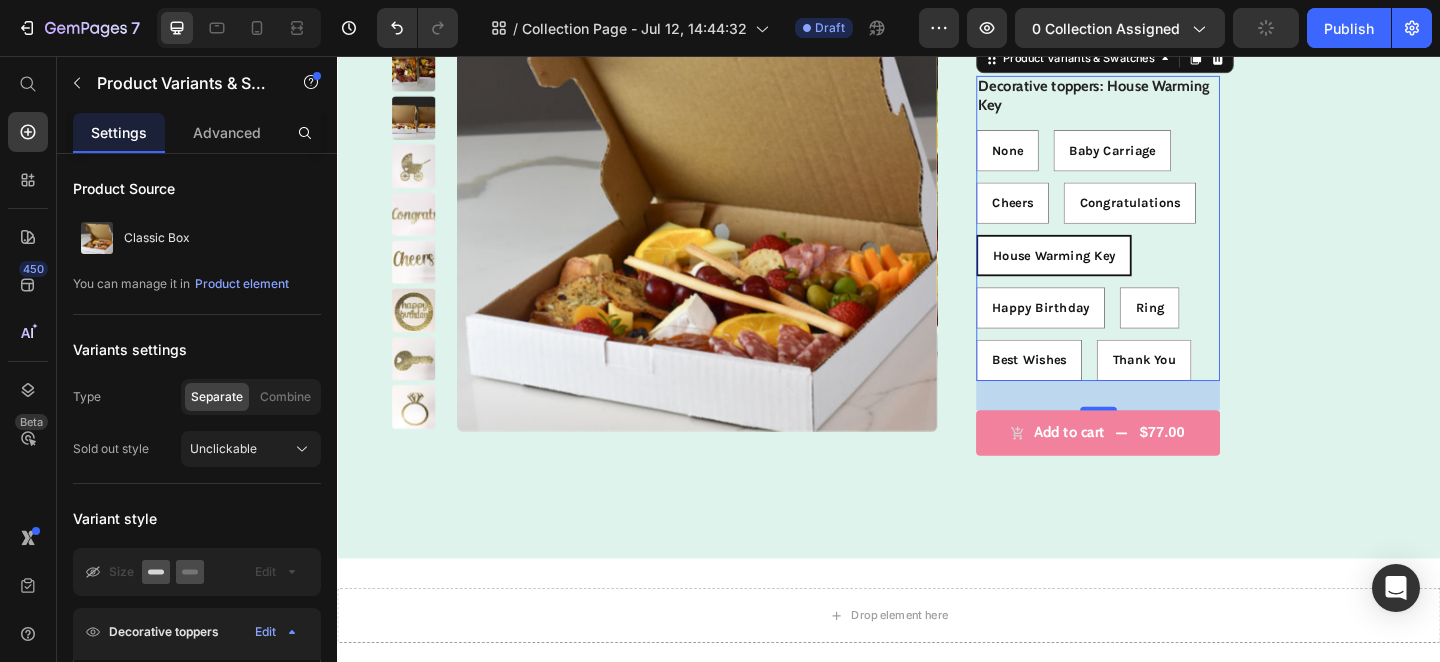 click on "None None None Baby Carriage Baby Carriage Baby Carriage Cheers Cheers Cheers Congratulations Congratulations Congratulations House Warming Key House Warming Key House Warming Key Happy Birthday Happy Birthday Happy Birthday Ring Ring Ring Best Wishes Best Wishes Best Wishes Thank You Thank You Thank You" at bounding box center (1164, 273) 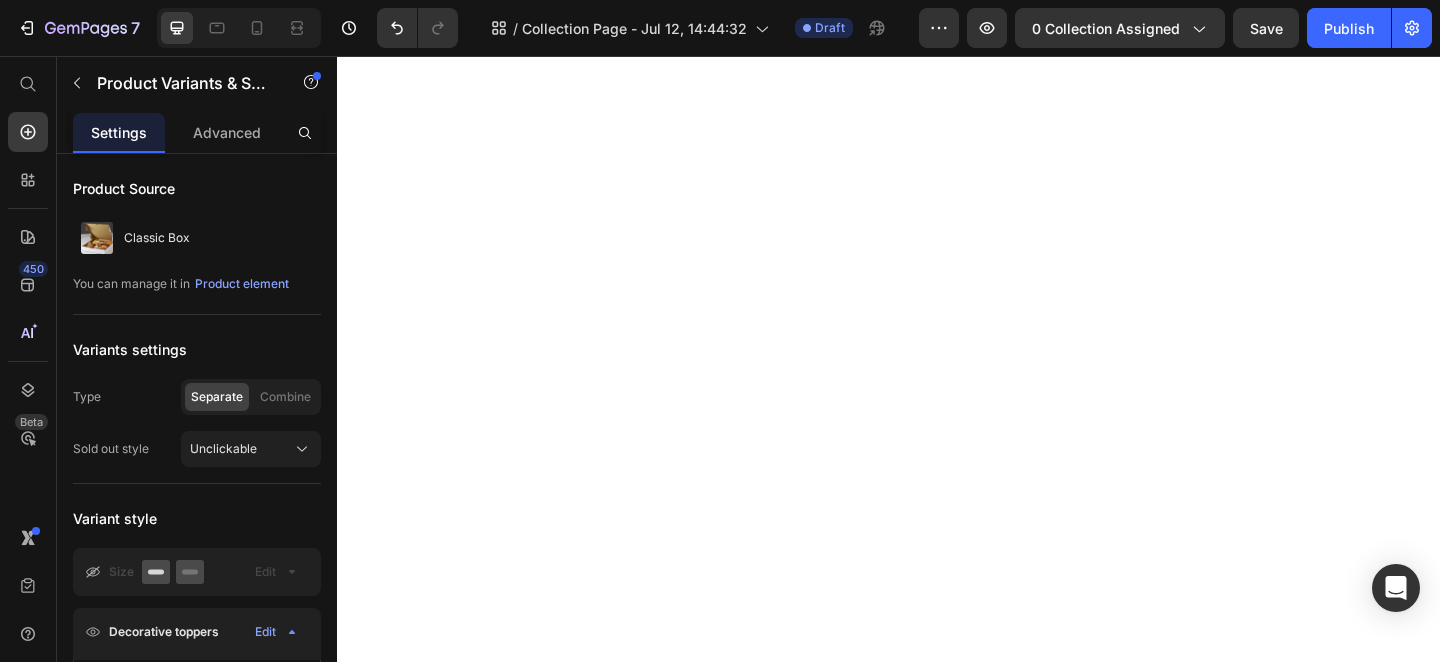 scroll, scrollTop: 0, scrollLeft: 0, axis: both 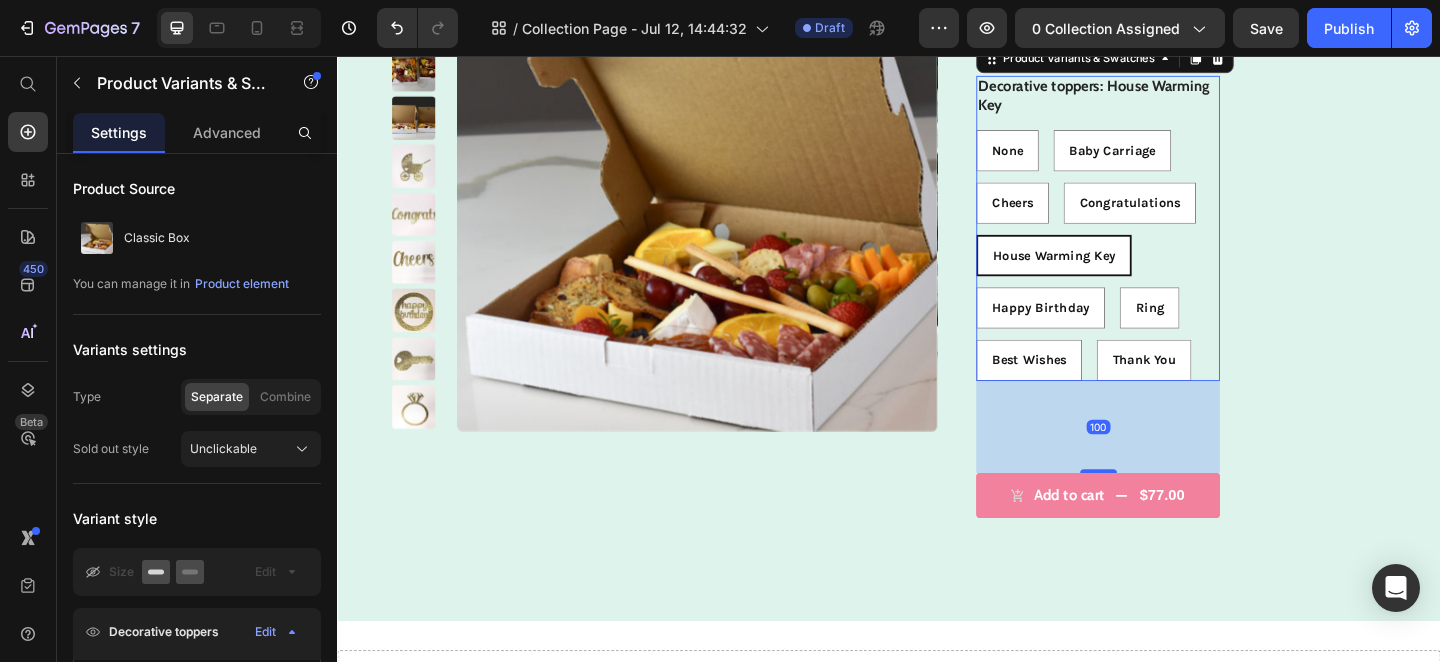 click on "100" at bounding box center [1164, 410] 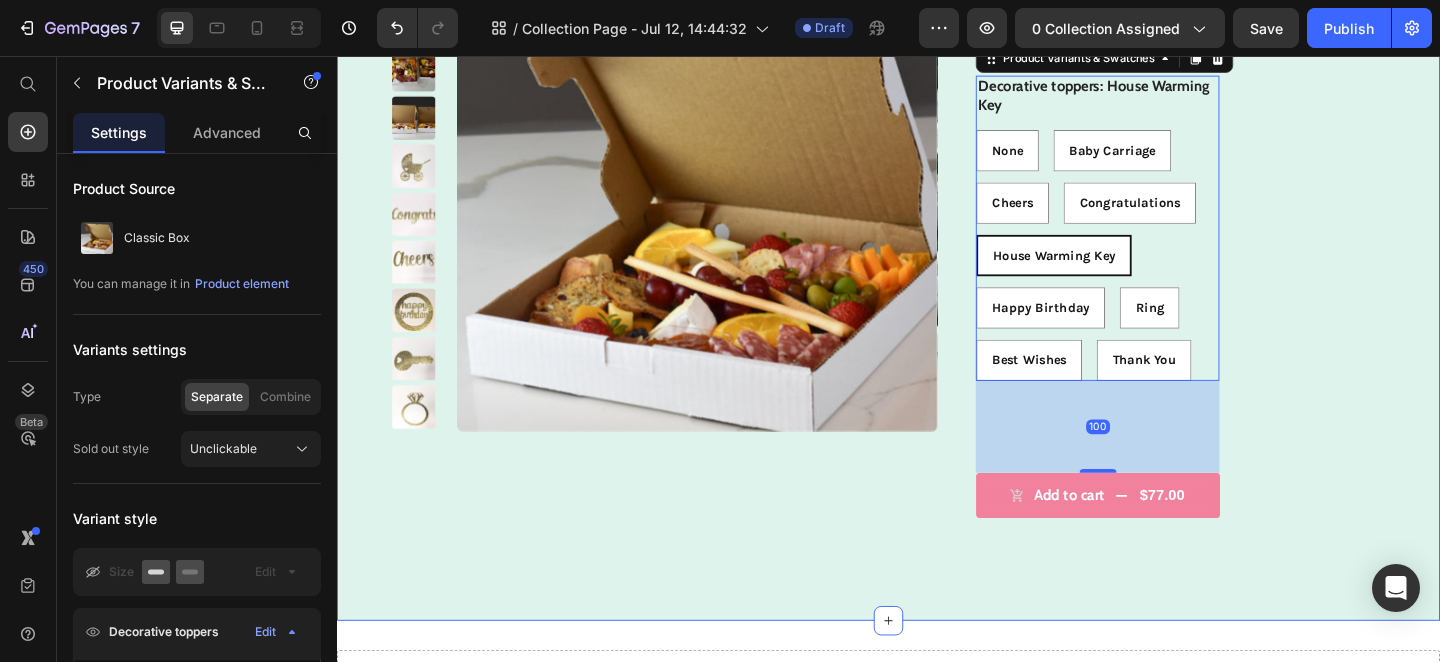click on "Product Images Classic Box Product Title $77.00 Product Price
Drop element here Row Decorative toppers: House Warming Key None None None Baby Carriage Baby Carriage Baby Carriage Cheers Cheers Cheers Congratulations Congratulations Congratulations House Warming Key House Warming Key House Warming Key Happy Birthday Happy Birthday Happy Birthday Ring Ring Ring Best Wishes Best Wishes Best Wishes Thank You Thank You Thank You Product Variants & Swatches   100 1 Product Quantity Row
Add to cart
$77.00 Add to Cart Row Row Product Section 4" at bounding box center (937, 267) 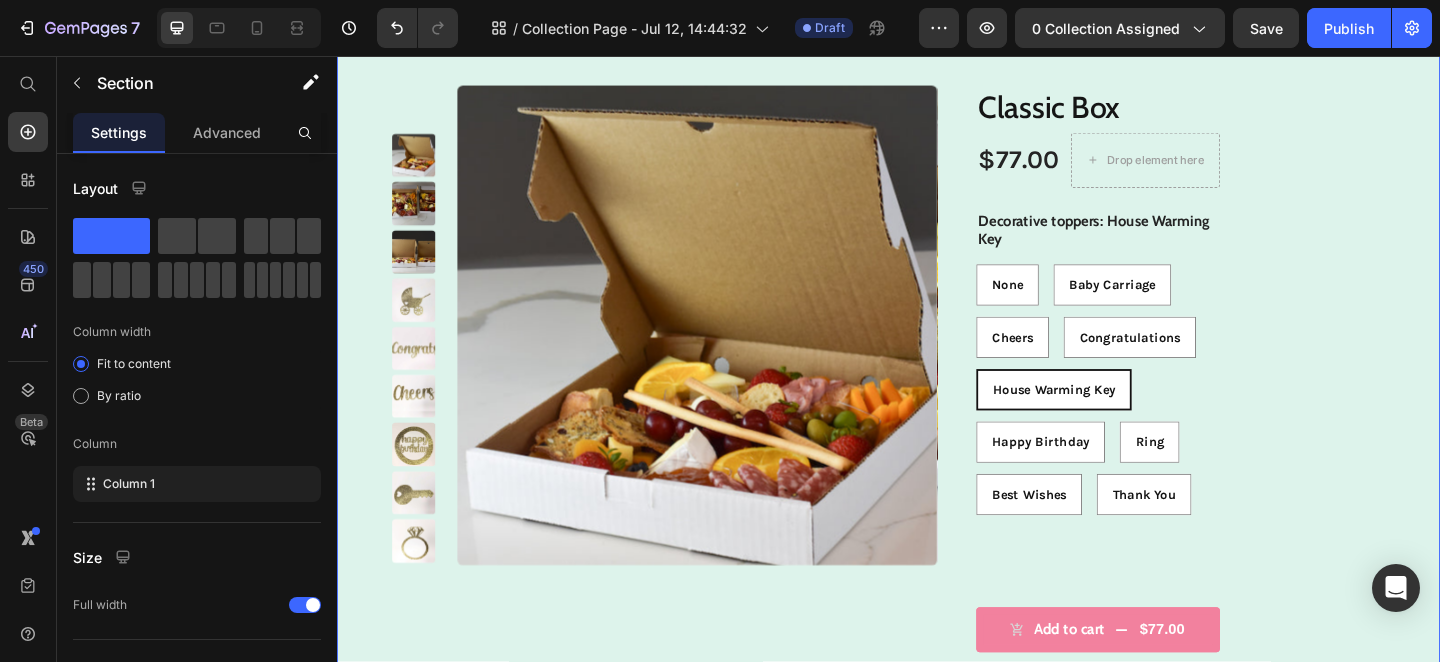 scroll, scrollTop: 1270, scrollLeft: 0, axis: vertical 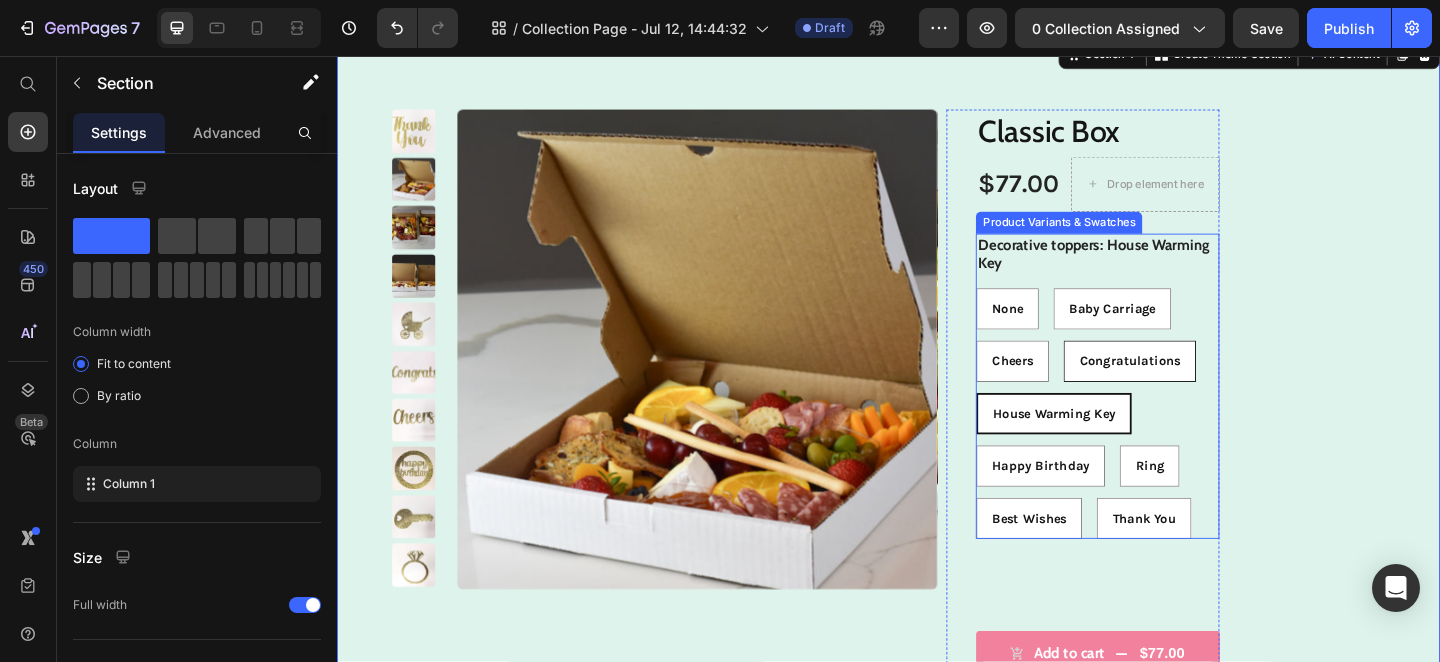 click on "Congratulations" at bounding box center [1199, 388] 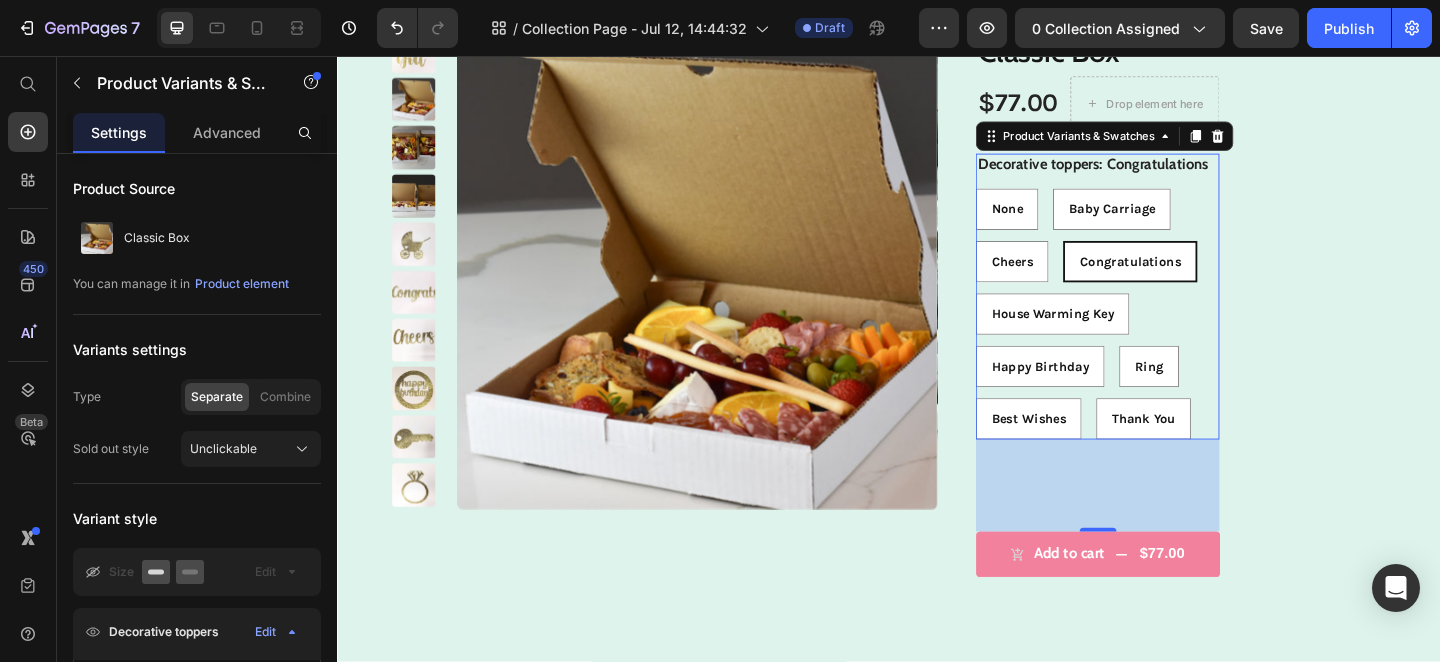 scroll, scrollTop: 1358, scrollLeft: 0, axis: vertical 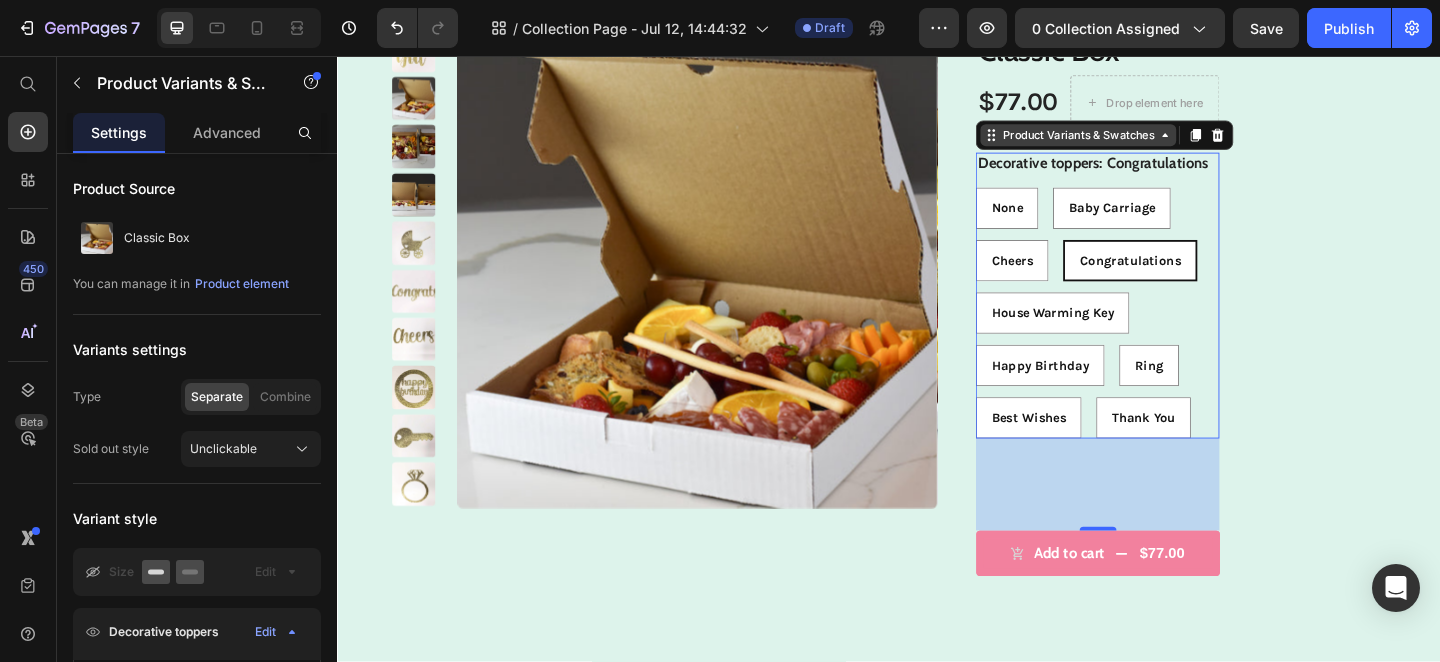 click on "Product Variants & Swatches" at bounding box center [1143, 143] 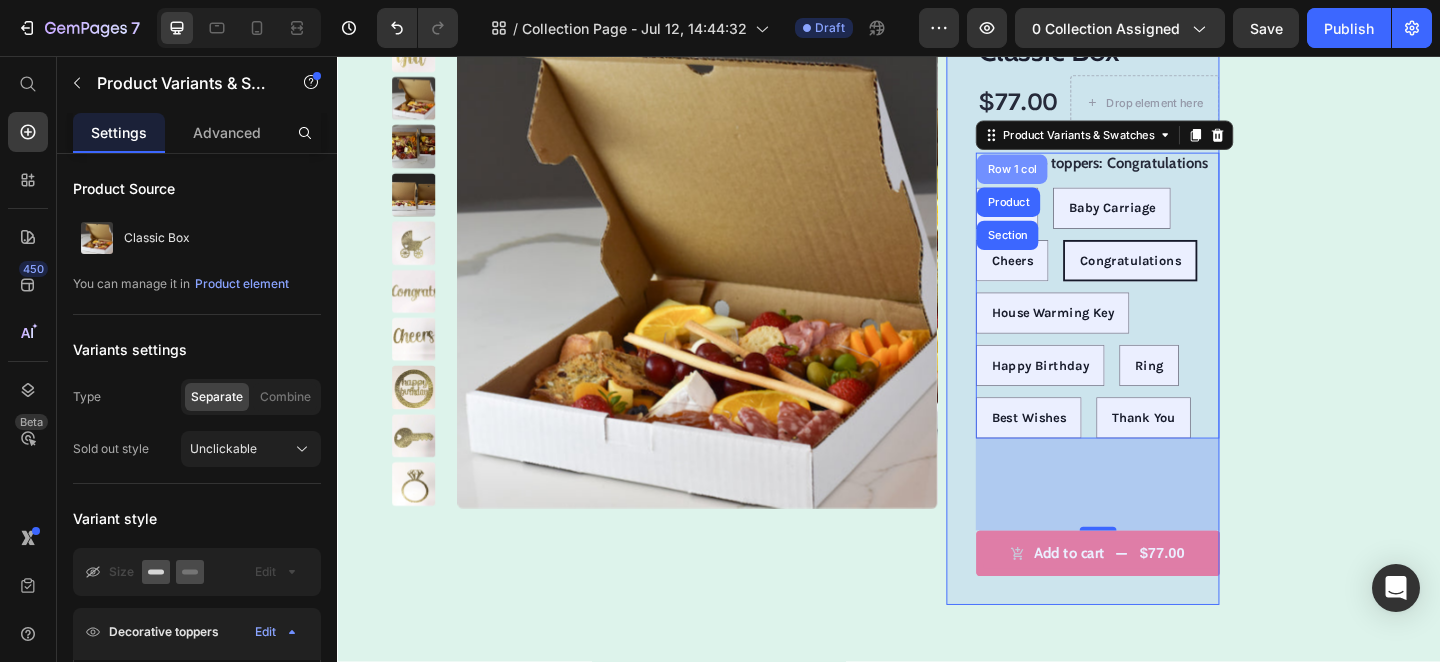 click on "Row 1 col" at bounding box center (1071, 180) 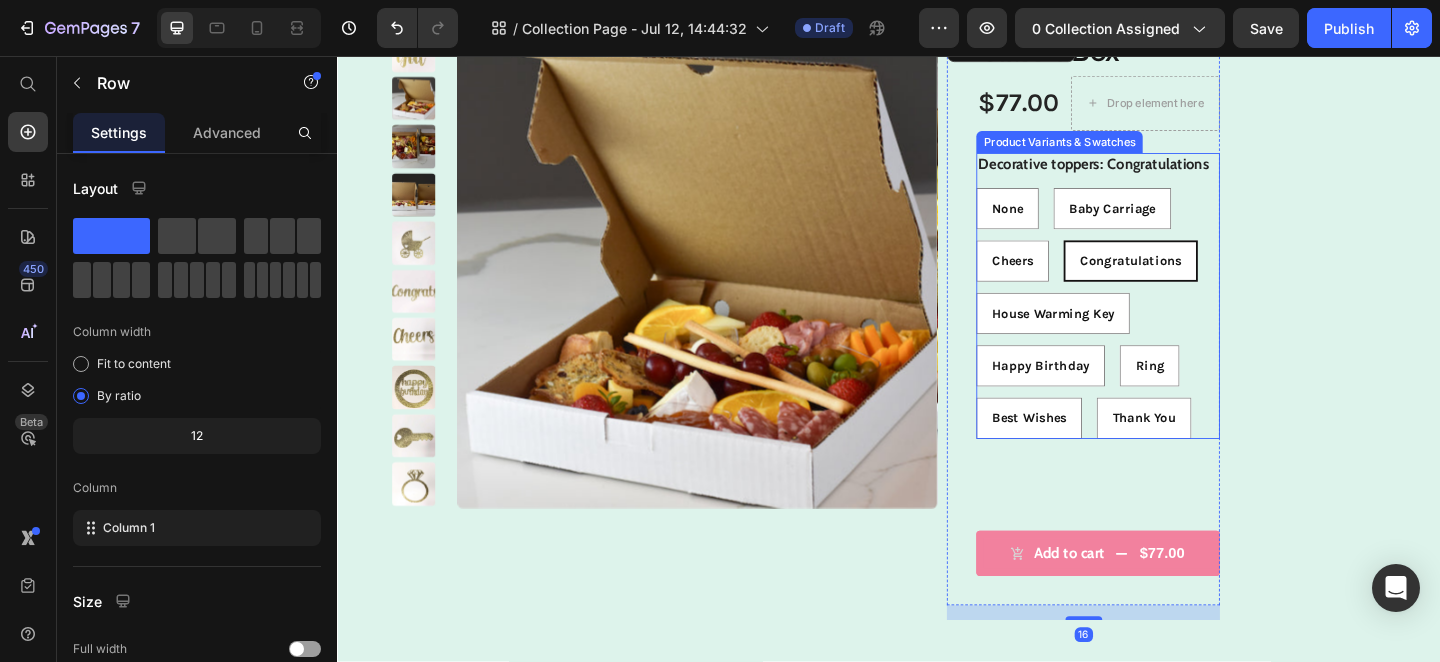 click on "Baby Carriage" at bounding box center [1180, 222] 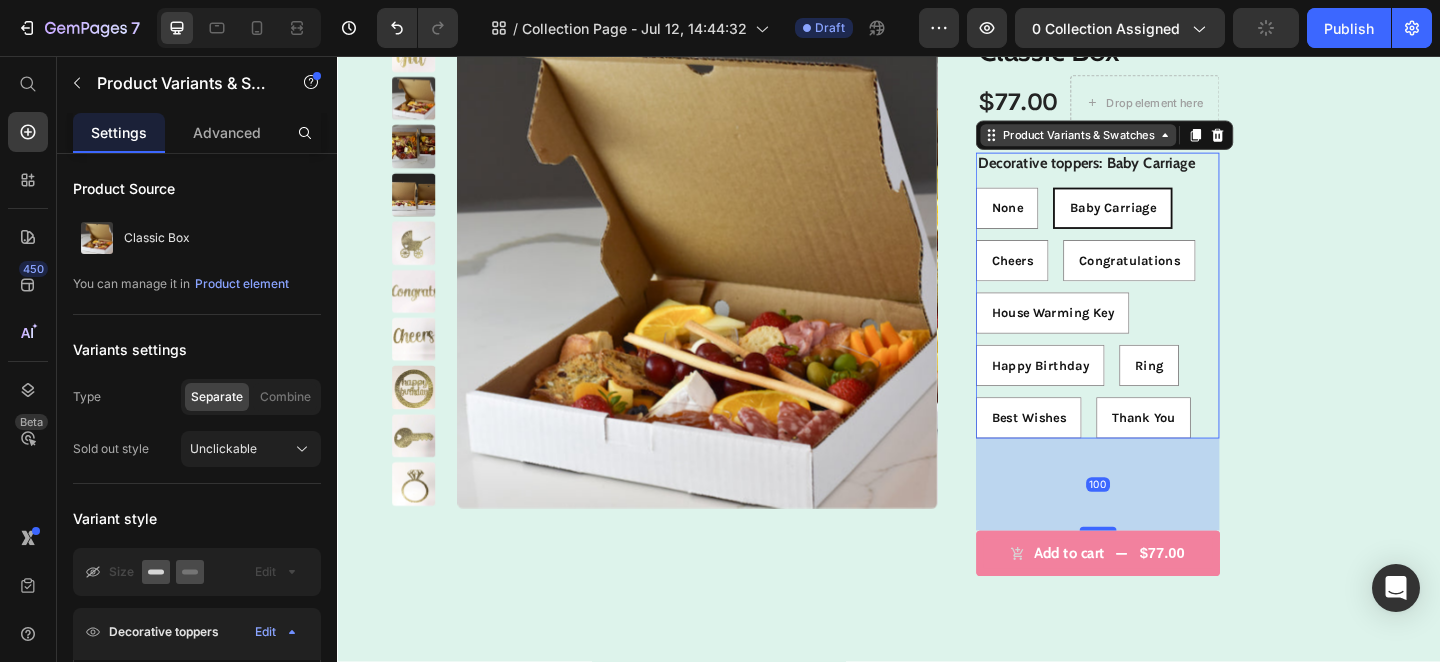 click on "Product Variants & Swatches" at bounding box center [1143, 143] 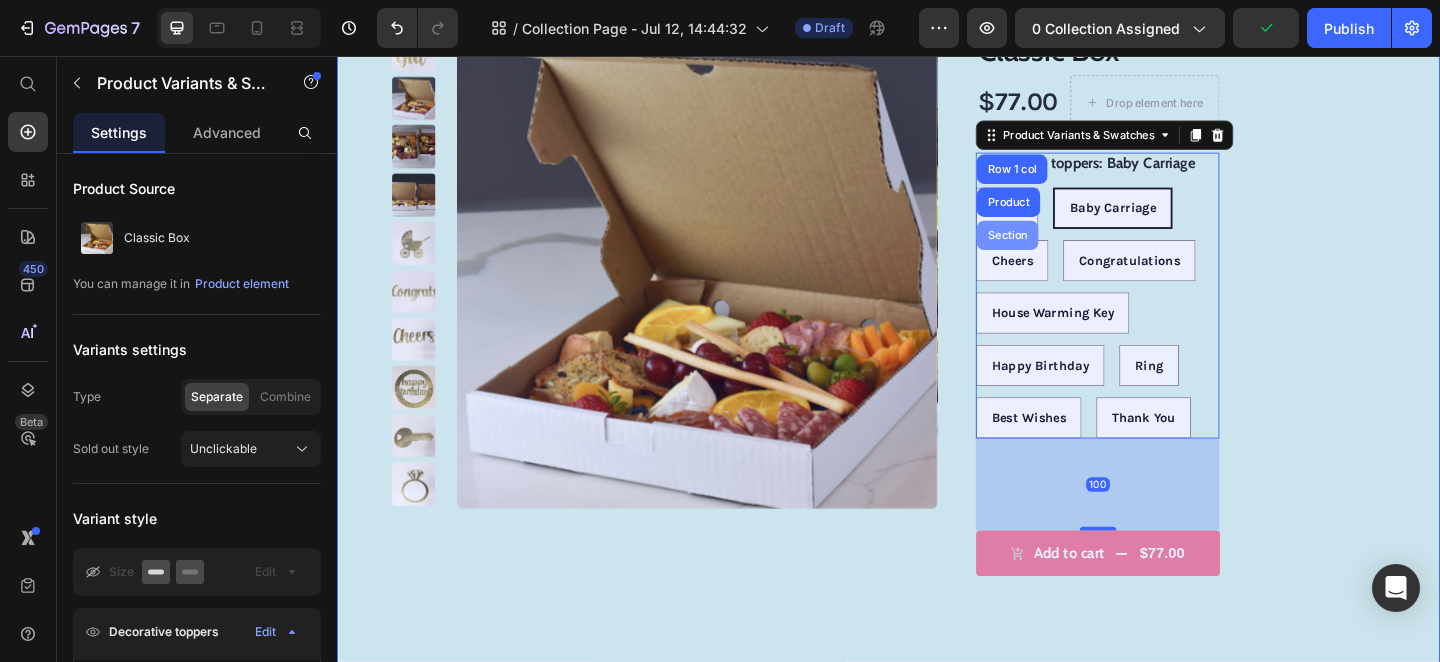click on "Section" at bounding box center [1066, 252] 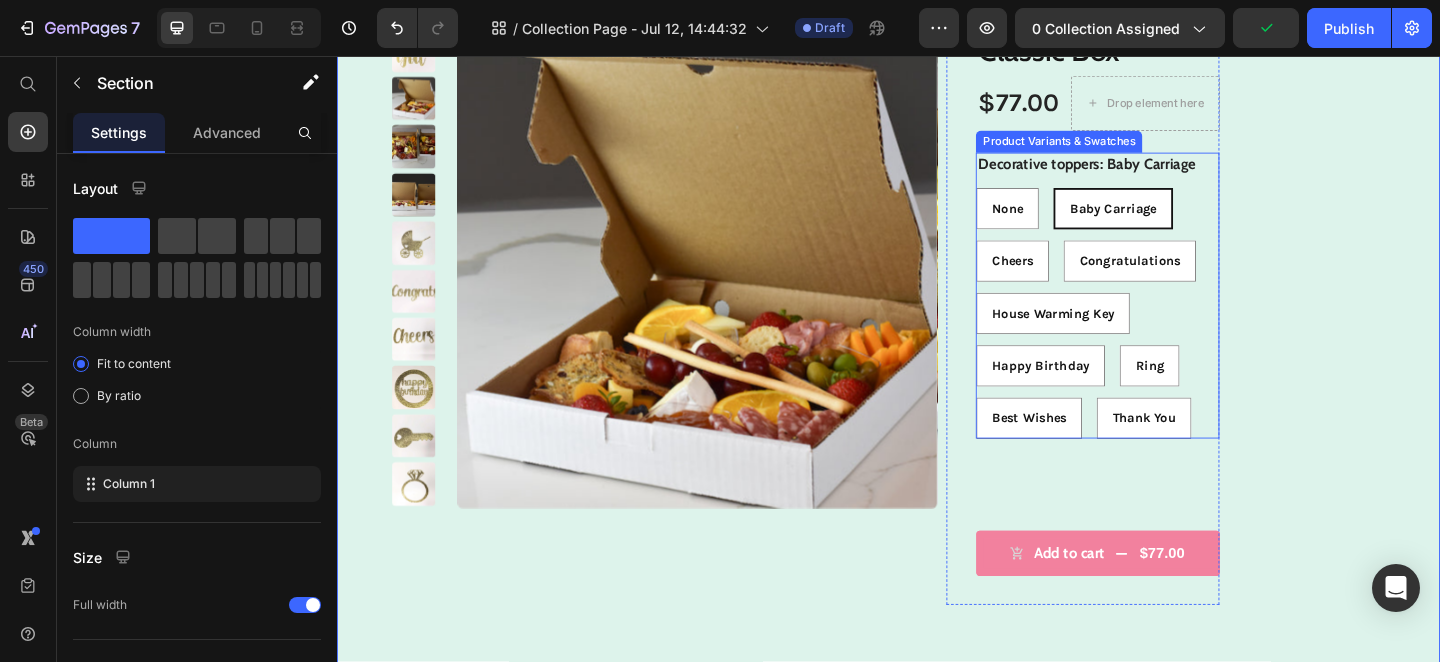click on "Decorative toppers: Baby Carriage" at bounding box center (1152, 174) 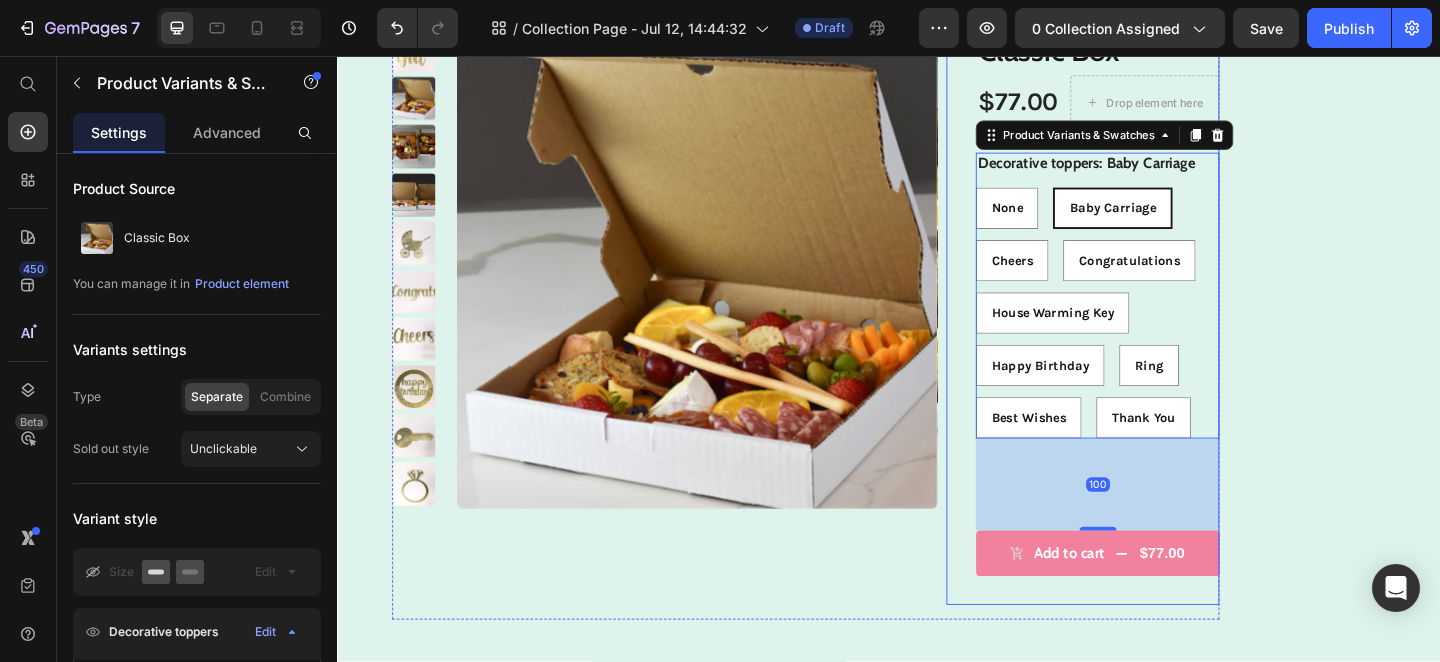 click on "Classic Box Product Title $77.00 Product Price
Drop element here Row Decorative toppers: Baby Carriage None None None Baby Carriage Baby Carriage Baby Carriage Cheers Cheers Cheers Congratulations Congratulations Congratulations House Warming Key House Warming Key House Warming Key Happy Birthday Happy Birthday Happy Birthday Ring Ring Ring Best Wishes Best Wishes Best Wishes Thank You Thank You Thank You Product Variants & Swatches   100 1 Product Quantity Row
Add to cart
$77.00 Add to Cart Row" at bounding box center [1164, 341] 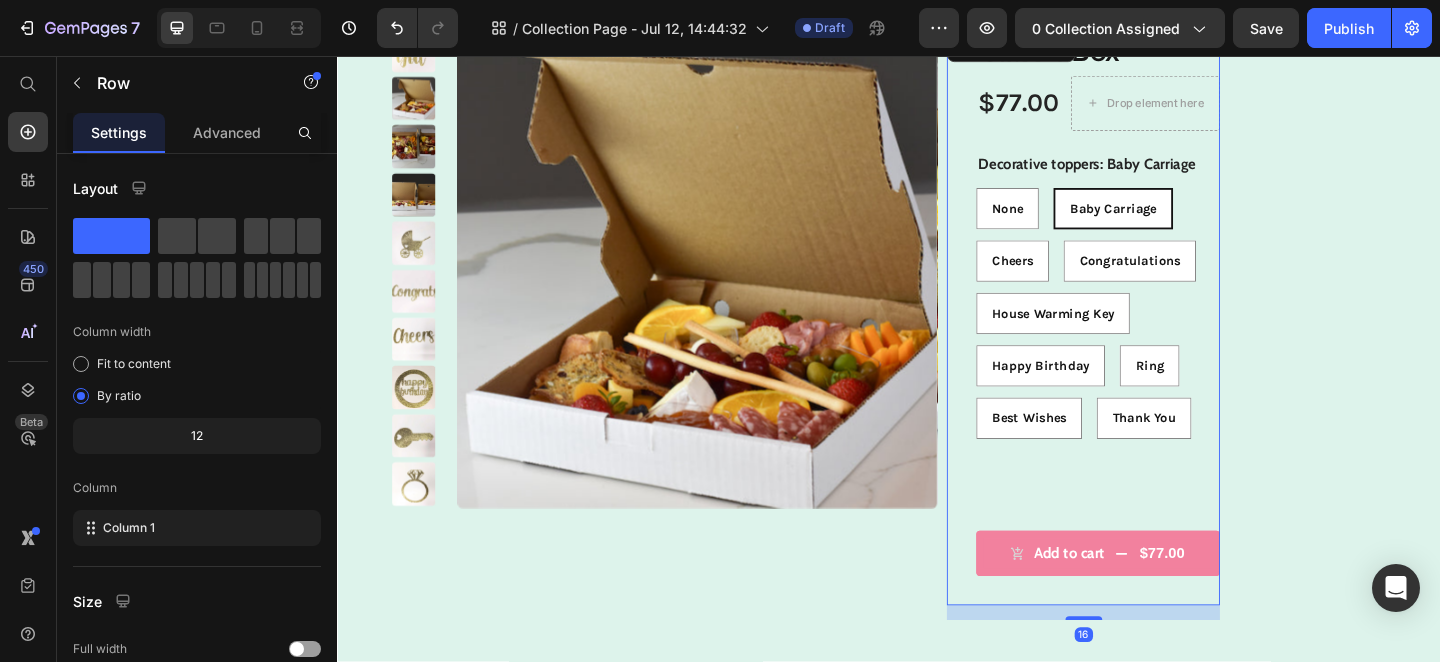 click on "Decorative toppers: Baby Carriage None None None Baby Carriage Baby Carriage Baby Carriage Cheers Cheers Cheers Congratulations Congratulations Congratulations House Warming Key House Warming Key House Warming Key Happy Birthday Happy Birthday Happy Birthday Ring Ring Ring Best Wishes Best Wishes Best Wishes Thank You Thank You Thank You" at bounding box center [1164, 318] 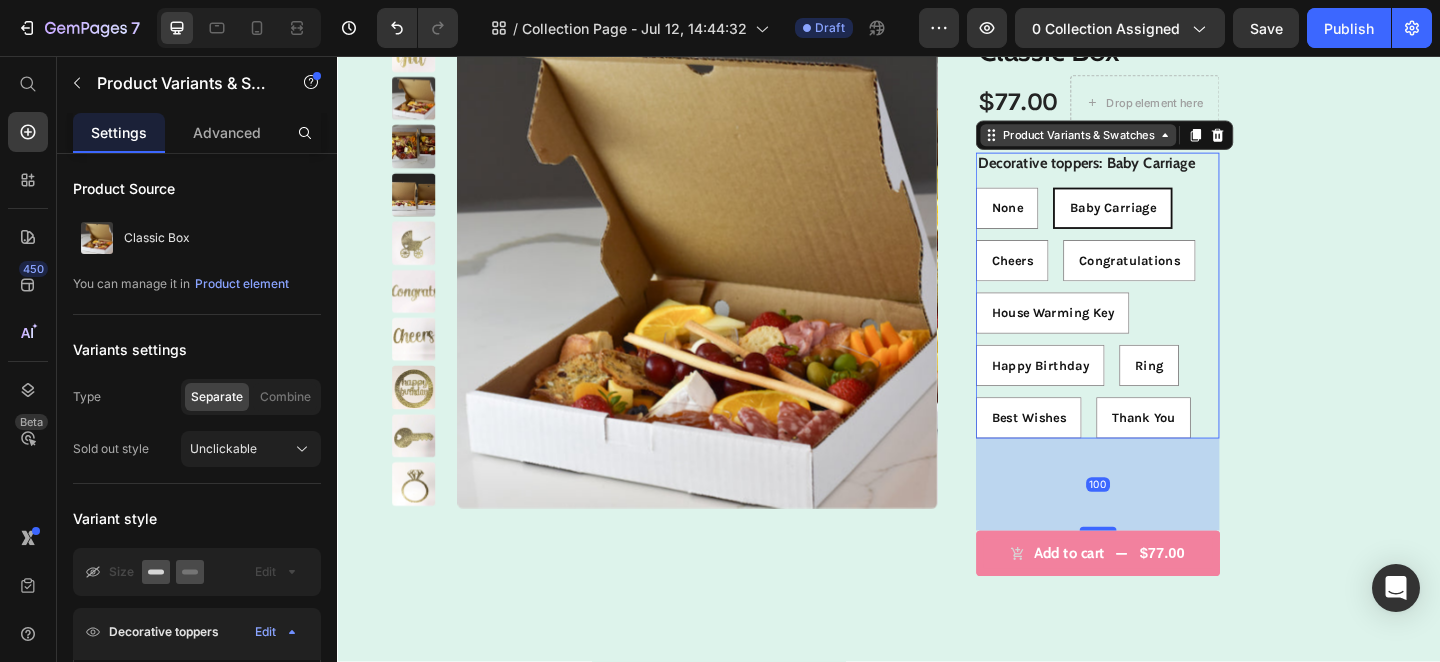 click on "Product Variants & Swatches" at bounding box center [1143, 143] 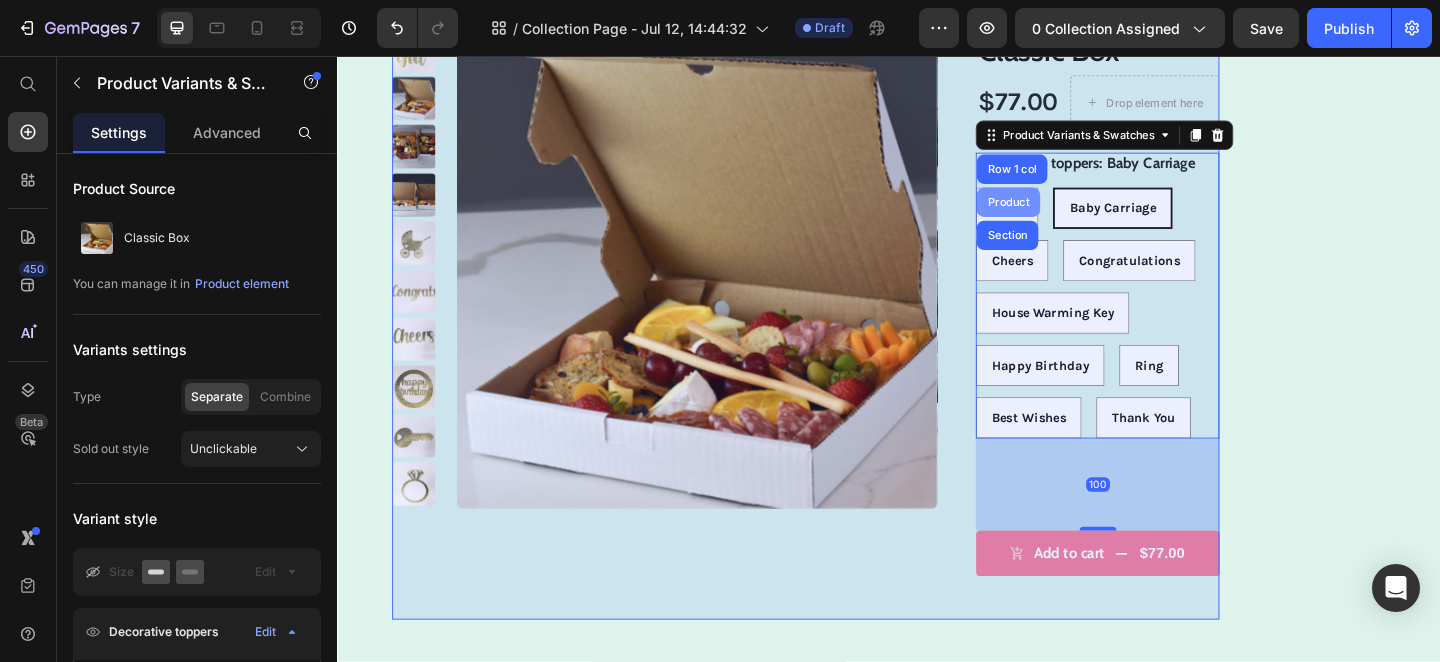 click on "Product" at bounding box center [1067, 216] 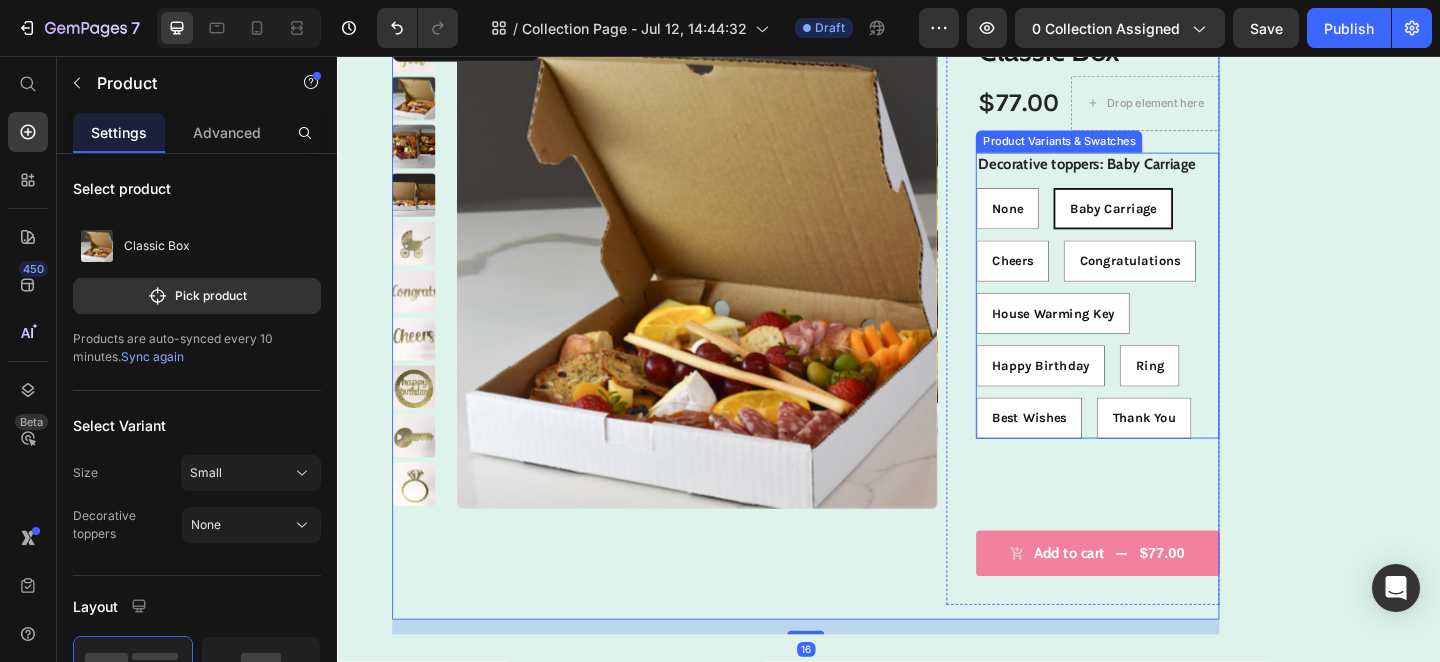 click on "None None None Baby Carriage Baby Carriage Baby Carriage Cheers Cheers Cheers Congratulations Congratulations Congratulations House Warming Key House Warming Key House Warming Key Happy Birthday Happy Birthday Happy Birthday Ring Ring Ring Best Wishes Best Wishes Best Wishes Thank You Thank You Thank You" at bounding box center (1164, 336) 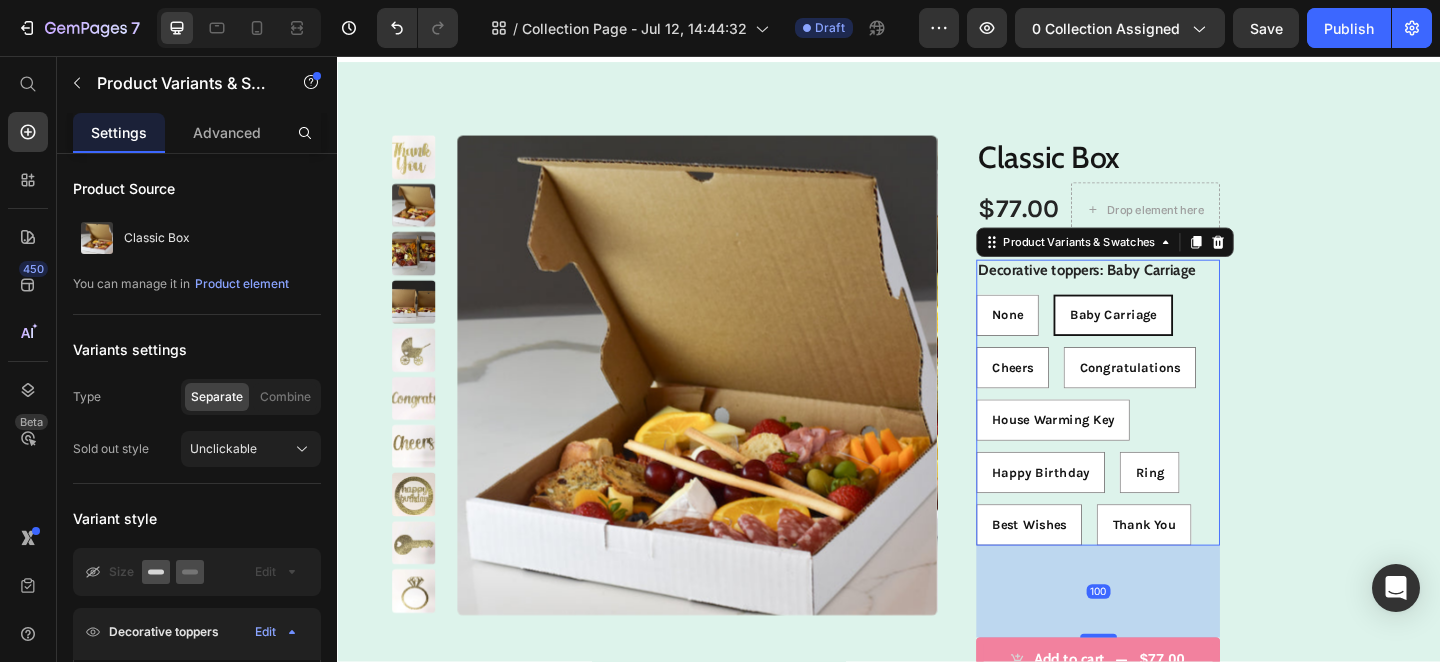 scroll, scrollTop: 1200, scrollLeft: 0, axis: vertical 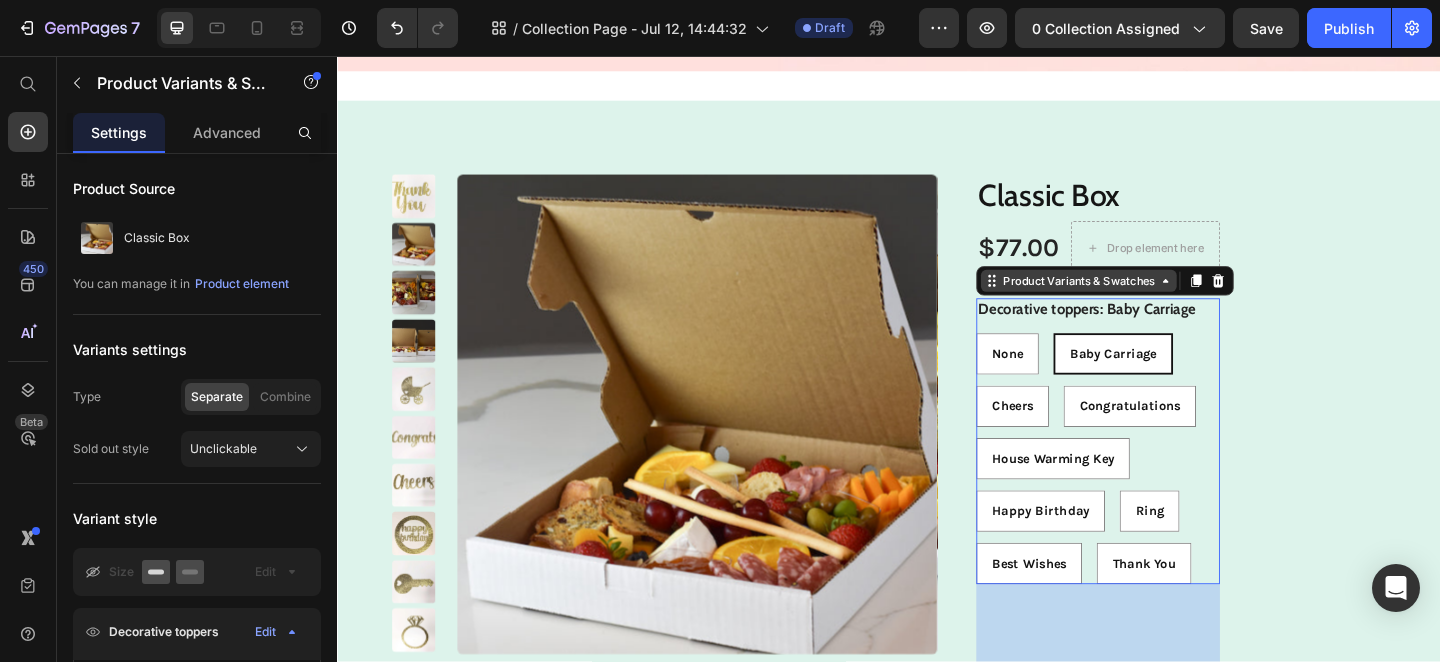click 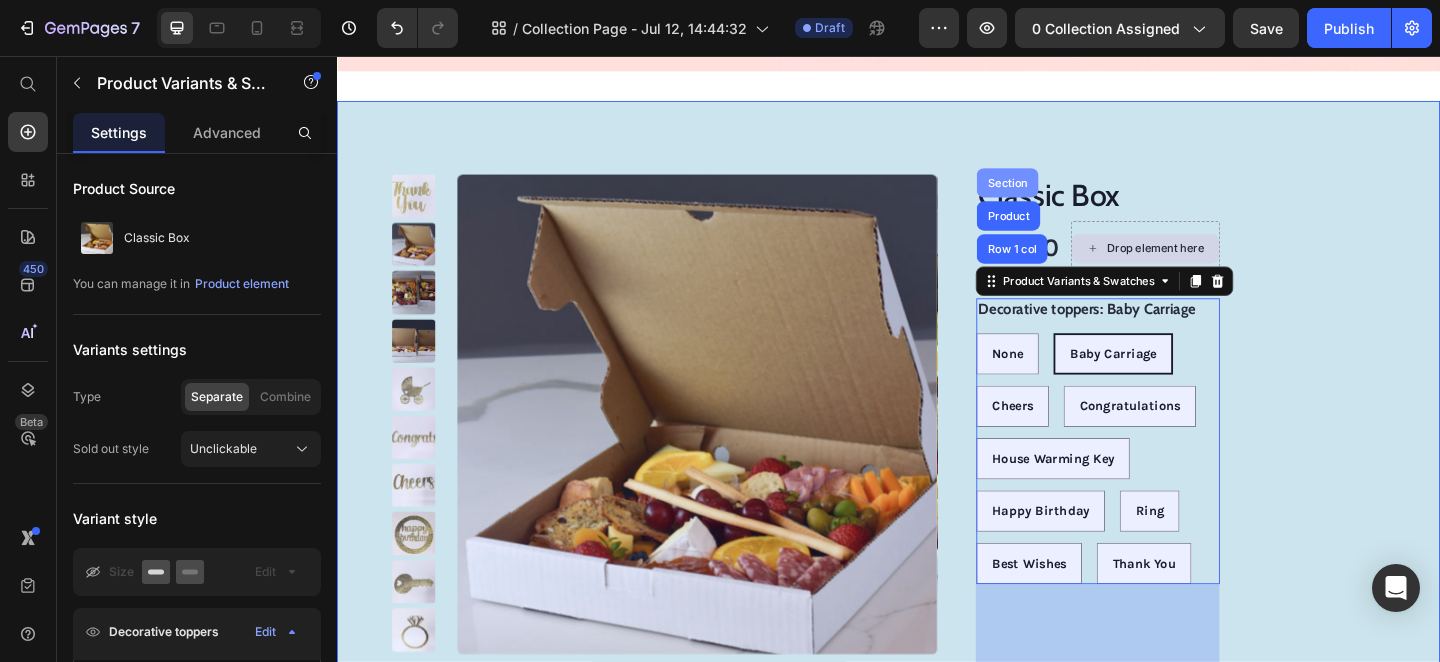 click on "Section" at bounding box center [1066, 194] 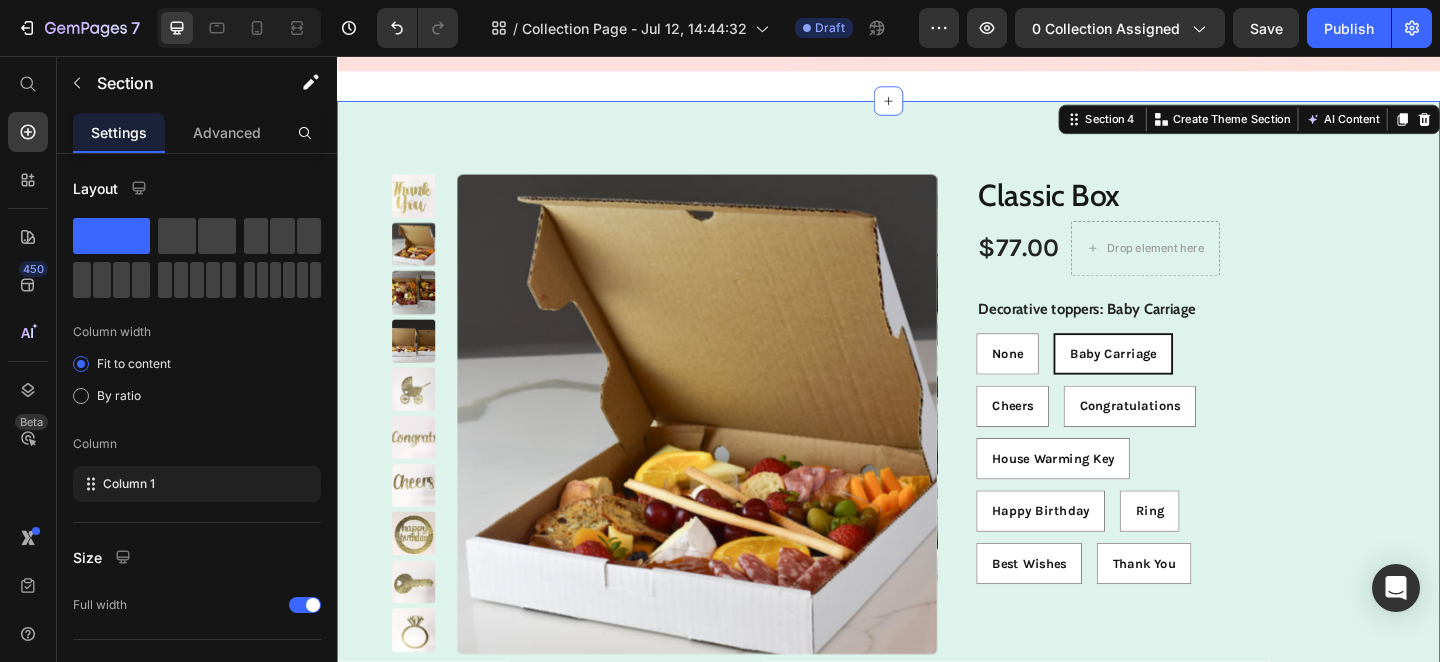 click on "Product Images Classic Box Product Title $77.00 Product Price
Drop element here Row Decorative toppers: Baby Carriage None None None Baby Carriage Baby Carriage Baby Carriage Cheers Cheers Cheers Congratulations Congratulations Congratulations House Warming Key House Warming Key House Warming Key Happy Birthday Happy Birthday Happy Birthday Ring Ring Ring Best Wishes Best Wishes Best Wishes Thank You Thank You Thank You Product Variants & Swatches 1 Product Quantity Row
Add to cart
$77.00 Add to Cart Row Row Product Section 4   You can create reusable sections Create Theme Section AI Content Write with GemAI What would you like to describe here? Tone and Voice Persuasive Product Classic Box Show more Generate" at bounding box center (937, 499) 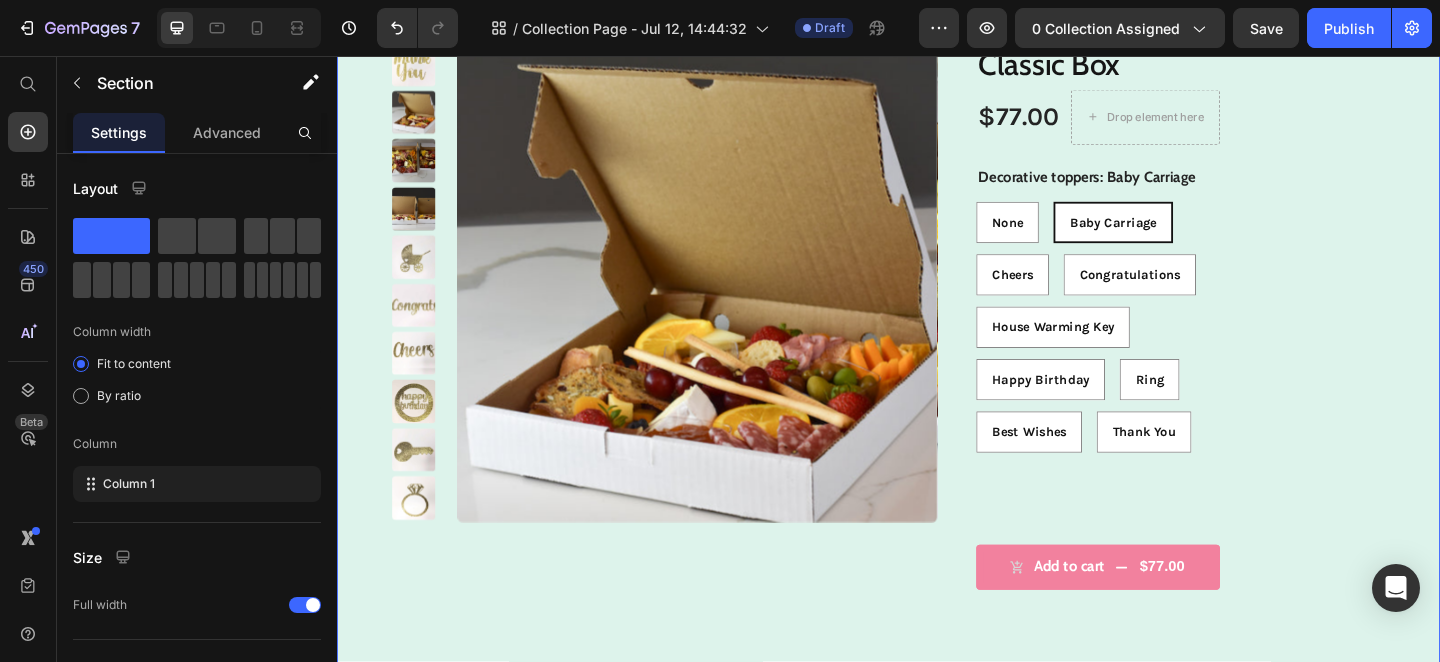 scroll, scrollTop: 1425, scrollLeft: 0, axis: vertical 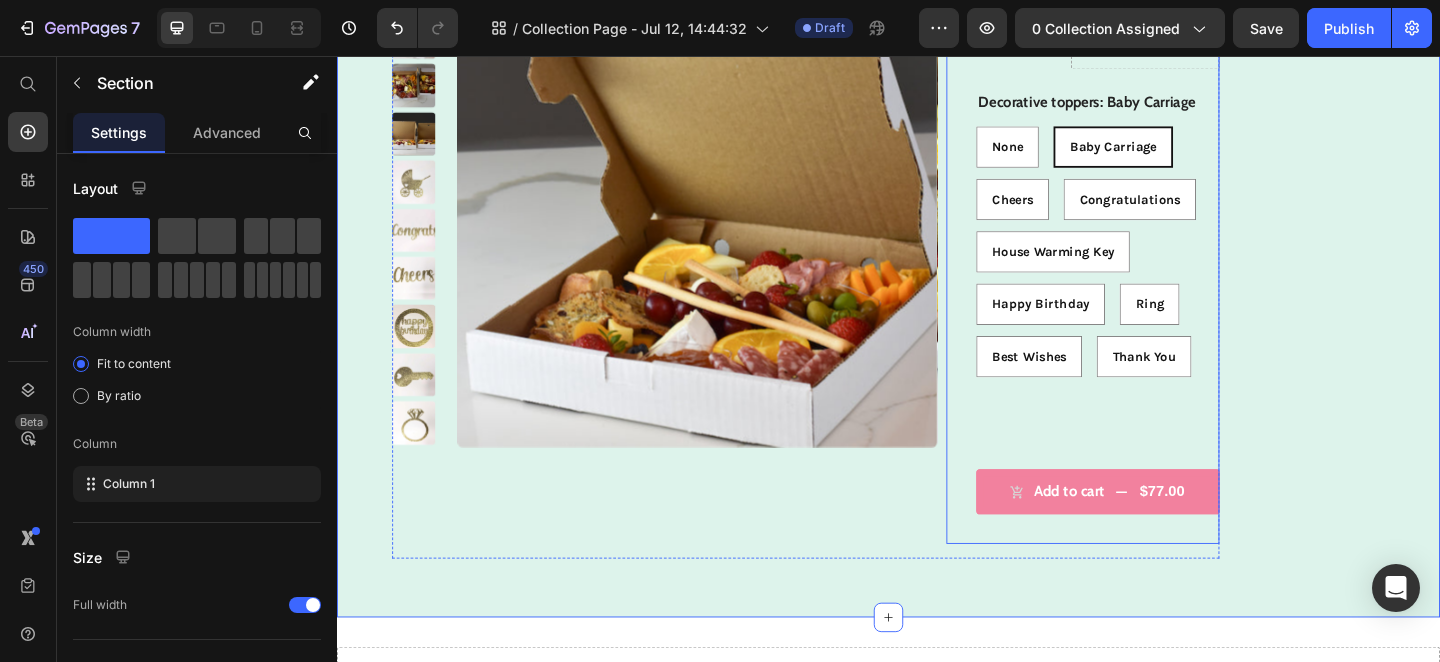 click on "Classic Box Product Title $77.00 Product Price
Drop element here Row Decorative toppers: Baby Carriage None None None Baby Carriage Baby Carriage Baby Carriage Cheers Cheers Cheers Congratulations Congratulations Congratulations House Warming Key House Warming Key House Warming Key Happy Birthday Happy Birthday Happy Birthday Ring Ring Ring Best Wishes Best Wishes Best Wishes Thank You Thank You Thank You Product Variants & Swatches 1 Product Quantity Row
Add to cart
$77.00 Add to Cart Row" at bounding box center [1164, 274] 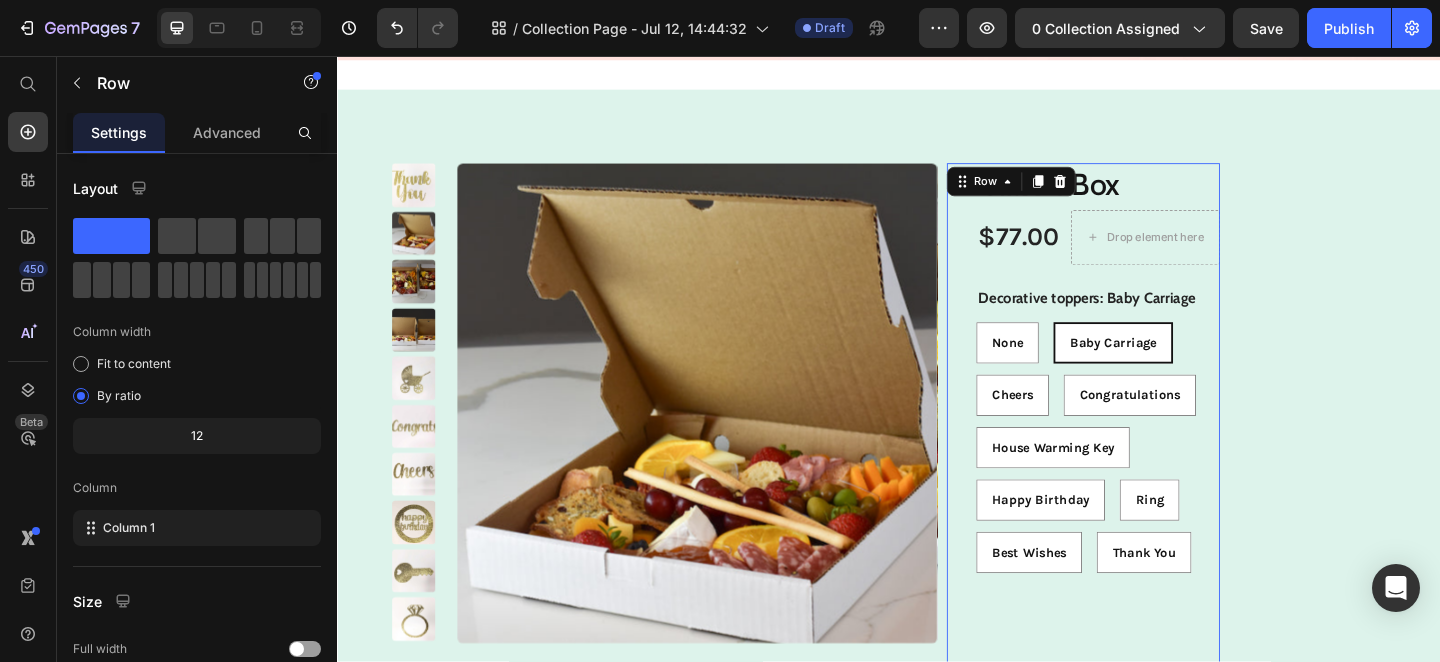 scroll, scrollTop: 1205, scrollLeft: 0, axis: vertical 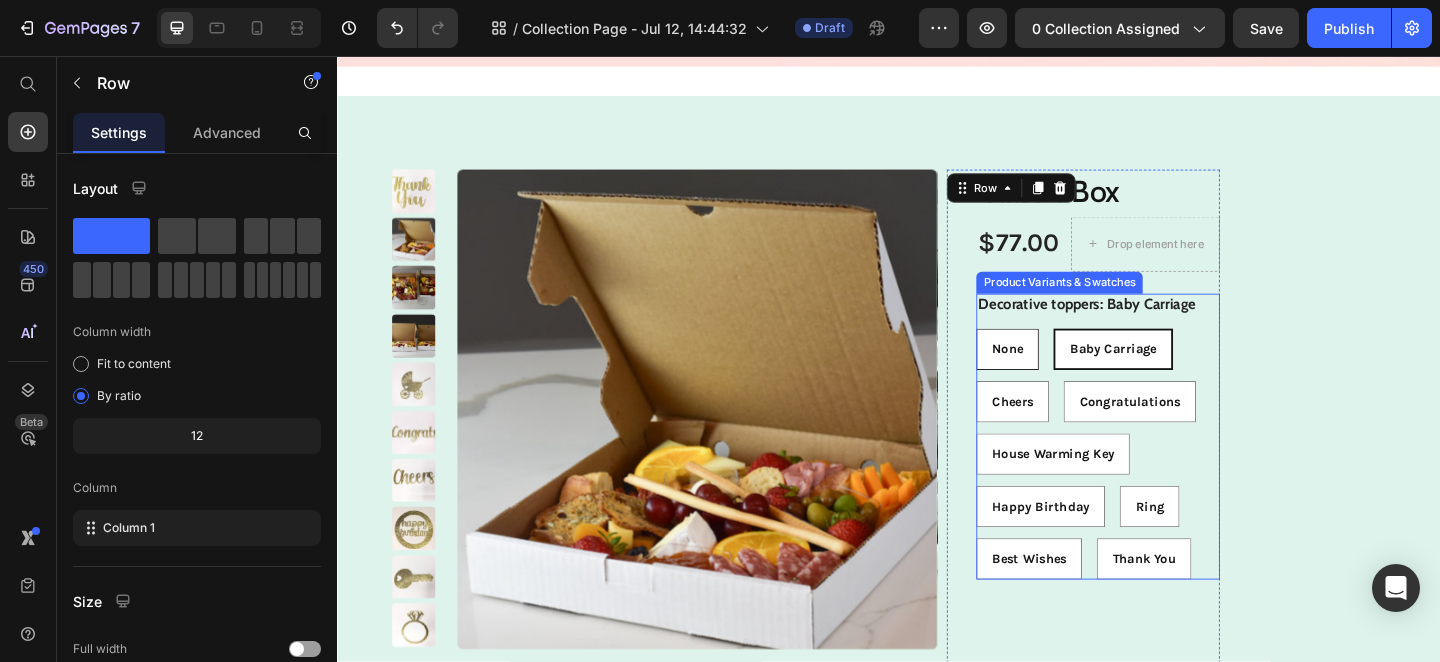 click on "None" at bounding box center (1066, 375) 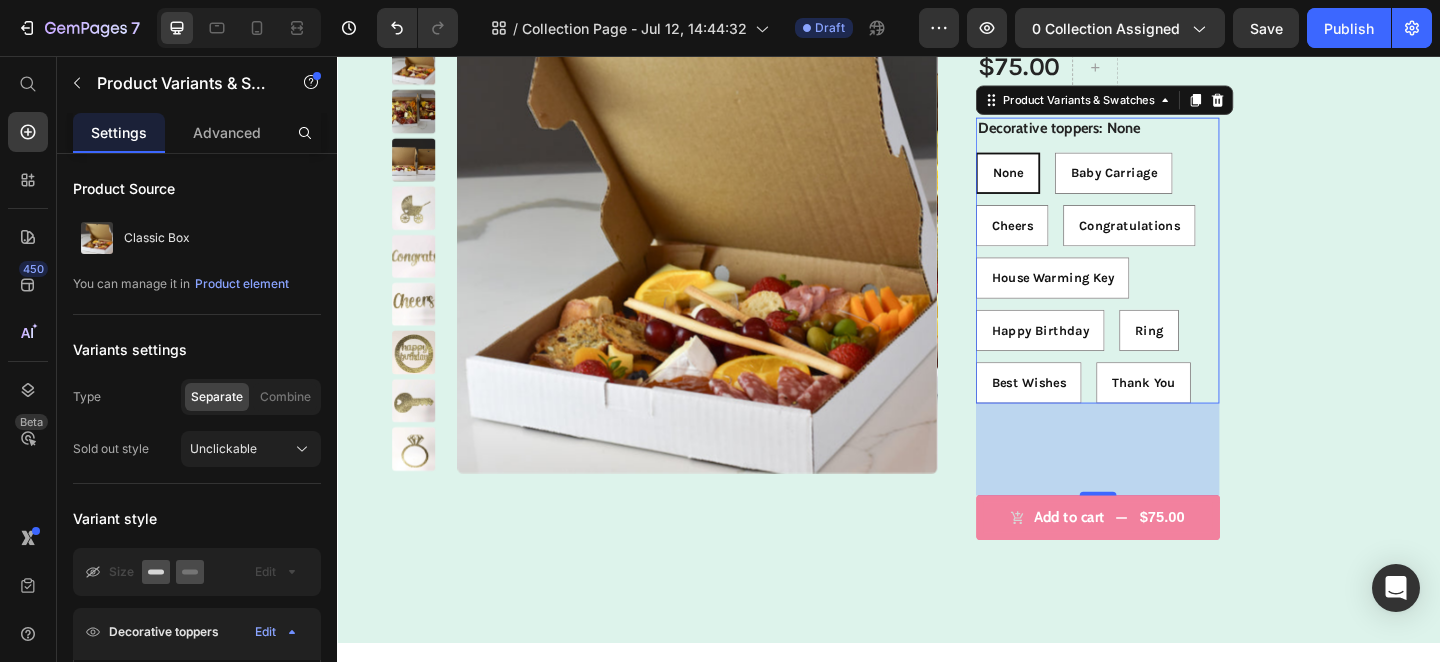 scroll, scrollTop: 1437, scrollLeft: 0, axis: vertical 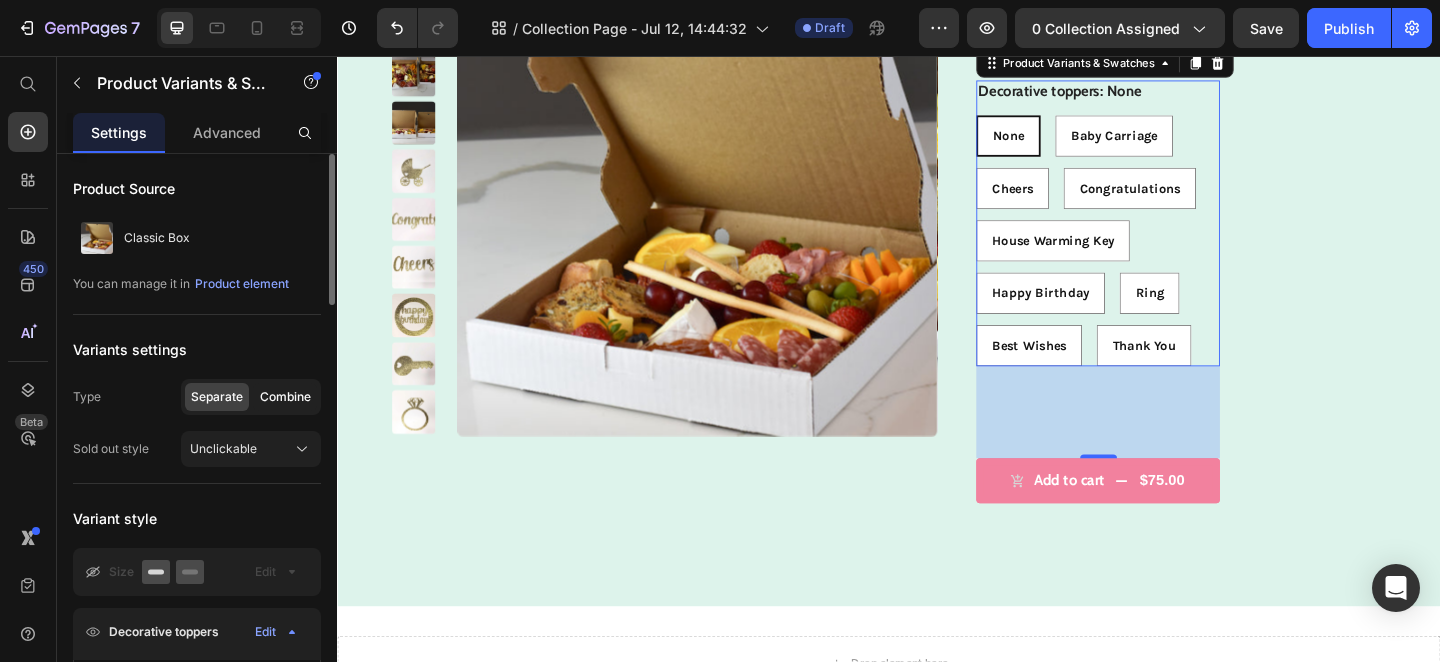 click on "Combine" 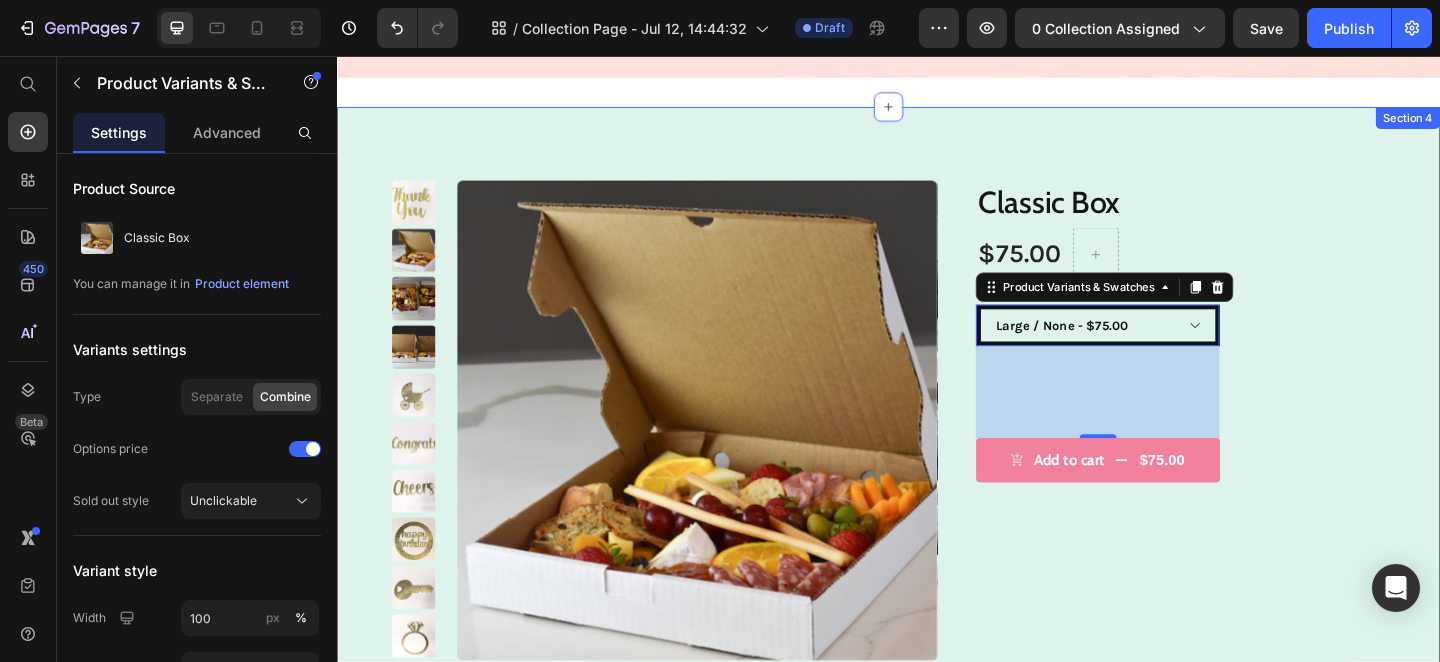 scroll, scrollTop: 1184, scrollLeft: 0, axis: vertical 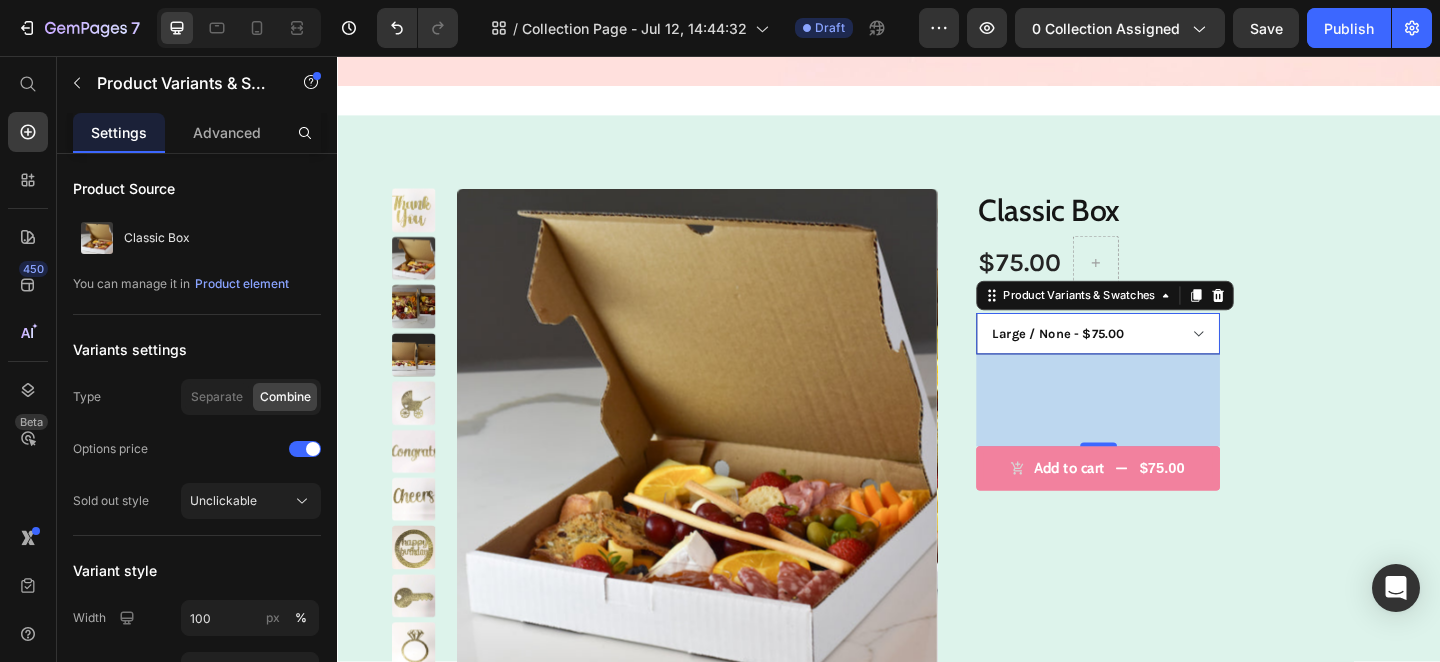 click on "Small / None - $50.00  Small / Baby Carriage - $52.00  Small / Cheers - $52.00  Small / Congratulations - $52.00  Small / House Warming Key - $52.00  Small / Happy Birthday - $52.00  Small / Ring - $52.00  Small / Best Wishes - $50.00  Small / Thank You - $50.00  Large / None - $75.00  Large / Baby Carriage - $77.00  Large / Cheers - $77.00  Large / Congratulations - $77.00  Large / House Warming Key - $77.00  Large / Happy Birthday - $77.00  Large / Ring - $77.00  Large / Best Wishes - $77.00  Large / Thank You - $77.00  Party Size / None - $140.00  Party Size / Baby Carriage - $142.00  Party Size / Cheers - $142.00  Party Size / Congratulations - $142.00  Party Size / House Warming Key - $142.00  Party Size / Happy Birthday - $142.00  Party Size / Ring - $142.00  Party Size / Best Wishes - $142.00  Party Size / Thank You - $142.00  Small Gift Wrapped / None - $55.00  Small Gift Wrapped / Baby Carriage - $57.00  Small Gift Wrapped / Cheers - $57.00  Small Gift Wrapped / Congratulations - $57.00" at bounding box center (1164, 358) 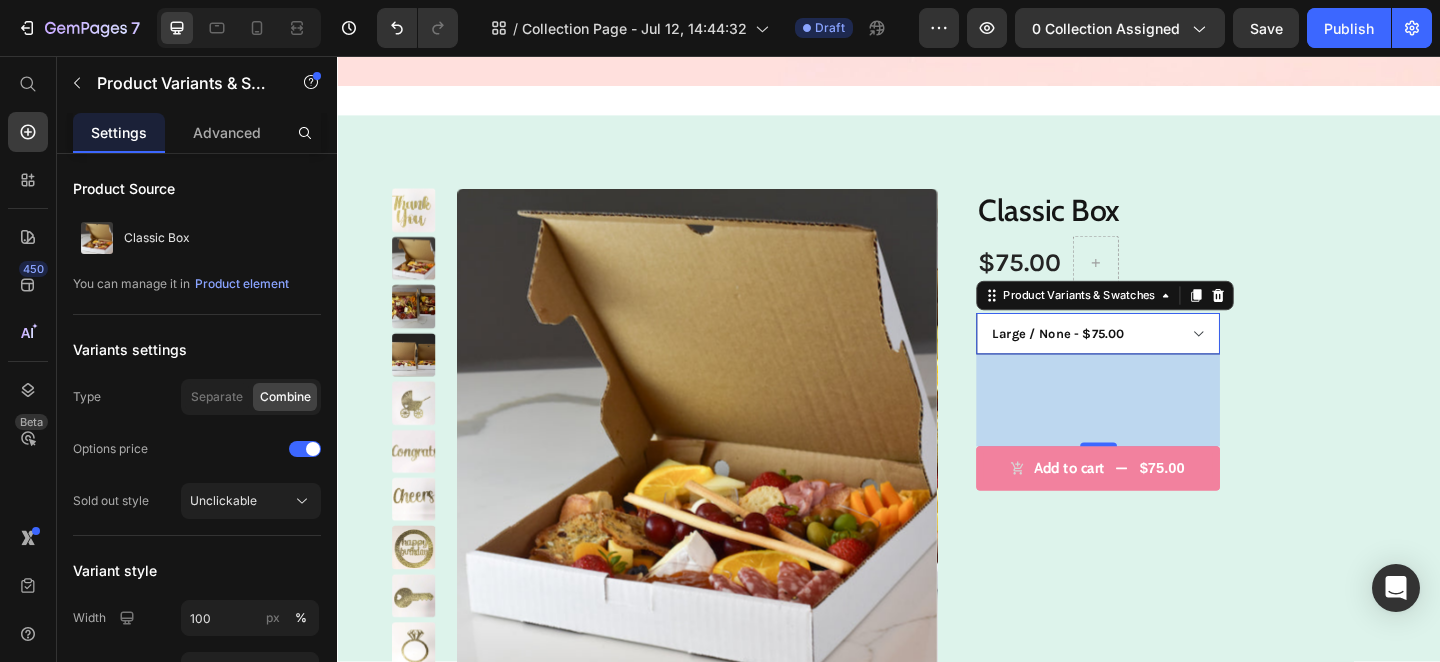 select on "575150245593613191" 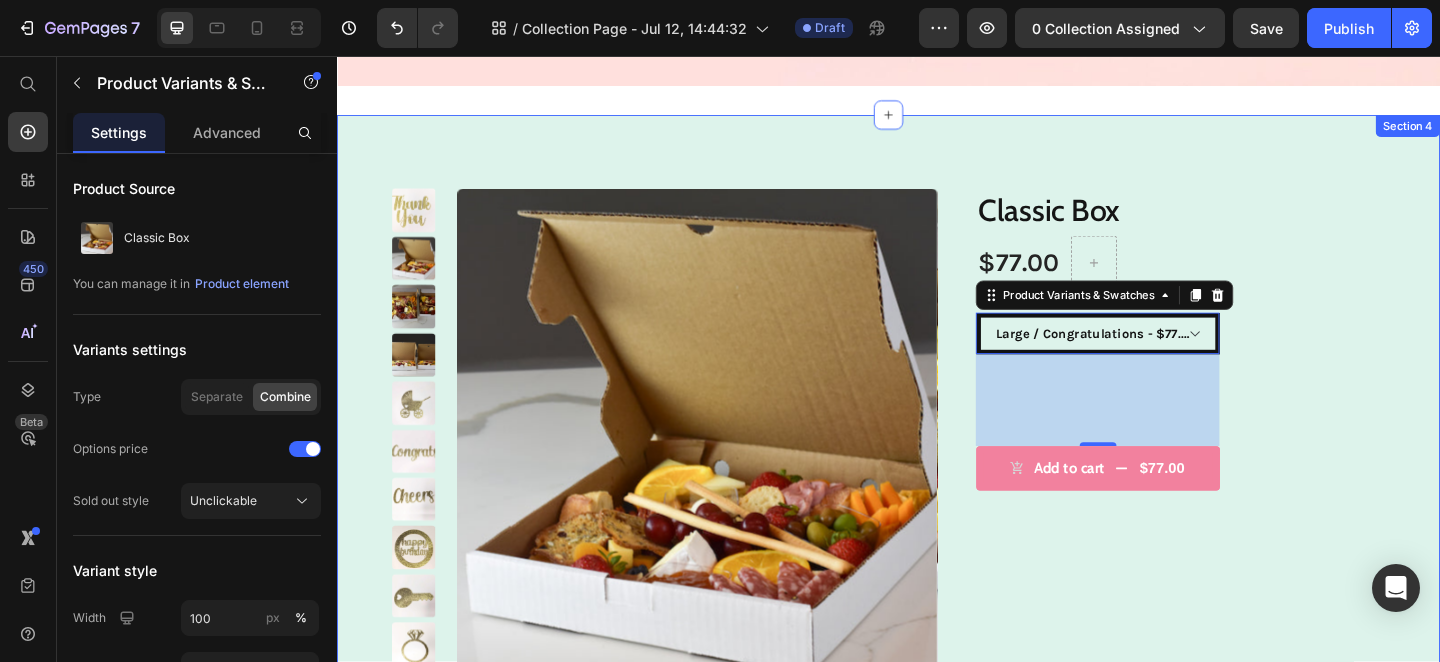 click on "Product Images Classic Box Product Title $77.00 Product Price
Row Small / None - $50.00  Small / Baby Carriage - $52.00  Small / Cheers - $52.00  Small / Congratulations - $52.00  Small / House Warming Key - $52.00  Small / Happy Birthday - $52.00  Small / Ring - $52.00  Small / Best Wishes - $50.00  Small / Thank You - $50.00  Large / None - $75.00  Large / Baby Carriage - $77.00  Large / Cheers - $77.00  Large / Congratulations - $77.00  Large / House Warming Key - $77.00  Large / Happy Birthday - $77.00  Large / Ring - $77.00  Large / Best Wishes - $77.00  Large / Thank You - $77.00  Party Size / None - $140.00  Party Size / Baby Carriage - $142.00  Party Size / Cheers - $142.00  Party Size / Congratulations - $142.00  Party Size / House Warming Key - $142.00  Party Size / Happy Birthday - $142.00  Party Size / Ring - $142.00  Party Size / Best Wishes - $142.00  Party Size / Thank You - $142.00  Small Gift Wrapped / None - $55.00  Small Gift Wrapped / Baby Carriage - $57.00    100 1 Row" at bounding box center (937, 462) 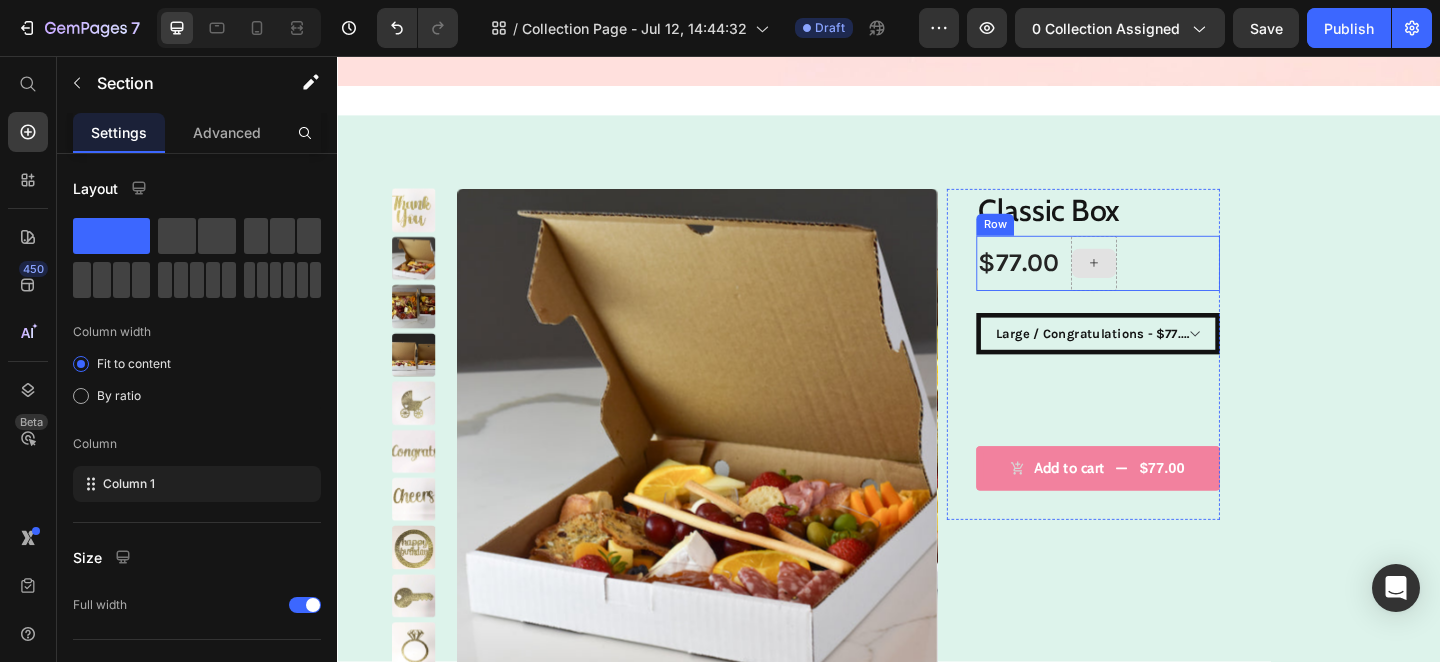 click 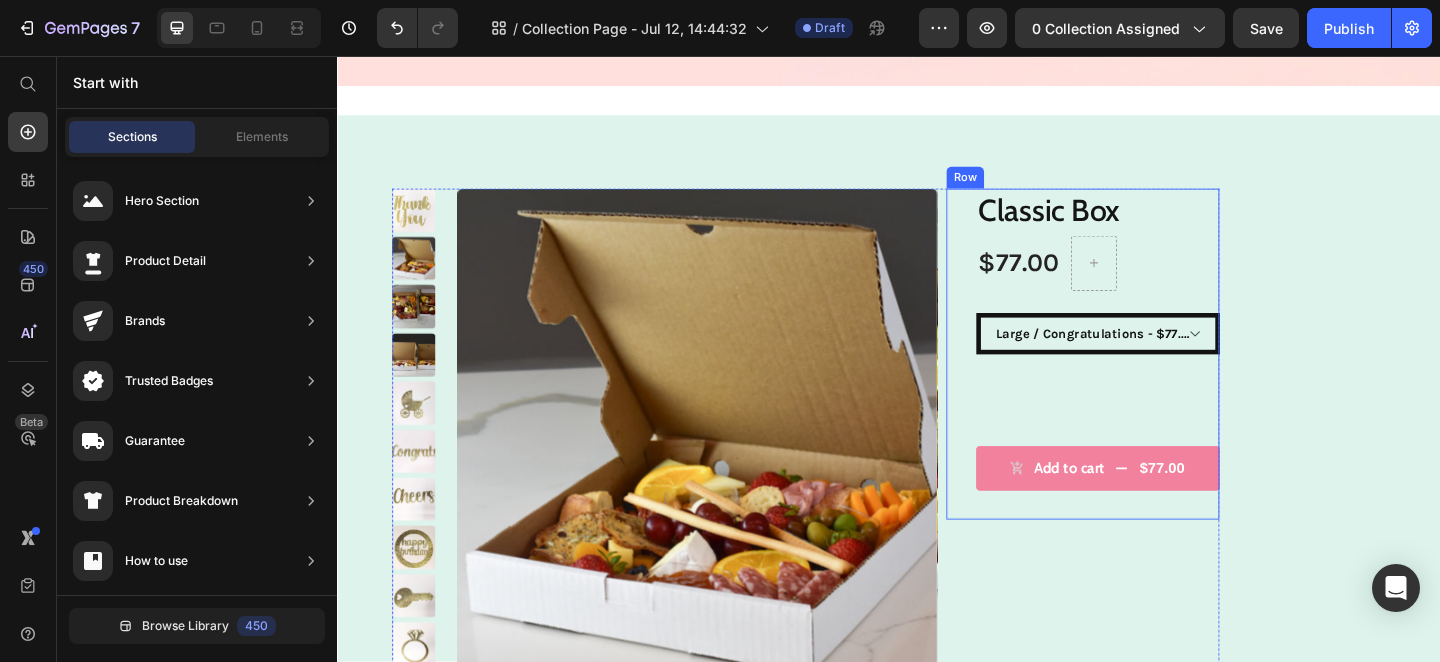click on "Classic Box Product Title $77.00 Product Price
Row Small / None - $50.00  Small / Baby Carriage - $52.00  Small / Cheers - $52.00  Small / Congratulations - $52.00  Small / House Warming Key - $52.00  Small / Happy Birthday - $52.00  Small / Ring - $52.00  Small / Best Wishes - $50.00  Small / Thank You - $50.00  Large / None - $75.00  Large / Baby Carriage - $77.00  Large / Cheers - $77.00  Large / Congratulations - $77.00  Large / House Warming Key - $77.00  Large / Happy Birthday - $77.00  Large / Ring - $77.00  Large / Best Wishes - $77.00  Large / Thank You - $77.00  Party Size / None - $140.00  Party Size / Baby Carriage - $142.00  Party Size / Cheers - $142.00  Party Size / Congratulations - $142.00  Party Size / House Warming Key - $142.00  Party Size / Happy Birthday - $142.00  Party Size / Ring - $142.00  Party Size / Best Wishes - $142.00  Party Size / Thank You - $142.00  Small Gift Wrapped / None - $55.00  Small Gift Wrapped / Baby Carriage - $57.00  Product Variants & Swatches" at bounding box center [1164, 381] 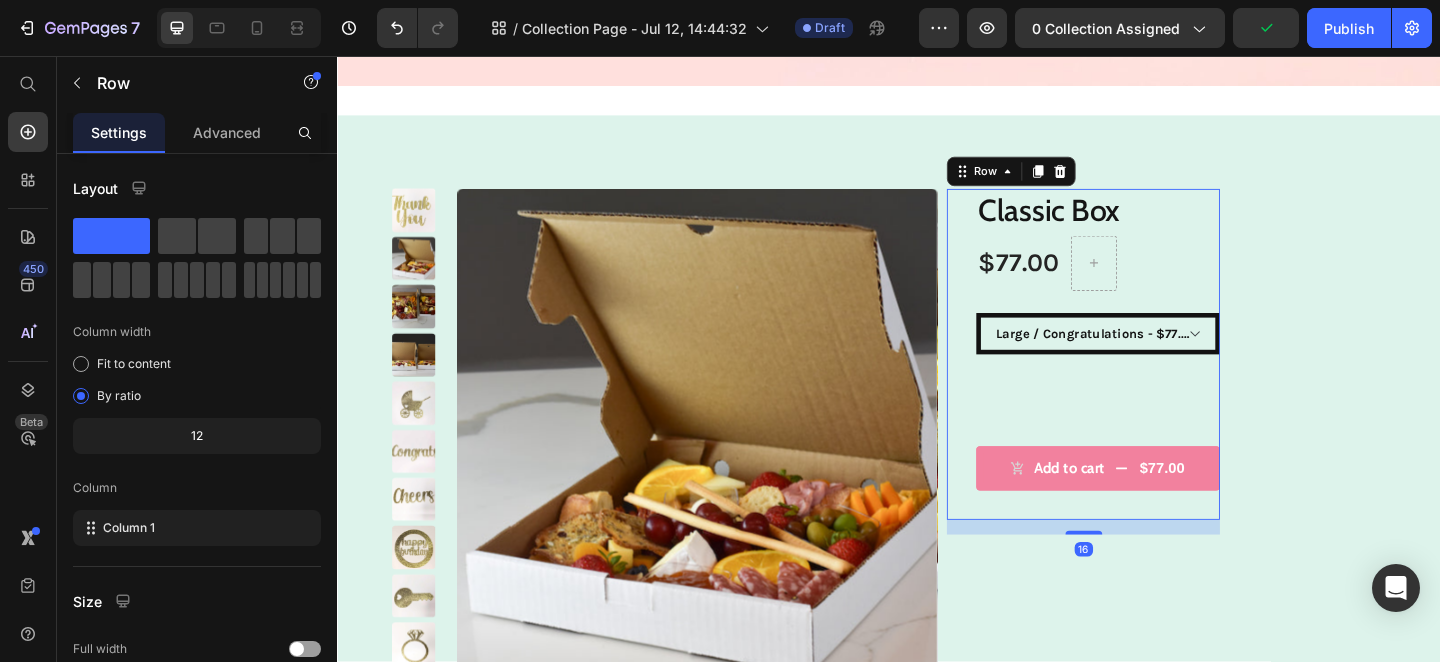 drag, startPoint x: 1158, startPoint y: 561, endPoint x: 1160, endPoint y: 421, distance: 140.01428 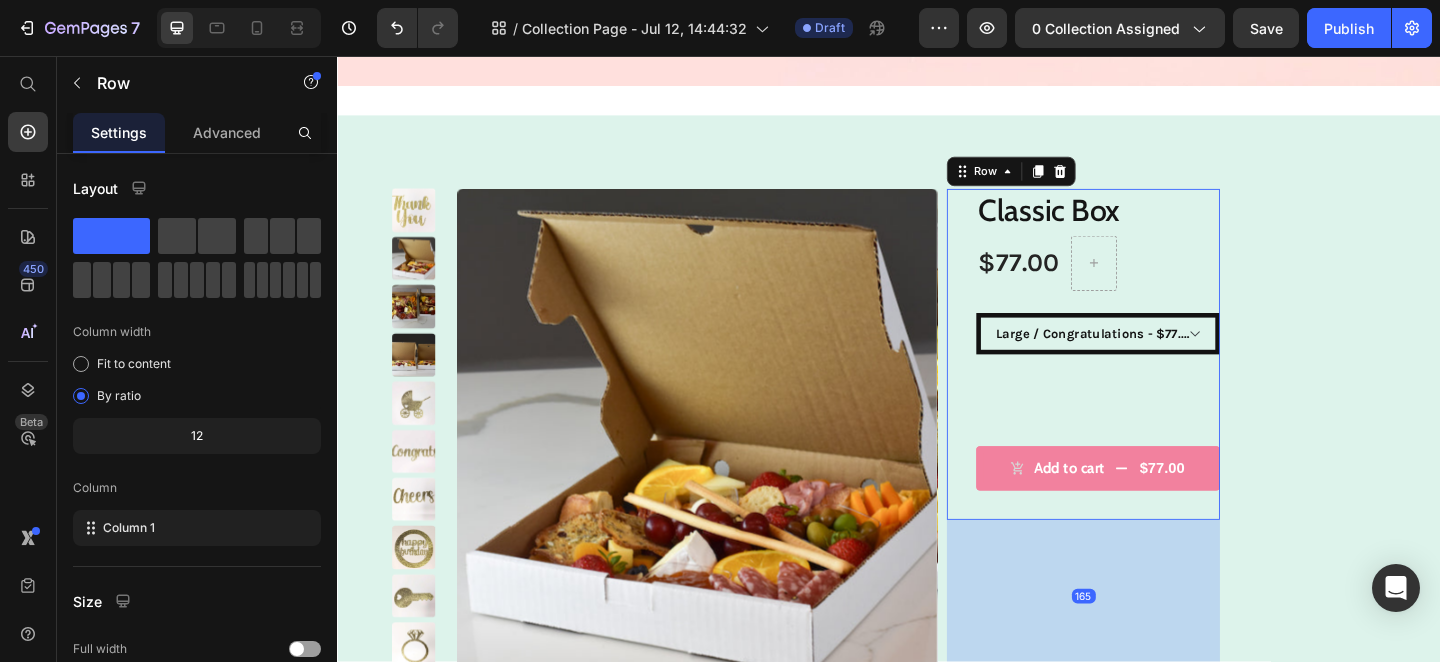 drag, startPoint x: 1147, startPoint y: 567, endPoint x: 1175, endPoint y: 708, distance: 143.75327 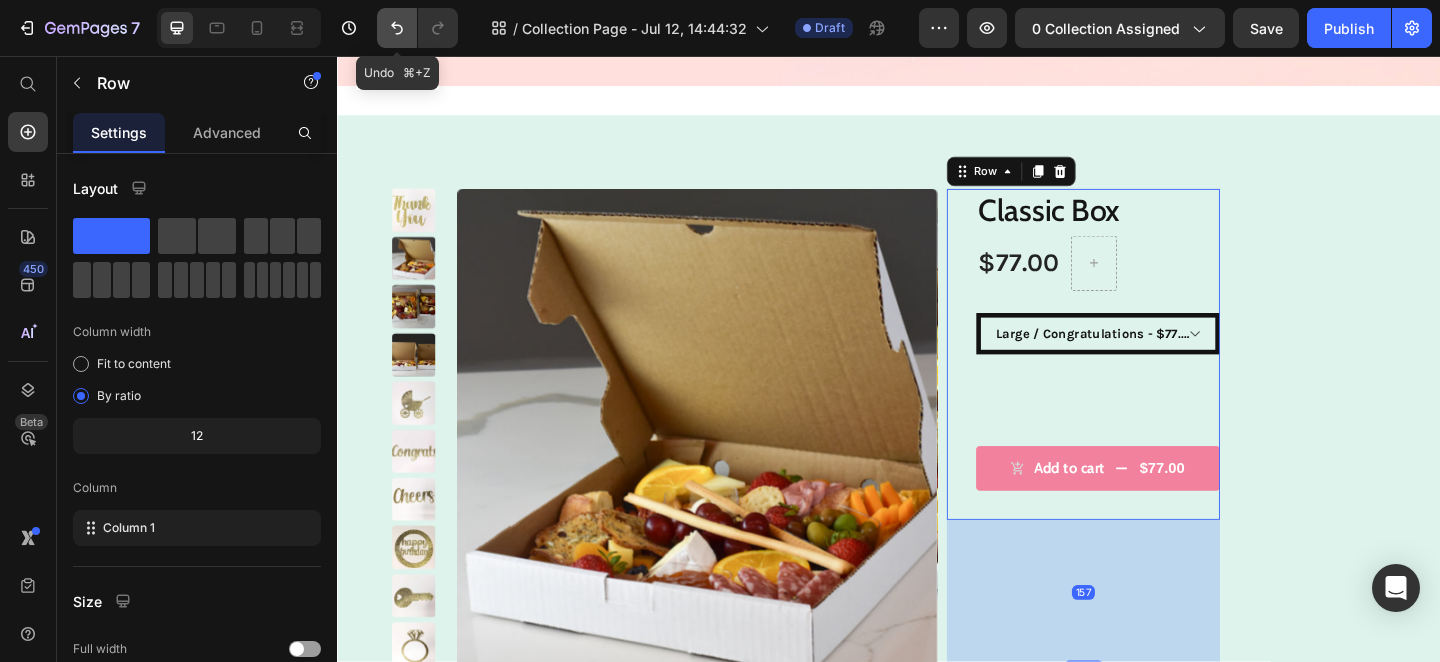 click 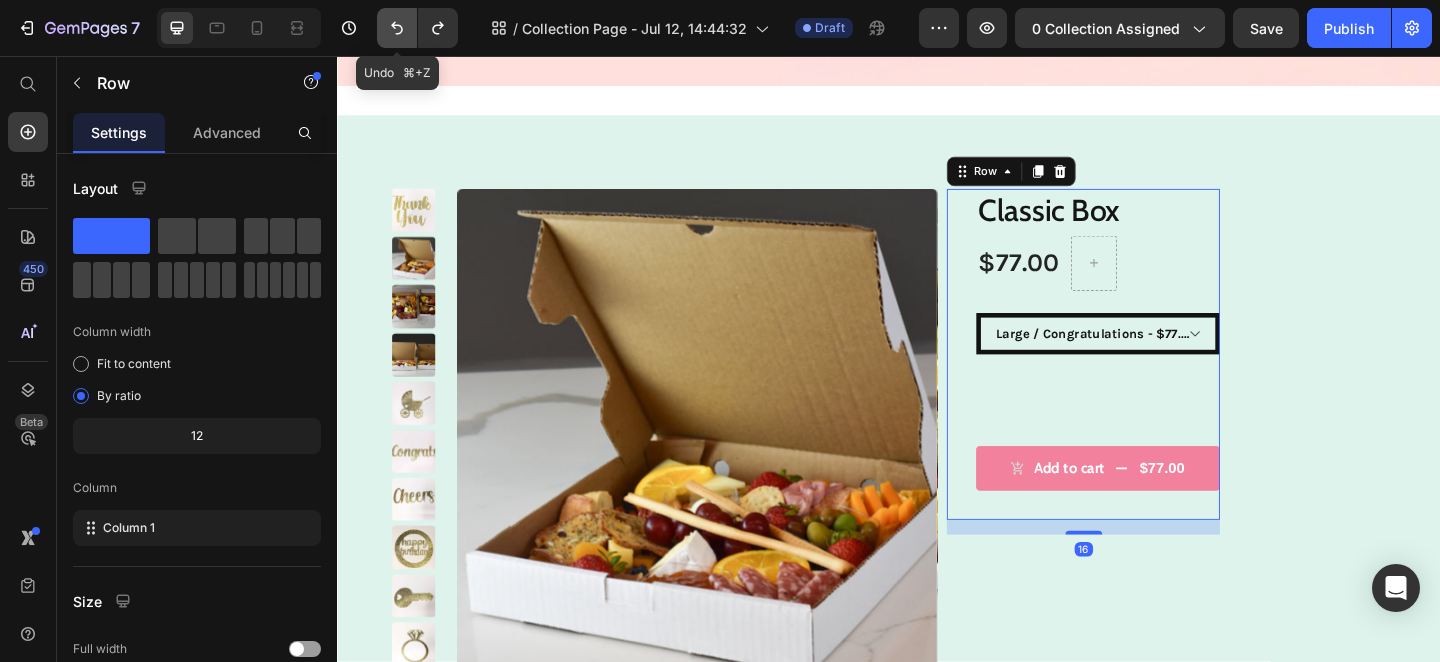 click 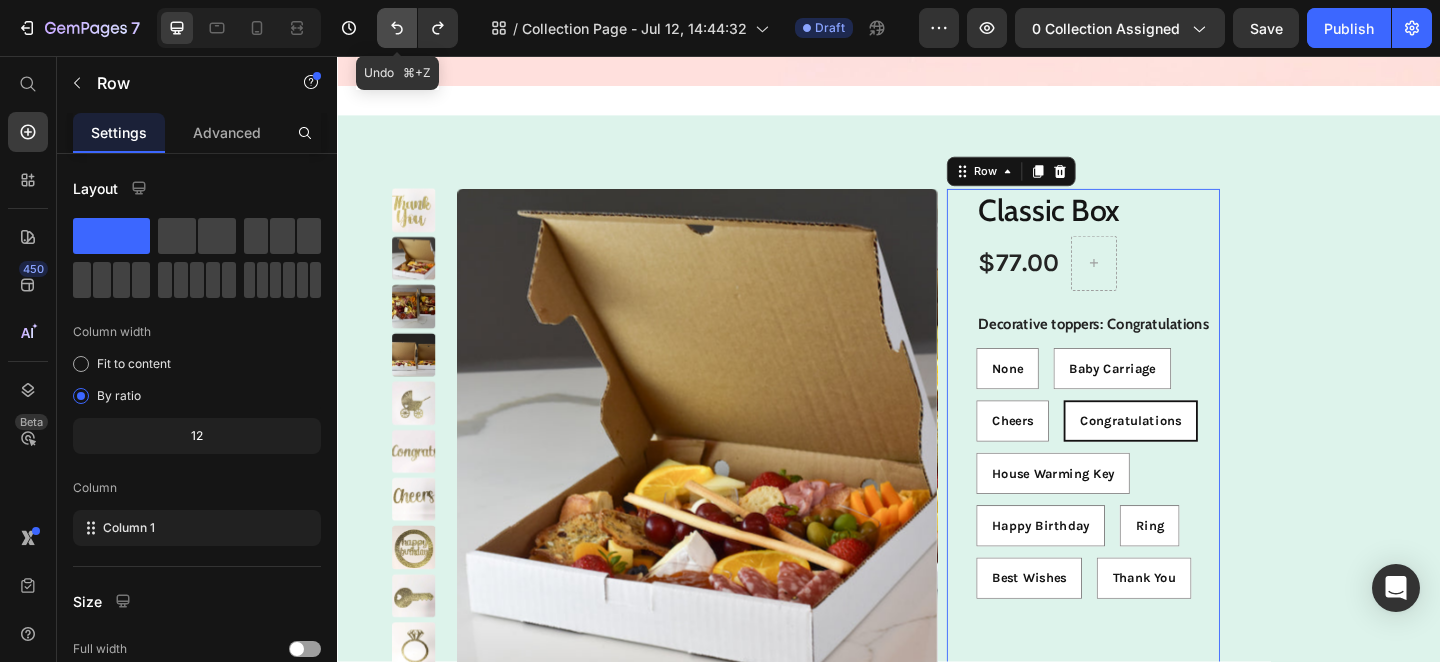 click 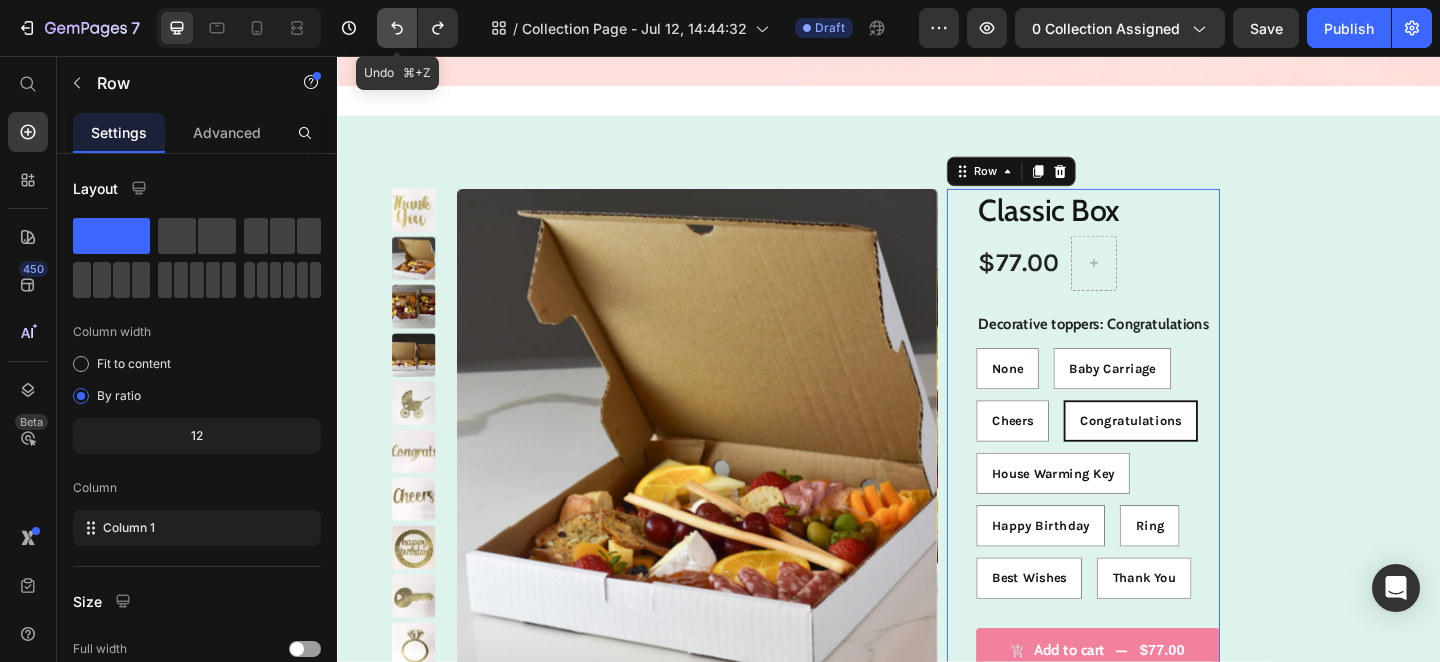 click 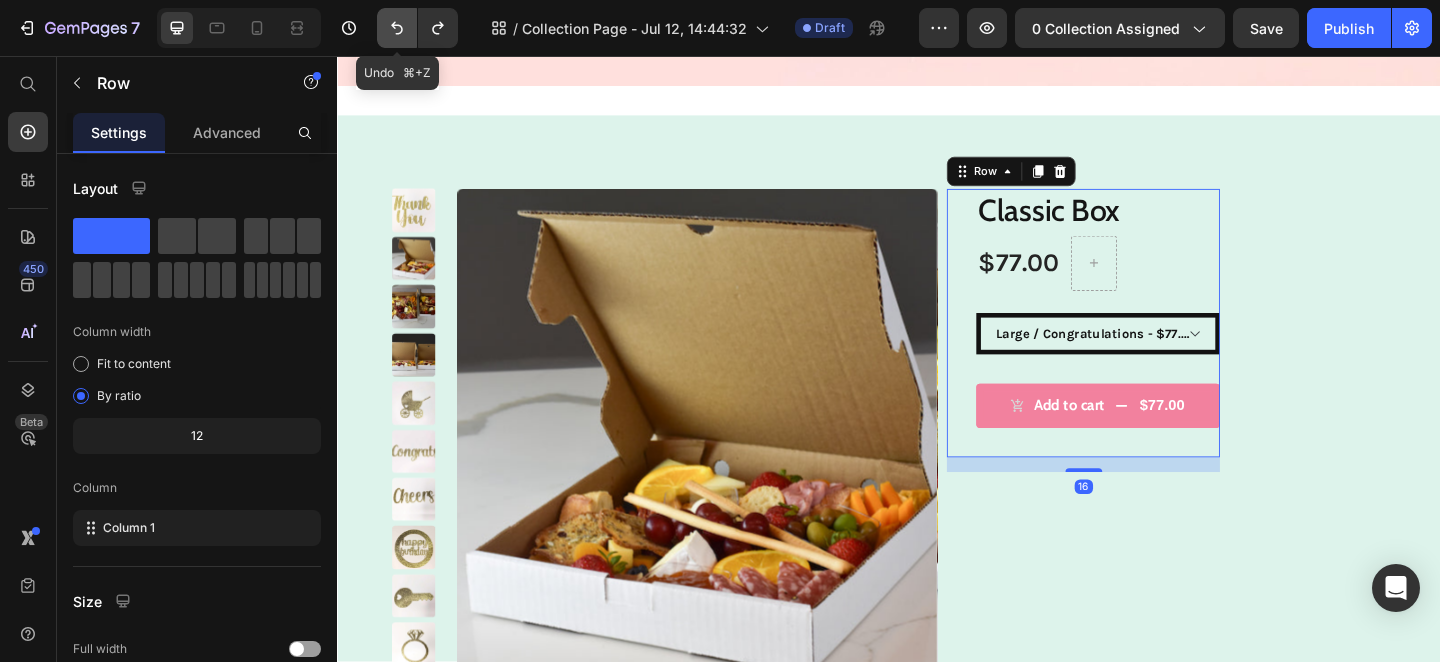 click 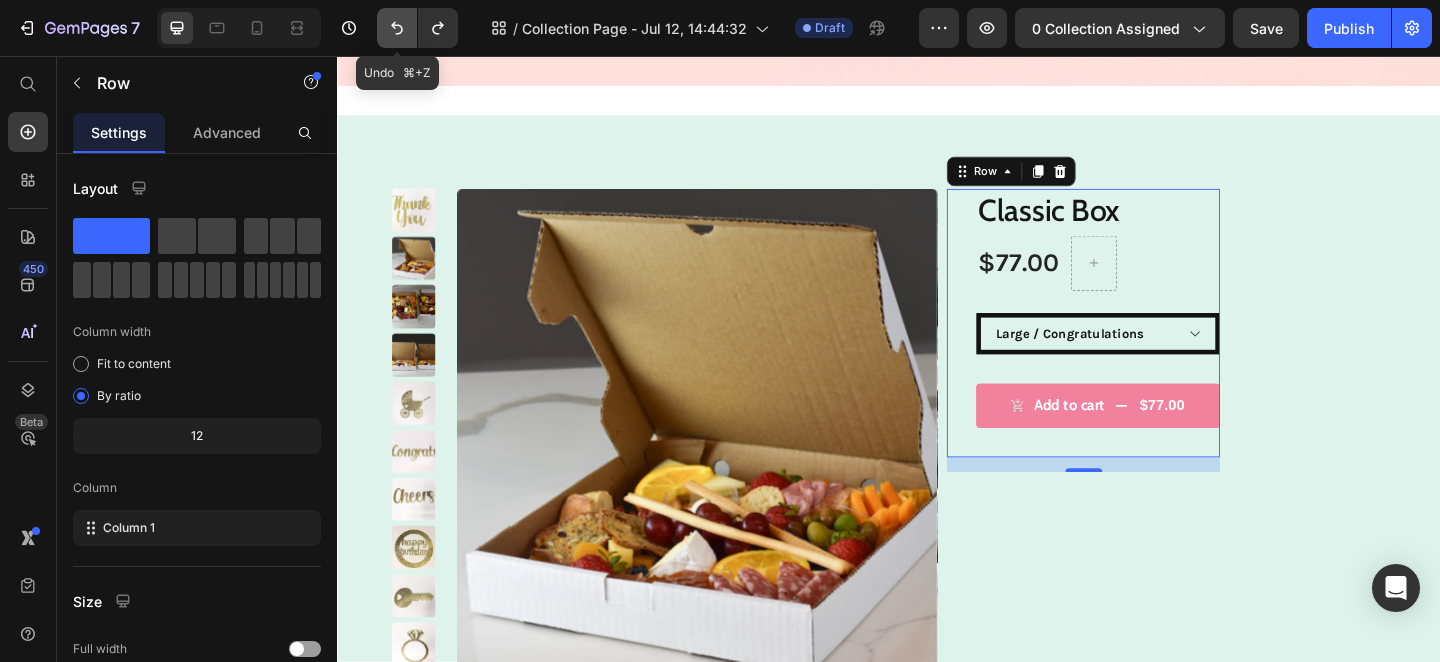 click 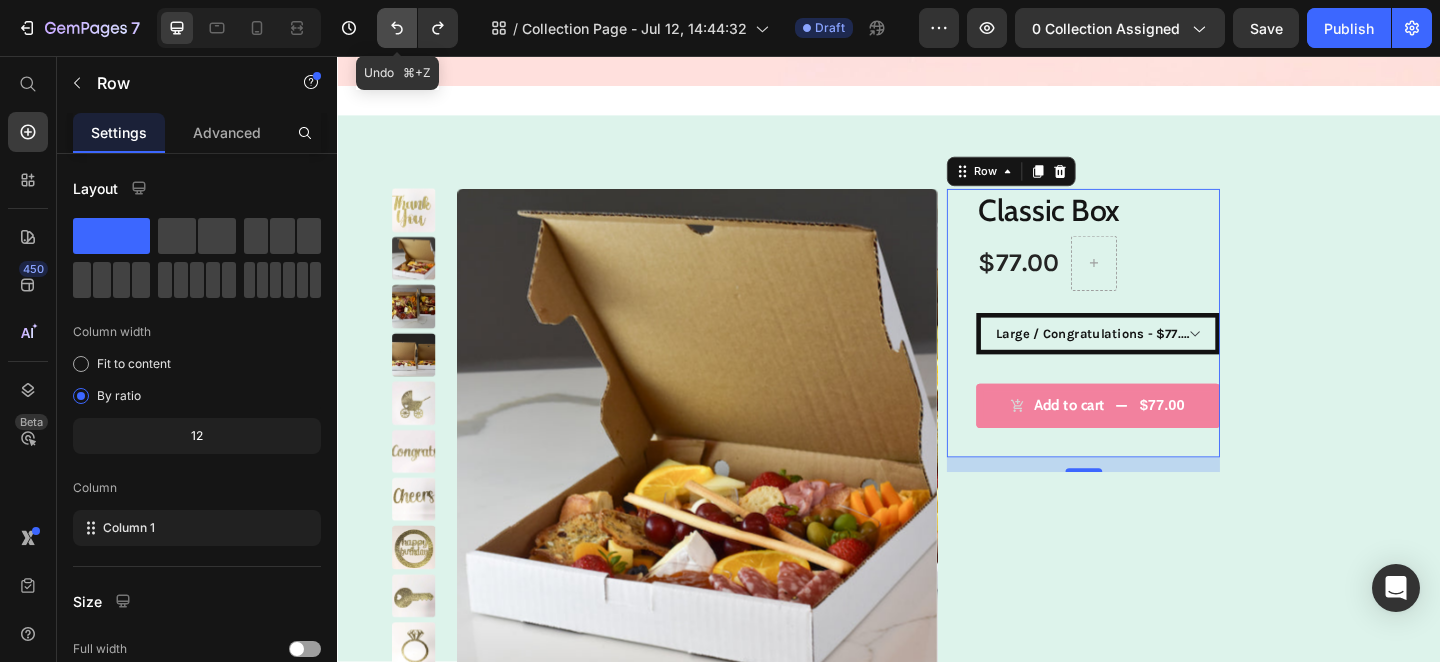 click 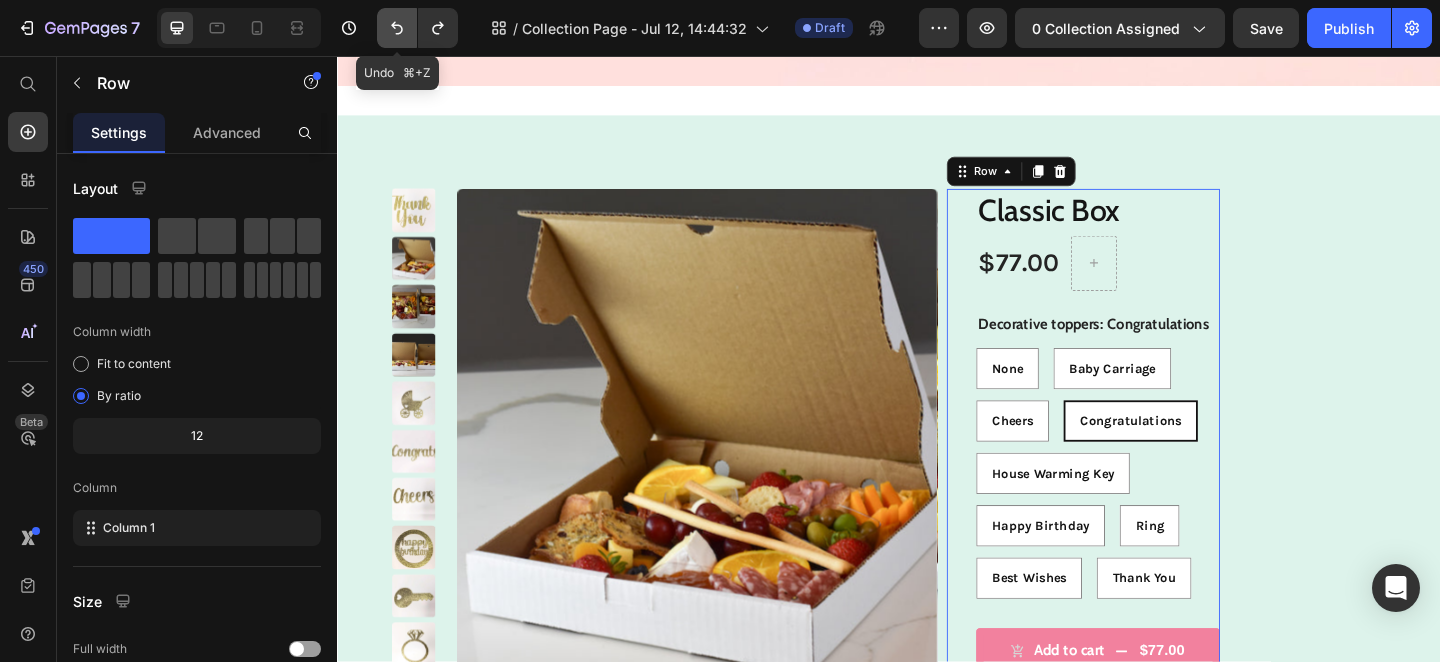 click 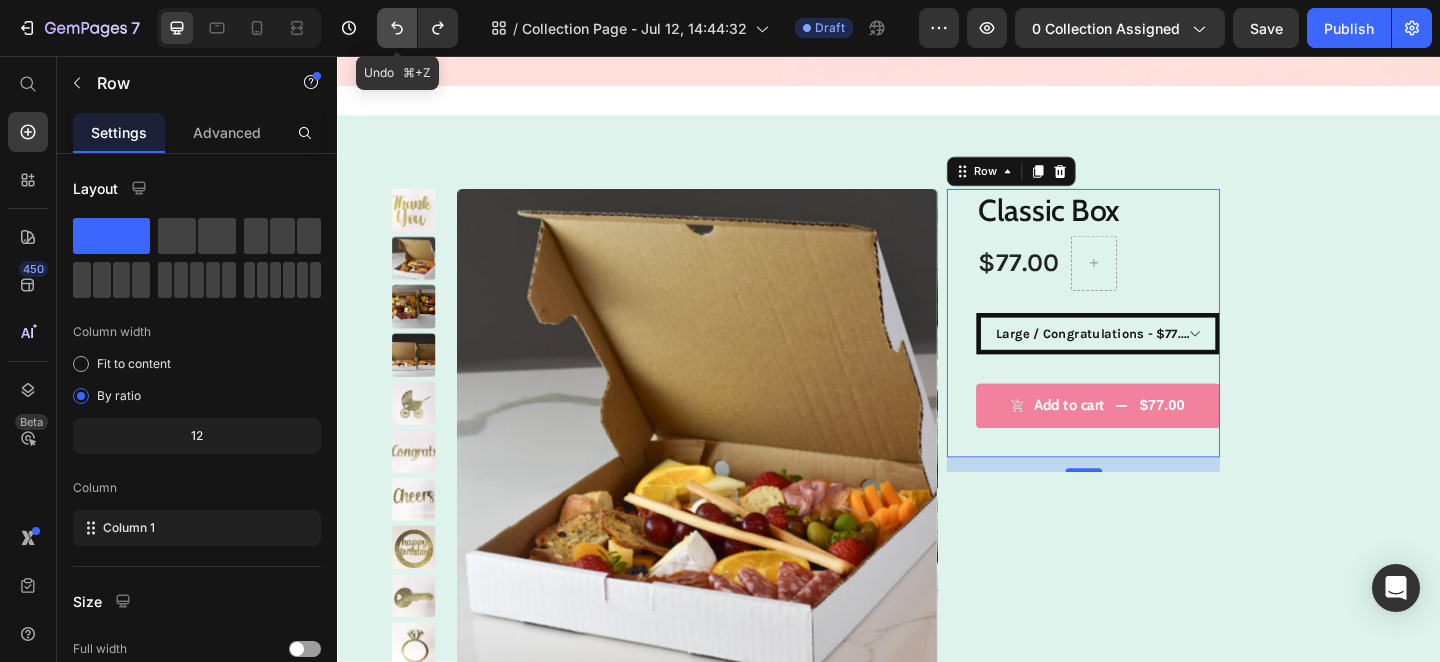 click 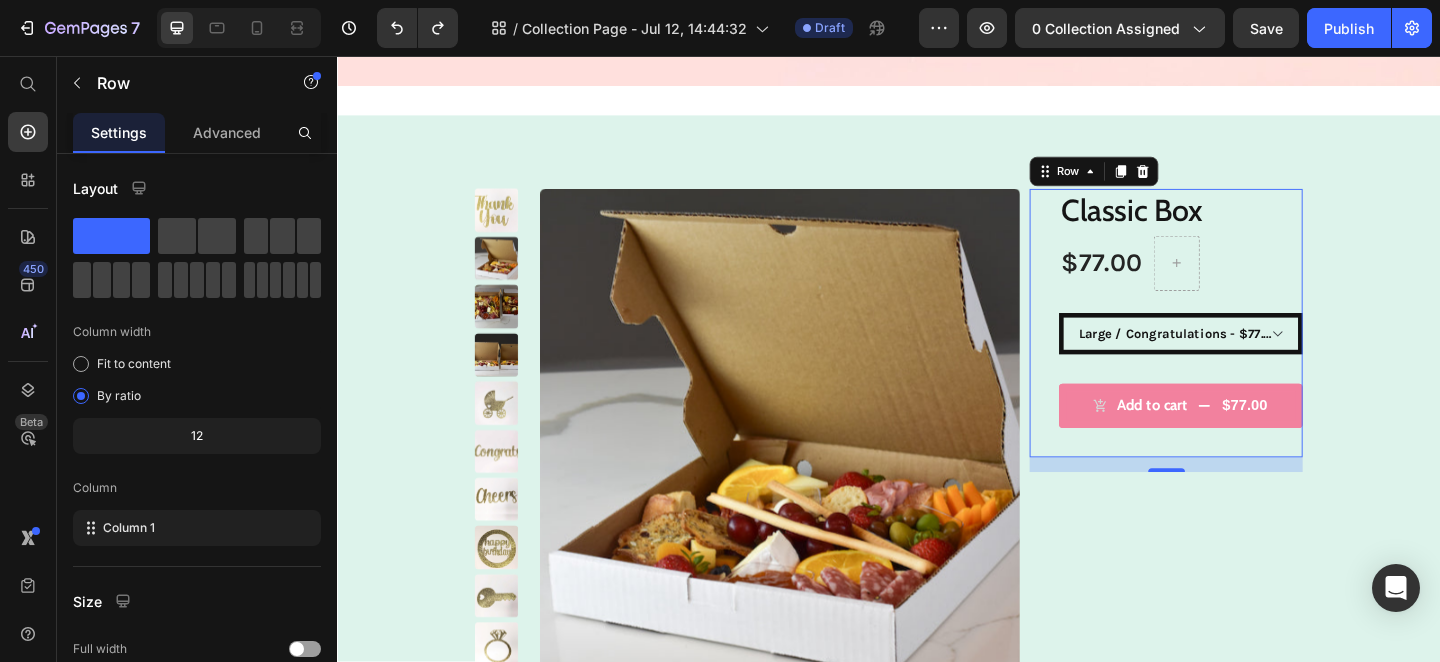 click on "Classic Box Product Title $77.00 Product Price
Row Small / None - $50.00  Small / Baby Carriage - $52.00  Small / Cheers - $52.00  Small / Congratulations - $52.00  Small / House Warming Key - $52.00  Small / Happy Birthday - $52.00  Small / Ring - $52.00  Small / Best Wishes - $50.00  Small / Thank You - $50.00  Large / None - $75.00  Large / Baby Carriage - $77.00  Large / Cheers - $77.00  Large / Congratulations - $77.00  Large / House Warming Key - $77.00  Large / Happy Birthday - $77.00  Large / Ring - $77.00  Large / Best Wishes - $77.00  Large / Thank You - $77.00  Party Size / None - $140.00  Party Size / Baby Carriage - $142.00  Party Size / Cheers - $142.00  Party Size / Congratulations - $142.00  Party Size / House Warming Key - $142.00  Party Size / Happy Birthday - $142.00  Party Size / Ring - $142.00  Party Size / Best Wishes - $142.00  Party Size / Thank You - $142.00  Small Gift Wrapped / None - $55.00  Small Gift Wrapped / Baby Carriage - $57.00  Product Variants & Swatches" at bounding box center [1254, 347] 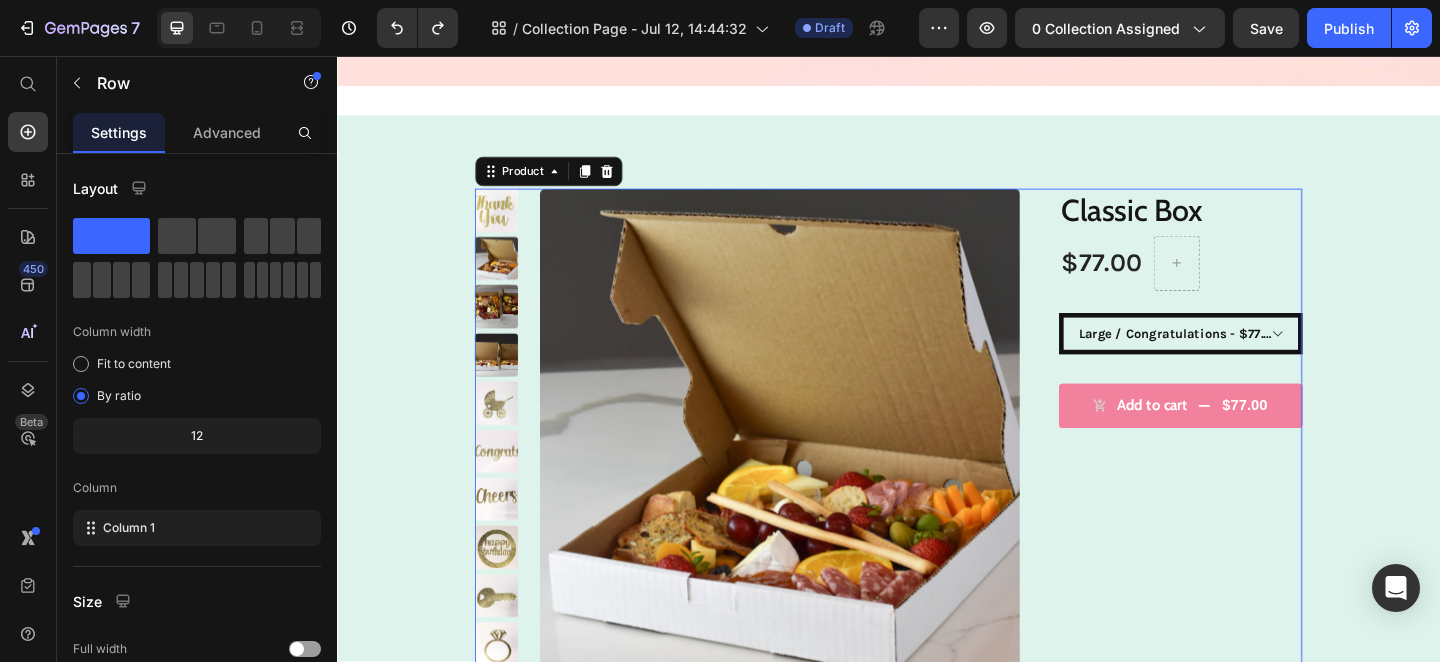 click on "Classic Box Product Title $77.00 Product Price
Row Small / None - $50.00  Small / Baby Carriage - $52.00  Small / Cheers - $52.00  Small / Congratulations - $52.00  Small / House Warming Key - $52.00  Small / Happy Birthday - $52.00  Small / Ring - $52.00  Small / Best Wishes - $50.00  Small / Thank You - $50.00  Large / None - $75.00  Large / Baby Carriage - $77.00  Large / Cheers - $77.00  Large / Congratulations - $77.00  Large / House Warming Key - $77.00  Large / Happy Birthday - $77.00  Large / Ring - $77.00  Large / Best Wishes - $77.00  Large / Thank You - $77.00  Party Size / None - $140.00  Party Size / Baby Carriage - $142.00  Party Size / Cheers - $142.00  Party Size / Congratulations - $142.00  Party Size / House Warming Key - $142.00  Party Size / Happy Birthday - $142.00  Party Size / Ring - $142.00  Party Size / Best Wishes - $142.00  Party Size / Thank You - $142.00  Small Gift Wrapped / None - $55.00  Small Gift Wrapped / Baby Carriage - $57.00  Product Variants & Swatches" at bounding box center [1238, 470] 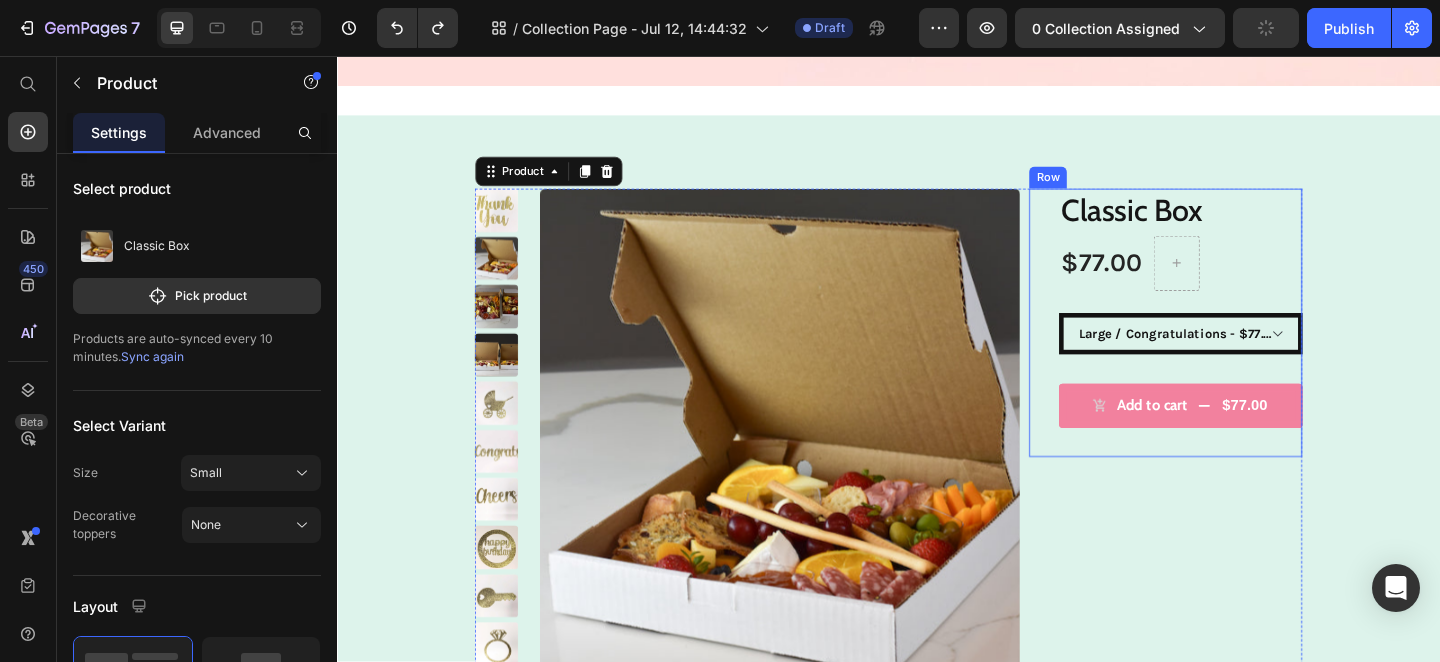 click on "Classic Box Product Title $77.00 Product Price
Row Small / None - $50.00  Small / Baby Carriage - $52.00  Small / Cheers - $52.00  Small / Congratulations - $52.00  Small / House Warming Key - $52.00  Small / Happy Birthday - $52.00  Small / Ring - $52.00  Small / Best Wishes - $50.00  Small / Thank You - $50.00  Large / None - $75.00  Large / Baby Carriage - $77.00  Large / Cheers - $77.00  Large / Congratulations - $77.00  Large / House Warming Key - $77.00  Large / Happy Birthday - $77.00  Large / Ring - $77.00  Large / Best Wishes - $77.00  Large / Thank You - $77.00  Party Size / None - $140.00  Party Size / Baby Carriage - $142.00  Party Size / Cheers - $142.00  Party Size / Congratulations - $142.00  Party Size / House Warming Key - $142.00  Party Size / Happy Birthday - $142.00  Party Size / Ring - $142.00  Party Size / Best Wishes - $142.00  Party Size / Thank You - $142.00  Small Gift Wrapped / None - $55.00  Small Gift Wrapped / Baby Carriage - $57.00  Product Variants & Swatches" at bounding box center (1254, 347) 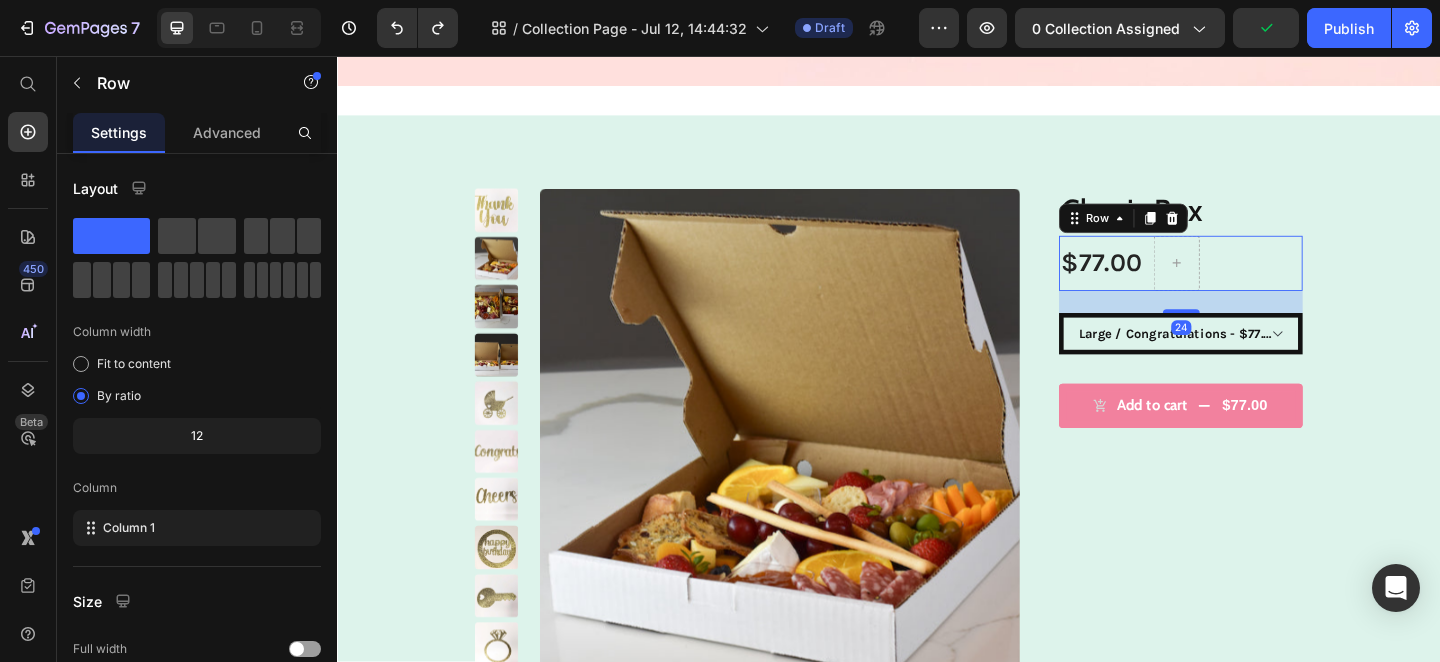 click on "$77.00 Product Price
Row   24" at bounding box center [1254, 282] 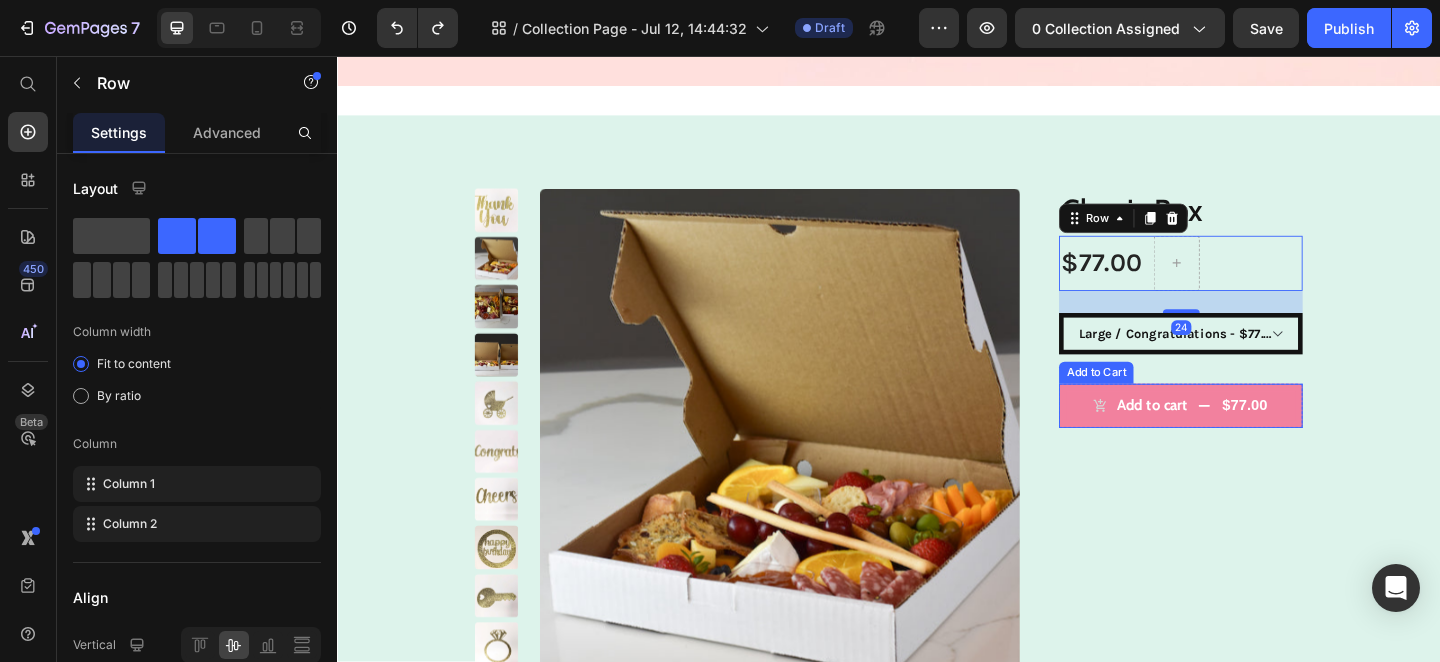 click on "Classic Box Product Title $77.00 Product Price
Row   24 Small / None - $50.00  Small / Baby Carriage - $52.00  Small / Cheers - $52.00  Small / Congratulations - $52.00  Small / House Warming Key - $52.00  Small / Happy Birthday - $52.00  Small / Ring - $52.00  Small / Best Wishes - $50.00  Small / Thank You - $50.00  Large / None - $75.00  Large / Baby Carriage - $77.00  Large / Cheers - $77.00  Large / Congratulations - $77.00  Large / House Warming Key - $77.00  Large / Happy Birthday - $77.00  Large / Ring - $77.00  Large / Best Wishes - $77.00  Large / Thank You - $77.00  Party Size / None - $140.00  Party Size / Baby Carriage - $142.00  Party Size / Cheers - $142.00  Party Size / Congratulations - $142.00  Party Size / House Warming Key - $142.00  Party Size / Happy Birthday - $142.00  Party Size / Ring - $142.00  Party Size / Best Wishes - $142.00  Party Size / Thank You - $142.00  Small Gift Wrapped / None - $55.00  Small Gift Wrapped / Baby Carriage - $57.00  1 Product Quantity Row" at bounding box center [1238, 470] 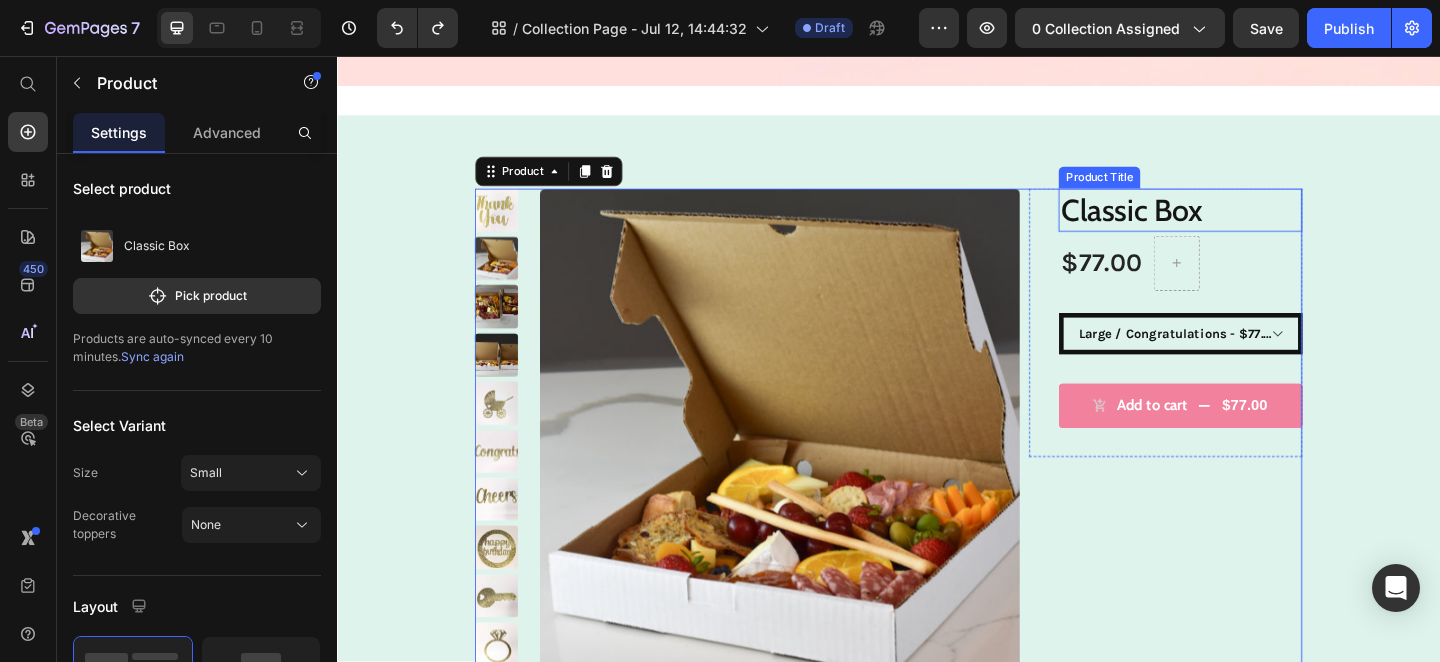 click on "Classic Box" at bounding box center (1254, 224) 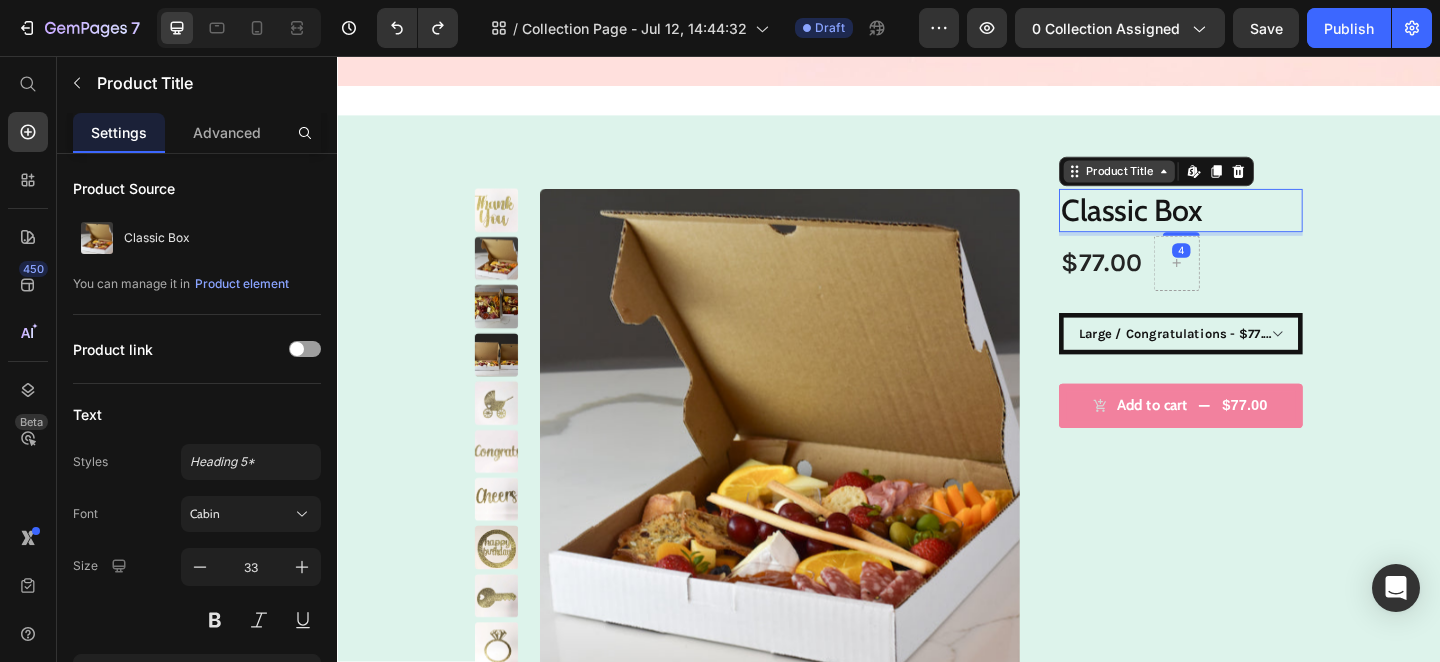 click on "Product Title" at bounding box center (1187, 182) 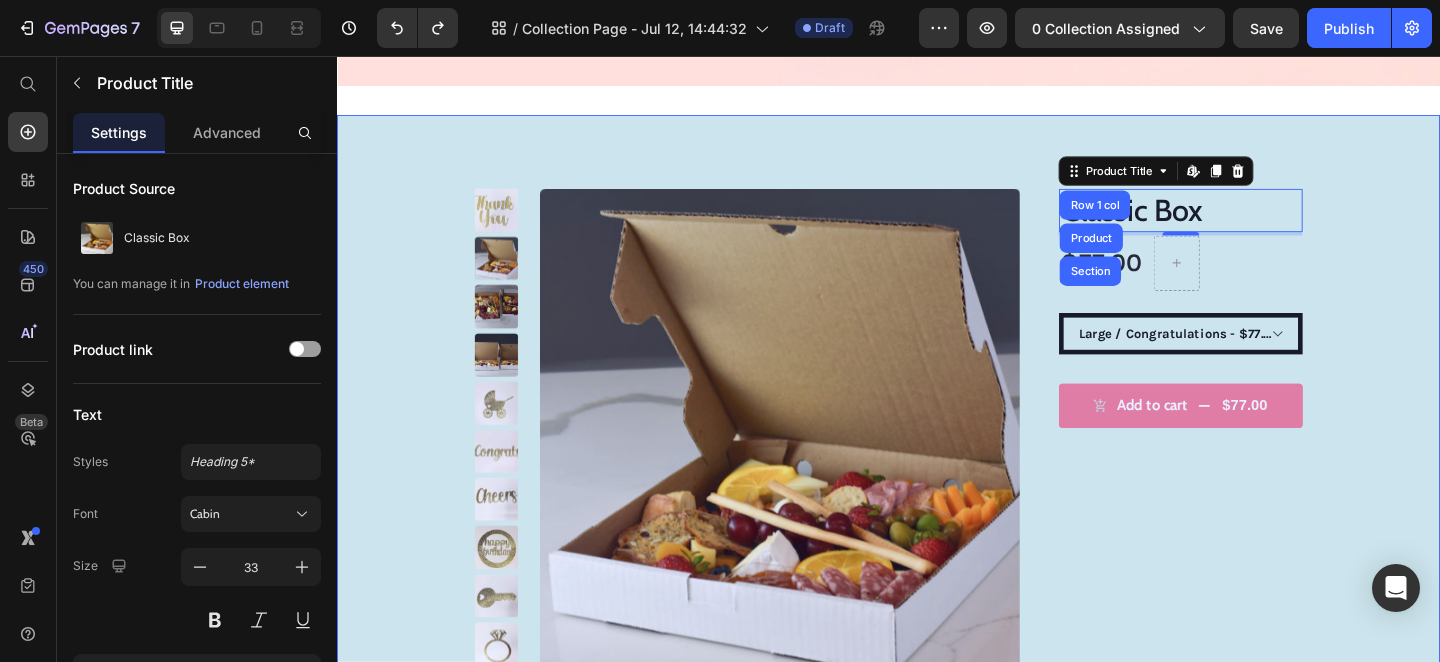 click on "Classic Box Product Title Row 1 col Product Section   Edit content in Shopify 4 $77.00 Product Price
Row Small / None - $50.00  Small / Baby Carriage - $52.00  Small / Cheers - $52.00  Small / Congratulations - $52.00  Small / House Warming Key - $52.00  Small / Happy Birthday - $52.00  Small / Ring - $52.00  Small / Best Wishes - $50.00  Small / Thank You - $50.00  Large / None - $75.00  Large / Baby Carriage - $77.00  Large / Cheers - $77.00  Large / Congratulations - $77.00  Large / House Warming Key - $77.00  Large / Happy Birthday - $77.00  Large / Ring - $77.00  Large / Best Wishes - $77.00  Large / Thank You - $77.00  Party Size / None - $140.00  Party Size / Baby Carriage - $142.00  Party Size / Cheers - $142.00  Party Size / Congratulations - $142.00  Party Size / House Warming Key - $142.00  Party Size / Happy Birthday - $142.00  Party Size / Ring - $142.00  Party Size / Best Wishes - $142.00  Party Size / Thank You - $142.00  Small Gift Wrapped / None - $55.00  1 Product Quantity" at bounding box center [1238, 470] 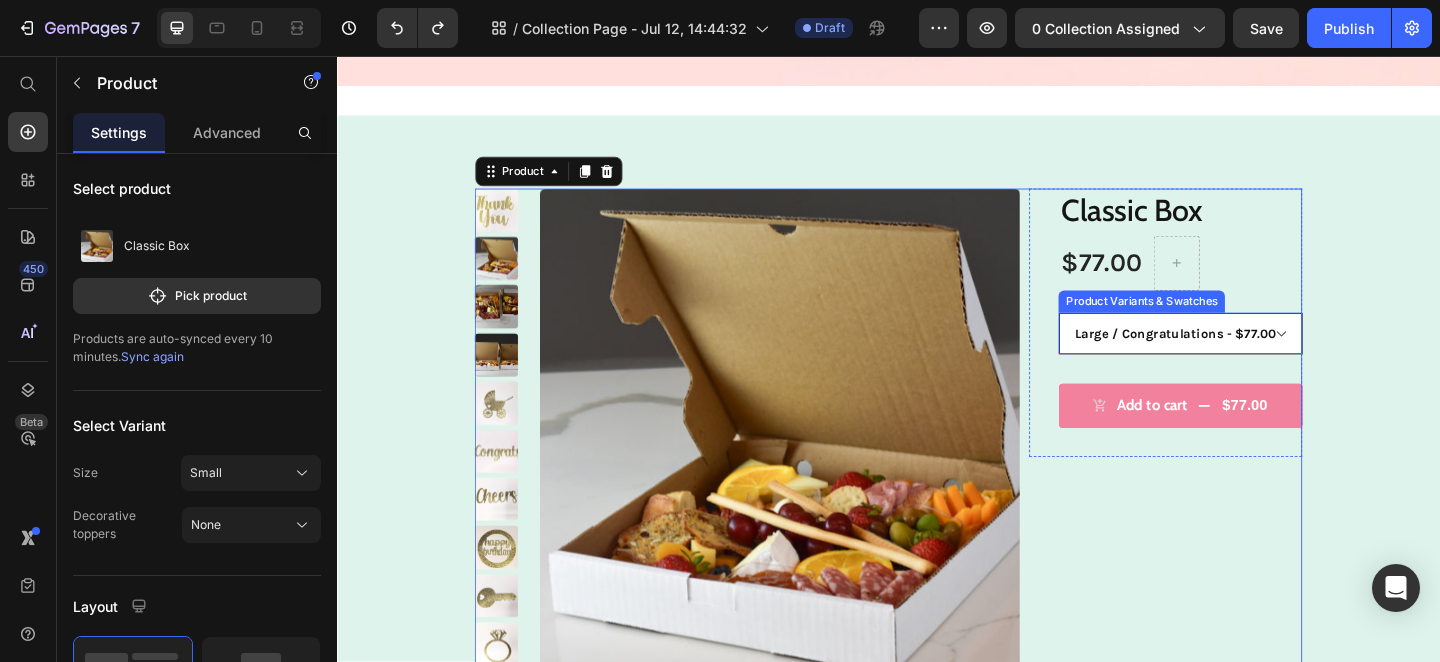 click on "Small / None - $50.00  Small / Baby Carriage - $52.00  Small / Cheers - $52.00  Small / Congratulations - $52.00  Small / House Warming Key - $52.00  Small / Happy Birthday - $52.00  Small / Ring - $52.00  Small / Best Wishes - $50.00  Small / Thank You - $50.00  Large / None - $75.00  Large / Baby Carriage - $77.00  Large / Cheers - $77.00  Large / Congratulations - $77.00  Large / House Warming Key - $77.00  Large / Happy Birthday - $77.00  Large / Ring - $77.00  Large / Best Wishes - $77.00  Large / Thank You - $77.00  Party Size / None - $140.00  Party Size / Baby Carriage - $142.00  Party Size / Cheers - $142.00  Party Size / Congratulations - $142.00  Party Size / House Warming Key - $142.00  Party Size / Happy Birthday - $142.00  Party Size / Ring - $142.00  Party Size / Best Wishes - $142.00  Party Size / Thank You - $142.00  Small Gift Wrapped / None - $55.00  Small Gift Wrapped / Baby Carriage - $57.00  Small Gift Wrapped / Cheers - $57.00  Small Gift Wrapped / Congratulations - $57.00" at bounding box center (1254, 358) 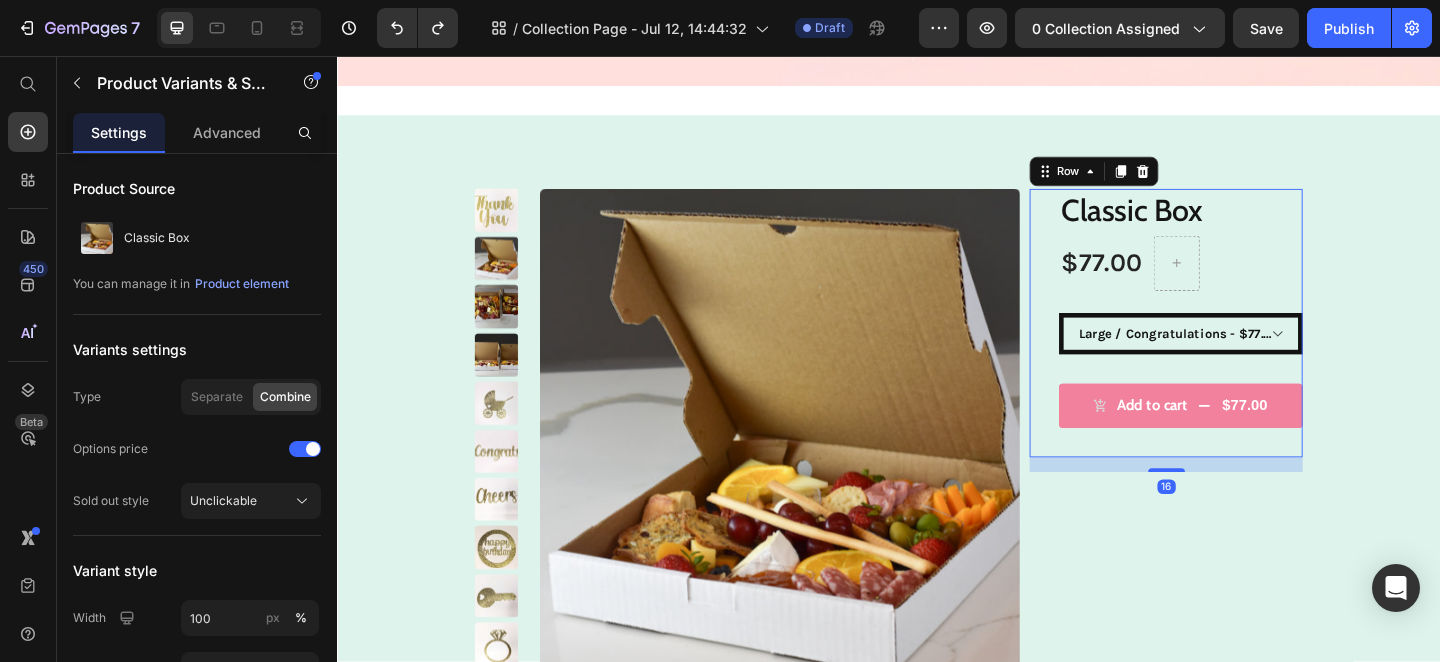 click on "Classic Box Product Title $77.00 Product Price
Row Small / None - $50.00  Small / Baby Carriage - $52.00  Small / Cheers - $52.00  Small / Congratulations - $52.00  Small / House Warming Key - $52.00  Small / Happy Birthday - $52.00  Small / Ring - $52.00  Small / Best Wishes - $50.00  Small / Thank You - $50.00  Large / None - $75.00  Large / Baby Carriage - $77.00  Large / Cheers - $77.00  Large / Congratulations - $77.00  Large / House Warming Key - $77.00  Large / Happy Birthday - $77.00  Large / Ring - $77.00  Large / Best Wishes - $77.00  Large / Thank You - $77.00  Party Size / None - $140.00  Party Size / Baby Carriage - $142.00  Party Size / Cheers - $142.00  Party Size / Congratulations - $142.00  Party Size / House Warming Key - $142.00  Party Size / Happy Birthday - $142.00  Party Size / Ring - $142.00  Party Size / Best Wishes - $142.00  Party Size / Thank You - $142.00  Small Gift Wrapped / None - $55.00  Small Gift Wrapped / Baby Carriage - $57.00  Product Variants & Swatches" at bounding box center (1238, 347) 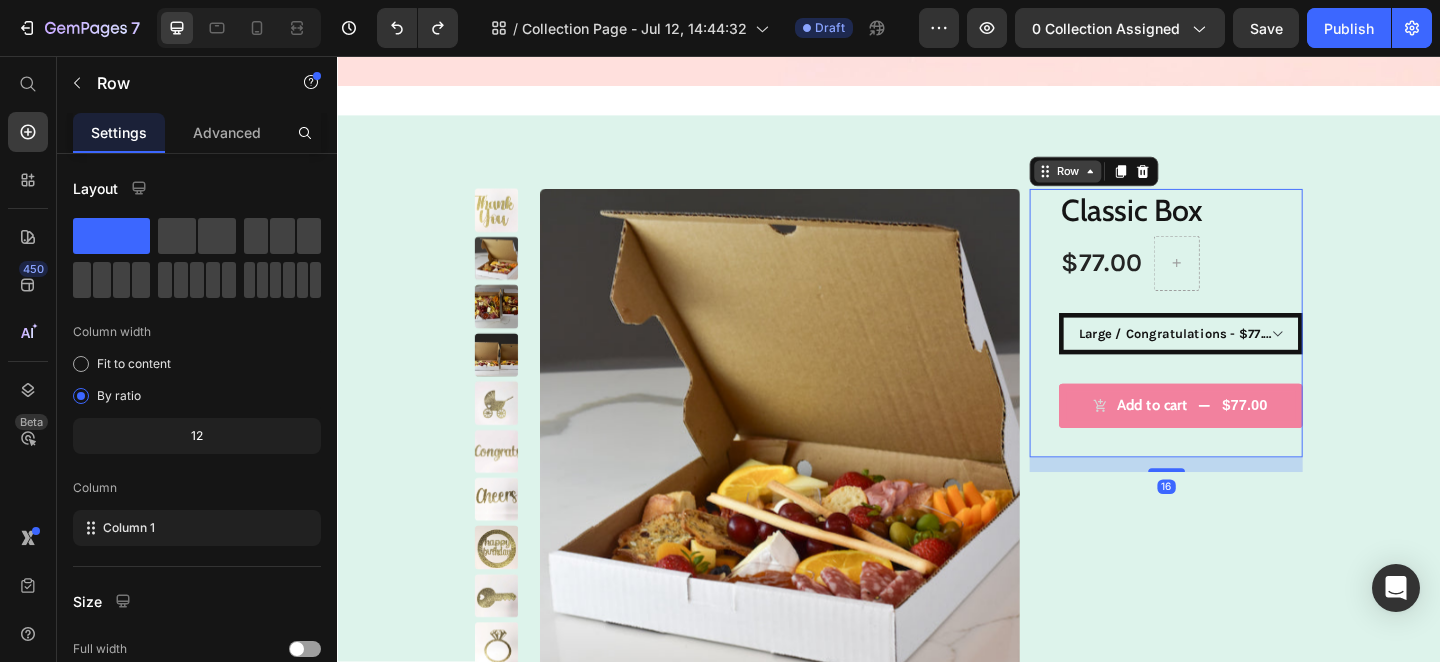 click 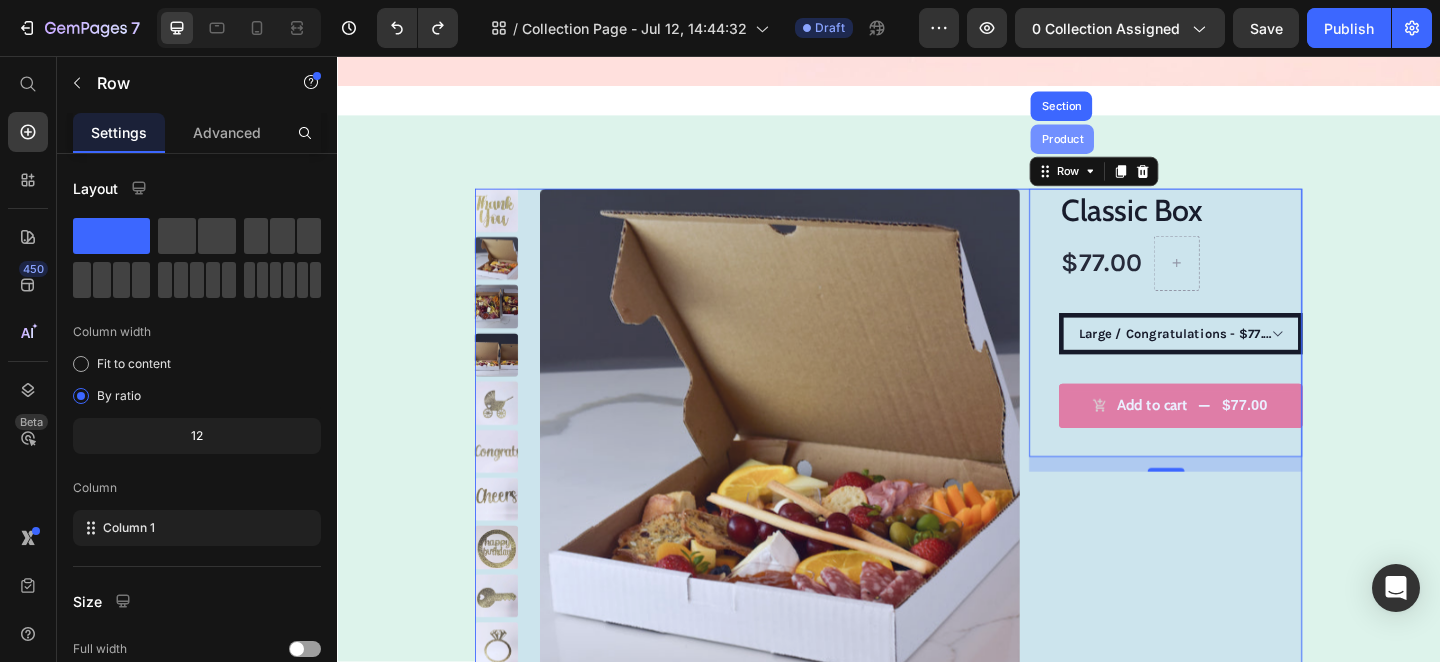 click on "Product" at bounding box center [1125, 147] 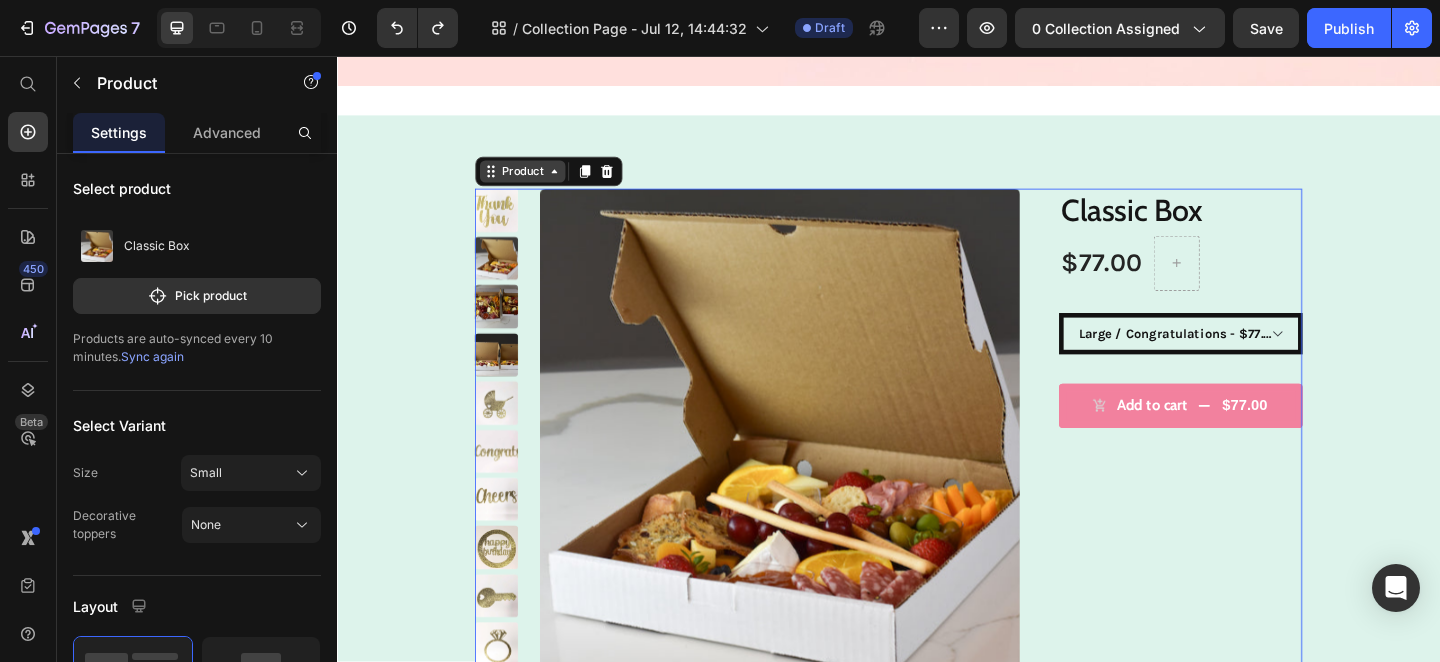 click on "Product" at bounding box center [538, 182] 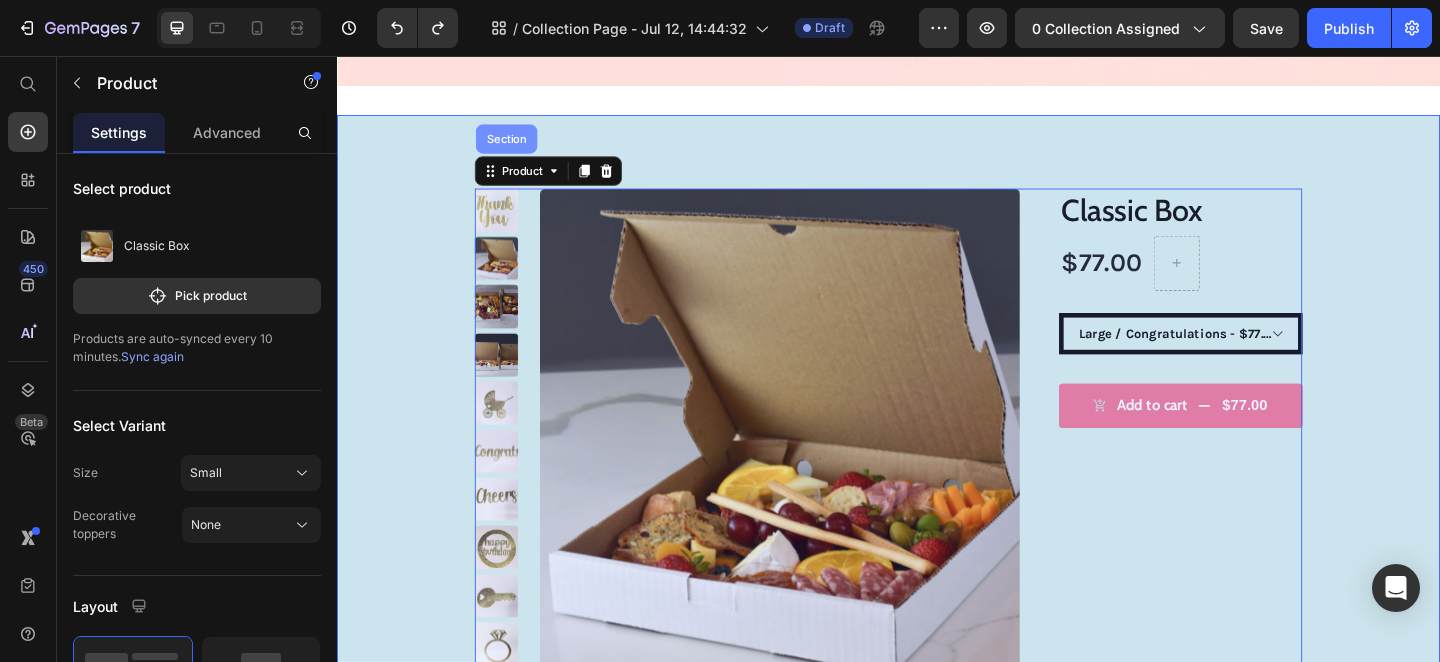 click on "Section" at bounding box center (521, 147) 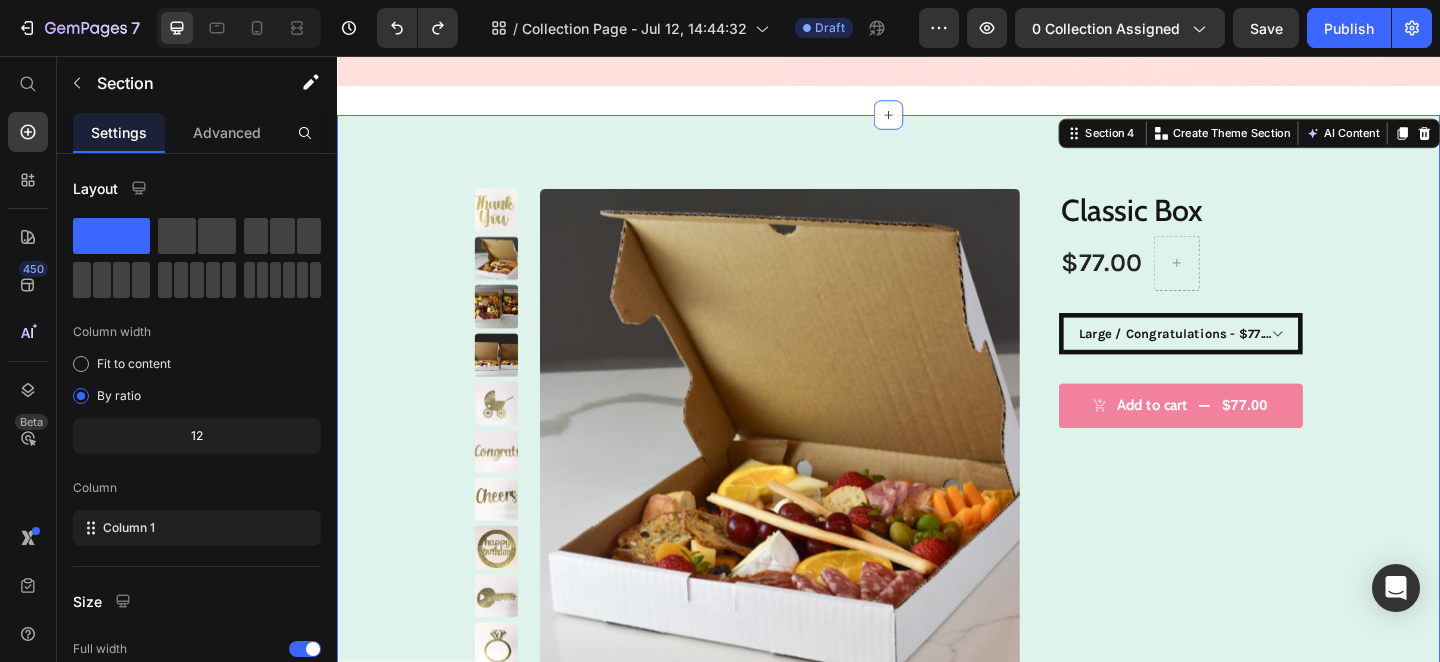 click on "Product Images Classic Box Product Title $77.00 Product Price
Row Small / None - $50.00  Small / Baby Carriage - $52.00  Small / Cheers - $52.00  Small / Congratulations - $52.00  Small / House Warming Key - $52.00  Small / Happy Birthday - $52.00  Small / Ring - $52.00  Small / Best Wishes - $50.00  Small / Thank You - $50.00  Large / None - $75.00  Large / Baby Carriage - $77.00  Large / Cheers - $77.00  Large / Congratulations - $77.00  Large / House Warming Key - $77.00  Large / Happy Birthday - $77.00  Large / Ring - $77.00  Large / Best Wishes - $77.00  Large / Thank You - $77.00  Party Size / None - $140.00  Party Size / Baby Carriage - $142.00  Party Size / Cheers - $142.00  Party Size / Congratulations - $142.00  Party Size / House Warming Key - $142.00  Party Size / Happy Birthday - $142.00  Party Size / Ring - $142.00  Party Size / Best Wishes - $142.00  Party Size / Thank You - $142.00  Small Gift Wrapped / None - $55.00  Small Gift Wrapped / Baby Carriage - $57.00  1 Row" at bounding box center [937, 462] 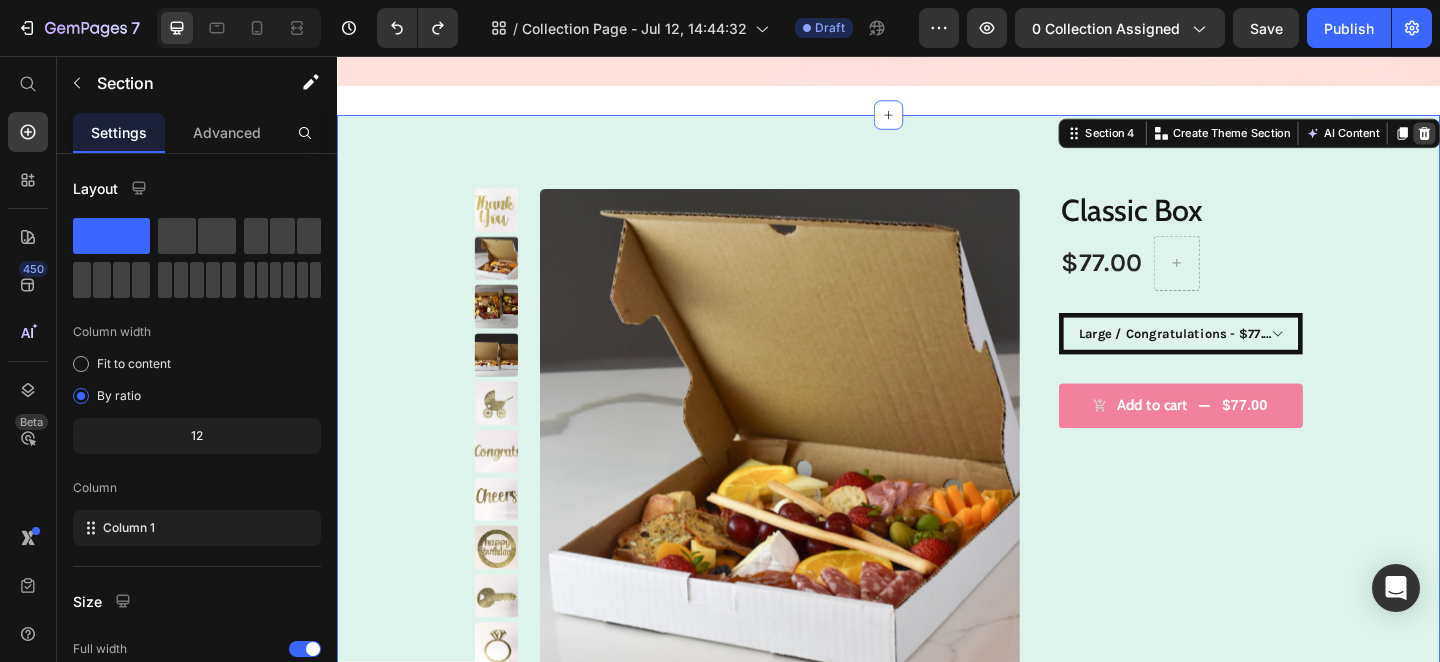 click 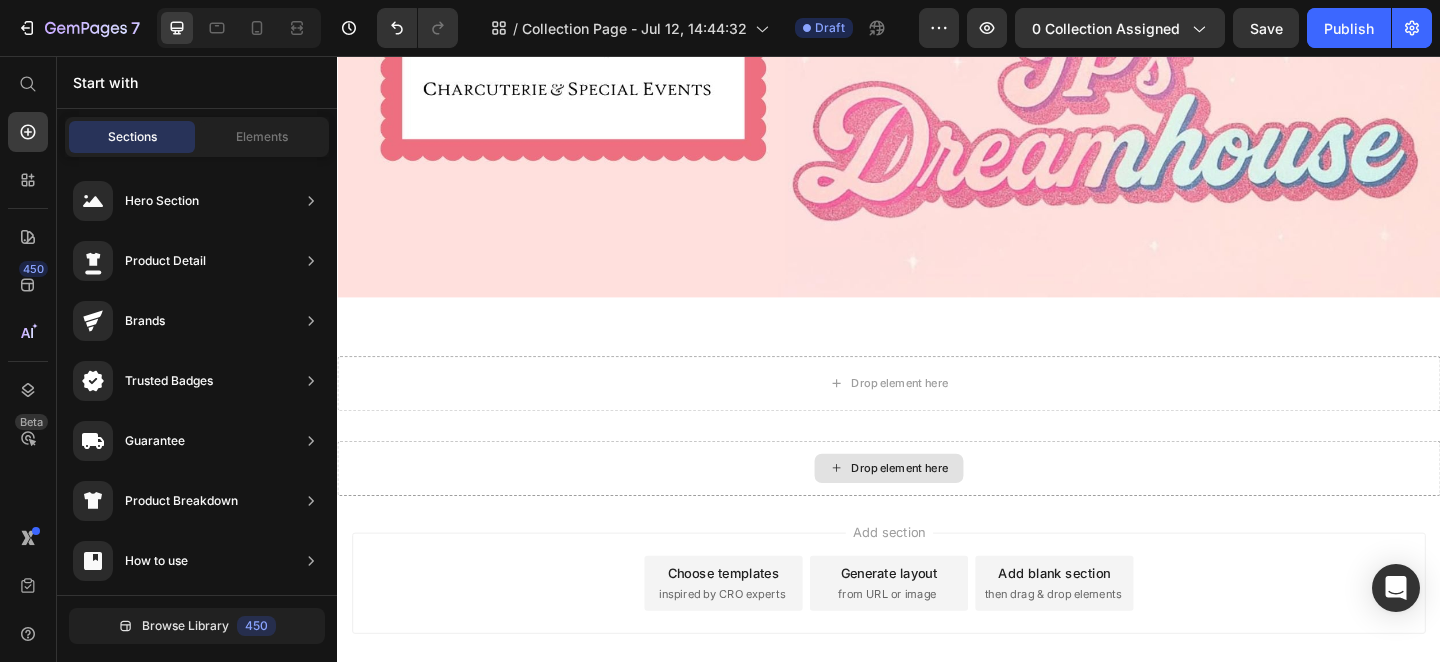 scroll, scrollTop: 966, scrollLeft: 0, axis: vertical 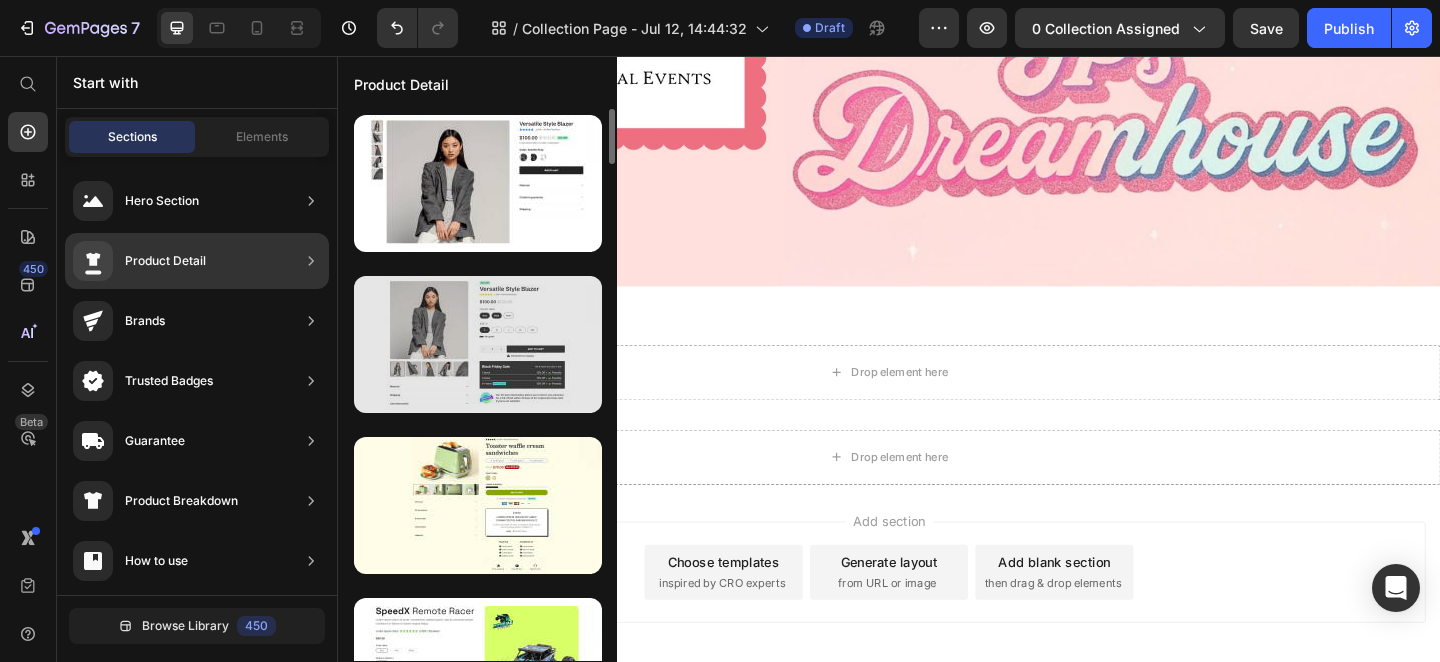 click at bounding box center [478, 344] 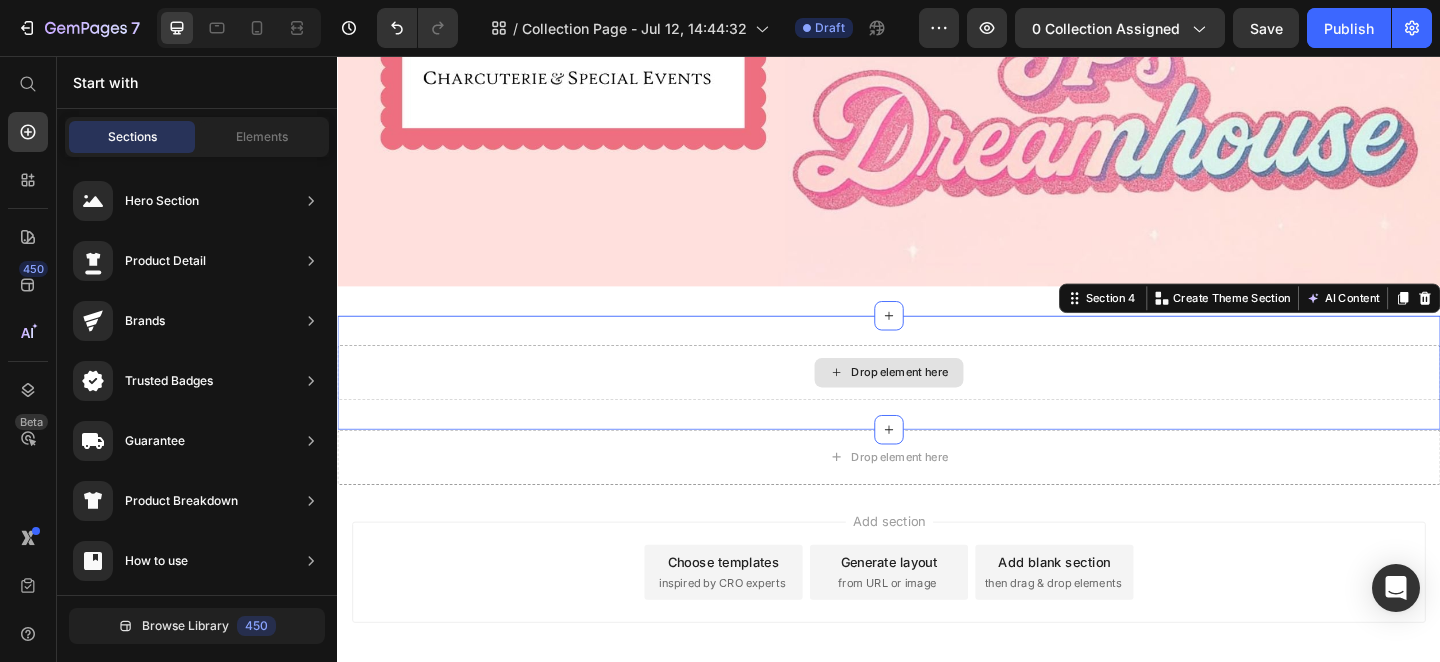 click on "Drop element here" at bounding box center (937, 401) 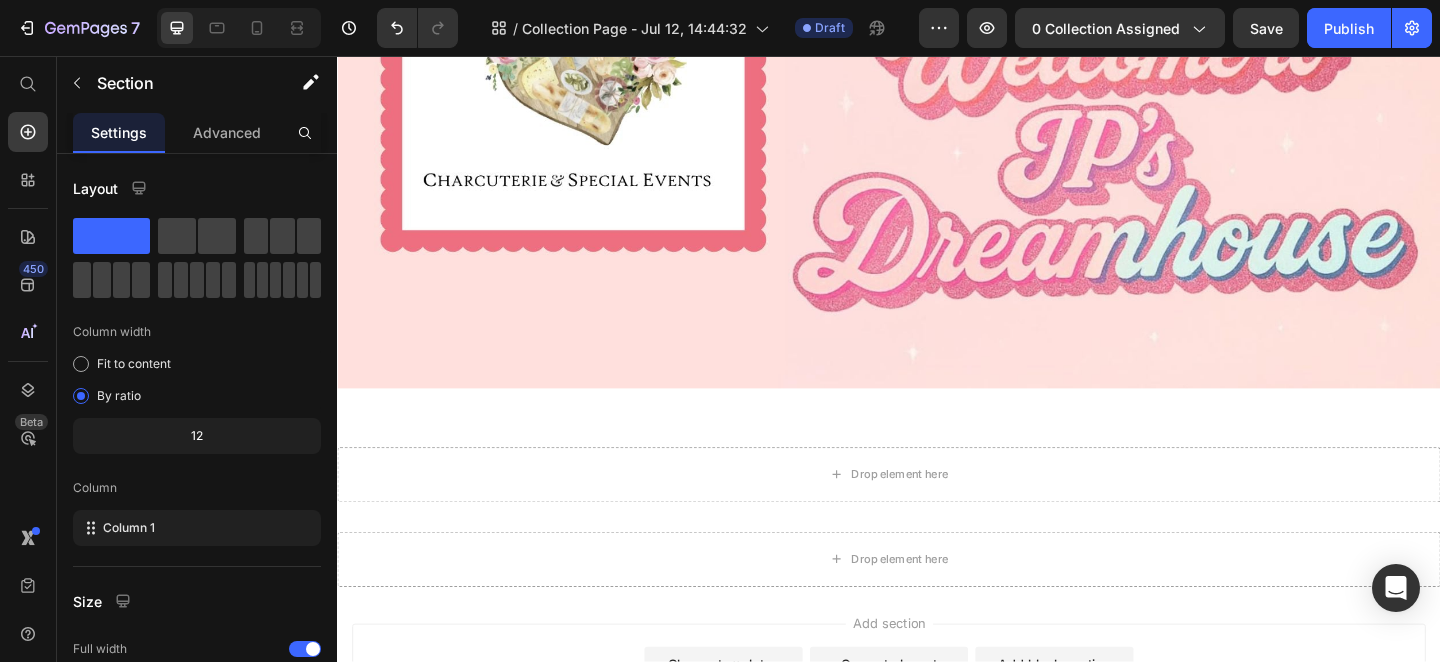 scroll, scrollTop: 1053, scrollLeft: 0, axis: vertical 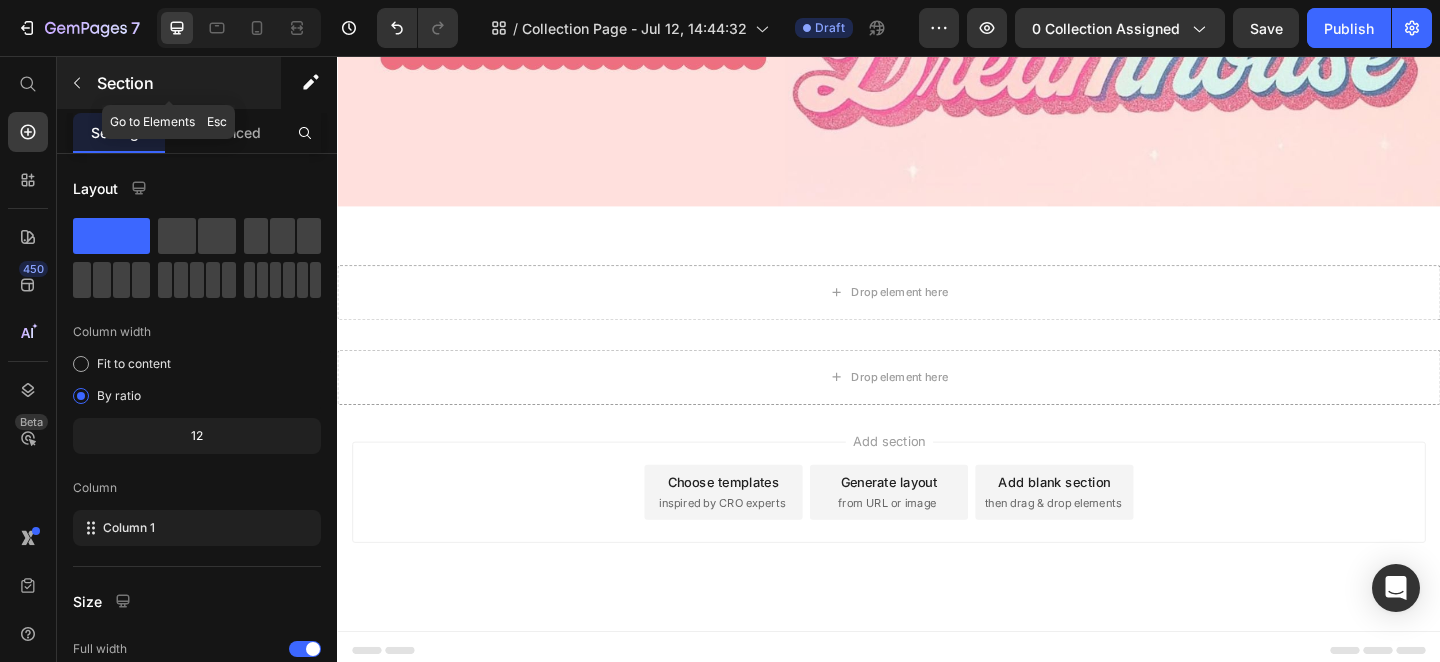 click 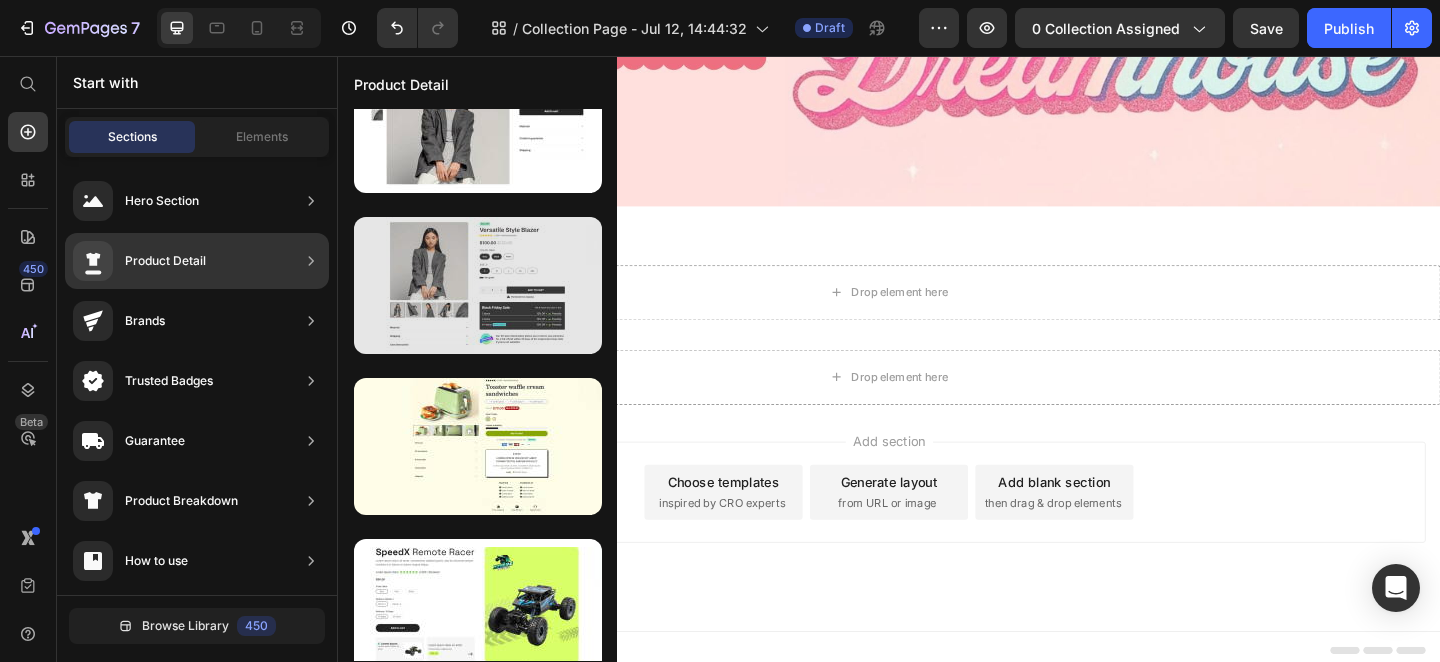 scroll, scrollTop: 0, scrollLeft: 0, axis: both 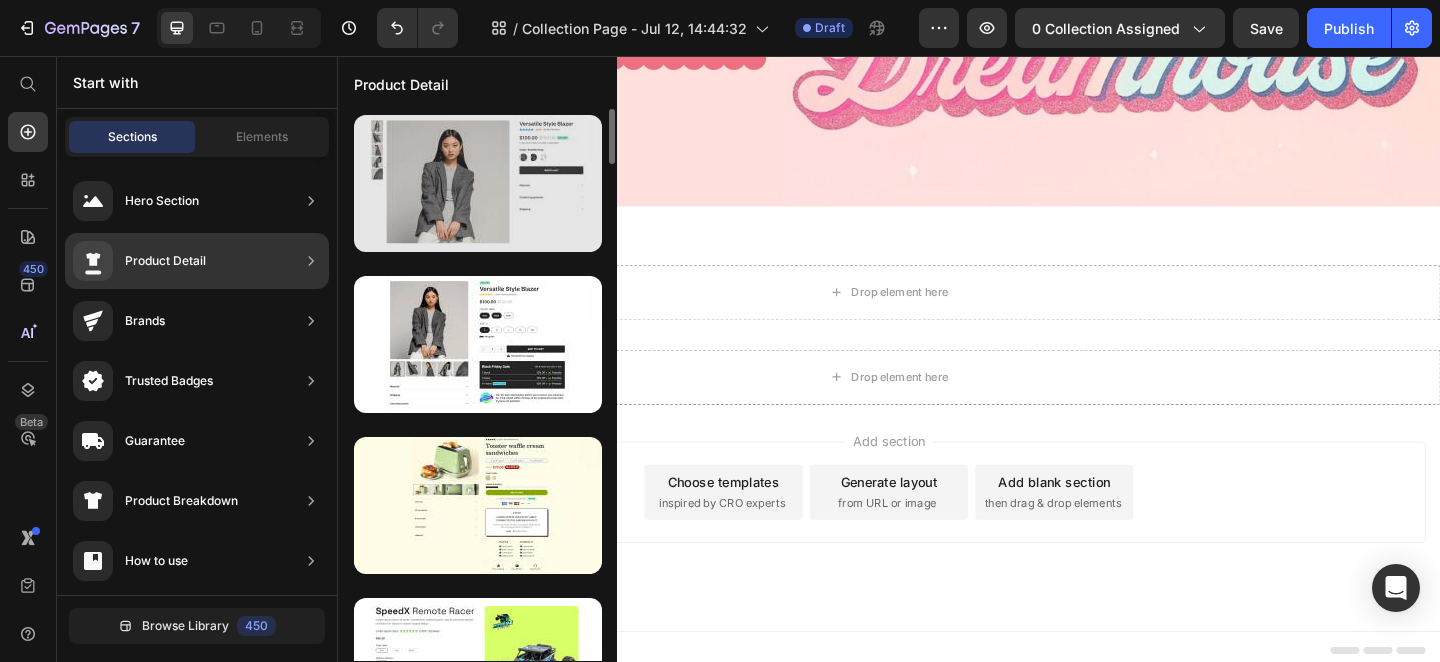 click at bounding box center [478, 183] 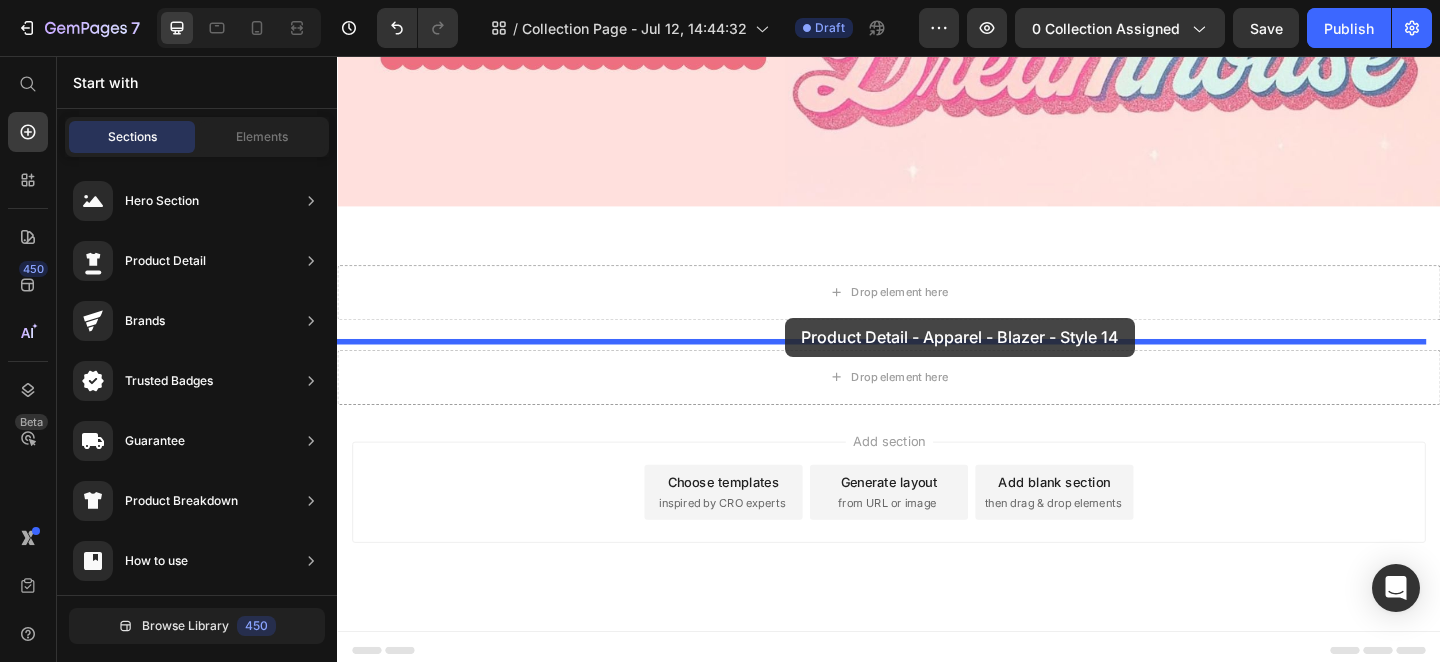 drag, startPoint x: 858, startPoint y: 230, endPoint x: 824, endPoint y: 341, distance: 116.090485 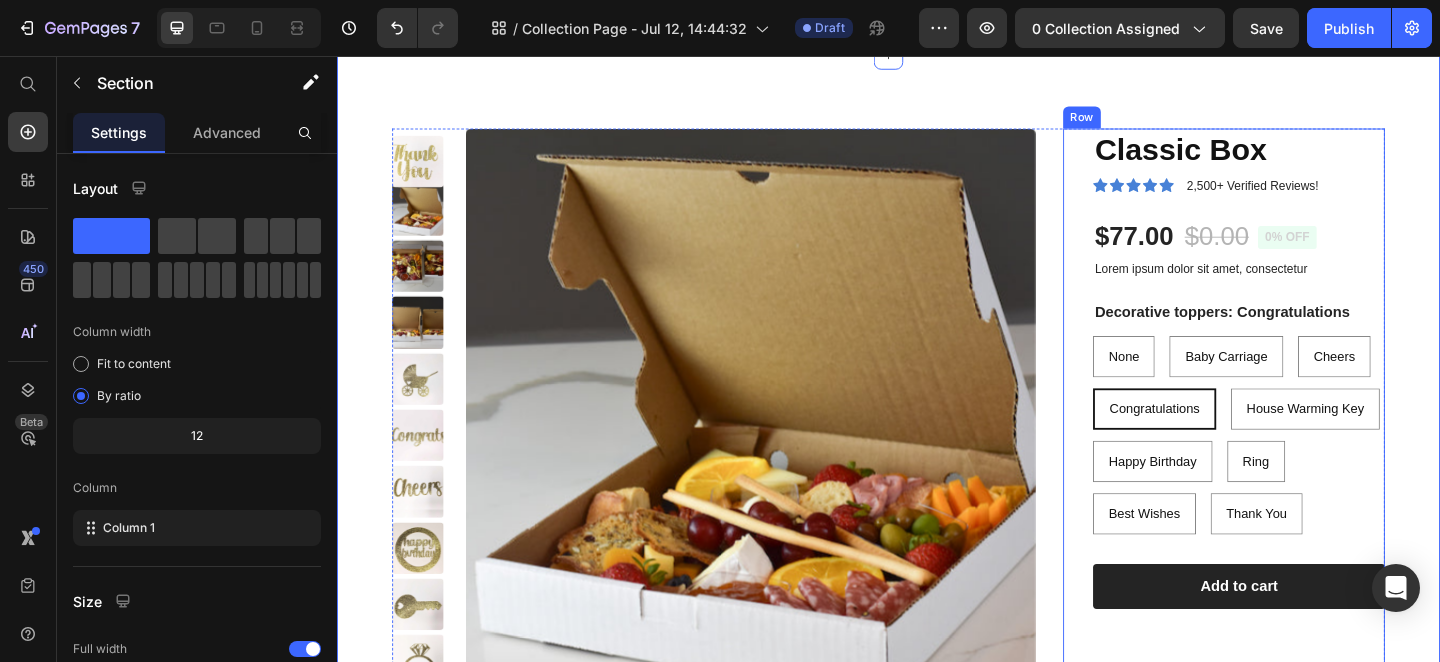 scroll, scrollTop: 1589, scrollLeft: 0, axis: vertical 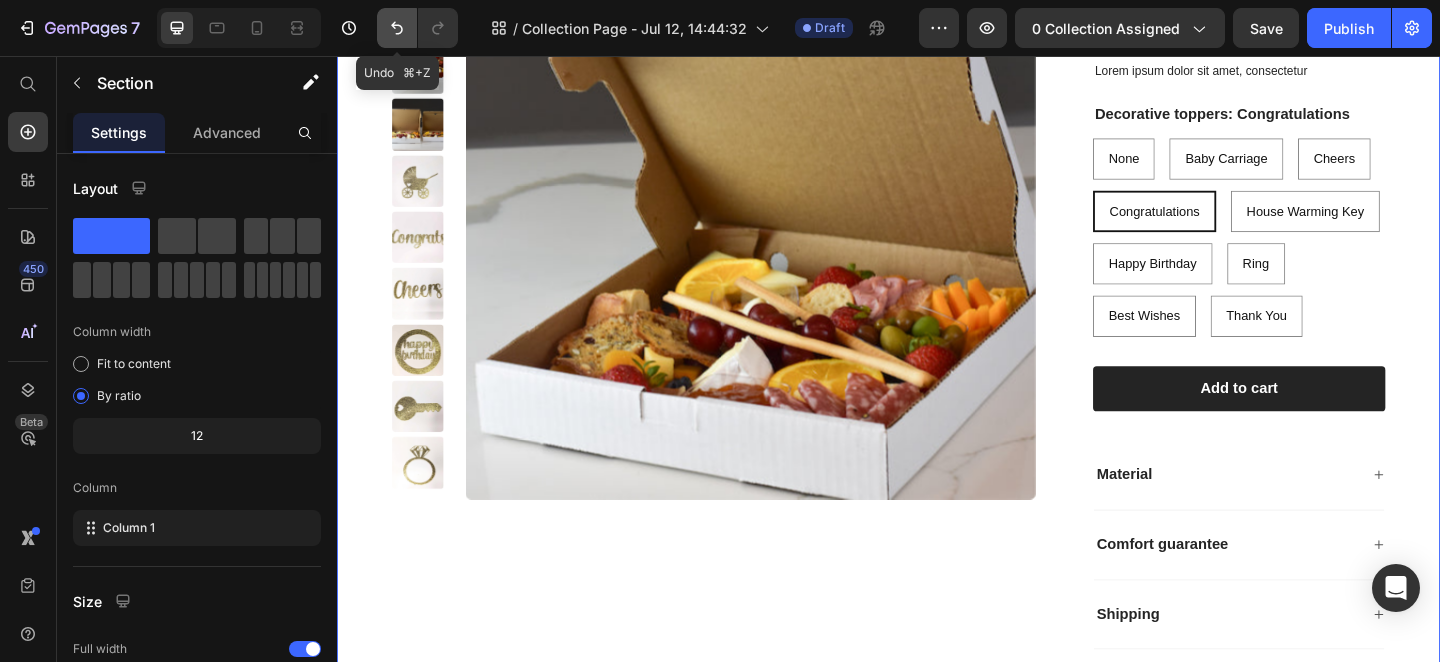 click 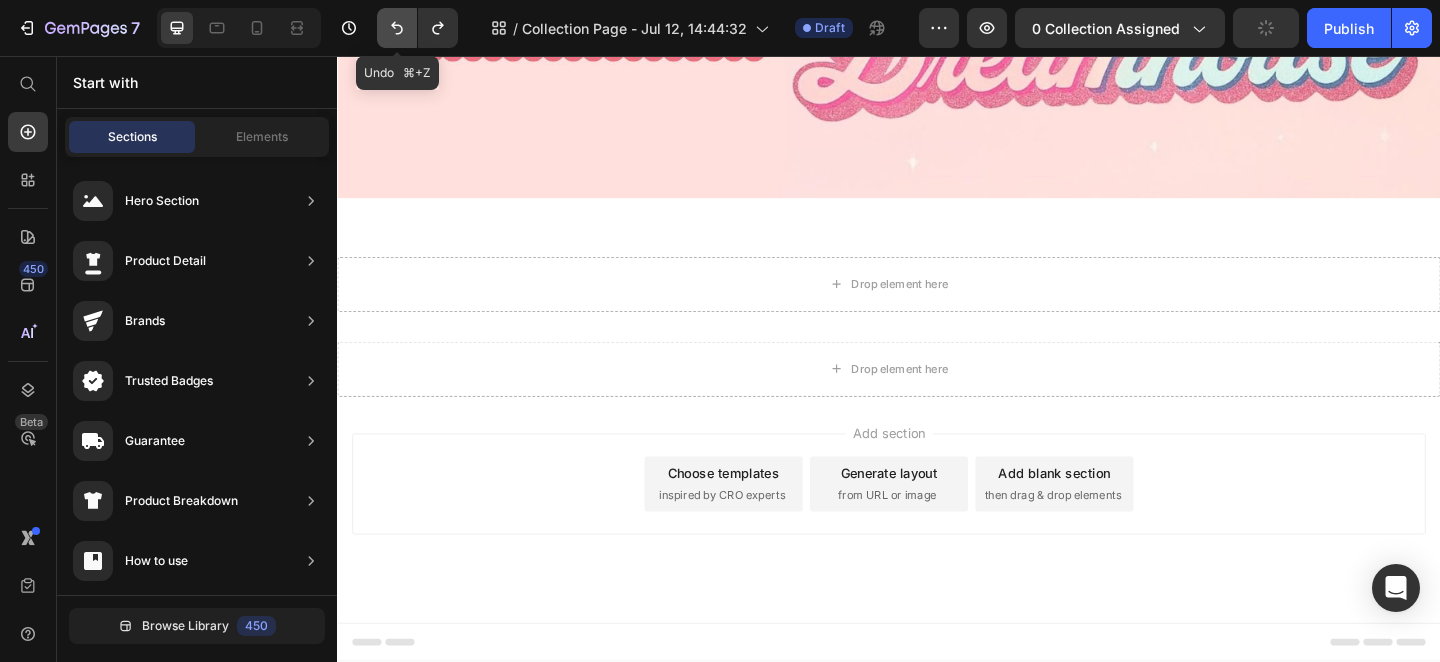 scroll, scrollTop: 1053, scrollLeft: 0, axis: vertical 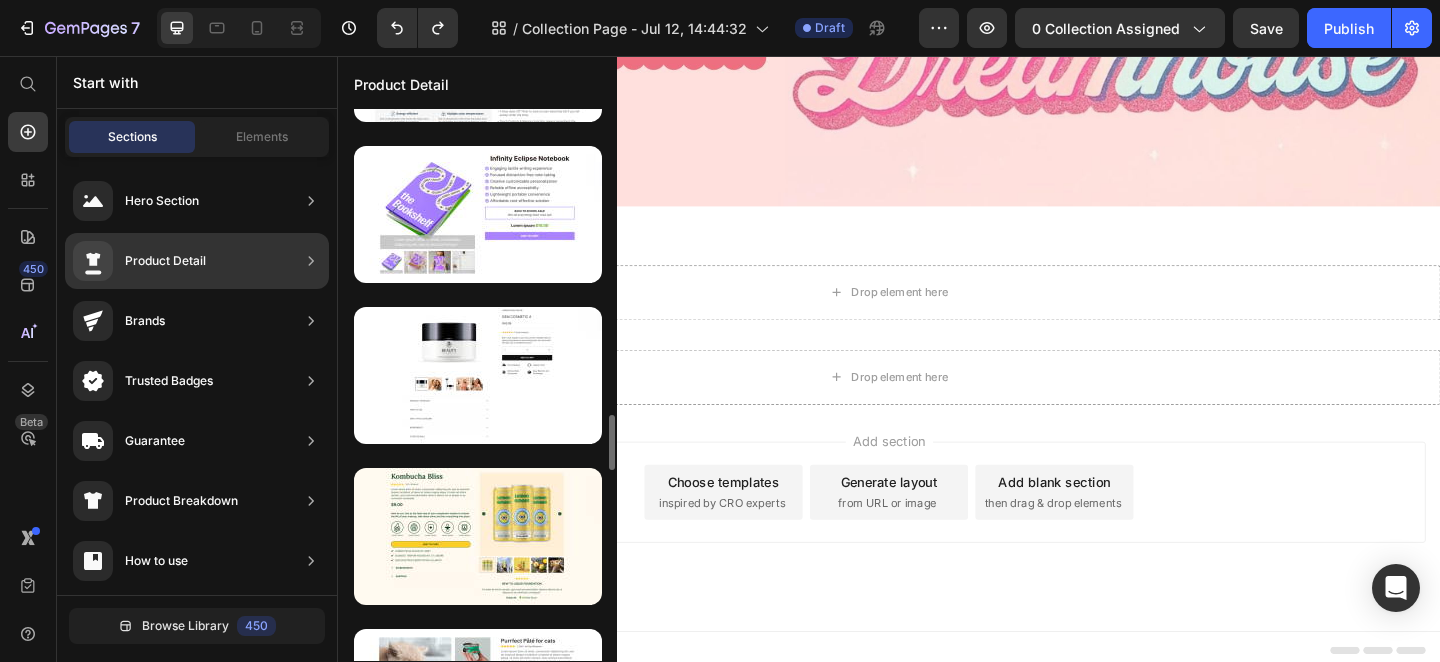click at bounding box center (478, 375) 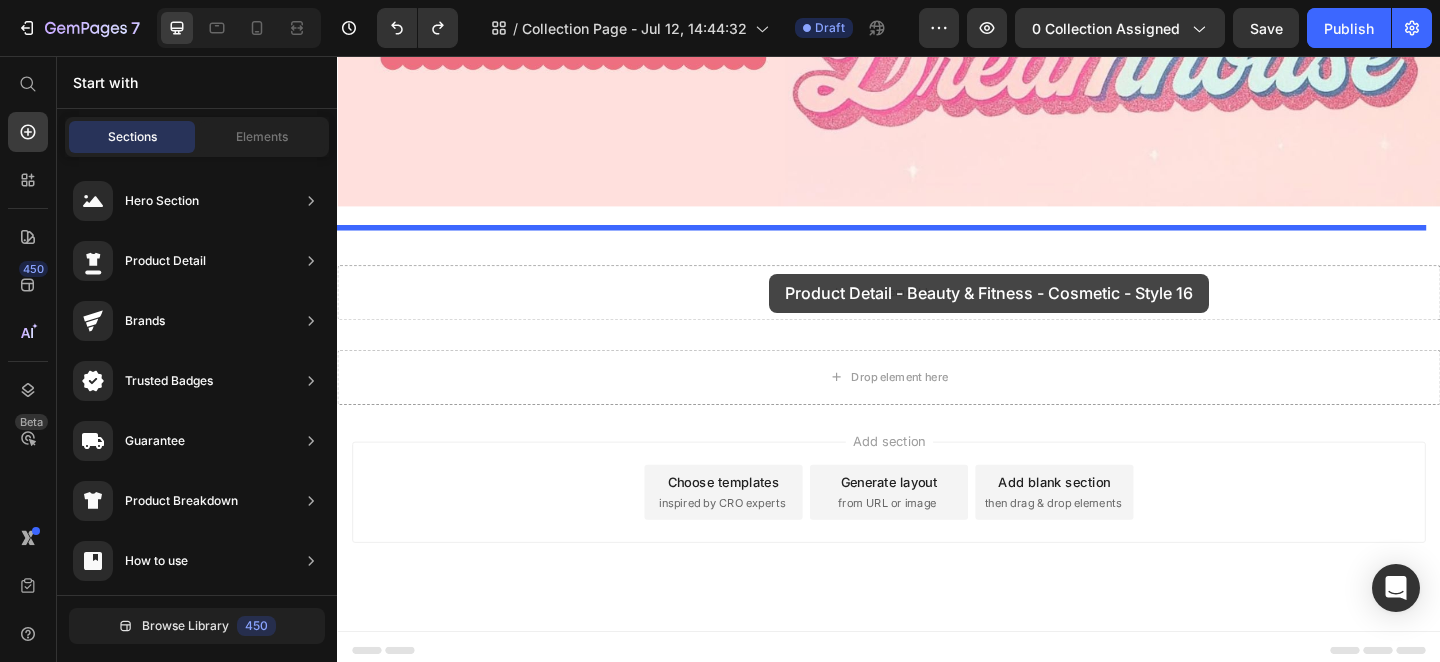 drag, startPoint x: 872, startPoint y: 476, endPoint x: 807, endPoint y: 293, distance: 194.20093 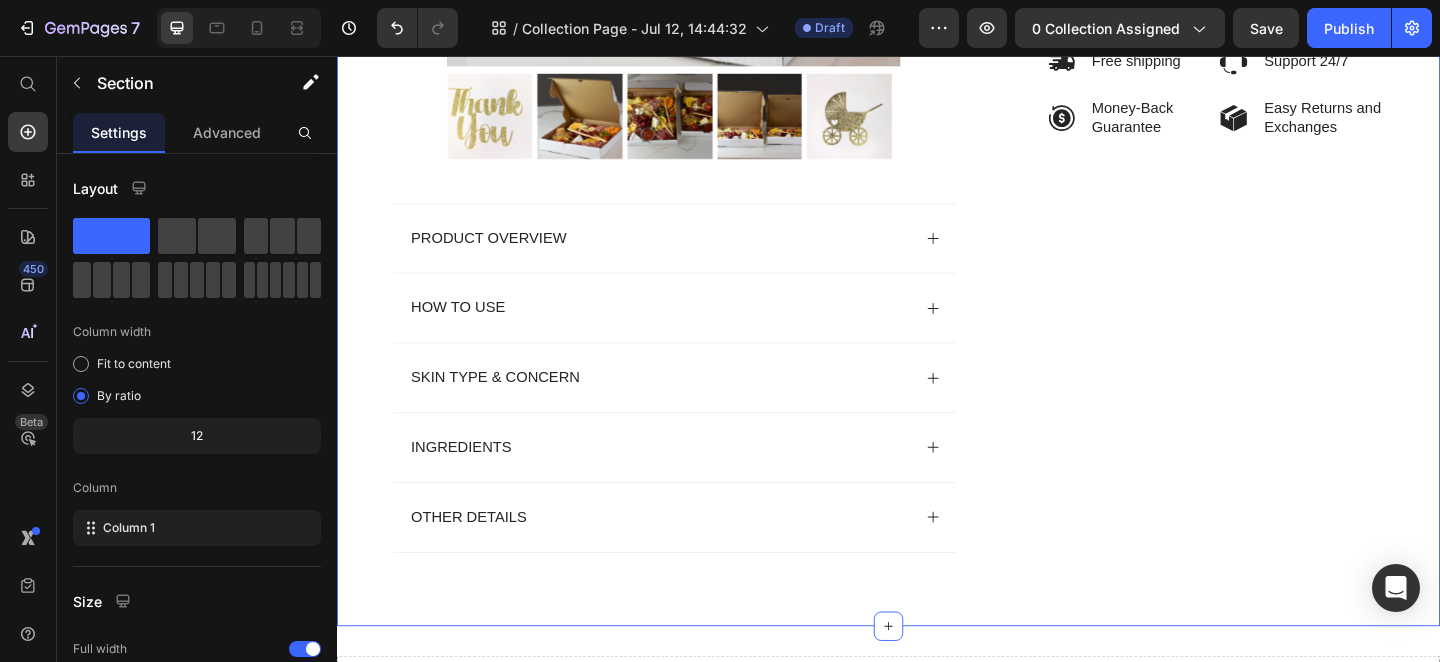 scroll, scrollTop: 1845, scrollLeft: 0, axis: vertical 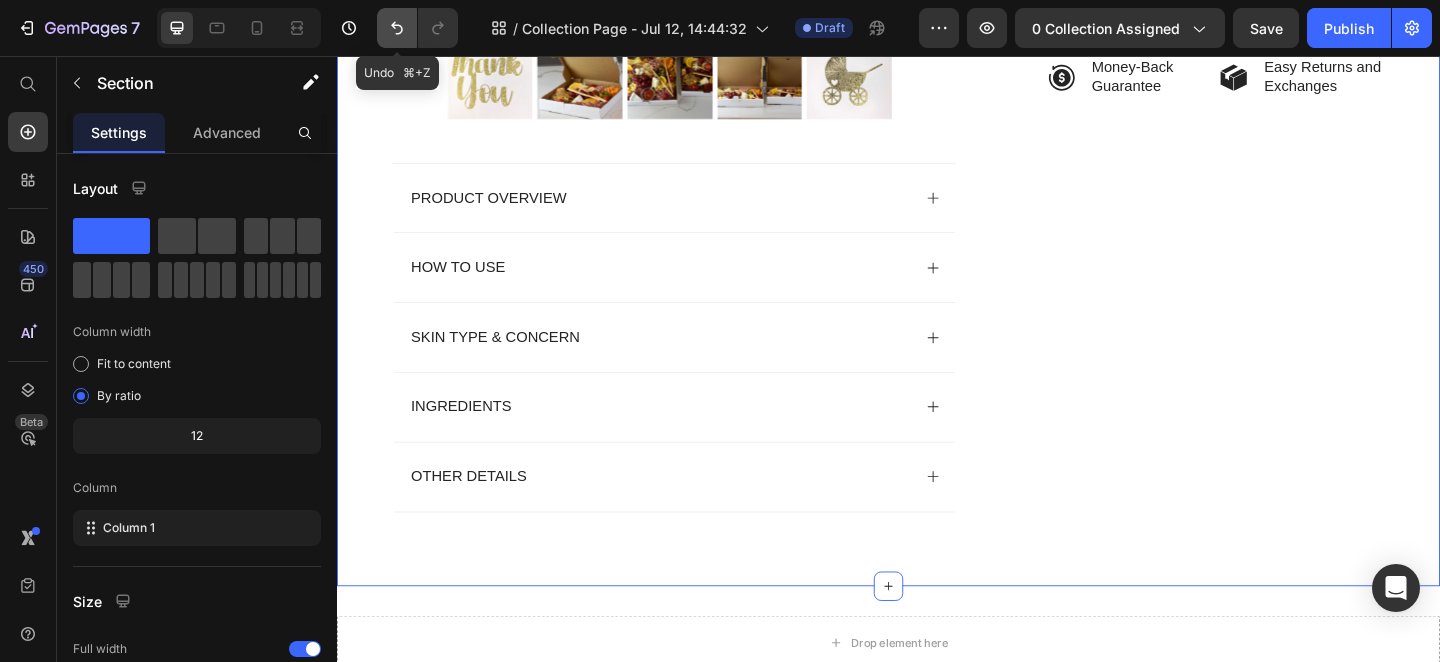click 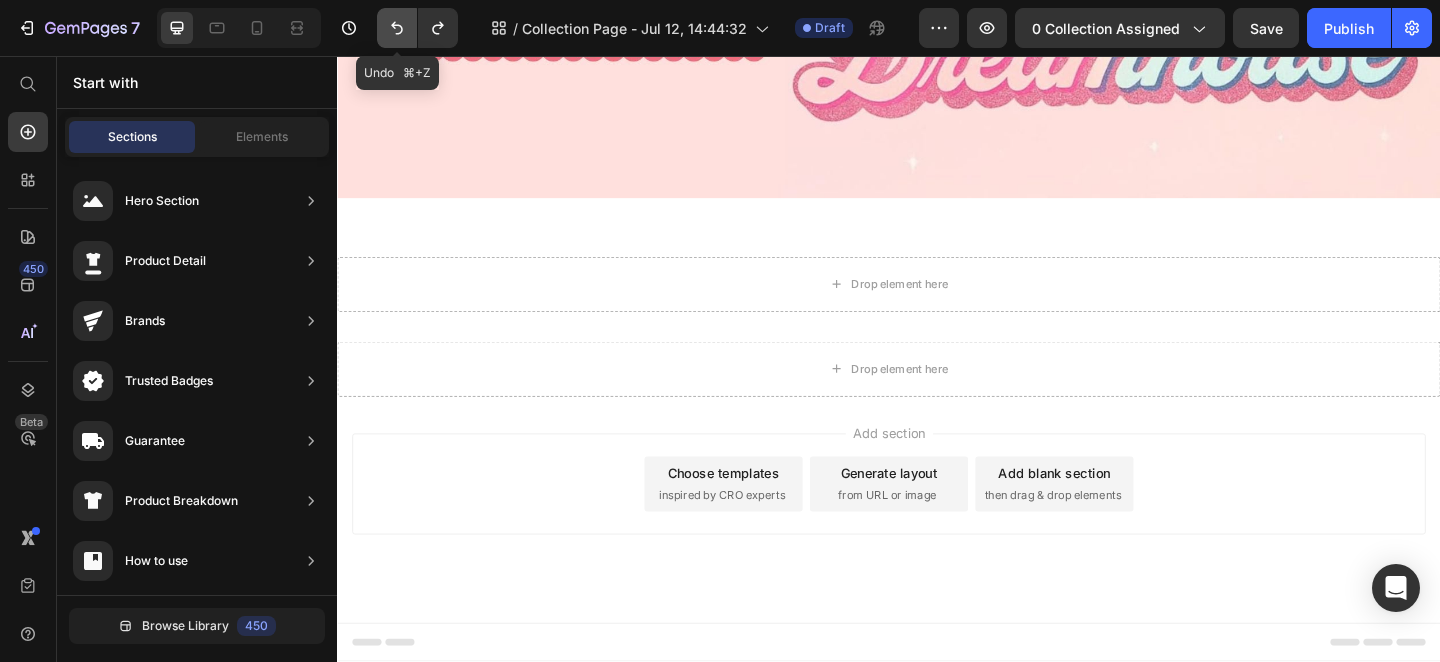 scroll, scrollTop: 673, scrollLeft: 0, axis: vertical 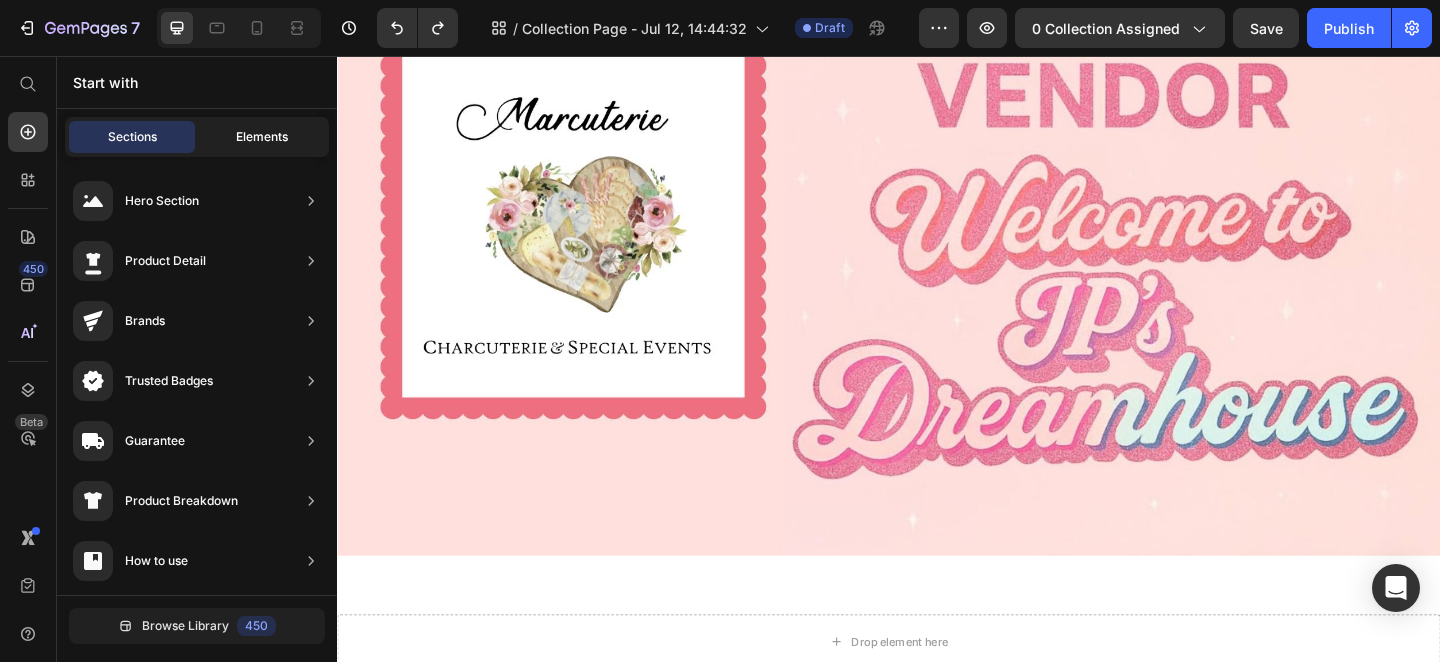 click on "Elements" at bounding box center (262, 137) 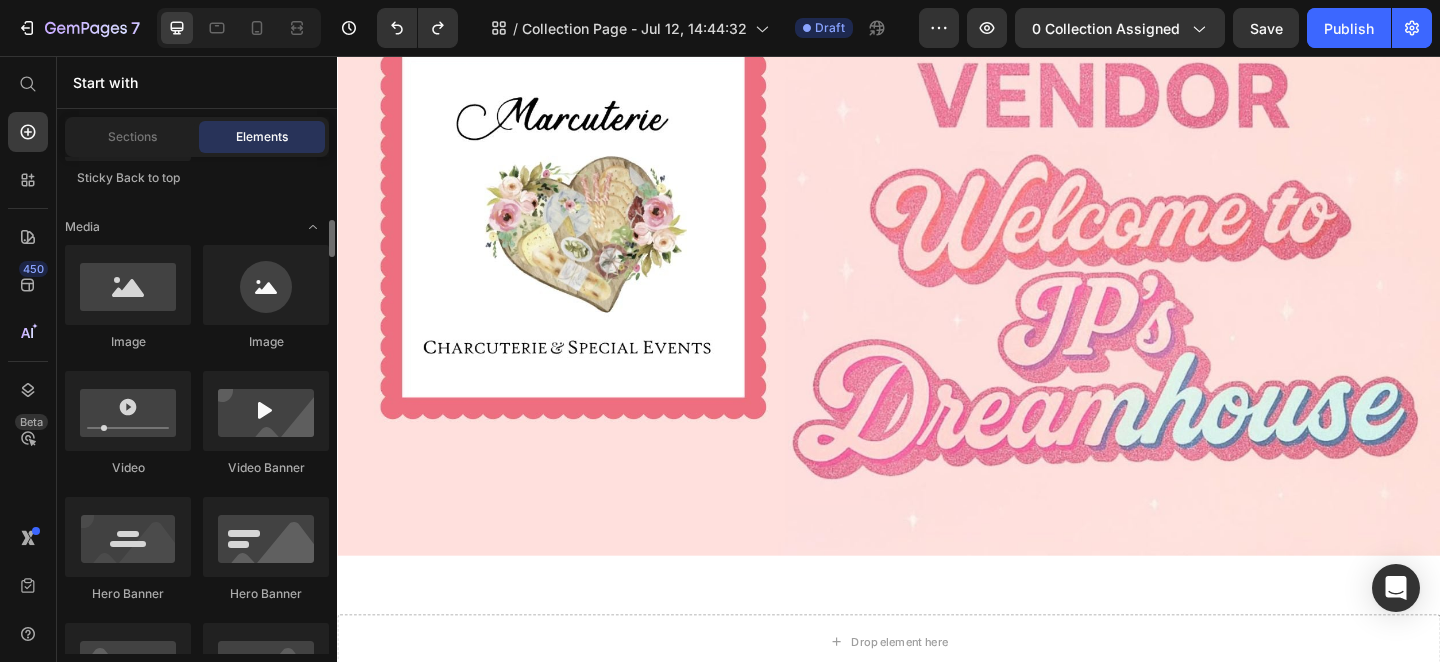 scroll, scrollTop: 710, scrollLeft: 0, axis: vertical 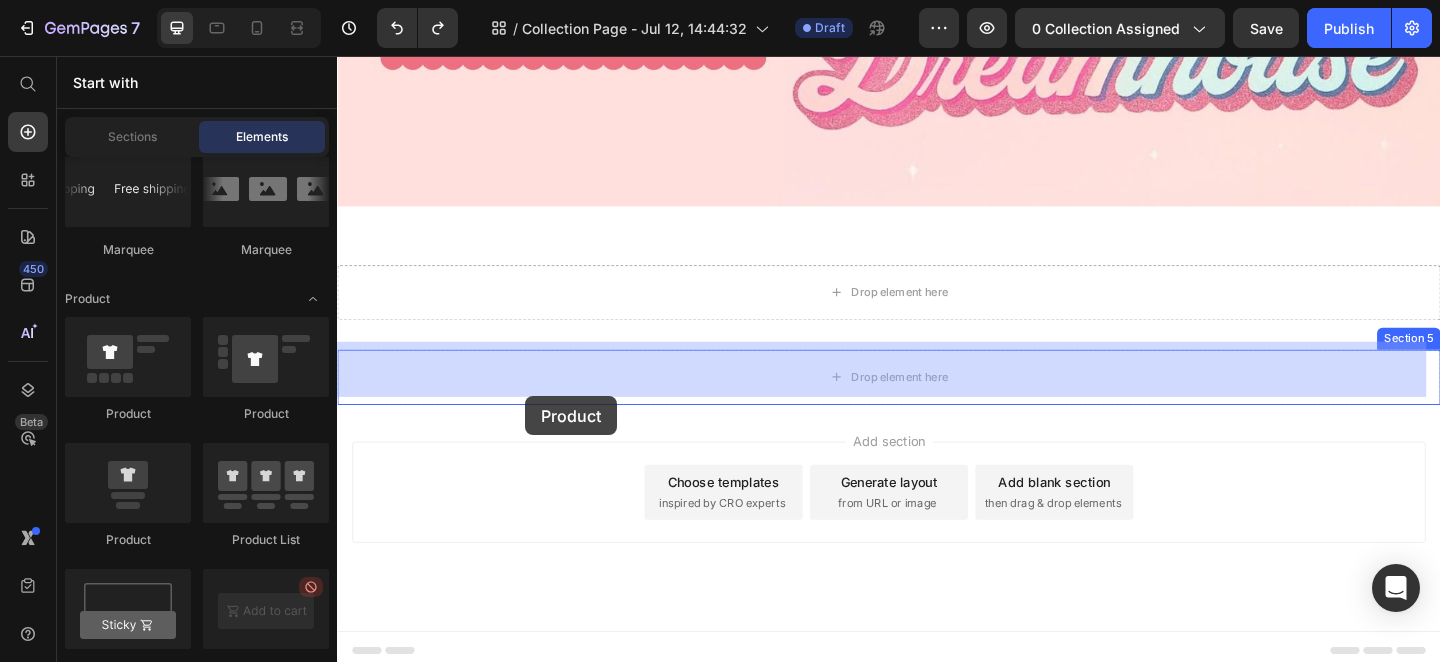 drag, startPoint x: 474, startPoint y: 446, endPoint x: 542, endPoint y: 426, distance: 70.88018 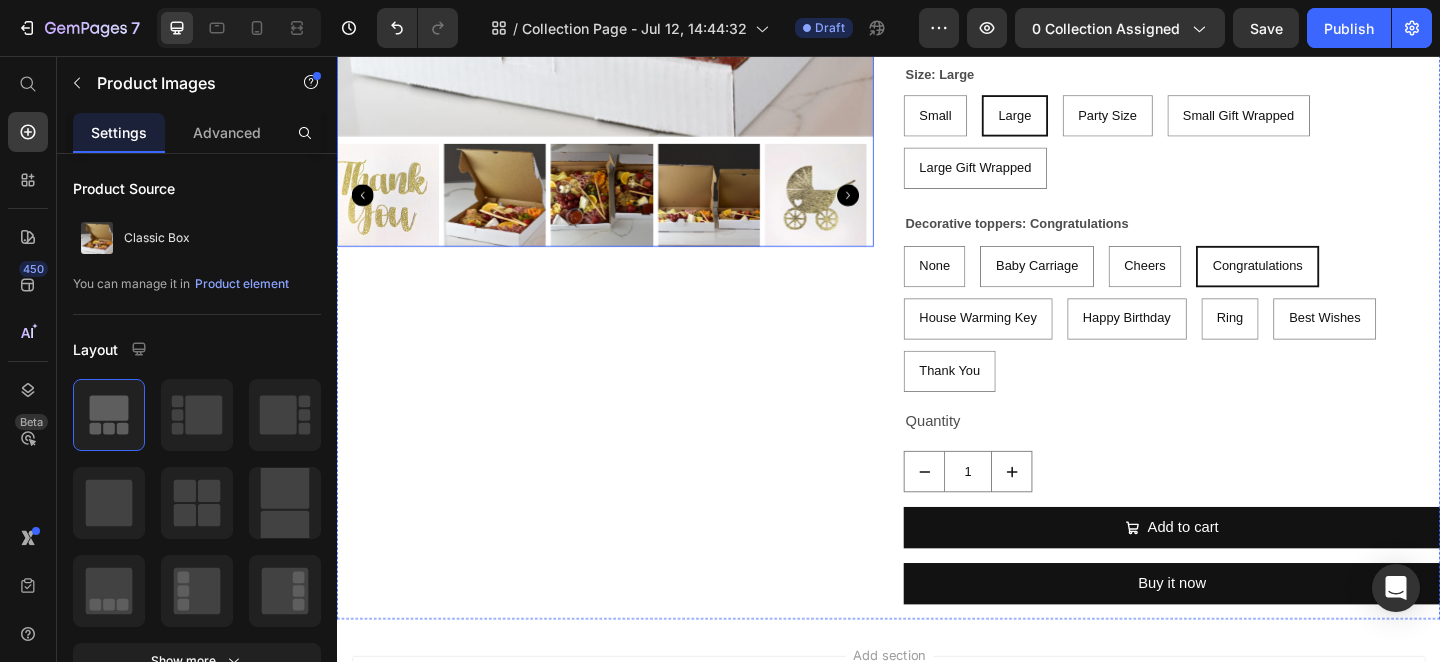 scroll, scrollTop: 2071, scrollLeft: 0, axis: vertical 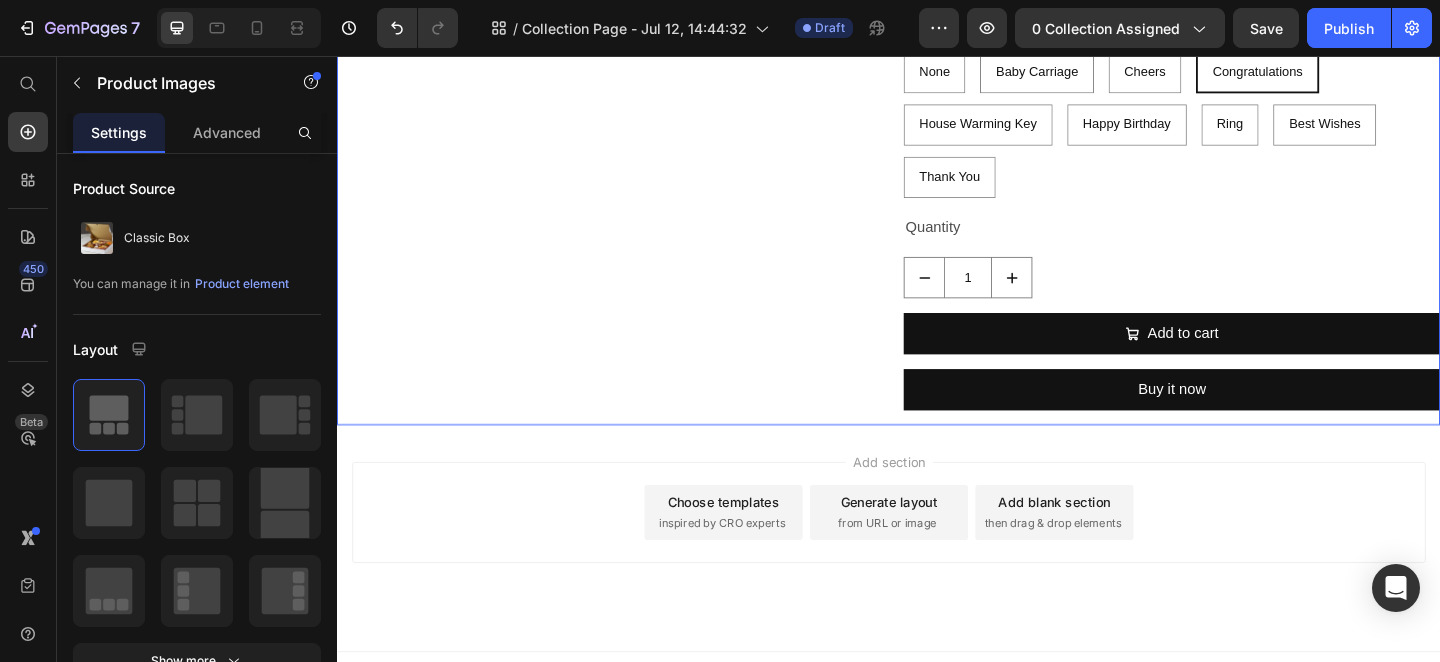 click on "Product Images   0" at bounding box center (629, -97) 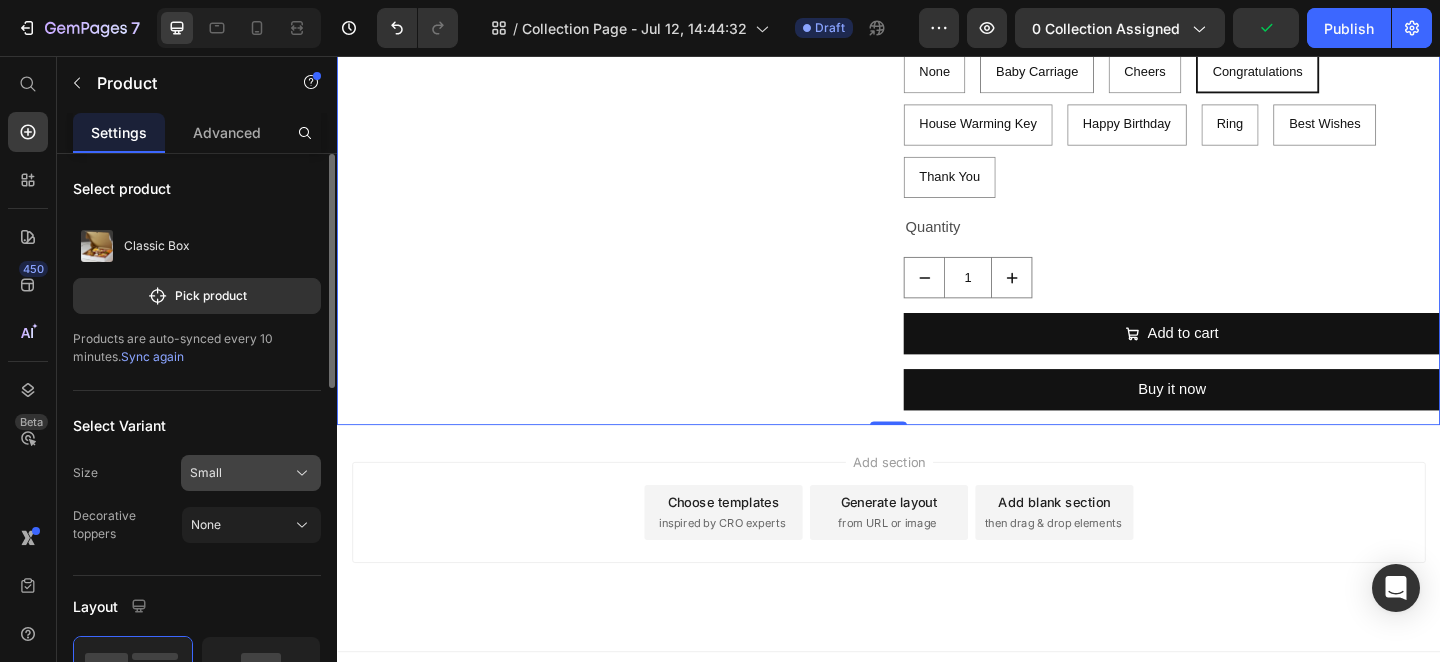 click on "Small" 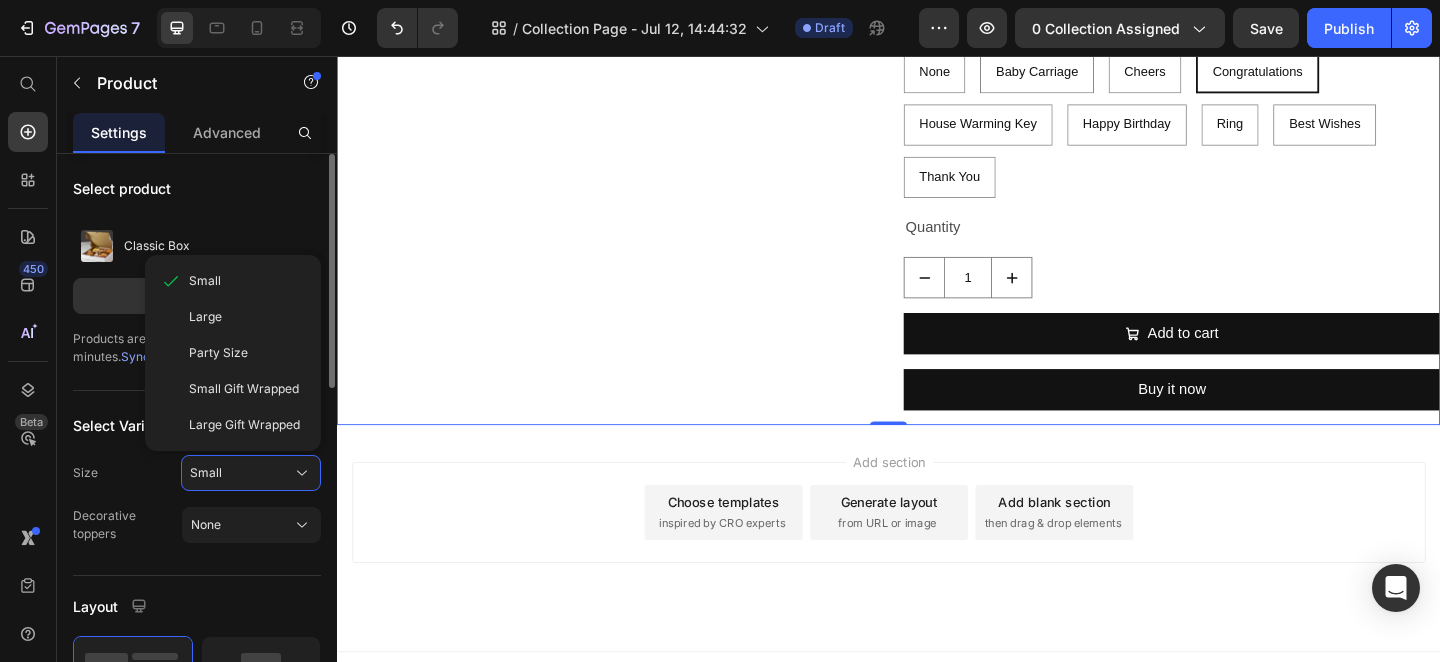 click on "Layout" at bounding box center [197, 606] 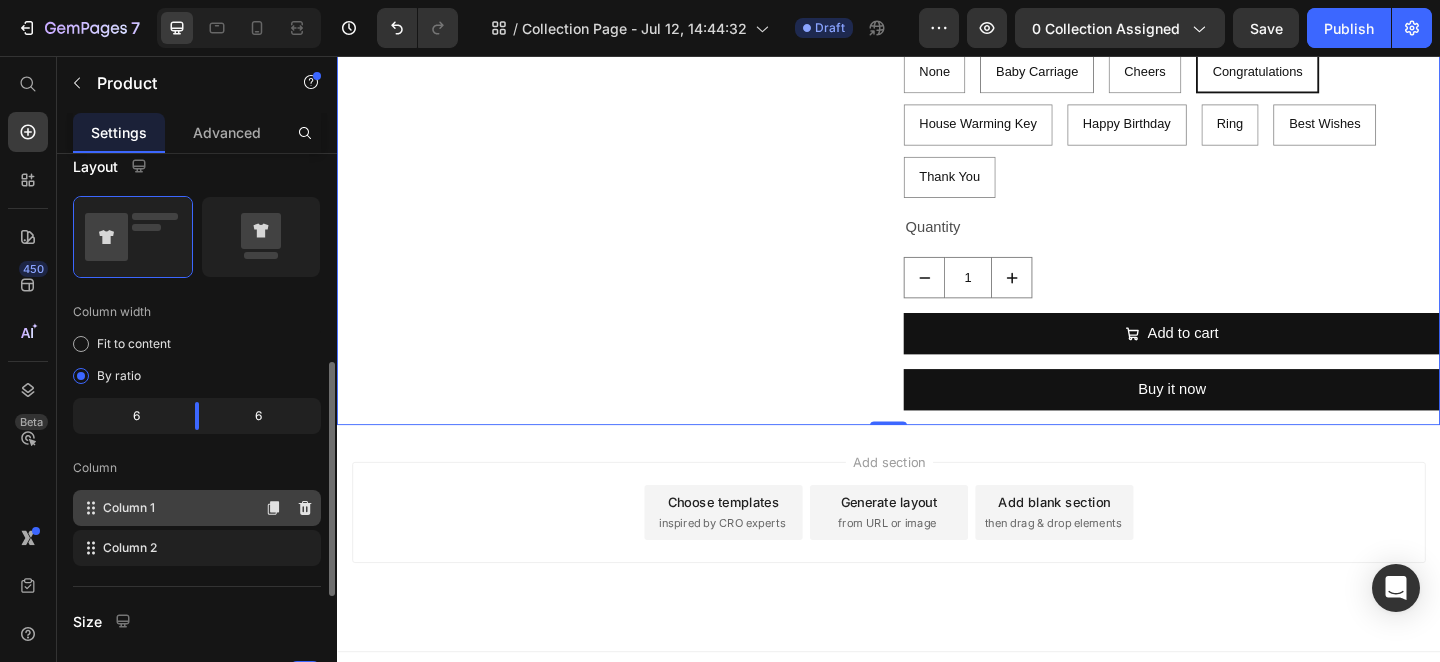 scroll, scrollTop: 361, scrollLeft: 0, axis: vertical 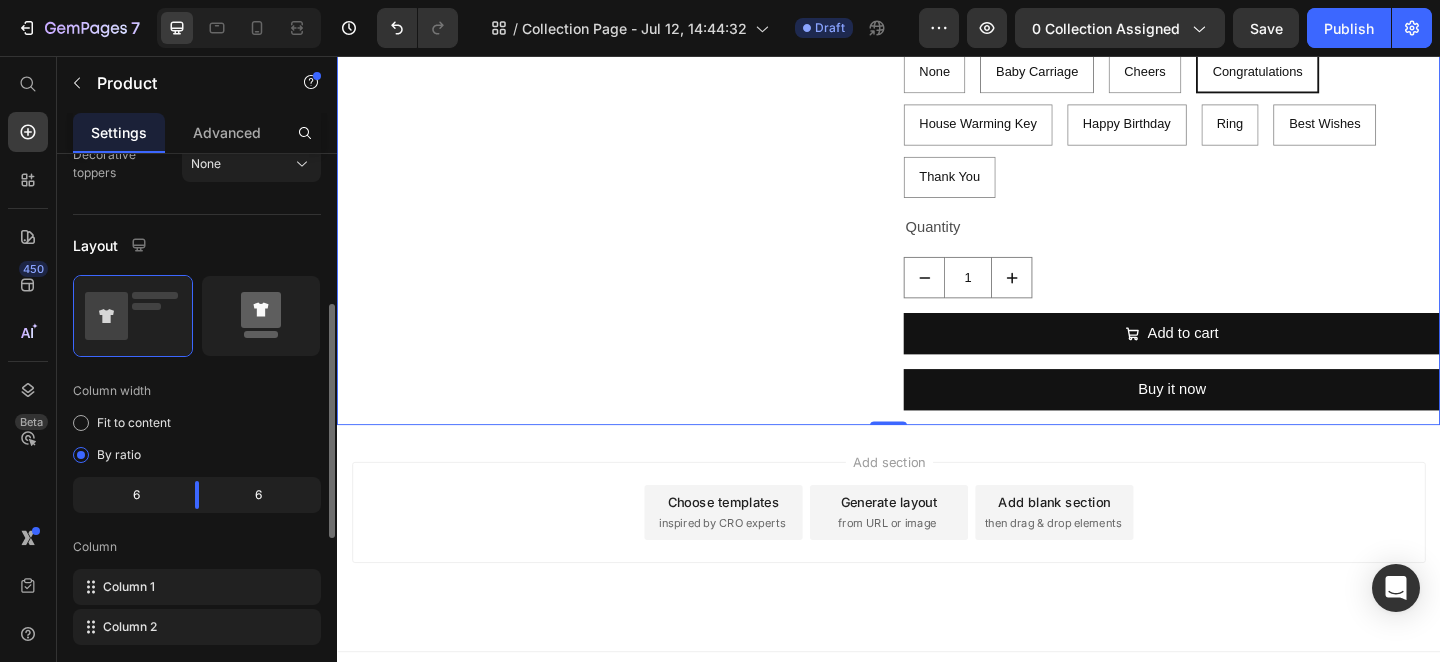 click 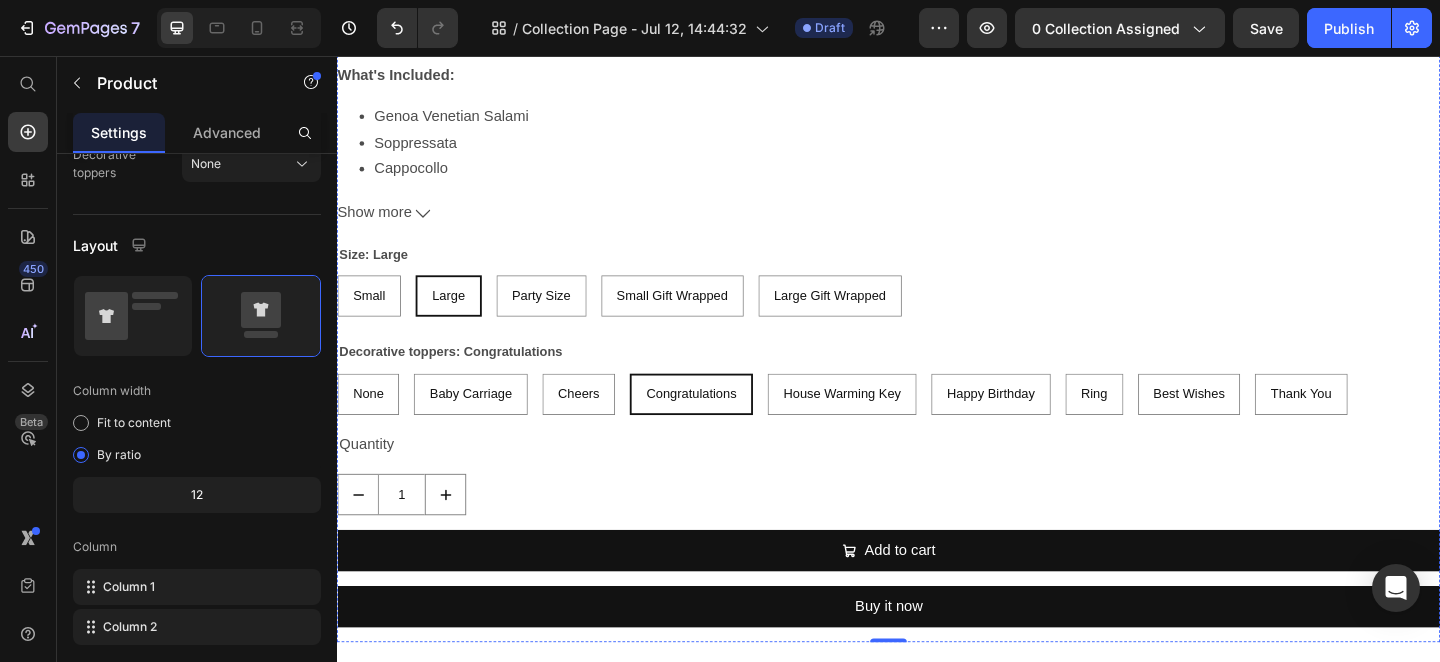 scroll, scrollTop: 3131, scrollLeft: 0, axis: vertical 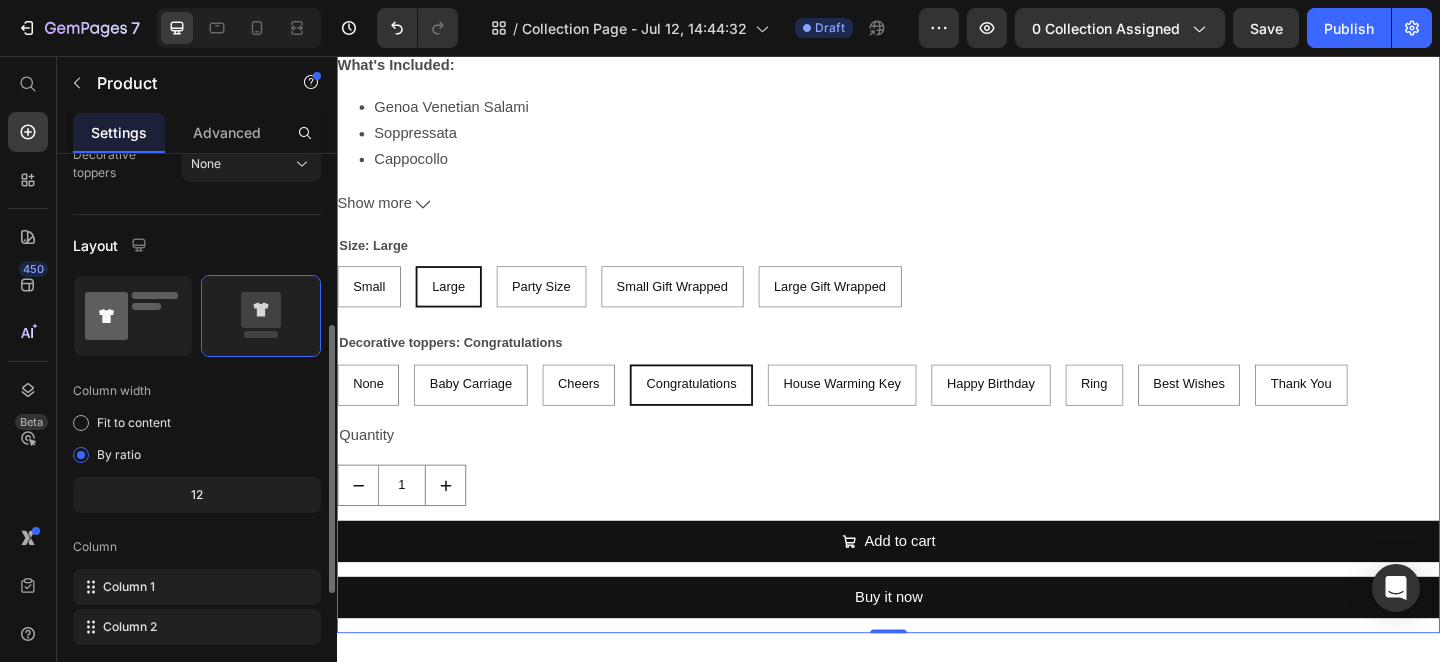 click 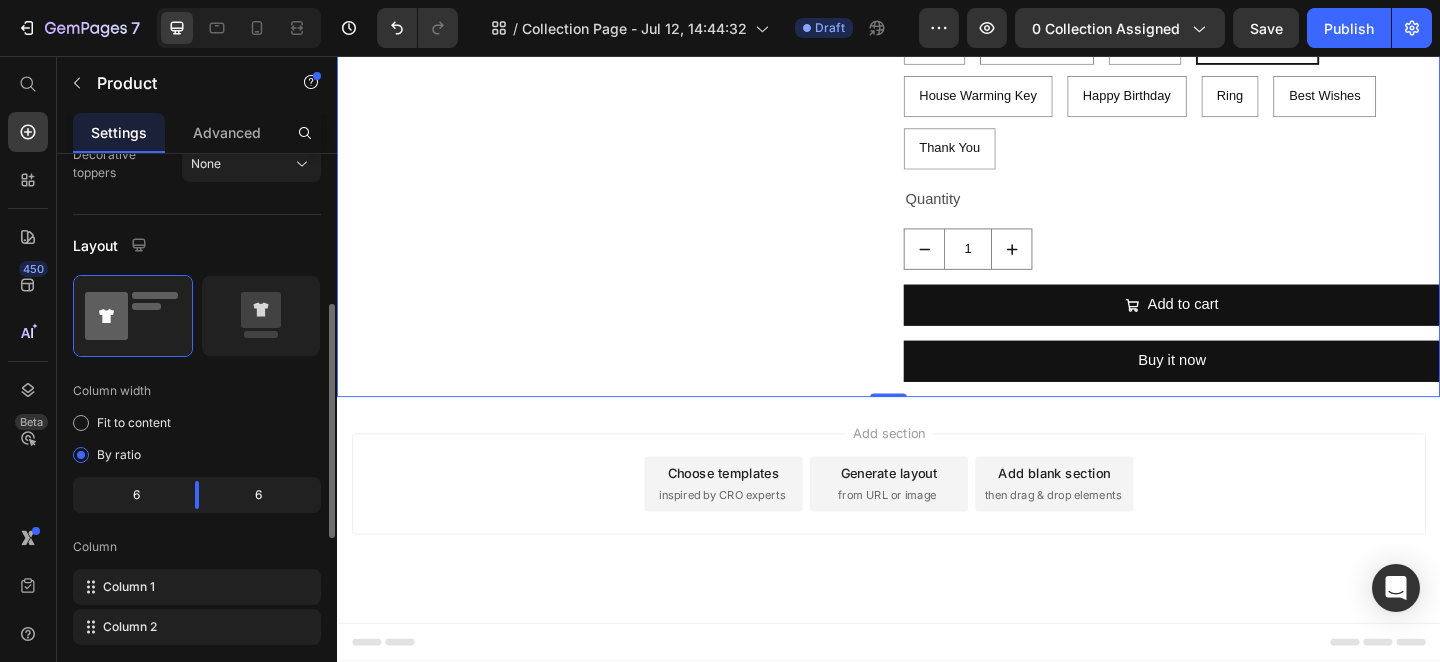 scroll, scrollTop: 1775, scrollLeft: 0, axis: vertical 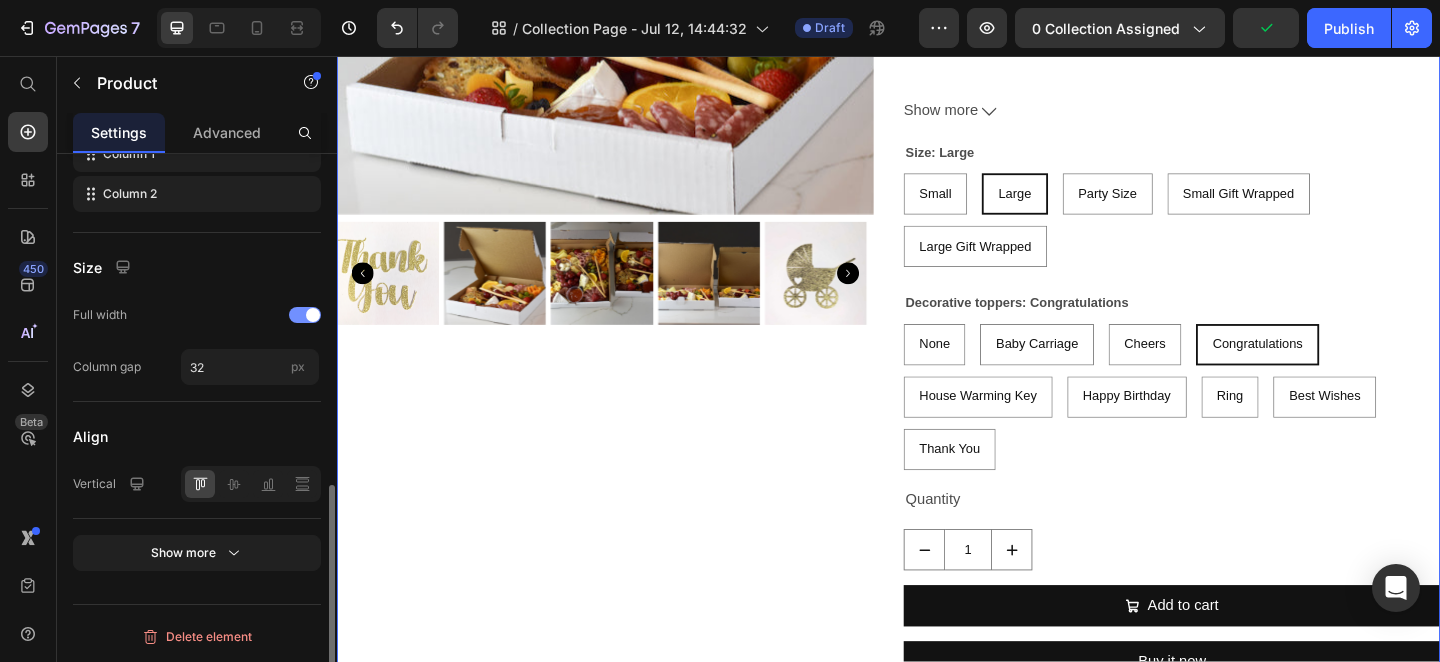click on "Full width" 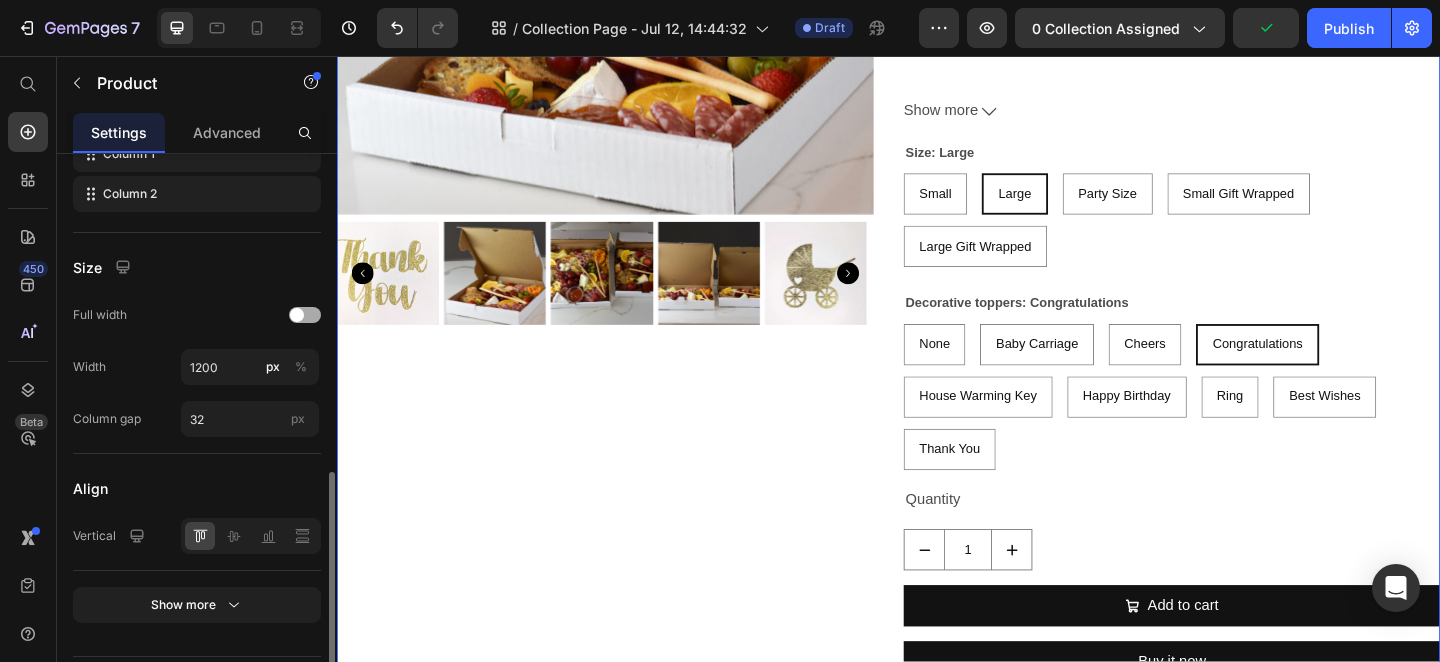 click at bounding box center (305, 315) 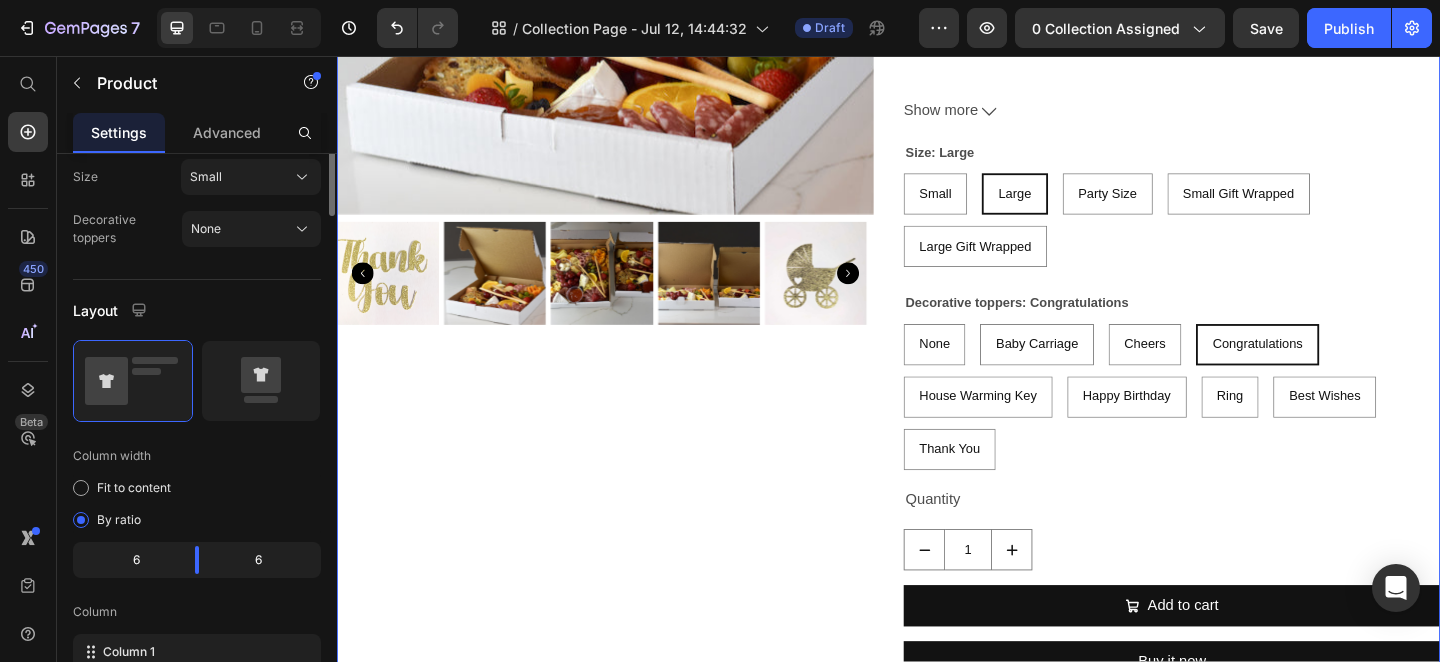 scroll, scrollTop: 0, scrollLeft: 0, axis: both 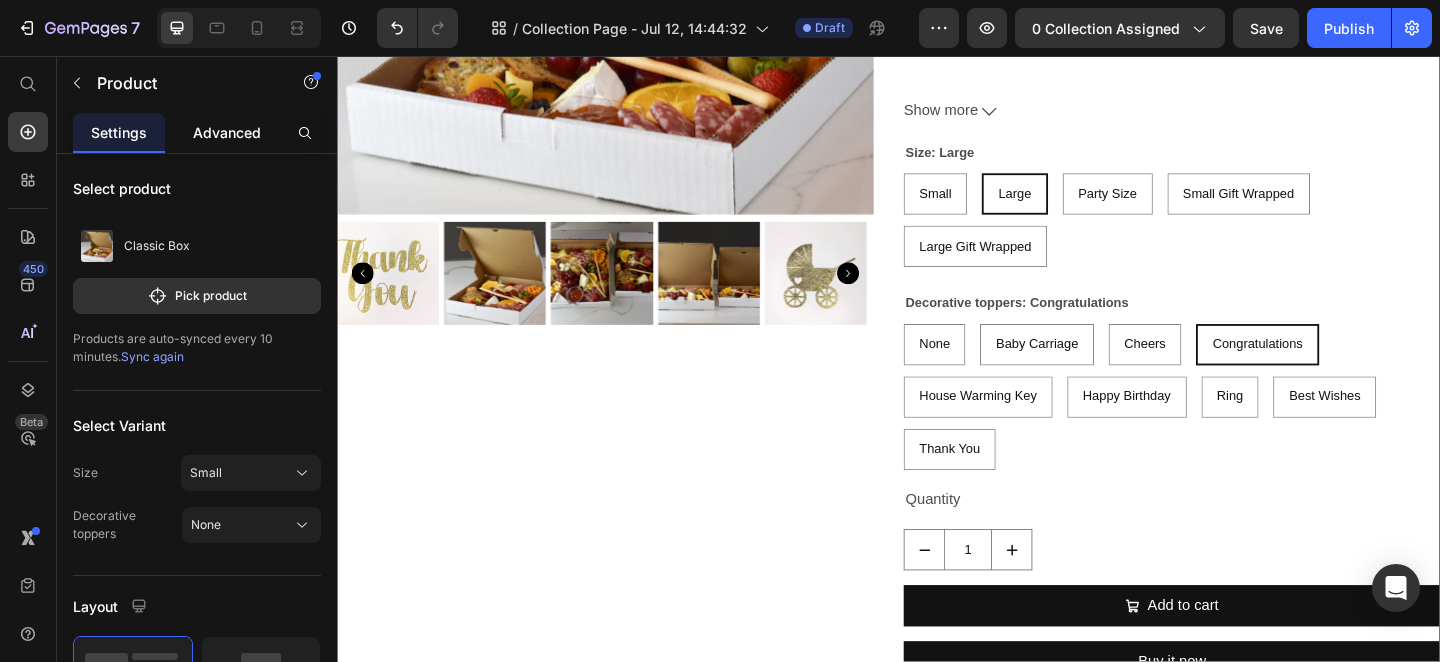 click on "Advanced" at bounding box center (227, 132) 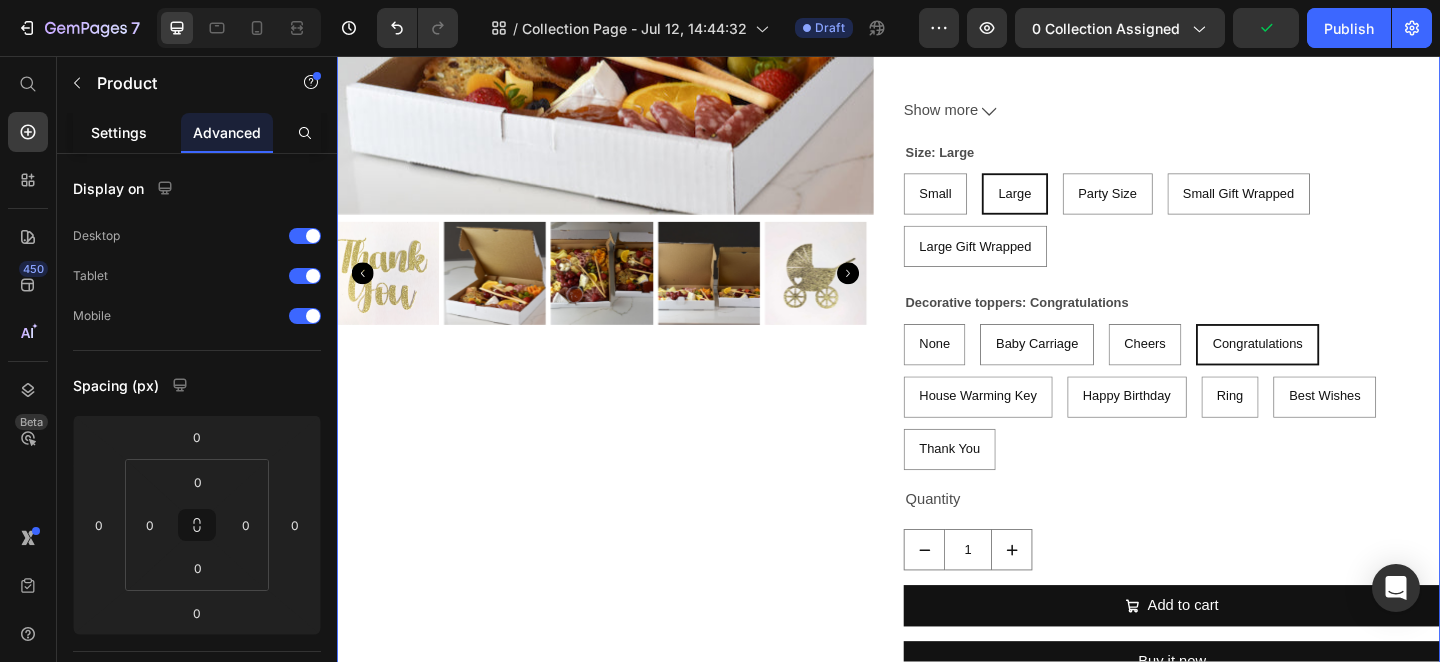 click on "Settings" at bounding box center [119, 132] 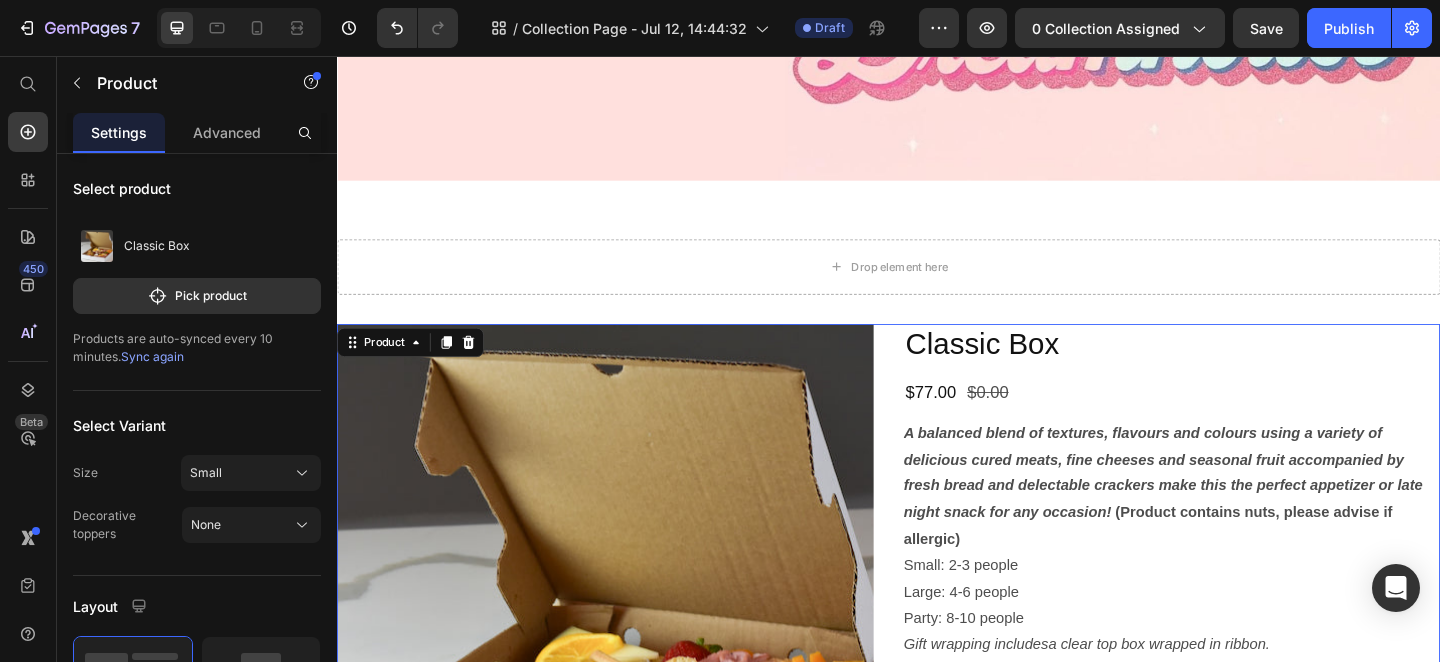 scroll, scrollTop: 1098, scrollLeft: 0, axis: vertical 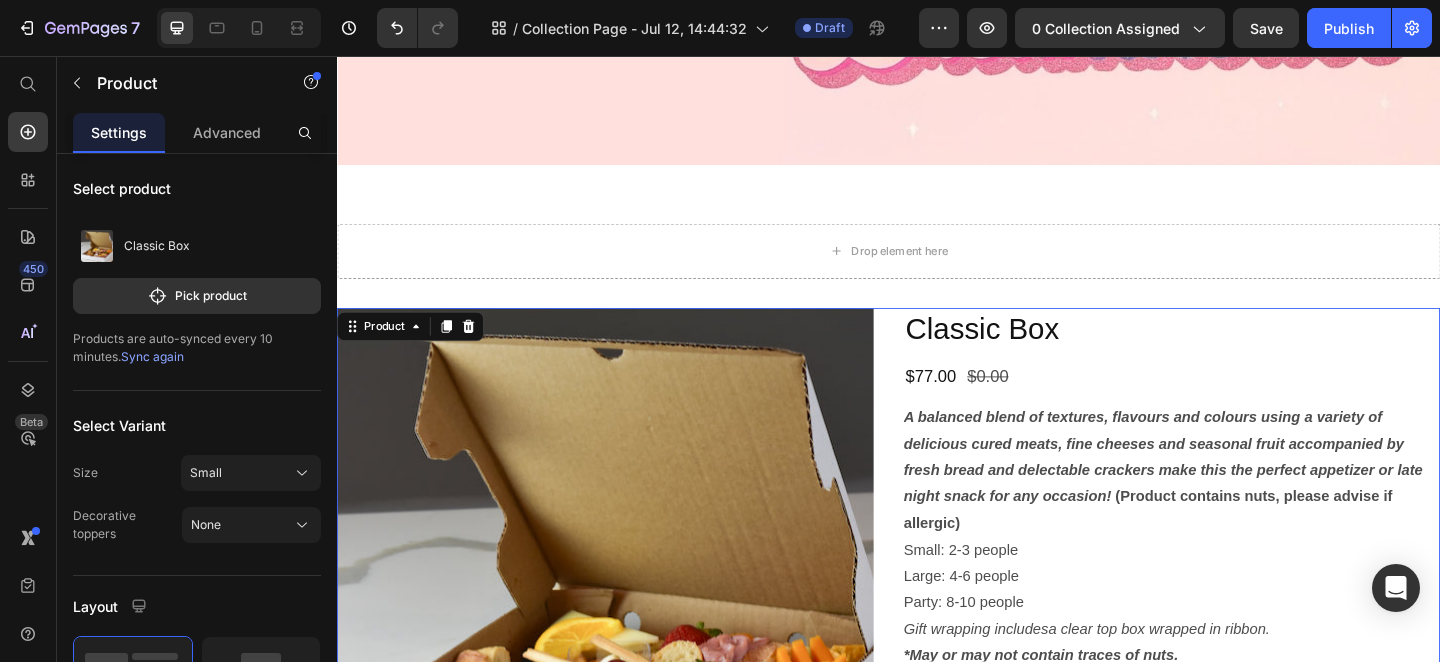 click on "Classic Box Product Title $77.00 Product Price $0.00 Product Price Row
A balanced blend of textures, flavours and colours using a variety of delicious cured meats, fine cheeses and seasonal fruit accompanied by fresh bread and delectable crackers make this the perfect appetizer or late night snack for any occasion!   (Product contains nuts, please advise if allergic)
Small: 2-3 people
Large: 4-6 people
Party: 8-10 people
Gift wrapping includes  a clear top box wrapped in ribbon.
*May or may not contain traces of nuts.
What's Included:
Genoa Venetian Salami
Soppressata
Cappocollo
Prosciutto
Cacciatore Sausage
Aged Cheddar
Smoked Gouda
Manchego
Double Cream Brie
Boccocini
Parmigiano Reggiano
Asiago
Fresh Bread and Assorted Crackers
Olives
Jam/Spread
Fresh and Dried Fruits
Show more Product Description Size: Large Small Small Small Large Large Large Party Size Party Size Party Size Small Gift Wrapped Small Gift Wrapped Small Gift Wrapped None None None" at bounding box center (1245, 885) 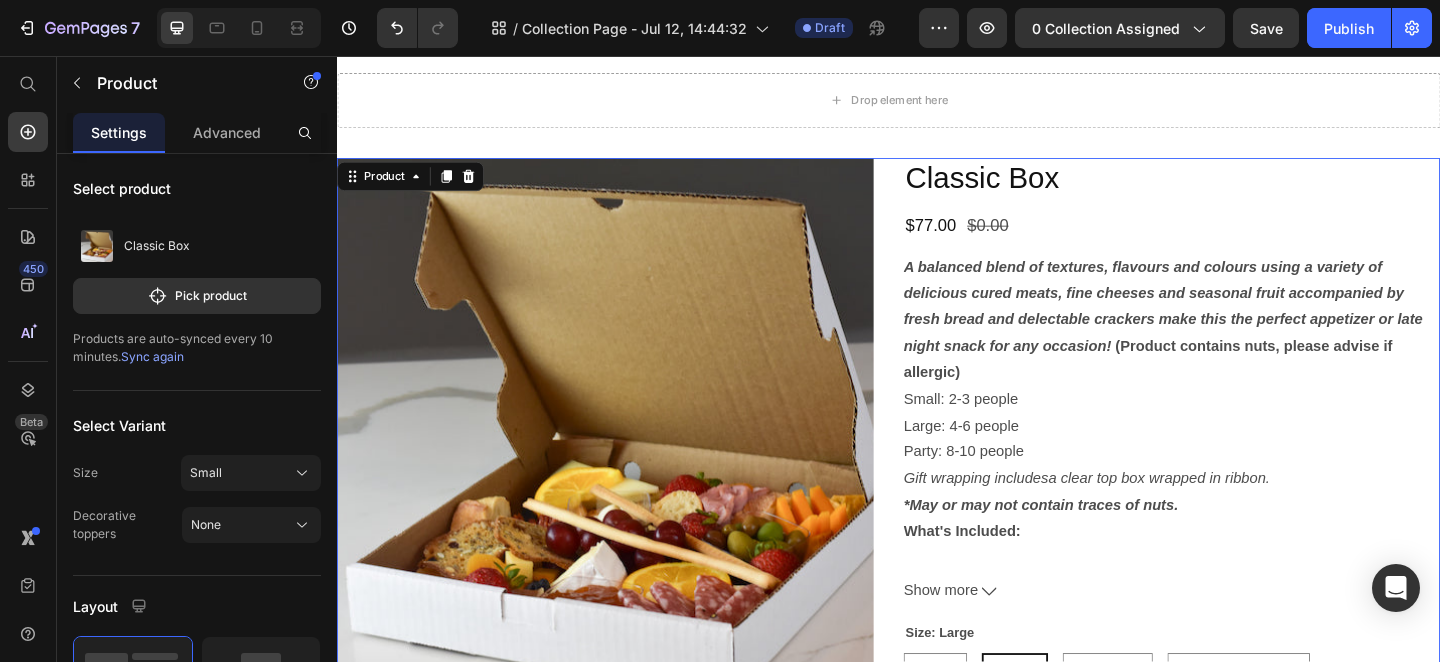 scroll, scrollTop: 1264, scrollLeft: 0, axis: vertical 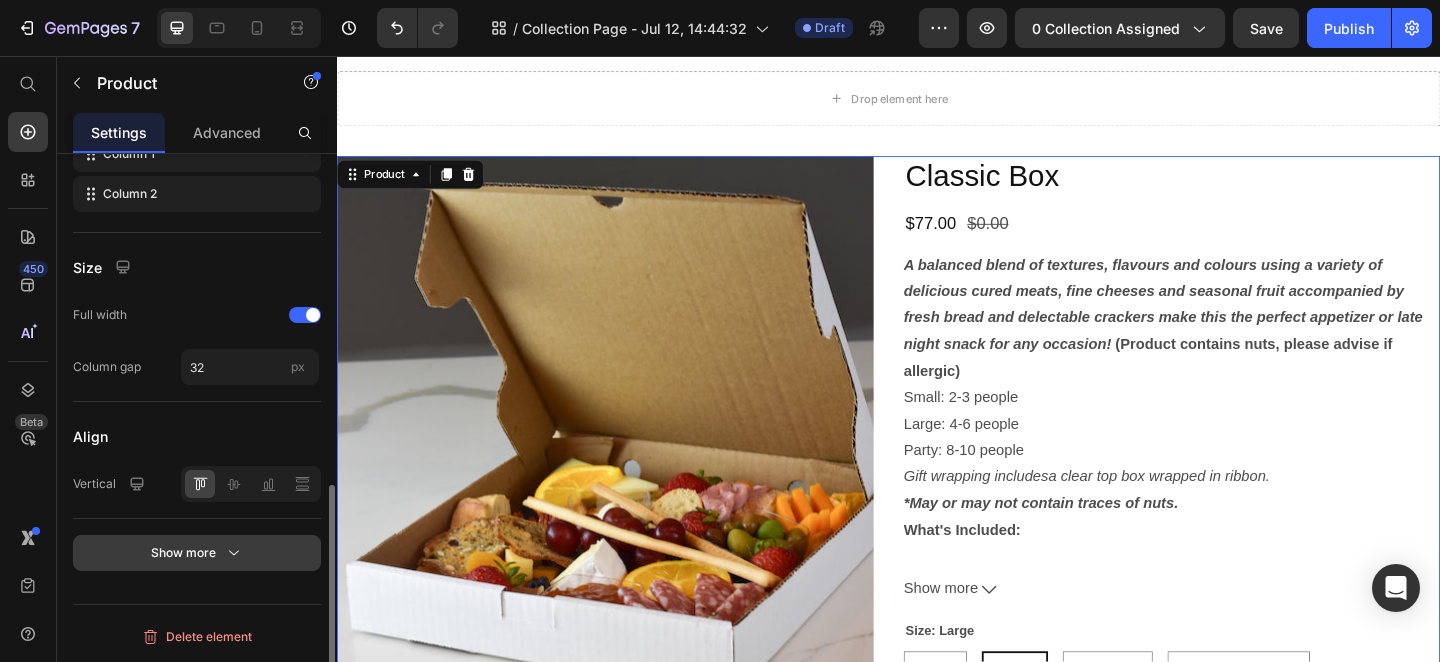 click on "Show more" at bounding box center [197, 553] 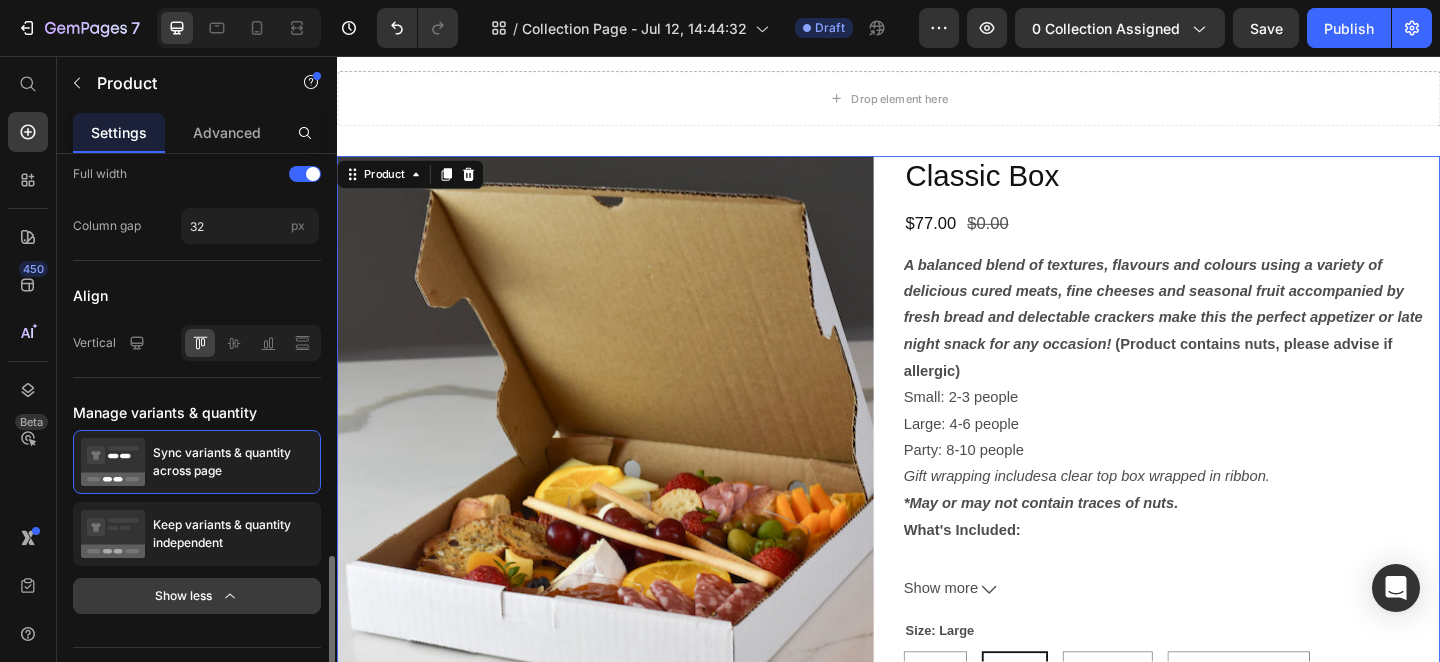 scroll, scrollTop: 978, scrollLeft: 0, axis: vertical 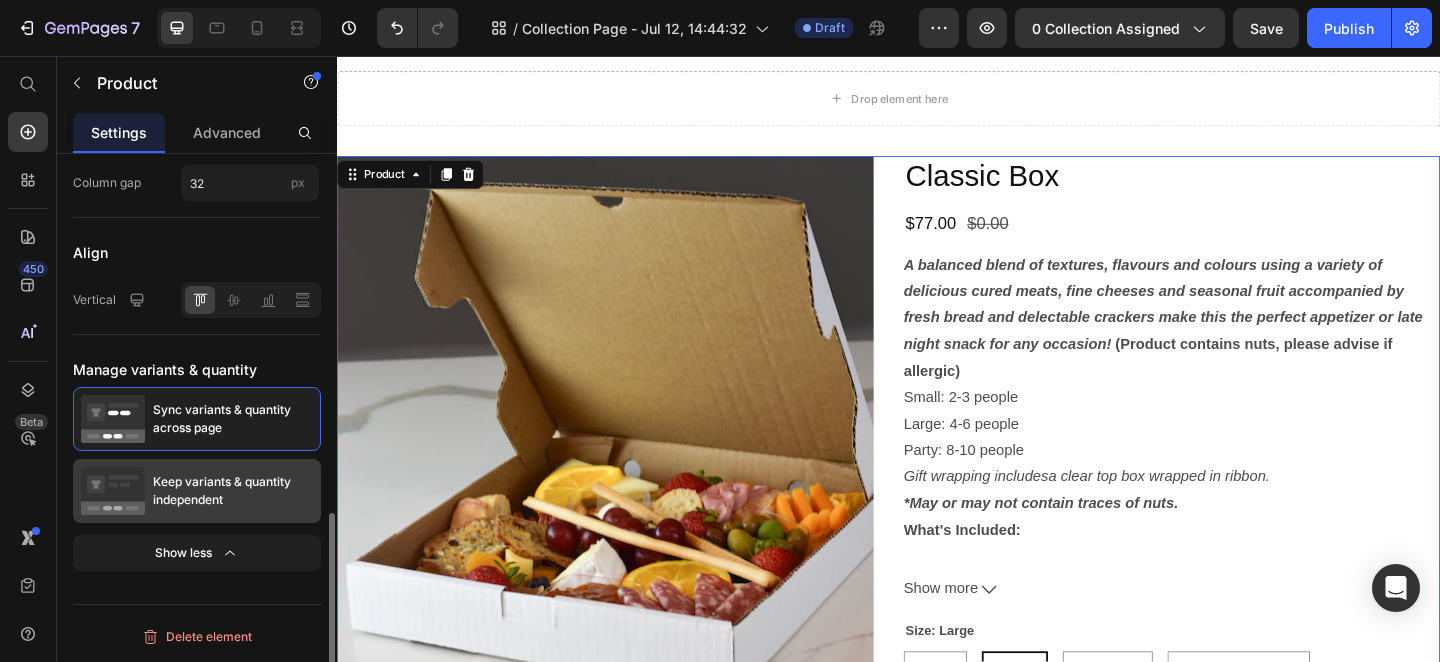 click on "Keep variants & quantity independent" at bounding box center [233, 491] 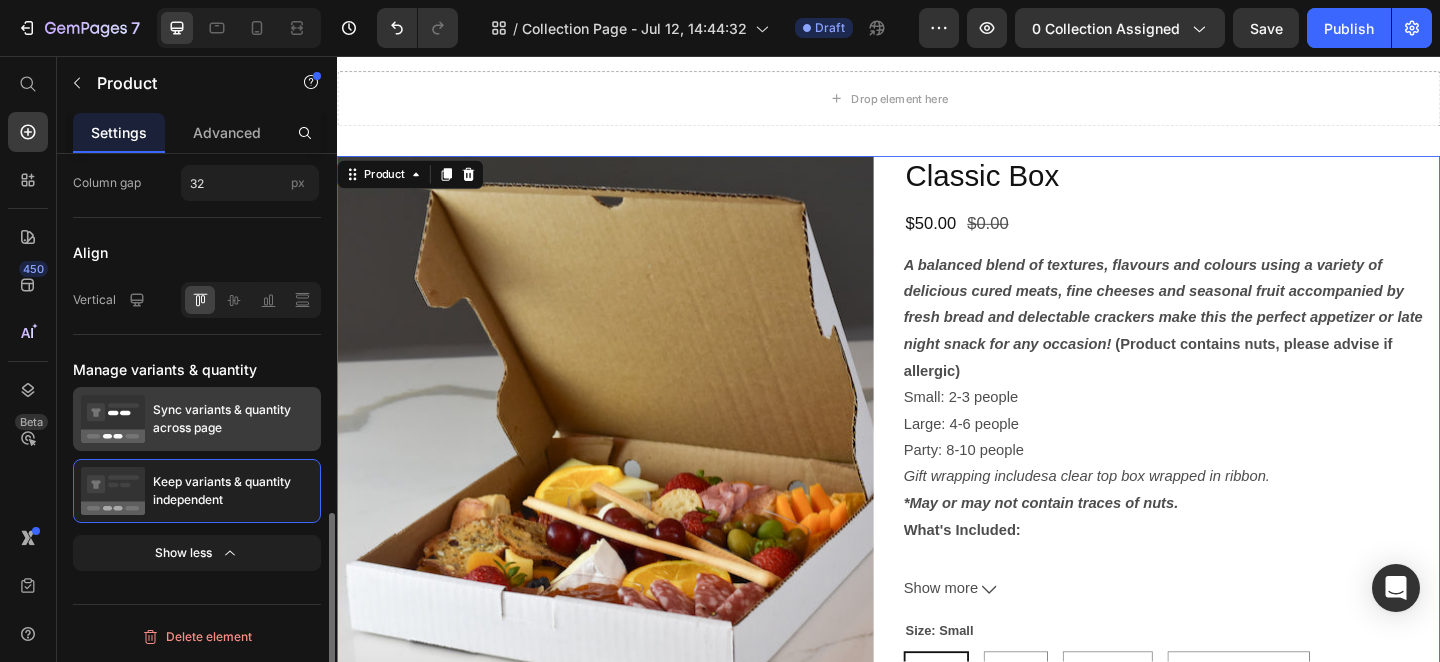 click on "Sync variants & quantity across page" at bounding box center (233, 419) 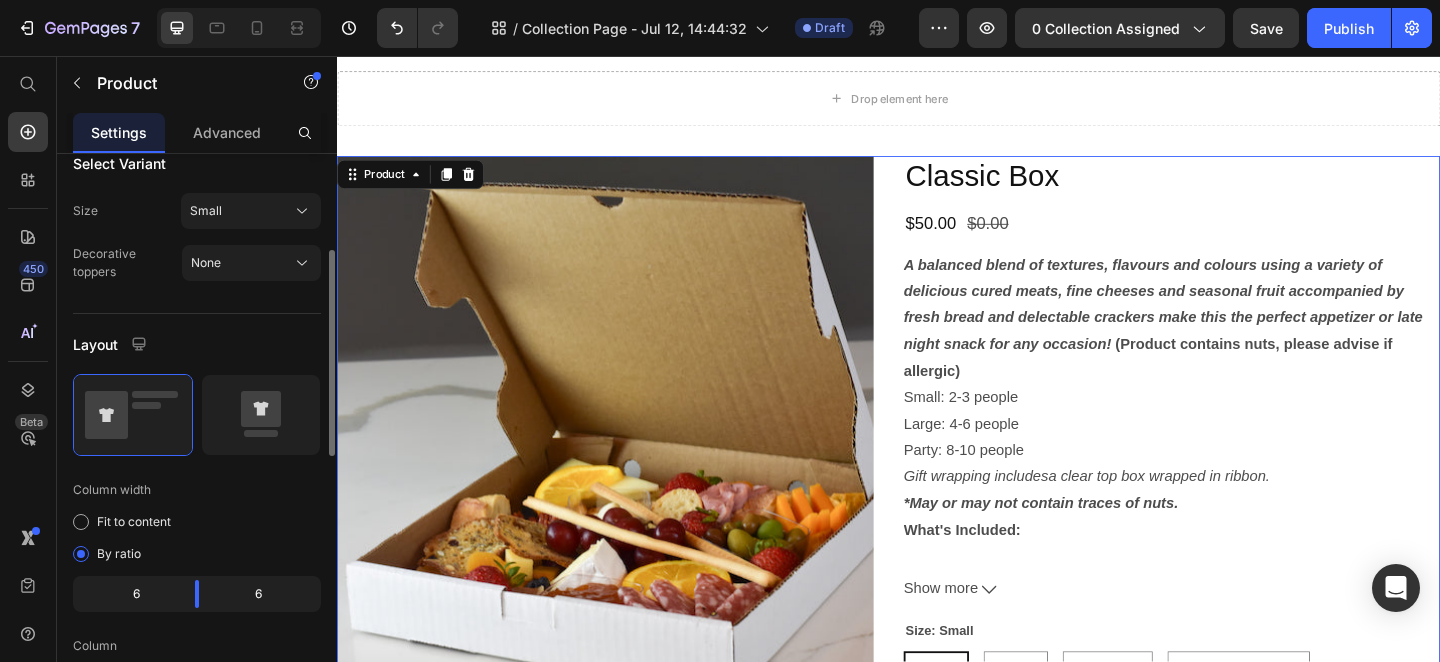 scroll, scrollTop: 490, scrollLeft: 0, axis: vertical 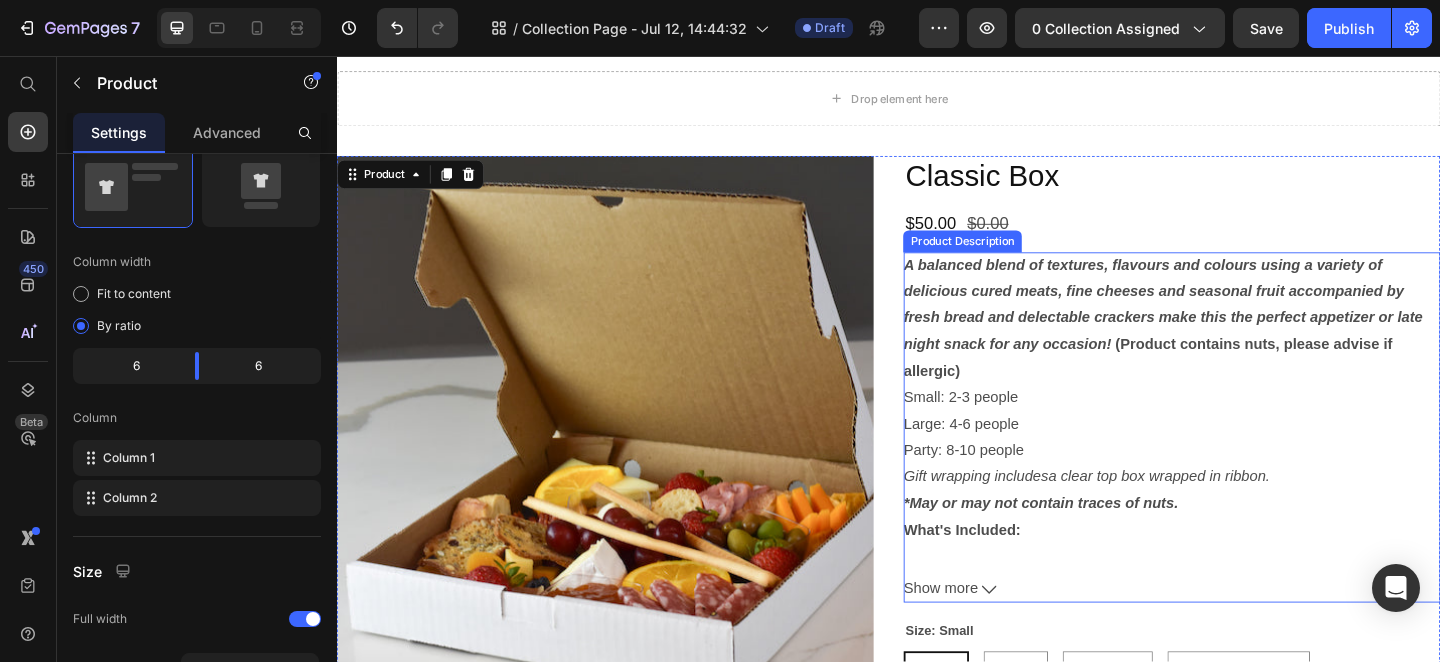 click on "A balanced blend of textures, flavours and colours using a variety of delicious cured meats, fine cheeses and seasonal fruit accompanied by fresh bread and delectable crackers make this the perfect appetizer or late night snack for any occasion!" at bounding box center (1235, 326) 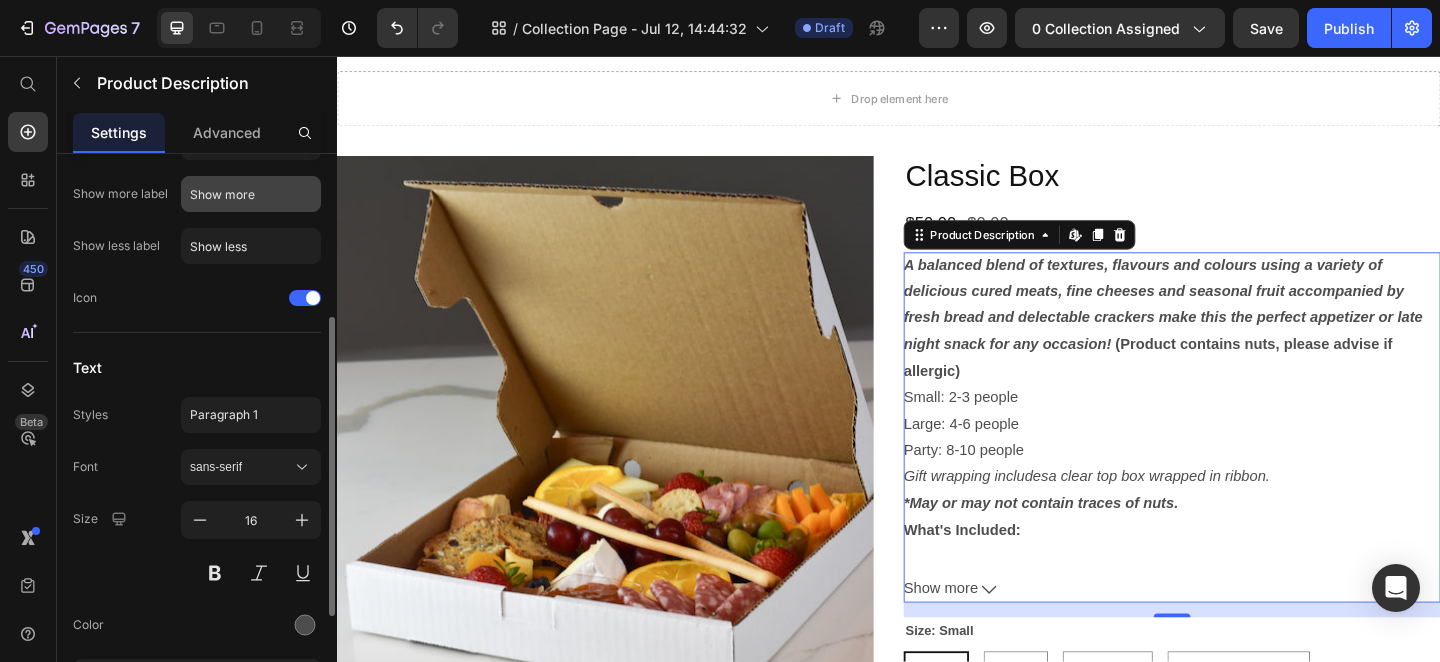 scroll, scrollTop: 367, scrollLeft: 0, axis: vertical 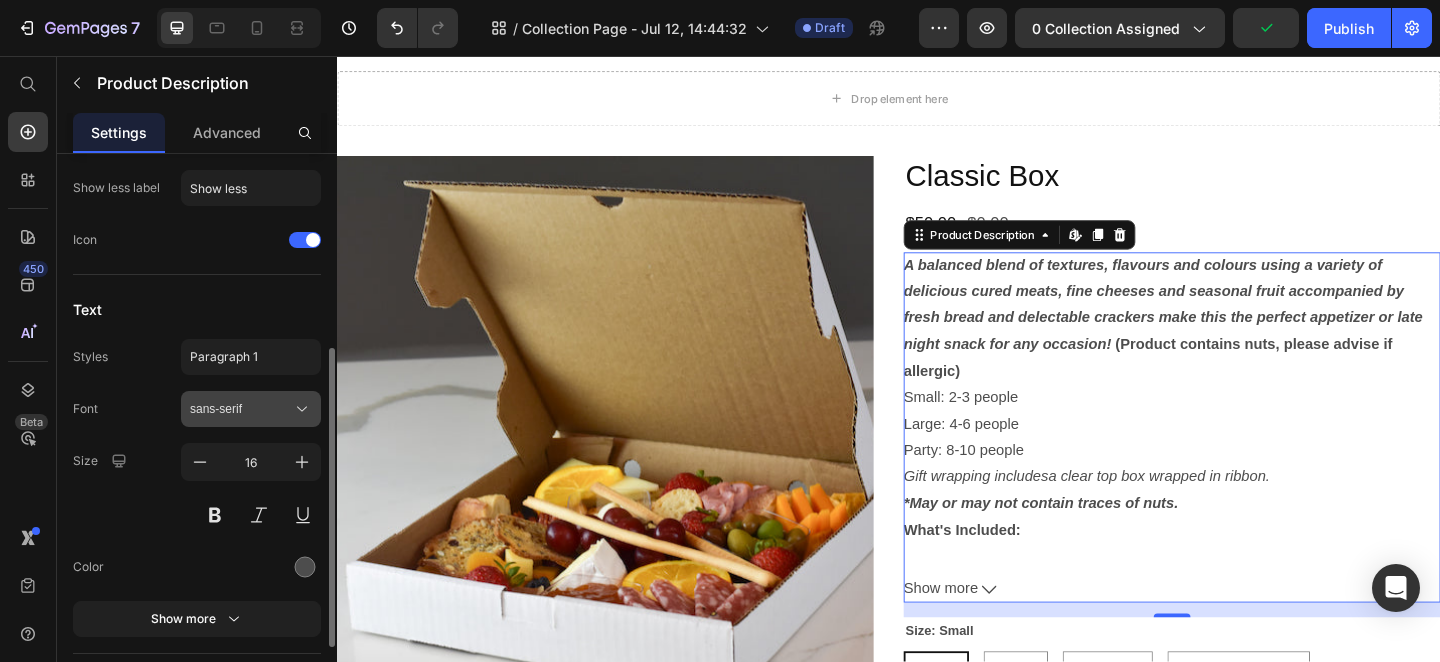 click on "sans-serif" at bounding box center [241, 409] 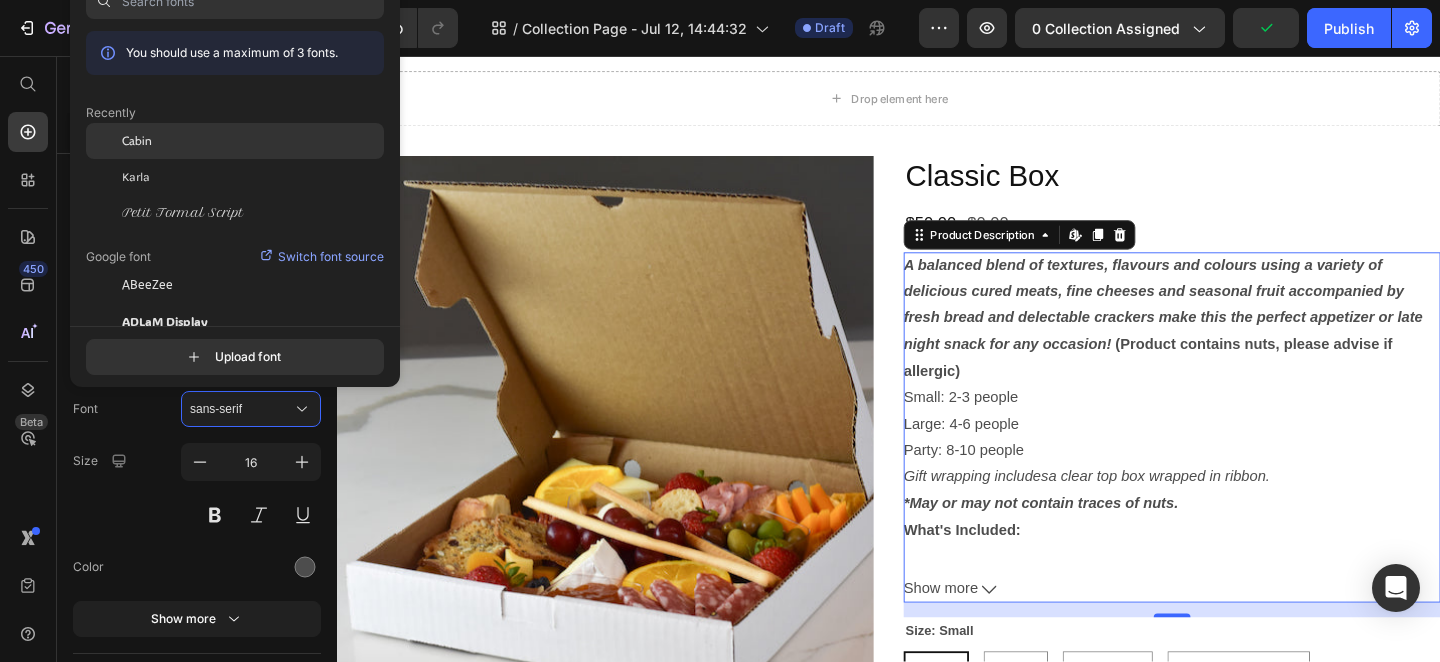 click on "Cabin" 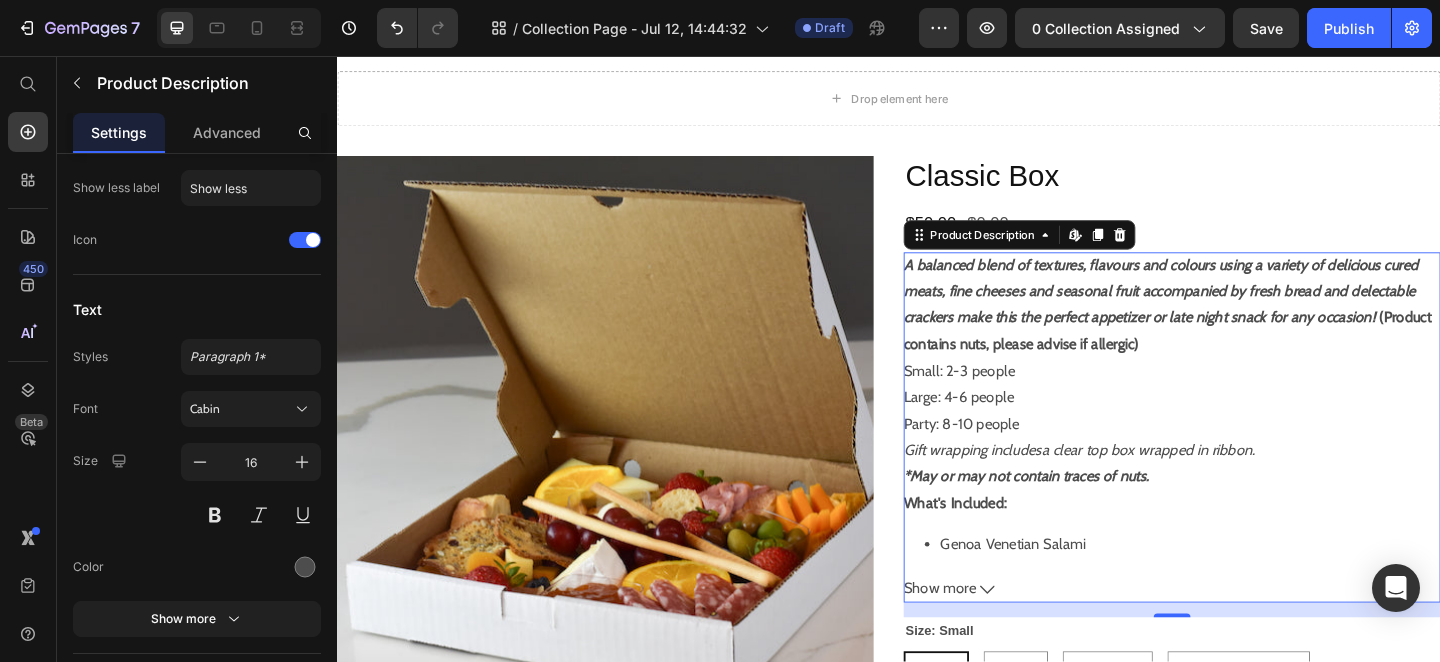 click on "Show more" at bounding box center (1245, 636) 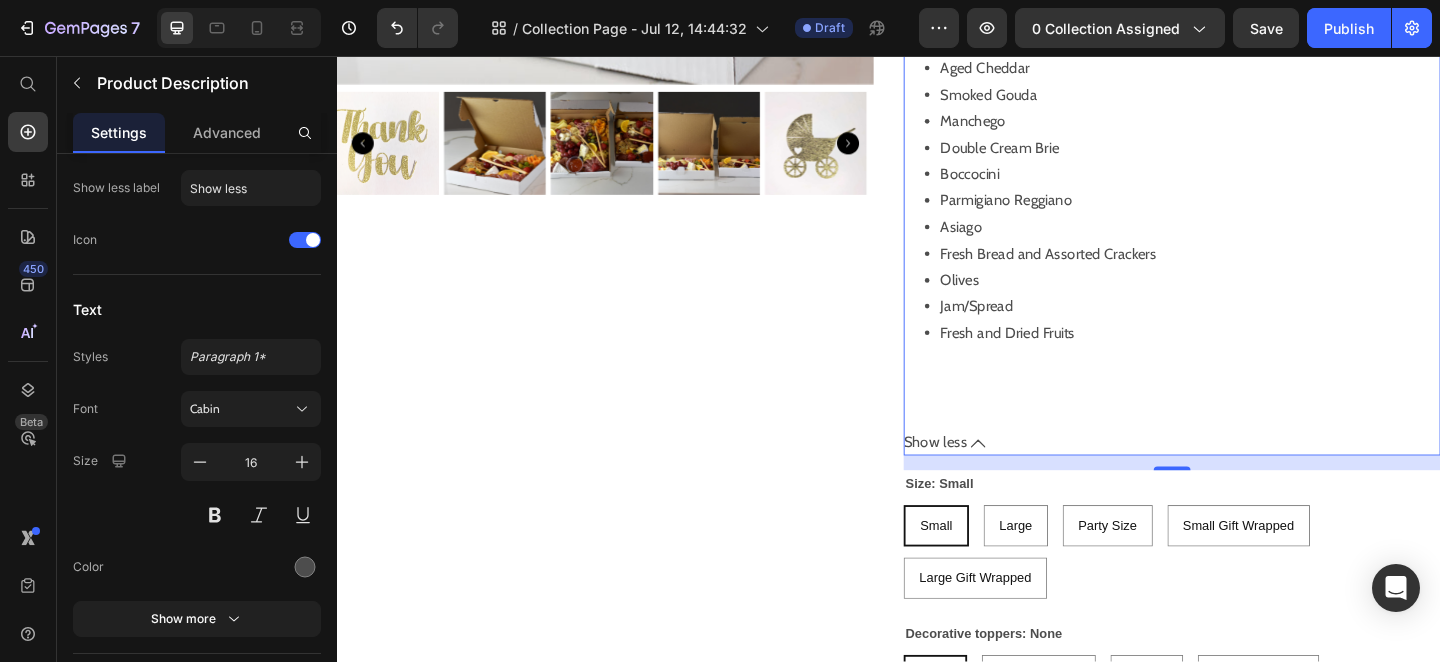 scroll, scrollTop: 1938, scrollLeft: 0, axis: vertical 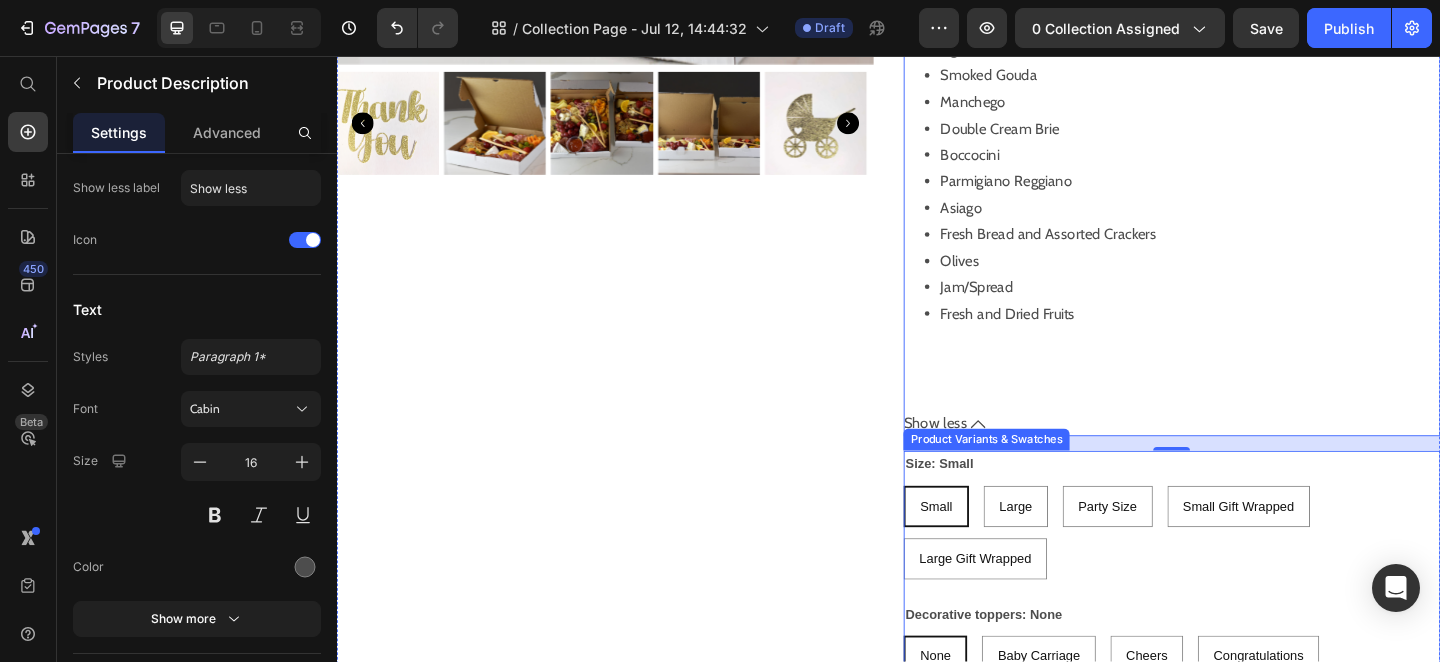 click on "Product Variants & Swatches" at bounding box center (1043, 474) 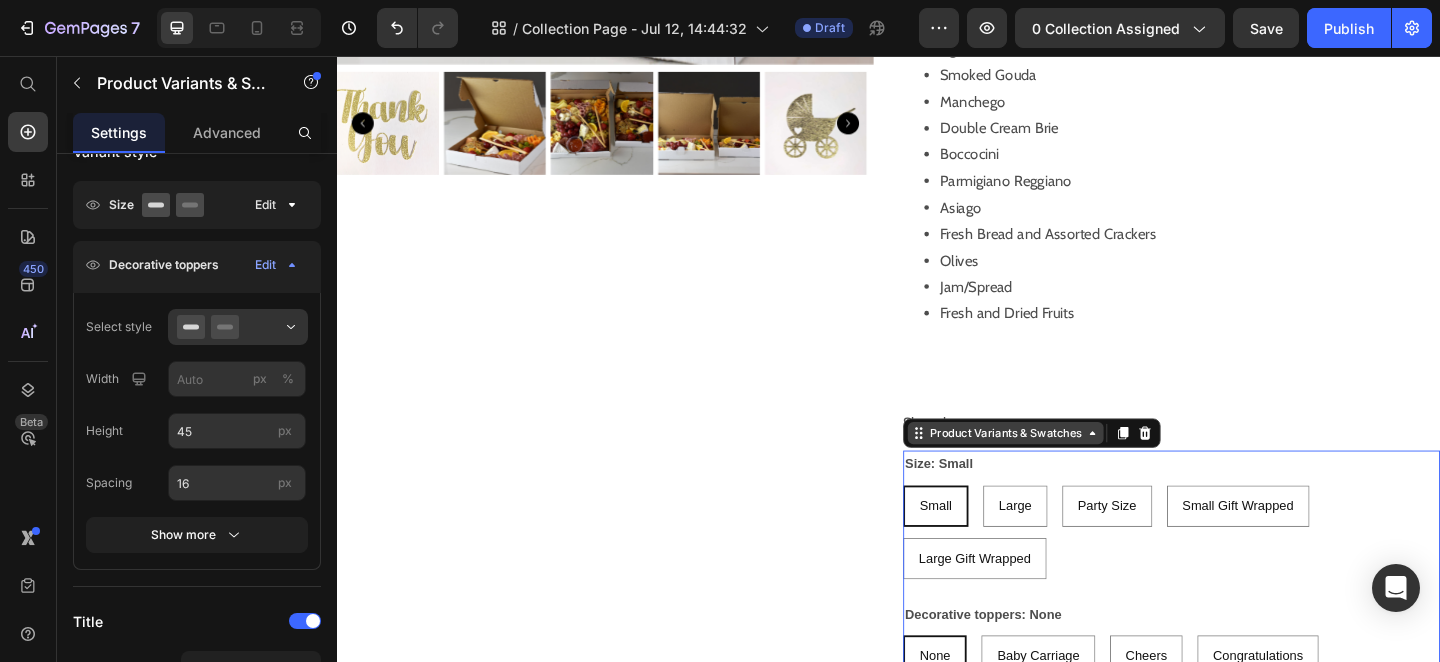 scroll, scrollTop: 0, scrollLeft: 0, axis: both 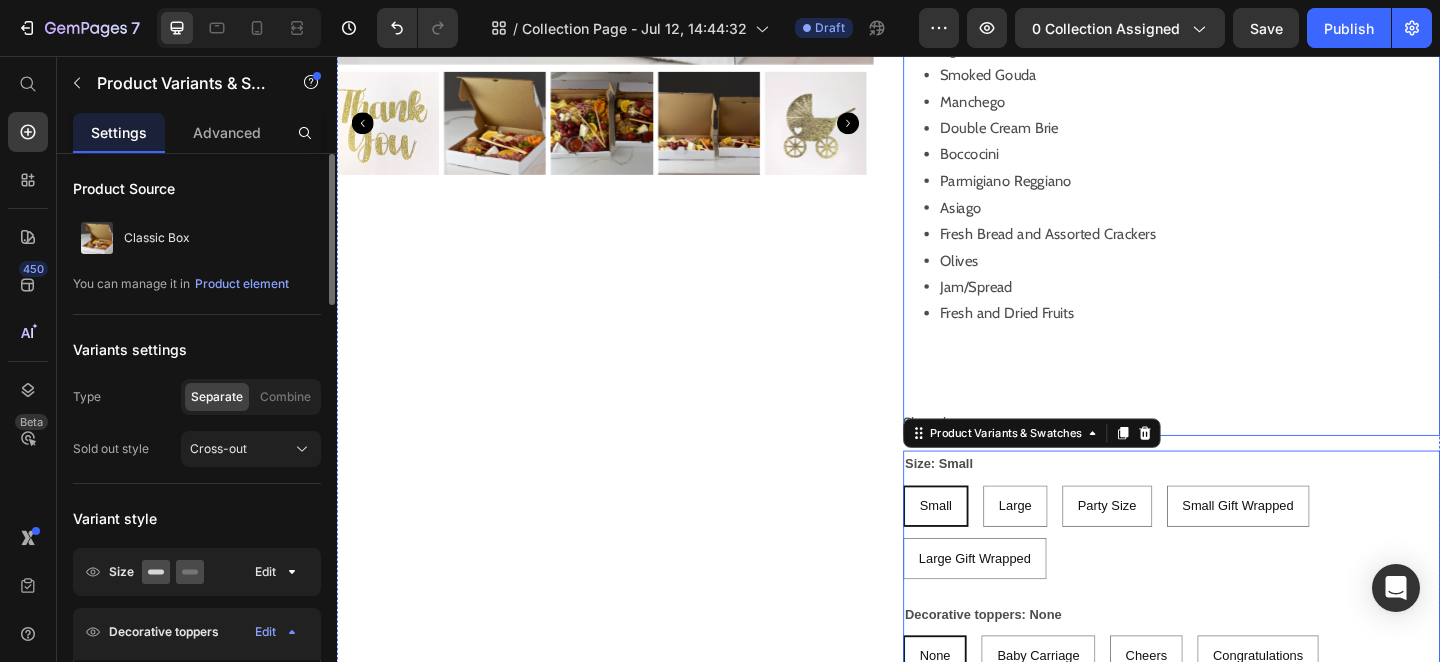 click on "A balanced blend of textures, flavours and colours using a variety of delicious cured meats, fine cheeses and seasonal fruit accompanied by fresh bread and delectable crackers make this the perfect appetizer or late night snack for any occasion!   (Product contains nuts, please advise if allergic)
Small: 2-3 people
Large: 4-6 people
Party: 8-10 people
Gift wrapping includes  a clear top box wrapped in ribbon.
*May or may not contain traces of nuts.
What's Included:
Genoa Venetian Salami
Soppressata
Cappocollo
Prosciutto
Cacciatore Sausage
Aged Cheddar
Smoked Gouda
Manchego
Double Cream Brie
Boccocini
Parmigiano Reggiano
Asiago
Fresh Bread and Assorted Crackers
Olives
Jam/Spread
Fresh and Dried Fruits" at bounding box center [1245, 6] 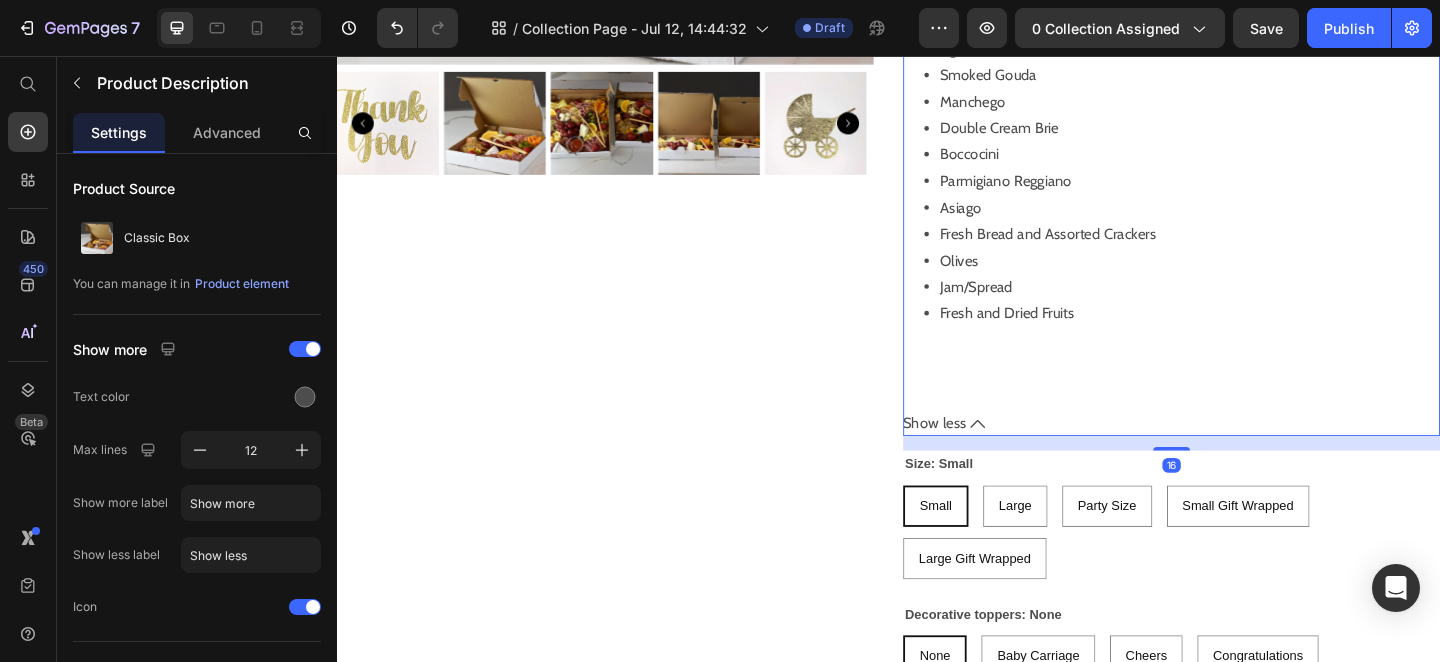 click on "Show less" at bounding box center (1245, 456) 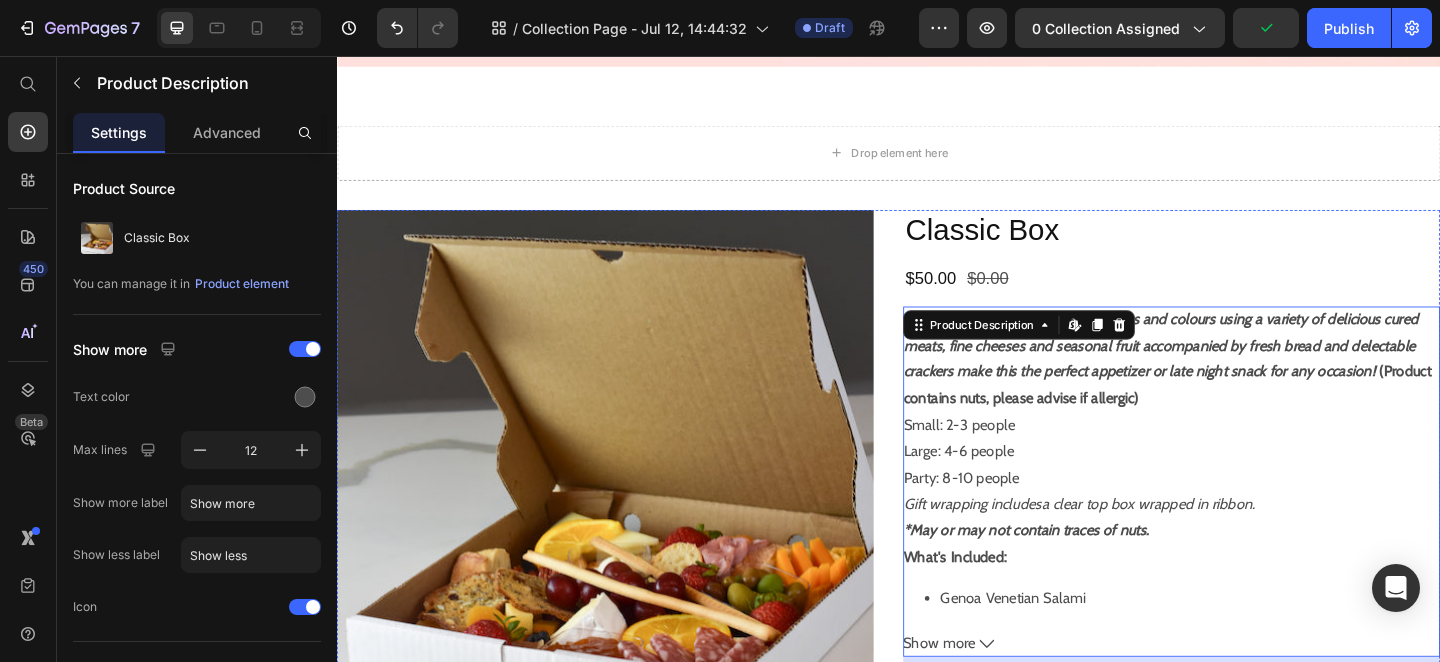 scroll, scrollTop: 1242, scrollLeft: 0, axis: vertical 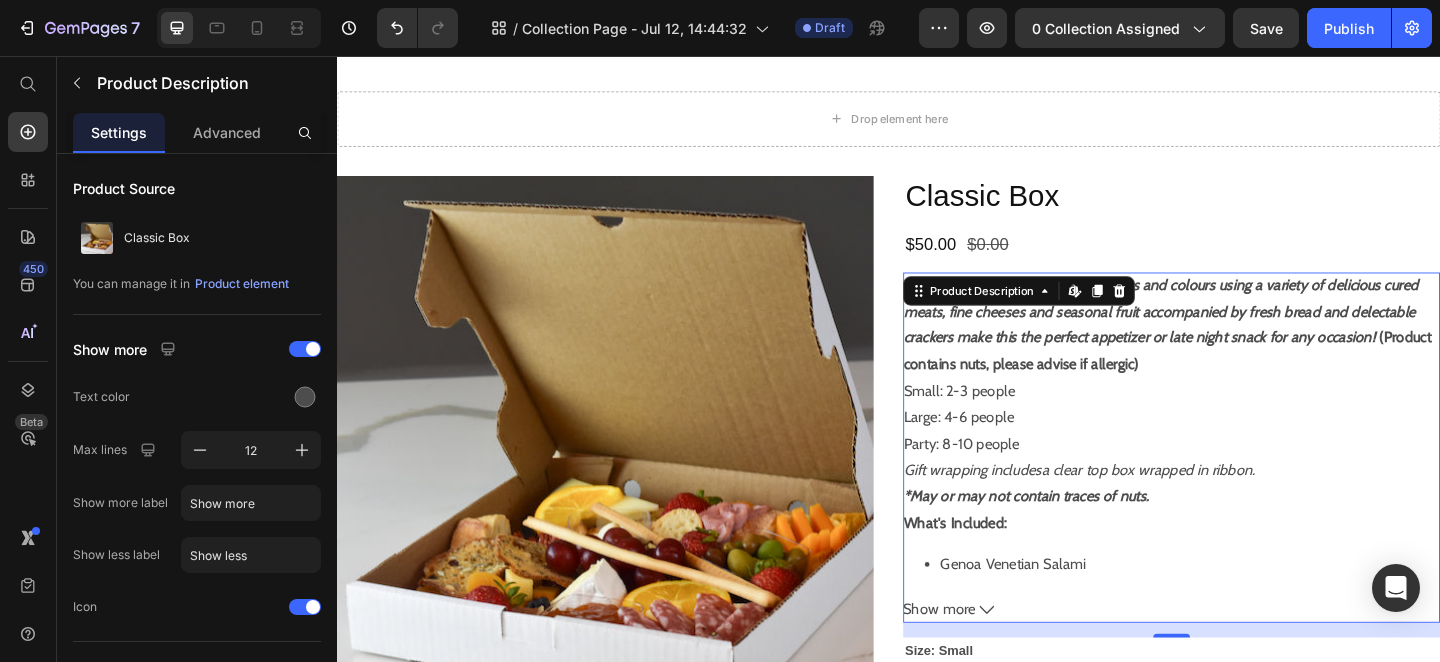 drag, startPoint x: 1235, startPoint y: 673, endPoint x: 1232, endPoint y: 641, distance: 32.140316 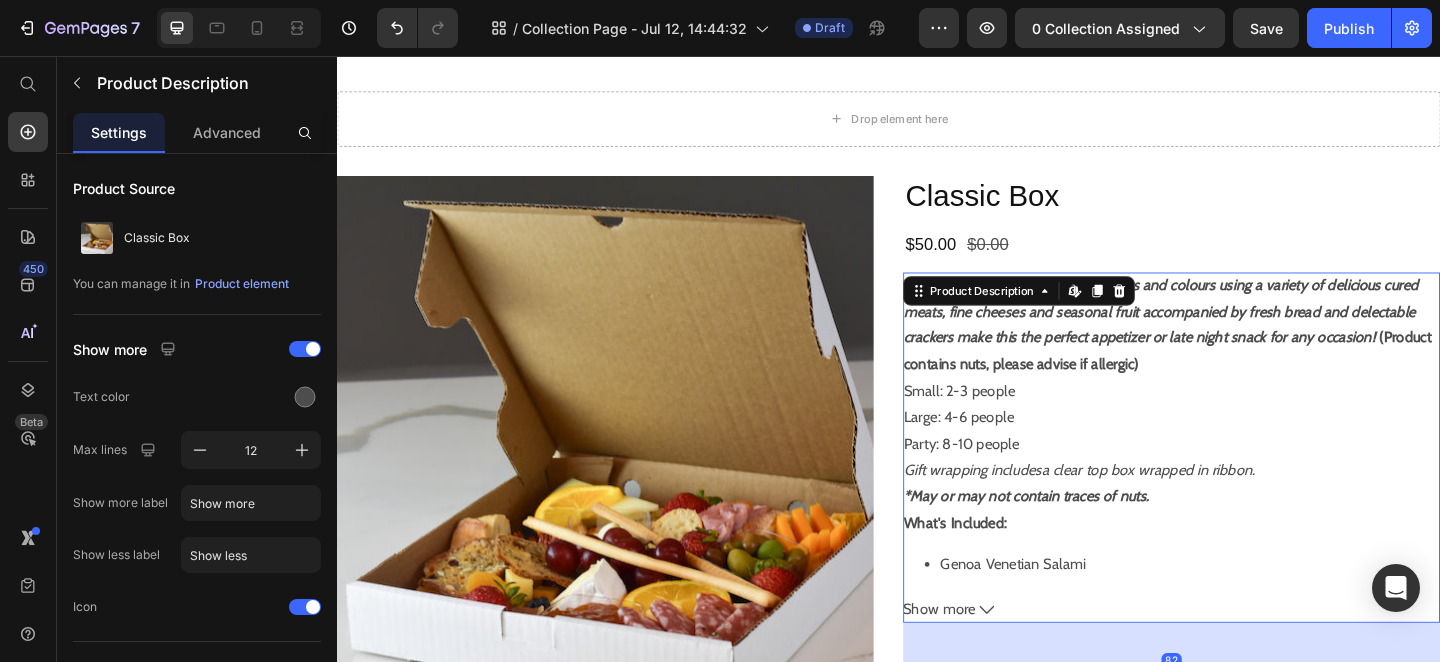 drag, startPoint x: 1232, startPoint y: 677, endPoint x: 1230, endPoint y: 760, distance: 83.02409 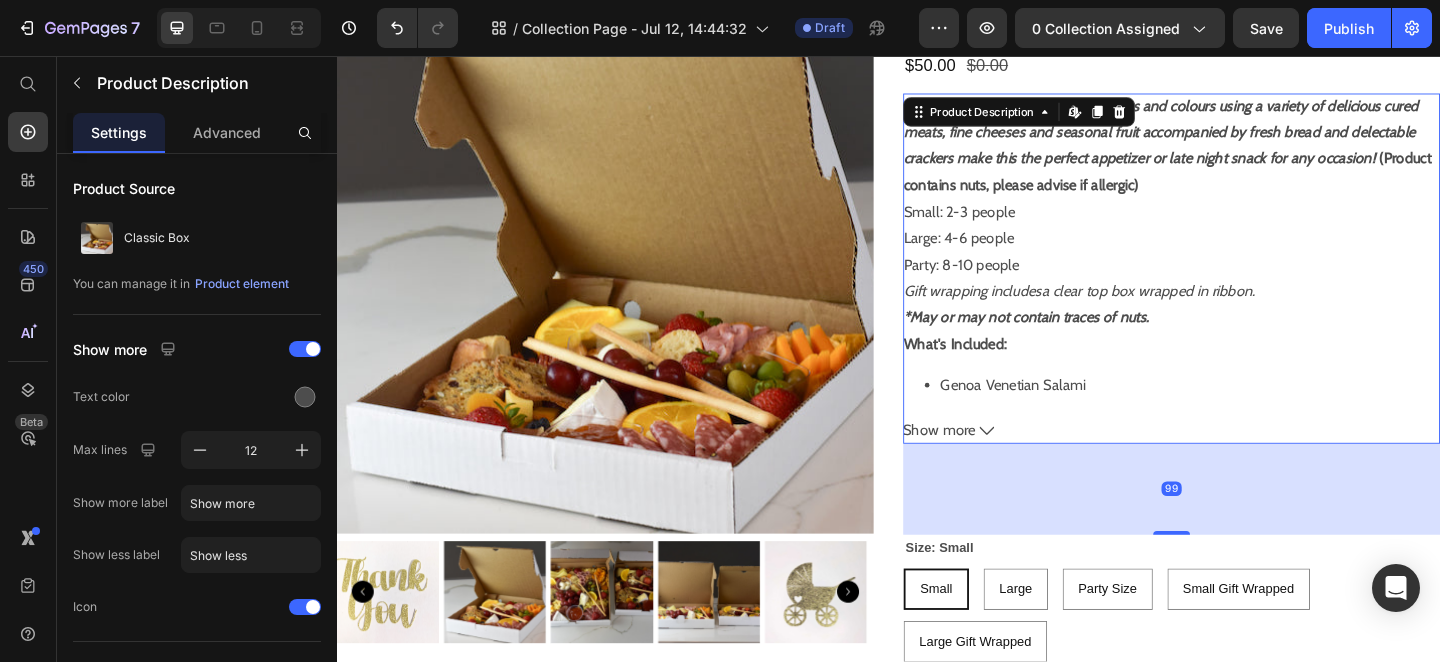 scroll, scrollTop: 1453, scrollLeft: 0, axis: vertical 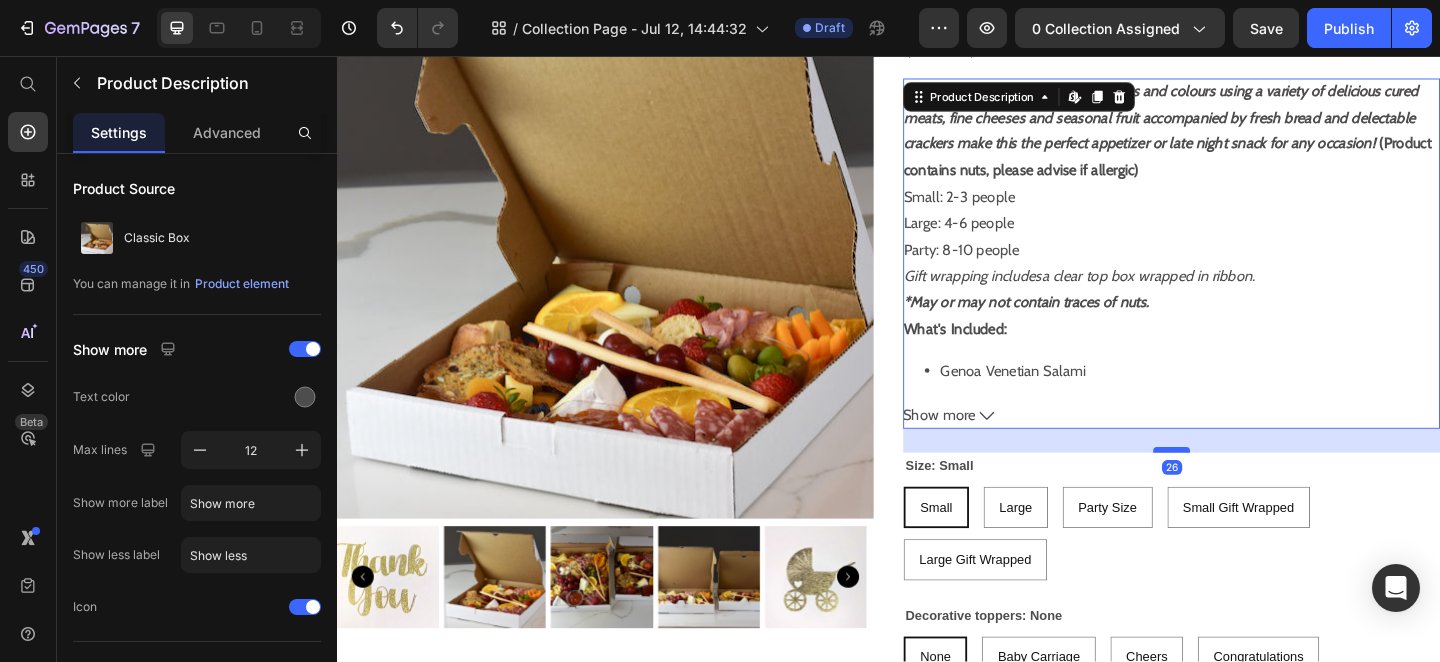 drag, startPoint x: 1230, startPoint y: 550, endPoint x: 1228, endPoint y: 477, distance: 73.02739 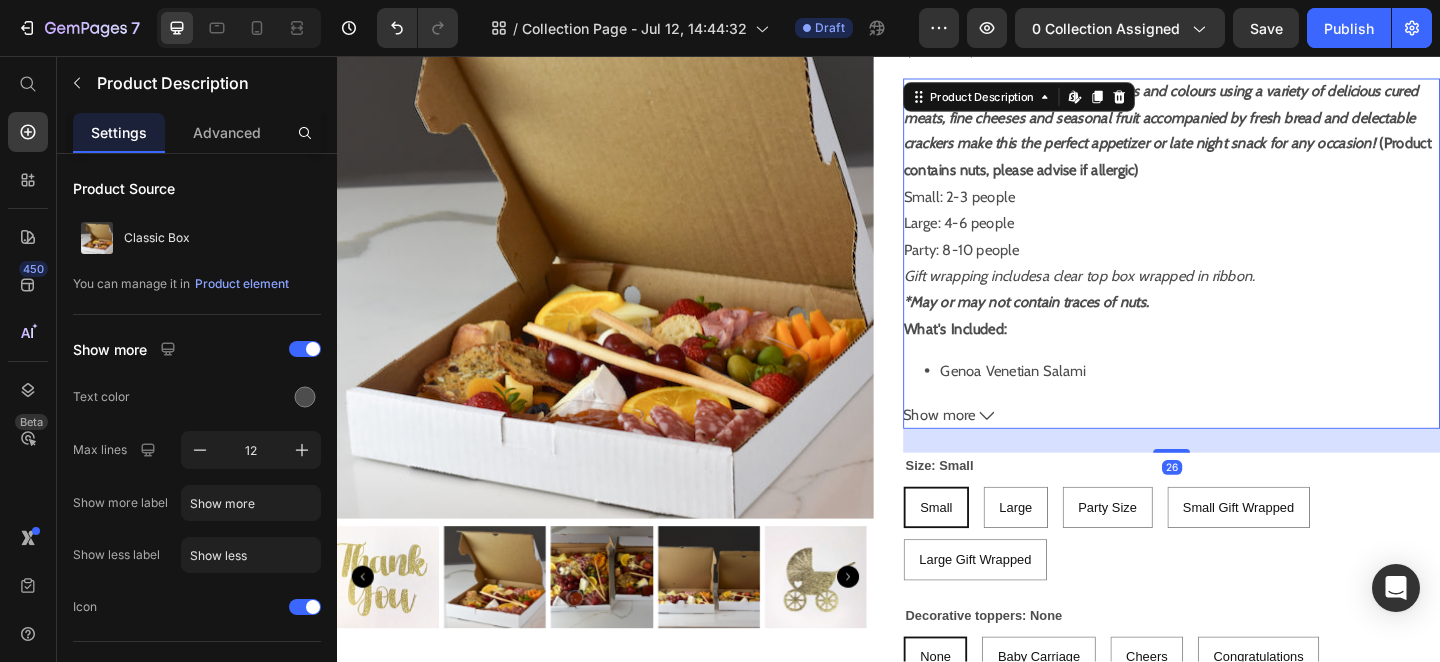 click on "A balanced blend of textures, flavours and colours using a variety of delicious cured meats, fine cheeses and seasonal fruit accompanied by fresh bread and delectable crackers make this the perfect appetizer or late night snack for any occasion!   (Product contains nuts, please advise if allergic)
Small: 2-3 people
Large: 4-6 people
Party: 8-10 people
Gift wrapping includes  a clear top box wrapped in ribbon.
*May or may not contain traces of nuts.
What's Included:
Genoa Venetian Salami
Soppressata
Cappocollo
Prosciutto
Cacciatore Sausage
Aged Cheddar
Smoked Gouda
Manchego
Double Cream Brie
Boccocini
Parmigiano Reggiano
Asiago
Fresh Bread and Assorted Crackers
Olives
Jam/Spread
Fresh and Dried Fruits" at bounding box center (1245, 249) 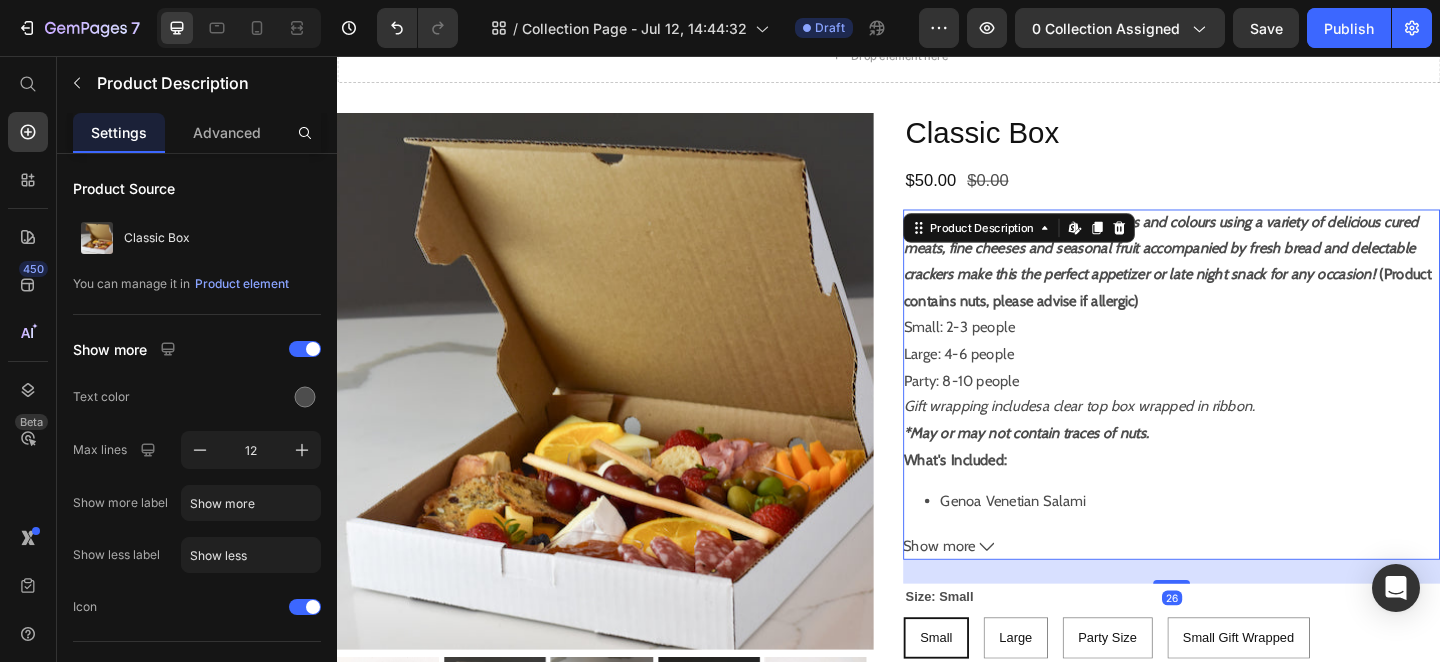 scroll, scrollTop: 1259, scrollLeft: 0, axis: vertical 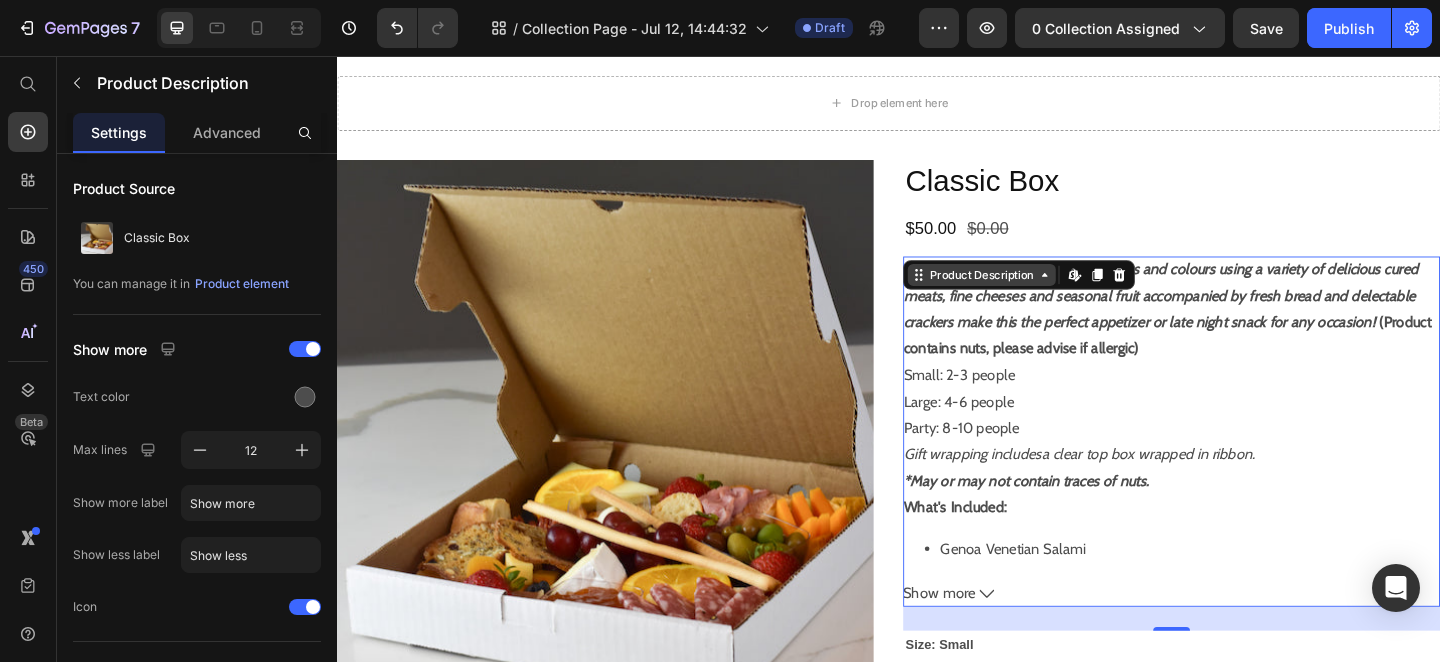 click on "Product Description" at bounding box center (1038, 295) 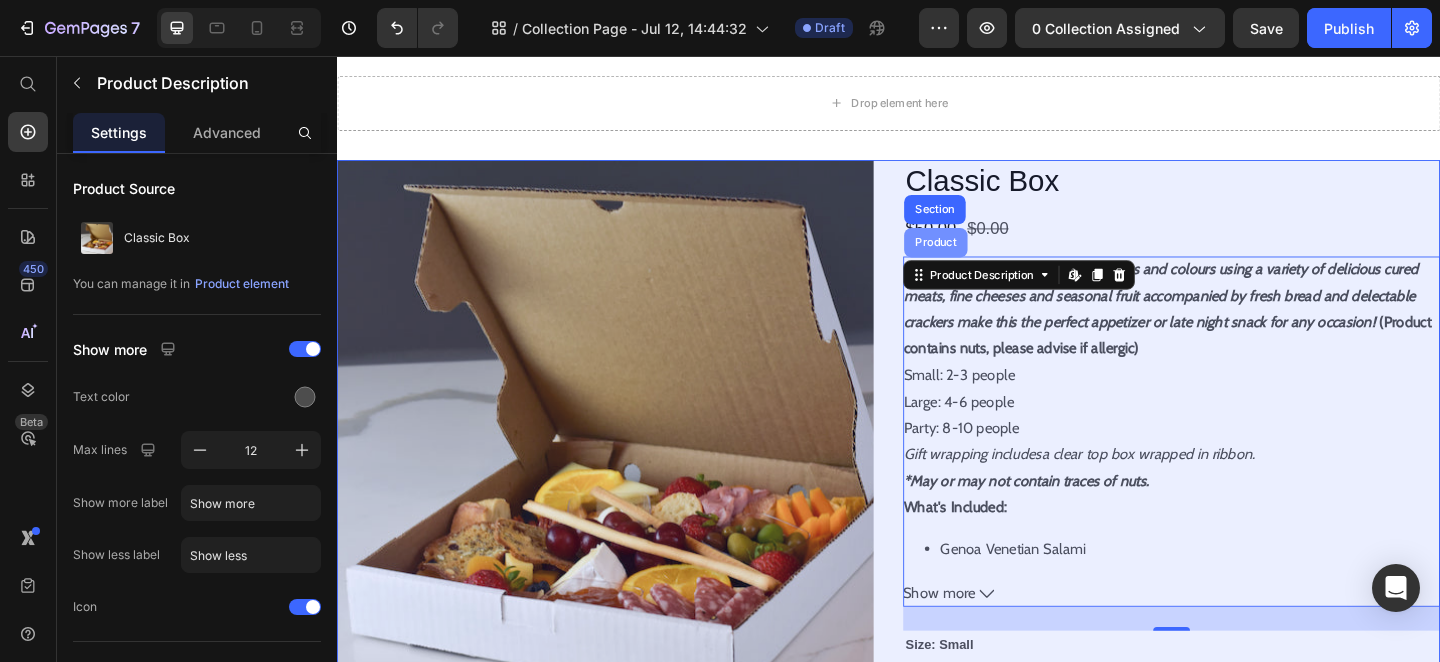 click on "Product" at bounding box center (988, 260) 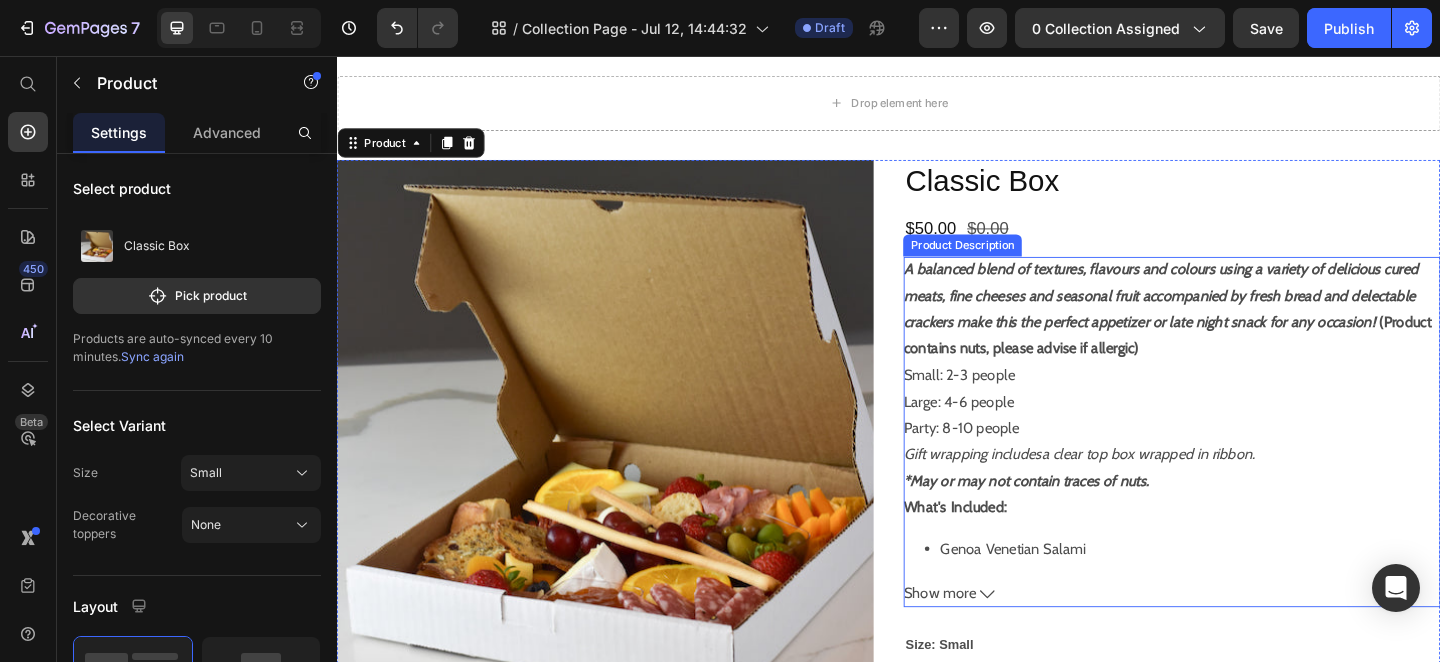 click on "(Product contains nuts, please advise if allergic)" at bounding box center [1240, 360] 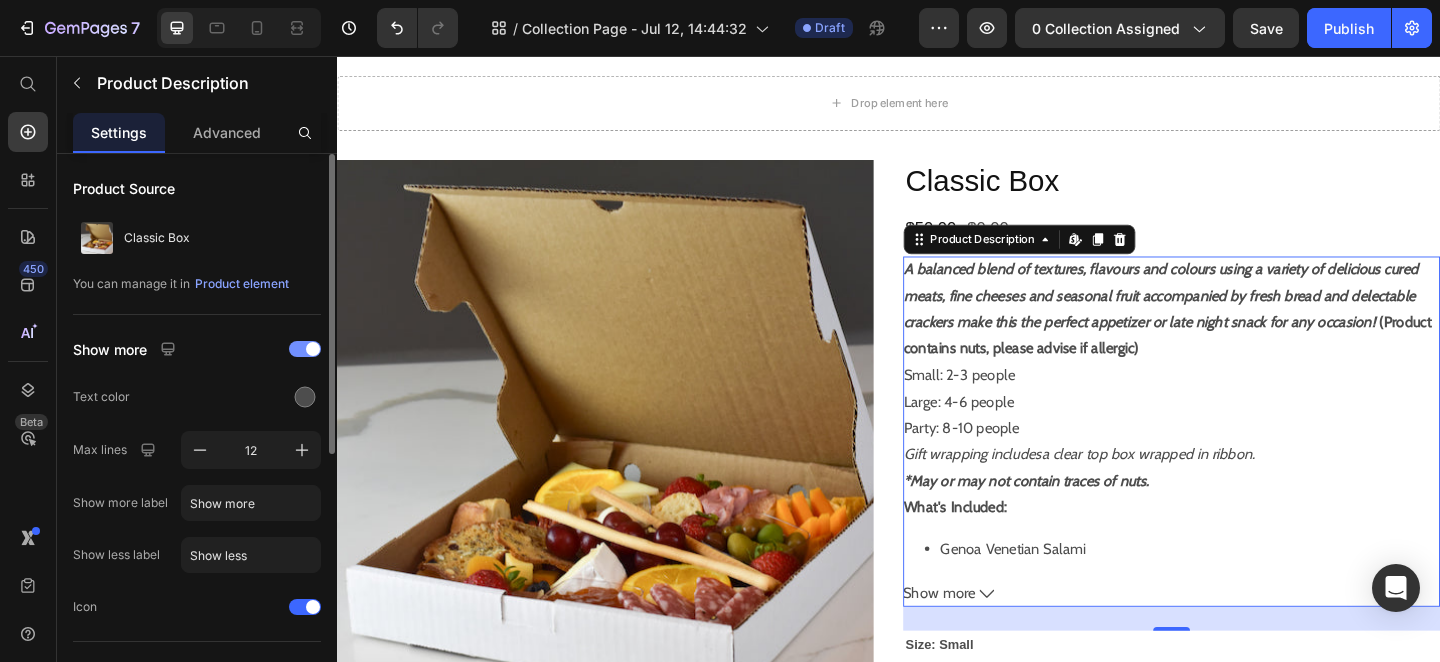 click at bounding box center [305, 349] 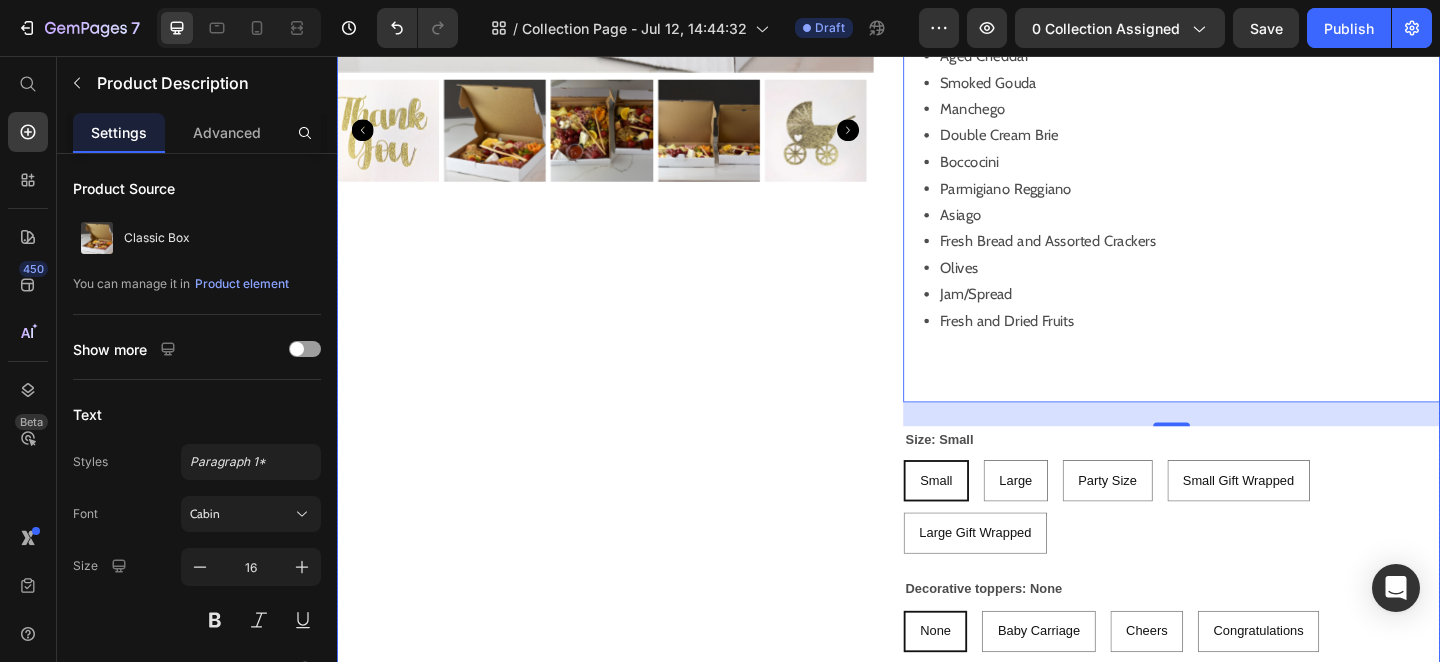 scroll, scrollTop: 1243, scrollLeft: 0, axis: vertical 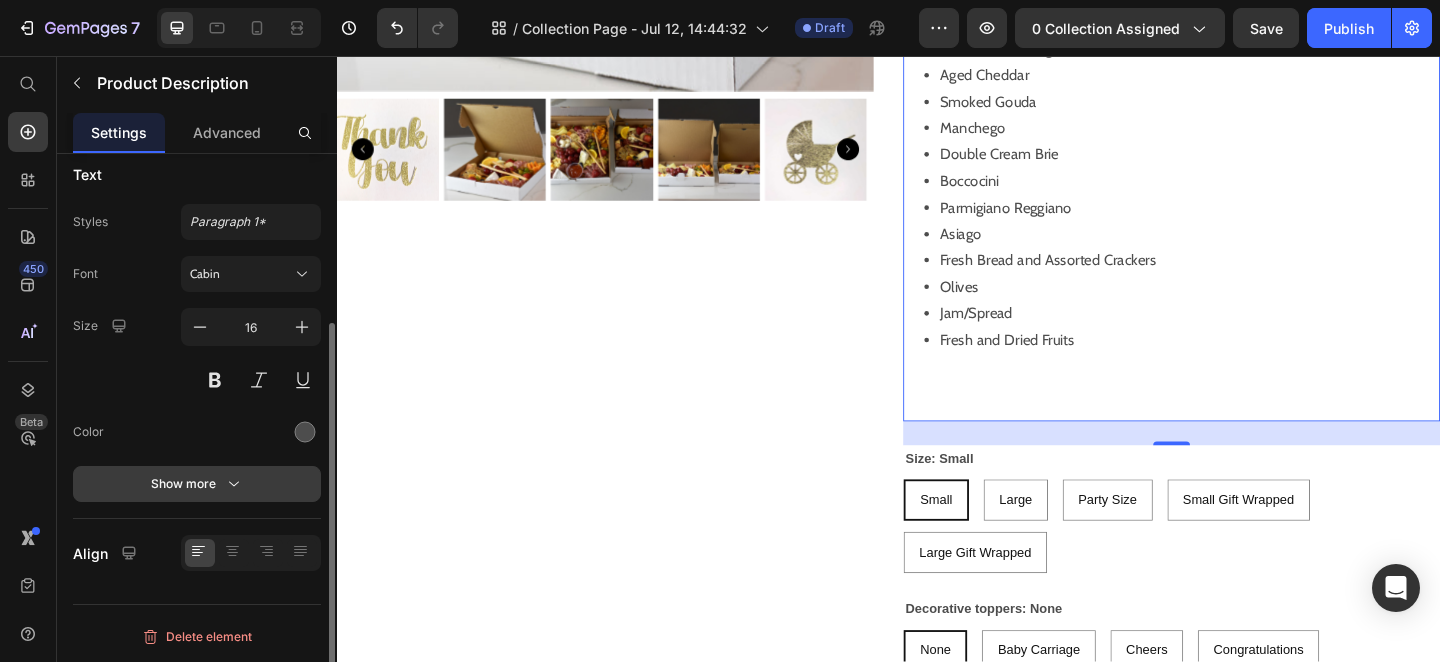 click on "Show more" at bounding box center [197, 484] 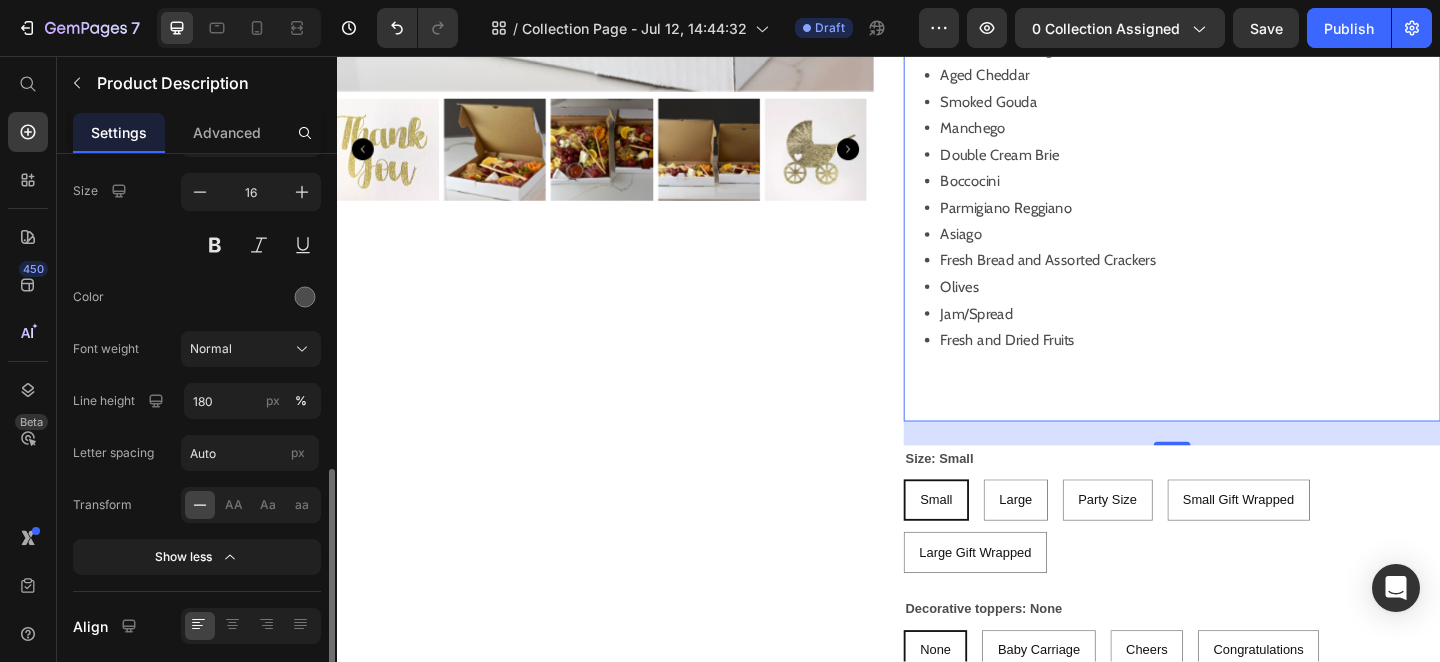 scroll, scrollTop: 448, scrollLeft: 0, axis: vertical 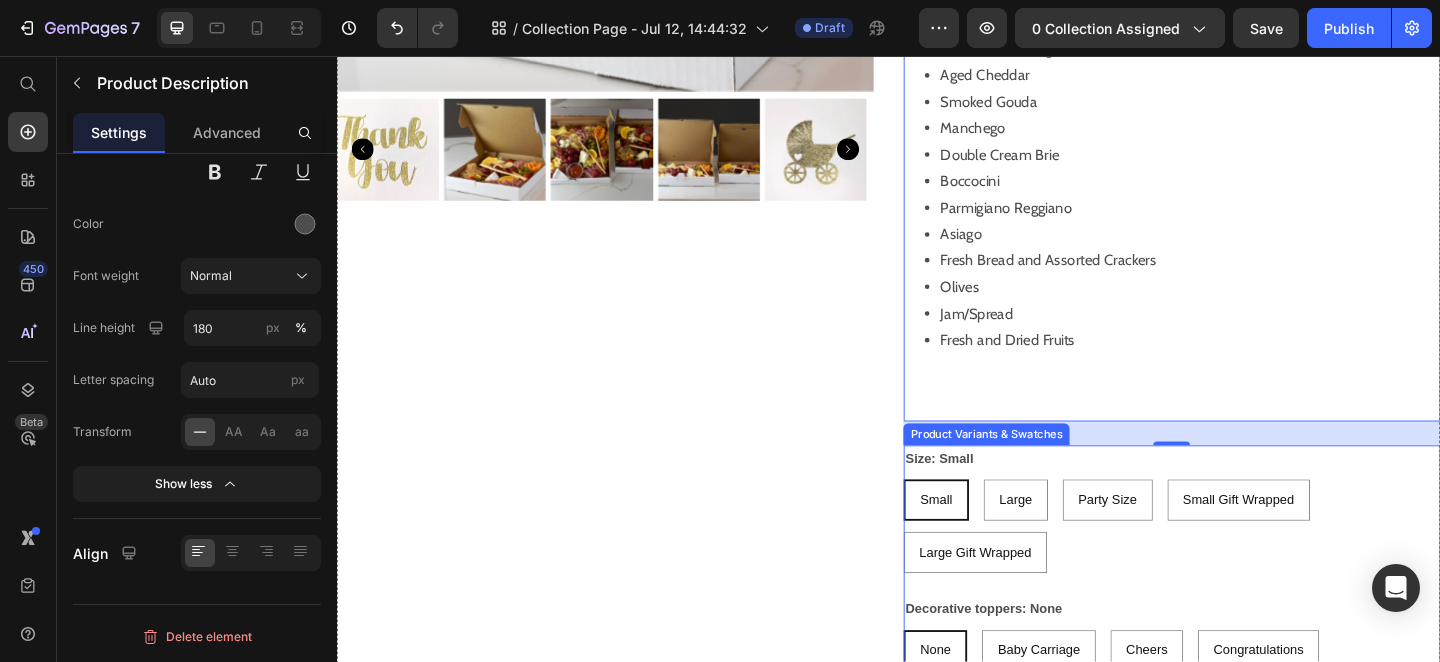click on "Small Small Small Large Large Large Party Size Party Size Party Size Small Gift Wrapped Small Gift Wrapped Small Gift Wrapped Large Gift Wrapped Large Gift Wrapped Large Gift Wrapped" at bounding box center (1245, 568) 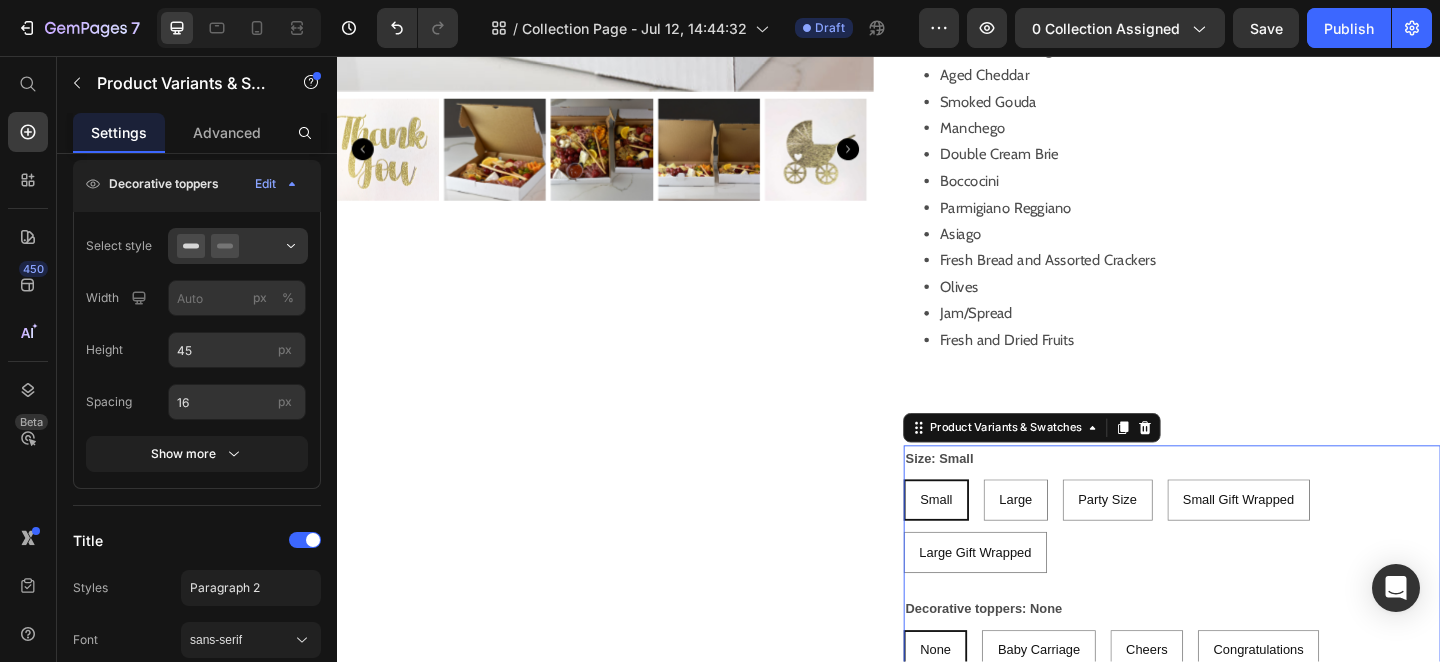 scroll, scrollTop: 0, scrollLeft: 0, axis: both 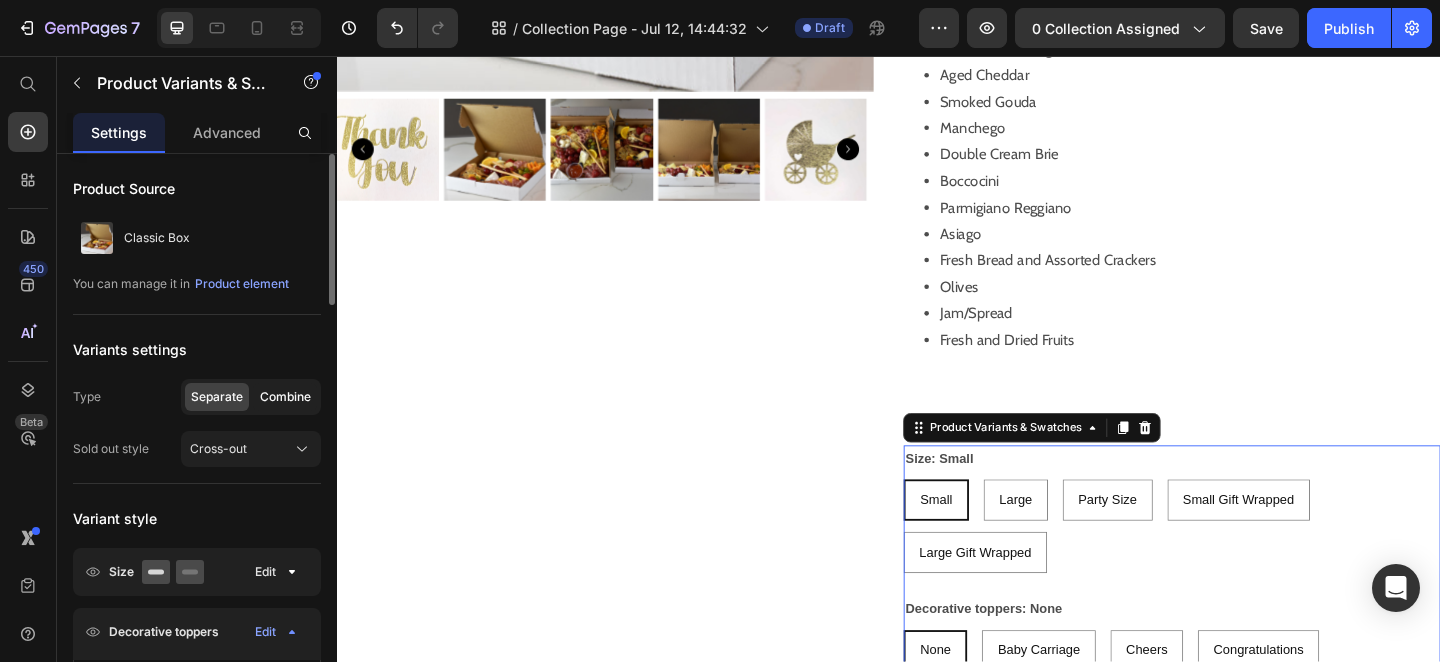 click on "Combine" 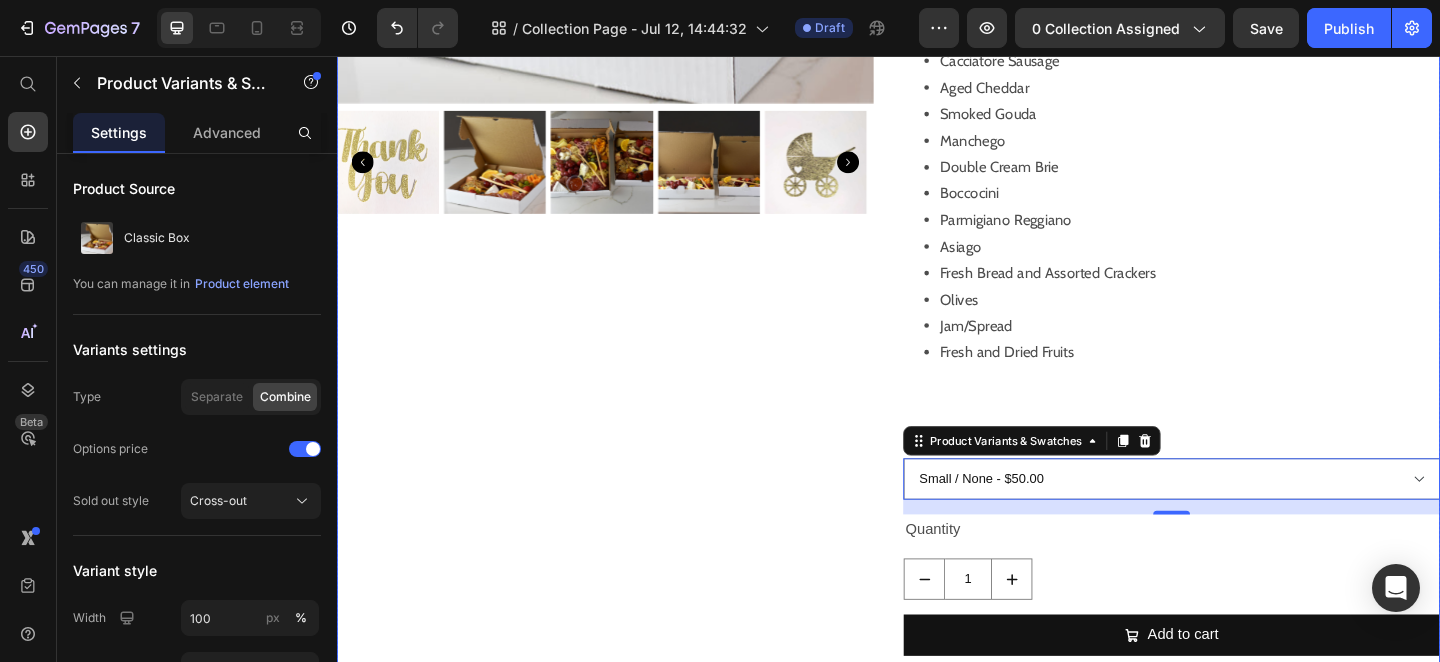 scroll, scrollTop: 1897, scrollLeft: 0, axis: vertical 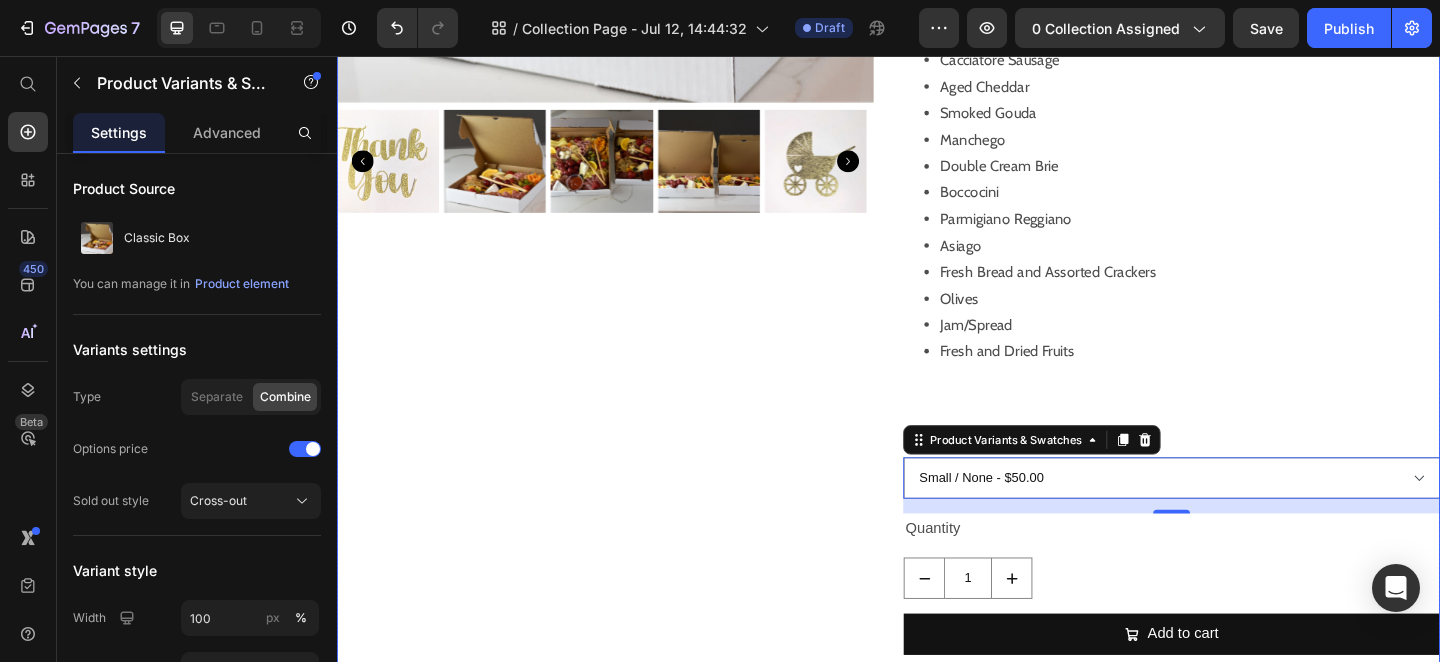 click on "Product Images" at bounding box center (629, 154) 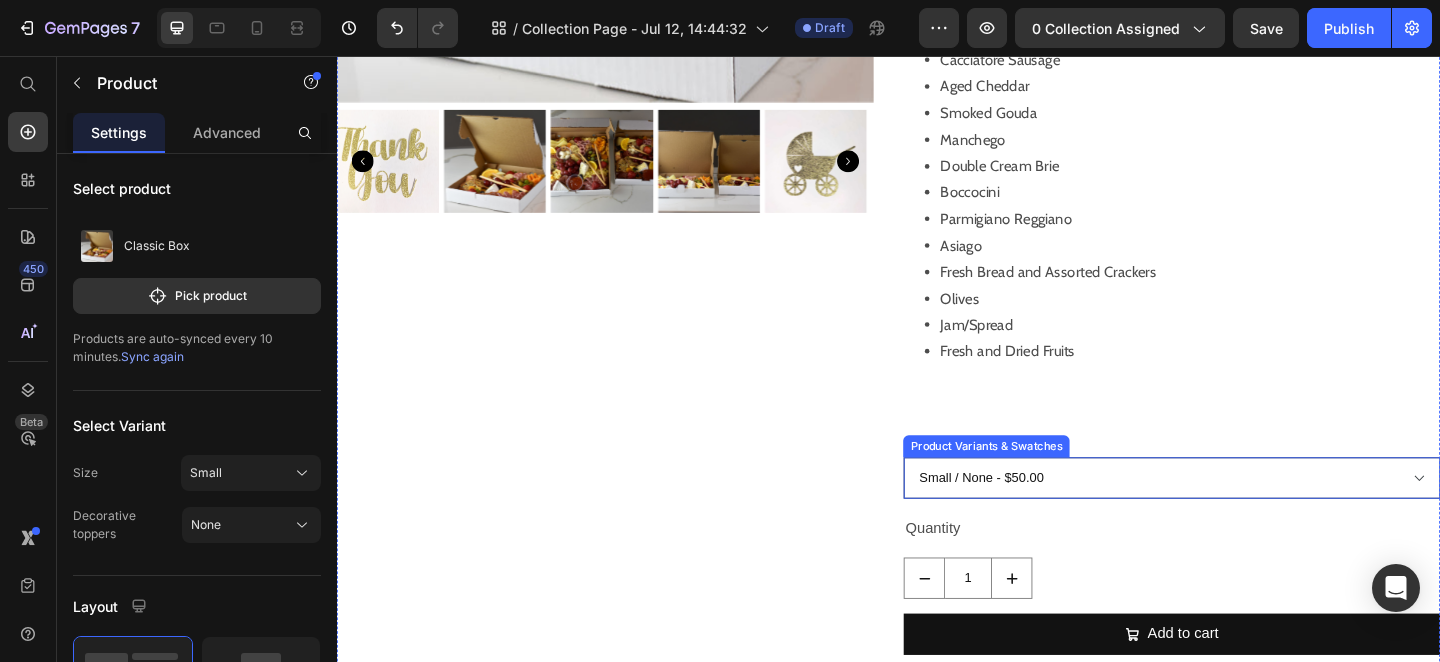 click on "Small / None - $50.00  Small / Baby Carriage - $52.00  Small / Cheers - $52.00  Small / Congratulations - $52.00  Small / House Warming Key - $52.00  Small / Happy Birthday - $52.00  Small / Ring - $52.00  Small / Best Wishes - $50.00  Small / Thank You - $50.00  Large / None - $75.00  Large / Baby Carriage - $77.00  Large / Cheers - $77.00  Large / Congratulations - $77.00  Large / House Warming Key - $77.00  Large / Happy Birthday - $77.00  Large / Ring - $77.00  Large / Best Wishes - $77.00  Large / Thank You - $77.00  Party Size / None - $140.00  Party Size / Baby Carriage - $142.00  Party Size / Cheers - $142.00  Party Size / Congratulations - $142.00  Party Size / House Warming Key - $142.00  Party Size / Happy Birthday - $142.00  Party Size / Ring - $142.00  Party Size / Best Wishes - $142.00  Party Size / Thank You - $142.00  Small Gift Wrapped / None - $55.00  Small Gift Wrapped / Baby Carriage - $57.00  Small Gift Wrapped / Cheers - $57.00  Small Gift Wrapped / Congratulations - $57.00" at bounding box center [1245, 515] 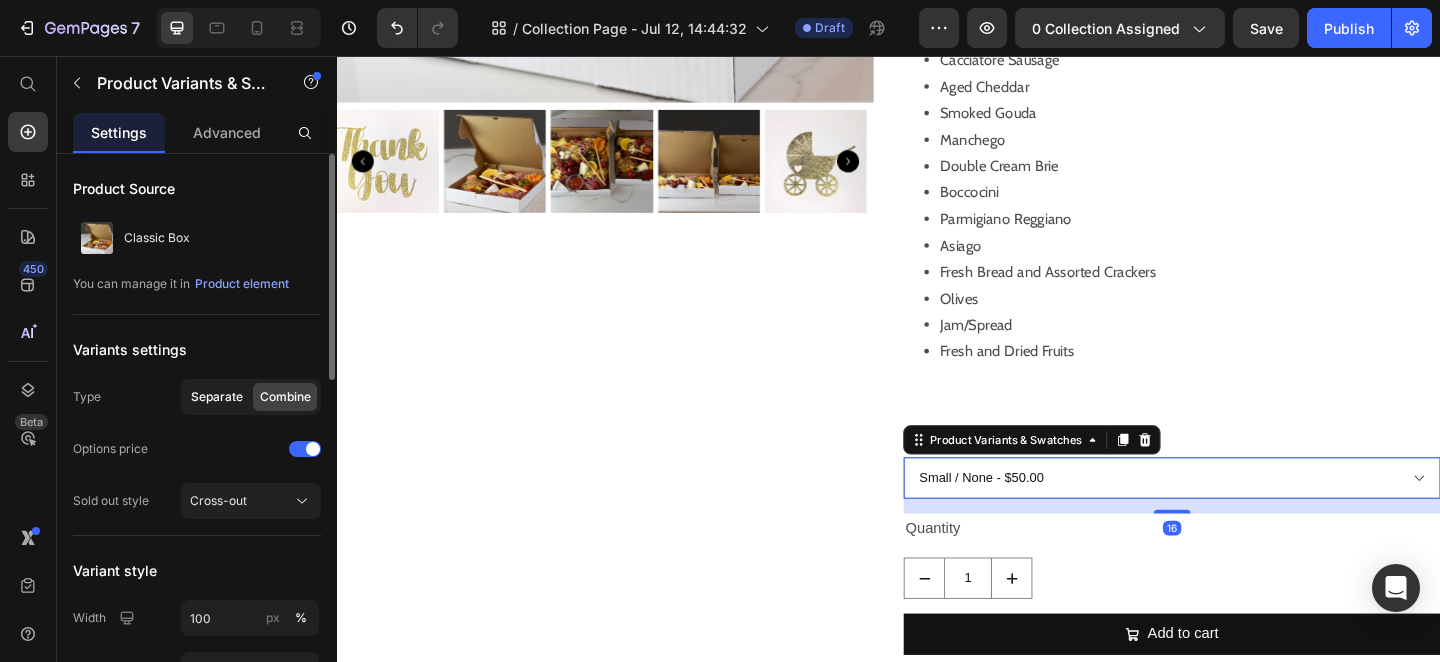 click on "Separate" 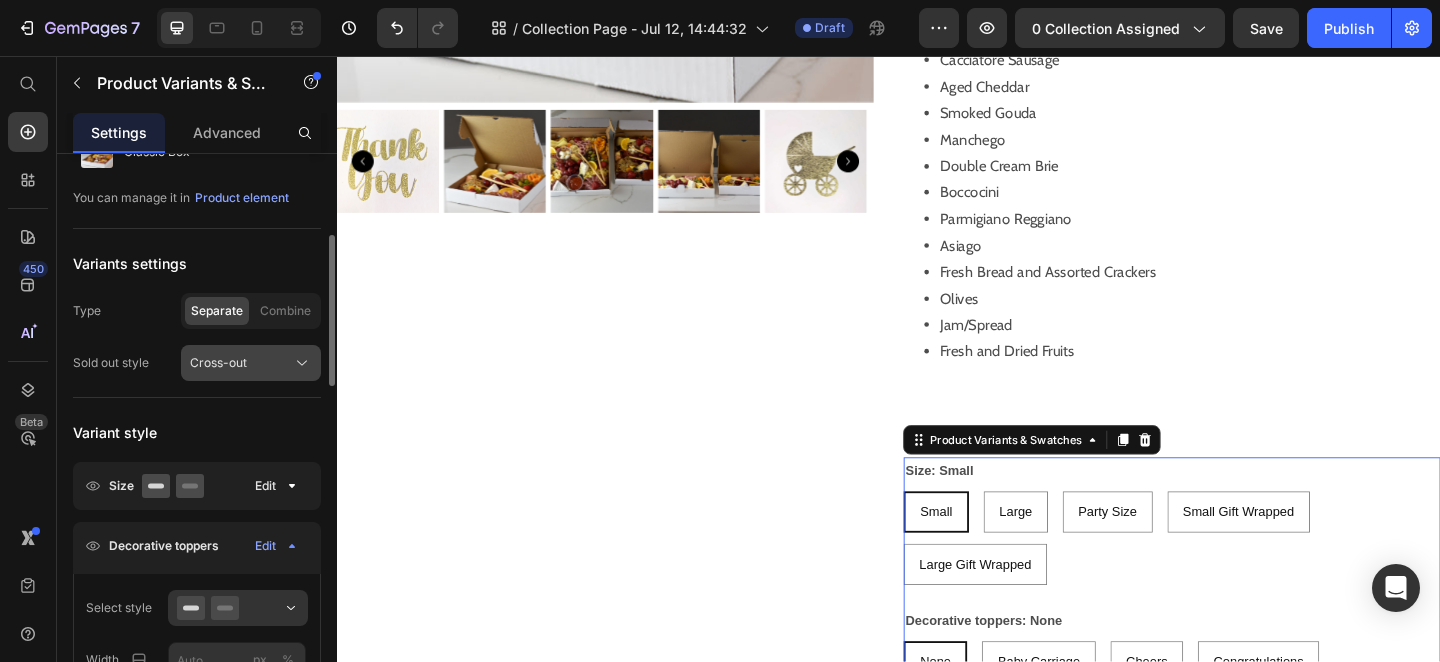scroll, scrollTop: 169, scrollLeft: 0, axis: vertical 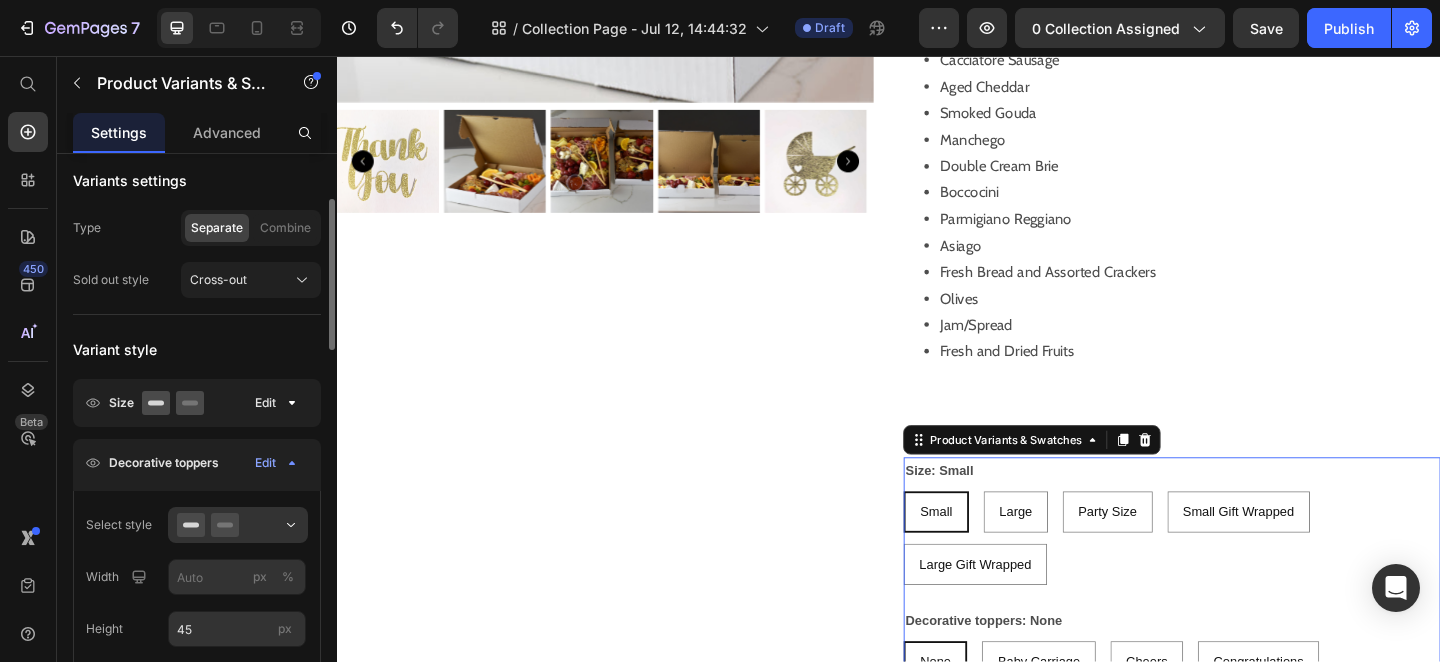 click 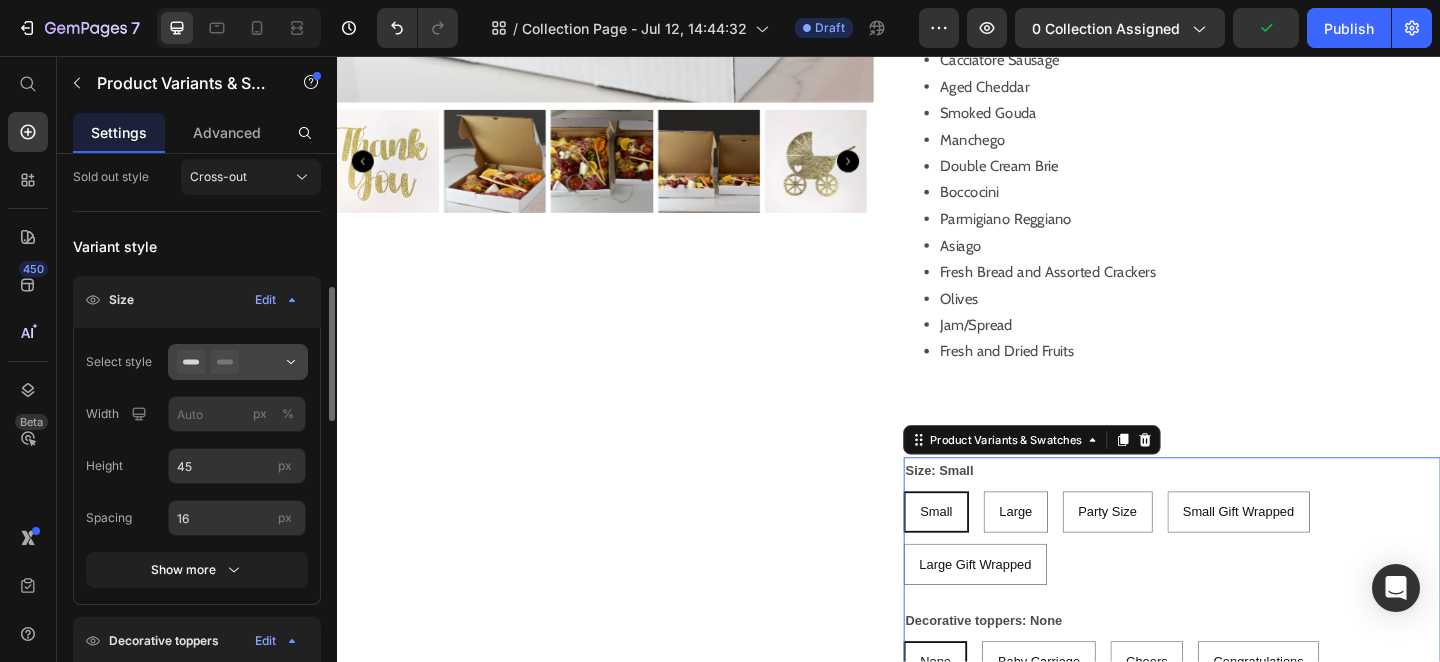 scroll, scrollTop: 345, scrollLeft: 0, axis: vertical 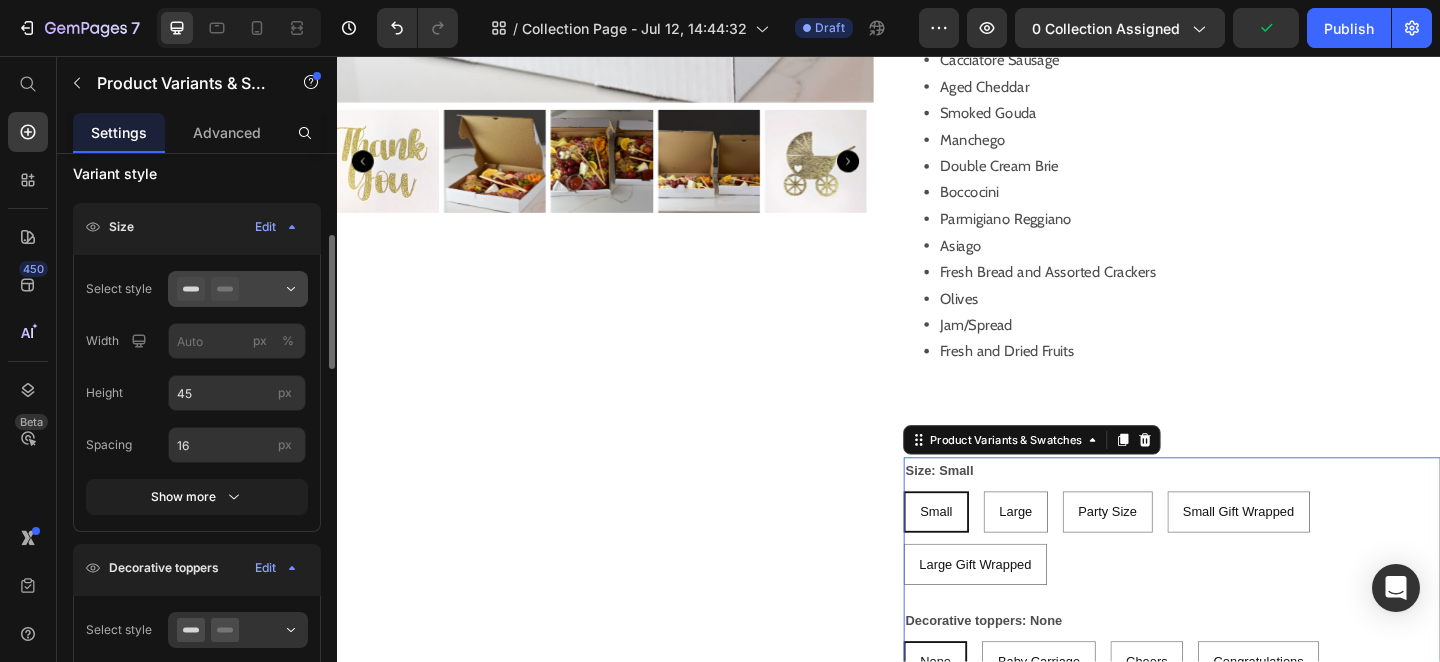 click at bounding box center (238, 289) 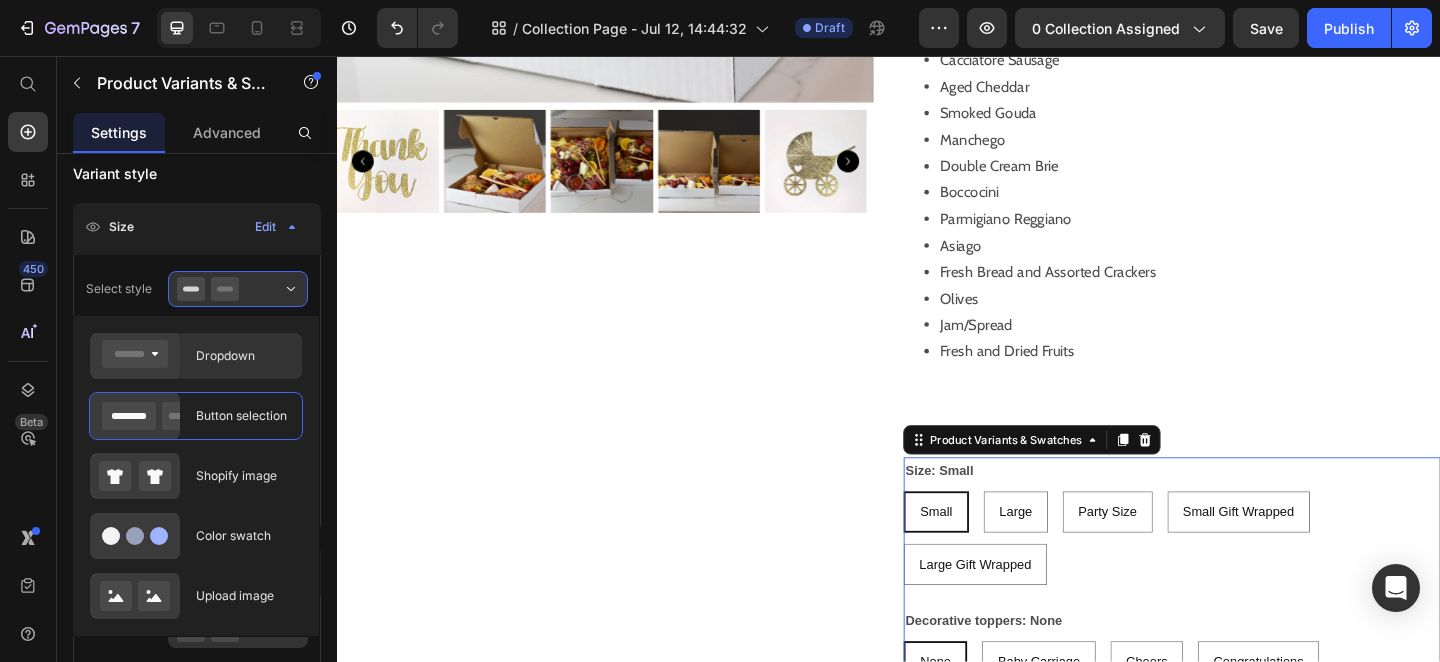 click on "Dropdown" 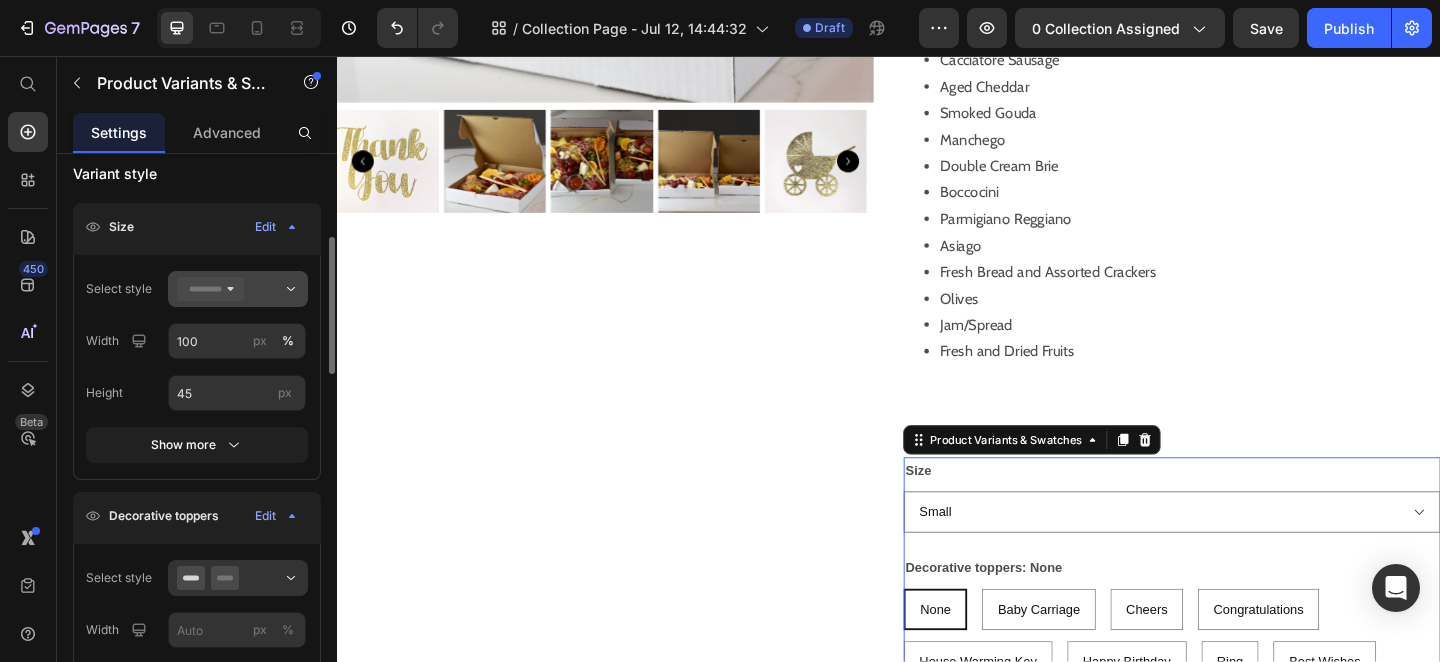 click at bounding box center [238, 289] 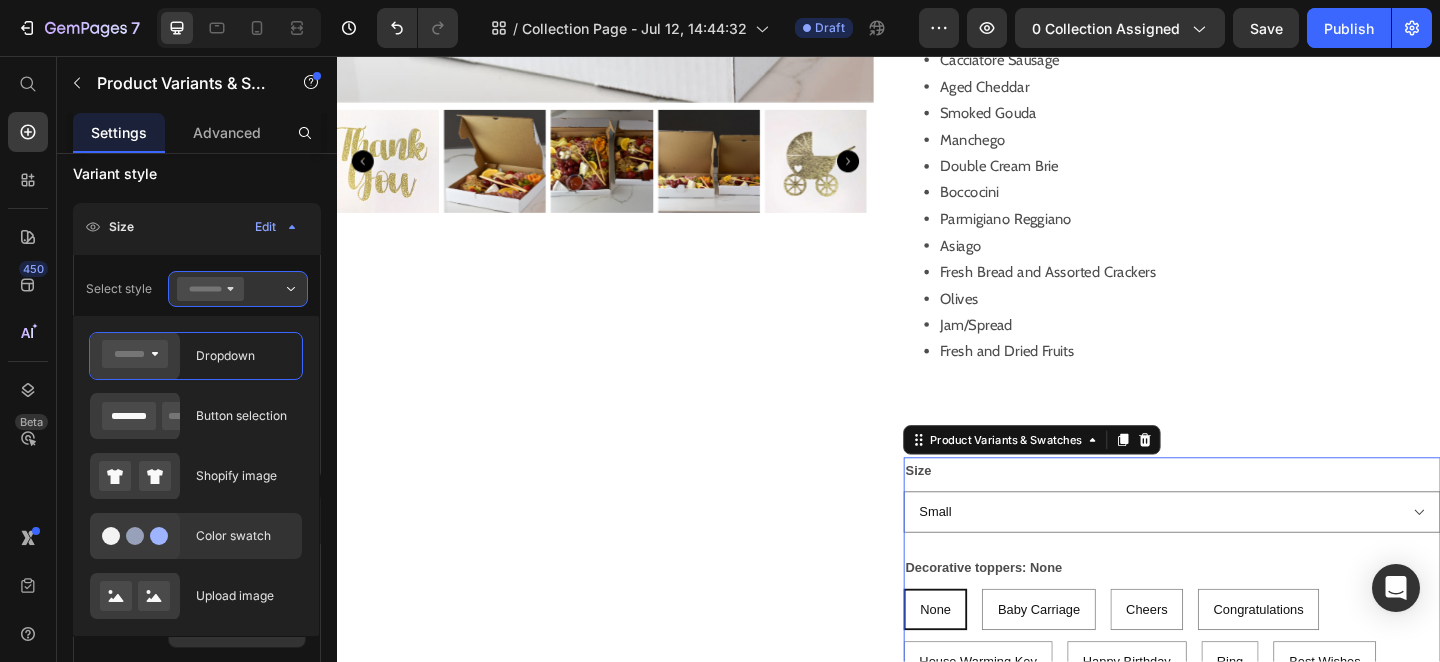 click on "Color swatch" at bounding box center (243, 536) 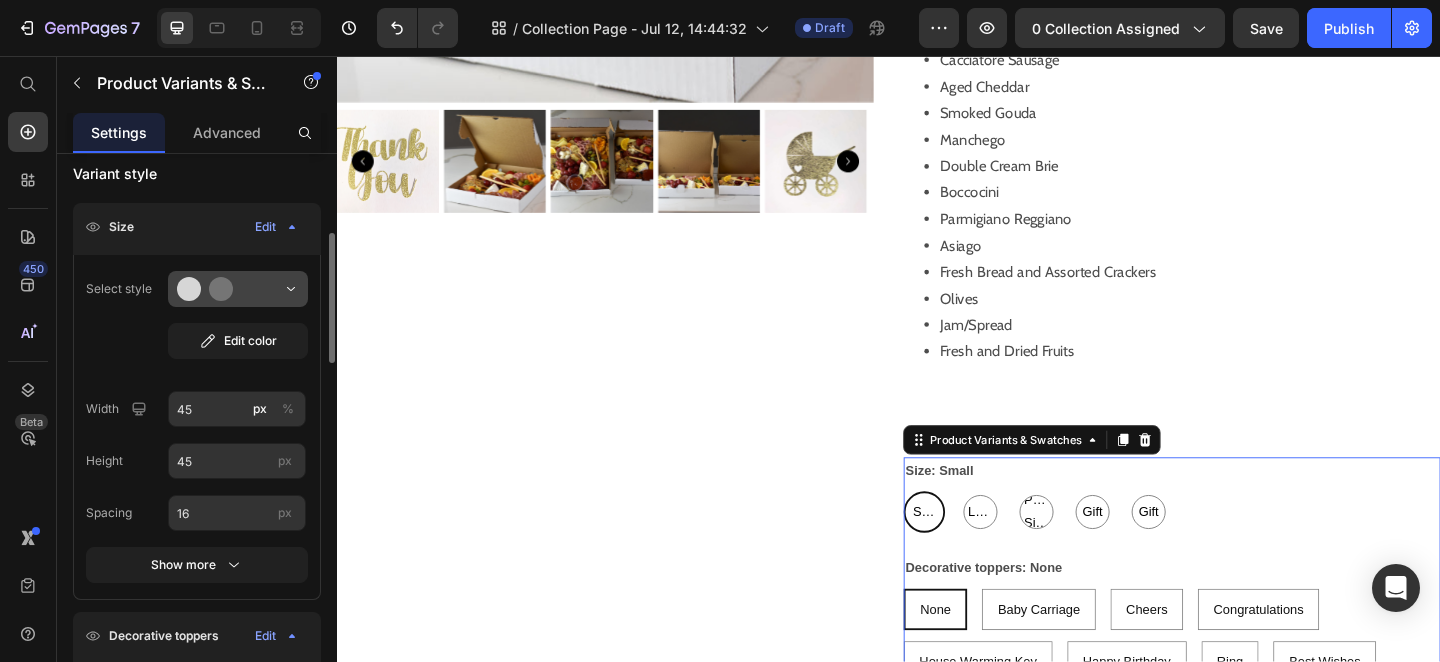 click at bounding box center [238, 289] 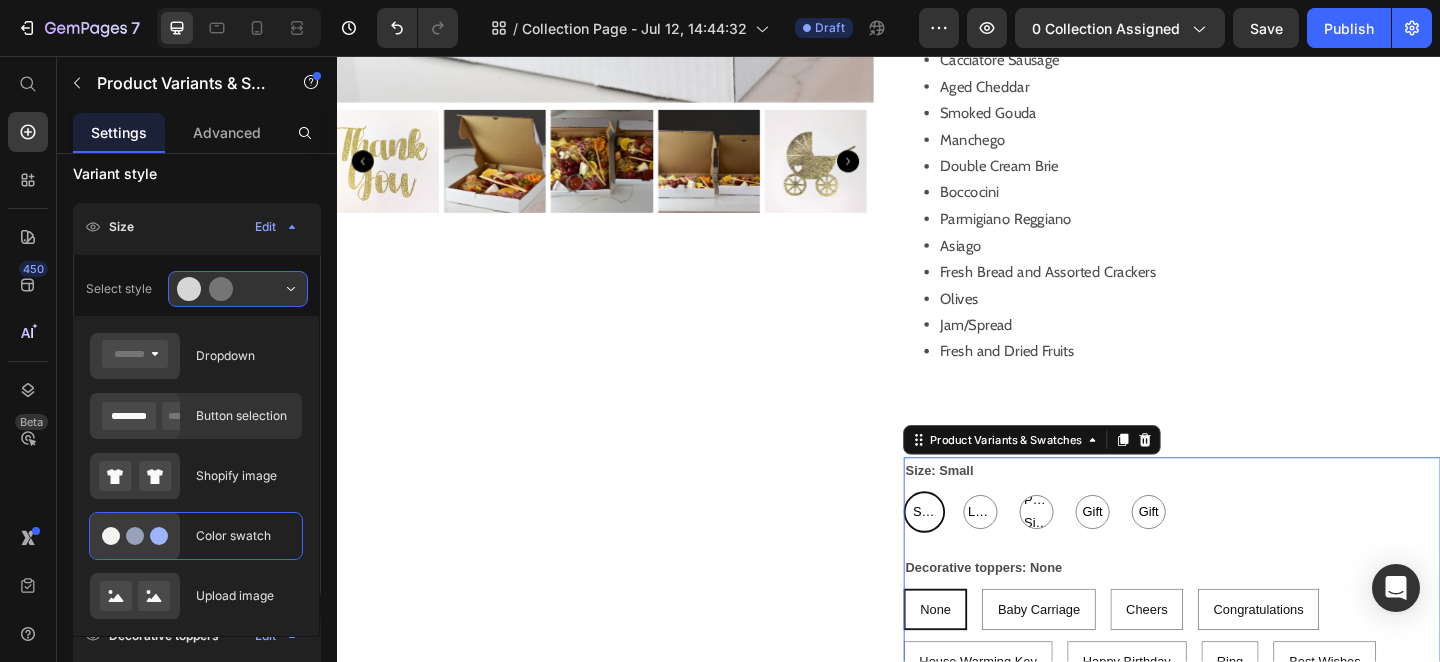 click on "Button selection" 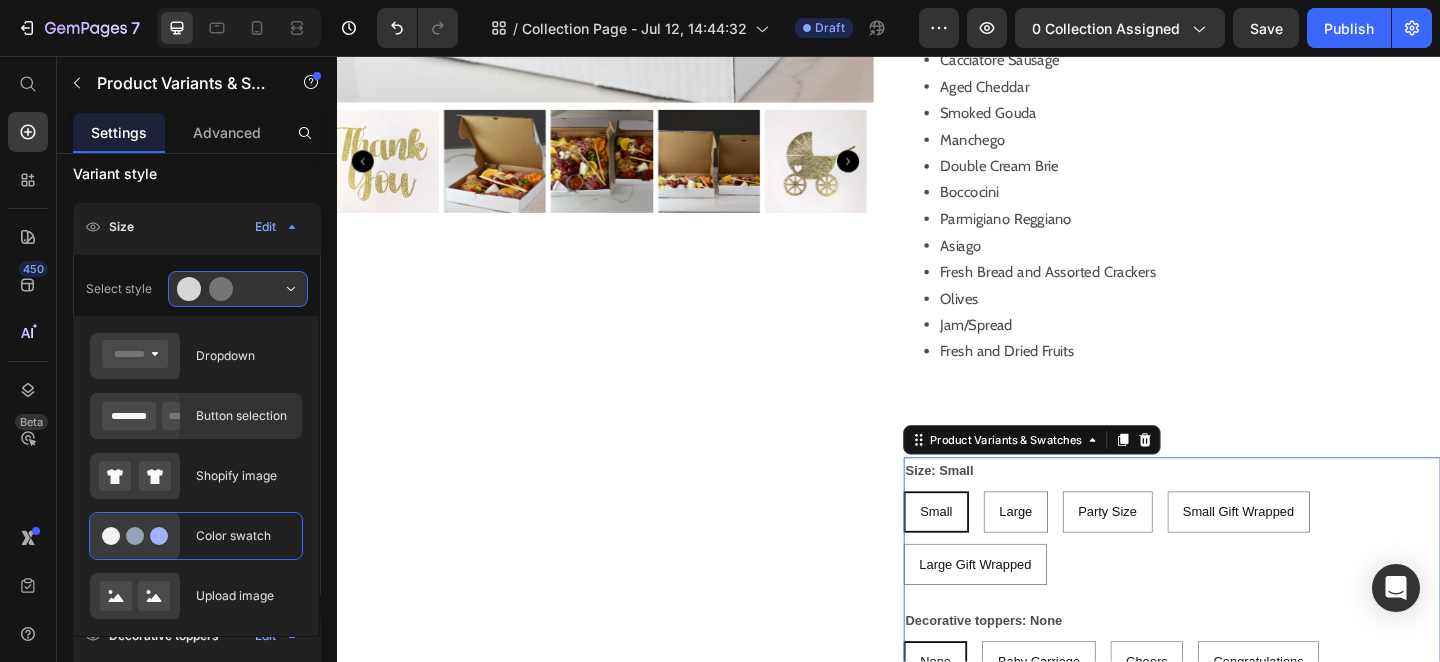 type 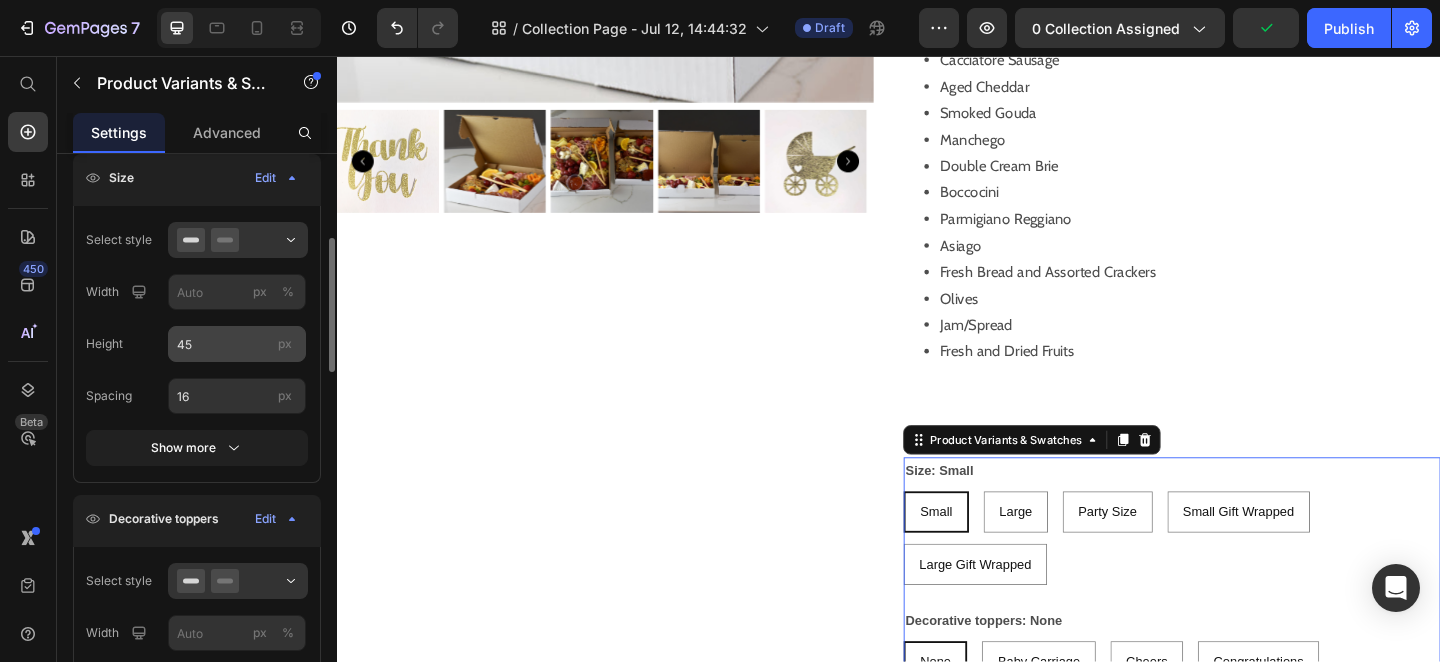 scroll, scrollTop: 396, scrollLeft: 0, axis: vertical 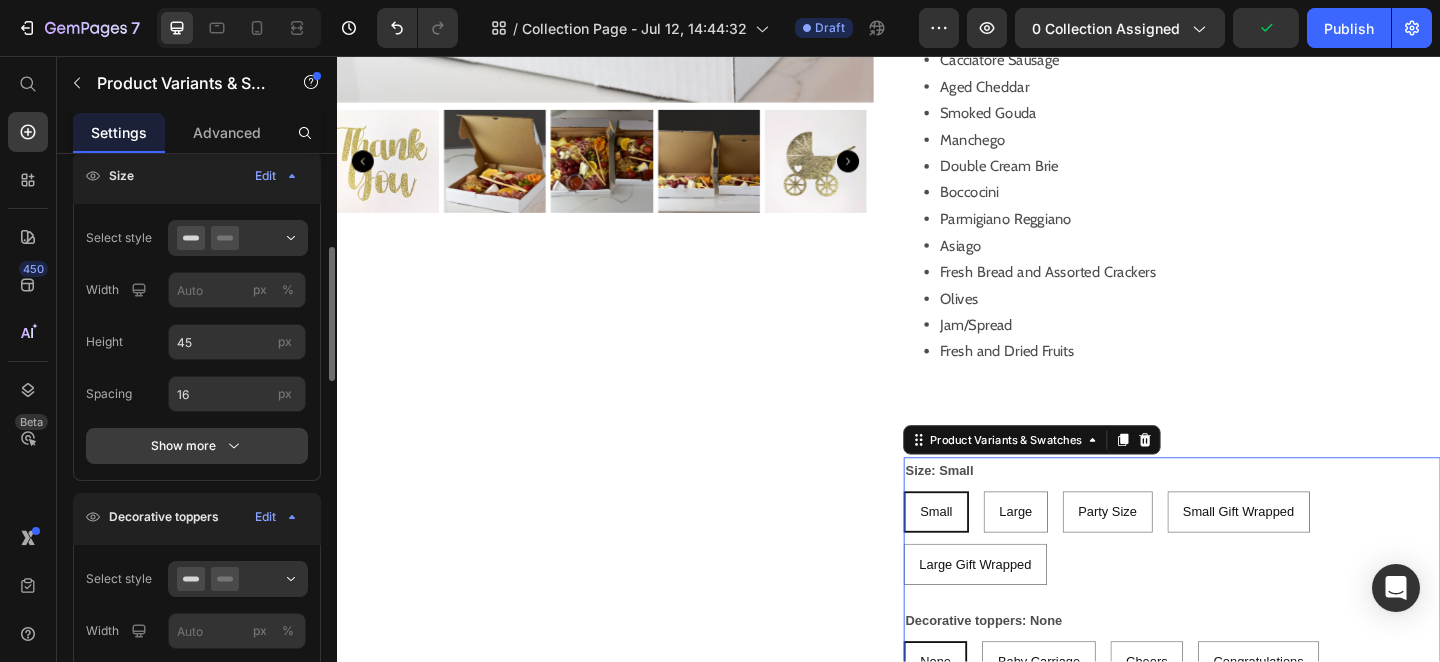 click on "Show more" at bounding box center (197, 446) 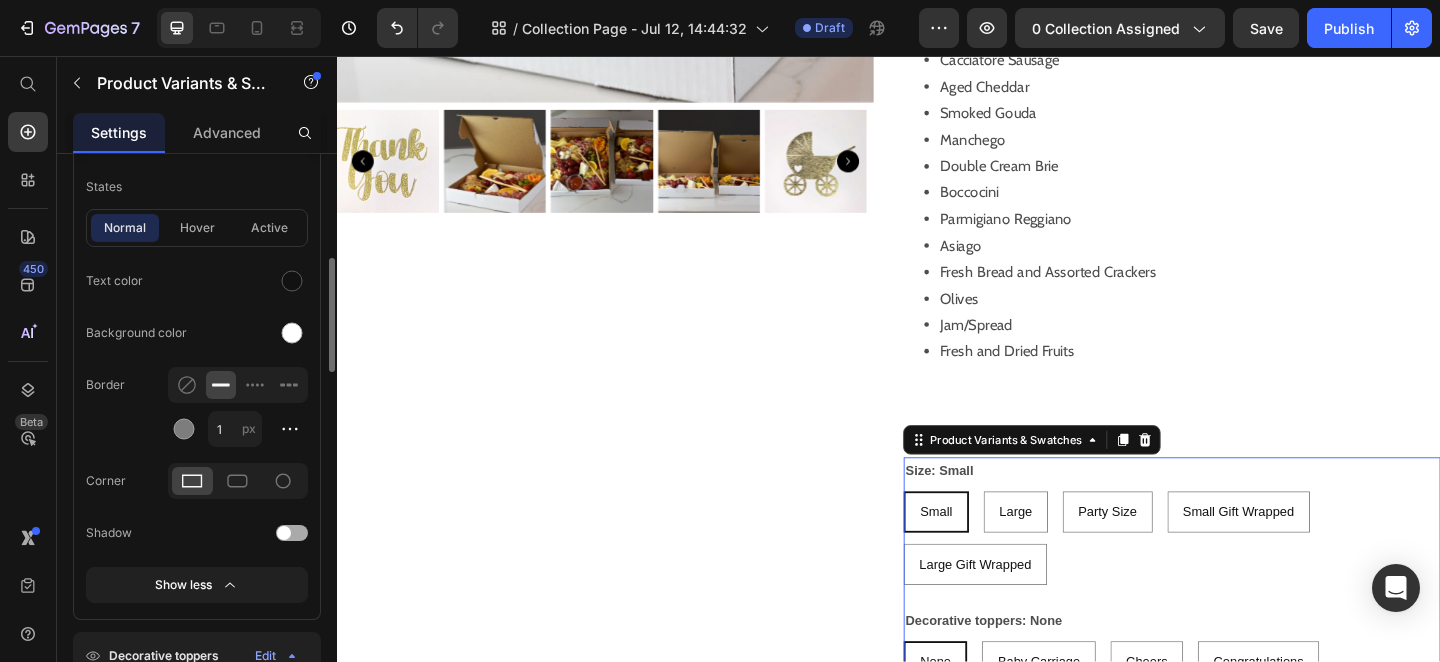 scroll, scrollTop: 696, scrollLeft: 0, axis: vertical 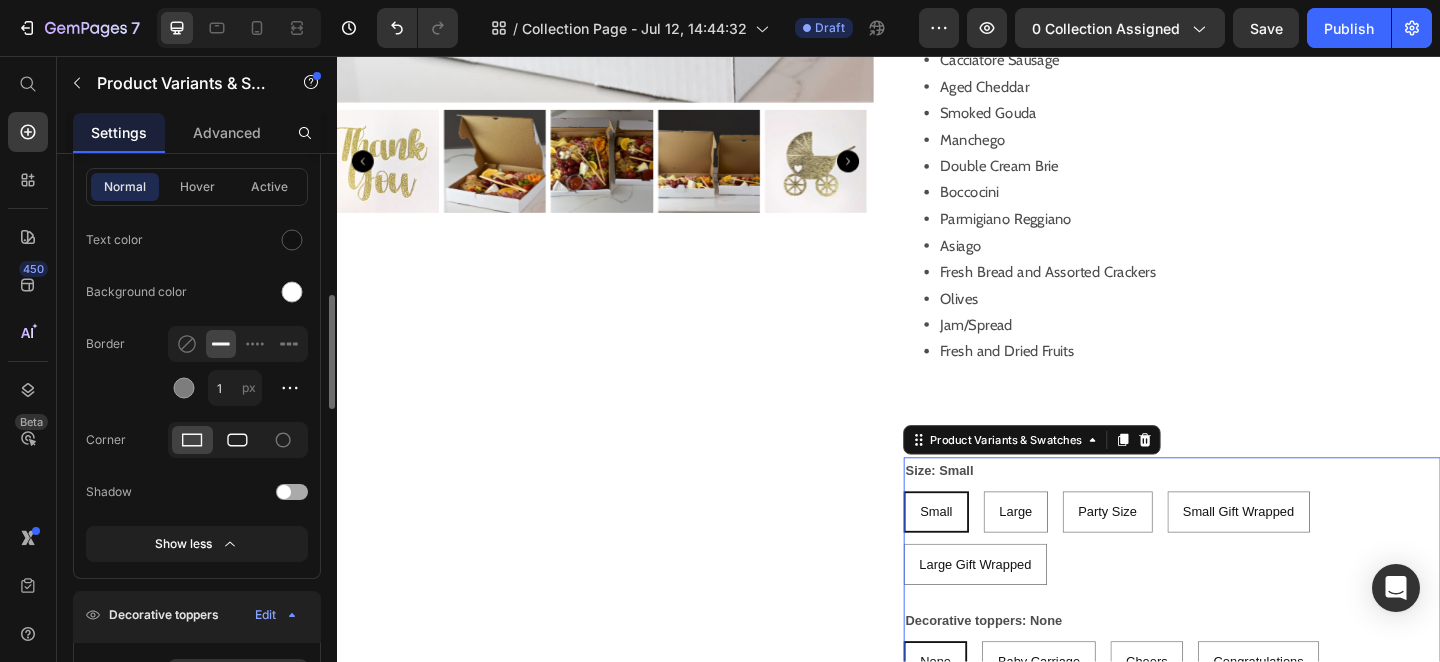 click 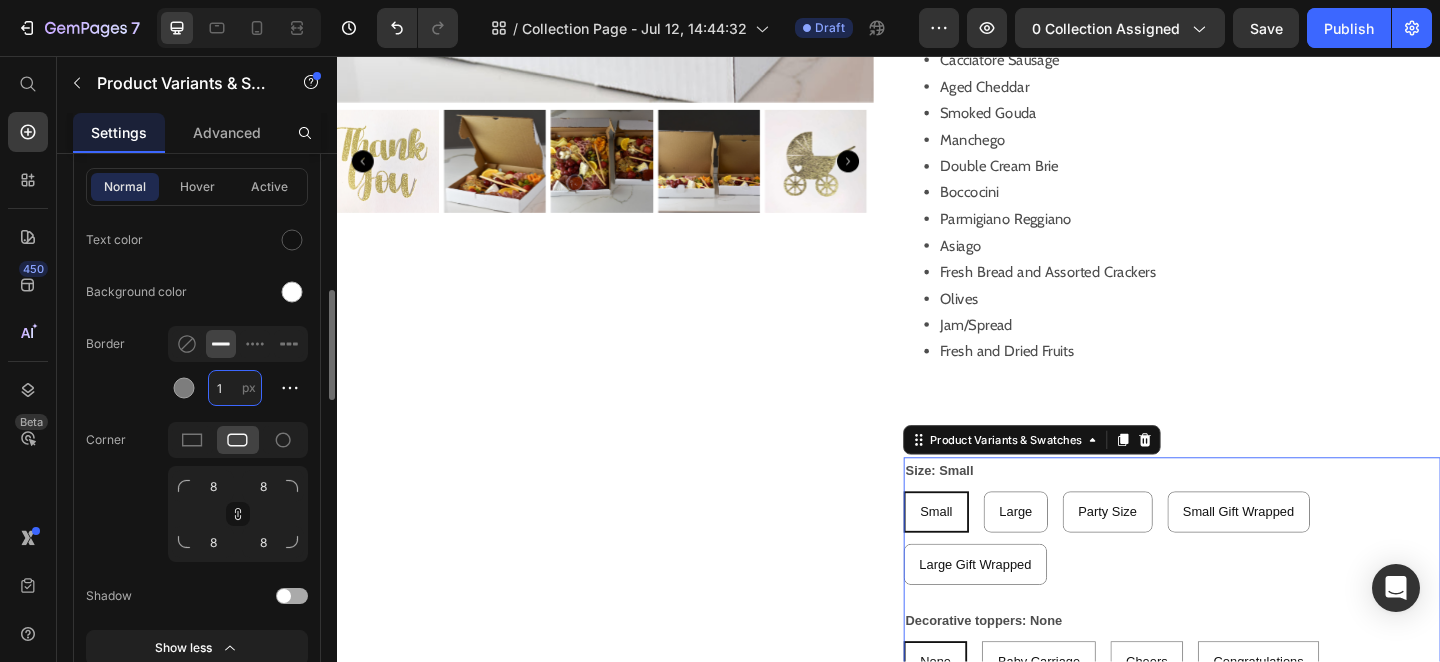 click on "1" at bounding box center (235, 388) 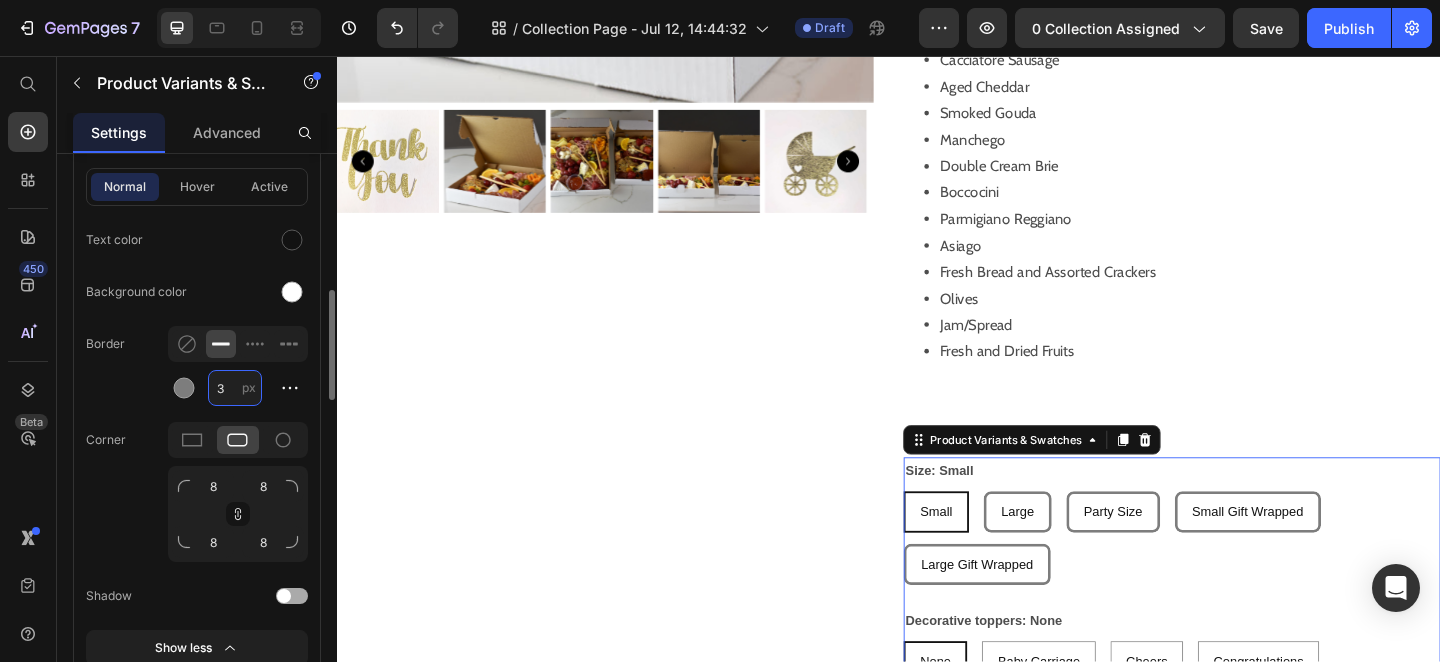 type on "3" 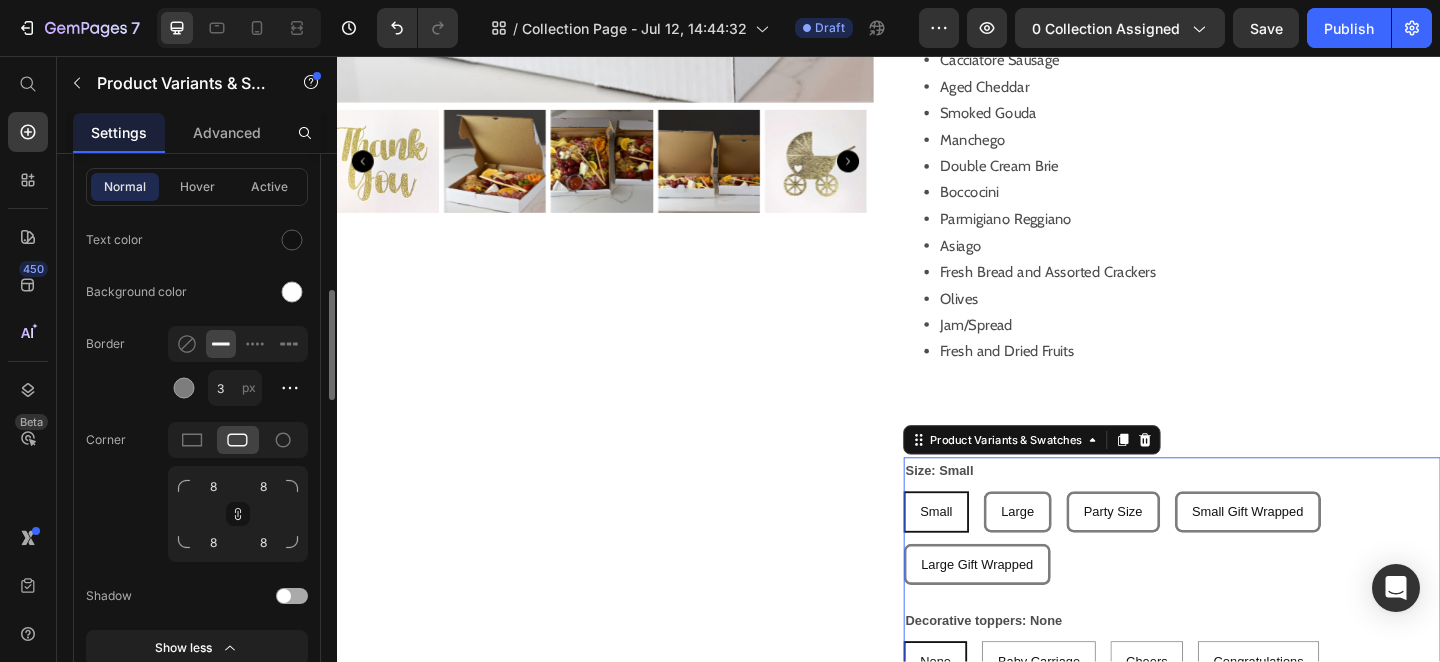 click on "Border 3 px" at bounding box center (197, 366) 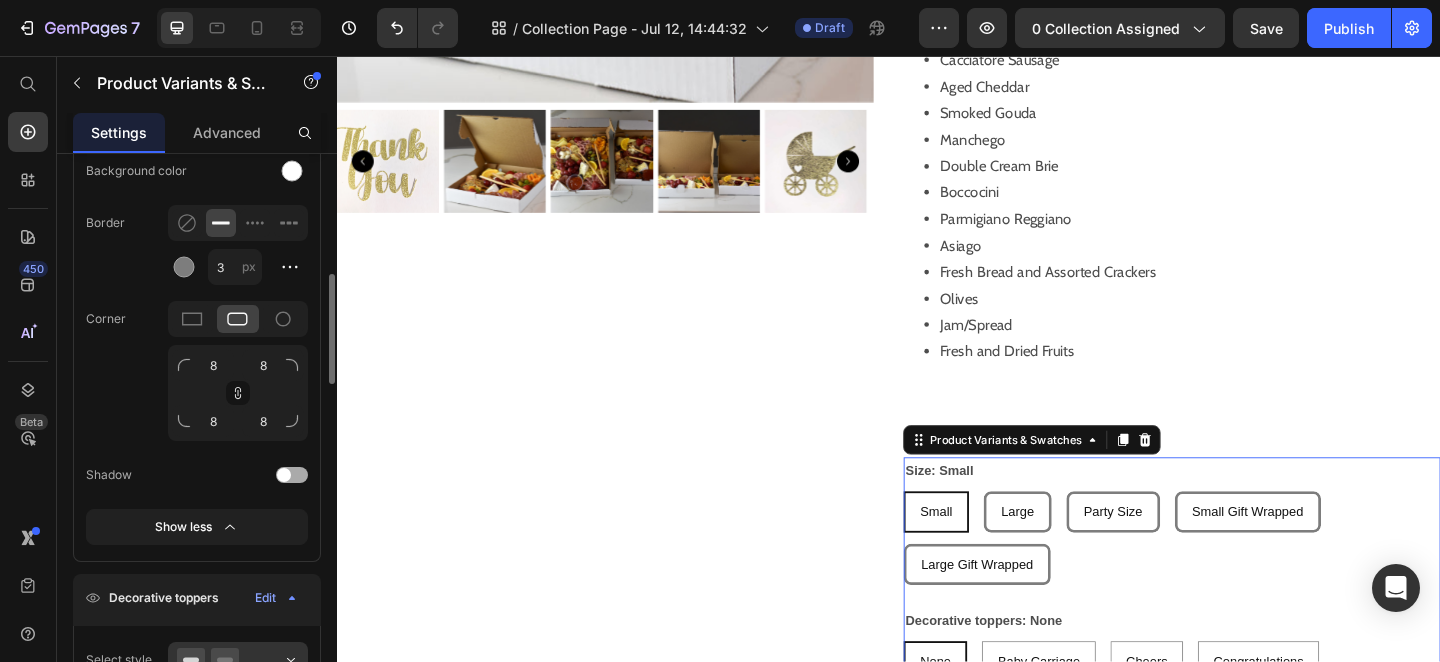 scroll, scrollTop: 766, scrollLeft: 0, axis: vertical 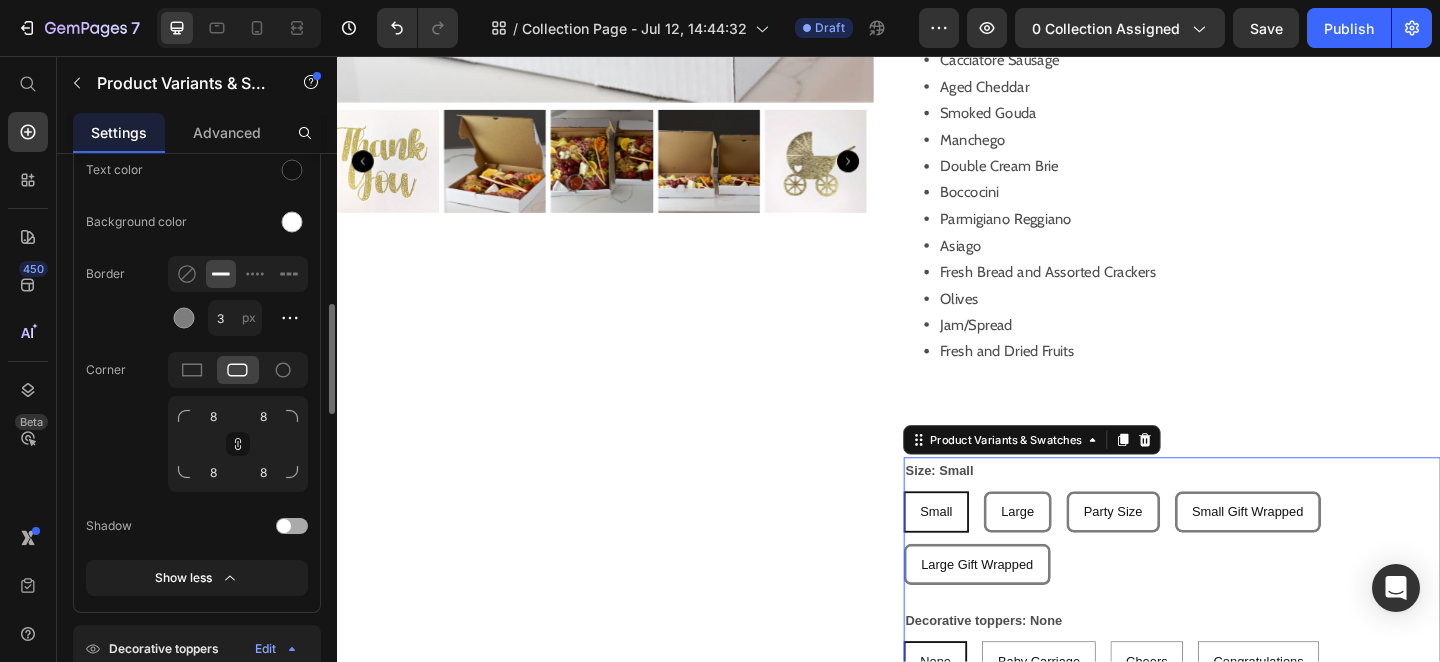 click 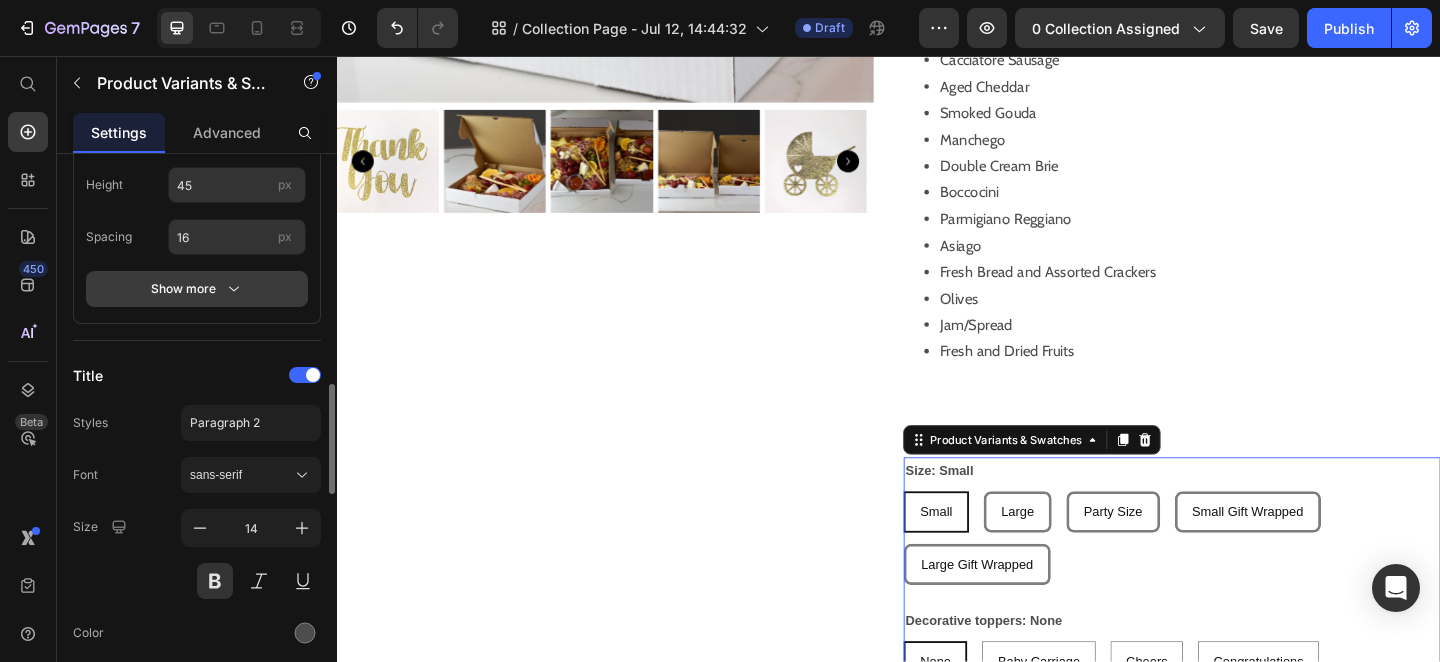 scroll, scrollTop: 1461, scrollLeft: 0, axis: vertical 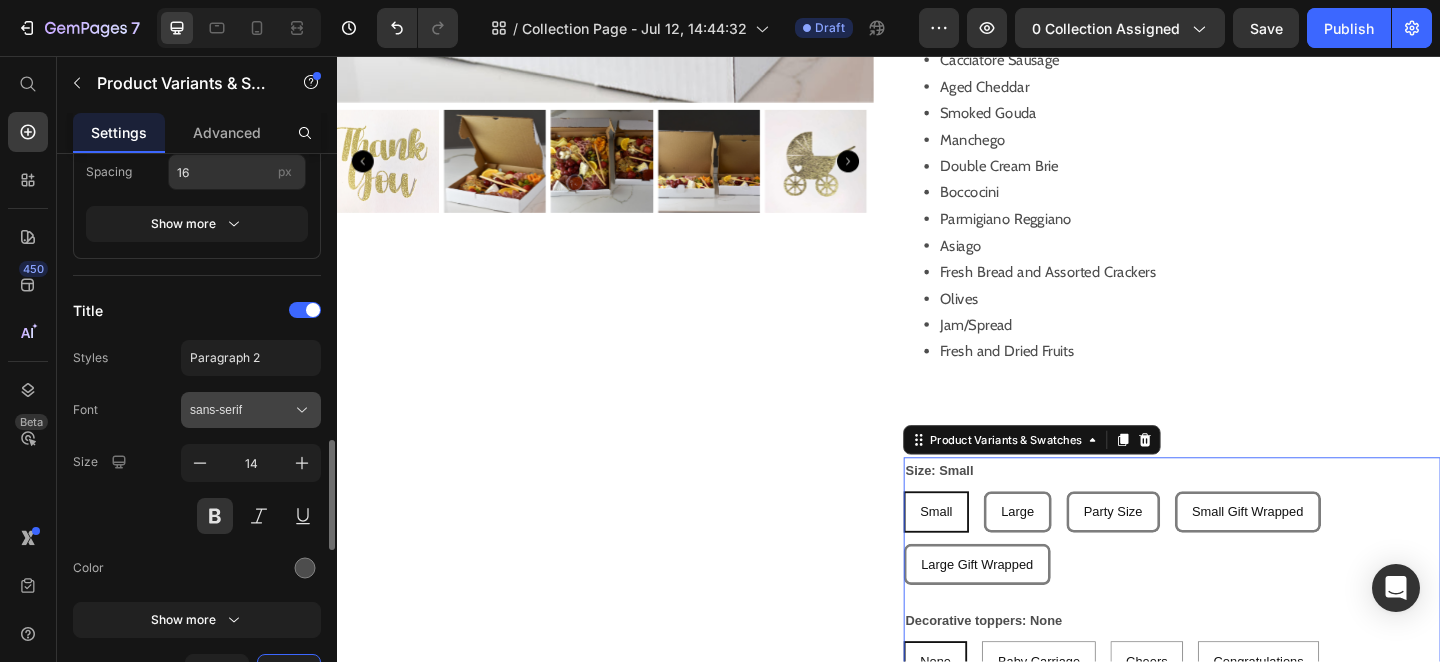 click on "sans-serif" at bounding box center [241, 410] 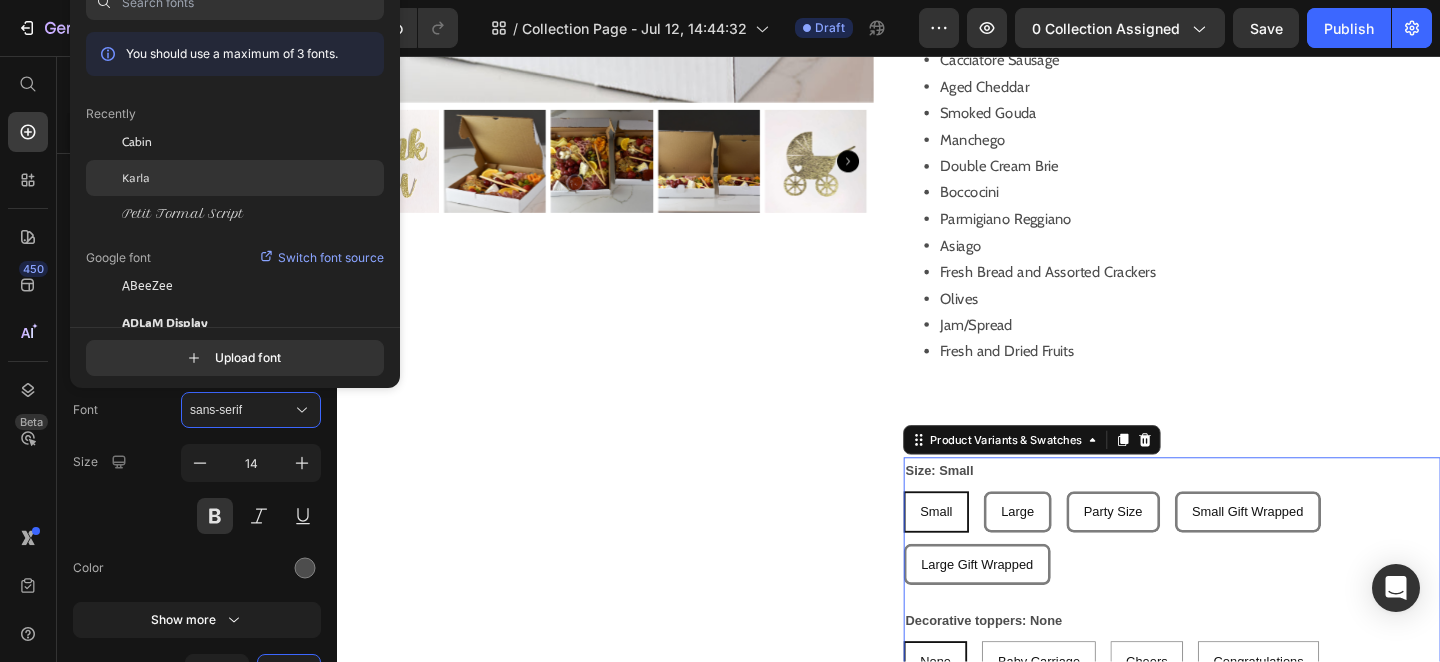click on "Karla" 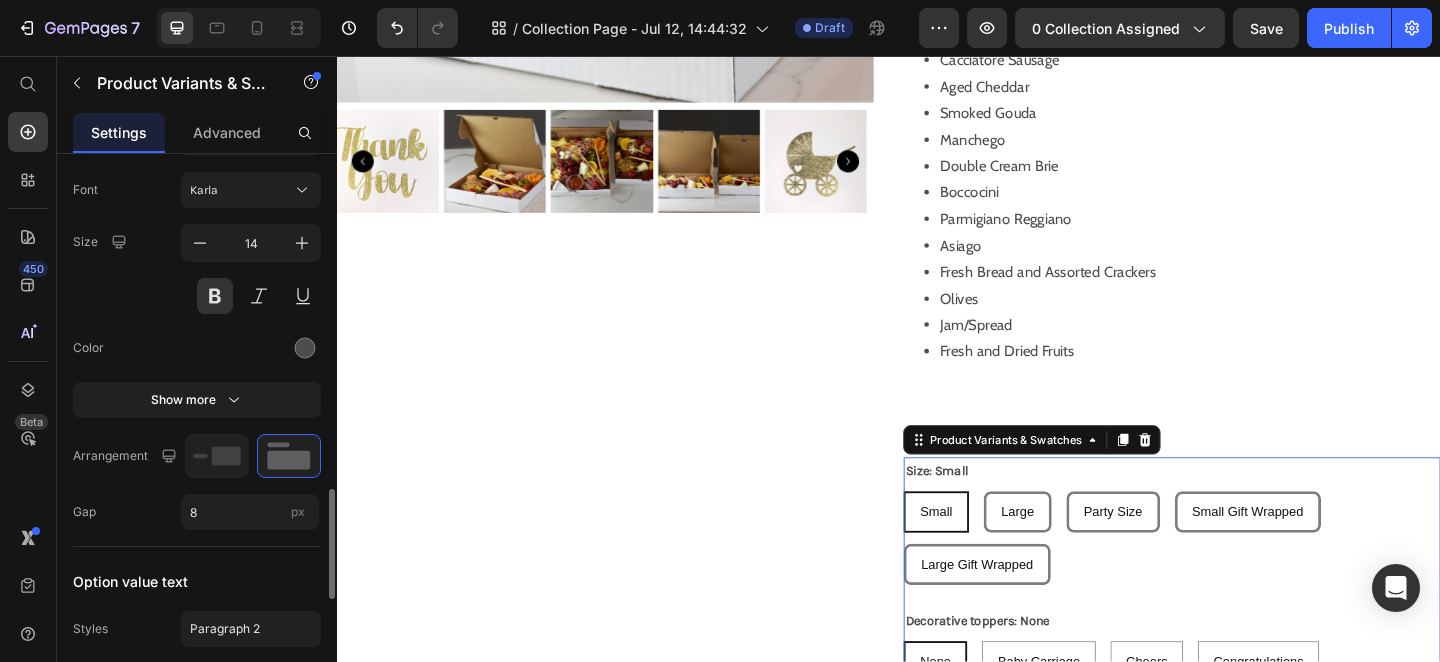 scroll, scrollTop: 1686, scrollLeft: 0, axis: vertical 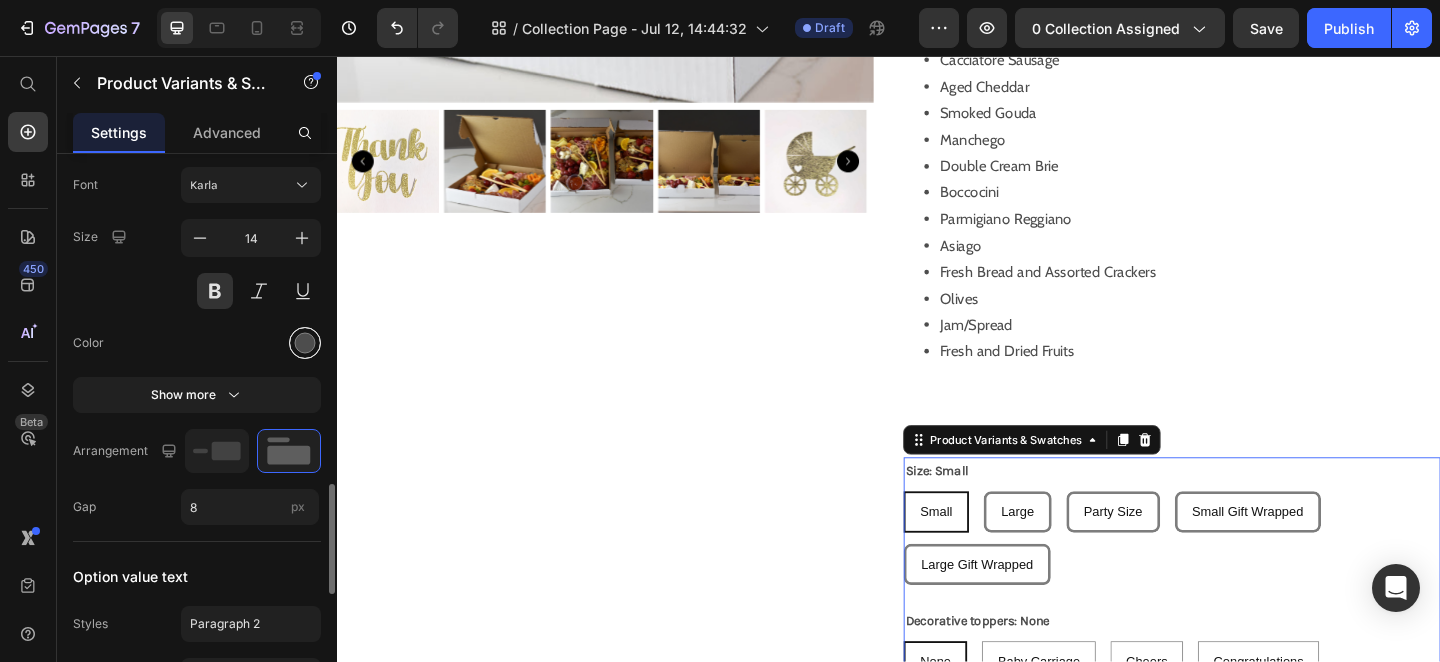 click at bounding box center (305, 343) 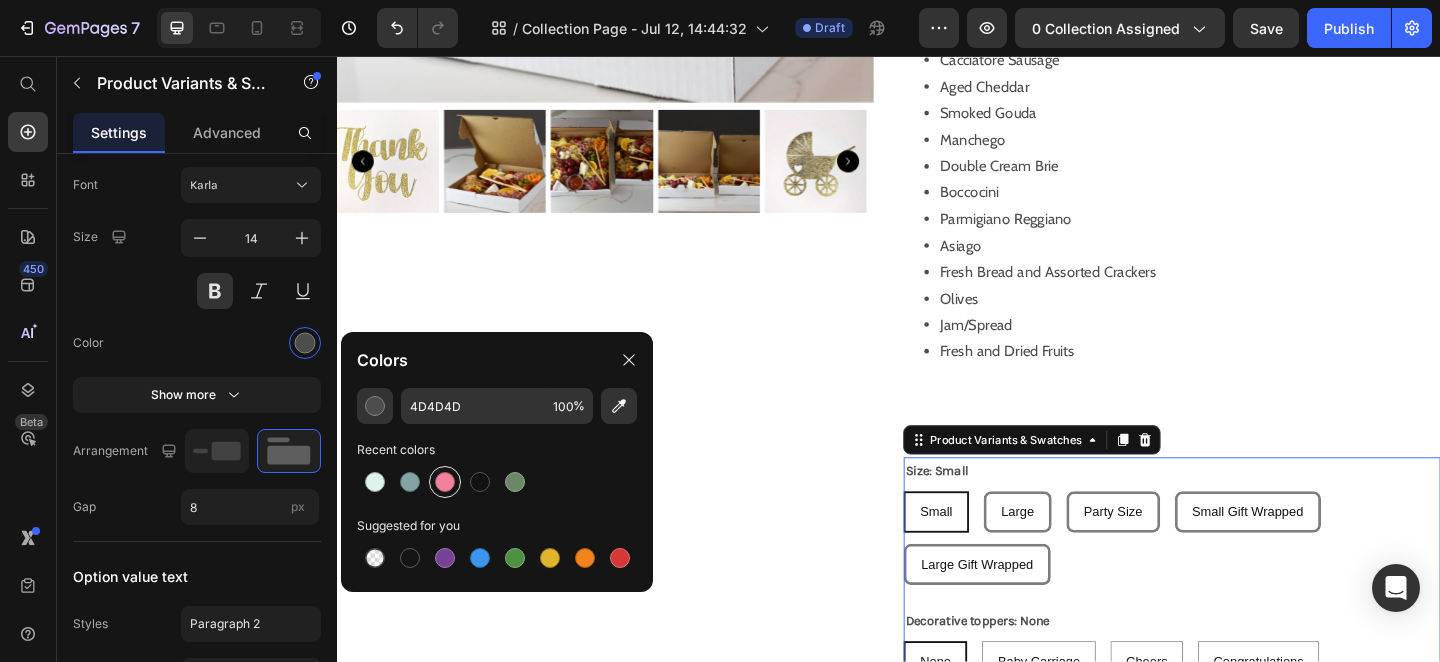click at bounding box center (445, 482) 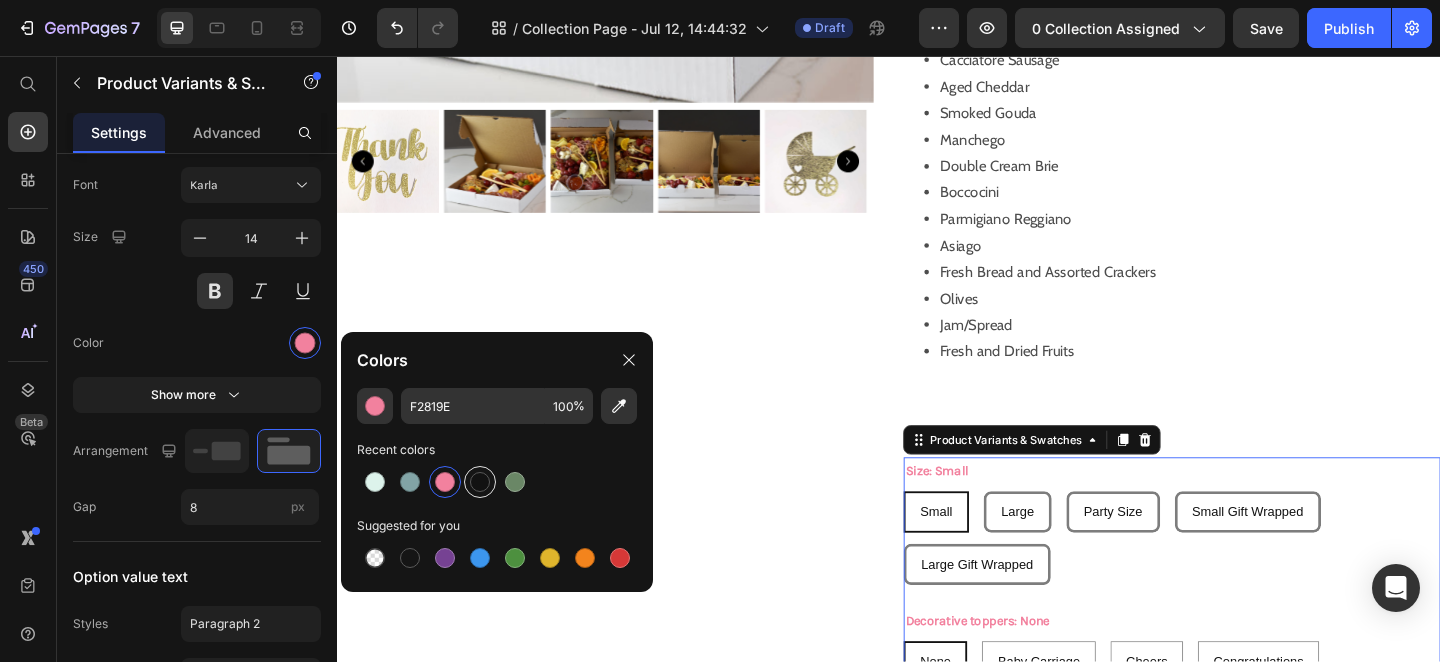 click at bounding box center (480, 482) 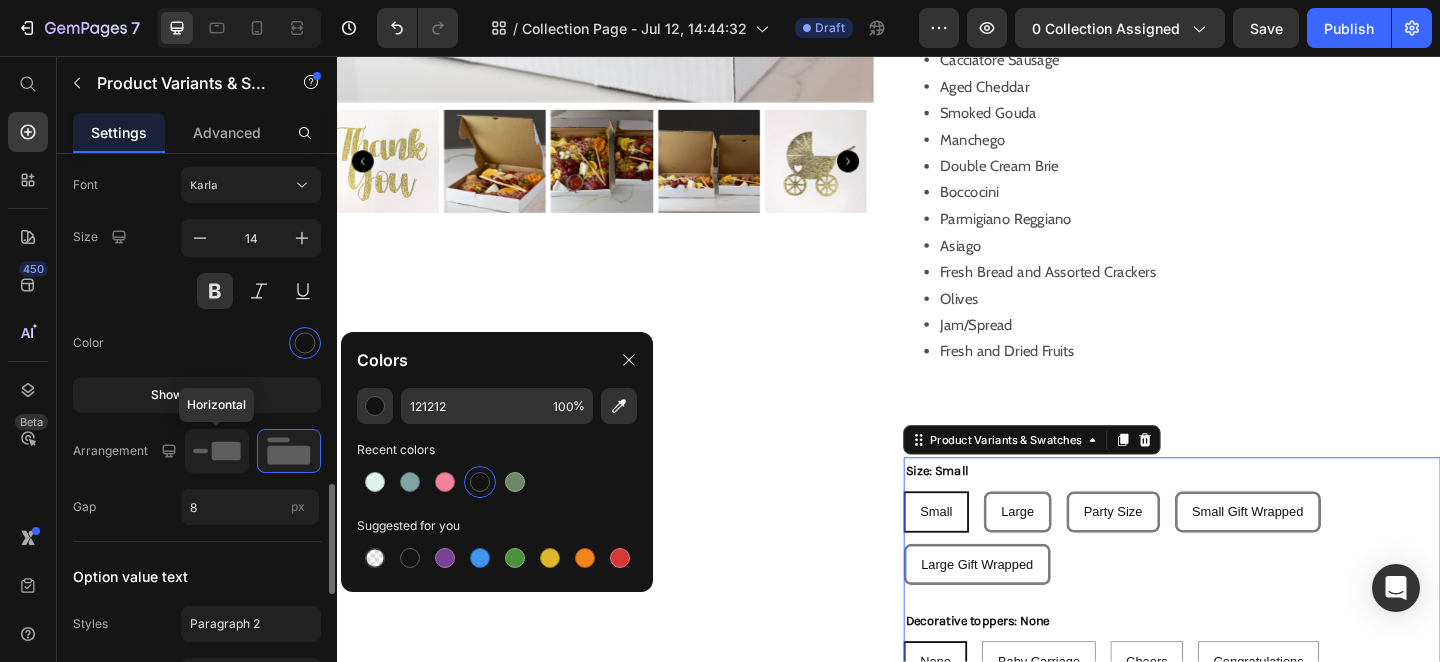 click 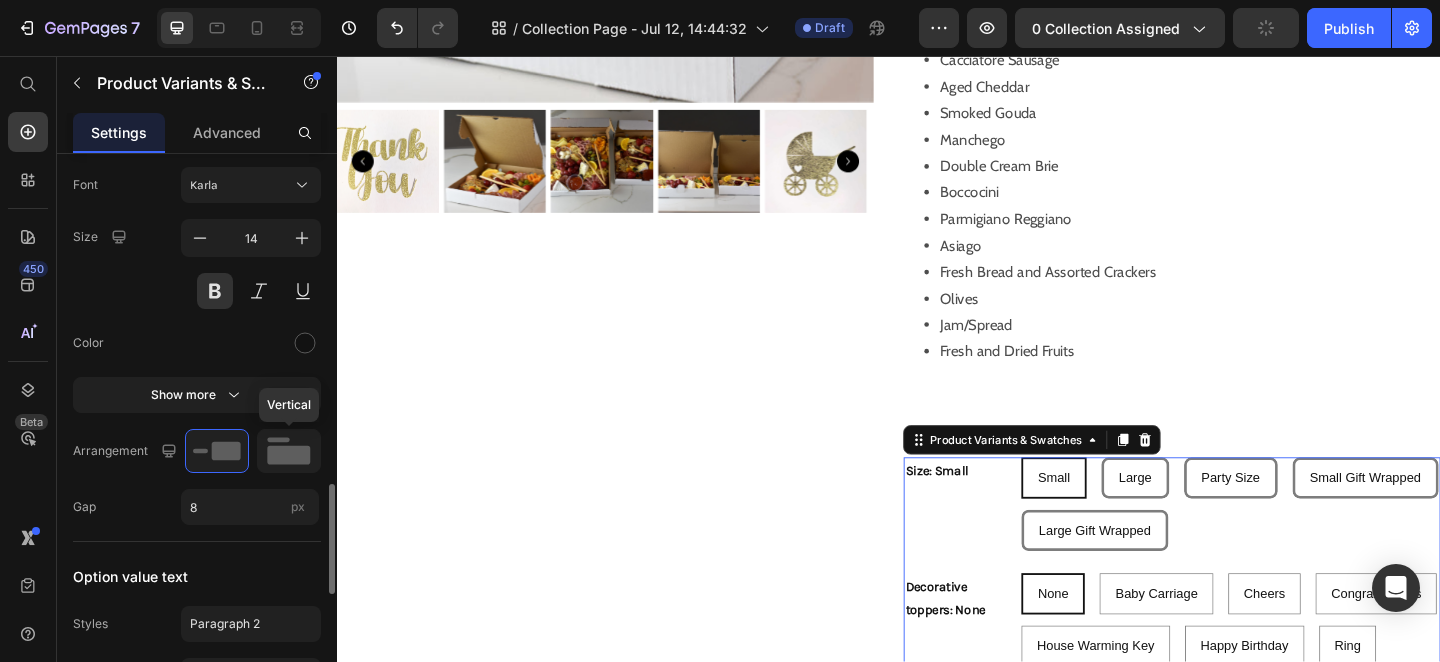 click 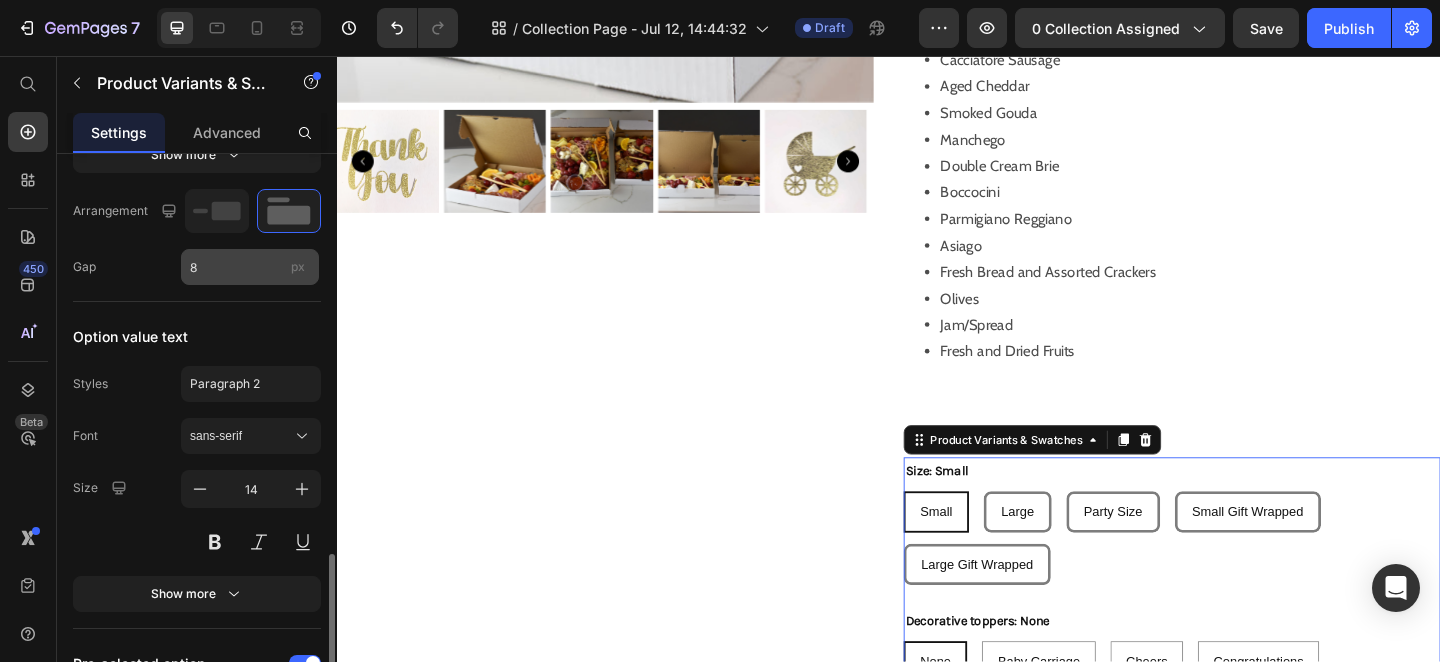 scroll, scrollTop: 1947, scrollLeft: 0, axis: vertical 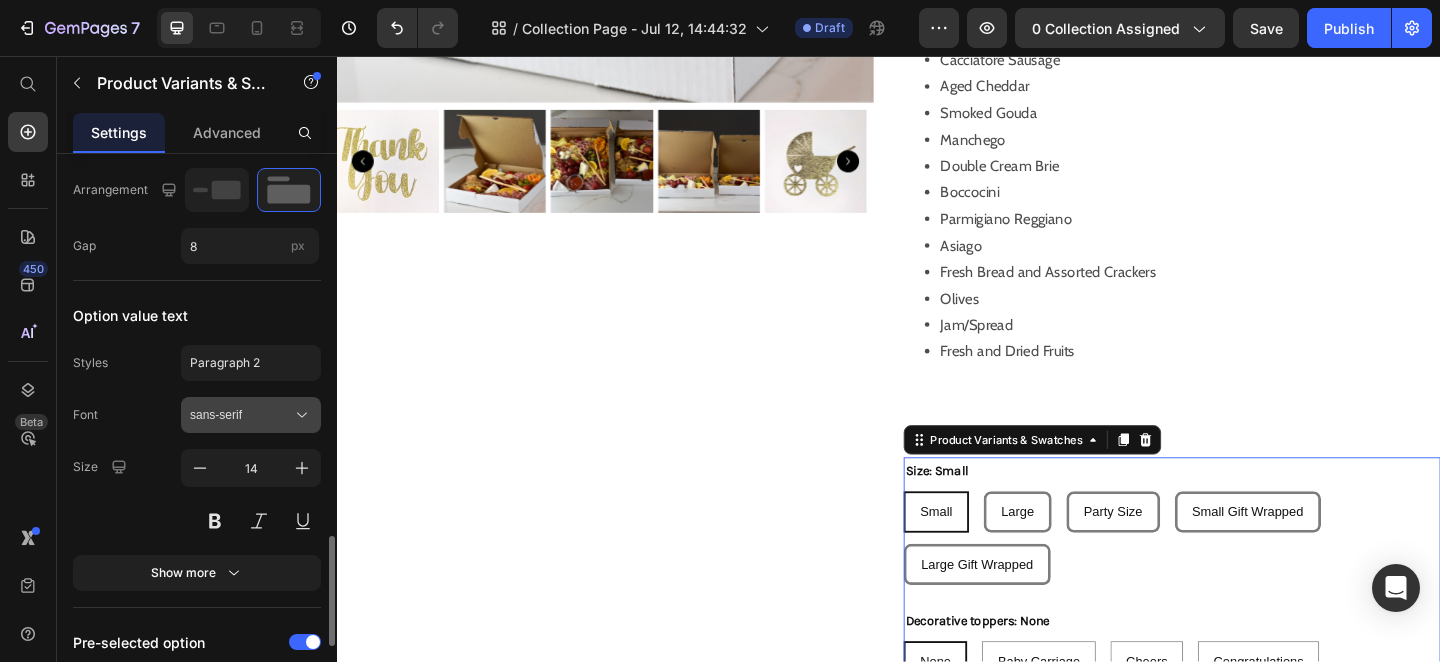 click on "sans-serif" at bounding box center (241, 415) 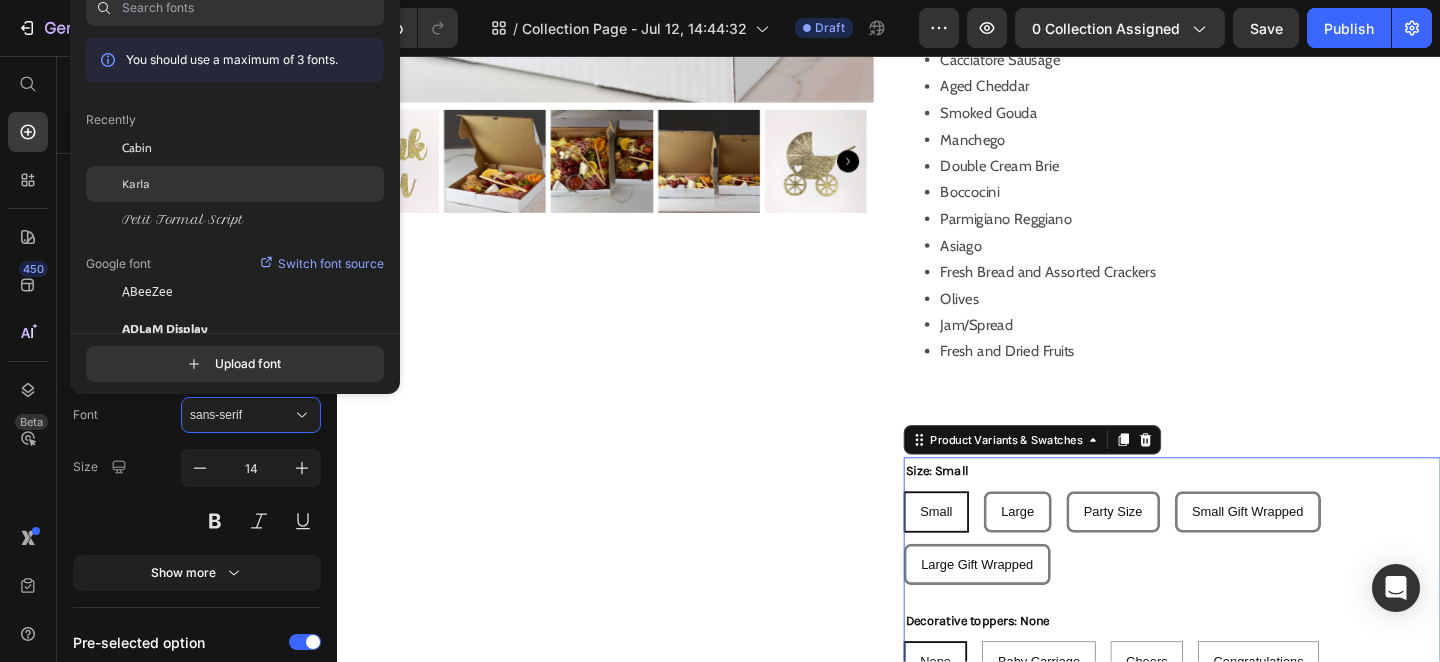 click on "Karla" 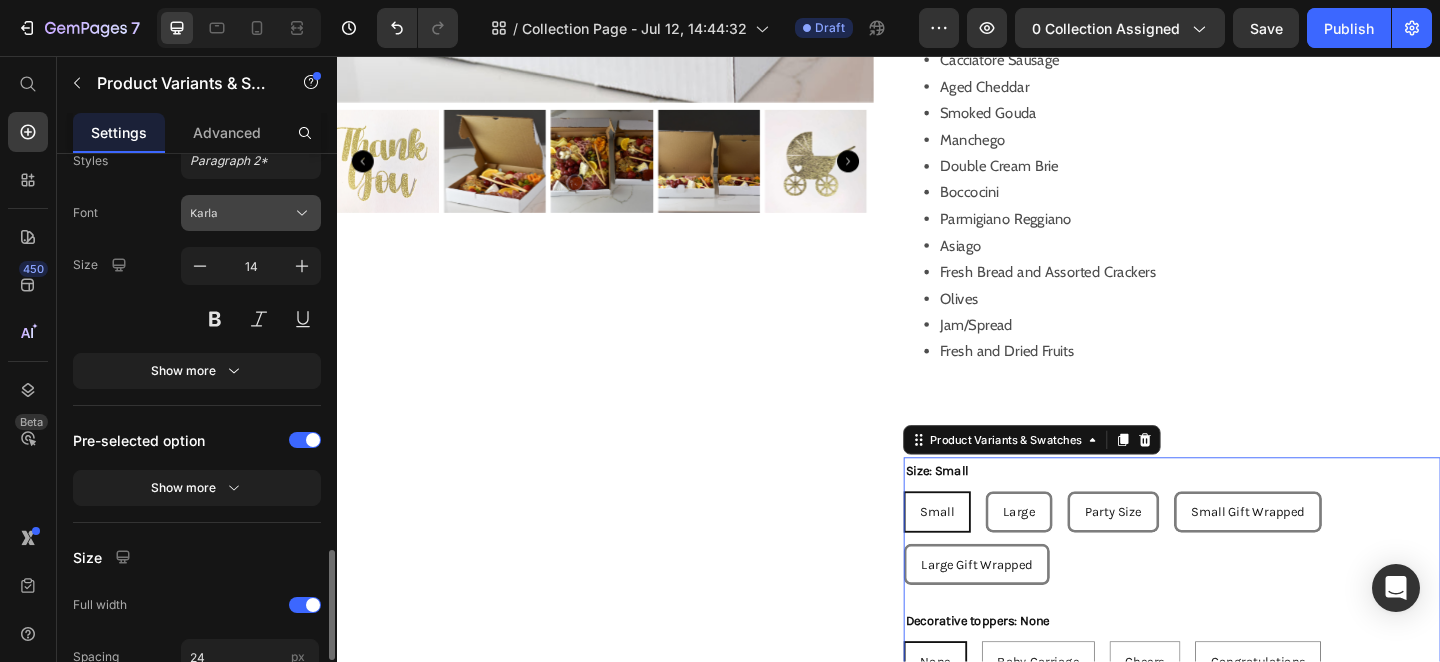 scroll, scrollTop: 2160, scrollLeft: 0, axis: vertical 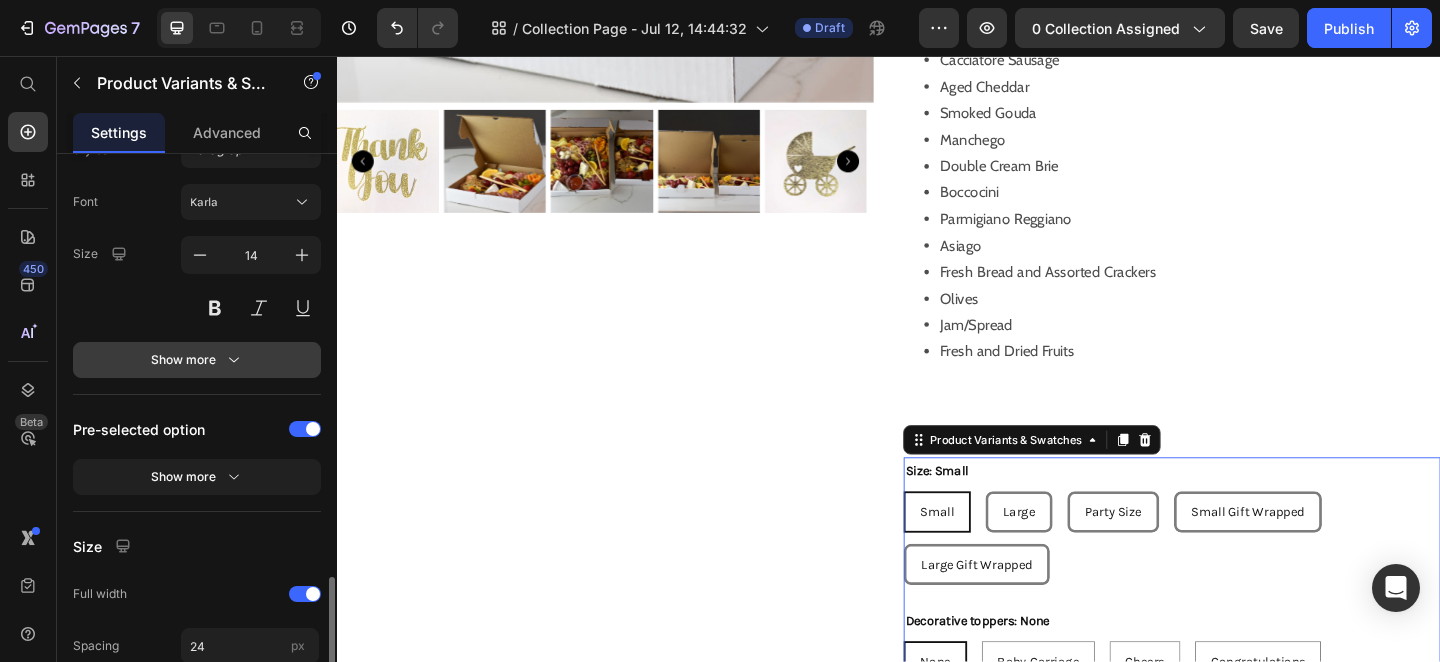 click 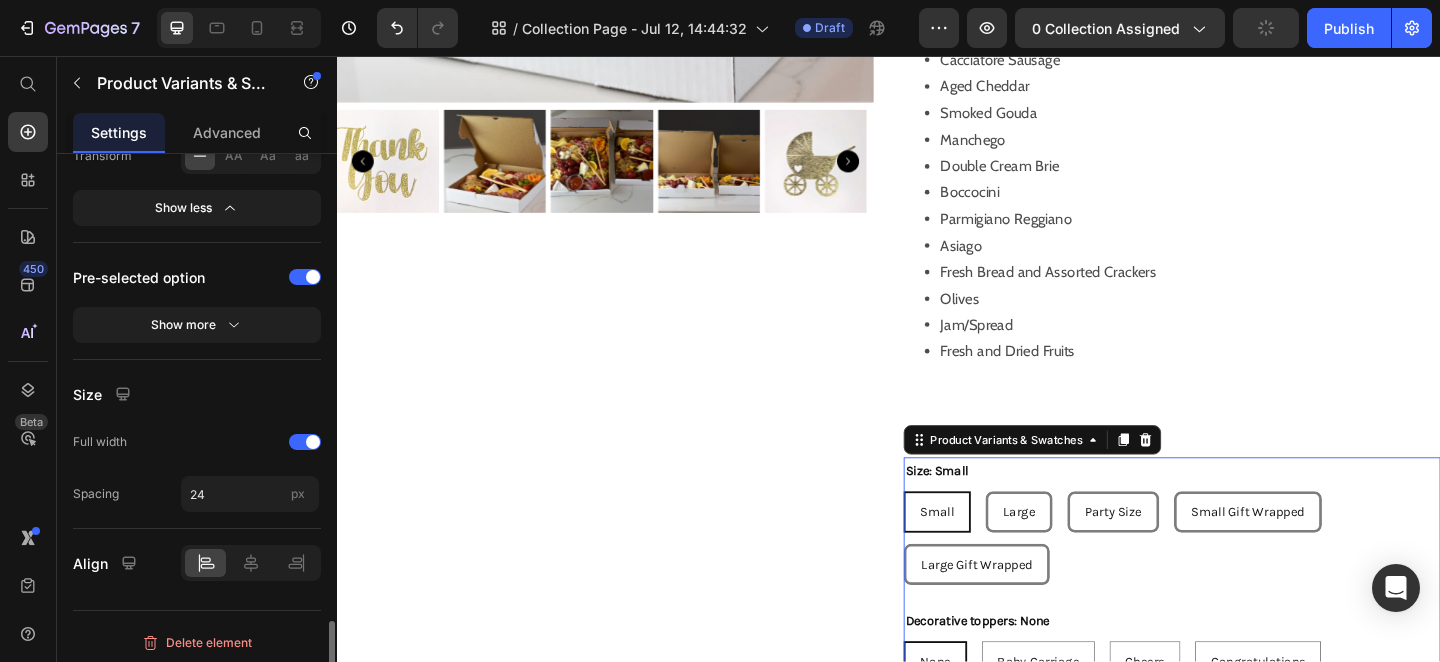 scroll, scrollTop: 2526, scrollLeft: 0, axis: vertical 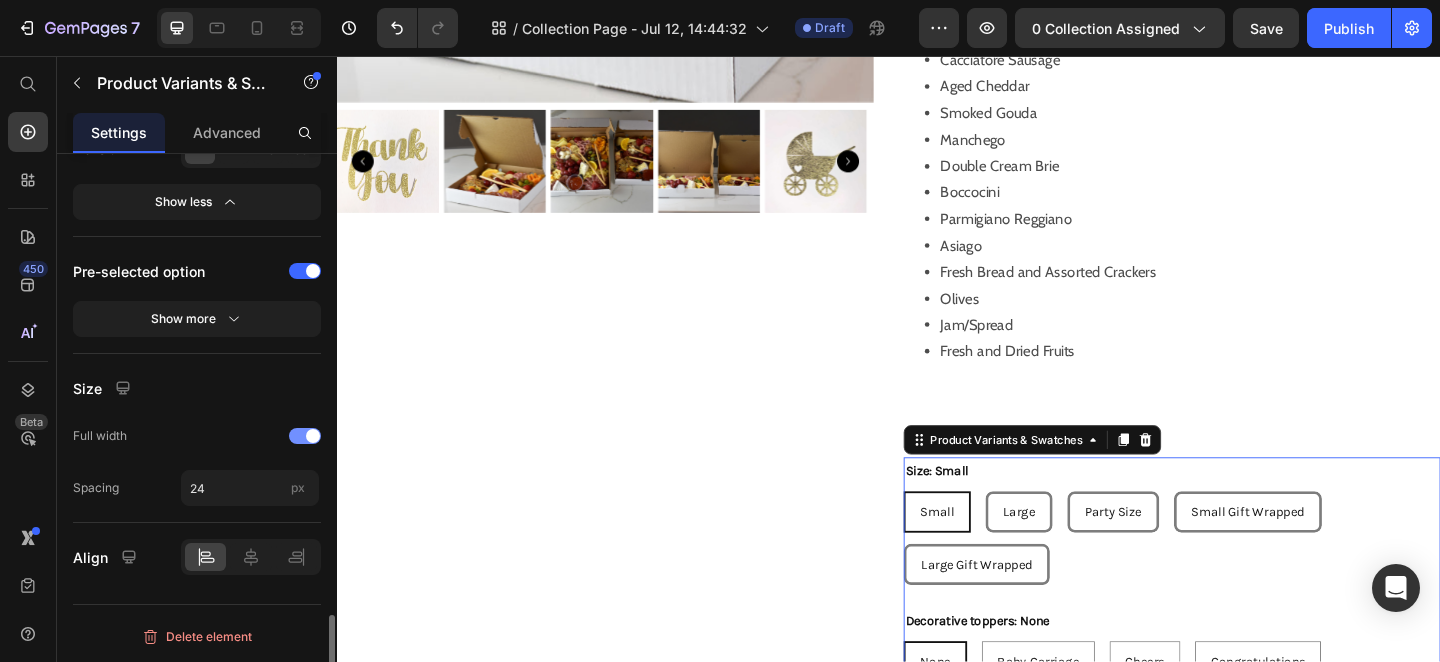 click at bounding box center [305, 436] 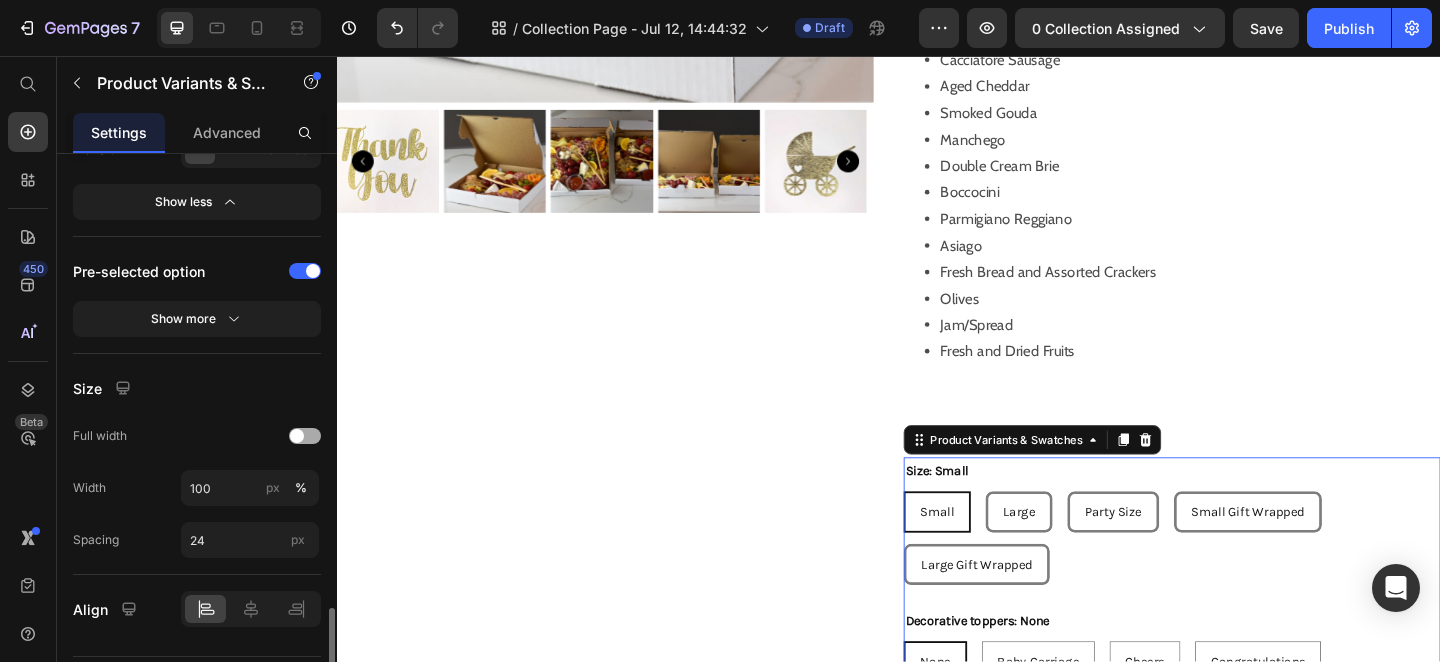 click at bounding box center (305, 436) 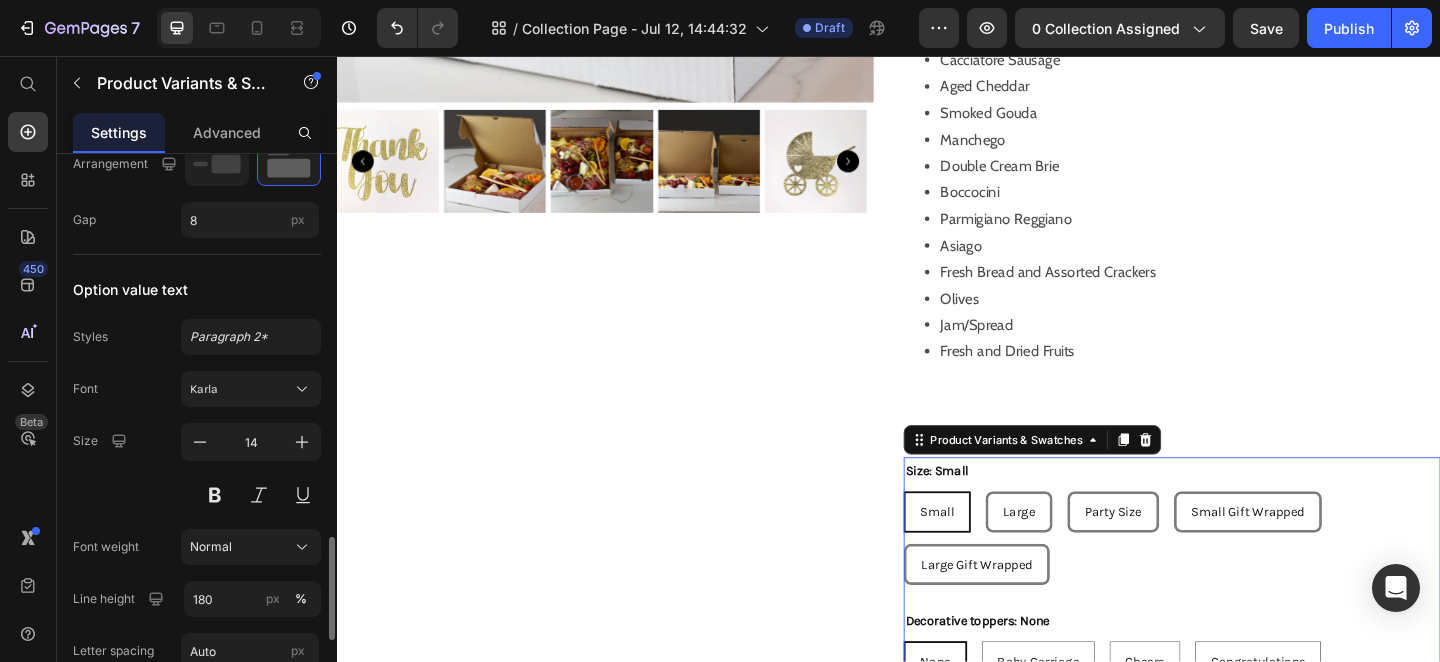 scroll, scrollTop: 1943, scrollLeft: 0, axis: vertical 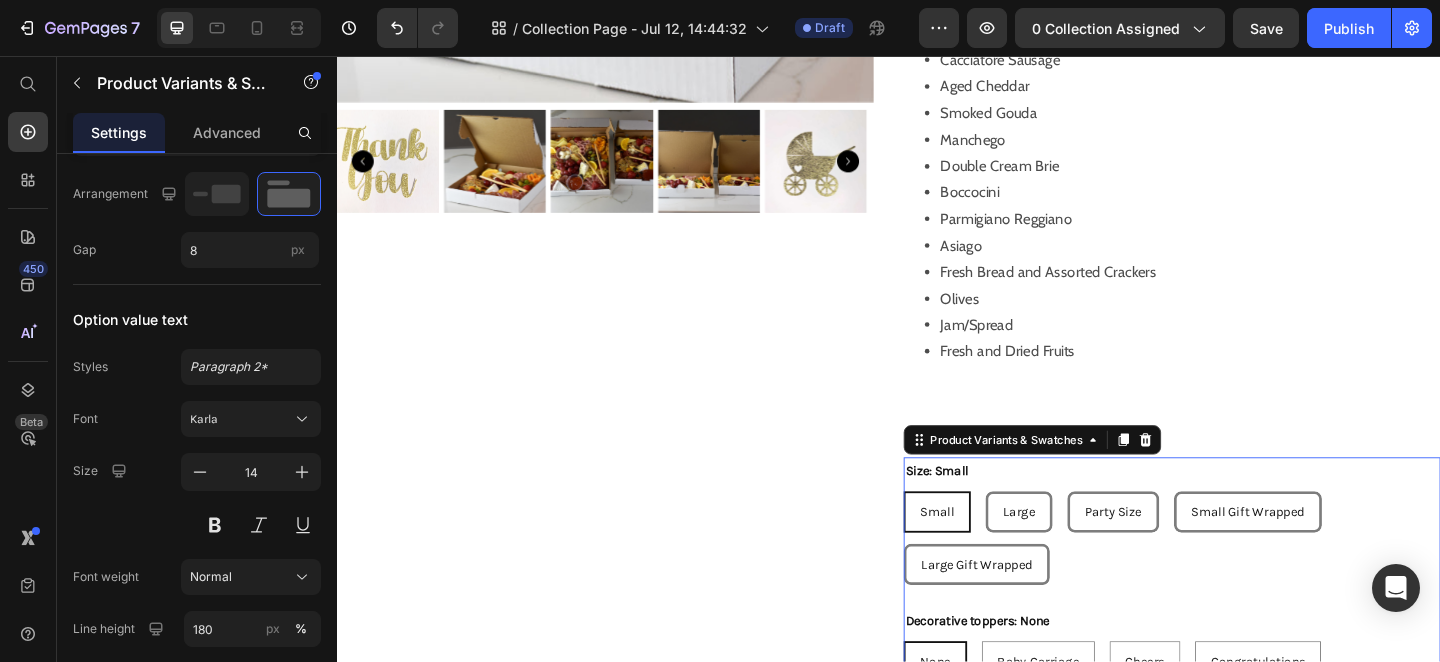 drag, startPoint x: 960, startPoint y: 475, endPoint x: 757, endPoint y: 425, distance: 209.06697 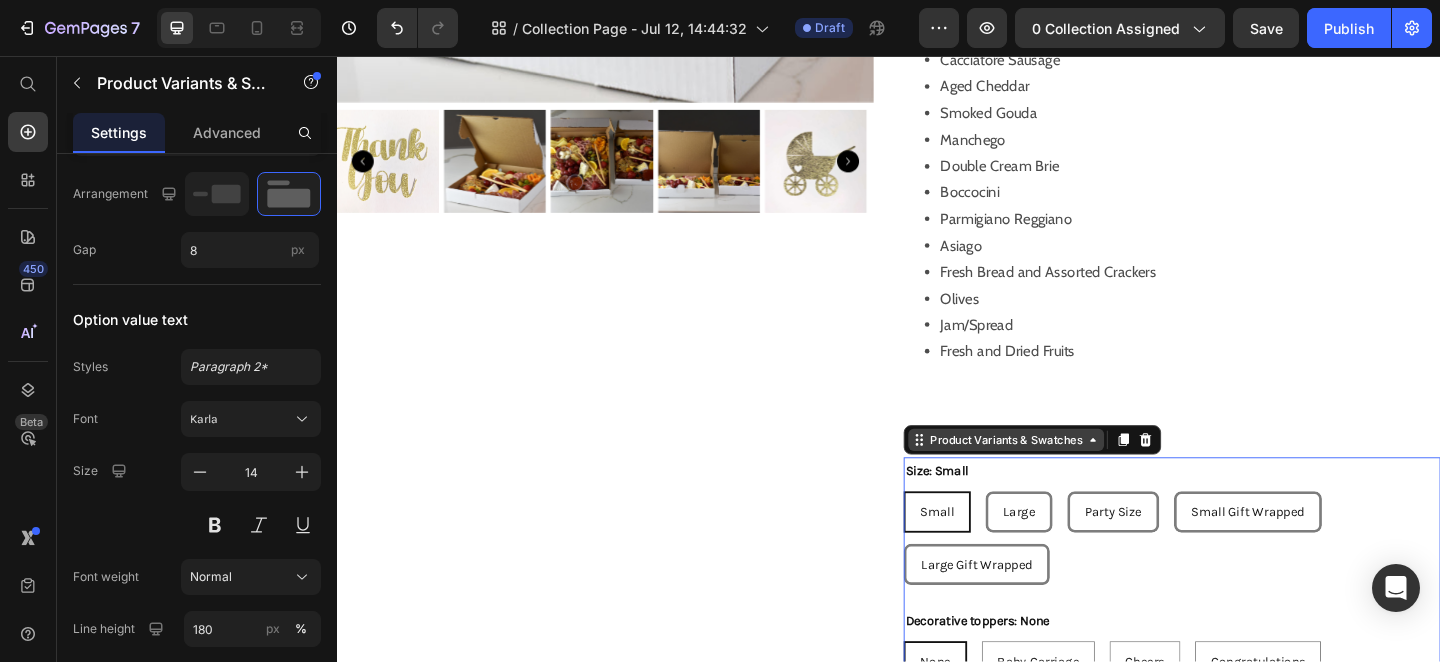 drag, startPoint x: 959, startPoint y: 472, endPoint x: 1005, endPoint y: 475, distance: 46.09772 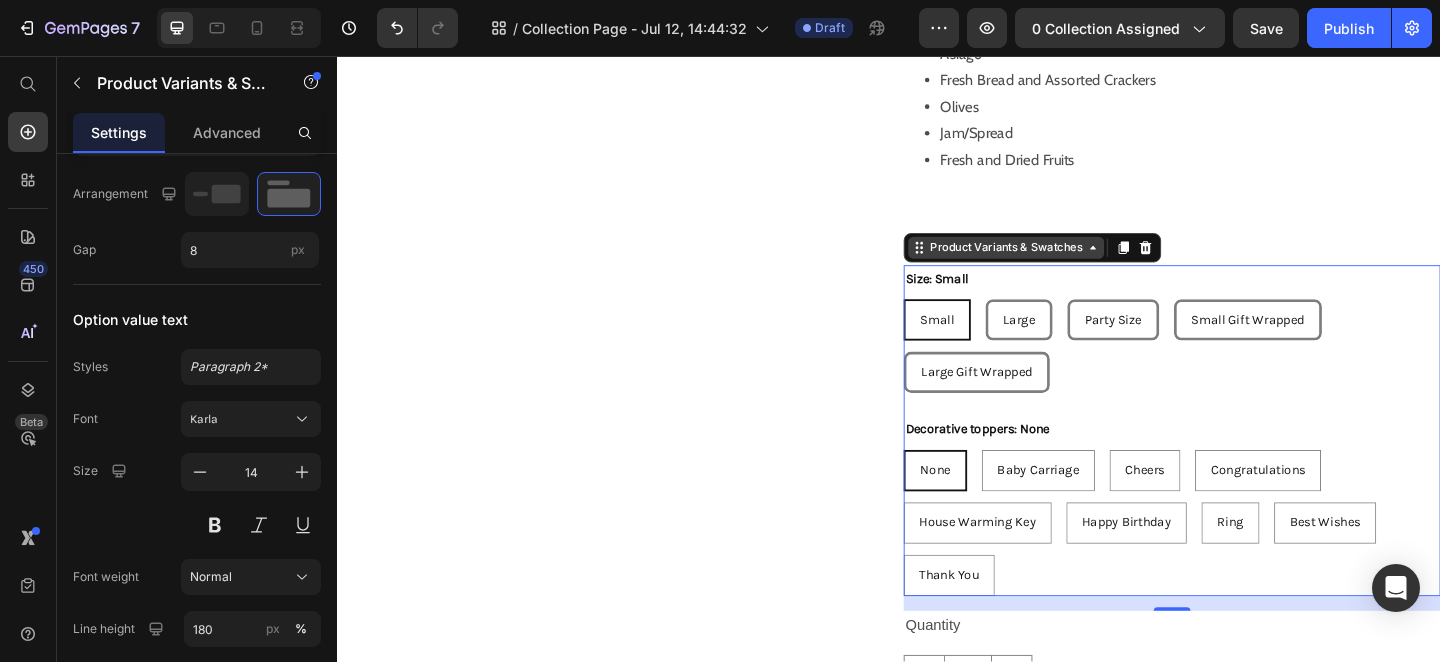 scroll, scrollTop: 1449, scrollLeft: 0, axis: vertical 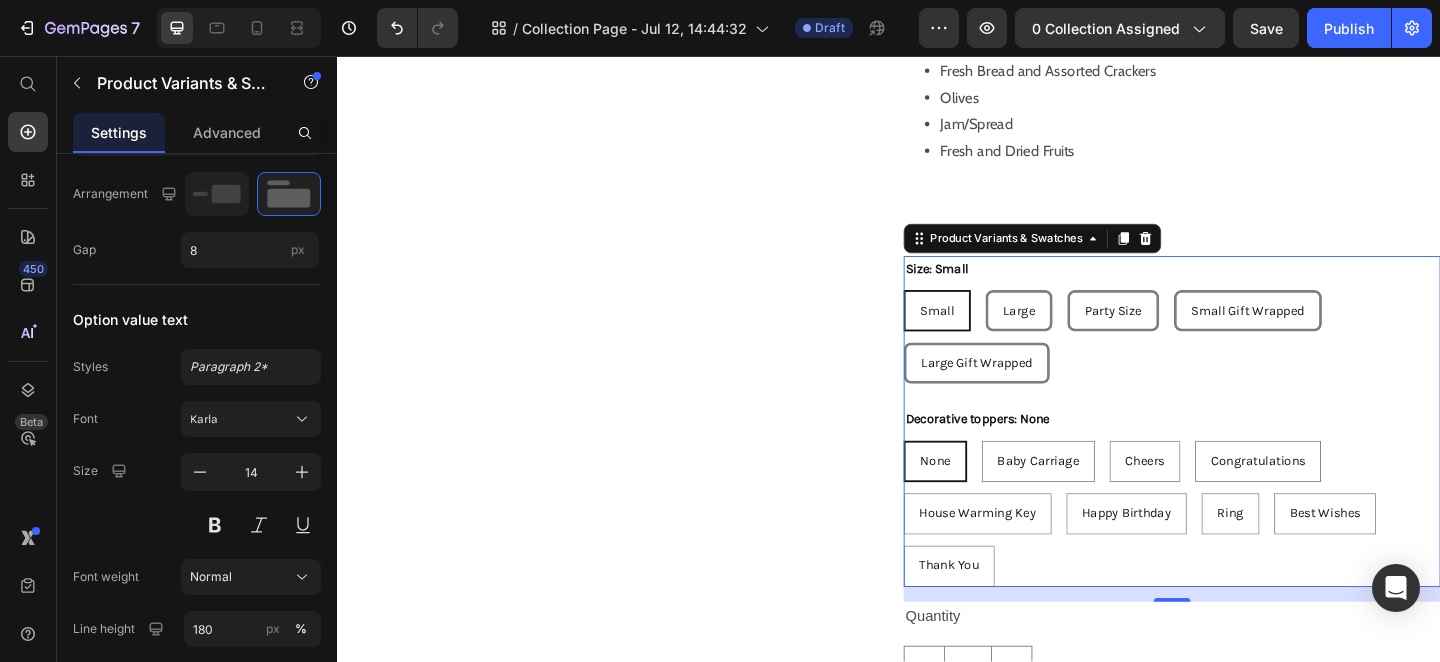 click on "Decorative toppers: None None None None Baby Carriage Baby Carriage Baby Carriage Cheers Cheers Cheers Congratulations Congratulations Congratulations House Warming Key House Warming Key House Warming Key Happy Birthday Happy Birthday Happy Birthday Ring Ring Ring Best Wishes Best Wishes Best Wishes Thank You Thank You Thank You" at bounding box center [1245, 535] 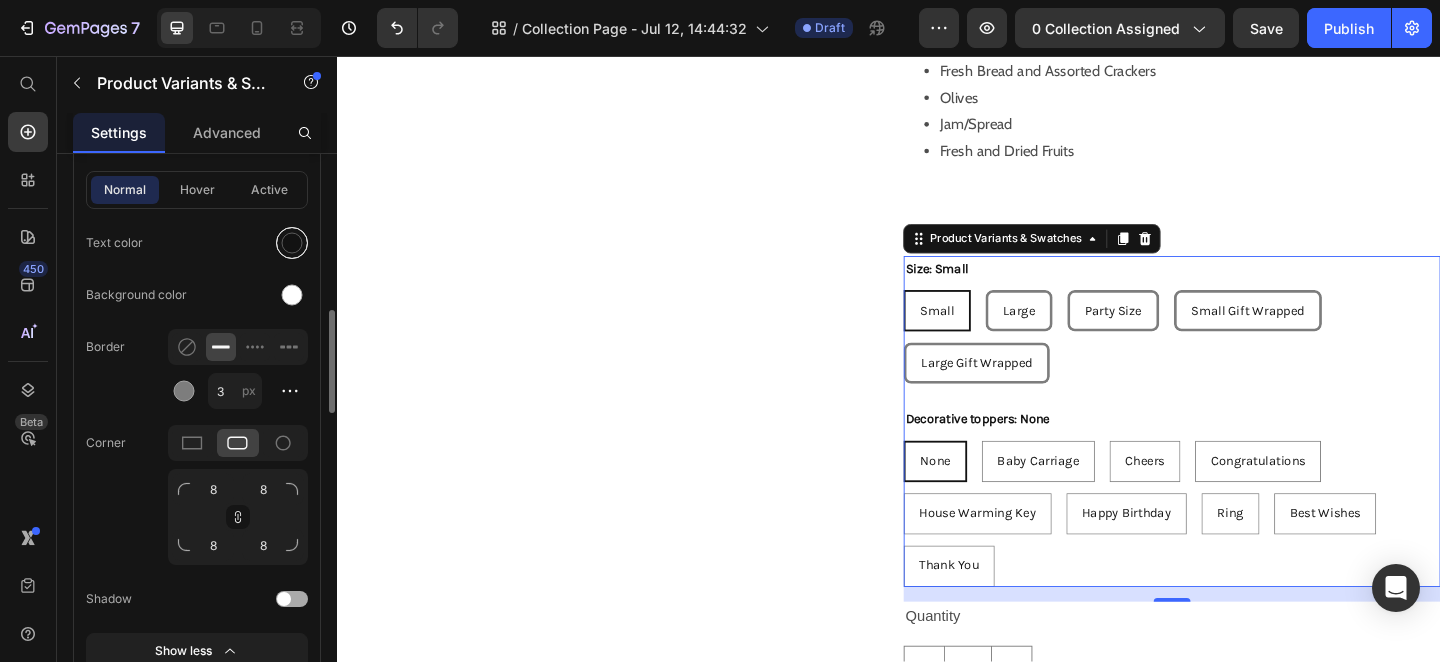 scroll, scrollTop: 718, scrollLeft: 0, axis: vertical 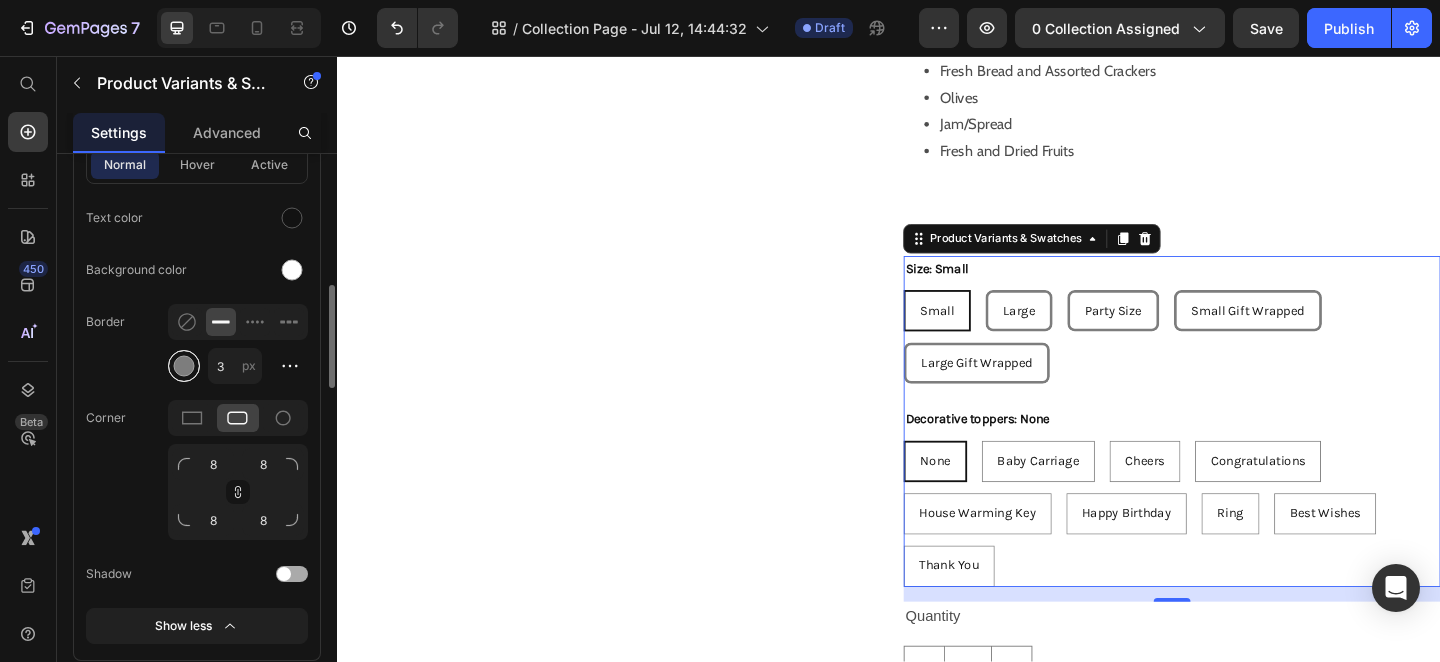 click at bounding box center (184, 366) 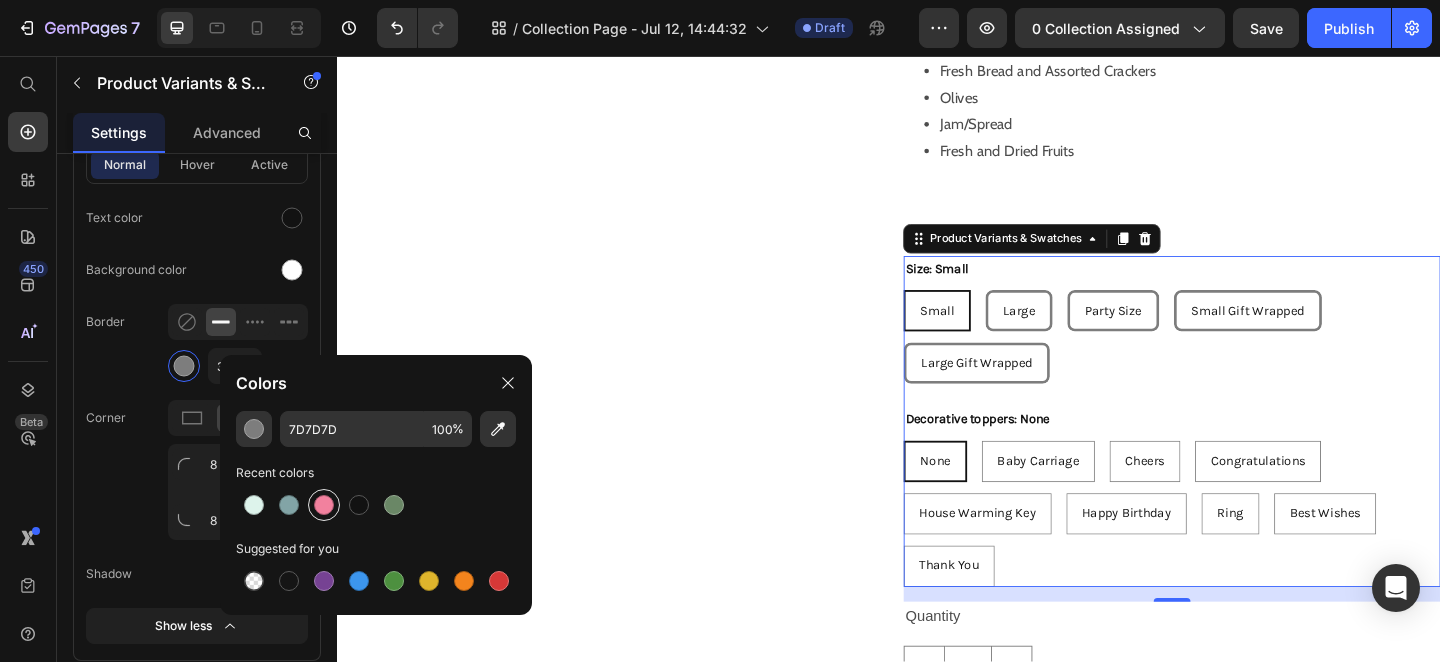 click at bounding box center [324, 505] 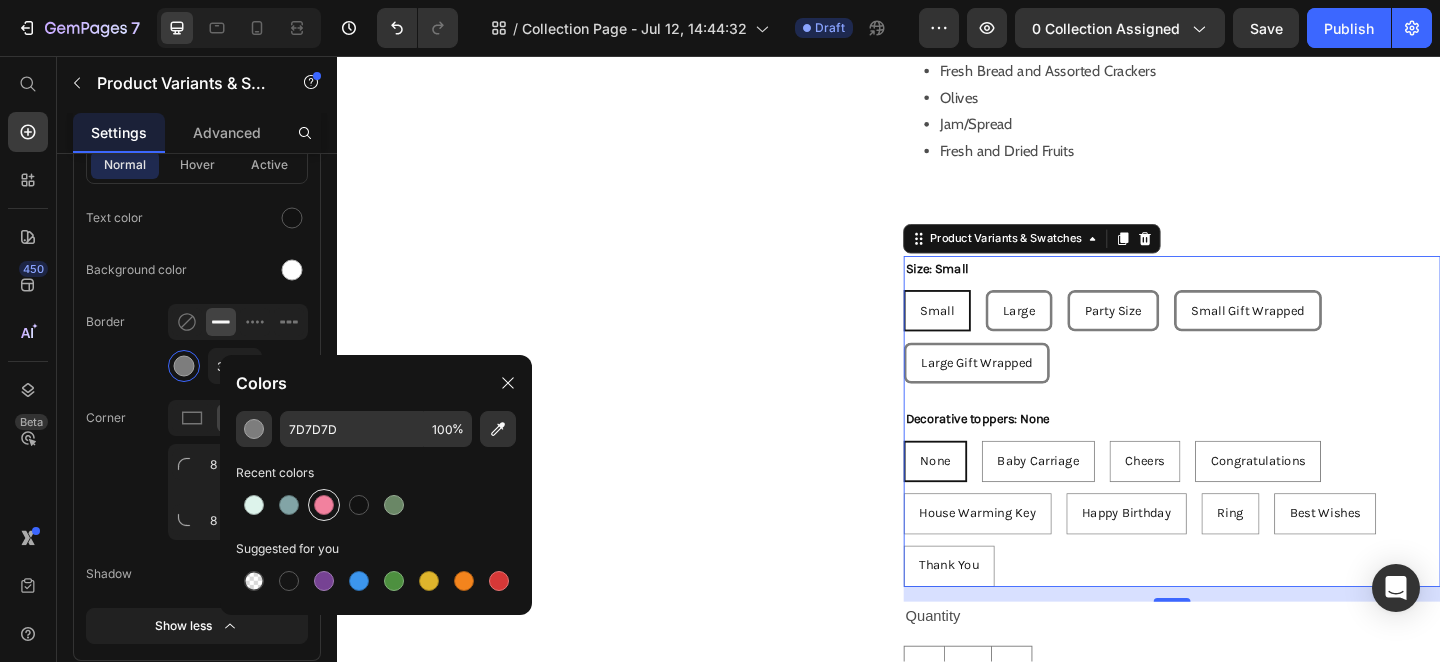 type on "F2819E" 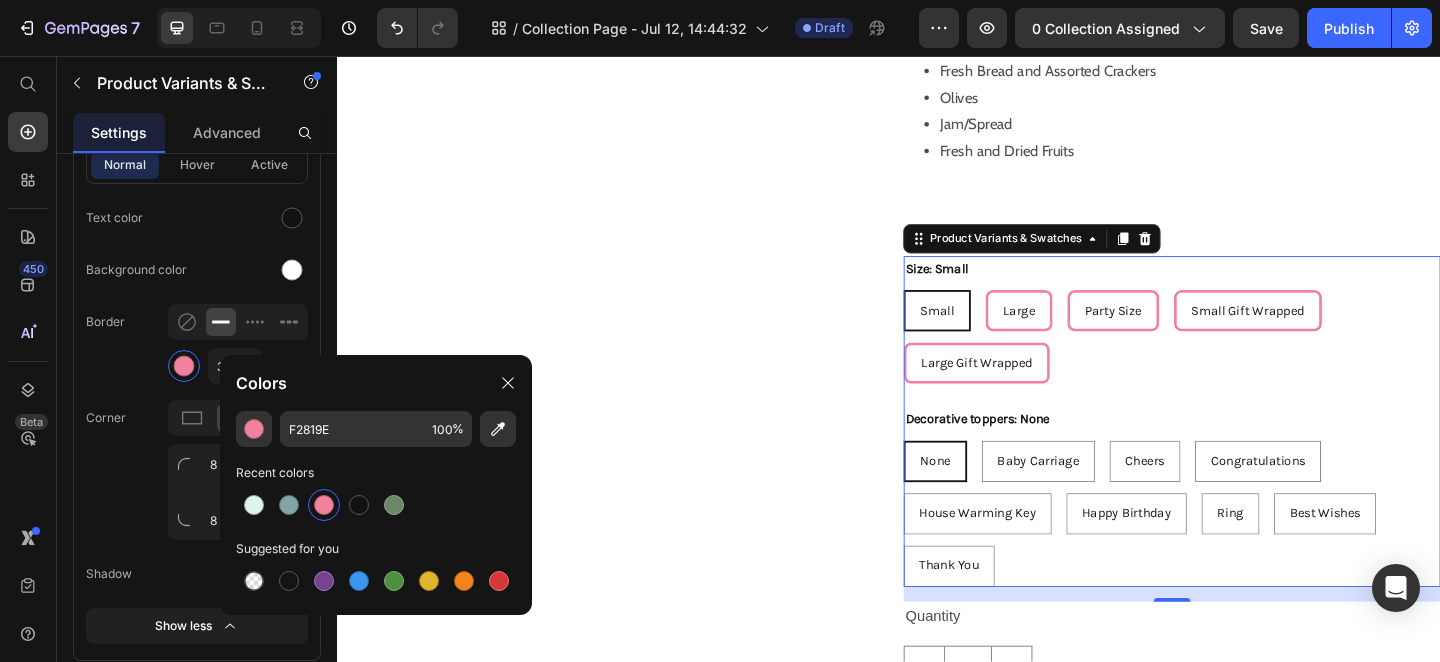 click on "None None None Baby Carriage Baby Carriage Baby Carriage Cheers Cheers Cheers Congratulations Congratulations Congratulations House Warming Key House Warming Key House Warming Key Happy Birthday Happy Birthday Happy Birthday Ring Ring Ring Best Wishes Best Wishes Best Wishes Thank You Thank You Thank You" at bounding box center [1245, 554] 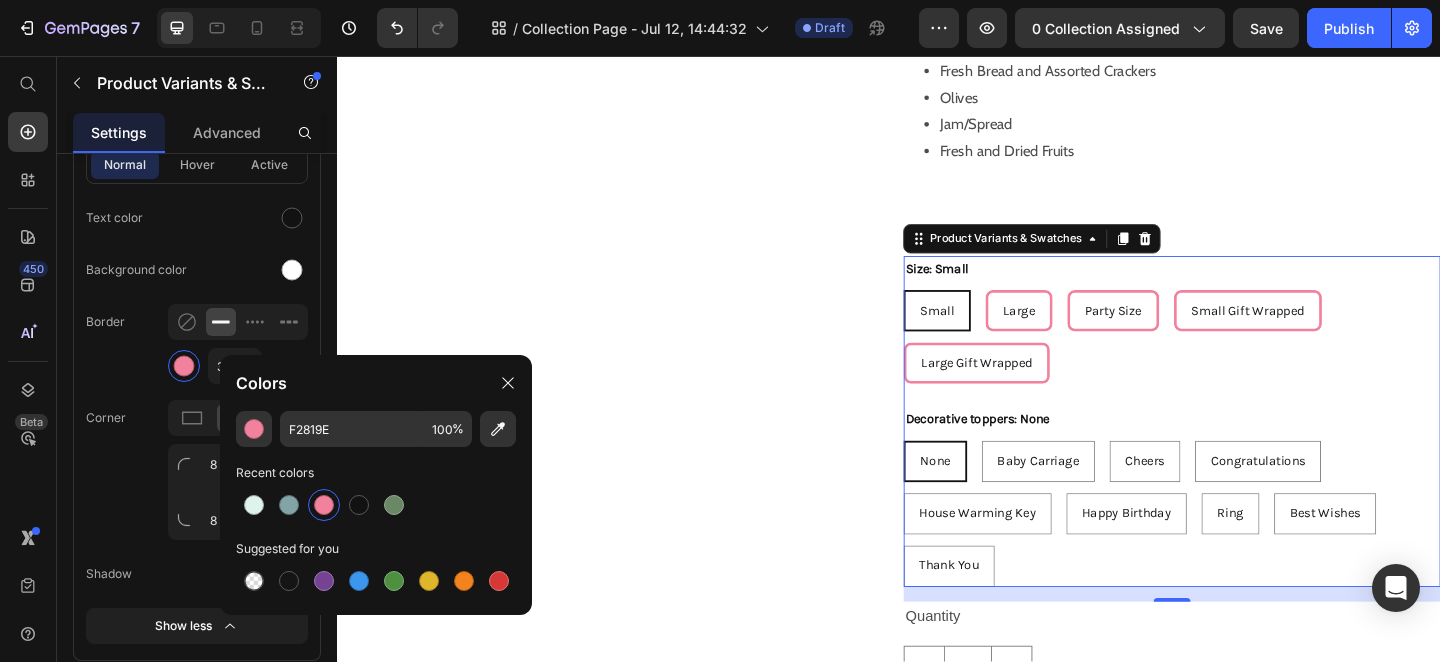 click on "Size: Small Small Small Small Large Large Large Party Size Party Size Party Size Small Gift Wrapped Small Gift Wrapped Small Gift Wrapped Large Gift Wrapped Large Gift Wrapped Large Gift Wrapped Decorative toppers: None None None None Baby Carriage Baby Carriage Baby Carriage Cheers Cheers Cheers Congratulations Congratulations Congratulations House Warming Key House Warming Key House Warming Key Happy Birthday Happy Birthday Happy Birthday Ring Ring Ring Best Wishes Best Wishes Best Wishes Thank You Thank You Thank You" at bounding box center [1245, 453] 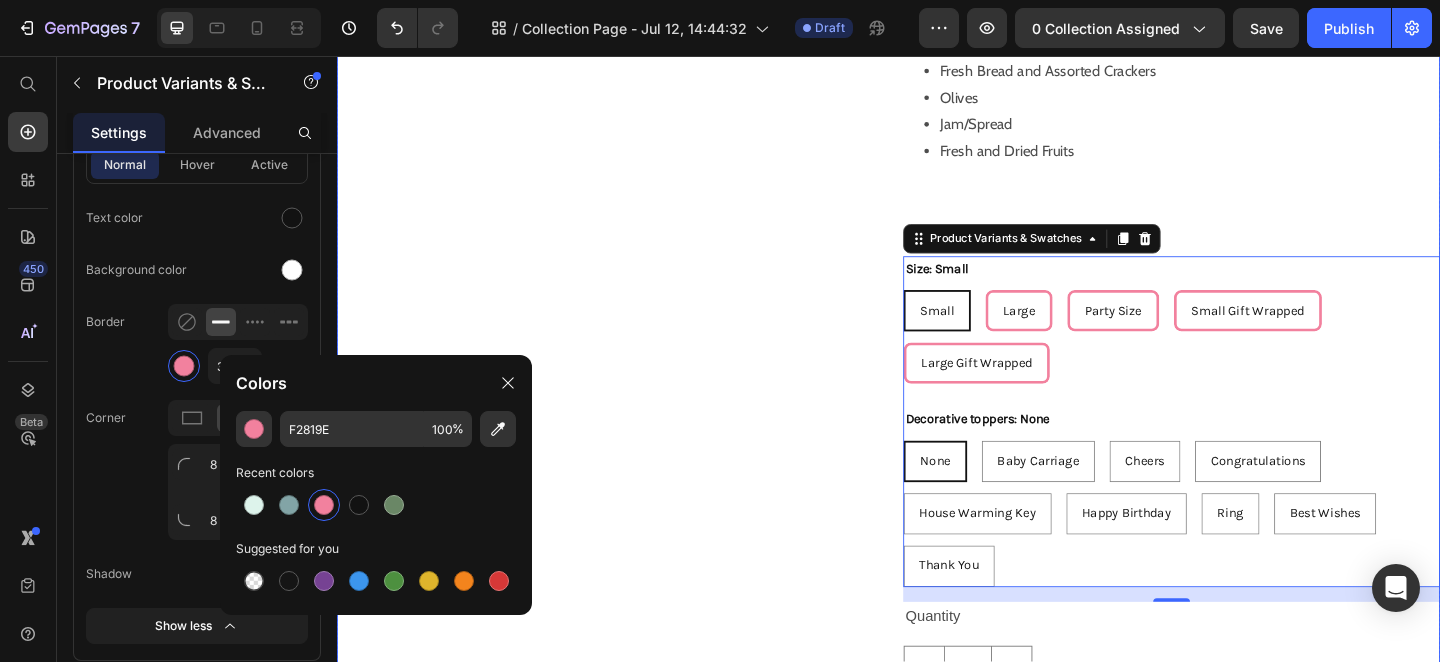 click on "Product Images" at bounding box center [629, 93] 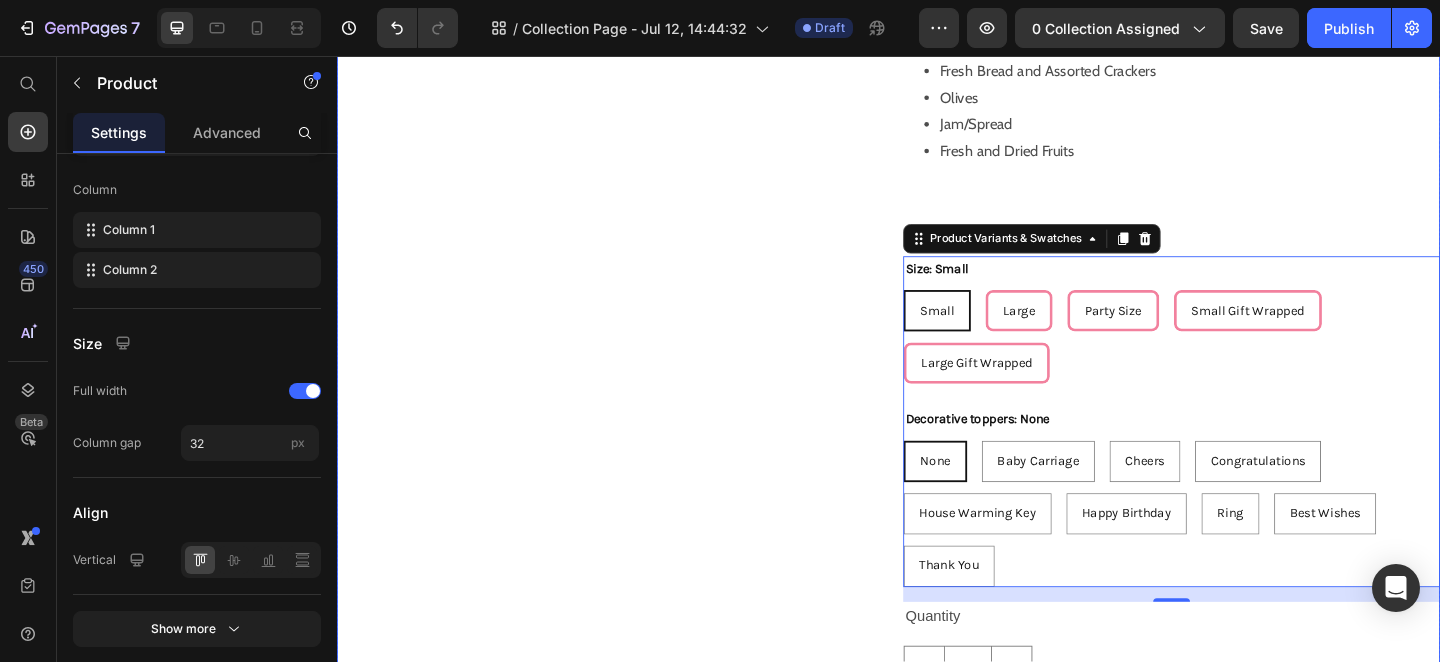 scroll, scrollTop: 0, scrollLeft: 0, axis: both 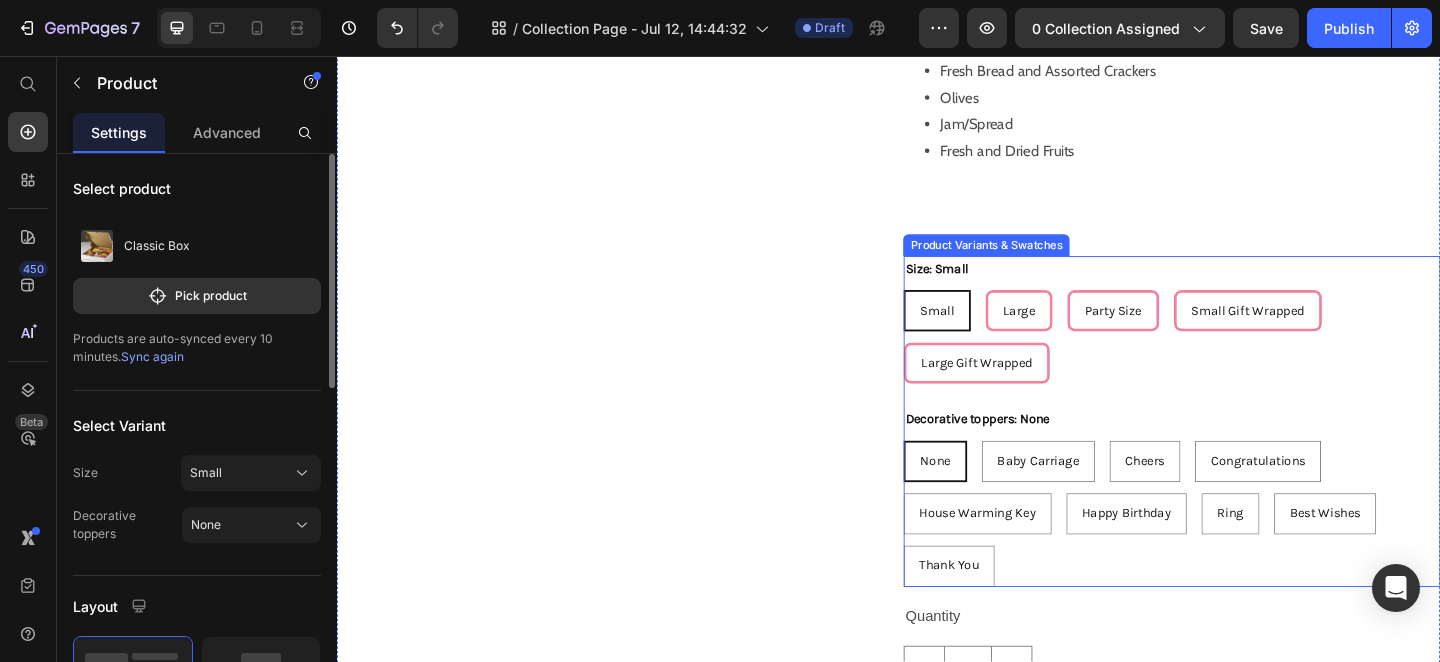 click on "Baby Carriage" at bounding box center [1099, 497] 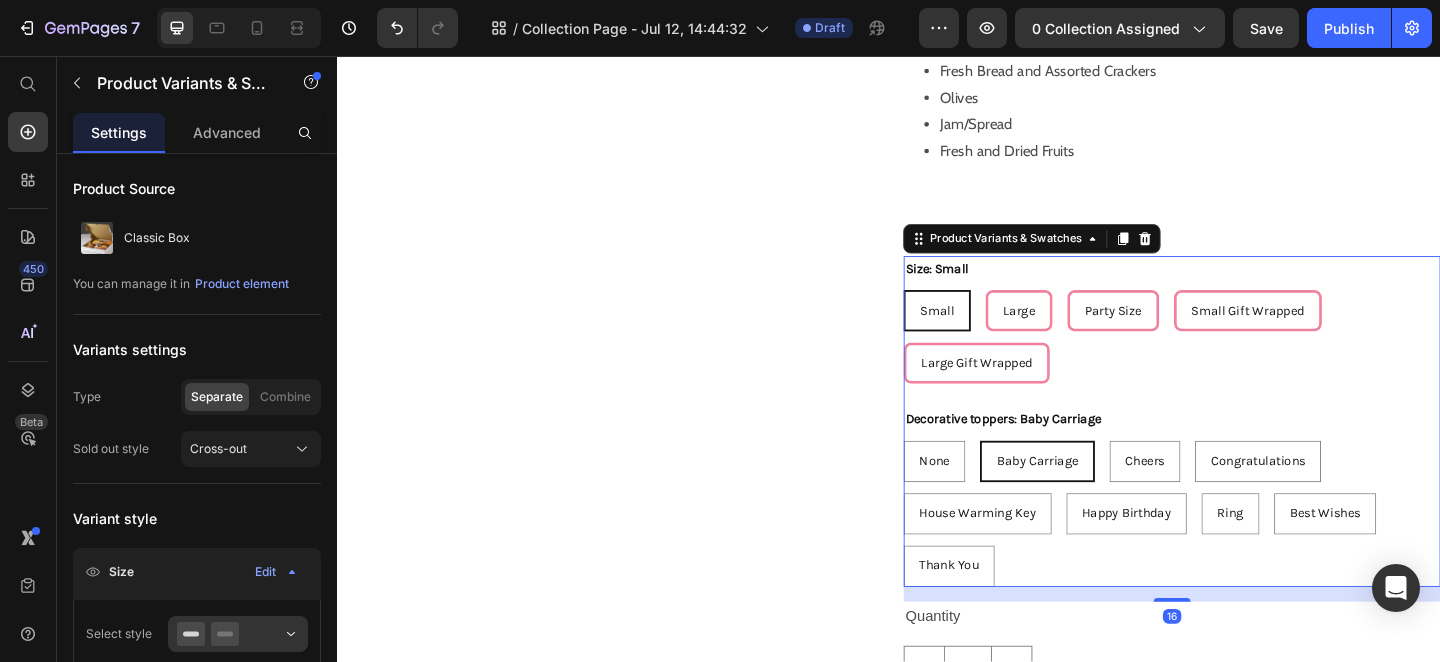 click on "Decorative toppers: Baby Carriage None None None Baby Carriage Baby Carriage Baby Carriage Cheers Cheers Cheers Congratulations Congratulations Congratulations House Warming Key House Warming Key House Warming Key Happy Birthday Happy Birthday Happy Birthday Ring Ring Ring Best Wishes Best Wishes Best Wishes Thank You Thank You Thank You" at bounding box center [1245, 535] 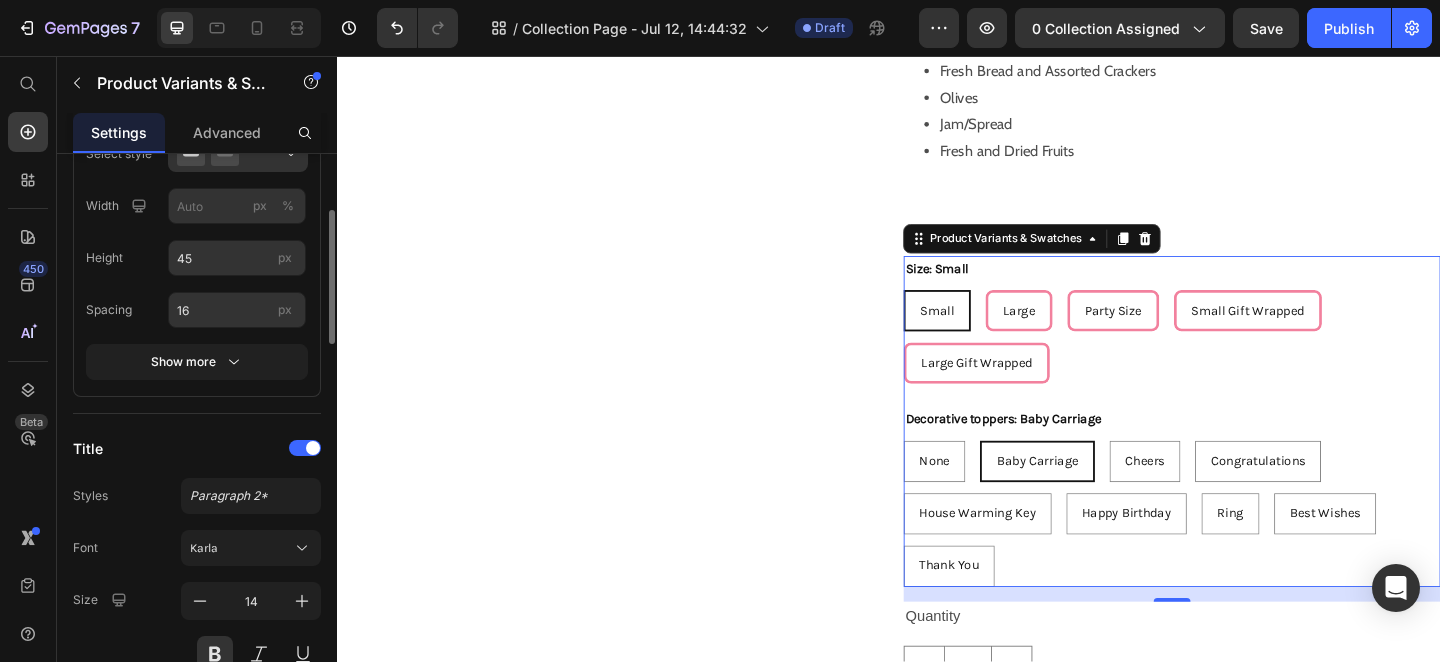 scroll, scrollTop: 851, scrollLeft: 0, axis: vertical 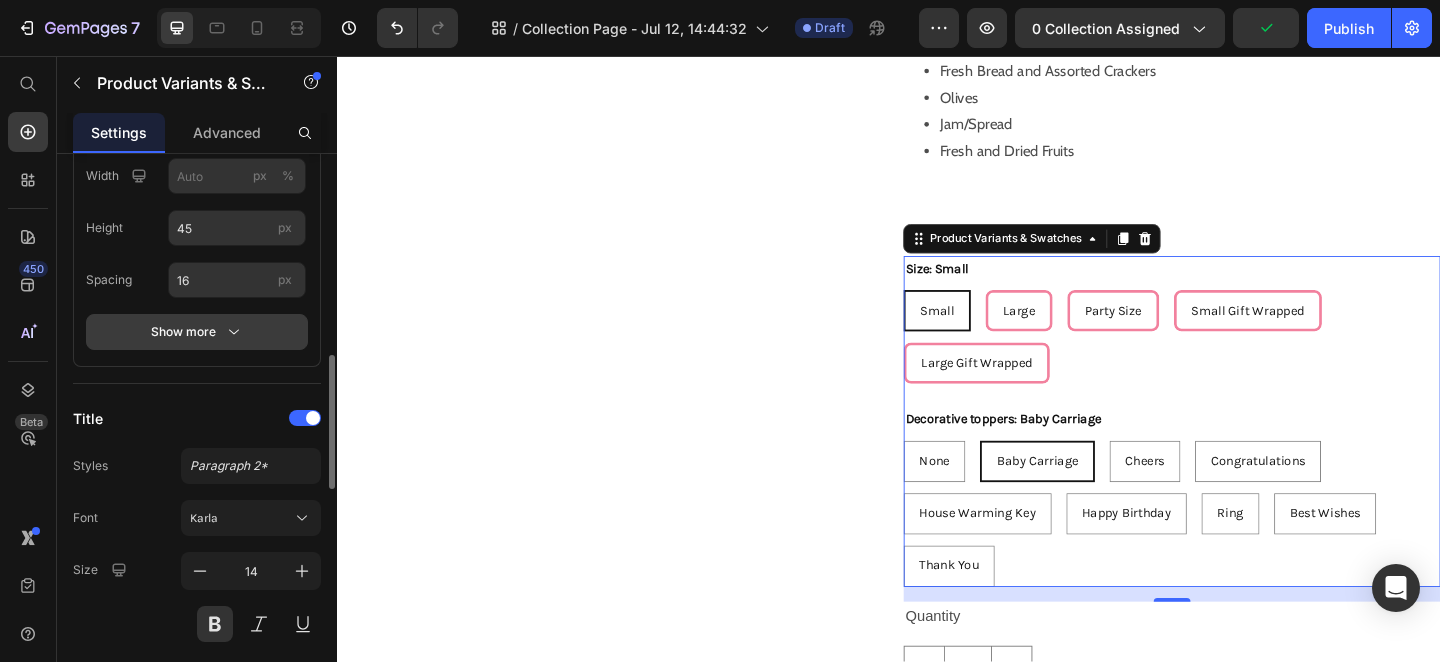 click on "Show more" at bounding box center [197, 332] 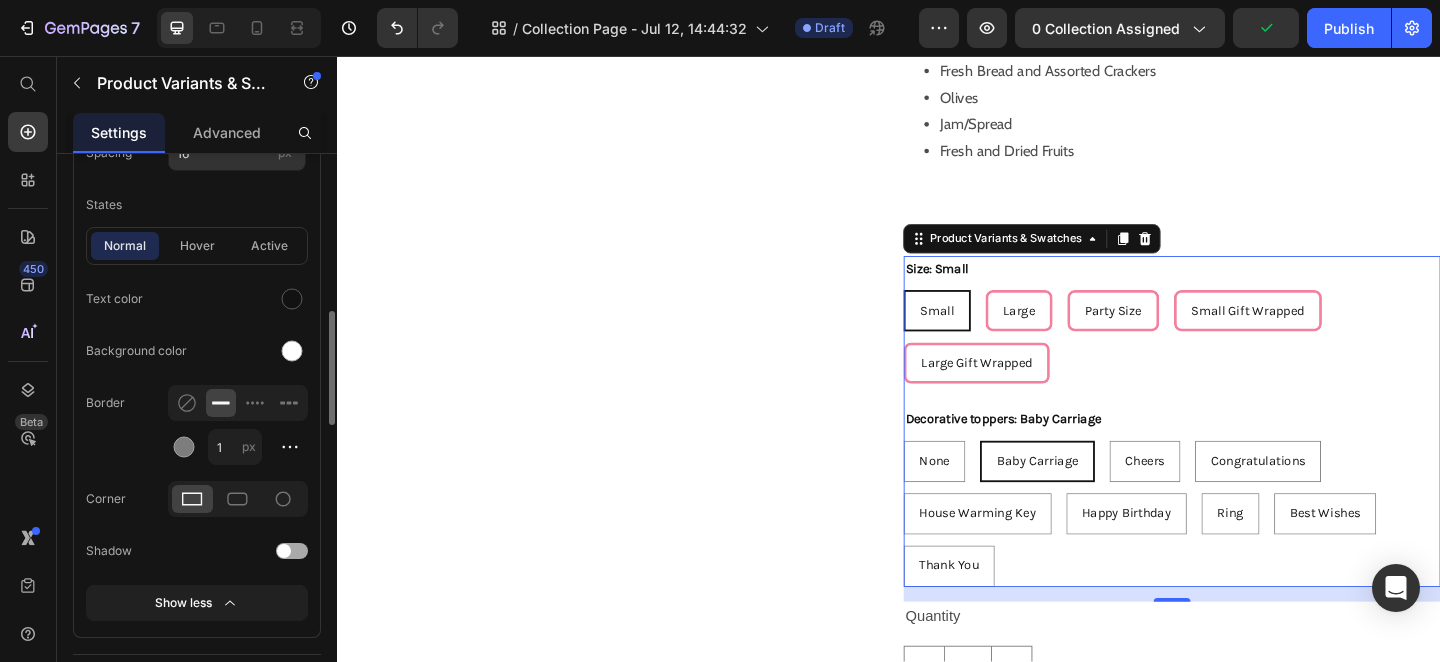 scroll, scrollTop: 1011, scrollLeft: 0, axis: vertical 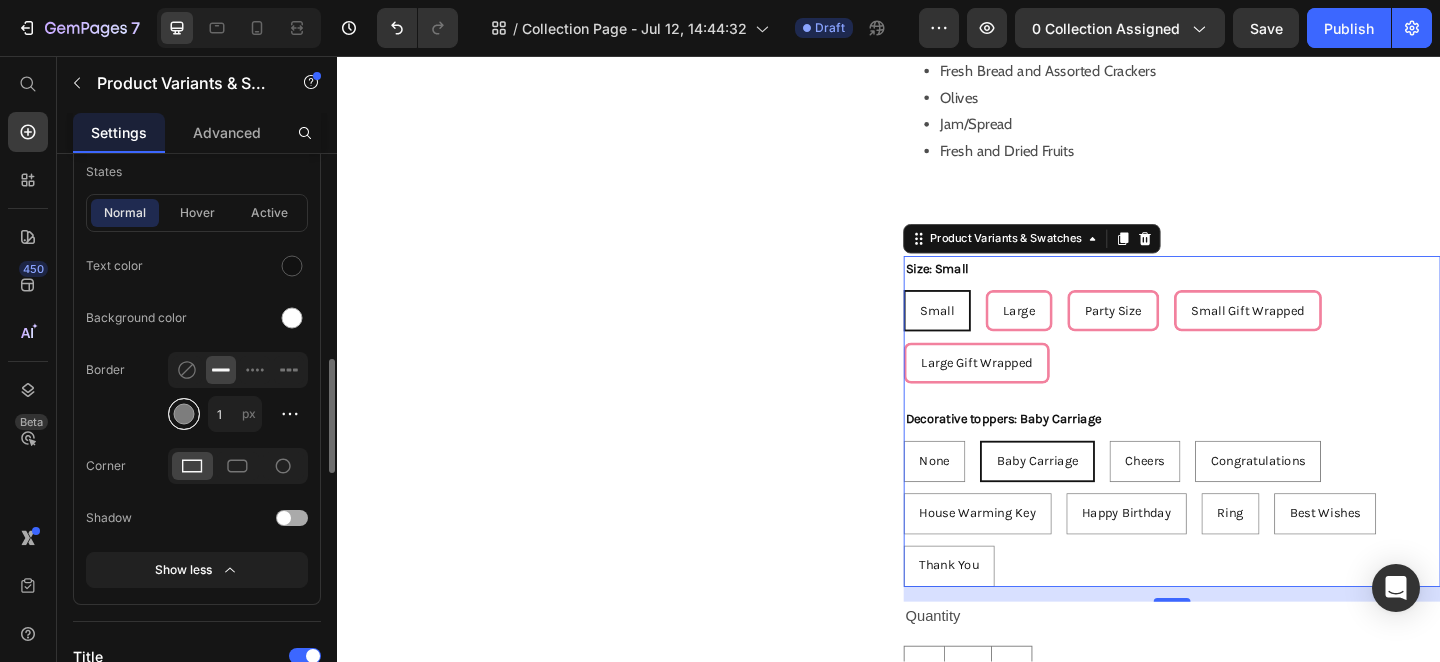 click at bounding box center [184, 414] 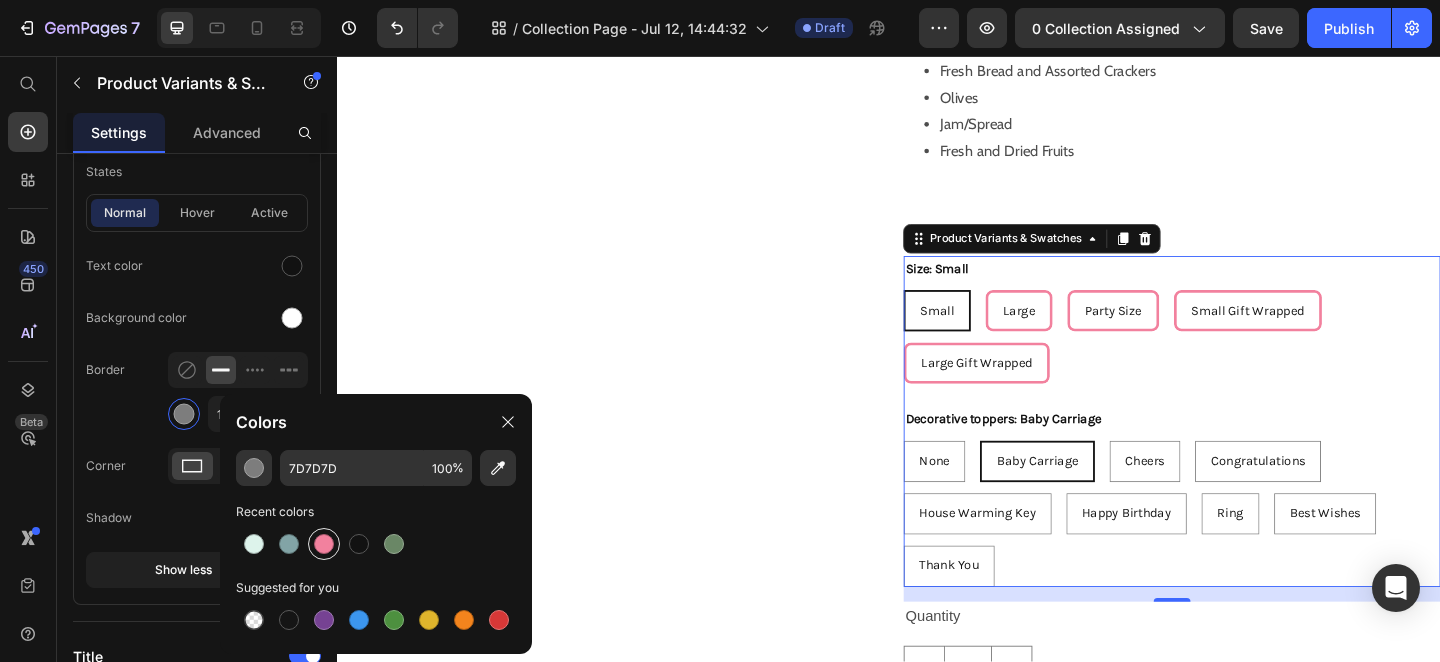 click at bounding box center (324, 544) 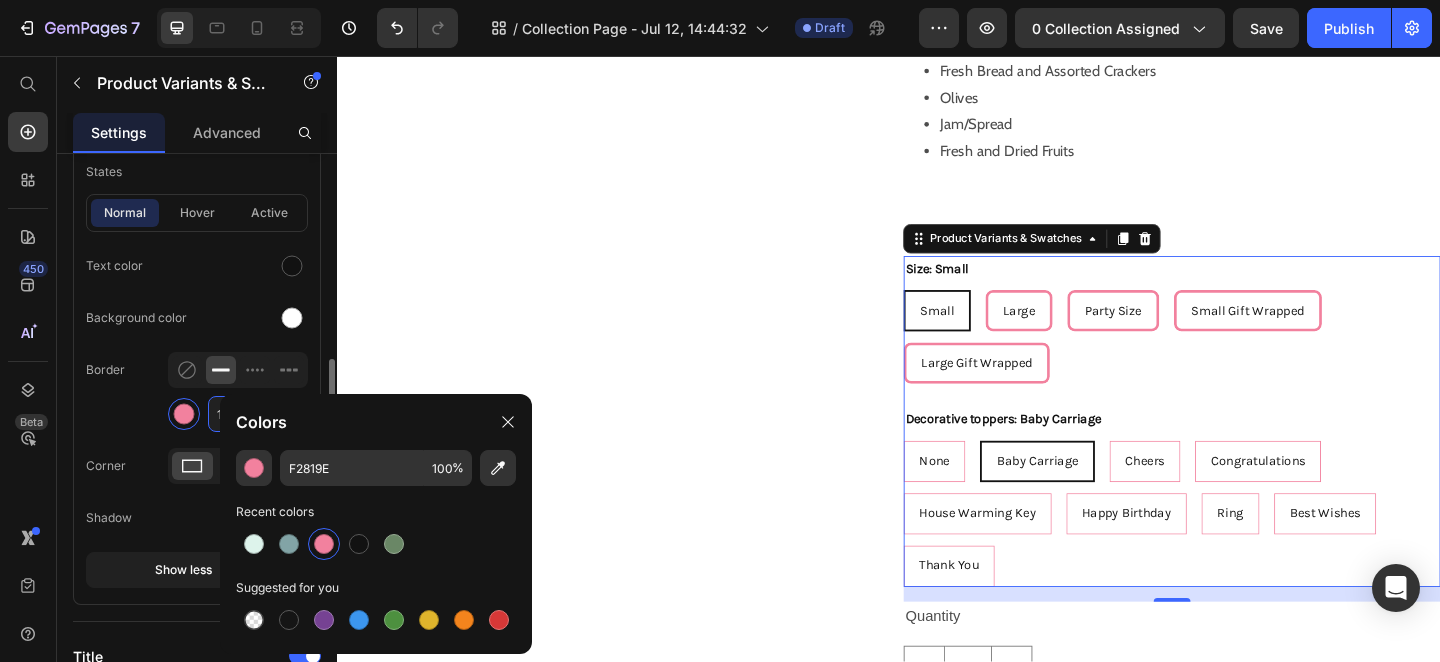 click on "1" at bounding box center [235, 414] 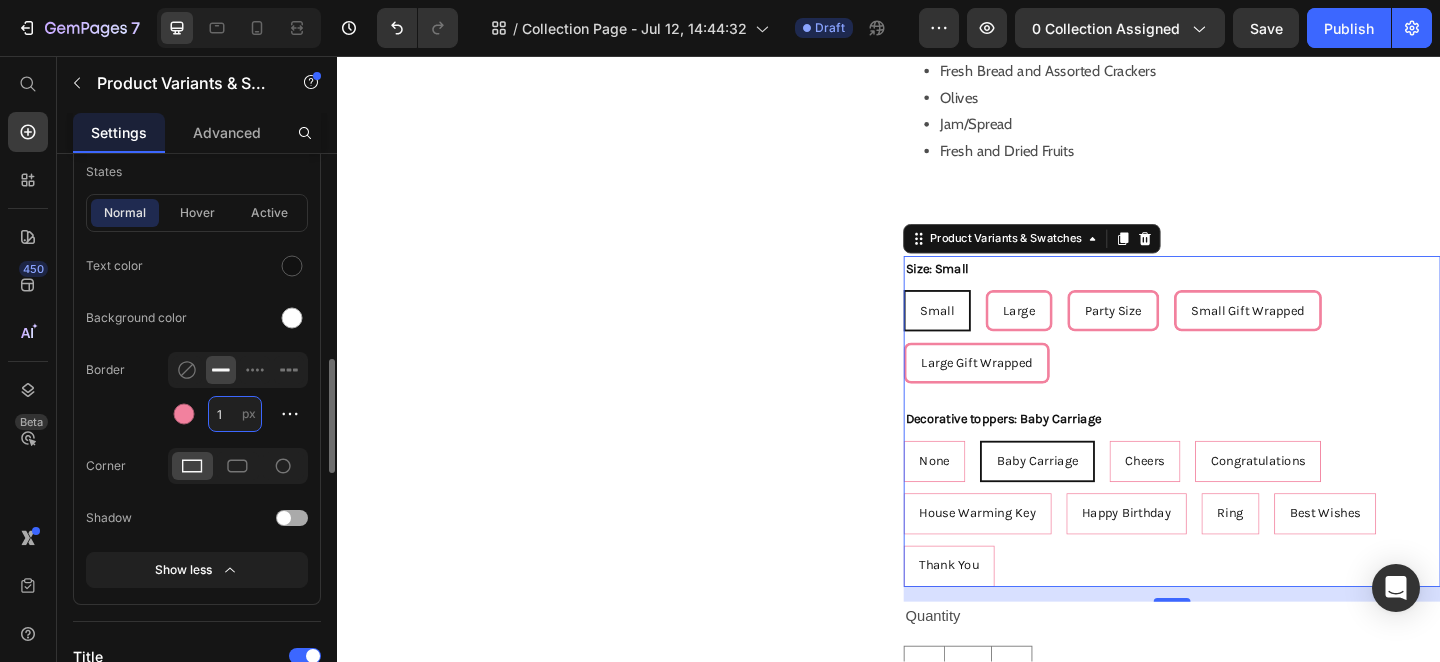 click on "1" at bounding box center [235, 414] 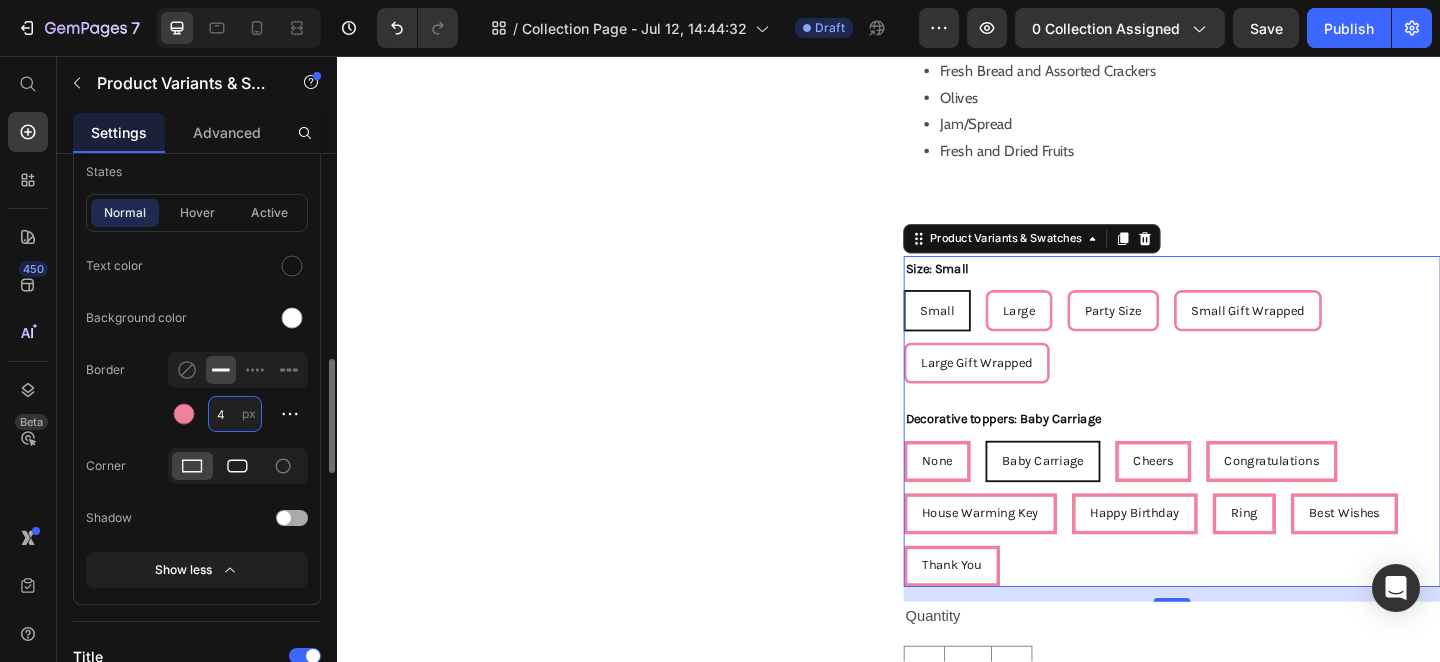 type on "4" 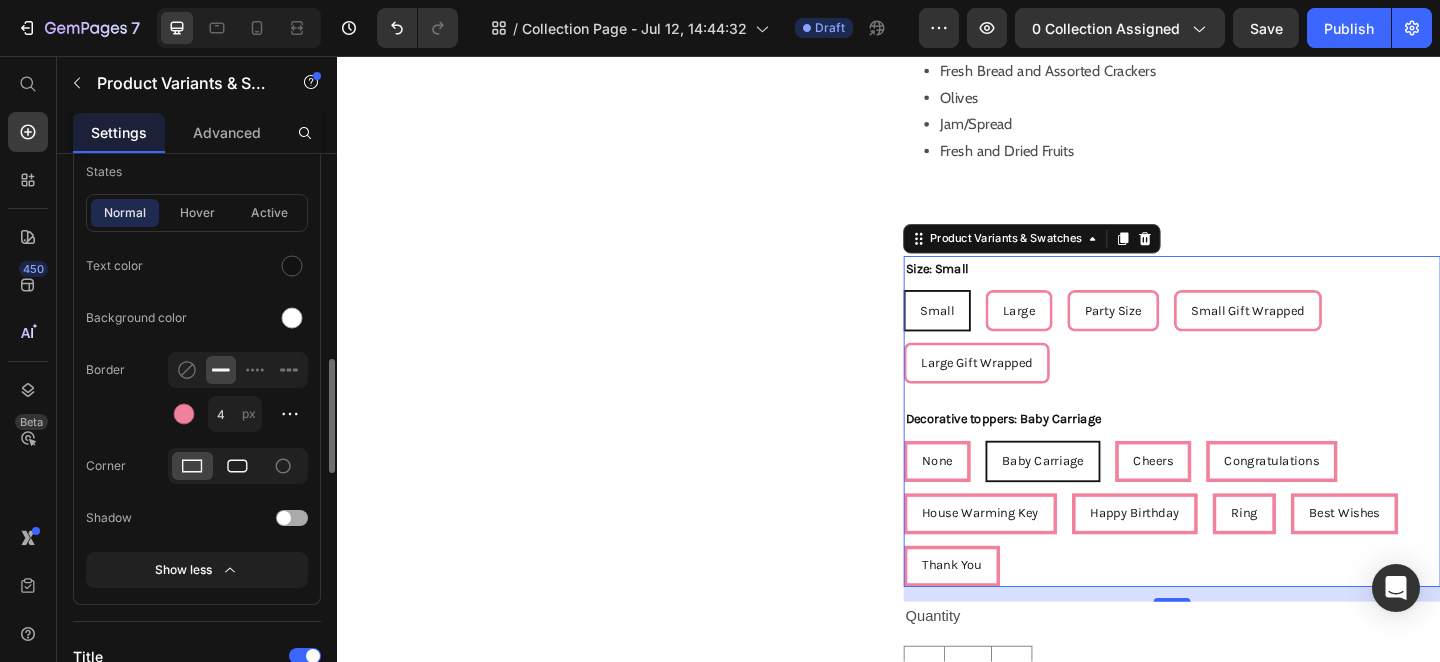 click 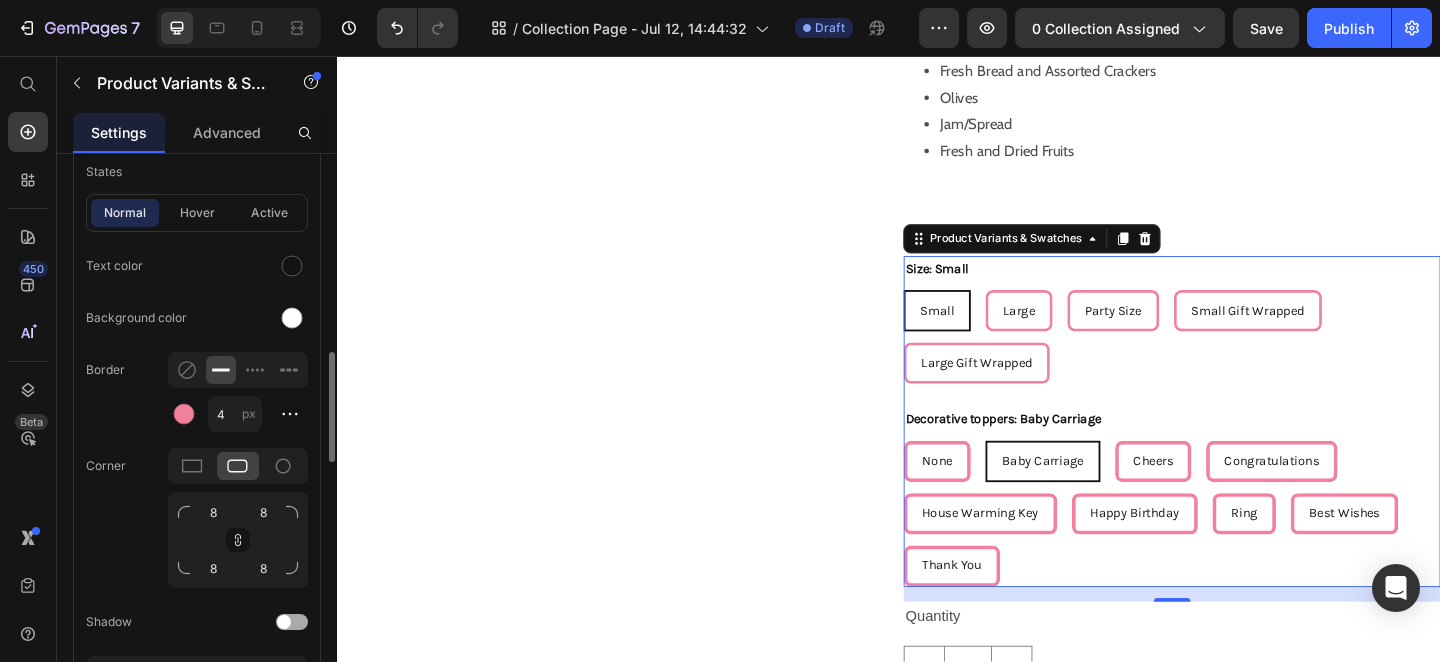 click on "Border 4 px" at bounding box center (197, 392) 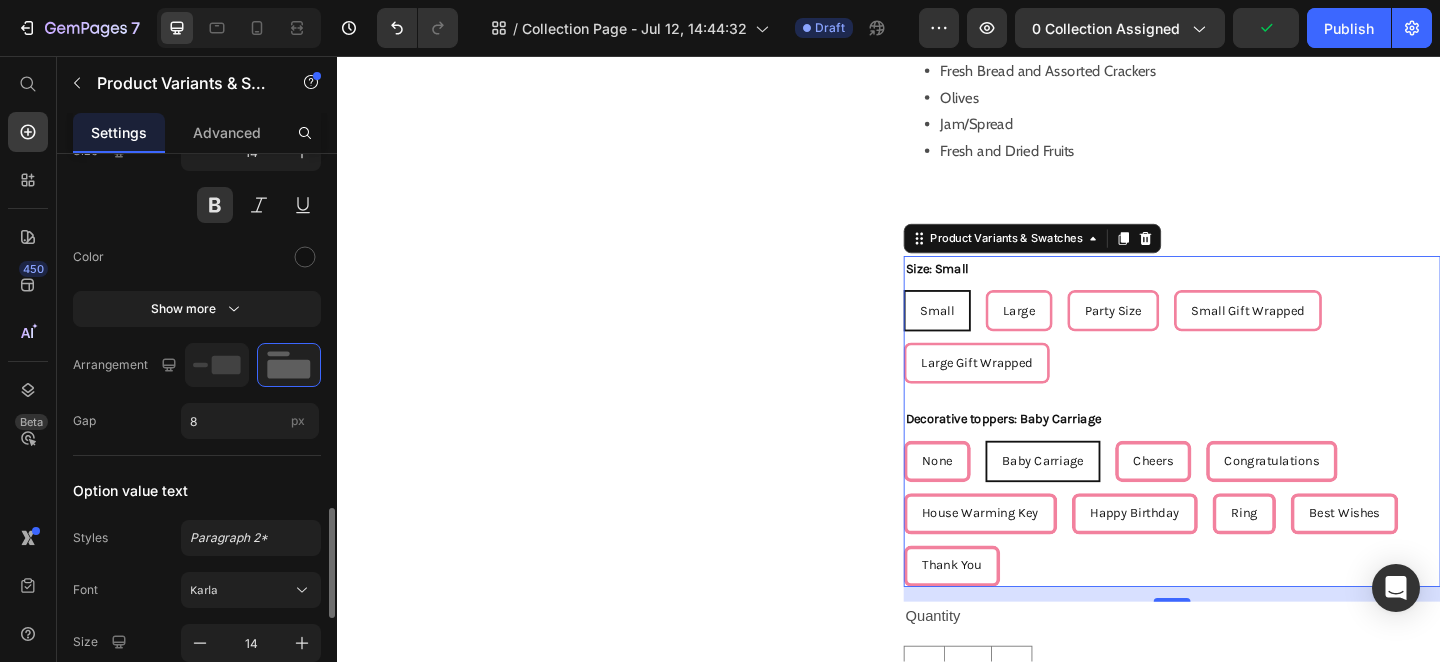 scroll, scrollTop: 1779, scrollLeft: 0, axis: vertical 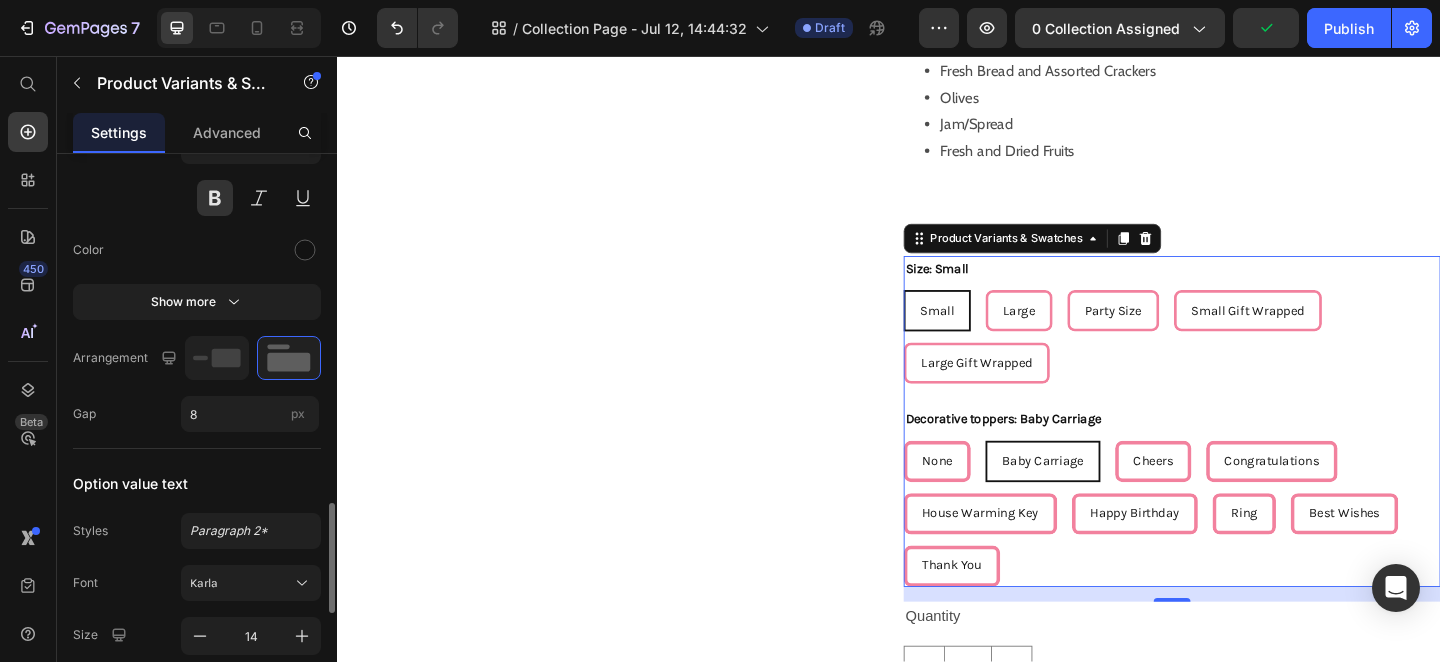 click on "Font Karla Size 14 Color Show more" at bounding box center (197, 197) 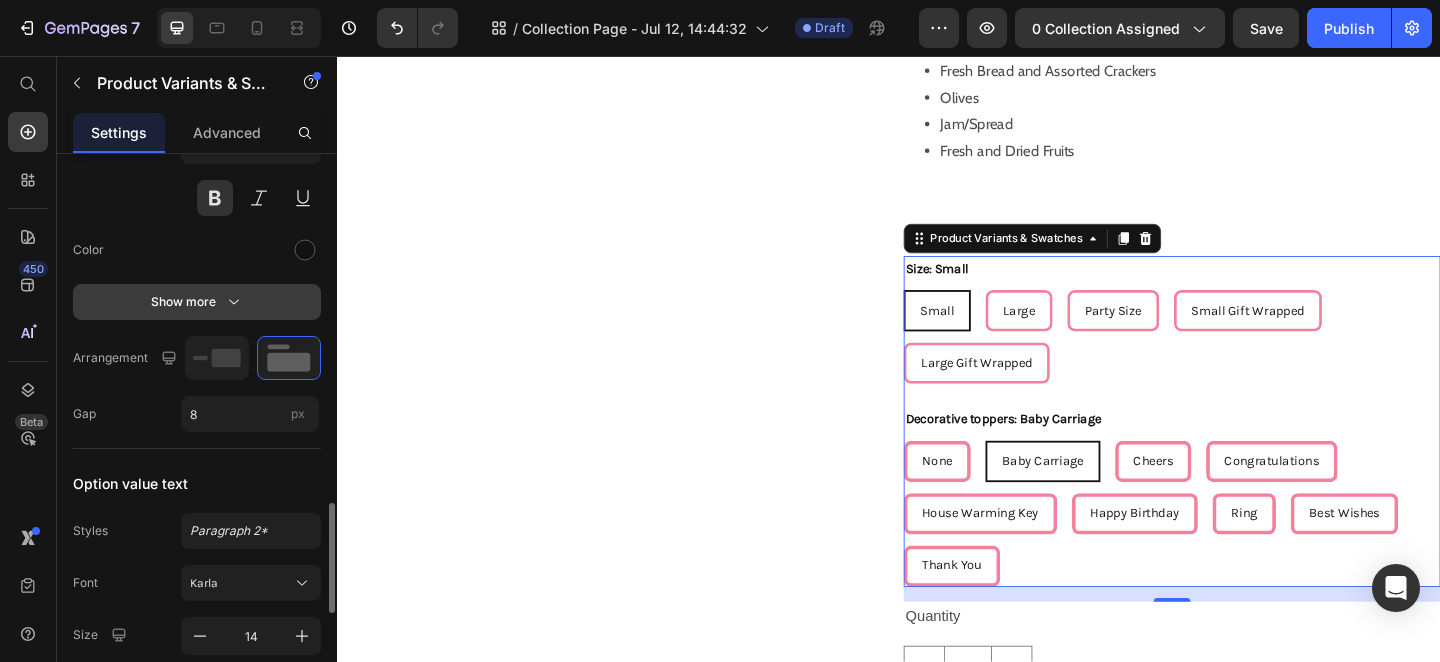 click on "Show more" at bounding box center [197, 302] 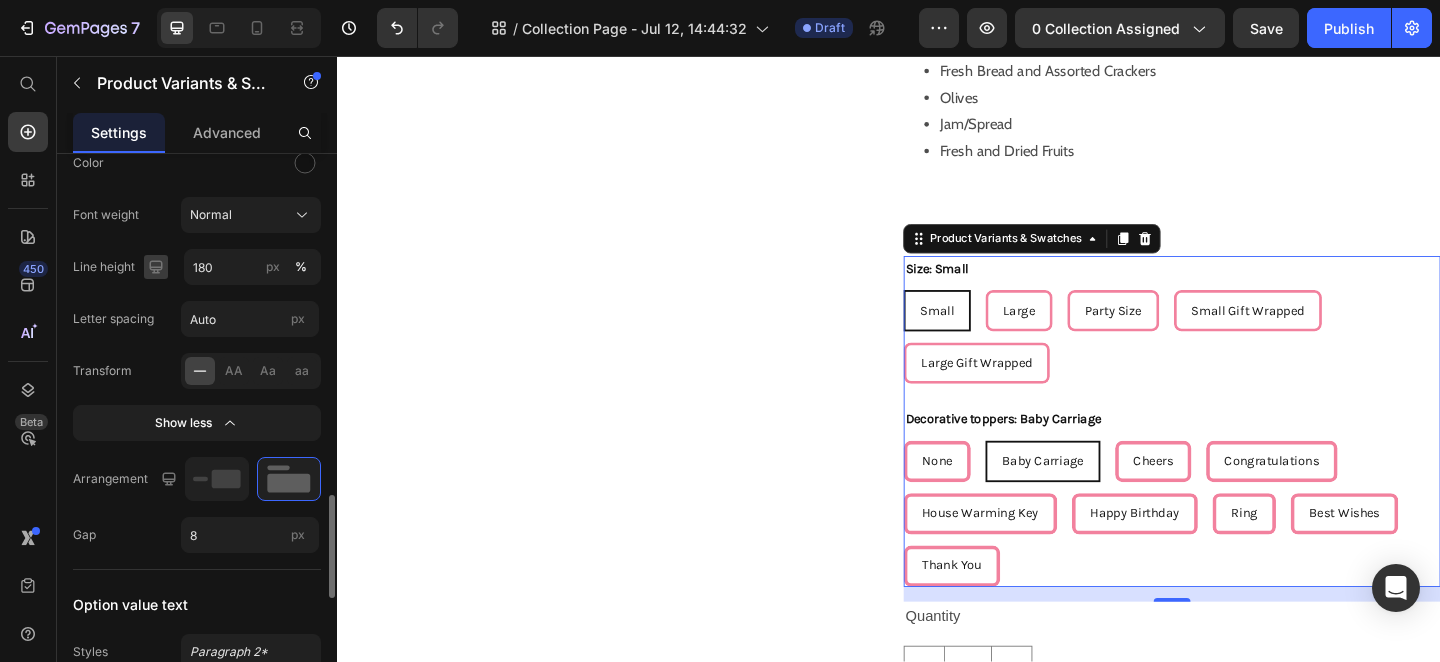 scroll, scrollTop: 1906, scrollLeft: 0, axis: vertical 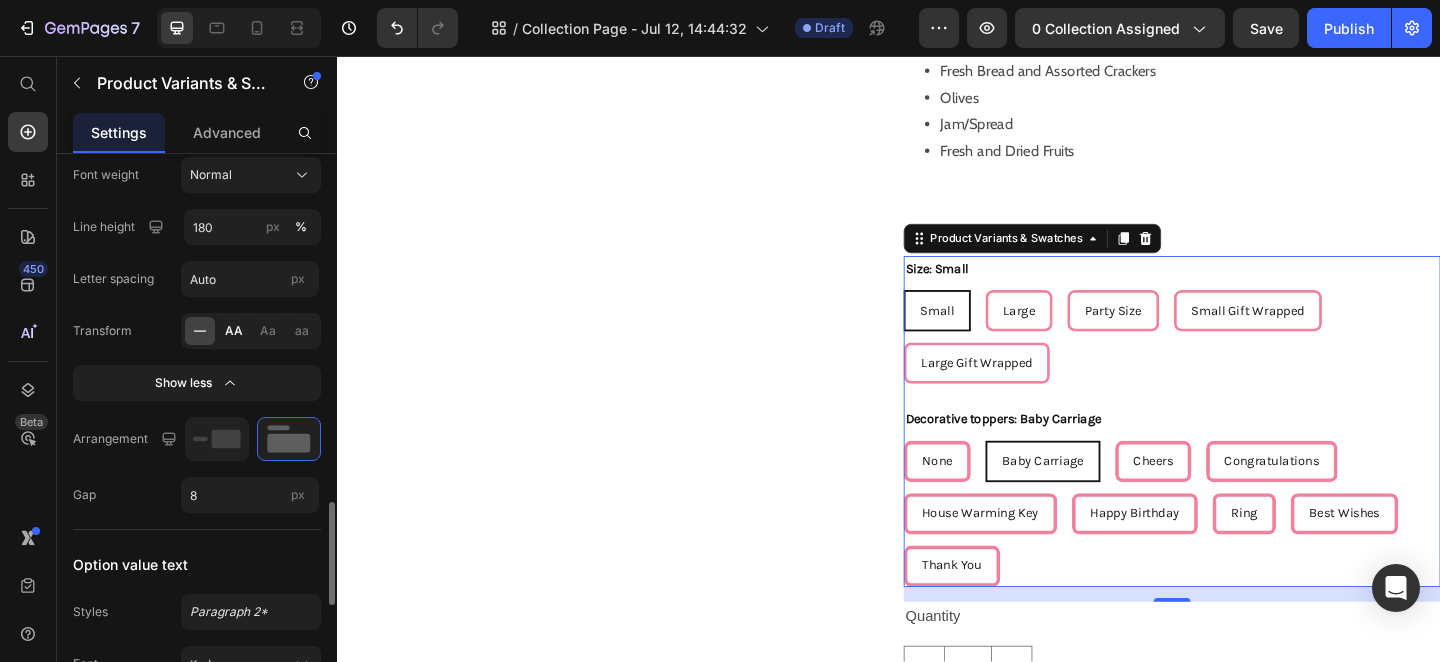 click on "AA" 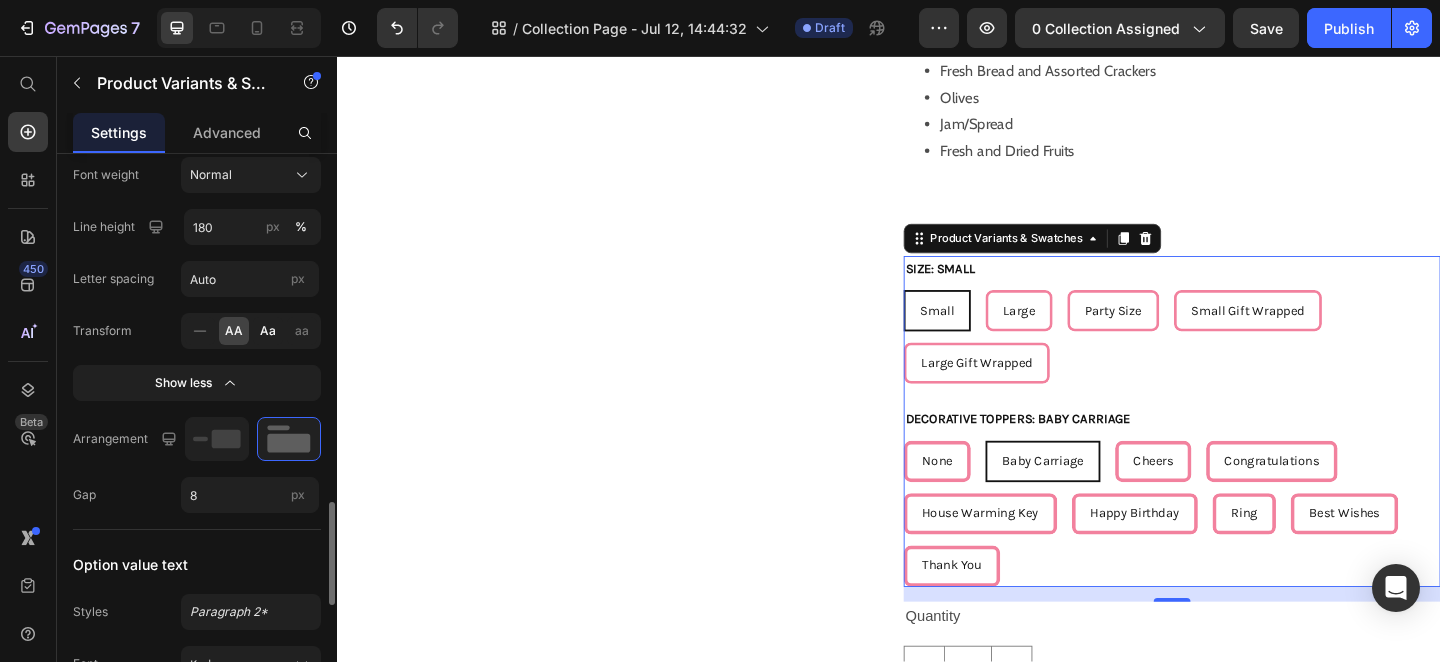 click on "Aa" 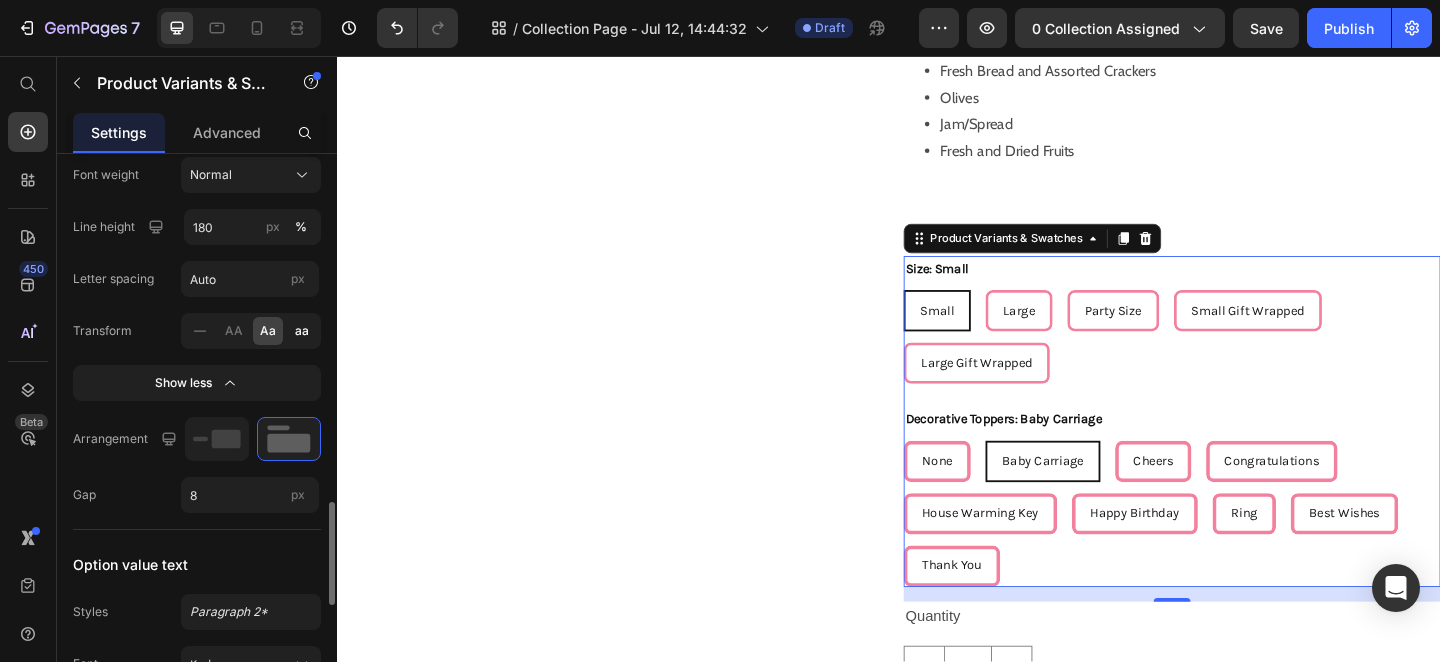 click on "aa" 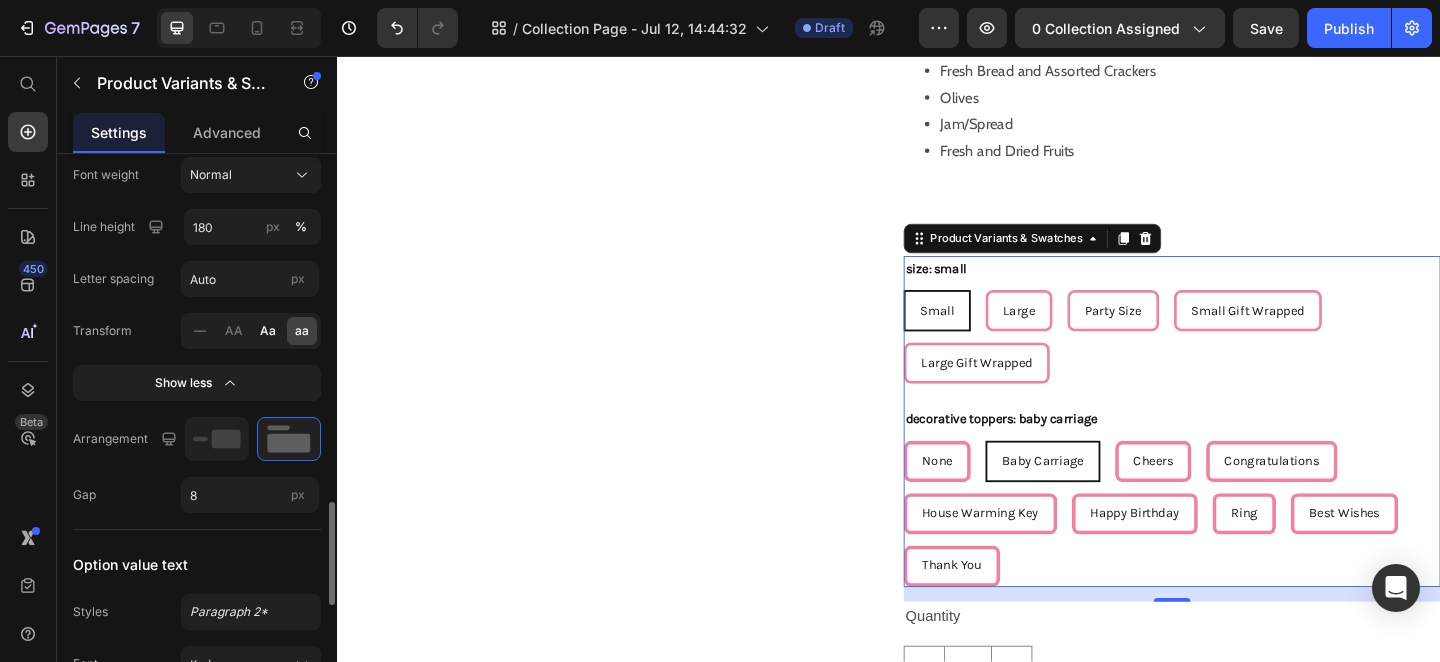 click on "Aa" 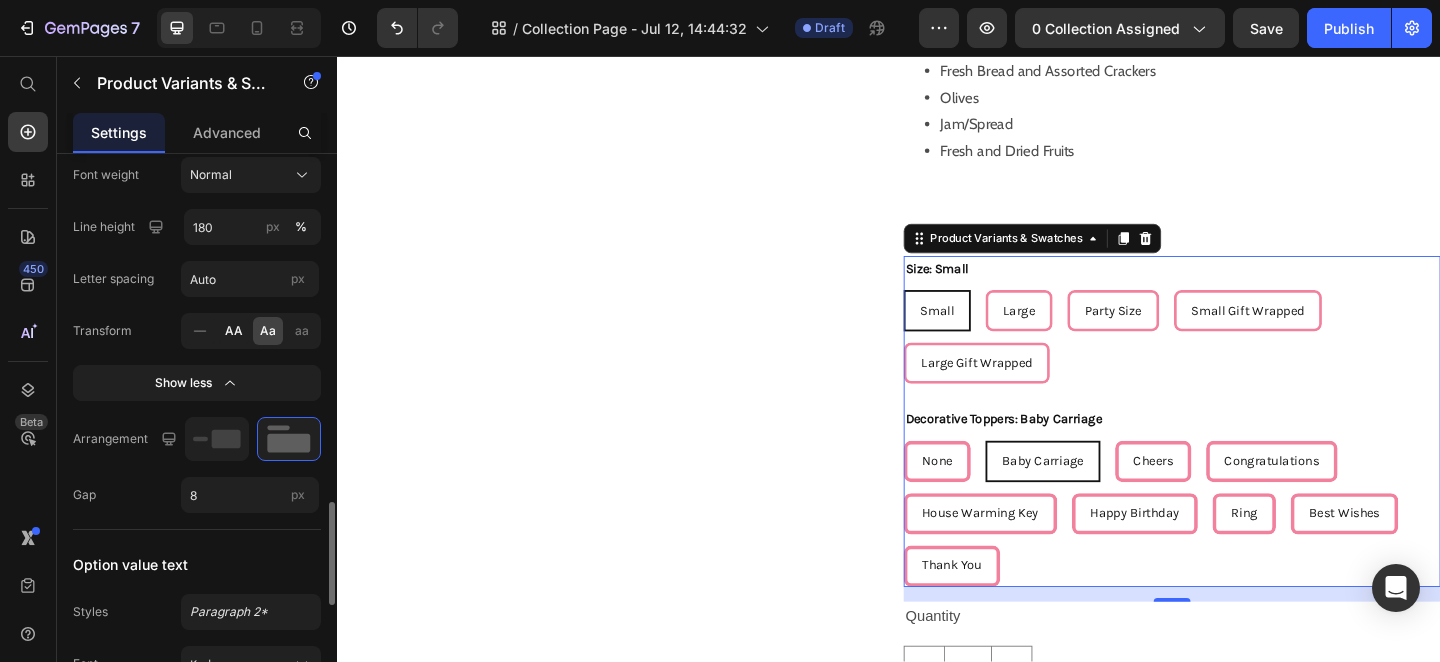 click on "AA" 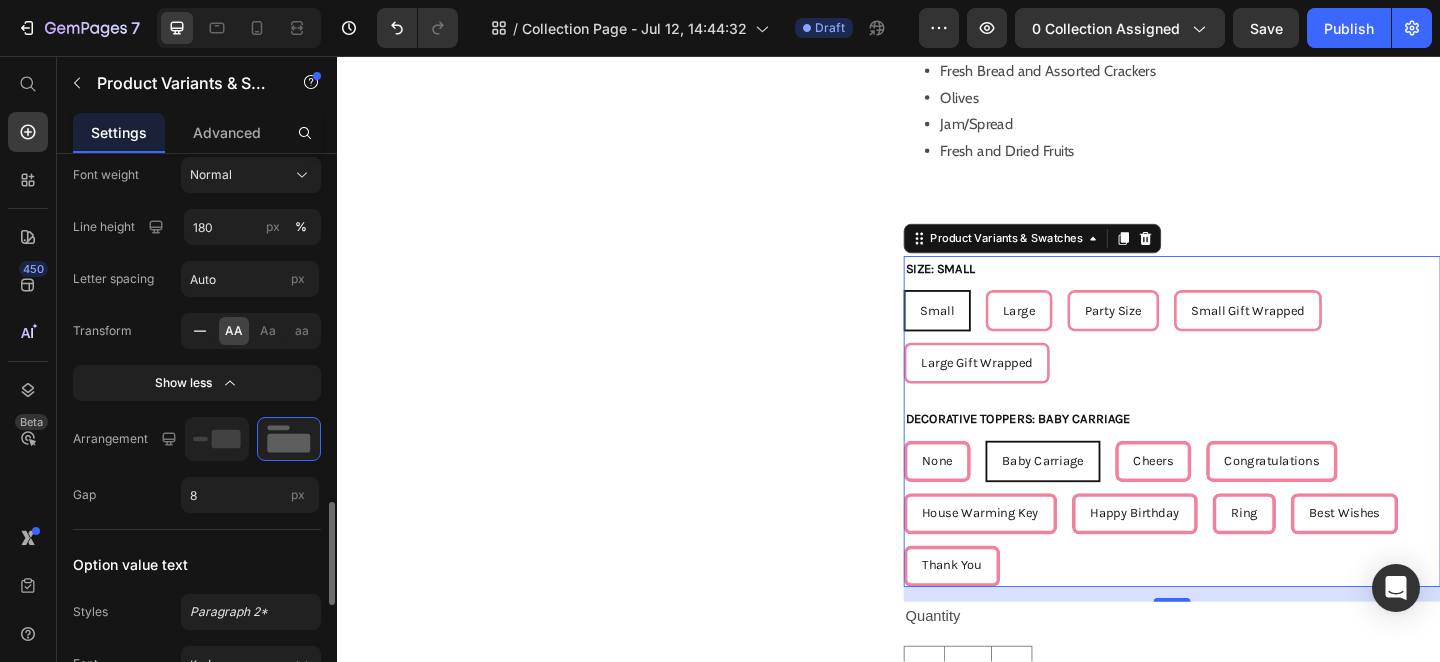click 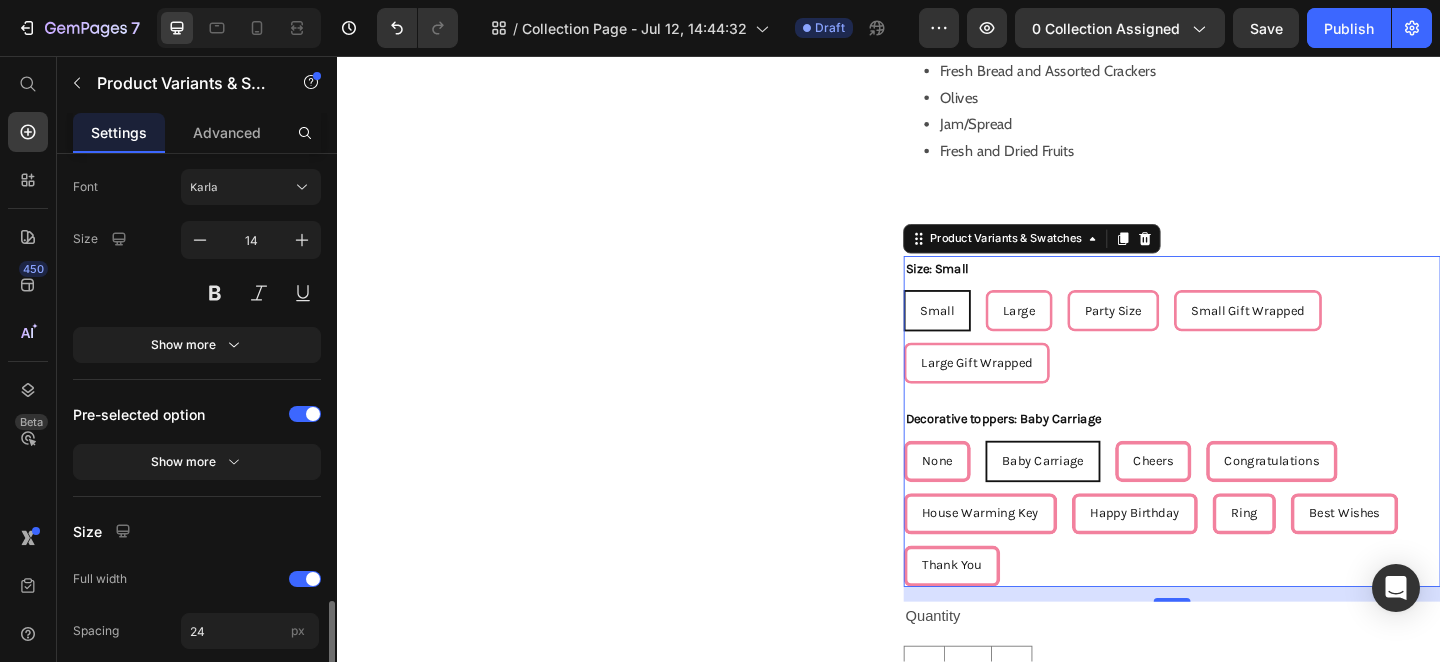 scroll, scrollTop: 2393, scrollLeft: 0, axis: vertical 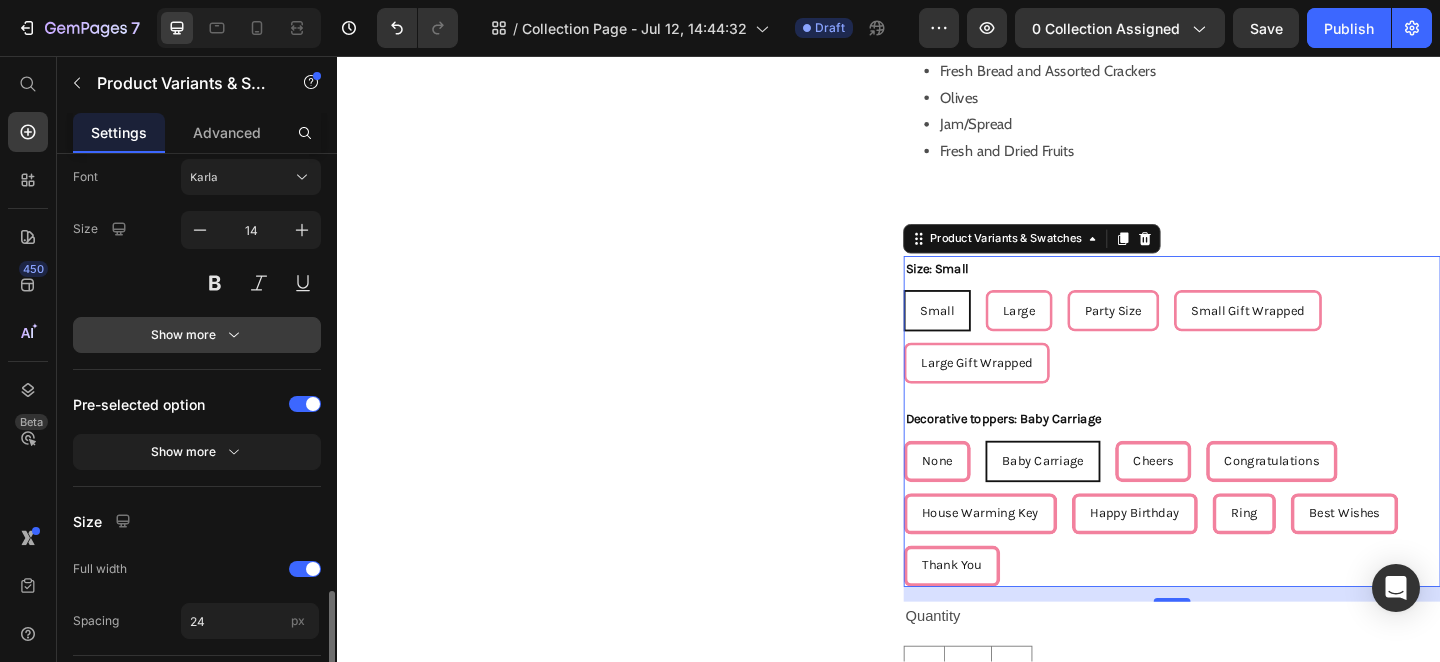 click 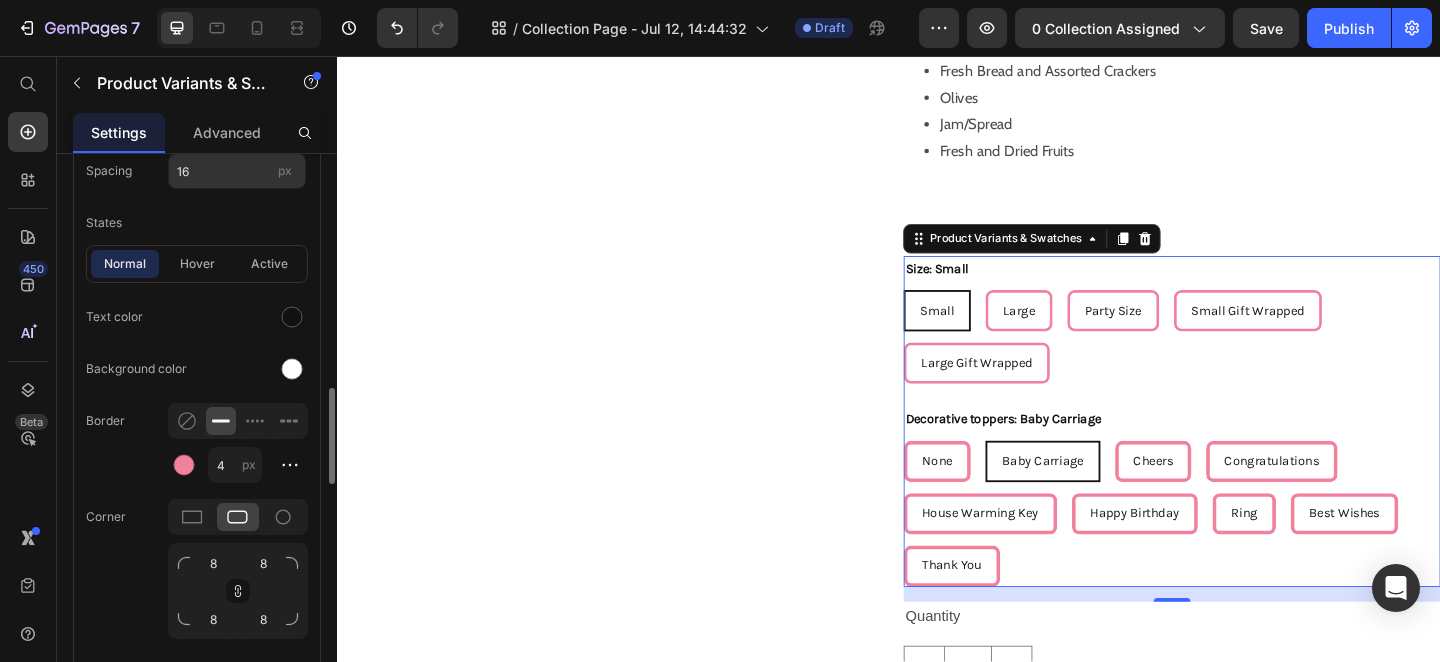 scroll, scrollTop: 930, scrollLeft: 0, axis: vertical 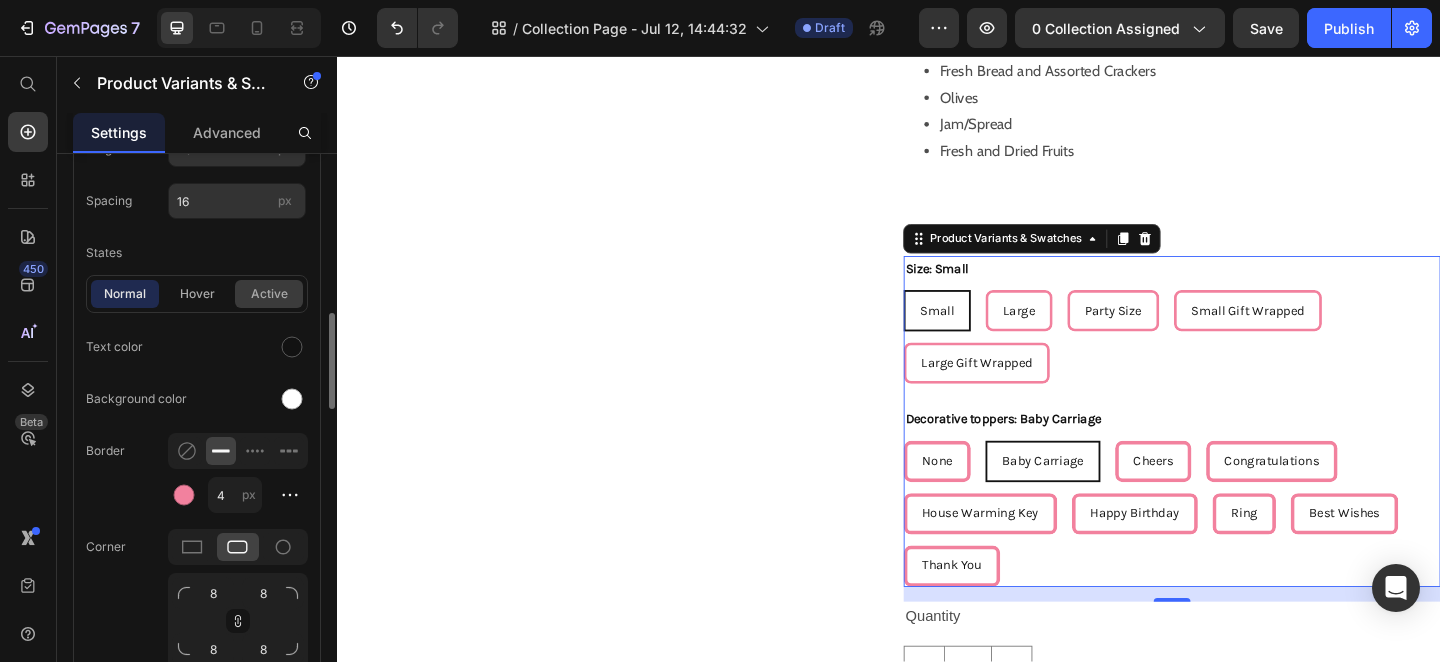 click on "active" at bounding box center (269, 294) 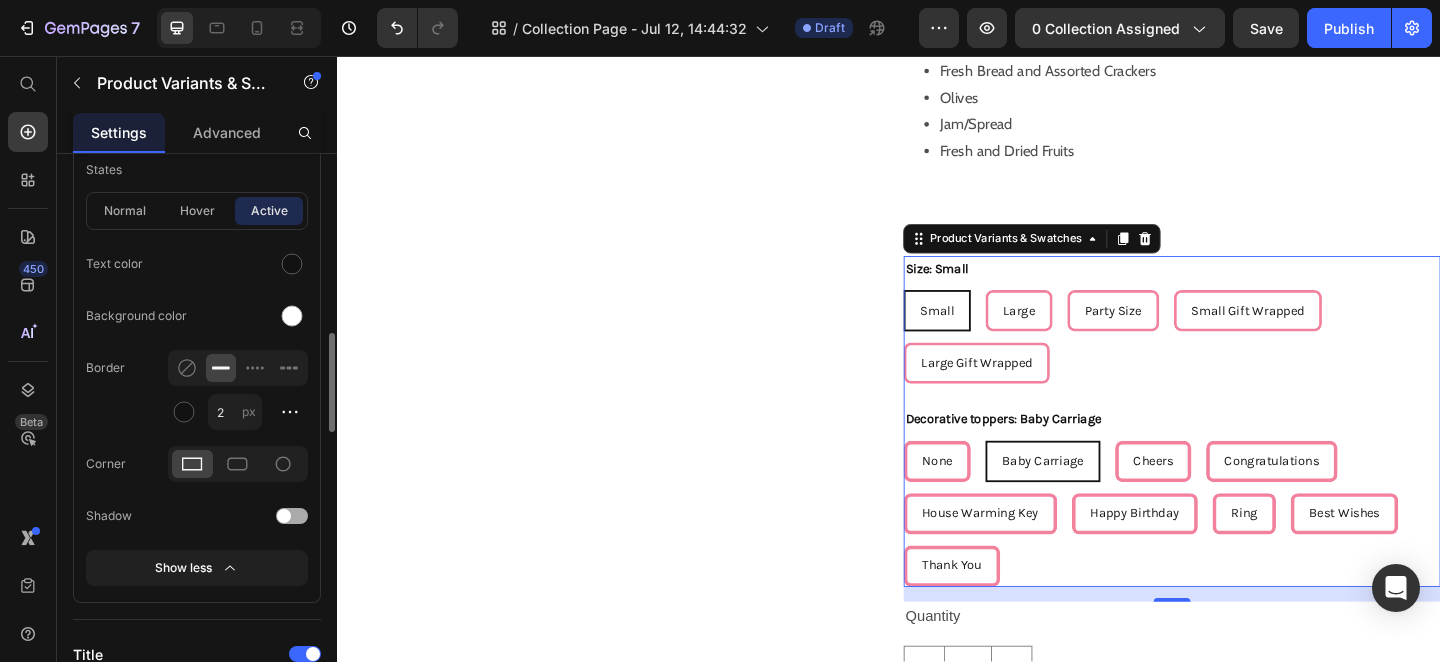 scroll, scrollTop: 1060, scrollLeft: 0, axis: vertical 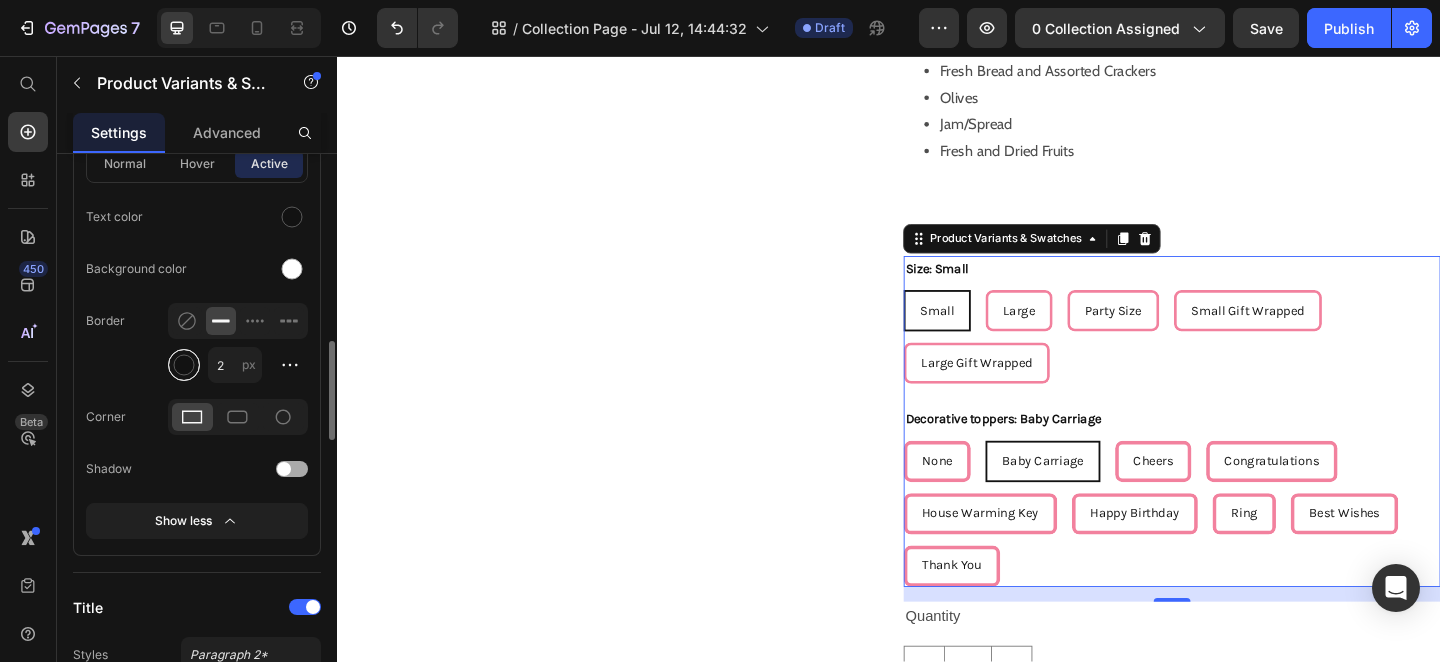 click at bounding box center [184, 365] 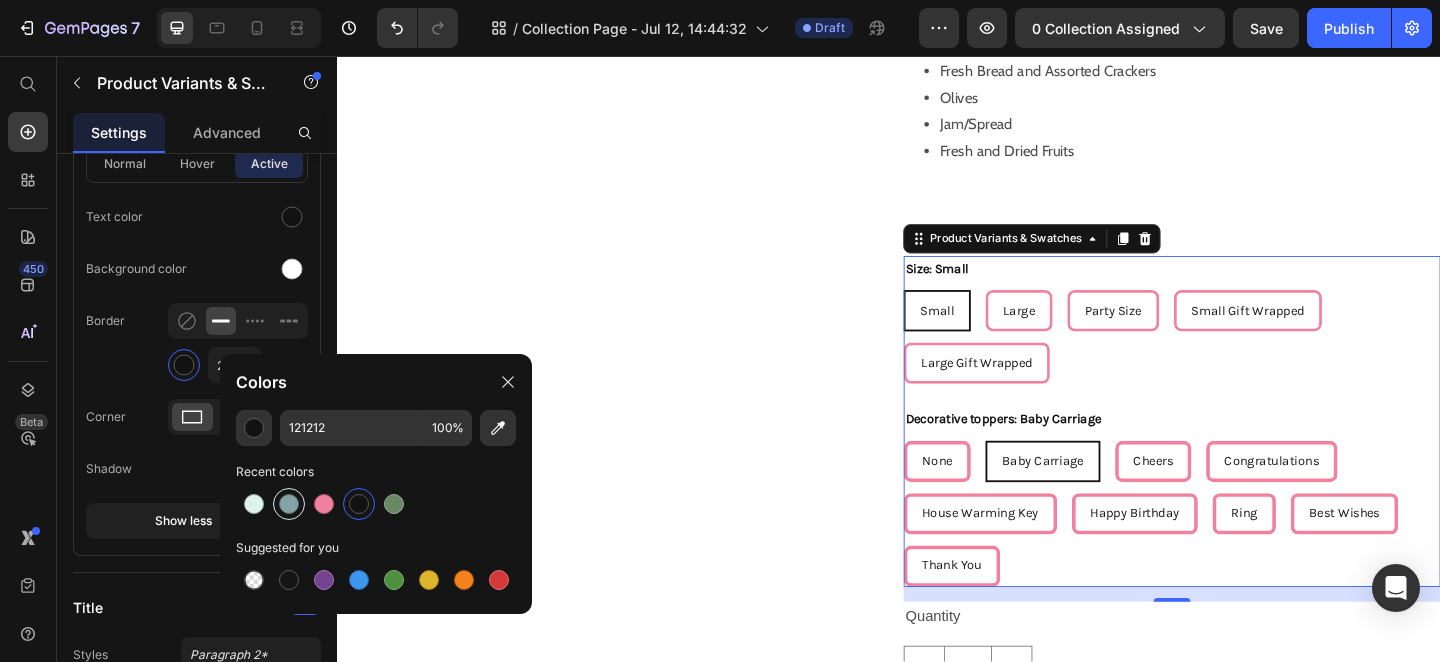 click at bounding box center (289, 504) 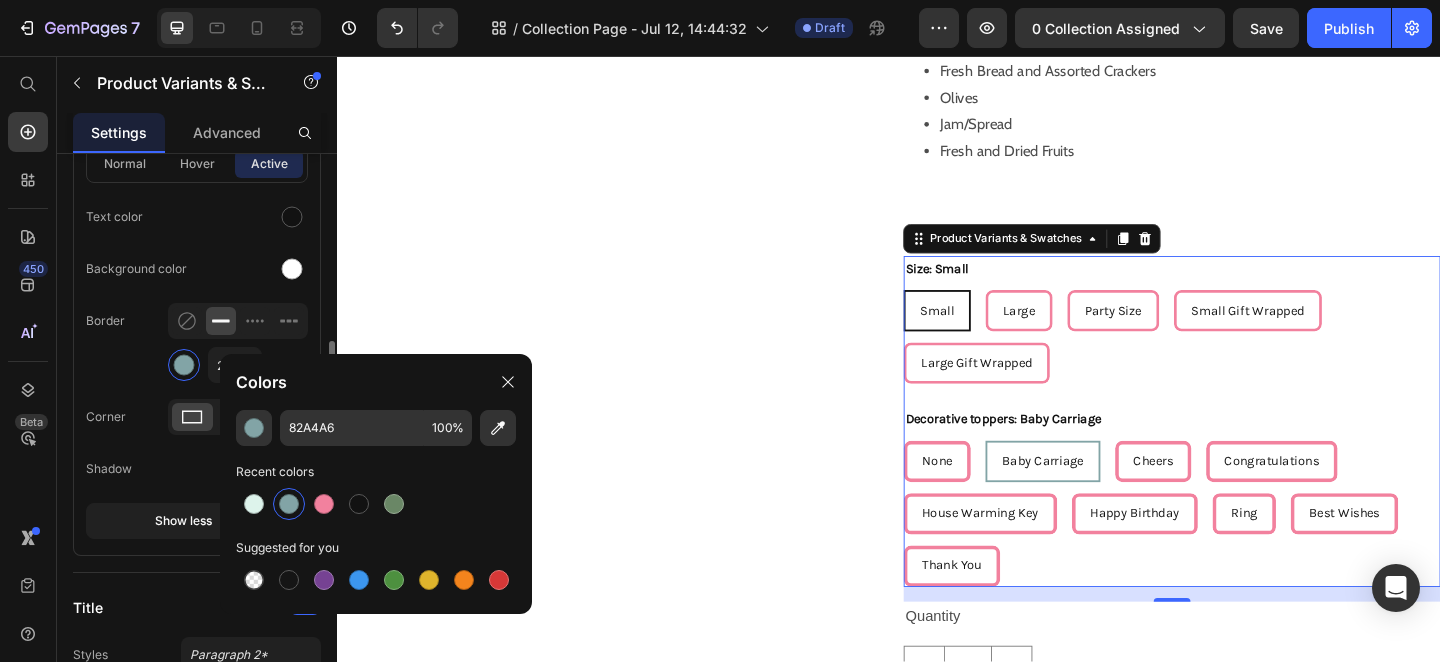 click on "Shadow" at bounding box center [197, 469] 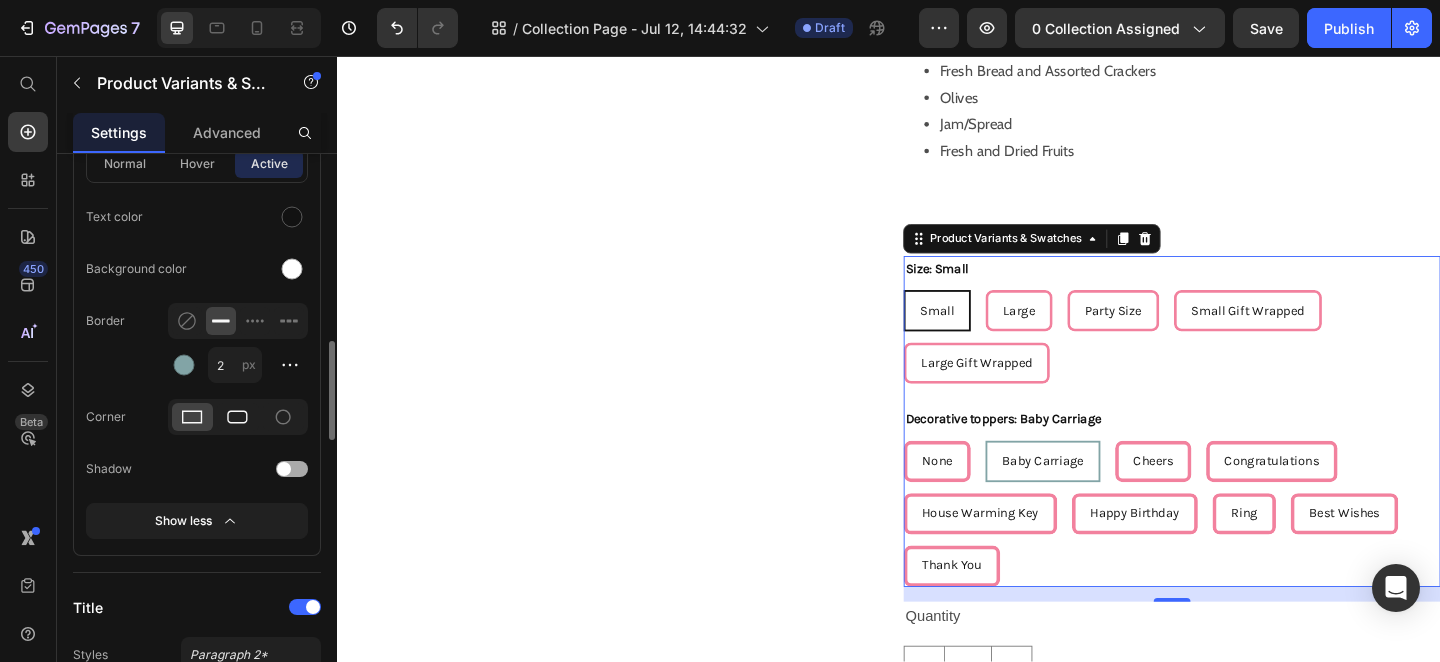 click 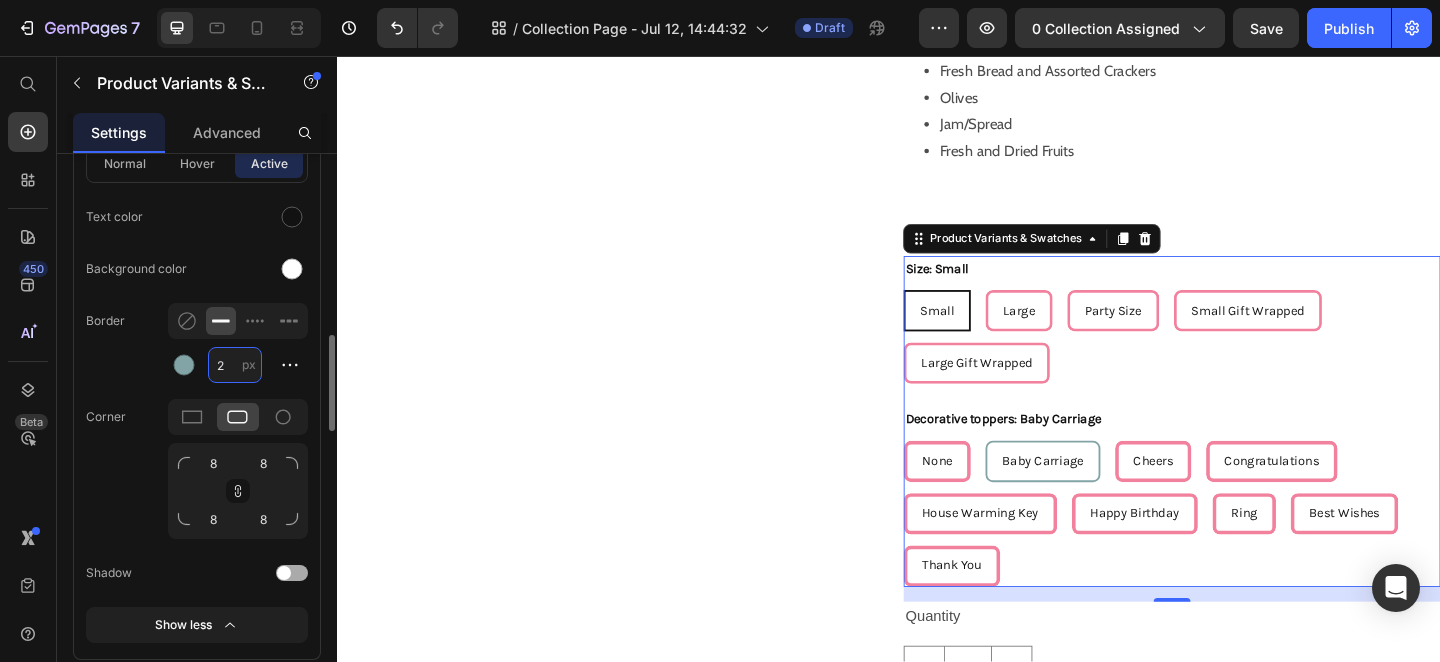 click on "2" at bounding box center [235, 365] 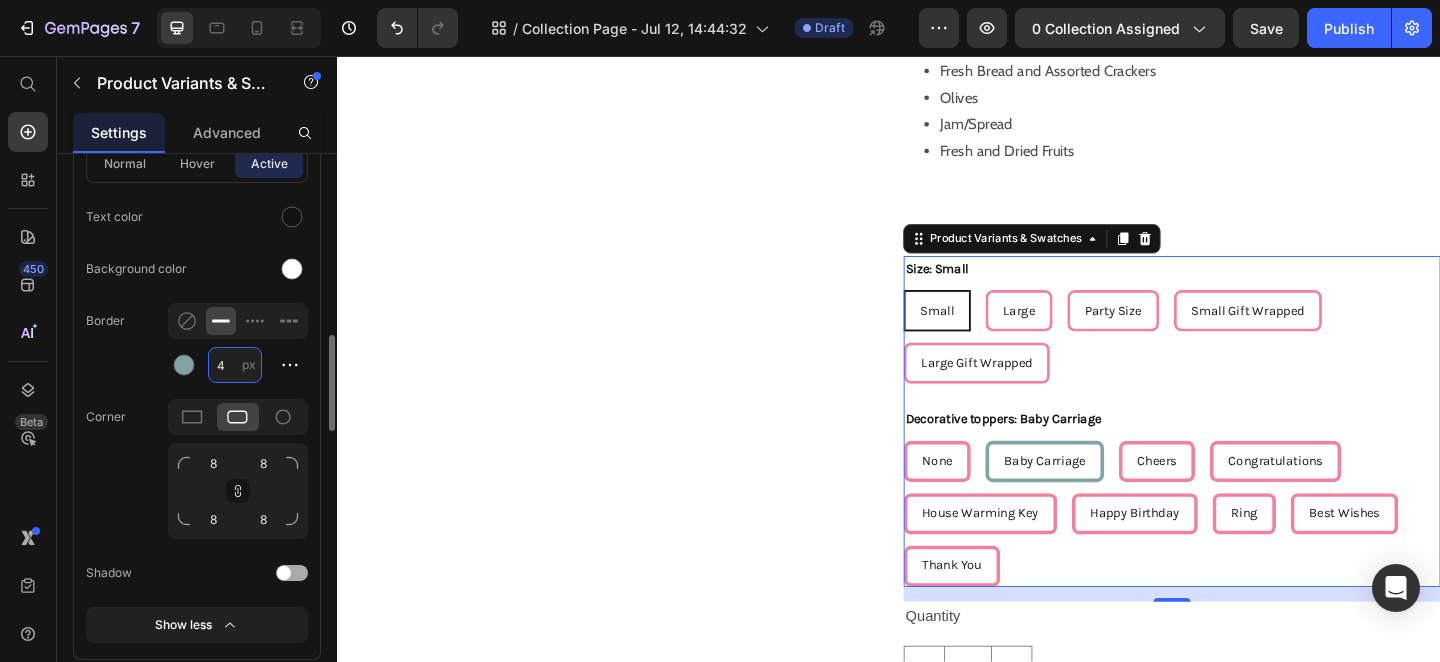type on "4" 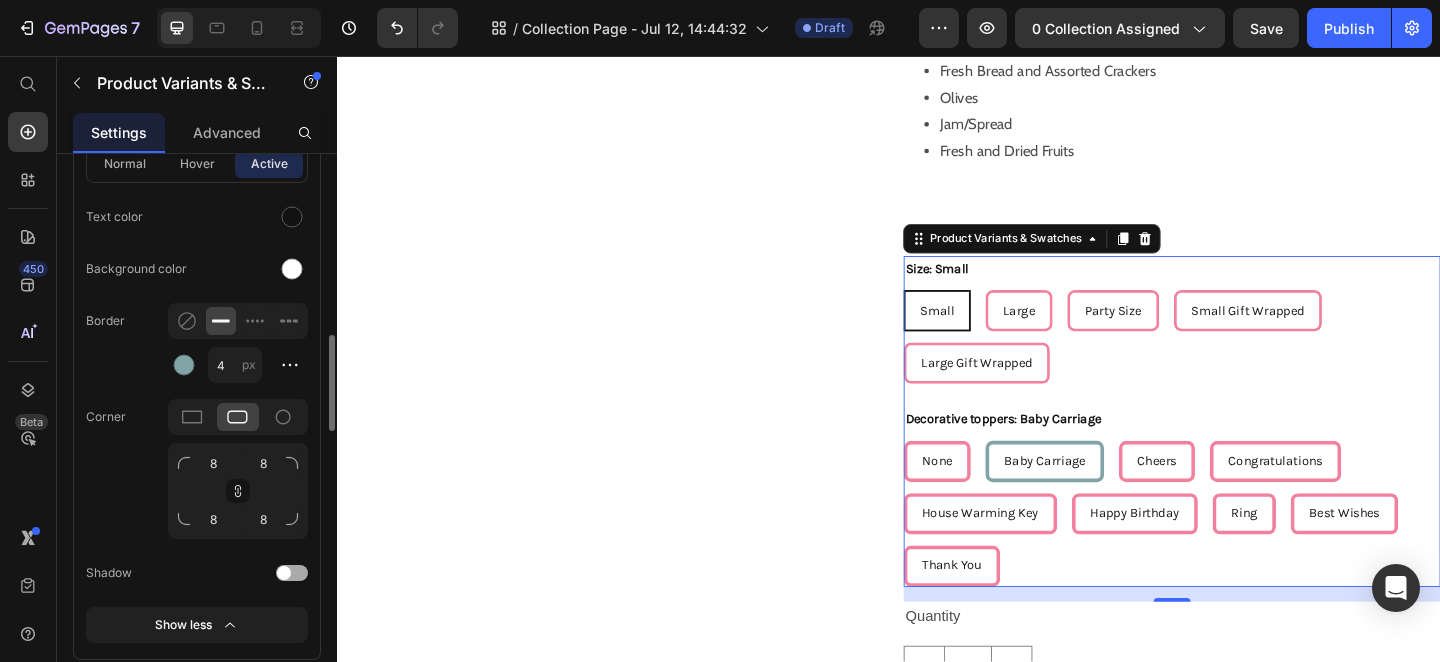 click on "Border 4 px" at bounding box center (197, 343) 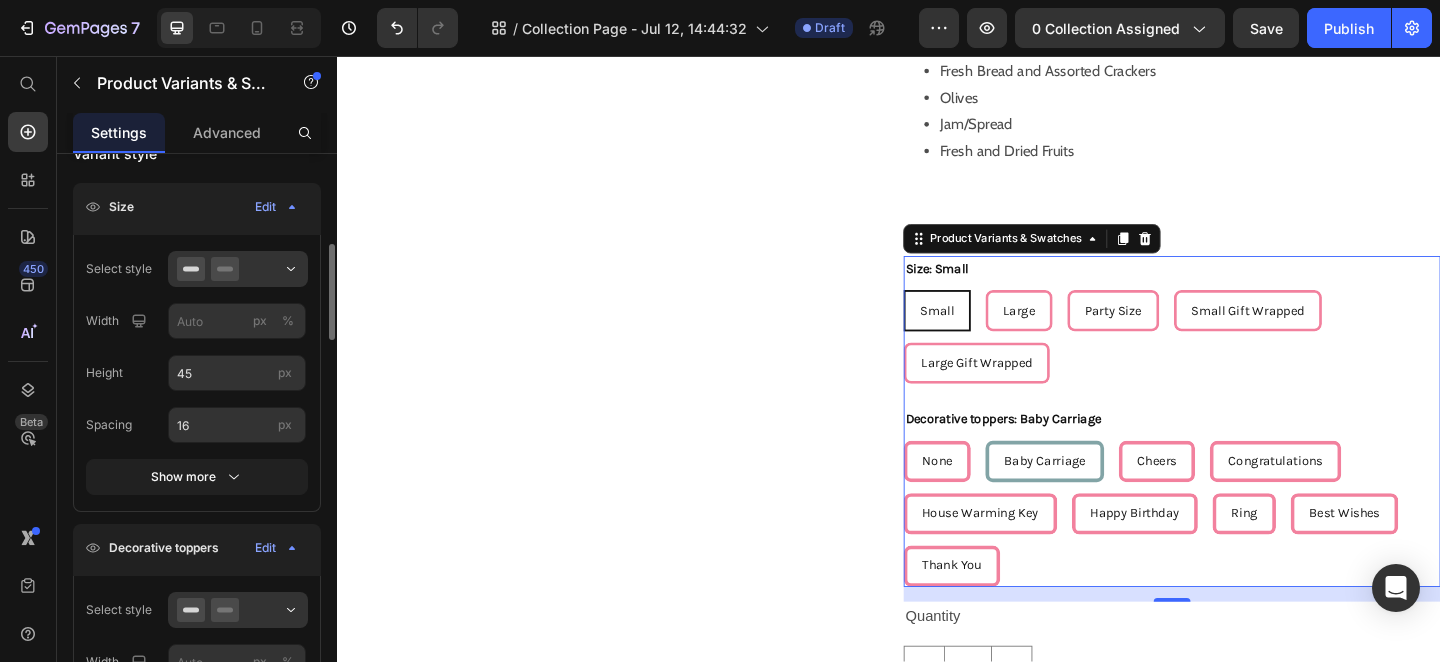 scroll, scrollTop: 389, scrollLeft: 0, axis: vertical 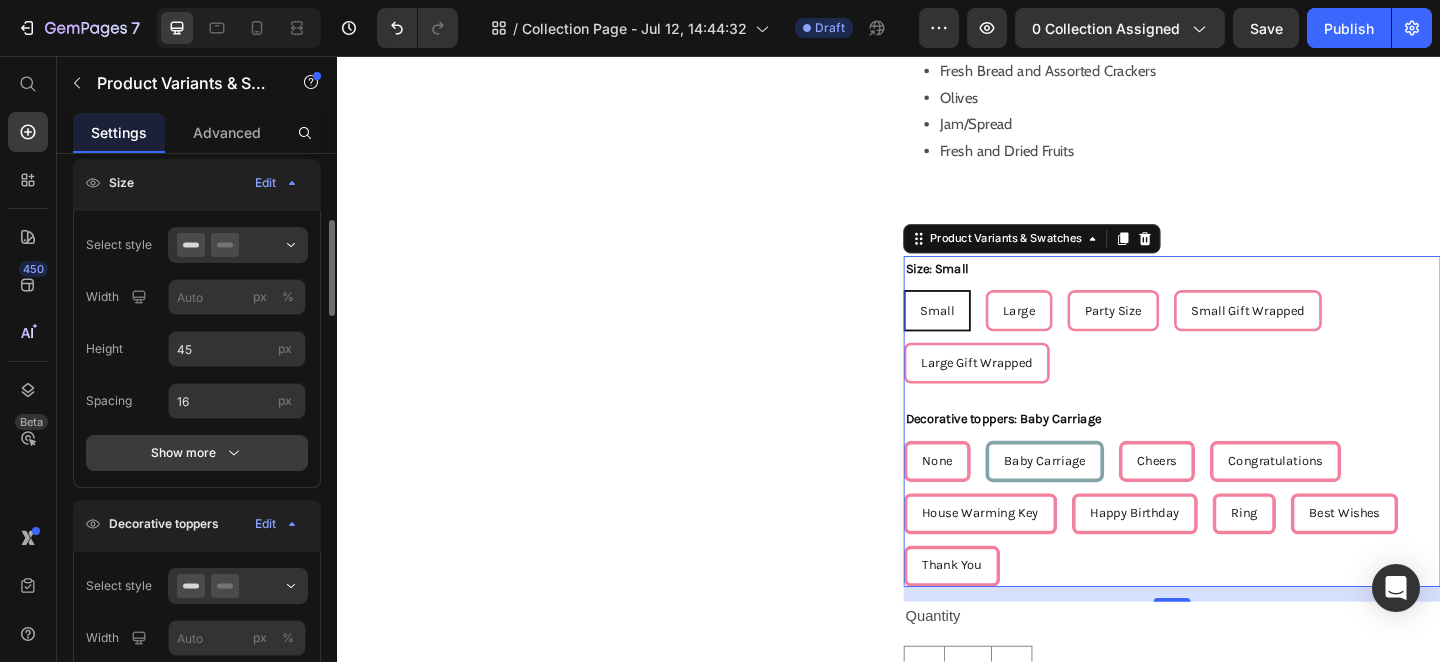 click on "Show more" at bounding box center (197, 453) 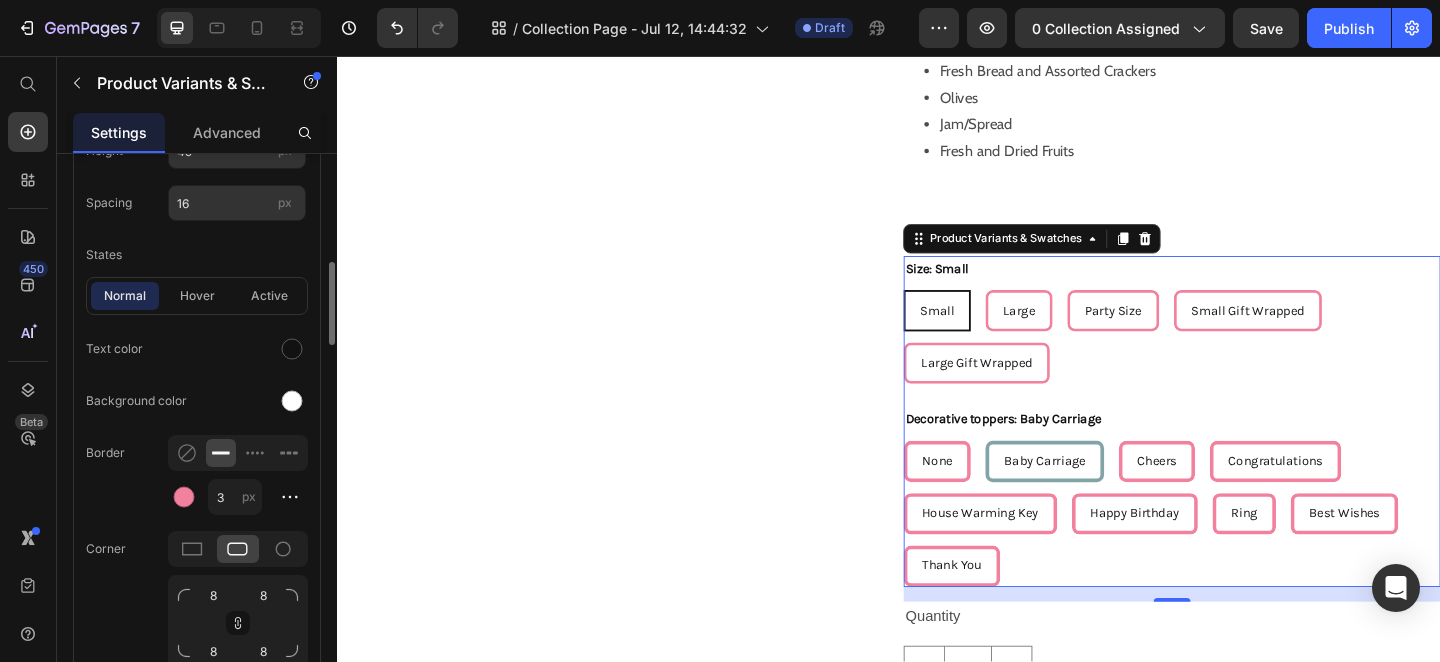 scroll, scrollTop: 605, scrollLeft: 0, axis: vertical 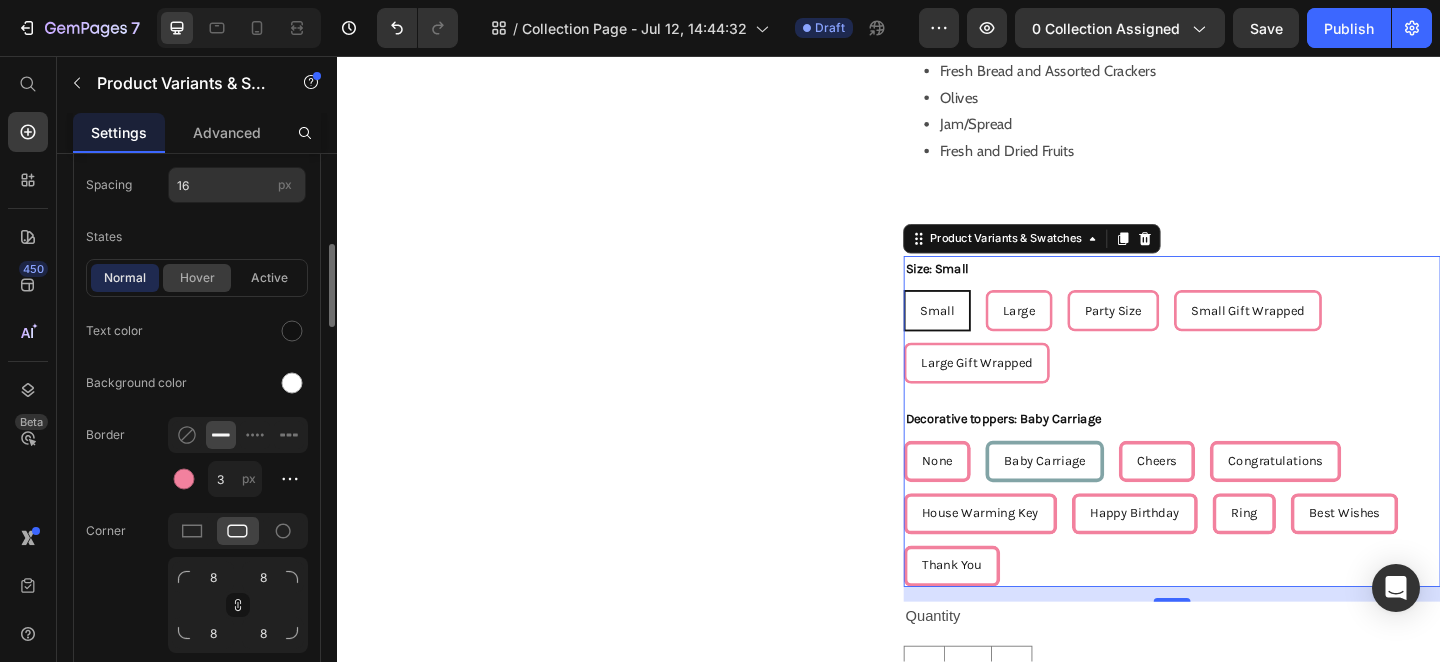 click on "hover" at bounding box center [197, 278] 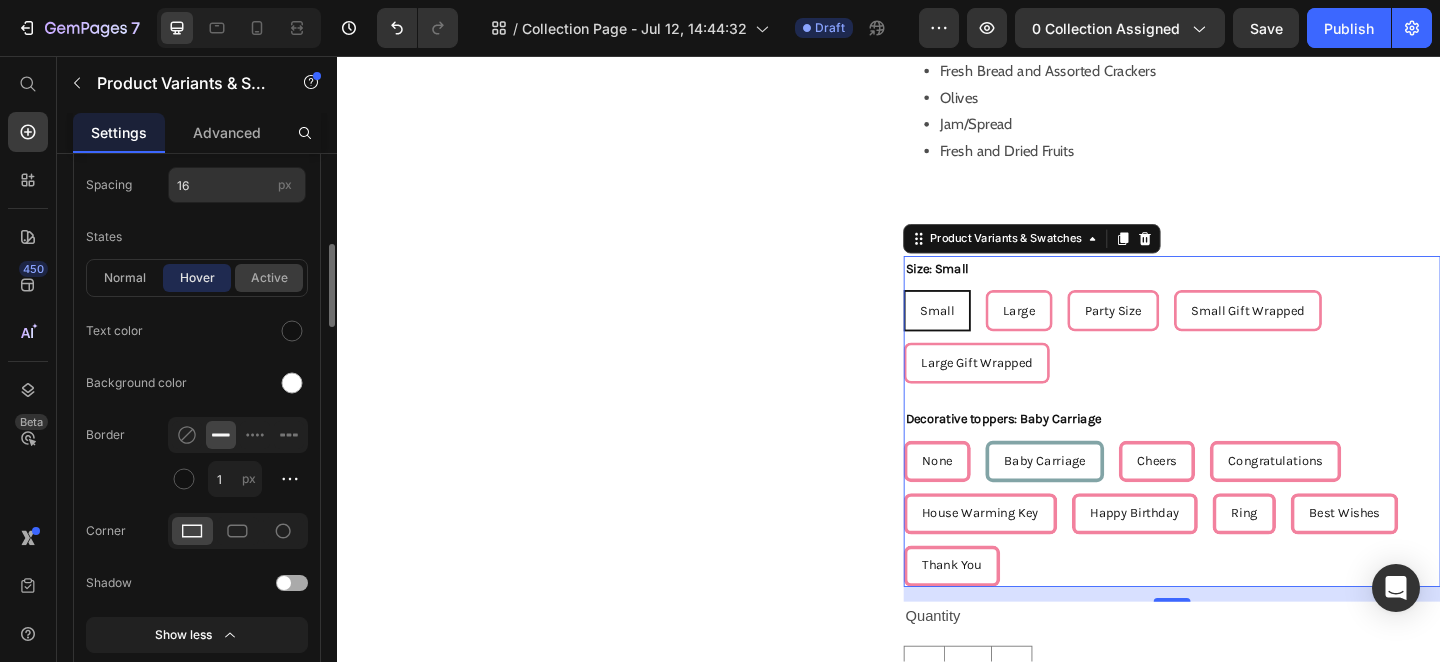 click on "active" at bounding box center (269, 278) 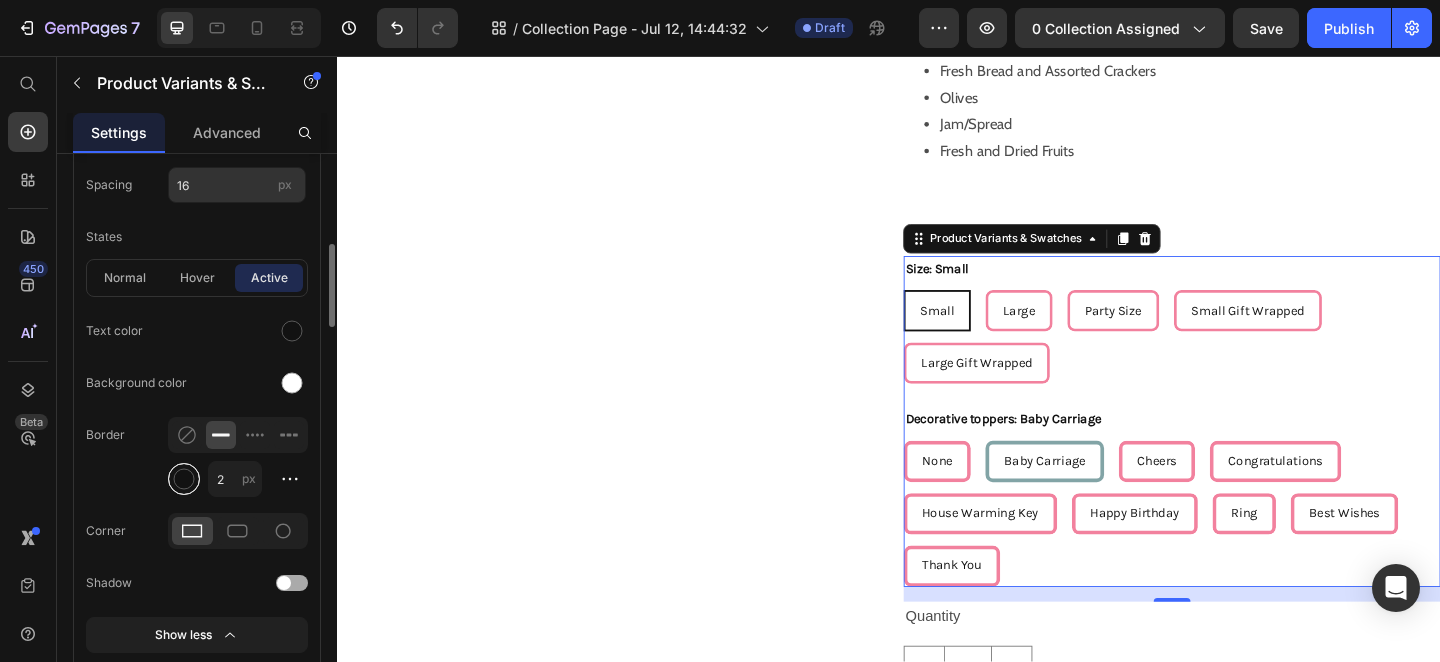 click at bounding box center [184, 479] 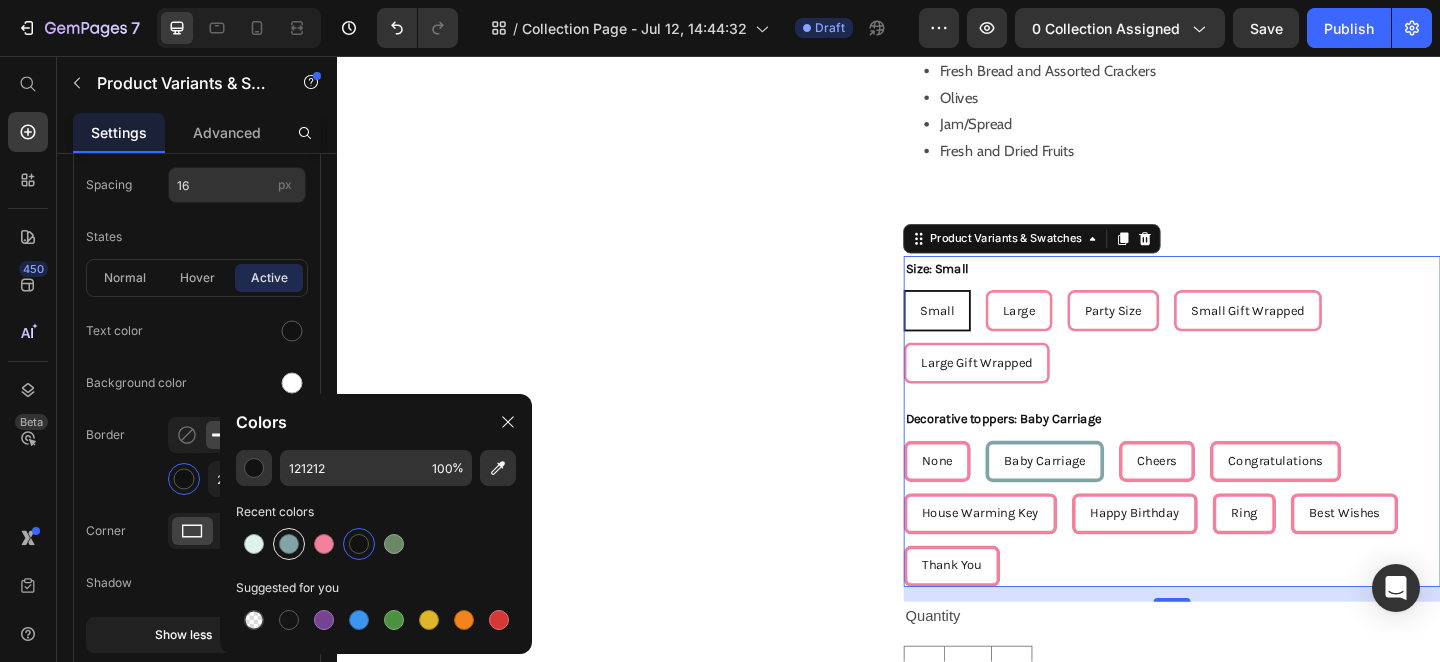 click at bounding box center [289, 544] 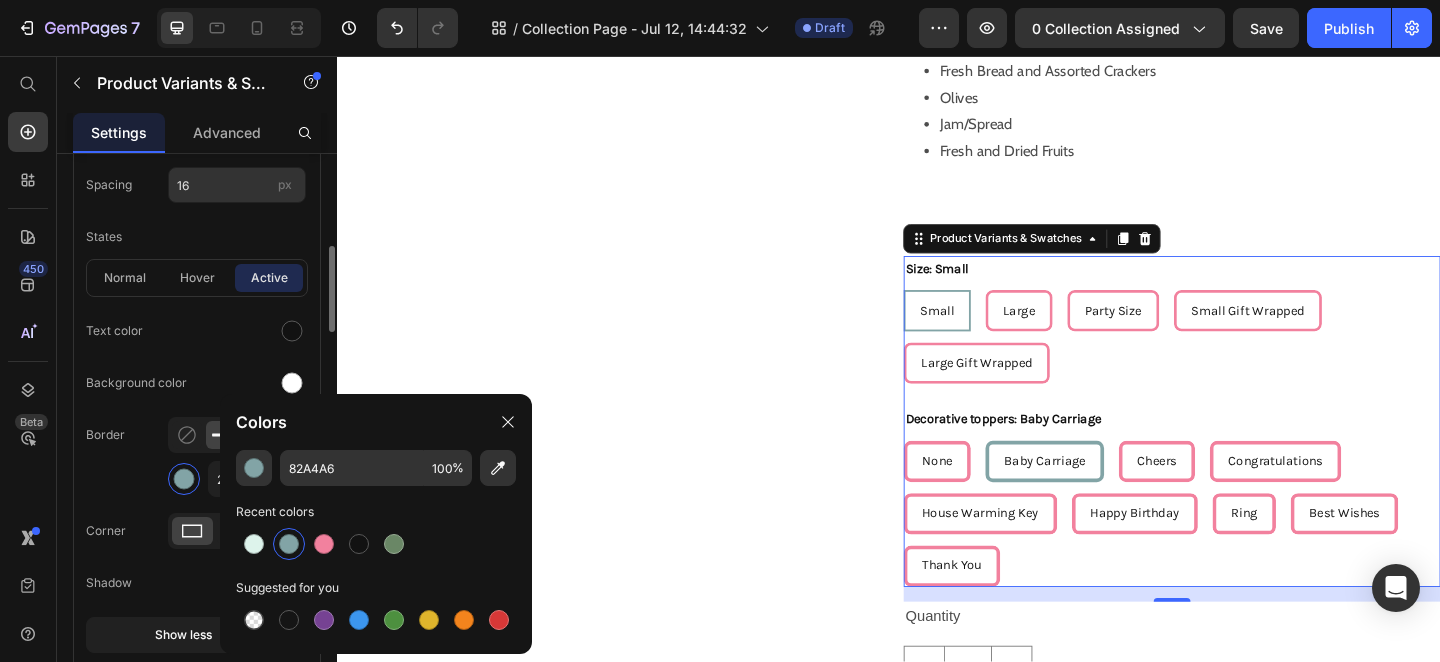 click on "2 px" at bounding box center (254, 479) 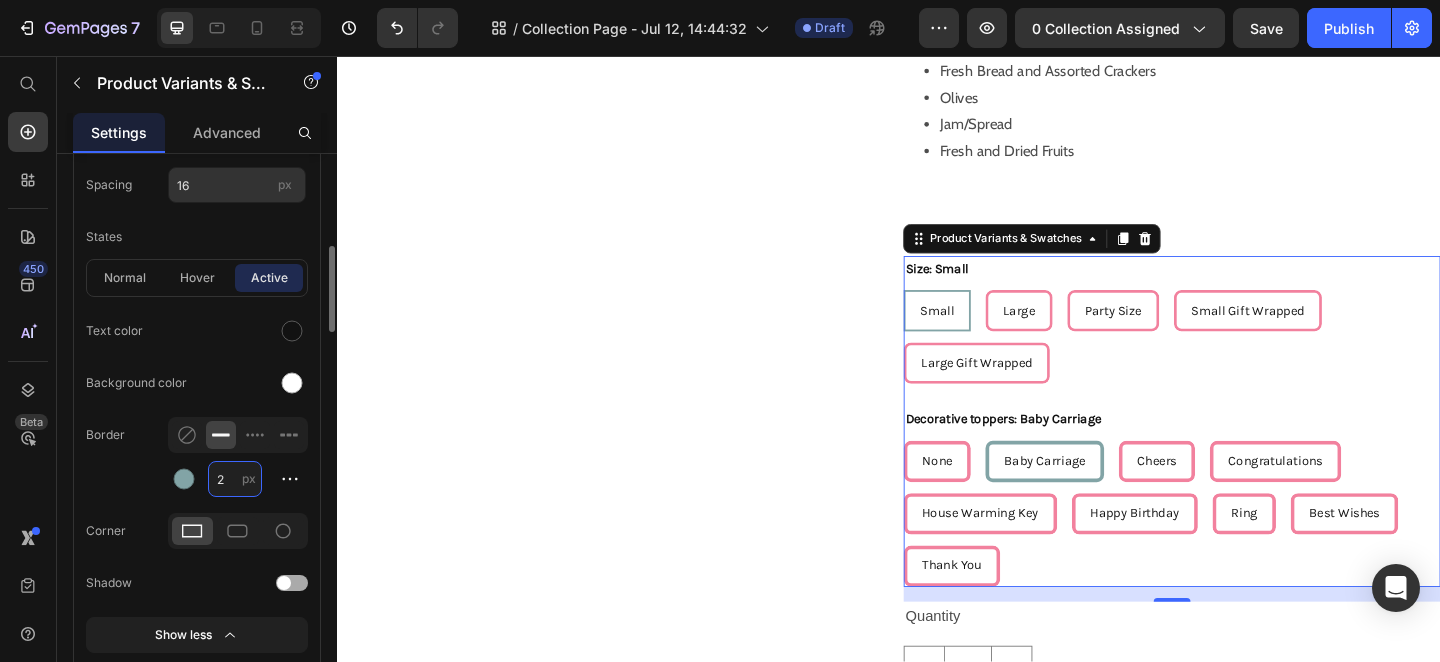 click on "2" at bounding box center [235, 479] 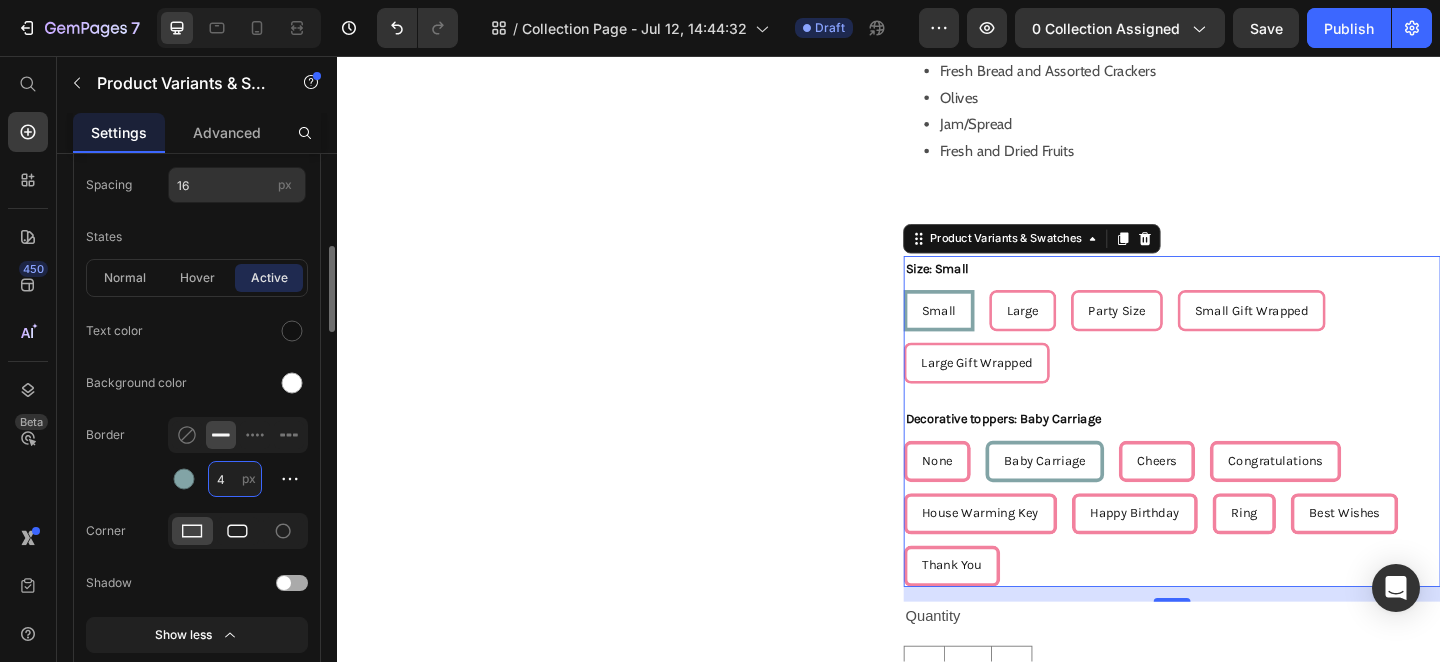 type on "4" 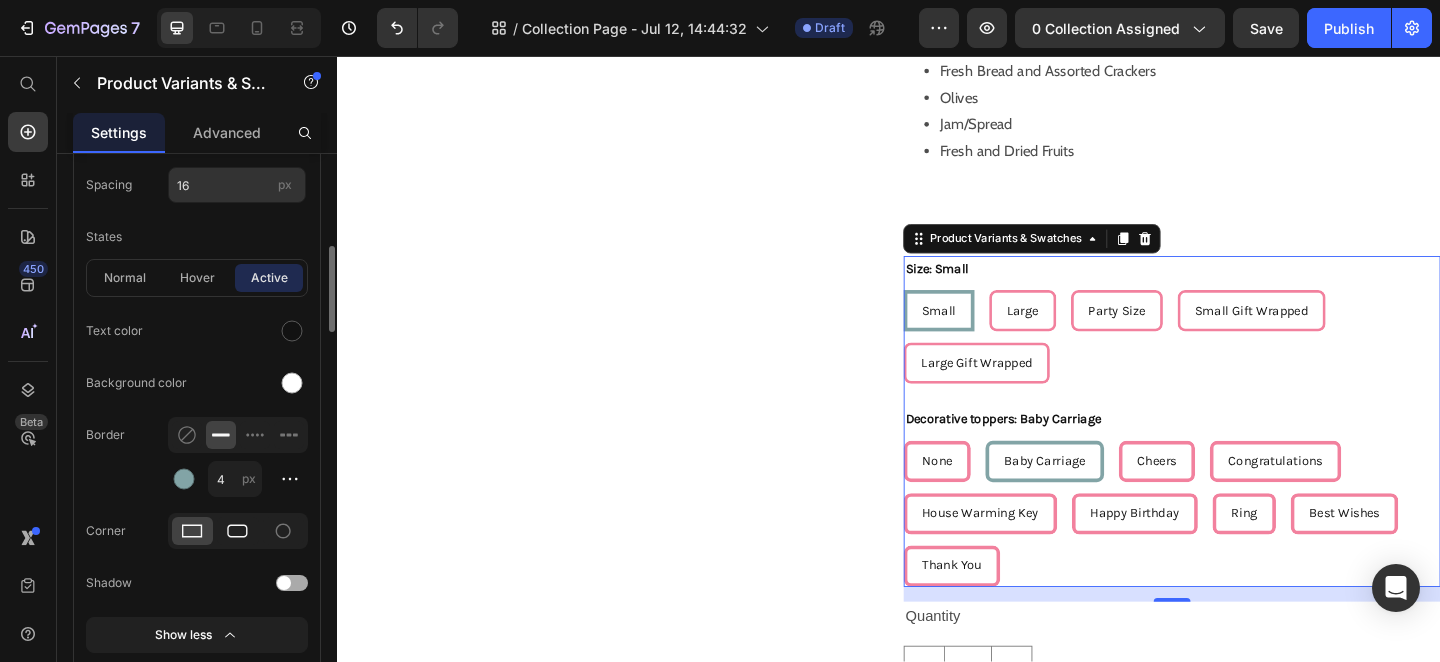 click 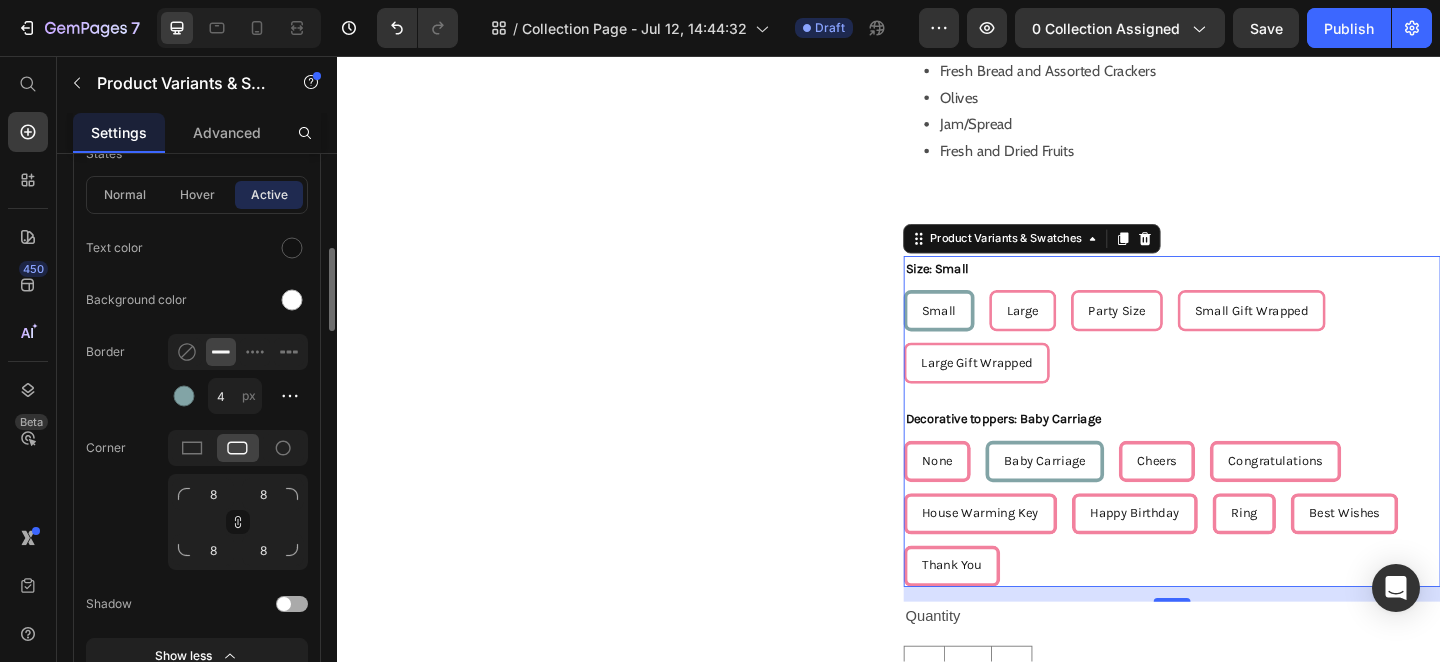 scroll, scrollTop: 703, scrollLeft: 0, axis: vertical 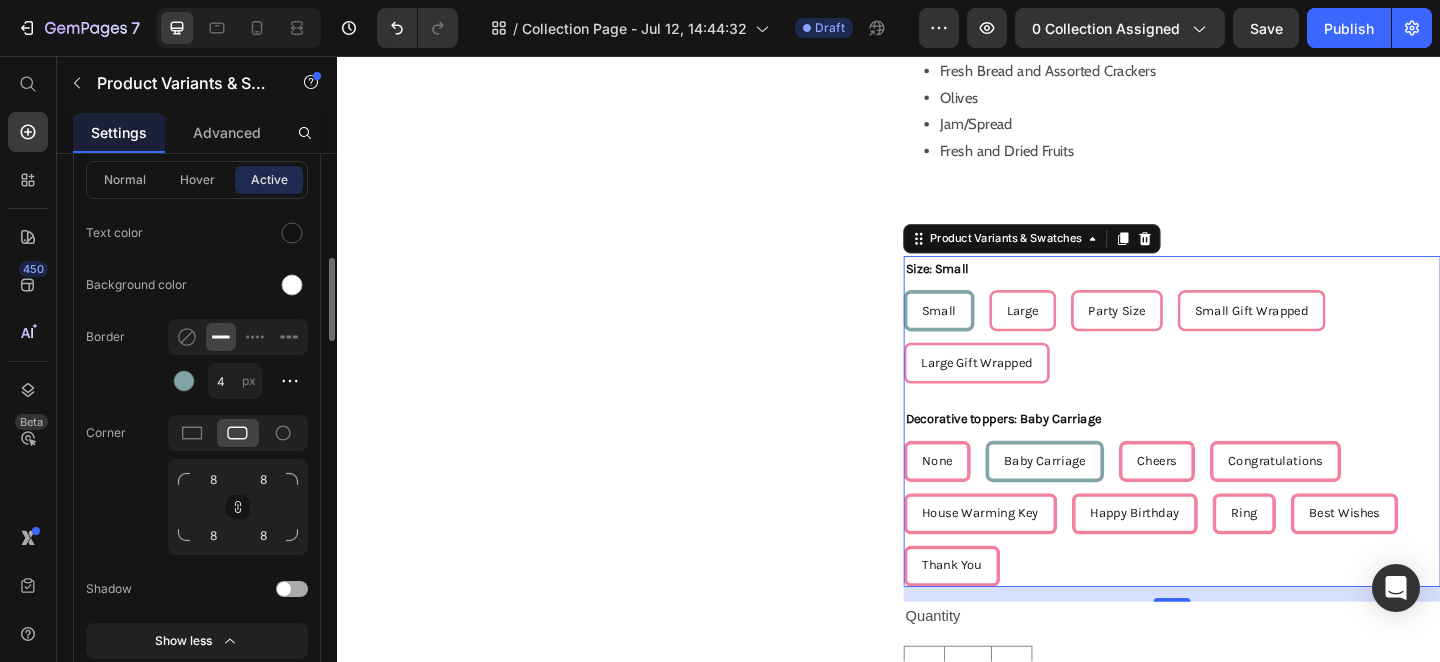 click on "Border 4 px" at bounding box center (197, 359) 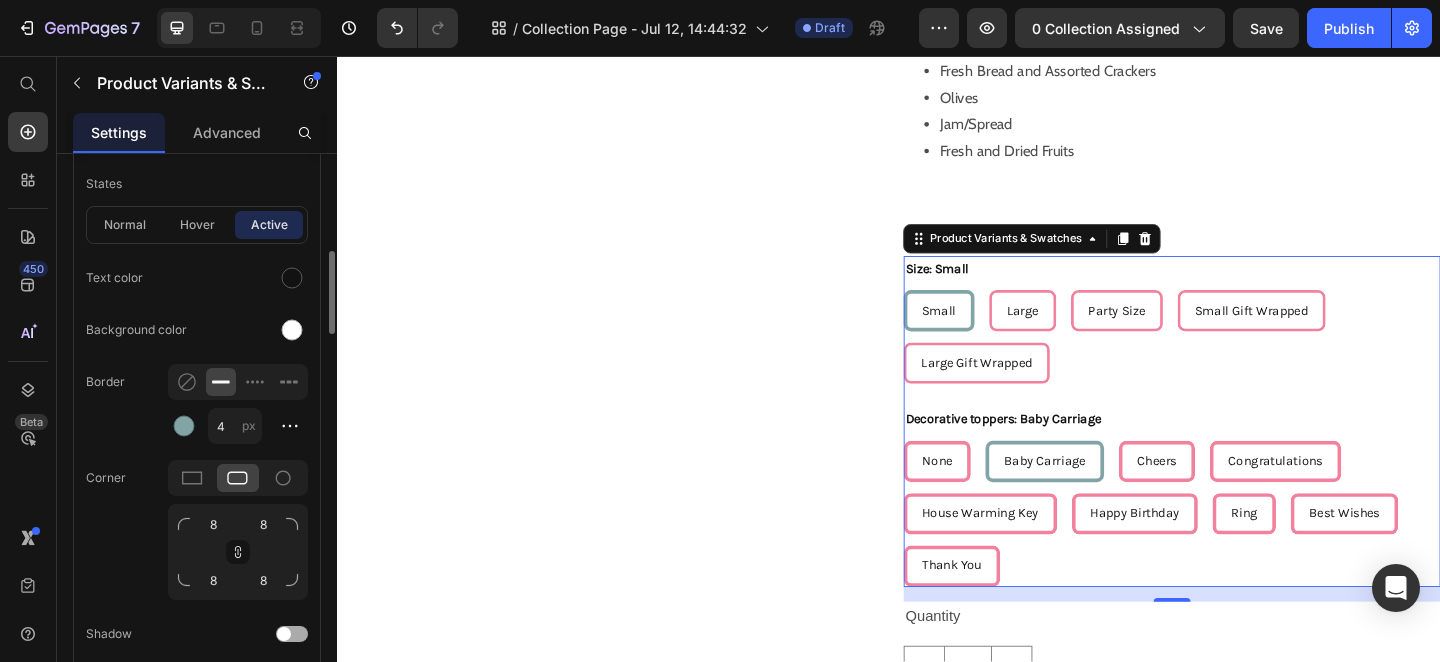 scroll, scrollTop: 634, scrollLeft: 0, axis: vertical 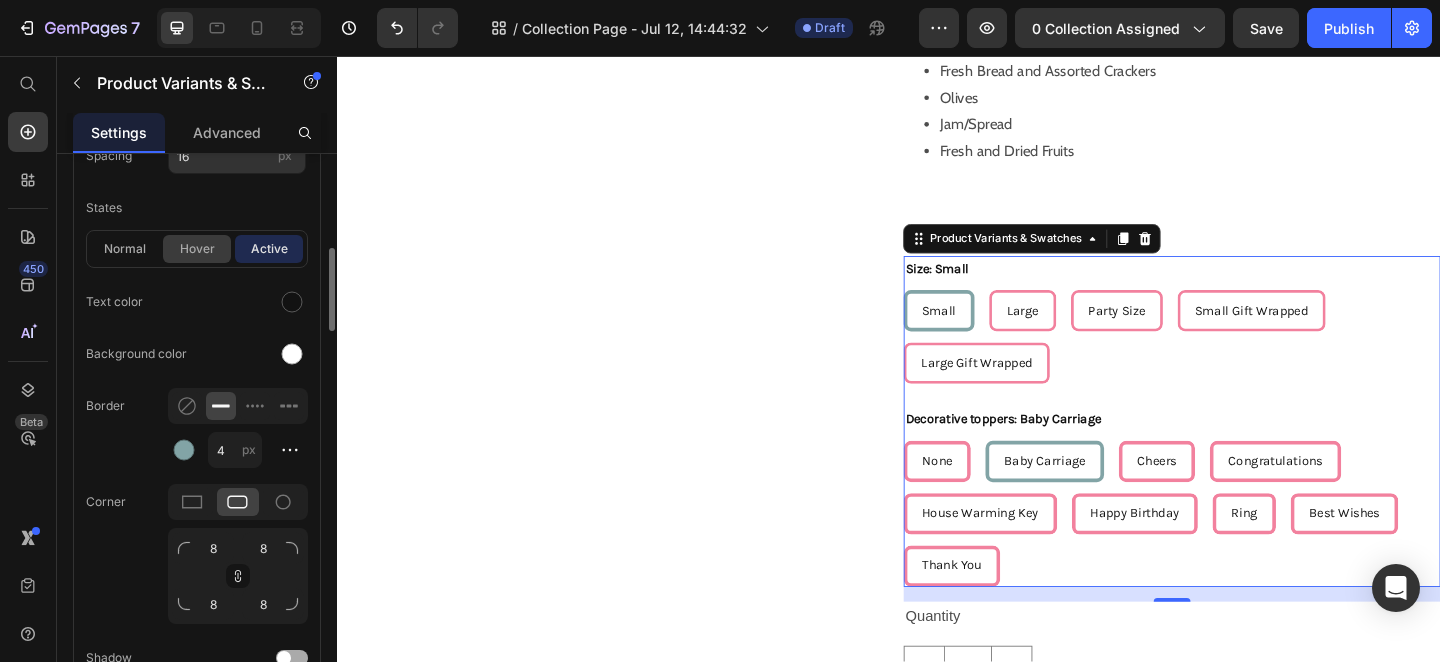 click on "hover" at bounding box center [197, 249] 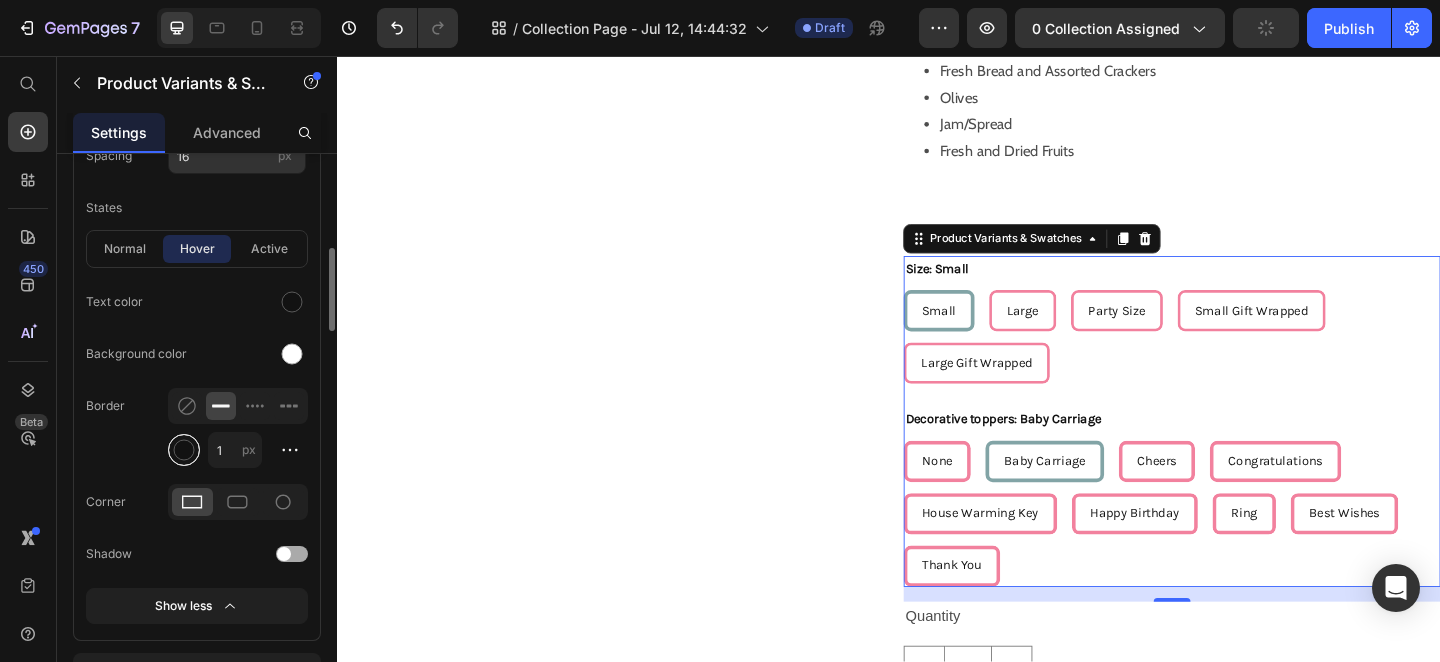 click at bounding box center [184, 450] 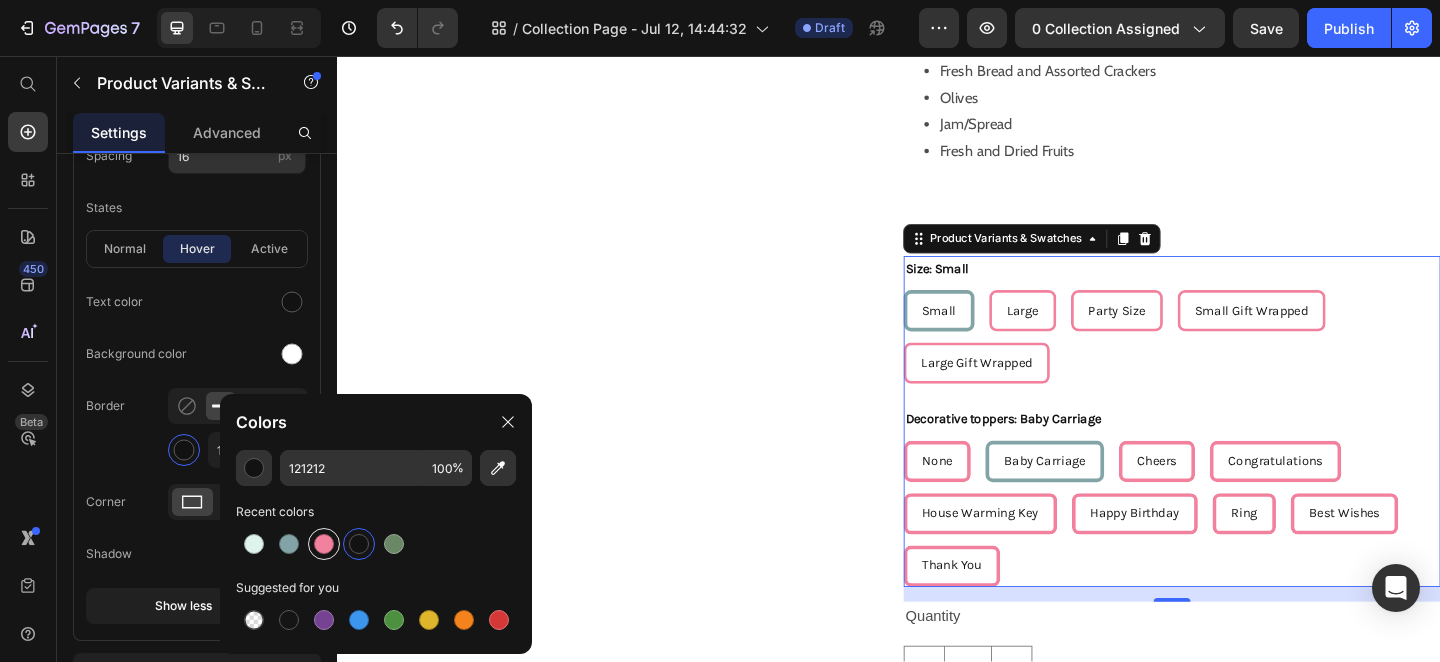 click at bounding box center [324, 544] 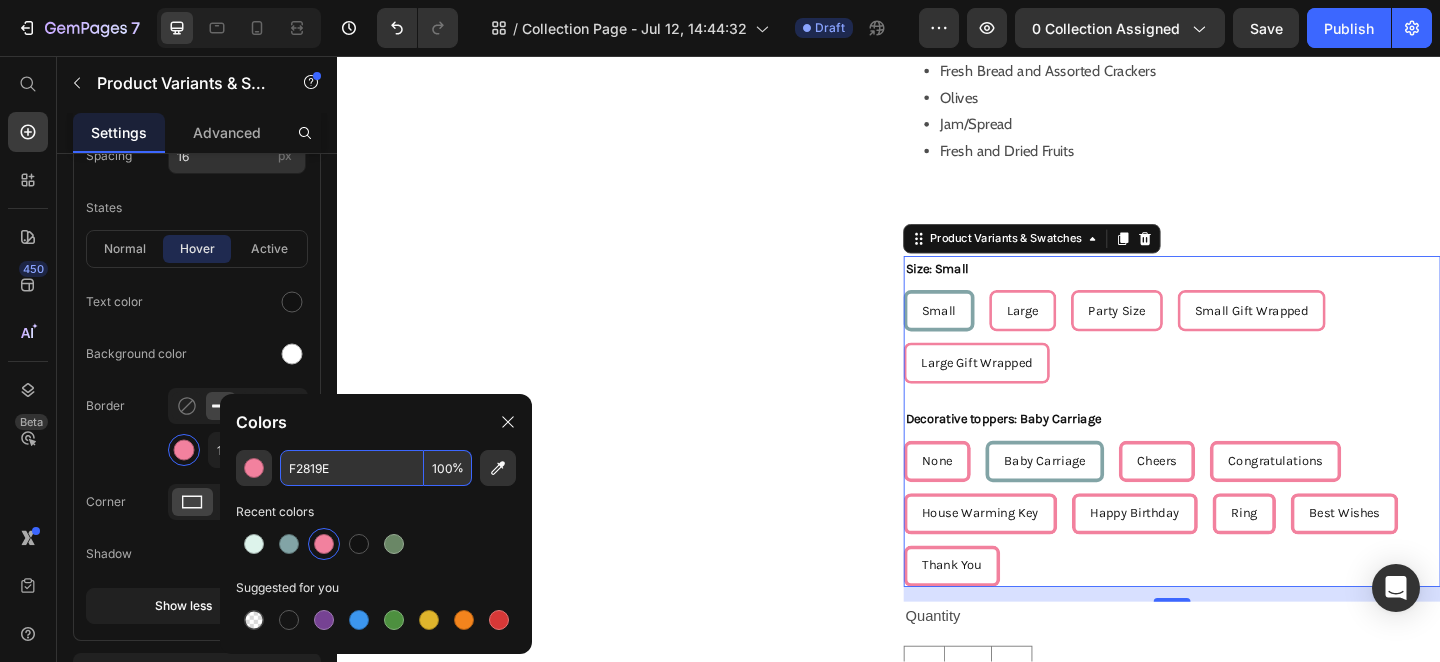 click on "F2819E" at bounding box center [352, 468] 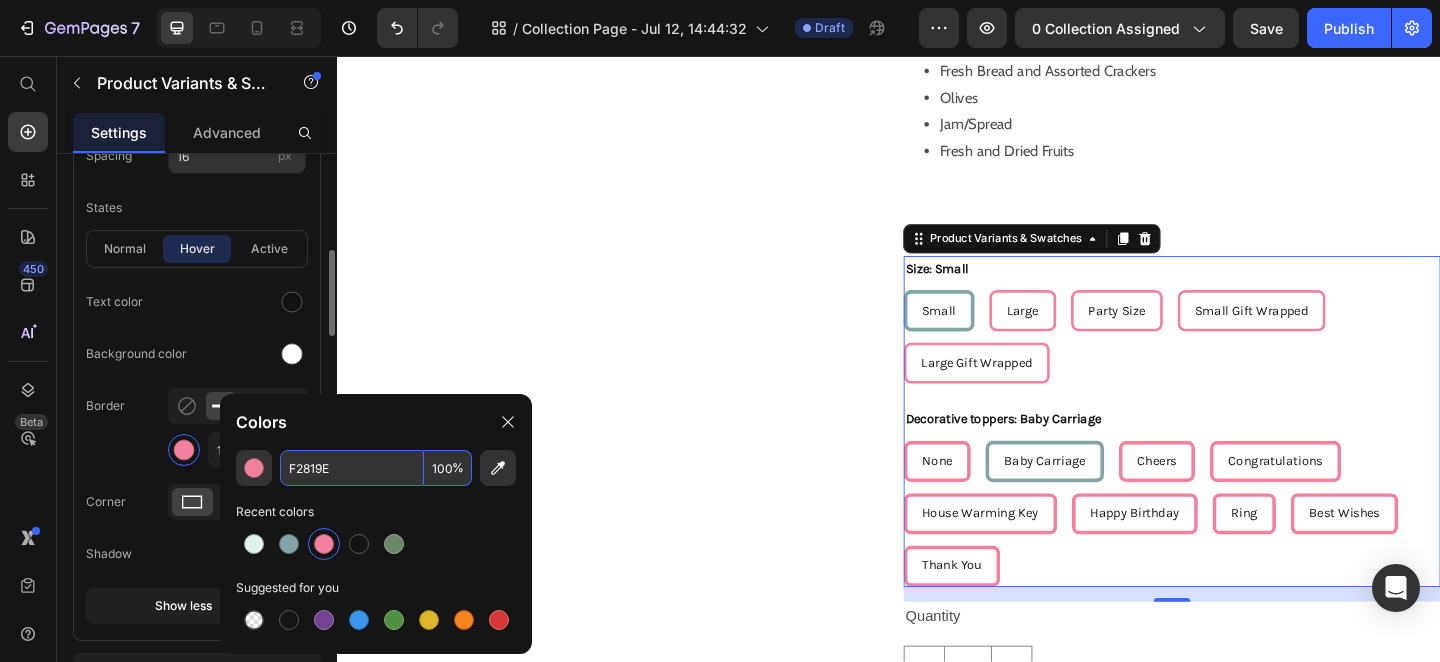 click on "Text color Background color Border 1 px Corner Shadow" 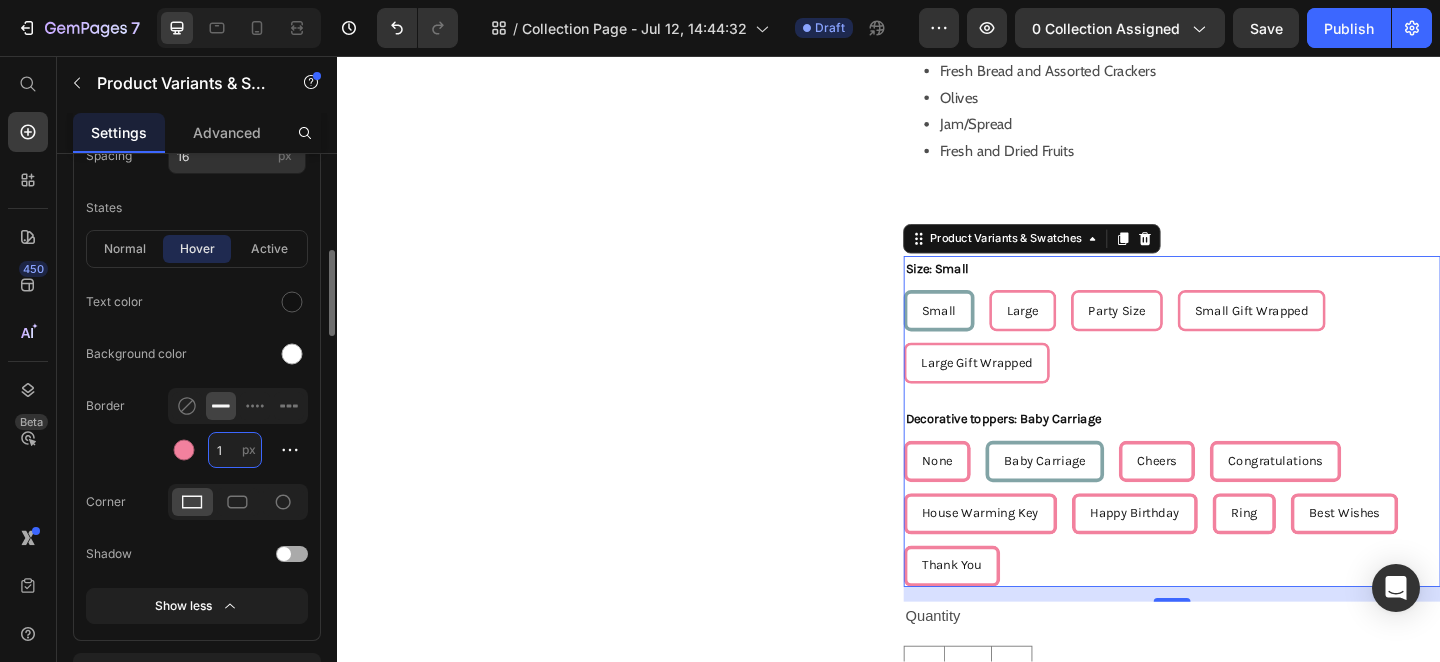 click on "1" at bounding box center (235, 450) 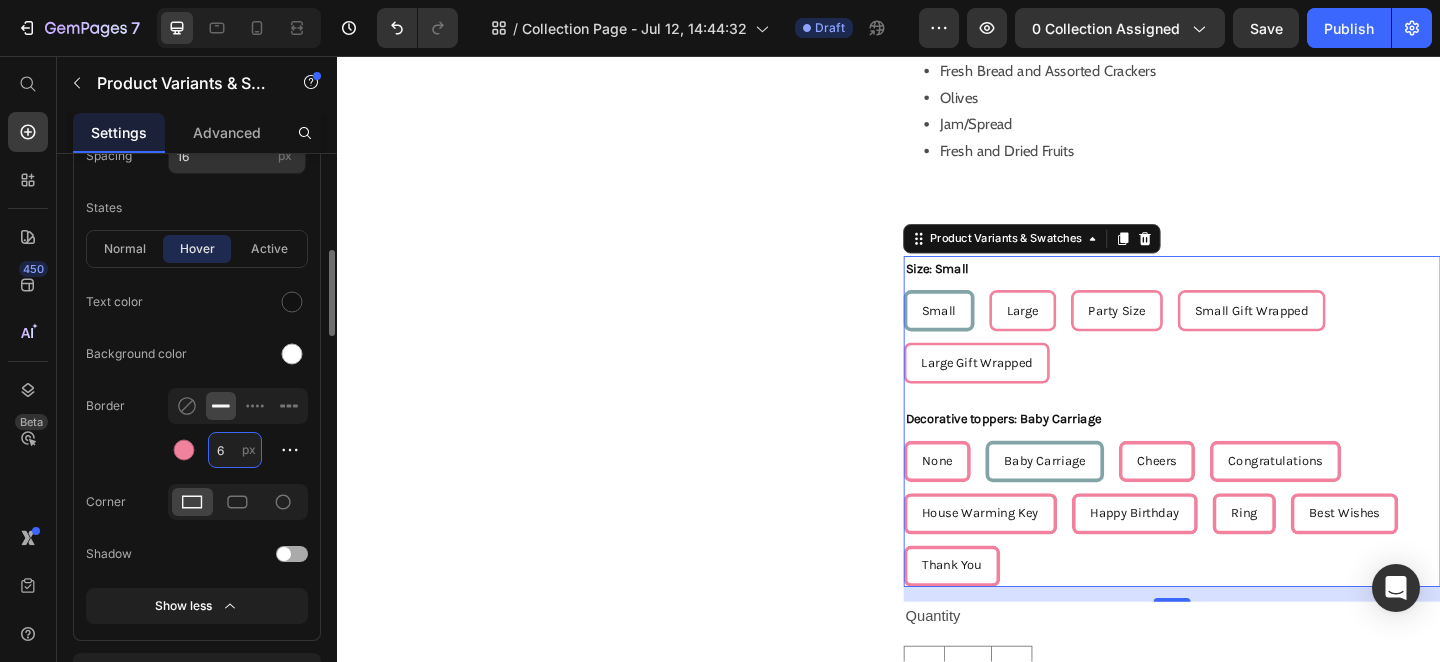 type on "6" 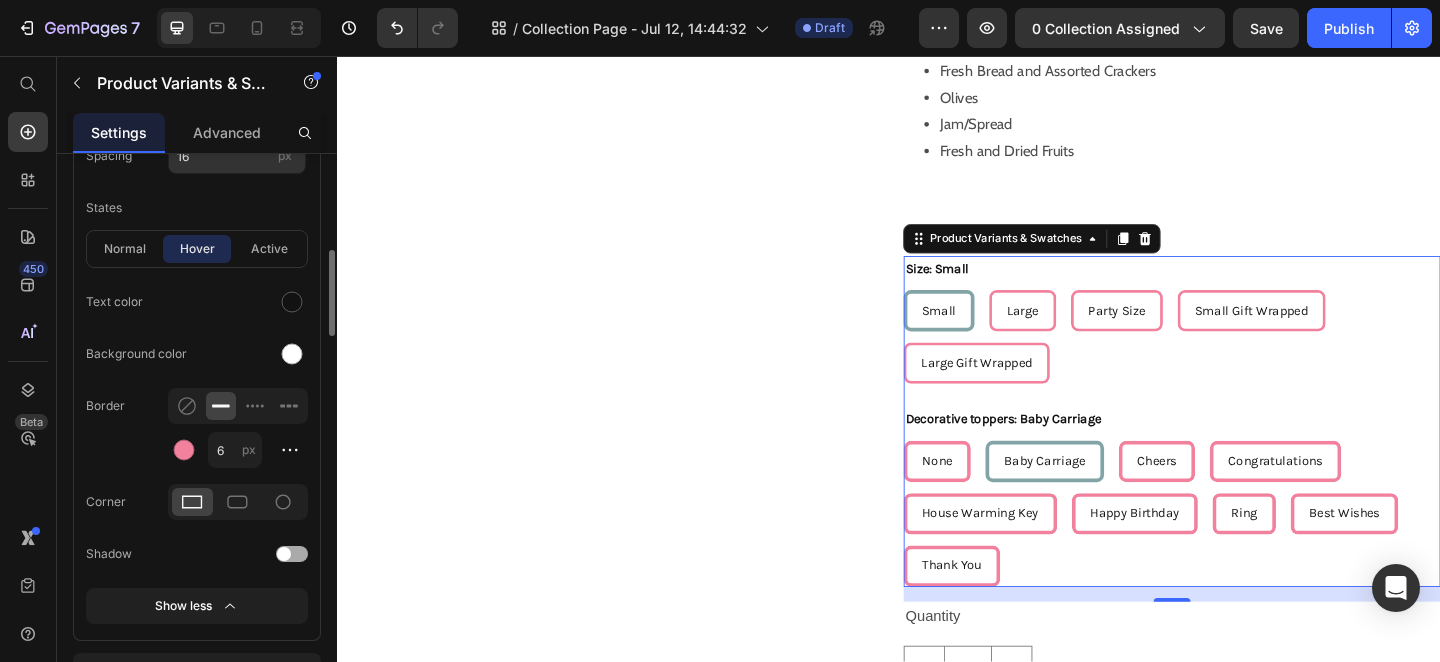 click on "Border 6 px" at bounding box center (197, 428) 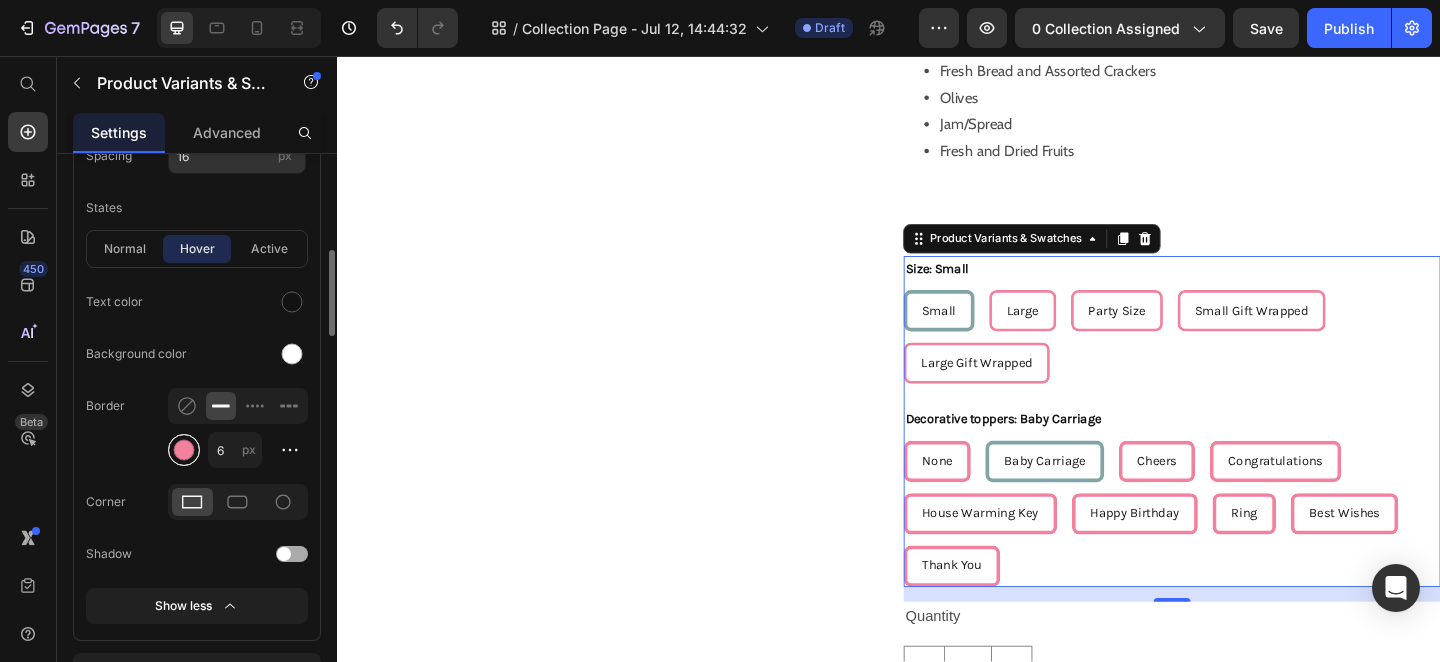 click at bounding box center (184, 450) 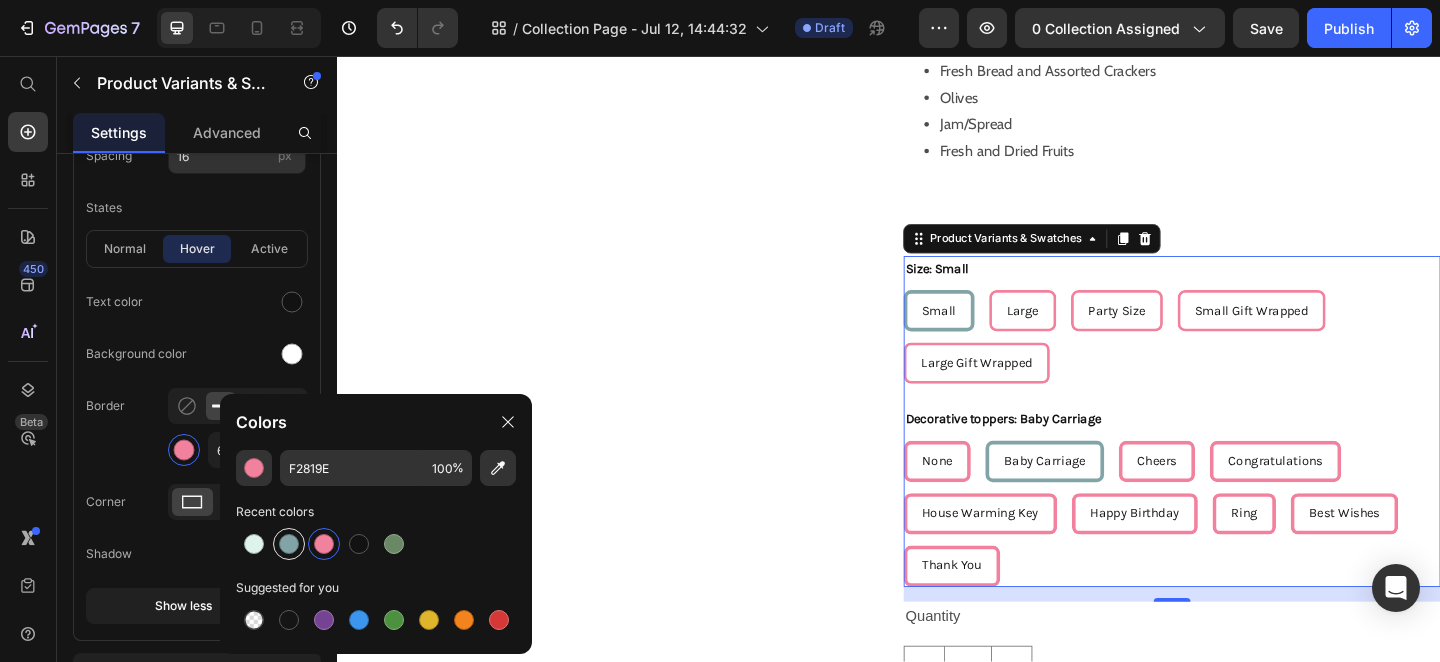 click at bounding box center [289, 544] 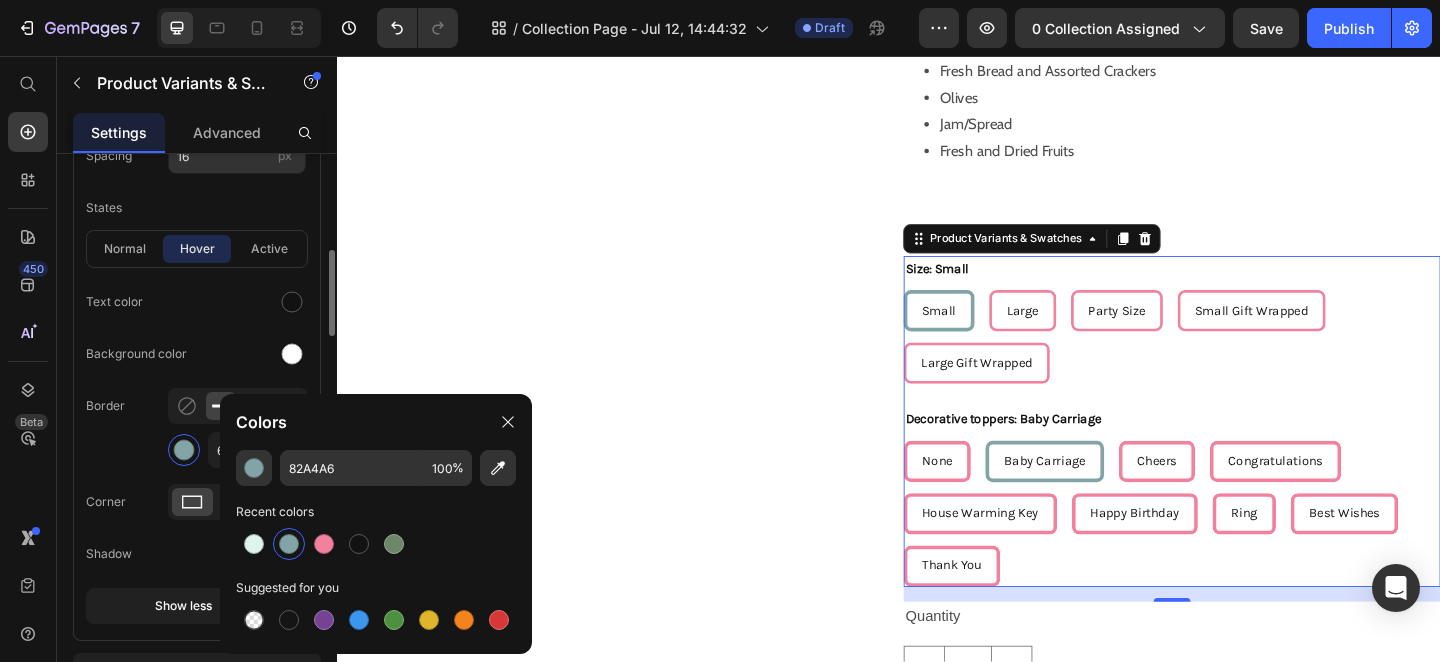 click on "Border 6 px" at bounding box center (197, 428) 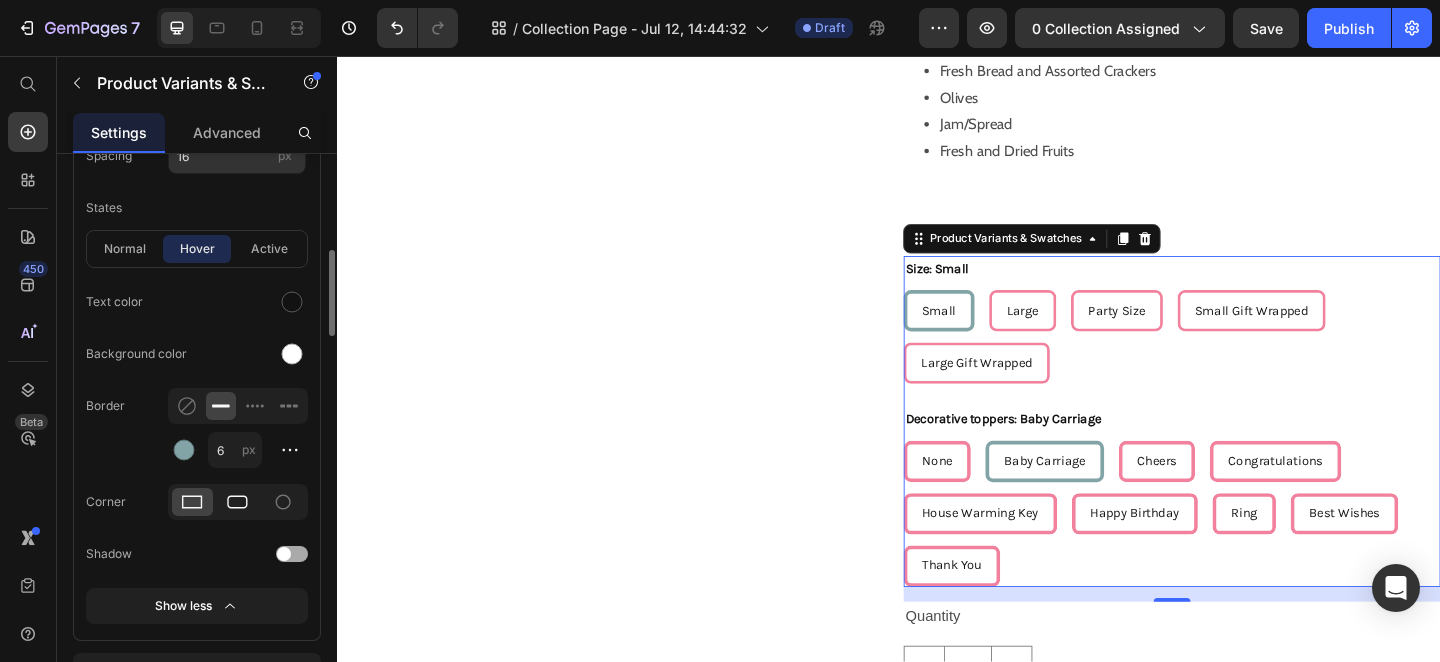 click 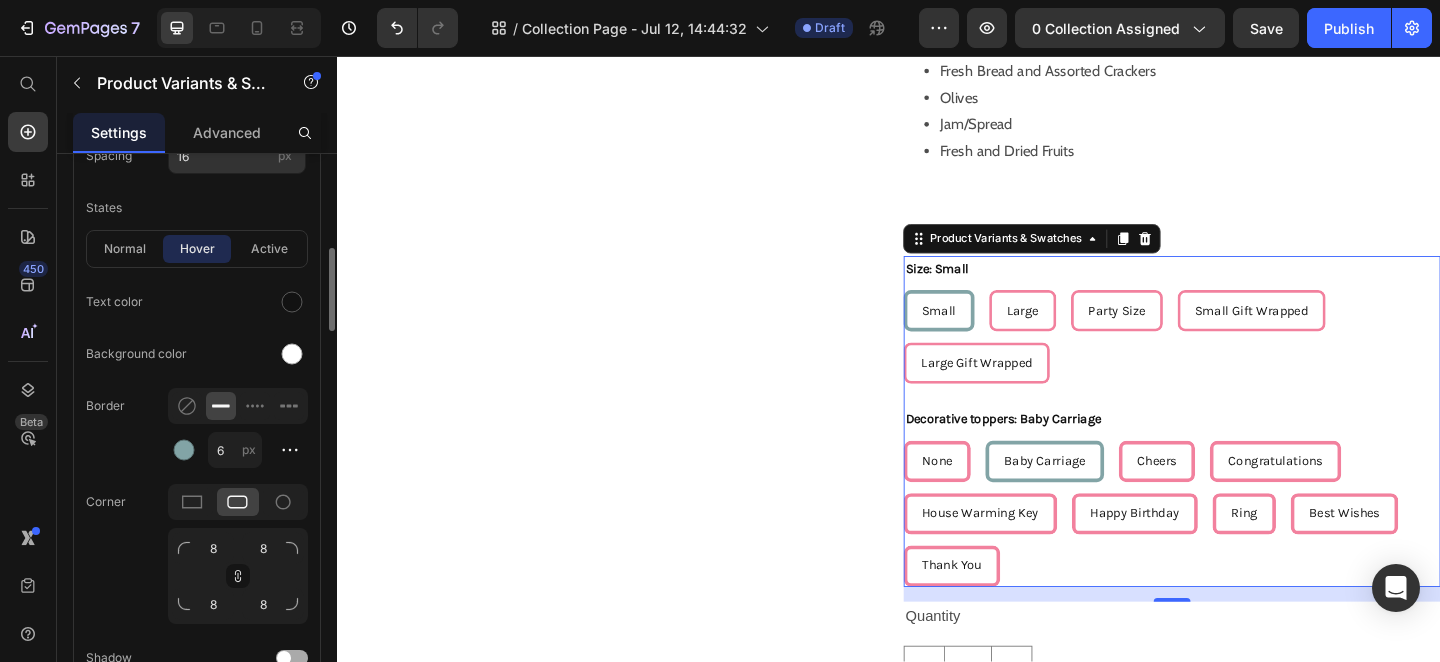 click on "Border 6 px" at bounding box center (197, 428) 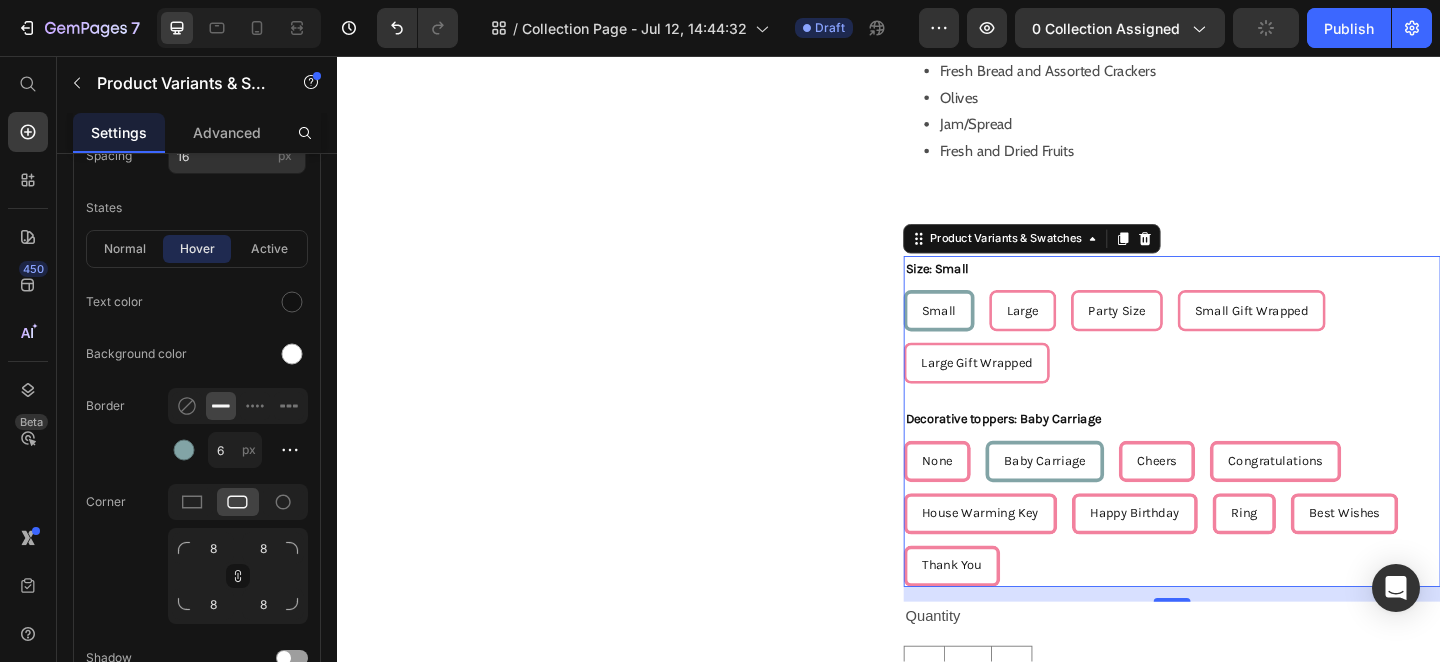 click on "None None None Baby Carriage Baby Carriage Baby Carriage Cheers Cheers Cheers Congratulations Congratulations Congratulations House Warming Key House Warming Key House Warming Key Happy Birthday Happy Birthday Happy Birthday Ring Ring Ring Best Wishes Best Wishes Best Wishes Thank You Thank You Thank You" at bounding box center [1245, 554] 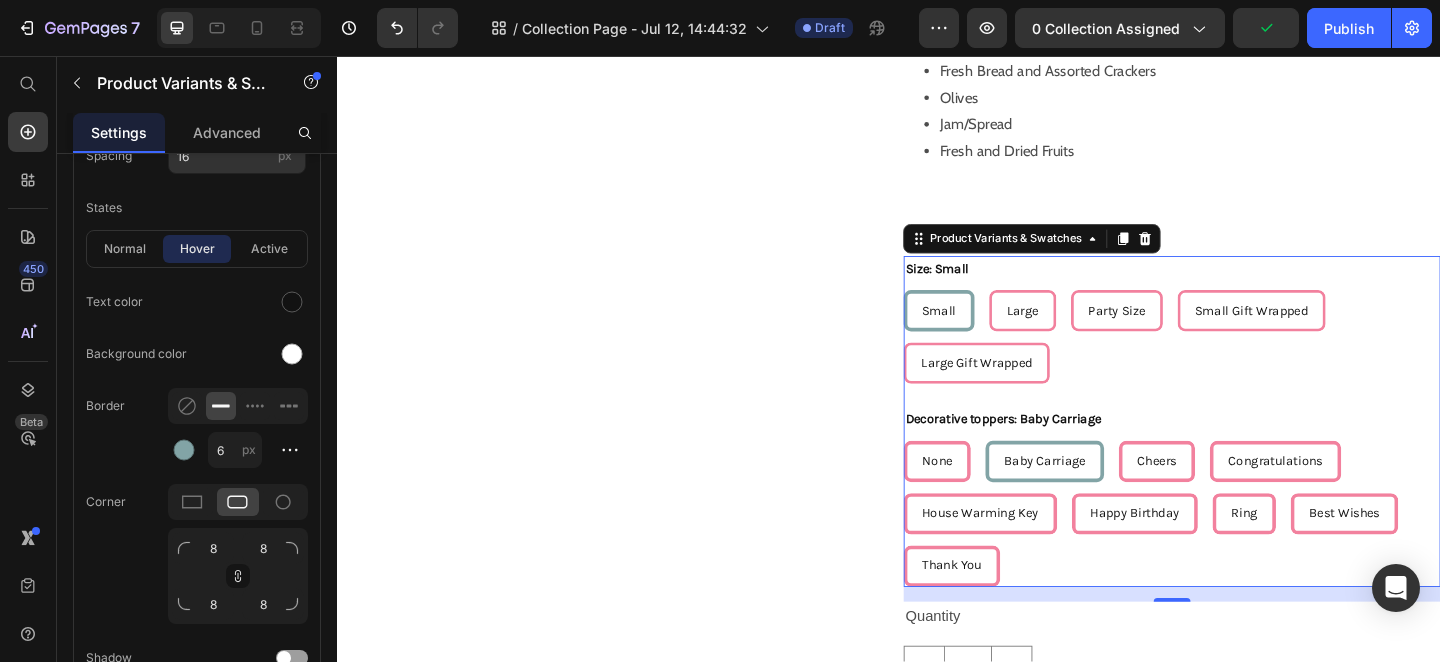 click on "Baby Carriage" at bounding box center (1106, 452) 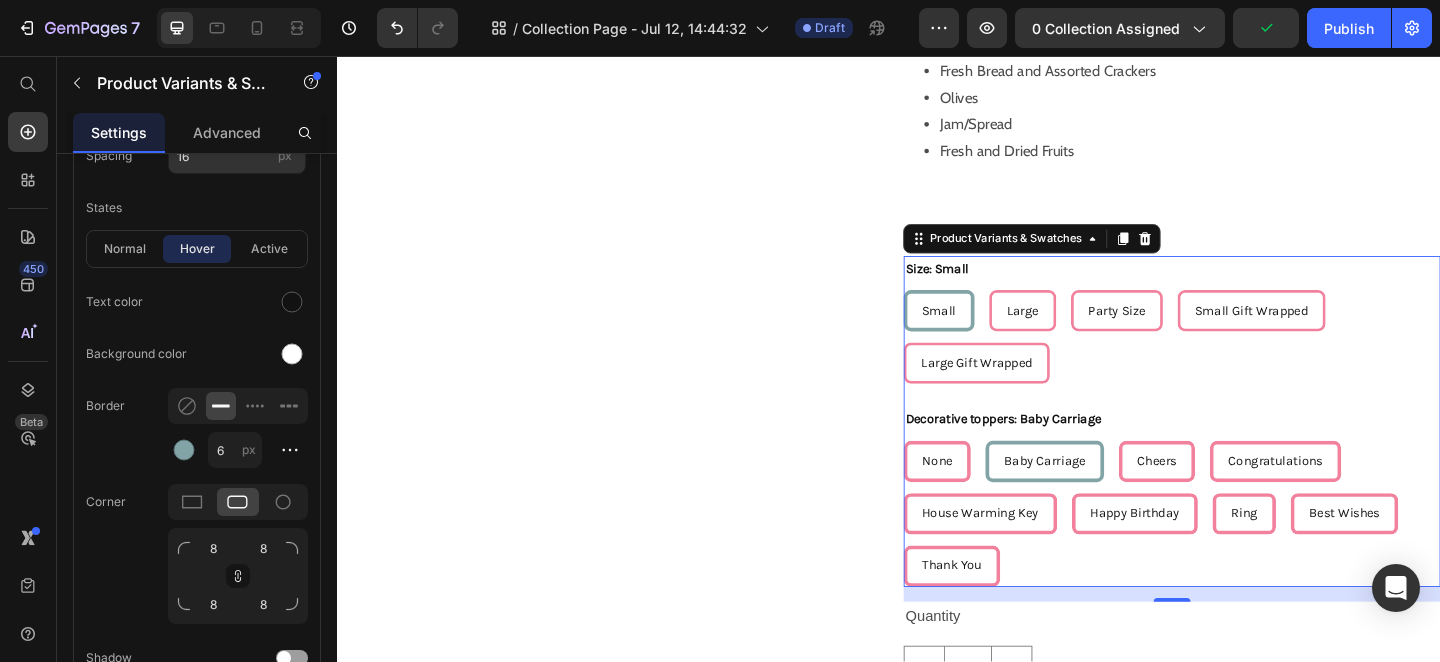 click on "Baby Carriage Baby Carriage Baby Carriage" at bounding box center [1041, 474] 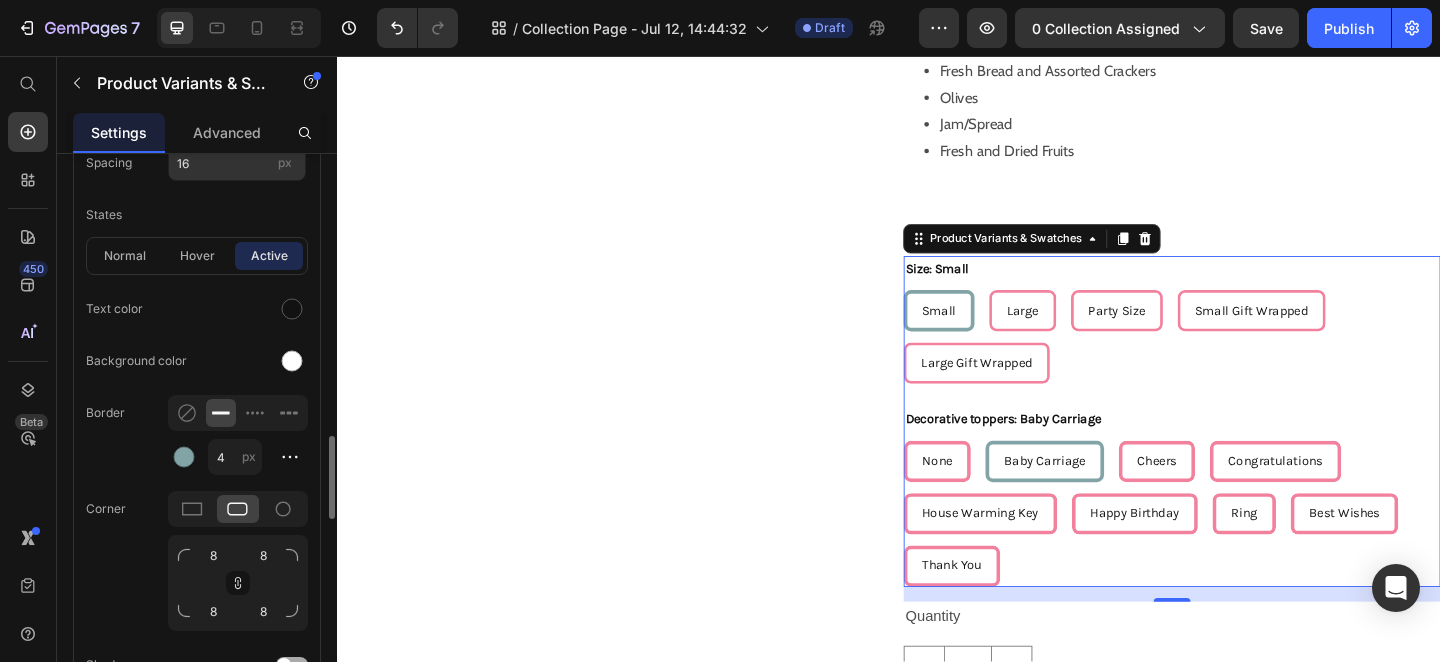 scroll, scrollTop: 1525, scrollLeft: 0, axis: vertical 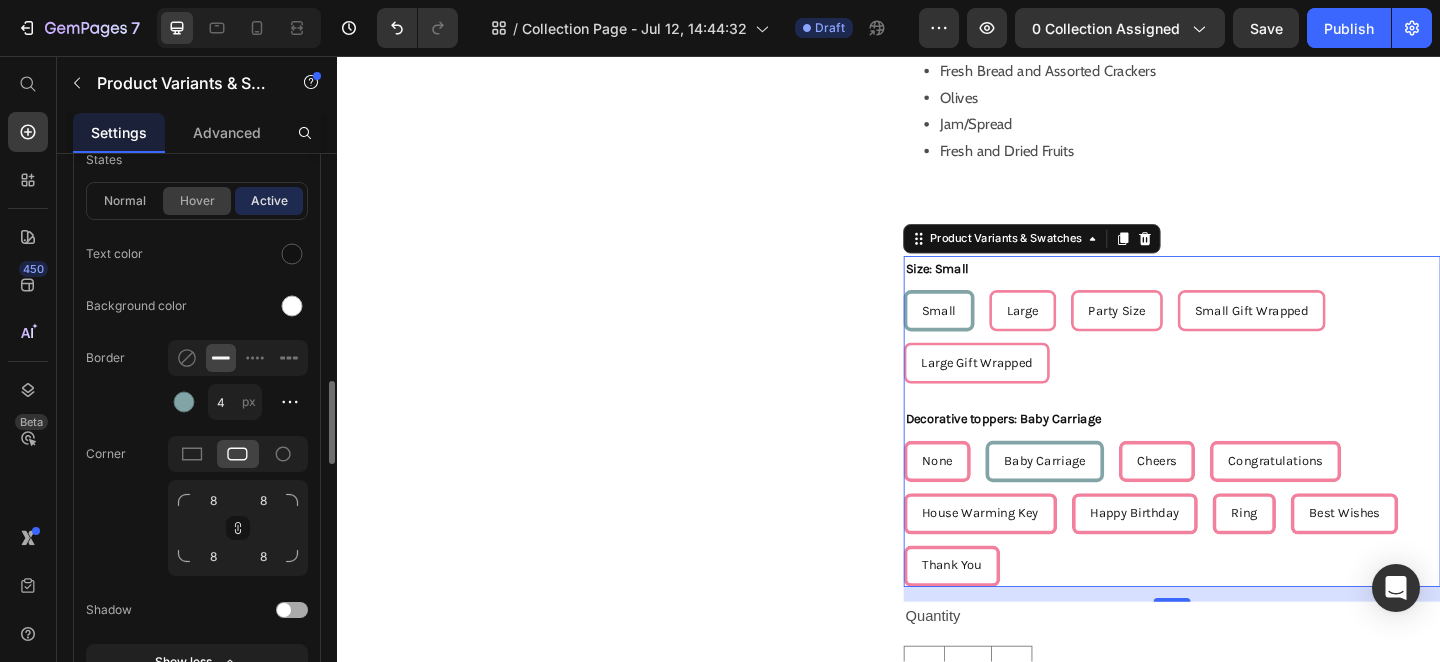 click on "hover" at bounding box center [197, 201] 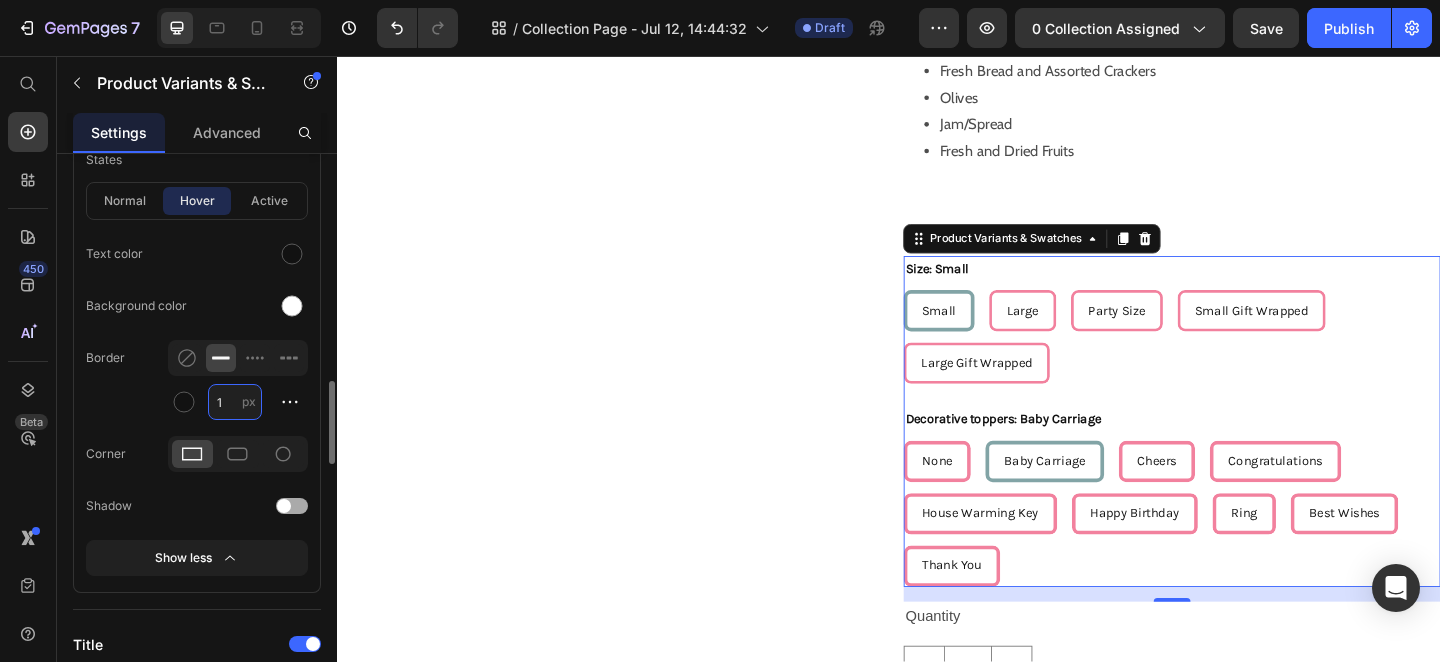 click on "1" at bounding box center [235, 402] 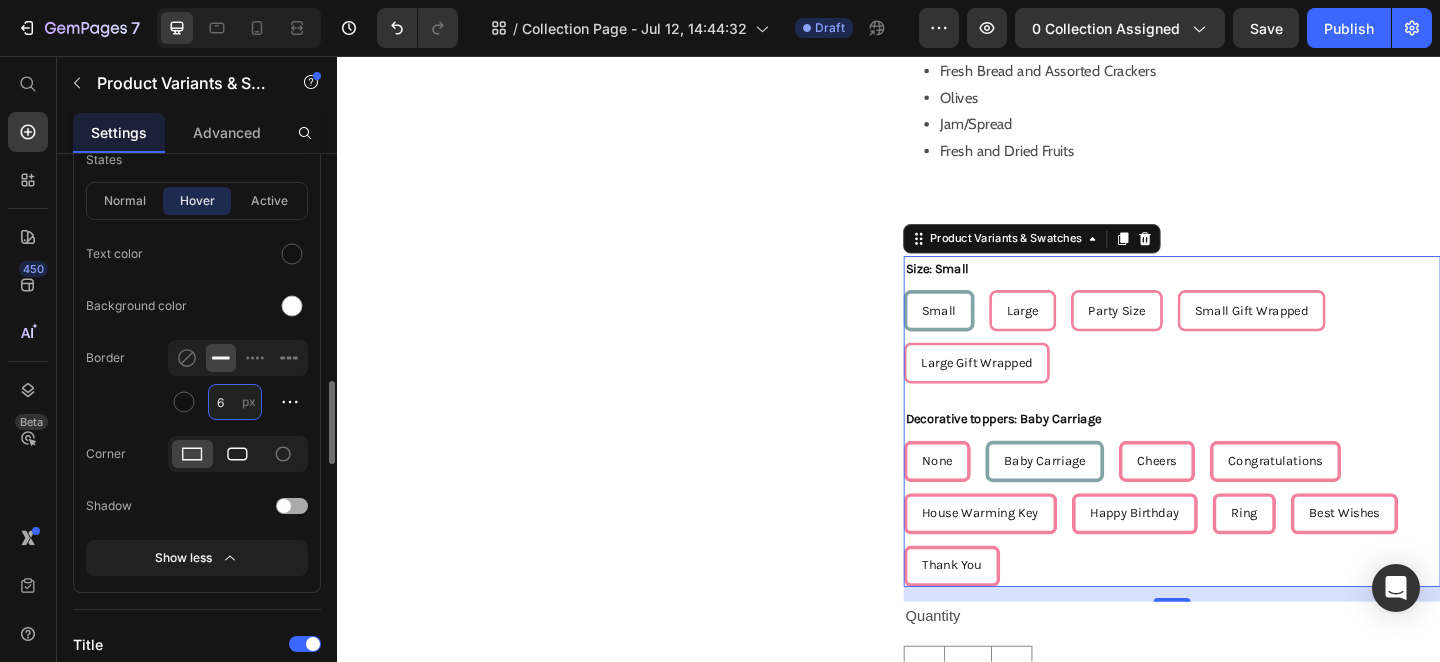 type on "6" 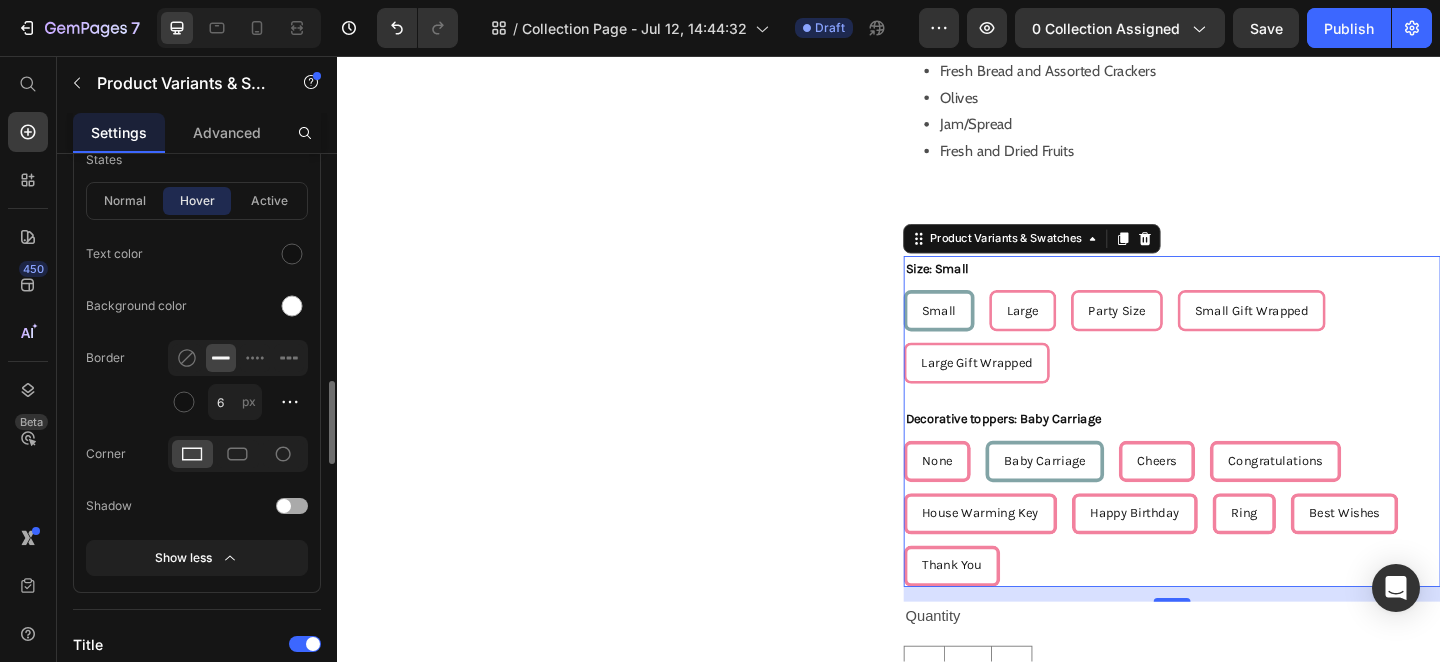 drag, startPoint x: 238, startPoint y: 449, endPoint x: 202, endPoint y: 420, distance: 46.227695 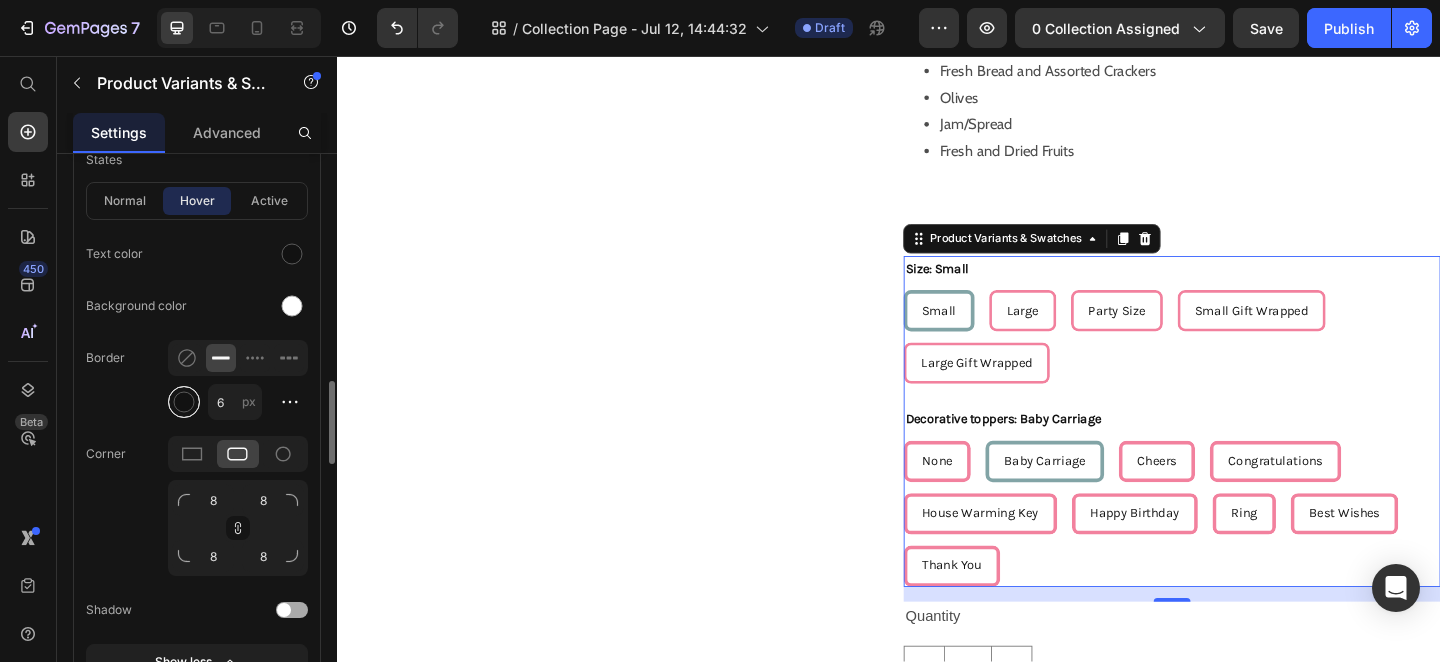 click at bounding box center (184, 402) 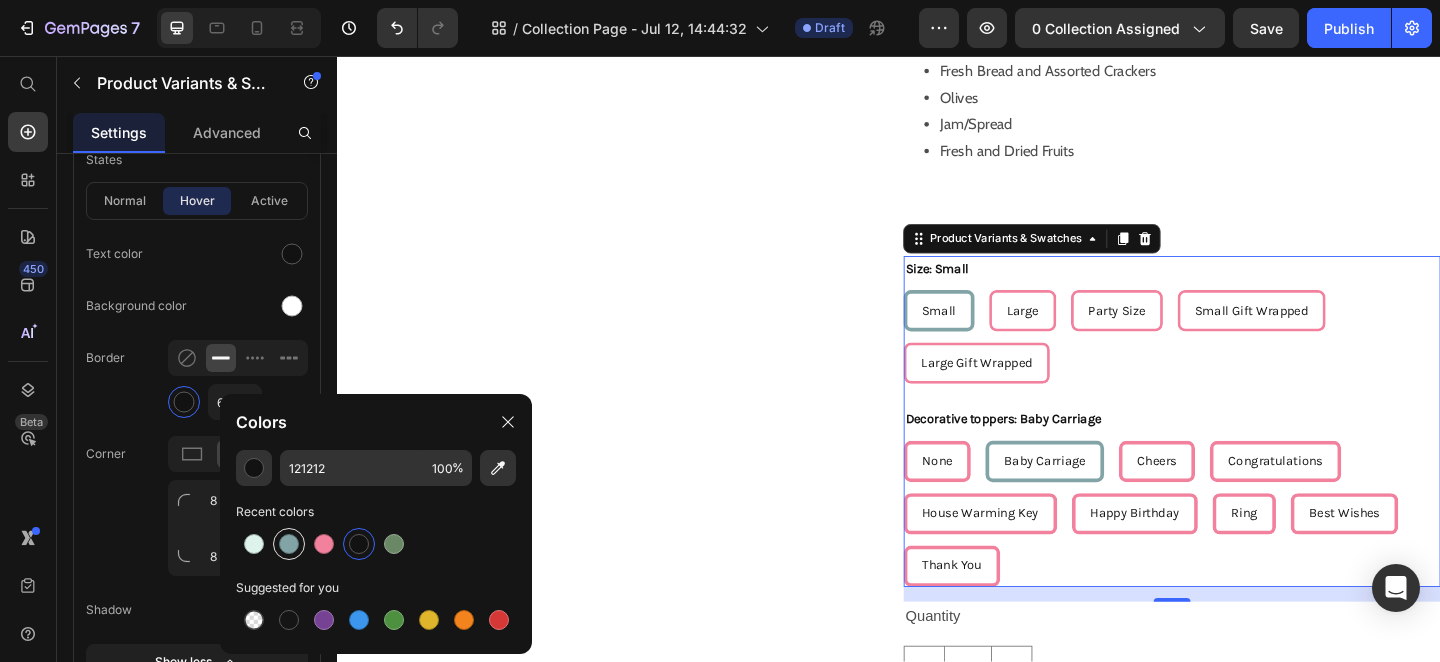 click at bounding box center (289, 544) 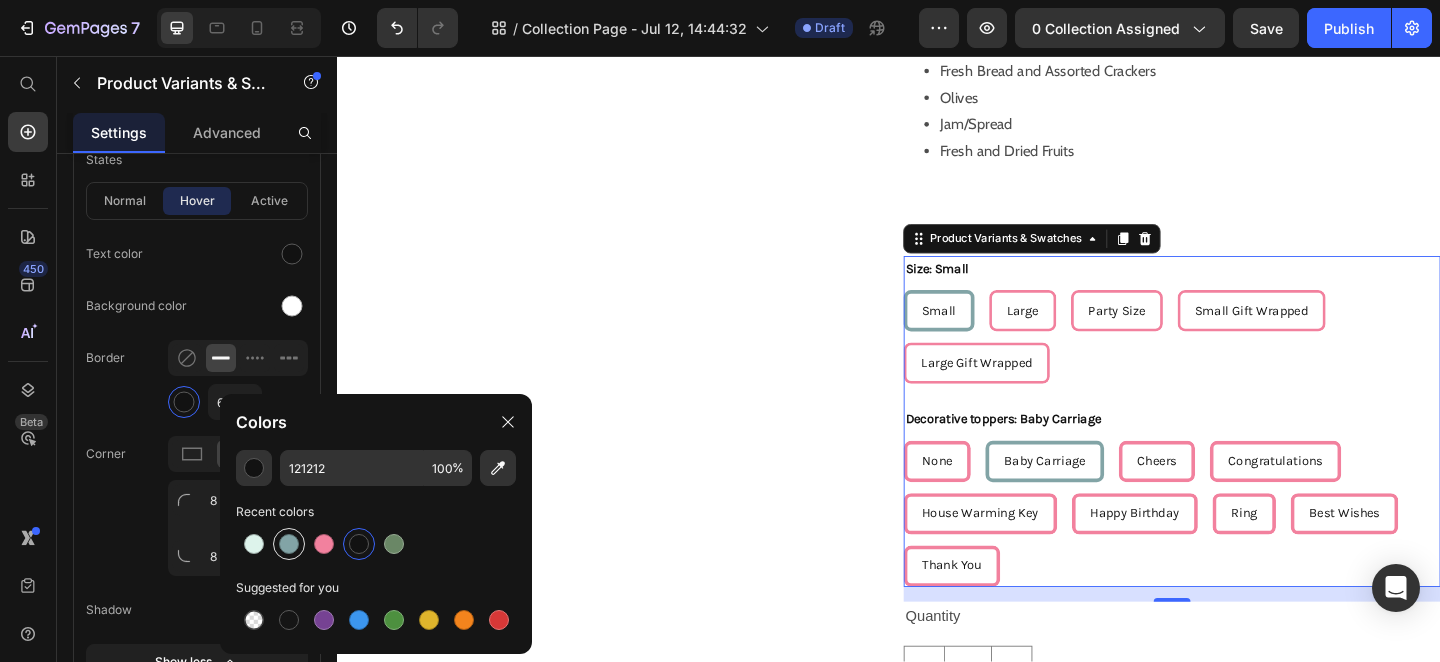 type on "82A4A6" 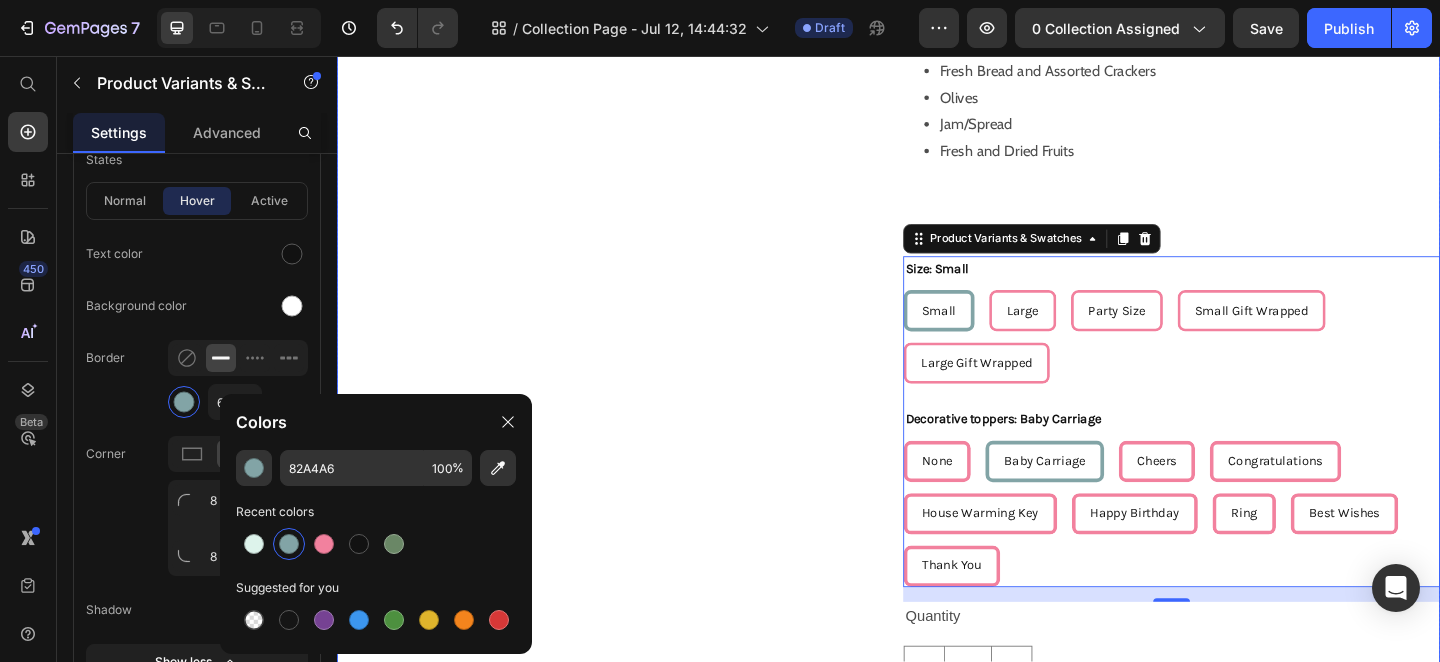 click on "Product Images" at bounding box center (629, 93) 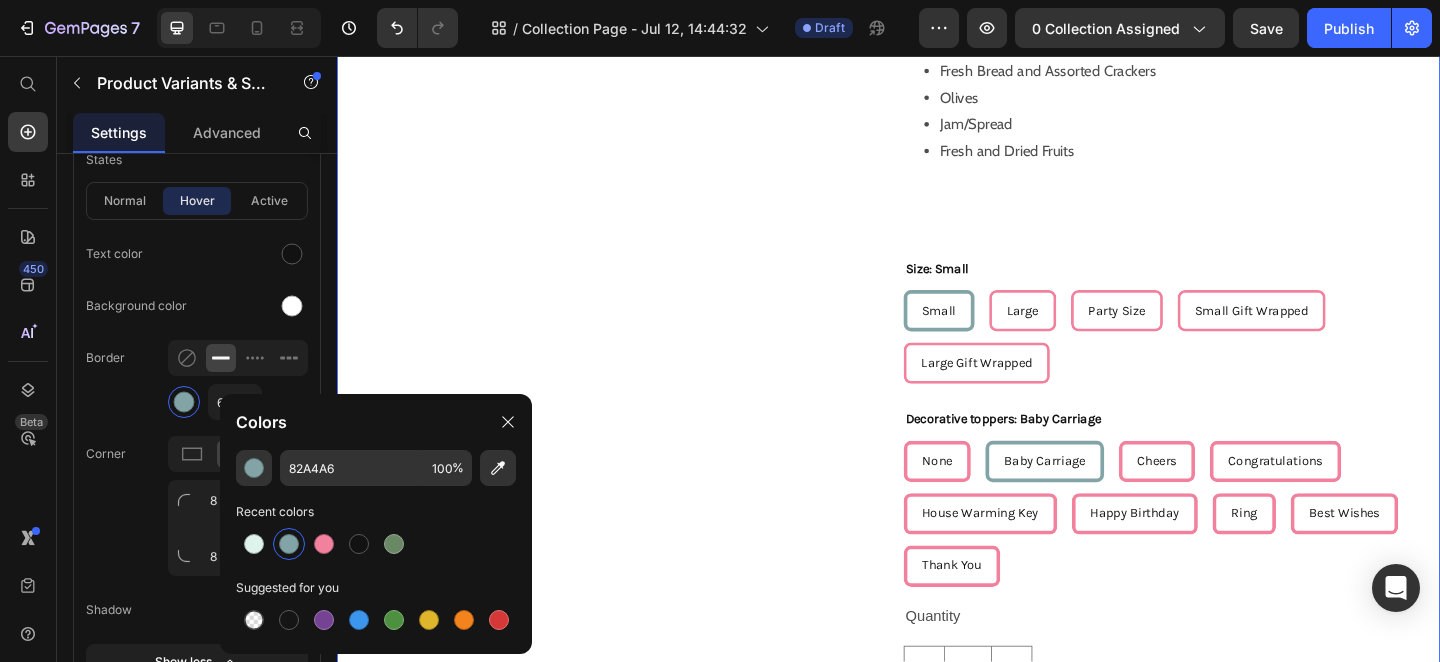 scroll, scrollTop: 0, scrollLeft: 0, axis: both 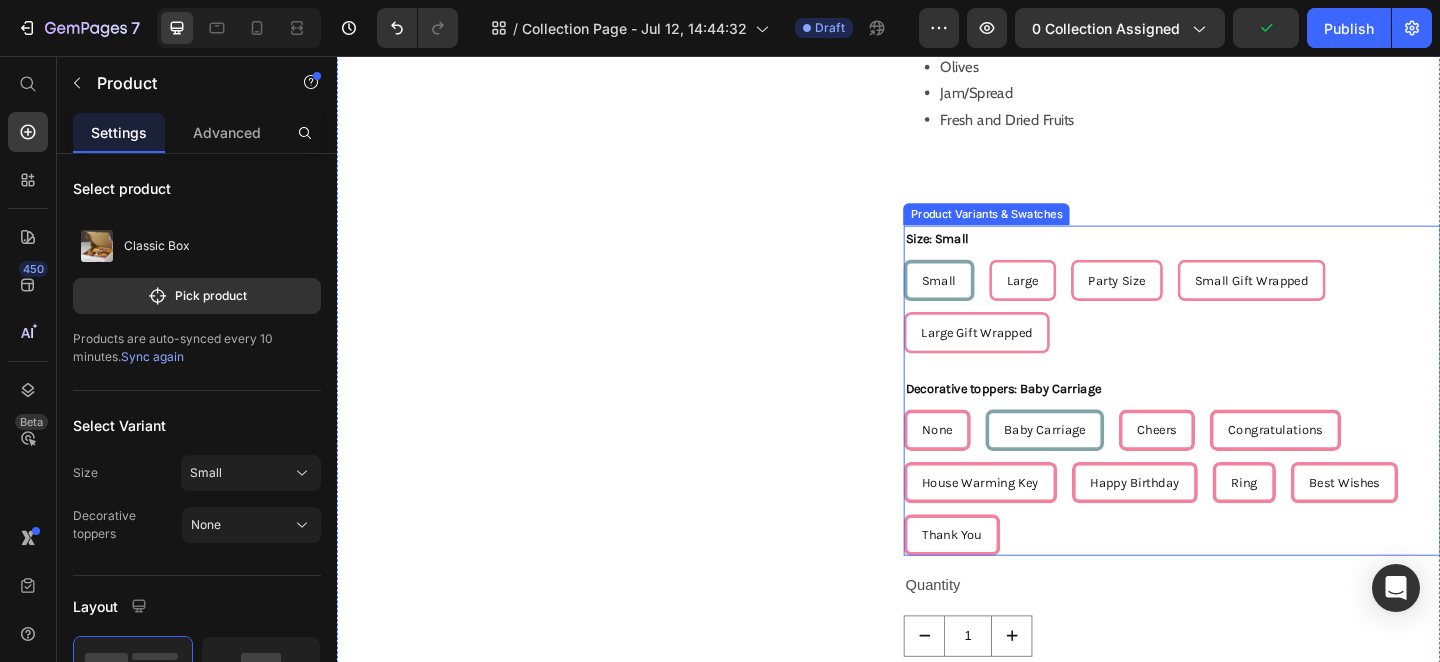 click on "Size: Small Small Small Small Large Large Large Party Size Party Size Party Size Small Gift Wrapped Small Gift Wrapped Small Gift Wrapped Large Gift Wrapped Large Gift Wrapped Large Gift Wrapped" at bounding box center [1245, 310] 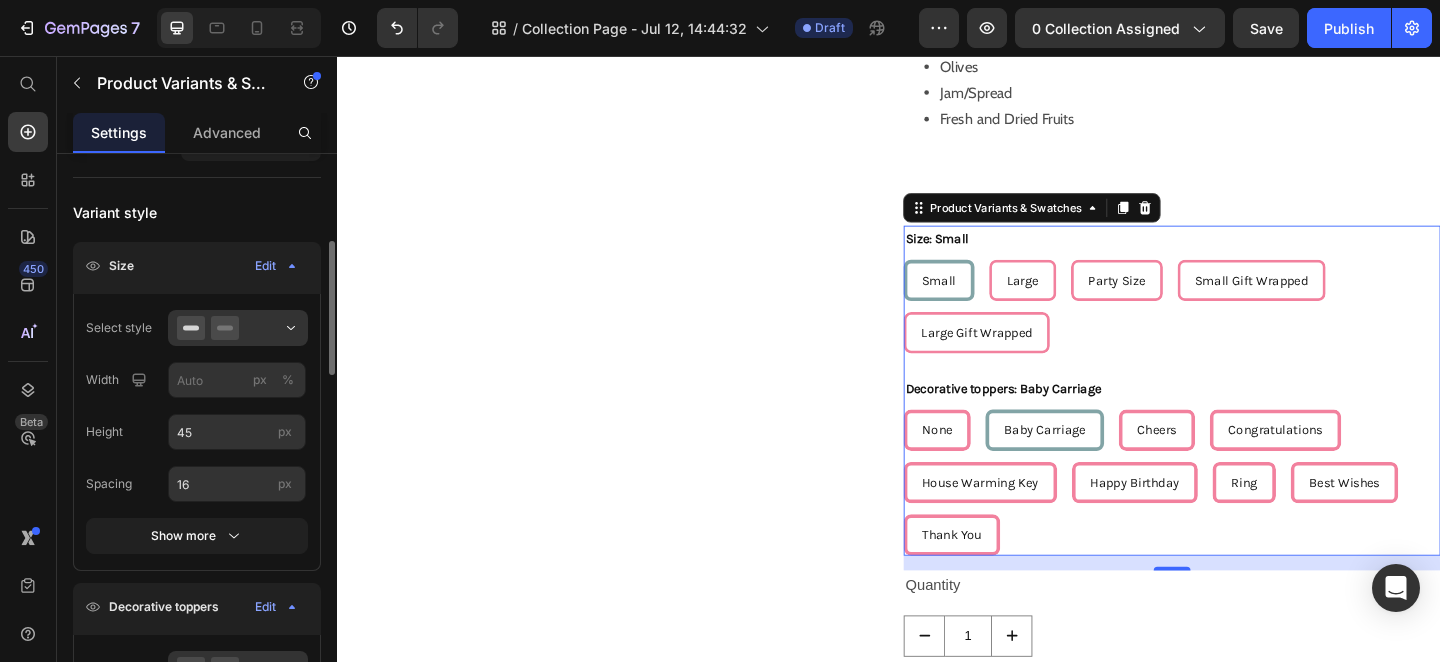 scroll, scrollTop: 320, scrollLeft: 0, axis: vertical 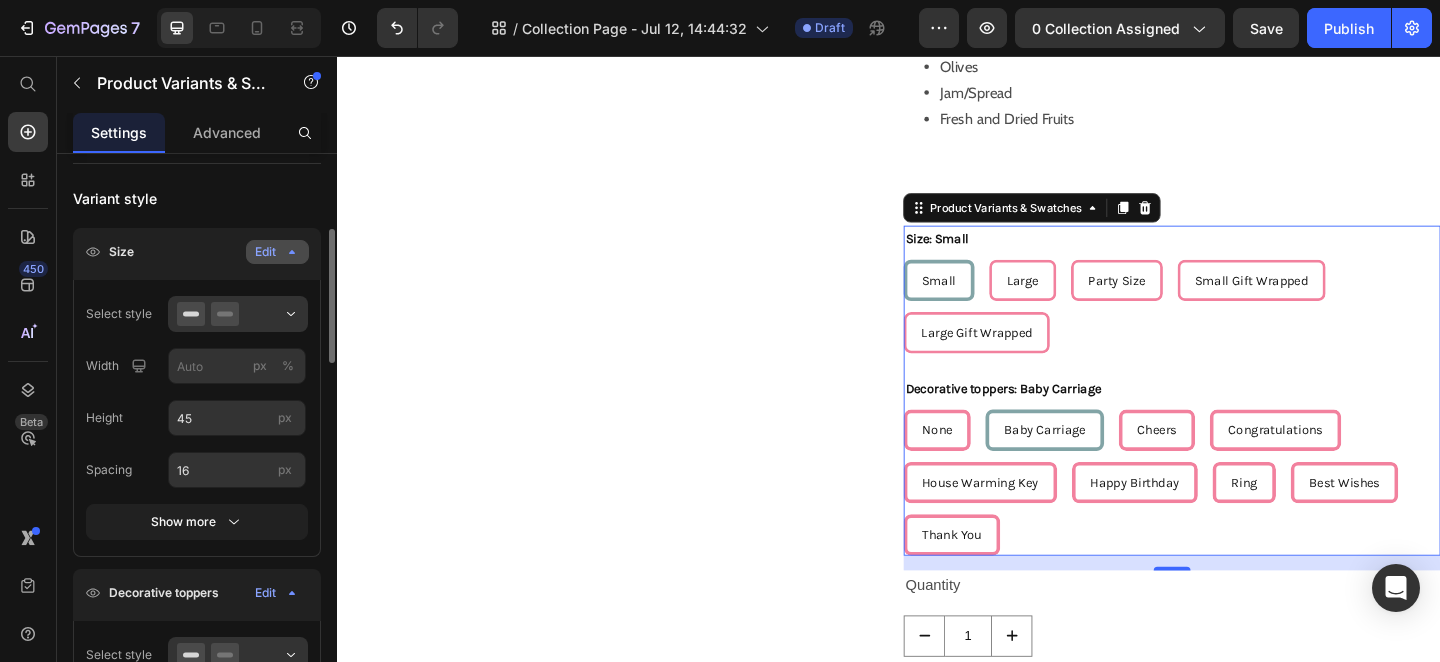 click on "Edit" 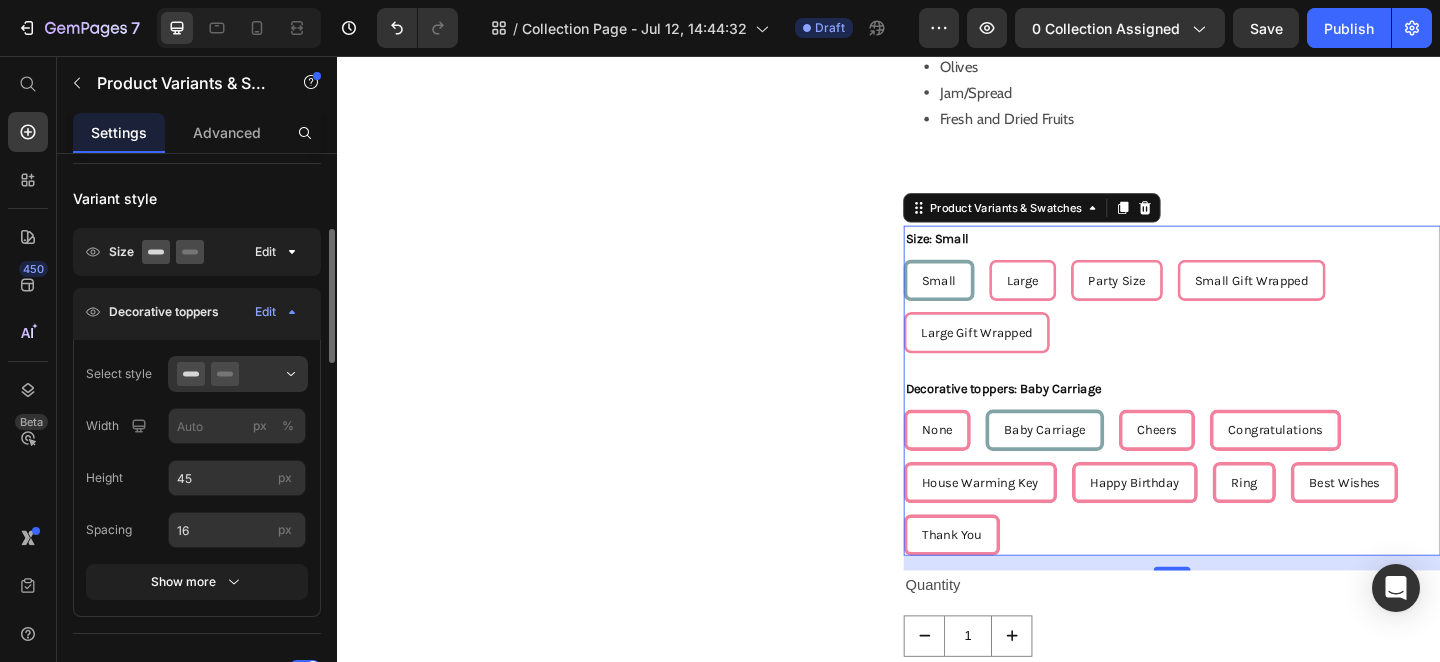 click 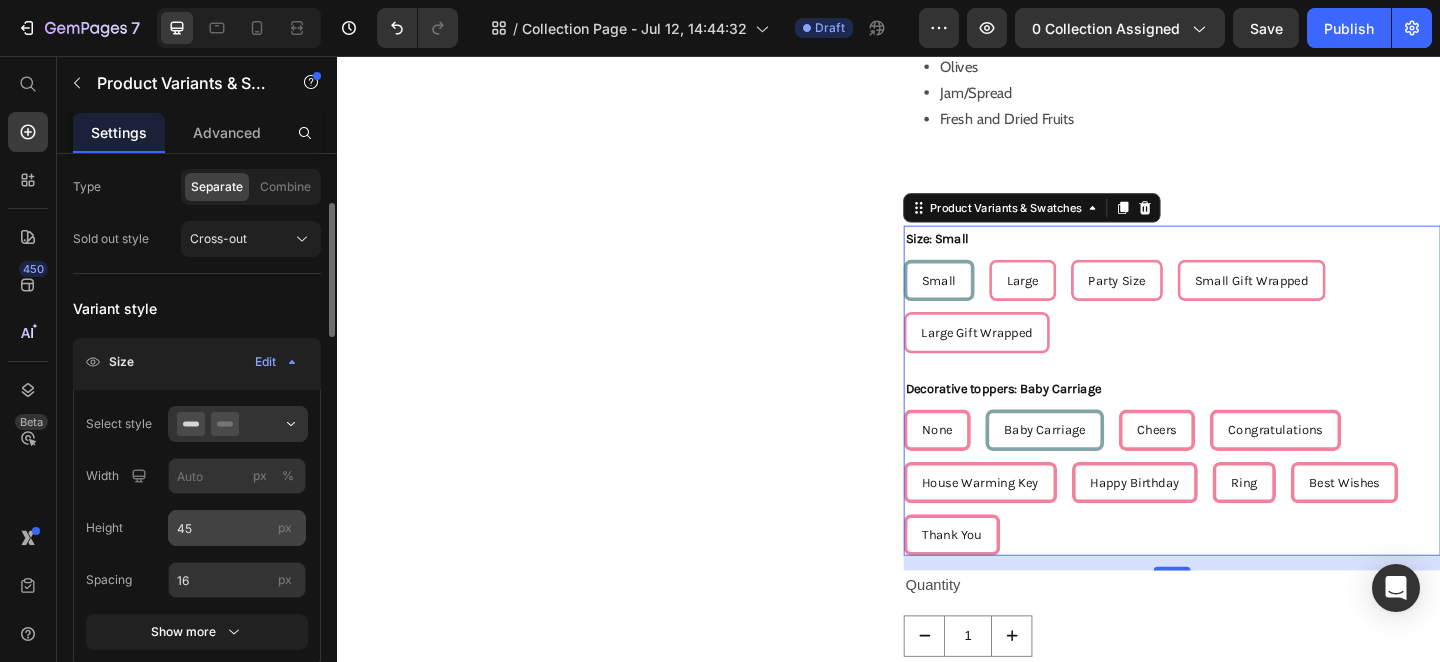 scroll, scrollTop: 300, scrollLeft: 0, axis: vertical 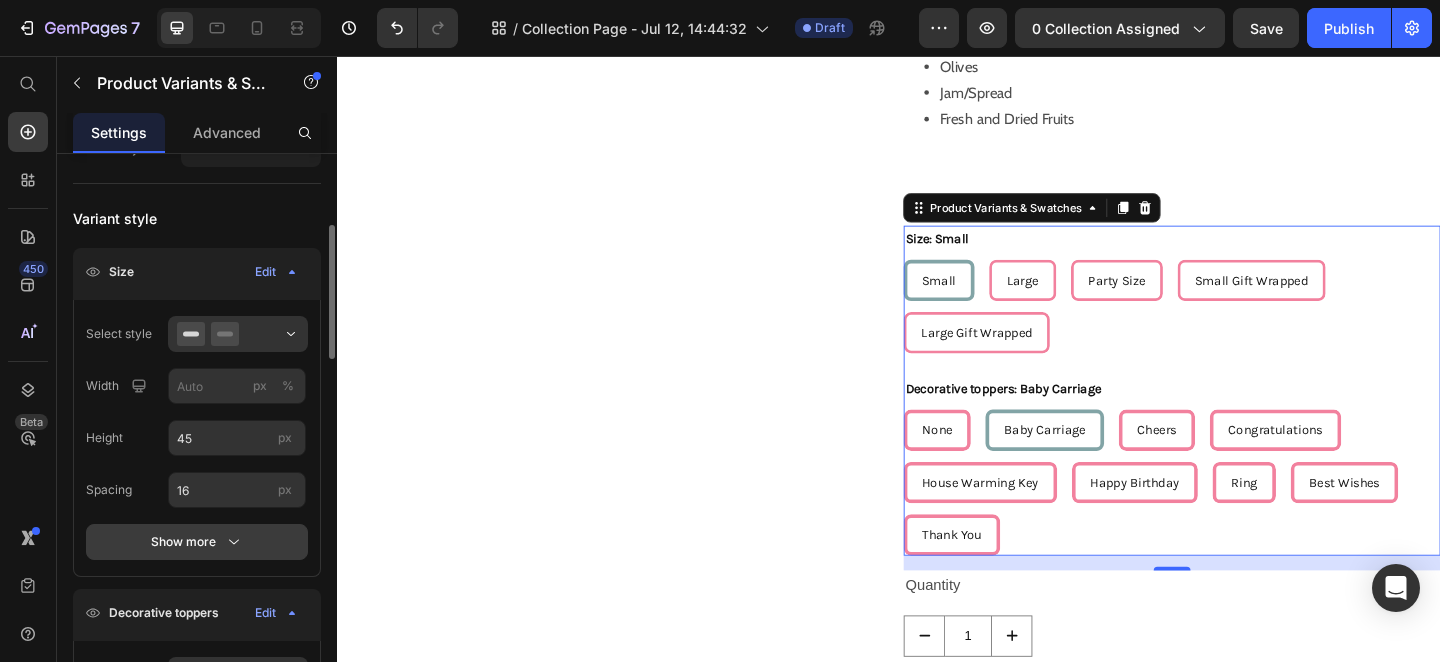 click 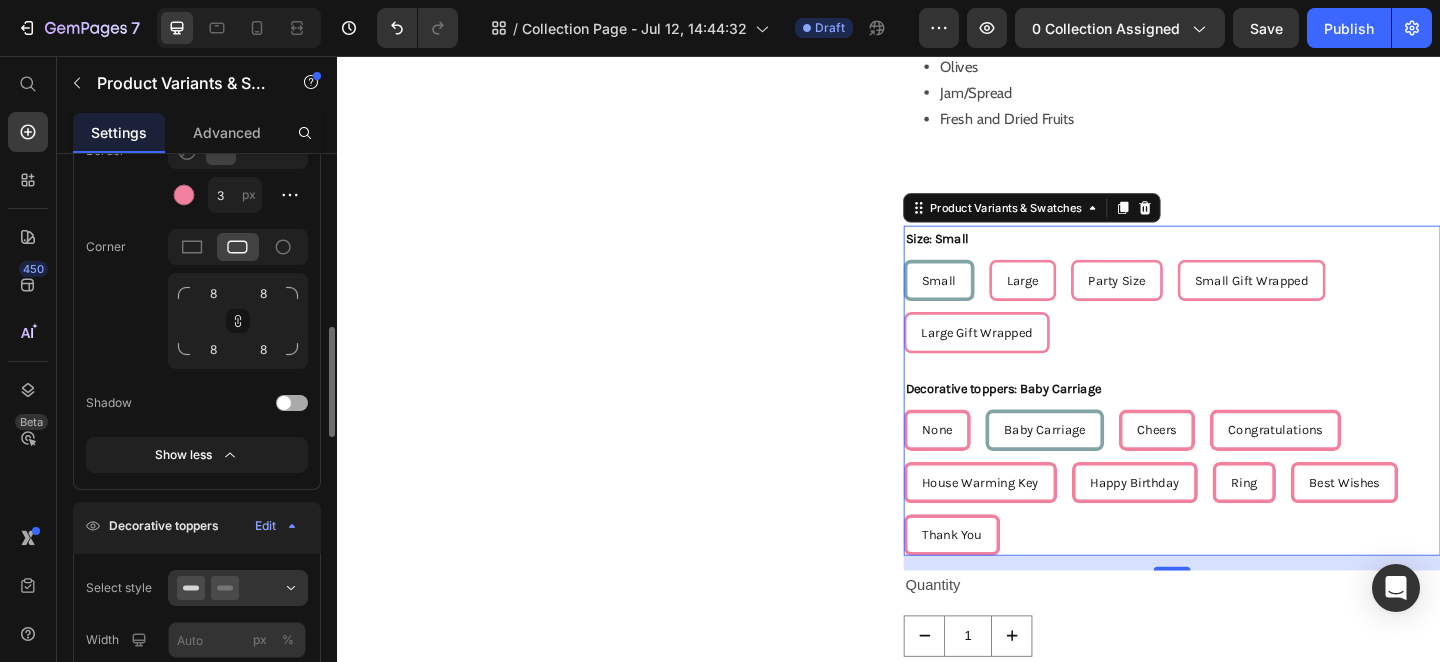 scroll, scrollTop: 887, scrollLeft: 0, axis: vertical 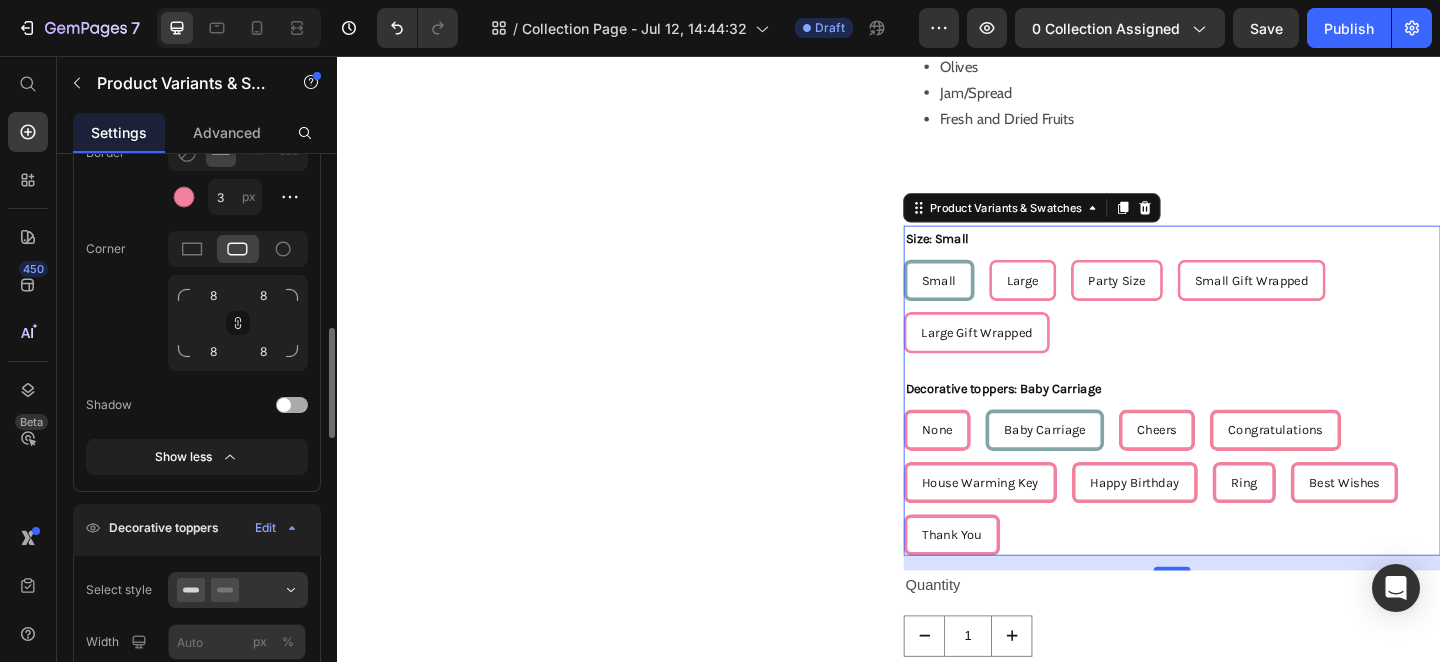 click at bounding box center (292, 405) 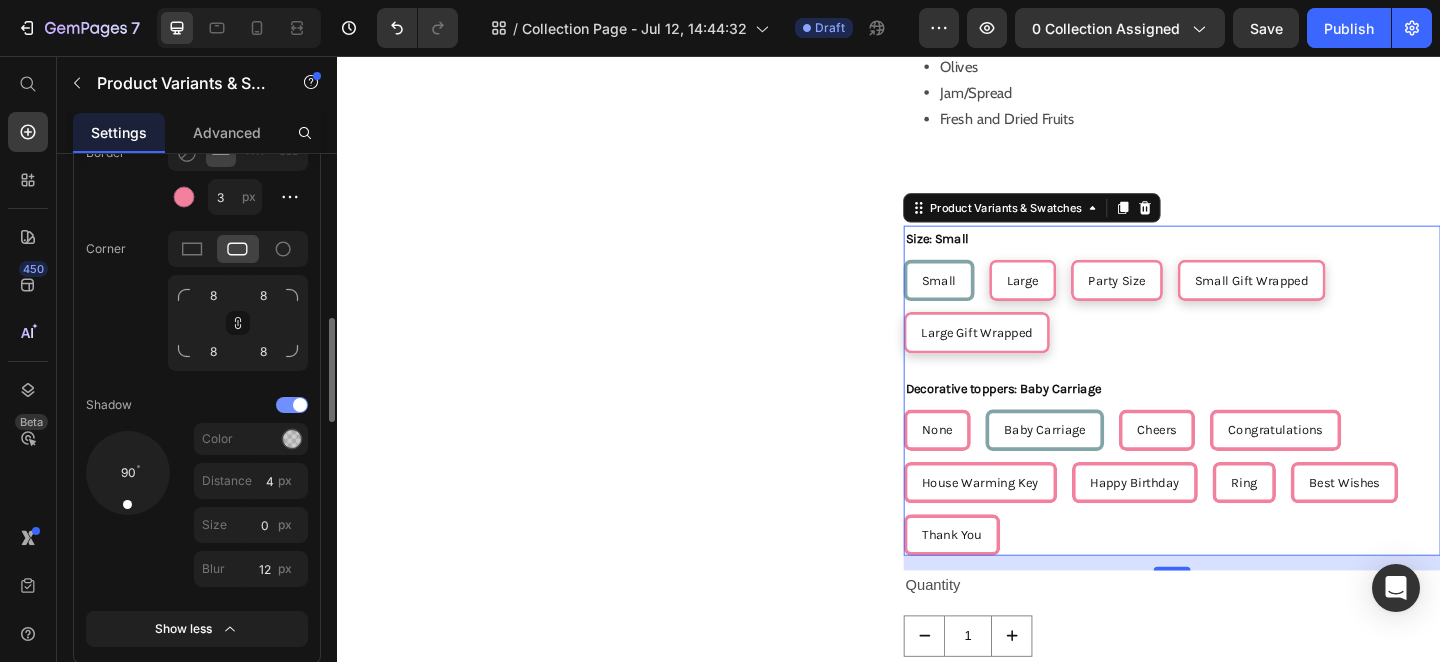 click at bounding box center [300, 405] 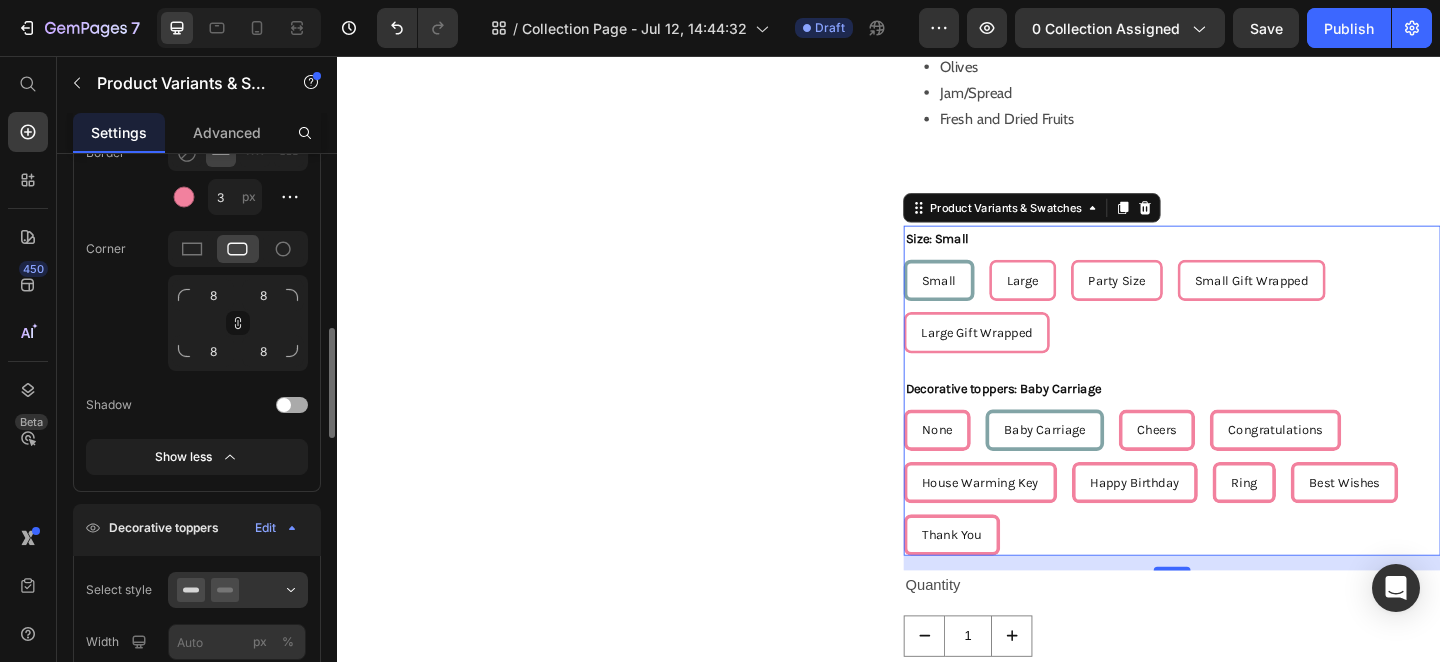 click at bounding box center (292, 405) 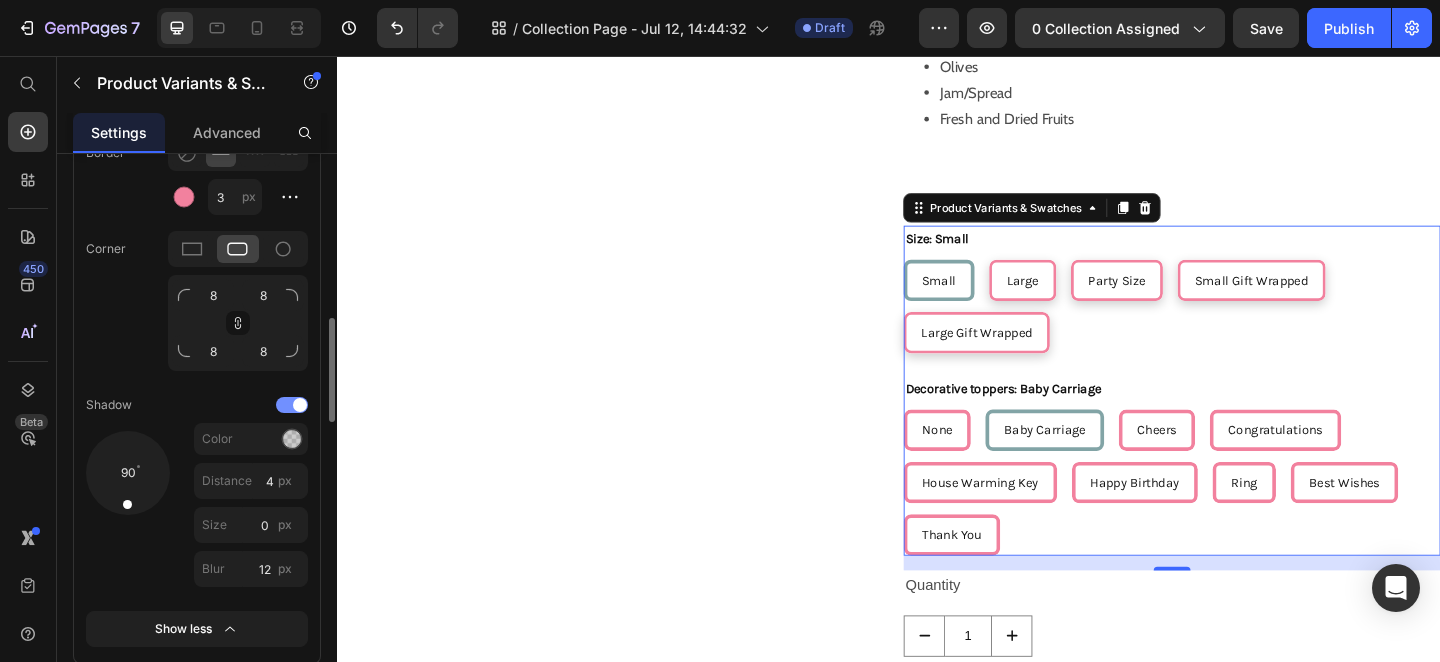click at bounding box center (292, 405) 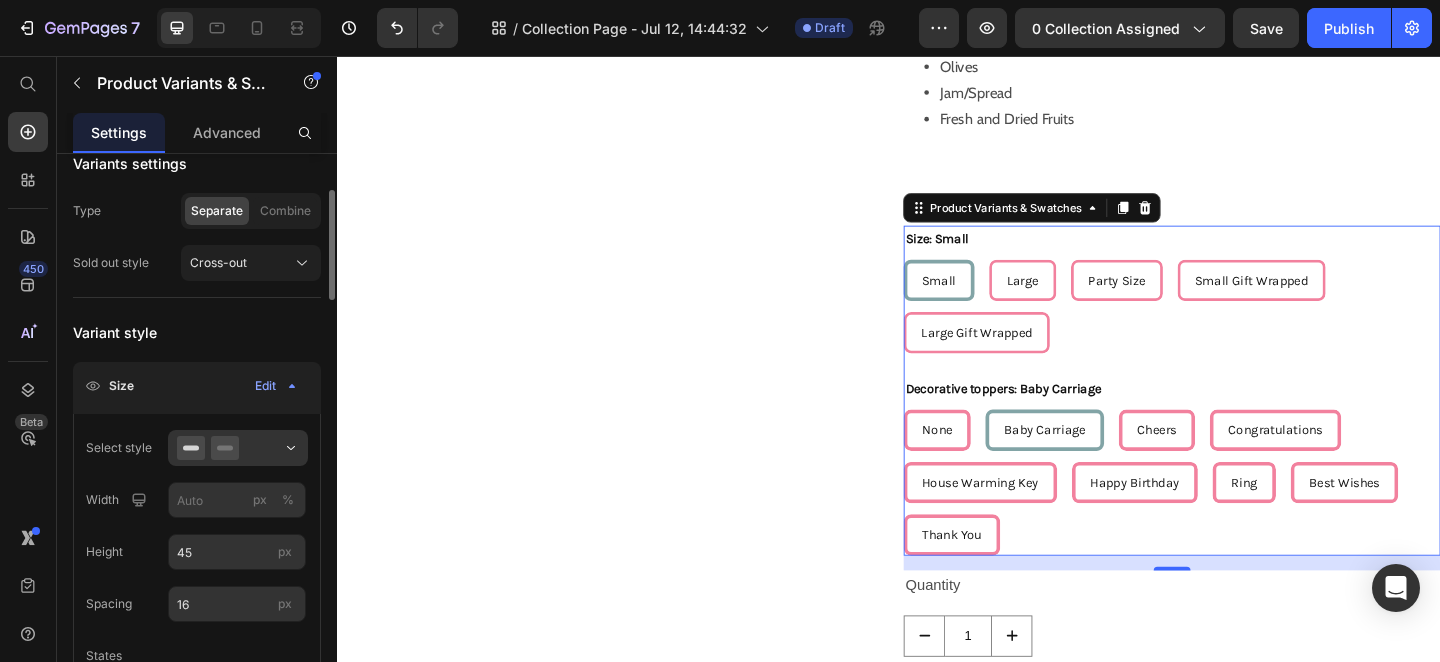 scroll, scrollTop: 185, scrollLeft: 0, axis: vertical 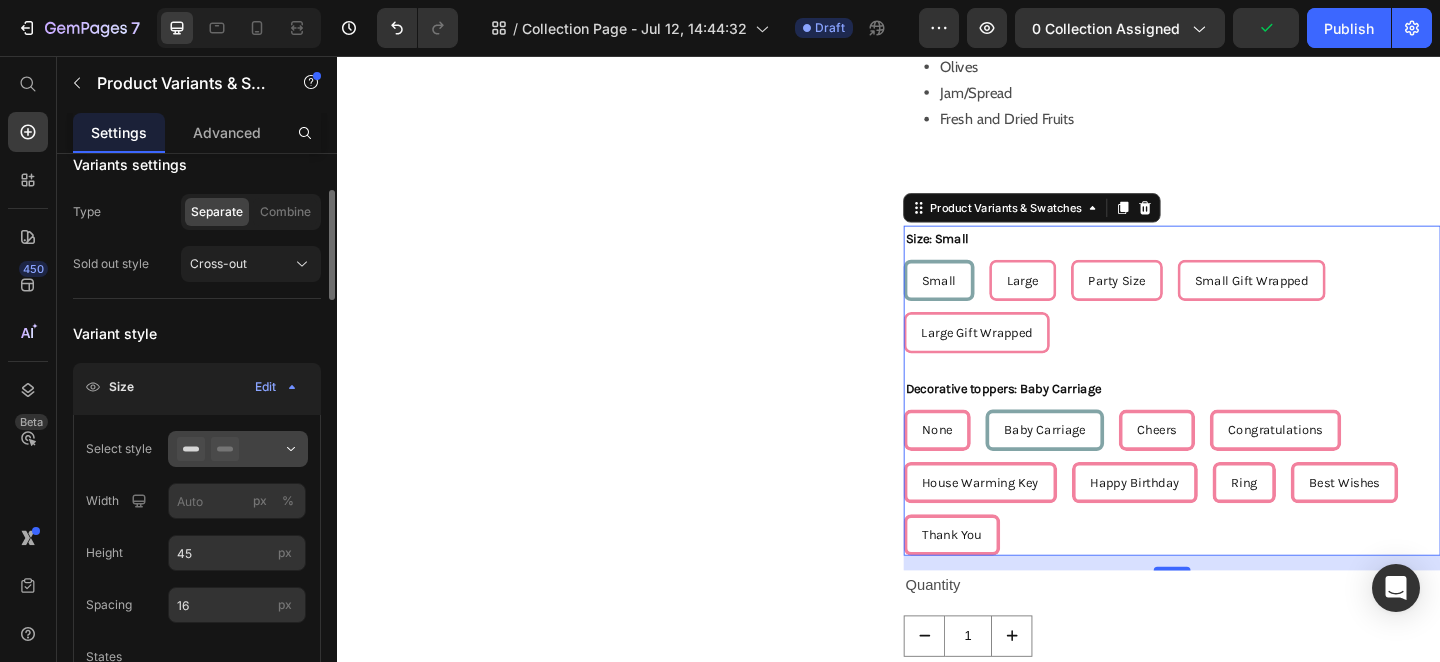 click at bounding box center (238, 449) 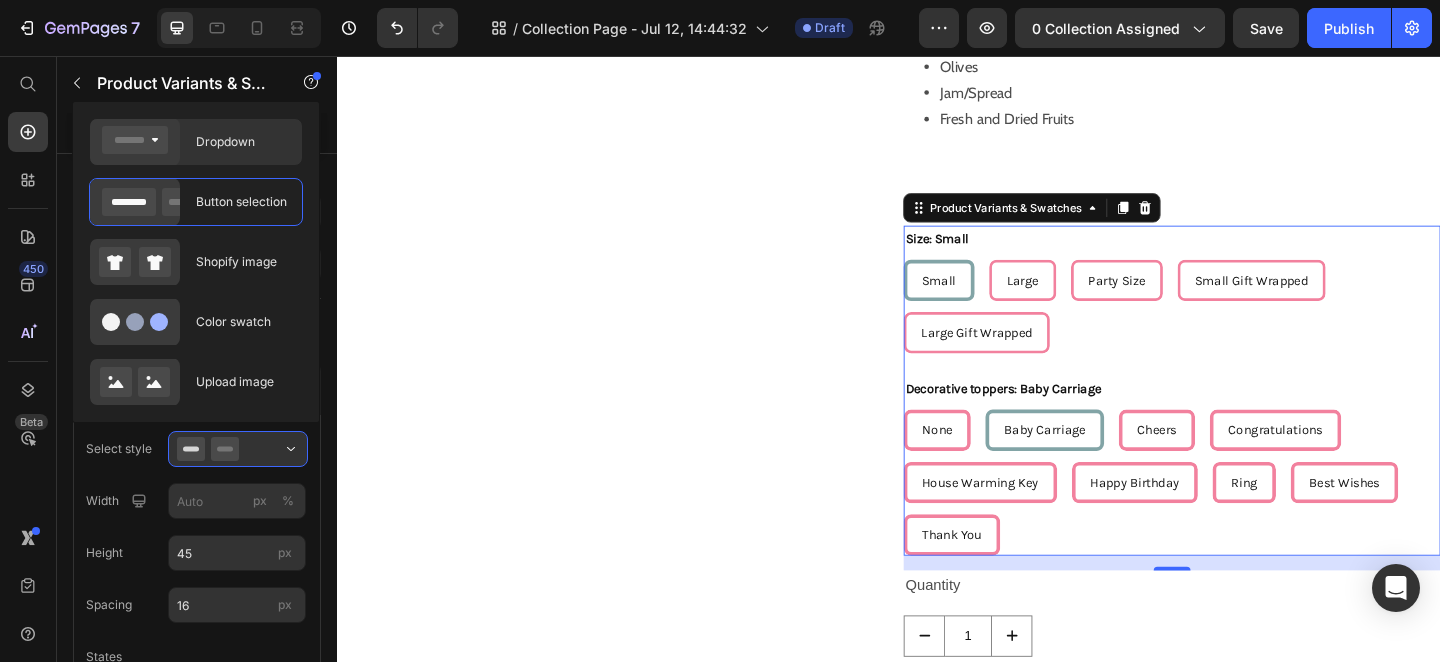click on "Dropdown" 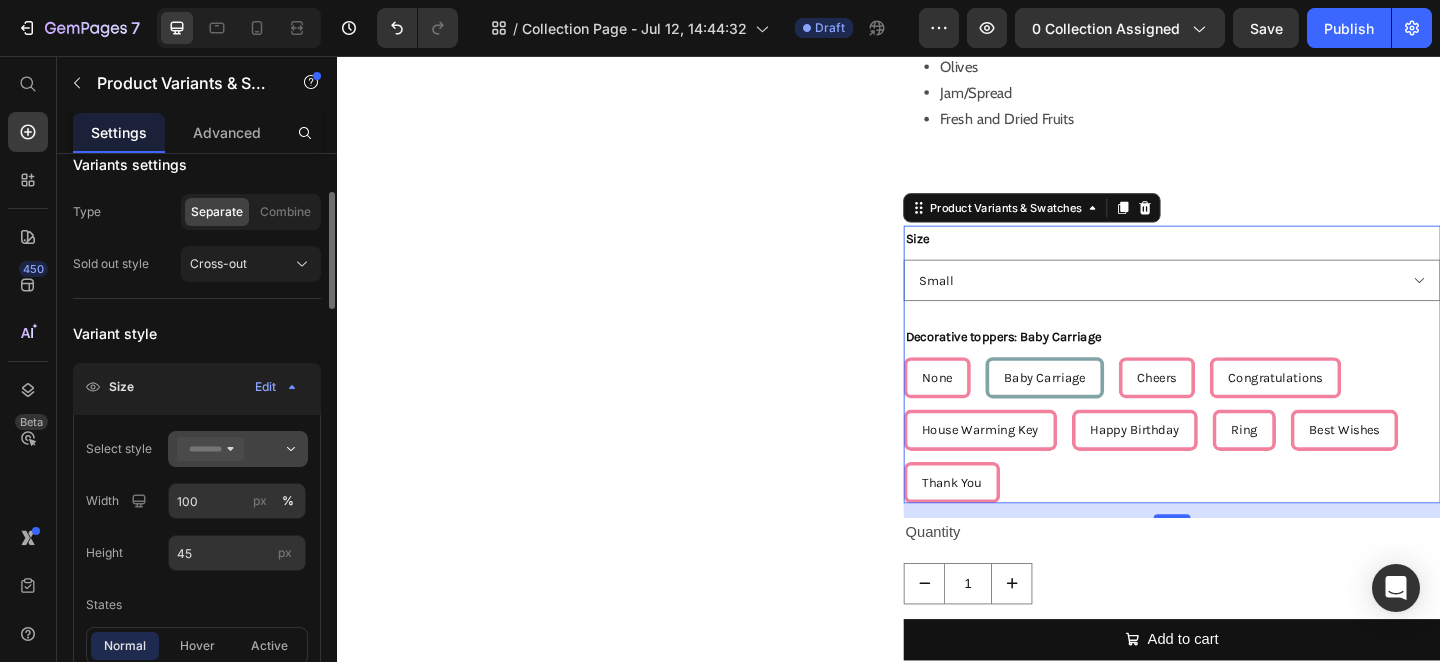 click at bounding box center (238, 449) 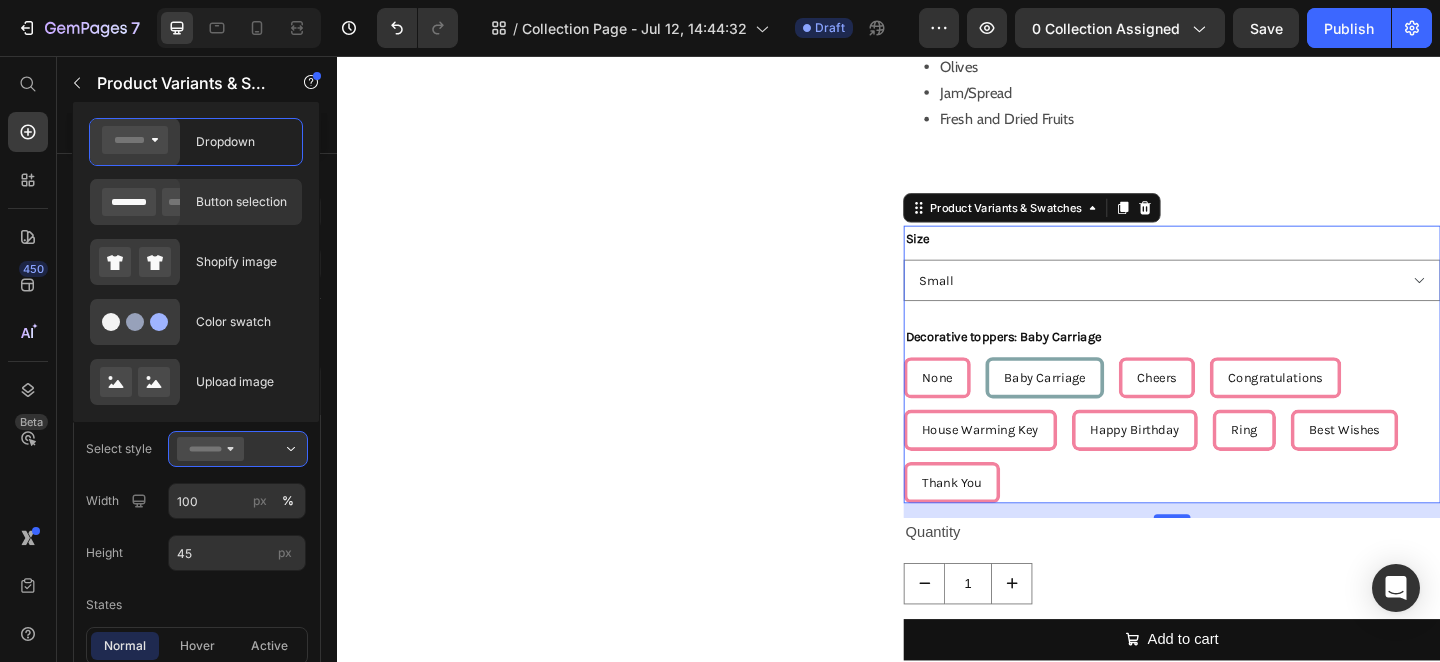 click on "Button selection" 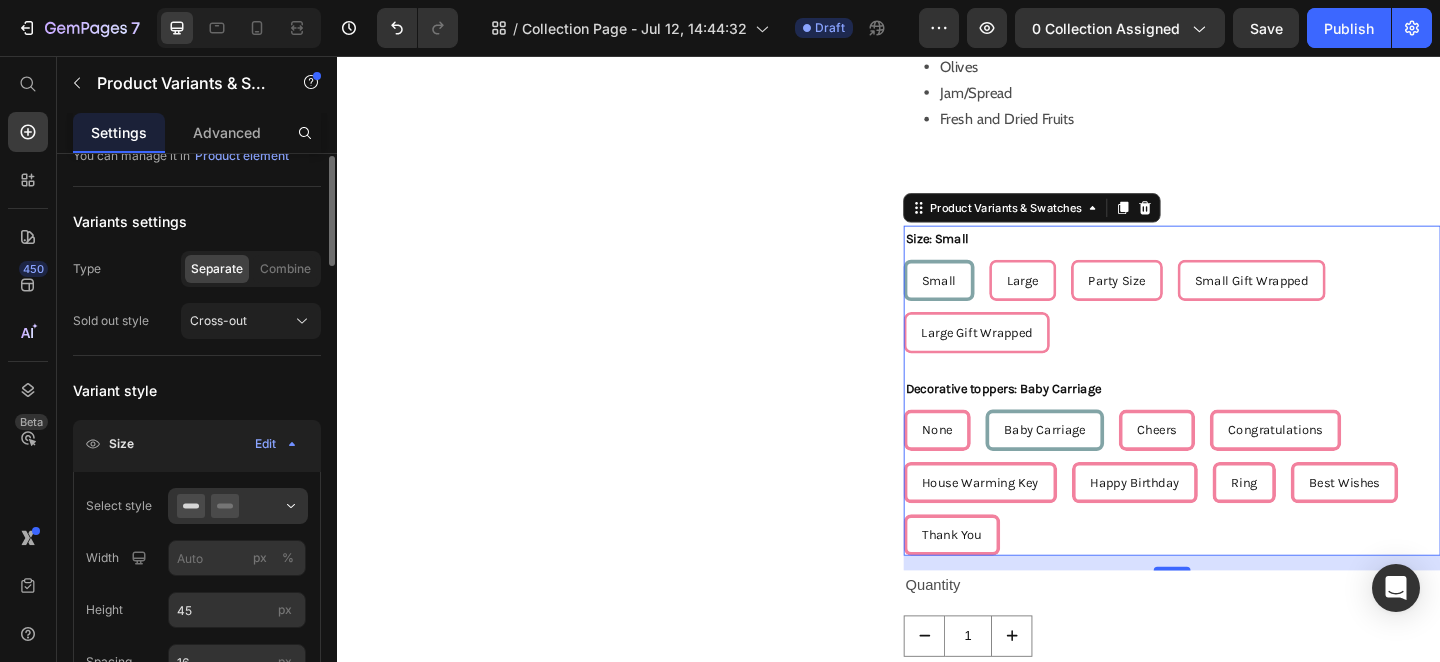 scroll, scrollTop: 0, scrollLeft: 0, axis: both 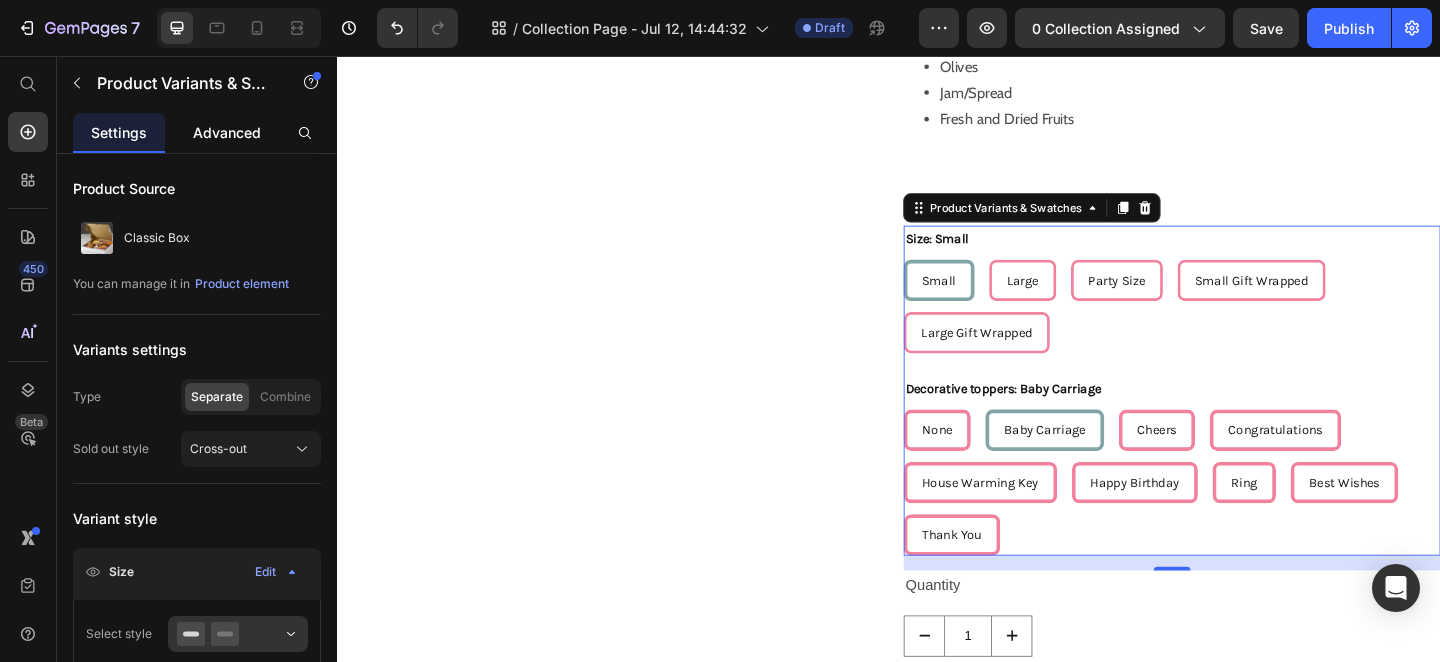 click on "Advanced" at bounding box center (227, 132) 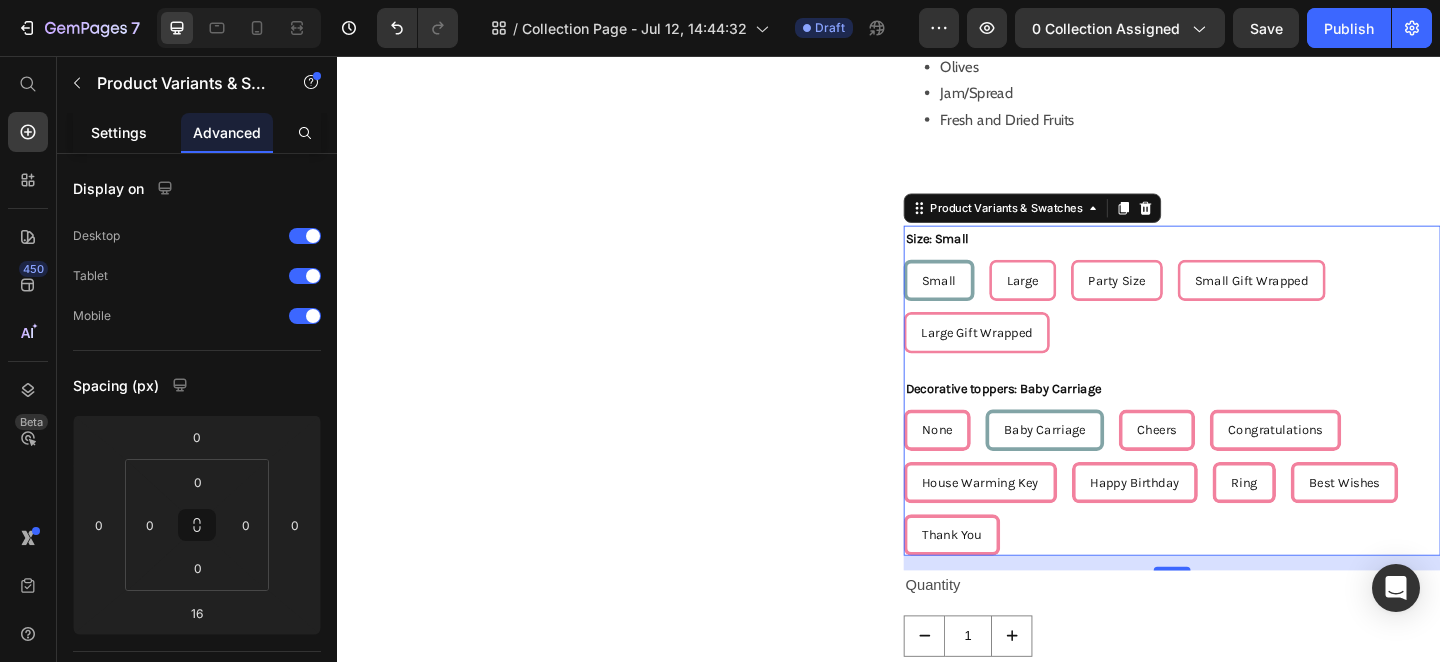 click on "Settings" at bounding box center (119, 132) 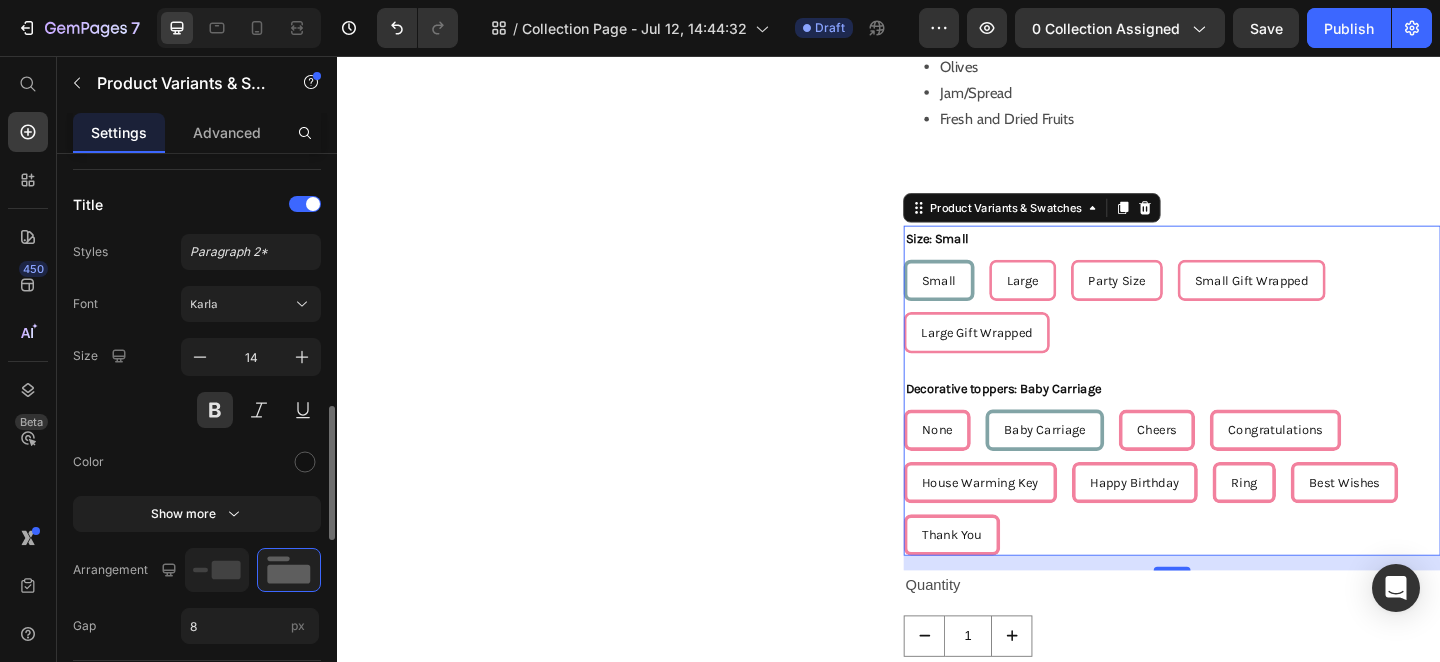 scroll, scrollTop: 1068, scrollLeft: 0, axis: vertical 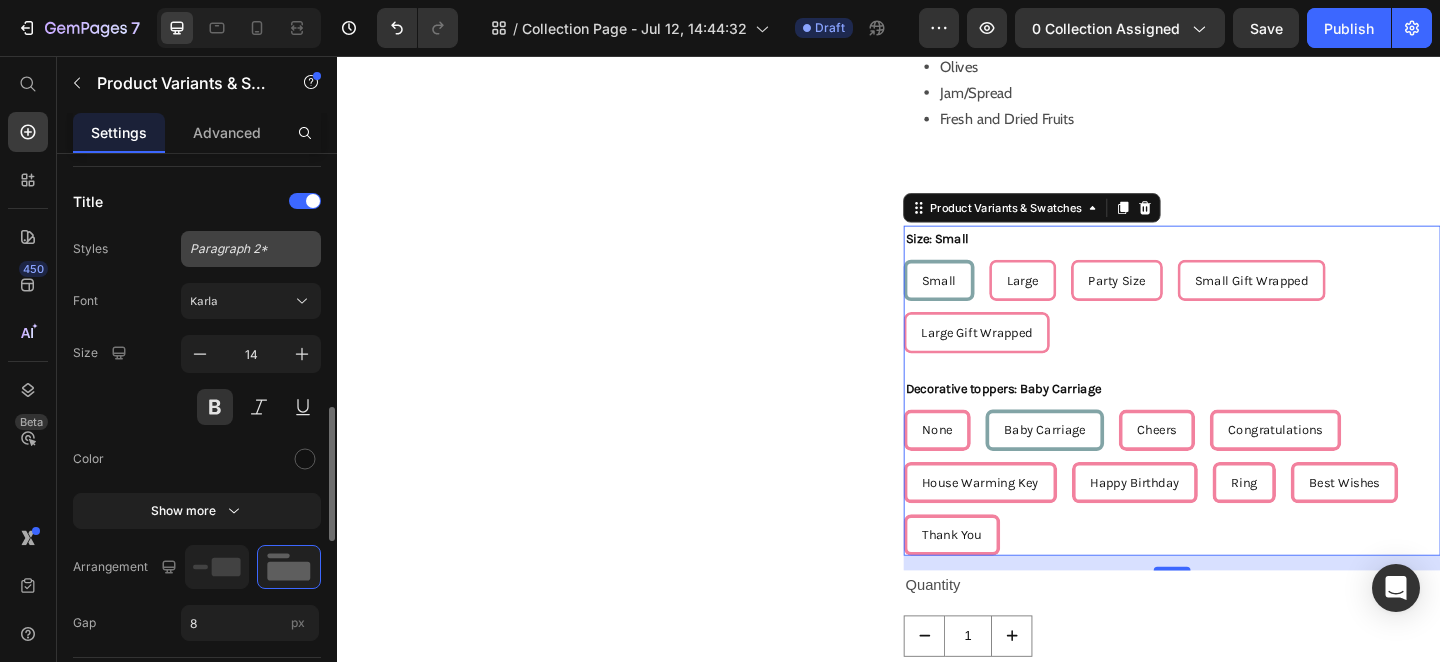 click on "Paragraph 2*" at bounding box center (239, 249) 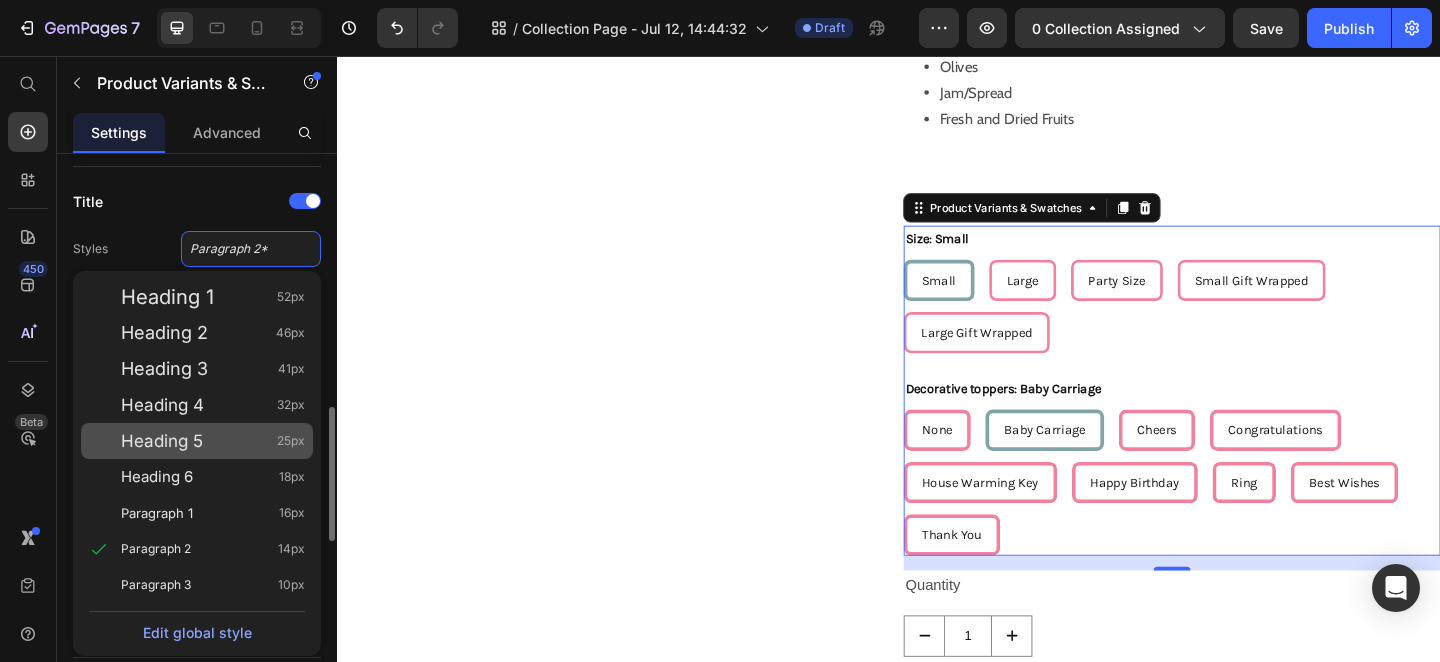click on "Heading 5 25px" at bounding box center (213, 441) 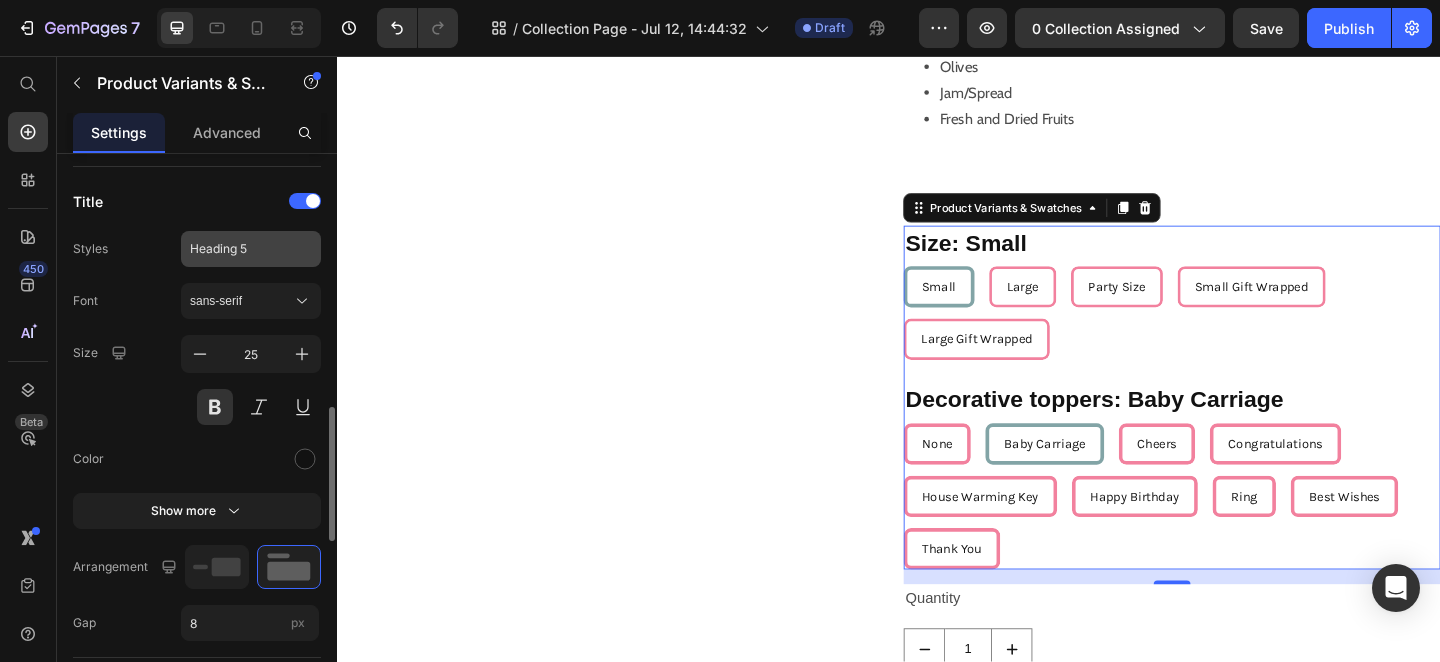 click on "Heading 5" at bounding box center (239, 249) 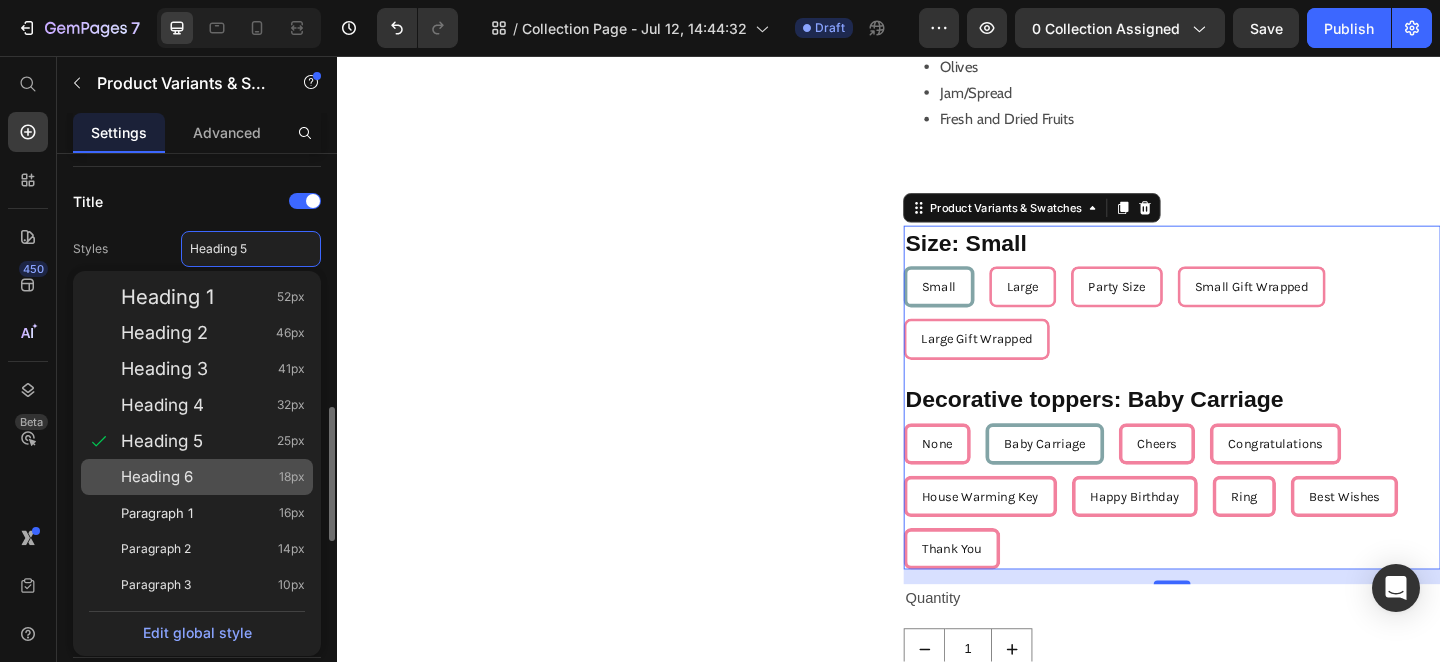 click on "Heading 6 18px" 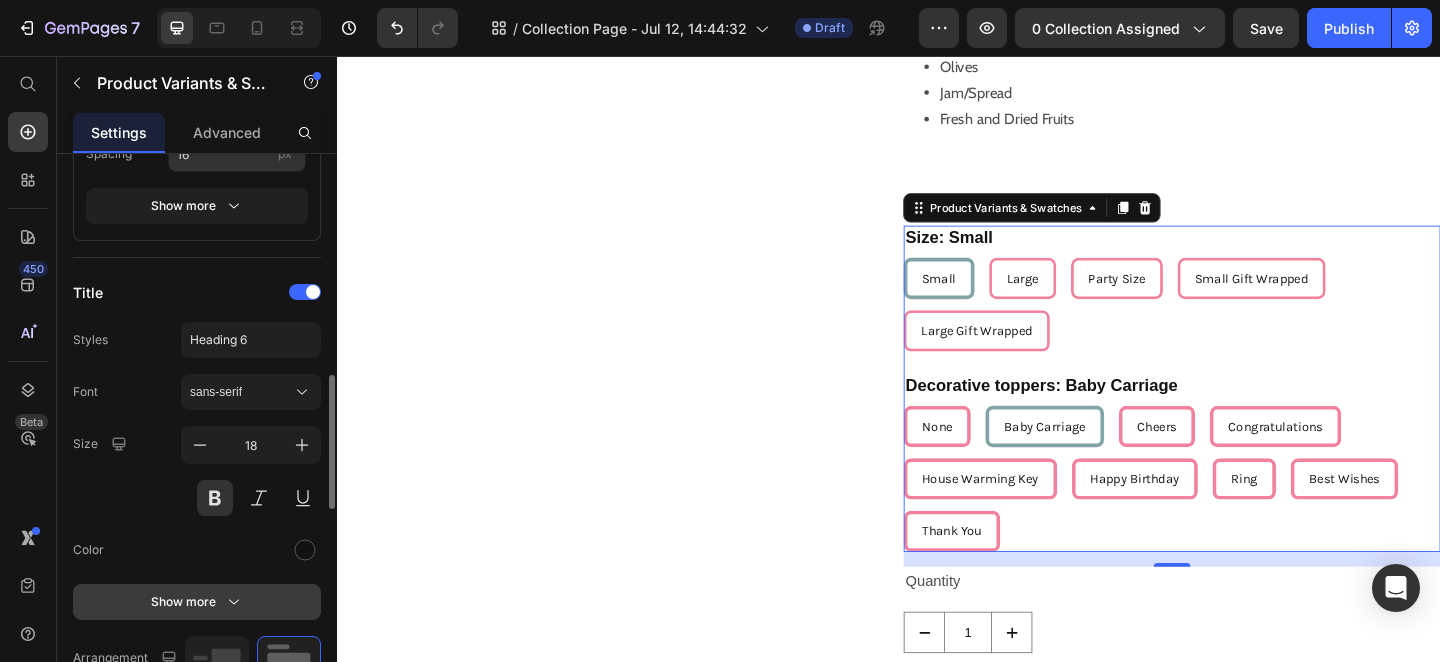 scroll, scrollTop: 978, scrollLeft: 0, axis: vertical 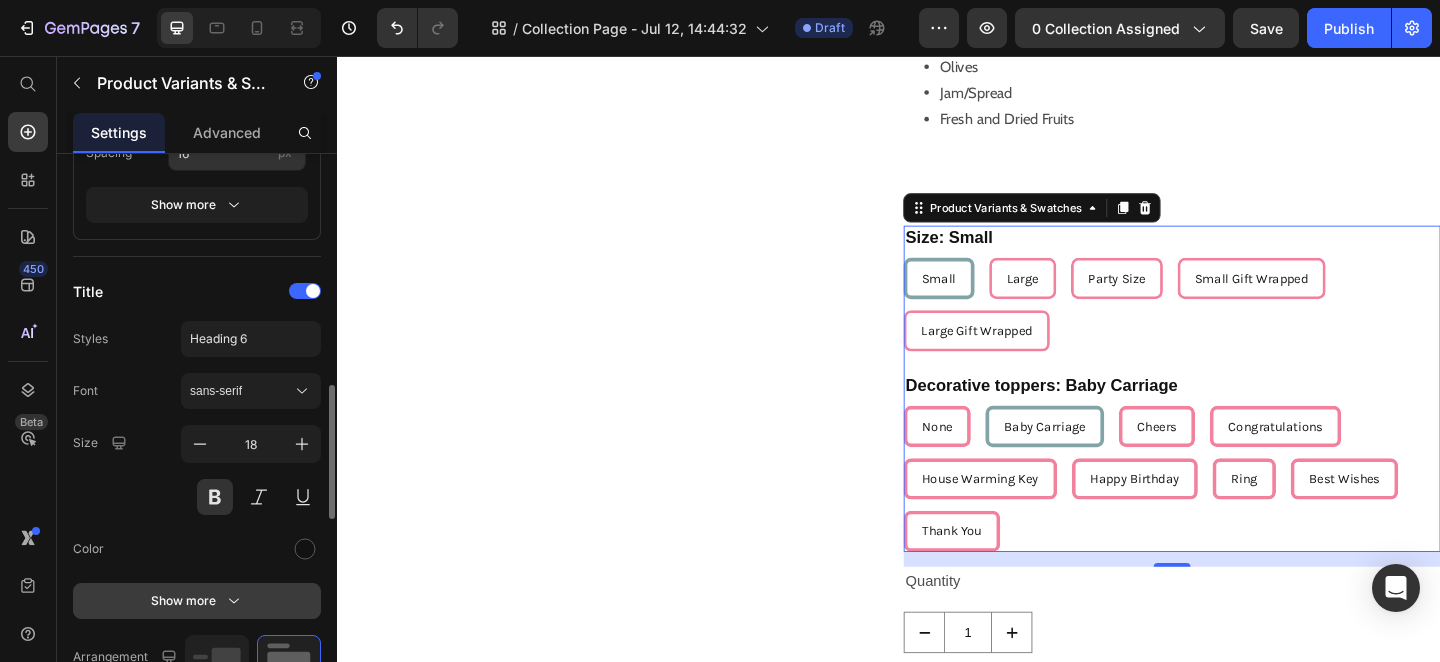 click on "sans-serif" at bounding box center (241, 391) 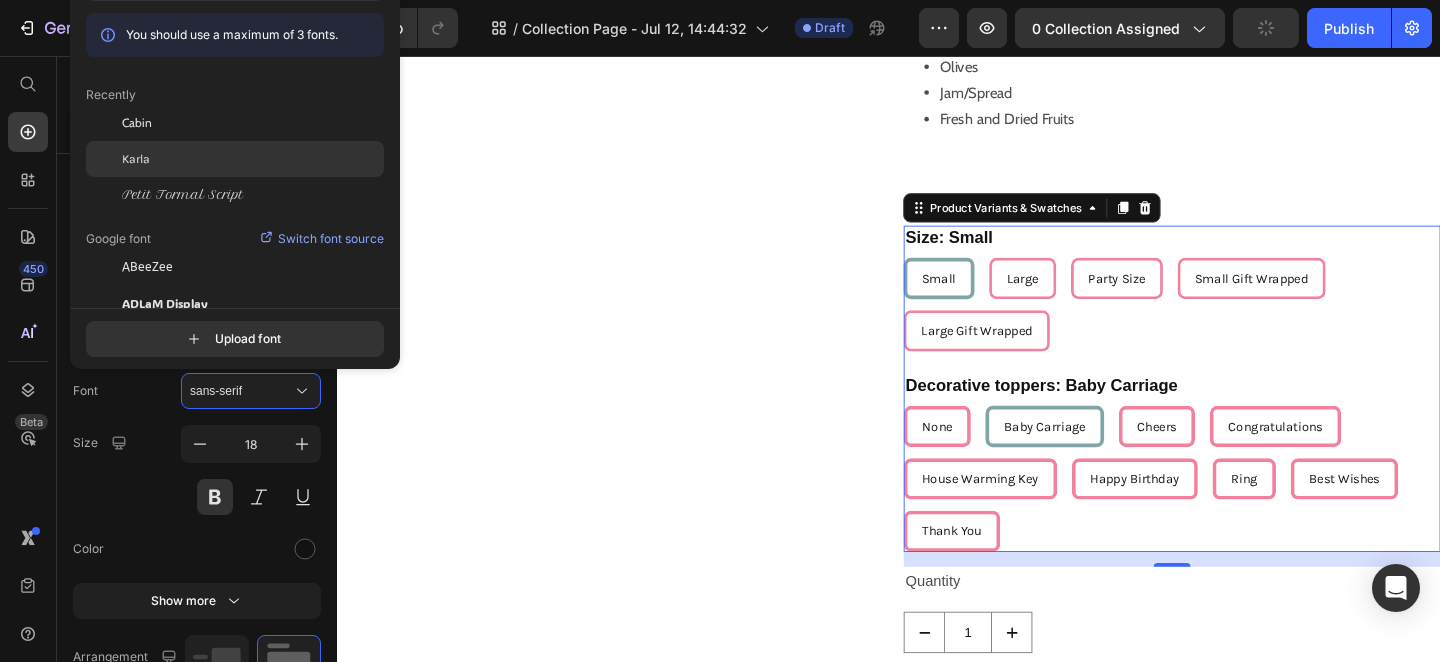 click on "Karla" 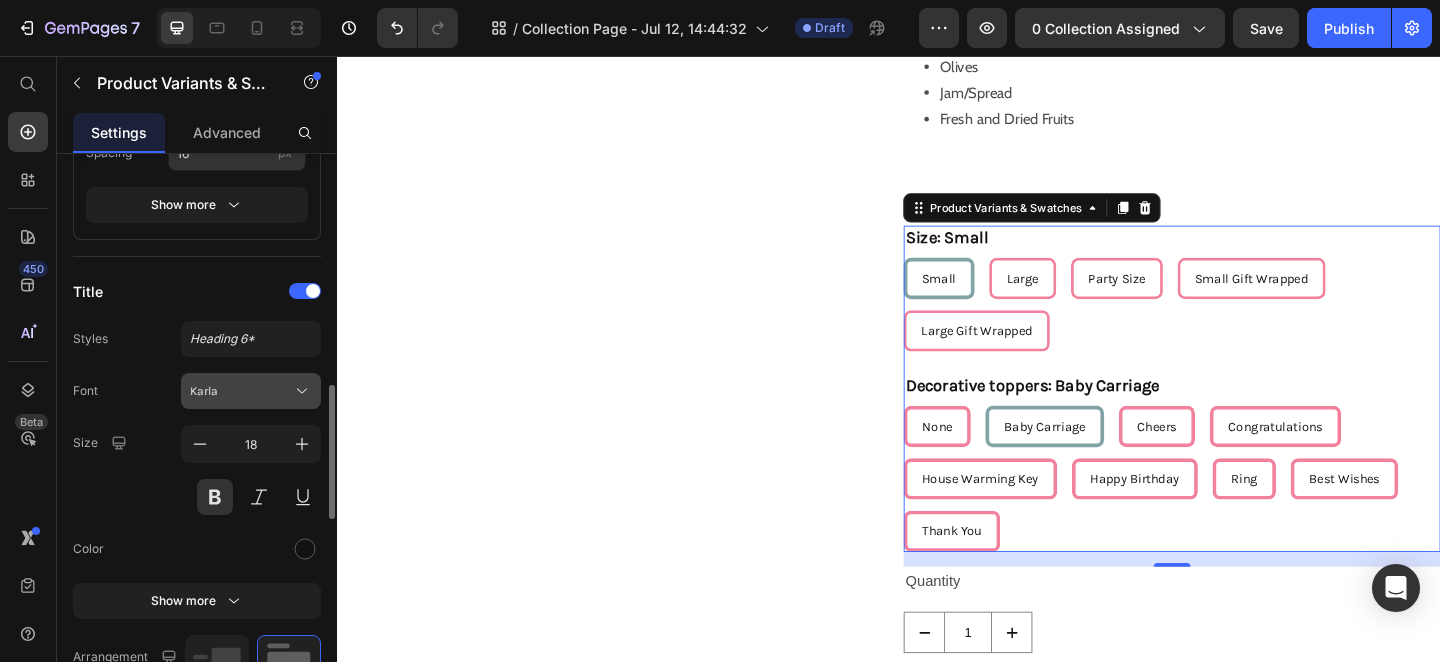click on "Karla" at bounding box center [241, 391] 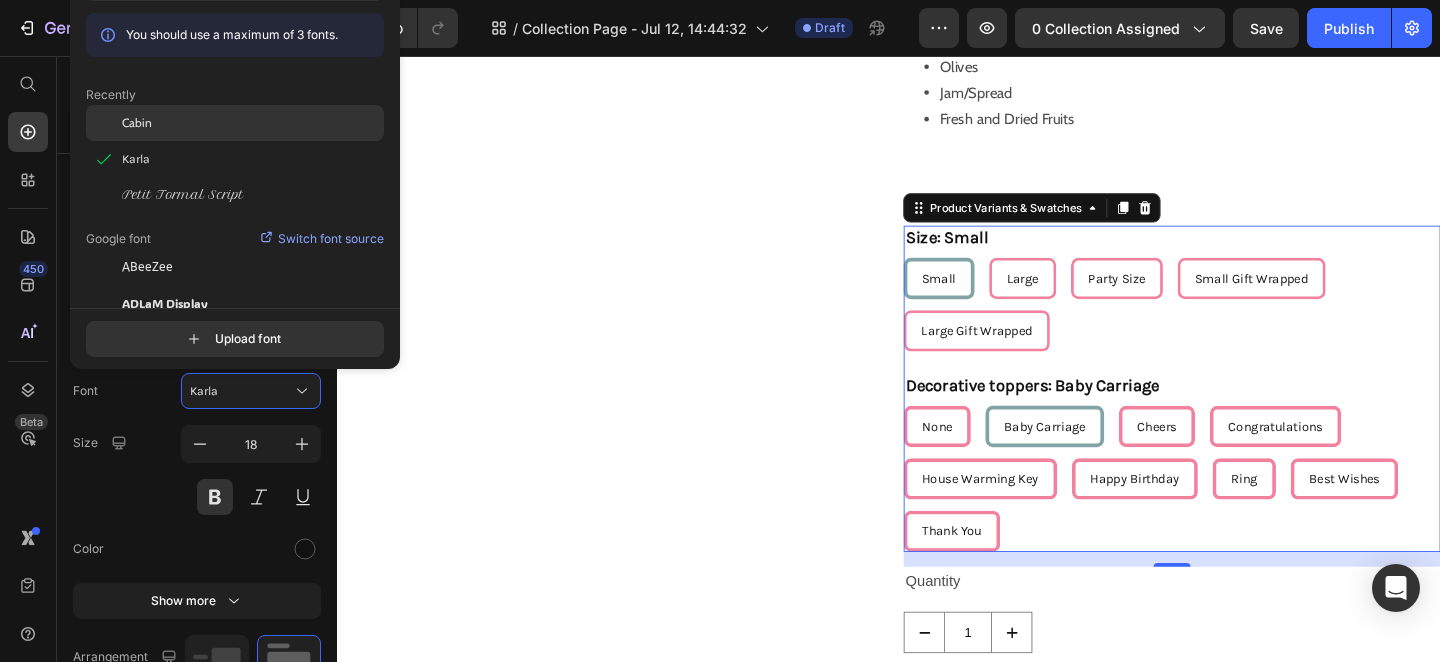 click on "Cabin" 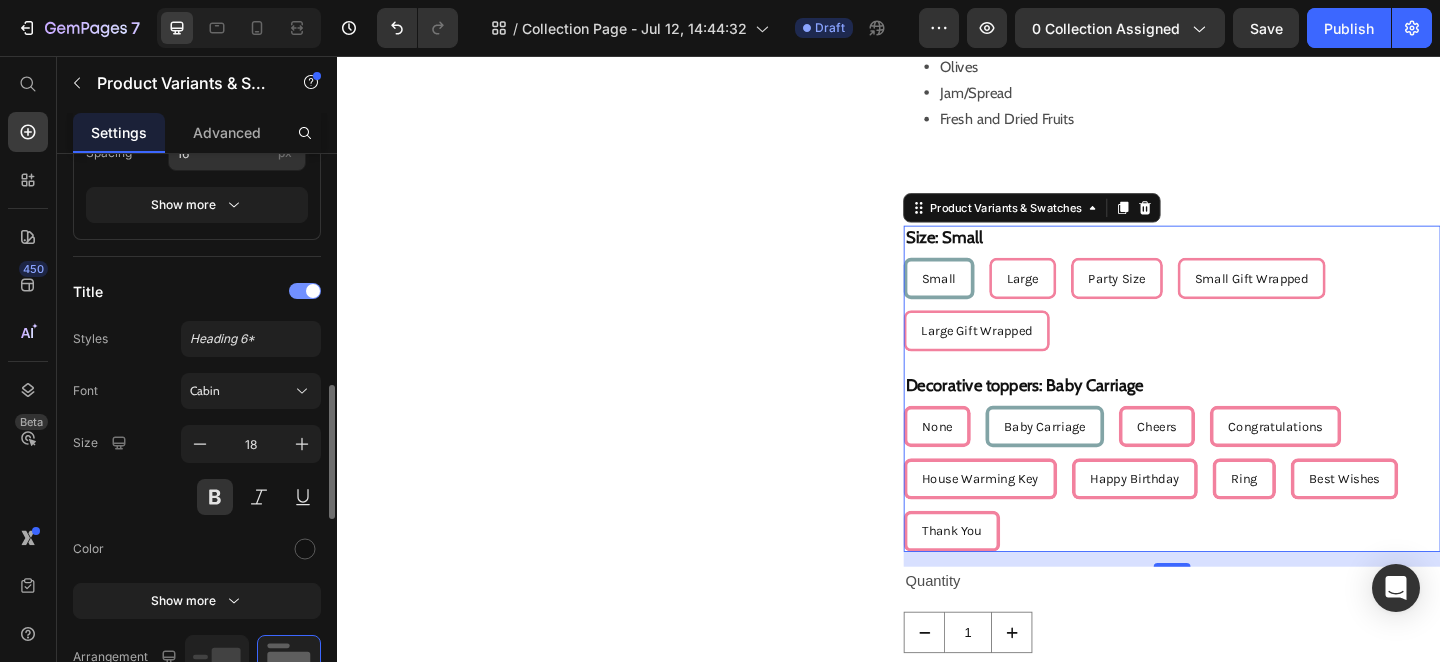 click at bounding box center (313, 291) 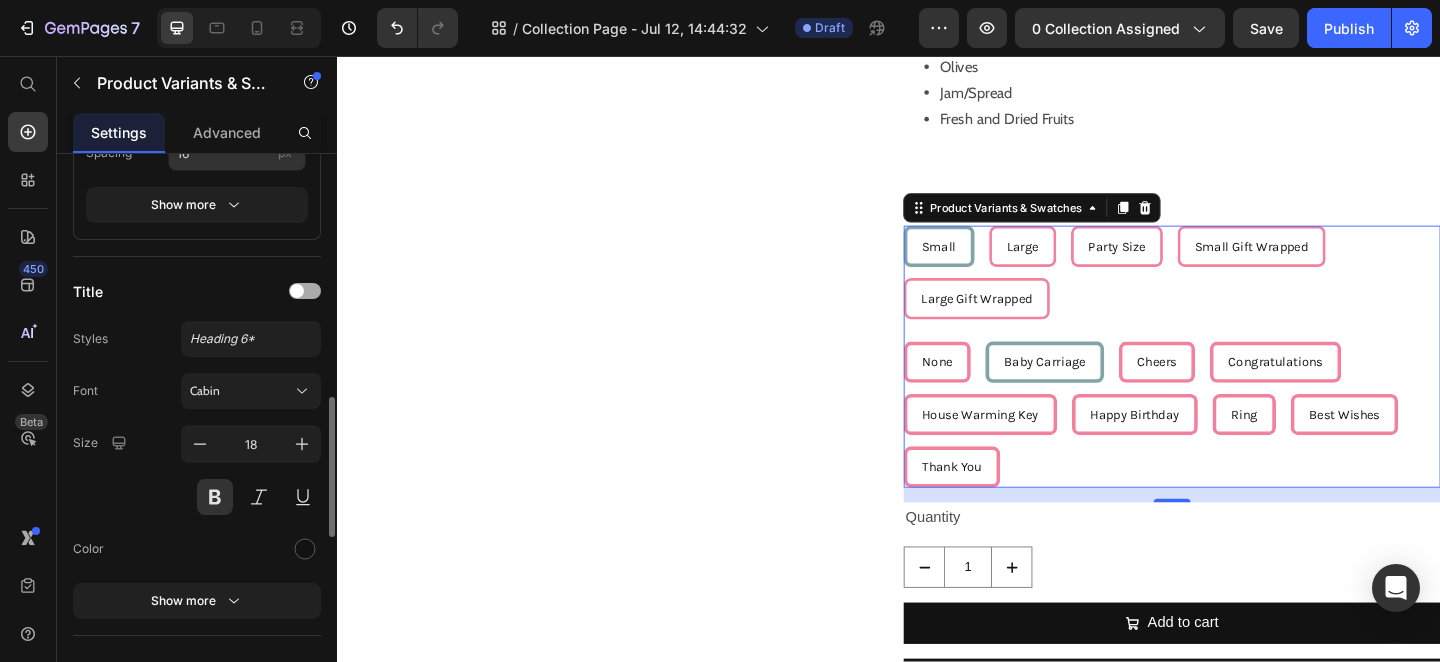 click at bounding box center [305, 291] 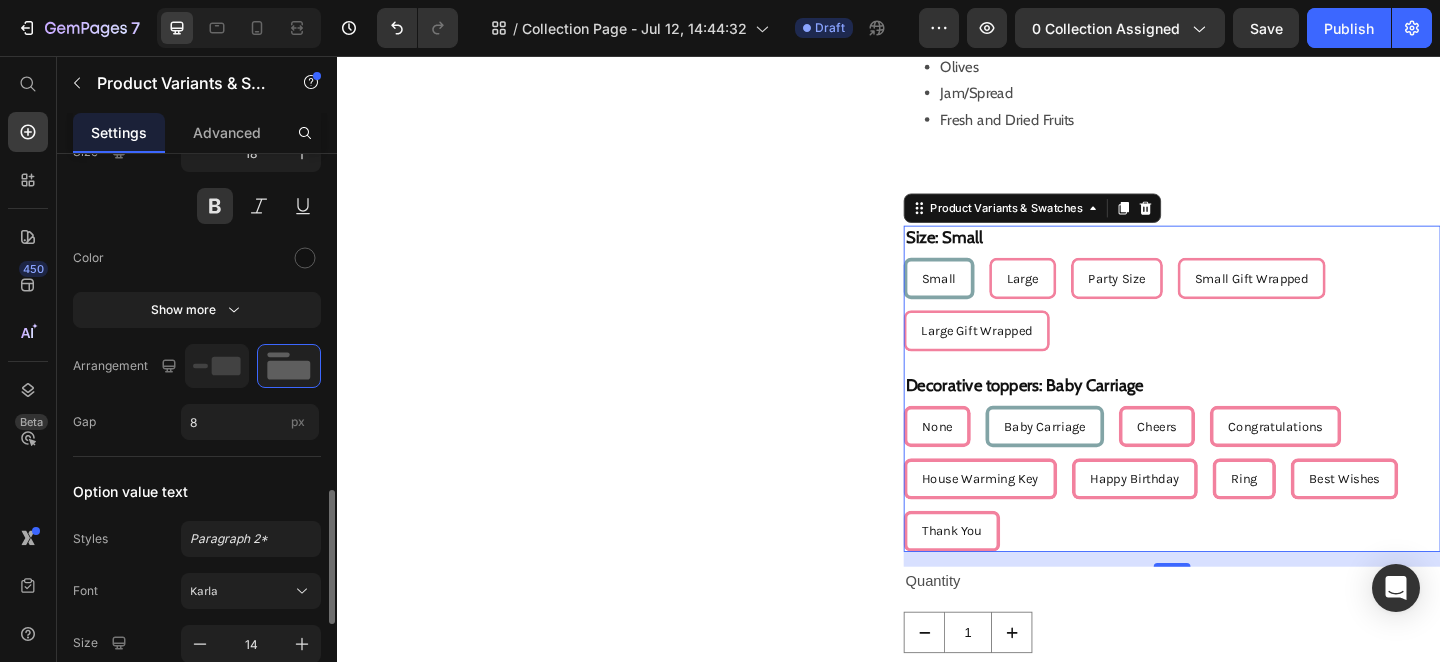 scroll, scrollTop: 1316, scrollLeft: 0, axis: vertical 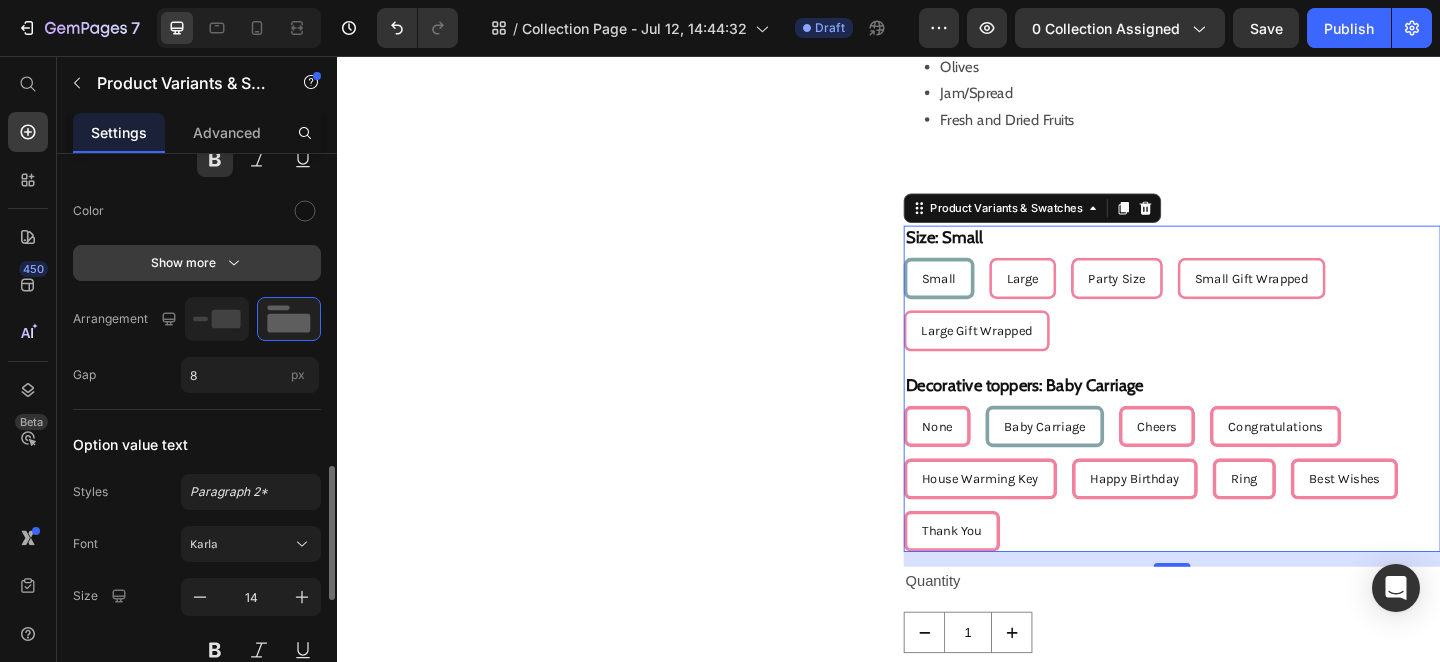 click on "Show more" at bounding box center (197, 263) 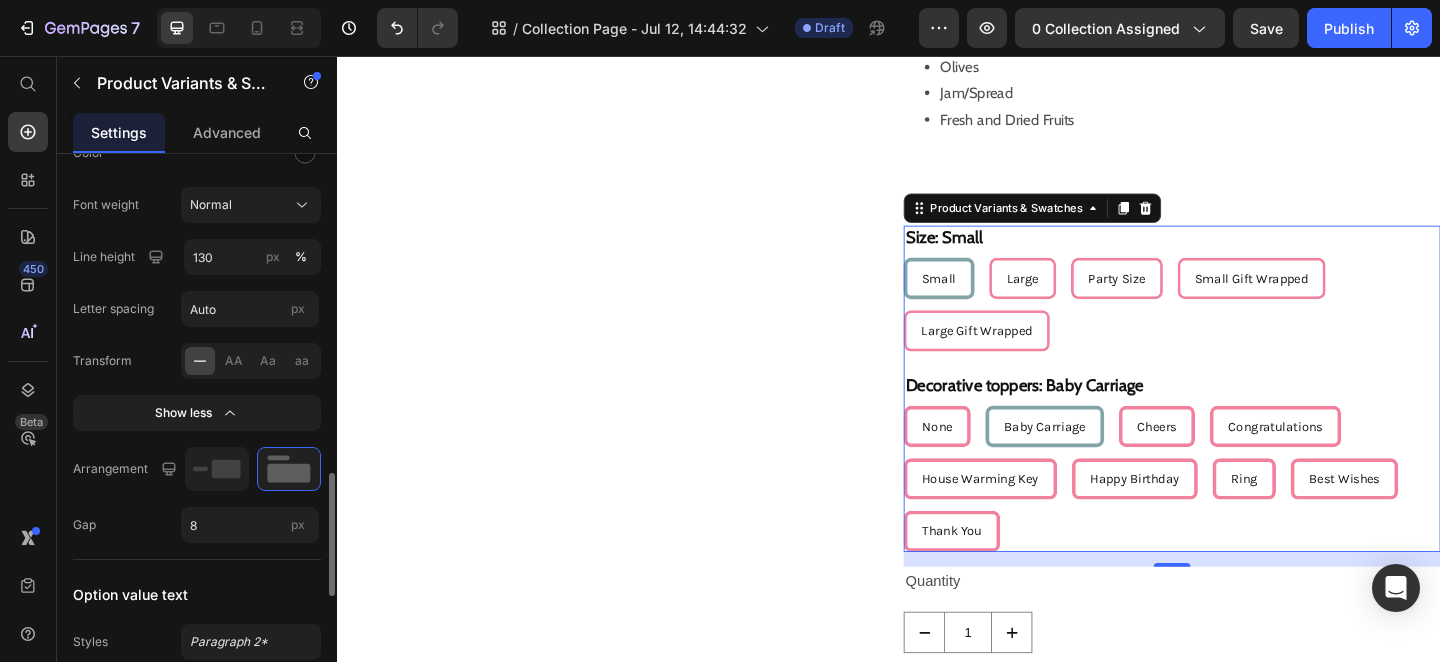 scroll, scrollTop: 1392, scrollLeft: 0, axis: vertical 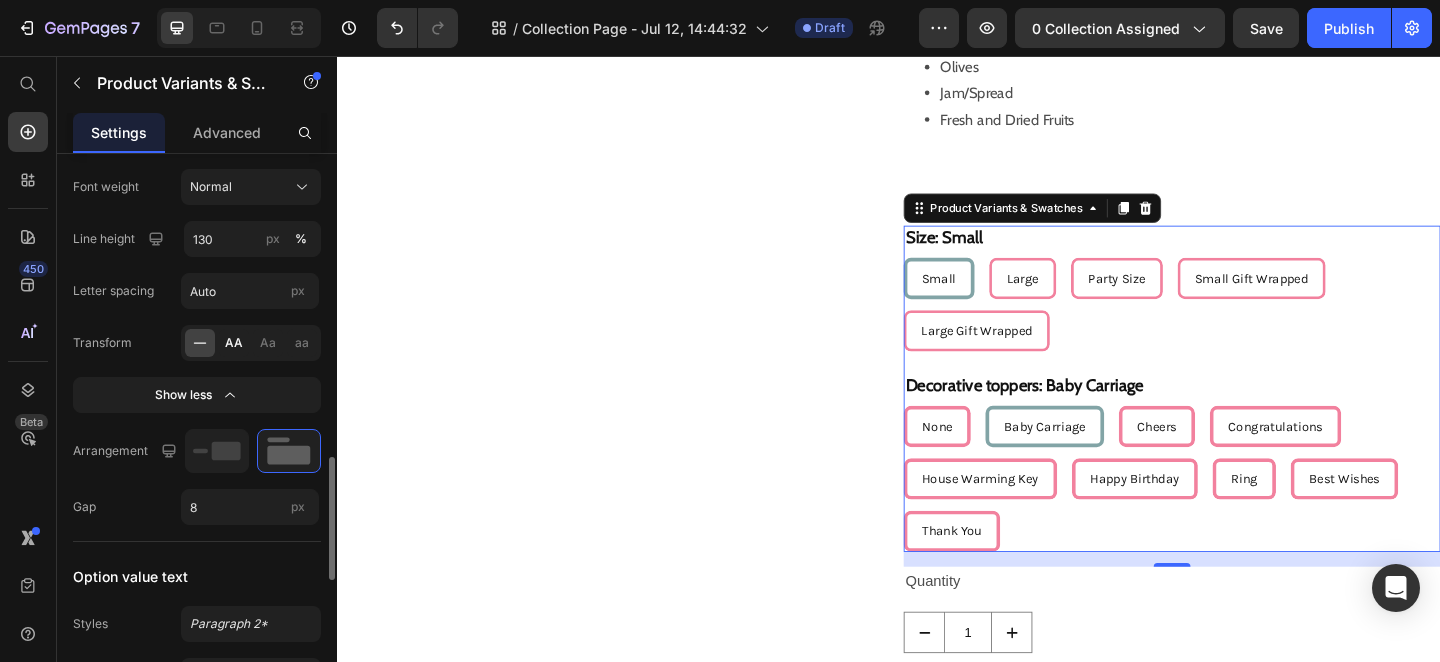 click on "AA" 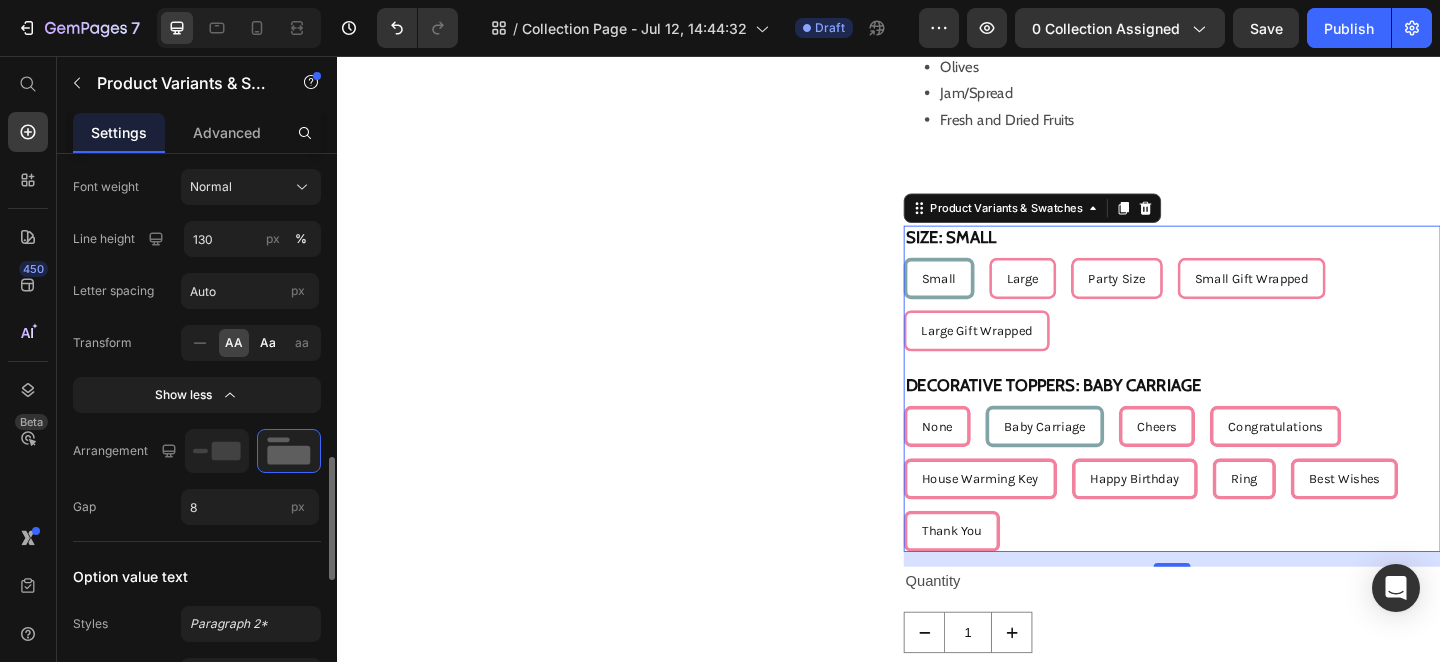 click on "Aa" 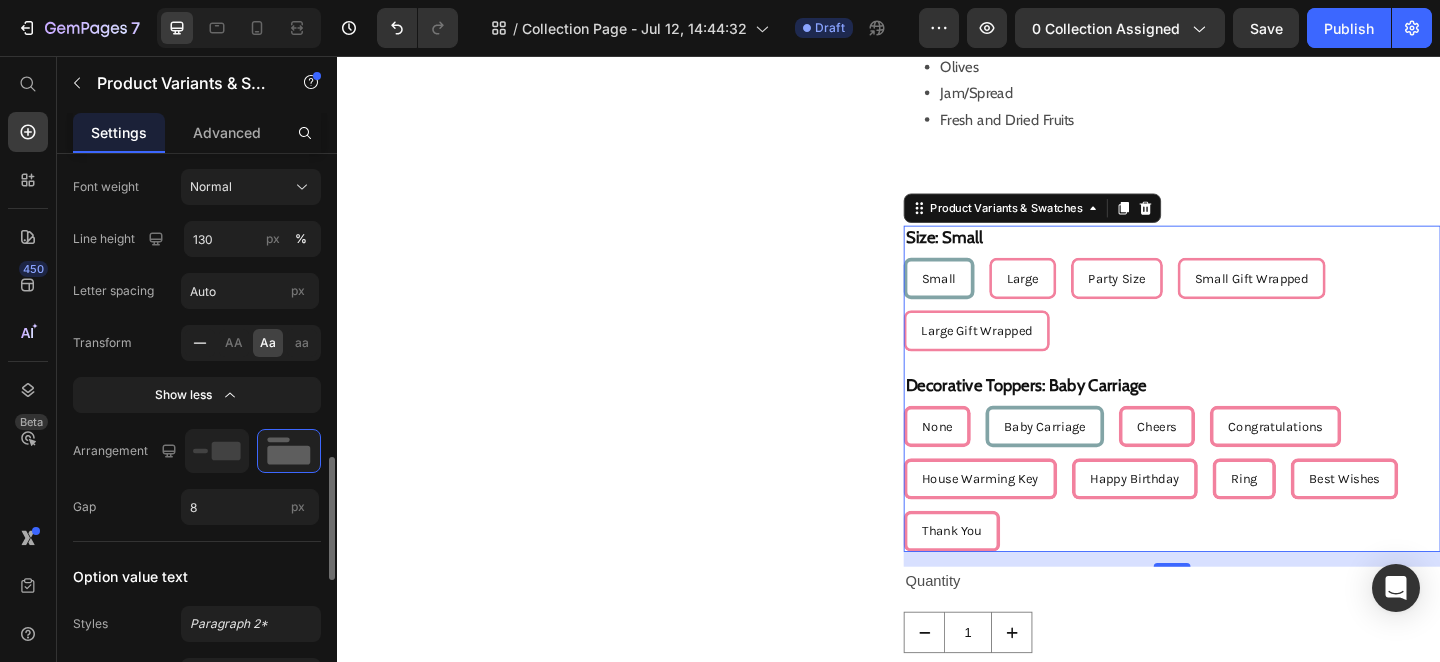 click 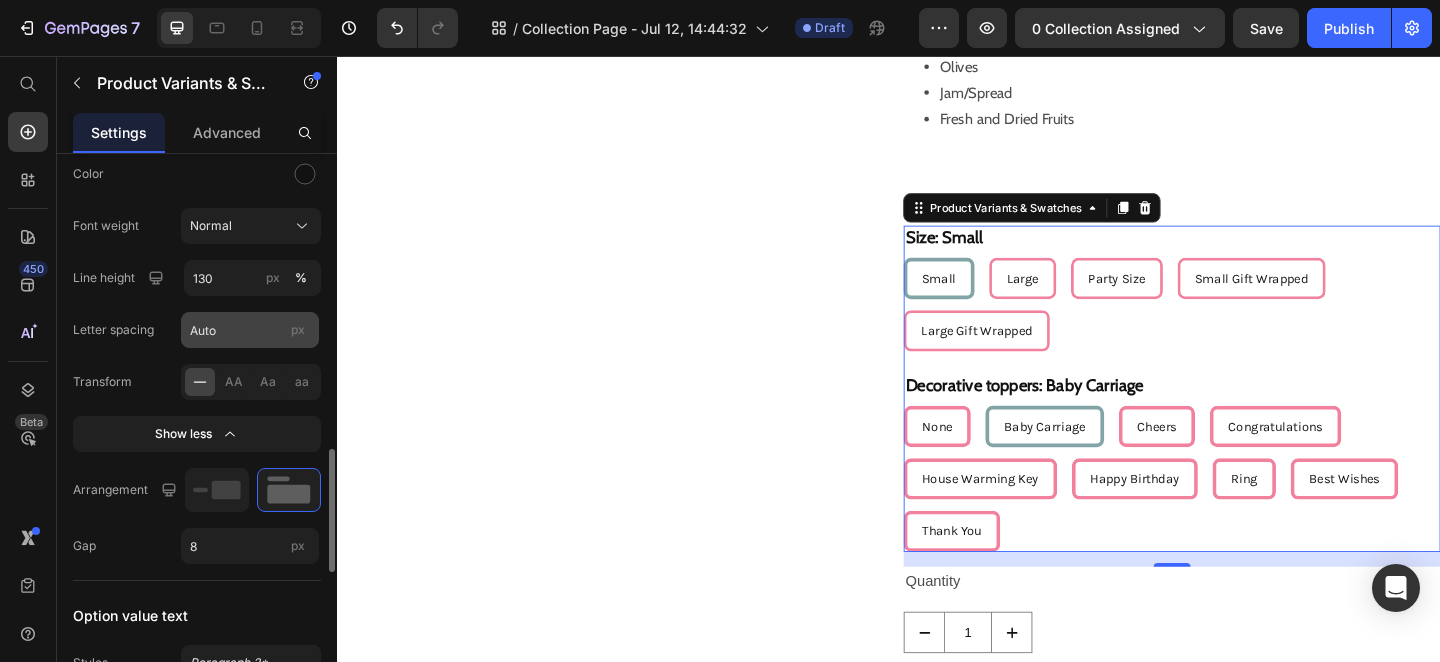 scroll, scrollTop: 1338, scrollLeft: 0, axis: vertical 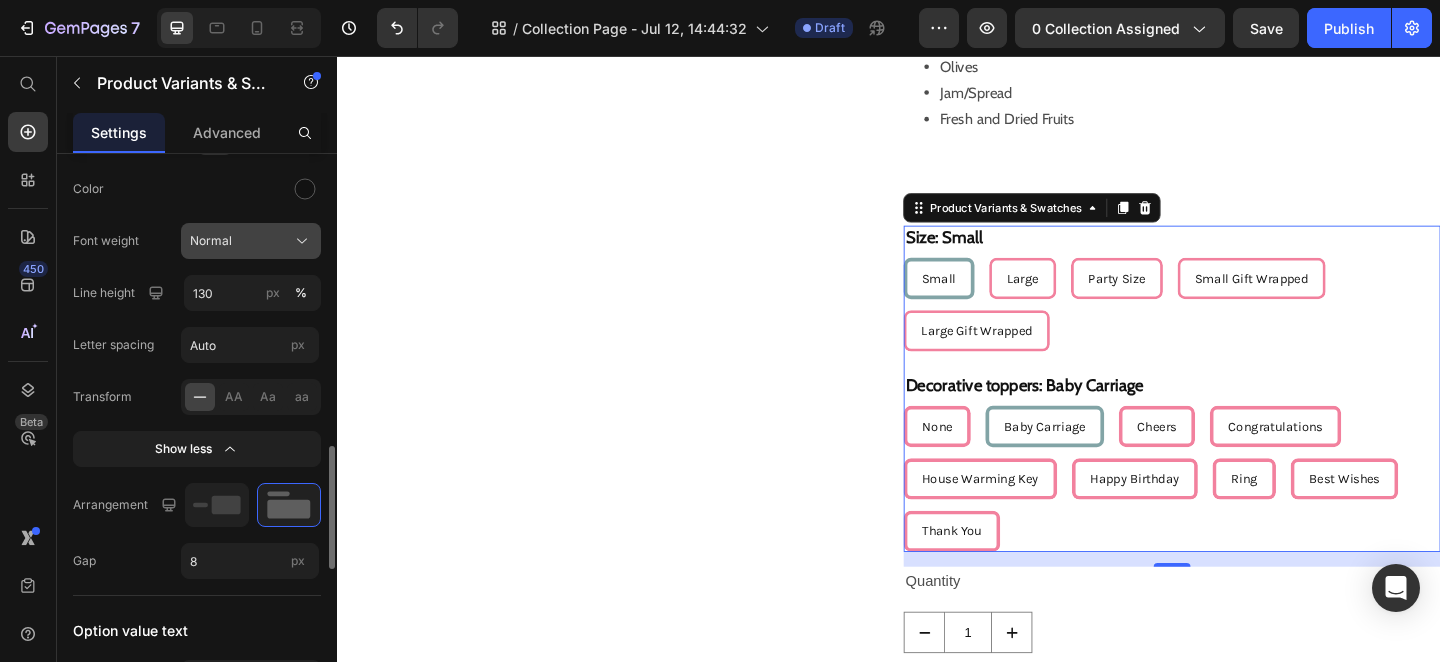 click on "Normal" 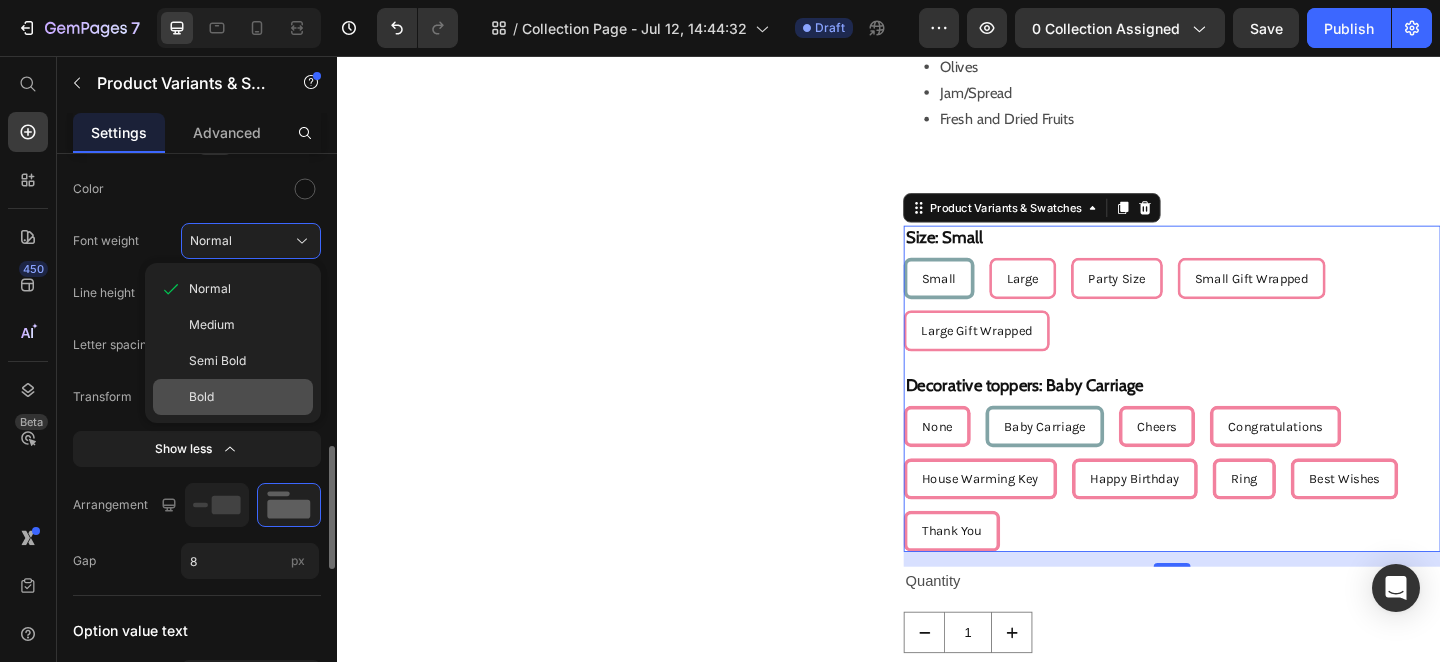 click on "Bold" at bounding box center [247, 397] 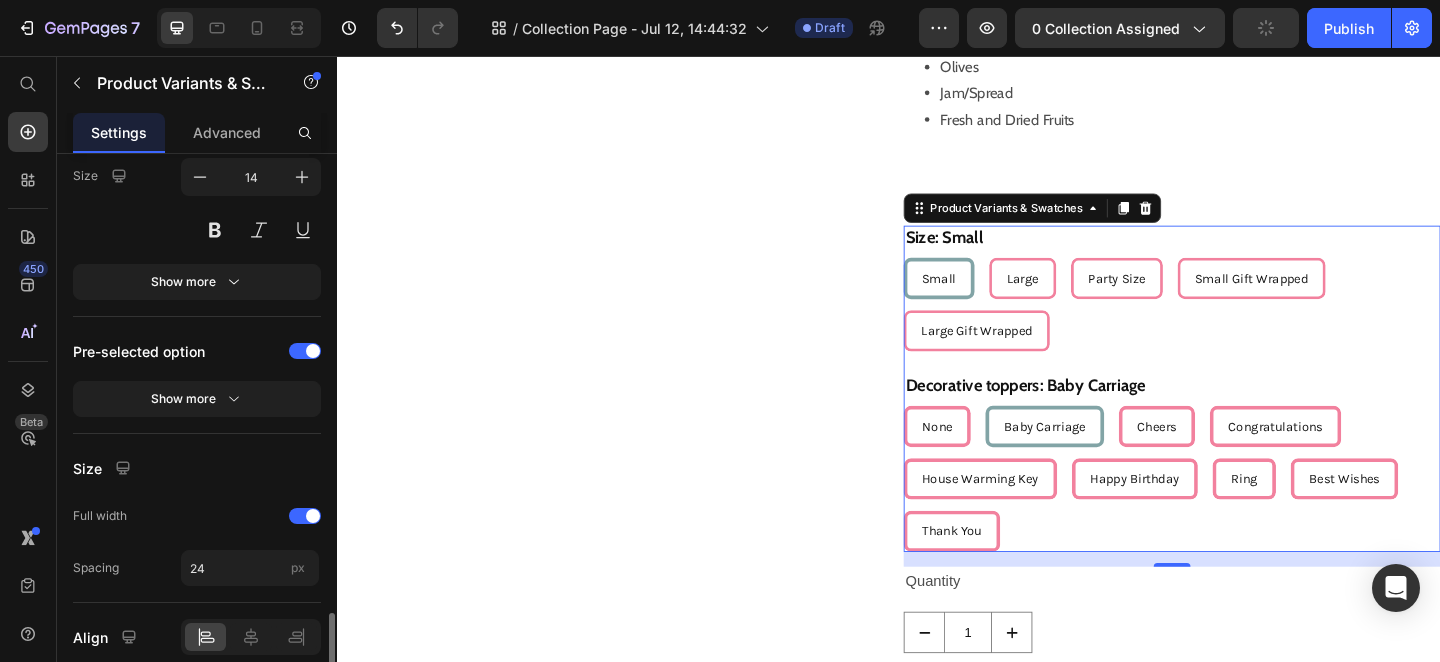 scroll, scrollTop: 2002, scrollLeft: 0, axis: vertical 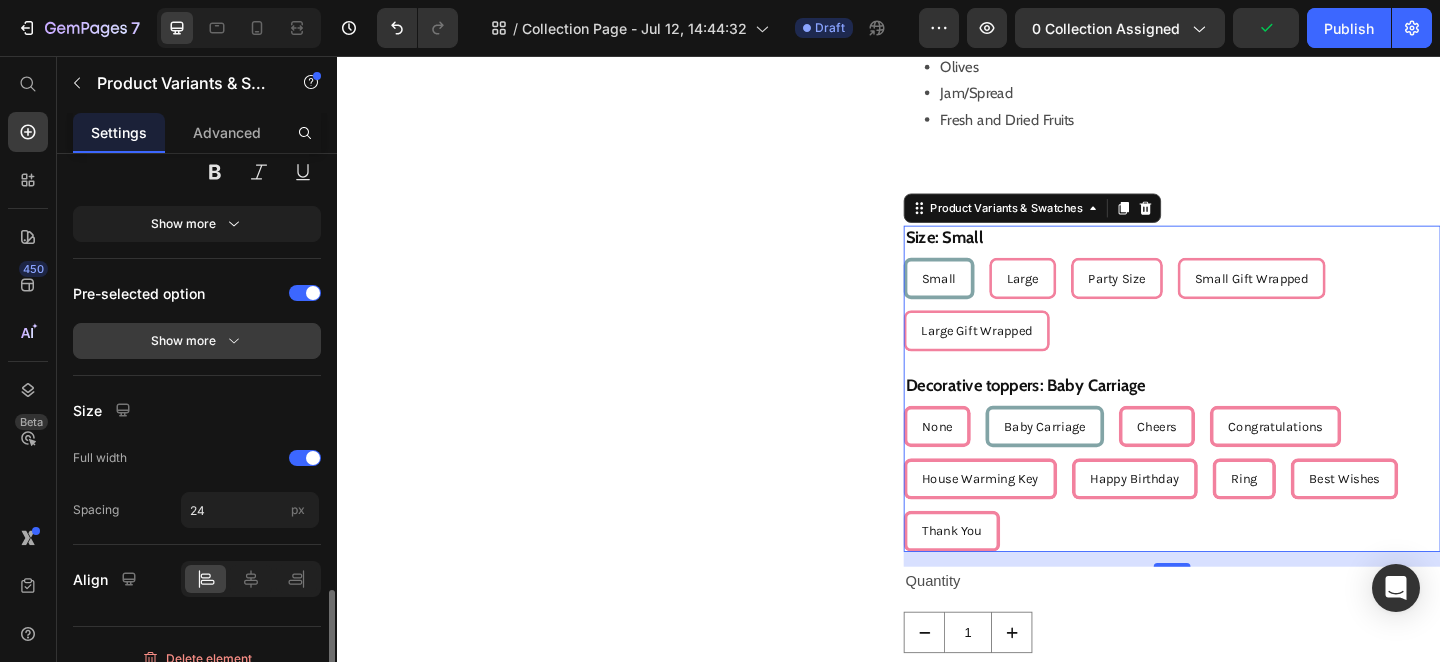 click on "Show more" at bounding box center (197, 341) 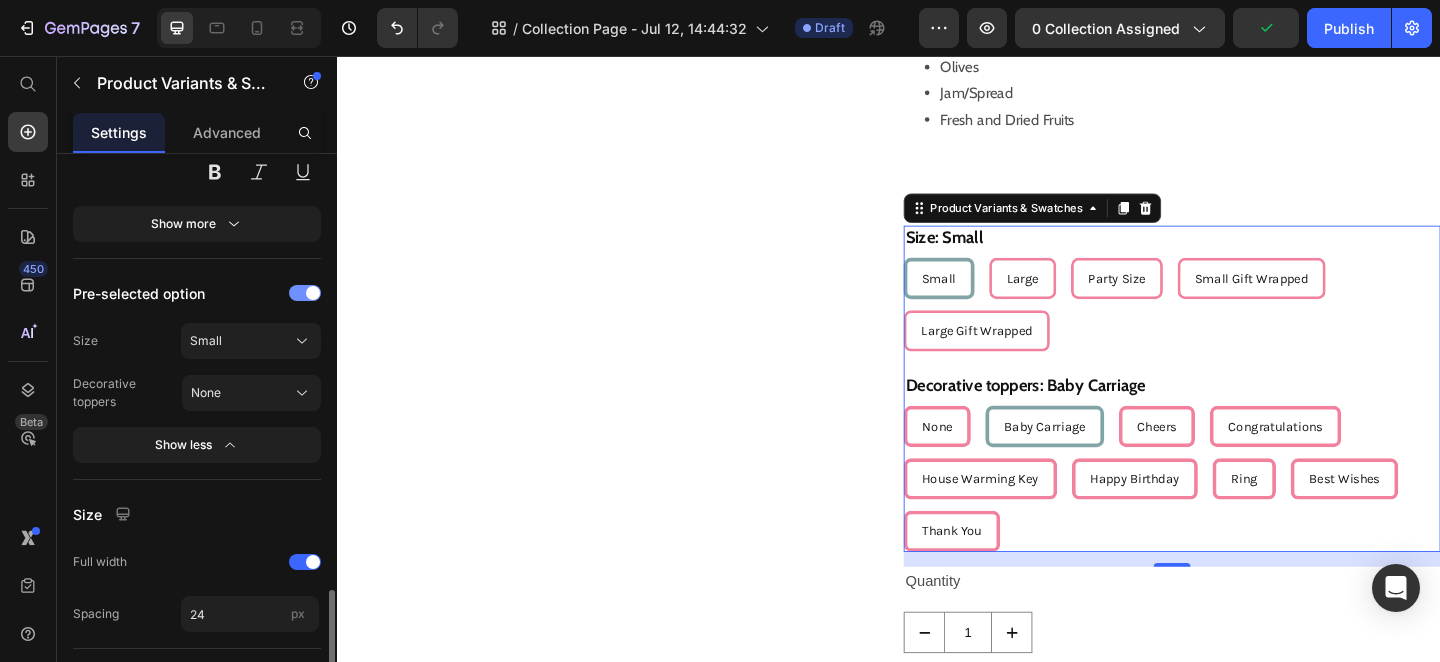 click on "Pre-selected option" 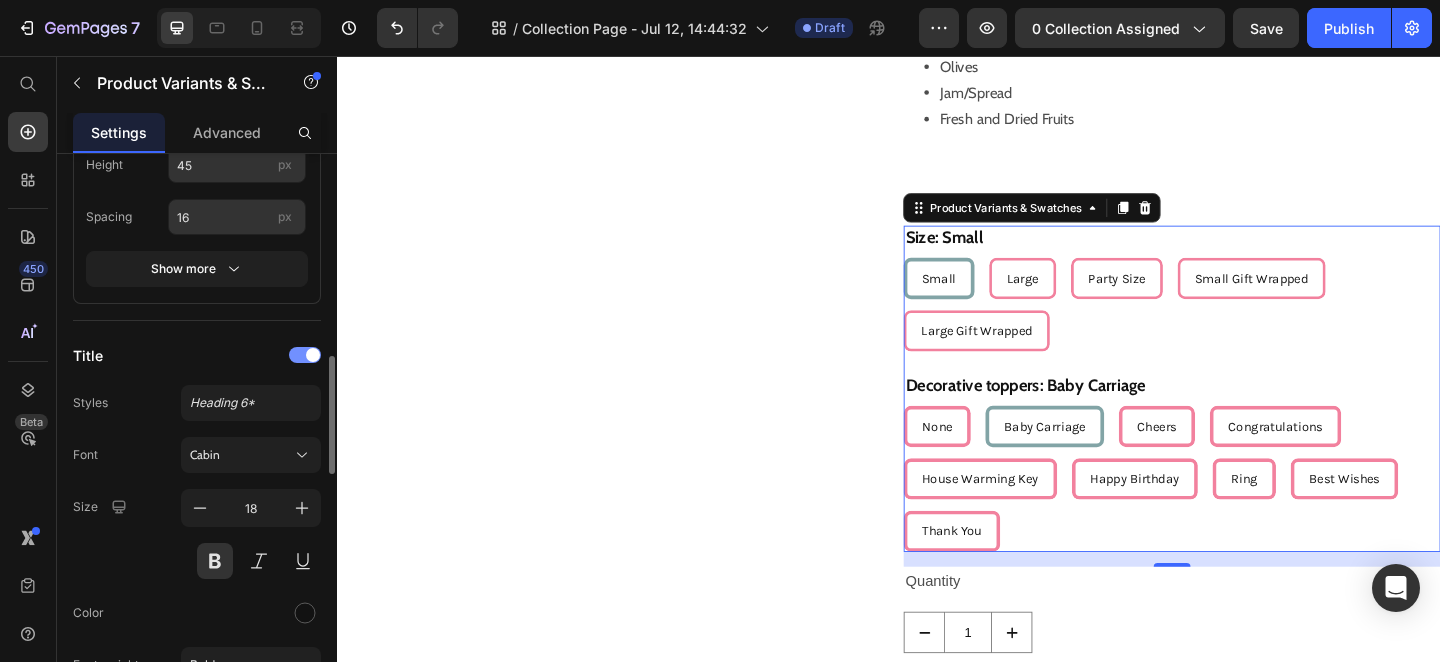 scroll, scrollTop: 952, scrollLeft: 0, axis: vertical 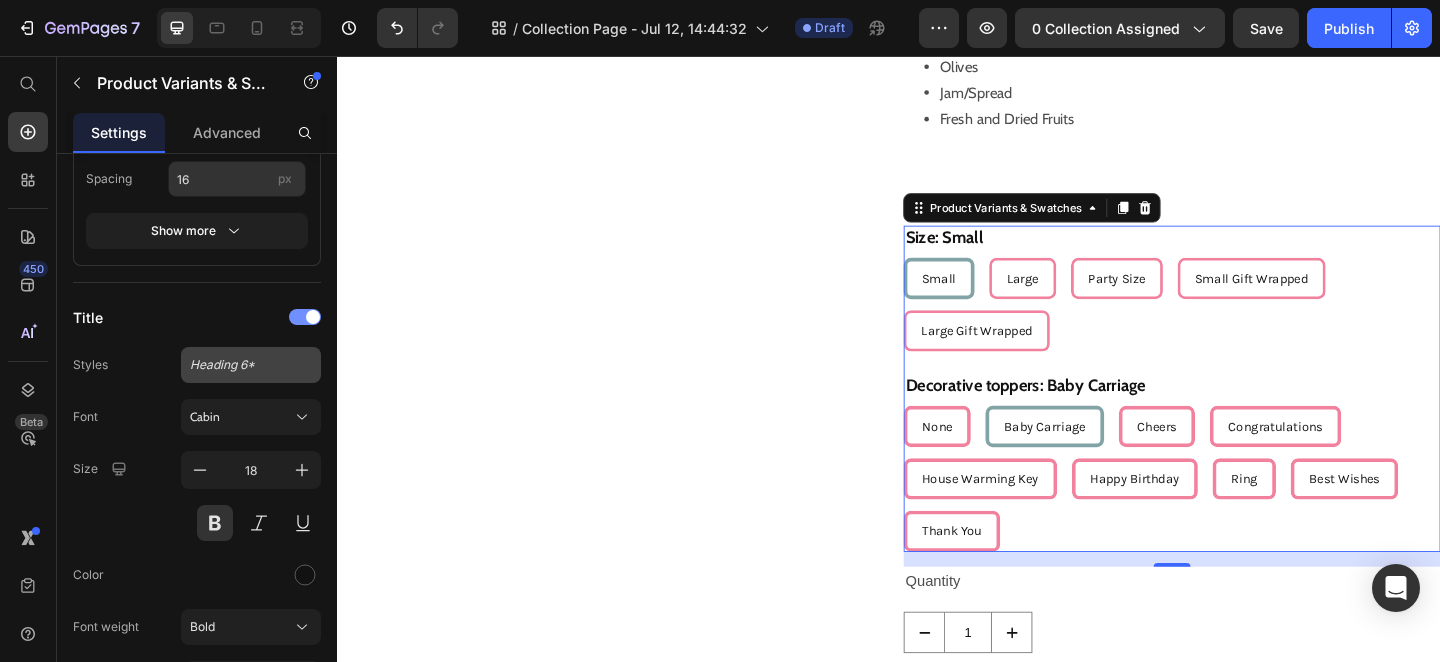 click on "Heading 6*" at bounding box center (251, 365) 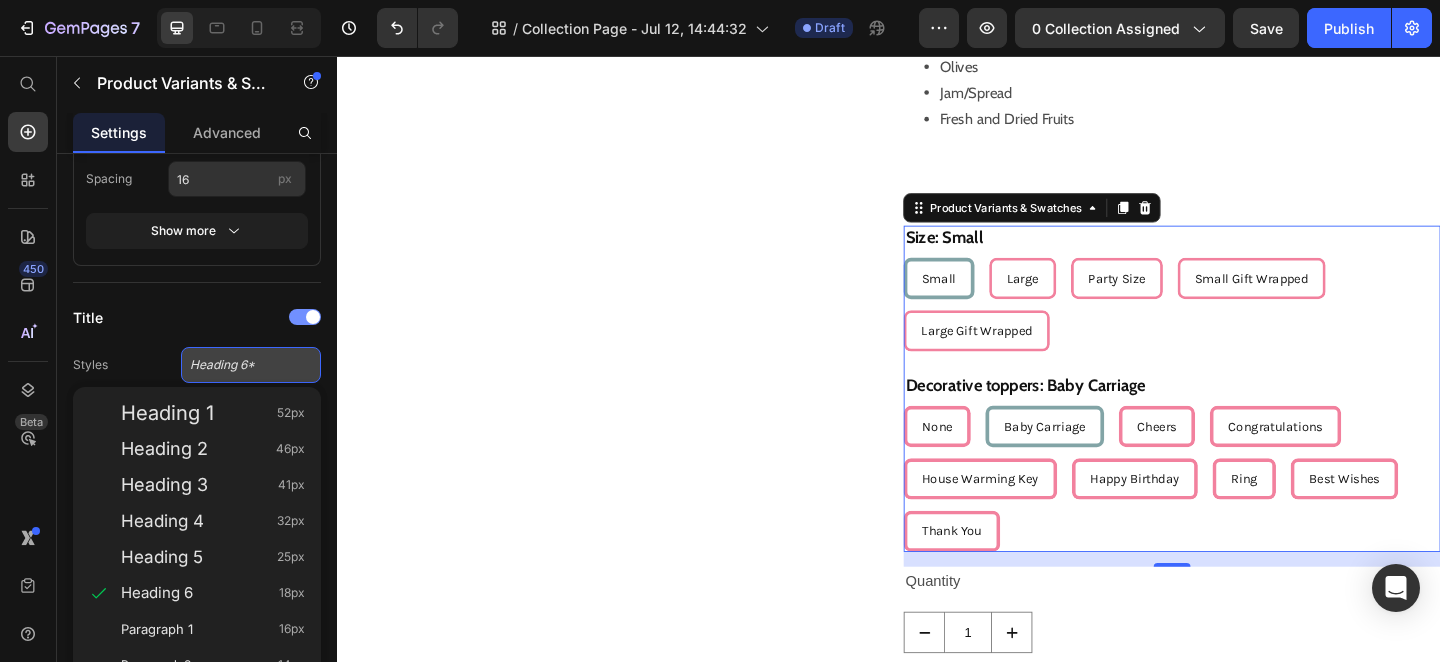 click on "Heading 6*" at bounding box center [251, 365] 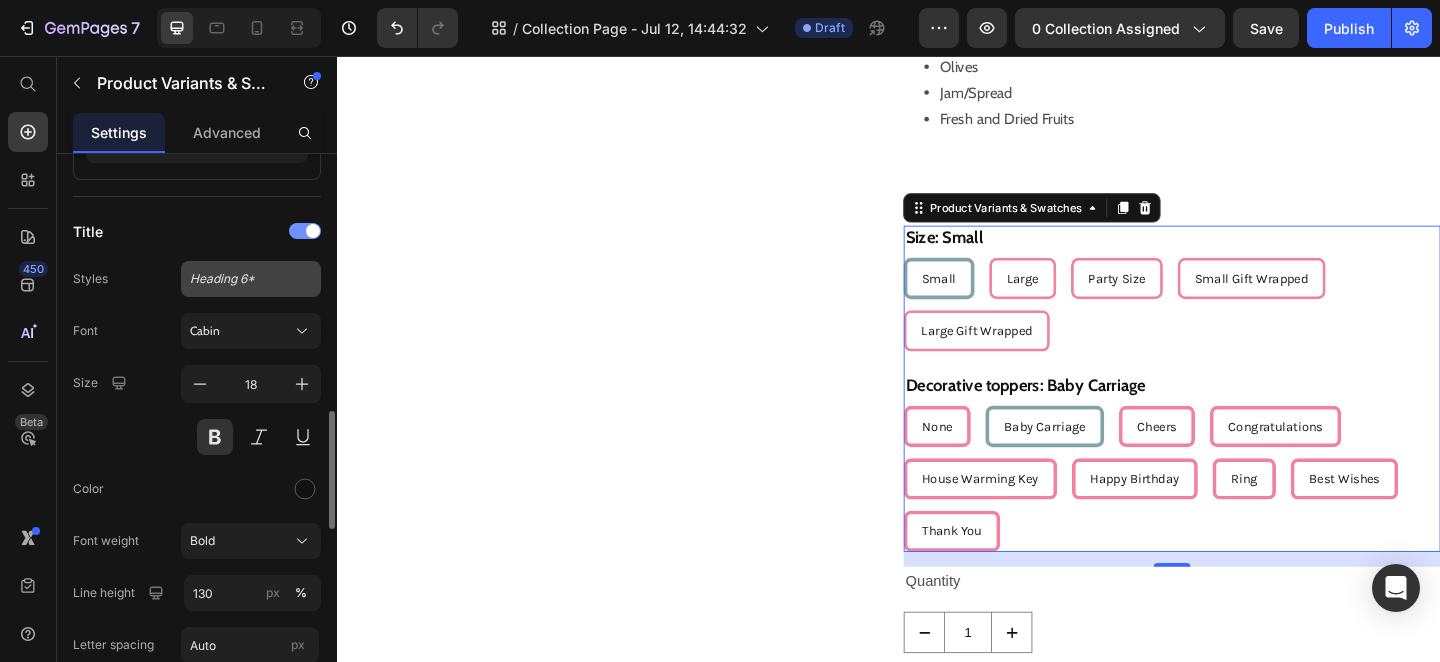 scroll, scrollTop: 1071, scrollLeft: 0, axis: vertical 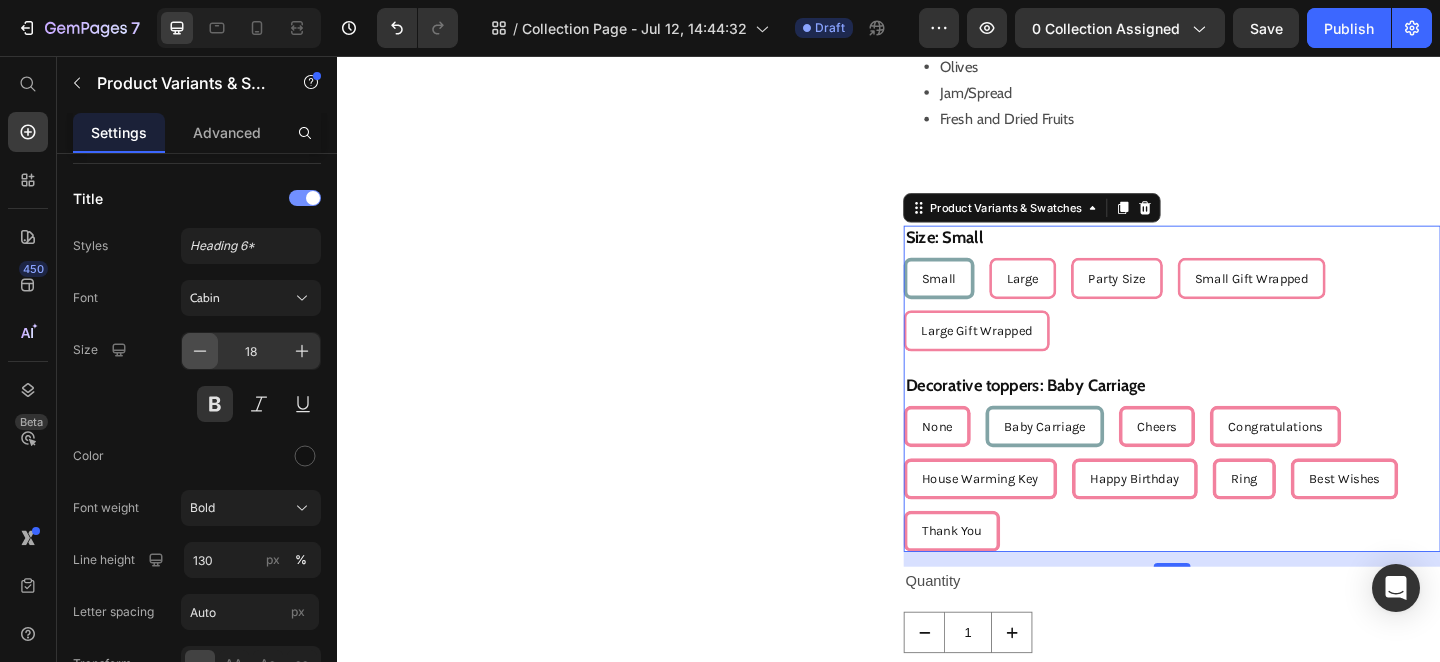 click at bounding box center (200, 351) 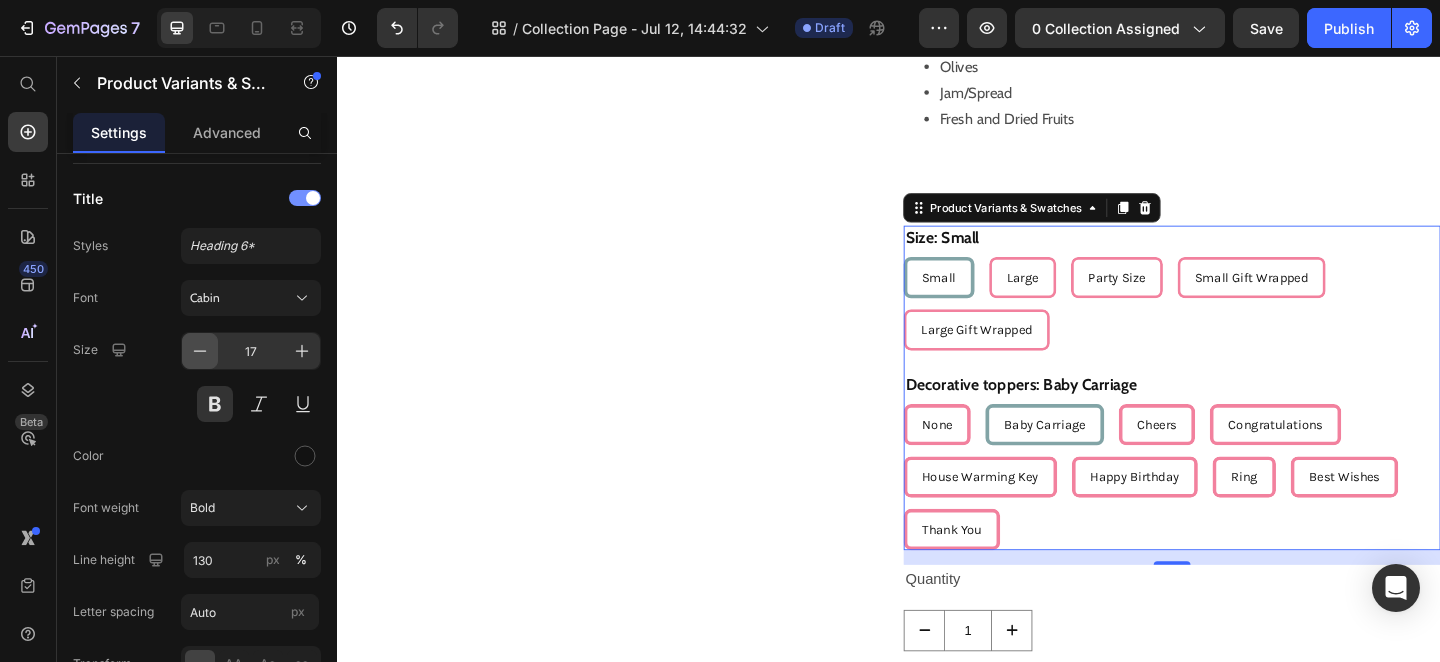 click at bounding box center (200, 351) 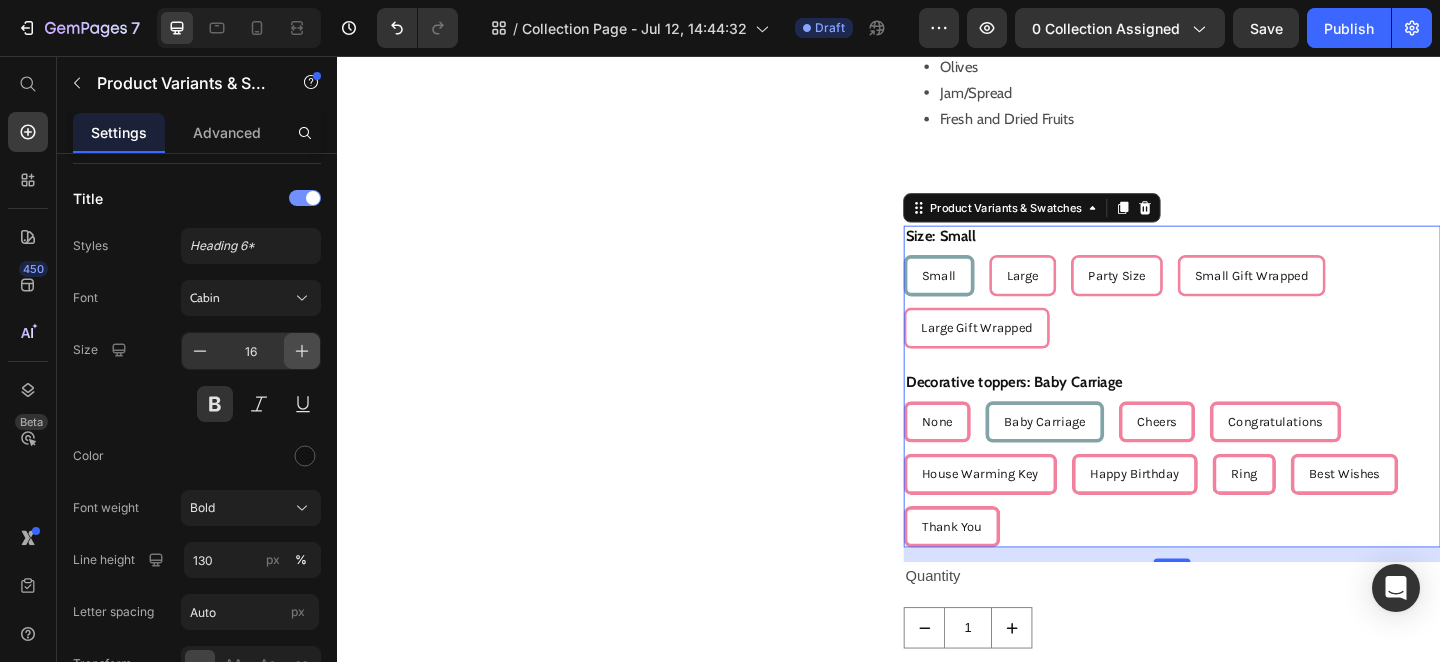 click 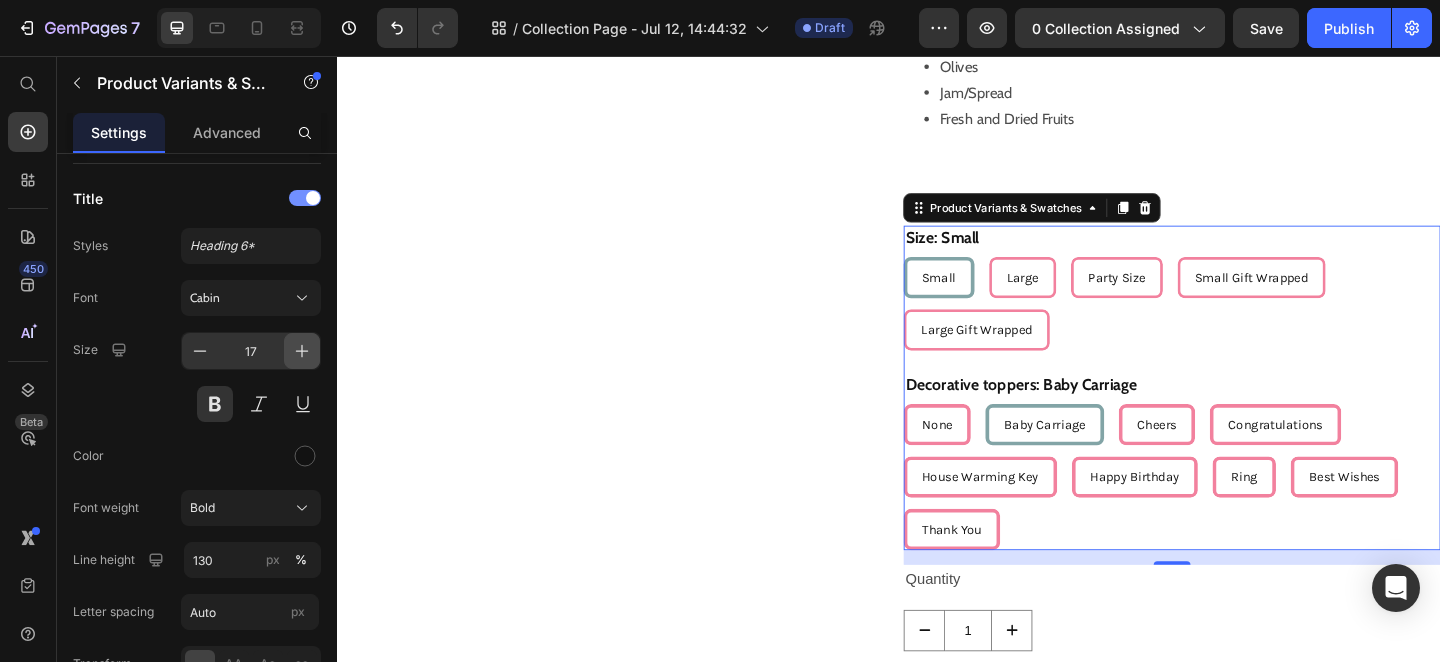 click 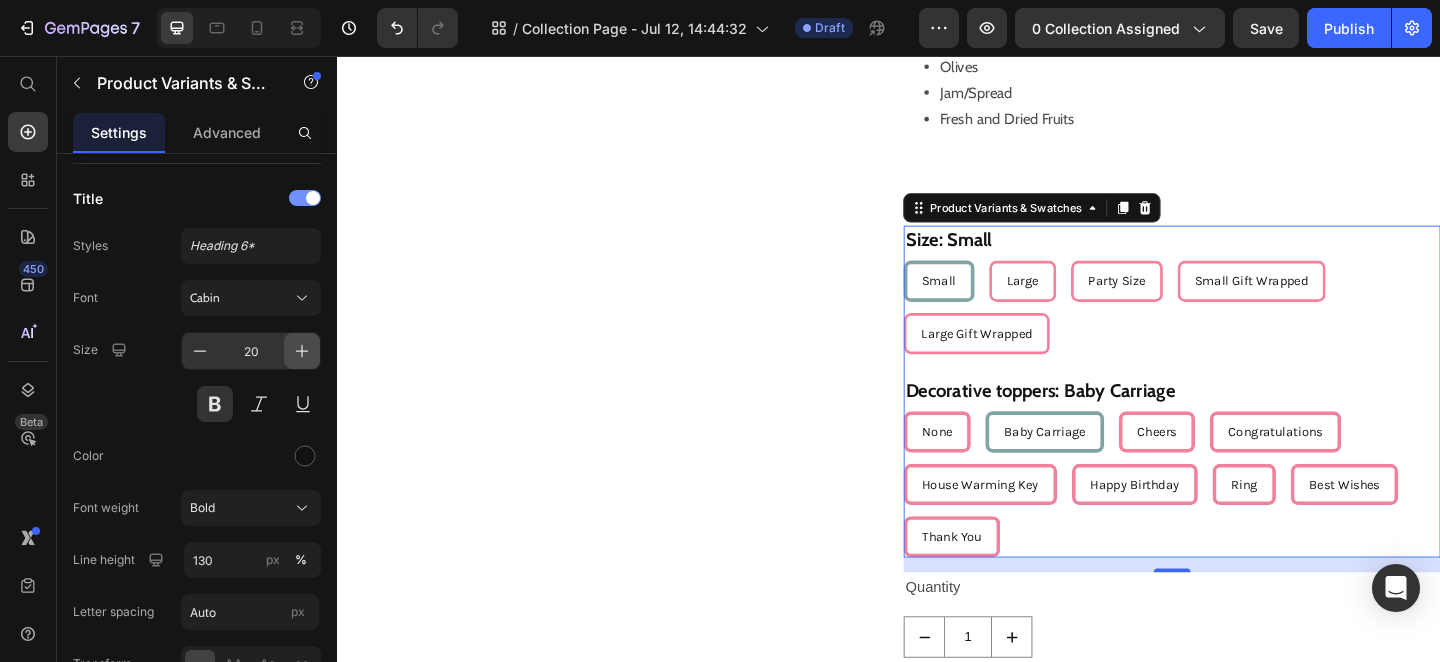click 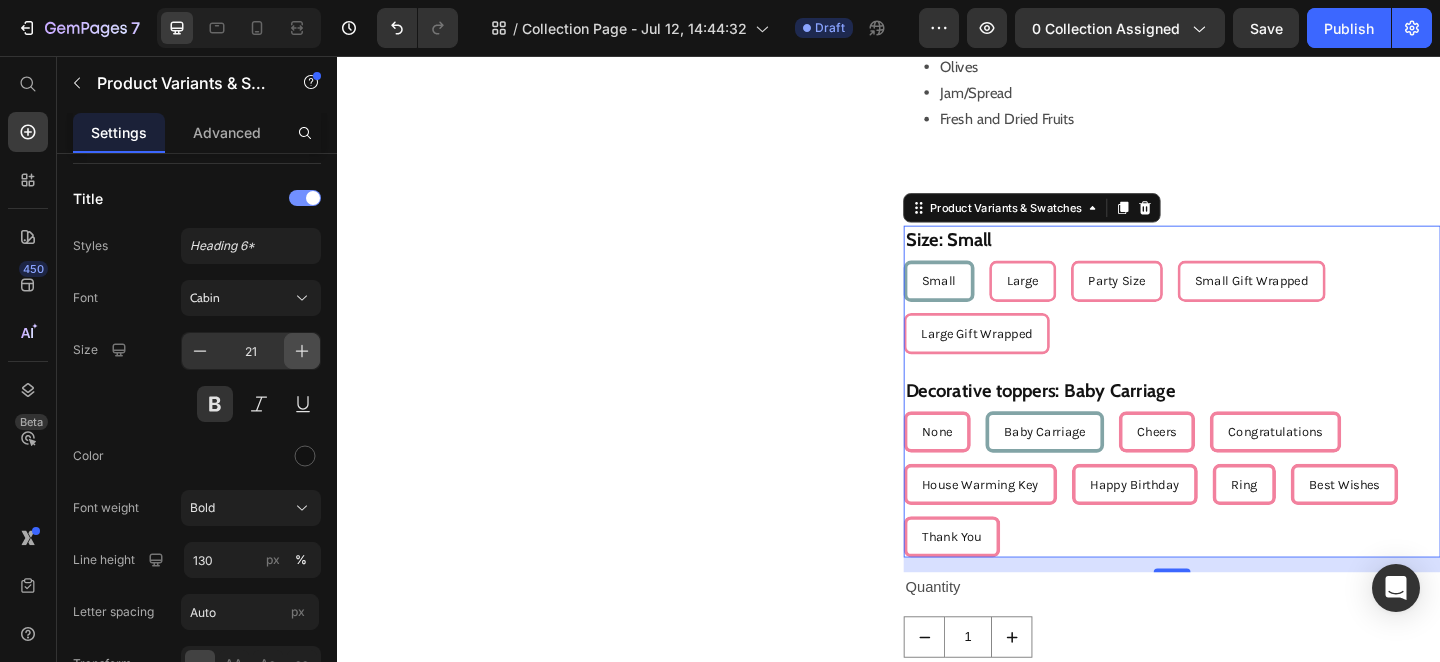 click 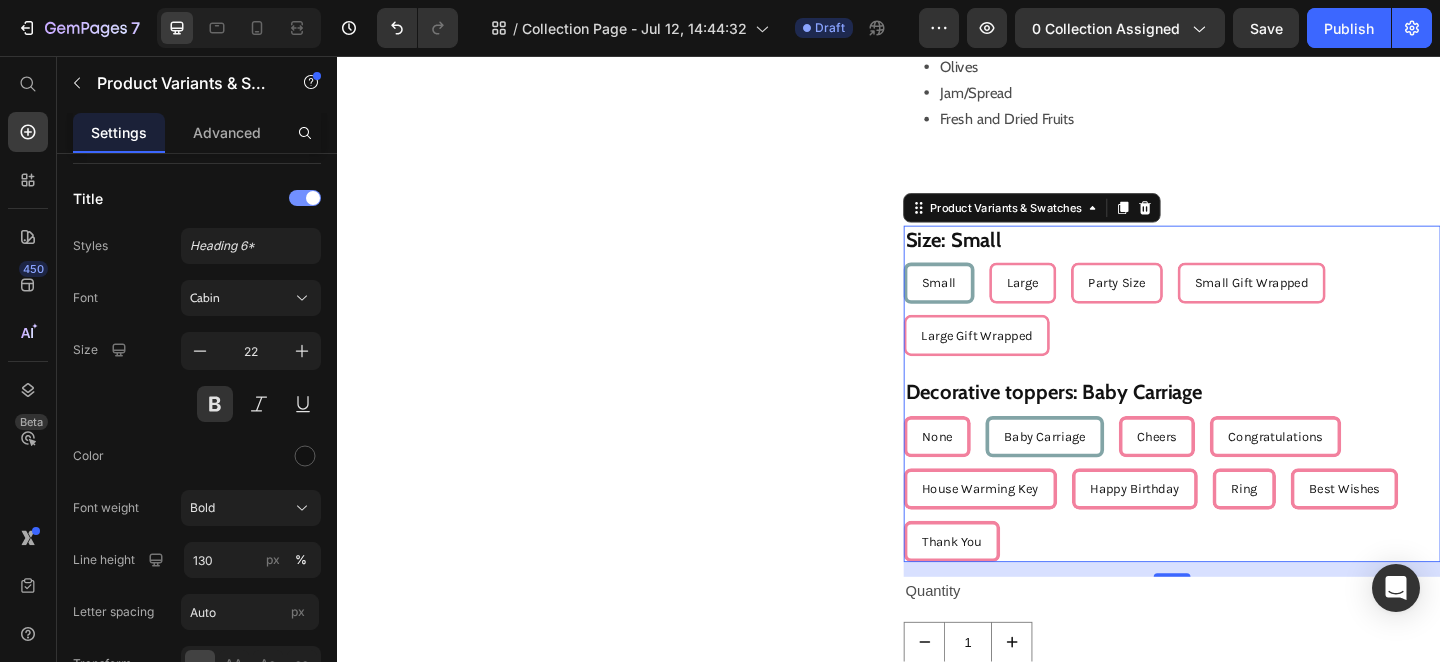 click at bounding box center [251, 456] 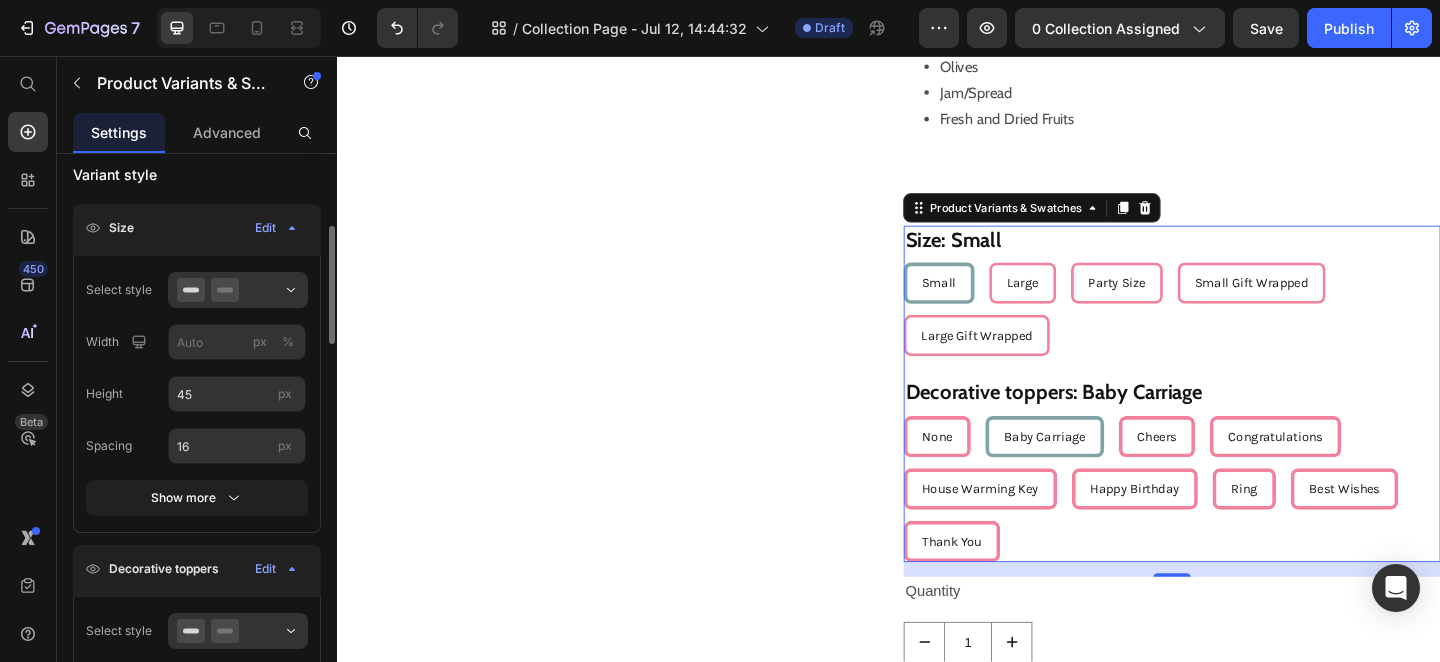 scroll, scrollTop: 345, scrollLeft: 0, axis: vertical 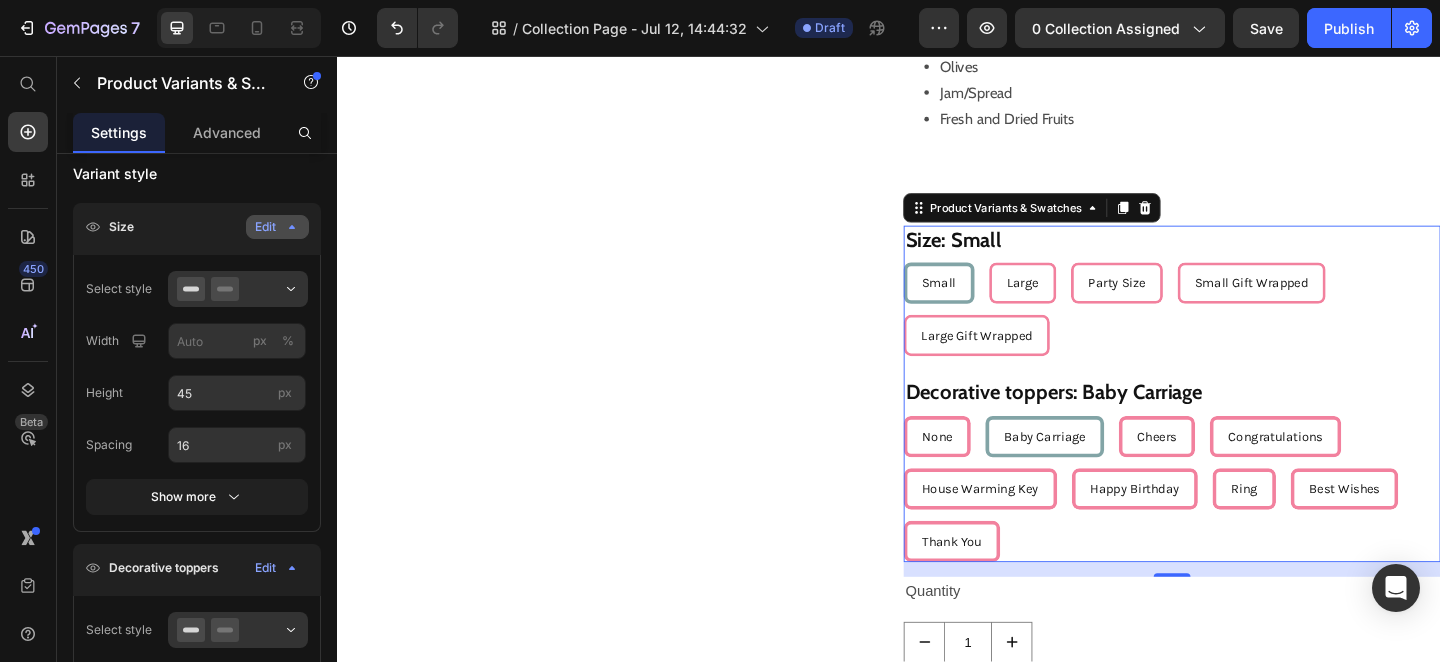 click on "Edit" at bounding box center [277, 227] 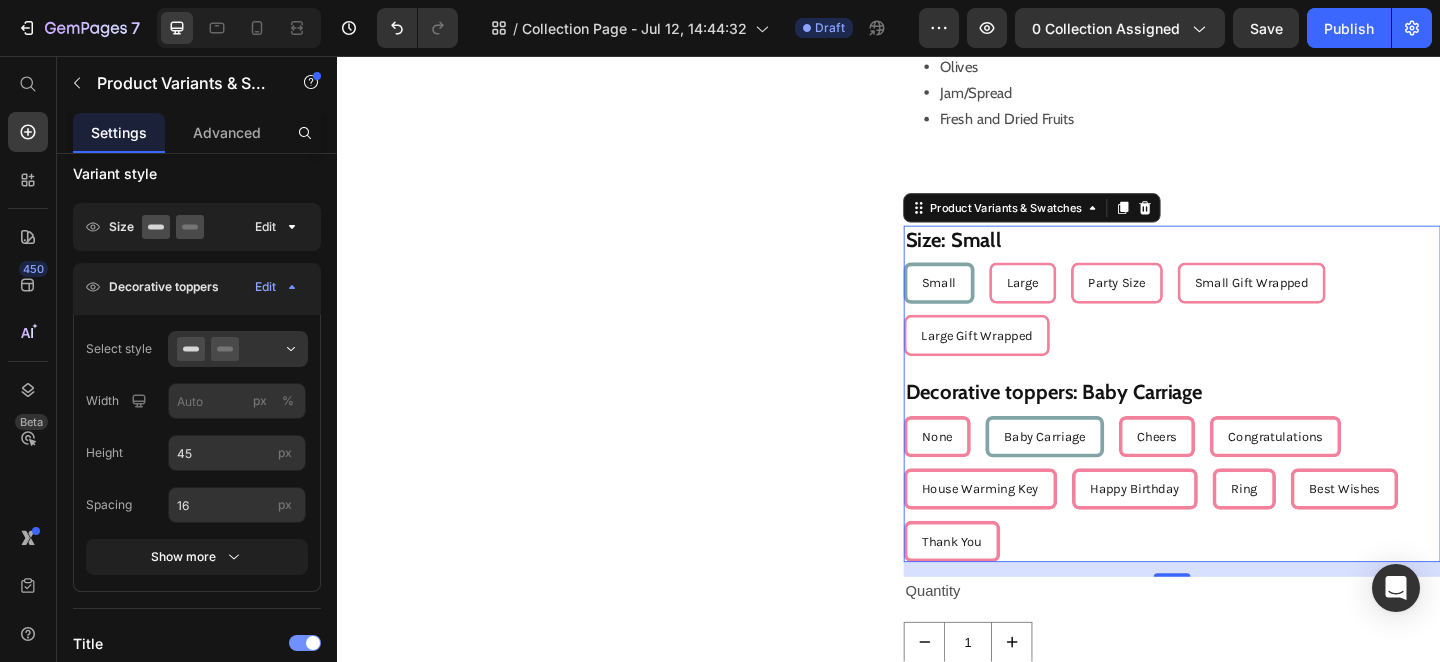 click 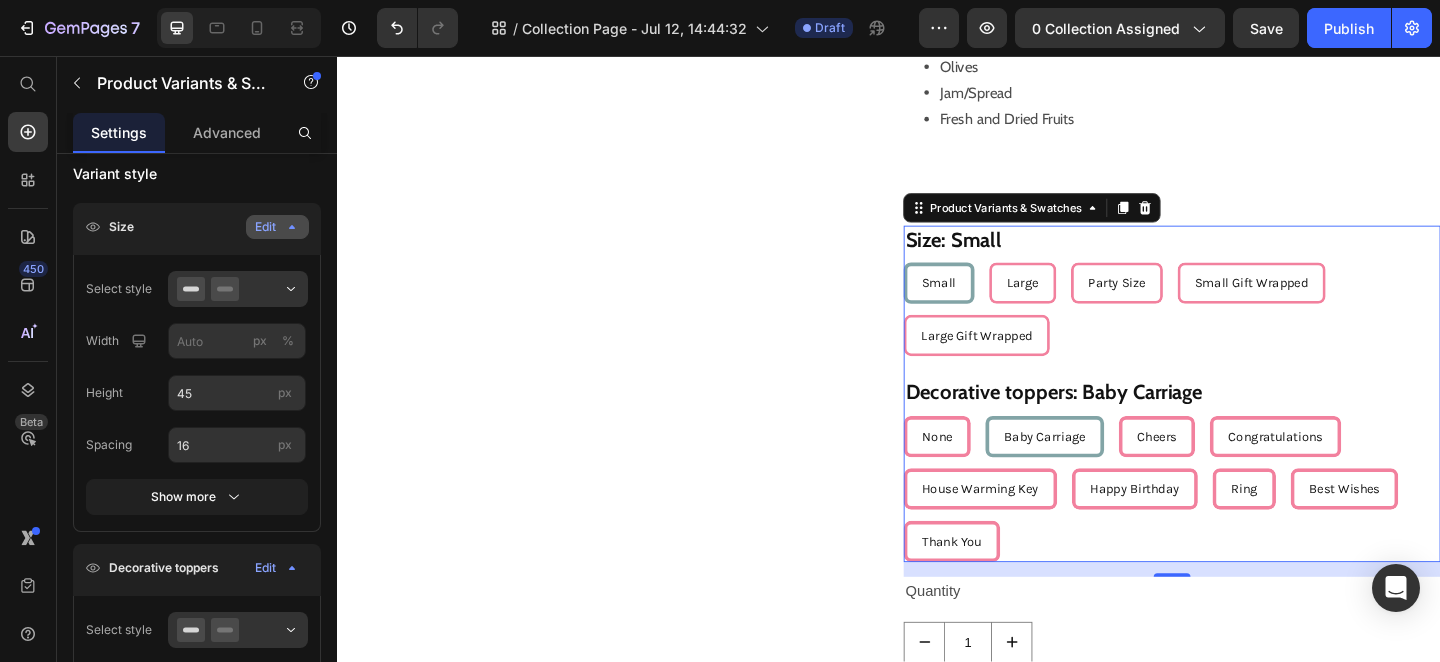 click on "Edit" 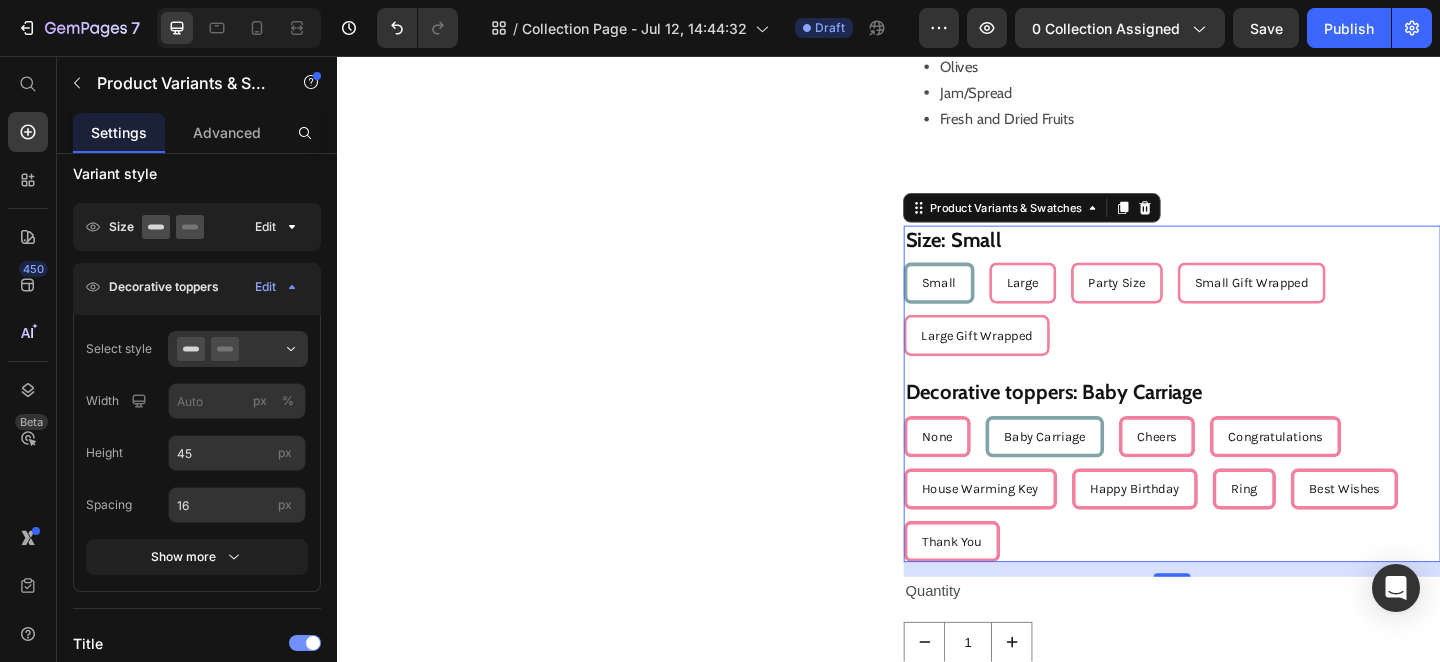 click 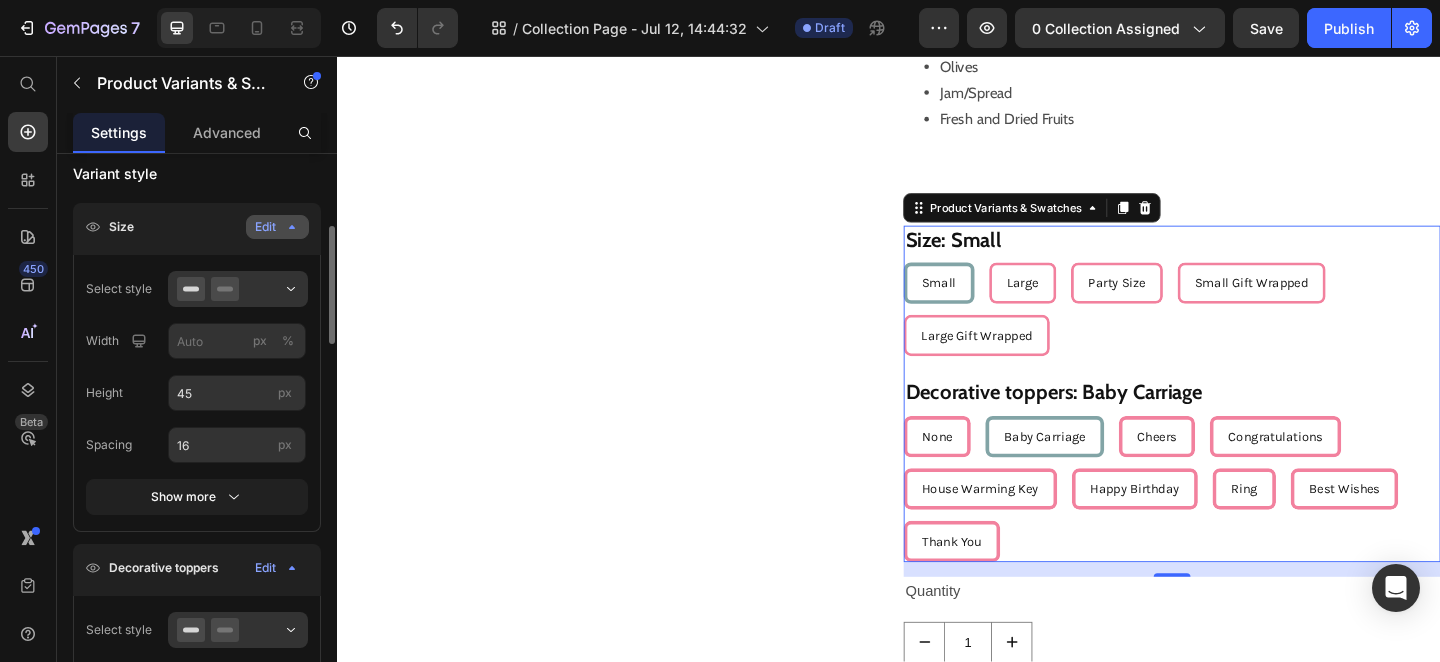 click on "Edit" 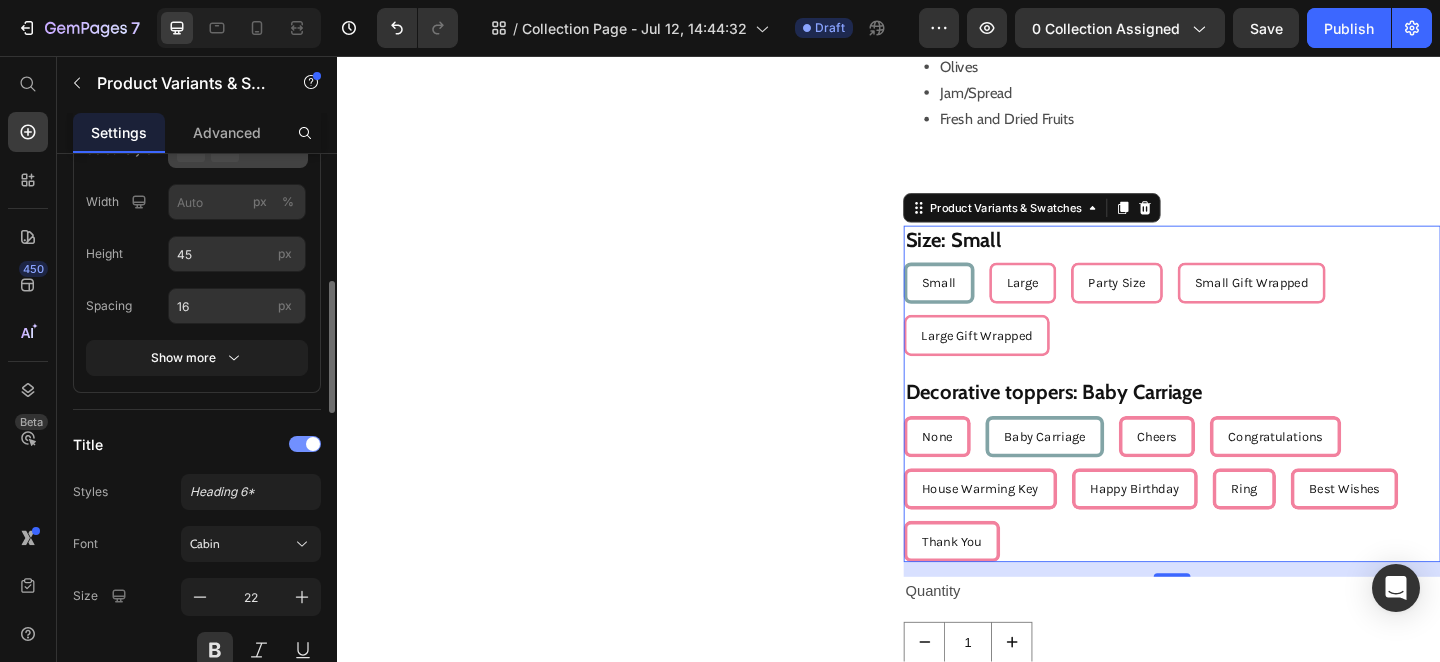 scroll, scrollTop: 551, scrollLeft: 0, axis: vertical 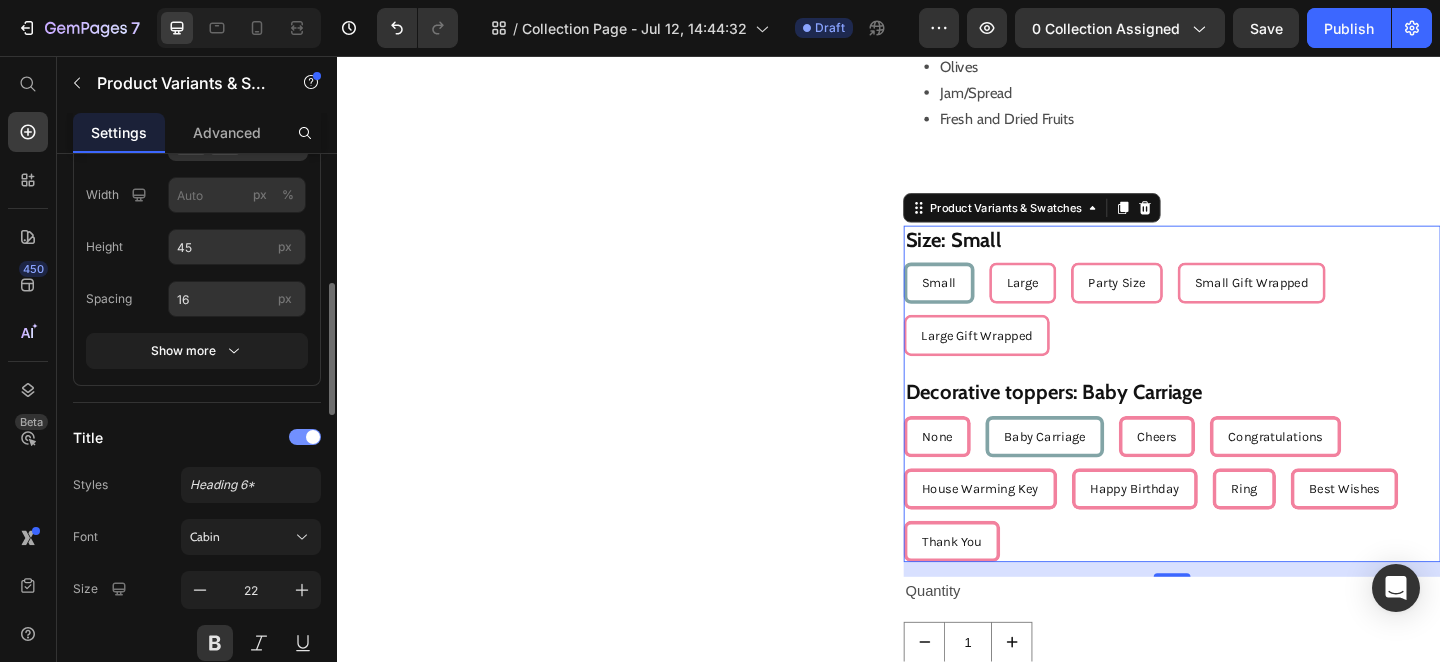 click on "Styles Heading 6* Font Cabin Size 22 Color Font weight Bold Line height 130 px % Letter spacing Auto px Transform
AA Aa aa Show less" 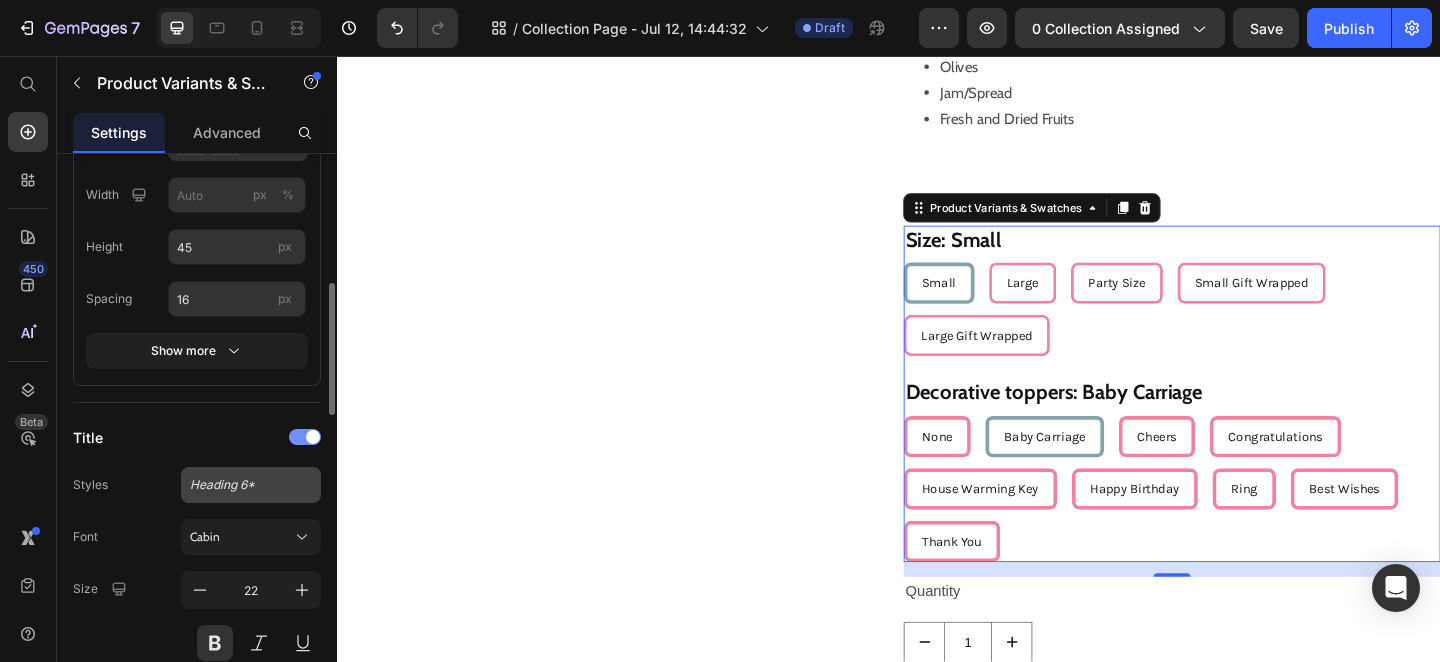 click on "Heading 6*" 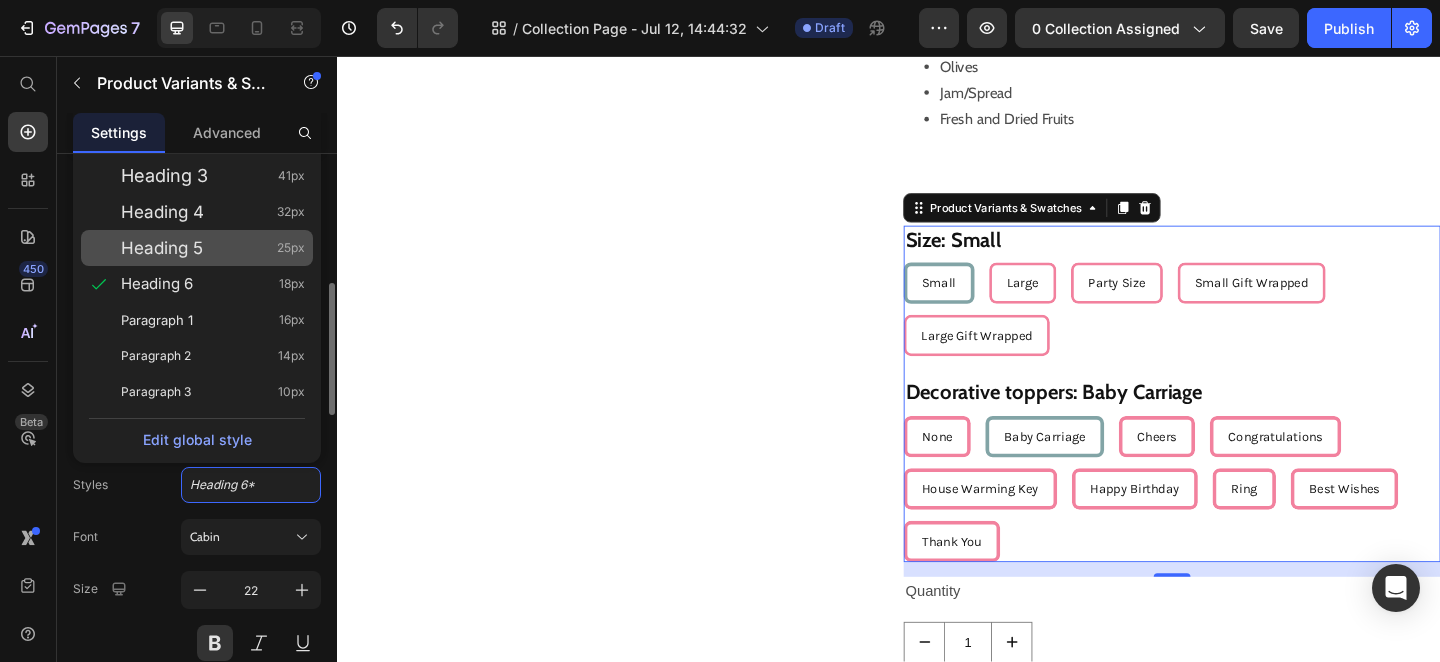 click on "Heading 5 25px" at bounding box center [213, 248] 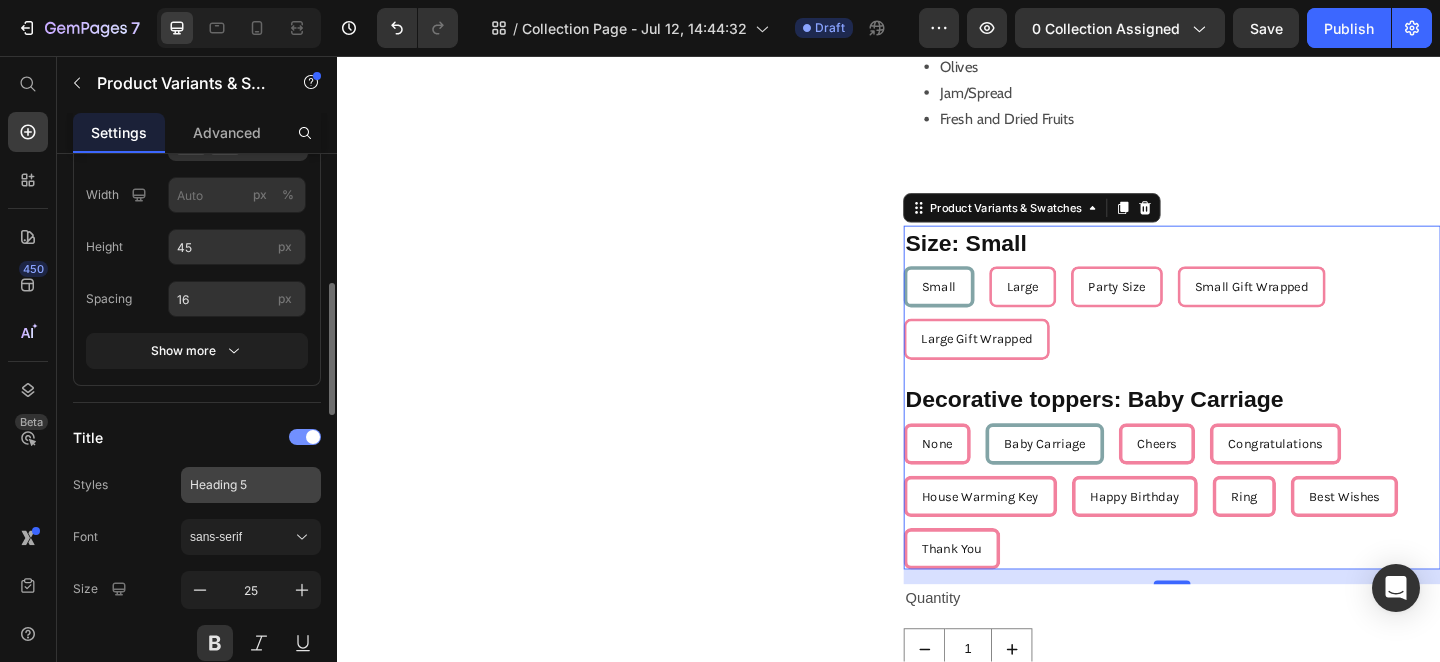 click on "Heading 5" 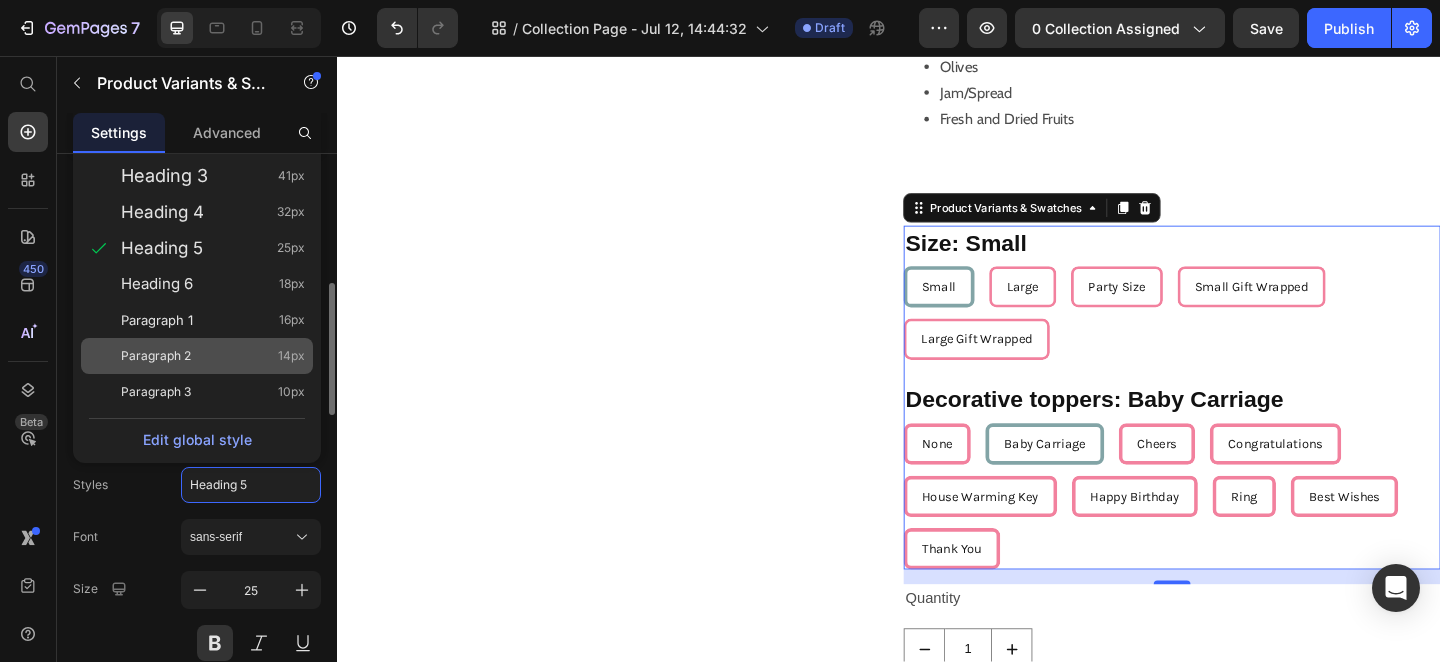 click on "Paragraph 2 14px" 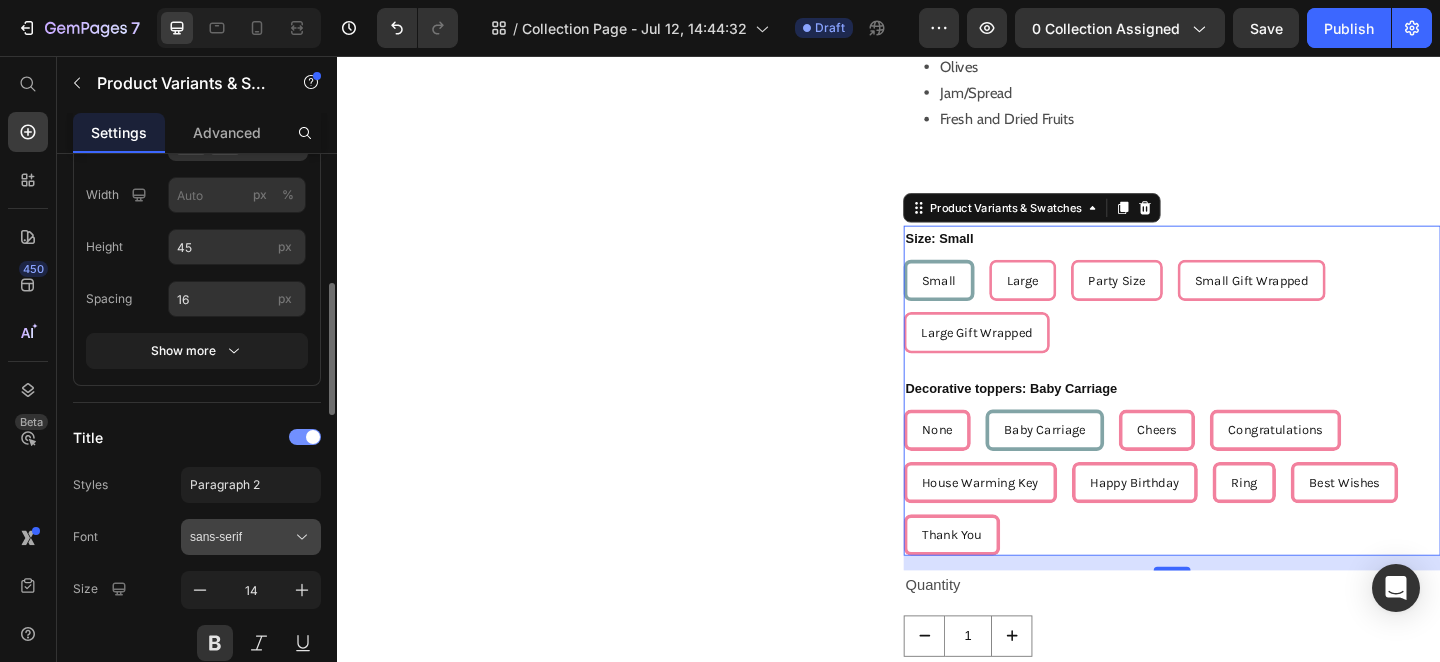 click on "sans-serif" at bounding box center [241, 537] 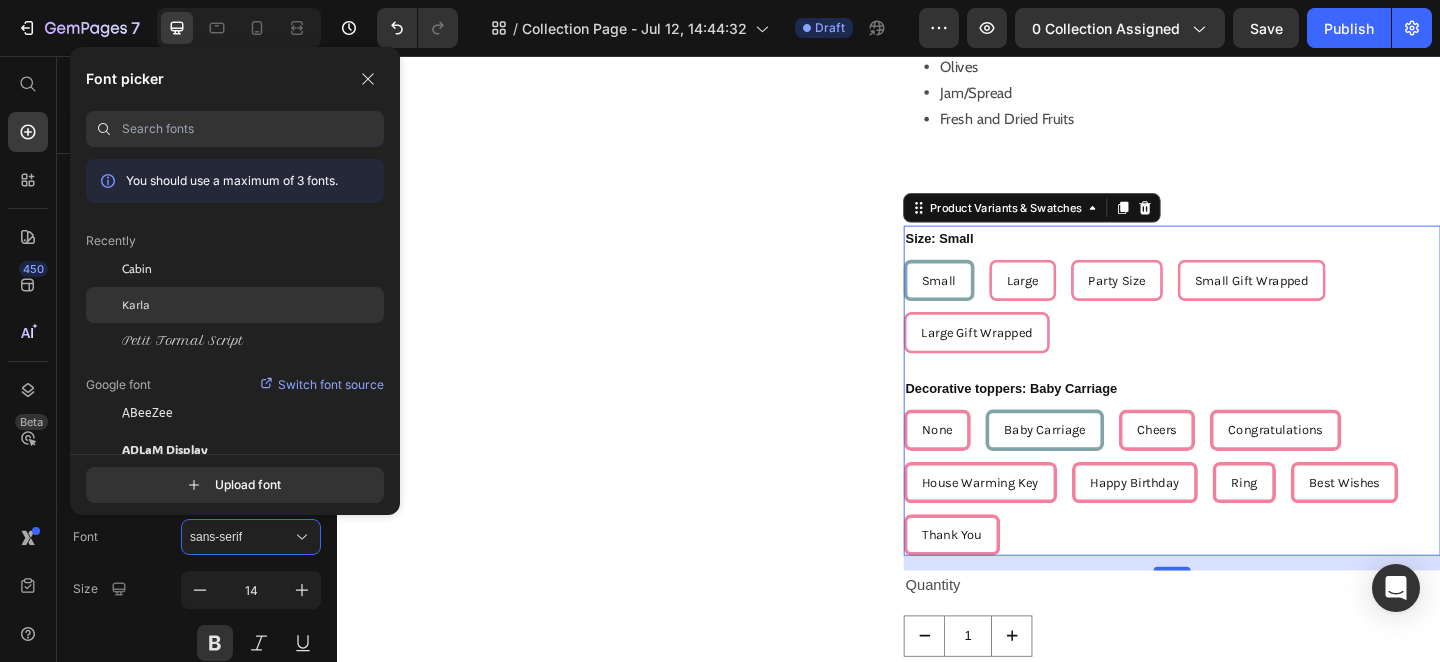 click on "Karla" 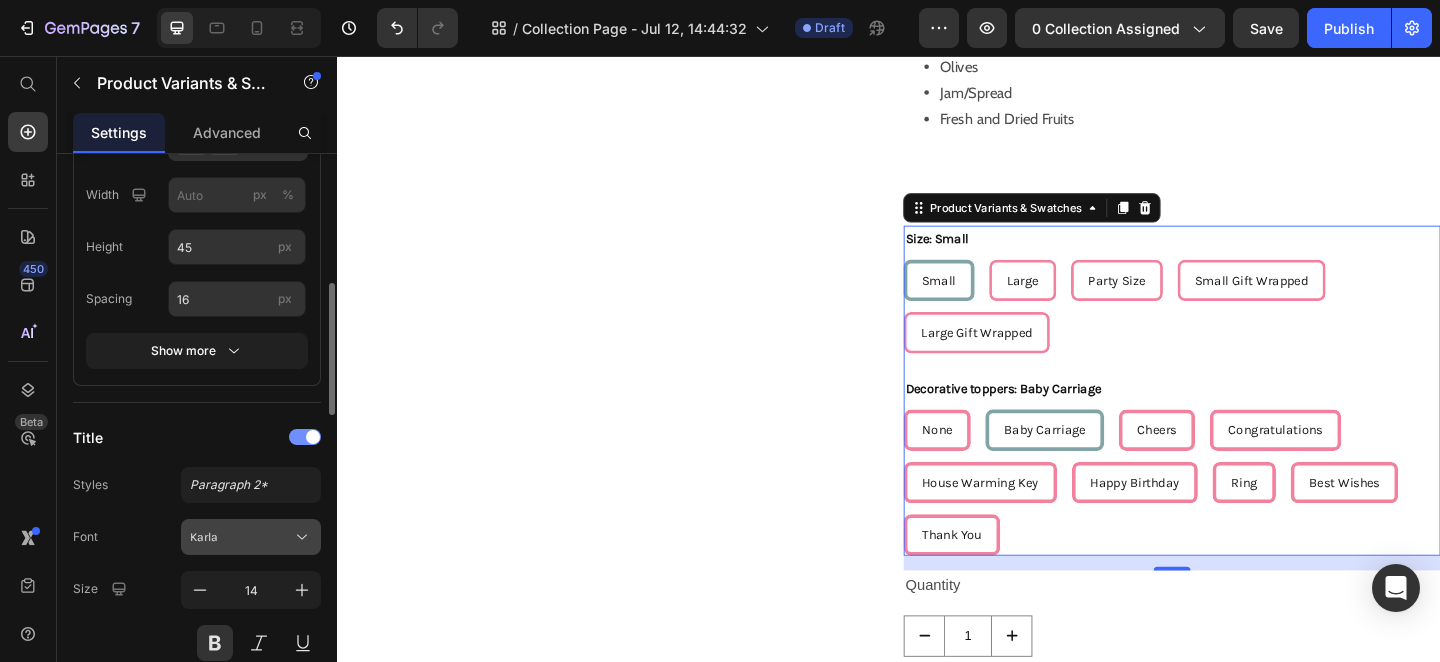 click on "Karla" at bounding box center (251, 537) 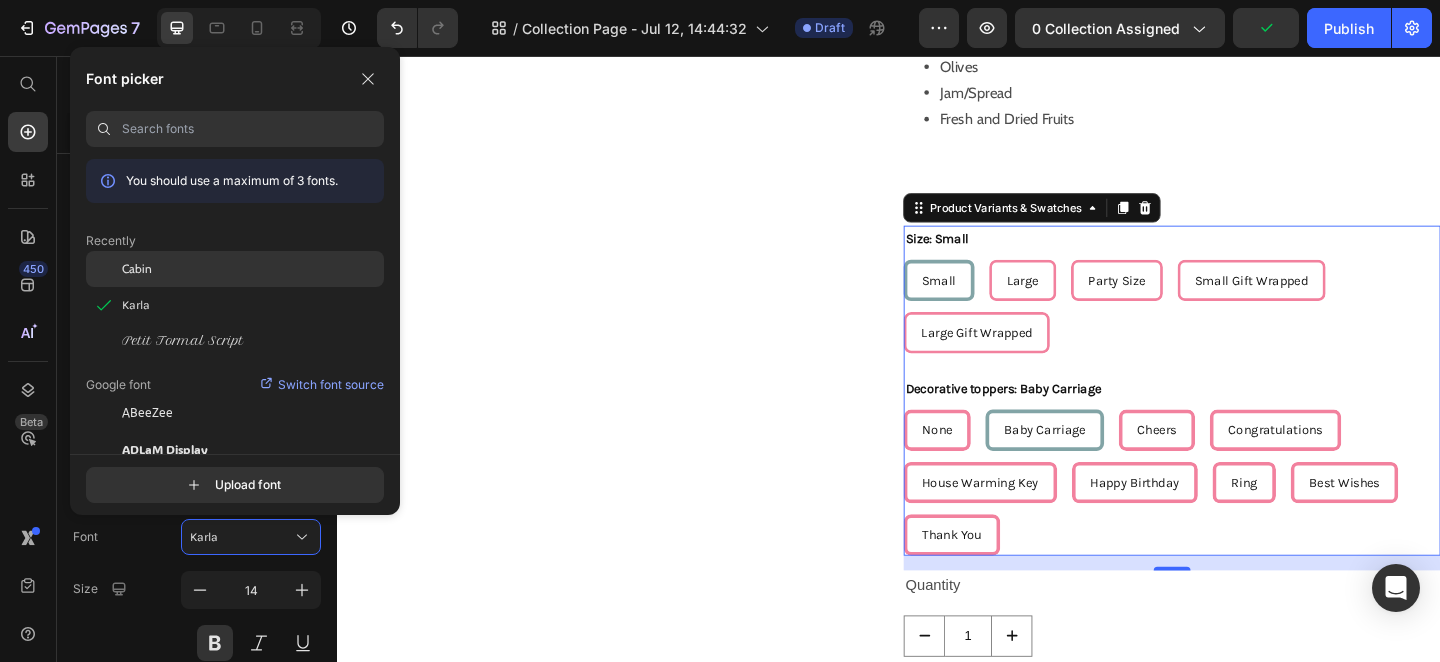 click on "Cabin" 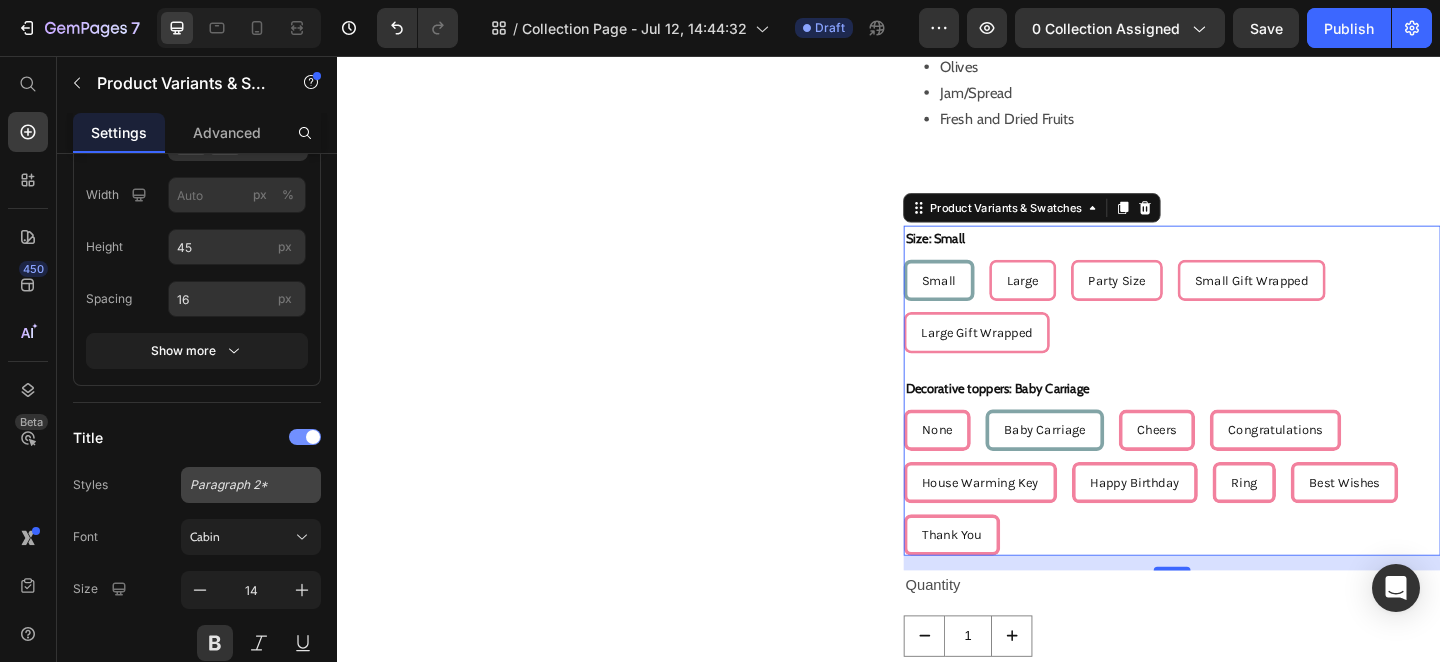 click on "Paragraph 2*" at bounding box center (251, 485) 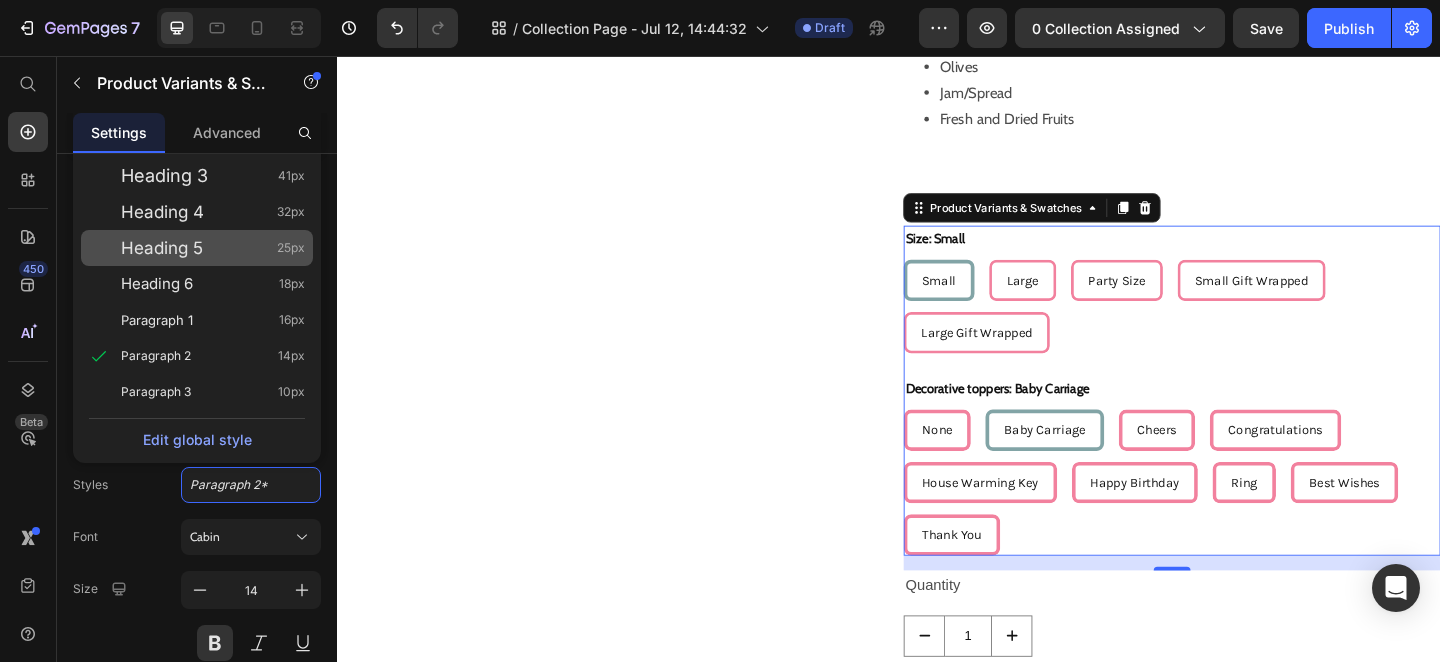 click on "Heading 5 25px" 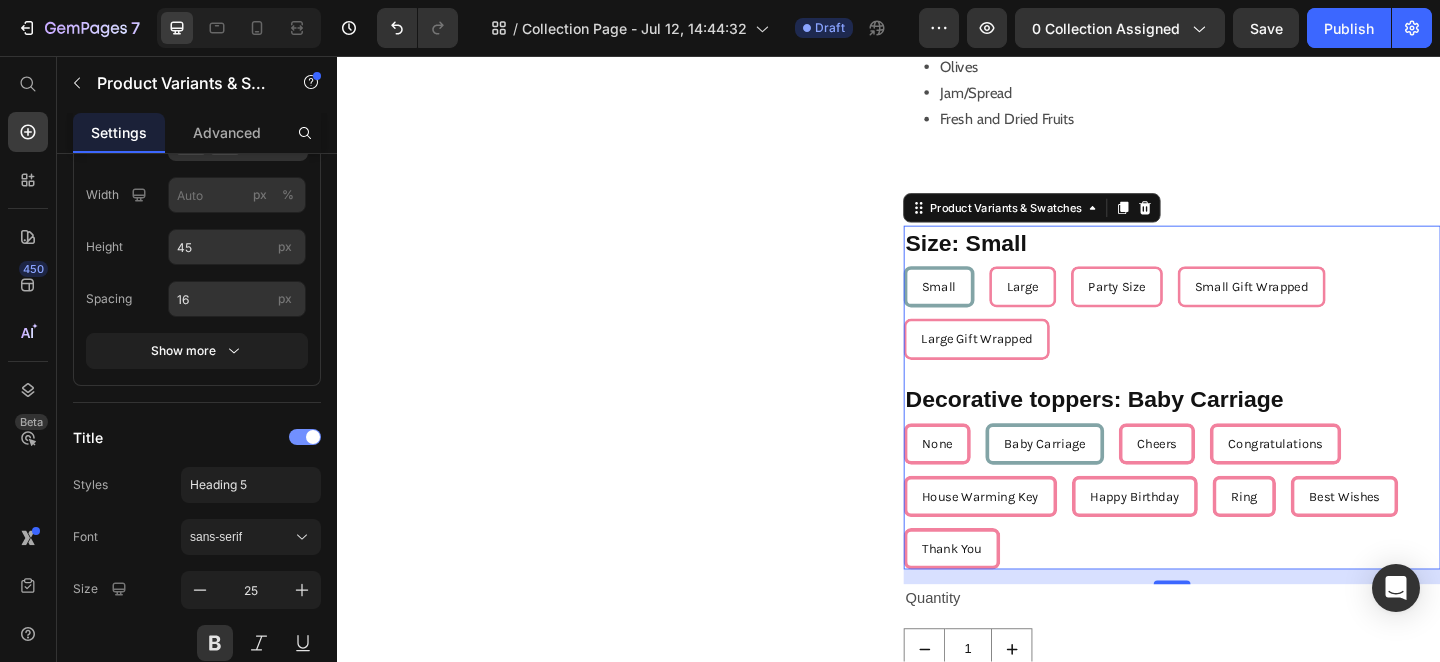 click on "Title" 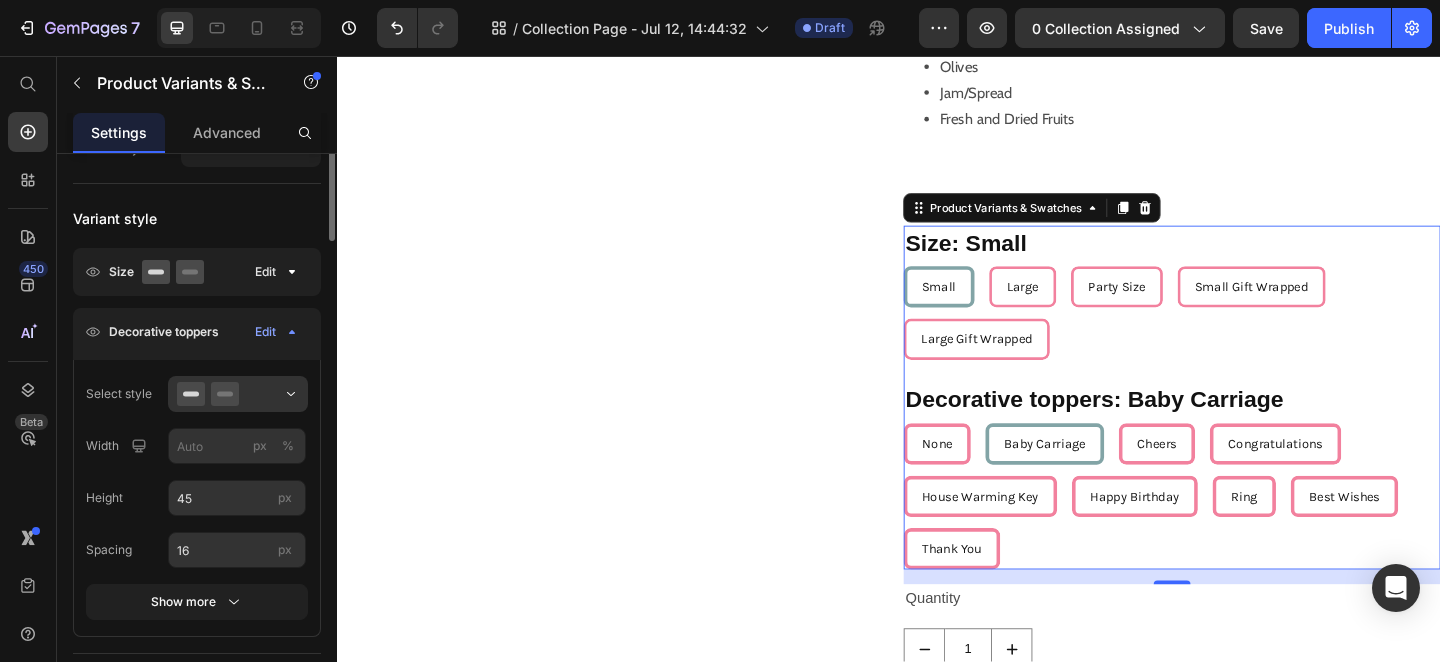 scroll, scrollTop: 207, scrollLeft: 0, axis: vertical 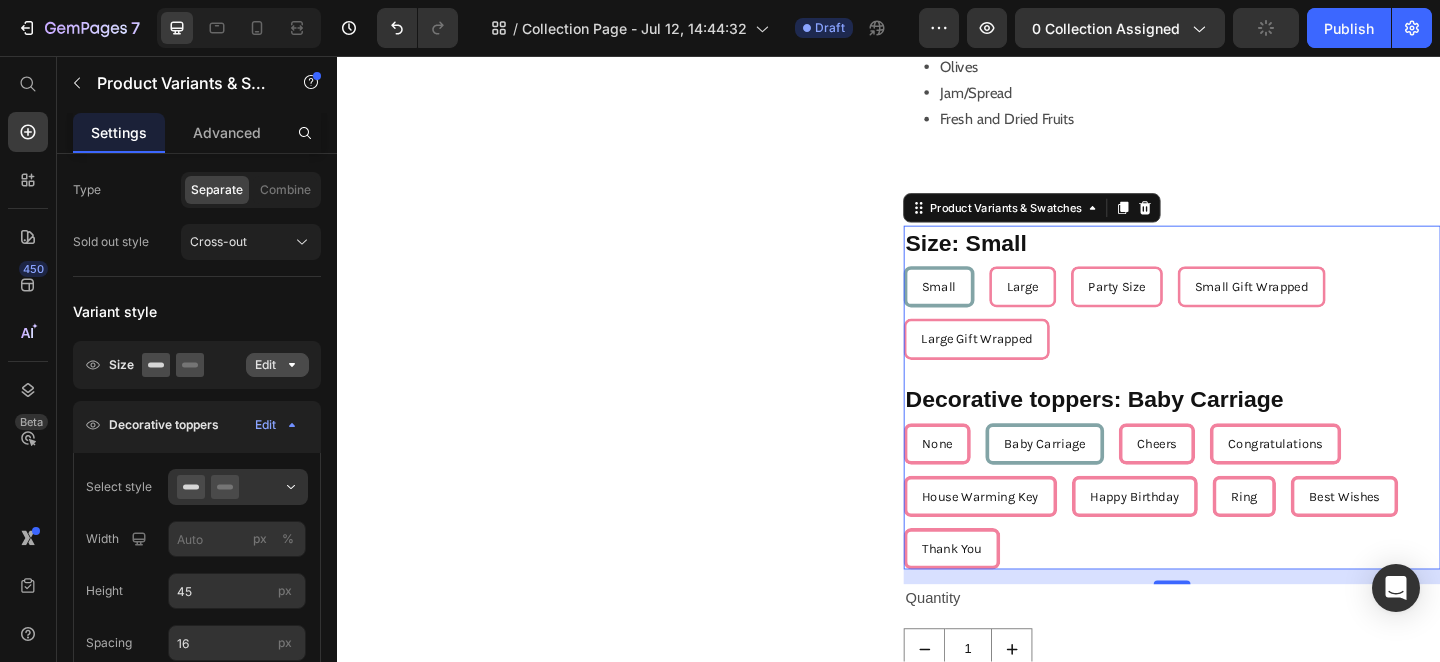 click on "Edit" 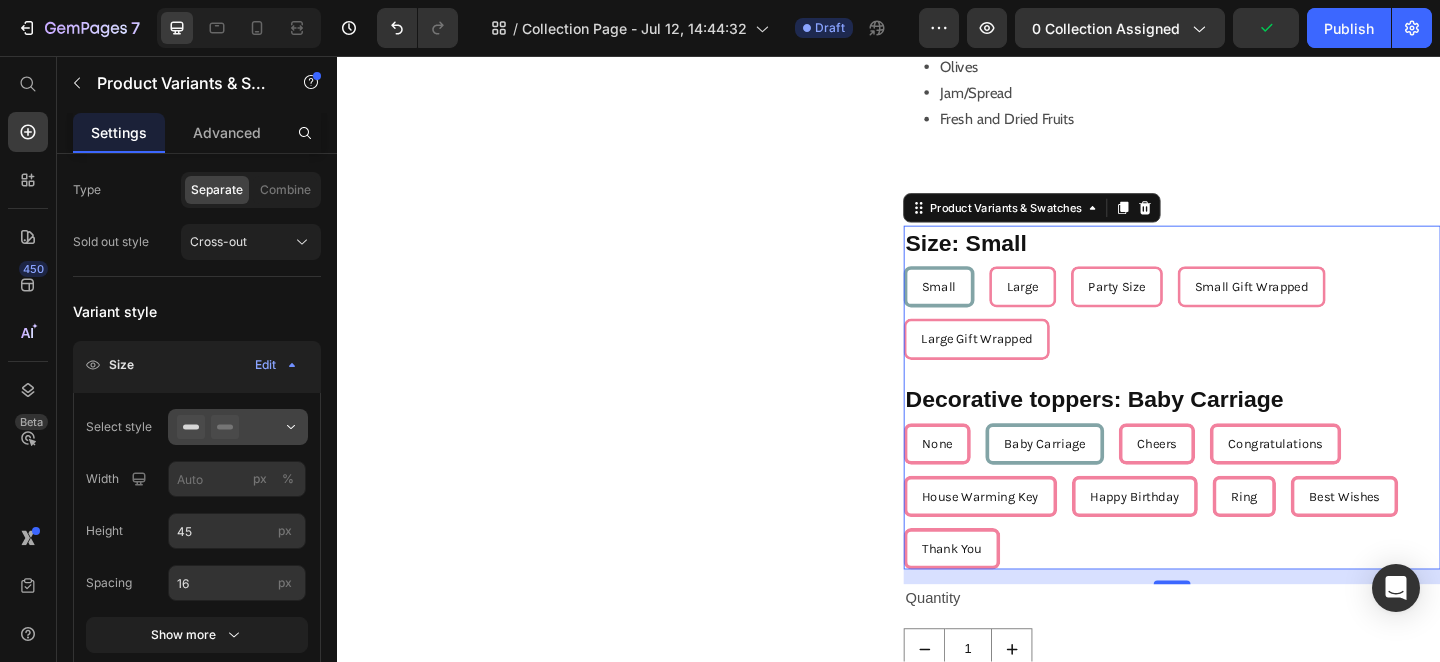click at bounding box center [238, 427] 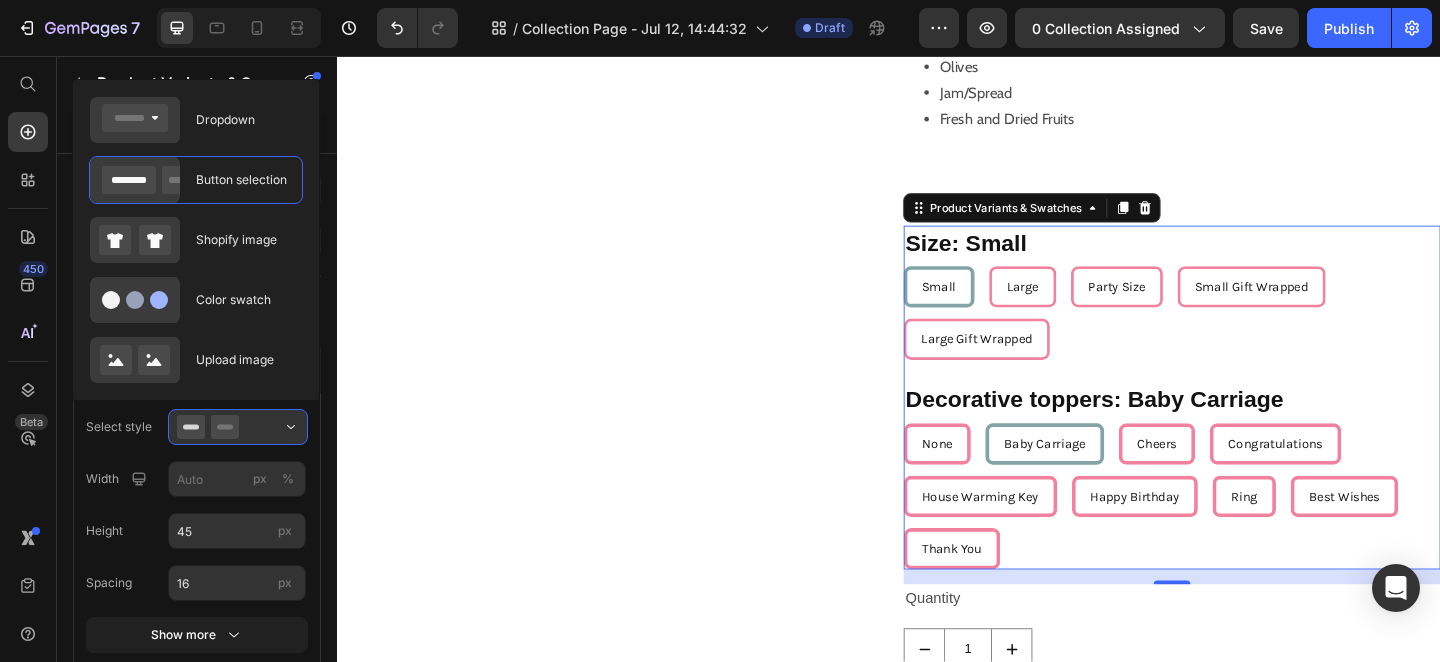 click on "Select style Width px % Height 45 px Spacing 16 px Show more" 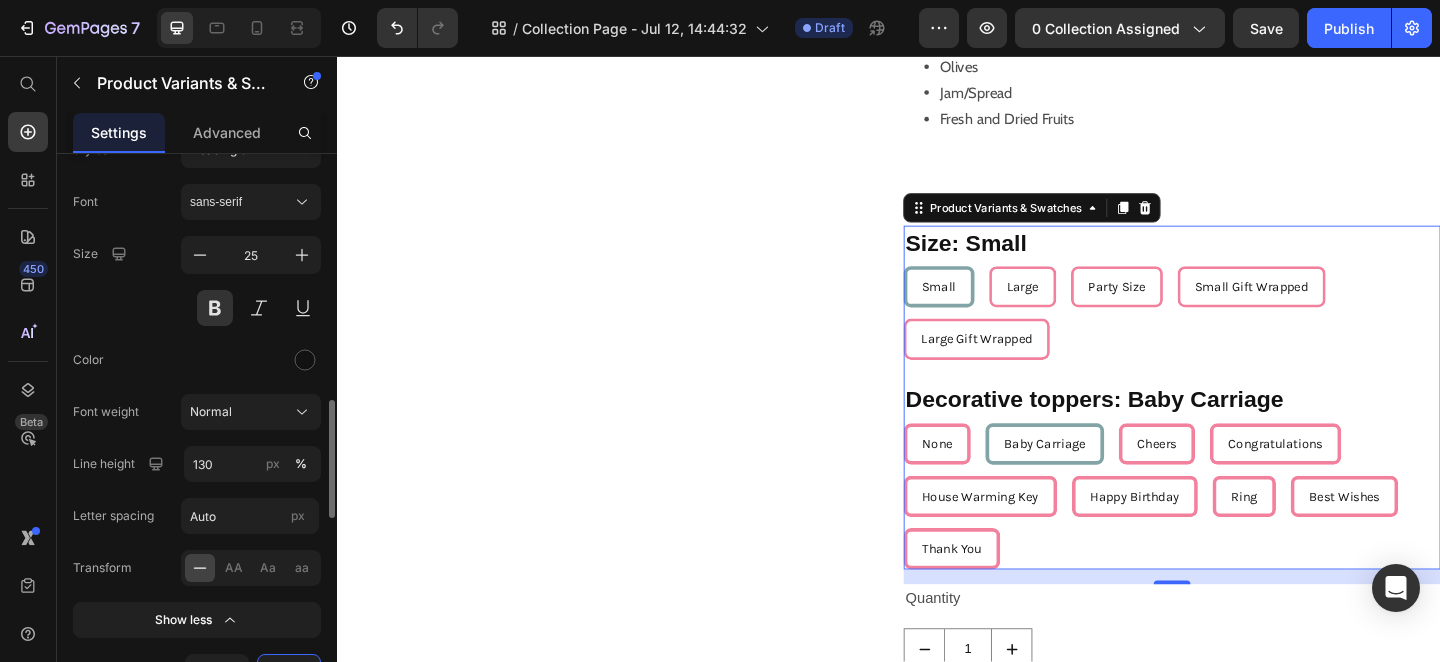 scroll, scrollTop: 1168, scrollLeft: 0, axis: vertical 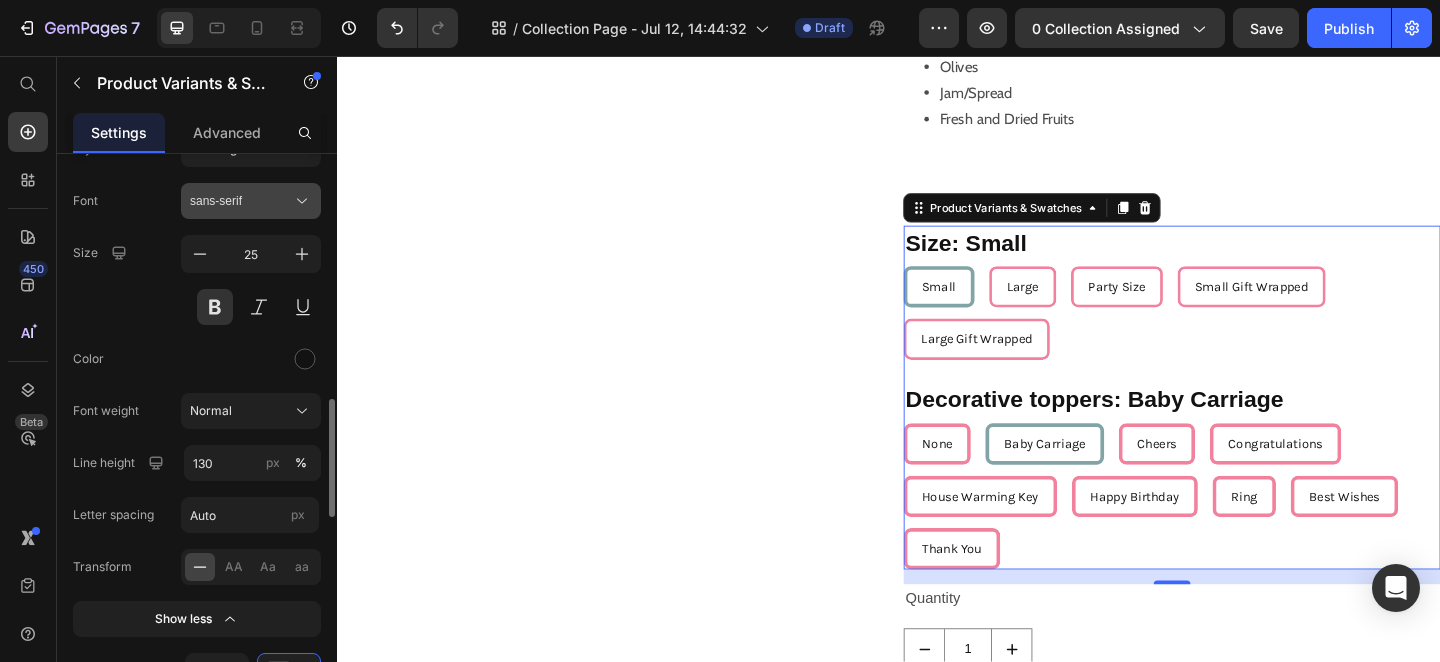 click on "sans-serif" at bounding box center [241, 201] 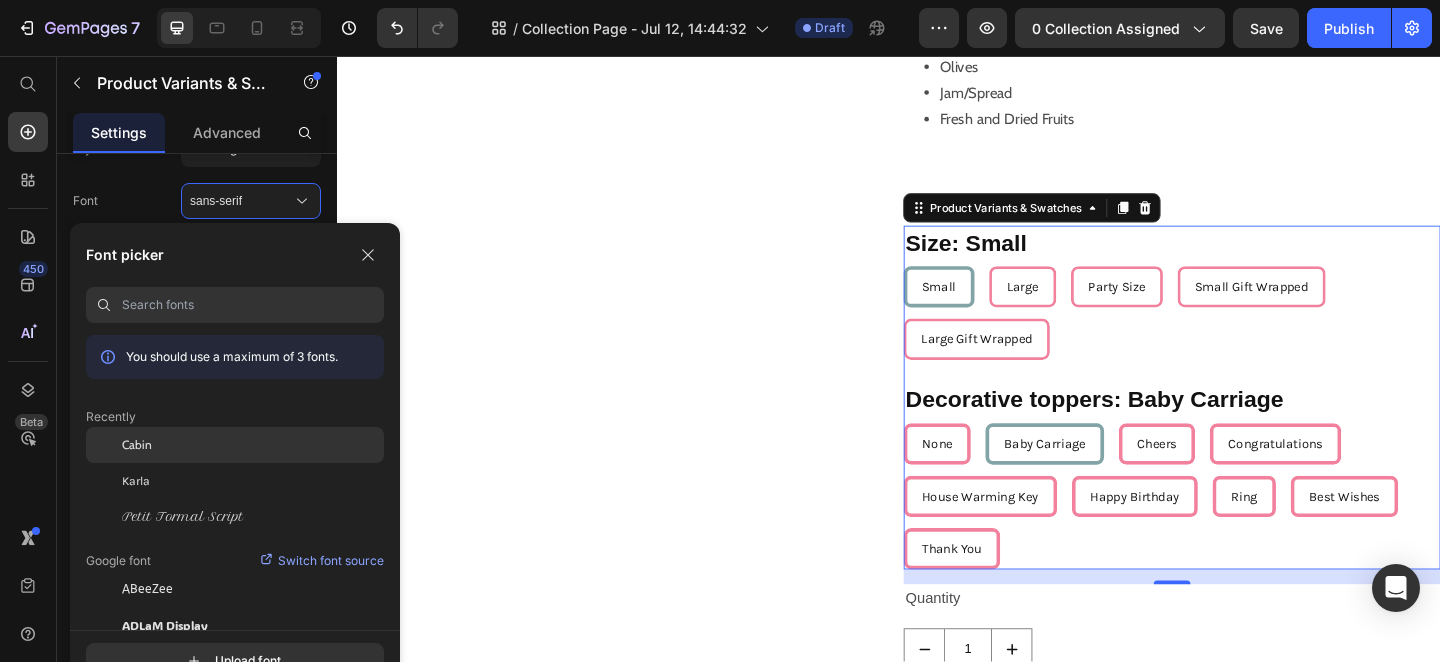 click on "Cabin" 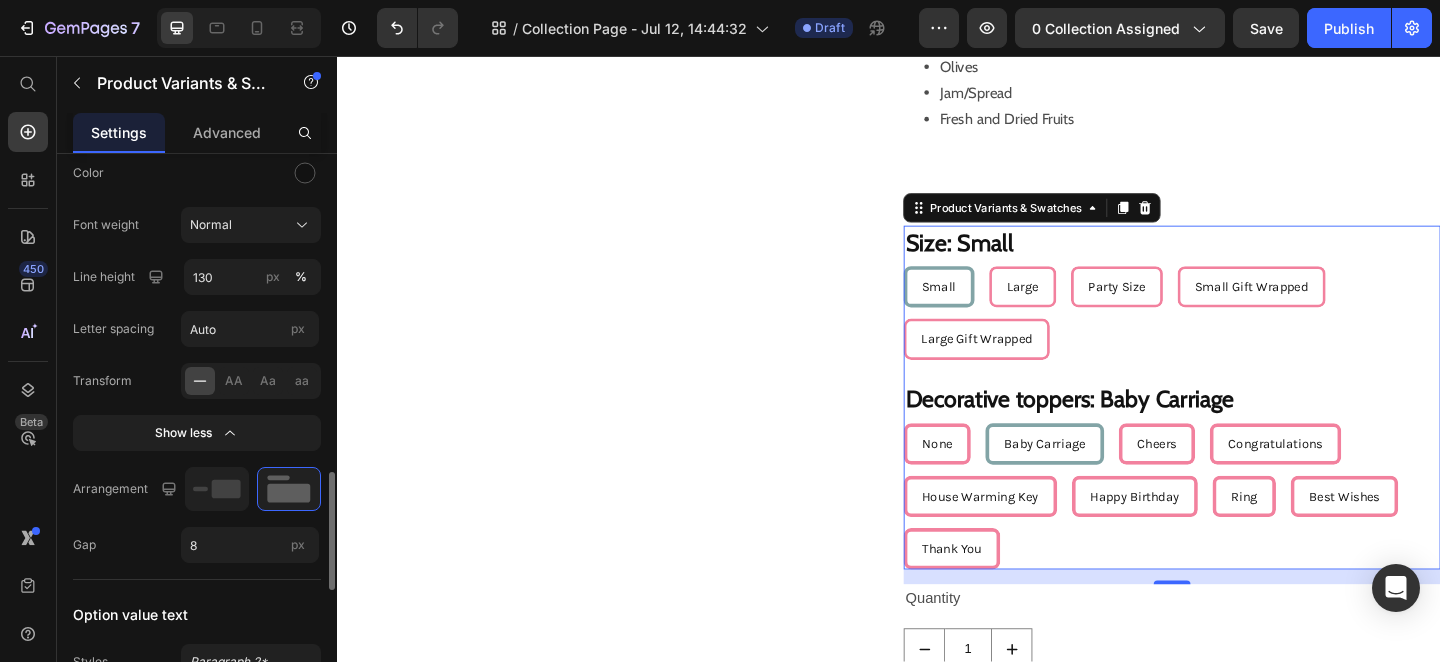 scroll, scrollTop: 1423, scrollLeft: 0, axis: vertical 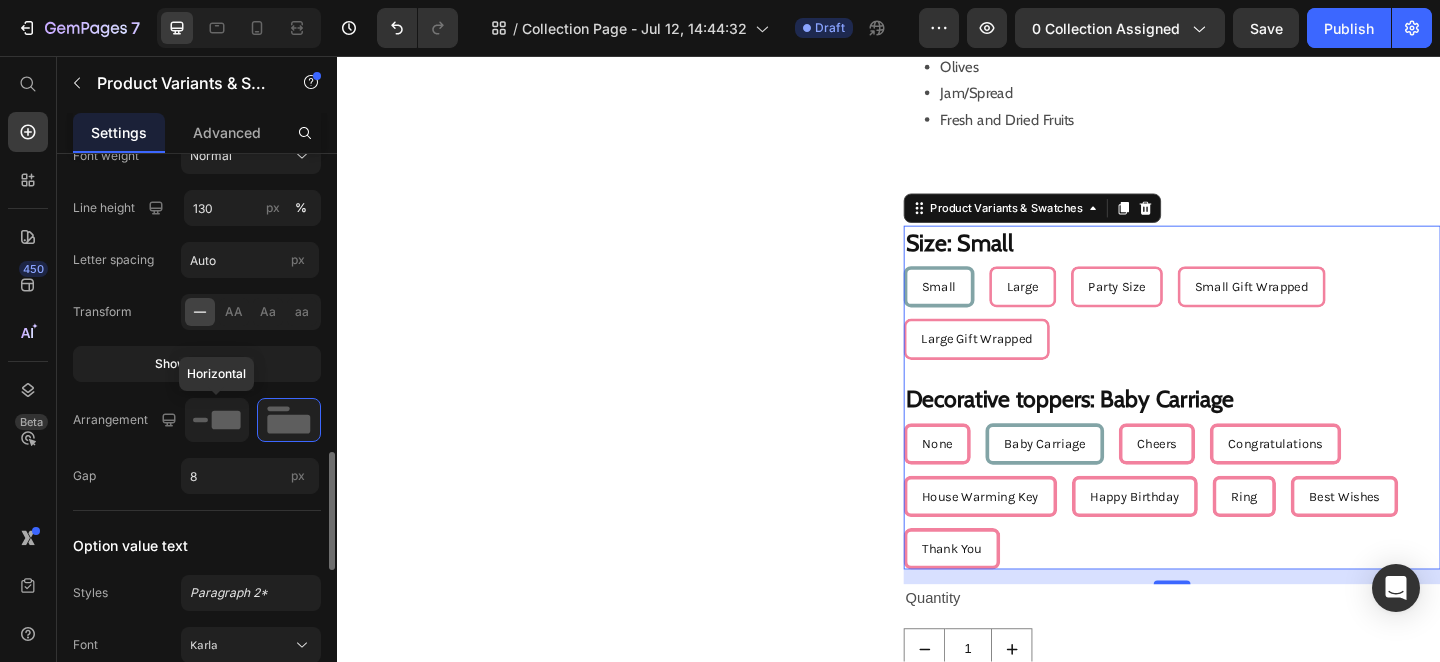 click 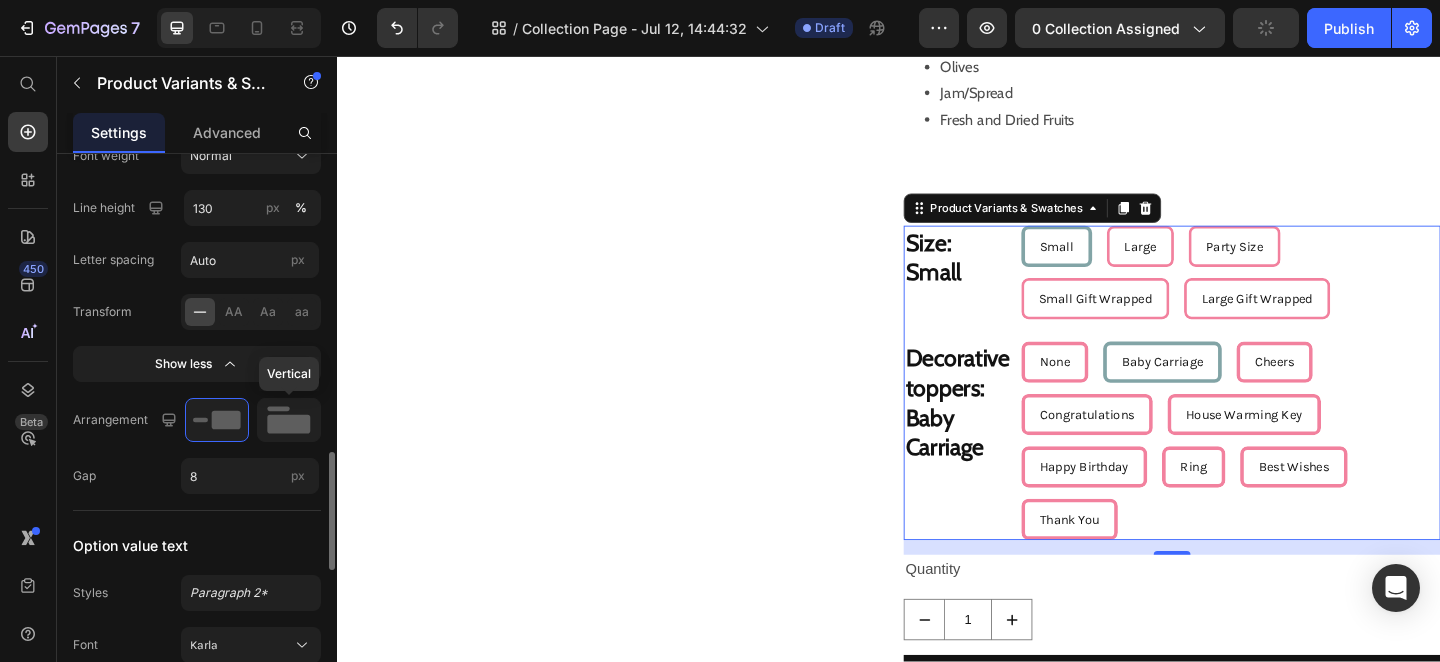 click 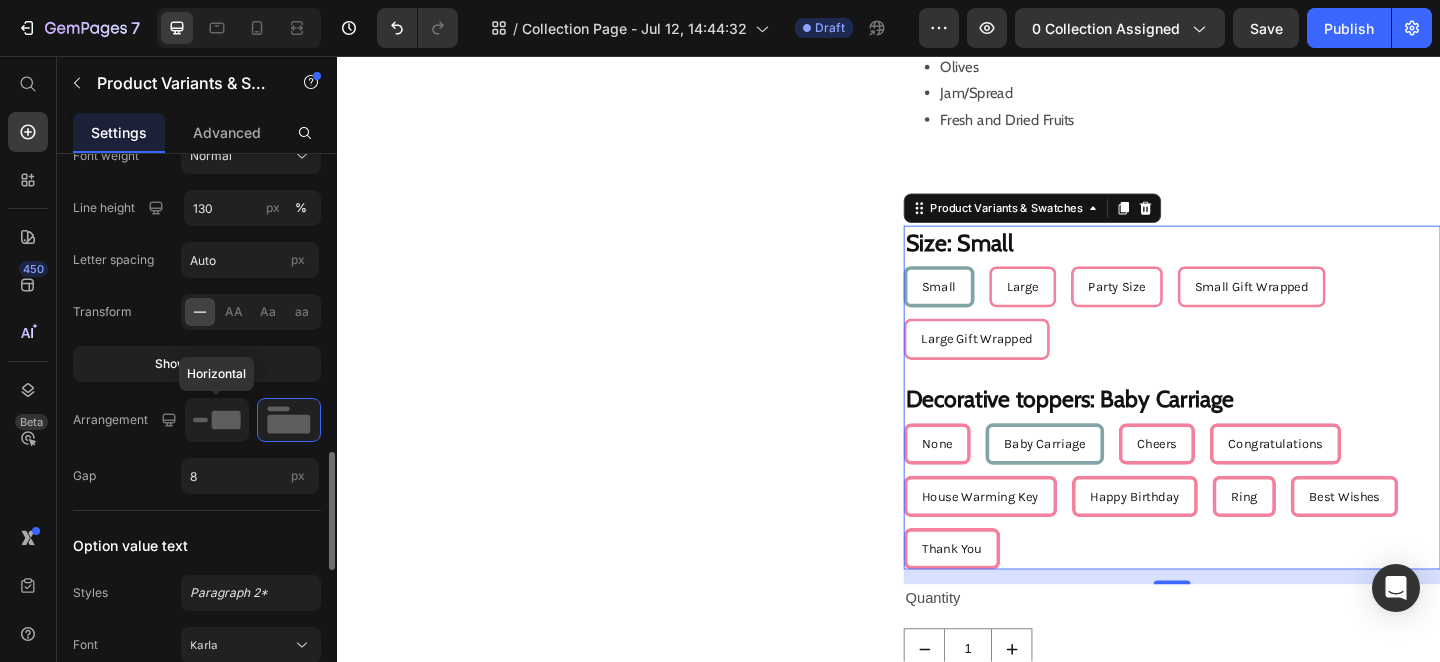click 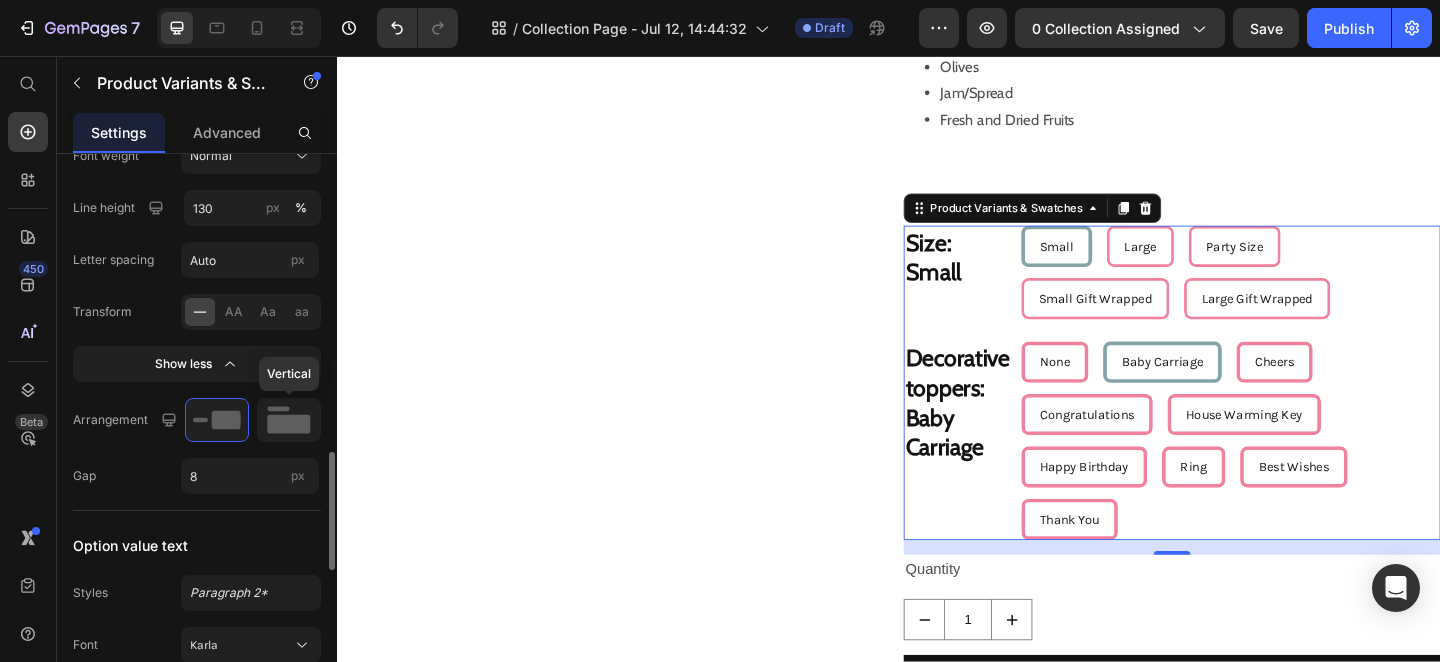 click 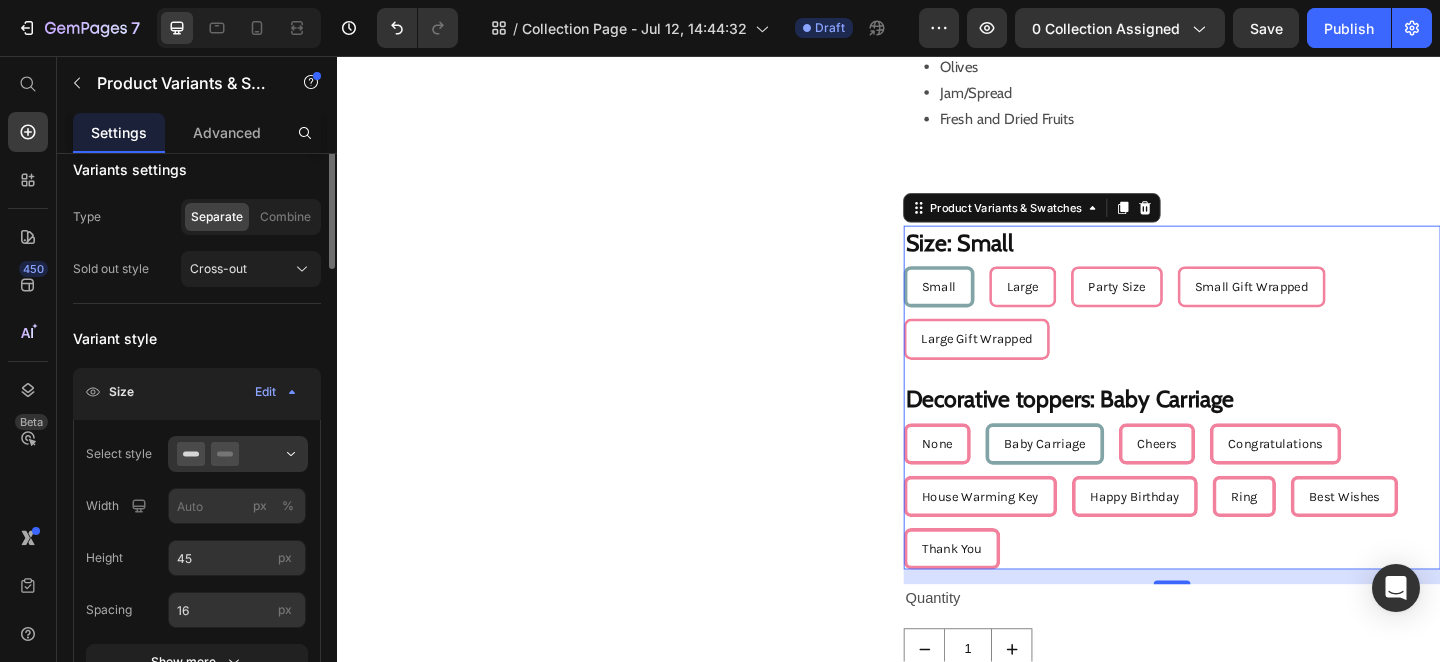 scroll, scrollTop: 139, scrollLeft: 0, axis: vertical 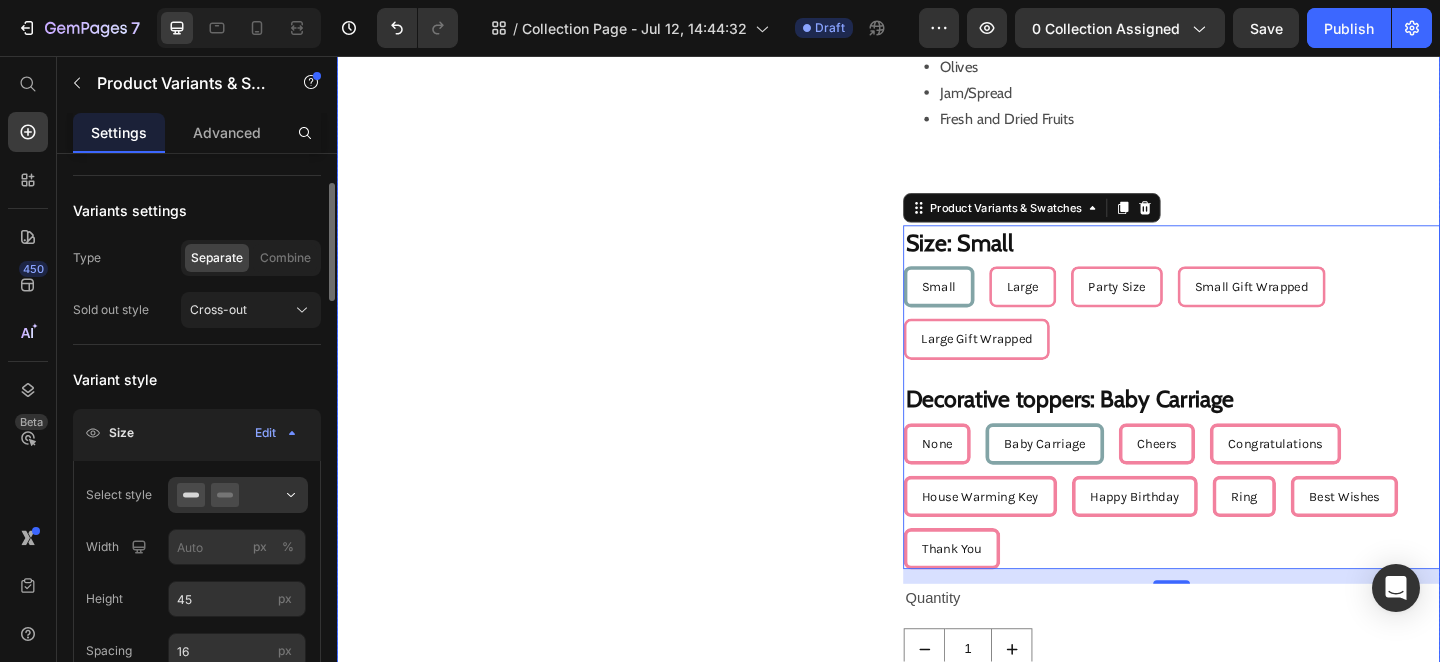click on "Product Images" at bounding box center (629, 66) 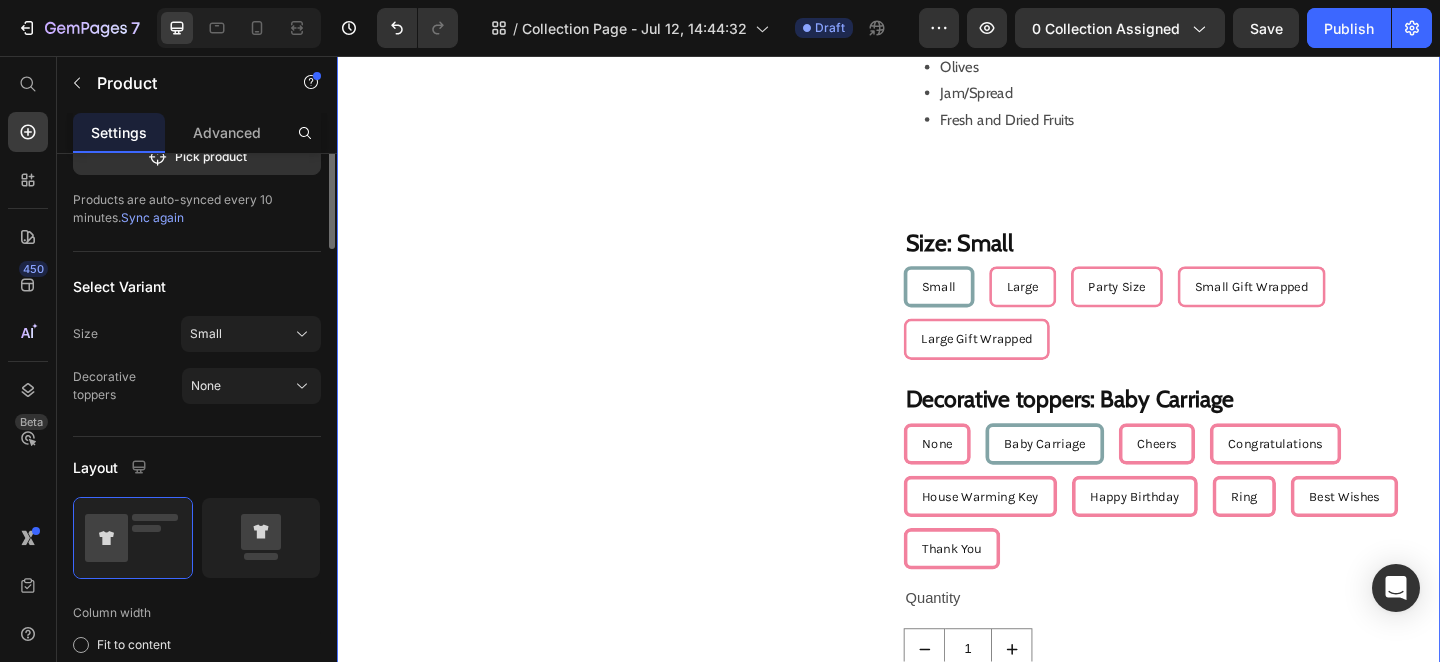 scroll, scrollTop: 0, scrollLeft: 0, axis: both 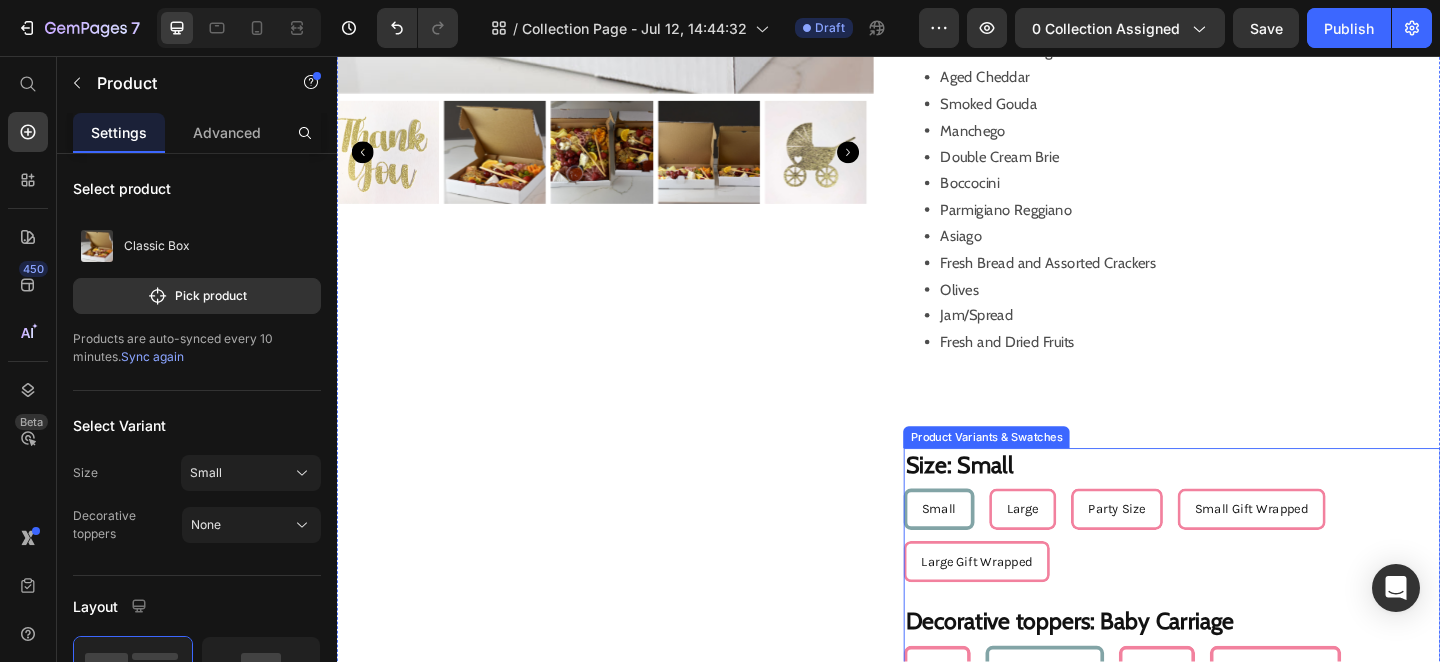 click on "Size: Small Small Small Small Large Large Large Party Size Party Size Party Size Small Gift Wrapped Small Gift Wrapped Small Gift Wrapped Large Gift Wrapped Large Gift Wrapped Large Gift Wrapped" at bounding box center (1245, 556) 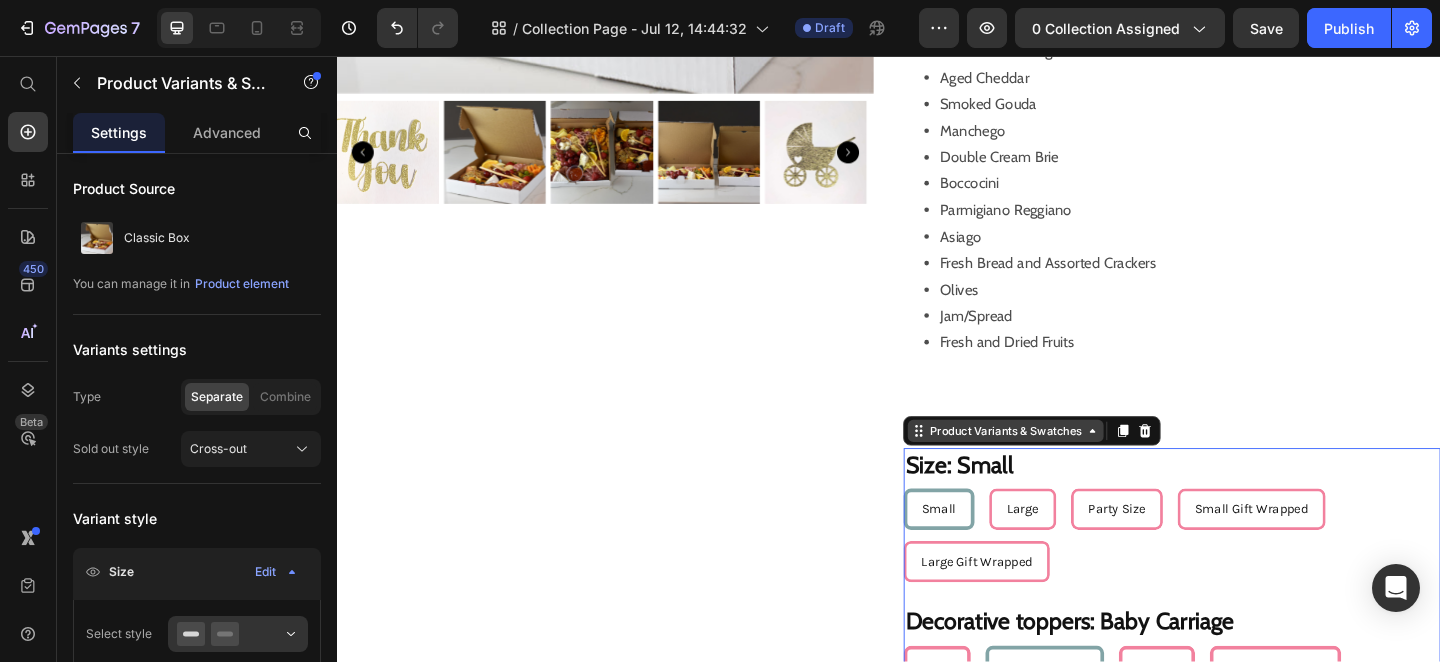 click on "Product Variants & Swatches" at bounding box center (1064, 464) 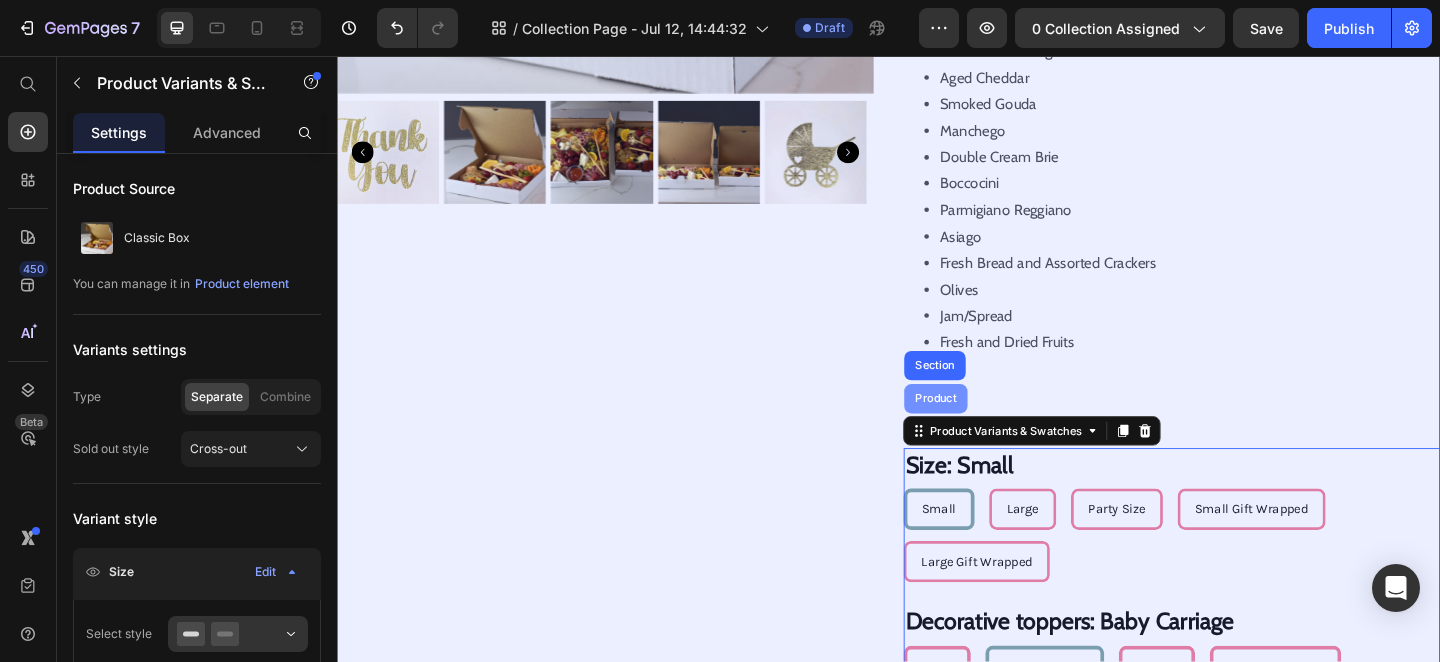 click on "Product" at bounding box center [988, 429] 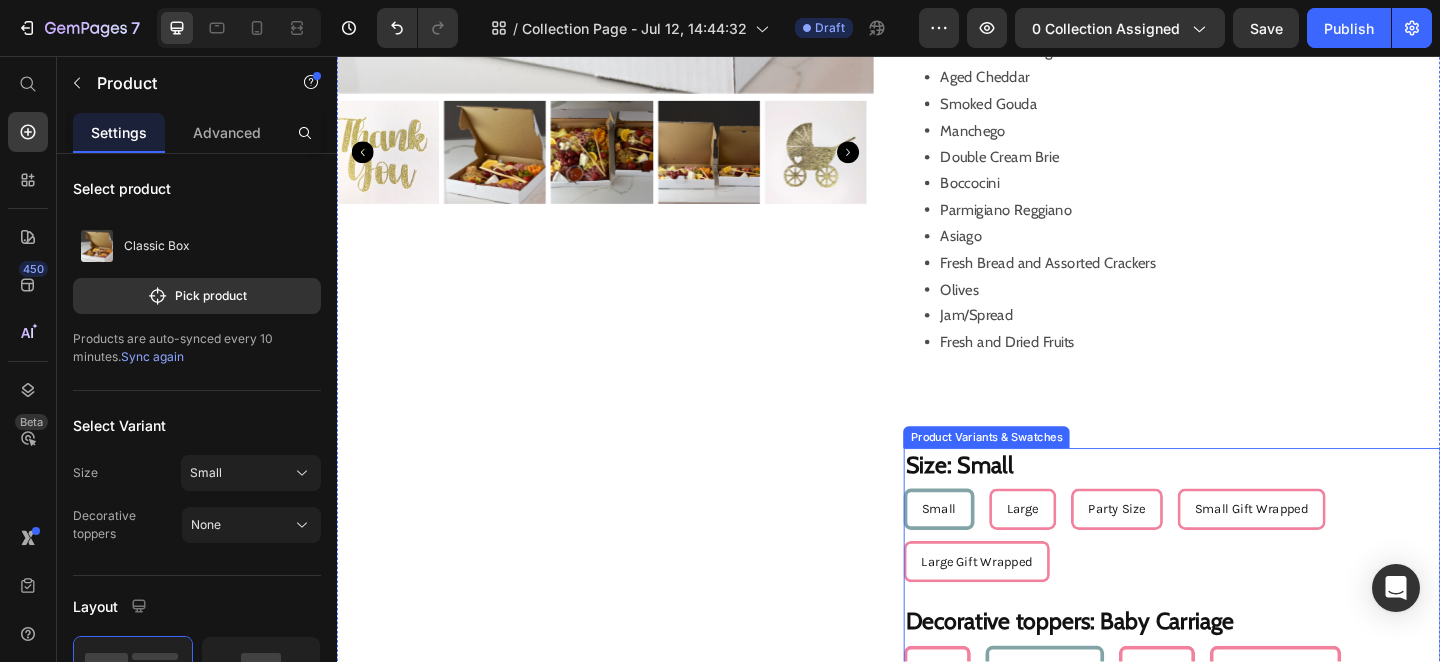 click on "Size: Small" at bounding box center [1013, 501] 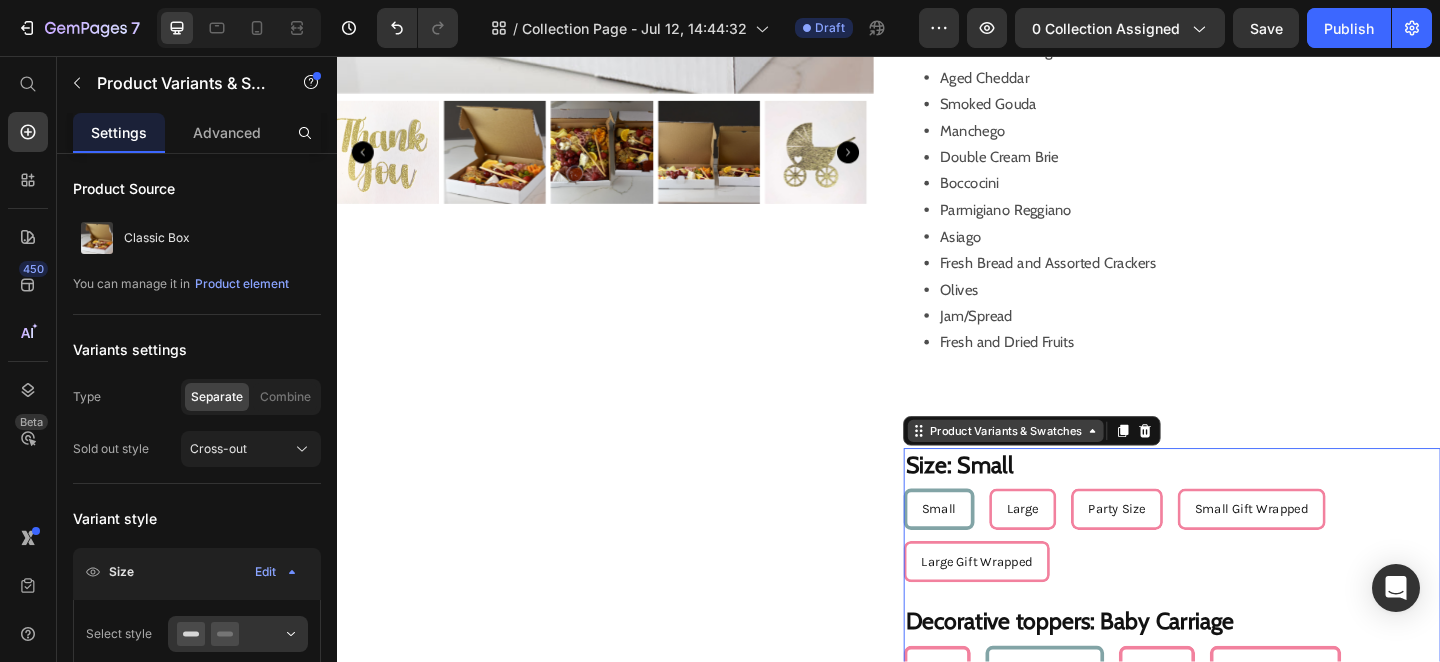 click on "Product Variants & Swatches" at bounding box center (1064, 464) 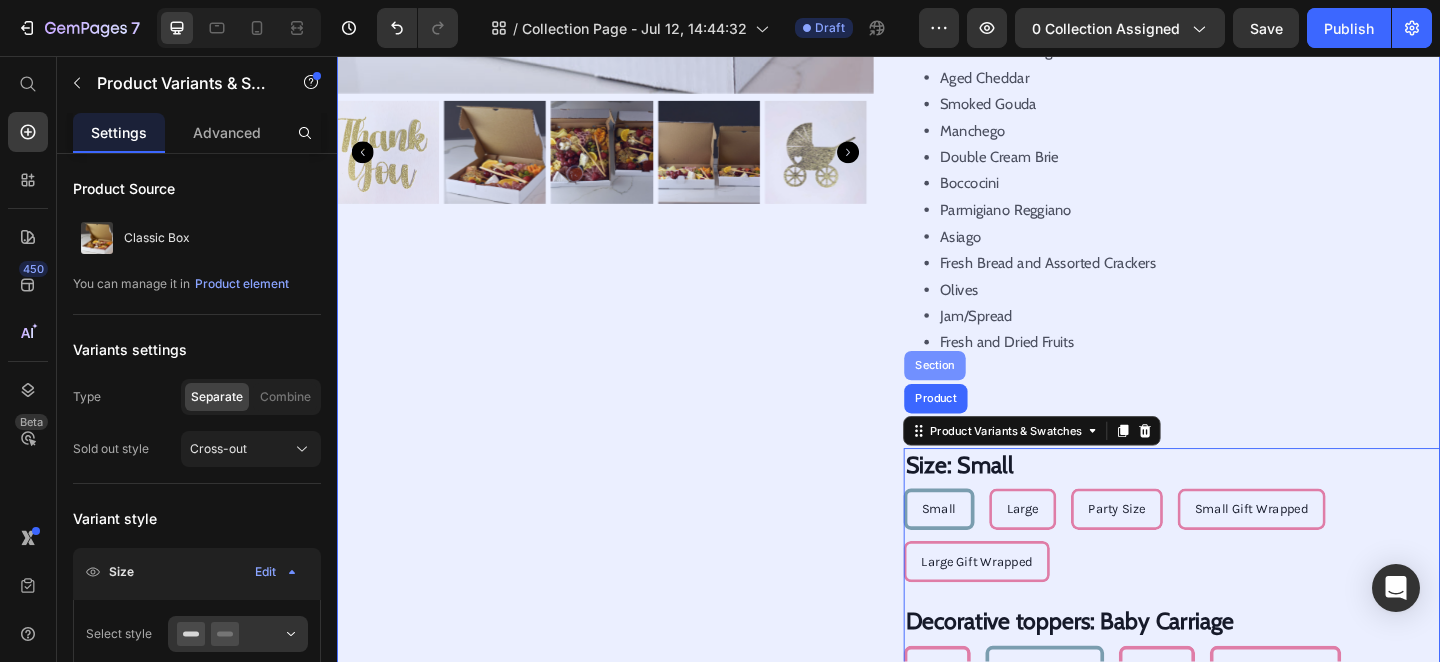 click on "Section" at bounding box center (987, 393) 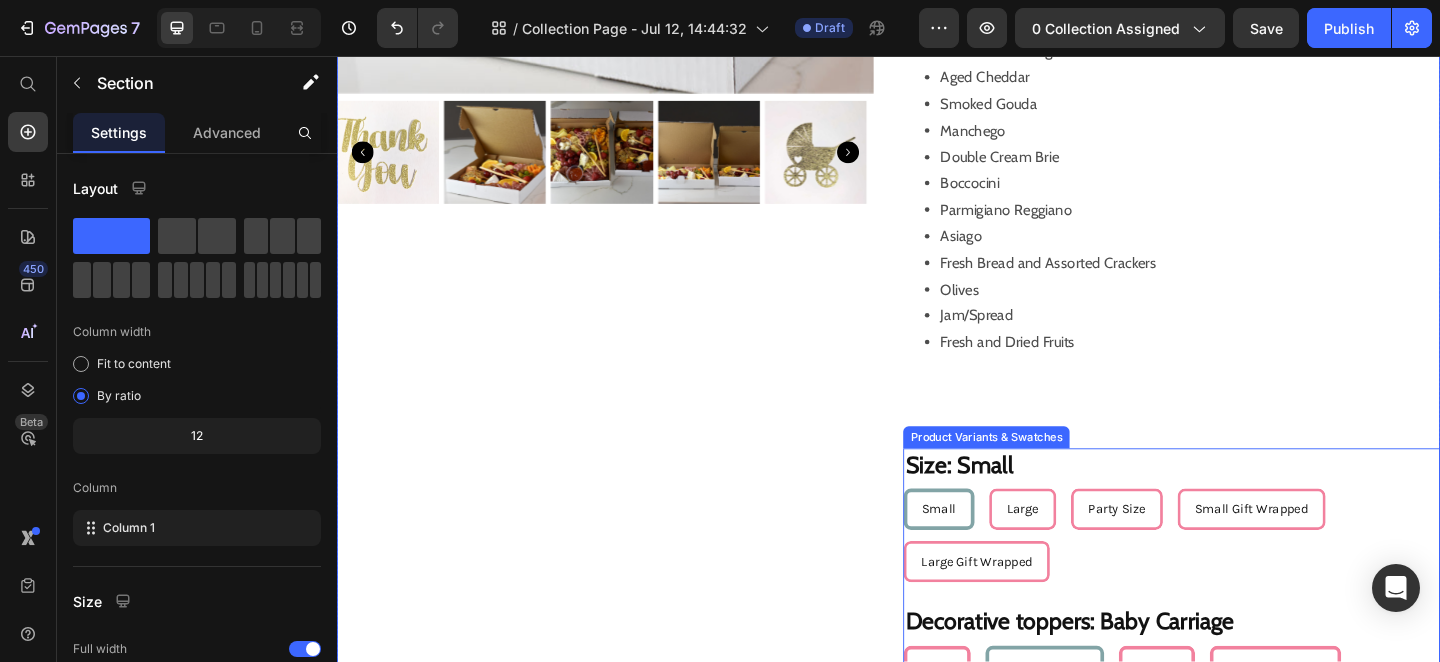 click on "Size: Small" at bounding box center (1013, 501) 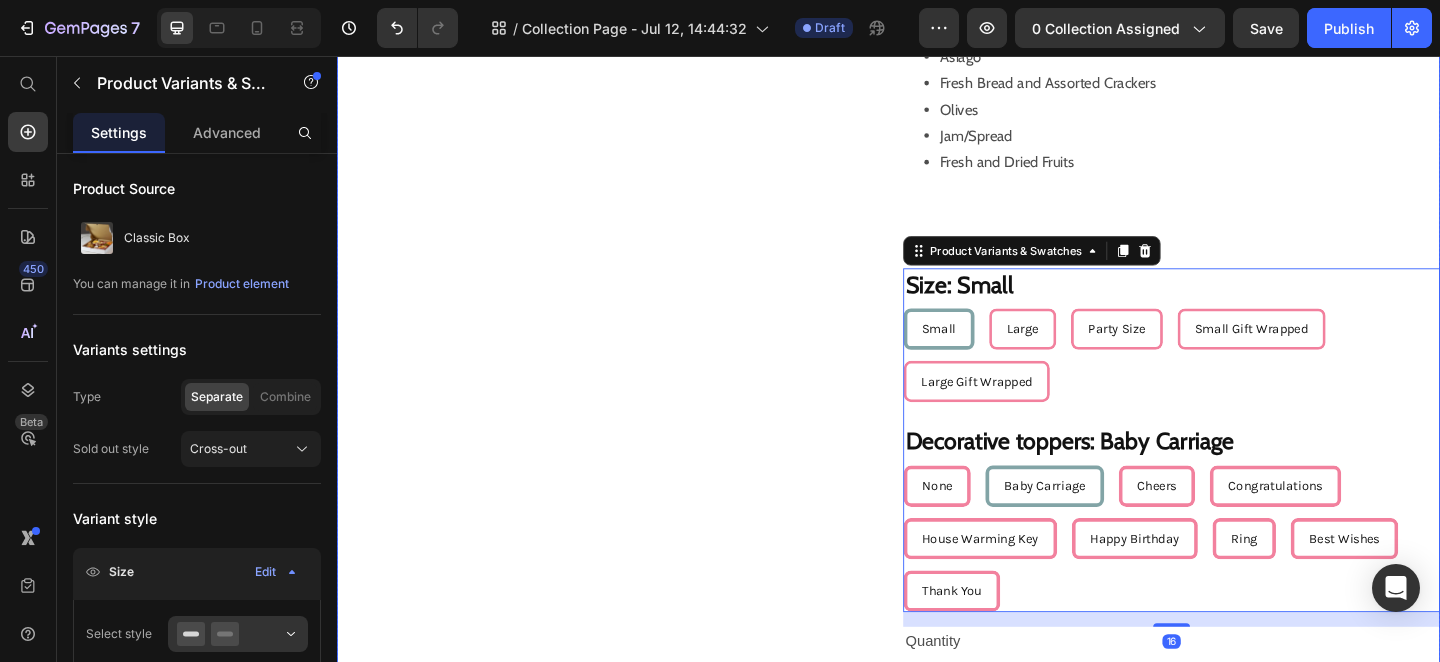 scroll, scrollTop: 2065, scrollLeft: 0, axis: vertical 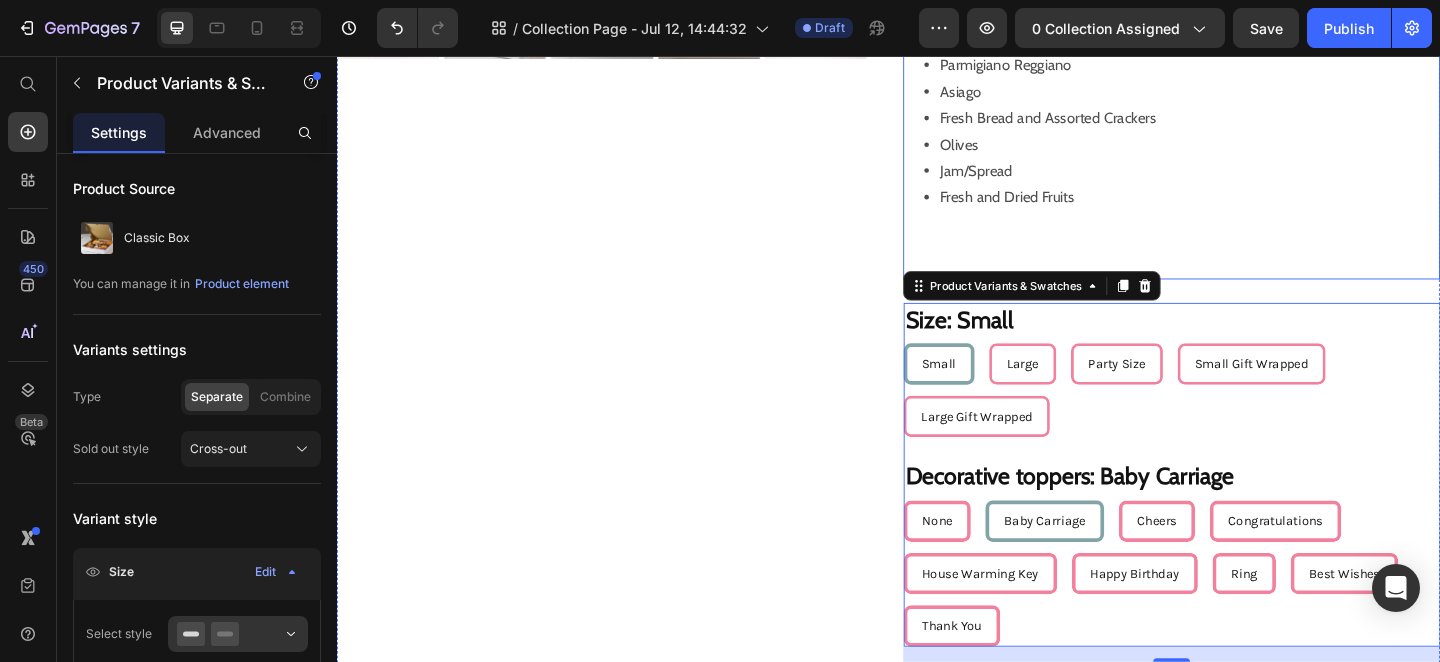 click on "A balanced blend of textures, flavours and colours using a variety of delicious cured meats, fine cheeses and seasonal fruit accompanied by fresh bread and delectable crackers make this the perfect appetizer or late night snack for any occasion!   (Product contains nuts, please advise if allergic)
Small: 2-3 people
Large: 4-6 people
Party: 8-10 people
Gift wrapping includes  a clear top box wrapped in ribbon.
*May or may not contain traces of nuts.
What's Included:
Genoa Venetian Salami
Soppressata
Cappocollo
Prosciutto
Cacciatore Sausage
Aged Cheddar
Smoked Gouda
Manchego
Double Cream Brie
Boccocini
Parmigiano Reggiano
Asiago
Fresh Bread and Assorted Crackers
Olives
Jam/Spread
Fresh and Dried Fruits" at bounding box center (1245, -121) 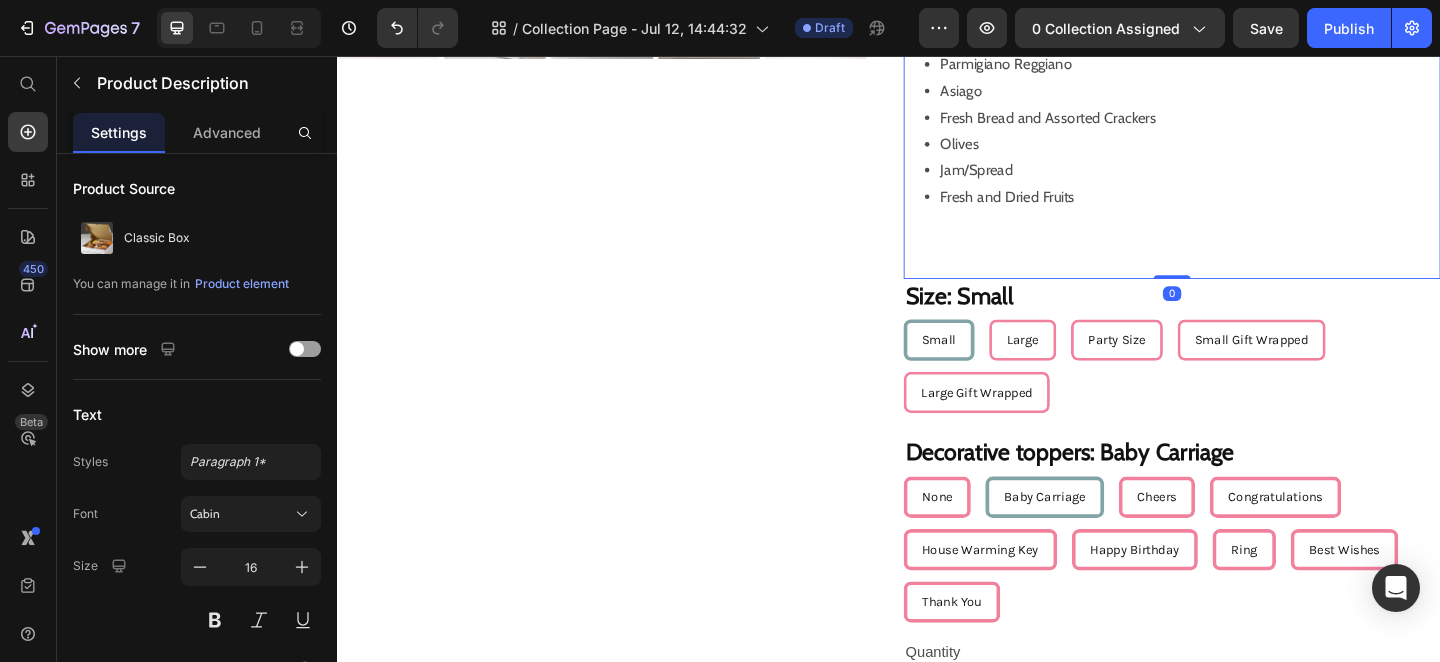 drag, startPoint x: 1228, startPoint y: 320, endPoint x: 1222, endPoint y: 247, distance: 73.24616 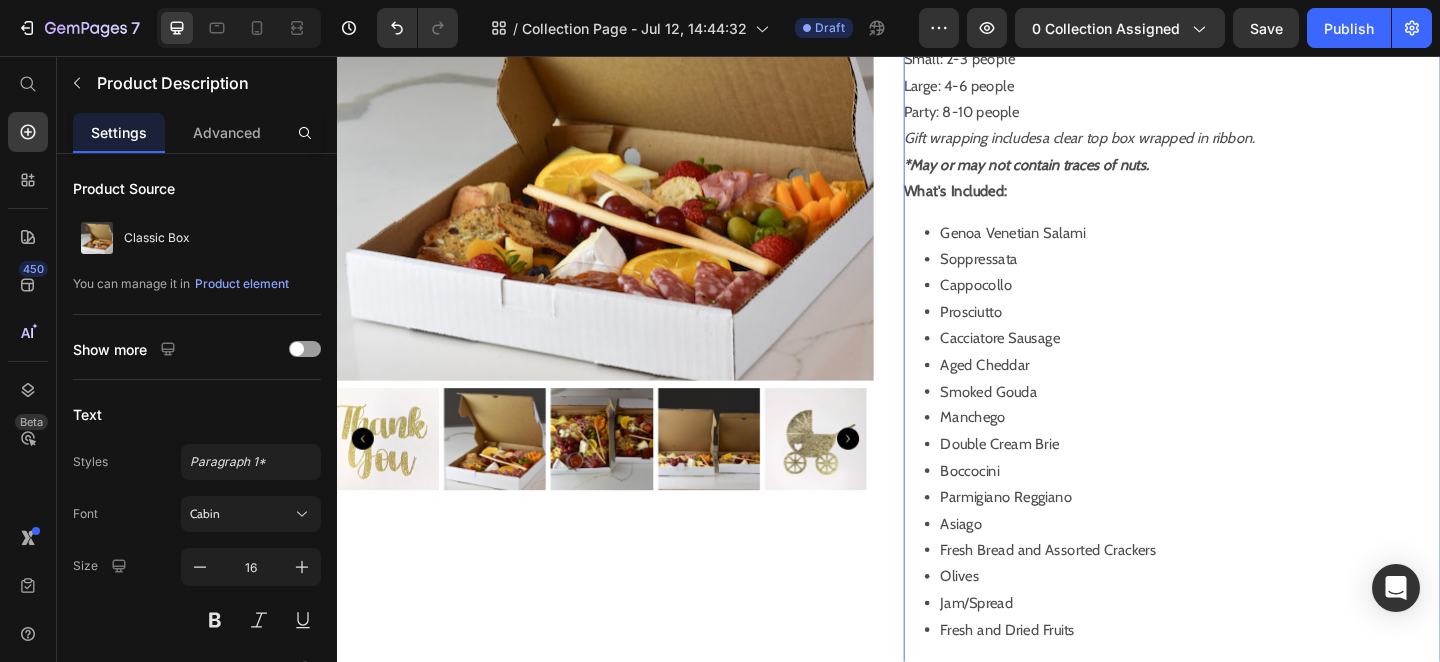 scroll, scrollTop: 1506, scrollLeft: 0, axis: vertical 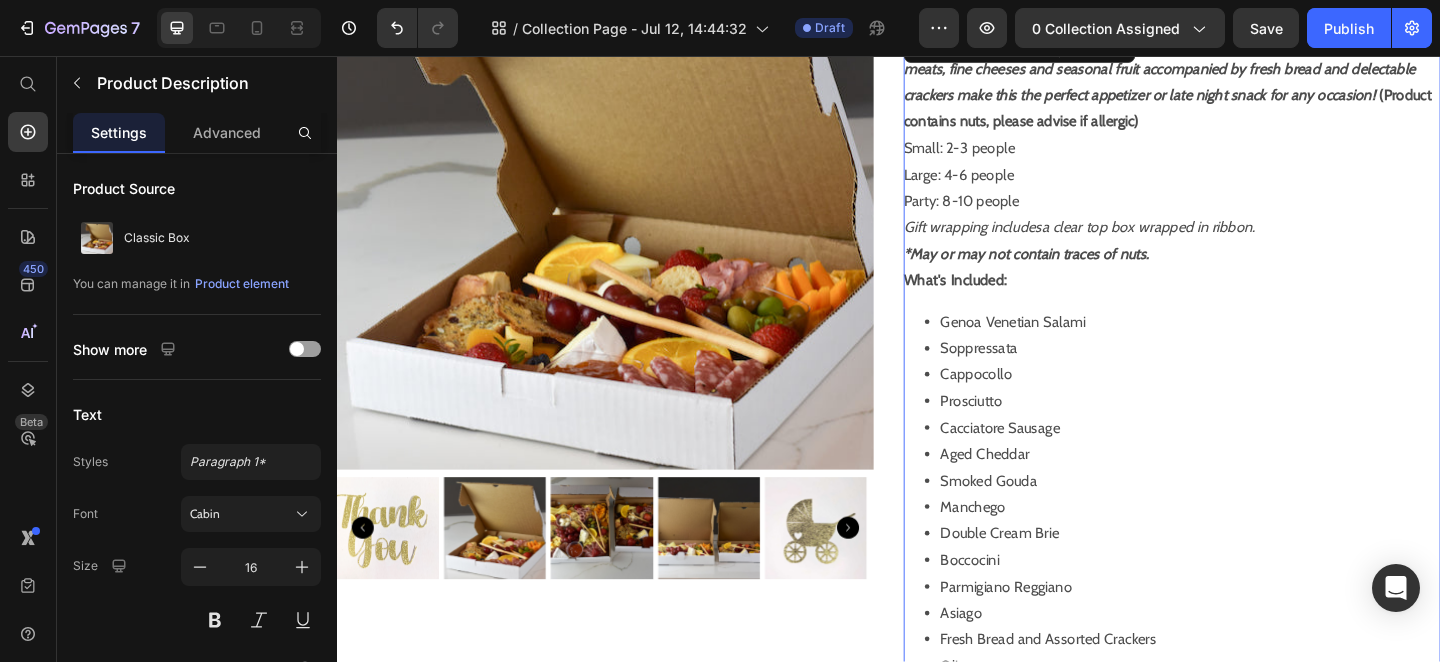 click on "A balanced blend of textures, flavours and colours using a variety of delicious cured meats, fine cheeses and seasonal fruit accompanied by fresh bread and delectable crackers make this the perfect appetizer or late night snack for any occasion!   (Product contains nuts, please advise if allergic)
Small: 2-3 people
Large: 4-6 people
Party: 8-10 people
Gift wrapping includes  a clear top box wrapped in ribbon.
*May or may not contain traces of nuts.
What's Included:
Genoa Venetian Salami
Soppressata
Cappocollo
Prosciutto
Cacciatore Sausage
Aged Cheddar
Smoked Gouda
Manchego
Double Cream Brie
Boccocini
Parmigiano Reggiano
Asiago
Fresh Bread and Assorted Crackers
Olives
Jam/Spread
Fresh and Dried Fruits" at bounding box center [1245, 447] 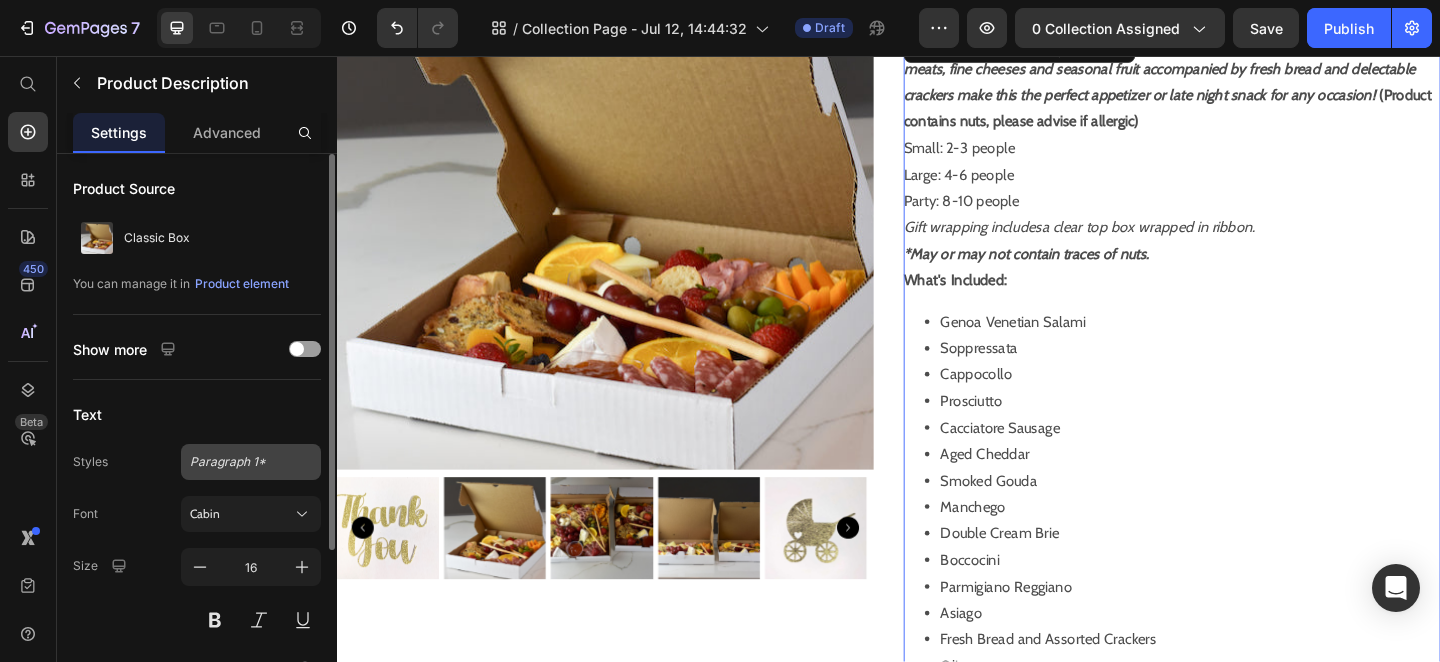 click on "Paragraph 1*" 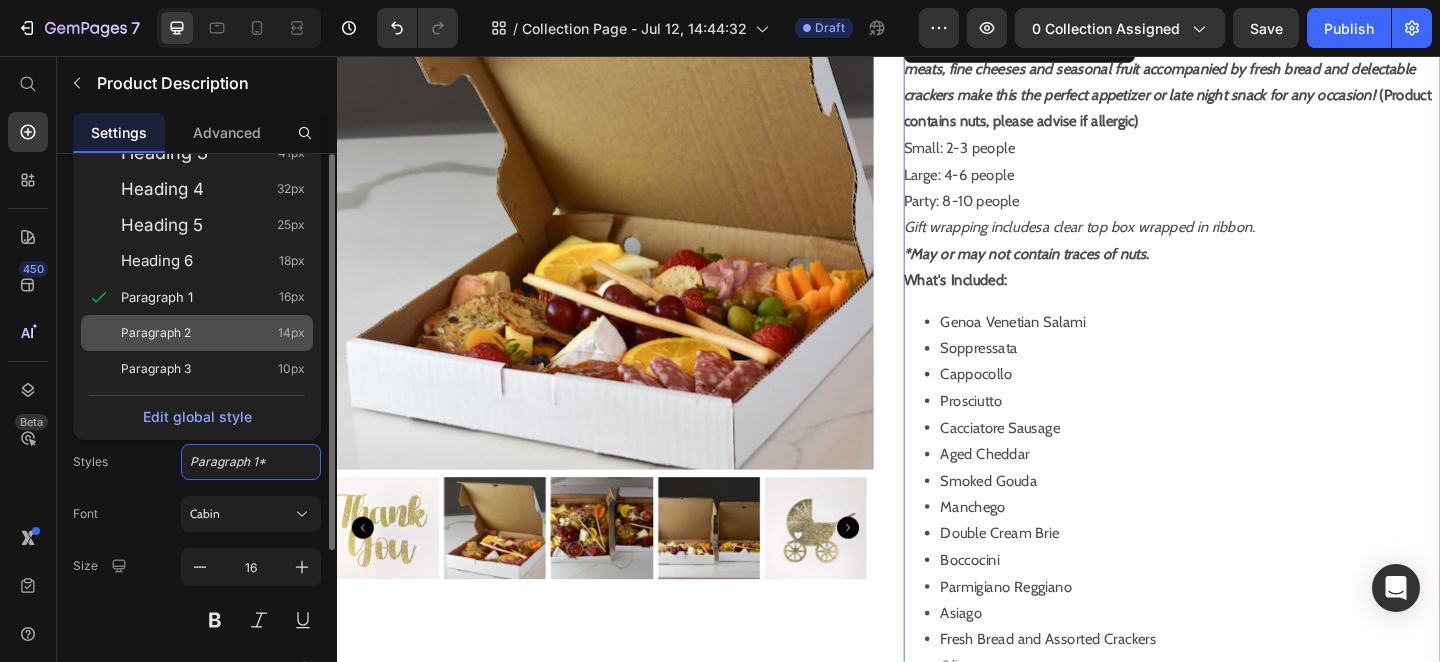 click on "Paragraph 2 14px" at bounding box center [213, 333] 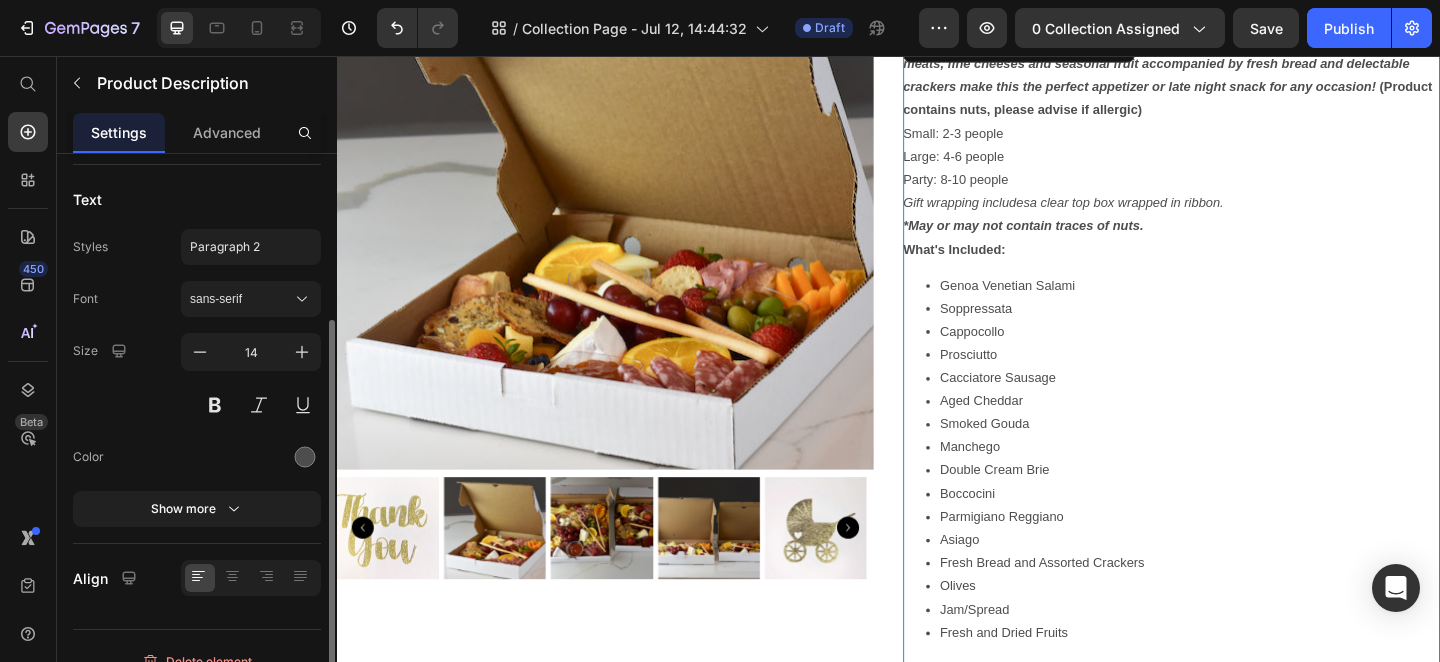 scroll, scrollTop: 240, scrollLeft: 0, axis: vertical 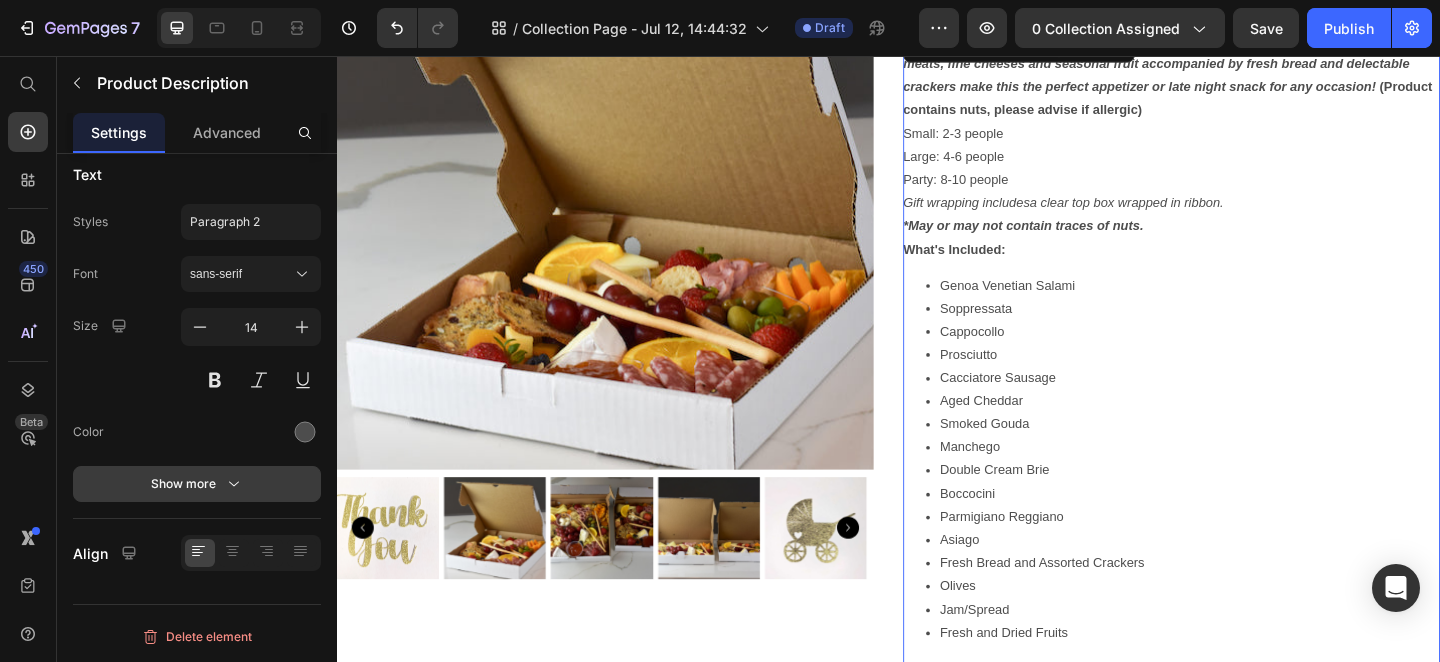 click on "Show more" at bounding box center (197, 484) 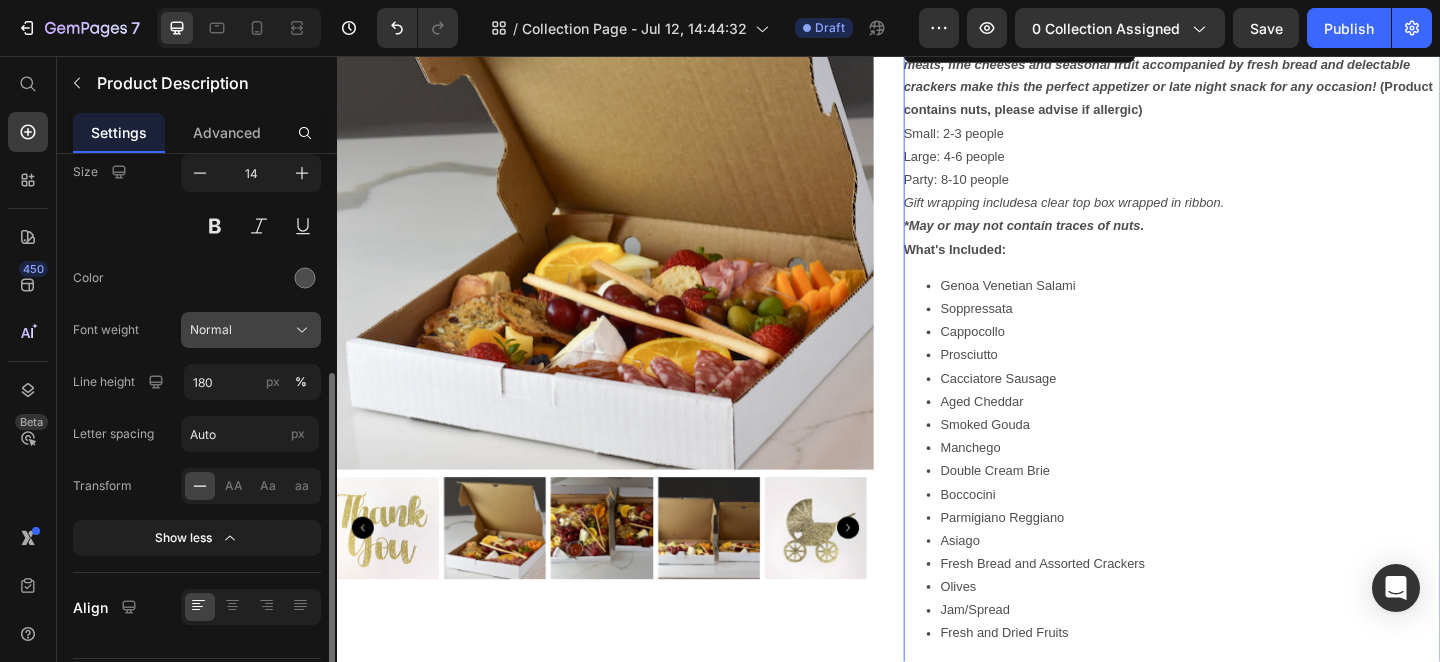 scroll, scrollTop: 448, scrollLeft: 0, axis: vertical 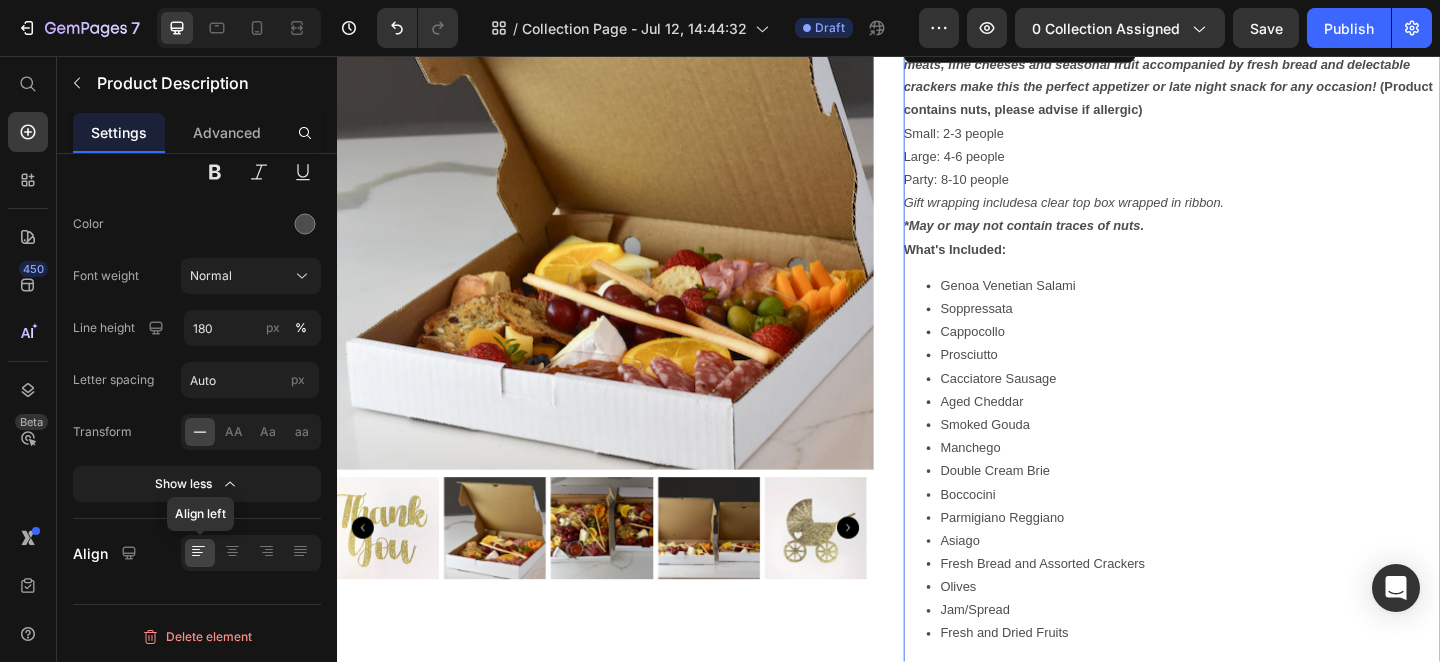 click 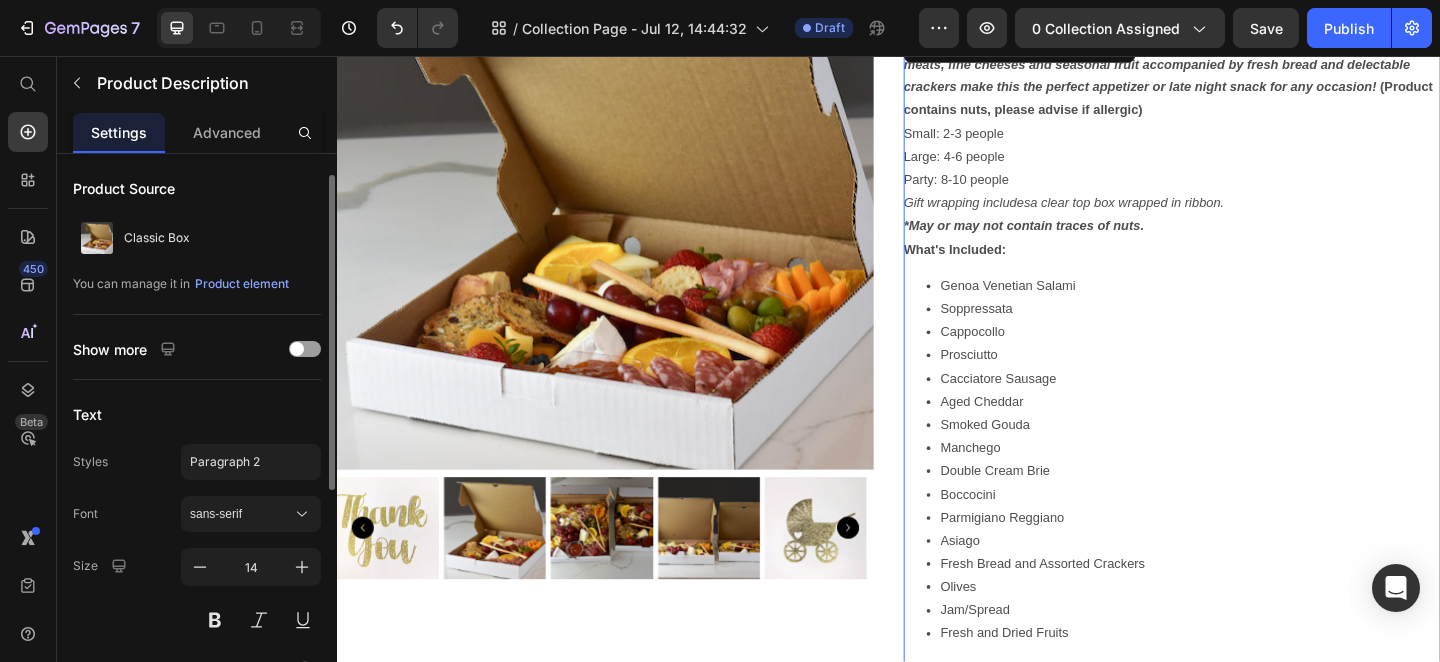 scroll, scrollTop: 37, scrollLeft: 0, axis: vertical 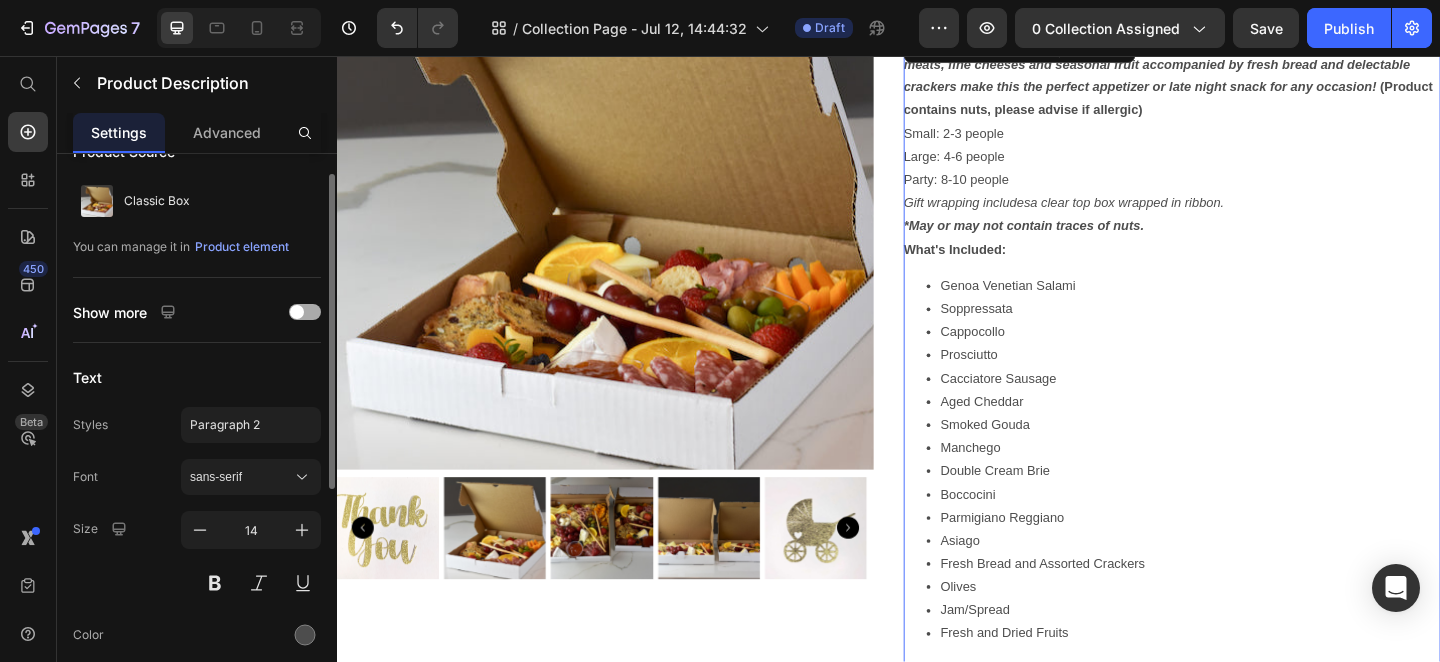 click at bounding box center [297, 312] 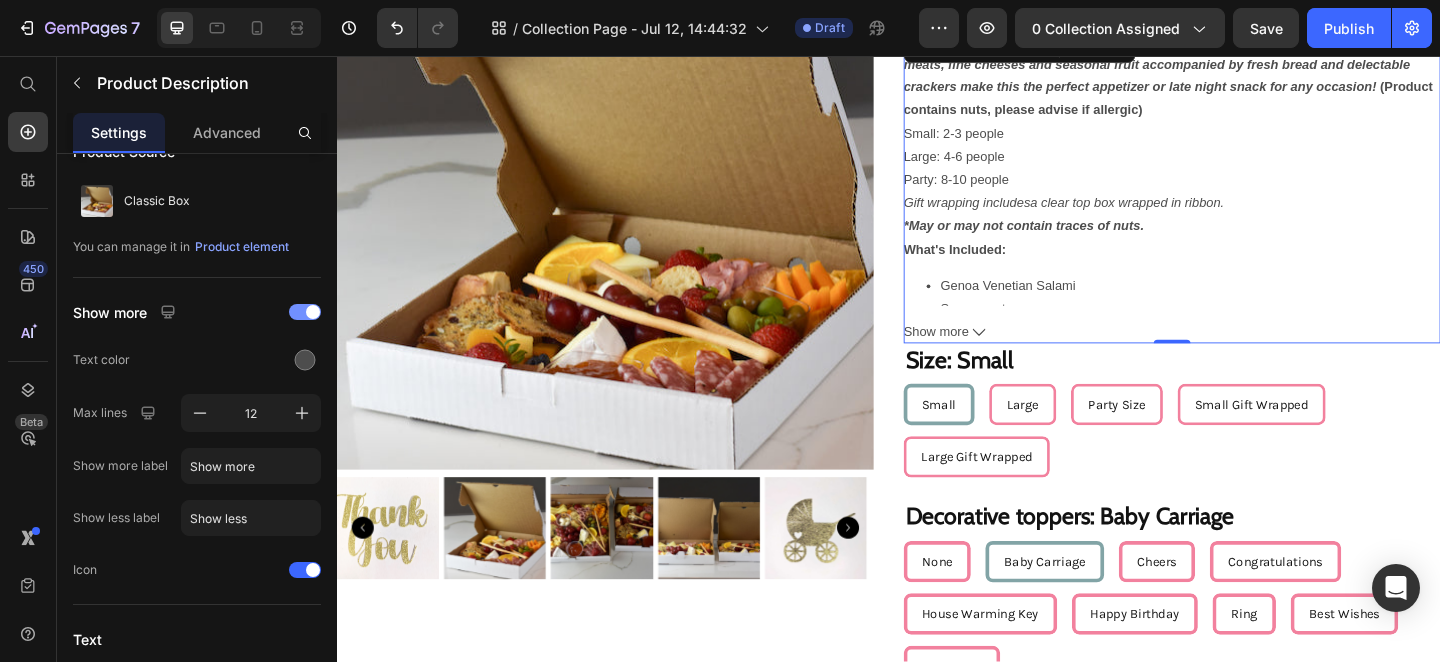 click at bounding box center (305, 312) 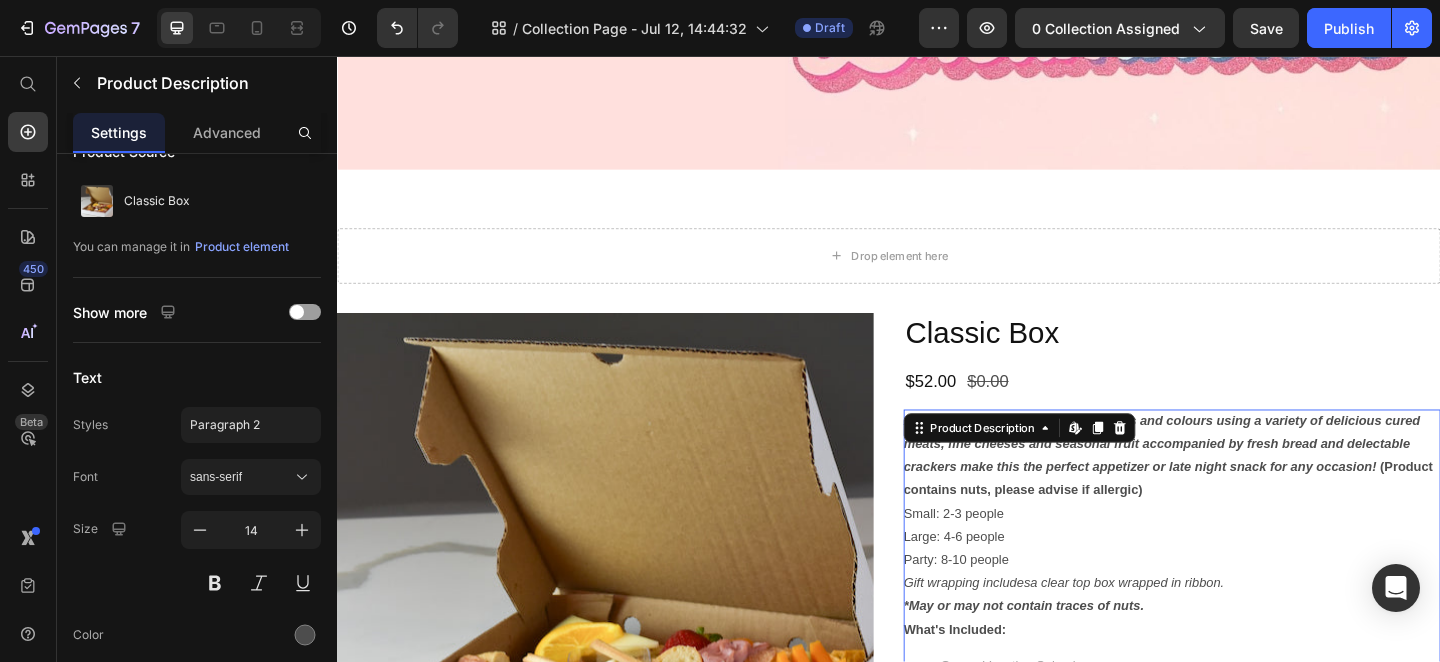 scroll, scrollTop: 1089, scrollLeft: 0, axis: vertical 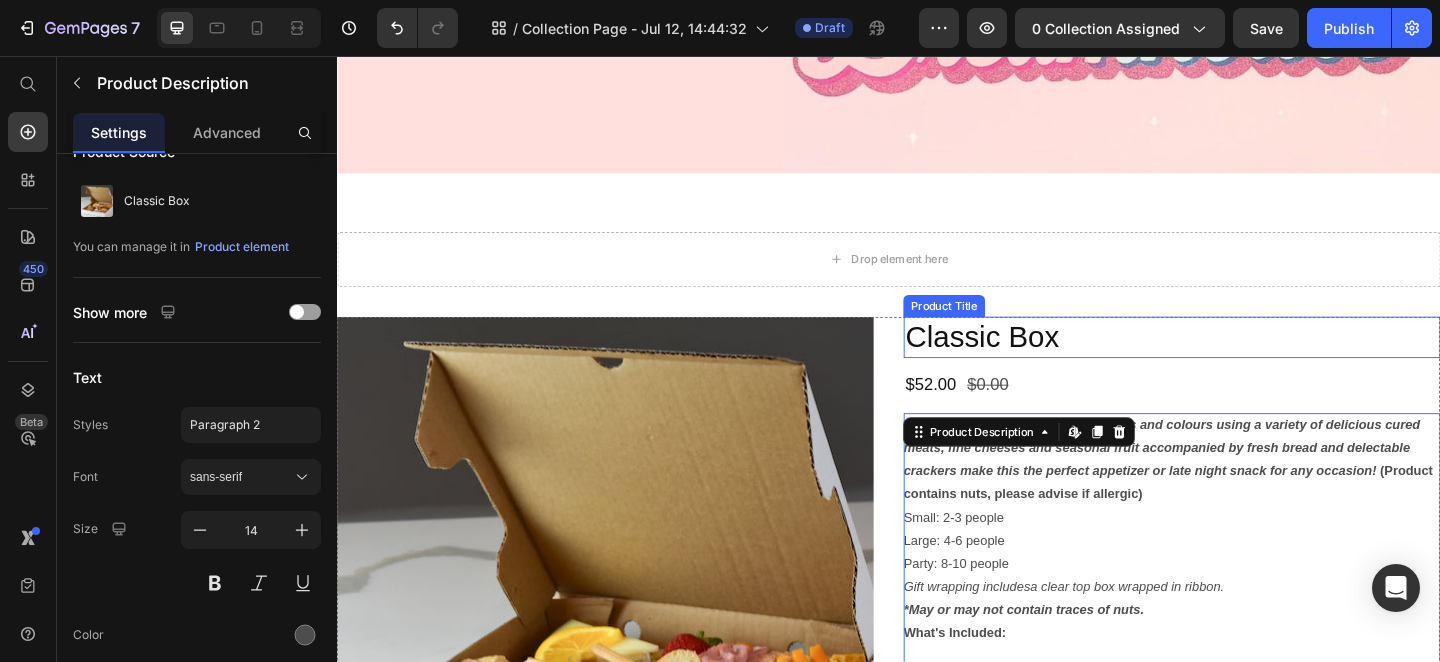 click on "Classic Box" at bounding box center (1245, 363) 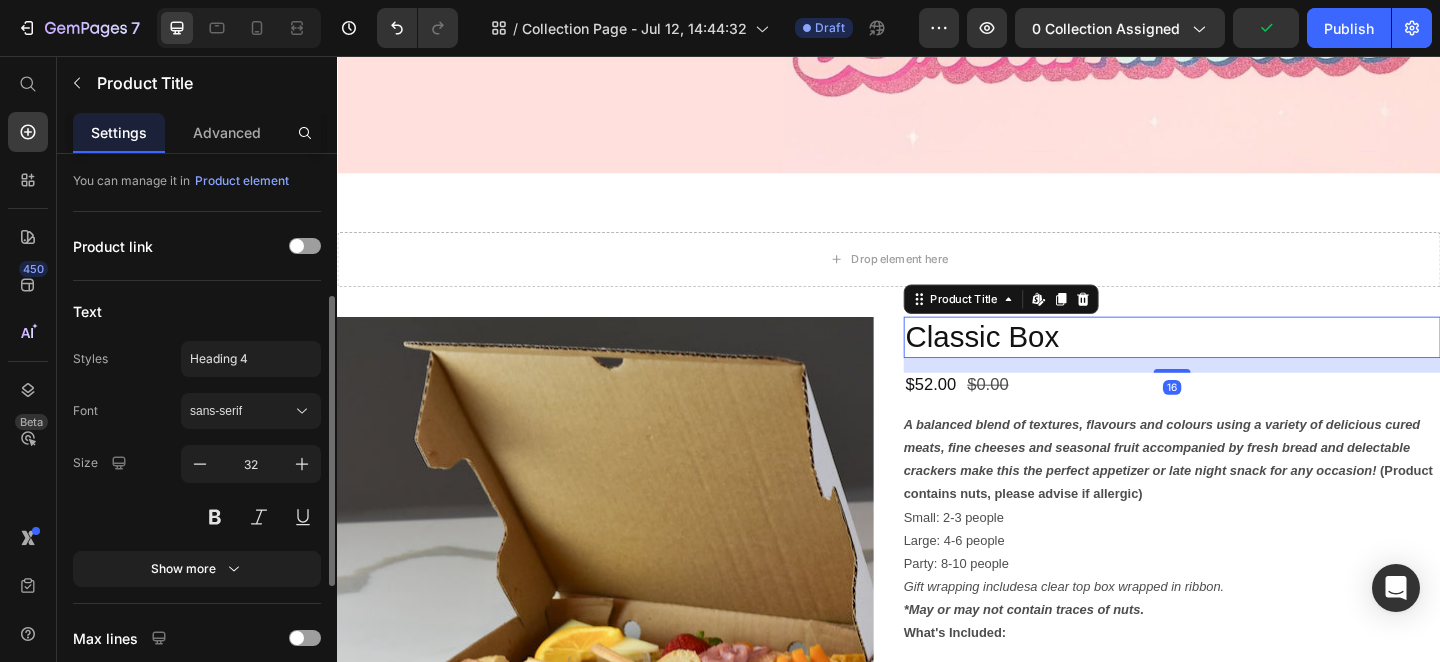 scroll, scrollTop: 173, scrollLeft: 0, axis: vertical 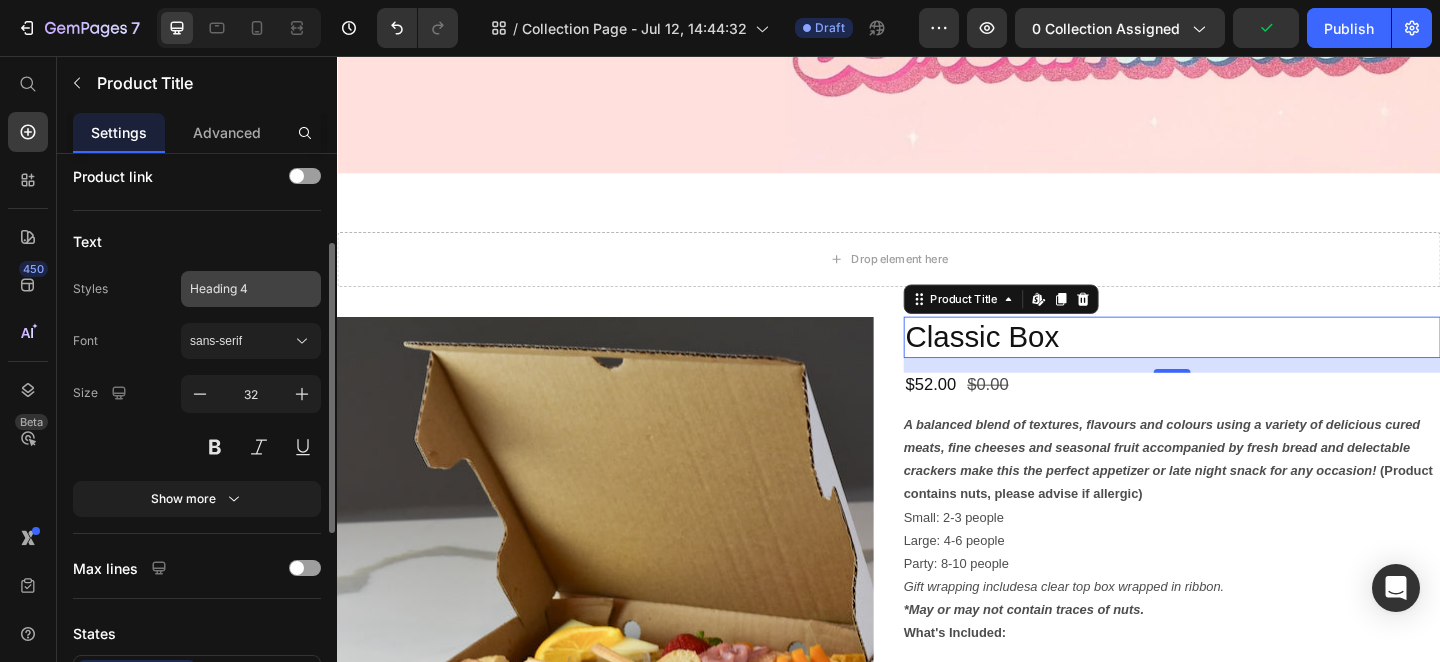 click on "Heading 4" 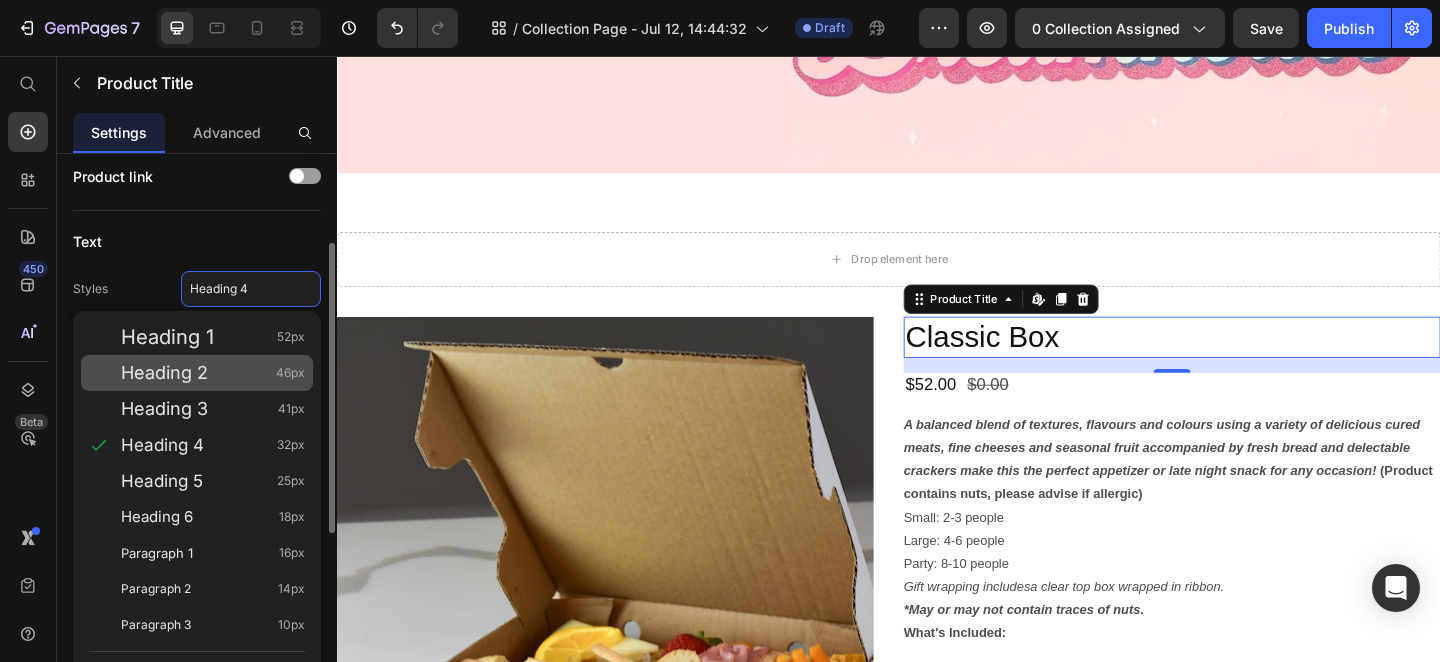click on "Heading 2 46px" at bounding box center [213, 373] 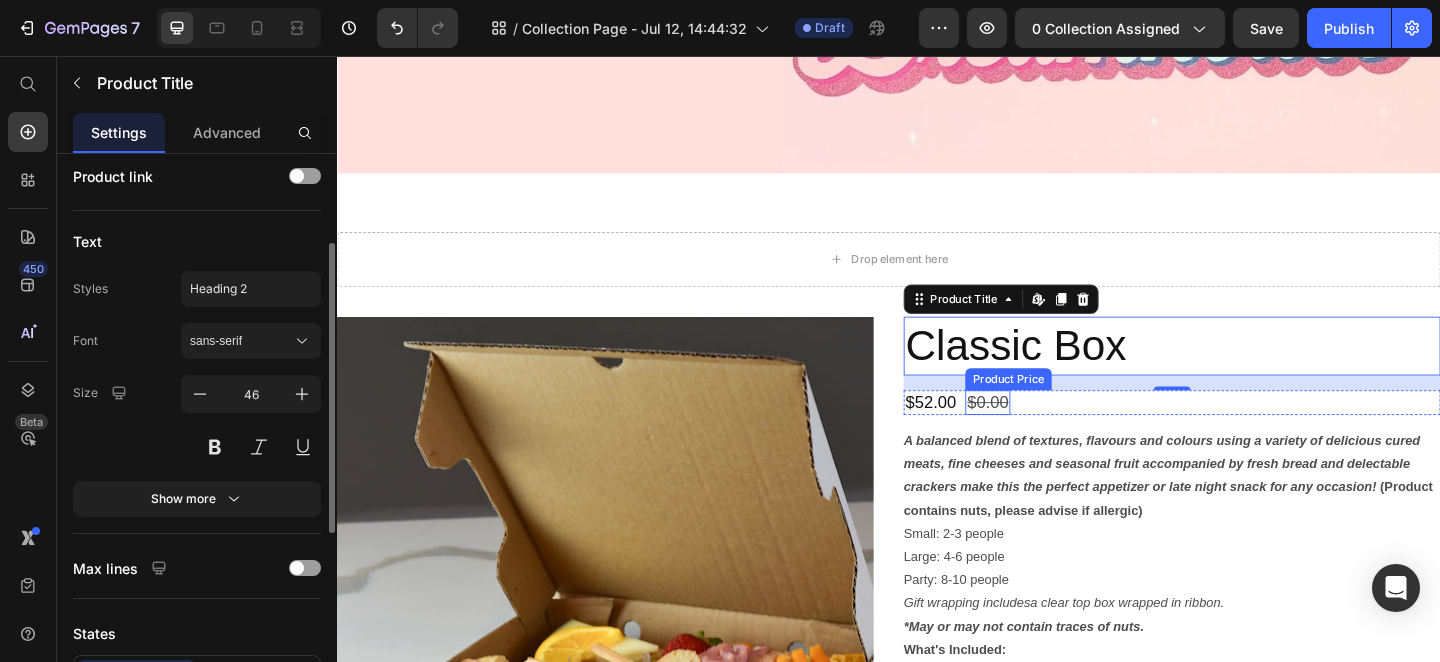 click on "$0.00" at bounding box center (1044, 433) 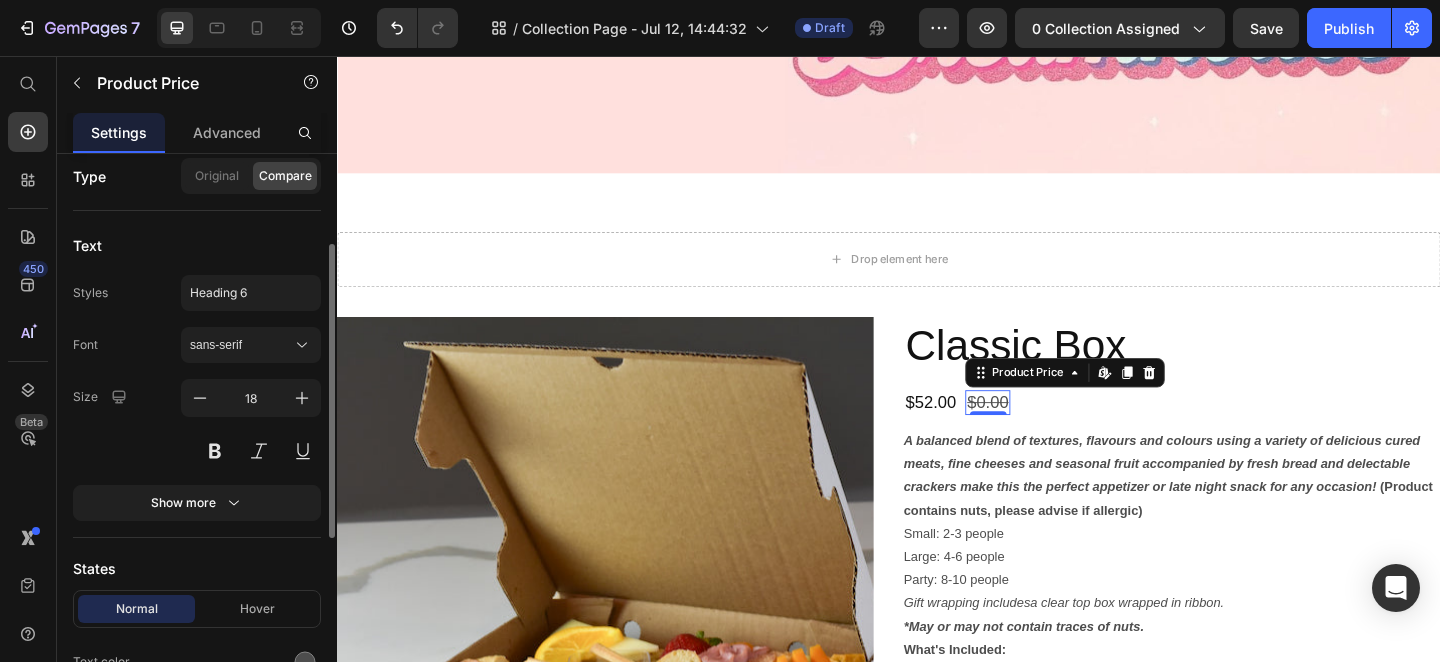 scroll, scrollTop: 0, scrollLeft: 0, axis: both 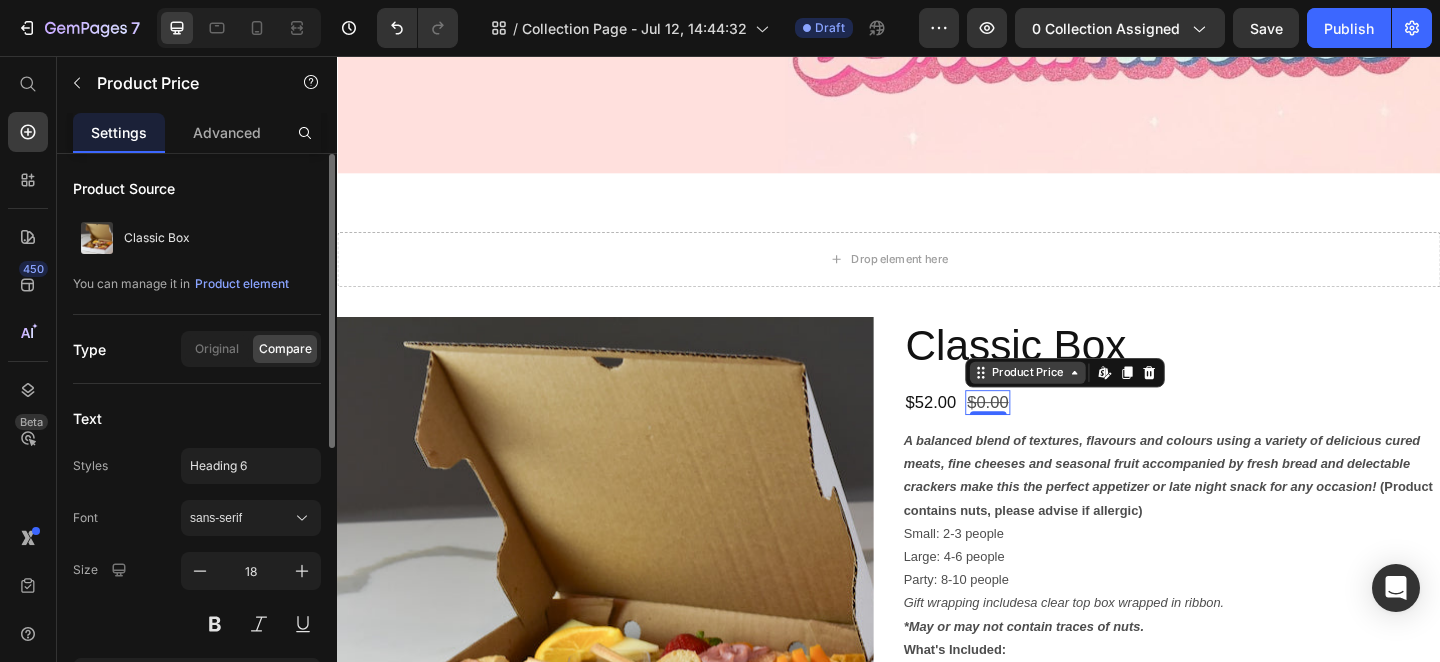 click on "Product Price" at bounding box center [1088, 401] 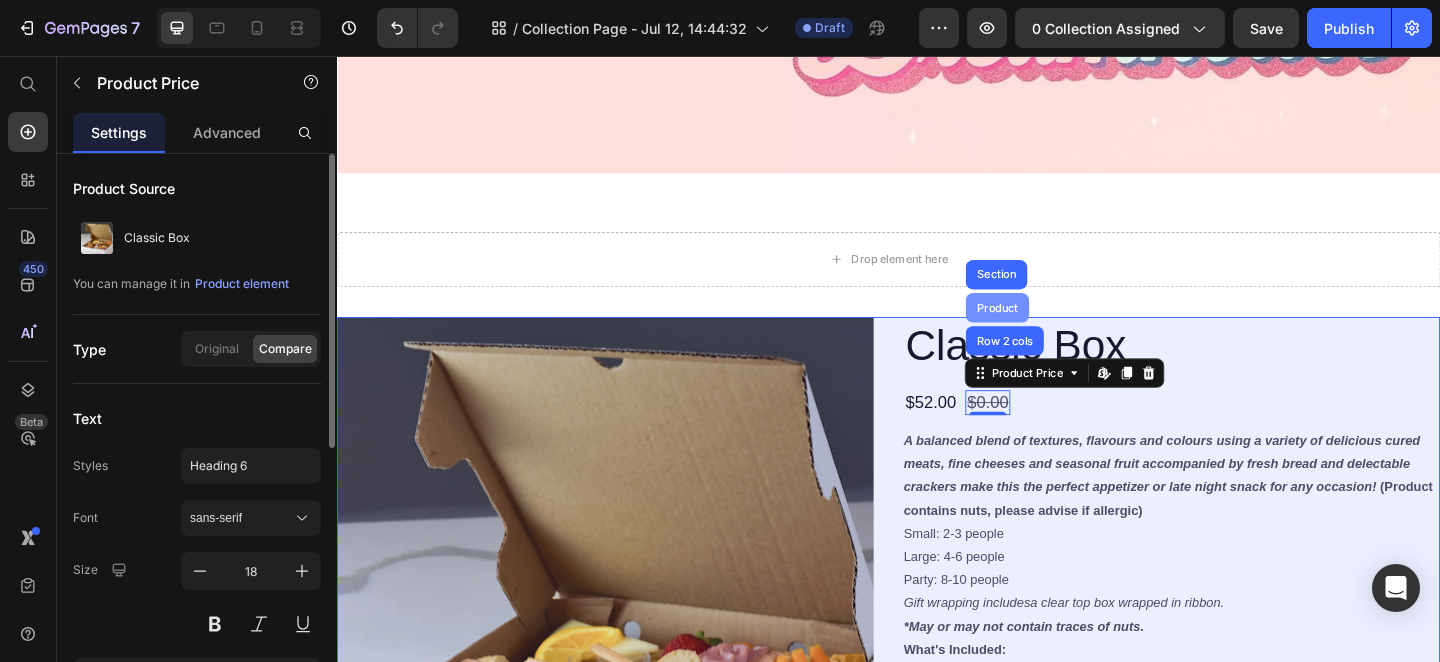 click on "Product" at bounding box center (1055, 330) 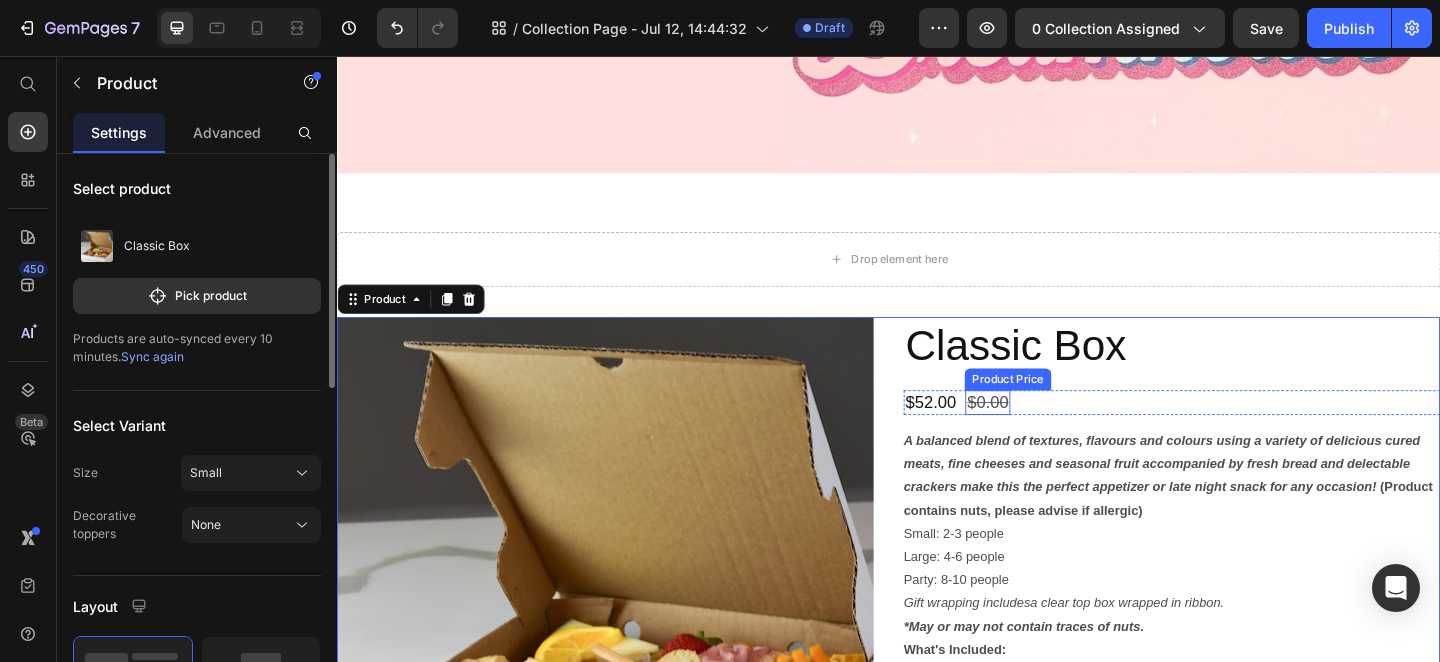 click on "$0.00" at bounding box center (1044, 433) 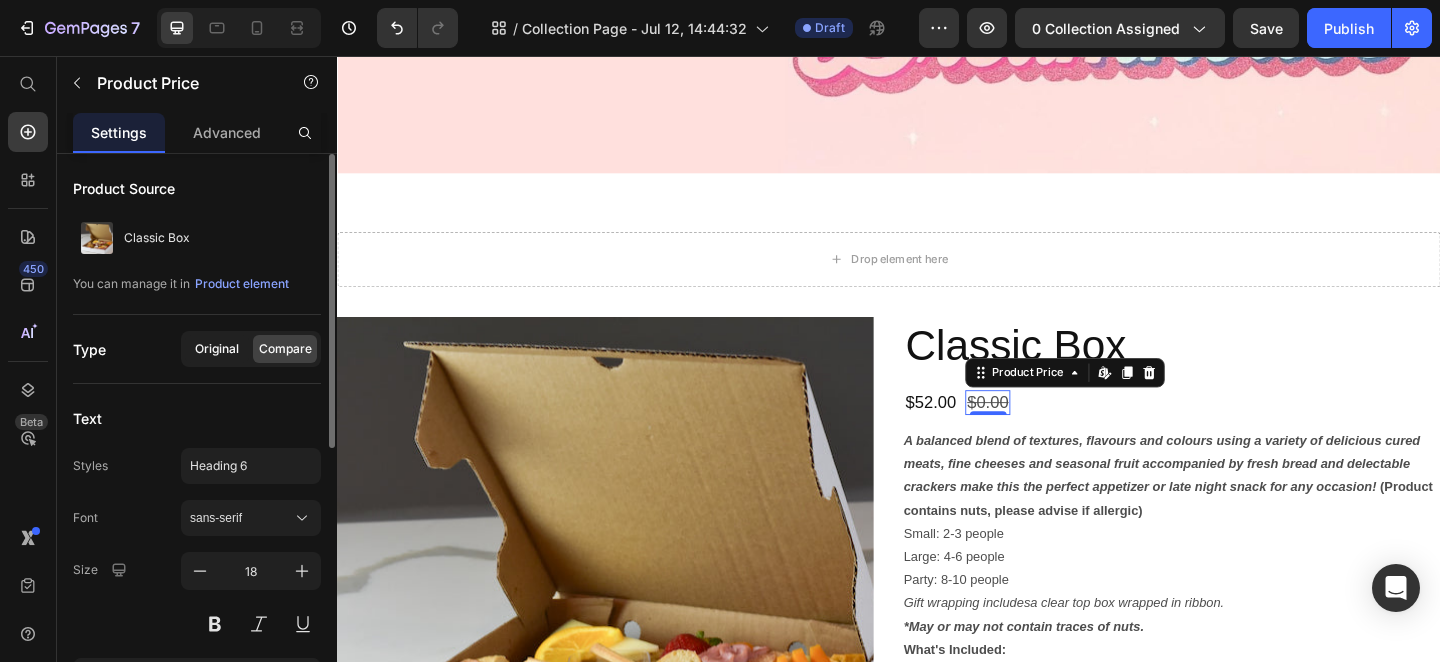 click on "Original" 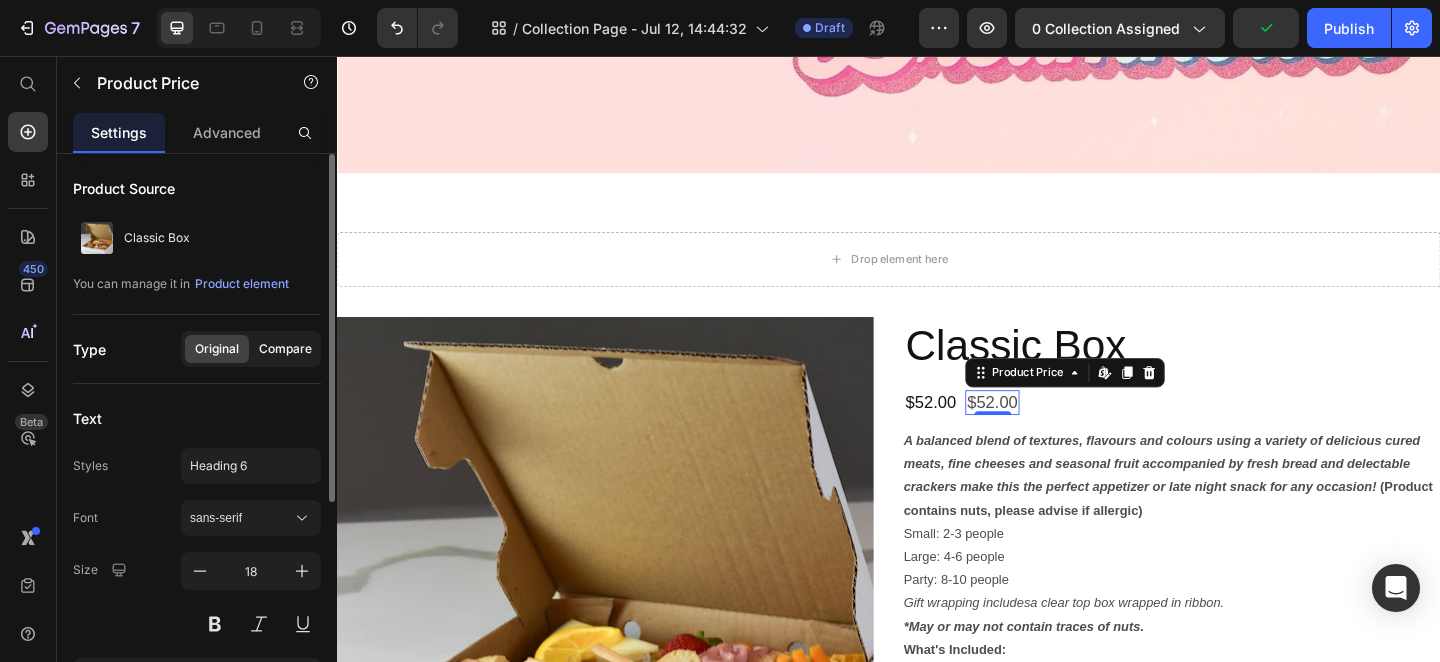click on "Compare" 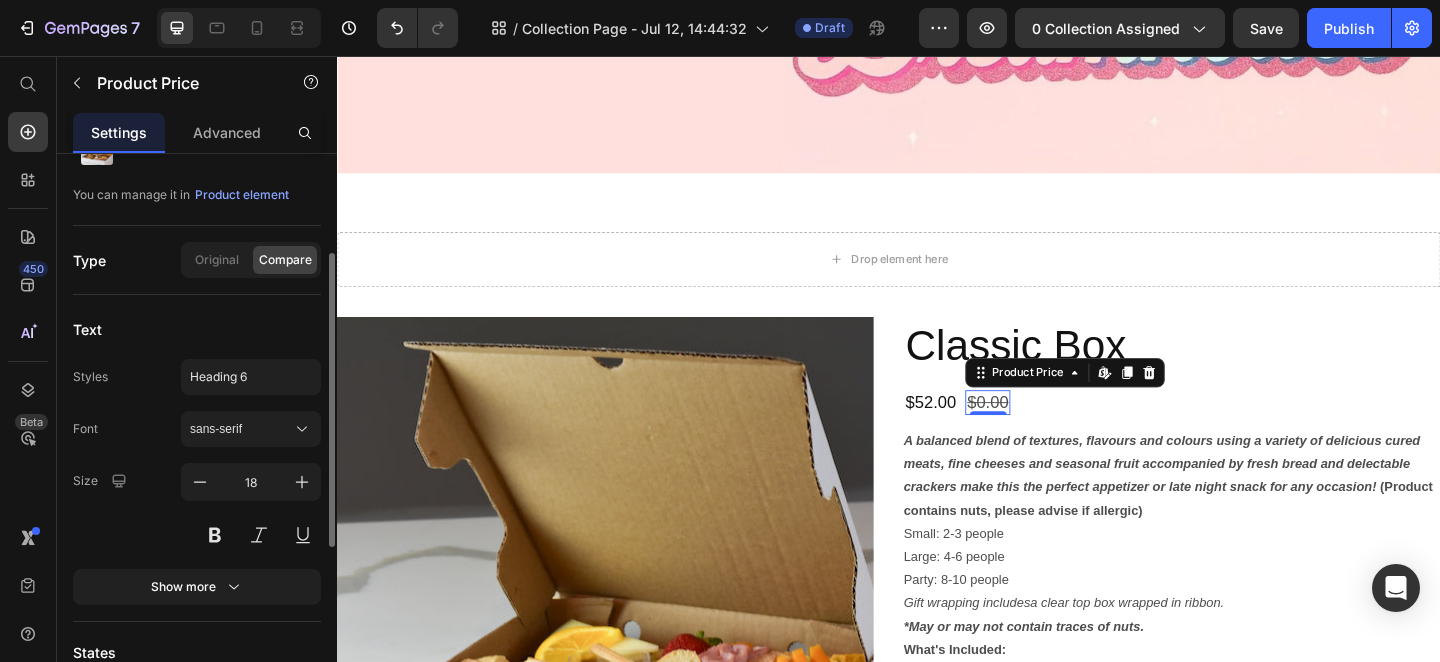 scroll, scrollTop: 135, scrollLeft: 0, axis: vertical 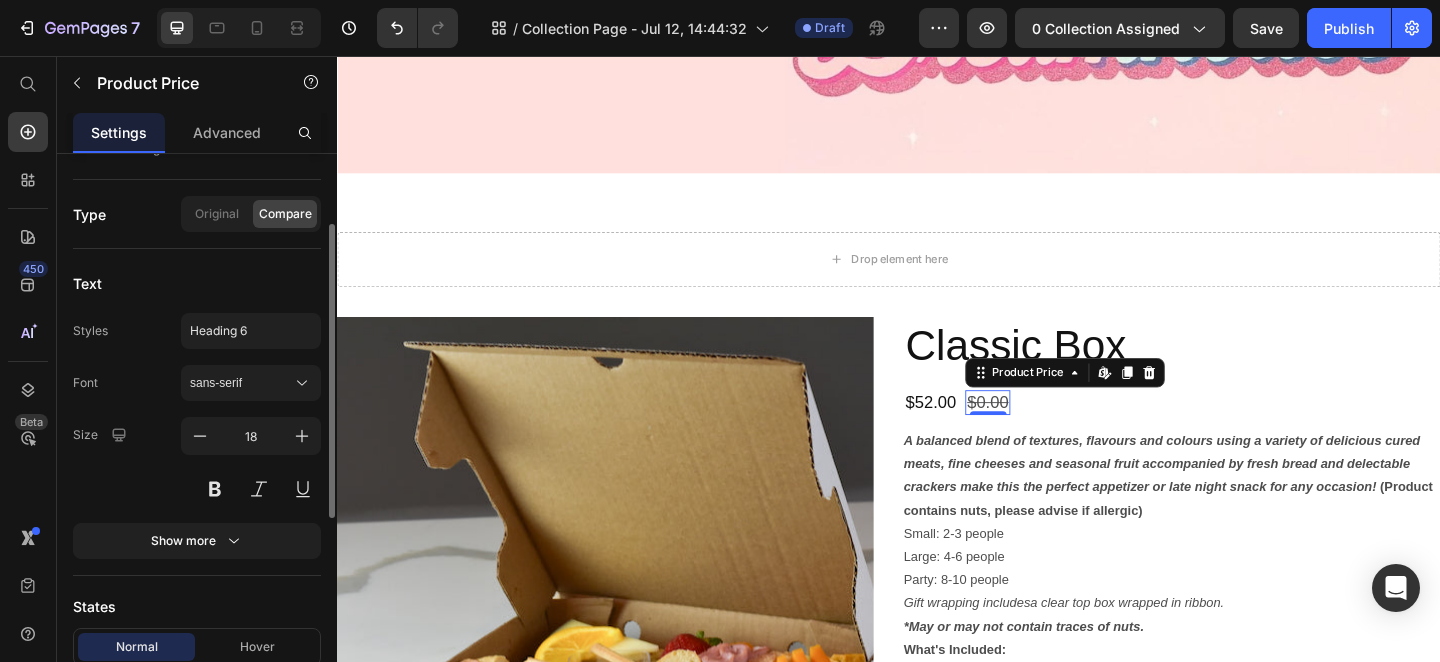 click on "Original Compare" 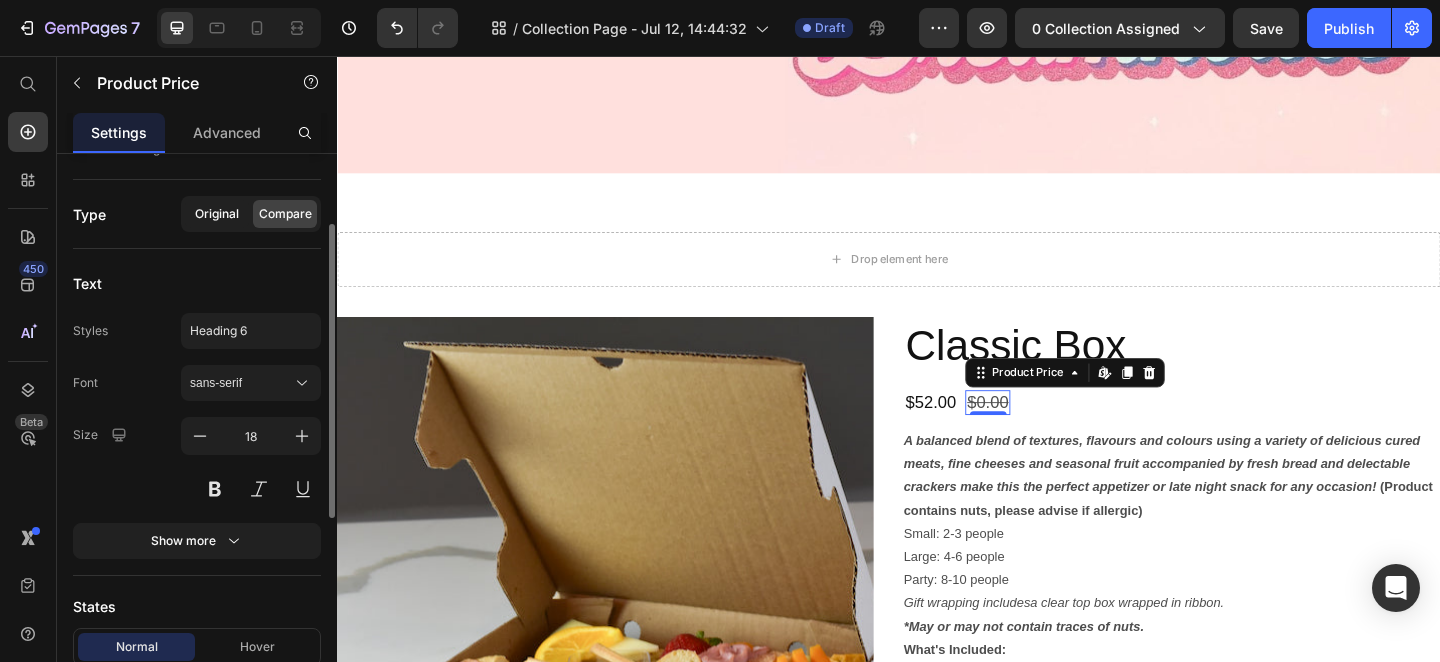 click on "Original" 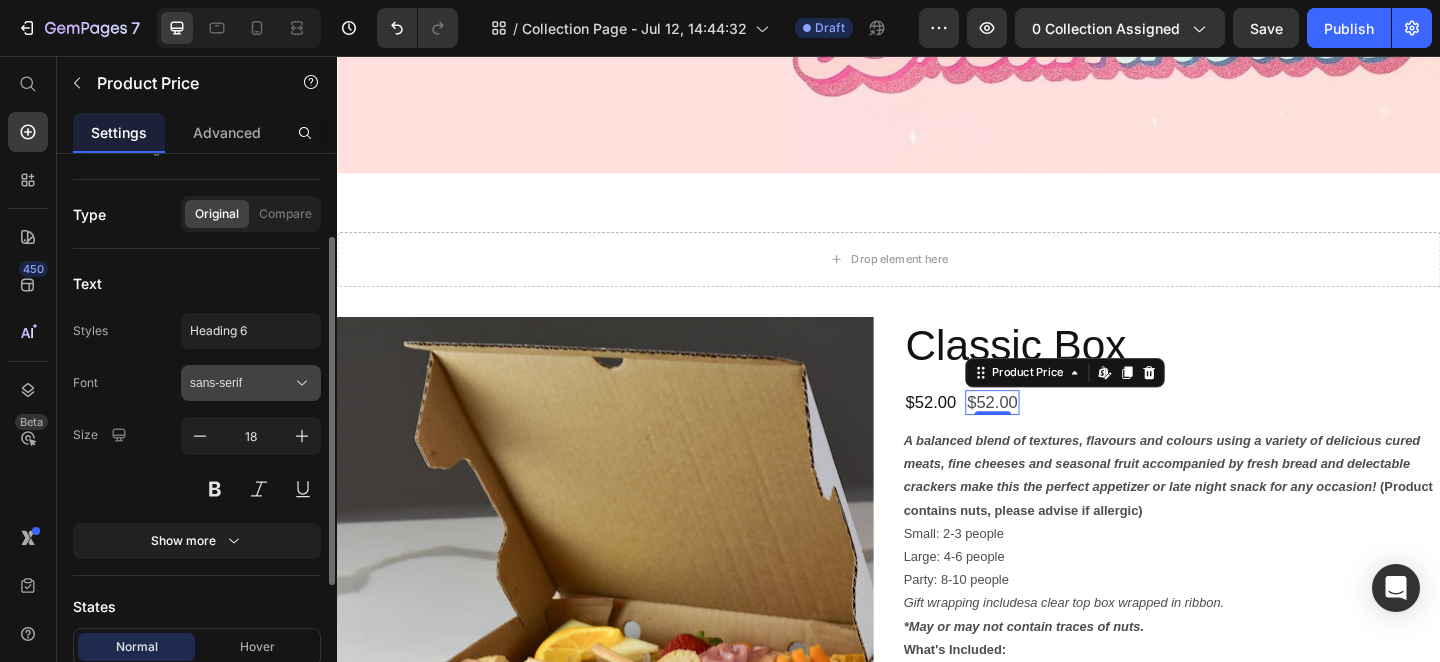 click on "sans-serif" at bounding box center [241, 383] 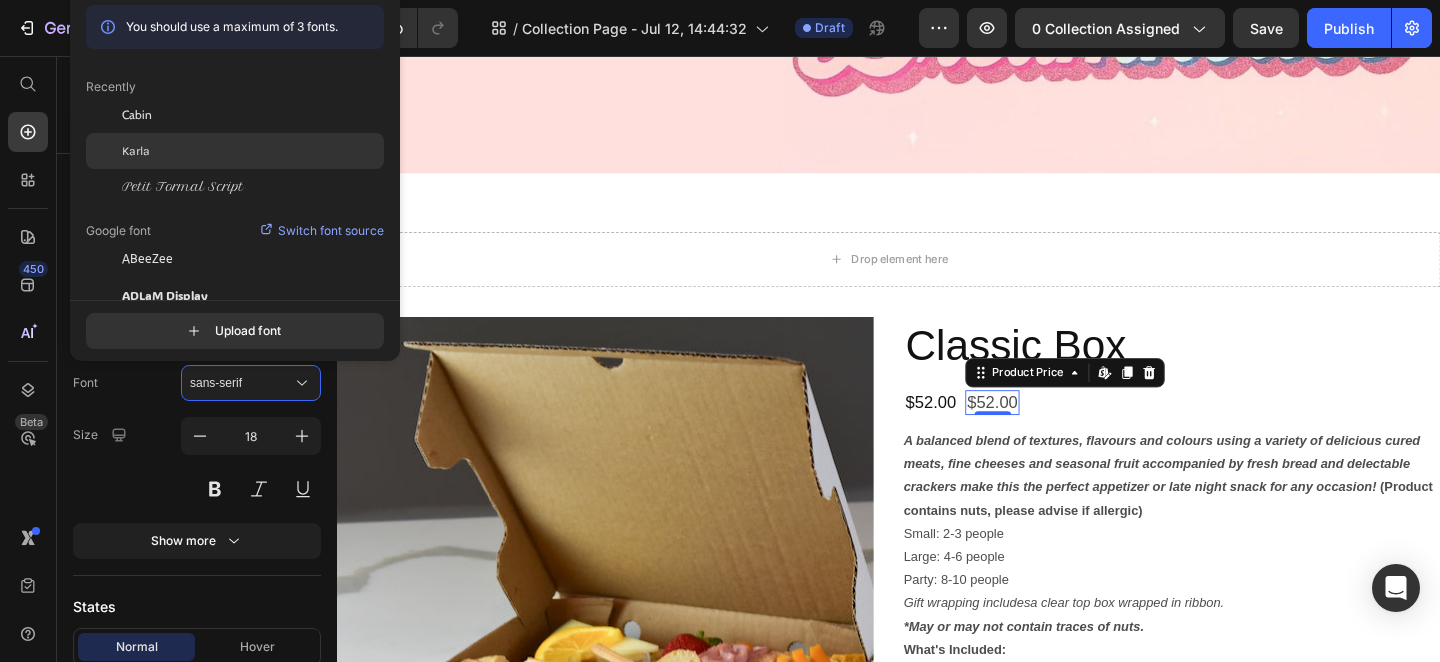 click on "Karla" 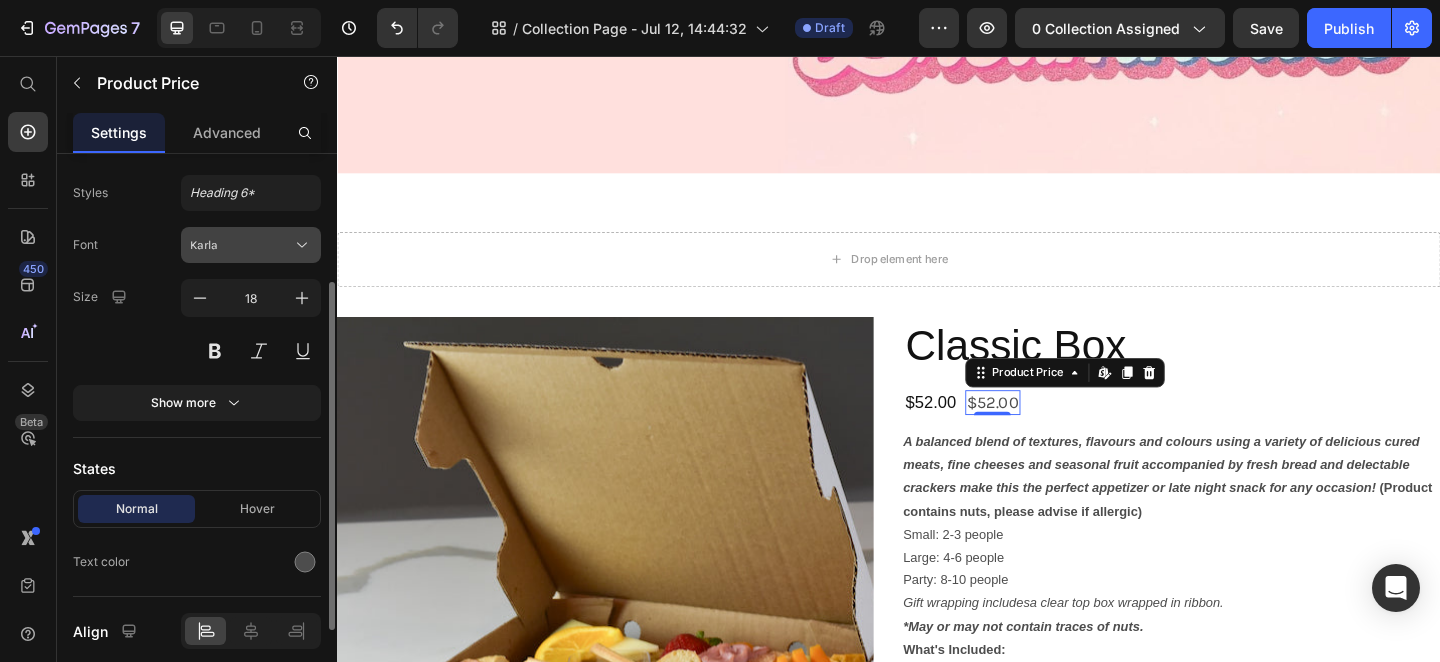 scroll, scrollTop: 351, scrollLeft: 0, axis: vertical 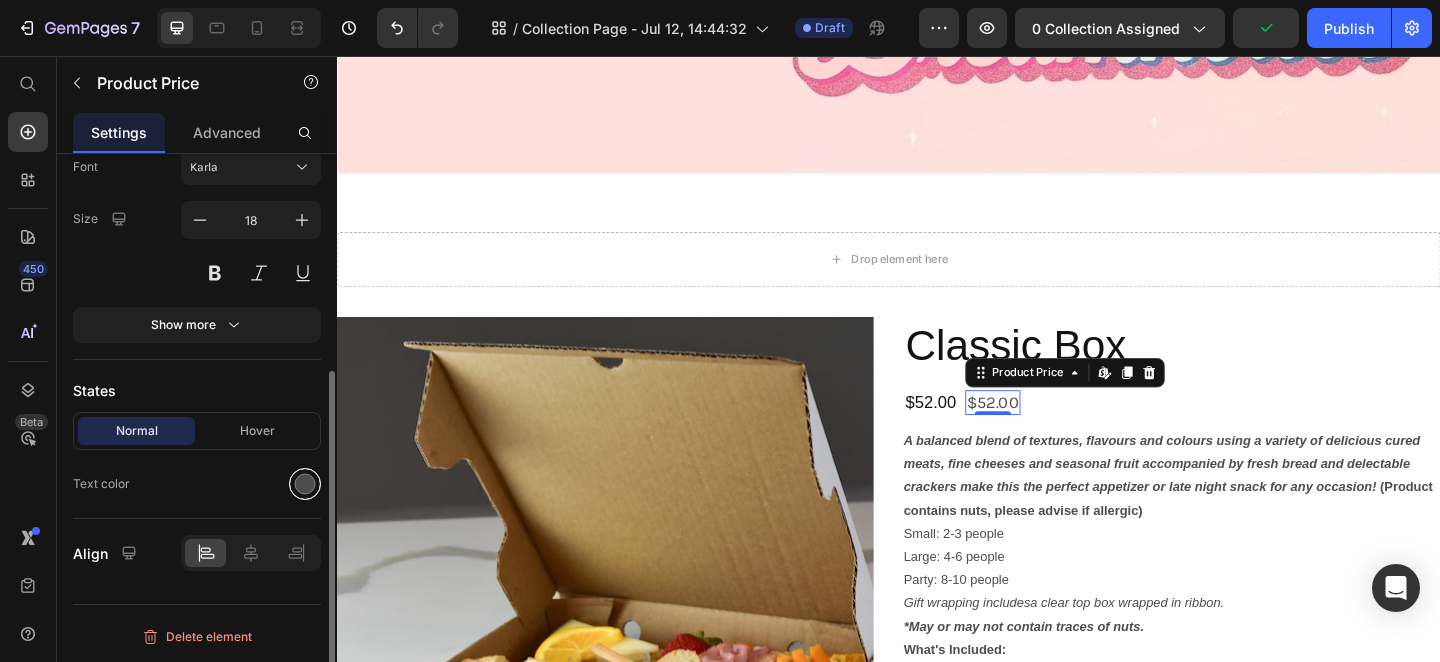 click at bounding box center (305, 484) 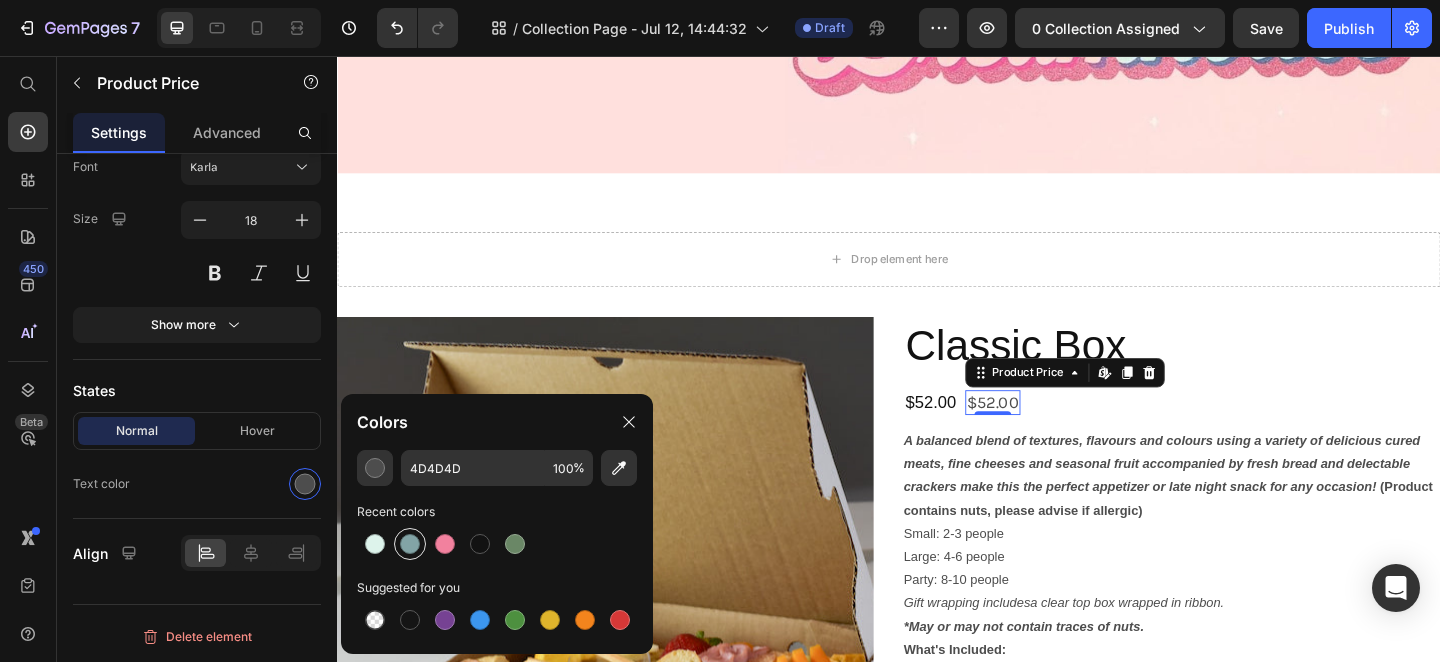 click at bounding box center [410, 544] 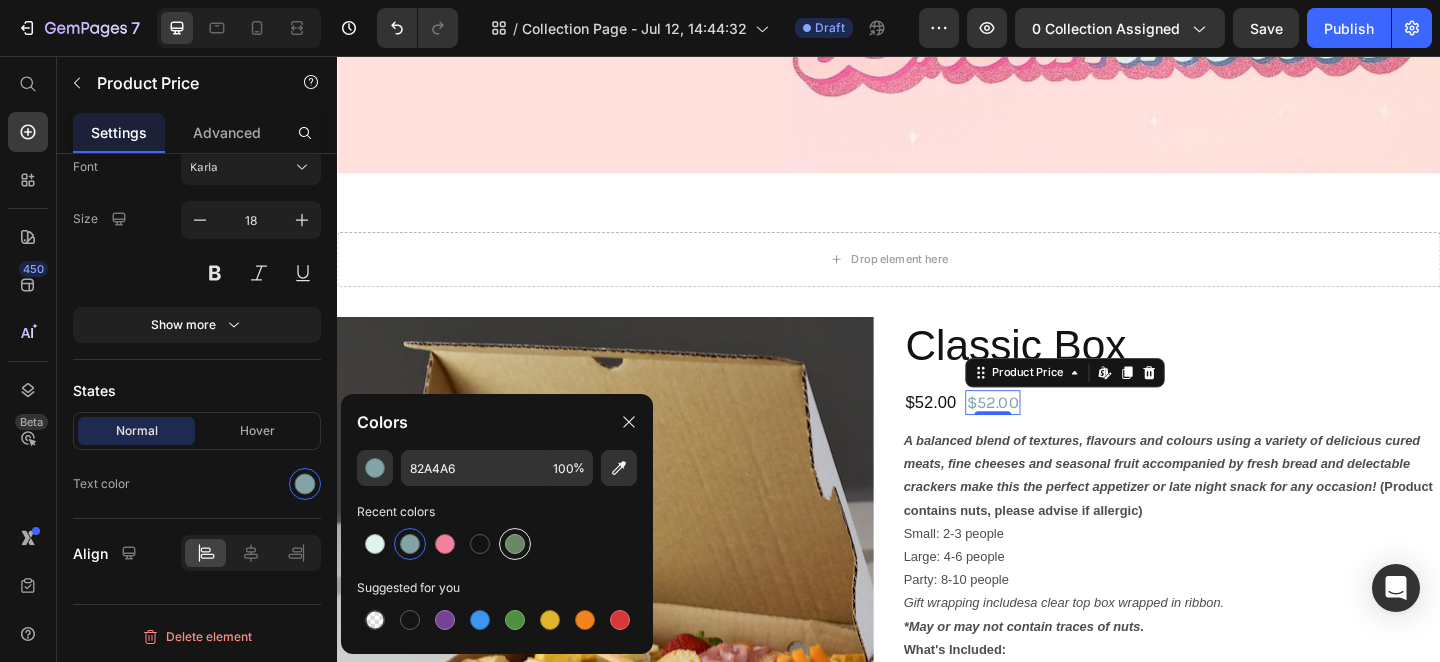 click at bounding box center (515, 544) 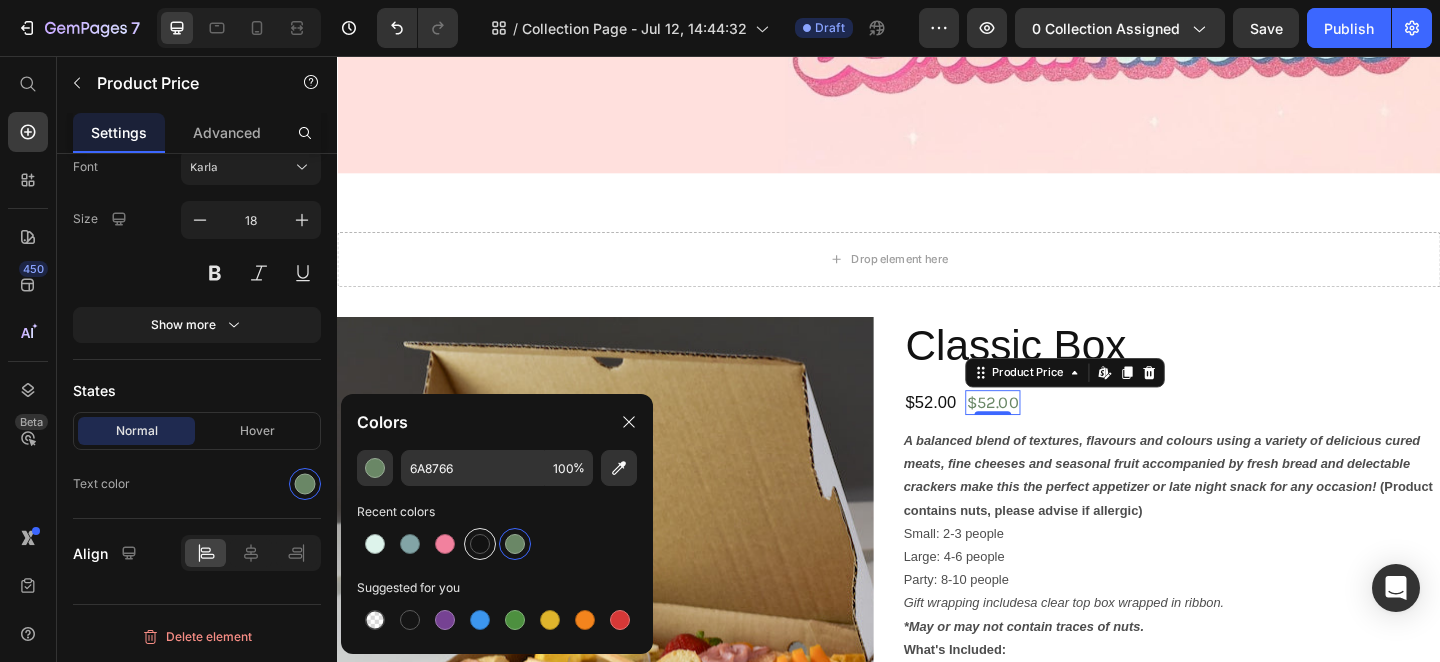 click at bounding box center [480, 544] 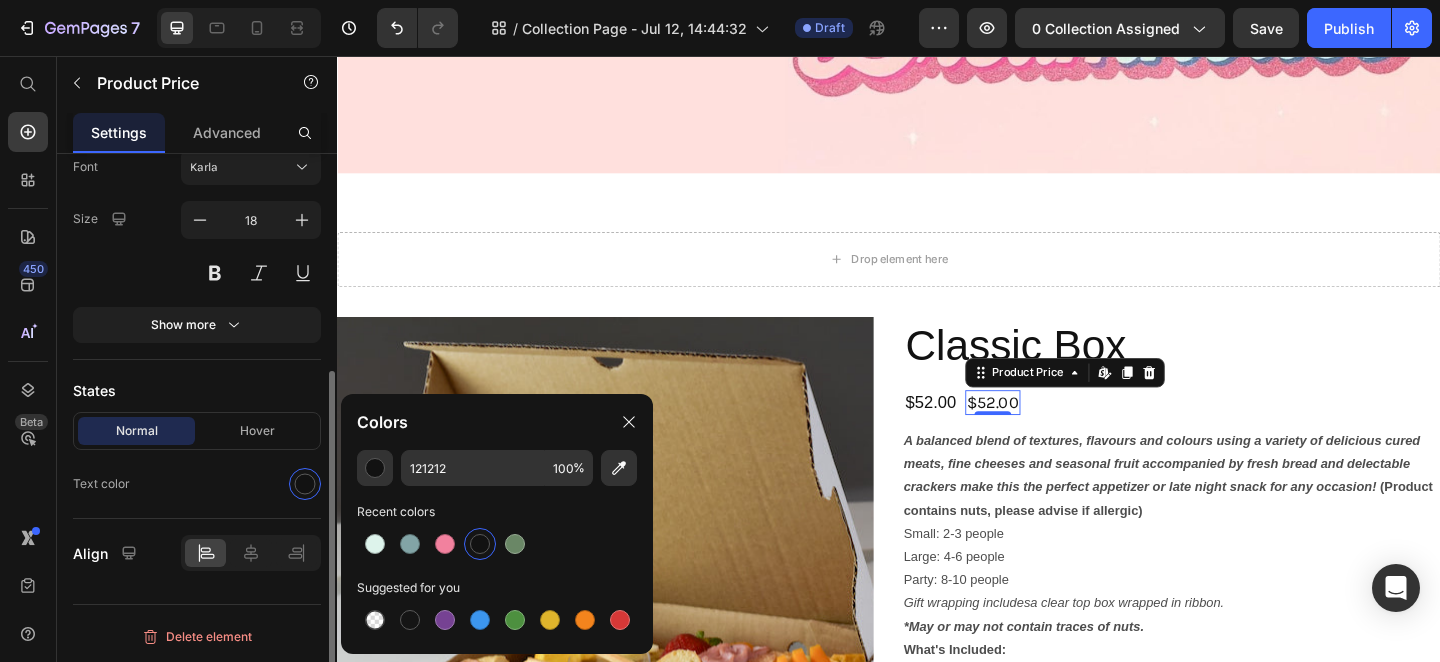 click on "Text color" 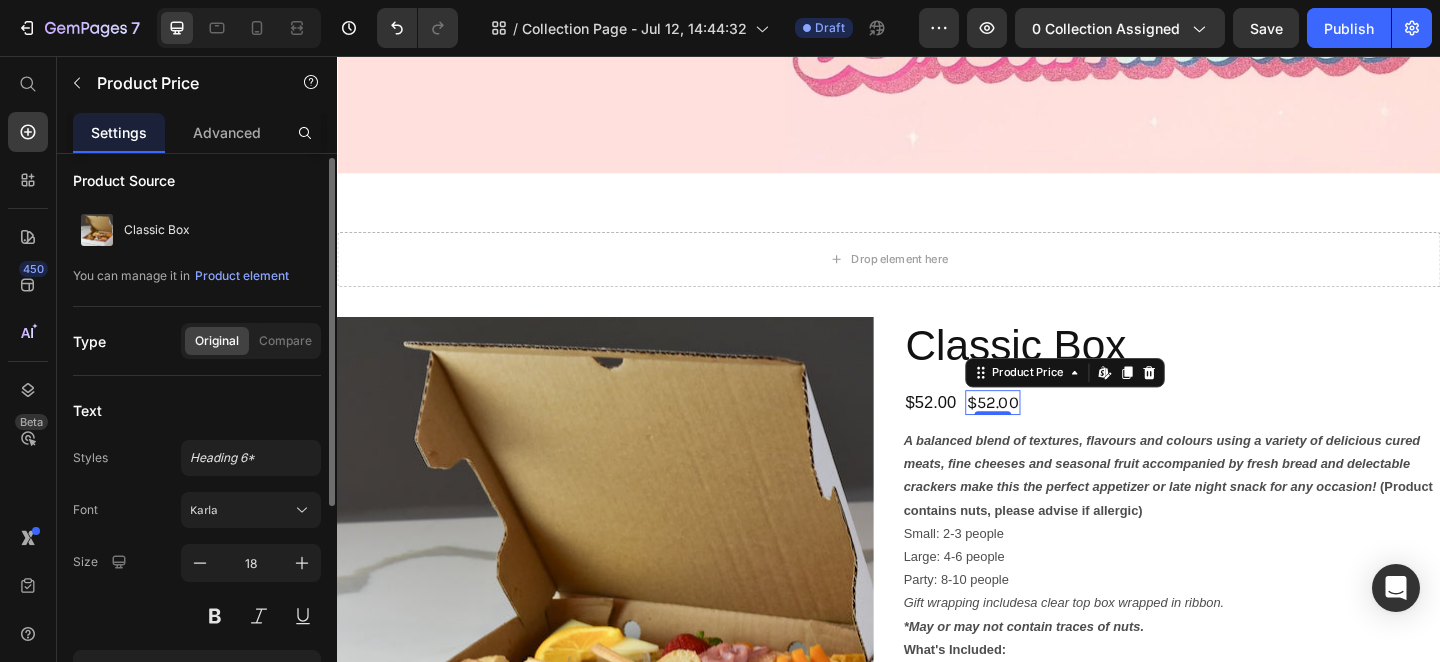 scroll, scrollTop: 0, scrollLeft: 0, axis: both 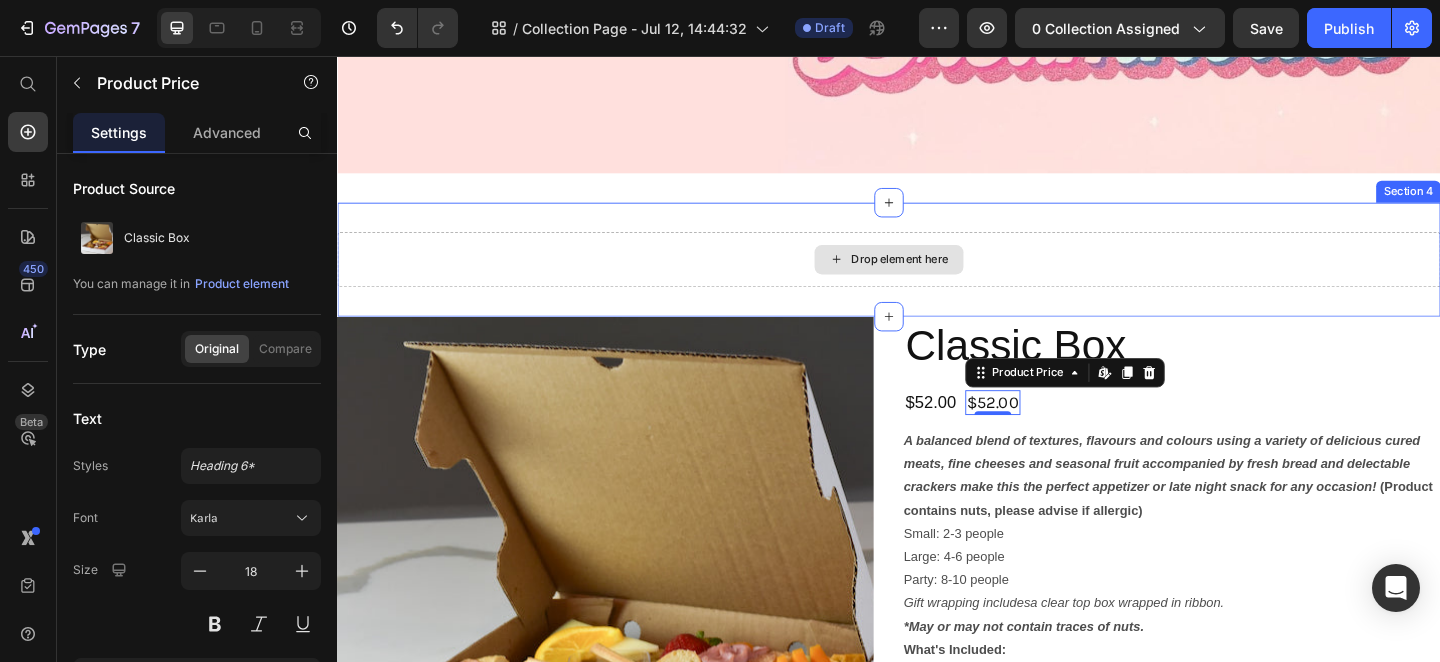 click on "Drop element here" at bounding box center [937, 278] 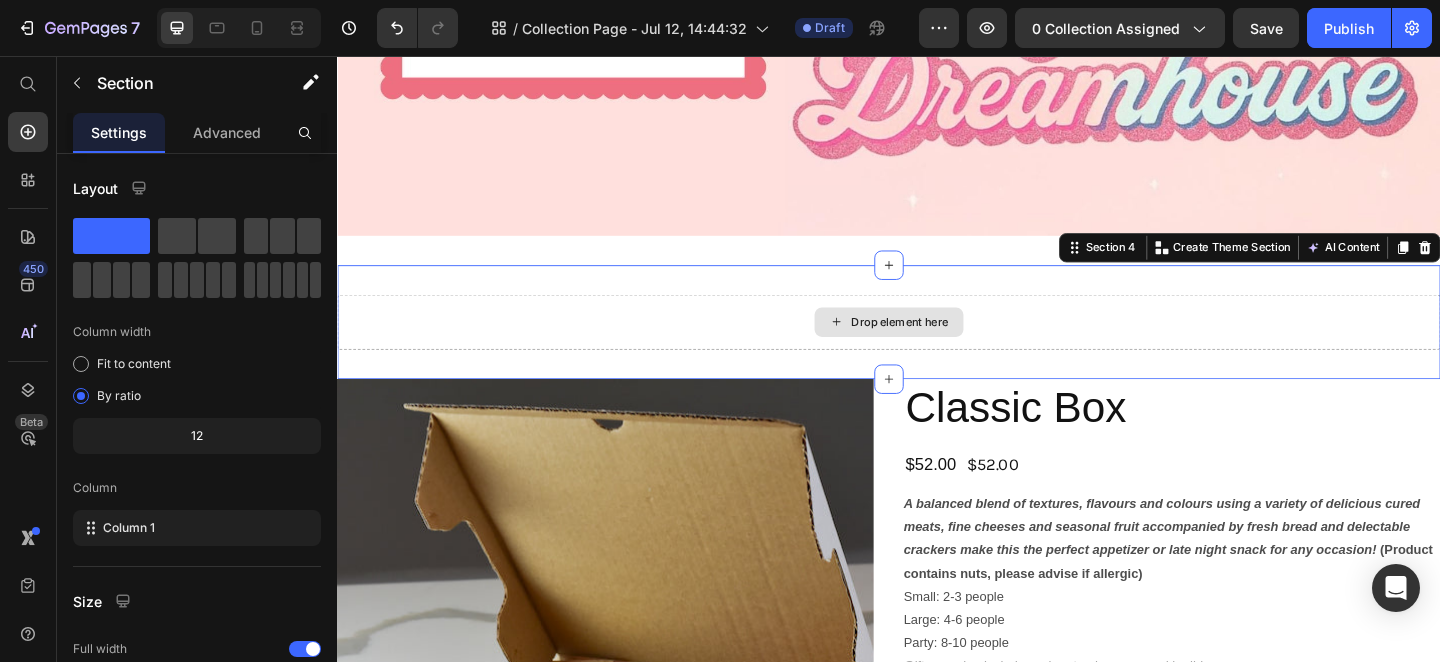 scroll, scrollTop: 1019, scrollLeft: 0, axis: vertical 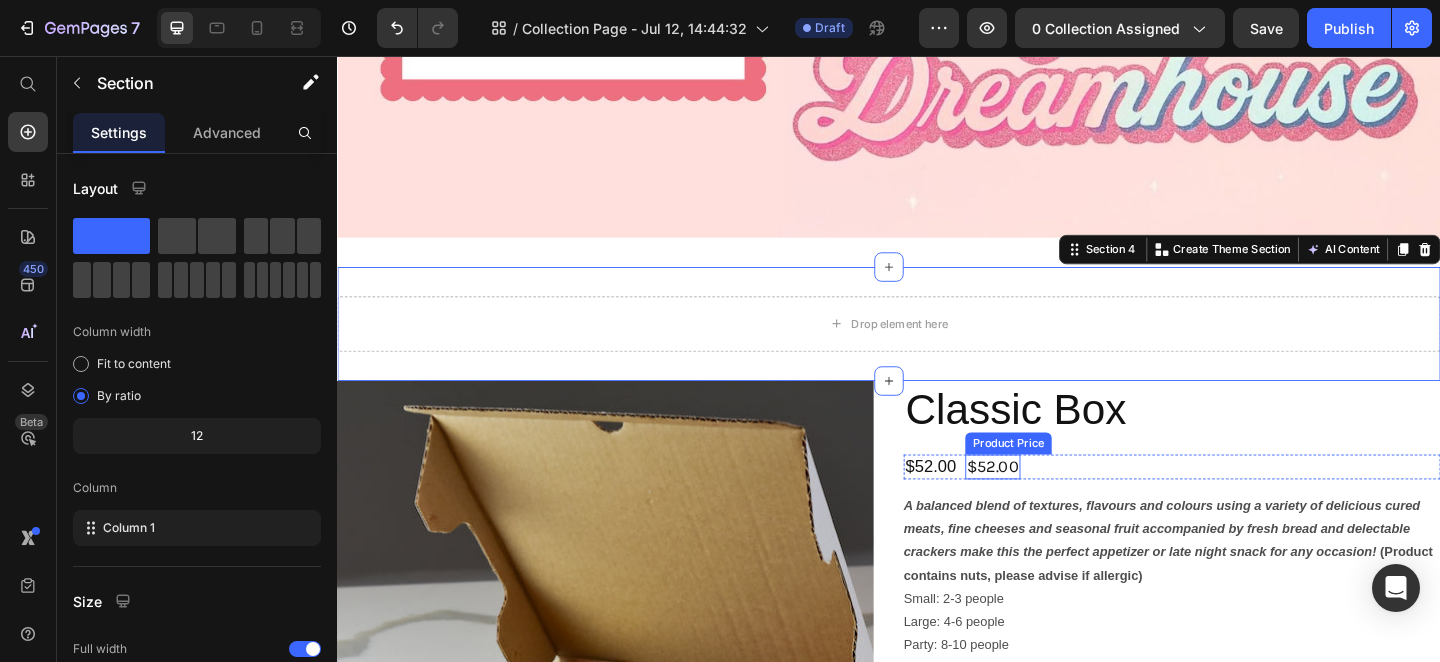 click on "$52.00" at bounding box center [1050, 503] 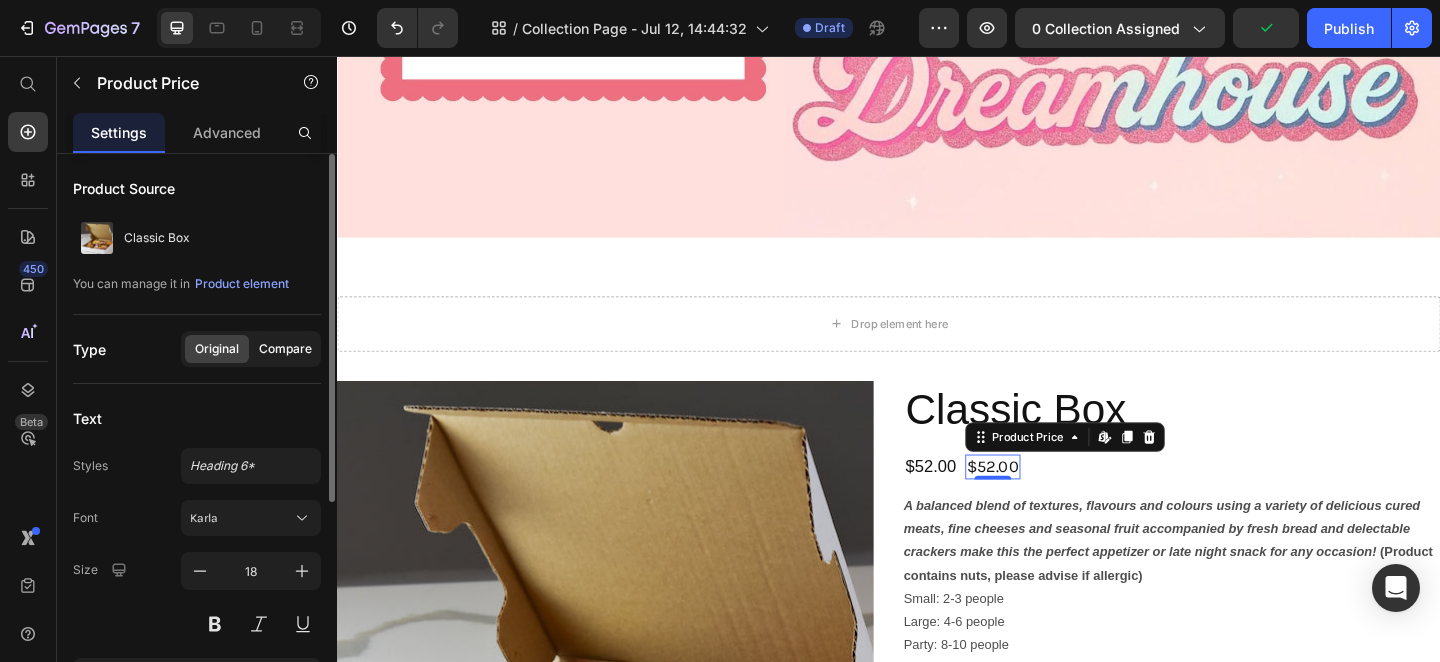 click on "Compare" 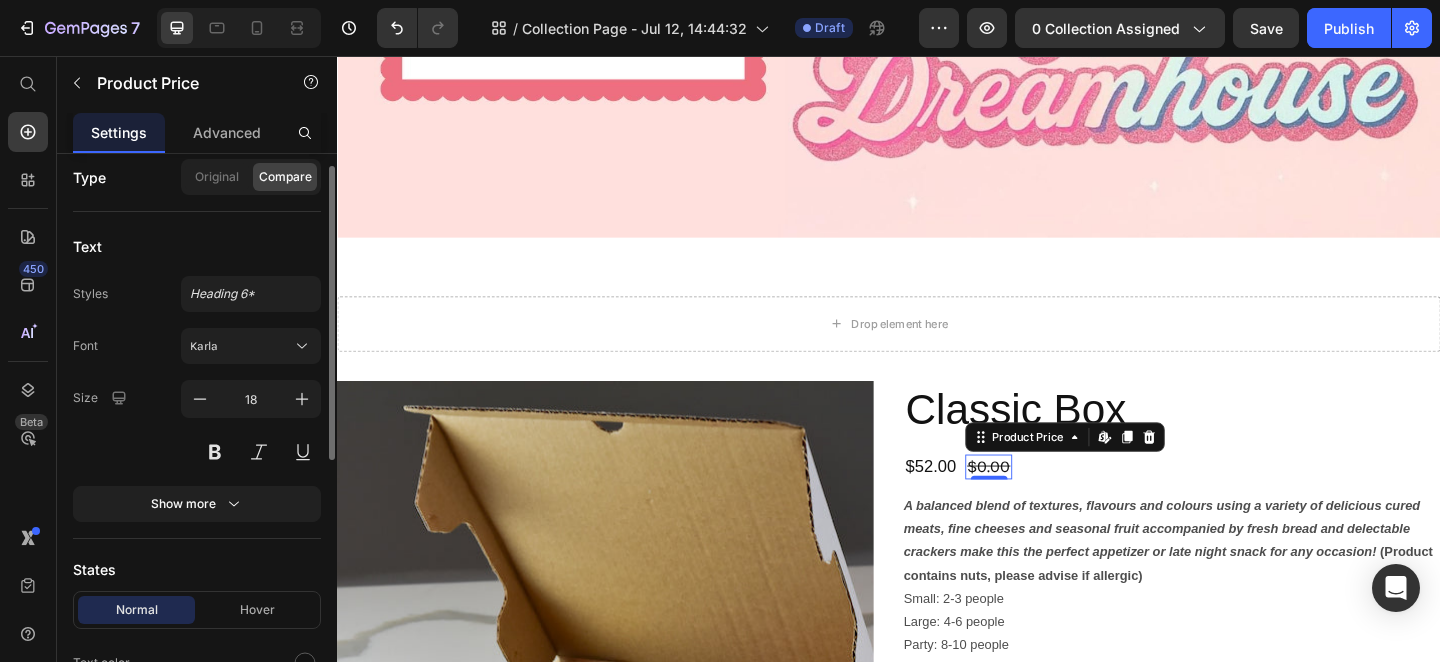 scroll, scrollTop: 255, scrollLeft: 0, axis: vertical 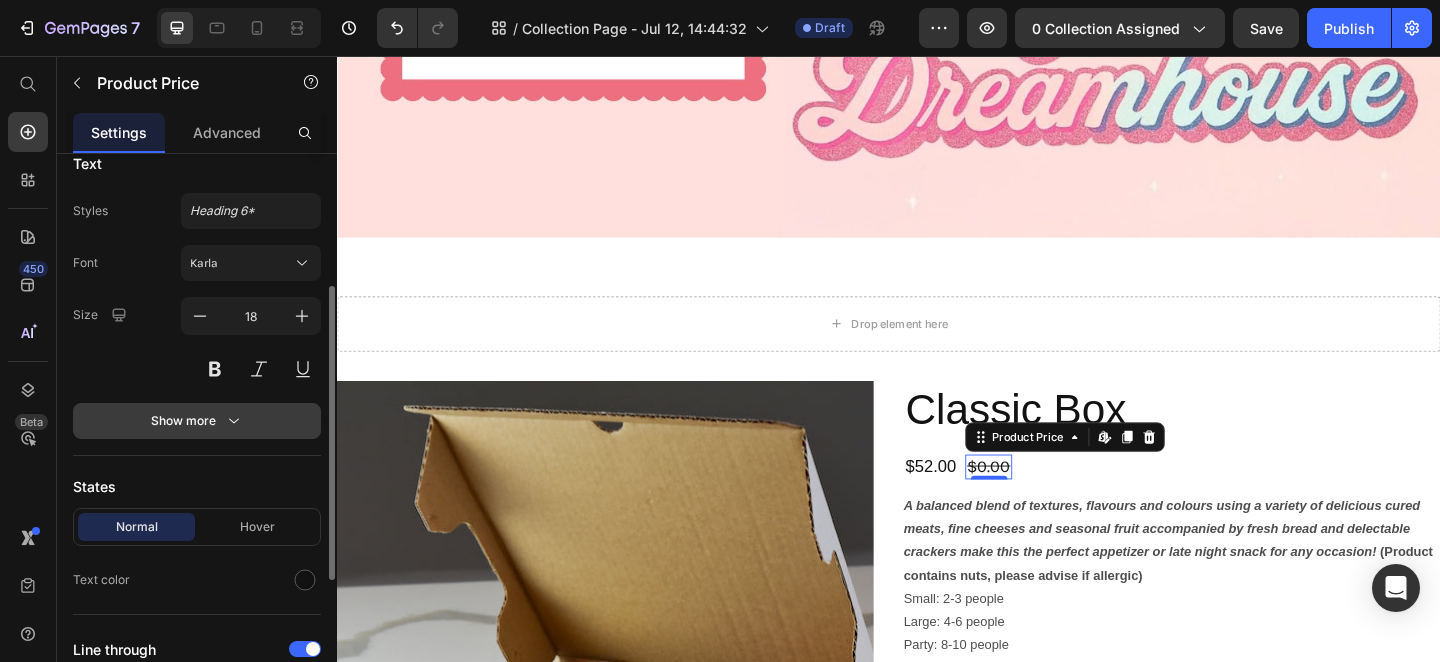 click on "Show more" at bounding box center [197, 421] 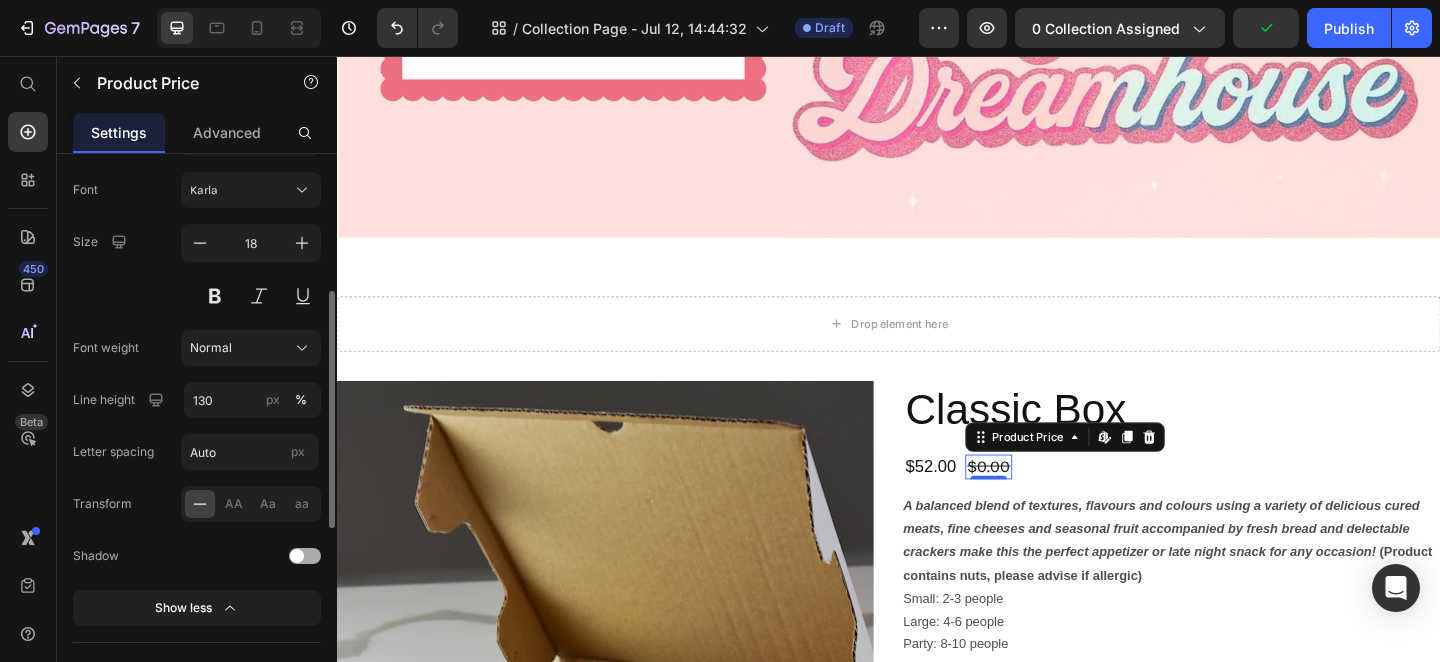 scroll, scrollTop: 84, scrollLeft: 0, axis: vertical 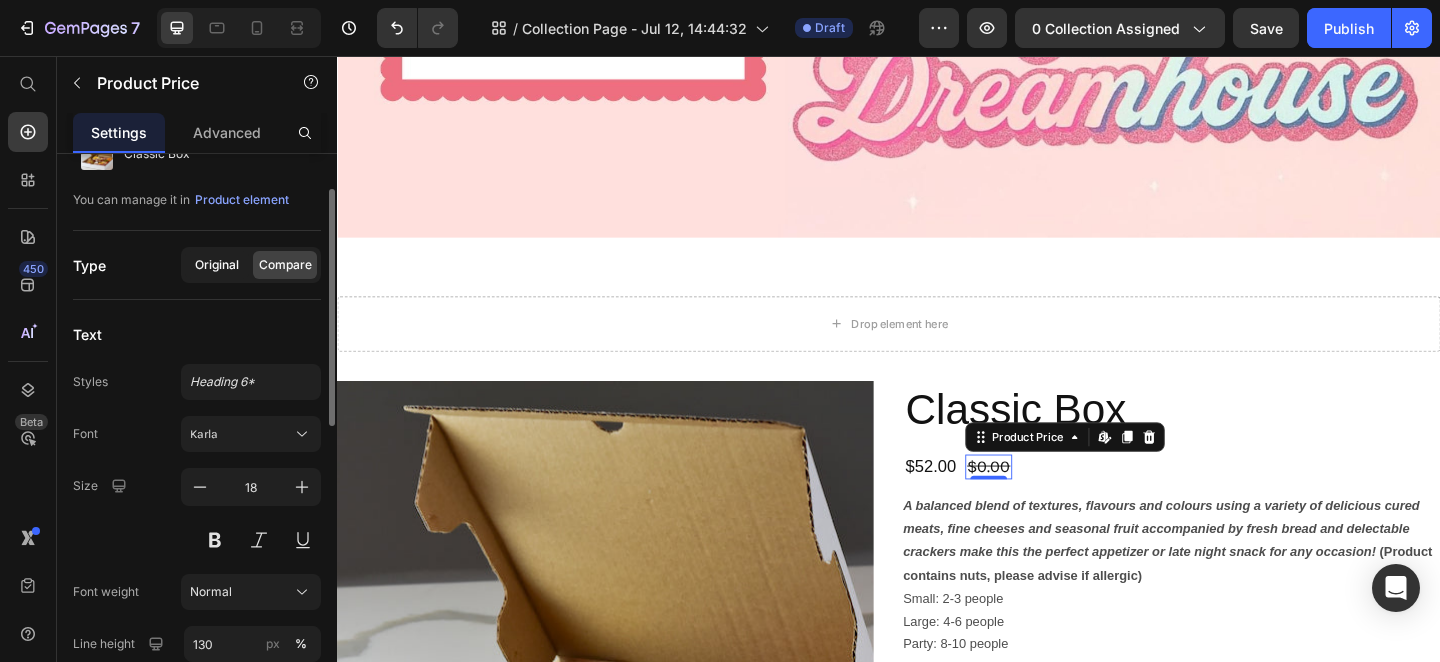 click on "Original" 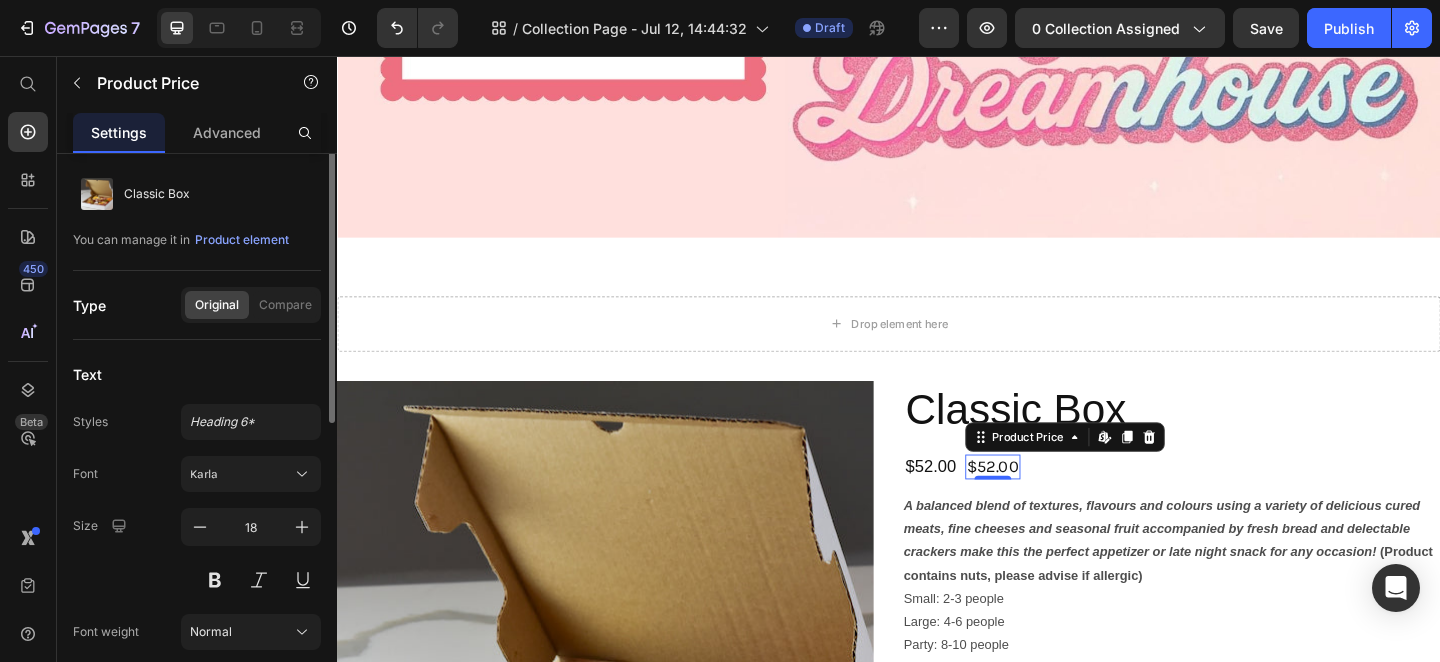 scroll, scrollTop: 0, scrollLeft: 0, axis: both 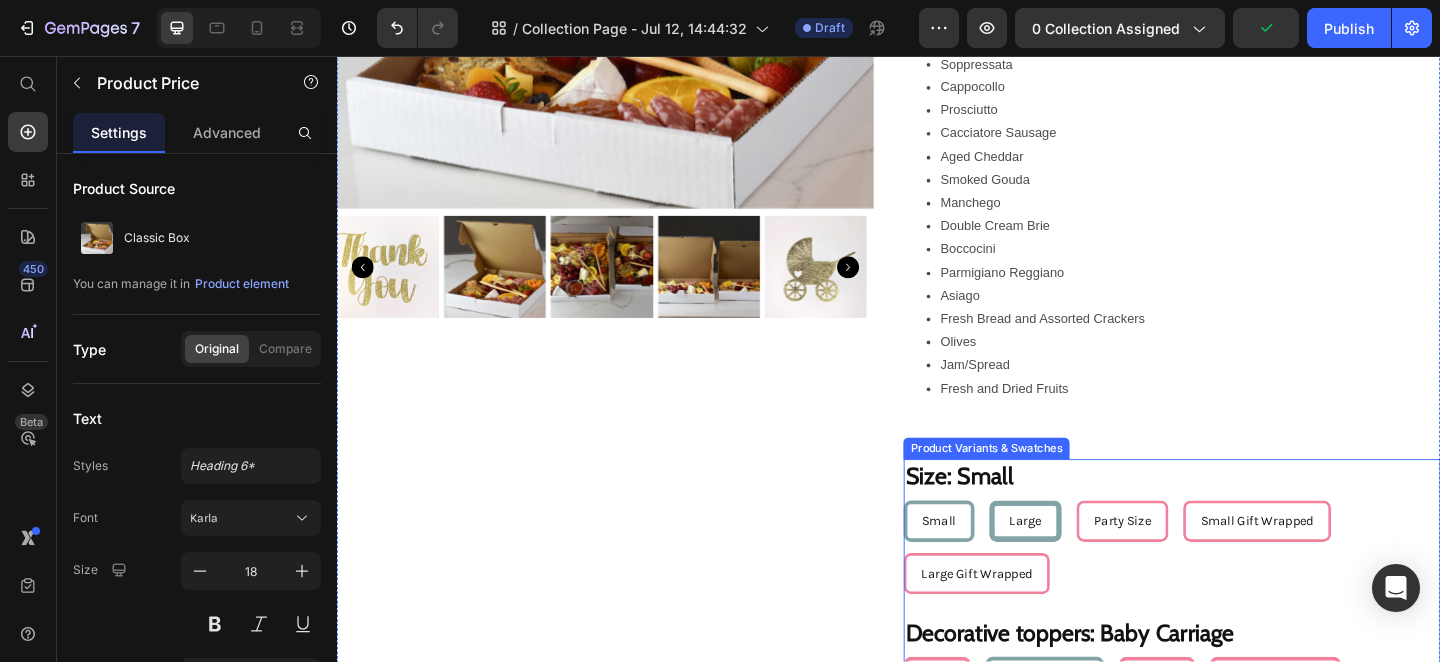 drag, startPoint x: 1066, startPoint y: 573, endPoint x: 1155, endPoint y: 518, distance: 104.62313 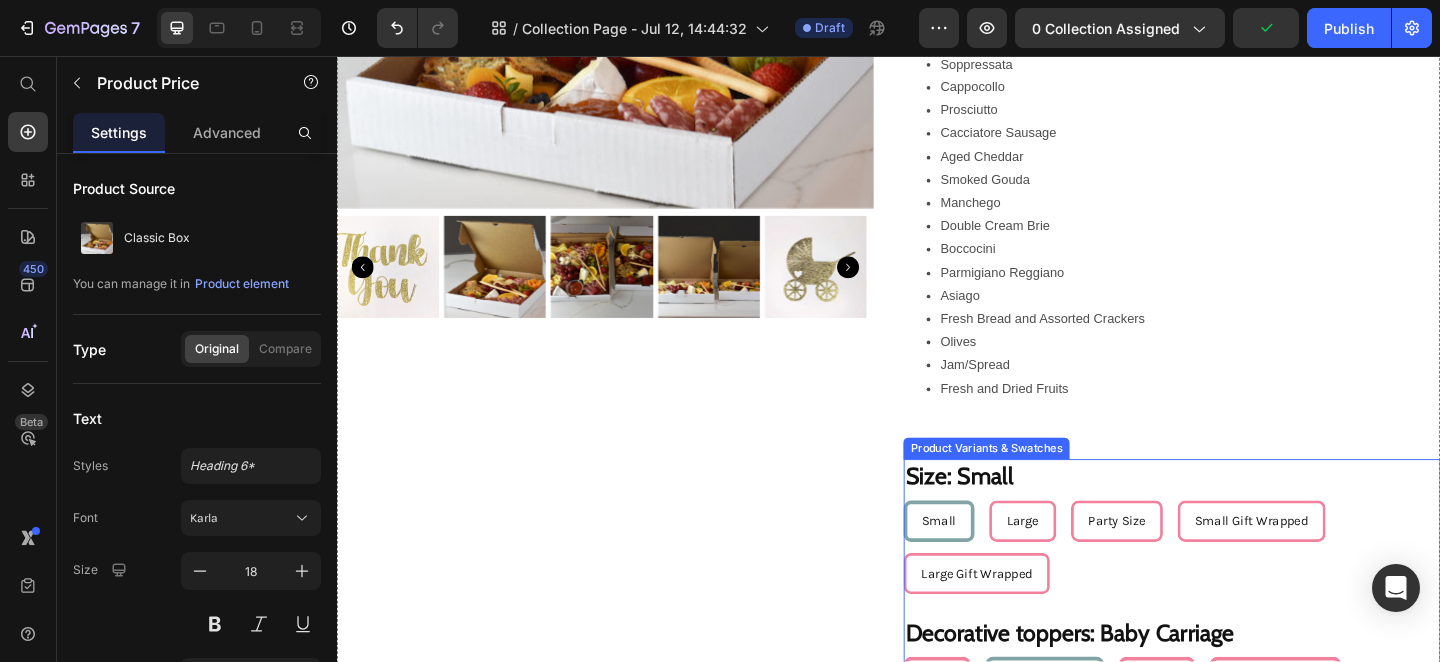 click on "Large" at bounding box center (1082, 562) 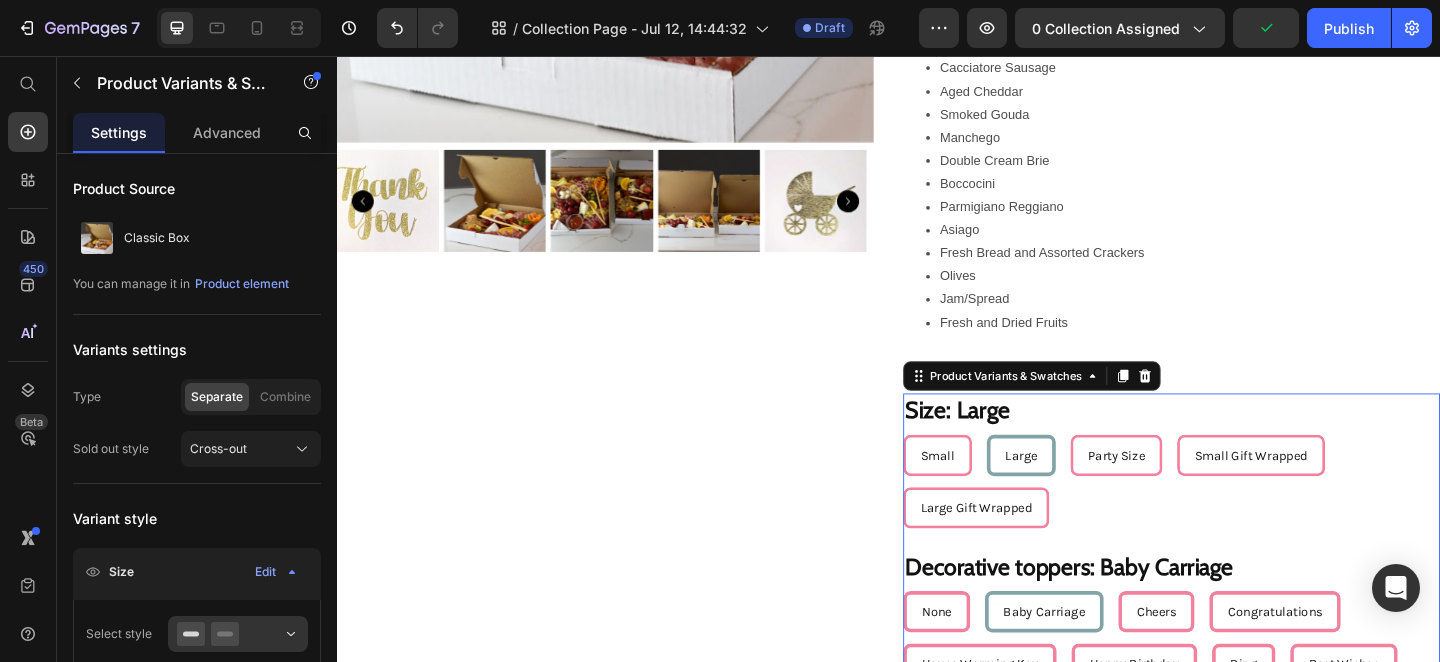 scroll, scrollTop: 1984, scrollLeft: 0, axis: vertical 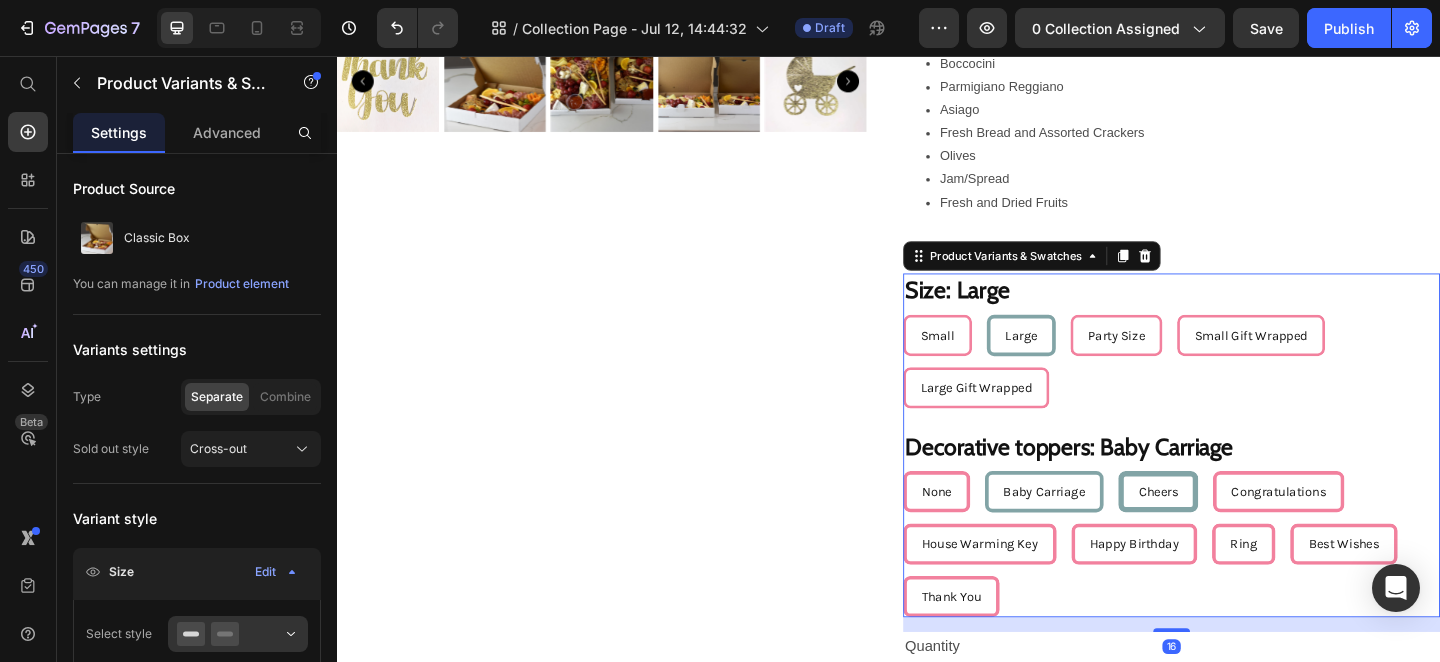 click on "Cheers" at bounding box center (1230, 530) 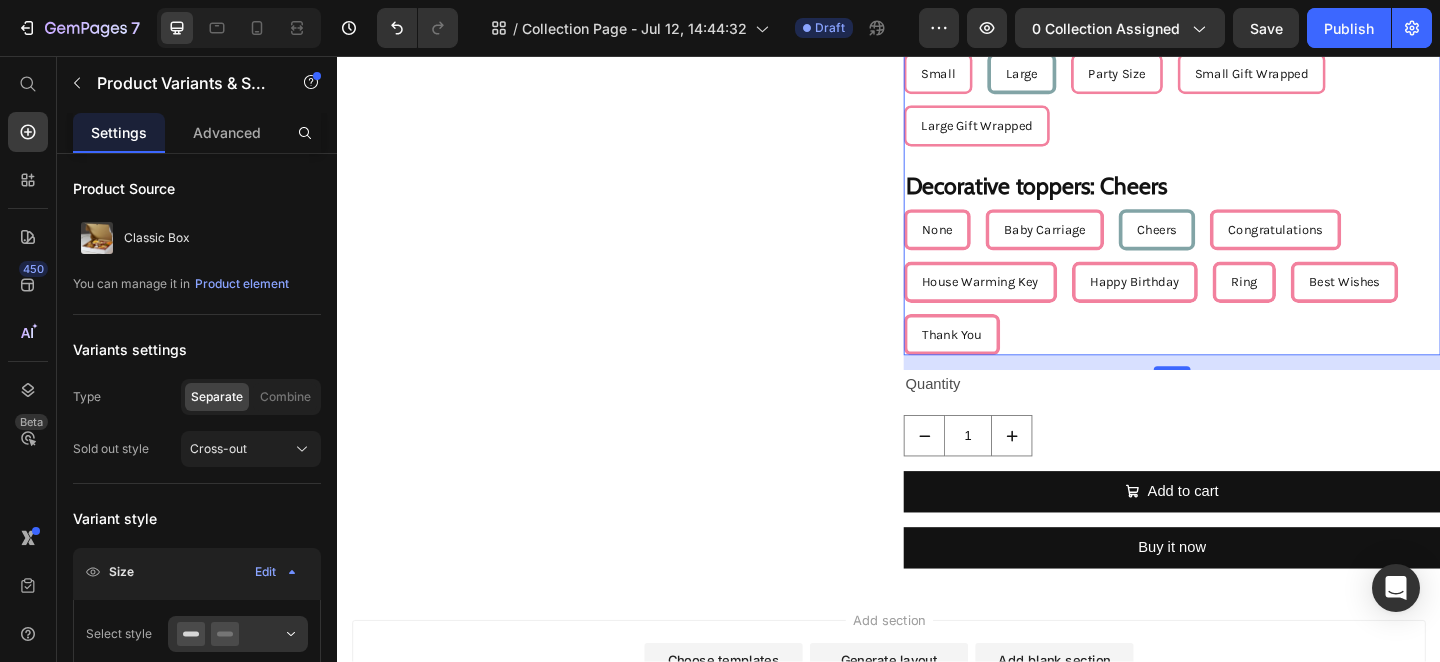 scroll, scrollTop: 2471, scrollLeft: 0, axis: vertical 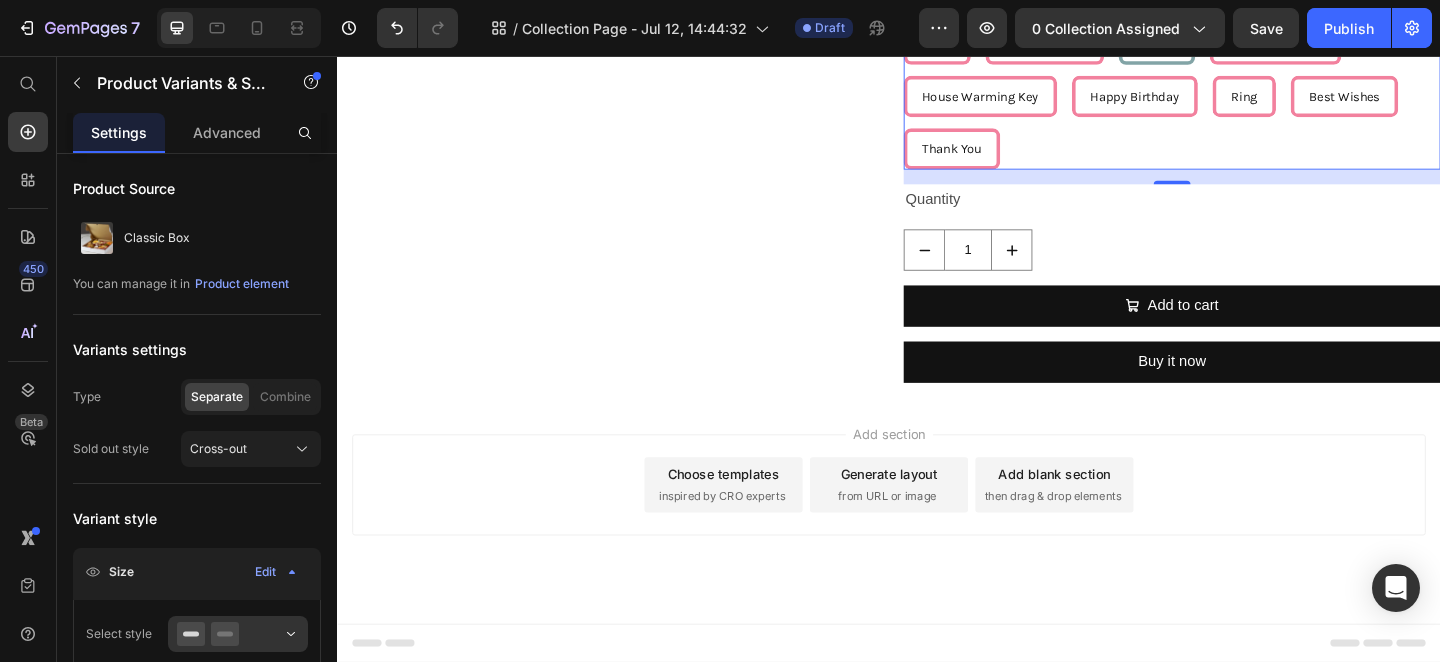 click on "Add blank section then drag & drop elements" at bounding box center (1117, 523) 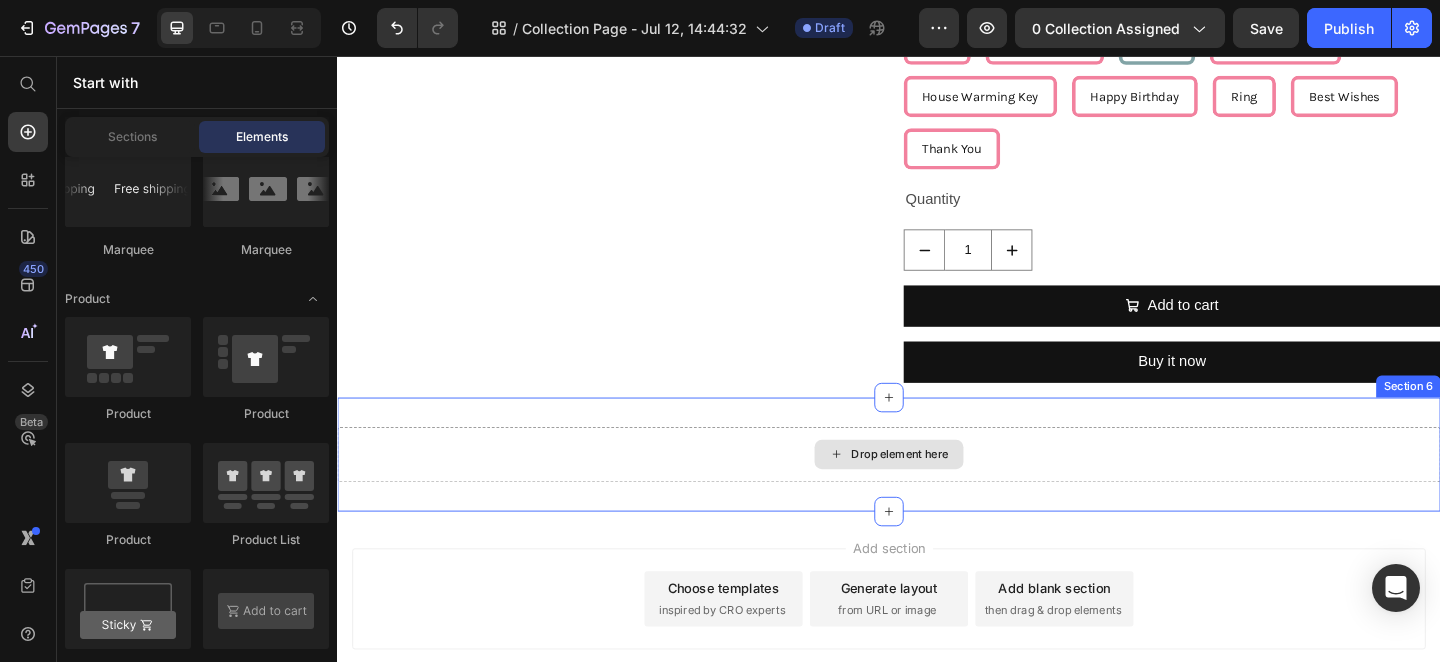 click on "Drop element here" at bounding box center [949, 490] 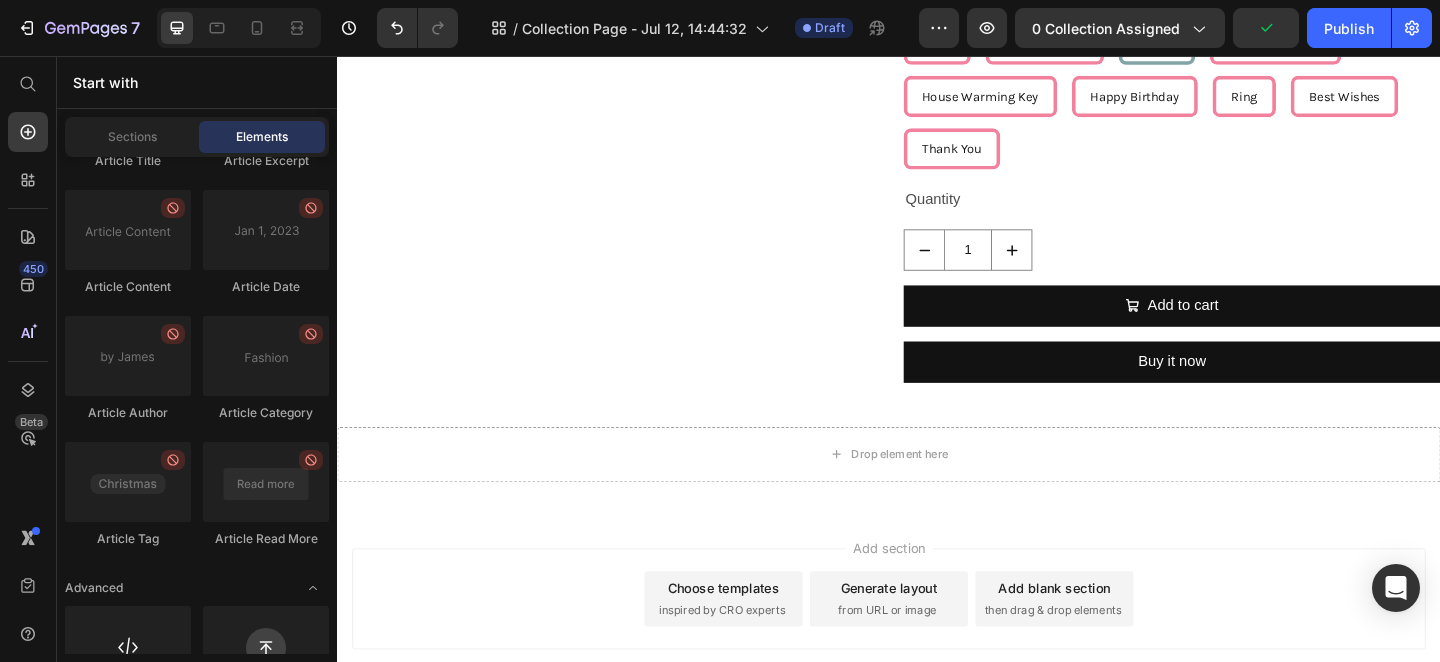 scroll, scrollTop: 6116, scrollLeft: 0, axis: vertical 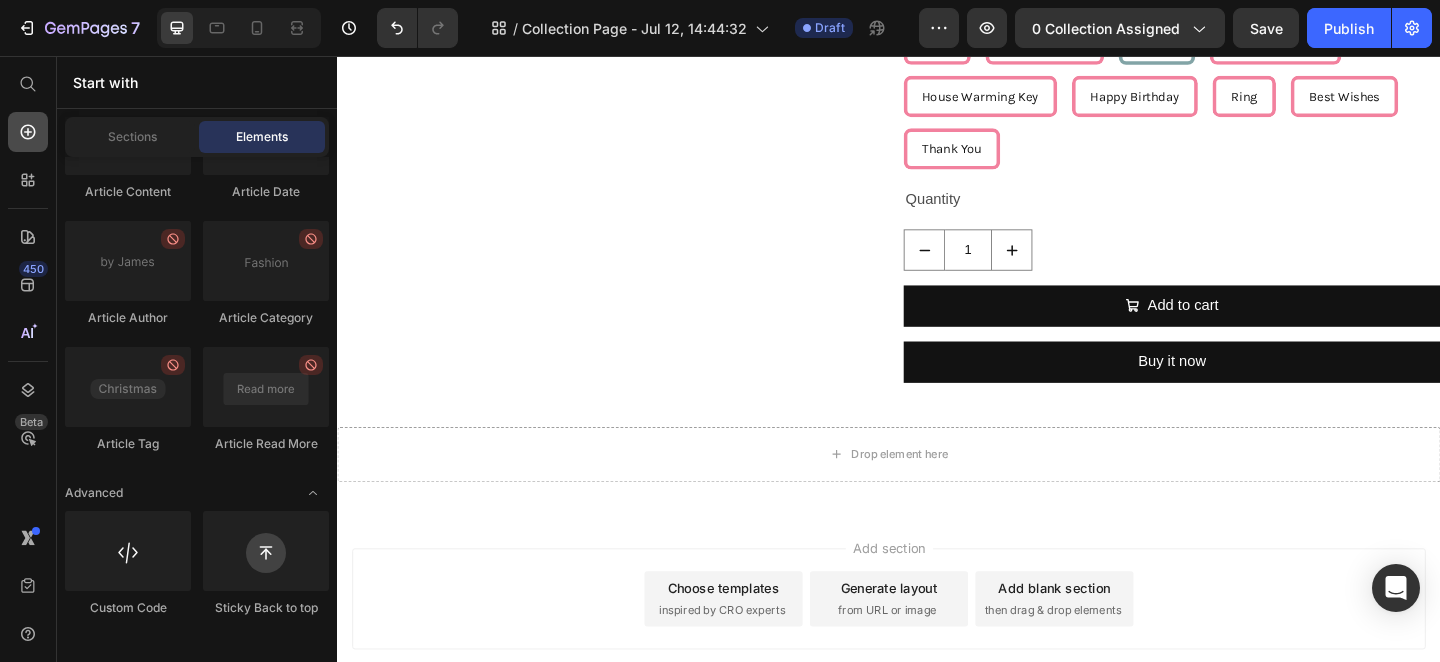 click 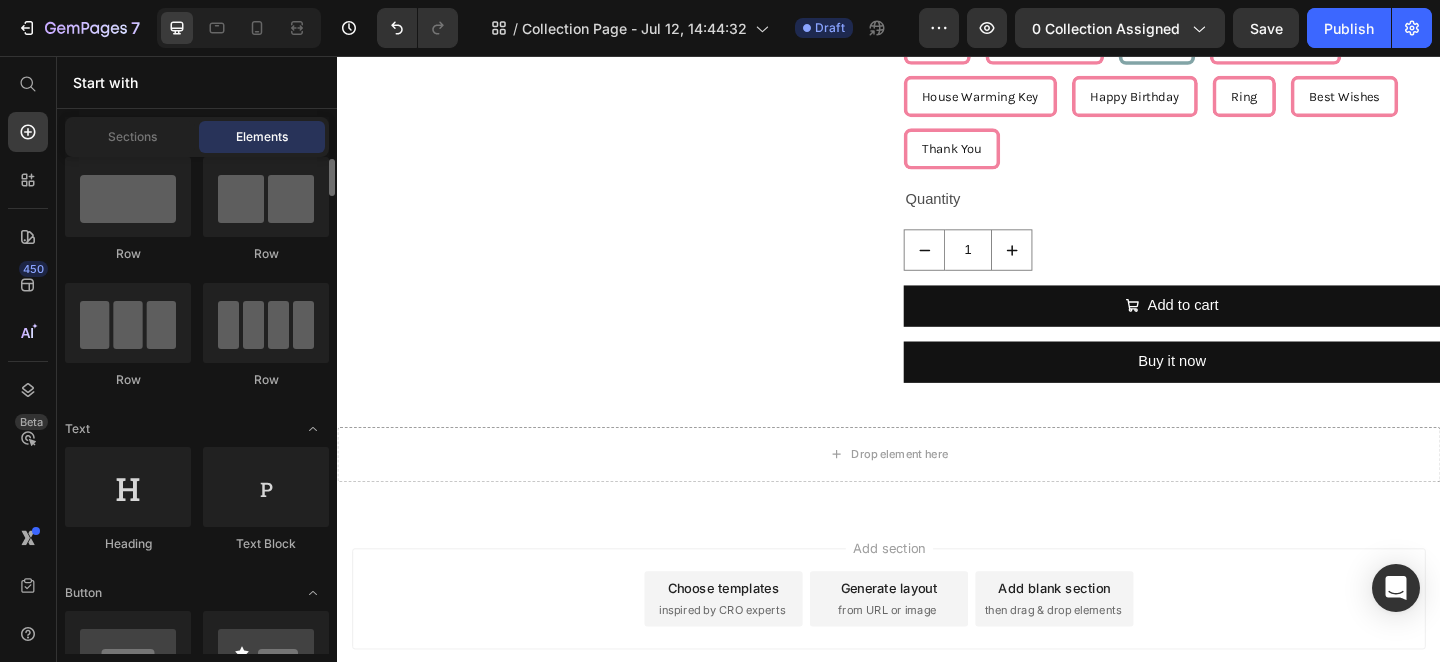 scroll, scrollTop: 0, scrollLeft: 0, axis: both 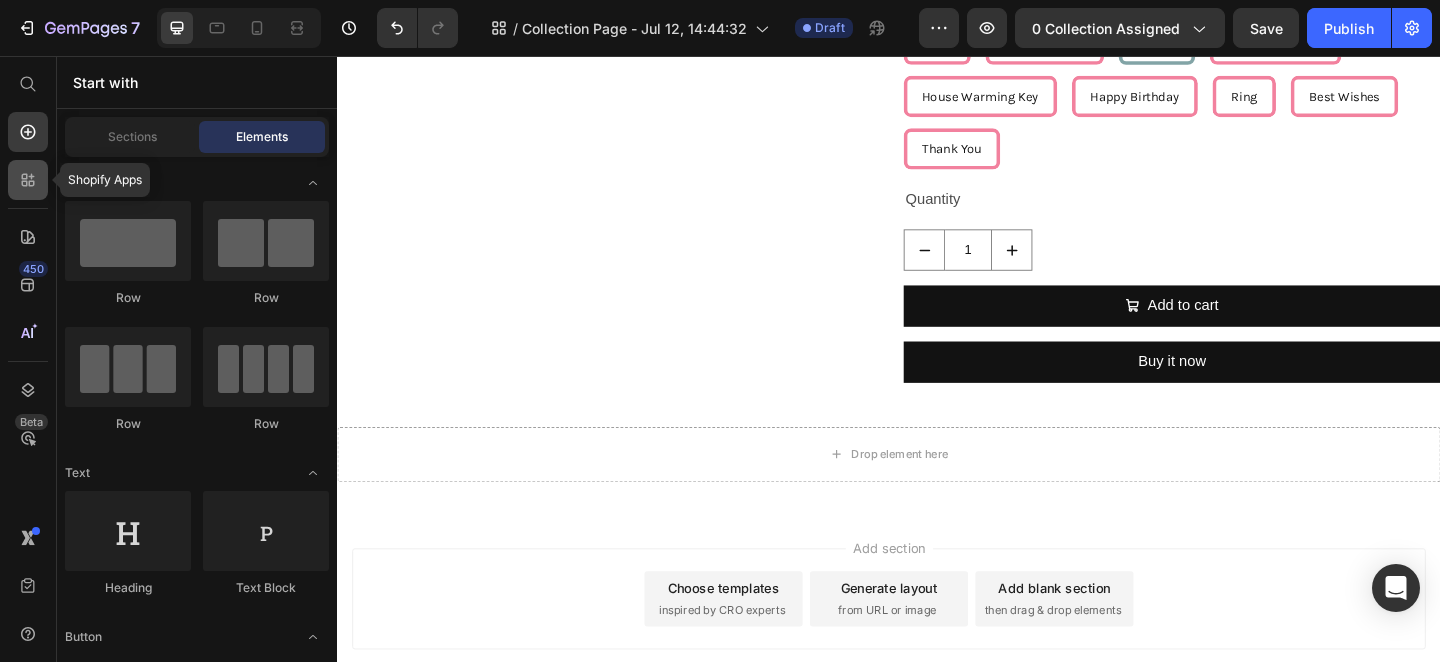 click 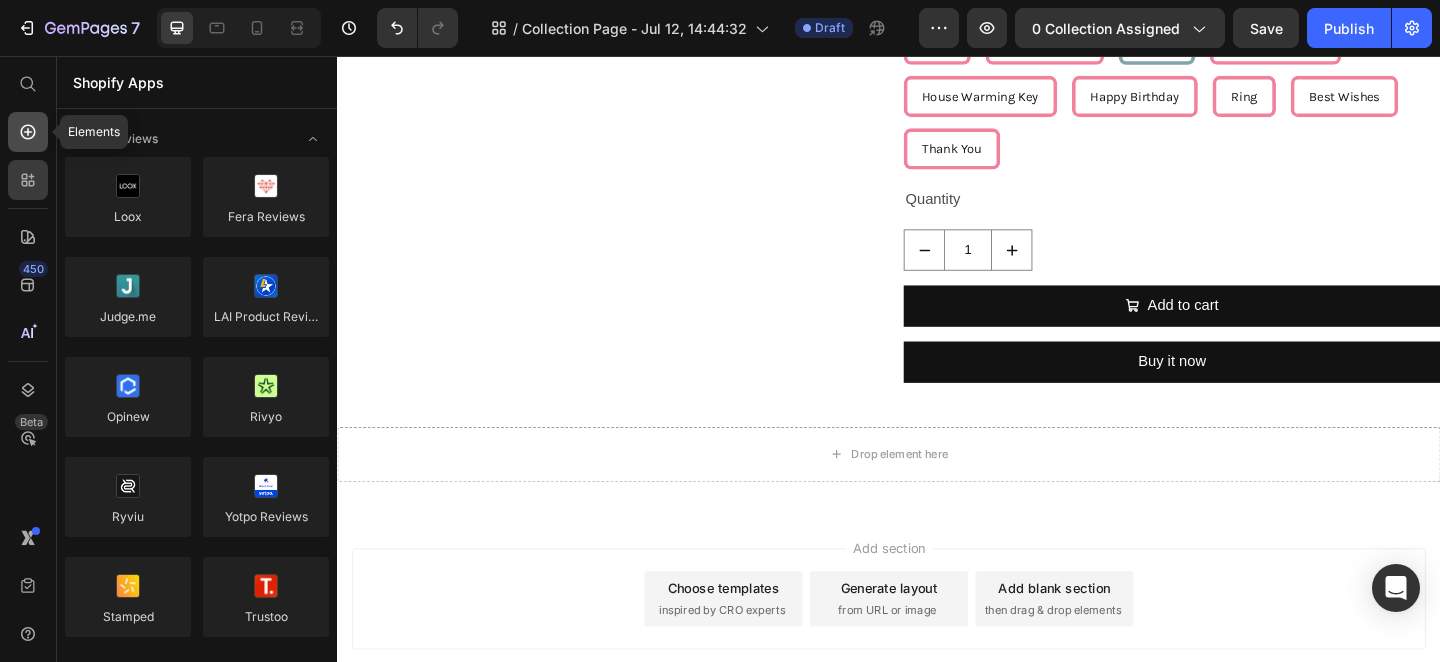 click 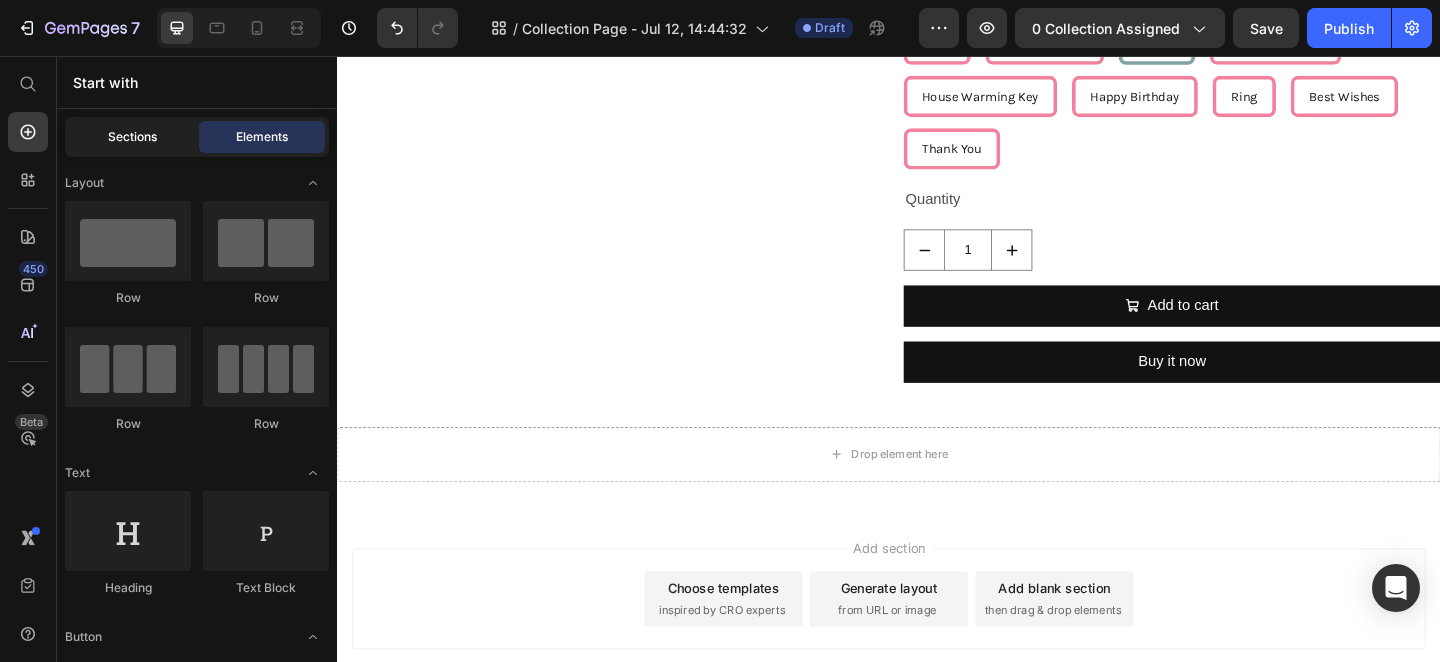 click on "Sections" 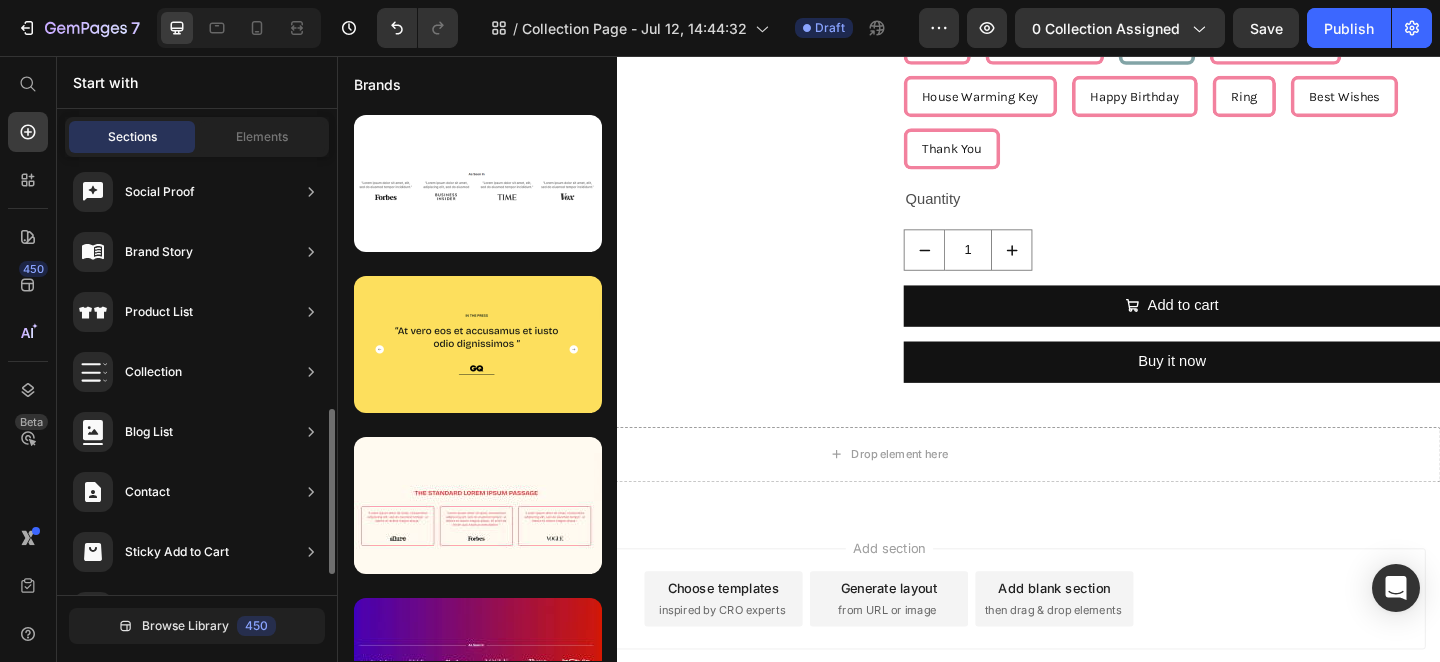 scroll, scrollTop: 722, scrollLeft: 0, axis: vertical 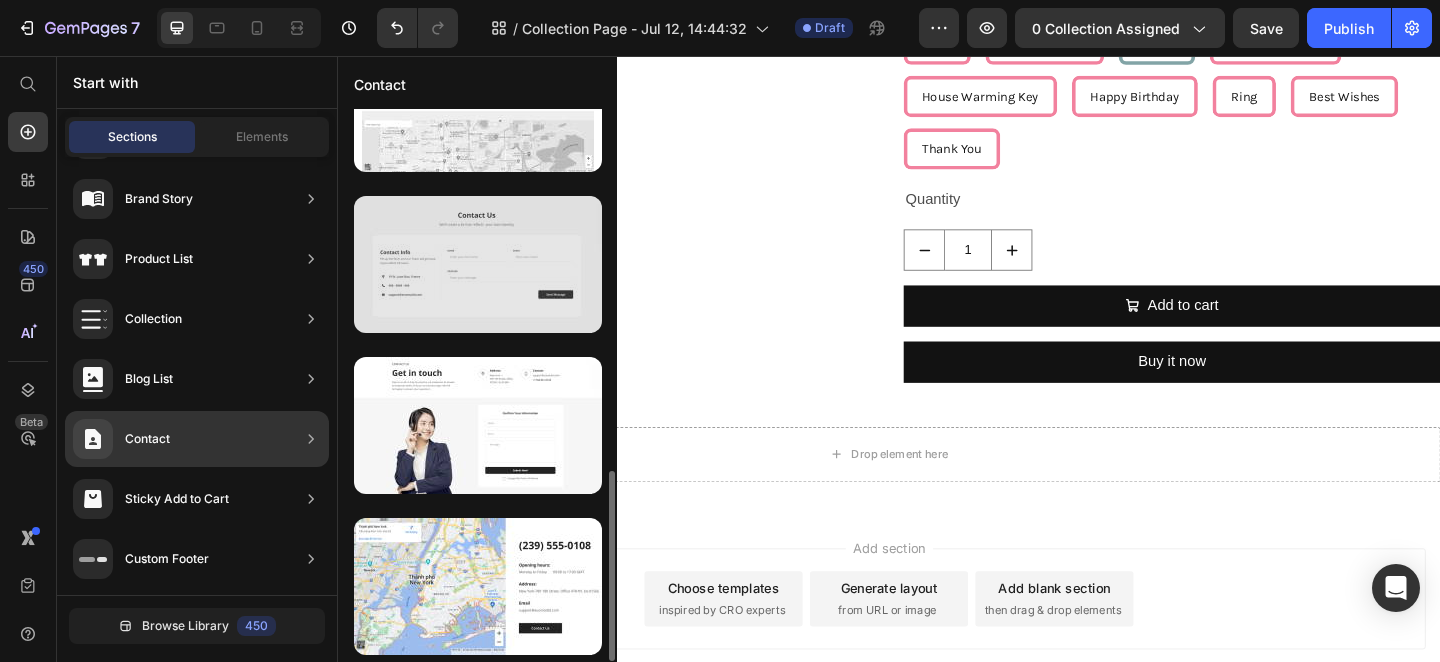 click at bounding box center (478, 264) 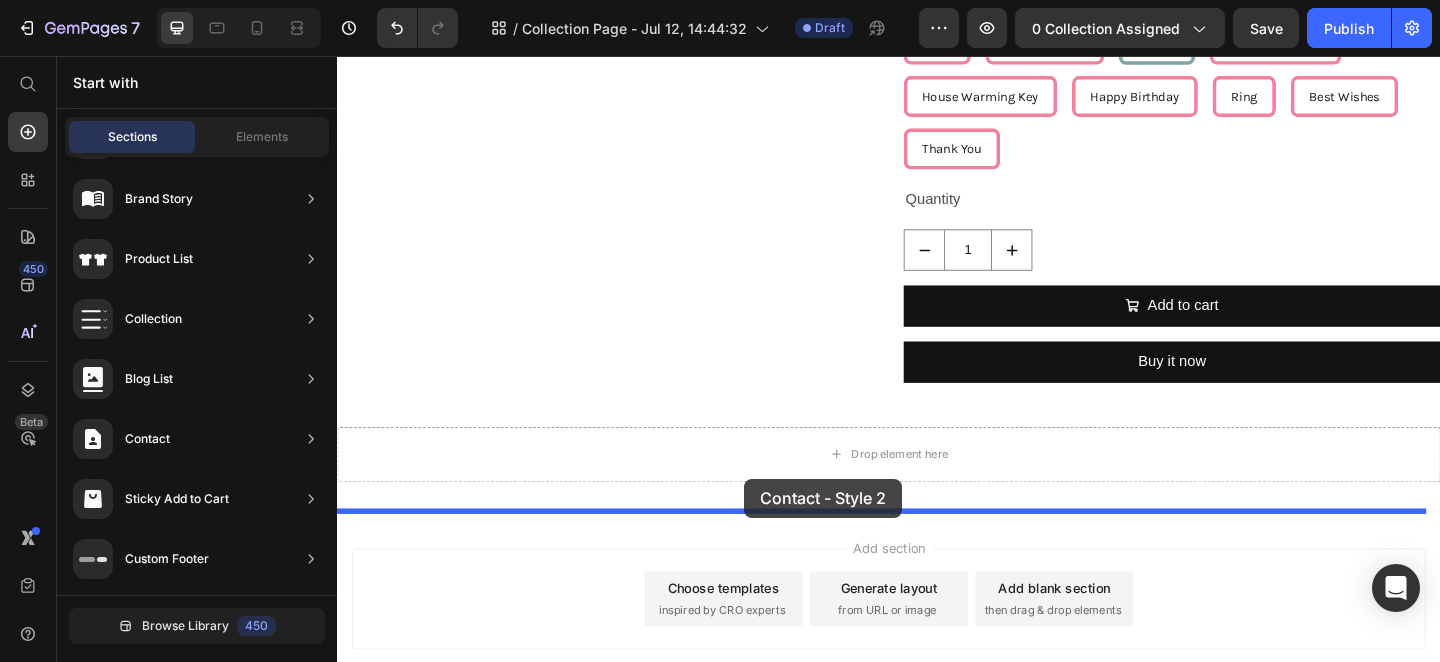 drag, startPoint x: 839, startPoint y: 349, endPoint x: 780, endPoint y: 516, distance: 177.11578 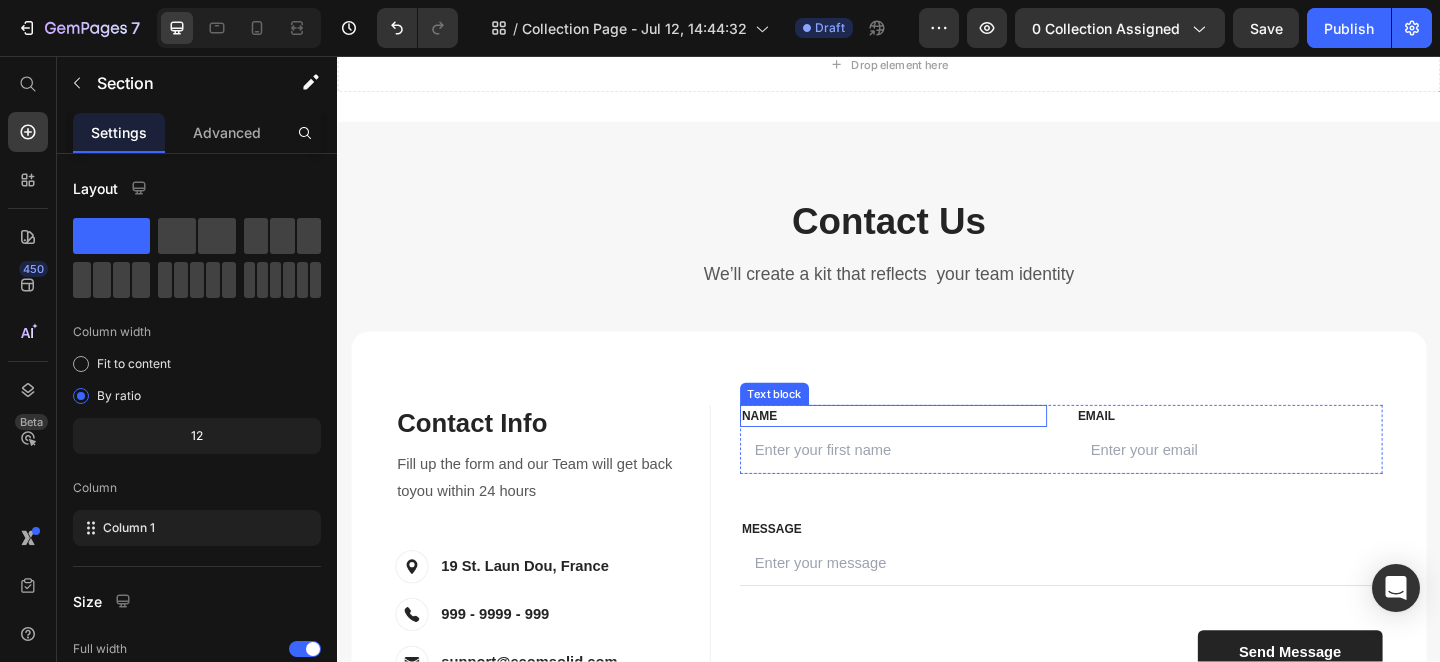 scroll, scrollTop: 2896, scrollLeft: 0, axis: vertical 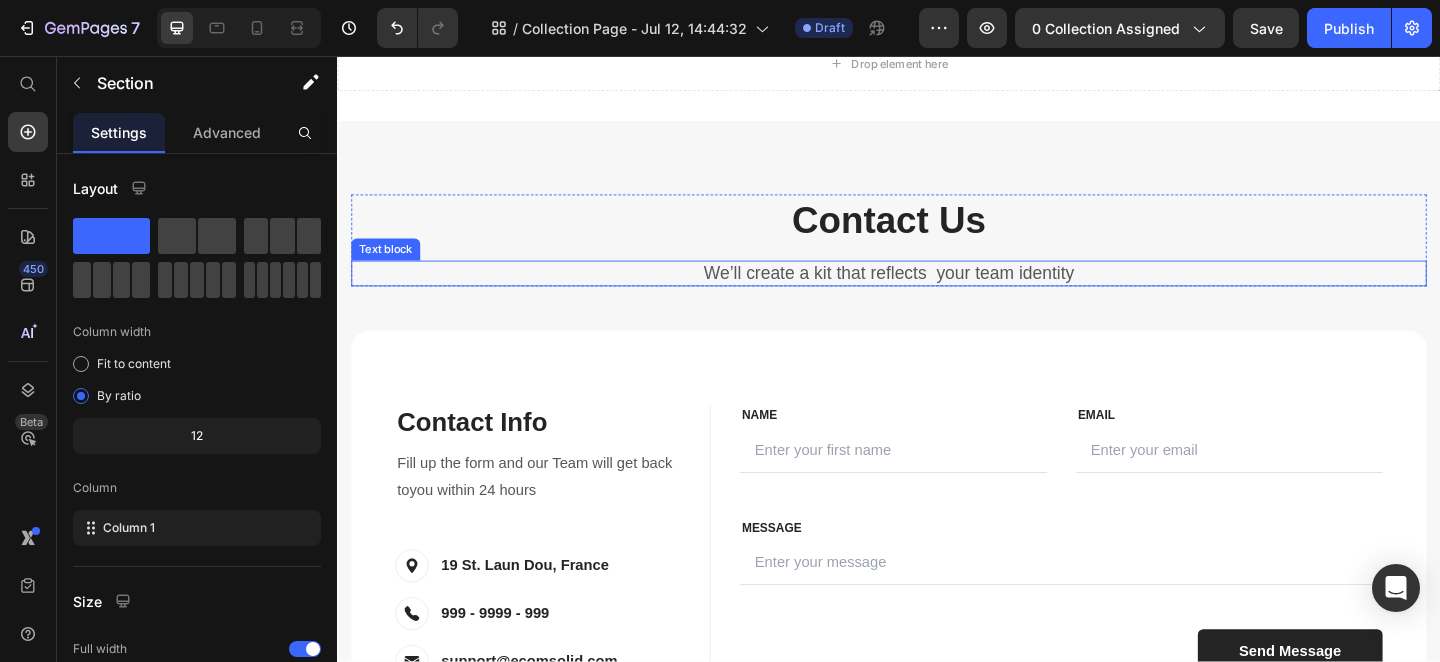 click on "We’ll create a kit that reflects  your team identity" at bounding box center [937, 293] 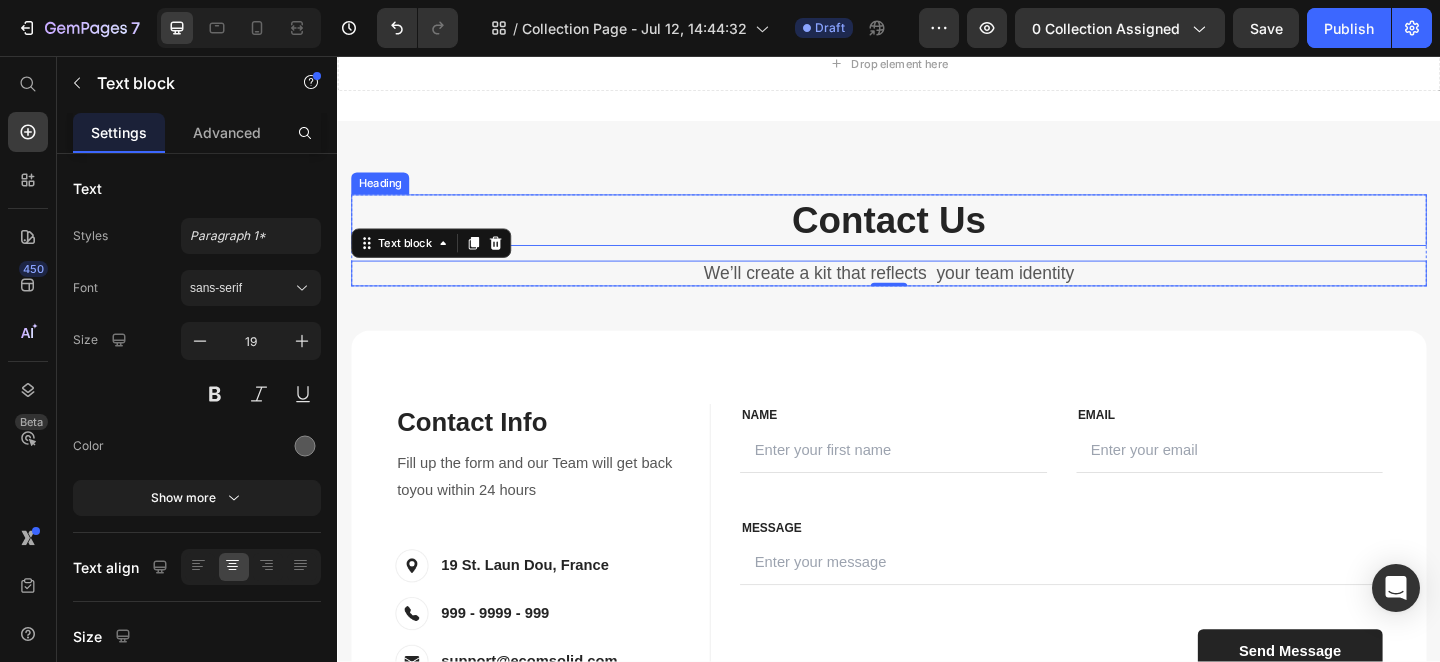 click on "Contact Us Heading We’ll create a kit that reflects  your team identity Text block   0 Row Contact Info Heading Contact Information Heading Fill up the form and our Team will get back toyou within 24 hours Text block Image 19 St. Laun Dou, France Text block Row Image 999 - 9999 - 999 Text block Row Image support@ecomsolid.com Text block Row Row FIRST NAME Text block NAME Text block Text Field LAST NAME Text block Email Text block Email Field Row MESSAGE Text block MESSAGE Text block Text Field Send Message Submit Button Contact Form Row FIRST NAME Text block NAME Text block Text Field LAST NAME Text block Email Text block Email Field Row MESSAGE Text block MESSAGE Text block Text Field Send Message Submit Button Contact Form Row Row Section 7" at bounding box center (937, 518) 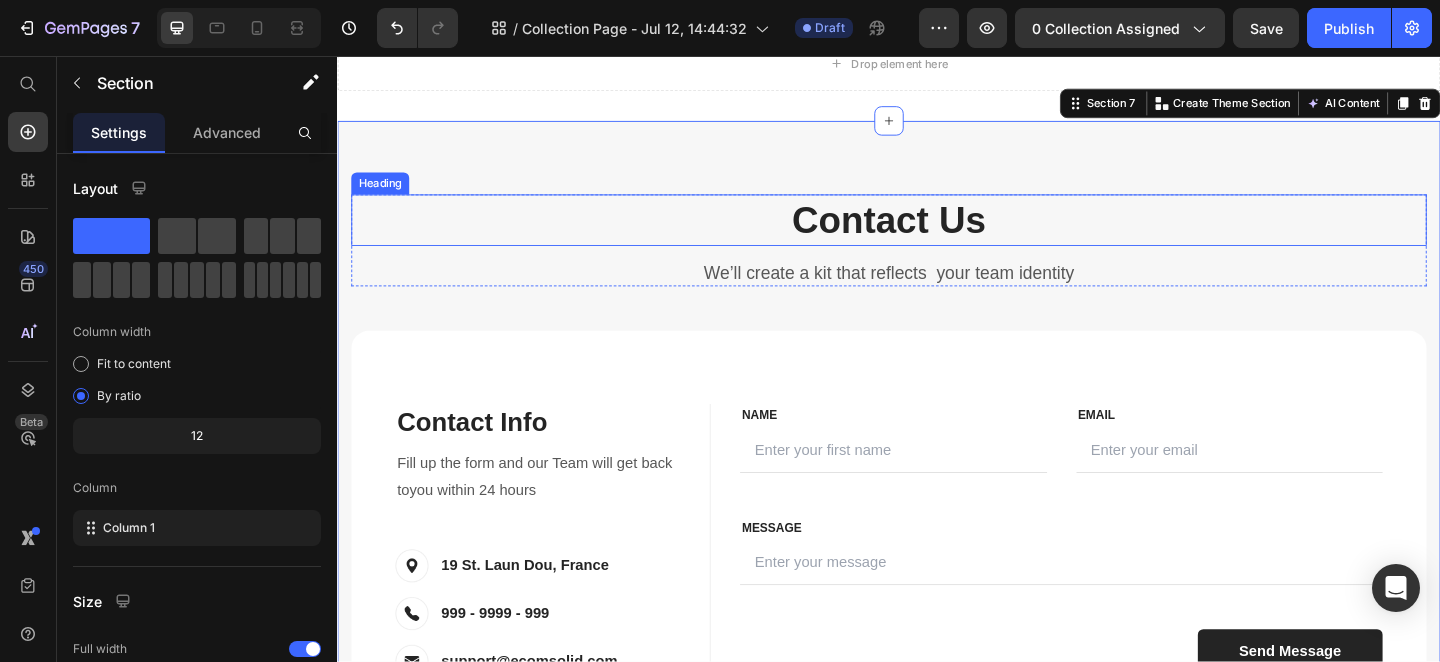 click on "Contact Us" at bounding box center [937, 235] 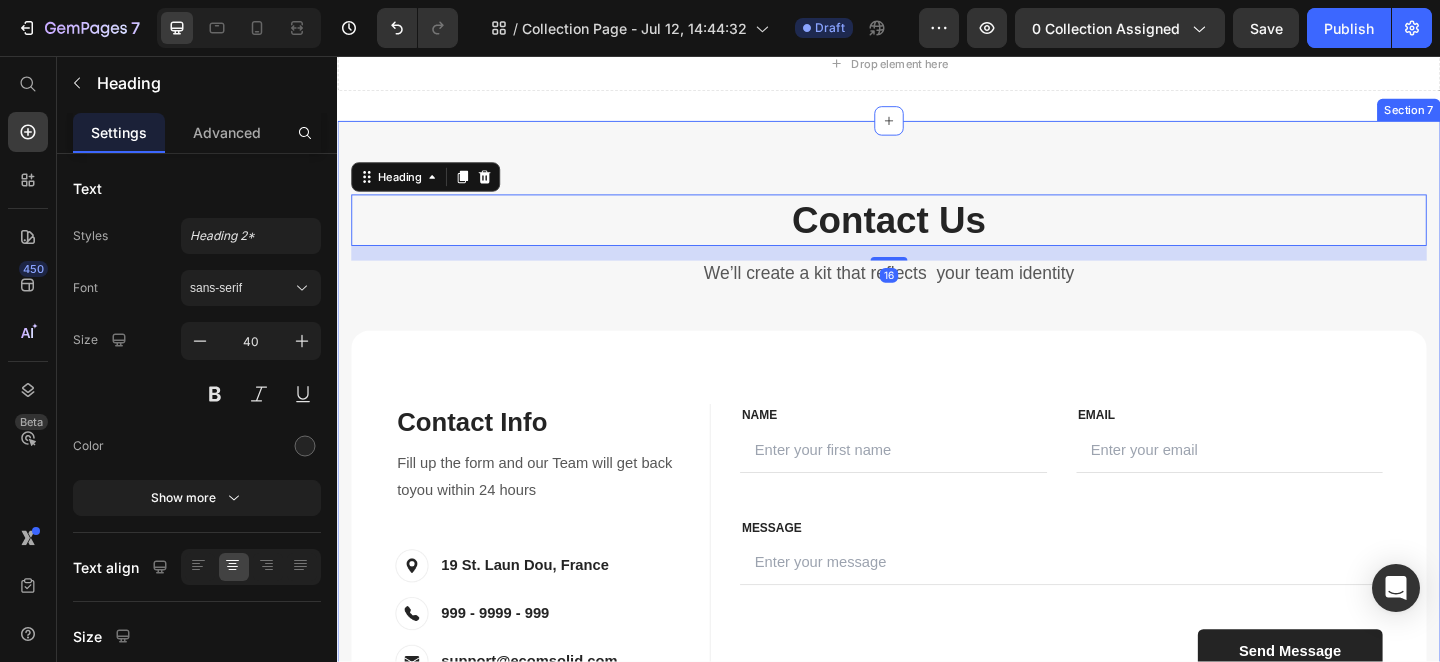click on "Contact Us Heading   16 We’ll create a kit that reflects  your team identity Text block Row Contact Info Heading Contact Information Heading Fill up the form and our Team will get back toyou within 24 hours Text block Image 19 St. Laun Dou, France Text block Row Image 999 - 9999 - 999 Text block Row Image support@ecomsolid.com Text block Row Row FIRST NAME Text block NAME Text block Text Field LAST NAME Text block Email Text block Email Field Row MESSAGE Text block MESSAGE Text block Text Field Send Message Submit Button Contact Form Row FIRST NAME Text block NAME Text block Text Field LAST NAME Text block Email Text block Email Field Row MESSAGE Text block MESSAGE Text block Text Field Send Message Submit Button Contact Form Row Row Section 7" at bounding box center (937, 518) 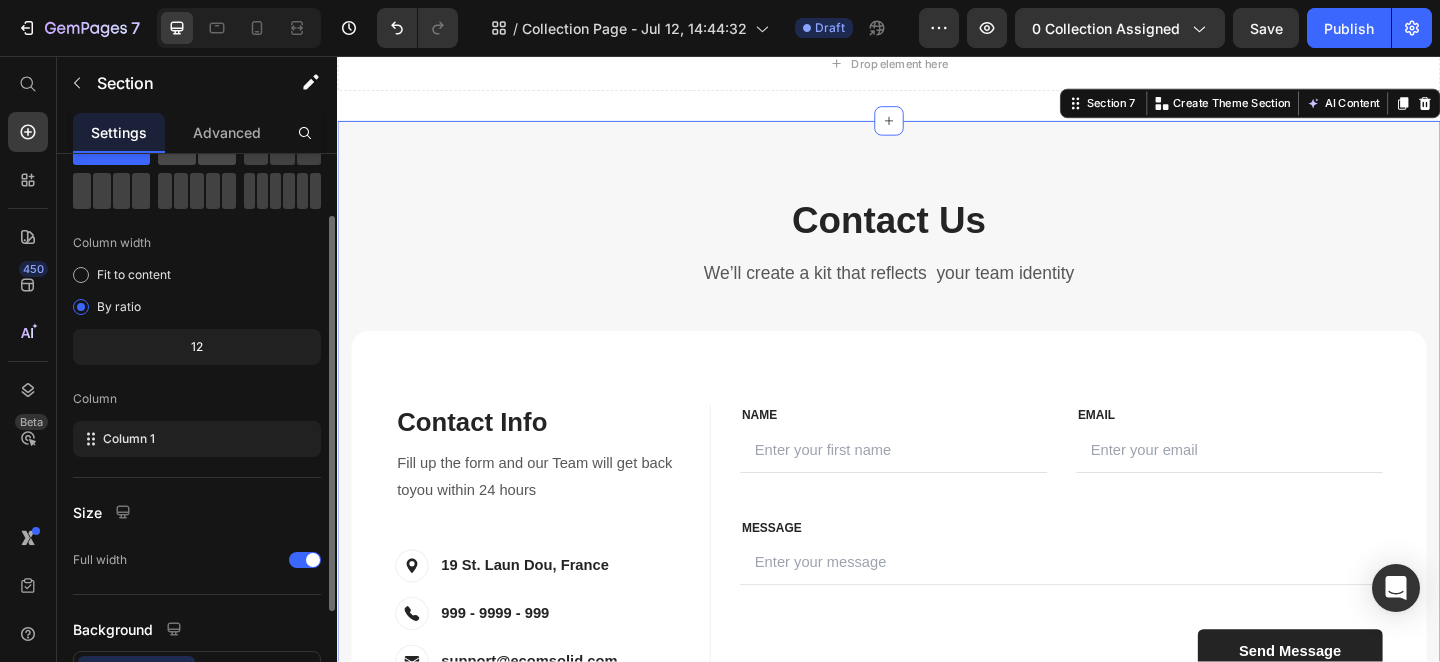 scroll, scrollTop: 243, scrollLeft: 0, axis: vertical 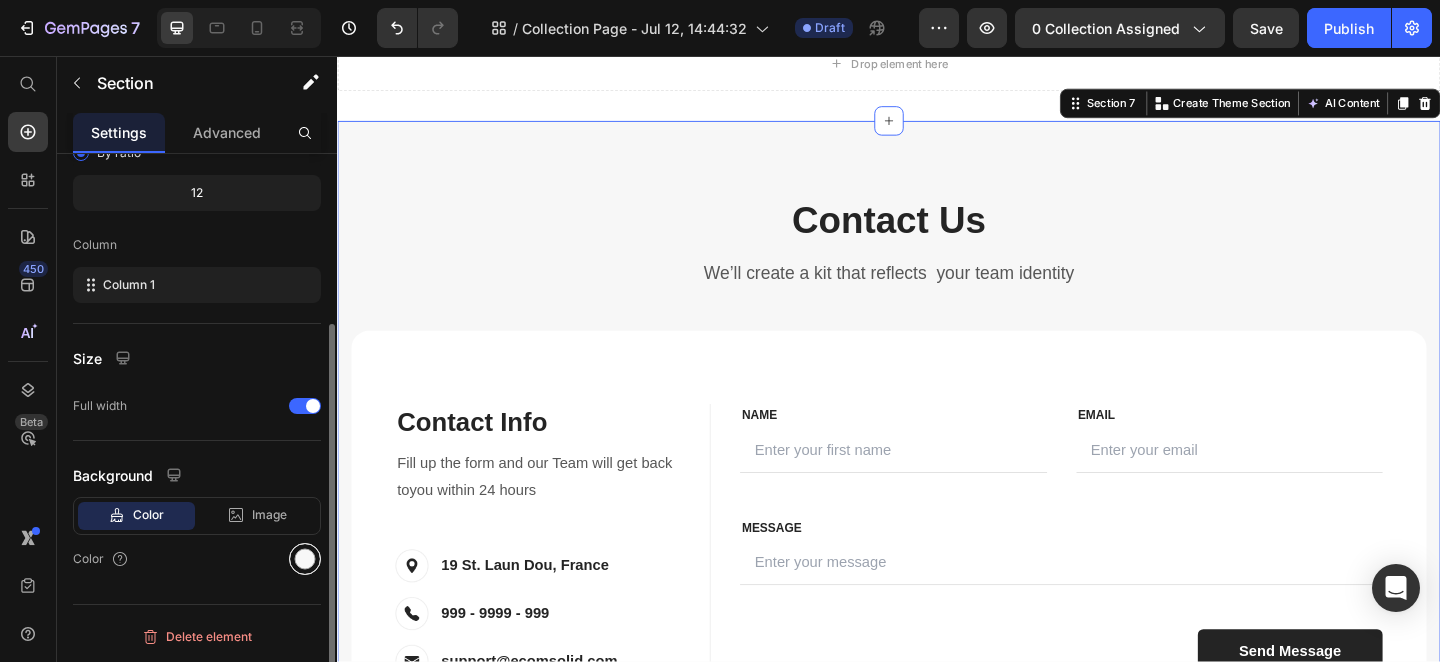 click at bounding box center [305, 559] 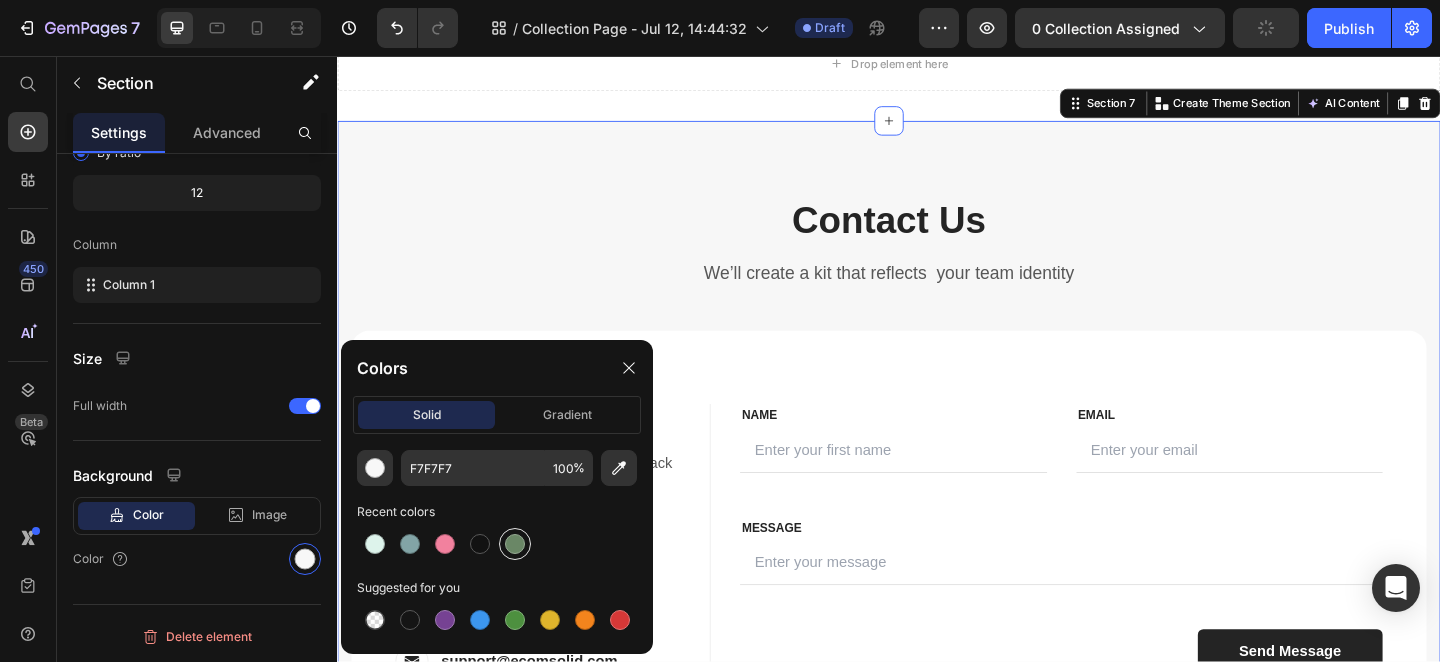 click at bounding box center [515, 544] 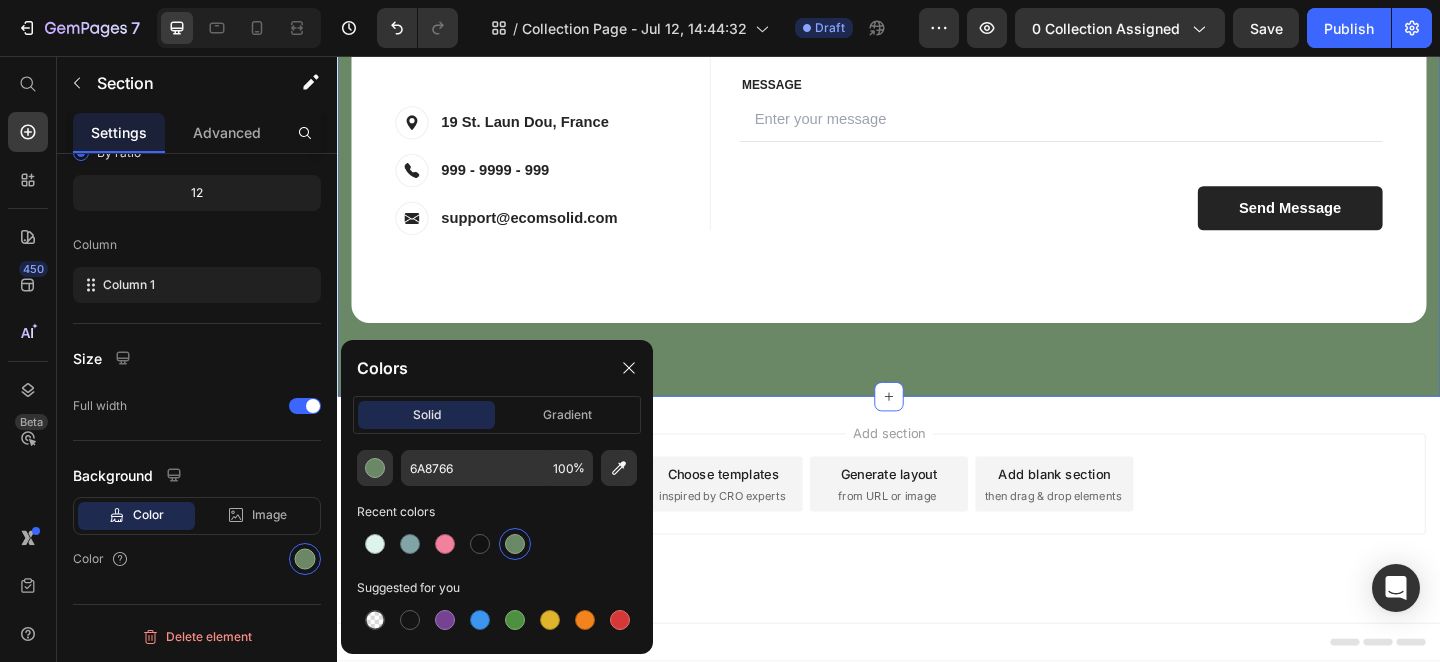 scroll, scrollTop: 3376, scrollLeft: 0, axis: vertical 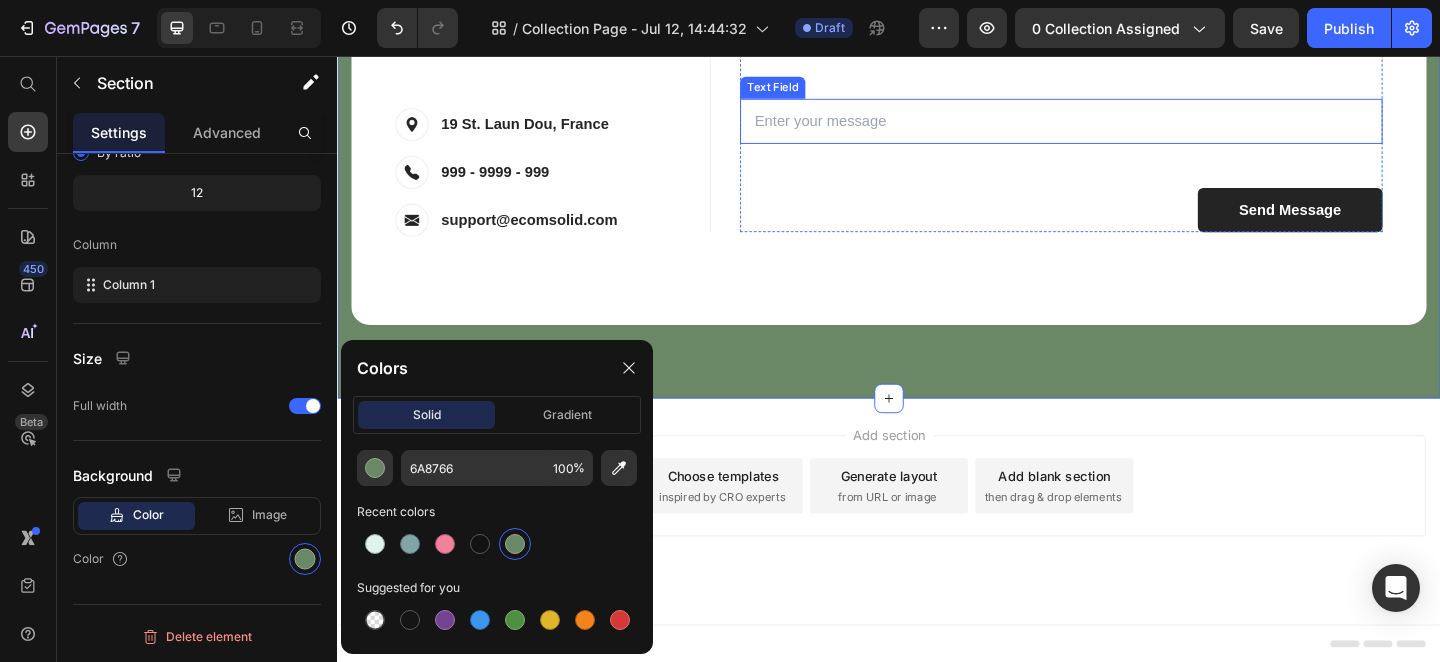 click at bounding box center [1124, 127] 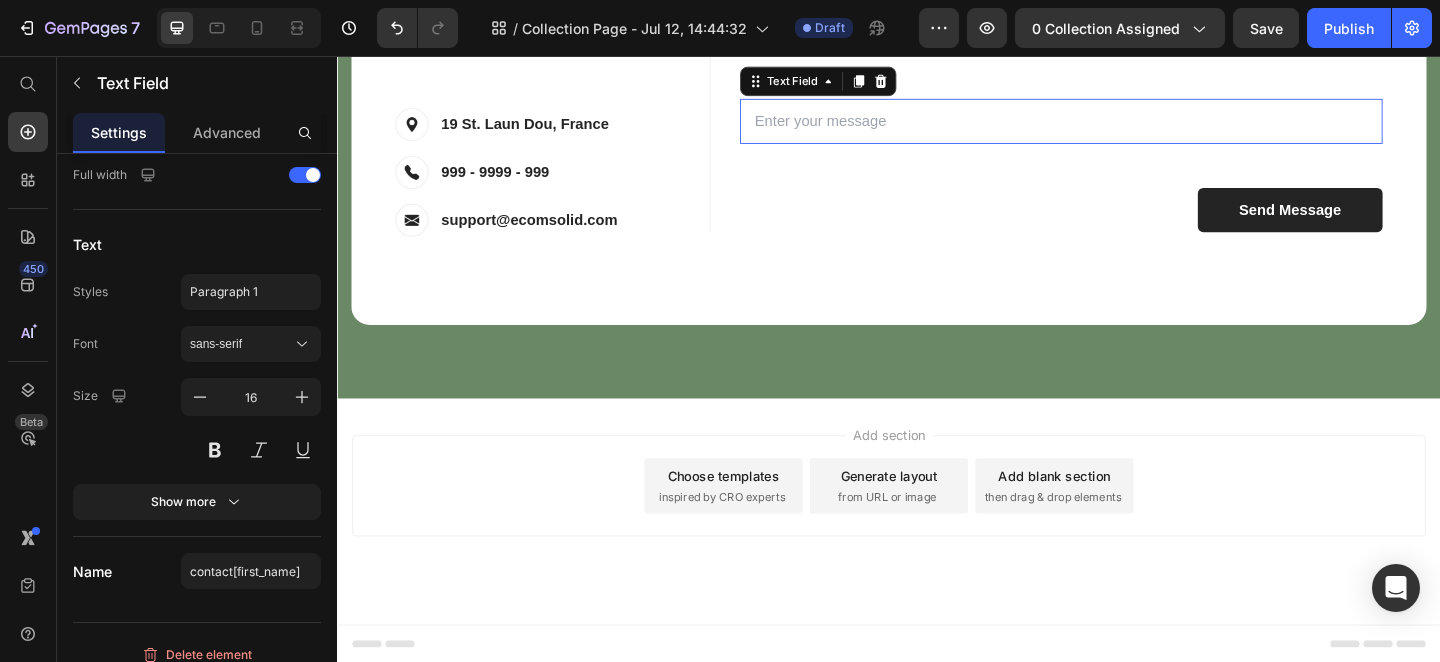 scroll, scrollTop: 2965, scrollLeft: 0, axis: vertical 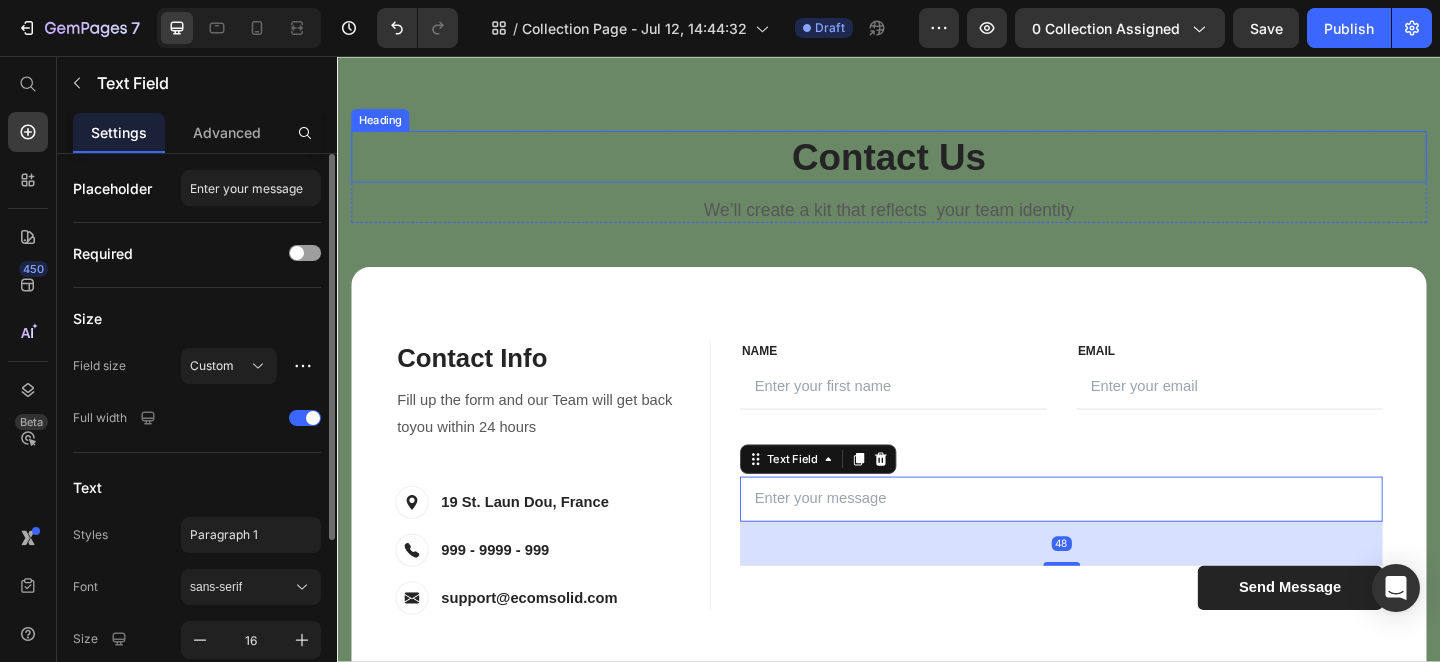 click on "Contact Us" at bounding box center [937, 166] 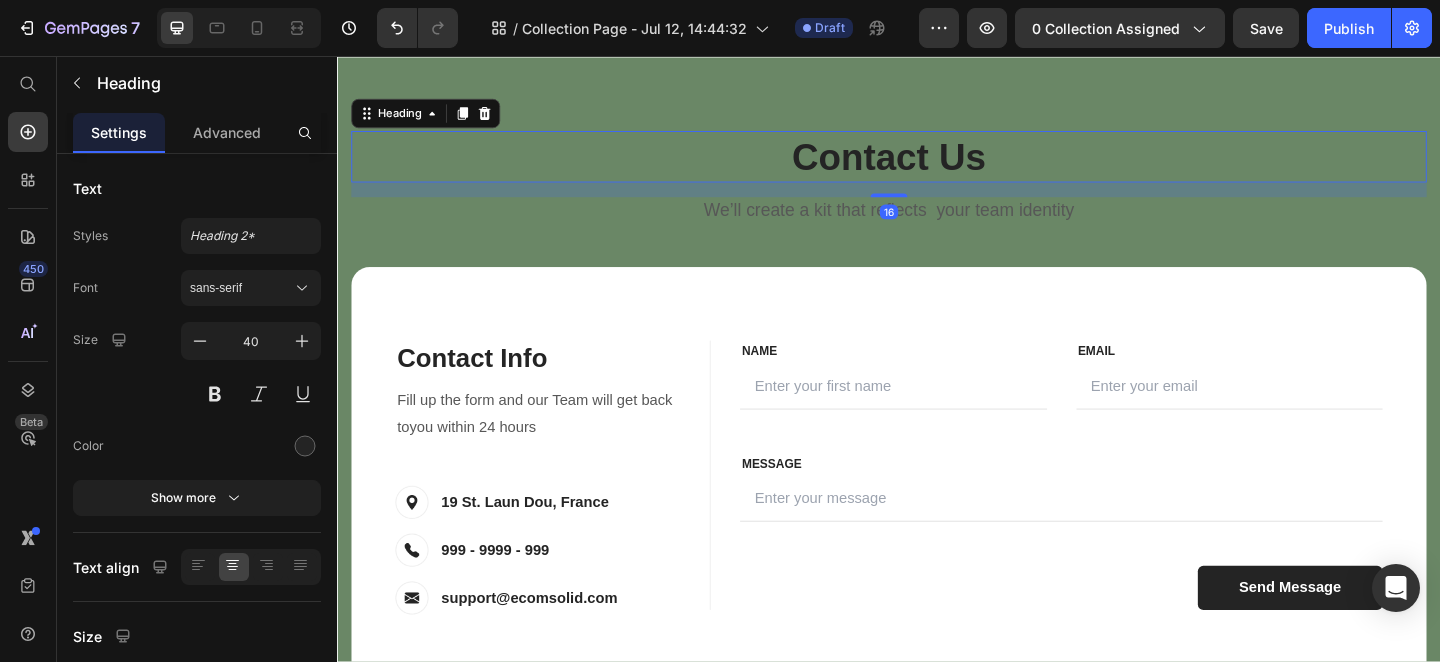 click on "We’ll create a kit that reflects  your team identity" at bounding box center [937, 224] 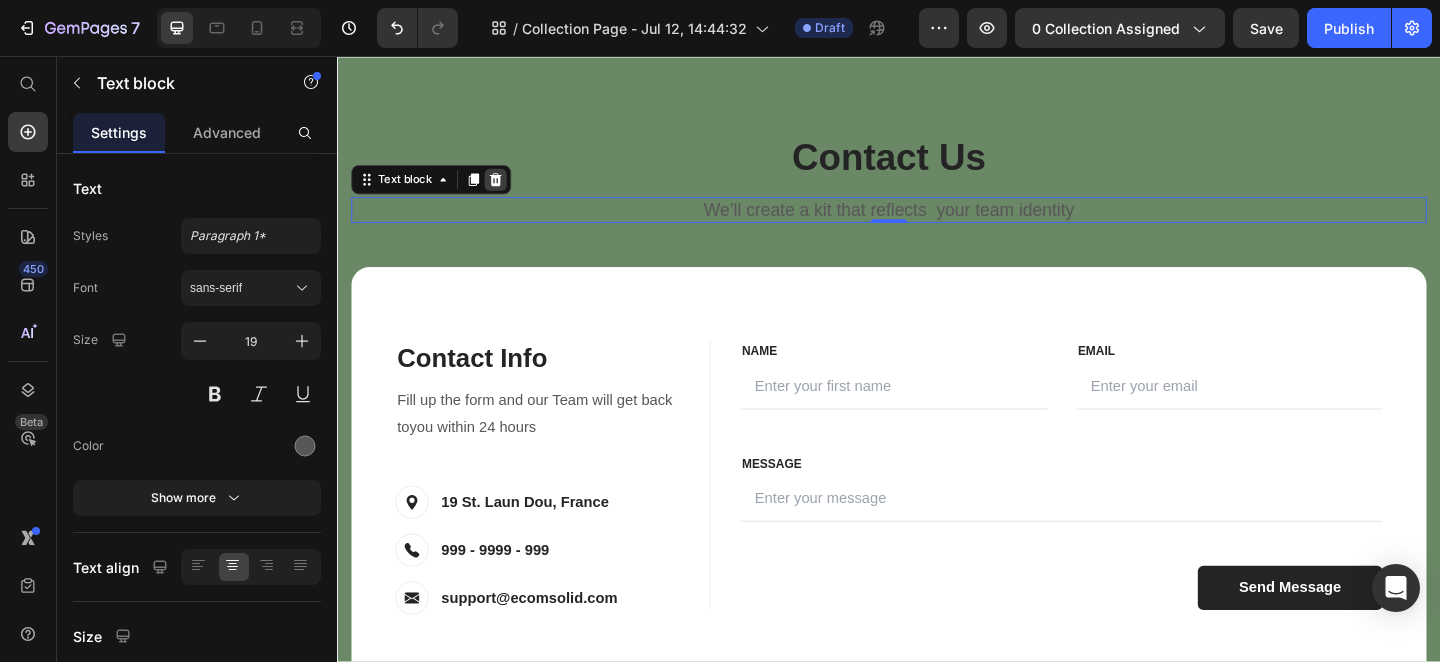 click 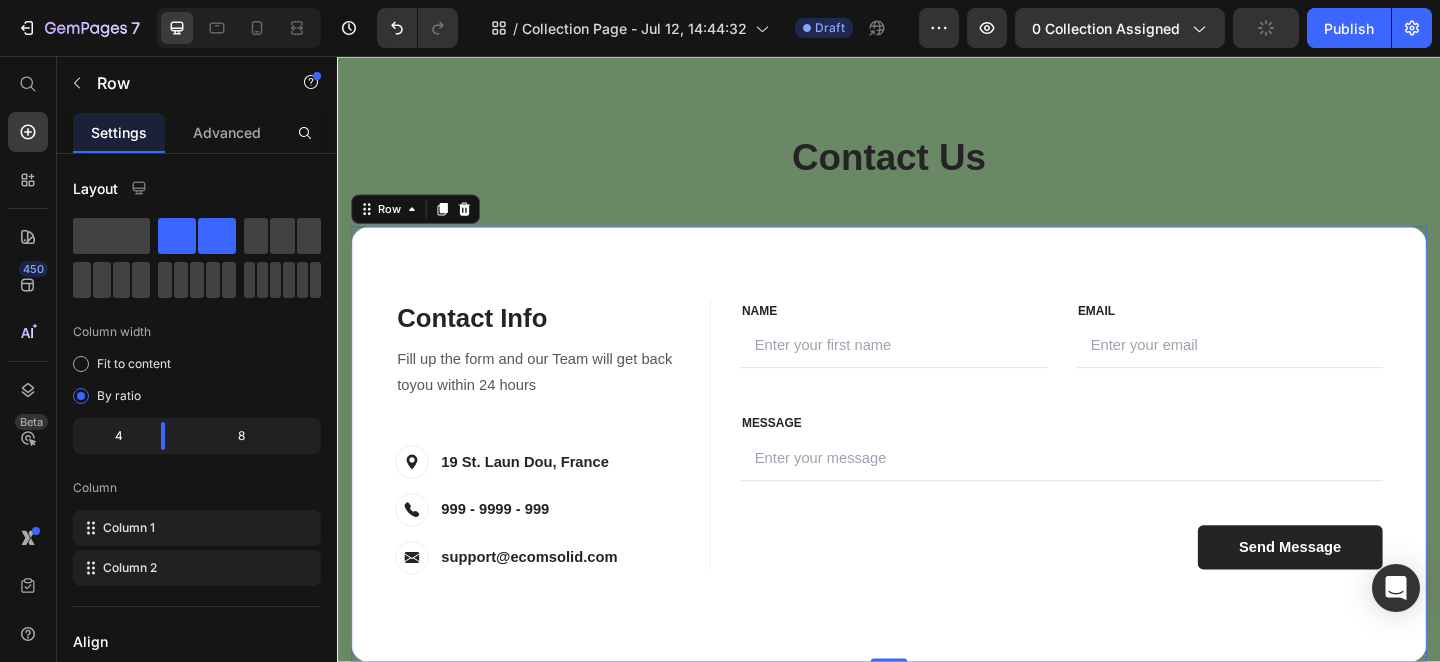 click on "Contact Us Heading Row Contact Info Heading Contact Information Heading Fill up the form and our Team will get back toyou within 24 hours Text block Image 19 St. Laun Dou, France Text block Row Image 999 - 9999 - 999 Text block Row Image support@ecomsolid.com Text block Row Row FIRST NAME Text block NAME Text block Text Field LAST NAME Text block Email Text block Email Field Row MESSAGE Text block MESSAGE Text block Text Field Send Message Submit Button Contact Form Row FIRST NAME Text block NAME Text block Text Field LAST NAME Text block Email Text block Email Field Row MESSAGE Text block MESSAGE Text block Text Field Send Message Submit Button Contact Form Row Row   0" at bounding box center [937, 427] 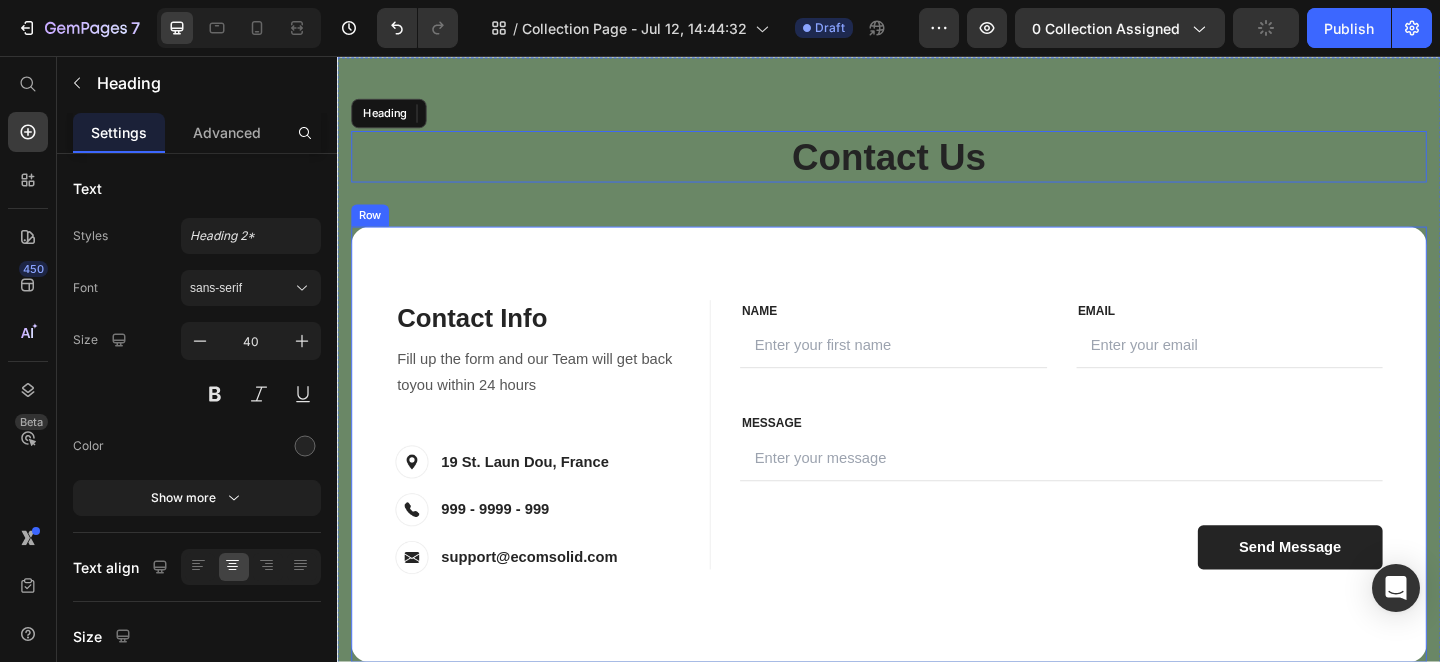click on "Contact Info Heading Contact Information Heading Fill up the form and our Team will get back toyou within 24 hours Text block Image 19 St. Laun Dou, France Text block Row Image 999 - 9999 - 999 Text block Row Image support@ecomsolid.com Text block Row Row FIRST NAME Text block NAME Text block Text Field LAST NAME Text block Email Text block Email Field Row MESSAGE Text block MESSAGE Text block Text Field Send Message Submit Button Contact Form Row FIRST NAME Text block NAME Text block Text Field LAST NAME Text block Email Text block Email Field Row MESSAGE Text block MESSAGE Text block Text Field Send Message Submit Button Contact Form Row Row   0" at bounding box center (937, 479) 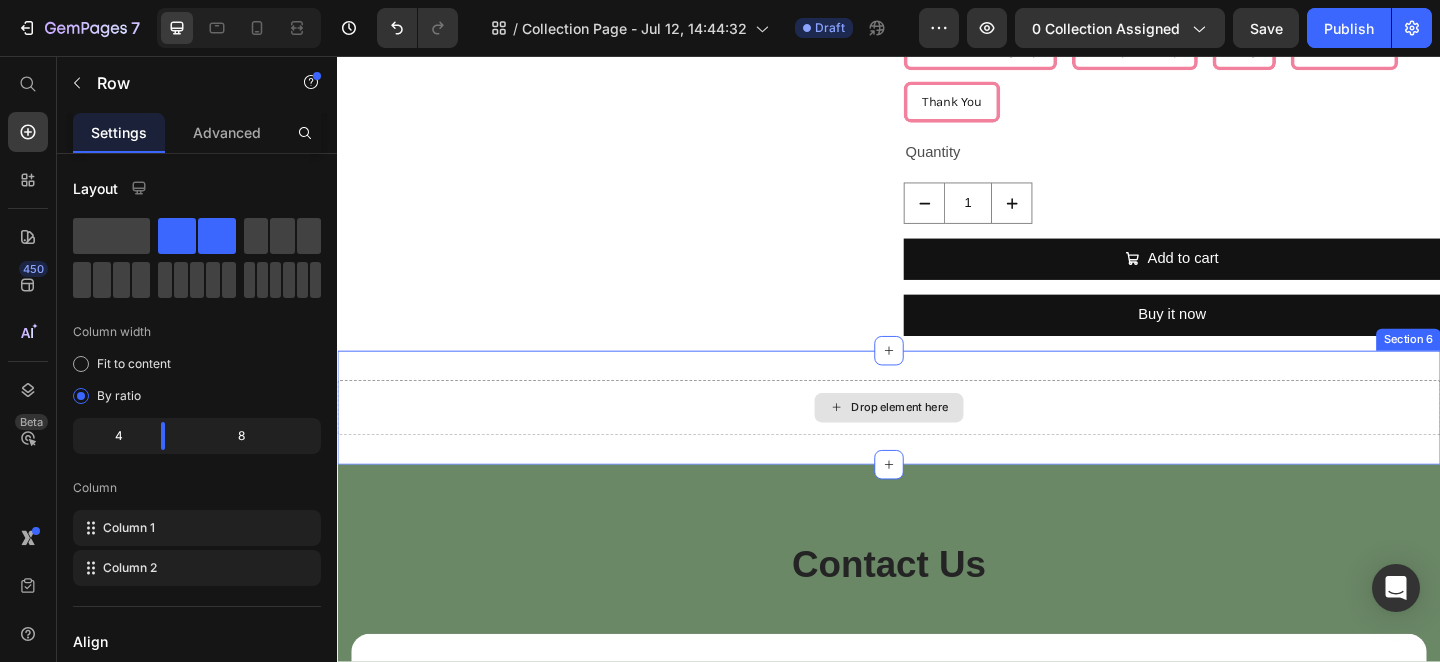 scroll, scrollTop: 2508, scrollLeft: 0, axis: vertical 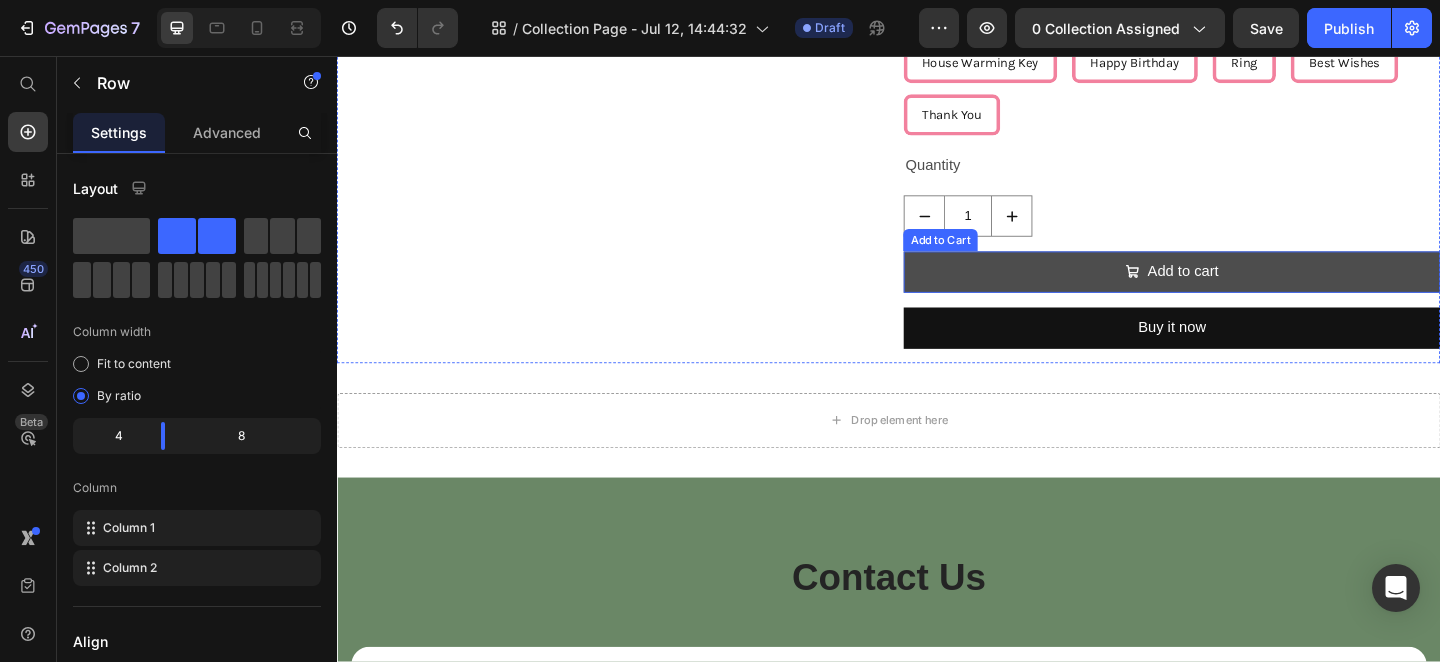 click on "Add to cart" at bounding box center (1245, 291) 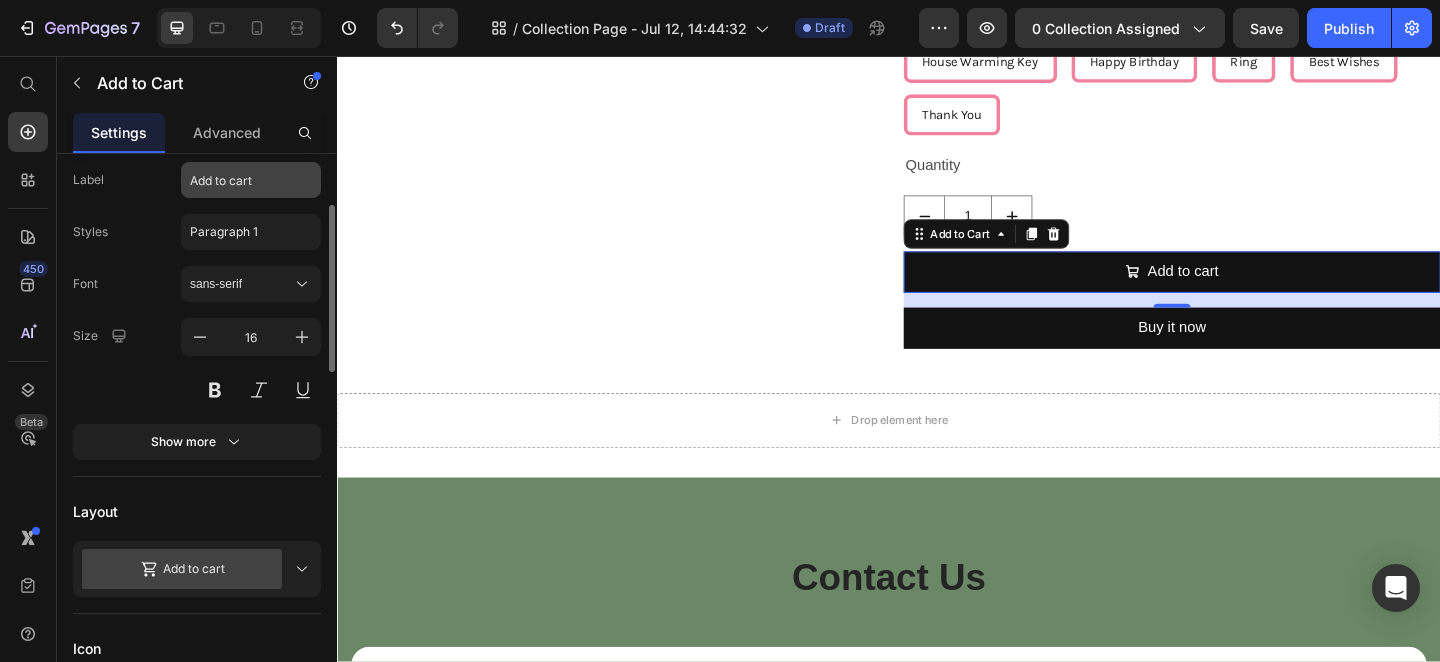 scroll, scrollTop: 223, scrollLeft: 0, axis: vertical 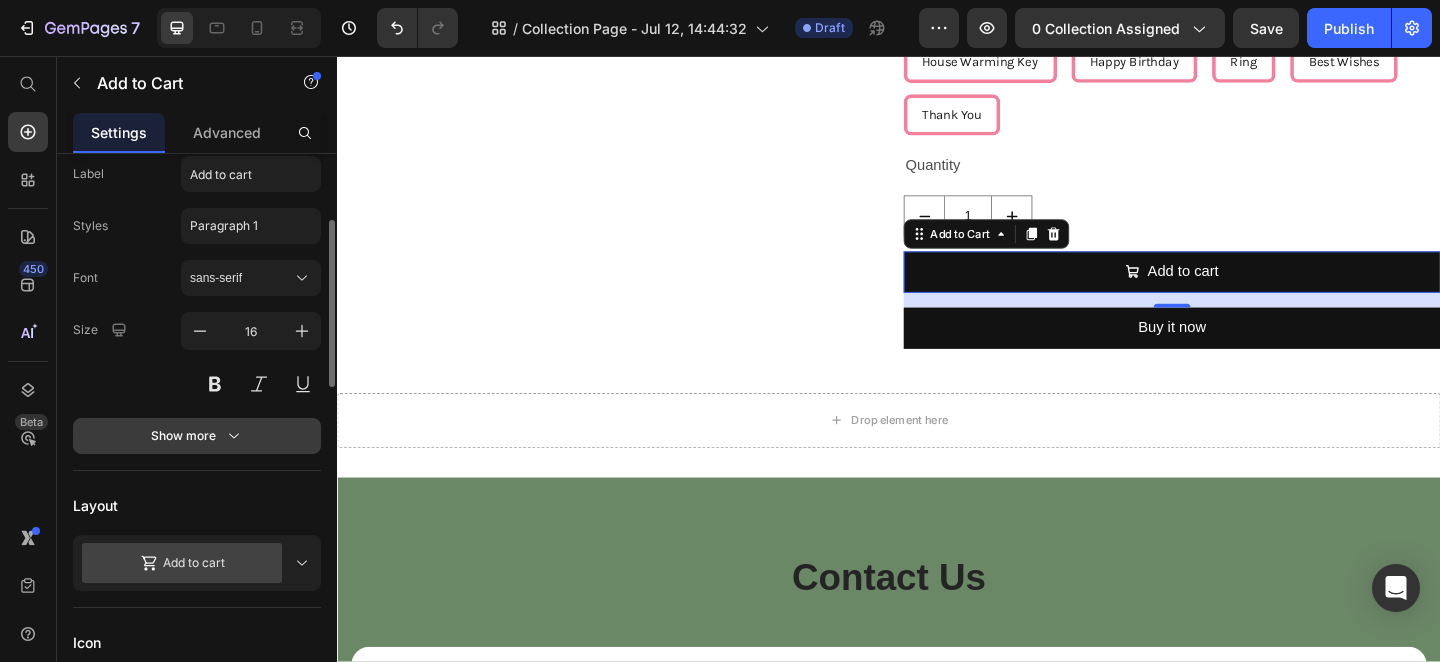 click on "Show more" at bounding box center [197, 436] 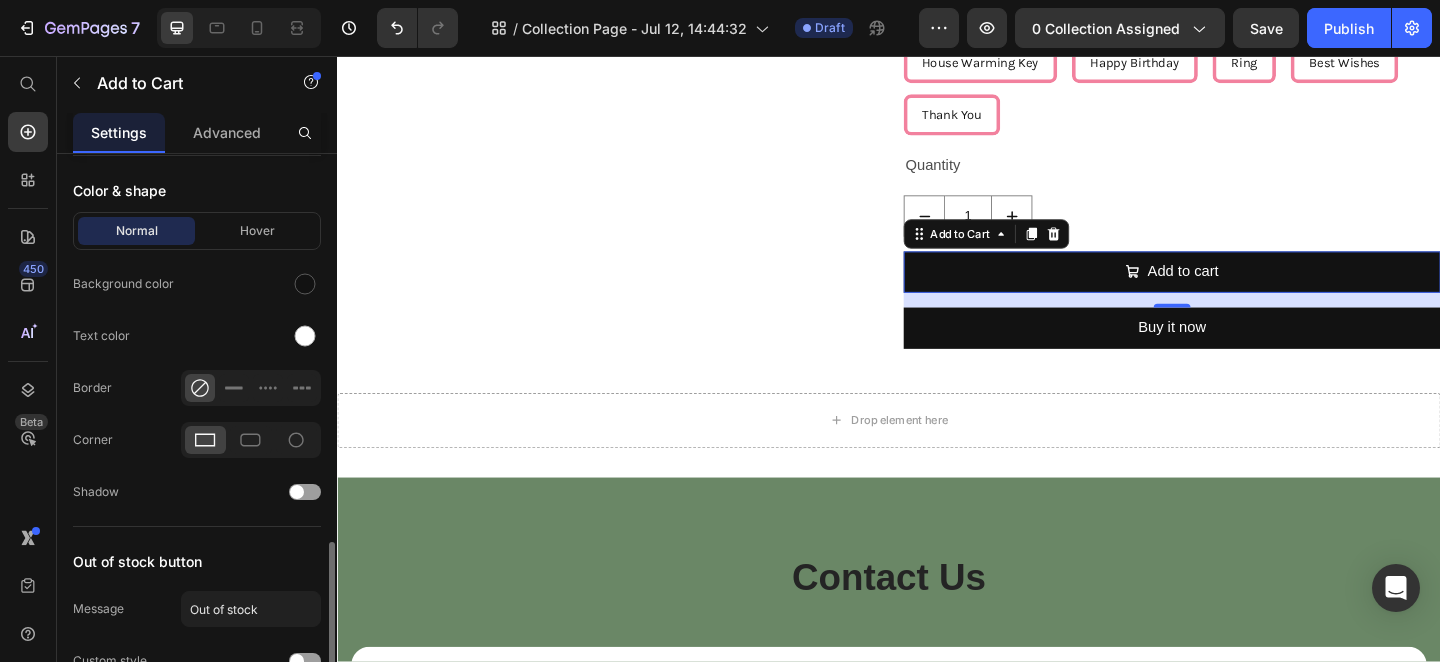 scroll, scrollTop: 1444, scrollLeft: 0, axis: vertical 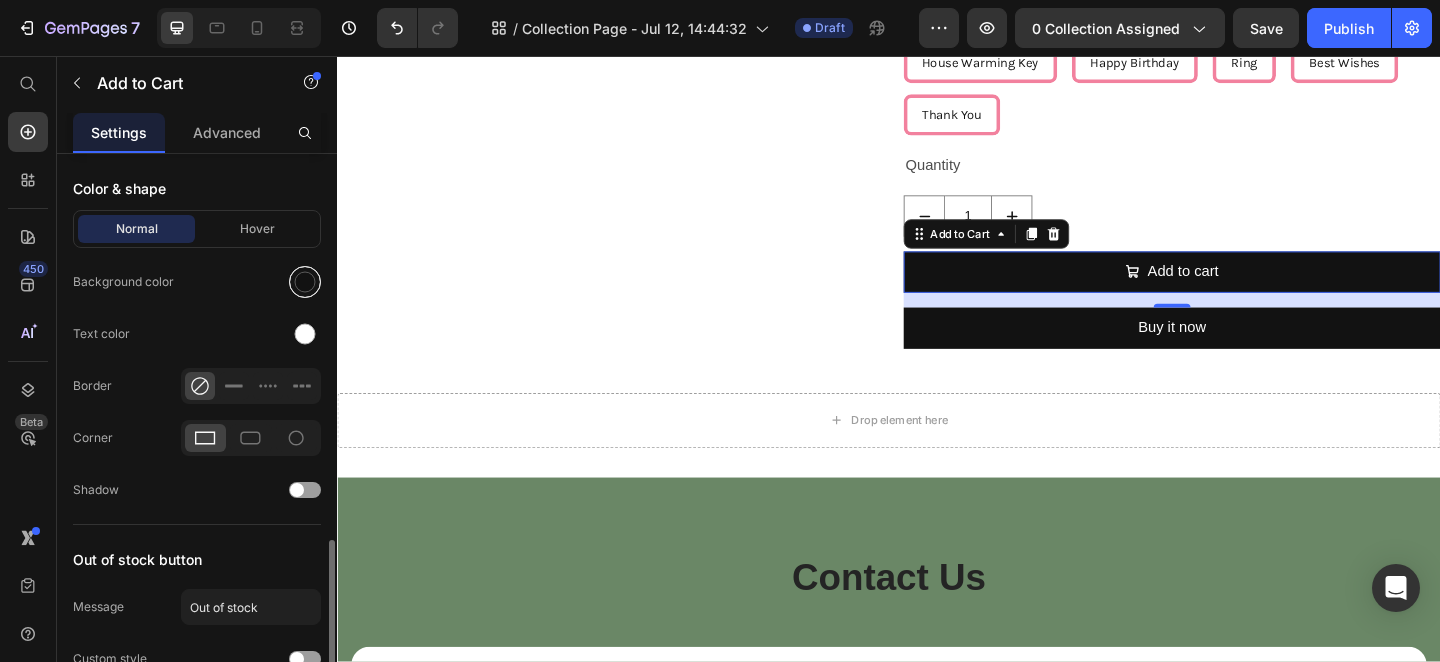 click at bounding box center [305, 282] 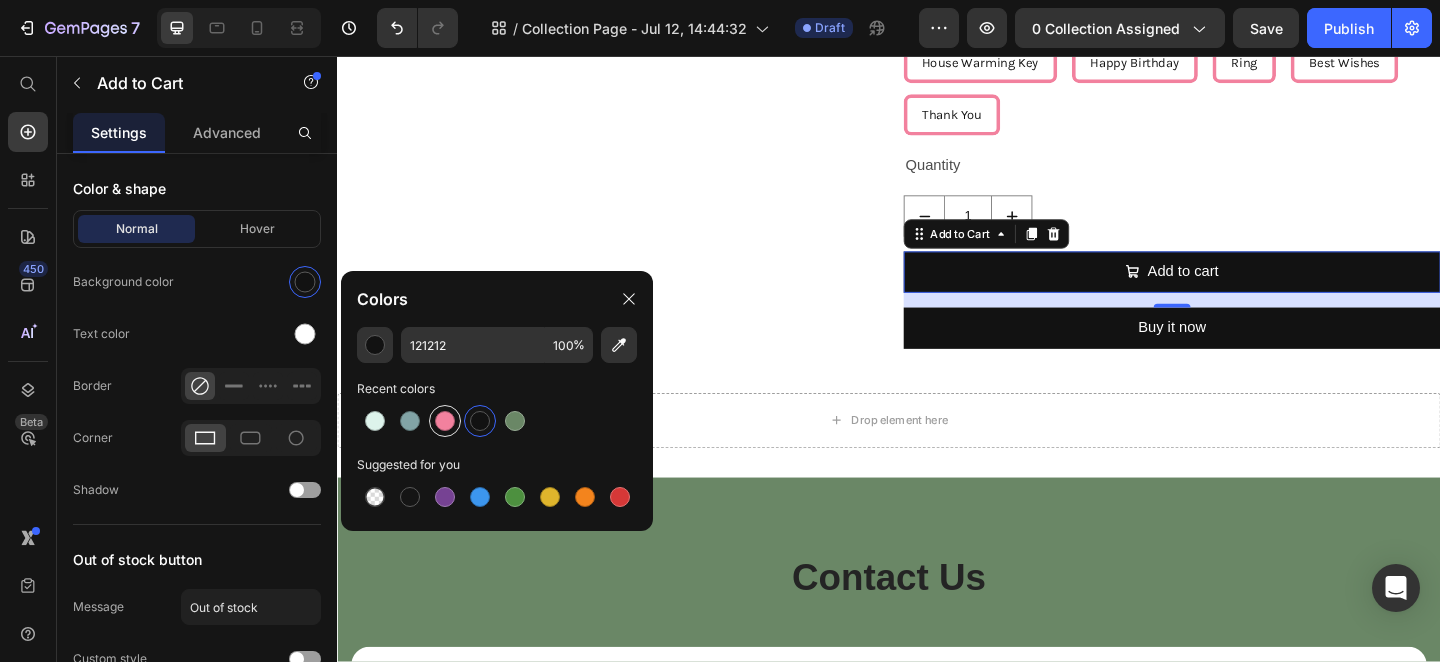 click at bounding box center [445, 421] 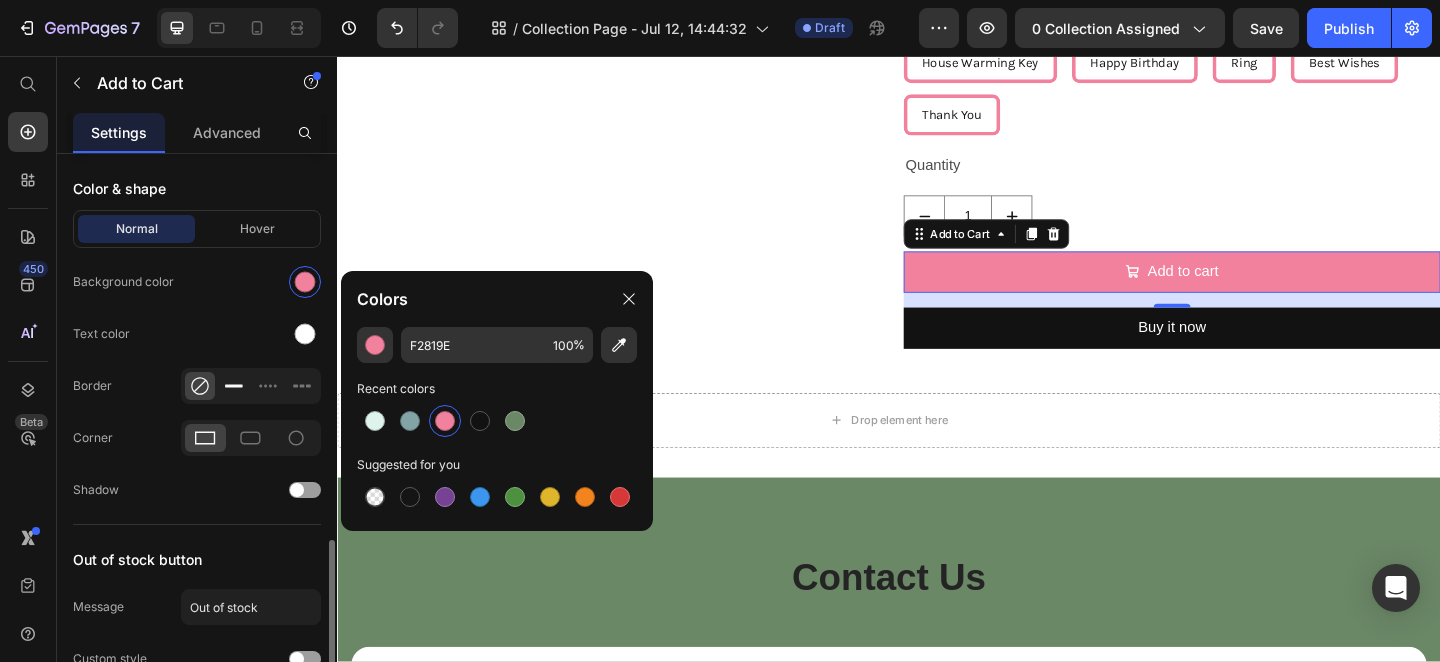 click 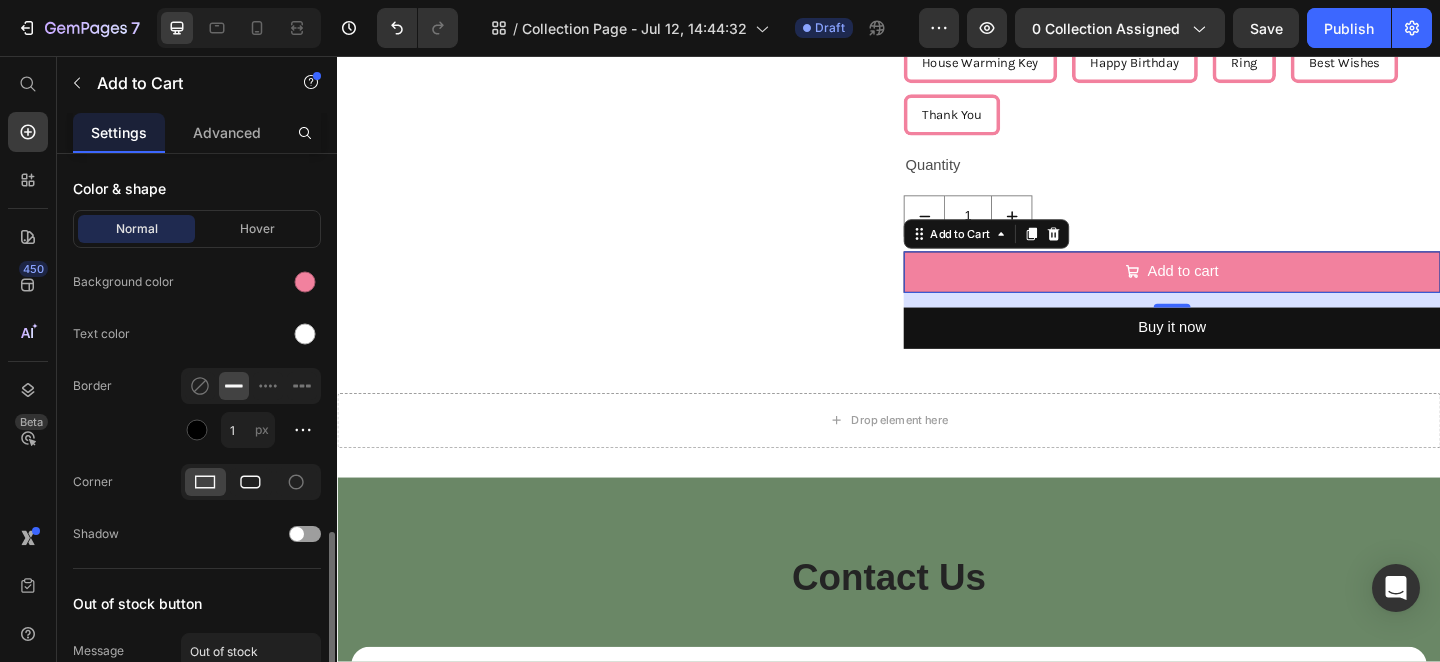 click 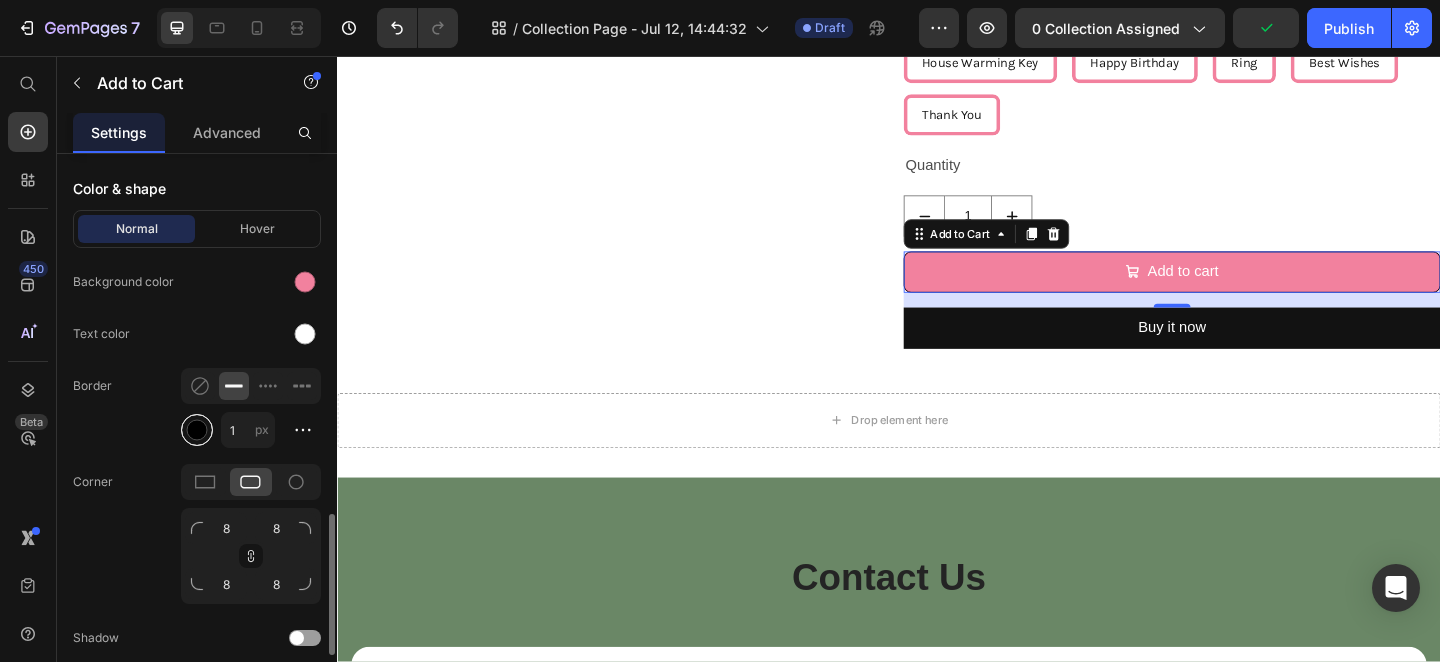 click at bounding box center (197, 430) 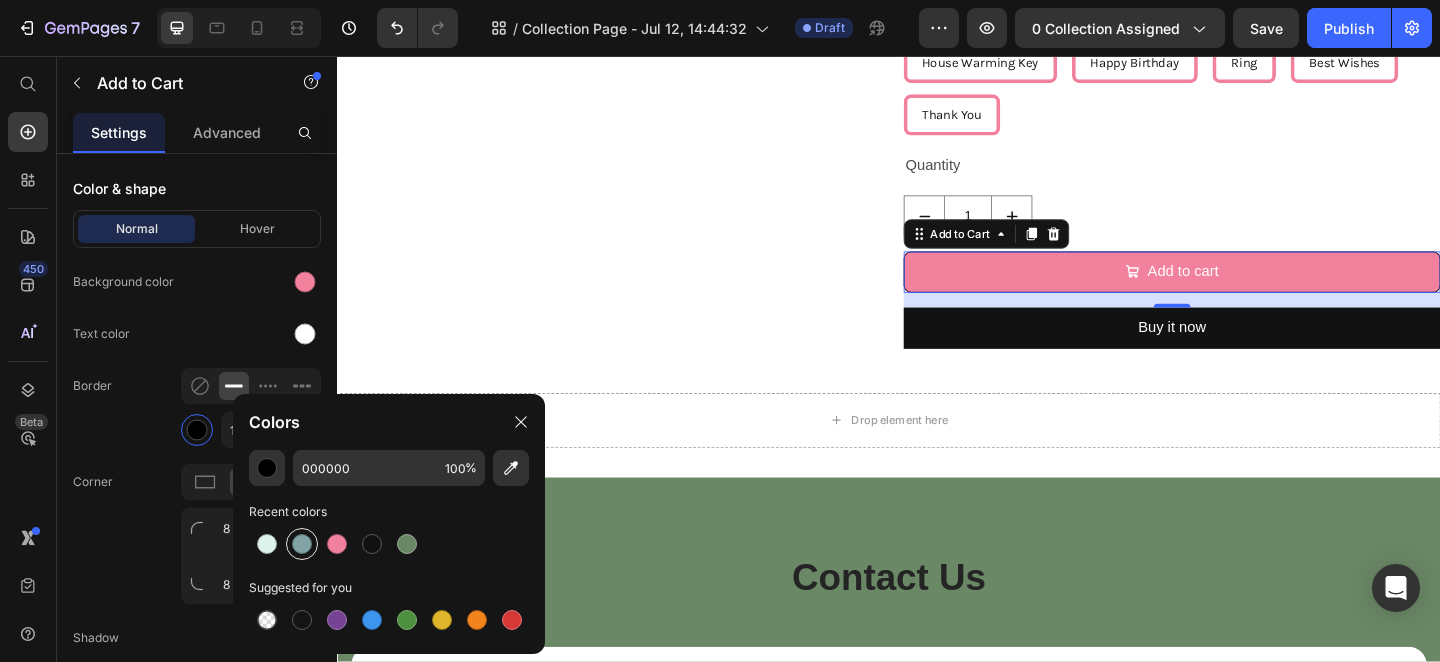 click at bounding box center [302, 544] 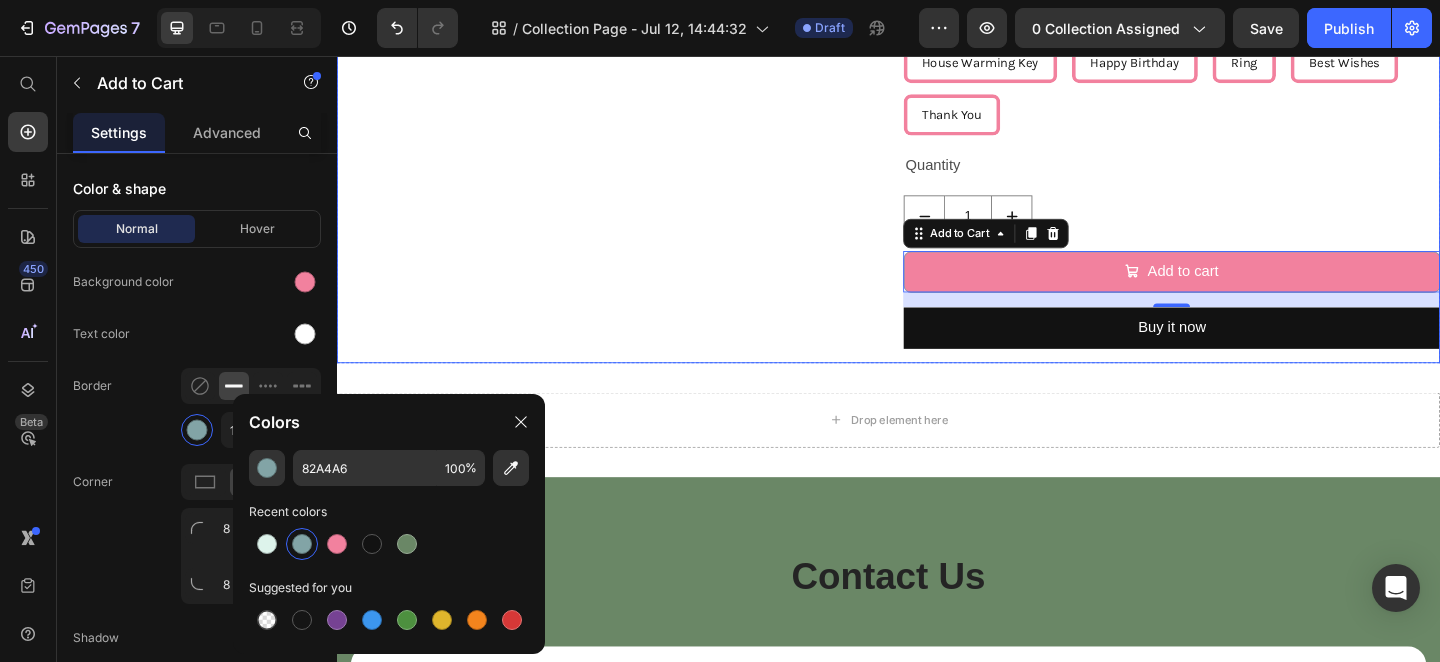 click on "Product Images" at bounding box center (629, -349) 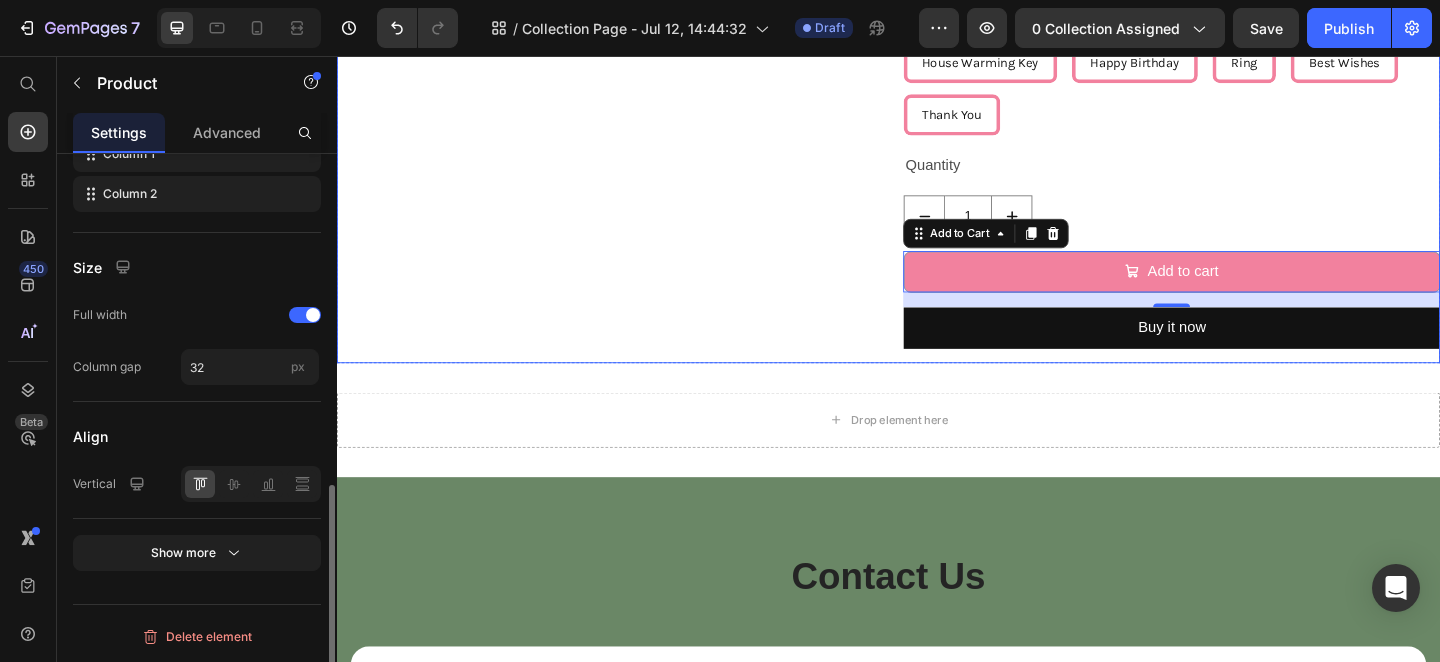 scroll, scrollTop: 0, scrollLeft: 0, axis: both 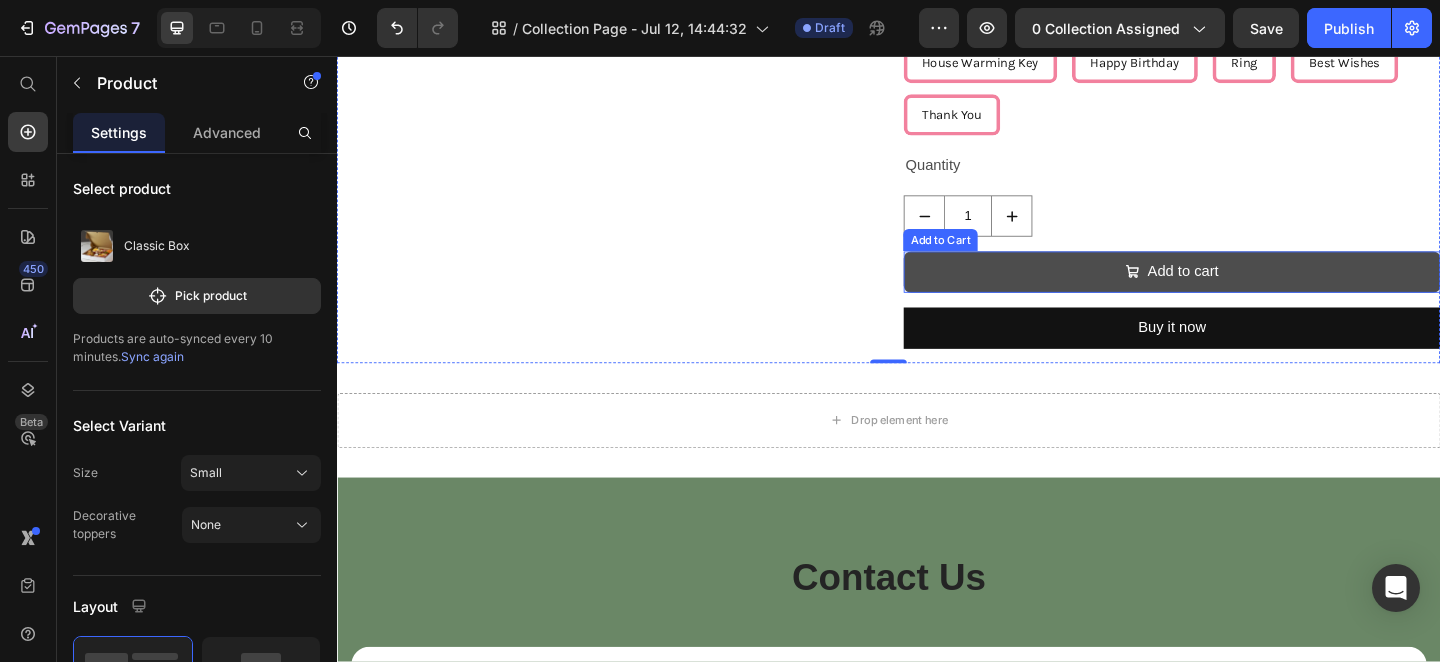 click on "Add to cart" at bounding box center [1245, 291] 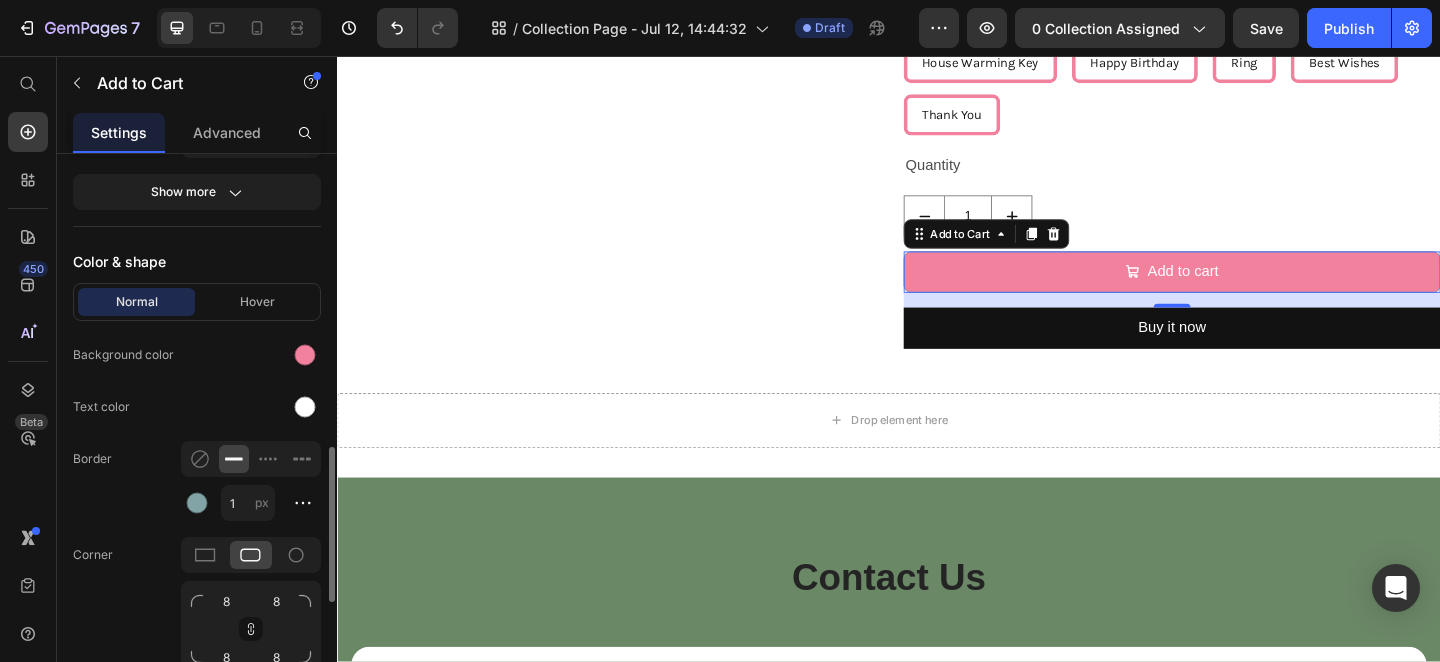 scroll, scrollTop: 1314, scrollLeft: 0, axis: vertical 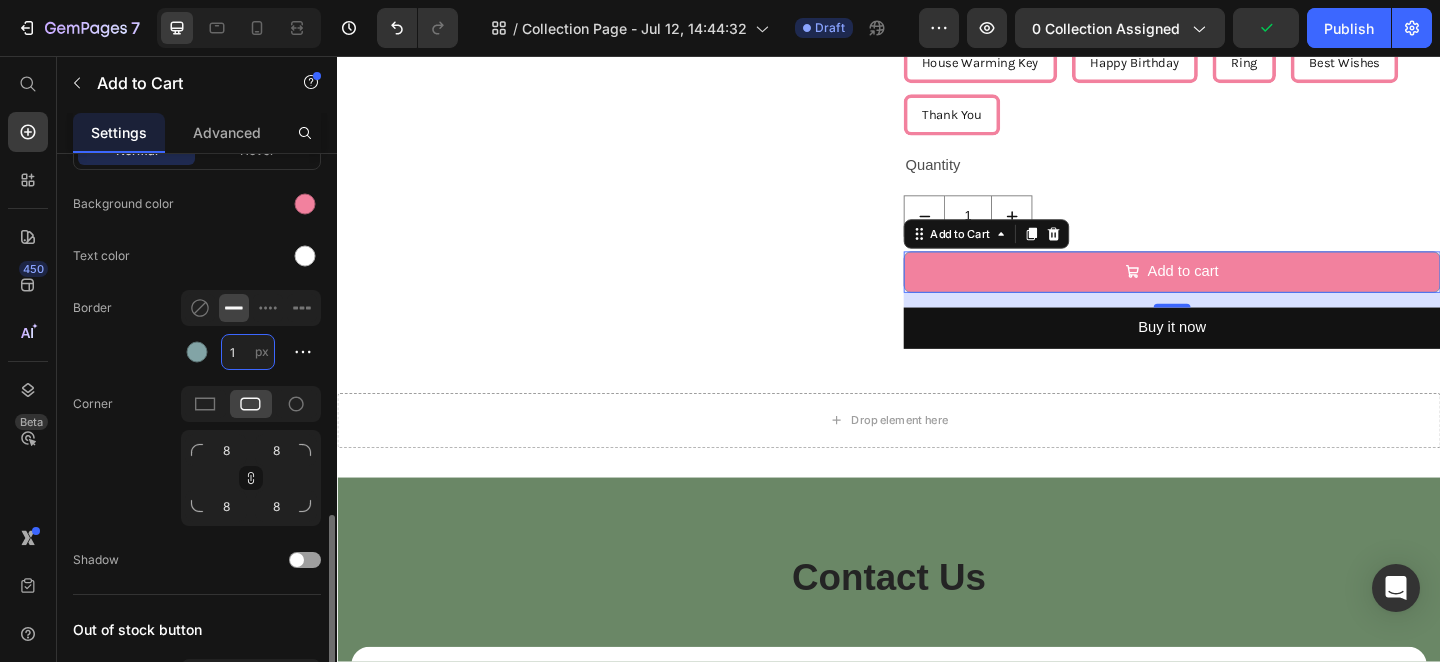 click on "1" at bounding box center [248, 352] 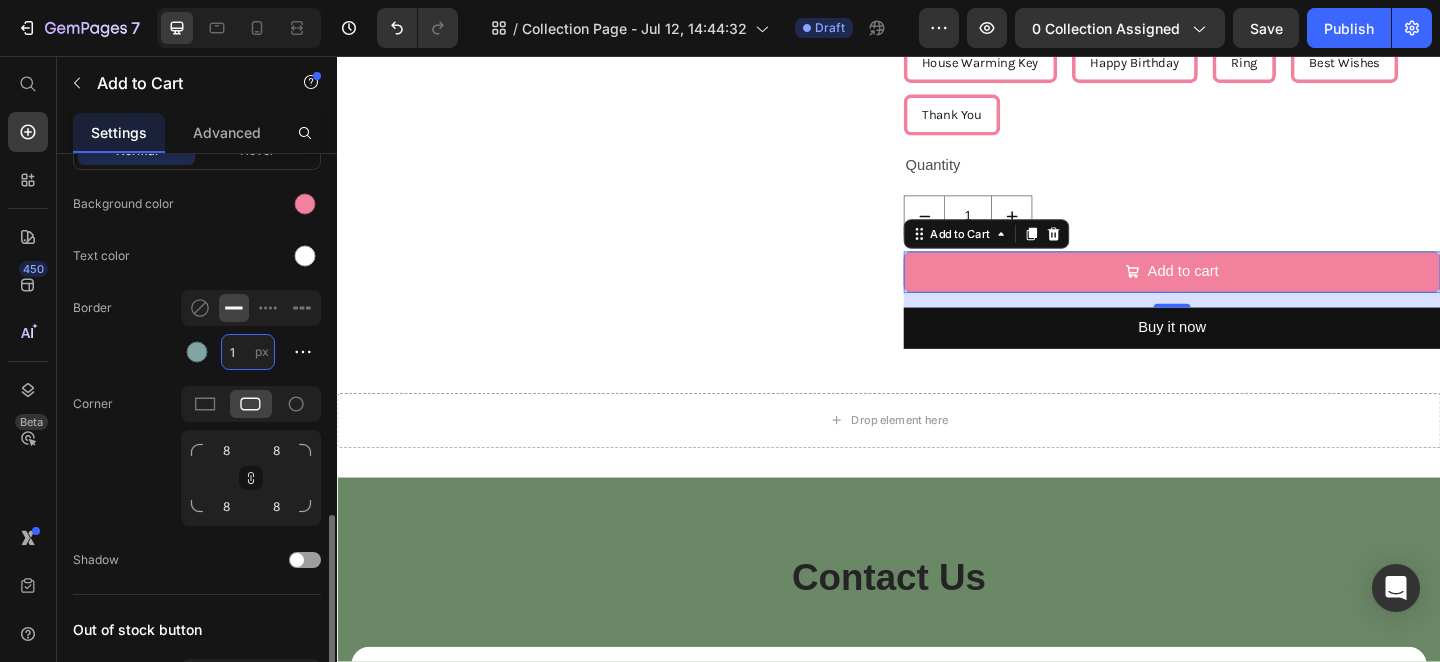 type on "6" 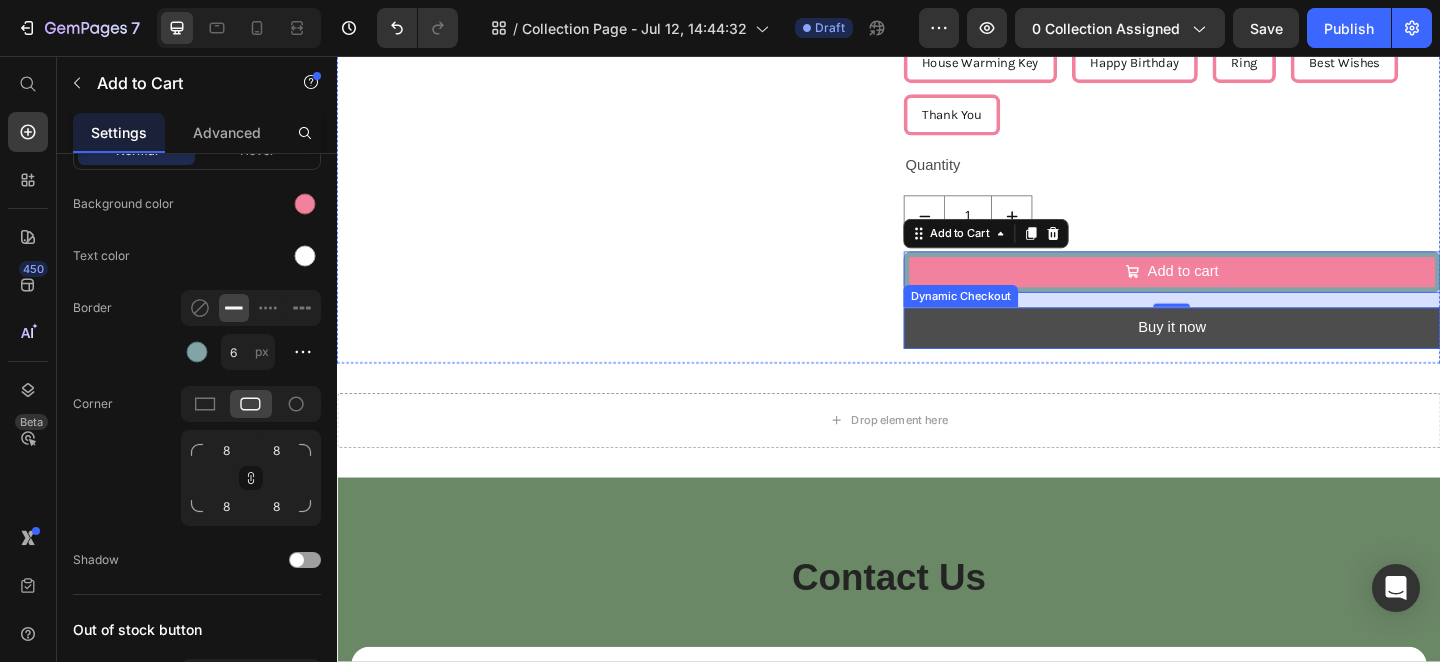 click on "Buy it now" at bounding box center [1245, 352] 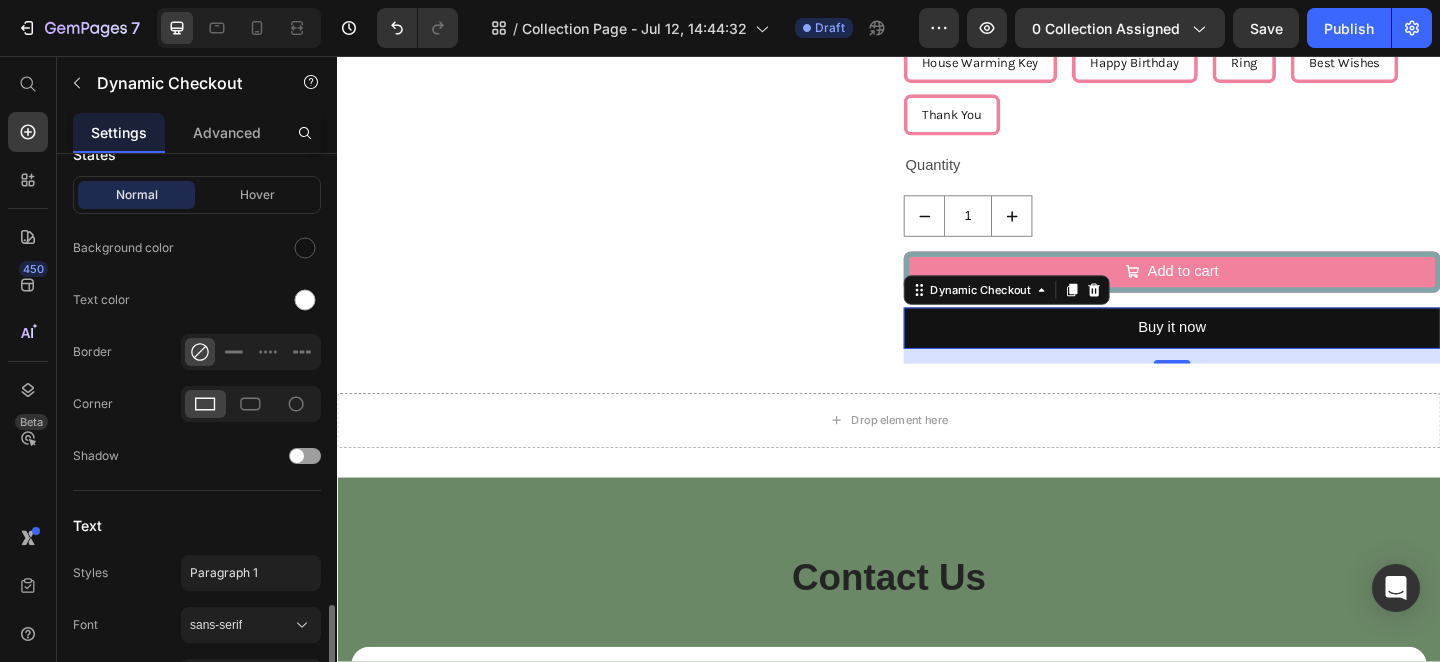 scroll, scrollTop: 801, scrollLeft: 0, axis: vertical 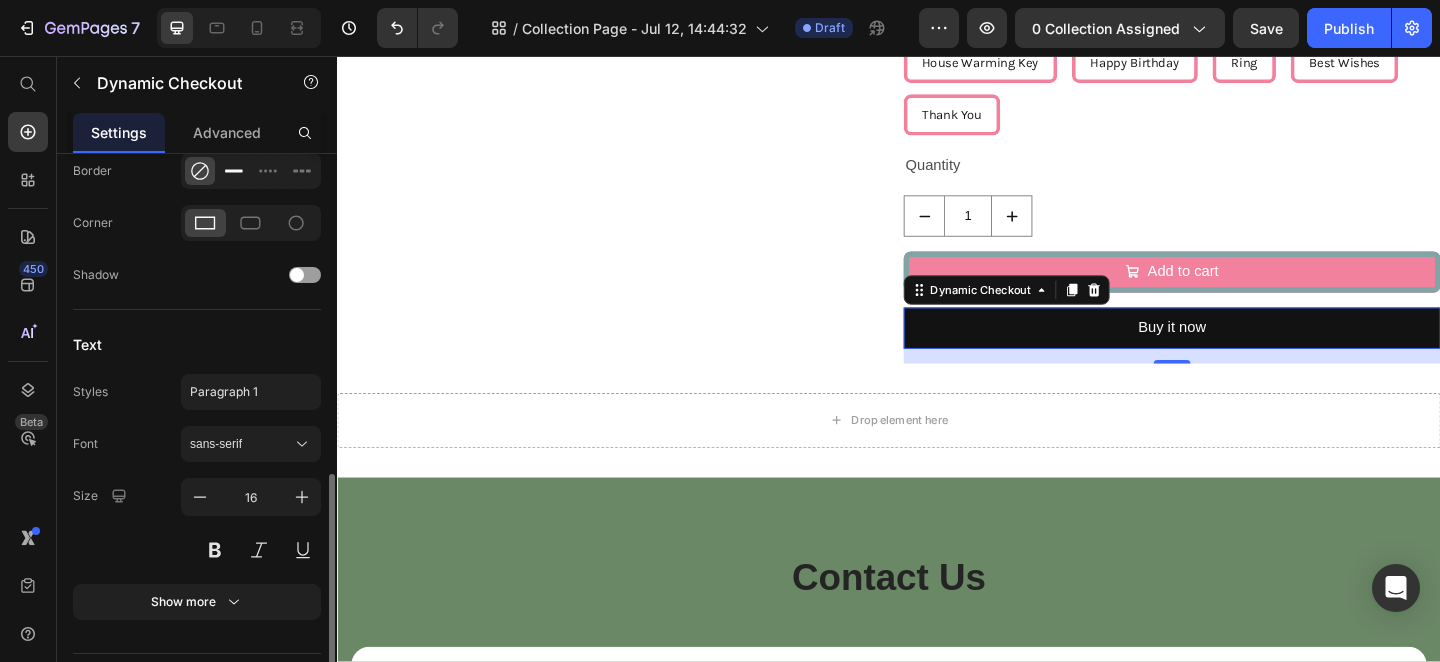 click 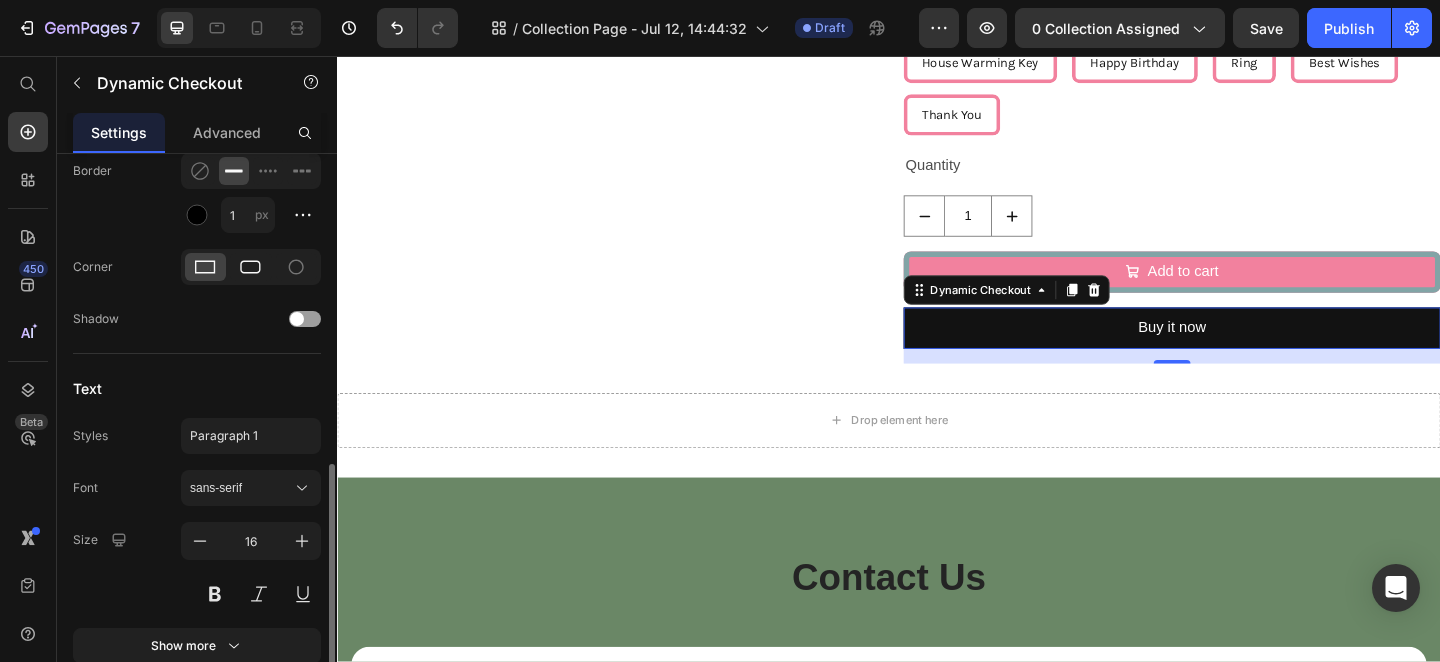 click 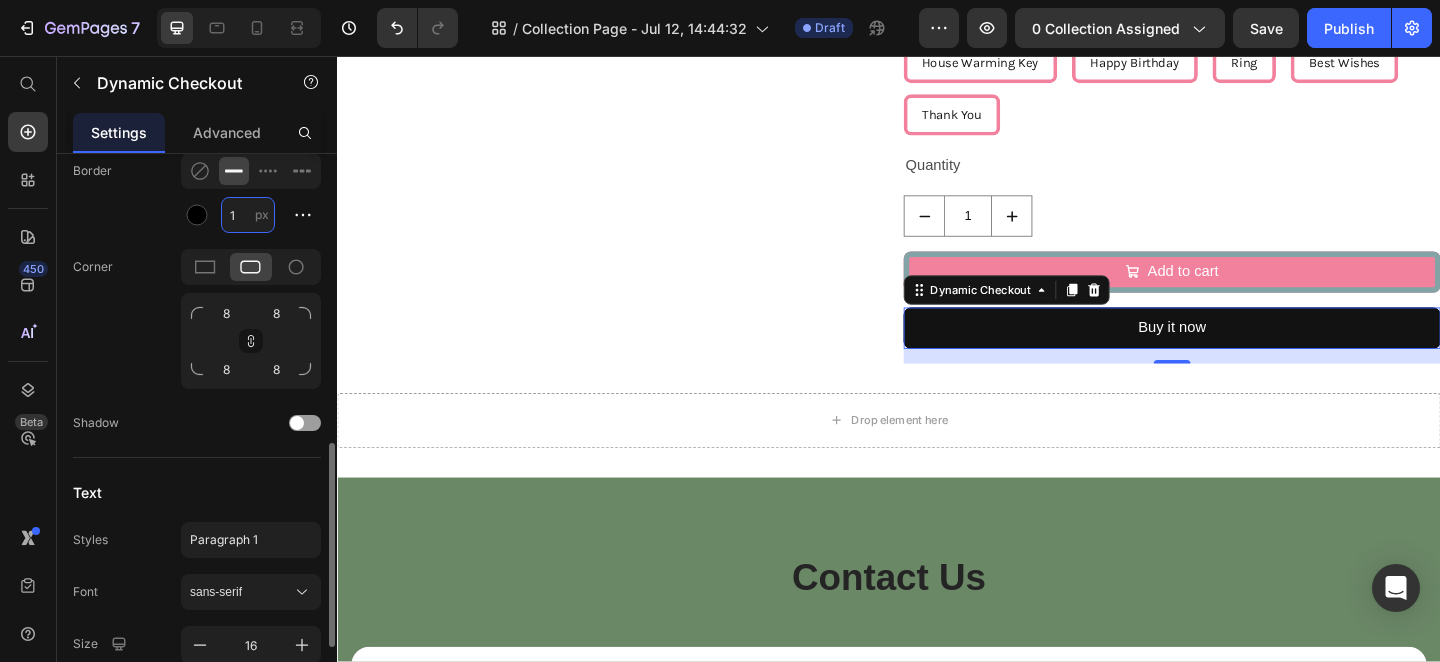 click on "1" at bounding box center (248, 215) 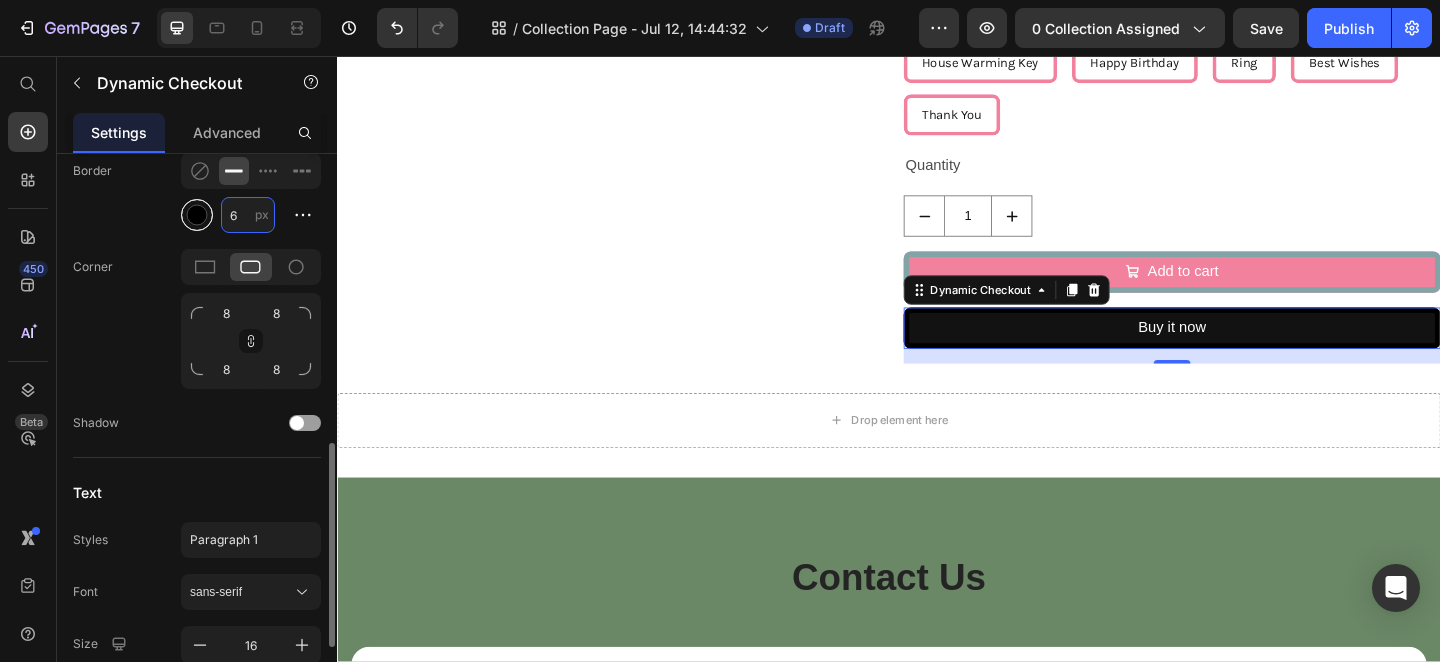type on "6" 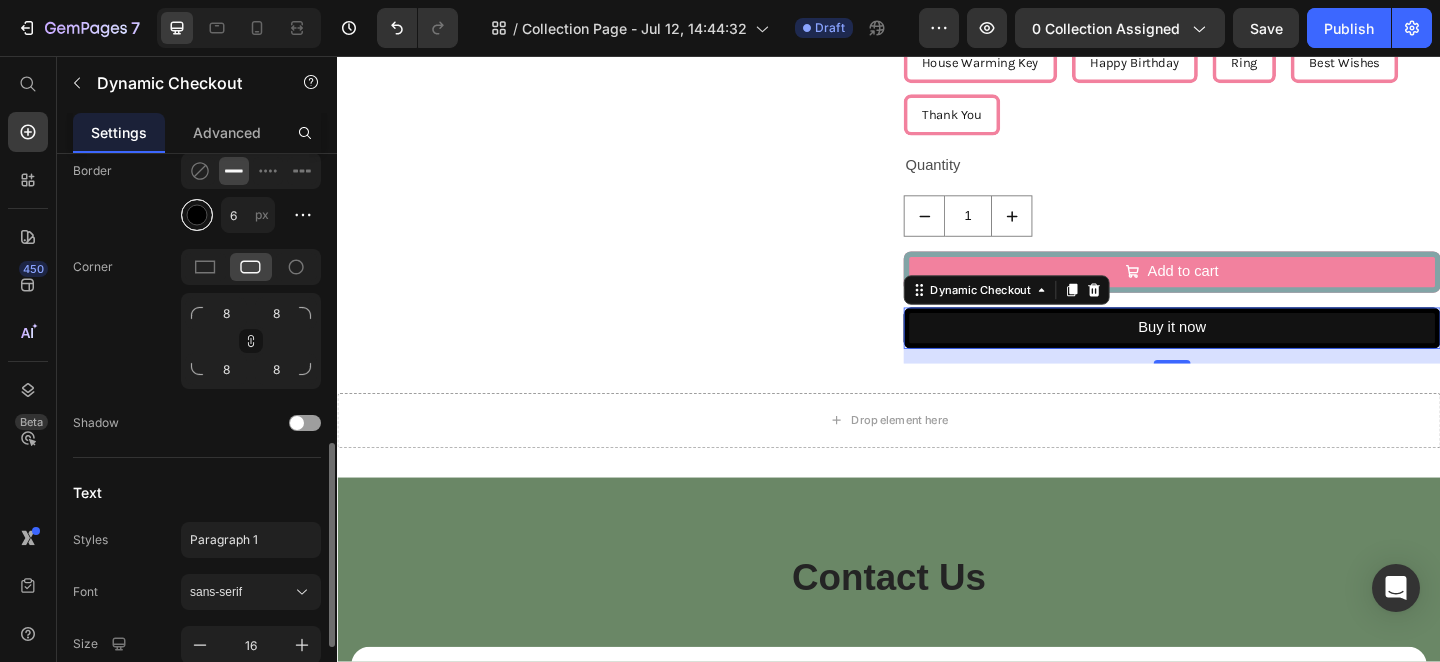 click at bounding box center (197, 215) 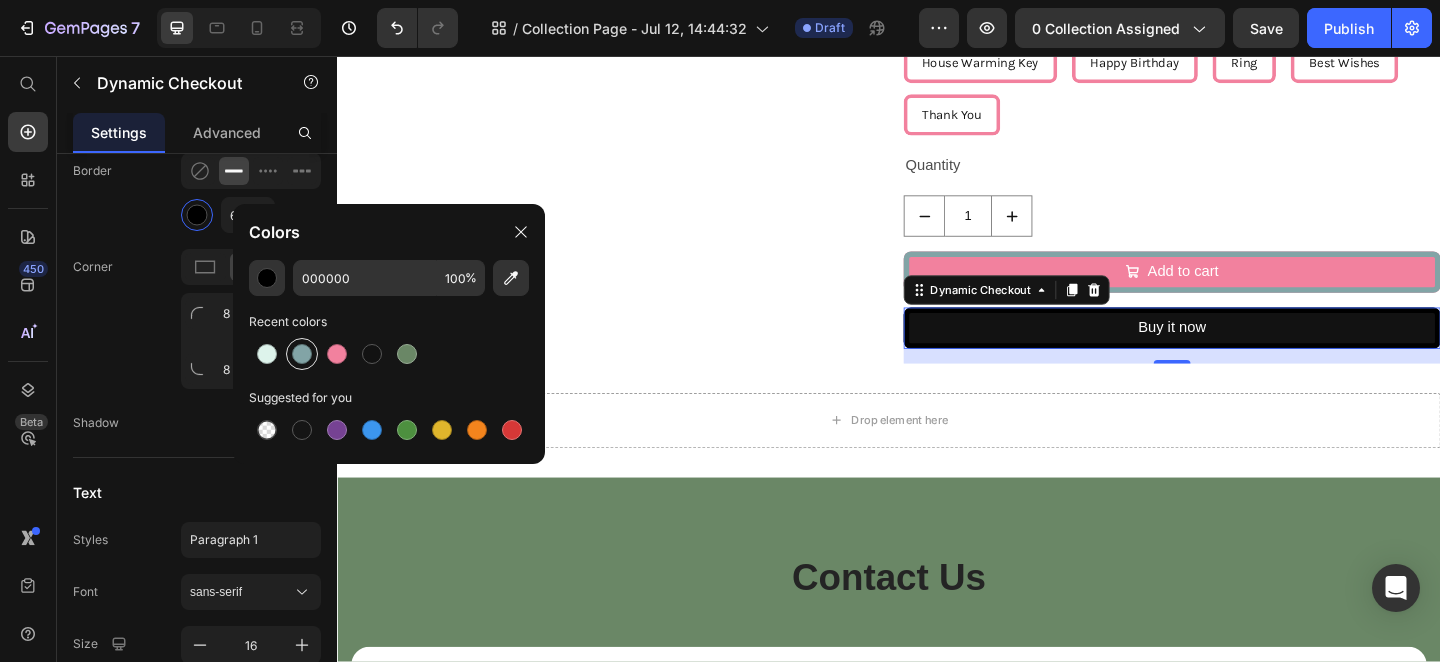 click at bounding box center (302, 354) 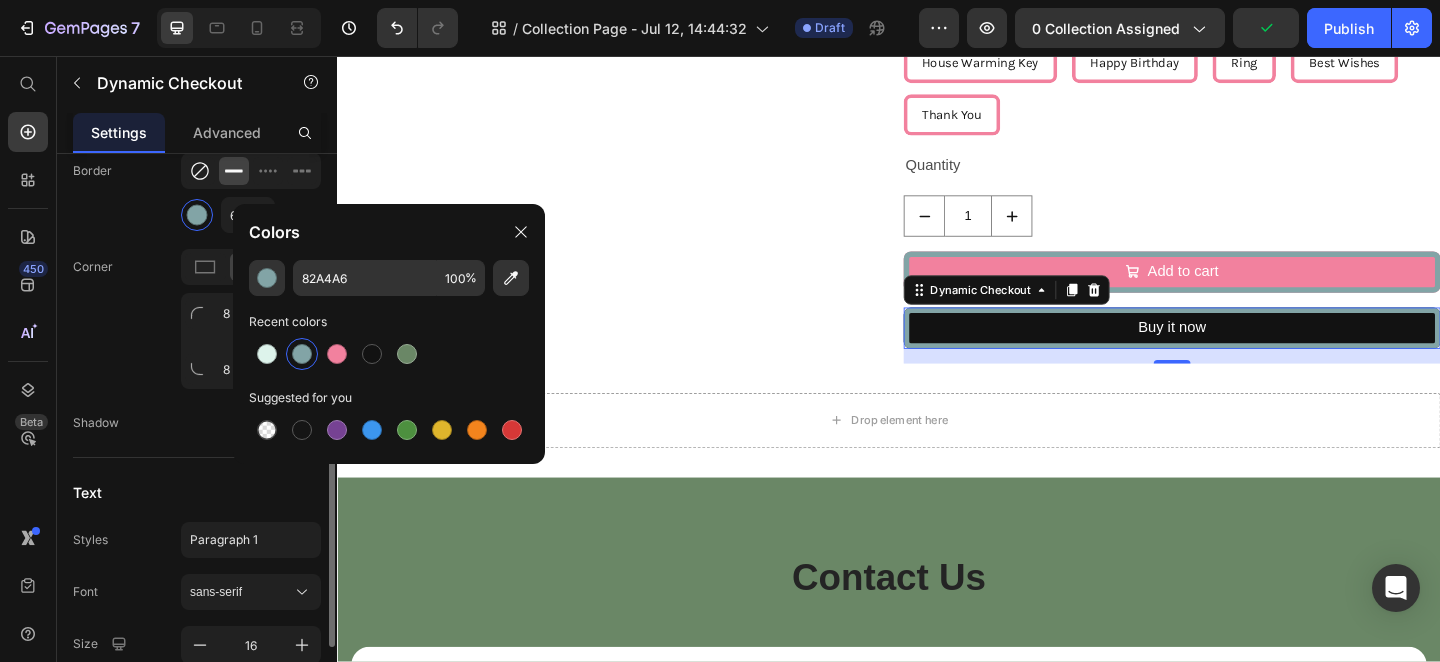 click 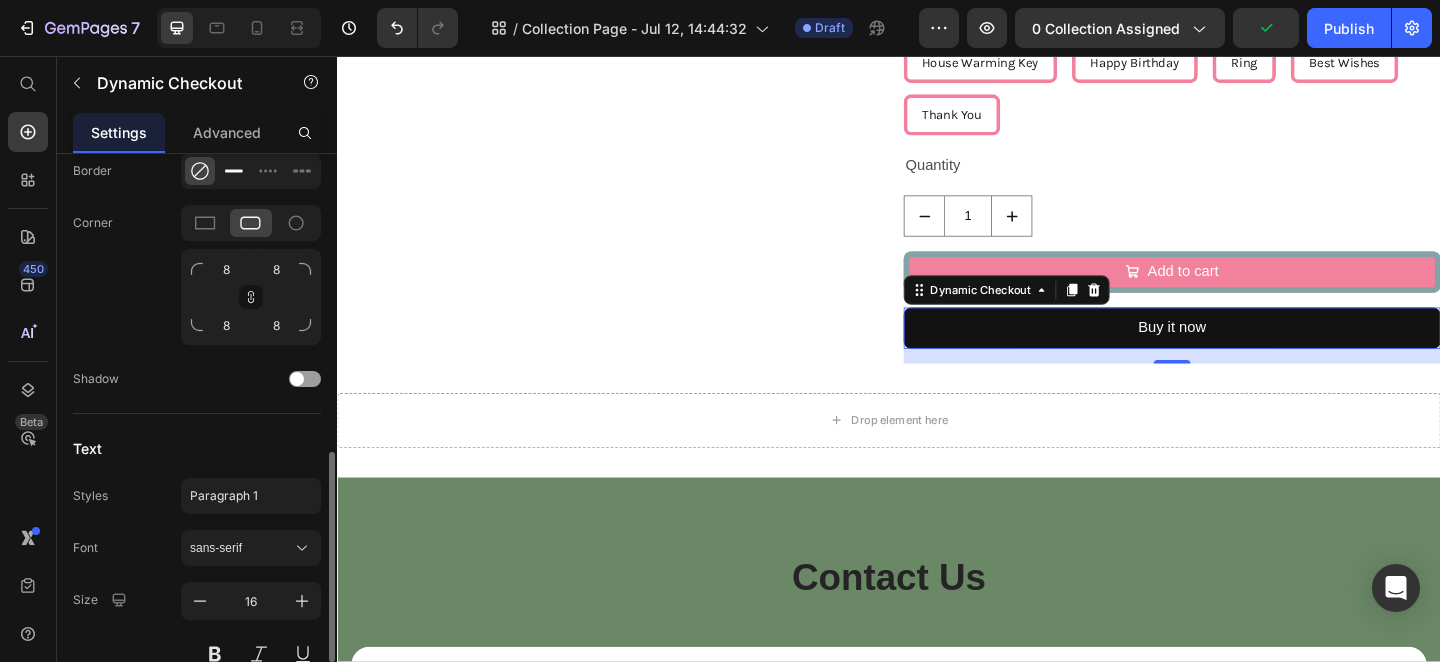 click 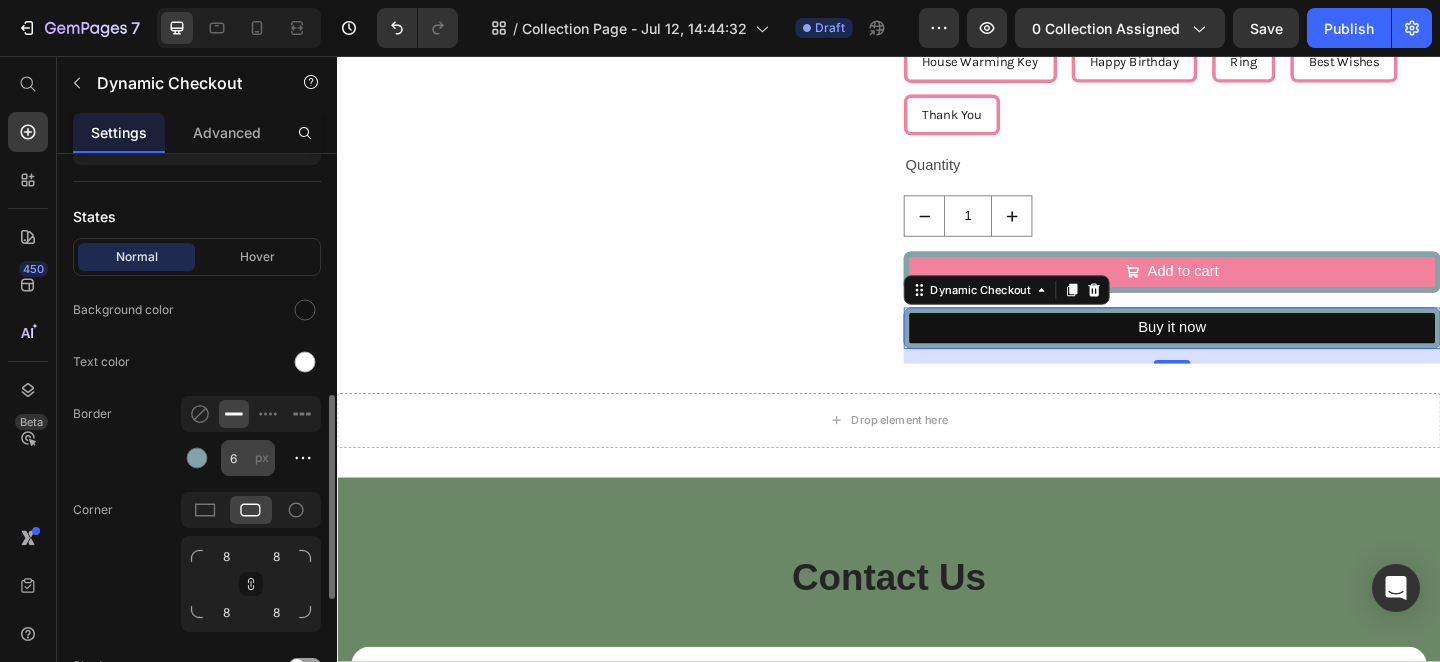 scroll, scrollTop: 548, scrollLeft: 0, axis: vertical 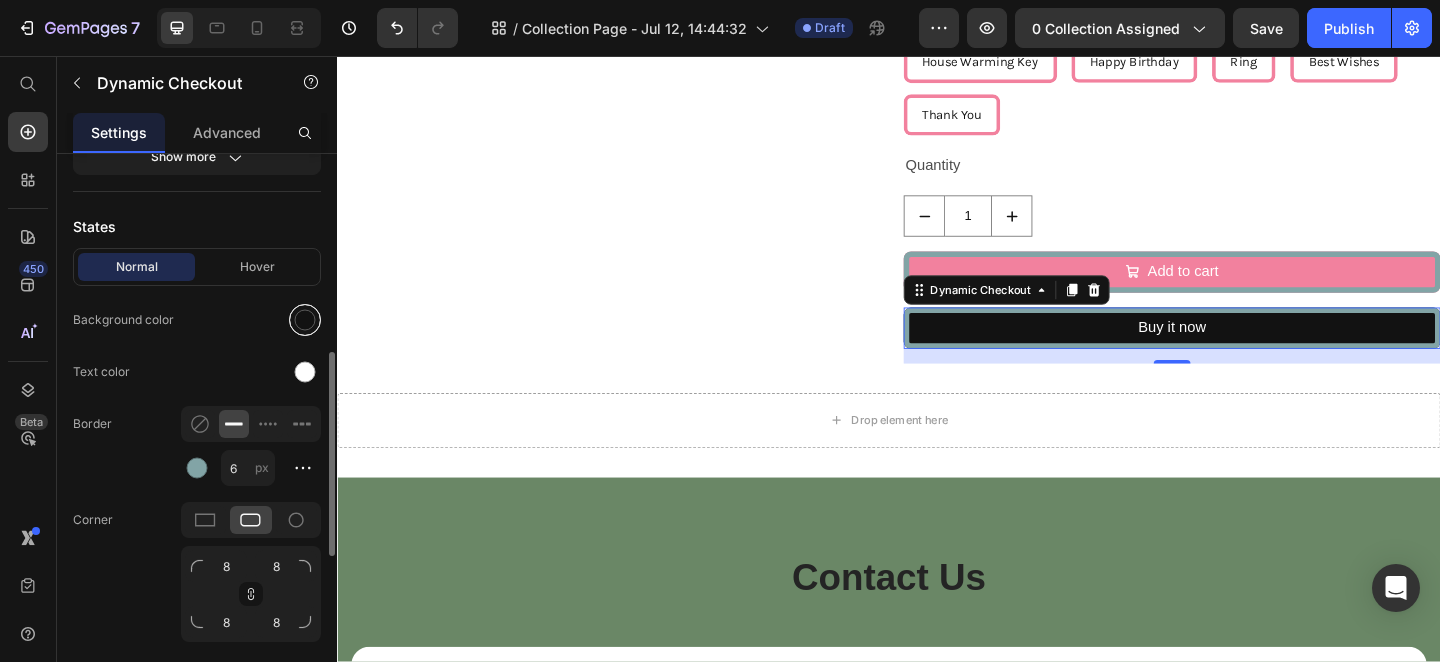 click at bounding box center [305, 320] 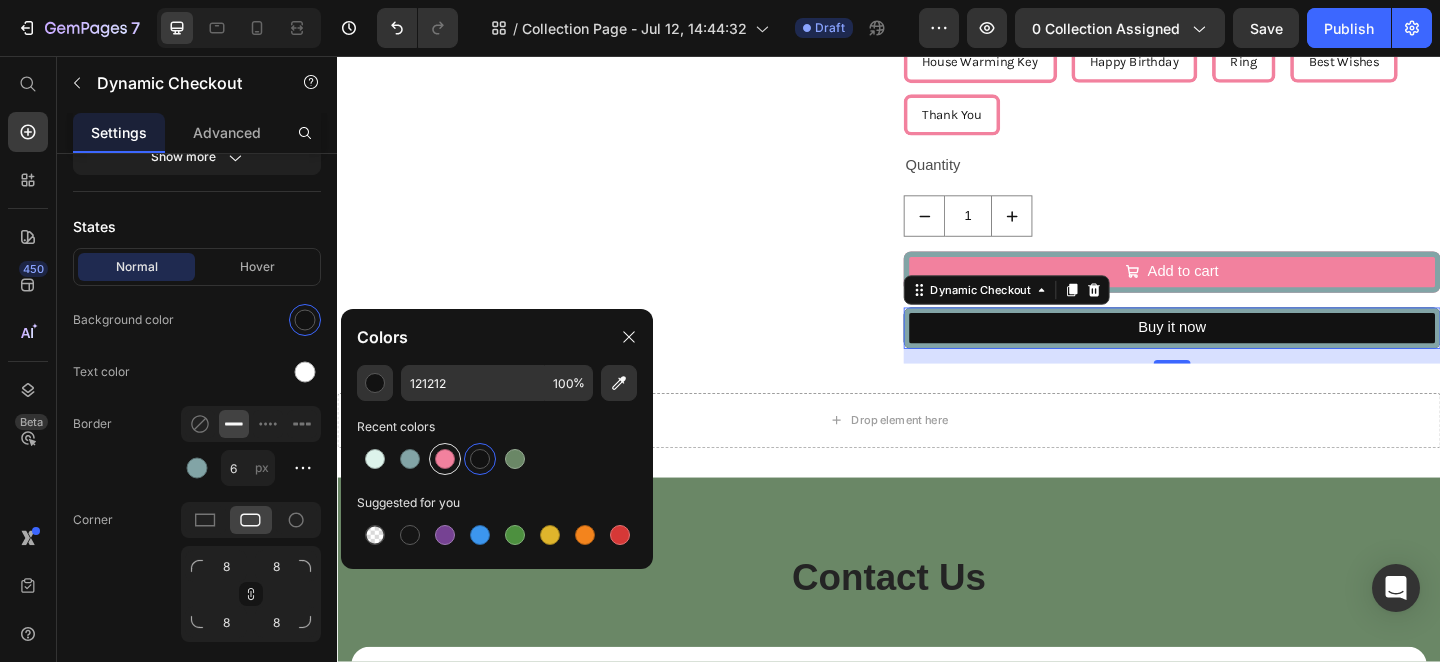 click at bounding box center (445, 459) 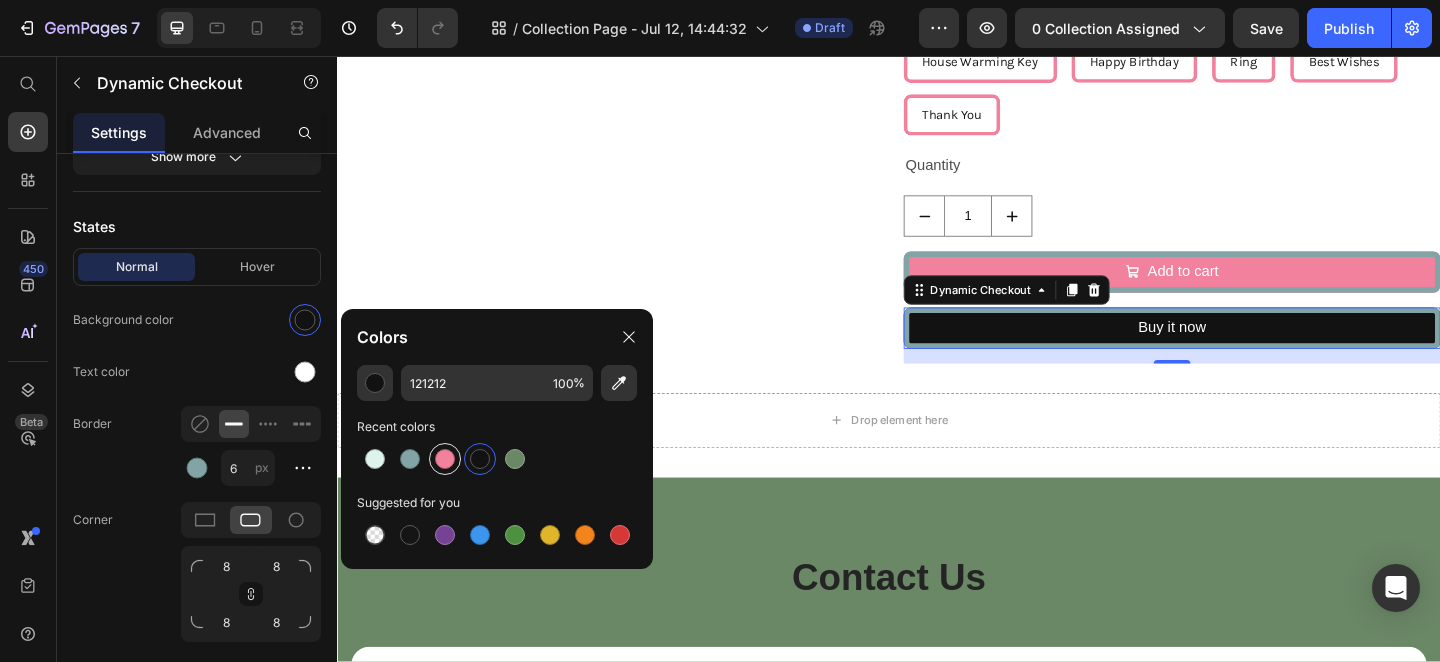 type on "F2819E" 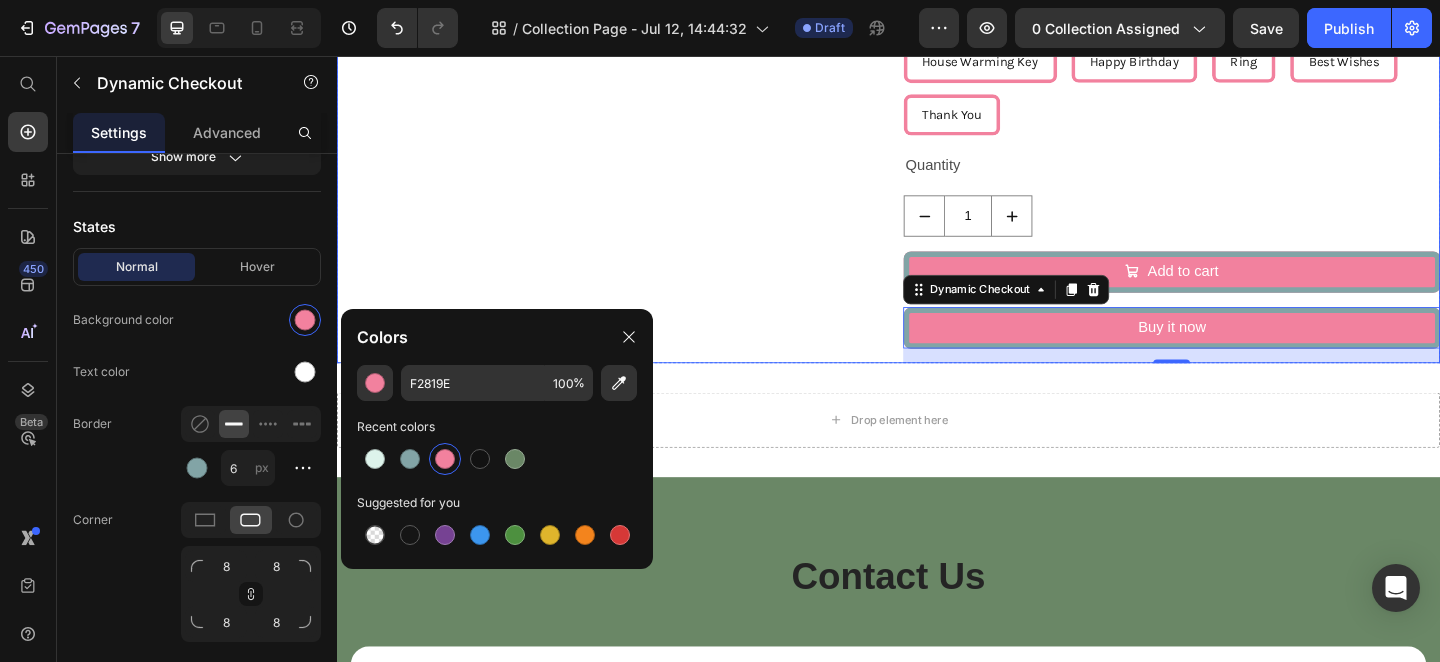 click on "Product Images" at bounding box center [629, -349] 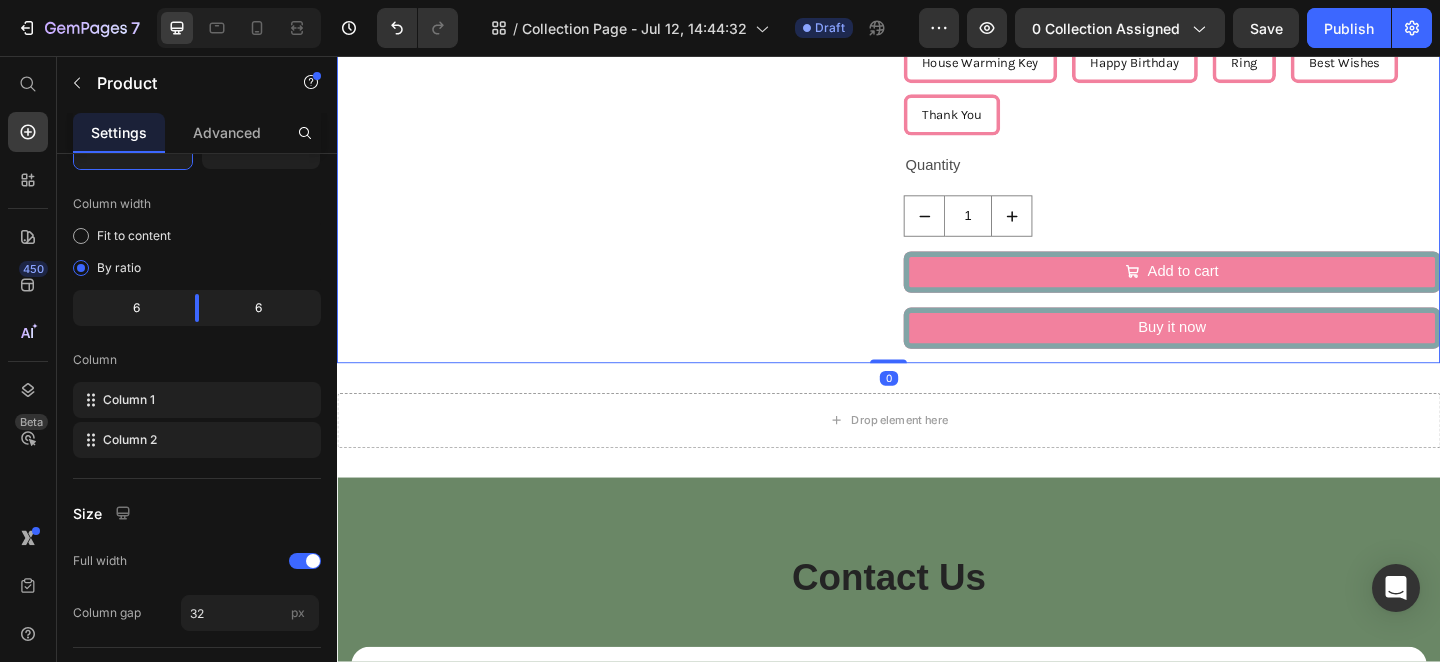 scroll, scrollTop: 0, scrollLeft: 0, axis: both 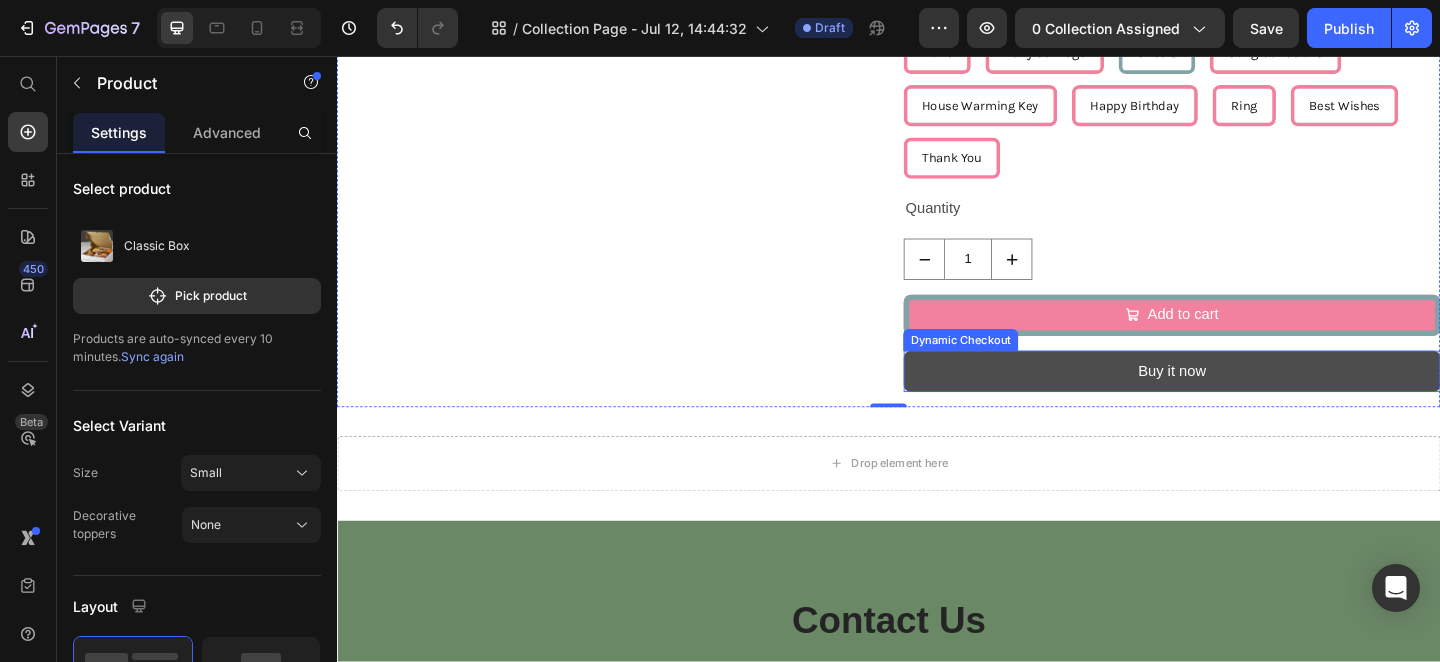 click on "Buy it now" at bounding box center [1245, 399] 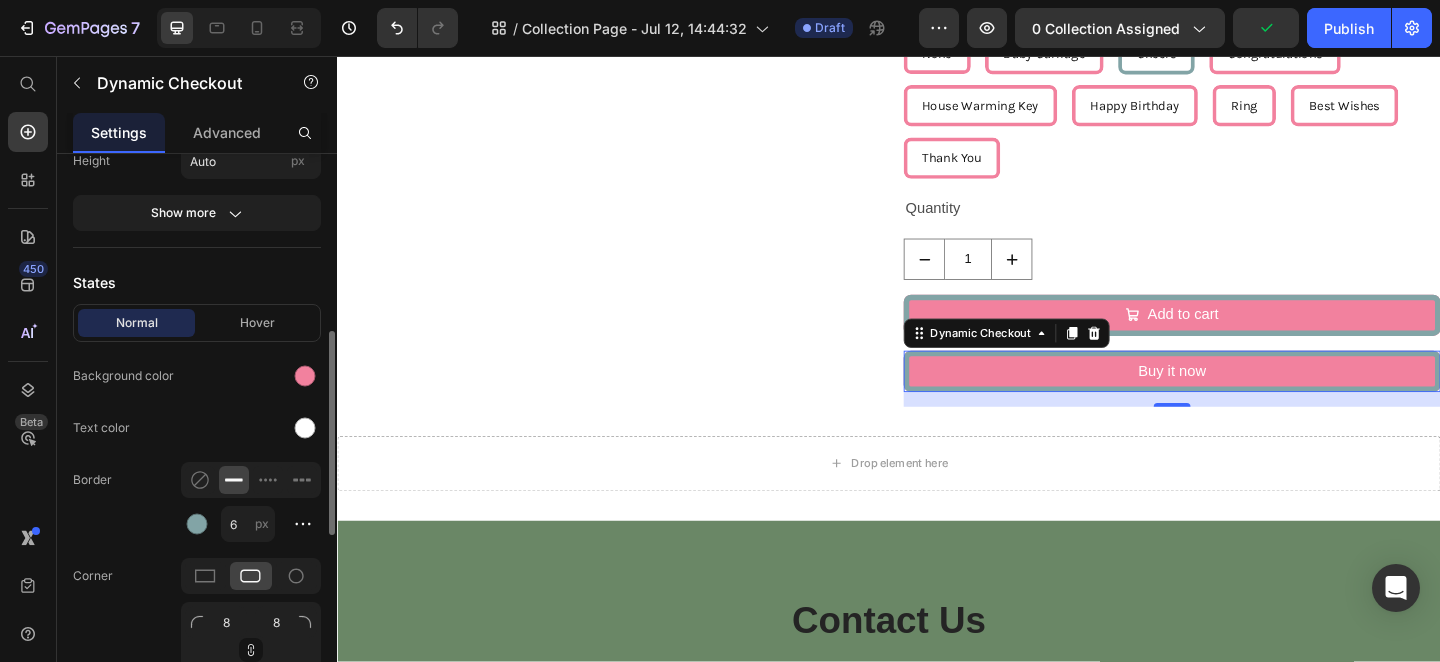 scroll, scrollTop: 604, scrollLeft: 0, axis: vertical 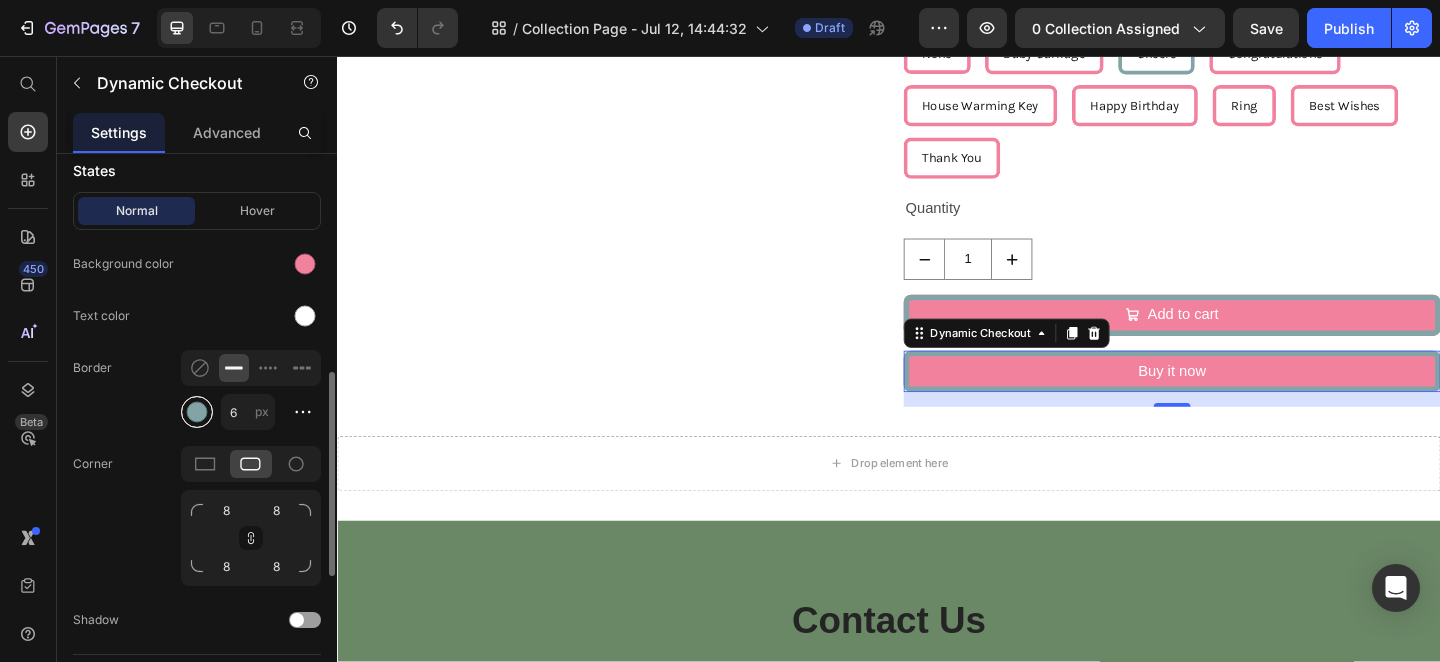 click at bounding box center (197, 412) 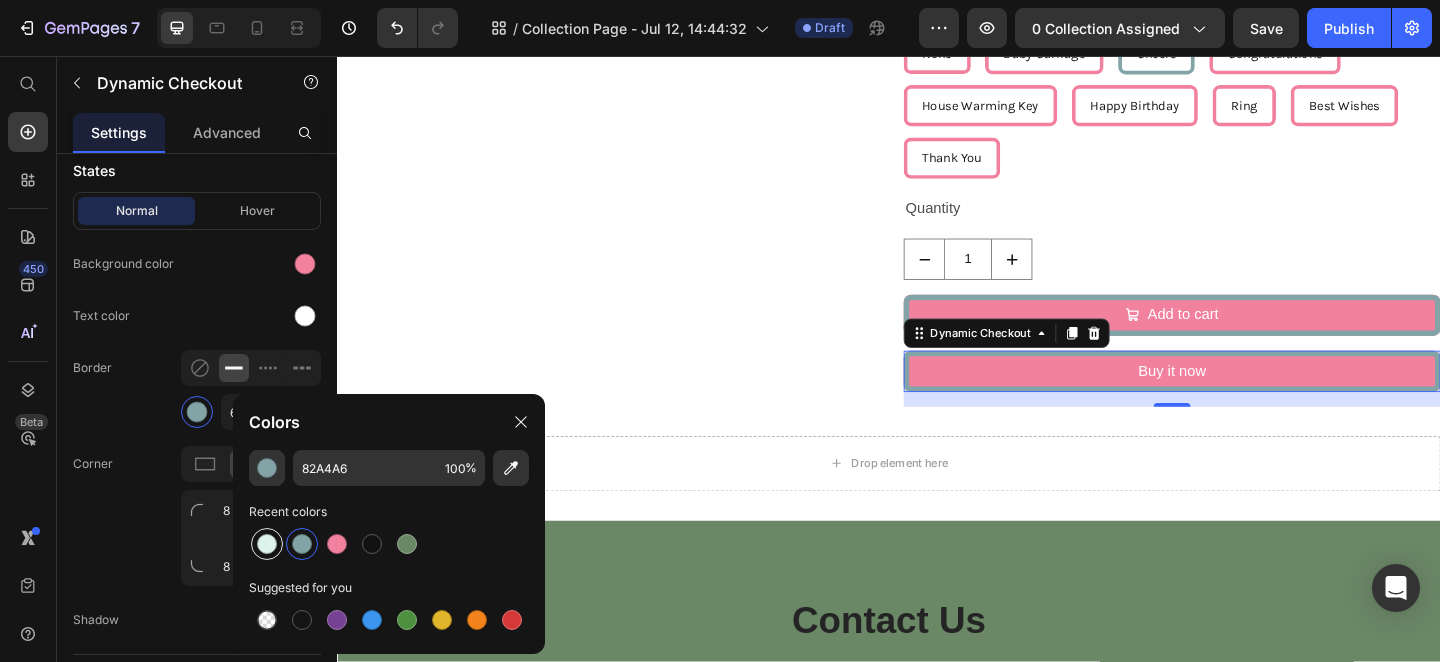 click at bounding box center [267, 544] 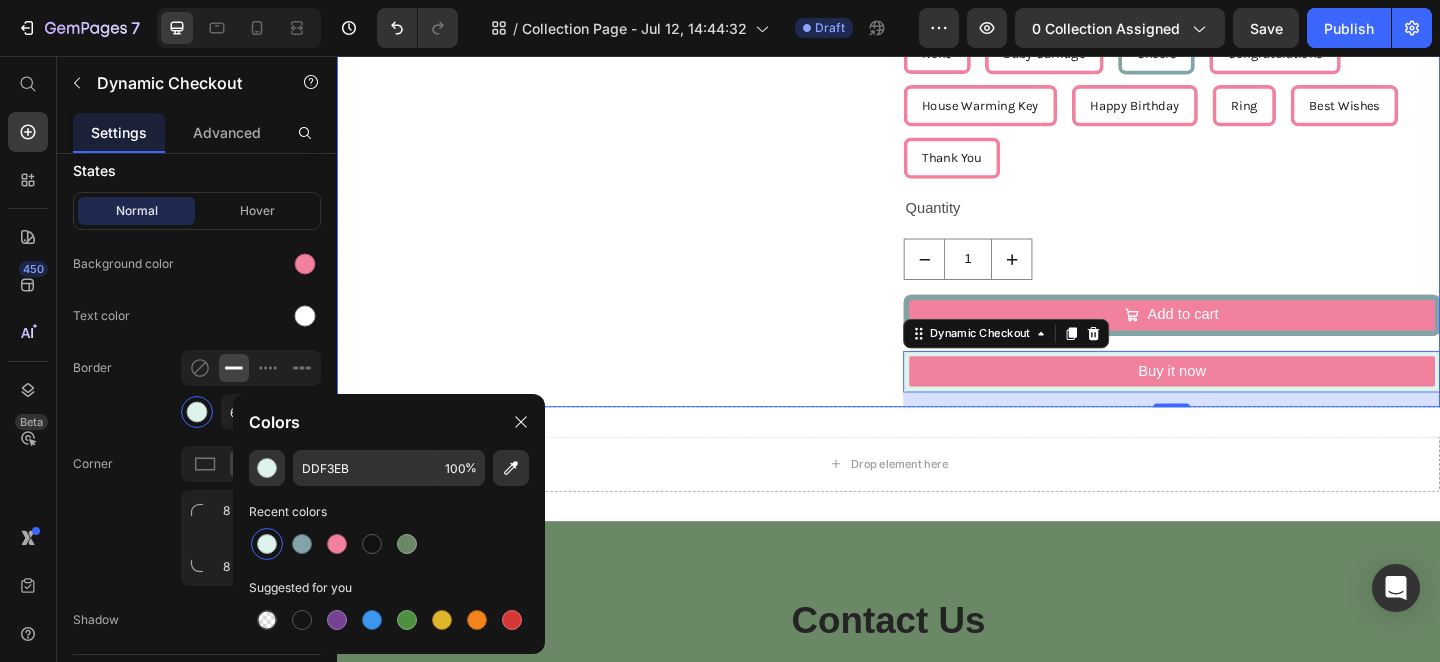 click on "Product Images" at bounding box center (629, -302) 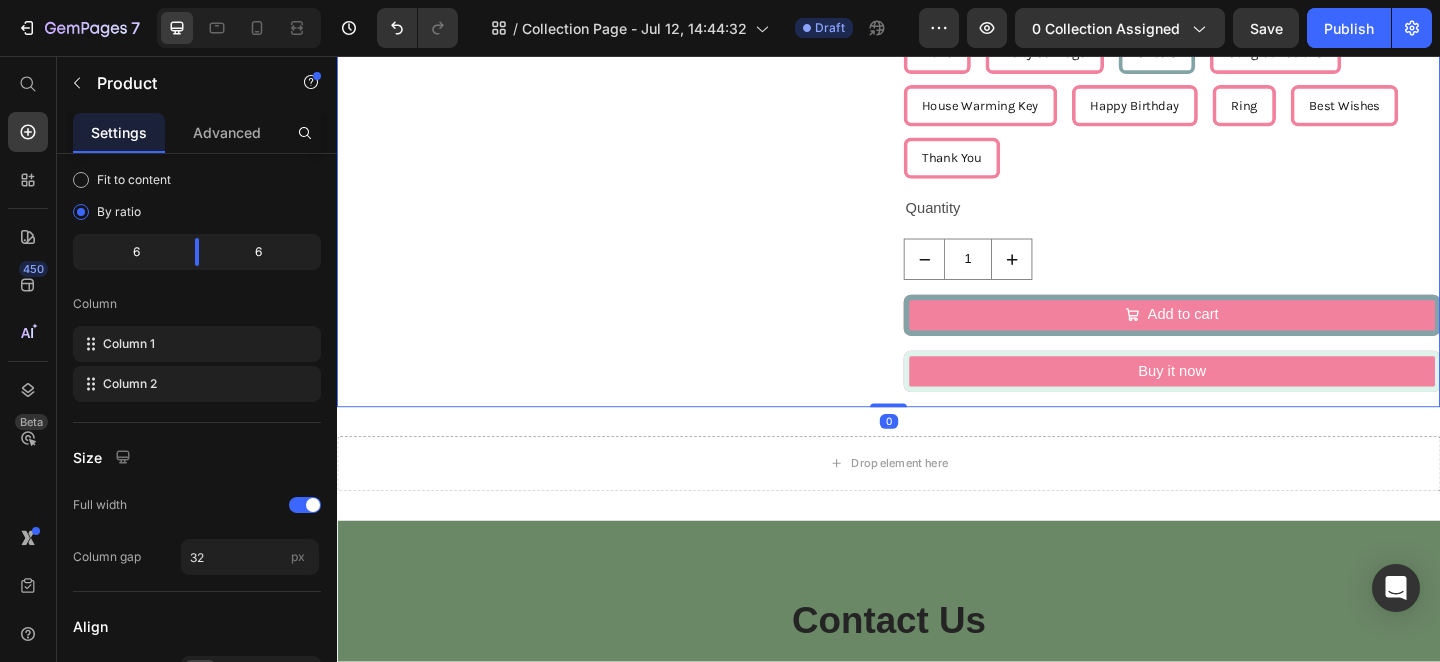 scroll, scrollTop: 0, scrollLeft: 0, axis: both 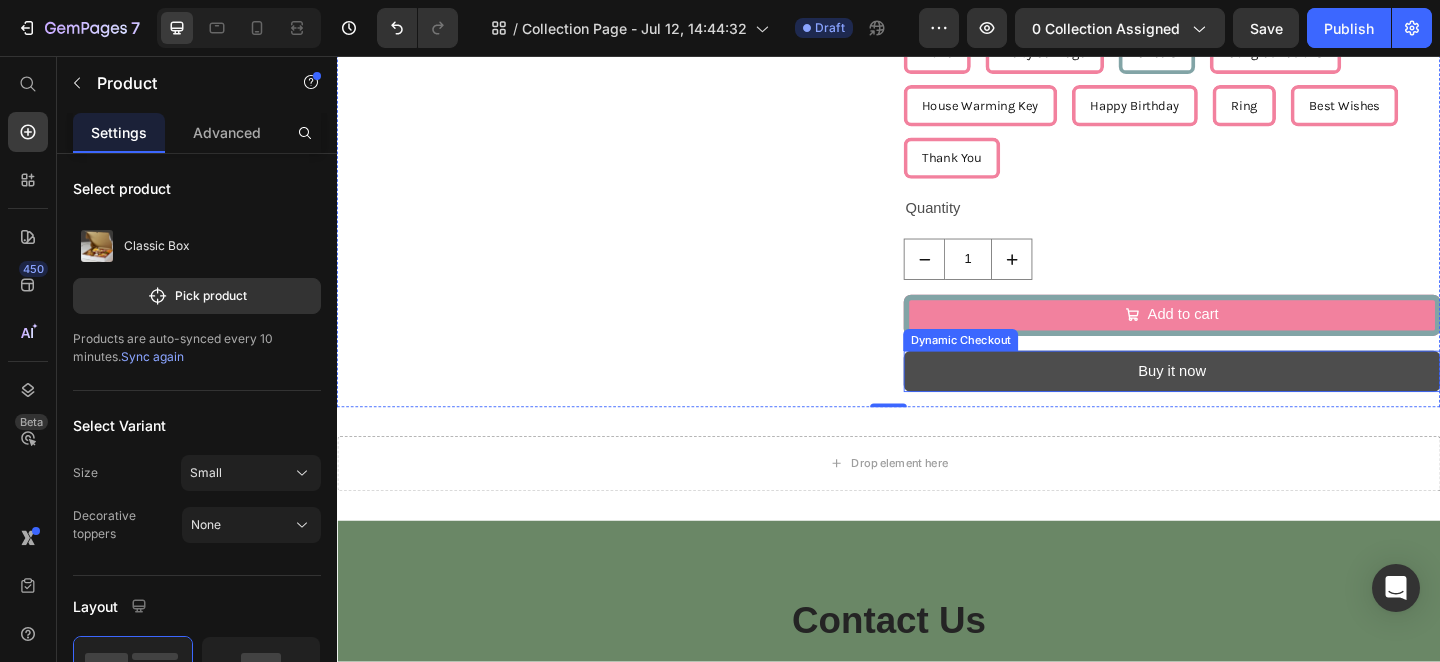 click on "Buy it now" at bounding box center (1245, 399) 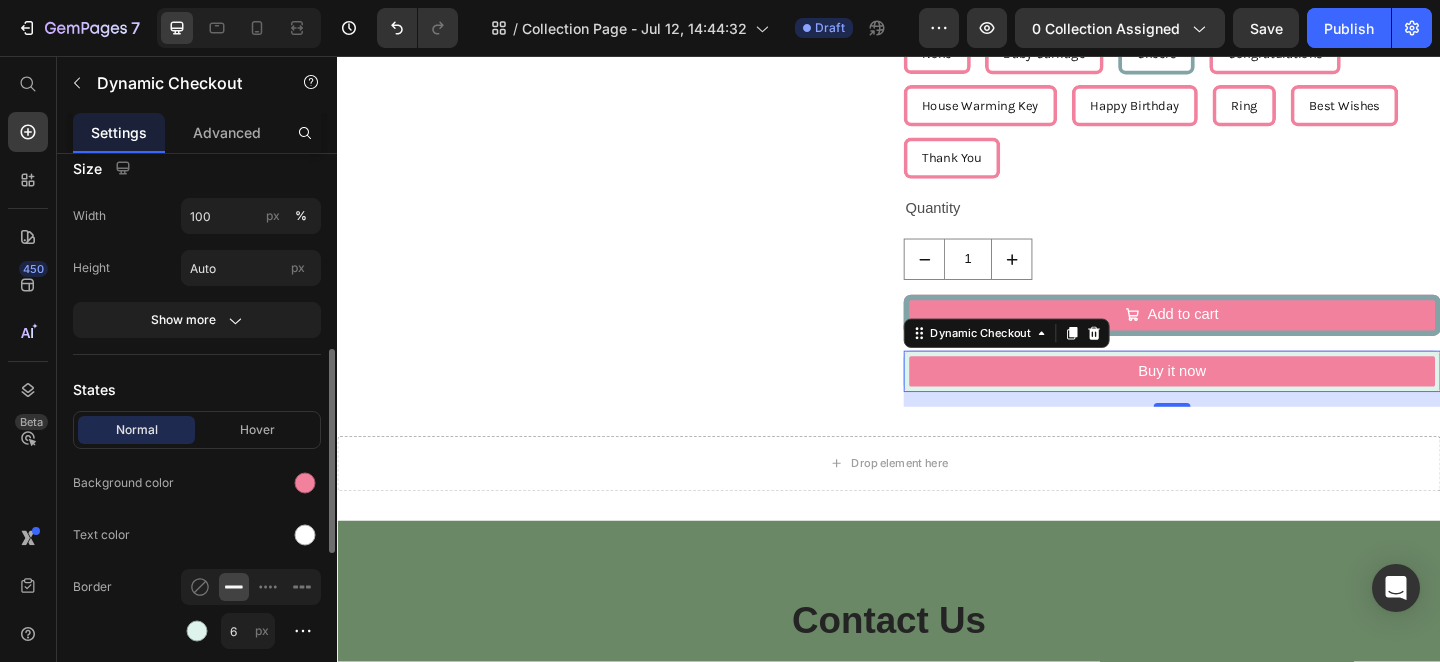 scroll, scrollTop: 614, scrollLeft: 0, axis: vertical 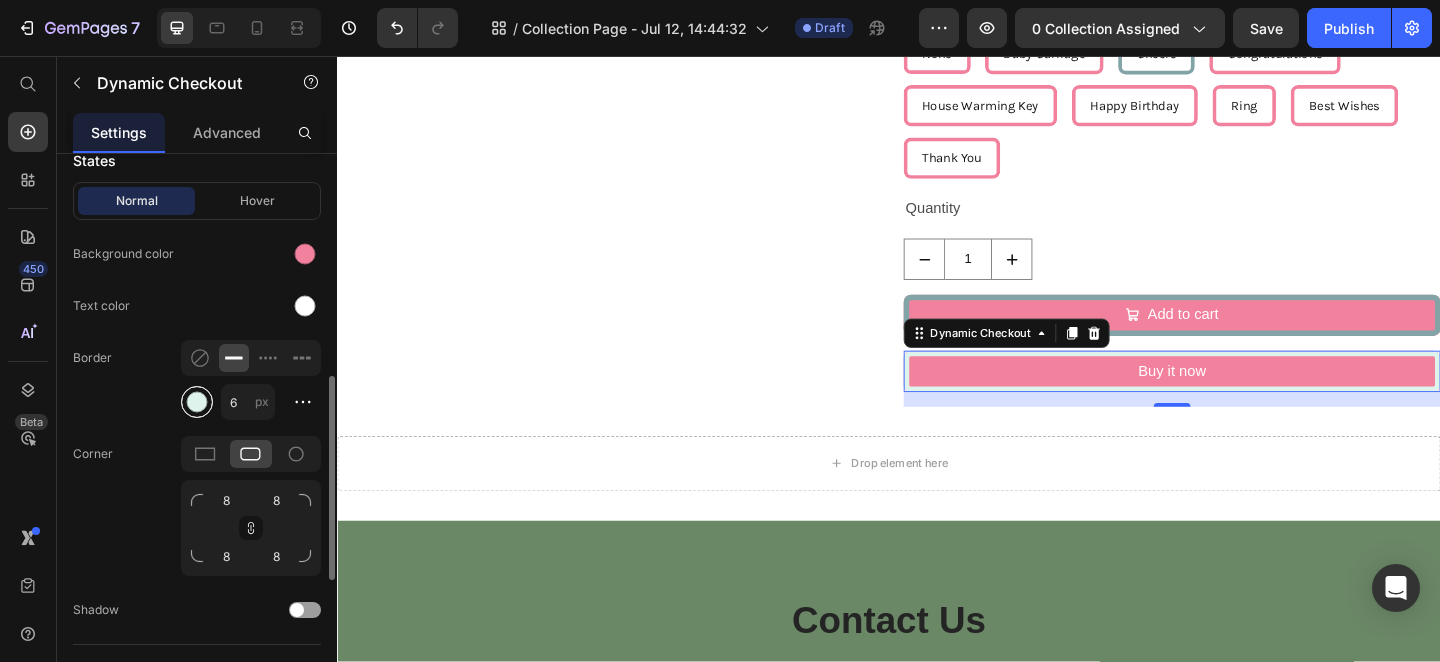 click at bounding box center (197, 402) 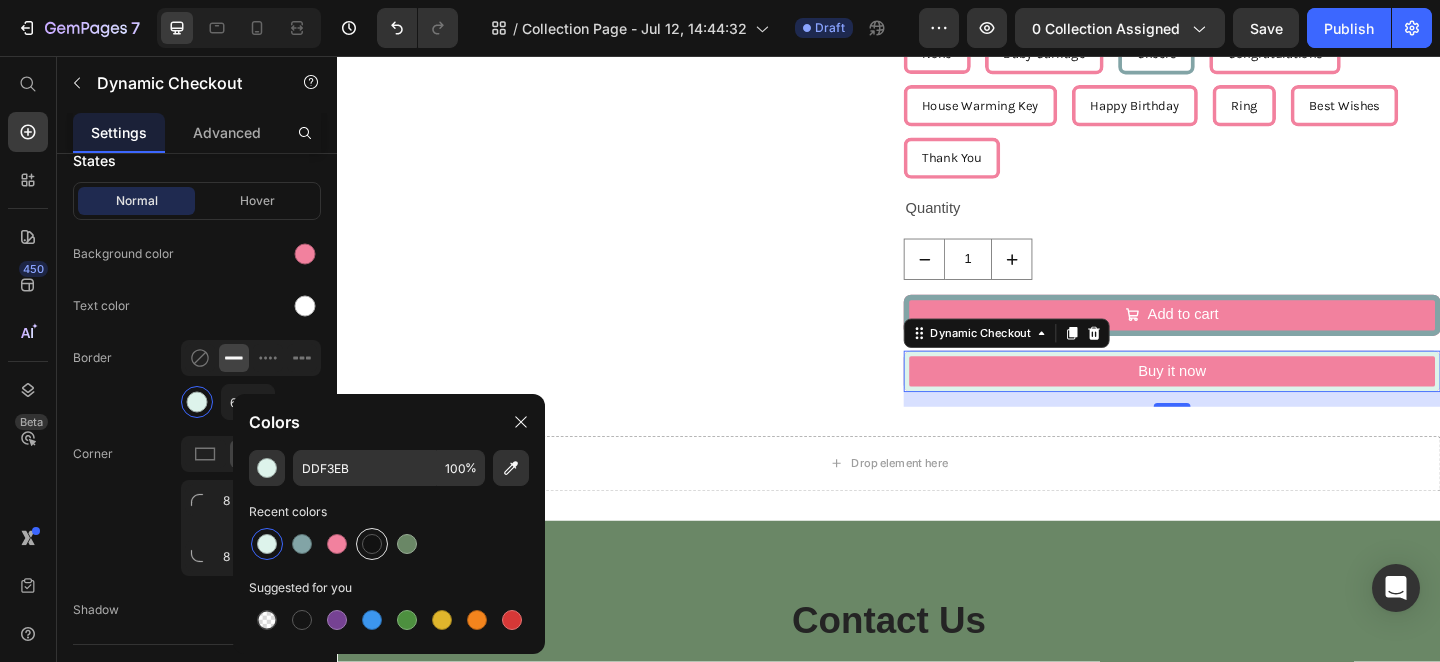 click at bounding box center [372, 544] 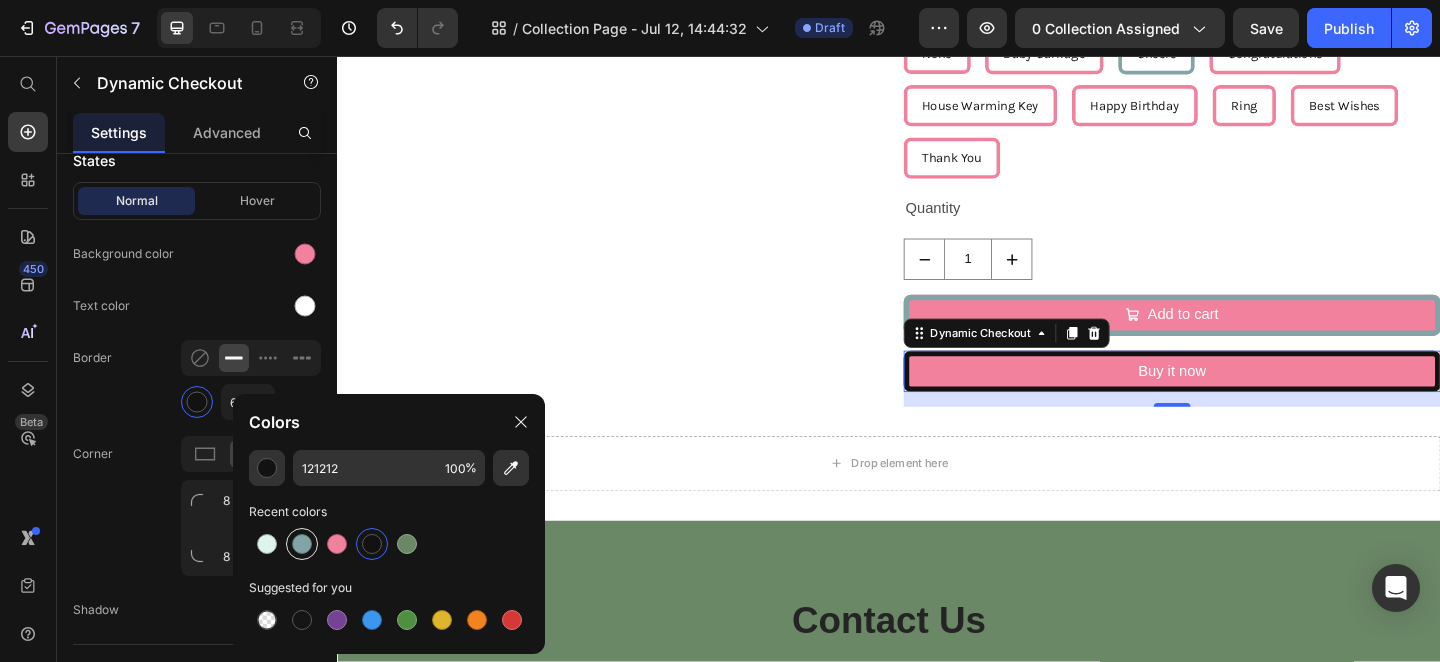 click at bounding box center (302, 544) 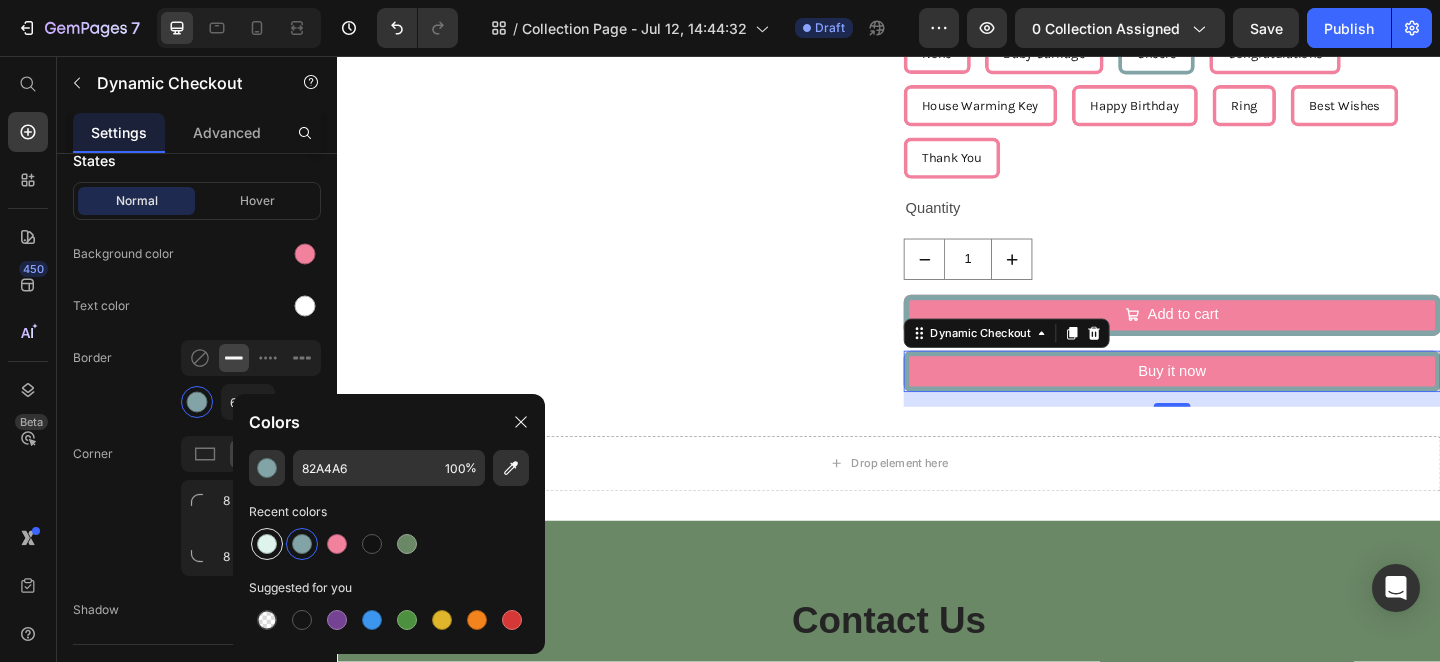 click at bounding box center [267, 544] 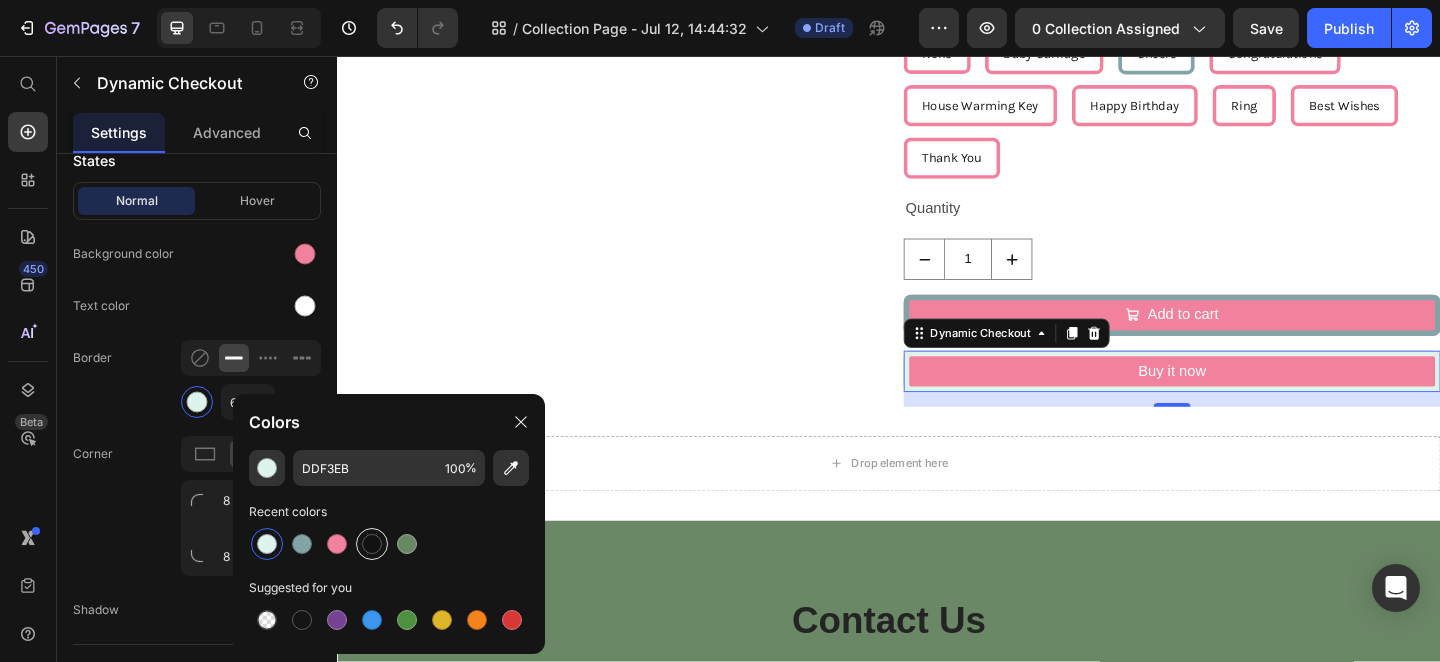 click at bounding box center [372, 544] 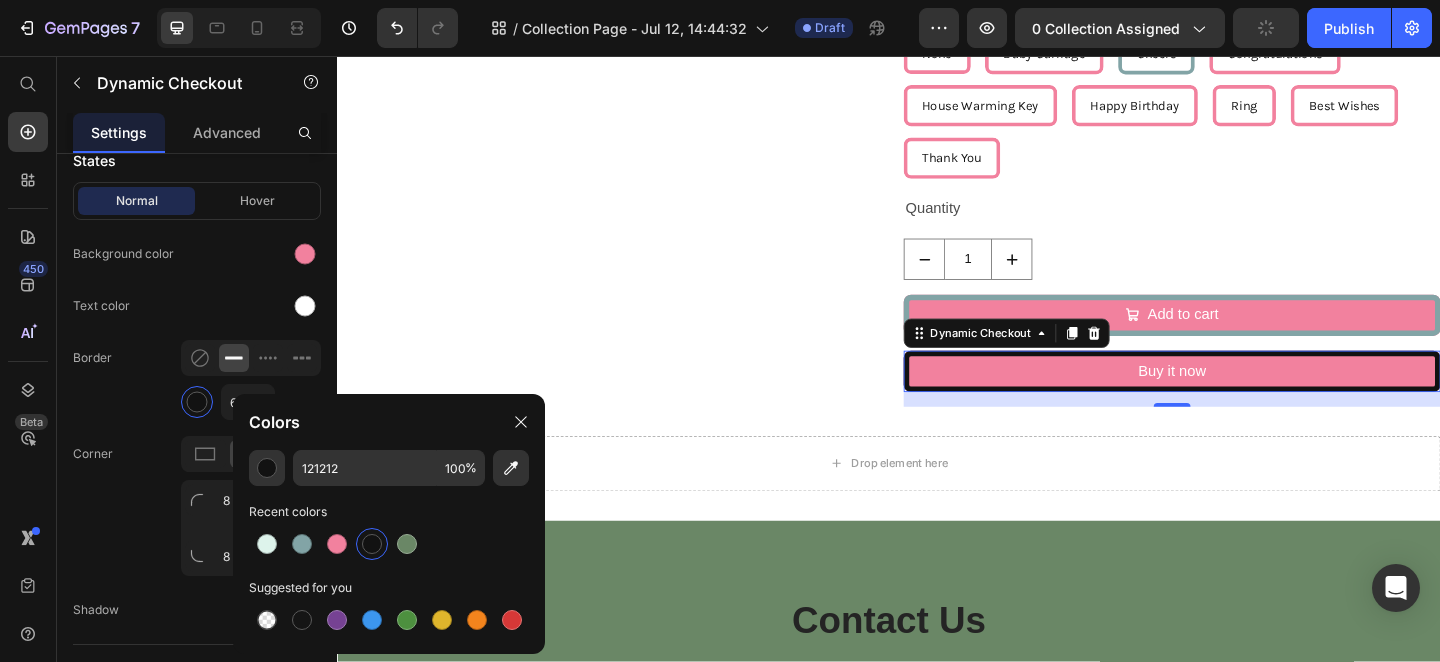click at bounding box center [389, 544] 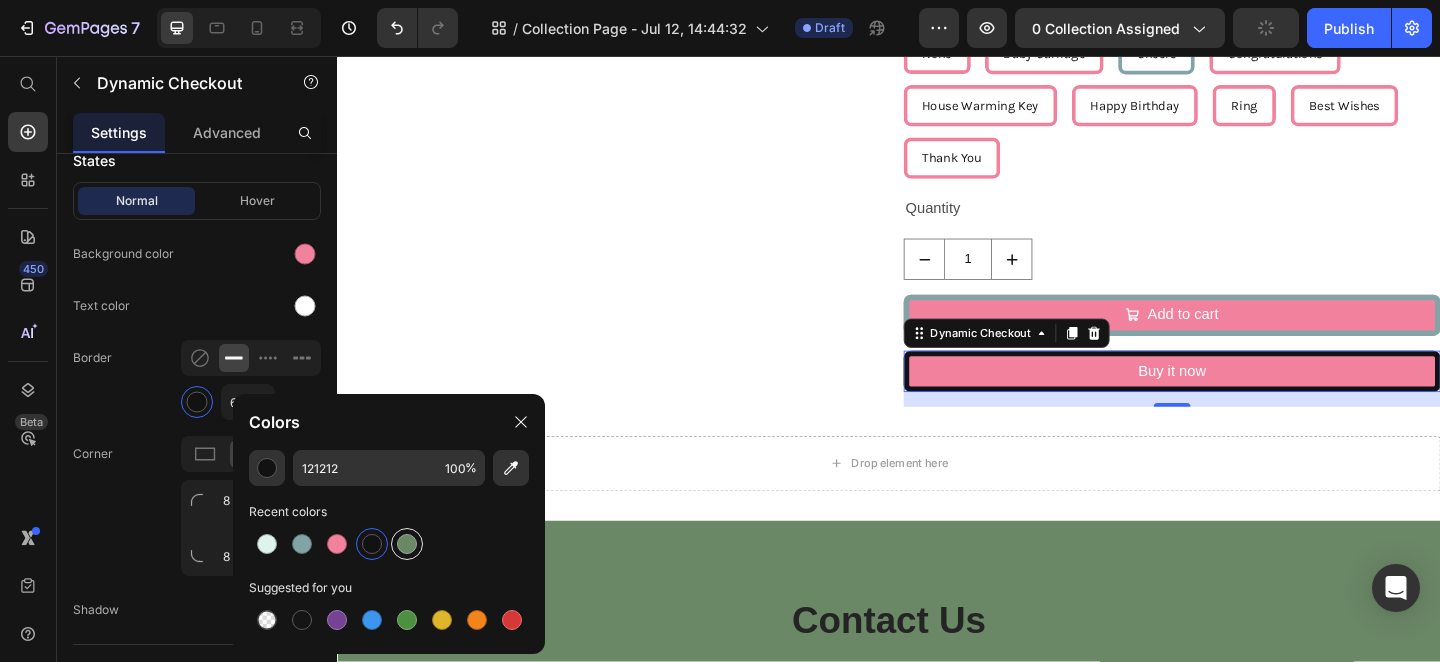 click at bounding box center (407, 544) 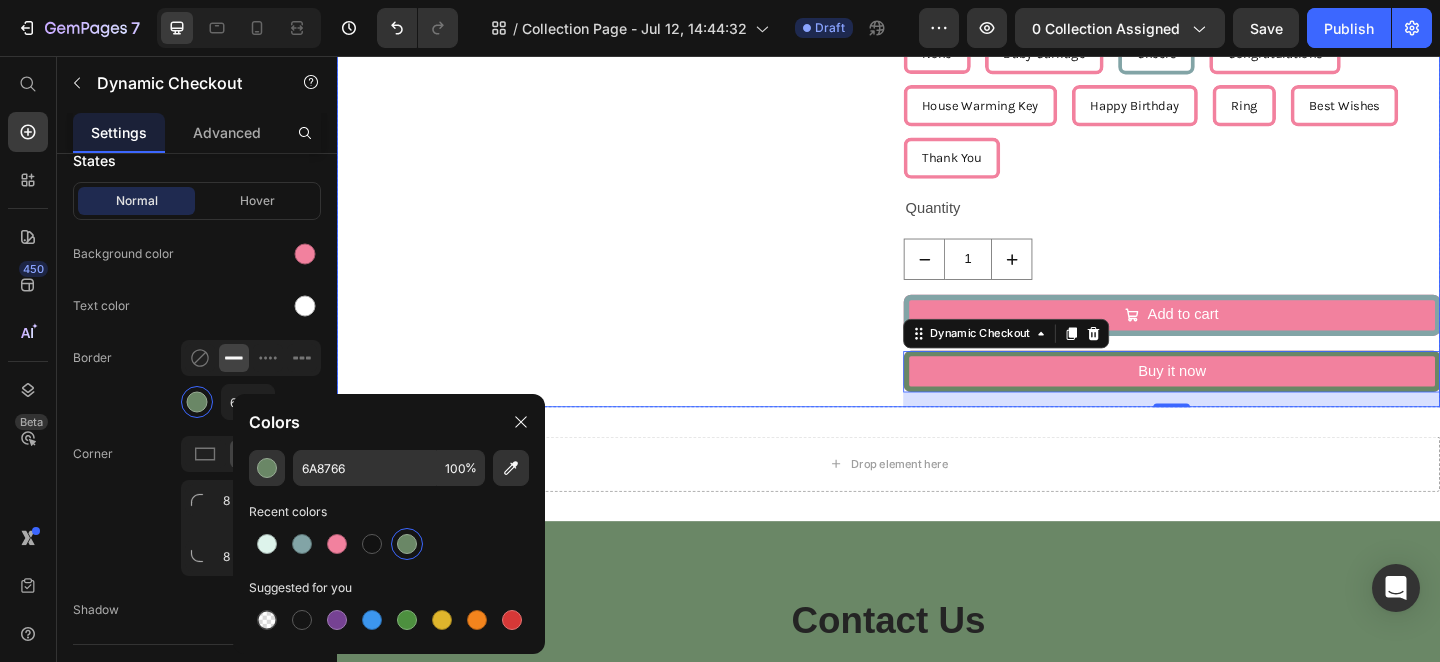 click on "Product Images" at bounding box center (629, -302) 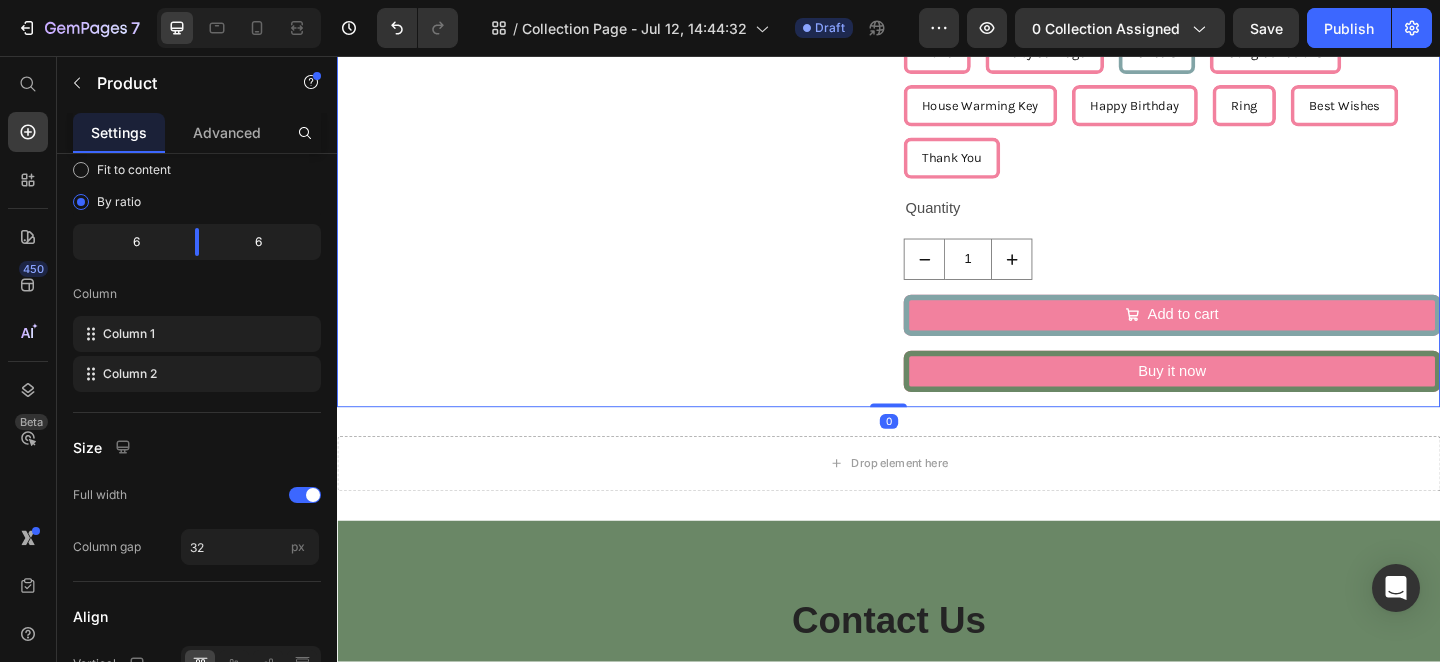 scroll, scrollTop: 0, scrollLeft: 0, axis: both 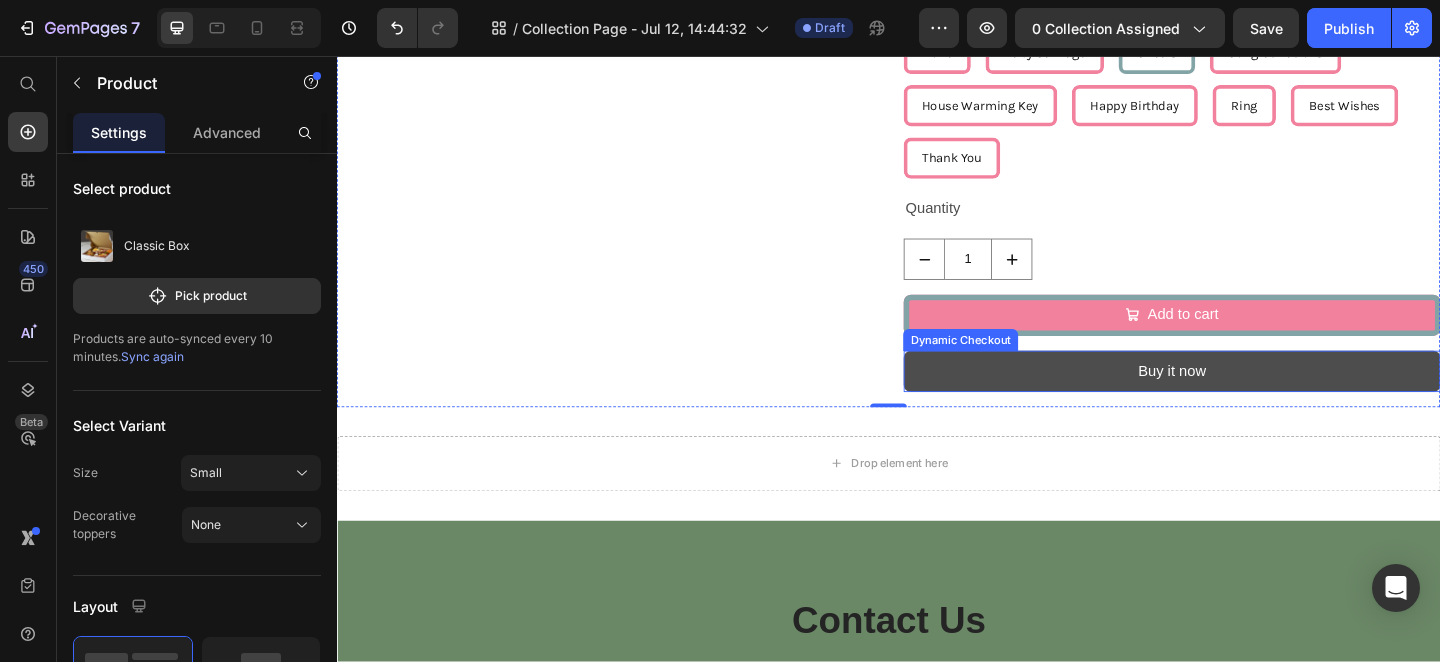 click on "Buy it now" at bounding box center (1245, 399) 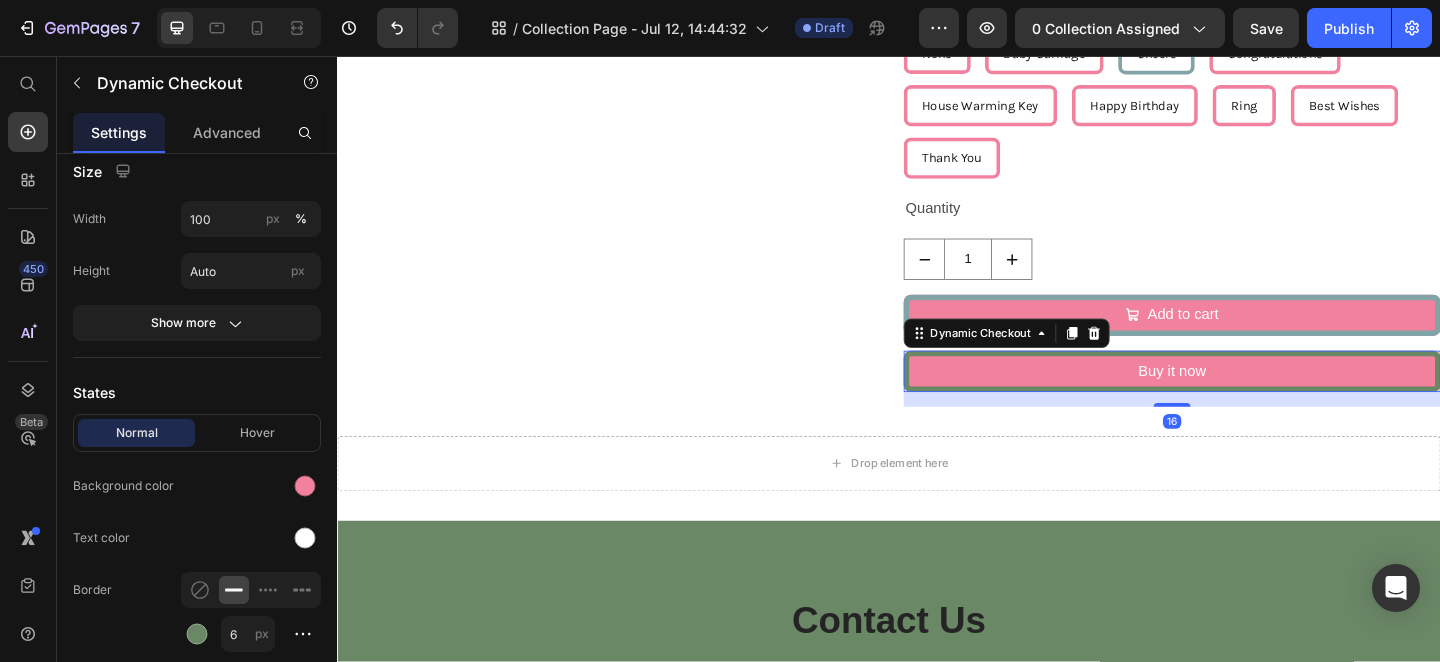 scroll, scrollTop: 432, scrollLeft: 0, axis: vertical 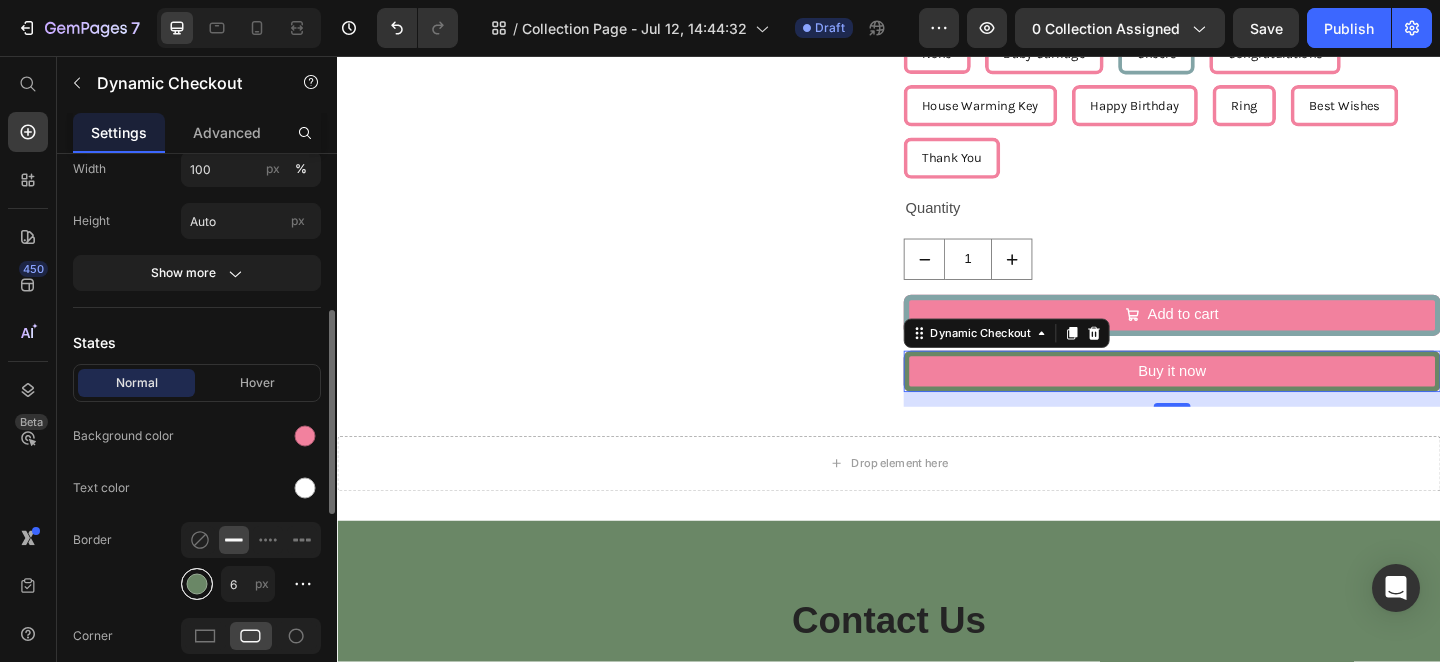 click at bounding box center [197, 584] 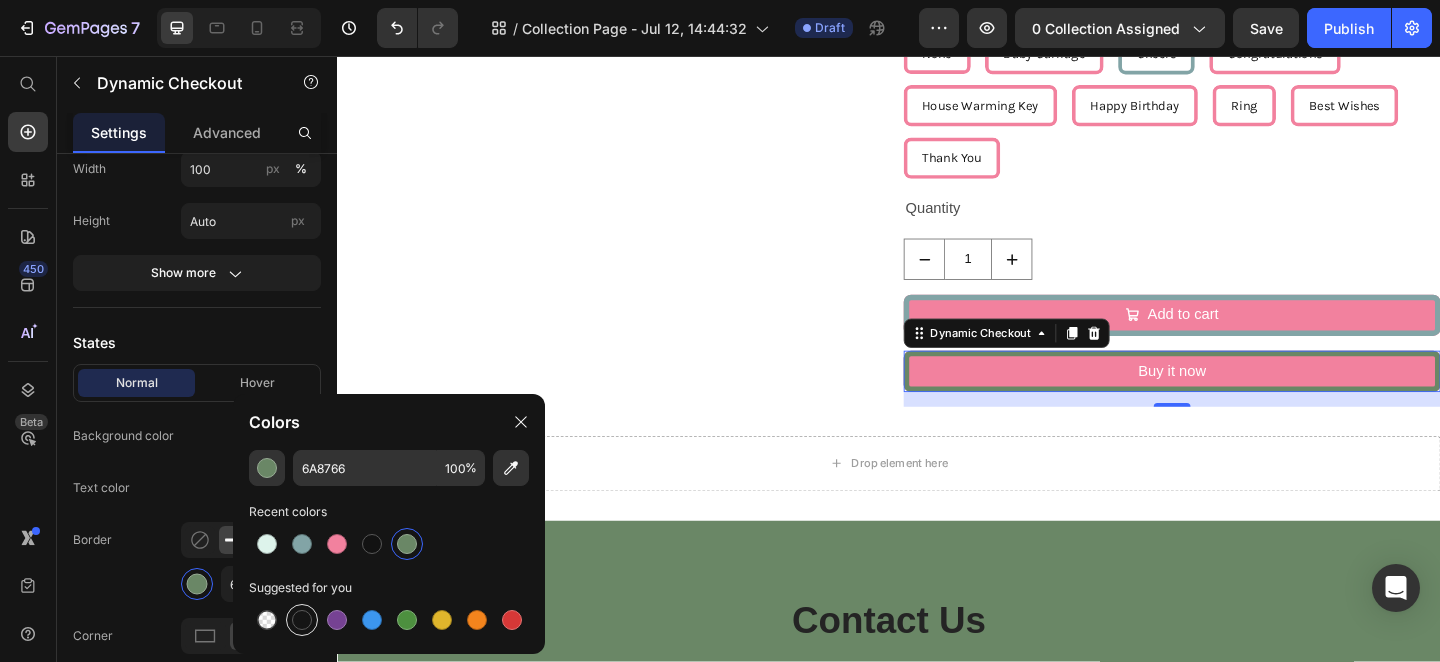 click at bounding box center [302, 620] 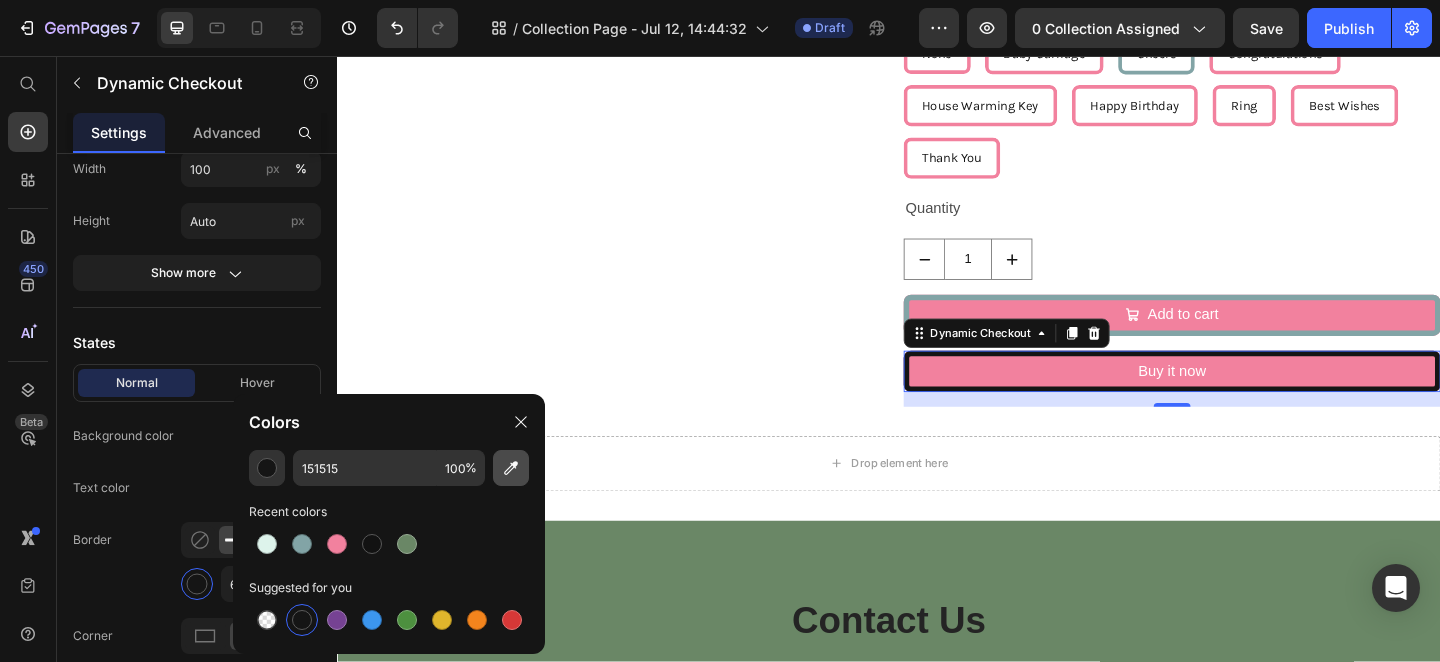 click at bounding box center [511, 468] 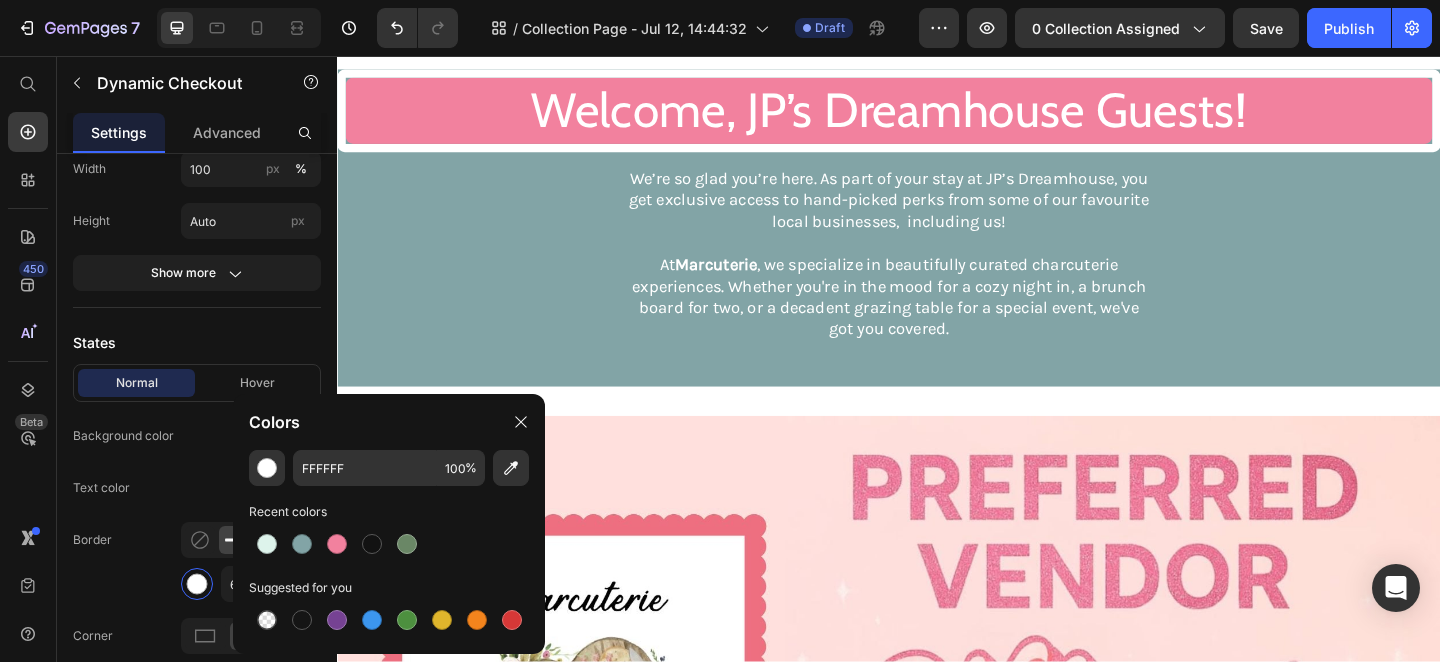 scroll, scrollTop: 210, scrollLeft: 0, axis: vertical 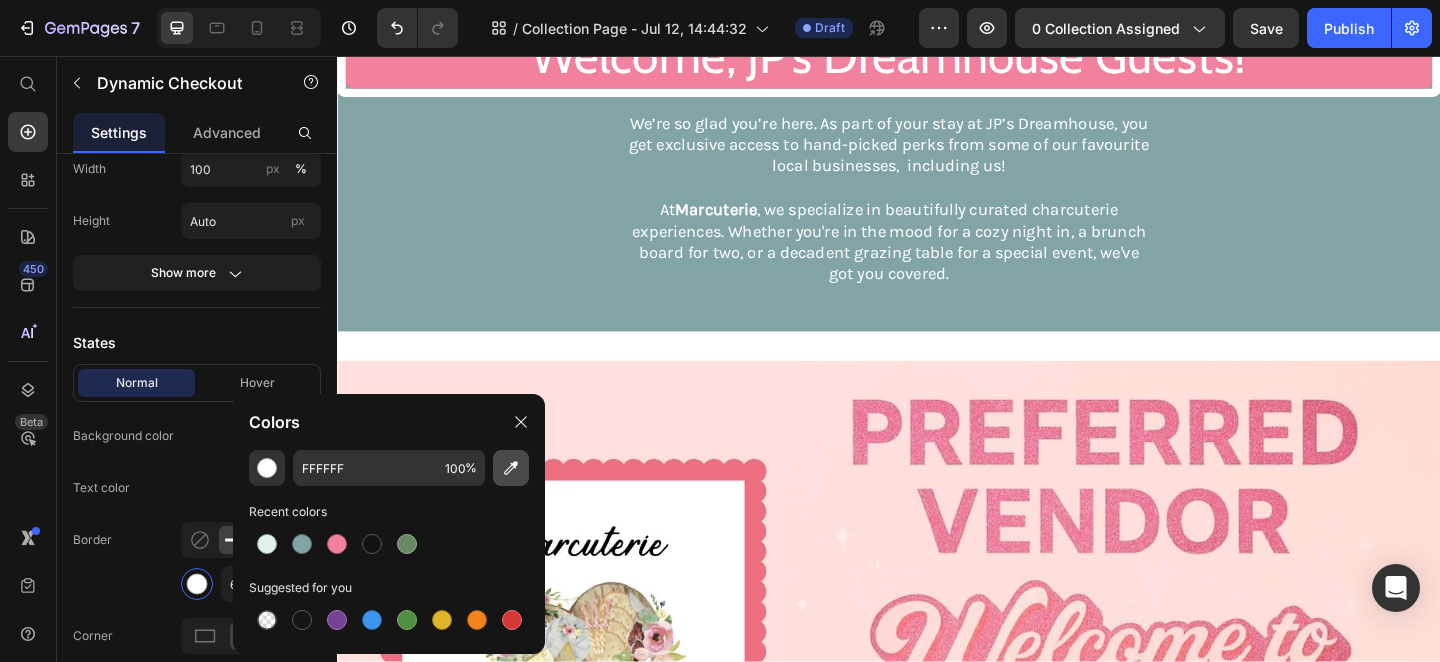 click 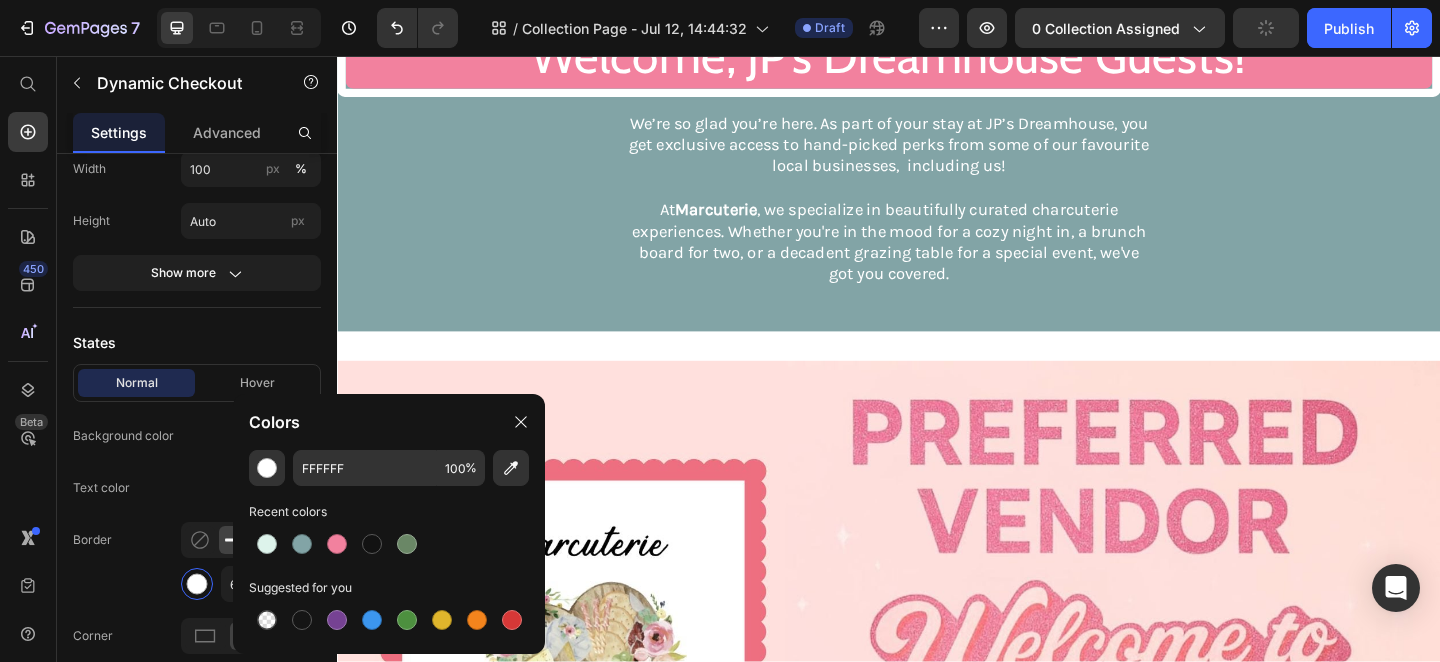 scroll, scrollTop: 282, scrollLeft: 0, axis: vertical 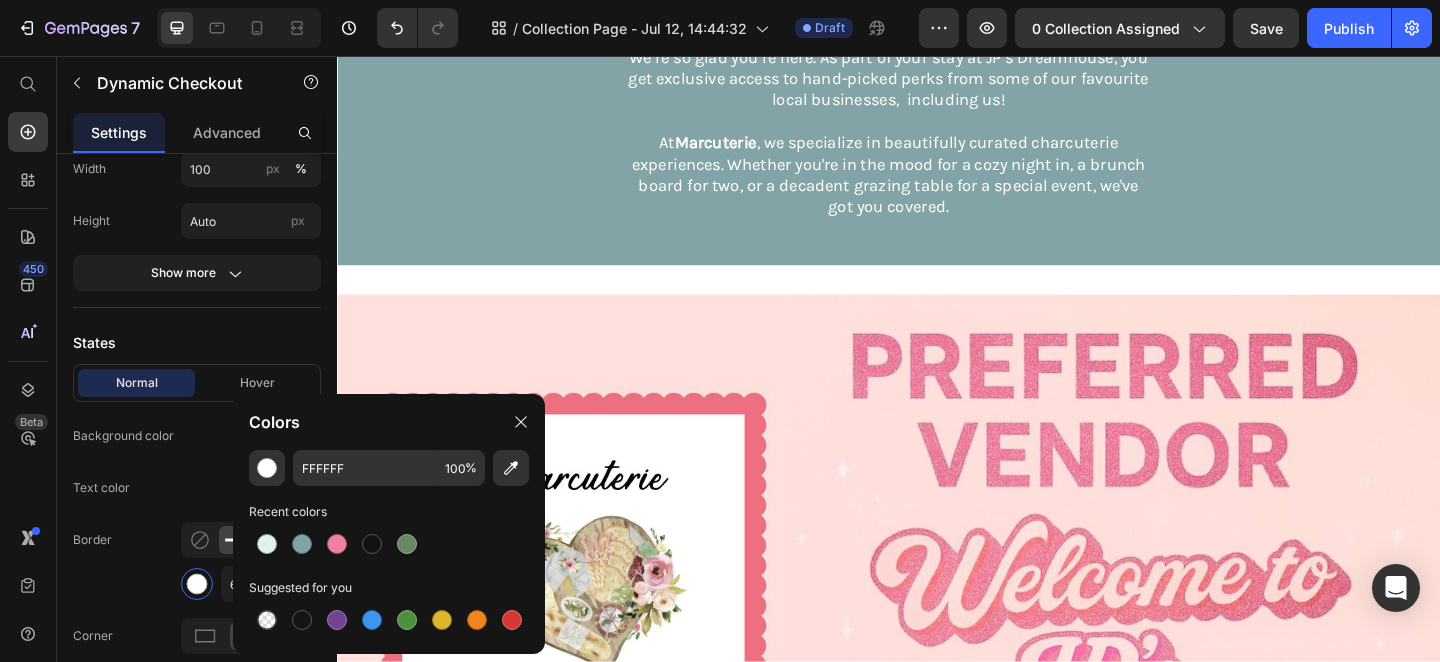 type on "FEDFD9" 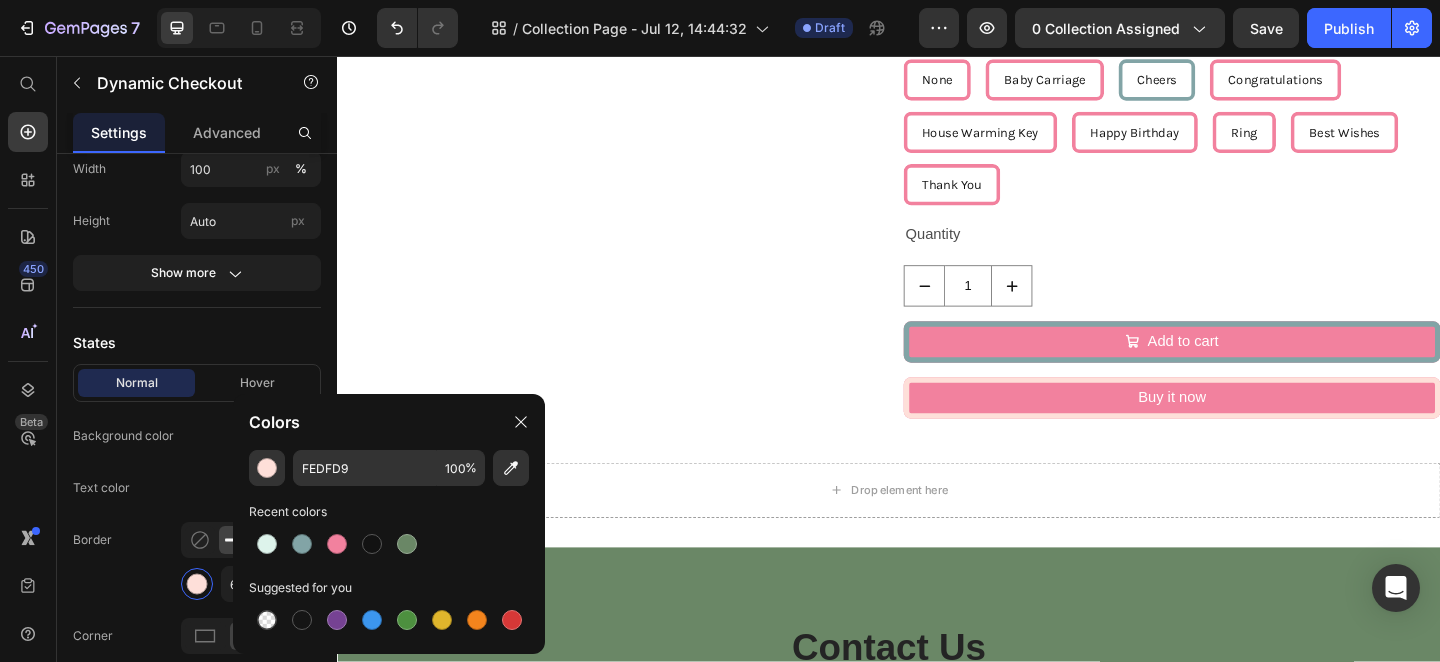 scroll, scrollTop: 2420, scrollLeft: 0, axis: vertical 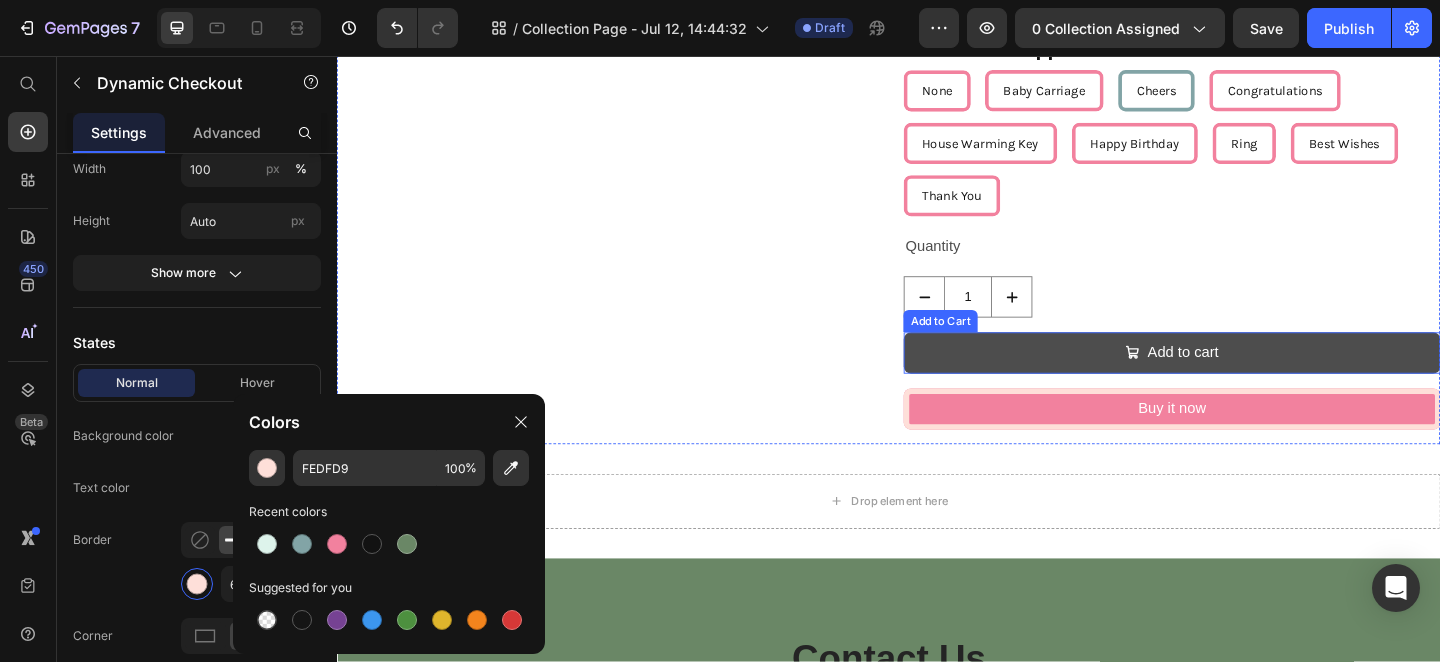 click on "Add to cart" at bounding box center (1245, 379) 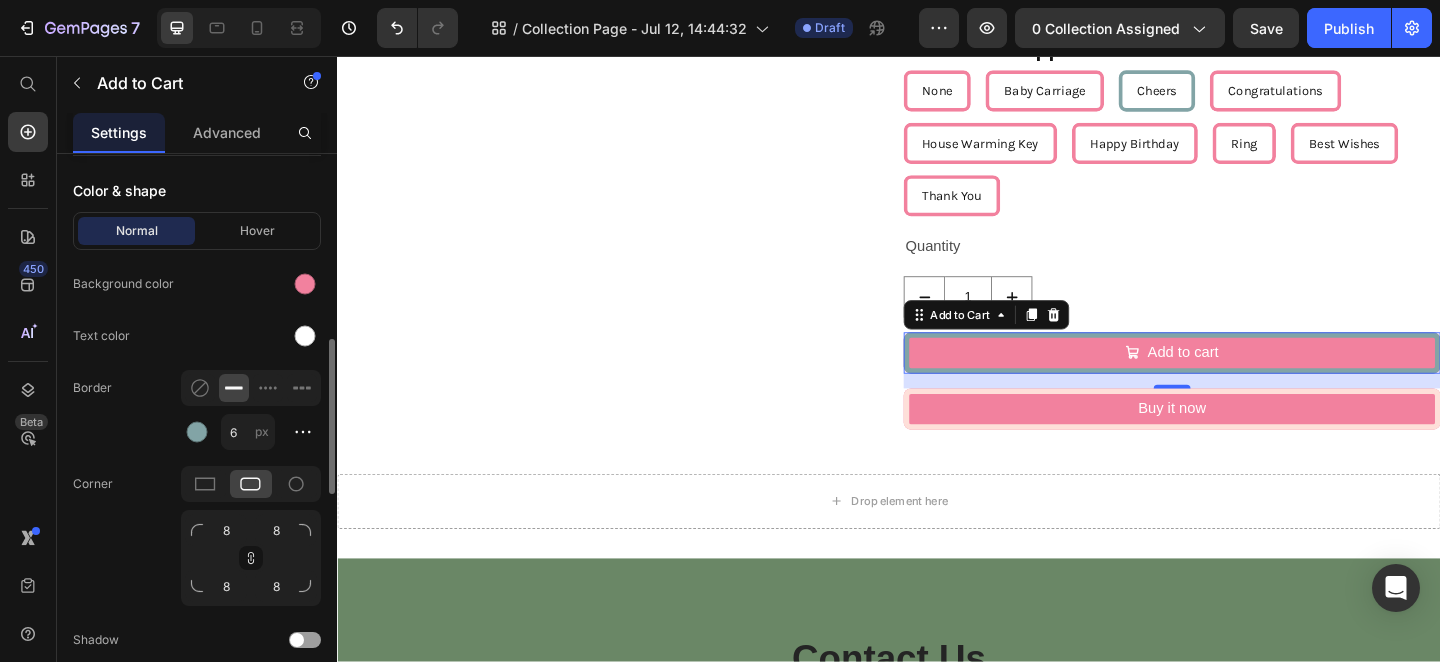 scroll, scrollTop: 1293, scrollLeft: 0, axis: vertical 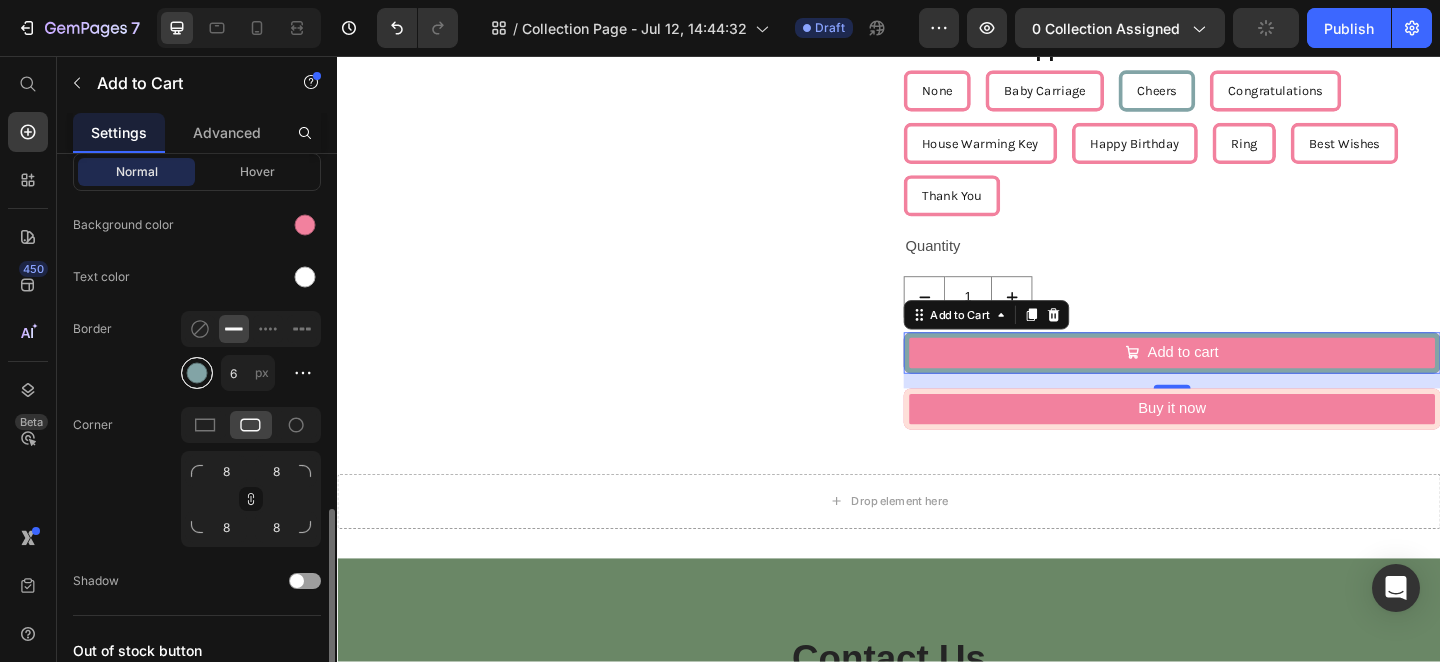 click at bounding box center [197, 373] 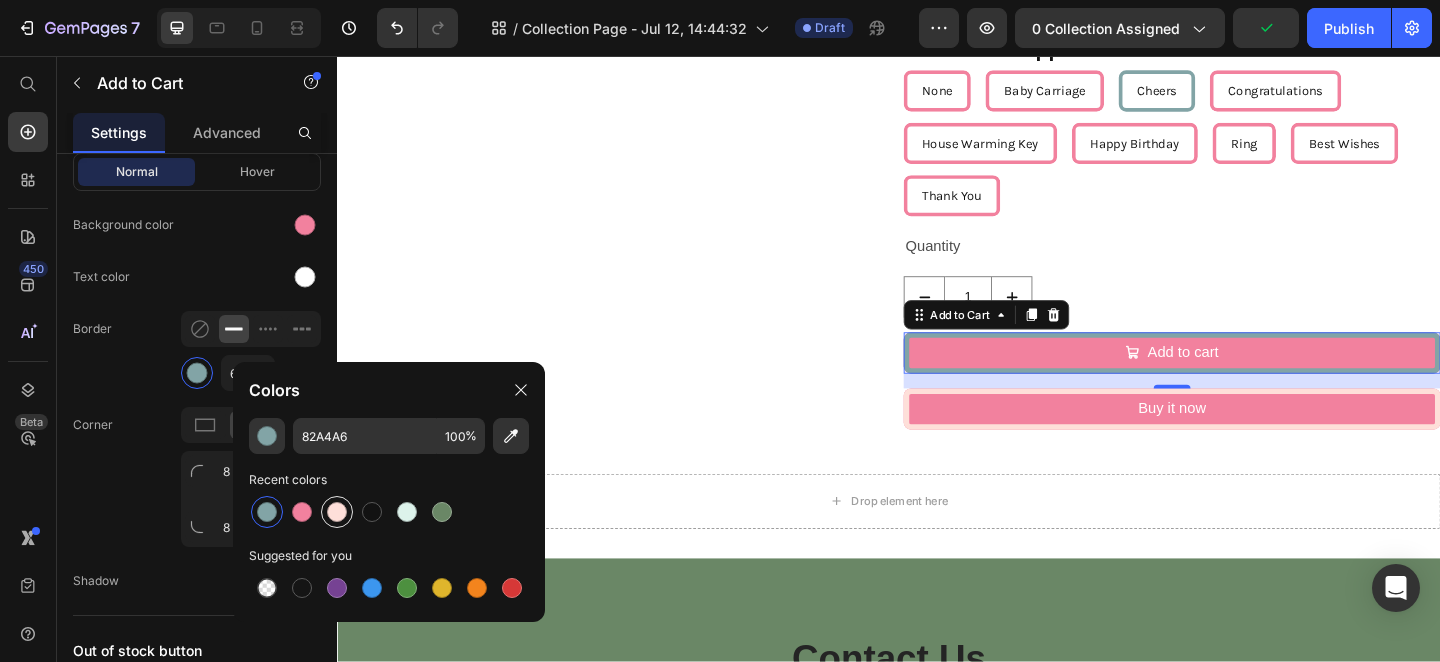 click at bounding box center (337, 512) 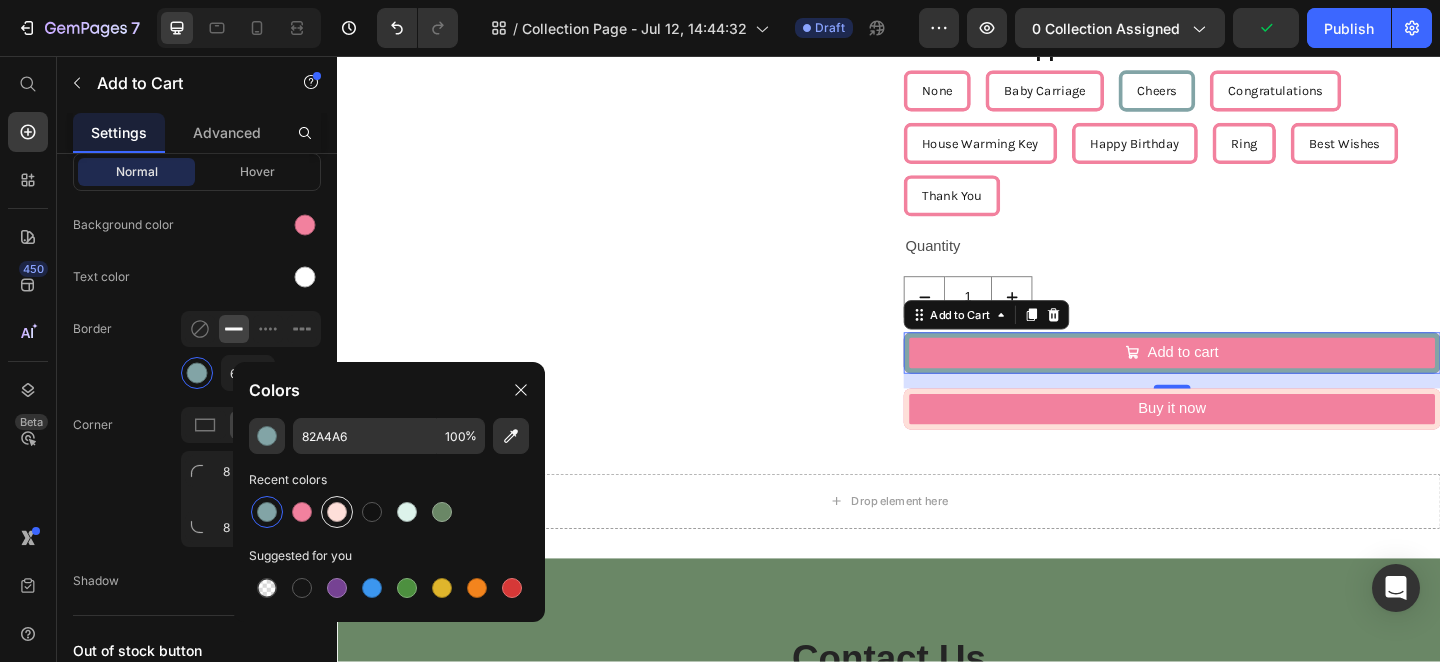 type on "FEDFD9" 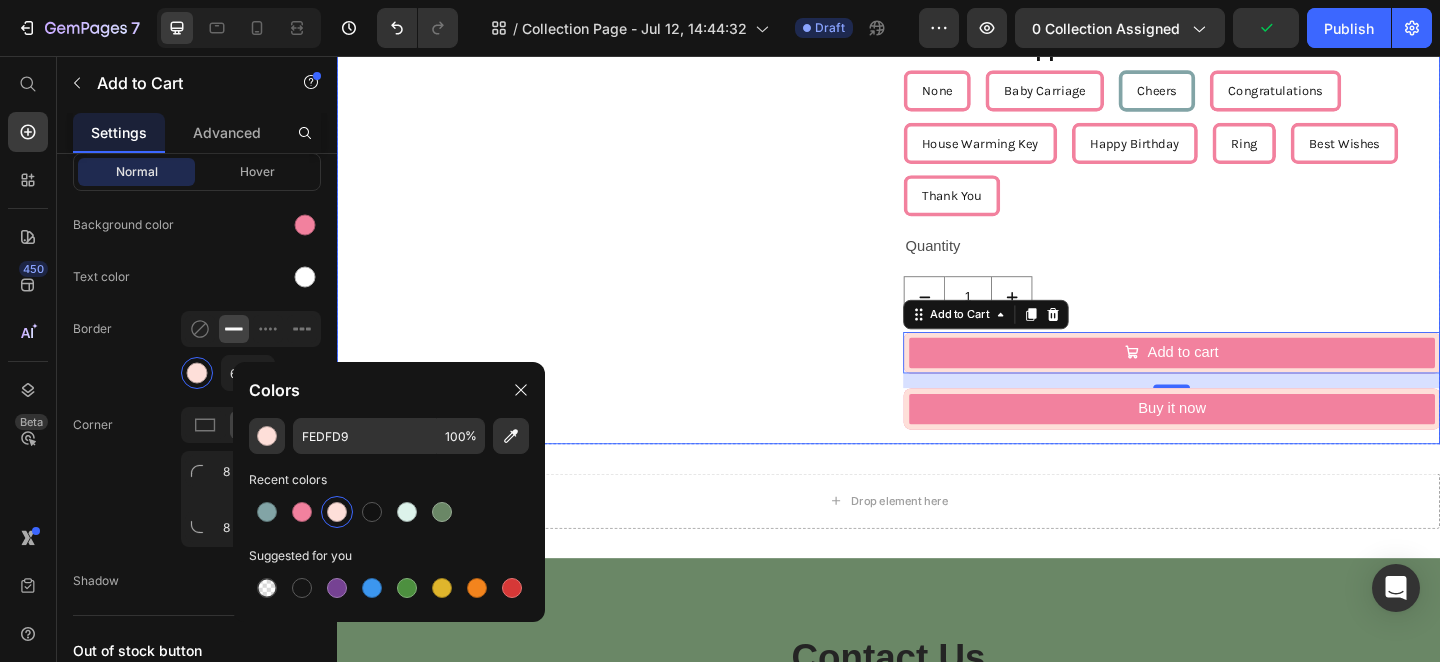 click on "Product Images" at bounding box center [629, -261] 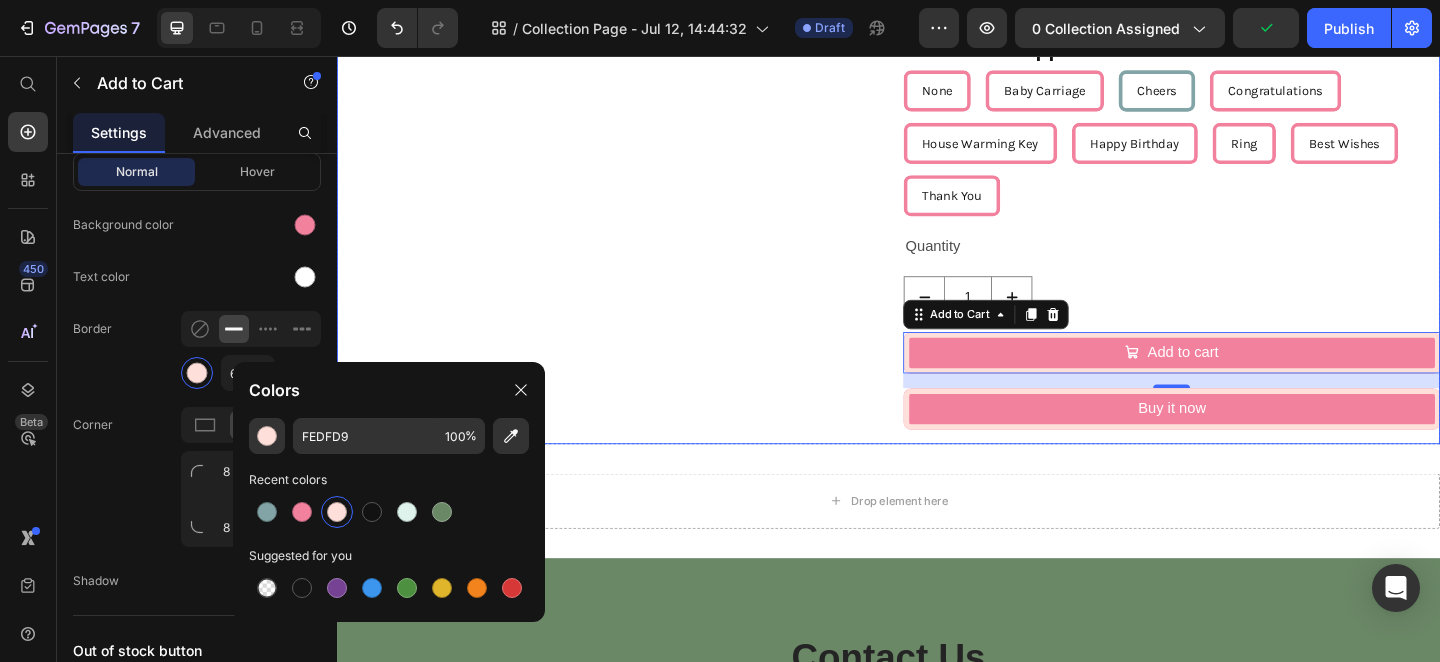 scroll, scrollTop: 0, scrollLeft: 0, axis: both 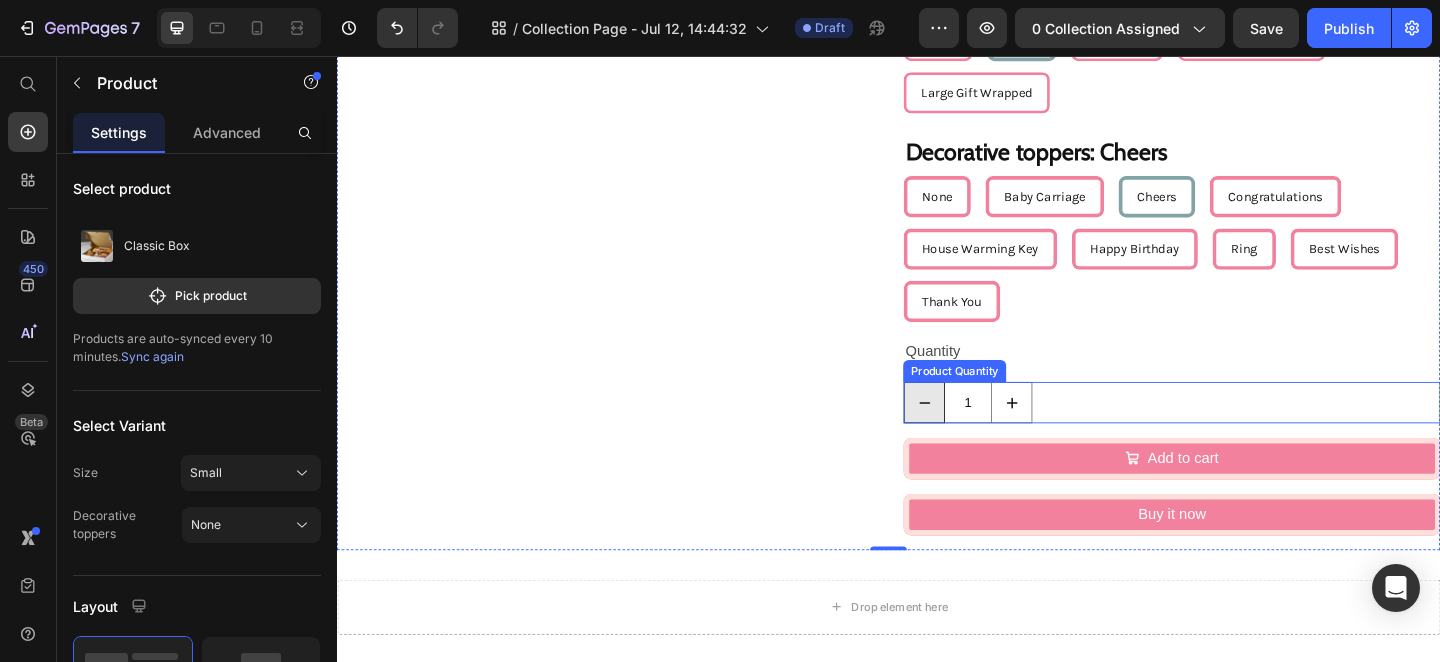 click at bounding box center [975, 433] 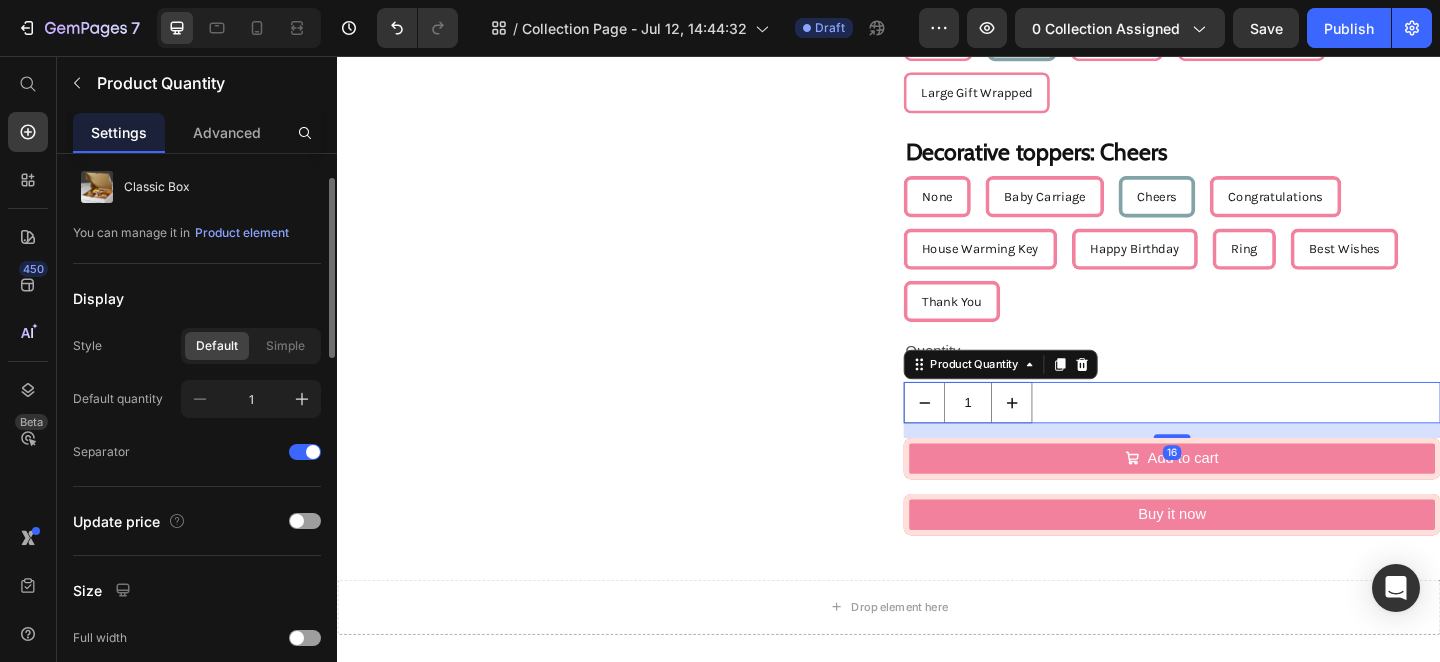 scroll, scrollTop: 65, scrollLeft: 0, axis: vertical 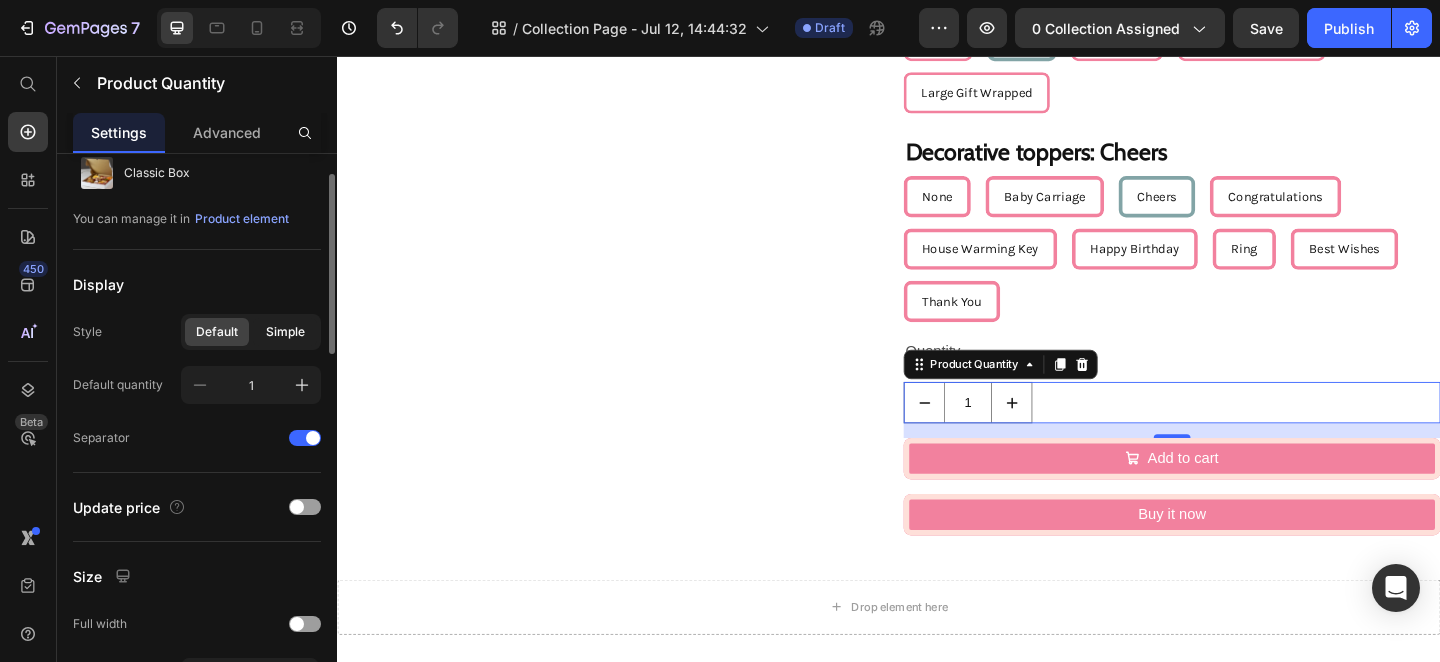 click on "Simple" 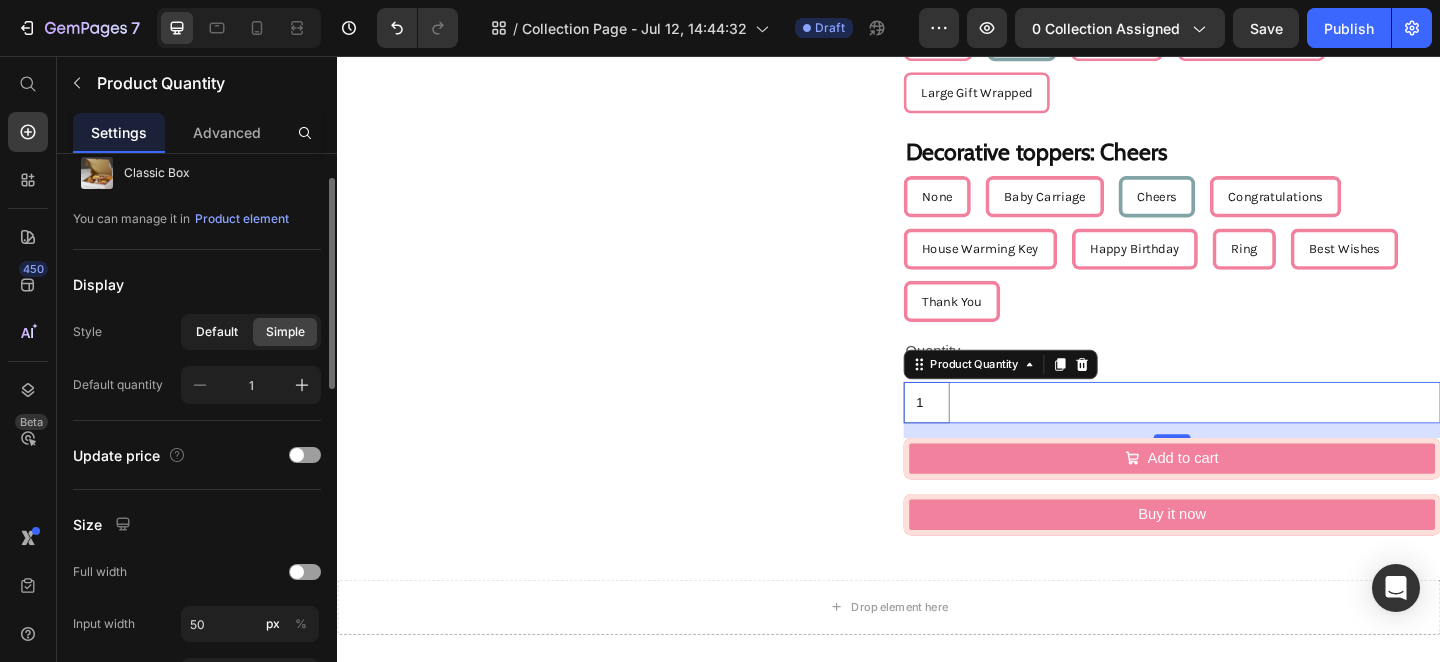 click on "Default" 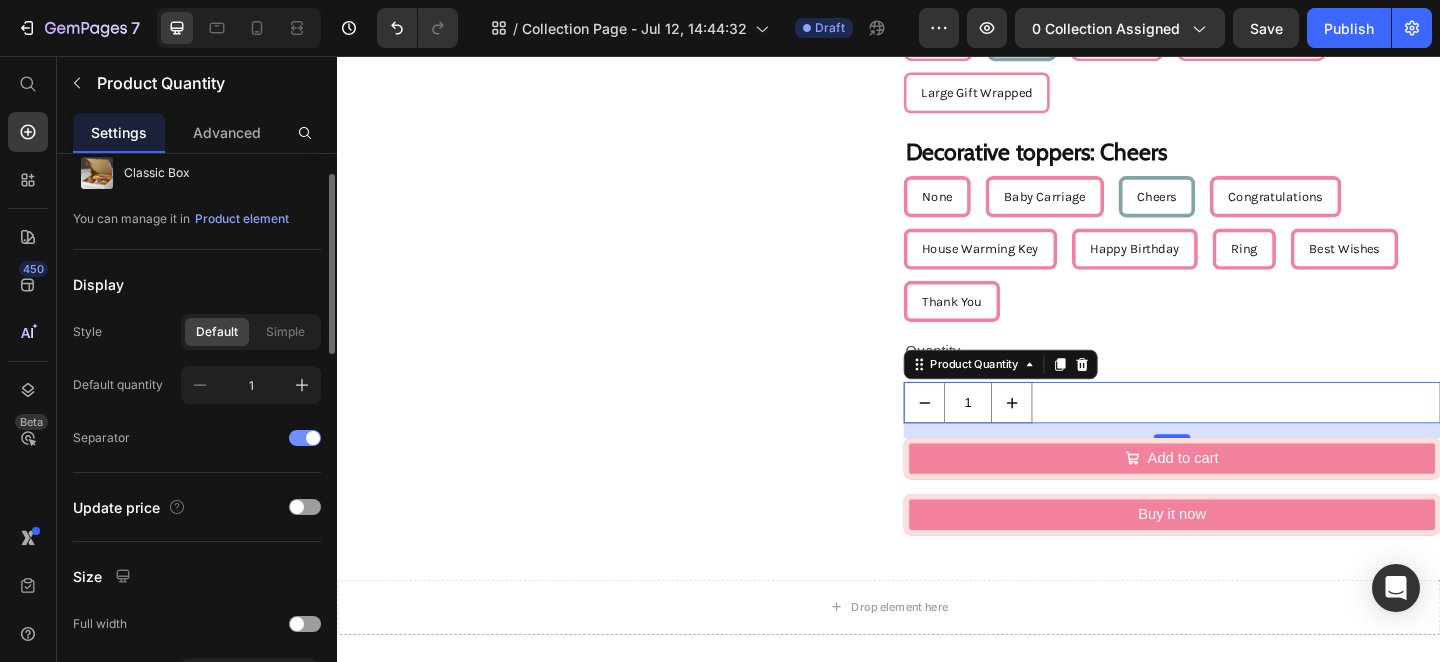click at bounding box center [313, 438] 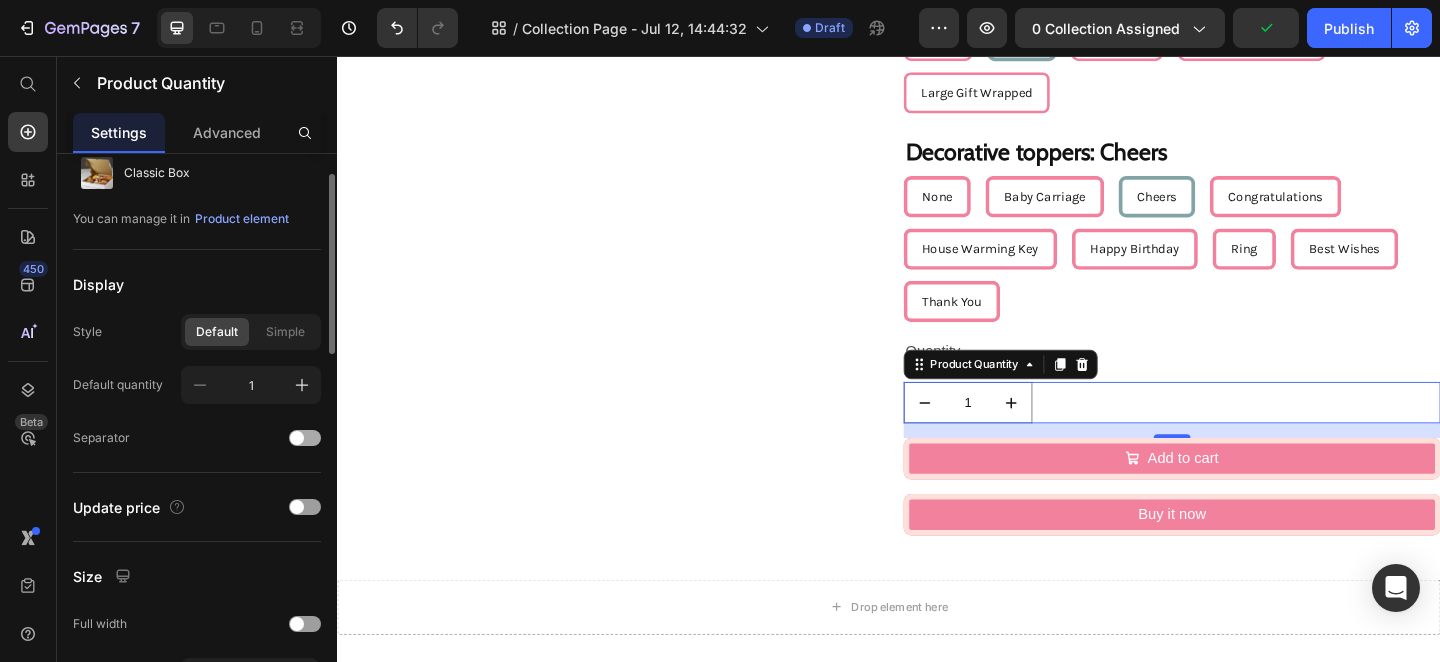 click at bounding box center (305, 438) 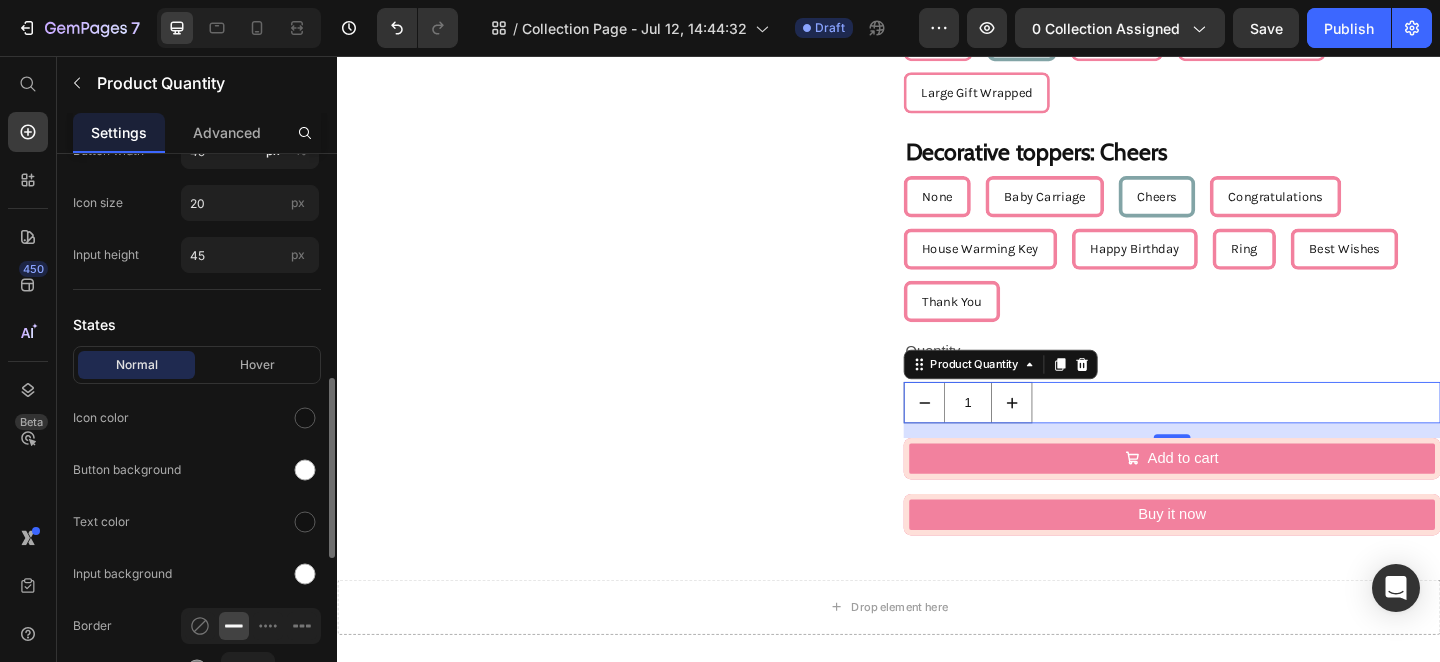 scroll, scrollTop: 657, scrollLeft: 0, axis: vertical 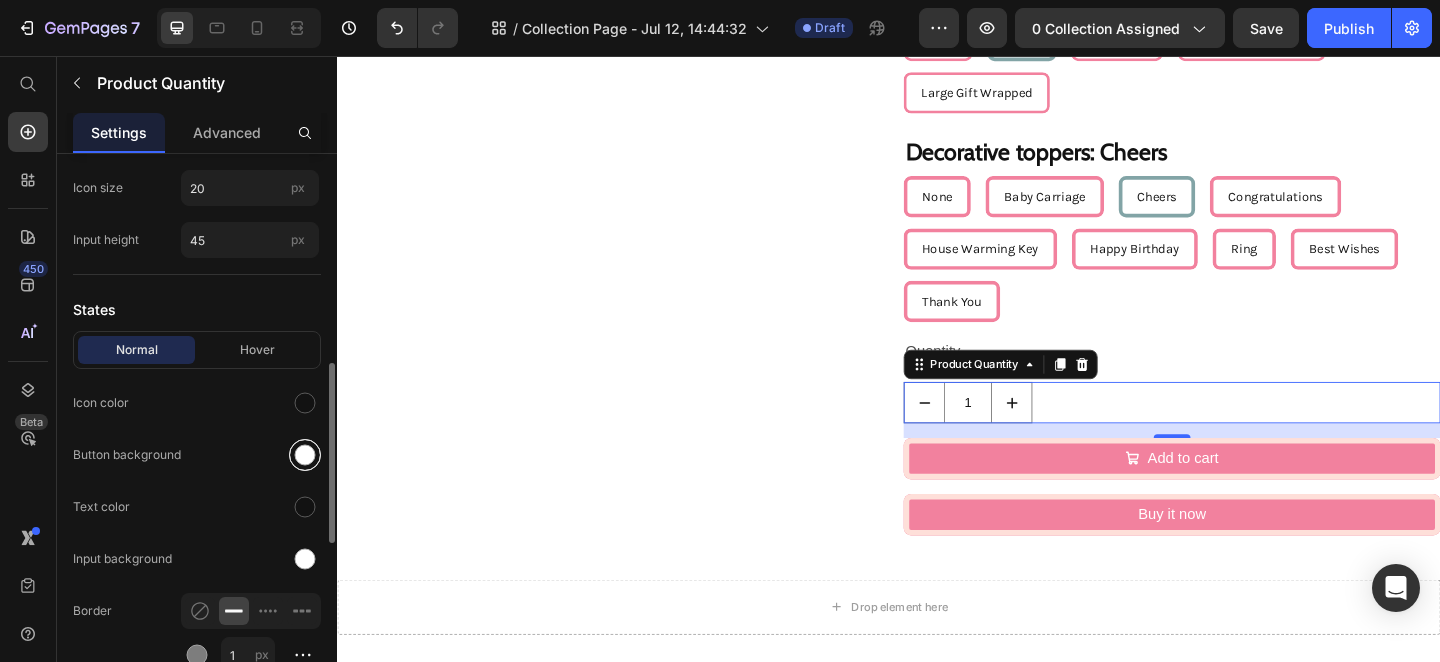 click at bounding box center (305, 455) 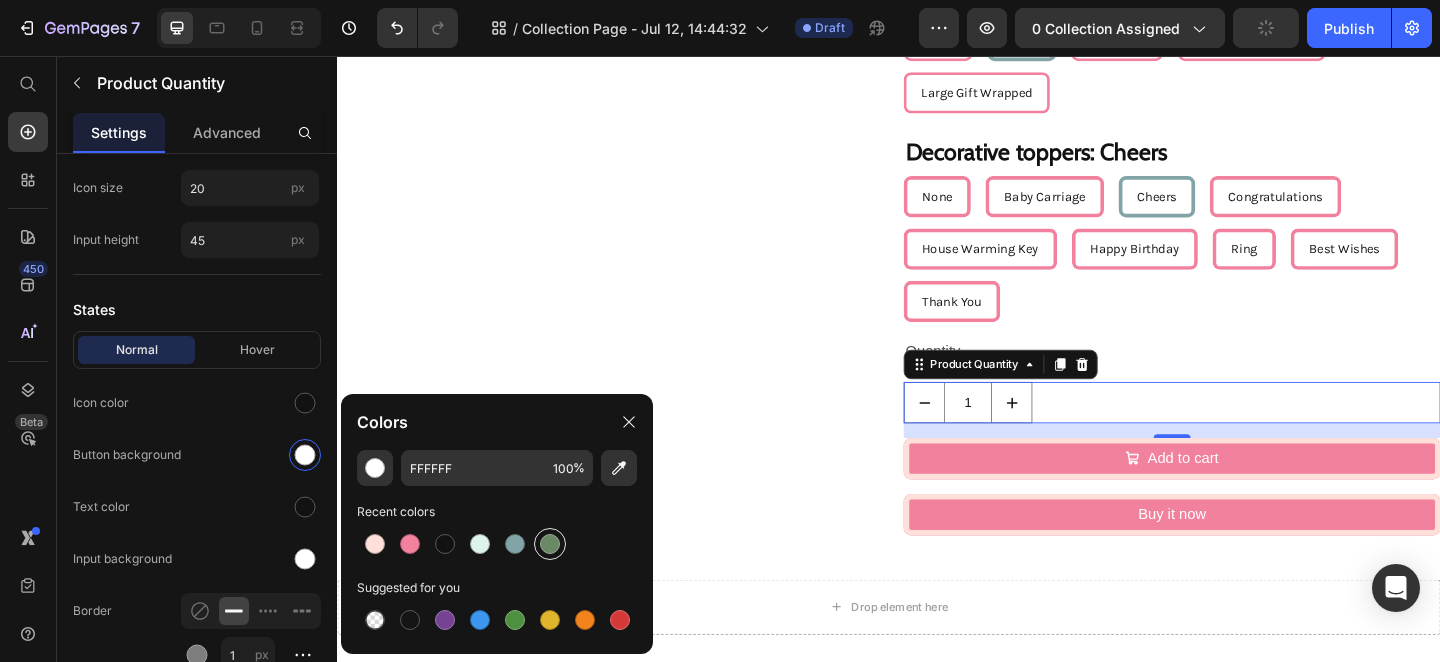 click at bounding box center [550, 544] 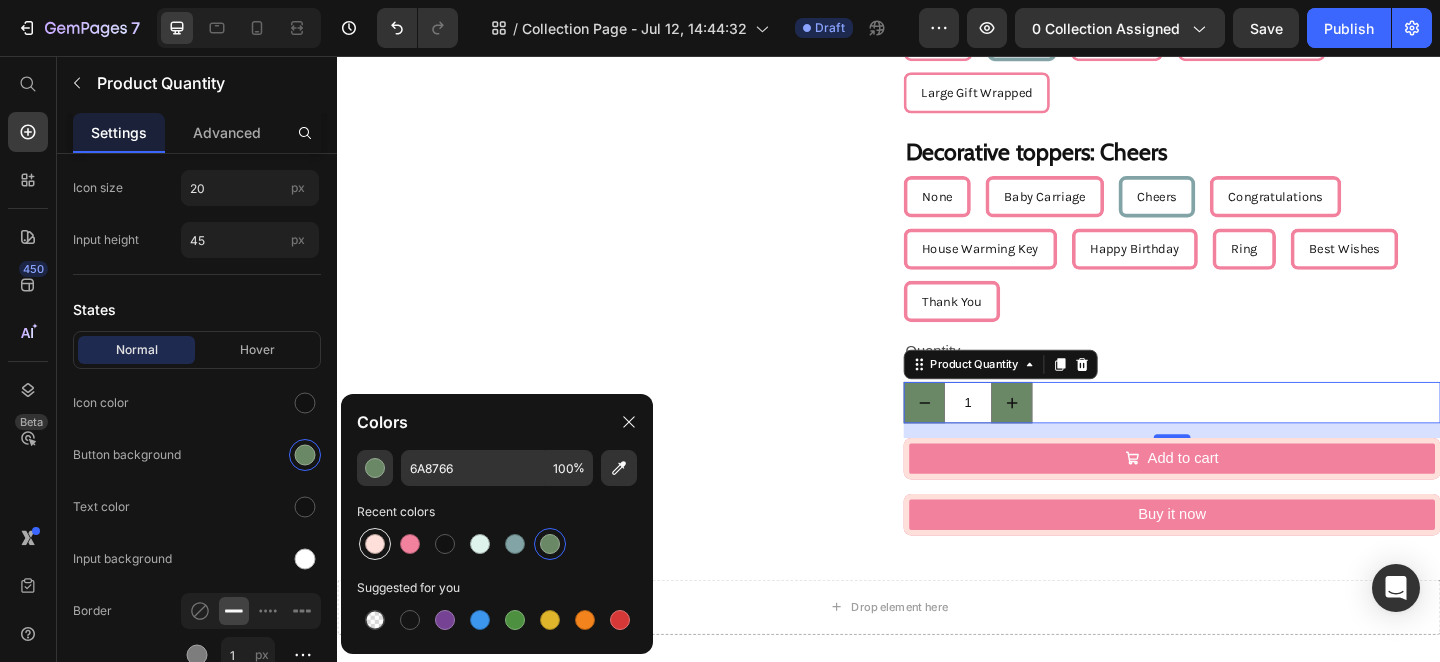 click at bounding box center (375, 544) 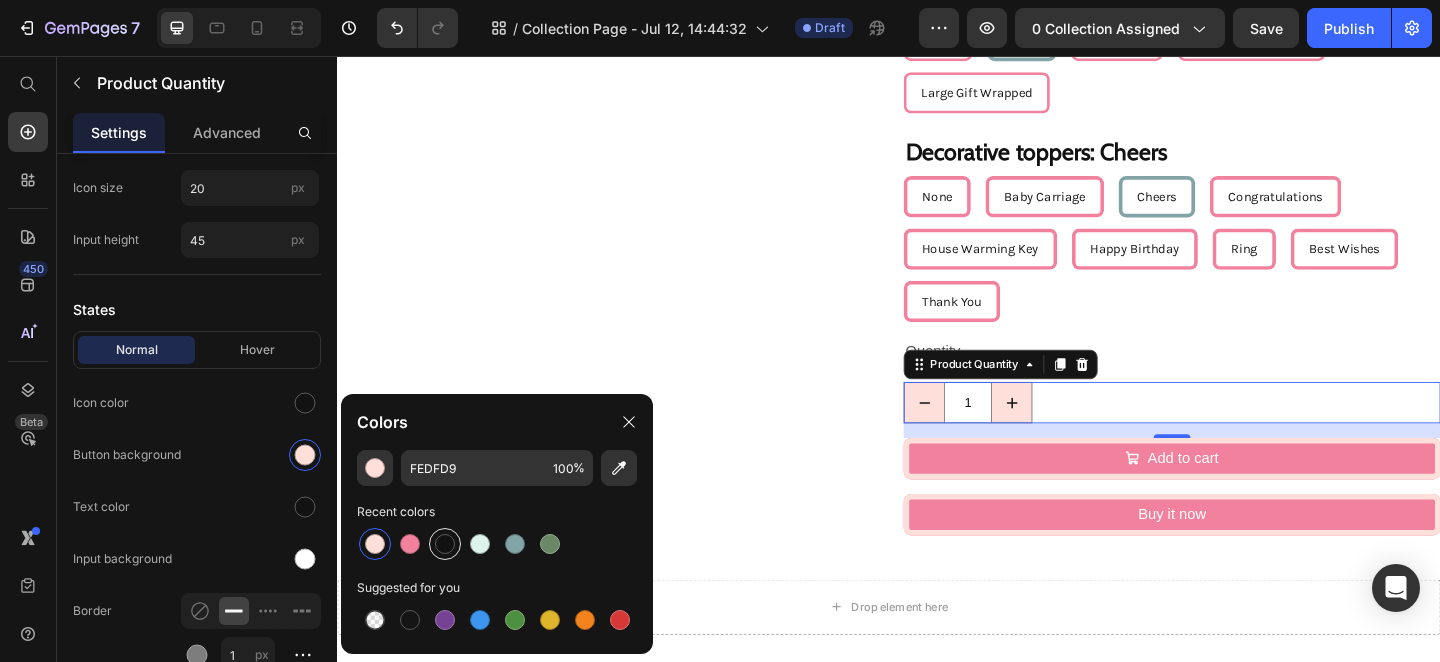 click at bounding box center [445, 544] 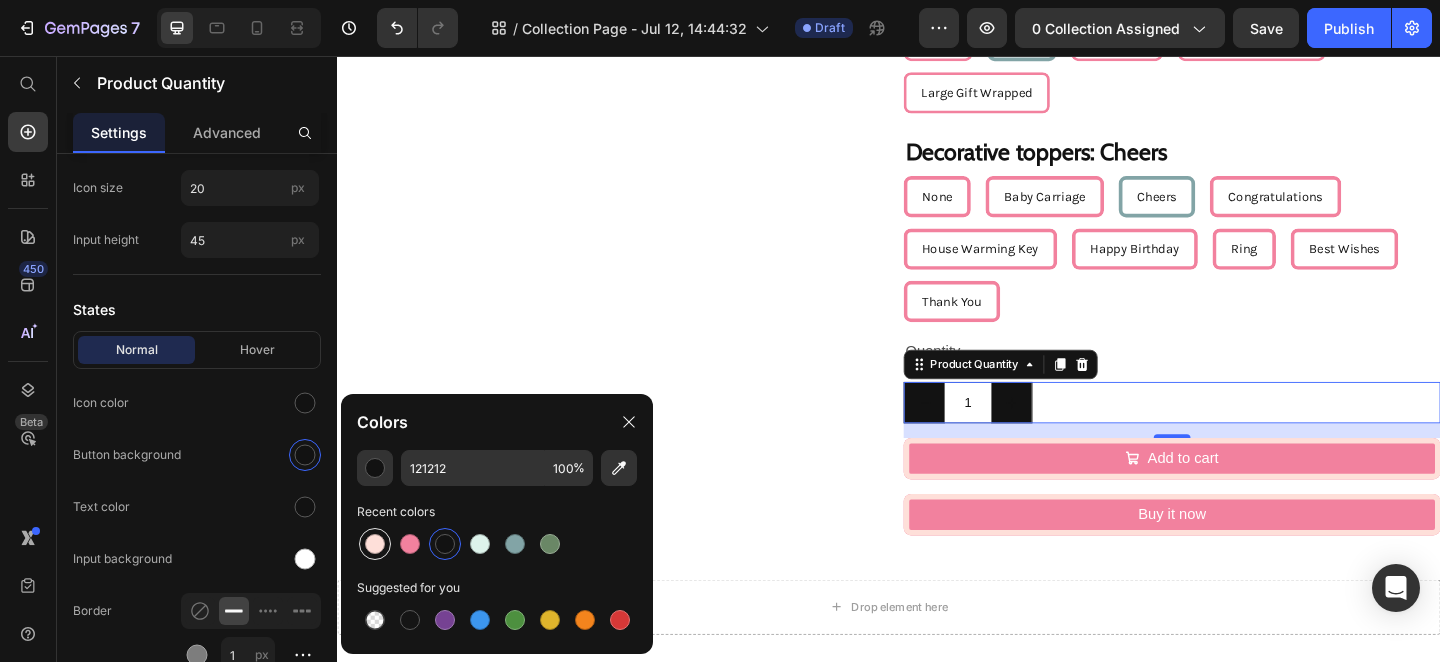 click at bounding box center (375, 544) 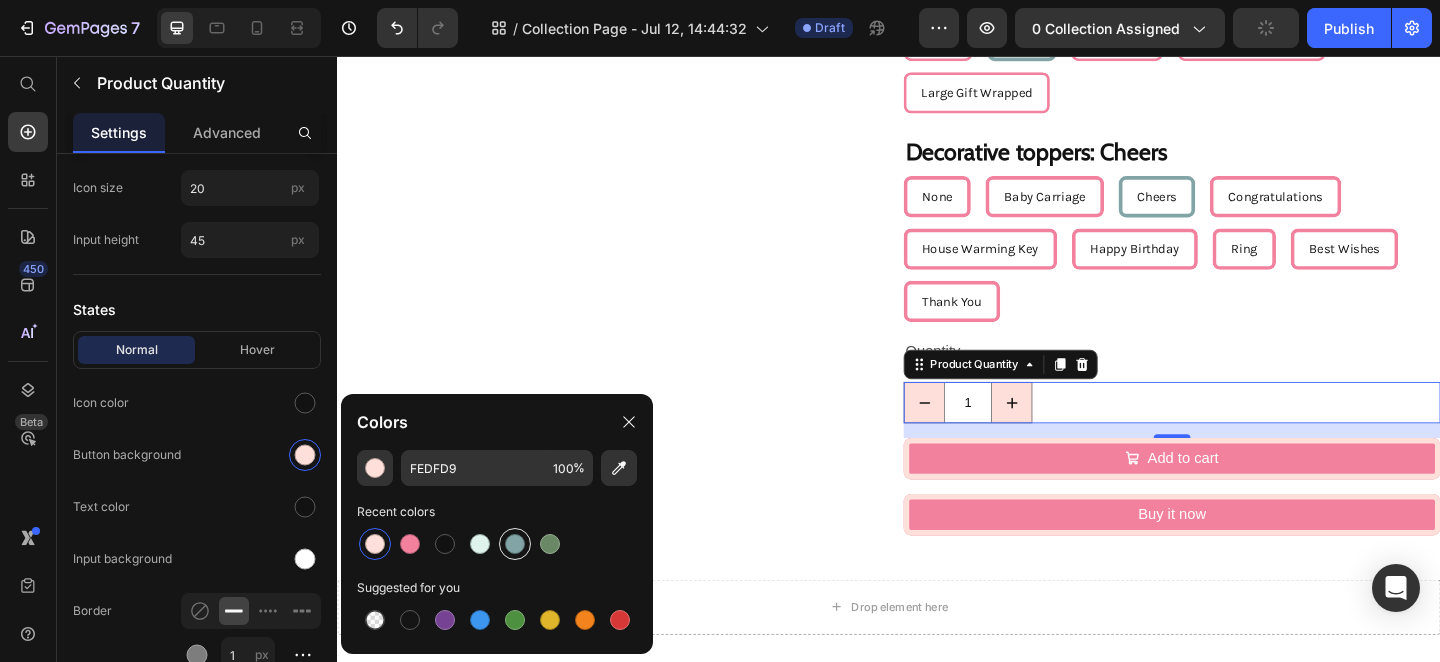 click at bounding box center [515, 544] 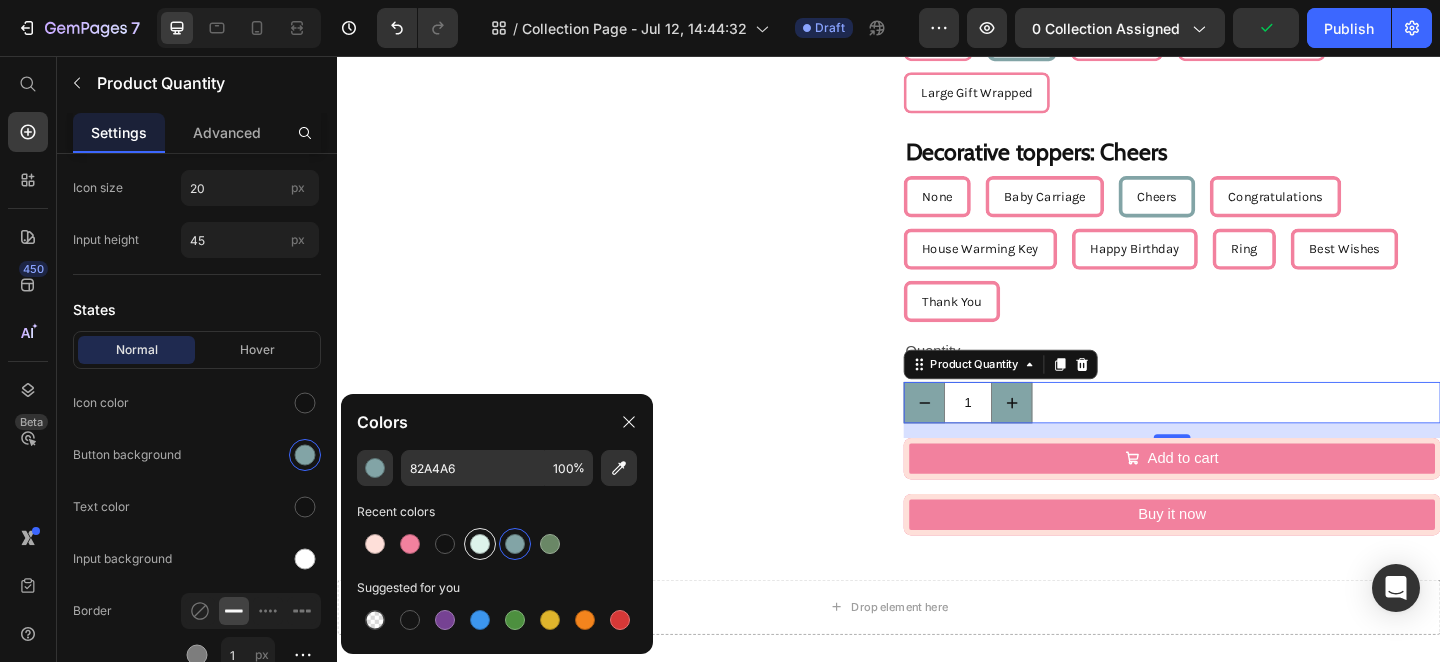 click at bounding box center (480, 544) 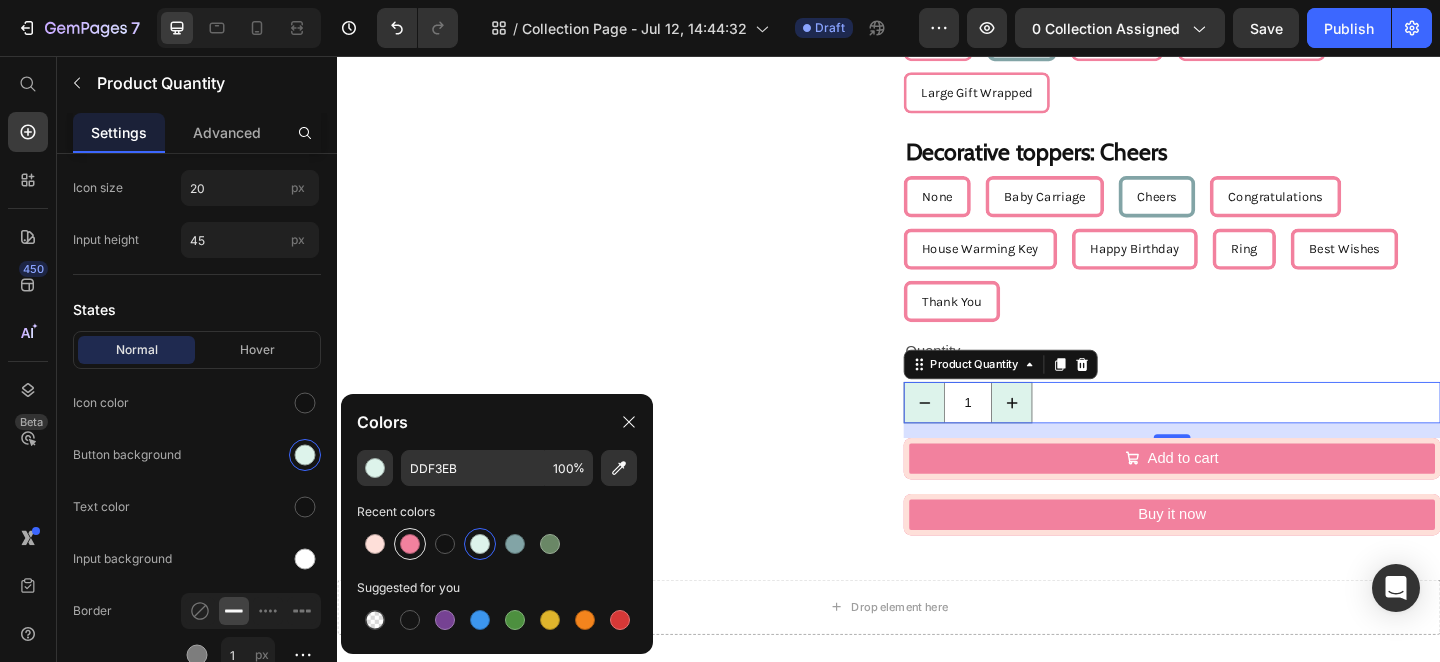 click at bounding box center [410, 544] 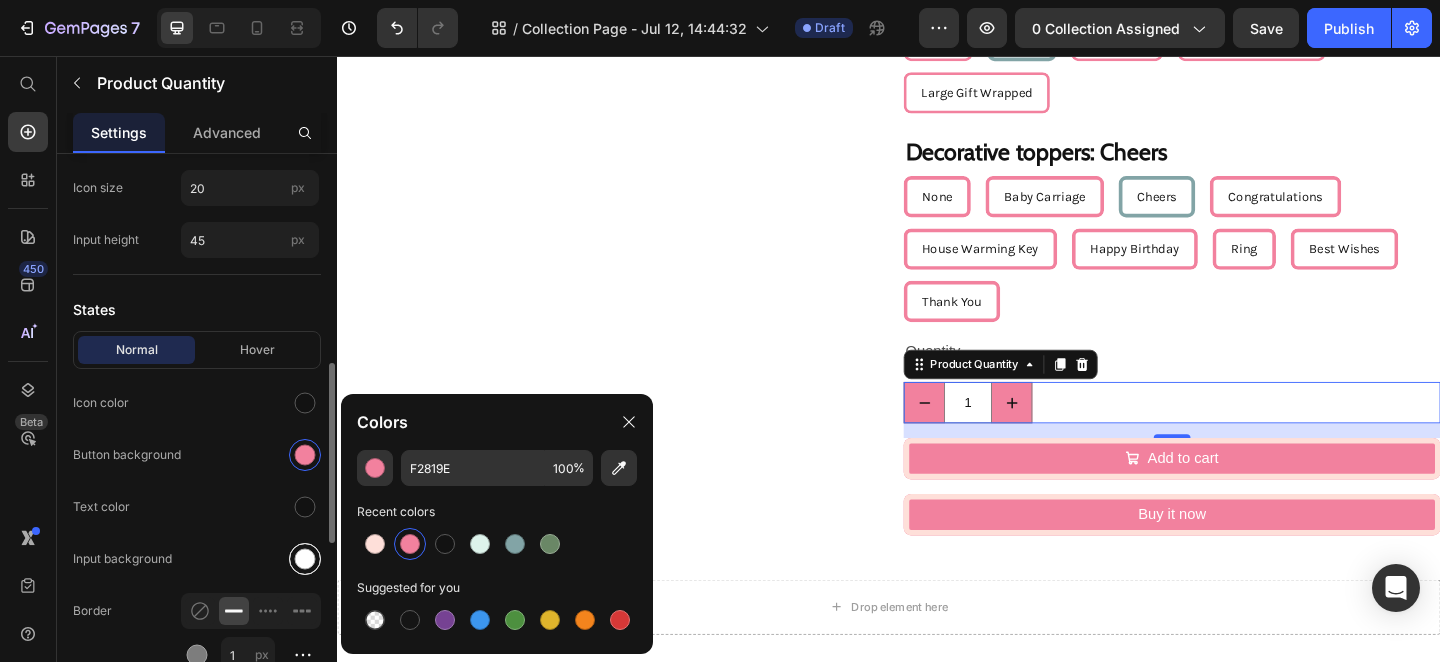 click at bounding box center [305, 559] 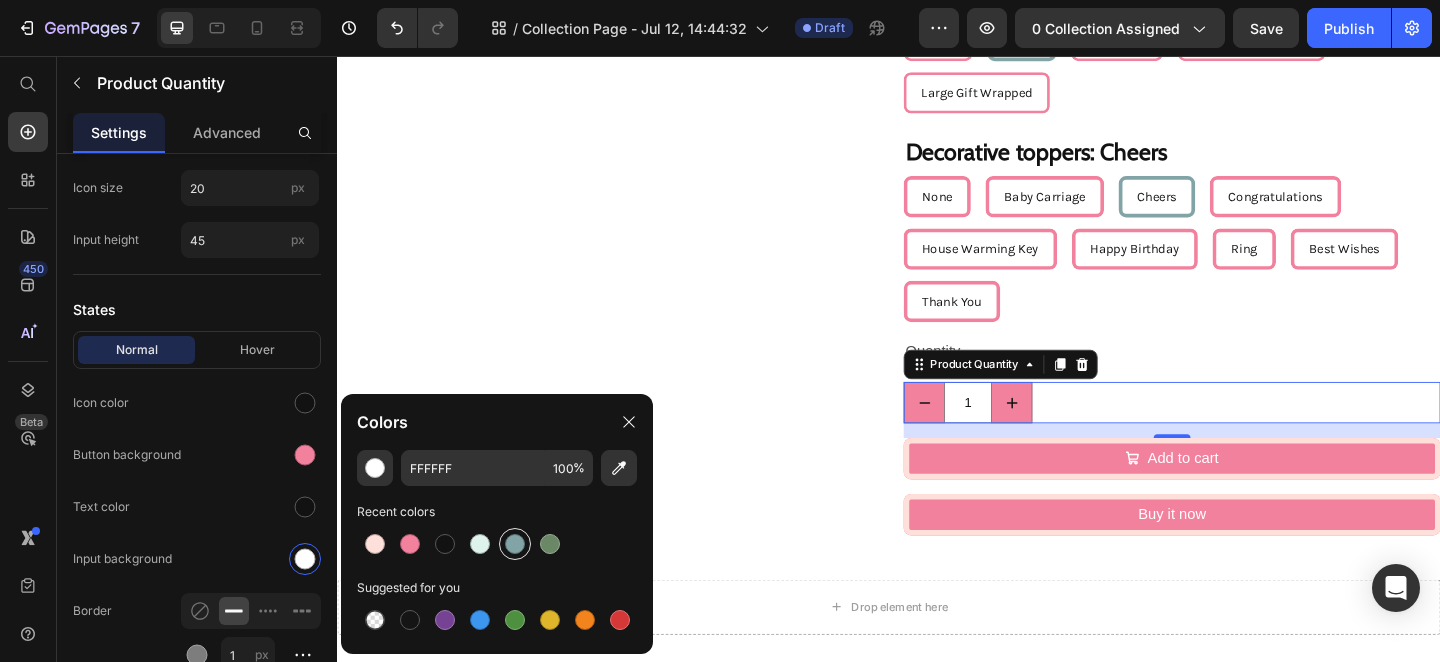 click at bounding box center [515, 544] 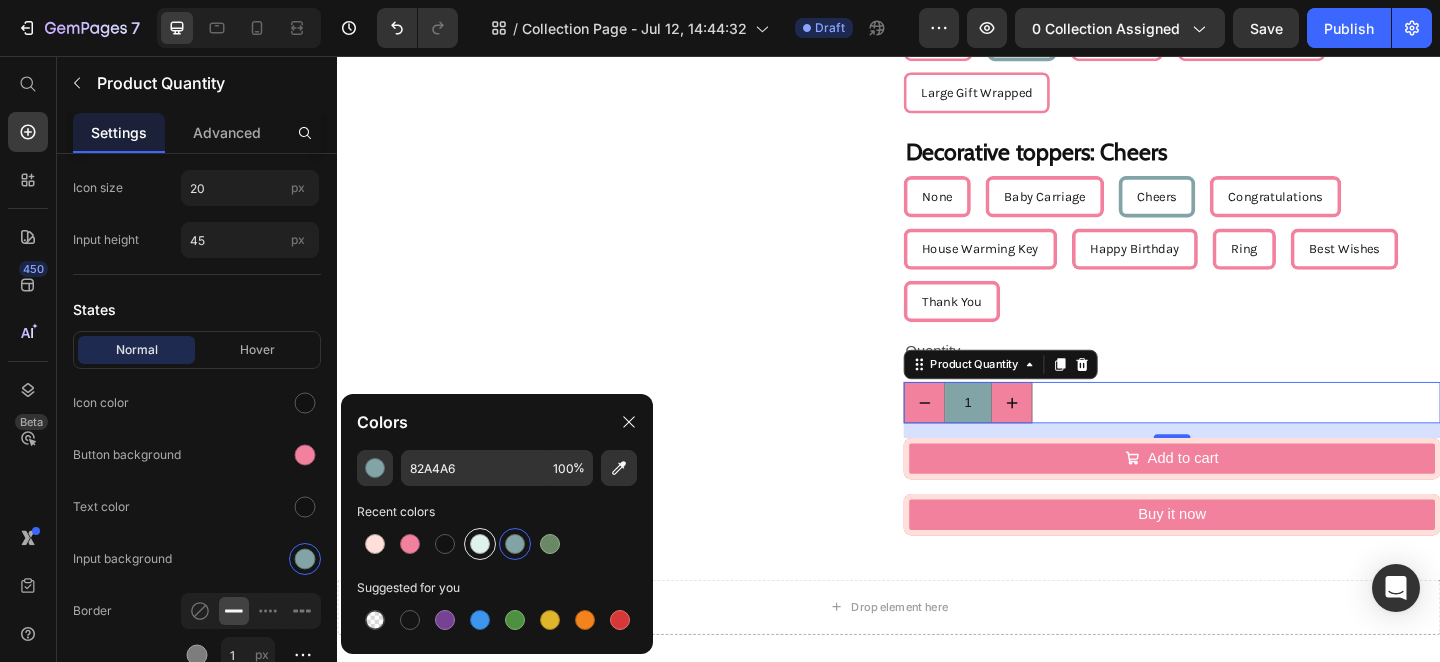 click at bounding box center [480, 544] 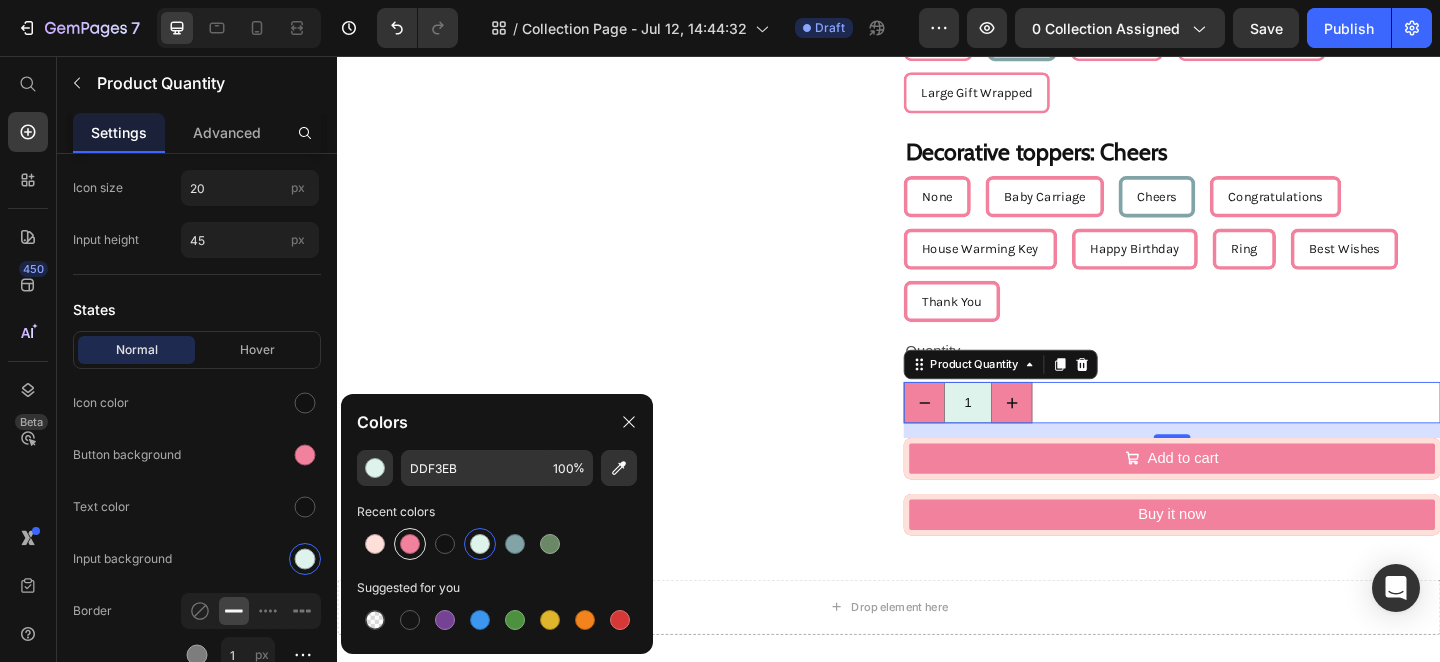 click at bounding box center (410, 544) 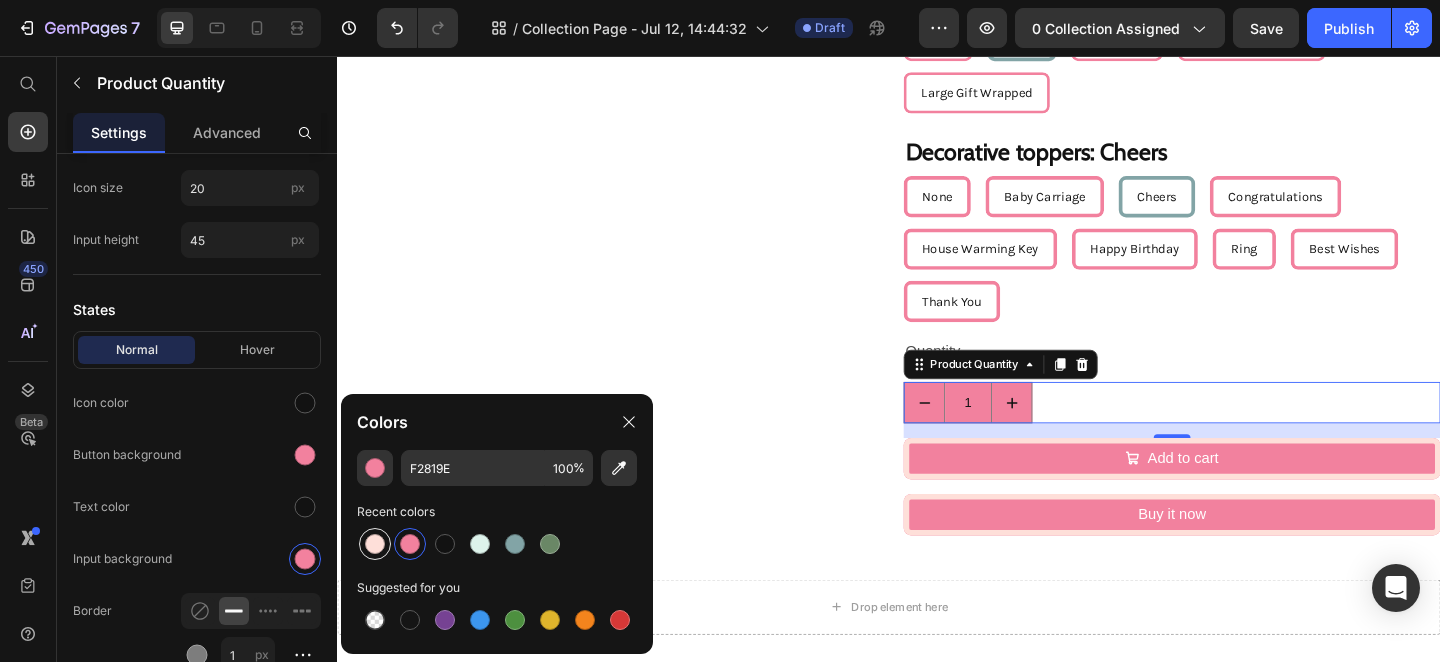 click at bounding box center (375, 544) 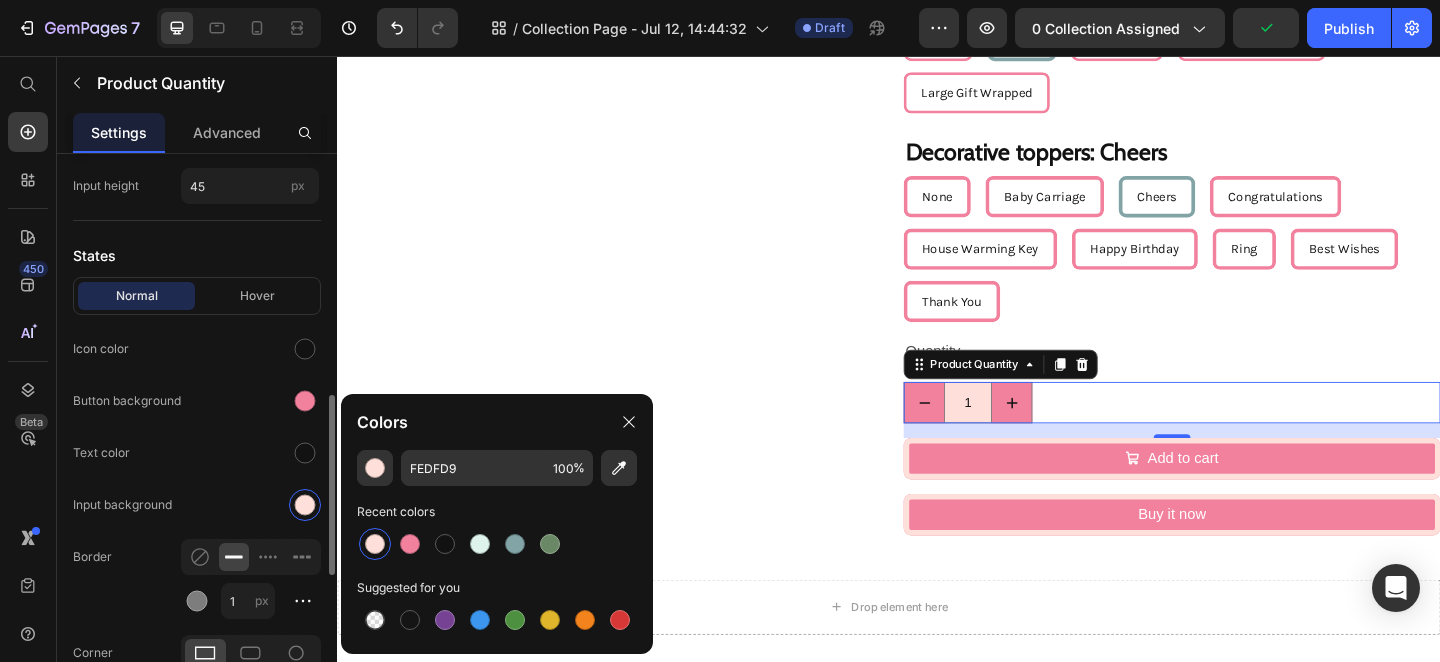 scroll, scrollTop: 722, scrollLeft: 0, axis: vertical 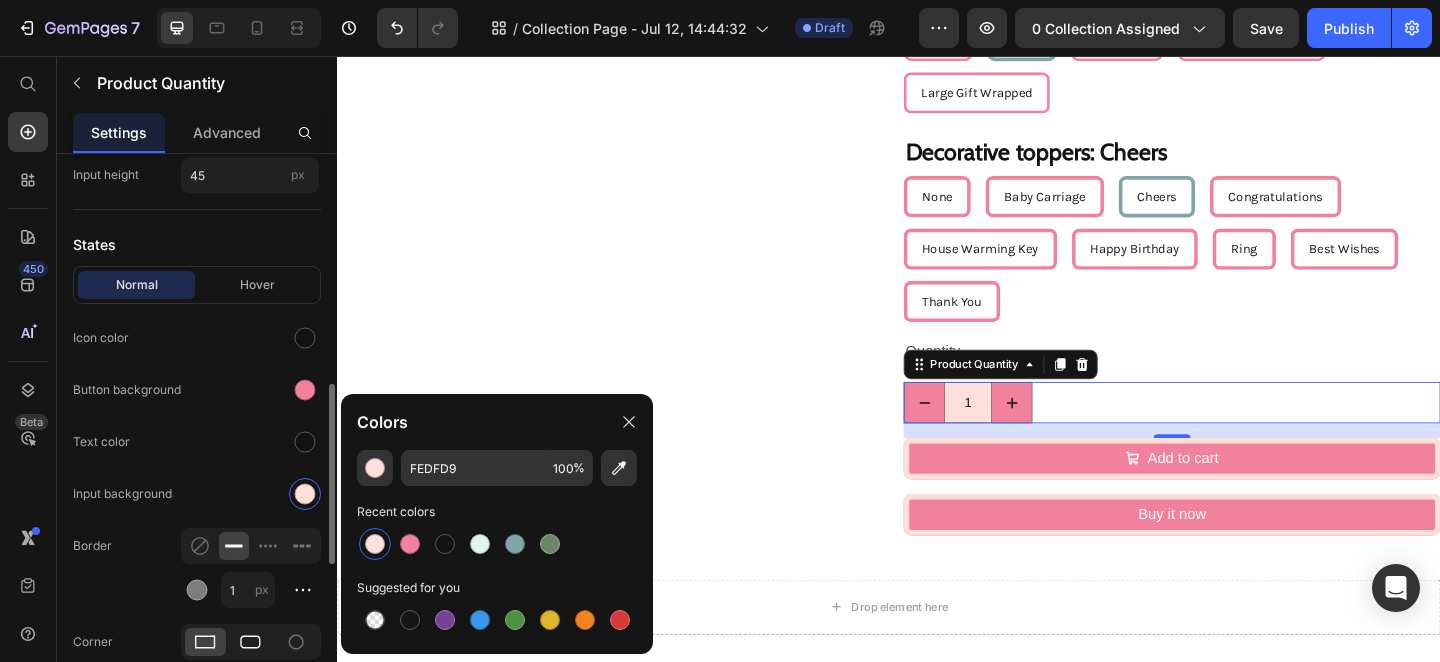 click 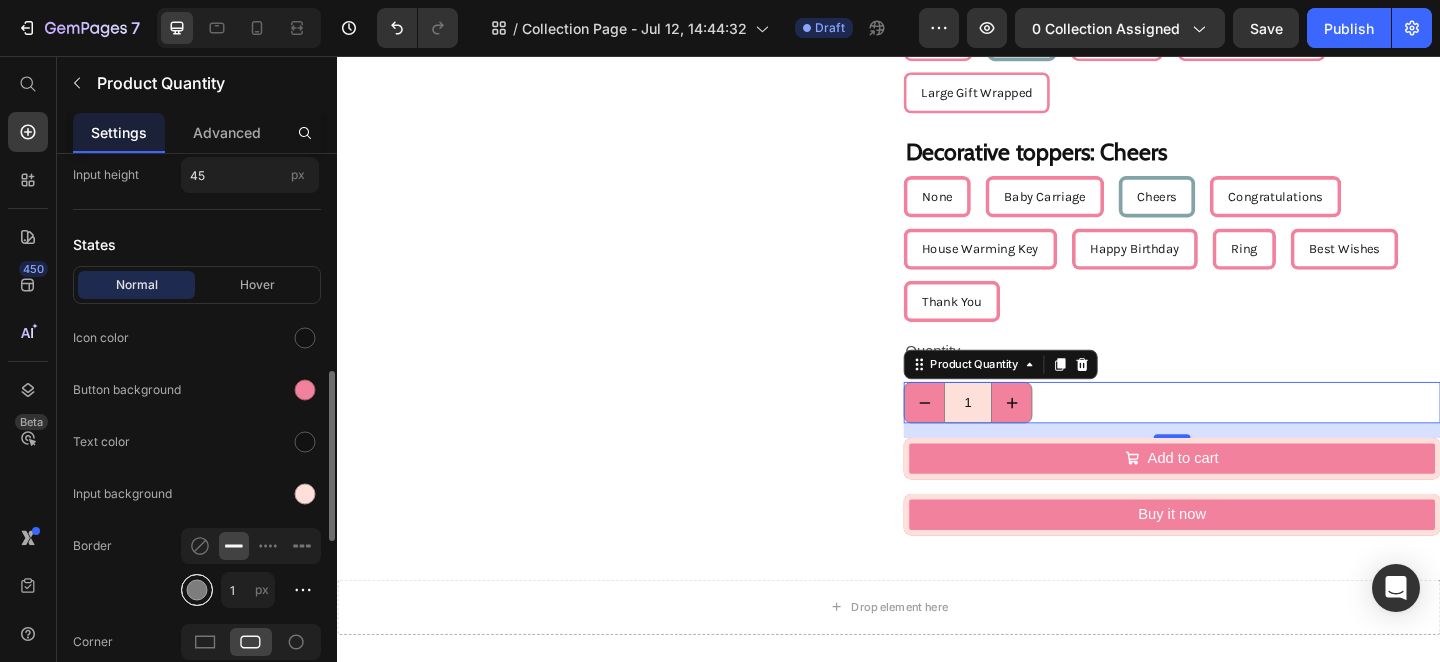 click at bounding box center [197, 590] 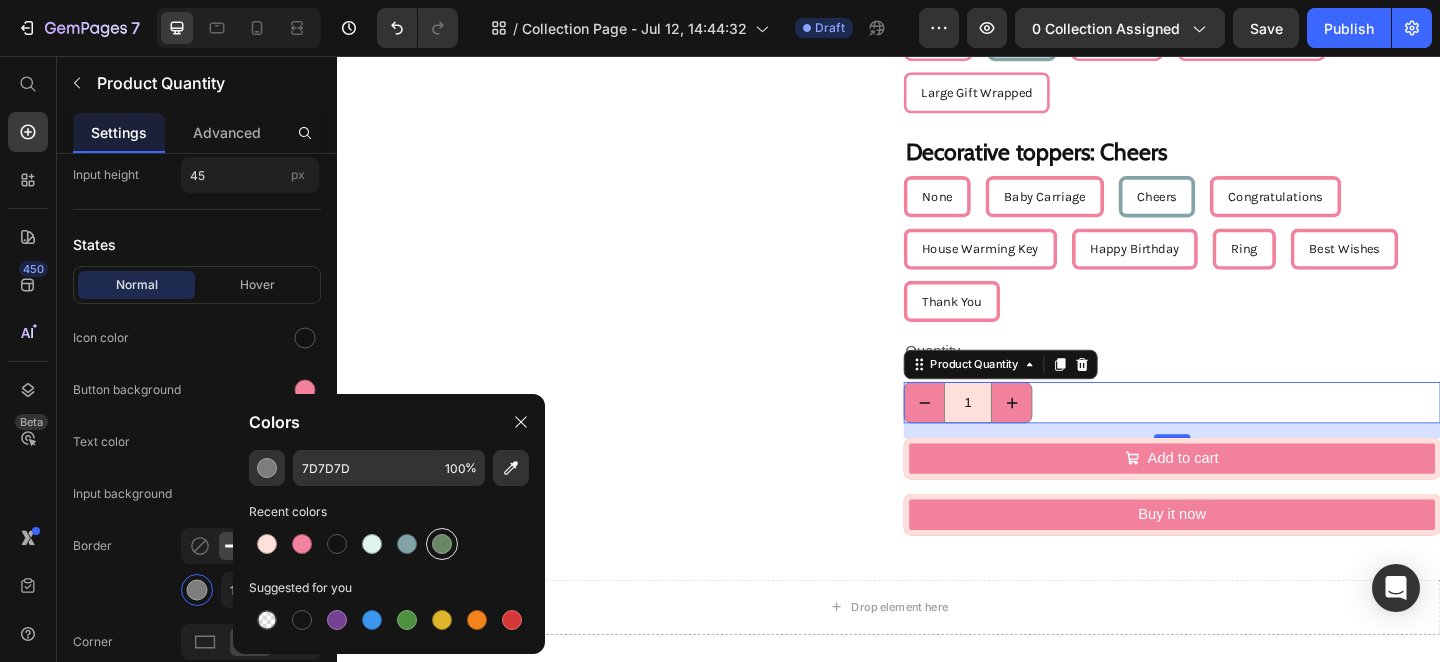 click at bounding box center (442, 544) 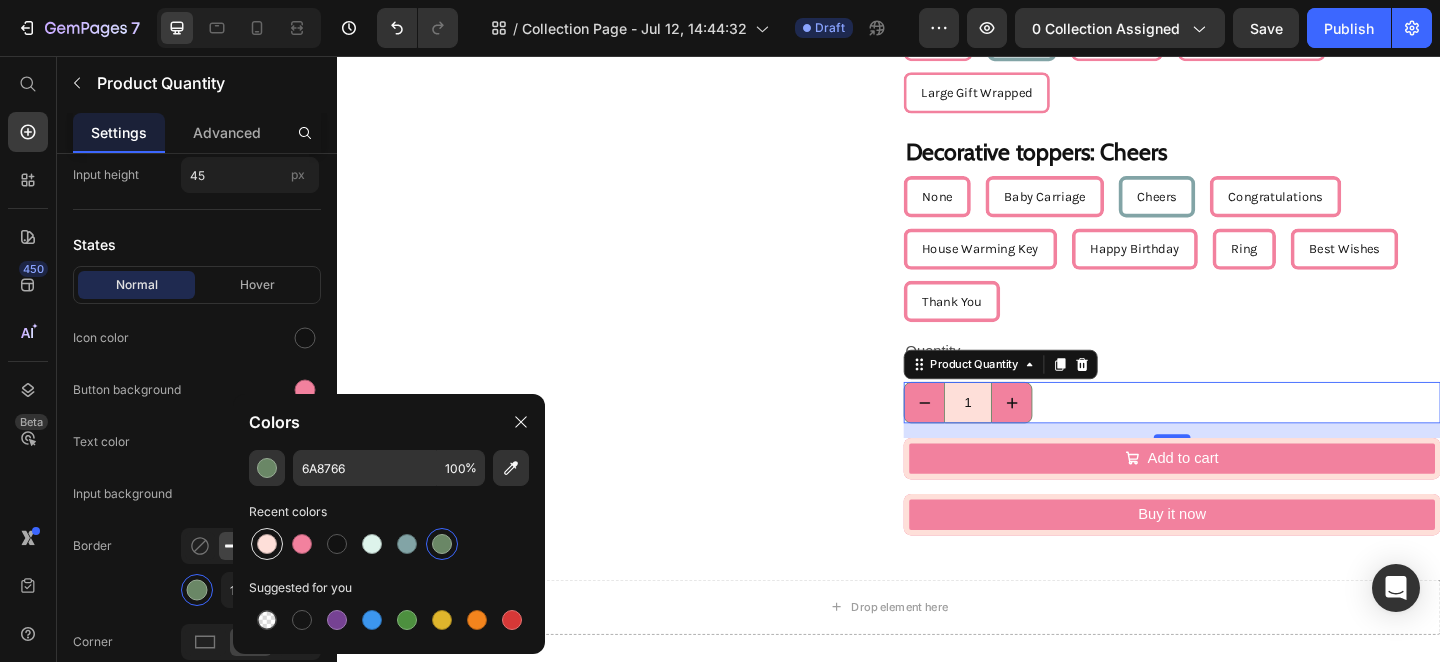 click at bounding box center (267, 544) 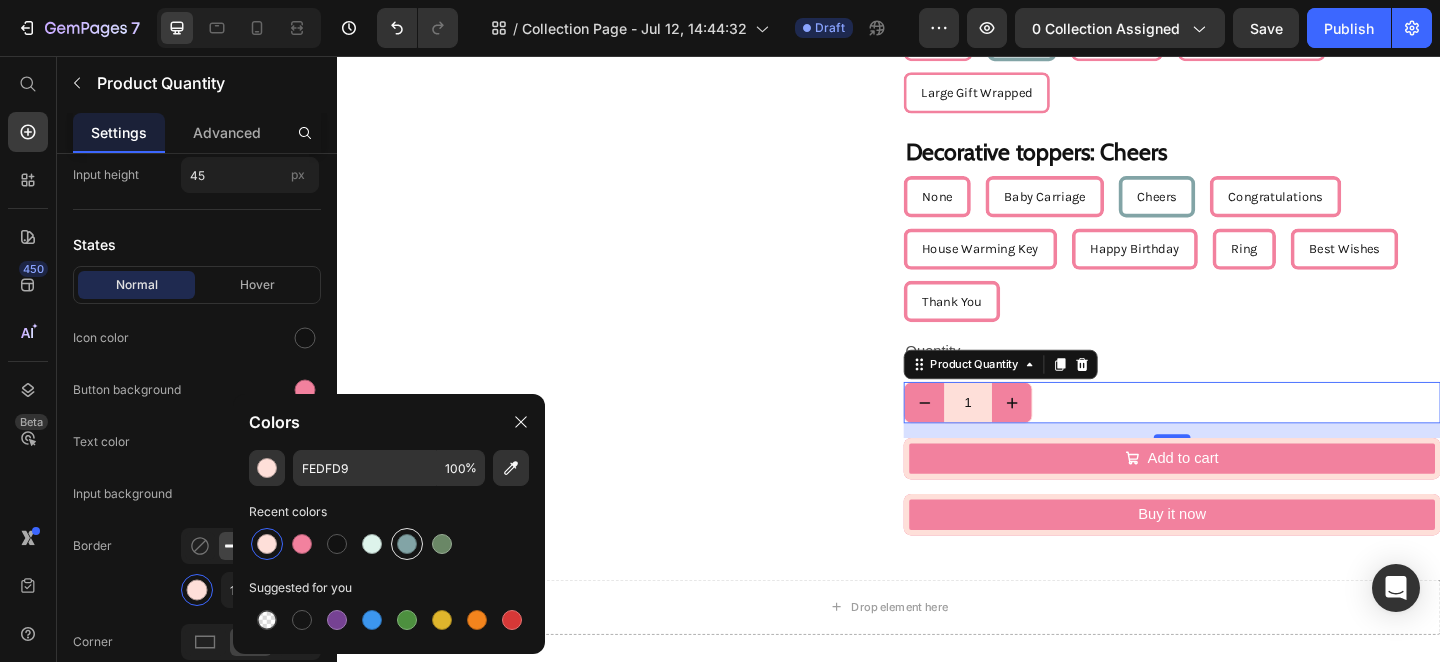 click at bounding box center [407, 544] 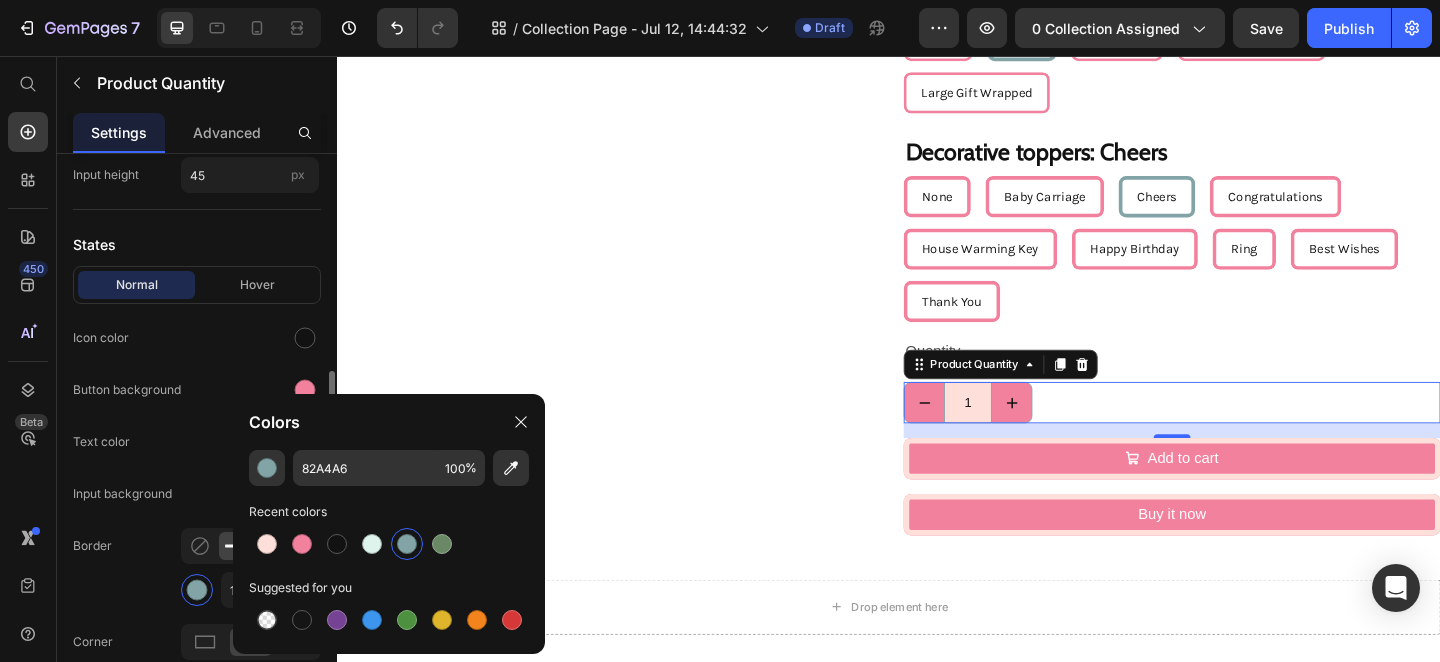 click on "Border 1 px" 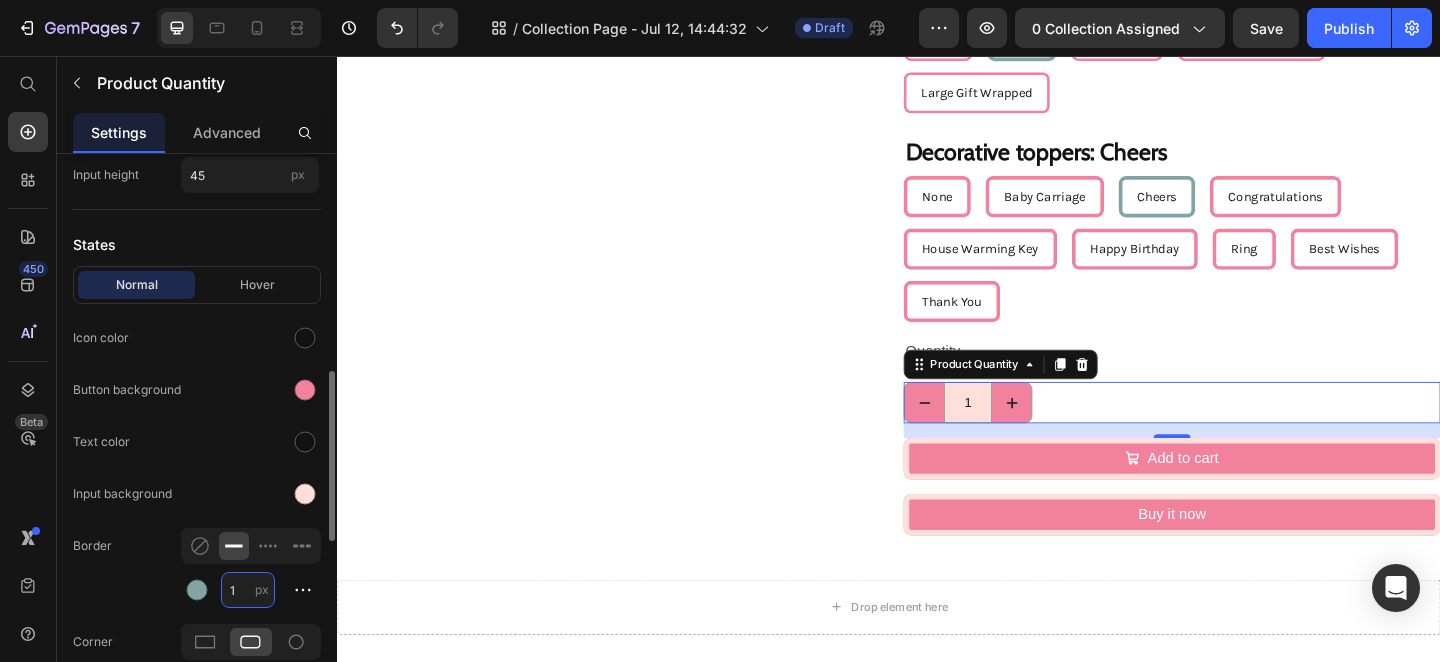 click on "1" at bounding box center [248, 590] 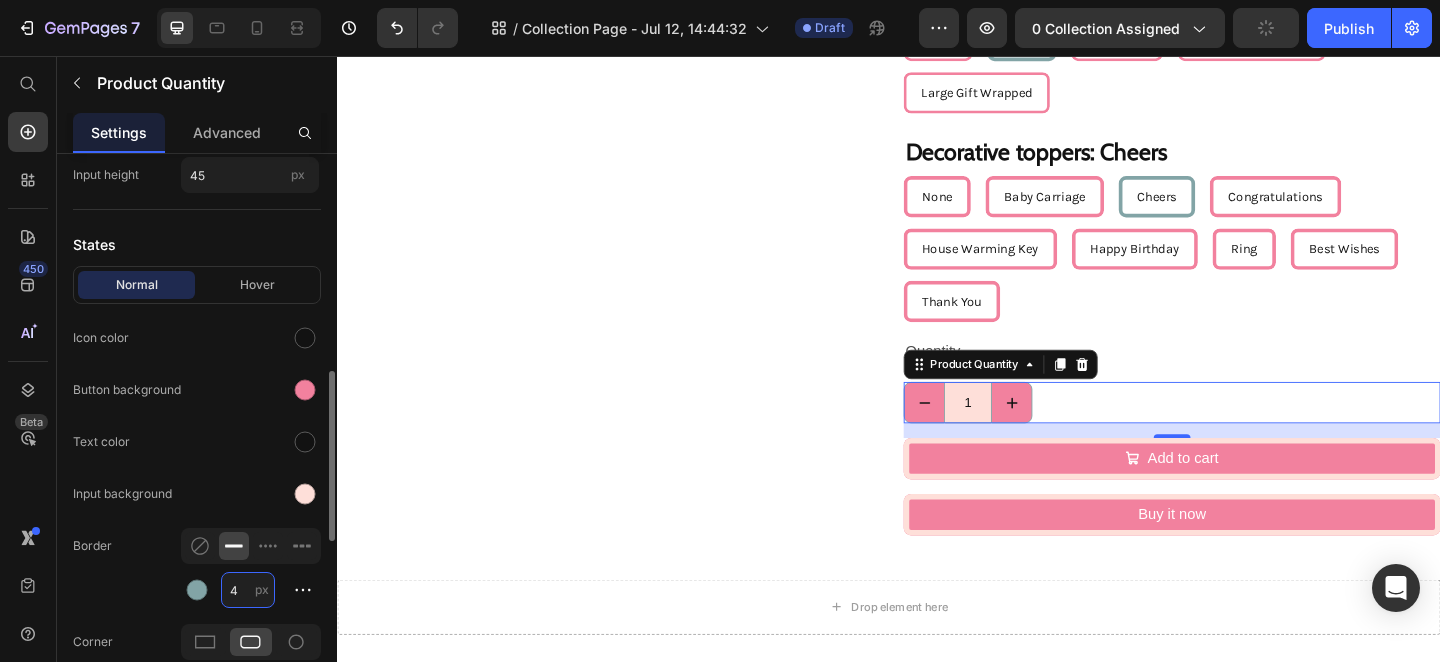 type on "1" 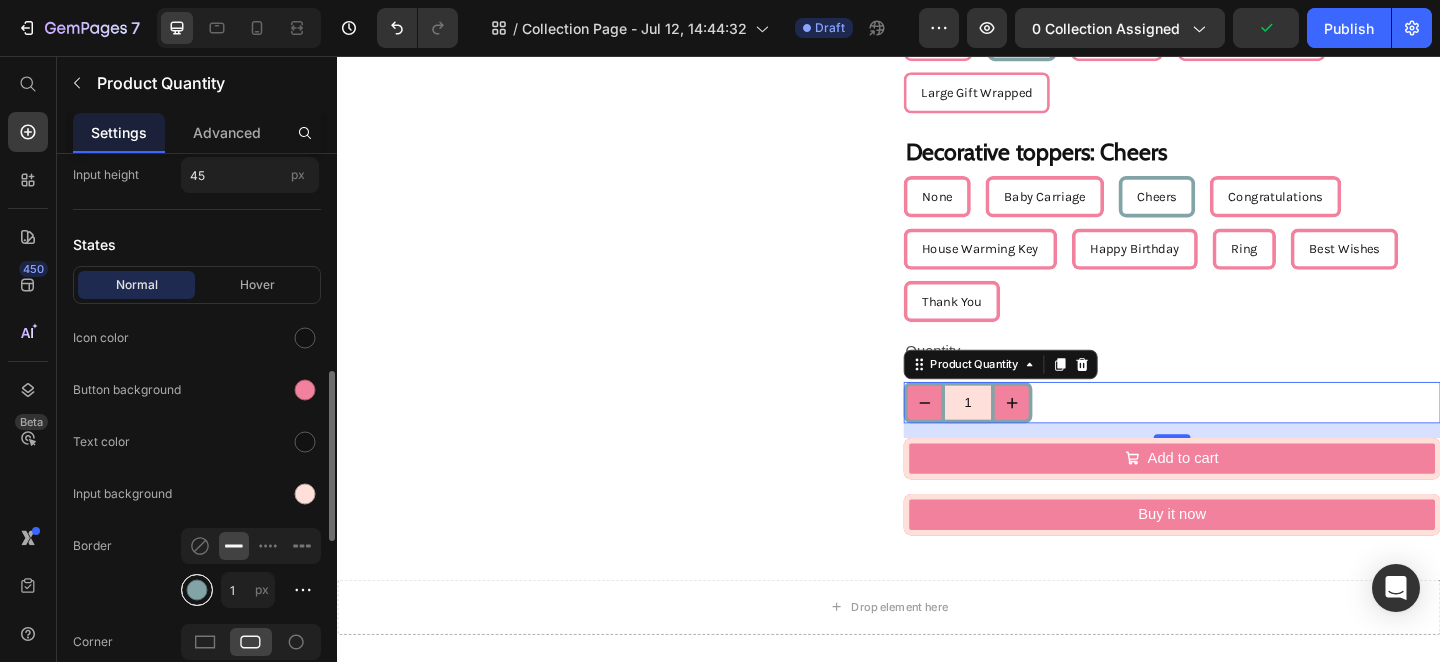 click at bounding box center [197, 590] 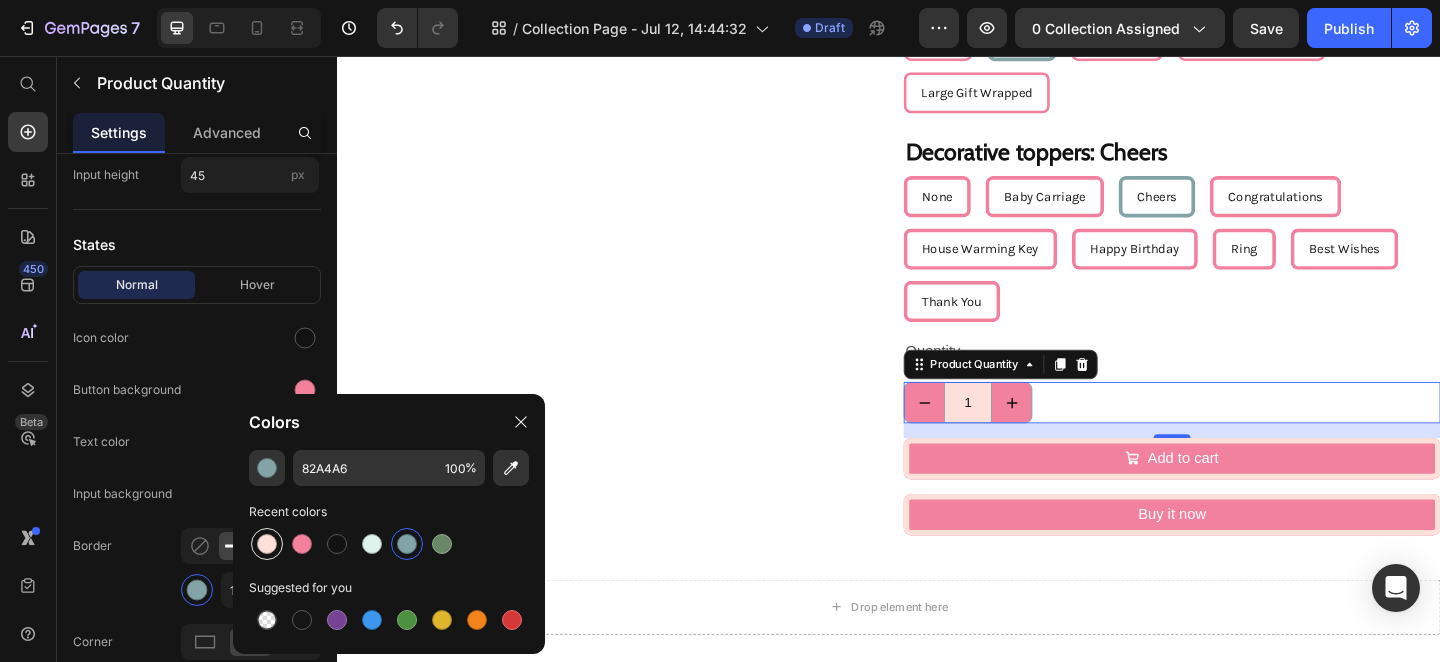 click at bounding box center [267, 544] 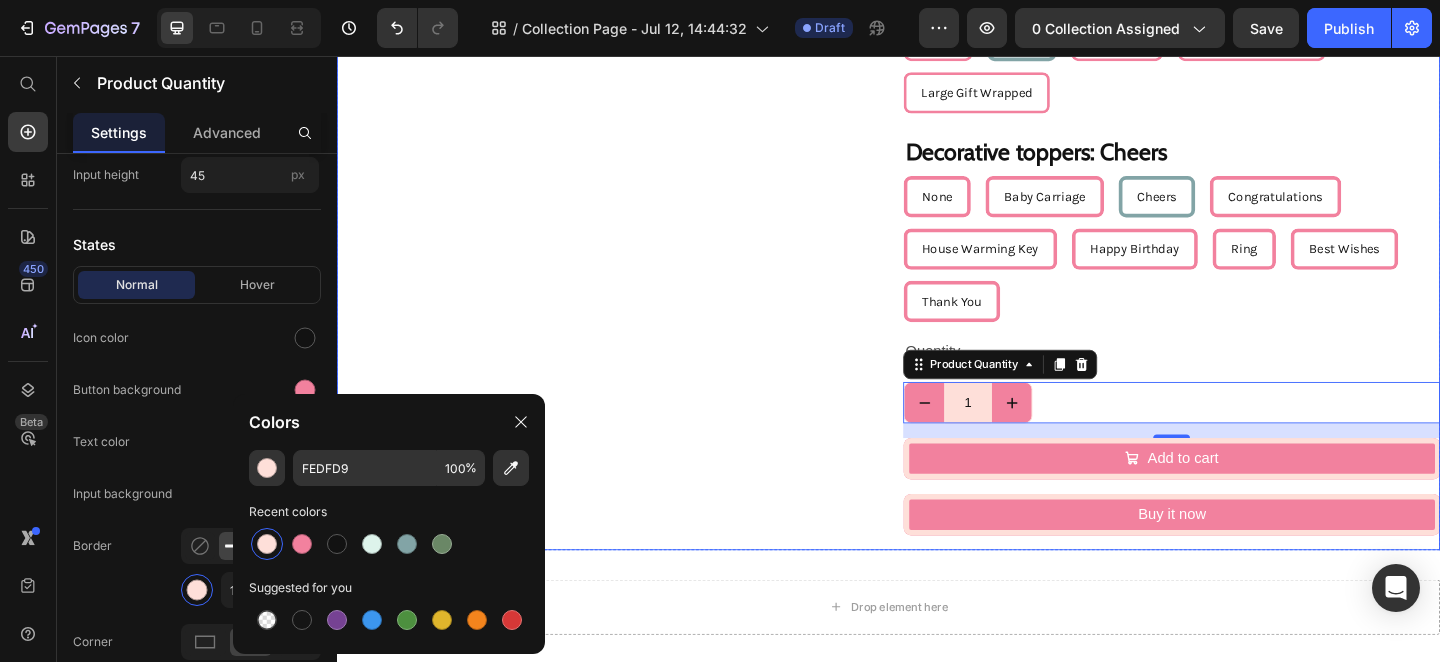 click on "Product Images" at bounding box center (629, -146) 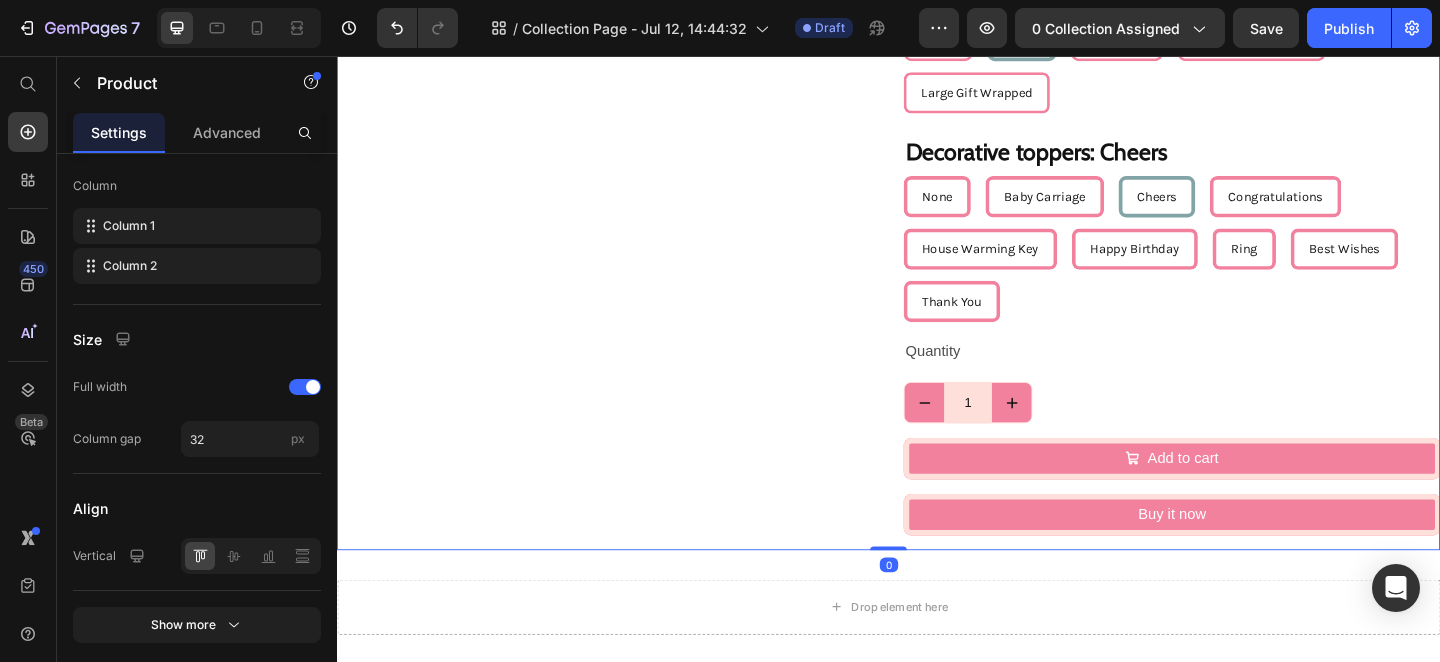 scroll, scrollTop: 0, scrollLeft: 0, axis: both 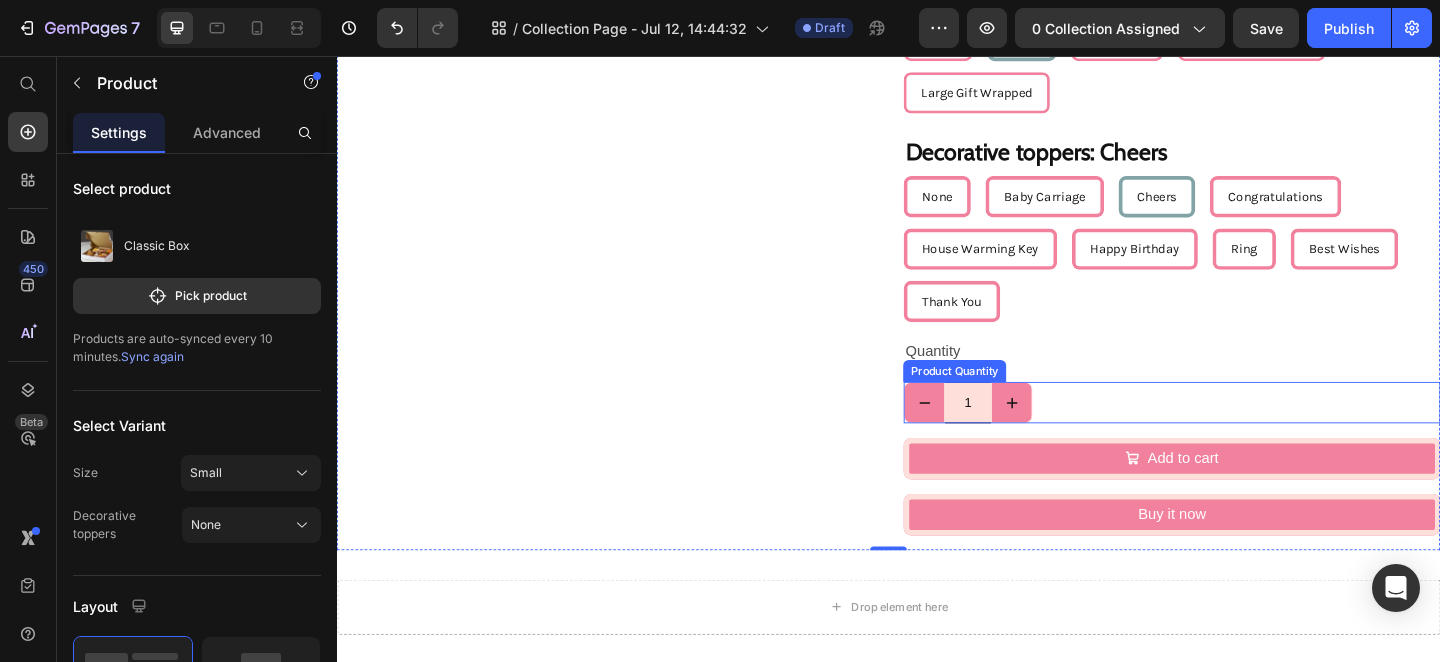 click on "1" at bounding box center (1023, 433) 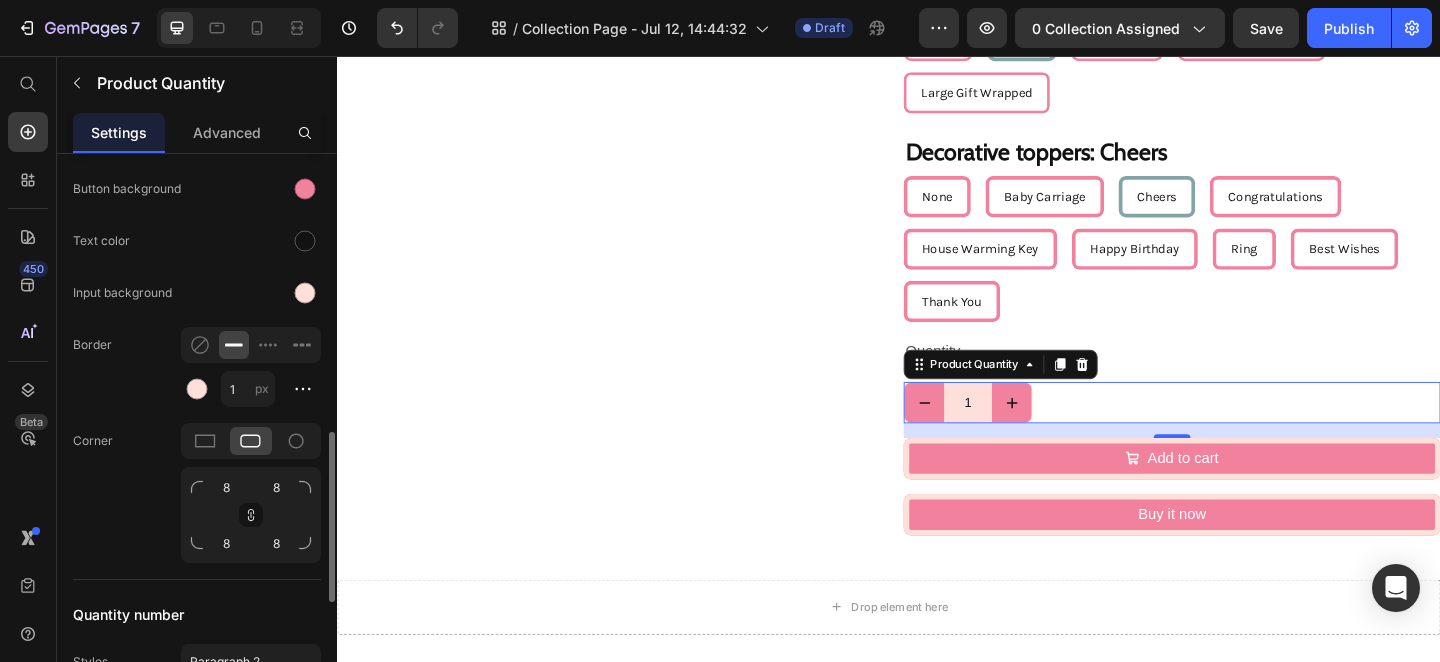 scroll, scrollTop: 950, scrollLeft: 0, axis: vertical 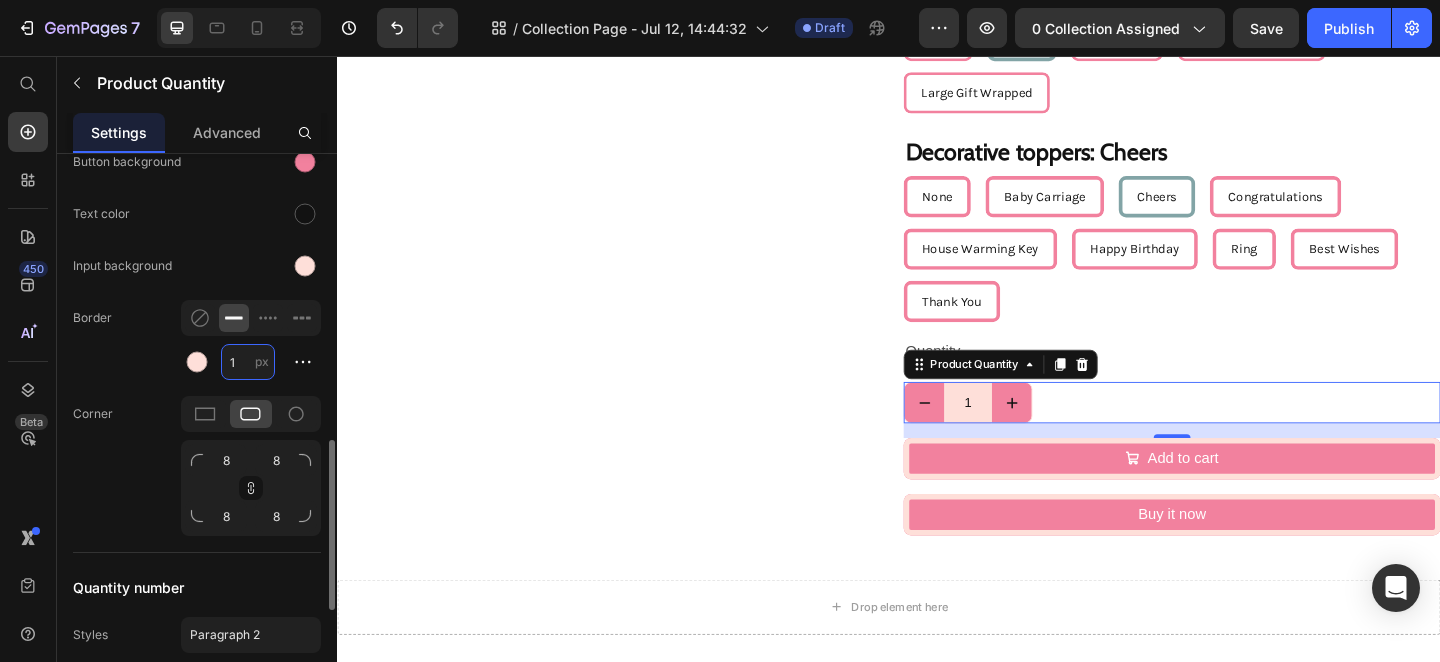 click on "1" at bounding box center [248, 362] 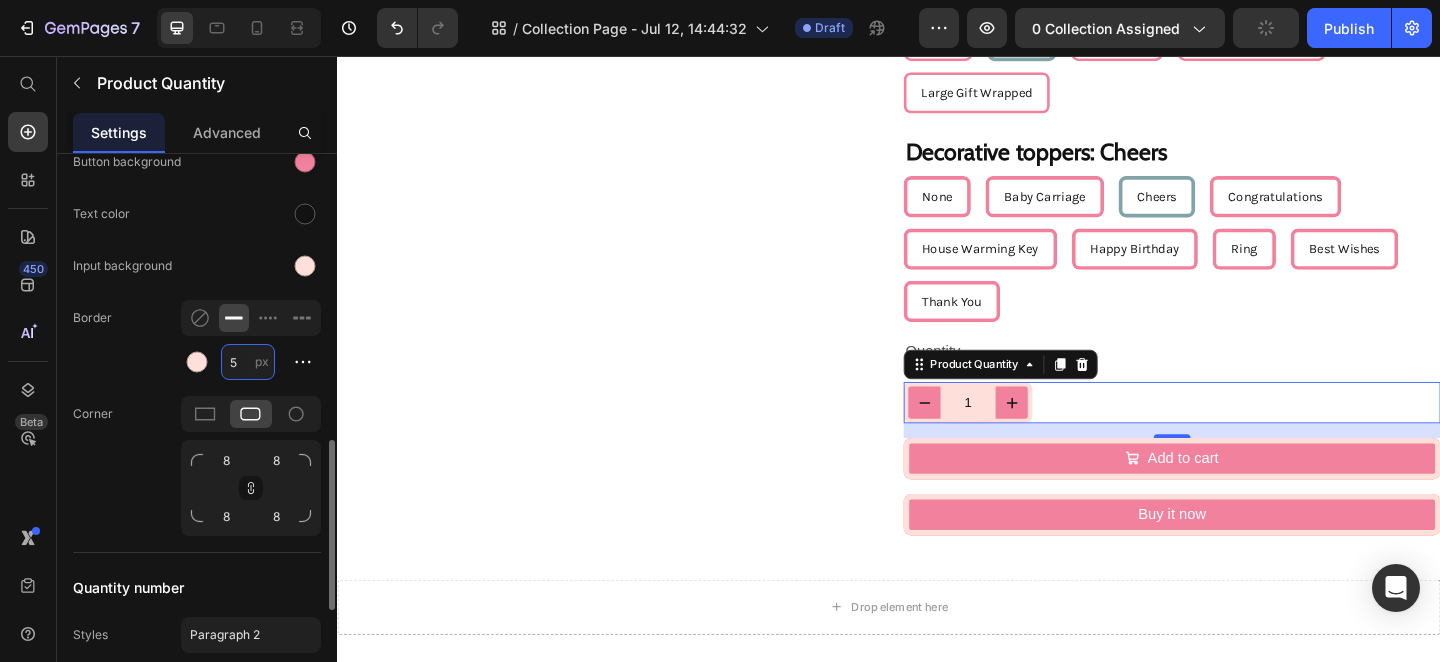 type on "1" 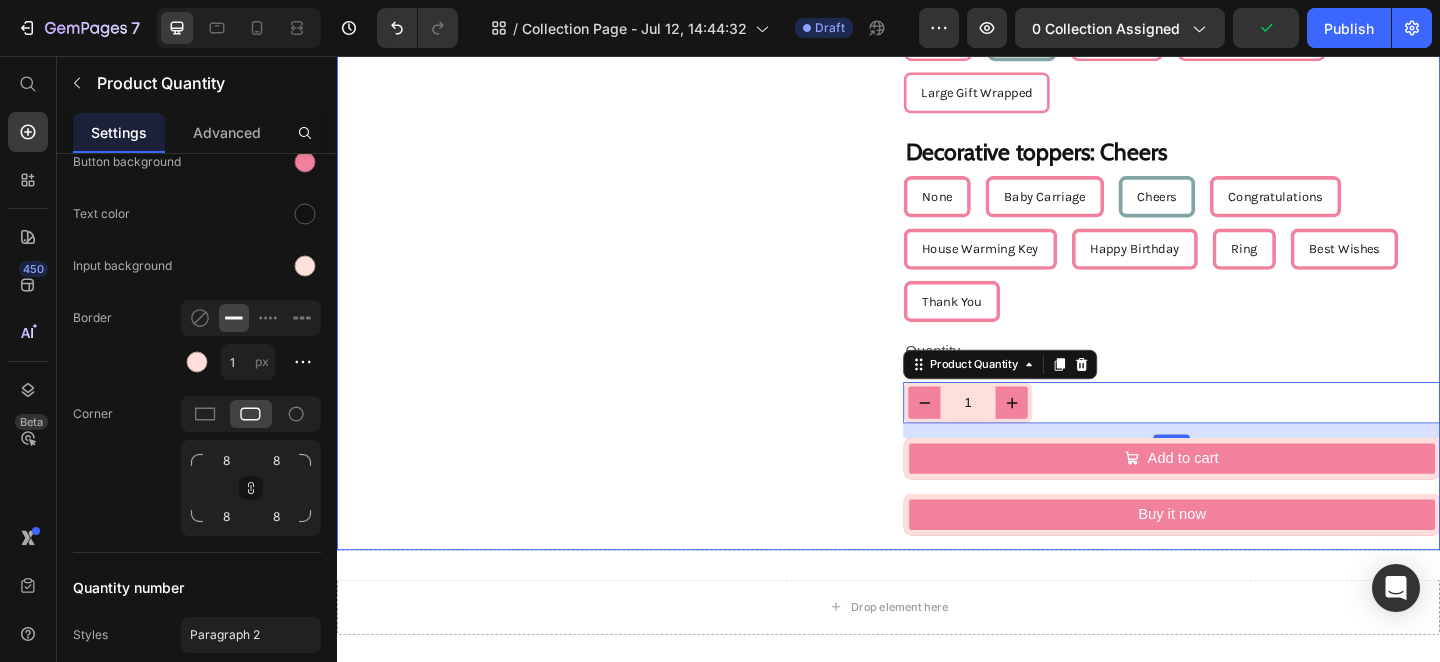 click on "Product Images" at bounding box center (629, -146) 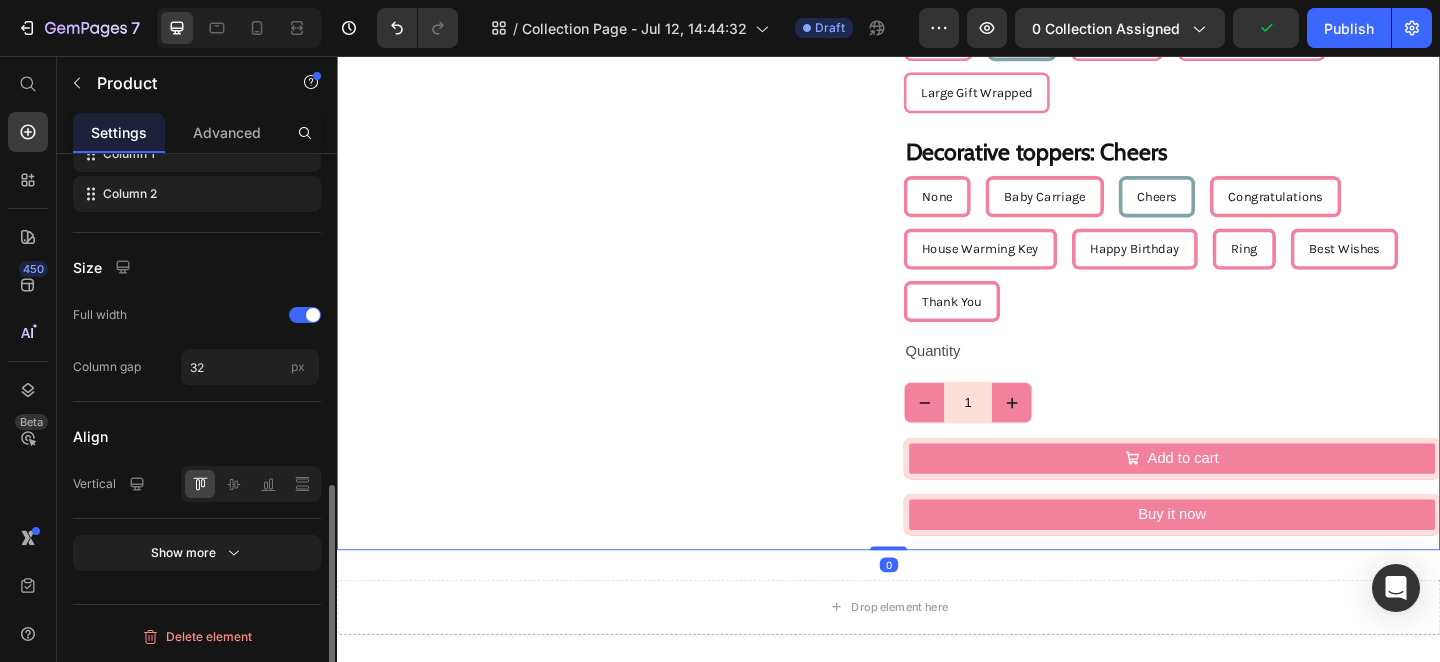 scroll, scrollTop: 0, scrollLeft: 0, axis: both 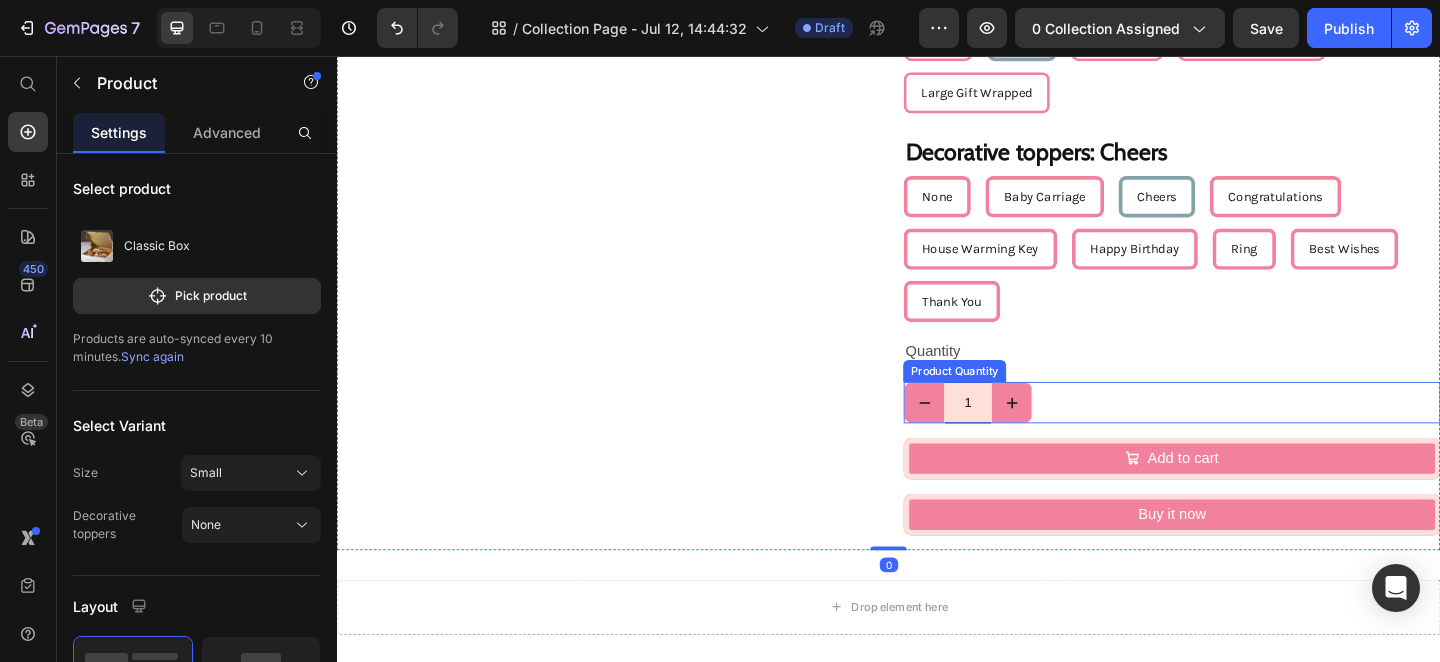 click on "1" at bounding box center (1023, 433) 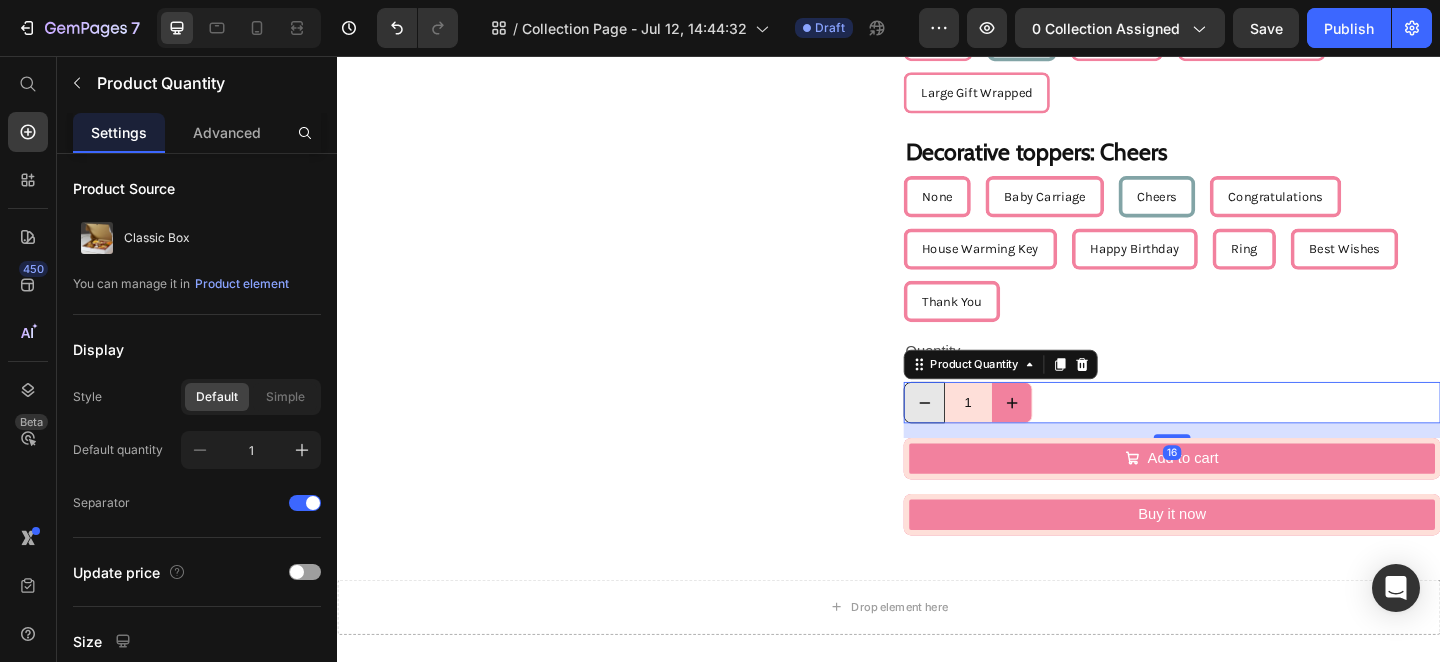 click 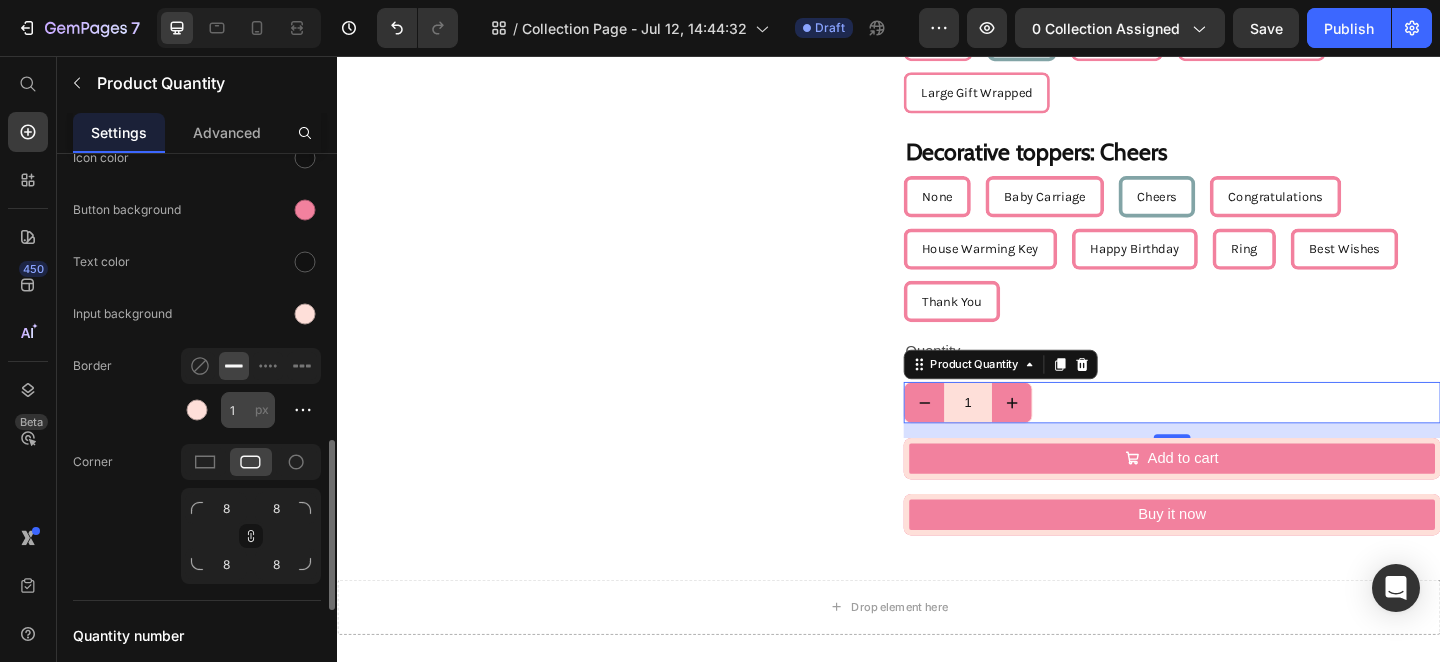 scroll, scrollTop: 913, scrollLeft: 0, axis: vertical 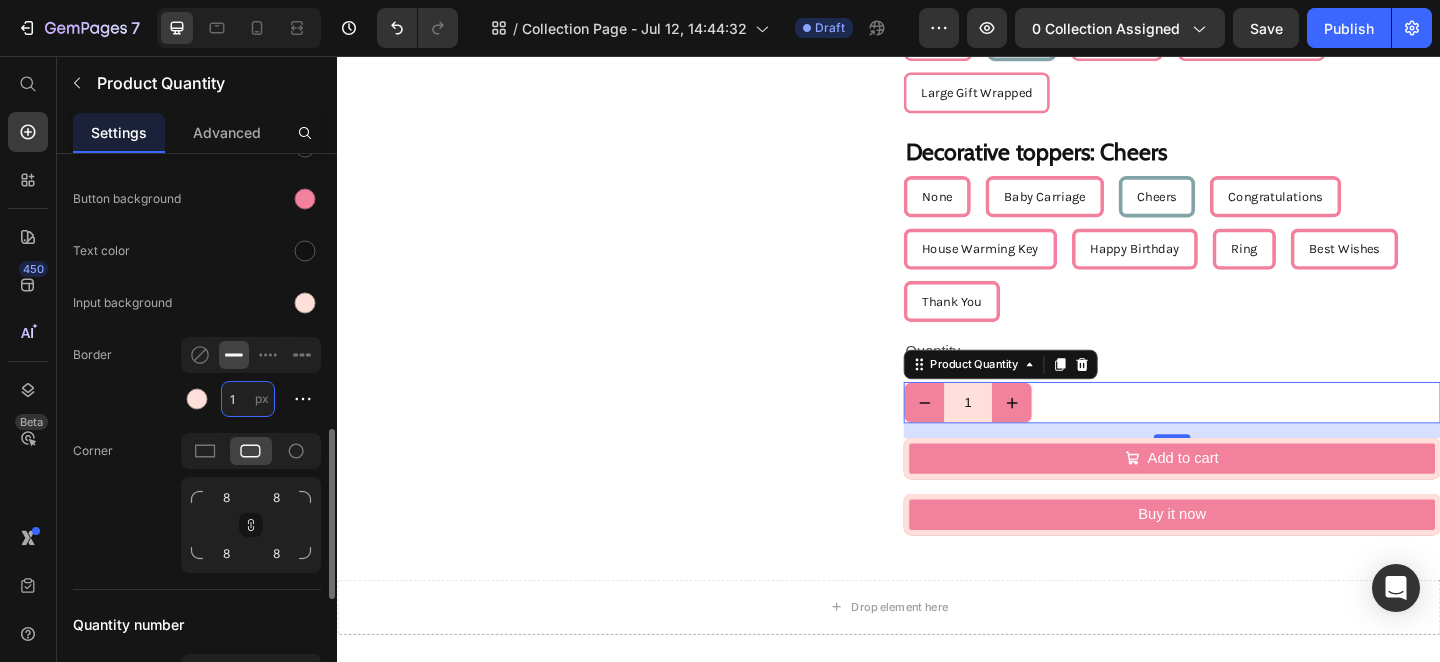 click on "1" at bounding box center (248, 399) 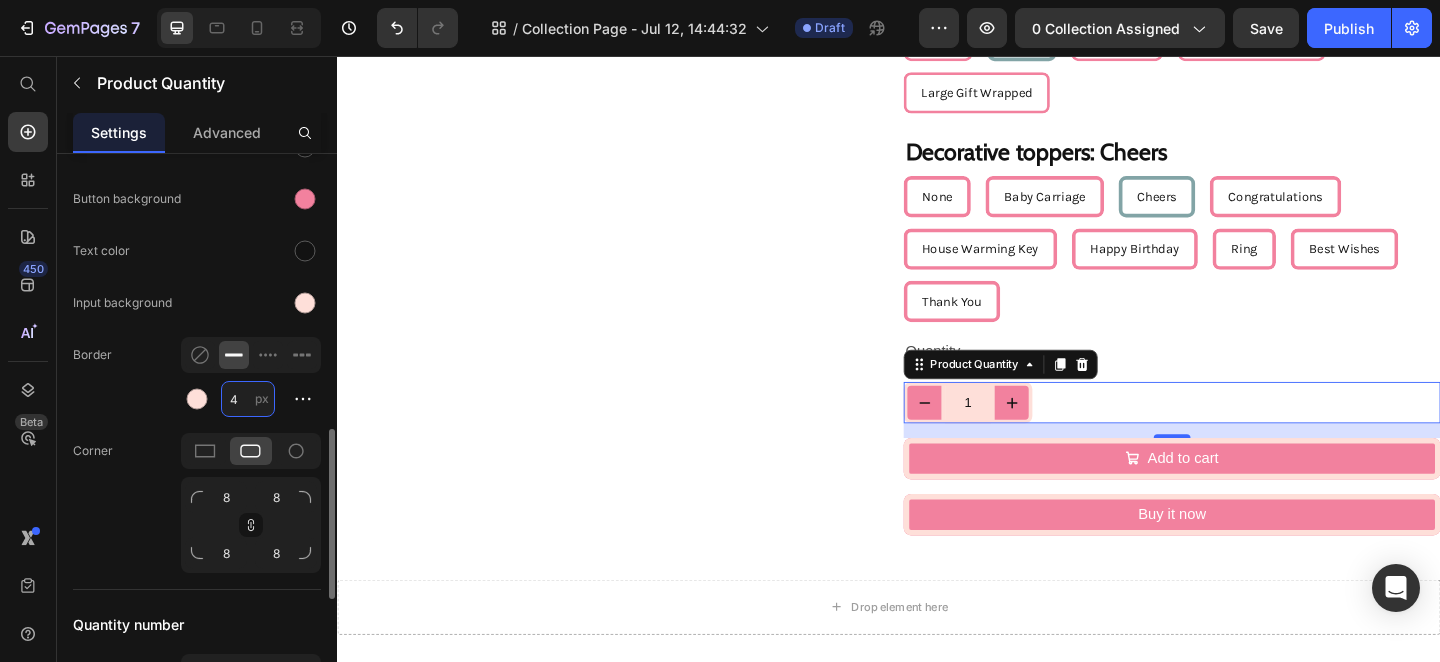 type on "4" 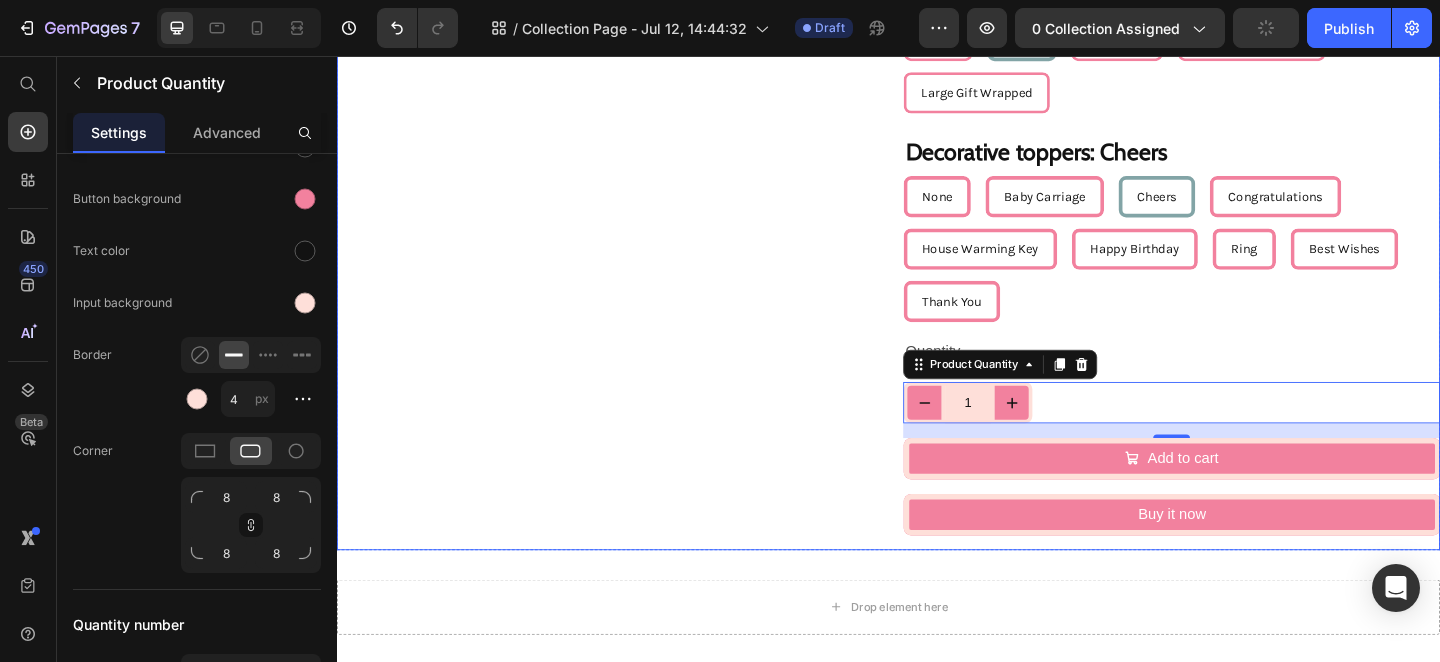 click on "Product Images" at bounding box center (629, -146) 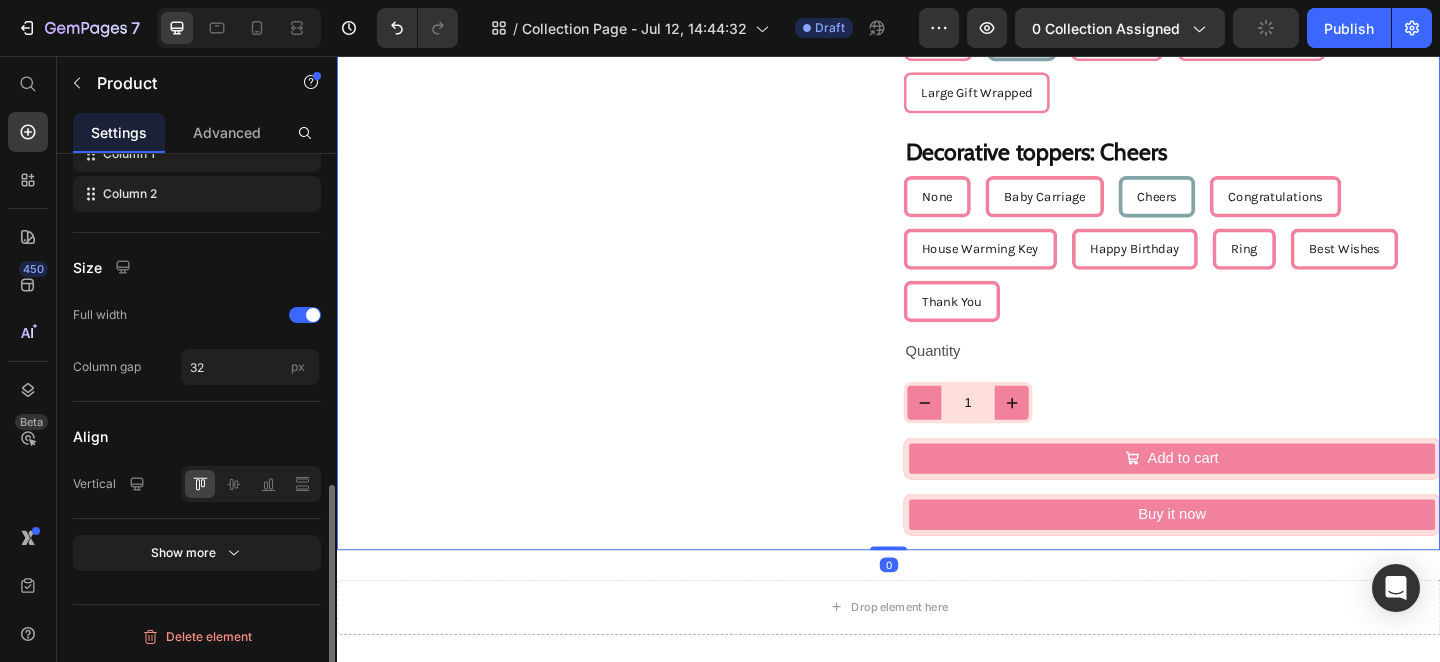 scroll, scrollTop: 0, scrollLeft: 0, axis: both 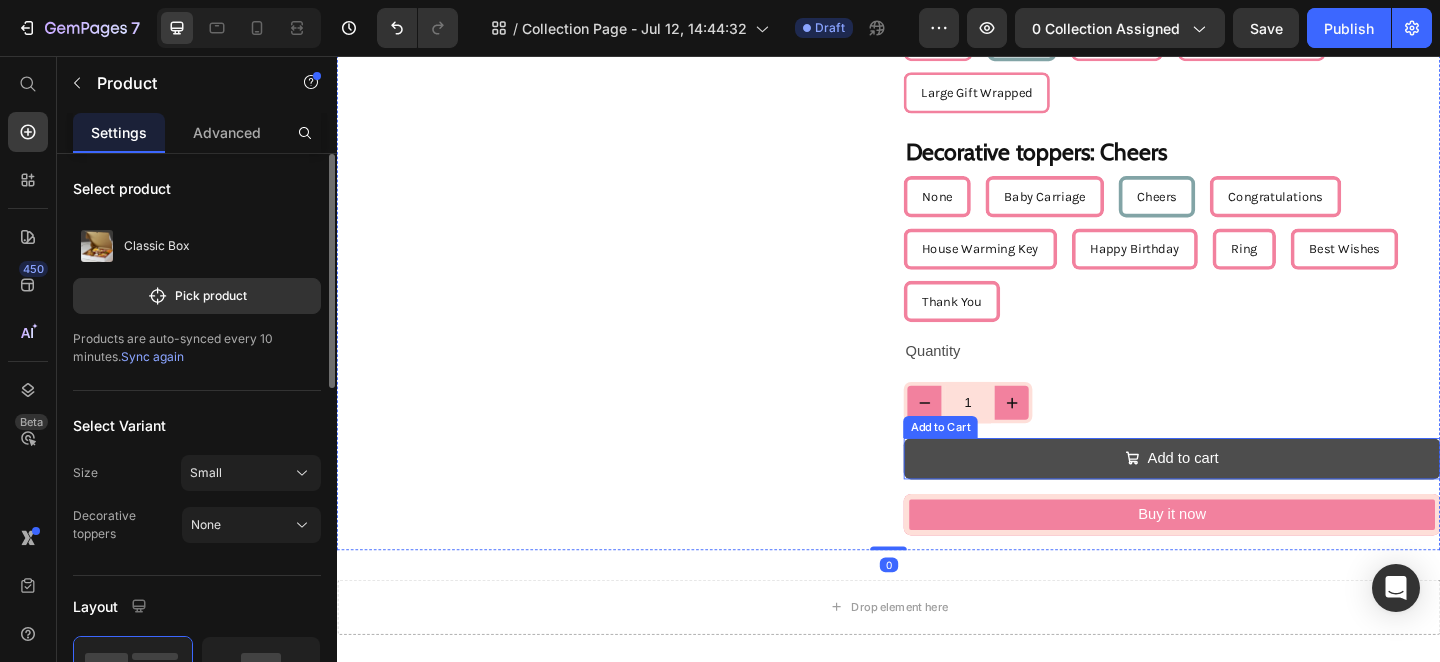 click on "Add to cart" at bounding box center (1245, 494) 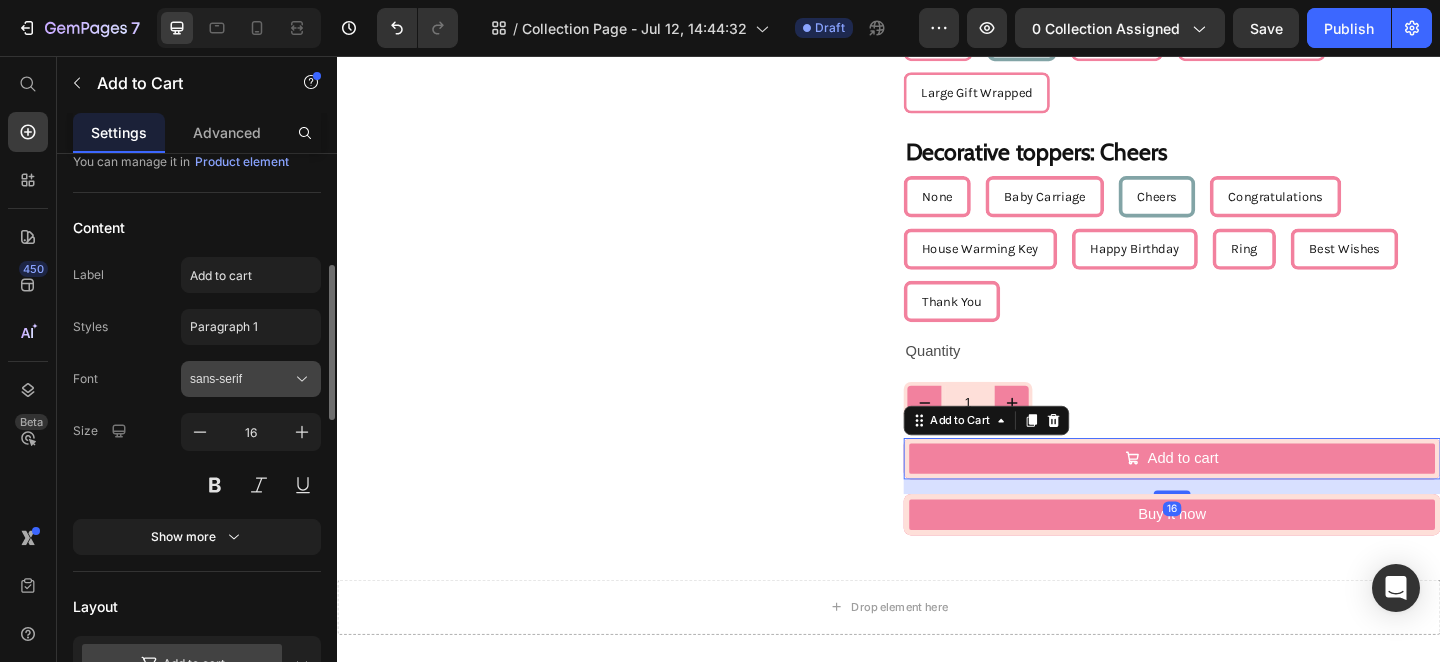 scroll, scrollTop: 183, scrollLeft: 0, axis: vertical 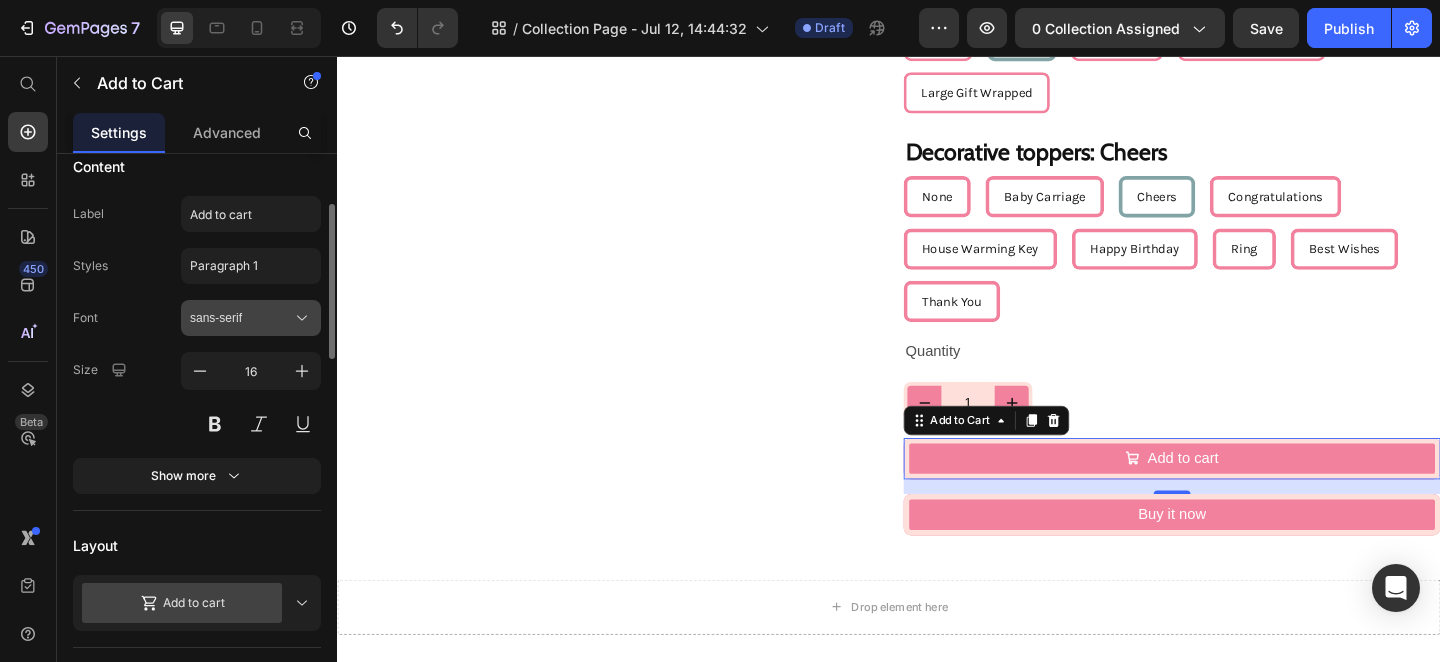 click on "sans-serif" at bounding box center [241, 318] 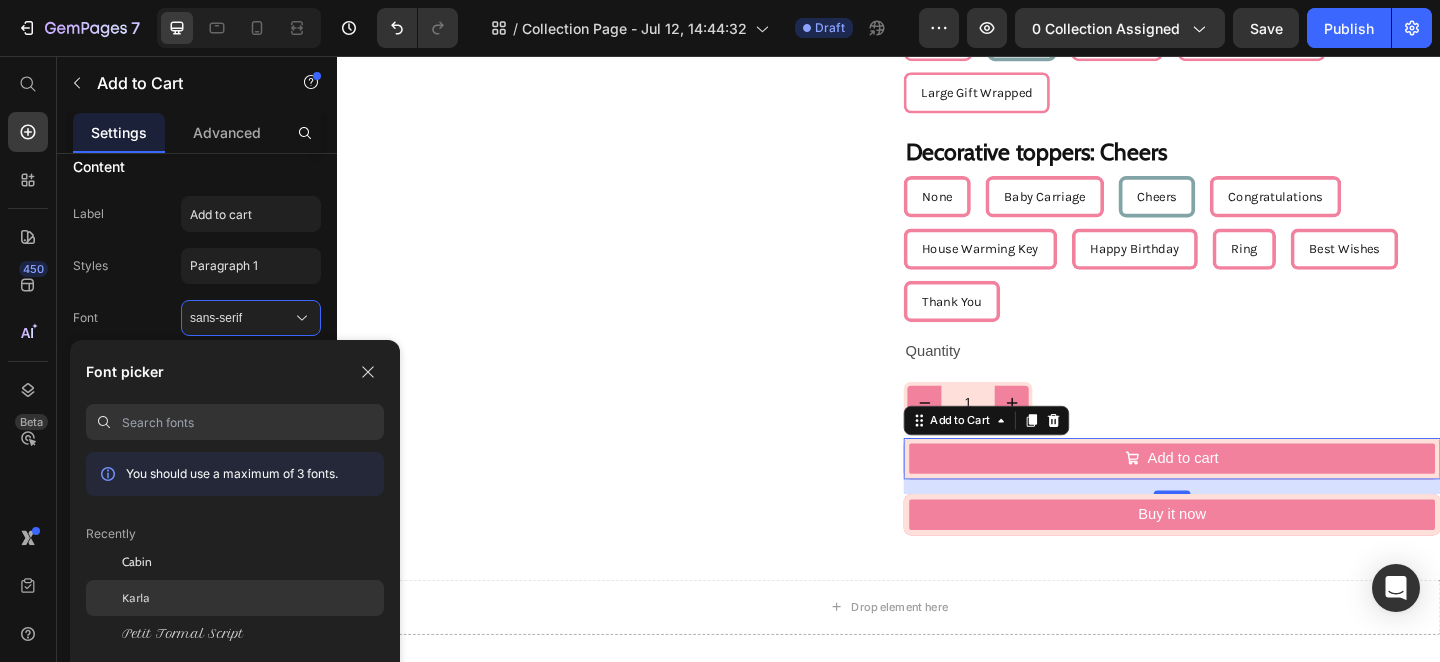 click on "Karla" 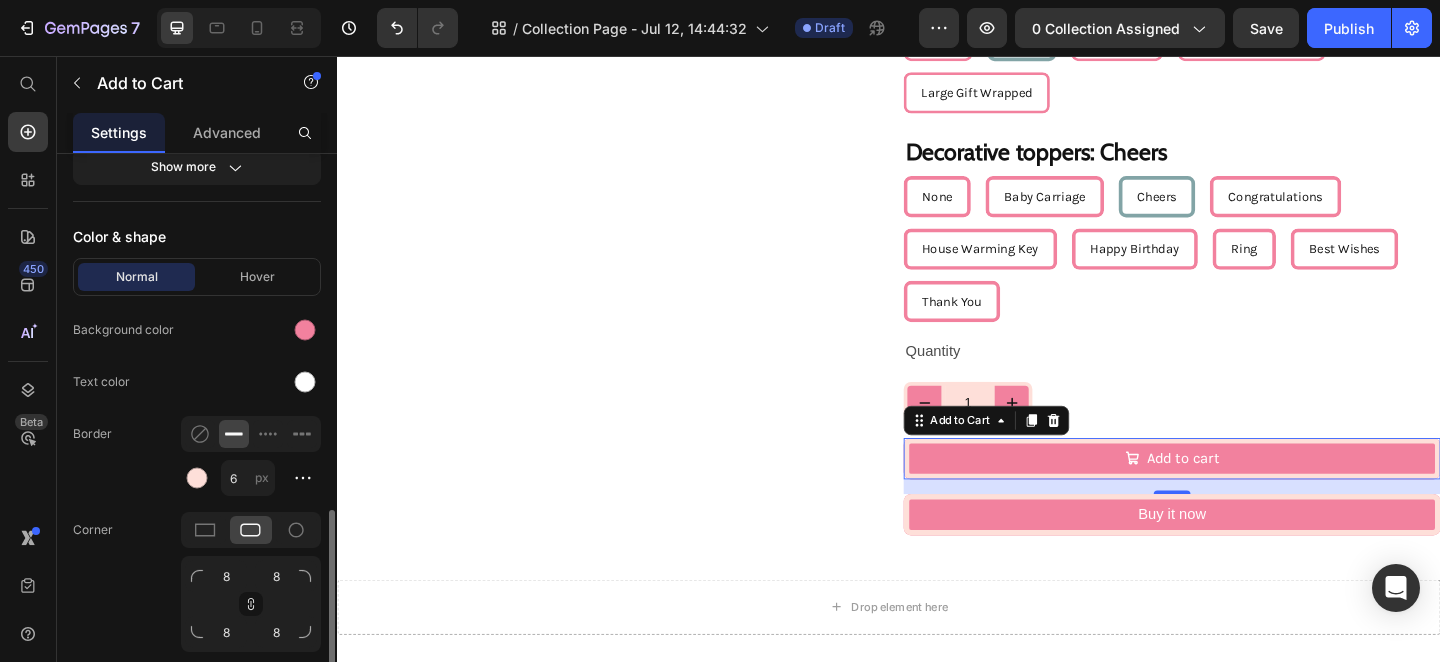 scroll, scrollTop: 1218, scrollLeft: 0, axis: vertical 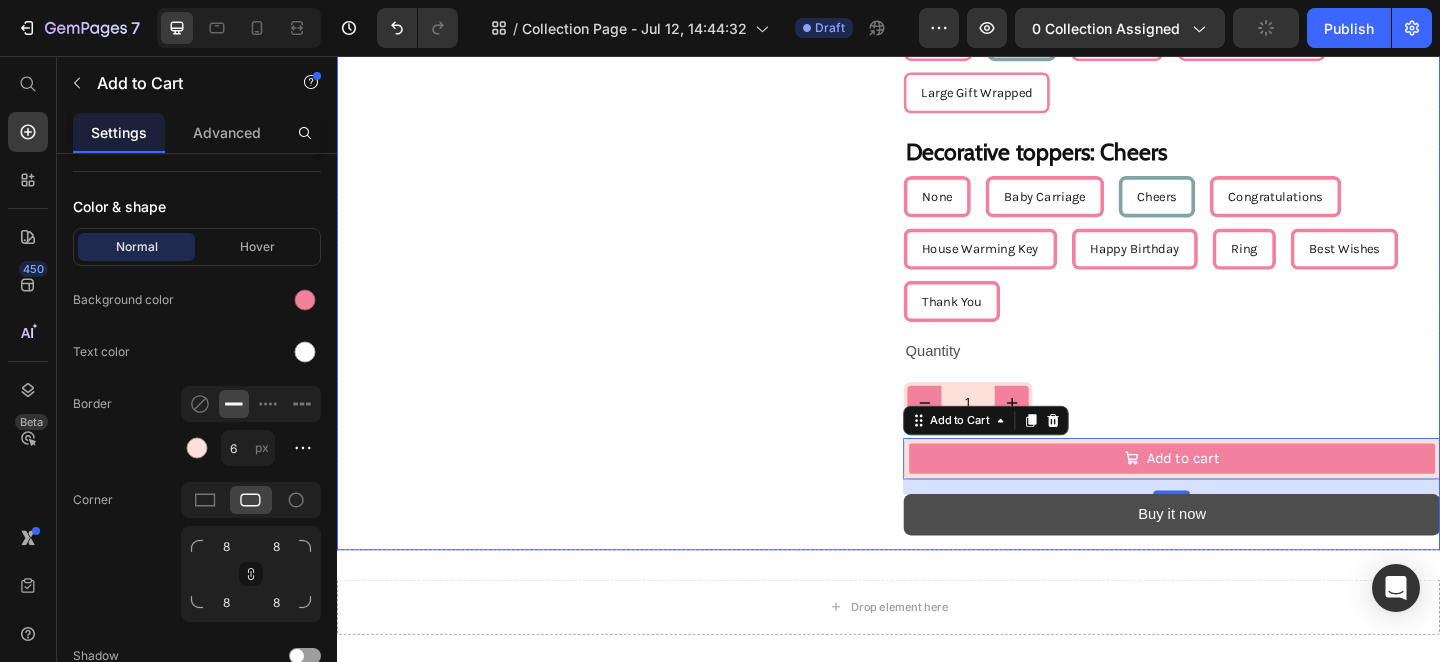 click on "Buy it now" at bounding box center (1245, 555) 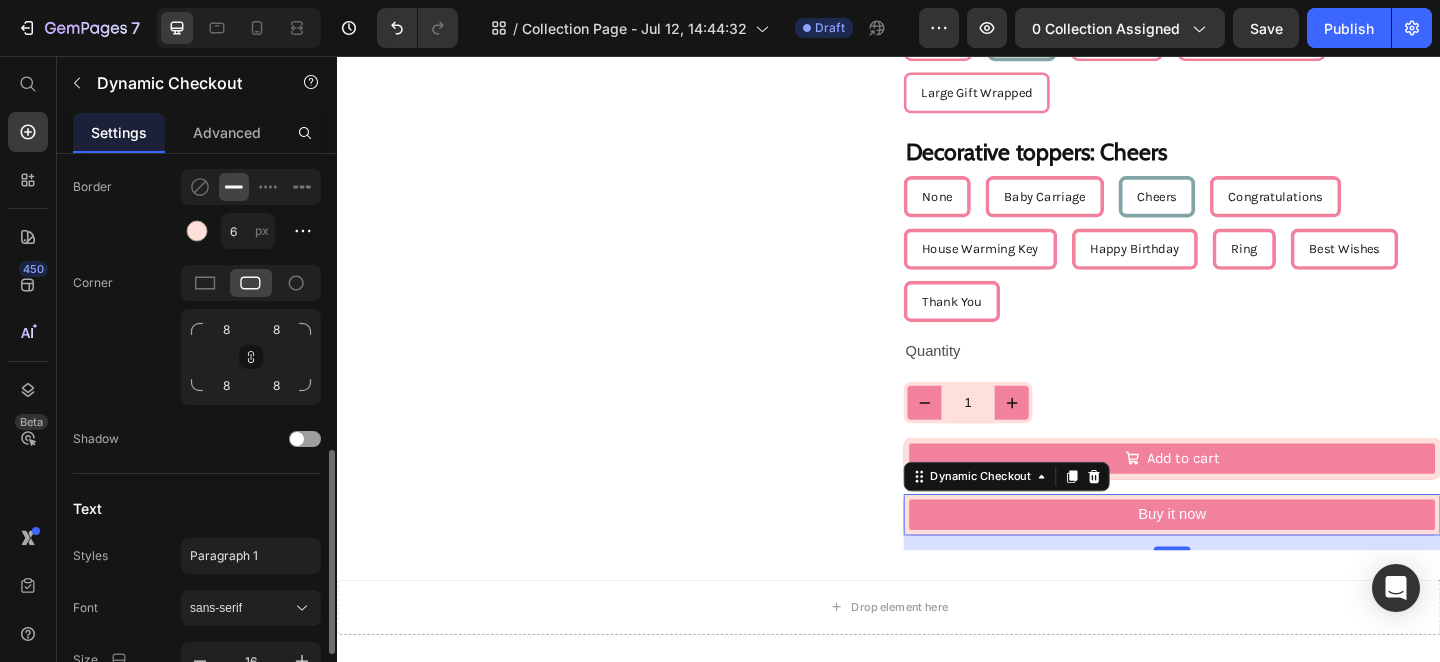 scroll, scrollTop: 998, scrollLeft: 0, axis: vertical 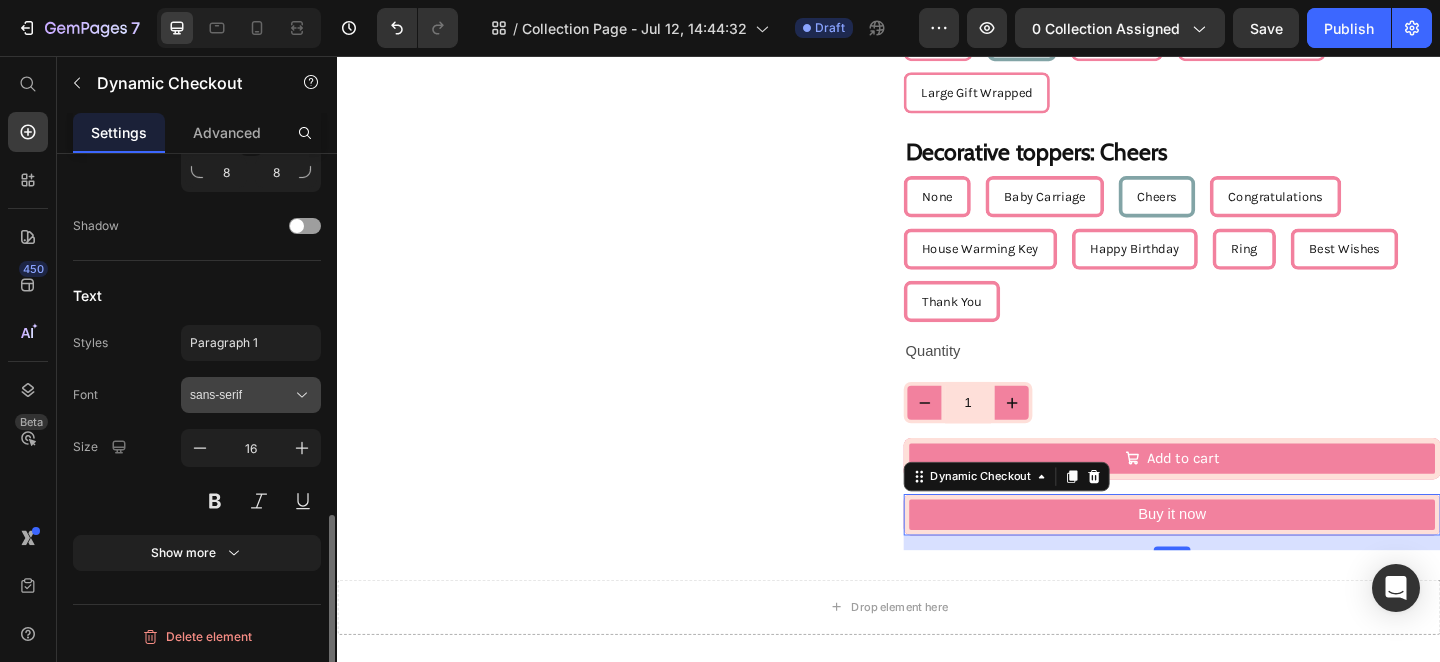 click on "sans-serif" at bounding box center (241, 395) 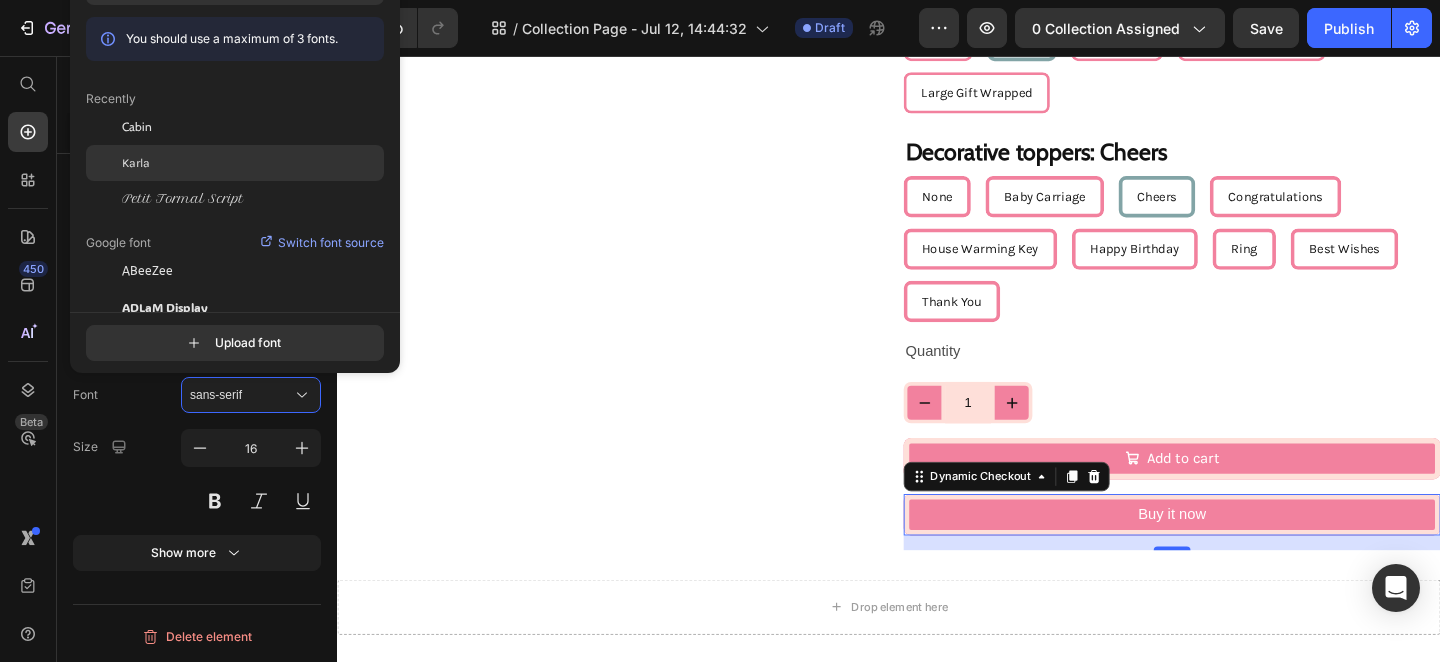 click on "Karla" 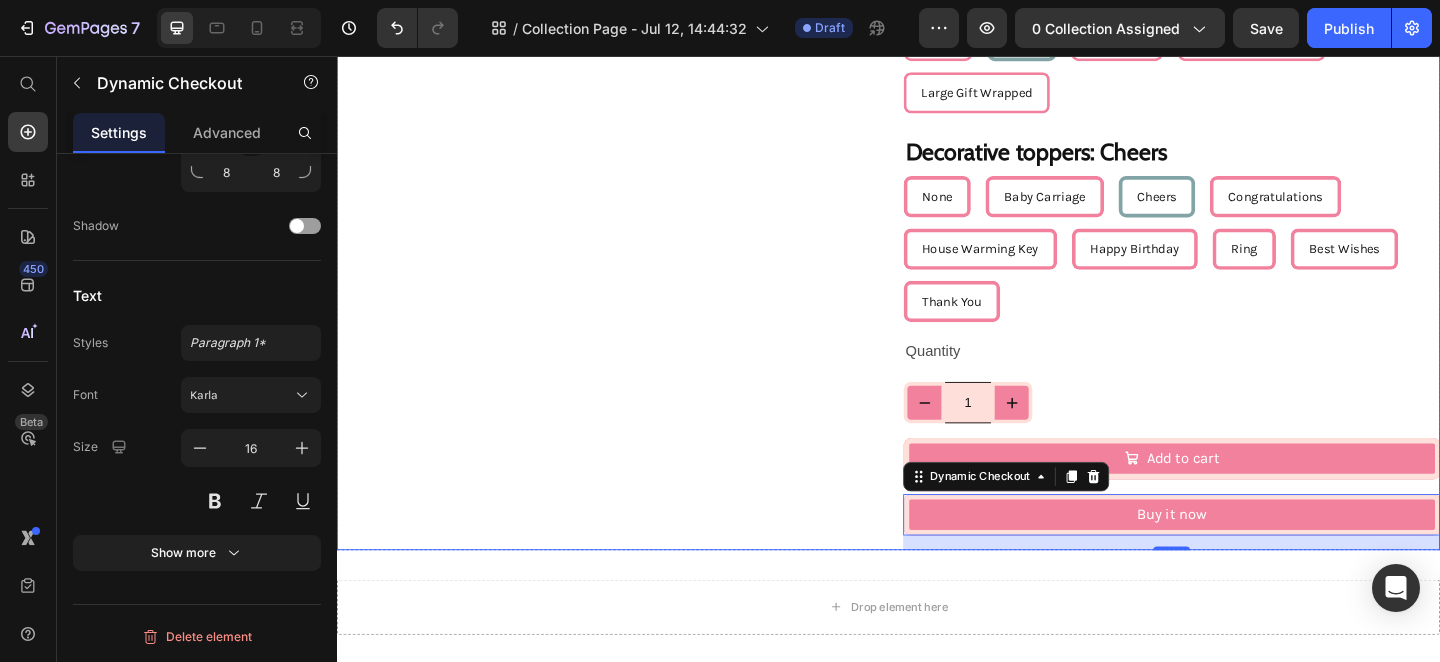 click on "1" at bounding box center [1023, 433] 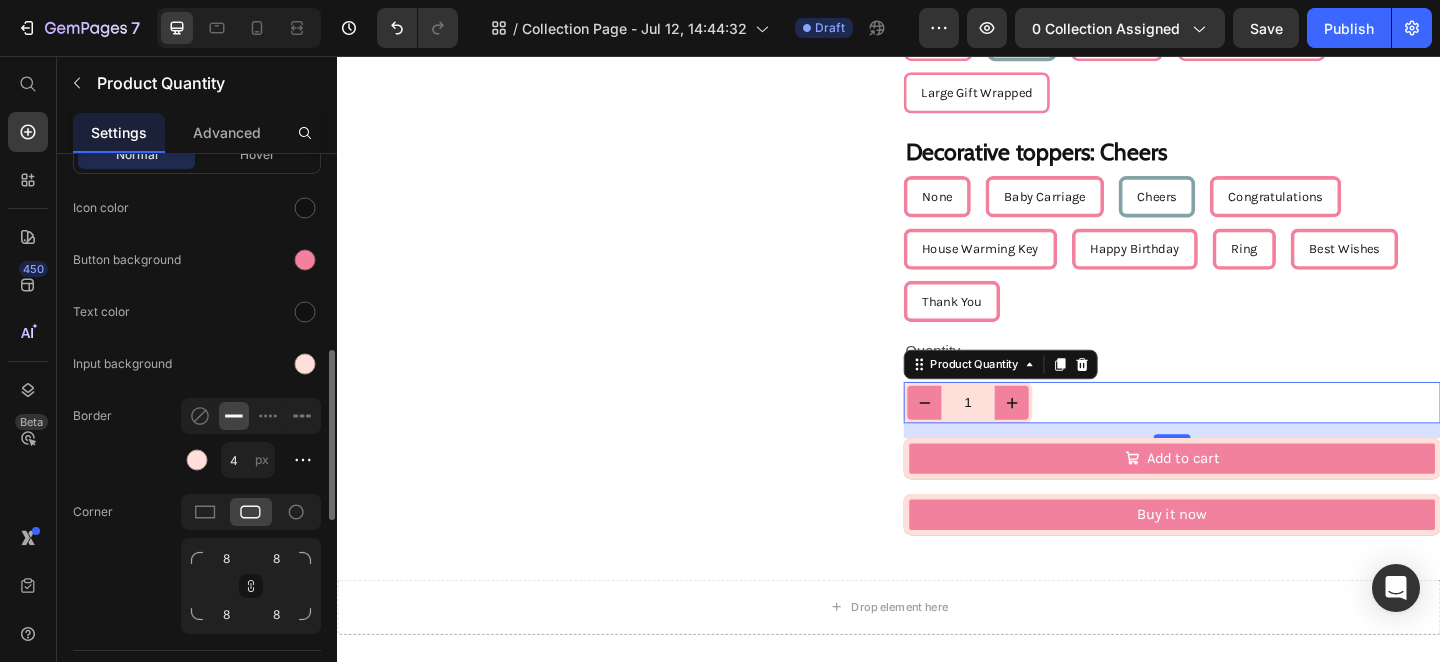 scroll, scrollTop: 924, scrollLeft: 0, axis: vertical 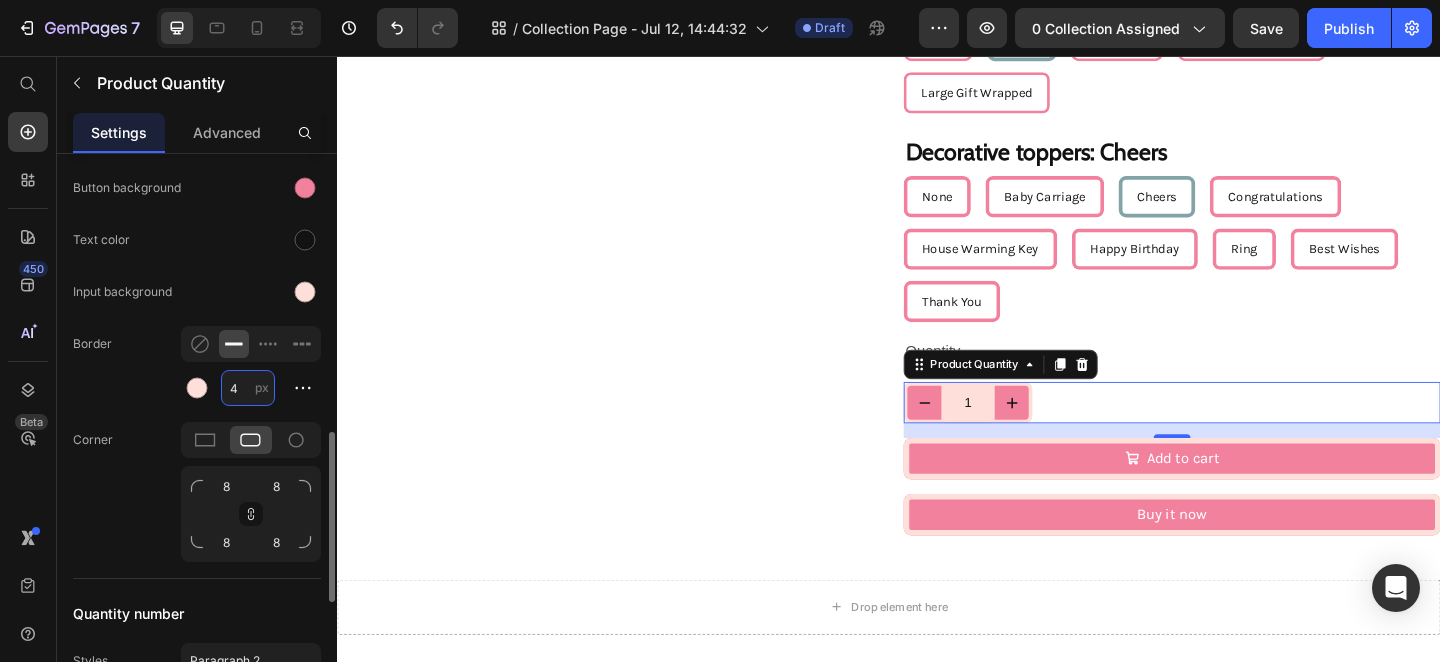 click on "4" at bounding box center (248, 388) 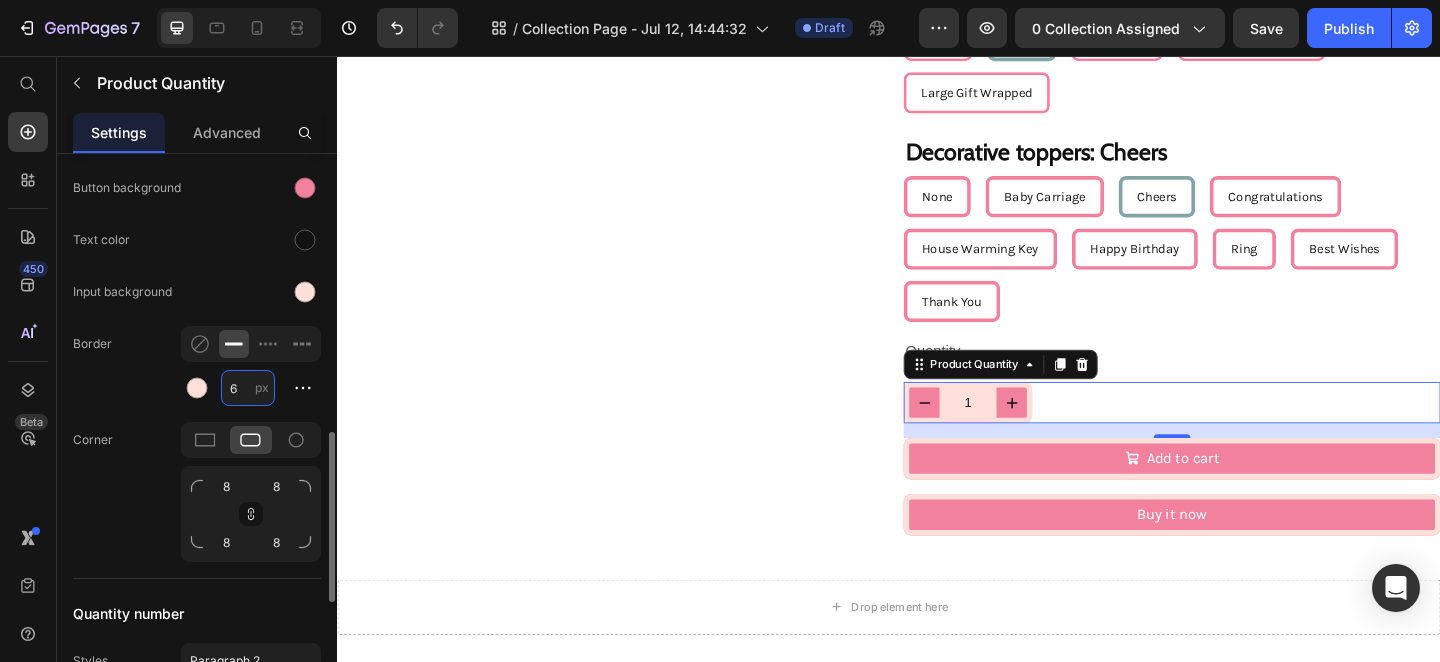 type on "6" 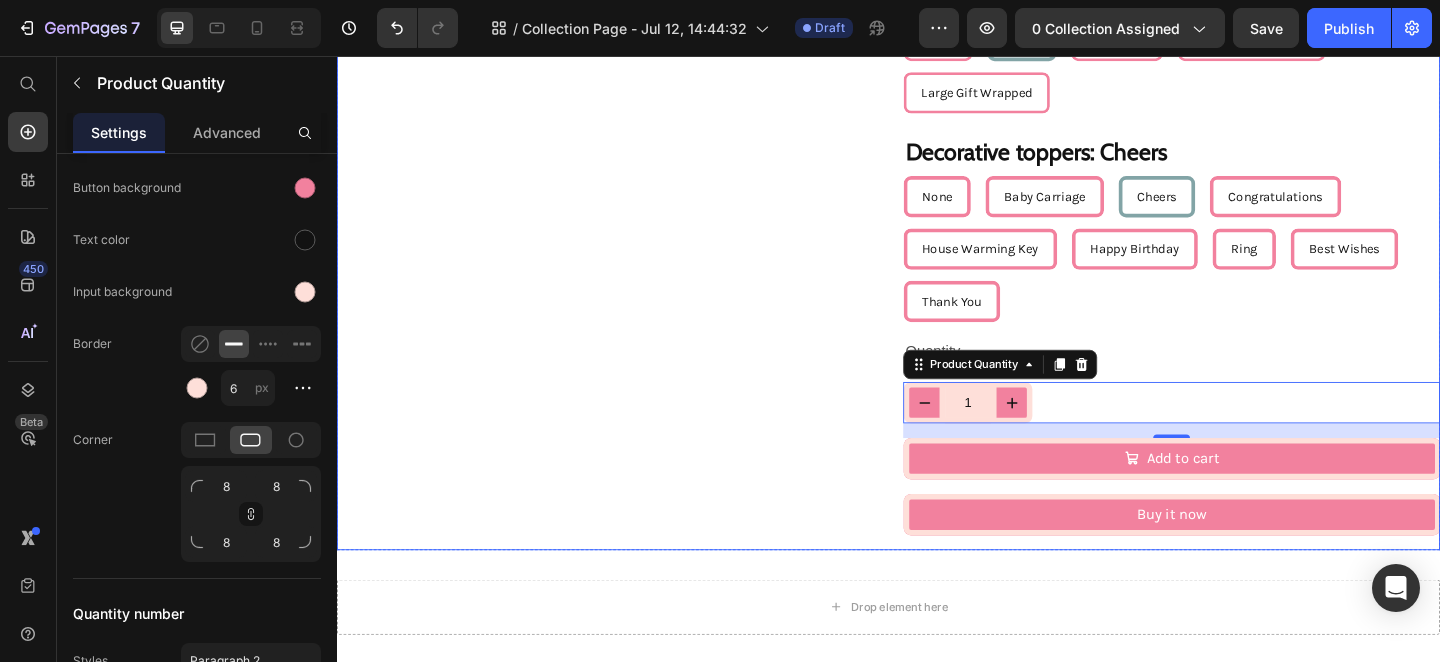 click on "Product Images" at bounding box center [629, -146] 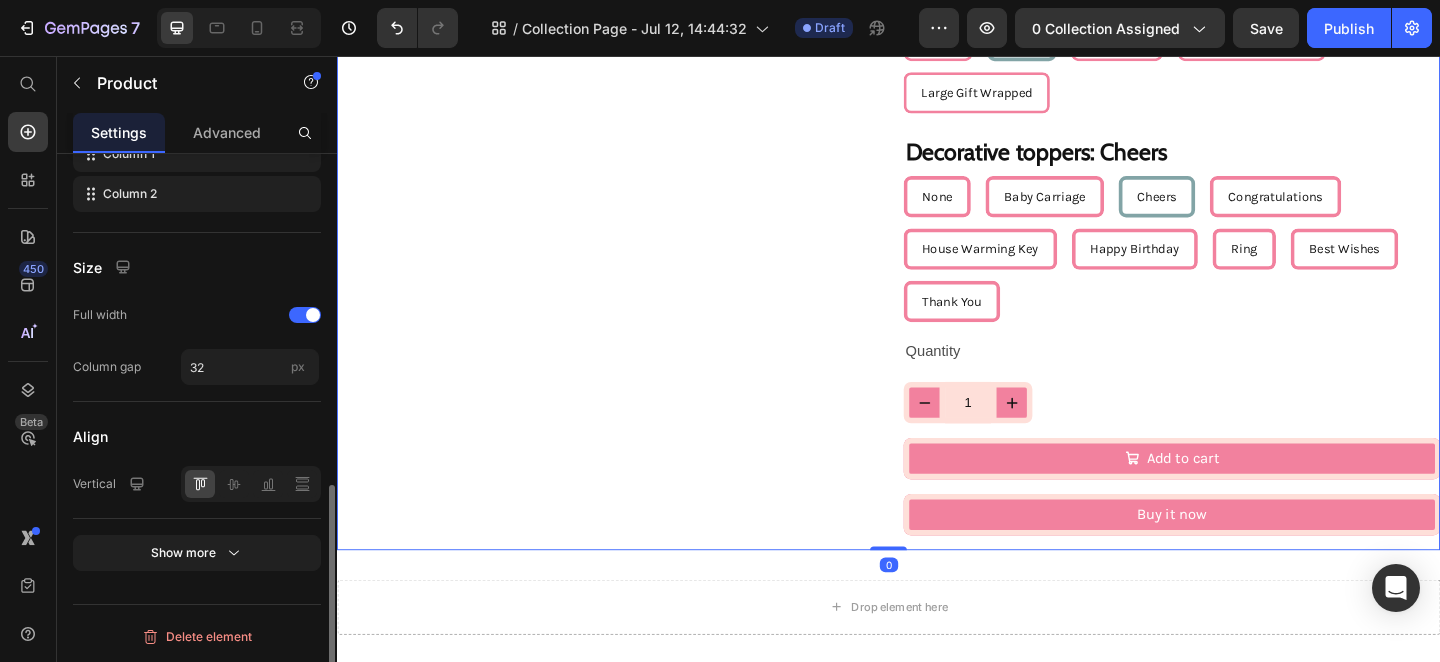 scroll, scrollTop: 0, scrollLeft: 0, axis: both 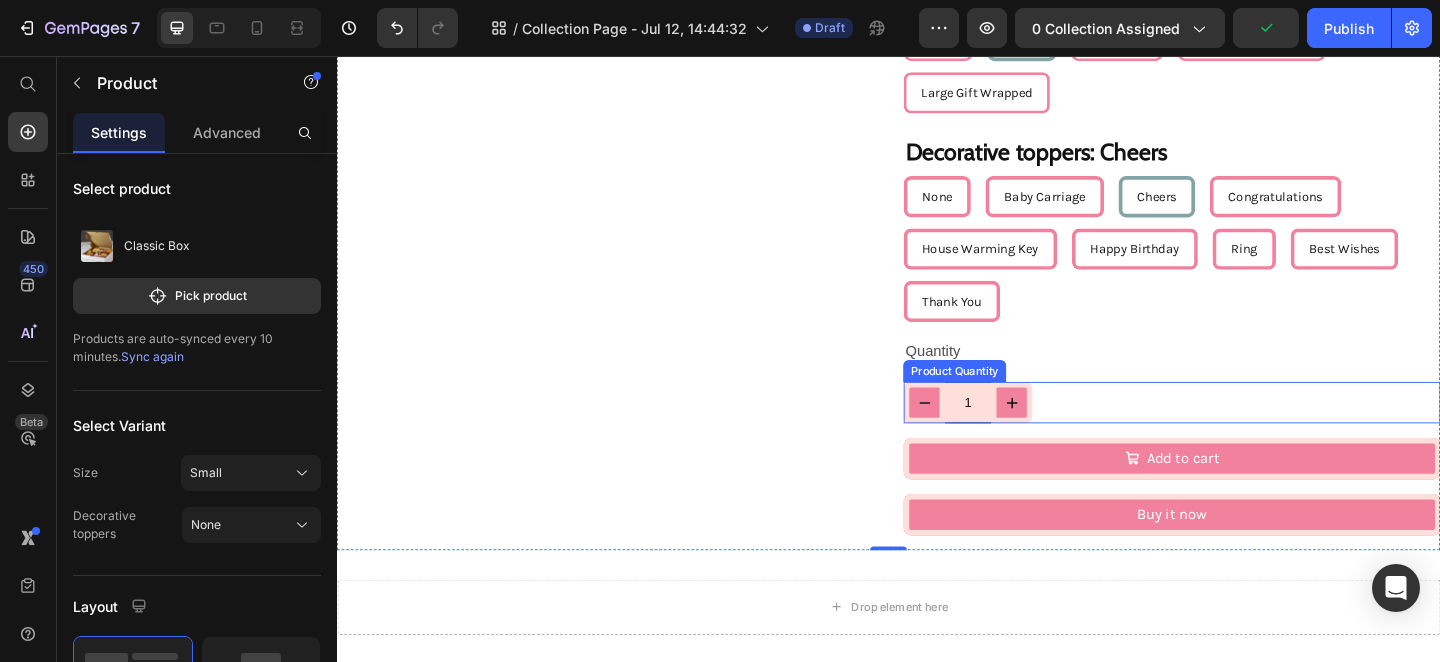 click on "1" at bounding box center (1023, 433) 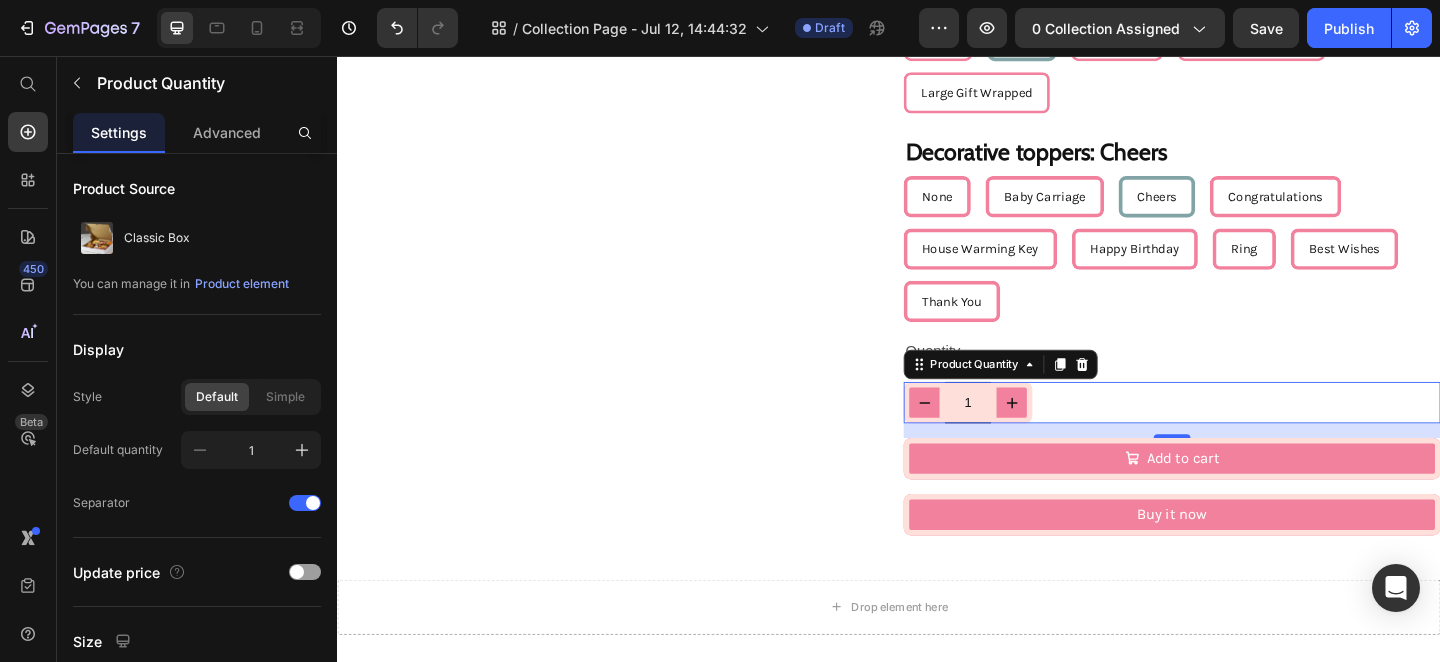 click on "1" at bounding box center [1023, 433] 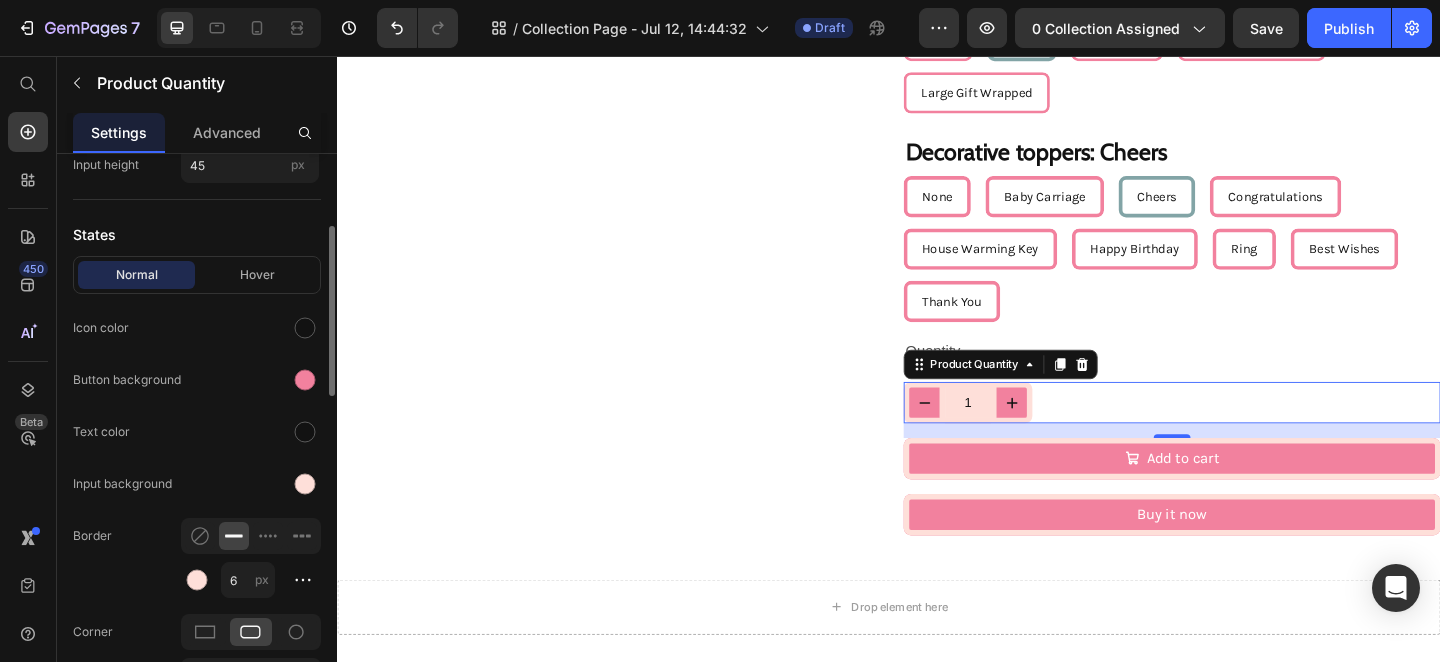 scroll, scrollTop: 799, scrollLeft: 0, axis: vertical 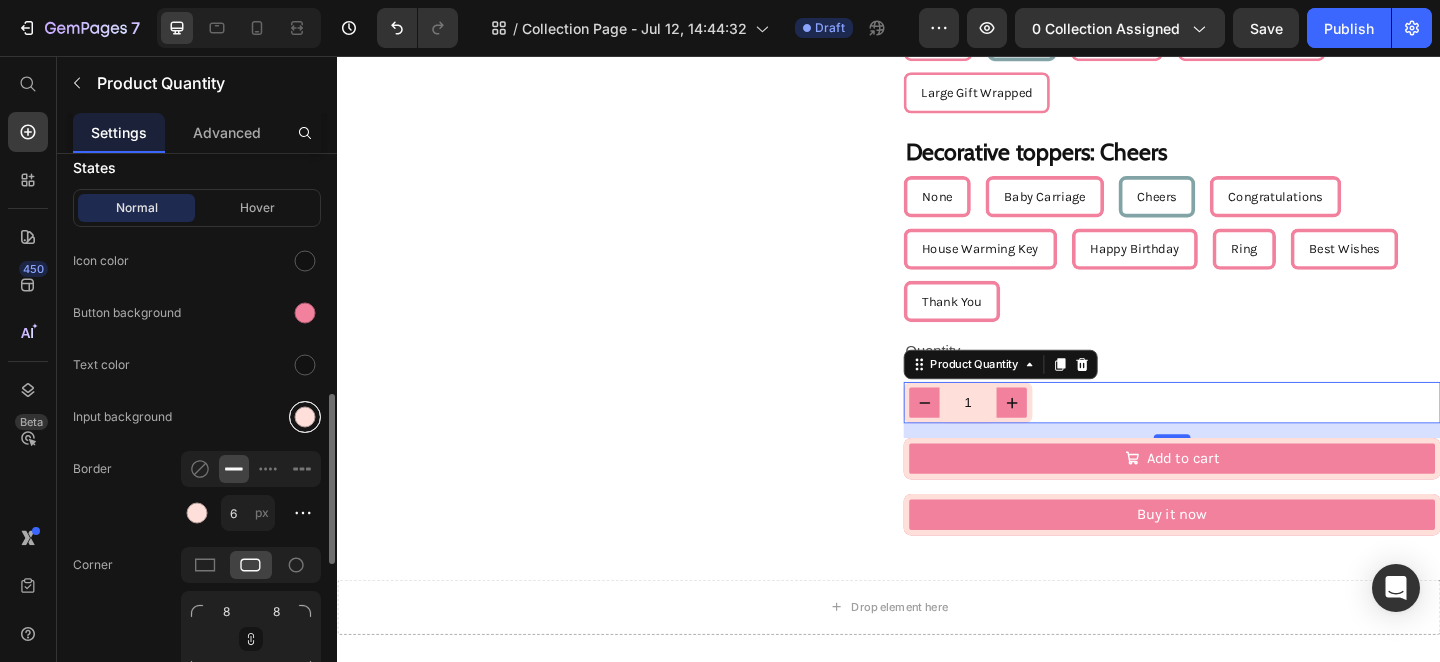click at bounding box center [305, 417] 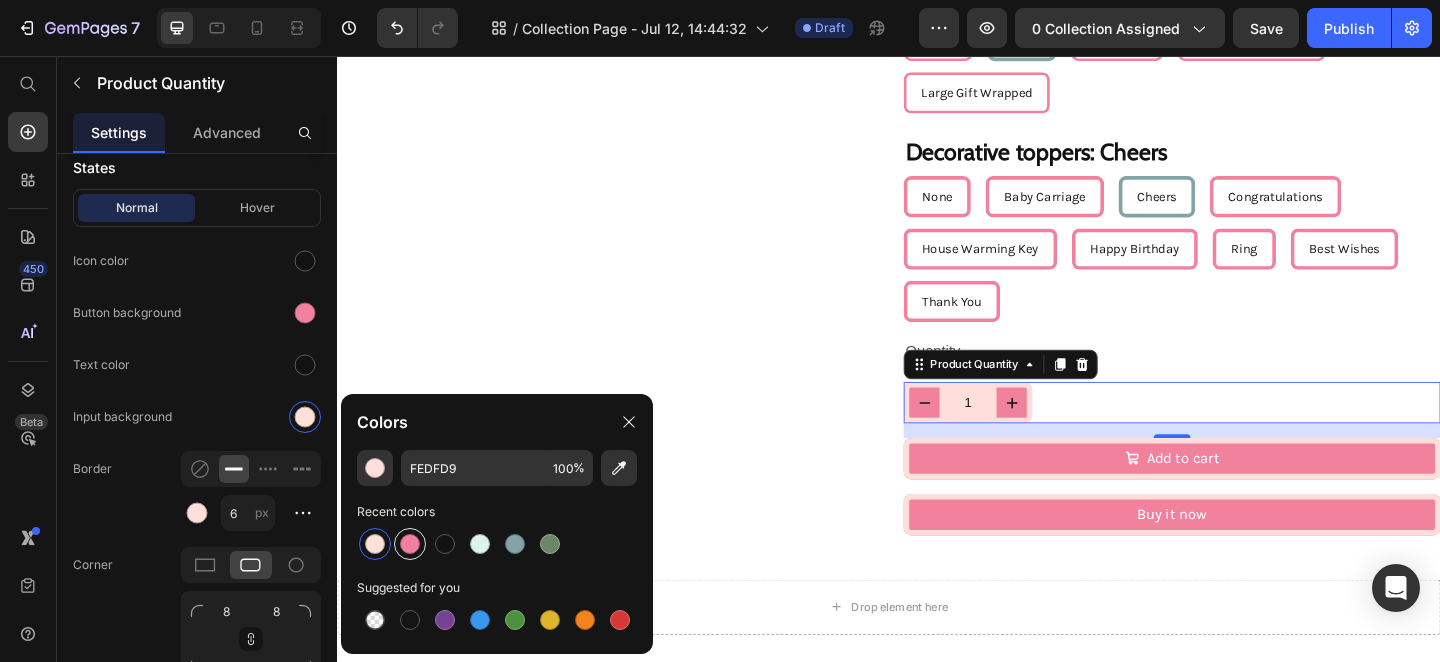 click at bounding box center (410, 544) 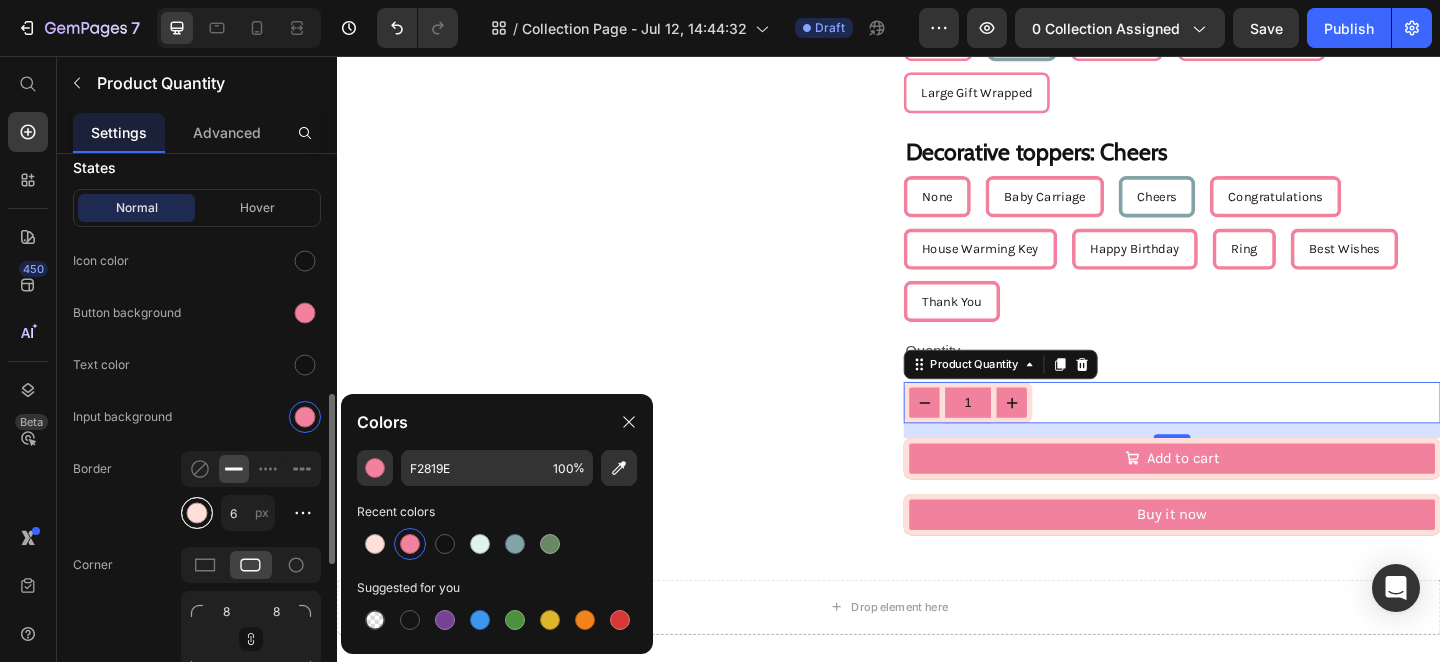 click at bounding box center (197, 513) 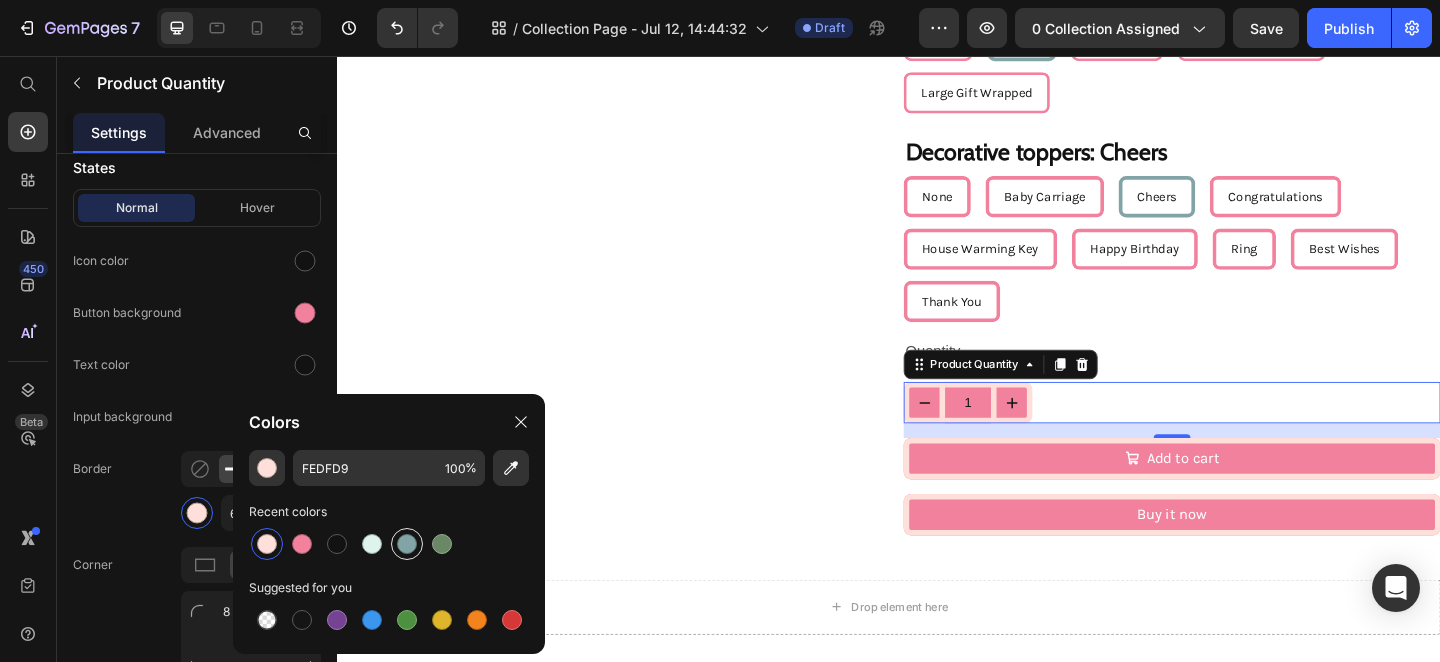 click at bounding box center [407, 544] 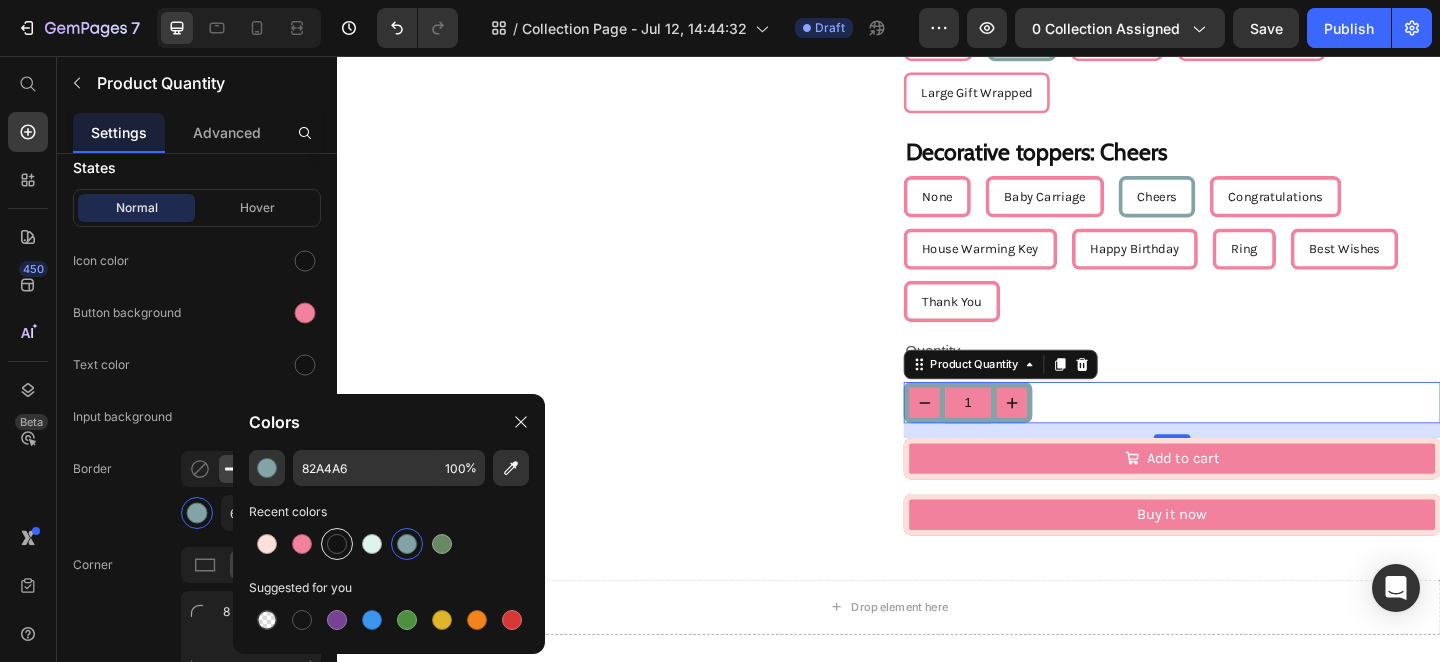 click at bounding box center [337, 544] 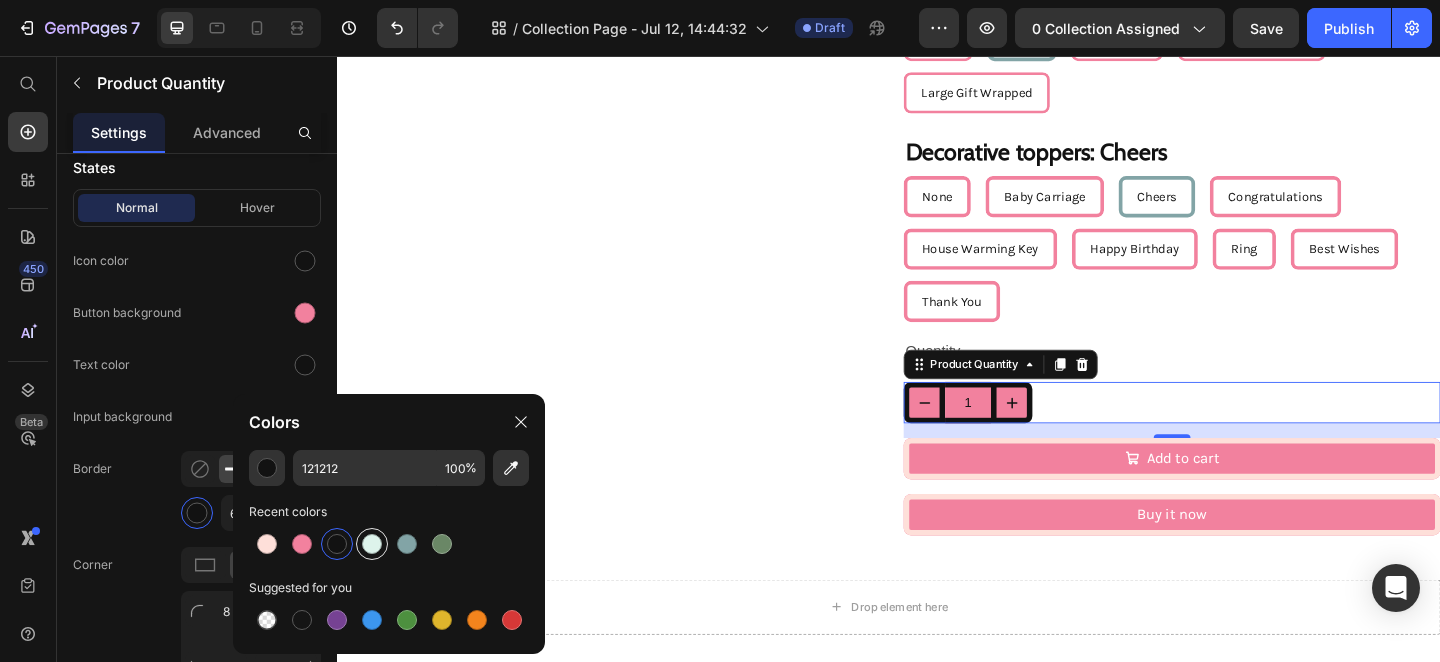 click at bounding box center (372, 544) 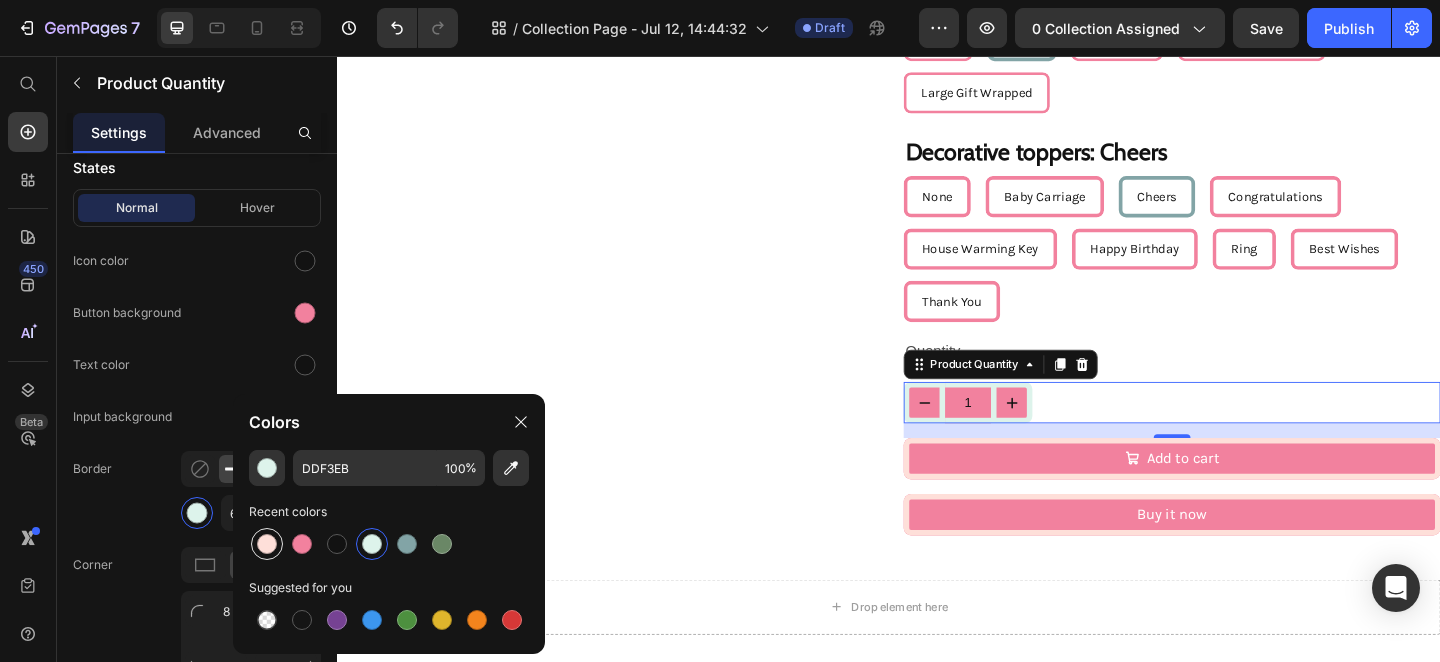 click at bounding box center (267, 544) 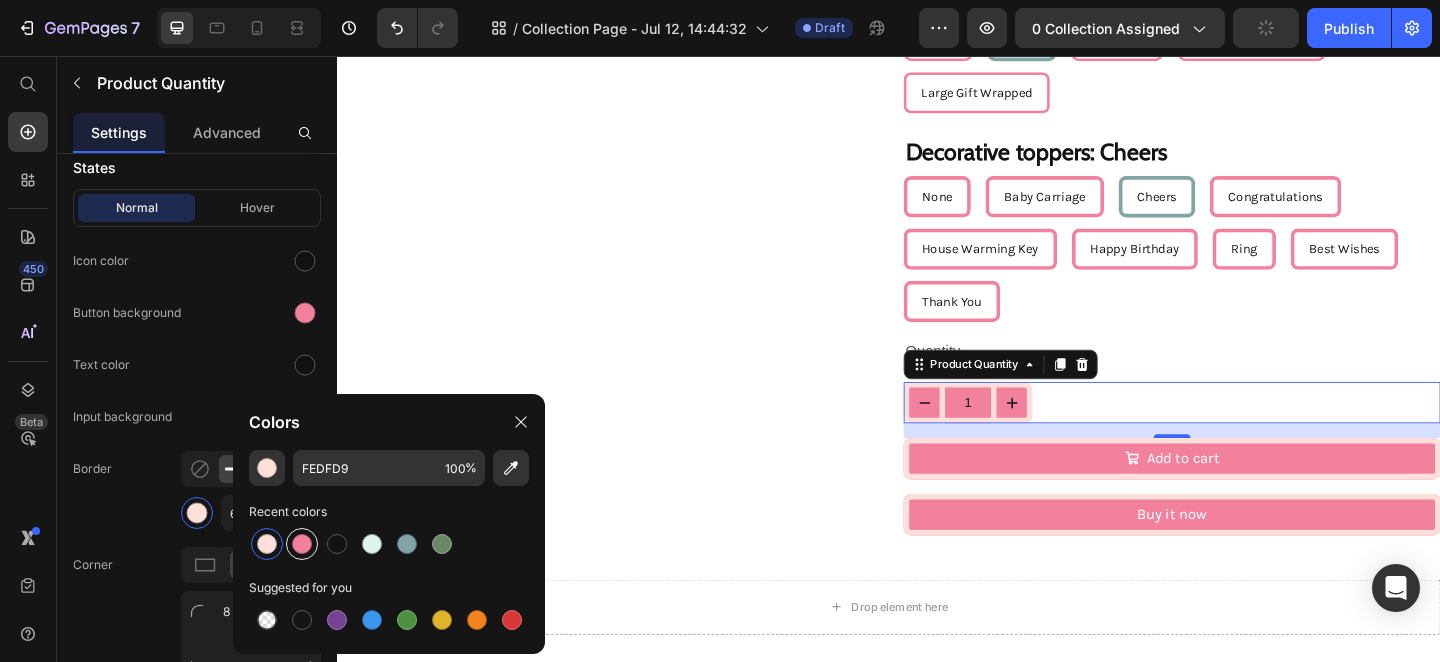 click at bounding box center [302, 544] 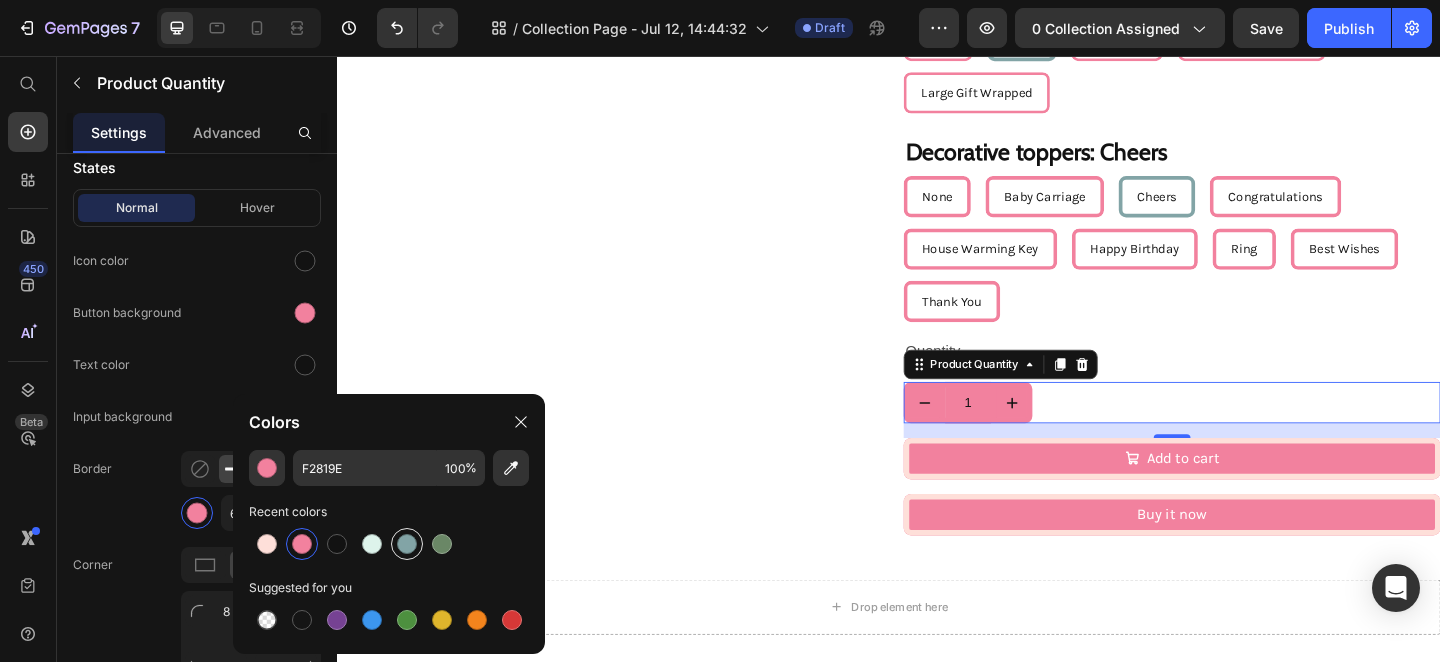 click at bounding box center [407, 544] 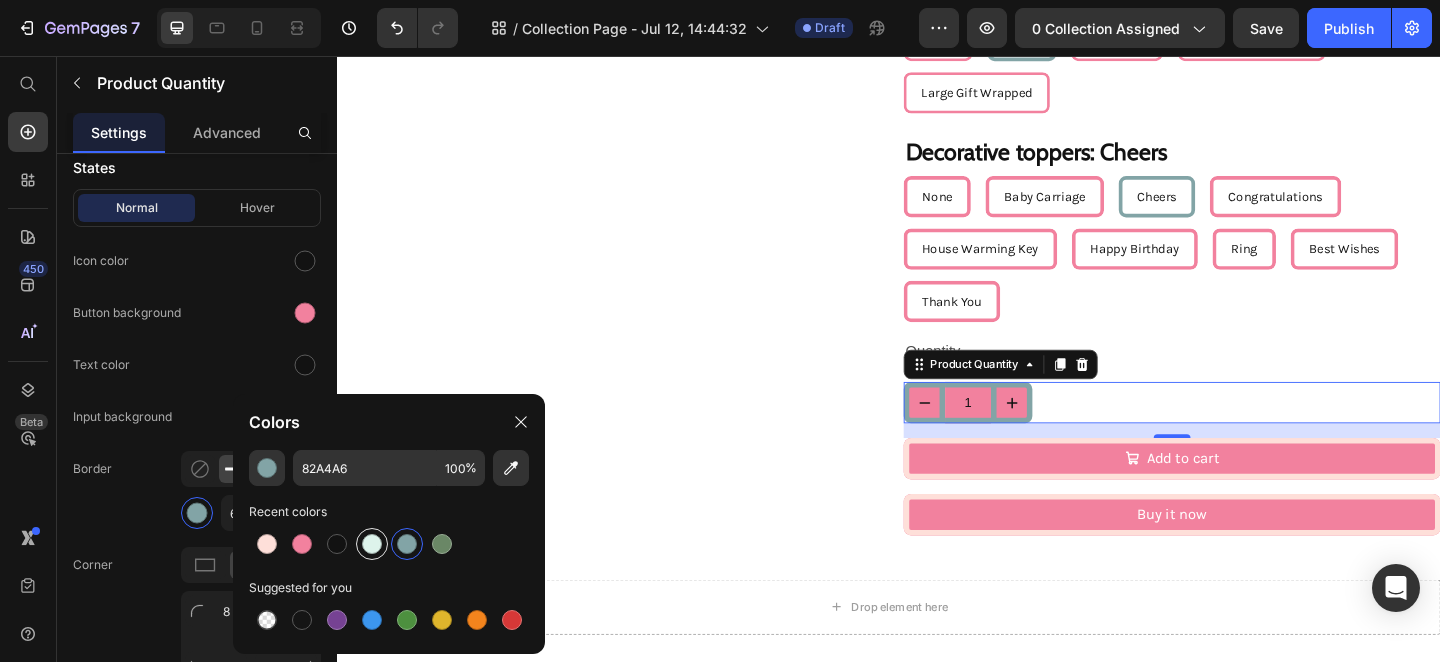 click at bounding box center [372, 544] 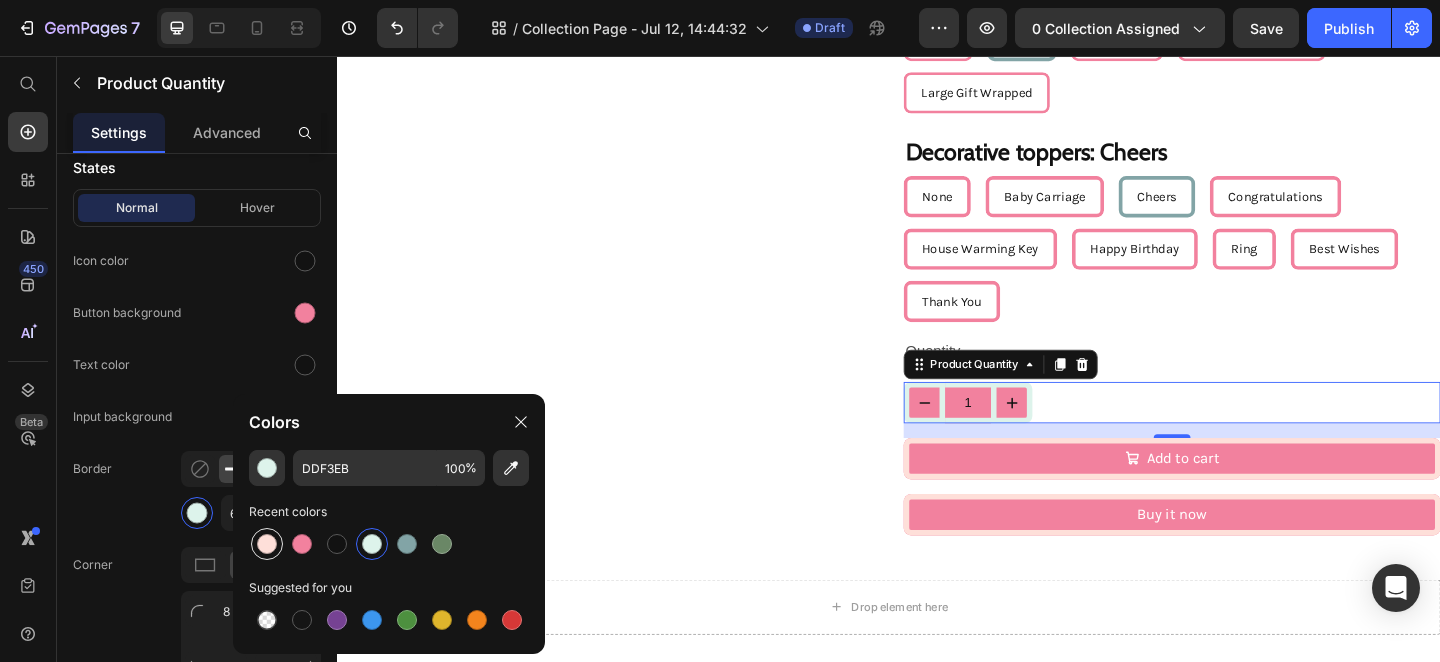 click at bounding box center (267, 544) 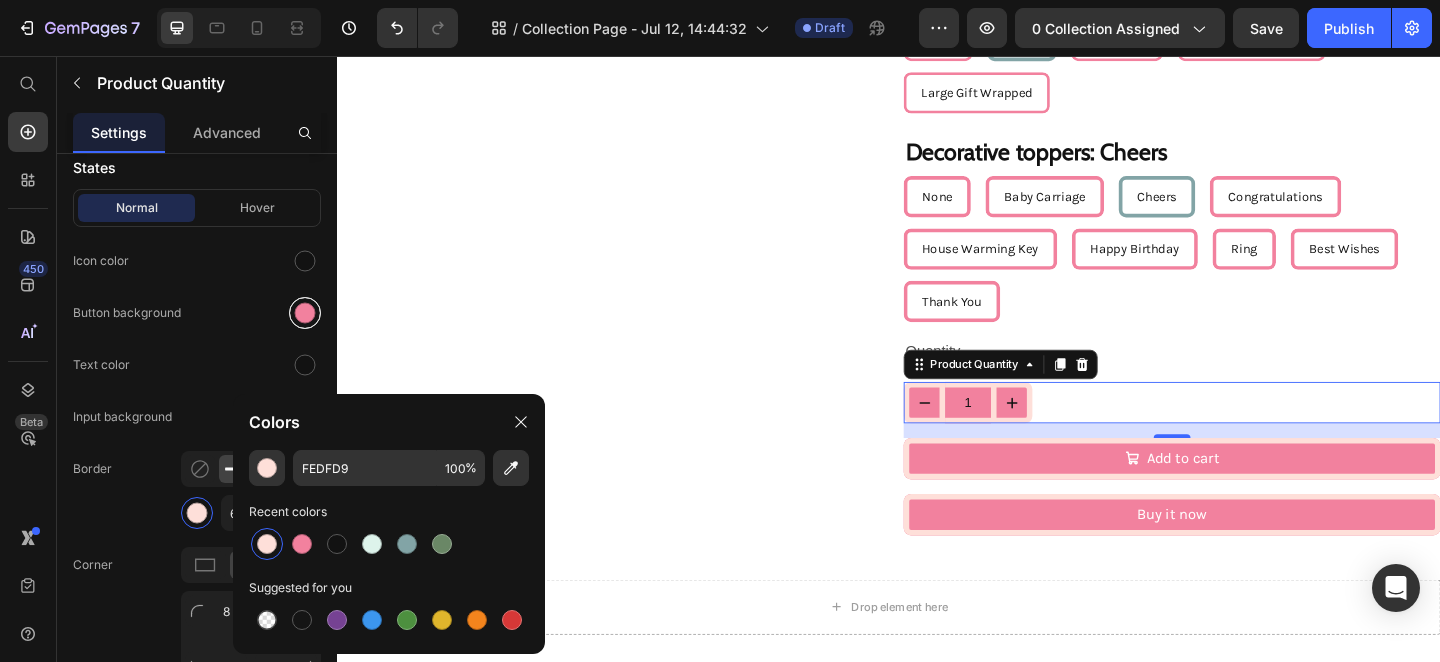 click at bounding box center (305, 313) 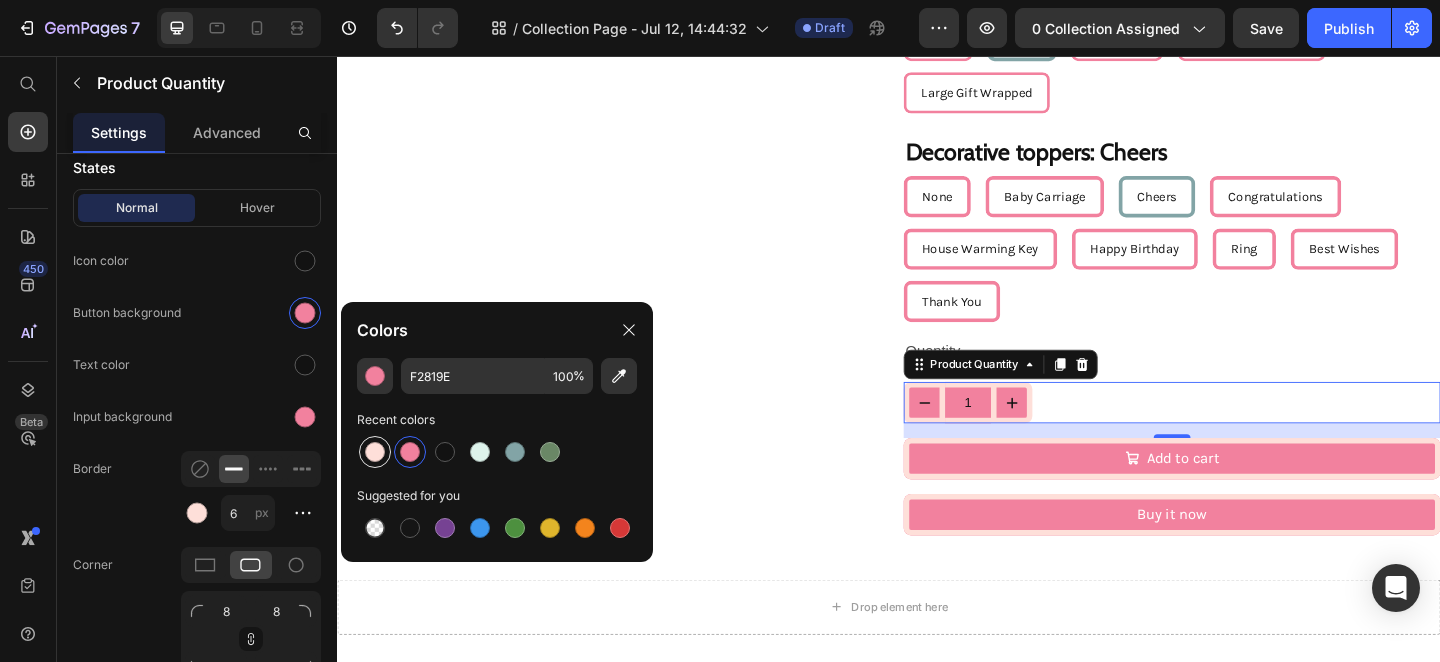 click at bounding box center (375, 452) 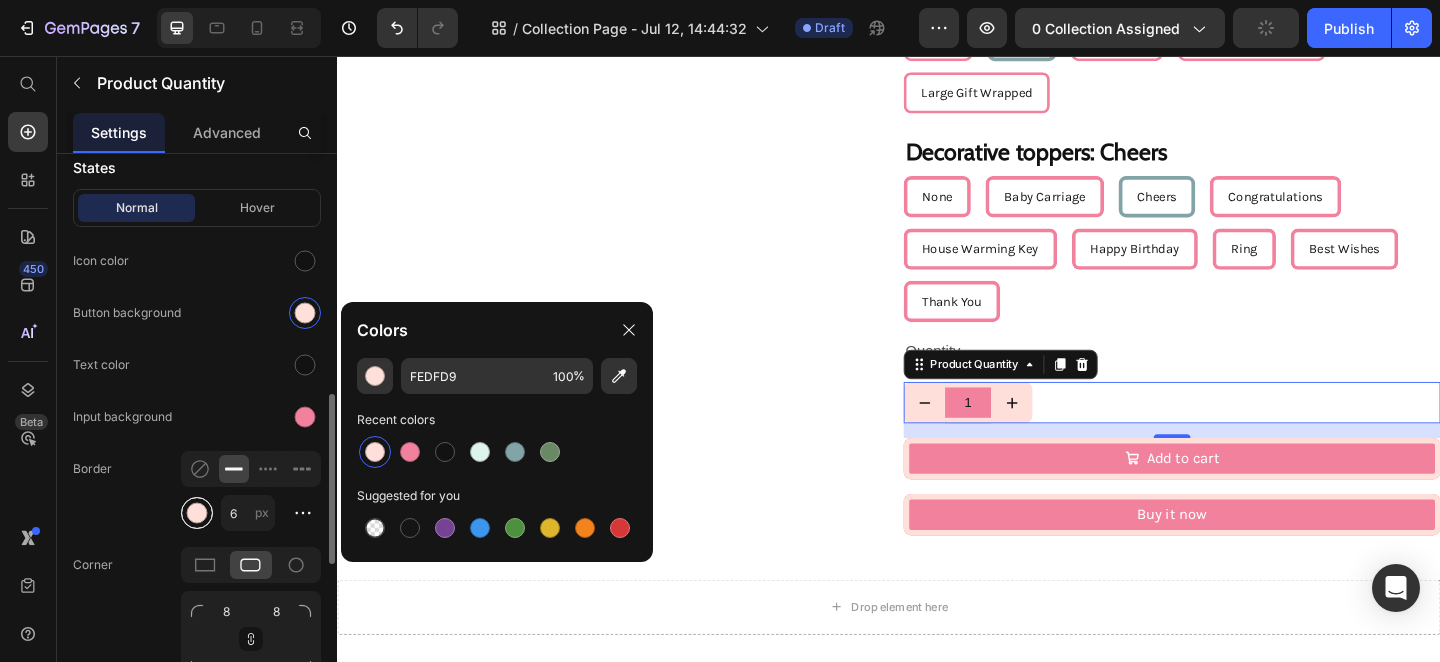 click at bounding box center (197, 513) 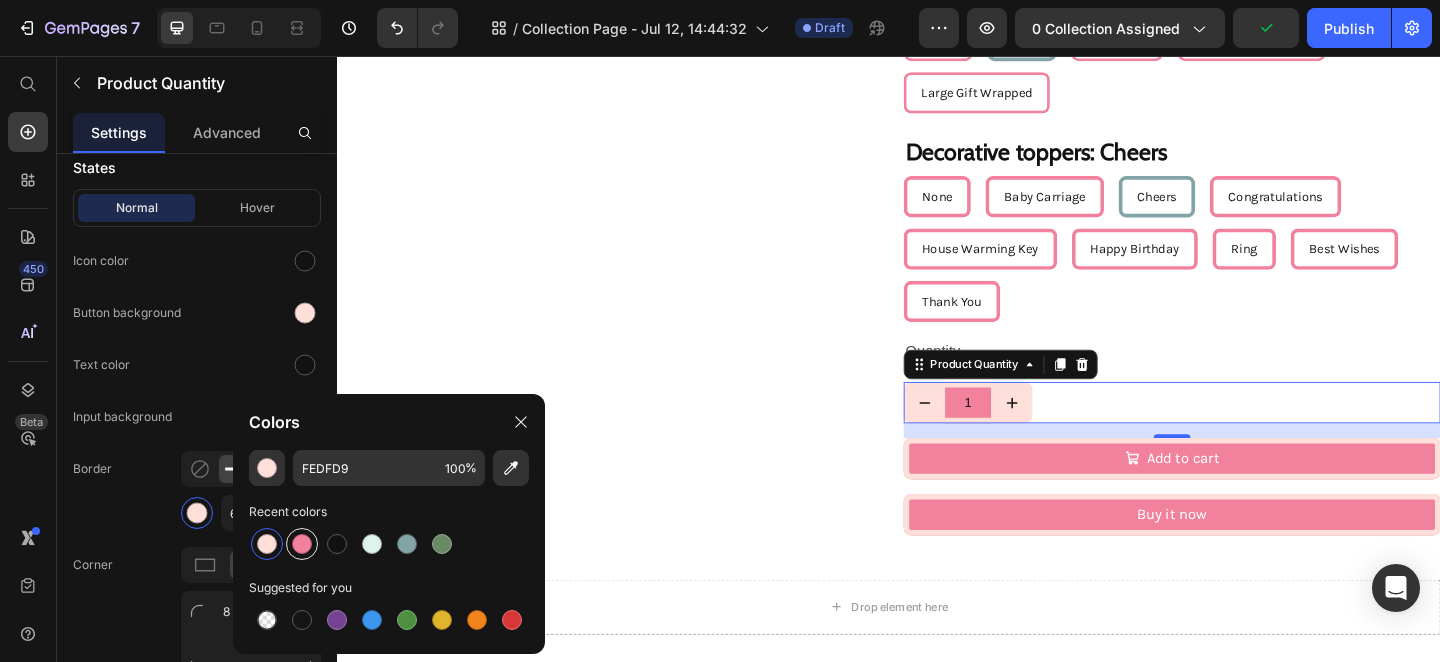 click at bounding box center [302, 544] 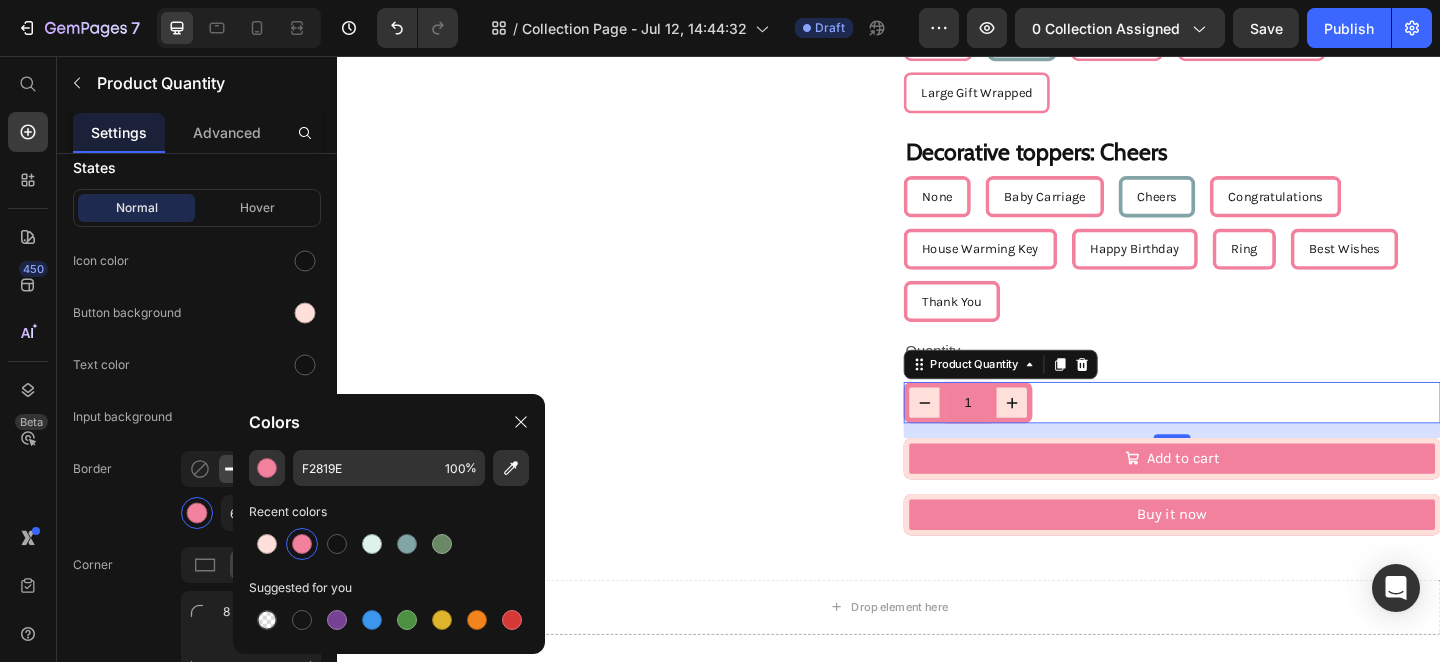 click on "Border 6 px" 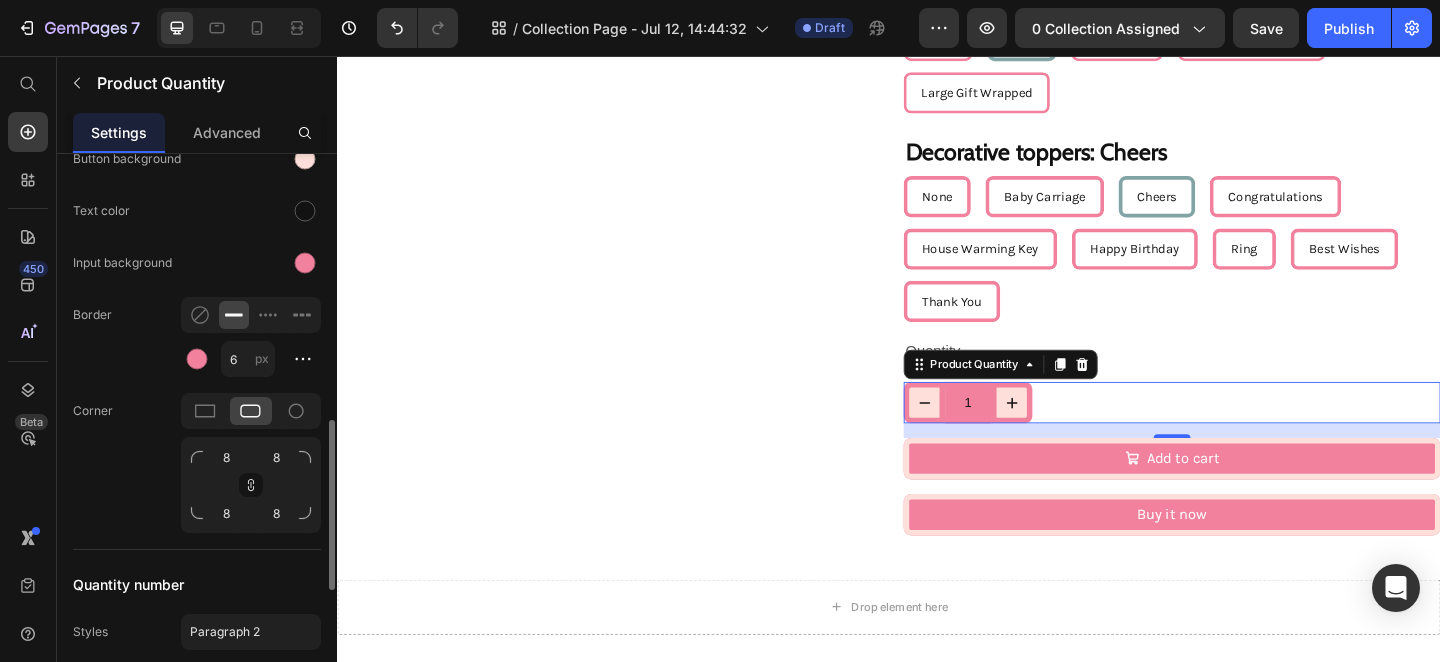 scroll, scrollTop: 987, scrollLeft: 0, axis: vertical 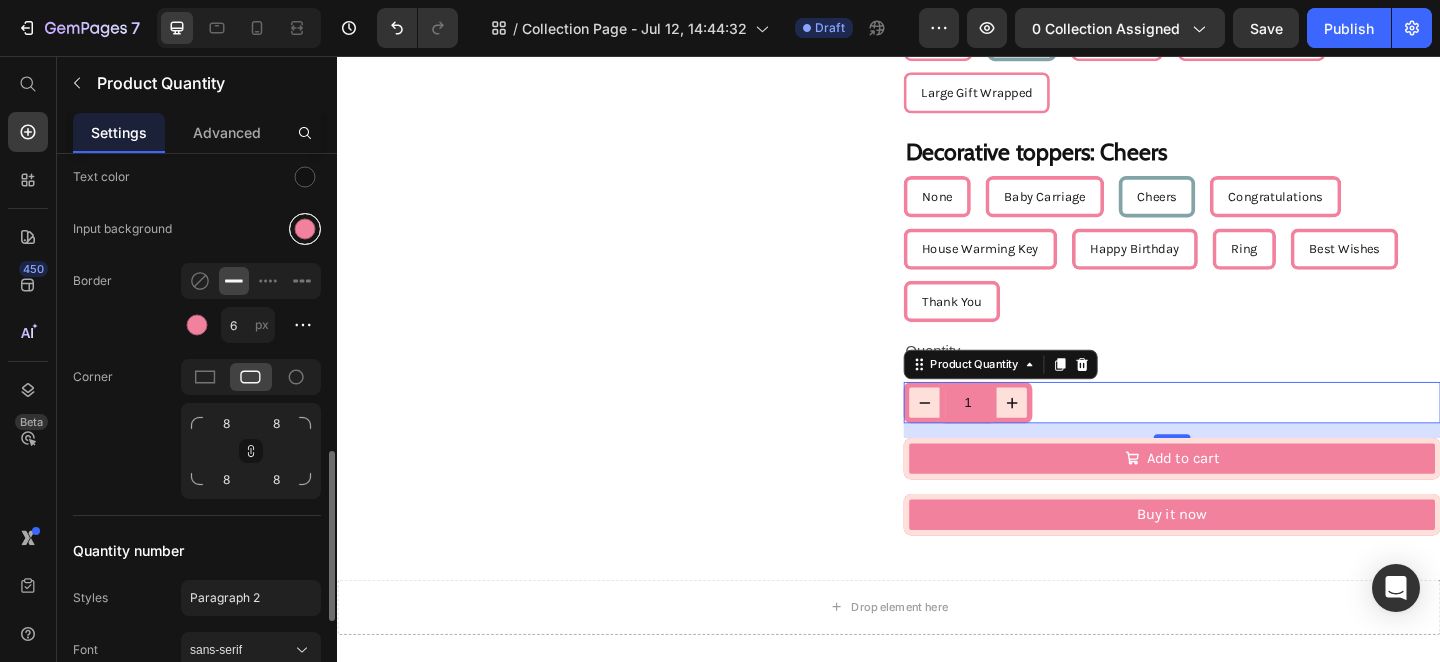 click at bounding box center [305, 229] 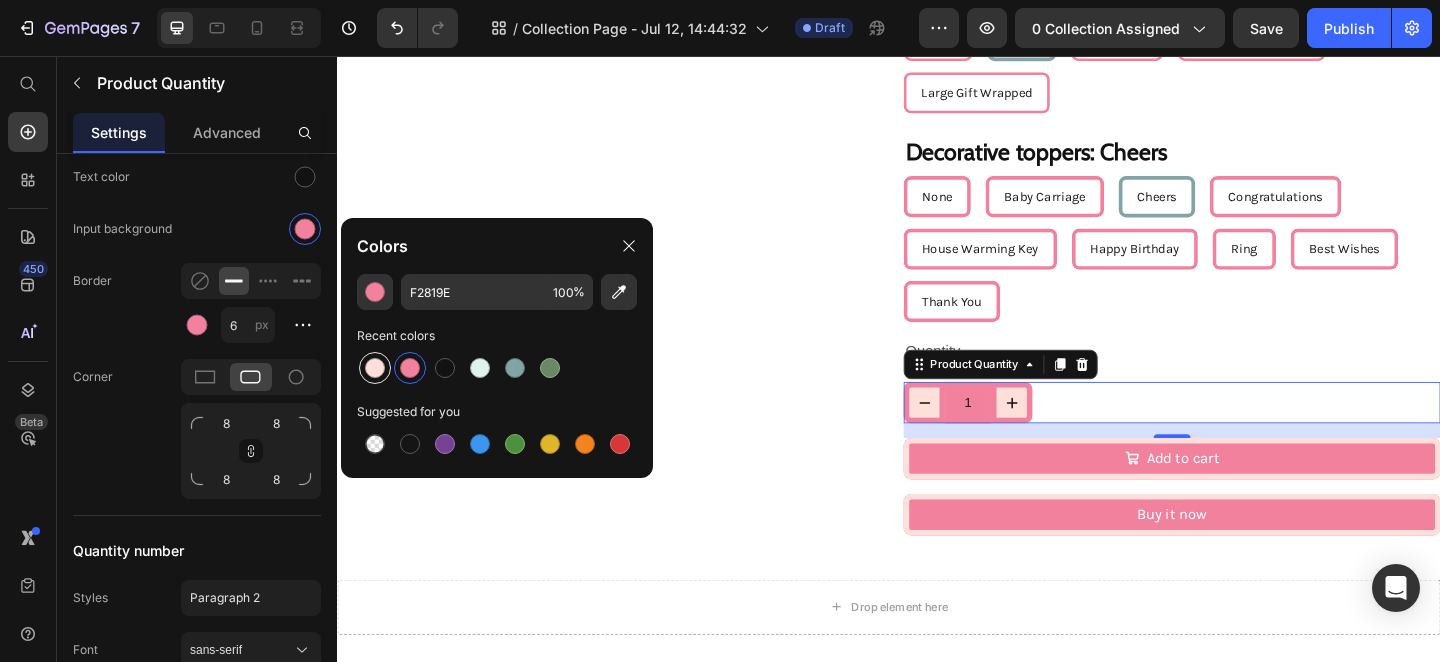 click at bounding box center [375, 368] 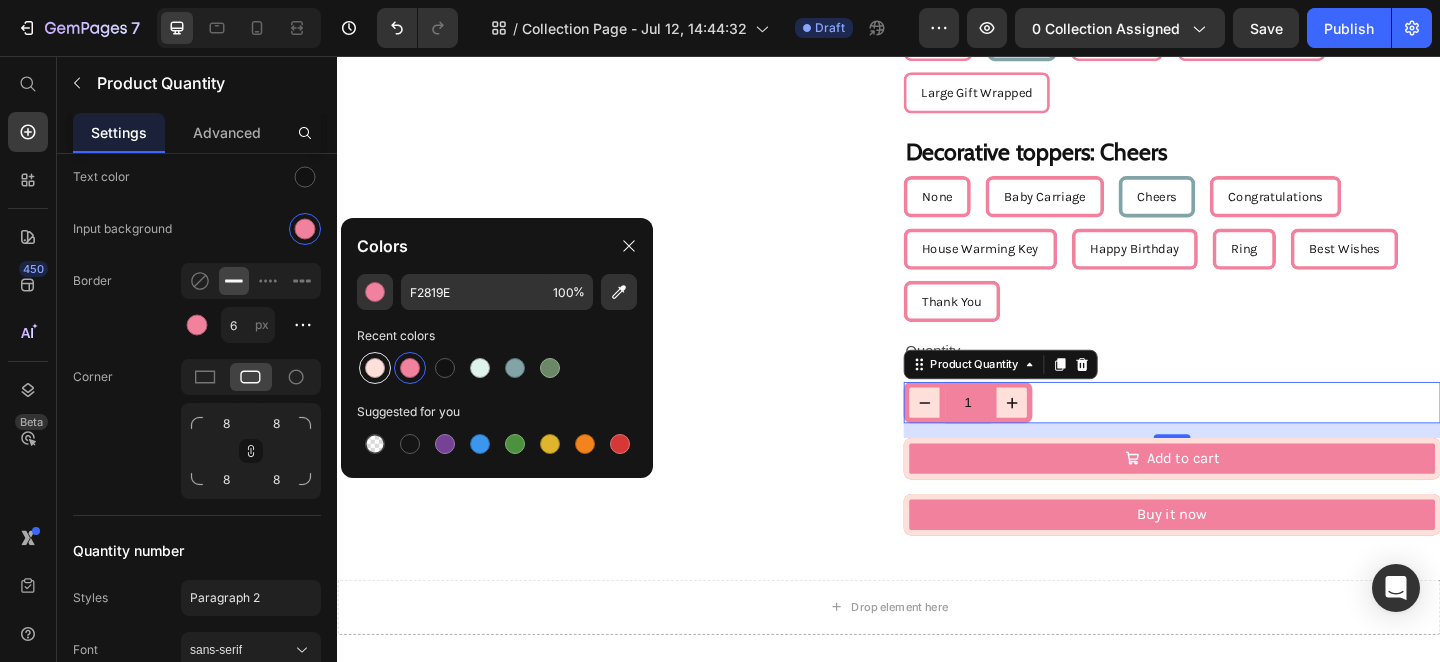 type on "FEDFD9" 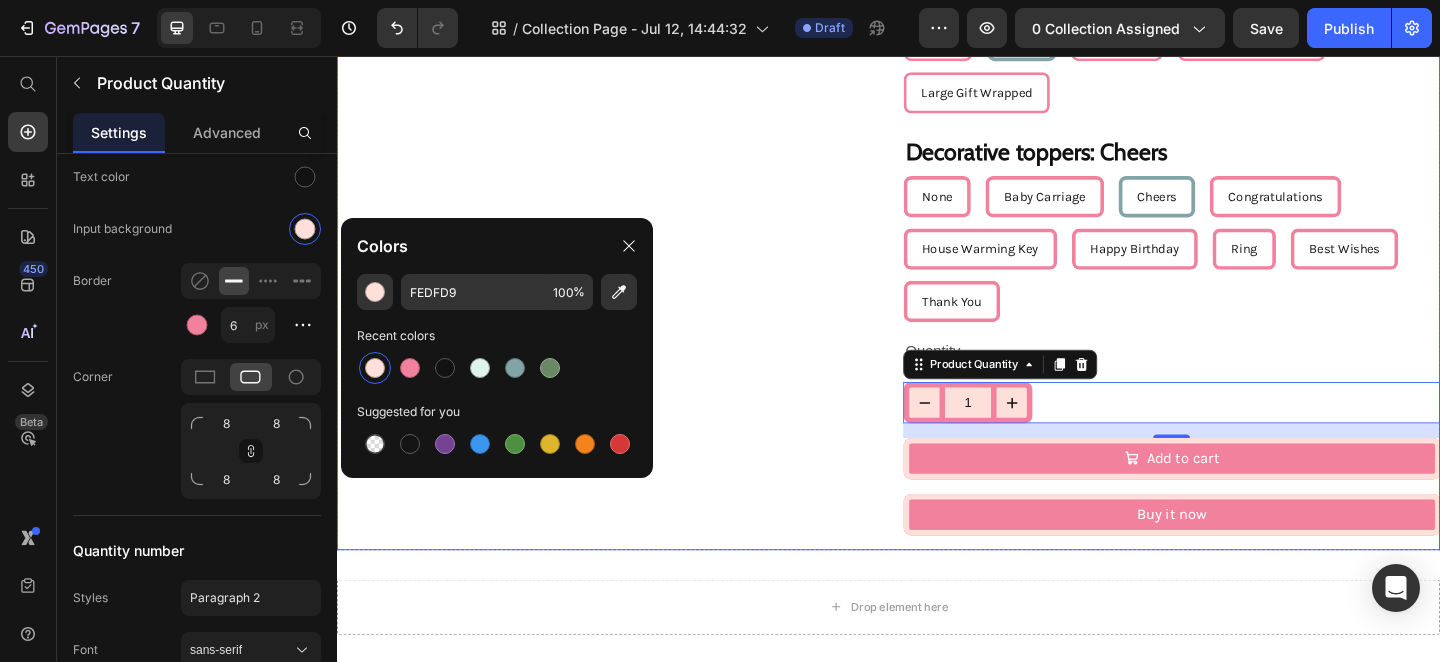 click on "Product Images" at bounding box center (629, -146) 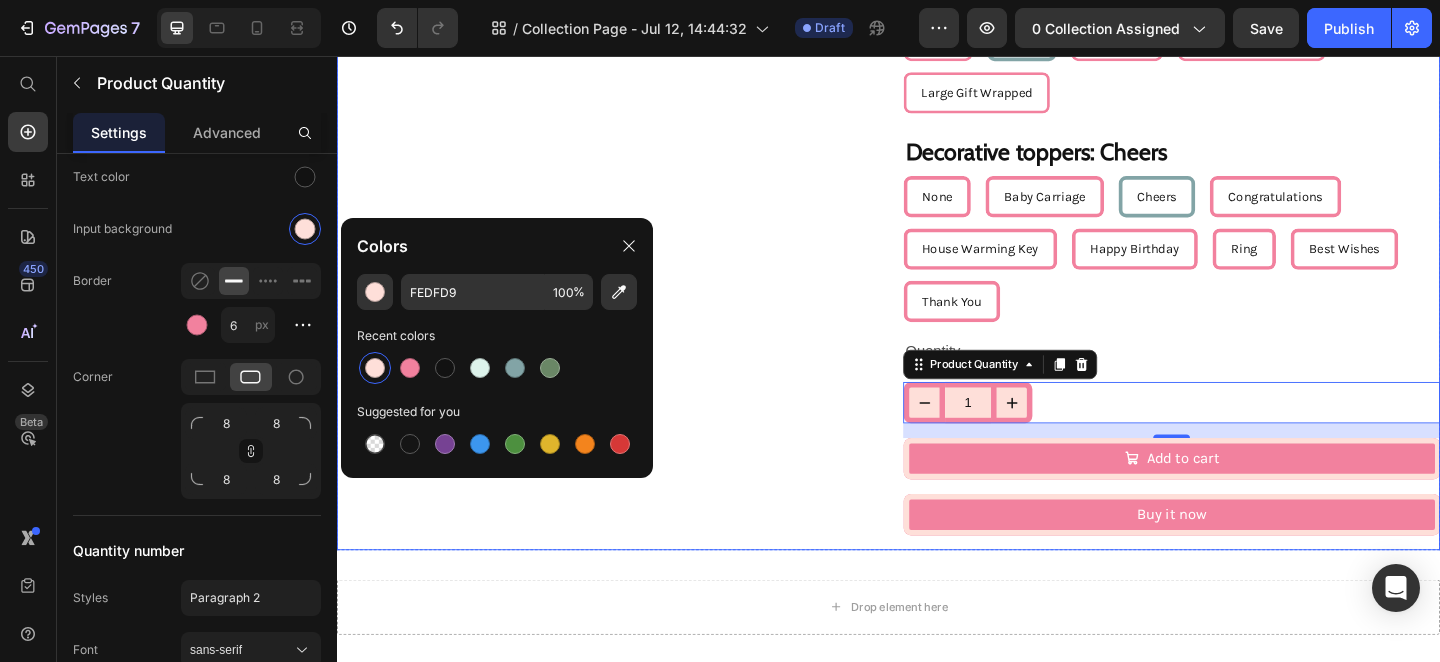 scroll, scrollTop: 0, scrollLeft: 0, axis: both 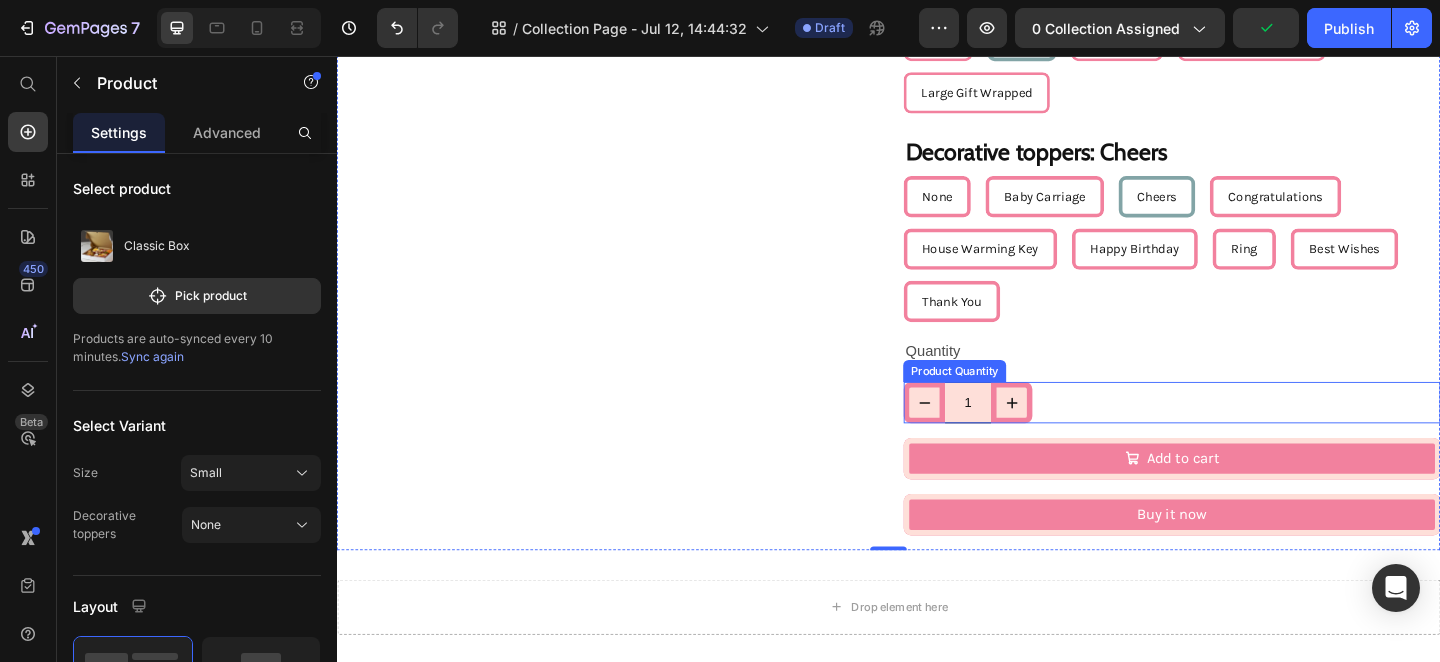 click on "1" at bounding box center (1023, 433) 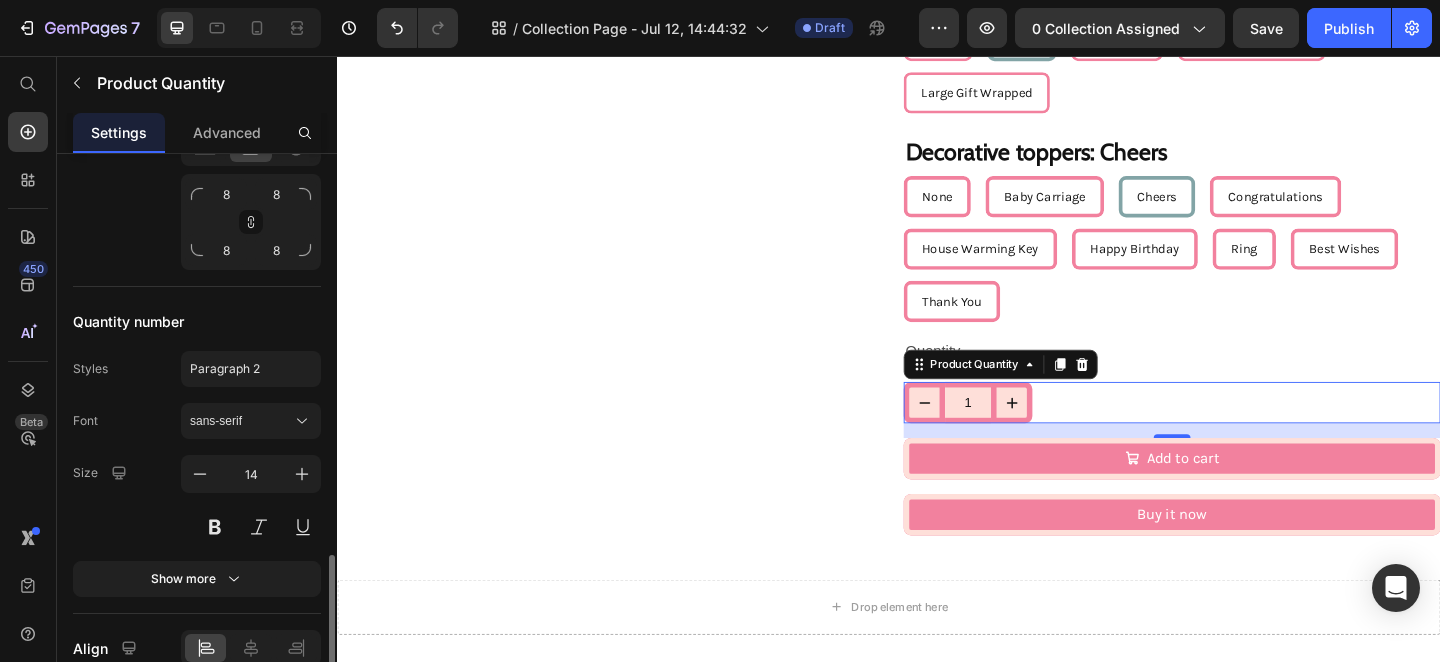 scroll, scrollTop: 1243, scrollLeft: 0, axis: vertical 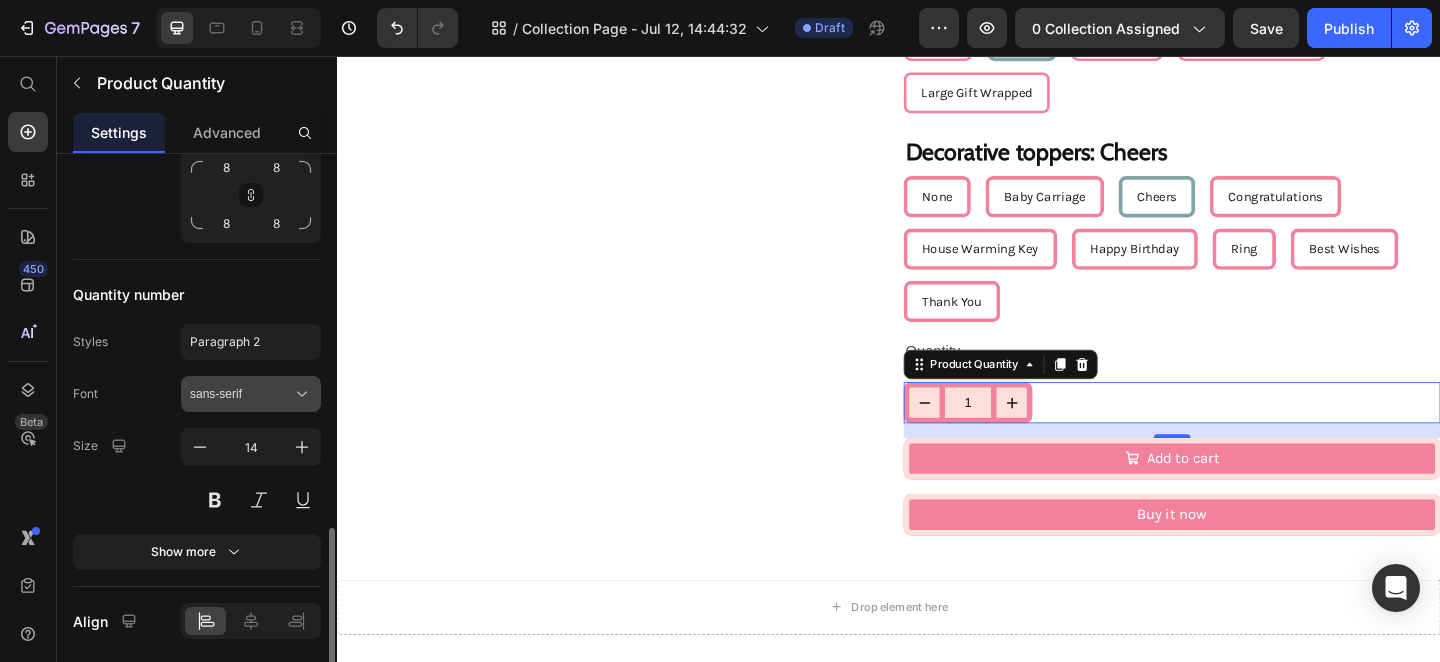 click on "sans-serif" at bounding box center [241, 394] 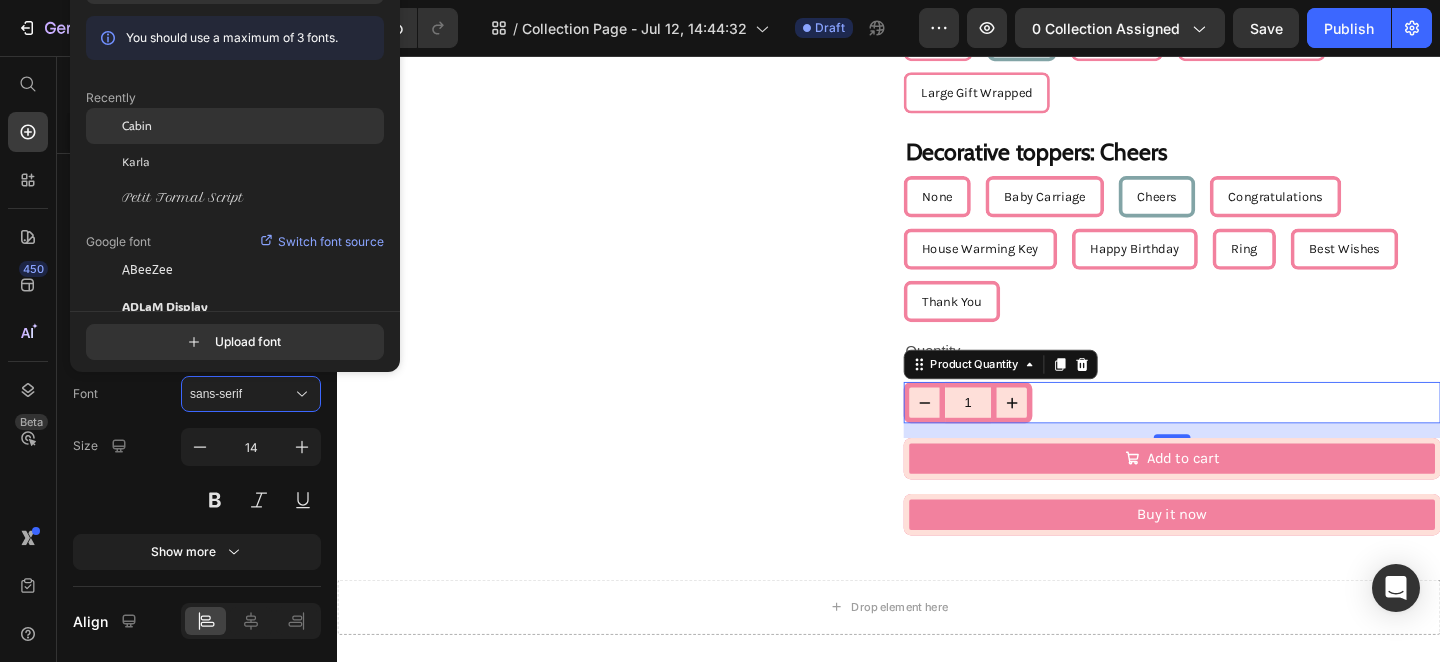 click on "Cabin" 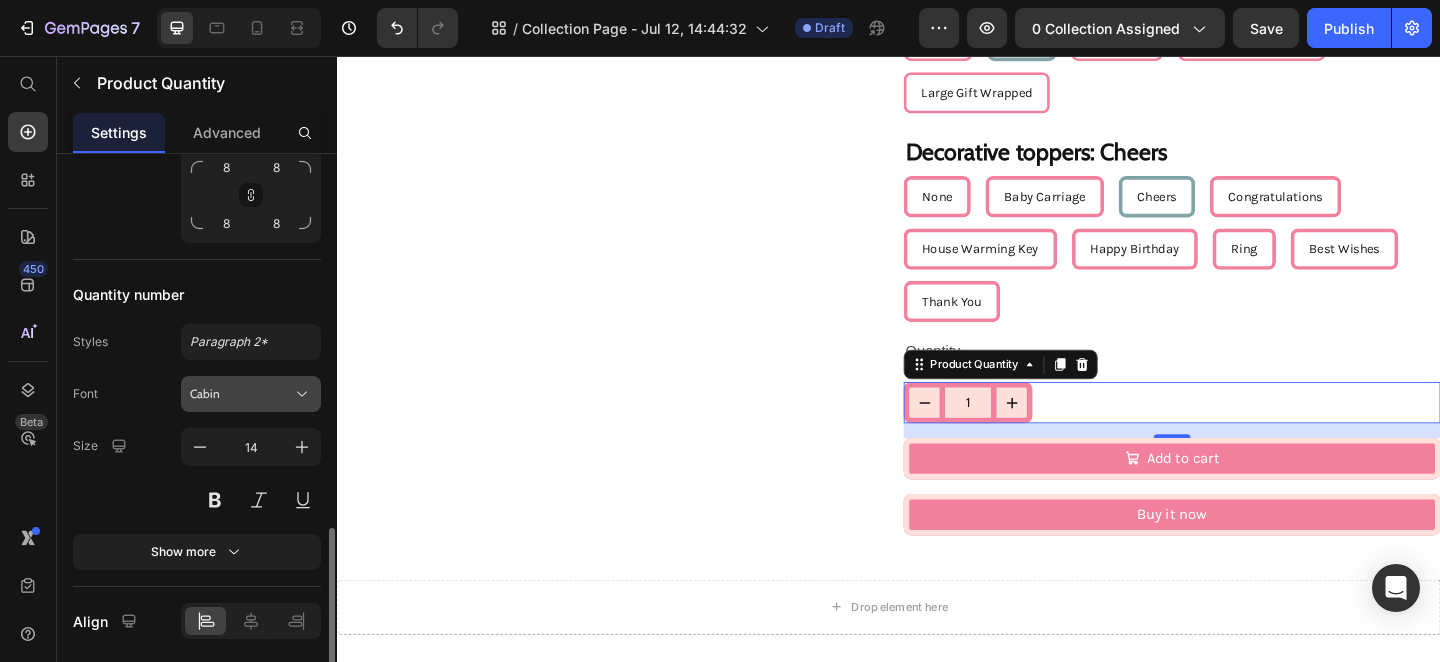 click on "Cabin" at bounding box center (241, 394) 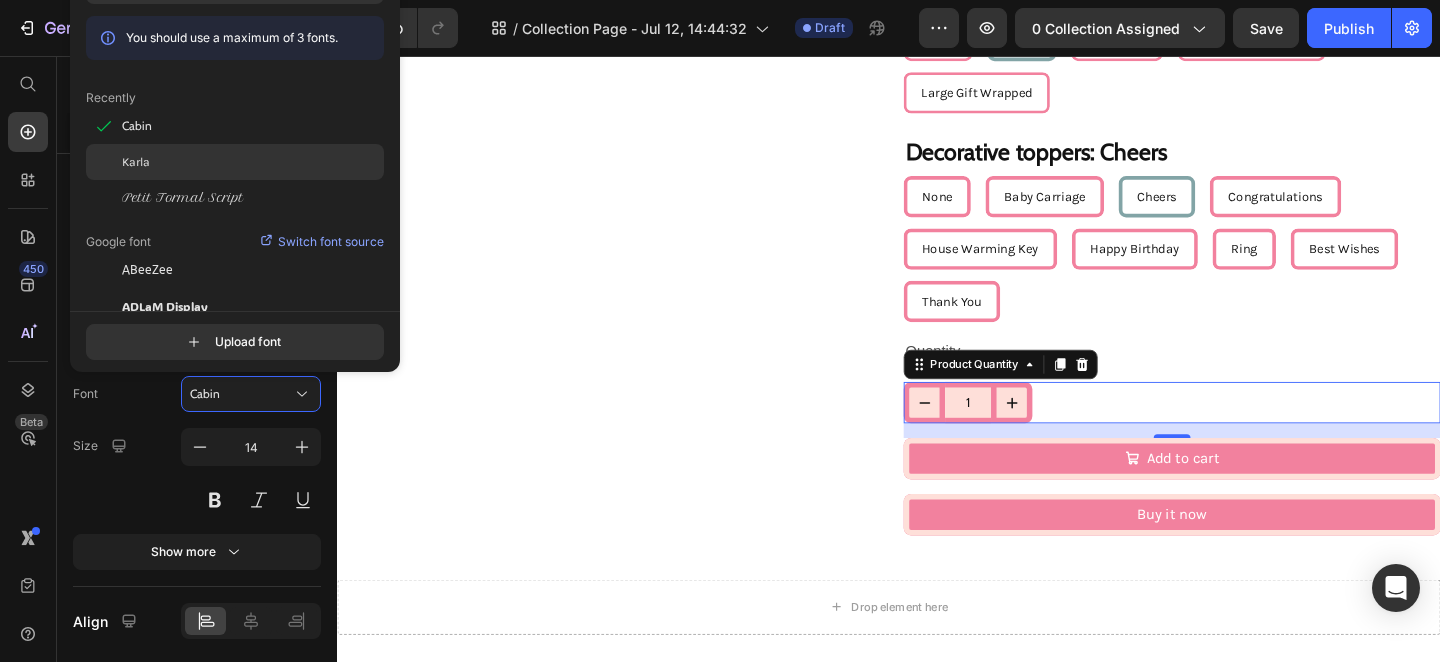 click on "Karla" 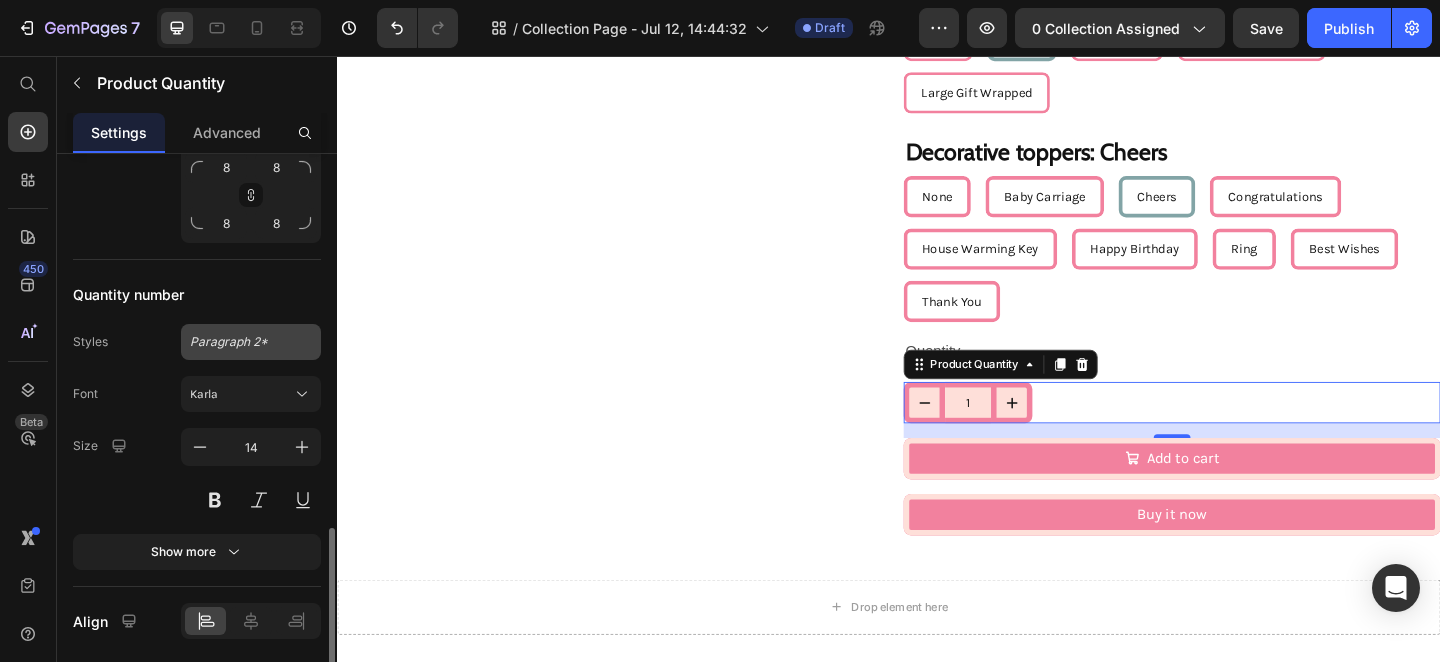 click on "Paragraph 2*" 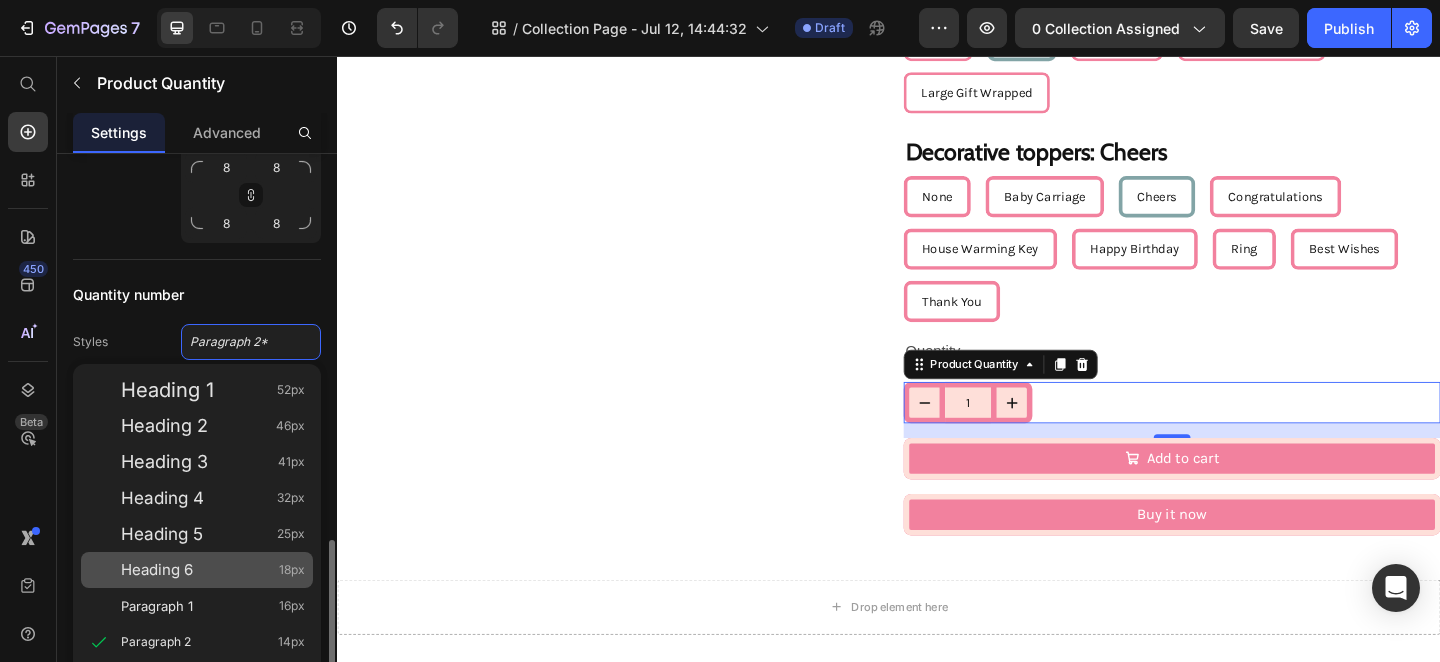 scroll, scrollTop: 1311, scrollLeft: 0, axis: vertical 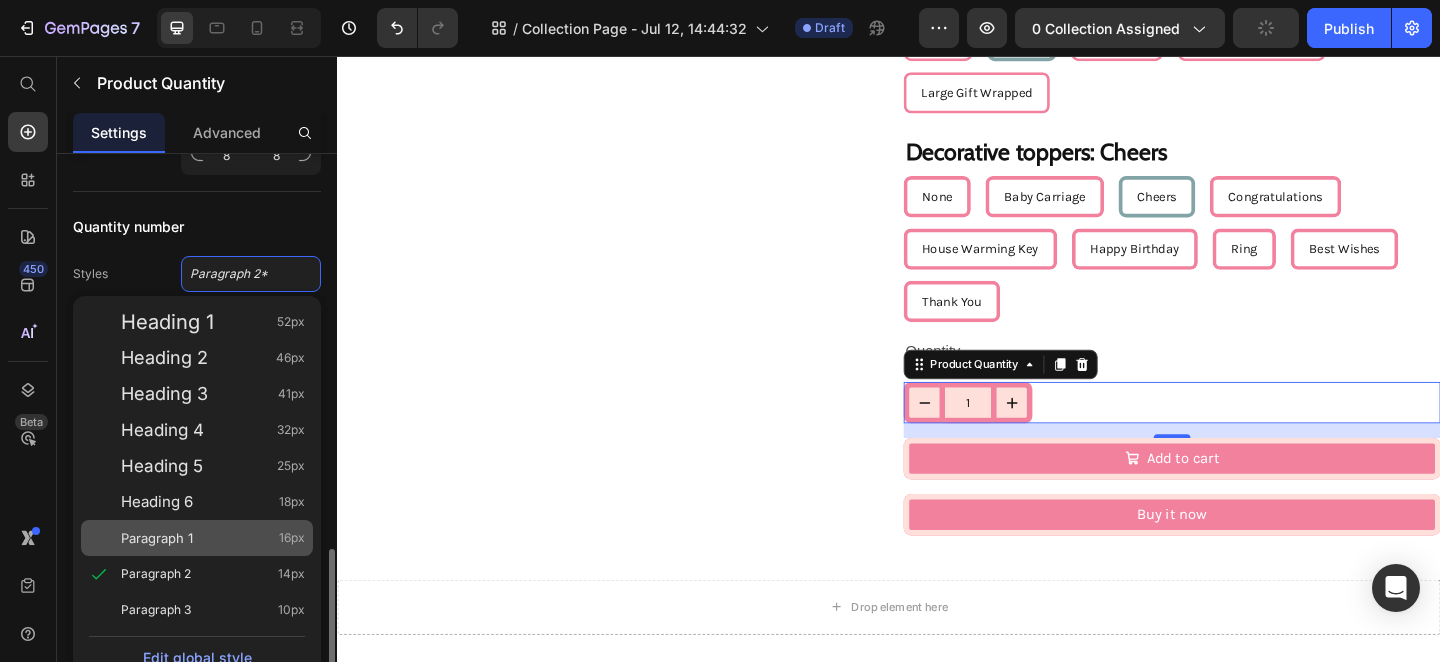 click on "Paragraph 1 16px" at bounding box center (213, 538) 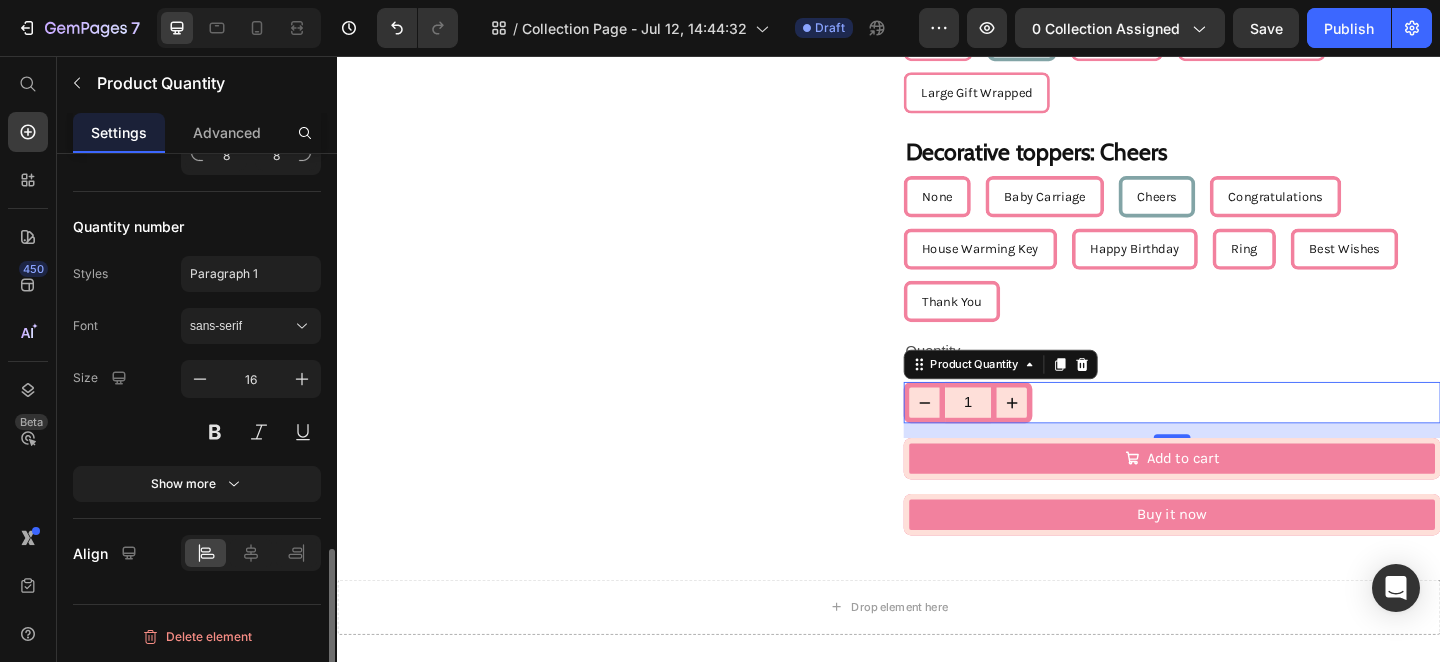 click on "Product Source Classic Box  You can manage it in   Product element  Display Style Default Simple Default quantity 1 Separator Update price Size Full width Input width 50 px % Button width 45 px % Icon size 20 px Input height 45 px States Normal Hover Icon color Button background Text color Input background Border 6 px Corner 8 8 8 8 Quantity number Styles Paragraph 1 Font sans-serif Size 16 Show more Align" at bounding box center (197, -269) 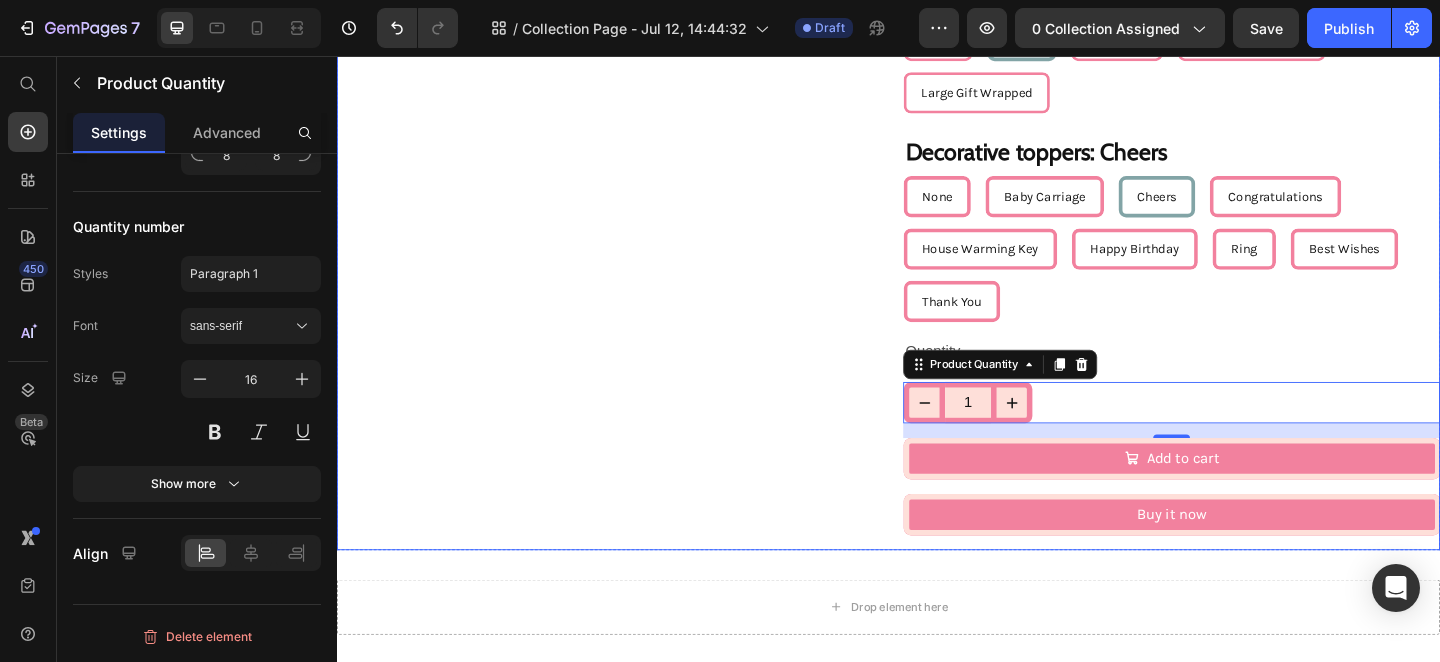 click on "Product Images" at bounding box center (629, -146) 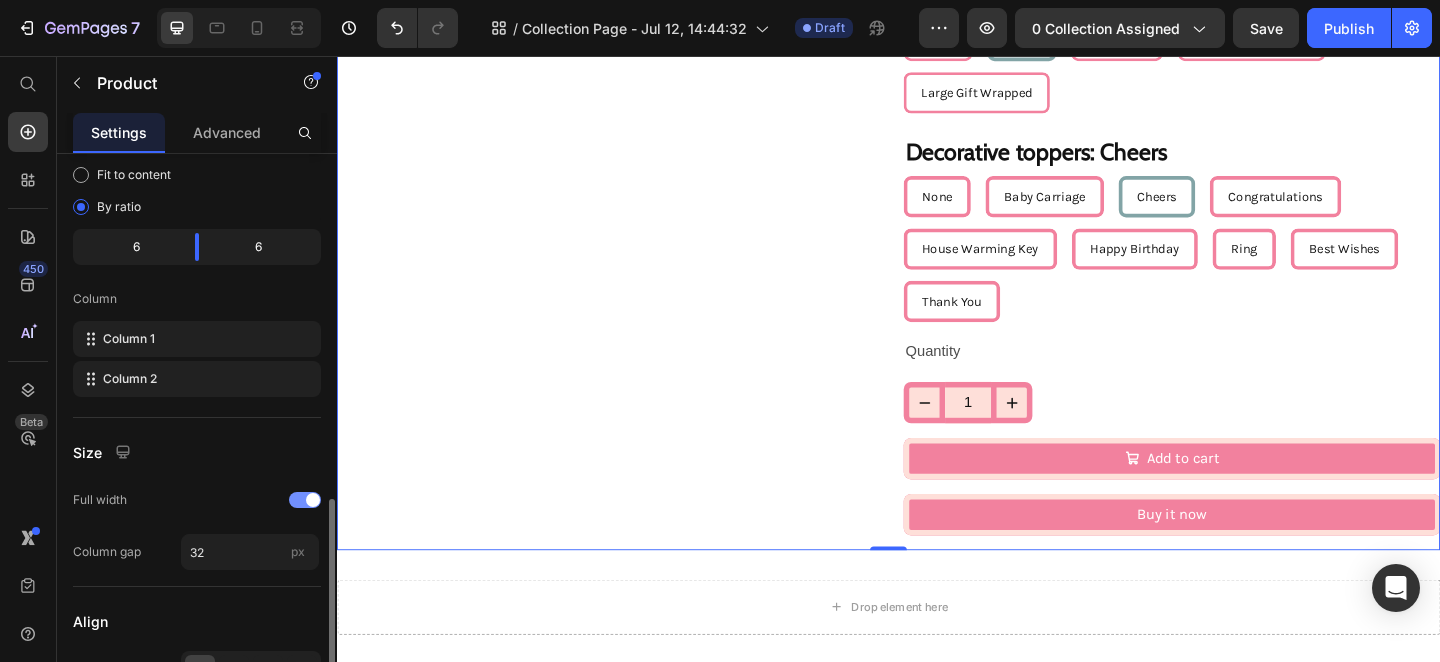 scroll, scrollTop: 674, scrollLeft: 0, axis: vertical 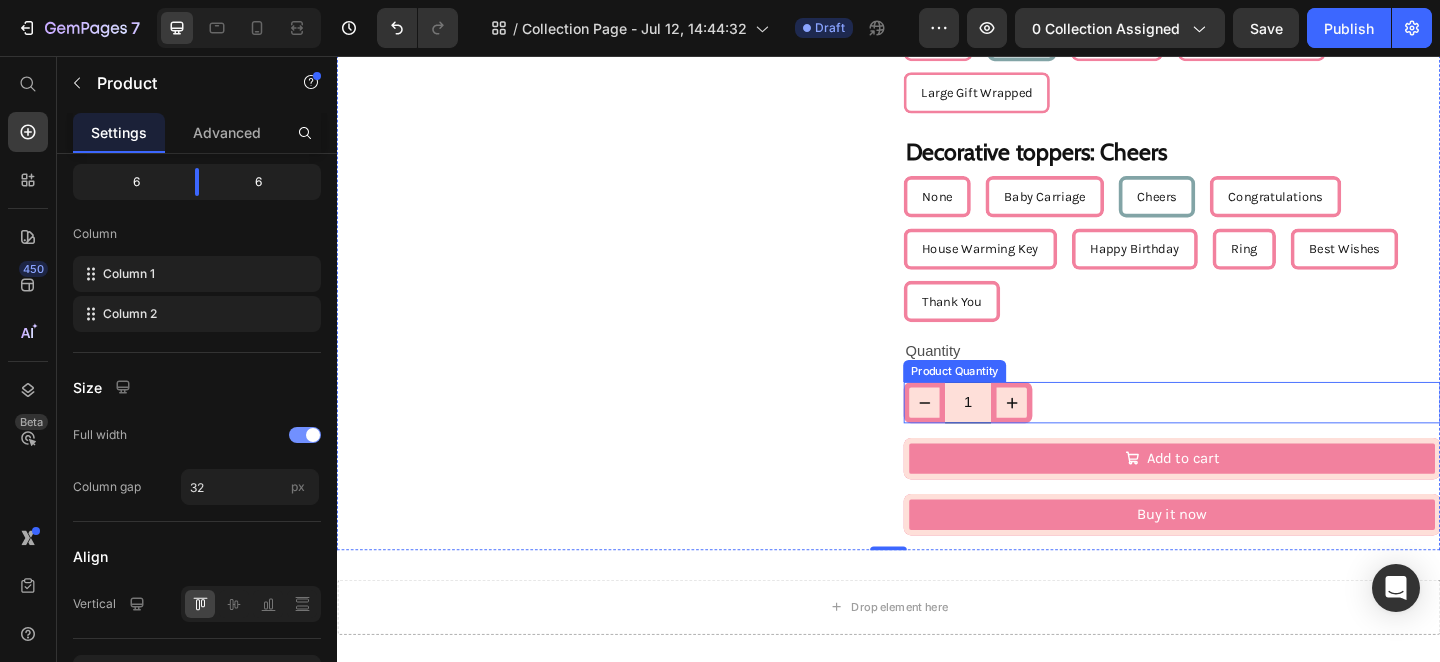 click on "1" at bounding box center [1023, 433] 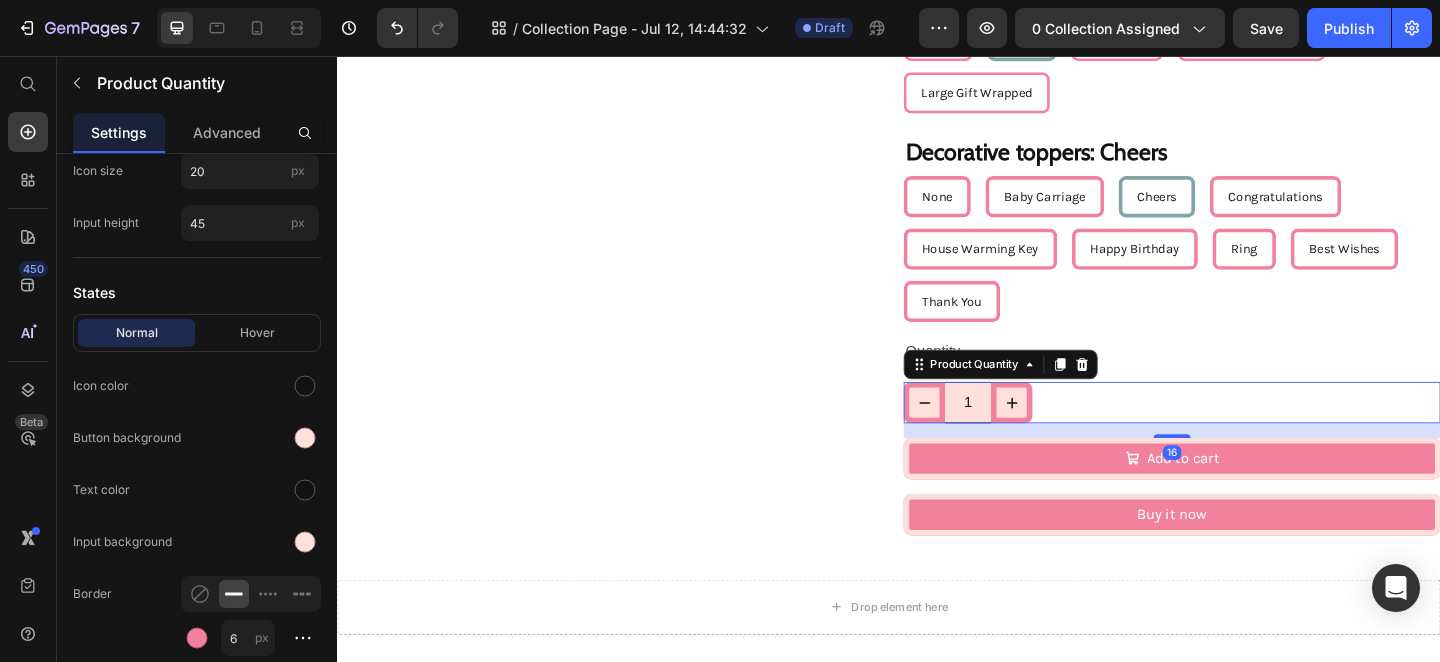 scroll, scrollTop: 0, scrollLeft: 0, axis: both 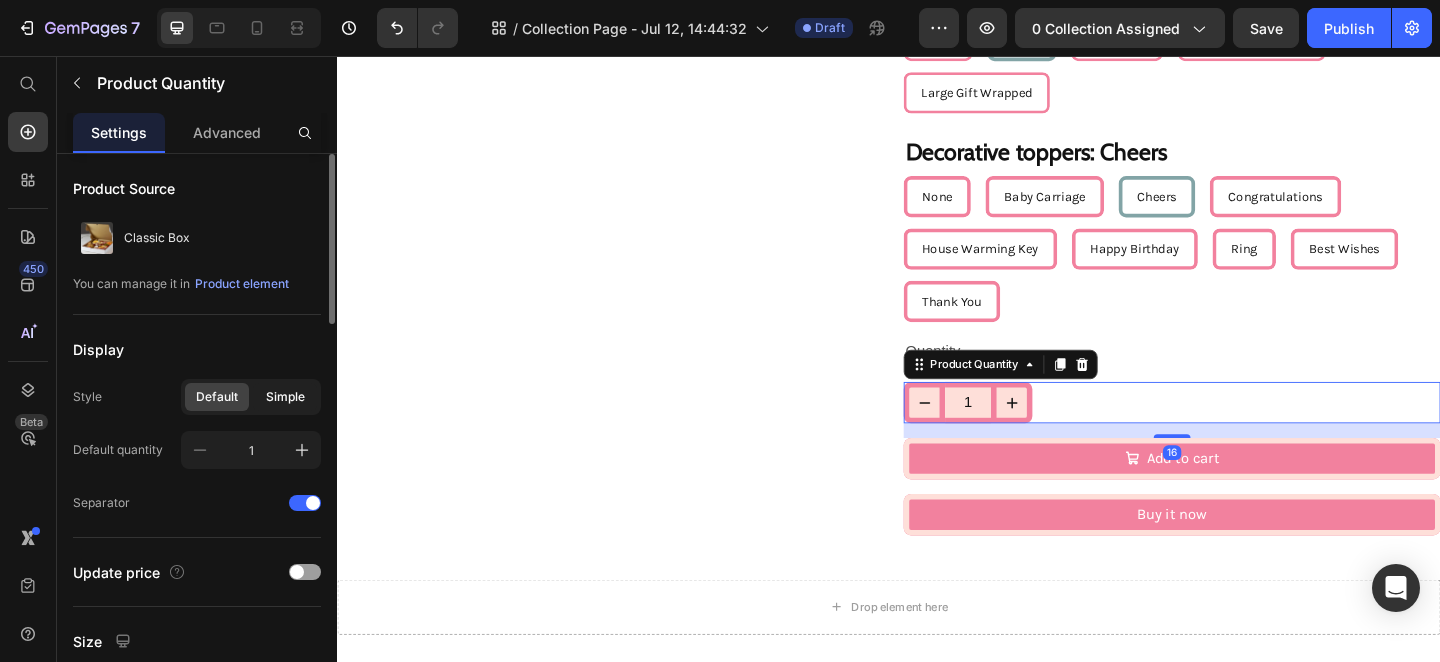 click on "Simple" 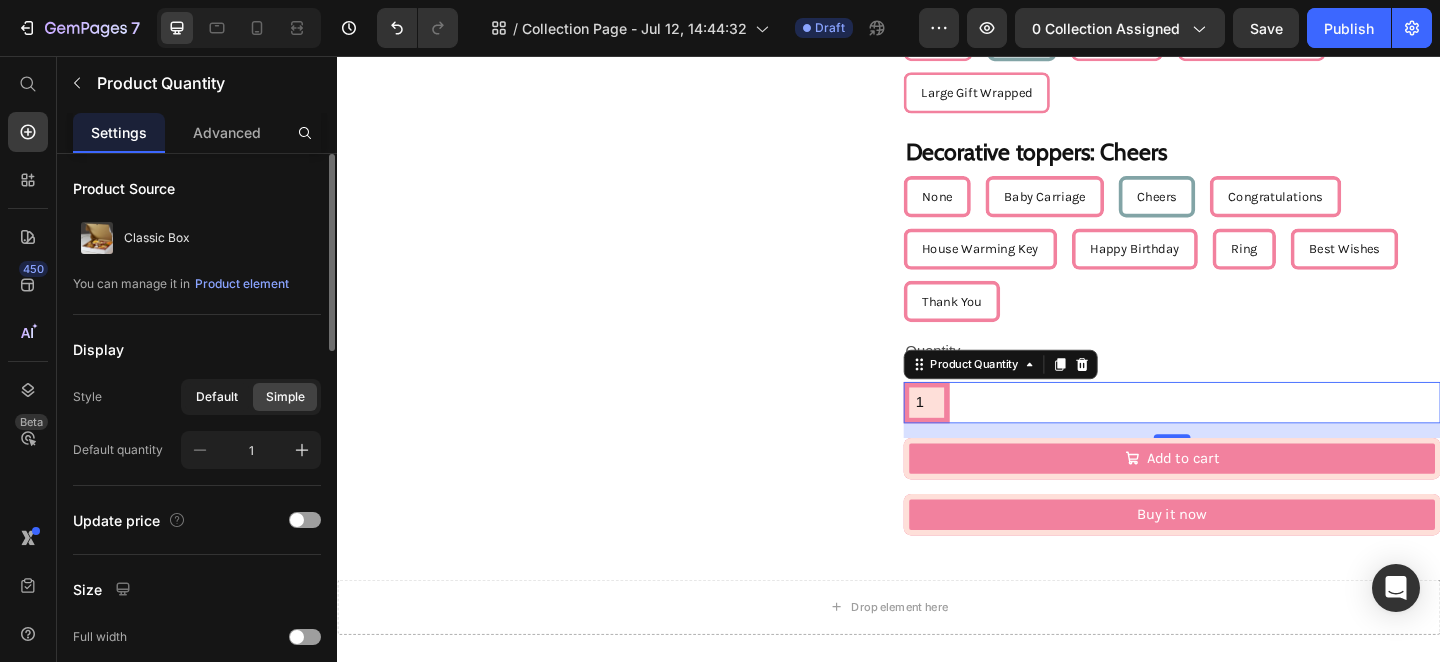 click on "Default" 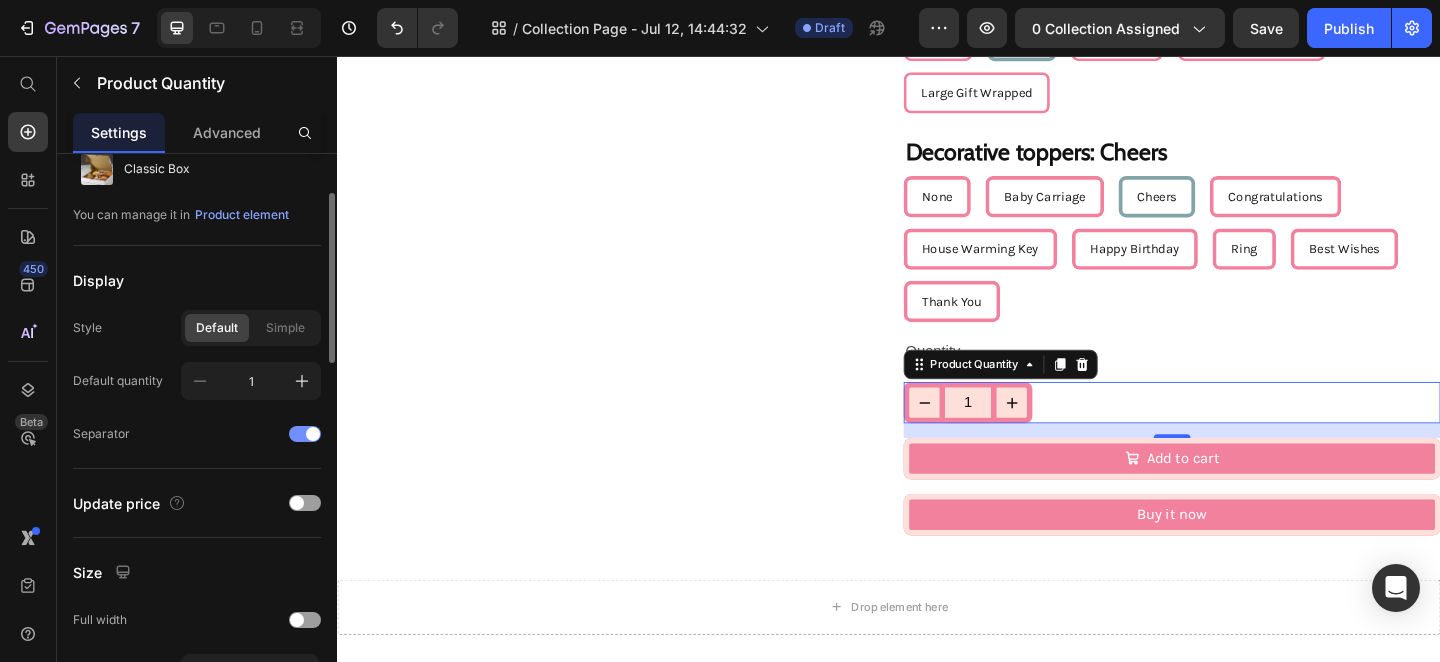 scroll, scrollTop: 83, scrollLeft: 0, axis: vertical 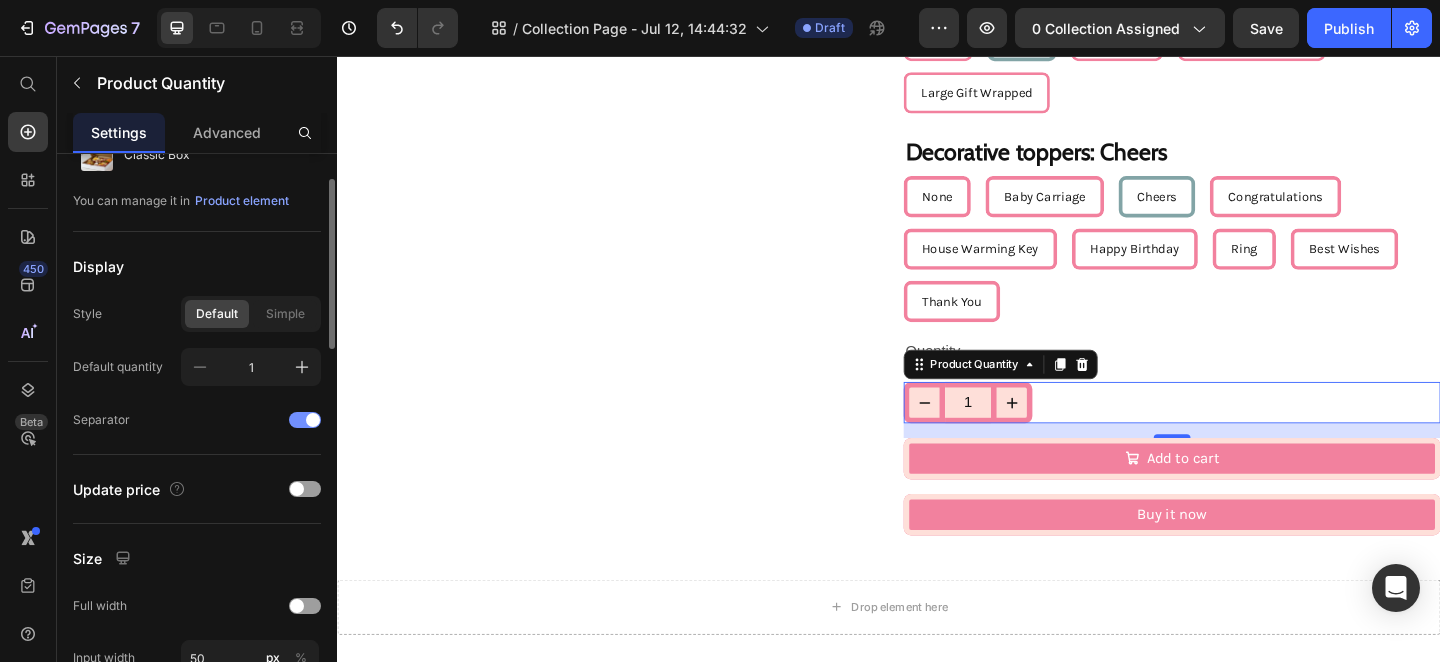 click at bounding box center (313, 420) 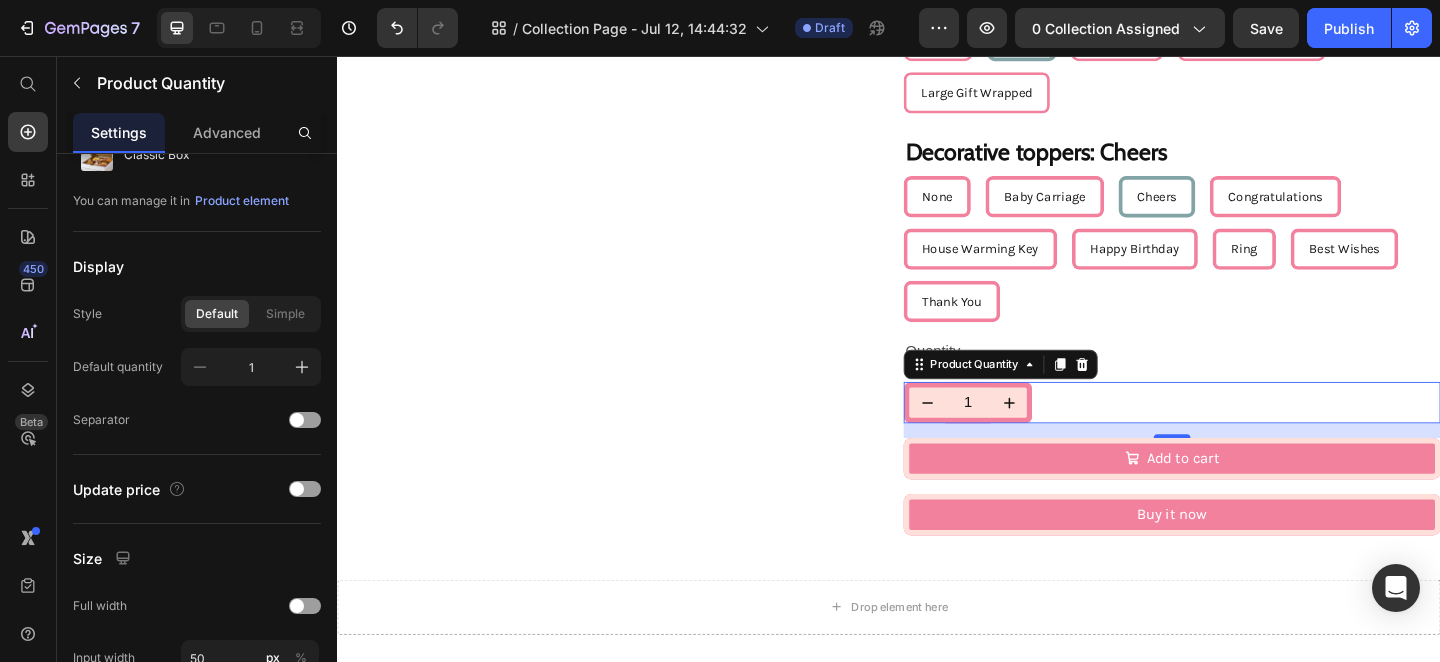 click on "Product Images" at bounding box center (629, -146) 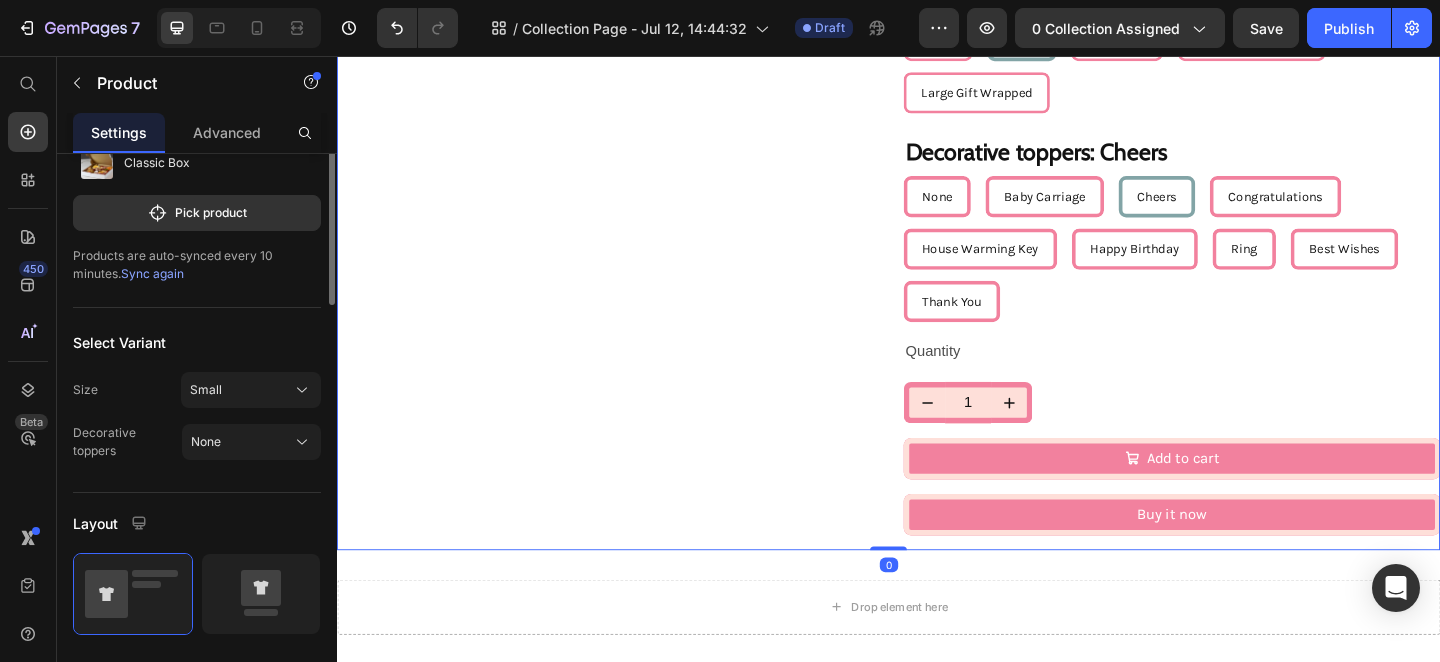 scroll, scrollTop: 0, scrollLeft: 0, axis: both 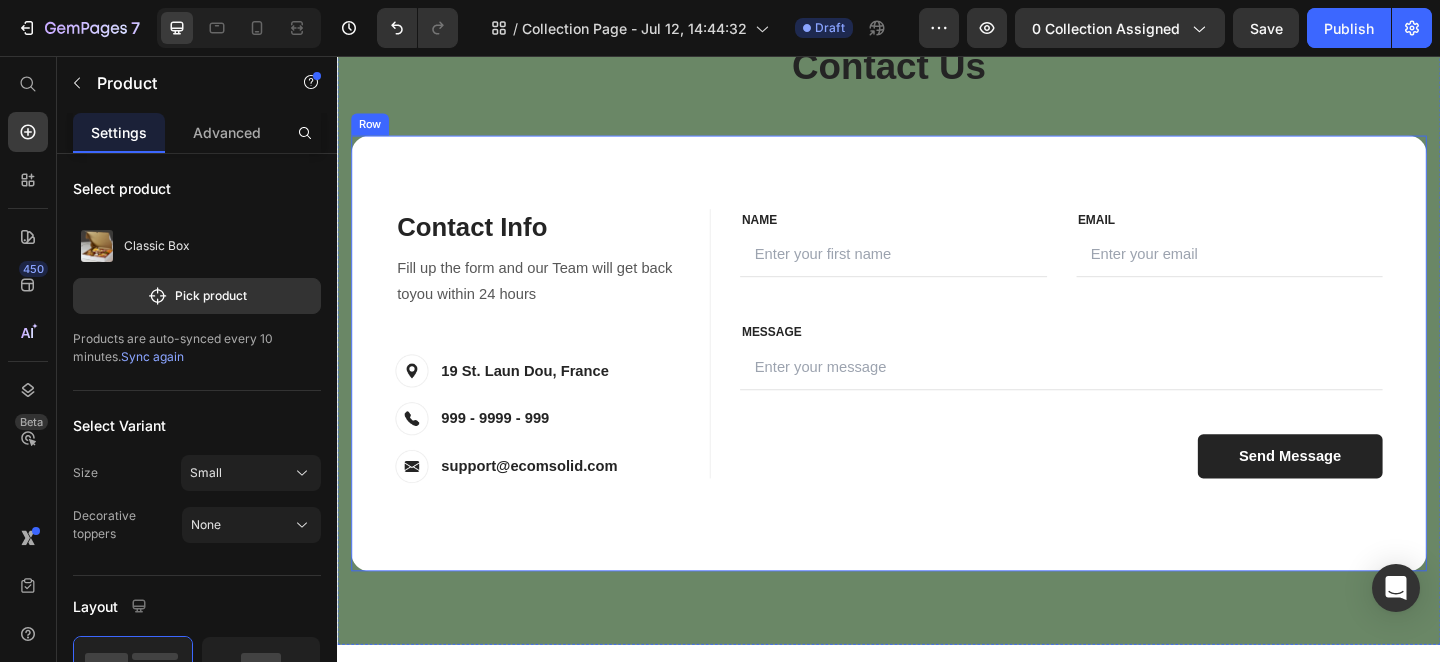 click on "Contact Info Heading Contact Information Heading Fill up the form and our Team will get back toyou within 24 hours Text block Image 19 St. Laun Dou, France Text block Row Image 999 - 9999 - 999 Text block Row Image support@ecomsolid.com Text block Row Row FIRST NAME Text block NAME Text block Text Field LAST NAME Text block Email Text block Email Field Row MESSAGE Text block MESSAGE Text block Text Field Send Message Submit Button Contact Form Row FIRST NAME Text block NAME Text block Text Field LAST NAME Text block Email Text block Email Field Row MESSAGE Text block MESSAGE Text block Text Field Send Message Submit Button Contact Form Row Row" at bounding box center (937, 380) 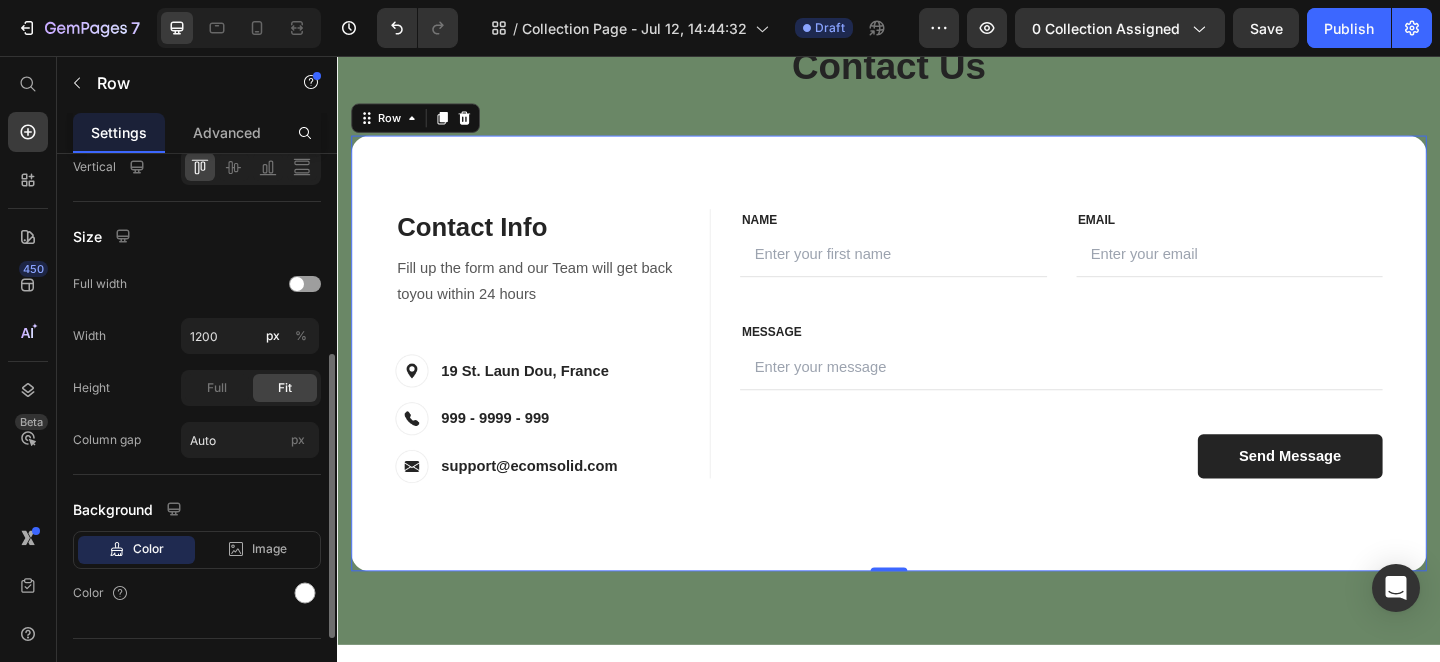 scroll, scrollTop: 556, scrollLeft: 0, axis: vertical 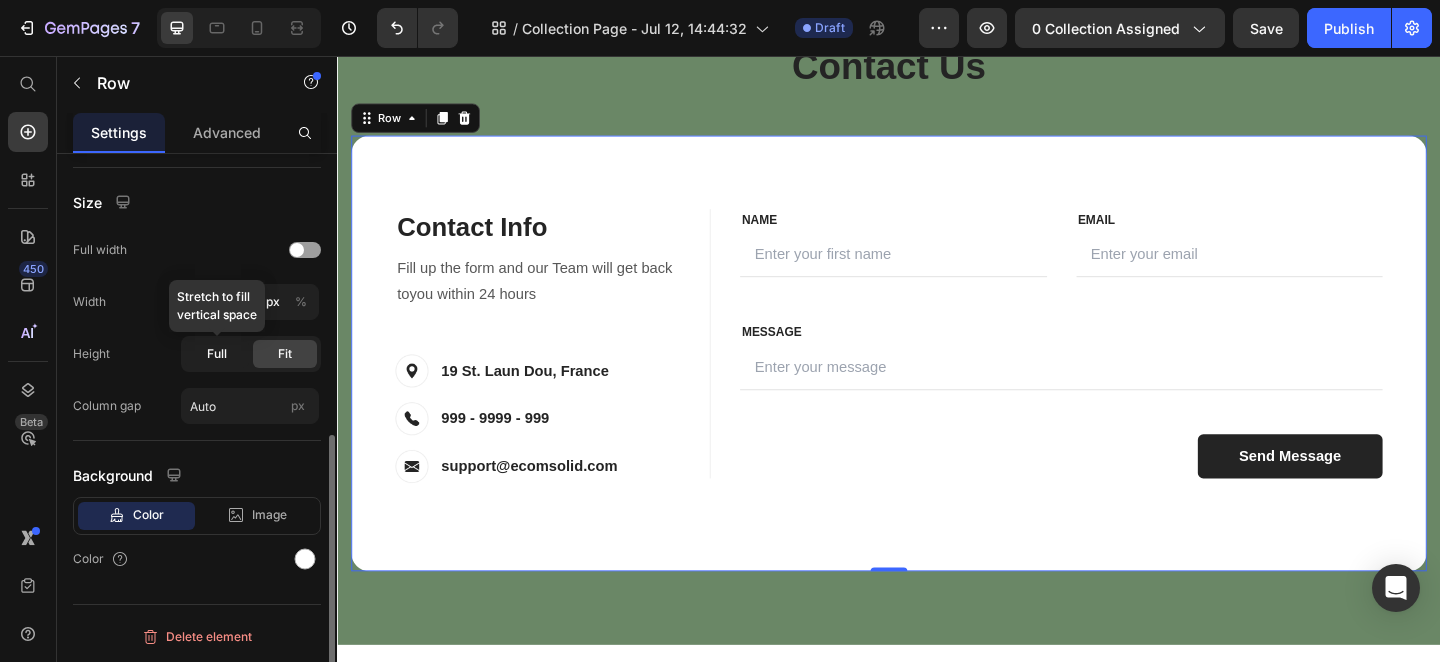 click on "Full" 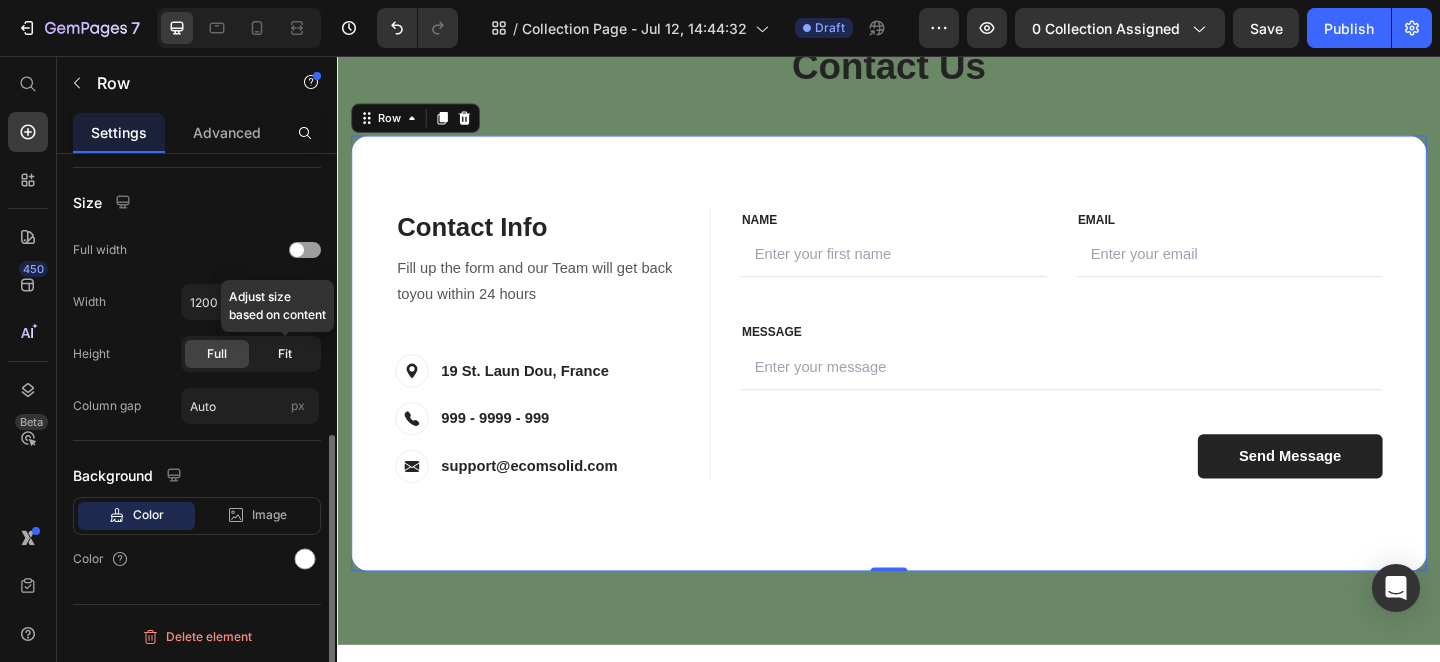 click on "Fit" 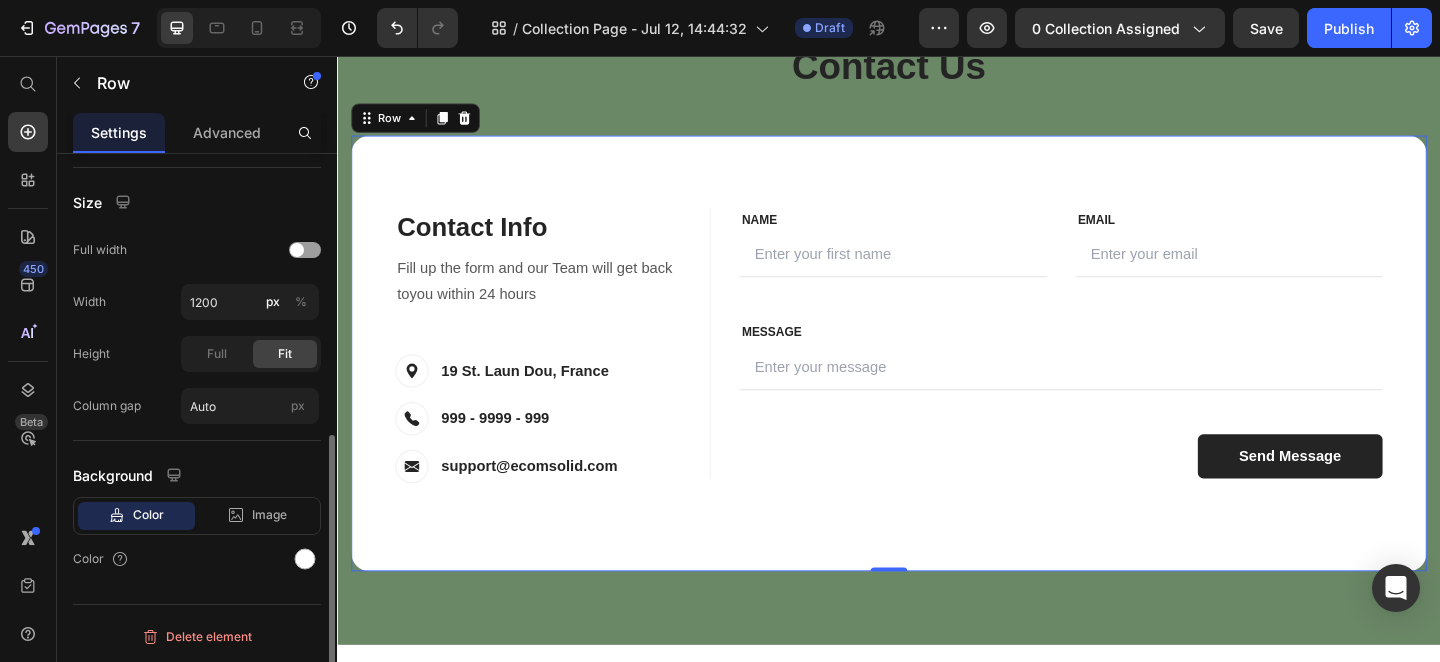 scroll, scrollTop: 0, scrollLeft: 0, axis: both 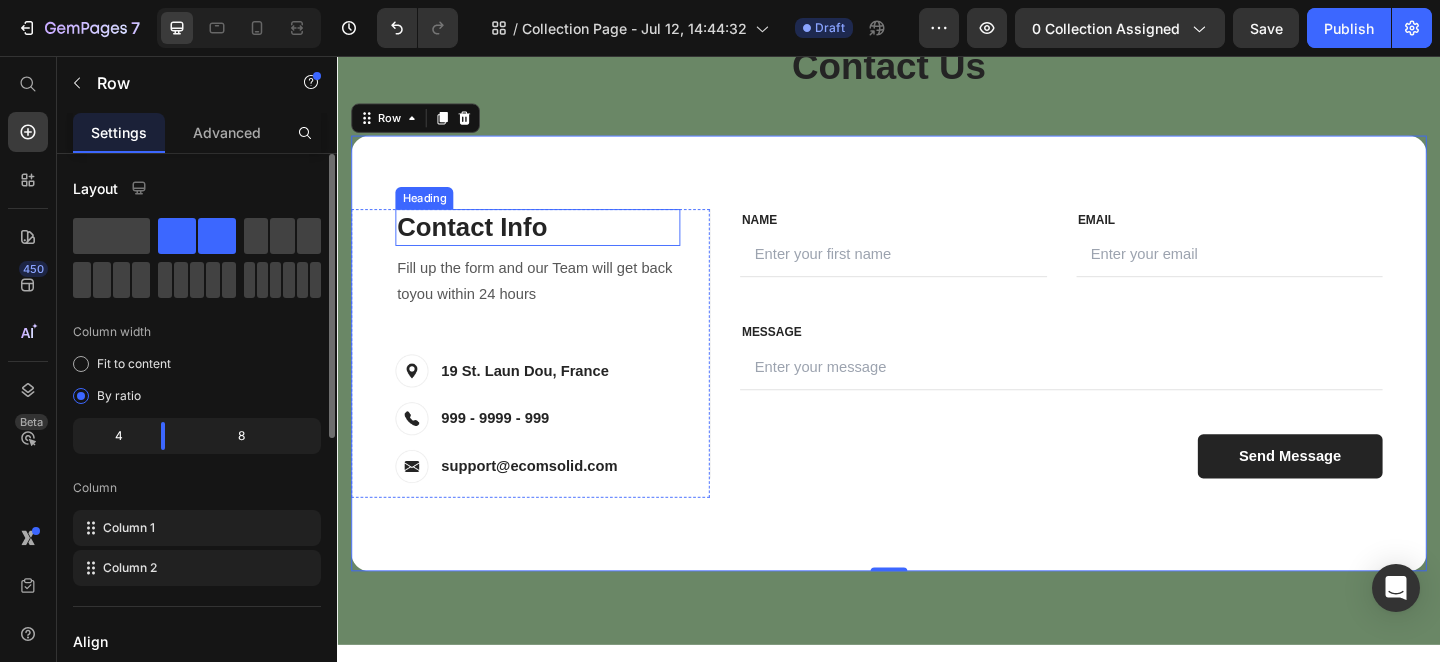 click on "Contact Info" at bounding box center [555, 243] 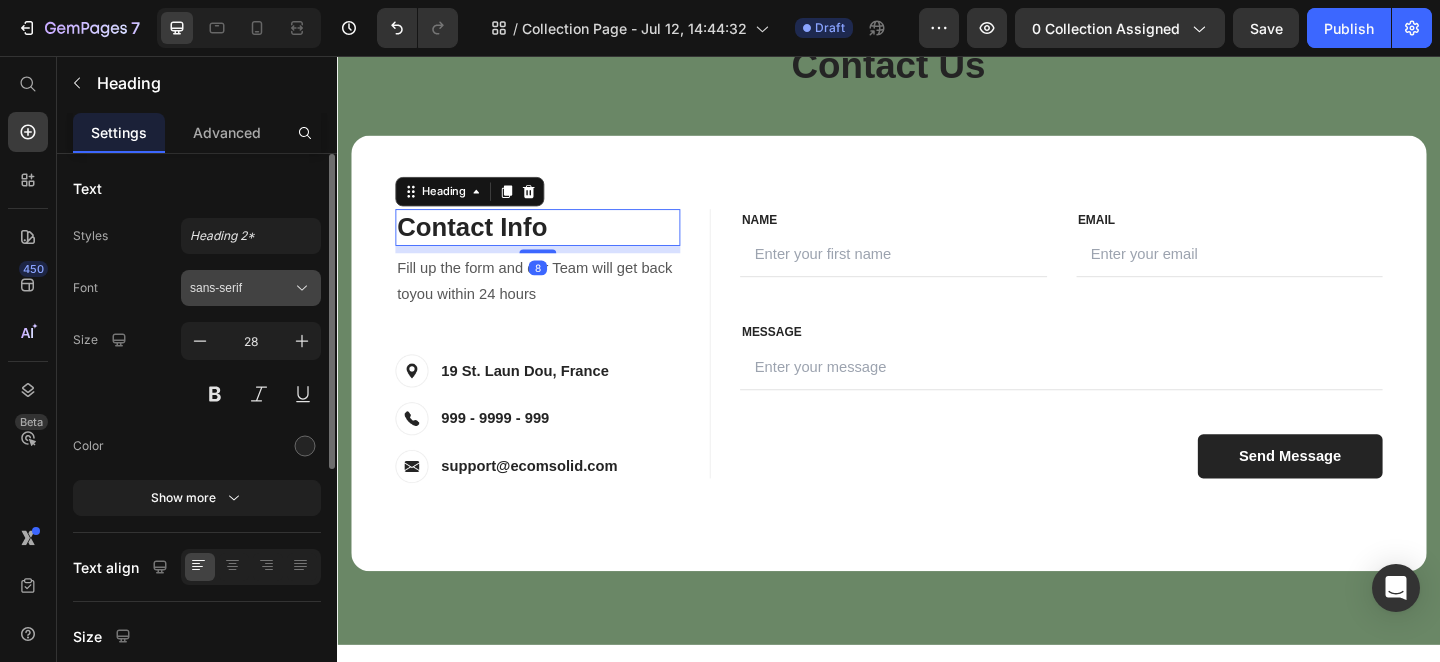 click on "sans-serif" at bounding box center (241, 288) 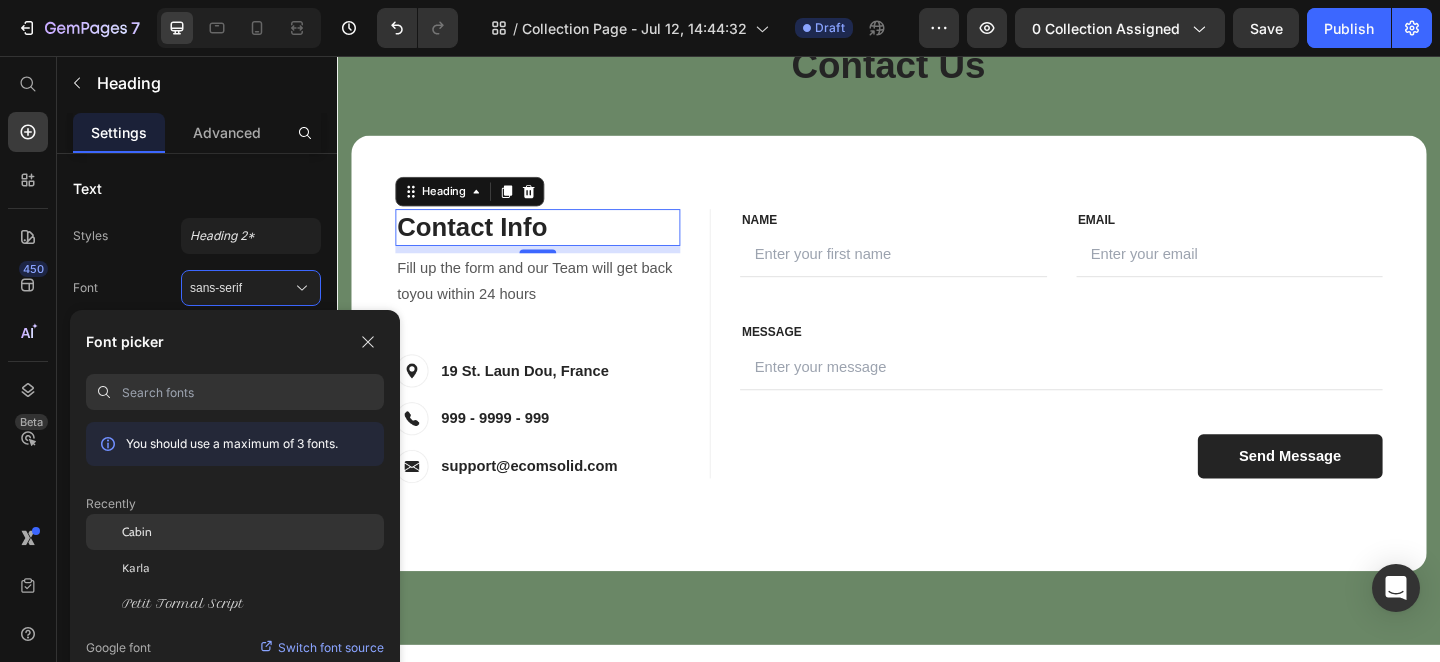 click on "Cabin" 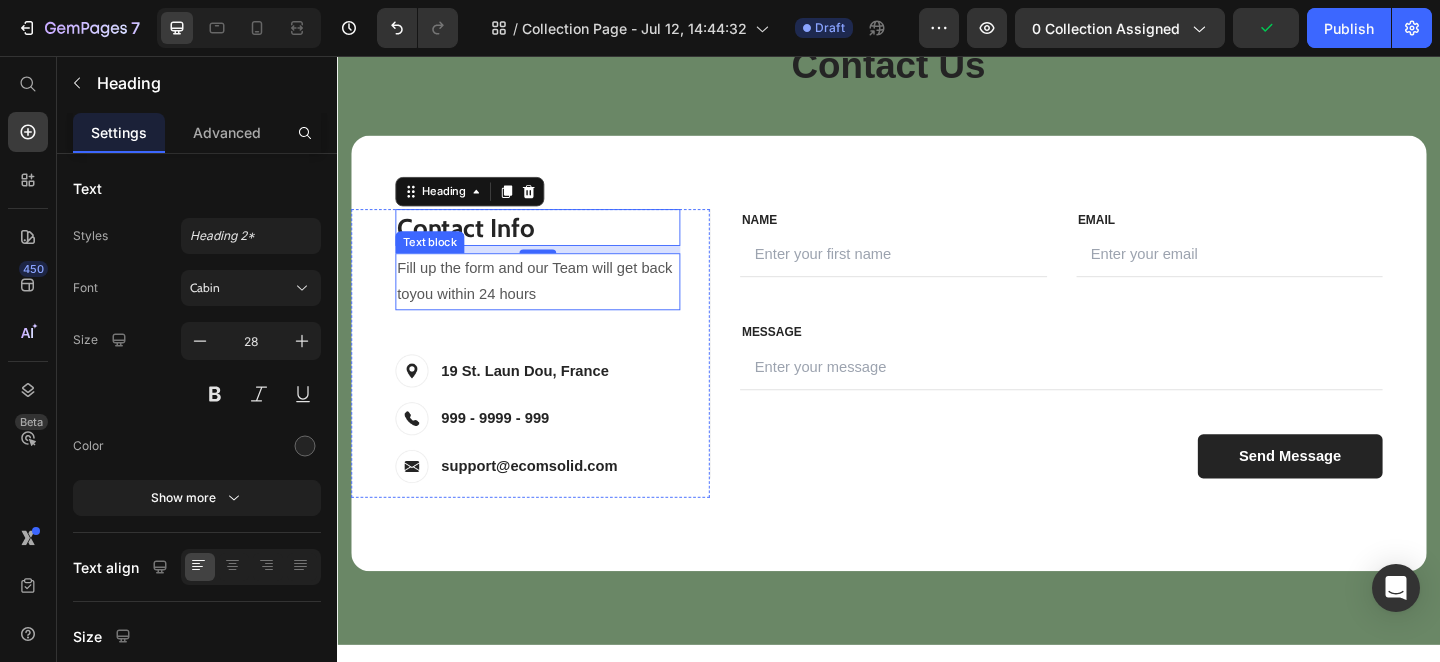 click on "Fill up the form and our Team will get back toyou within 24 hours" at bounding box center [555, 302] 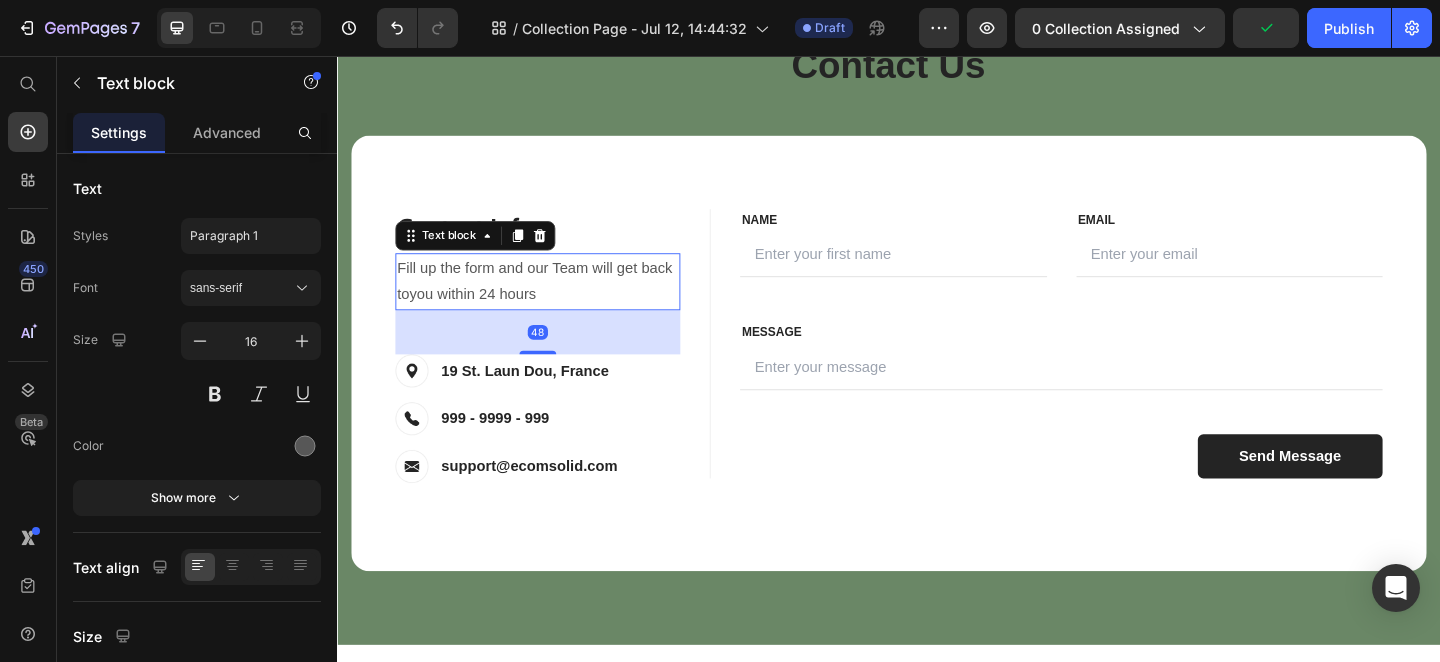 click on "Fill up the form and our Team will get back toyou within 24 hours" at bounding box center [555, 302] 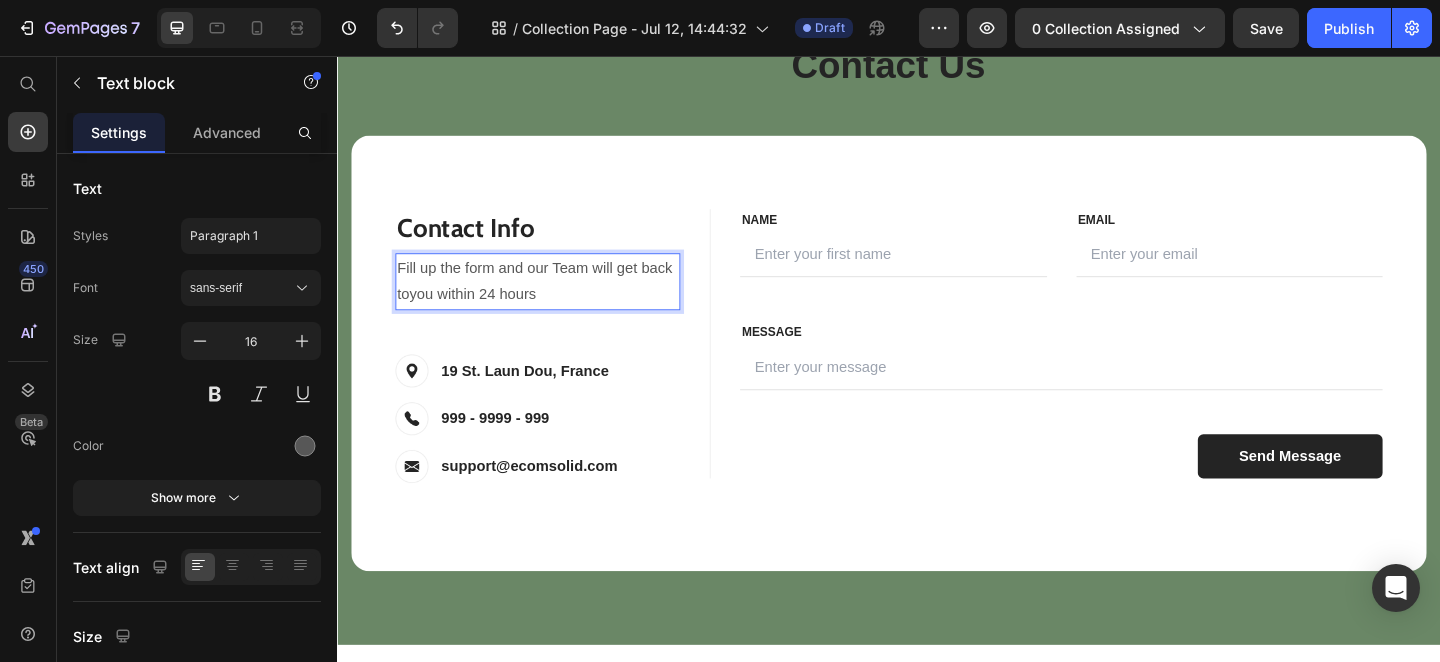 click on "Fill up the form and our Team will get back toyou within 24 hours" at bounding box center (555, 302) 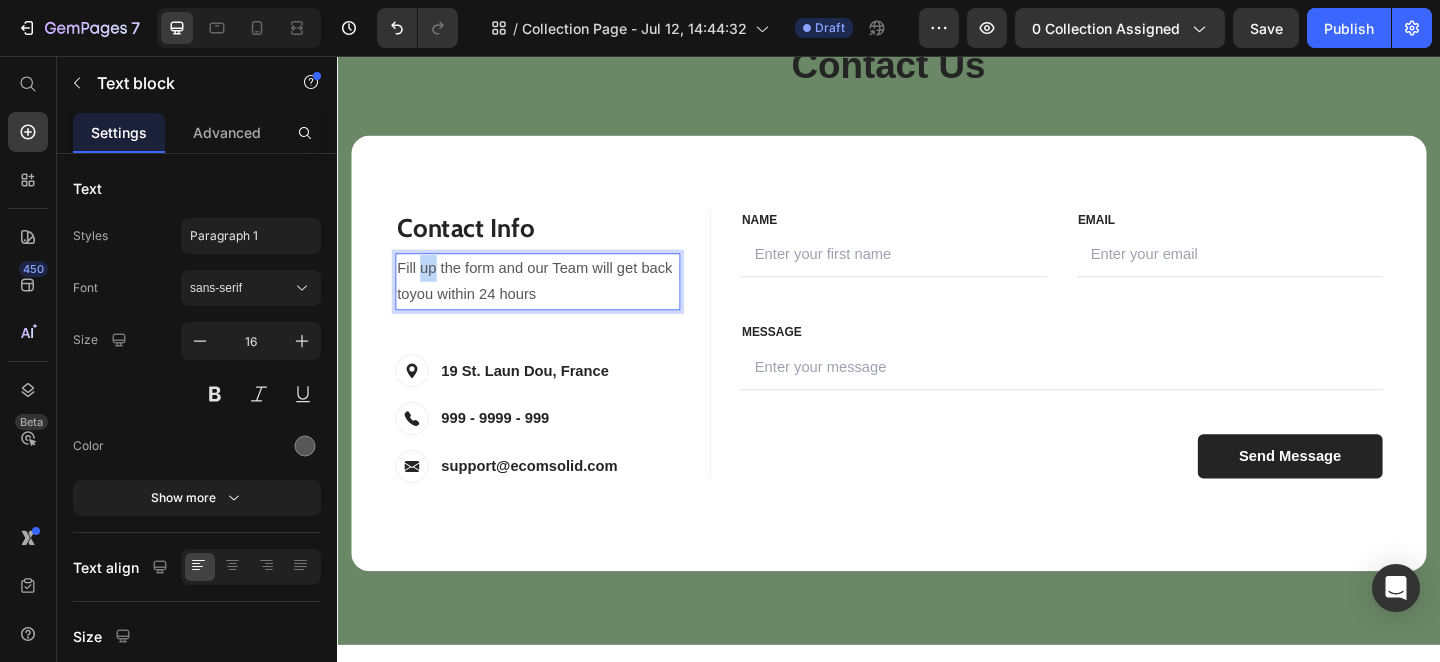 click on "Fill up the form and our Team will get back toyou within 24 hours" at bounding box center (555, 302) 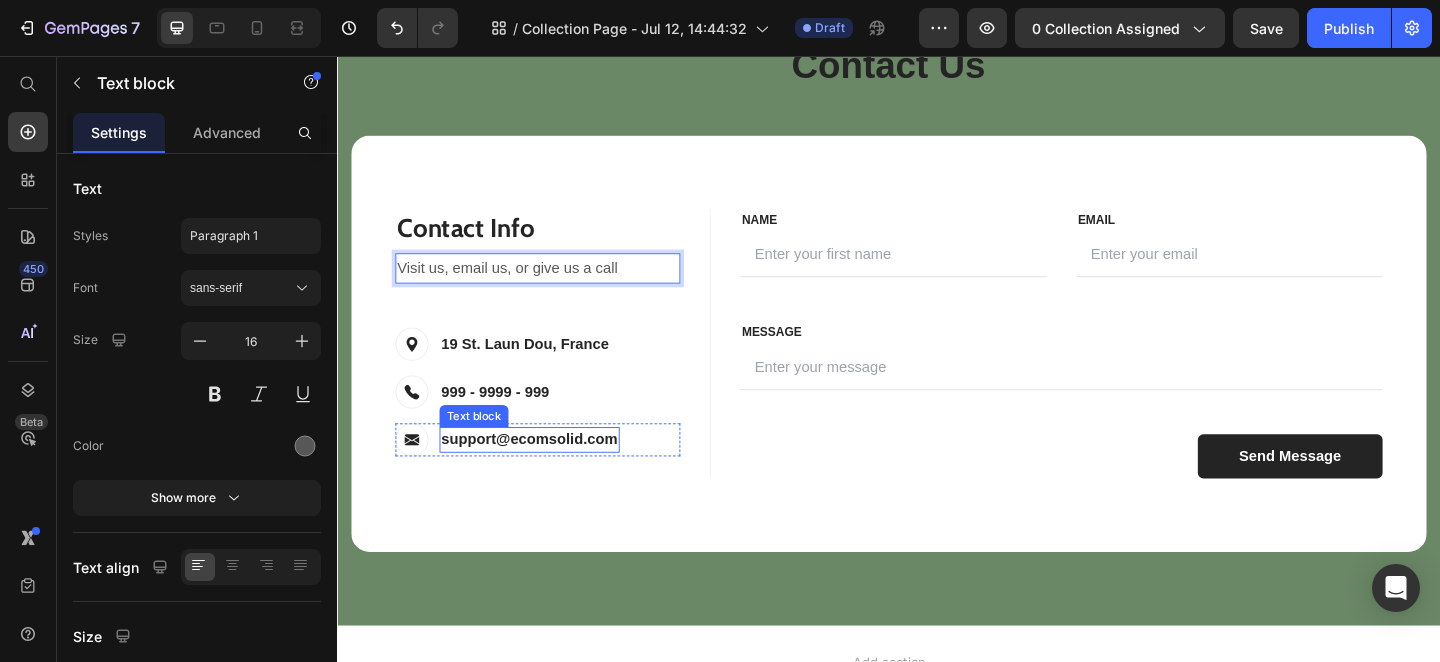click on "support@ecomsolid.com" at bounding box center [546, 474] 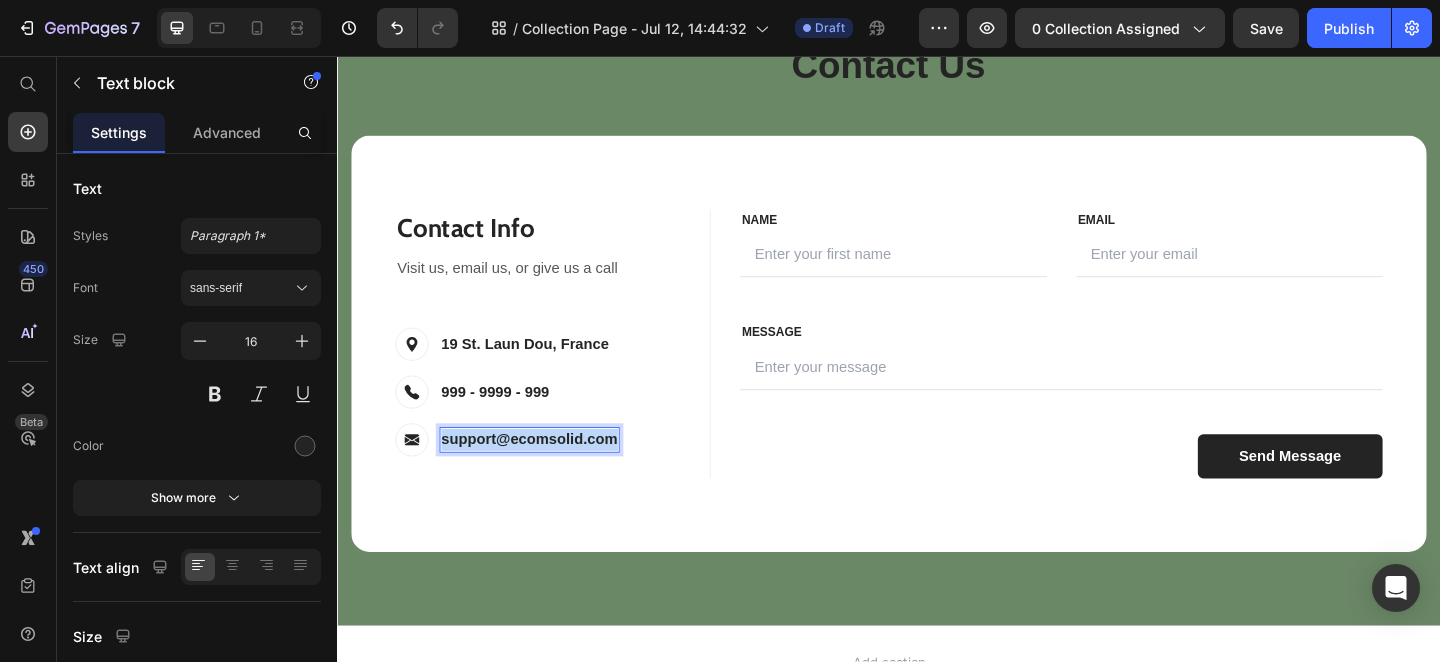 click on "support@ecomsolid.com" at bounding box center (546, 474) 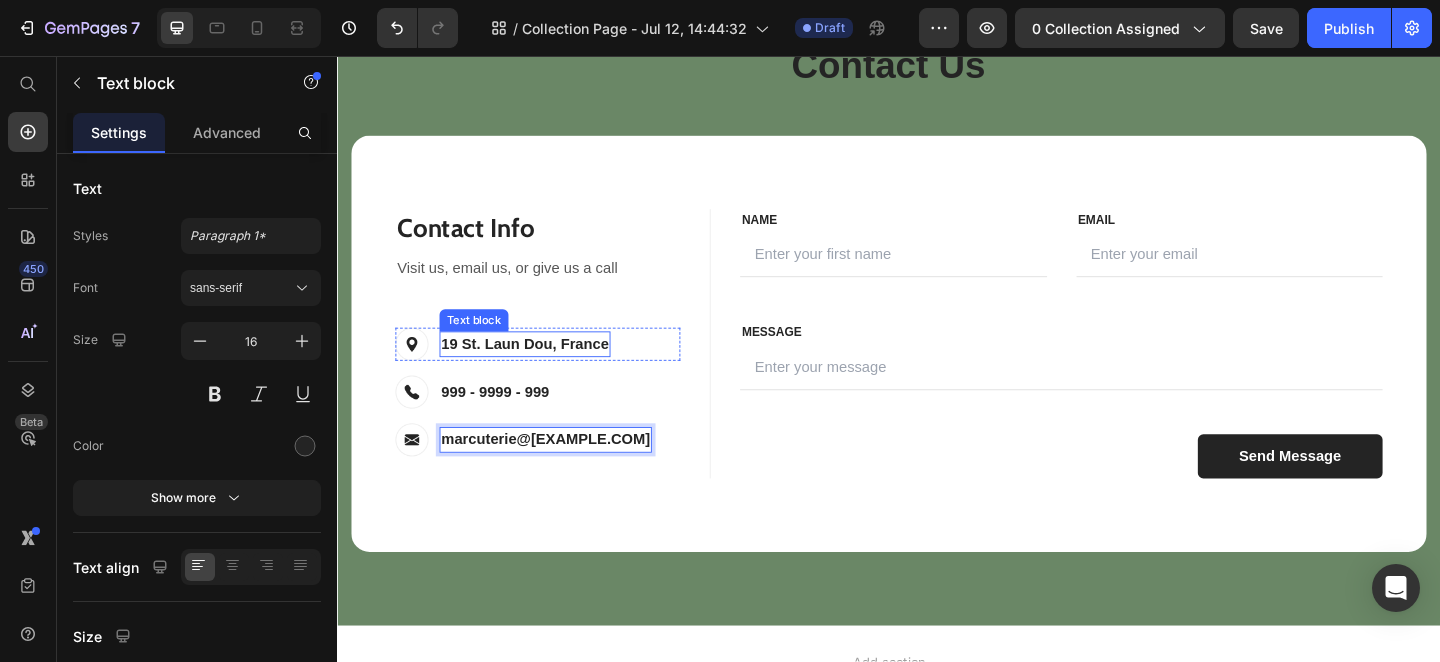 click on "19 St. Laun Dou, France" at bounding box center (541, 370) 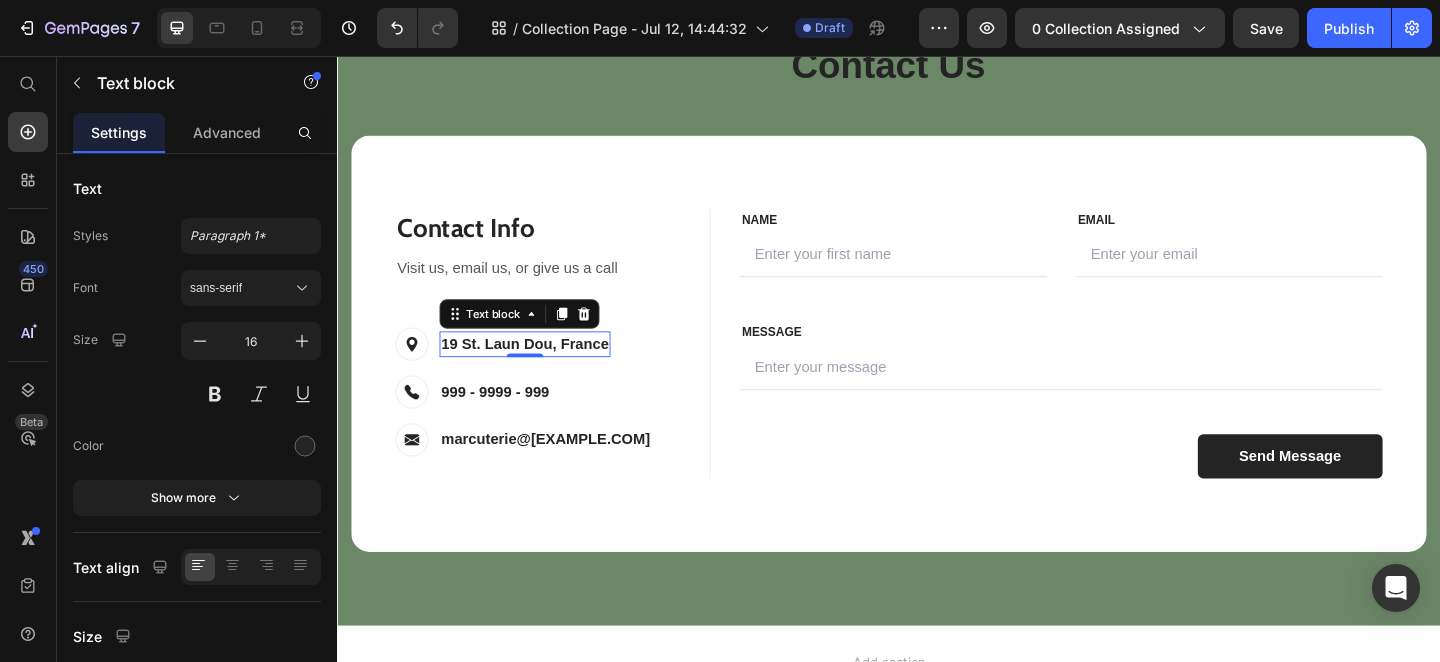click on "19 St. Laun Dou, France" at bounding box center (541, 370) 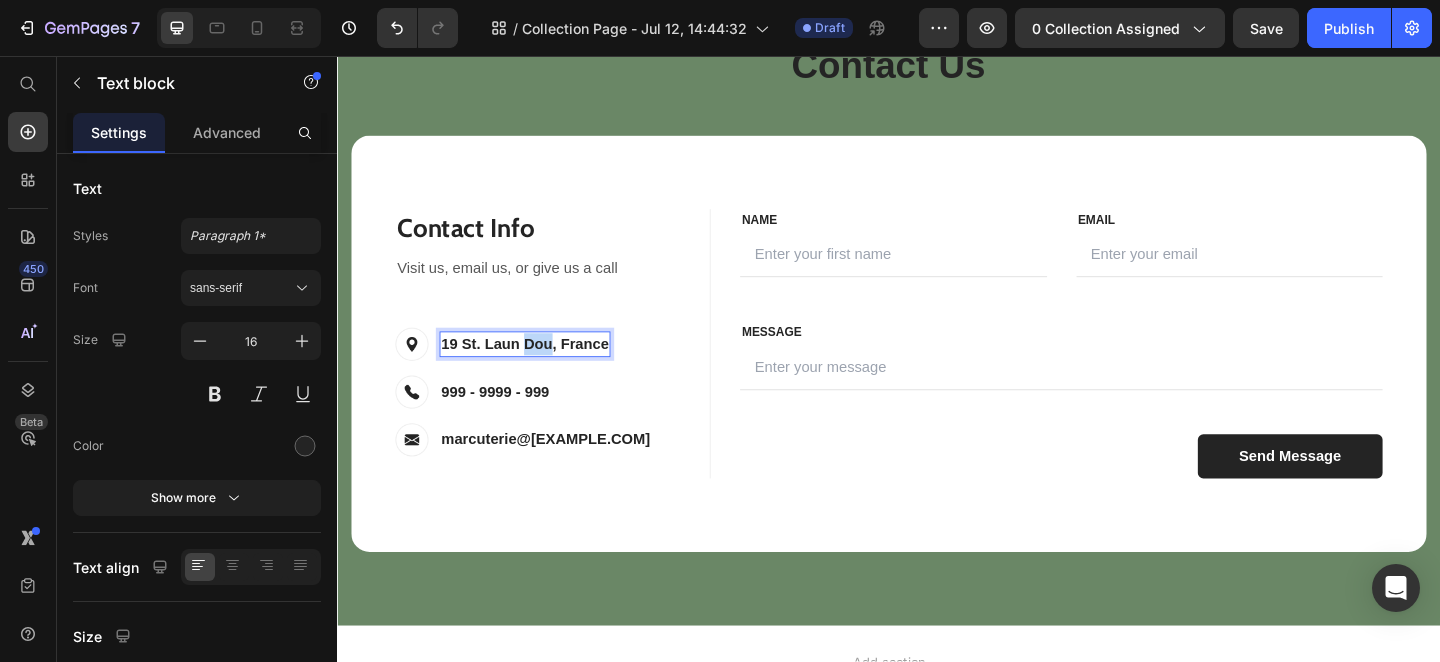 click on "19 St. Laun Dou, France" at bounding box center (541, 370) 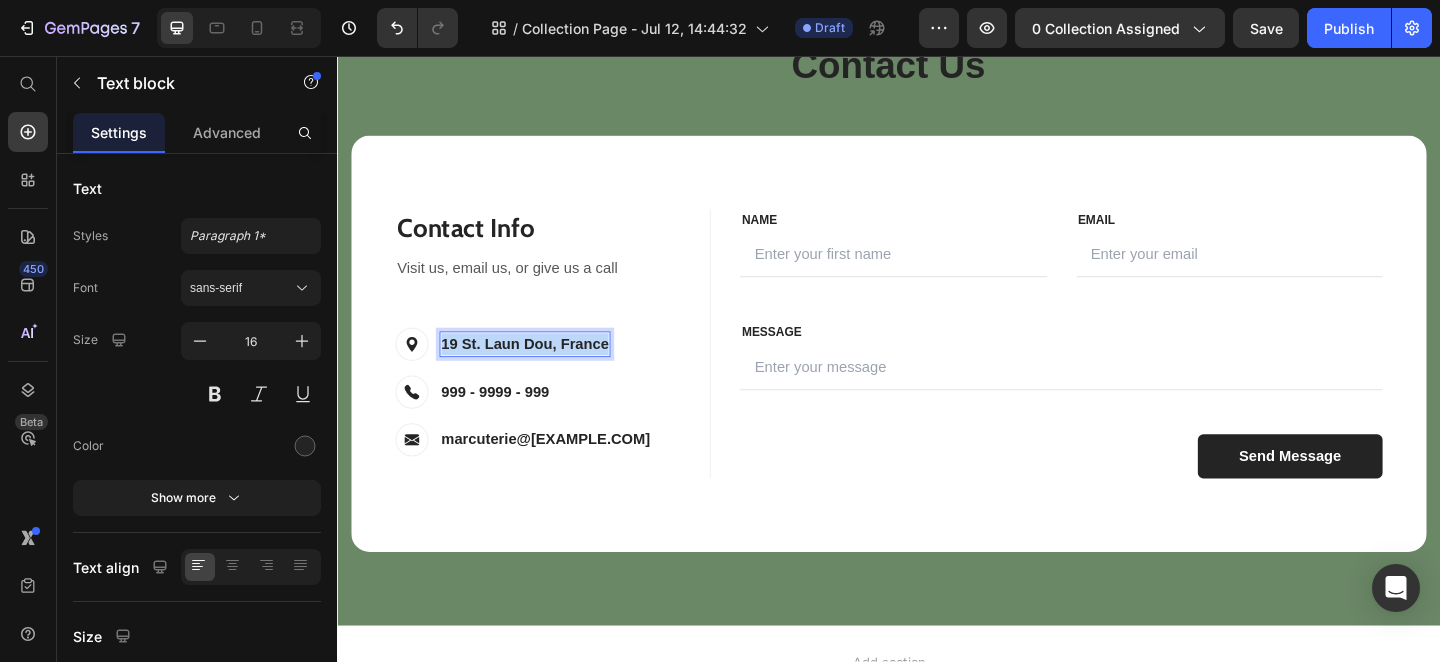click on "19 St. Laun Dou, France" at bounding box center [541, 370] 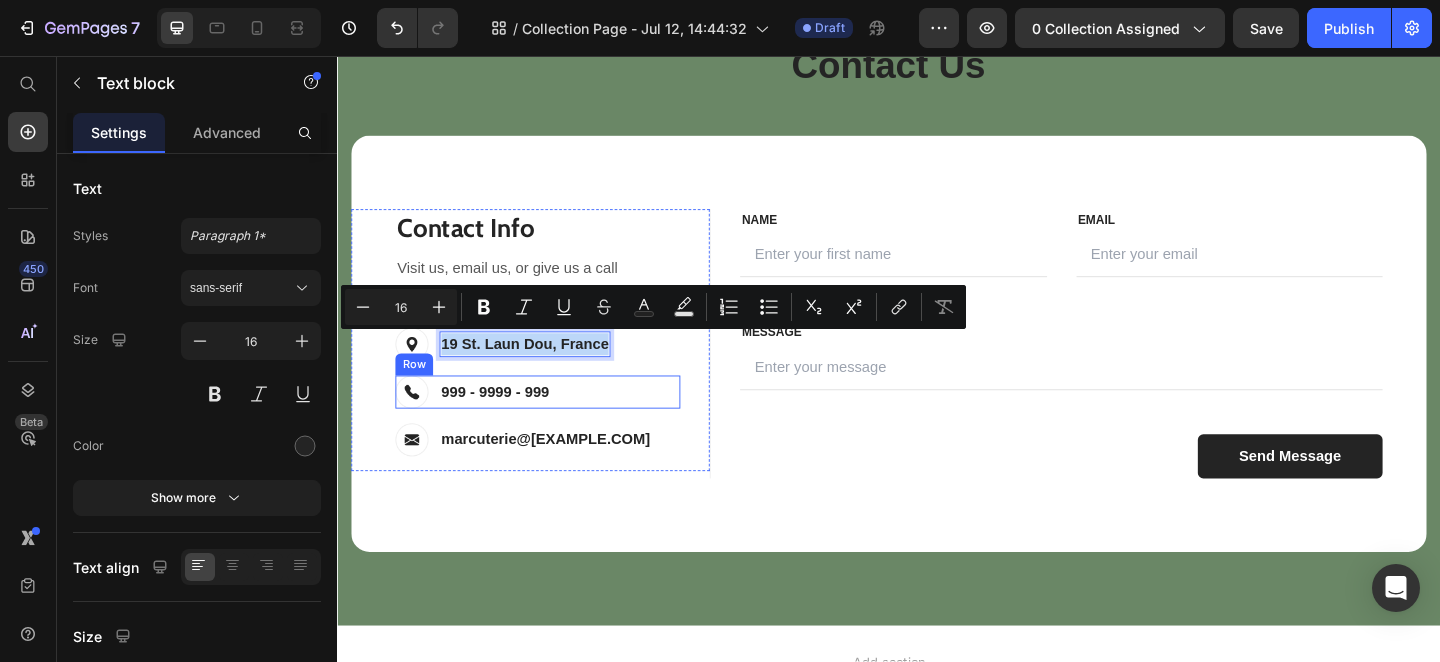 click on "Image 999 - 9999 - 999 Text block Row" at bounding box center (555, 422) 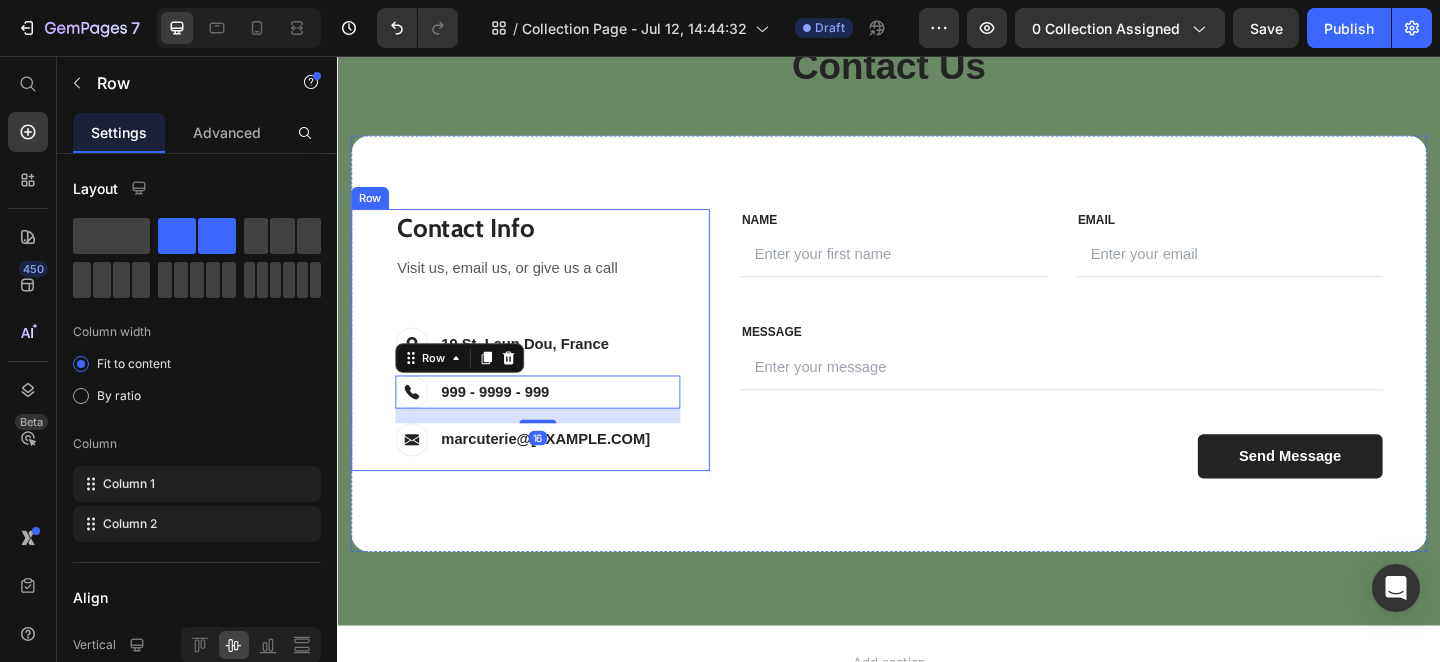click on "19 St. Laun Dou, France" at bounding box center [541, 370] 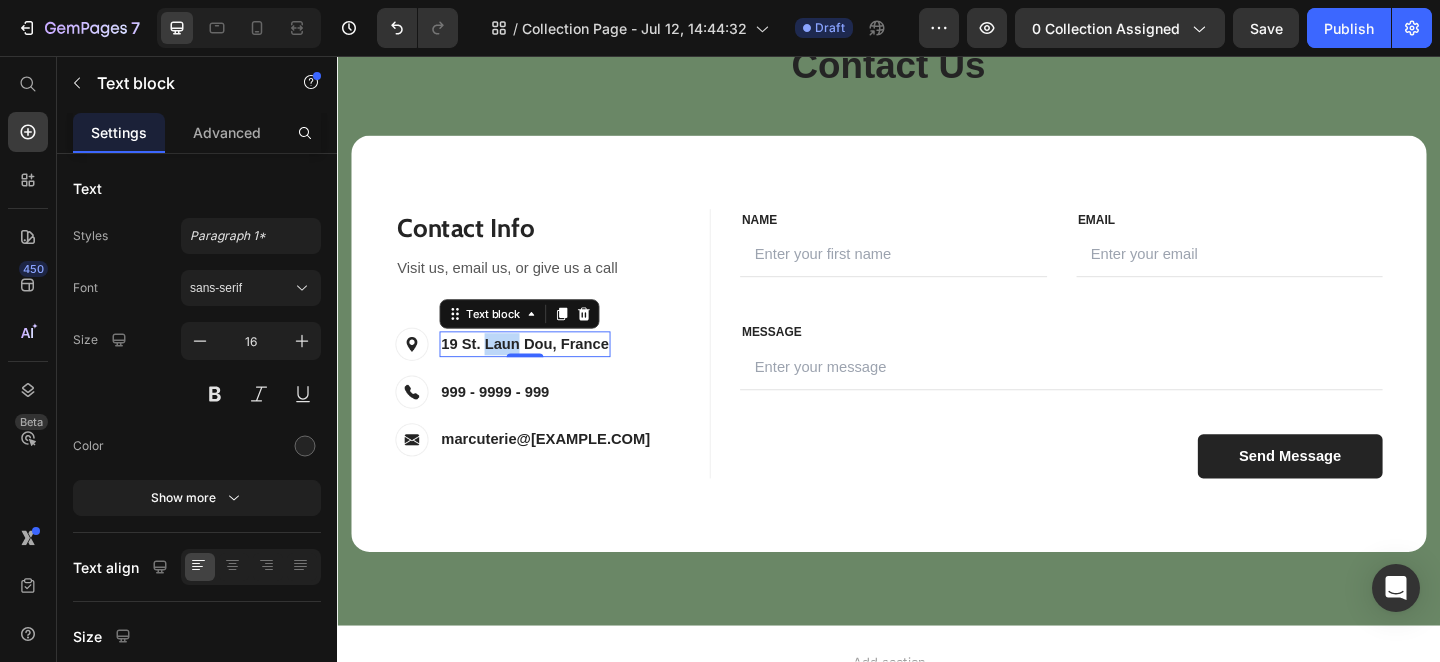 click on "19 St. Laun Dou, France" at bounding box center (541, 370) 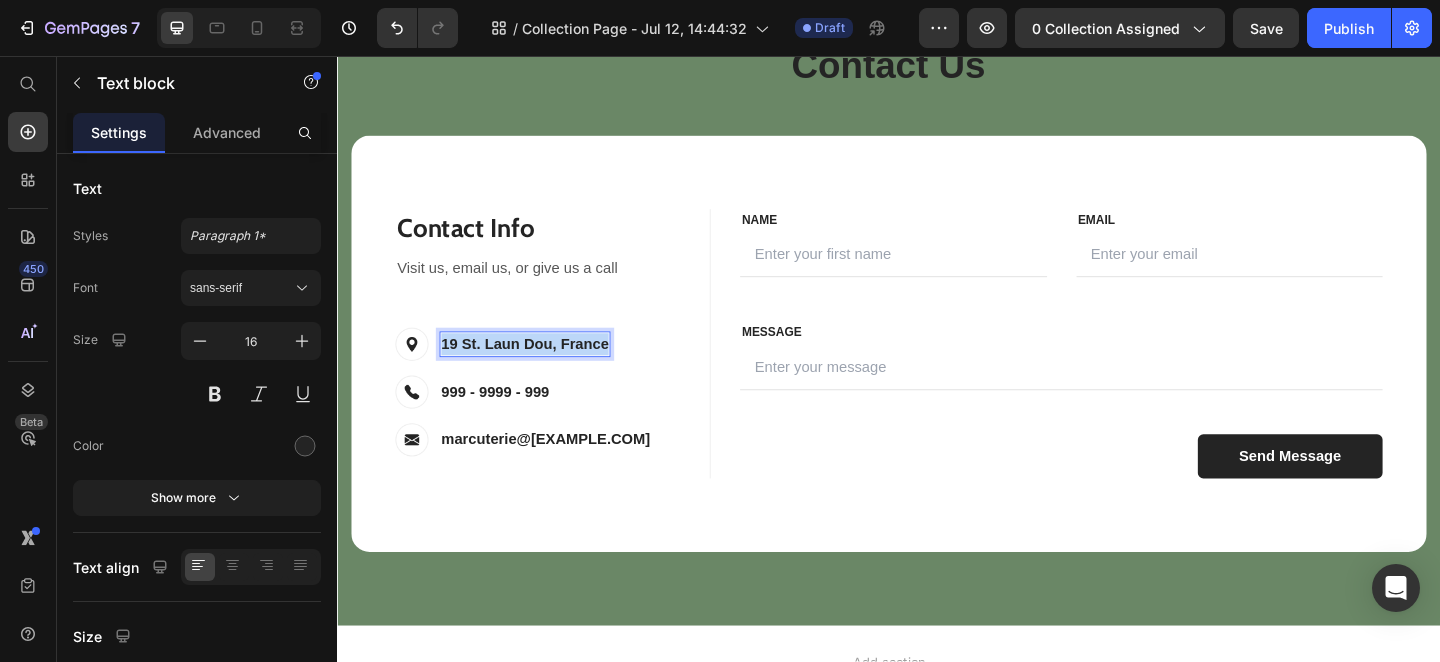 click on "19 St. Laun Dou, France" at bounding box center [541, 370] 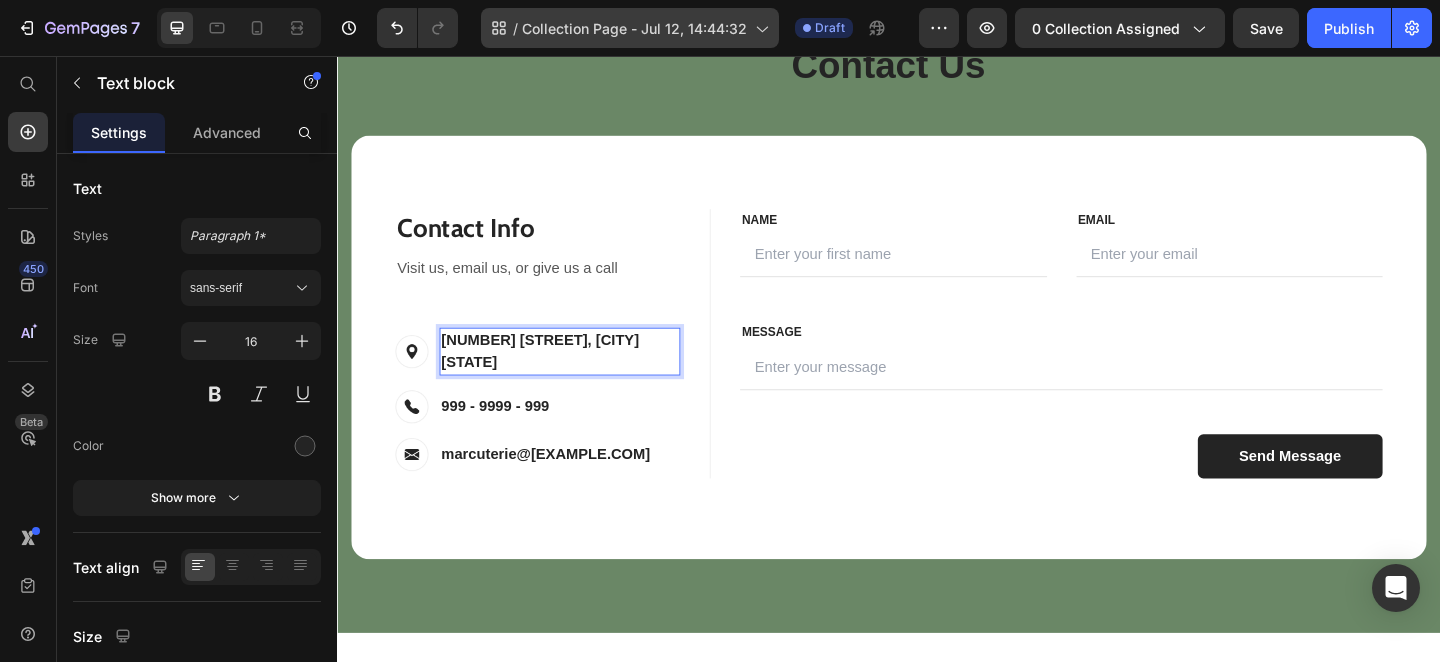scroll, scrollTop: 3060, scrollLeft: 0, axis: vertical 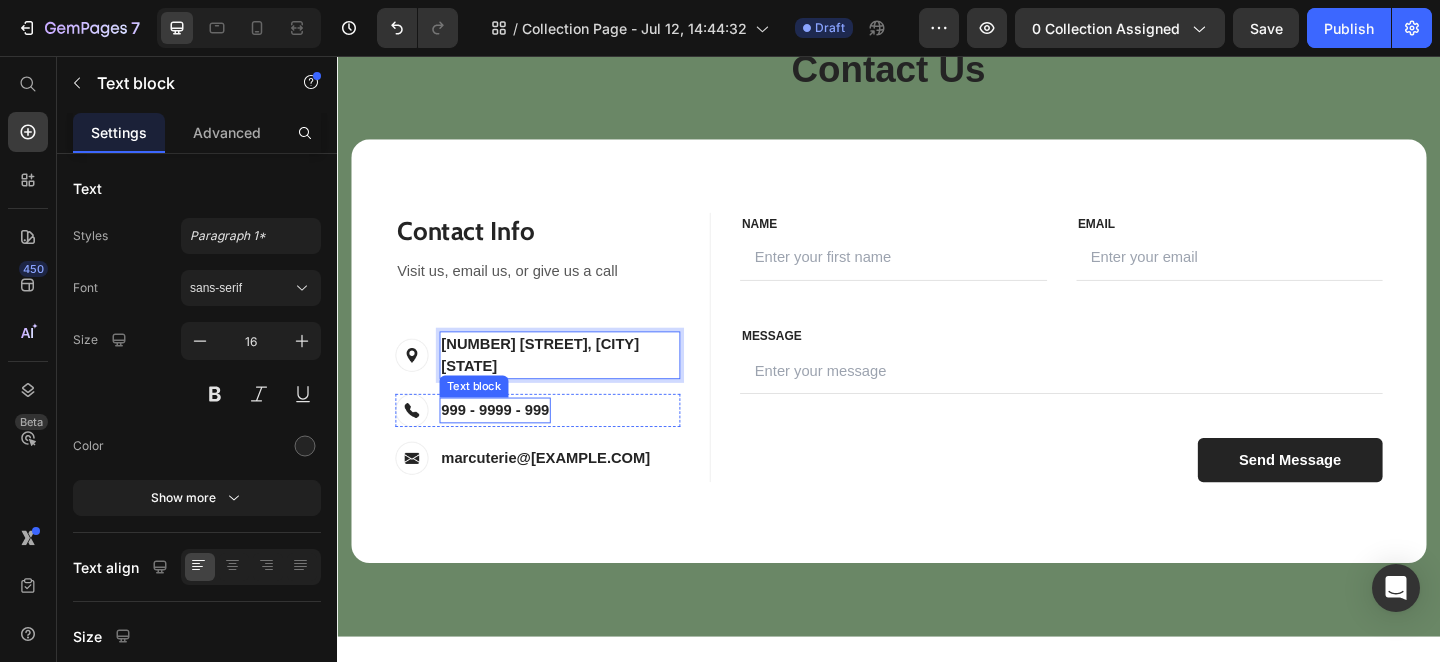 click on "999 - 9999 - 999" at bounding box center (508, 442) 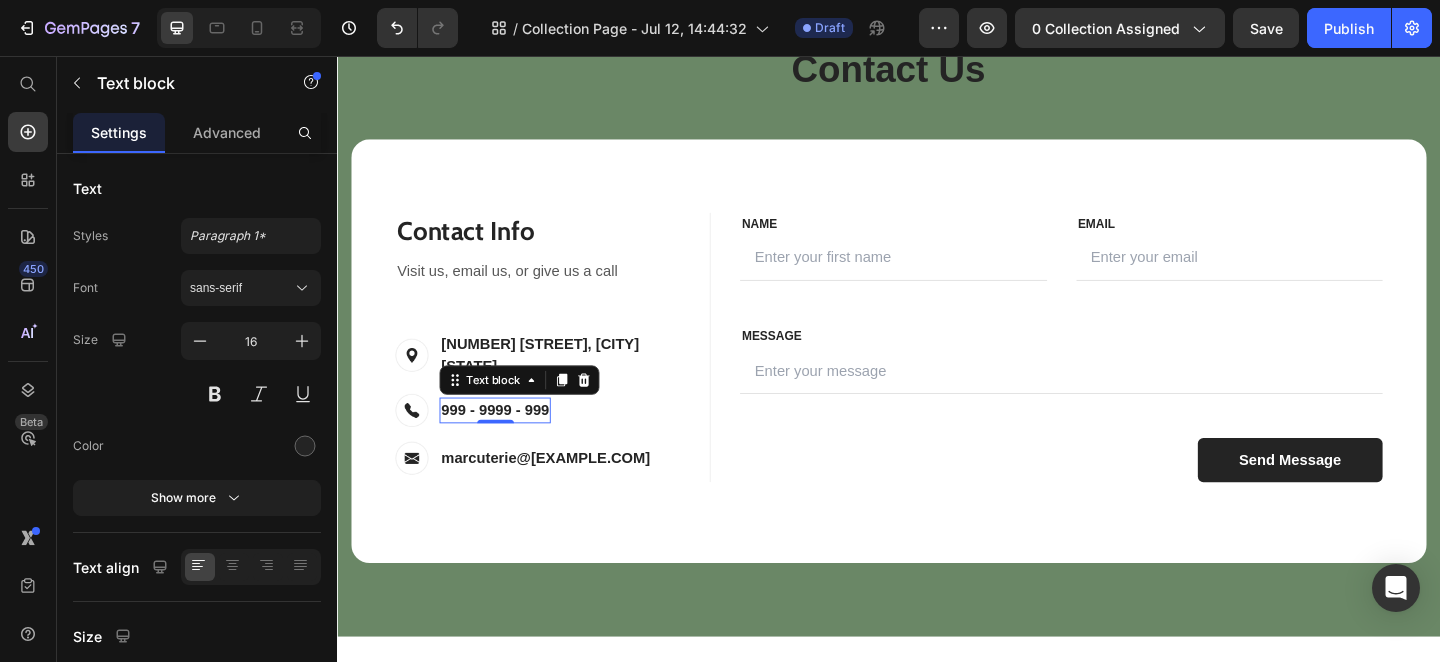 click on "999 - 9999 - 999" at bounding box center (508, 442) 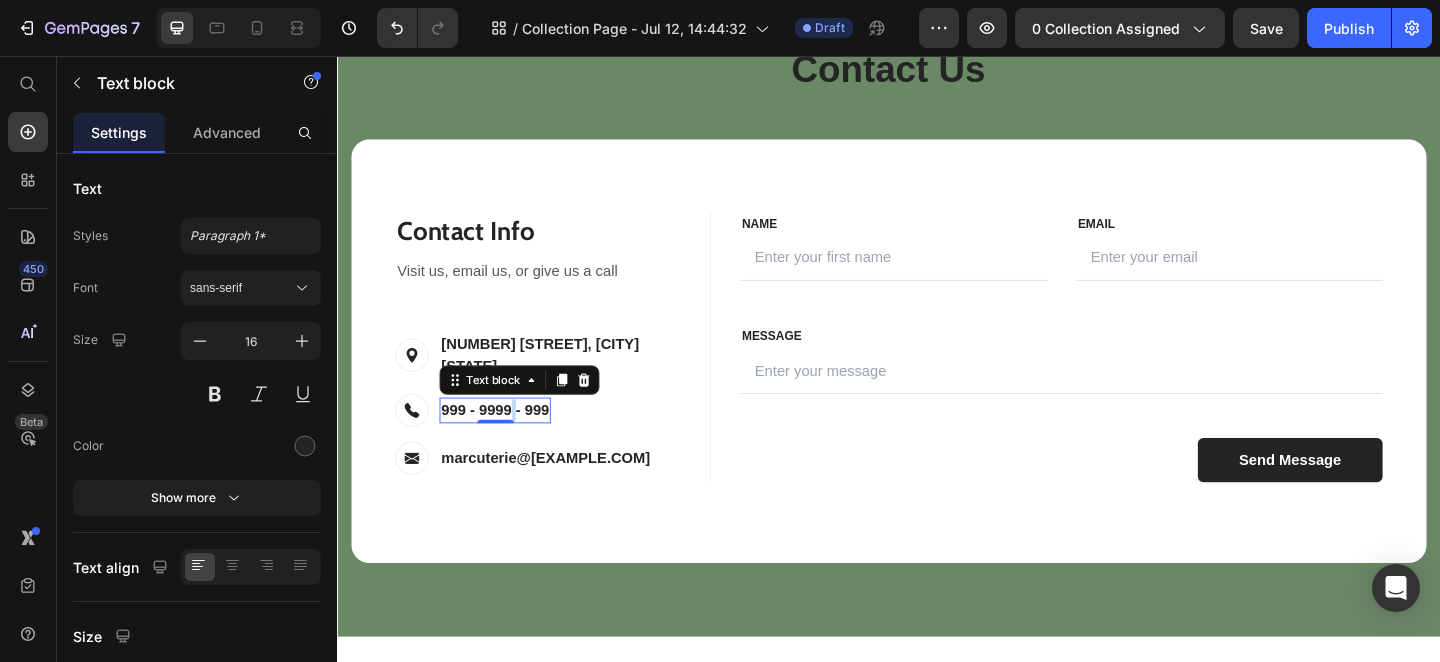 click on "999 - 9999 - 999" at bounding box center (508, 442) 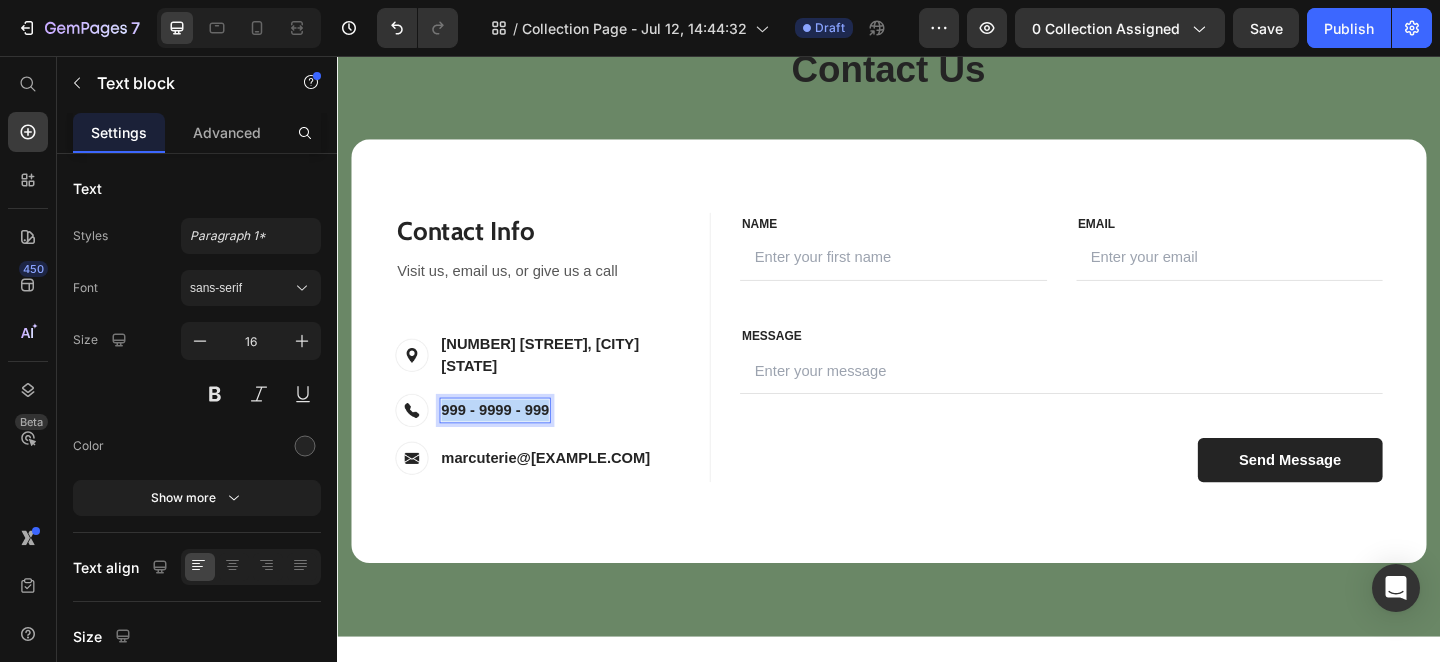 click on "999 - 9999 - 999" at bounding box center [508, 442] 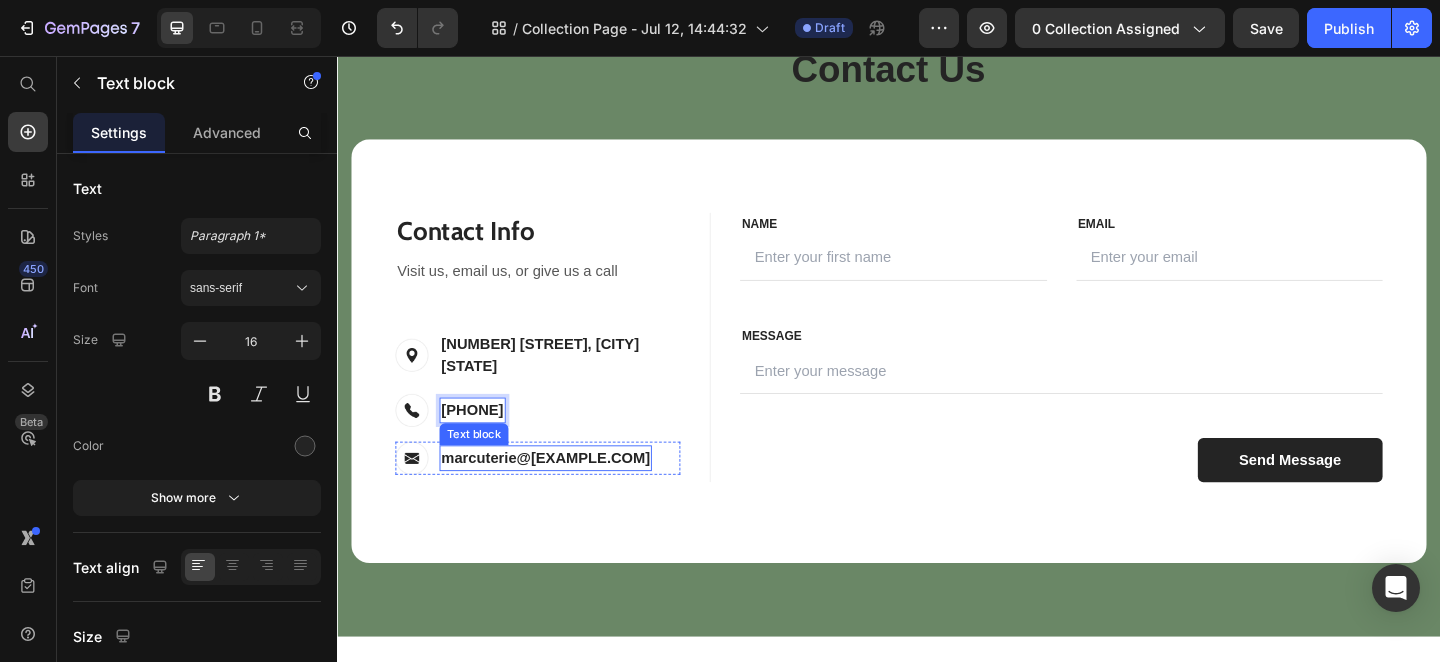 click on "marcuterie@[EXAMPLE.COM]" at bounding box center (563, 494) 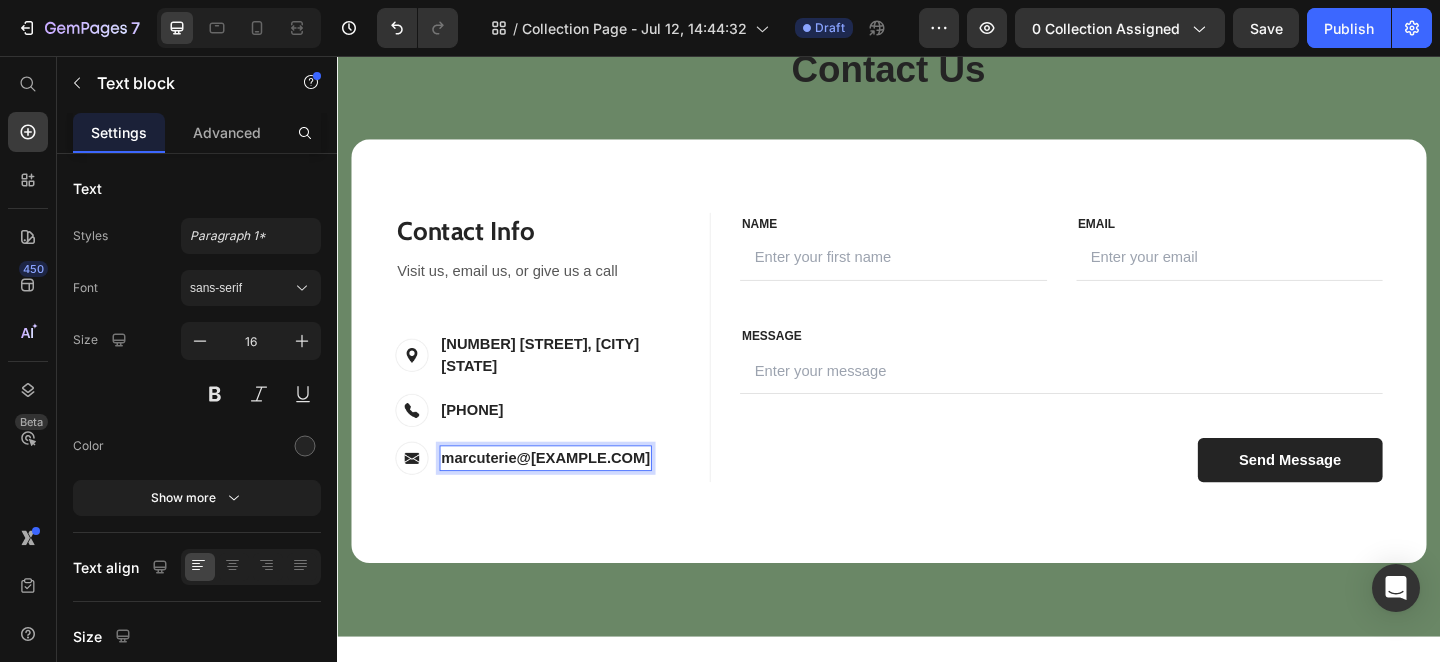 click on "marcuterie@[EXAMPLE.COM]" at bounding box center (563, 494) 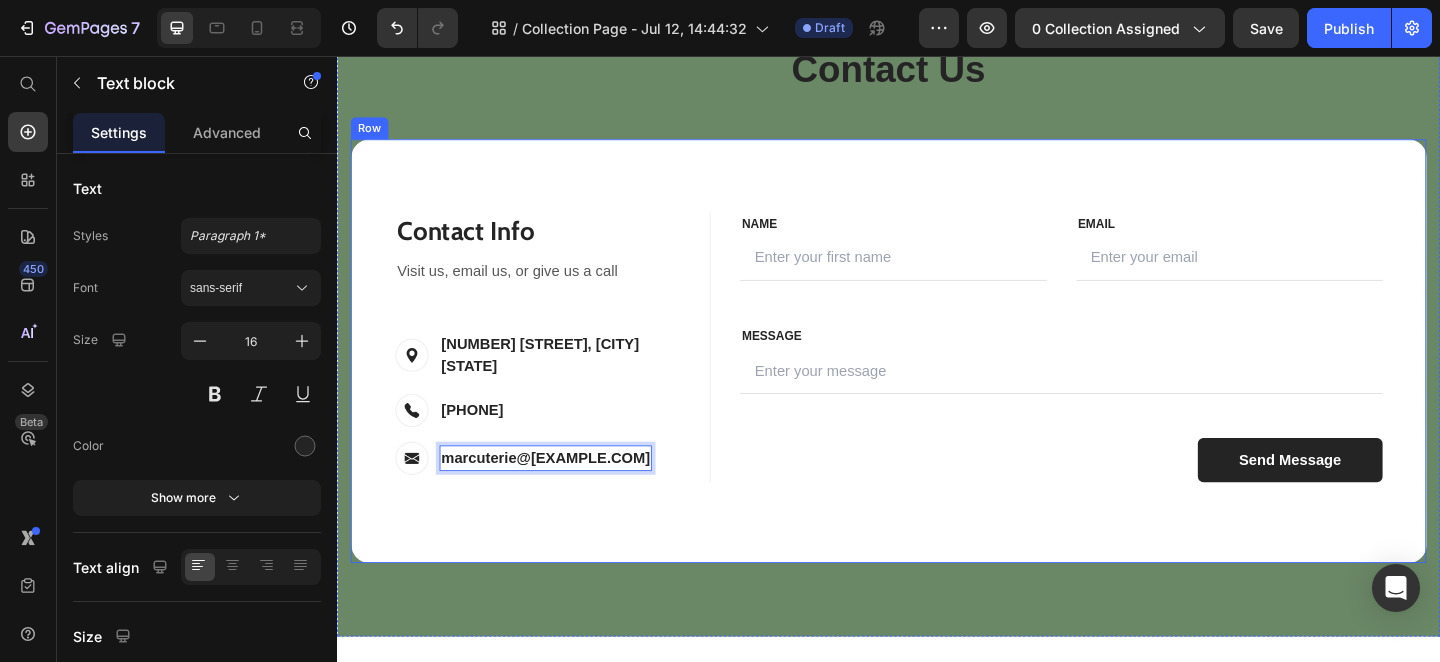 click on "Contact Info Heading Contact Information Heading Visit us, email us, or give us a call Text block Image [NUMBER] [STREET], [CITY] [STATE] Text block Row Image [PHONE] ⁠⁠⁠⁠⁠⁠⁠ Text block Row Image marcuterie@[EXAMPLE.COM] Text block   0 Row Row FIRST NAME Text block NAME Text block Text Field LAST NAME Text block Email Text block Email Field Row MESSAGE Text block MESSAGE Text block Text Field Send Message Submit Button Contact Form Row FIRST NAME Text block NAME Text block Text Field LAST NAME Text block Email Text block Email Field Row MESSAGE Text block MESSAGE Text block Text Field Send Message Submit Button Contact Form Row Row" at bounding box center [937, 377] 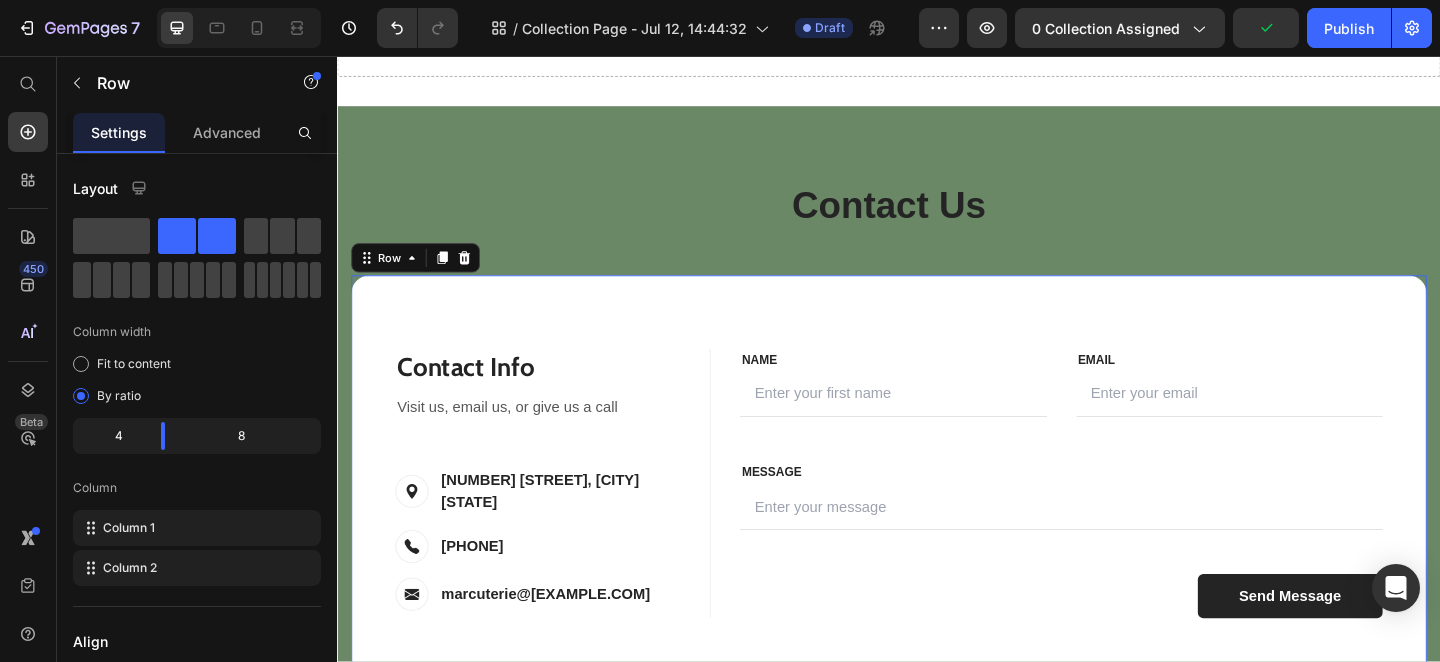 scroll, scrollTop: 2847, scrollLeft: 0, axis: vertical 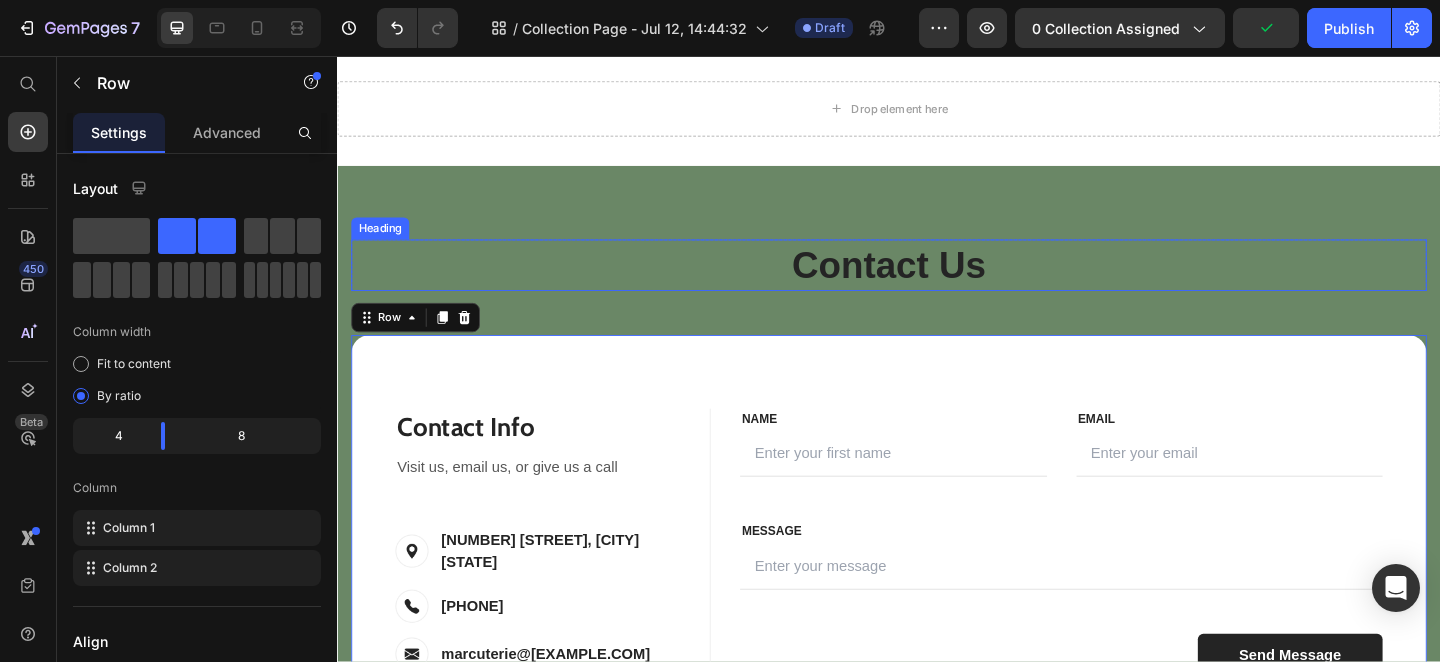 click on "Contact Us" at bounding box center (937, 284) 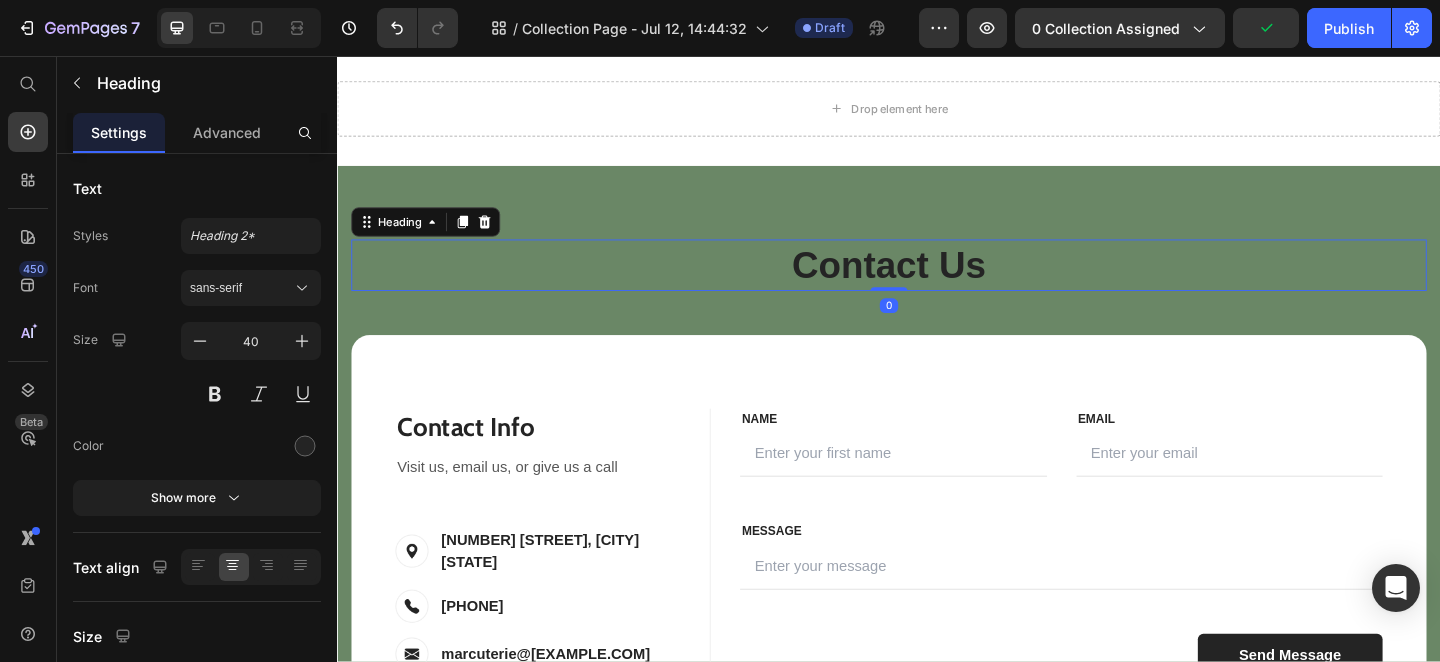 click on "Contact Us" at bounding box center (937, 284) 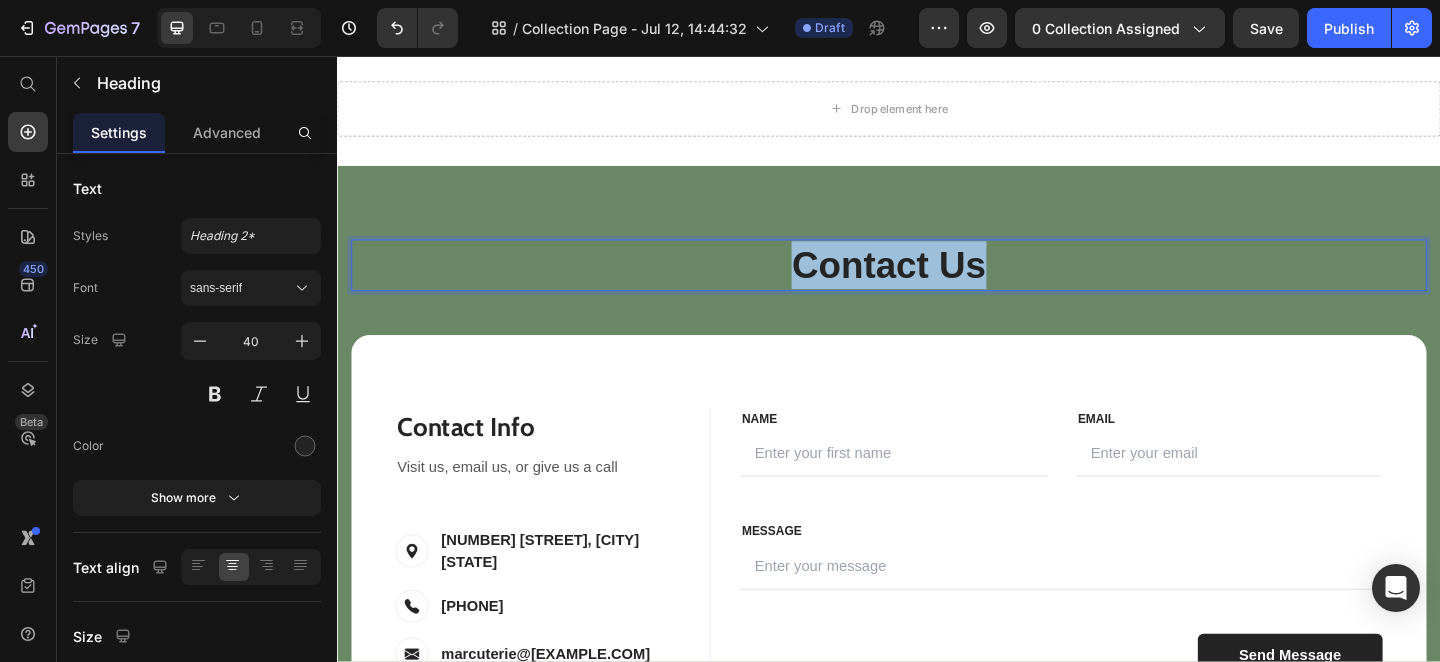 click on "Contact Us" at bounding box center [937, 284] 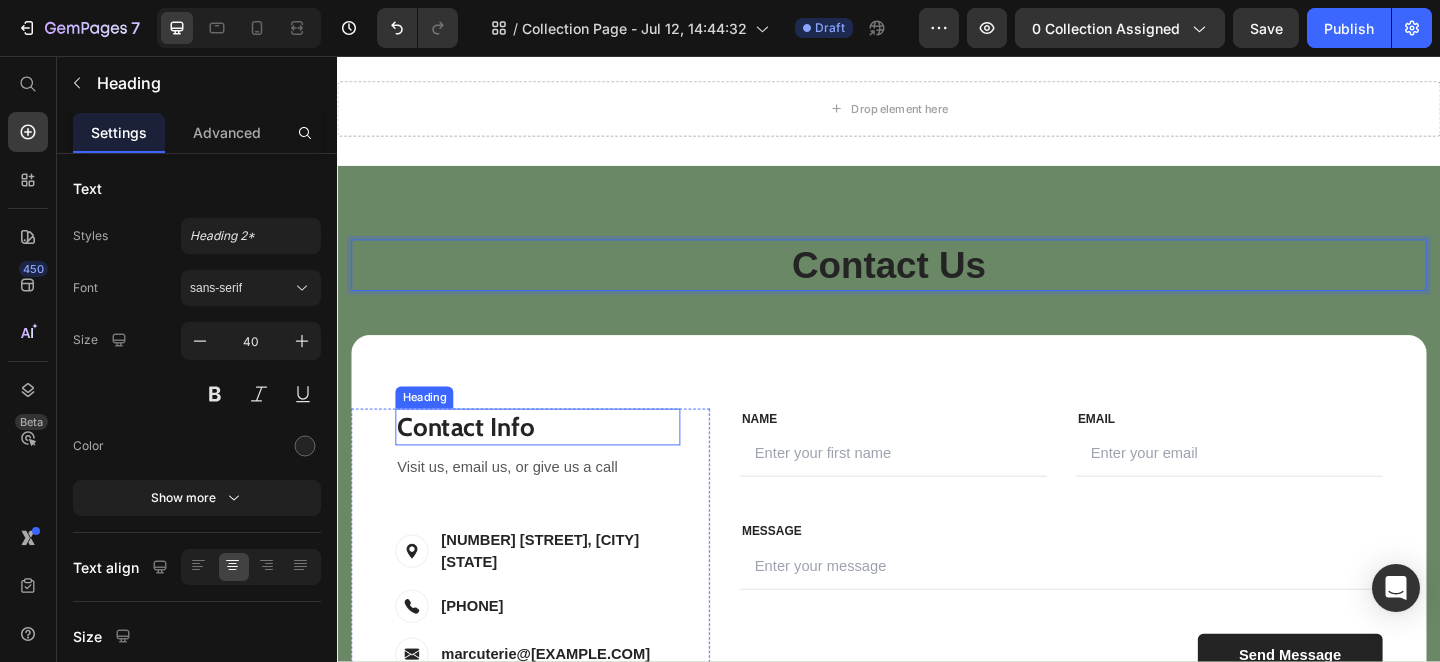 click on "Contact Info" at bounding box center [555, 460] 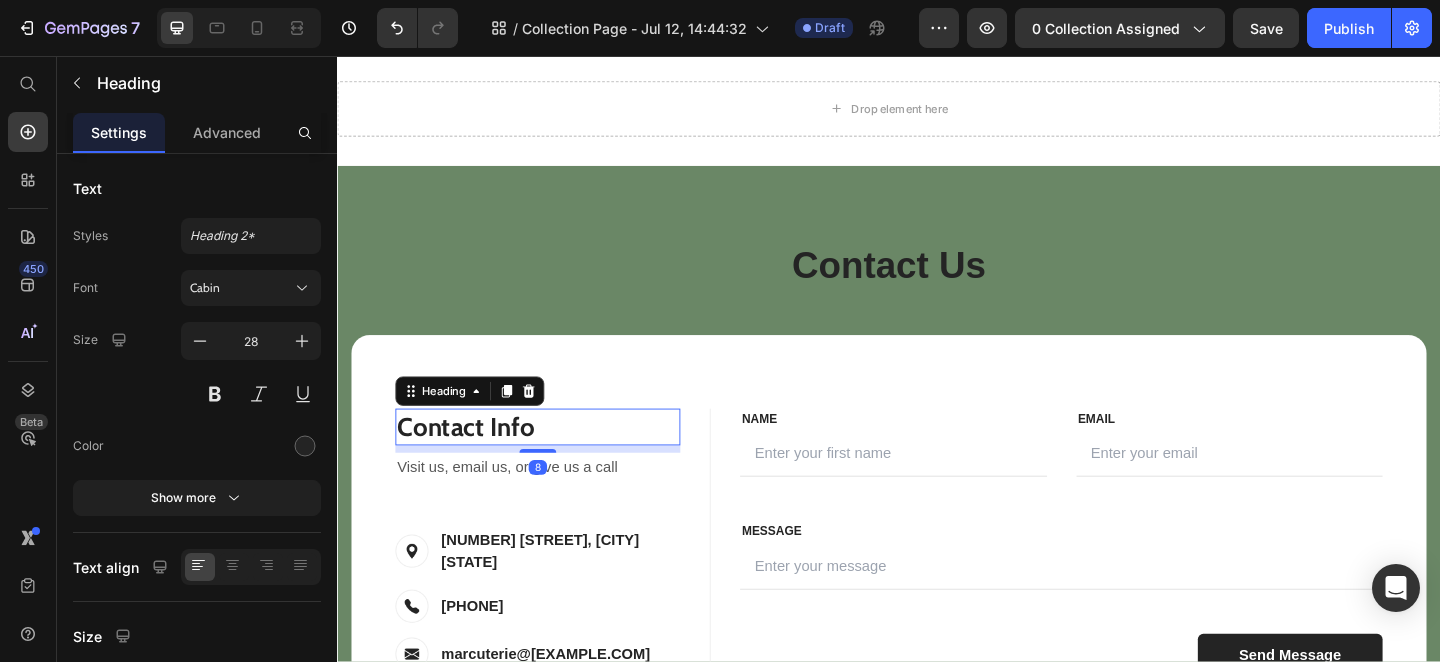 click on "Contact Info" at bounding box center (555, 460) 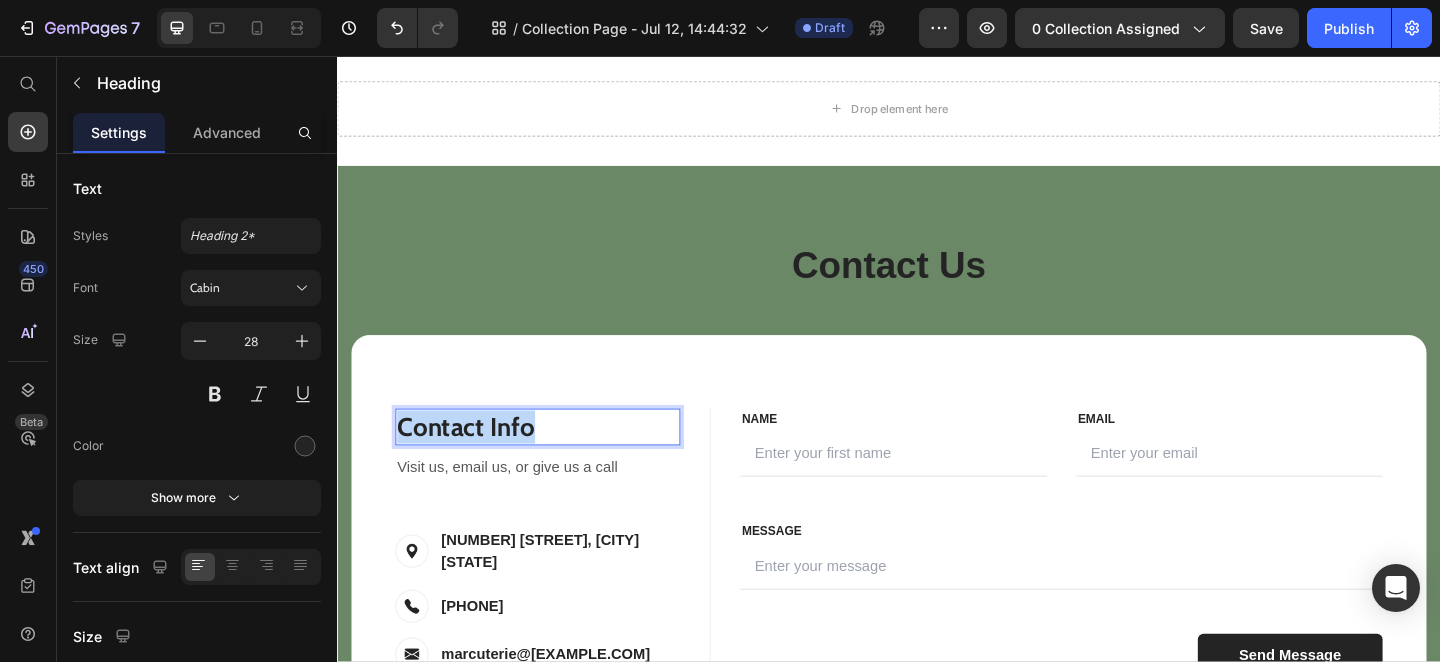 click on "Contact Info" at bounding box center (555, 460) 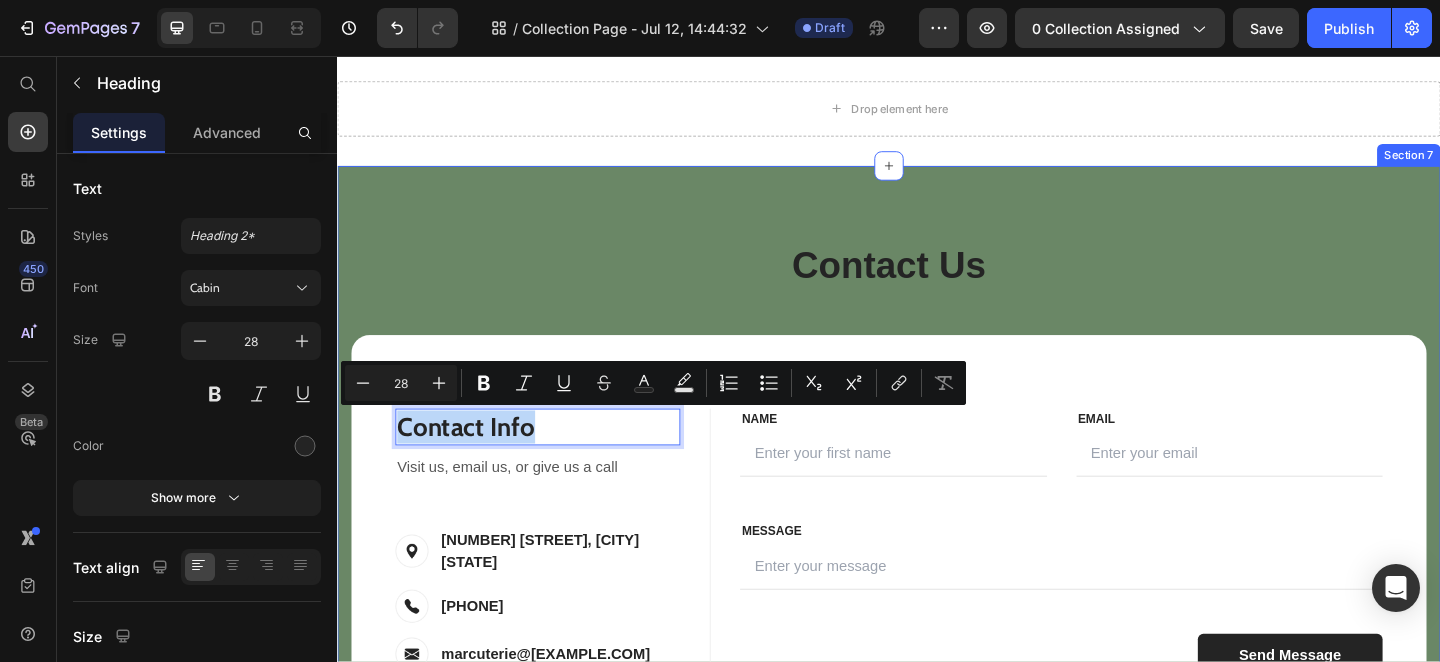 click on "Contact Us" at bounding box center [937, 284] 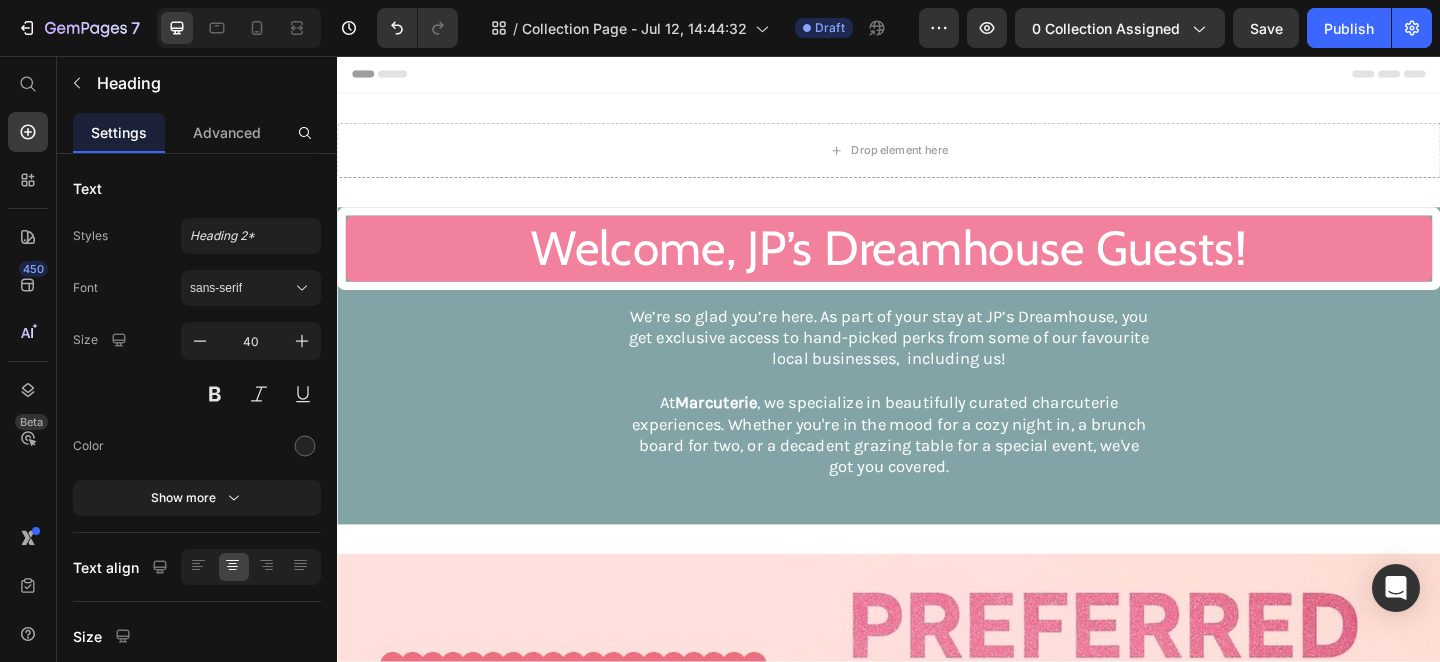 scroll, scrollTop: 78, scrollLeft: 0, axis: vertical 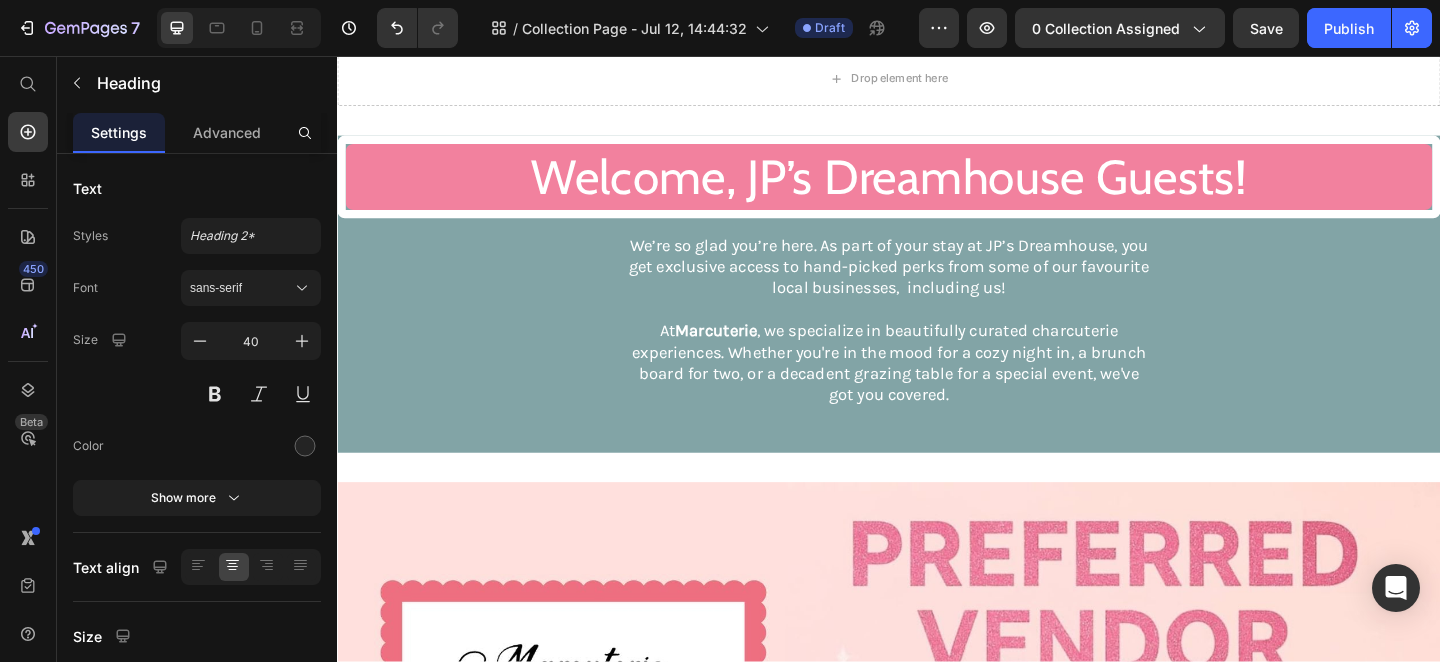 click at bounding box center [937, 857] 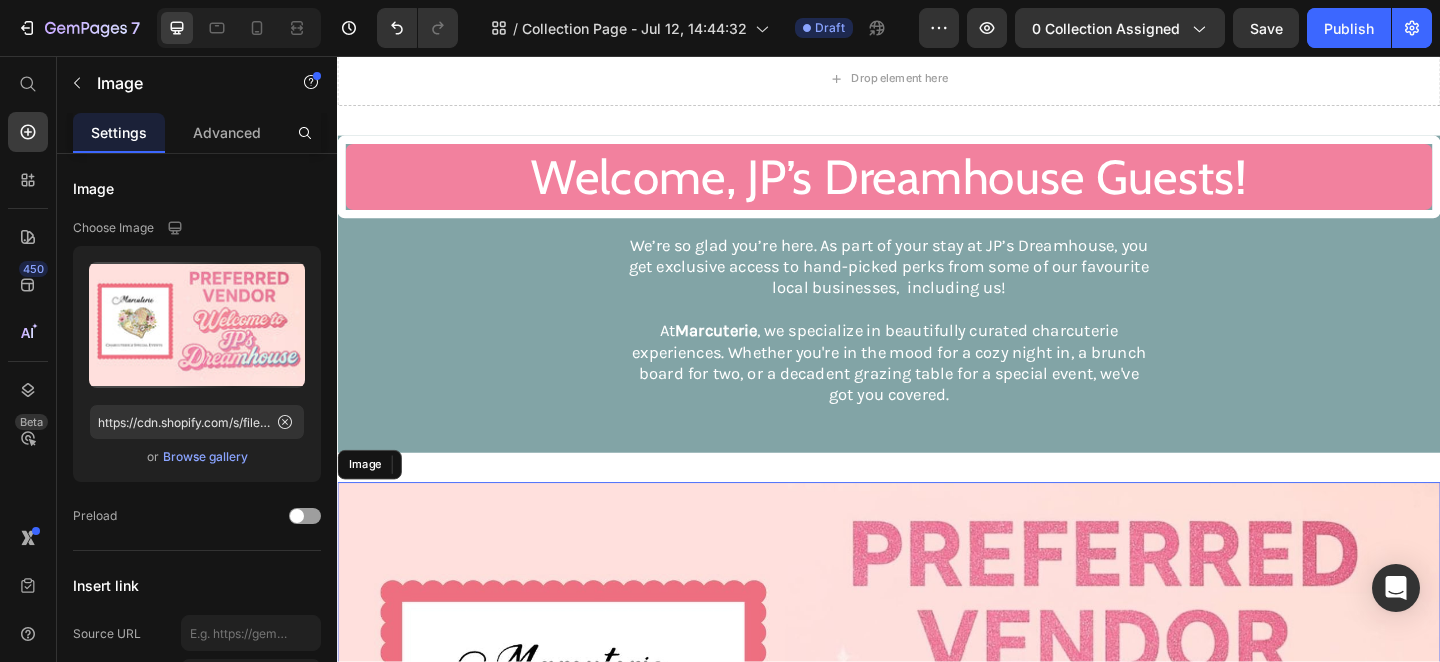 click on "Marcuterie" at bounding box center [749, 355] 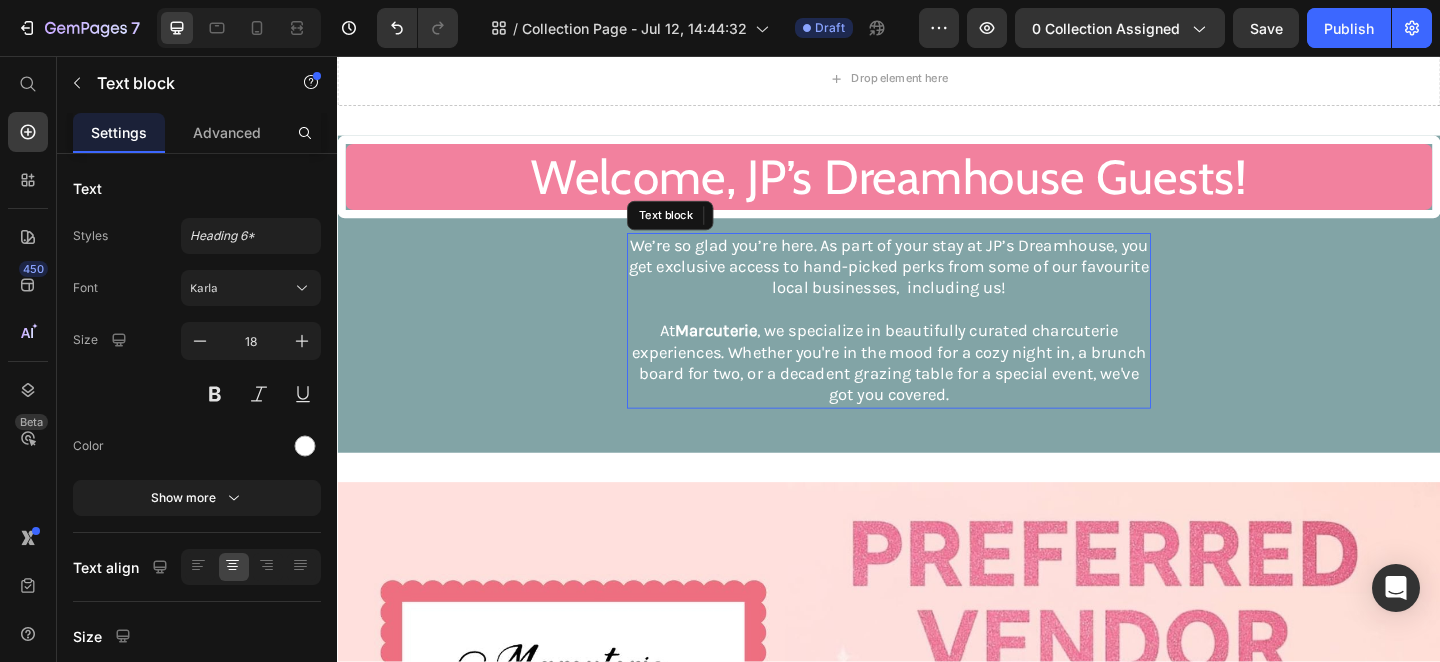 click on "Marcuterie" at bounding box center (749, 355) 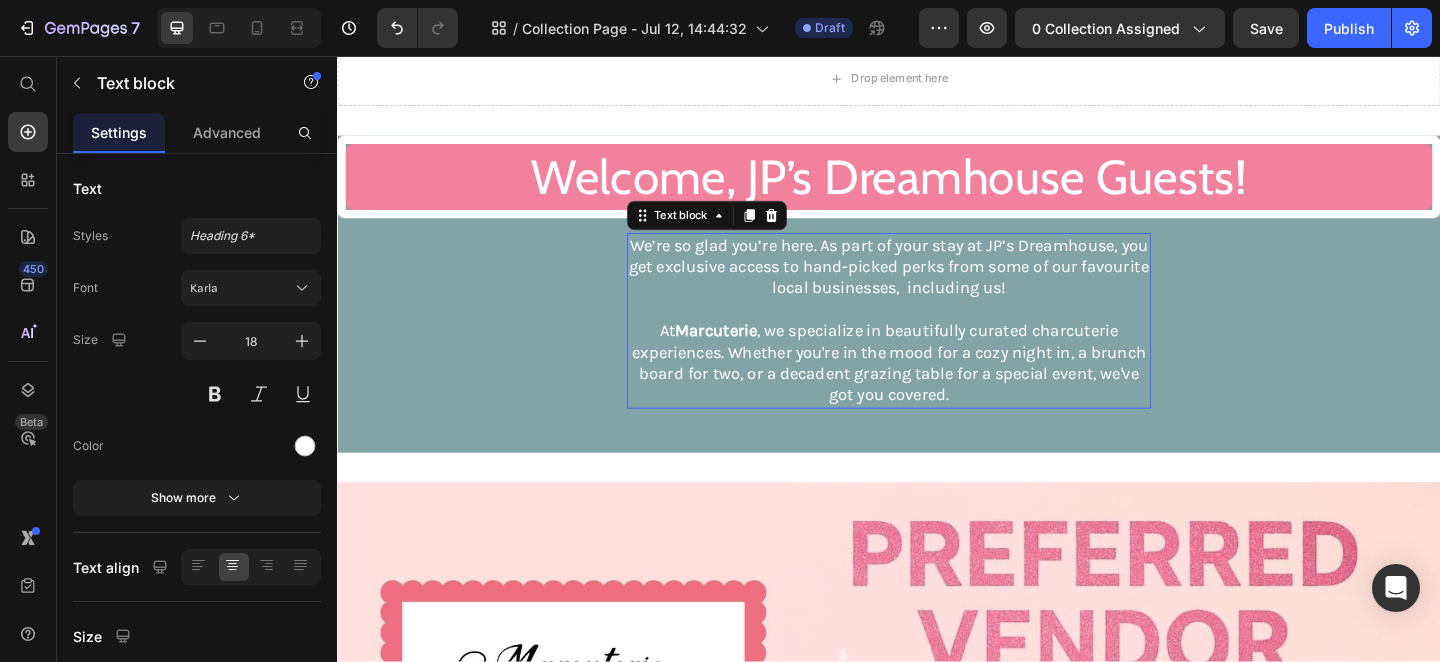 scroll, scrollTop: 0, scrollLeft: 0, axis: both 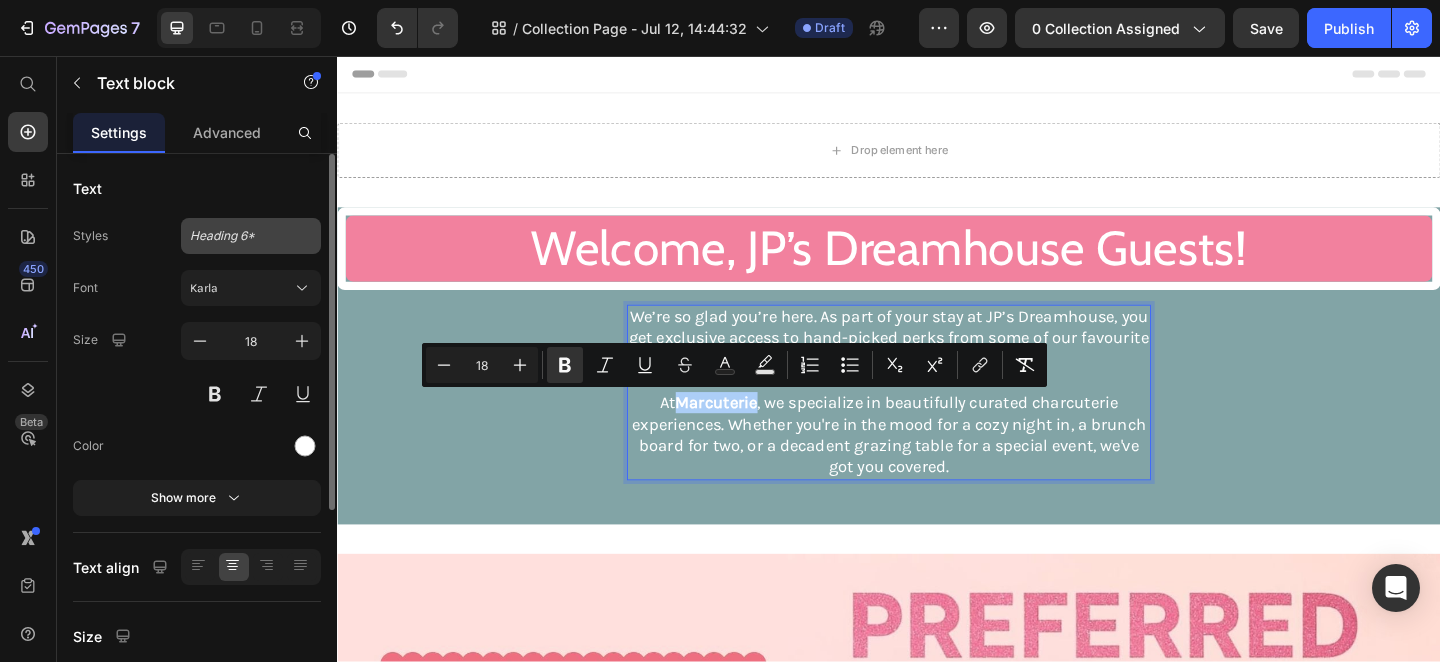 click on "Heading 6*" 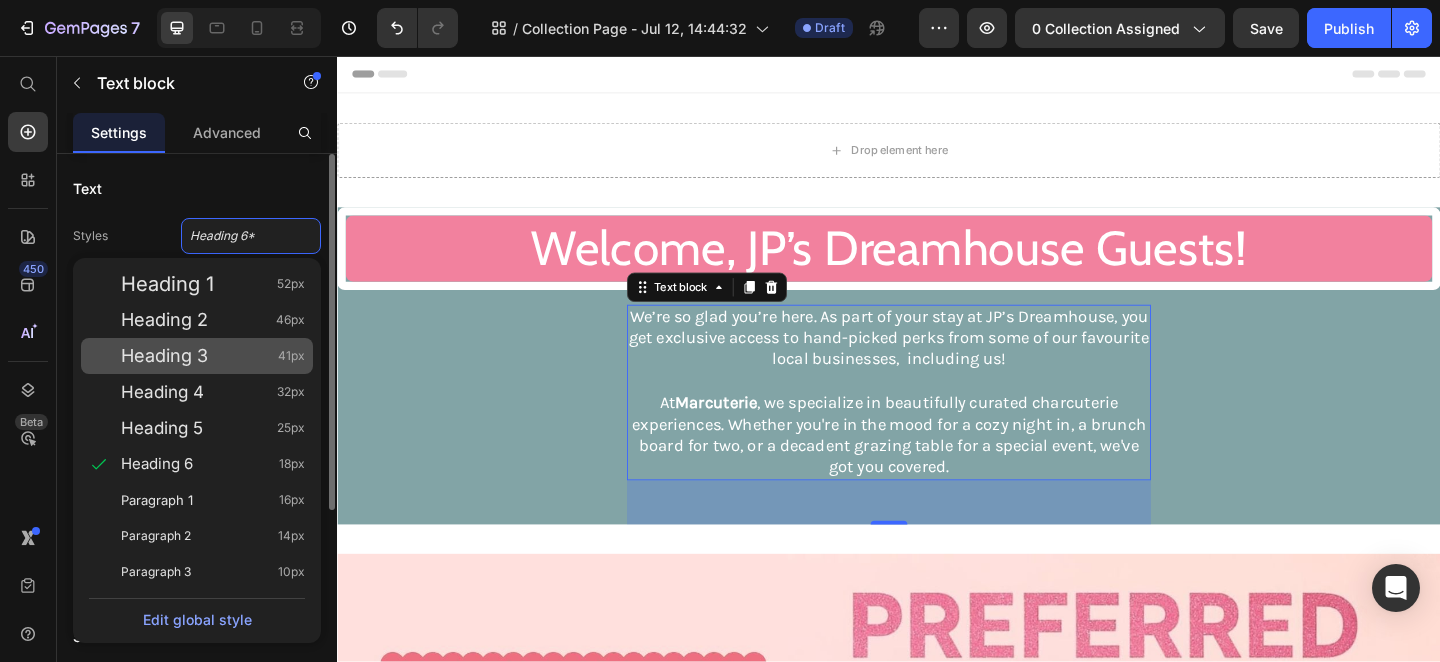 click on "Heading 3 41px" at bounding box center [213, 356] 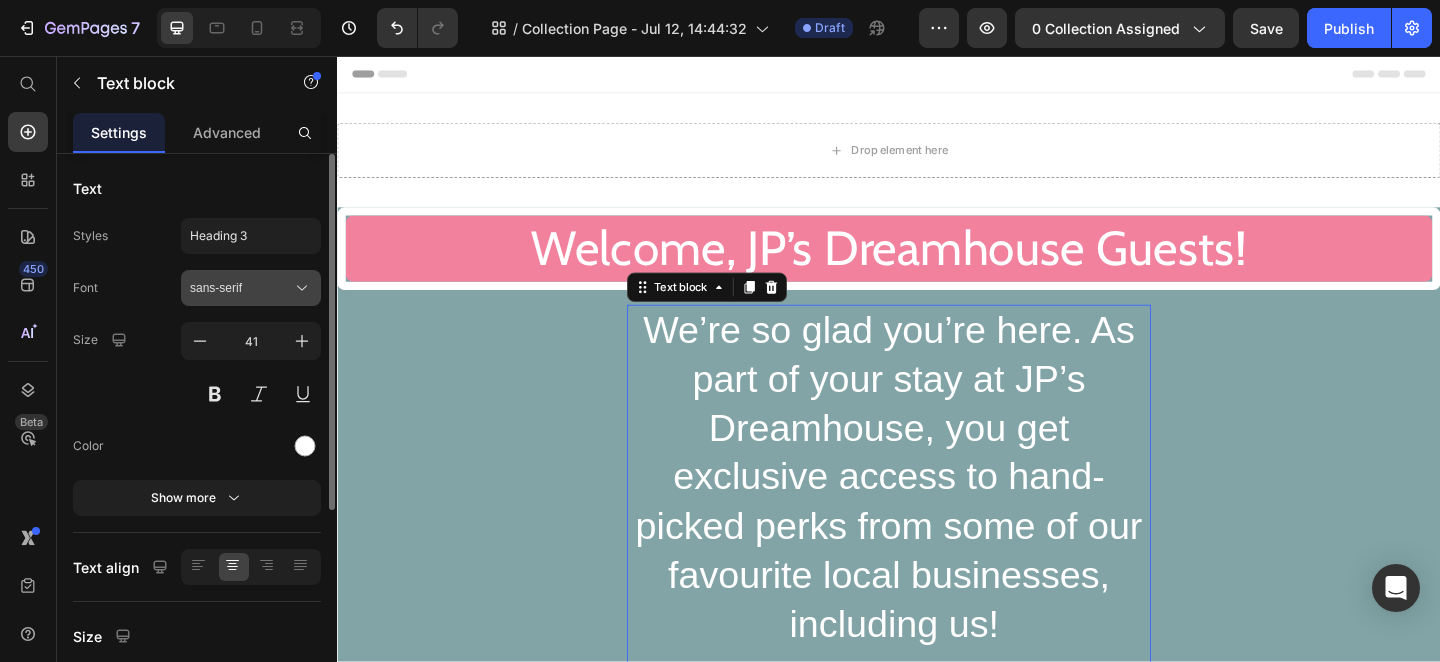 click on "sans-serif" at bounding box center (241, 288) 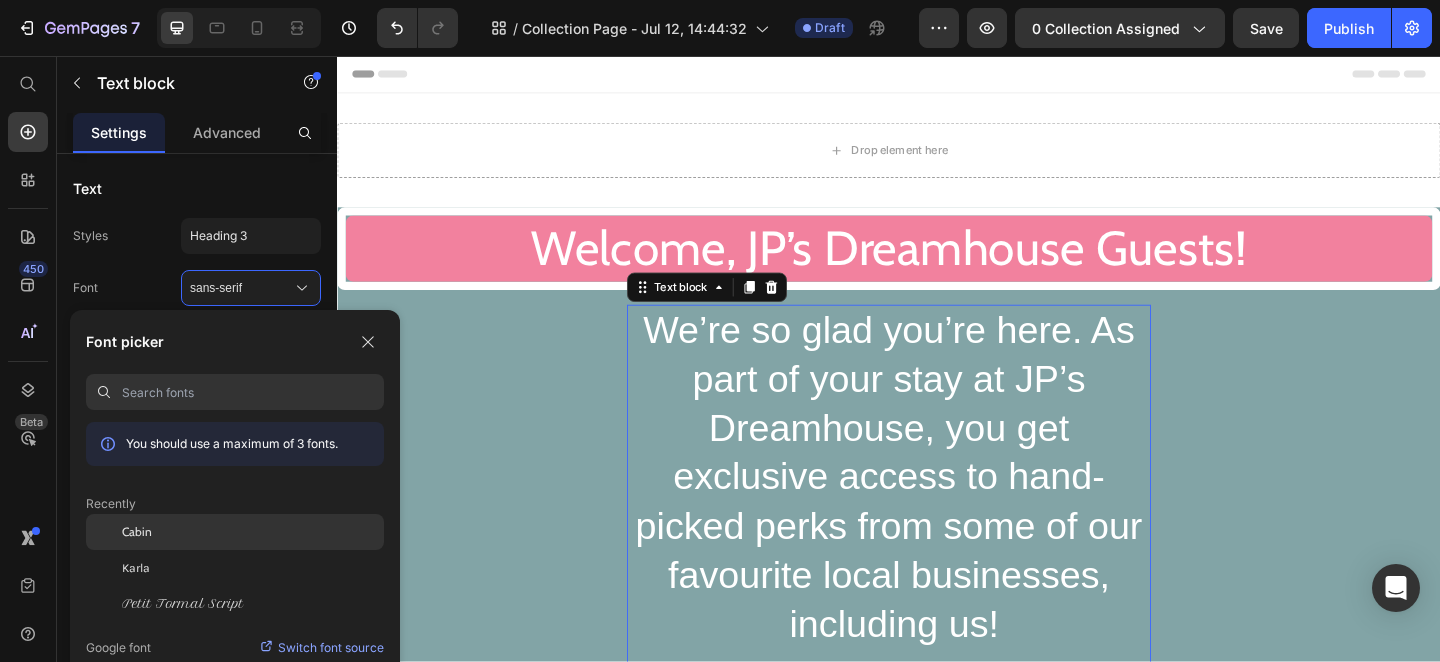 click on "Cabin" 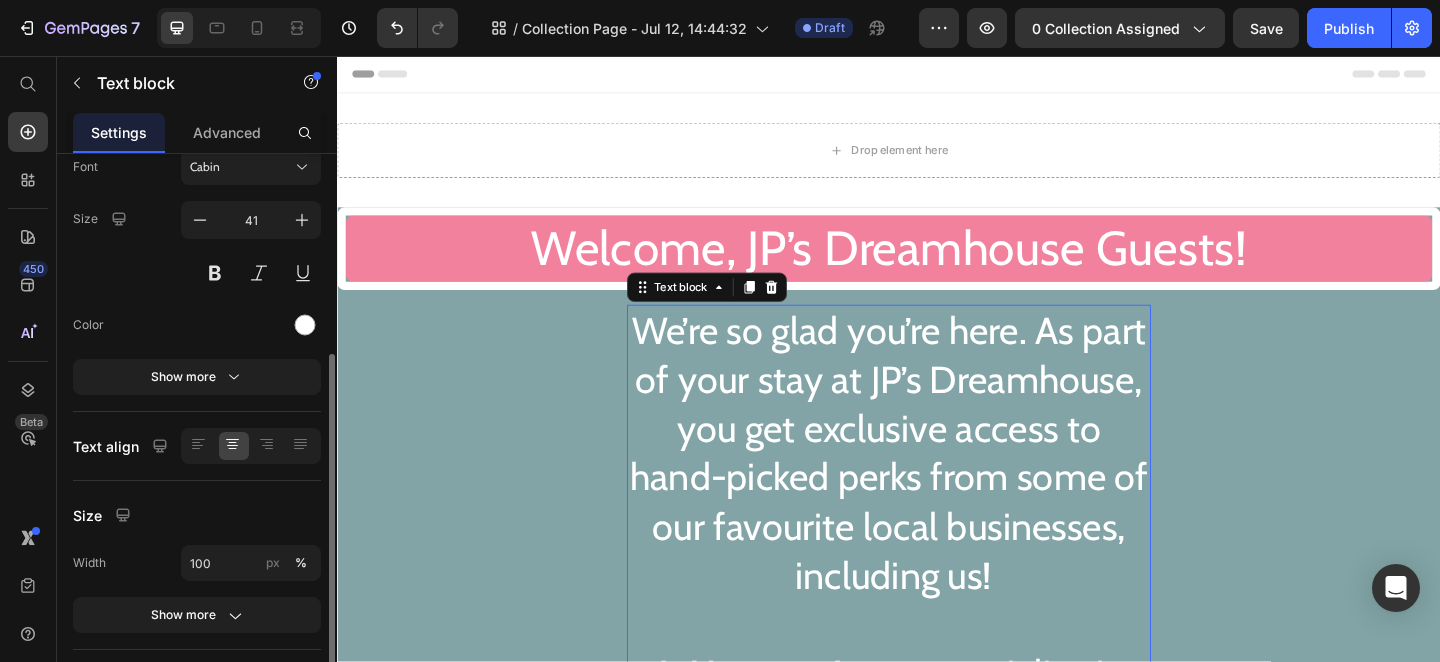 scroll, scrollTop: 236, scrollLeft: 0, axis: vertical 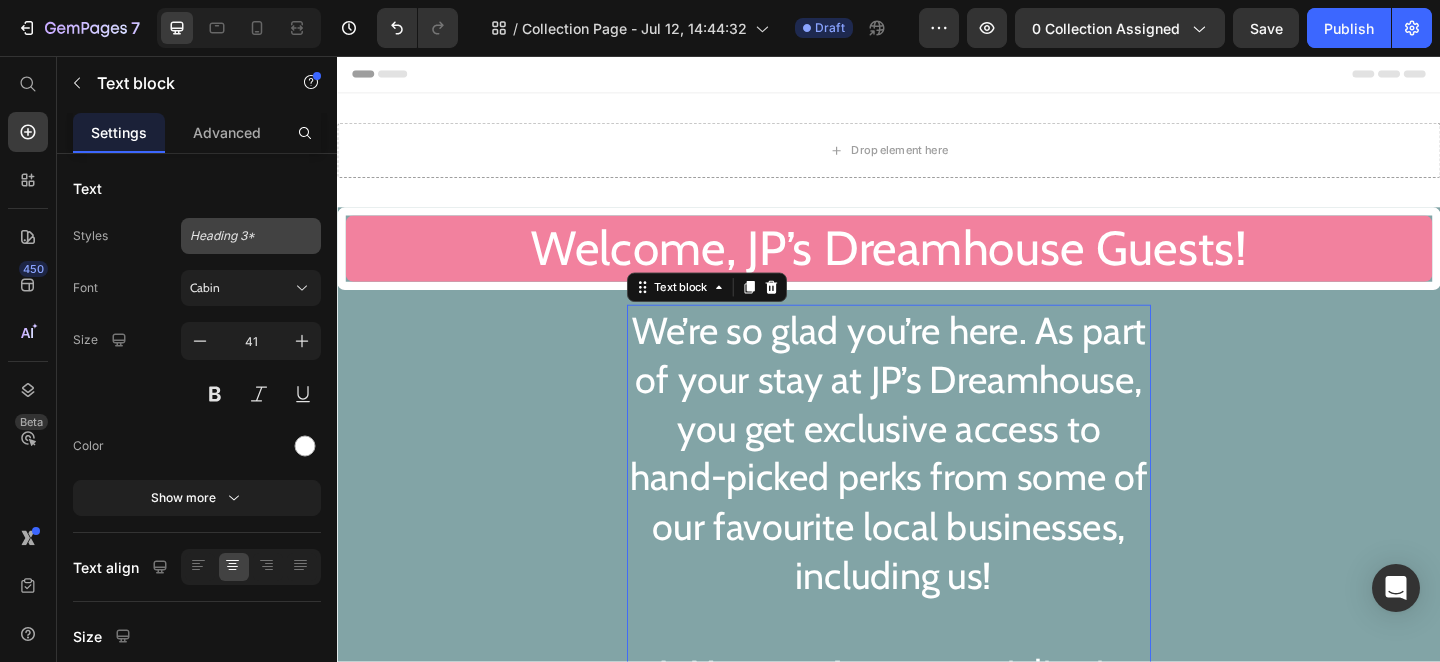 click on "Heading 3*" at bounding box center (239, 236) 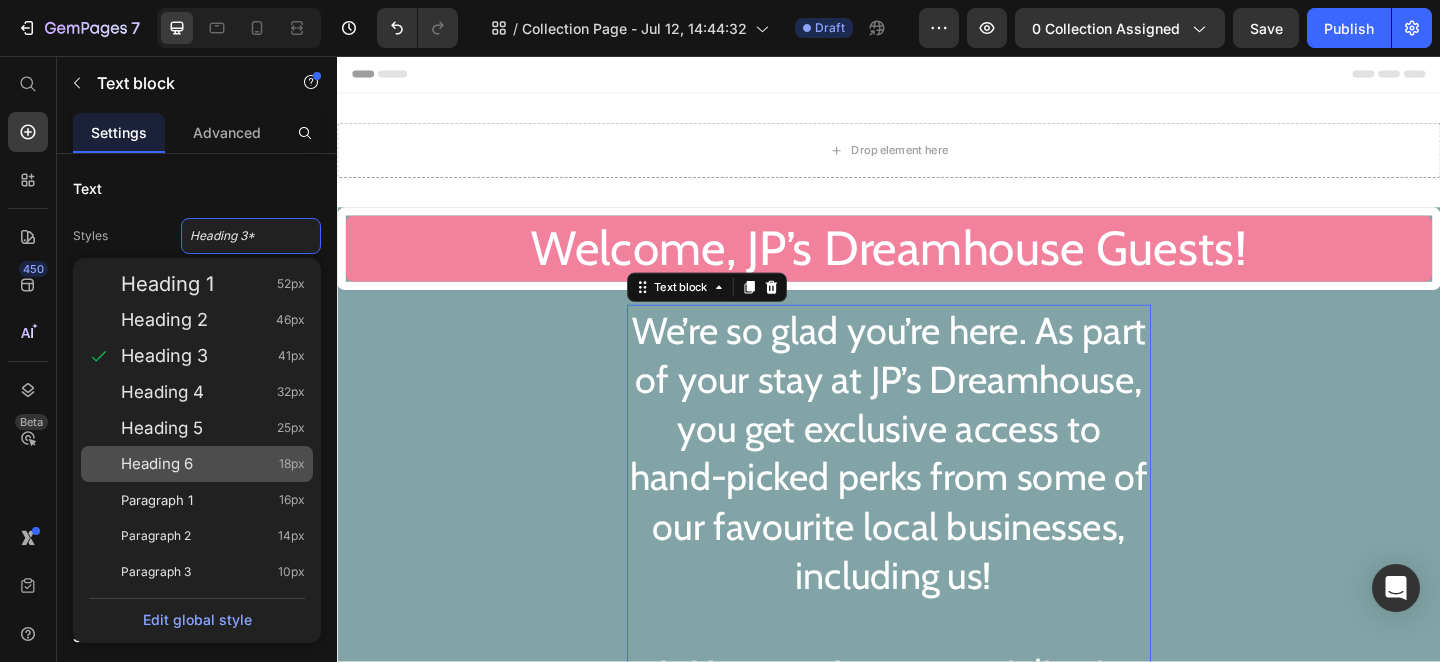 click on "Heading 6 18px" 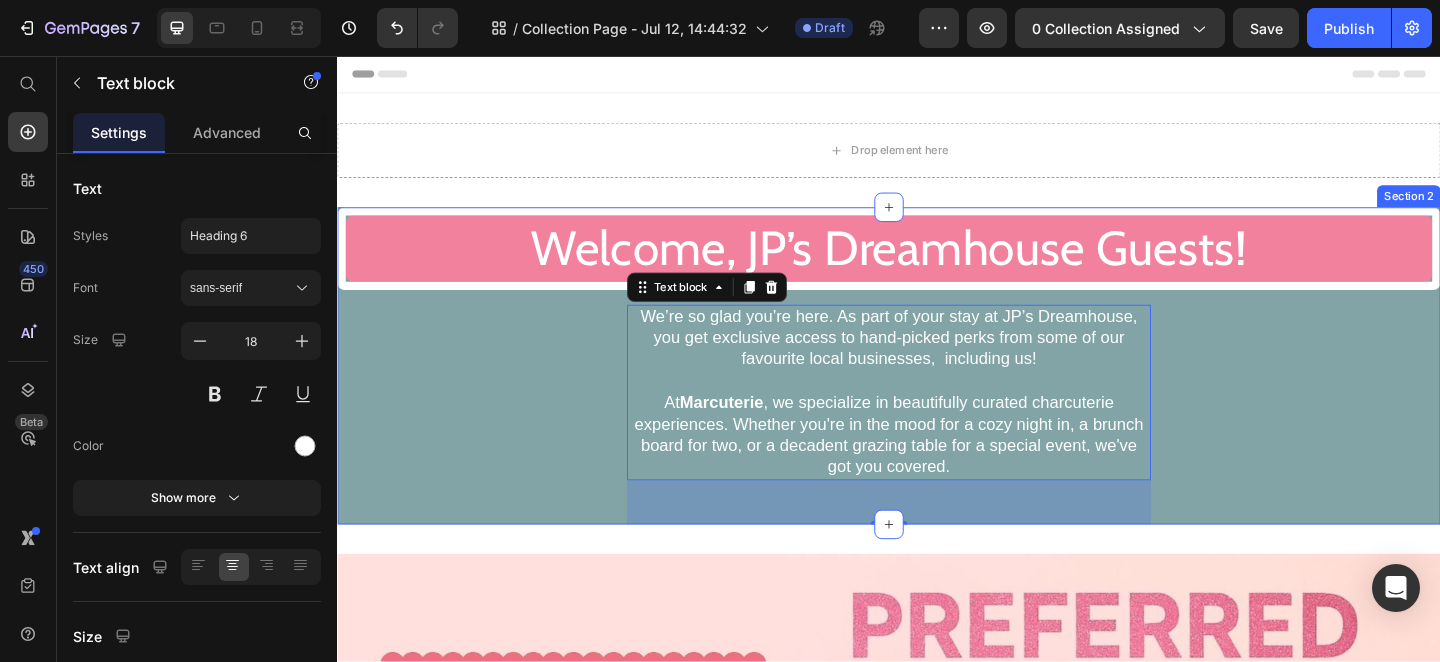 click on "Welcome, JP’s Dreamhouse Guests! Heading We’re so glad you’re here. As part of your stay at JP’s Dreamhouse, you get exclusive access to hand-picked perks from some of our favourite local businesses,  including us!   At  Marcuterie , we specialize in beautifully curated charcuterie experiences. Whether you're in the mood for a cozy night in, a brunch board for two, or a decadent grazing table for a special event, we've got you covered. Text block   48 Row" at bounding box center [937, 393] 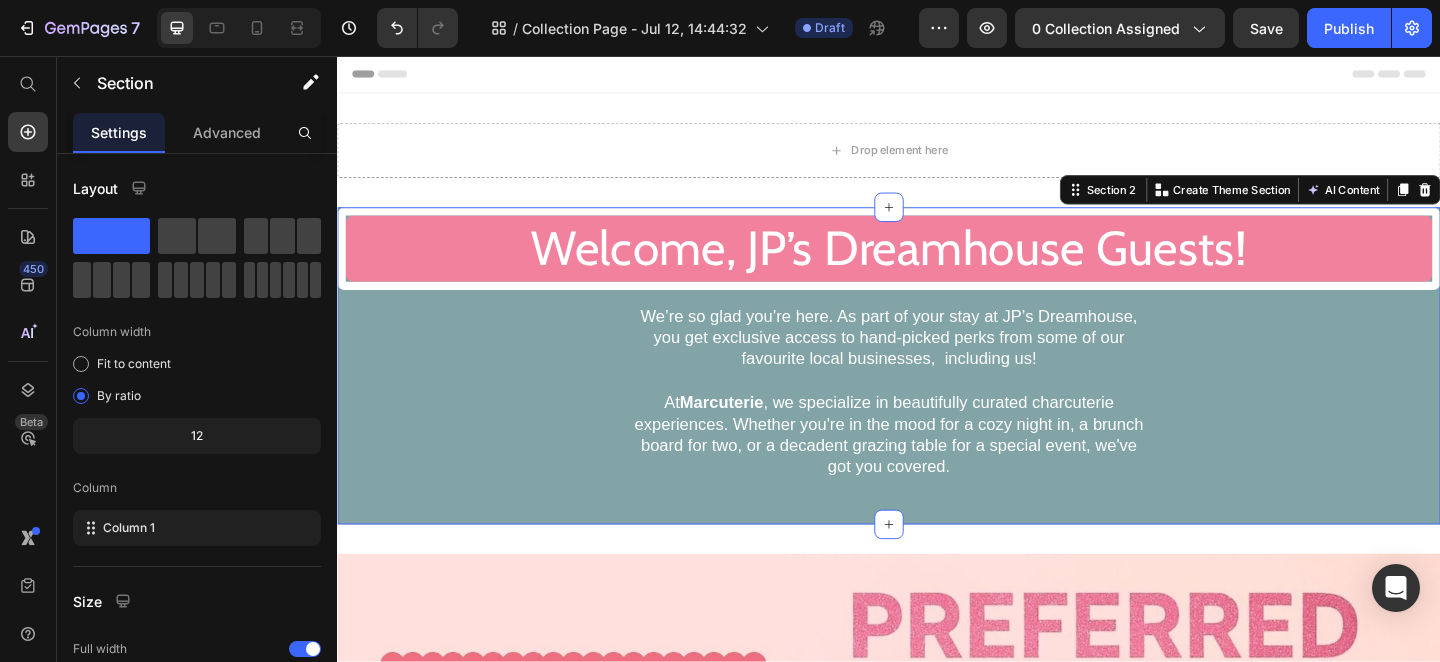 click on "Welcome, JP’s Dreamhouse Guests! Heading We’re so glad you’re here. As part of your stay at JP’s Dreamhouse, you get exclusive access to hand-picked perks from some of our favourite local businesses,  including us!   At  Marcuterie , we specialize in beautifully curated charcuterie experiences. Whether you're in the mood for a cozy night in, a brunch board for two, or a decadent grazing table for a special event, we've got you covered. Text block Row" at bounding box center [937, 393] 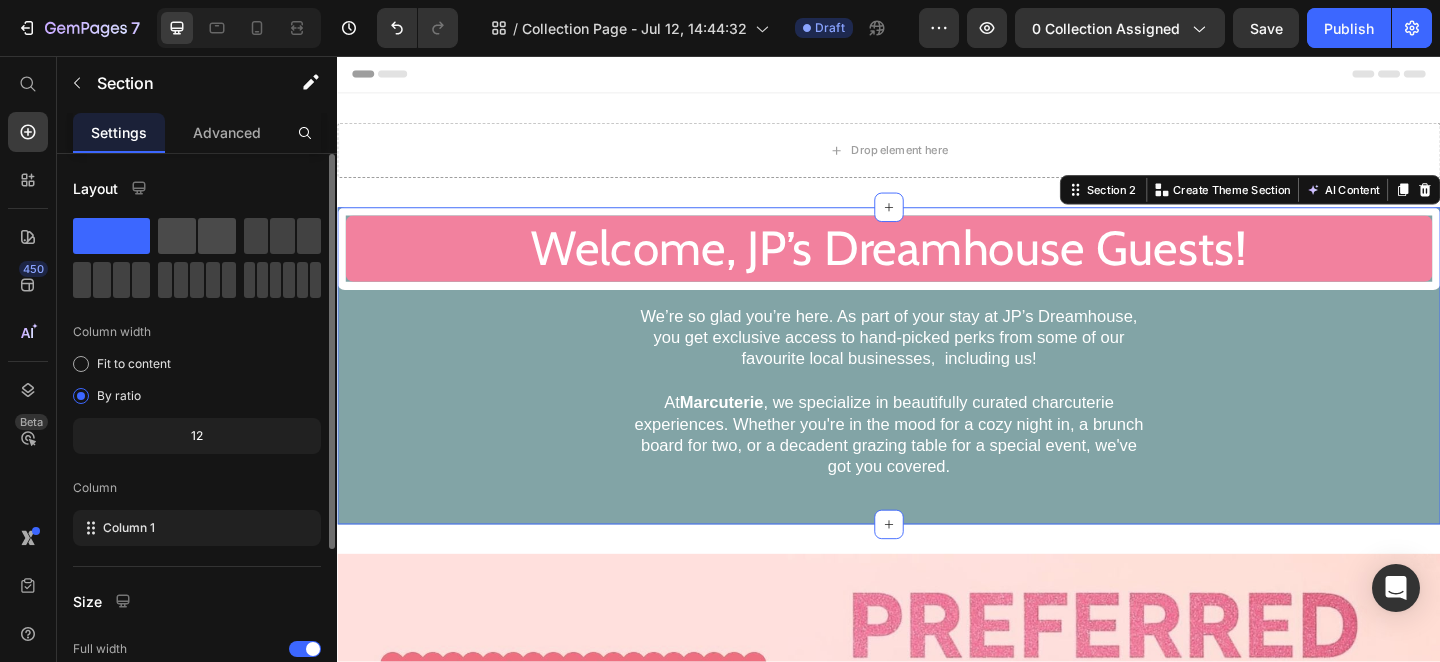 click 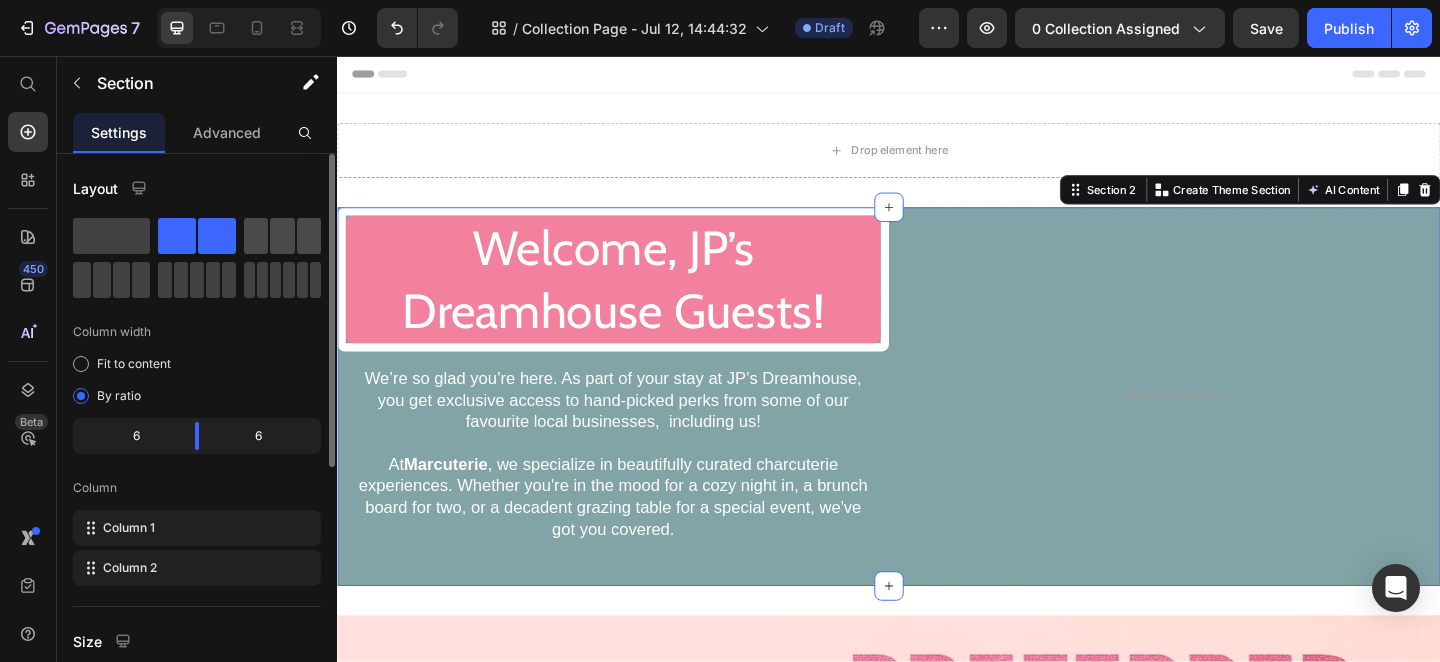 click 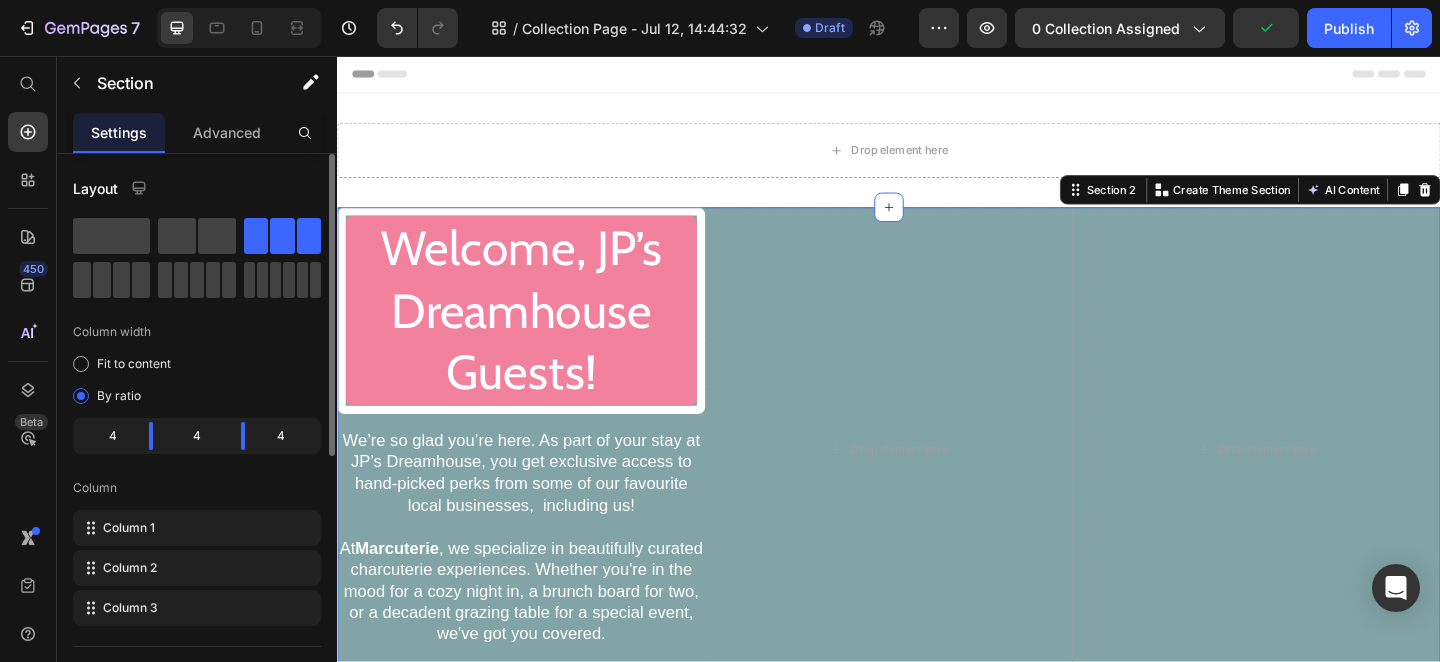 click on "Column width Fit to content By ratio 4 4 4 Column Column 1 Column 2 Column 3" 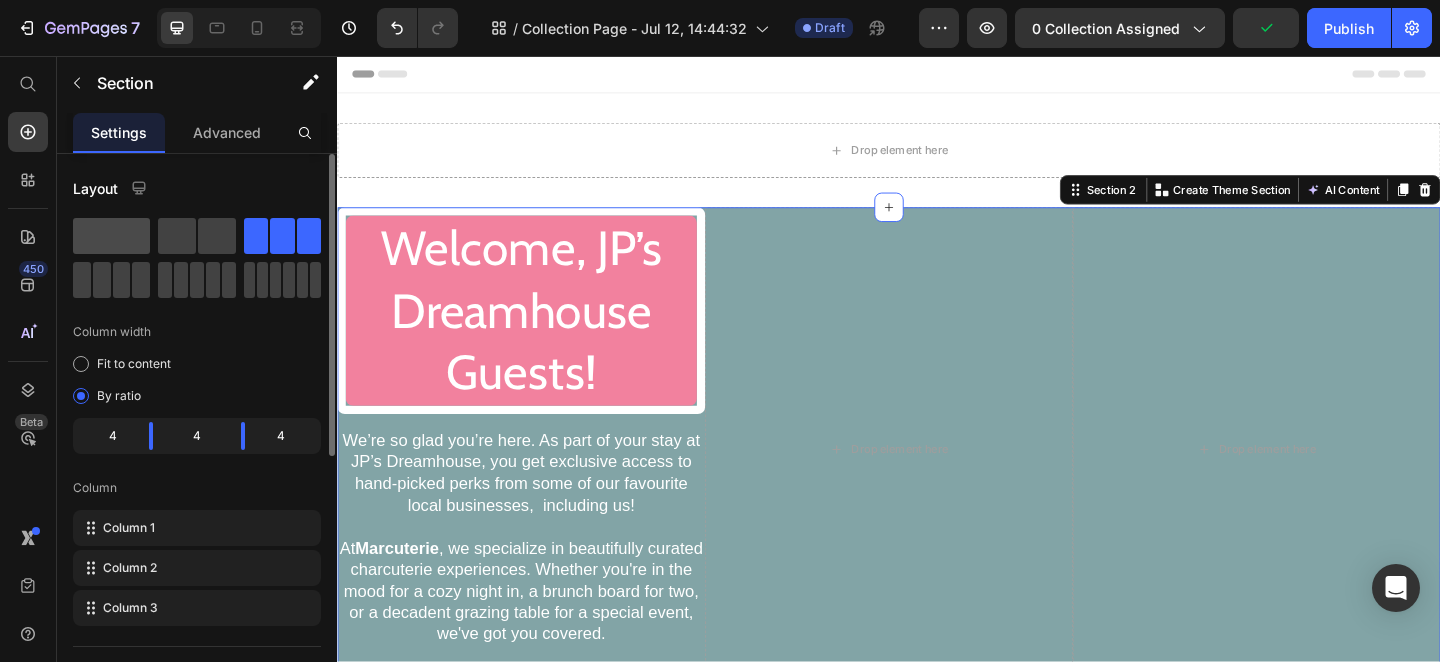 click 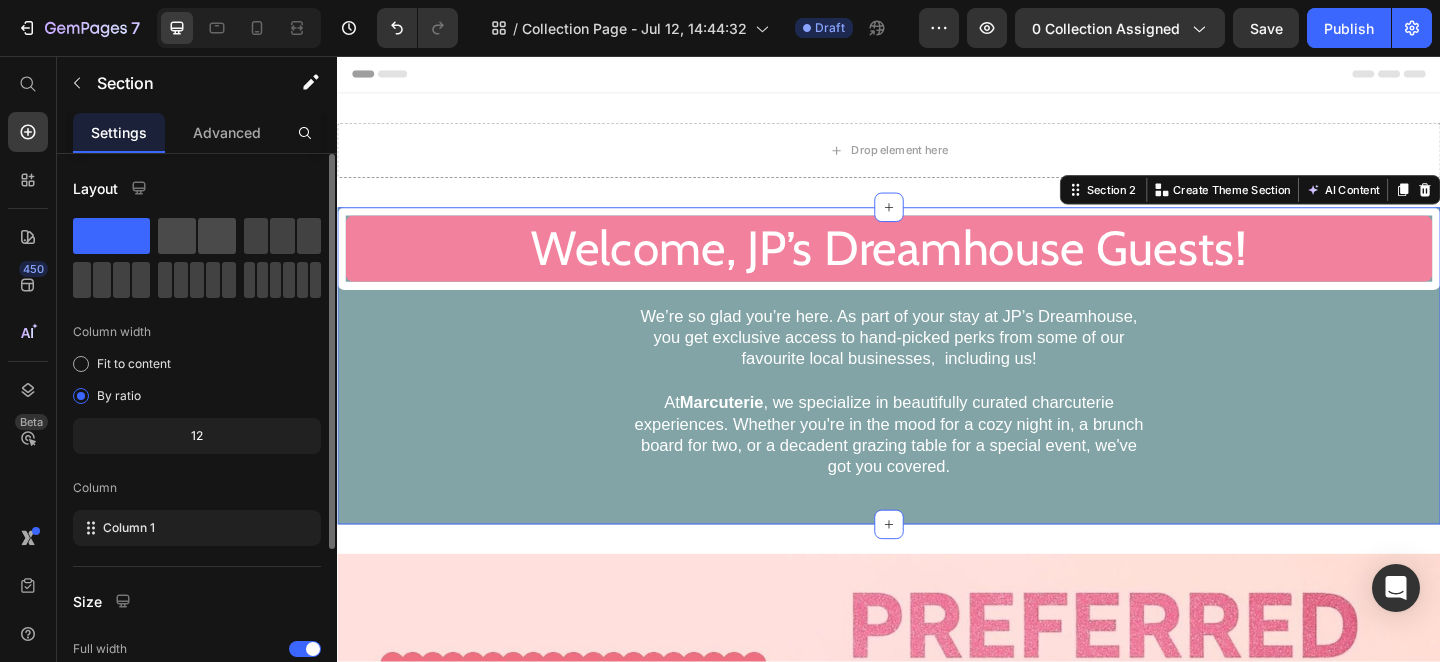 click 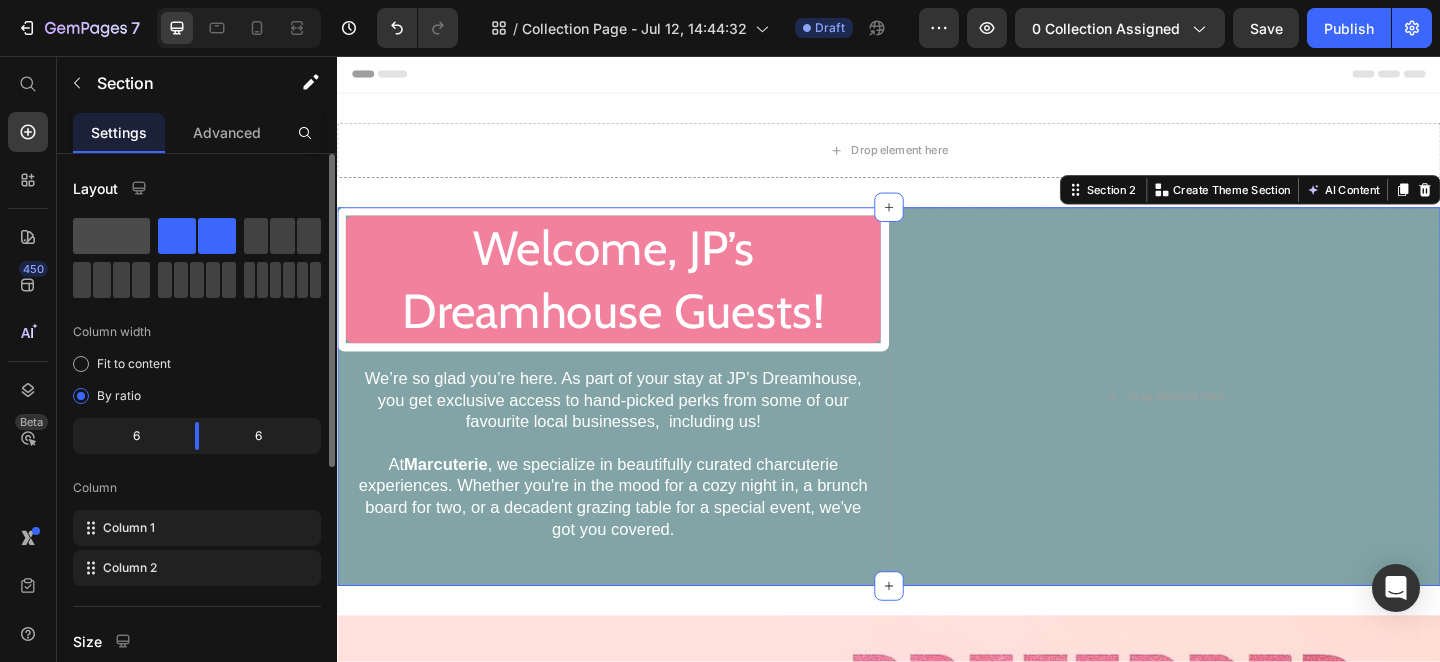 click 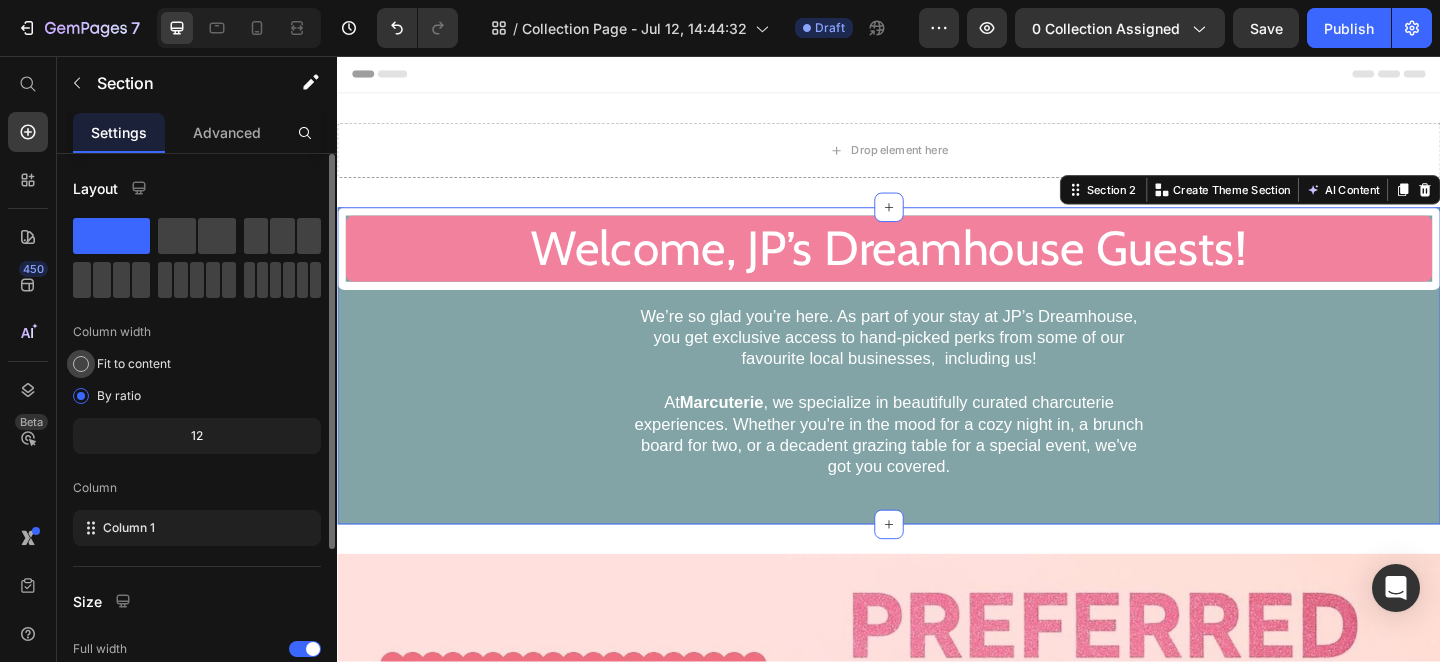 click on "Fit to content" at bounding box center (134, 364) 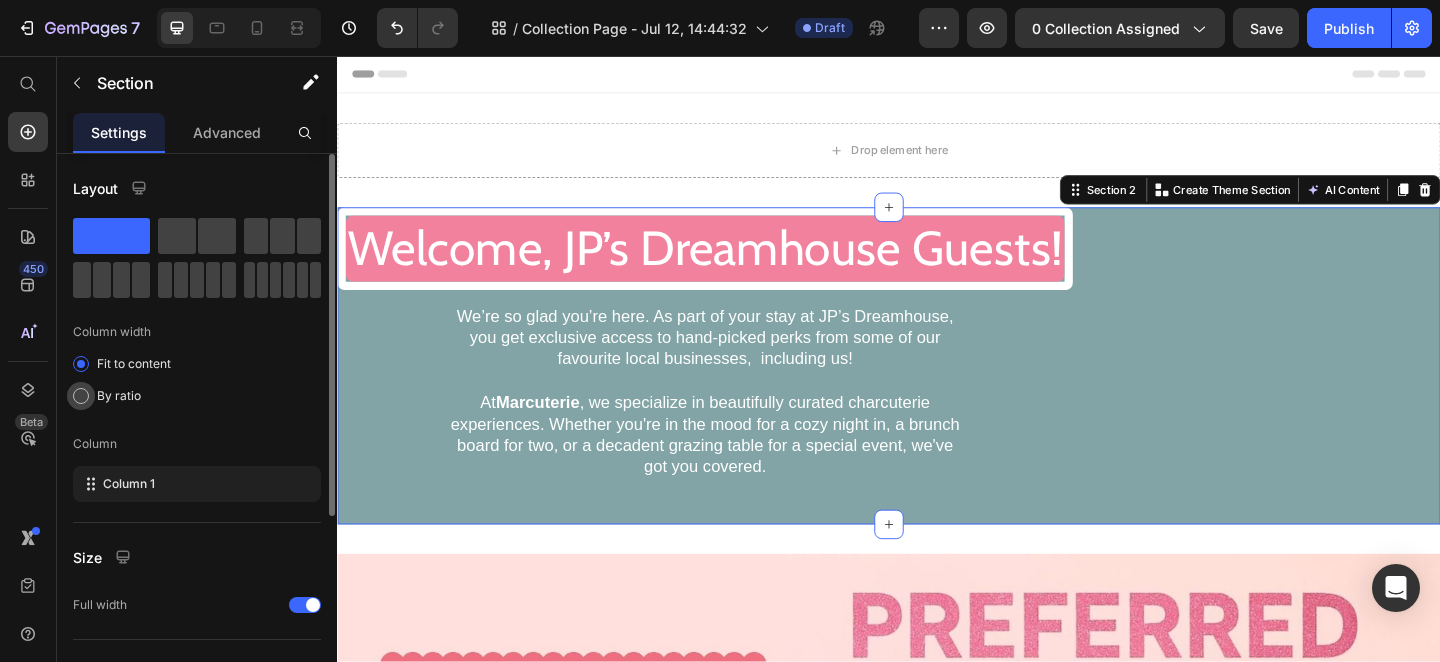 click on "By ratio" at bounding box center [119, 396] 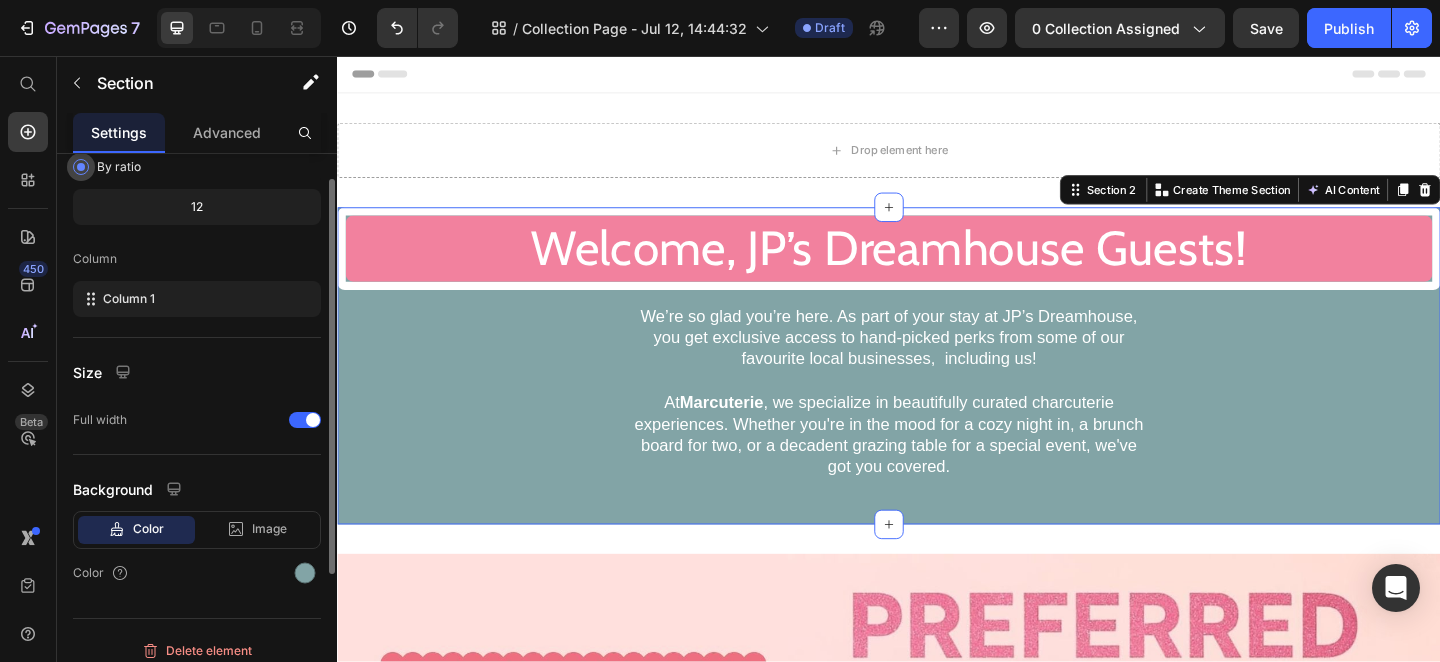 scroll, scrollTop: 243, scrollLeft: 0, axis: vertical 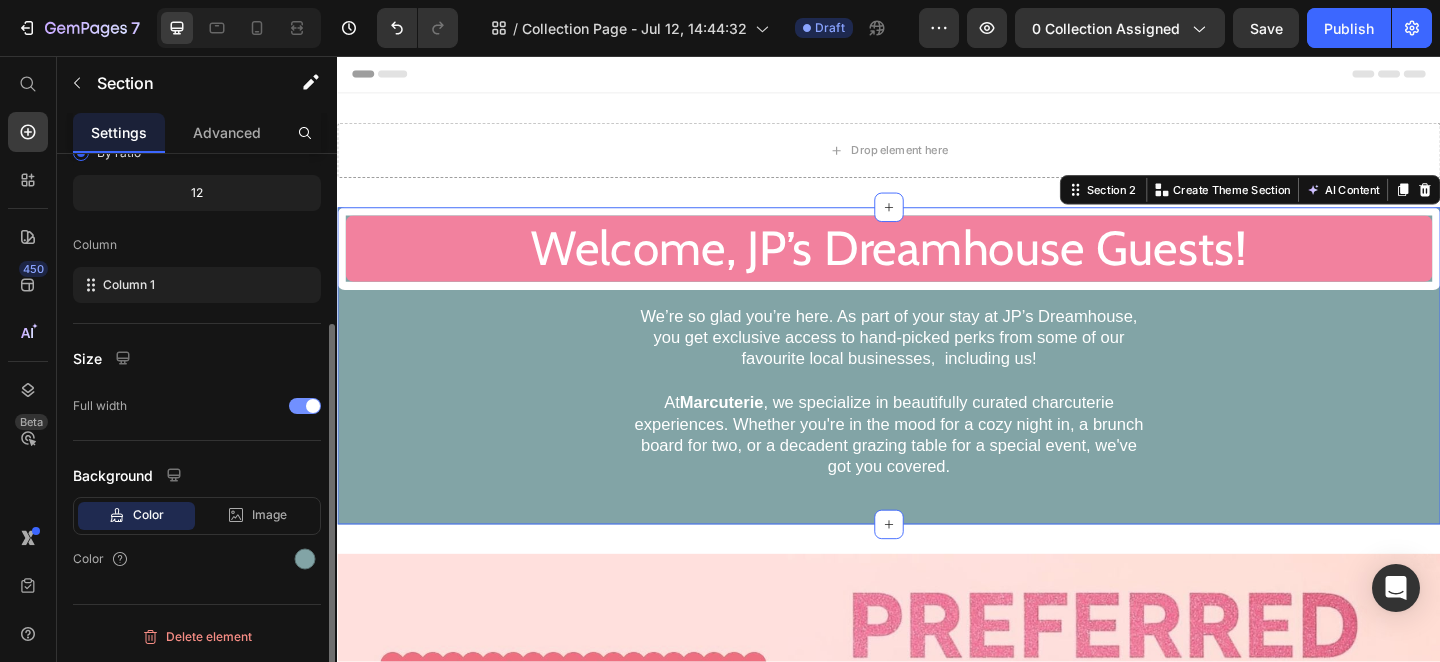 click at bounding box center (313, 406) 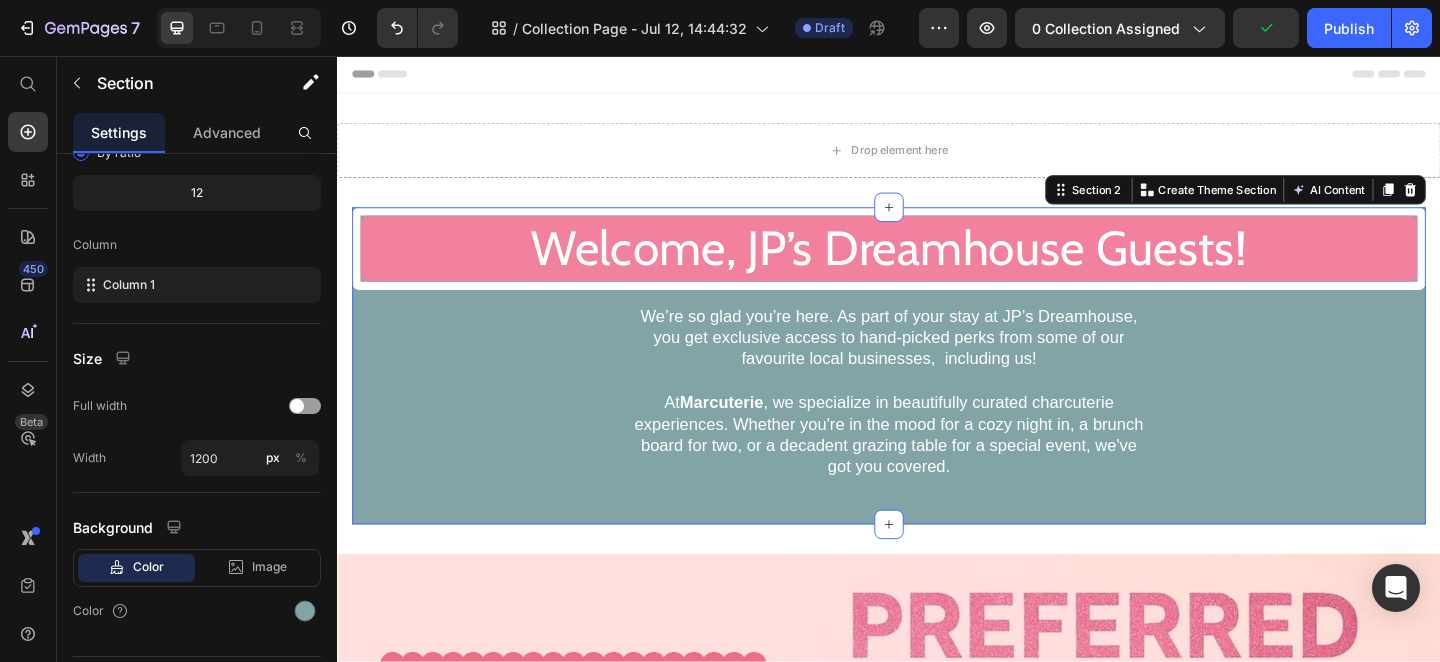 scroll, scrollTop: 127, scrollLeft: 0, axis: vertical 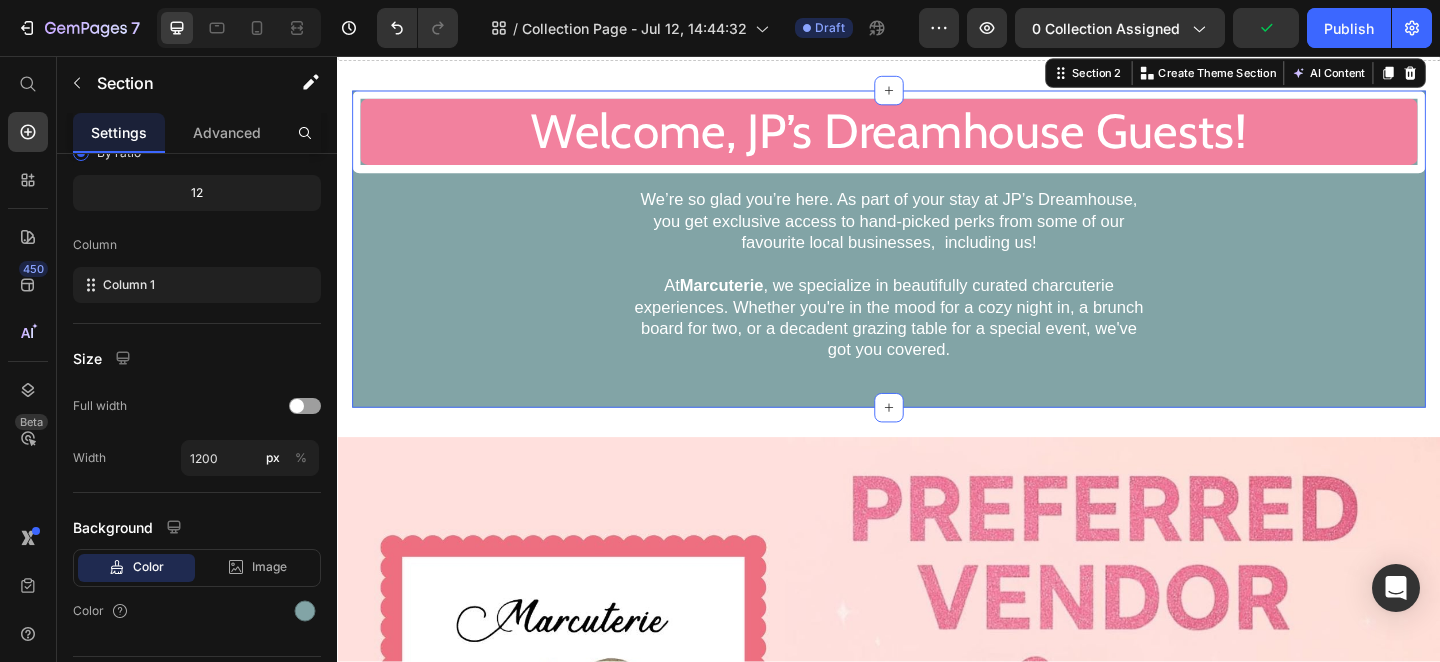 click at bounding box center [937, 808] 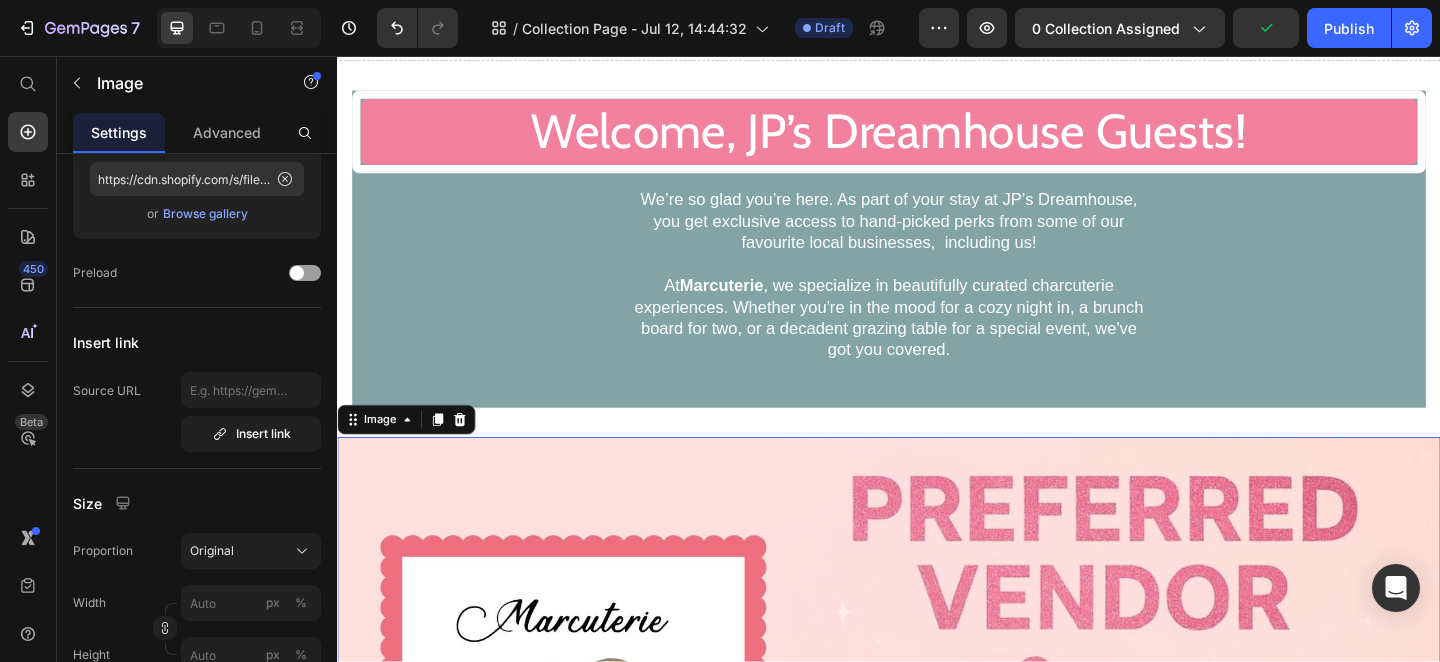 click at bounding box center (937, 808) 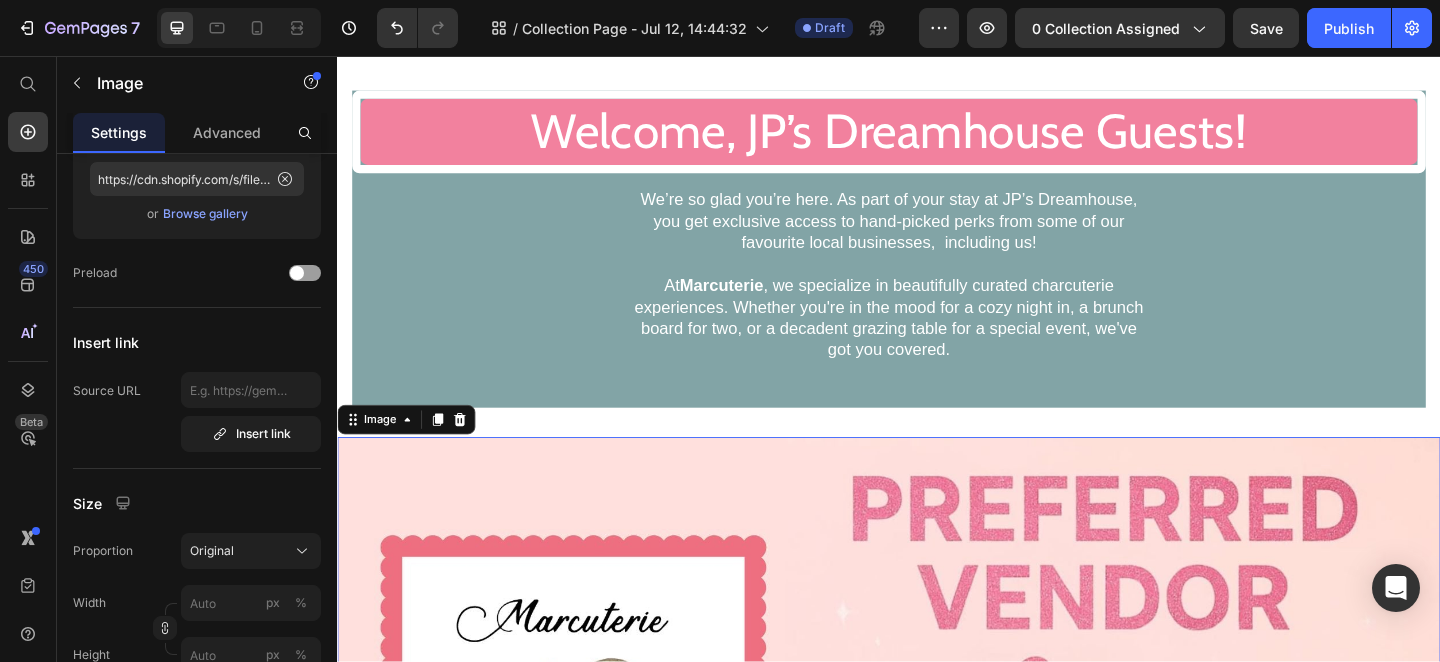 scroll, scrollTop: 732, scrollLeft: 0, axis: vertical 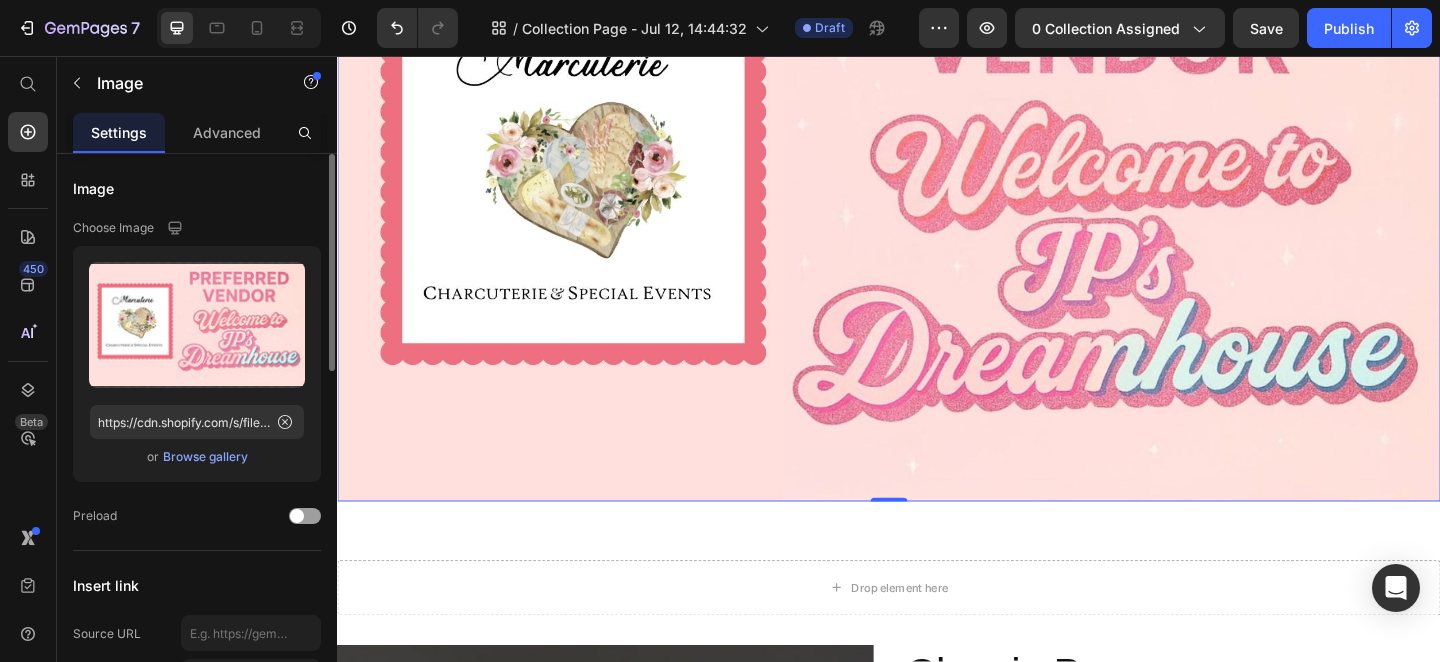 click at bounding box center (937, 203) 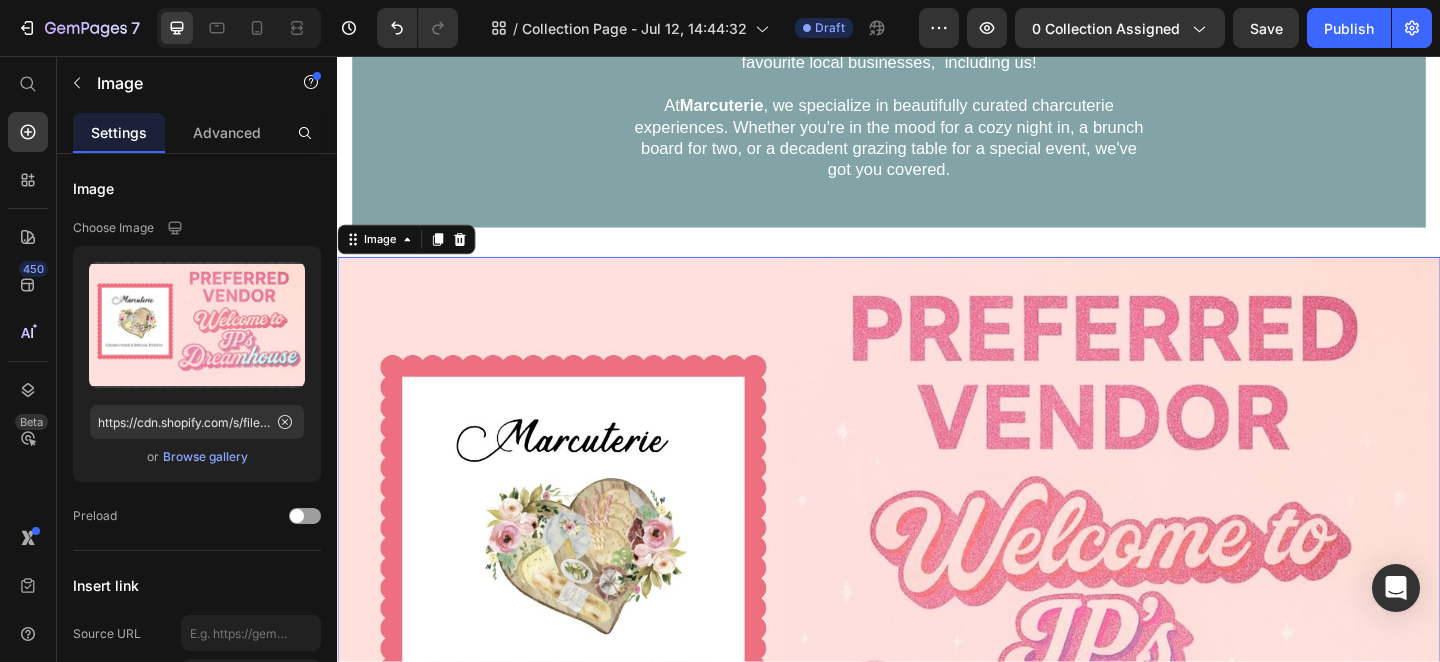 scroll, scrollTop: 0, scrollLeft: 0, axis: both 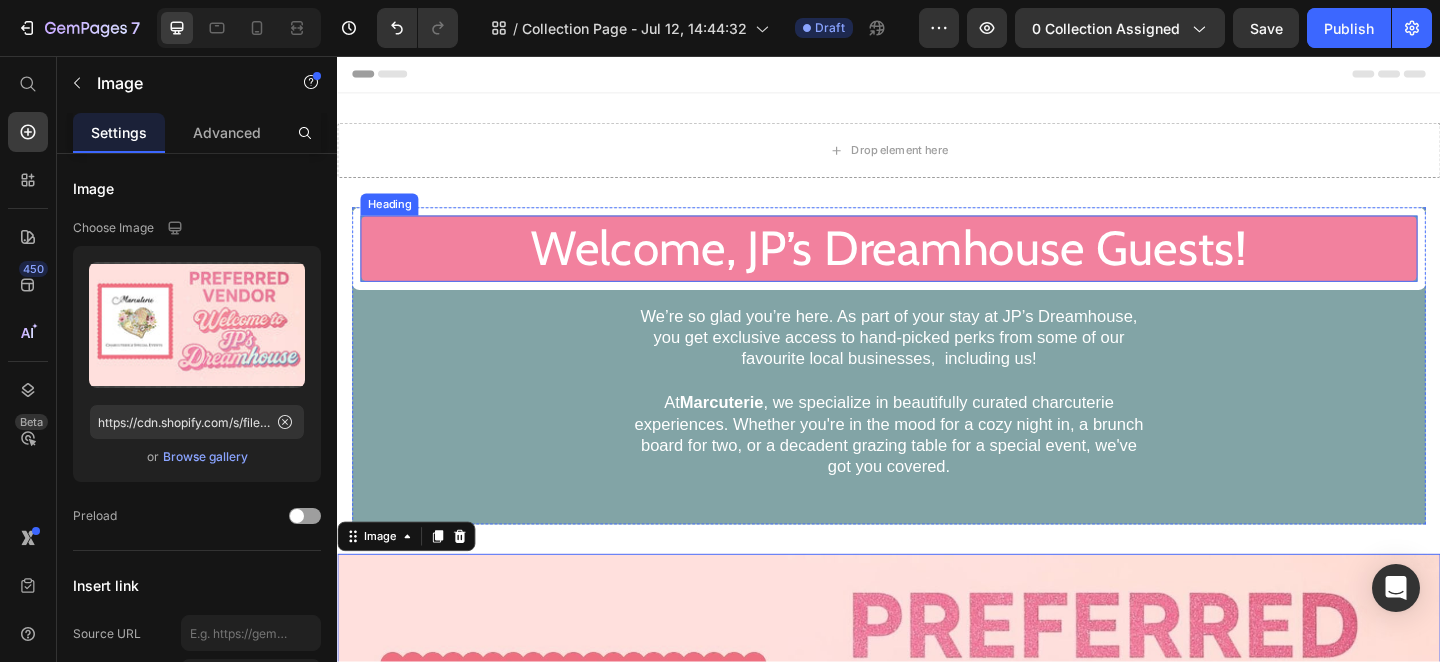 click on "Welcome, JP’s Dreamhouse Guests!" at bounding box center [937, 266] 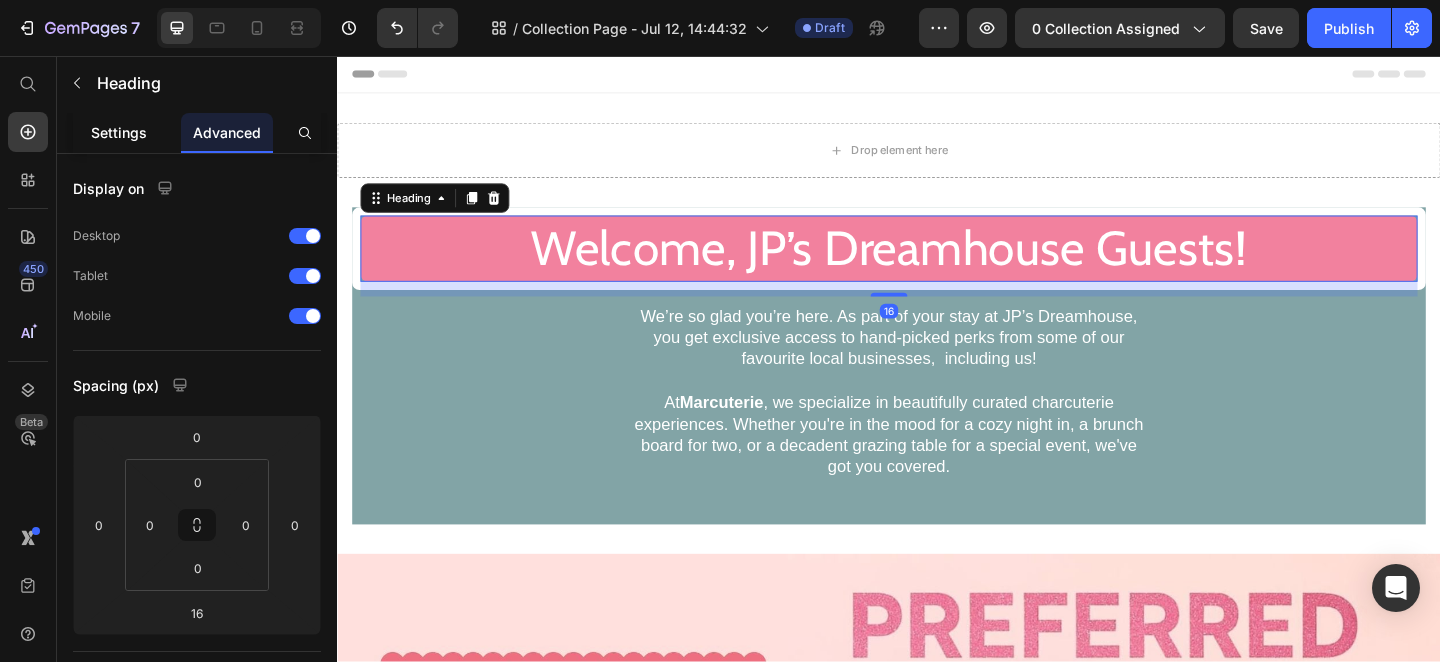 click on "Settings" at bounding box center (119, 132) 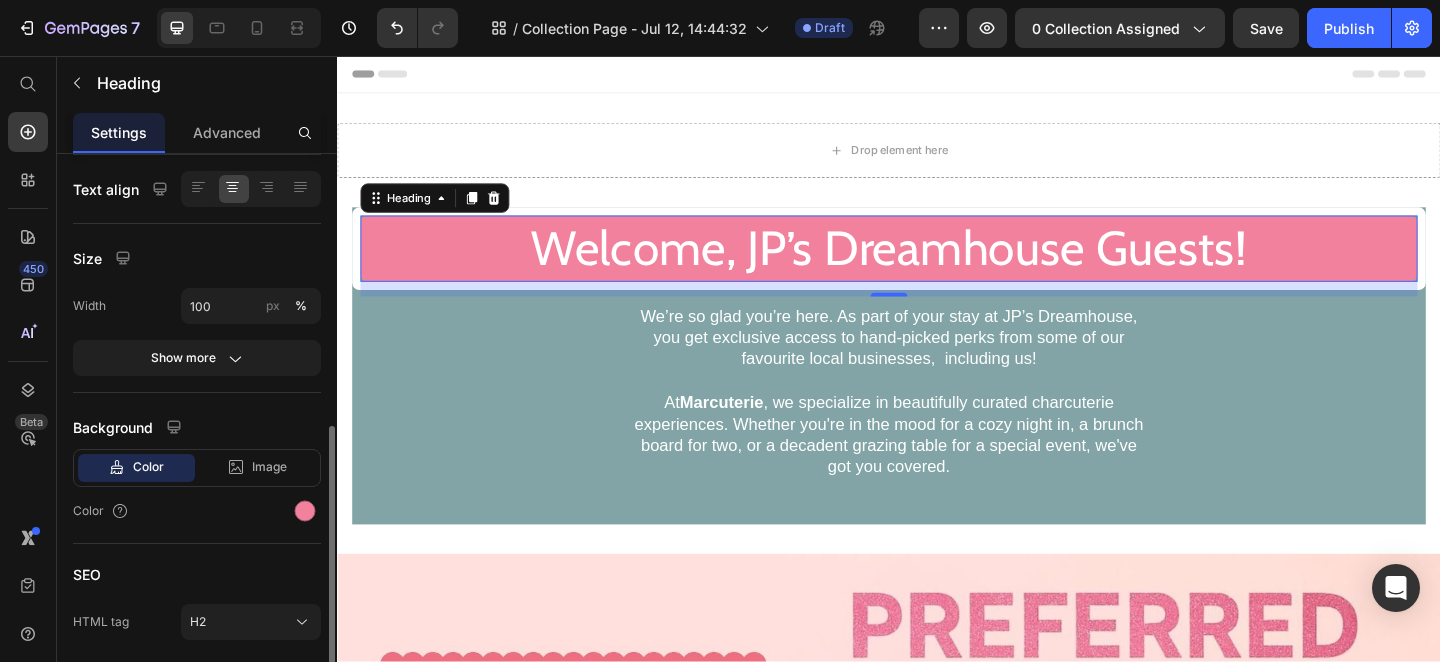 scroll, scrollTop: 447, scrollLeft: 0, axis: vertical 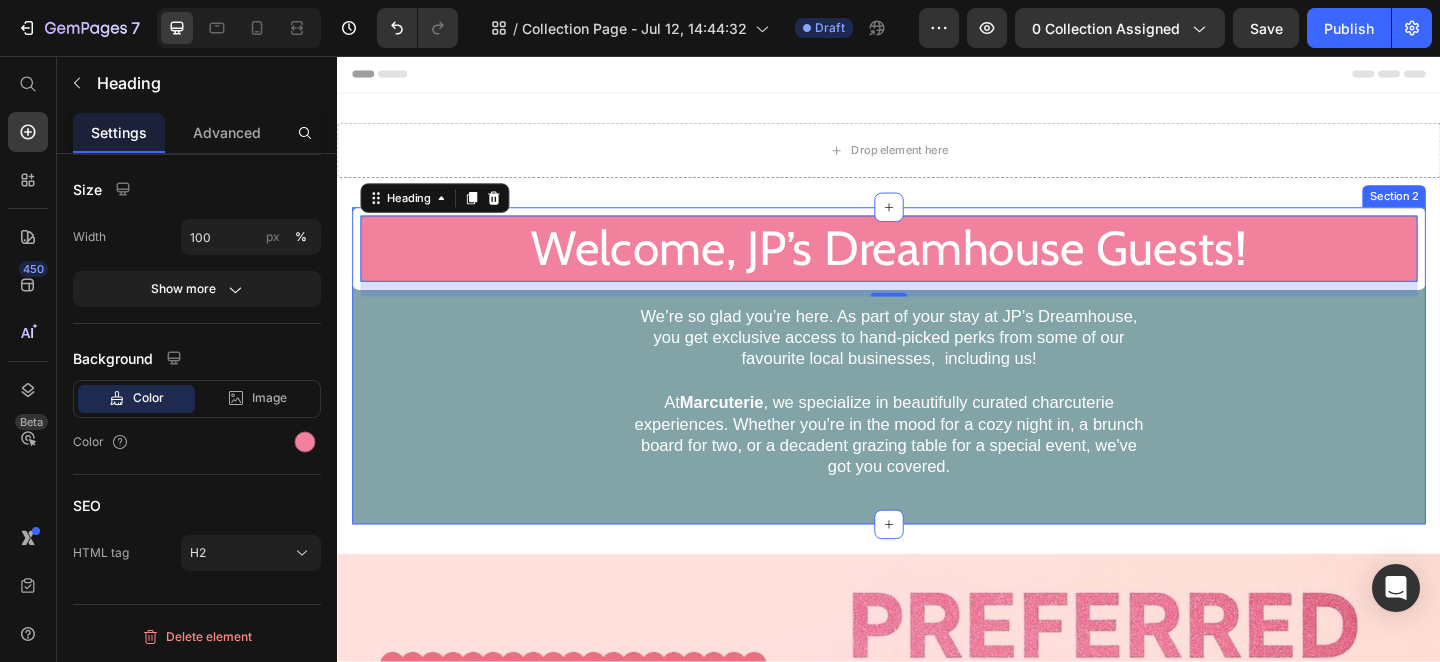 click on "Welcome, JP’s Dreamhouse Guests! Heading   16 We’re so glad you’re here. As part of your stay at JP’s Dreamhouse, you get exclusive access to hand-picked perks from some of our favourite local businesses,  including us!   At  Marcuterie , we specialize in beautifully curated charcuterie experiences. Whether you're in the mood for a cozy night in, a brunch board for two, or a decadent grazing table for a special event, we've got you covered. Text block Row" at bounding box center [937, 393] 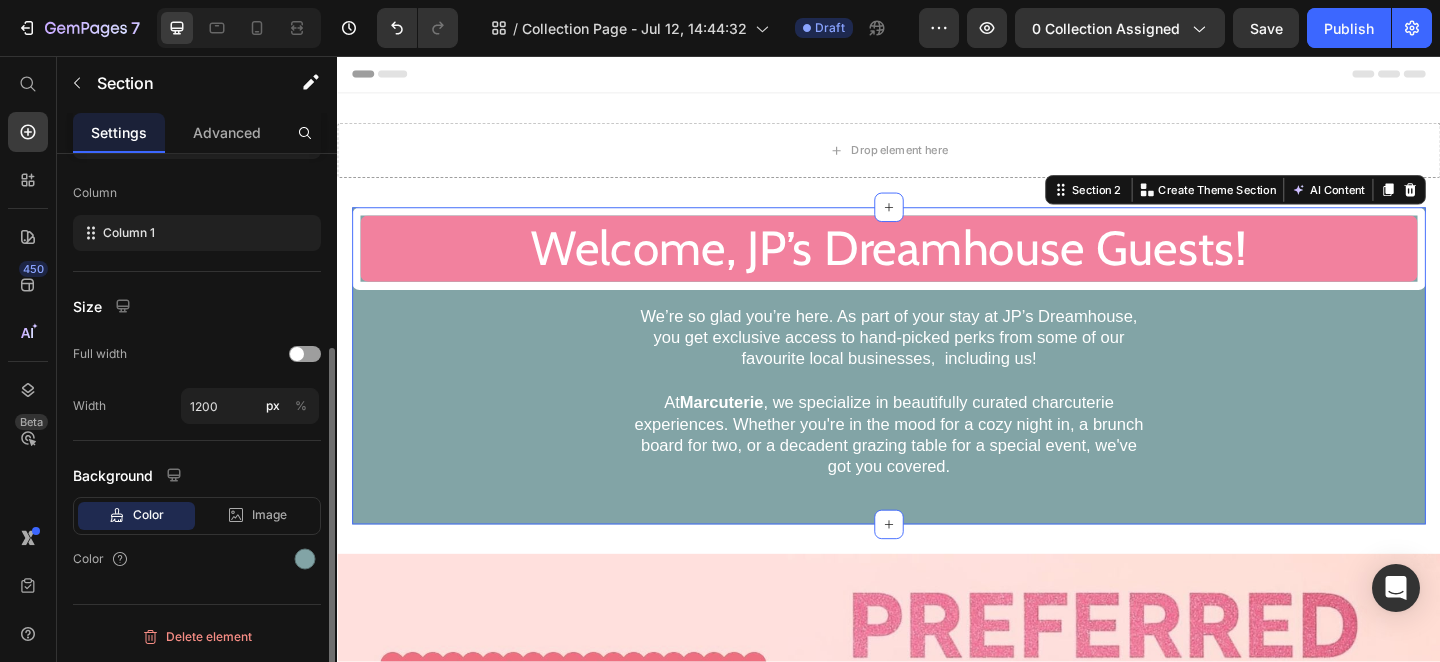 scroll, scrollTop: 0, scrollLeft: 0, axis: both 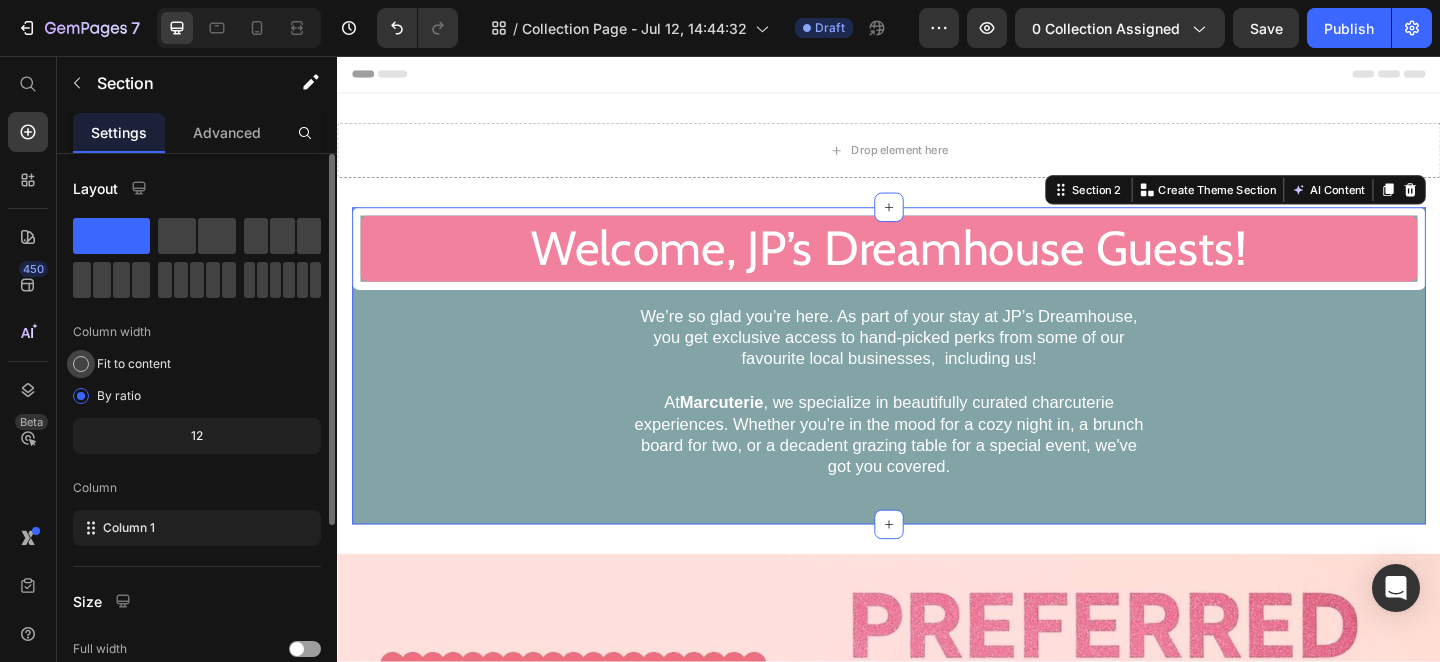 click at bounding box center [81, 364] 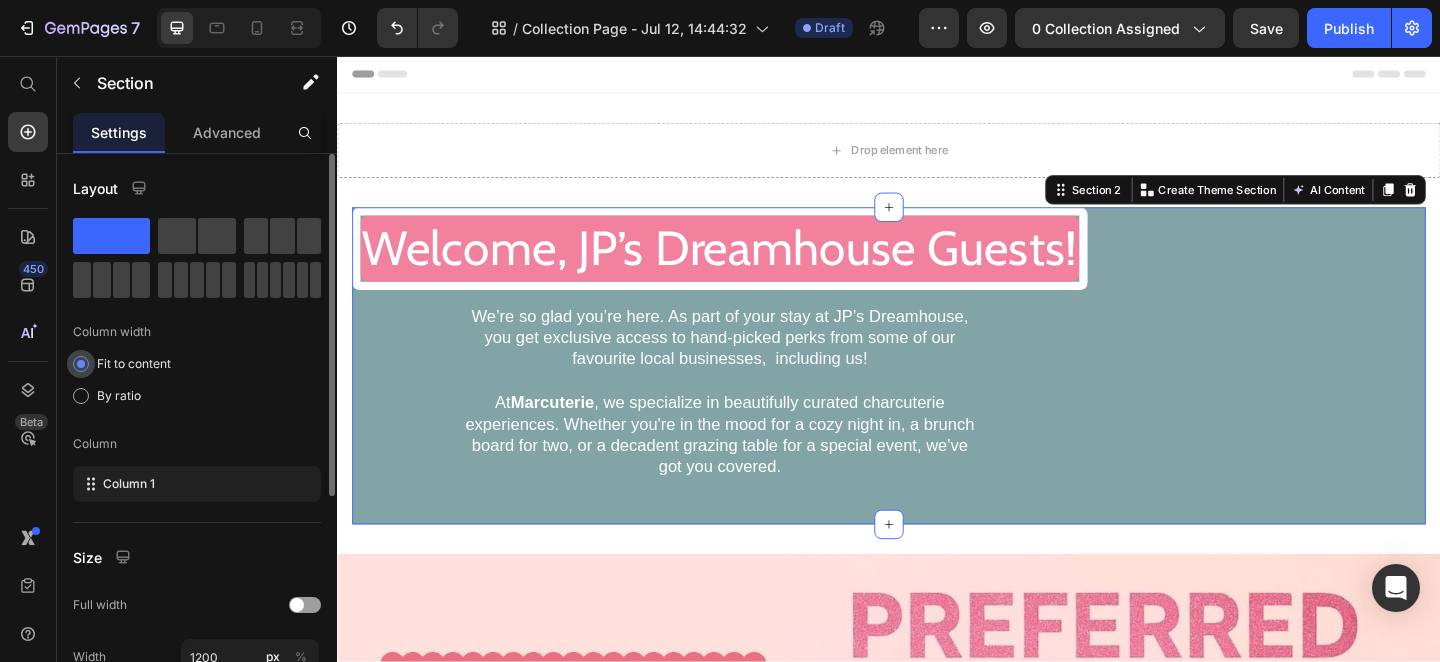 click at bounding box center [81, 364] 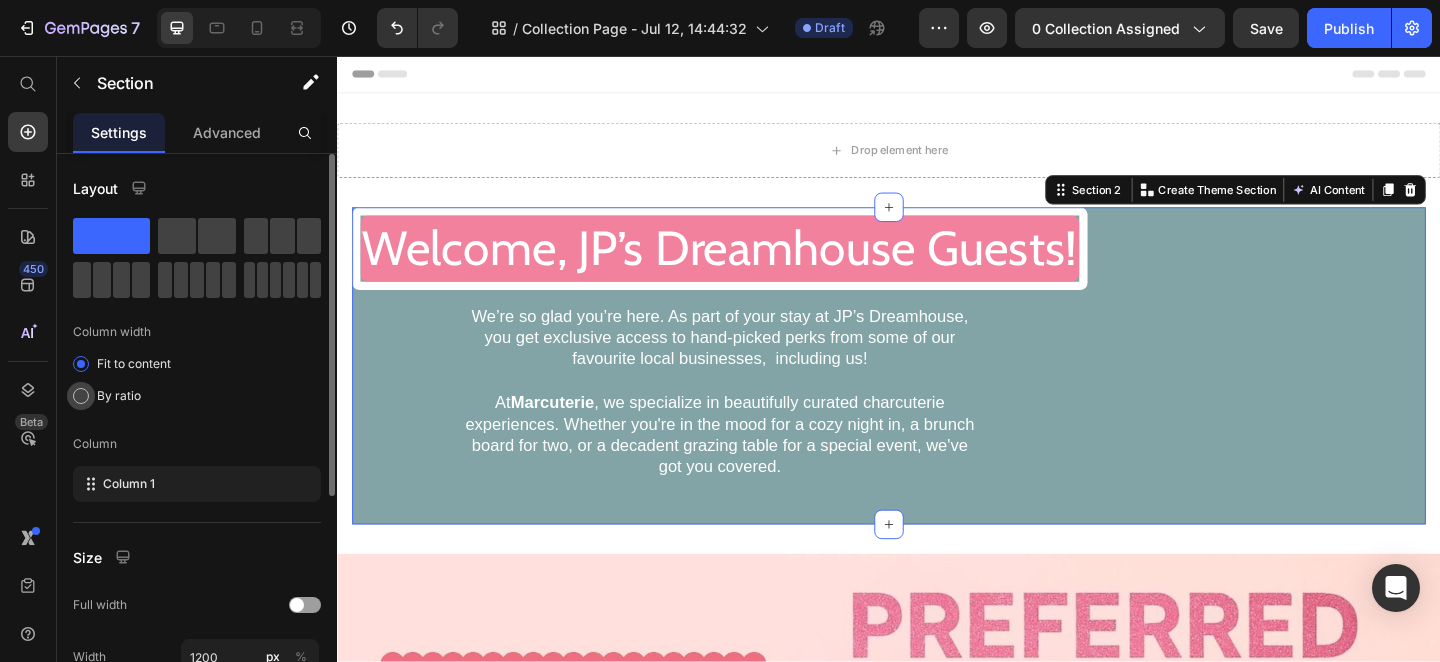 click at bounding box center [81, 396] 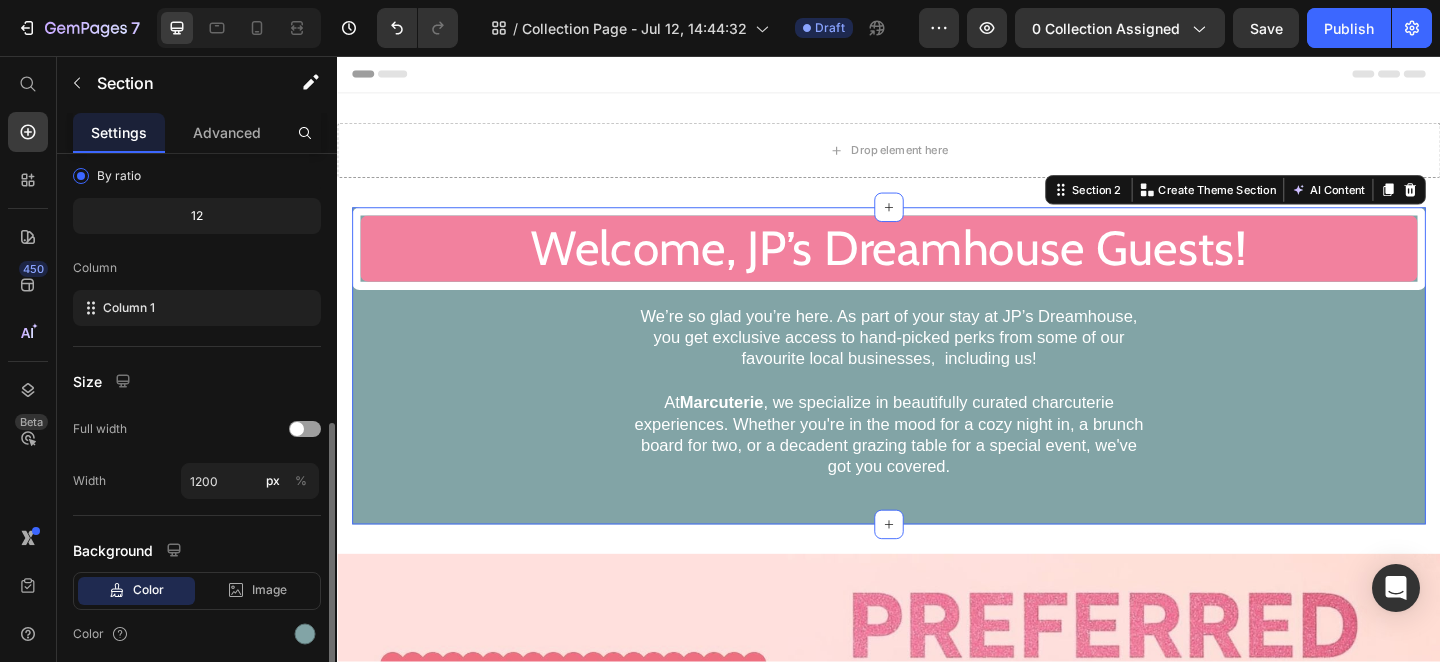 scroll, scrollTop: 295, scrollLeft: 0, axis: vertical 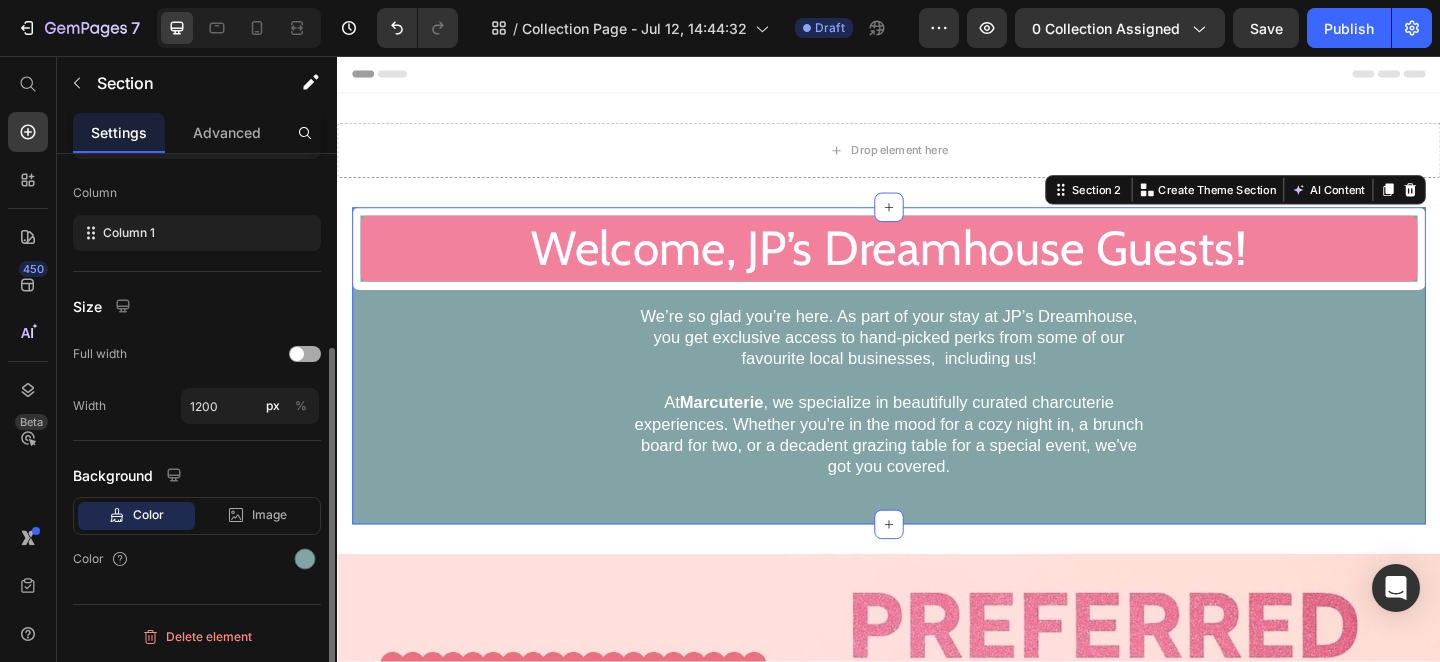 click at bounding box center [305, 354] 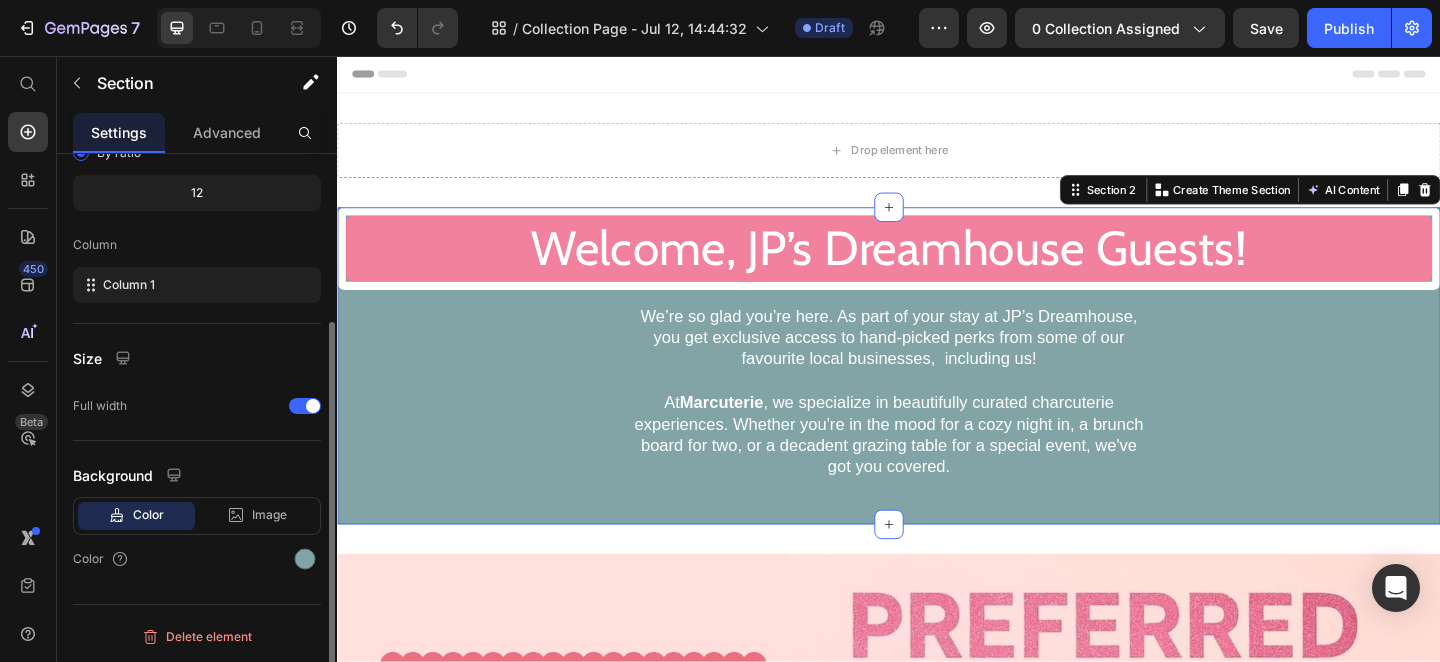 scroll, scrollTop: 0, scrollLeft: 0, axis: both 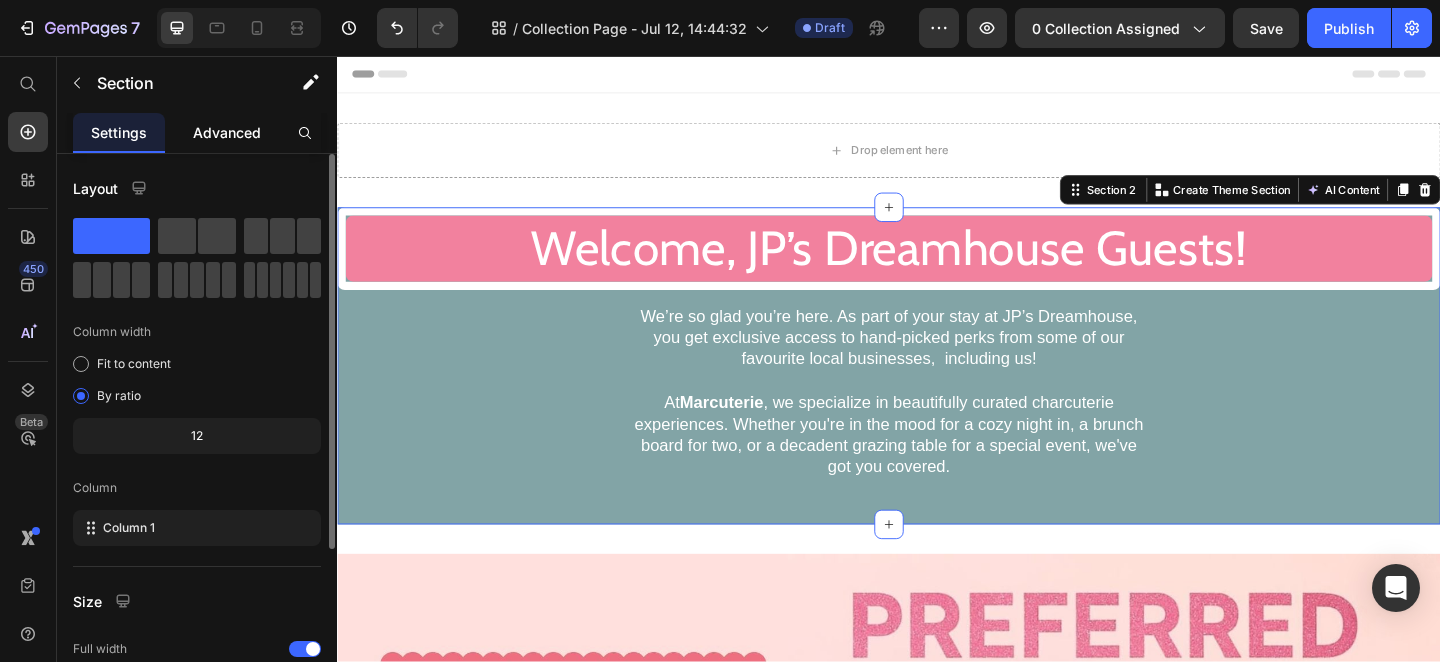 click on "Advanced" 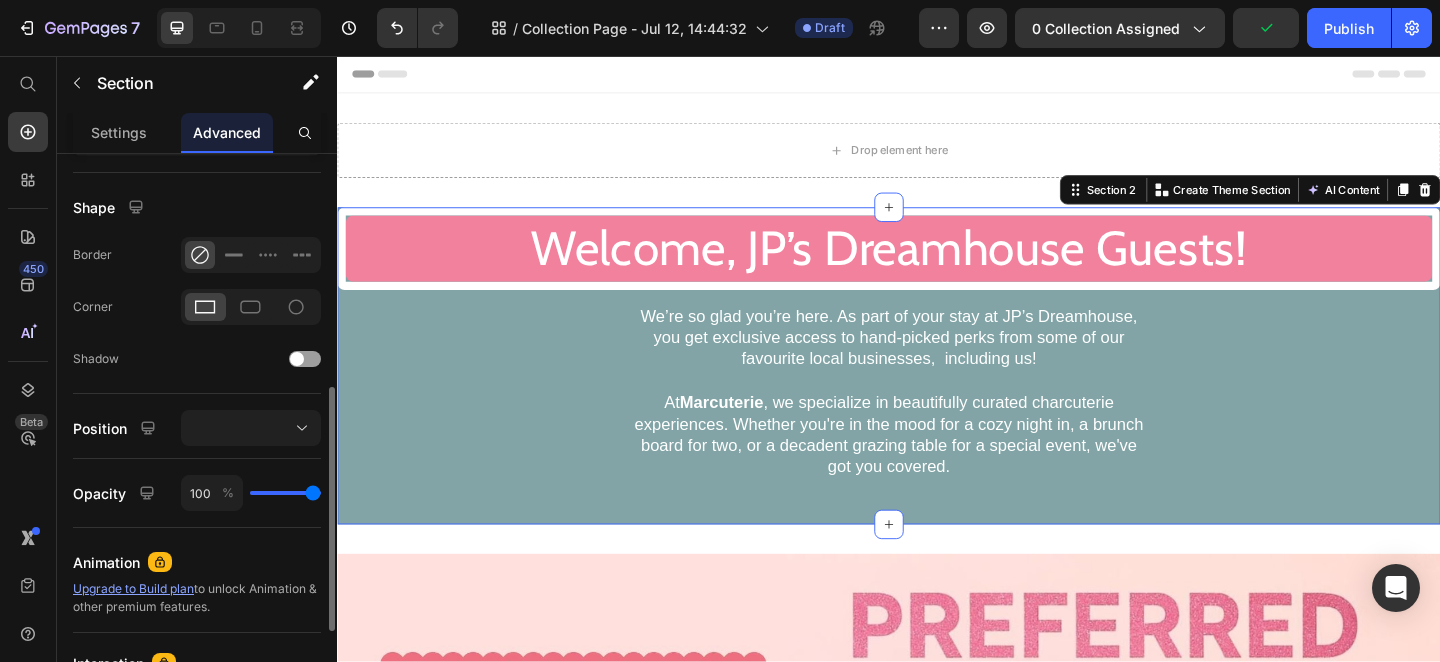 scroll, scrollTop: 498, scrollLeft: 0, axis: vertical 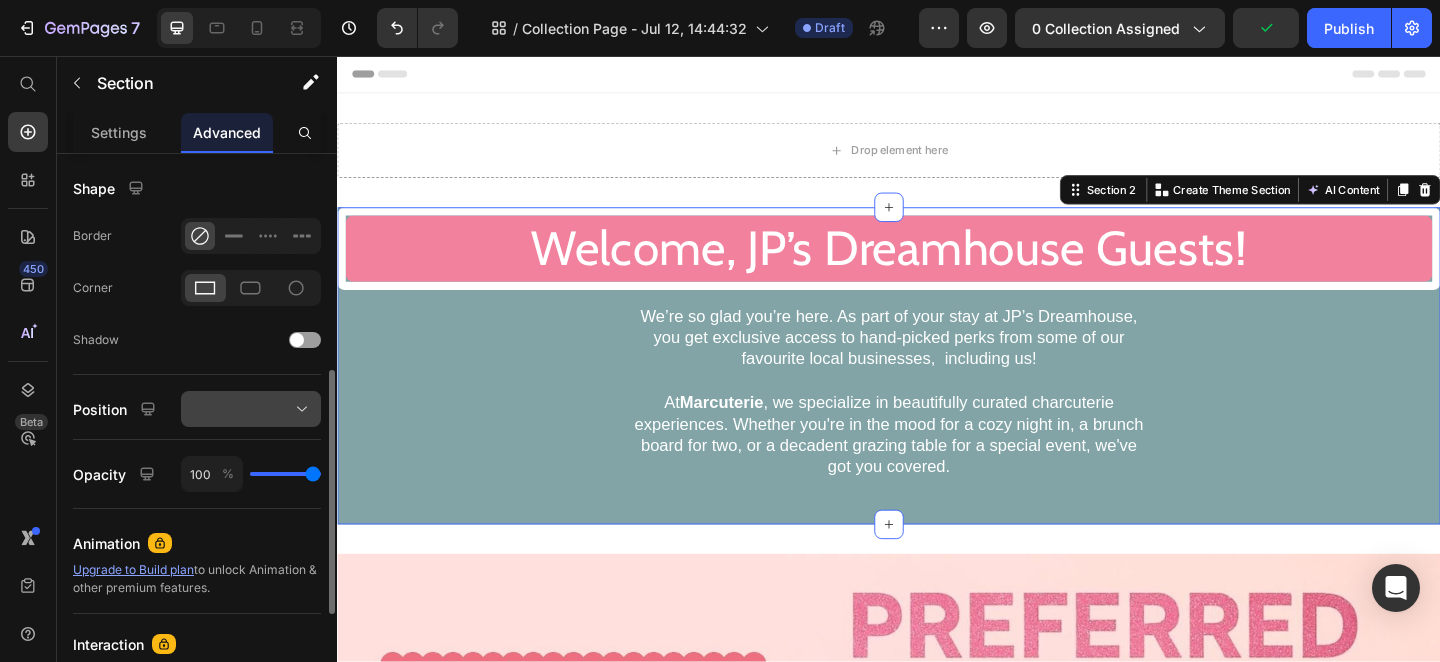 click at bounding box center [251, 409] 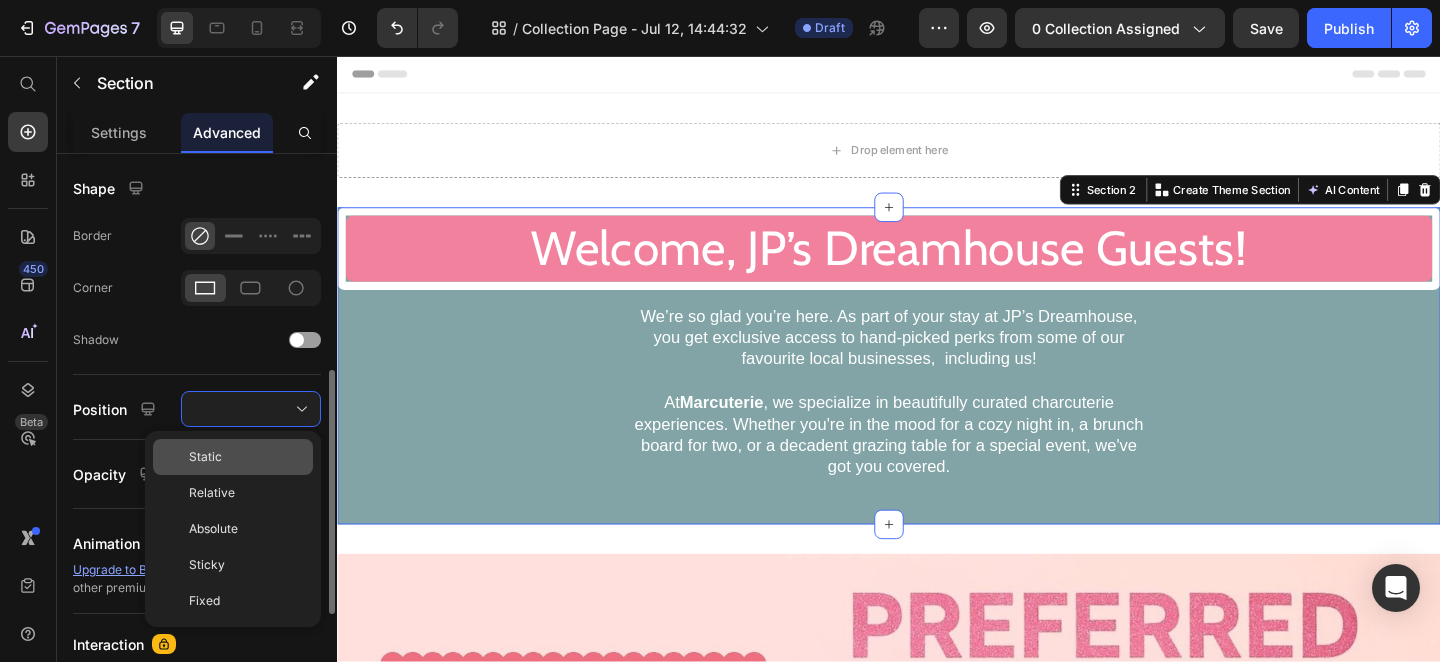 click on "Static" at bounding box center (247, 457) 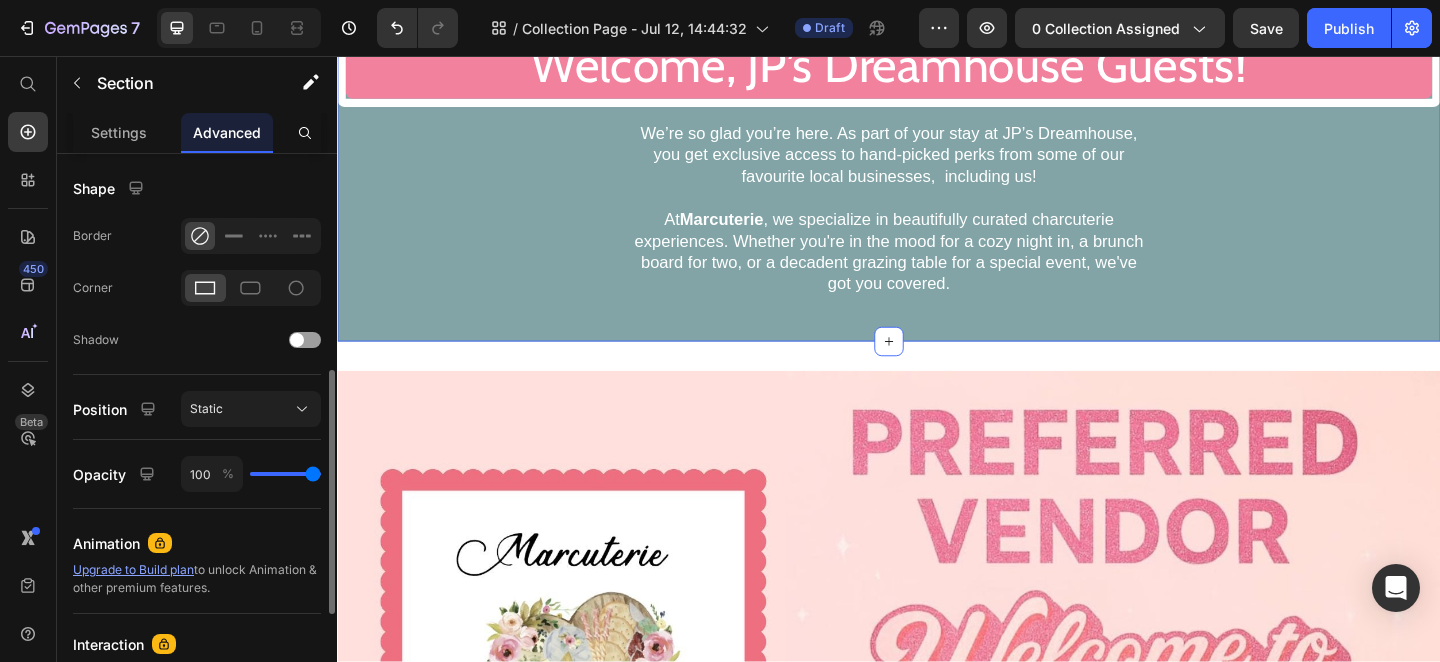 scroll, scrollTop: 0, scrollLeft: 0, axis: both 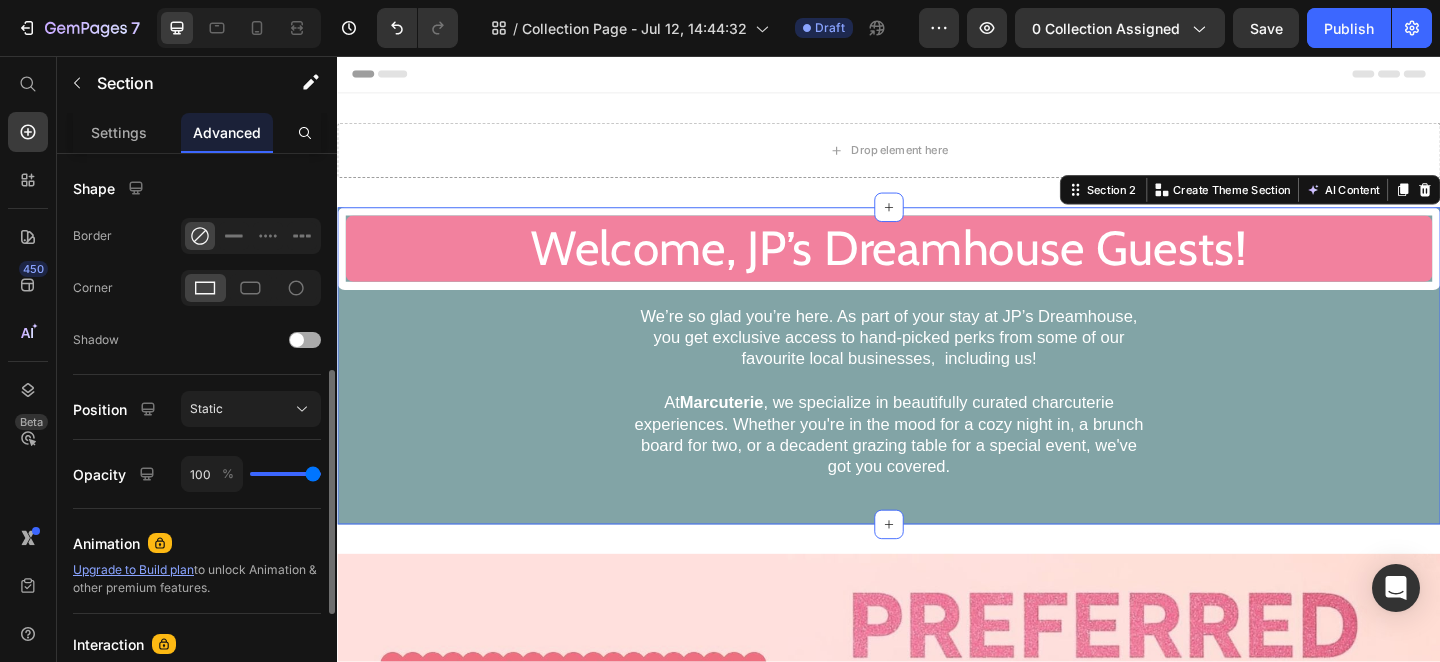 click on "Shadow" 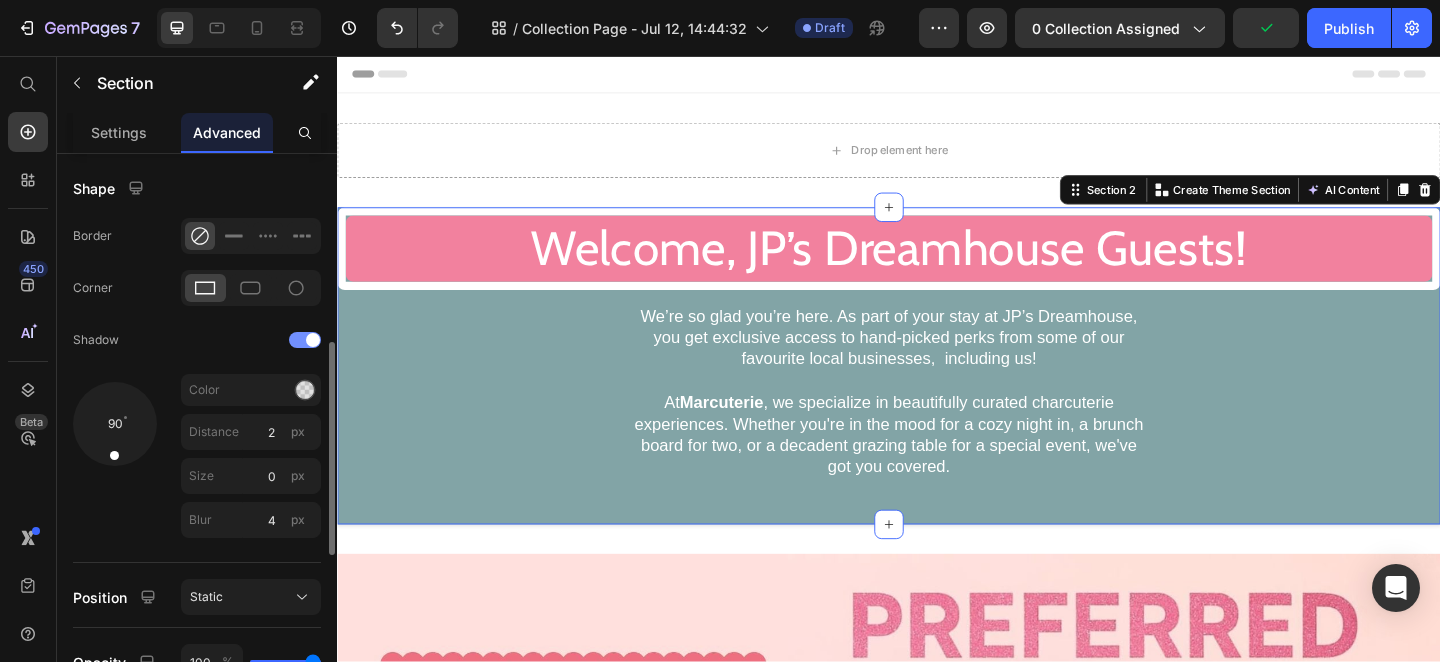 click at bounding box center (305, 340) 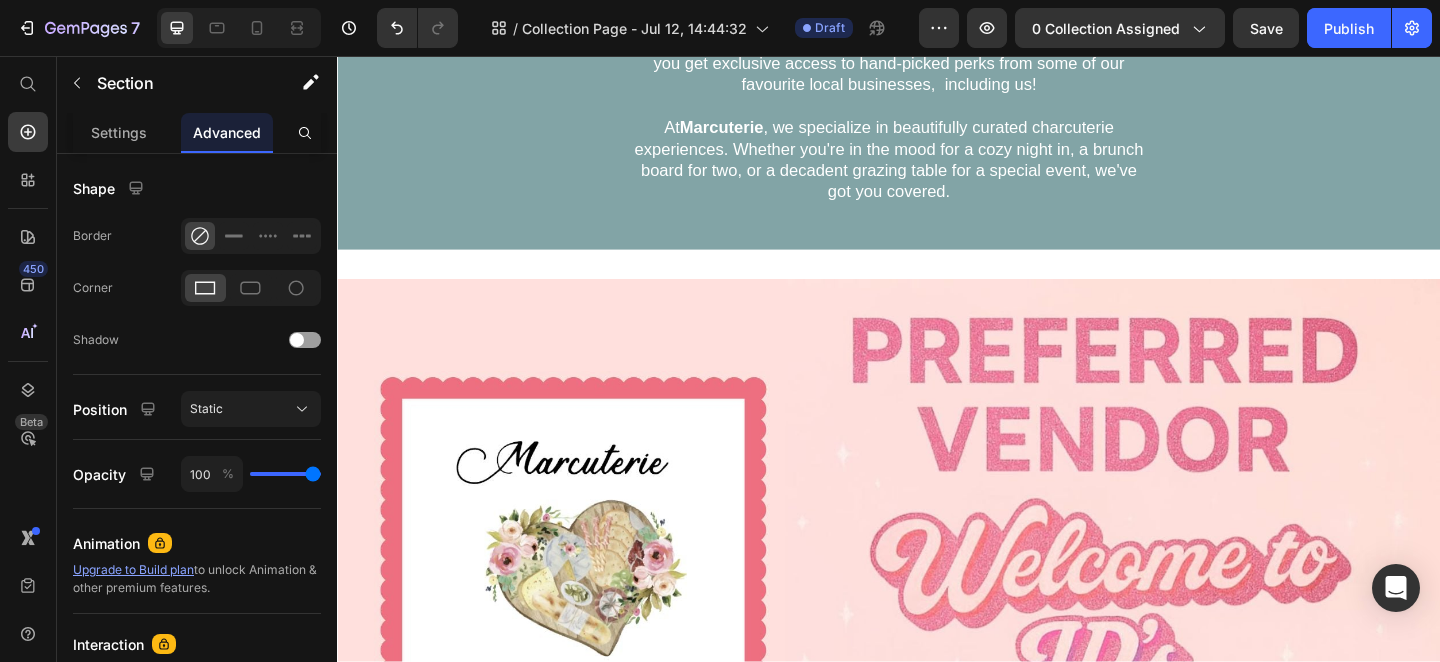 scroll, scrollTop: 142, scrollLeft: 0, axis: vertical 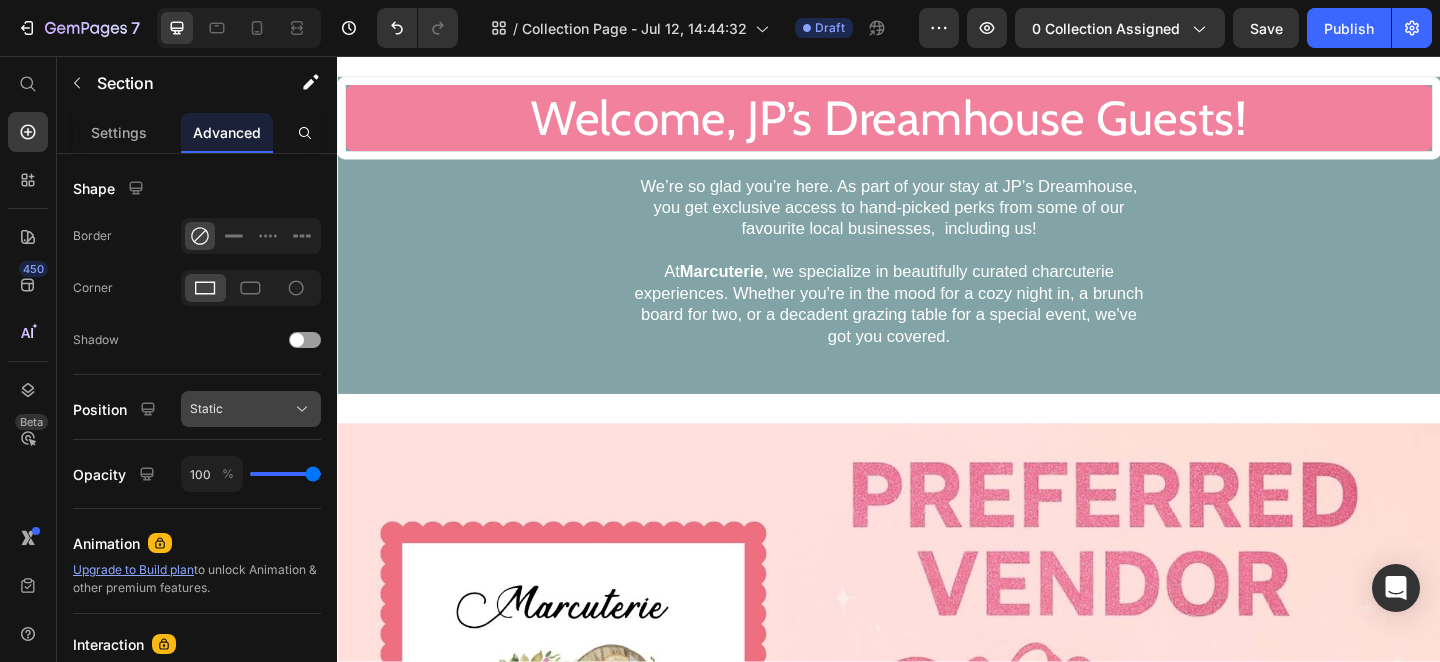 click on "Static" 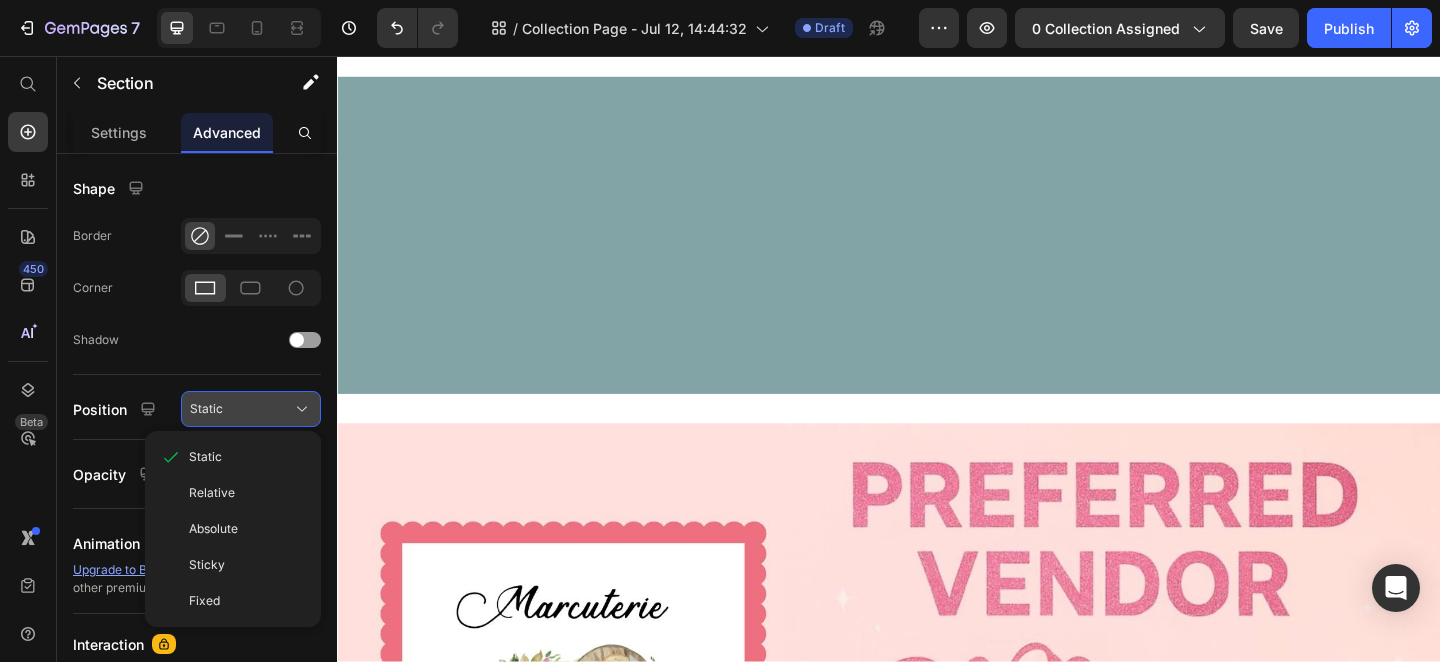 scroll, scrollTop: 1536, scrollLeft: 0, axis: vertical 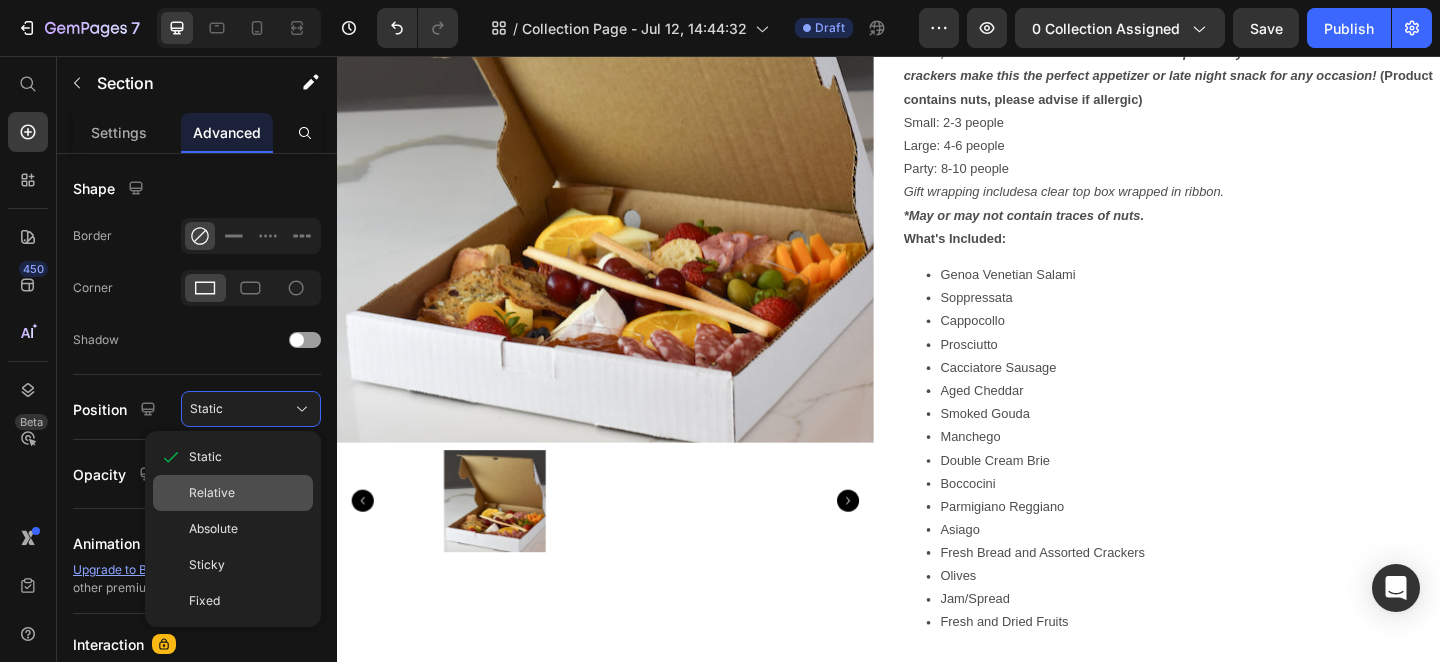 click on "Relative" at bounding box center (247, 493) 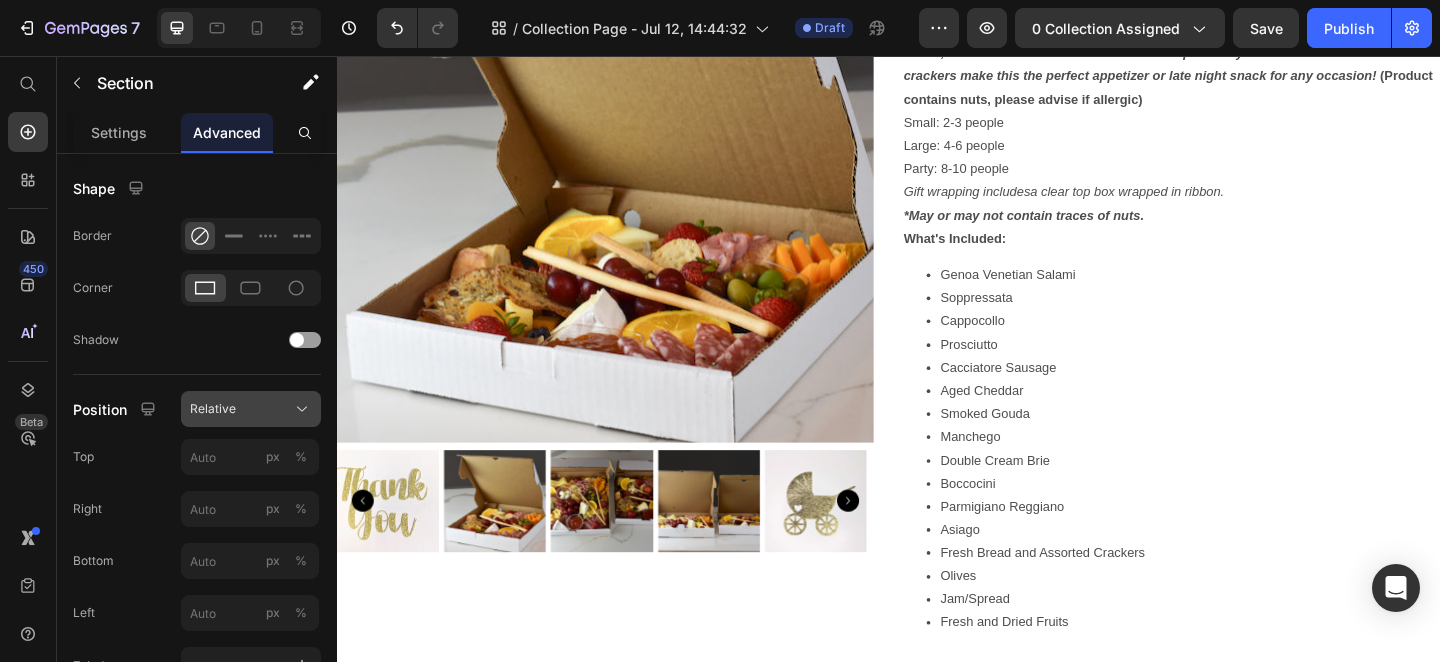 click on "Relative" at bounding box center [251, 409] 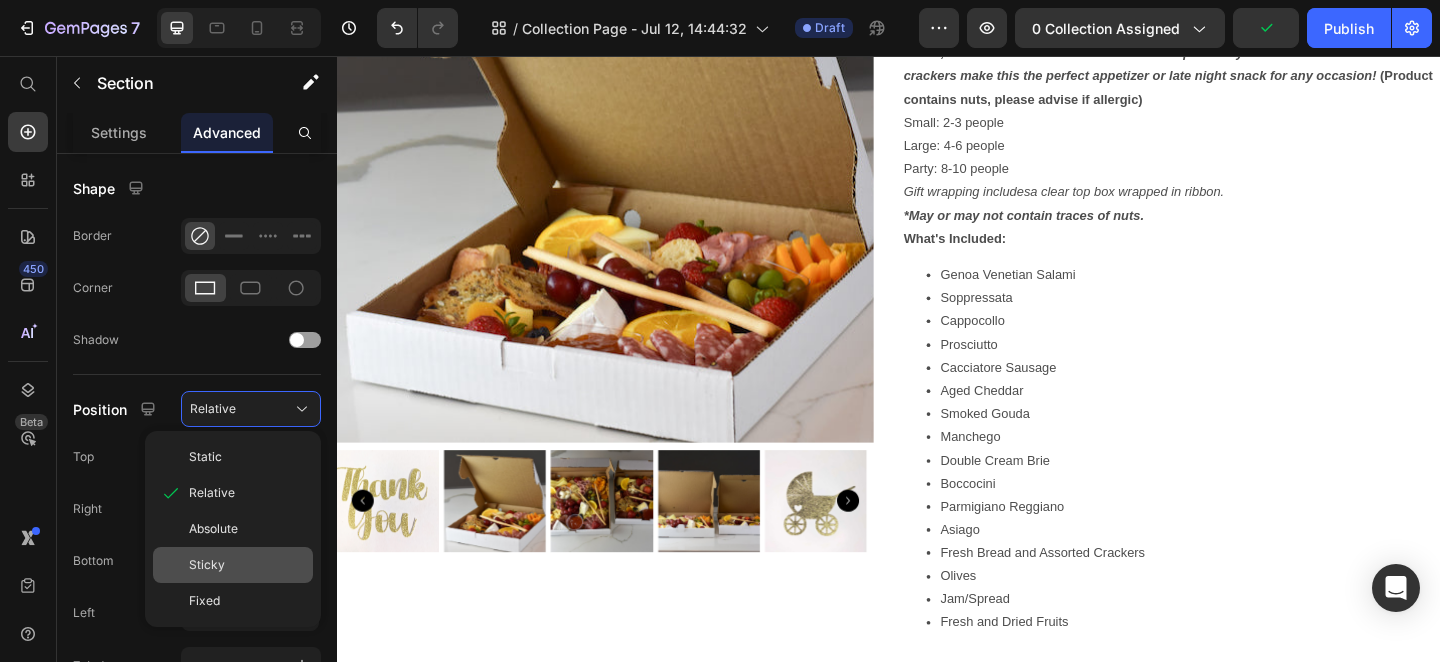 click on "Sticky" at bounding box center [207, 565] 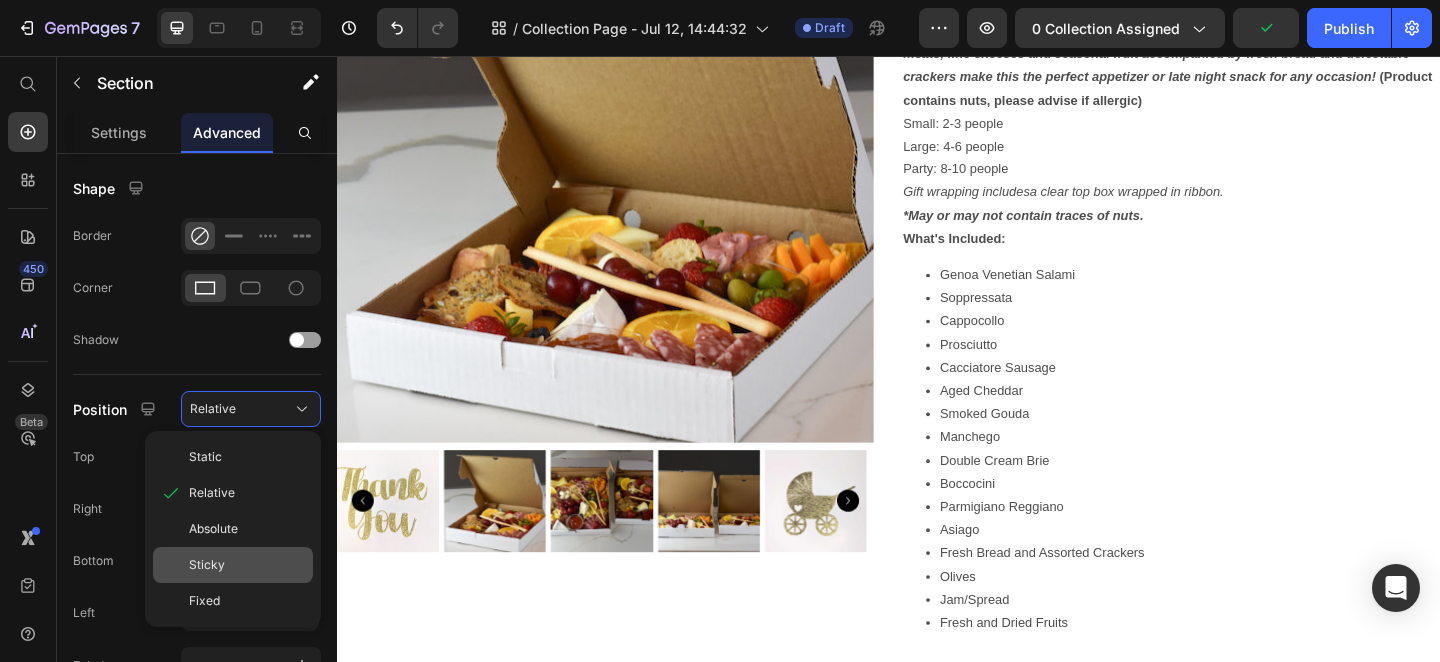 type on "0" 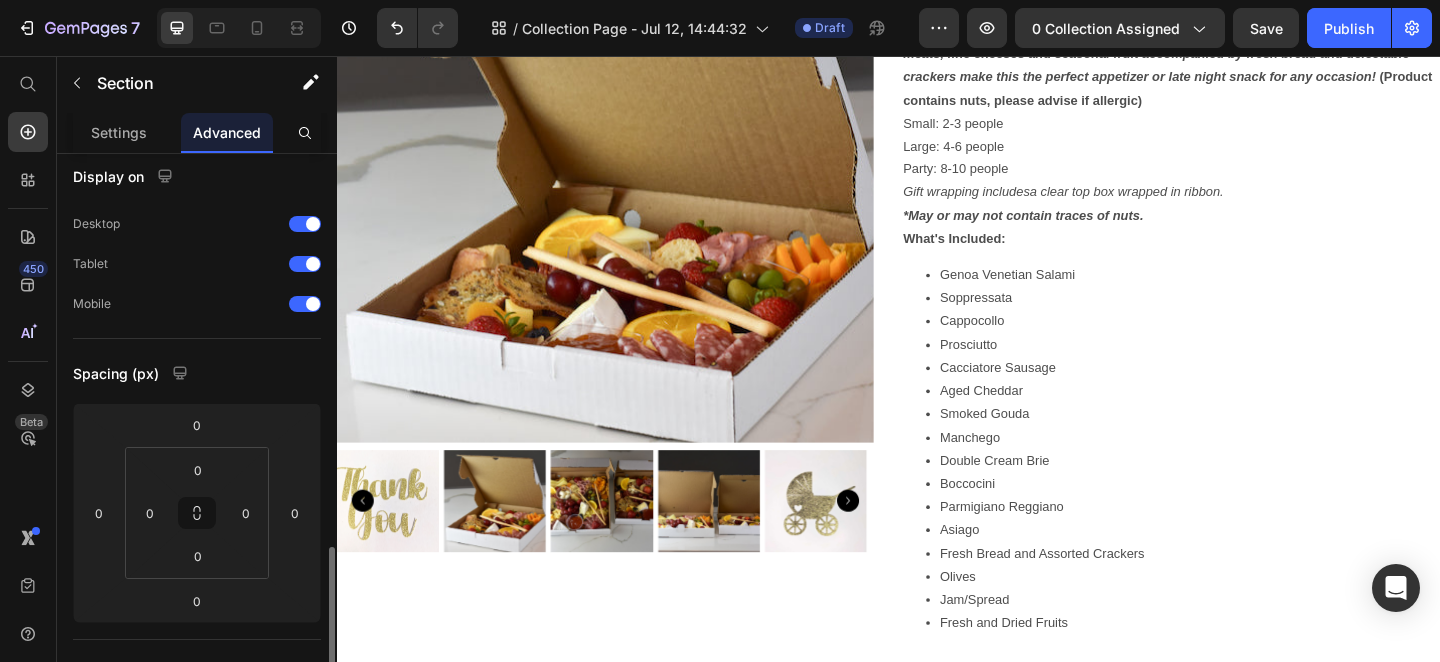 scroll, scrollTop: 0, scrollLeft: 0, axis: both 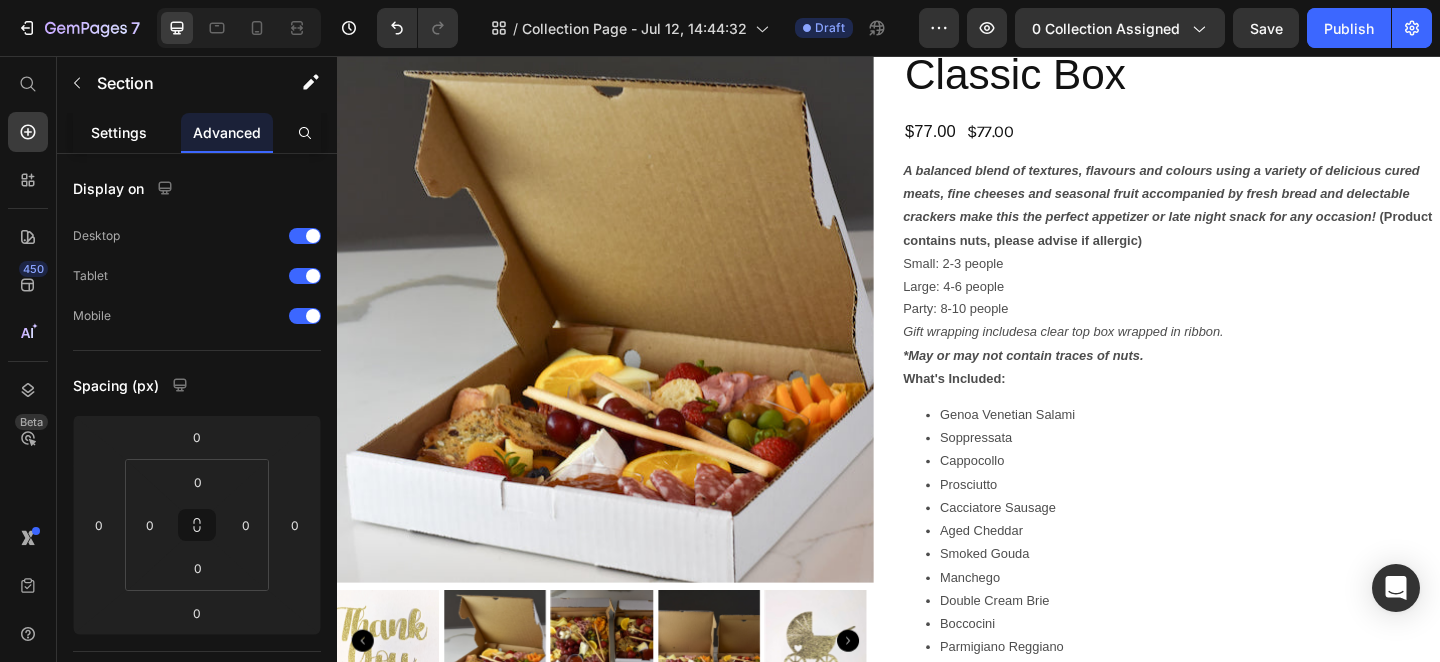 click on "Settings" at bounding box center [119, 132] 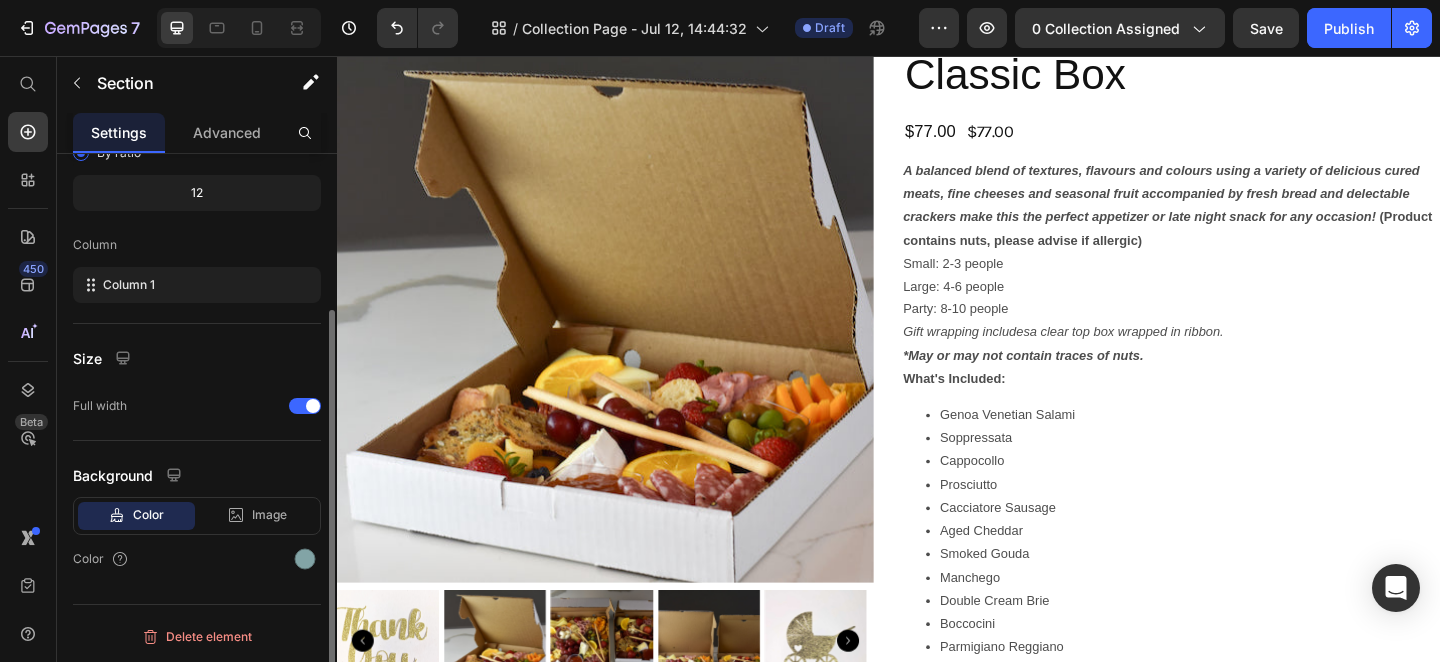 scroll, scrollTop: 0, scrollLeft: 0, axis: both 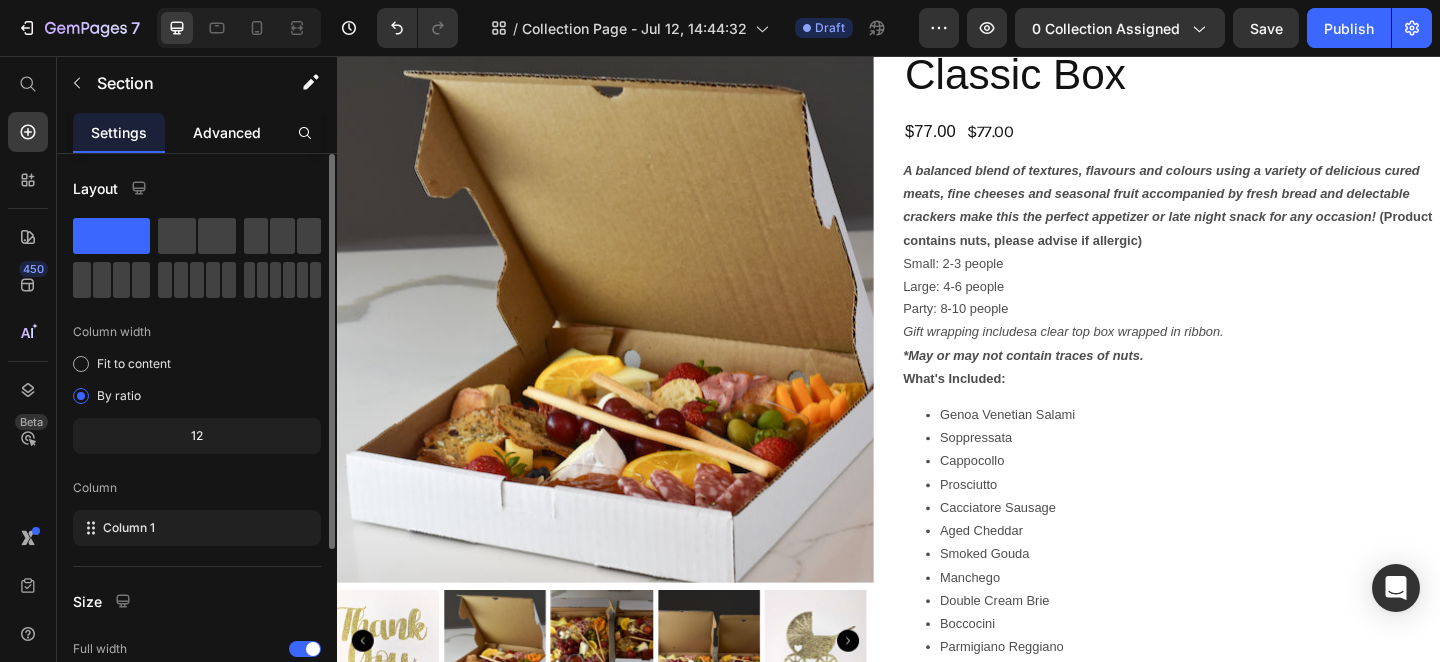 click on "Advanced" at bounding box center [227, 132] 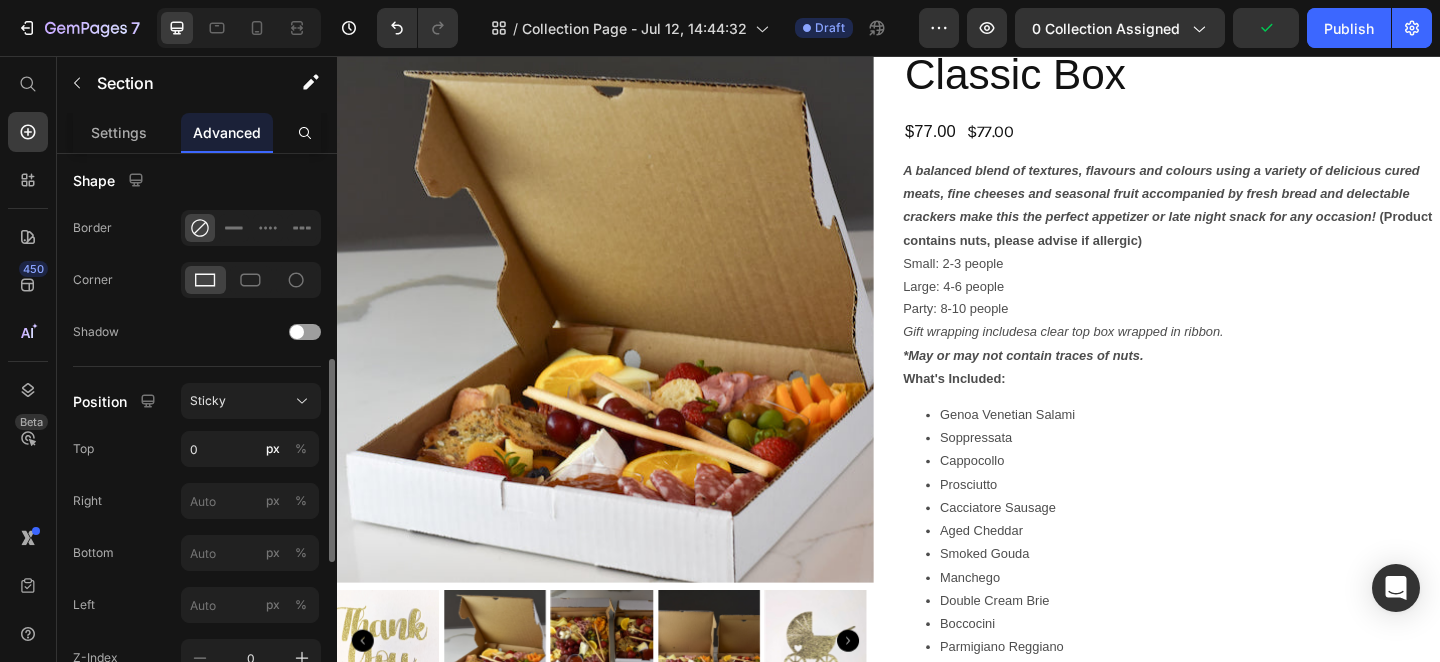 scroll, scrollTop: 496, scrollLeft: 0, axis: vertical 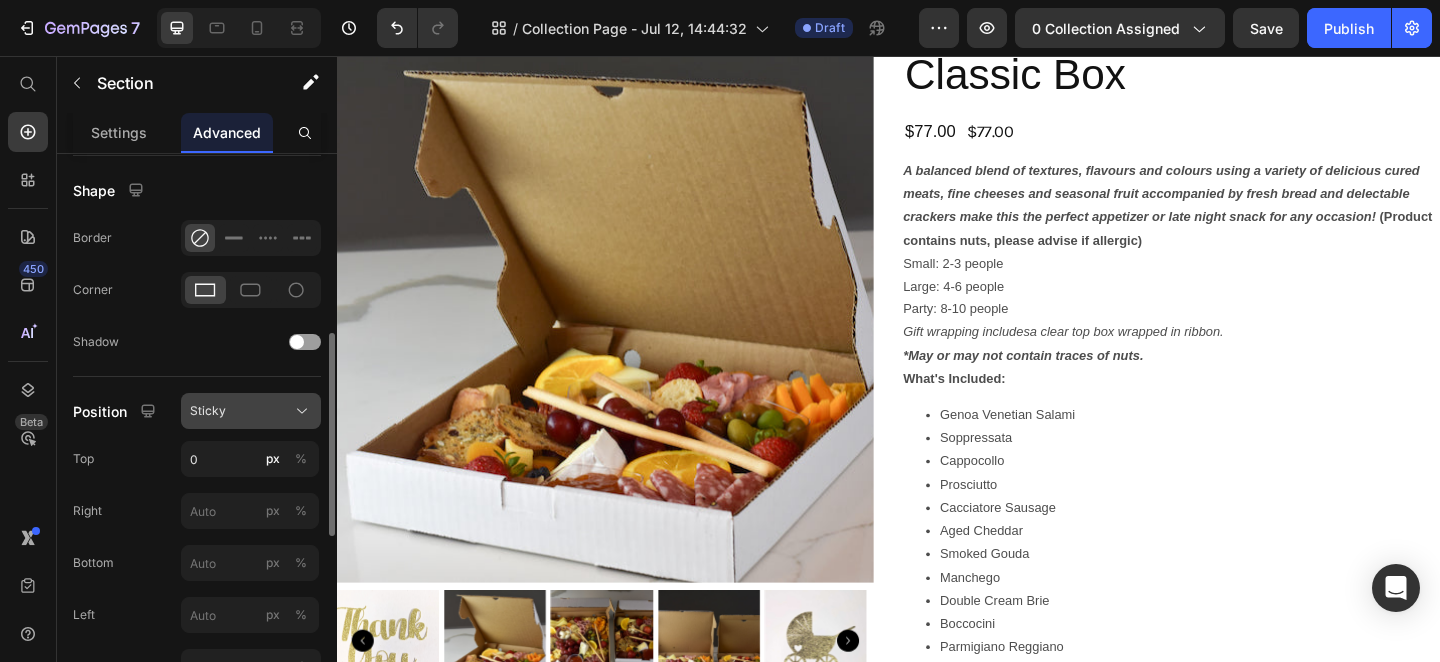 click on "Sticky" at bounding box center (208, 411) 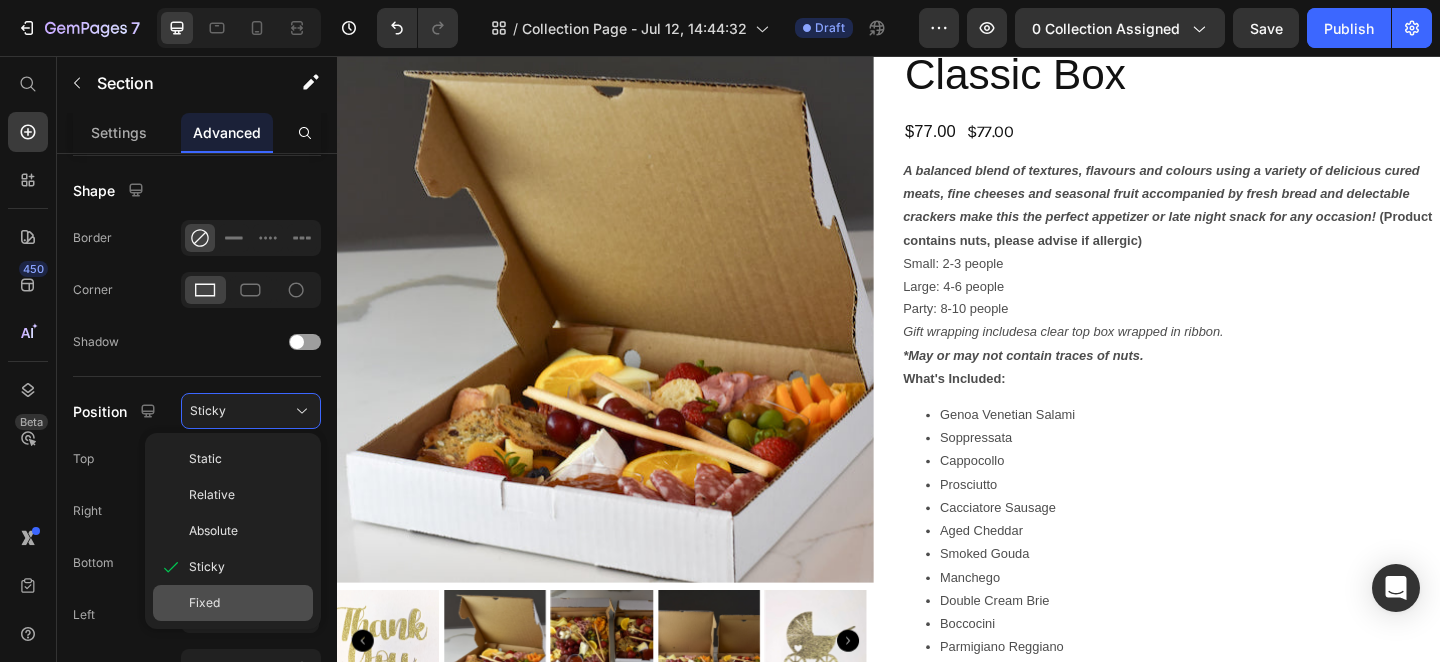 click on "Fixed" at bounding box center (204, 603) 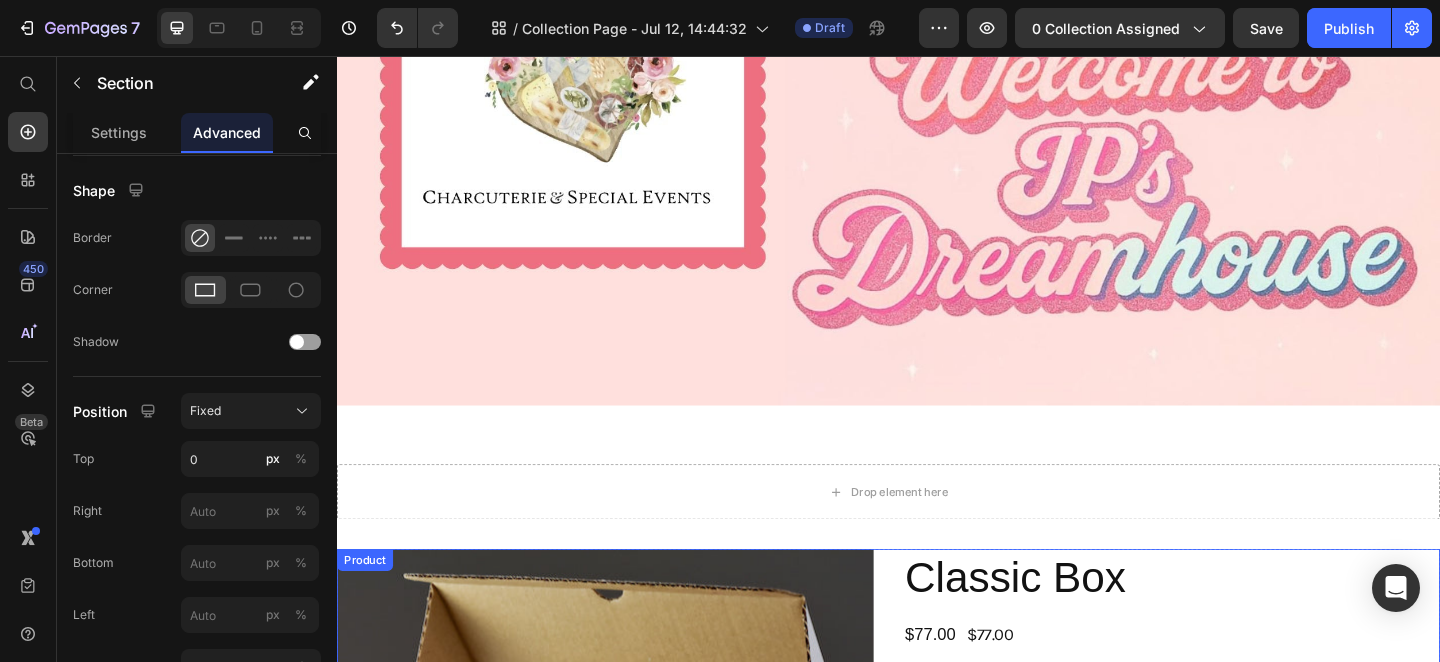 scroll, scrollTop: 412, scrollLeft: 0, axis: vertical 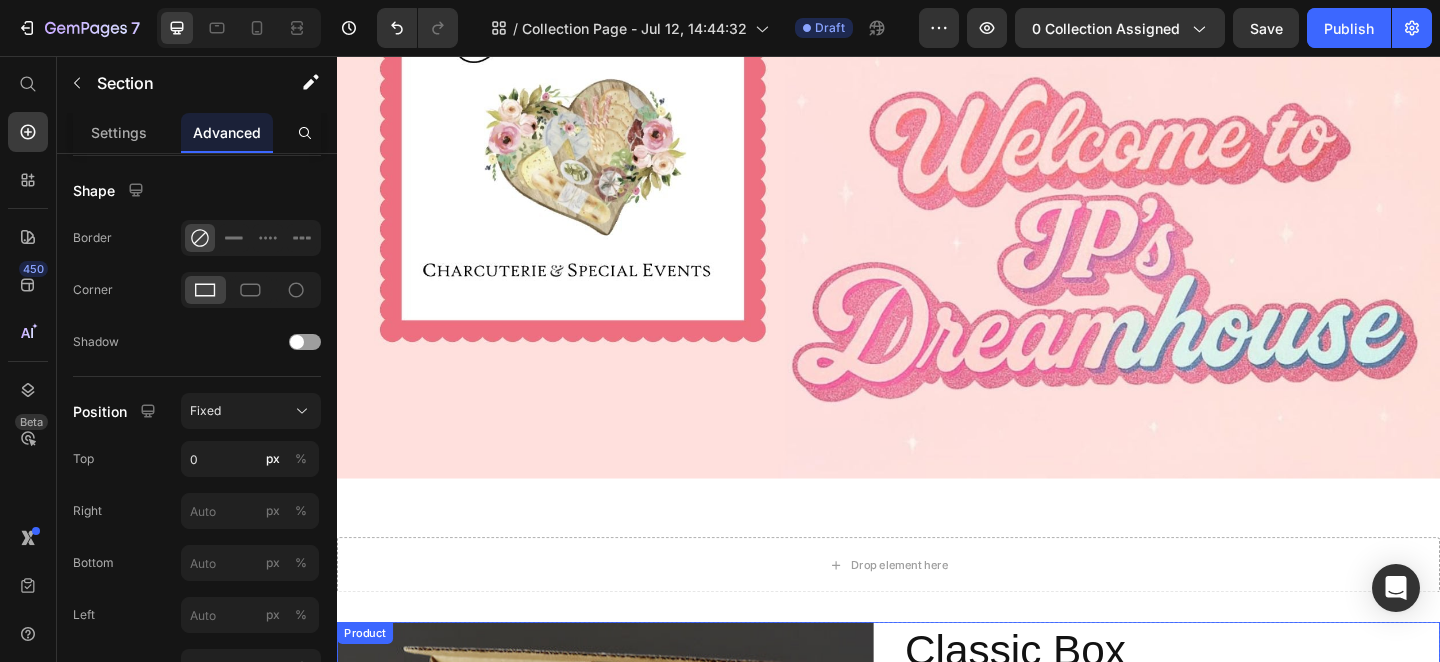 click at bounding box center (937, 178) 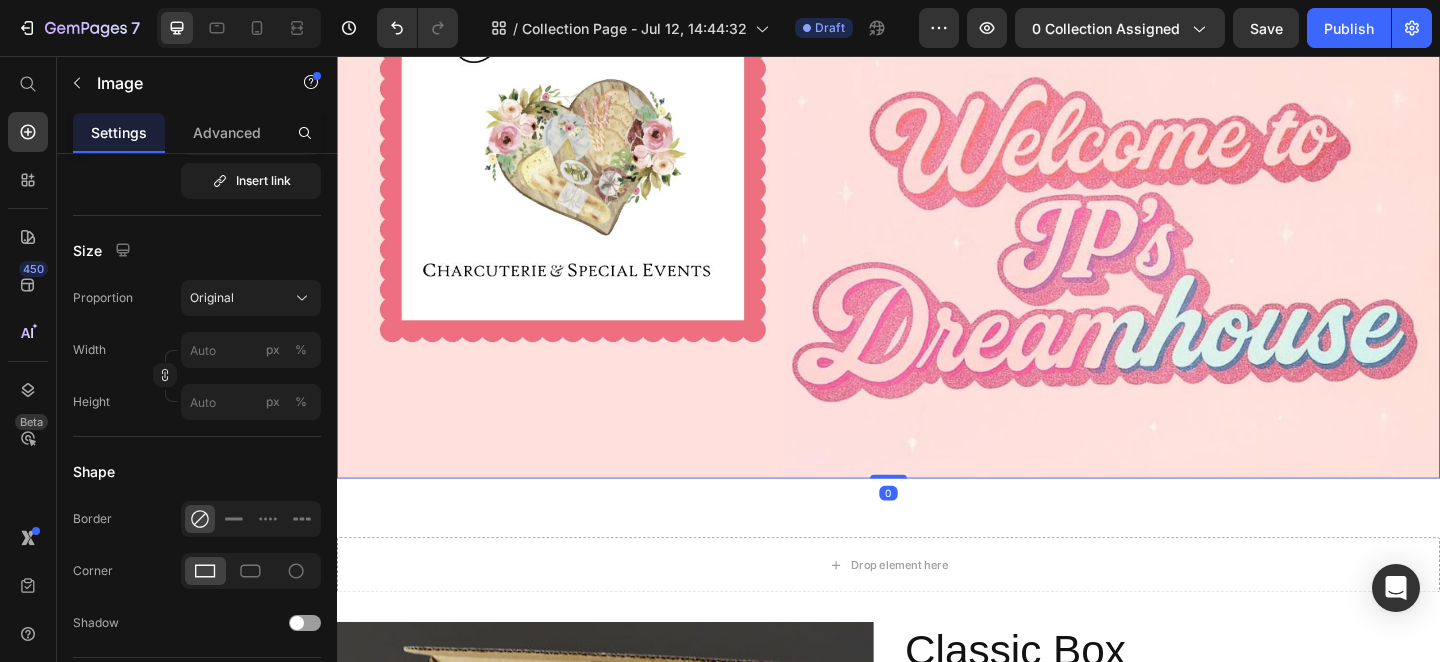 scroll, scrollTop: 0, scrollLeft: 0, axis: both 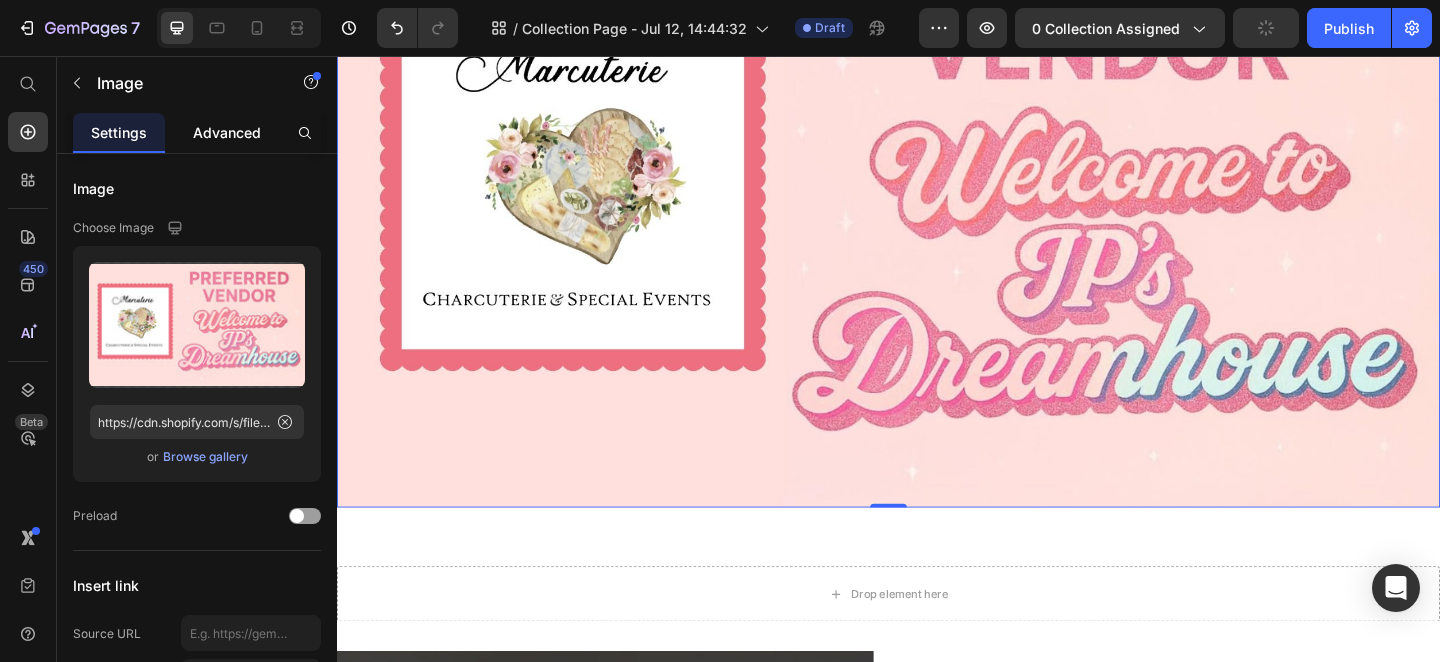 click on "Advanced" at bounding box center (227, 132) 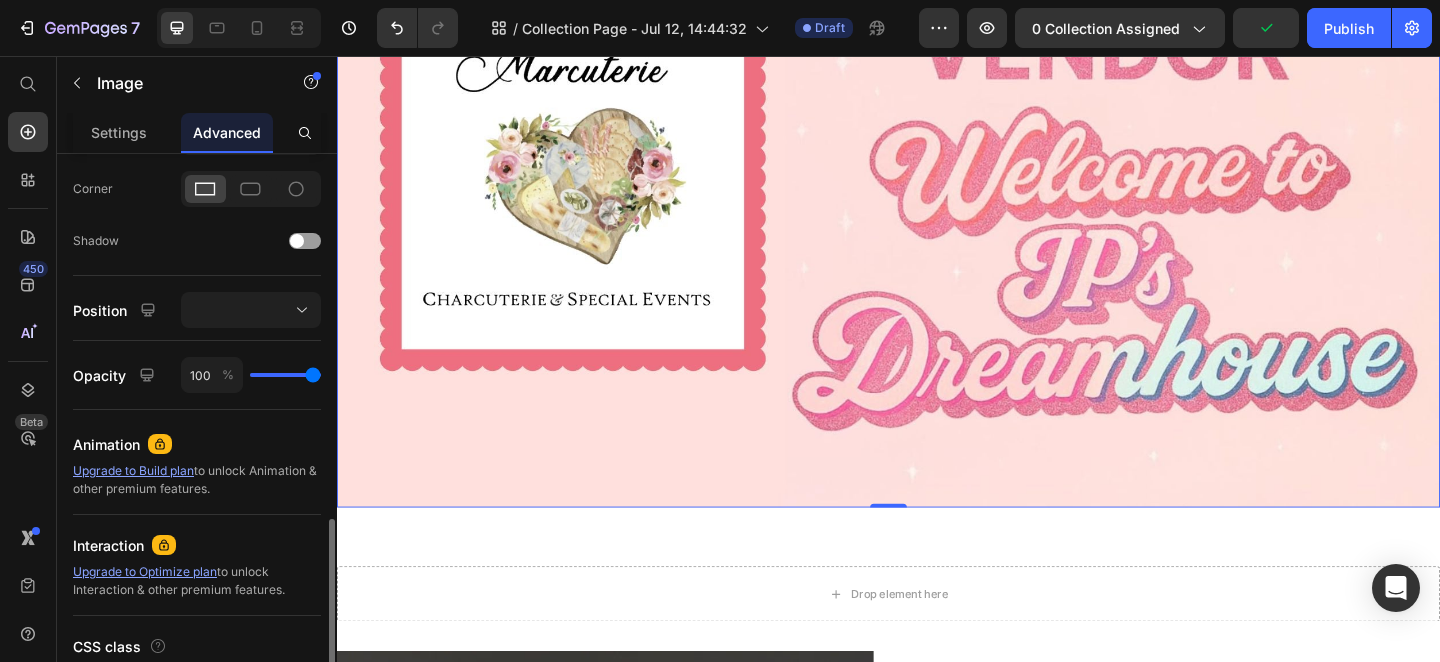 scroll, scrollTop: 671, scrollLeft: 0, axis: vertical 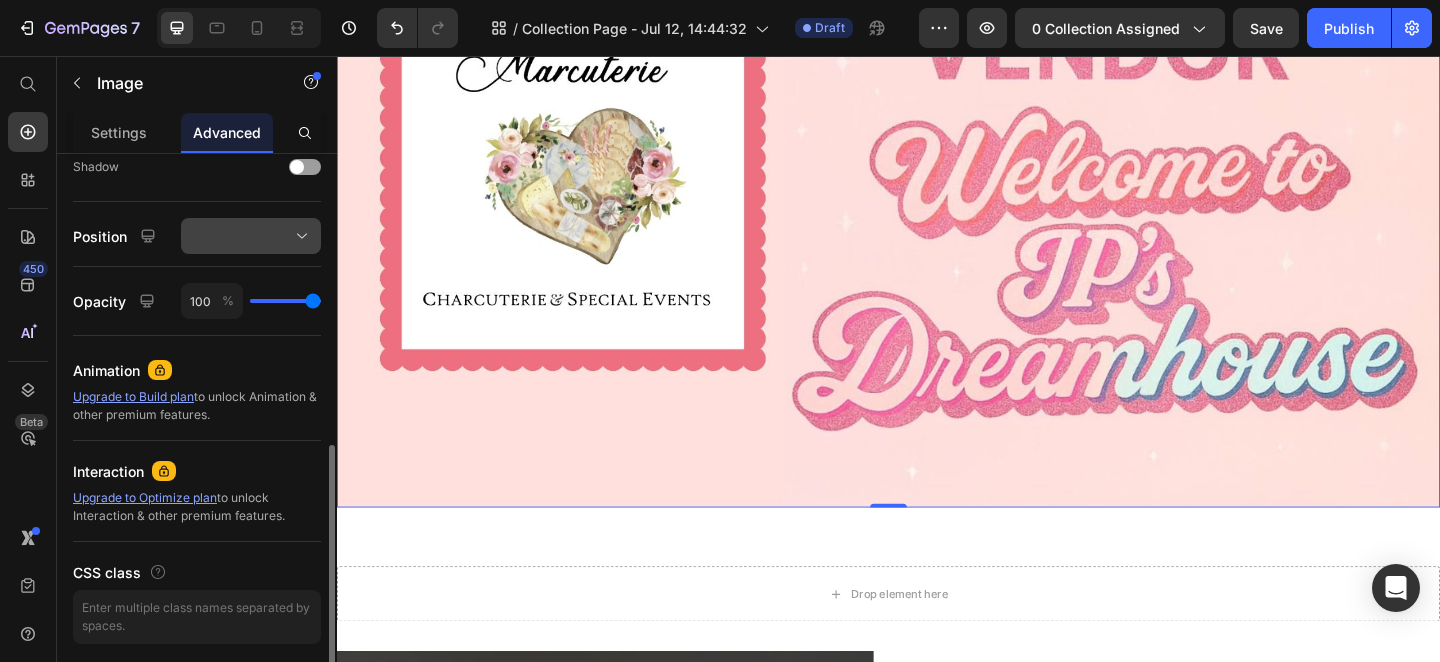click at bounding box center (251, 236) 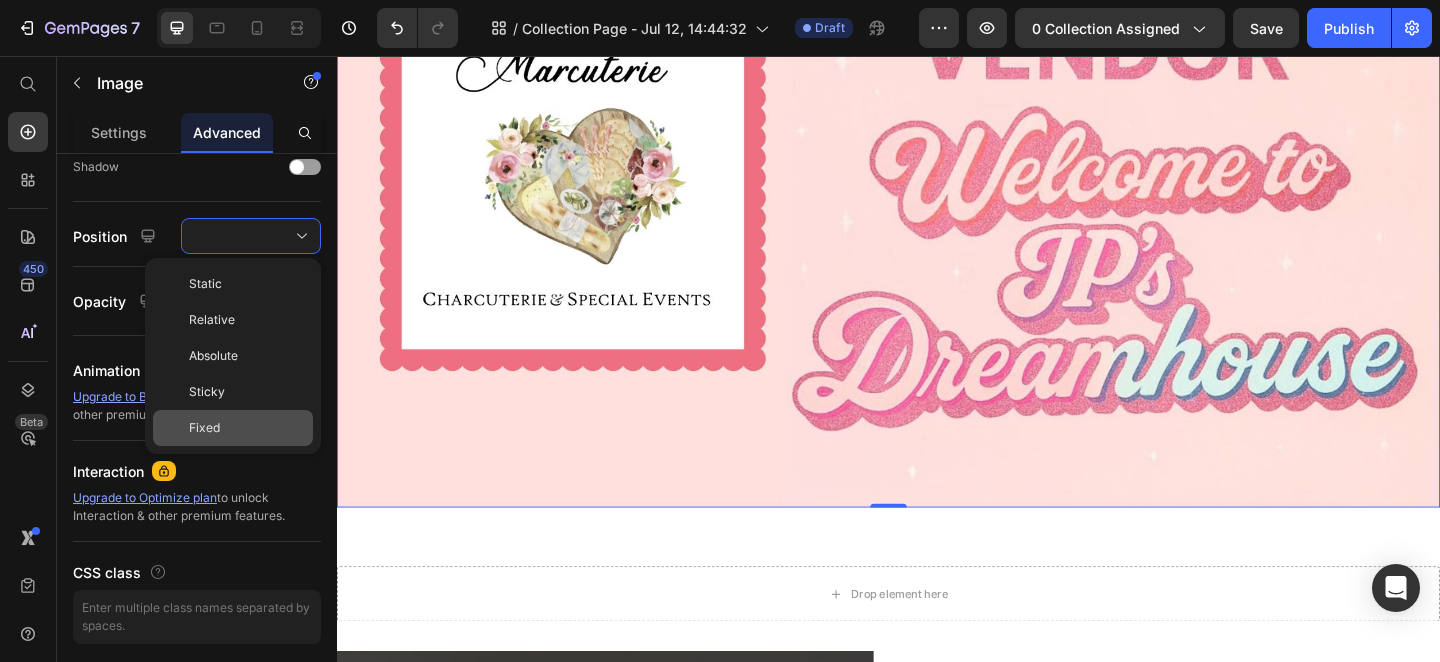 click on "Fixed" 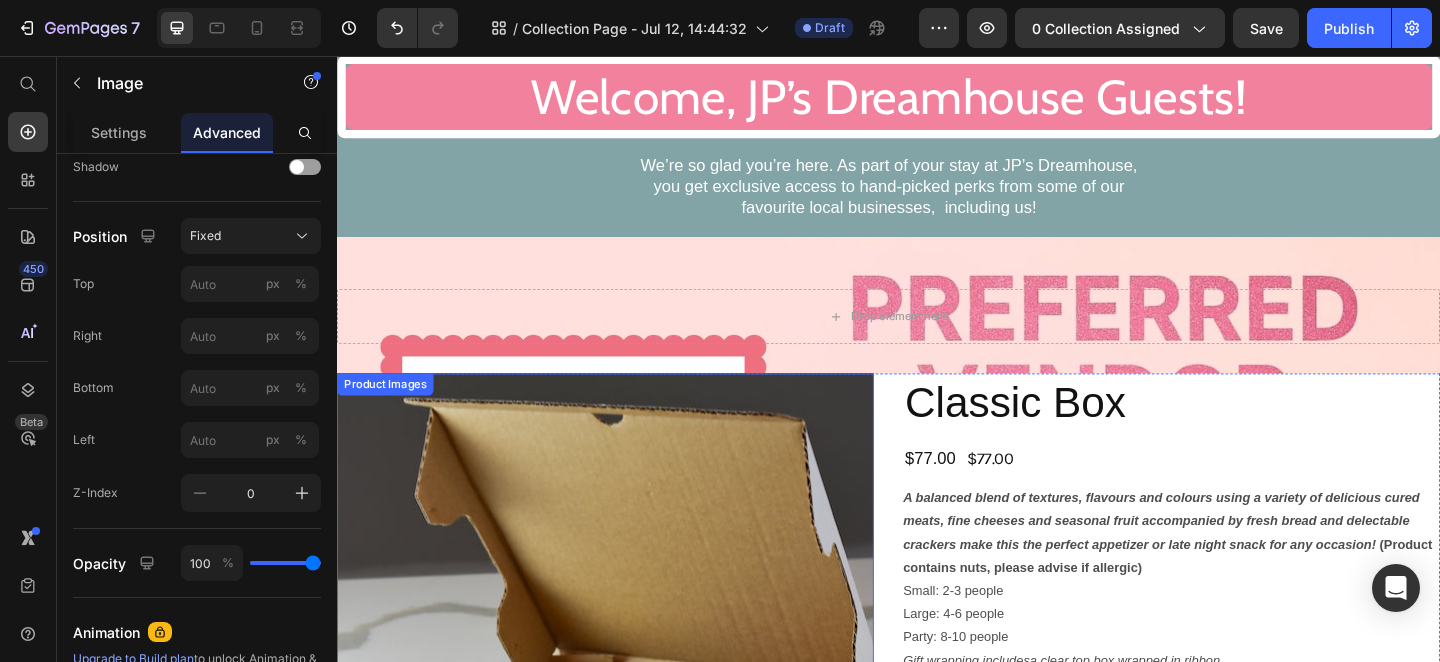scroll, scrollTop: 0, scrollLeft: 0, axis: both 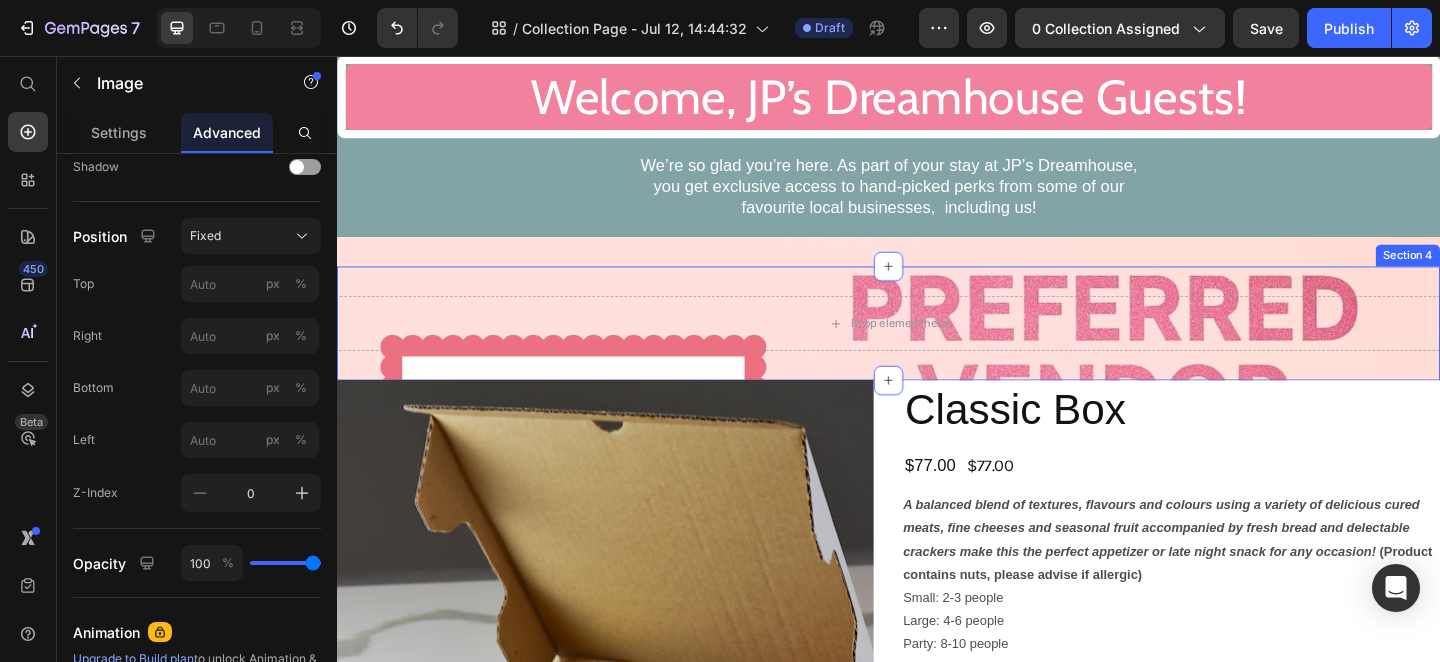 click on "Drop element here Section 4" at bounding box center (937, 347) 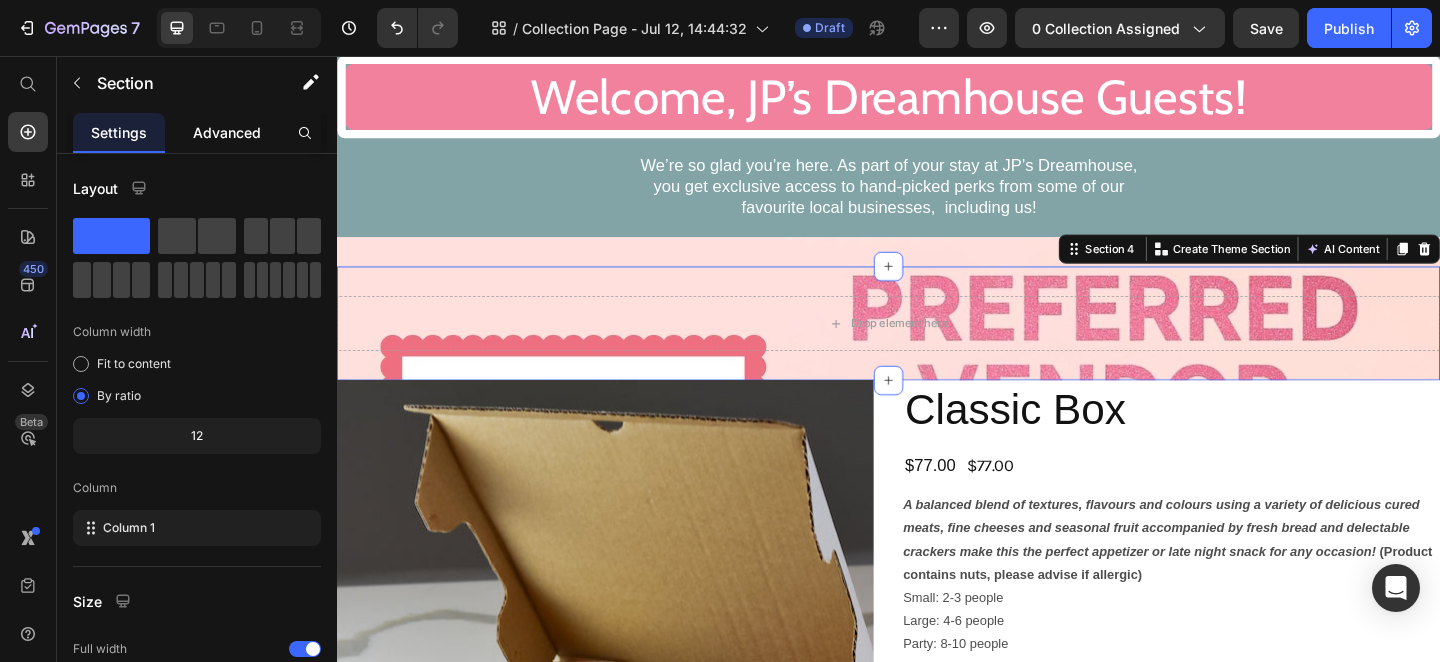 click on "Advanced" at bounding box center [227, 132] 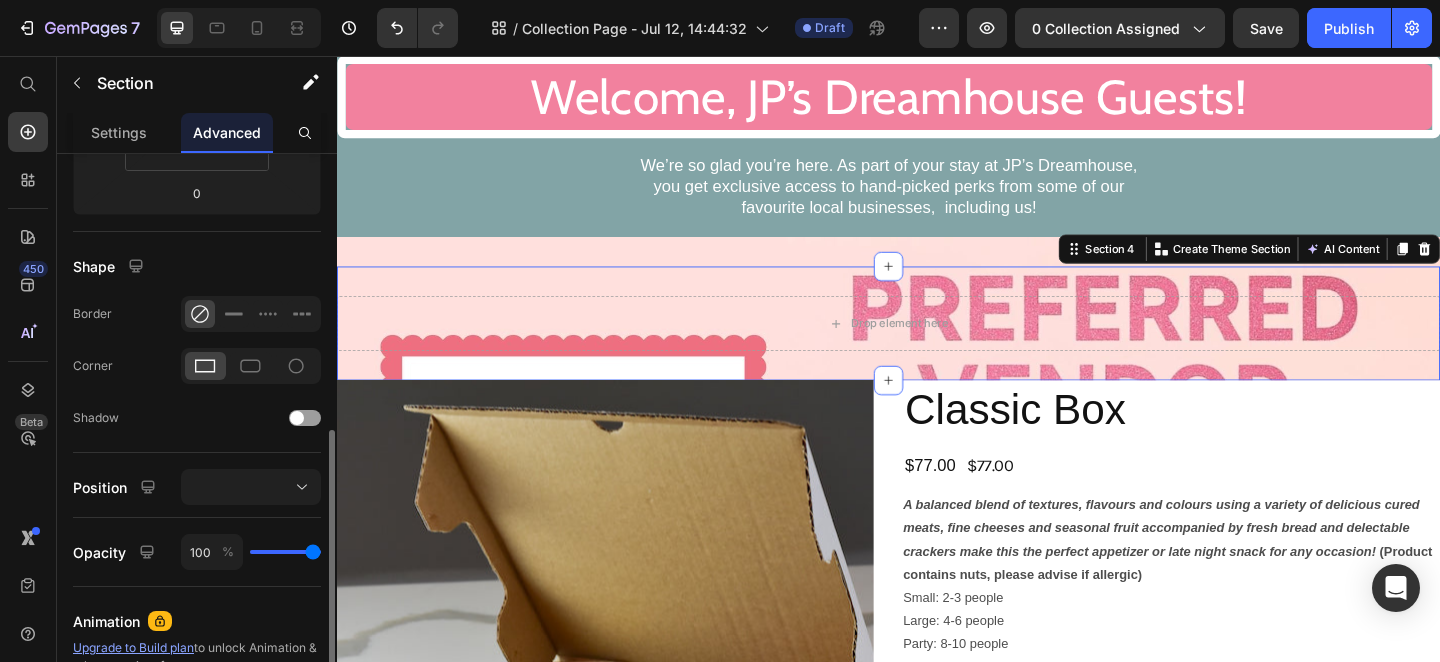 scroll, scrollTop: 486, scrollLeft: 0, axis: vertical 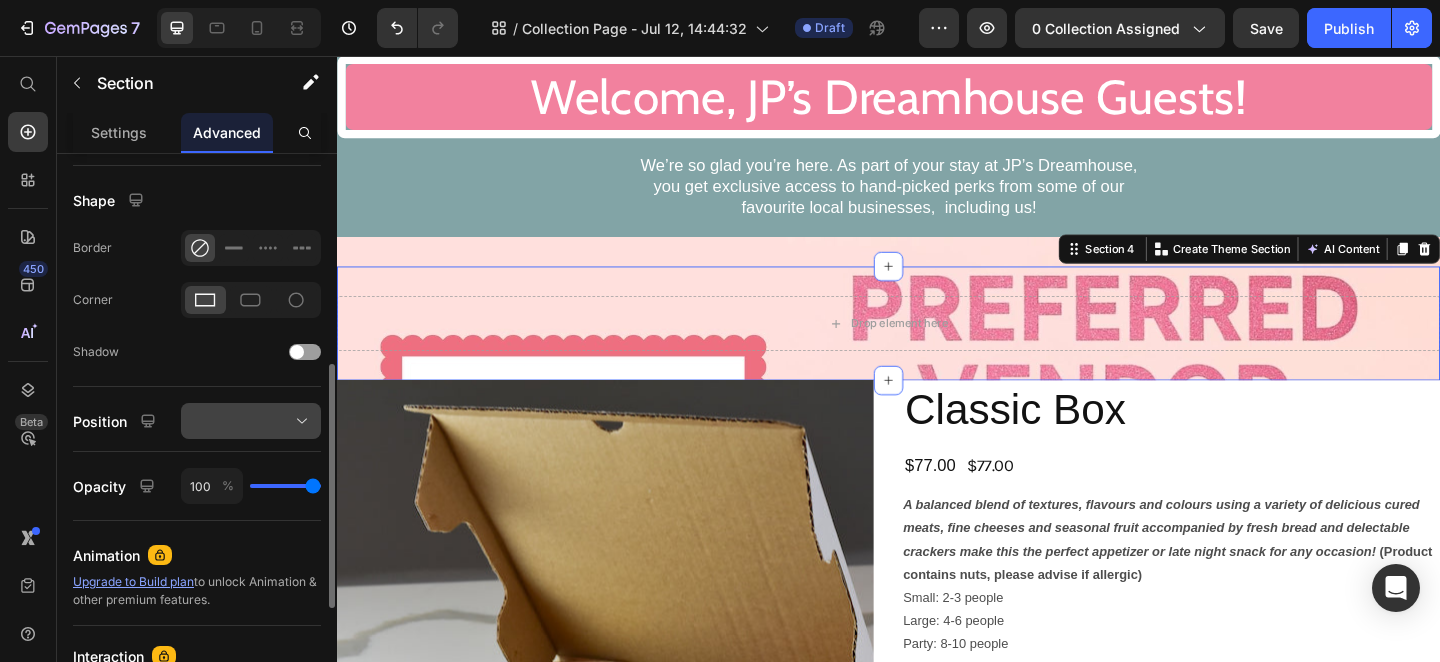 click at bounding box center [251, 421] 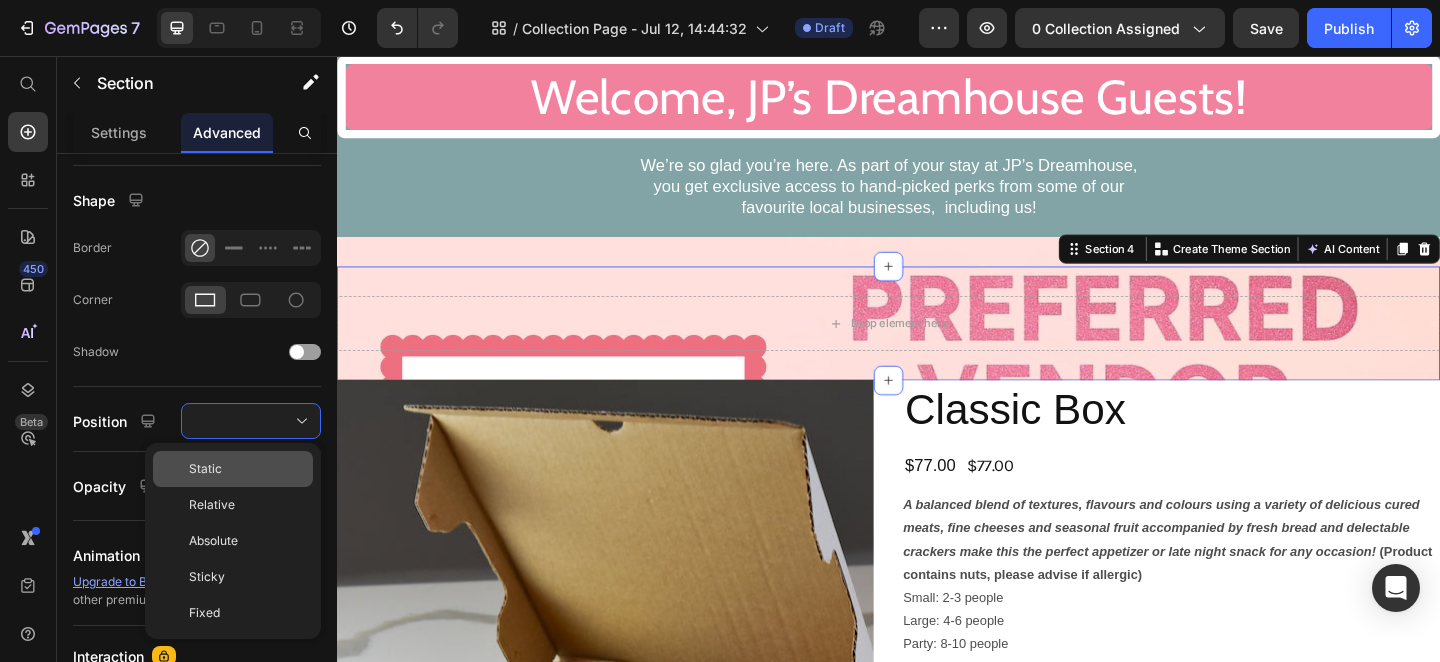 click on "Static" at bounding box center [247, 469] 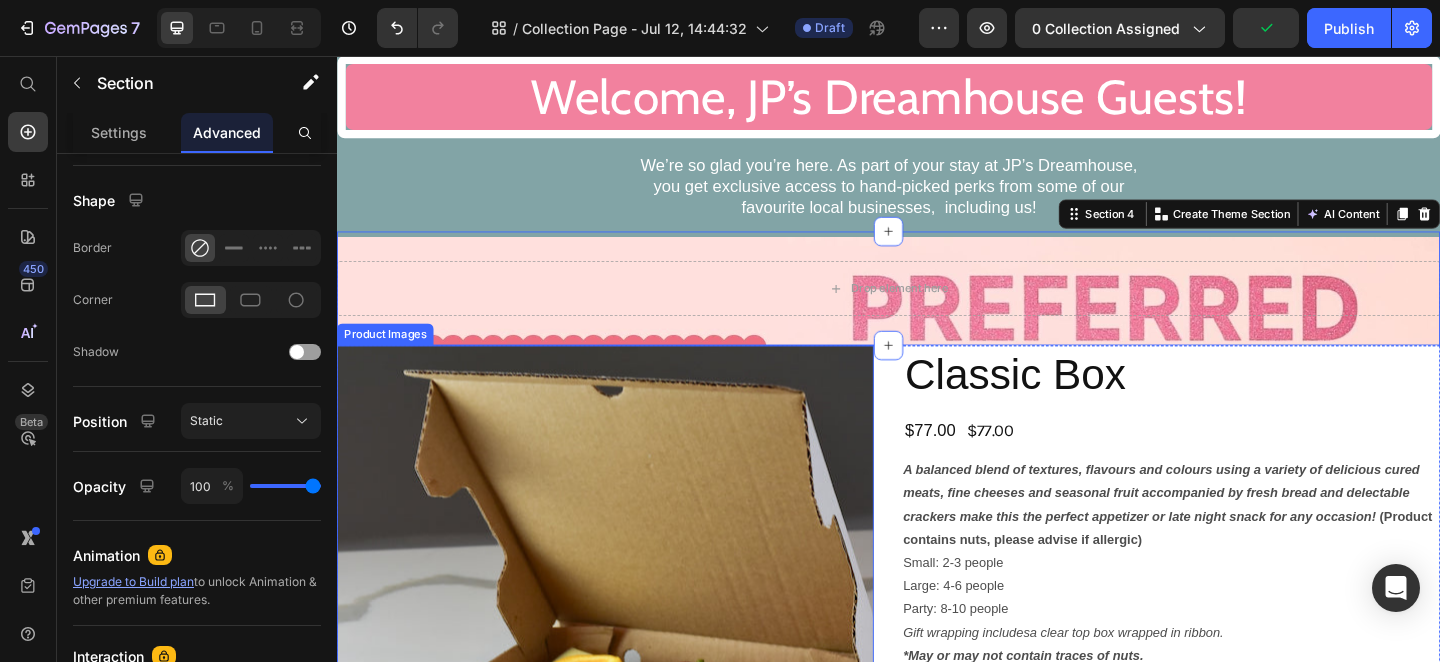 scroll, scrollTop: 0, scrollLeft: 0, axis: both 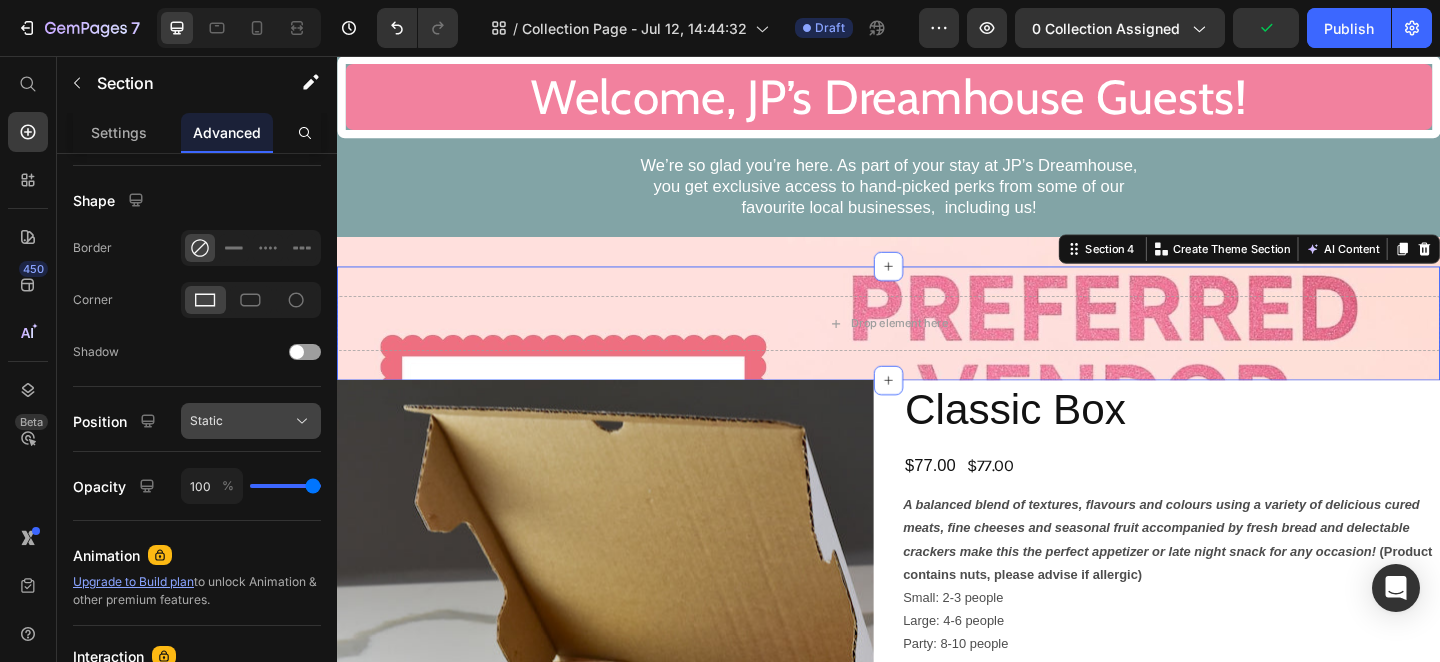 click on "Static" 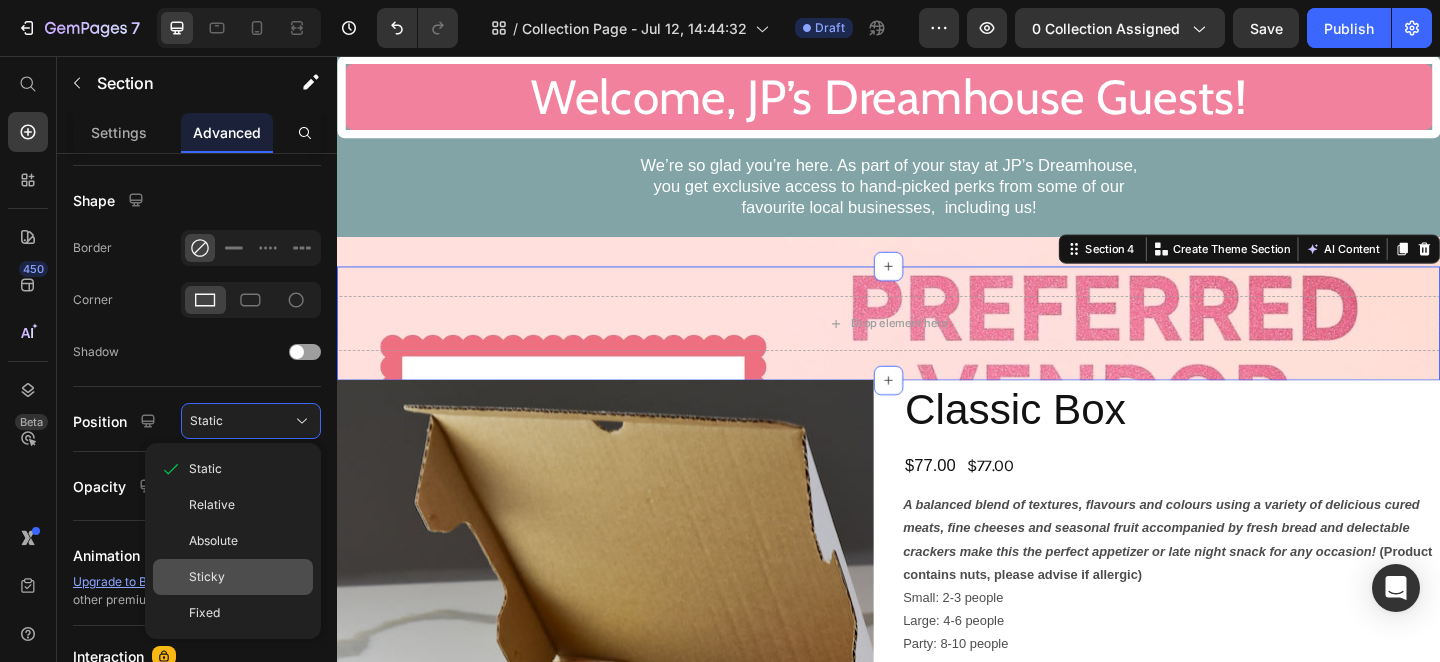 click on "Sticky" at bounding box center [247, 577] 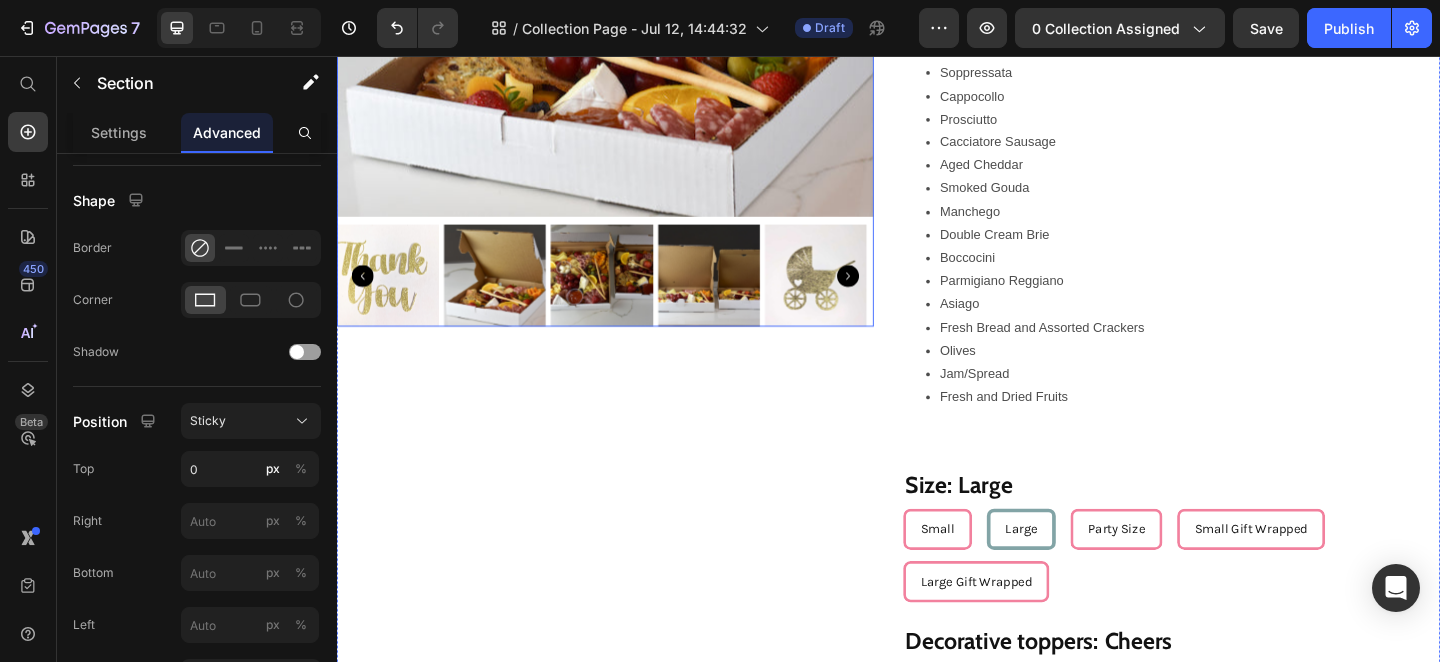 scroll, scrollTop: 0, scrollLeft: 0, axis: both 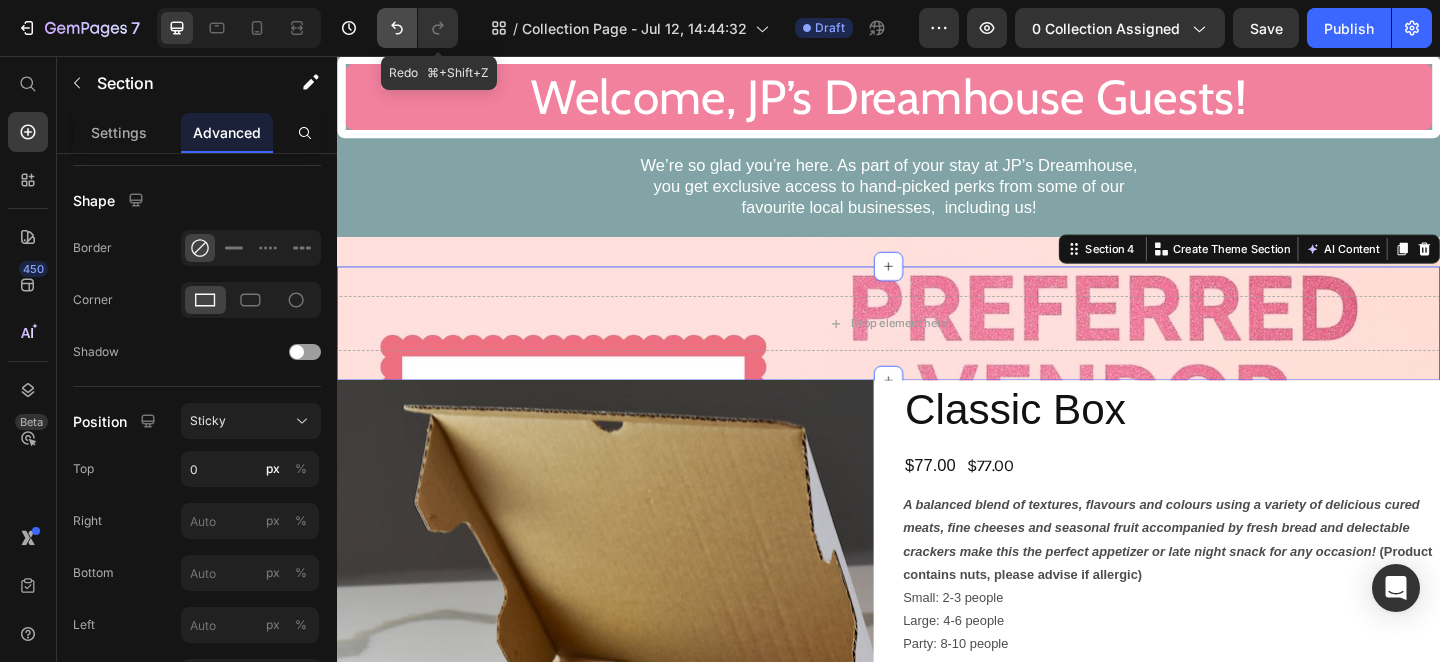 click 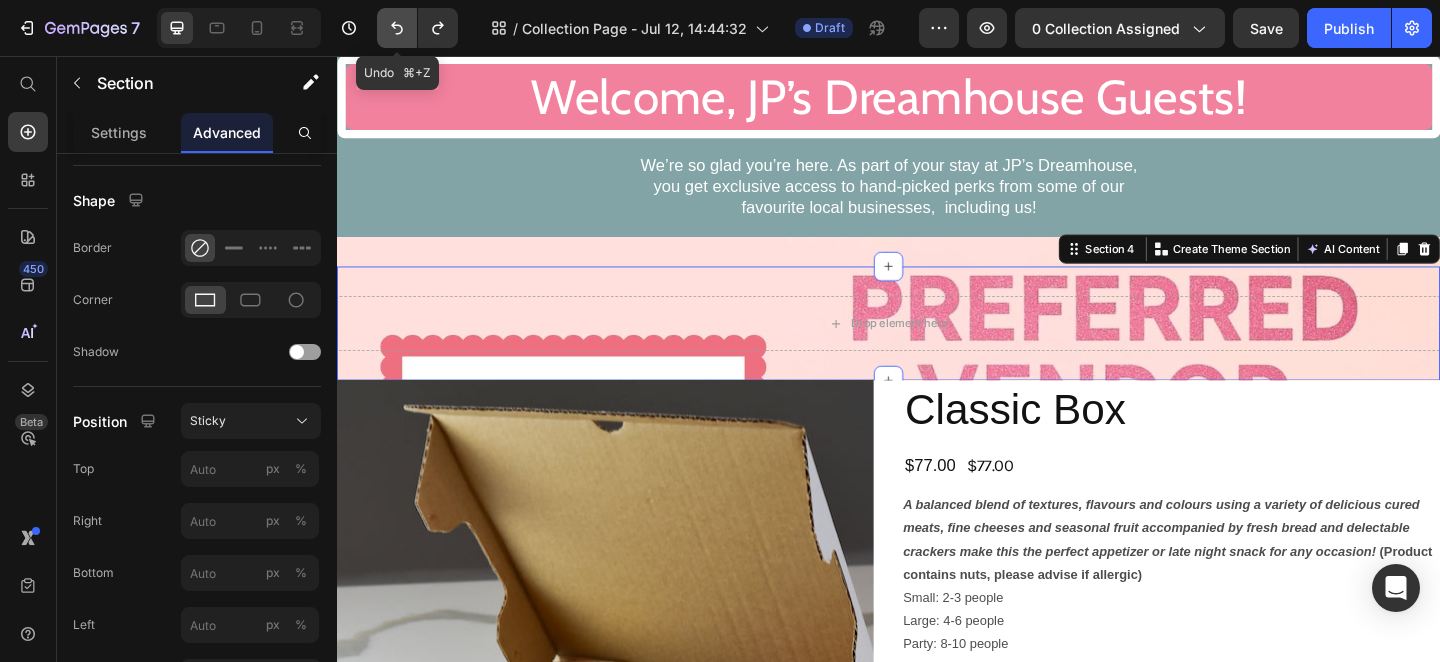 click 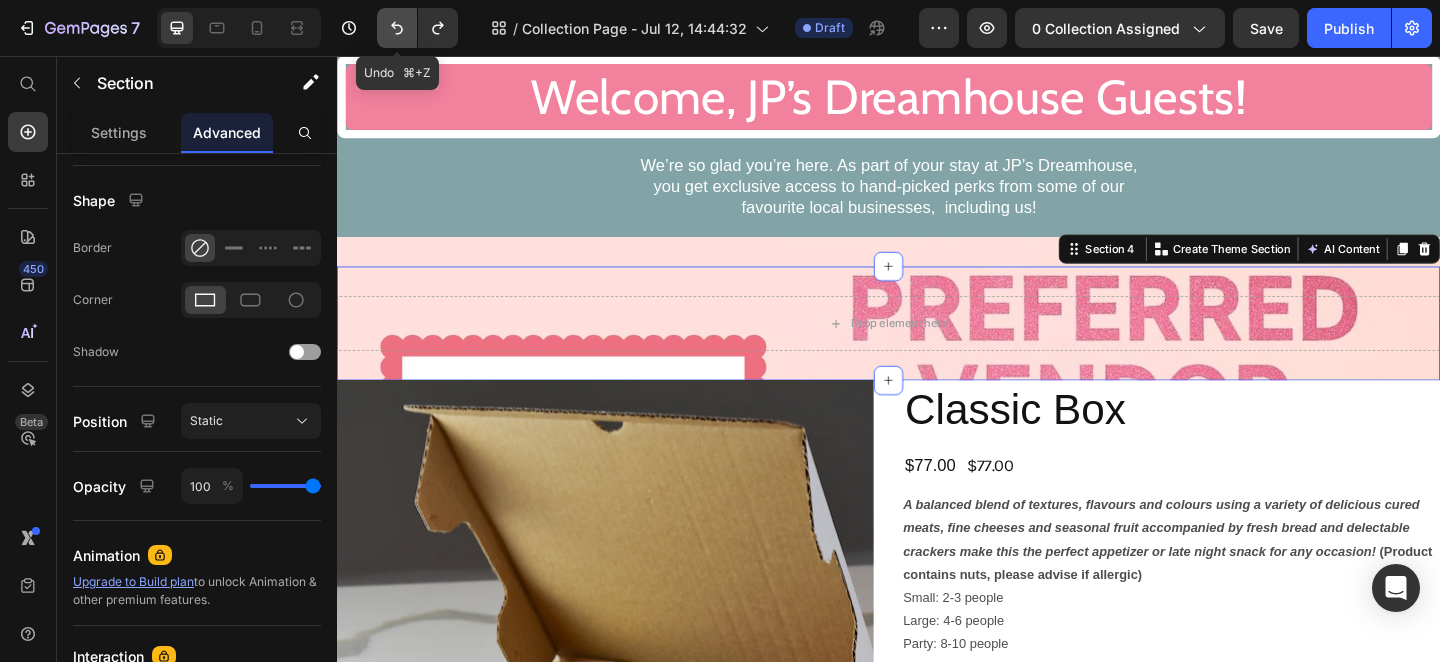 click 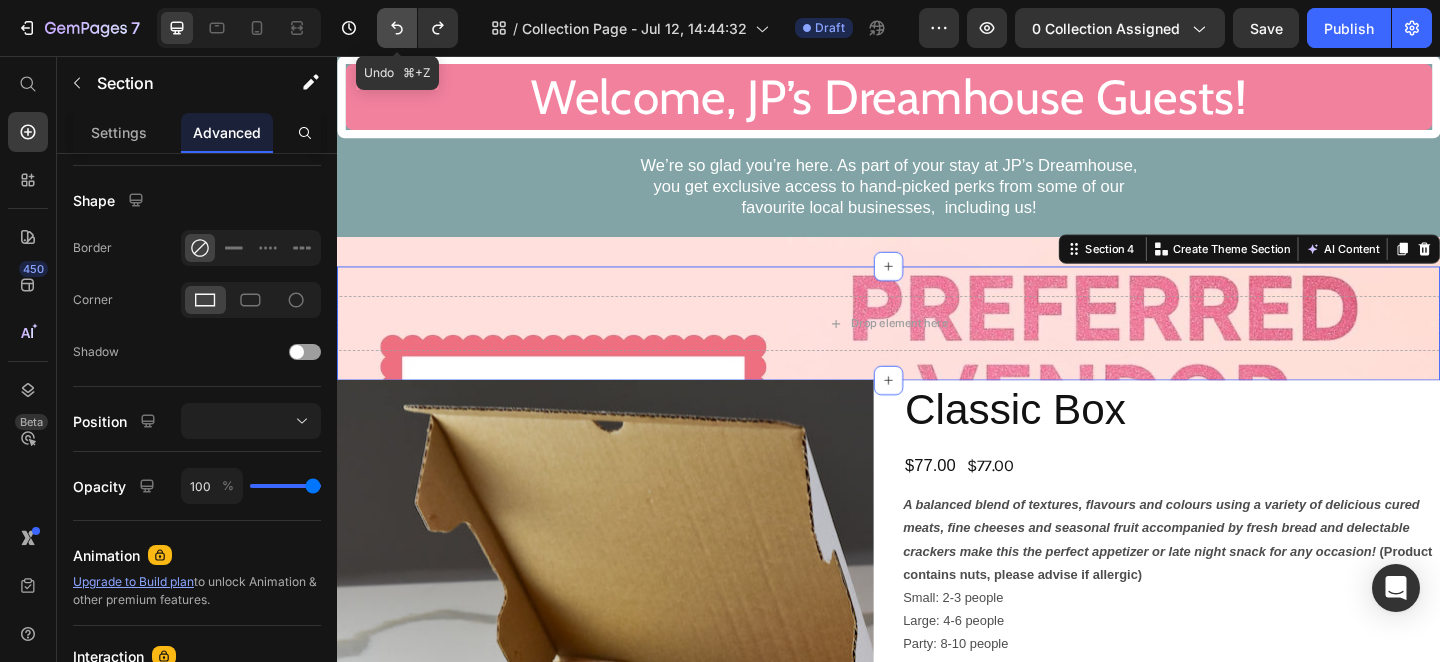 click 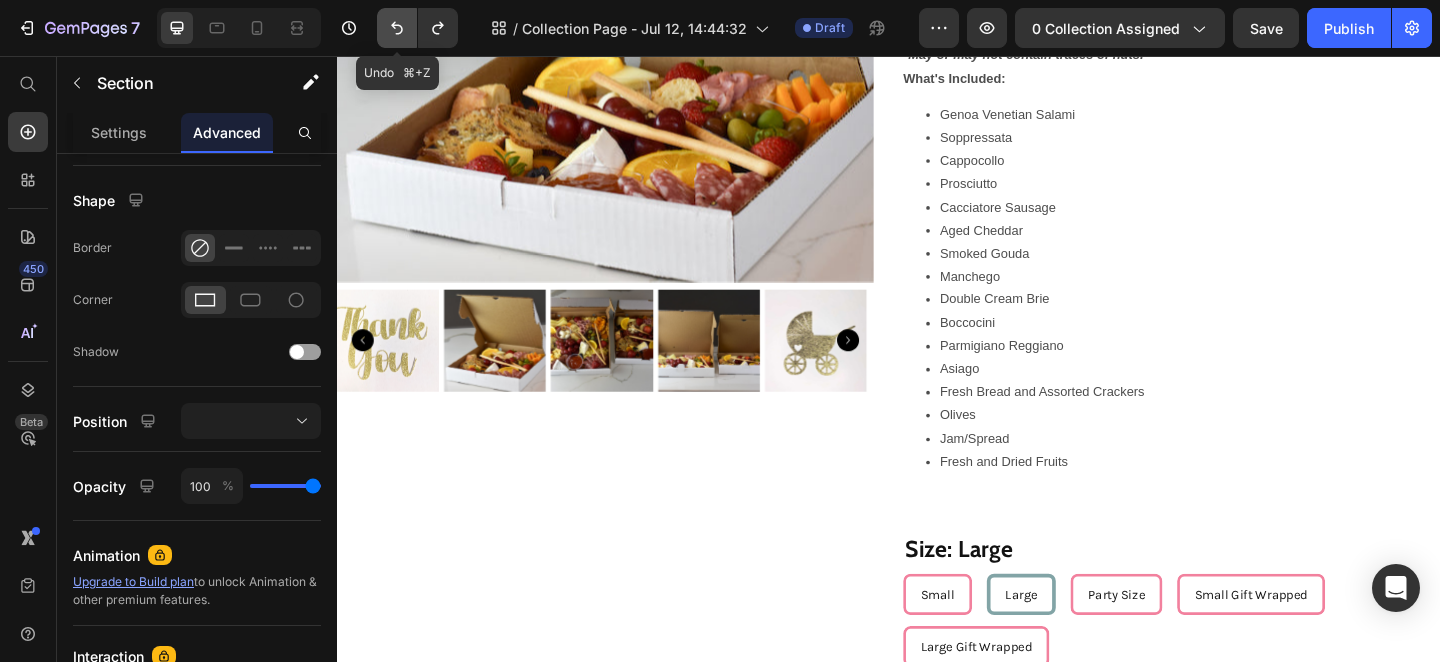 scroll, scrollTop: 1093, scrollLeft: 0, axis: vertical 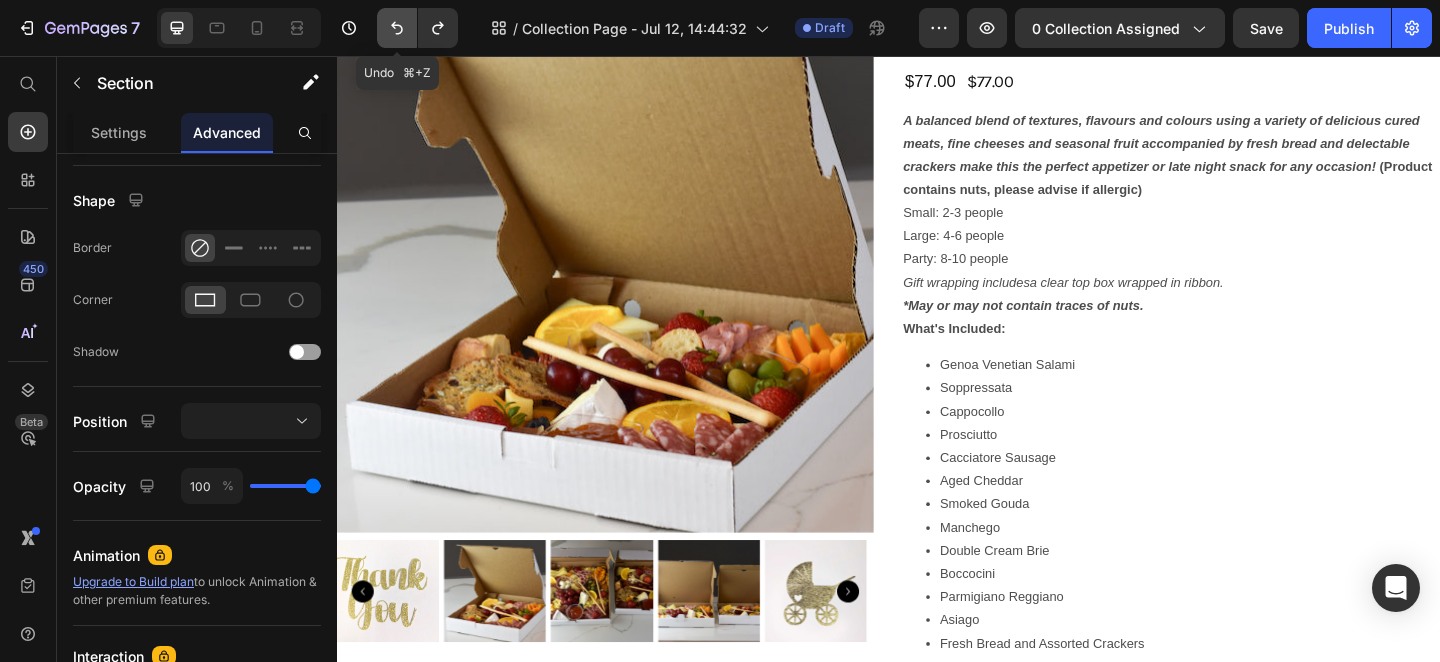 click 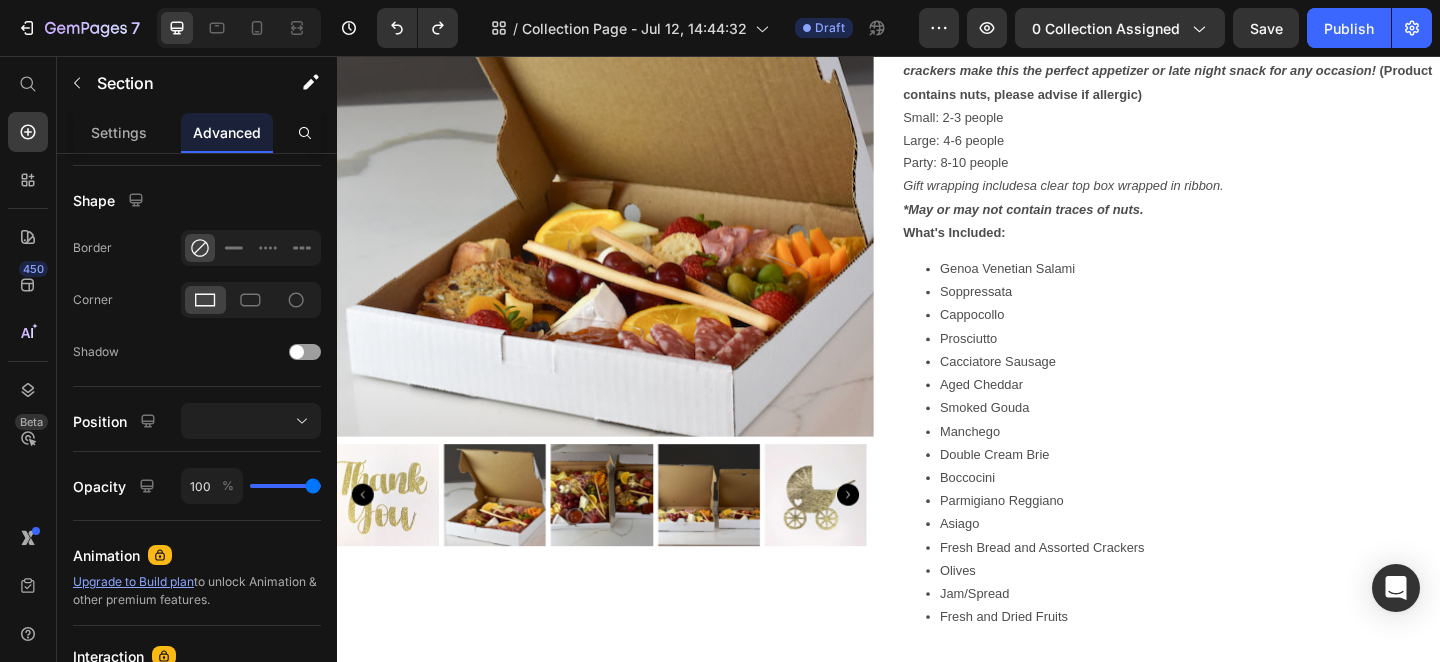 scroll, scrollTop: 1726, scrollLeft: 0, axis: vertical 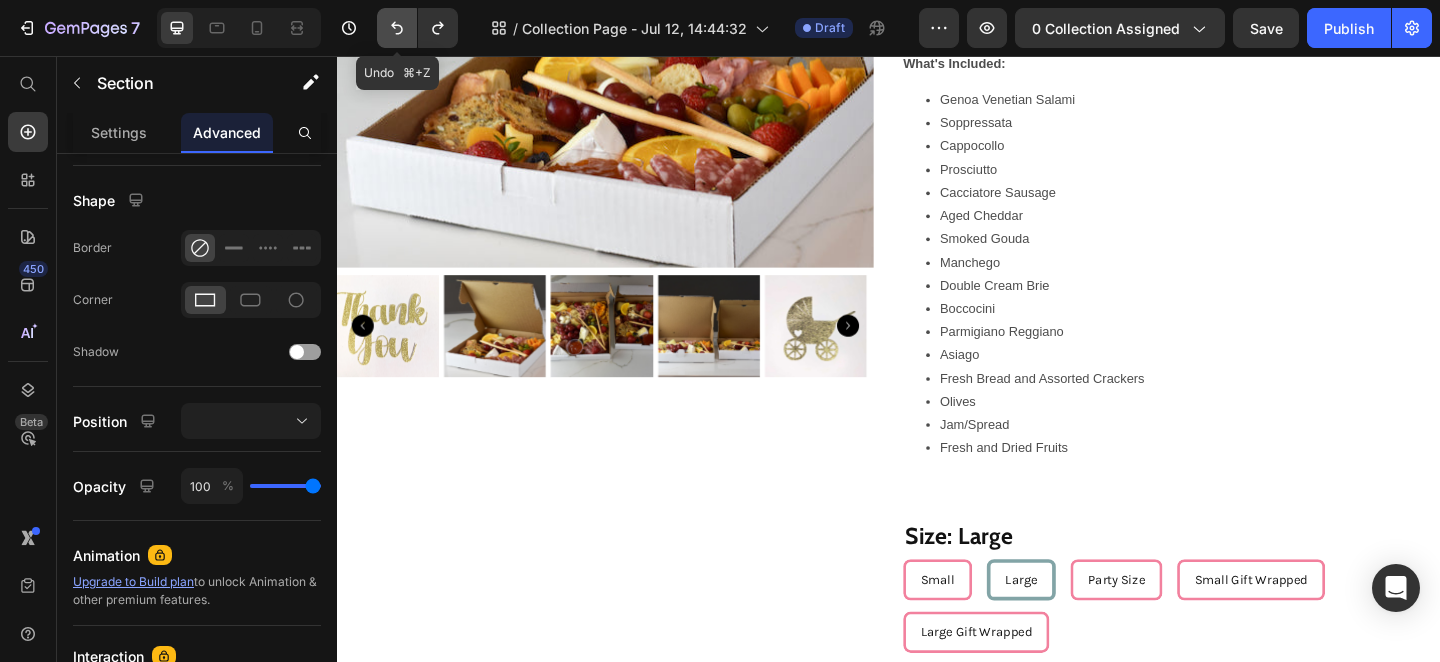 click 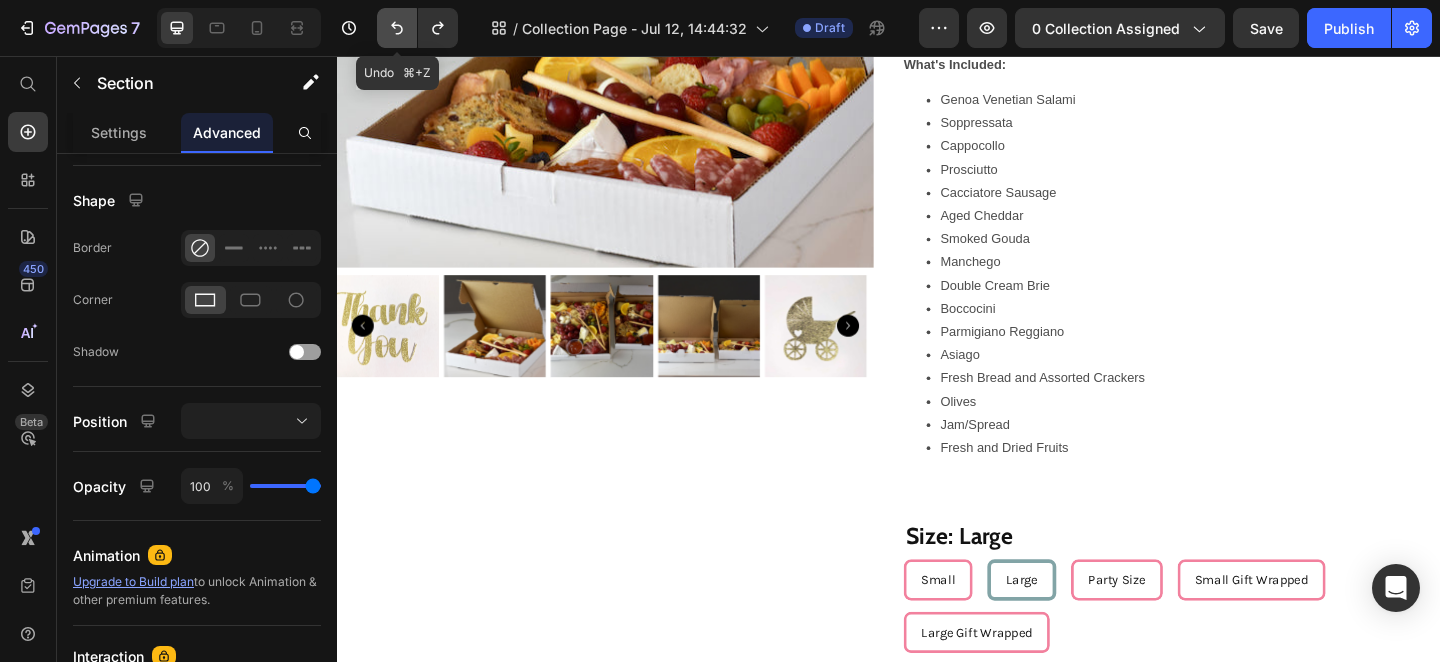 click 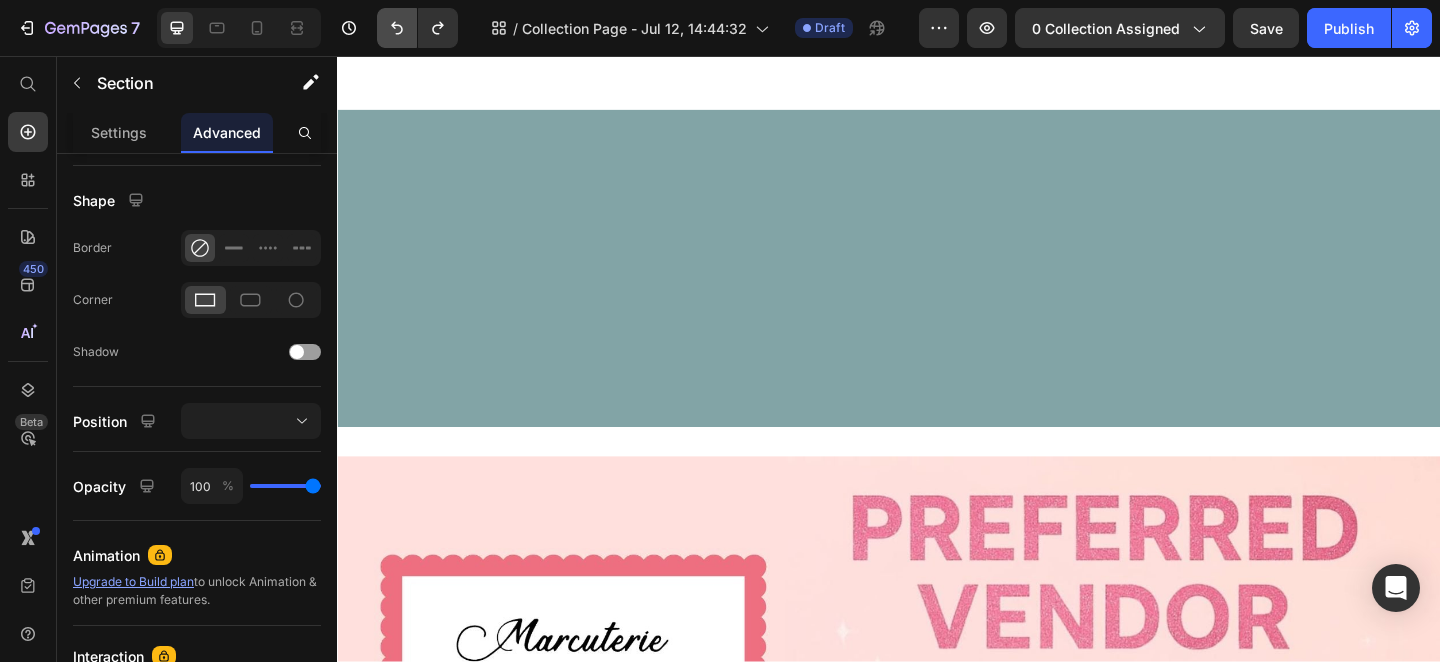 scroll, scrollTop: 1413, scrollLeft: 0, axis: vertical 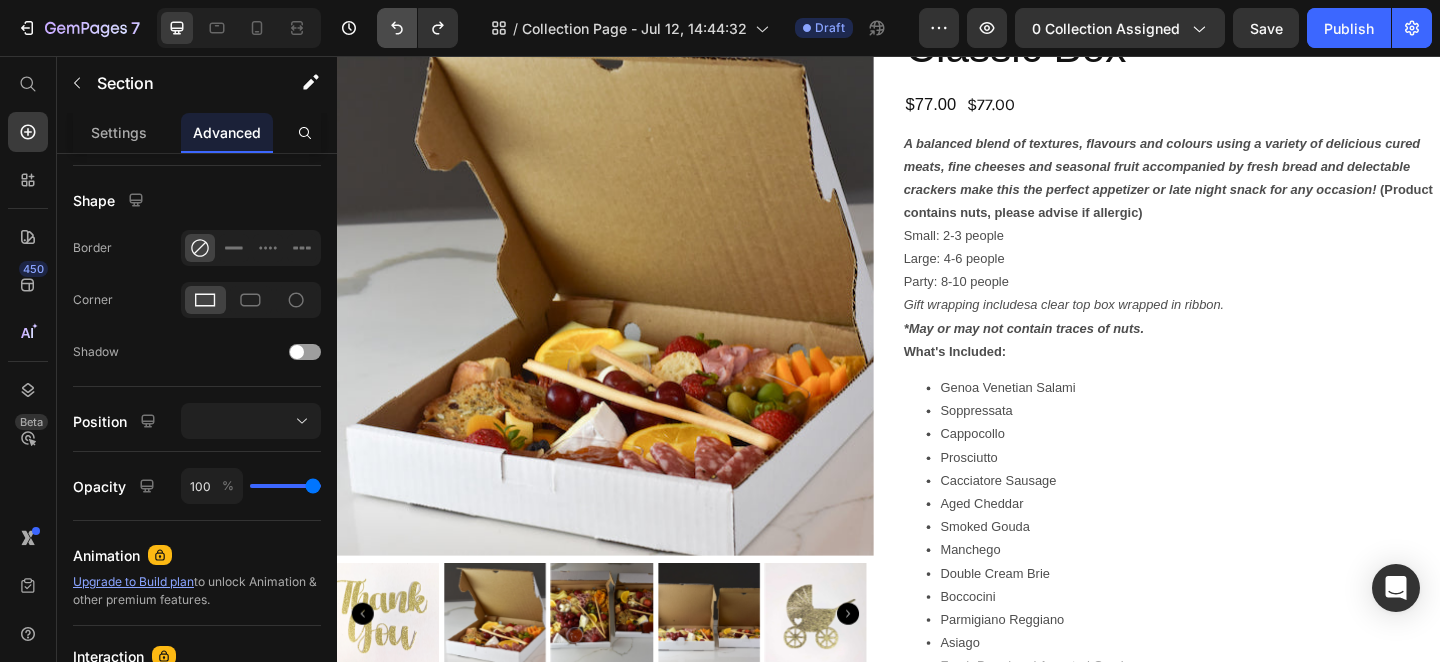 click 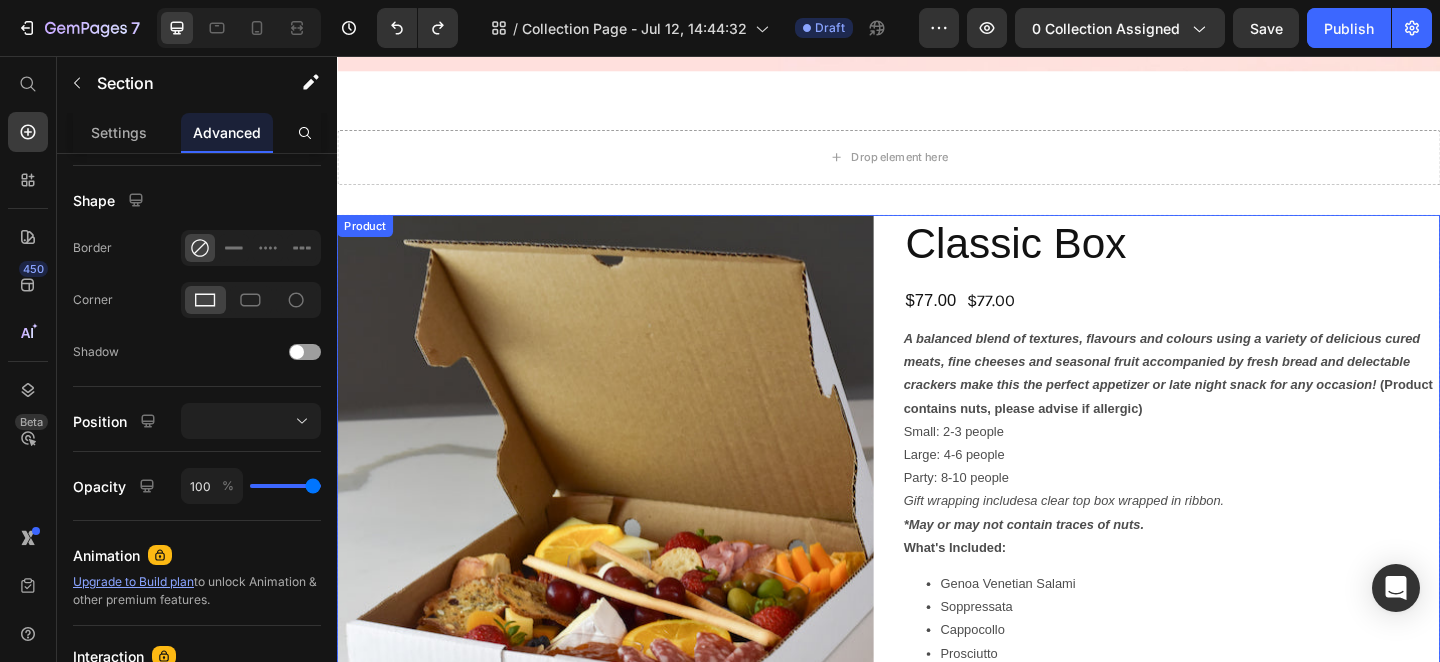 scroll, scrollTop: 1199, scrollLeft: 0, axis: vertical 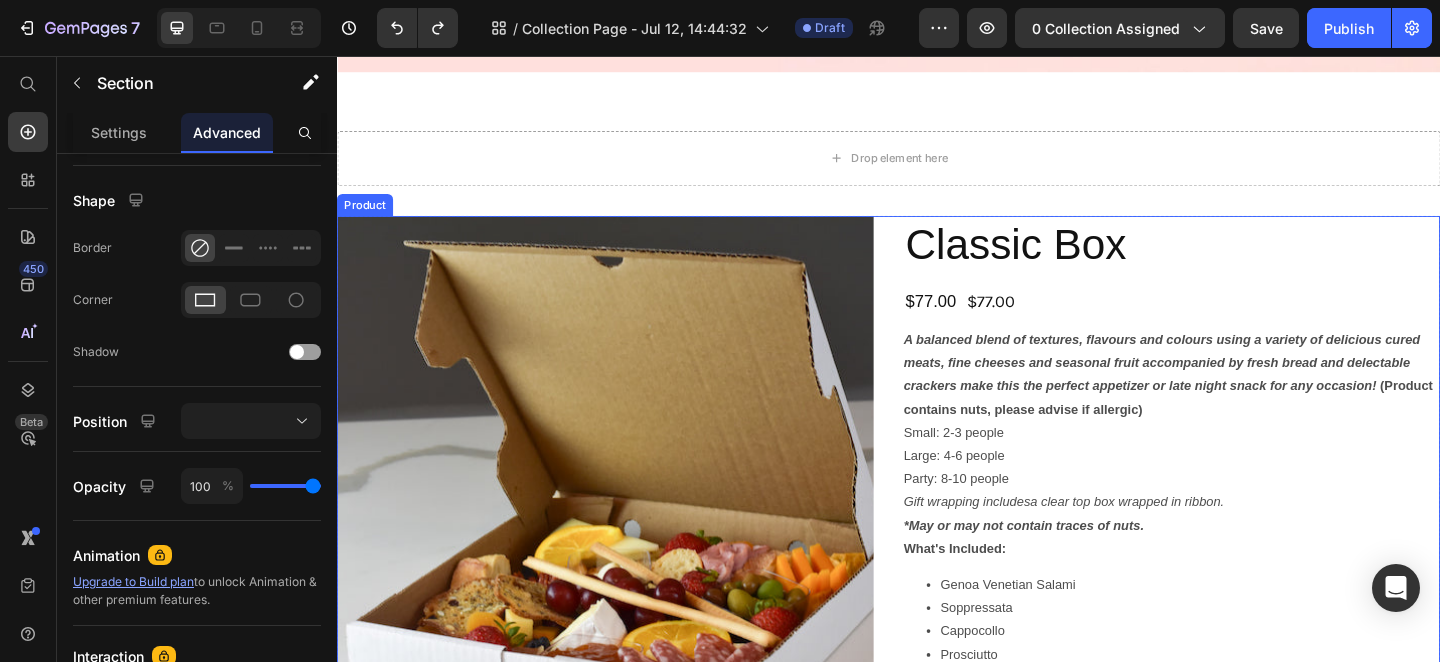 click on "Product Images Classic Box Product Title $77.00 Product Price $77.00 Product Price Row
A balanced blend of textures, flavours and colours using a variety of delicious cured meats, fine cheeses and seasonal fruit accompanied by fresh bread and delectable crackers make this the perfect appetizer or late night snack for any occasion!   (Product contains nuts, please advise if allergic)
Small: 2-3 people
Large: 4-6 people
Party: 8-10 people
Gift wrapping includes  a clear top box wrapped in ribbon.
*May or may not contain traces of nuts.
What's Included:
Genoa Venetian Salami
Soppressata
Cappocollo
Prosciutto
Cacciatore Sausage
Aged Cheddar
Smoked Gouda
Manchego
Double Cream Brie
Boccocini
Parmigiano Reggiano
Asiago
Fresh Bread and Assorted Crackers
Olives
Jam/Spread
Fresh and Dried Fruits
Product Description Size: Large Small Small Small Large Large Large Party Size Party Size Party Size Small Gift Wrapped Small Gift Wrapped 1" at bounding box center [937, 969] 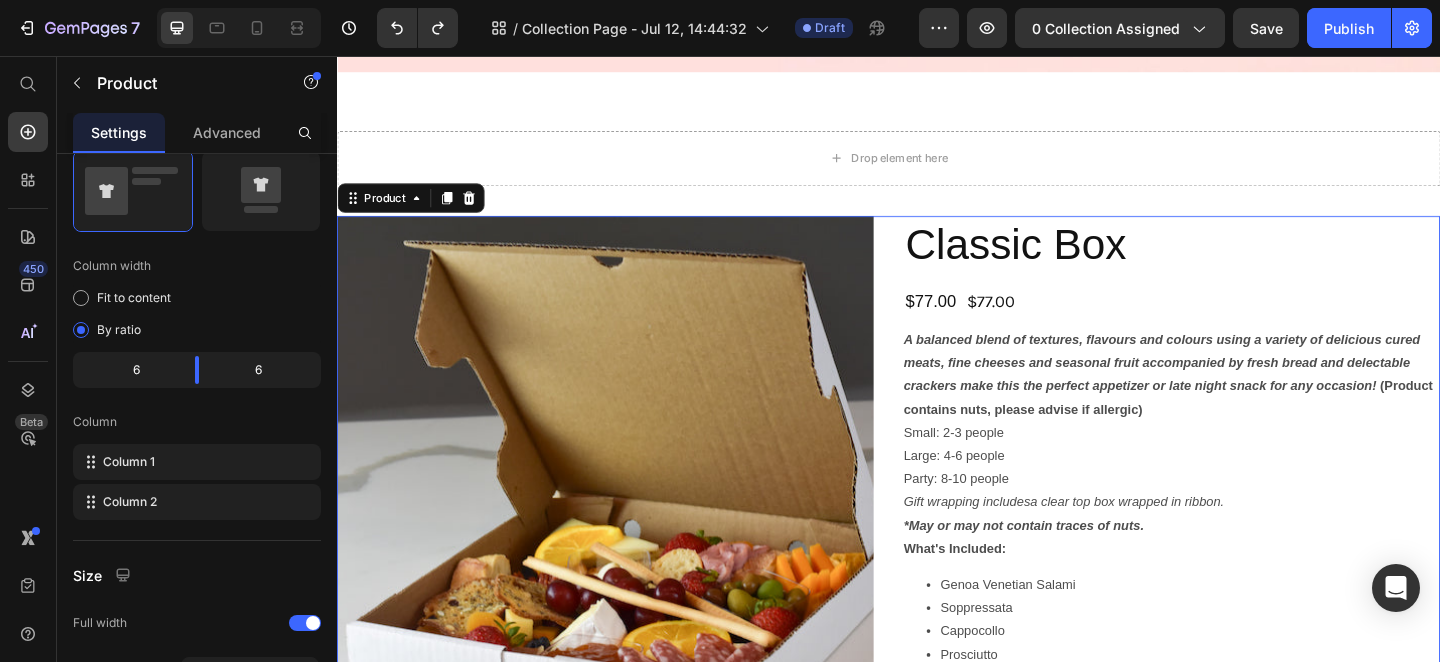 scroll, scrollTop: 0, scrollLeft: 0, axis: both 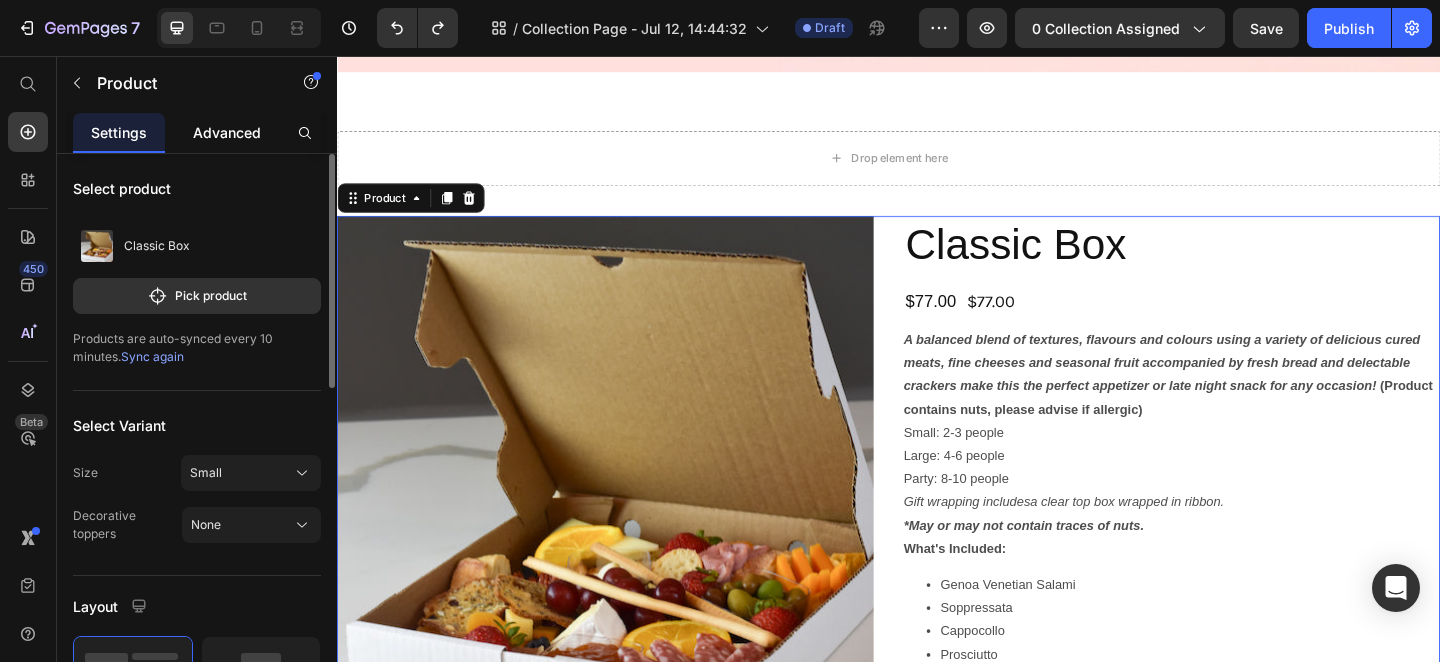click on "Advanced" at bounding box center [227, 132] 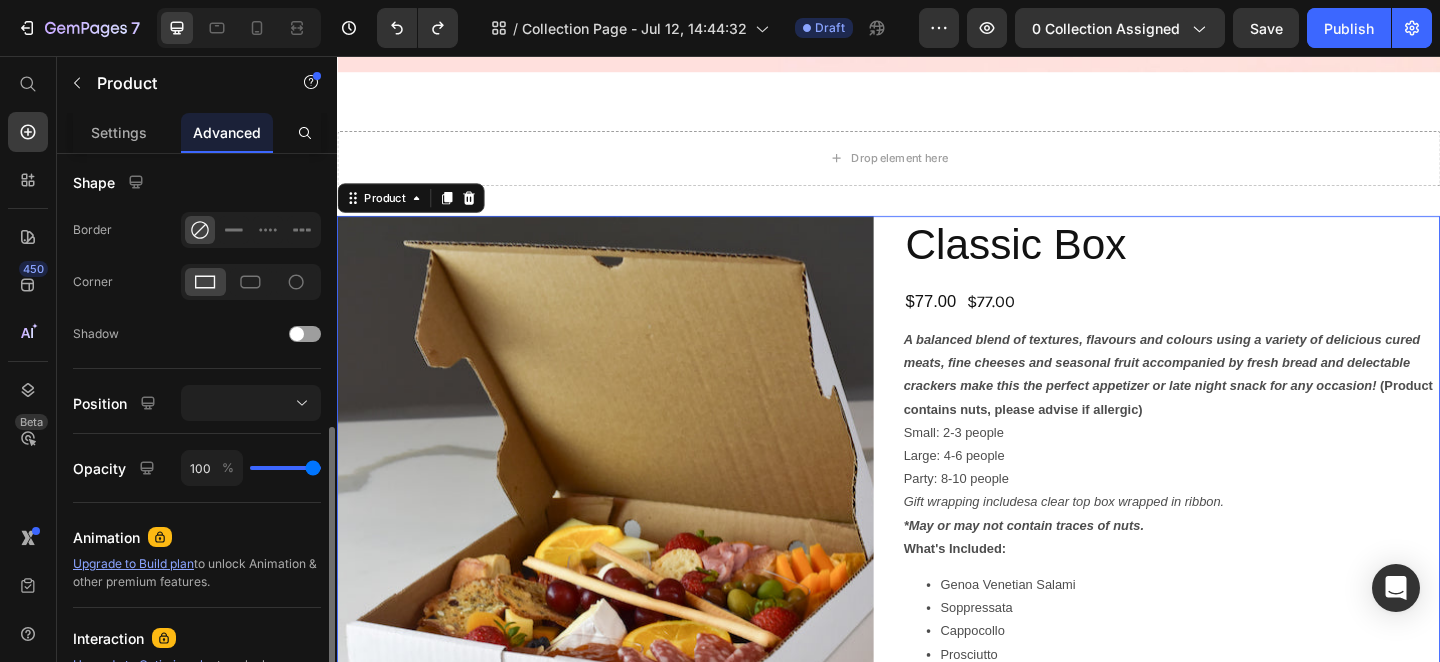 scroll, scrollTop: 601, scrollLeft: 0, axis: vertical 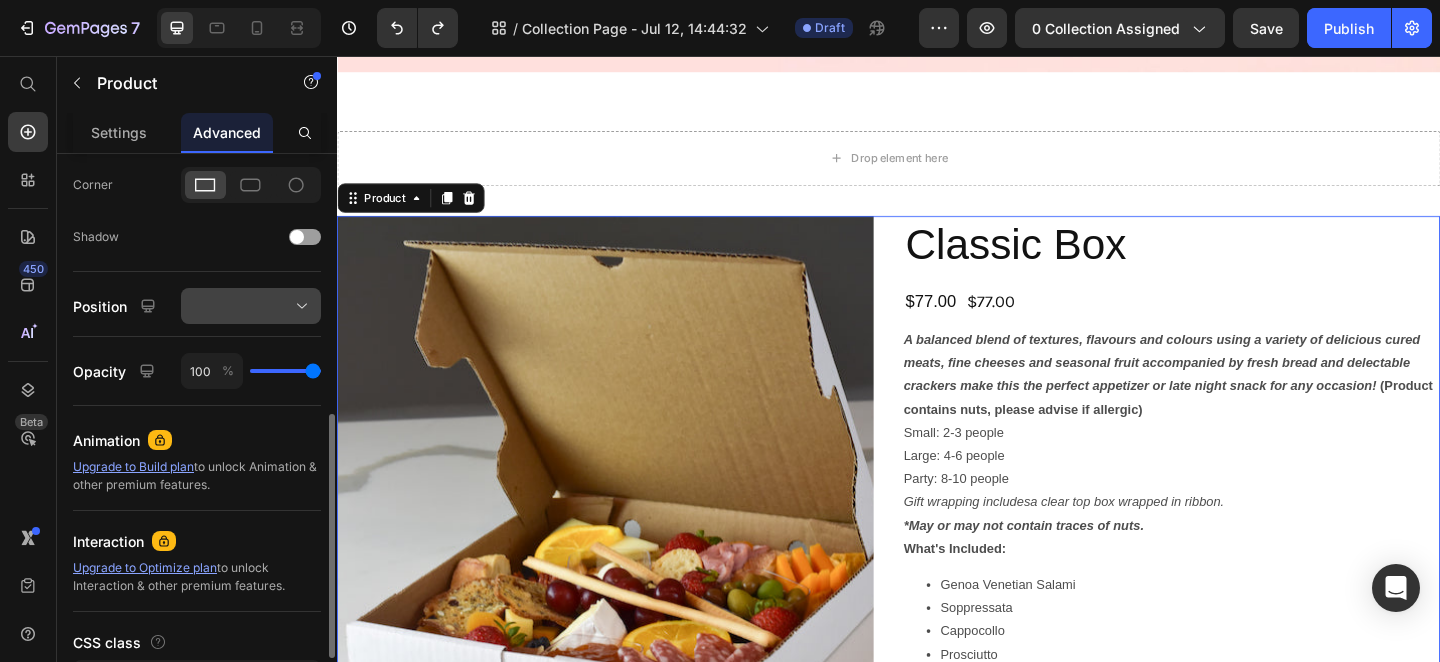 click at bounding box center [251, 306] 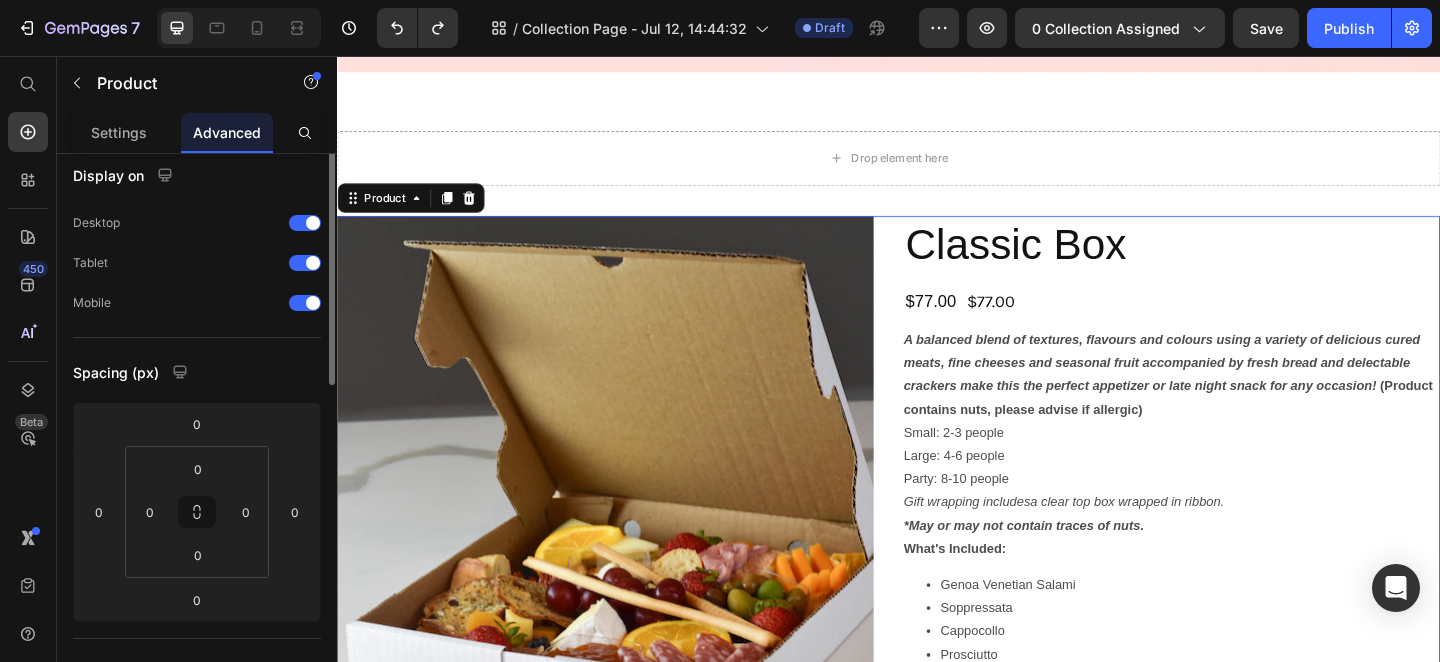 scroll, scrollTop: 0, scrollLeft: 0, axis: both 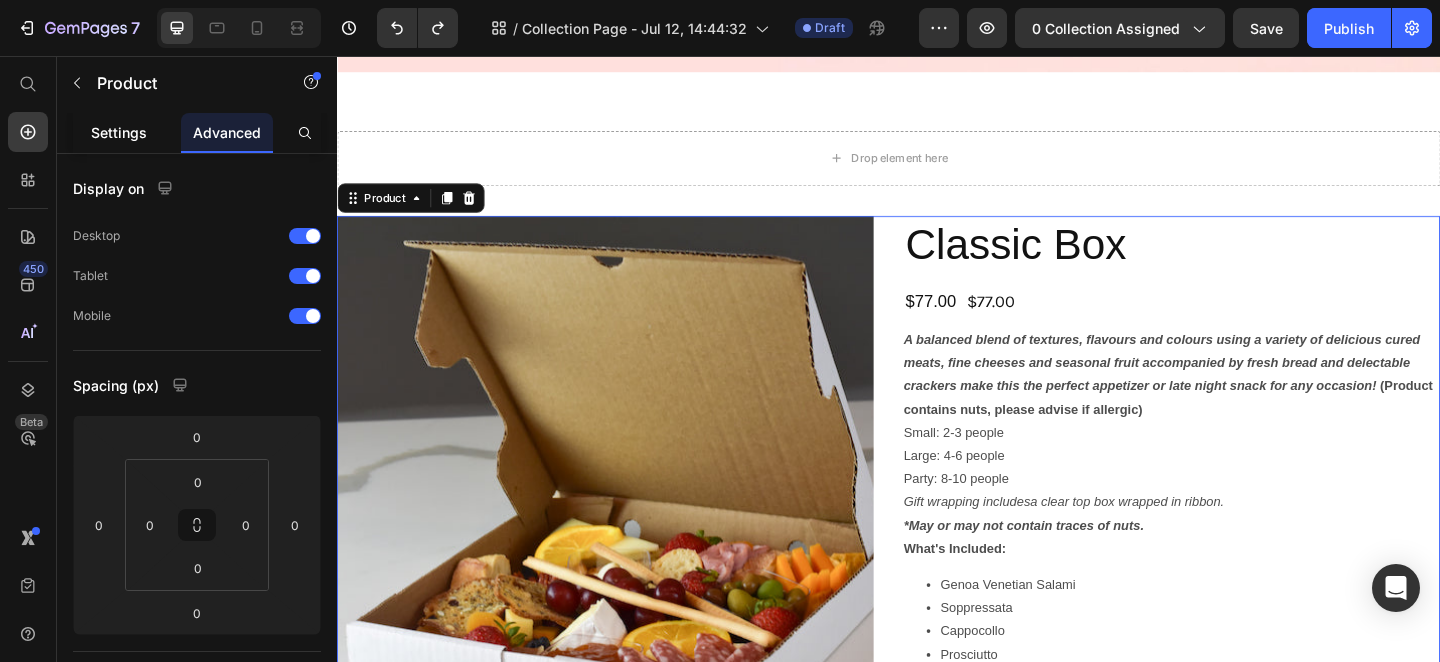click on "Settings" at bounding box center (119, 132) 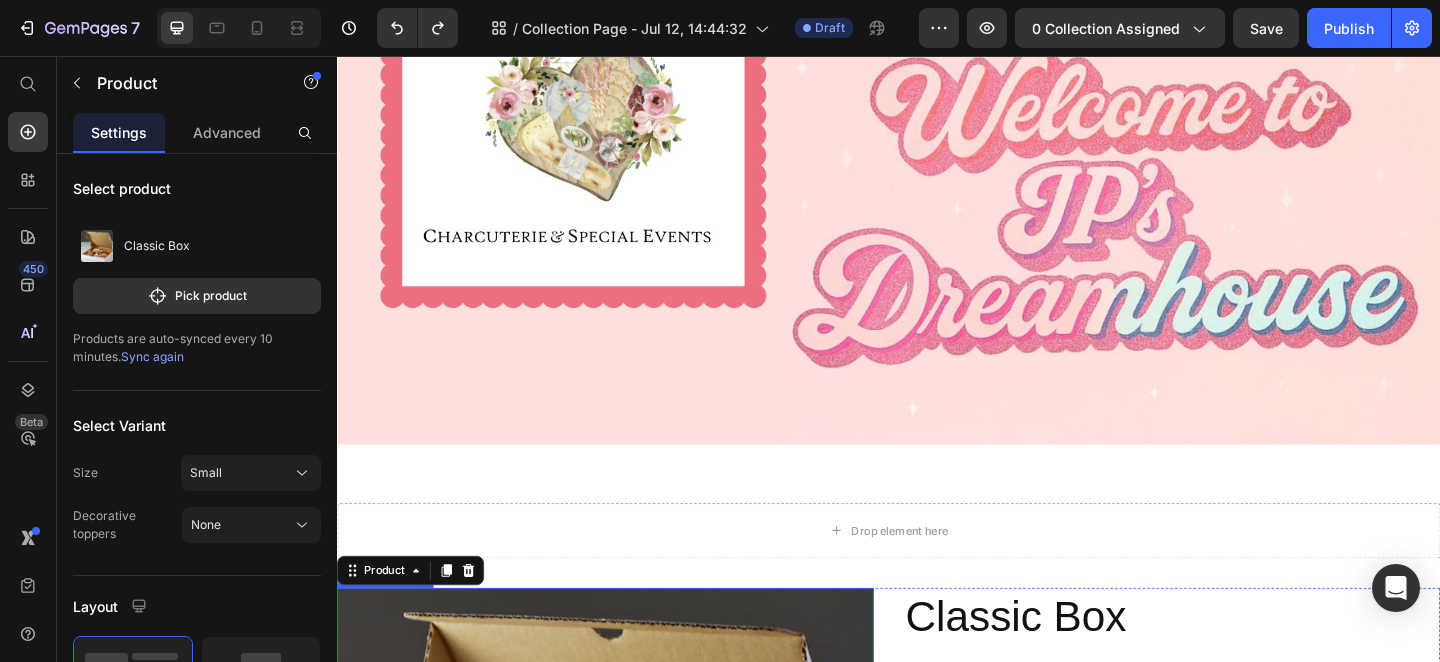 scroll, scrollTop: 796, scrollLeft: 0, axis: vertical 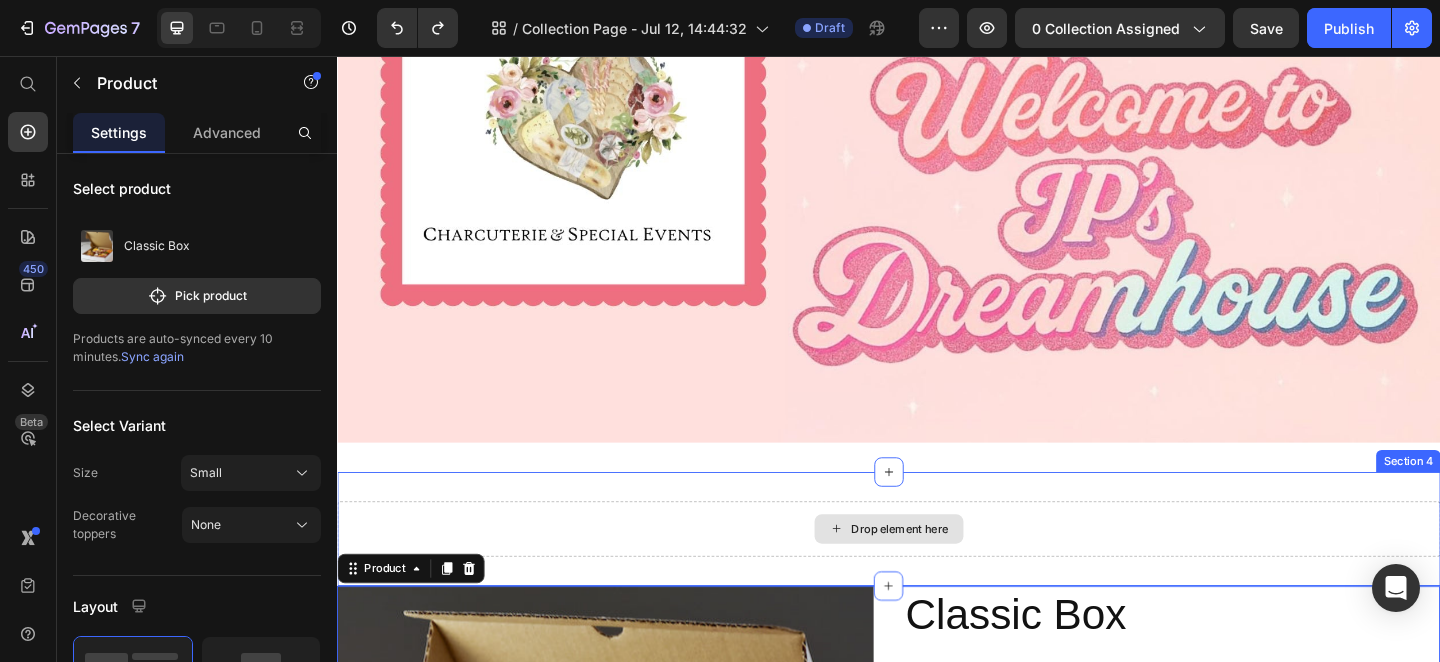 click on "Drop element here" at bounding box center (937, 571) 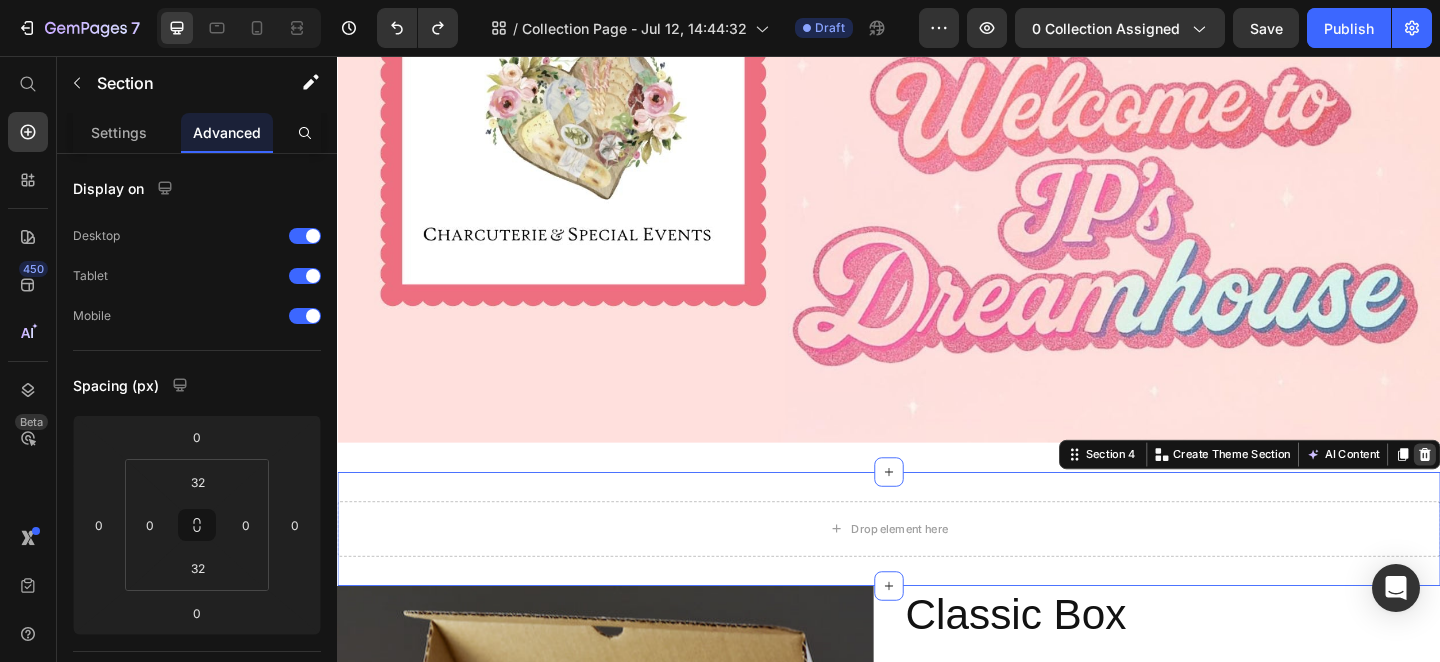 click 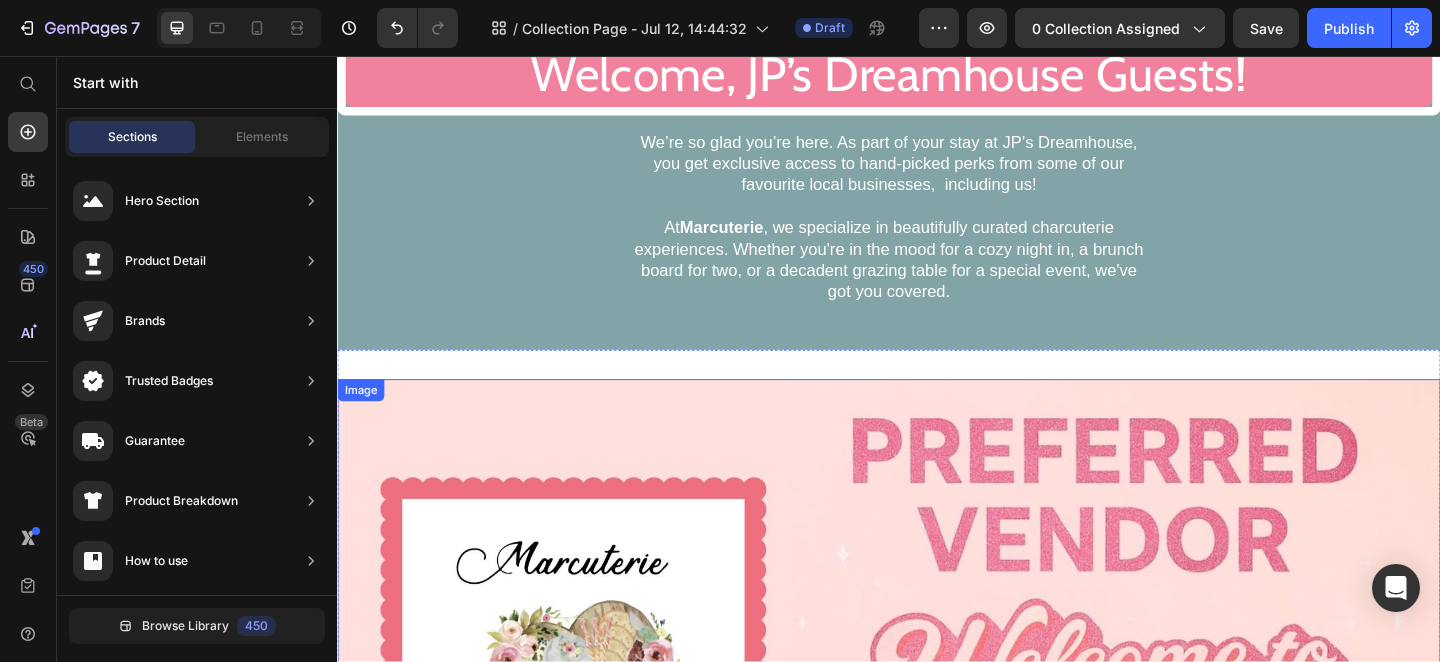 scroll, scrollTop: 0, scrollLeft: 0, axis: both 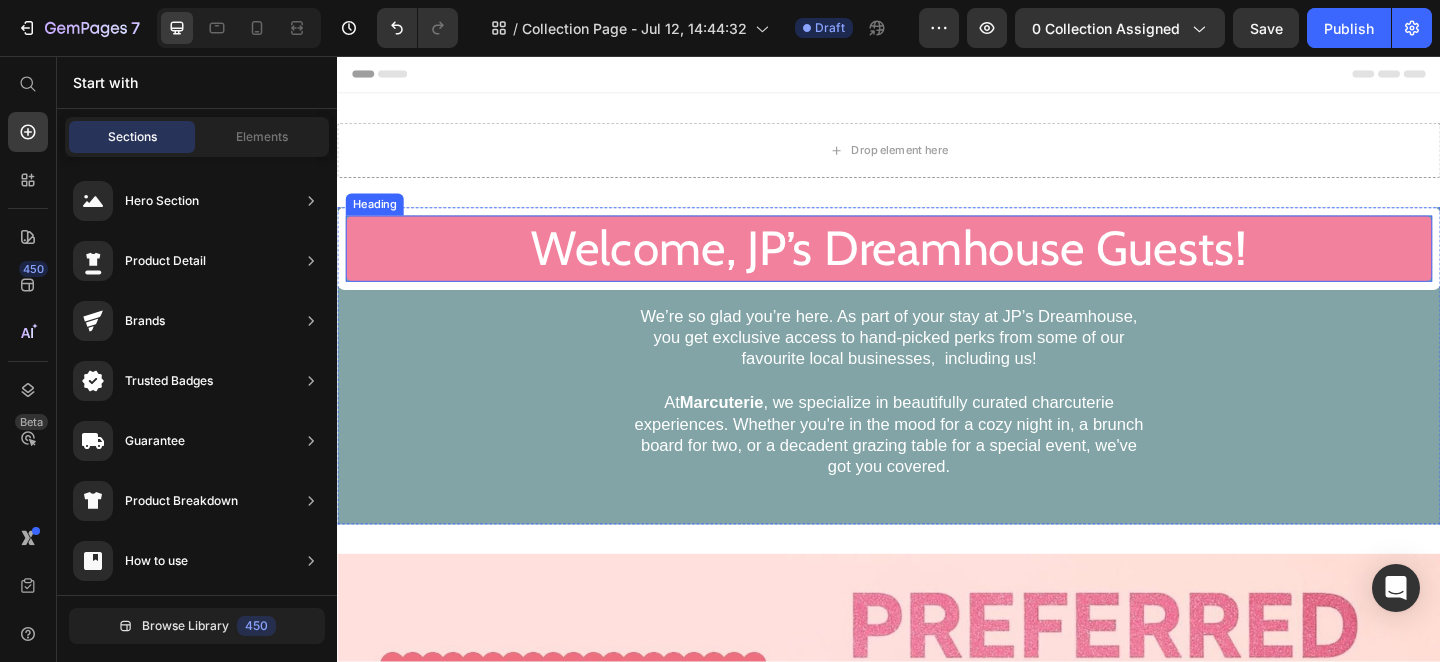 click on "Welcome, JP’s Dreamhouse Guests!" at bounding box center [937, 266] 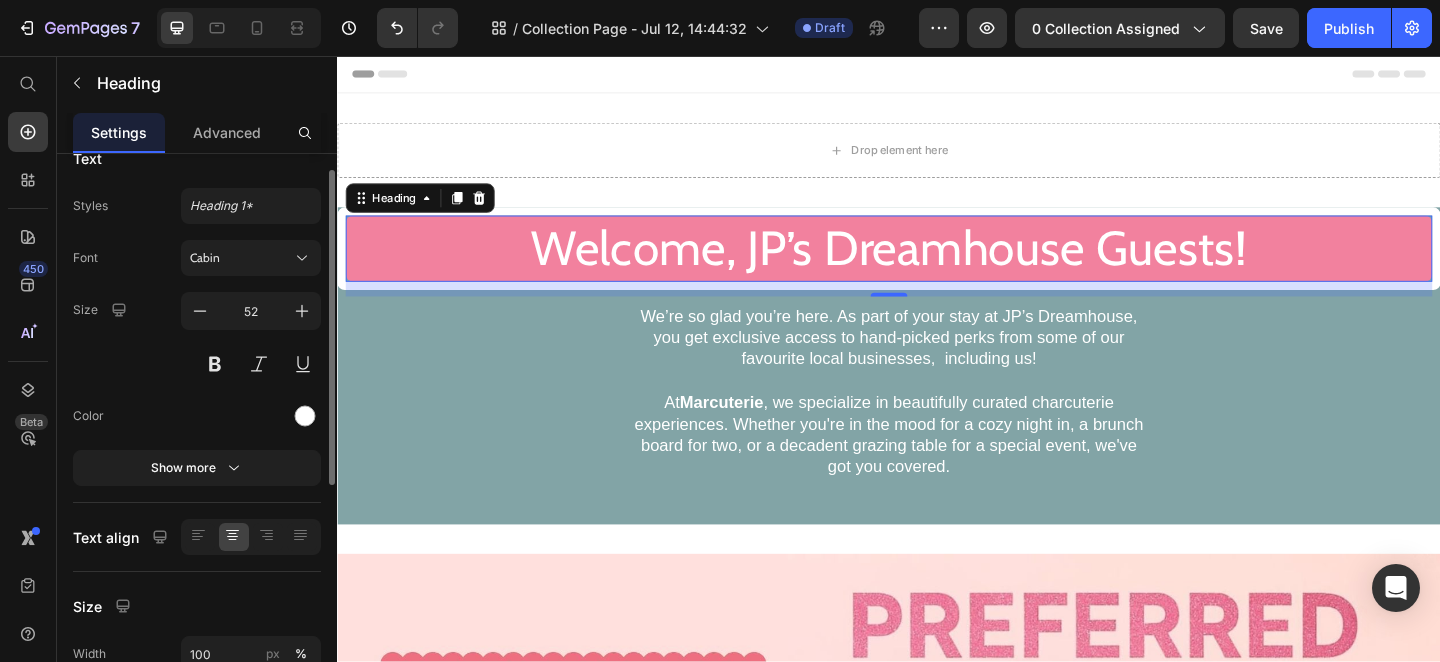scroll, scrollTop: 0, scrollLeft: 0, axis: both 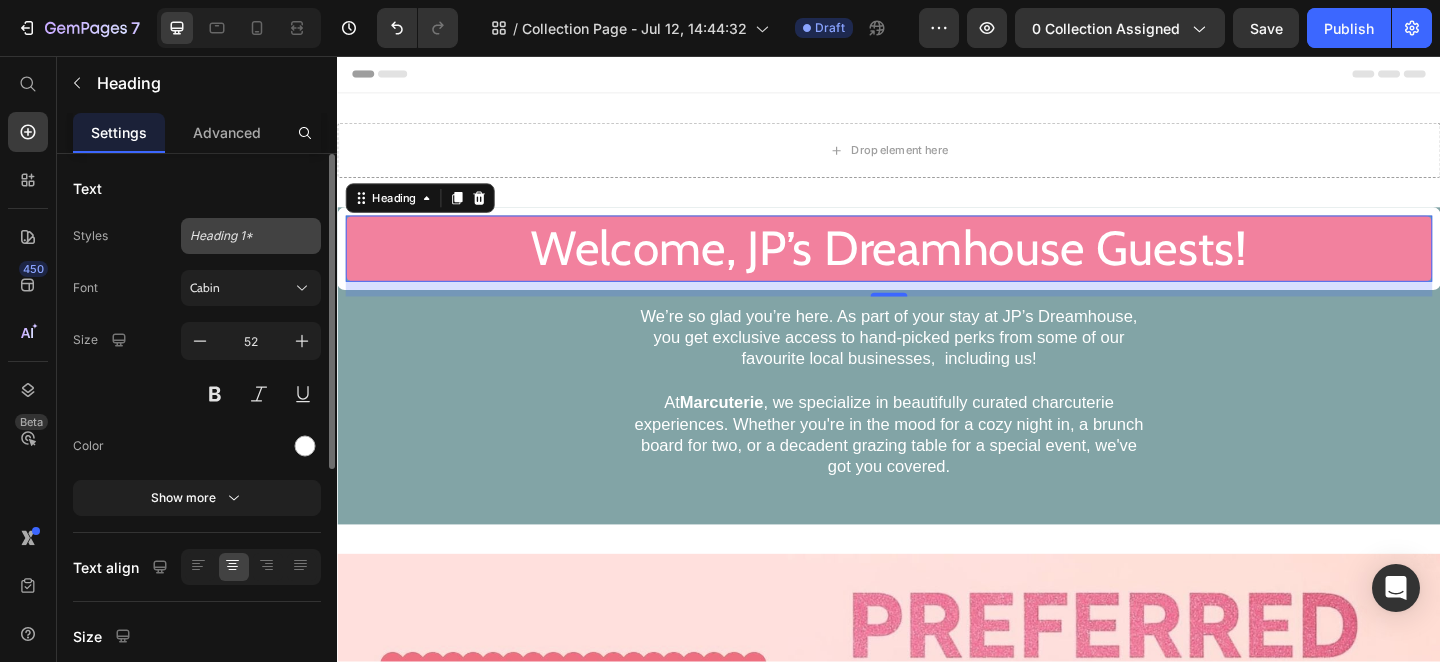 click on "Heading 1*" at bounding box center [239, 236] 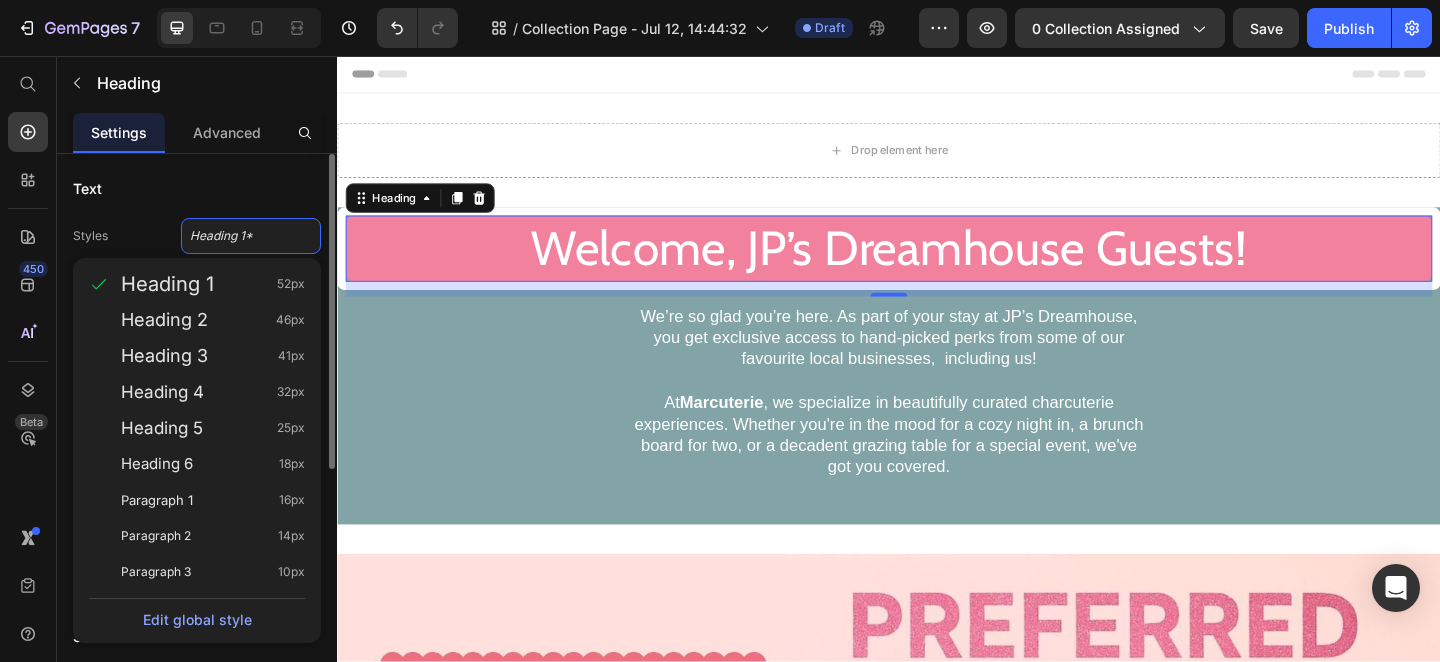 click on "Text" at bounding box center [197, 188] 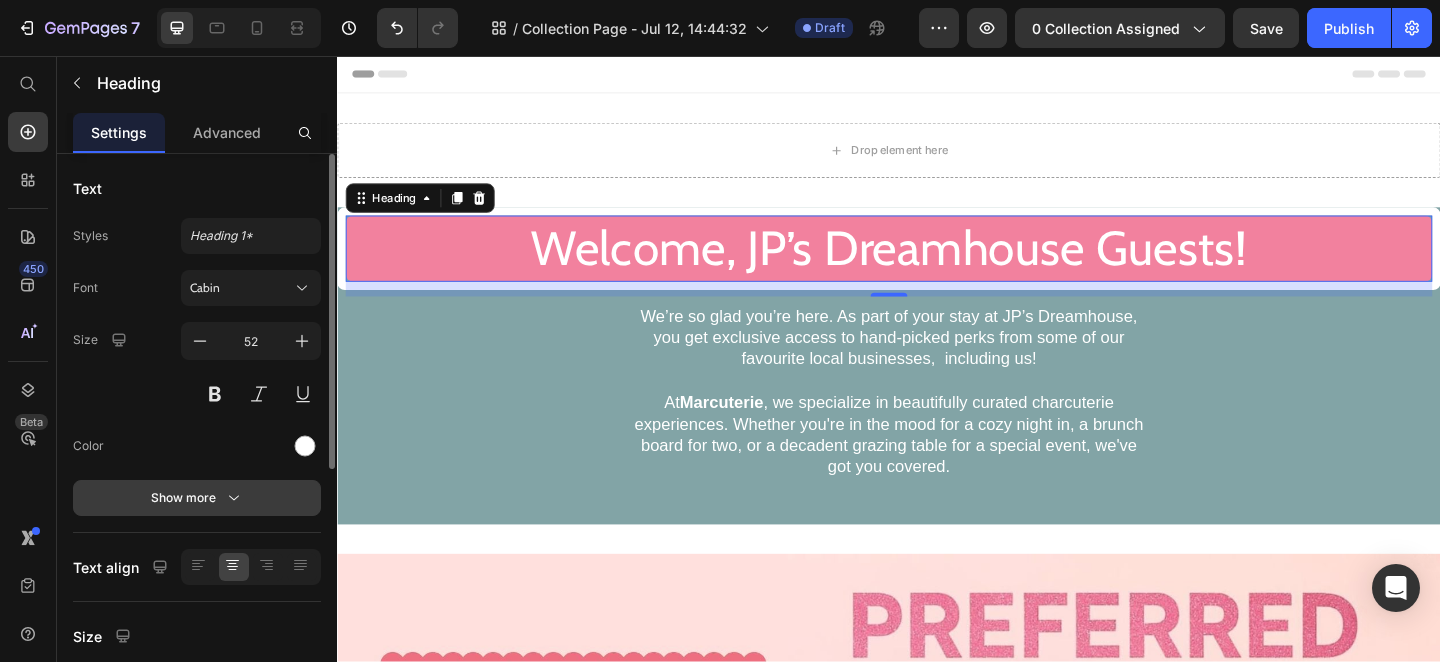 click on "Show more" at bounding box center [197, 498] 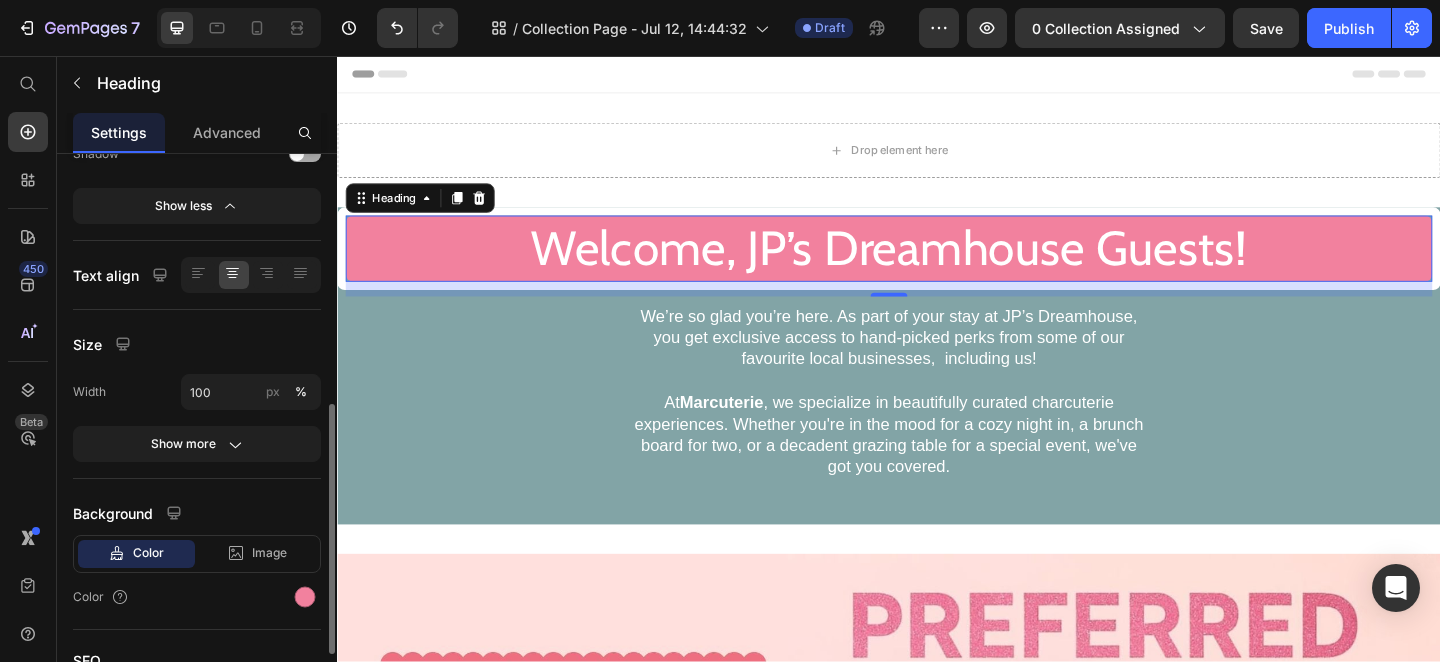scroll, scrollTop: 555, scrollLeft: 0, axis: vertical 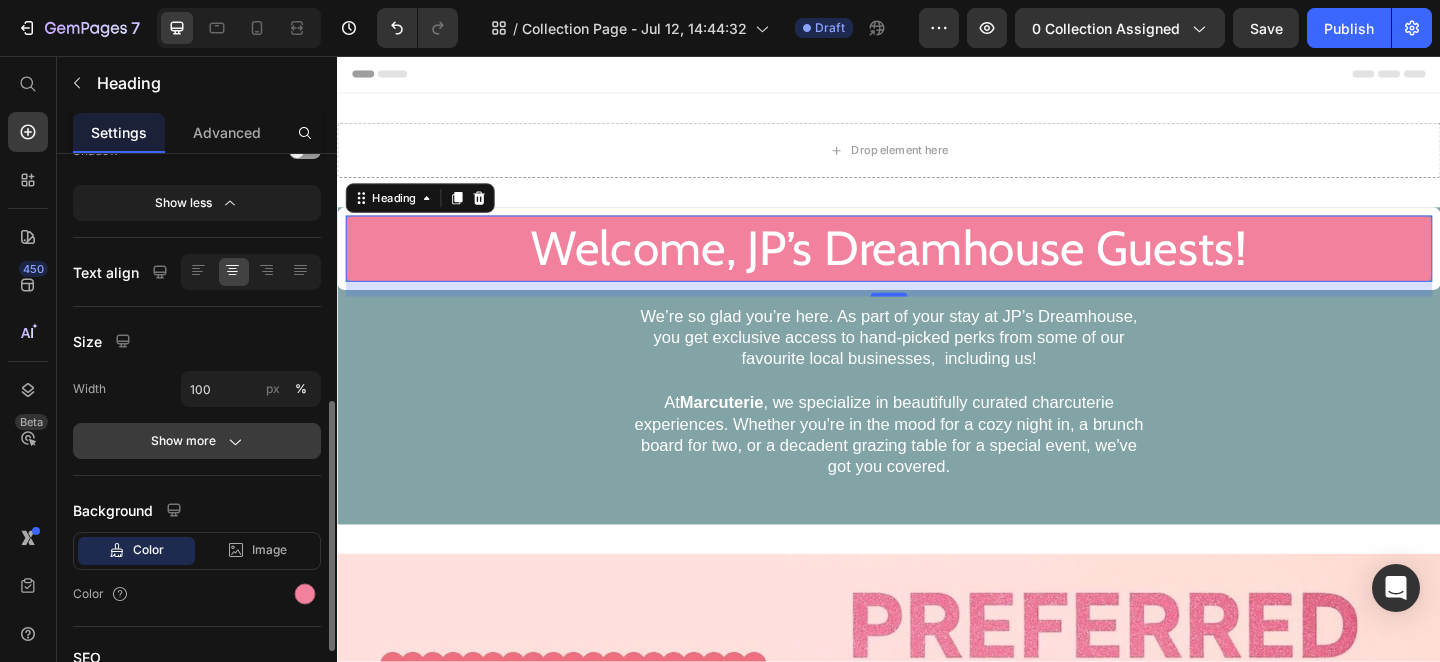 click on "Show more" at bounding box center (197, 441) 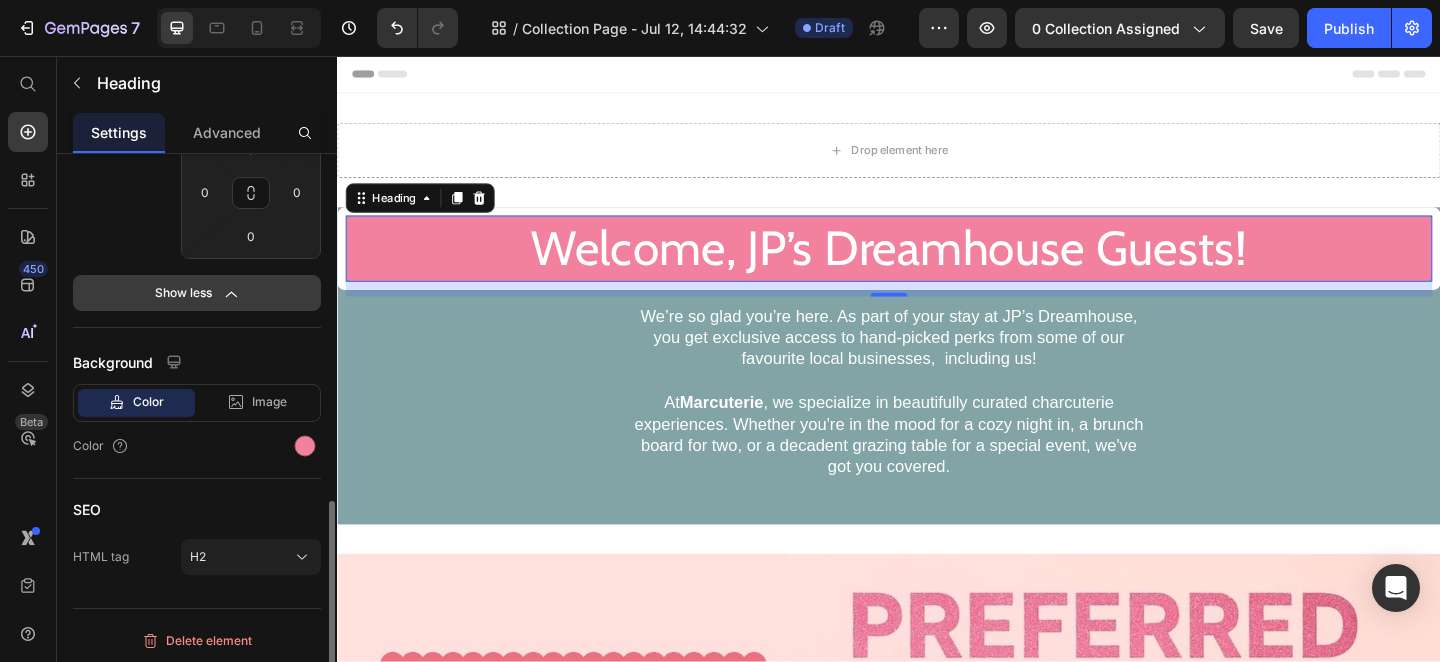 scroll, scrollTop: 907, scrollLeft: 0, axis: vertical 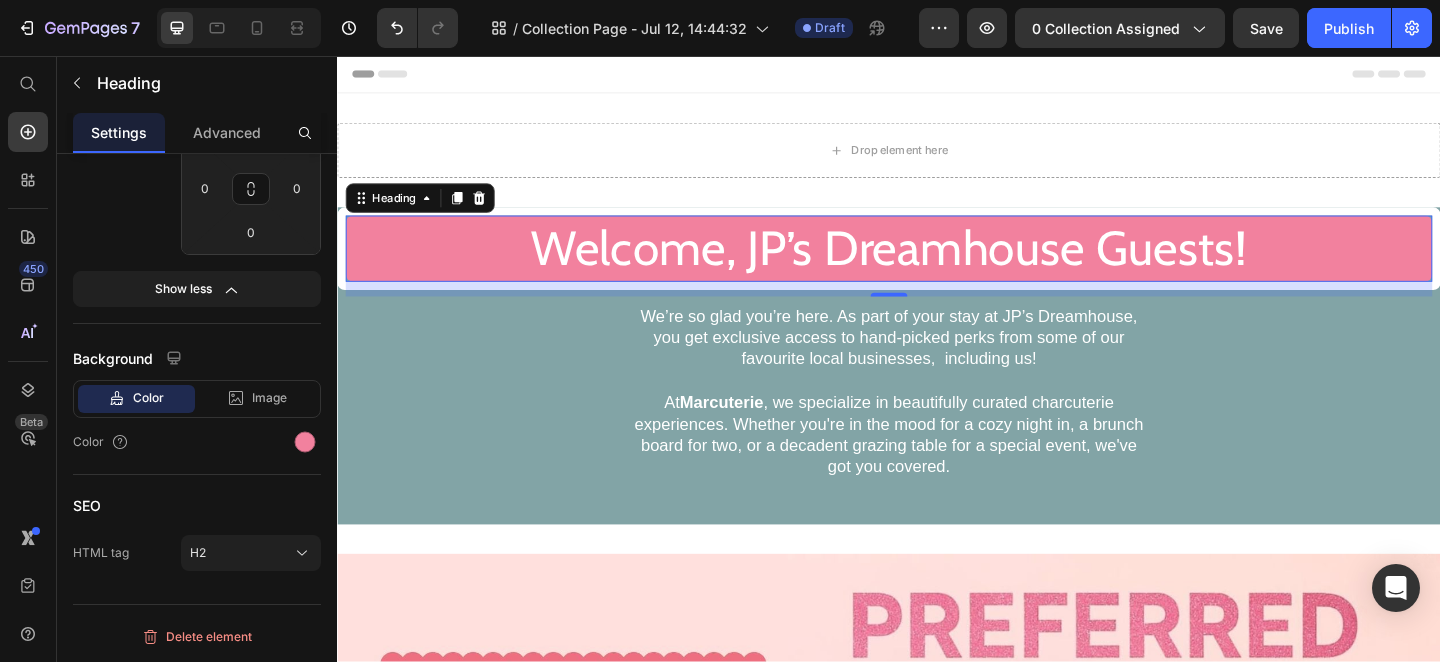 click on "Welcome, JP’s Dreamhouse Guests!" at bounding box center (937, 266) 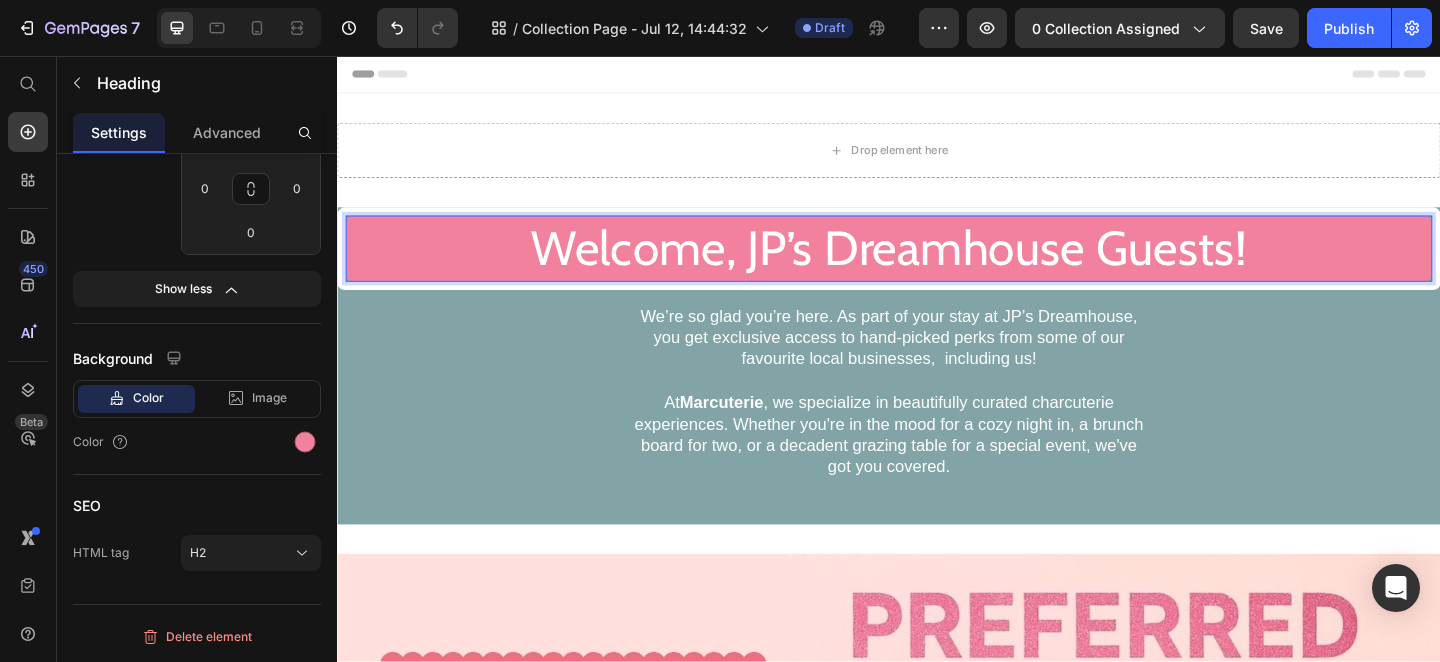 click on "Welcome, JP’s Dreamhouse Guests!" at bounding box center [937, 266] 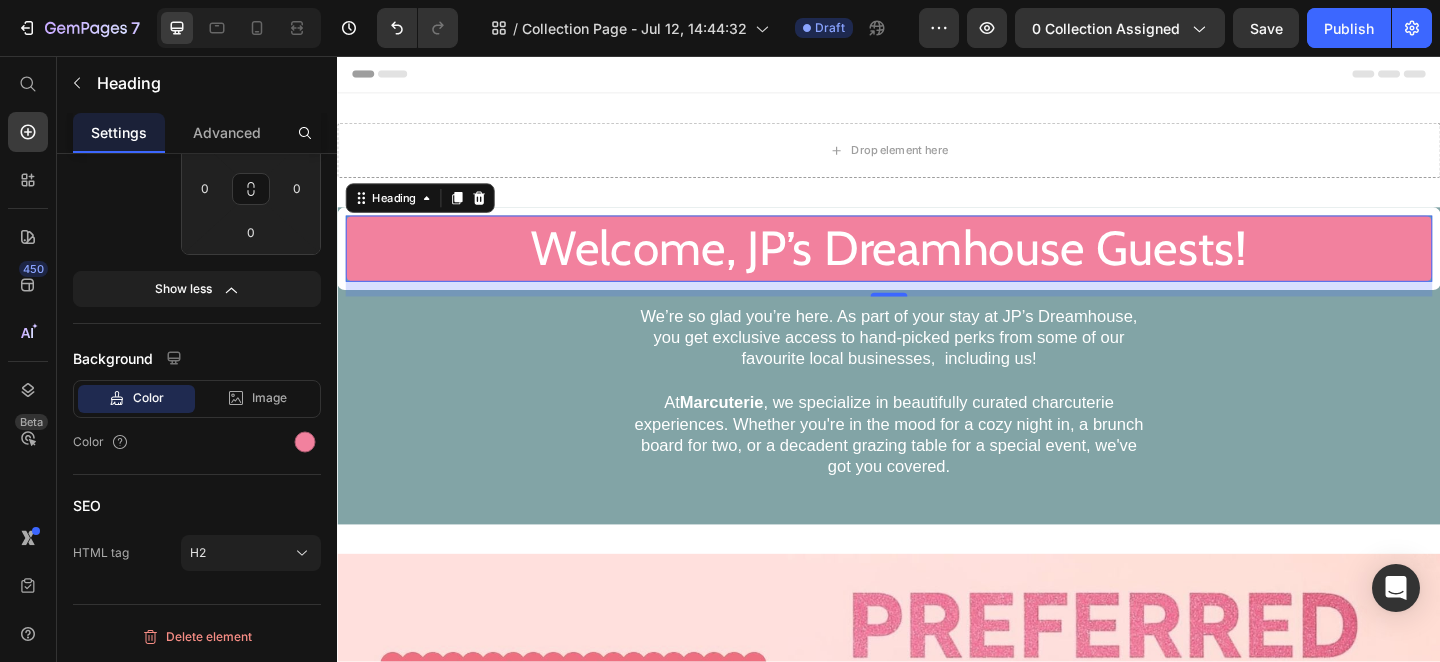 click on "16" at bounding box center (937, 310) 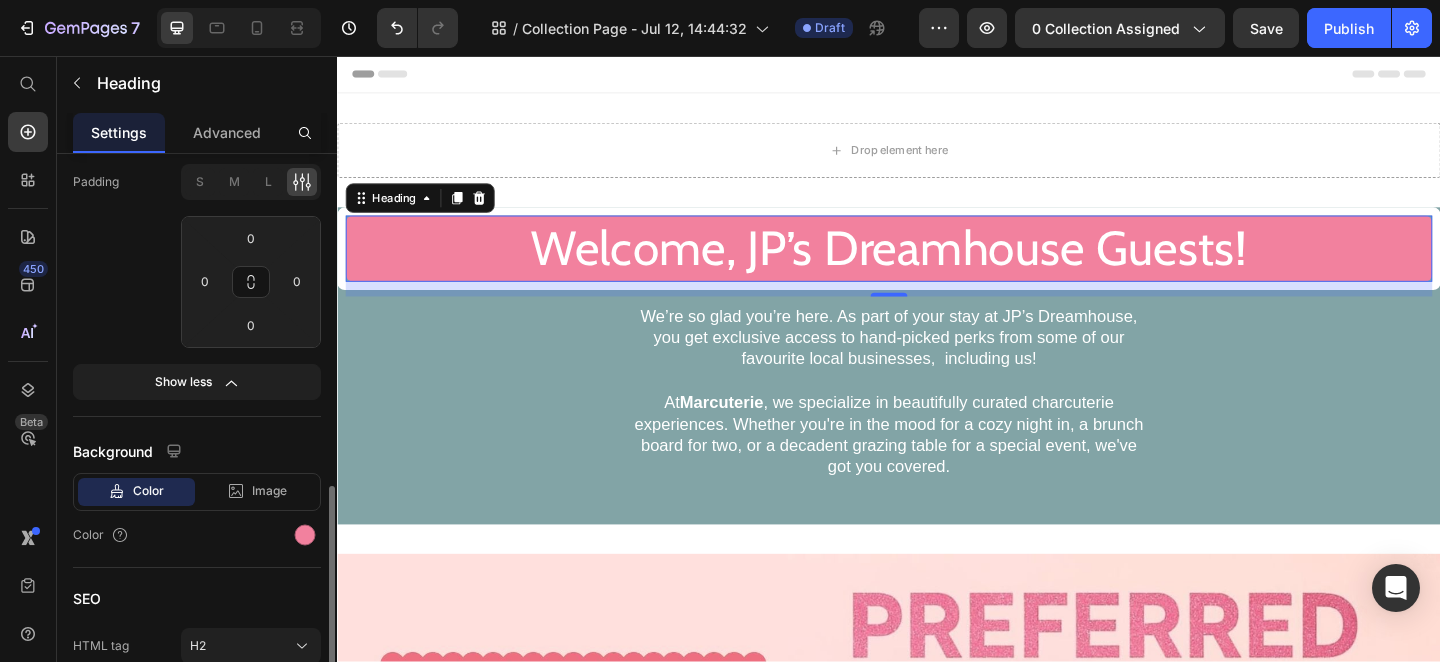 scroll, scrollTop: 907, scrollLeft: 0, axis: vertical 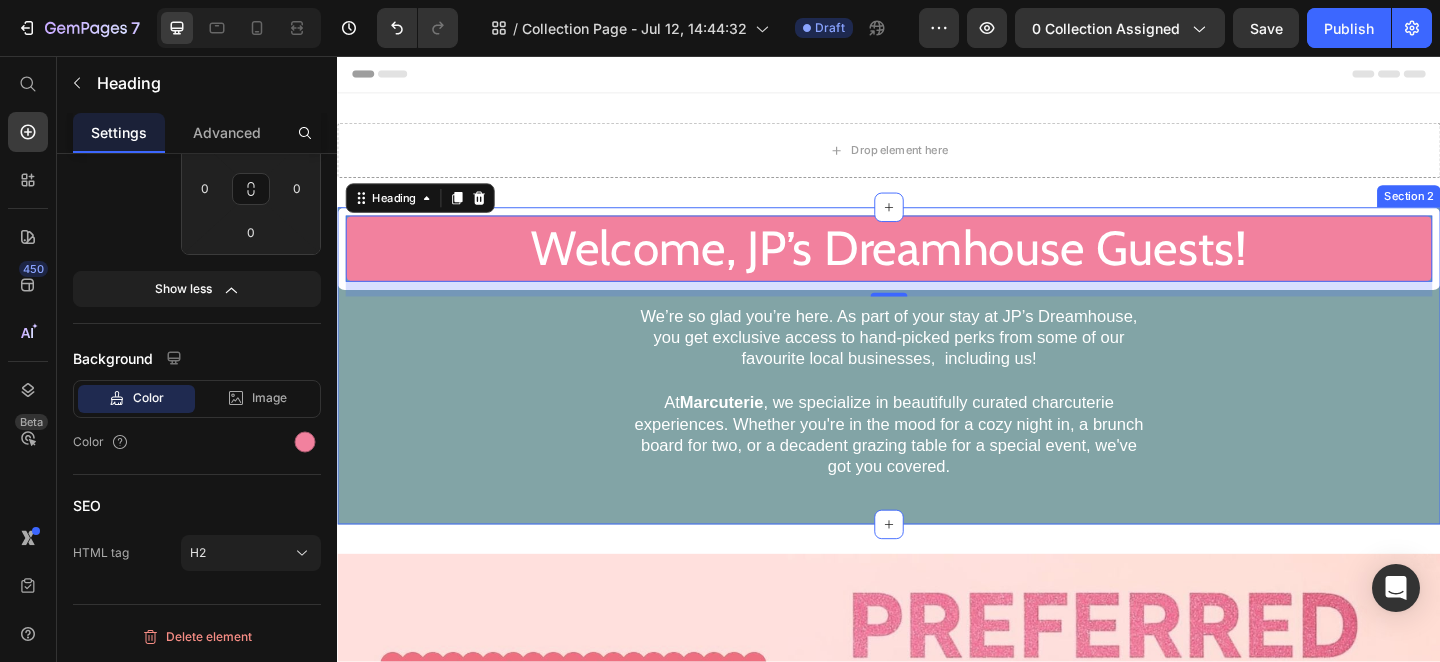 click on "Welcome, JP’s Dreamhouse Guests! Heading   16 We’re so glad you’re here. As part of your stay at JP’s Dreamhouse, you get exclusive access to hand-picked perks from some of our favourite local businesses,  including us!   At  Marcuterie , we specialize in beautifully curated charcuterie experiences. Whether you're in the mood for a cozy night in, a brunch board for two, or a decadent grazing table for a special event, we've got you covered. Text block Row" at bounding box center (937, 393) 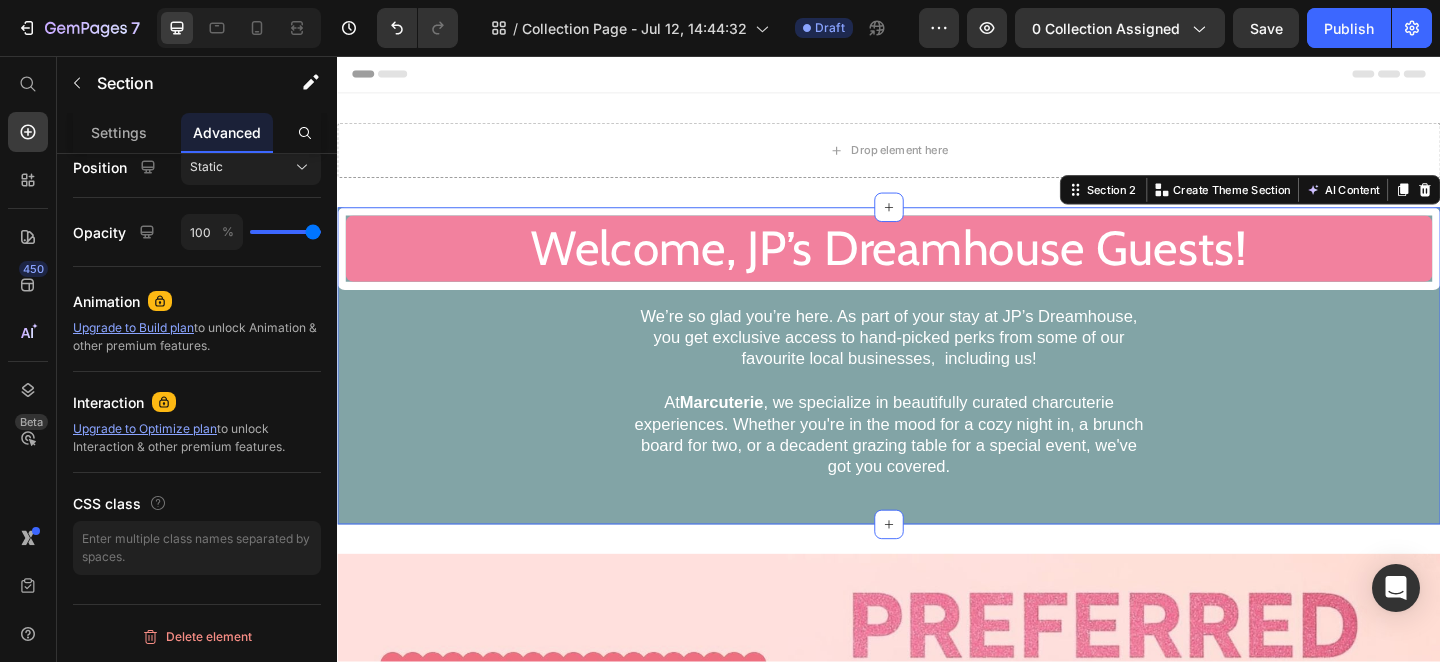 scroll, scrollTop: 0, scrollLeft: 0, axis: both 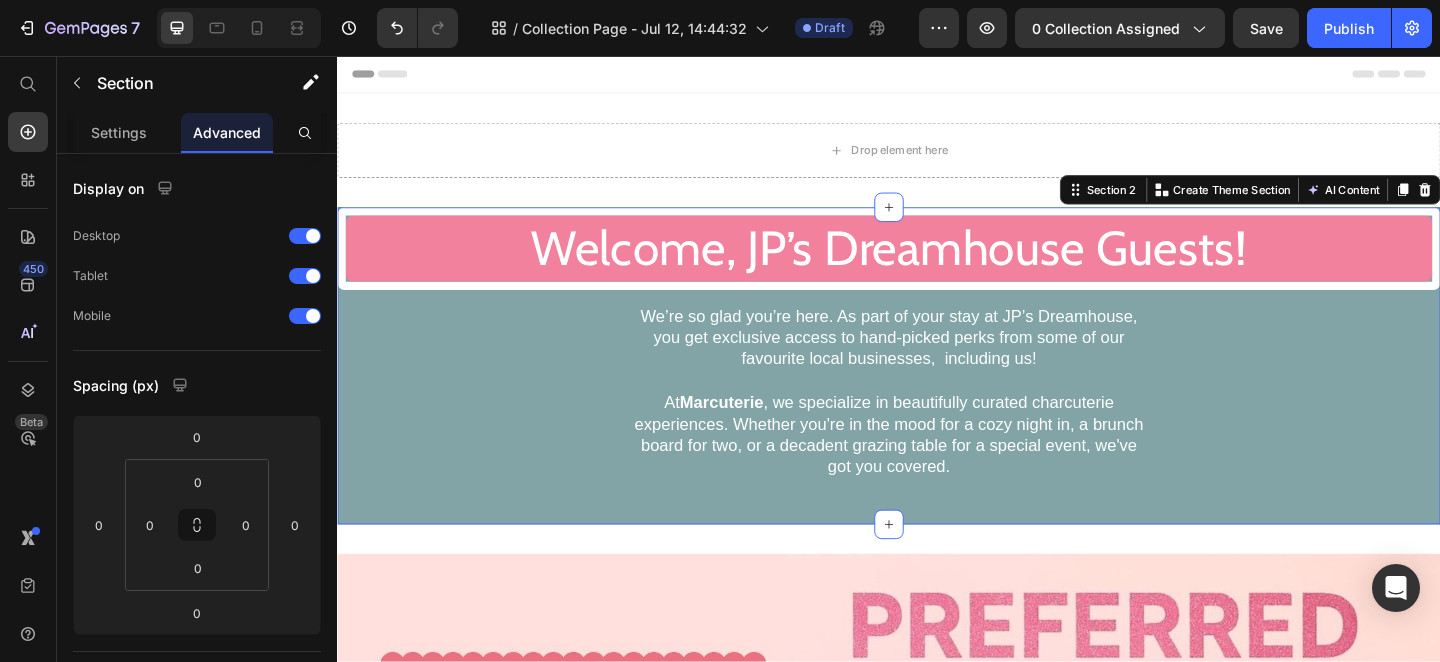 click on "Welcome, JP’s Dreamhouse Guests! Heading We’re so glad you’re here. As part of your stay at JP’s Dreamhouse, you get exclusive access to hand-picked perks from some of our favourite local businesses,  including us!   At  Marcuterie , we specialize in beautifully curated charcuterie experiences. Whether you're in the mood for a cozy night in, a brunch board for two, or a decadent grazing table for a special event, we've got you covered. Text block Row" at bounding box center (937, 393) 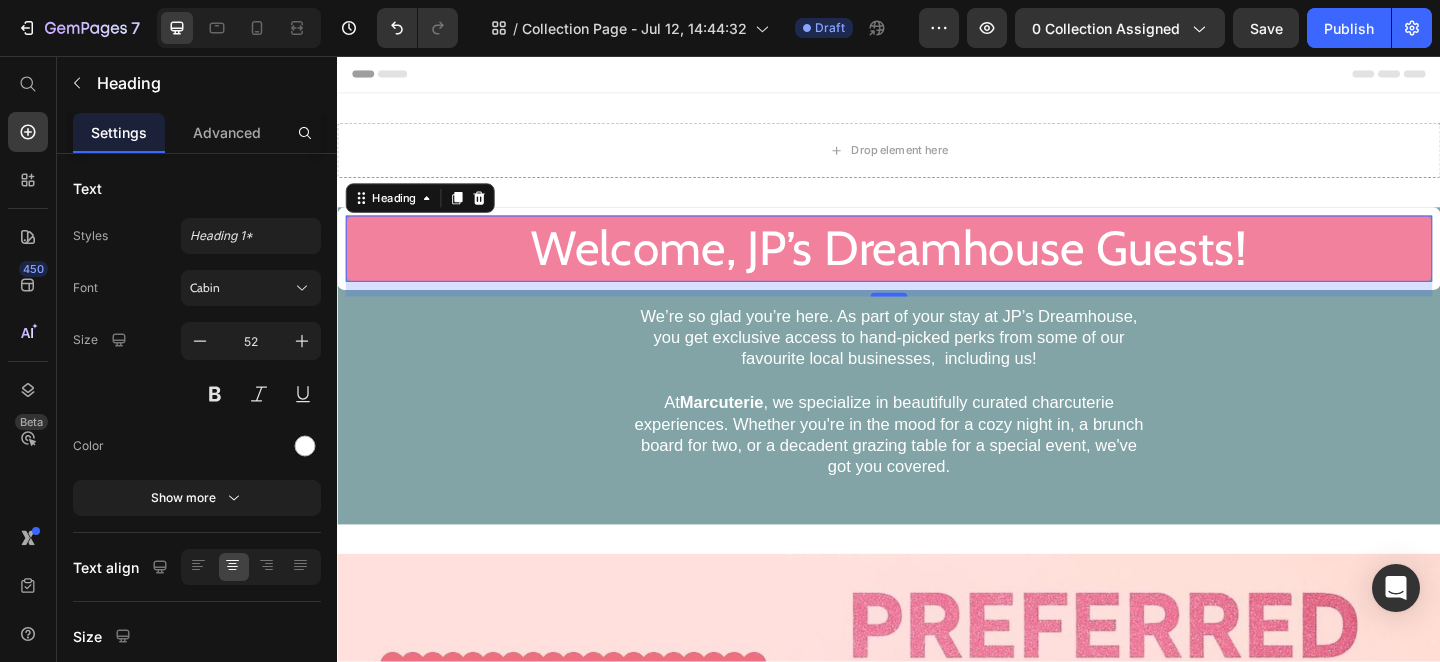 click on "Welcome, JP’s Dreamhouse Guests! Heading   16" at bounding box center (937, 266) 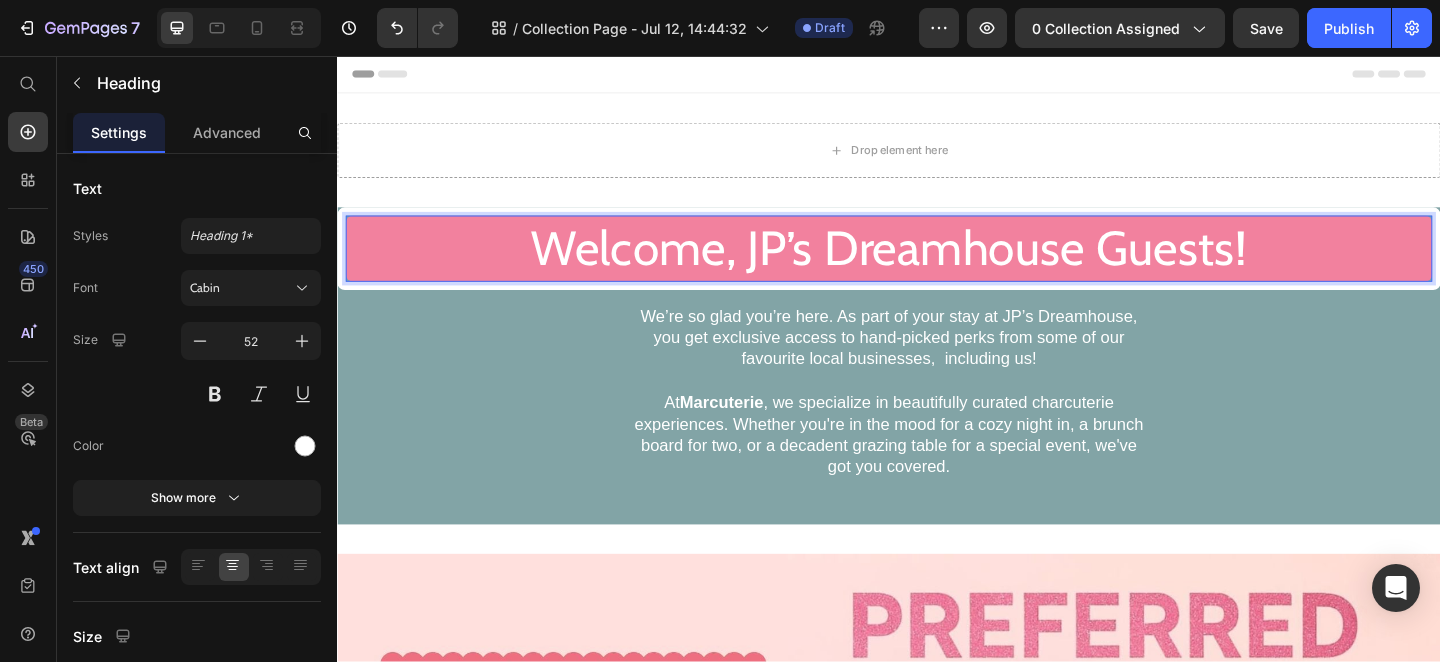 click on "Welcome, JP’s Dreamhouse Guests! Heading   16" at bounding box center [937, 266] 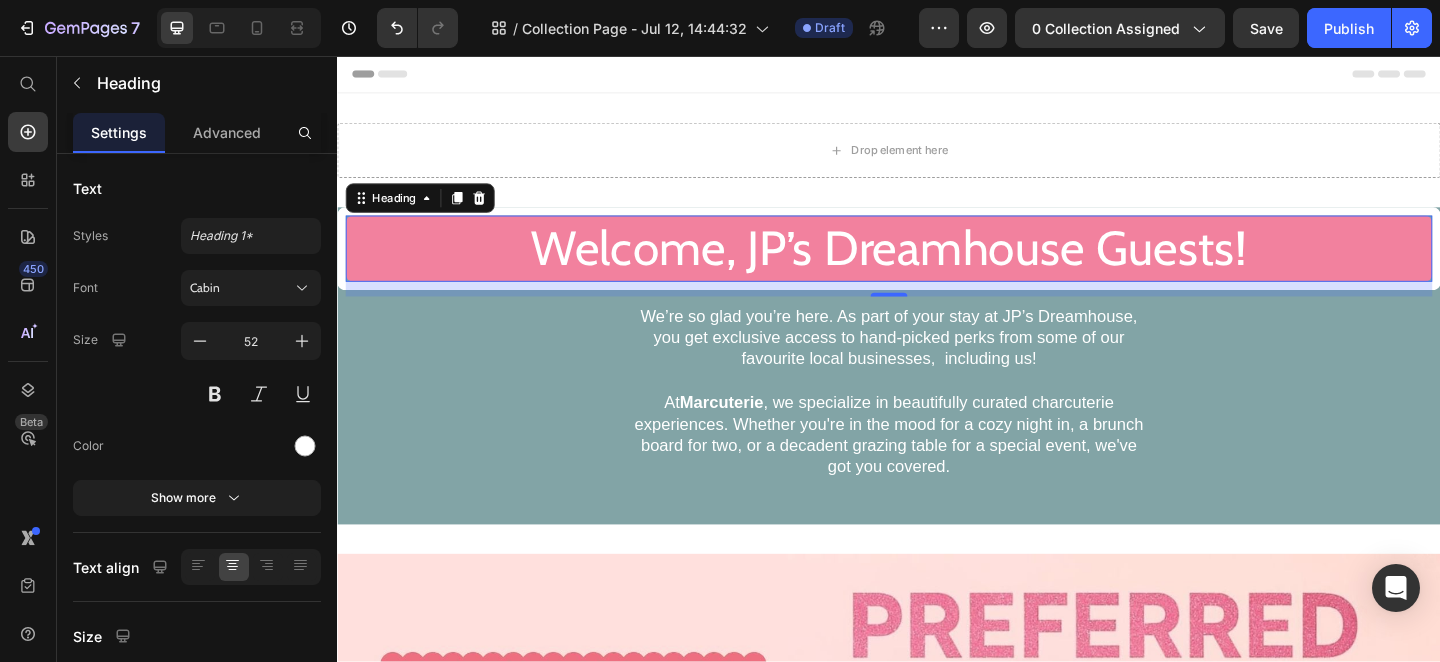 click on "16" at bounding box center (937, 310) 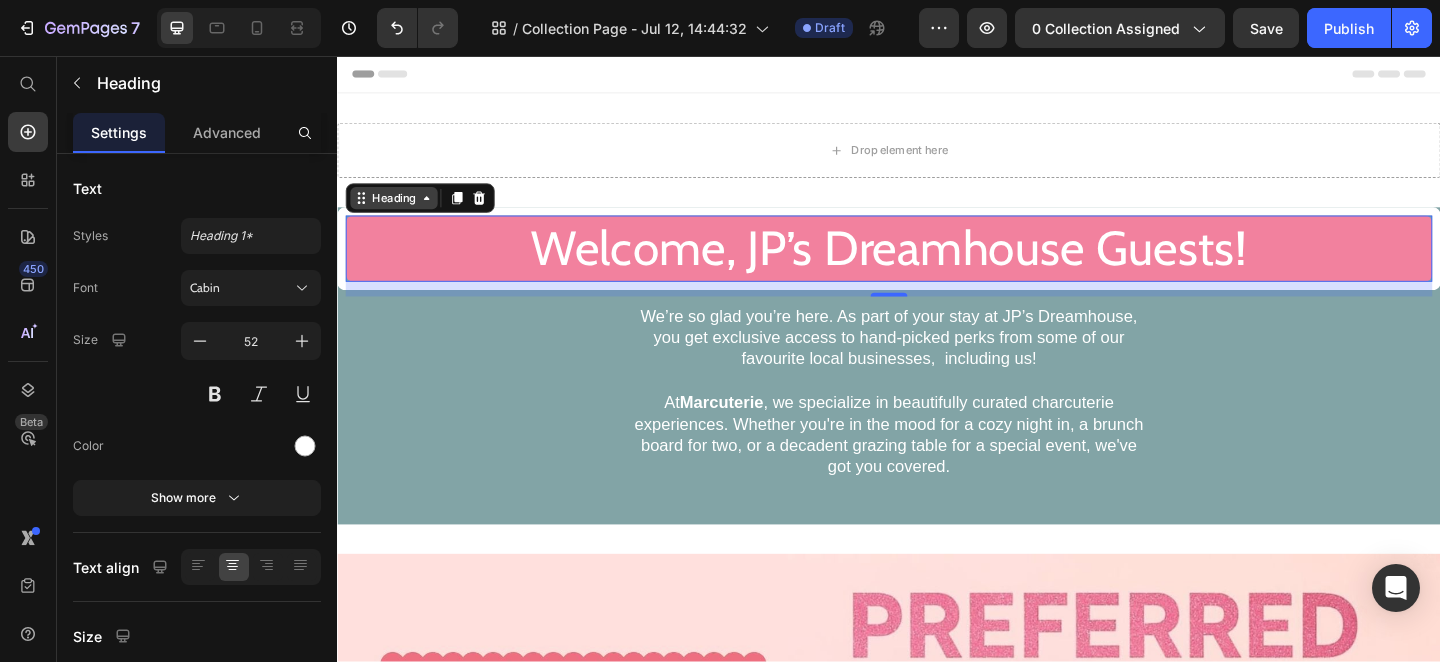 click on "Heading" at bounding box center (398, 211) 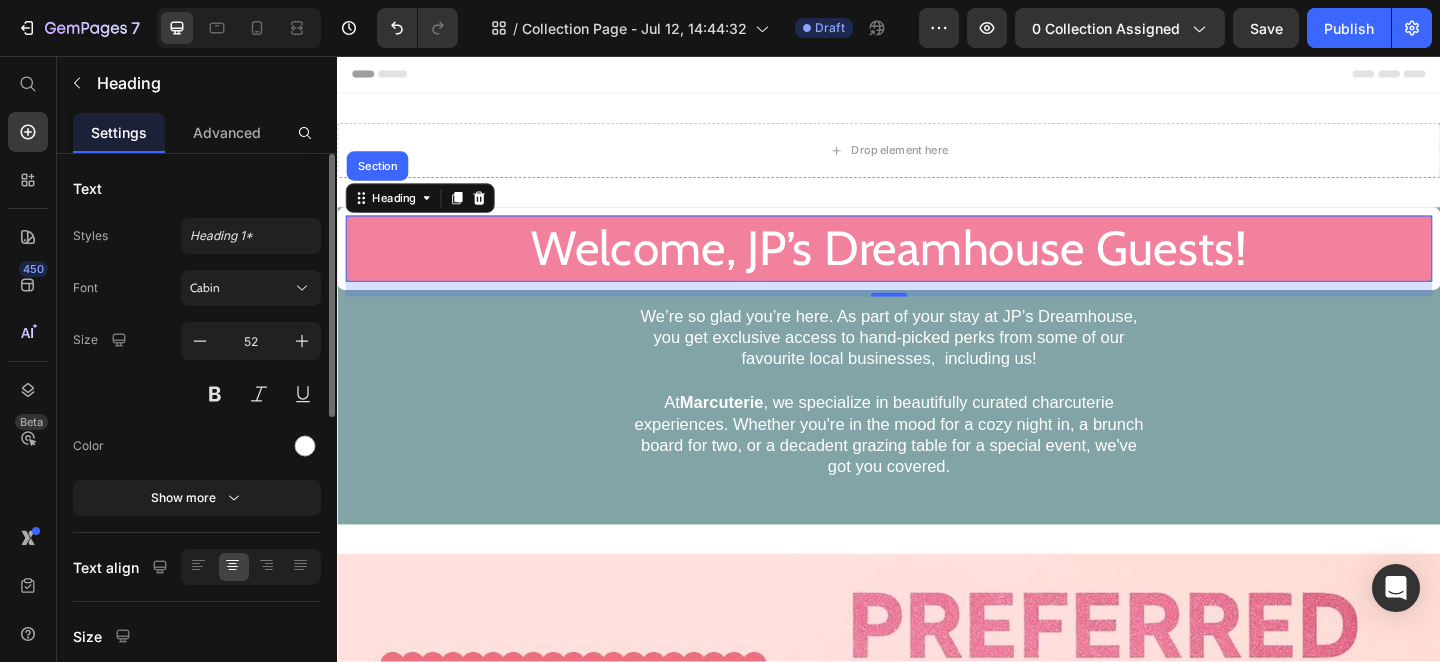 click on "Size 52" at bounding box center (197, 367) 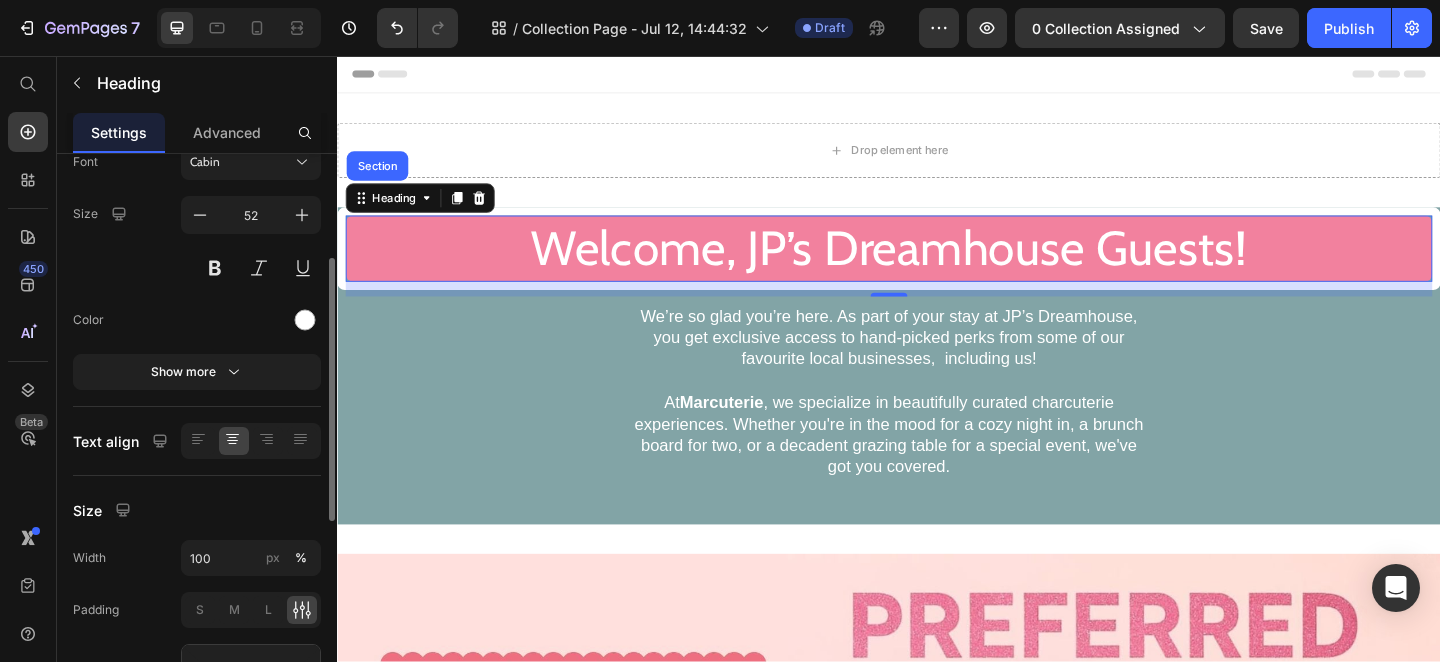 scroll, scrollTop: 157, scrollLeft: 0, axis: vertical 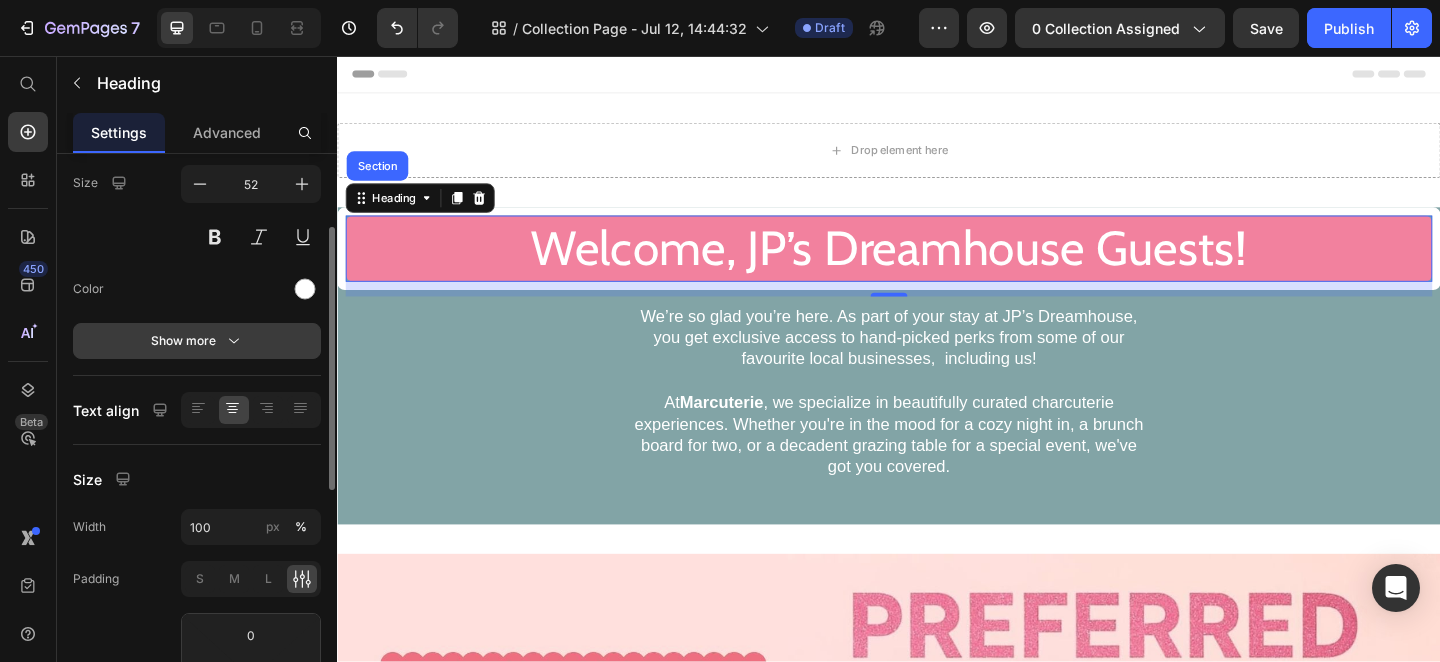 click on "Show more" at bounding box center [197, 341] 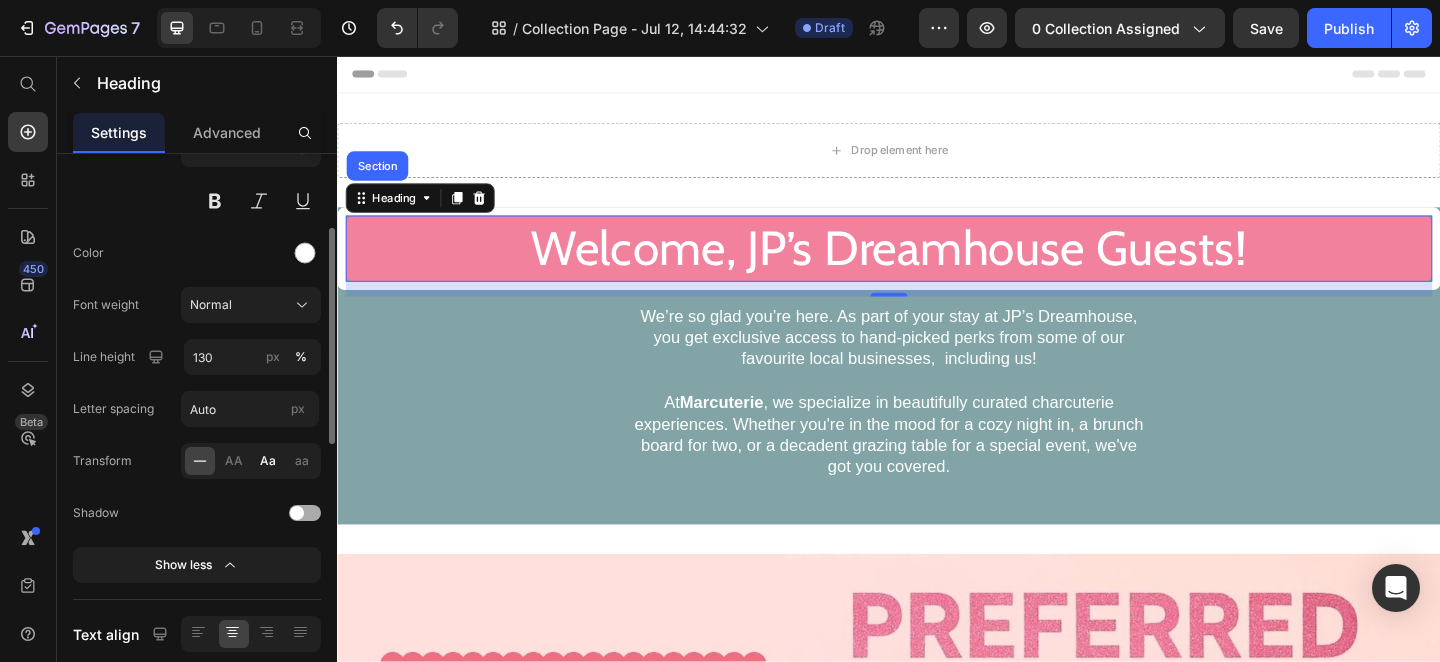 scroll, scrollTop: 214, scrollLeft: 0, axis: vertical 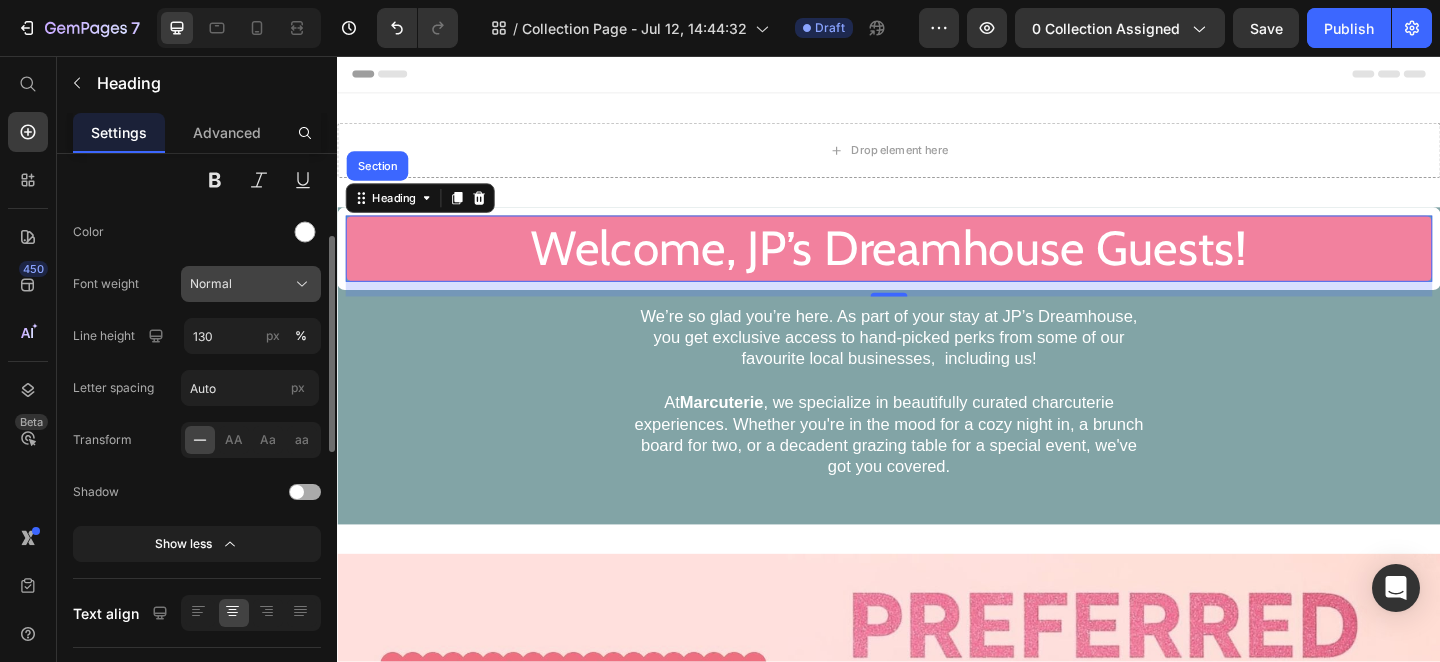 click on "Normal" 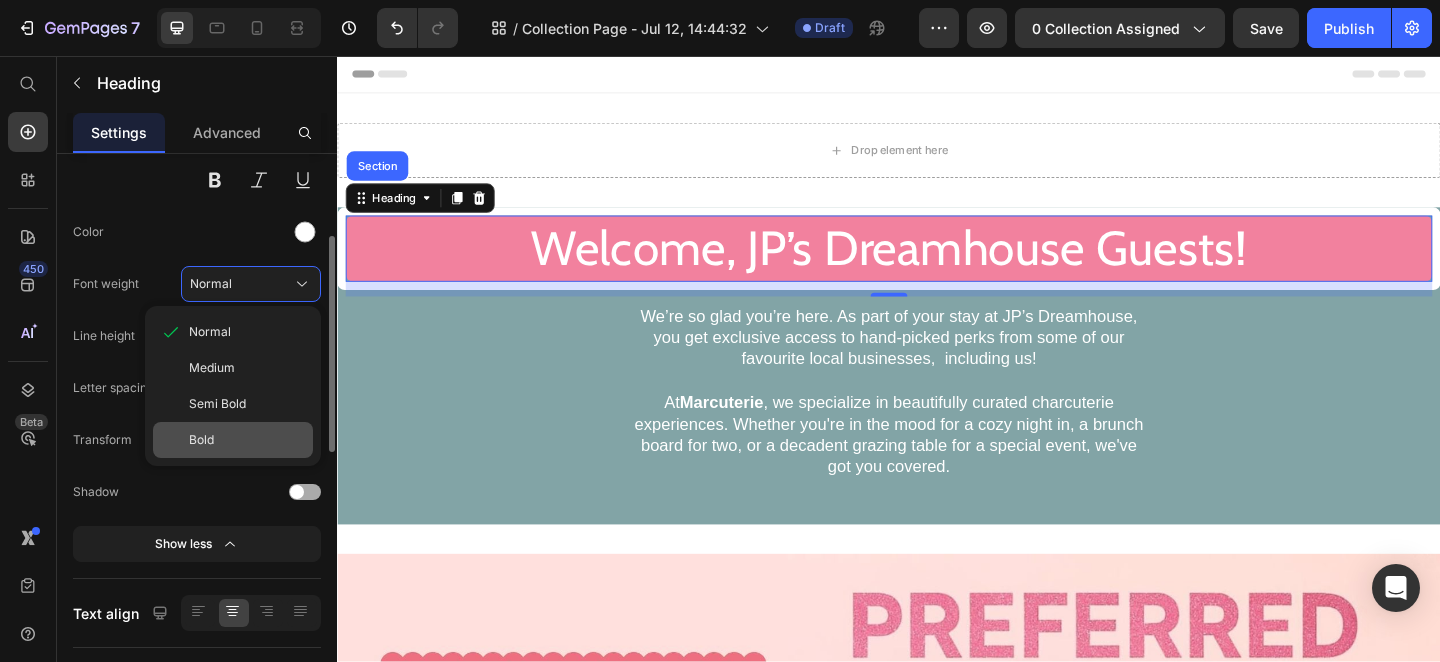 click on "Bold" at bounding box center (247, 440) 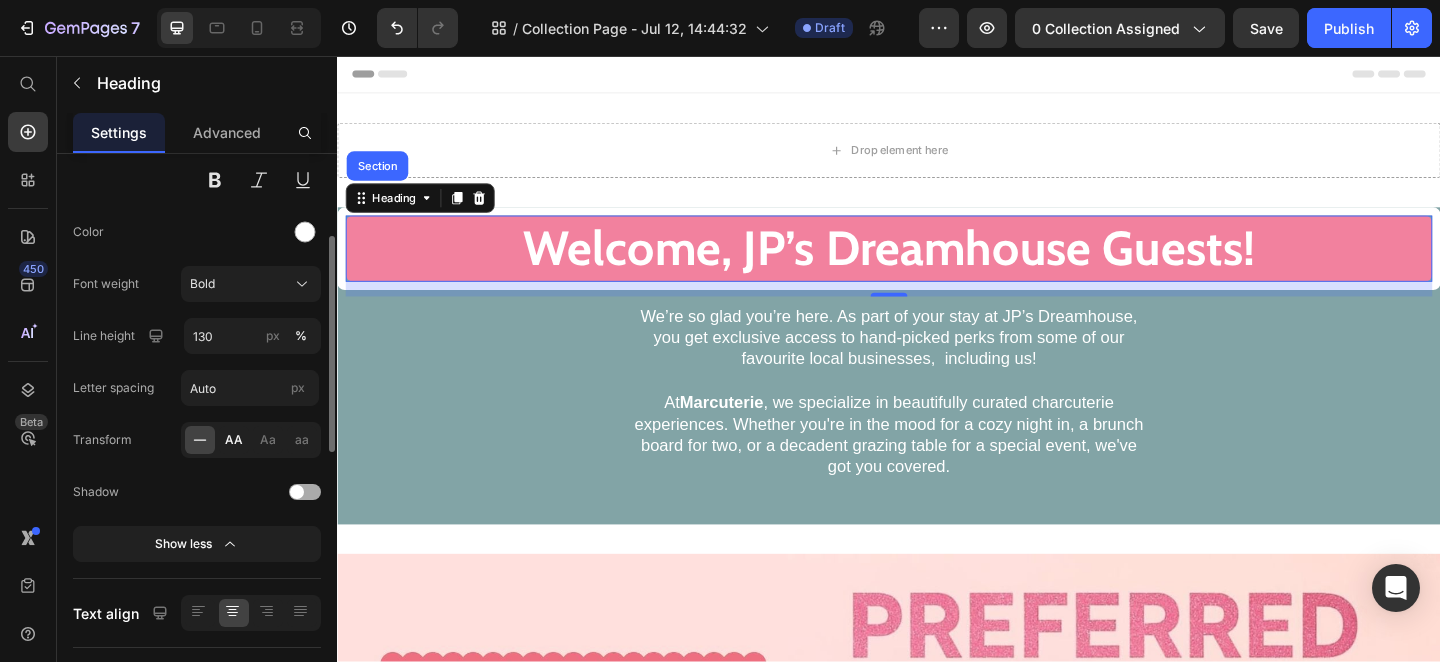 click on "AA" 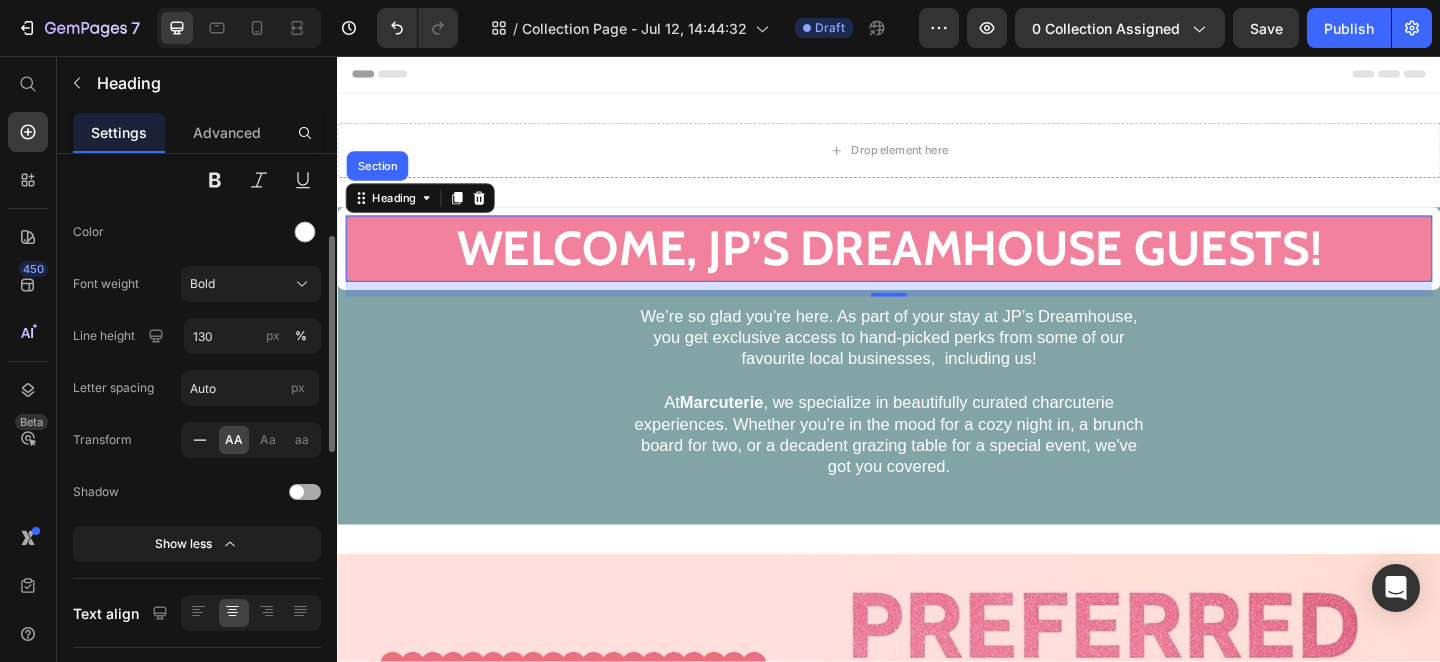 click 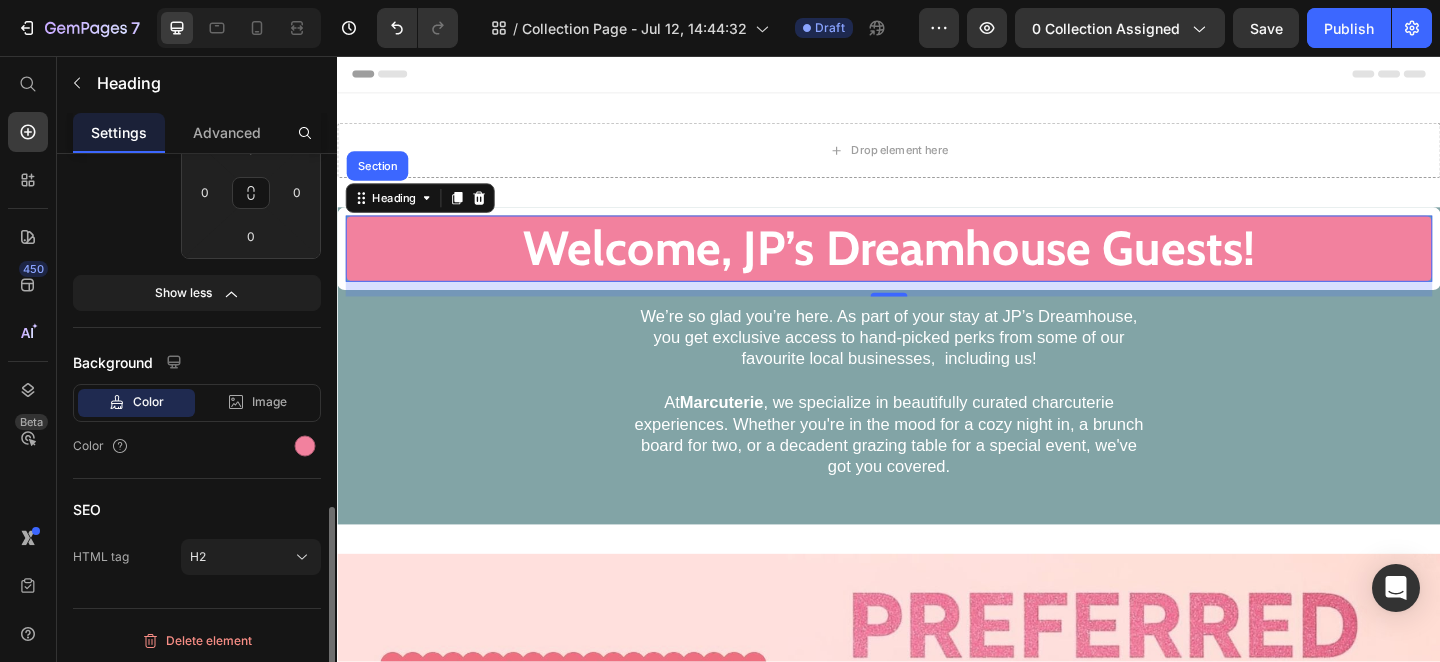 scroll, scrollTop: 907, scrollLeft: 0, axis: vertical 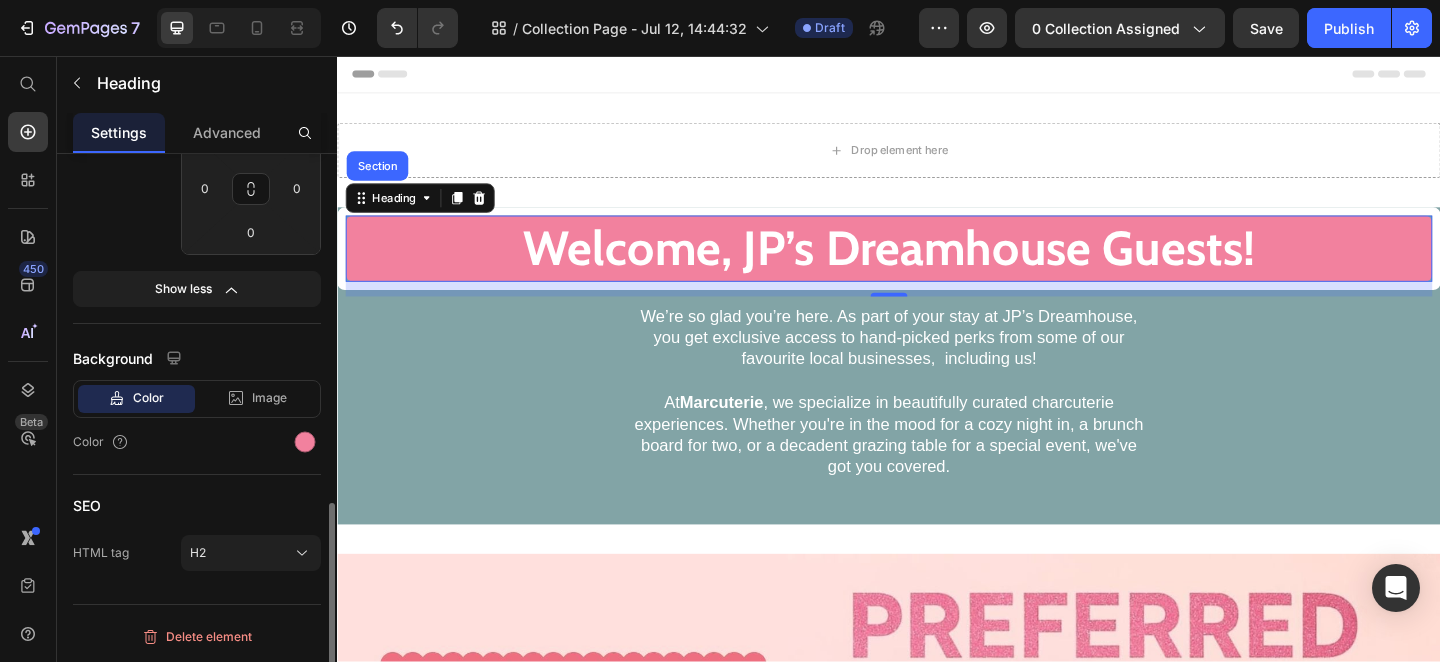 click on "Color" 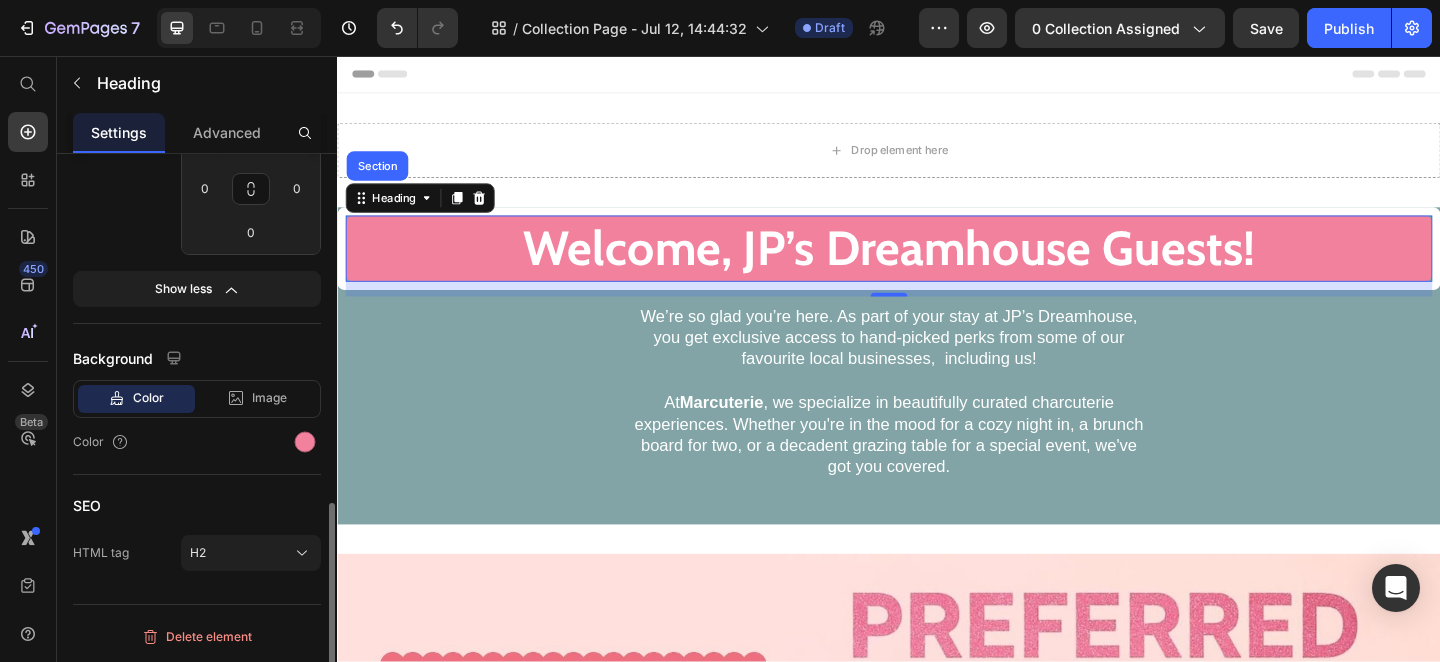click on "Color" at bounding box center (197, 442) 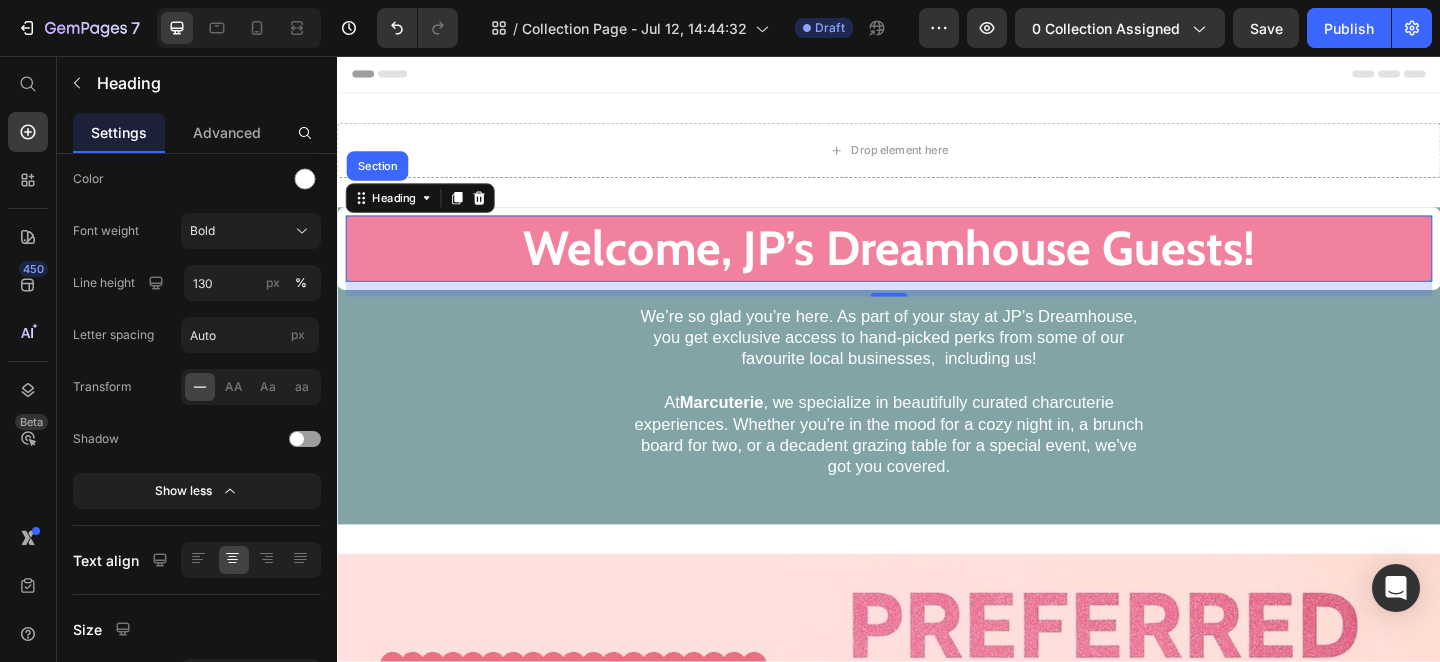 scroll, scrollTop: 0, scrollLeft: 0, axis: both 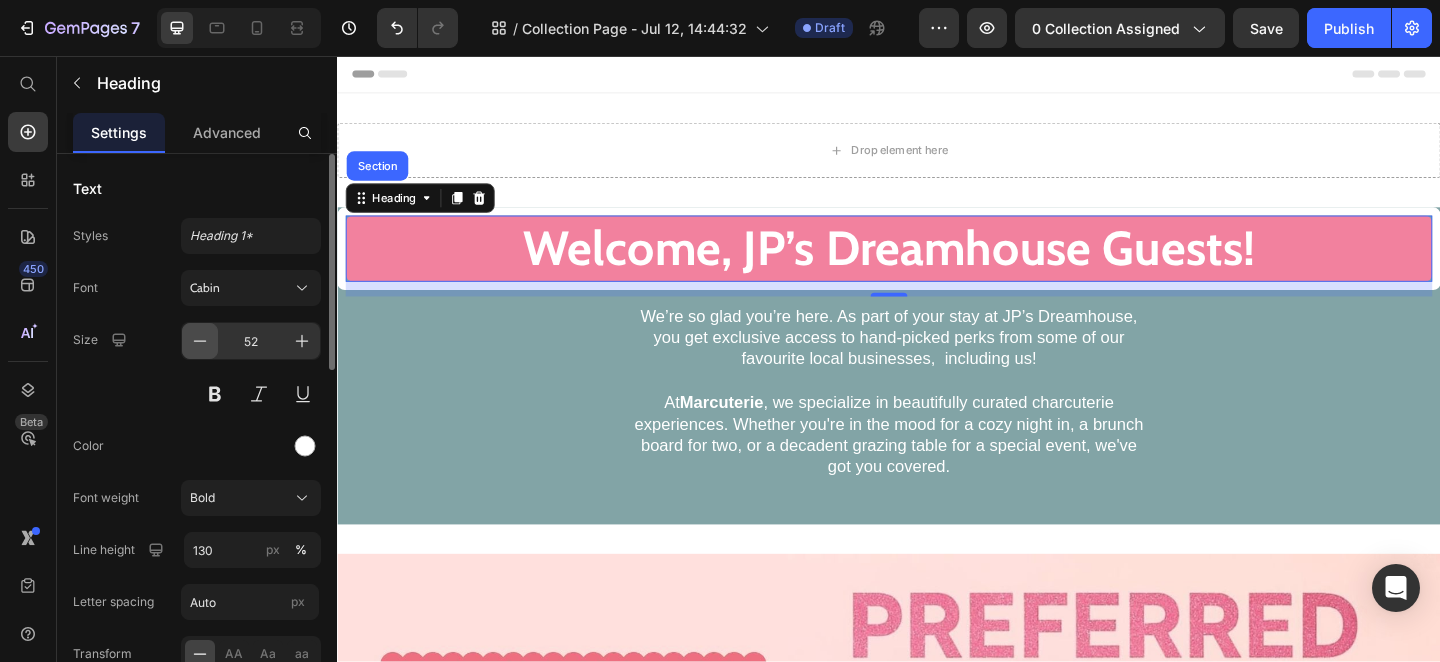 click 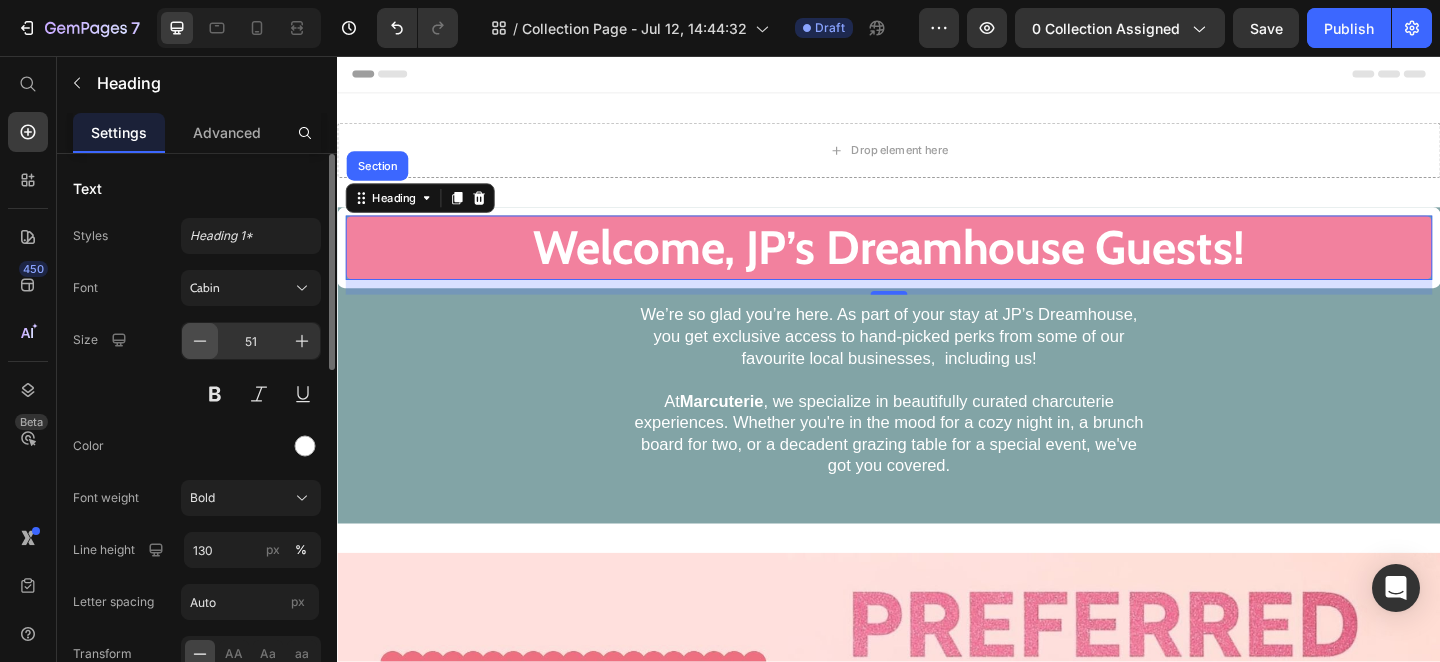 click 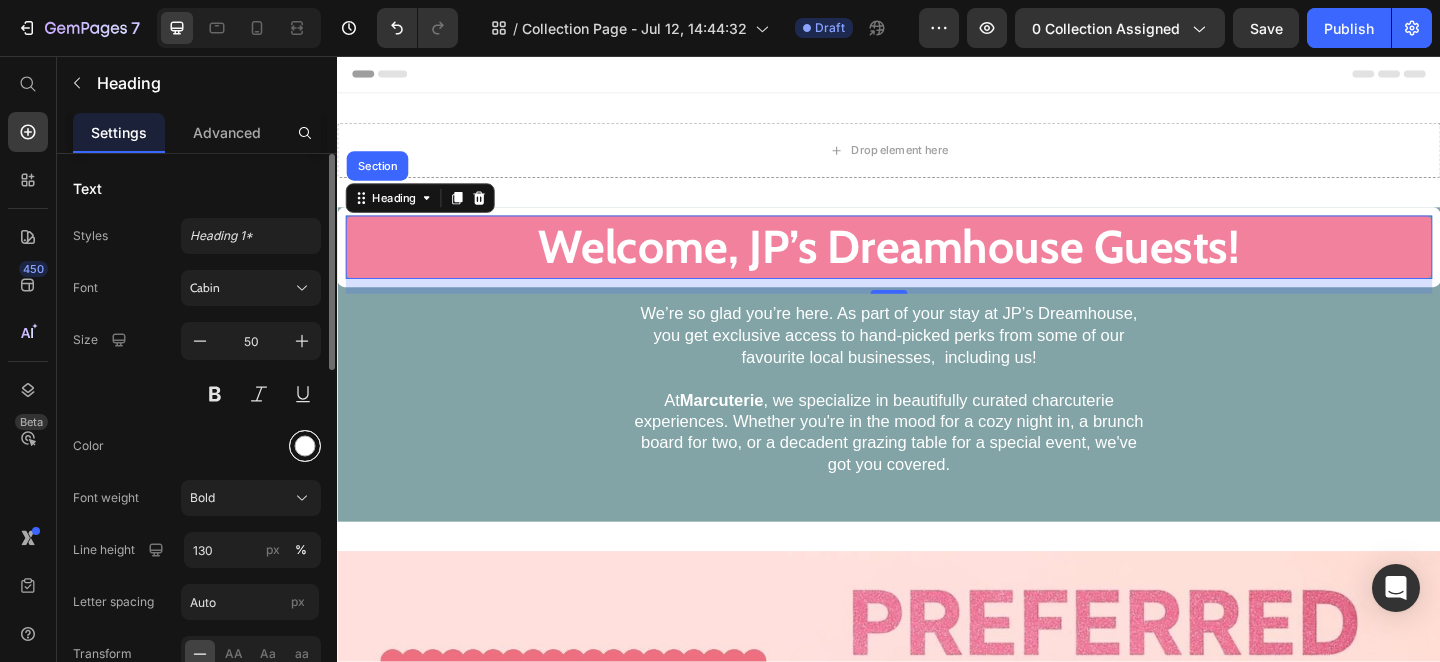 click at bounding box center (305, 446) 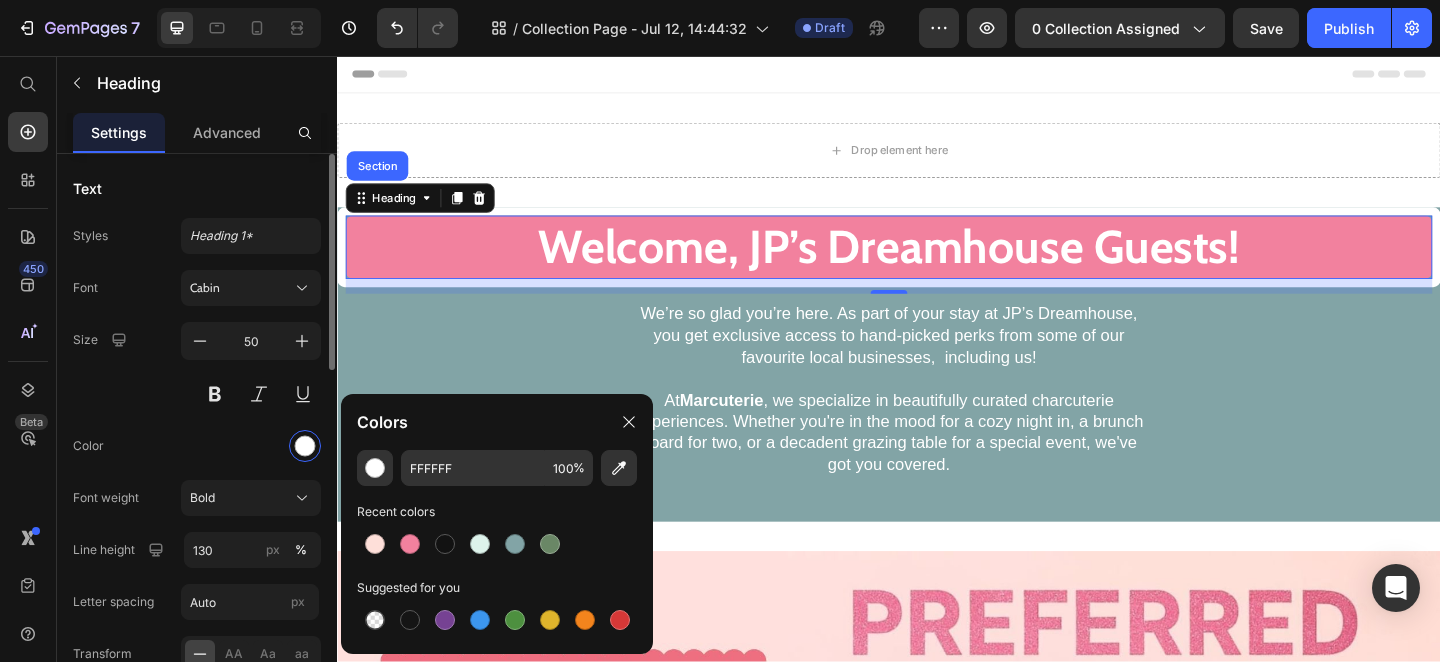 click on "Font Cabin Size 50 Color Font weight Bold Line height 130 px % Letter spacing Auto px Transform
AA Aa aa Shadow Show less" at bounding box center [197, 523] 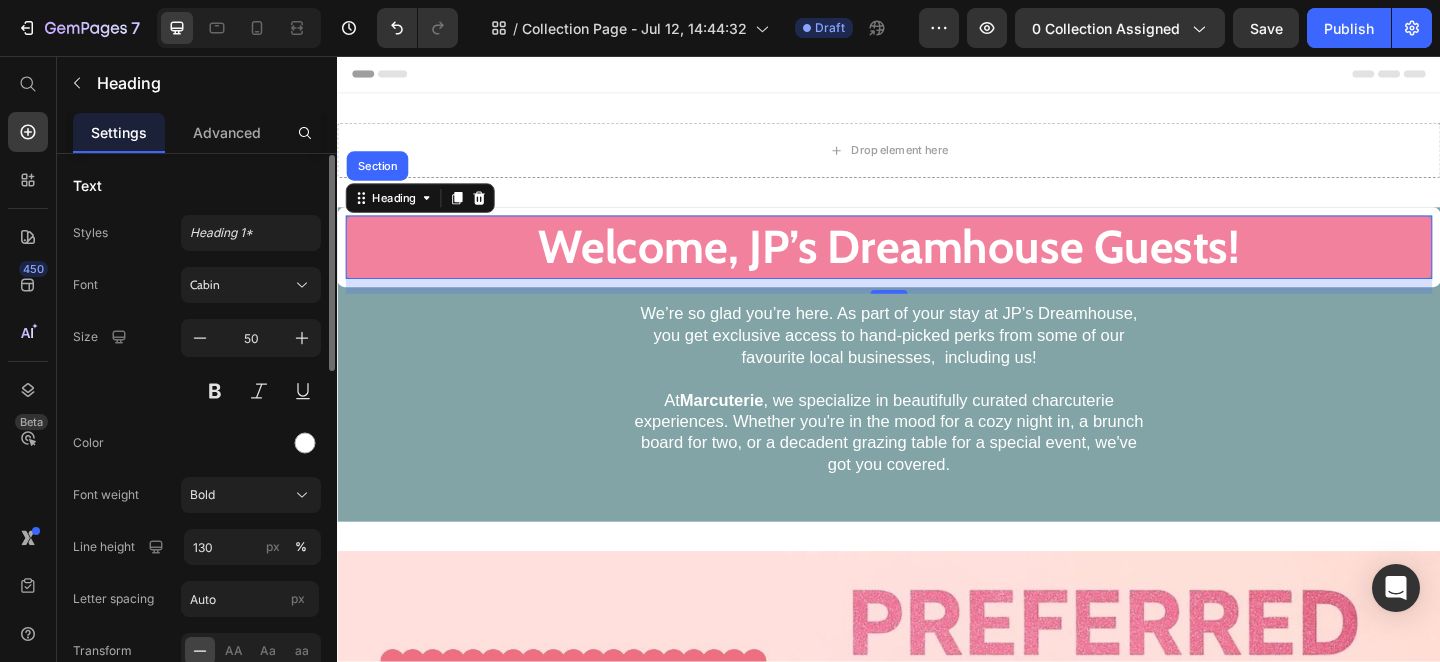 scroll, scrollTop: 0, scrollLeft: 0, axis: both 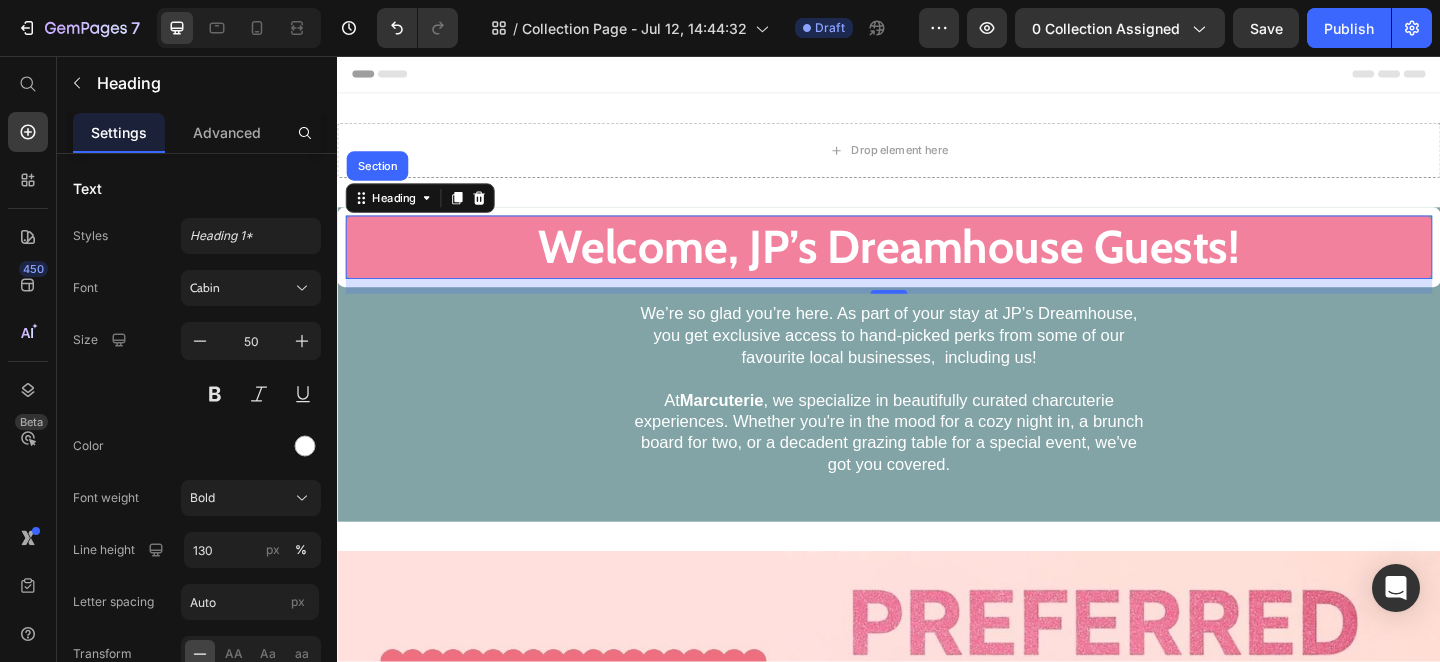 click on "Welcome, JP’s Dreamhouse Guests! Heading Section   16 We’re so glad you’re here. As part of your stay at JP’s Dreamhouse, you get exclusive access to hand-picked perks from some of our favourite local businesses,  including us!   At  Marcuterie , we specialize in beautifully curated charcuterie experiences. Whether you're in the mood for a cozy night in, a brunch board for two, or a decadent grazing table for a special event, we've got you covered. Text block Row" at bounding box center [937, 392] 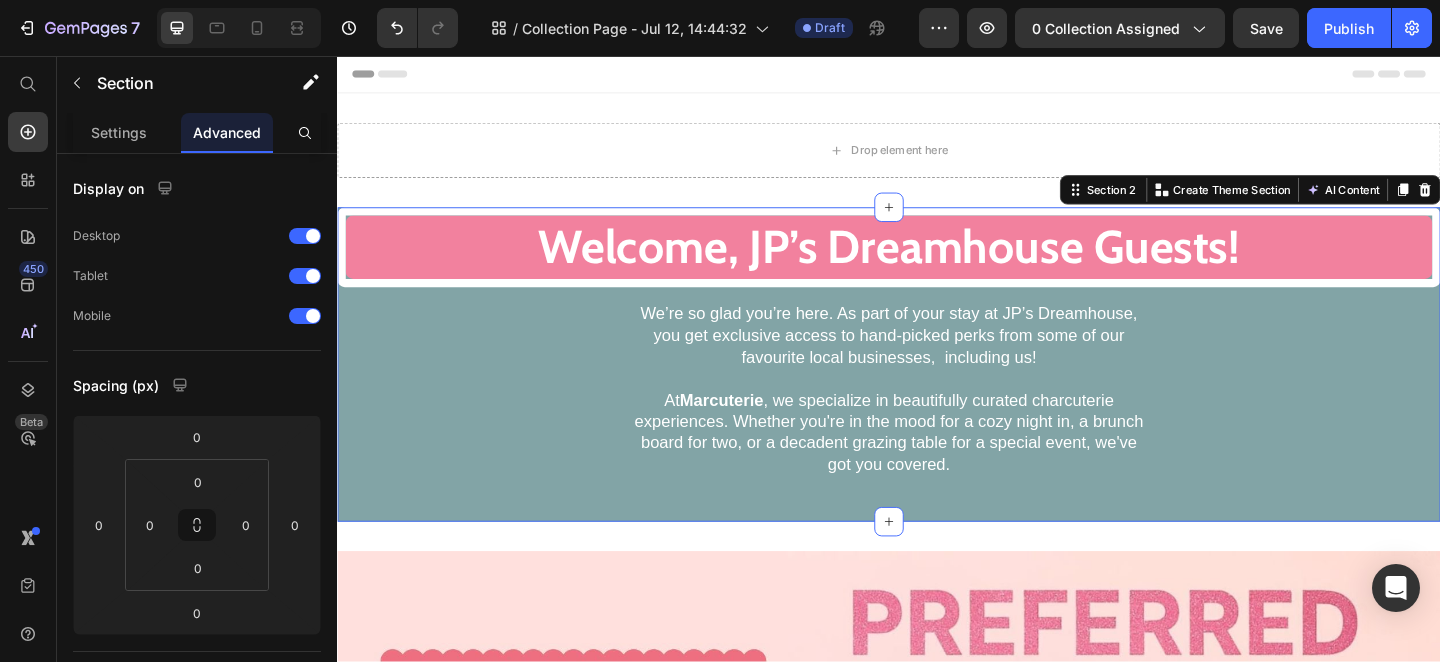 click on "Welcome, JP’s Dreamhouse Guests! Heading We’re so glad you’re here. As part of your stay at JP’s Dreamhouse, you get exclusive access to hand-picked perks from some of our favourite local businesses,  including us!   At  Marcuterie , we specialize in beautifully curated charcuterie experiences. Whether you're in the mood for a cozy night in, a brunch board for two, or a decadent grazing table for a special event, we've got you covered. Text block Row" at bounding box center (937, 392) 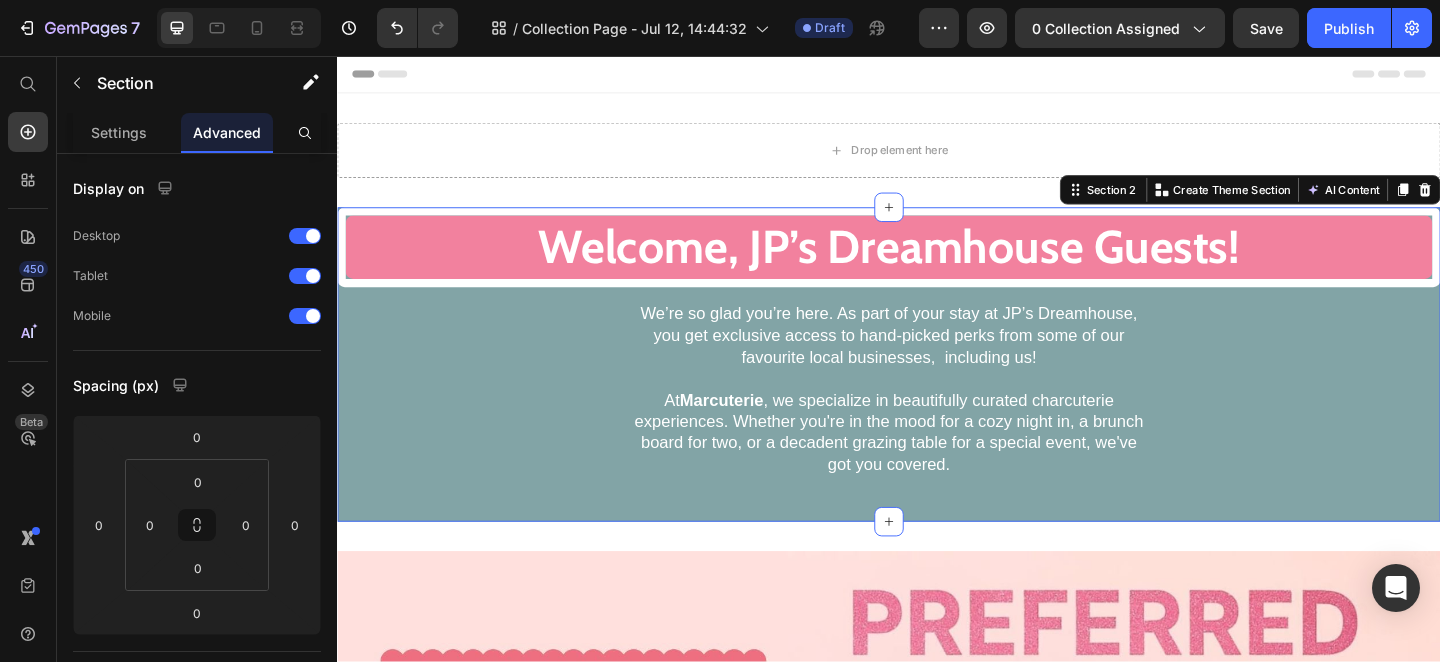 click on "Welcome, JP’s Dreamhouse Guests! Heading We’re so glad you’re here. As part of your stay at JP’s Dreamhouse, you get exclusive access to hand-picked perks from some of our favourite local businesses,  including us!   At  Marcuterie , we specialize in beautifully curated charcuterie experiences. Whether you're in the mood for a cozy night in, a brunch board for two, or a decadent grazing table for a special event, we've got you covered. Text block Row" at bounding box center (937, 392) 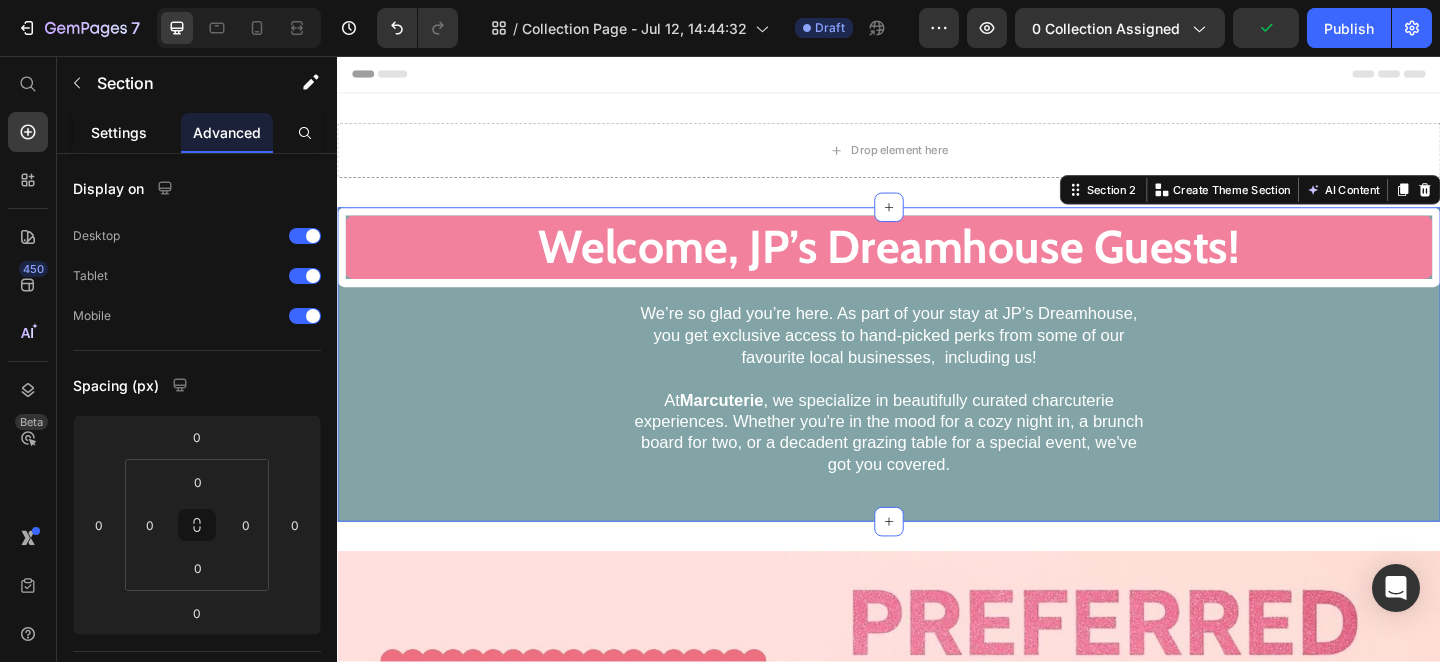 click on "Settings" at bounding box center (119, 132) 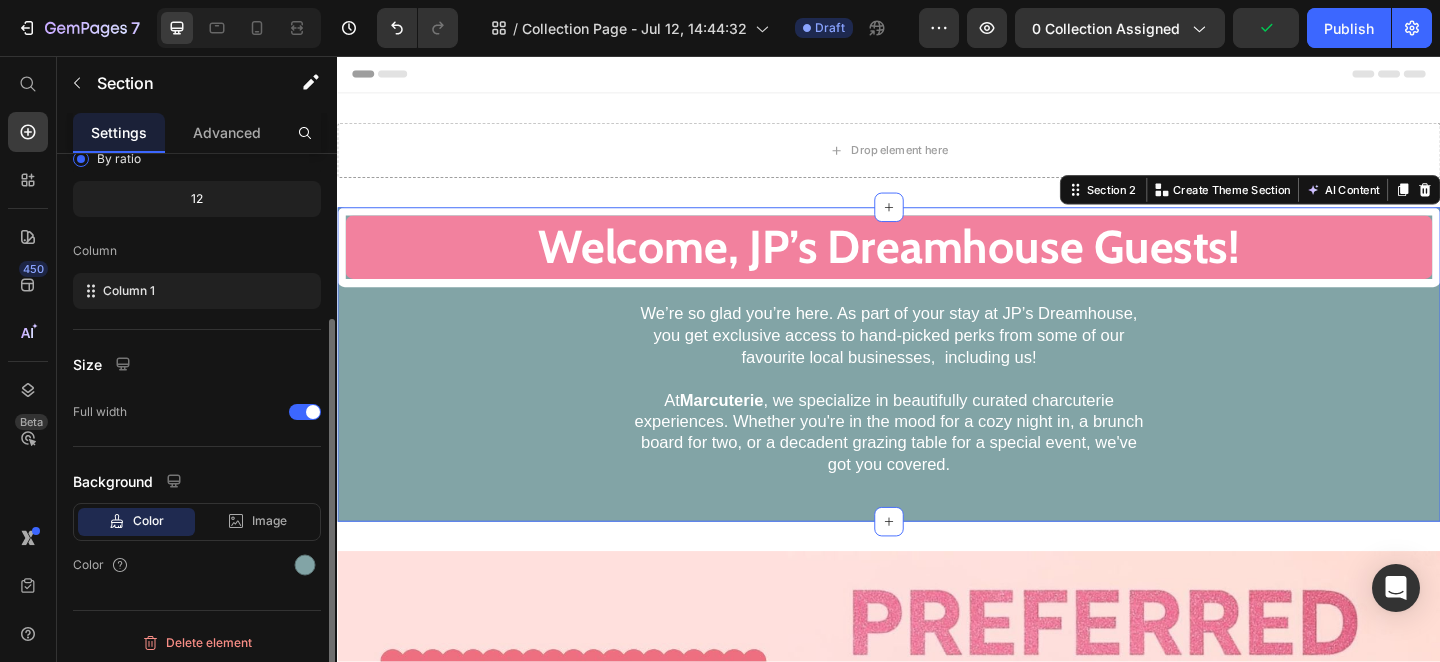 scroll, scrollTop: 243, scrollLeft: 0, axis: vertical 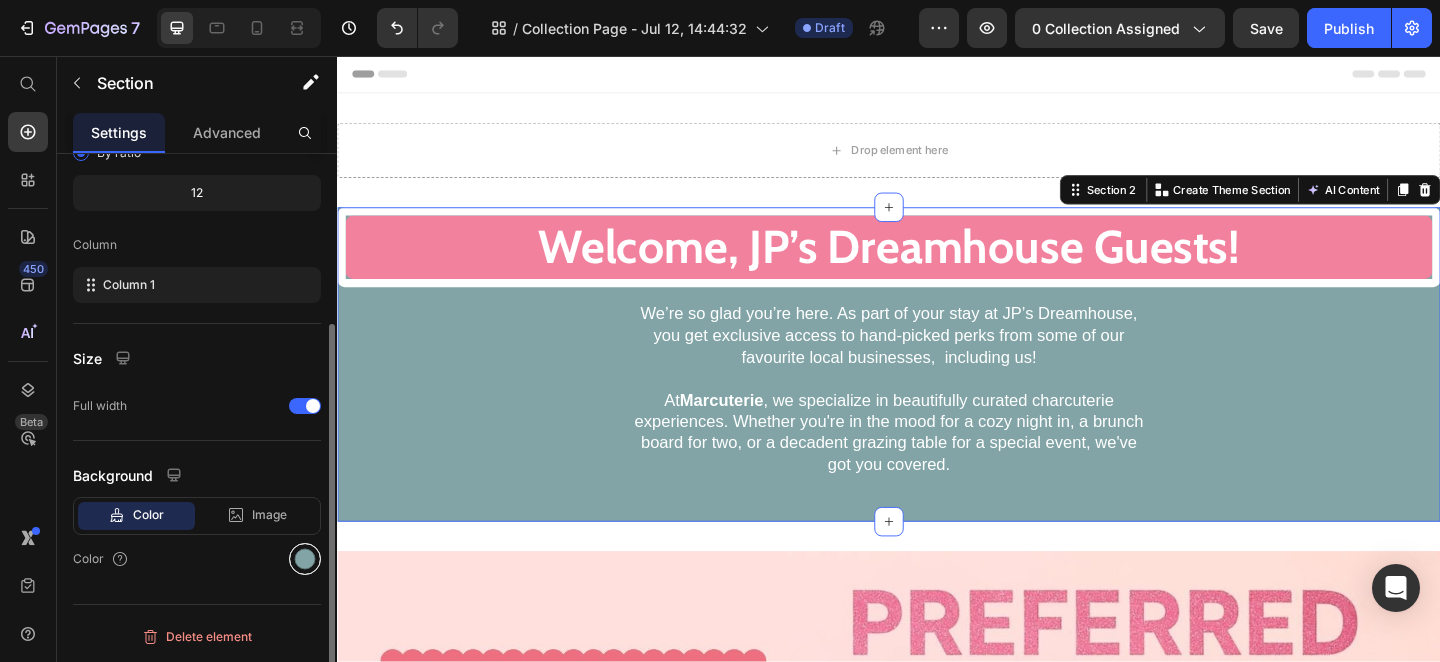 click at bounding box center (305, 559) 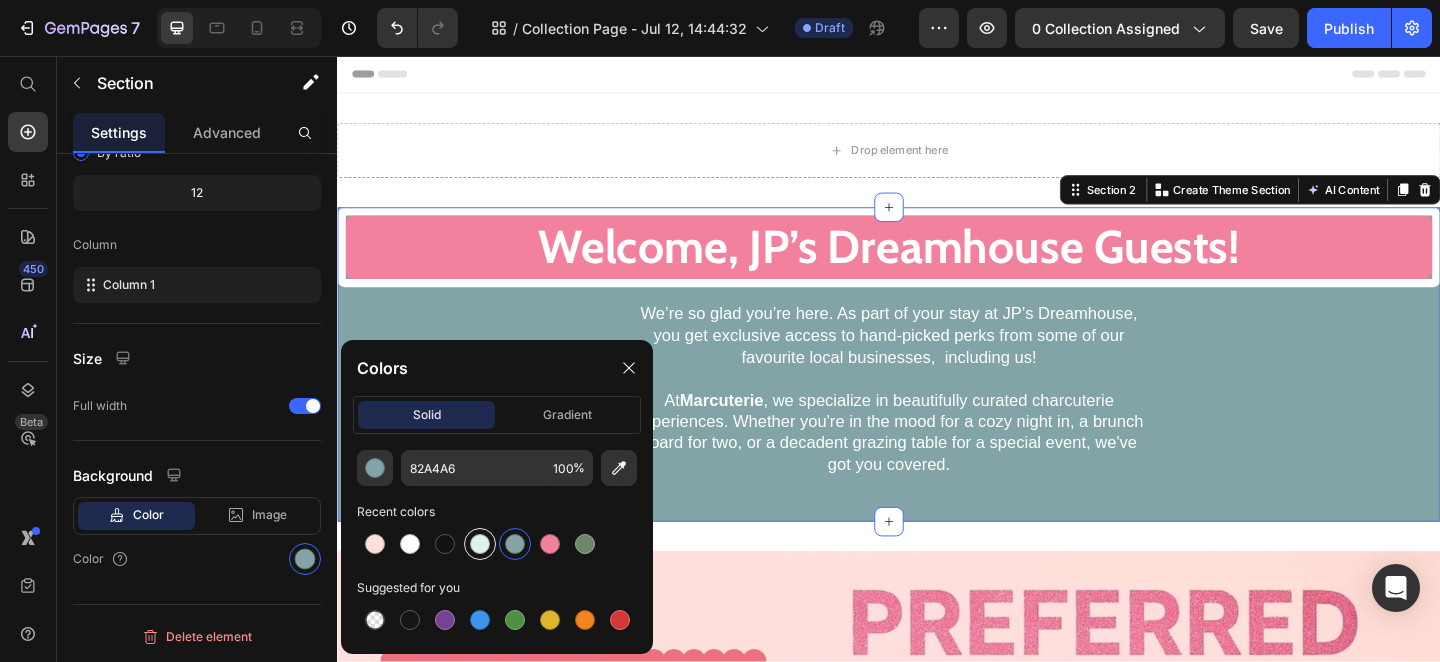 click at bounding box center [480, 544] 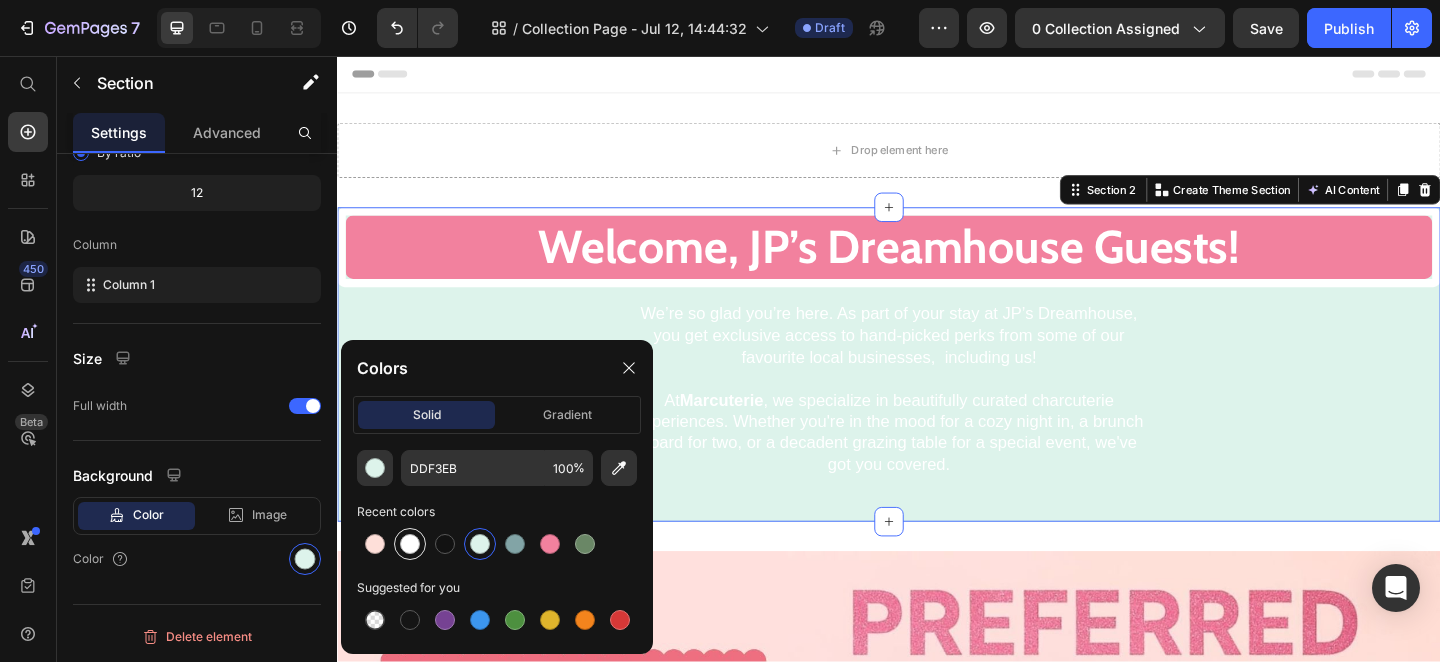 click at bounding box center [410, 544] 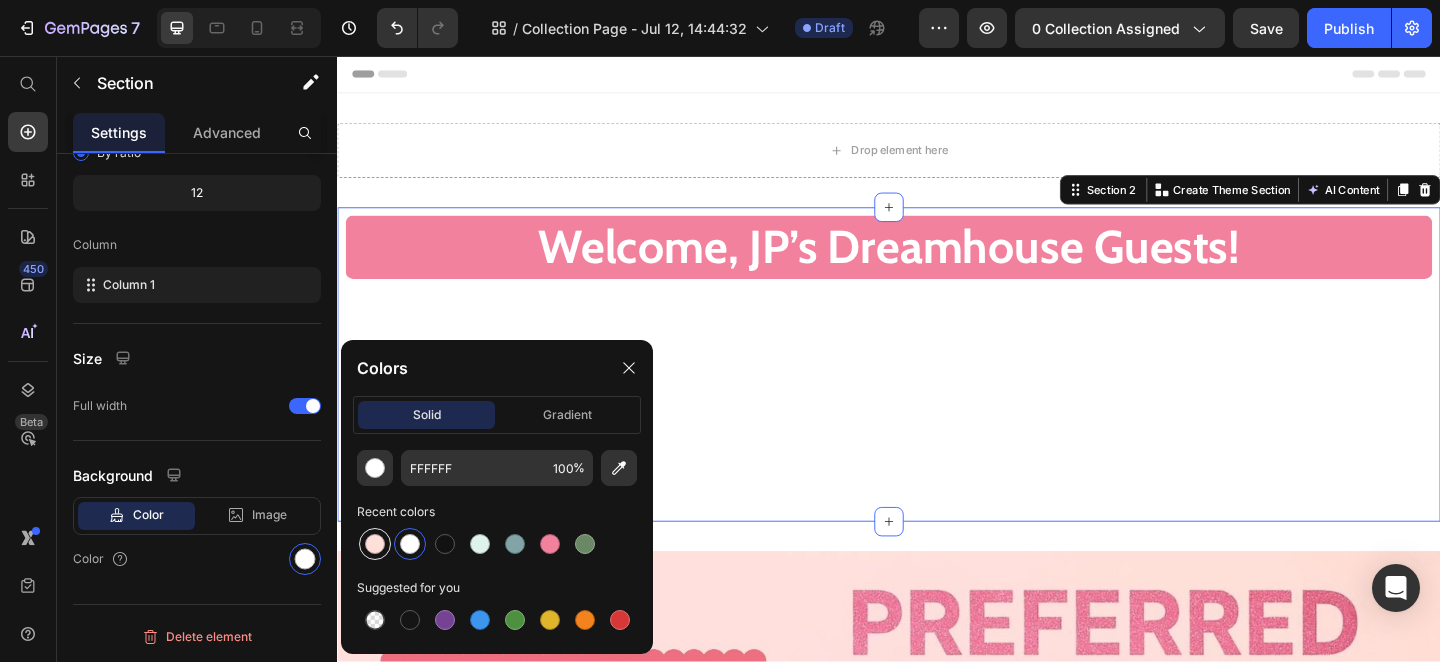 click at bounding box center [375, 544] 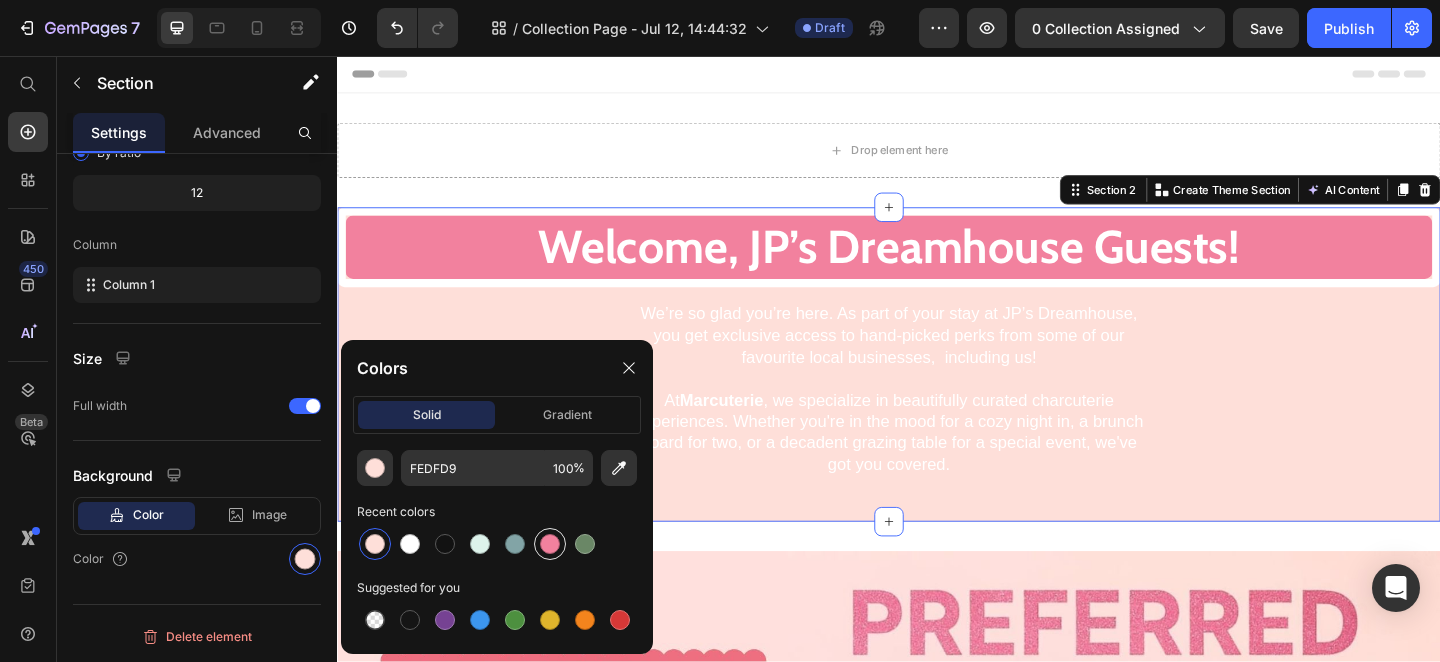 click at bounding box center [550, 544] 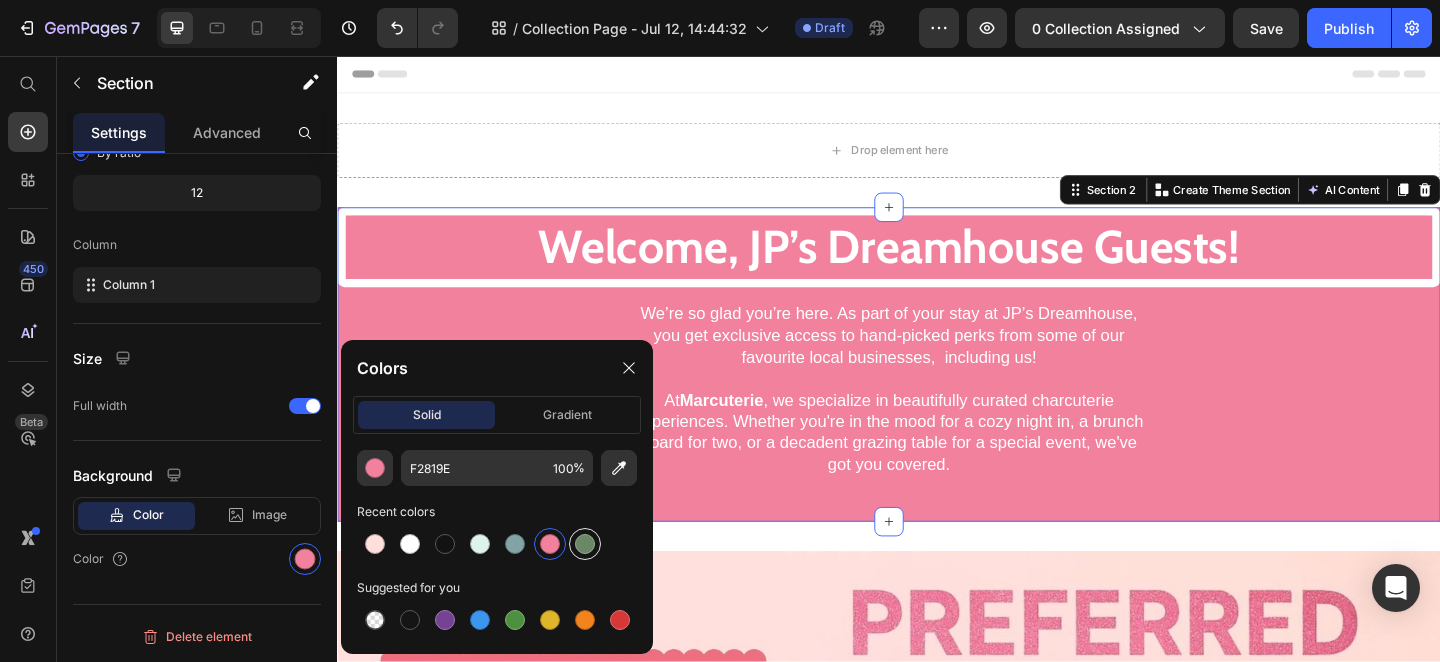 click at bounding box center (585, 544) 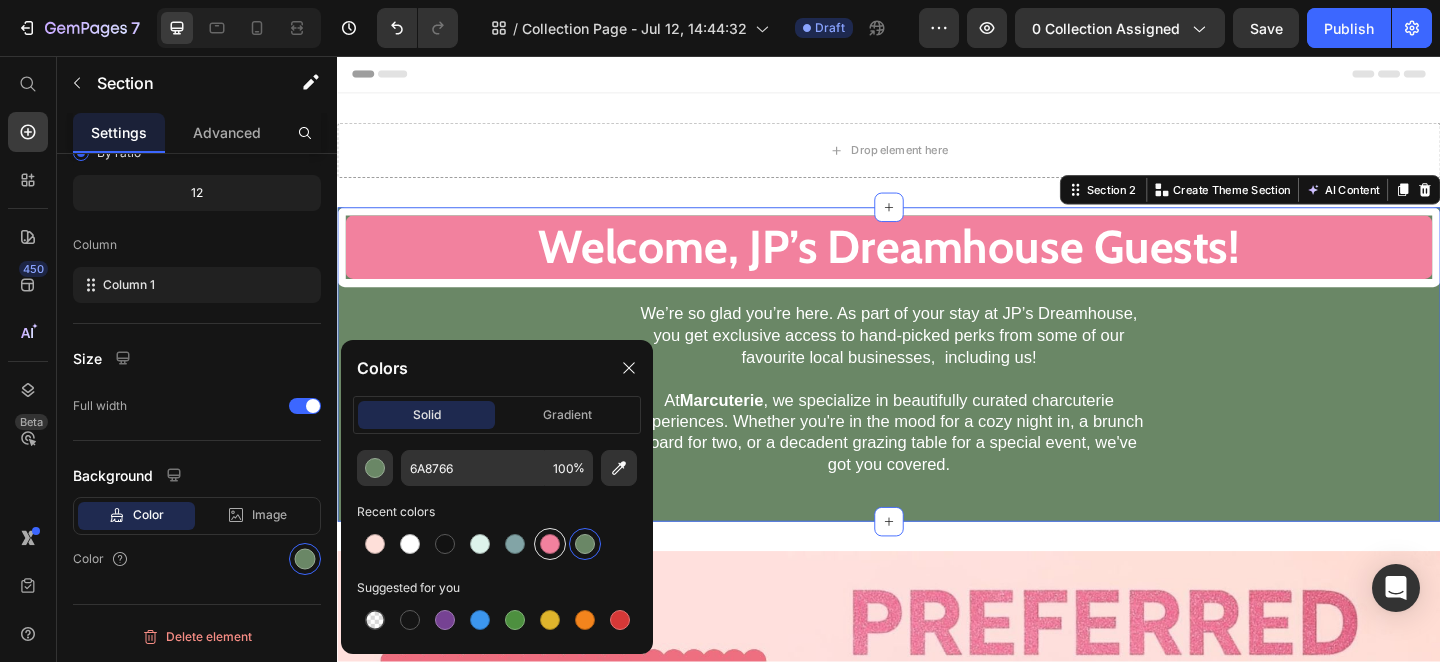 click at bounding box center [550, 544] 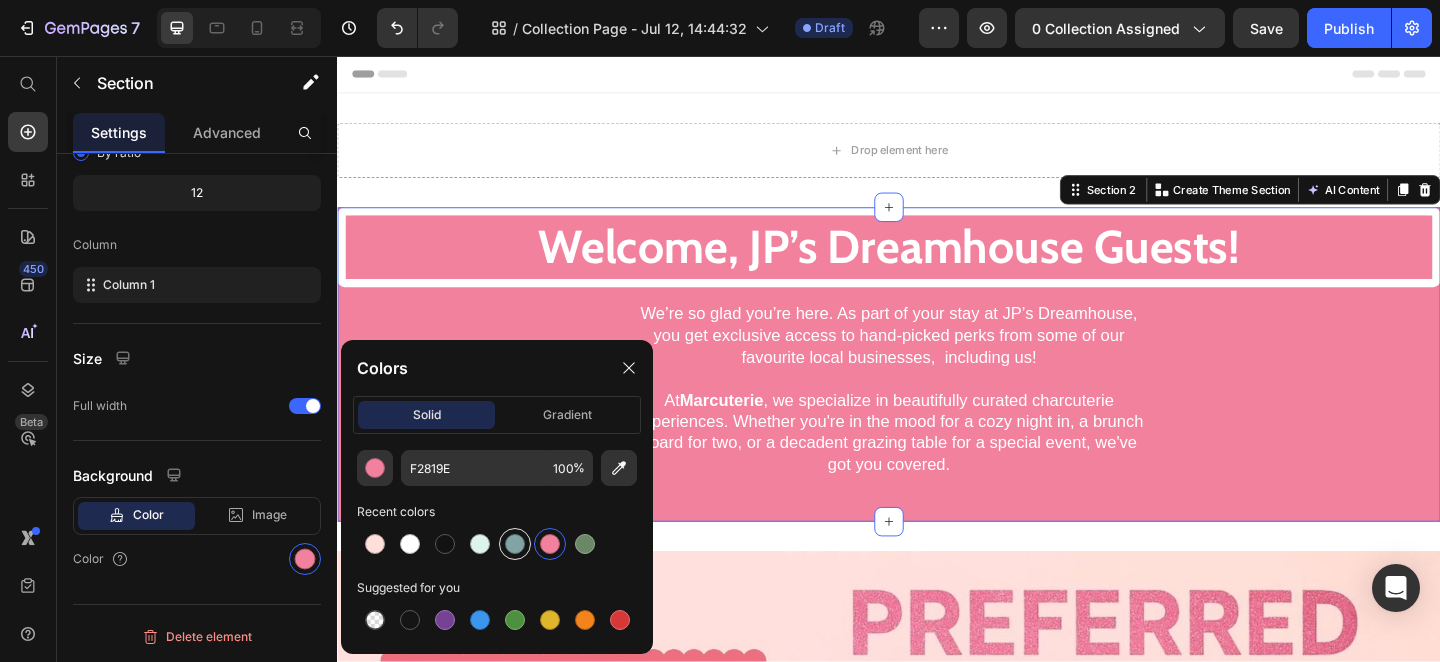 click at bounding box center [515, 544] 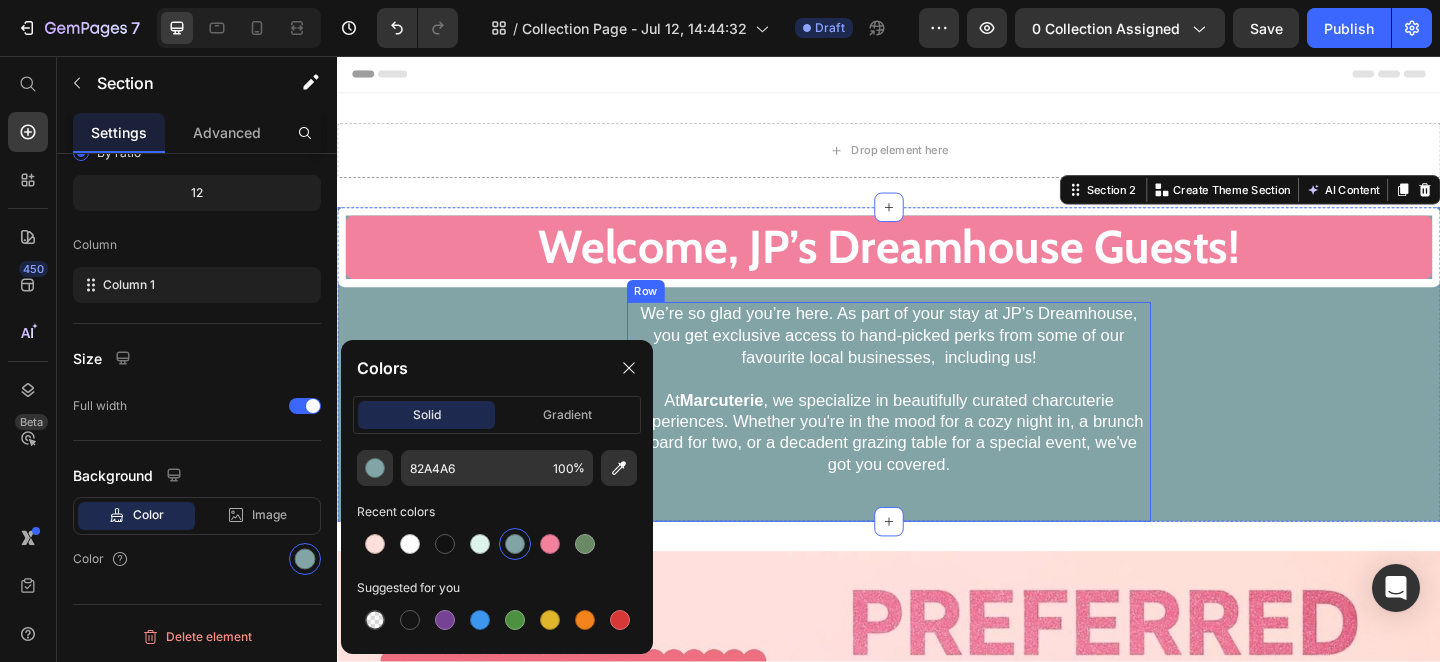 click on "We’re so glad you’re here. As part of your stay at JP’s Dreamhouse, you get exclusive access to hand-picked perks from some of our favourite local businesses,  including us!   At  Marcuterie , we specialize in beautifully curated charcuterie experiences. Whether you're in the mood for a cozy night in, a brunch board for two, or a decadent grazing table for a special event, we've got you covered. Text block" at bounding box center (937, 443) 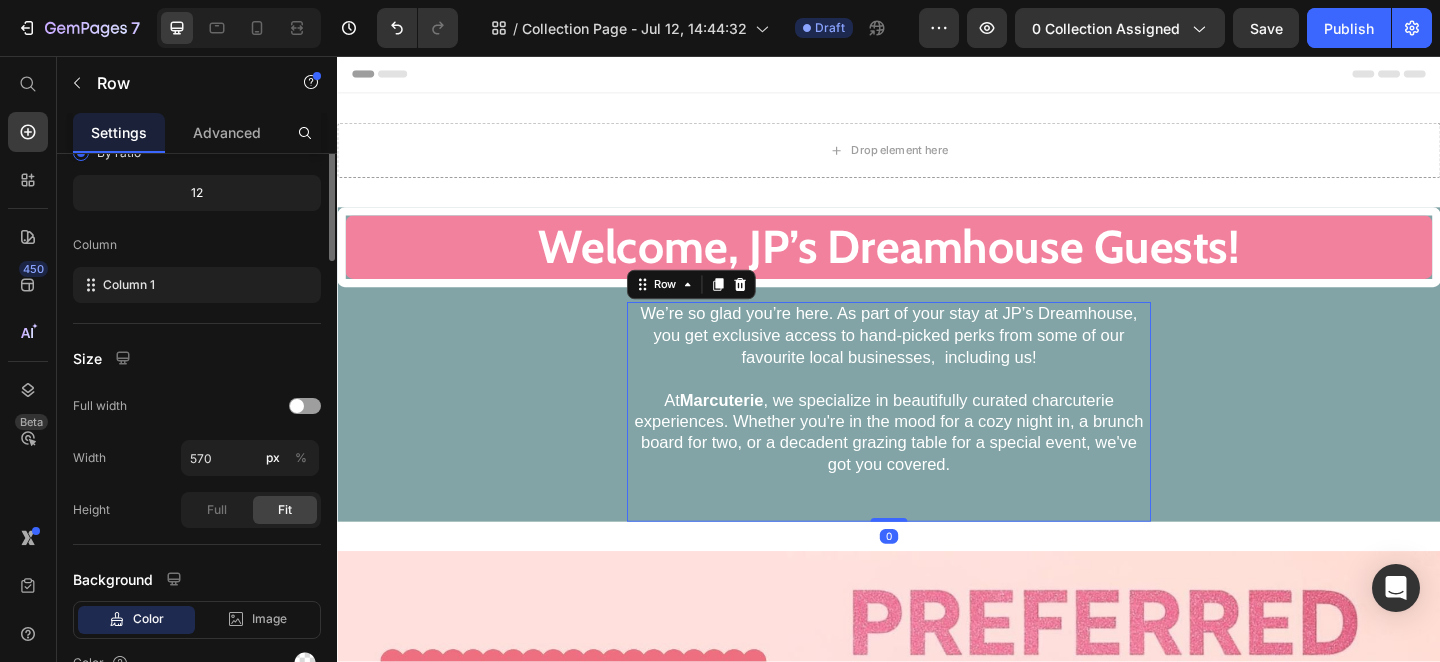 scroll, scrollTop: 0, scrollLeft: 0, axis: both 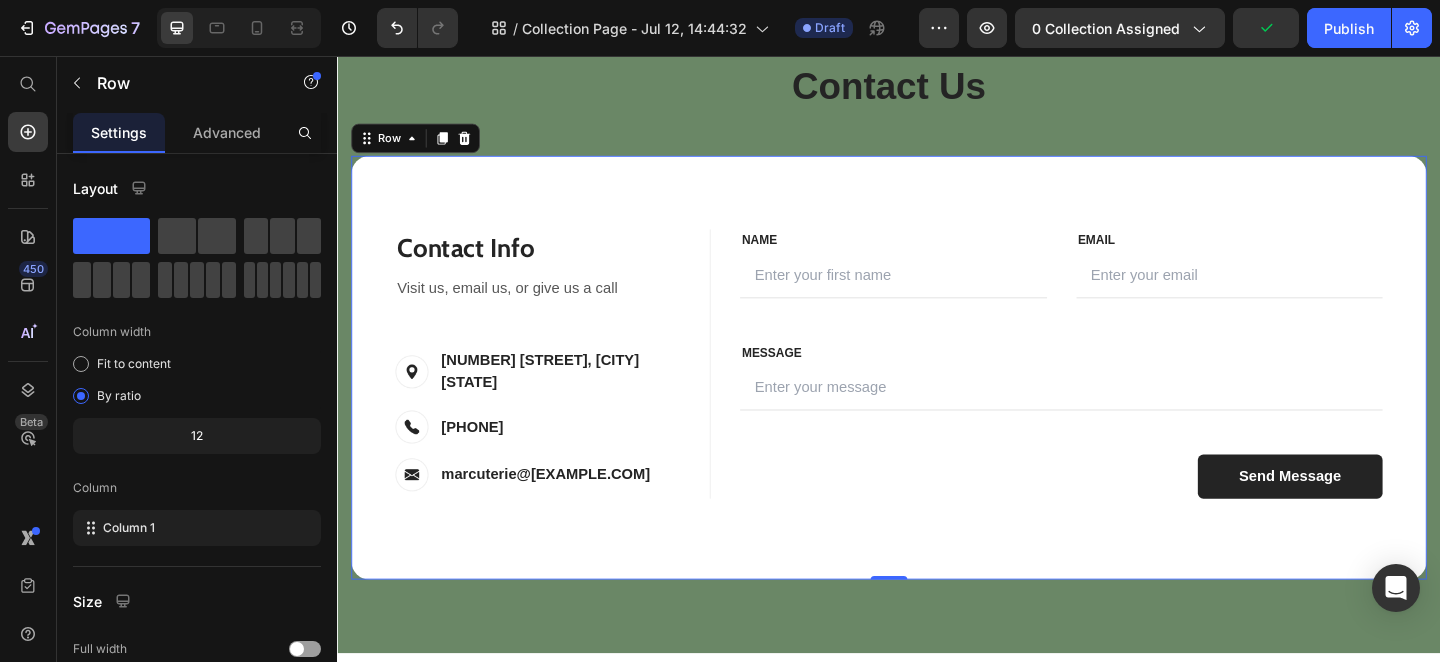 click on "Contact Info Heading Contact Information Heading Visit us, email us, or give us a call Text block Image [NUMBER] [STREET], [CITY] [STATE] Text block Row Image [PHONE] Text block Row Image marcuterie@[EXAMPLE.COM] Text block Row Row FIRST NAME Text block NAME Text block Text Field LAST NAME Text block Email Text block Email Field Row MESSAGE Text block MESSAGE Text block Text Field Send Message Submit Button Contact Form Row FIRST NAME Text block NAME Text block Text Field LAST NAME Text block Email Text block Email Field Row MESSAGE Text block MESSAGE Text block Text Field Send Message Submit Button Contact Form Row Row   0" at bounding box center [937, 395] 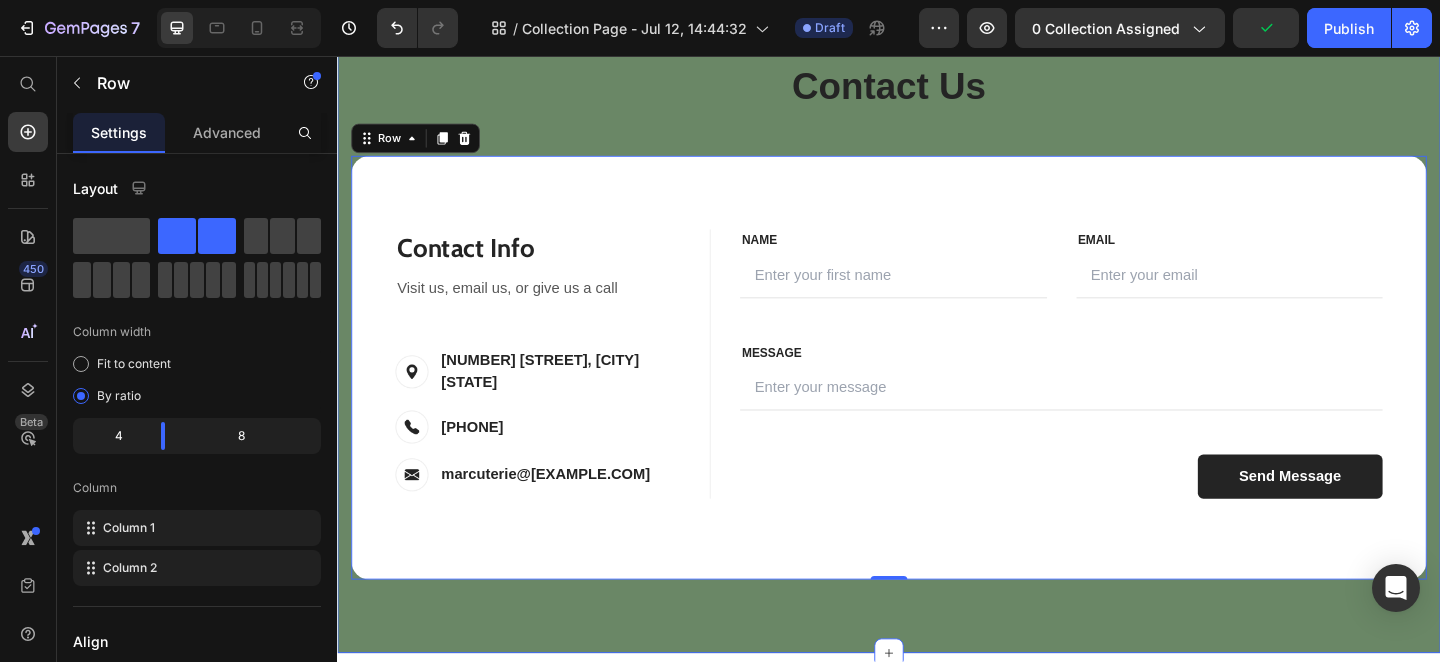 click on "Contact Us Heading Row Contact Info Heading Contact Information Heading Visit us, email us, or give us a call Text block Image [NUMBER] [STREET], [CITY] [STATE] Text block Row Image [PHONE] Text block Row Image marcuterie@[EXAMPLE.COM] Text block Row Row FIRST NAME Text block NAME Text block Text Field LAST NAME Text block Email Text block Email Field Row MESSAGE Text block MESSAGE Text block Text Field Send Message Submit Button Contact Form Row FIRST NAME Text block NAME Text block Text Field LAST NAME Text block Email Text block Email Field Row MESSAGE Text block MESSAGE Text block Text Field Send Message Submit Button Contact Form Row Row   0" at bounding box center (937, 343) 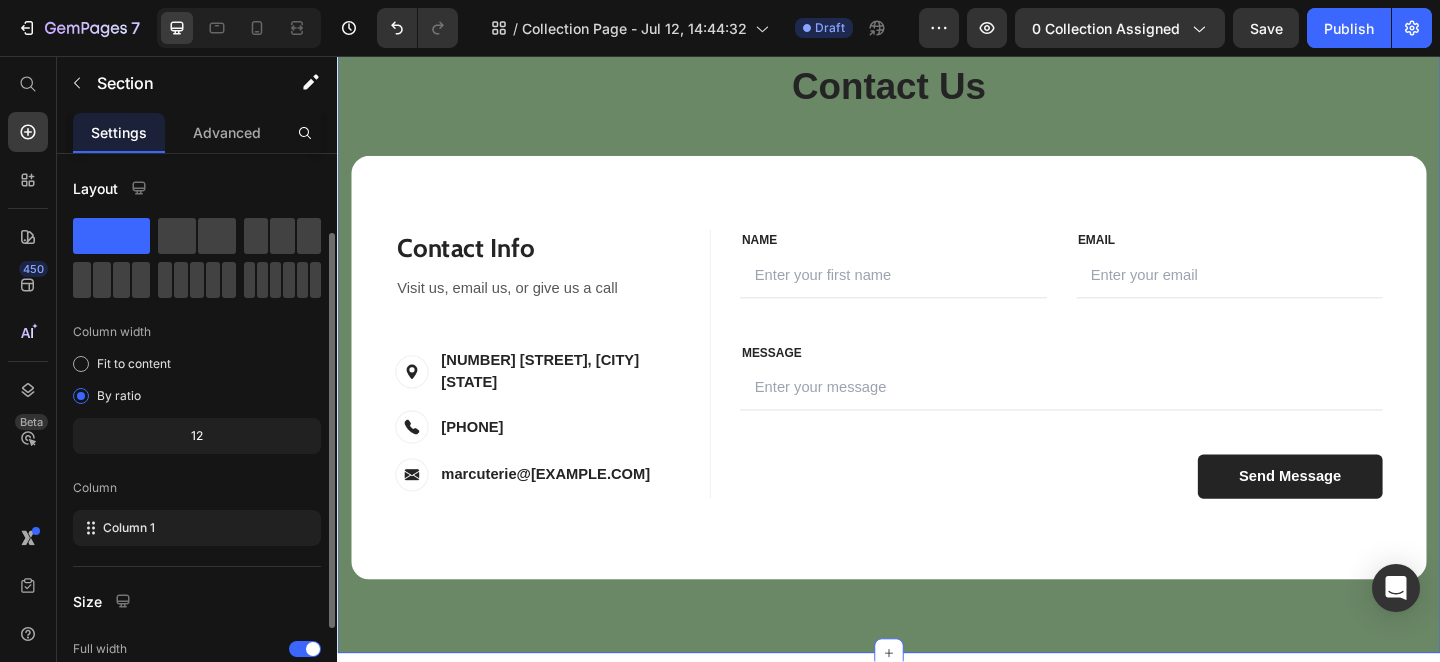 scroll, scrollTop: 243, scrollLeft: 0, axis: vertical 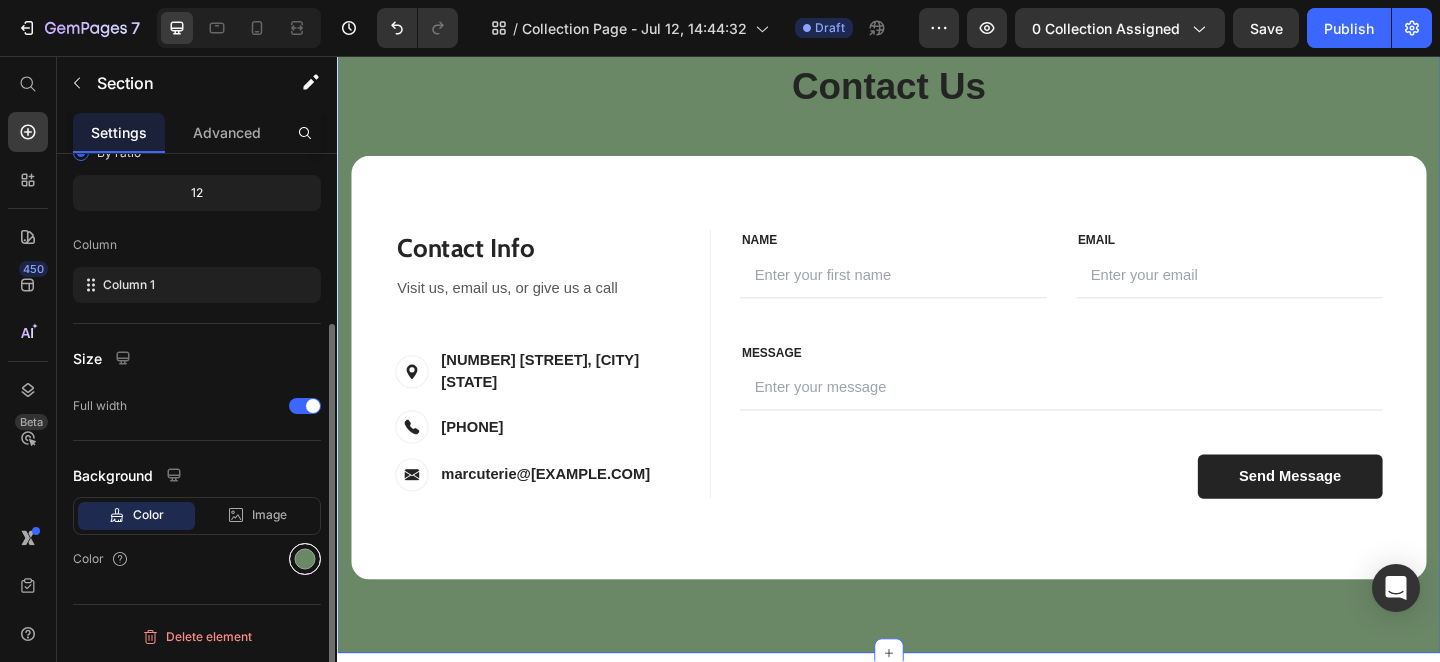 click at bounding box center (305, 559) 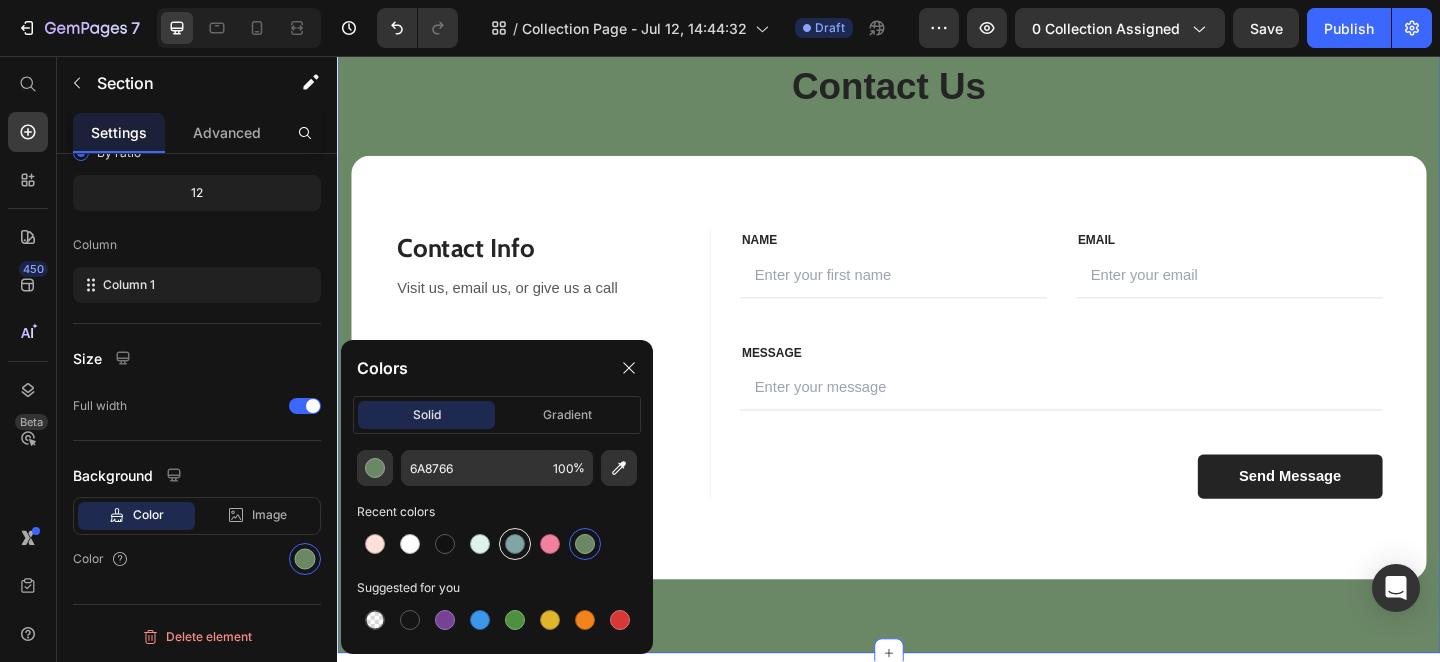 click at bounding box center (515, 544) 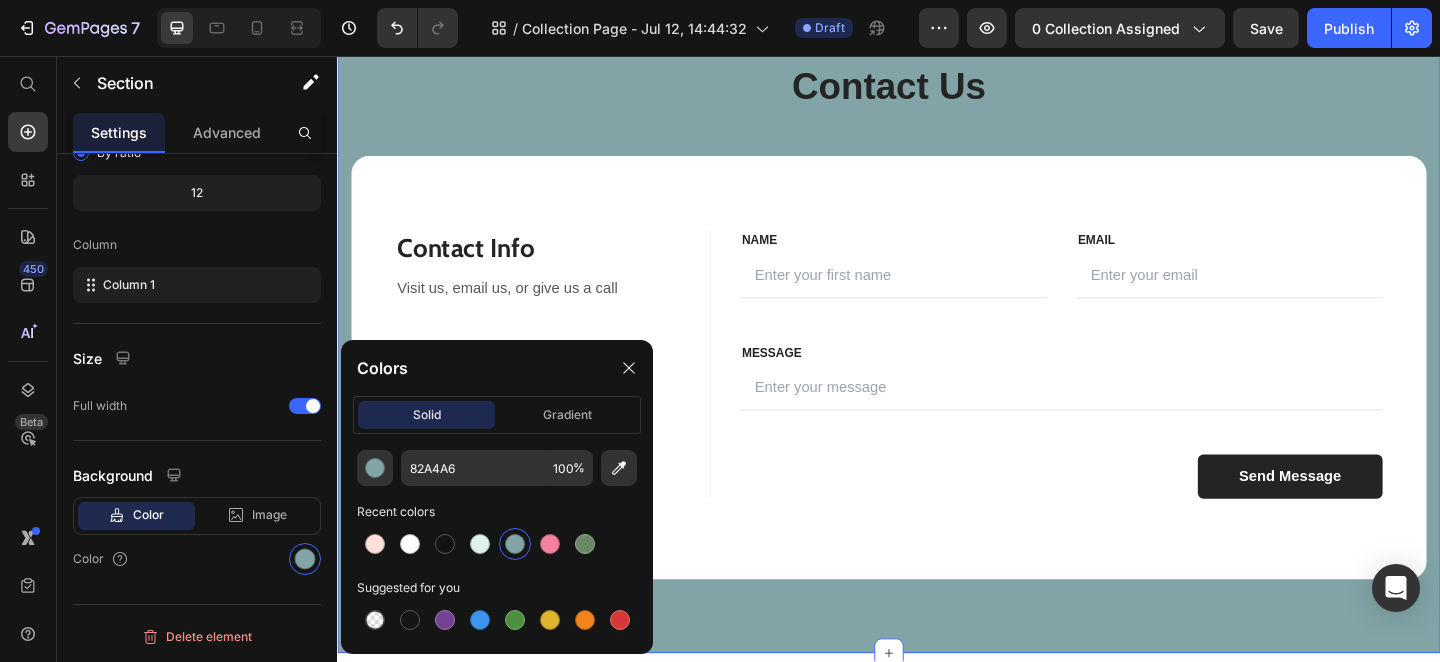 click on "Contact Us Heading Row Contact Info Heading Contact Information Heading Visit us, email us, or give us a call Text block Image [NUMBER] [STREET], [CITY] [STATE] Text block Row Image [PHONE] Text block Row Image marcuterie@[EXAMPLE.COM] Text block Row Row FIRST NAME Text block NAME Text block Text Field LAST NAME Text block Email Text block Email Field Row MESSAGE Text block MESSAGE Text block Text Field Send Message Submit Button Contact Form Row FIRST NAME Text block NAME Text block Text Field LAST NAME Text block Email Text block Email Field Row MESSAGE Text block MESSAGE Text block Text Field Send Message Submit Button Contact Form Row Row Section 6   You can create reusable sections Create Theme Section AI Content Write with GemAI What would you like to describe here? Tone and Voice Persuasive Product Classic Box Show more Generate" at bounding box center (937, 343) 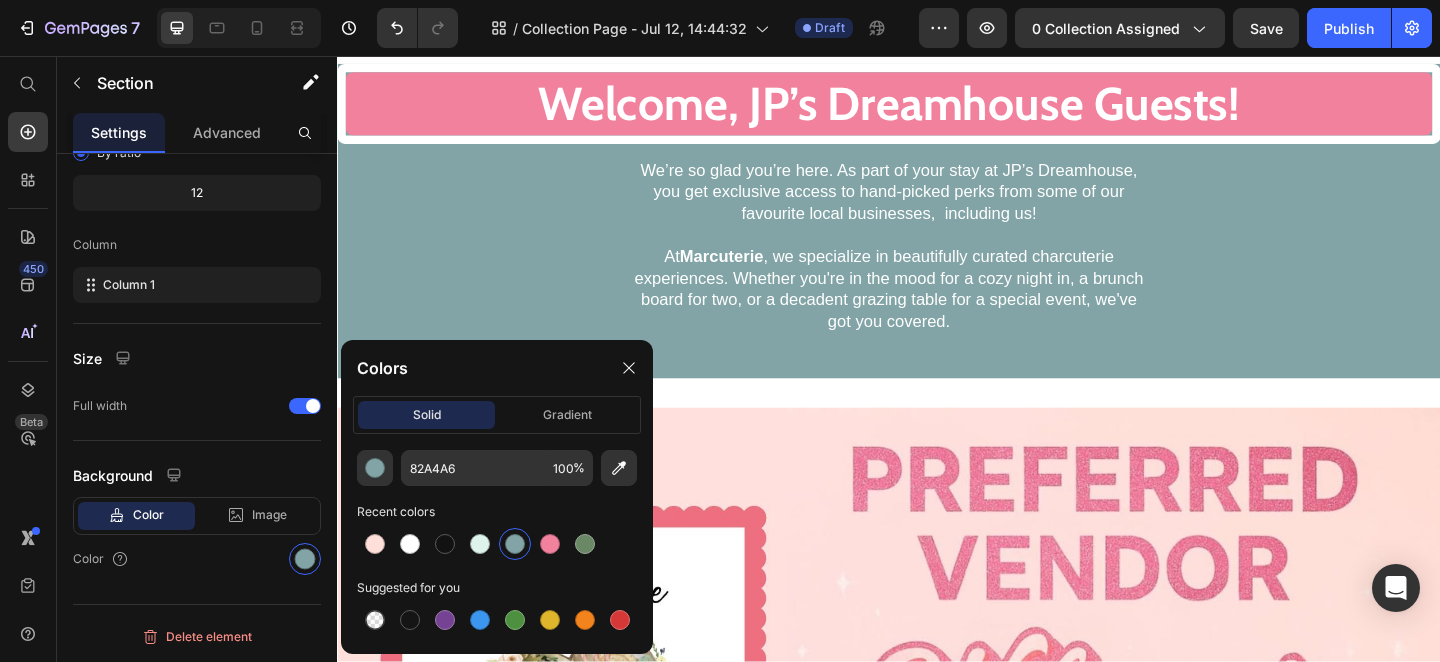 scroll, scrollTop: 0, scrollLeft: 0, axis: both 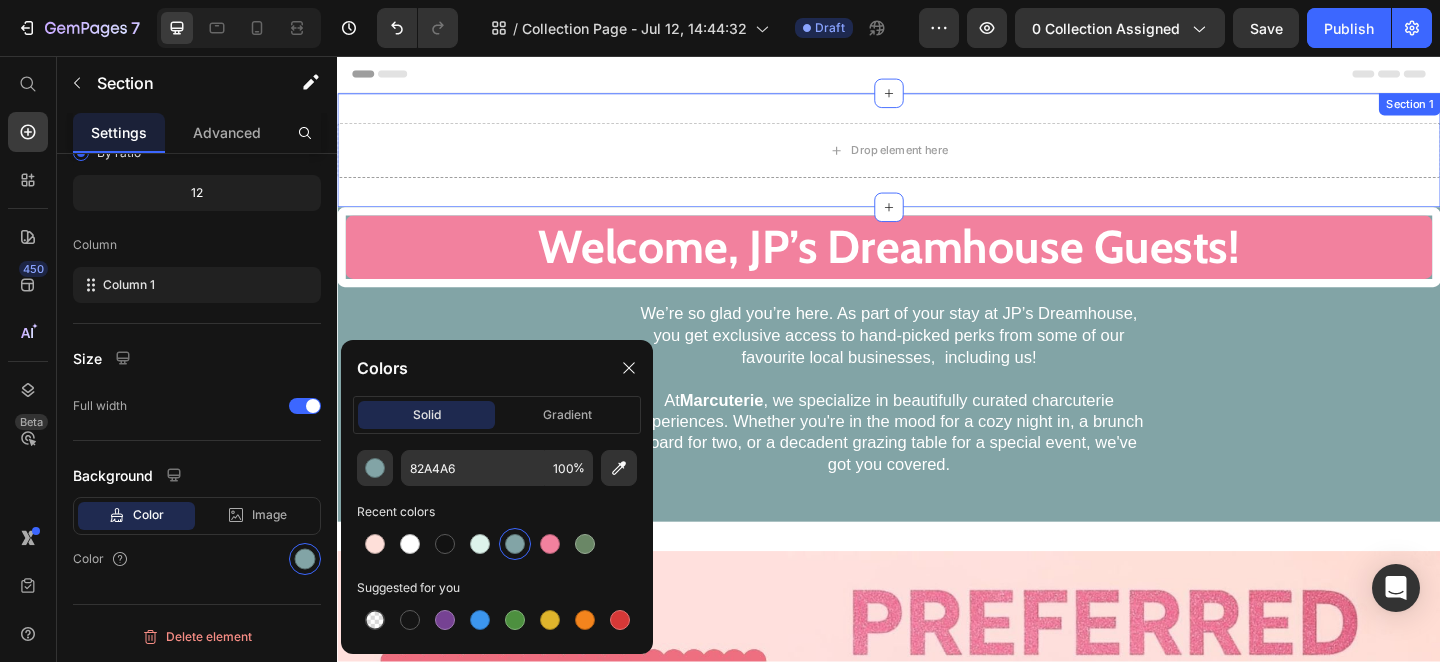 click on "Drop element here Section 1" at bounding box center (937, 159) 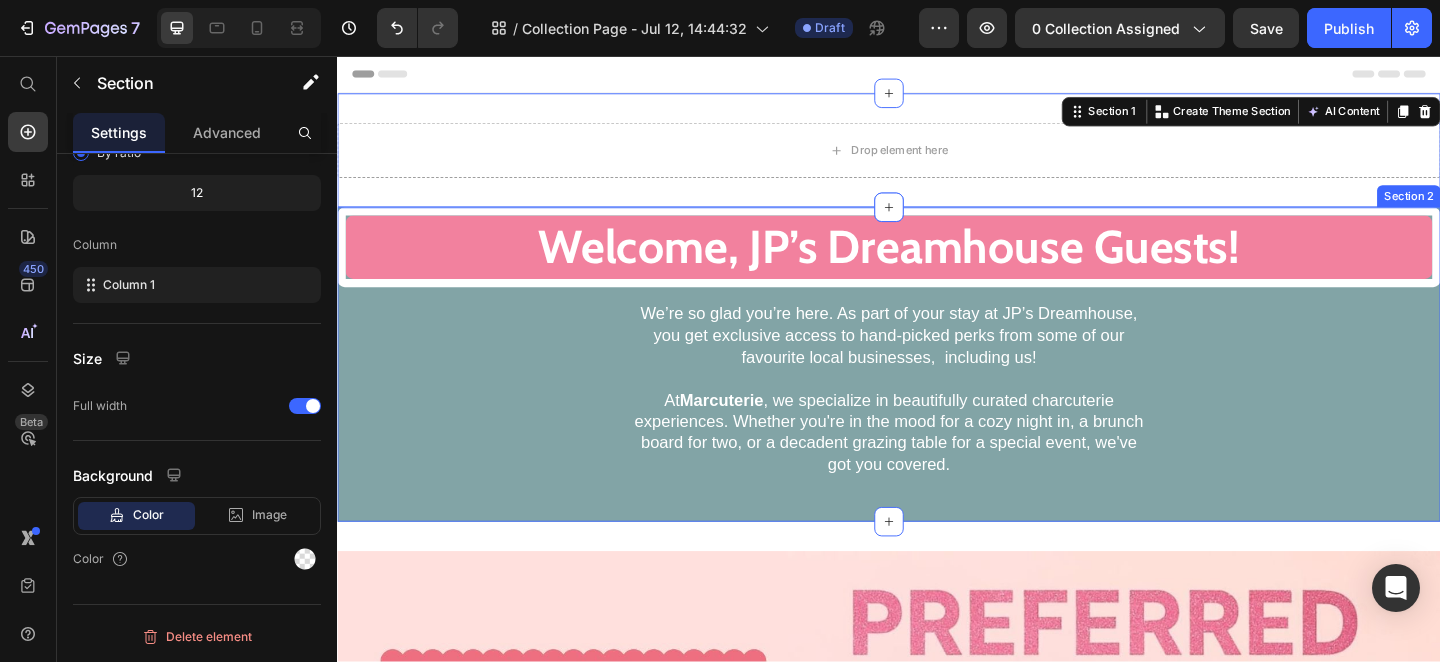 scroll, scrollTop: 356, scrollLeft: 0, axis: vertical 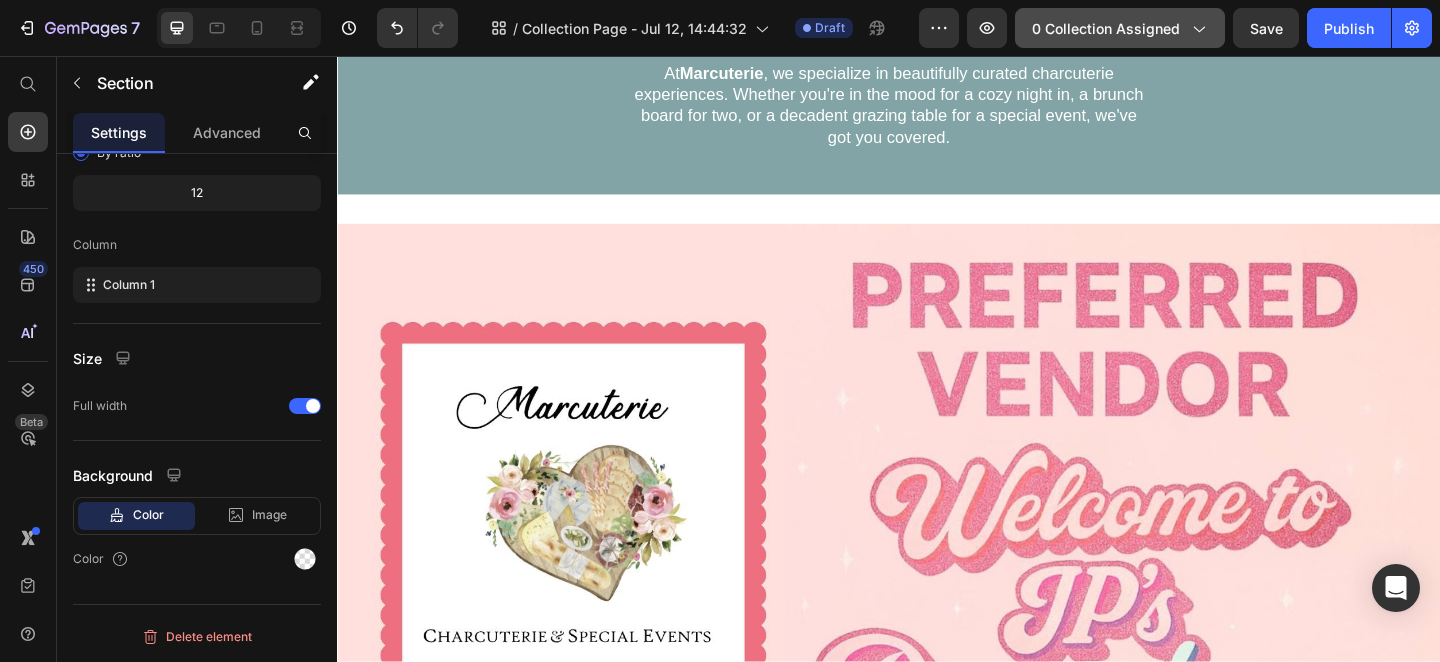 click on "0 collection assigned" at bounding box center (1120, 28) 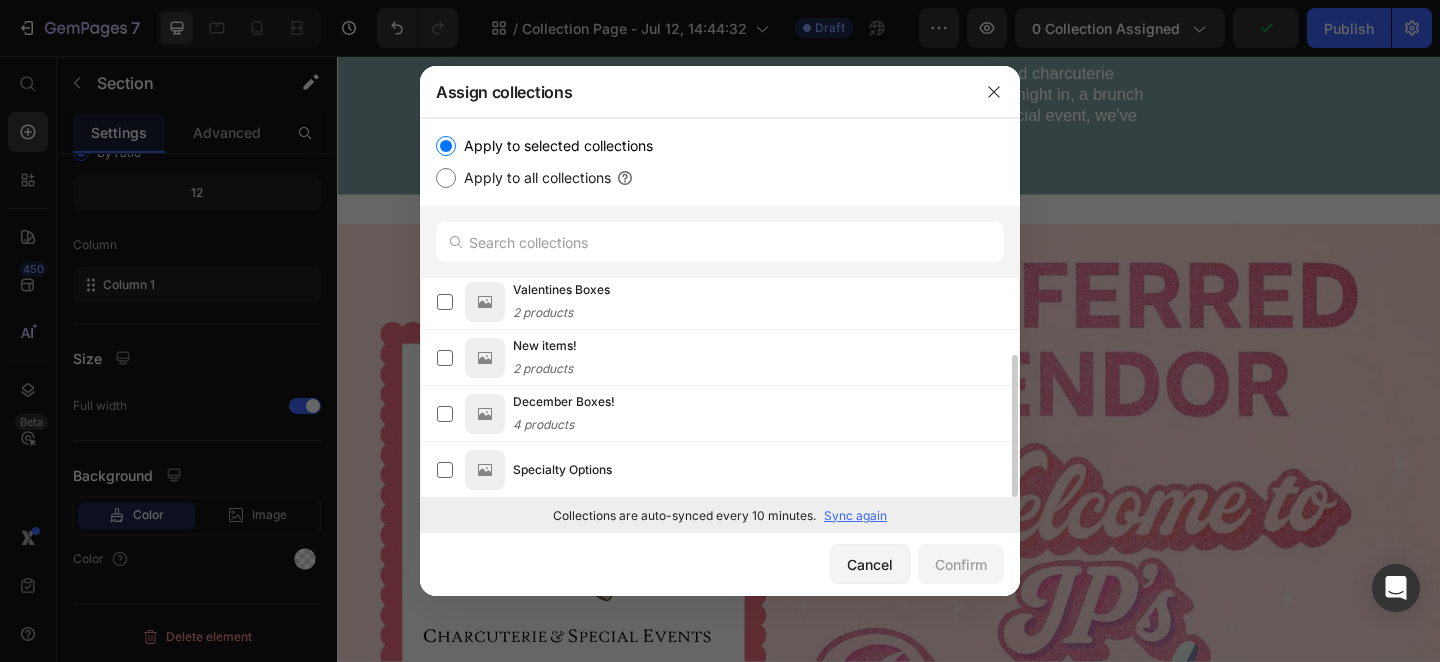 scroll, scrollTop: 0, scrollLeft: 0, axis: both 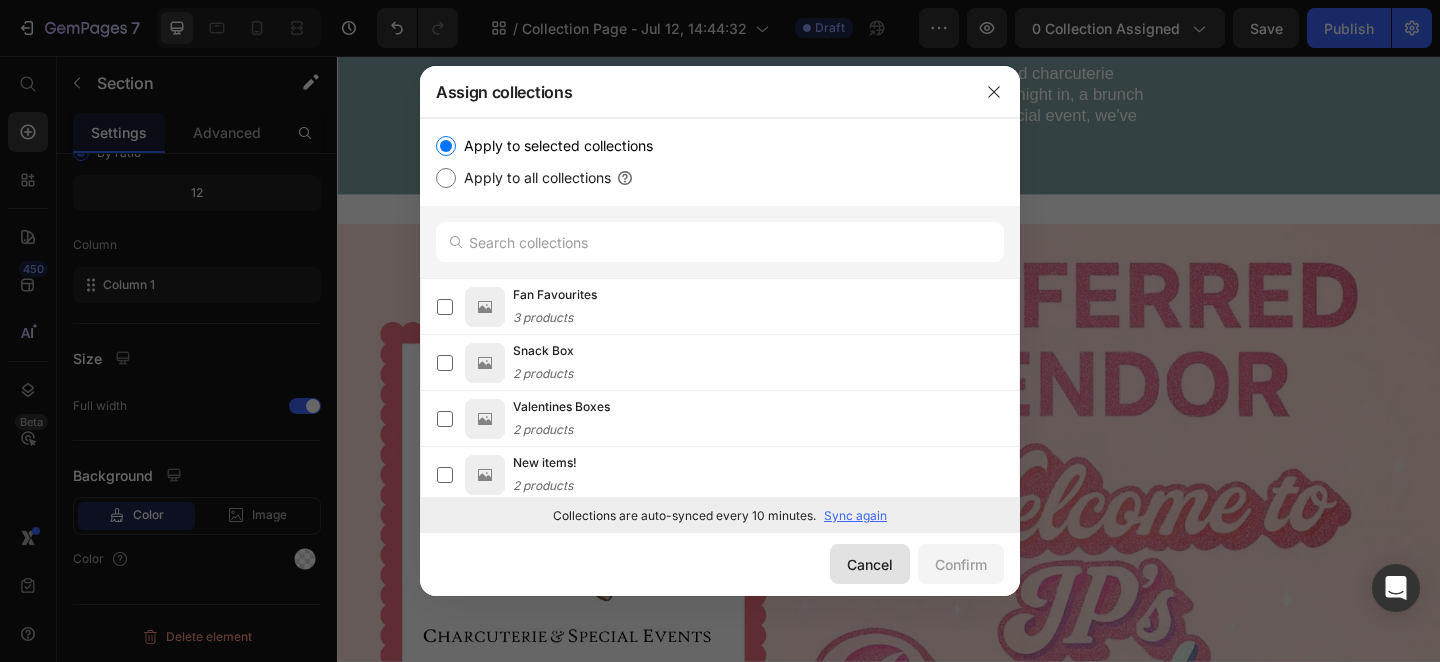 click on "Cancel" at bounding box center (870, 564) 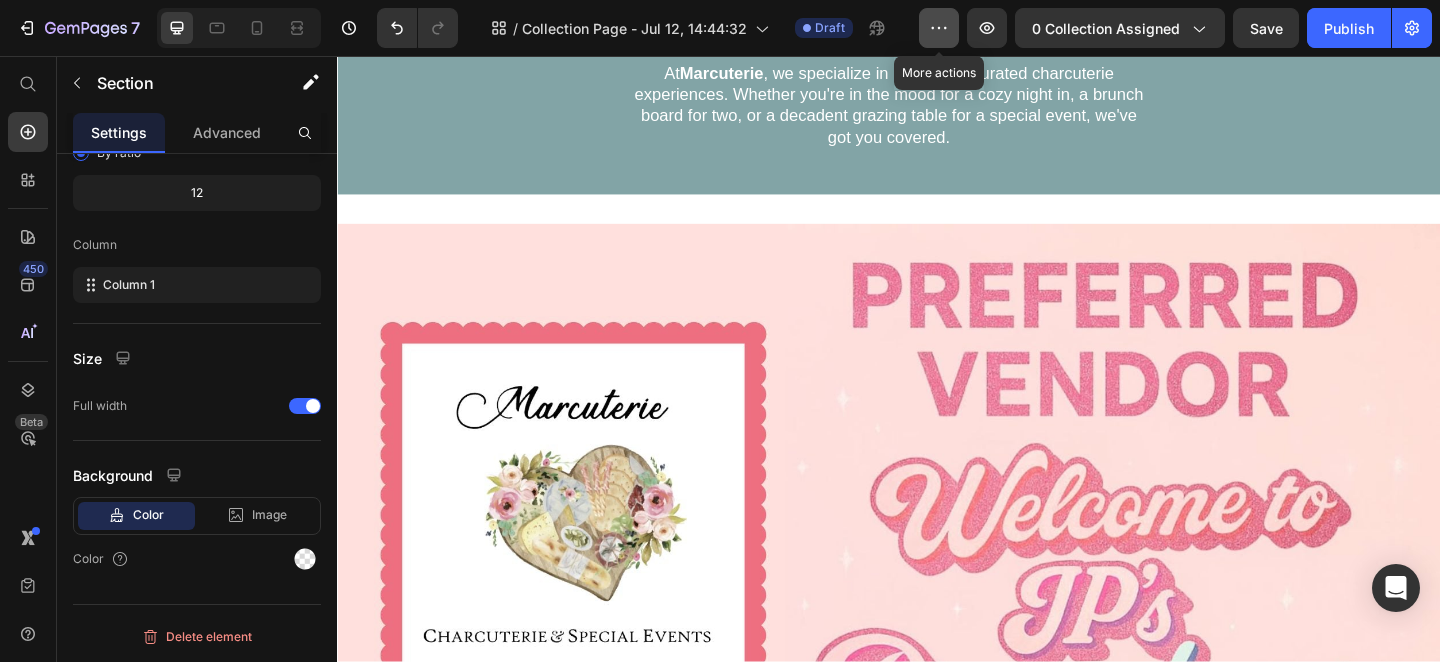 click 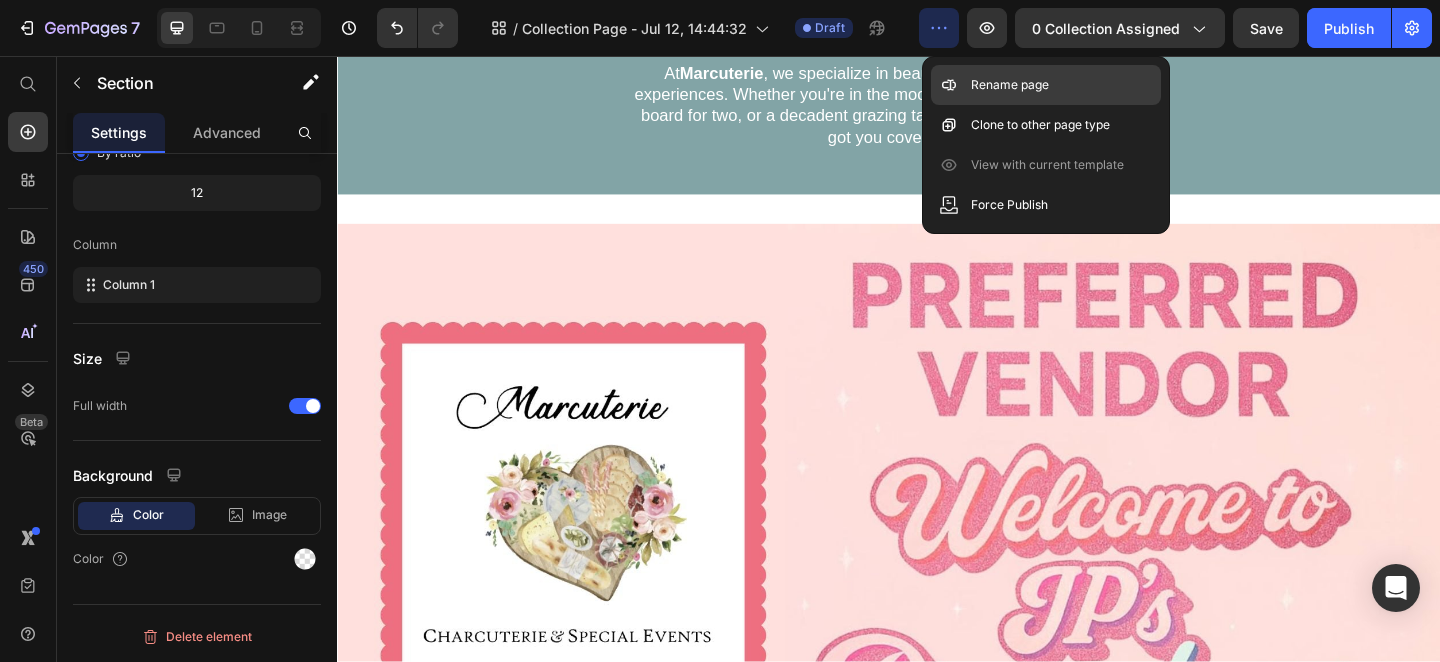 click on "Rename page" at bounding box center [1010, 85] 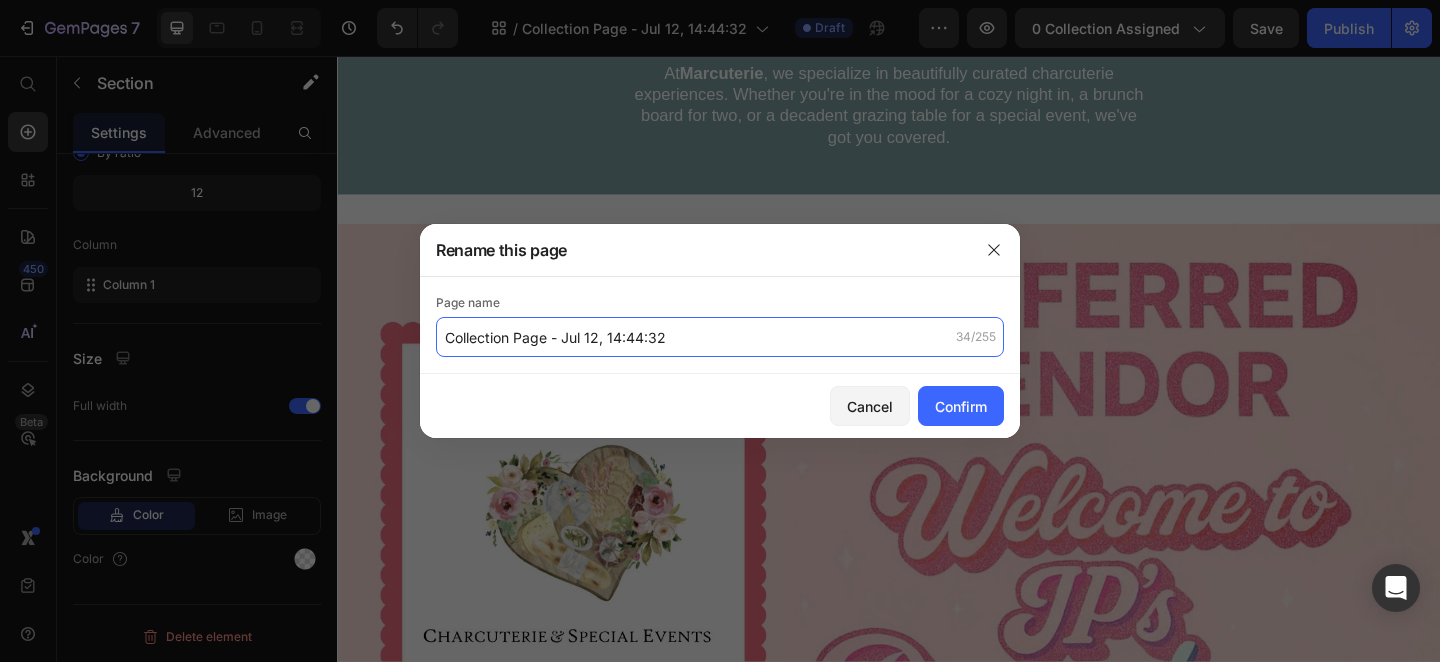 click on "Collection Page - Jul 12, 14:44:32" 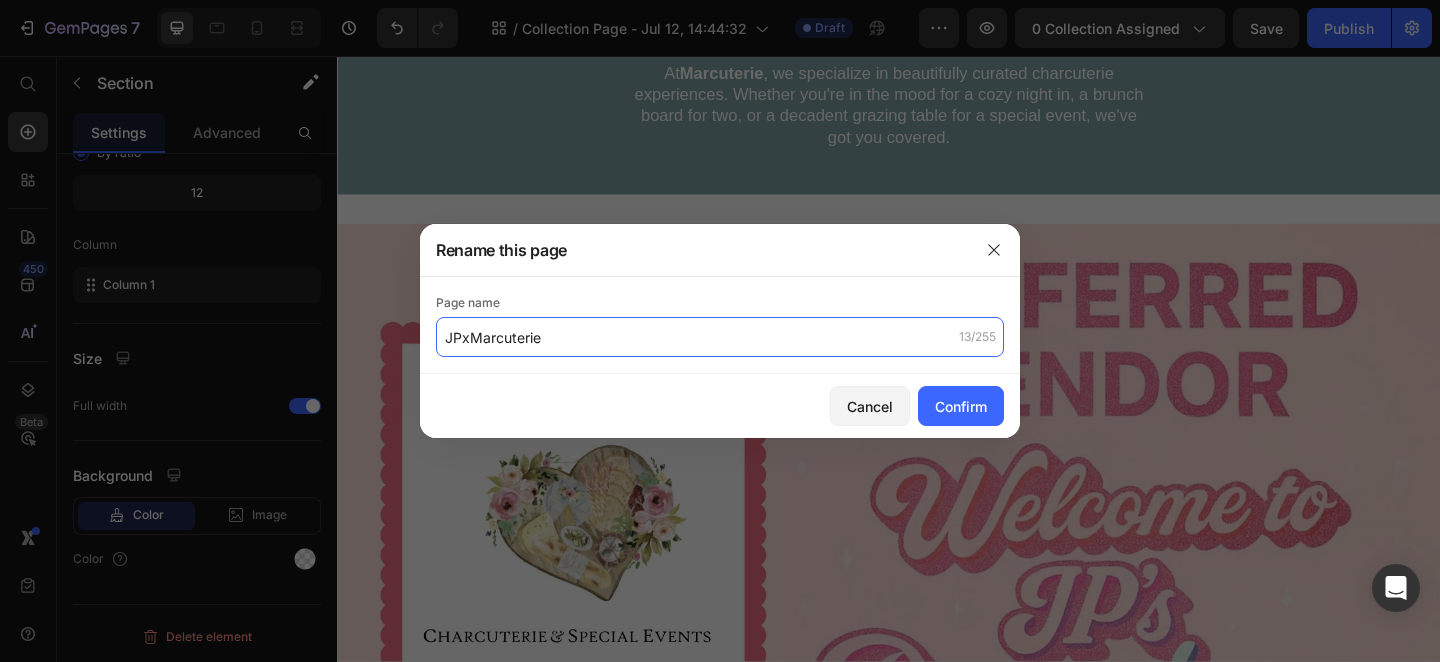 type on "JPxMarcuterie" 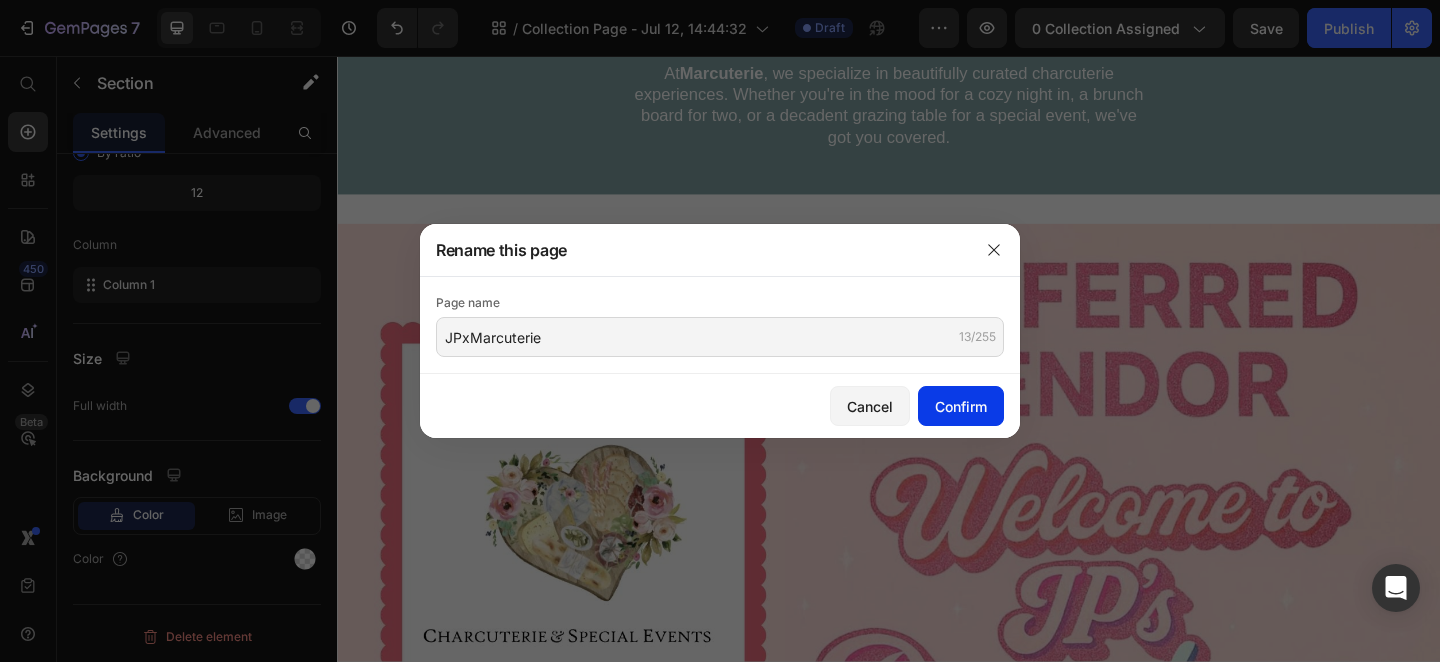 click on "Confirm" at bounding box center [961, 406] 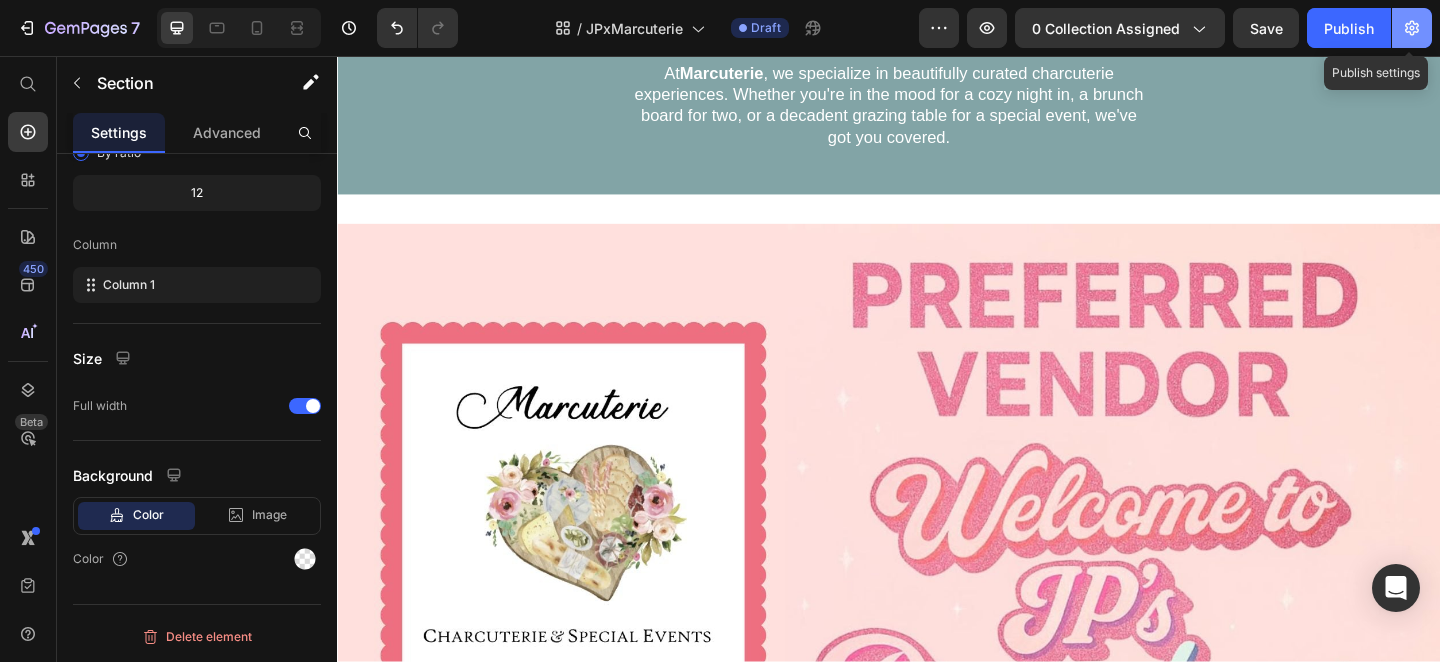 click 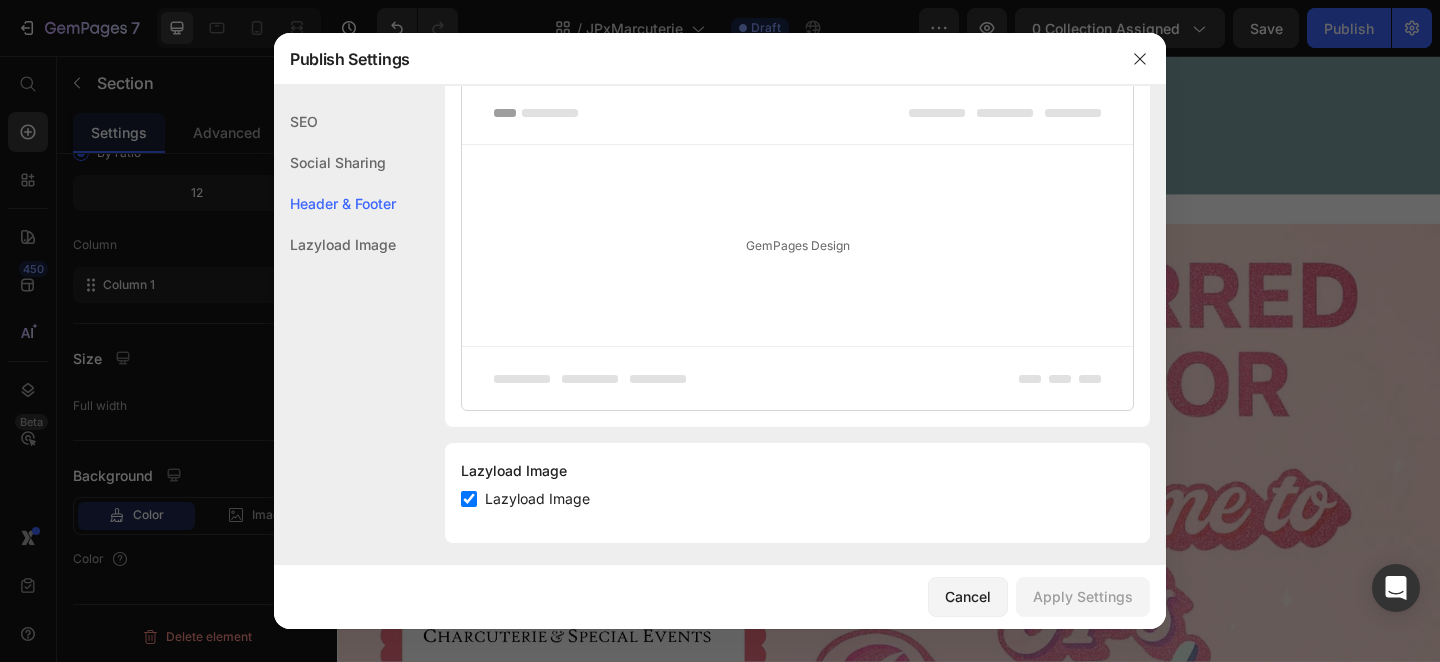 scroll, scrollTop: 461, scrollLeft: 0, axis: vertical 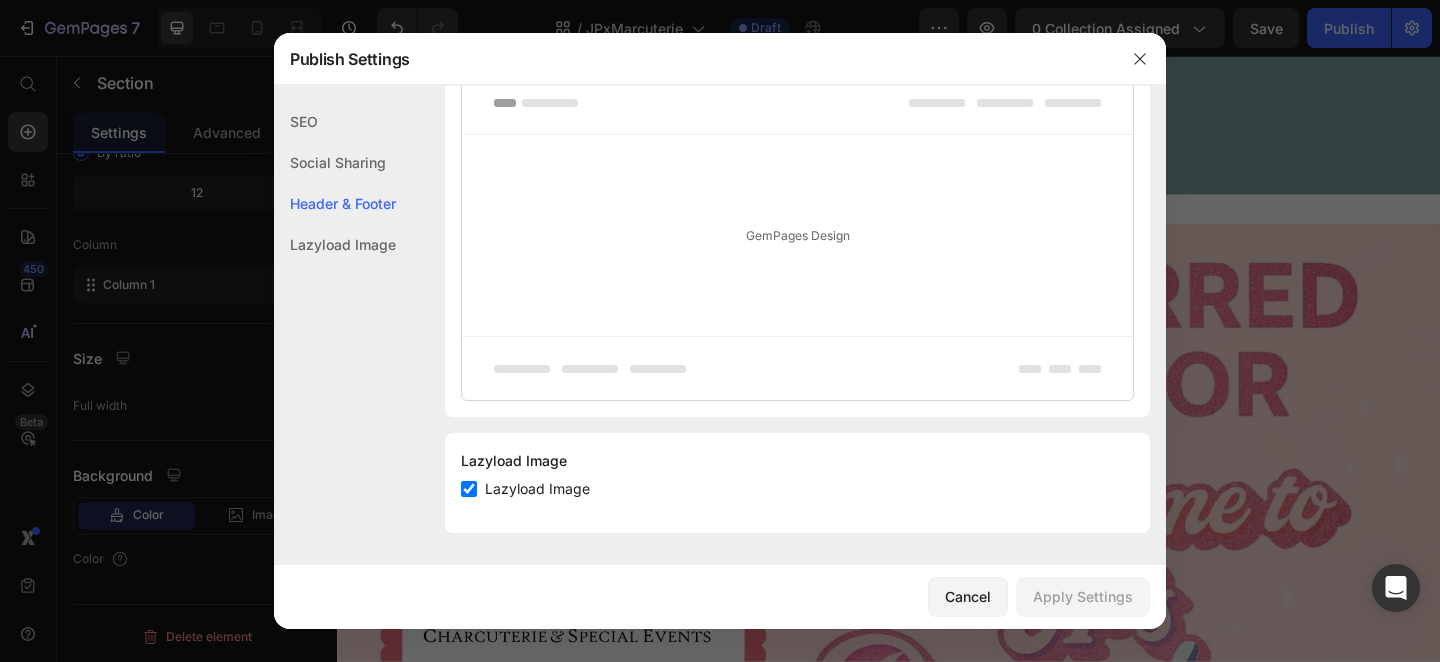 click on "Social Sharing" 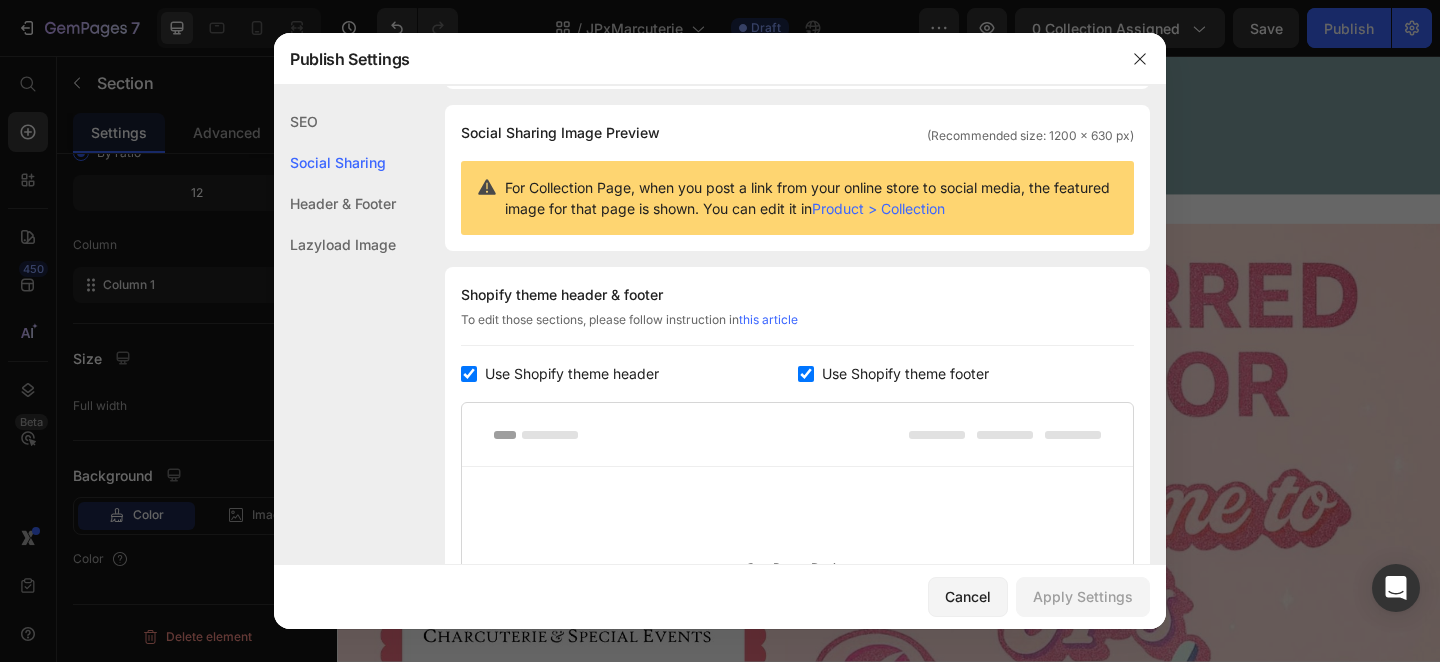 click on "Lazyload Image" 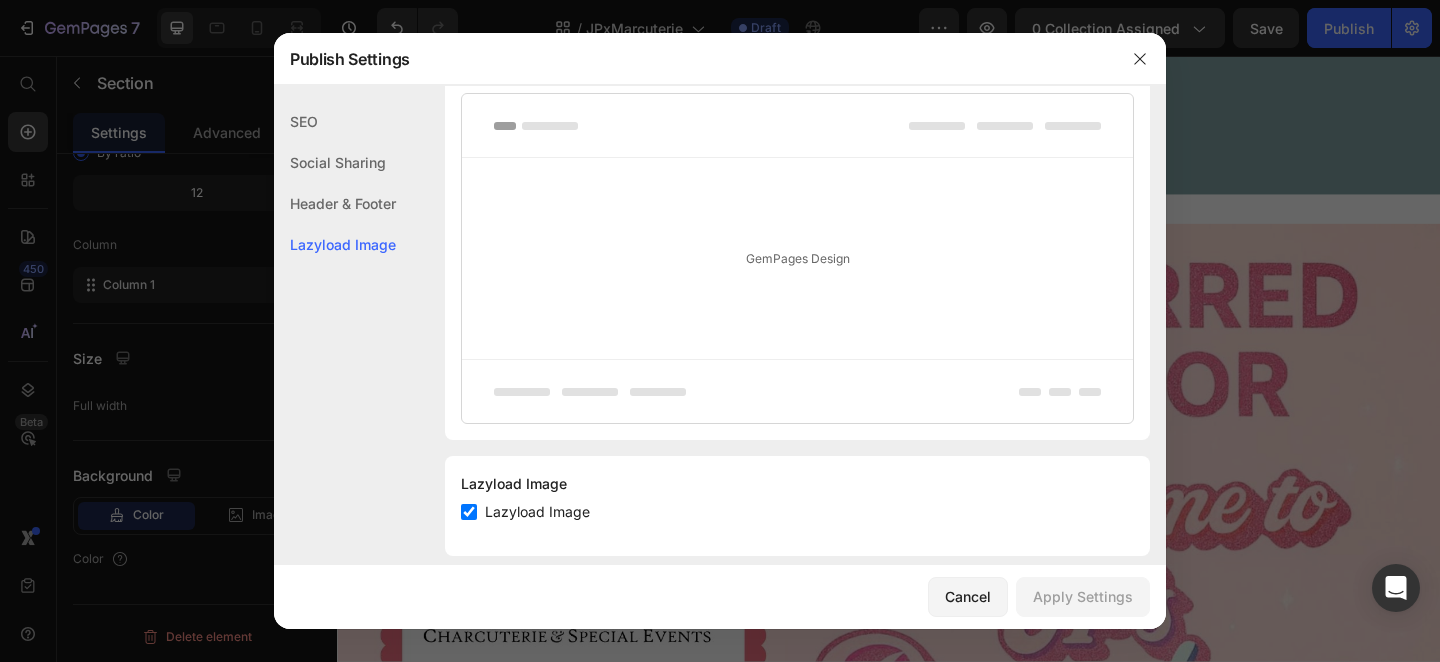 scroll, scrollTop: 461, scrollLeft: 0, axis: vertical 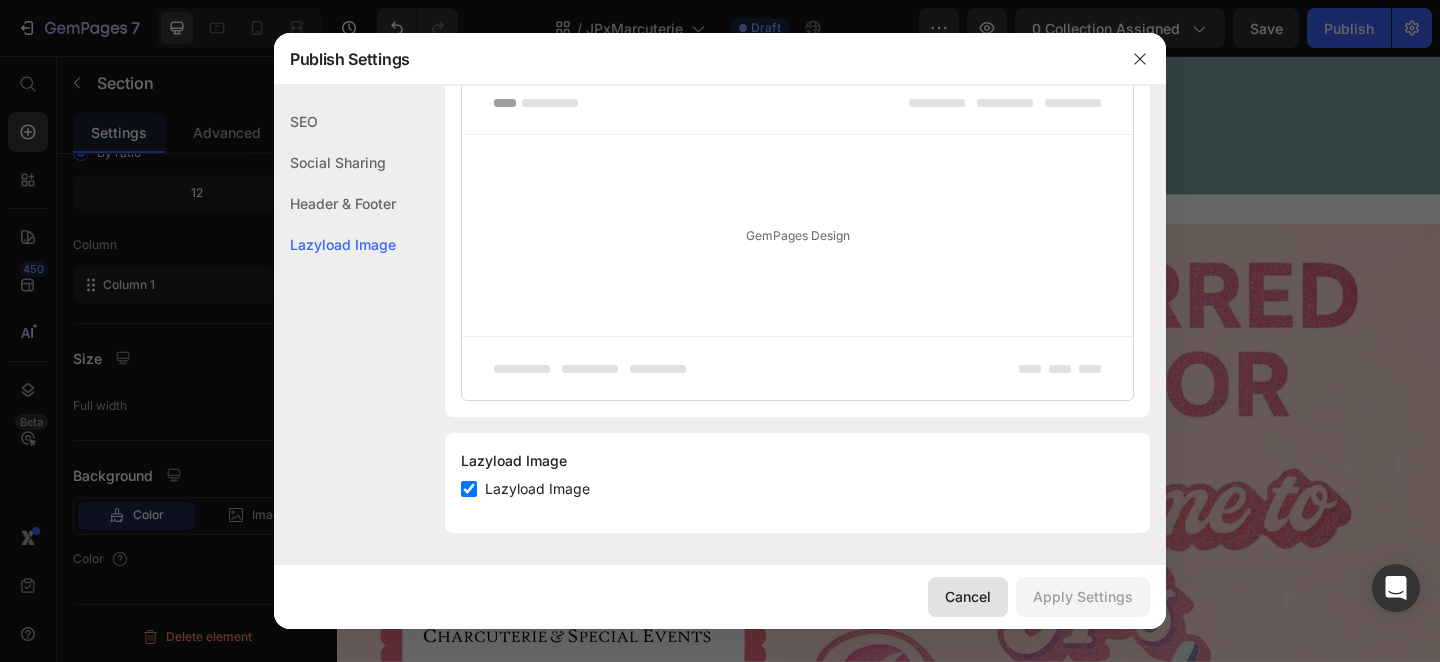 click on "Cancel" 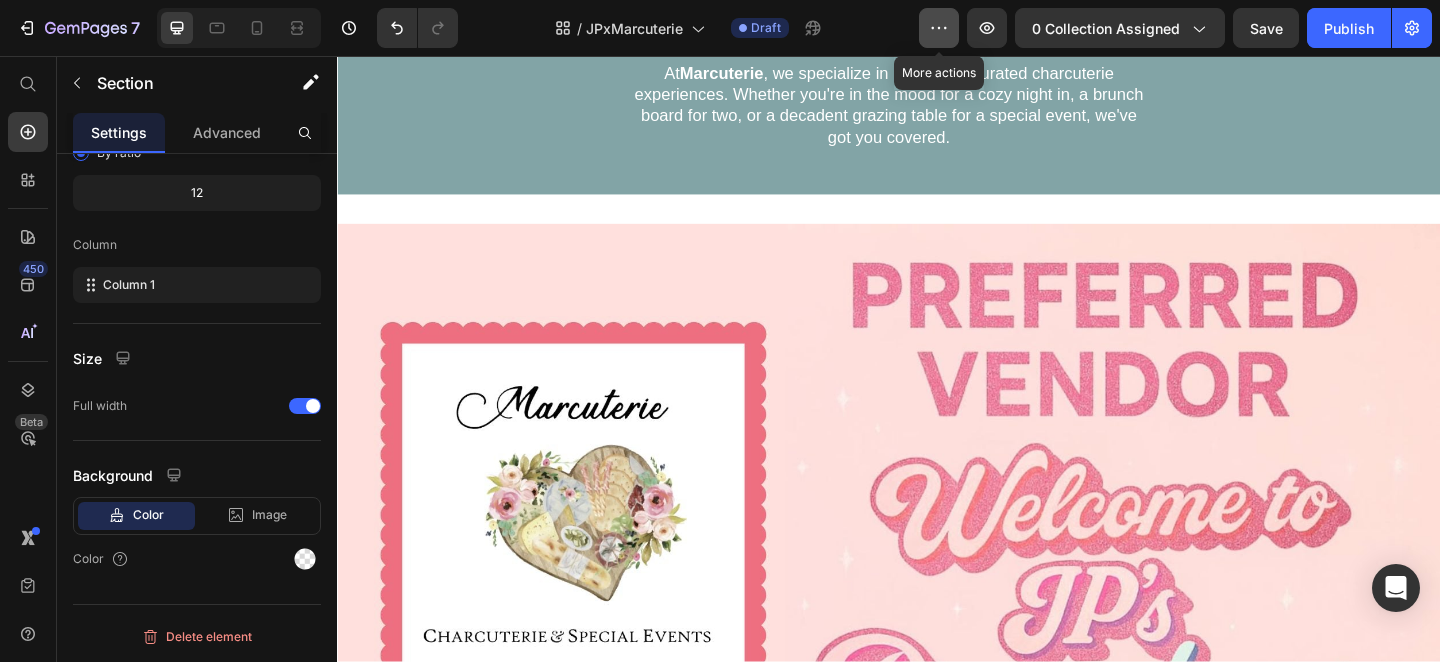 click 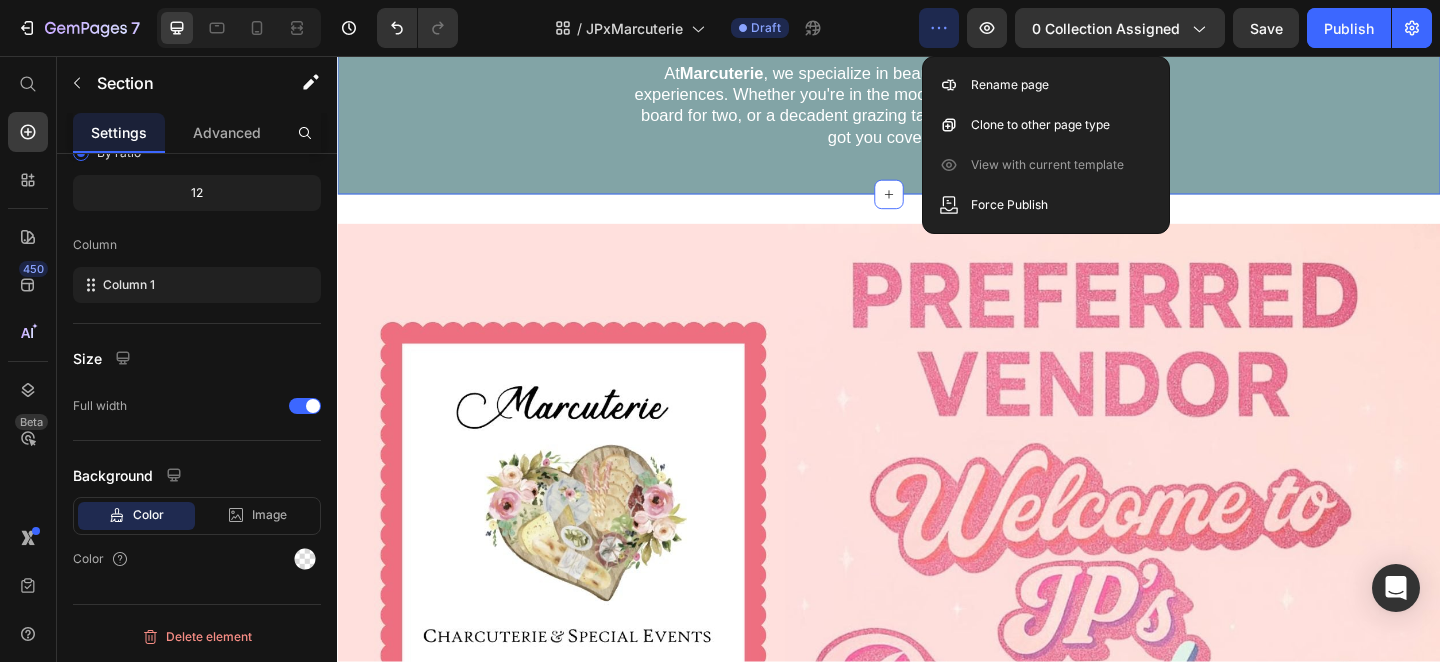 click on "Welcome, JP’s Dreamhouse Guests! Heading We’re so glad you’re here. As part of your stay at JP’s Dreamhouse, you get exclusive access to hand-picked perks from some of our favourite local businesses,  including us!   At  Marcuterie , we specialize in beautifully curated charcuterie experiences. Whether you're in the mood for a cozy night in, a brunch board for two, or a decadent grazing table for a special event, we've got you covered. Text block Row" at bounding box center (937, 36) 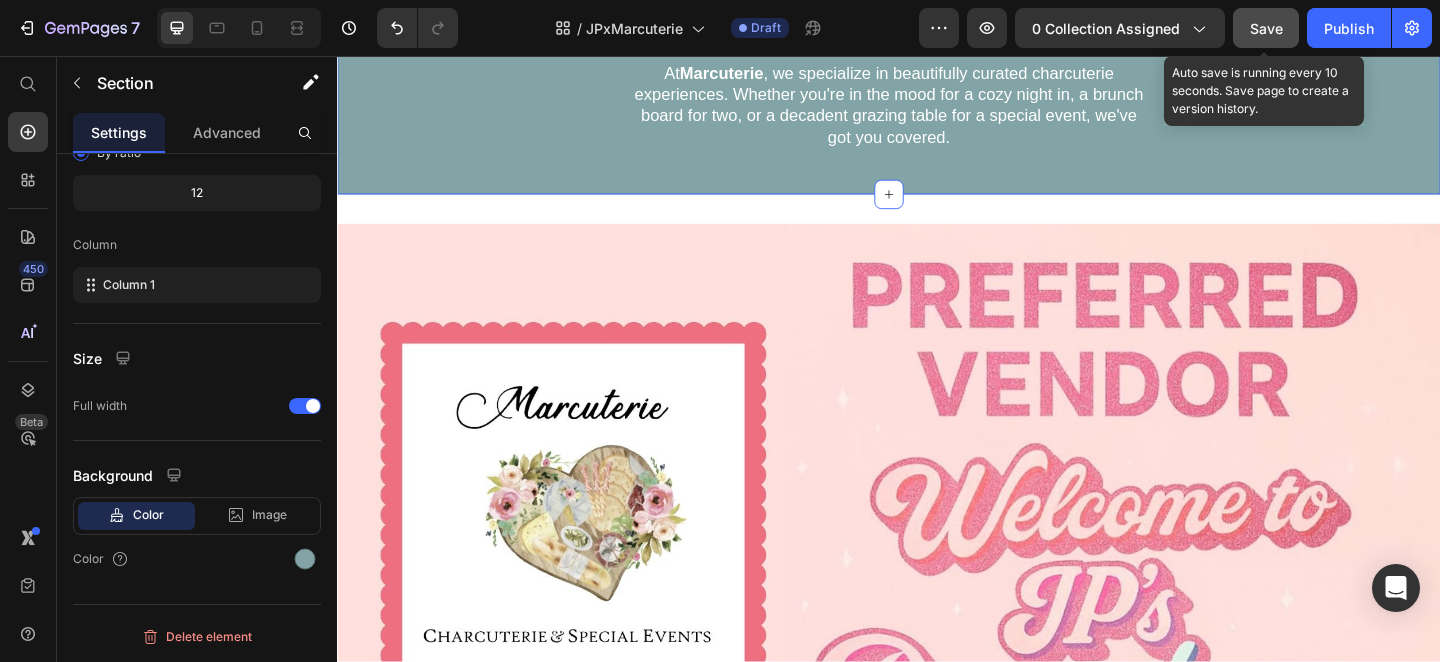 click on "Save" at bounding box center (1266, 28) 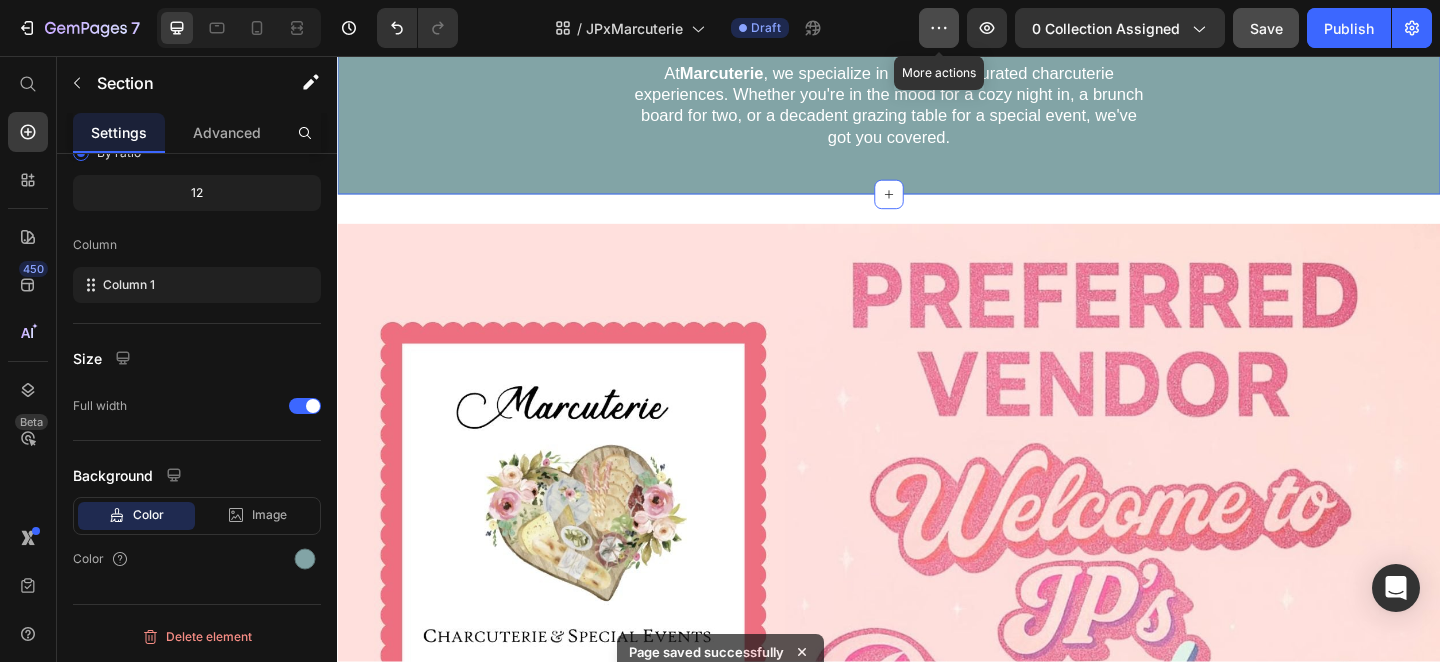 click 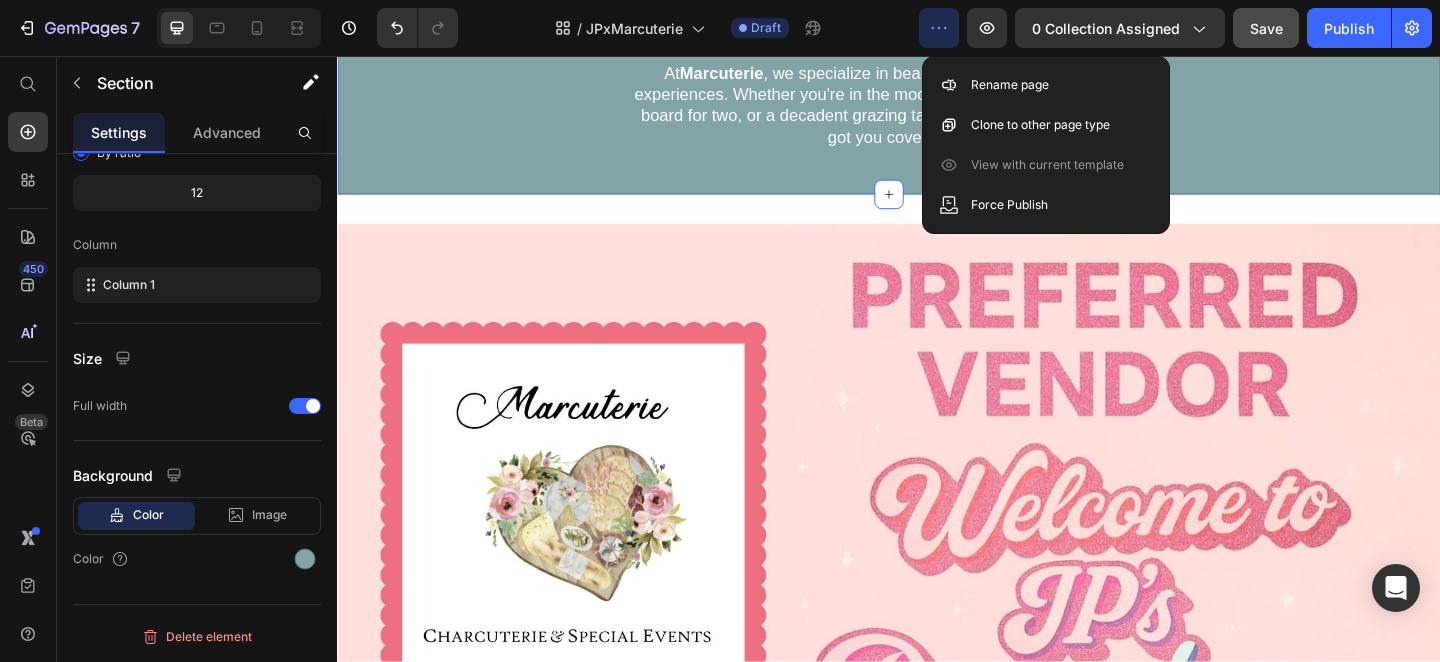 click on "Welcome, JP’s Dreamhouse Guests! Heading We’re so glad you’re here. As part of your stay at JP’s Dreamhouse, you get exclusive access to hand-picked perks from some of our favourite local businesses,  including us!   At  Marcuterie , we specialize in beautifully curated charcuterie experiences. Whether you're in the mood for a cozy night in, a brunch board for two, or a decadent grazing table for a special event, we've got you covered. Text block Row" at bounding box center [937, 36] 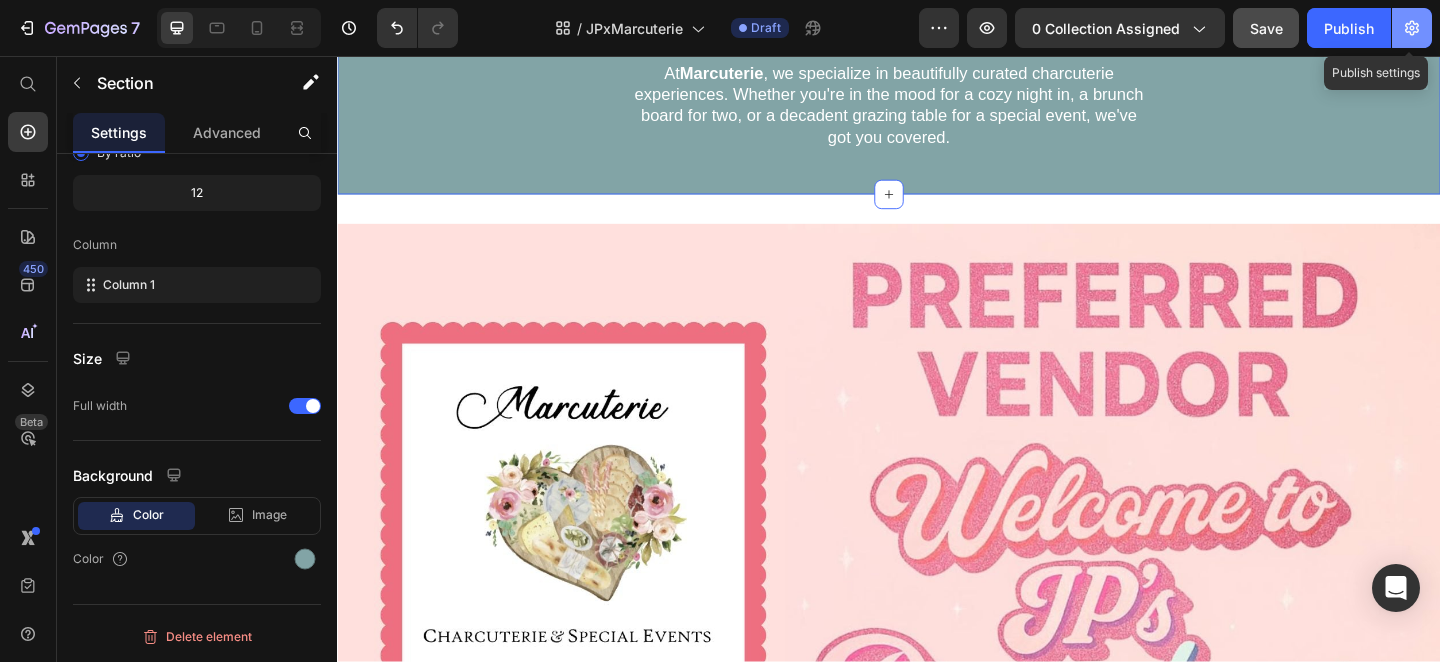 click 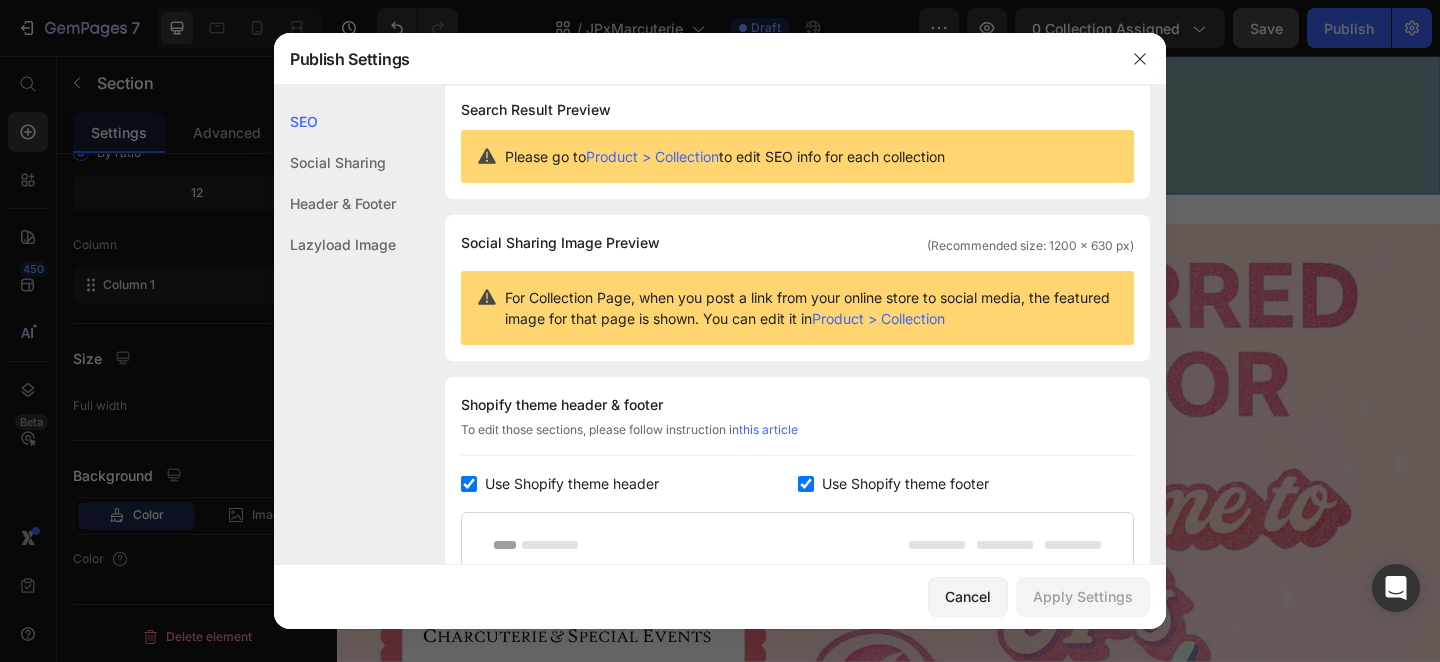 click on "Social Sharing" 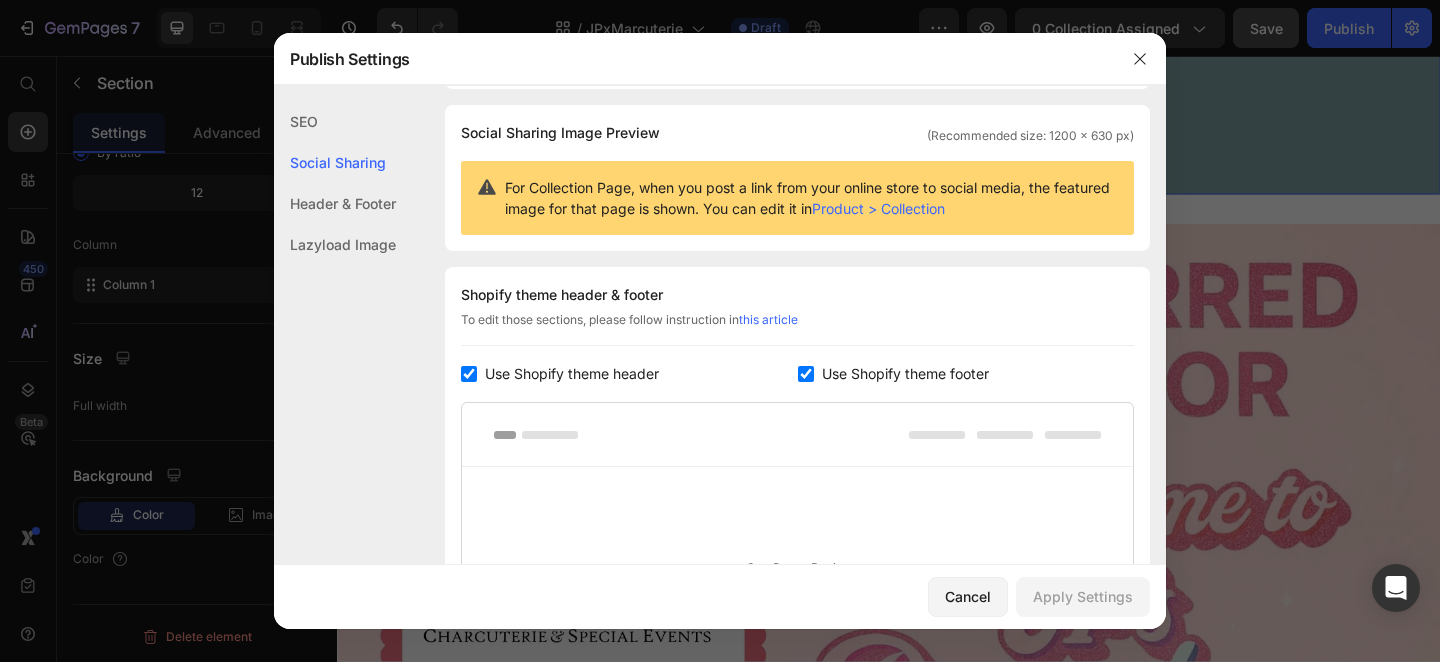 click on "Header & Footer" 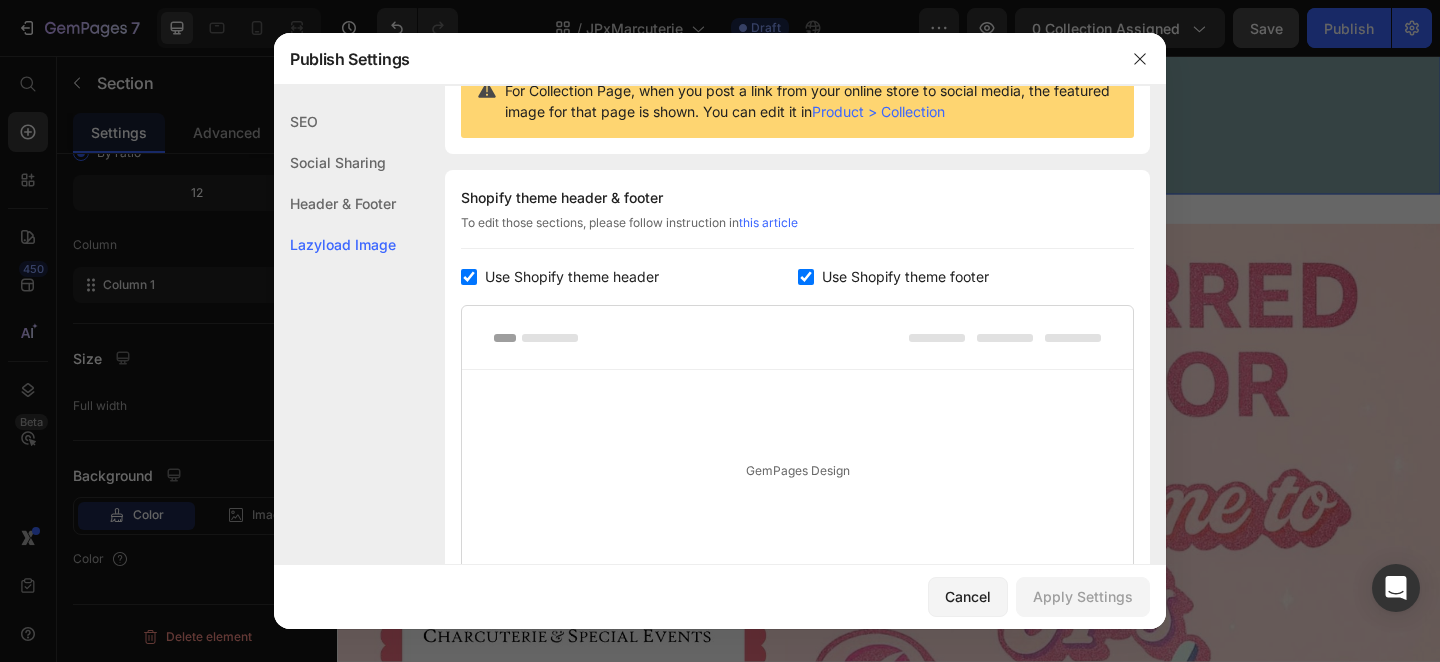scroll, scrollTop: 170, scrollLeft: 0, axis: vertical 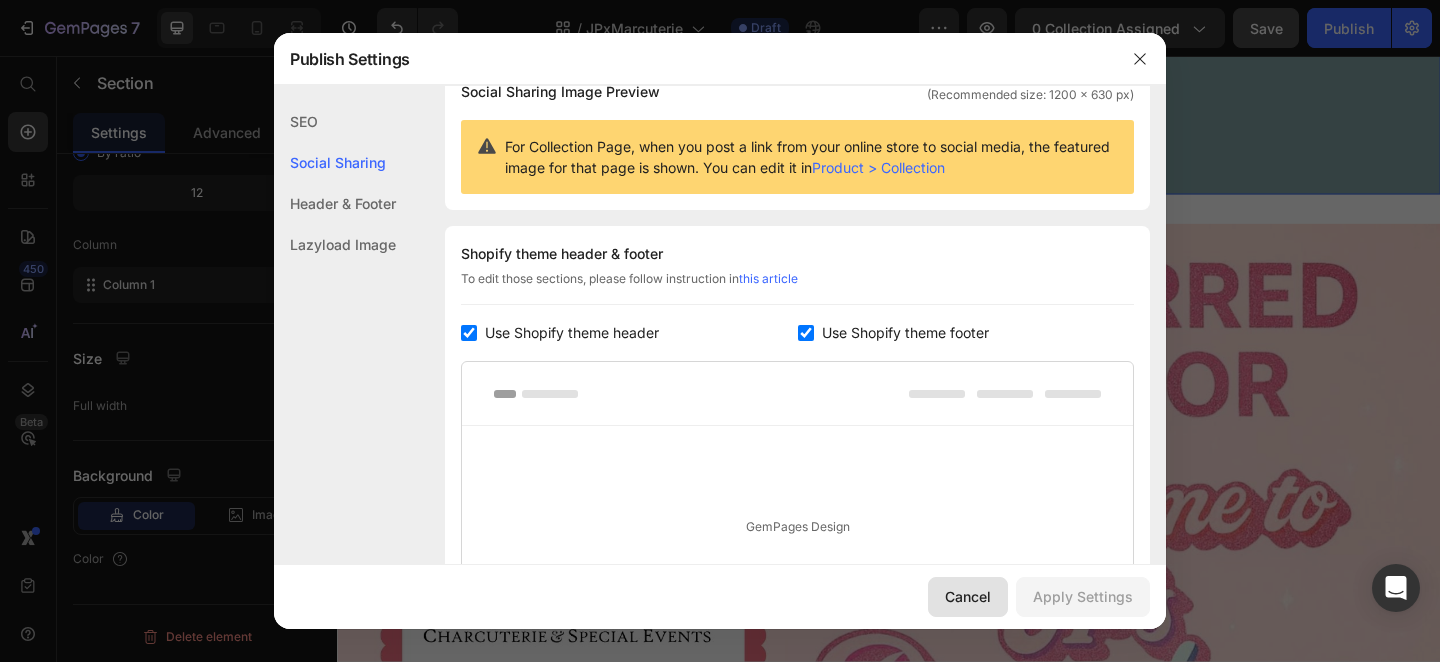 click on "Cancel" at bounding box center (968, 596) 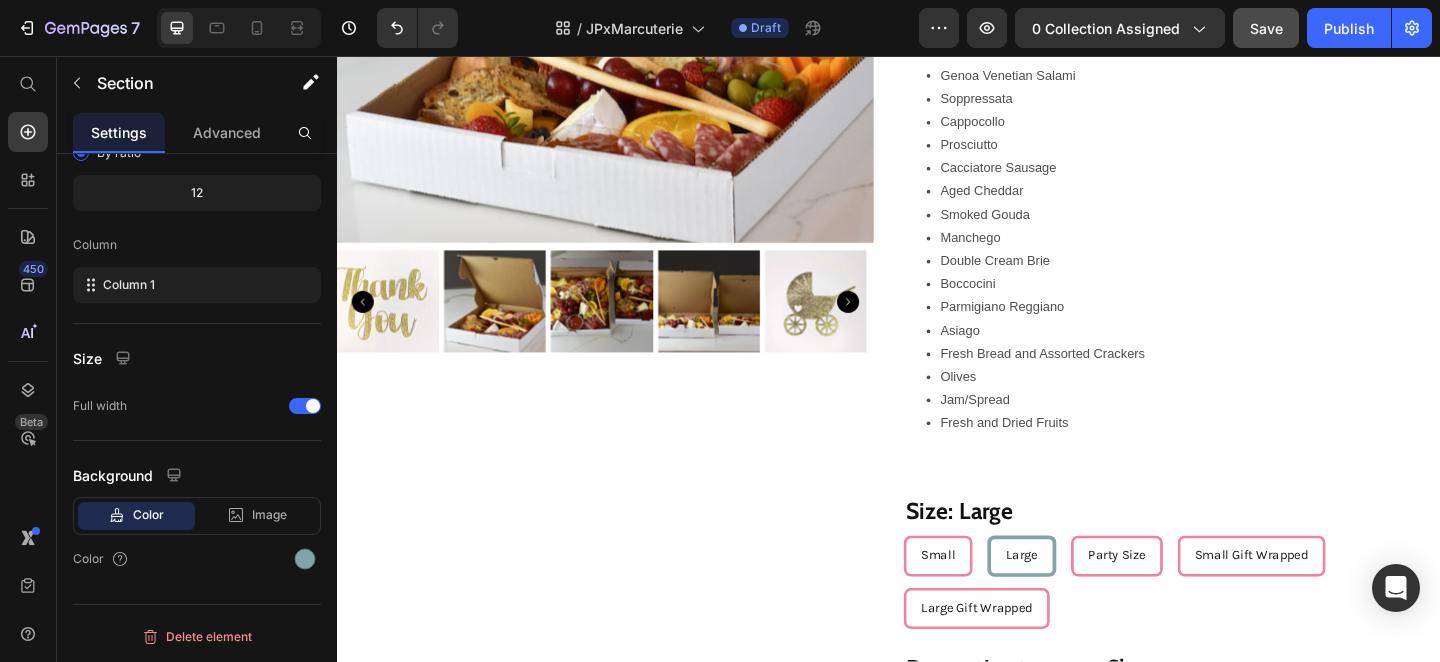 scroll, scrollTop: 3026, scrollLeft: 0, axis: vertical 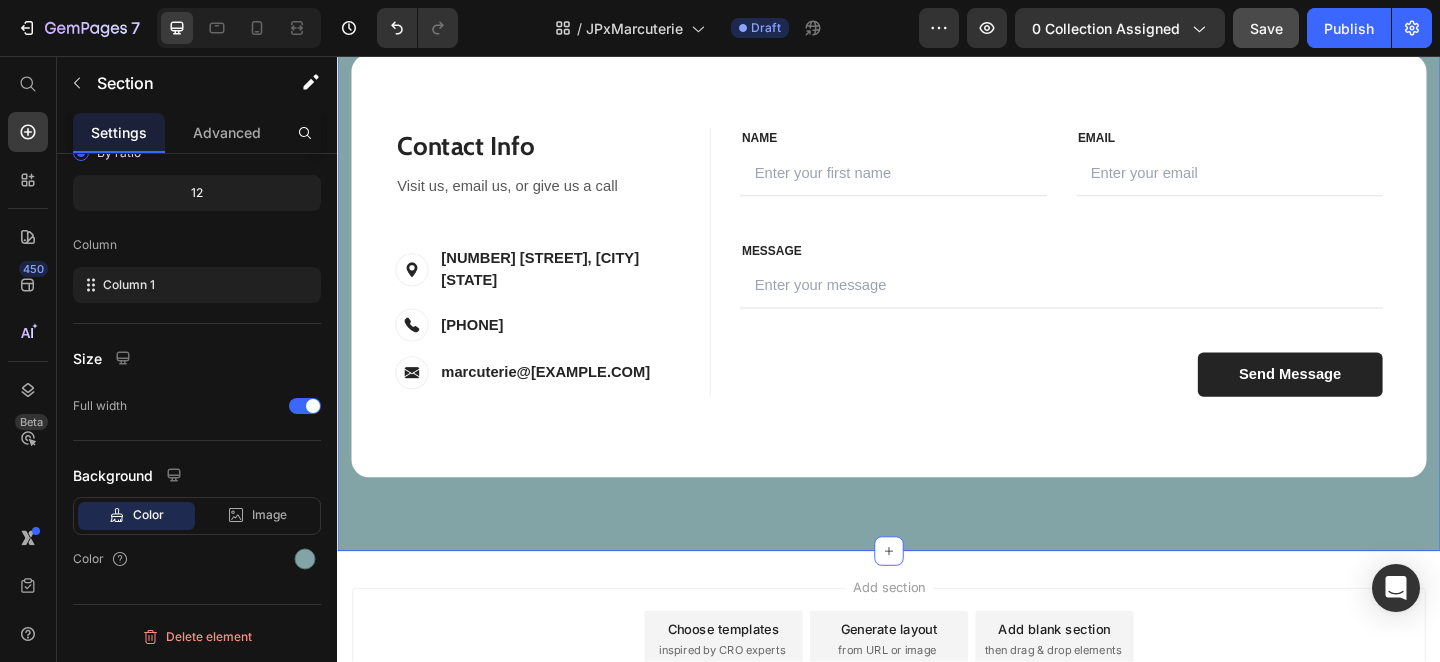 click on "Contact Us Heading Row Contact Info Heading Contact Information Heading Visit us, email us, or give us a call Text block Image [NUMBER] [STREET], [CITY] [STATE] Text block Row Image [PHONE] Text block Row Image marcuterie@[EXAMPLE.COM] Text block Row Row FIRST NAME Text block NAME Text block Text Field LAST NAME Text block Email Text block Email Field Row MESSAGE Text block MESSAGE Text block Text Field Send Message Submit Button Contact Form Row FIRST NAME Text block NAME Text block Text Field LAST NAME Text block Email Text block Email Field Row MESSAGE Text block MESSAGE Text block Text Field Send Message Submit Button Contact Form Row Row Section 6" at bounding box center [937, 232] 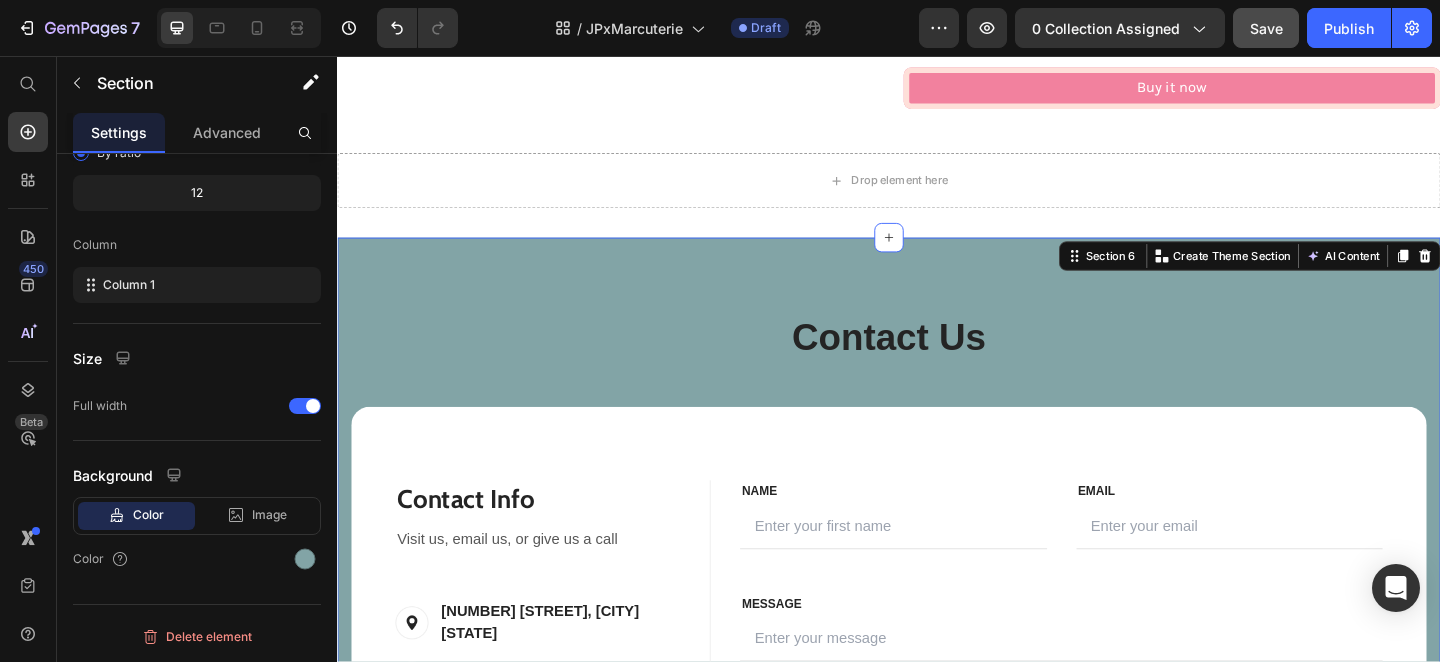 scroll, scrollTop: 2633, scrollLeft: 0, axis: vertical 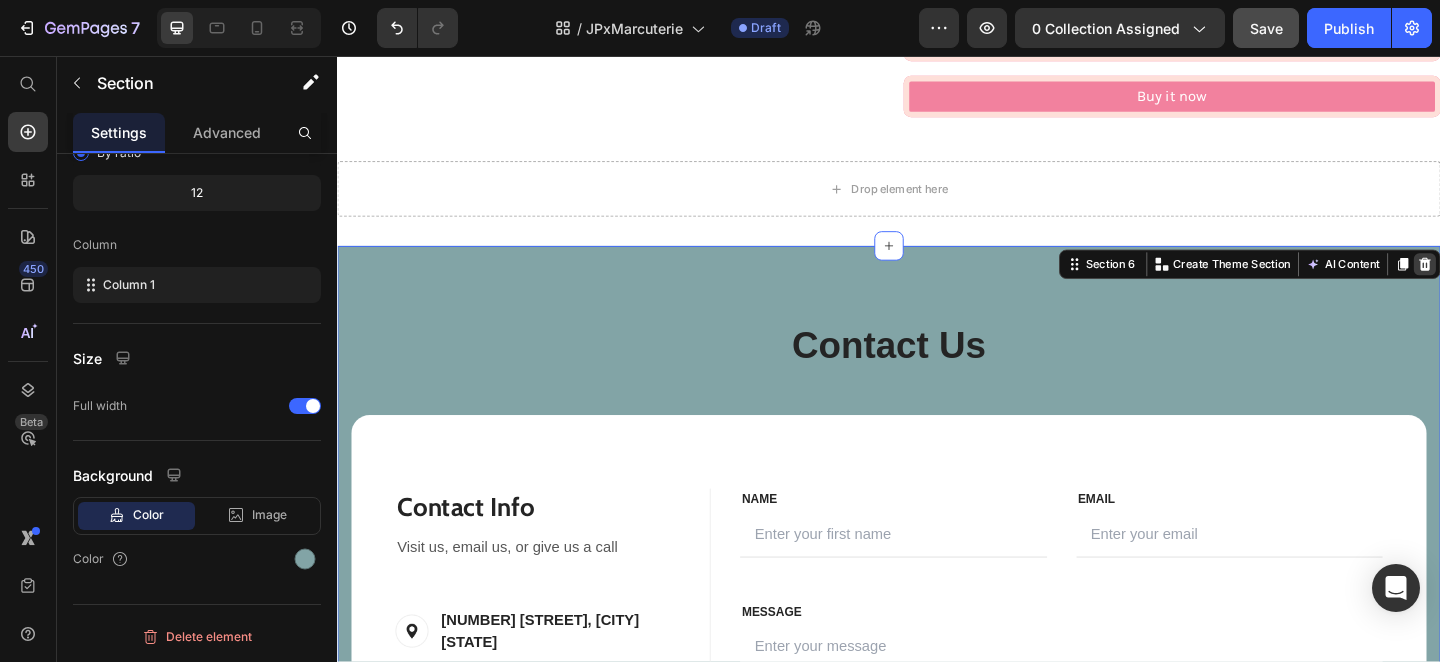 click 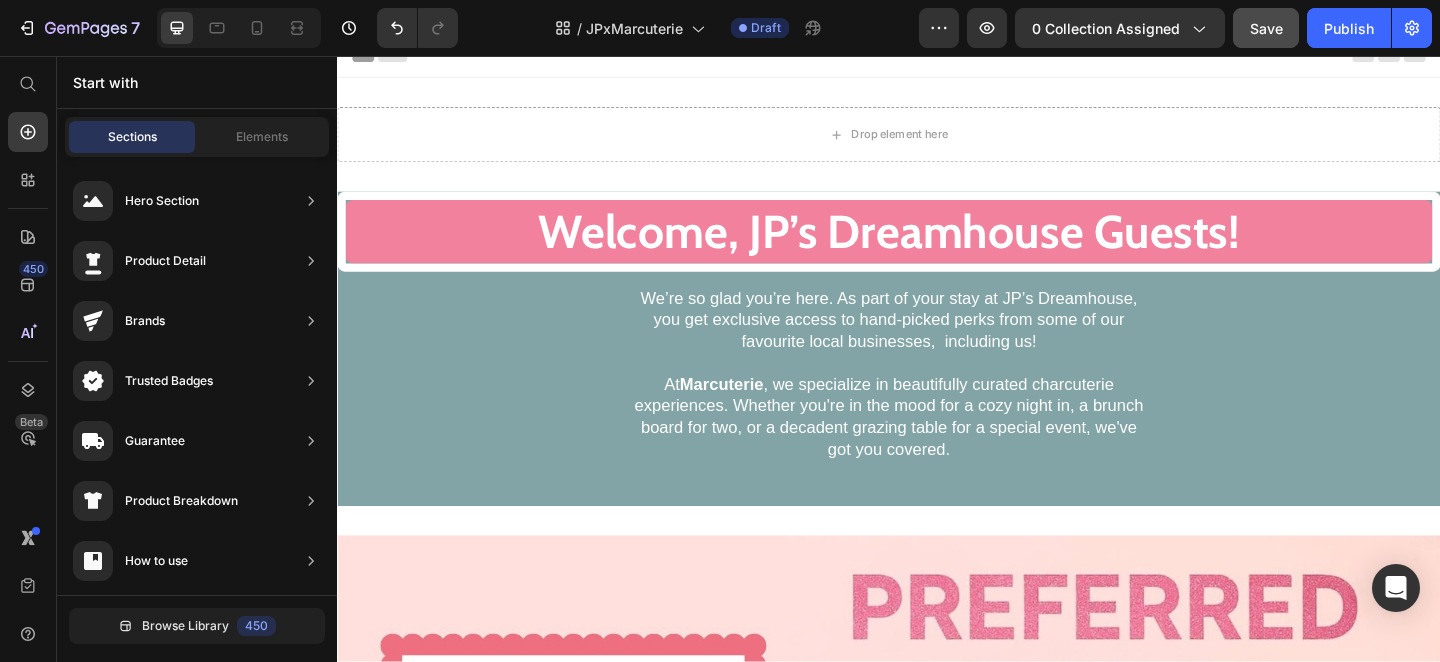 scroll, scrollTop: 0, scrollLeft: 0, axis: both 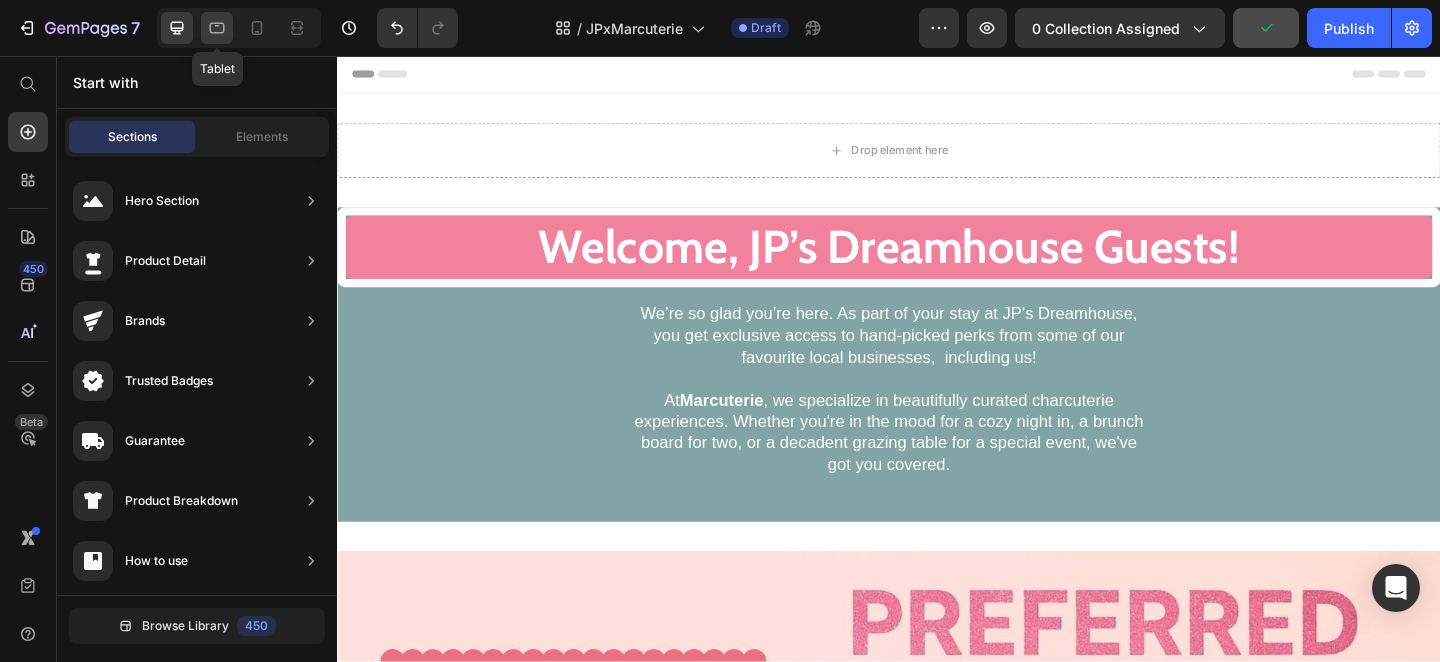 click 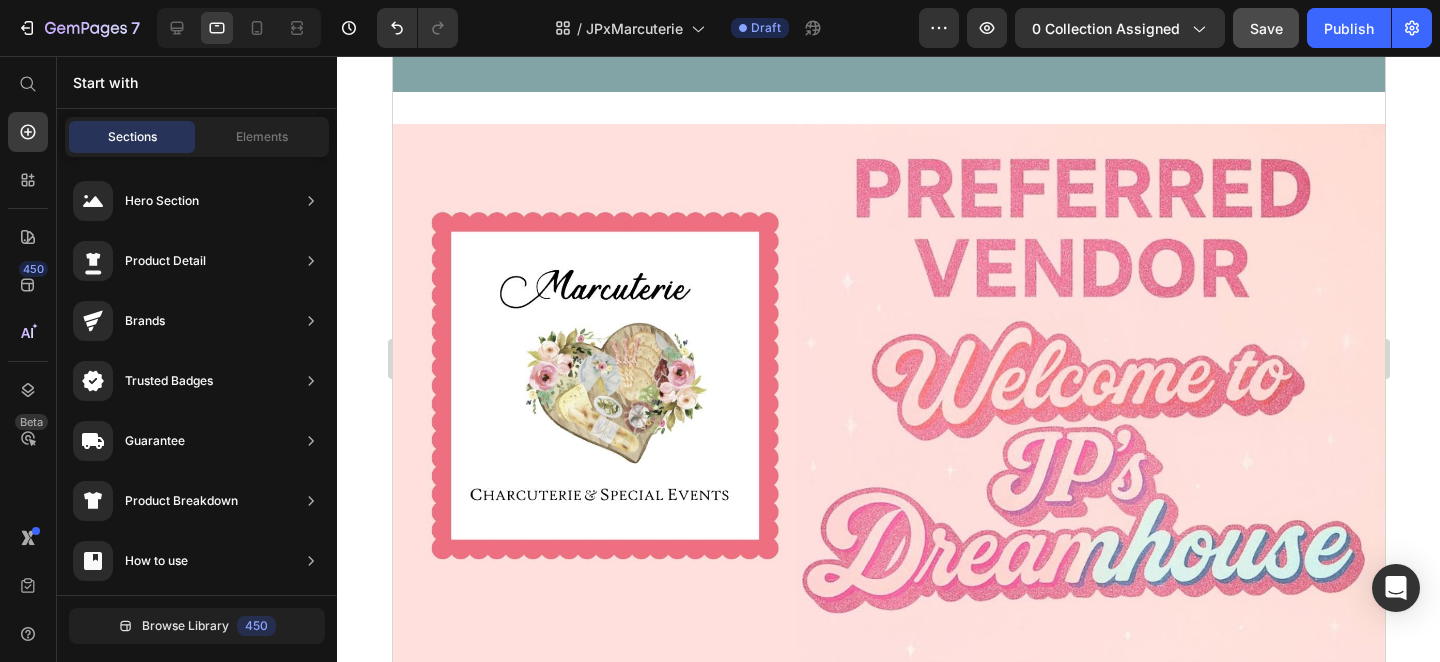 scroll, scrollTop: 333, scrollLeft: 0, axis: vertical 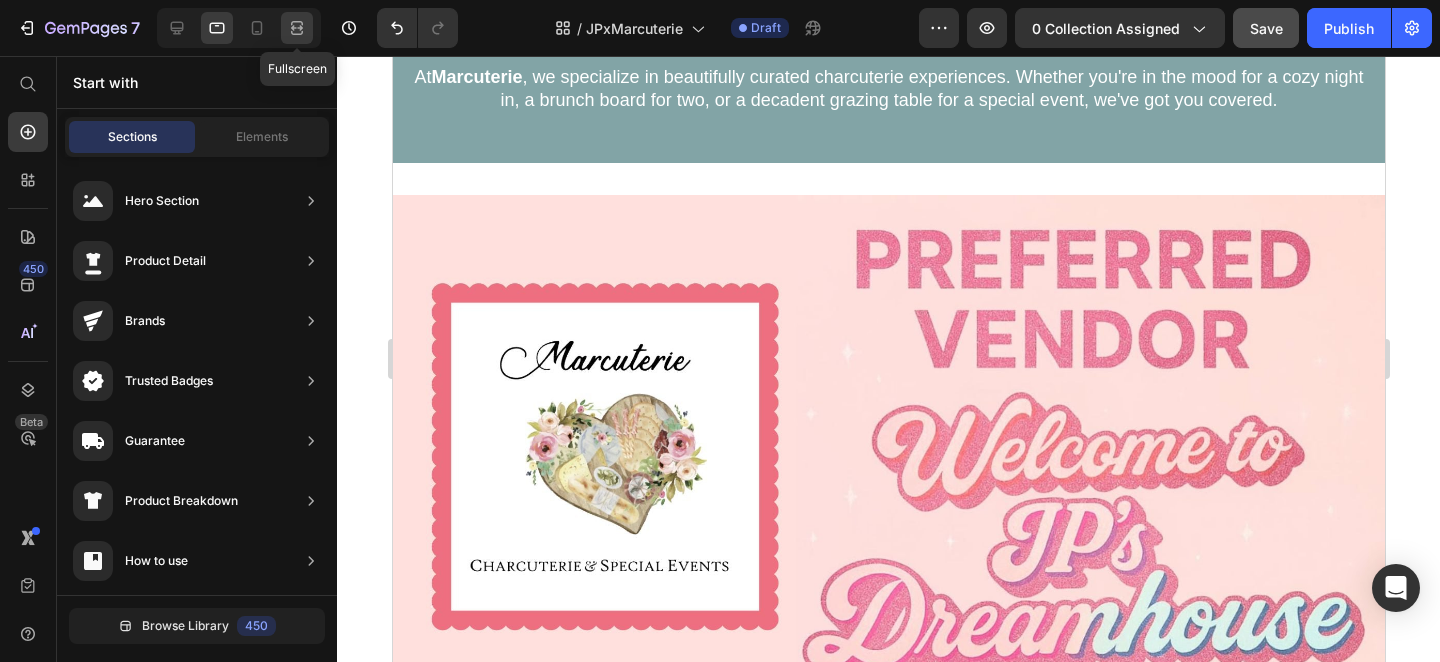 click 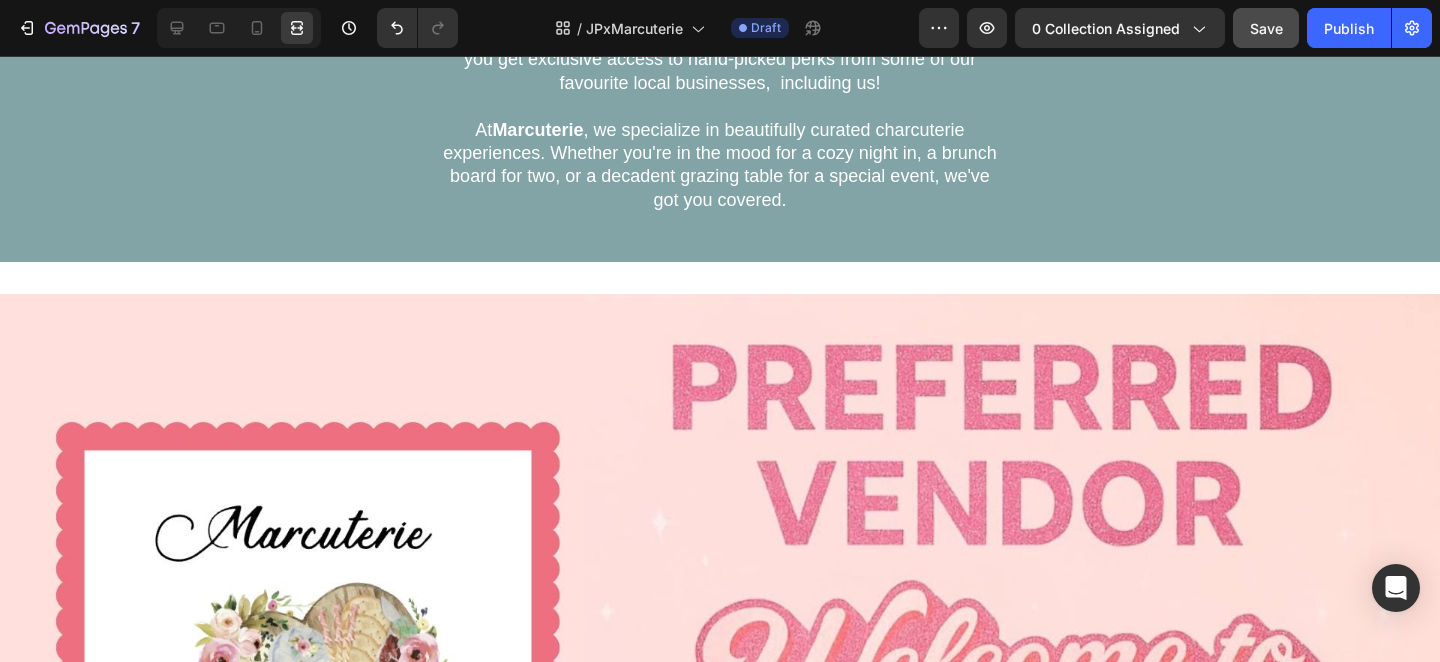 scroll, scrollTop: 0, scrollLeft: 0, axis: both 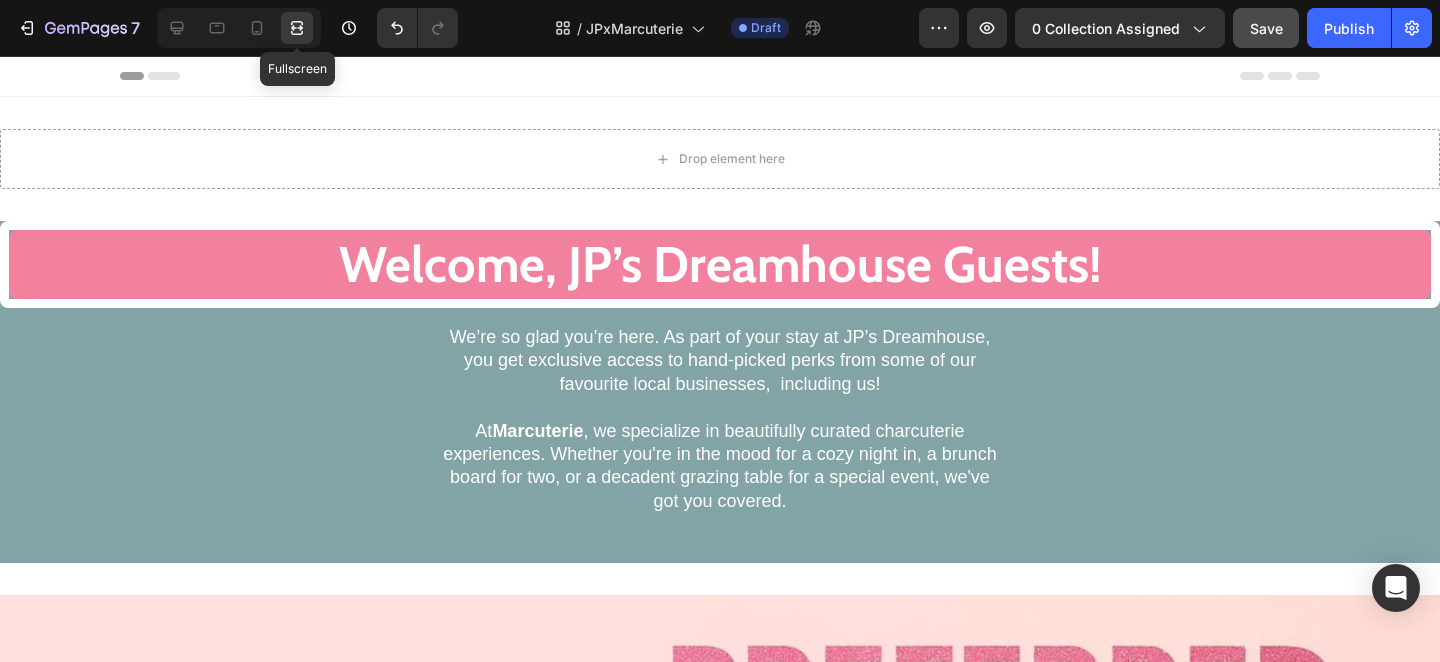 click 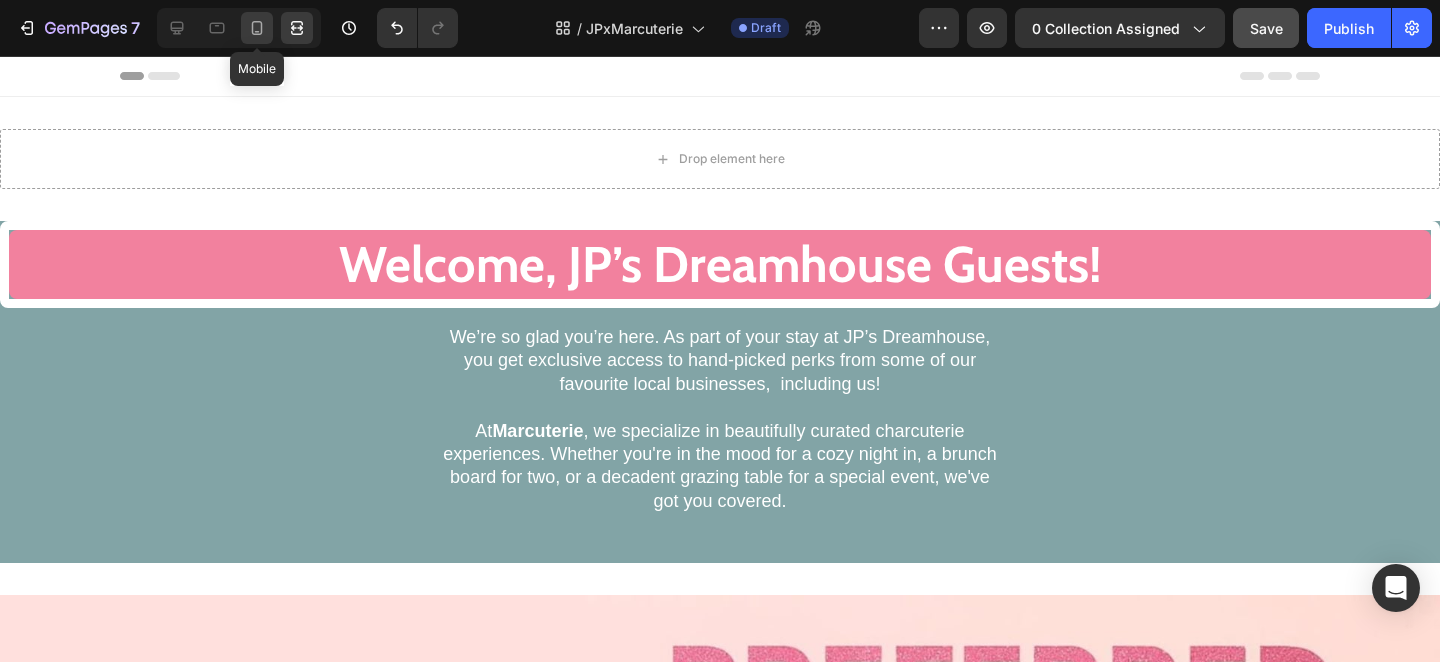 click 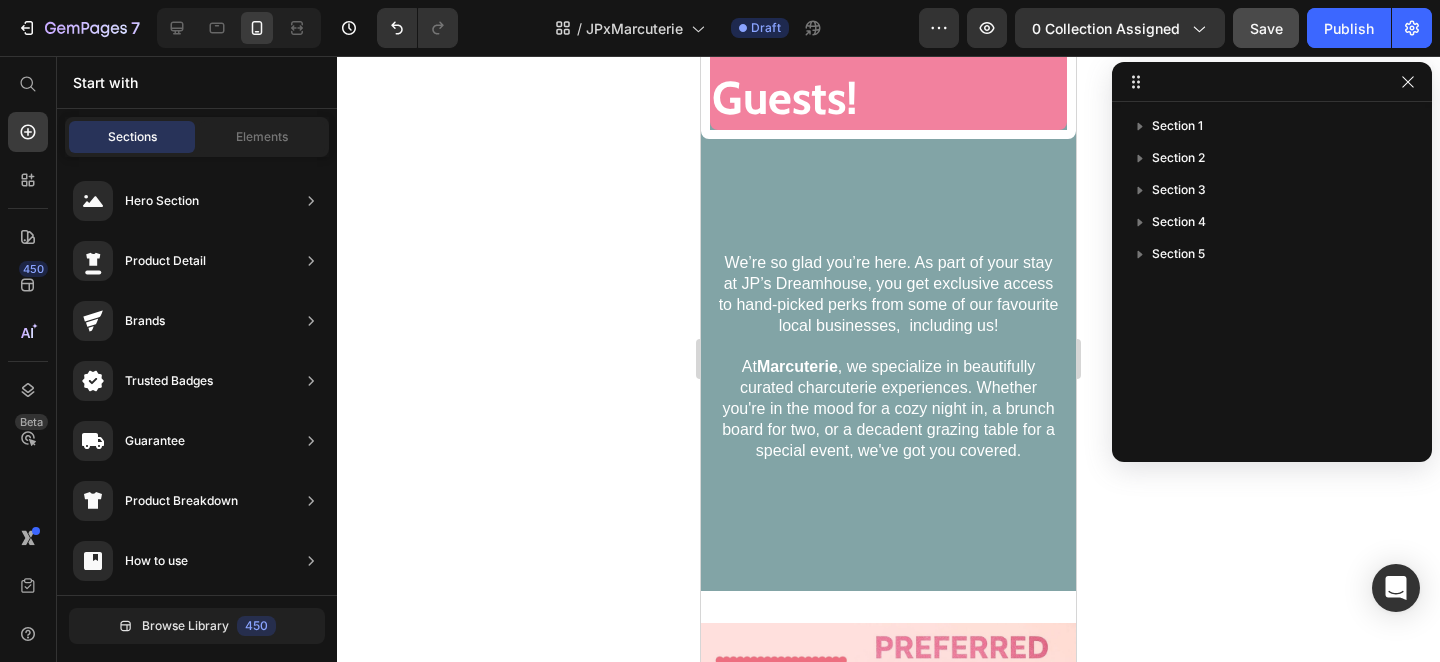 scroll, scrollTop: 0, scrollLeft: 0, axis: both 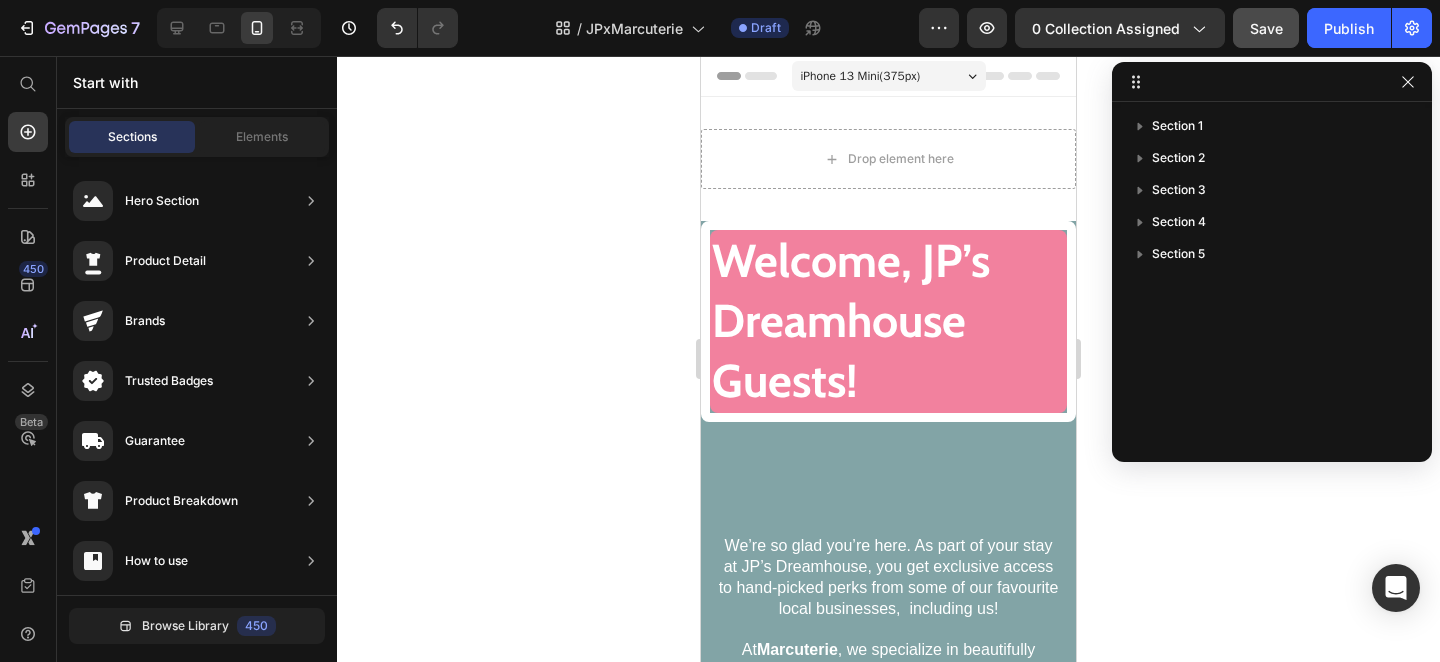 click on "iPhone 13 Mini  ( 375 px)" at bounding box center [861, 76] 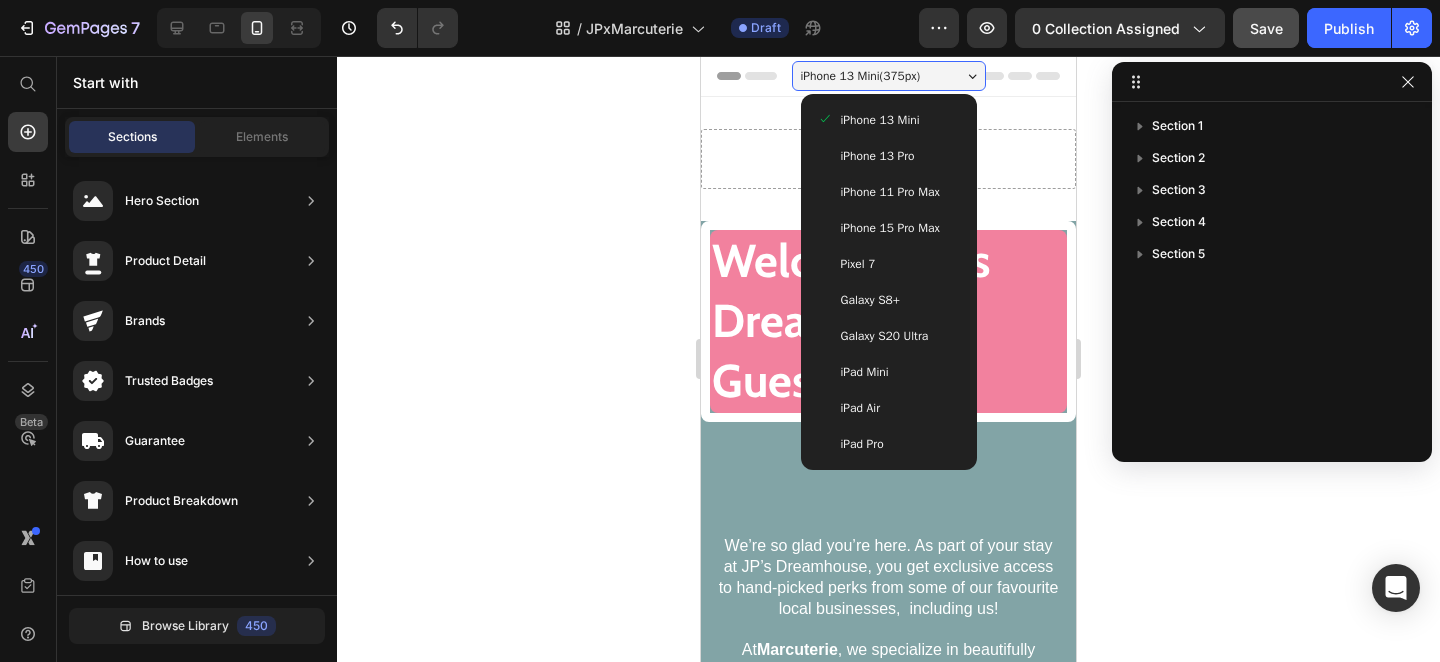 click on "iPhone 13 Pro" at bounding box center (889, 156) 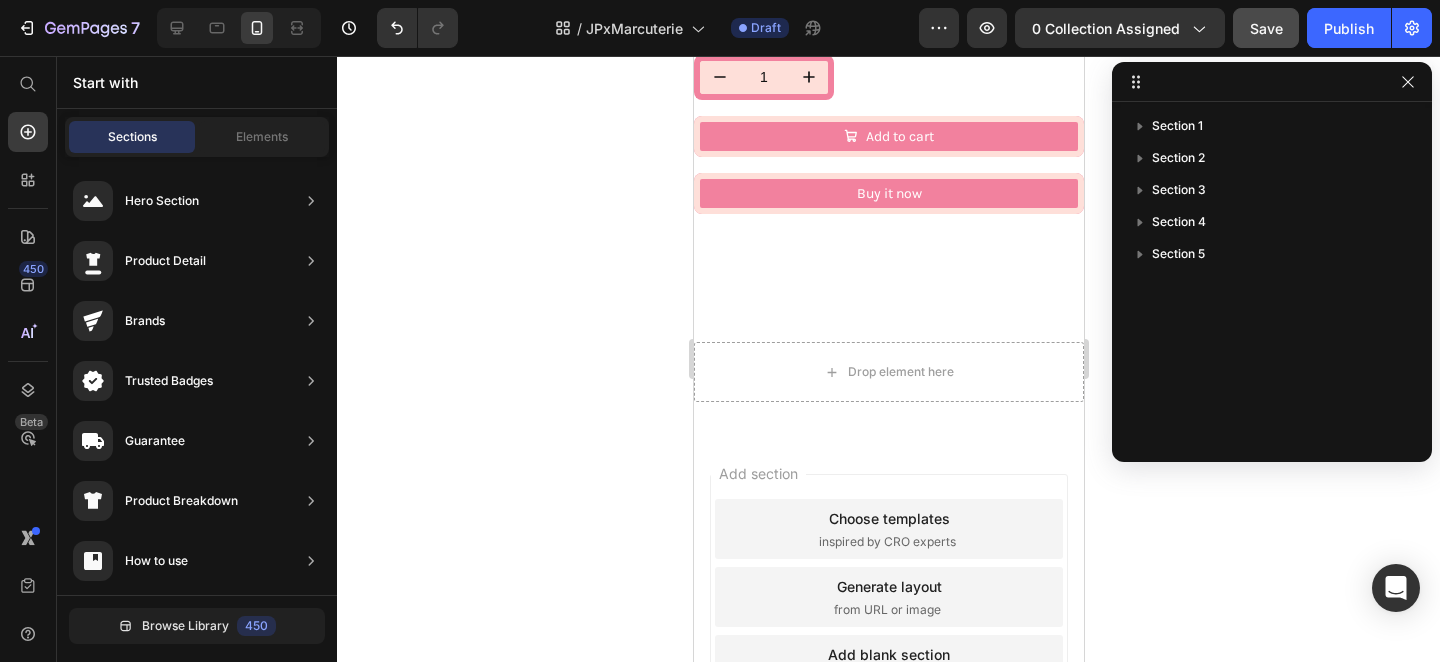 scroll, scrollTop: 2874, scrollLeft: 0, axis: vertical 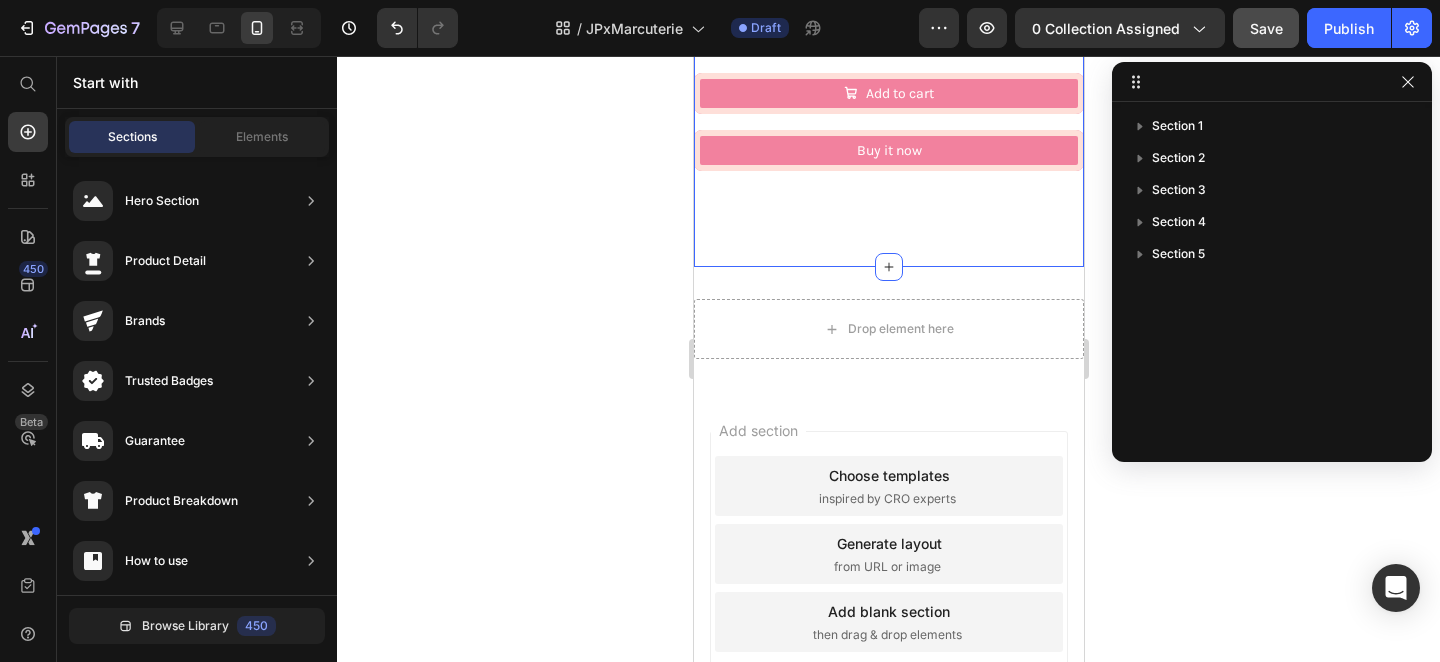 click on "Product Images Classic Box Product Title $77.00 Product Price $77.00 Product Price Row
A balanced blend of textures, flavours and colours using a variety of delicious cured meats, fine cheeses and seasonal fruit accompanied by fresh bread and delectable crackers make this the perfect appetizer or late night snack for any occasion!   (Product contains nuts, please advise if allergic)
Small: 2-3 people
Large: 4-6 people
Party: 8-10 people
Gift wrapping includes  a clear top box wrapped in ribbon.
*May or may not contain traces of nuts.
What's Included:
Genoa Venetian Salami
Soppressata
Cappocollo
Prosciutto
Cacciatore Sausage
Aged Cheddar
Smoked Gouda
Manchego
Double Cream Brie
Boccocini
Parmigiano Reggiano
Asiago
Fresh Bread and Assorted Crackers
Olives
Jam/Spread
Fresh and Dried Fruits
Product Description Size: Large Small Small Small Large Large Large Party Size Party Size Party Size Small Gift Wrapped Small Gift Wrapped 1" at bounding box center [888, -729] 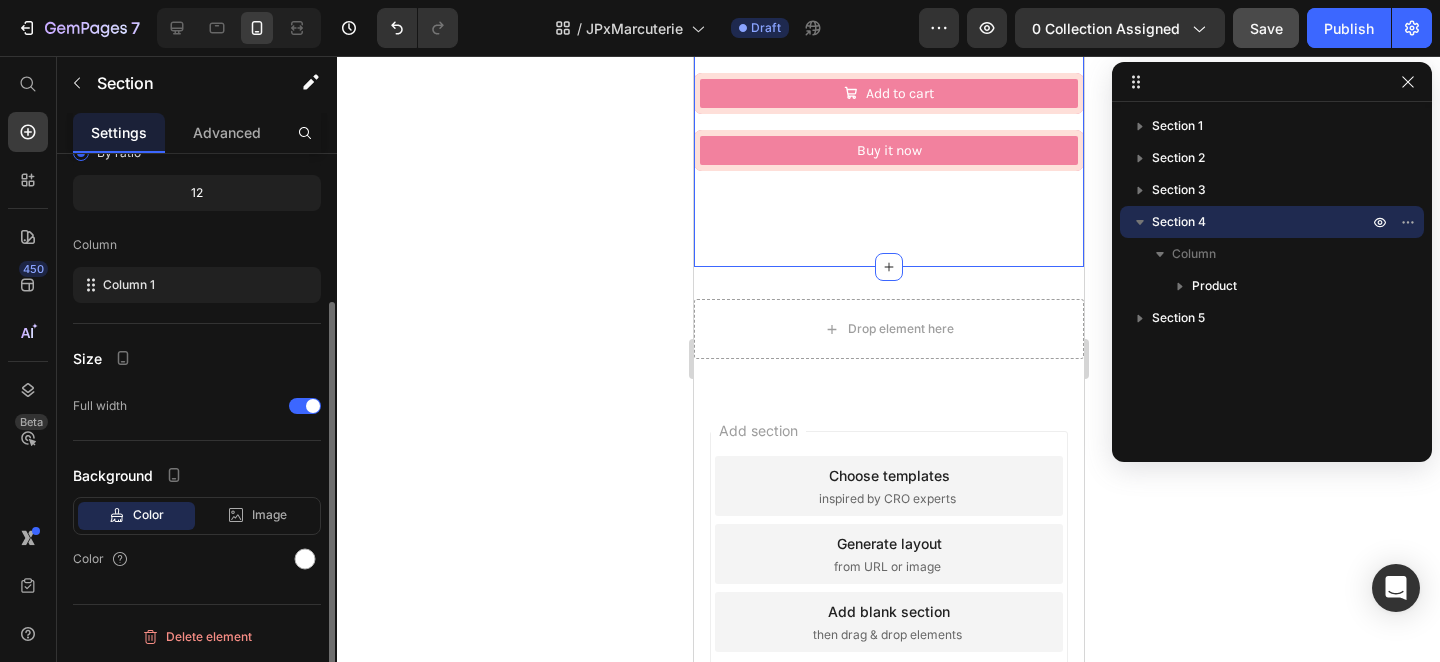 scroll, scrollTop: 199, scrollLeft: 0, axis: vertical 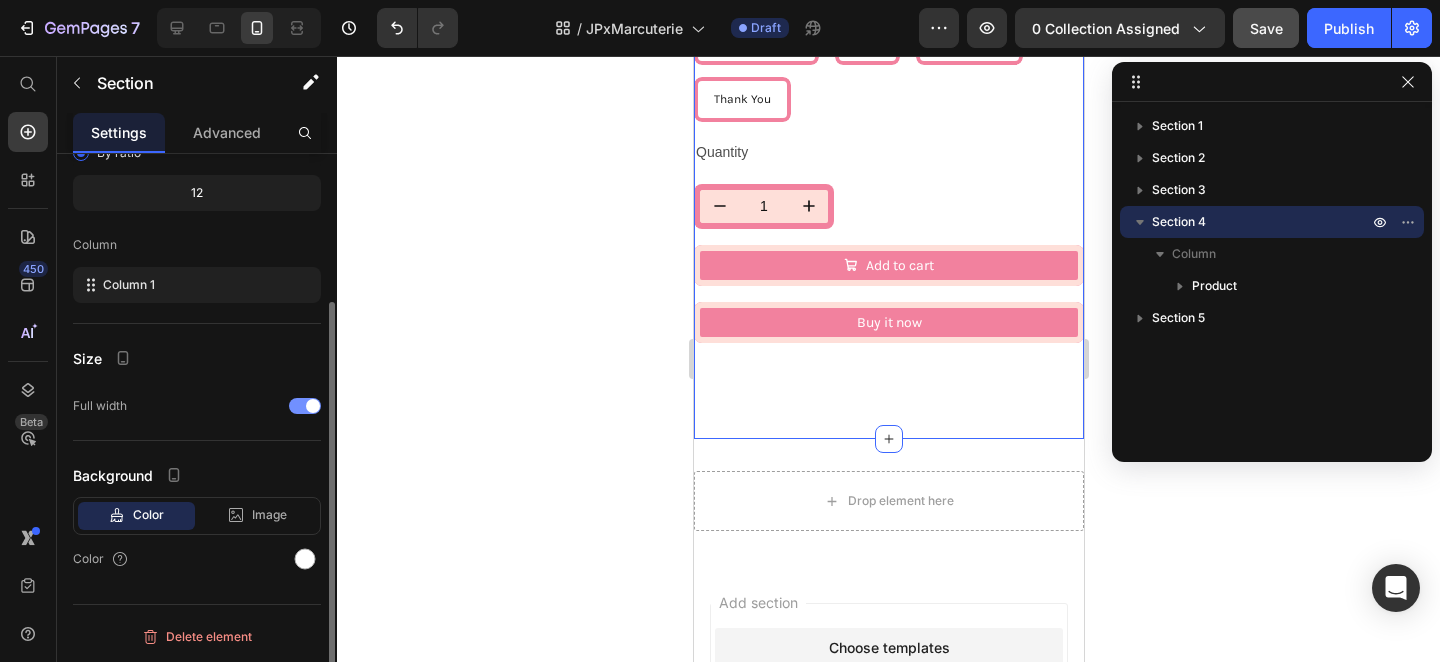 click at bounding box center [305, 406] 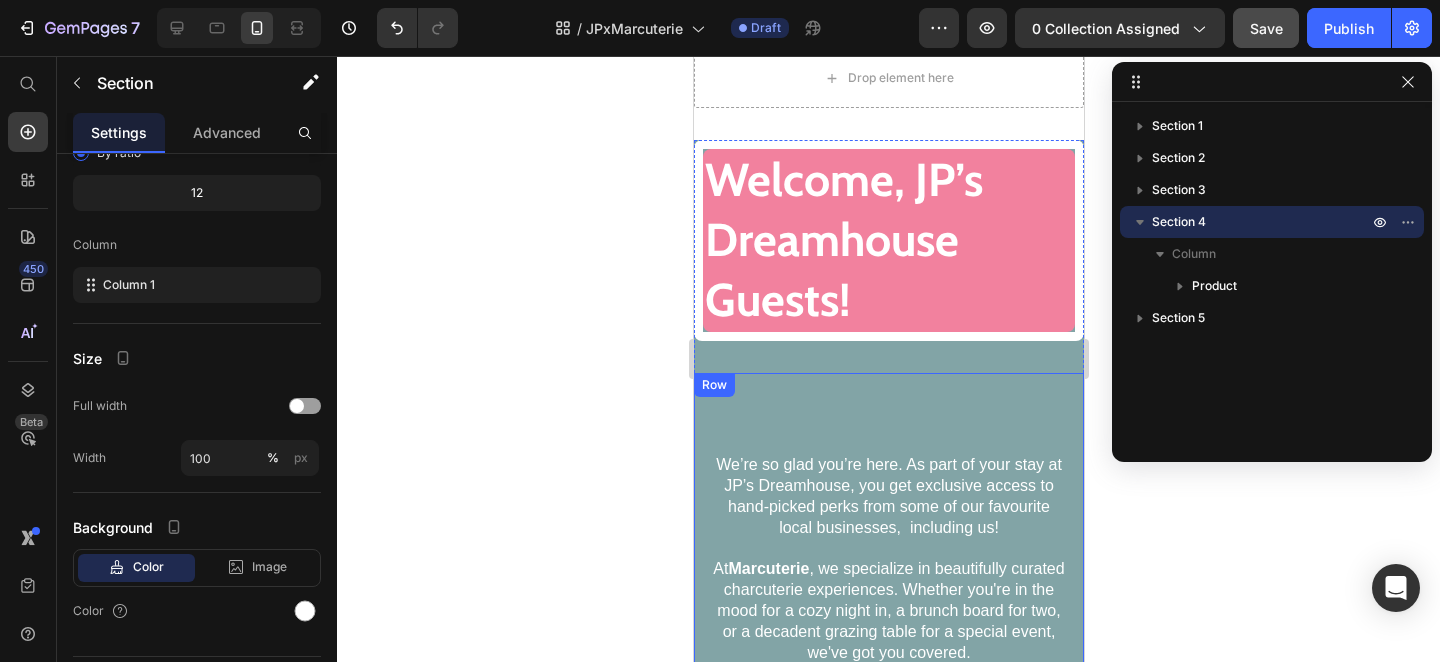 scroll, scrollTop: 4, scrollLeft: 0, axis: vertical 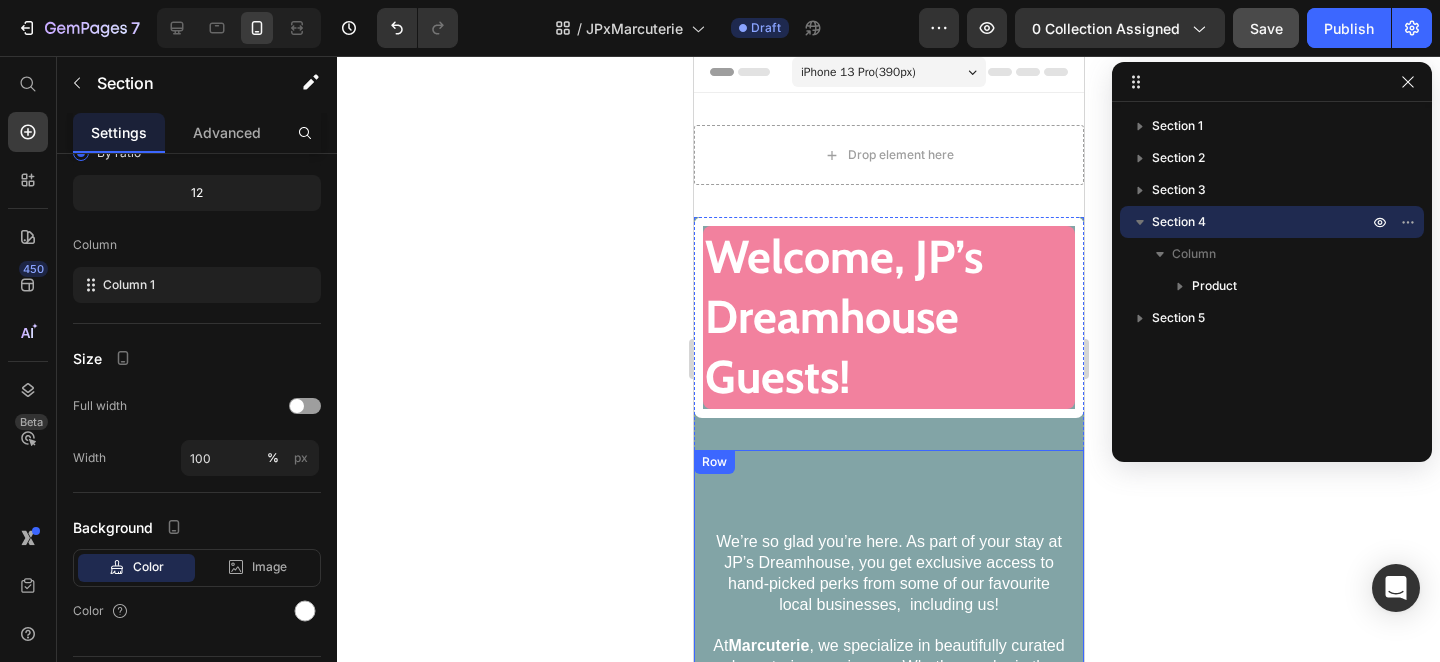 click on "Welcome, JP’s Dreamhouse Guests!" at bounding box center (888, 317) 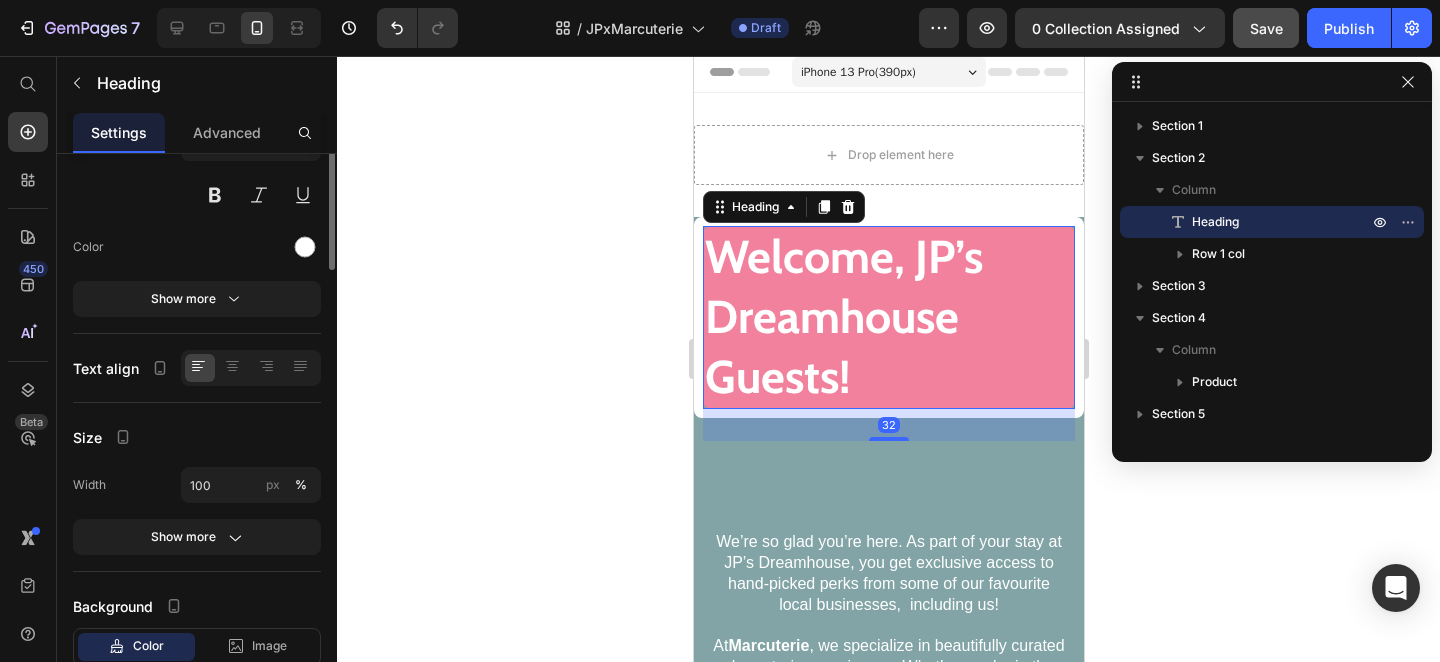 scroll, scrollTop: 0, scrollLeft: 0, axis: both 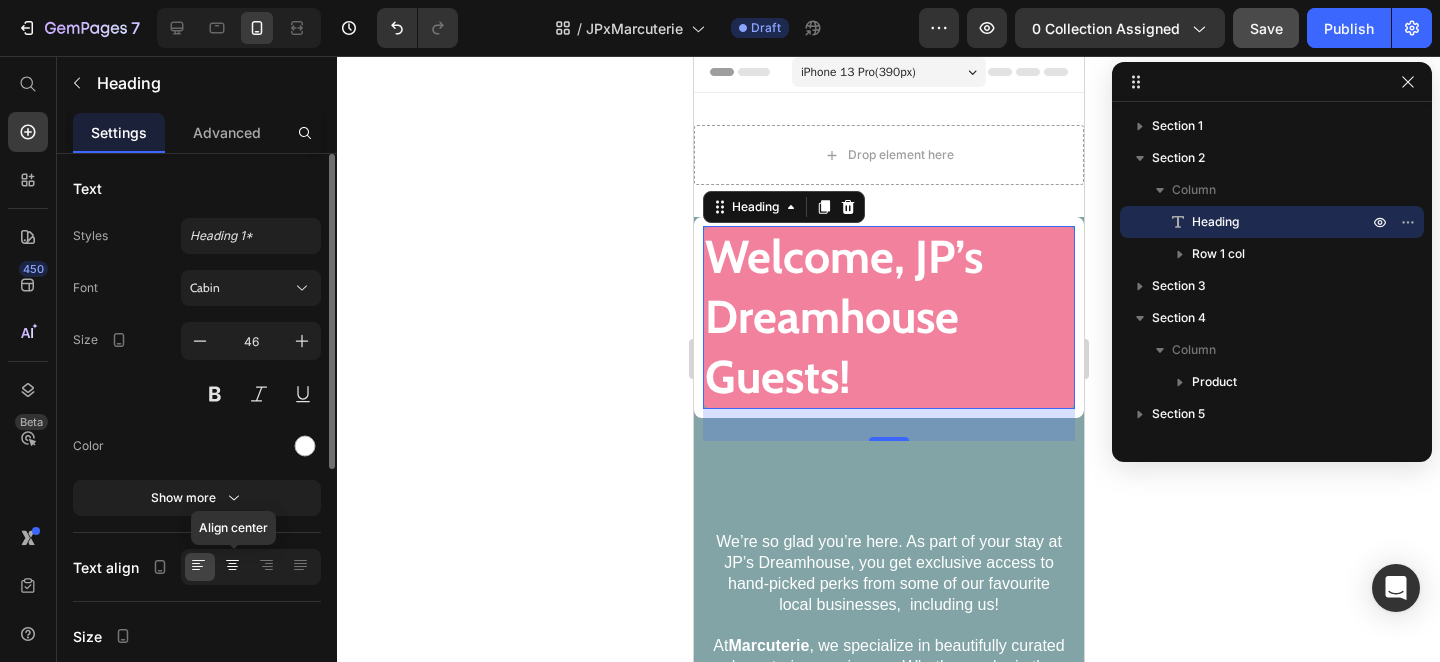 click 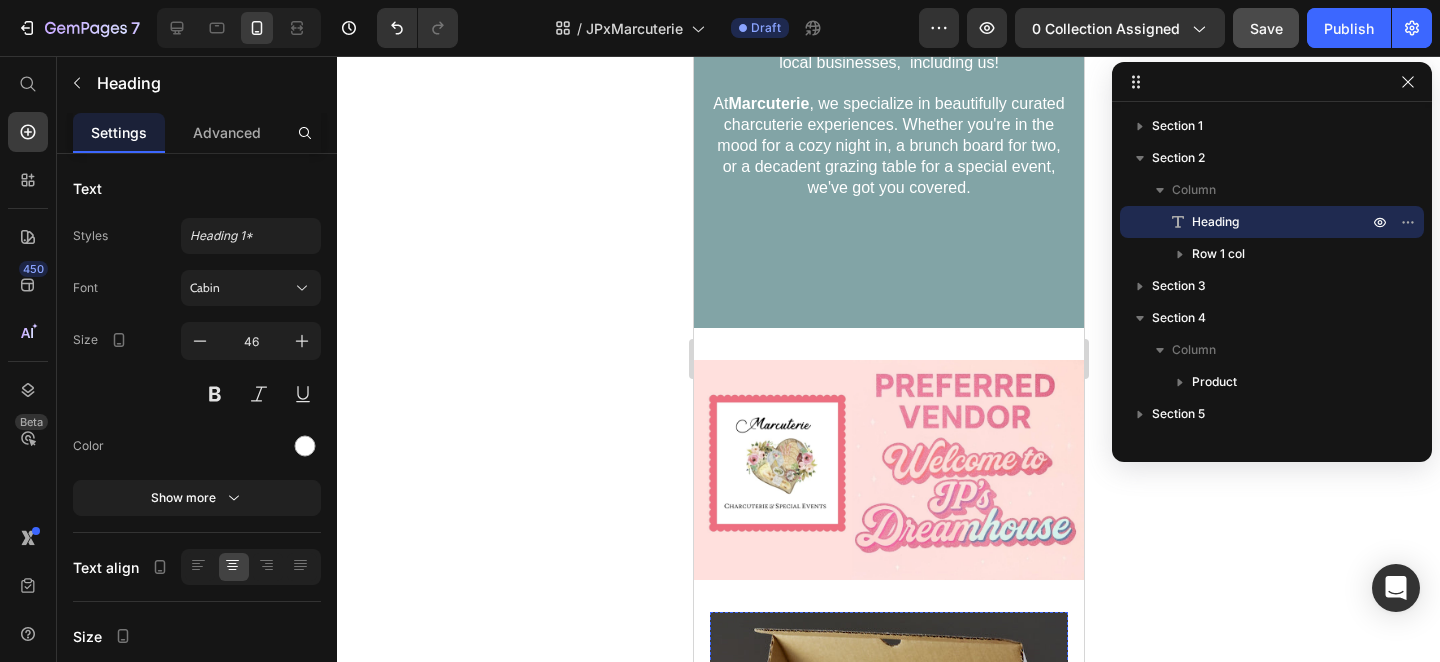 scroll, scrollTop: 0, scrollLeft: 0, axis: both 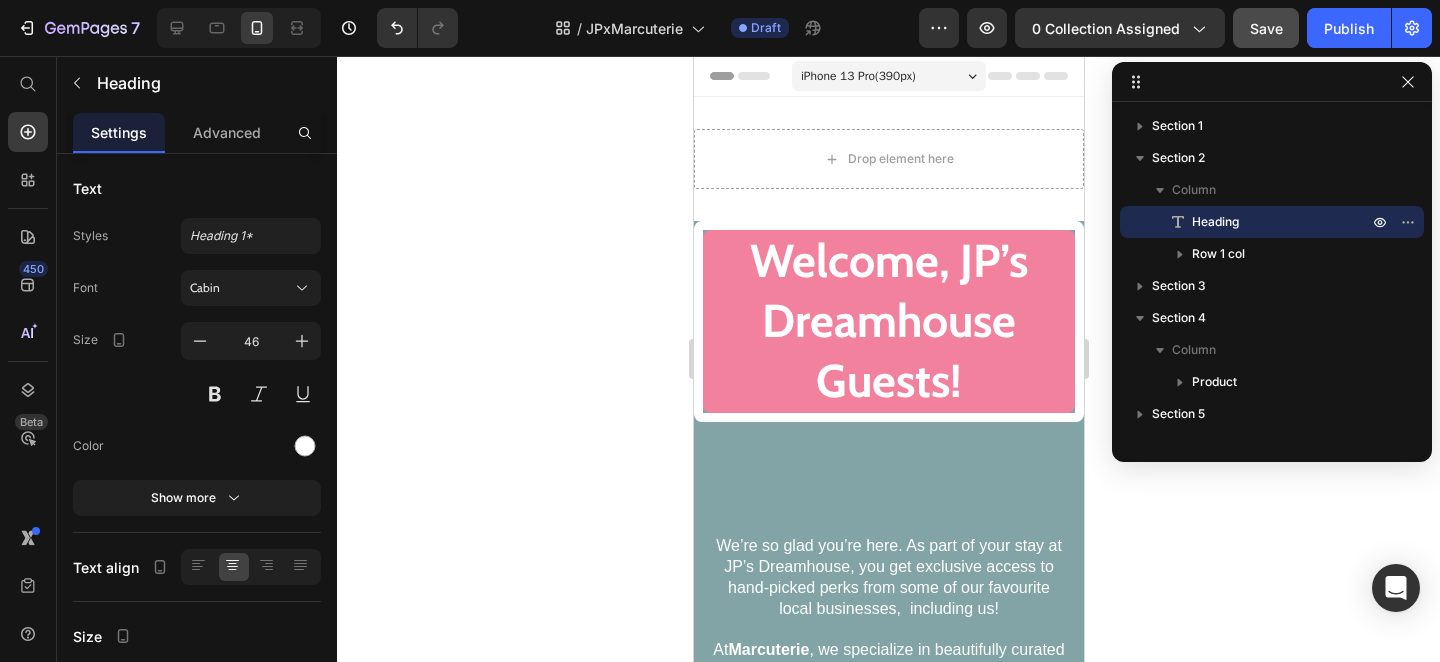 click 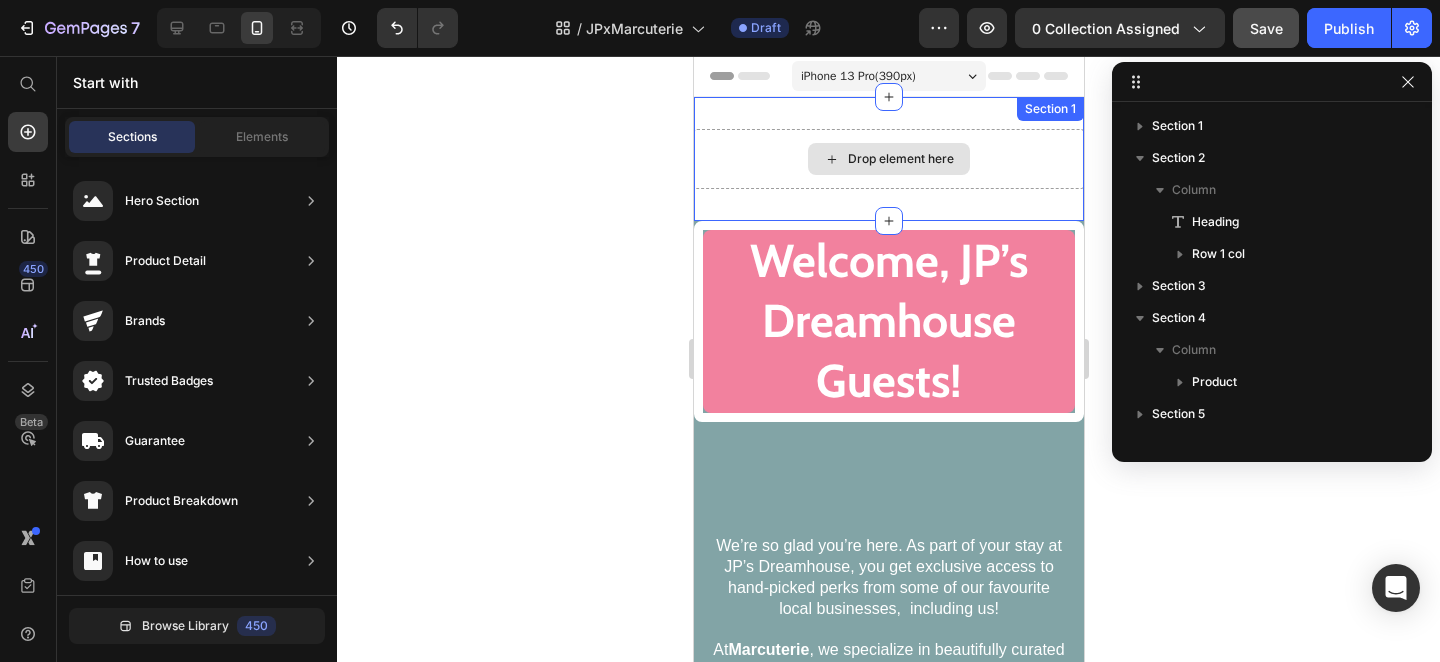 click on "Drop element here" at bounding box center [888, 159] 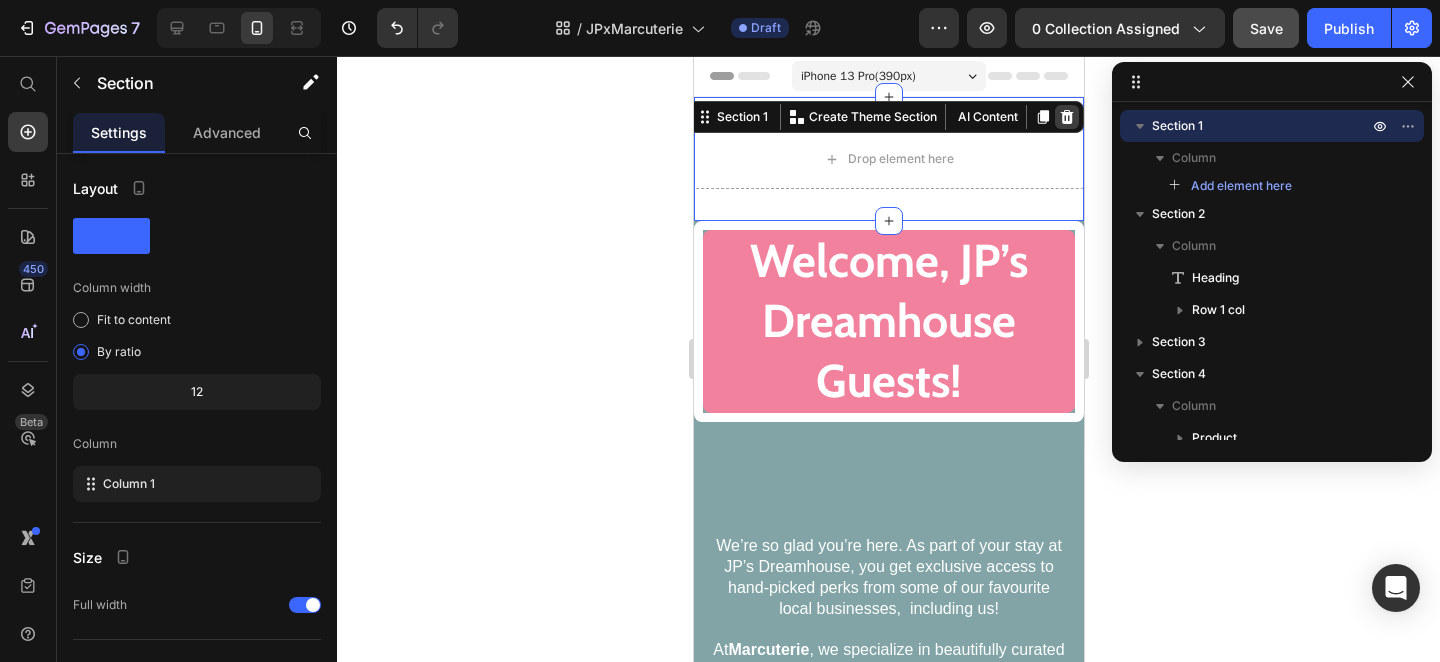 click 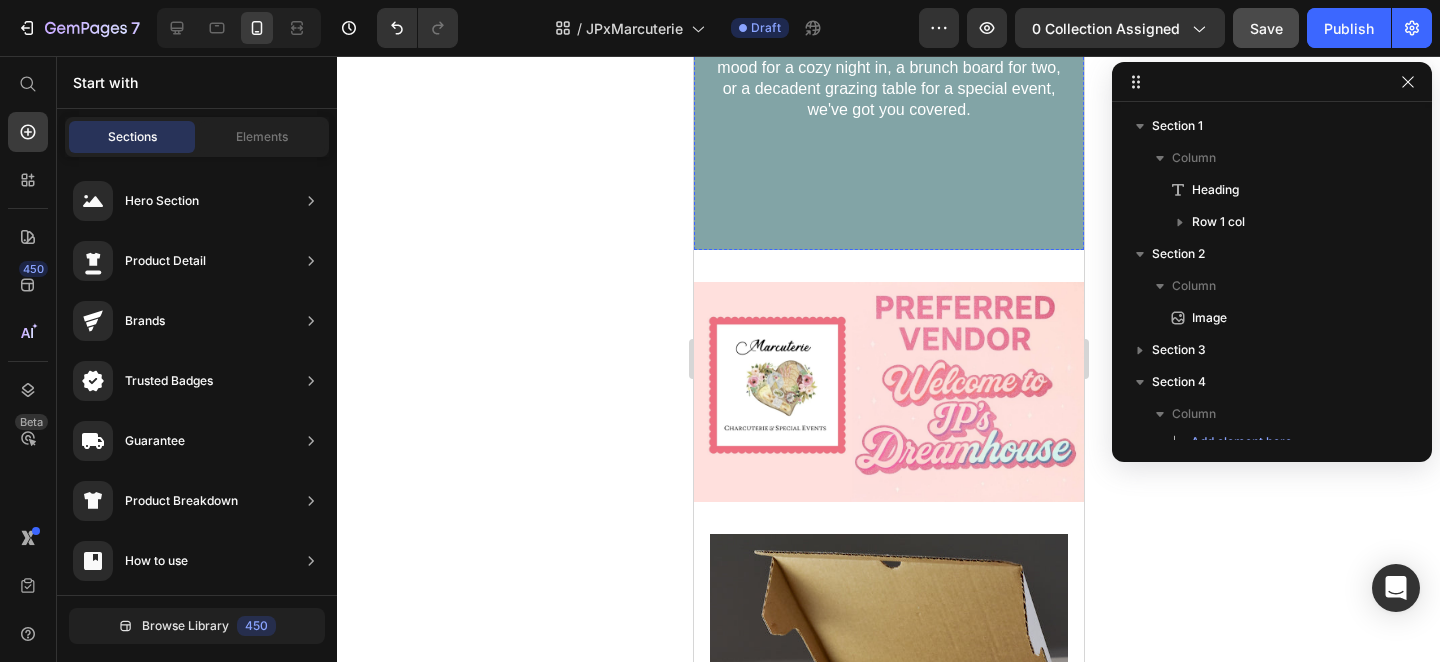 scroll, scrollTop: 506, scrollLeft: 0, axis: vertical 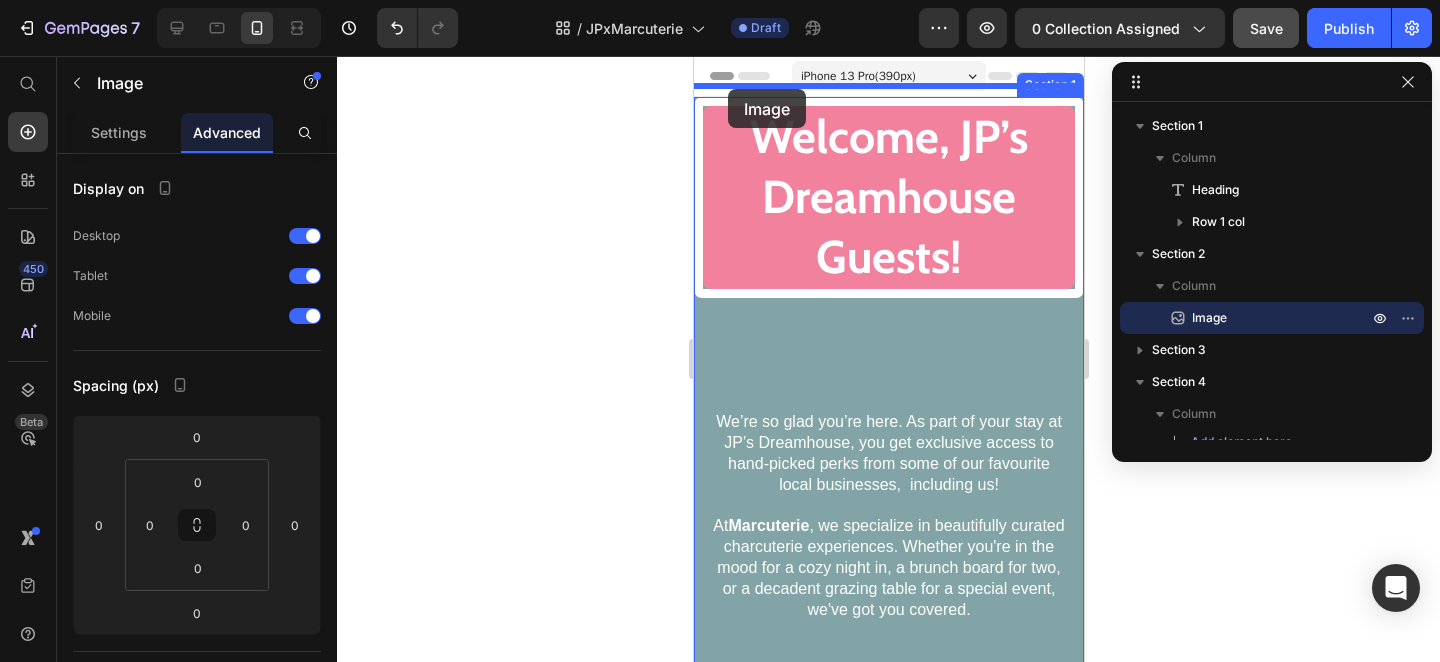 drag, startPoint x: 713, startPoint y: 264, endPoint x: 727, endPoint y: 89, distance: 175.55911 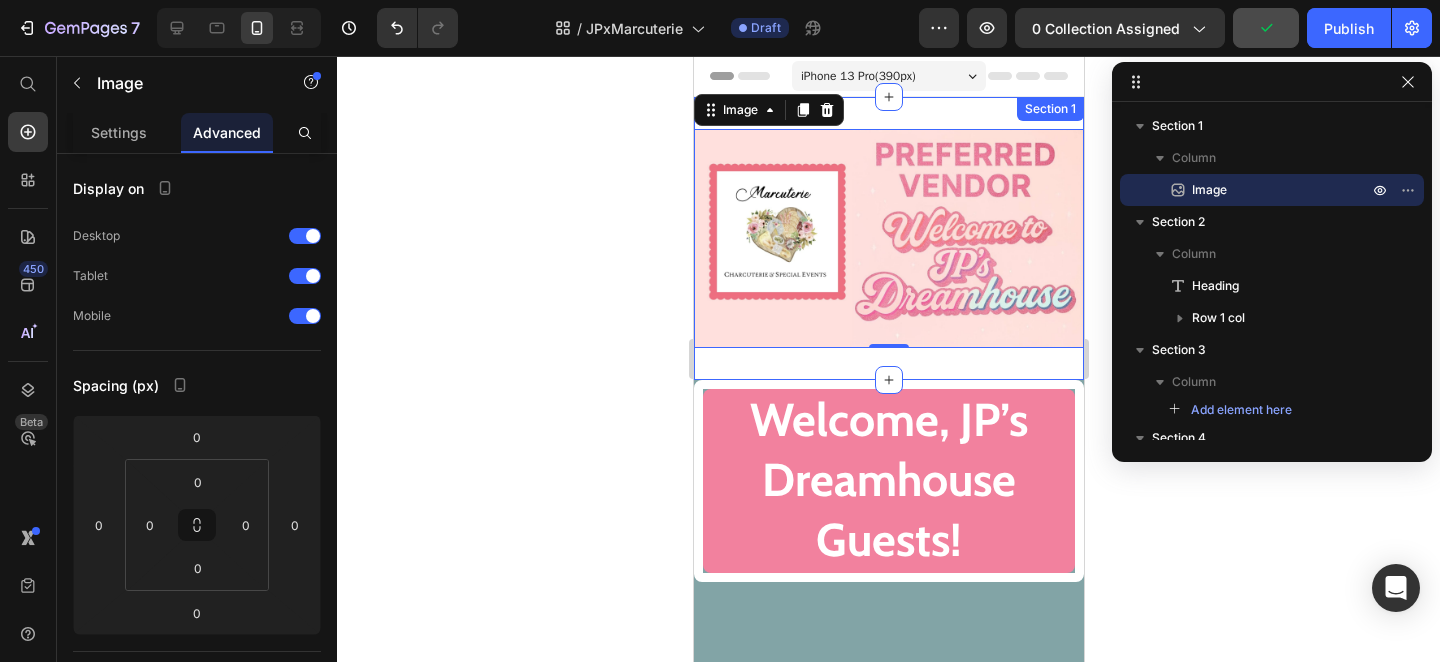 click on "Image   0 Section 1" at bounding box center [888, 238] 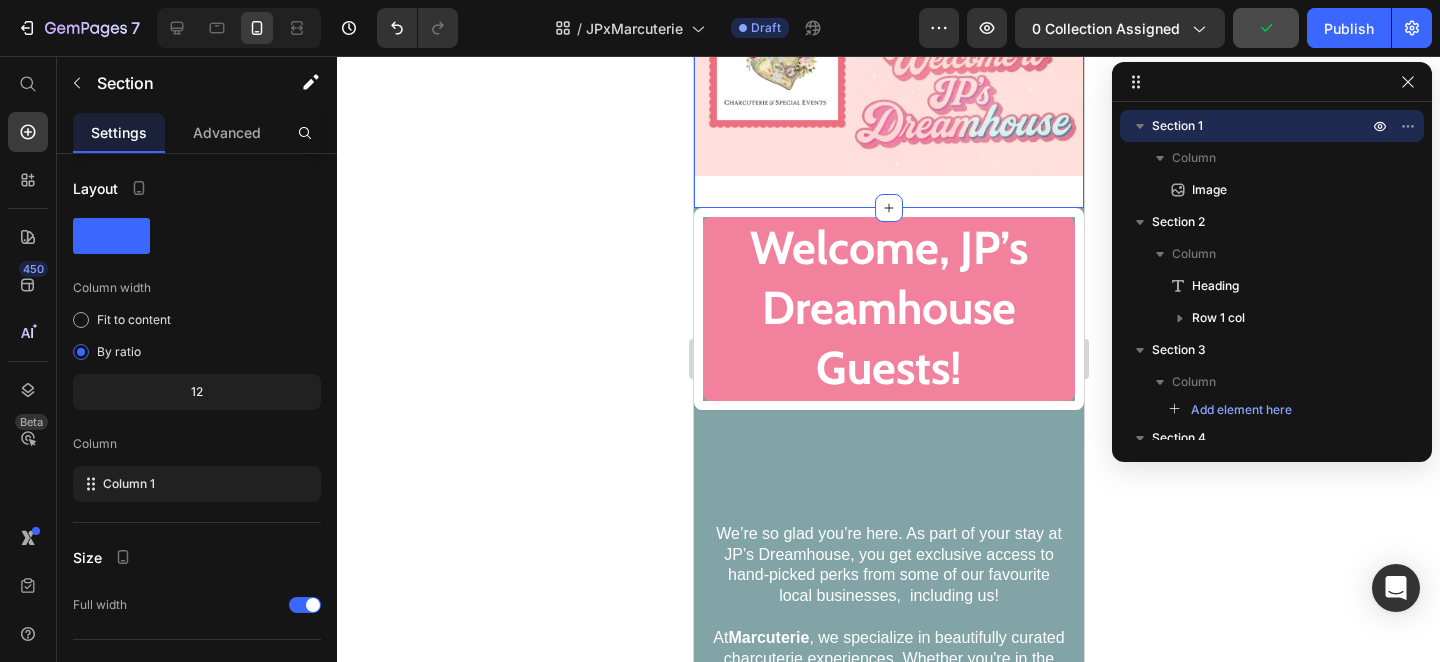 scroll, scrollTop: 237, scrollLeft: 0, axis: vertical 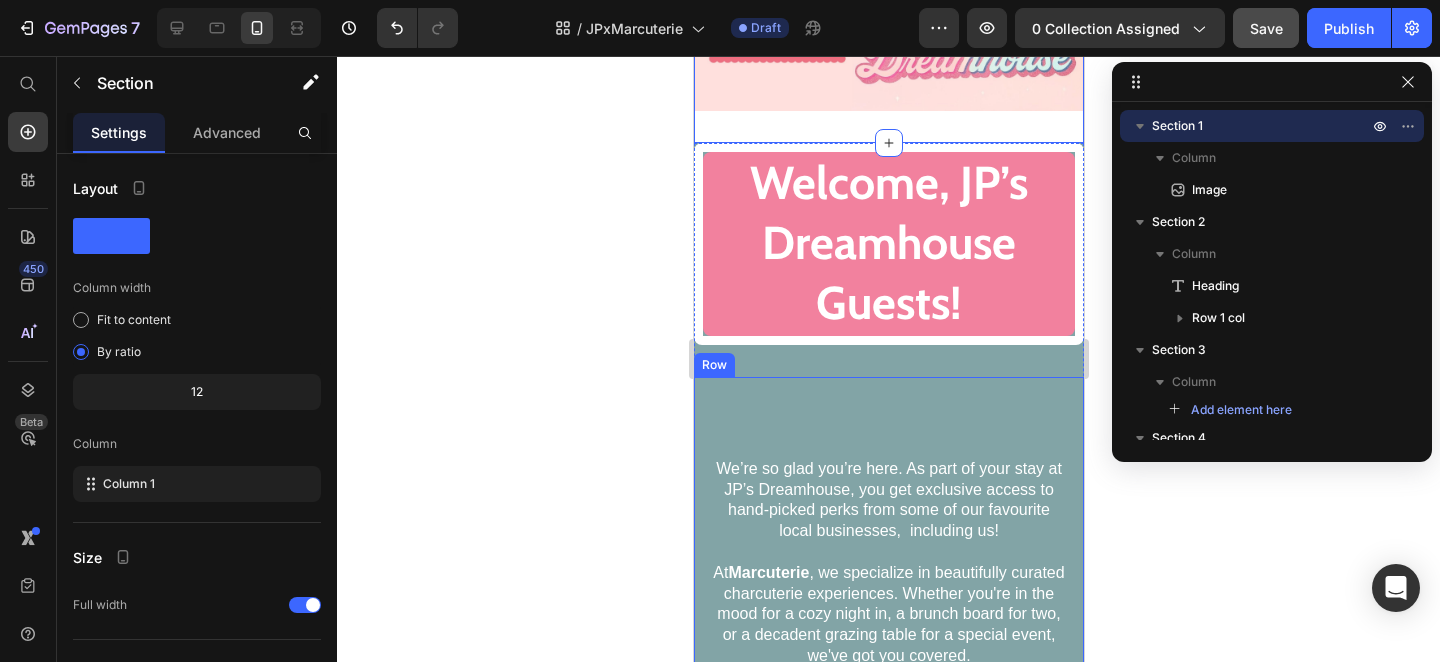 click on "We’re so glad you’re here. As part of your stay at JP’s Dreamhouse, you get exclusive access to hand-picked perks from some of our favourite local businesses,  including us!   At  Marcuterie , we specialize in beautifully curated charcuterie experiences. Whether you're in the mood for a cozy night in, a brunch board for two, or a decadent grazing table for a special event, we've got you covered. Text block Row" at bounding box center [888, 587] 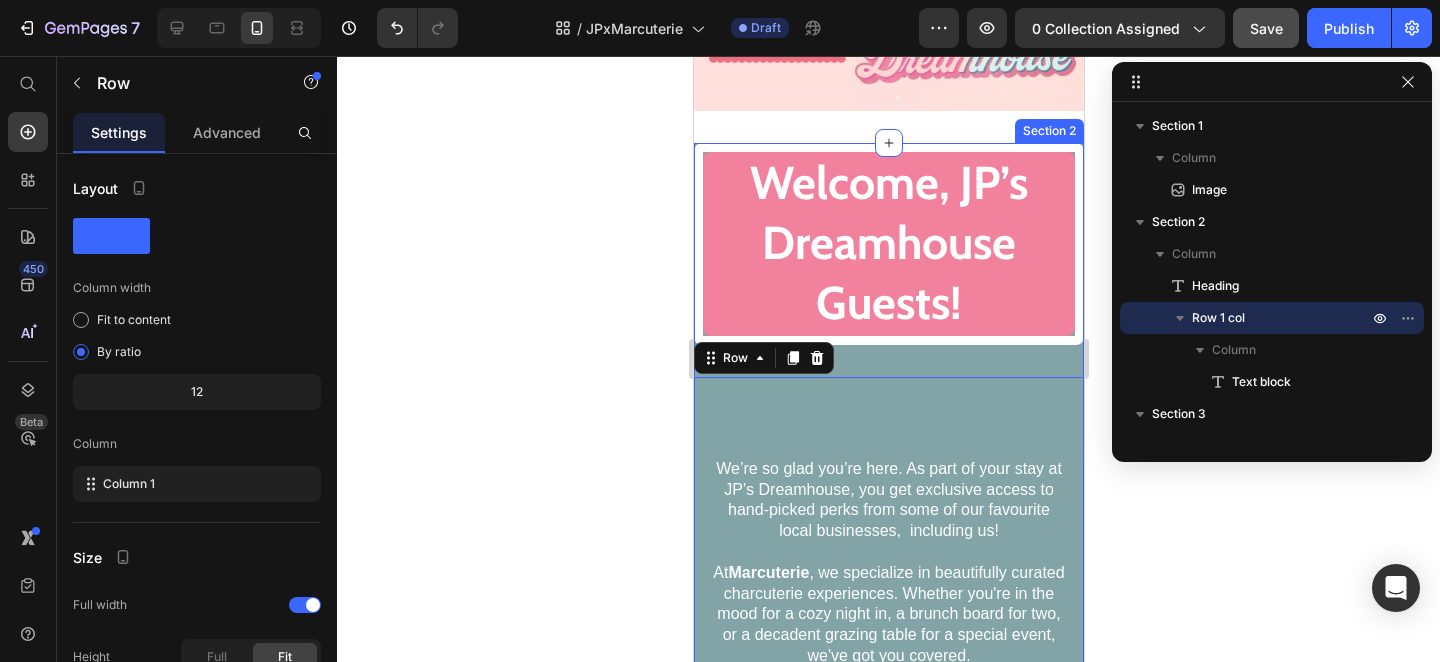 click on "Welcome, JP’s Dreamhouse Guests! Heading We’re so glad you’re here. As part of your stay at JP’s Dreamhouse, you get exclusive access to hand-picked perks from some of our favourite local businesses,  including us!   At  Marcuterie , we specialize in beautifully curated charcuterie experiences. Whether you're in the mood for a cozy night in, a brunch board for two, or a decadent grazing table for a special event, we've got you covered. Text block Row   0" at bounding box center [888, 469] 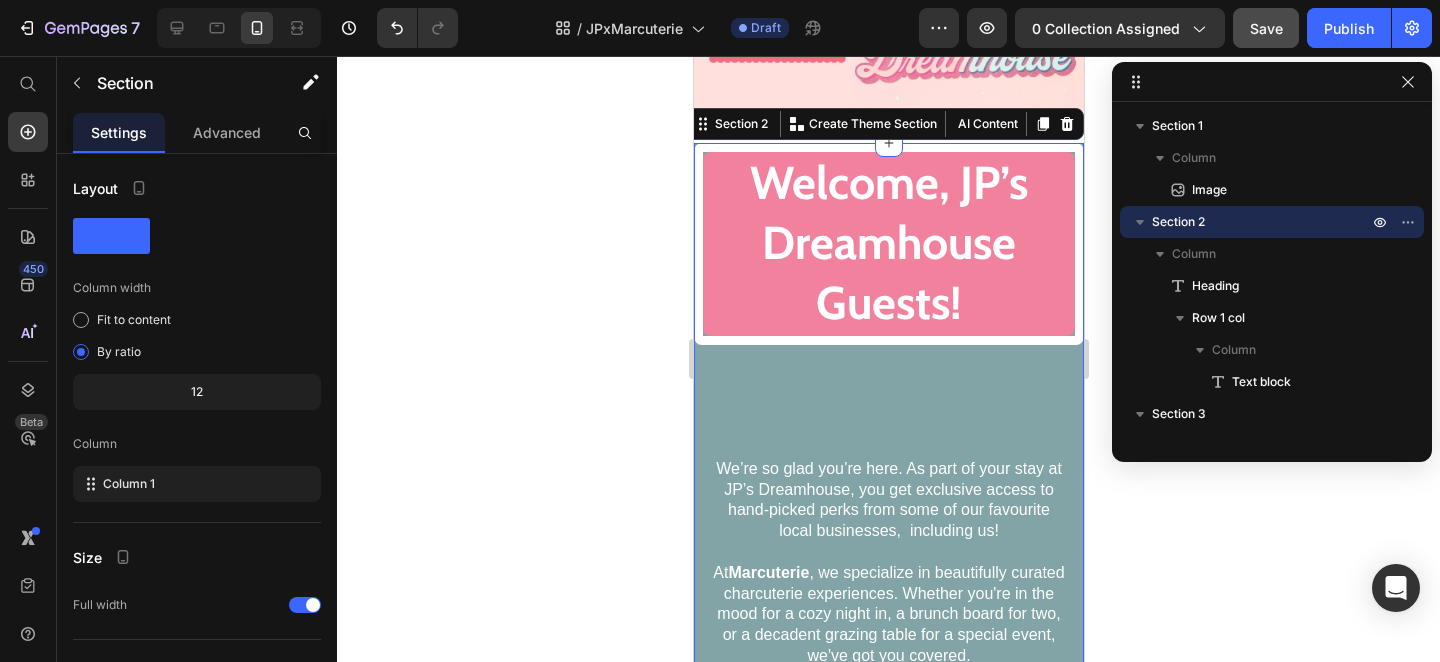 click on "Welcome, JP’s Dreamhouse Guests!" at bounding box center [888, 243] 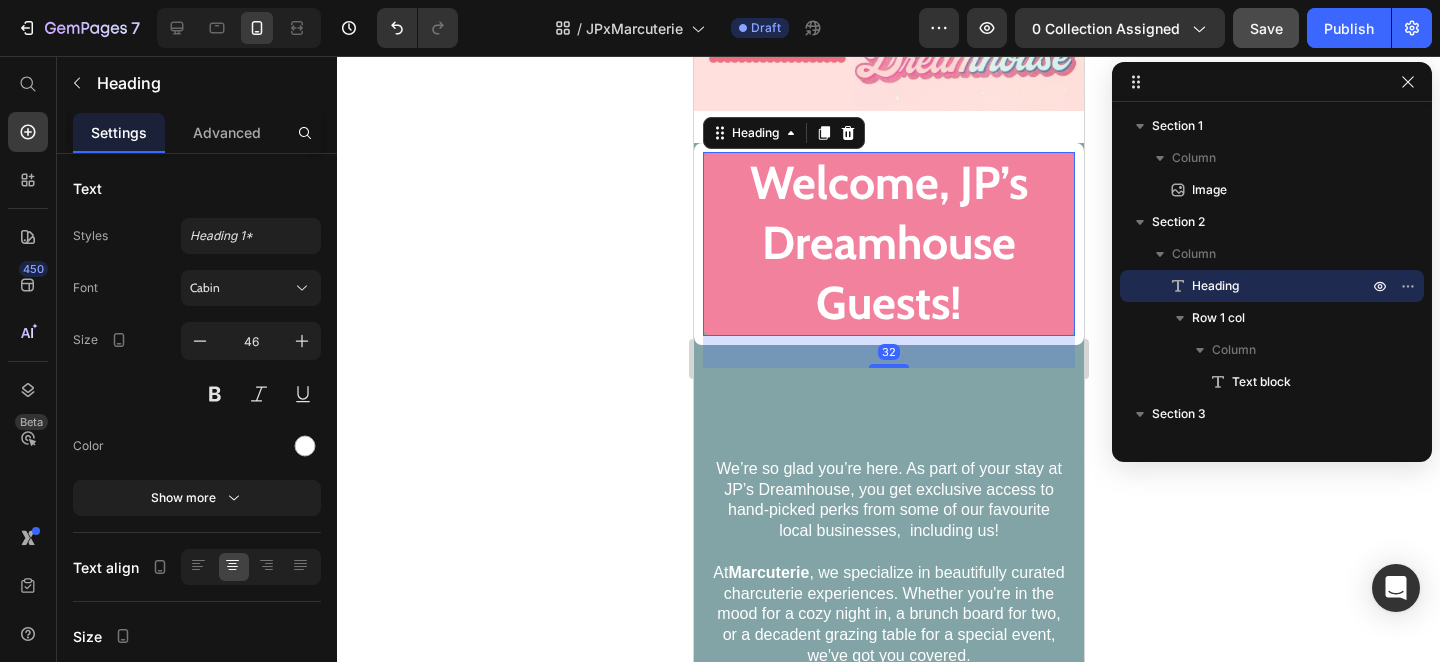 click on "Welcome, JP’s Dreamhouse Guests!" at bounding box center (888, 243) 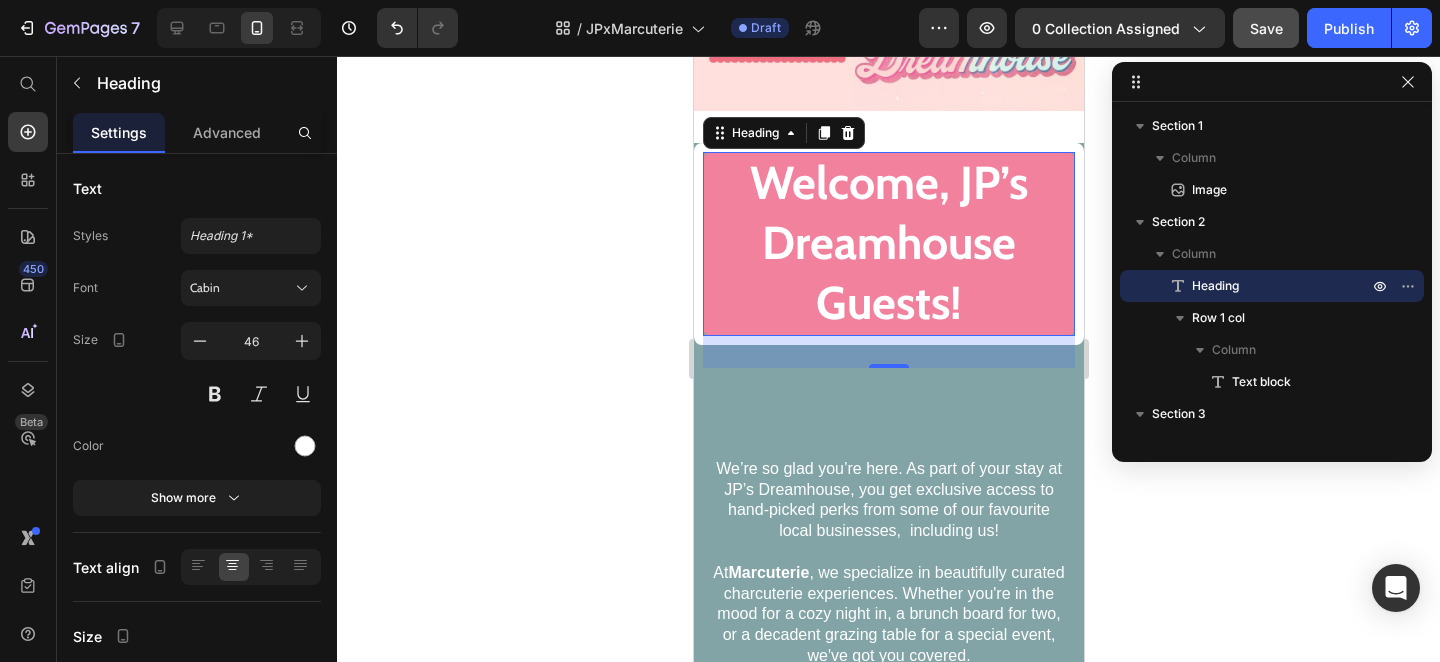 click on "Welcome, JP’s Dreamhouse Guests! Heading   32" at bounding box center (888, 243) 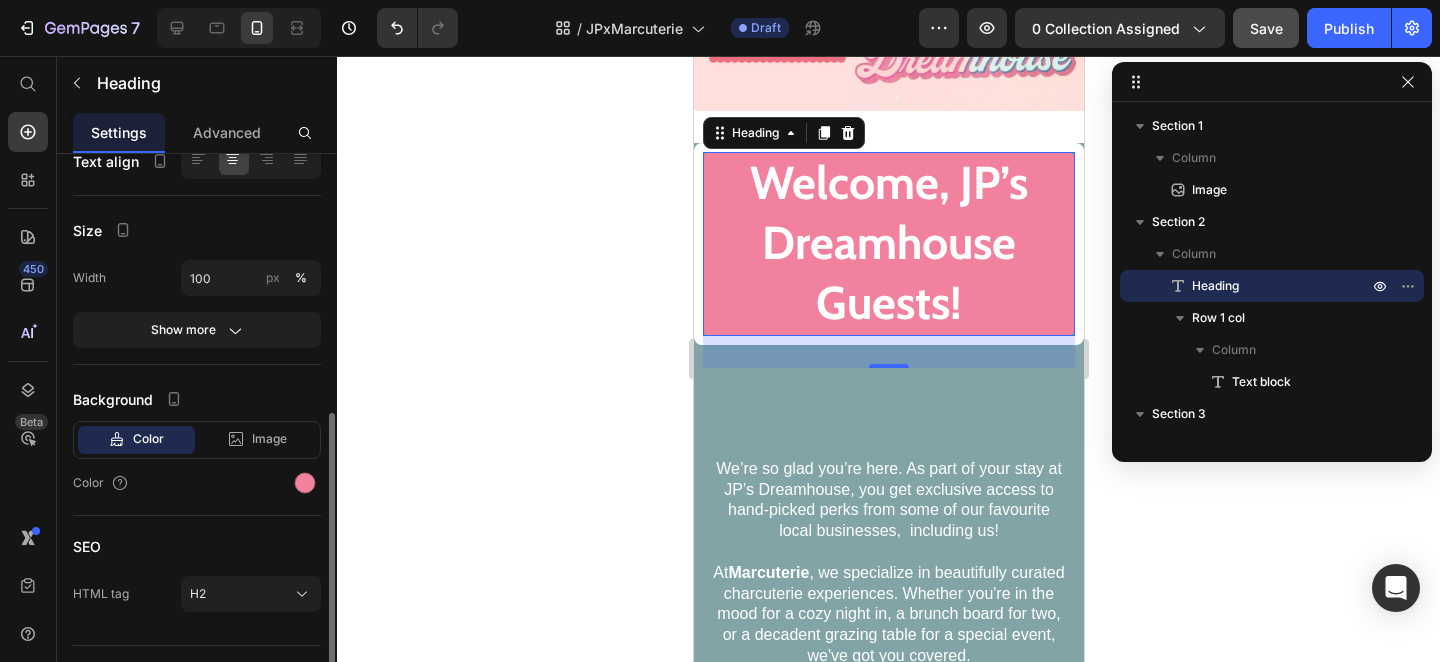 scroll, scrollTop: 447, scrollLeft: 0, axis: vertical 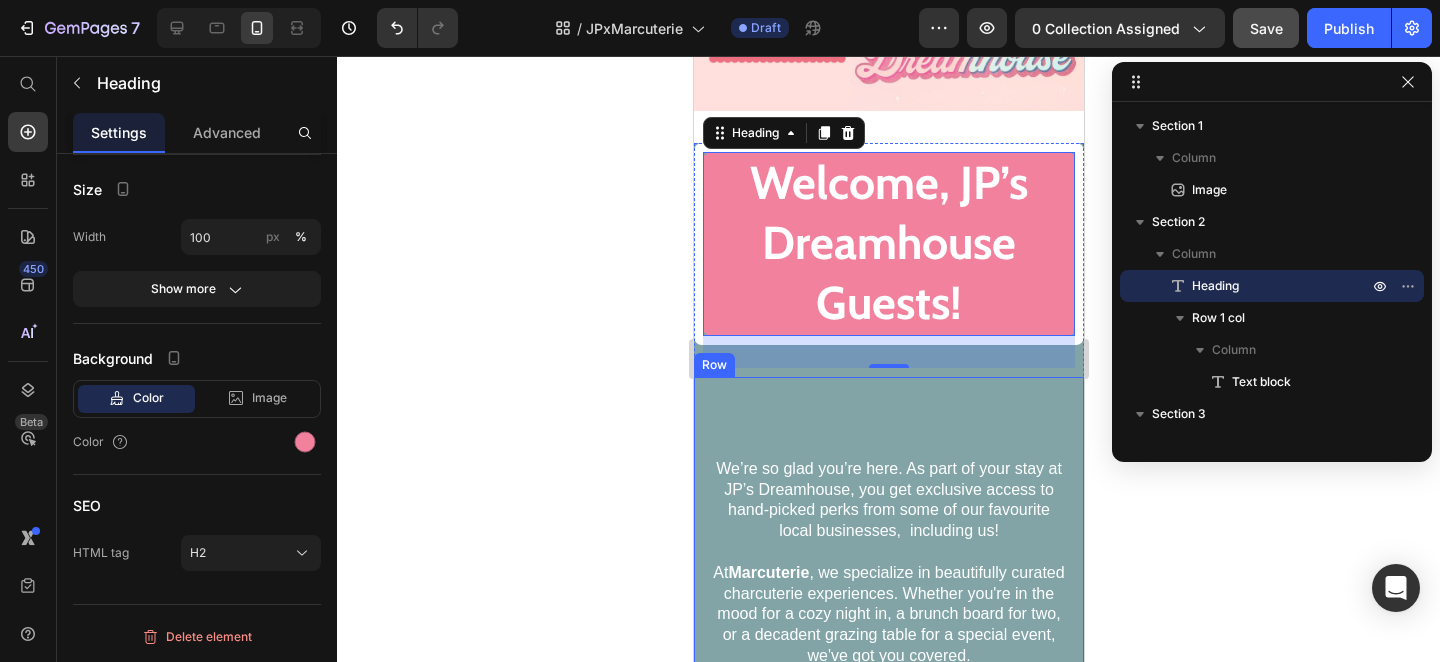 click 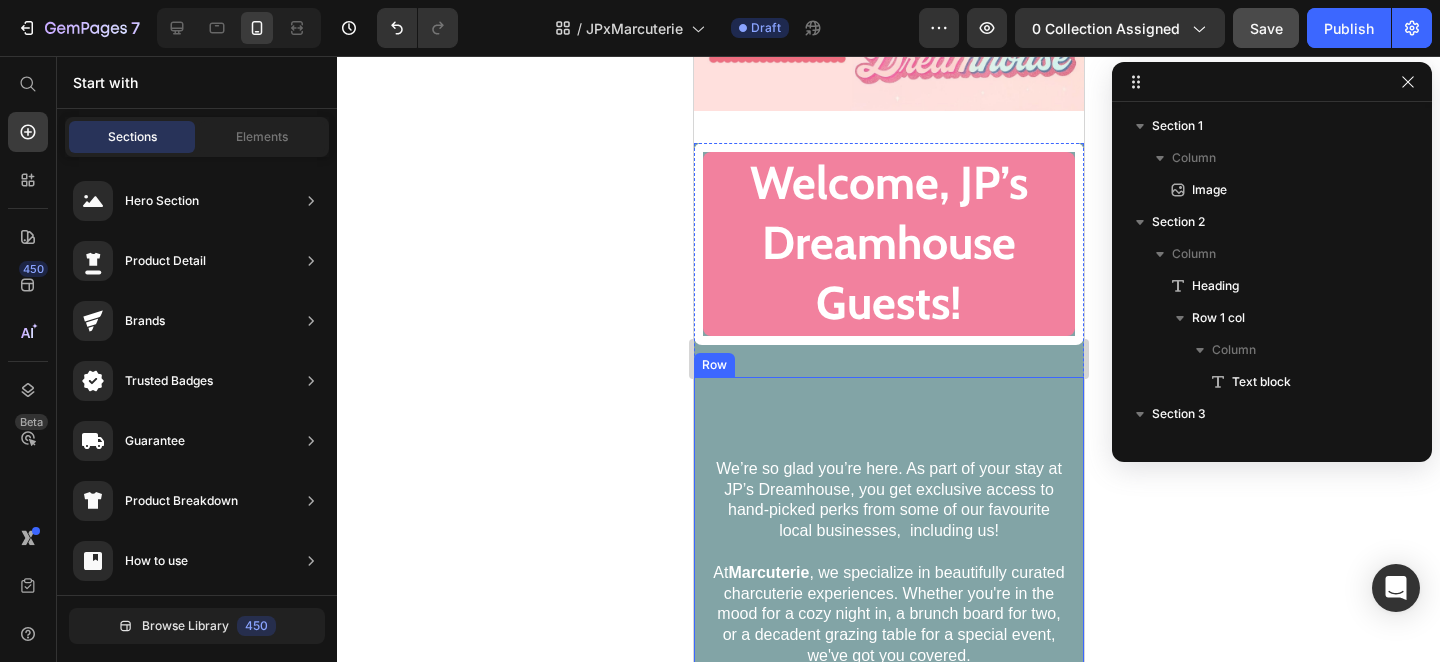 click on "We’re so glad you’re here. As part of your stay at JP’s Dreamhouse, you get exclusive access to hand-picked perks from some of our favourite local businesses,  including us!   At  Marcuterie , we specialize in beautifully curated charcuterie experiences. Whether you're in the mood for a cozy night in, a brunch board for two, or a decadent grazing table for a special event, we've got you covered. Text block Row" at bounding box center [888, 587] 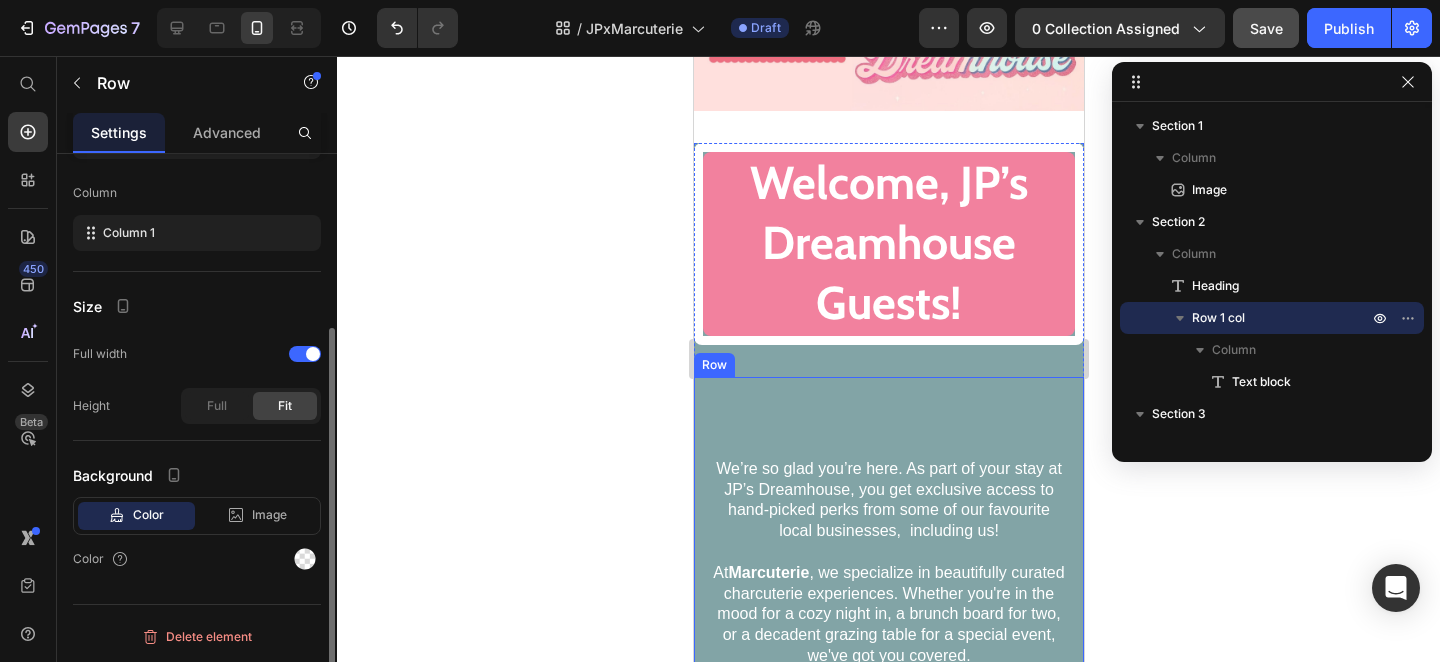 scroll, scrollTop: 0, scrollLeft: 0, axis: both 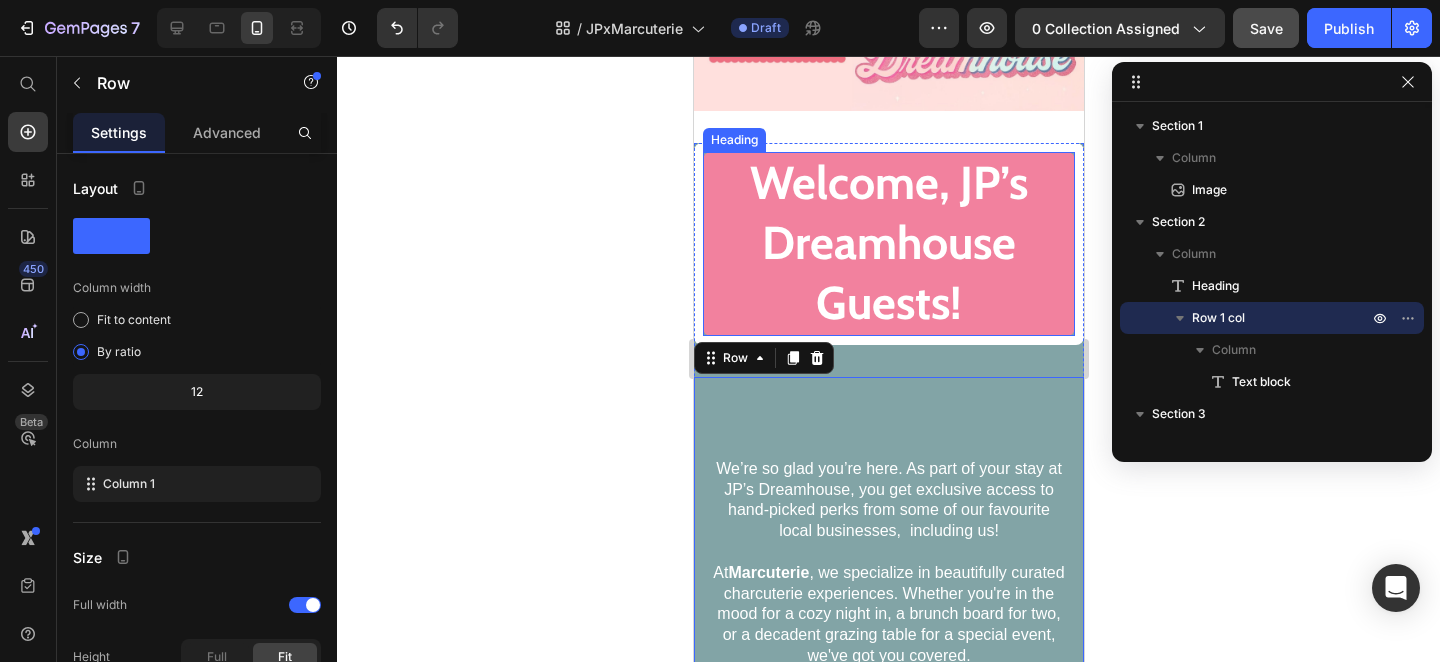 click on "Welcome, JP’s Dreamhouse Guests!" at bounding box center (888, 243) 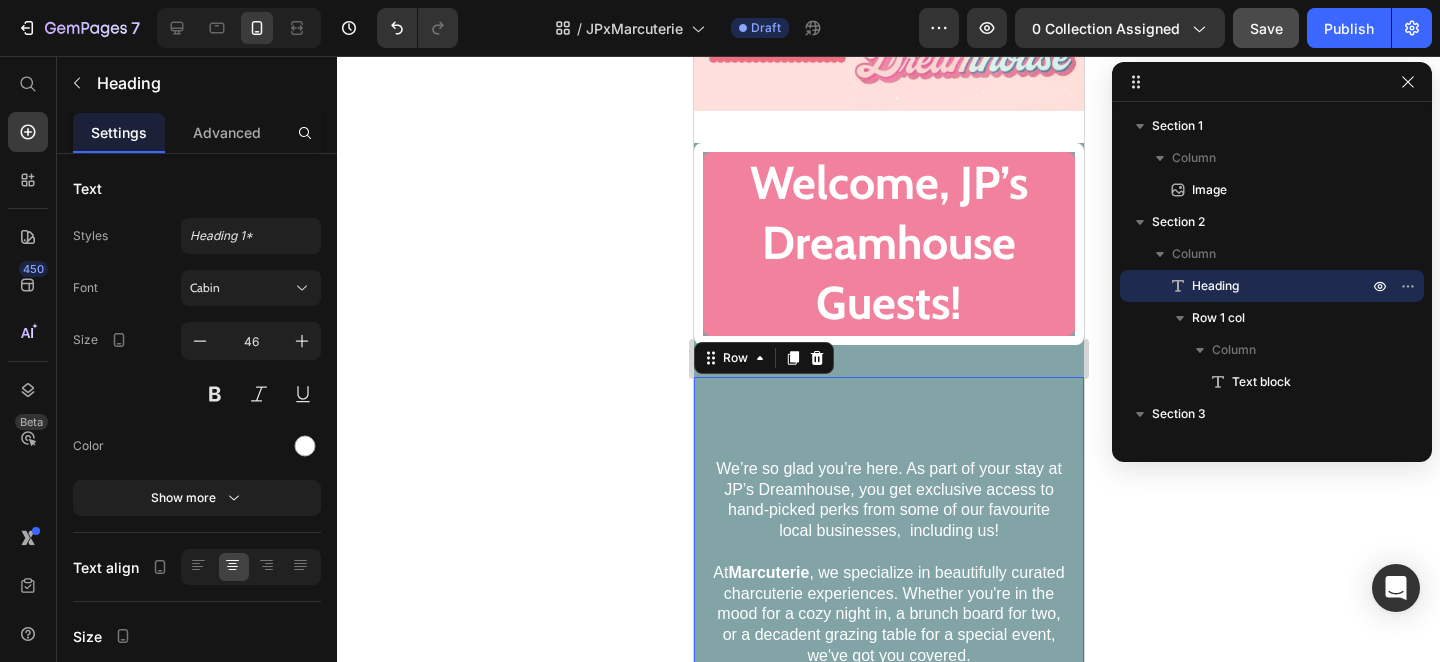 click on "We’re so glad you’re here. As part of your stay at JP’s Dreamhouse, you get exclusive access to hand-picked perks from some of our favourite local businesses,  including us!   At  Marcuterie , we specialize in beautifully curated charcuterie experiences. Whether you're in the mood for a cozy night in, a brunch board for two, or a decadent grazing table for a special event, we've got you covered. Text block Row   0" at bounding box center [888, 587] 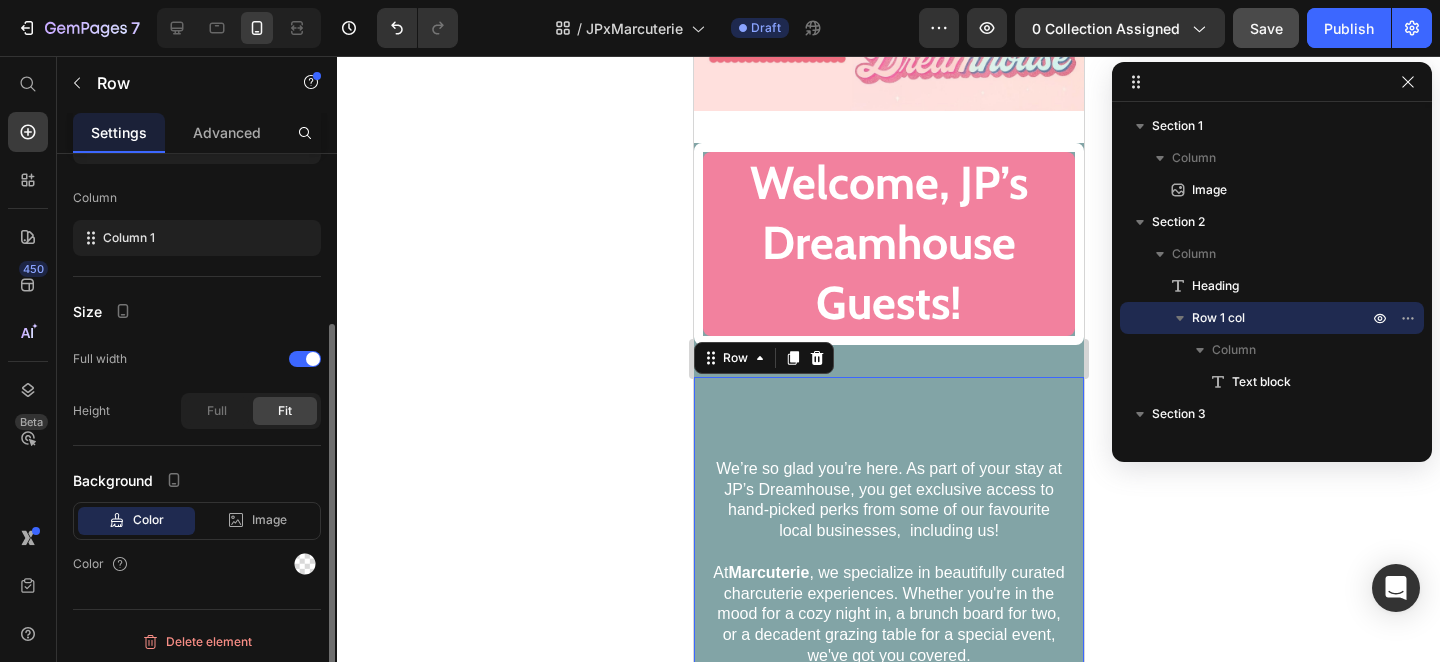 scroll, scrollTop: 251, scrollLeft: 0, axis: vertical 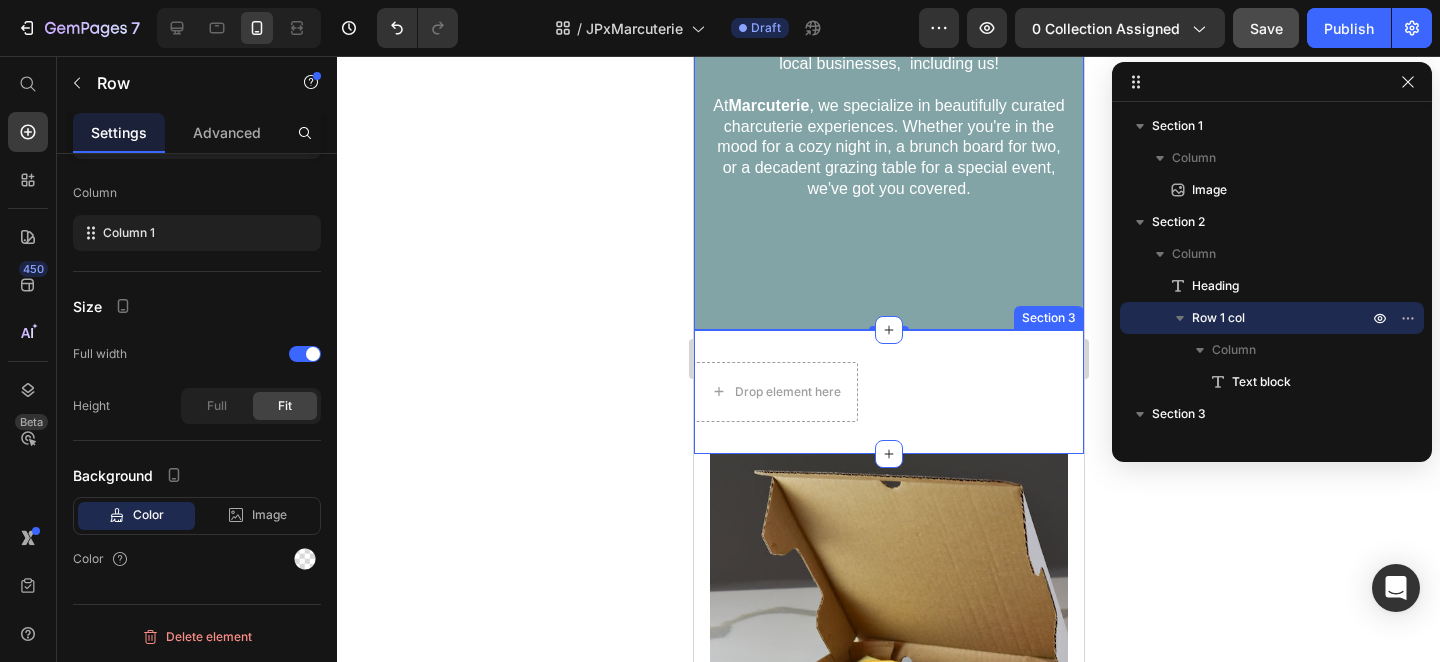 click on "Drop element here Section 3" at bounding box center (888, 392) 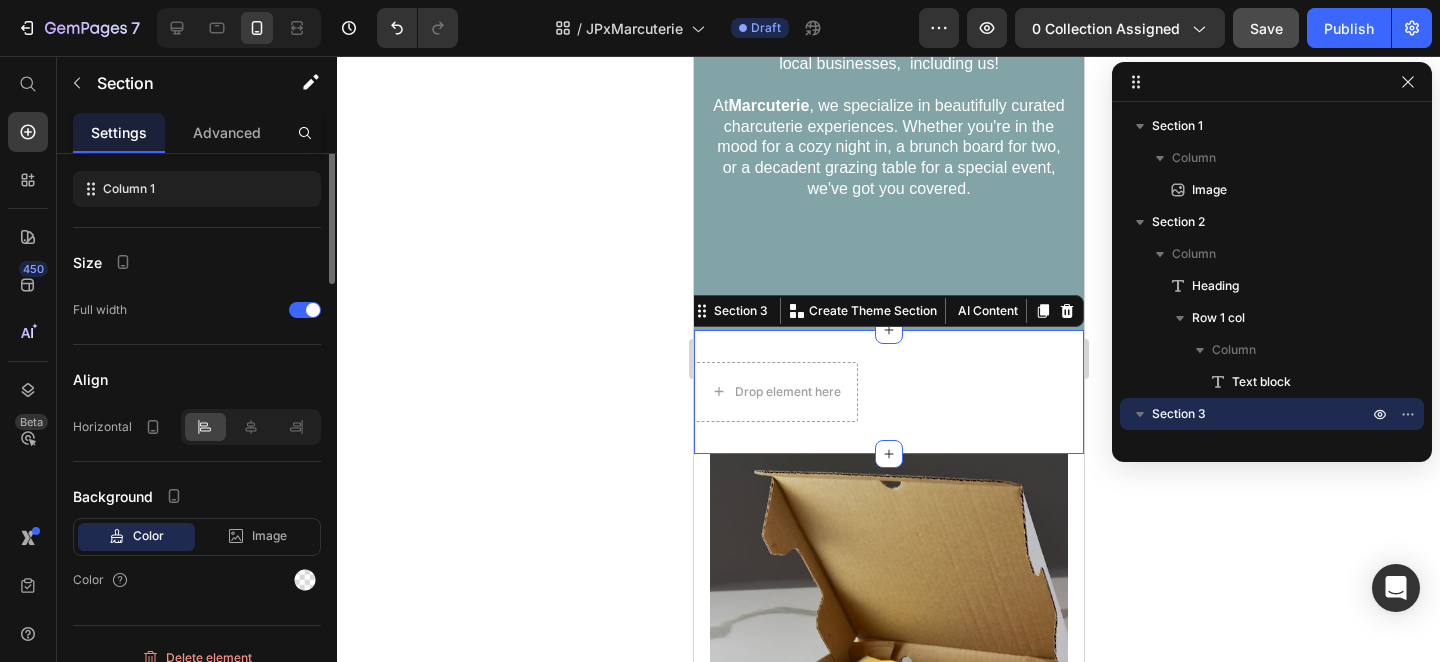 scroll, scrollTop: 0, scrollLeft: 0, axis: both 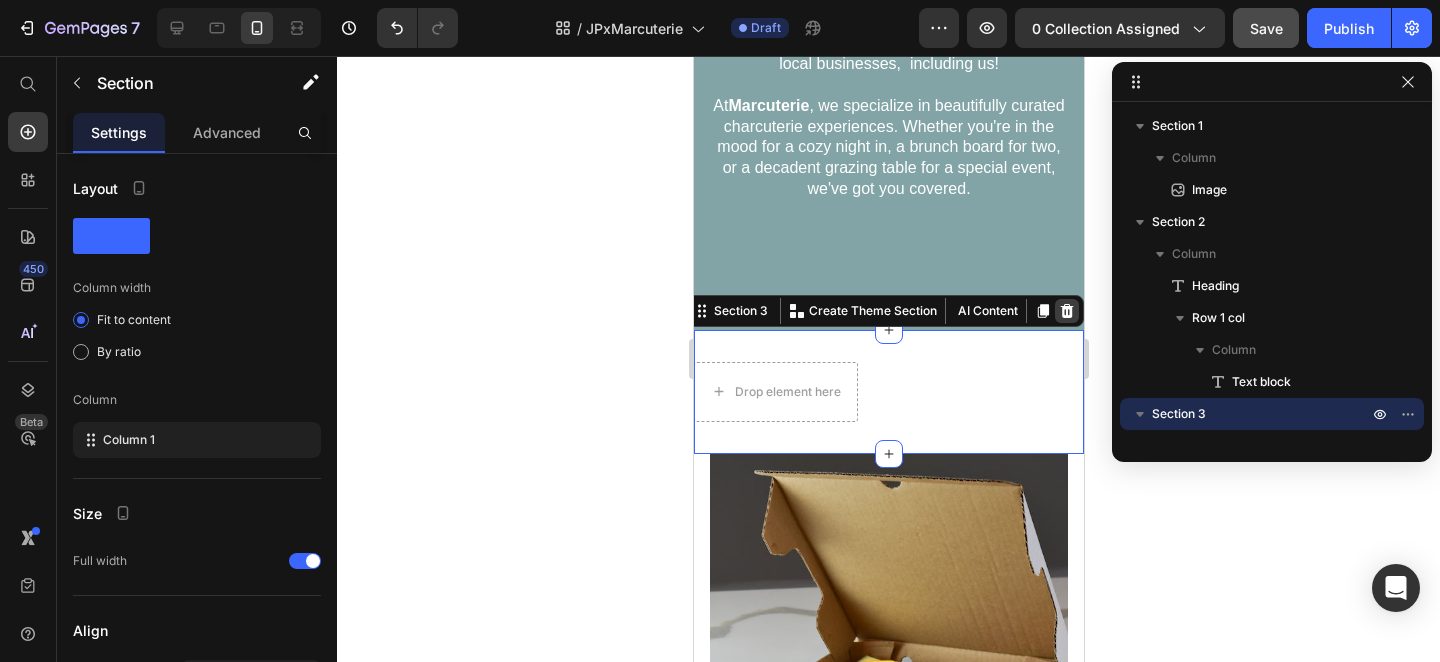click 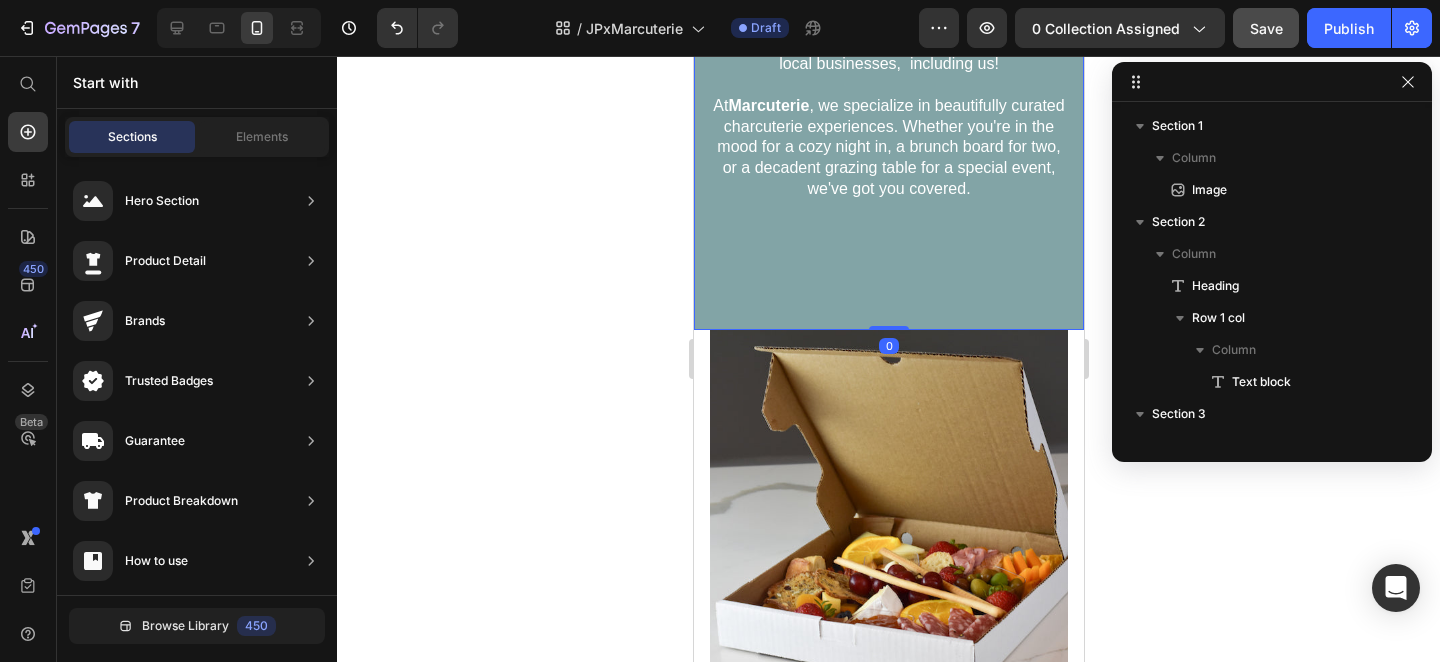 click on "We’re so glad you’re here. As part of your stay at JP’s Dreamhouse, you get exclusive access to hand-picked perks from some of our favourite local businesses,  including us!   At  Marcuterie , we specialize in beautifully curated charcuterie experiences. Whether you're in the mood for a cozy night in, a brunch board for two, or a decadent grazing table for a special event, we've got you covered. Text block Row   0" at bounding box center (888, 120) 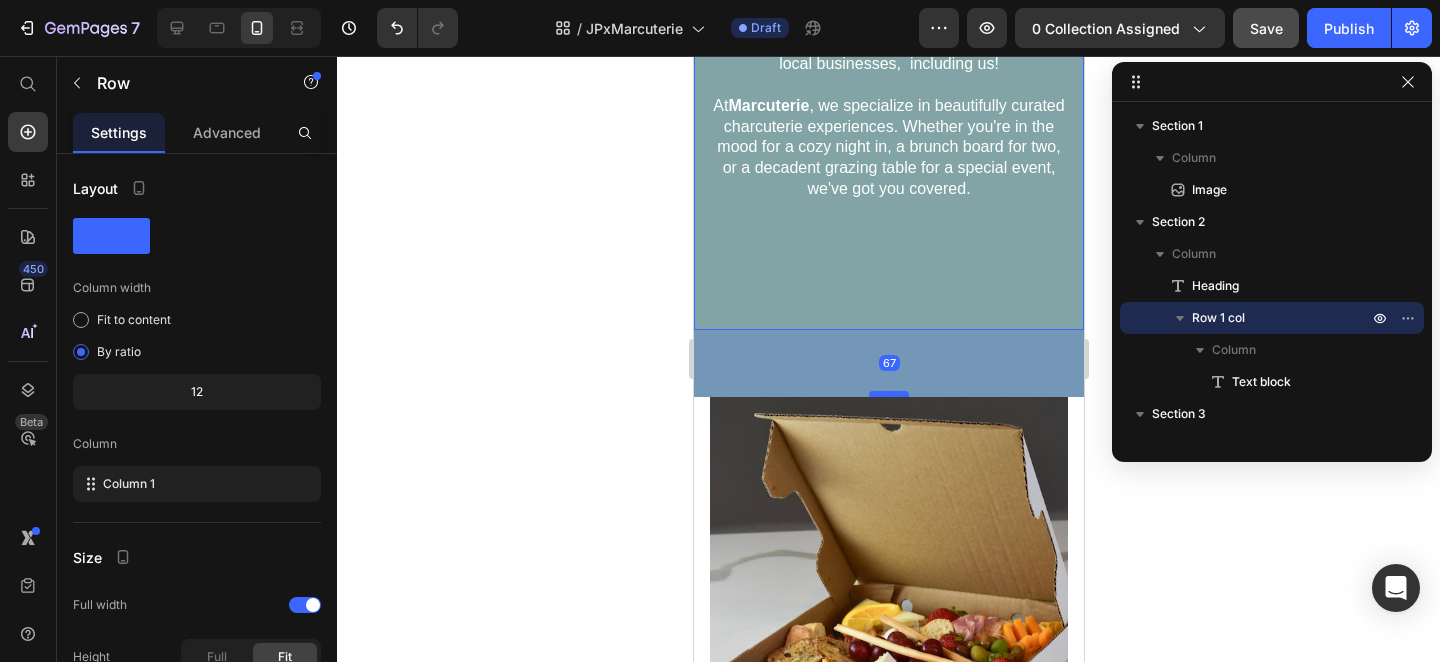 drag, startPoint x: 878, startPoint y: 320, endPoint x: 867, endPoint y: 387, distance: 67.89698 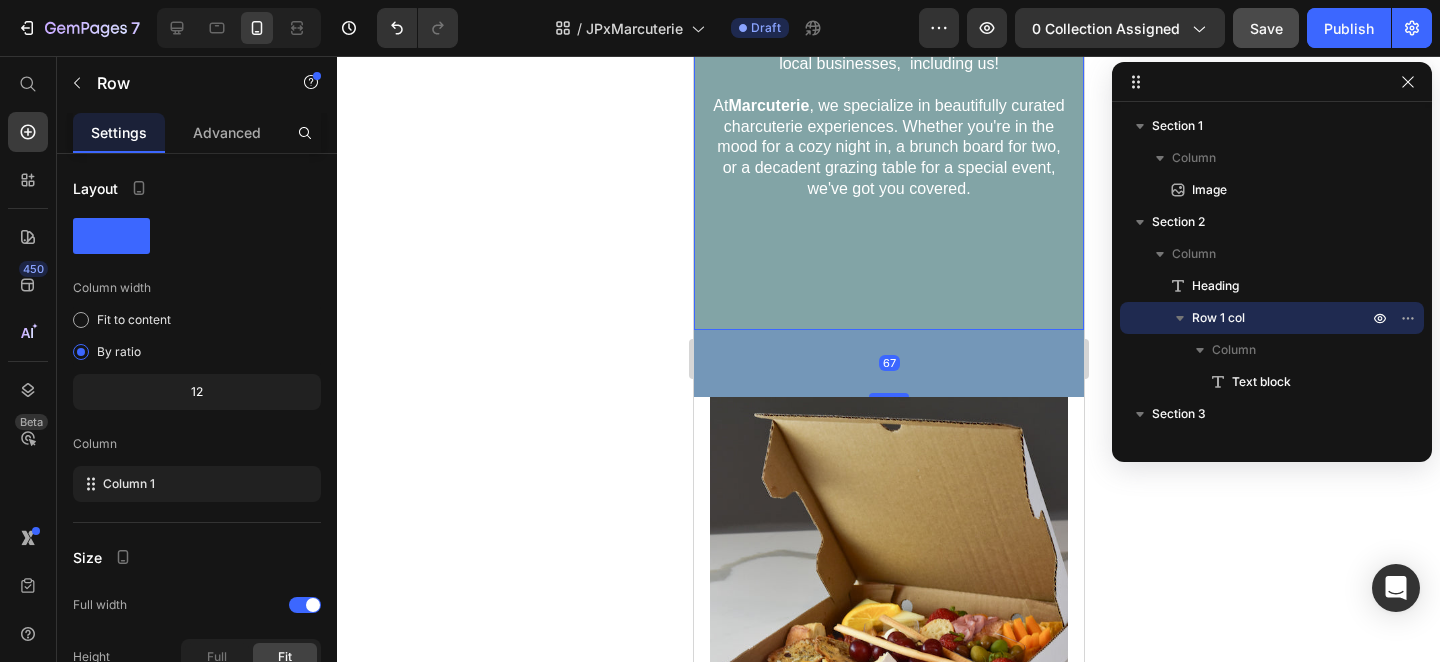 click 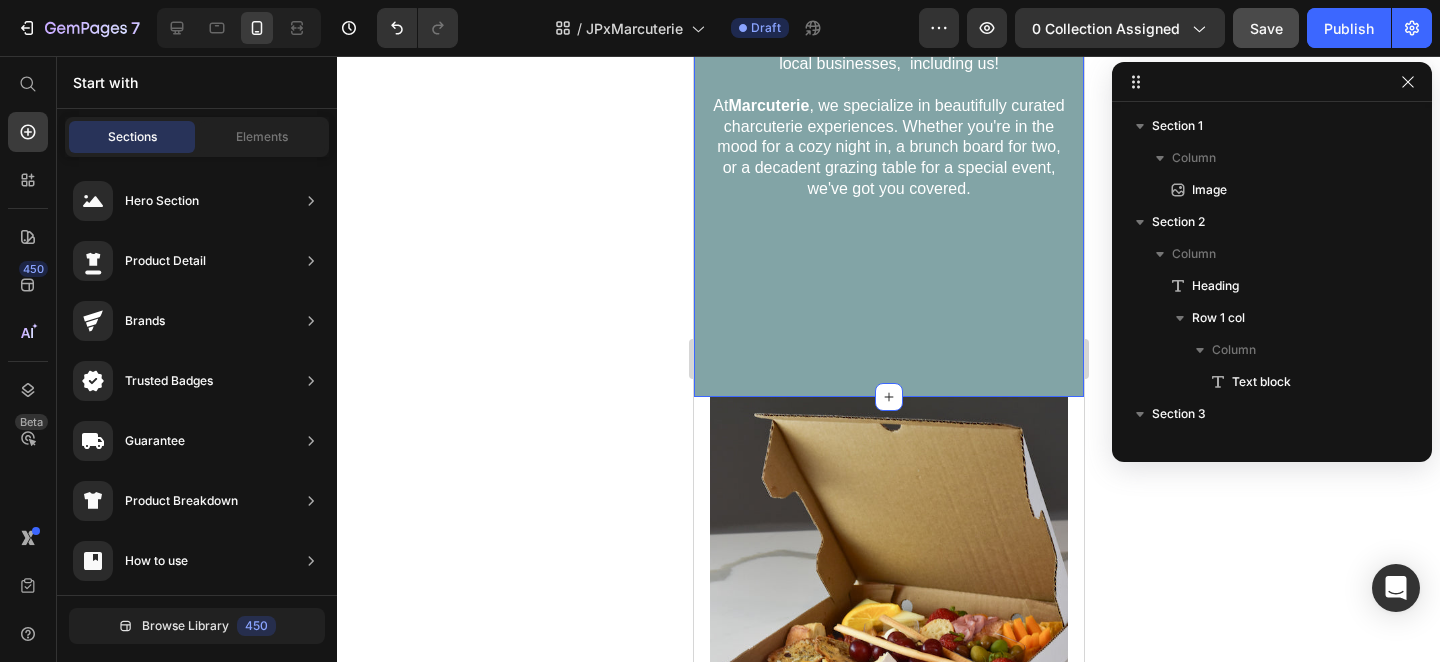 click on "Welcome, JP’s Dreamhouse Guests! Heading We’re so glad you’re here. As part of your stay at JP’s Dreamhouse, you get exclusive access to hand-picked perks from some of our favourite local businesses,  including us!   At  Marcuterie , we specialize in beautifully curated charcuterie experiences. Whether you're in the mood for a cozy night in, a brunch board for two, or a decadent grazing table for a special event, we've got you covered. Text block Row" at bounding box center (888, 36) 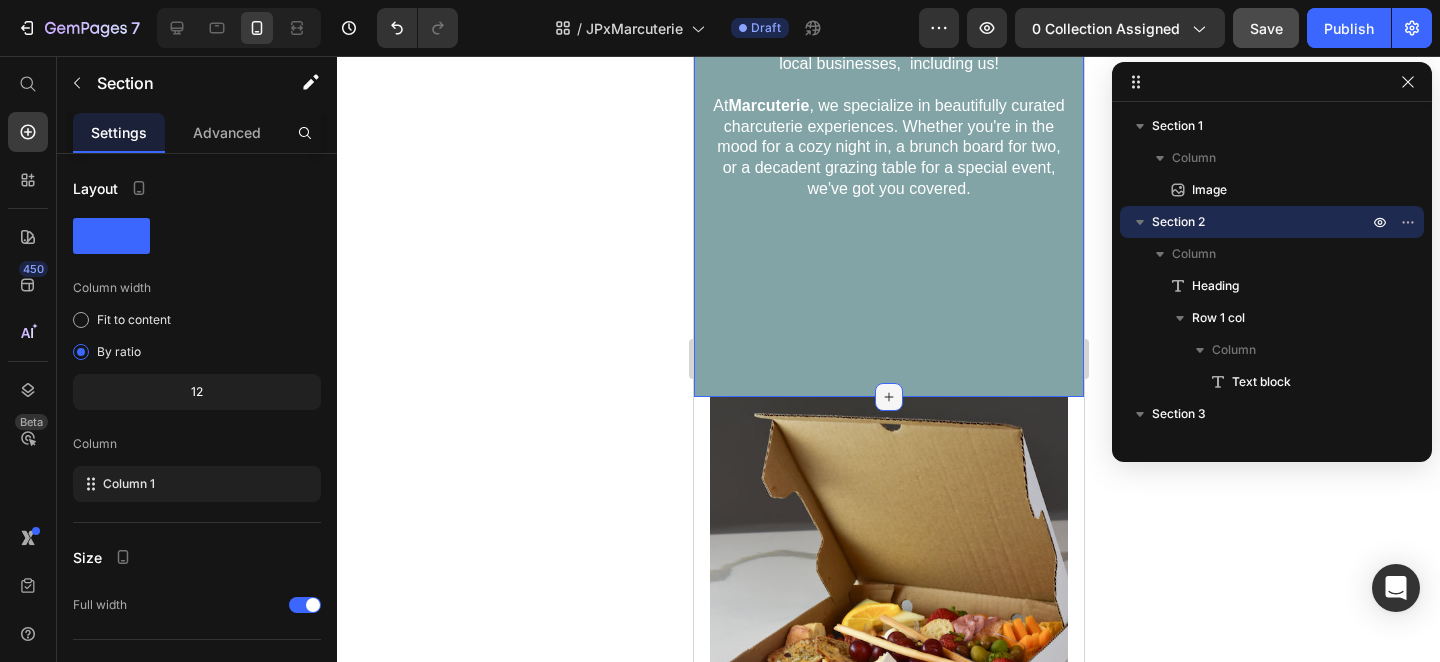 click 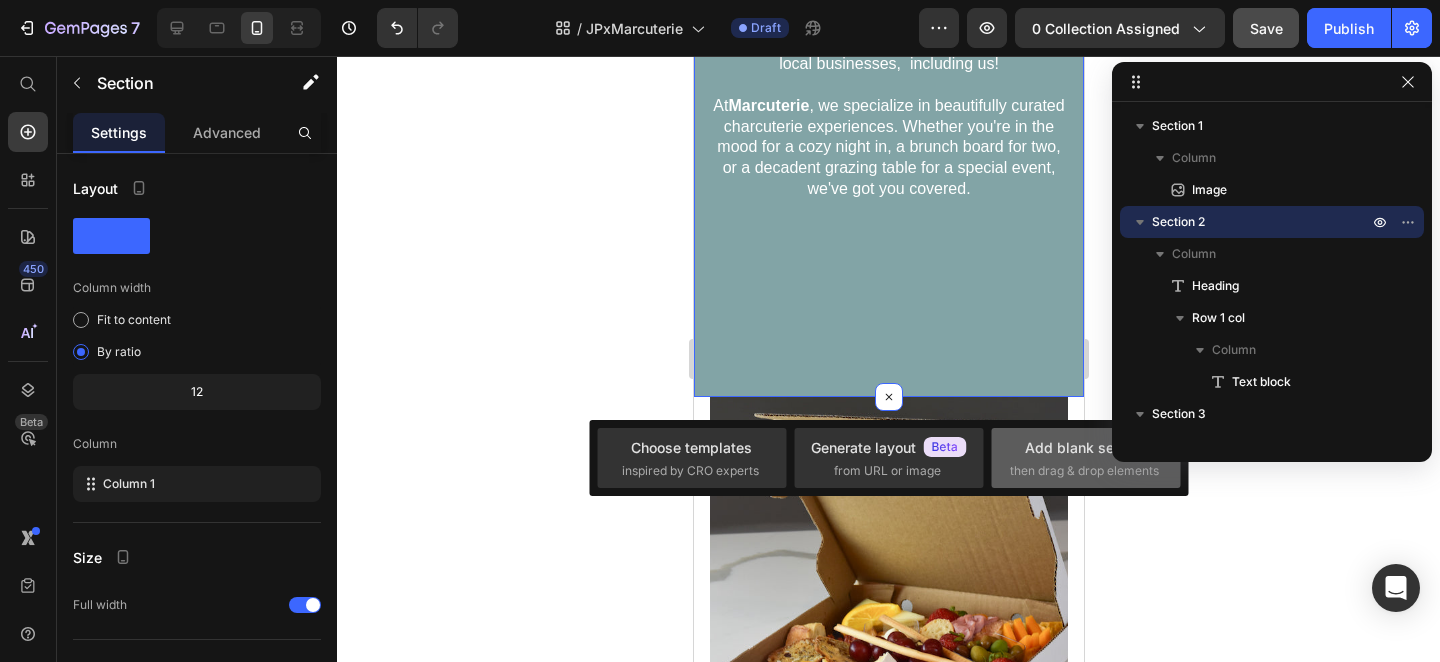 click on "Add blank section  then drag & drop elements" at bounding box center (1086, 458) 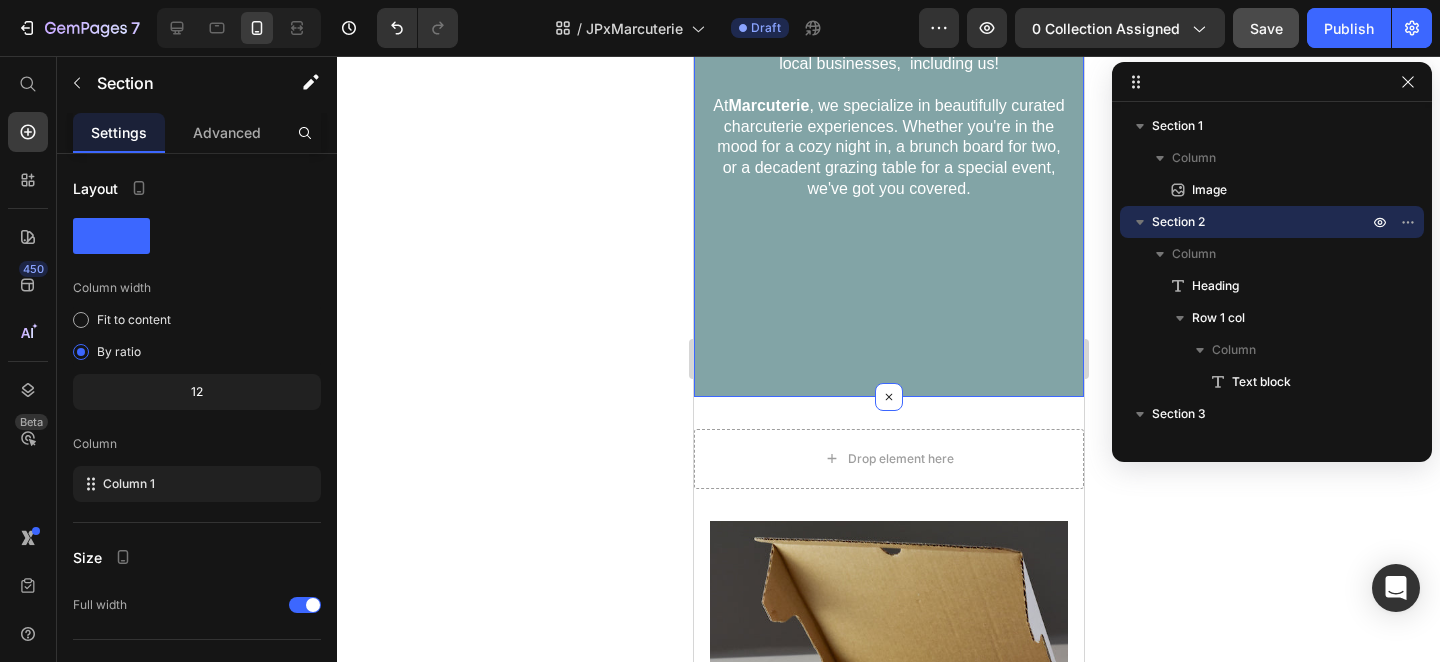 click 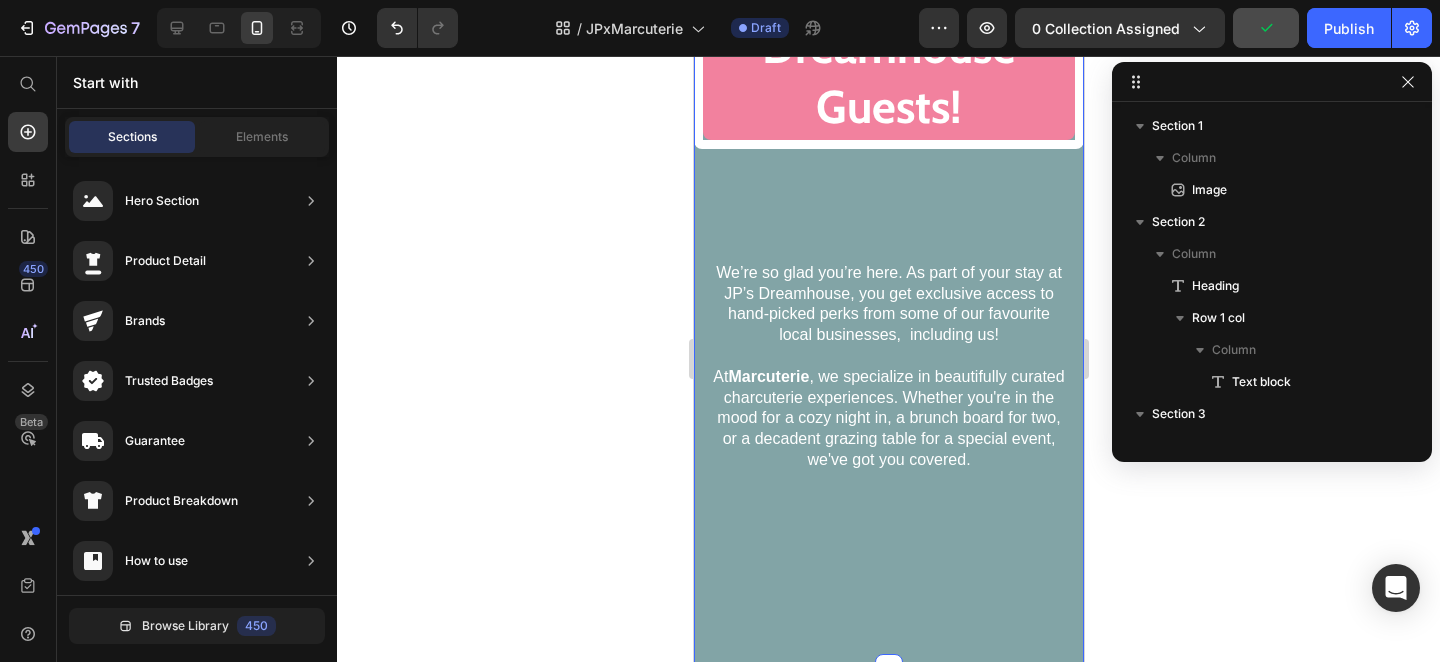 scroll, scrollTop: 449, scrollLeft: 0, axis: vertical 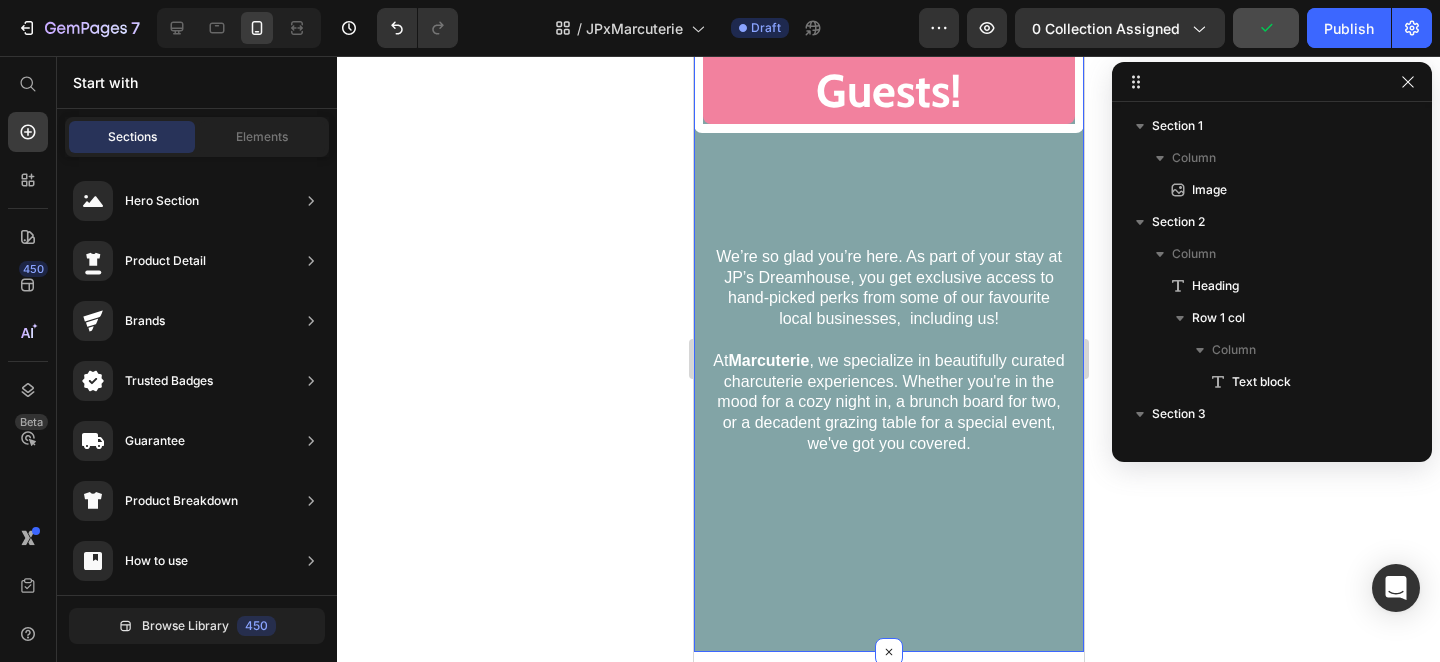 click on "Welcome, JP’s Dreamhouse Guests! Heading We’re so glad you’re here. As part of your stay at JP’s Dreamhouse, you get exclusive access to hand-picked perks from some of our favourite local businesses,  including us!   At  Marcuterie , we specialize in beautifully curated charcuterie experiences. Whether you're in the mood for a cozy night in, a brunch board for two, or a decadent grazing table for a special event, we've got you covered. Text block Row" at bounding box center (888, 291) 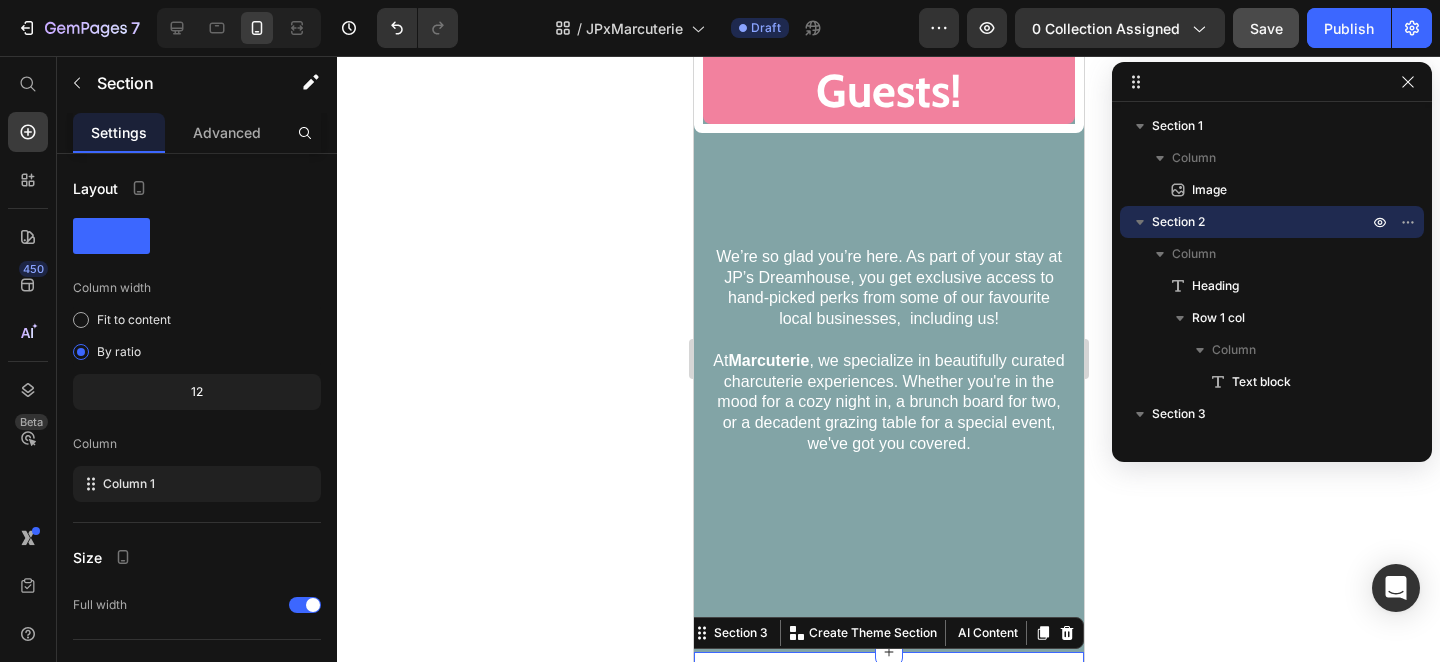 drag, startPoint x: 925, startPoint y: 644, endPoint x: 922, endPoint y: 577, distance: 67.06713 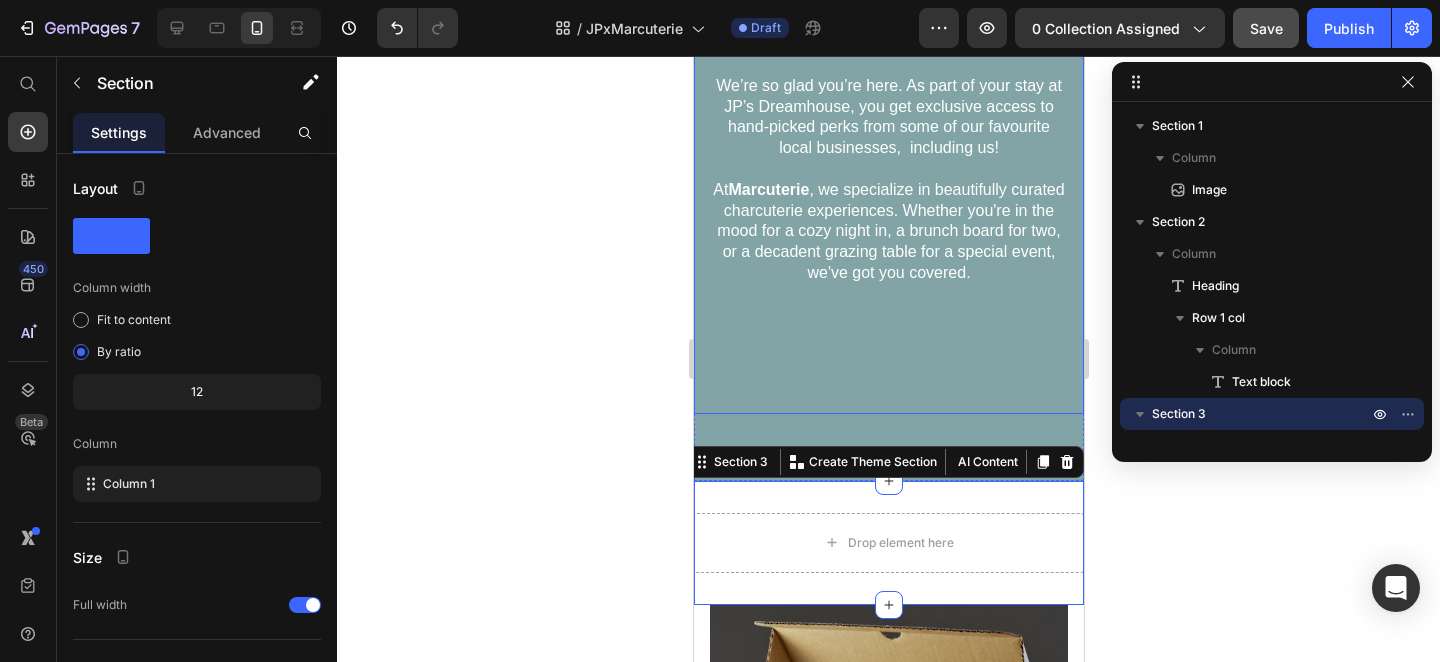 scroll, scrollTop: 622, scrollLeft: 0, axis: vertical 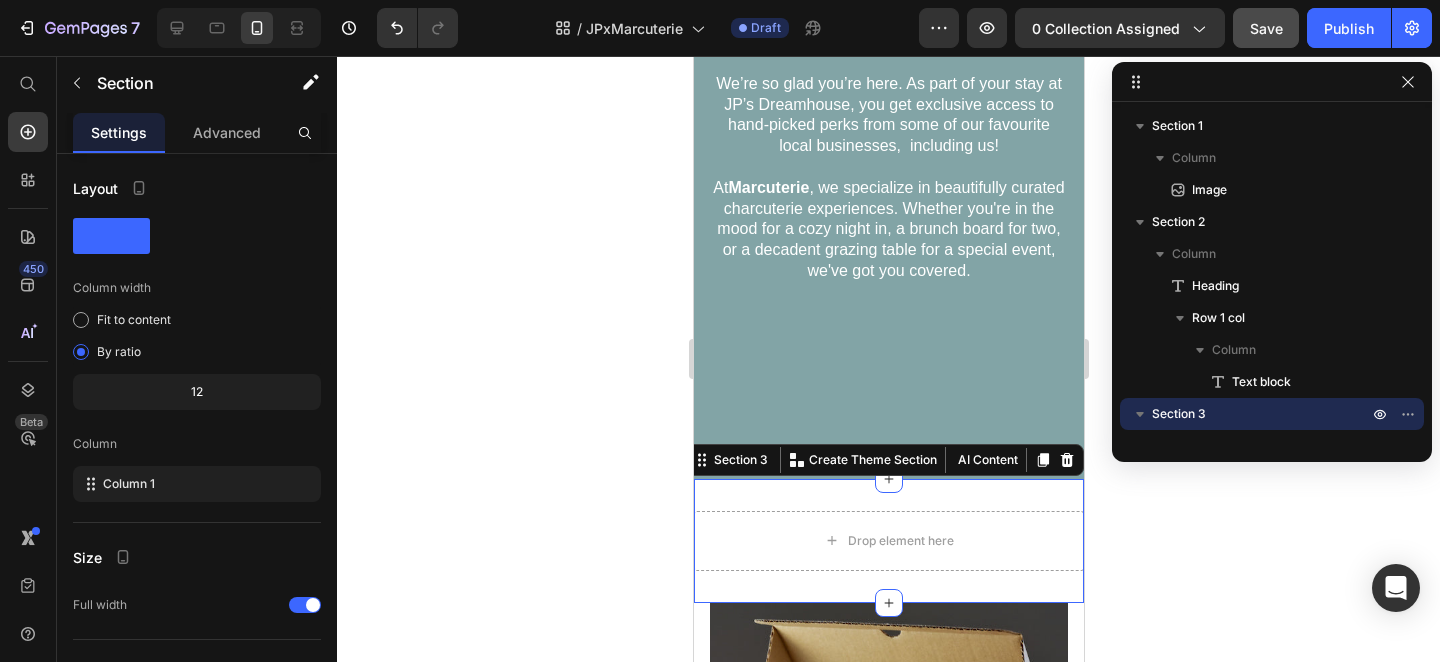 click on "Drop element here Section 3   You can create reusable sections Create Theme Section AI Content Write with GemAI What would you like to describe here? Tone and Voice Persuasive Product Classic Box Show more Generate" at bounding box center [888, 541] 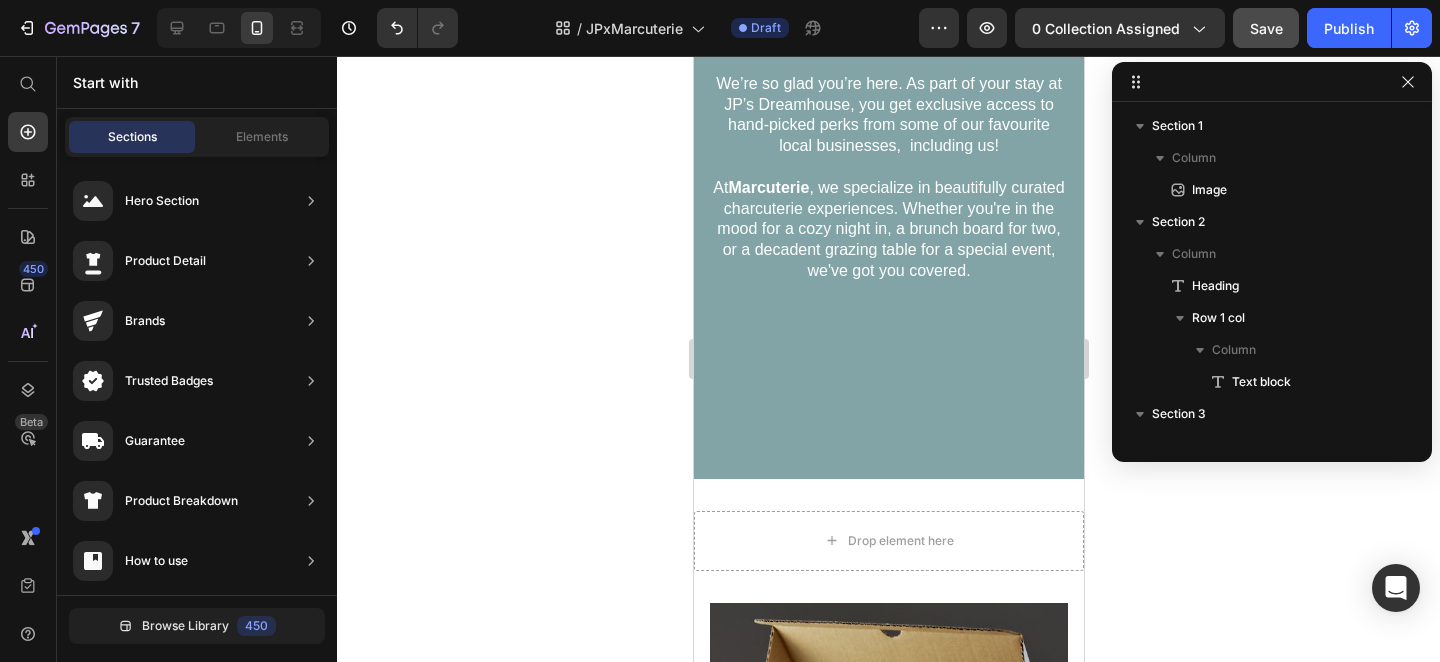 click on "We’re so glad you’re here. As part of your stay at JP’s Dreamhouse, you get exclusive access to hand-picked perks from some of our favourite local businesses,  including us!   At  Marcuterie , we specialize in beautifully curated charcuterie experiences. Whether you're in the mood for a cozy night in, a brunch board for two, or a decadent grazing table for a special event, we've got you covered. Text block Row" at bounding box center [888, 202] 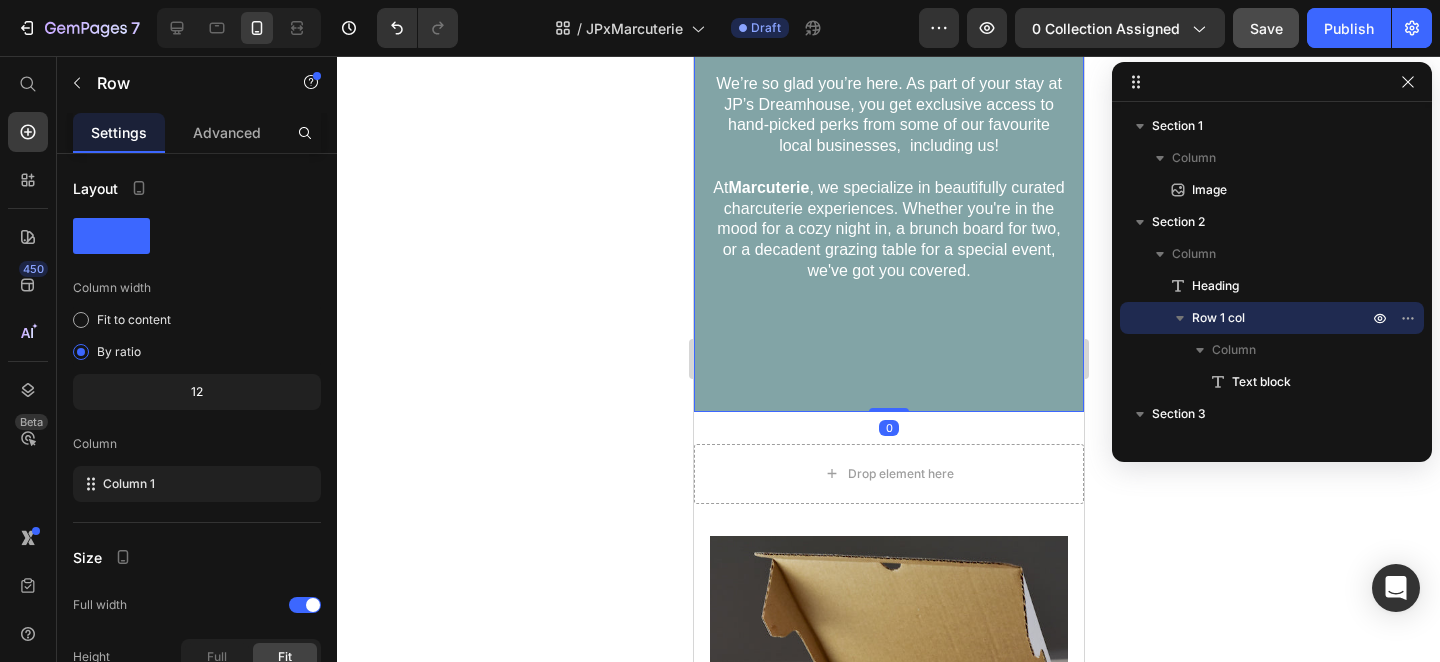 drag, startPoint x: 862, startPoint y: 467, endPoint x: 861, endPoint y: 315, distance: 152.0033 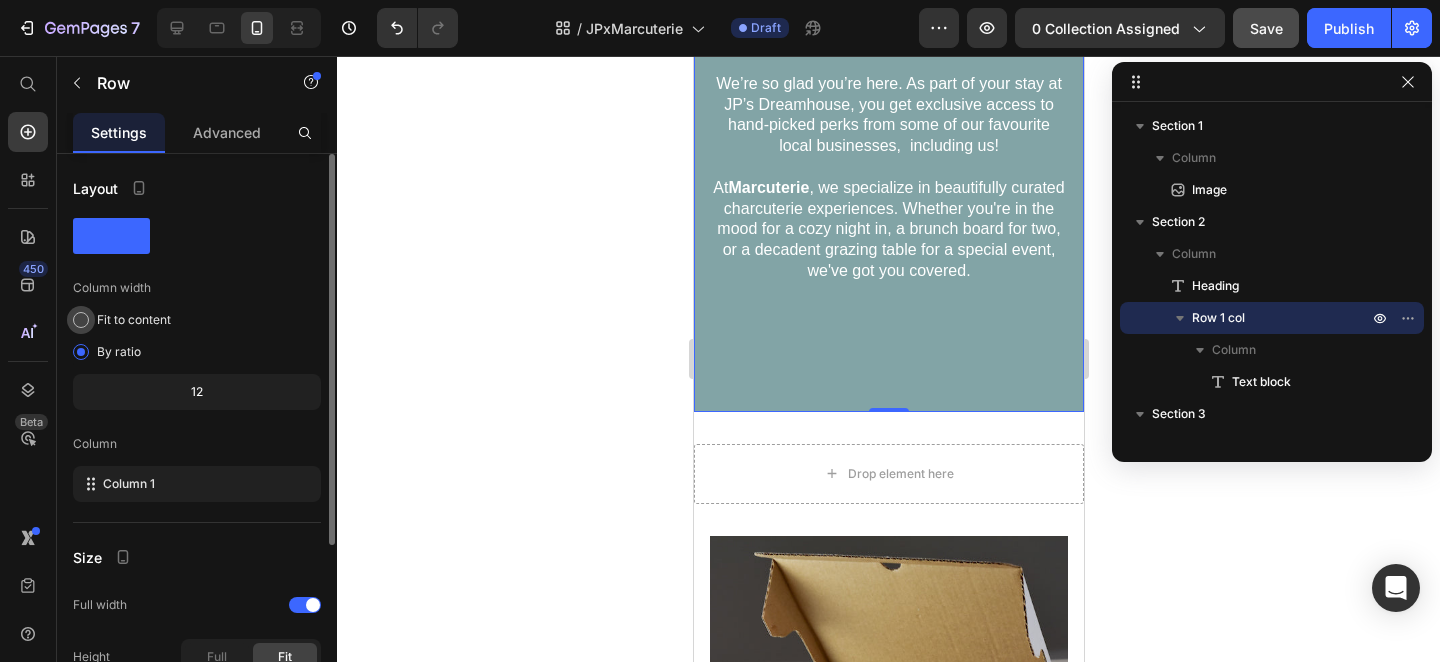 click on "Fit to content" at bounding box center [134, 320] 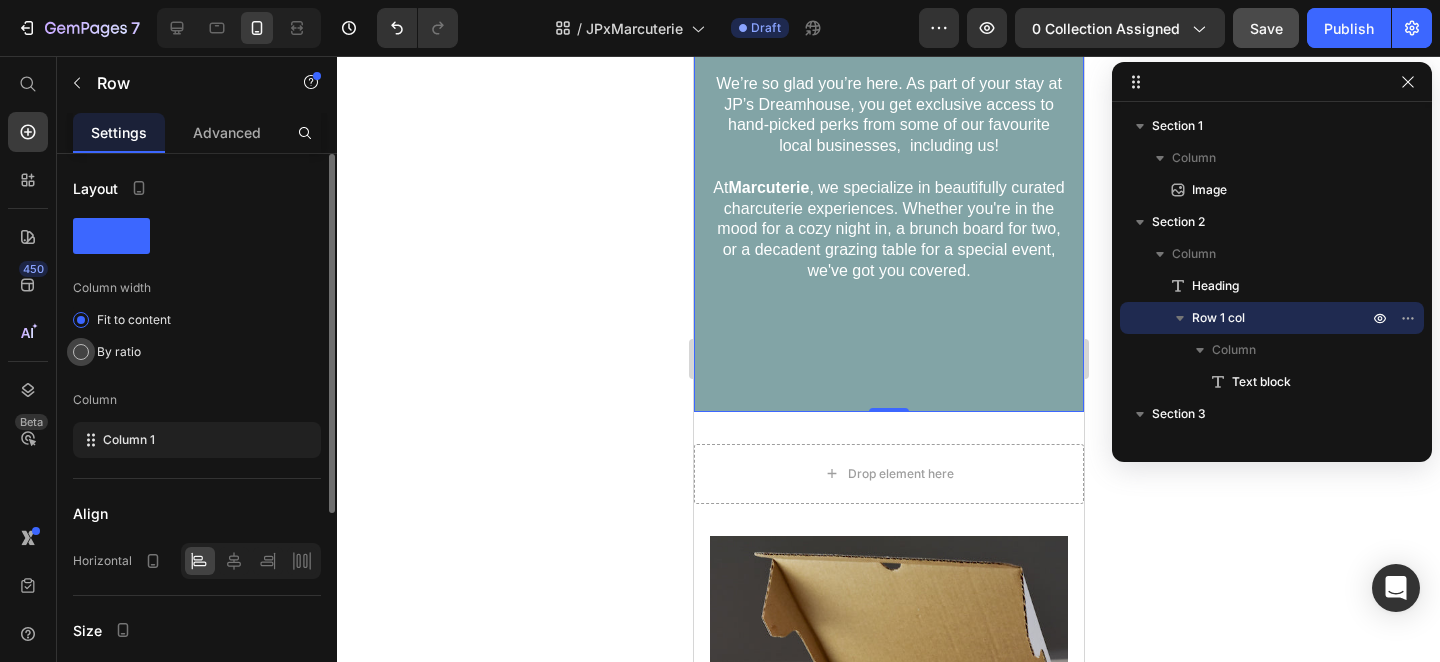click on "By ratio" 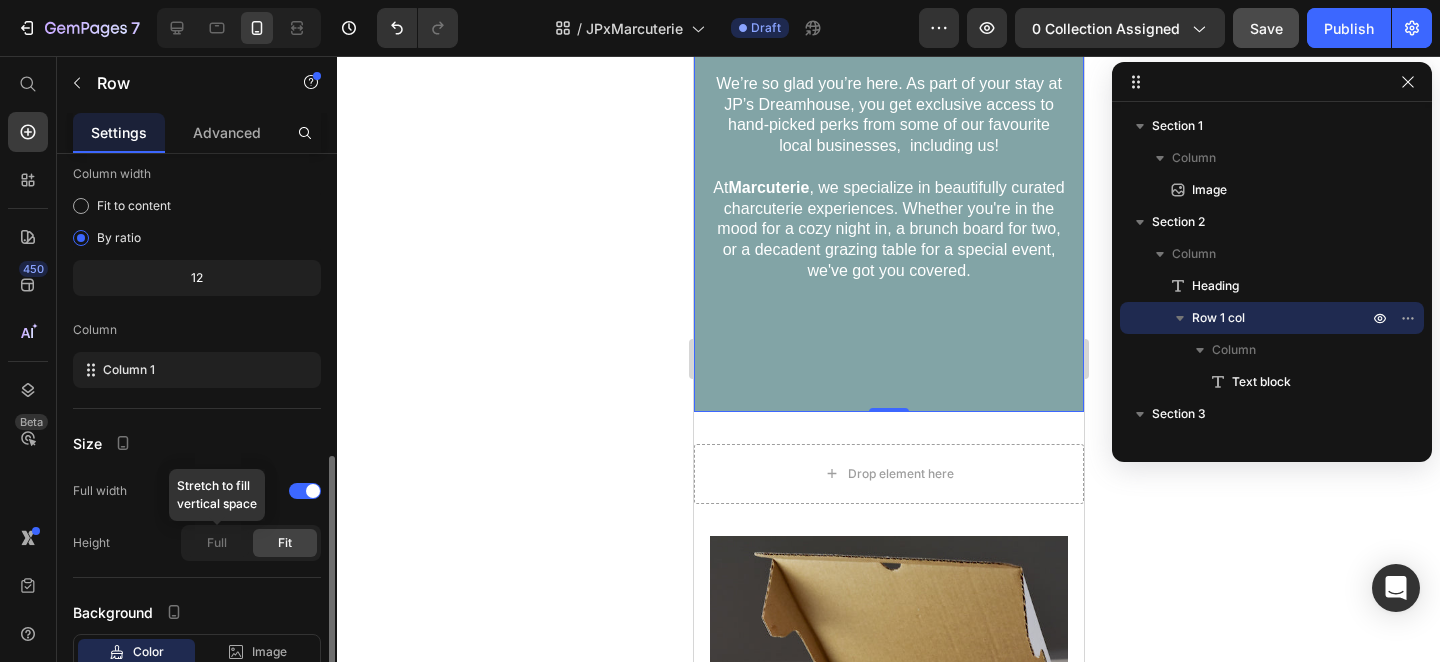 scroll, scrollTop: 251, scrollLeft: 0, axis: vertical 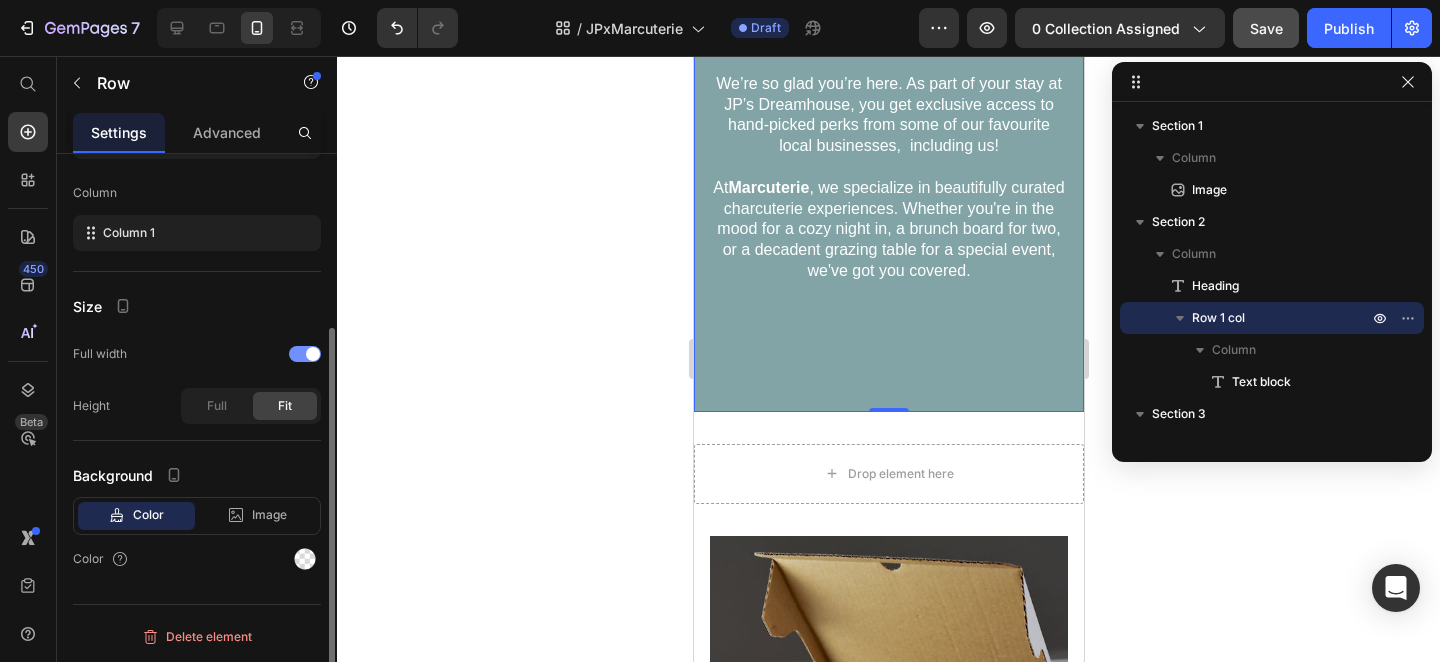 click at bounding box center (305, 354) 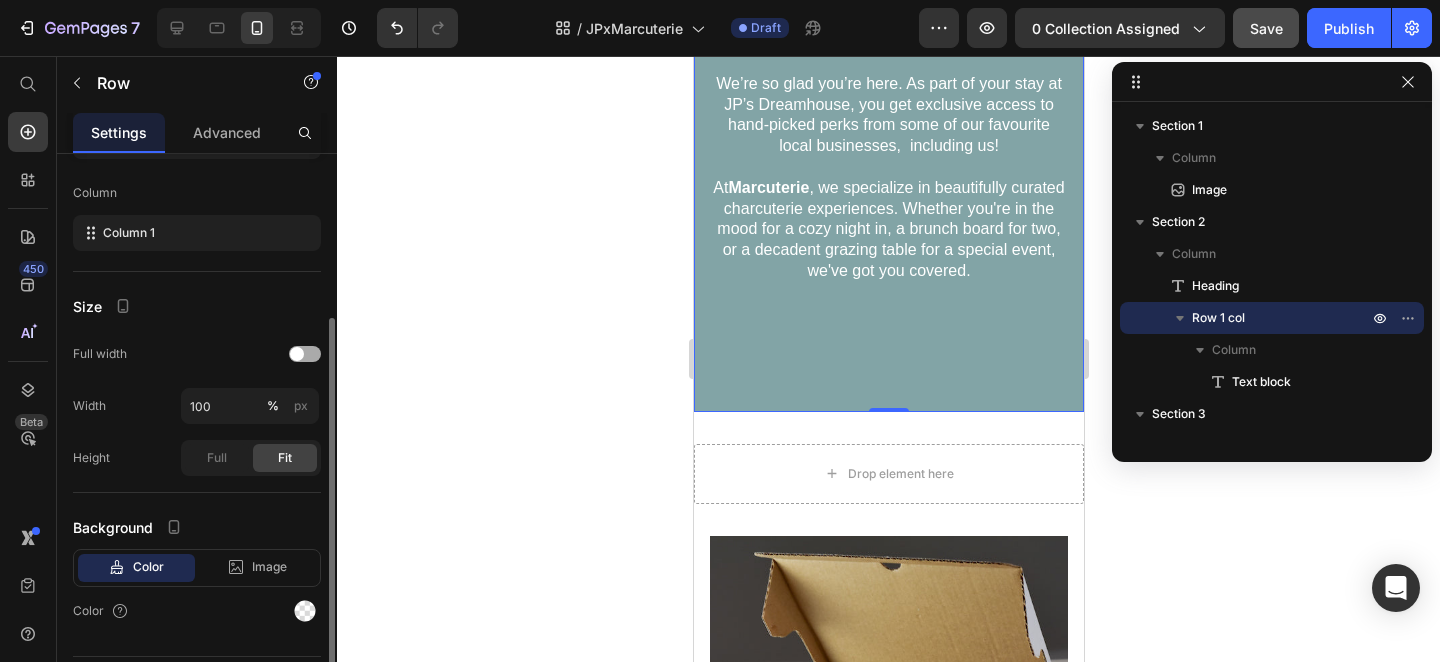 click at bounding box center (305, 354) 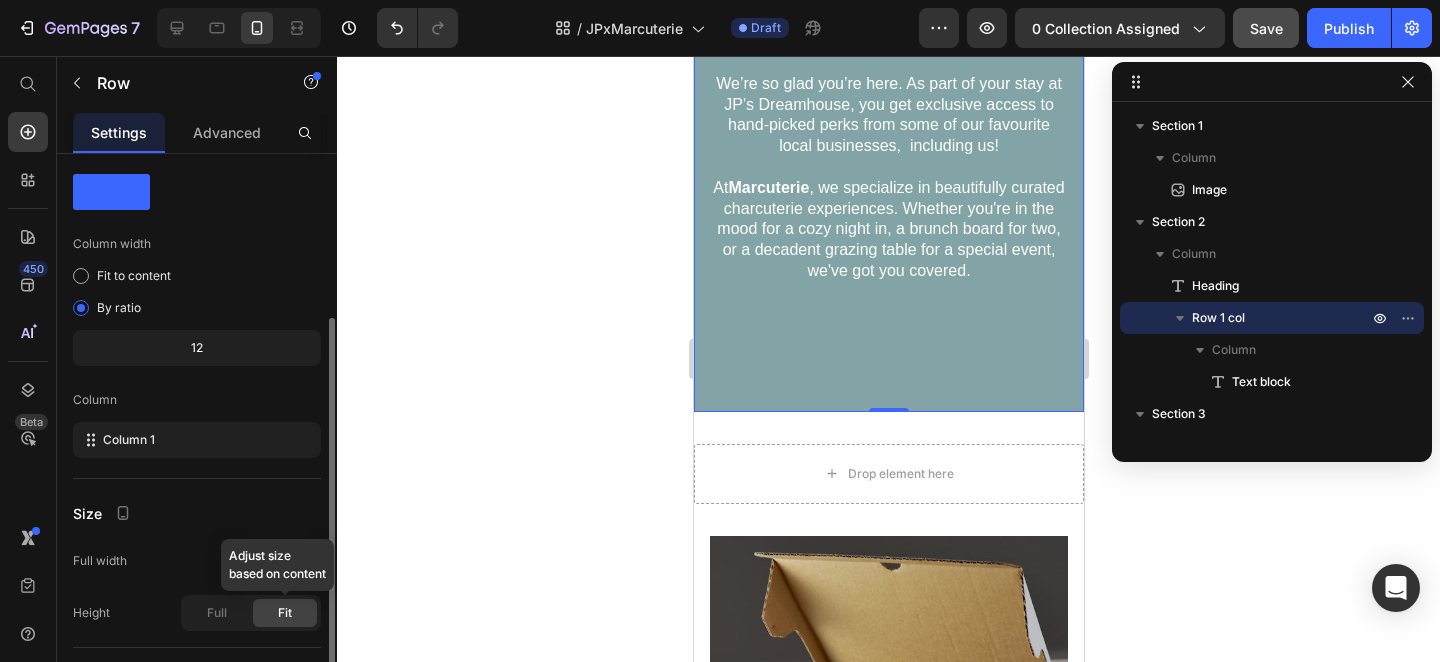 scroll, scrollTop: 0, scrollLeft: 0, axis: both 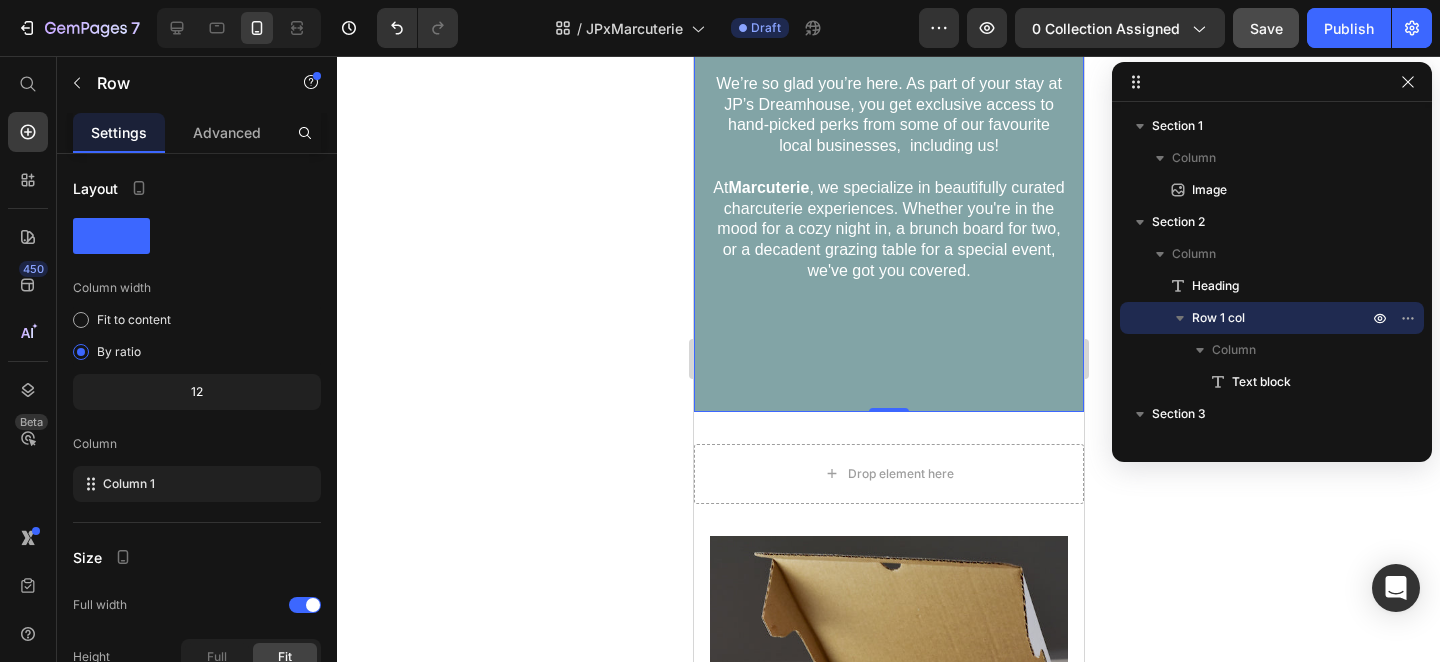 click on "We’re so glad you’re here. As part of your stay at JP’s Dreamhouse, you get exclusive access to hand-picked perks from some of our favourite local businesses,  including us!   At  Marcuterie , we specialize in beautifully curated charcuterie experiences. Whether you're in the mood for a cozy night in, a brunch board for two, or a decadent grazing table for a special event, we've got you covered. Text block Row   0" at bounding box center (888, 202) 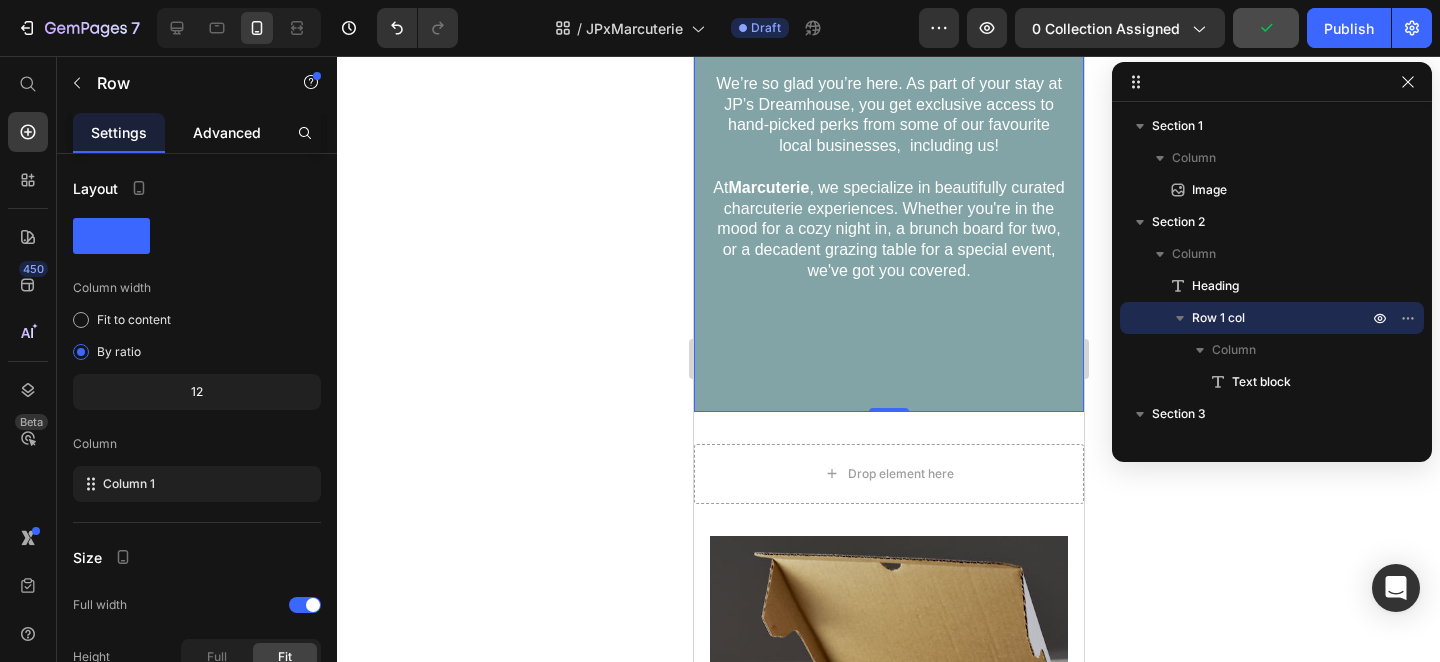 click on "Advanced" at bounding box center (227, 132) 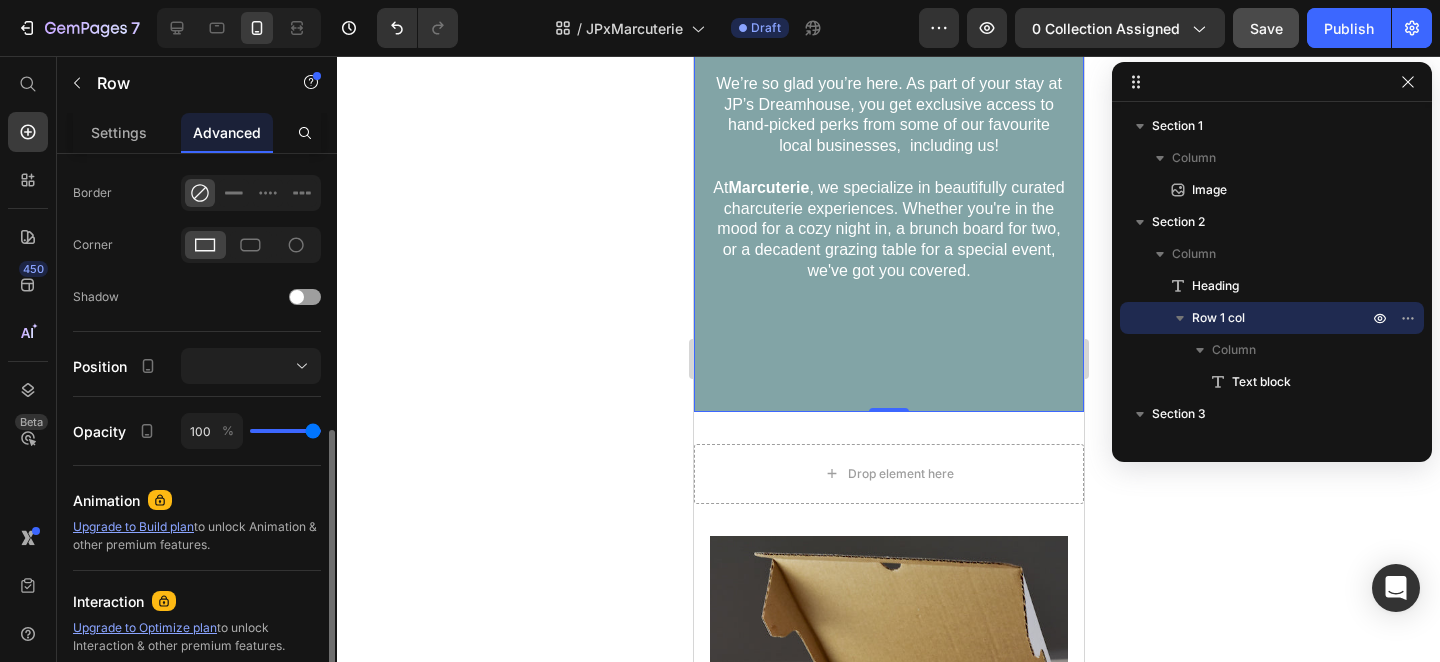 scroll, scrollTop: 570, scrollLeft: 0, axis: vertical 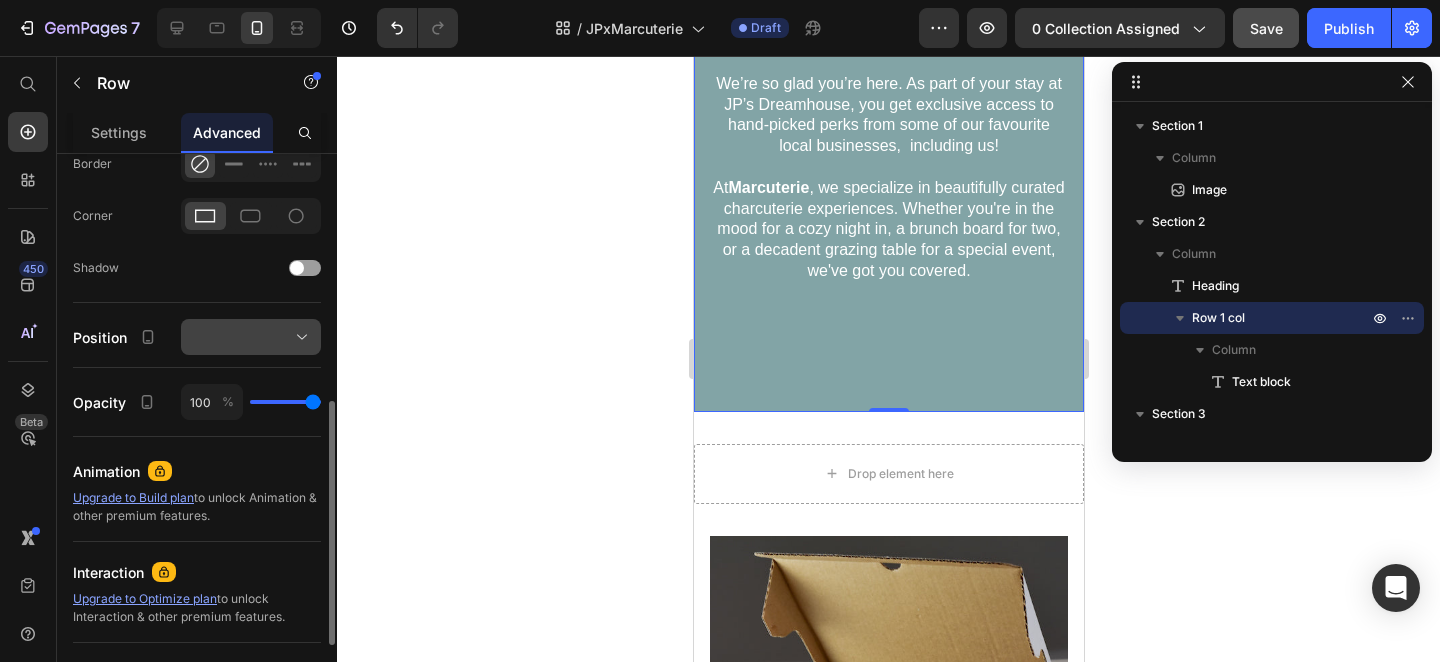 click at bounding box center (251, 337) 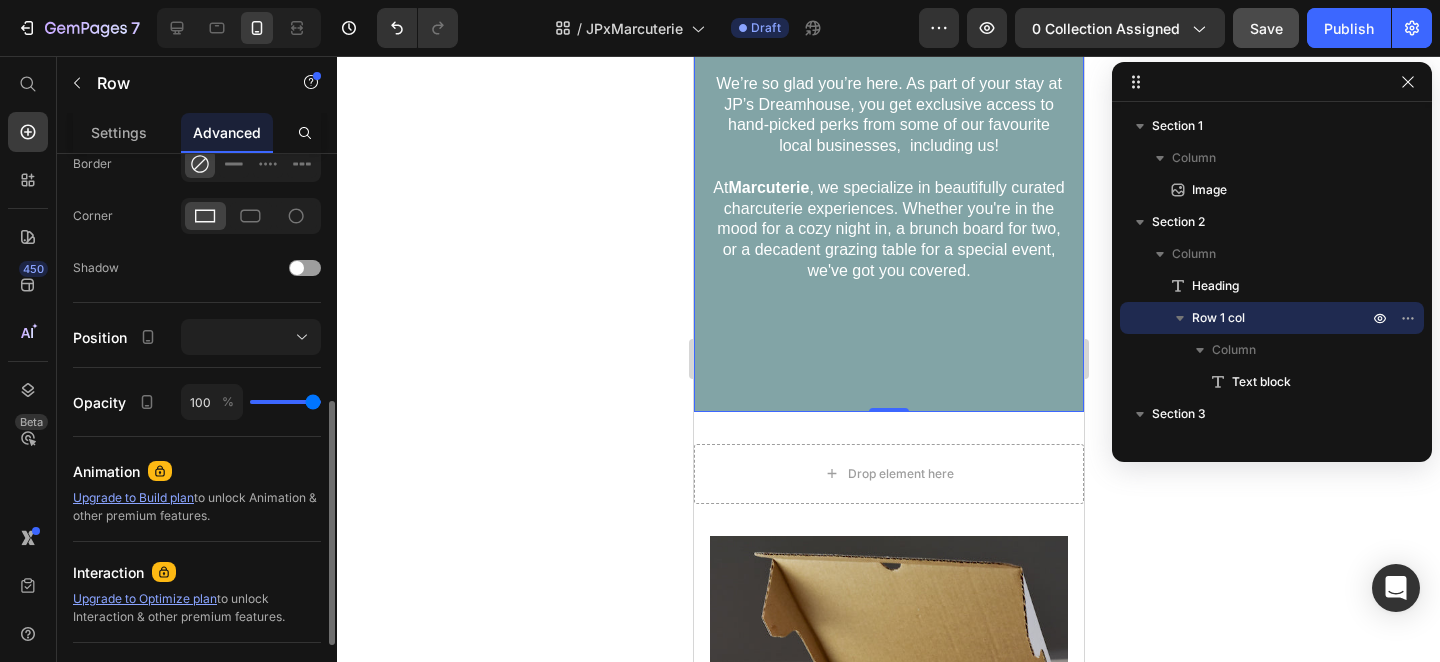 click on "Shape Border Corner Shadow" 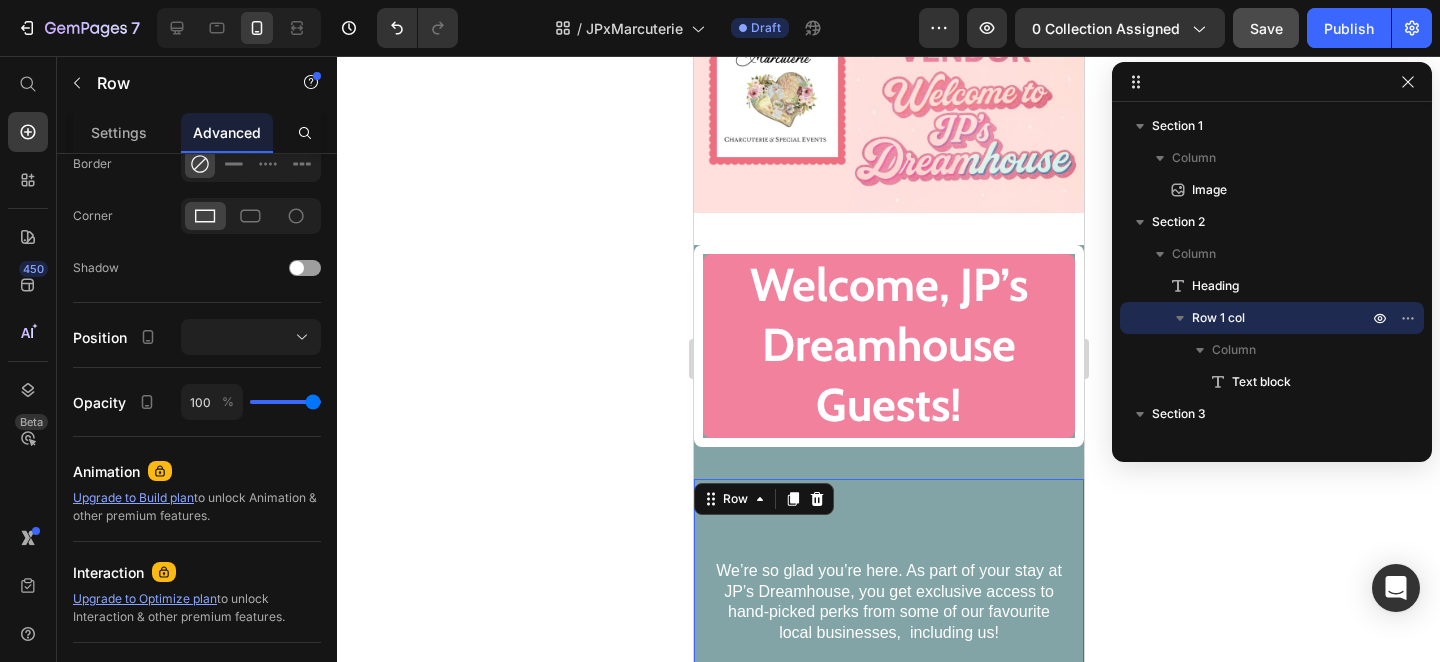 scroll, scrollTop: 238, scrollLeft: 0, axis: vertical 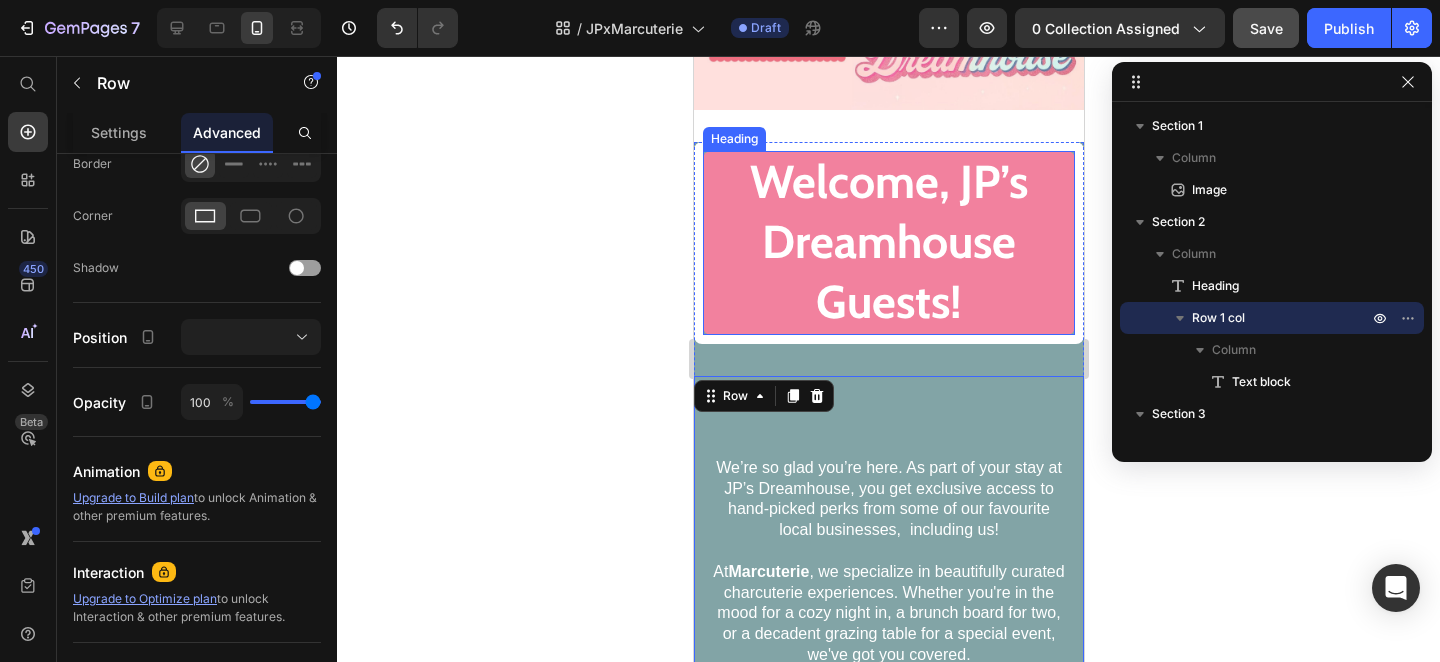 click on "Welcome, JP’s Dreamhouse Guests!" at bounding box center [888, 242] 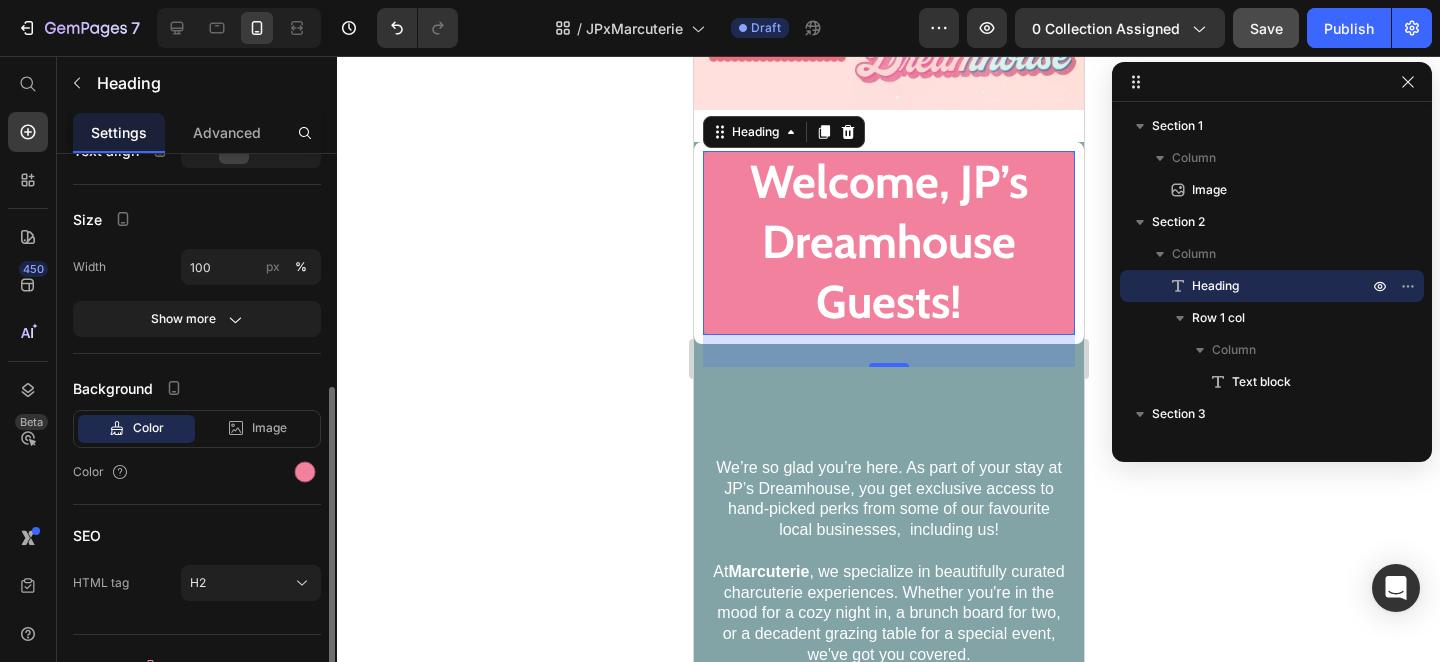 scroll, scrollTop: 447, scrollLeft: 0, axis: vertical 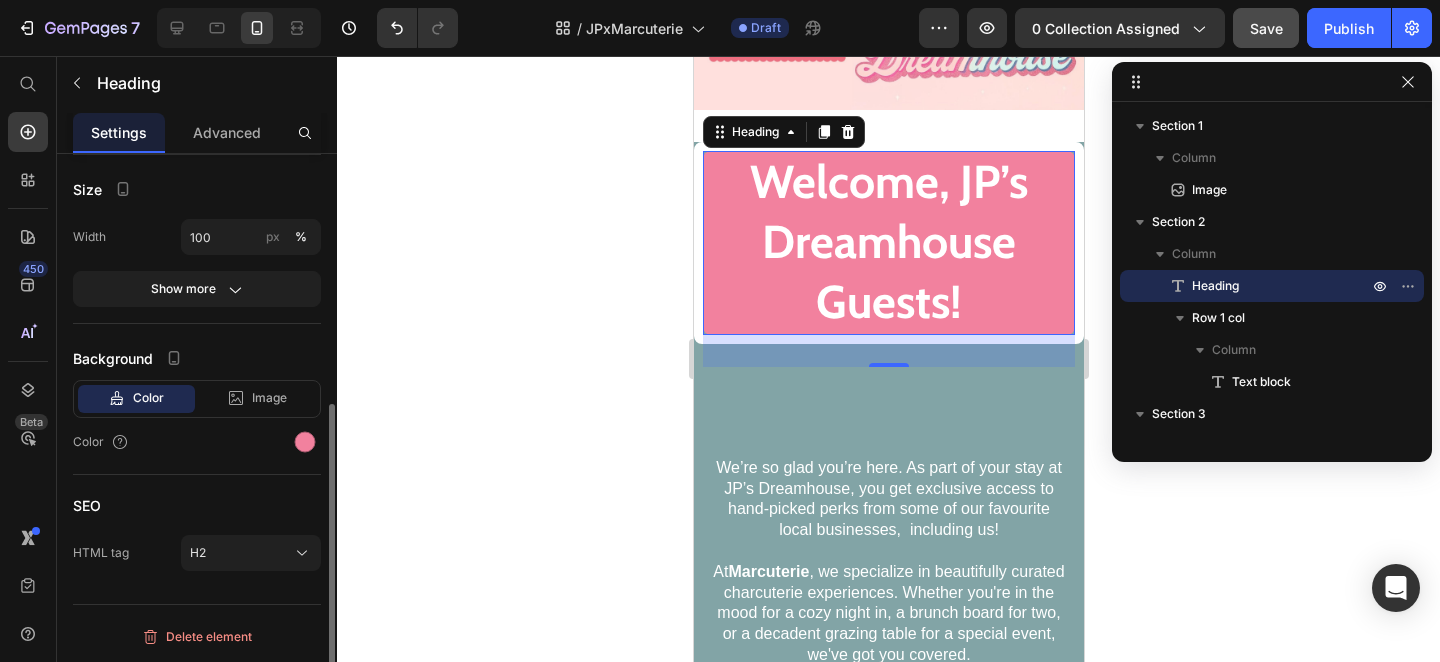 click on "Show more" at bounding box center [197, 289] 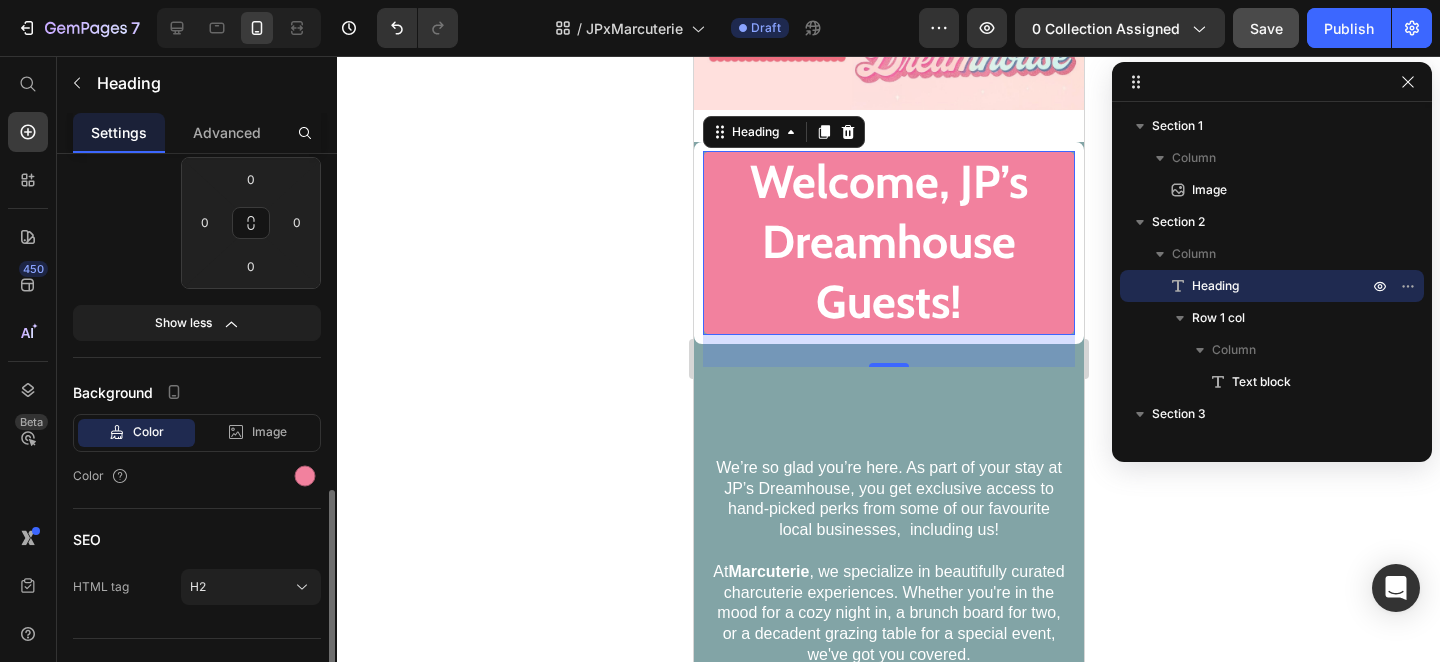 scroll, scrollTop: 647, scrollLeft: 0, axis: vertical 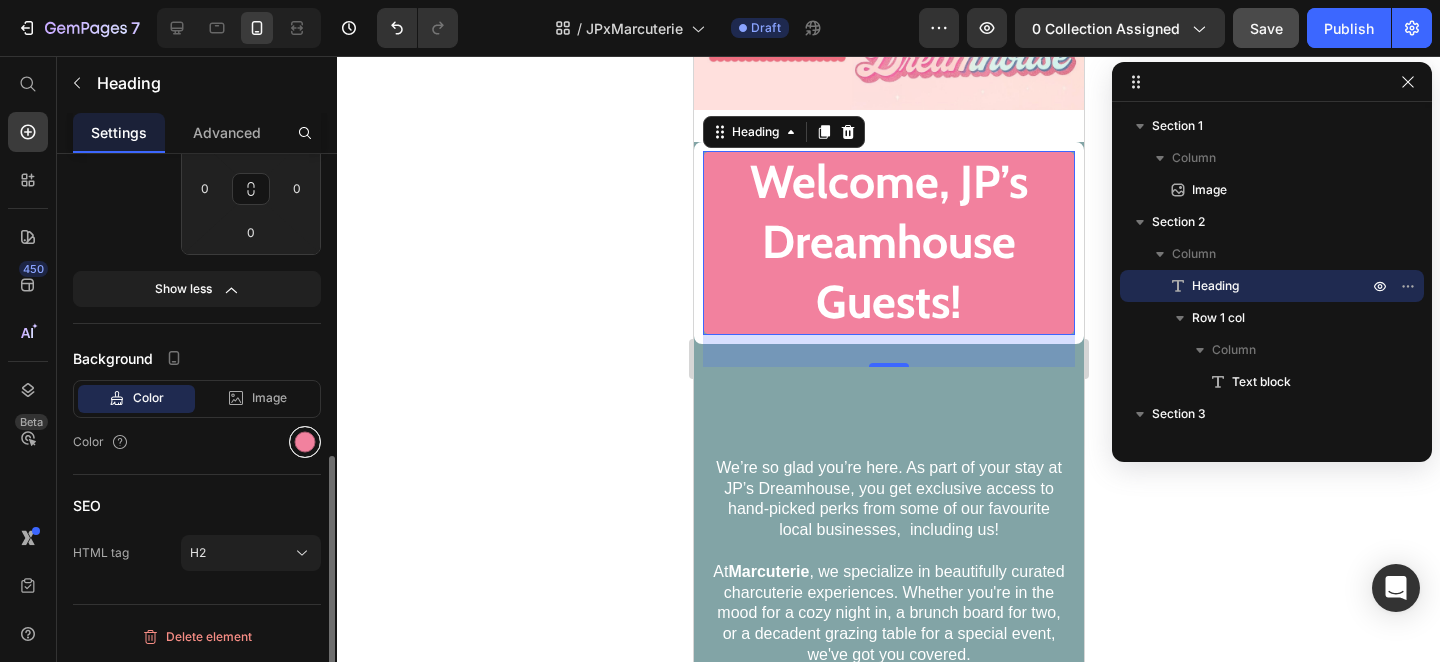 click at bounding box center (305, 442) 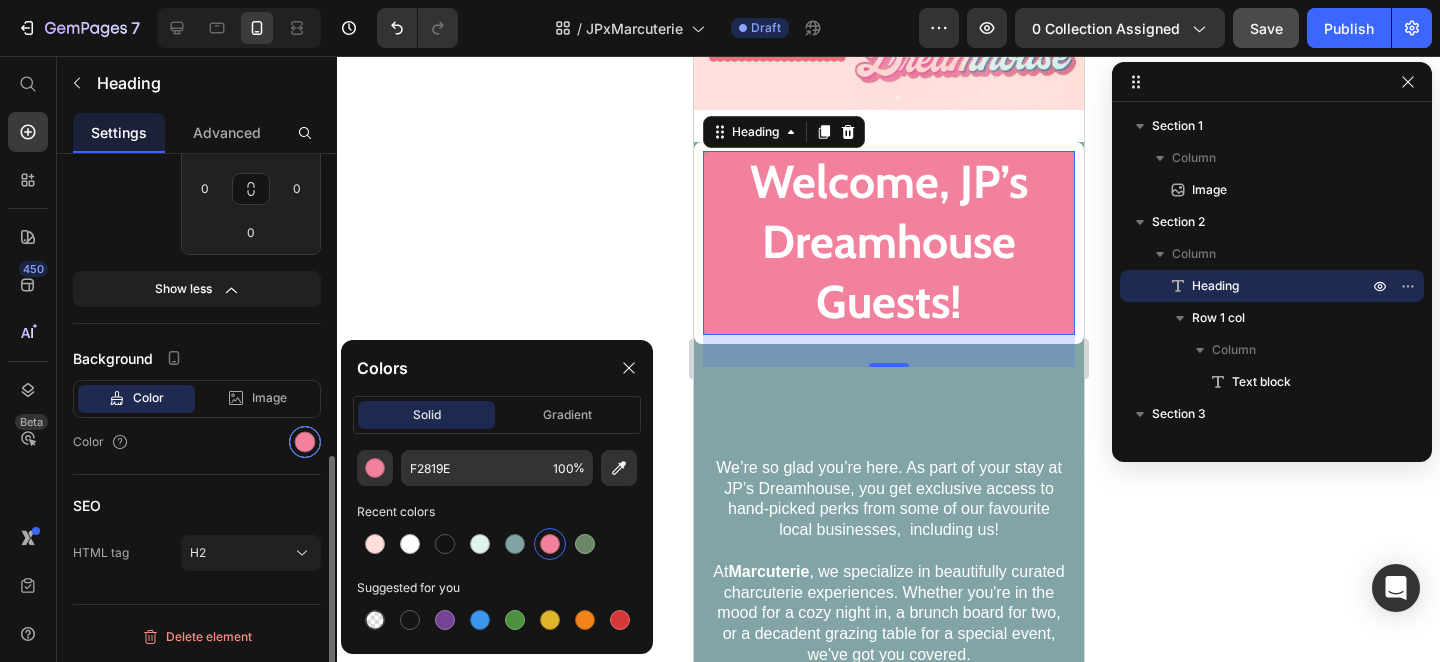 click at bounding box center [305, 442] 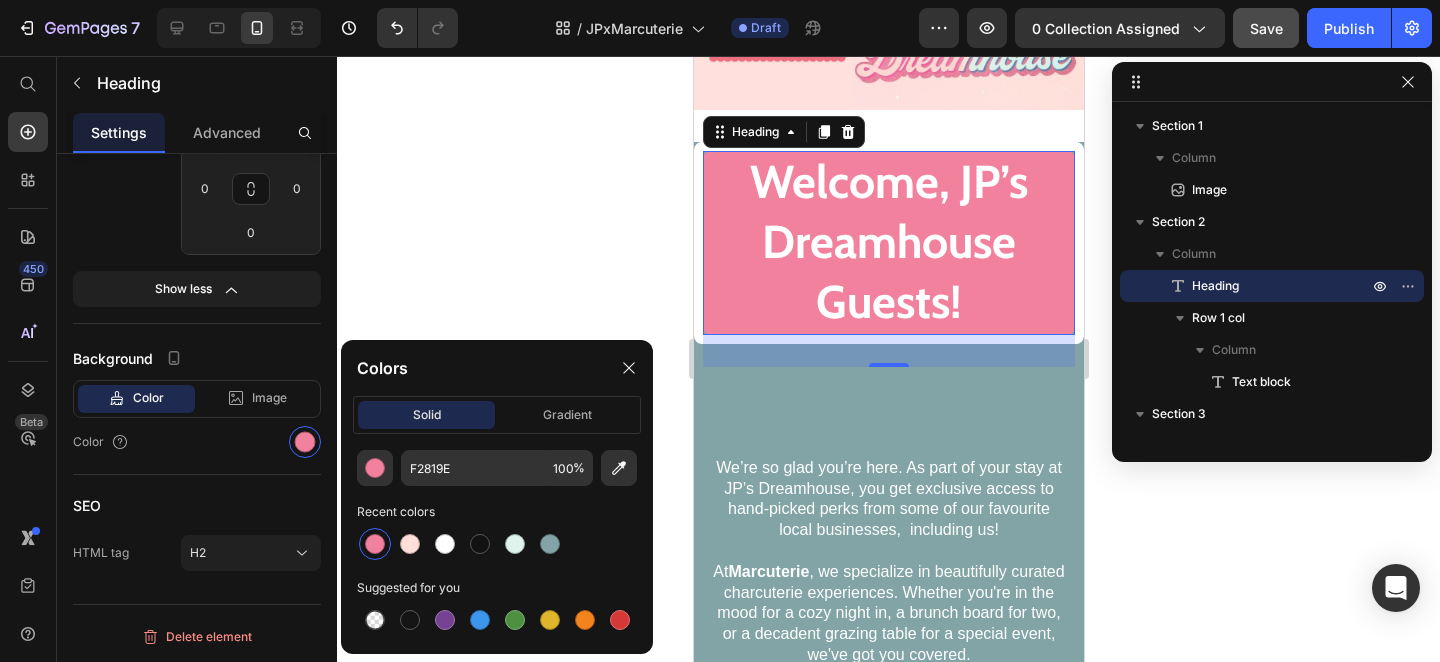 click 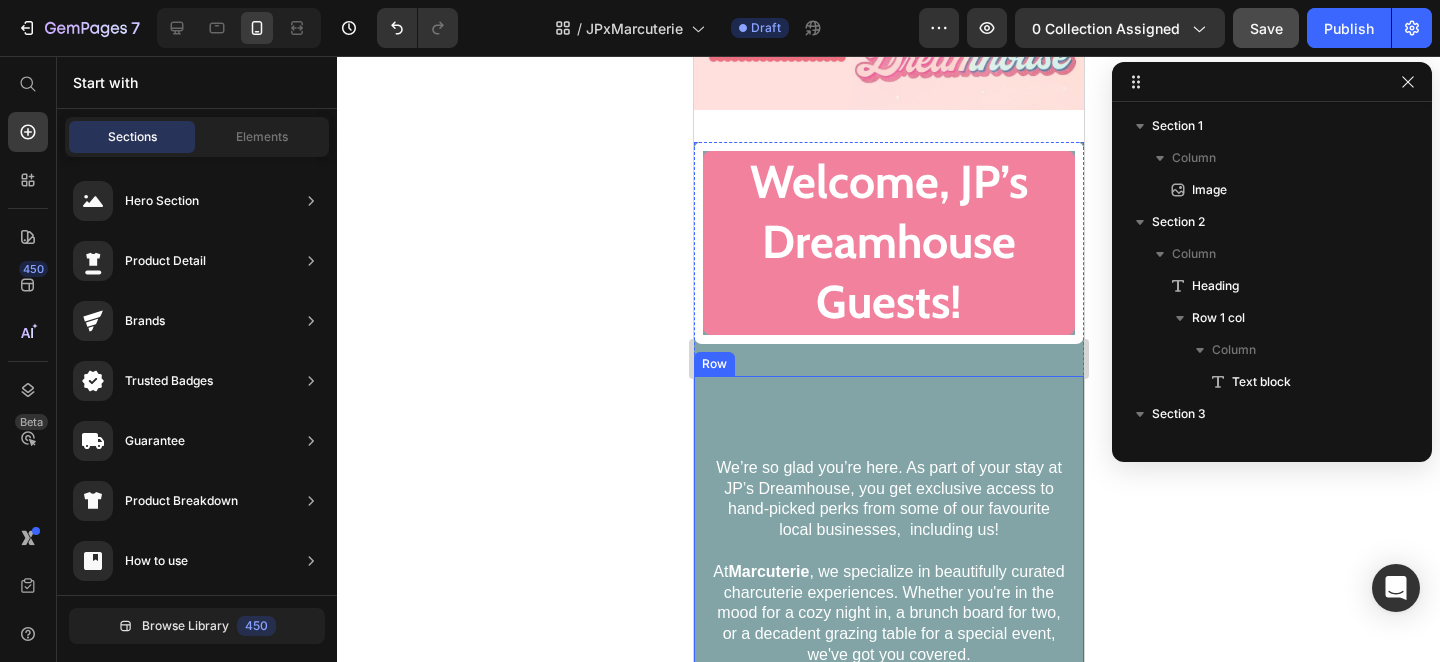 click on "We’re so glad you’re here. As part of your stay at JP’s Dreamhouse, you get exclusive access to hand-picked perks from some of our favourite local businesses,  including us!   At  Marcuterie , we specialize in beautifully curated charcuterie experiences. Whether you're in the mood for a cozy night in, a brunch board for two, or a decadent grazing table for a special event, we've got you covered. Text block Row" at bounding box center [888, 586] 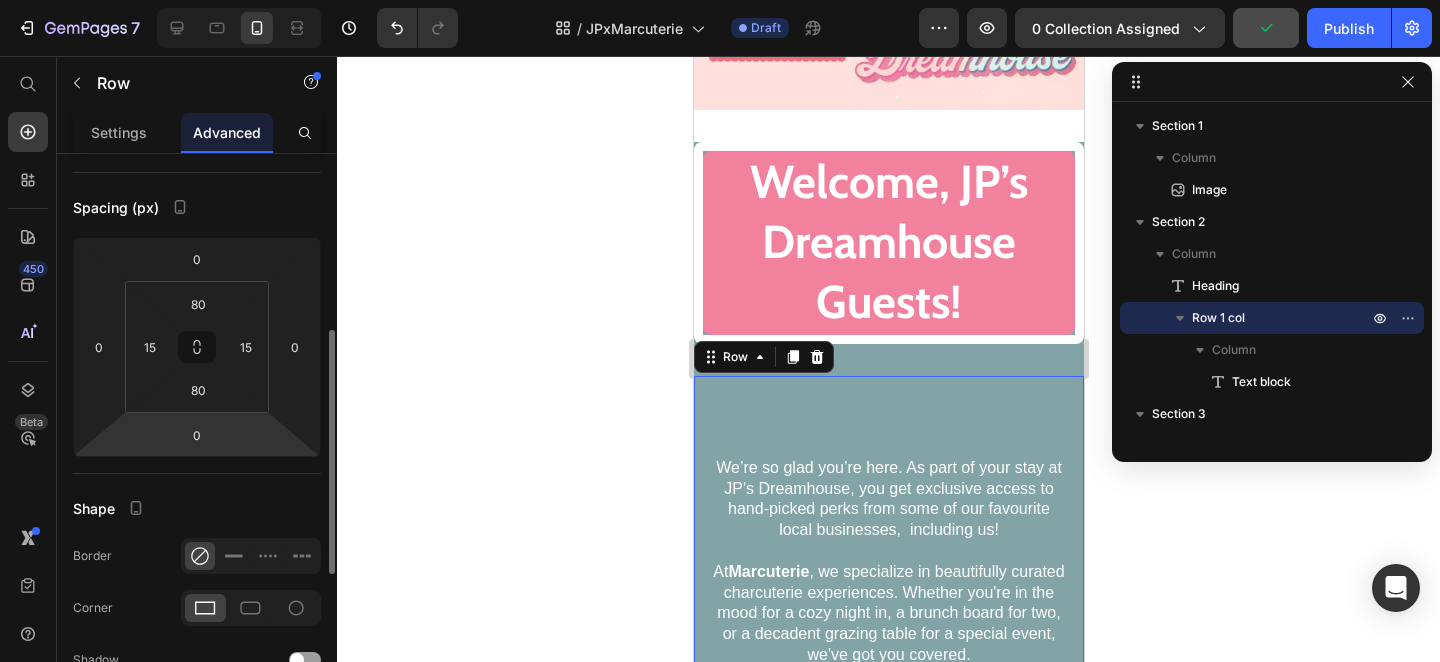 scroll, scrollTop: 292, scrollLeft: 0, axis: vertical 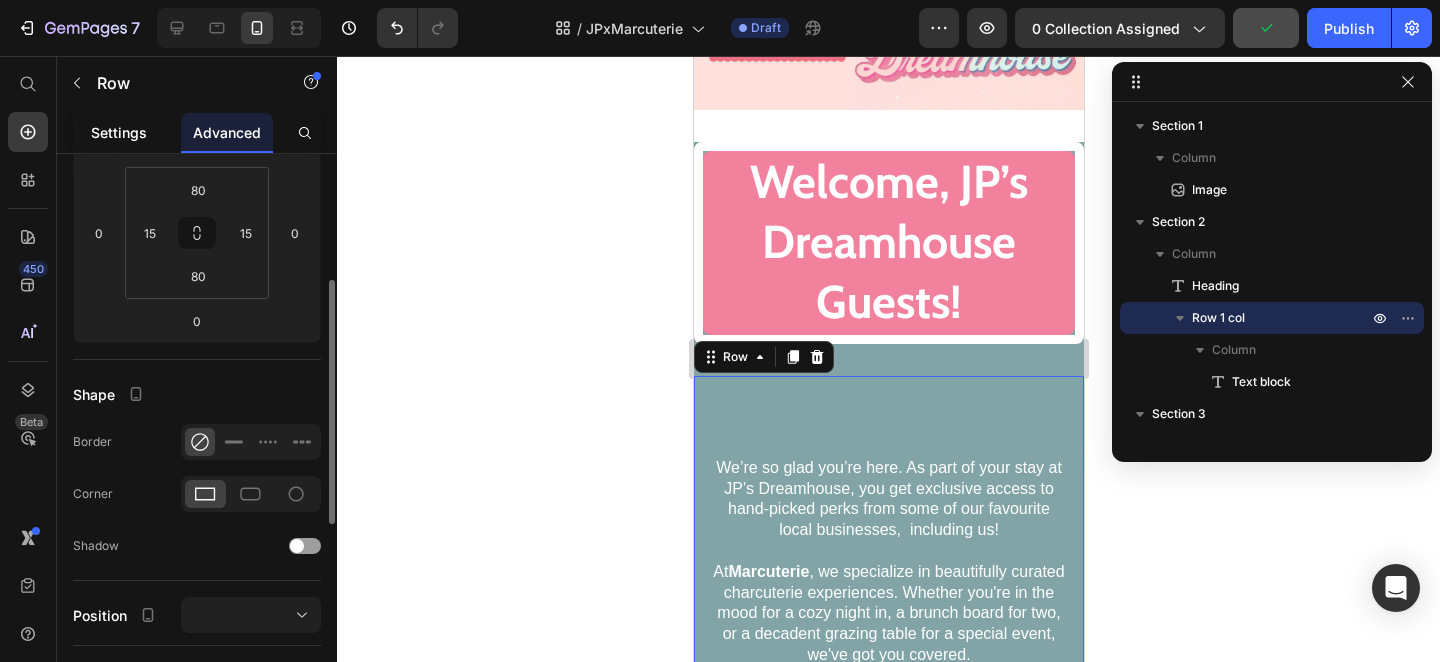 click on "Settings" at bounding box center (119, 132) 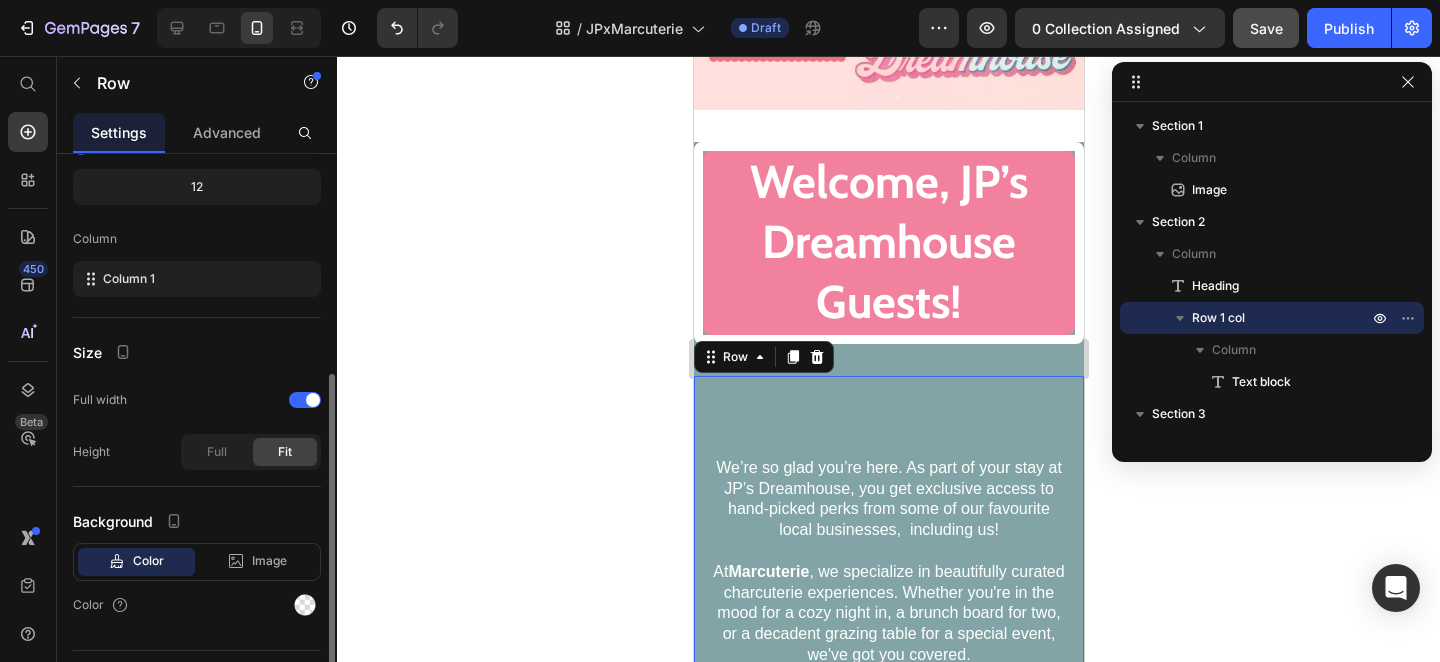 scroll, scrollTop: 251, scrollLeft: 0, axis: vertical 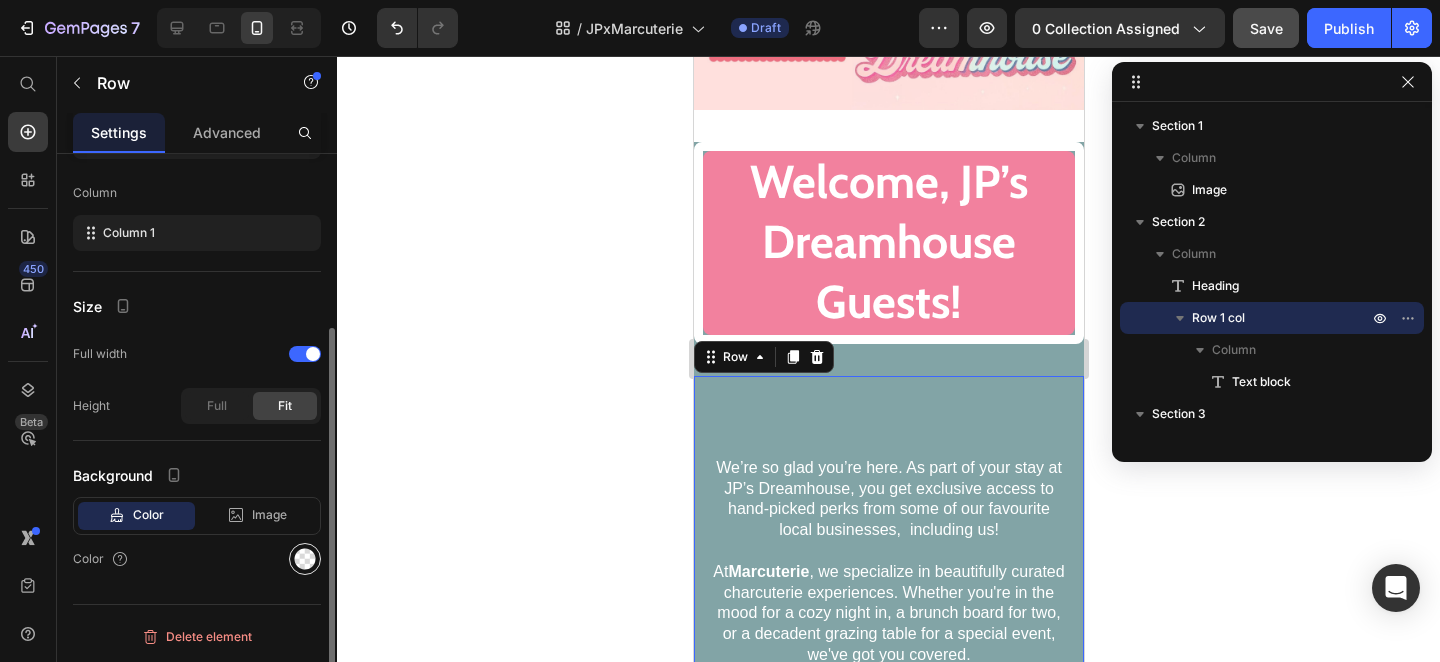 click at bounding box center [305, 559] 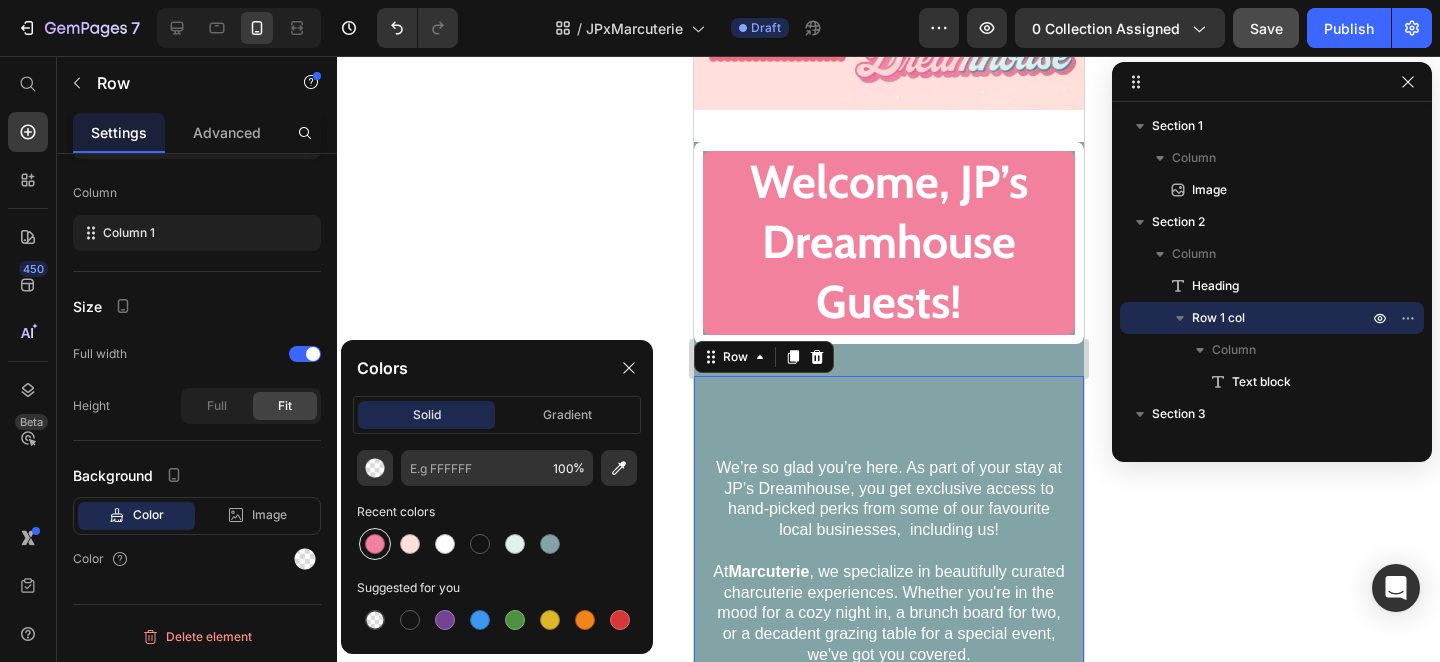 click at bounding box center (375, 544) 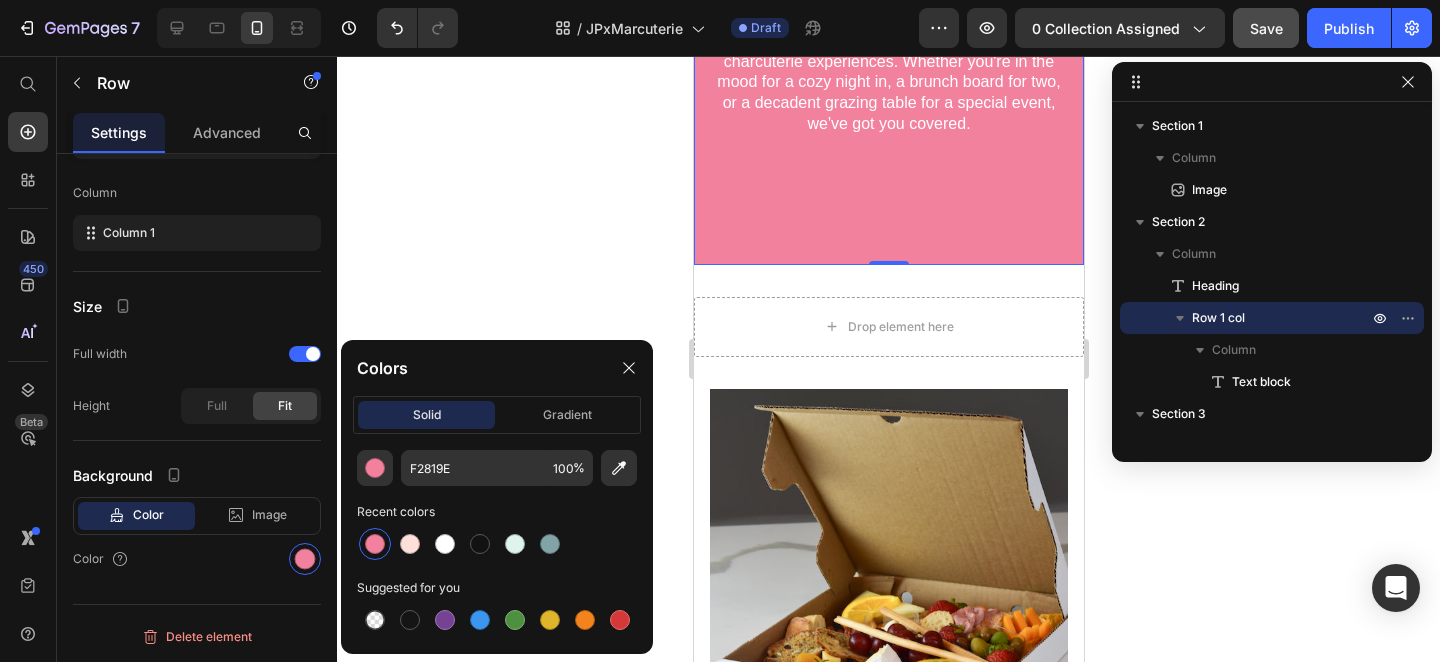 scroll, scrollTop: 774, scrollLeft: 0, axis: vertical 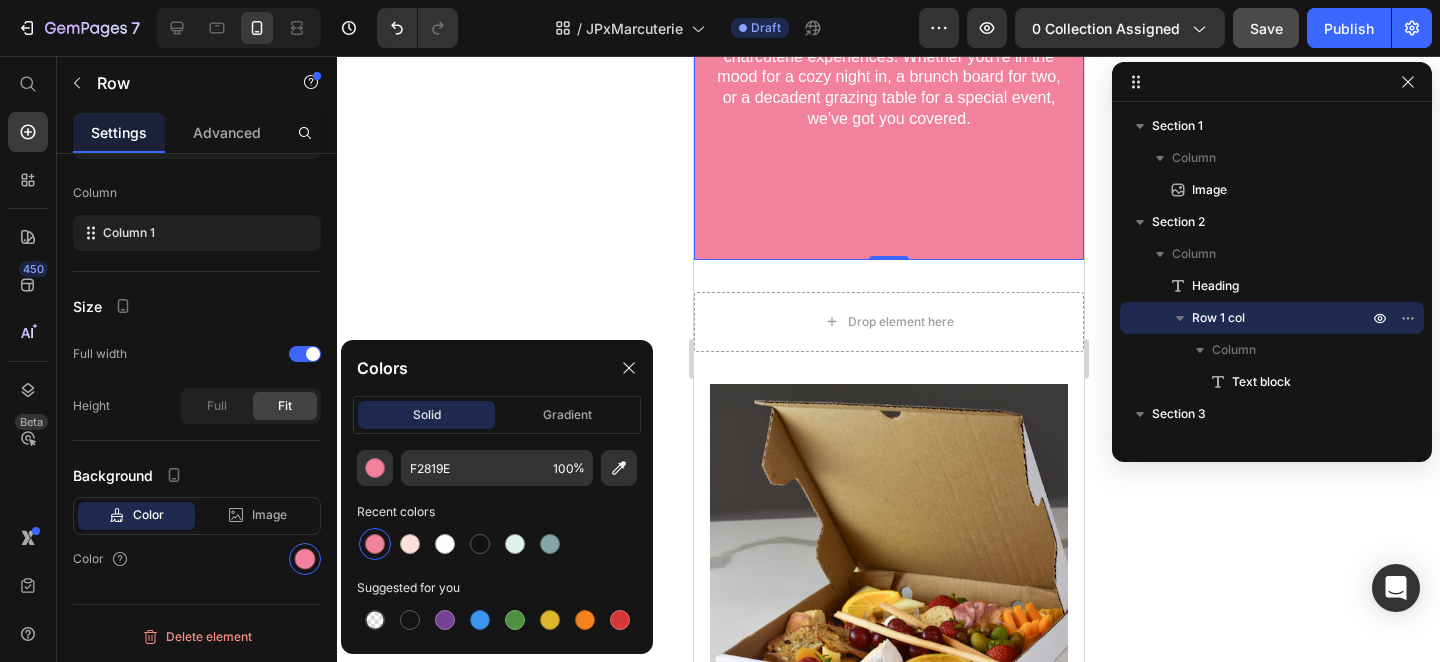 click 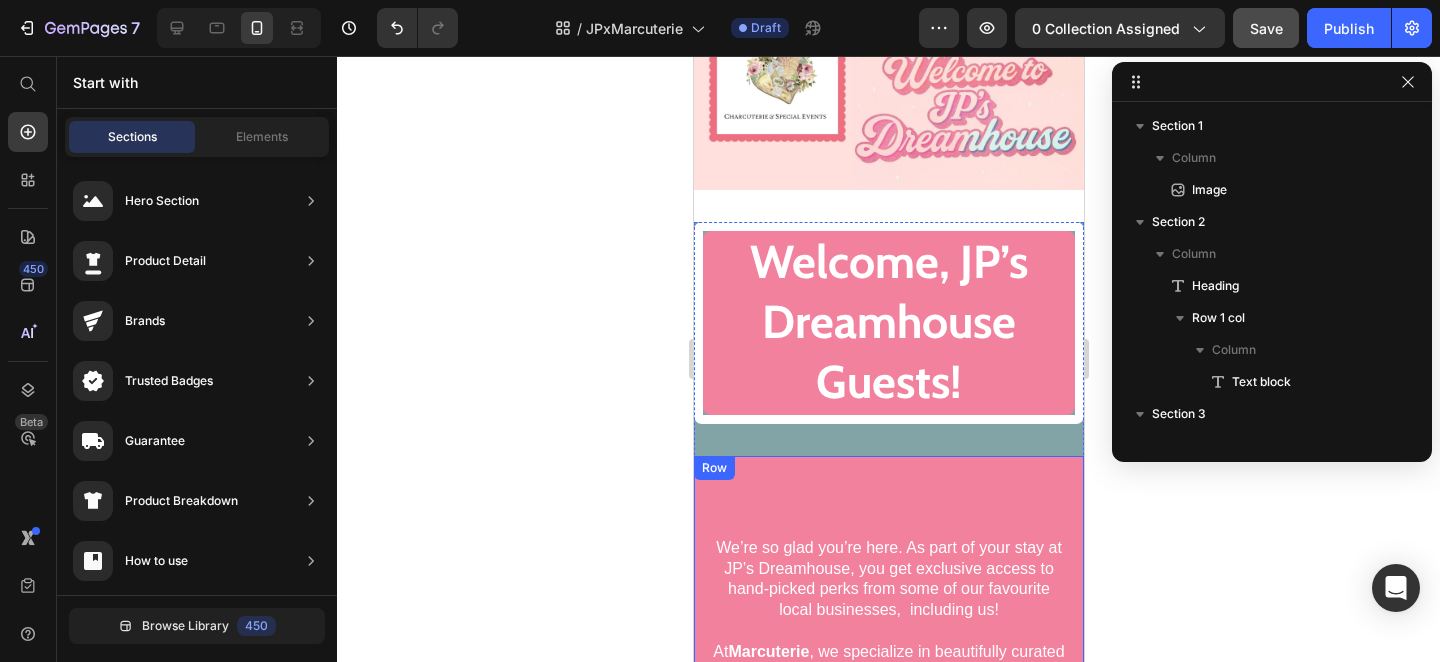 scroll, scrollTop: 125, scrollLeft: 0, axis: vertical 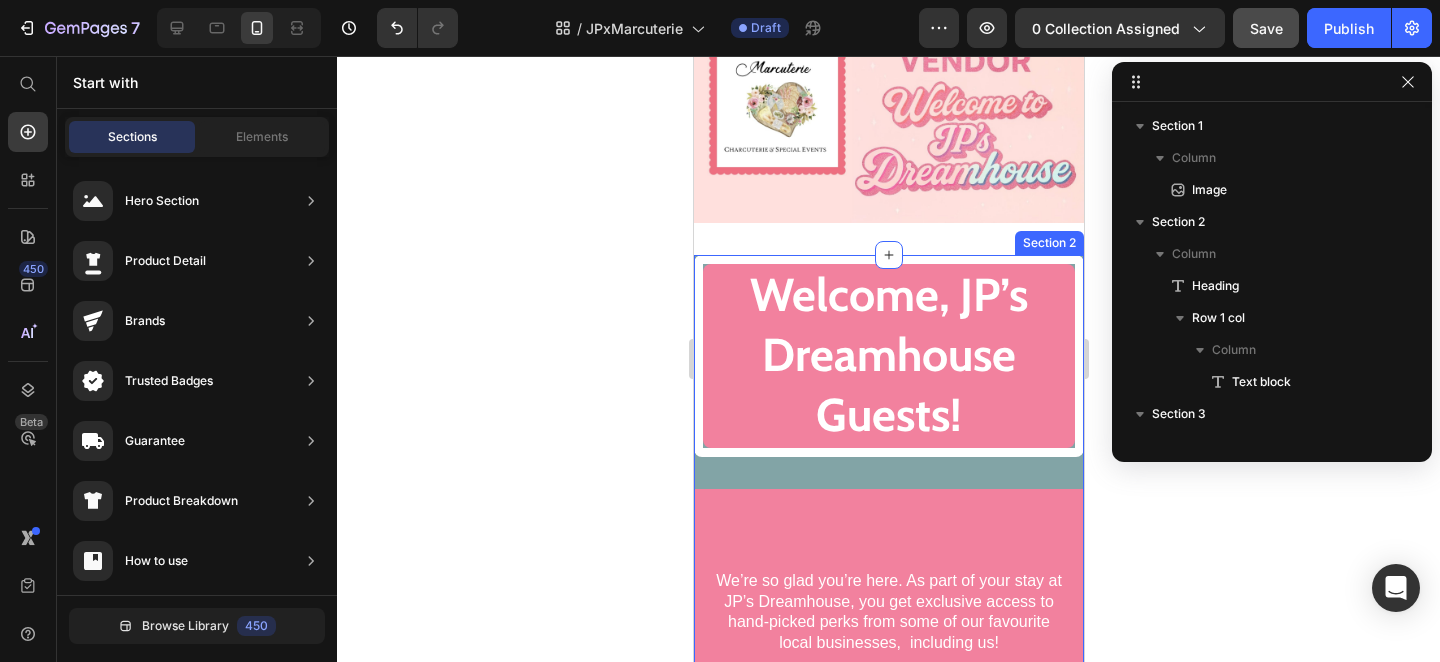 click on "Welcome, JP’s Dreamhouse Guests! Heading We’re so glad you’re here. As part of your stay at JP’s Dreamhouse, you get exclusive access to hand-picked perks from some of our favourite local businesses,  including us!   At  Marcuterie , we specialize in beautifully curated charcuterie experiences. Whether you're in the mood for a cozy night in, a brunch board for two, or a decadent grazing table for a special event, we've got you covered. Text block Row" at bounding box center (888, 581) 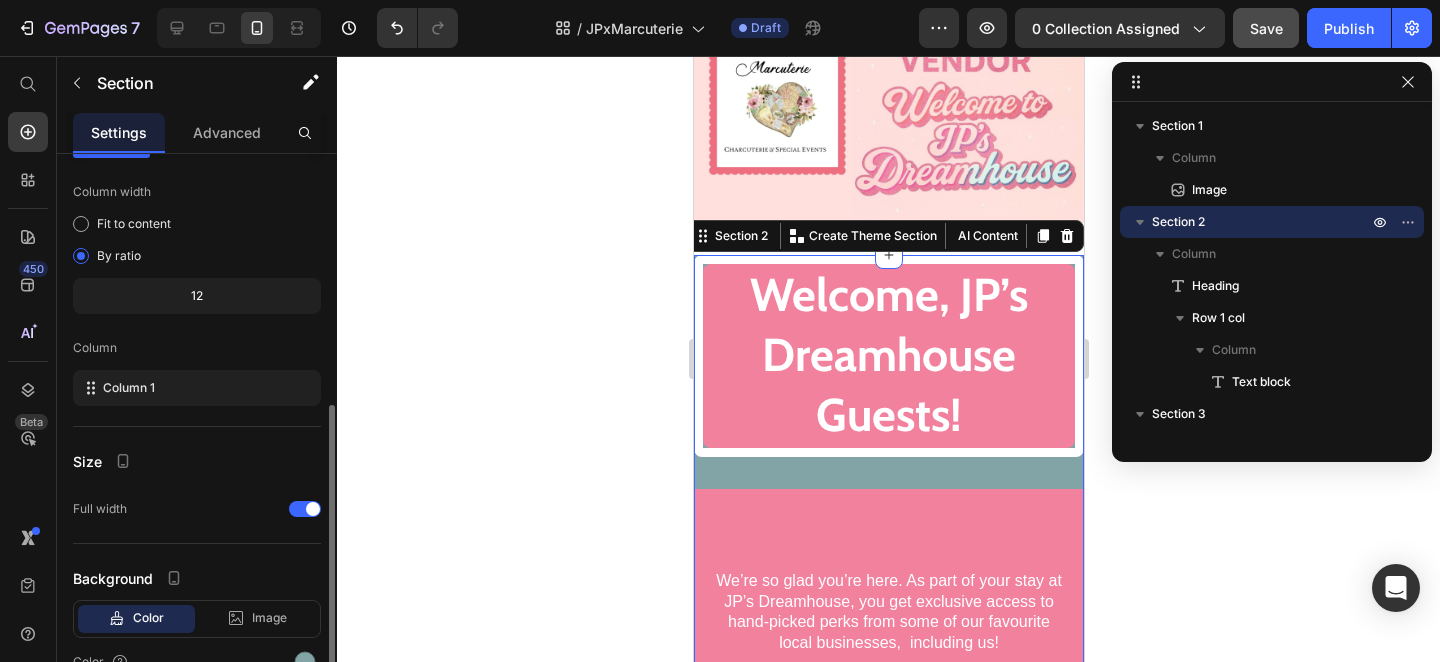 scroll, scrollTop: 199, scrollLeft: 0, axis: vertical 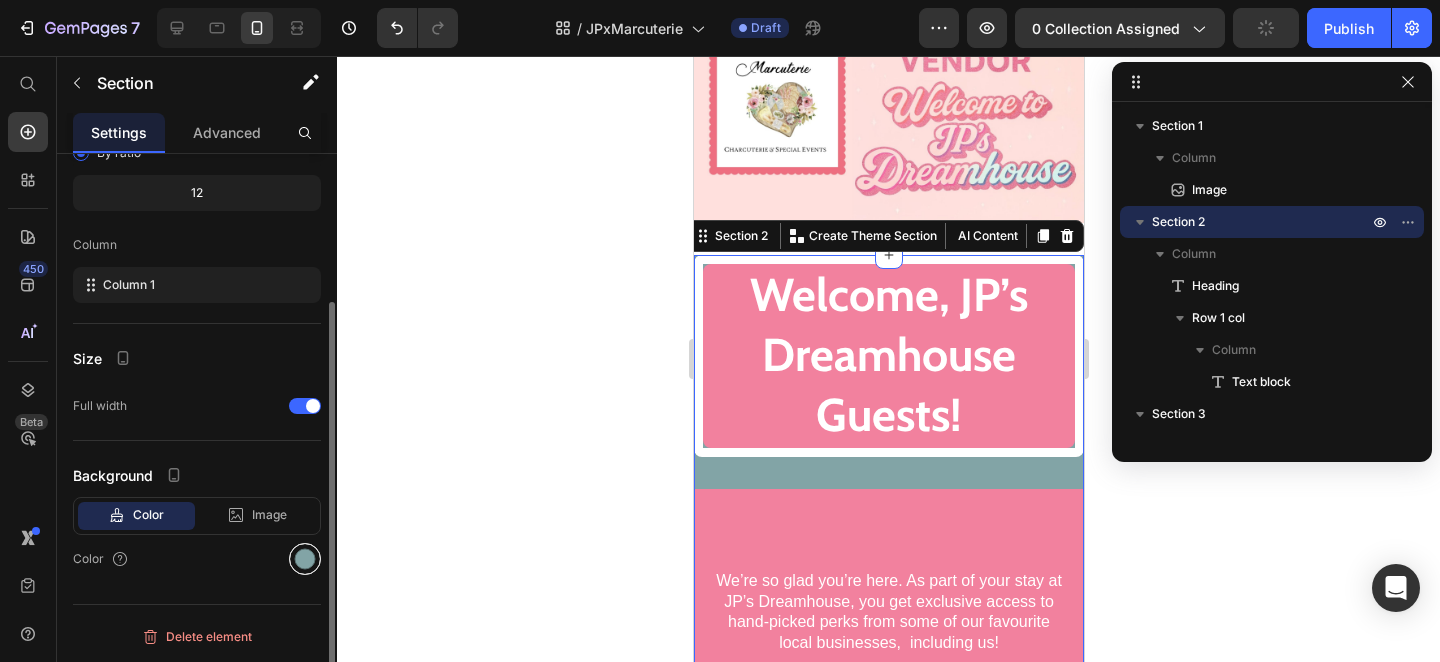 click at bounding box center [305, 559] 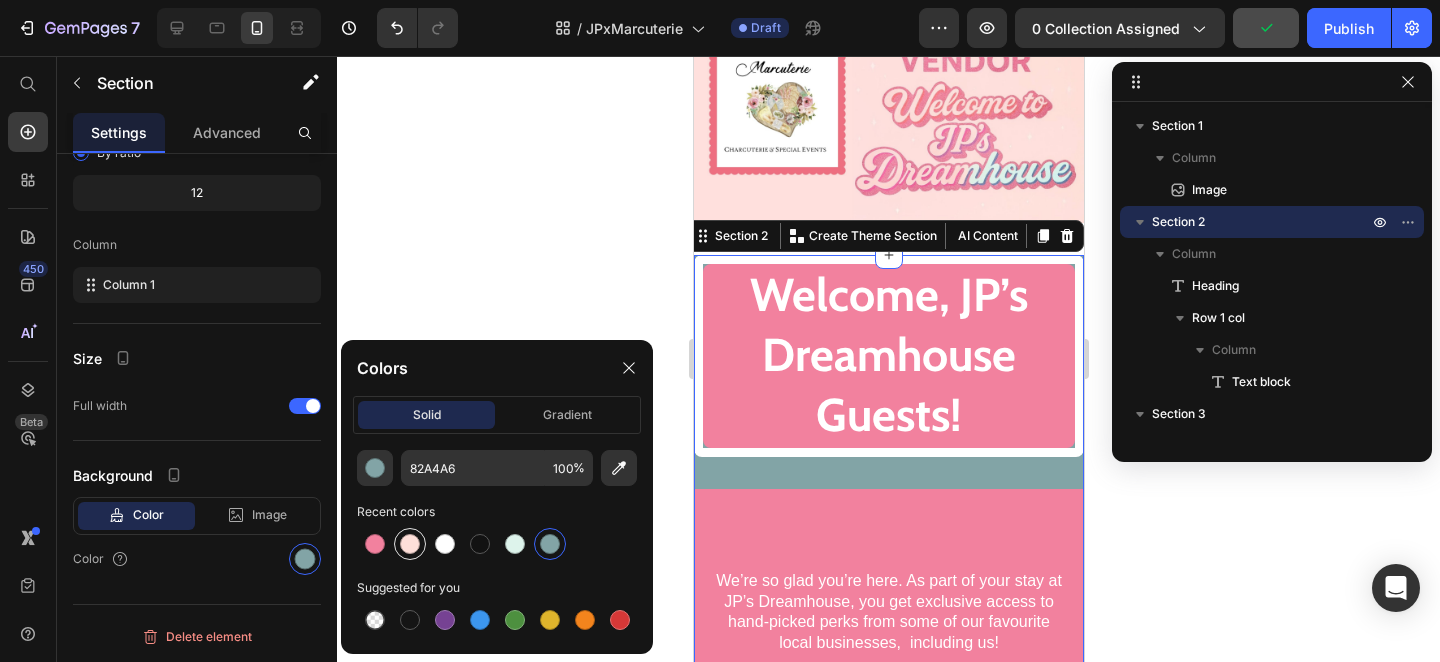 click at bounding box center [410, 544] 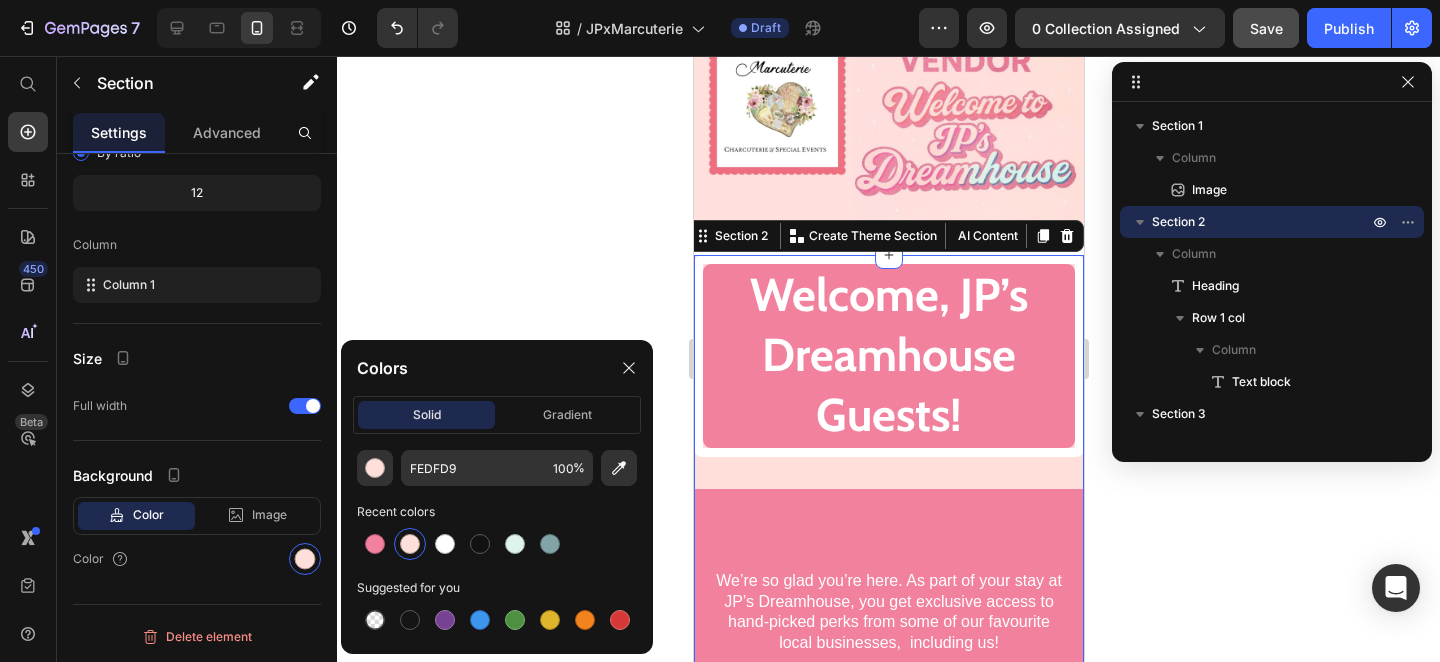 click 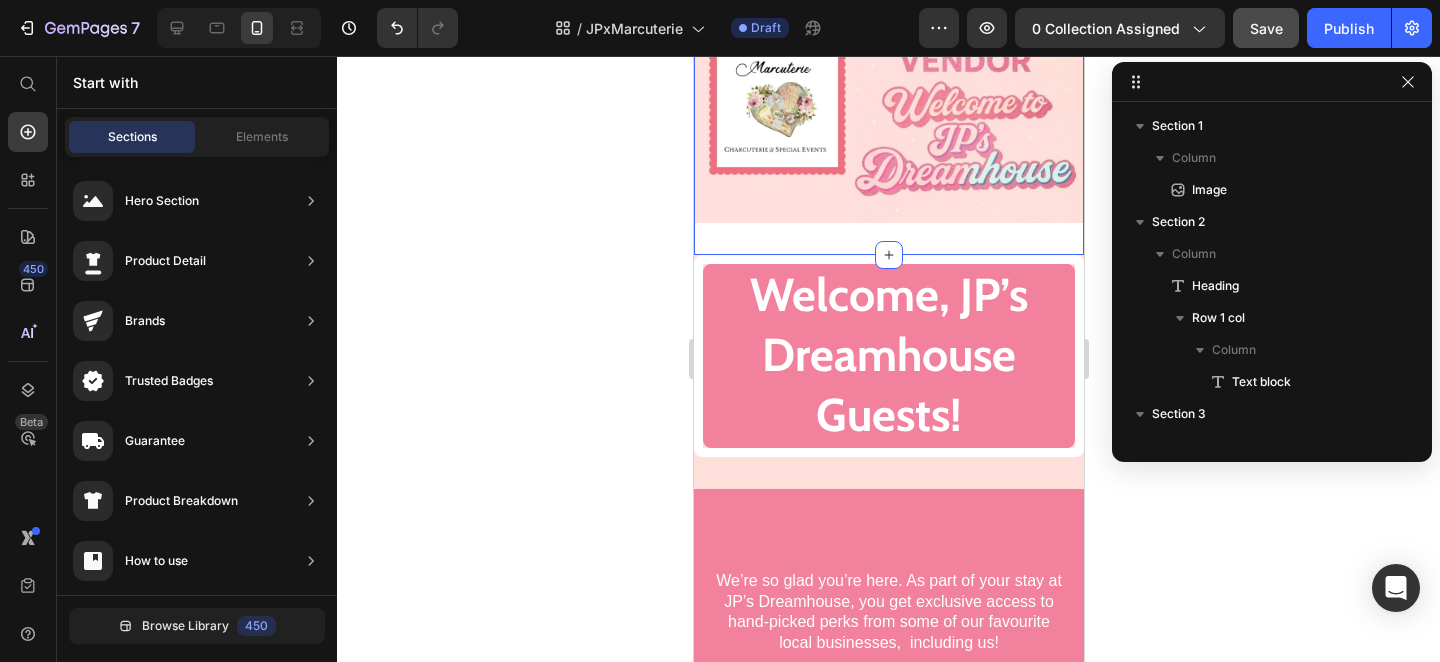 click on "Image Section 1" at bounding box center [888, 113] 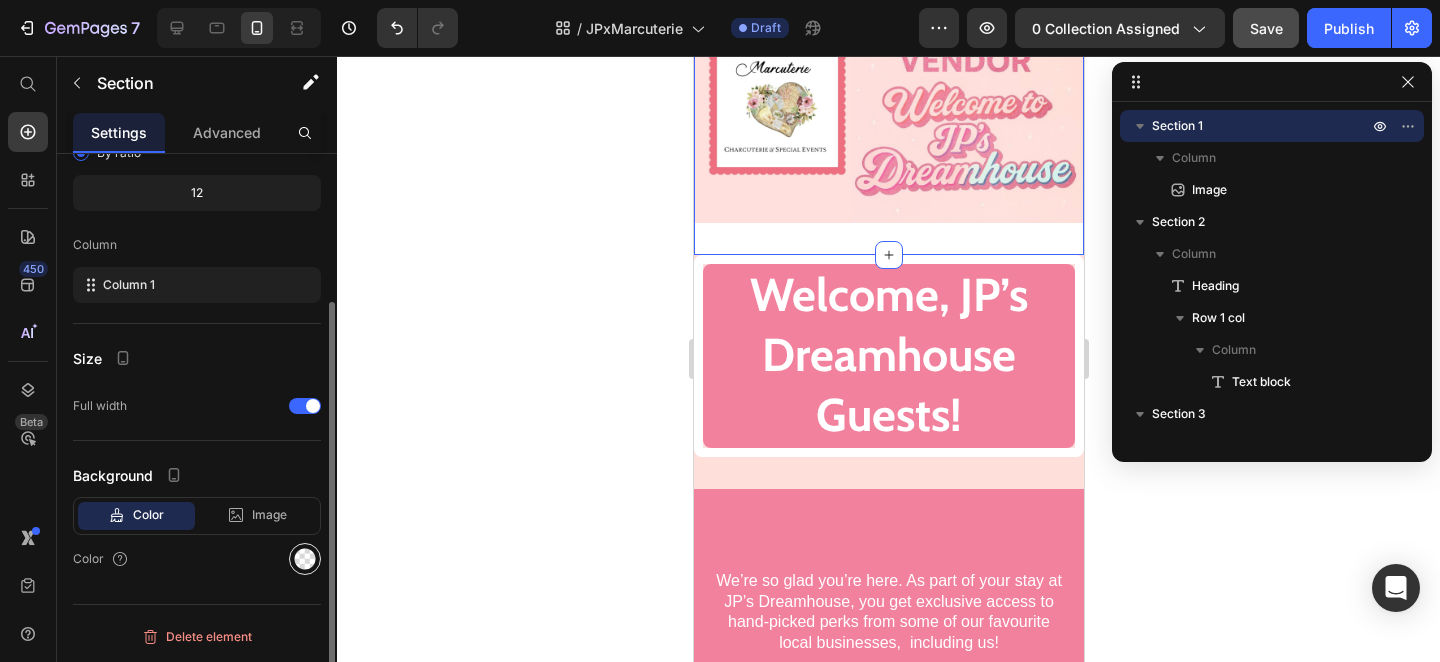click at bounding box center [305, 559] 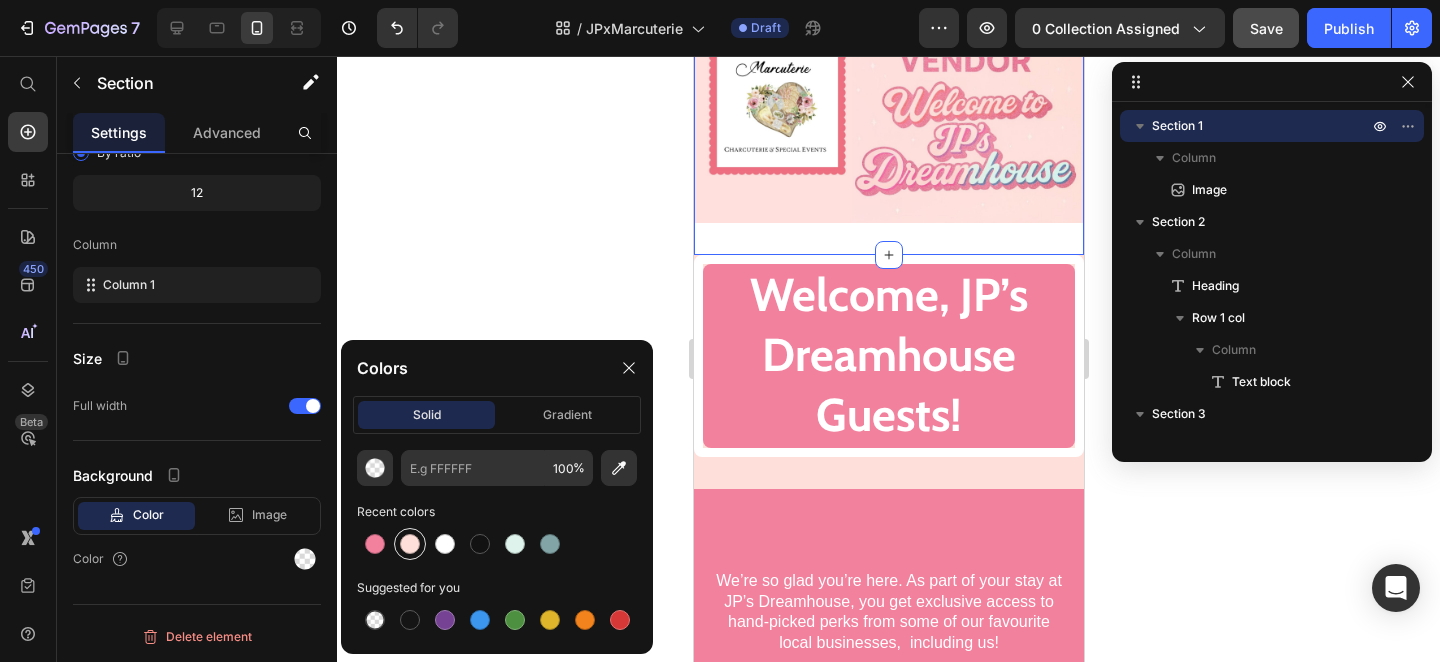 click at bounding box center (410, 544) 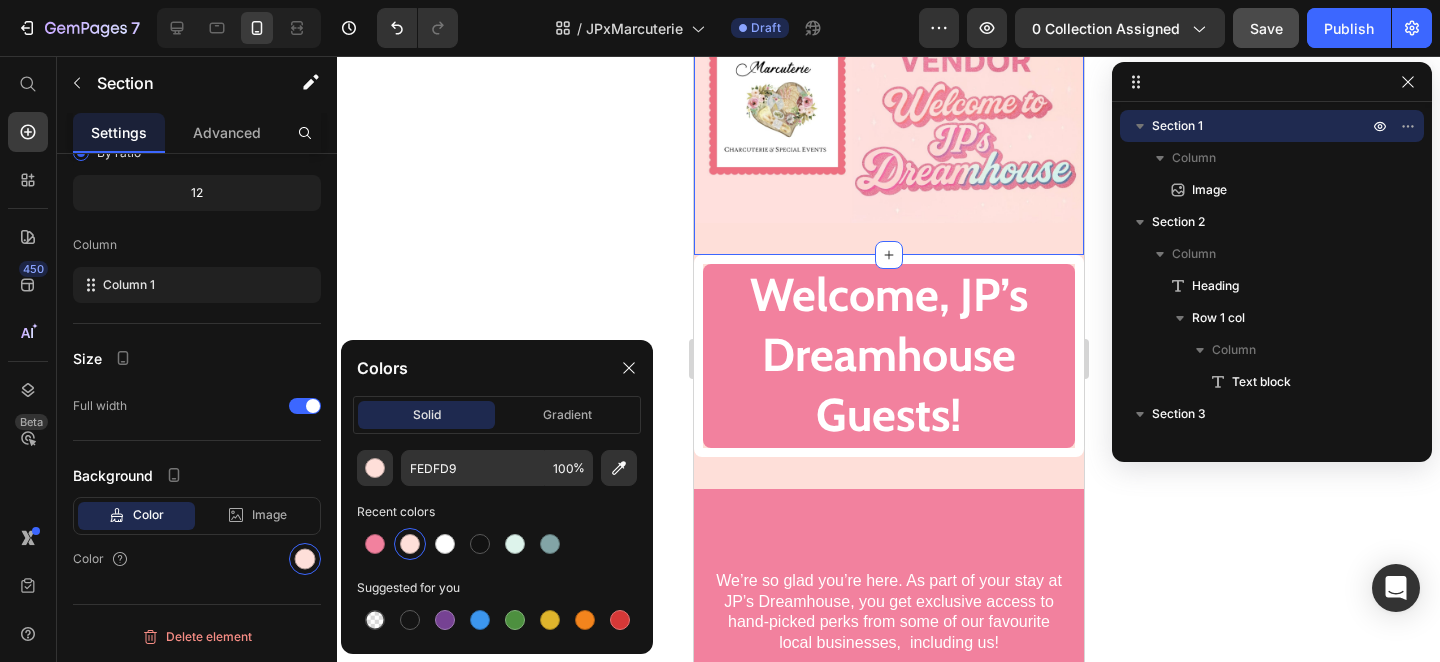 click 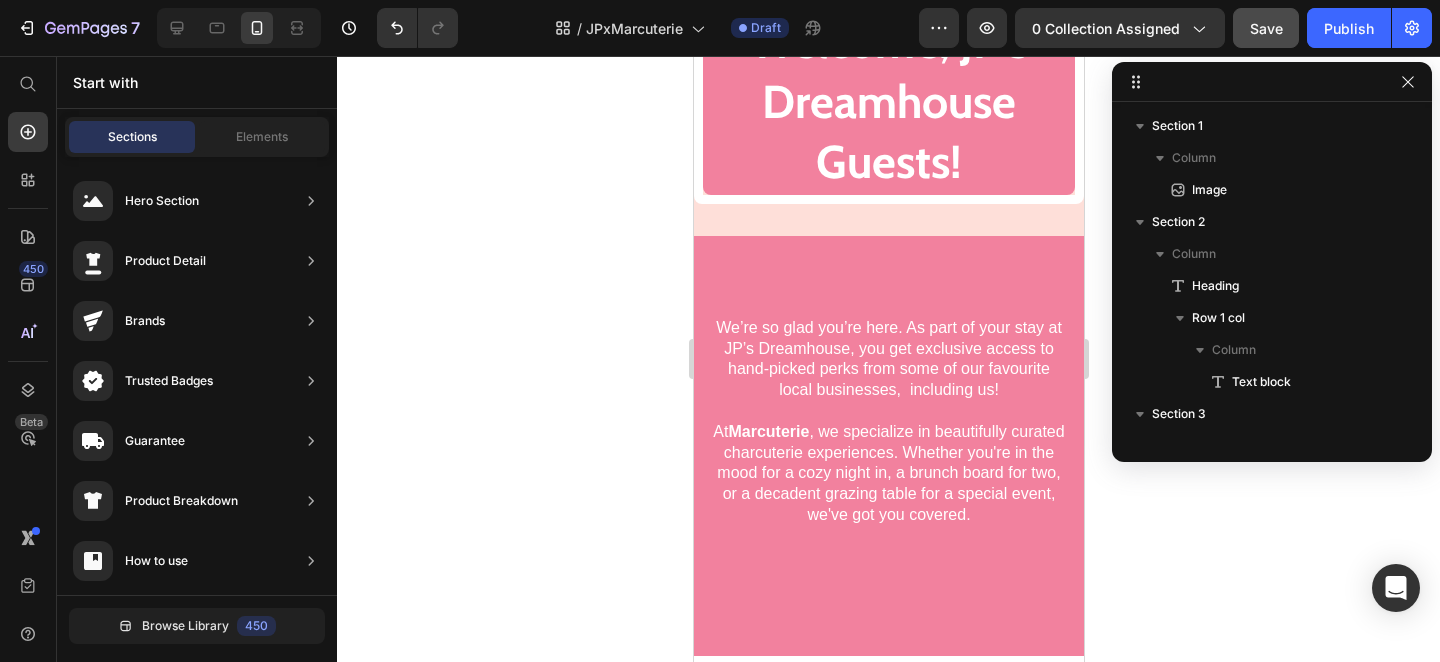 scroll, scrollTop: 0, scrollLeft: 0, axis: both 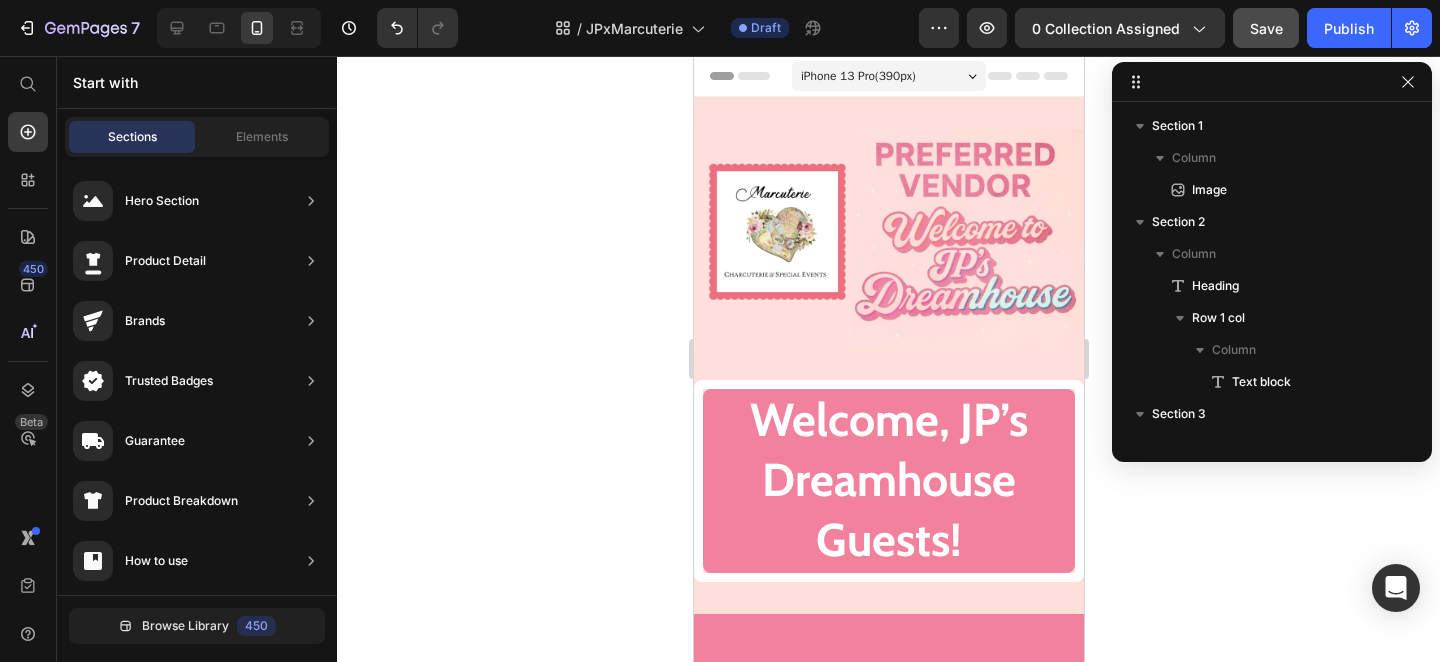 click 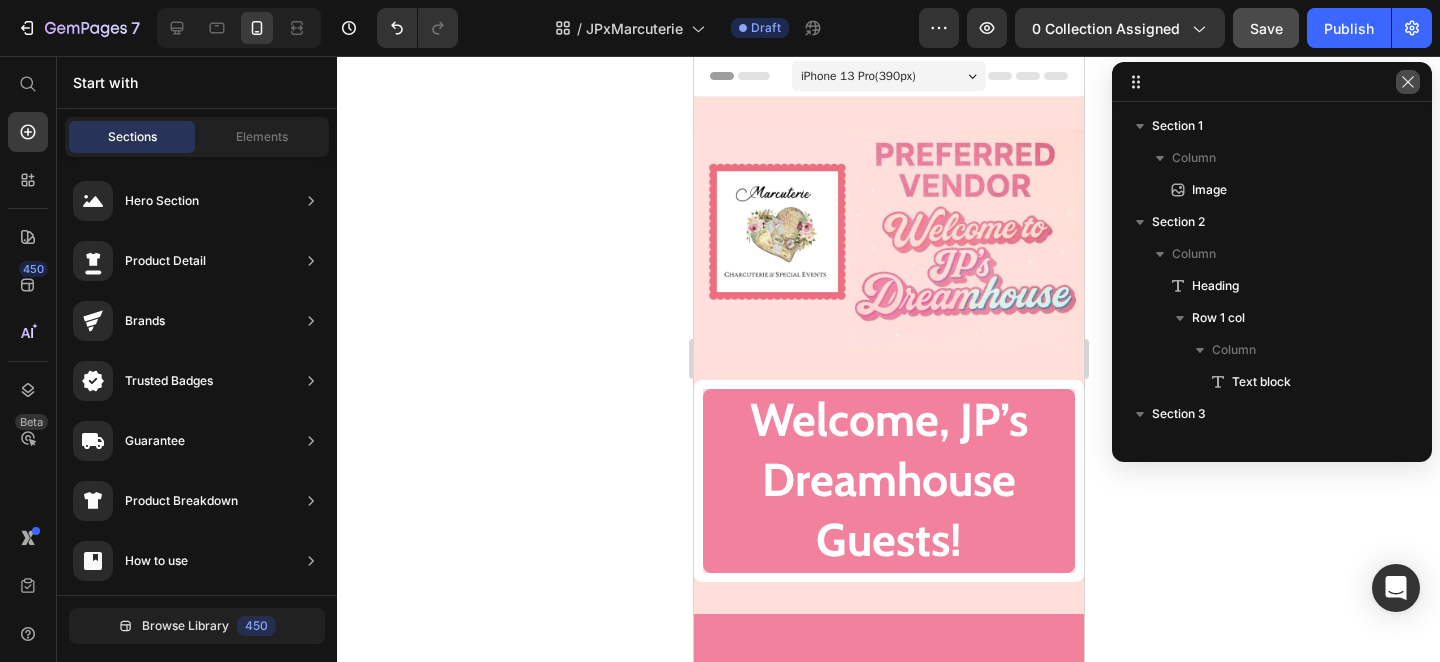 click at bounding box center (1408, 82) 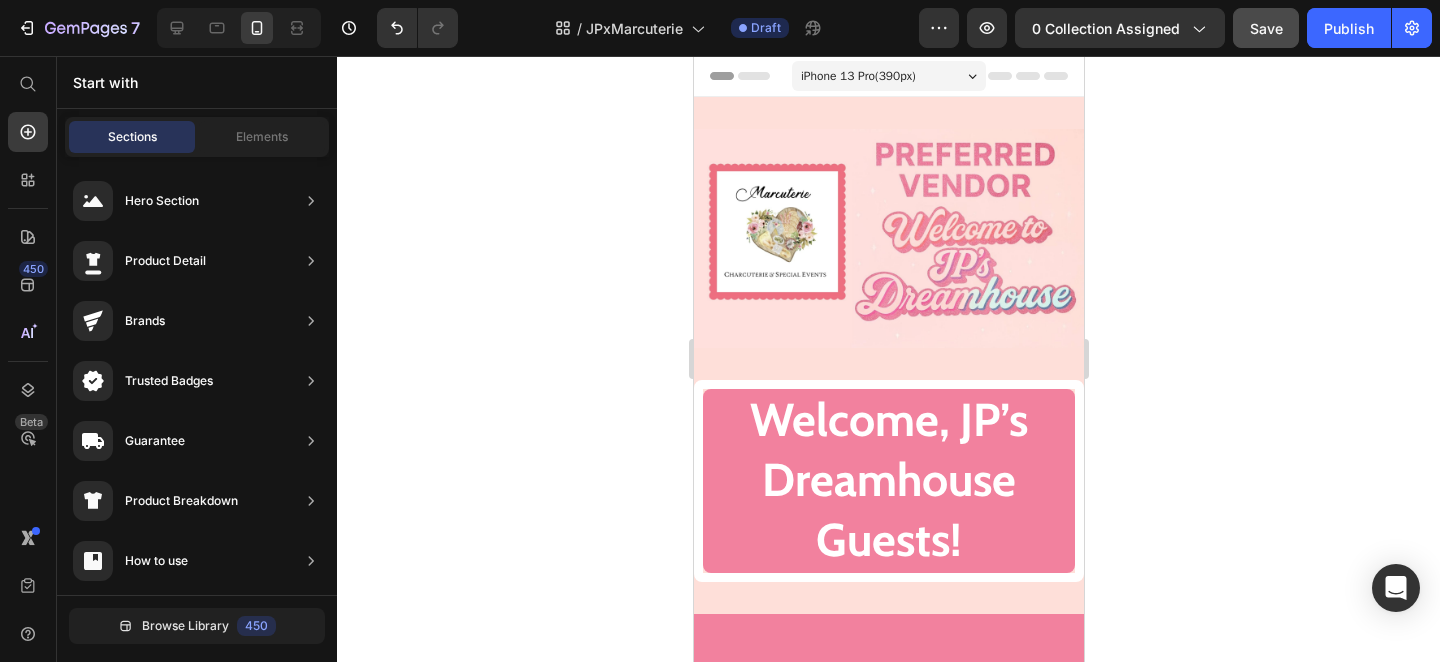 click on "iPhone 13 Pro  ( 390 px)" at bounding box center [857, 76] 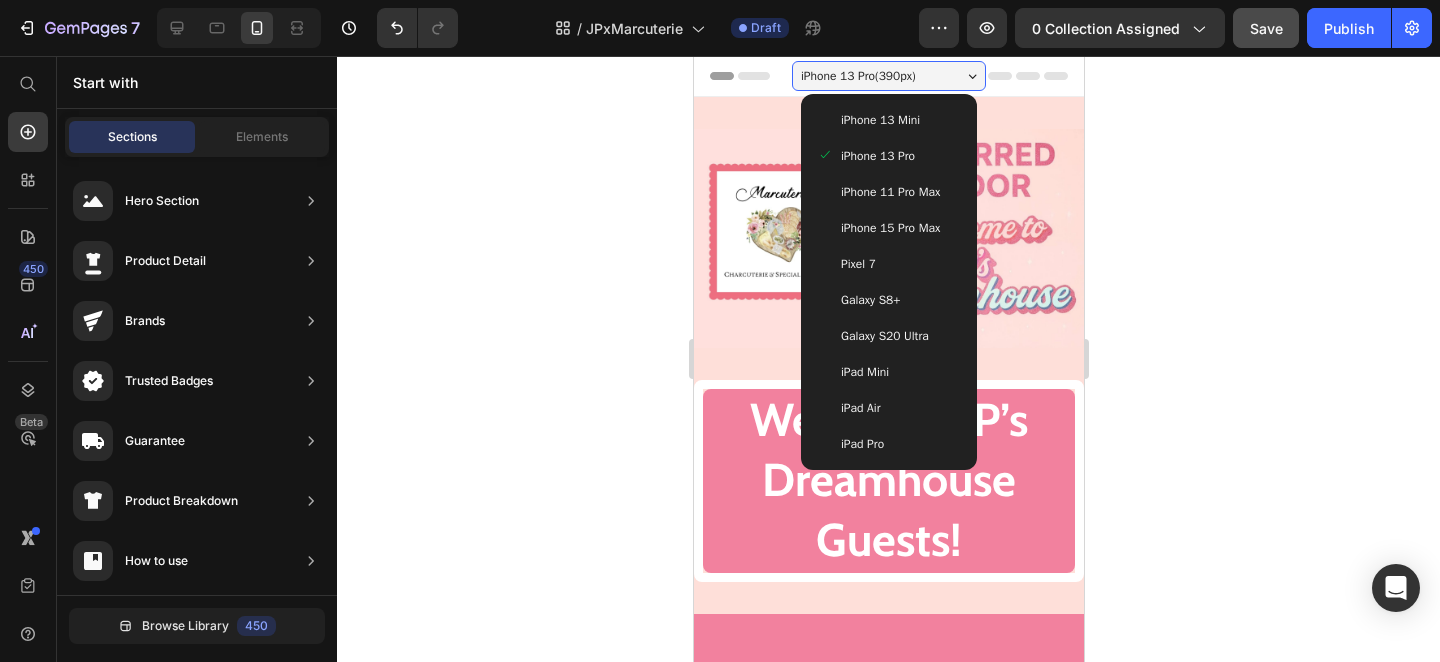 click on "iPad Pro" at bounding box center [861, 444] 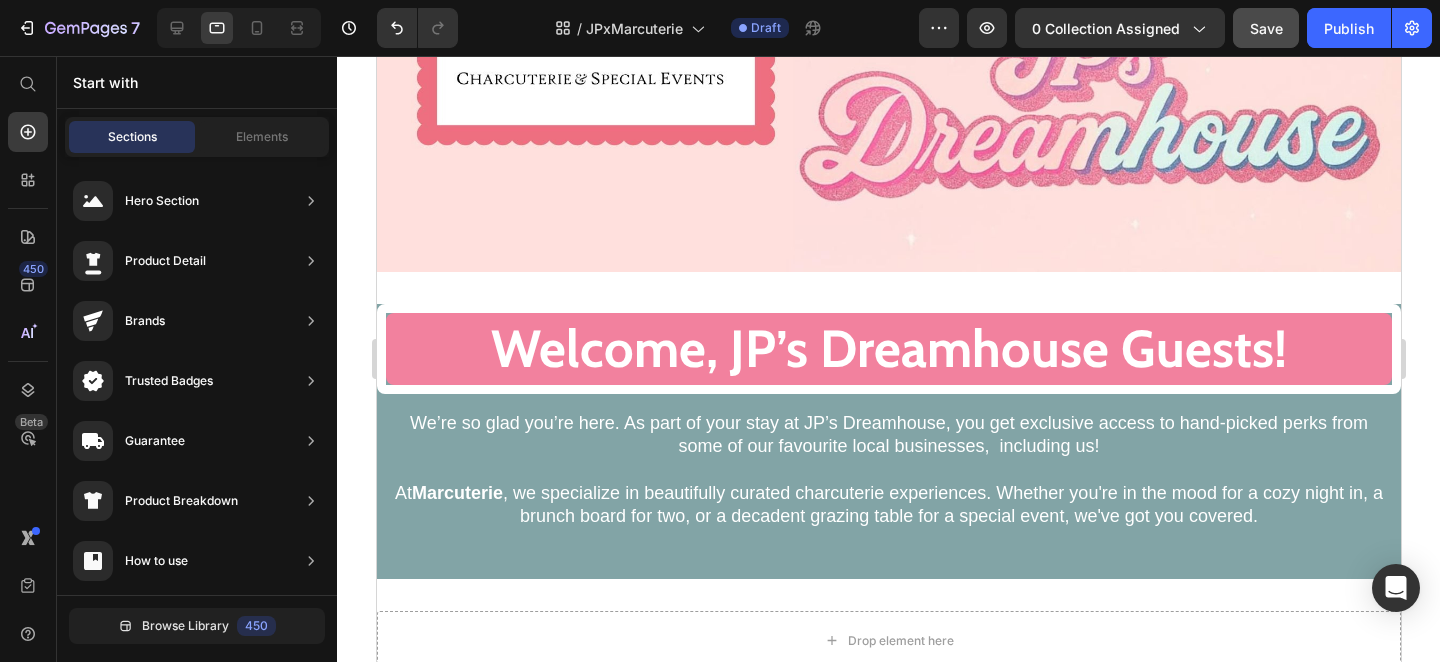 scroll, scrollTop: 378, scrollLeft: 0, axis: vertical 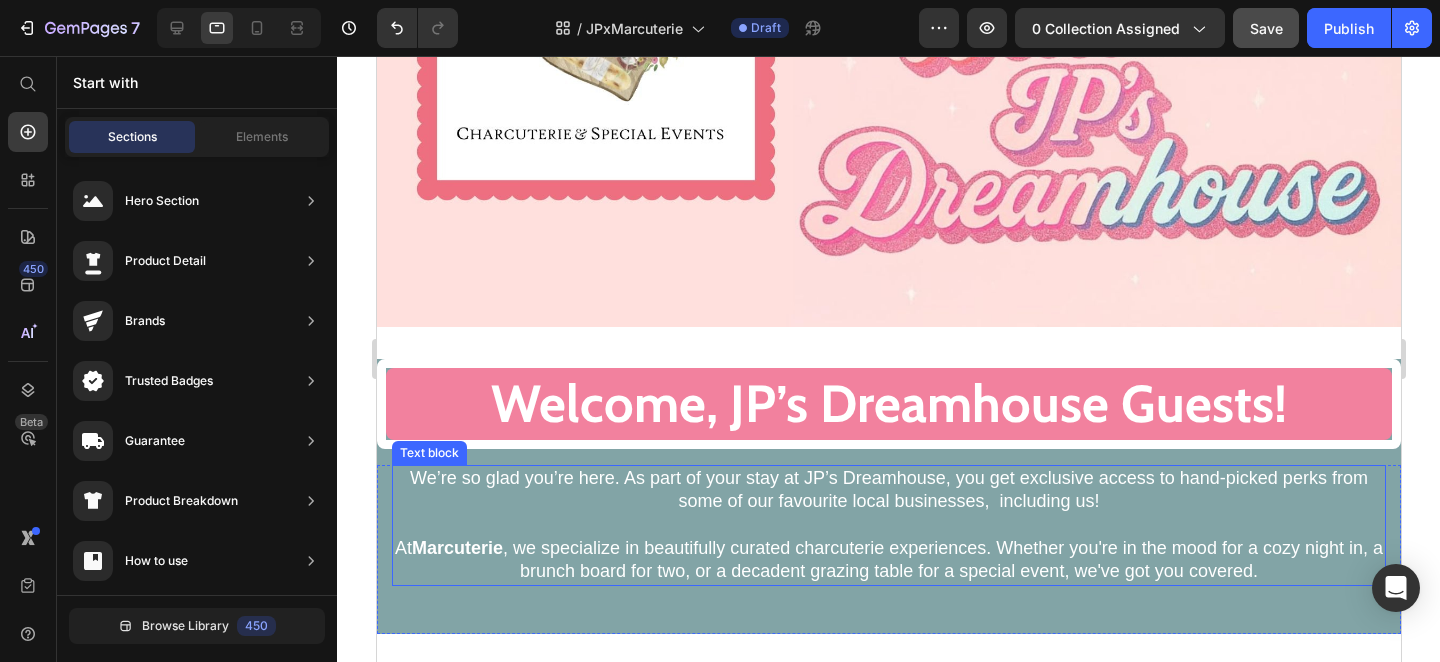 click on "We’re so glad you’re here. As part of your stay at JP’s Dreamhouse, you get exclusive access to hand-picked perks from some of our favourite local businesses,  including us!" at bounding box center [888, 502] 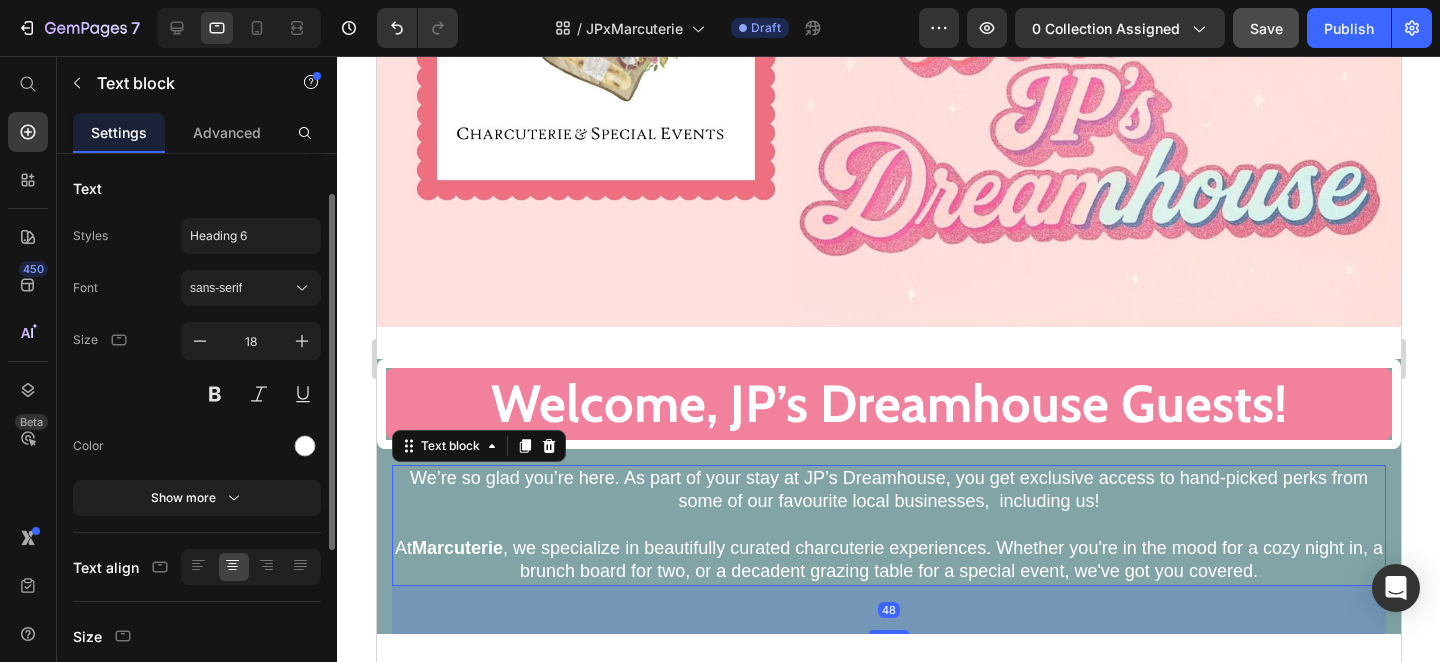 scroll, scrollTop: 330, scrollLeft: 0, axis: vertical 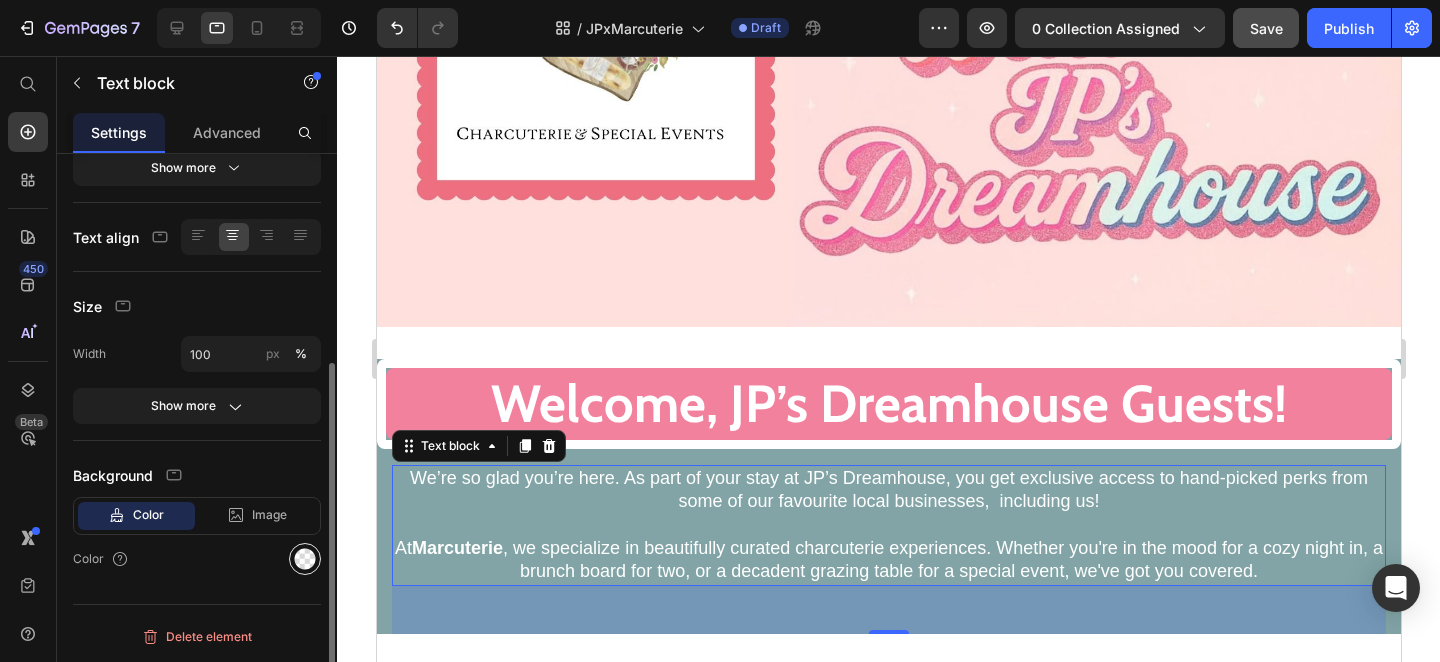 click at bounding box center [305, 559] 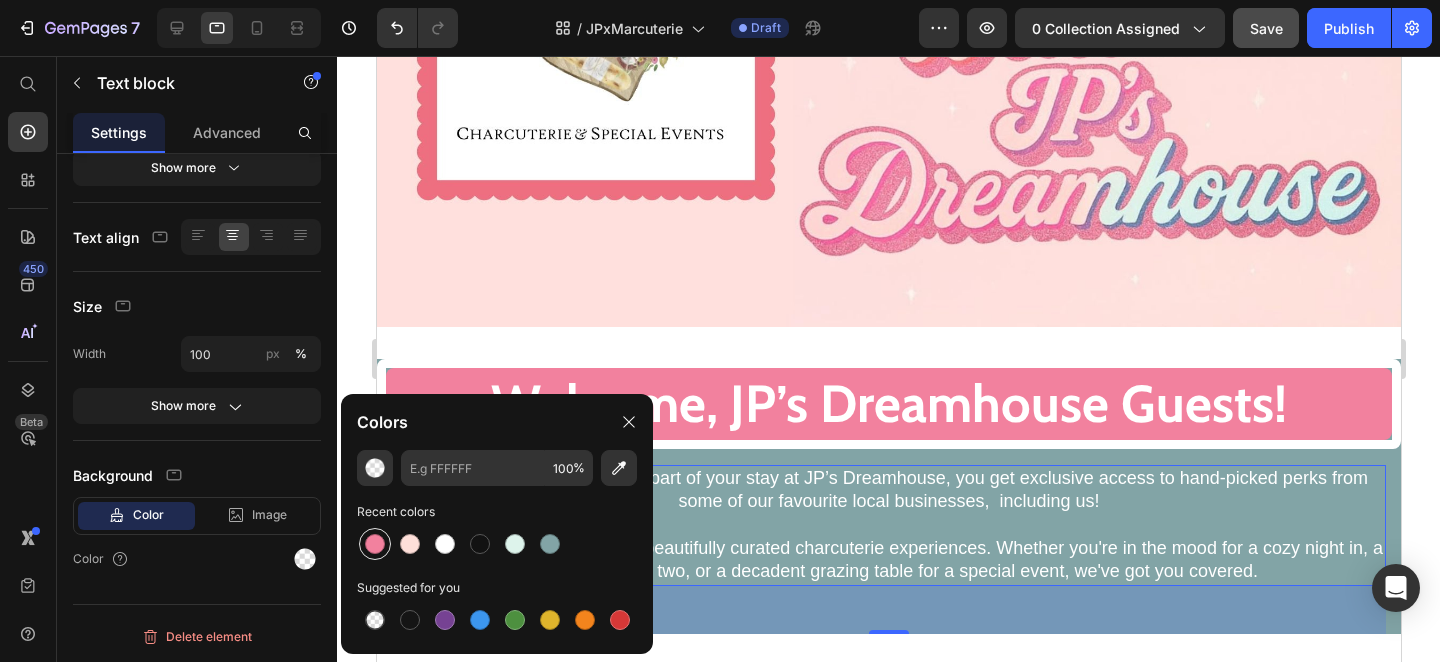 click at bounding box center (375, 544) 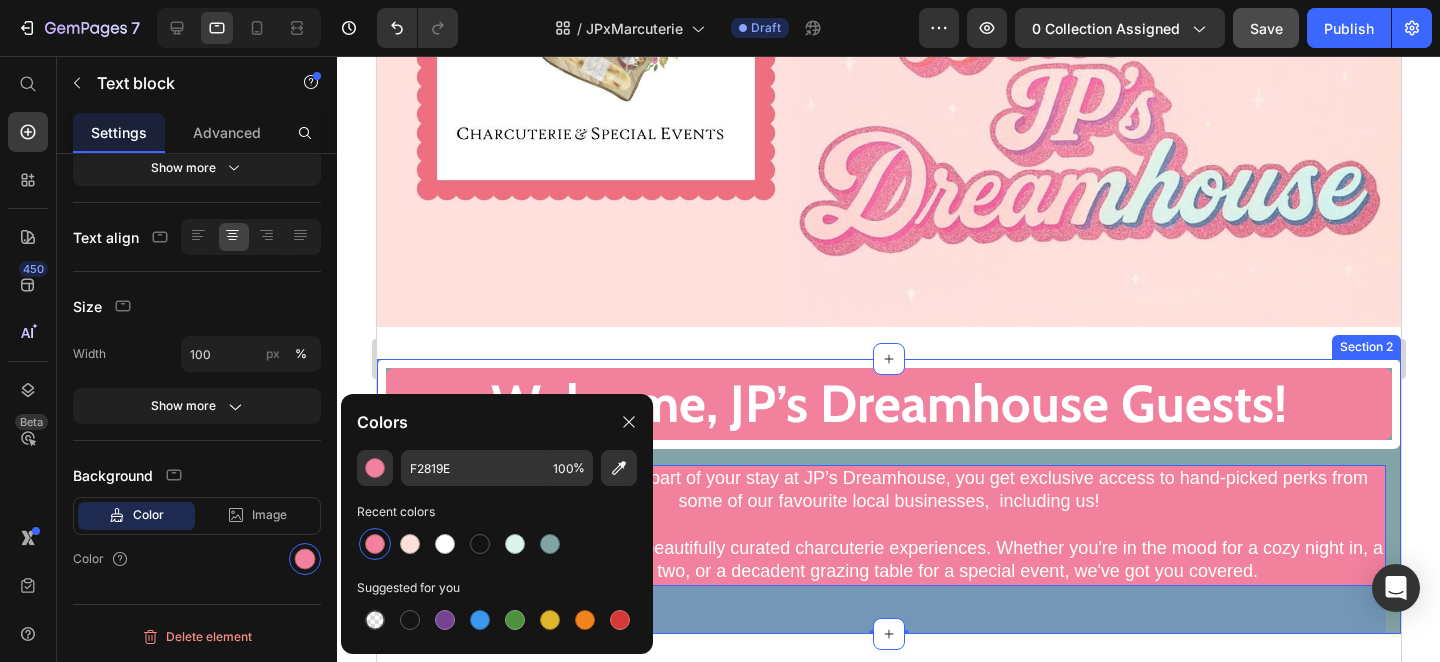 click on "Welcome, JP’s Dreamhouse Guests! Heading We’re so glad you’re here. As part of your stay at JP’s Dreamhouse, you get exclusive access to hand-picked perks from some of our favourite local businesses,  including us!   At  Marcuterie , we specialize in beautifully curated charcuterie experiences. Whether you're in the mood for a cozy night in, a brunch board for two, or a decadent grazing table for a special event, we've got you covered. Text block   48 Row" at bounding box center (888, 496) 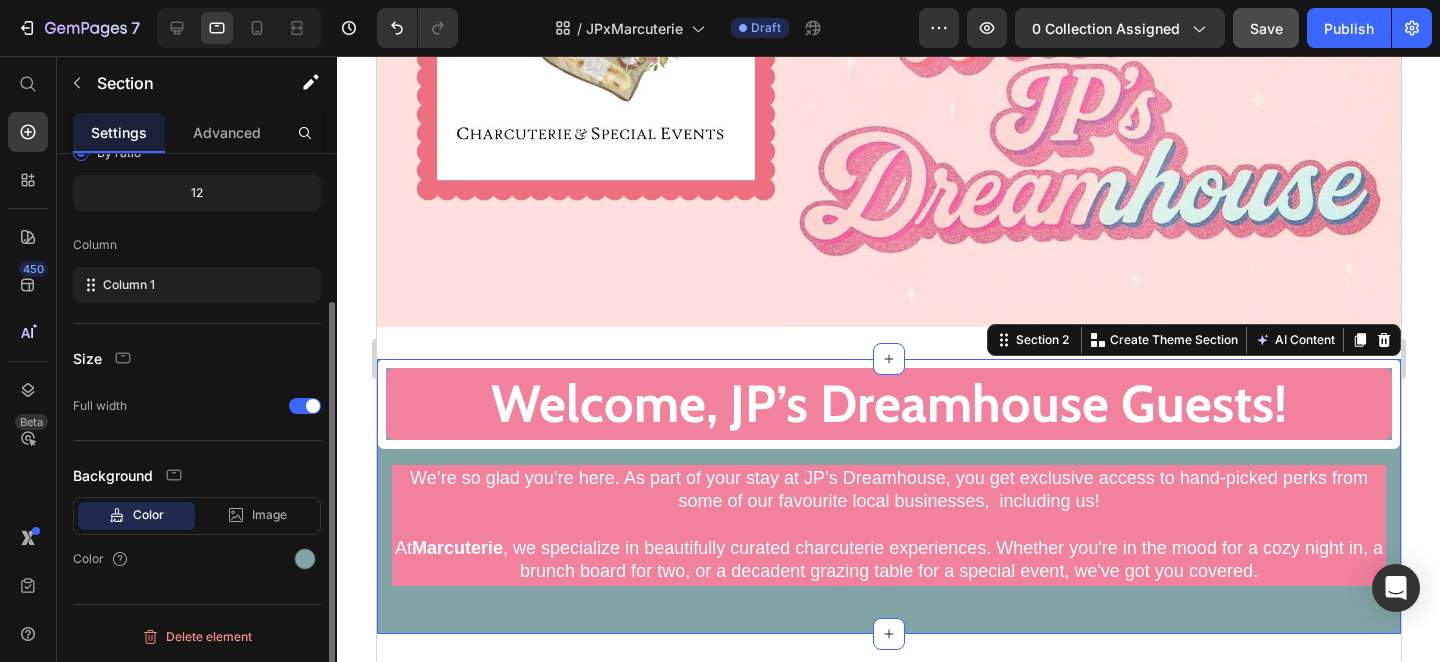 scroll, scrollTop: 0, scrollLeft: 0, axis: both 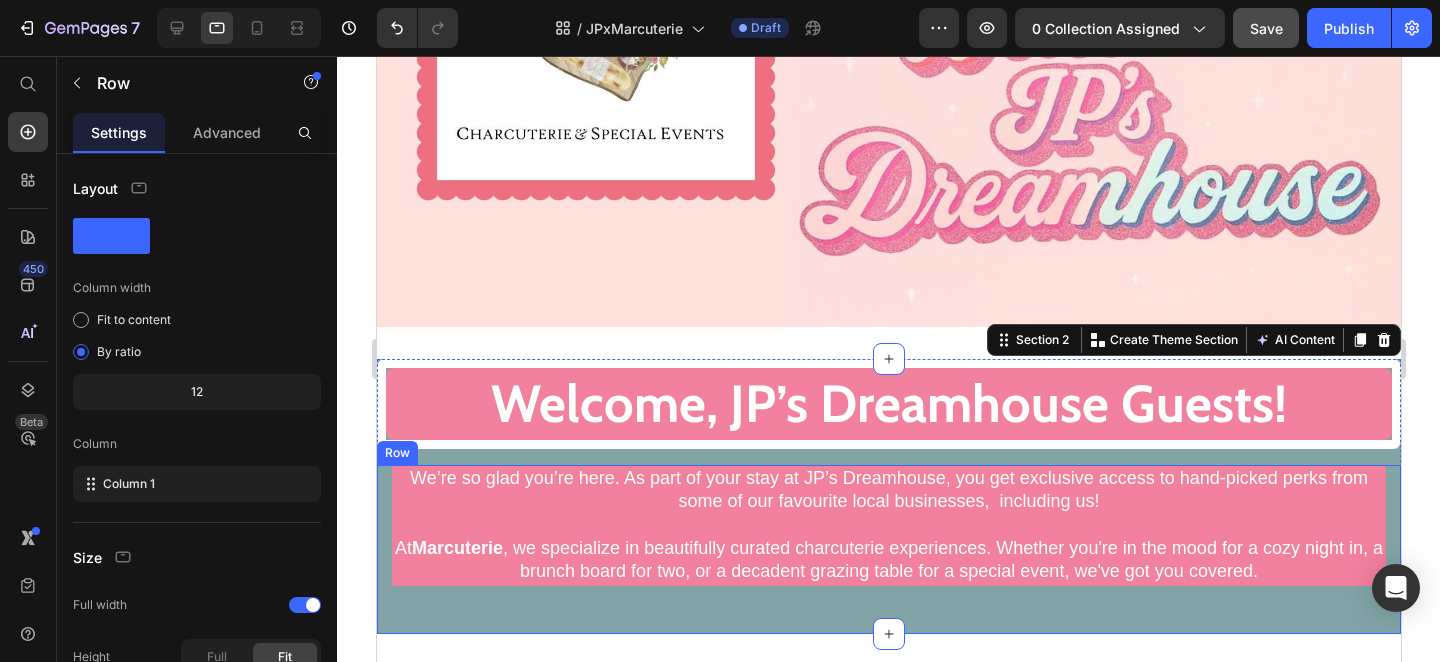 click on "We’re so glad you’re here. As part of your stay at JP’s Dreamhouse, you get exclusive access to hand-picked perks from some of our favourite local businesses,  including us!   At  Marcuterie , we specialize in beautifully curated charcuterie experiences. Whether you're in the mood for a cozy night in, a brunch board for two, or a decadent grazing table for a special event, we've got you covered. Text block" at bounding box center (888, 549) 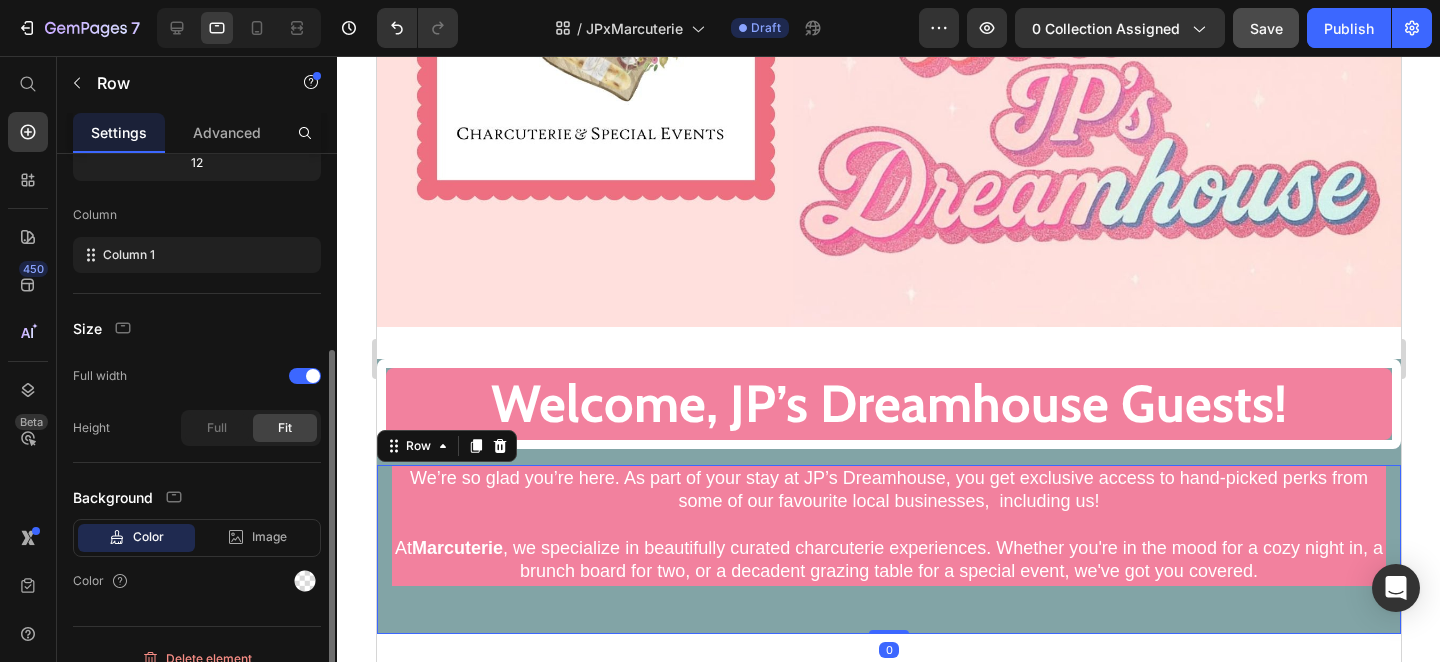 scroll, scrollTop: 251, scrollLeft: 0, axis: vertical 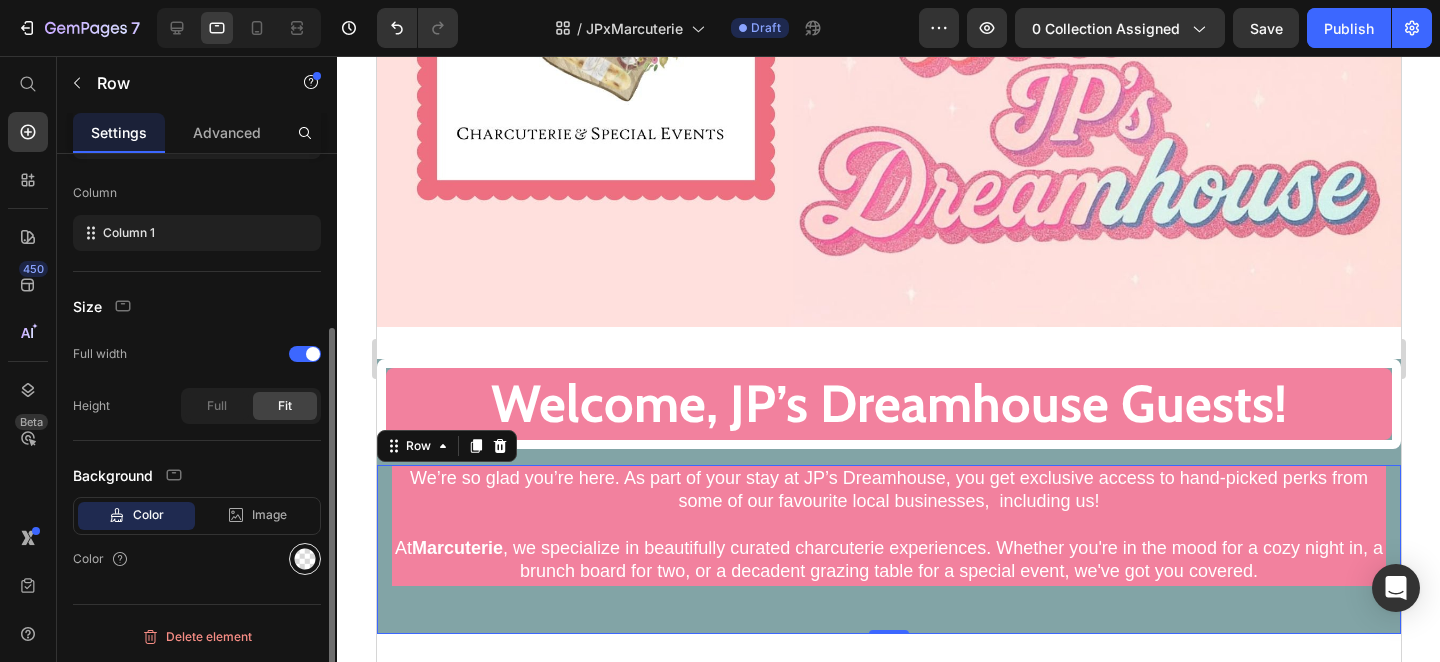 click at bounding box center [305, 559] 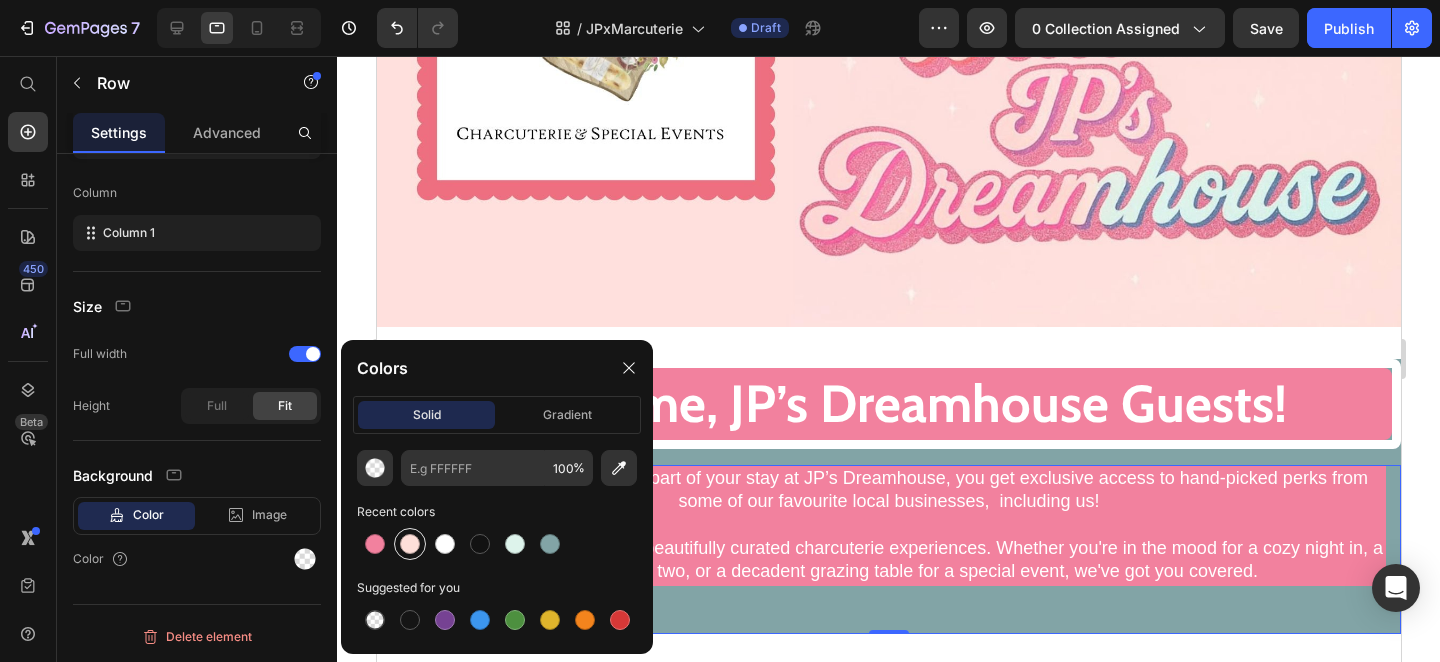 click at bounding box center [410, 544] 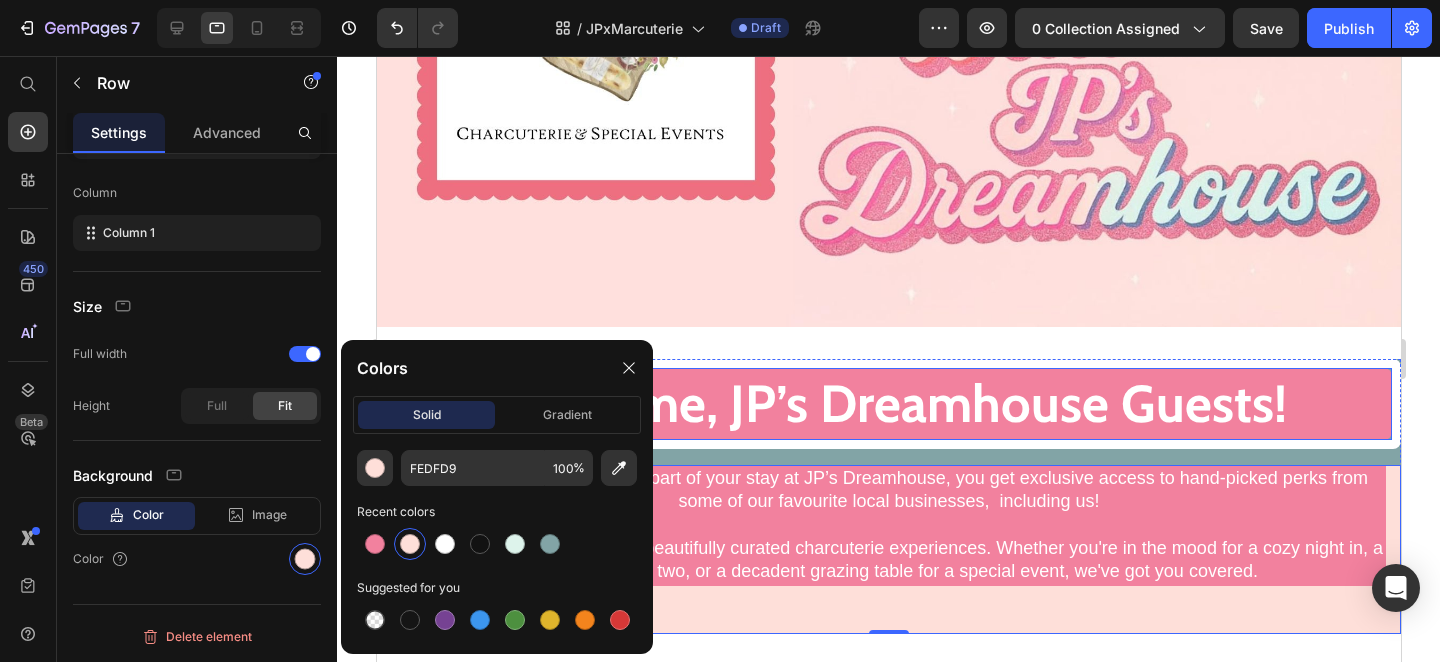 click on "Welcome, JP’s Dreamhouse Guests! Heading We’re so glad you’re here. As part of your stay at JP’s Dreamhouse, you get exclusive access to hand-picked perks from some of our favourite local businesses,  including us!   At  Marcuterie , we specialize in beautifully curated charcuterie experiences. Whether you're in the mood for a cozy night in, a brunch board for two, or a decadent grazing table for a special event, we've got you covered. Text block Row   0" at bounding box center [888, 496] 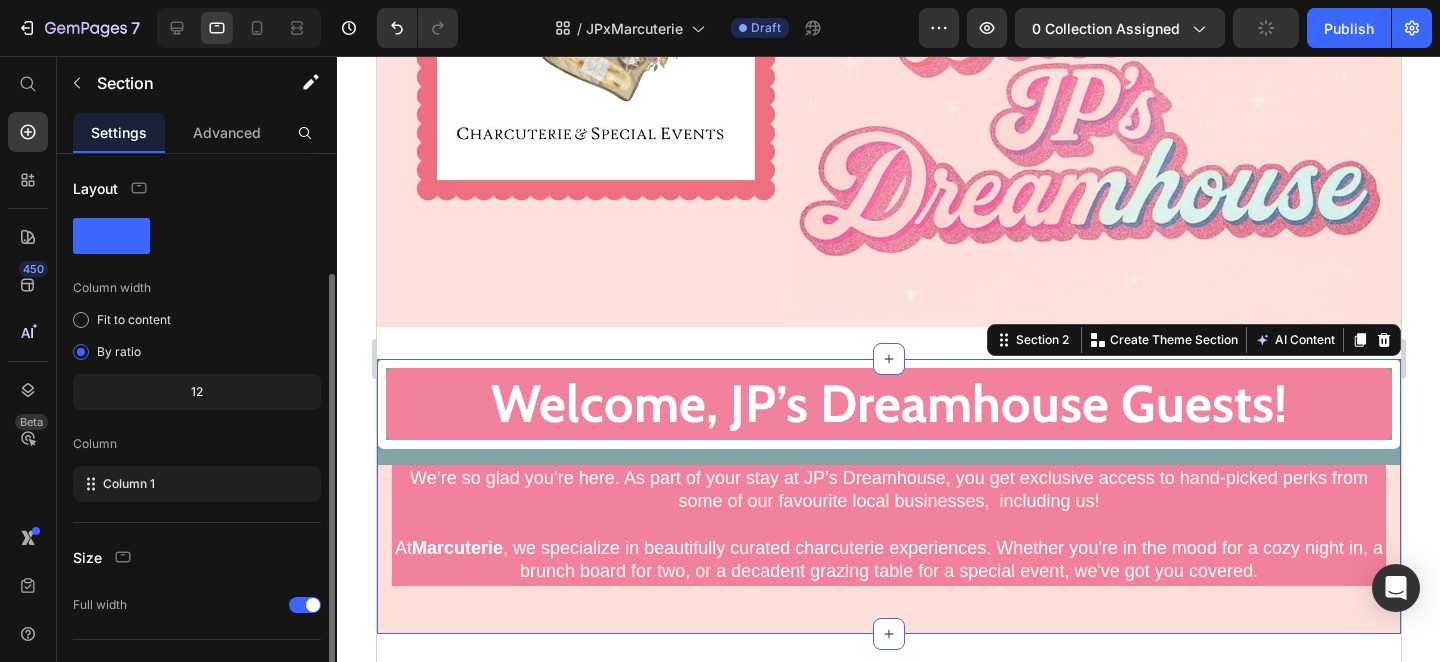 scroll, scrollTop: 199, scrollLeft: 0, axis: vertical 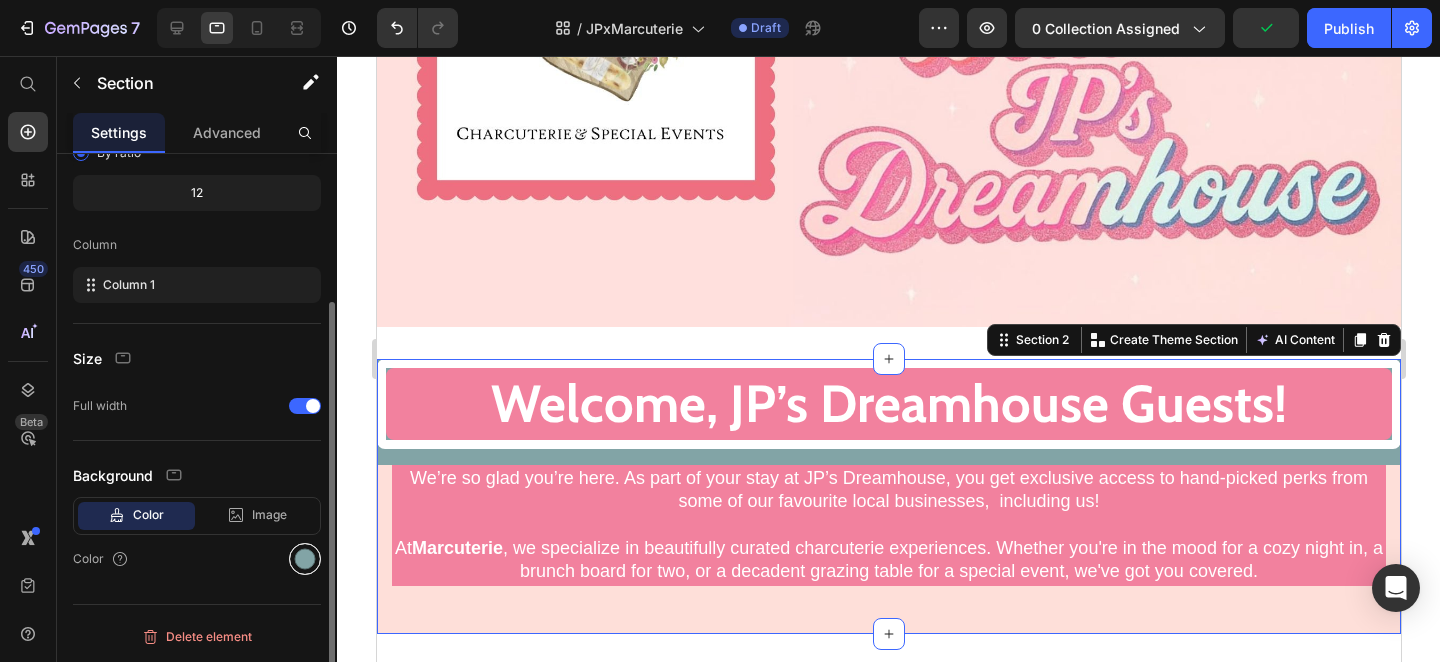click at bounding box center [305, 559] 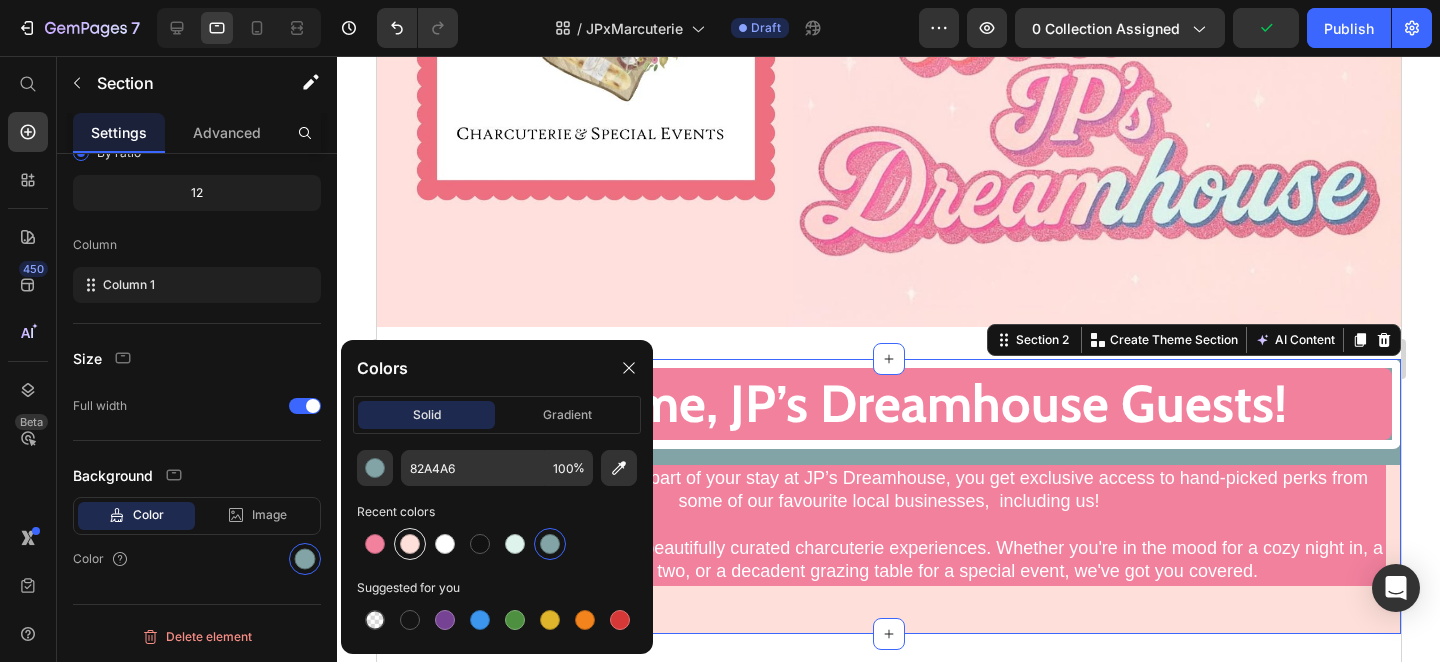 click at bounding box center [410, 544] 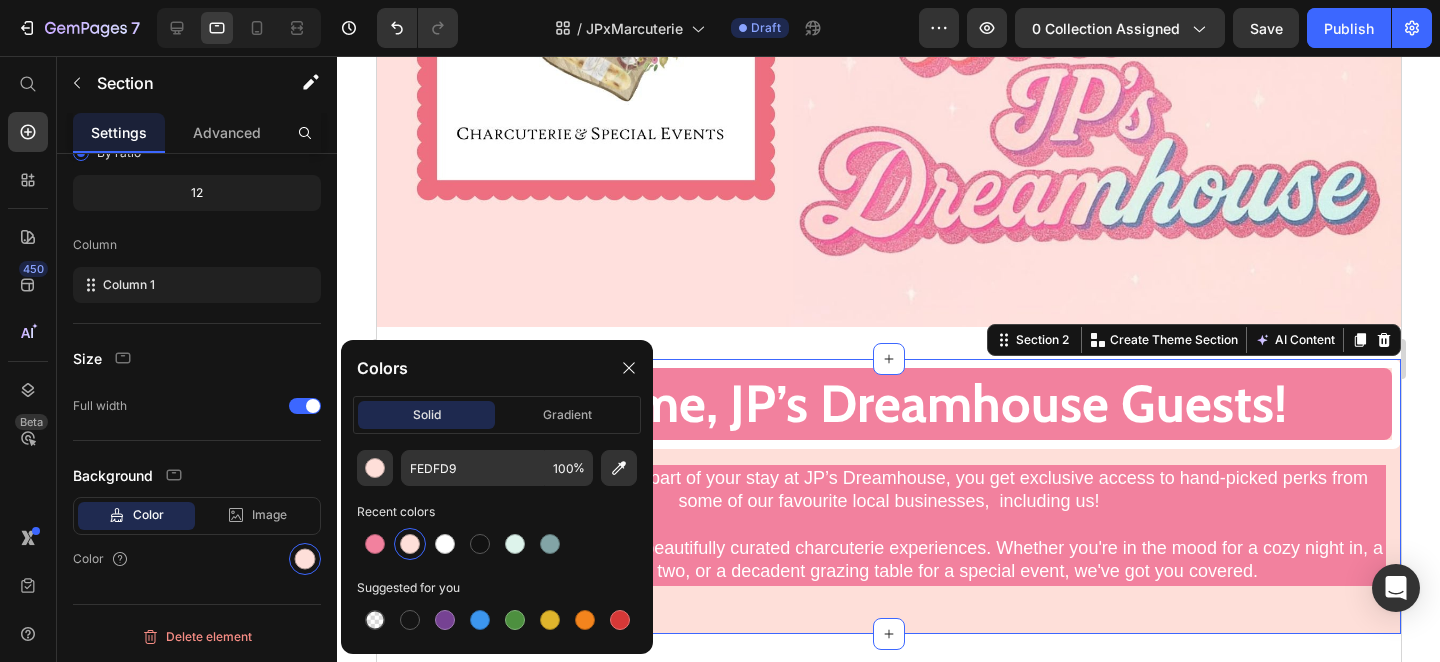 click 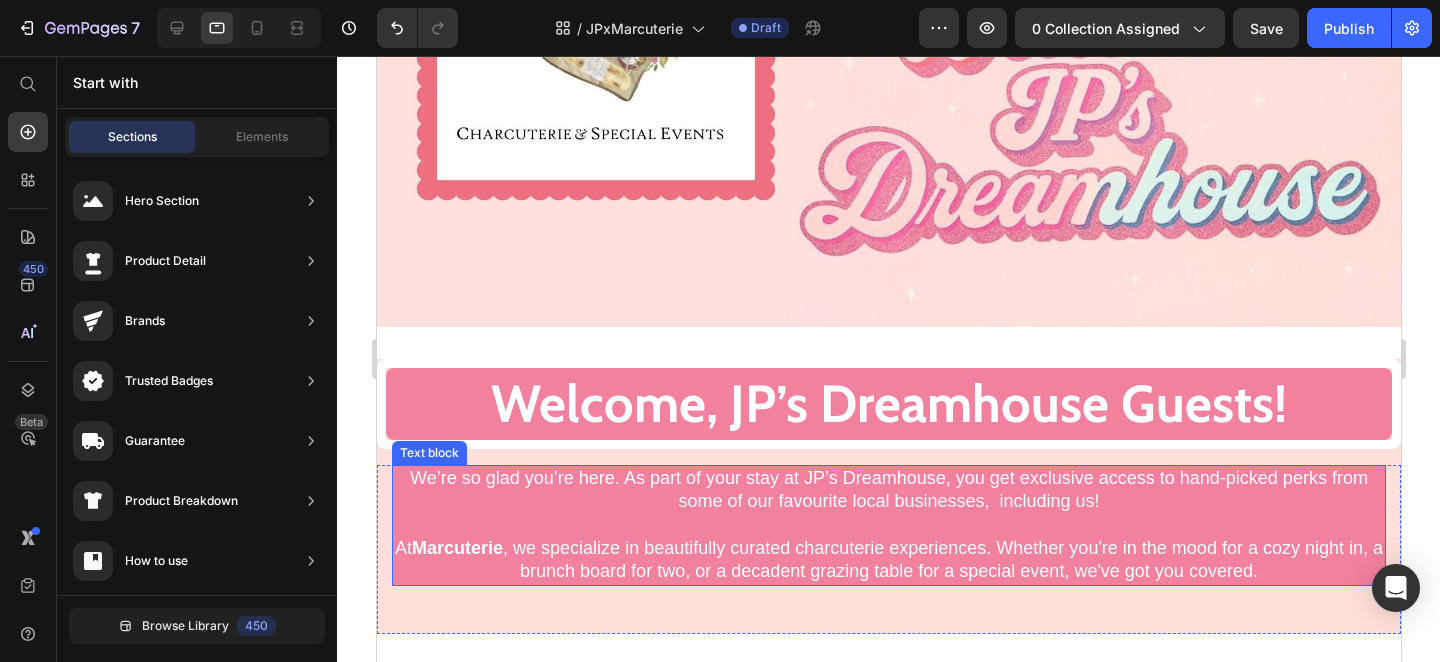 click on "We’re so glad you’re here. As part of your stay at JP’s Dreamhouse, you get exclusive access to hand-picked perks from some of our favourite local businesses,  including us!" at bounding box center [888, 502] 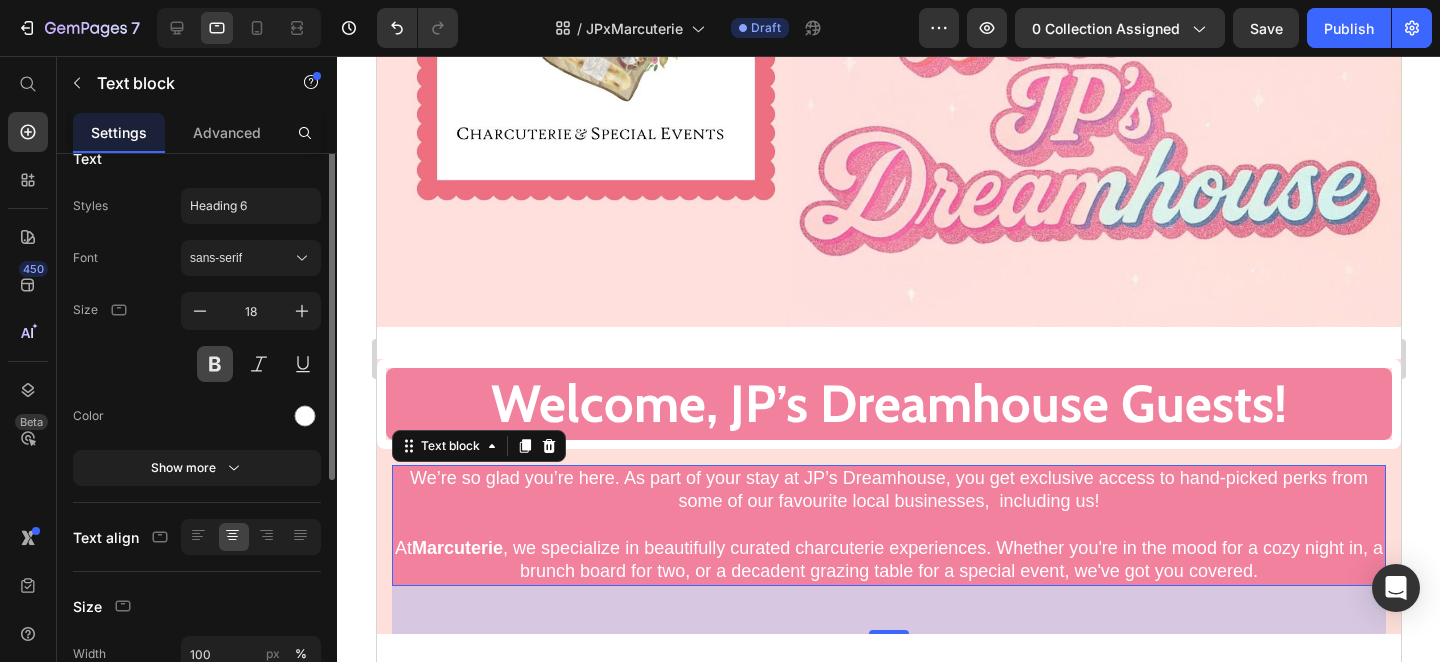 scroll, scrollTop: 0, scrollLeft: 0, axis: both 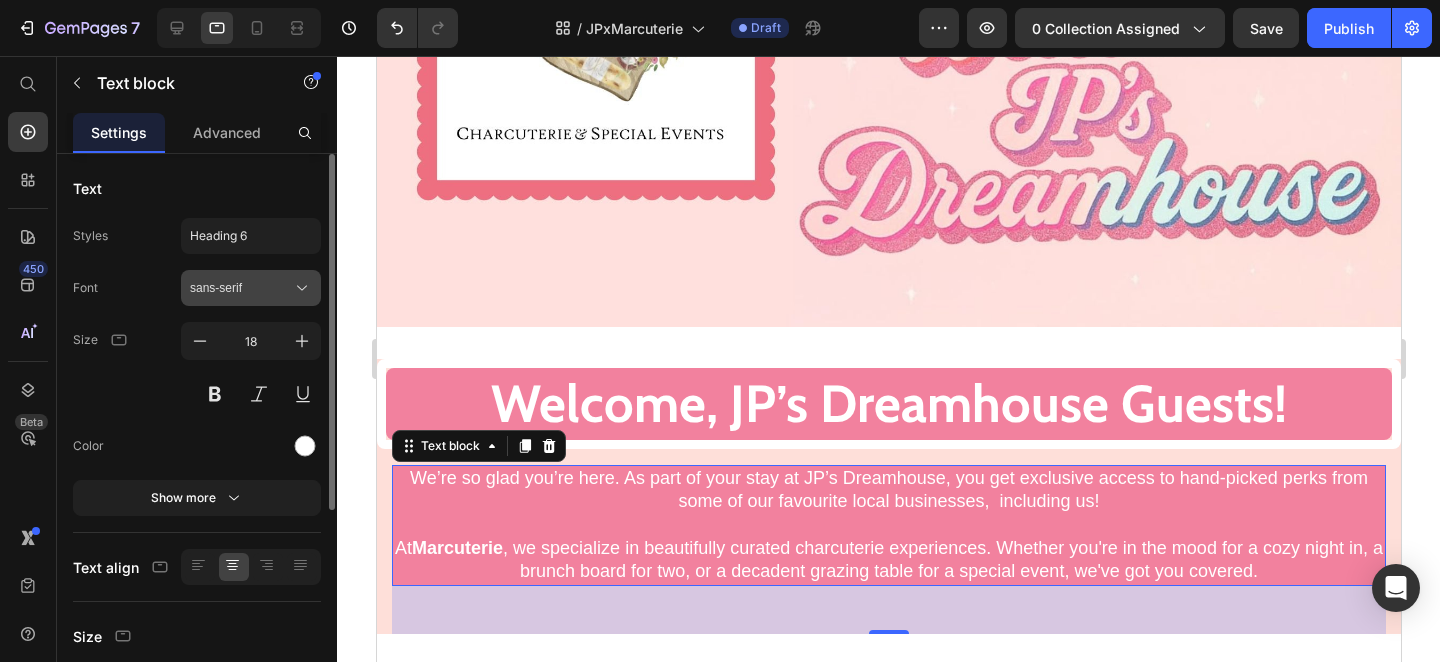 click on "sans-serif" at bounding box center [241, 288] 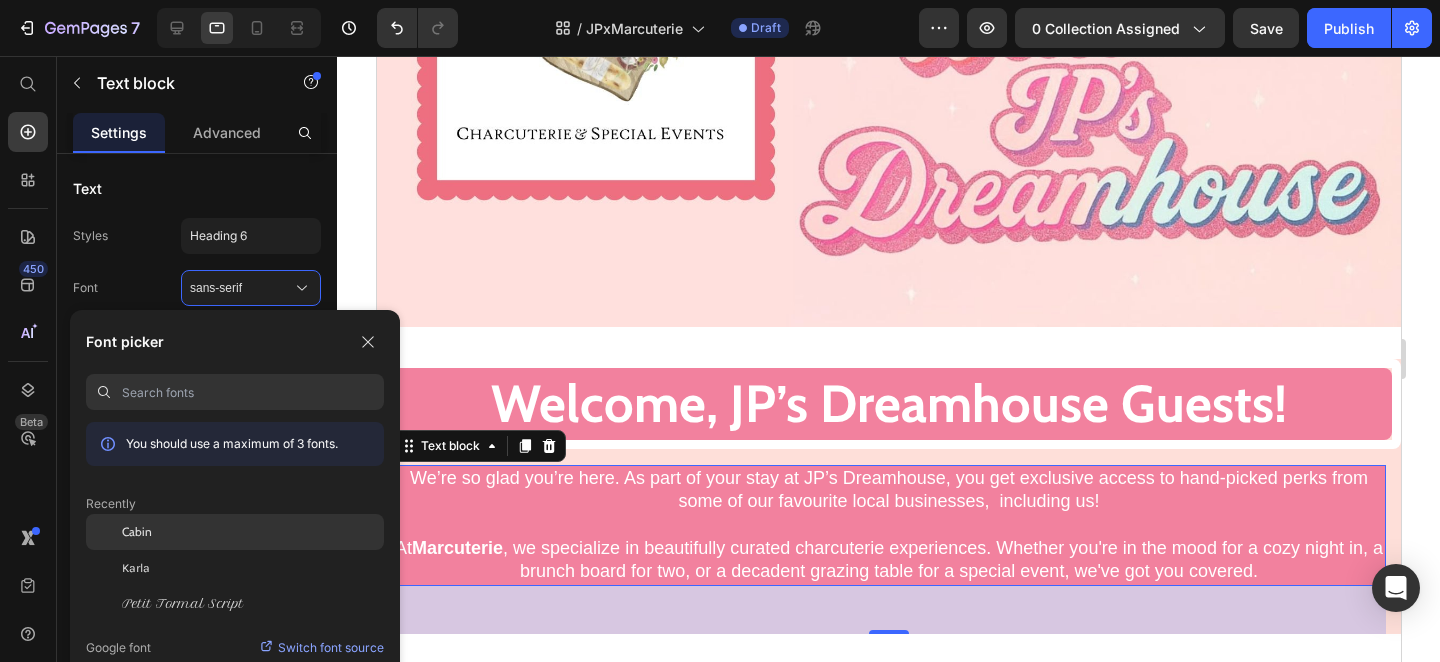 click on "Cabin" 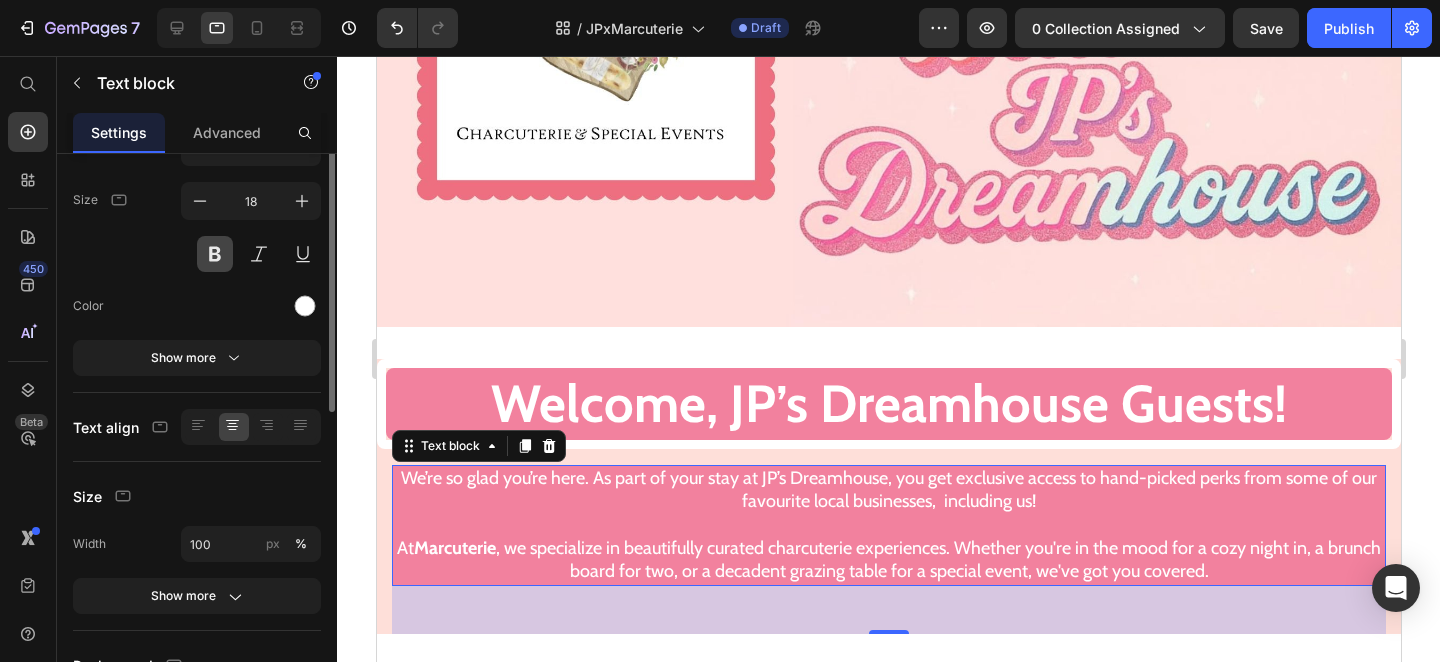 scroll, scrollTop: 0, scrollLeft: 0, axis: both 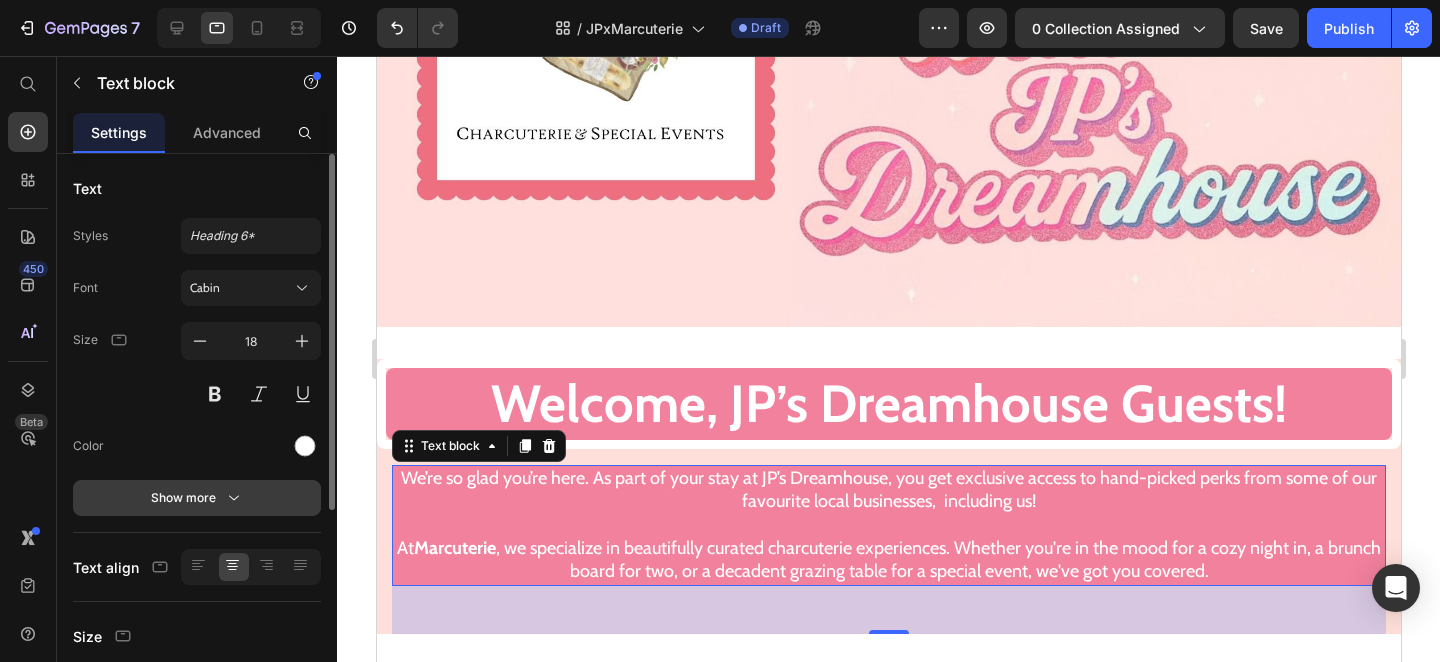 click on "Show more" at bounding box center [197, 498] 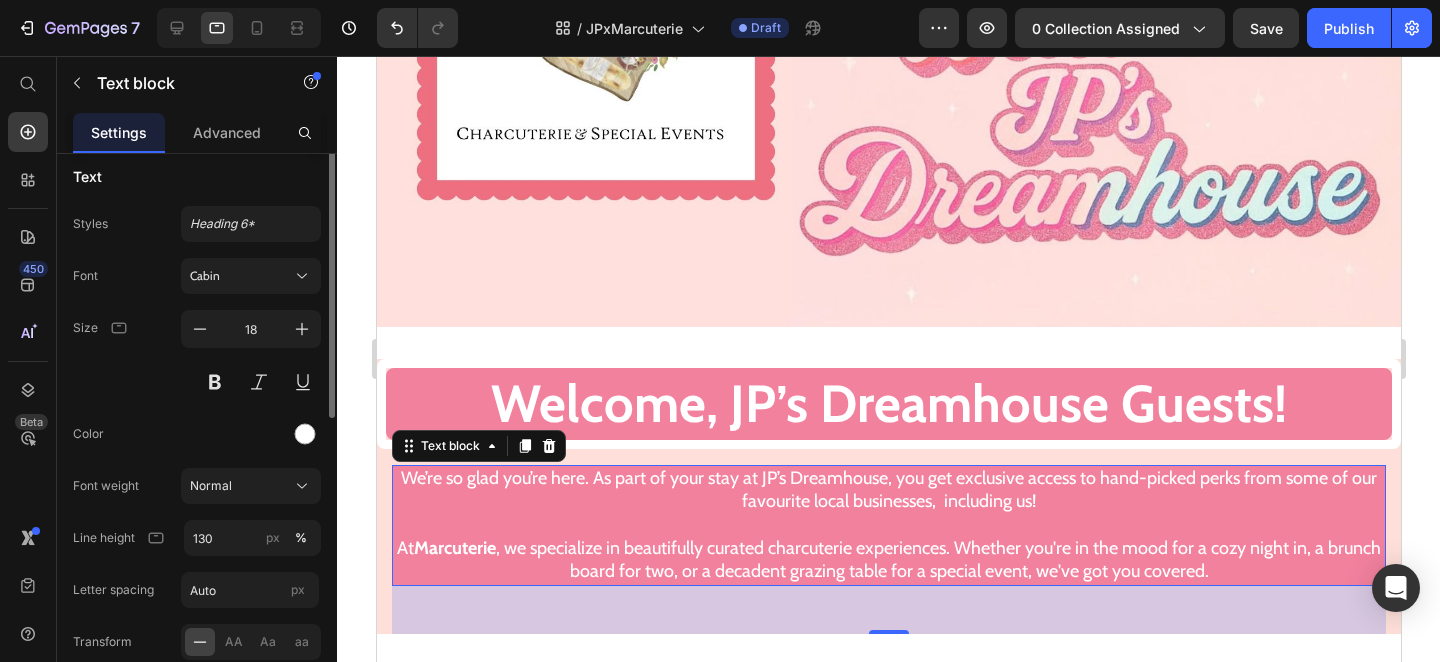 scroll, scrollTop: 0, scrollLeft: 0, axis: both 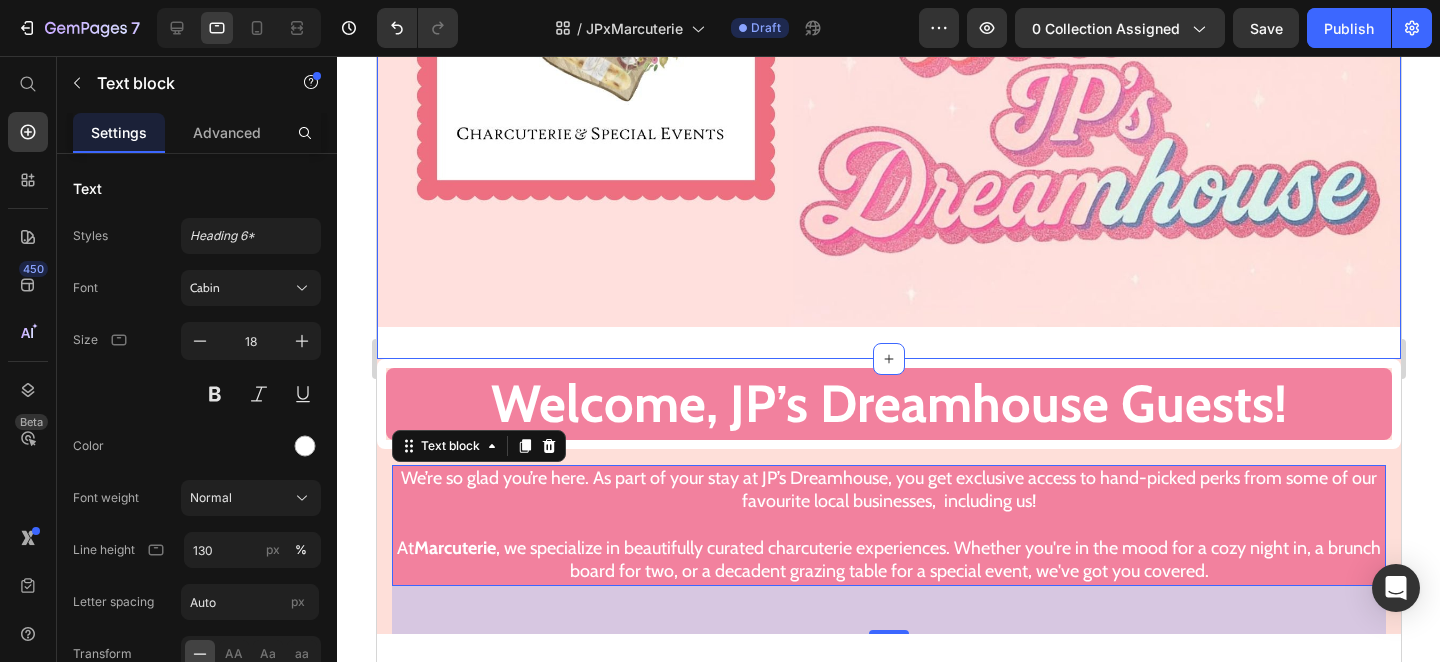 click on "Image Section 1" at bounding box center [888, 39] 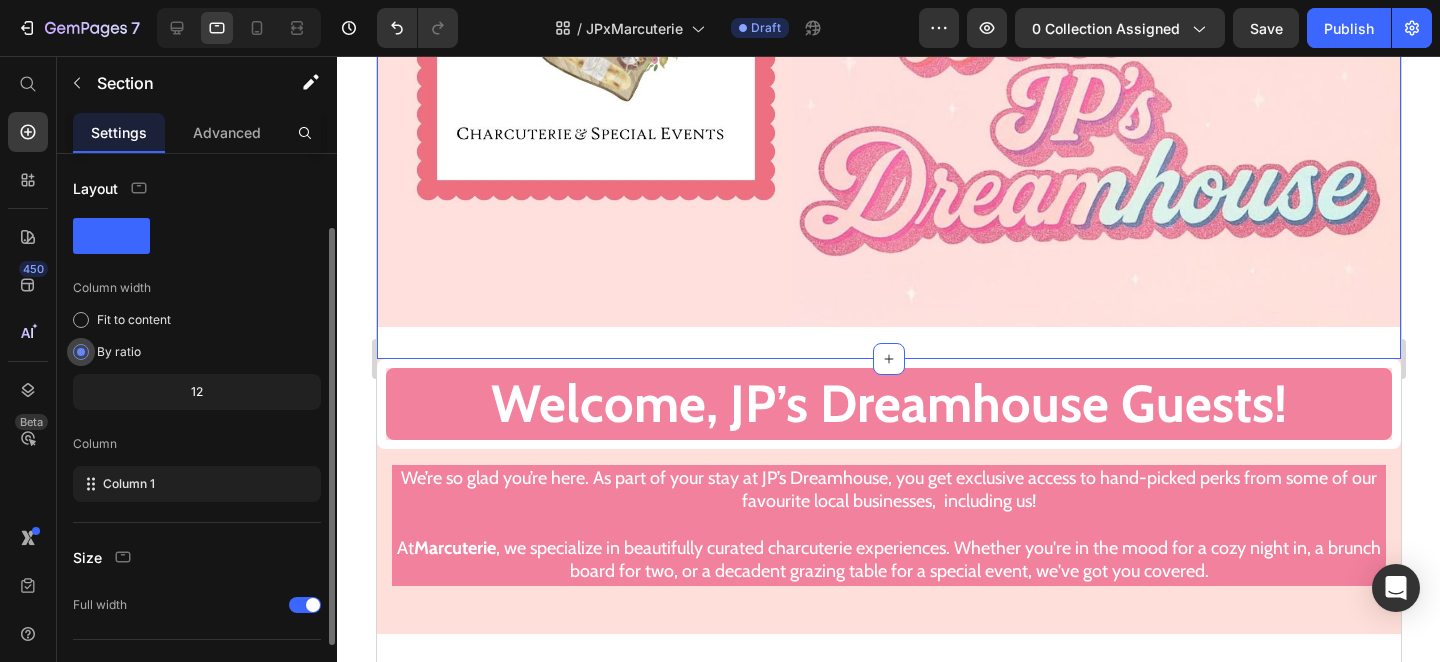 scroll, scrollTop: 199, scrollLeft: 0, axis: vertical 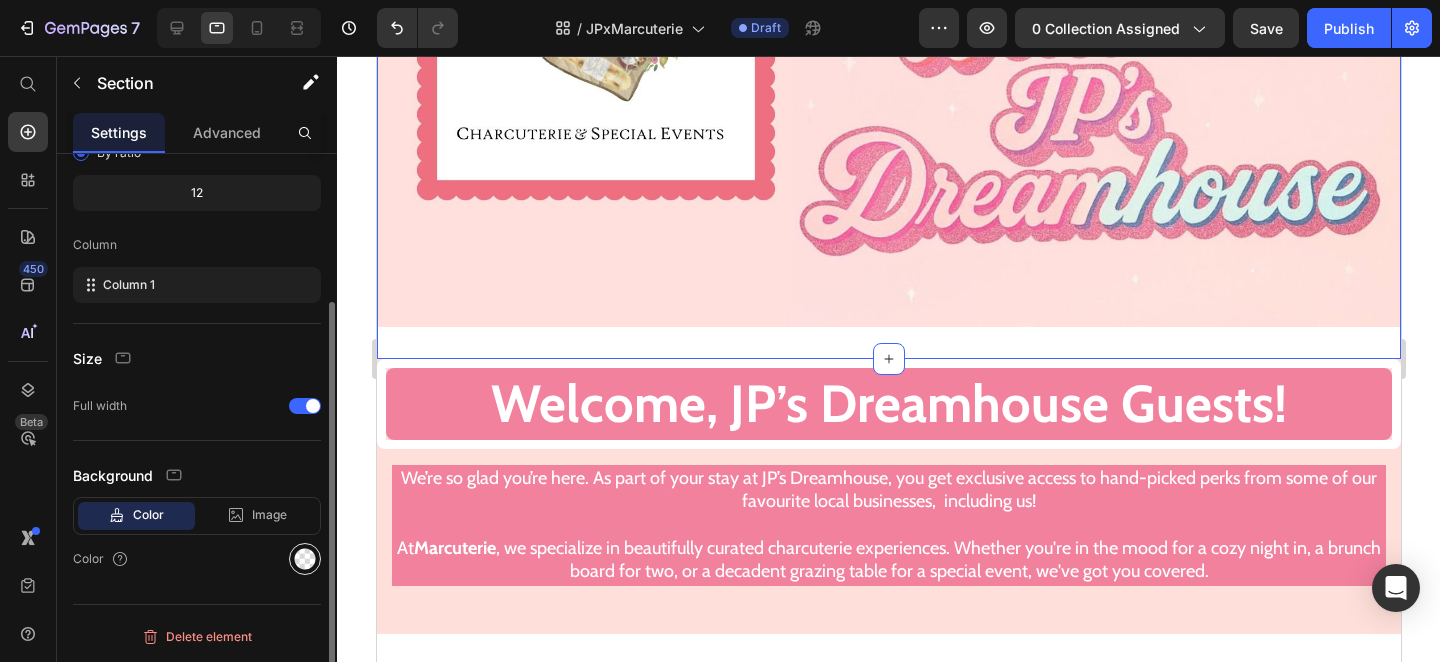 click at bounding box center (305, 559) 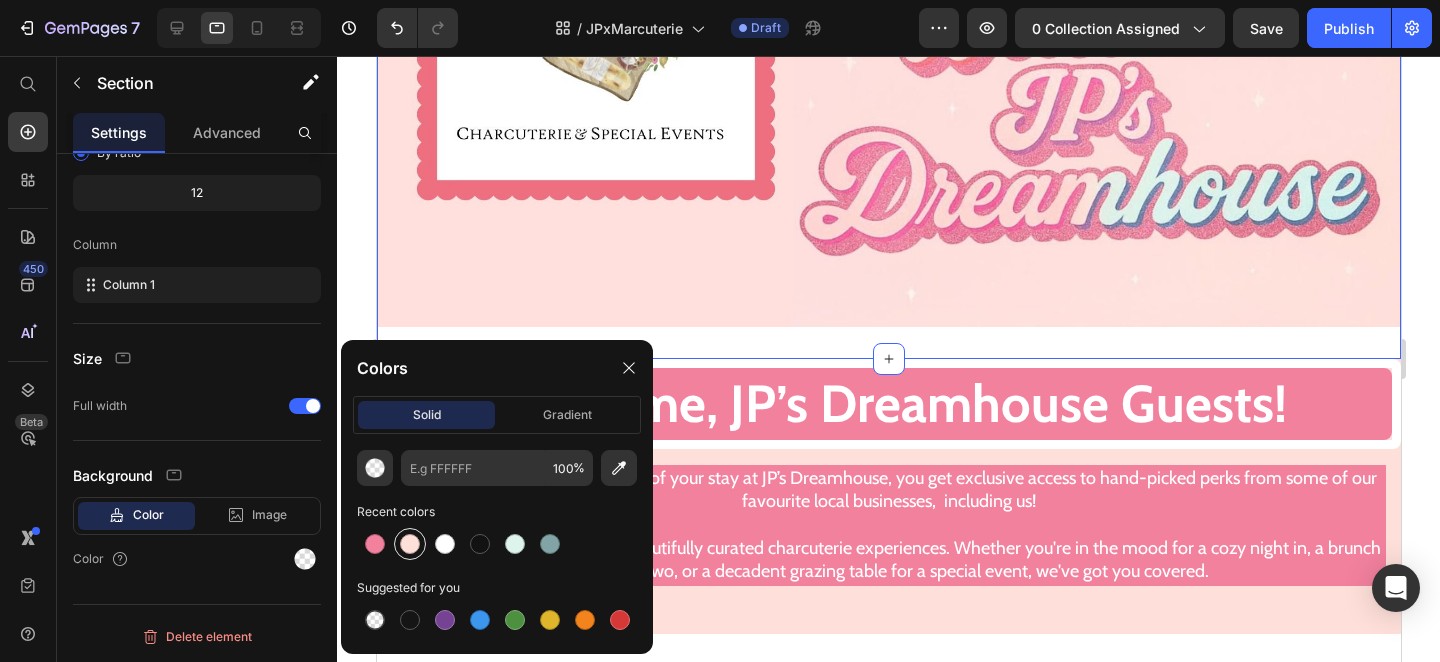 click at bounding box center [410, 544] 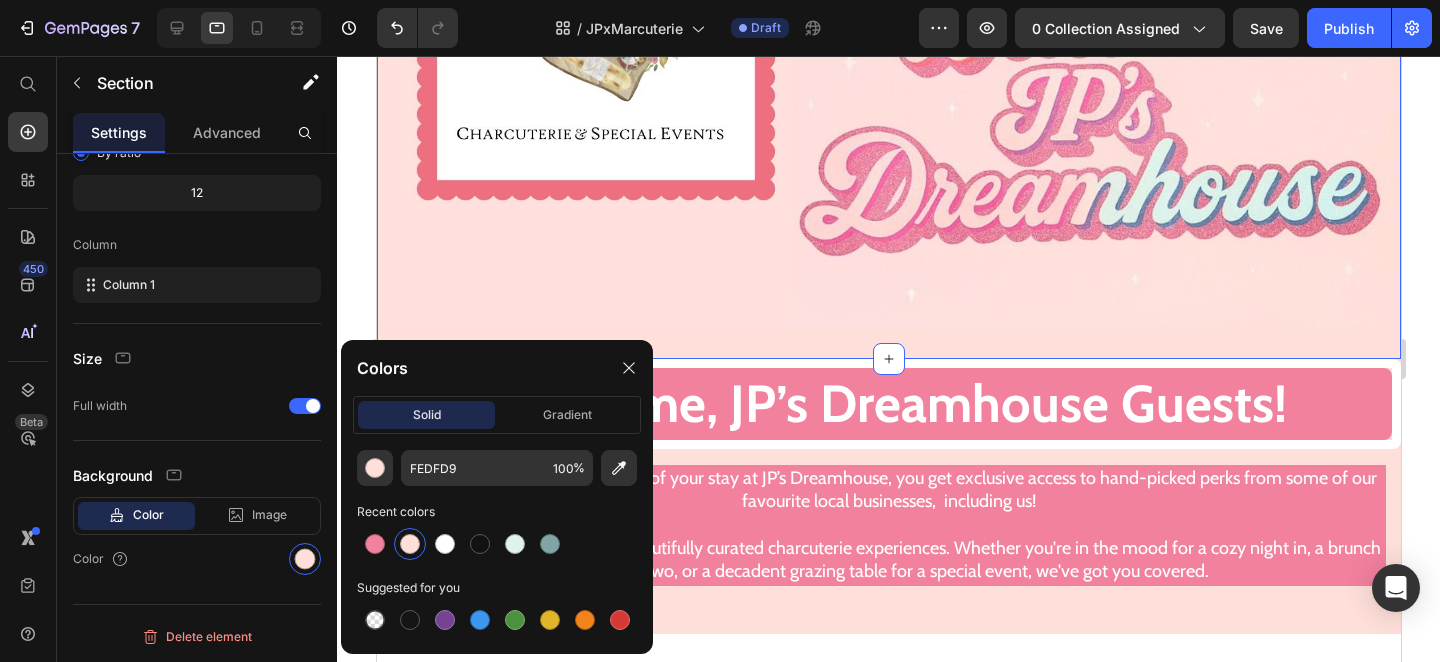 click 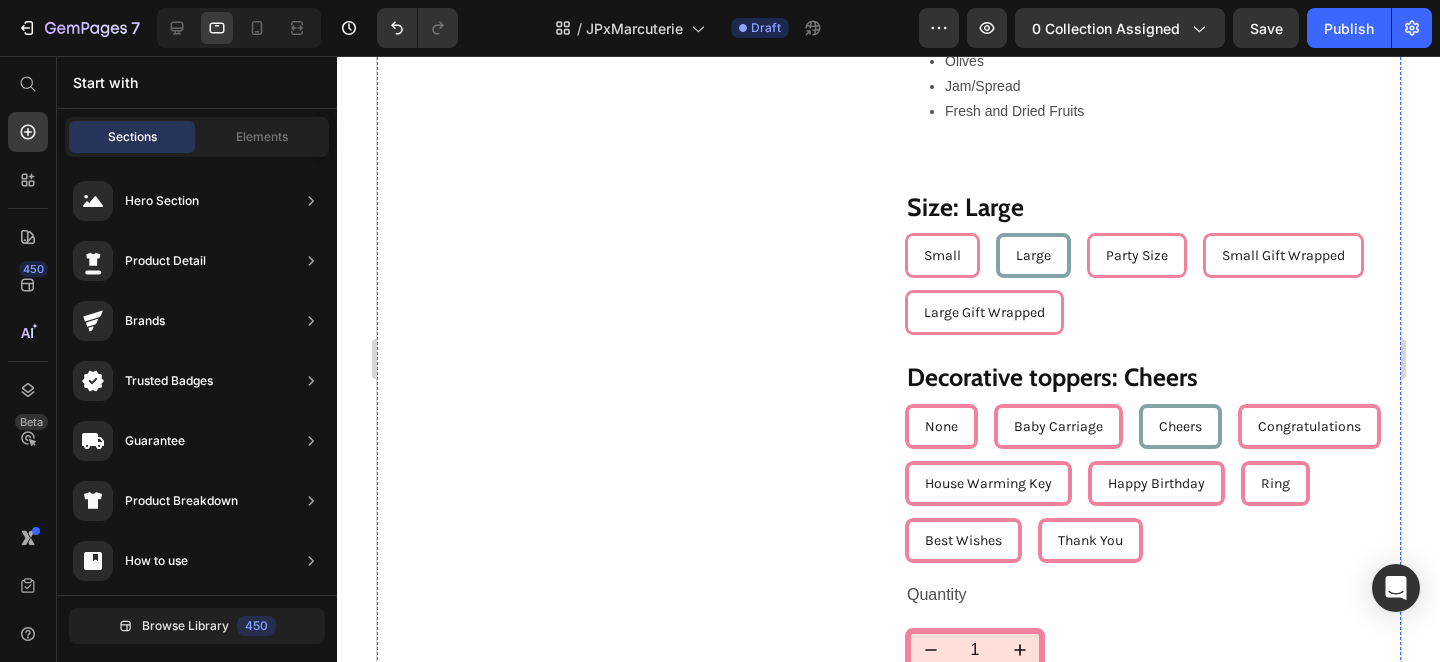 scroll, scrollTop: 0, scrollLeft: 0, axis: both 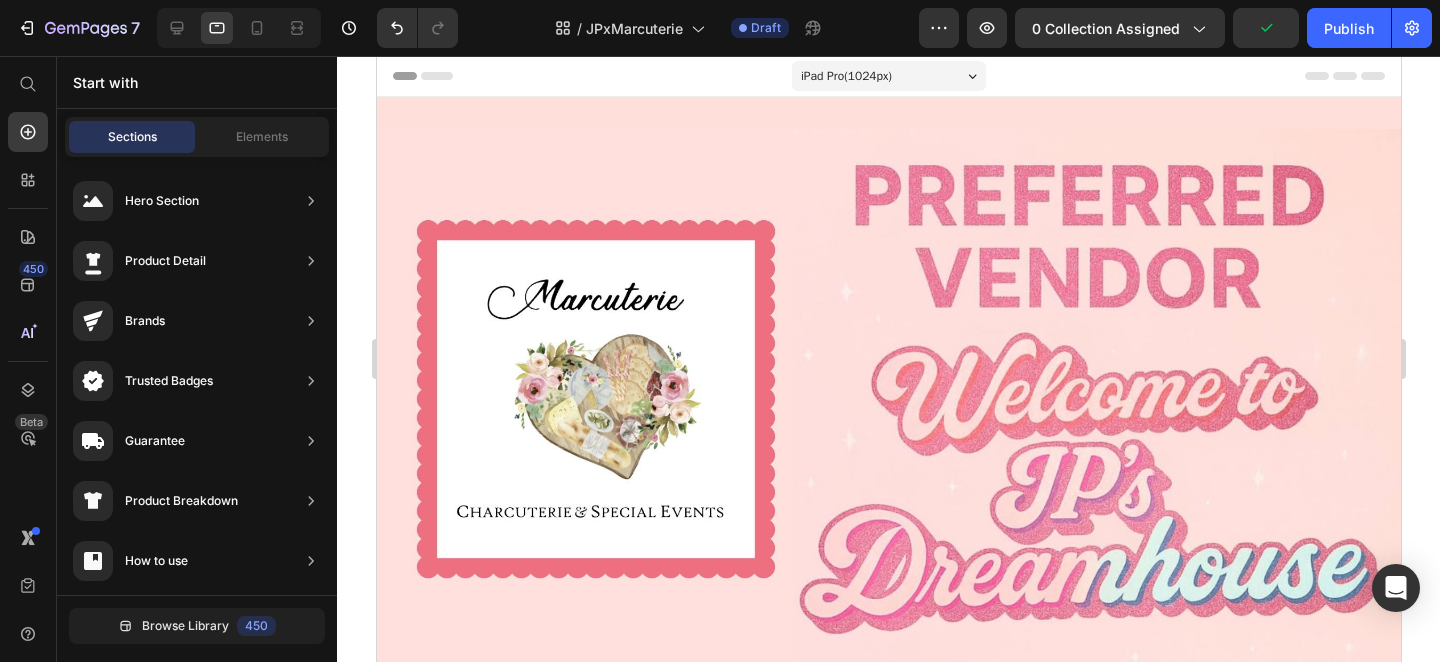 click on "iPad Pro  ( 1024 px)" at bounding box center [888, 76] 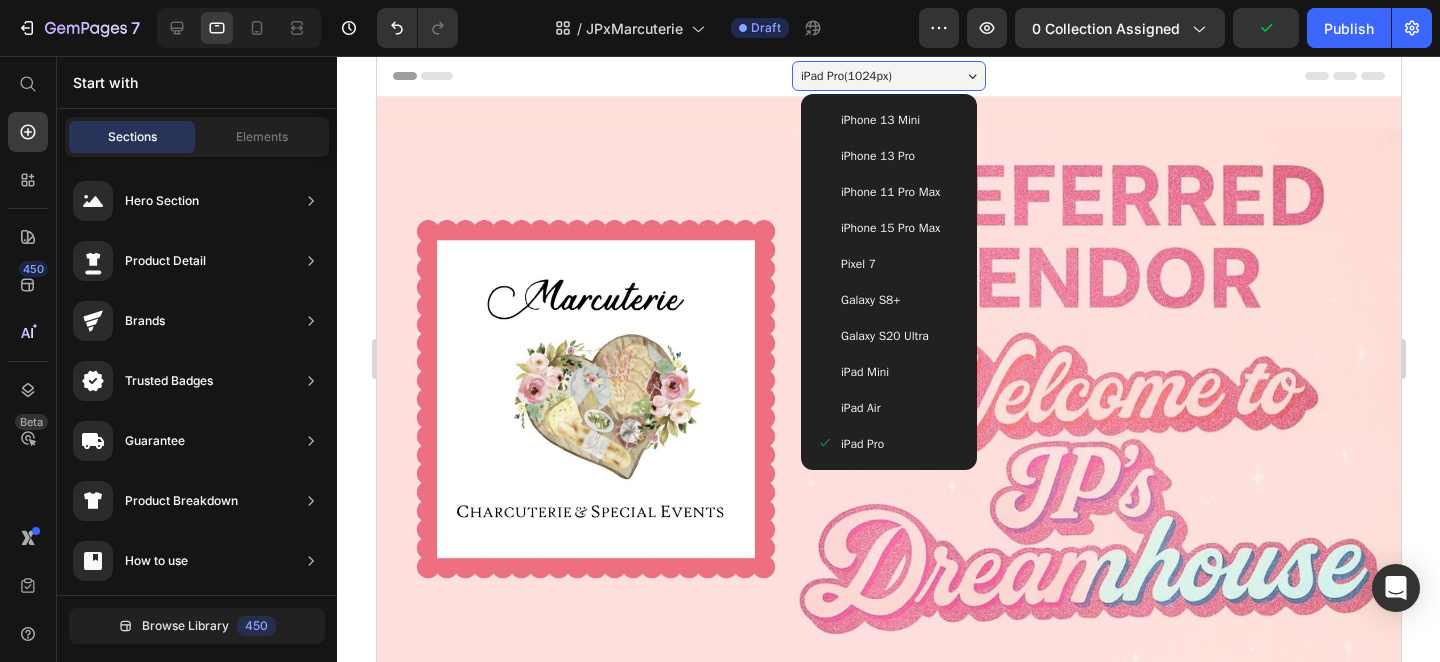 click on "iPad Mini" at bounding box center [888, 372] 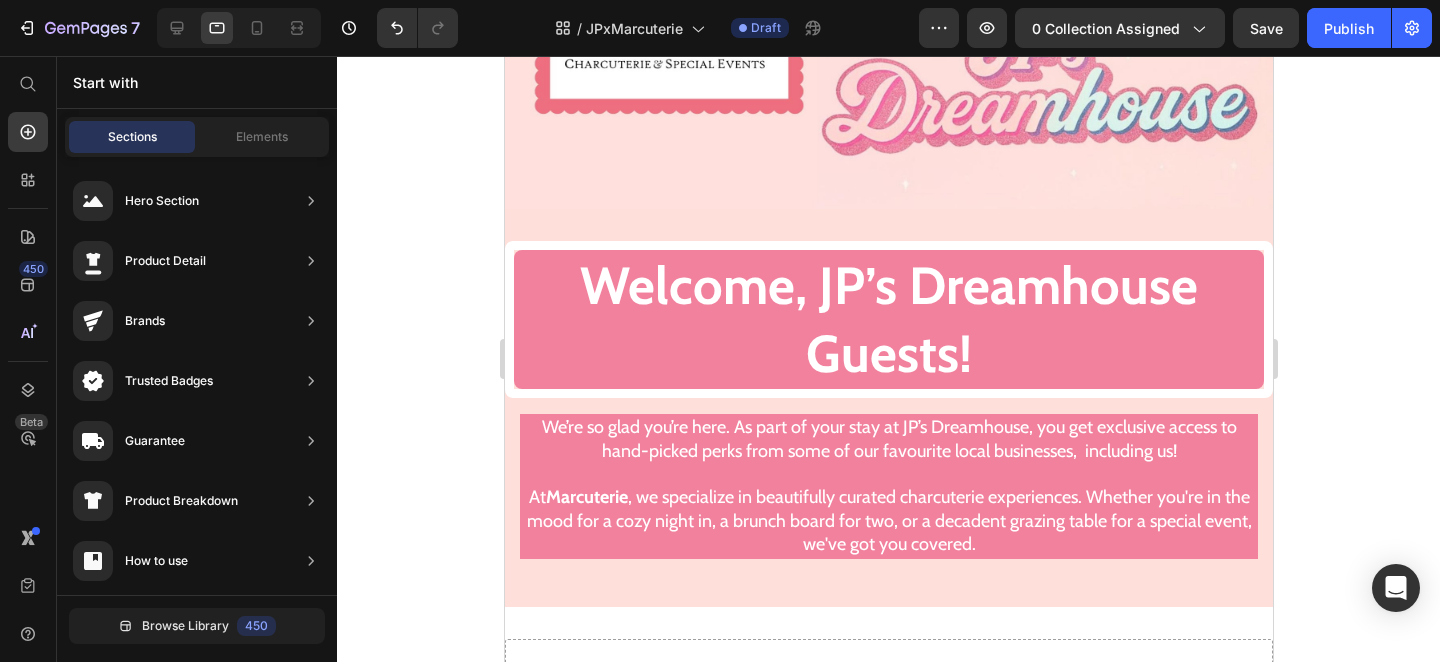 scroll, scrollTop: 0, scrollLeft: 0, axis: both 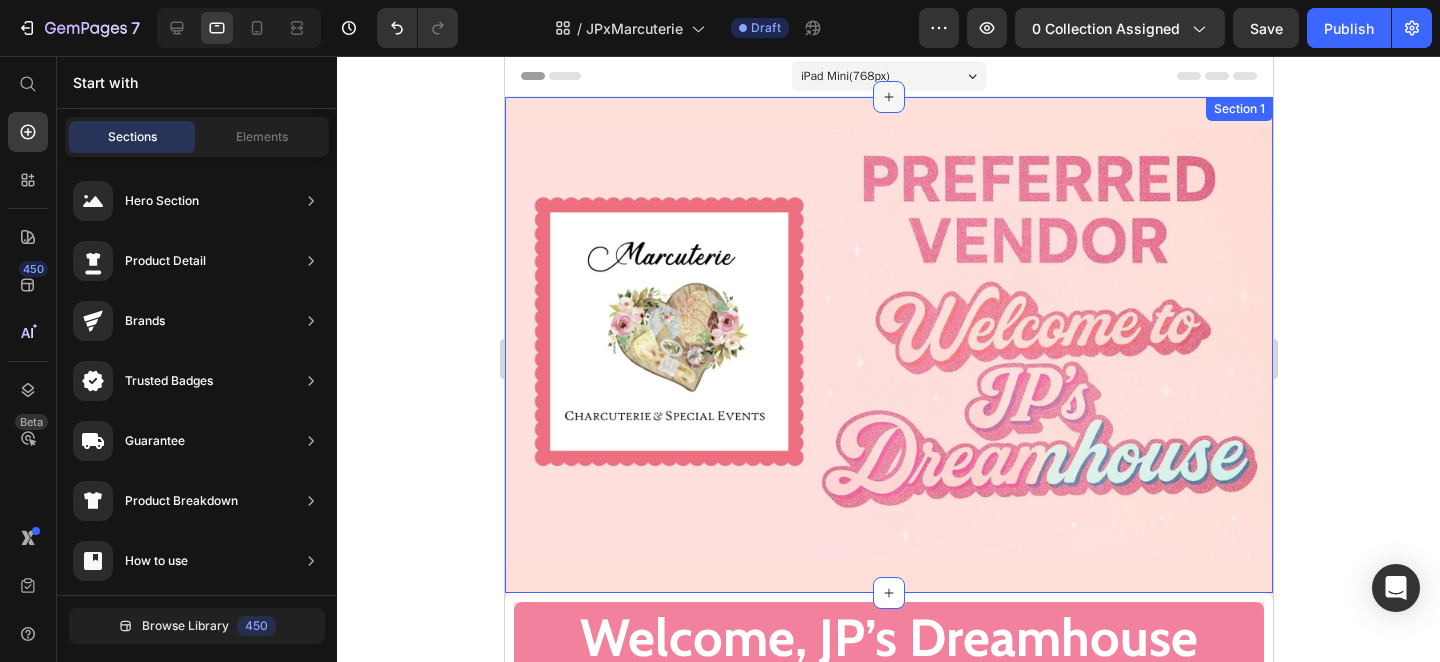 click 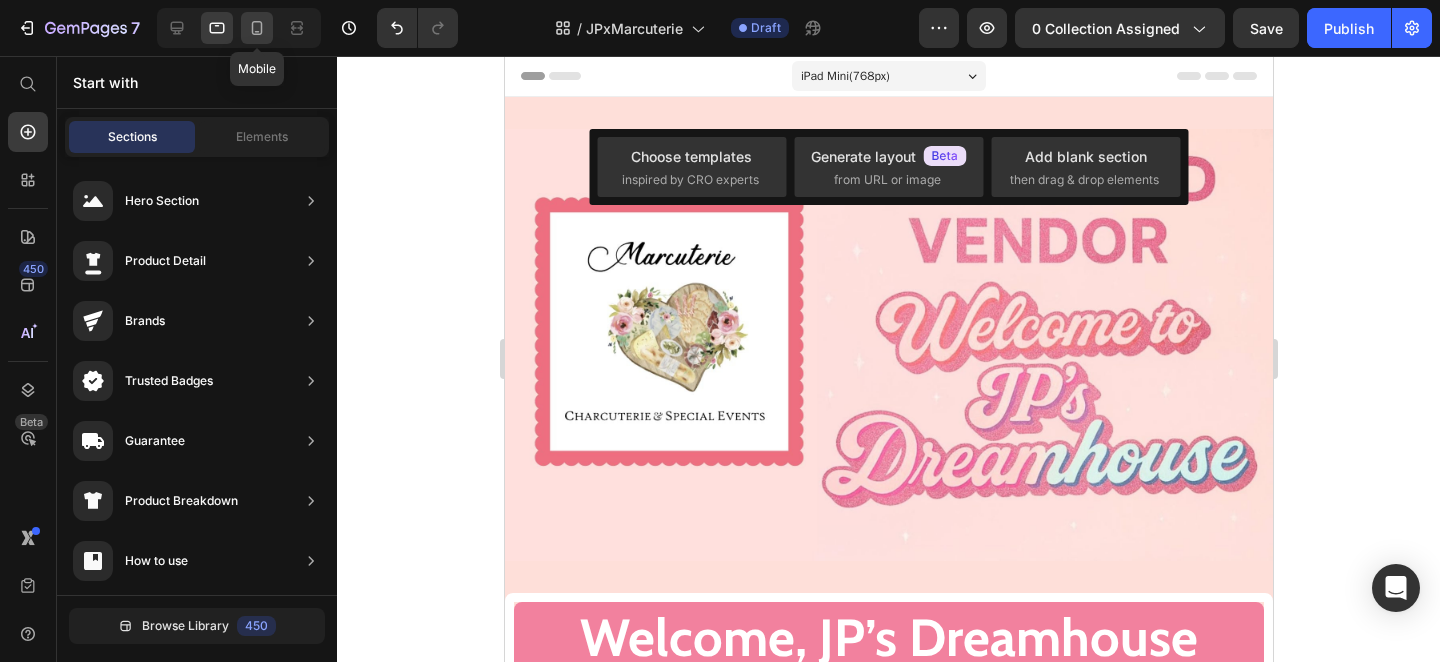 click 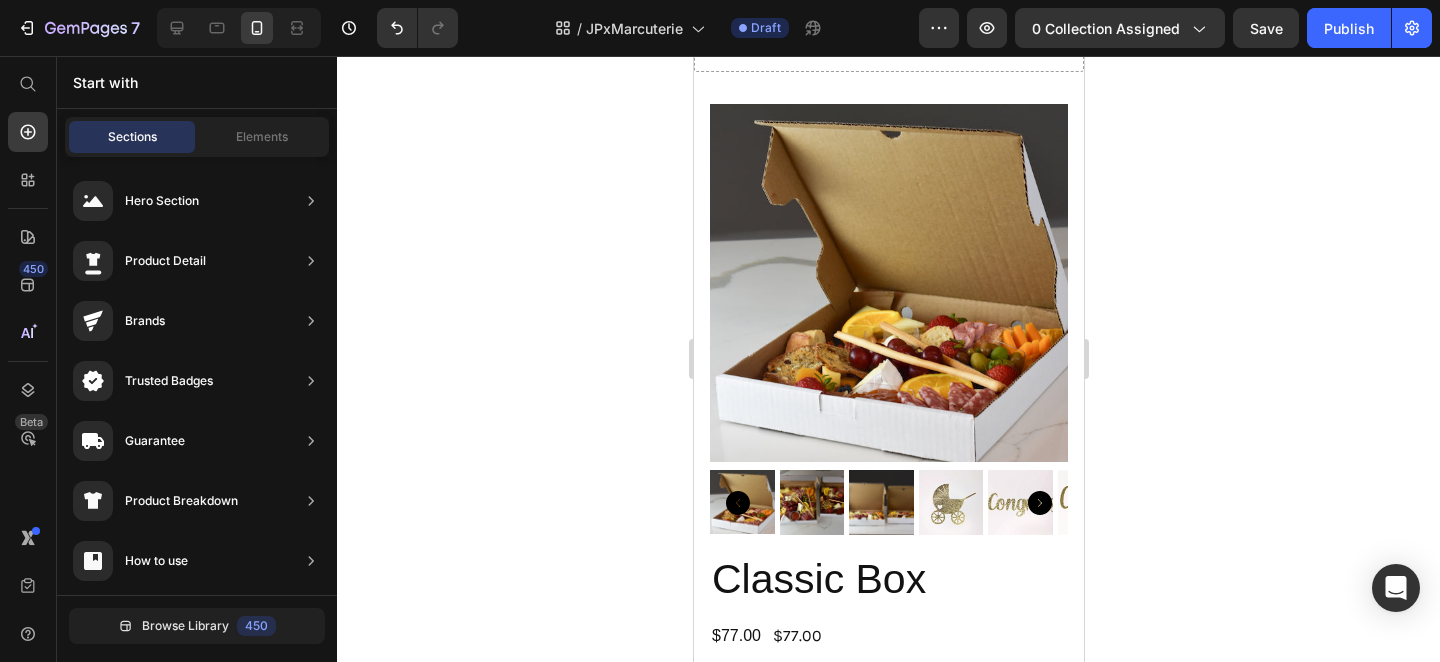 scroll, scrollTop: 0, scrollLeft: 0, axis: both 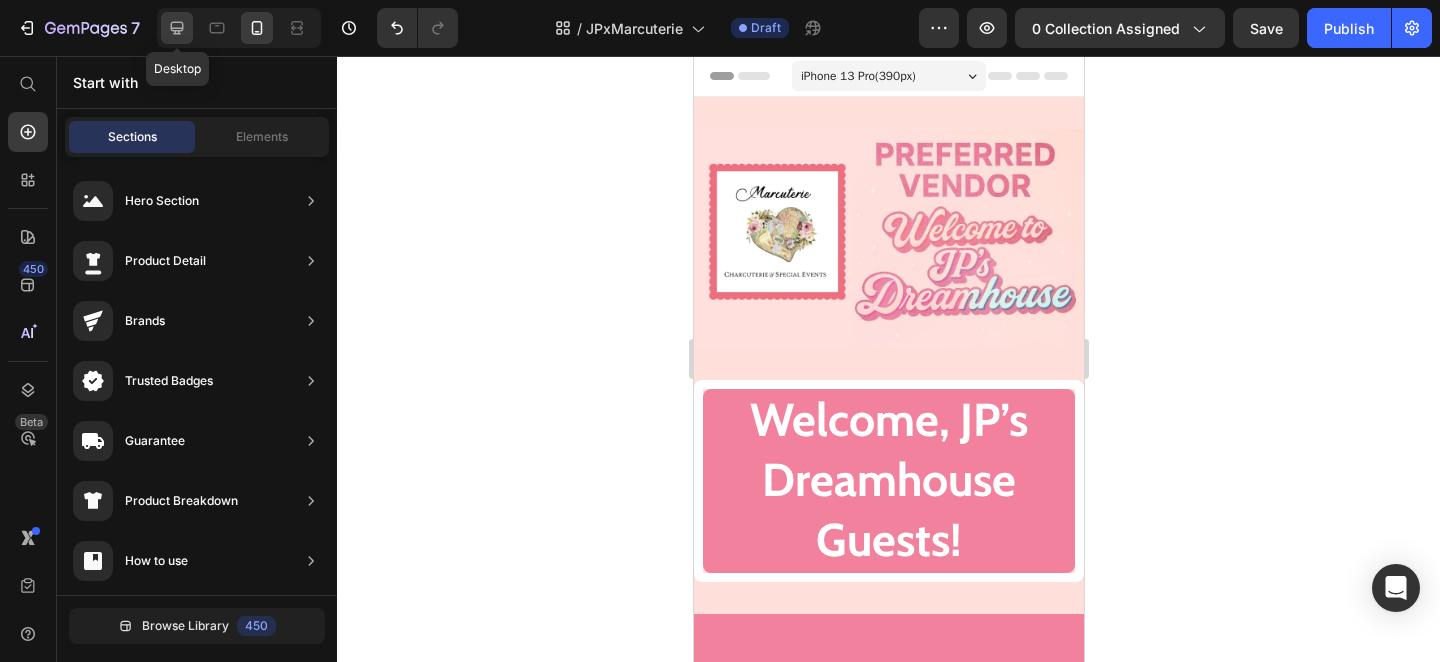 click 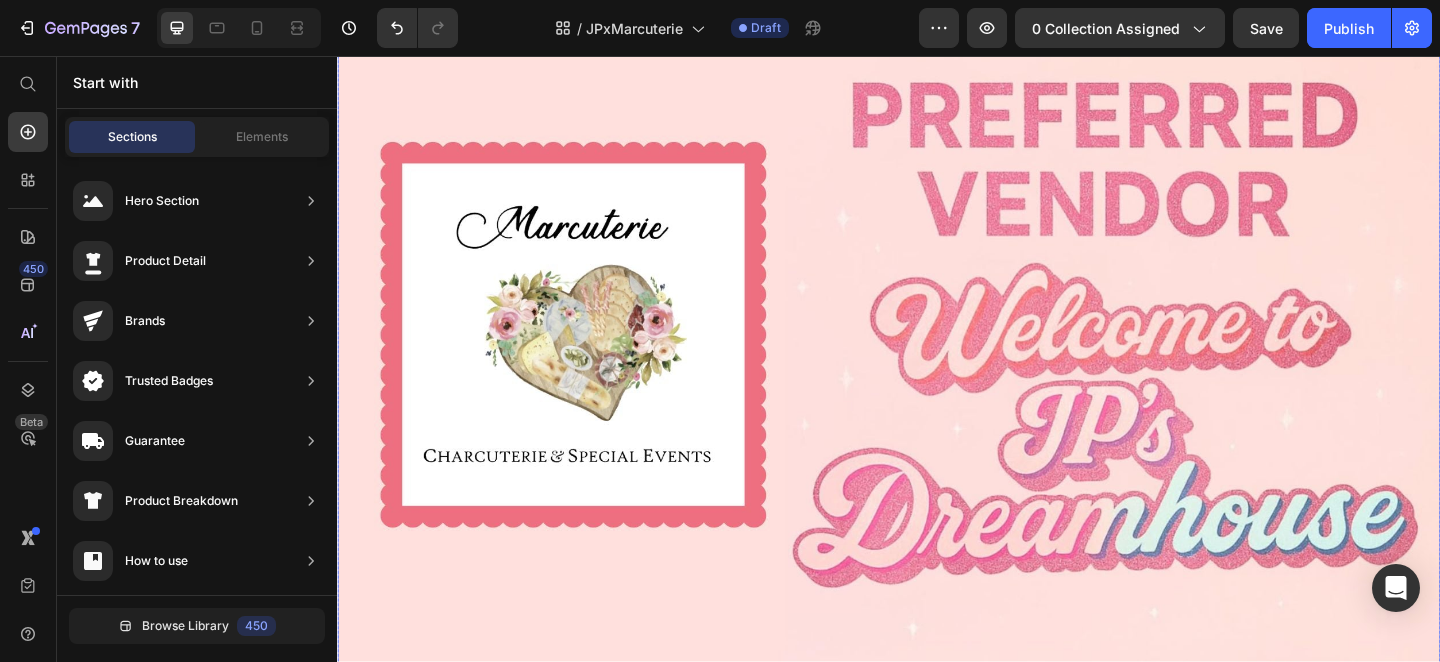 scroll, scrollTop: 928, scrollLeft: 0, axis: vertical 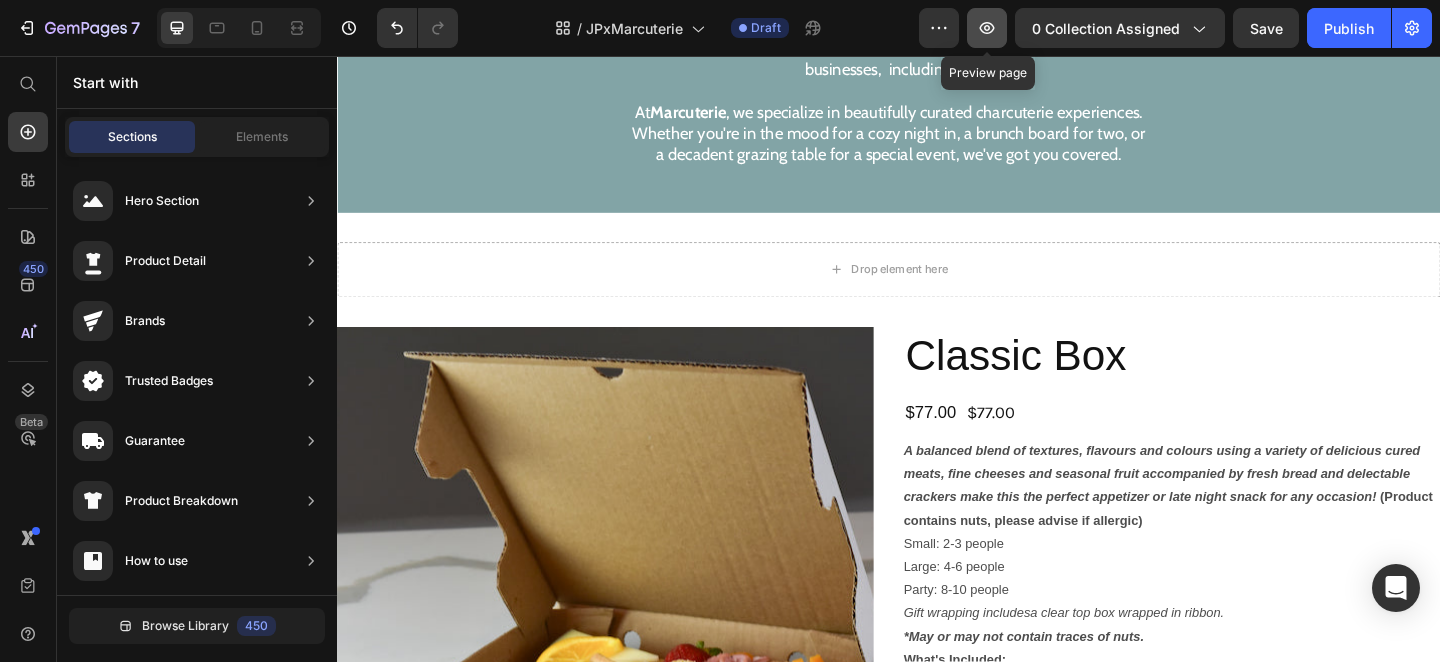 click 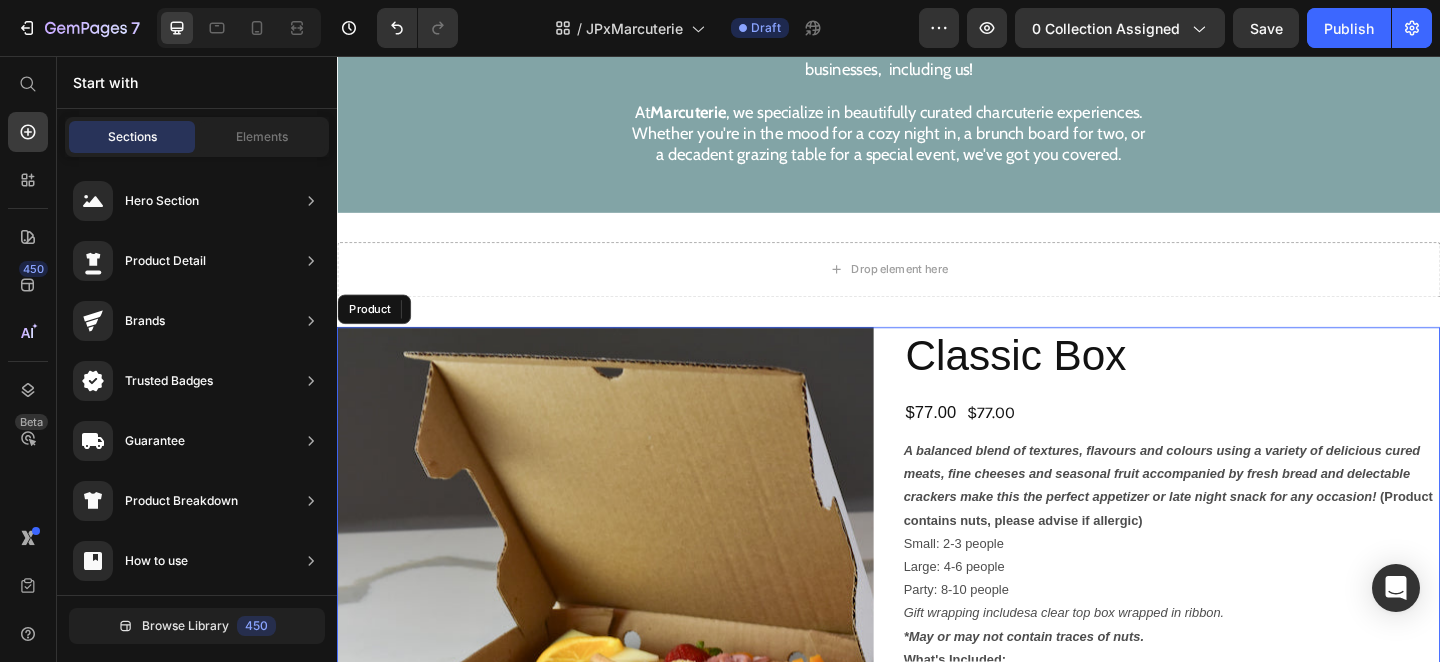 click on "Classic Box Product Title $77.00 Product Price $77.00 Product Price Row
A balanced blend of textures, flavours and colours using a variety of delicious cured meats, fine cheeses and seasonal fruit accompanied by fresh bread and delectable crackers make this the perfect appetizer or late night snack for any occasion!   (Product contains nuts, please advise if allergic)
Small: 2-3 people
Large: 4-6 people
Party: 8-10 people
Gift wrapping includes  a clear top box wrapped in ribbon.
*May or may not contain traces of nuts.
What's Included:
Genoa Venetian Salami
Soppressata
Cappocollo
Prosciutto
Cacciatore Sausage
Aged Cheddar
Smoked Gouda
Manchego
Double Cream Brie
Boccocini
Parmigiano Reggiano
Asiago
Fresh Bread and Assorted Crackers
Olives
Jam/Spread
Fresh and Dried Fruits
Product Description Size: Large Small Small Small Large Large Large Party Size Party Size Party Size Small Gift Wrapped Small Gift Wrapped Small Gift Wrapped Large Gift Wrapped None" at bounding box center (1245, 1090) 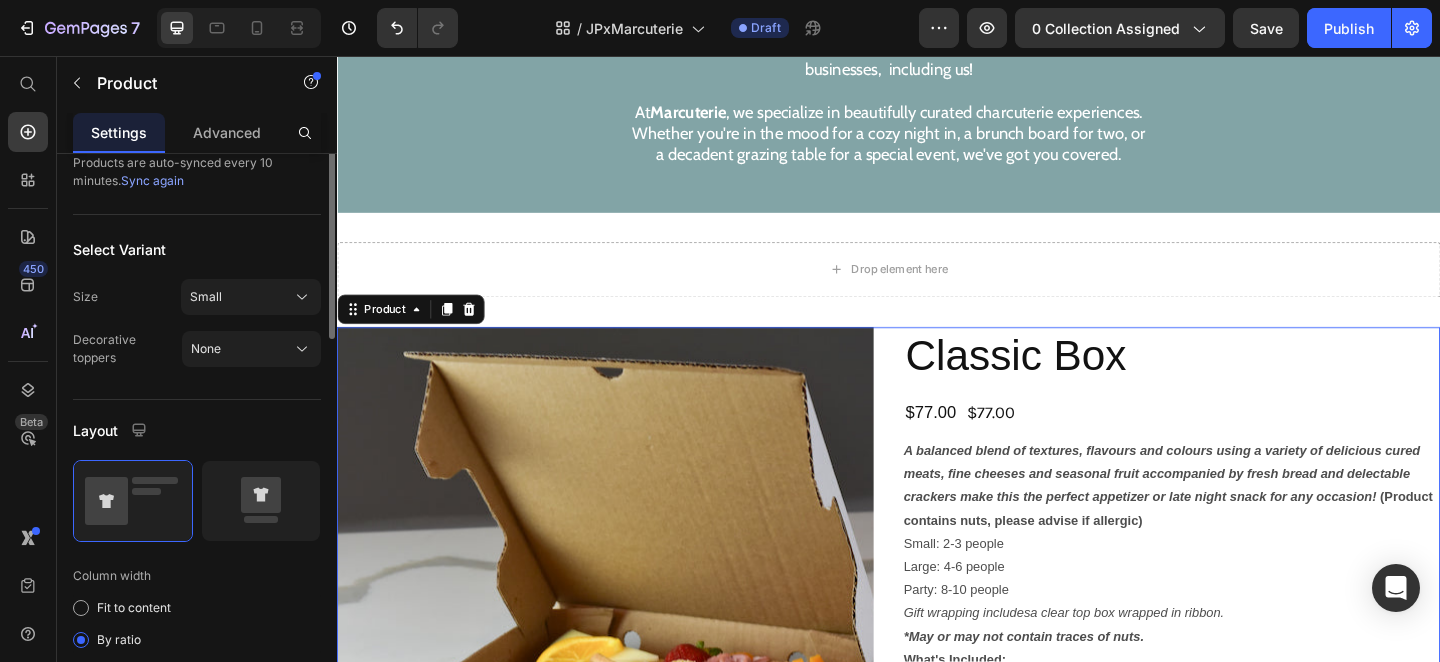 scroll, scrollTop: 252, scrollLeft: 0, axis: vertical 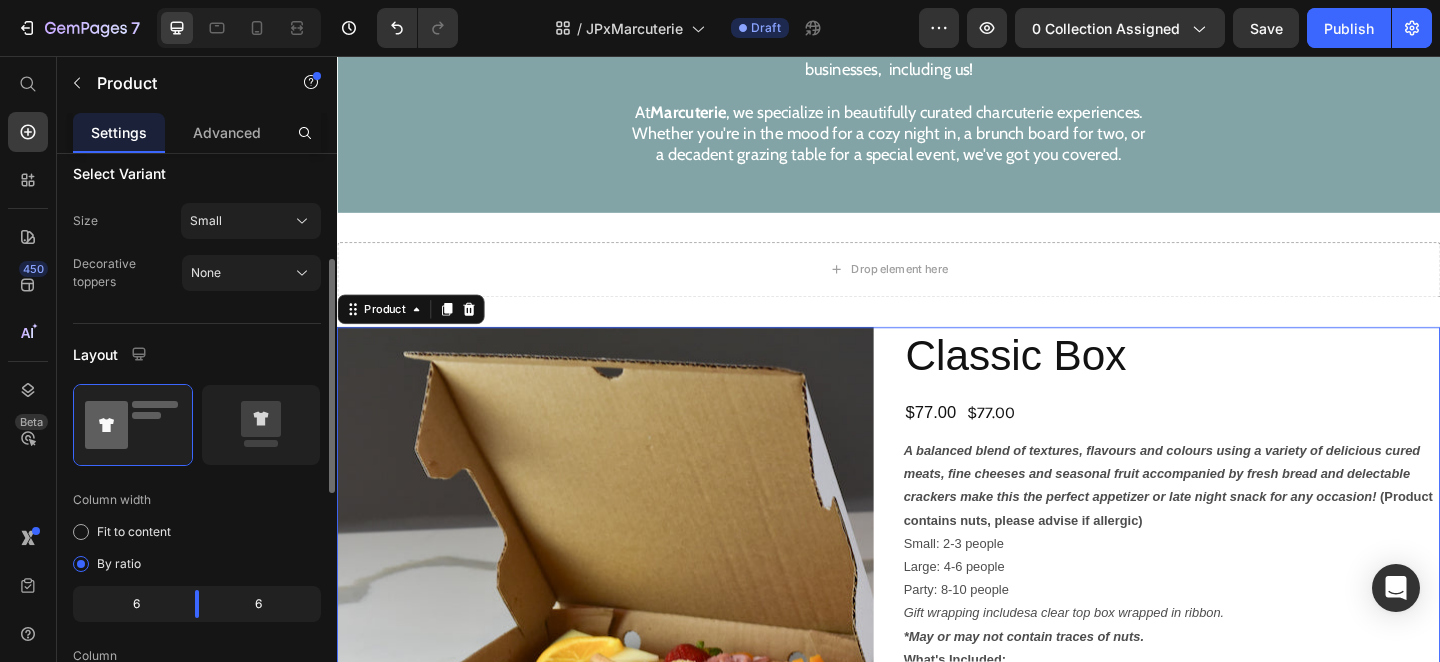 click 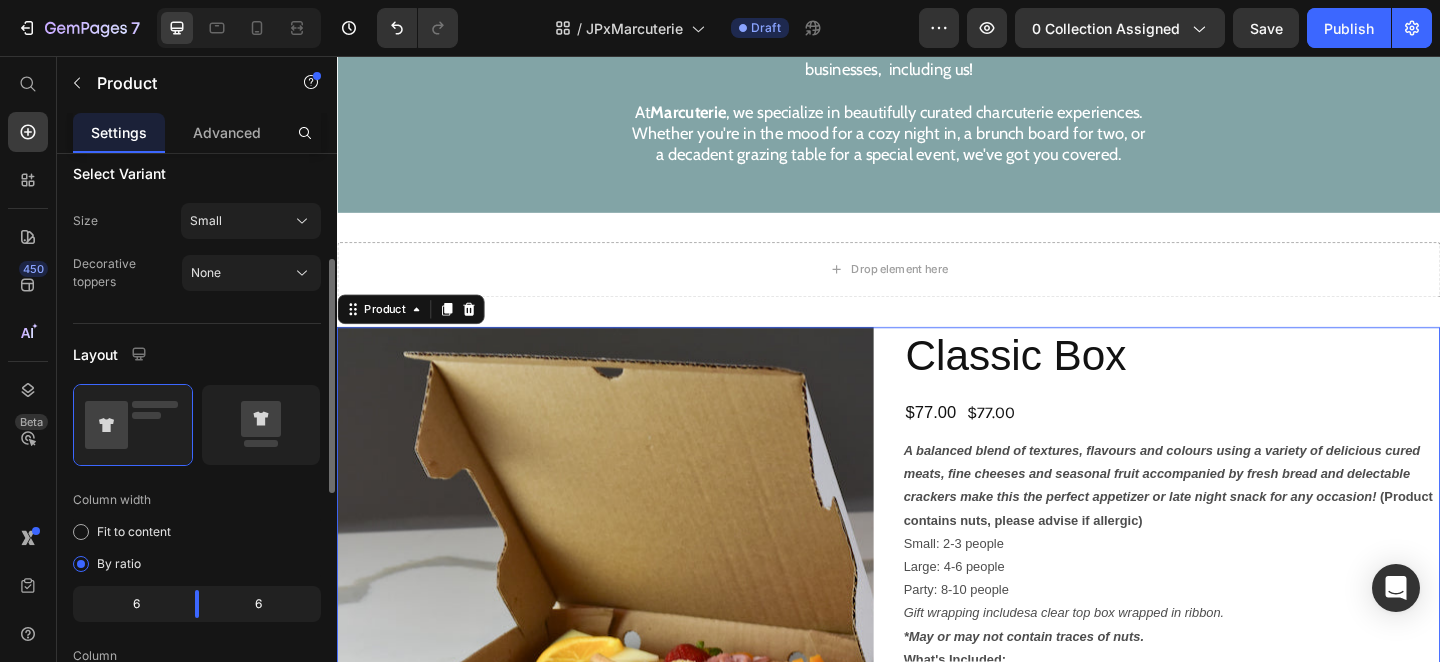 click on "6" 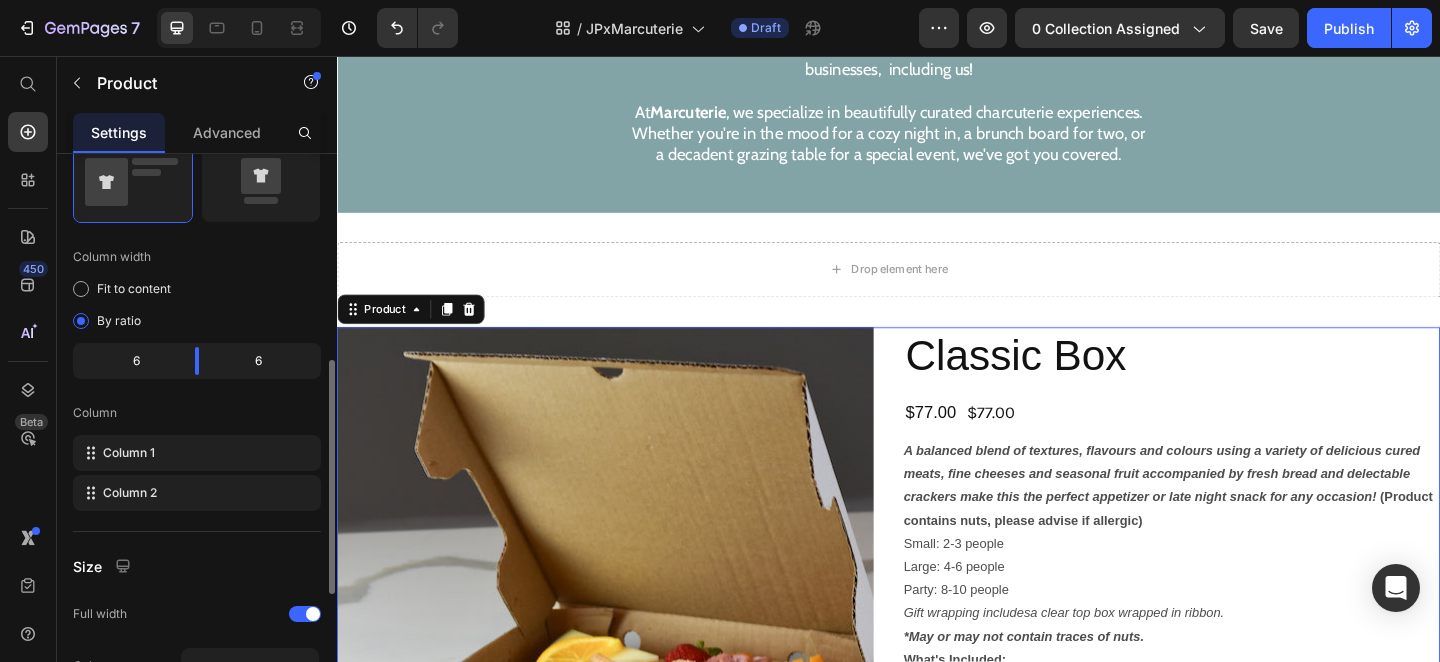 scroll, scrollTop: 497, scrollLeft: 0, axis: vertical 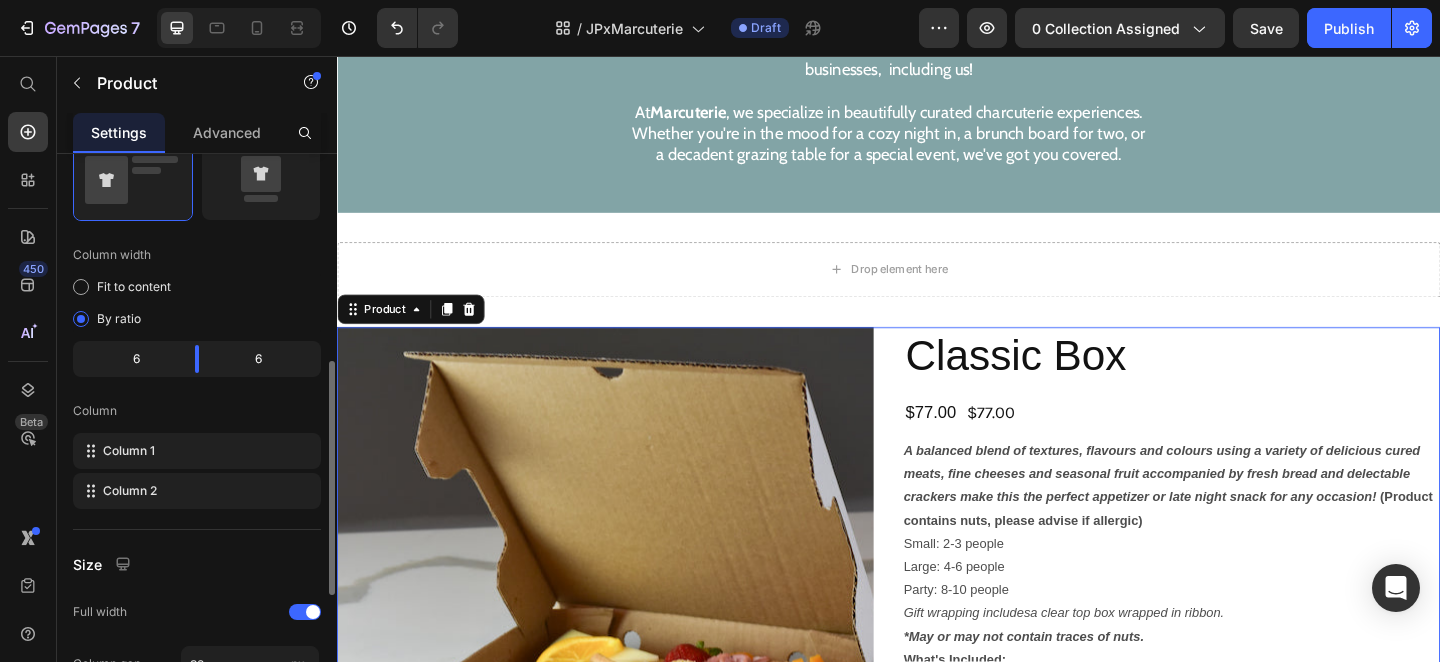click on "6" 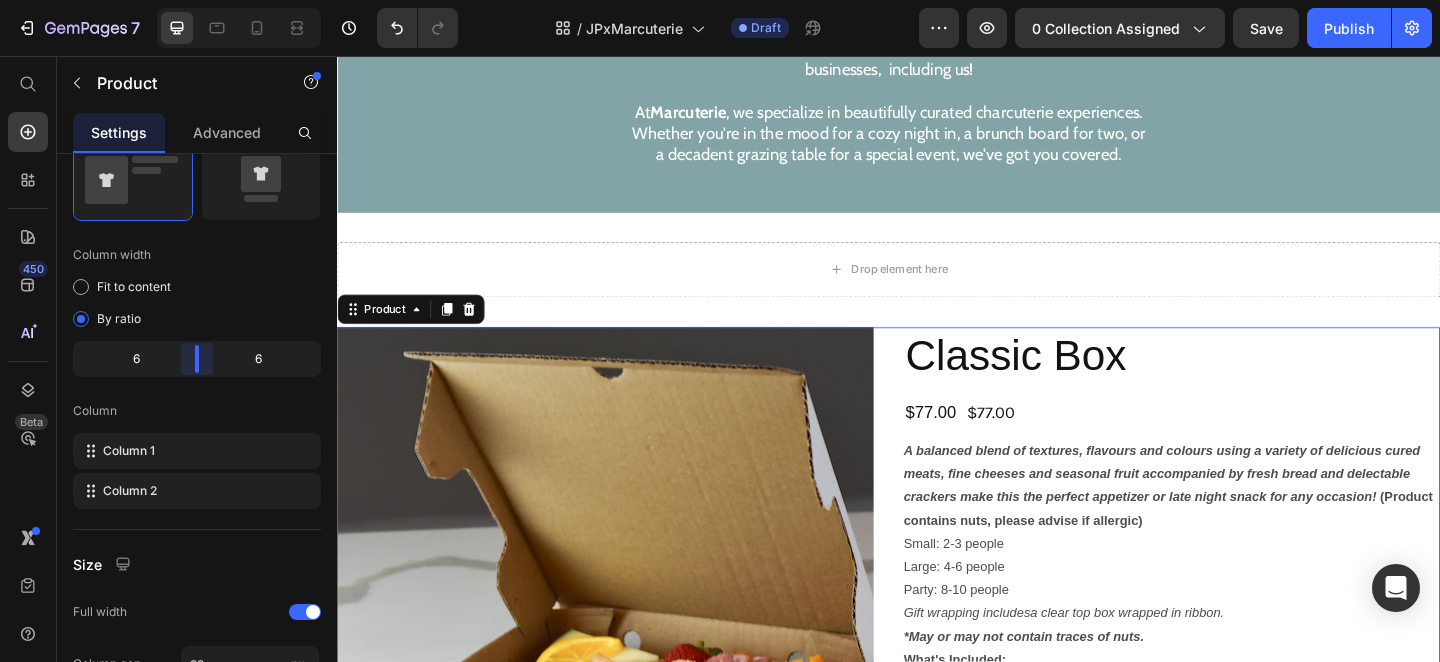 click on "7   /  JPxMarcuterie Draft Preview 0 collection assigned  Save   Publish  450 Beta Start with Sections Elements Hero Section Product Detail Brands Trusted Badges Guarantee Product Breakdown How to use Testimonials Compare Bundle FAQs Social Proof Brand Story Product List Collection Blog List Contact Sticky Add to Cart Custom Footer Browse Library 450 Layout
Row
Row
Row
Row Text
Heading
Text Block Button
Button
Button
Sticky Back to top Media
Image" at bounding box center [720, 0] 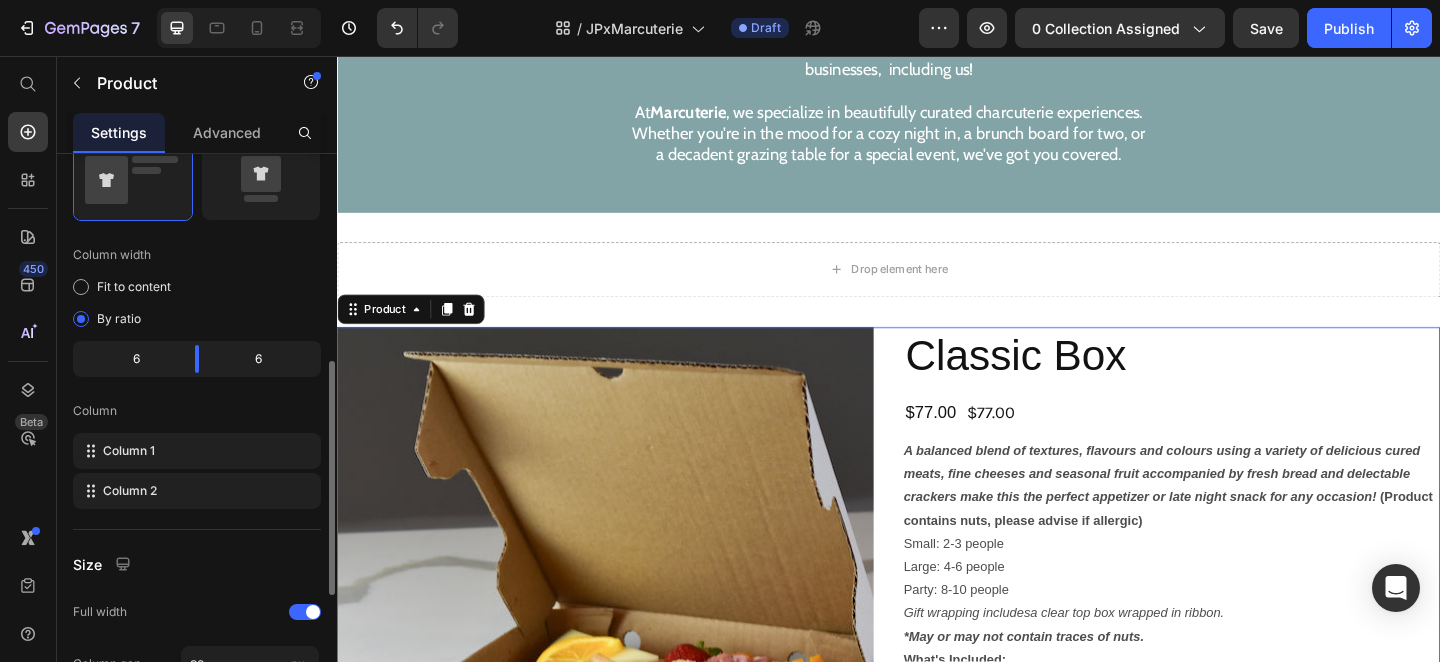 click on "6" 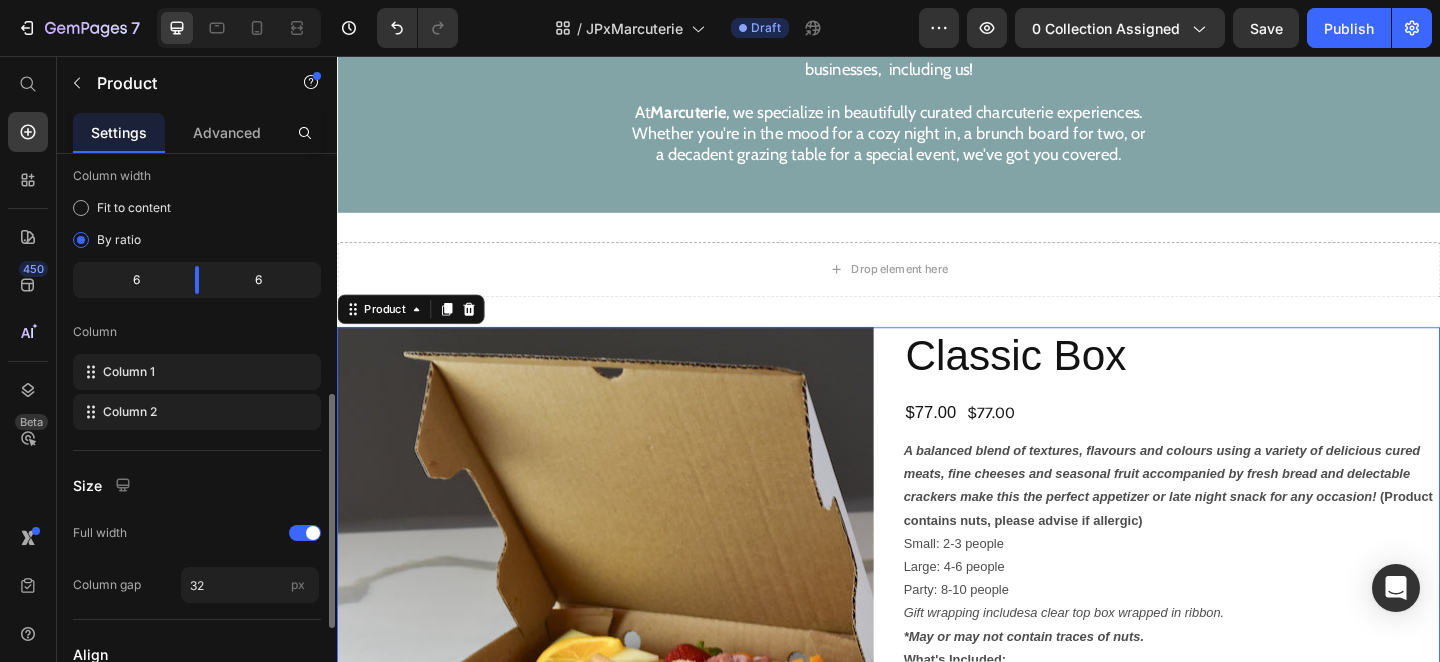 scroll, scrollTop: 610, scrollLeft: 0, axis: vertical 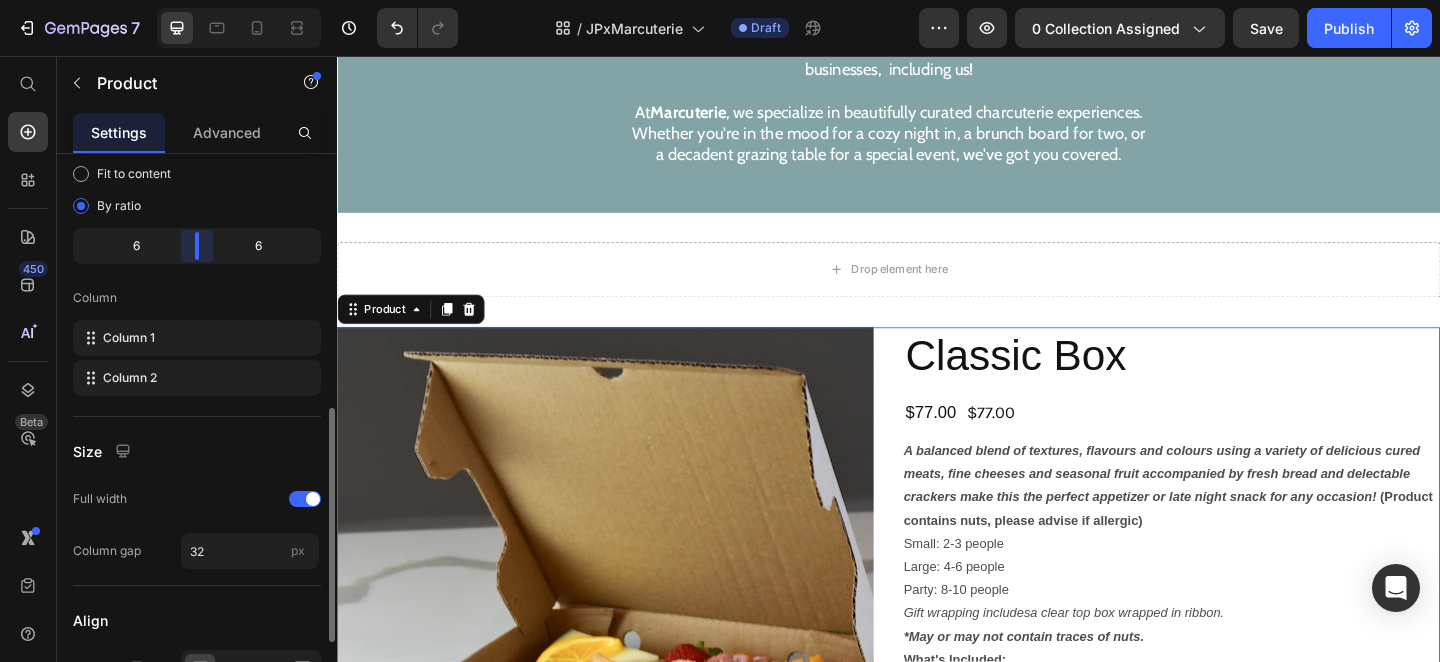 click on "7   /  JPxMarcuterie Draft Preview 0 collection assigned  Save   Publish  450 Beta Start with Sections Elements Hero Section Product Detail Brands Trusted Badges Guarantee Product Breakdown How to use Testimonials Compare Bundle FAQs Social Proof Brand Story Product List Collection Blog List Contact Sticky Add to Cart Custom Footer Browse Library 450 Layout
Row
Row
Row
Row Text
Heading
Text Block Button
Button
Button
Sticky Back to top Media
Image" at bounding box center [720, 0] 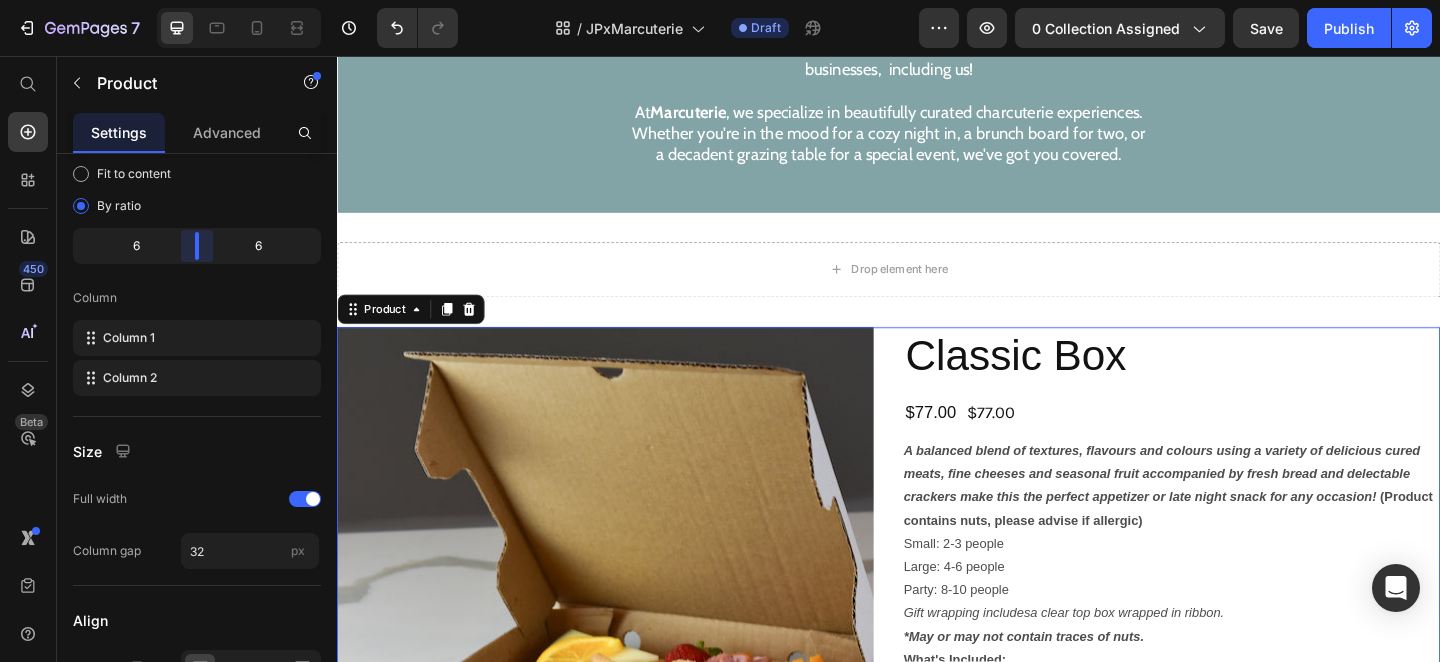 click on "7   /  JPxMarcuterie Draft Preview 0 collection assigned  Save   Publish  450 Beta Start with Sections Elements Hero Section Product Detail Brands Trusted Badges Guarantee Product Breakdown How to use Testimonials Compare Bundle FAQs Social Proof Brand Story Product List Collection Blog List Contact Sticky Add to Cart Custom Footer Browse Library 450 Layout
Row
Row
Row
Row Text
Heading
Text Block Button
Button
Button
Sticky Back to top Media
Image" at bounding box center [720, 0] 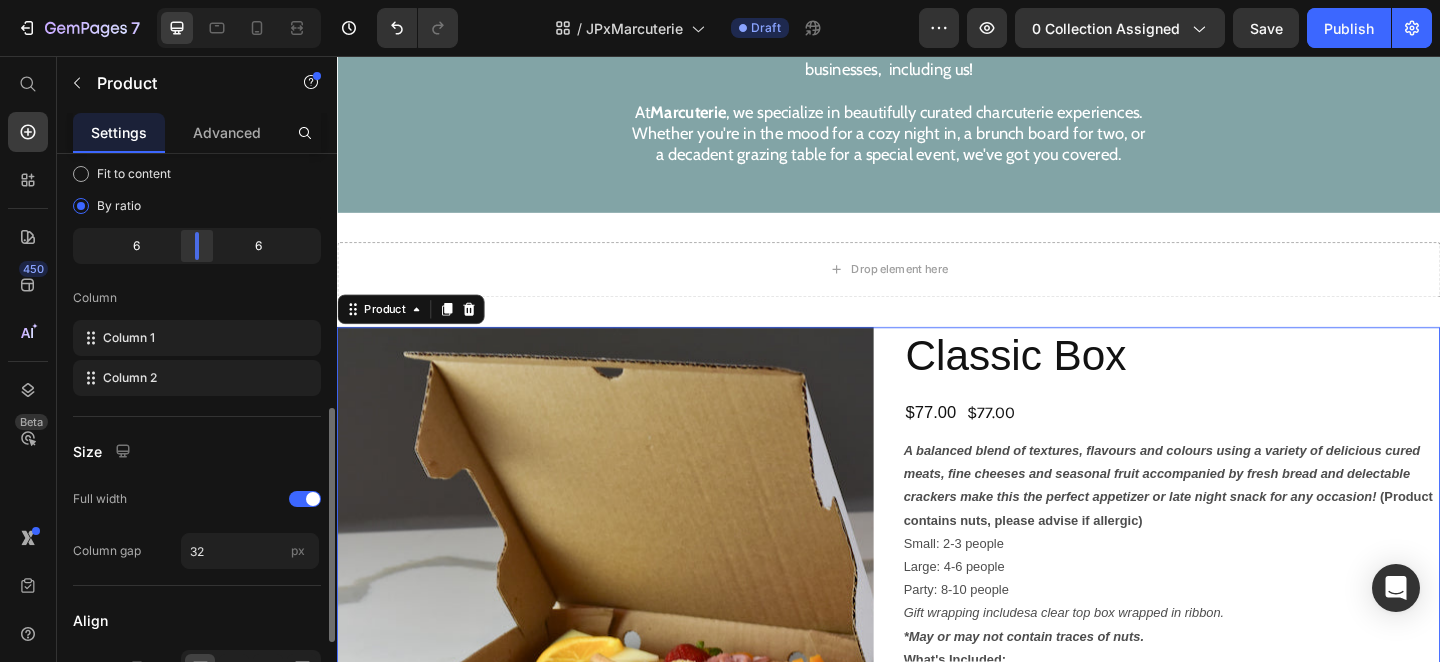 click on "7   /  JPxMarcuterie Draft Preview 0 collection assigned  Save   Publish  450 Beta Start with Sections Elements Hero Section Product Detail Brands Trusted Badges Guarantee Product Breakdown How to use Testimonials Compare Bundle FAQs Social Proof Brand Story Product List Collection Blog List Contact Sticky Add to Cart Custom Footer Browse Library 450 Layout
Row
Row
Row
Row Text
Heading
Text Block Button
Button
Button
Sticky Back to top Media
Image" at bounding box center (720, 0) 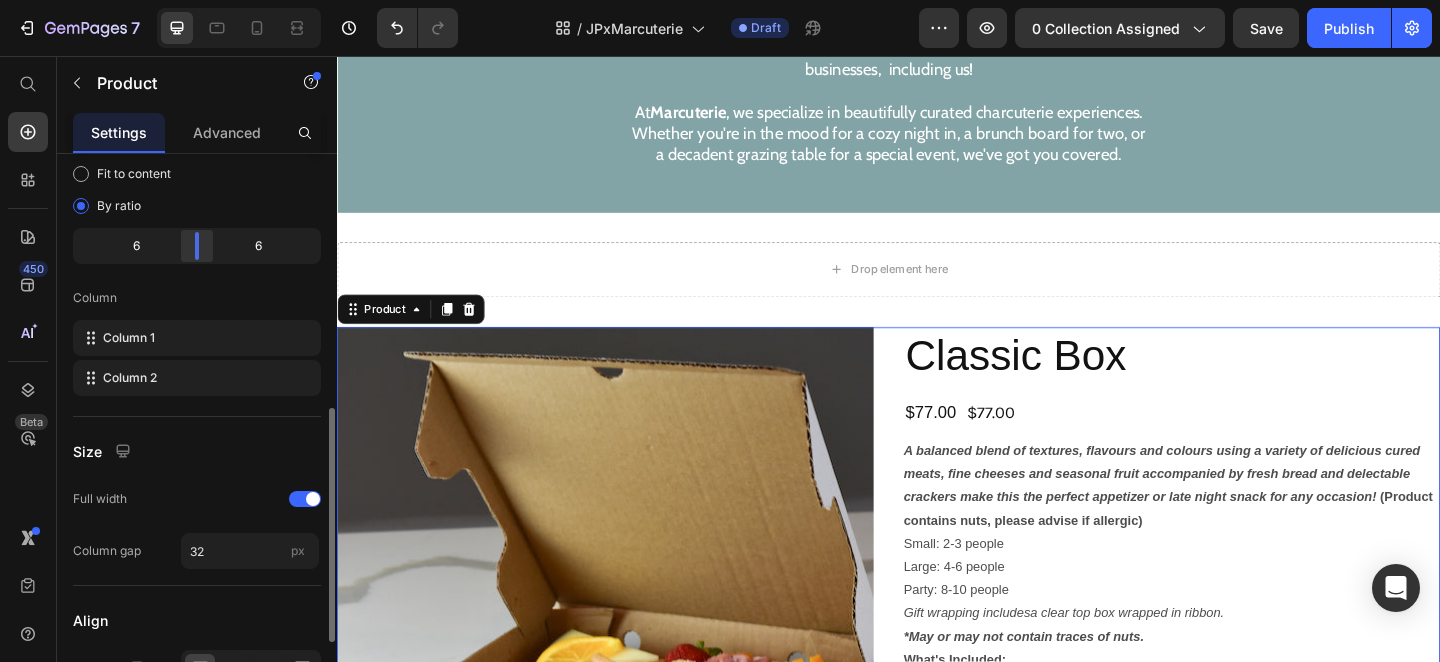 click on "7   /  JPxMarcuterie Draft Preview 0 collection assigned  Save   Publish  450 Beta Start with Sections Elements Hero Section Product Detail Brands Trusted Badges Guarantee Product Breakdown How to use Testimonials Compare Bundle FAQs Social Proof Brand Story Product List Collection Blog List Contact Sticky Add to Cart Custom Footer Browse Library 450 Layout
Row
Row
Row
Row Text
Heading
Text Block Button
Button
Button
Sticky Back to top Media
Image" at bounding box center [720, 0] 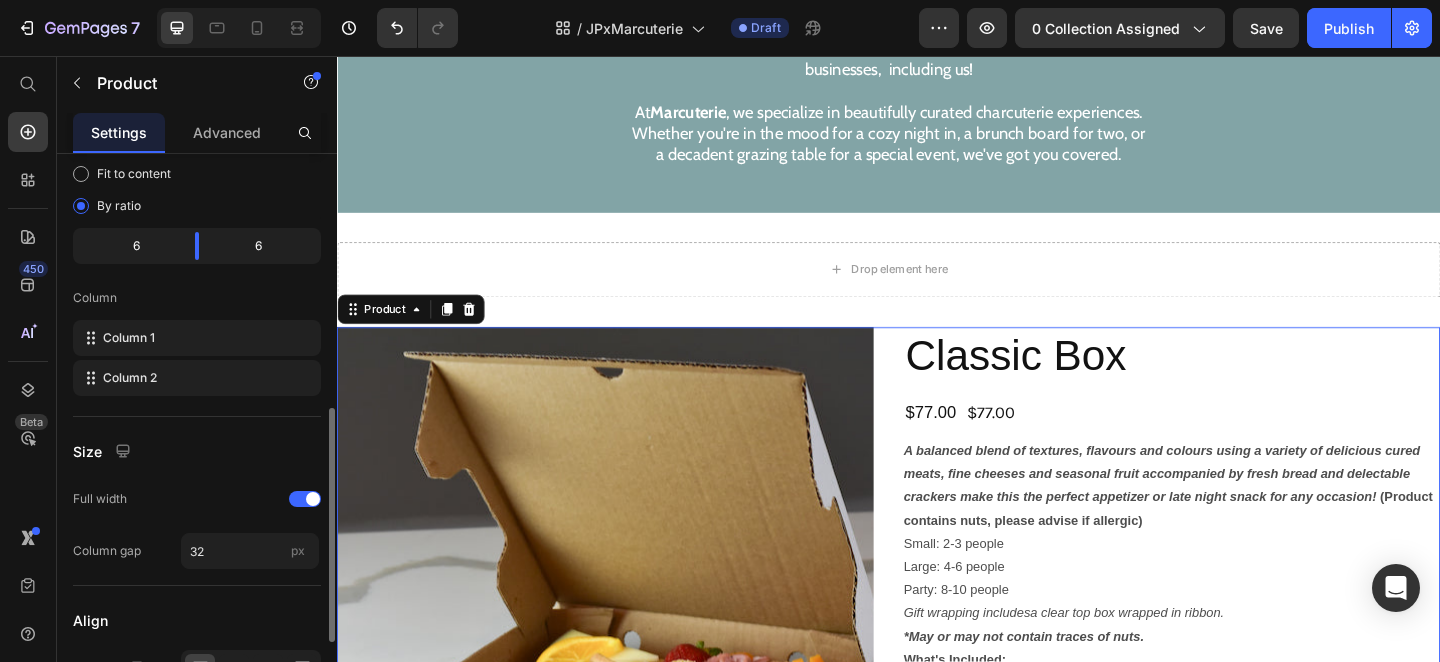 click on "6" 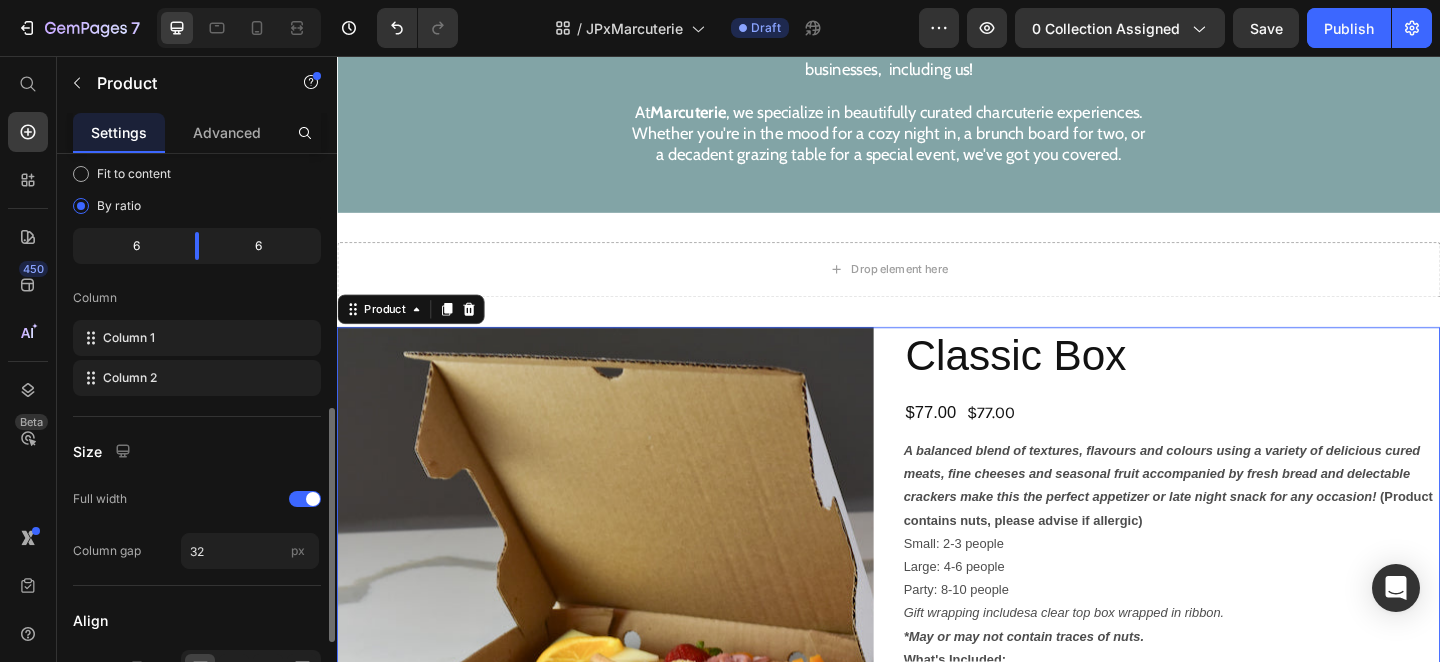 drag, startPoint x: 211, startPoint y: 249, endPoint x: 241, endPoint y: 245, distance: 30.265491 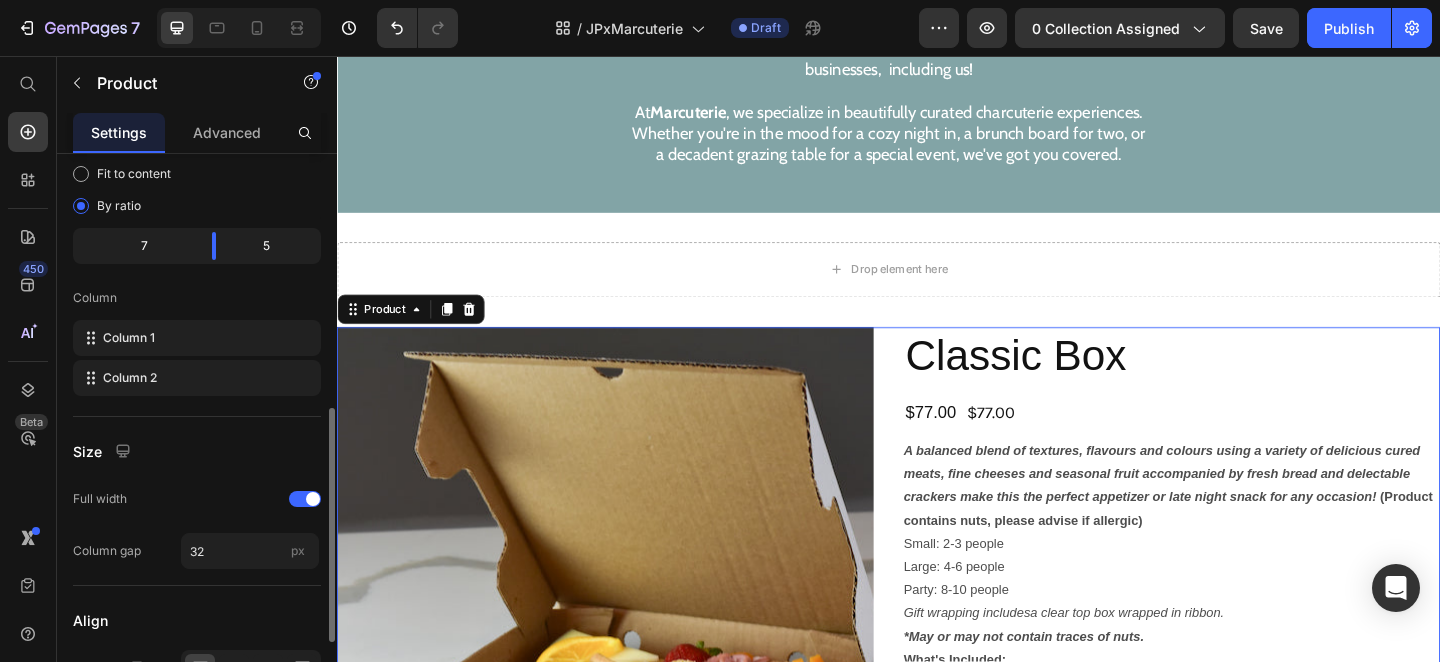 click on "5" 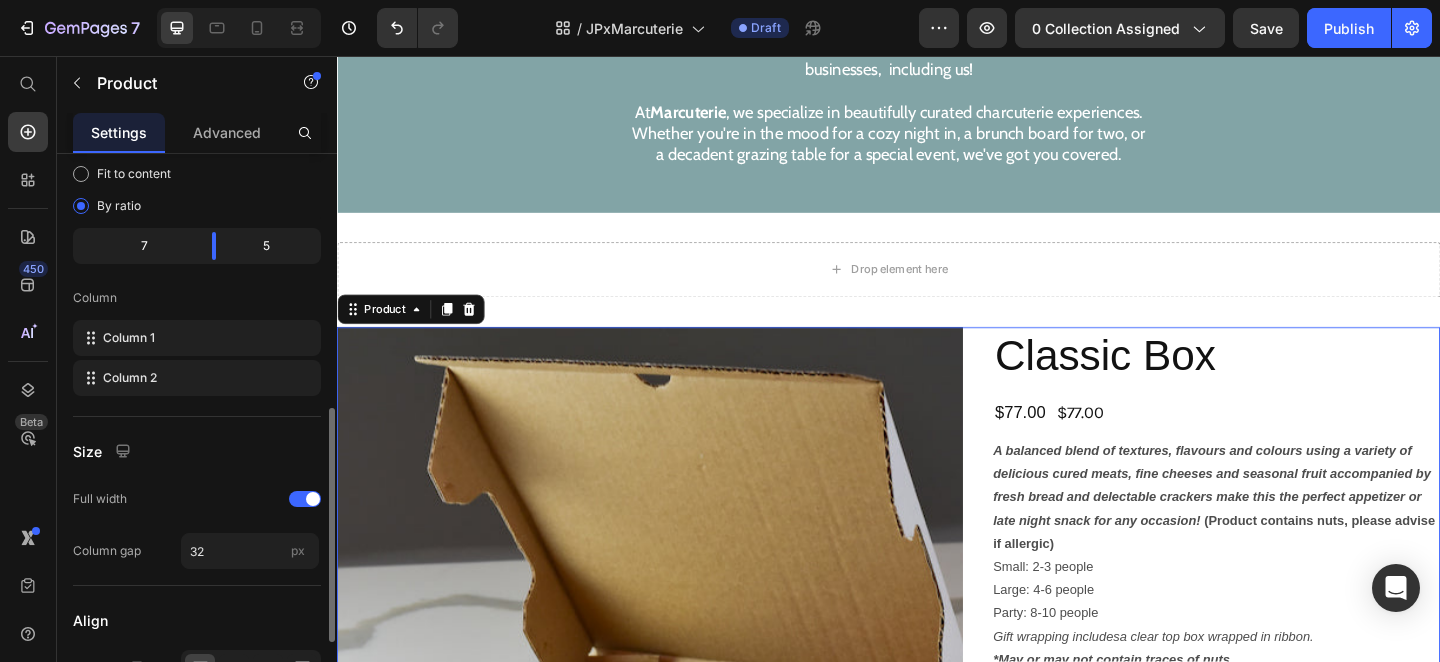 click on "7" 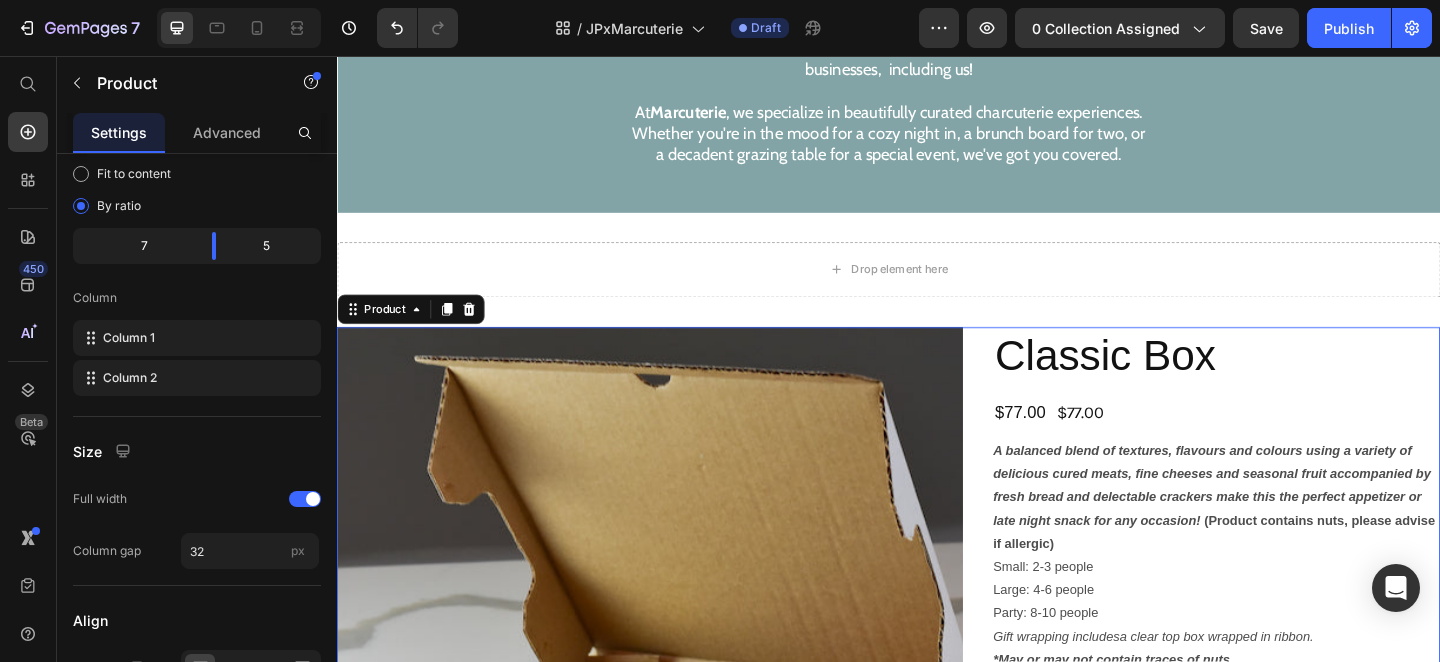 click on "7   /  JPxMarcuterie Draft Preview 0 collection assigned  Save   Publish  450 Beta Start with Sections Elements Hero Section Product Detail Brands Trusted Badges Guarantee Product Breakdown How to use Testimonials Compare Bundle FAQs Social Proof Brand Story Product List Collection Blog List Contact Sticky Add to Cart Custom Footer Browse Library 450 Layout
Row
Row
Row
Row Text
Heading
Text Block Button
Button
Button
Sticky Back to top Media
Image" at bounding box center [720, 0] 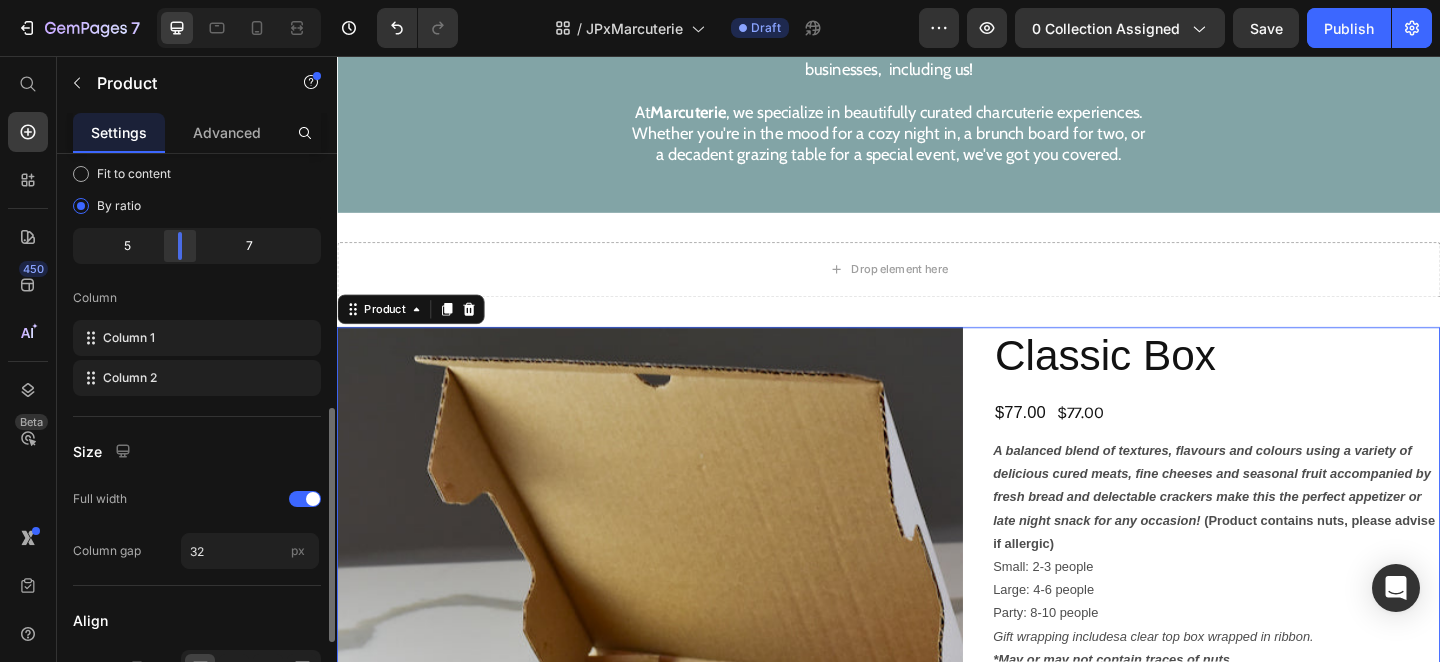 drag, startPoint x: 187, startPoint y: 246, endPoint x: 136, endPoint y: 243, distance: 51.088158 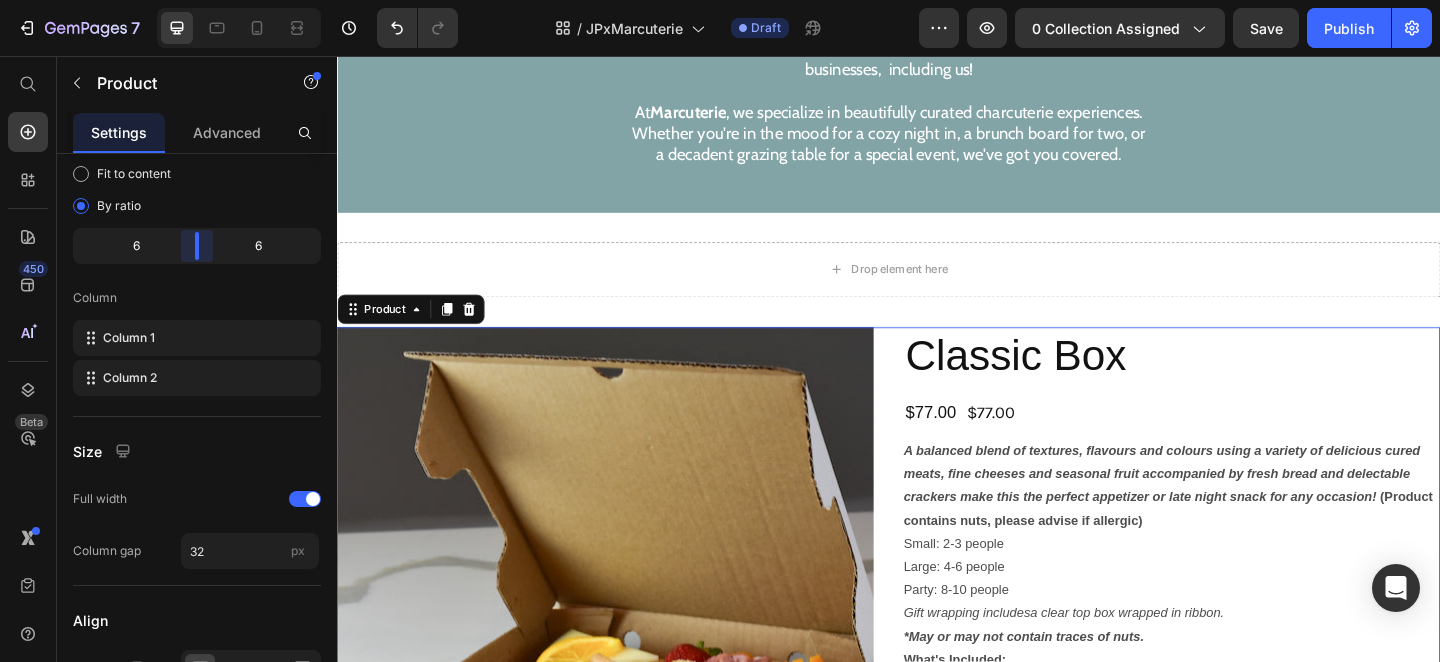drag, startPoint x: 151, startPoint y: 237, endPoint x: 190, endPoint y: 244, distance: 39.623226 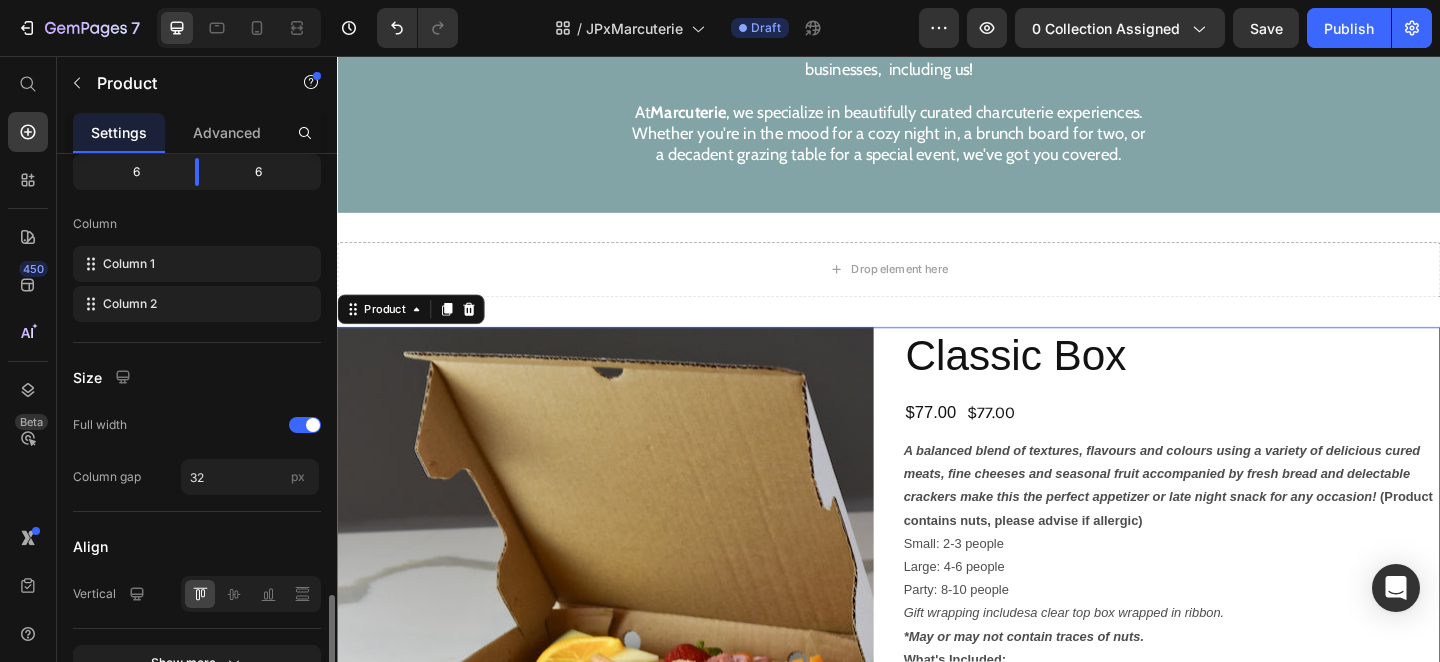 scroll, scrollTop: 794, scrollLeft: 0, axis: vertical 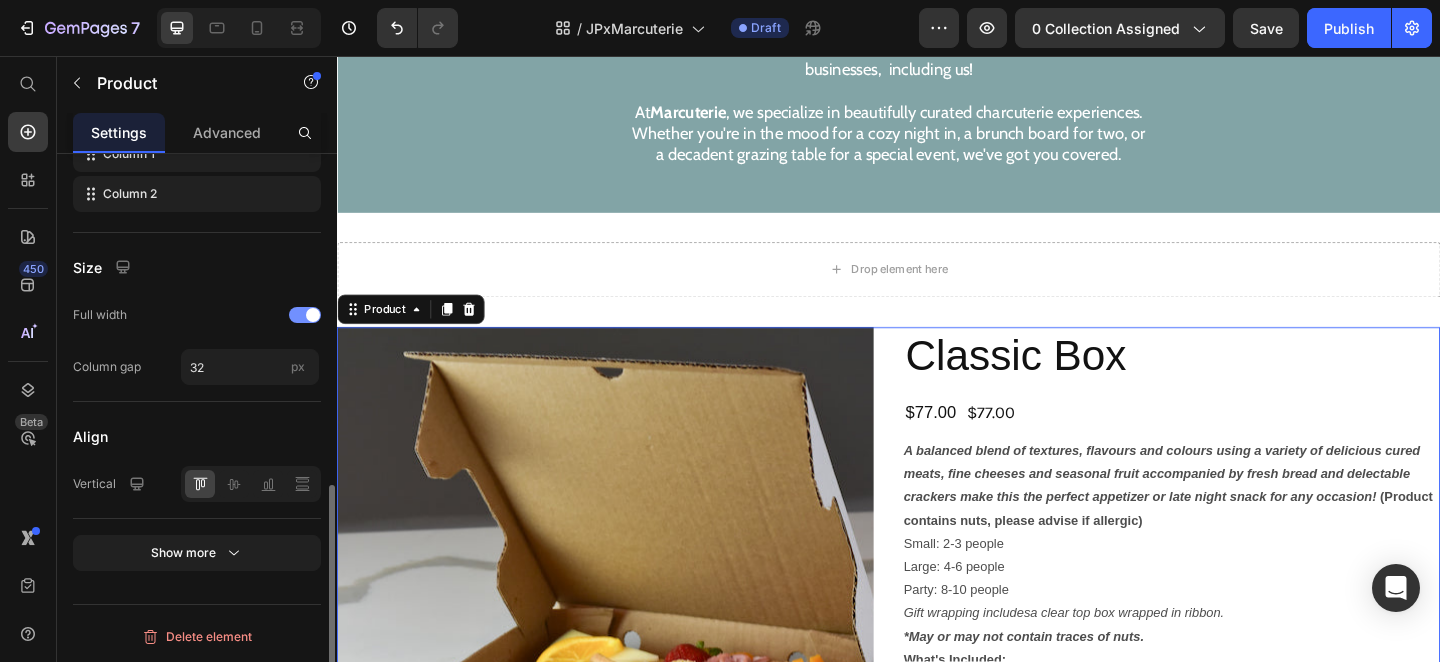 click on "Full width" 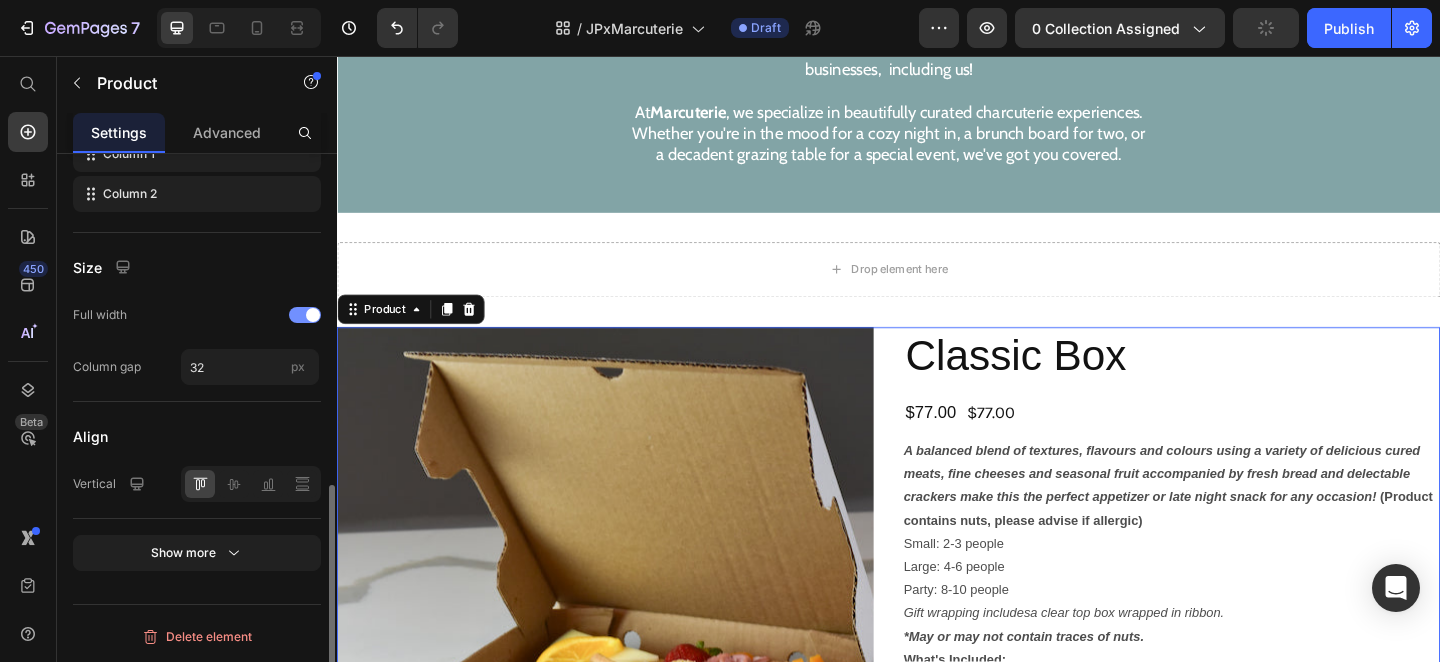 click at bounding box center (313, 315) 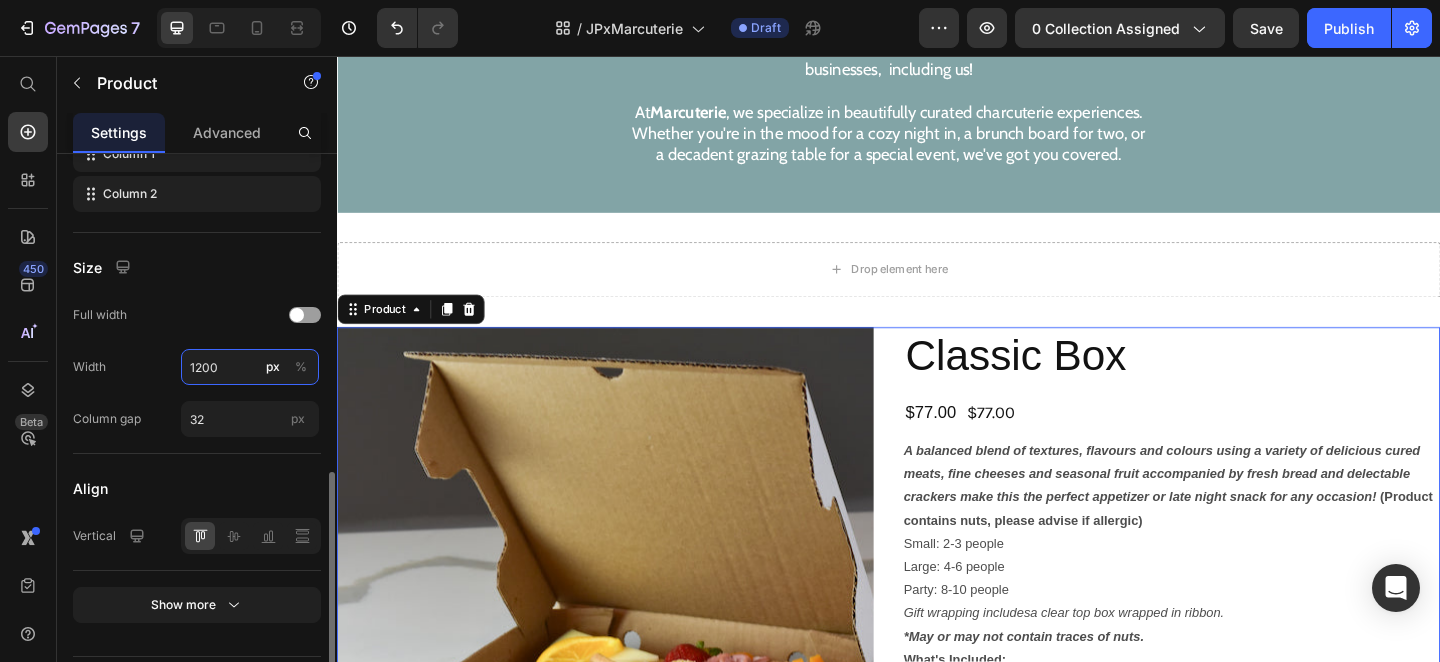 click on "1200" at bounding box center (250, 367) 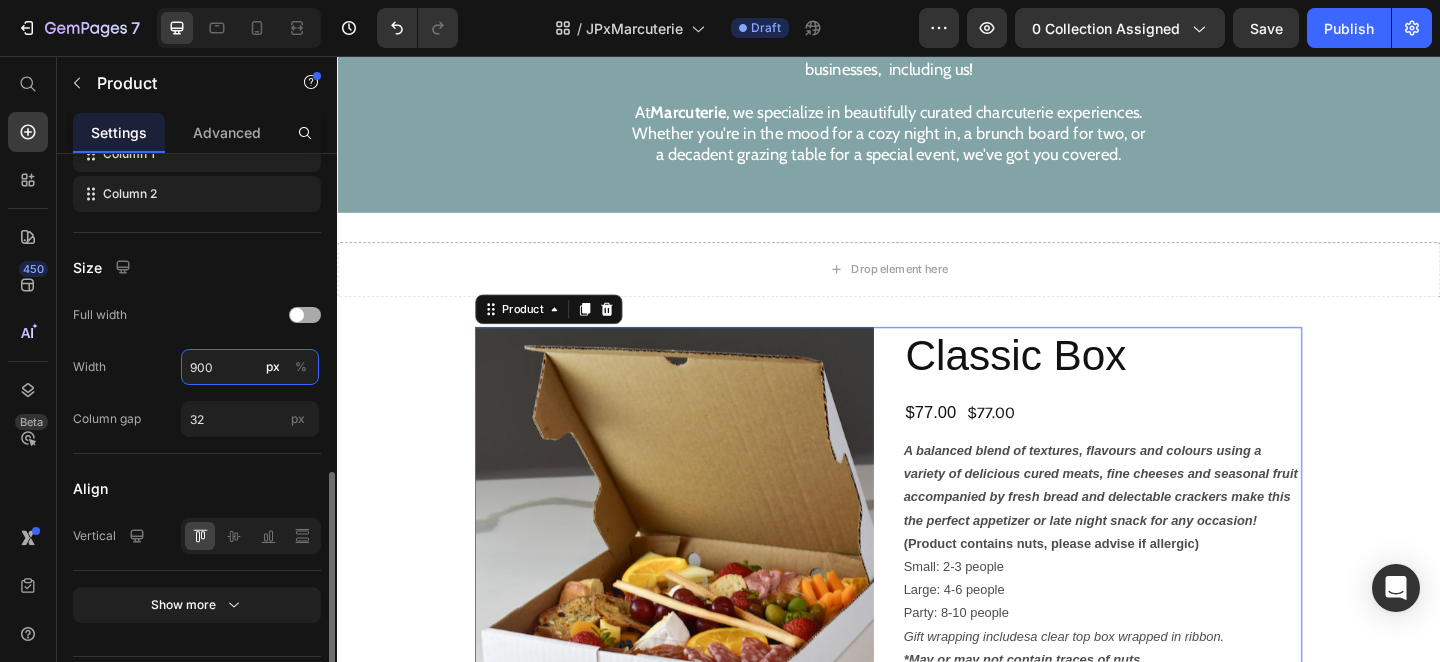 type on "900" 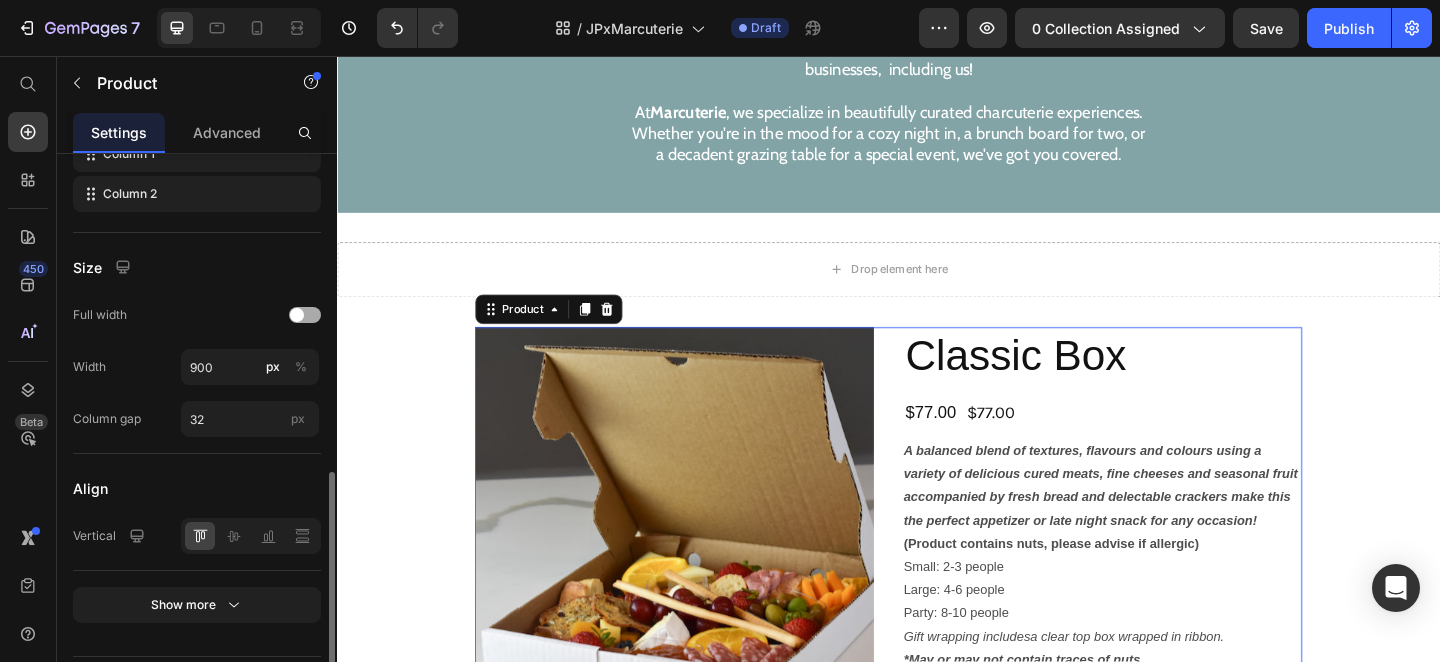 click on "Full width" 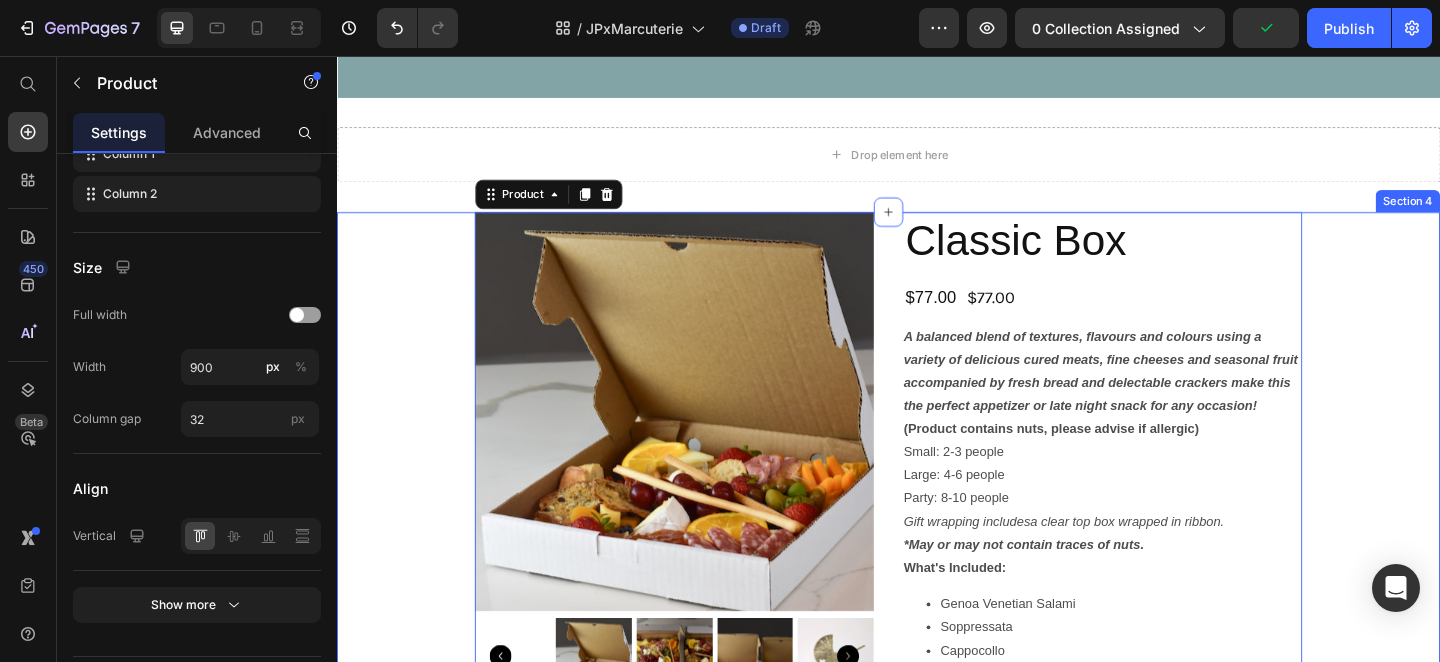 scroll, scrollTop: 1069, scrollLeft: 0, axis: vertical 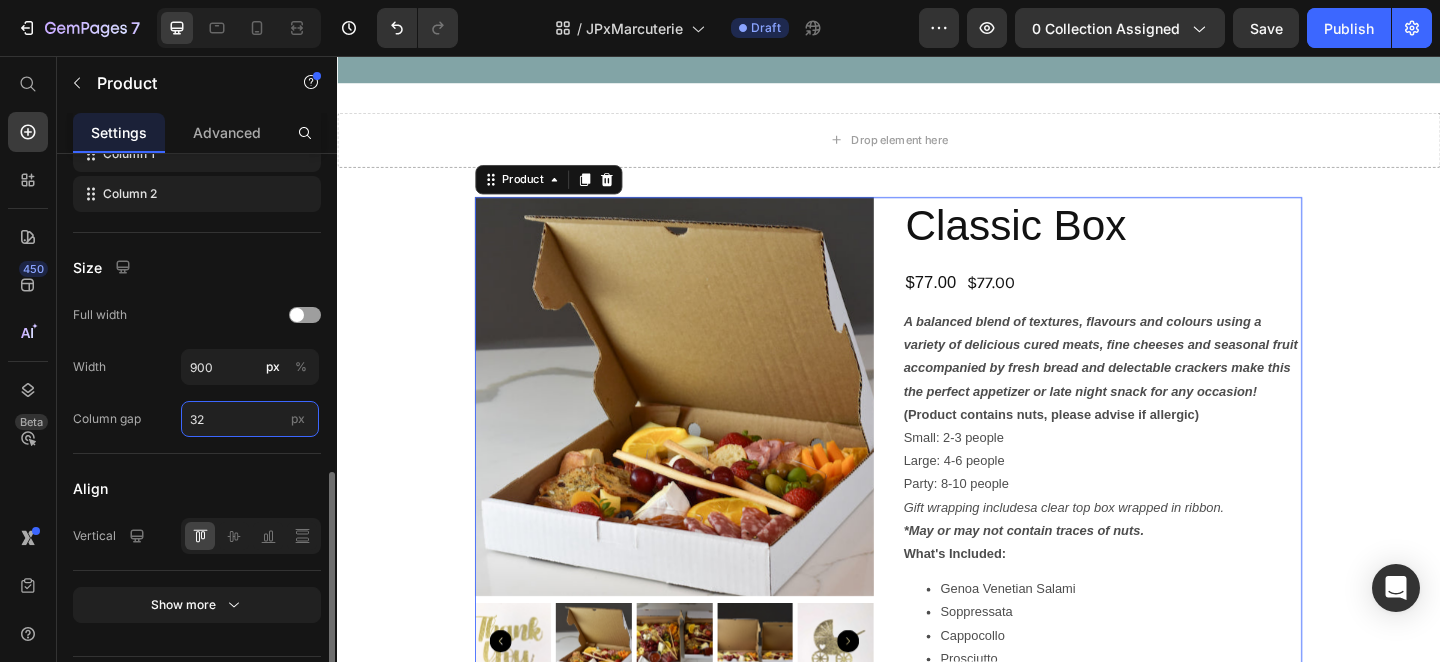 click on "32" at bounding box center [250, 419] 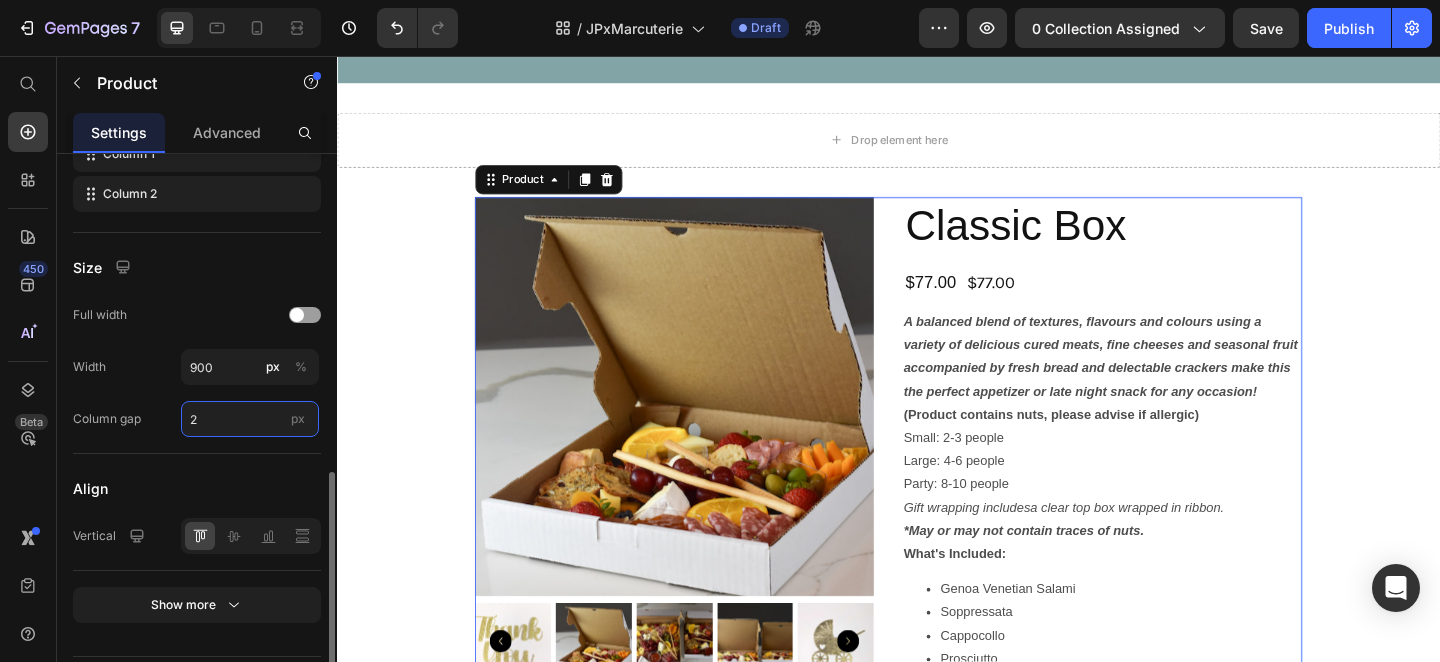 type on "25" 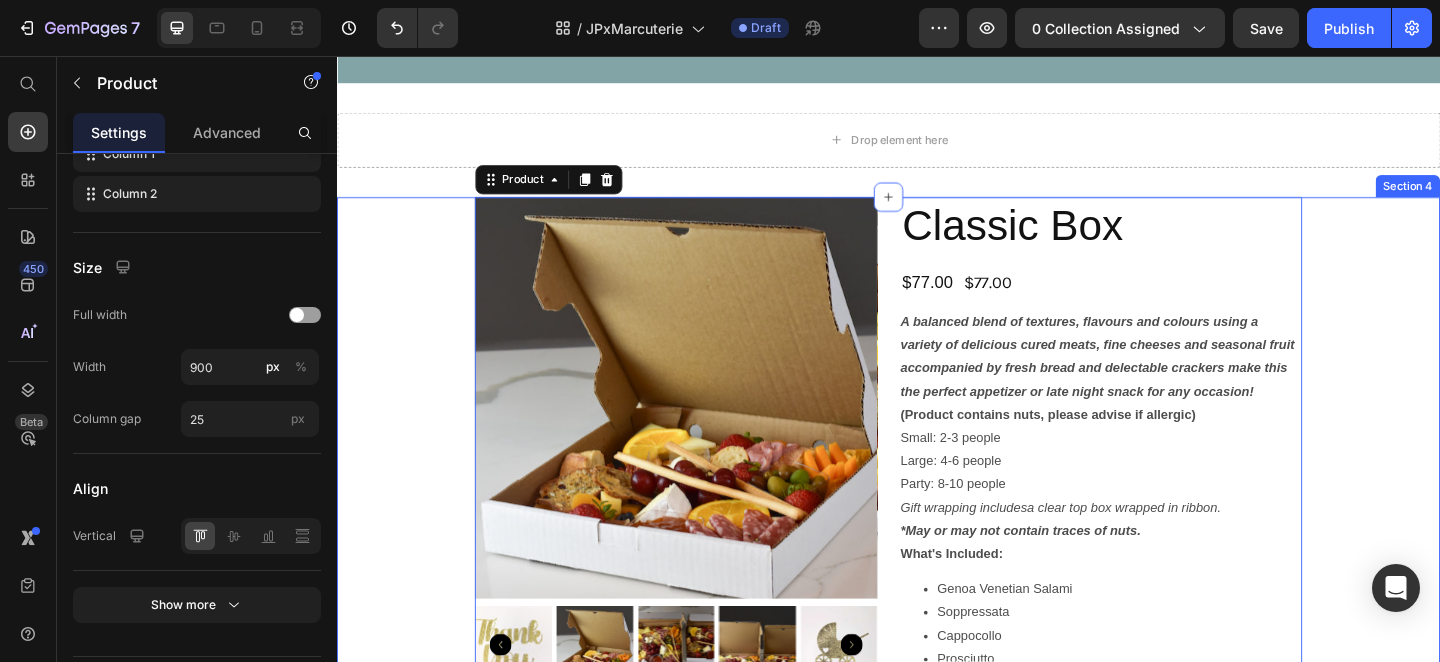 click on "Product Images Classic Box Product Title $77.00 Product Price $77.00 Product Price Row
A balanced blend of textures, flavours and colours using a variety of delicious cured meats, fine cheeses and seasonal fruit accompanied by fresh bread and delectable crackers make this the perfect appetizer or late night snack for any occasion!   (Product contains nuts, please advise if allergic)
Small: 2-3 people
Large: 4-6 people
Party: 8-10 people
Gift wrapping includes  a clear top box wrapped in ribbon.
*May or may not contain traces of nuts.
What's Included:
Genoa Venetian Salami
Soppressata
Cappocollo
Prosciutto
Cacciatore Sausage
Aged Cheddar
Smoked Gouda
Manchego
Double Cream Brie
Boccocini
Parmigiano Reggiano
Asiago
Fresh Bread and Assorted Crackers
Olives
Jam/Spread
Fresh and Dried Fruits
Product Description Size: Large Small Small Small Large Large Large Party Size Party Size Party Size Small Gift Wrapped Small Gift Wrapped 1" at bounding box center (937, 990) 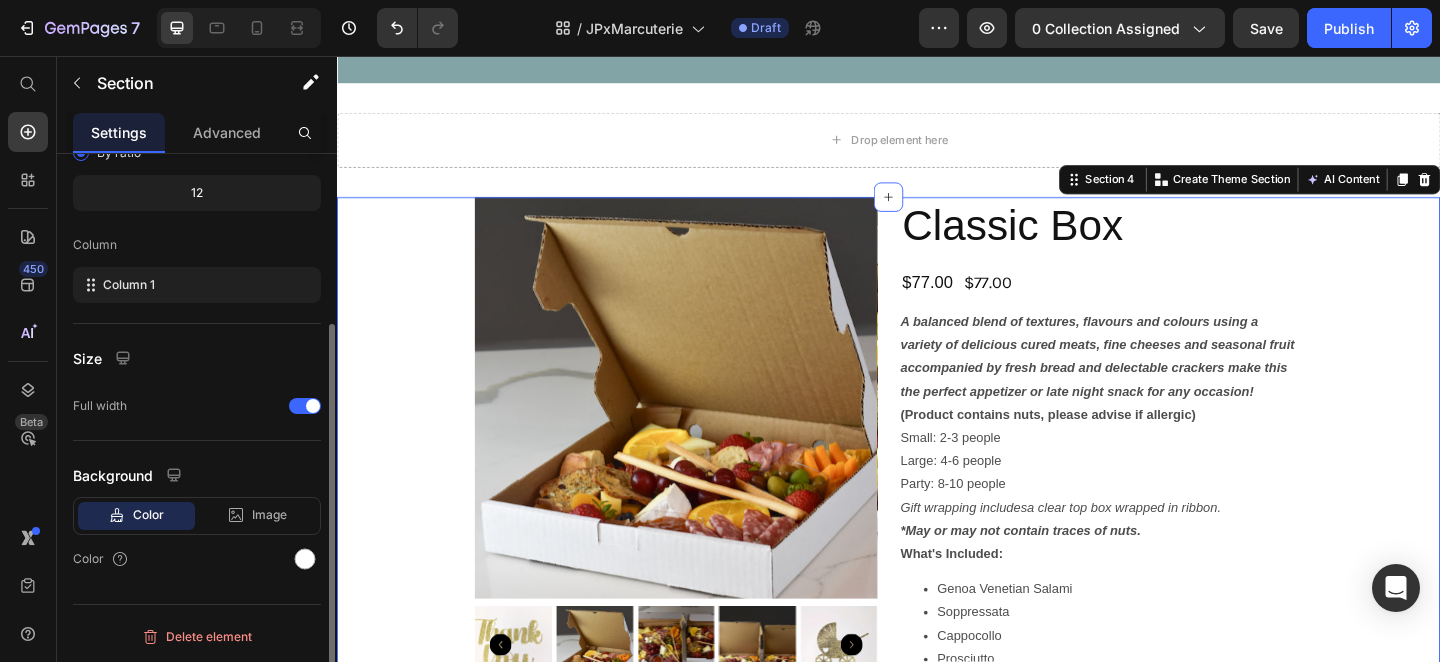 scroll, scrollTop: 0, scrollLeft: 0, axis: both 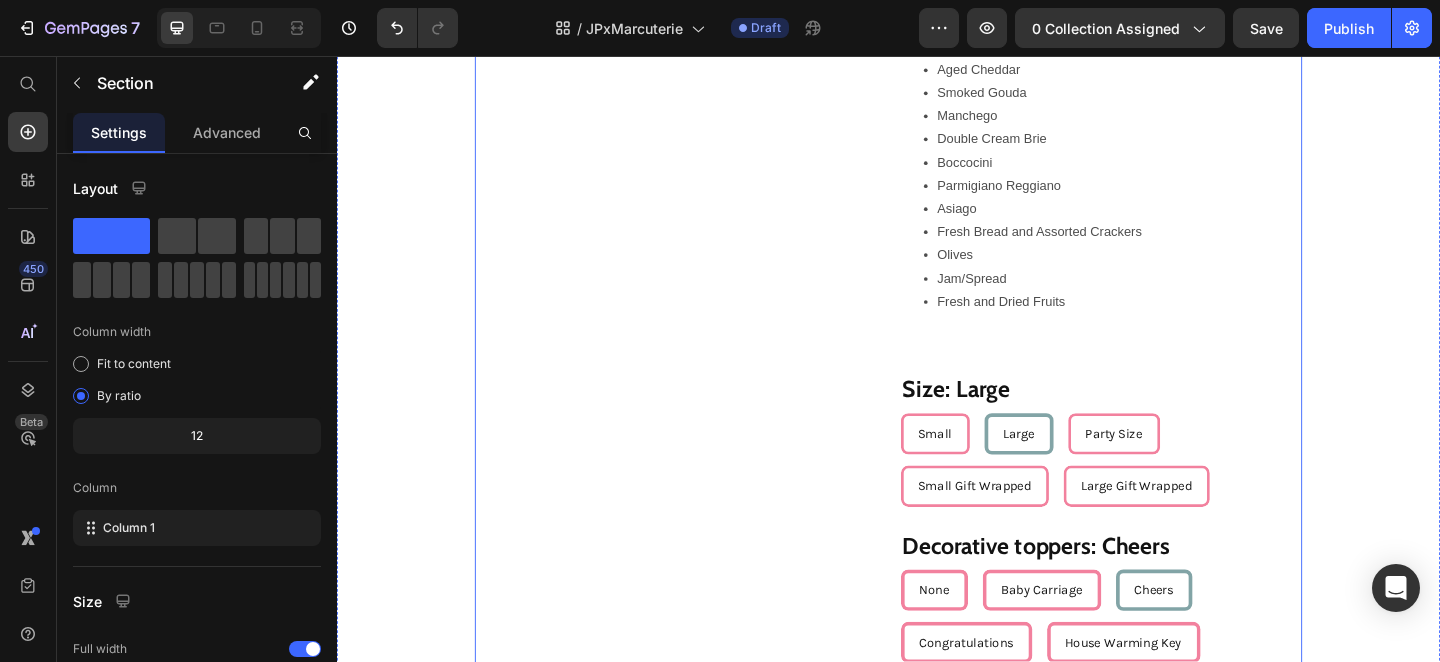 click on "Product Images" at bounding box center (706, 298) 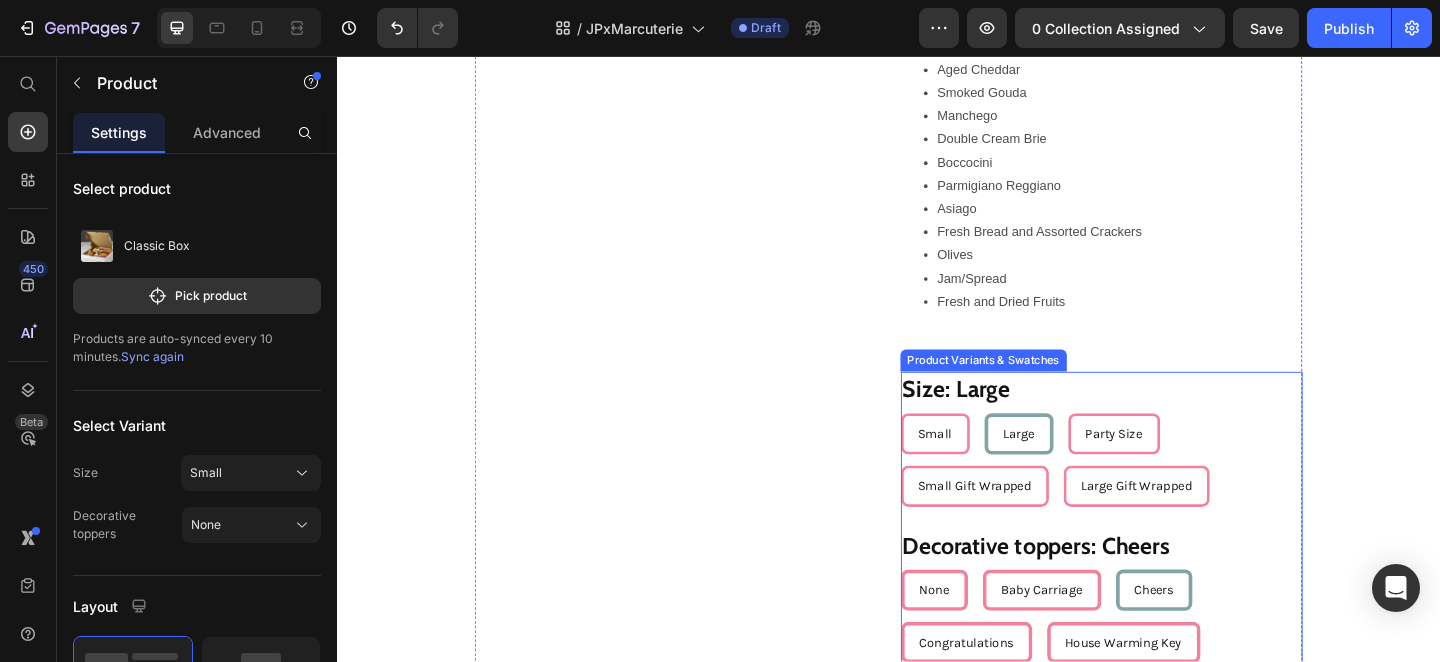 click on "Size: Large" at bounding box center [1010, 418] 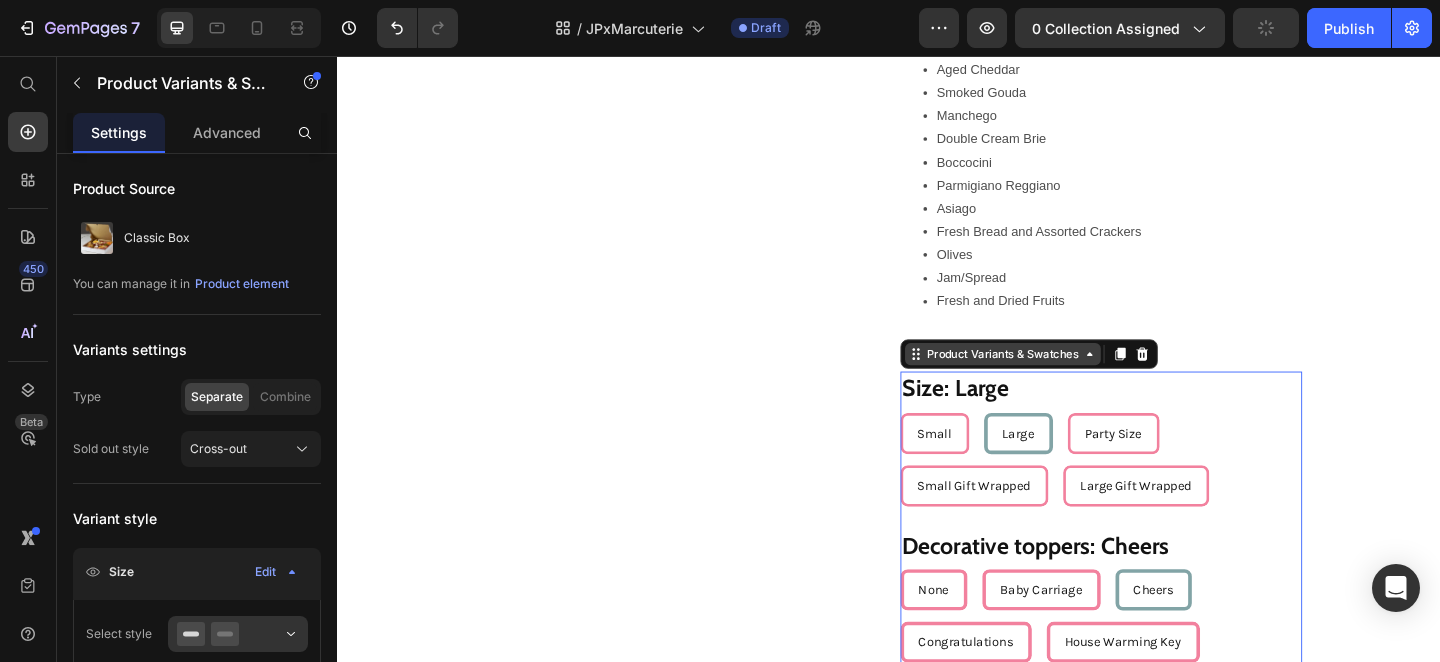 click on "Product Variants & Swatches" at bounding box center (1061, 381) 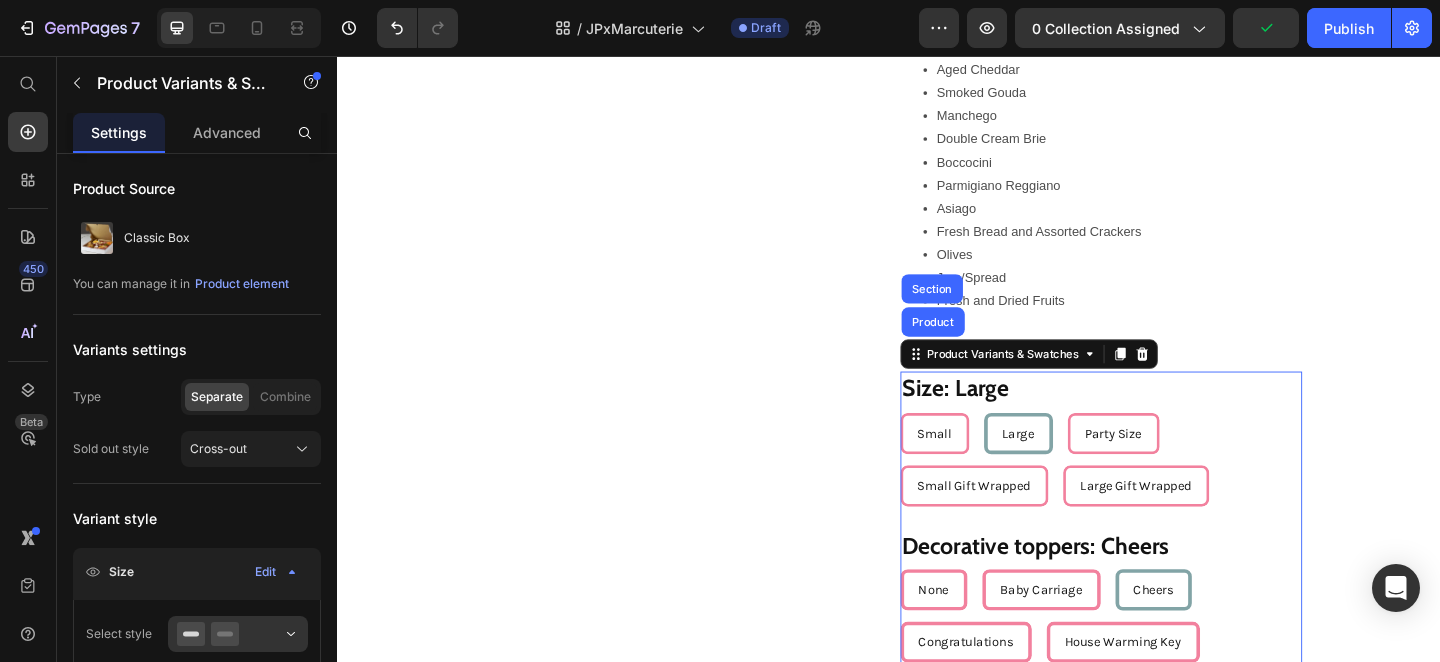 click on "Size: Large" at bounding box center (1010, 418) 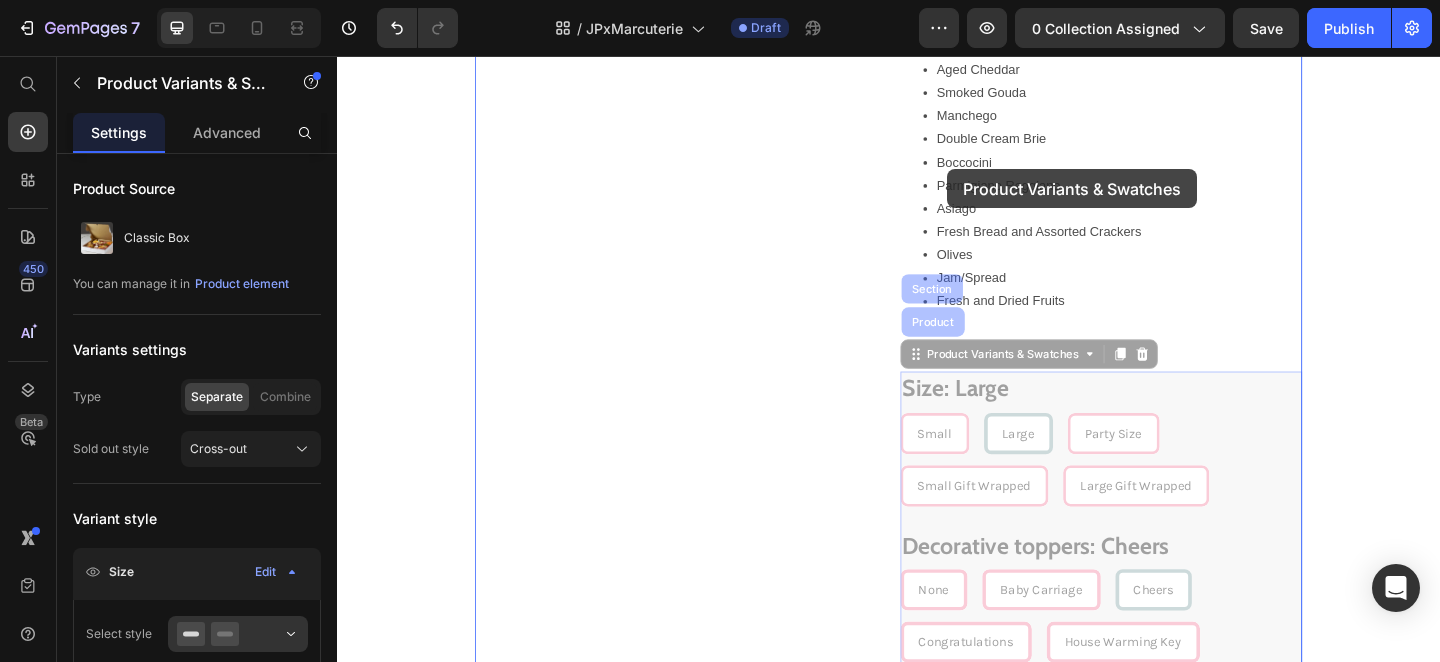 drag, startPoint x: 957, startPoint y: 382, endPoint x: 996, endPoint y: 177, distance: 208.67679 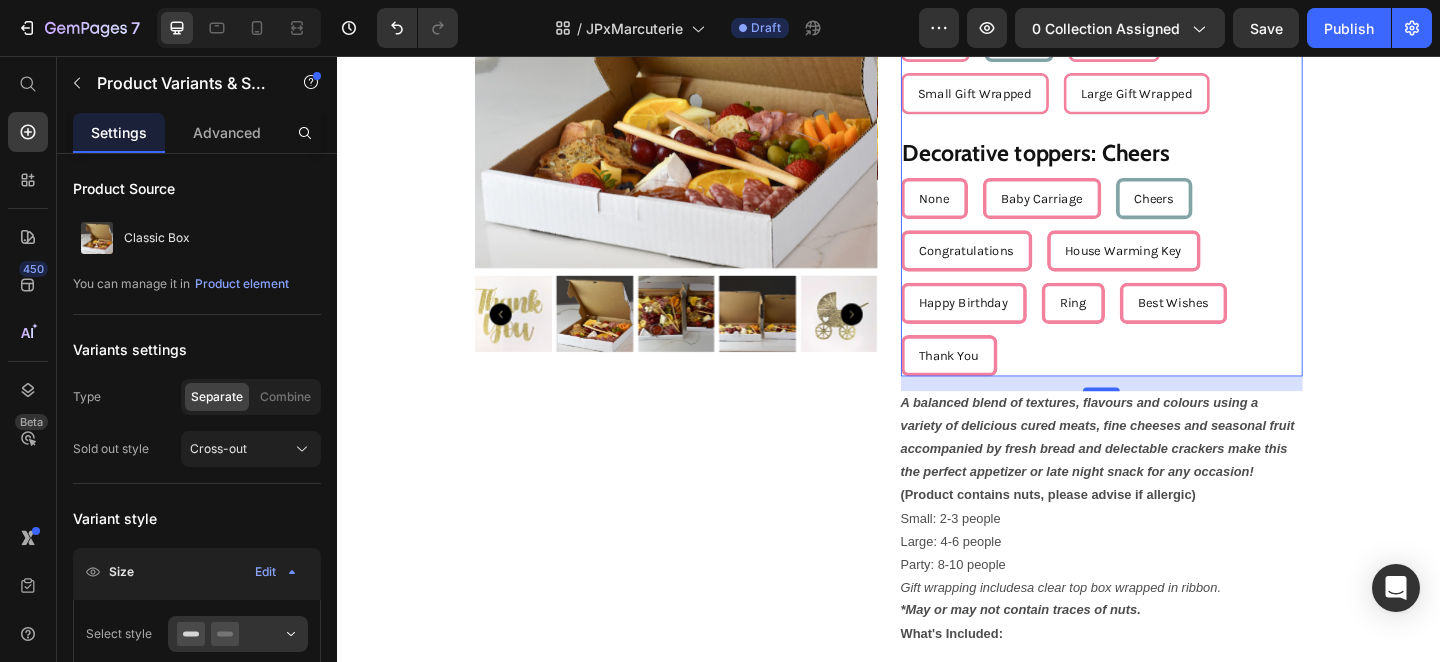 scroll, scrollTop: 1429, scrollLeft: 0, axis: vertical 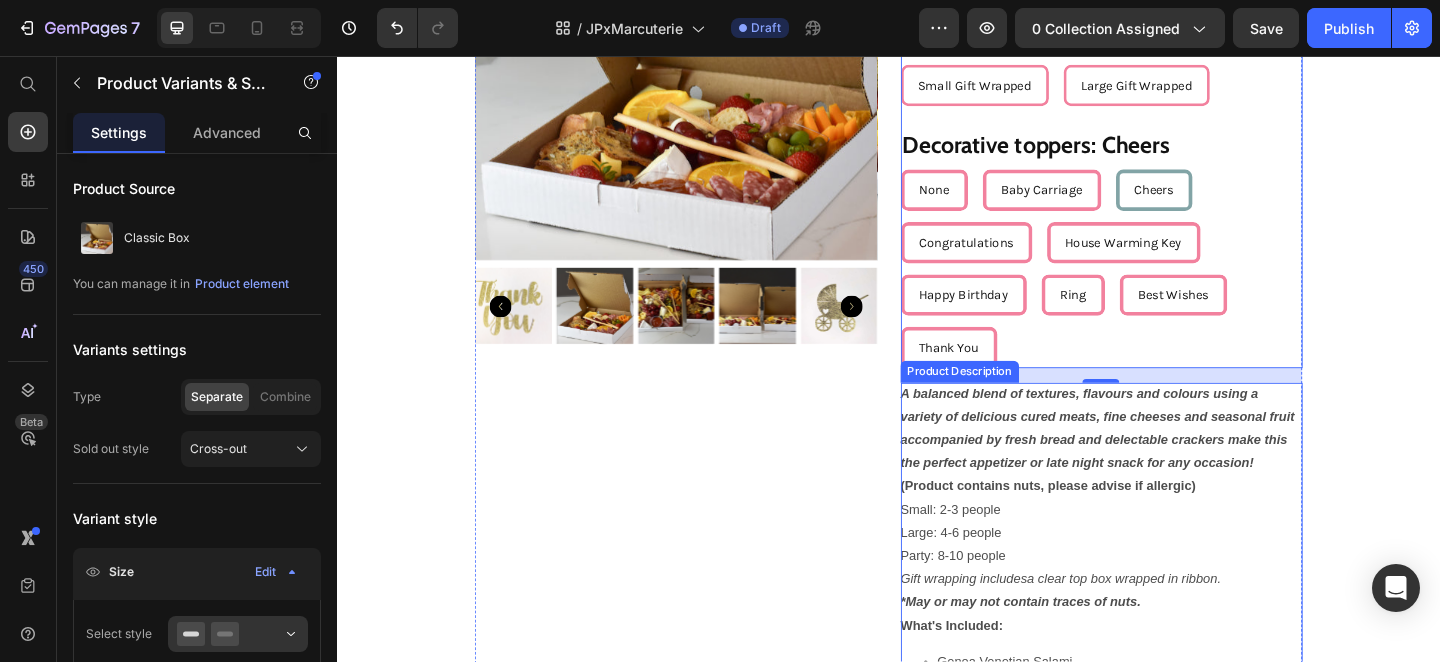 click on "(Product contains nuts, please advise if allergic)" at bounding box center [1110, 524] 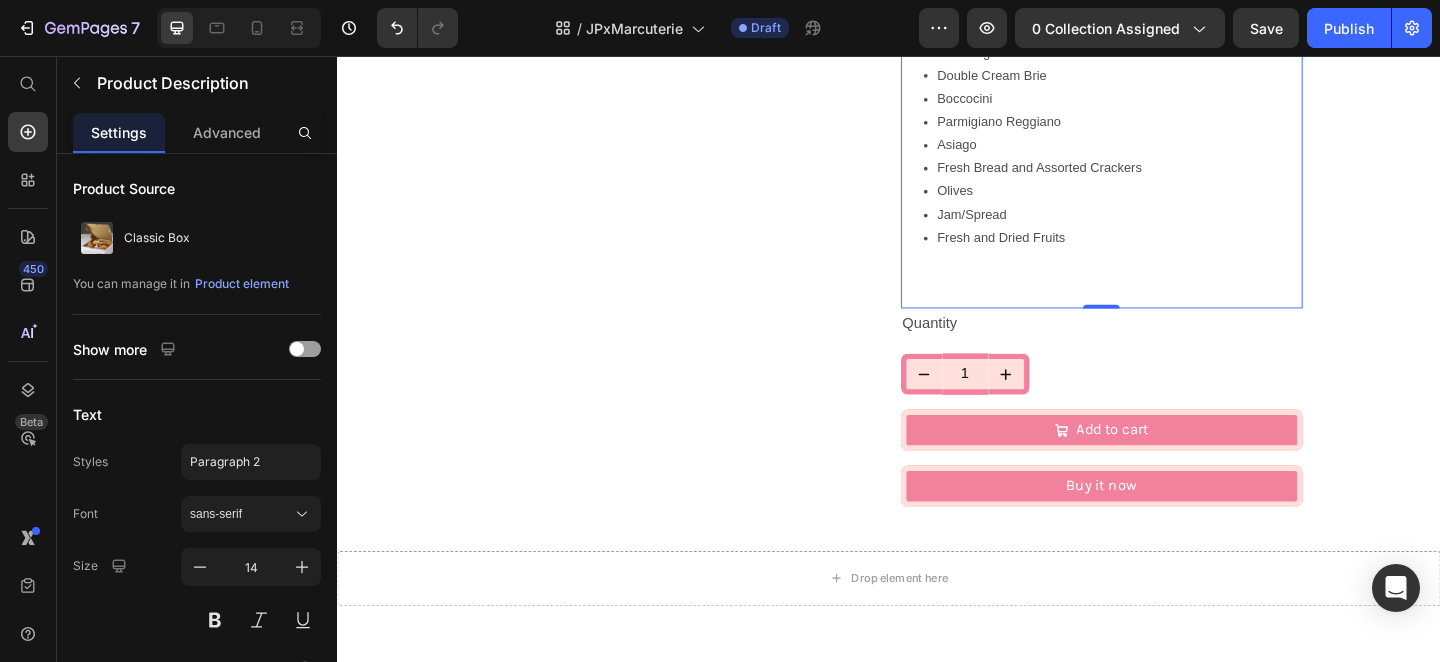 scroll, scrollTop: 2318, scrollLeft: 0, axis: vertical 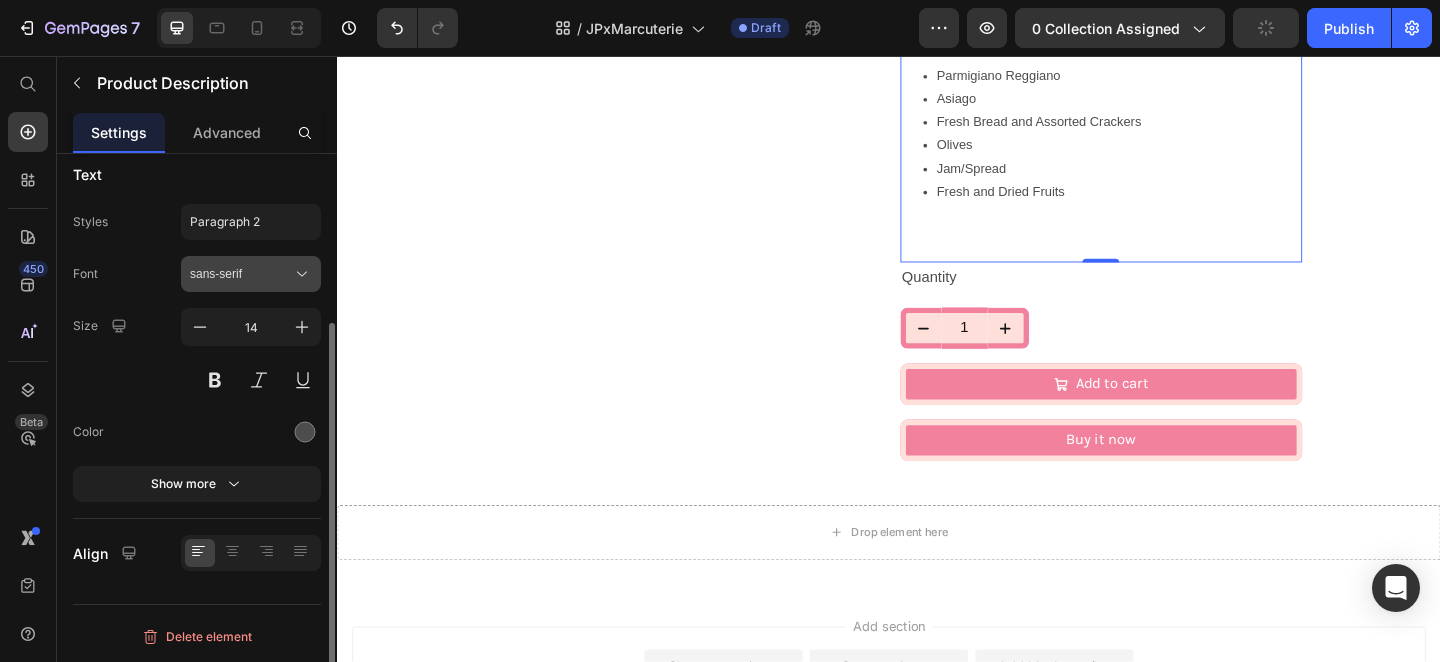 click on "sans-serif" at bounding box center [241, 274] 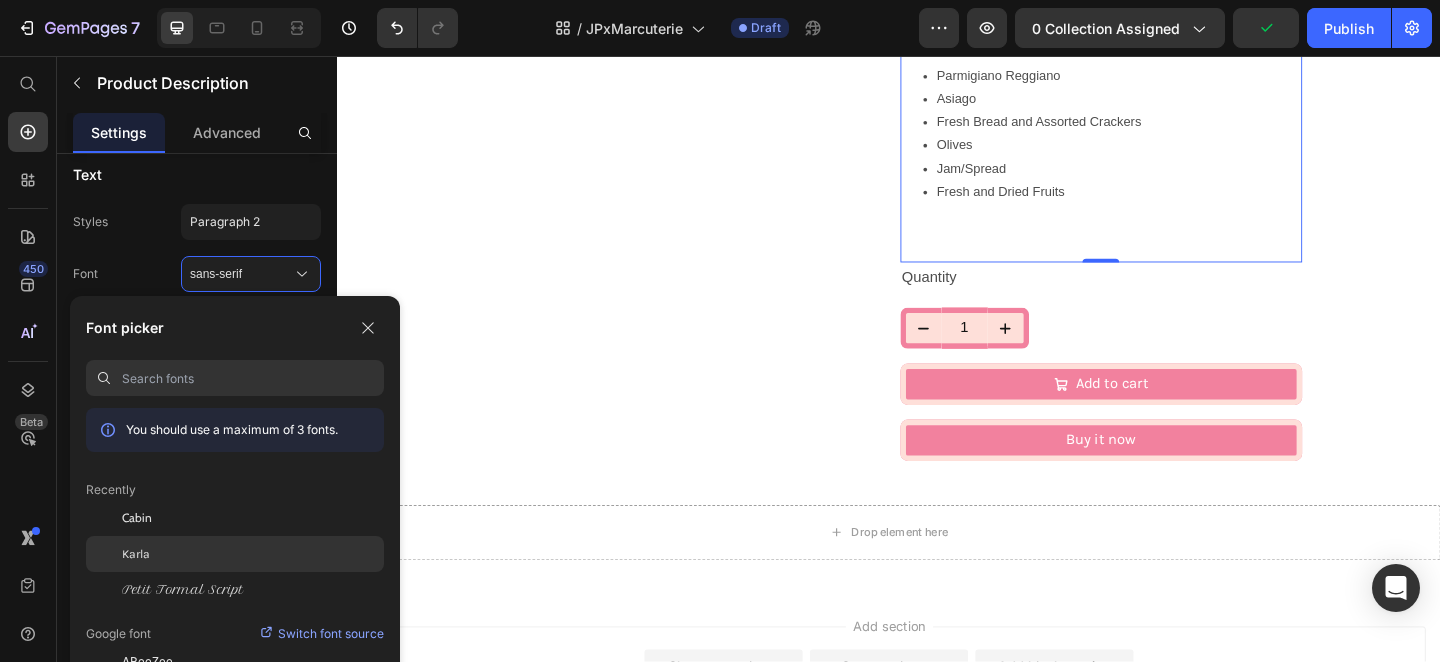 click on "Karla" 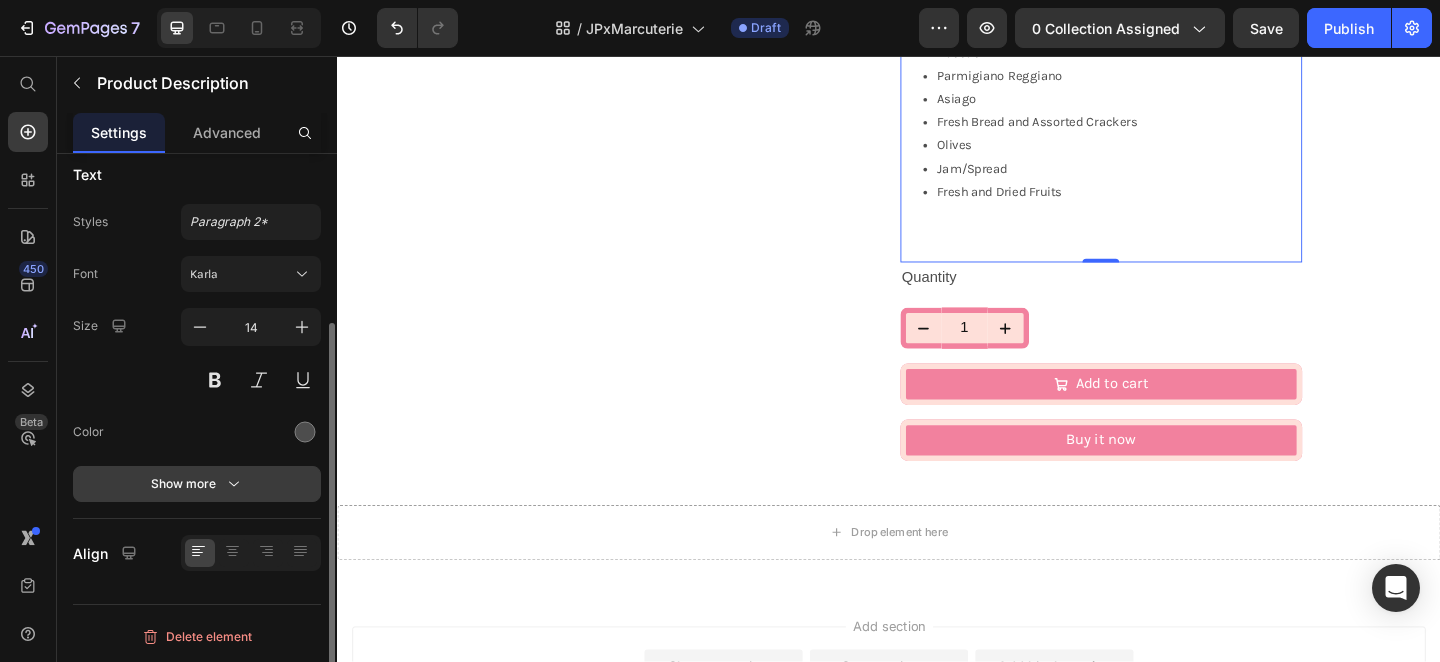 click on "Show more" at bounding box center [197, 484] 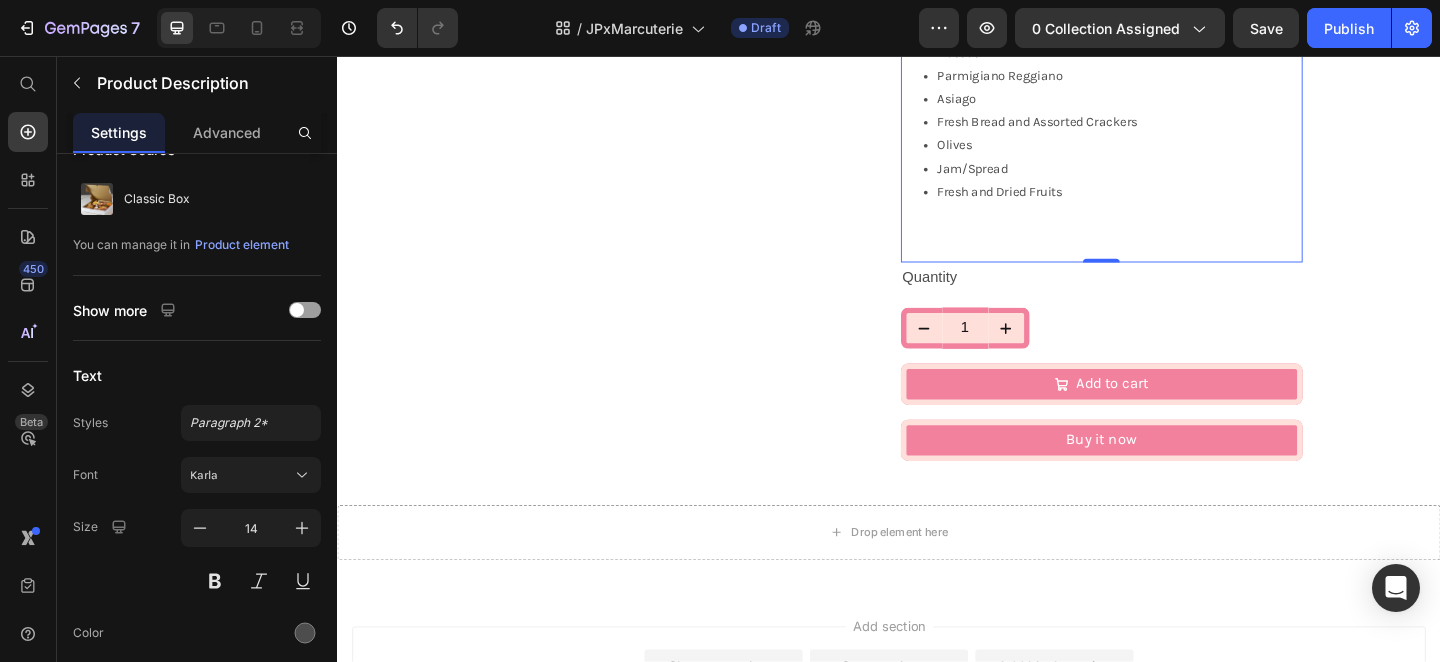 scroll, scrollTop: 0, scrollLeft: 0, axis: both 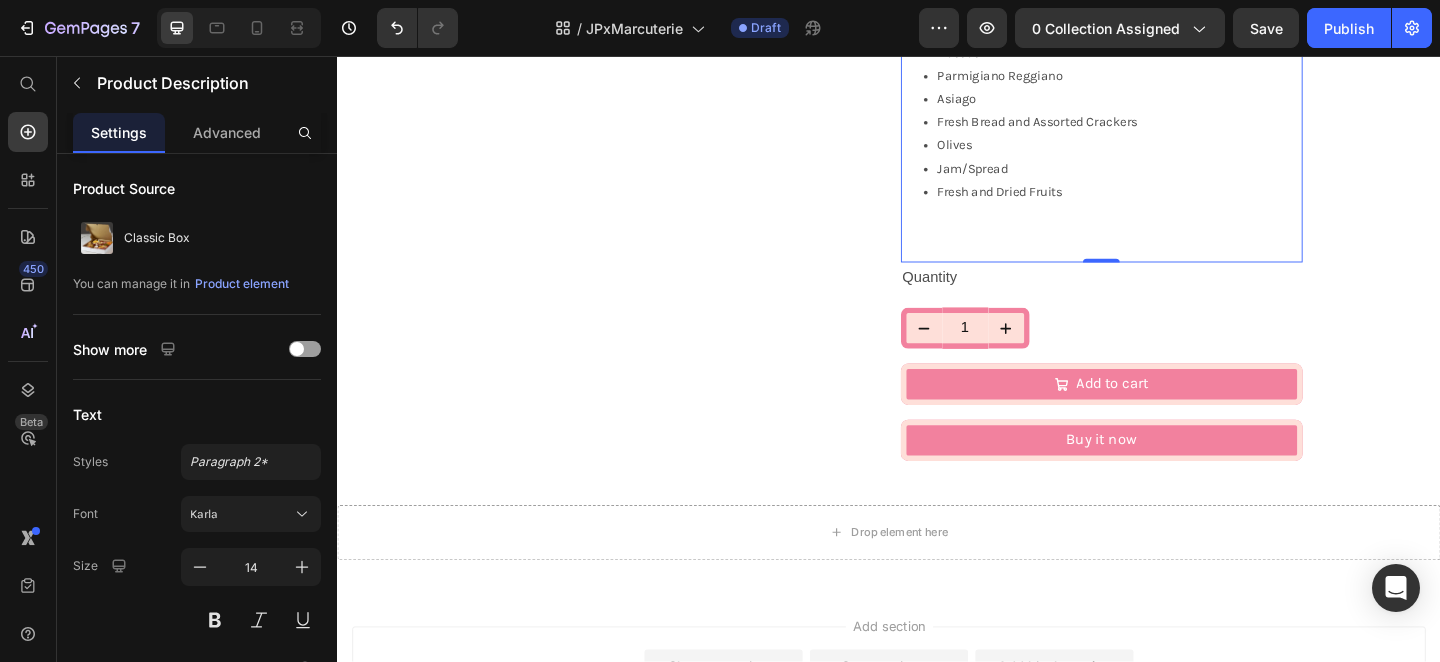 click on "A balanced blend of textures, flavours and colours using a variety of delicious cured meats, fine cheeses and seasonal fruit accompanied by fresh bread and delectable crackers make this the perfect appetizer or late night snack for any occasion!   (Product contains nuts, please advise if allergic)
Small: 2-3 people
Large: 4-6 people
Party: 8-10 people
Gift wrapping includes  a clear top box wrapped in ribbon.
*May or may not contain traces of nuts.
What's Included:
Genoa Venetian Salami
Soppressata
Cappocollo
Prosciutto
Cacciatore Sausage
Aged Cheddar
Smoked Gouda
Manchego
Double Cream Brie
Boccocini
Parmigiano Reggiano
Asiago
Fresh Bread and Assorted Crackers
Olives
Jam/Spread
Fresh and Dried Fruits" at bounding box center (1169, -98) 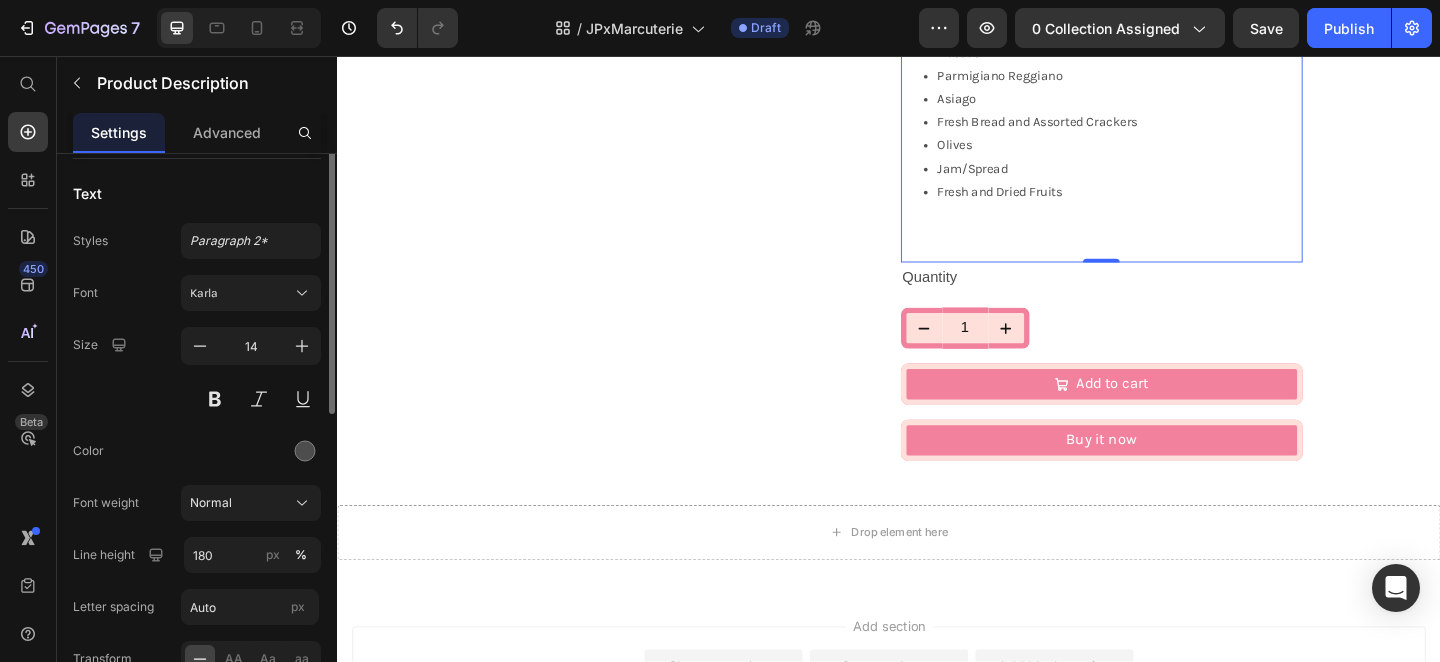 scroll, scrollTop: 0, scrollLeft: 0, axis: both 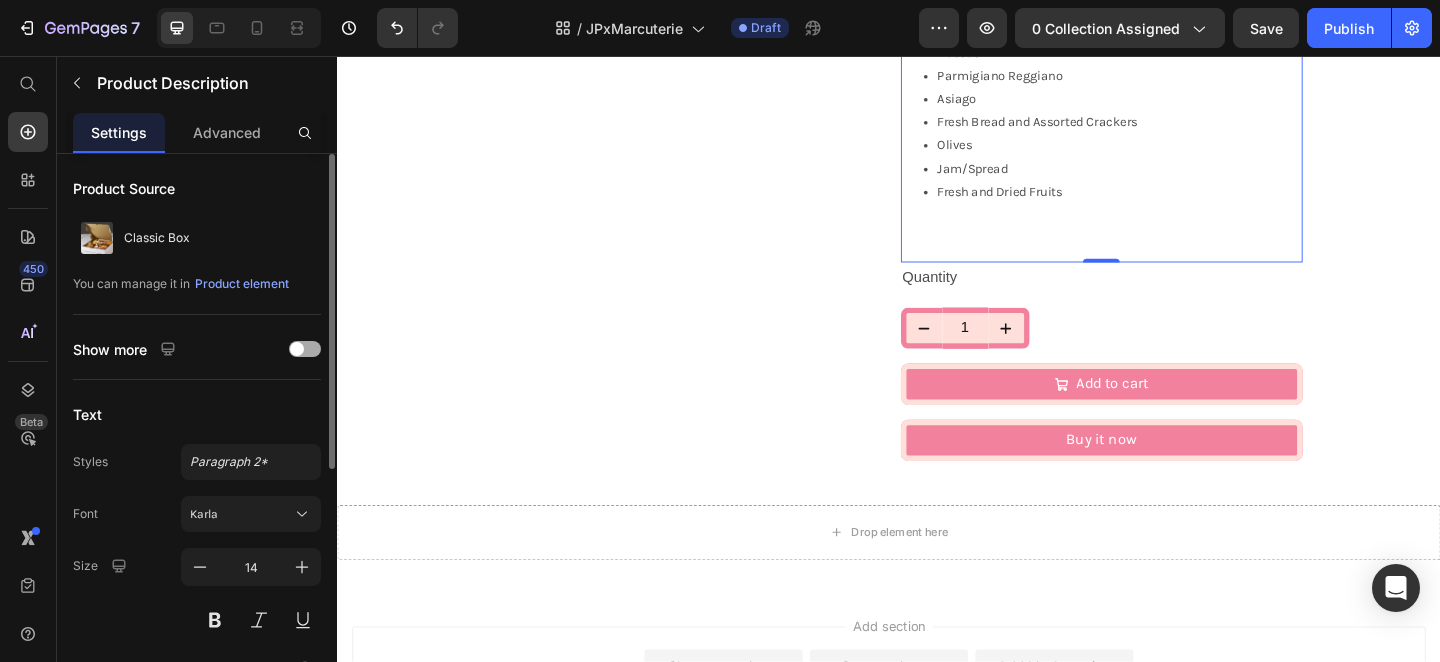 click at bounding box center (305, 349) 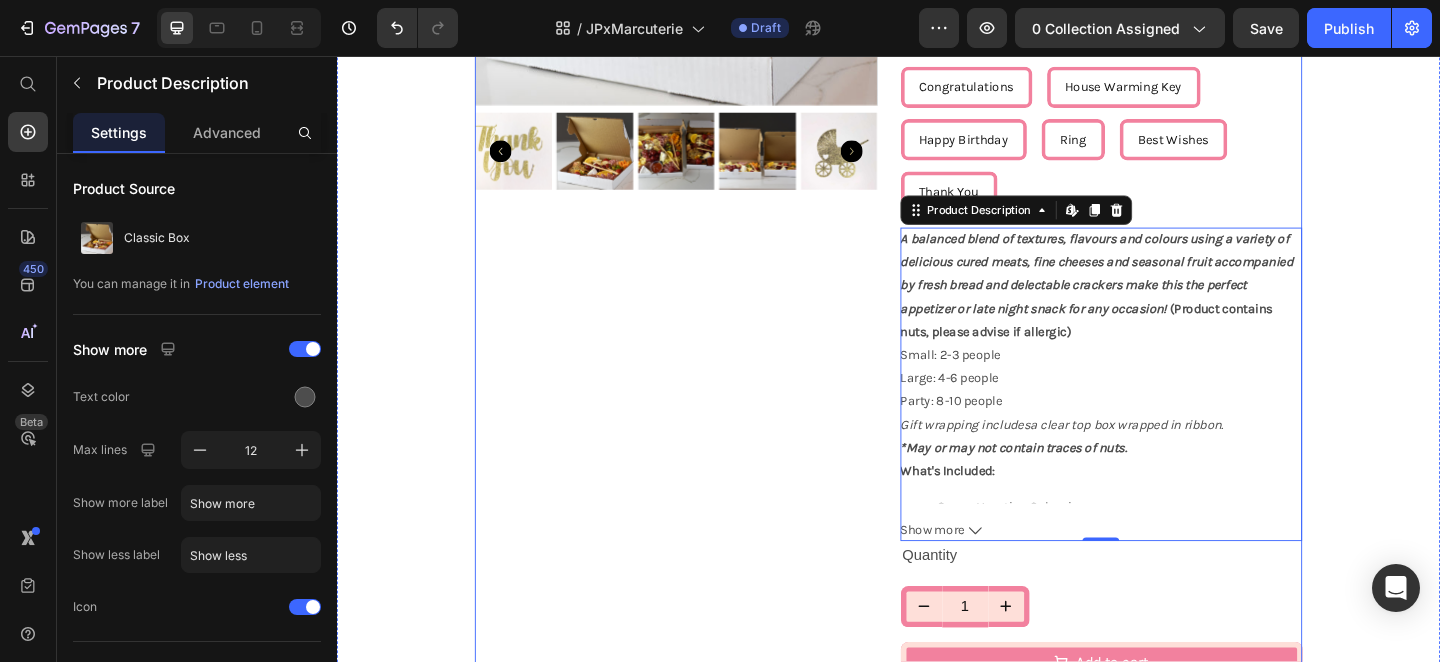 scroll, scrollTop: 852, scrollLeft: 0, axis: vertical 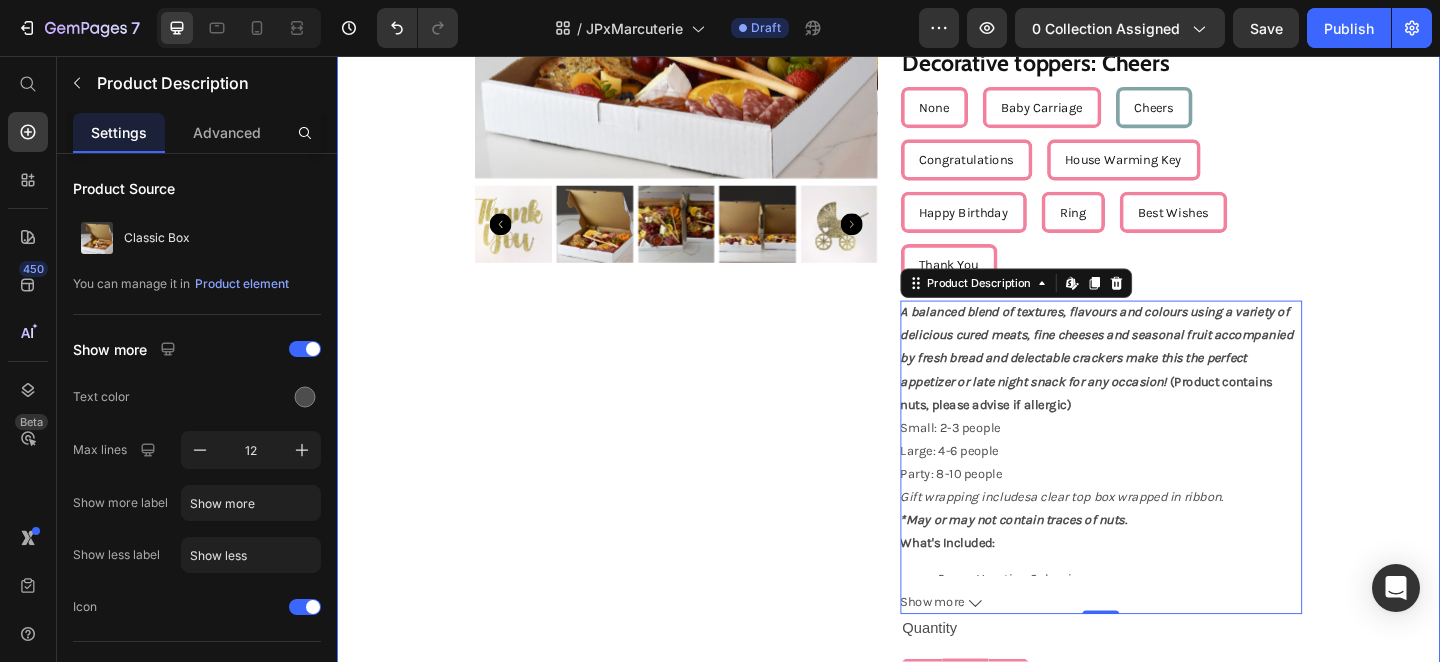 click on "Product Images Classic Box Product Title $77.00 Product Price $77.00 Product Price Row Size: Large Small Small Small Large Large Large Party Size Party Size Party Size Small Gift Wrapped Small Gift Wrapped Small Gift Wrapped Large Gift Wrapped Large Gift Wrapped Large Gift Wrapped Decorative toppers: Cheers None None None Baby Carriage Baby Carriage Baby Carriage Cheers Cheers Cheers Congratulations Congratulations Congratulations House Warming Key House Warming Key House Warming Key Happy Birthday Happy Birthday Happy Birthday Ring Ring Ring Best Wishes Best Wishes Best Wishes Thank You Thank You Thank You Product Variants & Swatches
A balanced blend of textures, flavours and colours using a variety of delicious cured meats, fine cheeses and seasonal fruit accompanied by fresh bread and delectable crackers make this the perfect appetizer or late night snack for any occasion!   (Product contains nuts, please advise if allergic)
Small: 2-3 people
Large: 4-6 people" at bounding box center (937, 323) 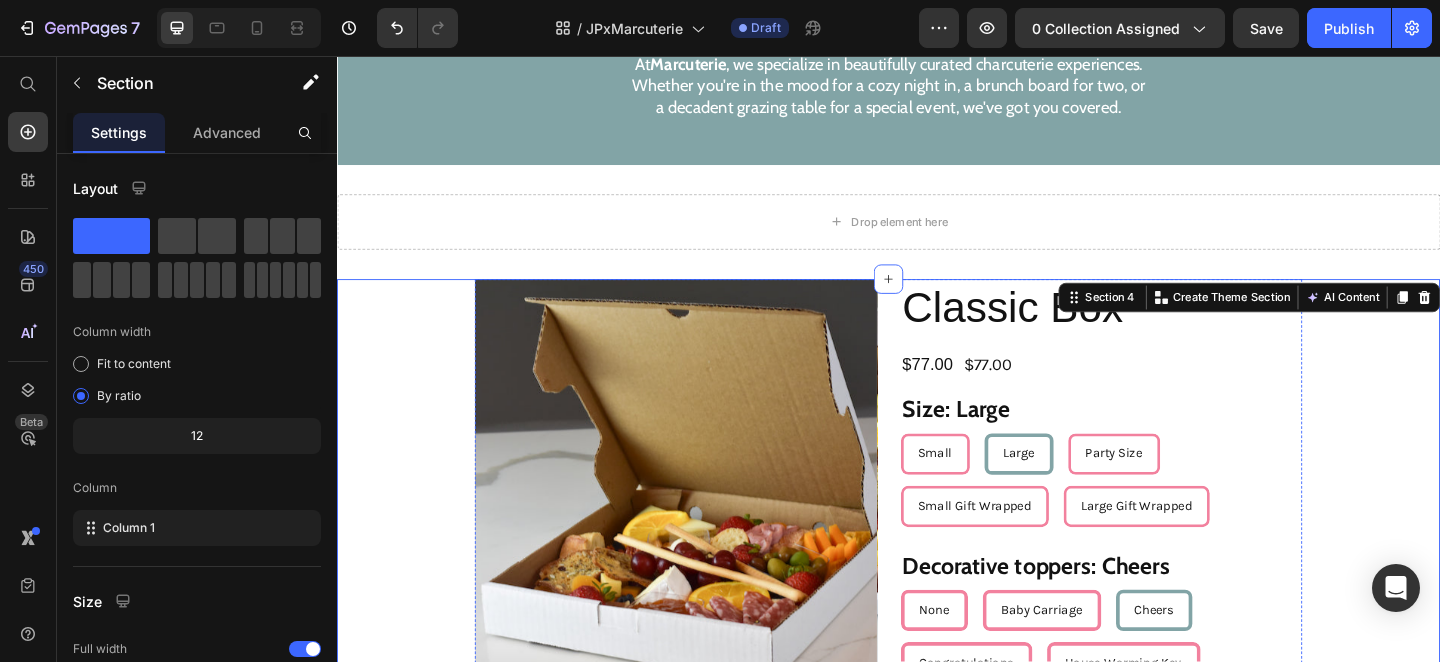 scroll, scrollTop: 1019, scrollLeft: 0, axis: vertical 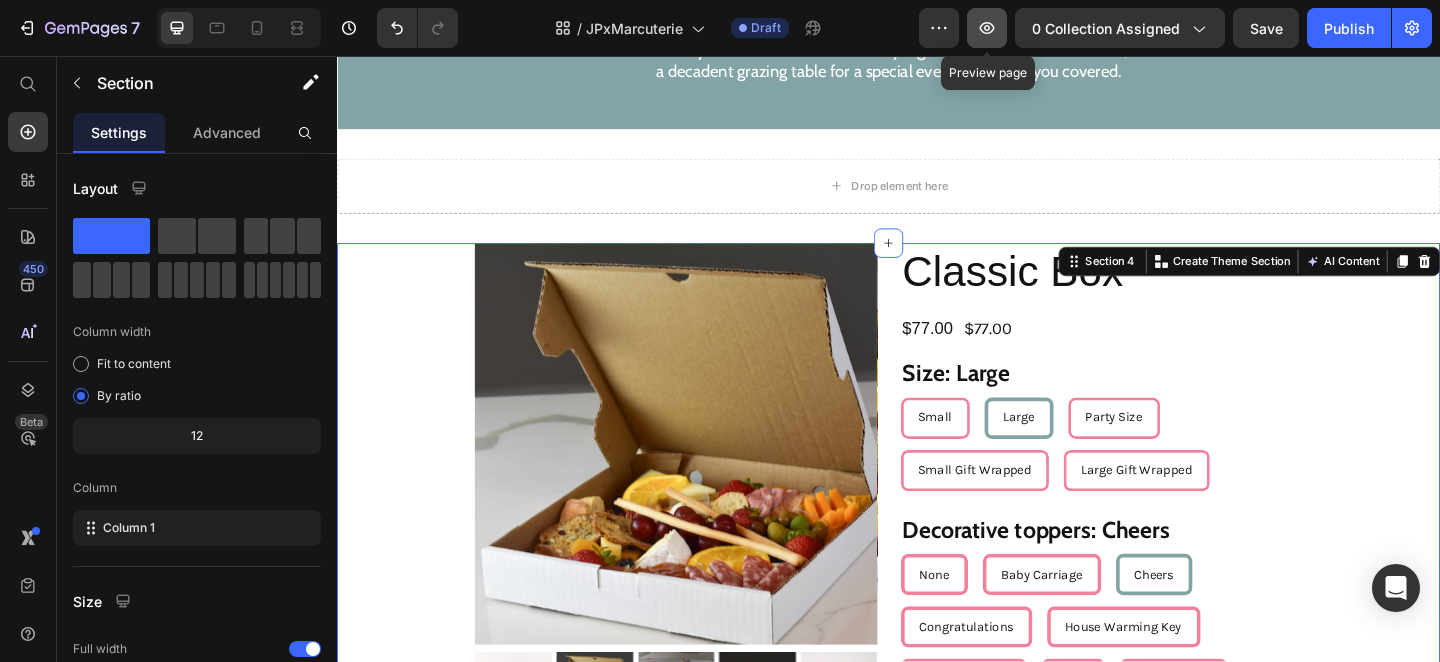 click 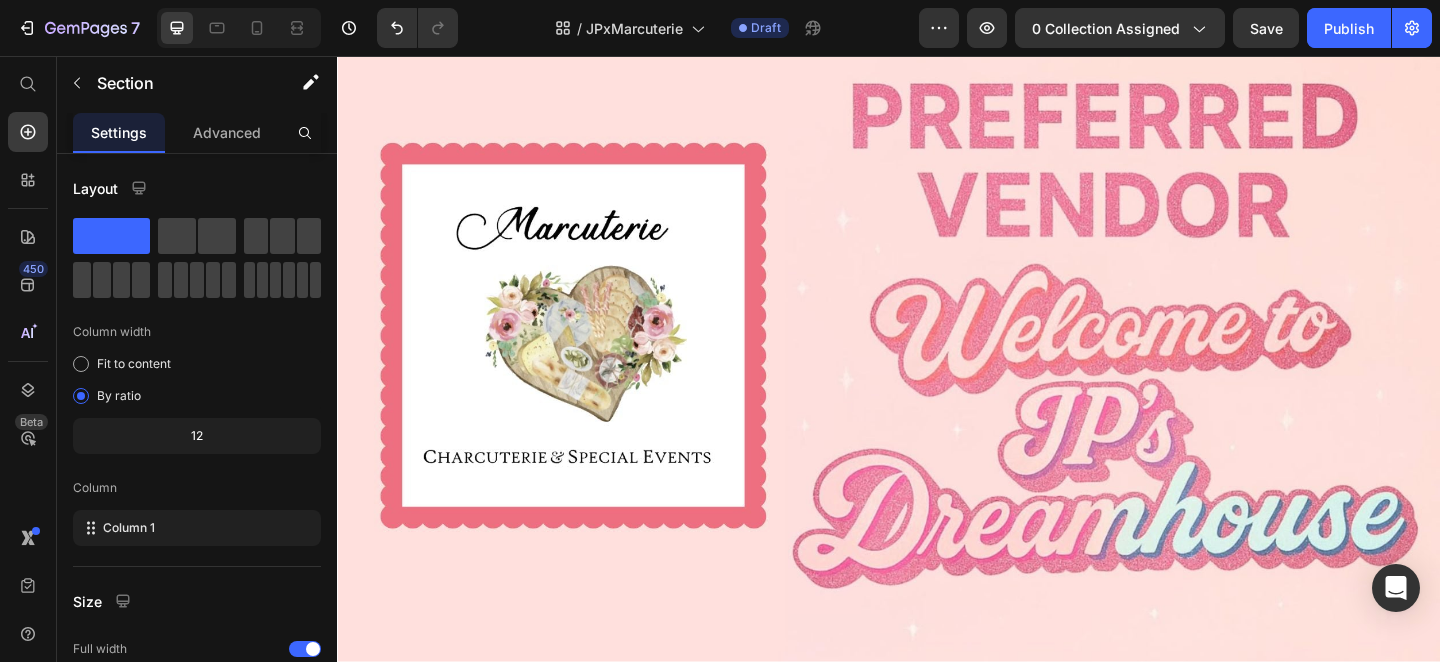 scroll, scrollTop: 0, scrollLeft: 0, axis: both 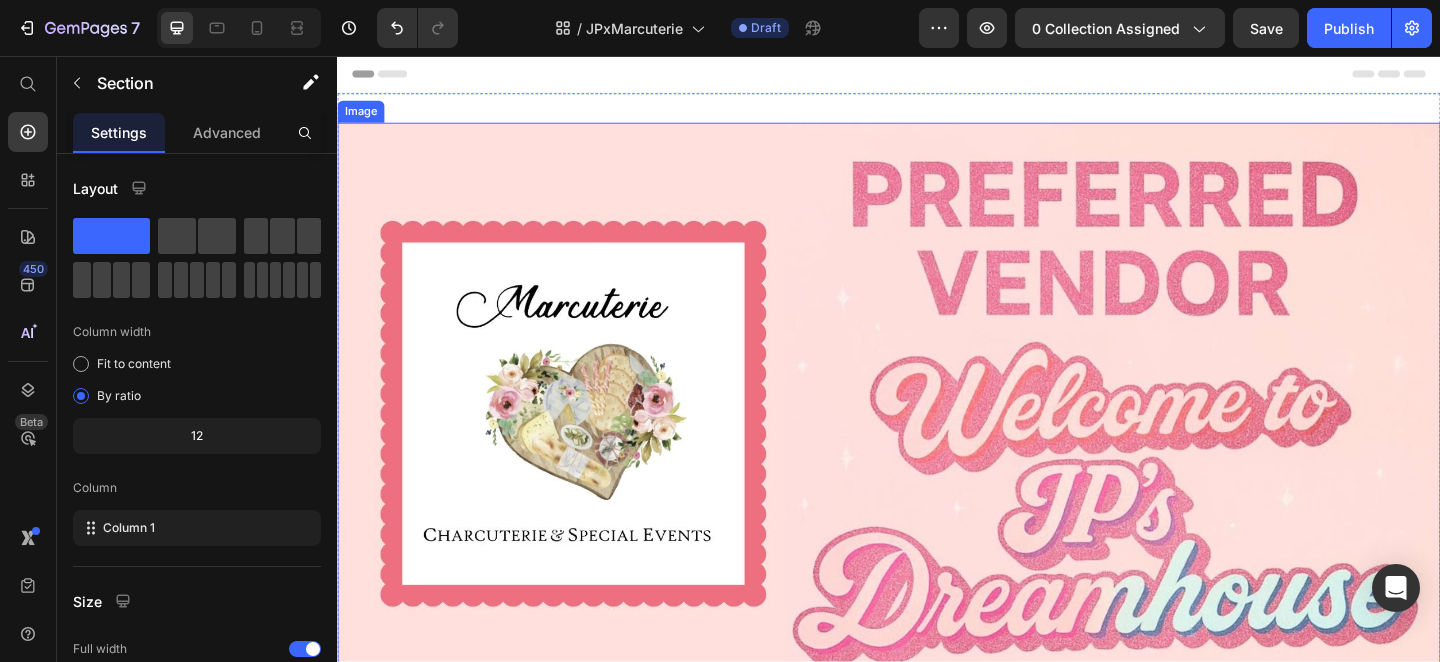 click at bounding box center [937, 466] 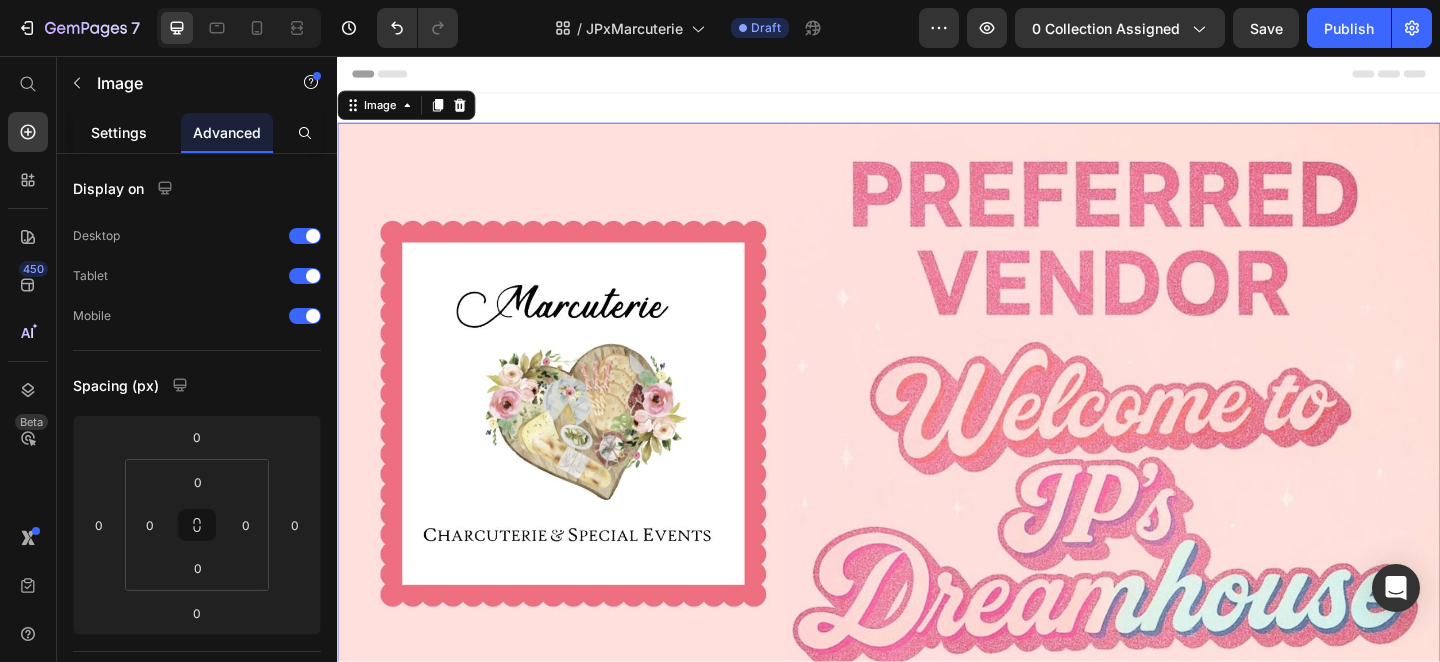 click on "Settings" 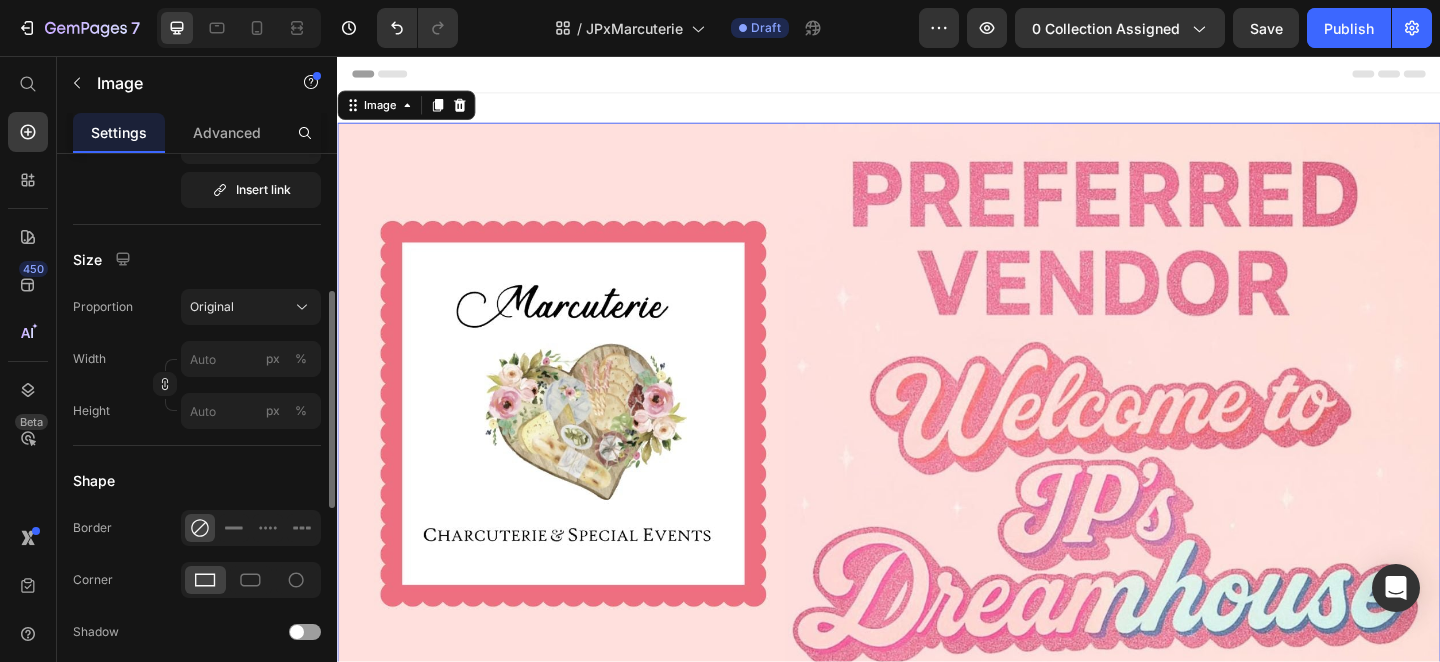 scroll, scrollTop: 564, scrollLeft: 0, axis: vertical 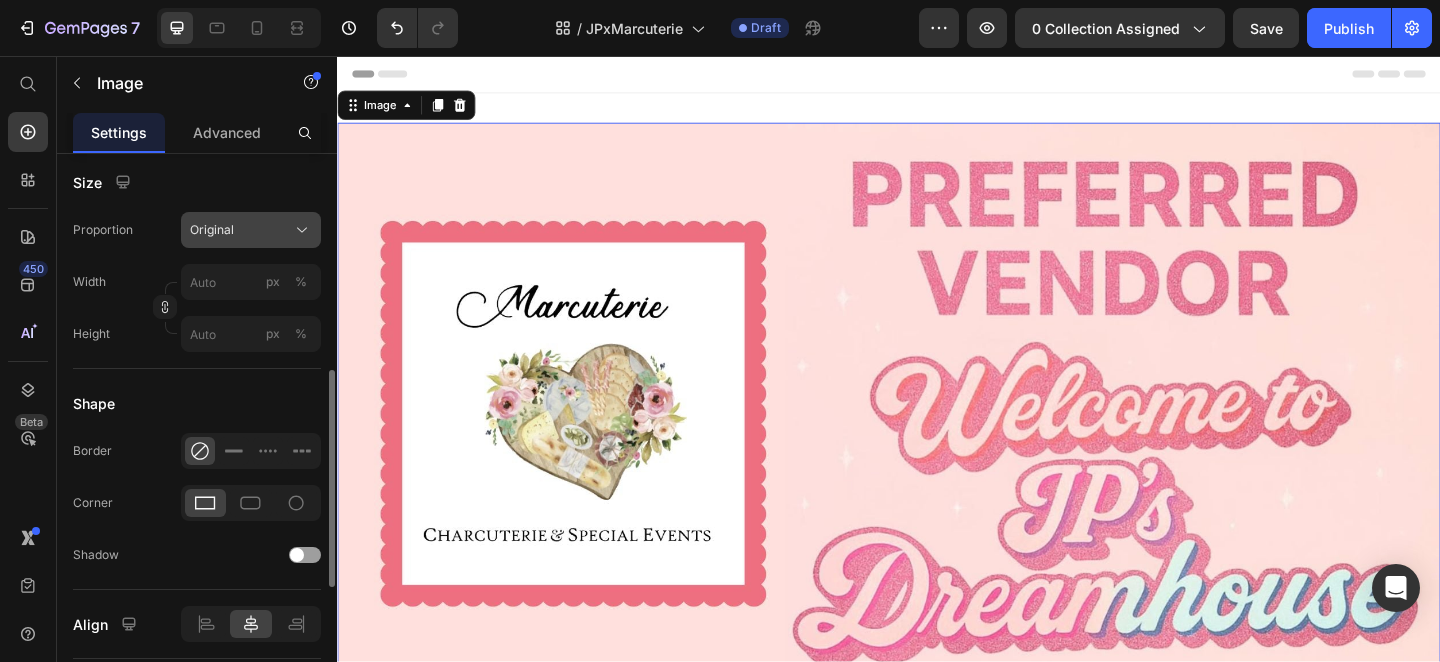 click on "Original" 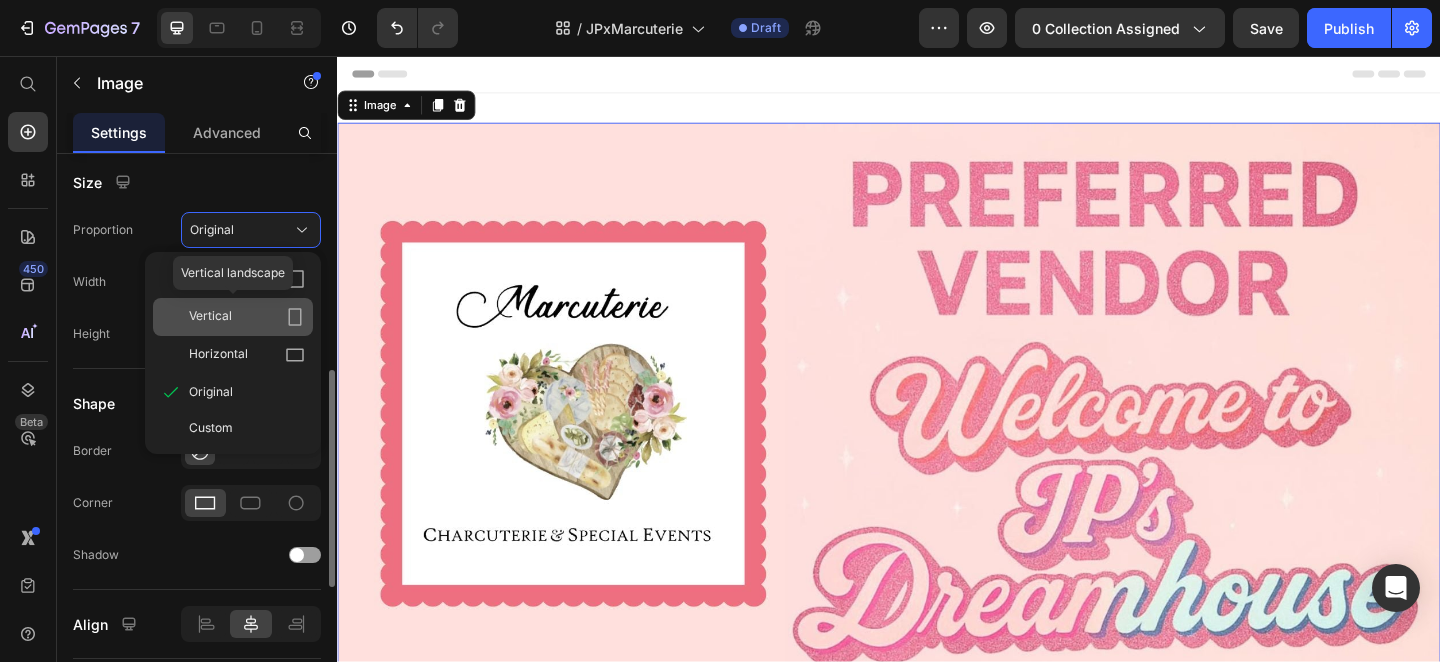 click on "Vertical" at bounding box center [247, 317] 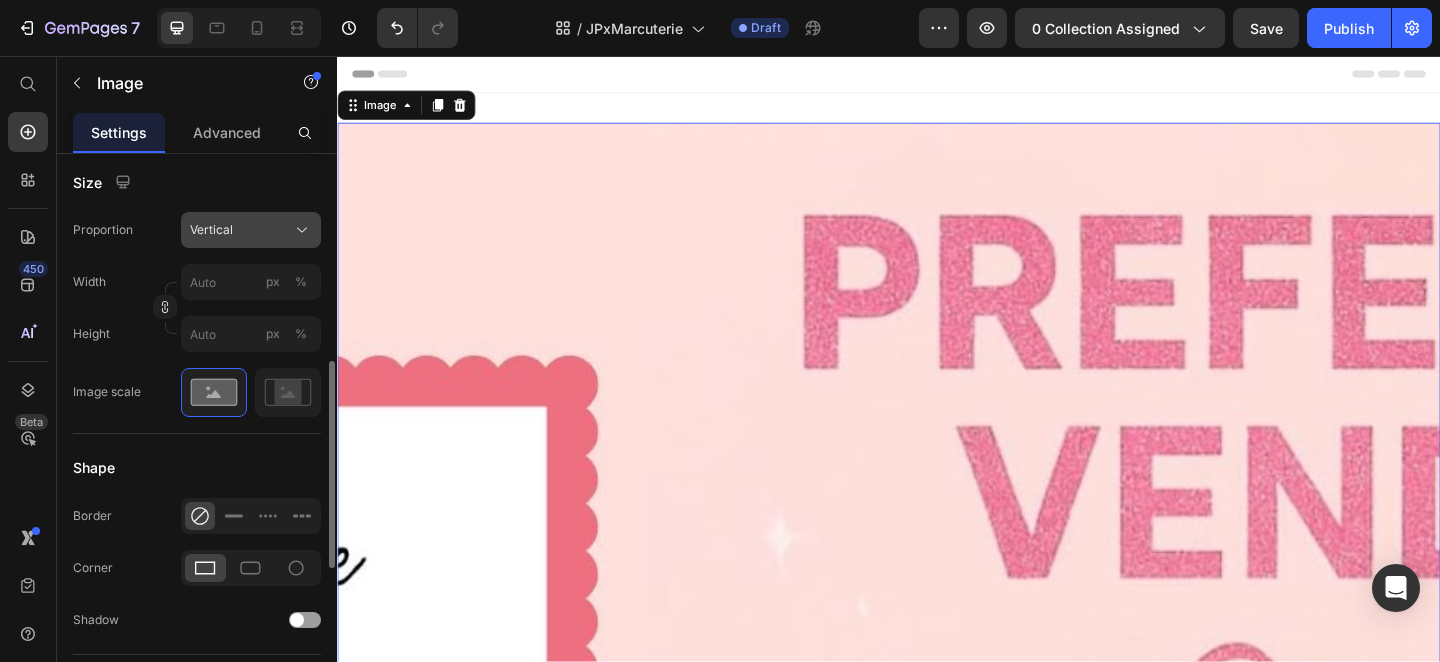 click on "Vertical" 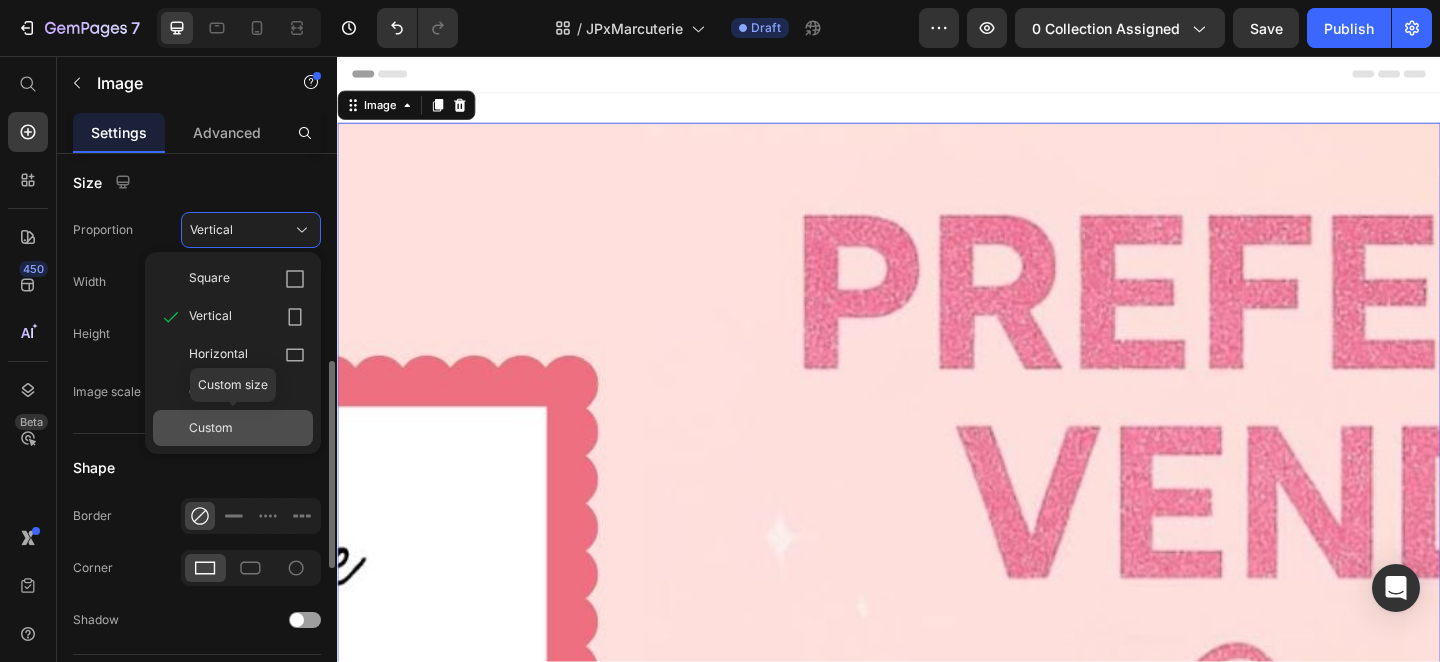 click on "Custom" at bounding box center [211, 428] 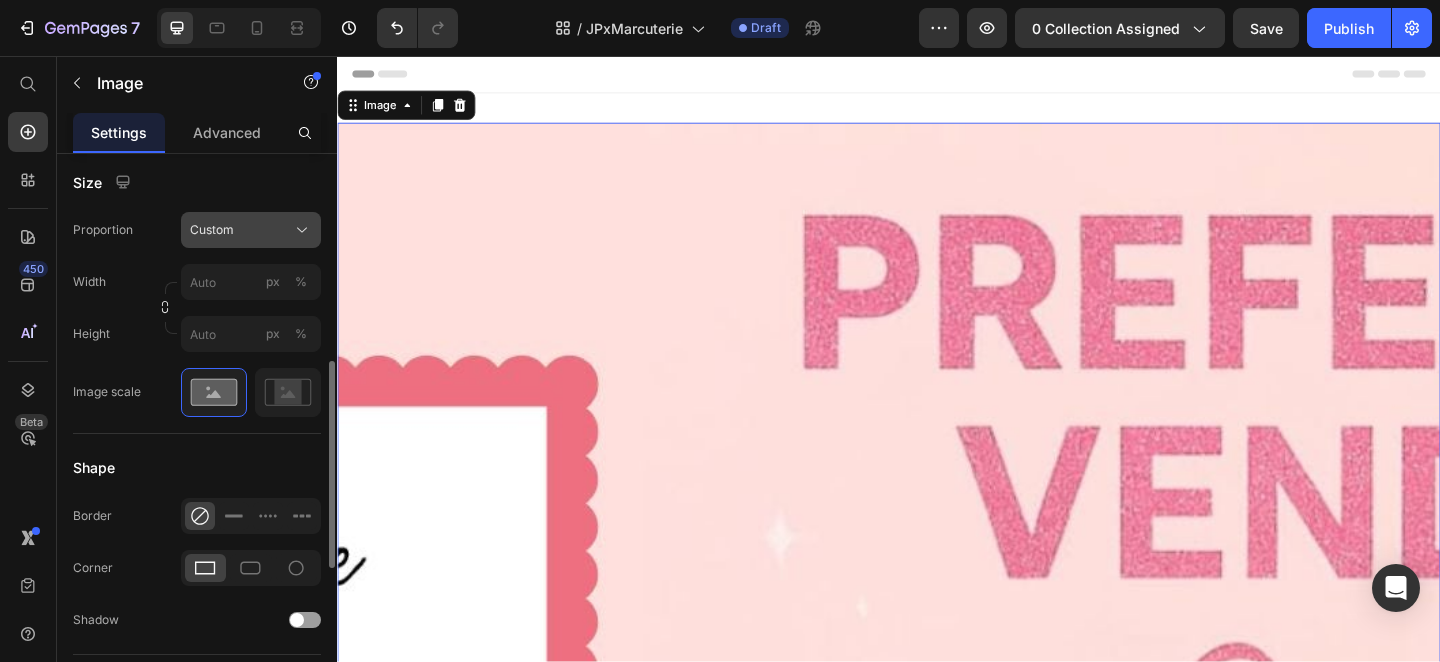 click on "Custom" 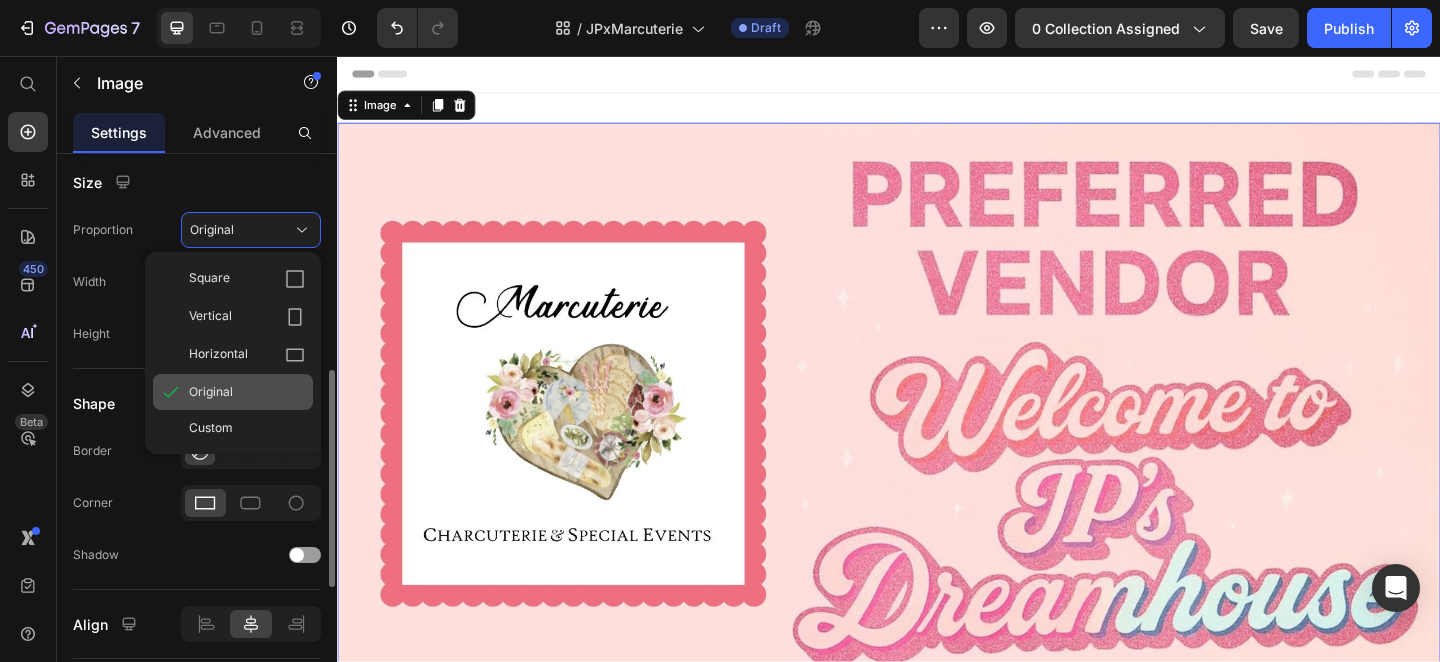 click on "Original" at bounding box center [247, 392] 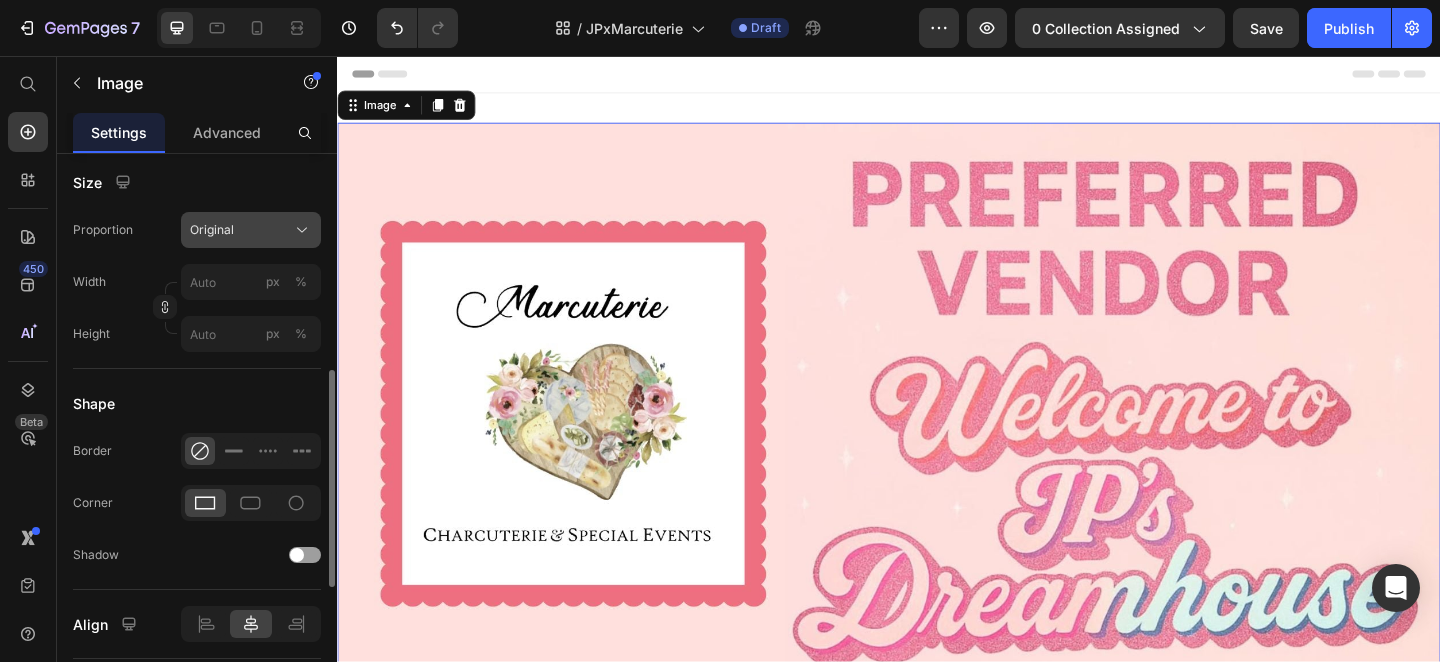 click on "Original" 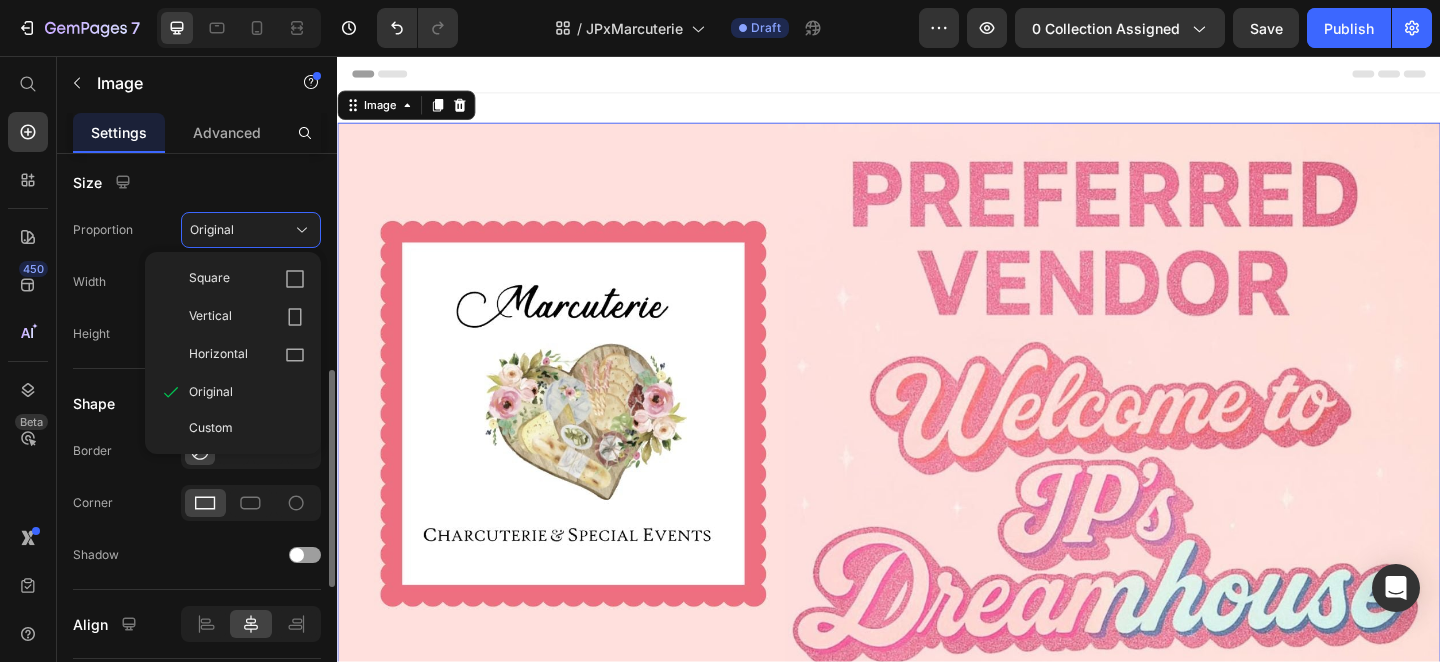 click on "Size Proportion Original Square Vertical Horizontal Original Custom Width px % Height px %" 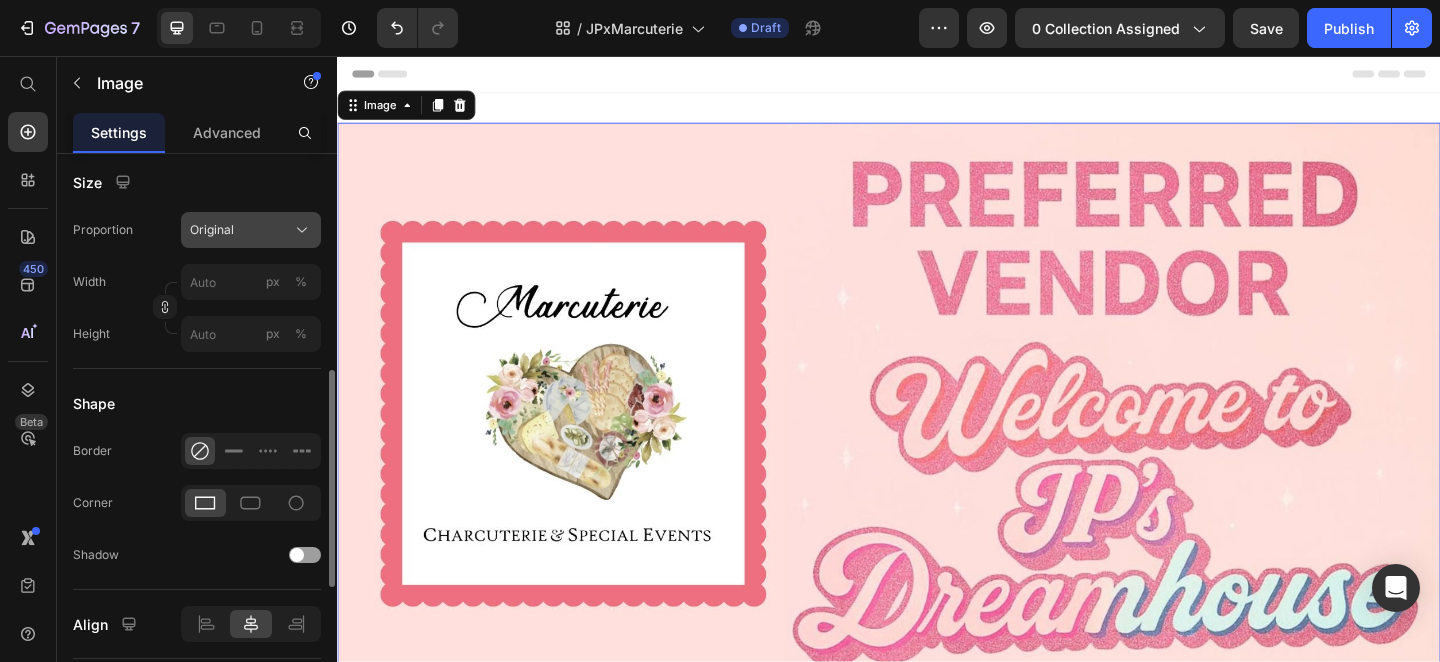 click on "Original" at bounding box center [212, 230] 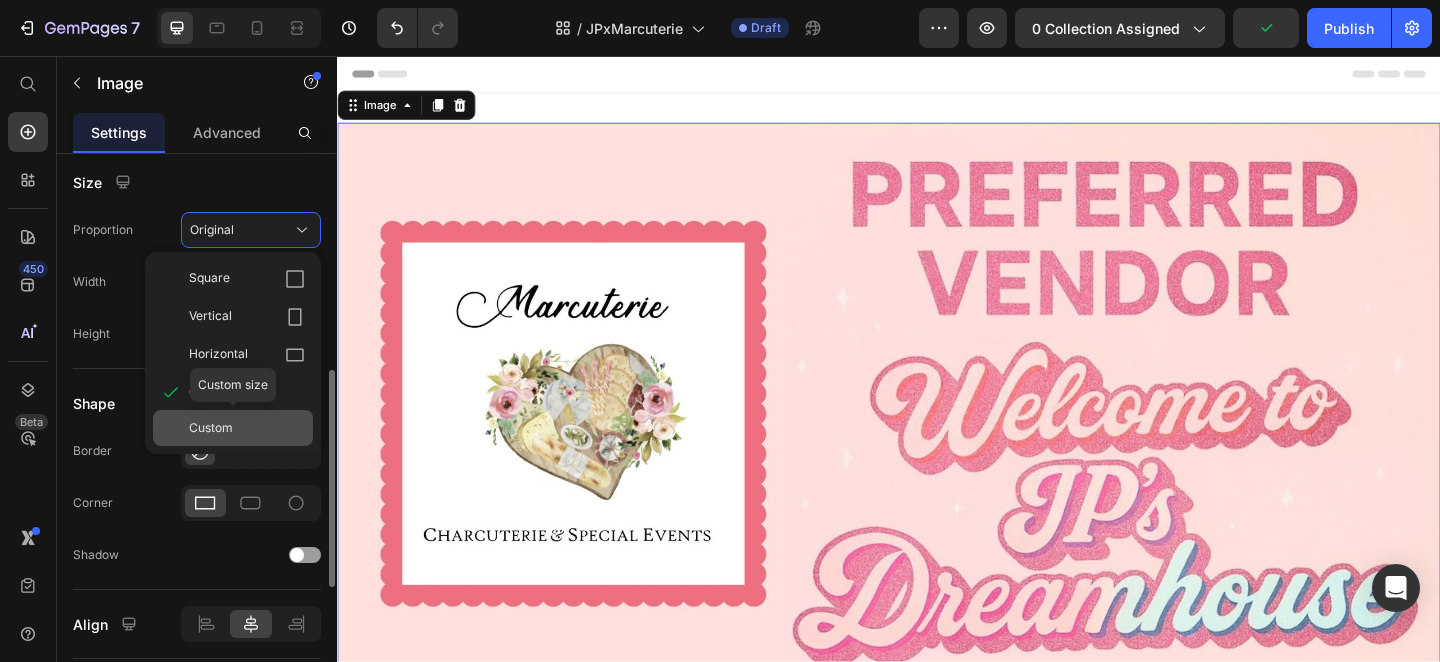 click on "Custom" at bounding box center [247, 428] 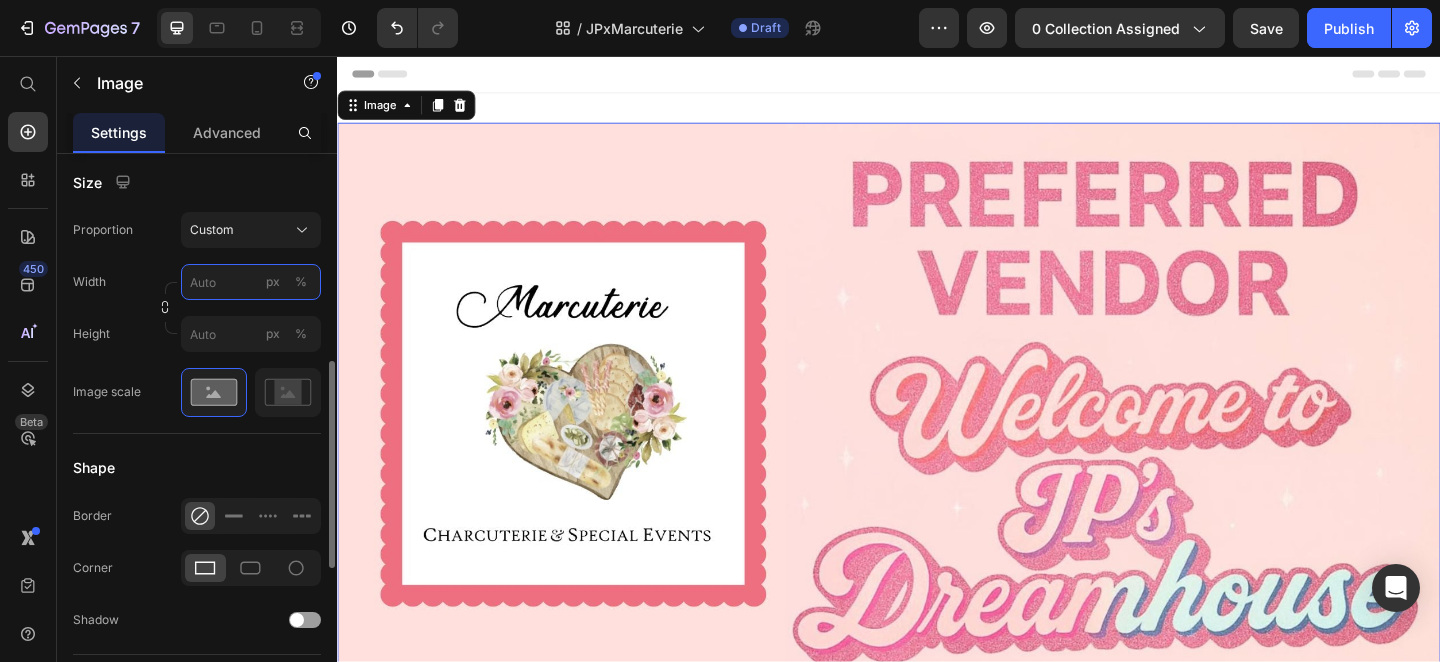 click on "px %" at bounding box center [251, 282] 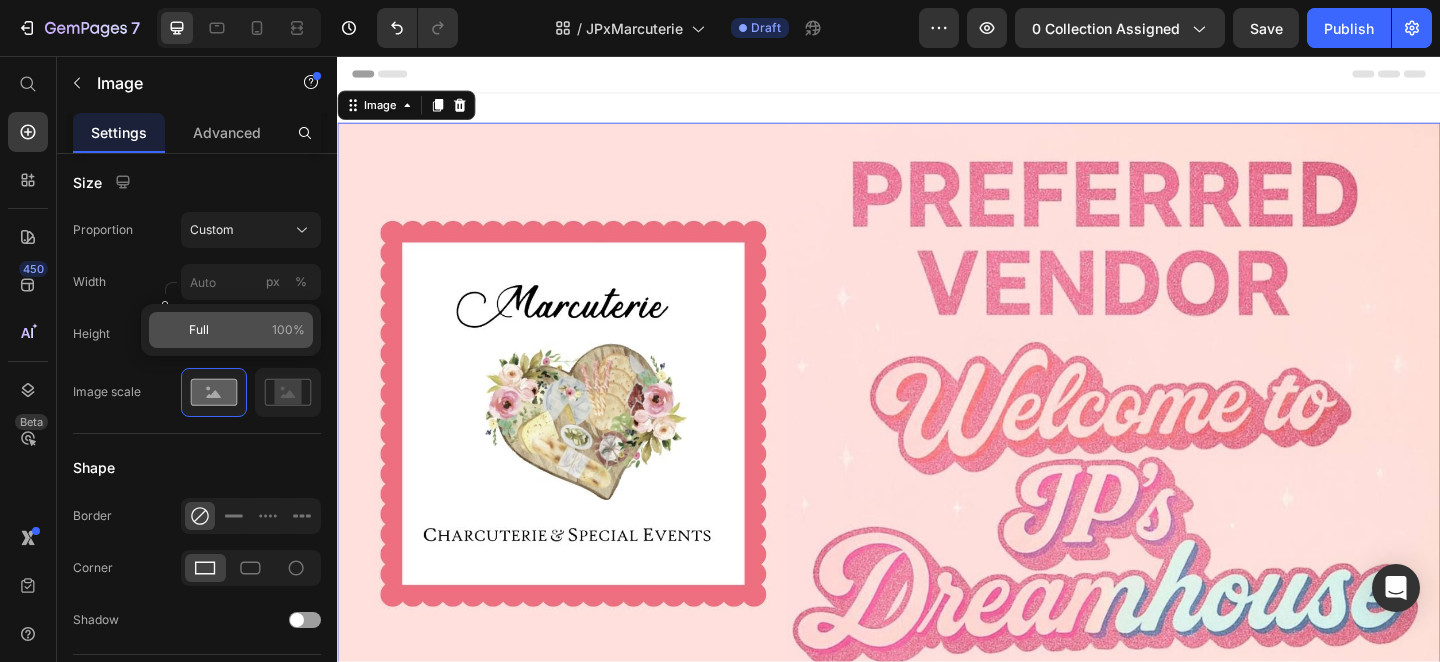 click on "100%" at bounding box center [288, 330] 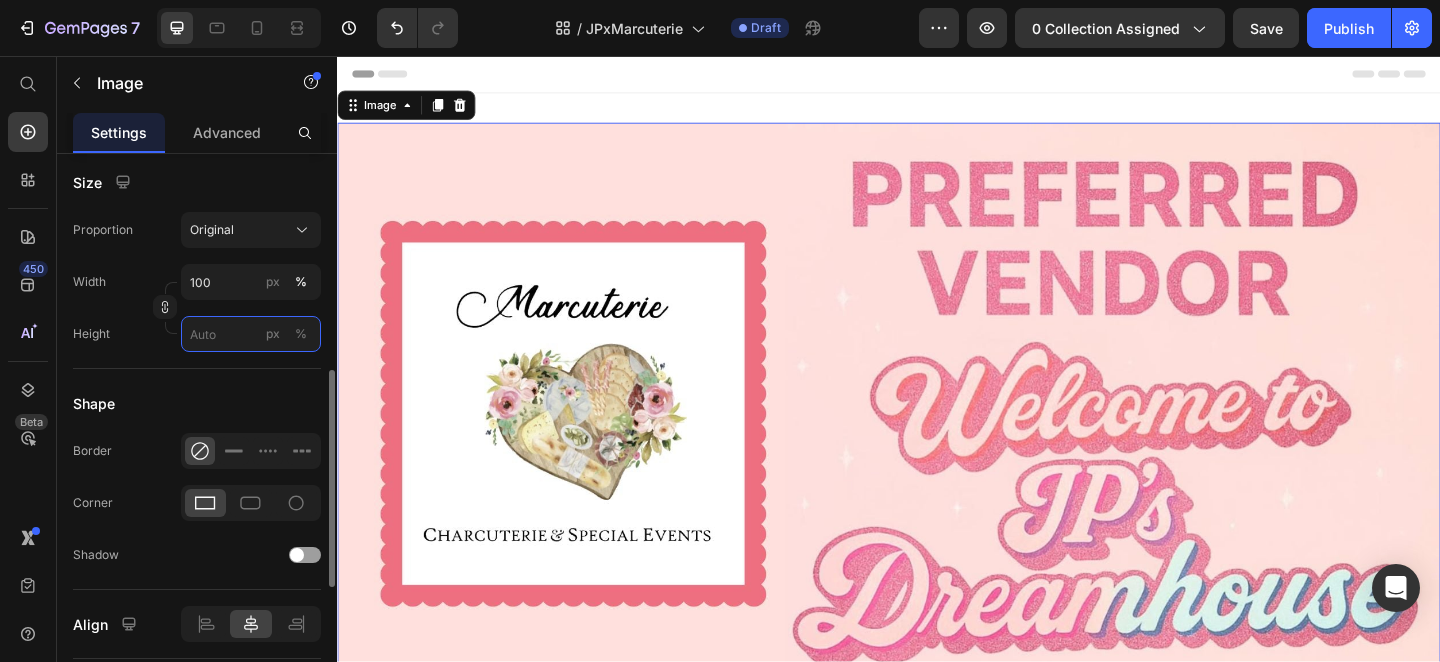 click on "px %" at bounding box center [251, 334] 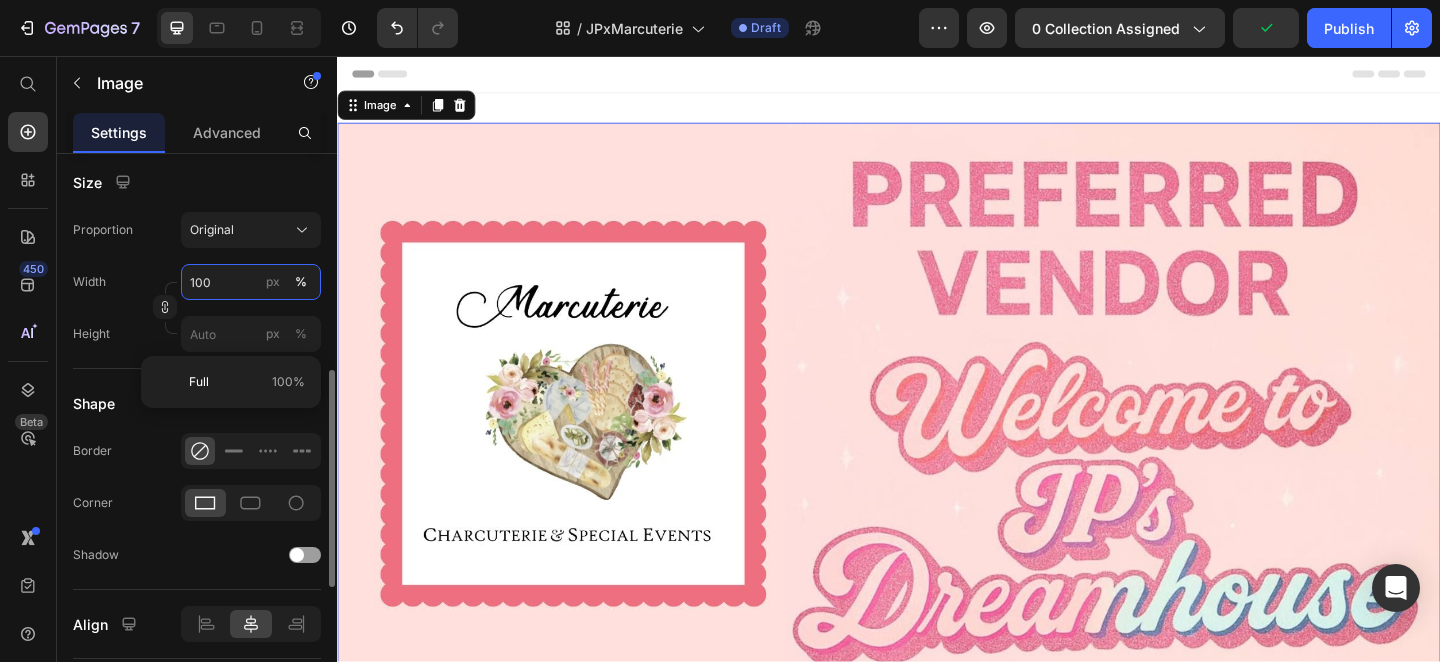 click on "100" at bounding box center [251, 282] 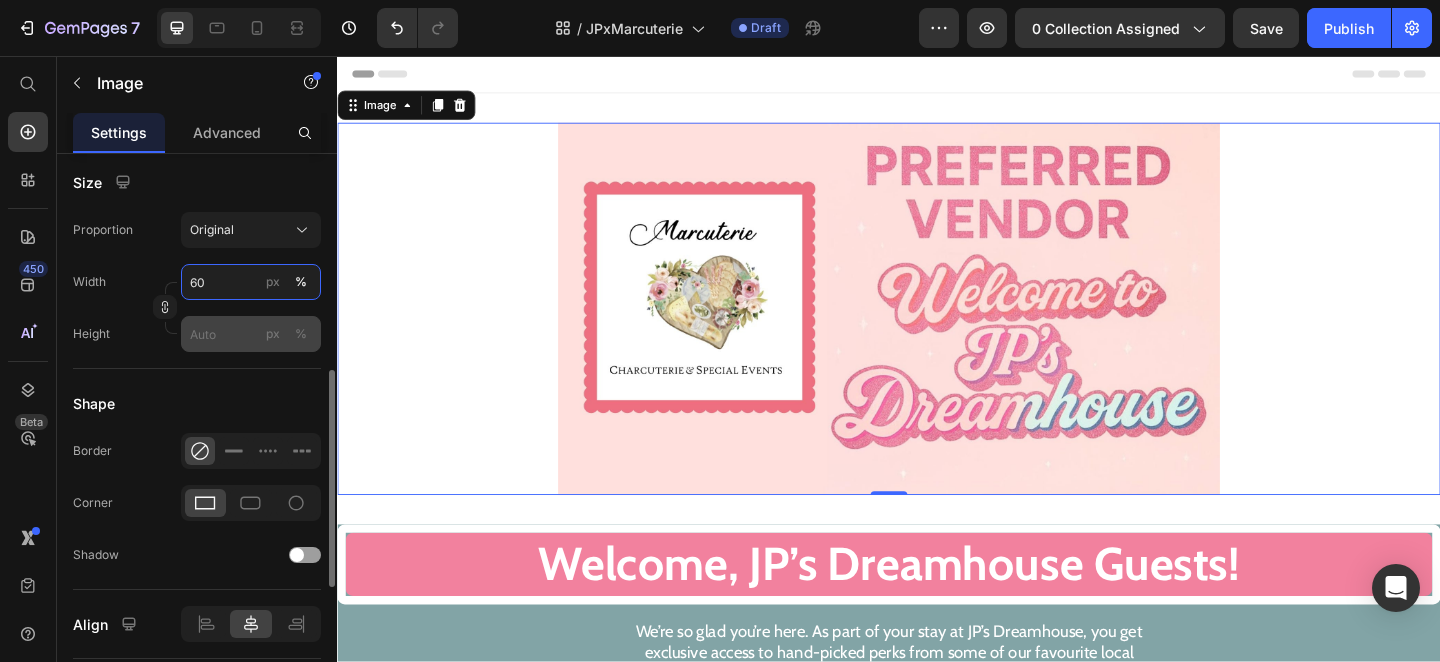 type on "60" 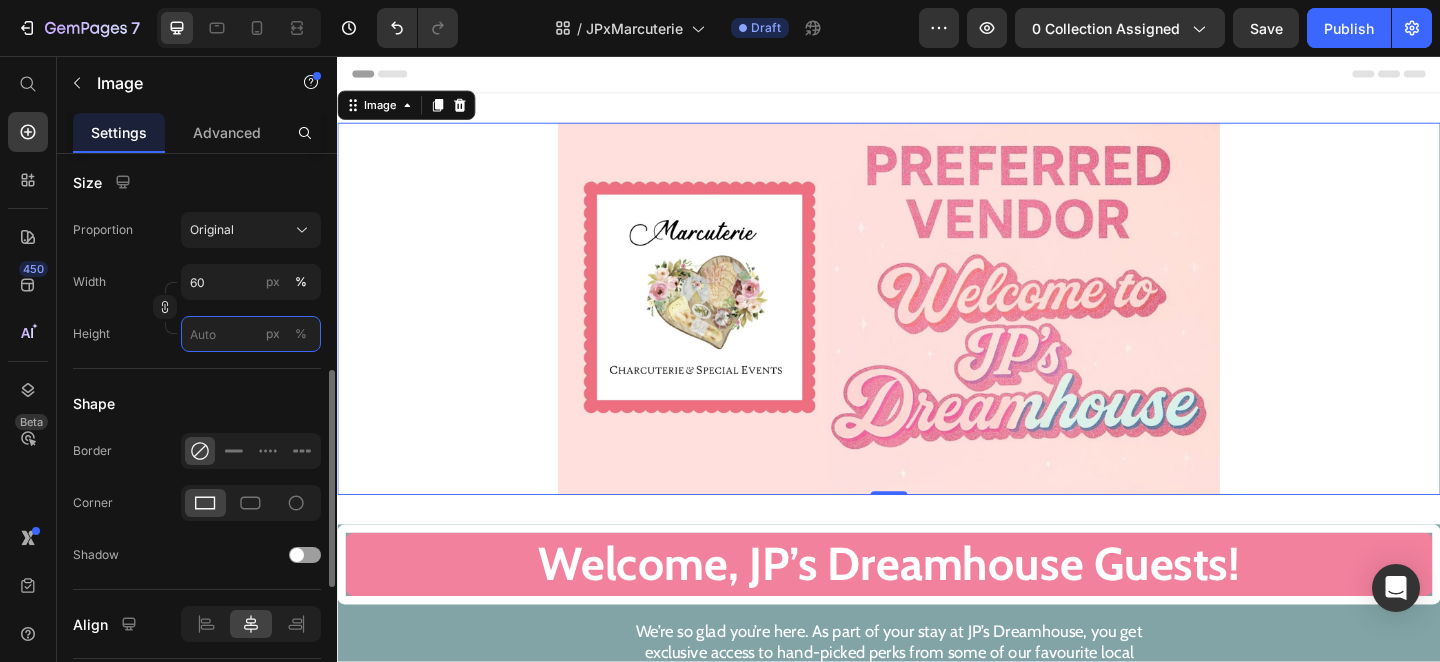 click on "px %" at bounding box center [251, 334] 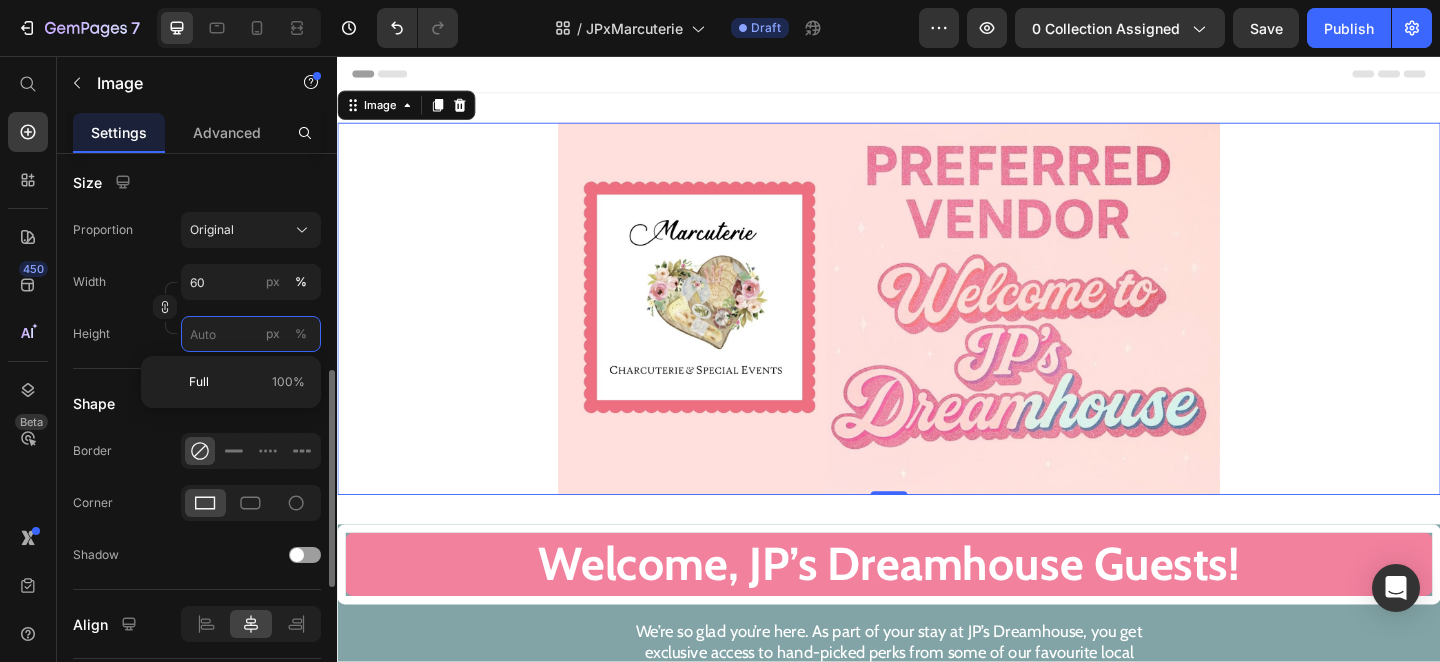 type 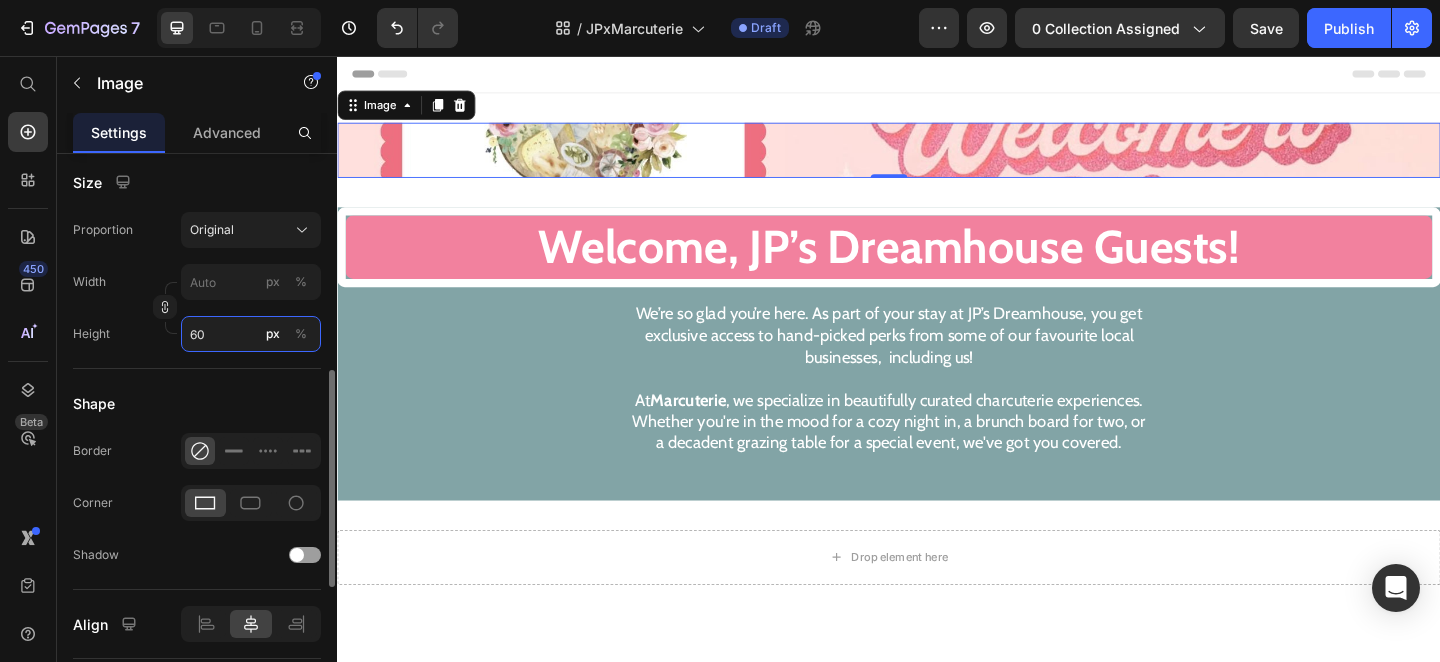 type on "6" 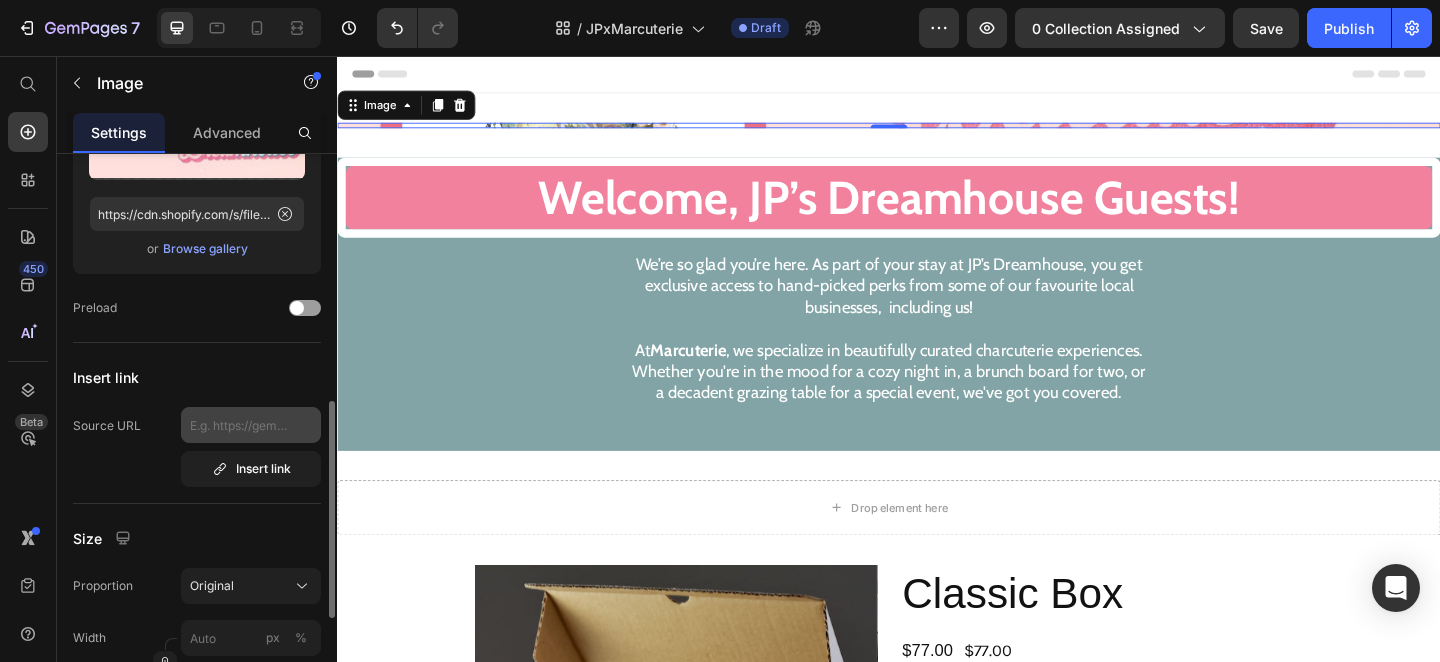 scroll, scrollTop: 770, scrollLeft: 0, axis: vertical 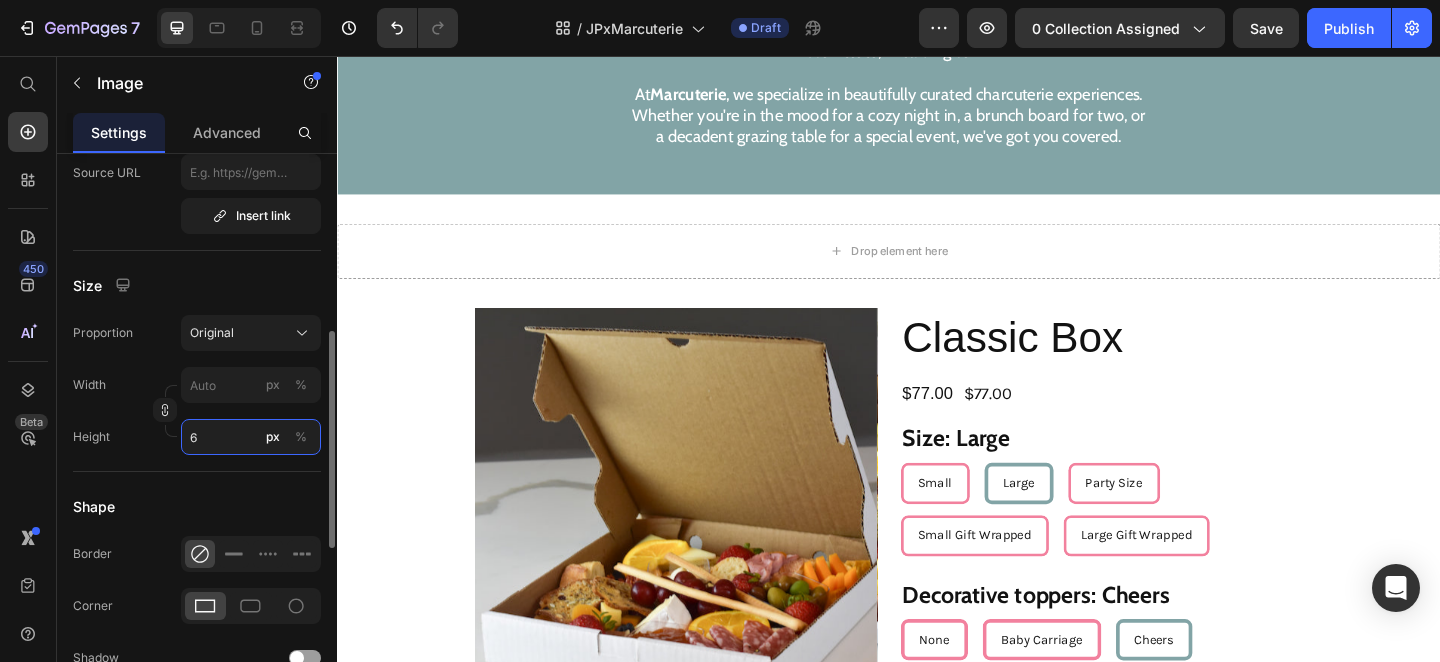 click on "6" at bounding box center (251, 437) 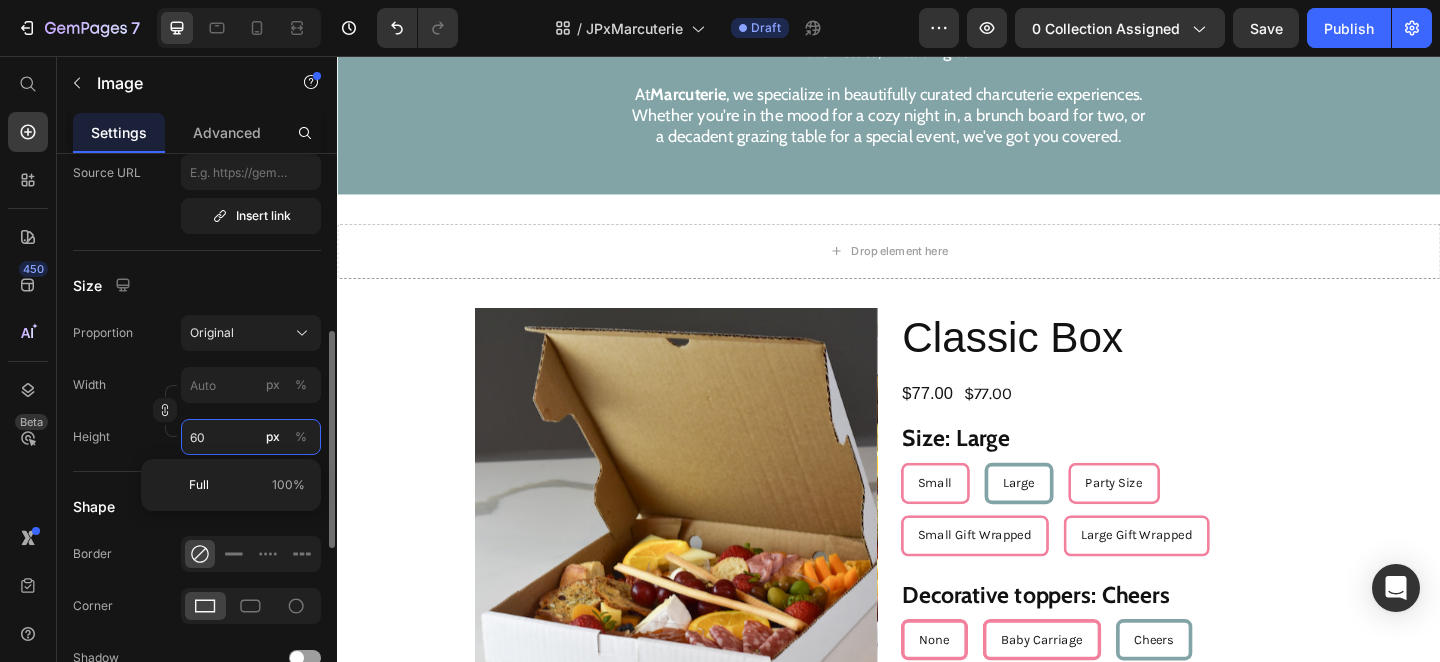 scroll, scrollTop: 333, scrollLeft: 0, axis: vertical 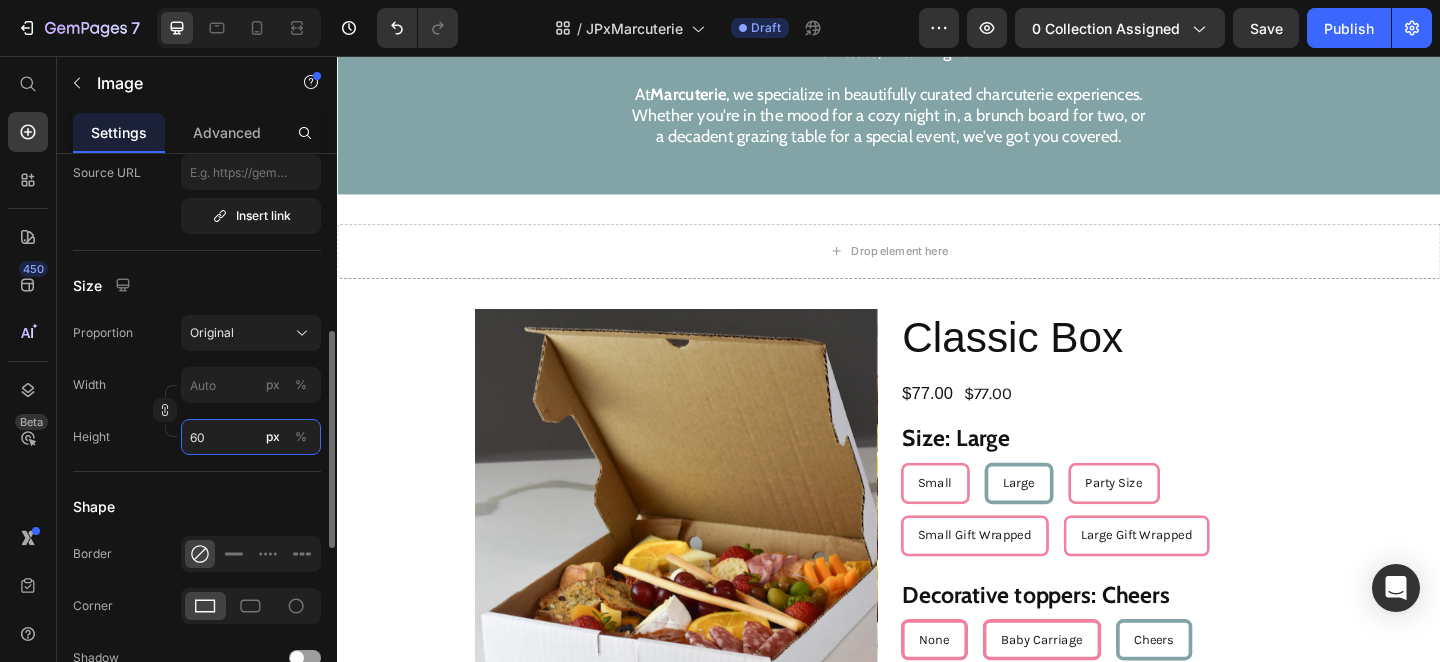 type on "60" 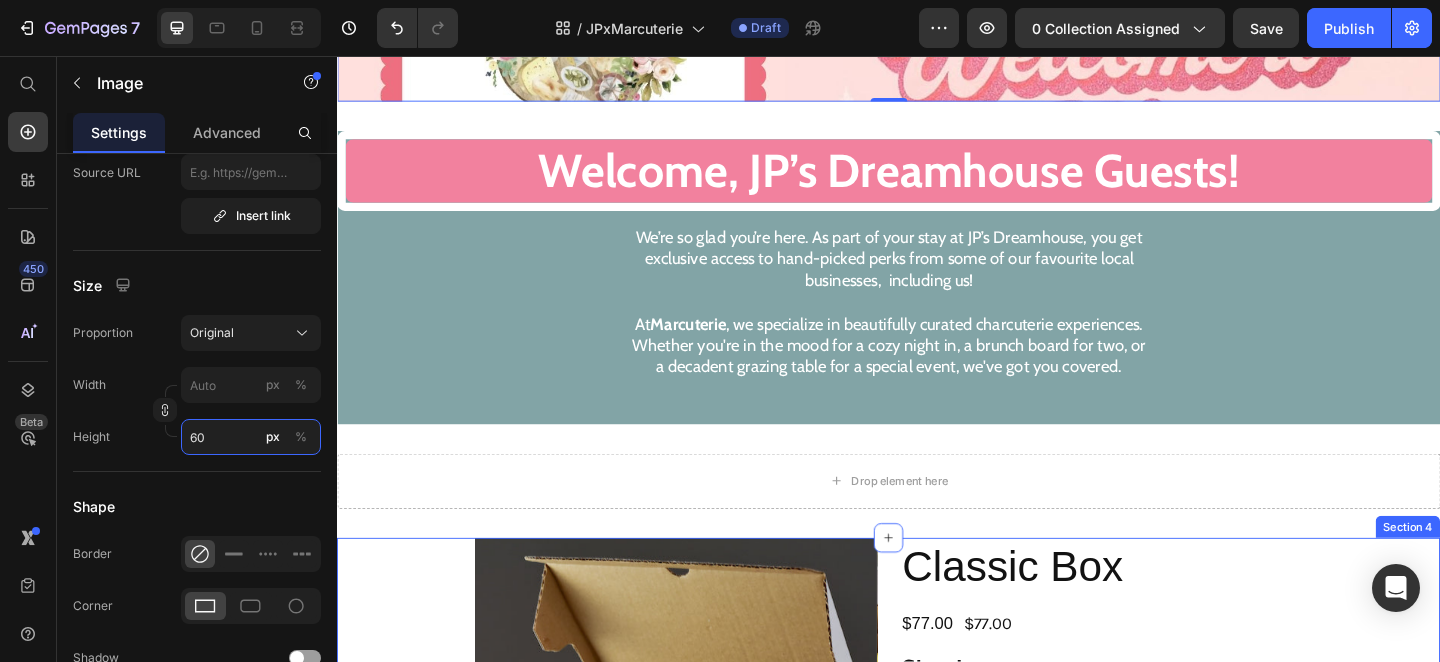 scroll, scrollTop: 0, scrollLeft: 0, axis: both 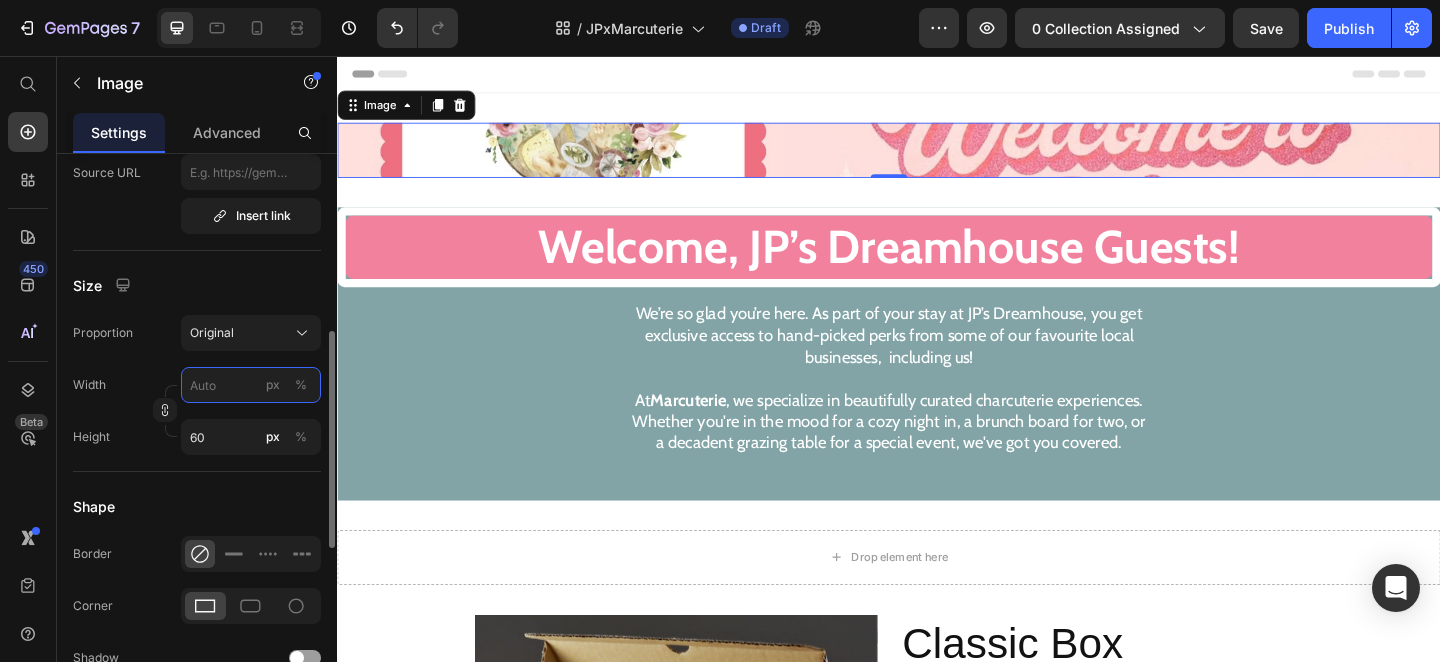 click on "px %" at bounding box center [251, 385] 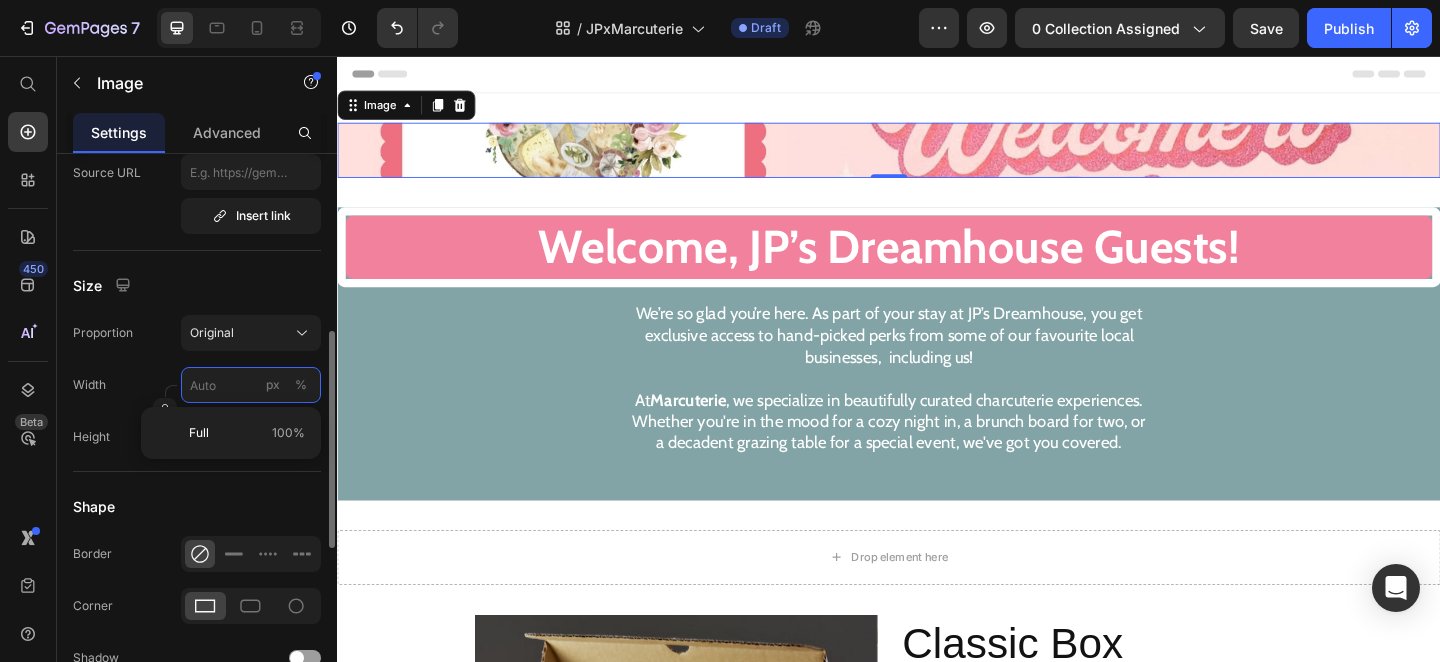 type on "6" 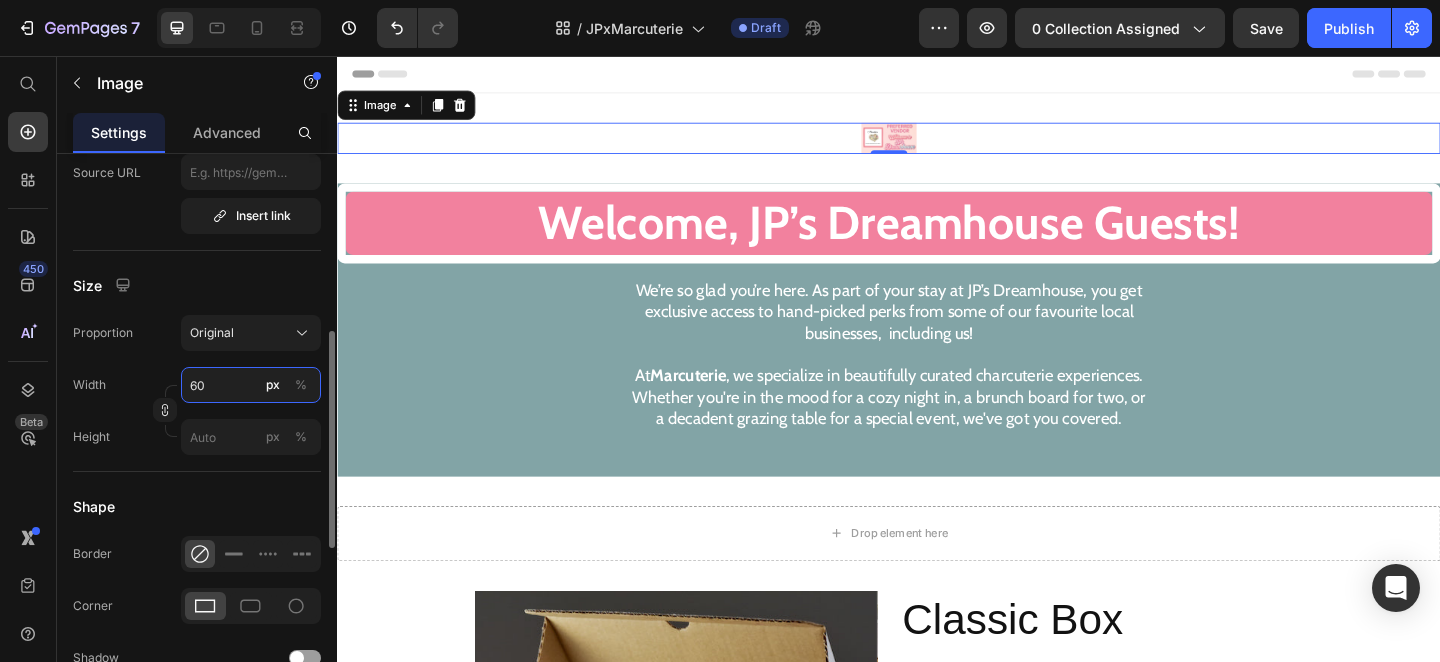 type on "6" 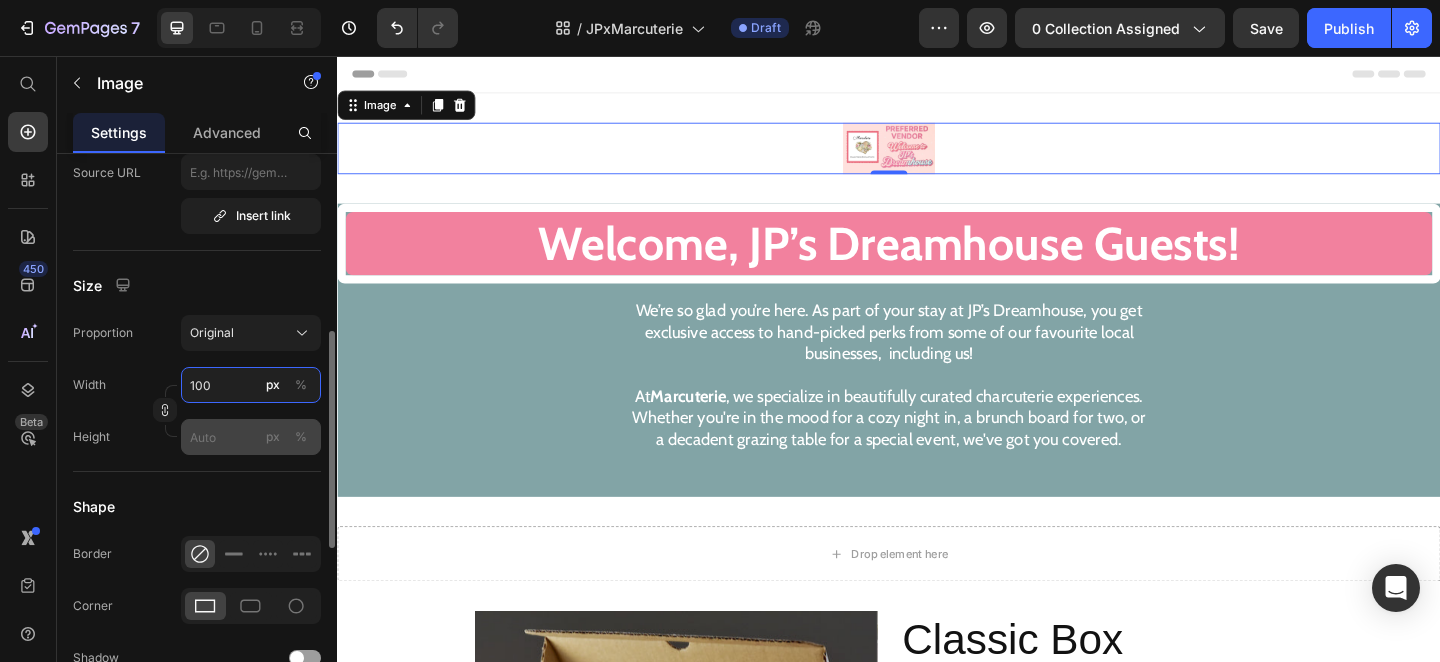 type on "100" 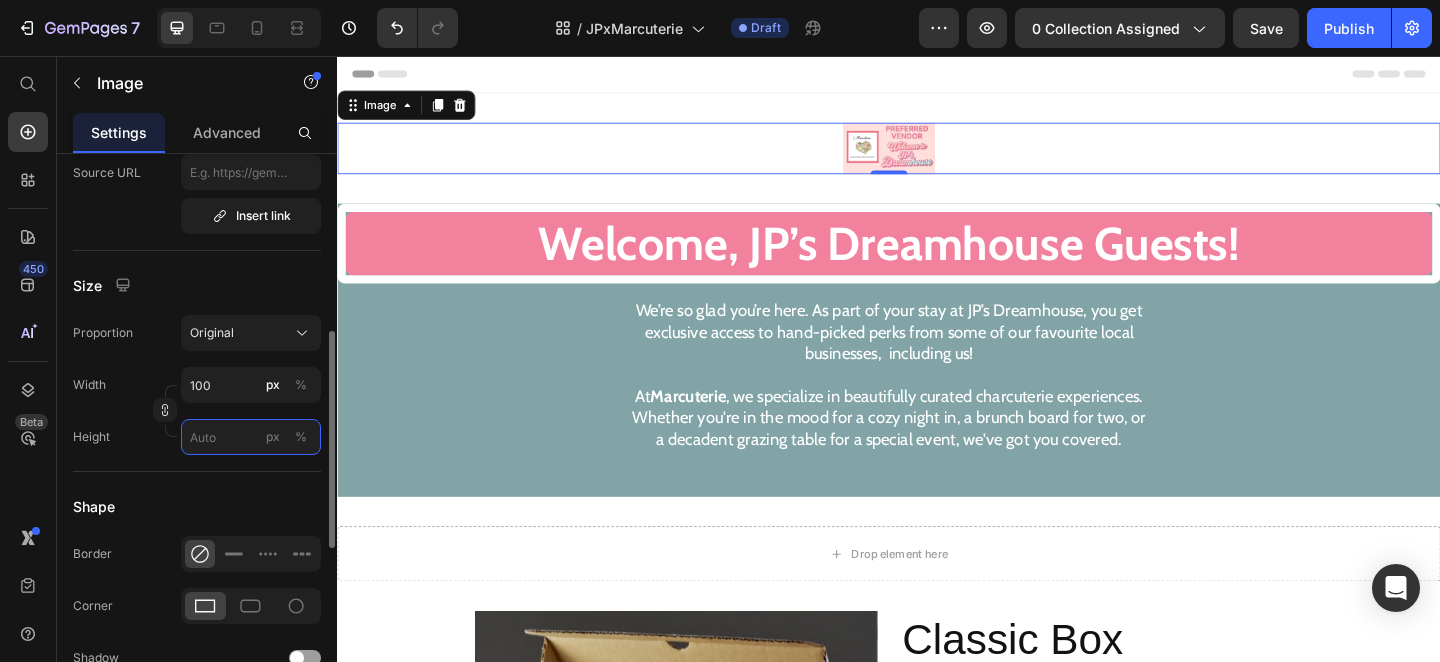 click on "px %" at bounding box center [251, 437] 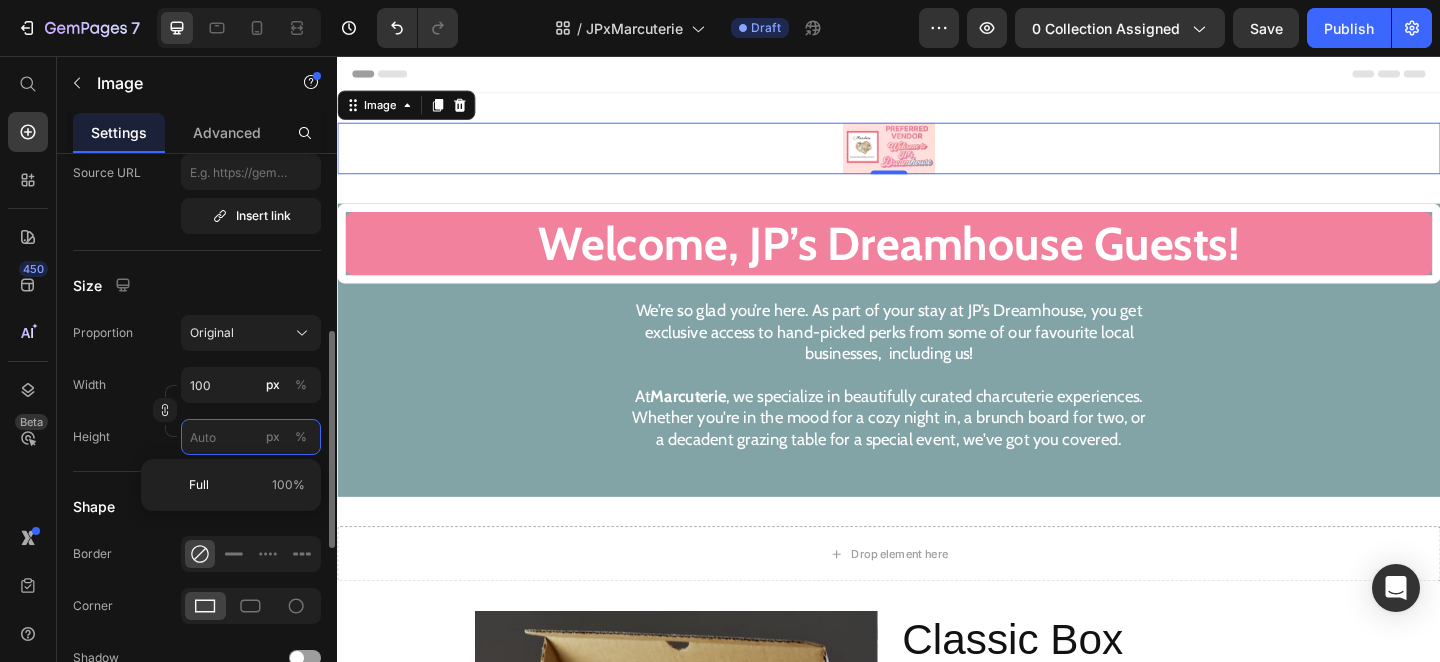 type 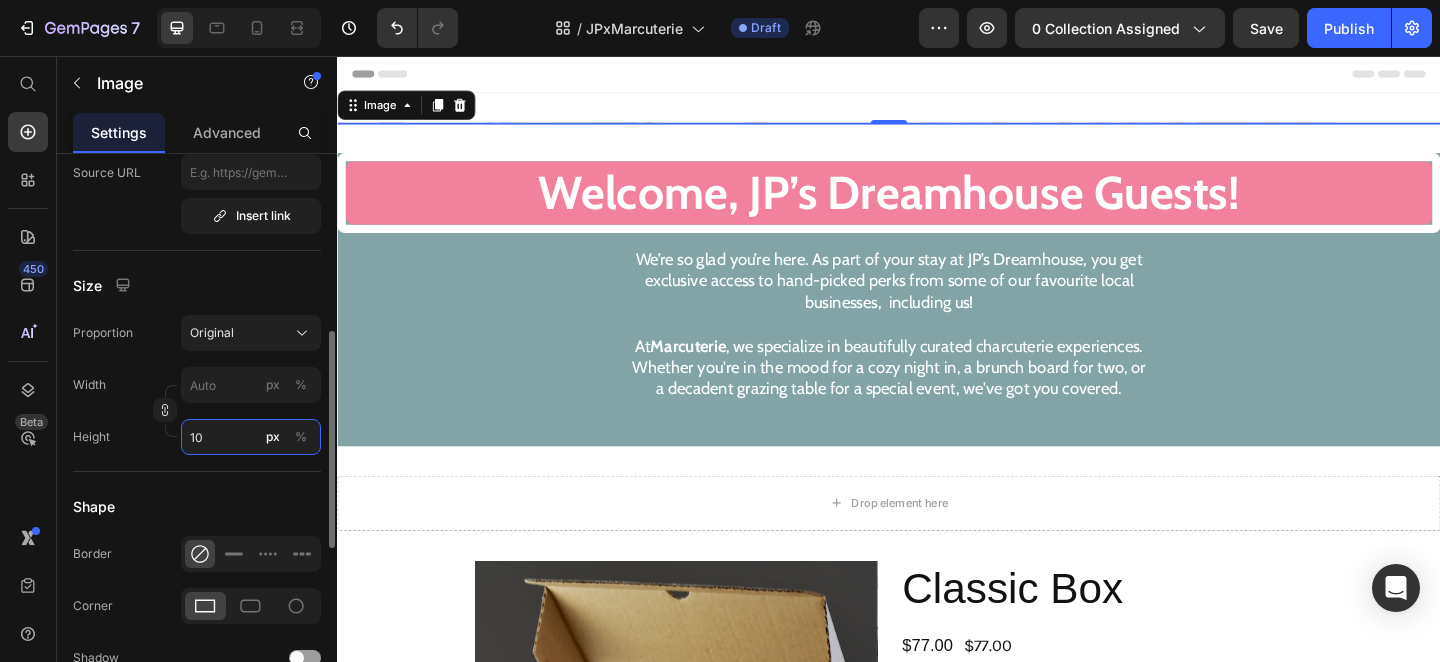 type on "100" 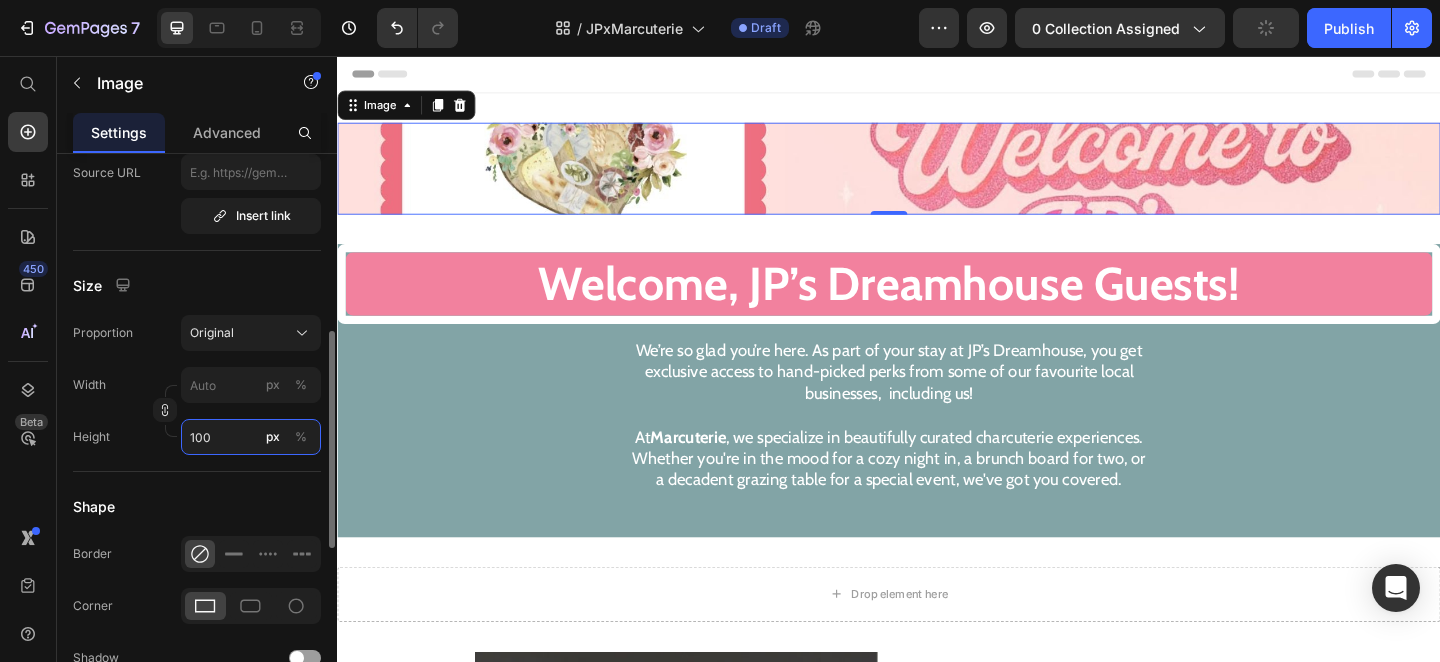 type on "100" 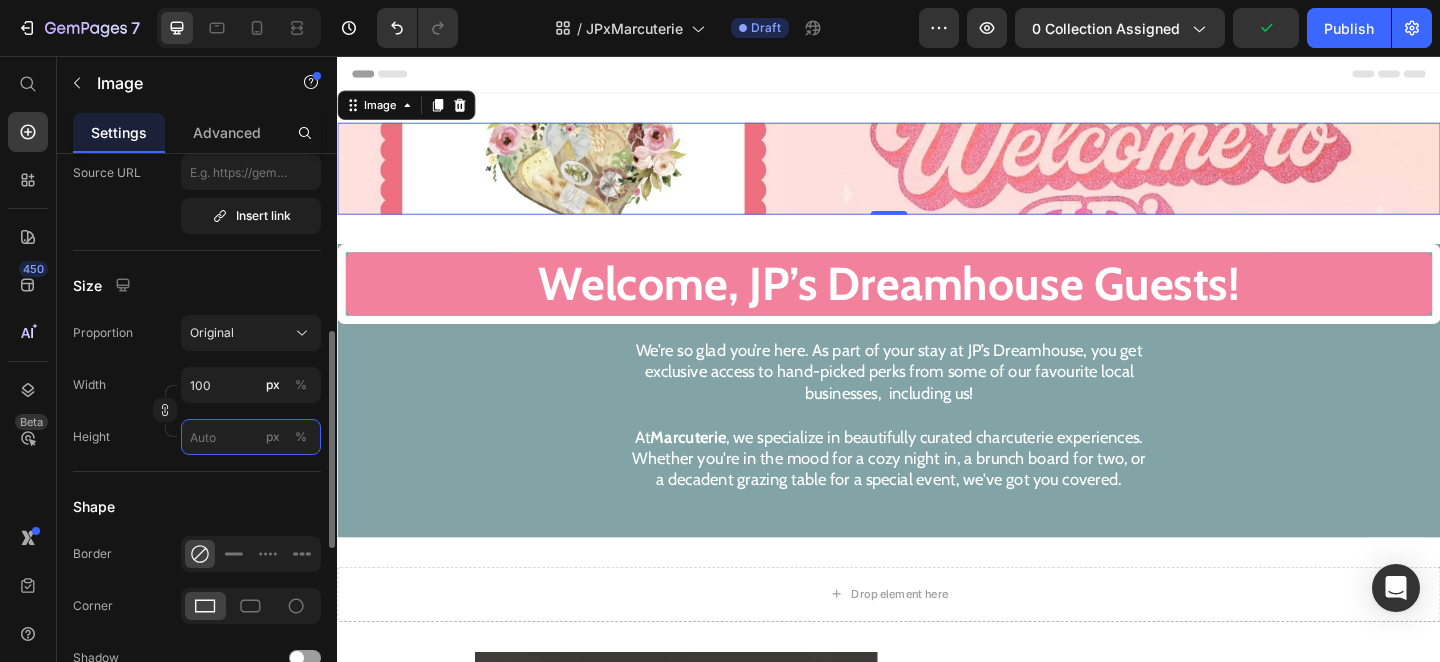 type 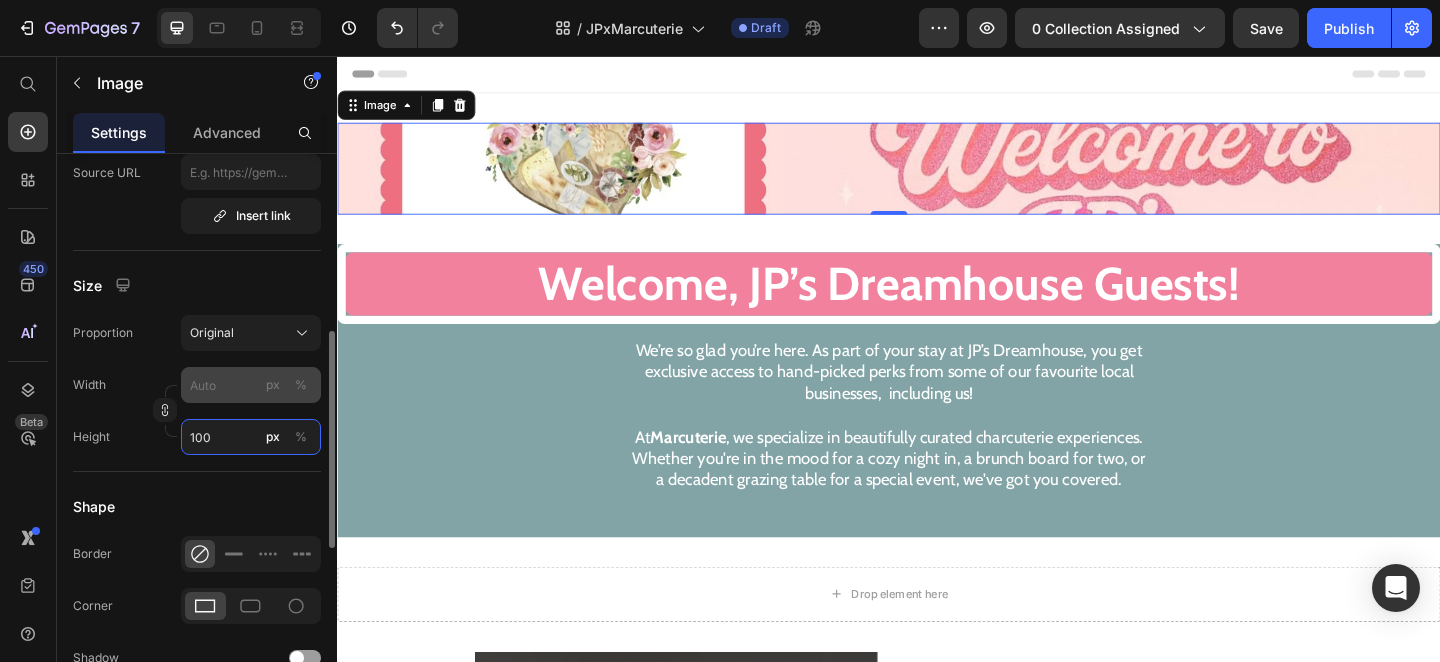 type on "100" 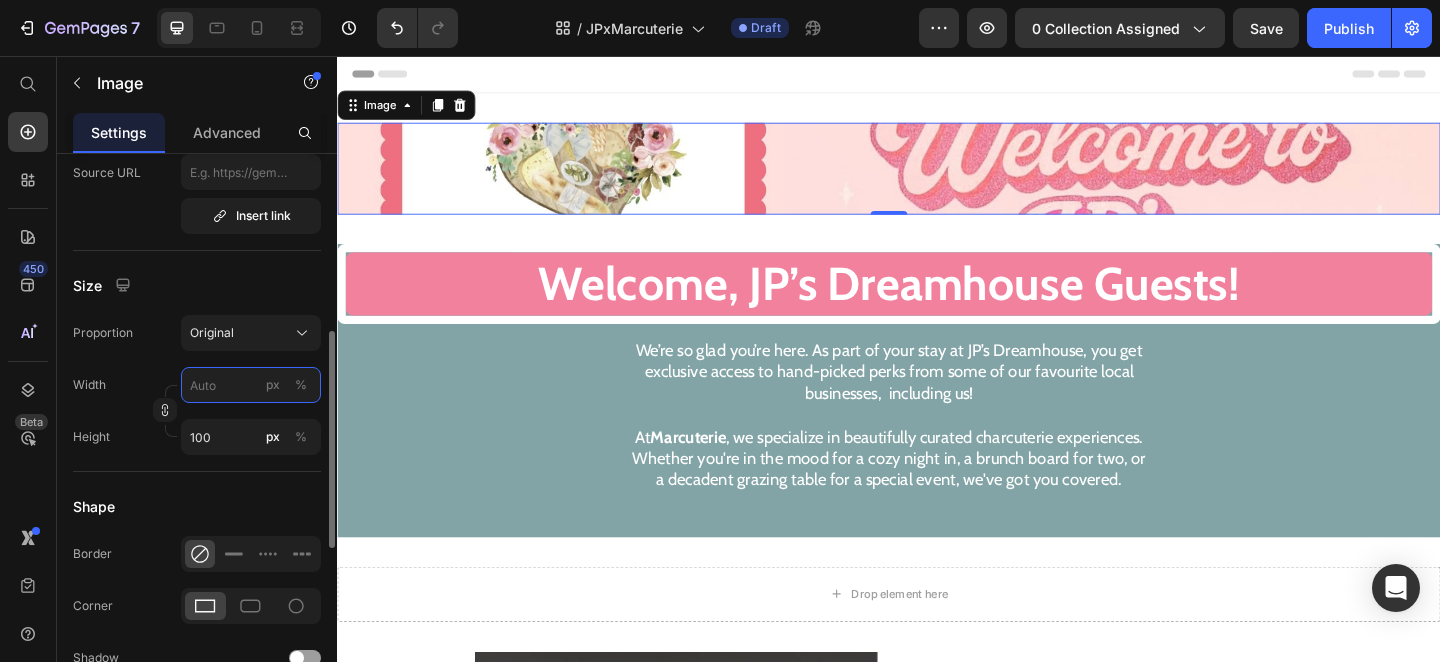 click on "px %" at bounding box center [251, 385] 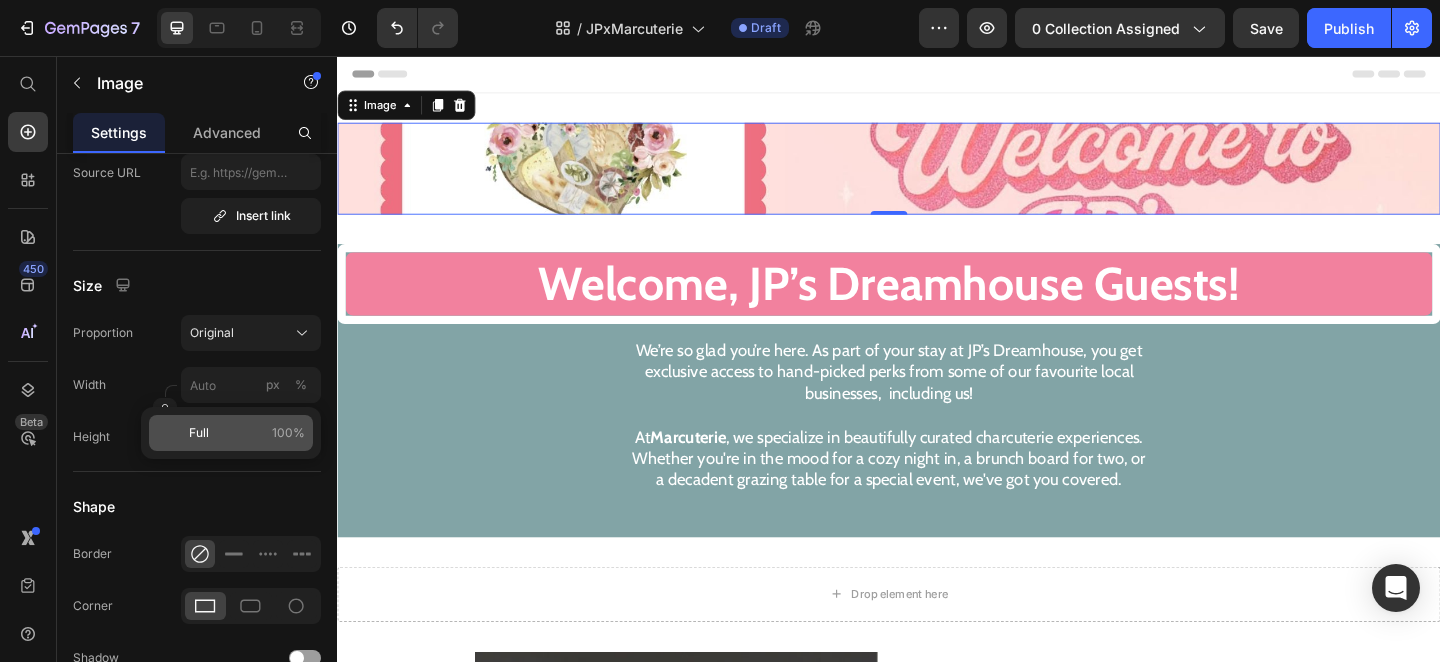 click on "Full 100%" 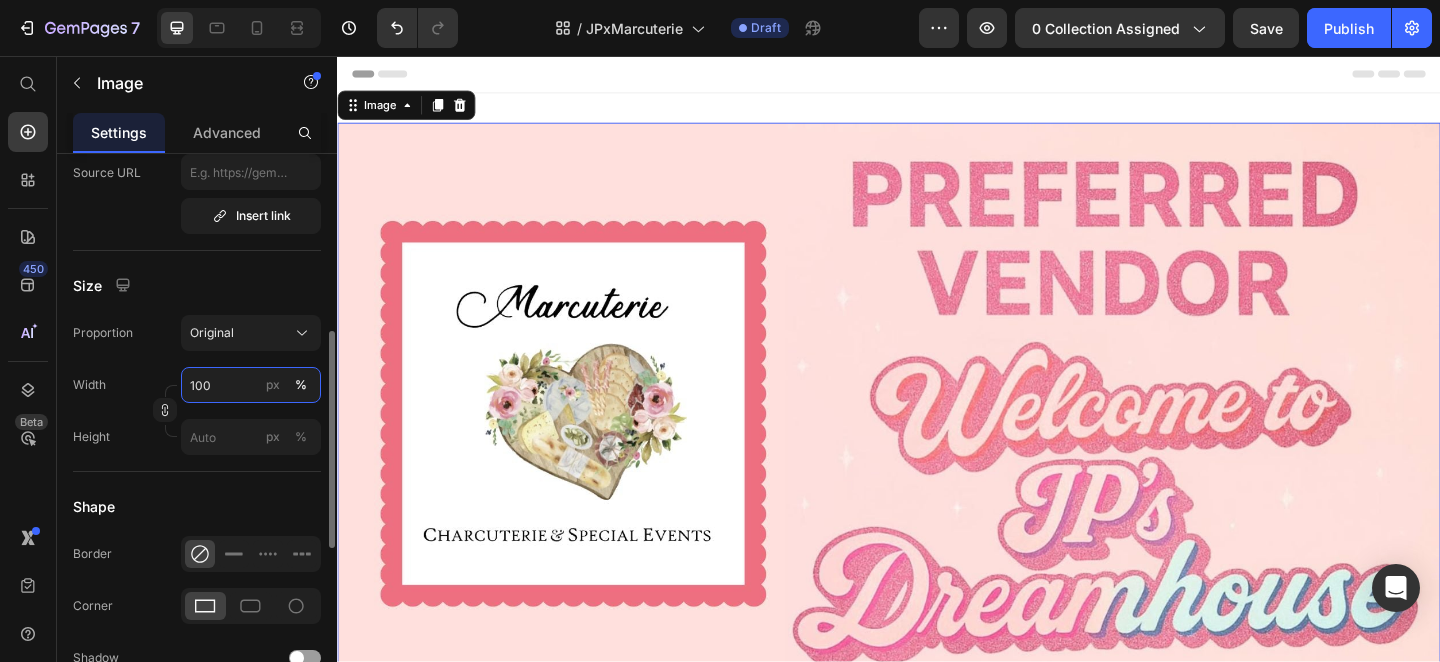 click on "100" at bounding box center [251, 385] 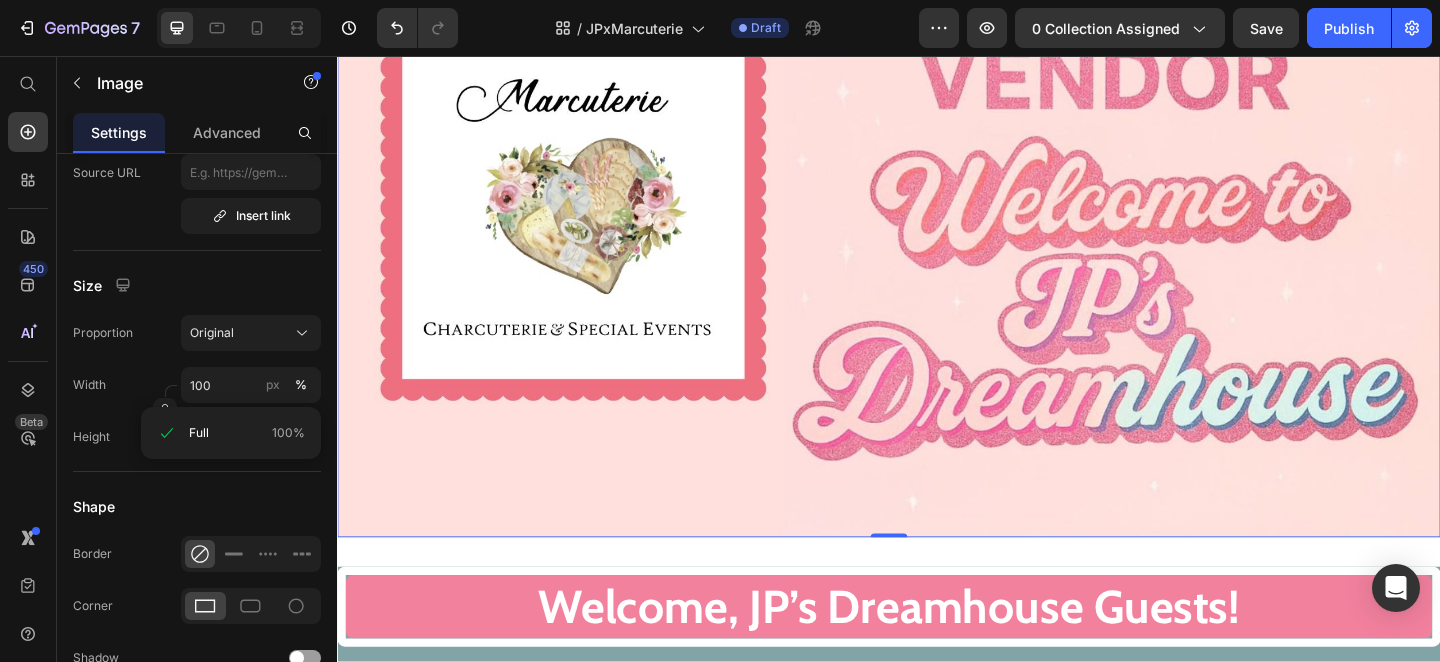 click on "Full 100%" 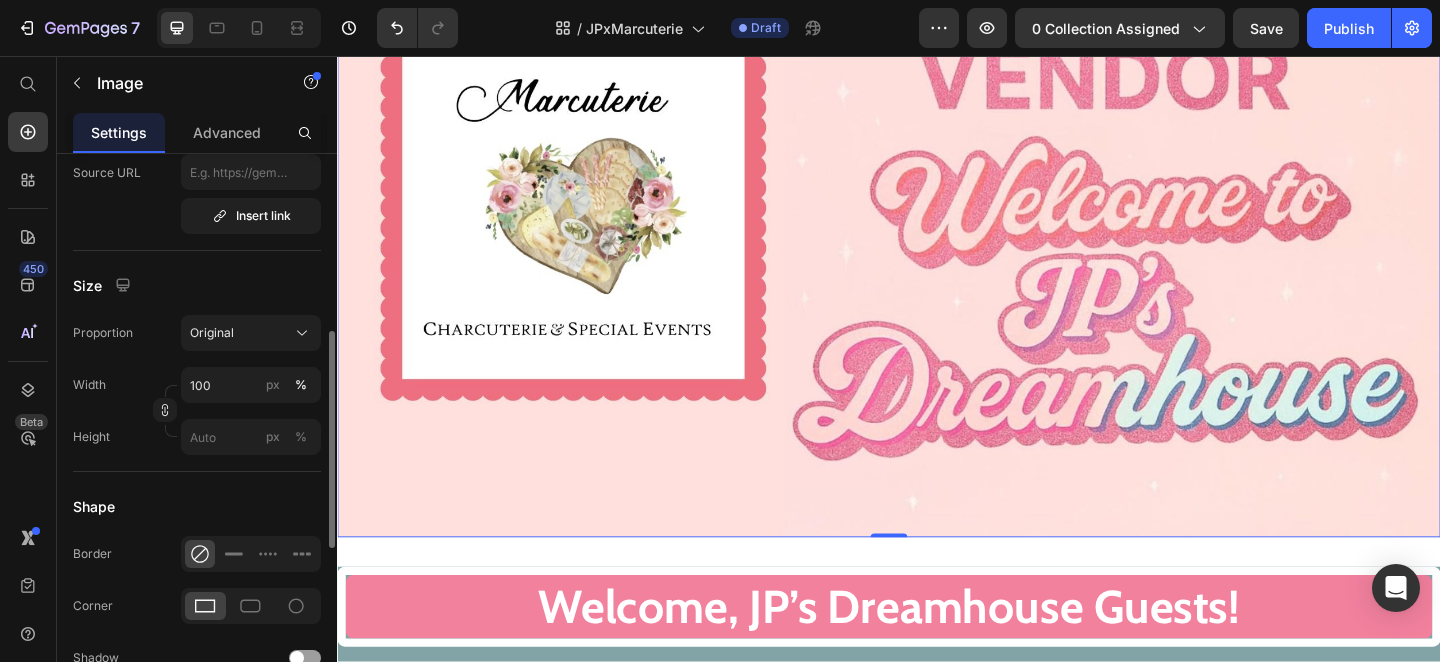 click on "Size Proportion Original Width 100 px % Height px %" 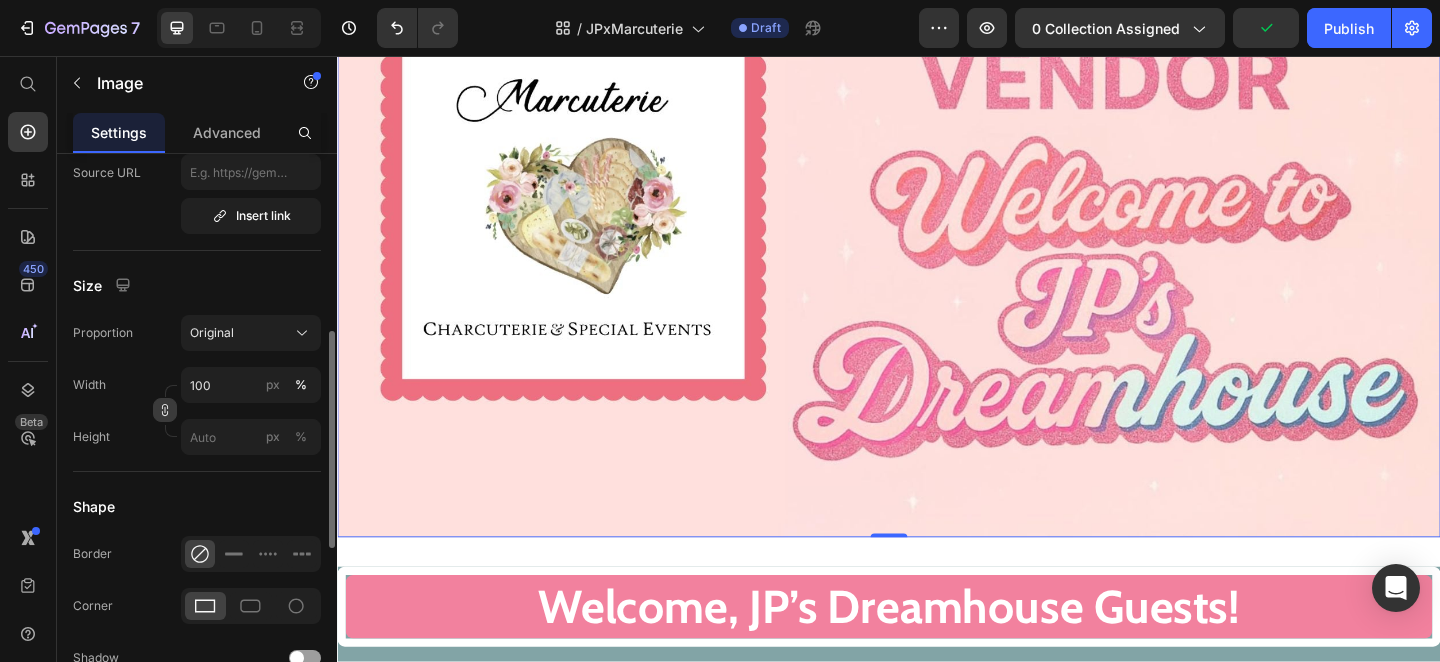 click 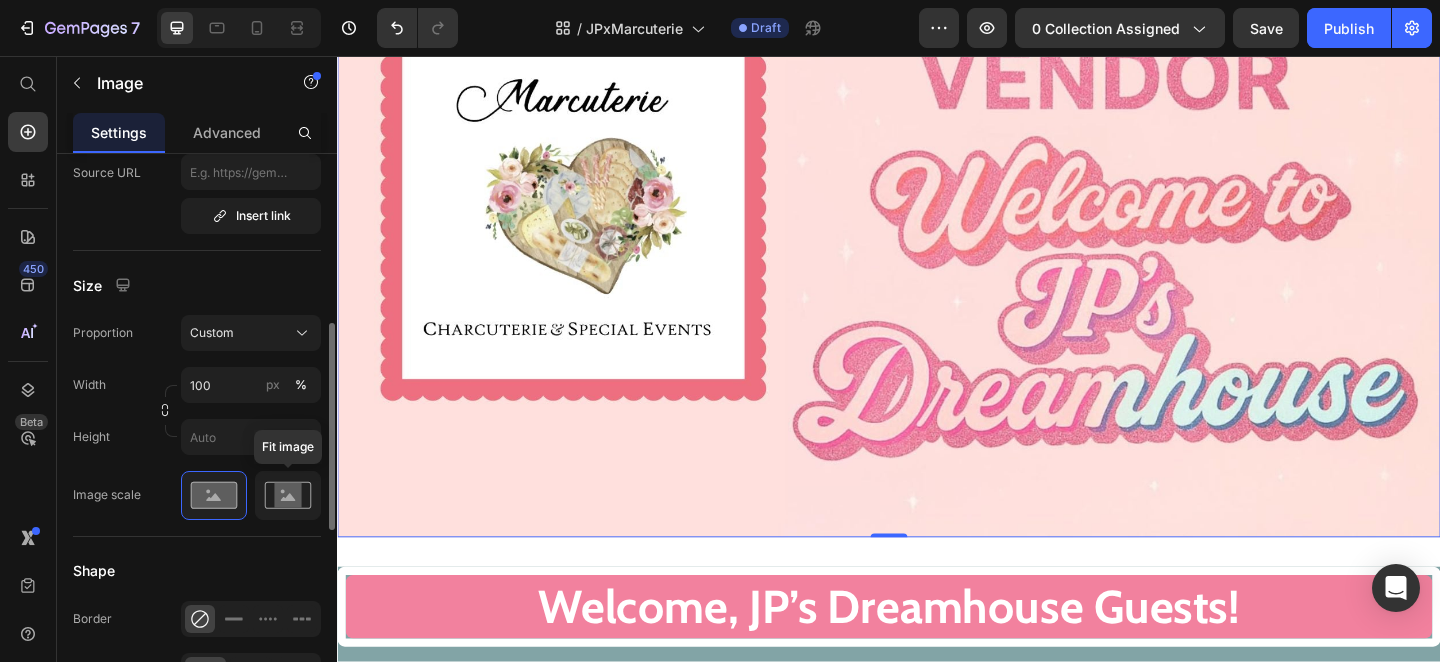 click 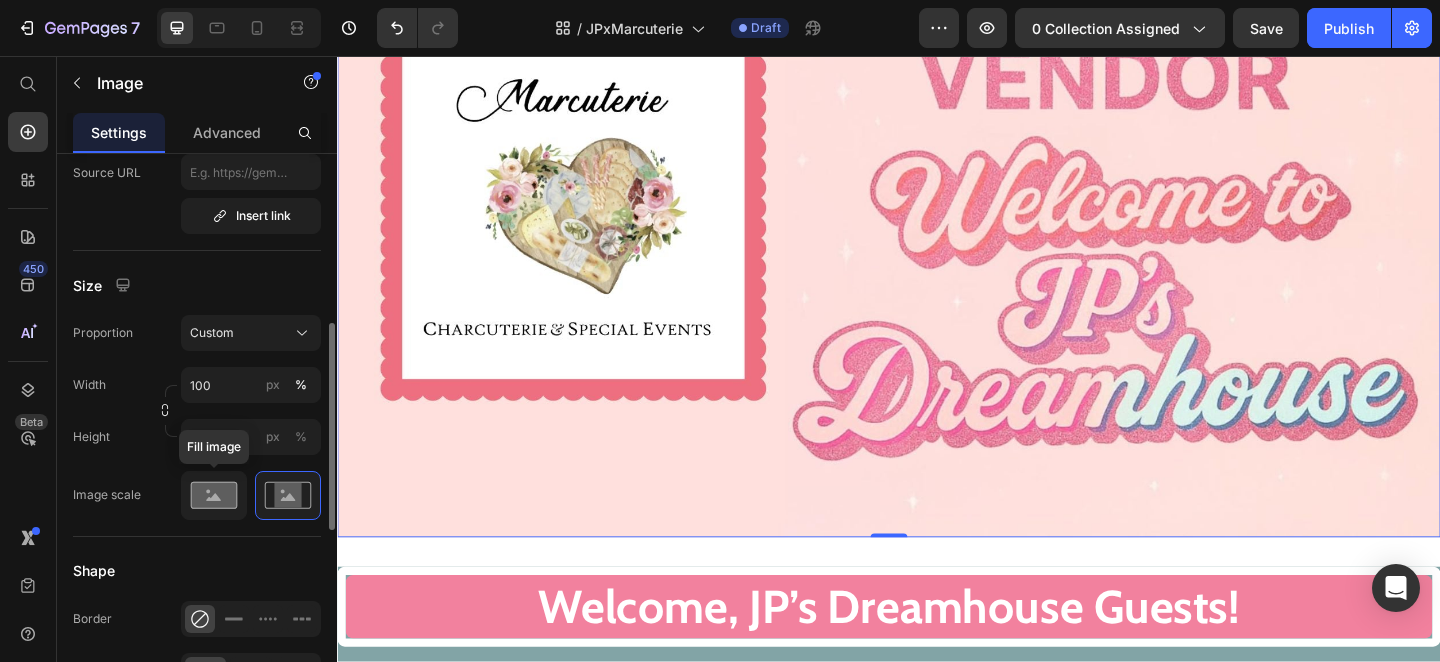 click 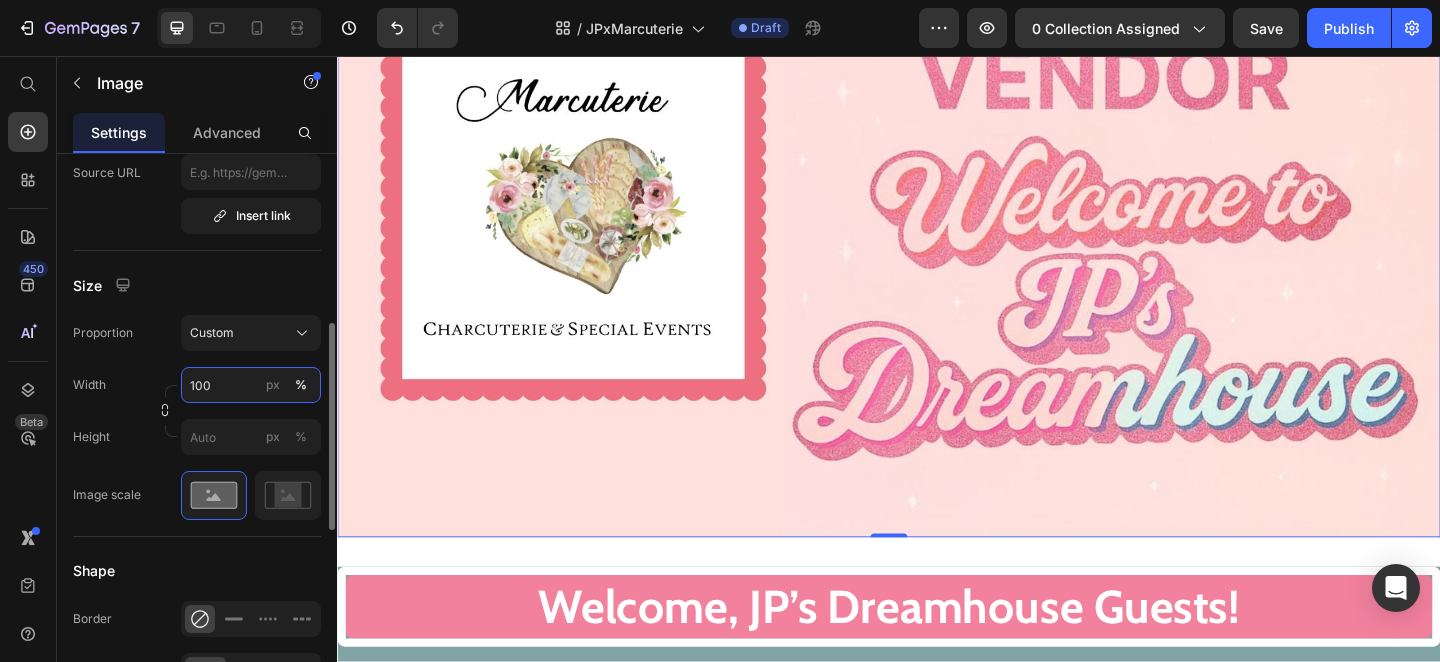 click on "100" at bounding box center (251, 385) 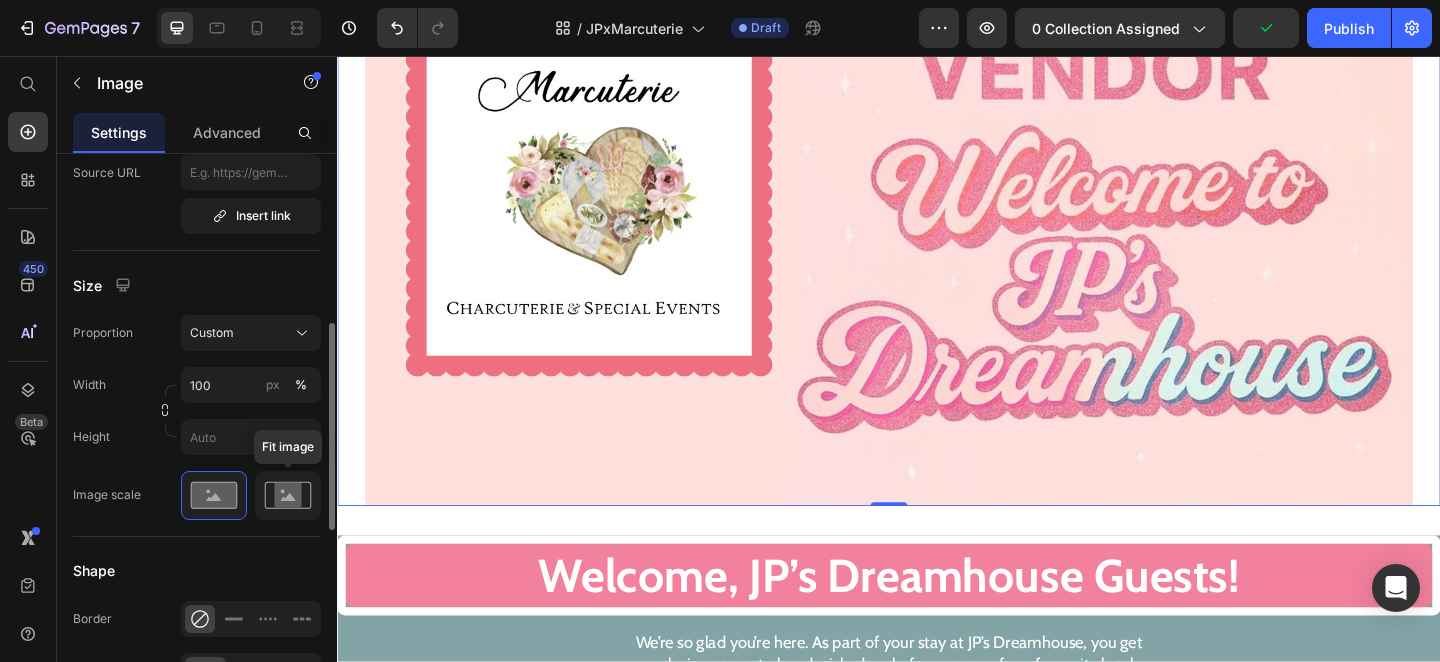 click 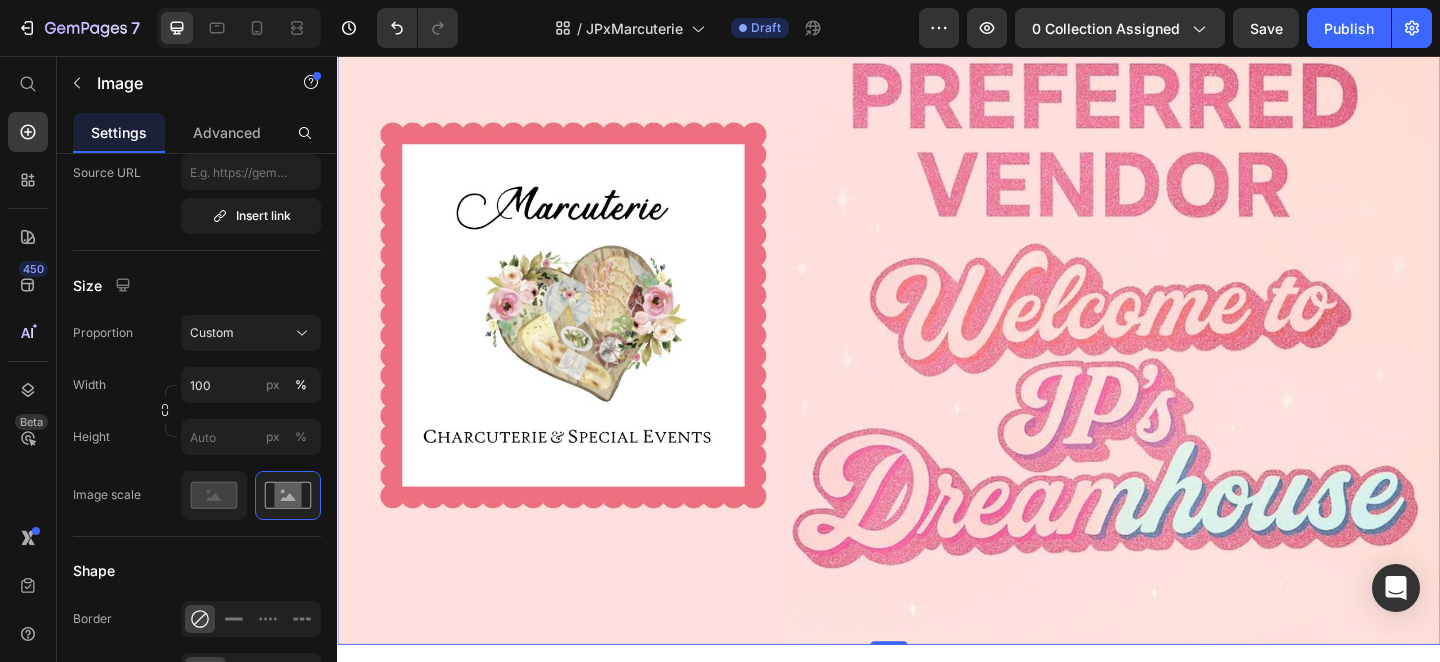 scroll, scrollTop: 0, scrollLeft: 0, axis: both 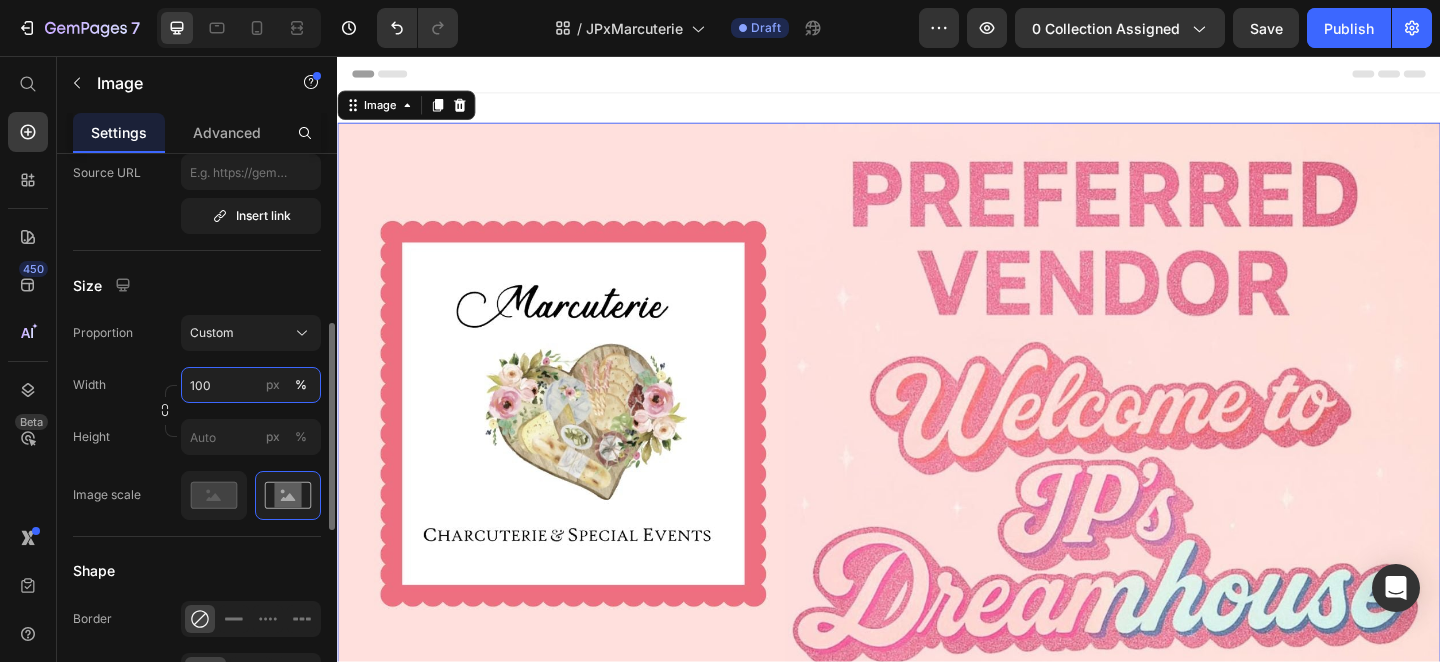 click on "100" at bounding box center [251, 385] 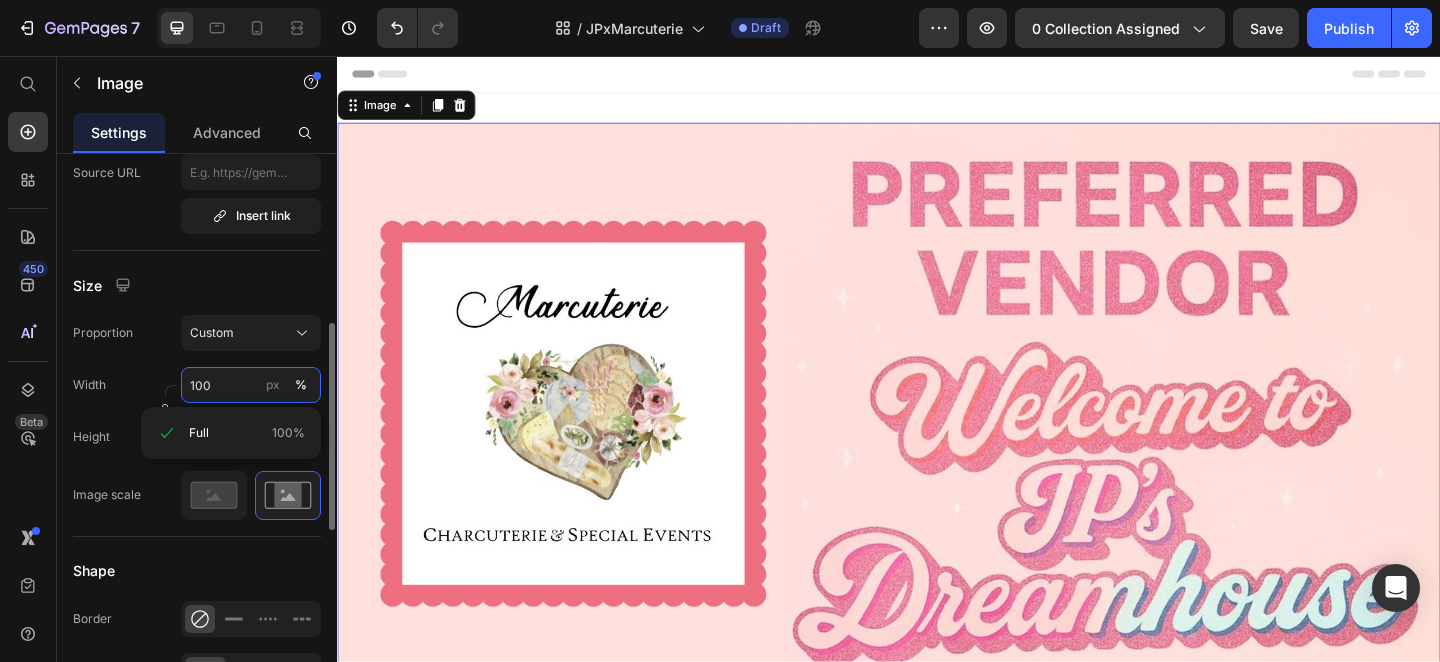 scroll, scrollTop: 402, scrollLeft: 0, axis: vertical 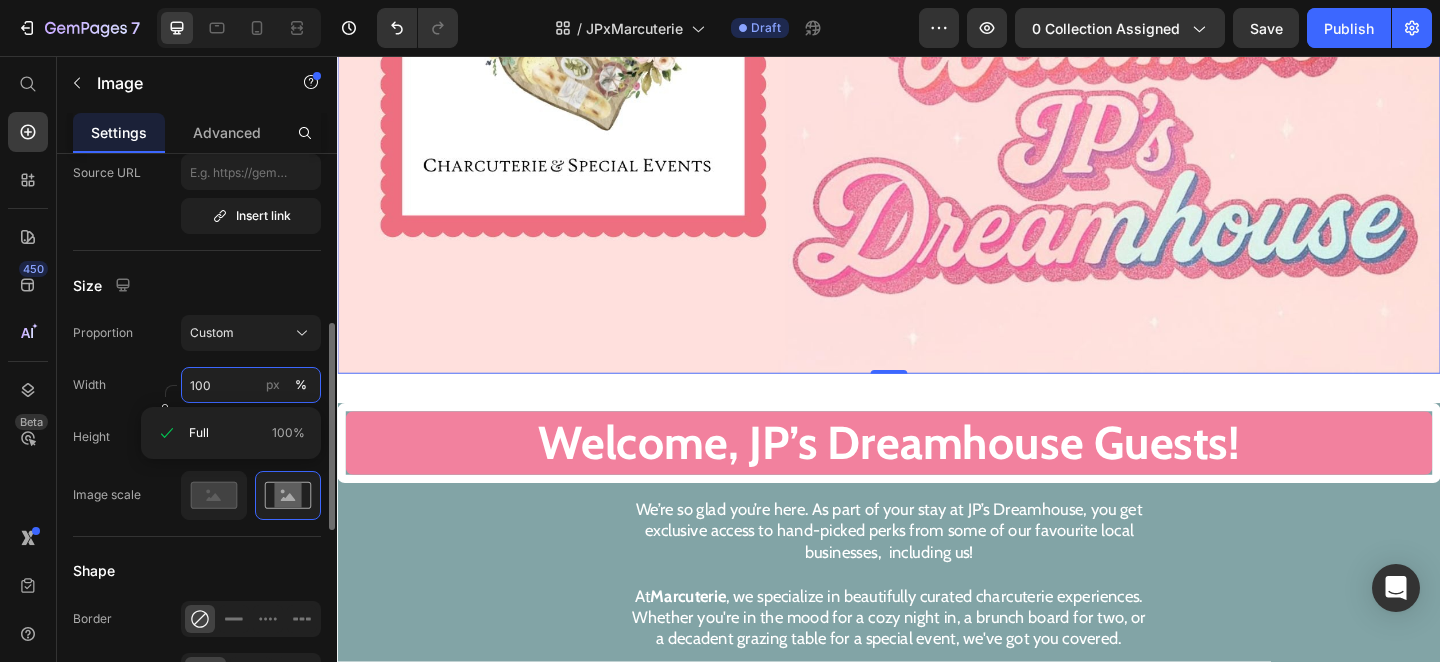 click on "100" at bounding box center [251, 385] 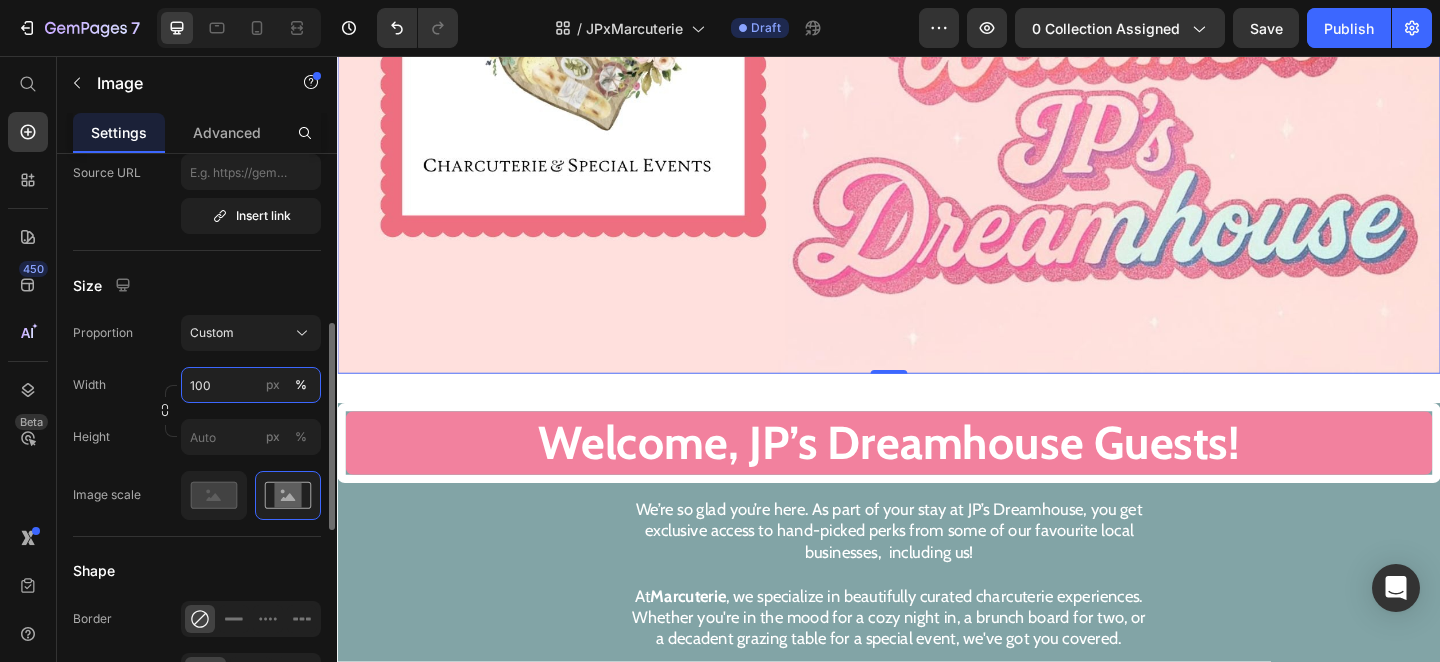 click on "100" at bounding box center (251, 385) 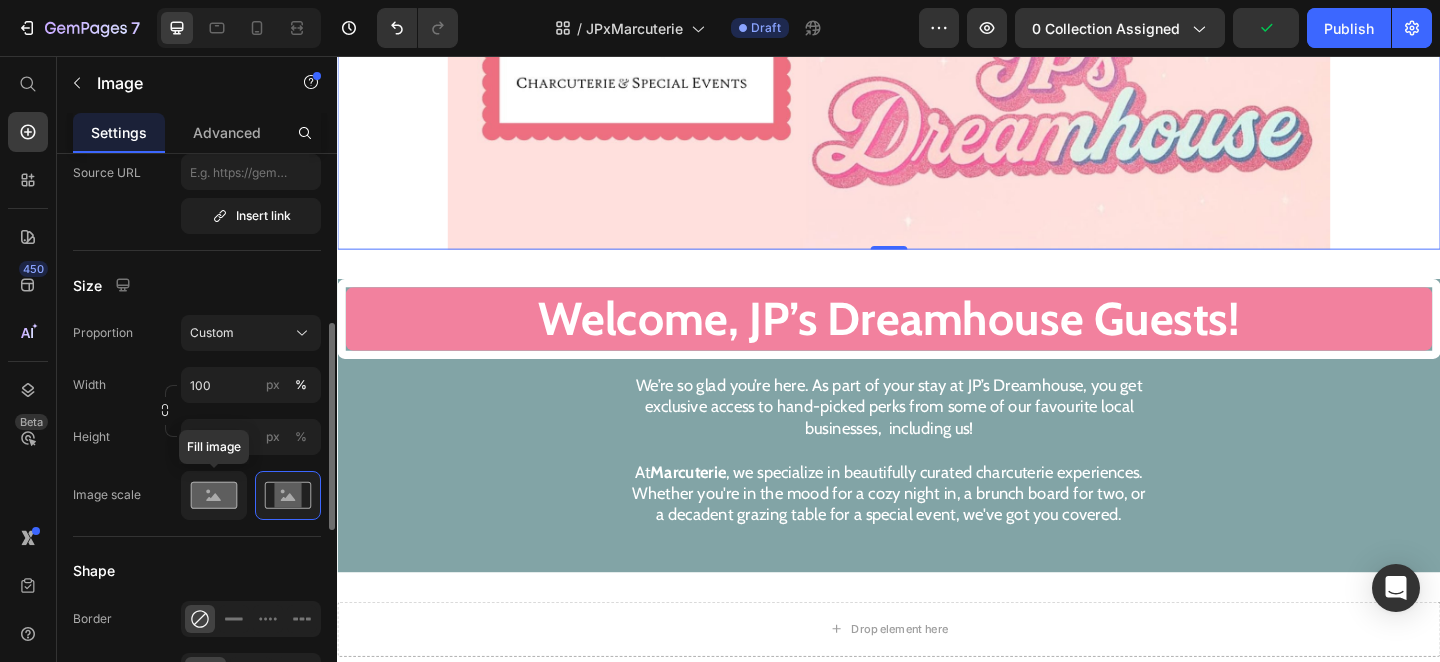 click 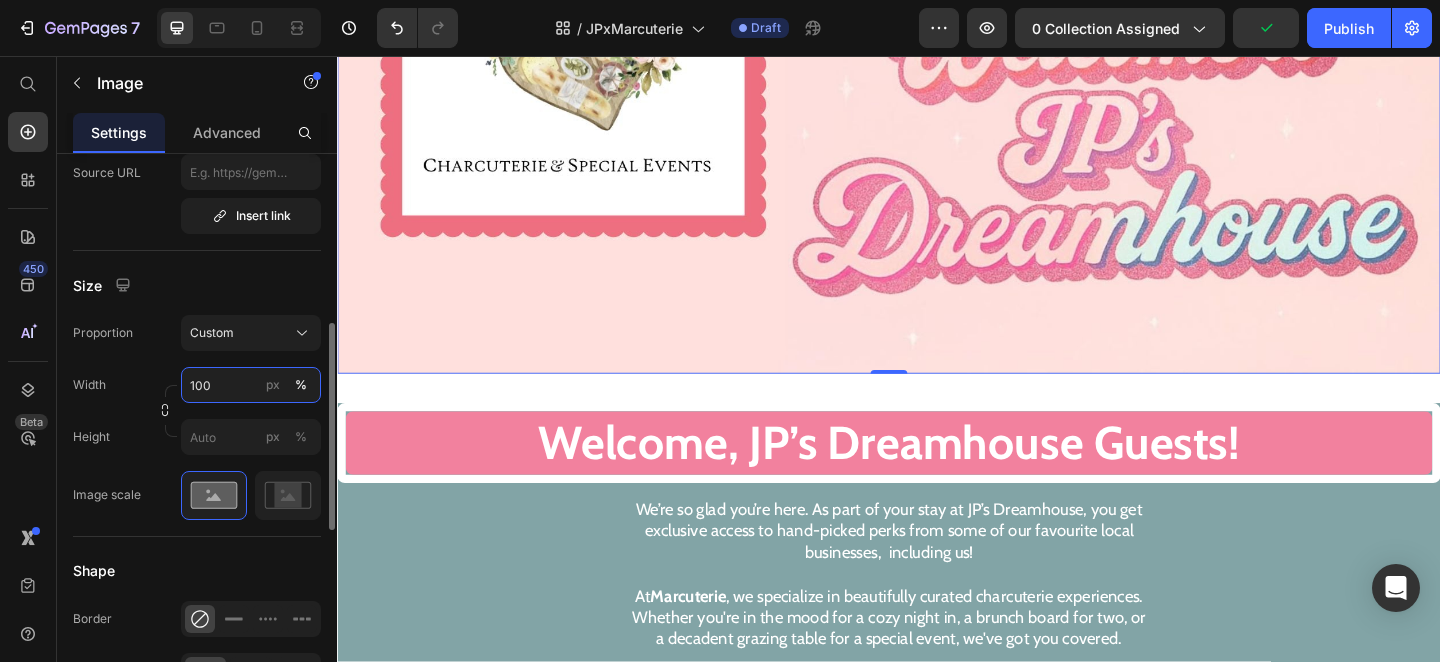click on "100" at bounding box center [251, 385] 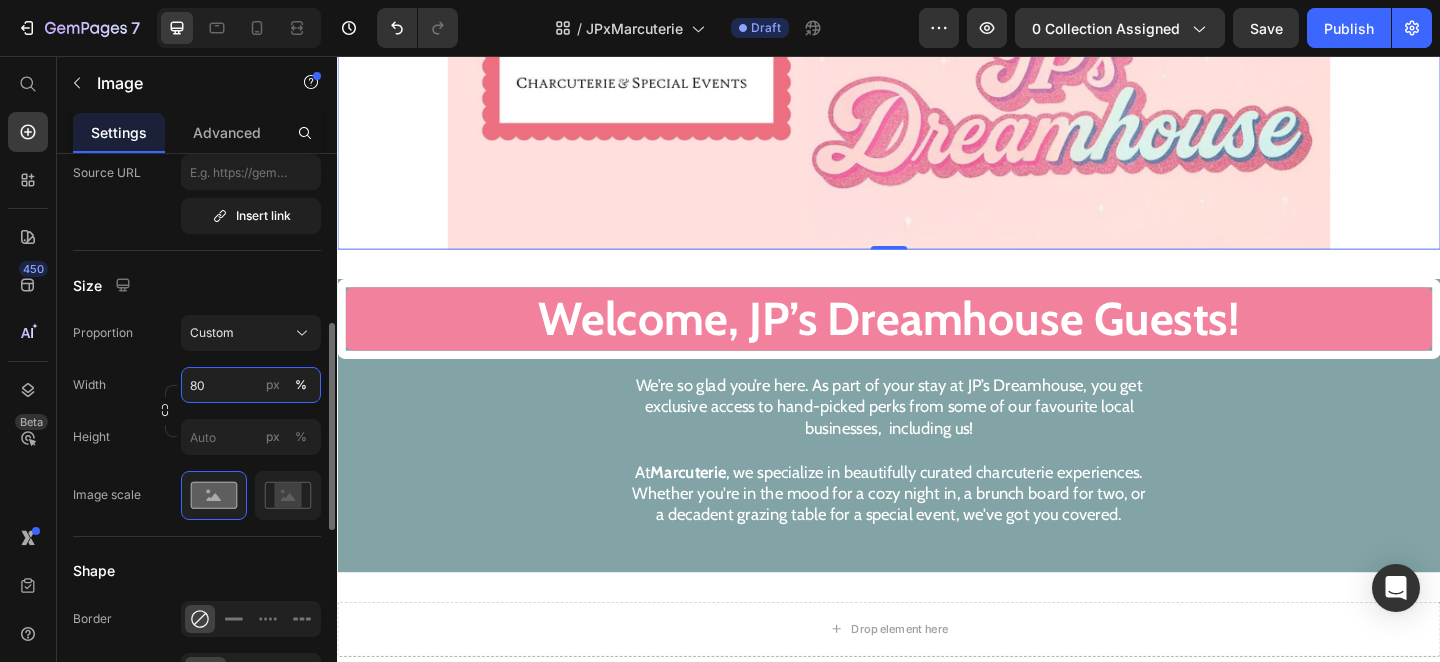 type on "80" 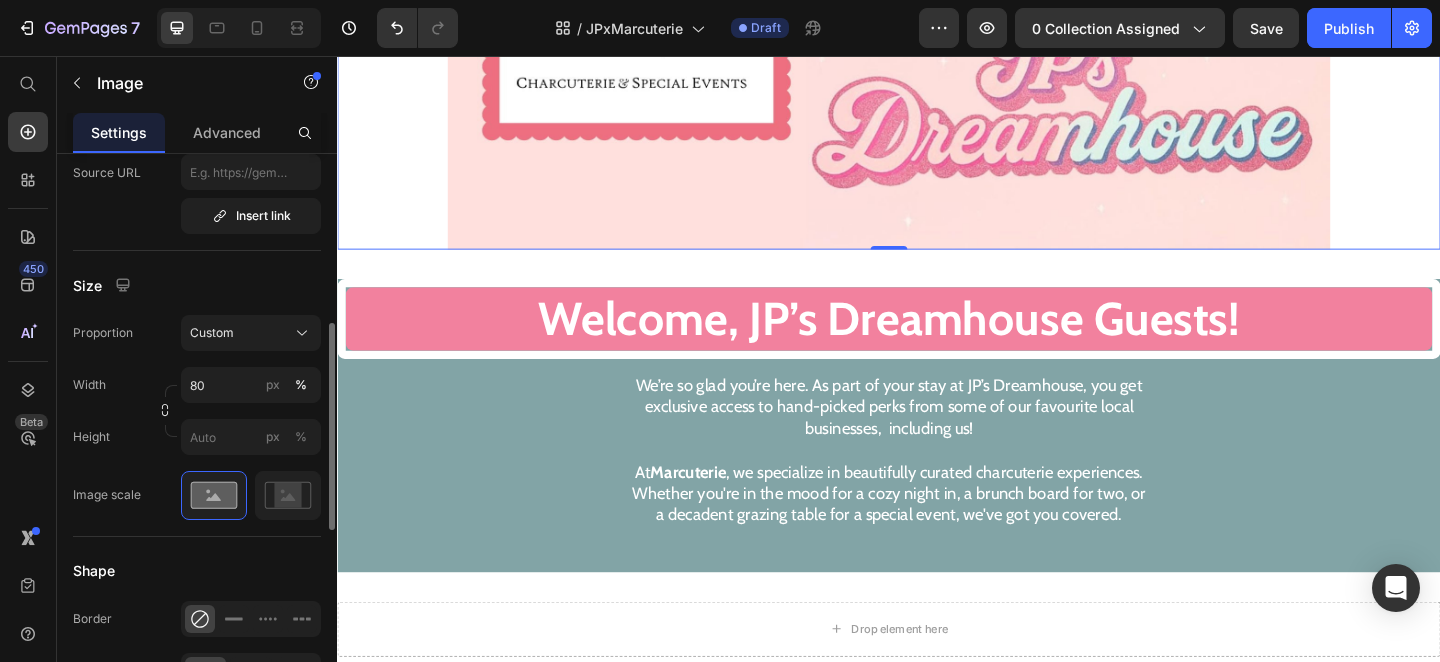 click on "Image scale" 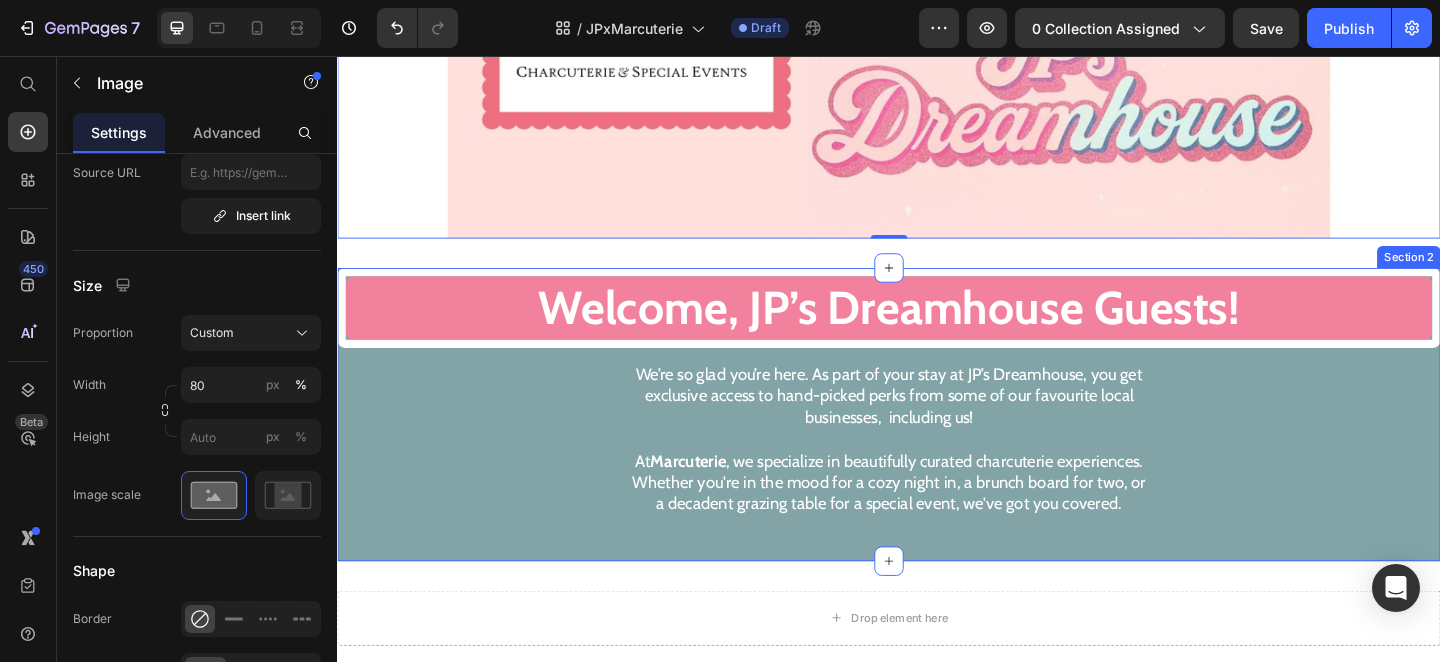 scroll, scrollTop: 441, scrollLeft: 0, axis: vertical 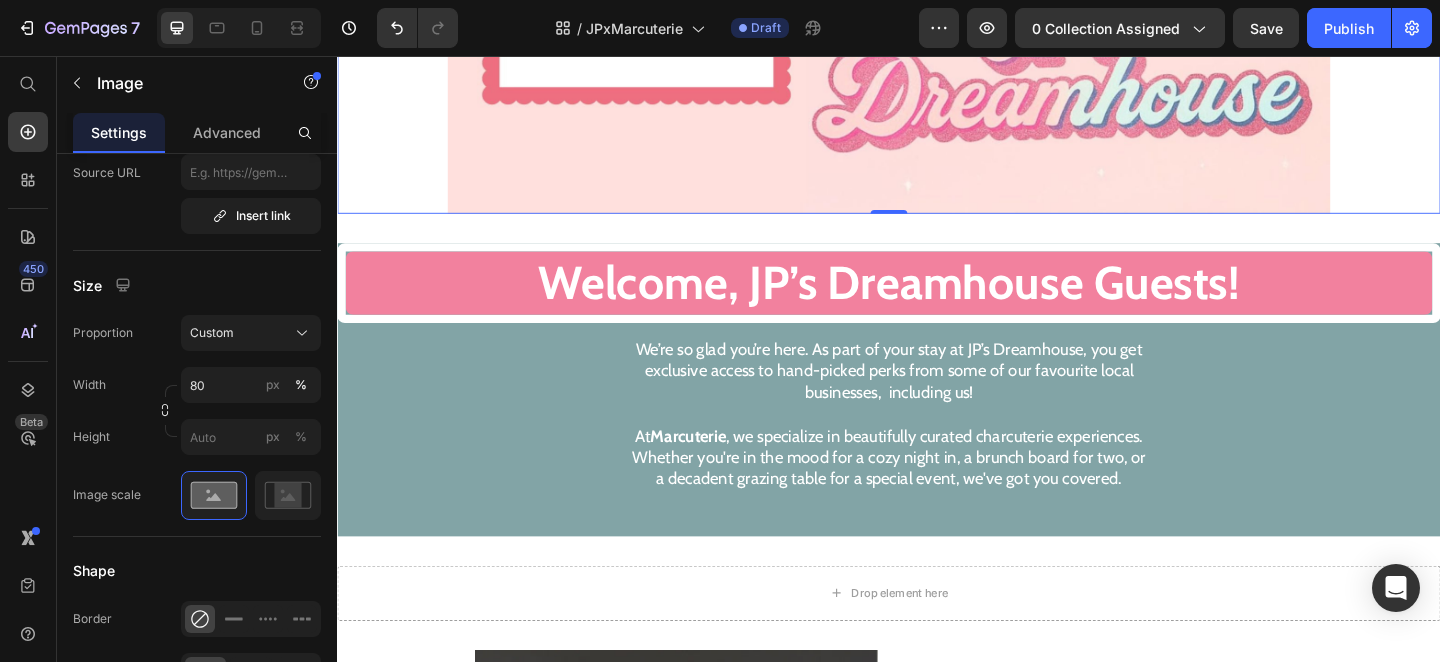 click at bounding box center (937, -42) 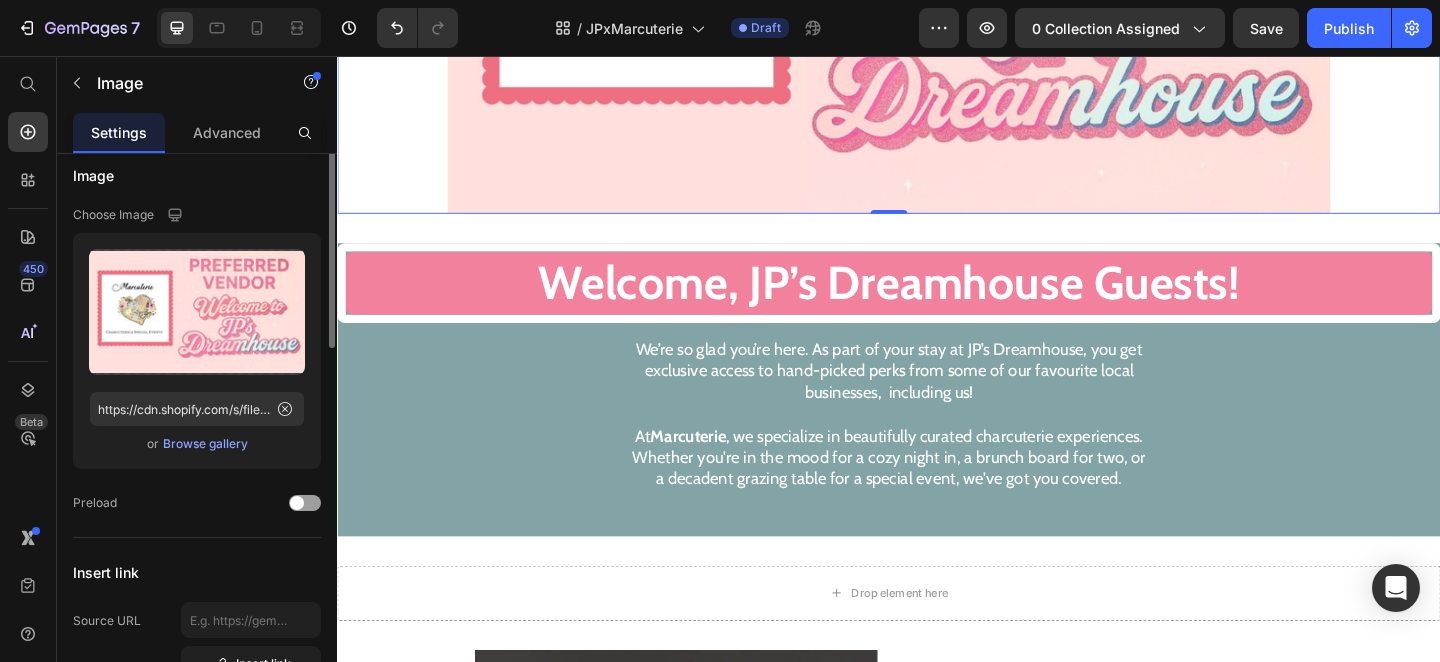 scroll, scrollTop: 0, scrollLeft: 0, axis: both 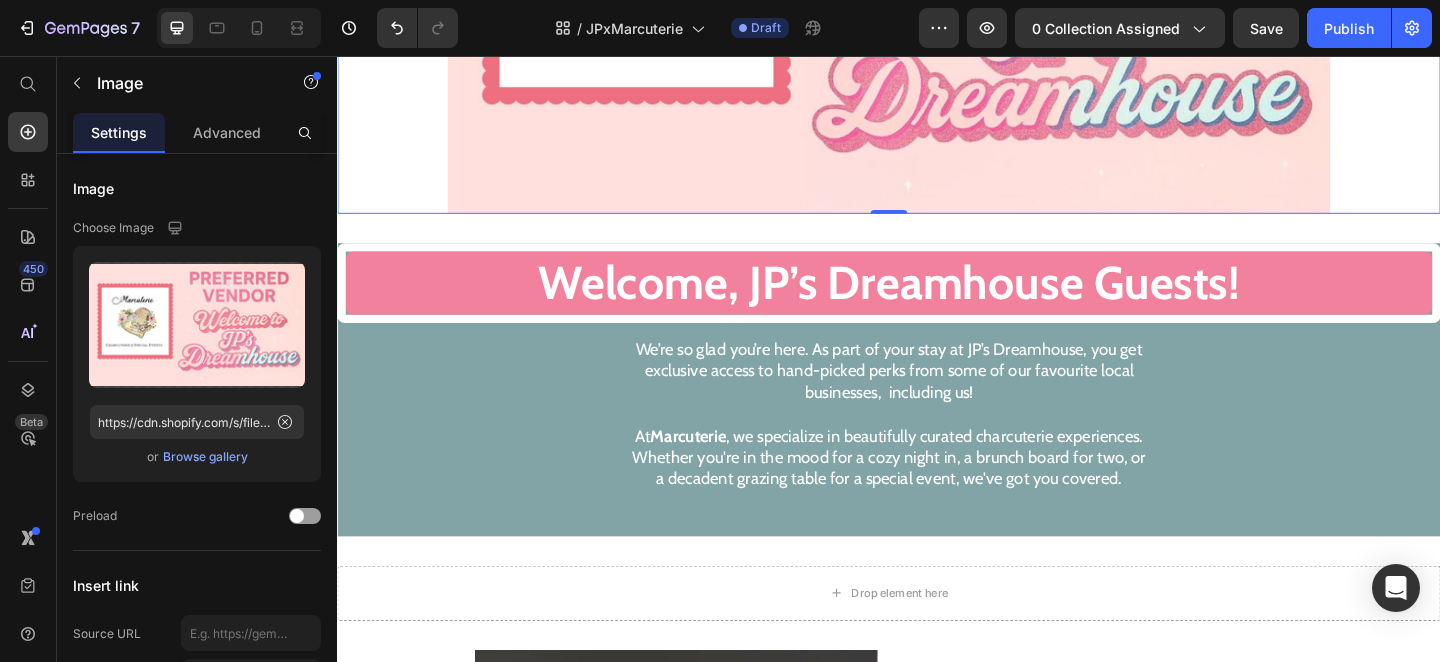 click at bounding box center [937, -42] 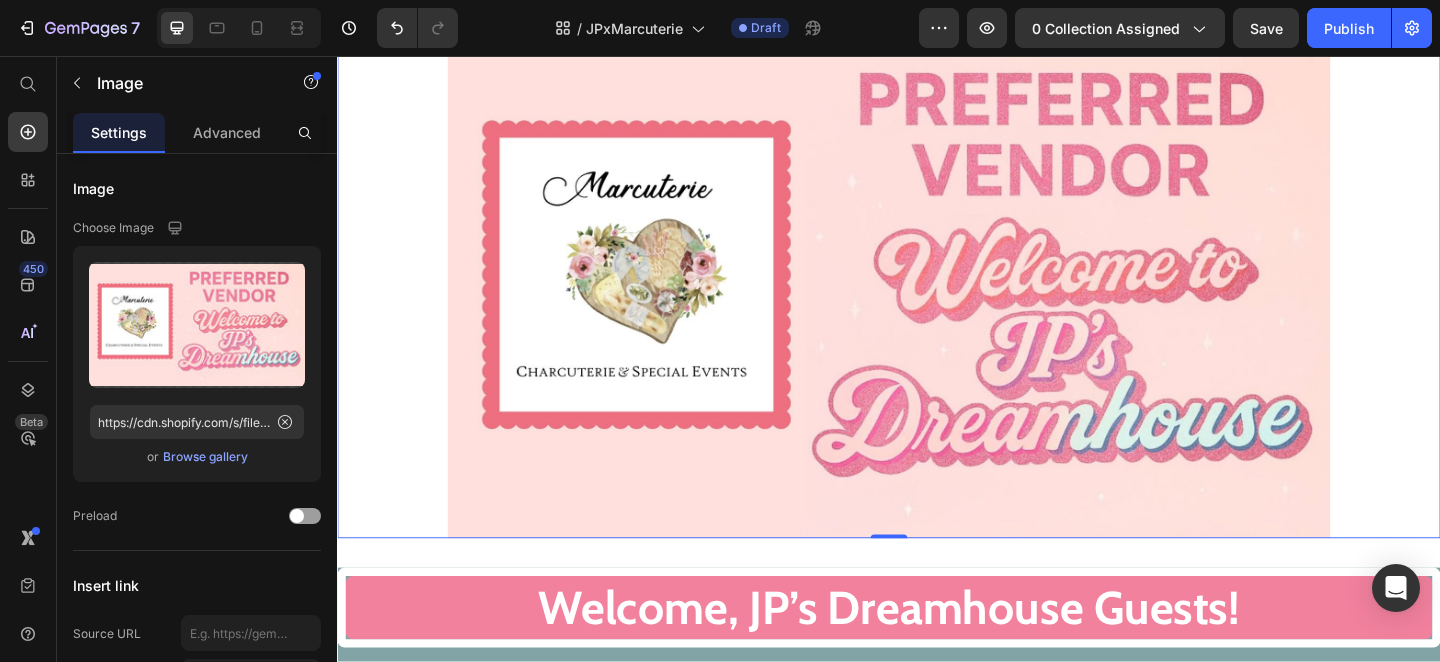 scroll, scrollTop: 46, scrollLeft: 0, axis: vertical 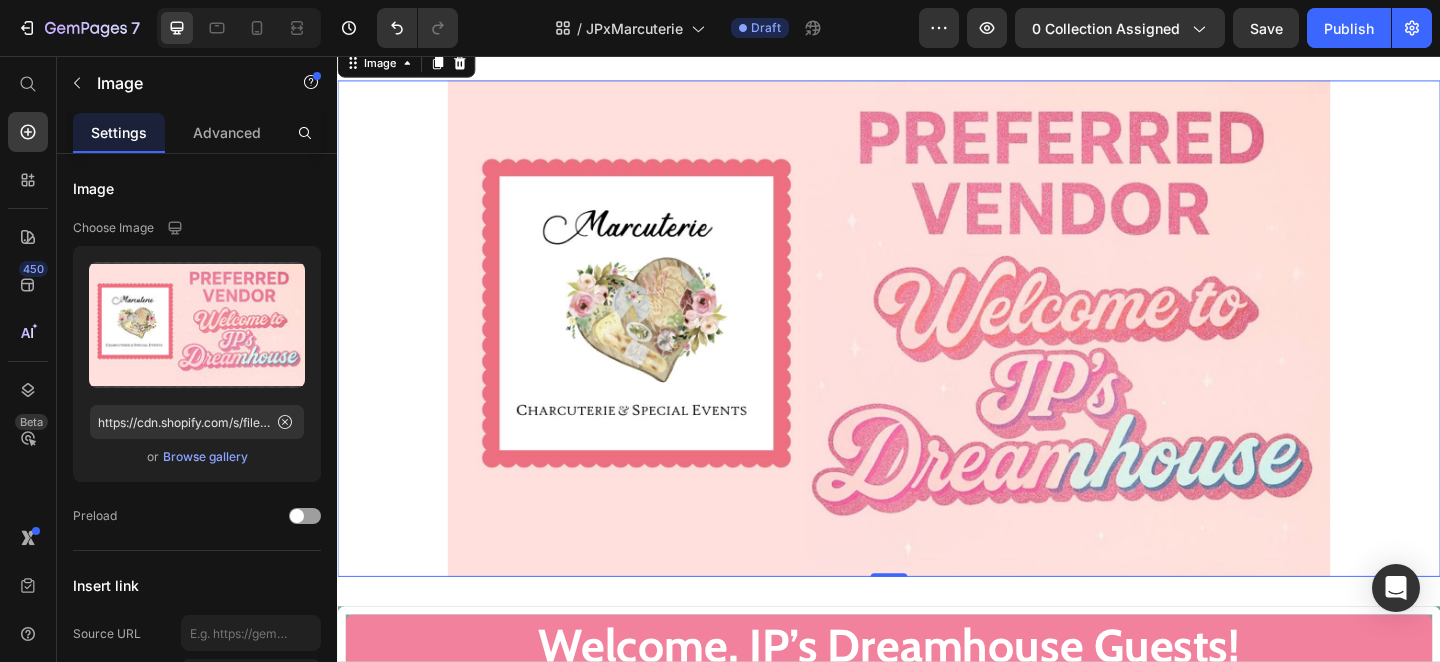 click at bounding box center (937, 353) 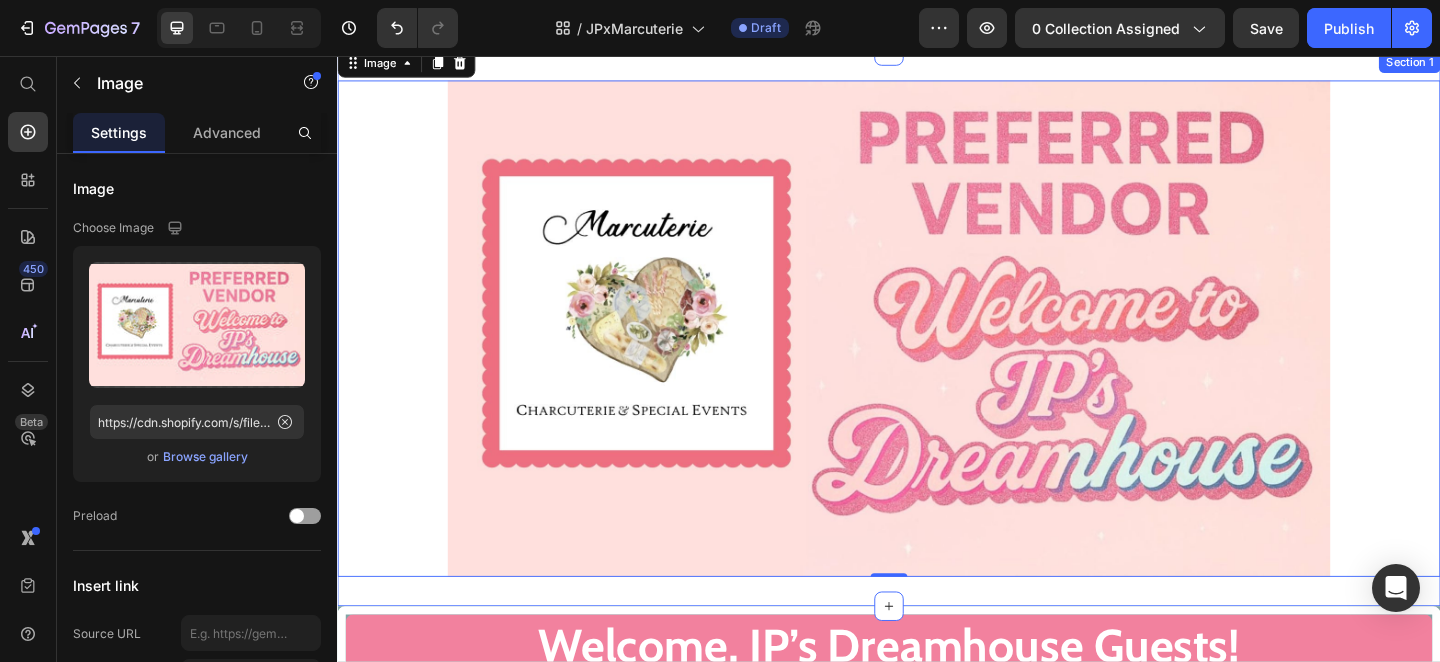click on "Image   0 Section 1" at bounding box center (937, 353) 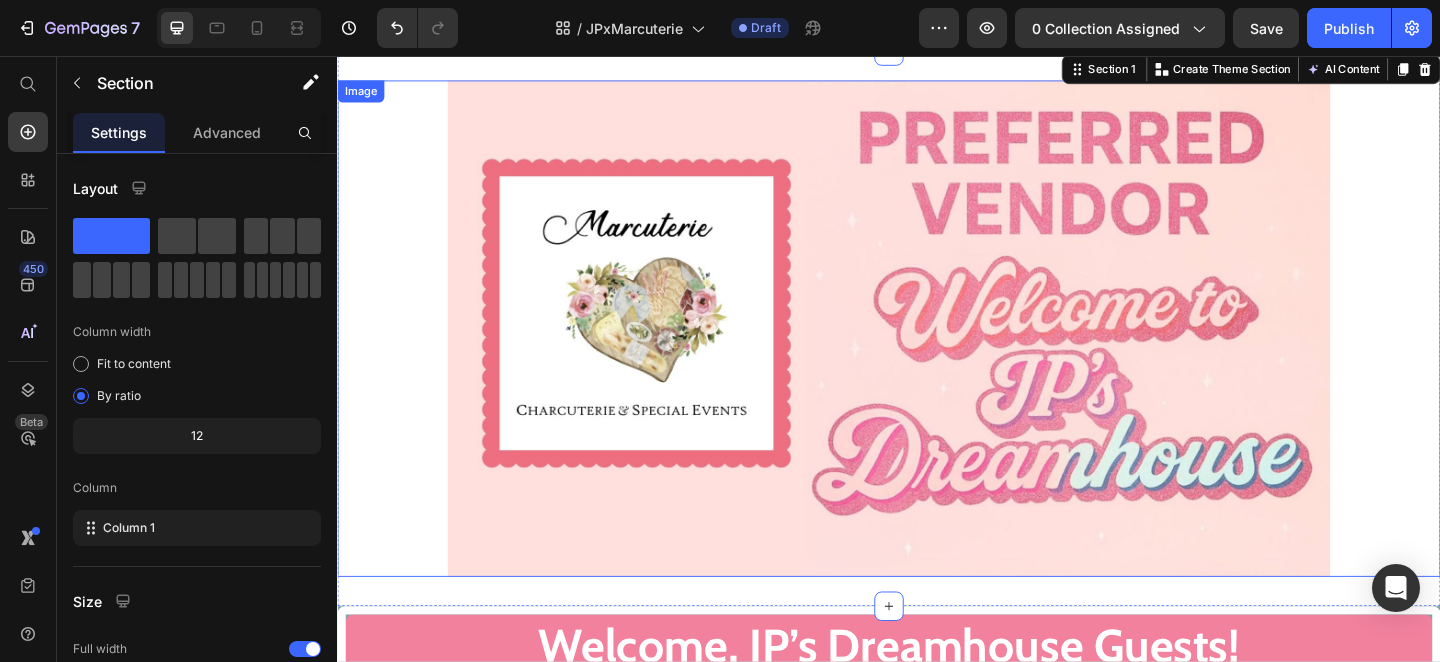 click at bounding box center (937, 353) 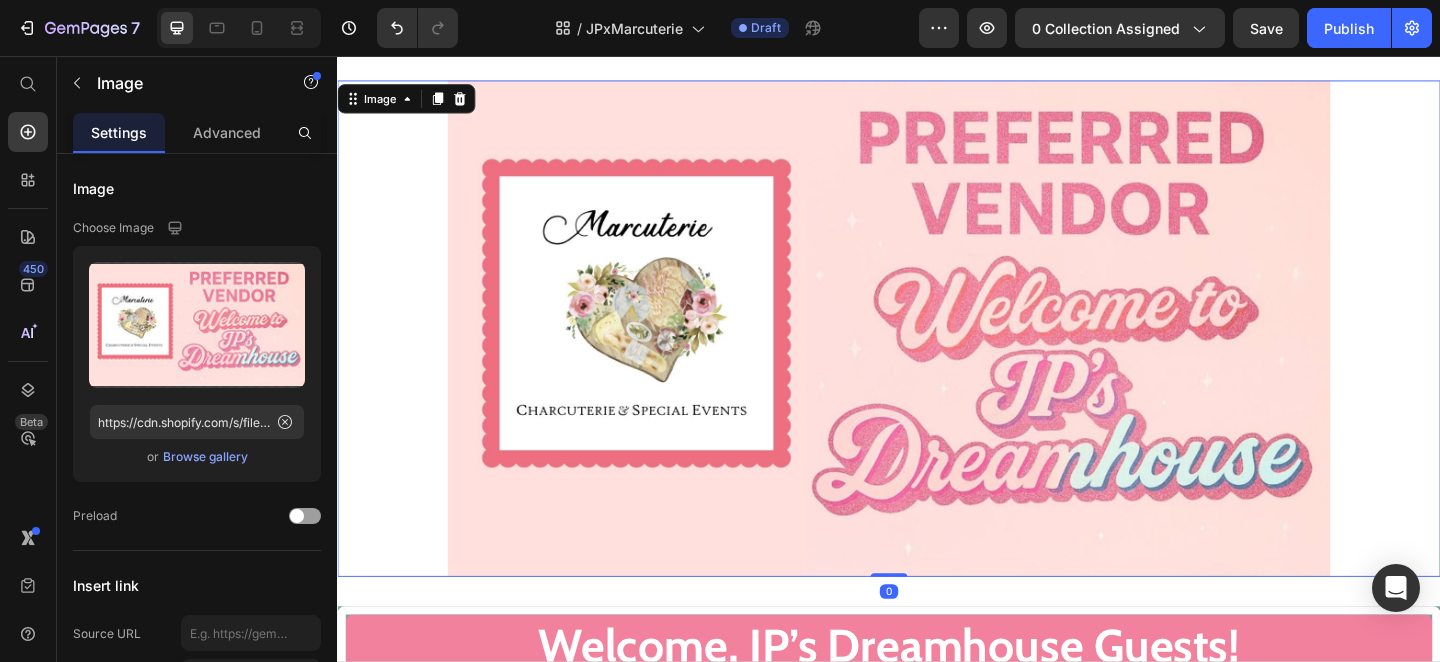 click at bounding box center (937, 353) 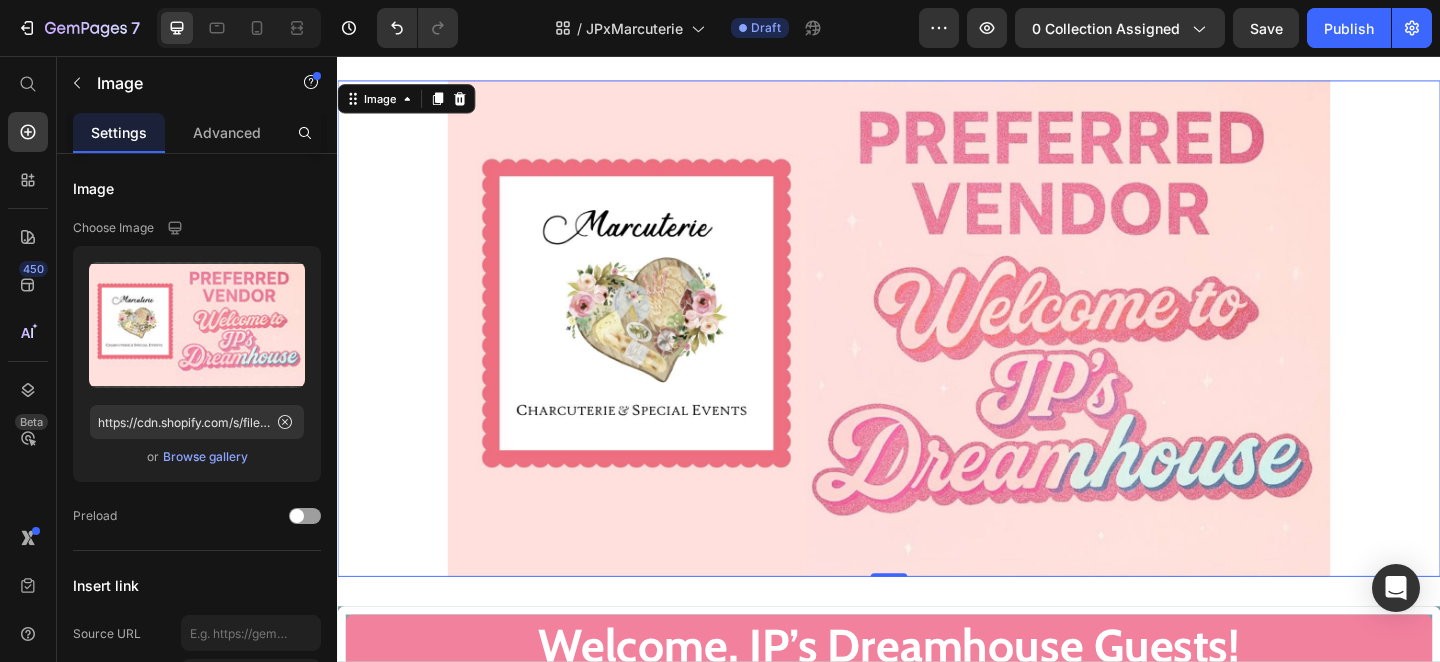 scroll, scrollTop: 0, scrollLeft: 0, axis: both 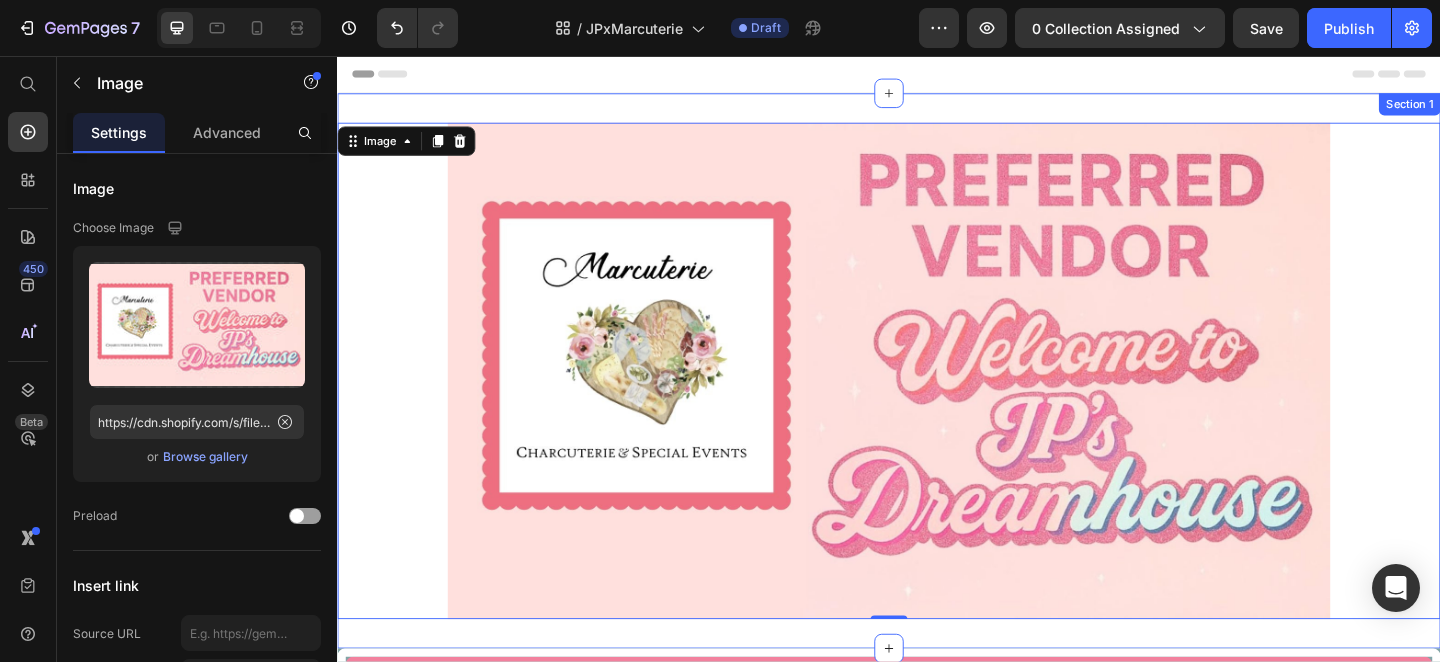 click on "Image   0 Section 1" at bounding box center [937, 399] 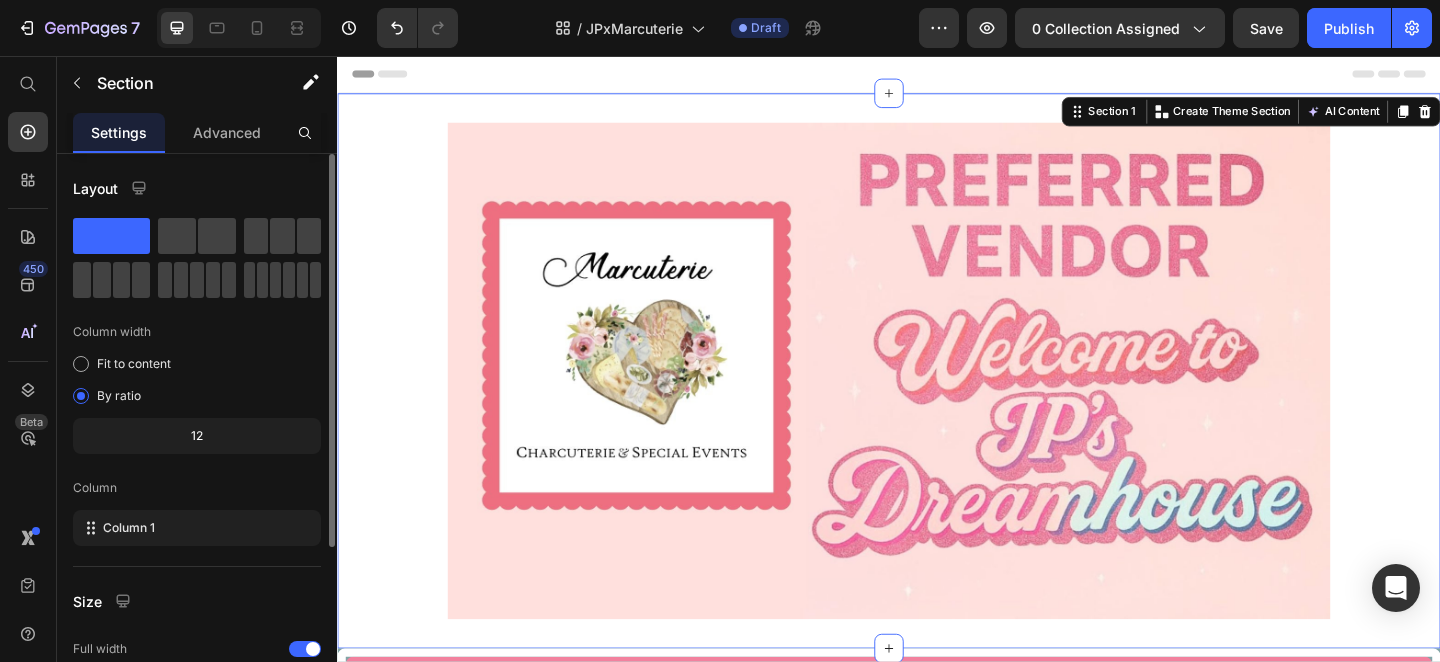 scroll, scrollTop: 243, scrollLeft: 0, axis: vertical 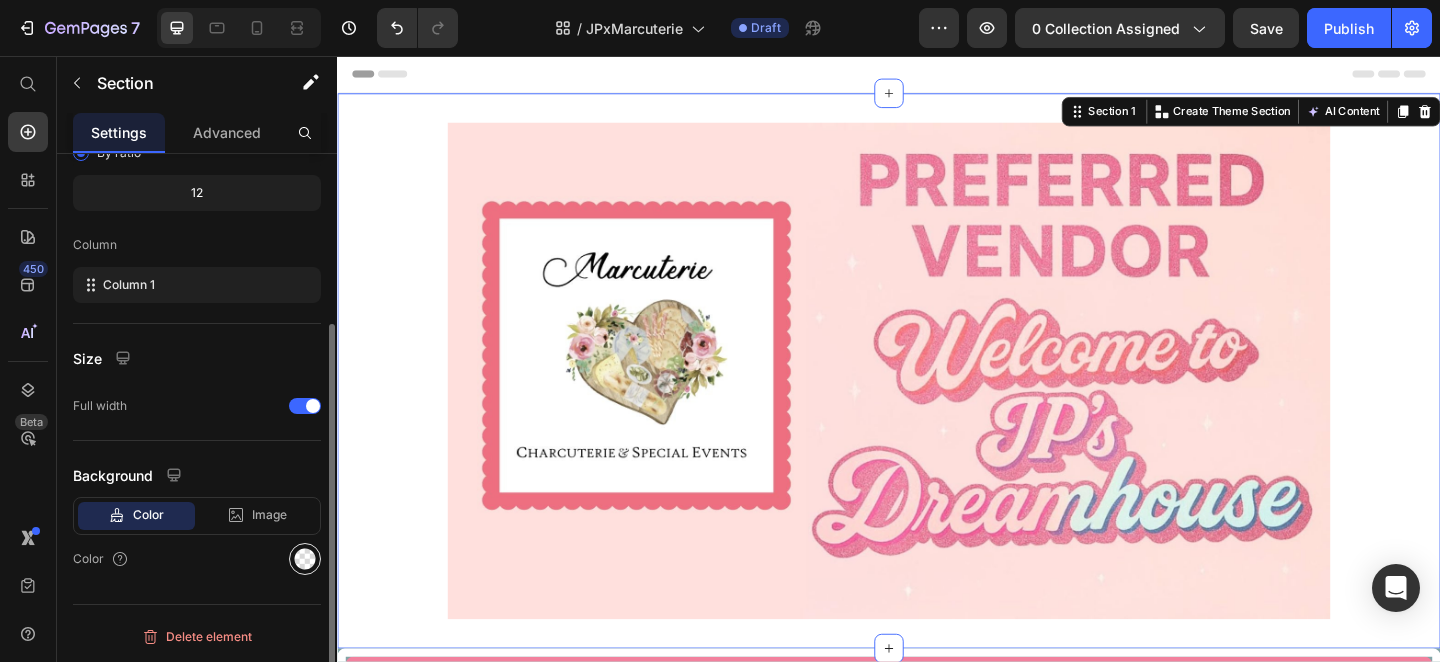 click 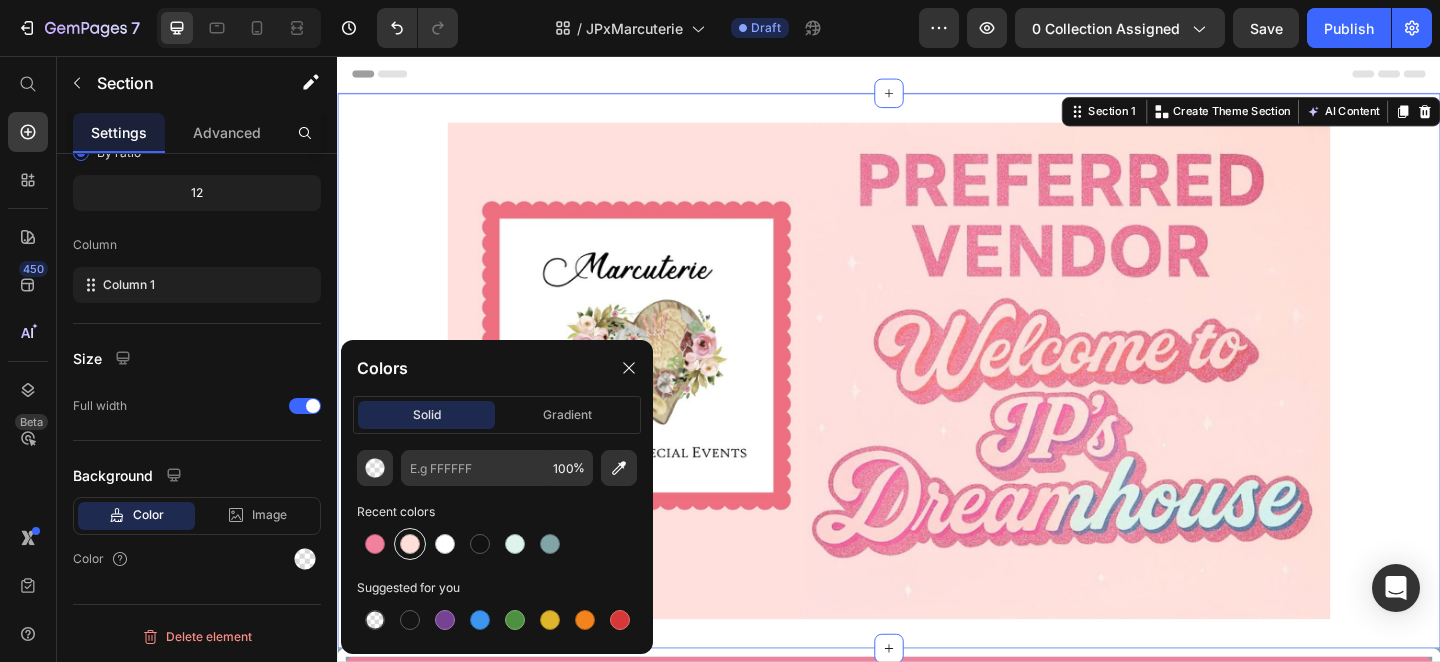 click at bounding box center (410, 544) 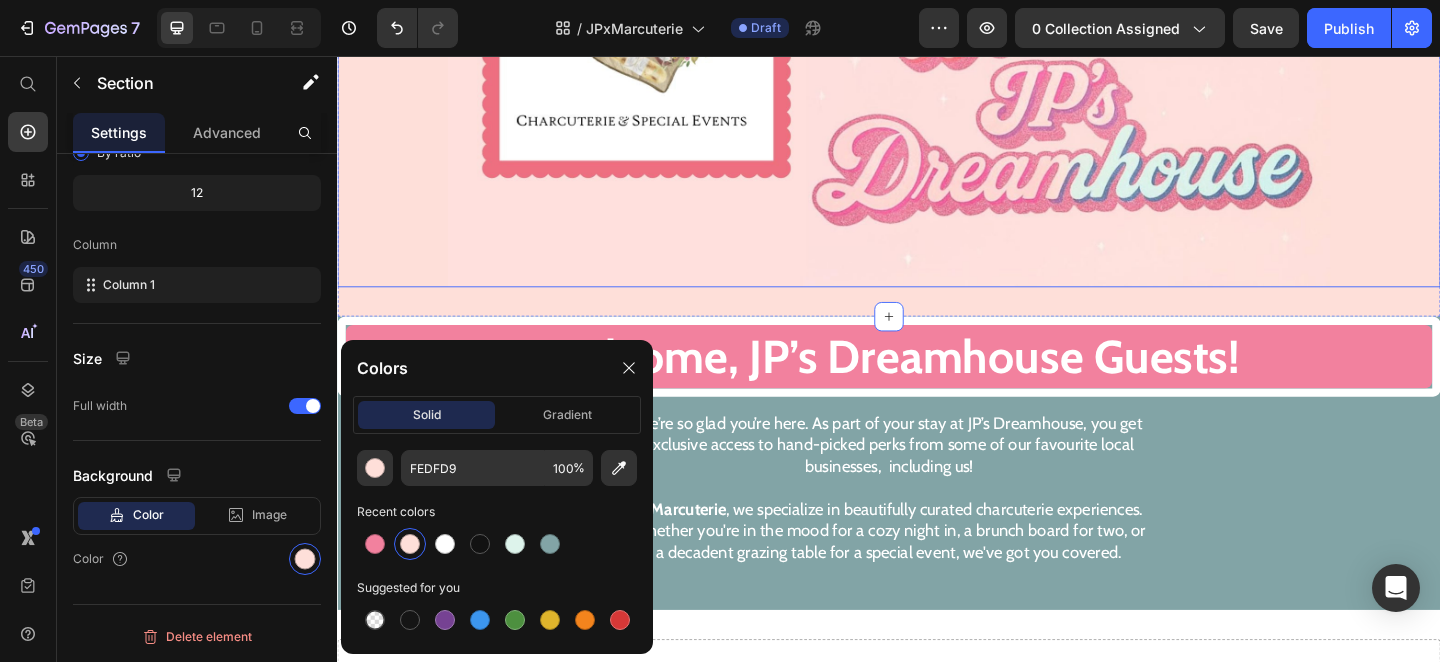 scroll, scrollTop: 4, scrollLeft: 0, axis: vertical 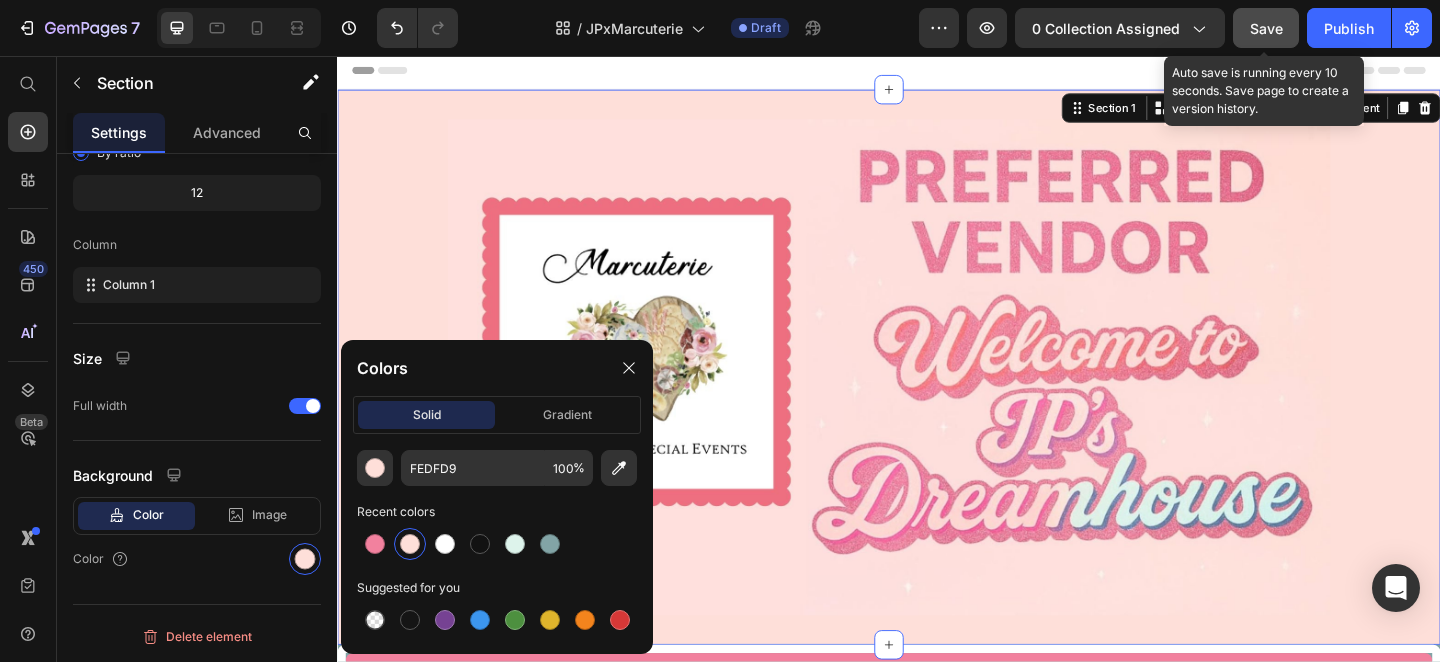 click on "Save" 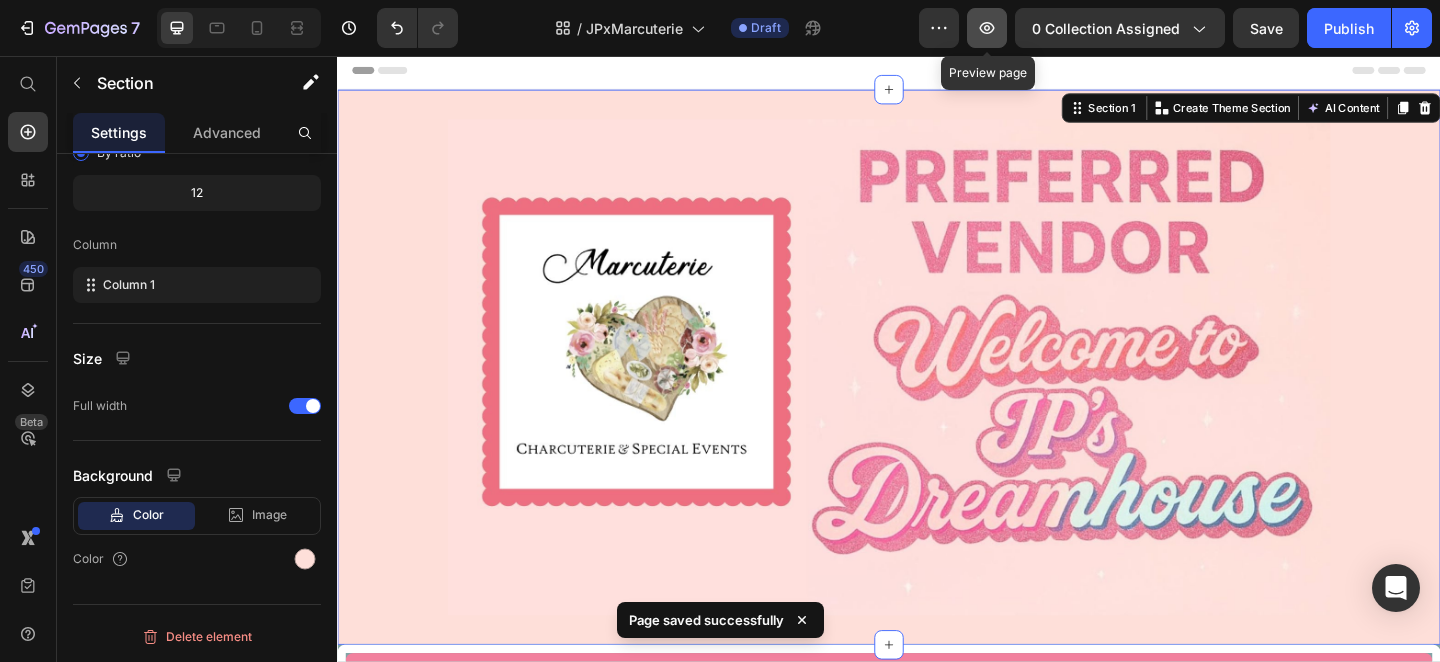 click 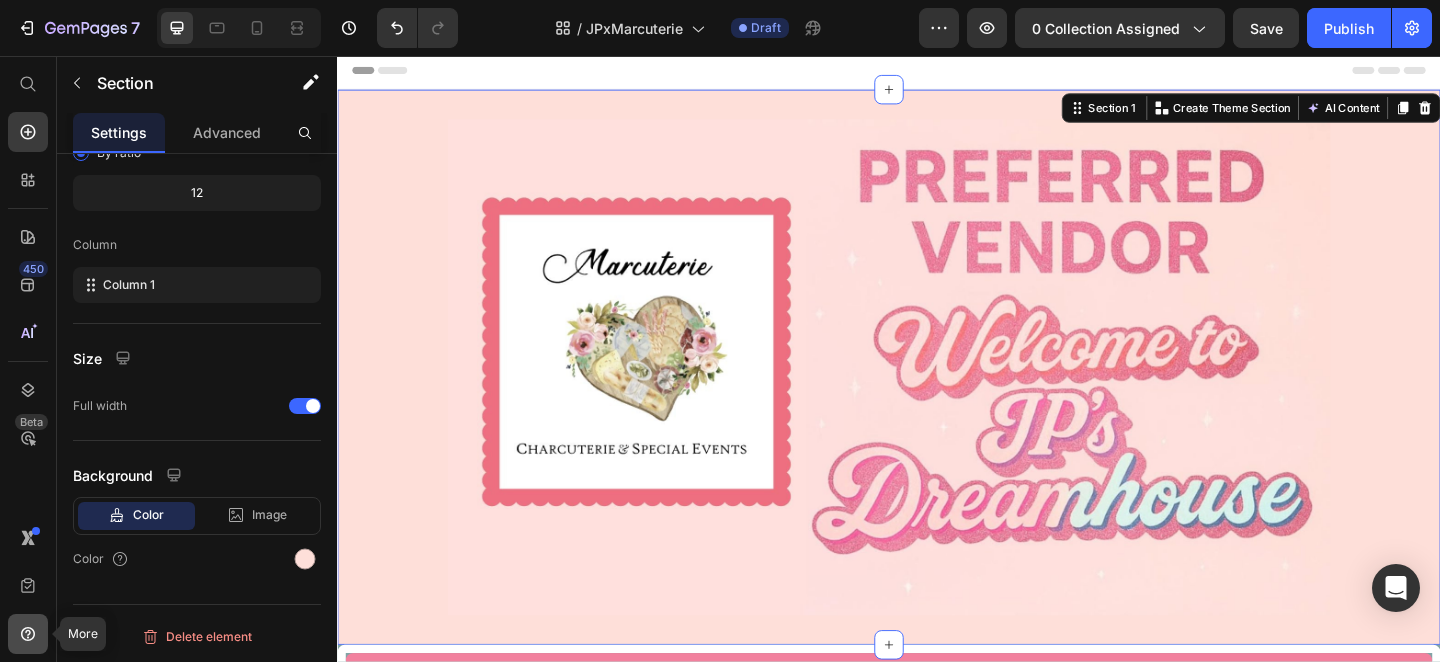 click 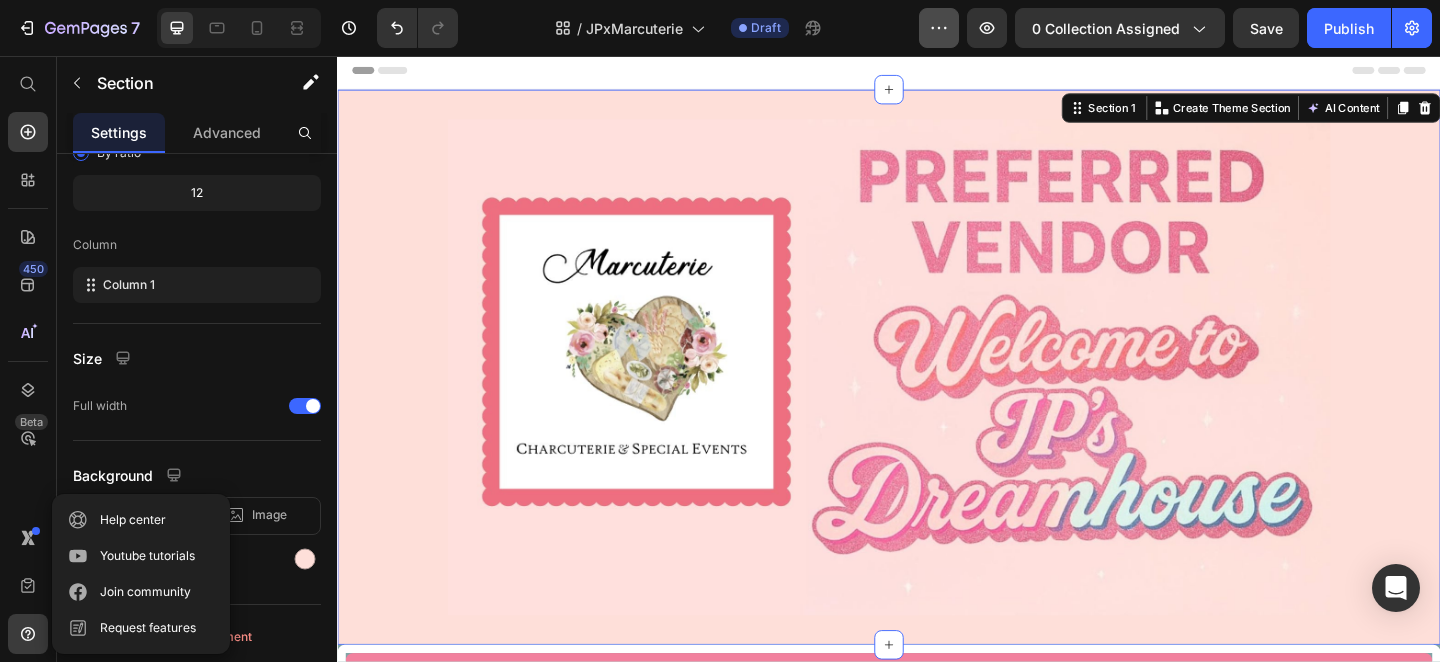 click 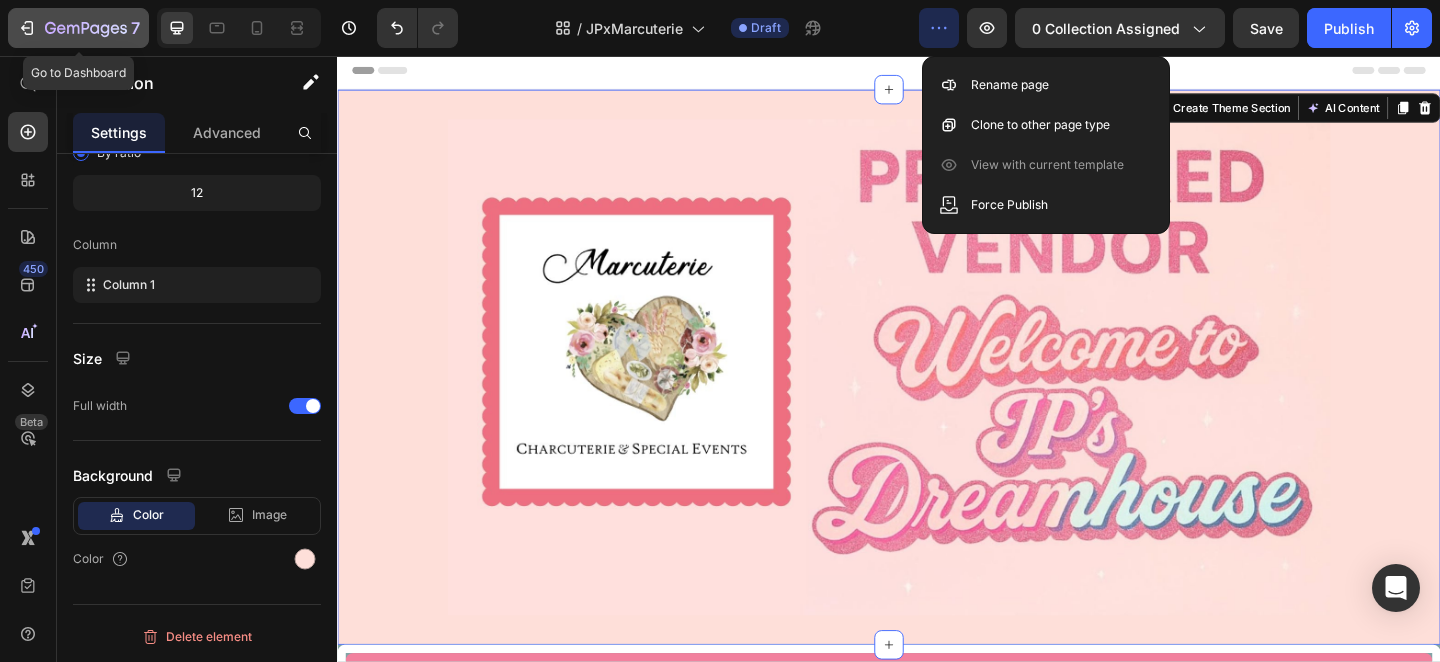 click on "7" 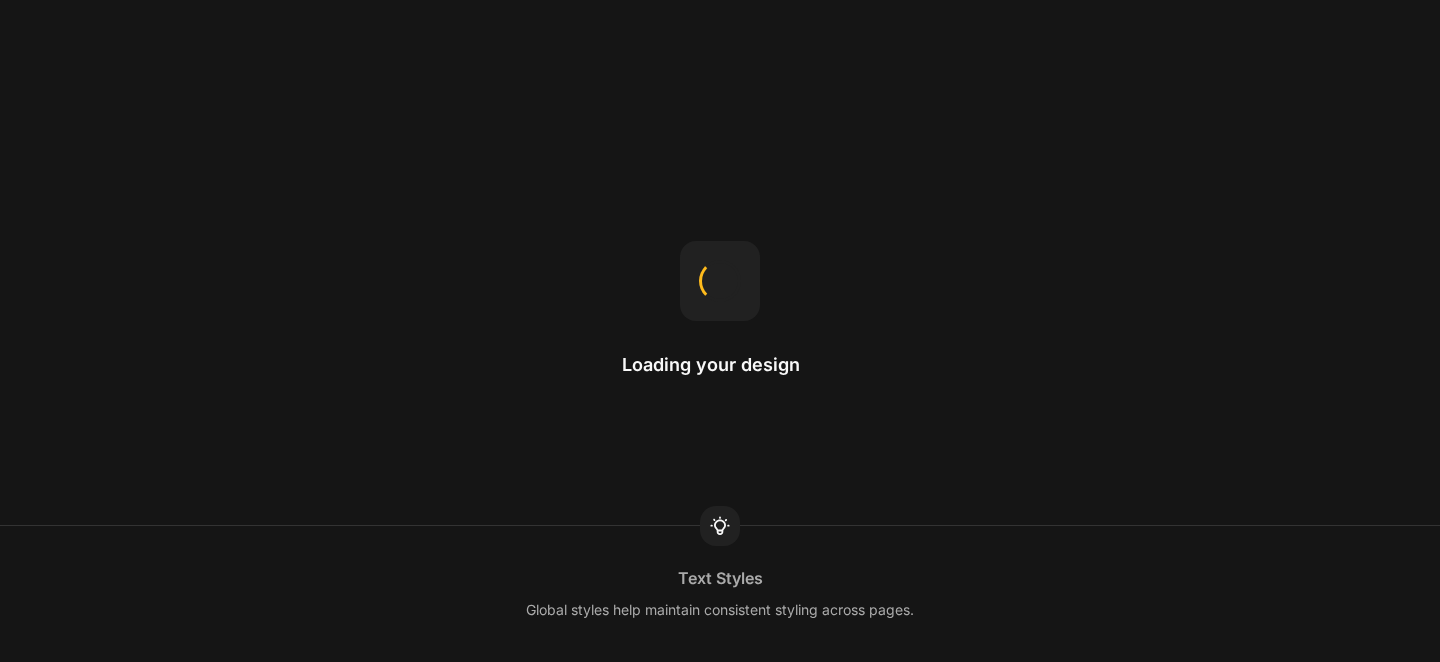 scroll, scrollTop: 0, scrollLeft: 0, axis: both 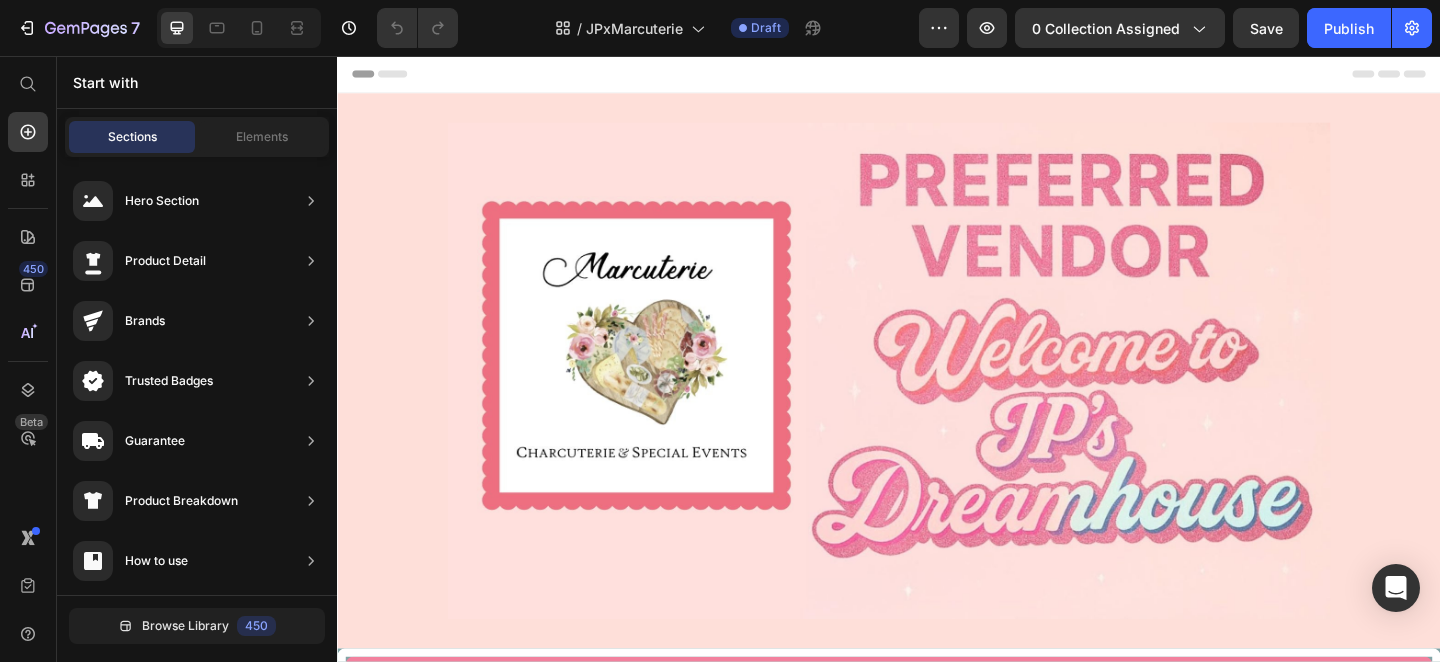 radio on "true" 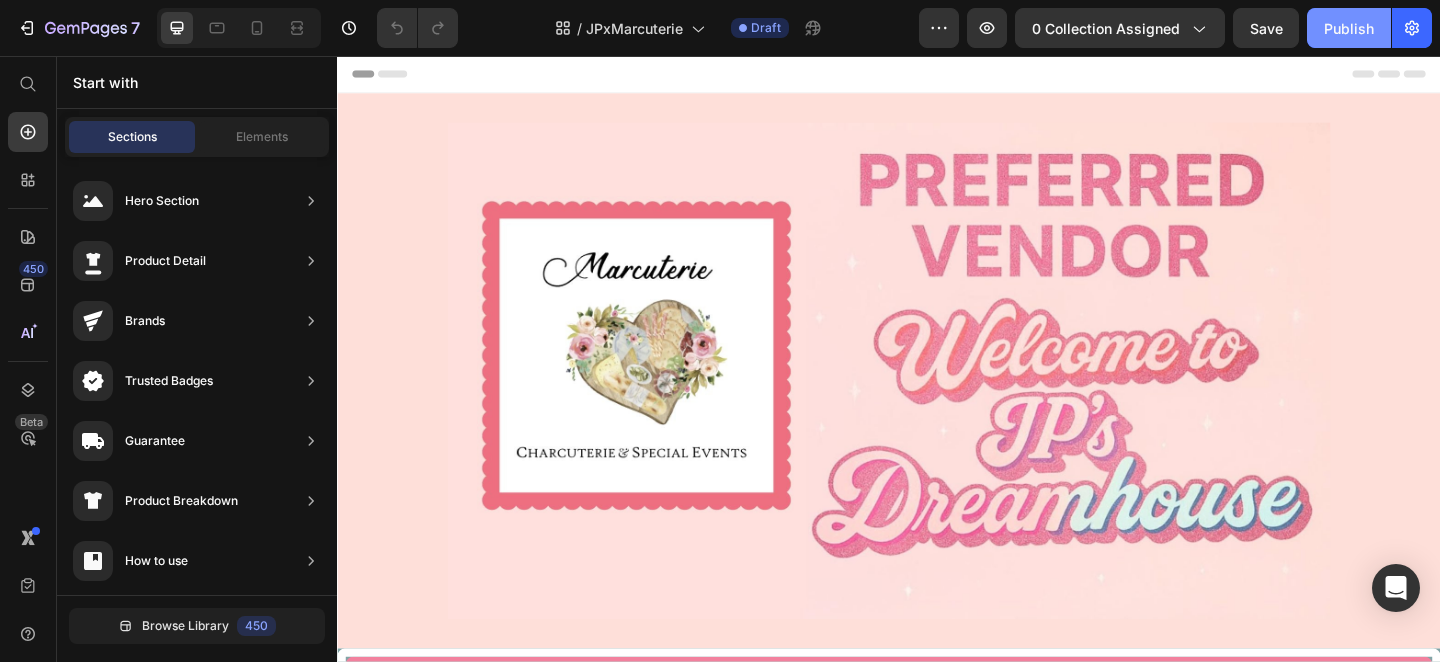 click on "Publish" at bounding box center [1349, 28] 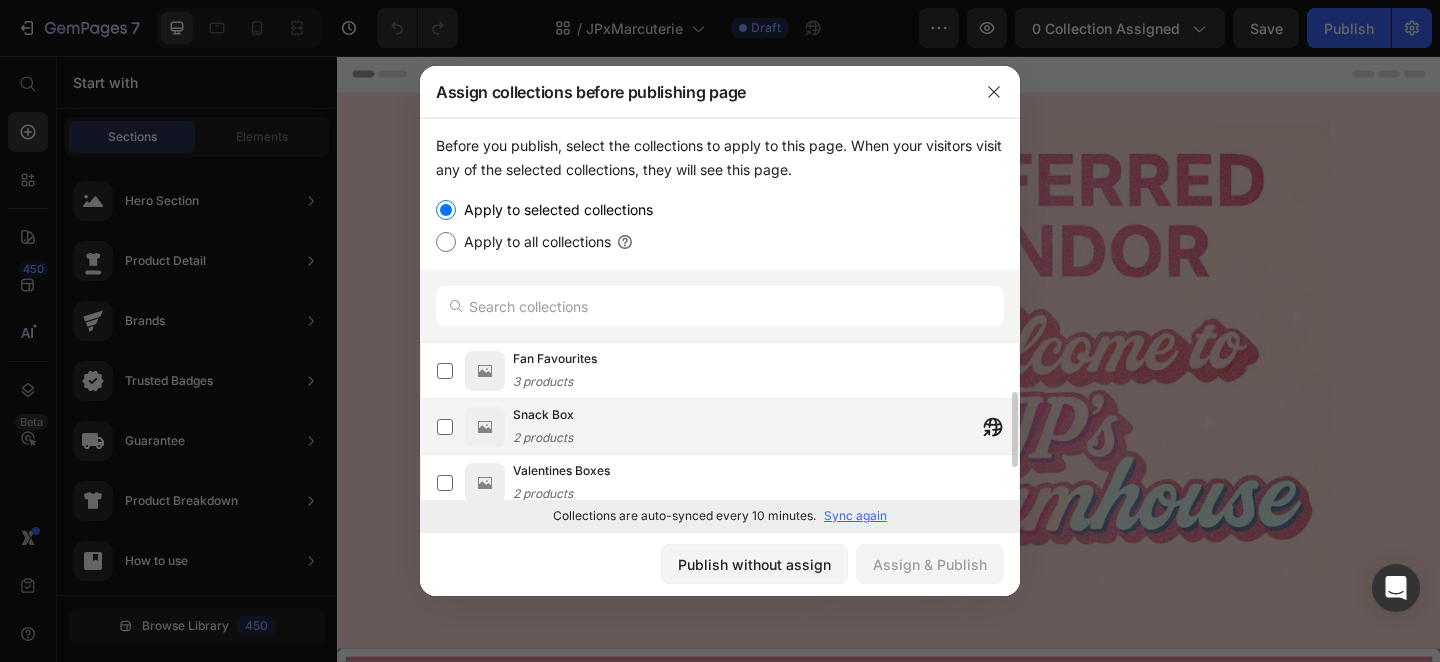 scroll, scrollTop: 177, scrollLeft: 0, axis: vertical 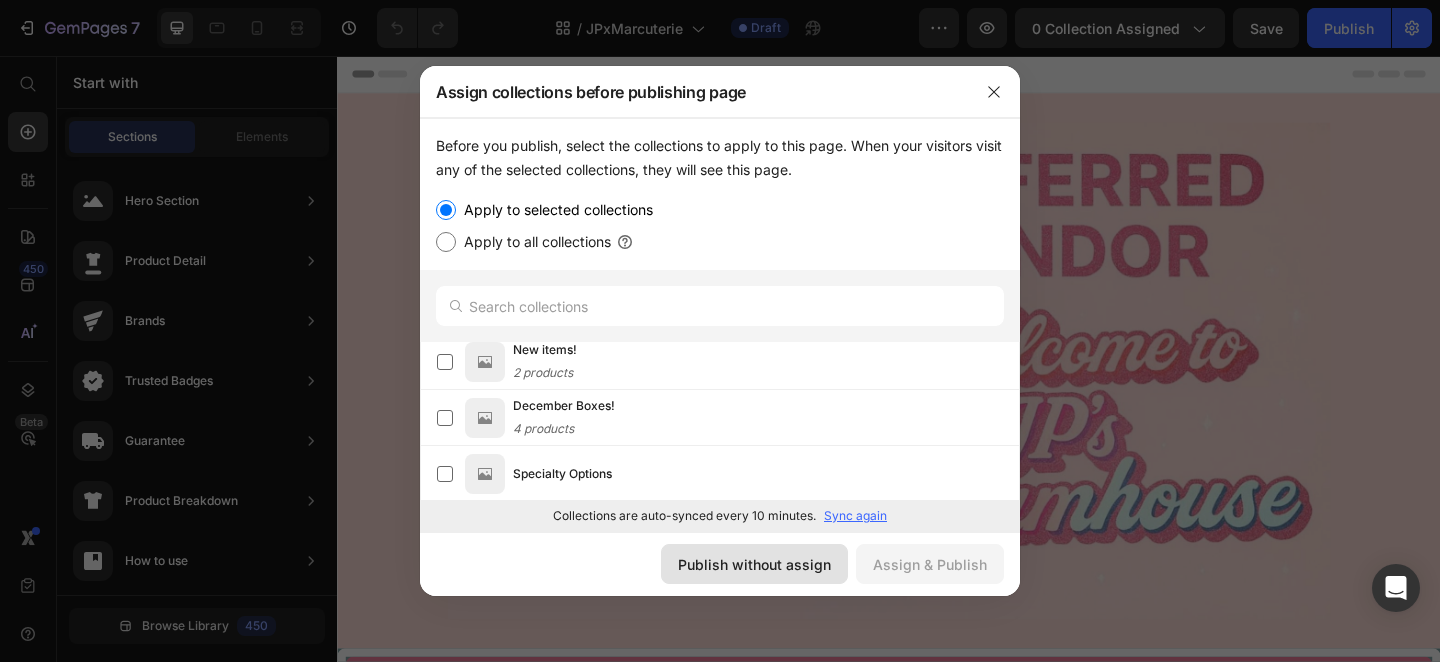 click on "Publish without assign" 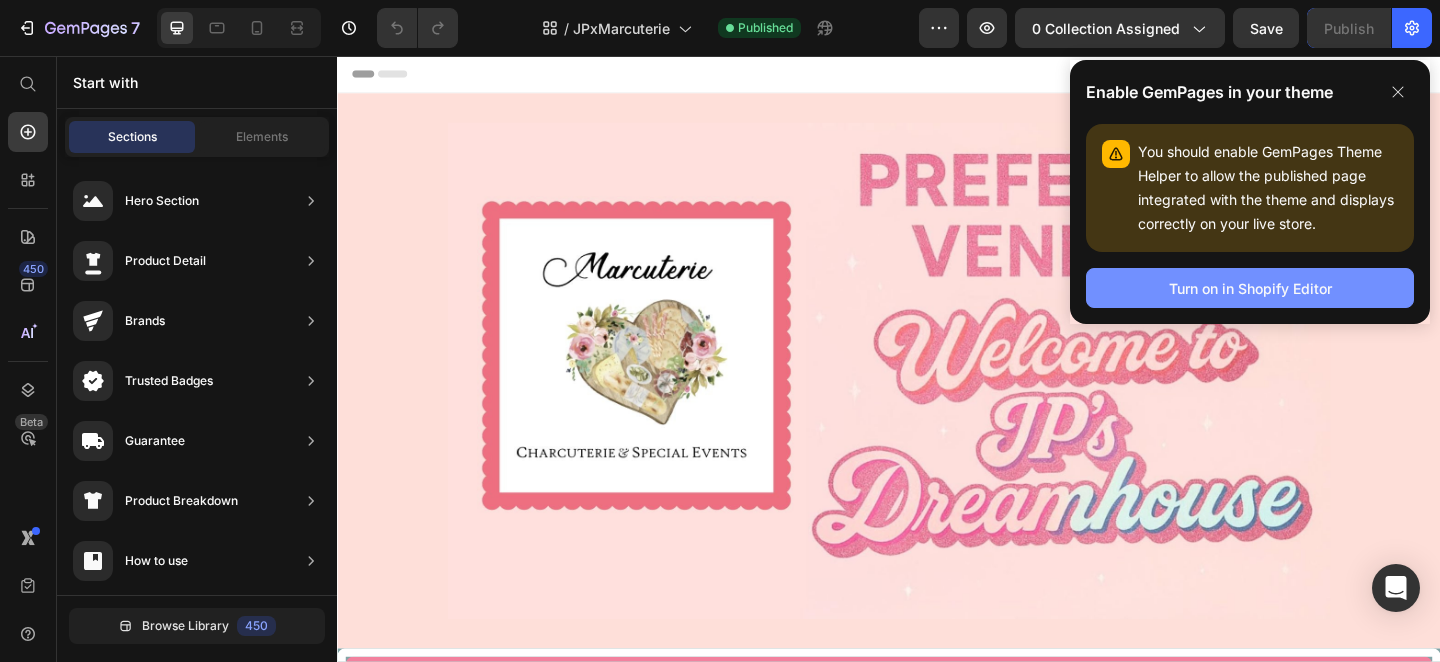 click on "Turn on in Shopify Editor" at bounding box center [1250, 288] 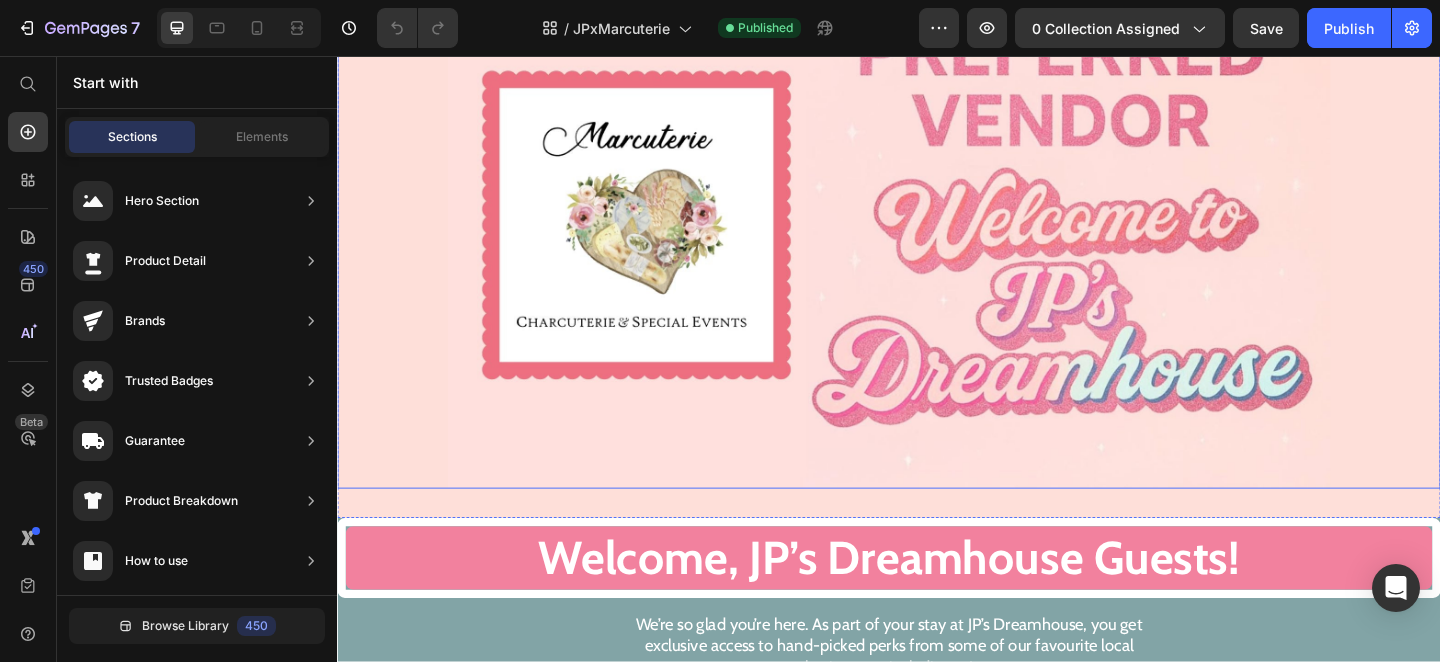 scroll, scrollTop: 0, scrollLeft: 0, axis: both 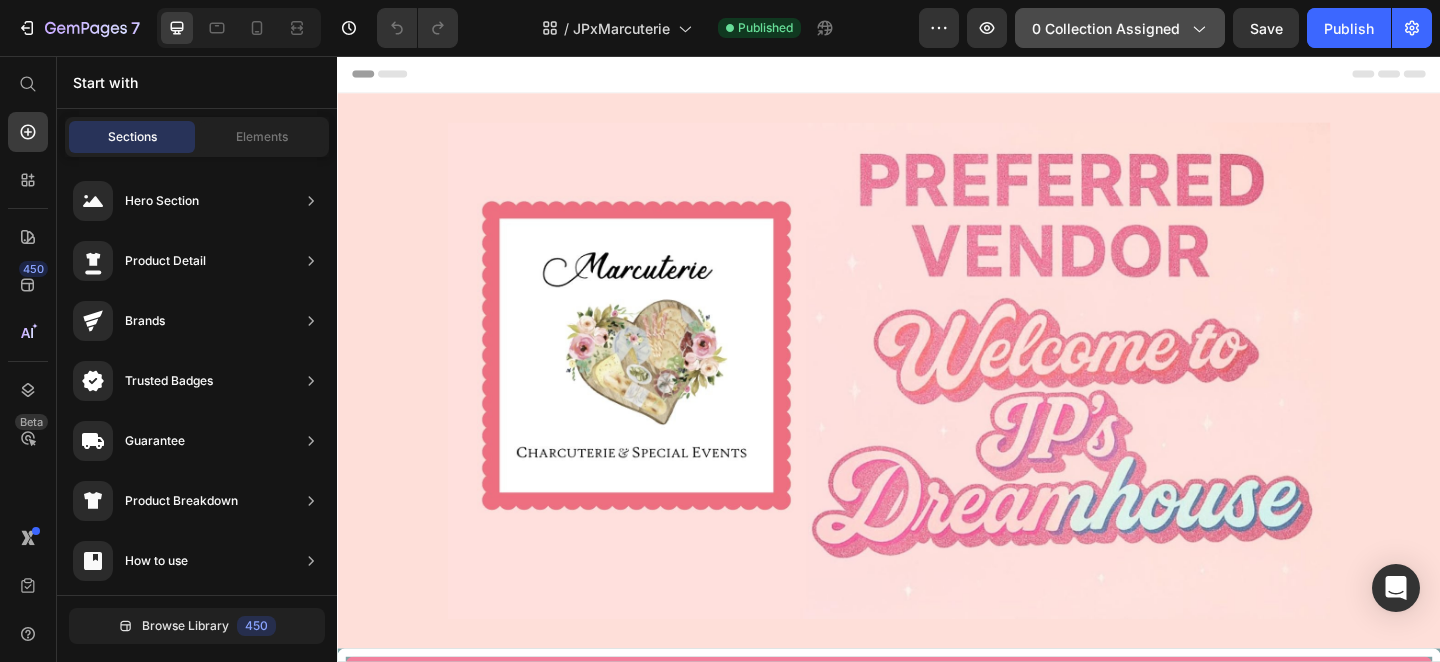click on "0 collection assigned" 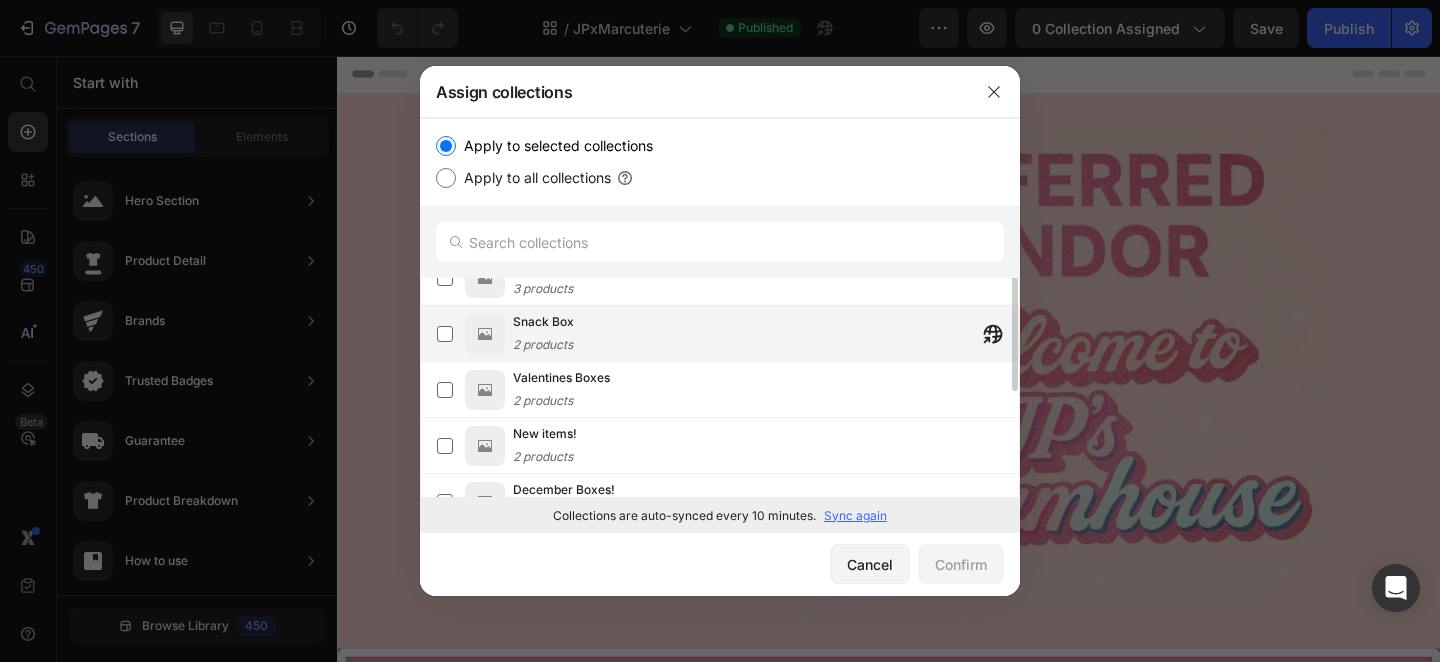 scroll, scrollTop: 0, scrollLeft: 0, axis: both 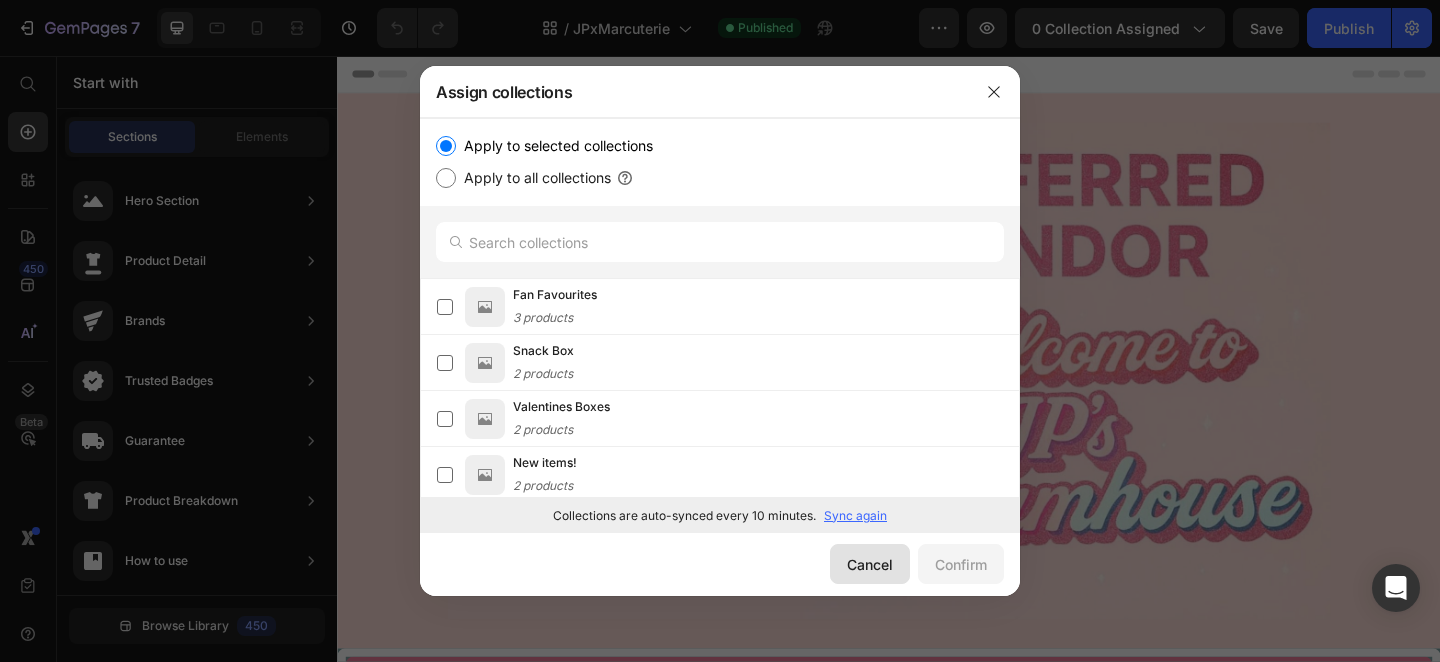 click on "Cancel" at bounding box center [870, 564] 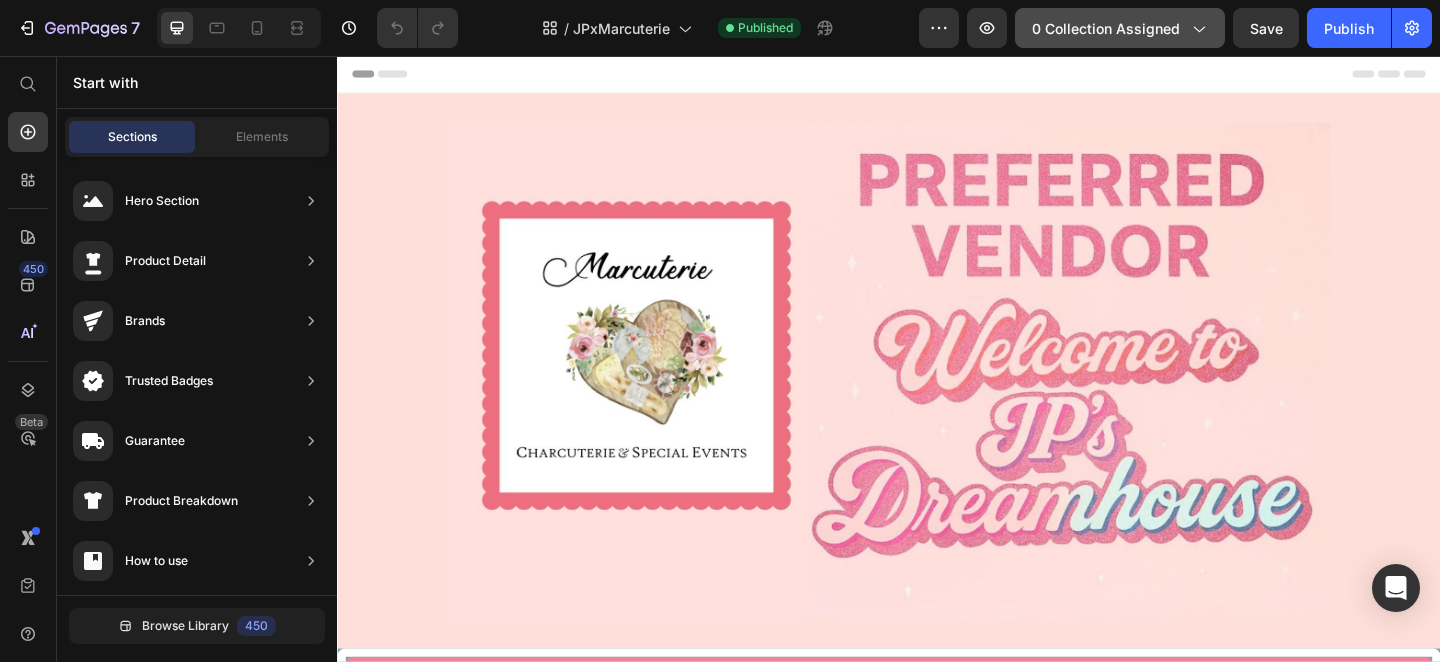 click on "0 collection assigned" at bounding box center [1120, 28] 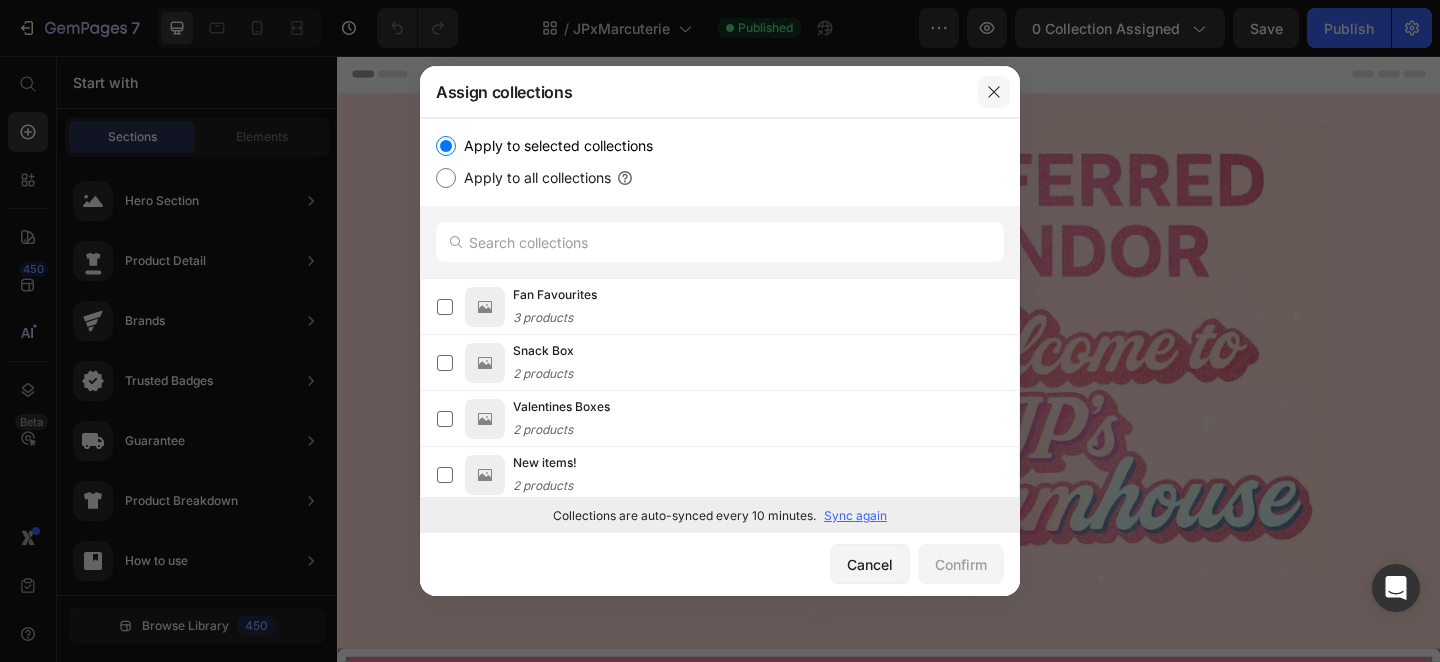 click 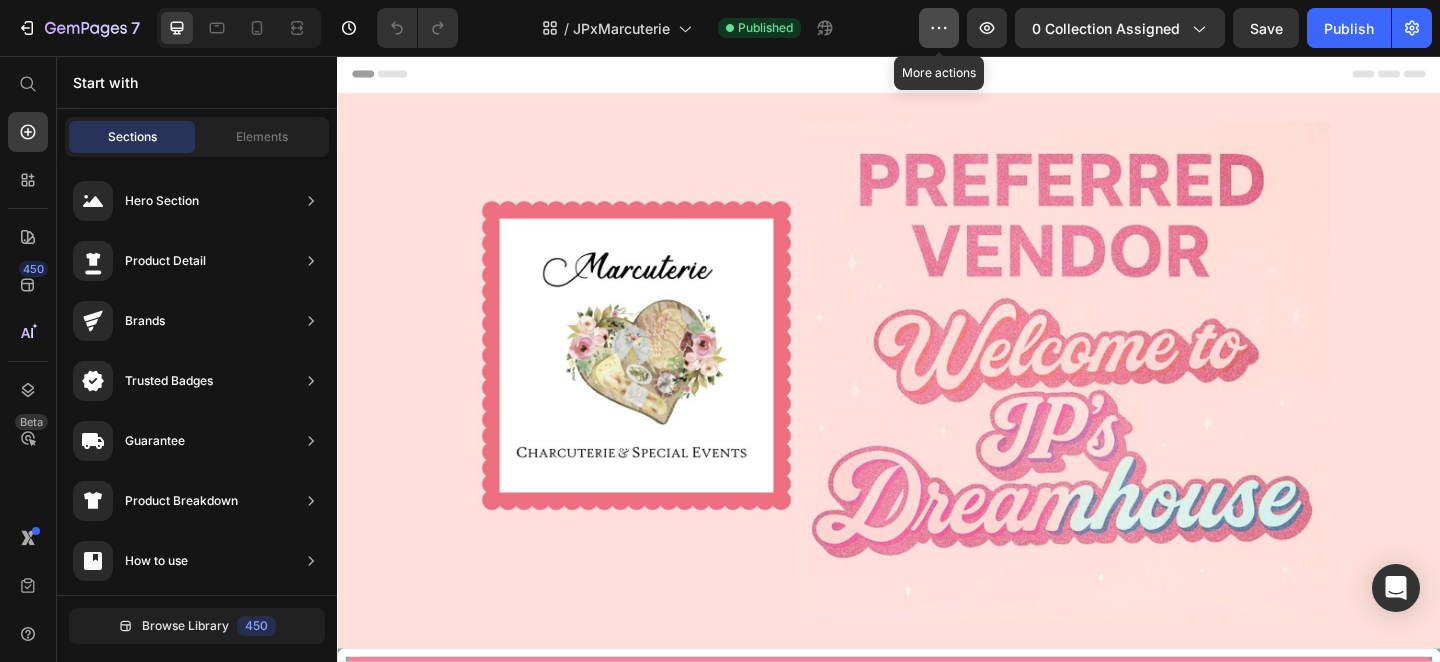 click 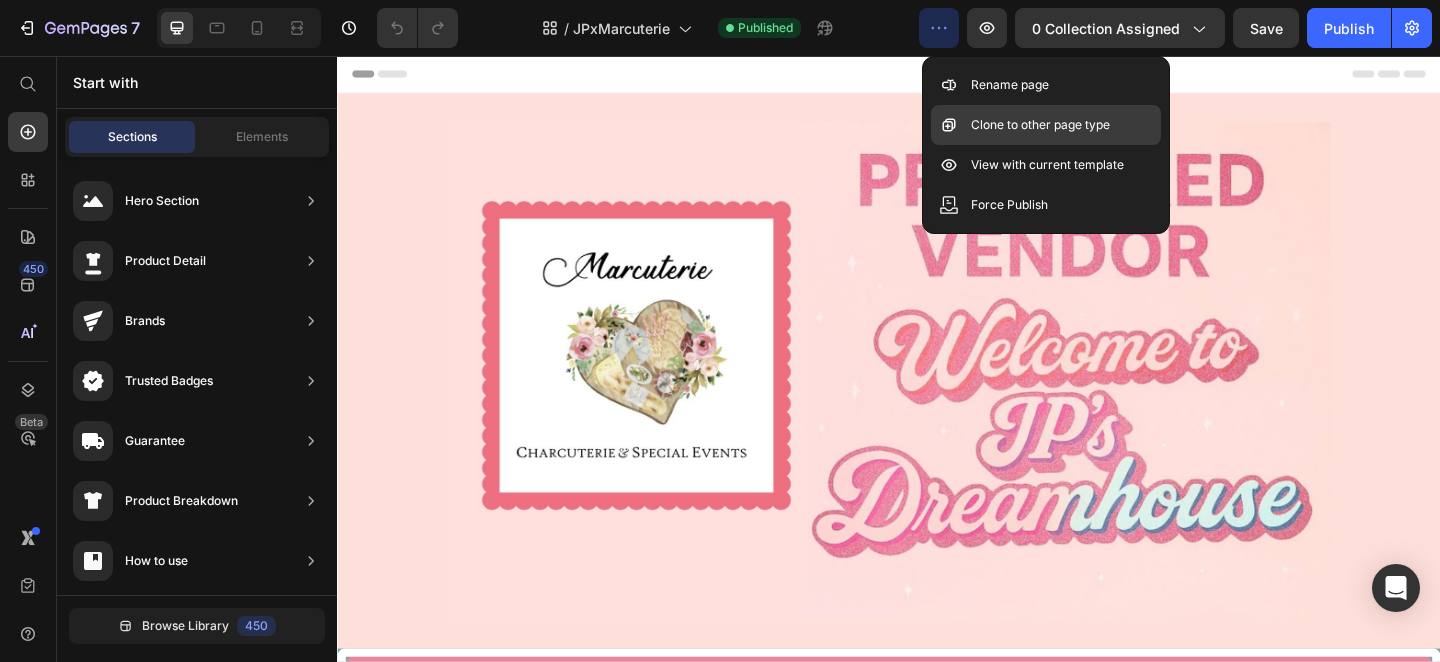click on "Clone to other page type" at bounding box center [1040, 125] 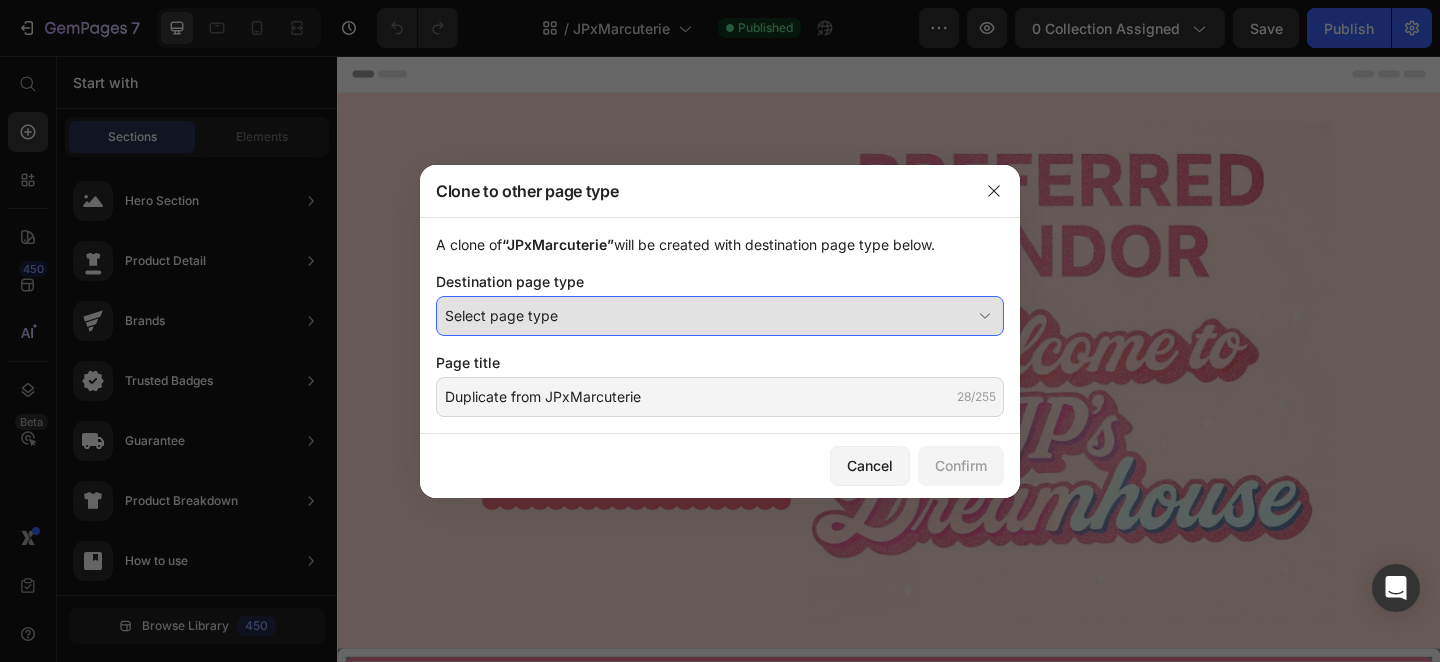 click on "Select page type" at bounding box center [708, 315] 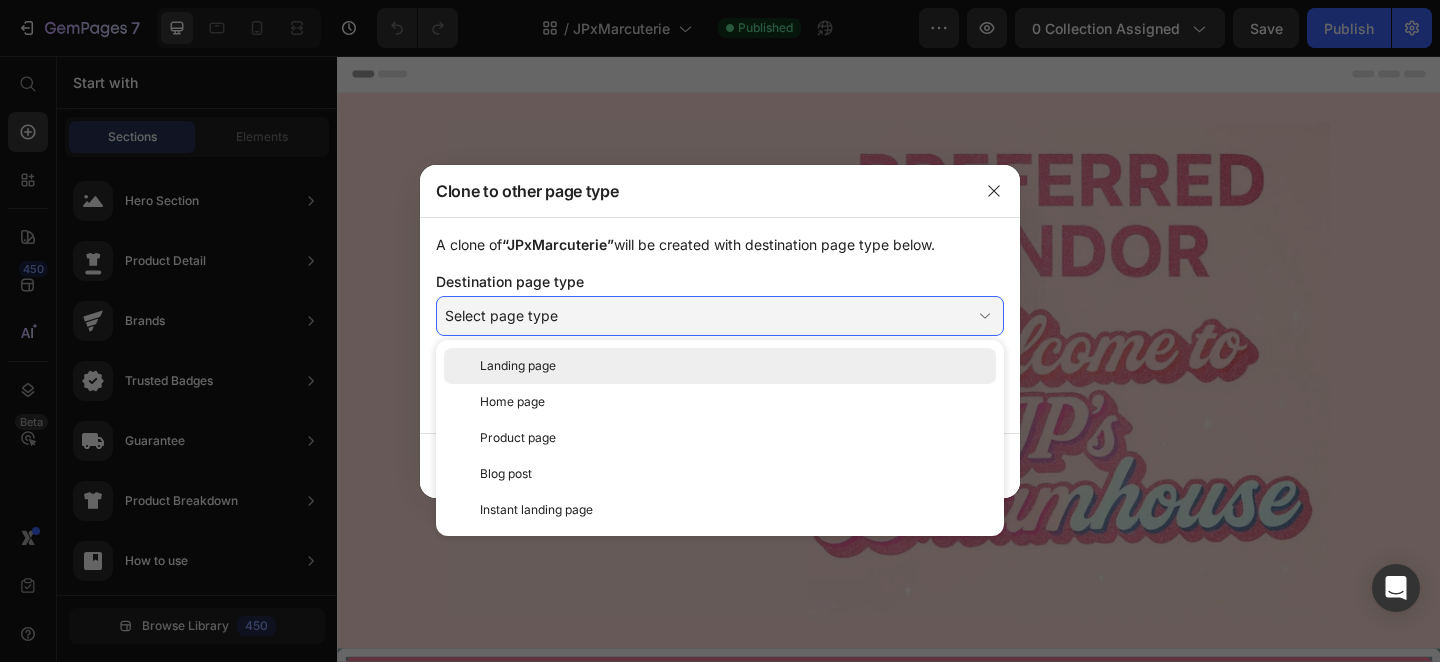 click on "Landing page" at bounding box center [734, 366] 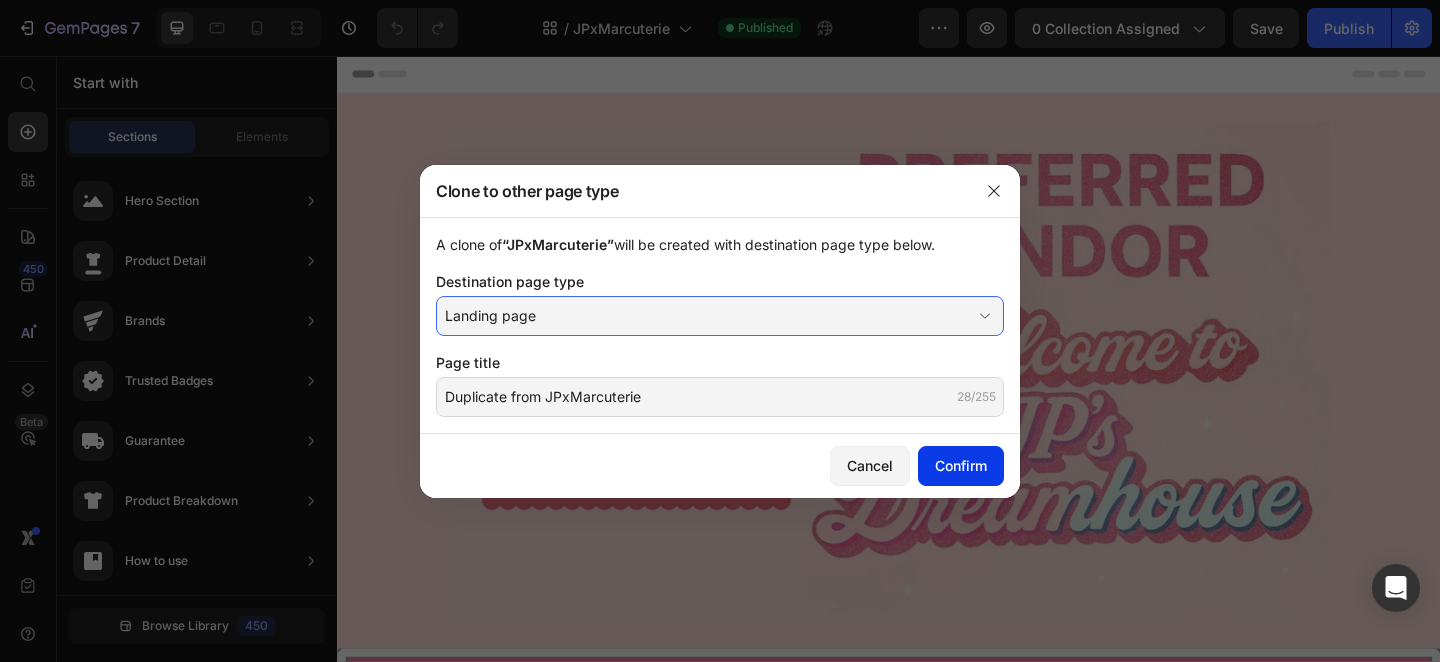 click on "Confirm" at bounding box center (961, 465) 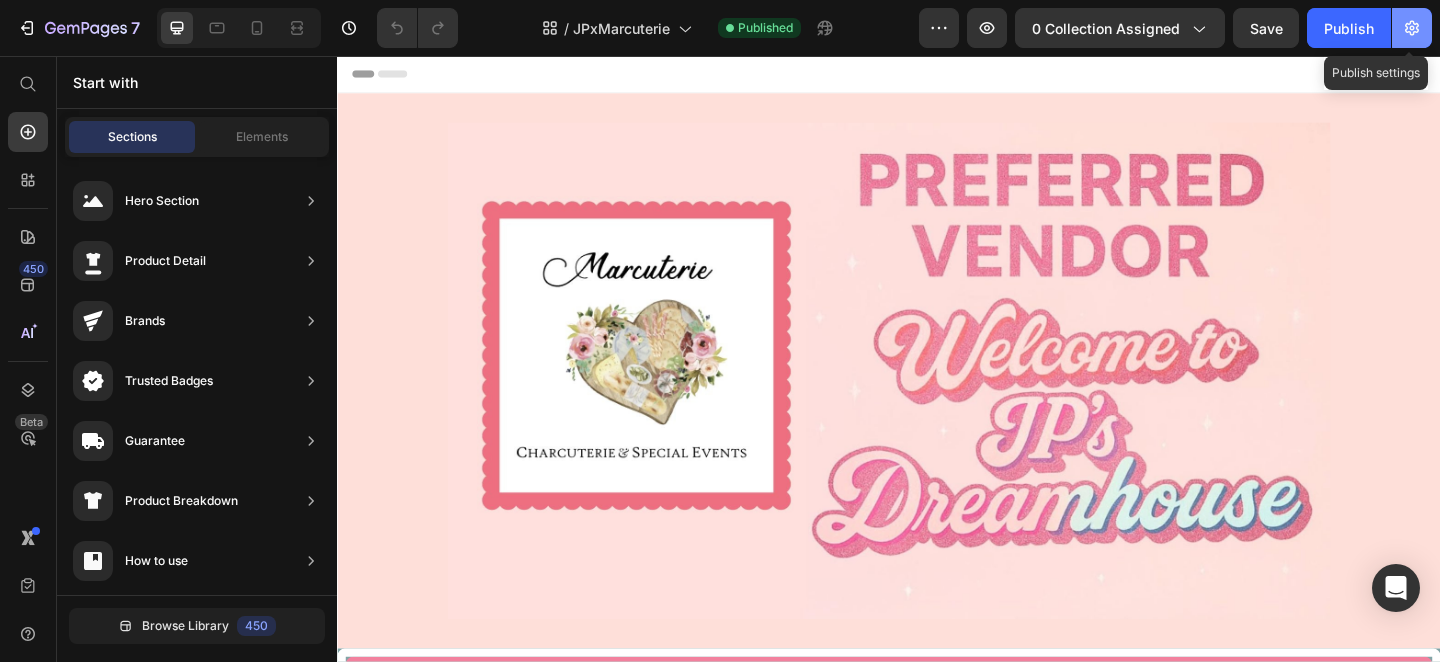 click 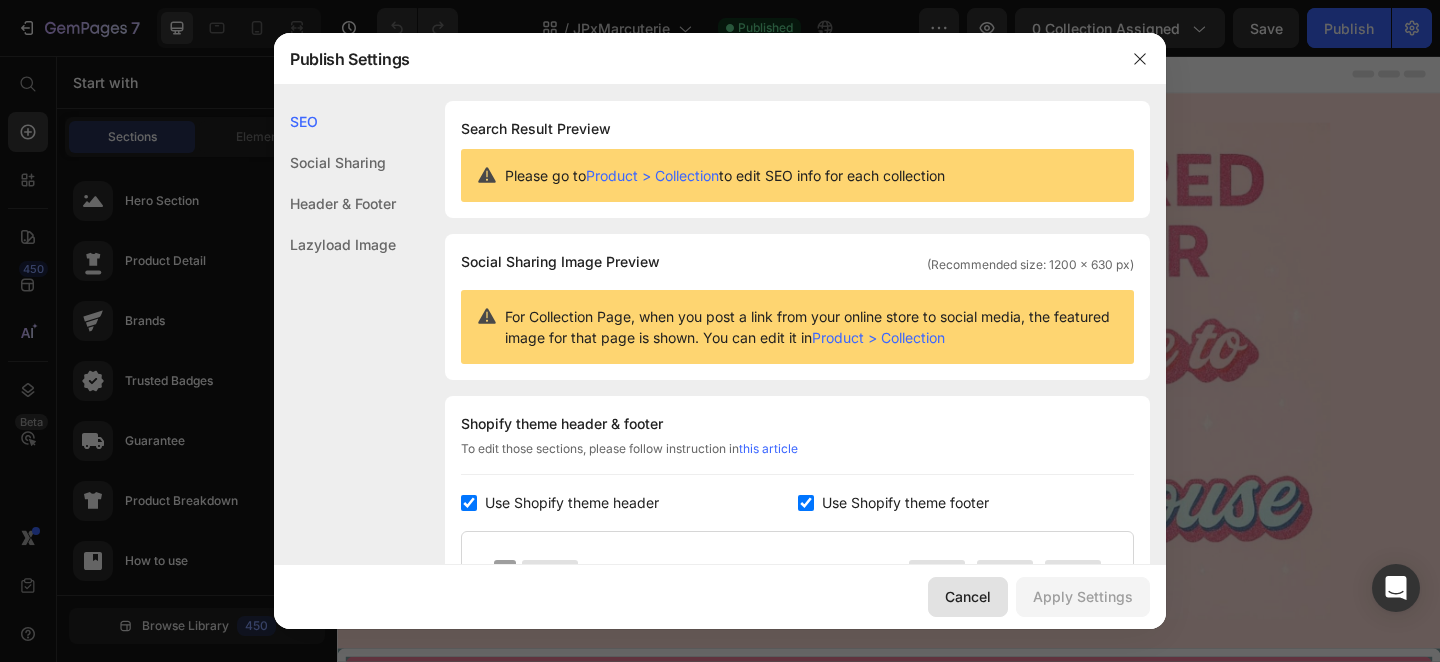 click on "Cancel" at bounding box center [968, 596] 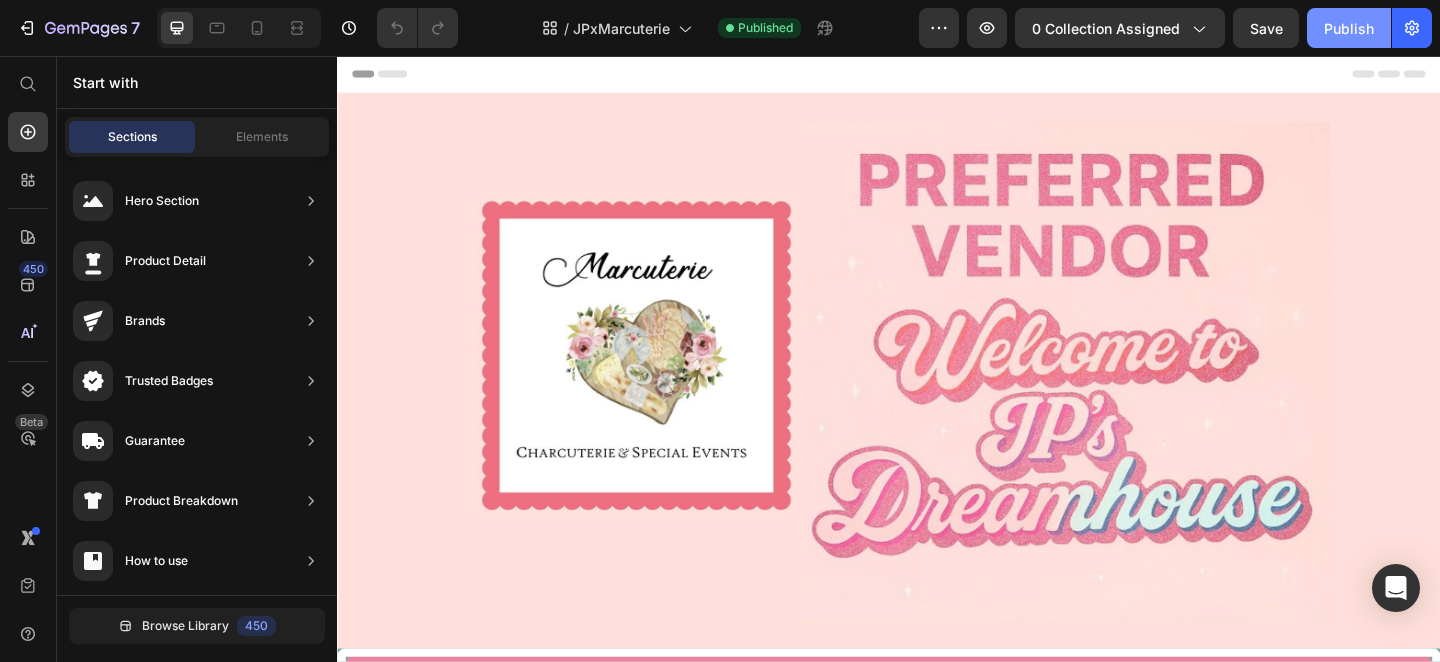 click on "Publish" 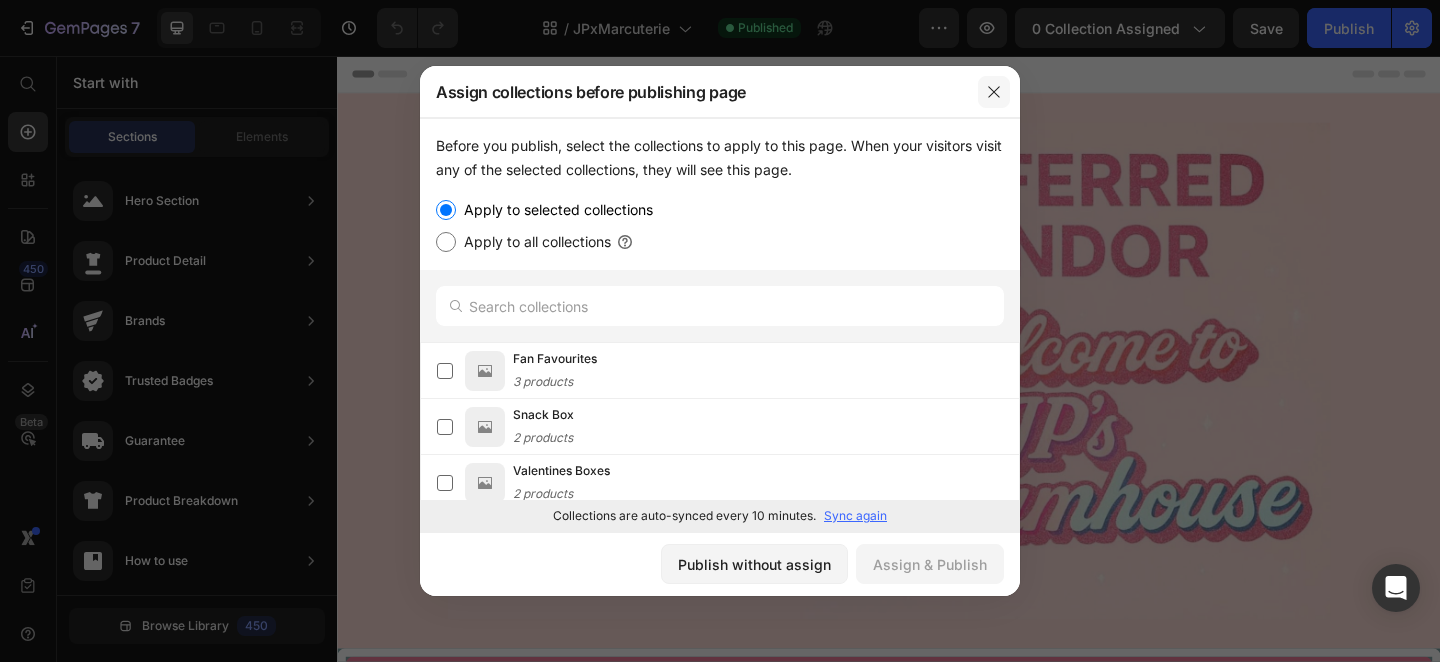 click 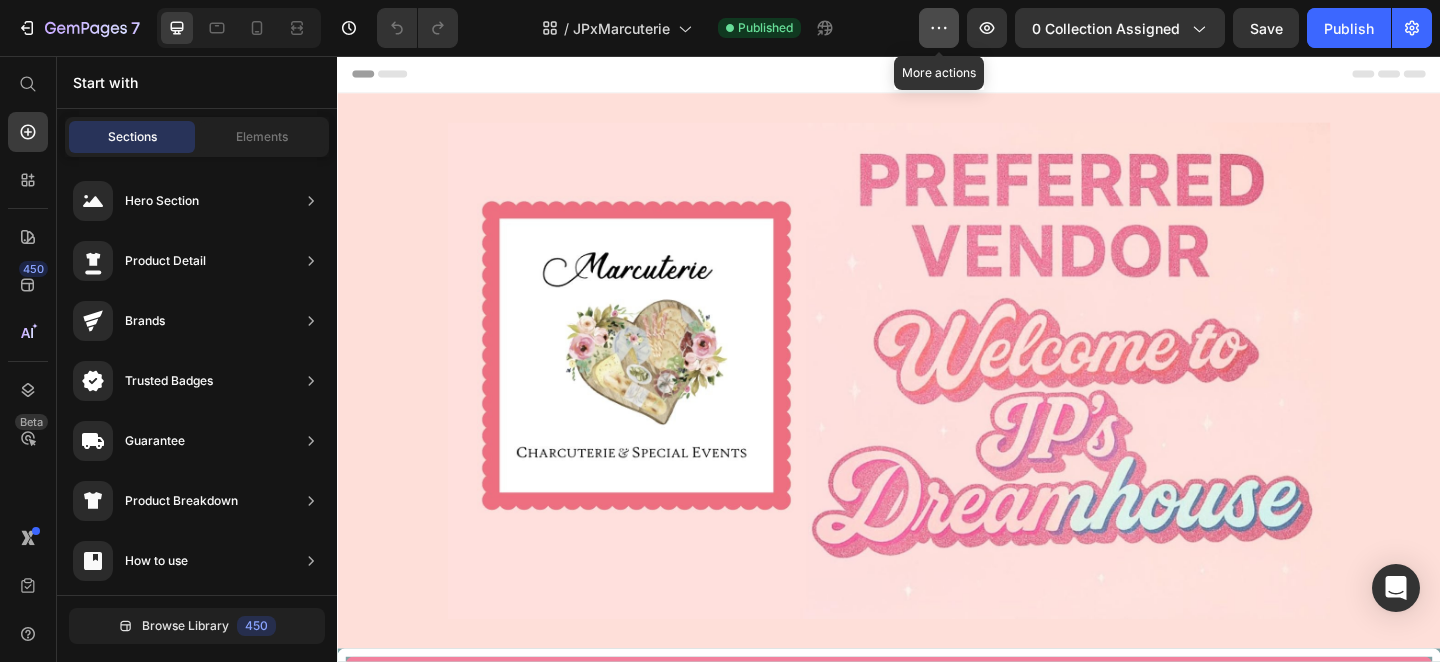 click 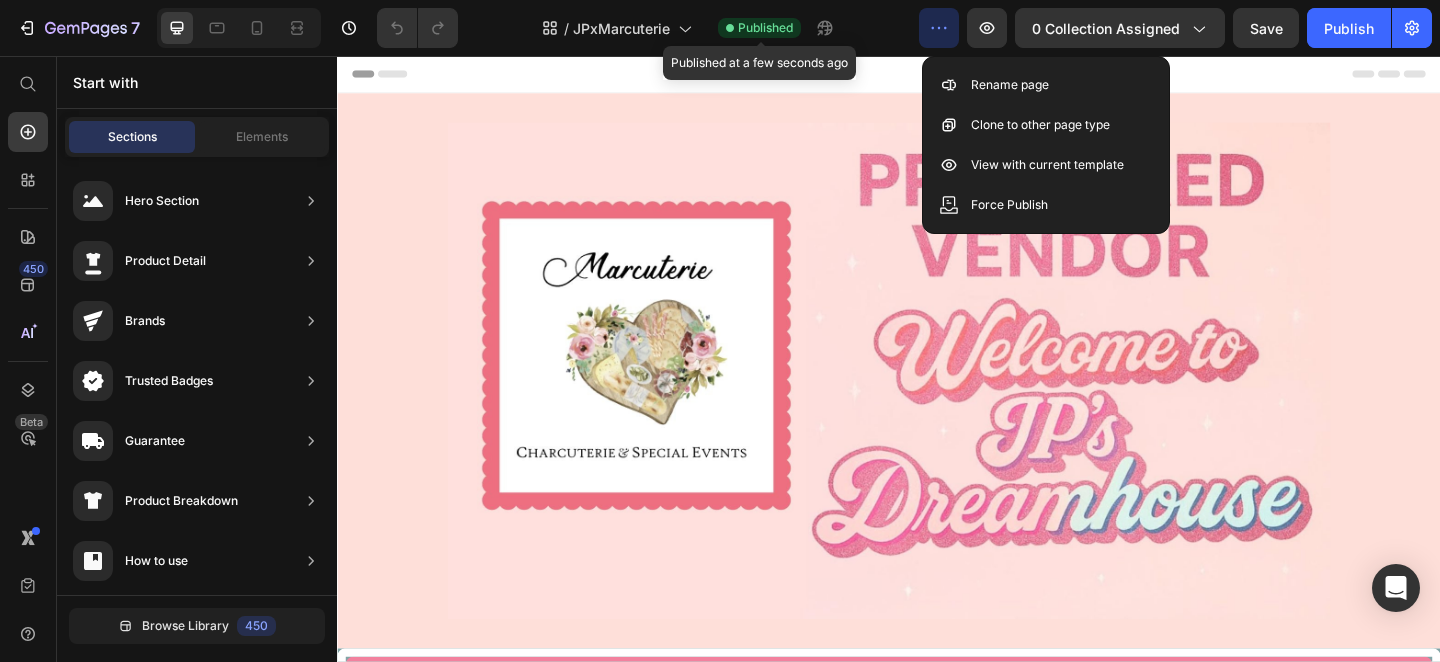 click on "Published" at bounding box center [765, 28] 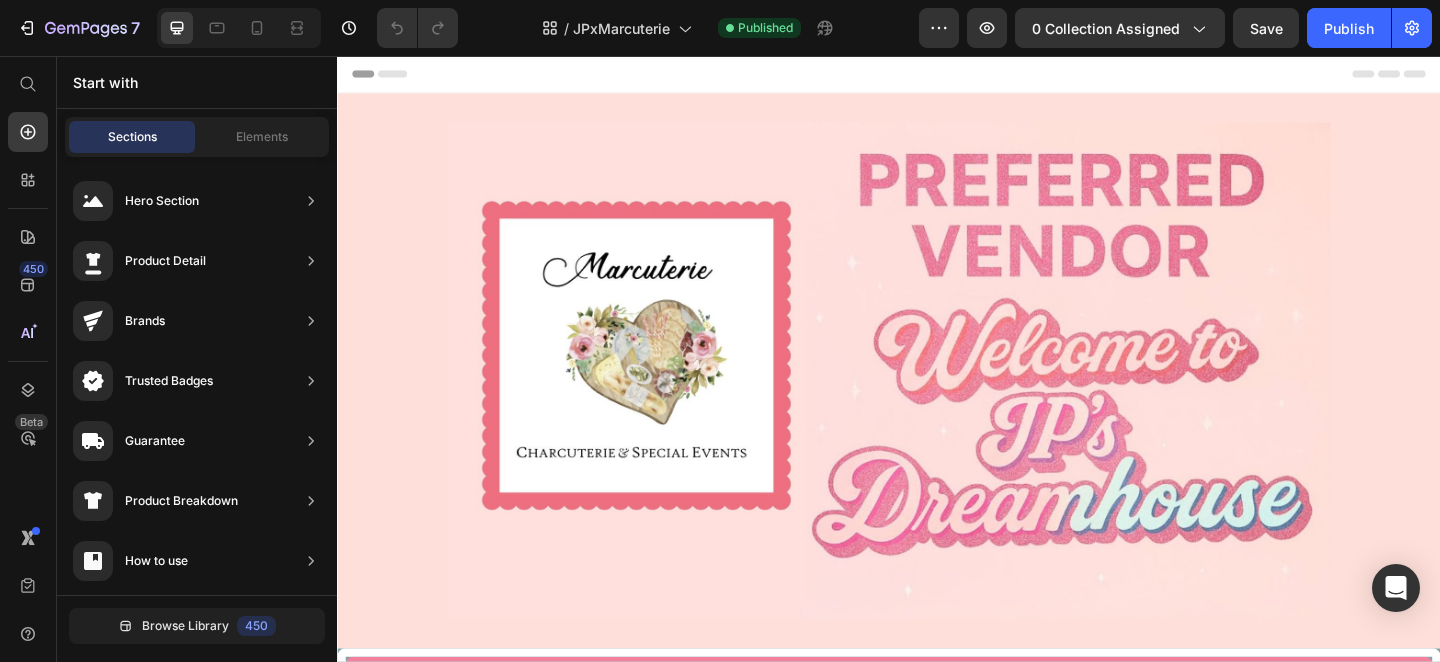 click on "Published" at bounding box center (765, 28) 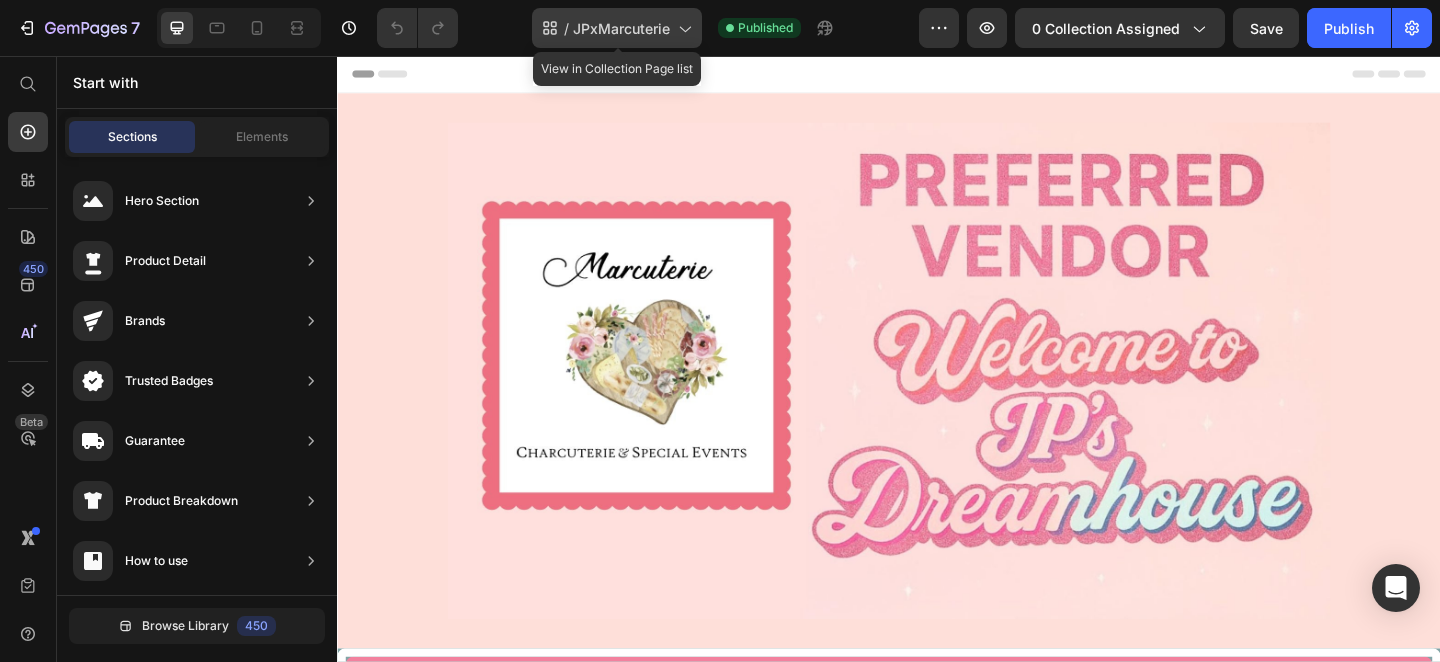 click 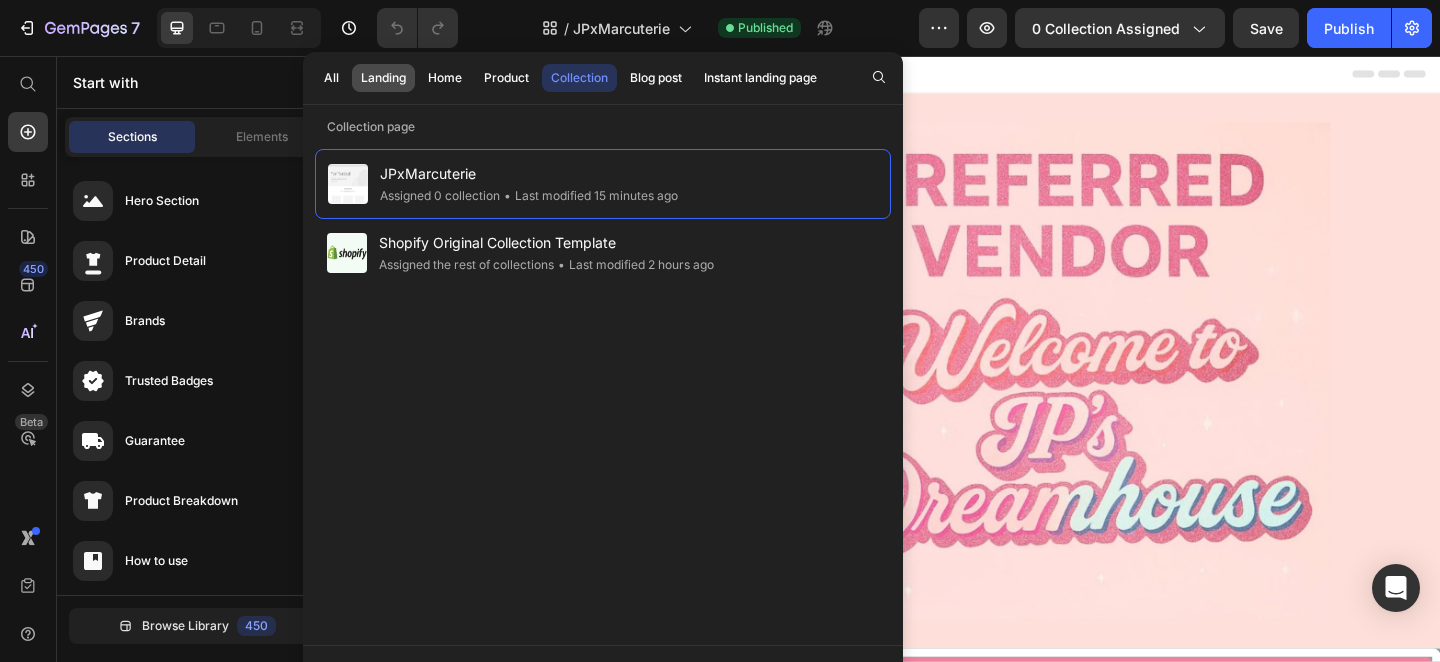 click on "Landing" at bounding box center (383, 78) 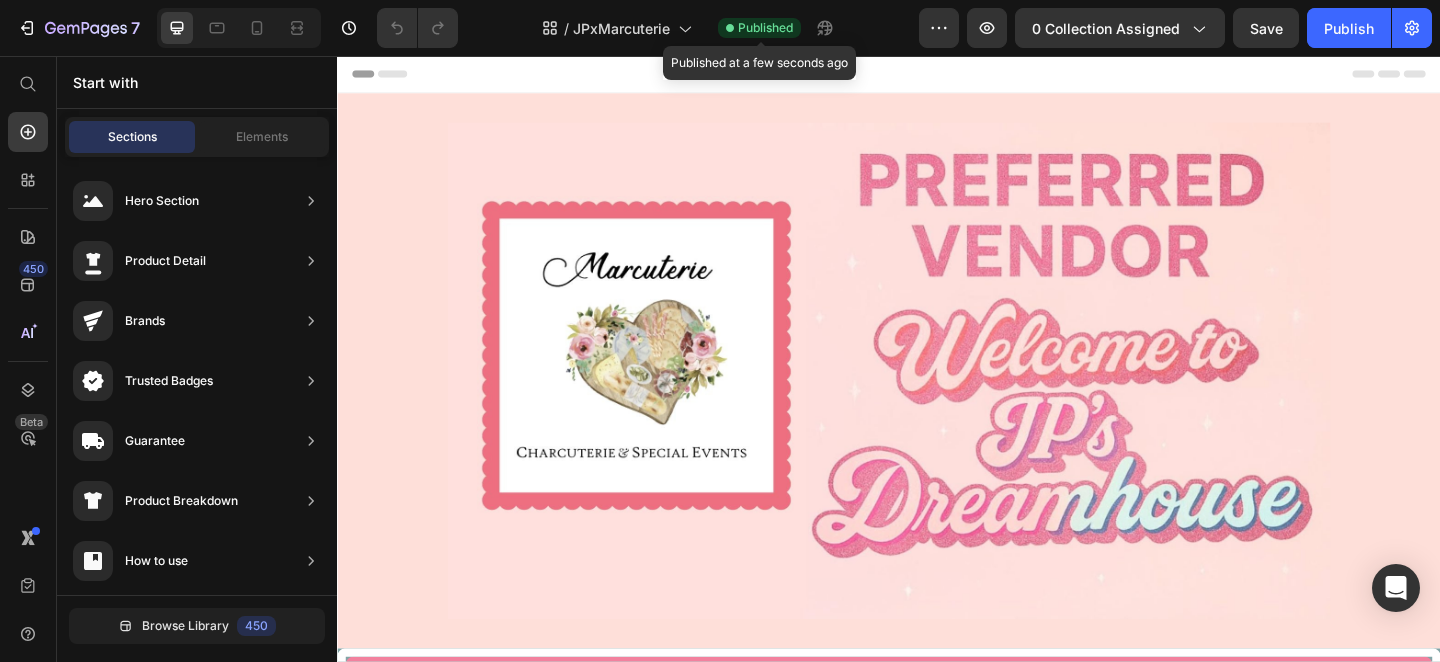 click on "Published" at bounding box center (765, 28) 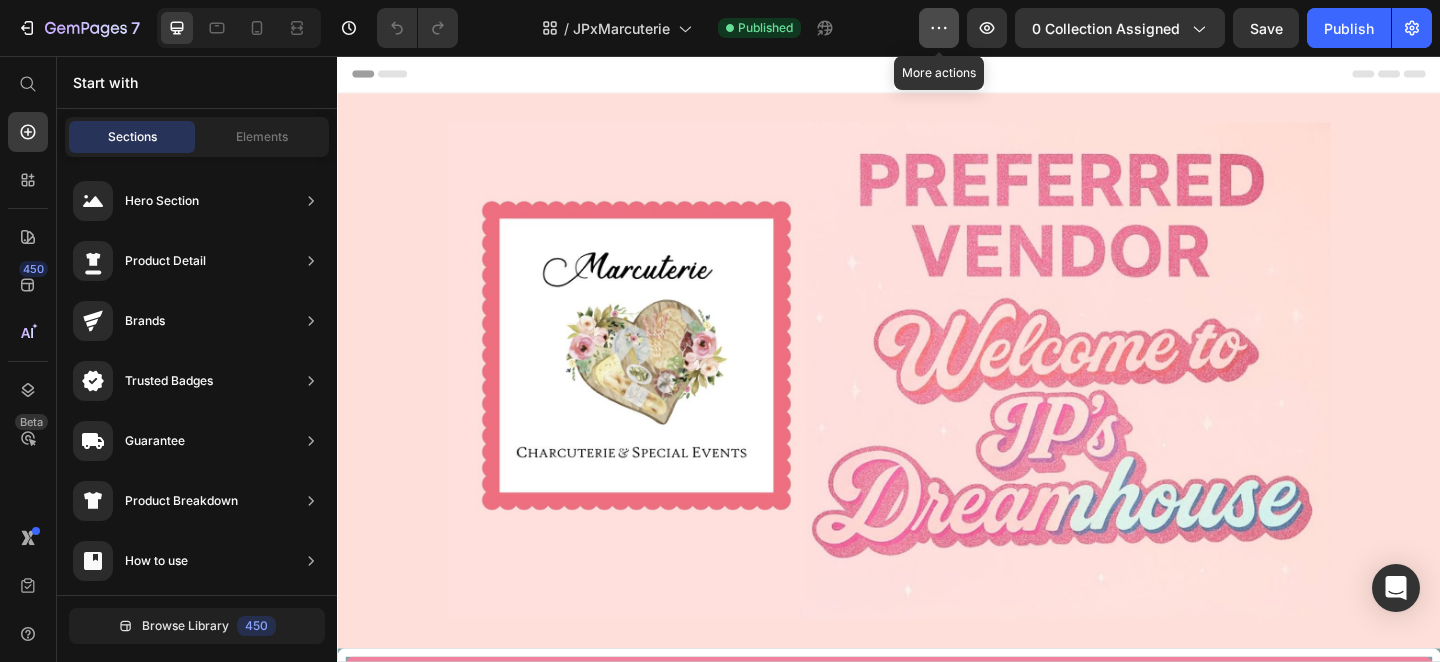 click 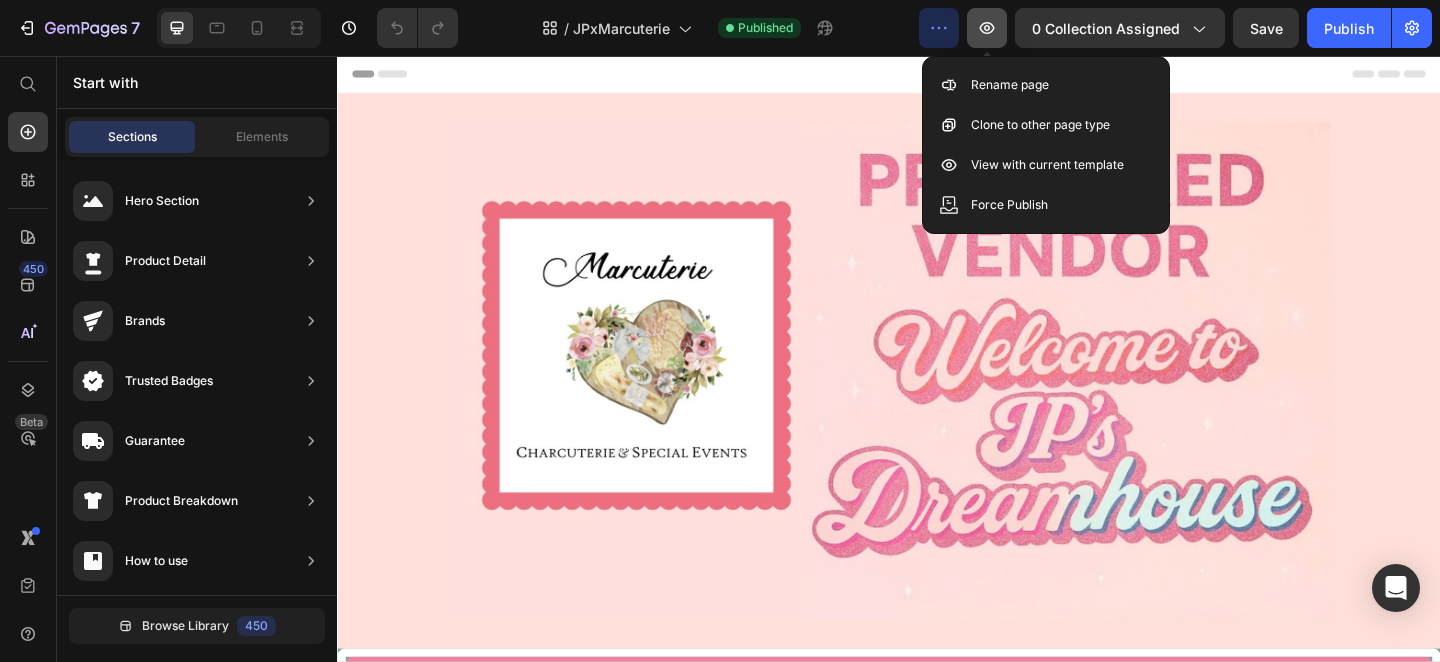 click 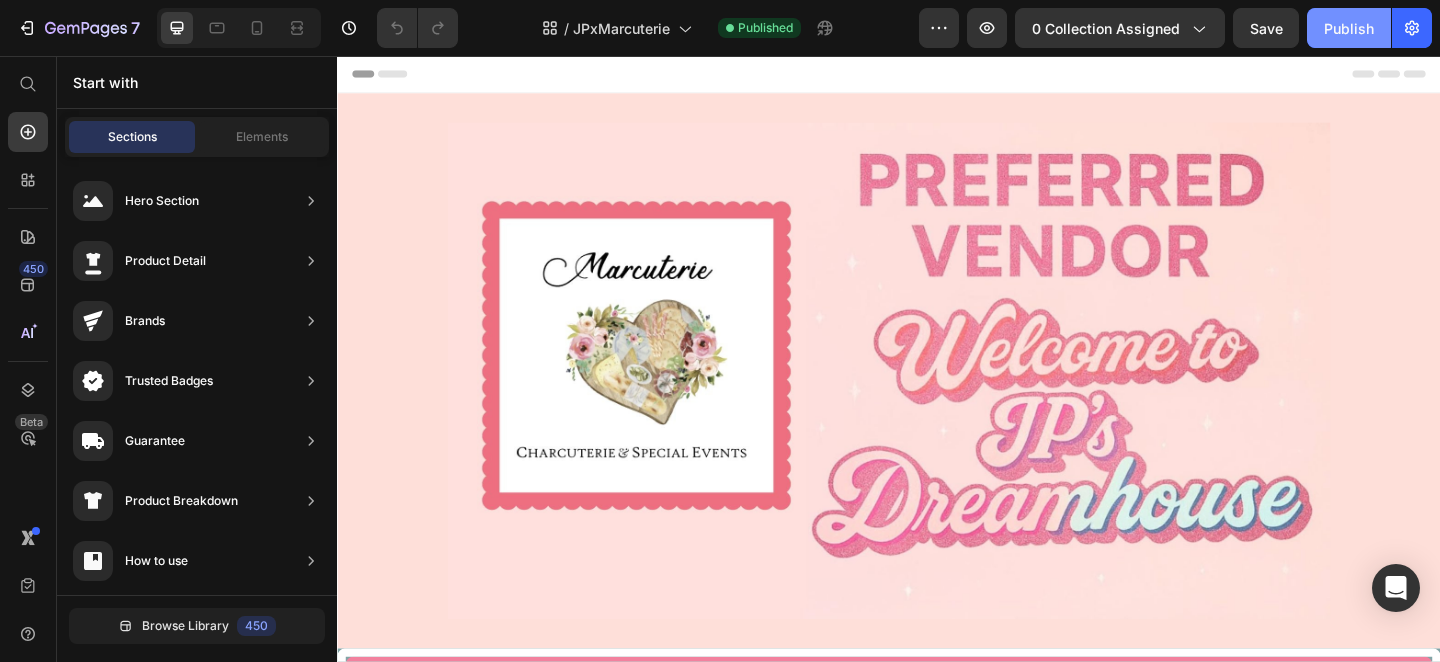 click on "Publish" at bounding box center [1349, 28] 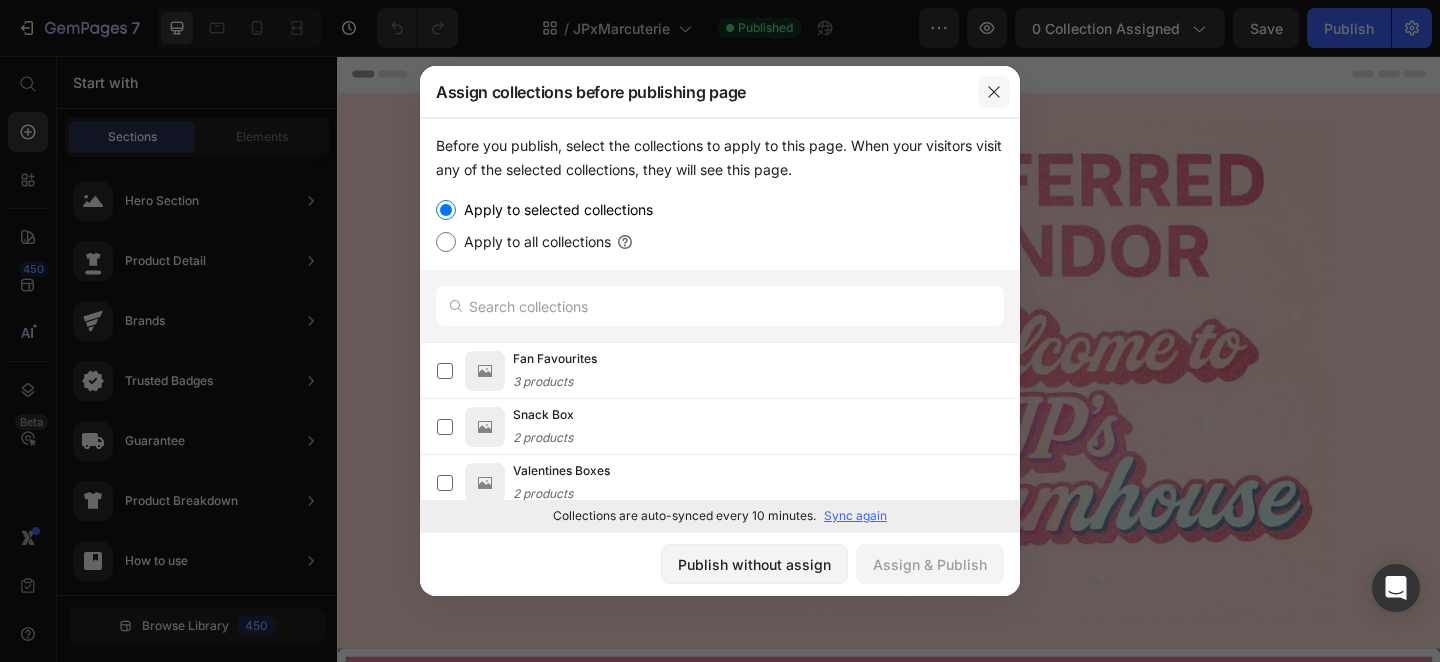 click 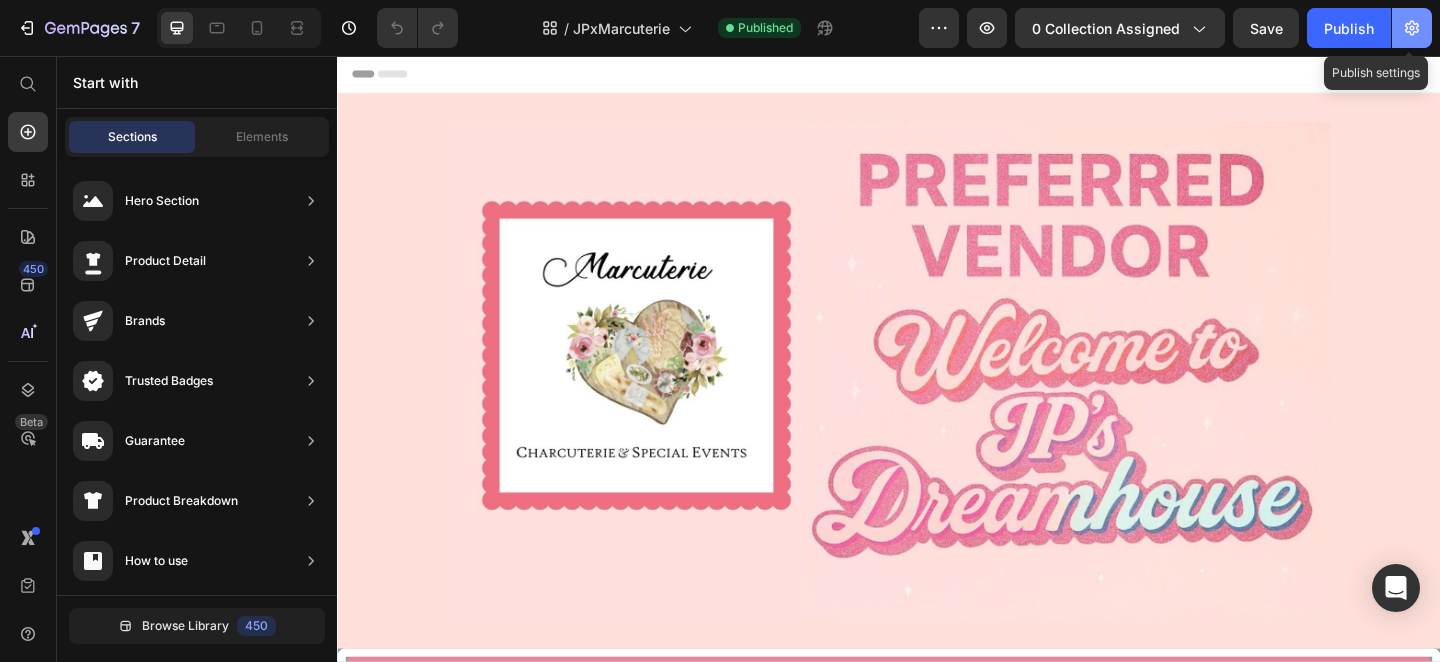 click 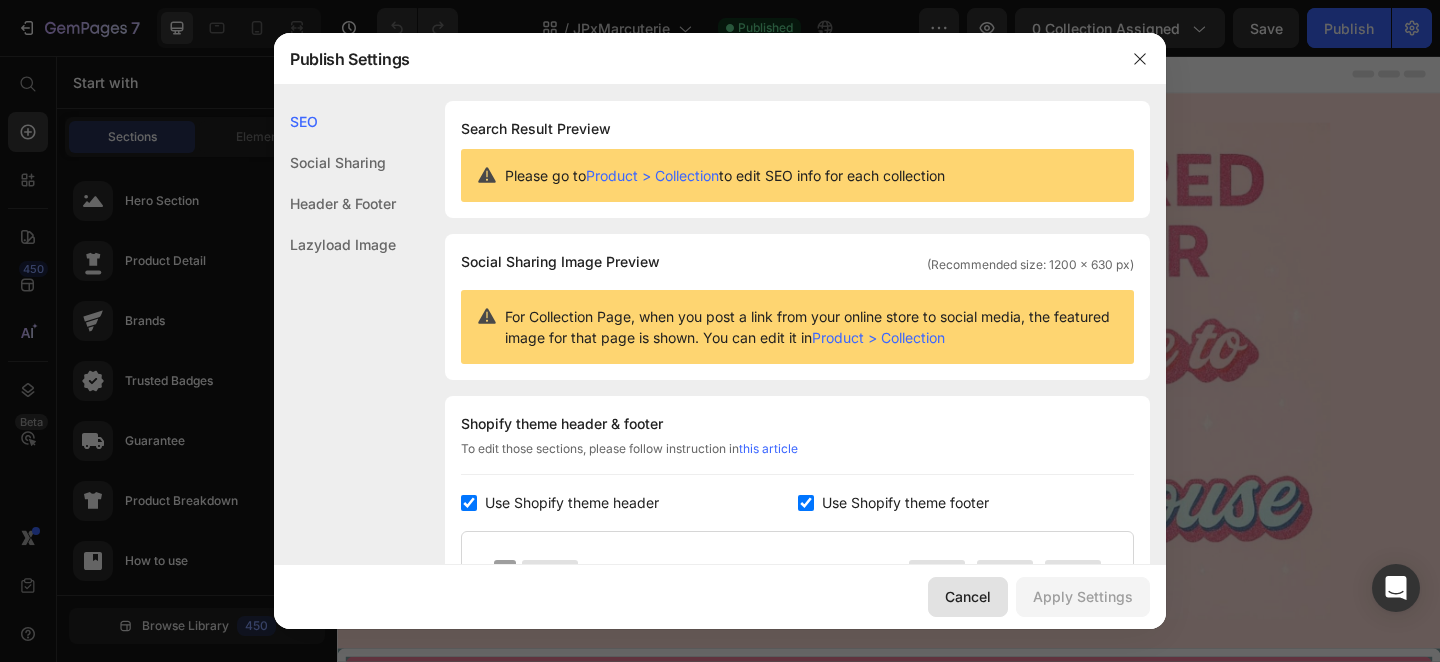 click on "Cancel" at bounding box center [968, 596] 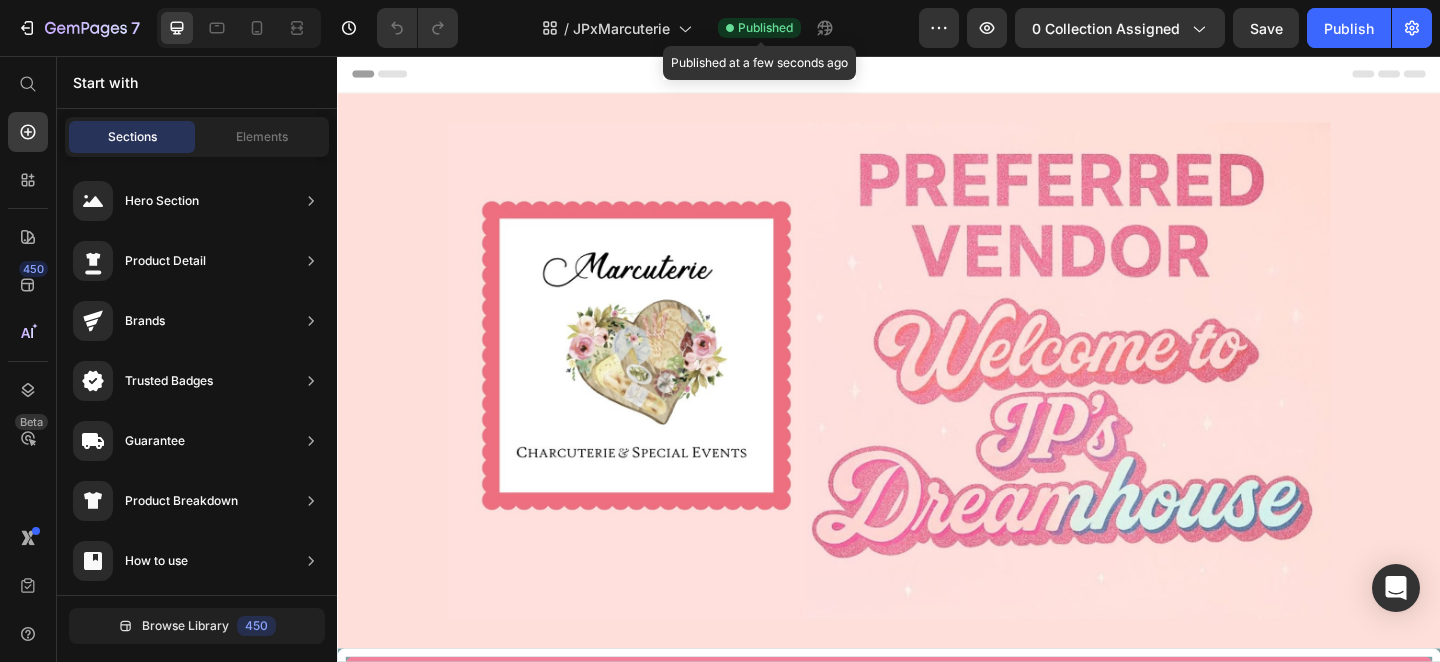 click on "Published" at bounding box center [765, 28] 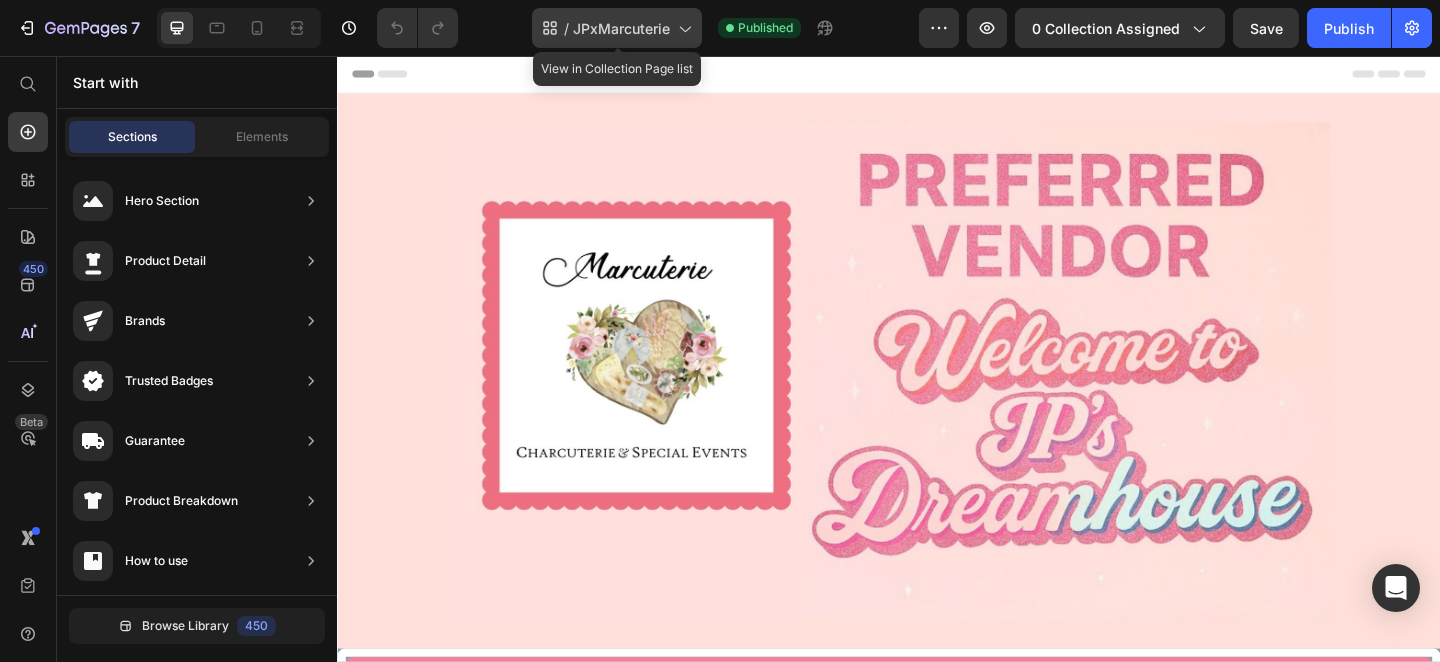 click on "JPxMarcuterie" at bounding box center (621, 28) 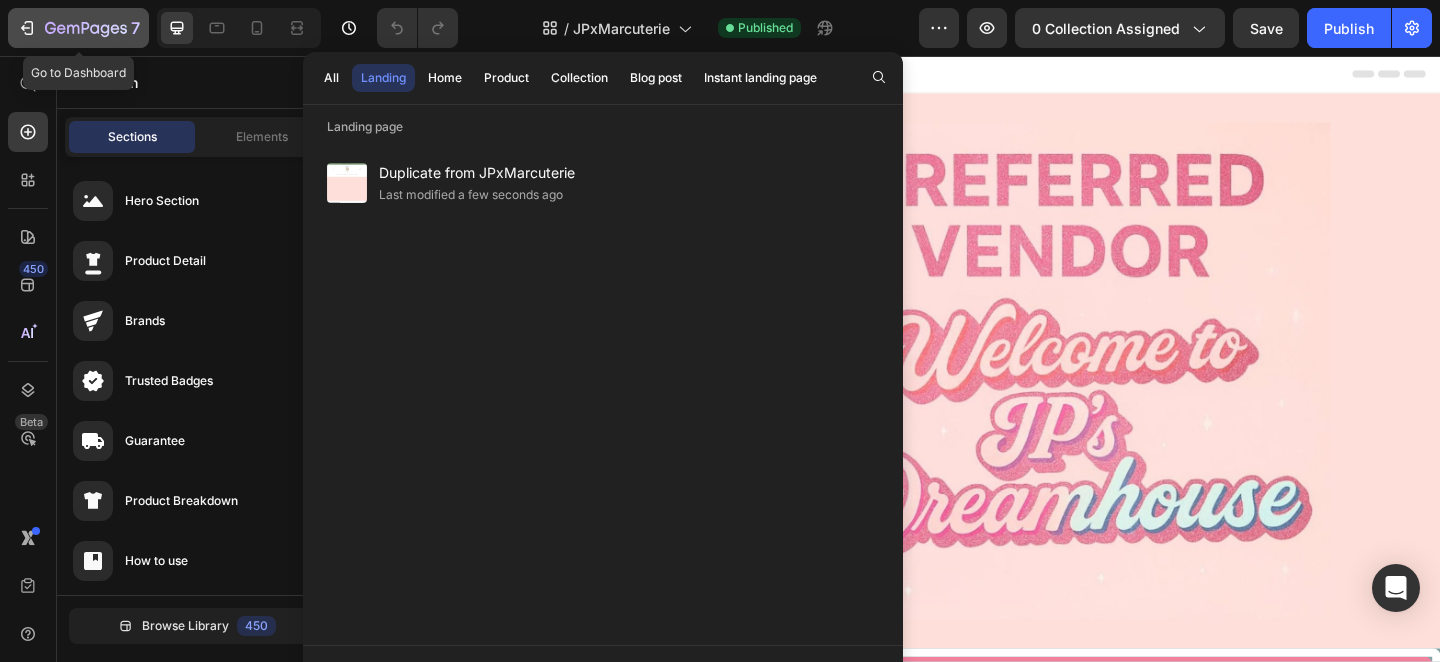 click on "7" 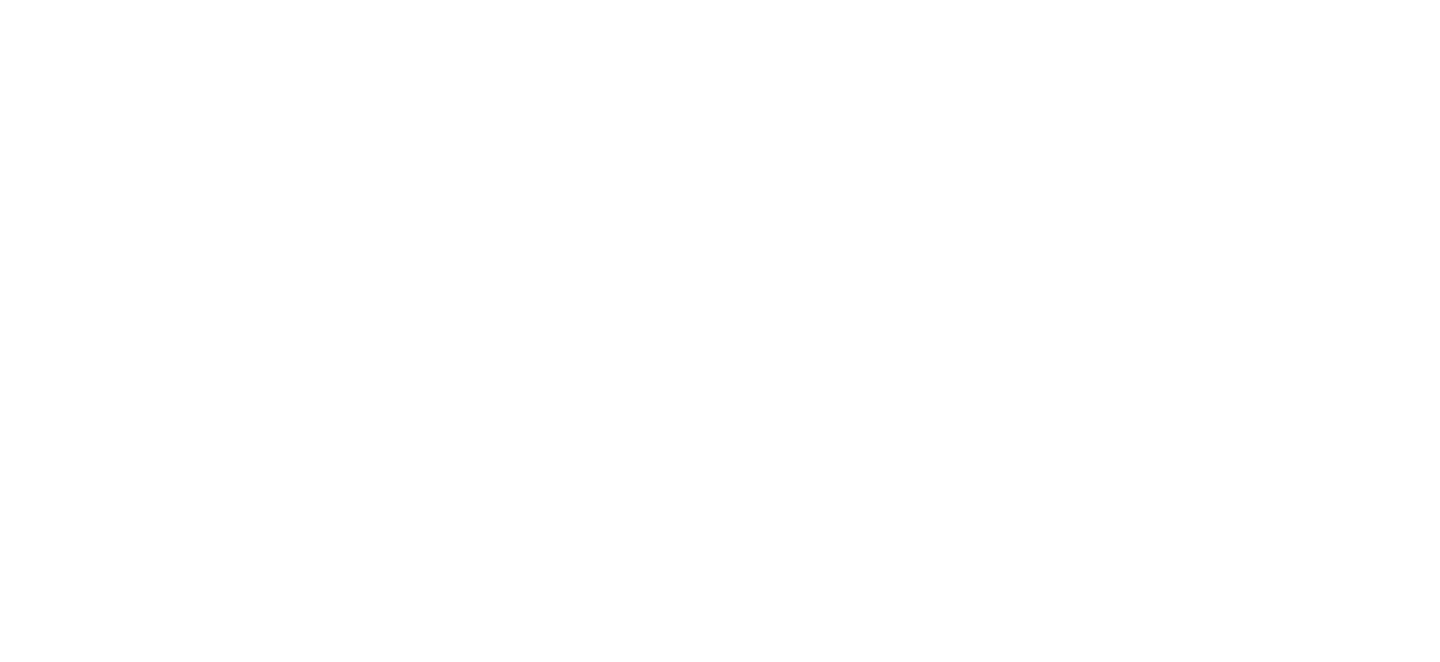 scroll, scrollTop: 0, scrollLeft: 0, axis: both 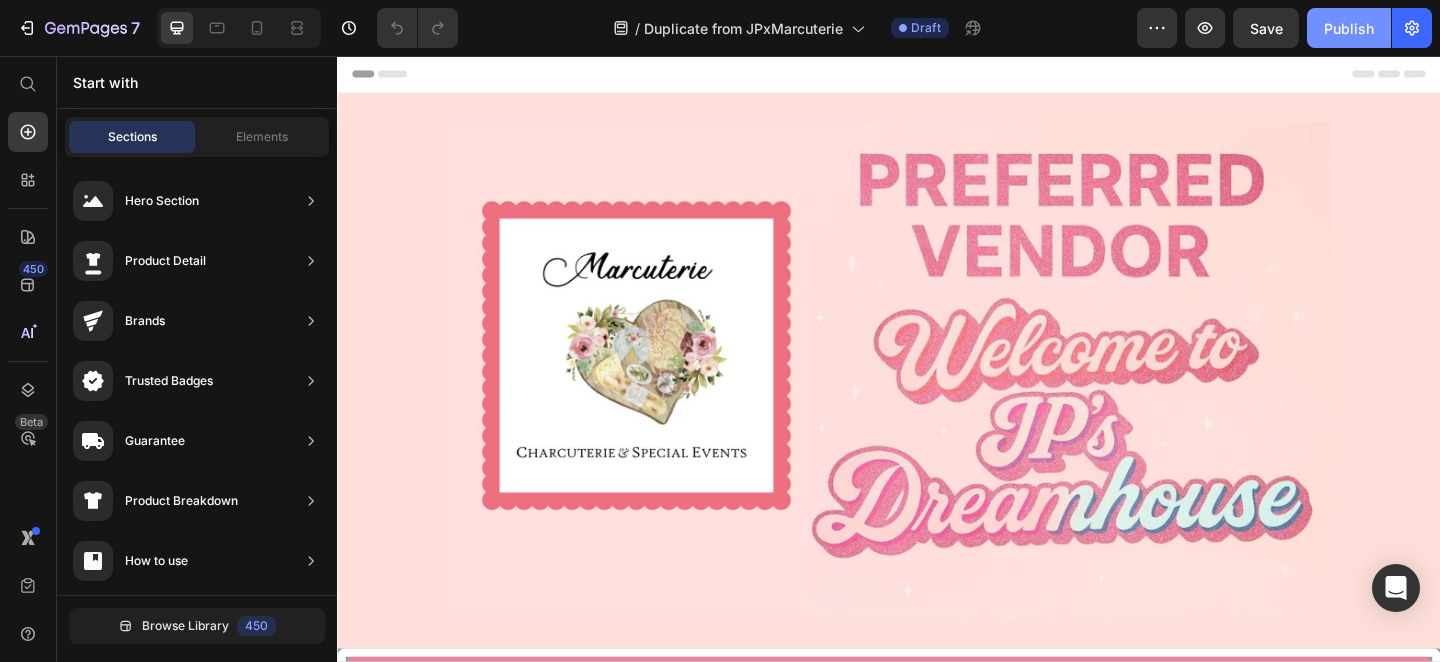 click on "Publish" at bounding box center [1349, 28] 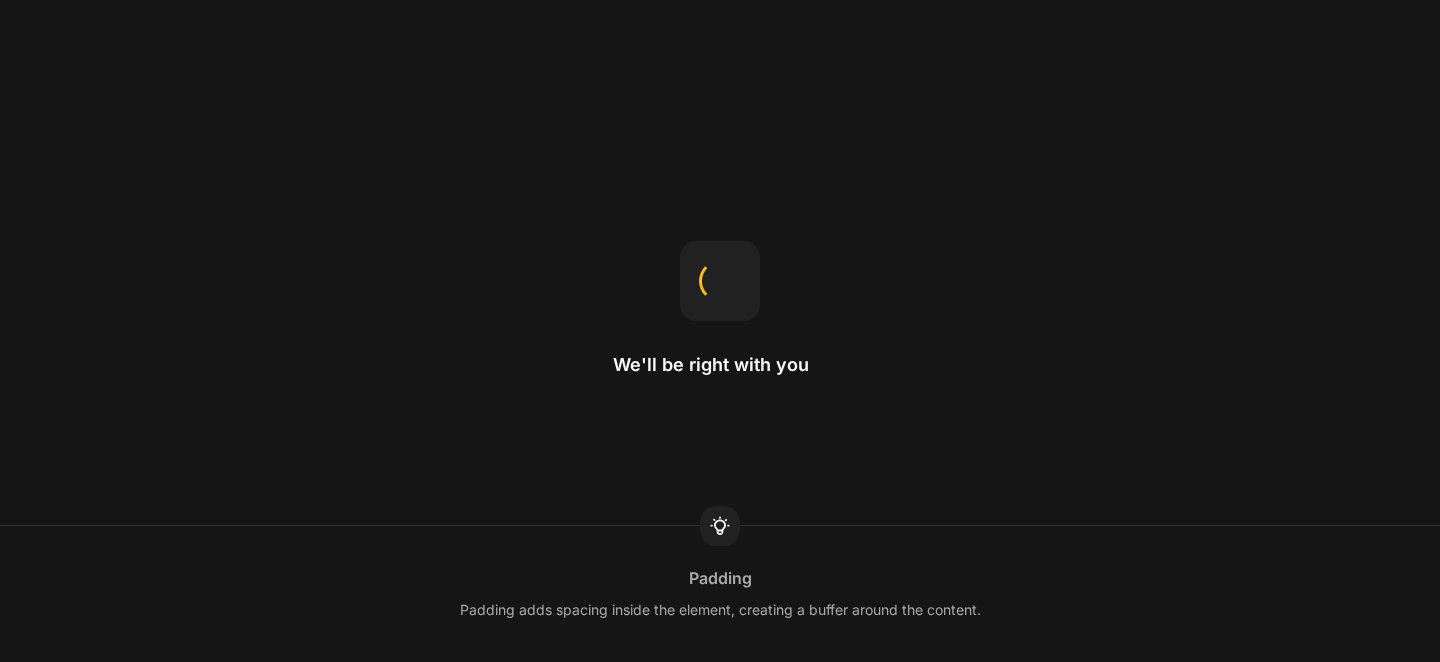 scroll, scrollTop: 0, scrollLeft: 0, axis: both 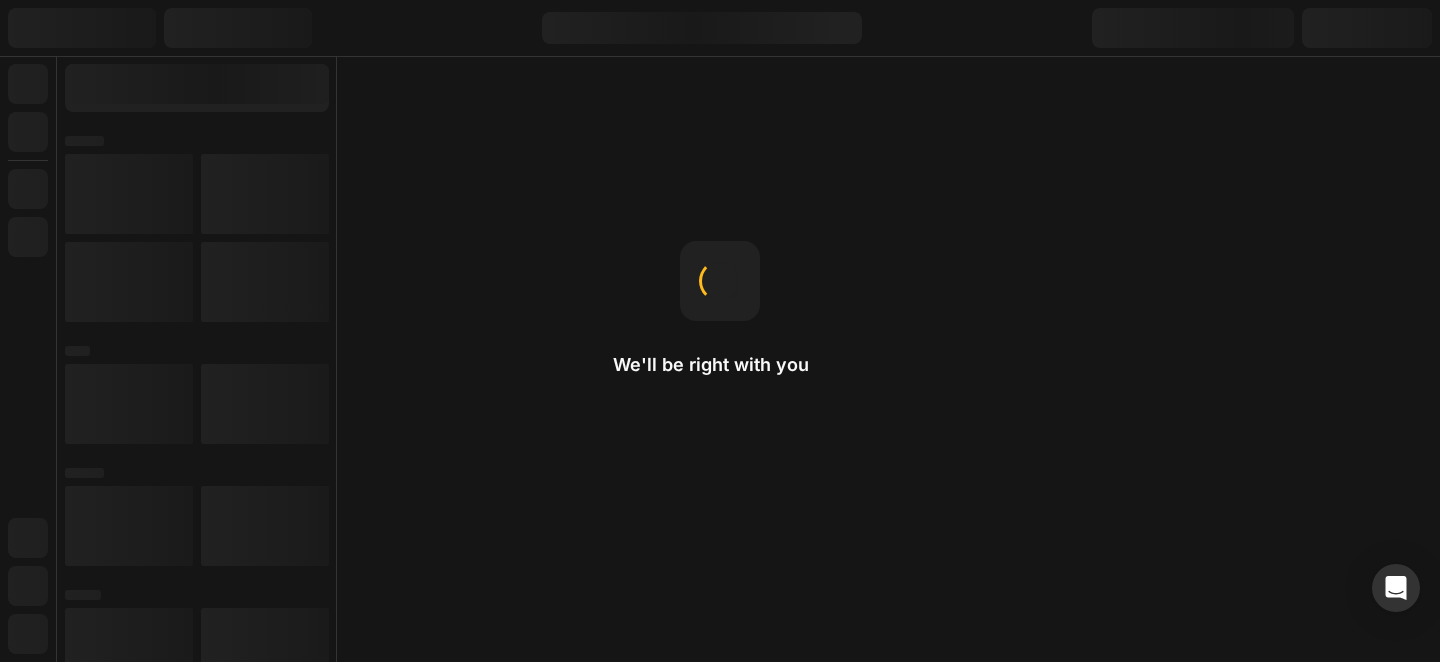 radio on "false" 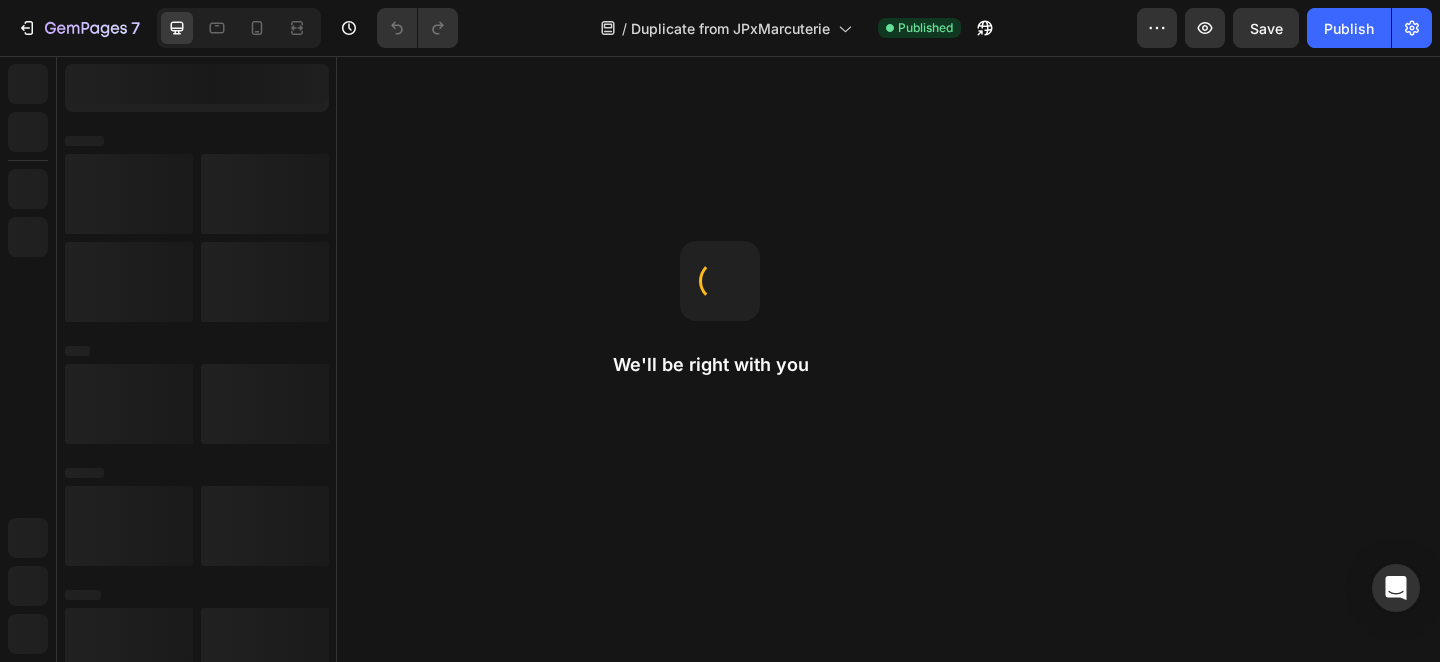 scroll, scrollTop: 0, scrollLeft: 0, axis: both 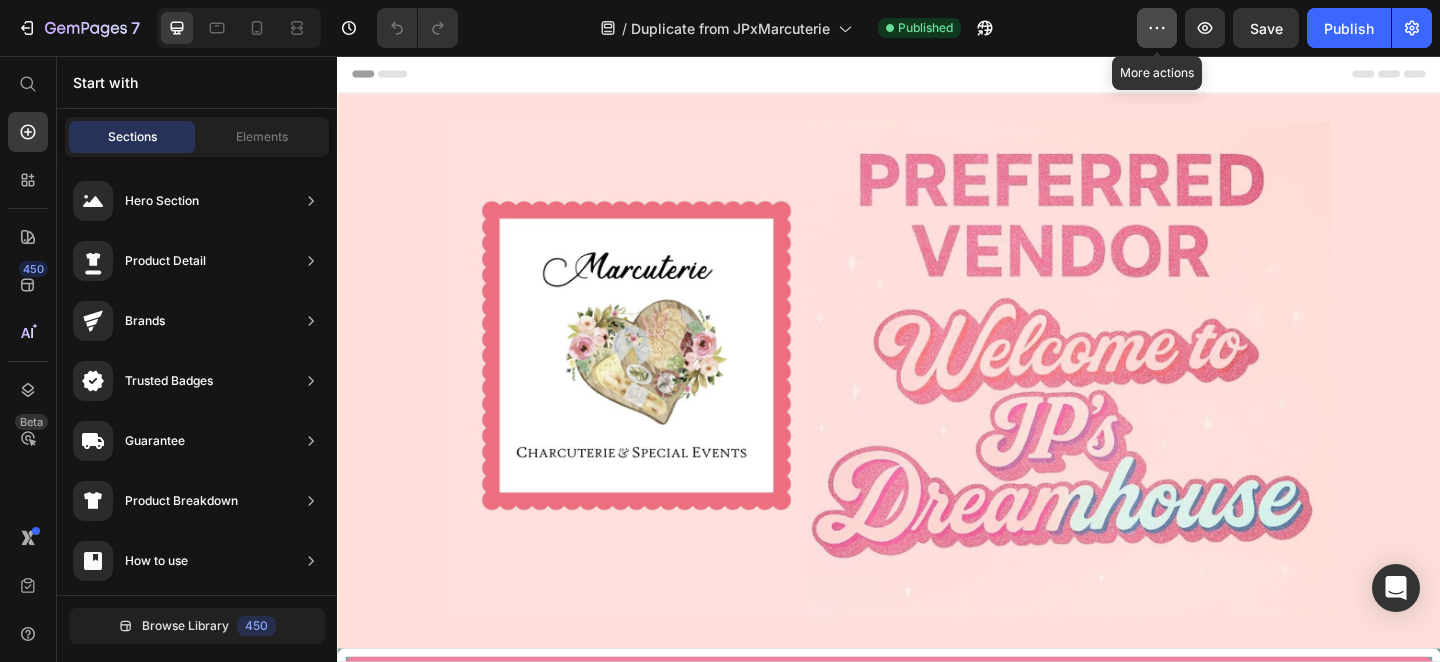 click 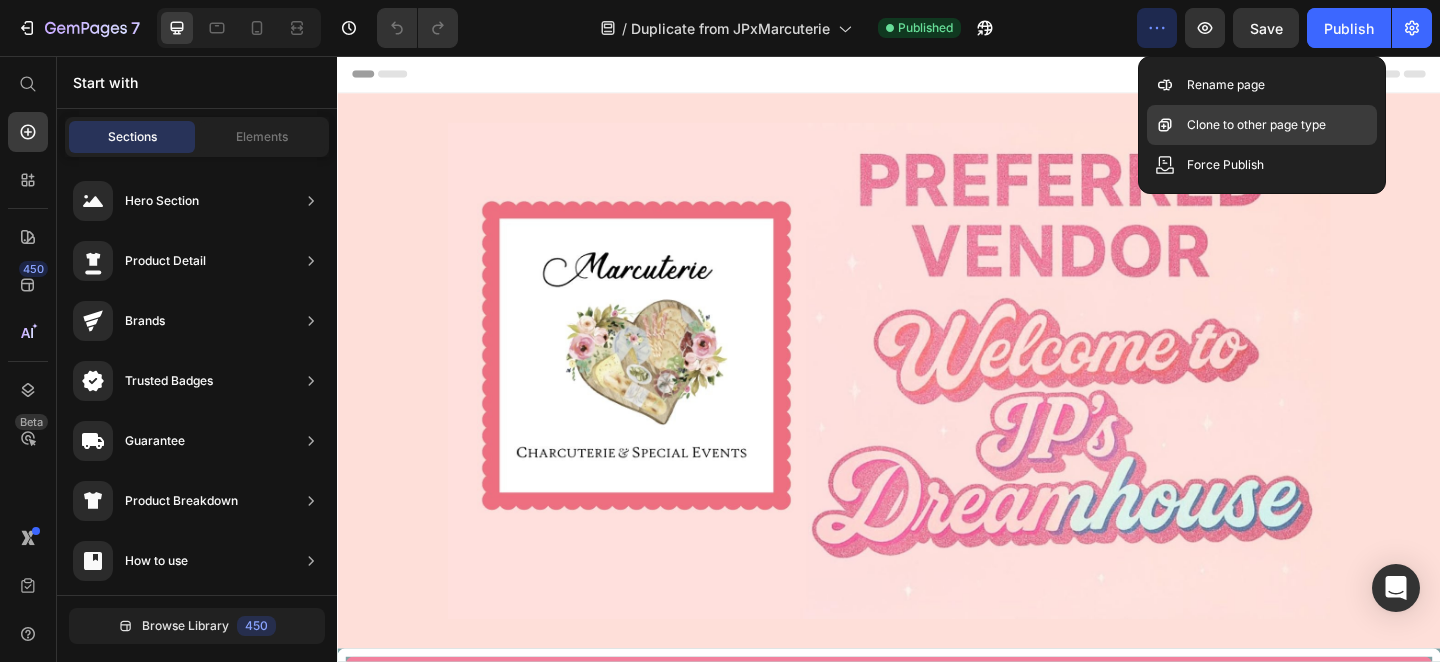 click on "Clone to other page type" at bounding box center (1256, 125) 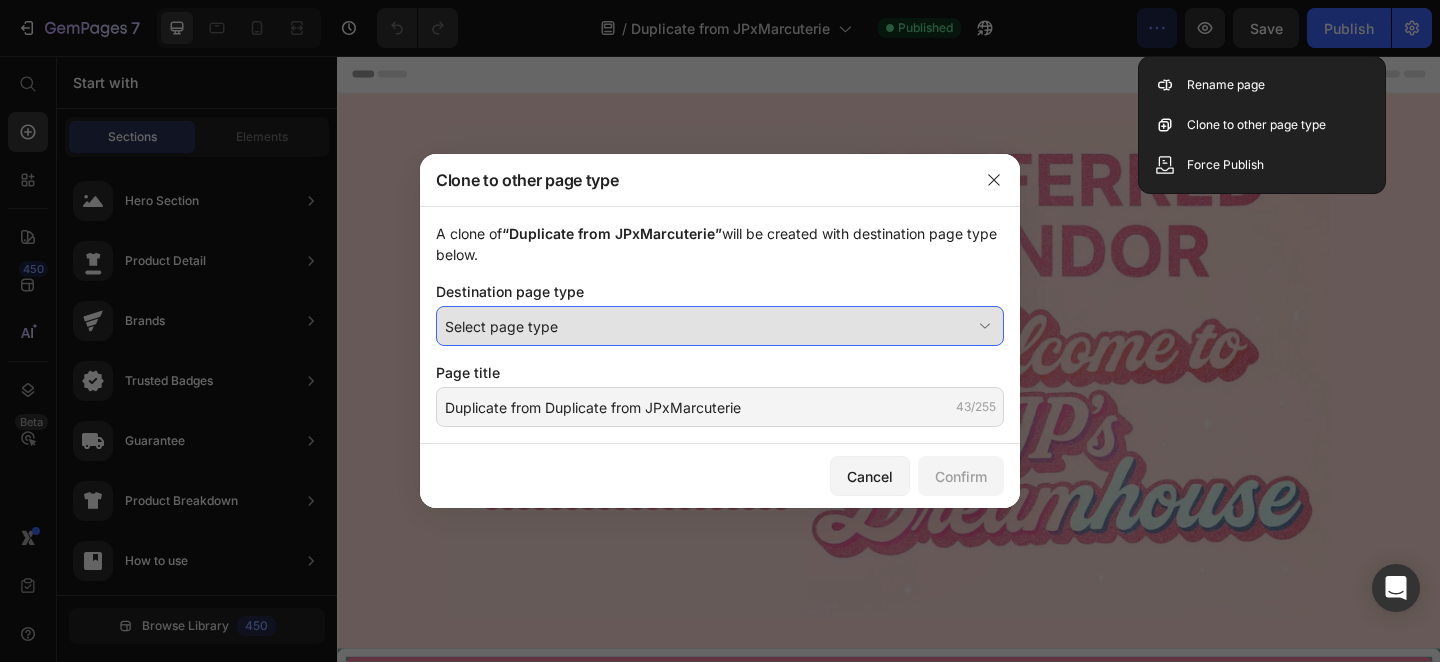 click on "Select page type" at bounding box center (708, 326) 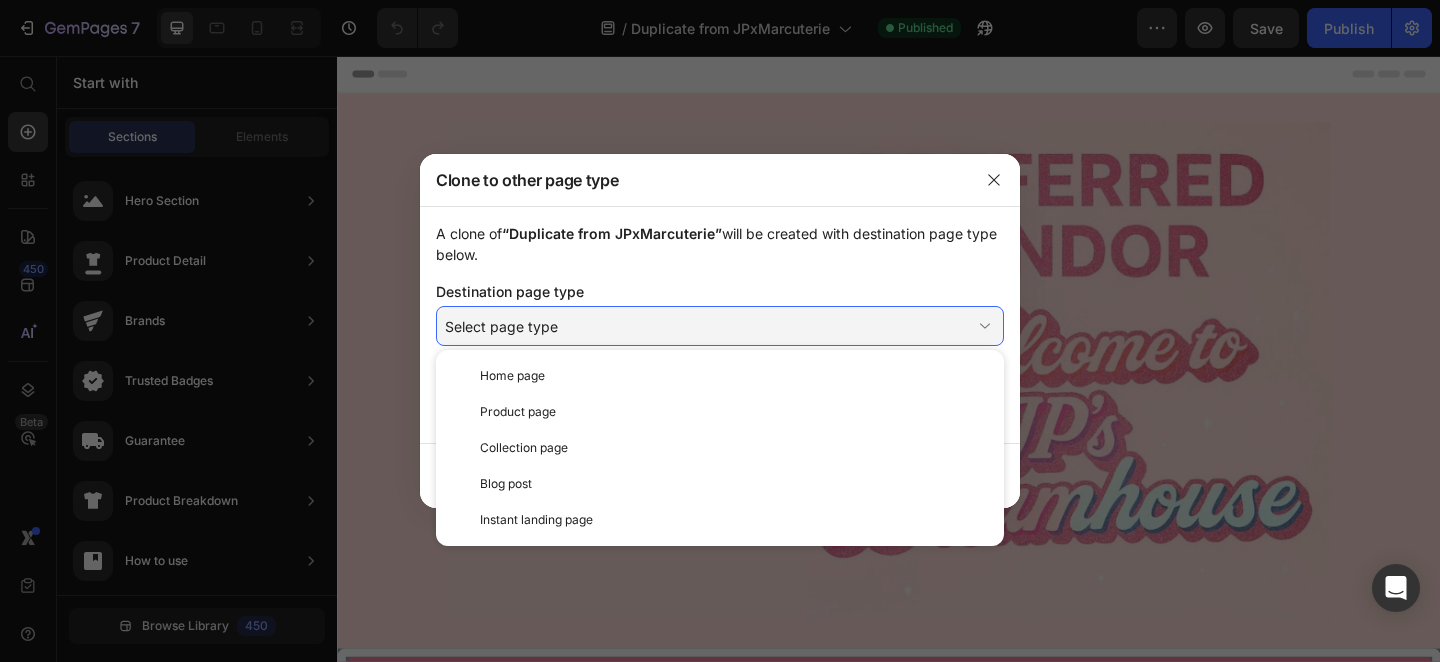 click on "Clone to other page type" at bounding box center (694, 180) 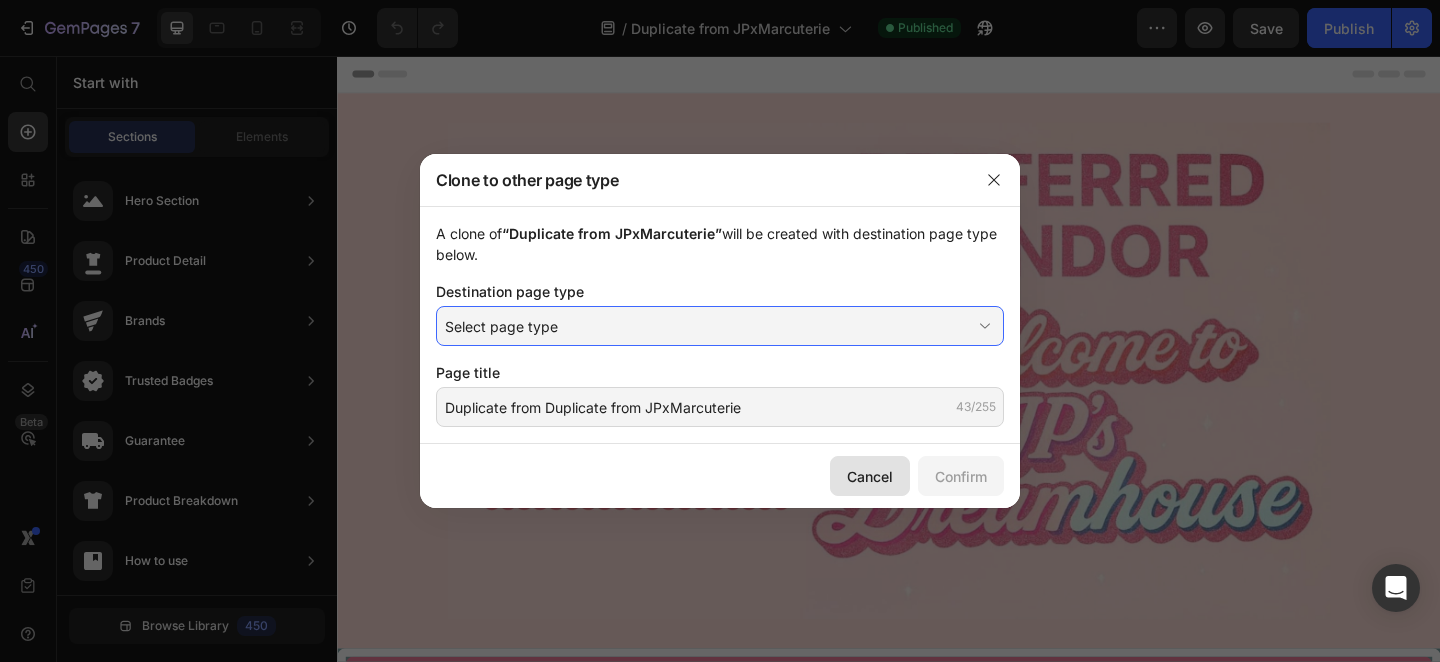 click on "Cancel" at bounding box center [870, 476] 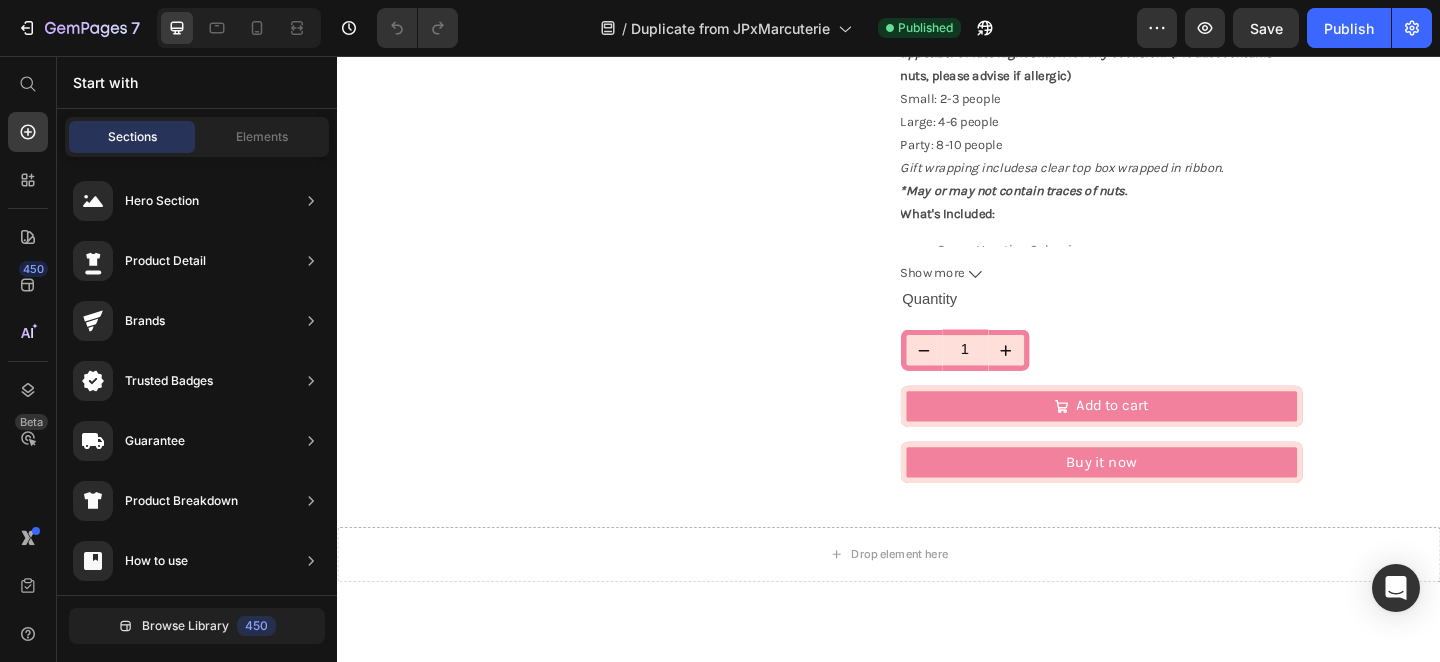 scroll, scrollTop: 1747, scrollLeft: 0, axis: vertical 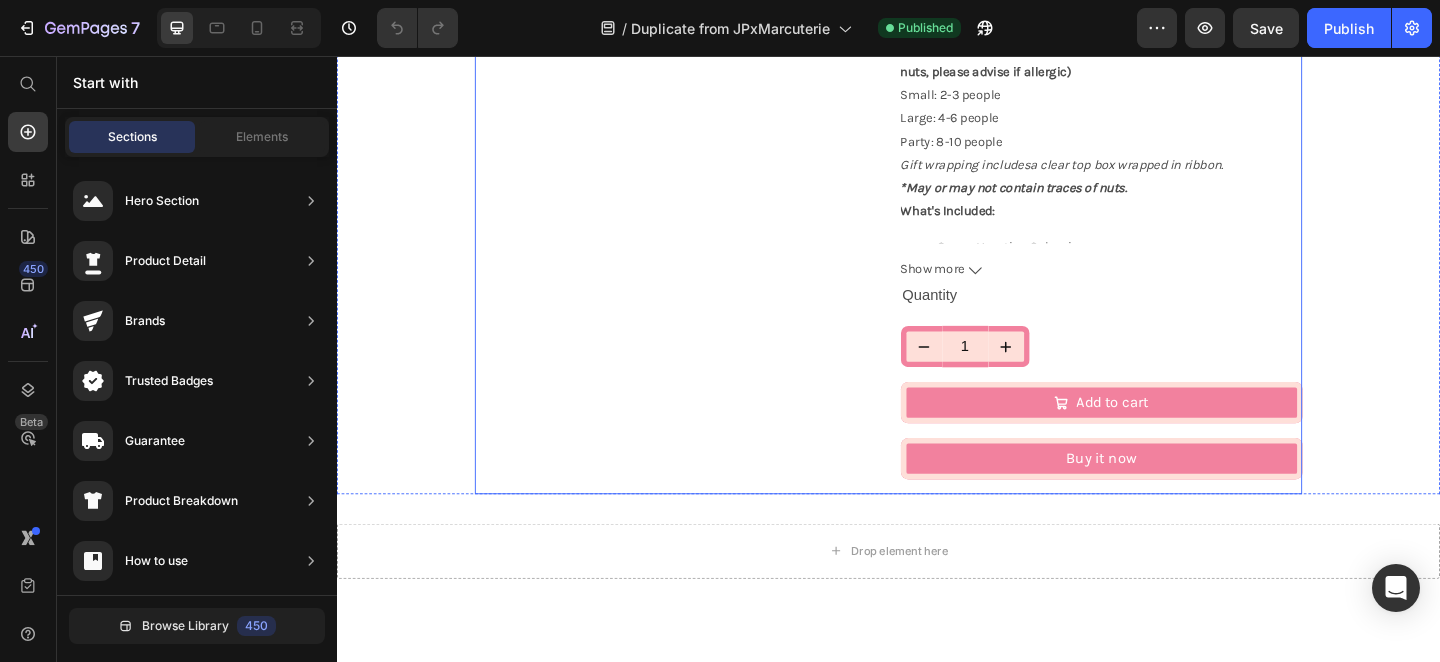 click on "Product Images" at bounding box center (706, -39) 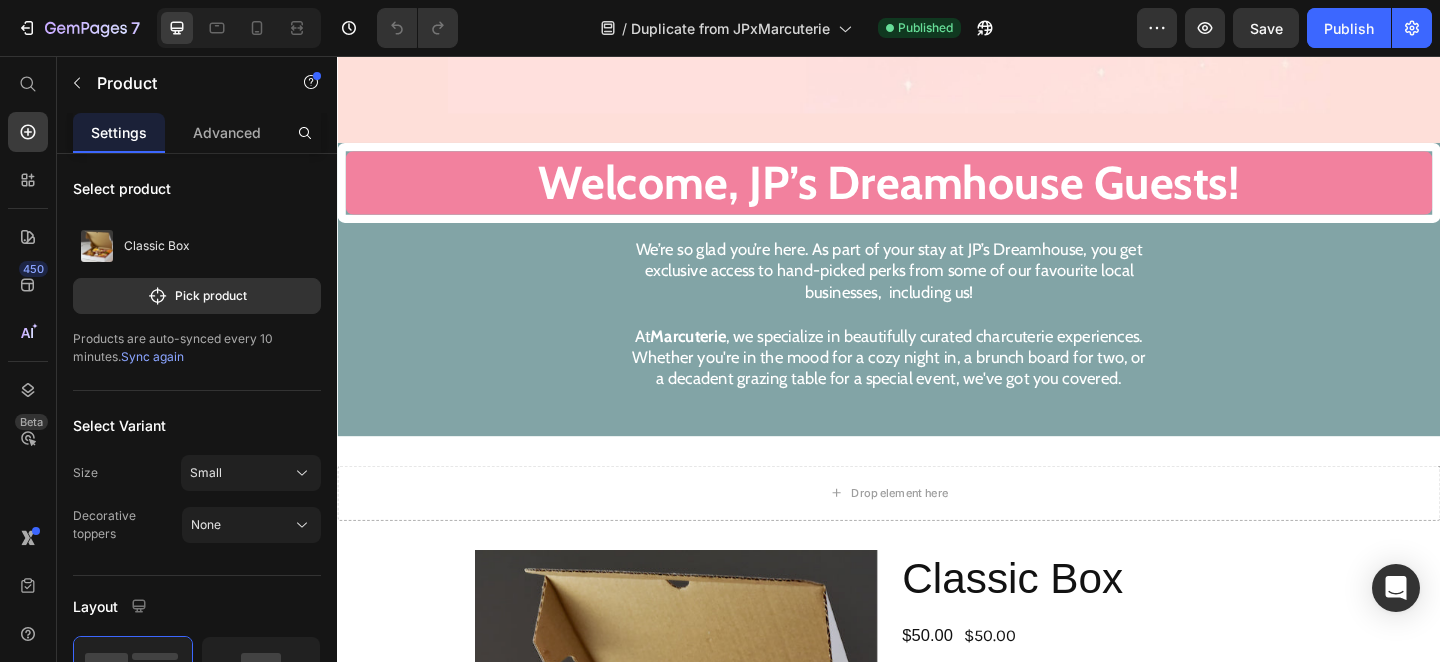 scroll, scrollTop: 243, scrollLeft: 0, axis: vertical 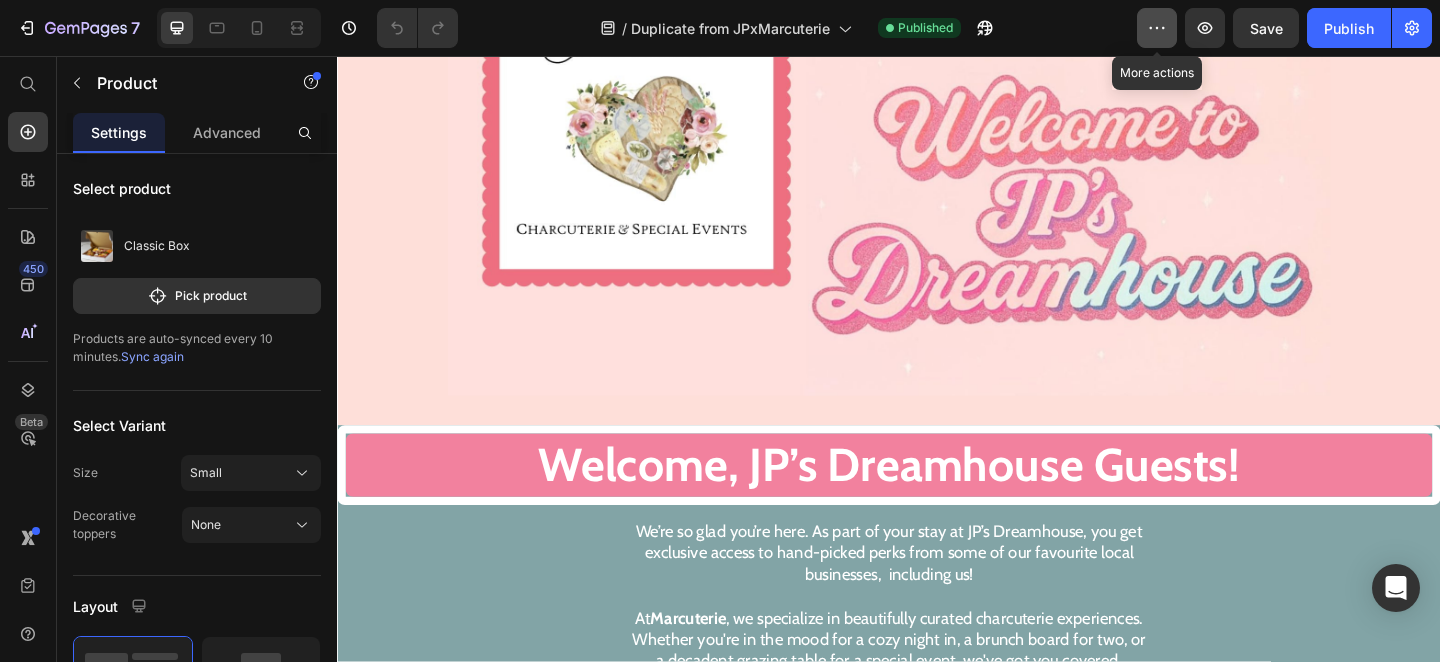 click 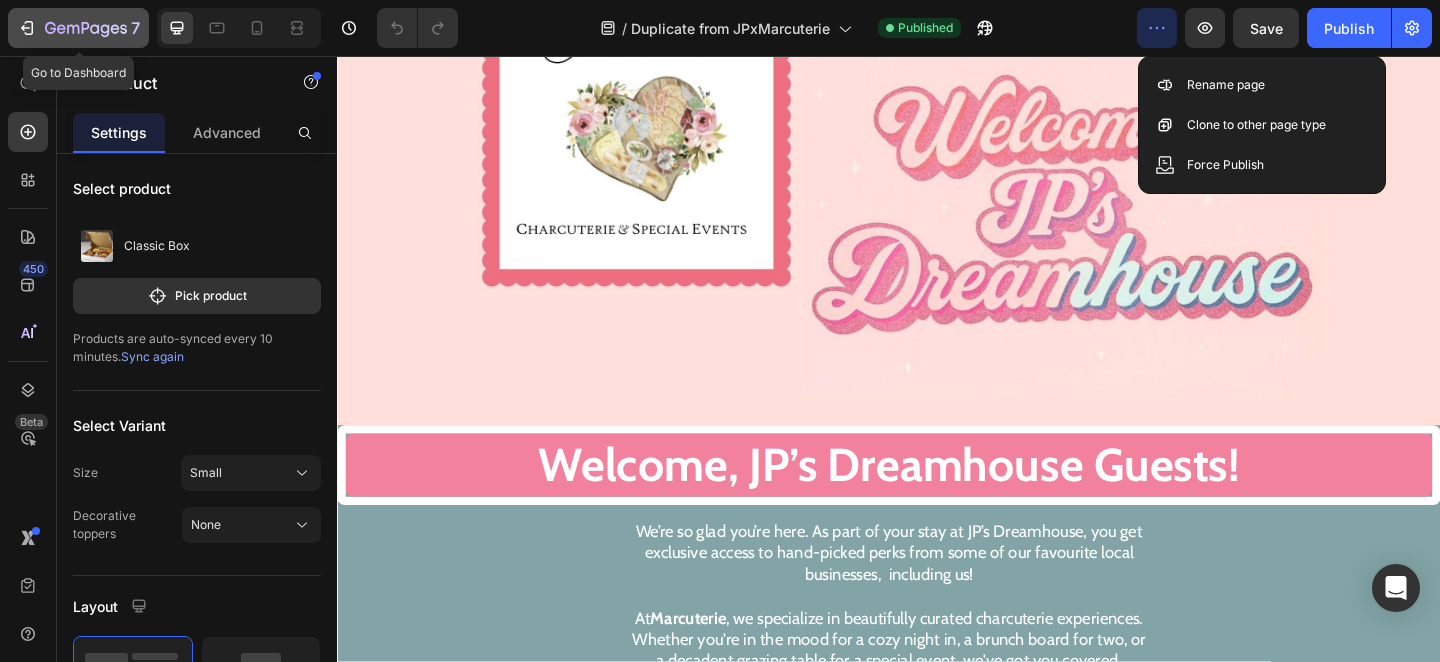 click 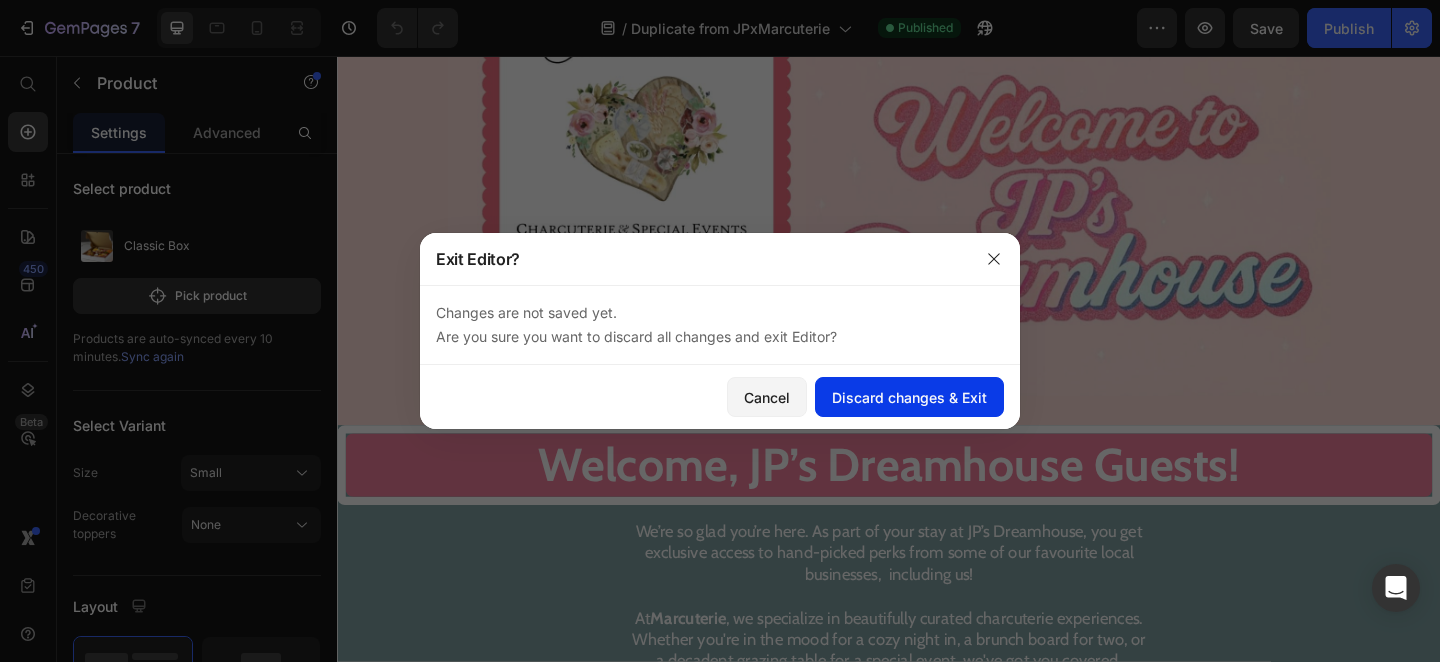 click on "Discard changes & Exit" at bounding box center (909, 397) 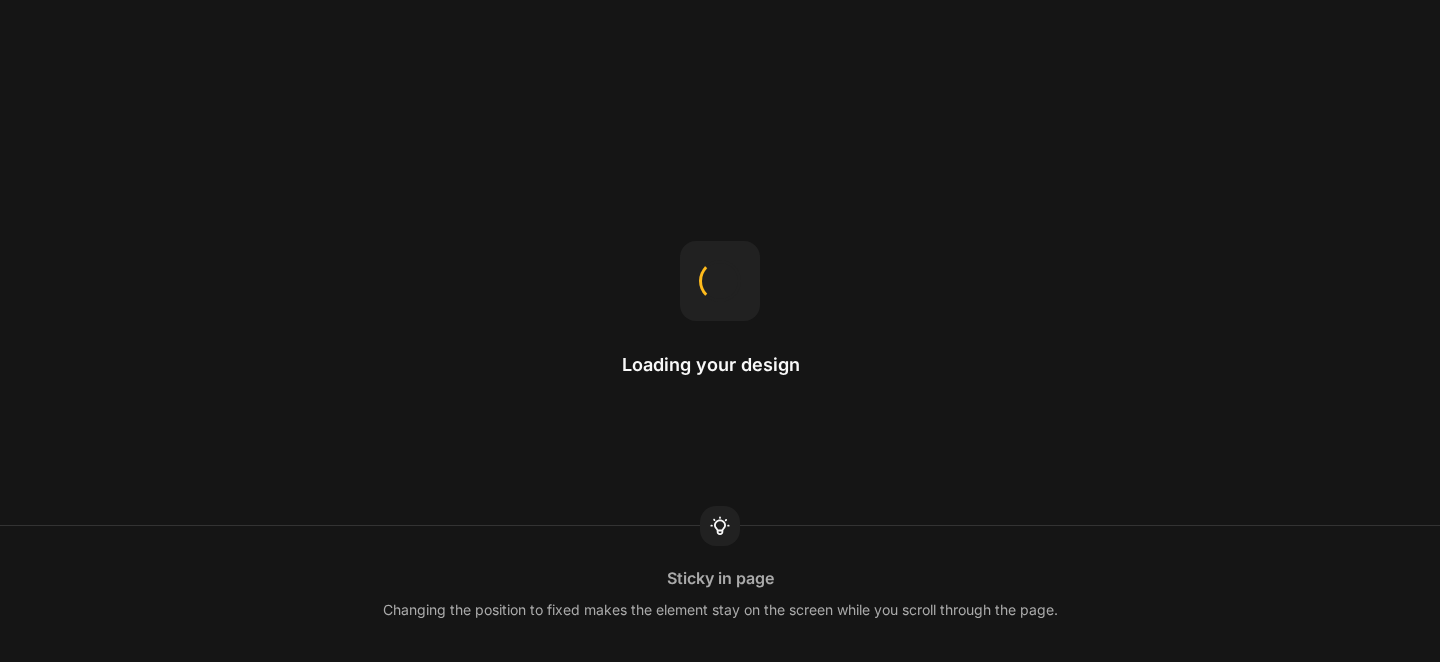 scroll, scrollTop: 0, scrollLeft: 0, axis: both 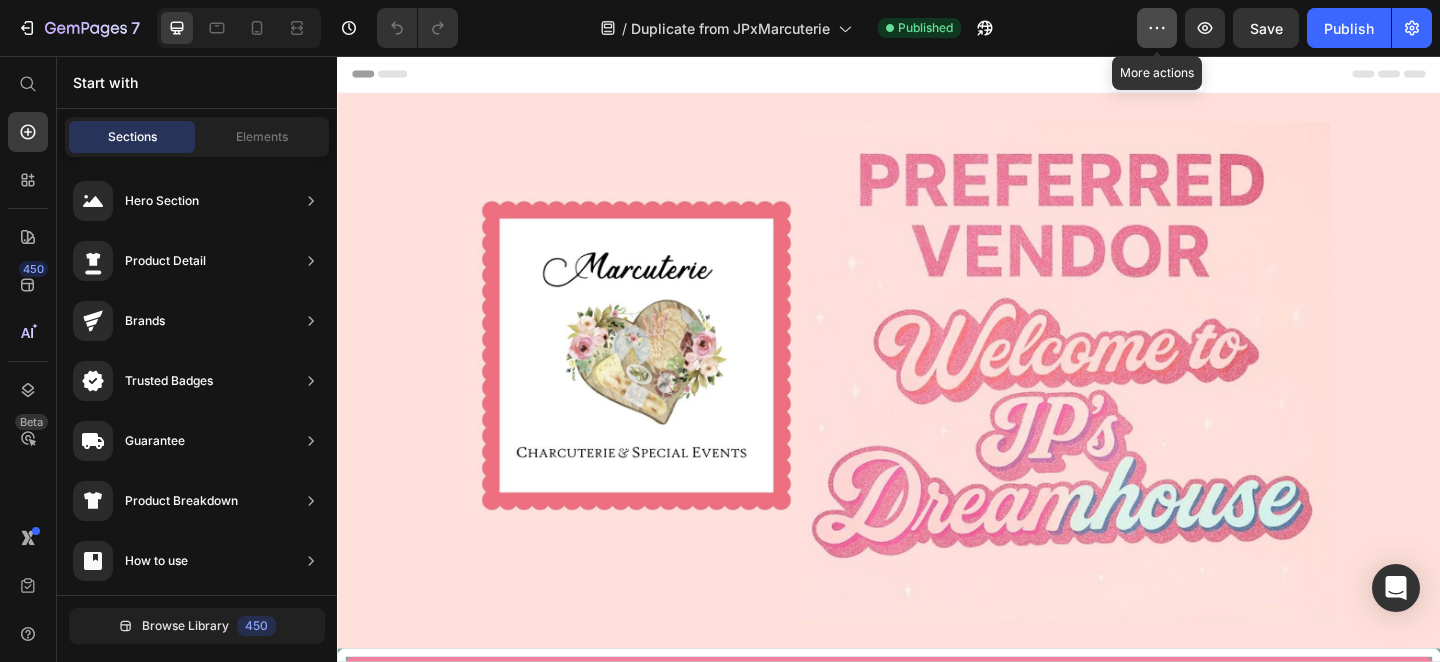 click 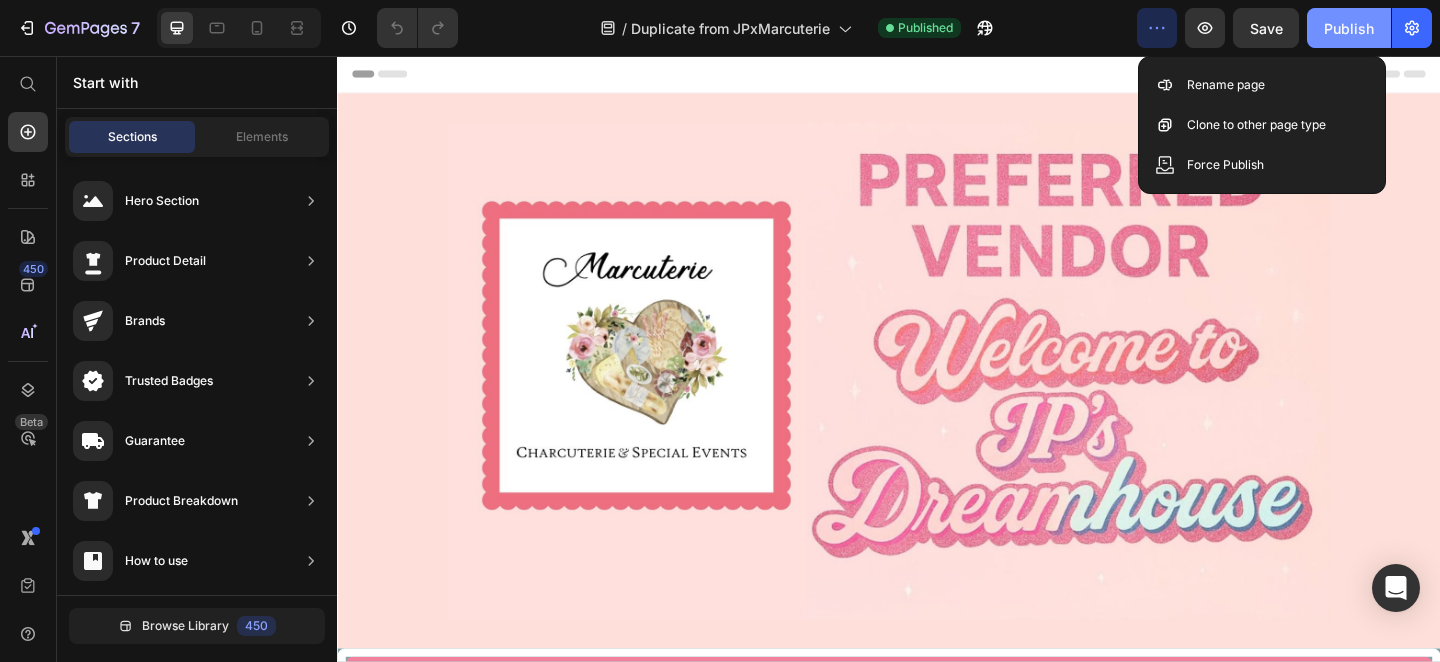 click on "Publish" at bounding box center [1349, 28] 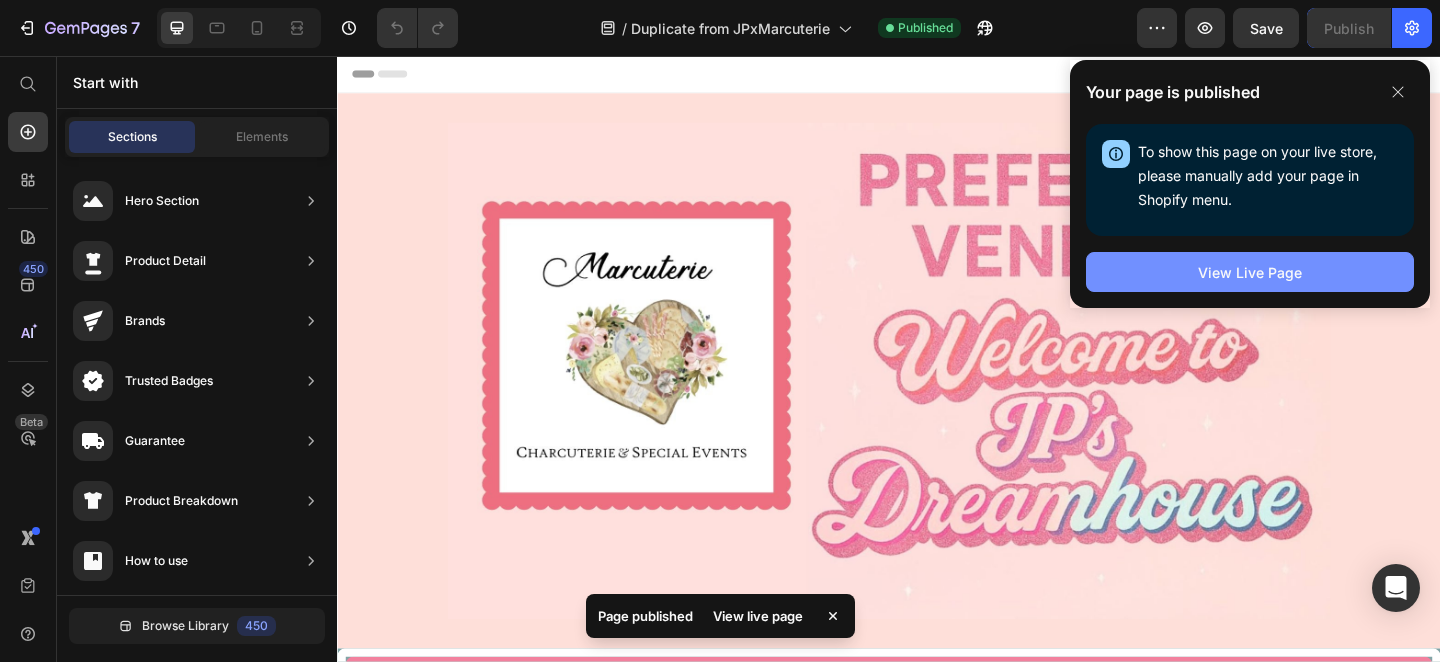 click on "View Live Page" at bounding box center [1250, 272] 